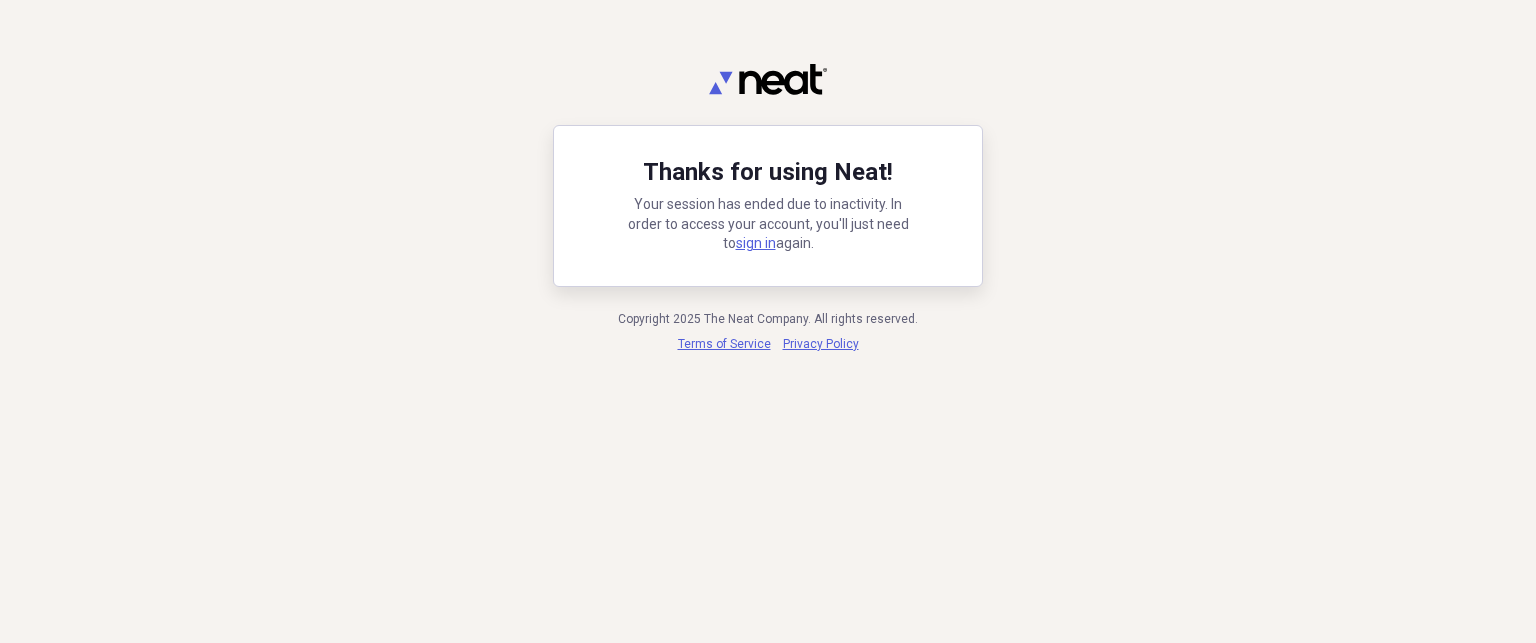 scroll, scrollTop: 0, scrollLeft: 0, axis: both 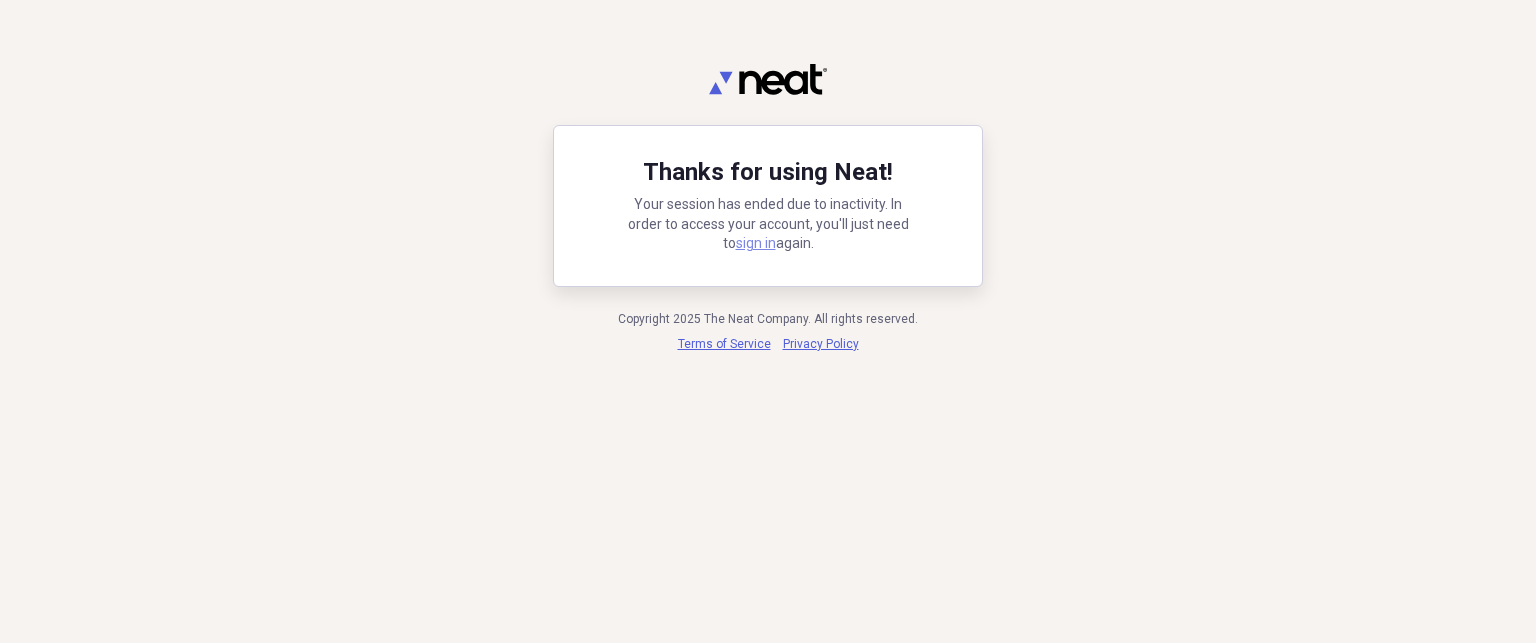 click on "sign in" at bounding box center [756, 243] 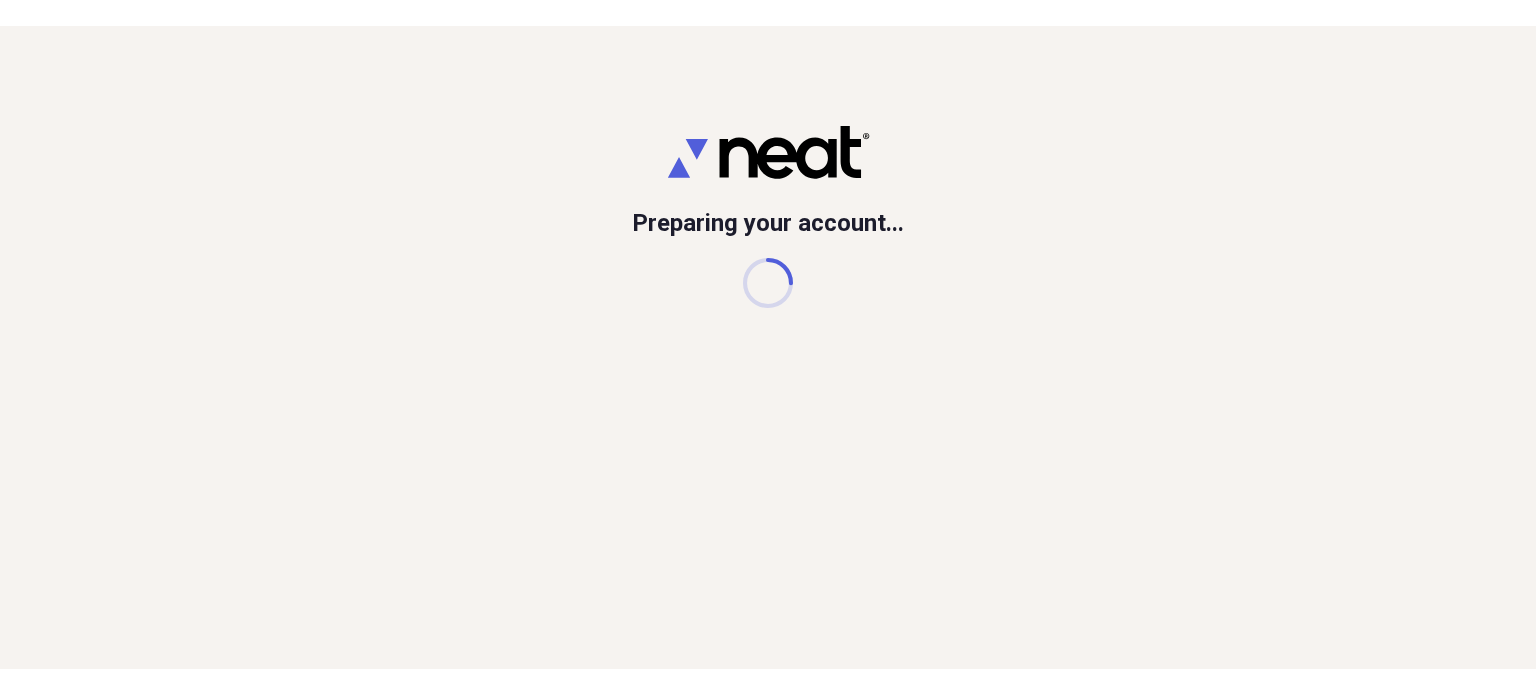 scroll, scrollTop: 0, scrollLeft: 0, axis: both 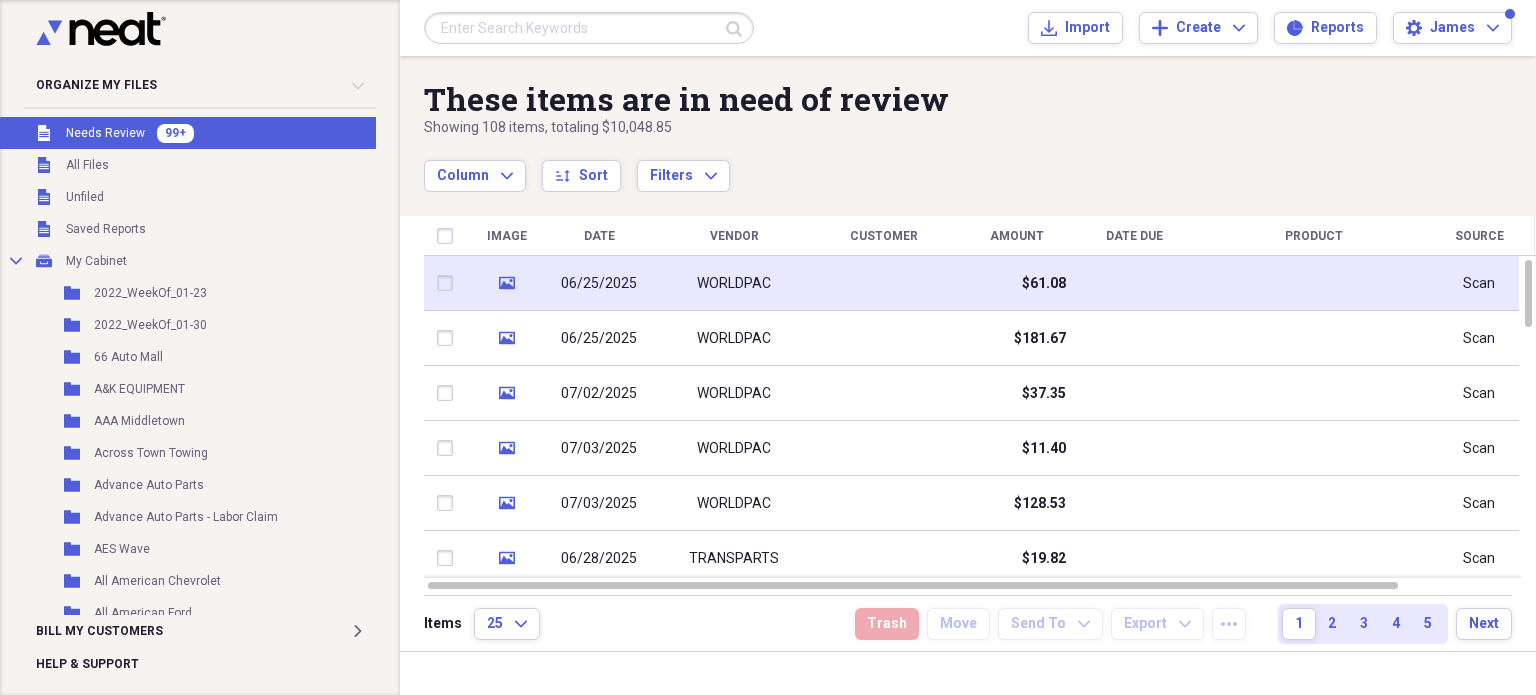 click on "$61.08" at bounding box center [1016, 283] 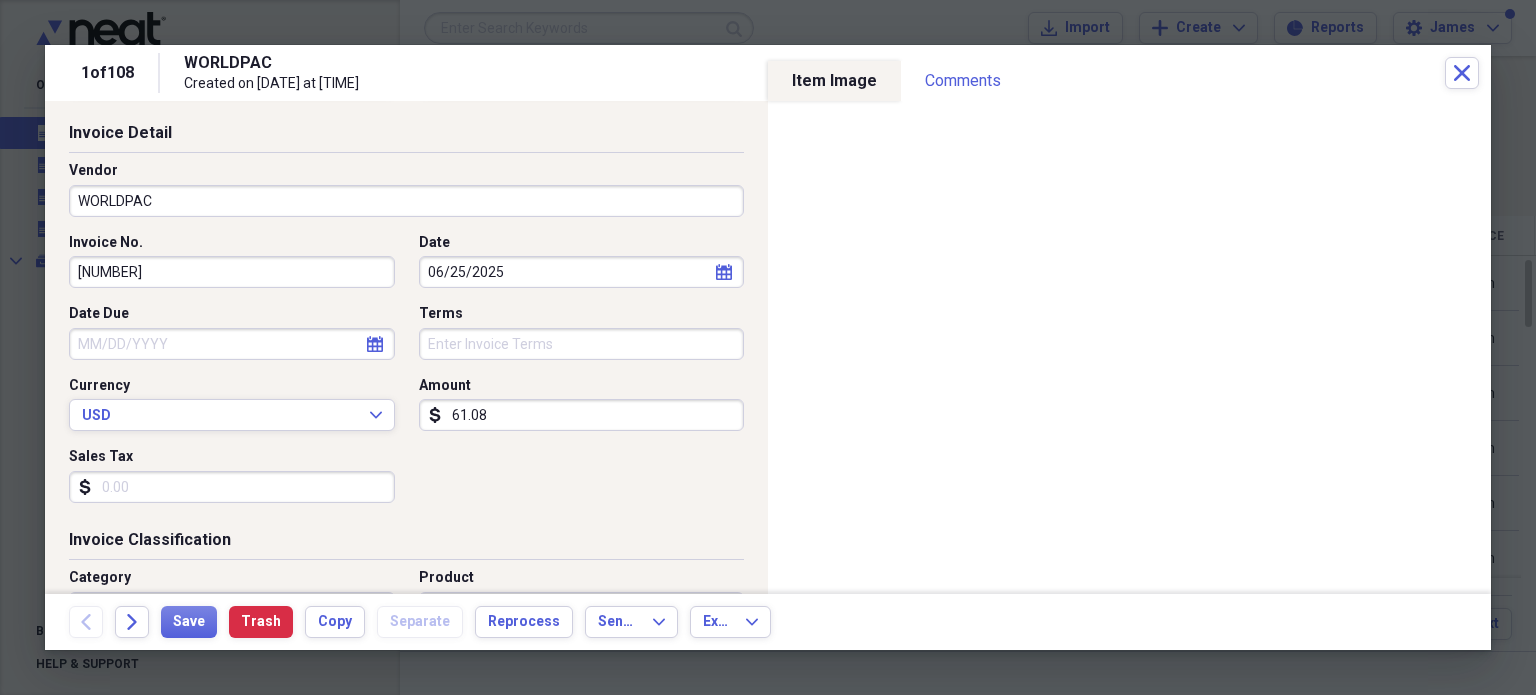 scroll, scrollTop: 103, scrollLeft: 0, axis: vertical 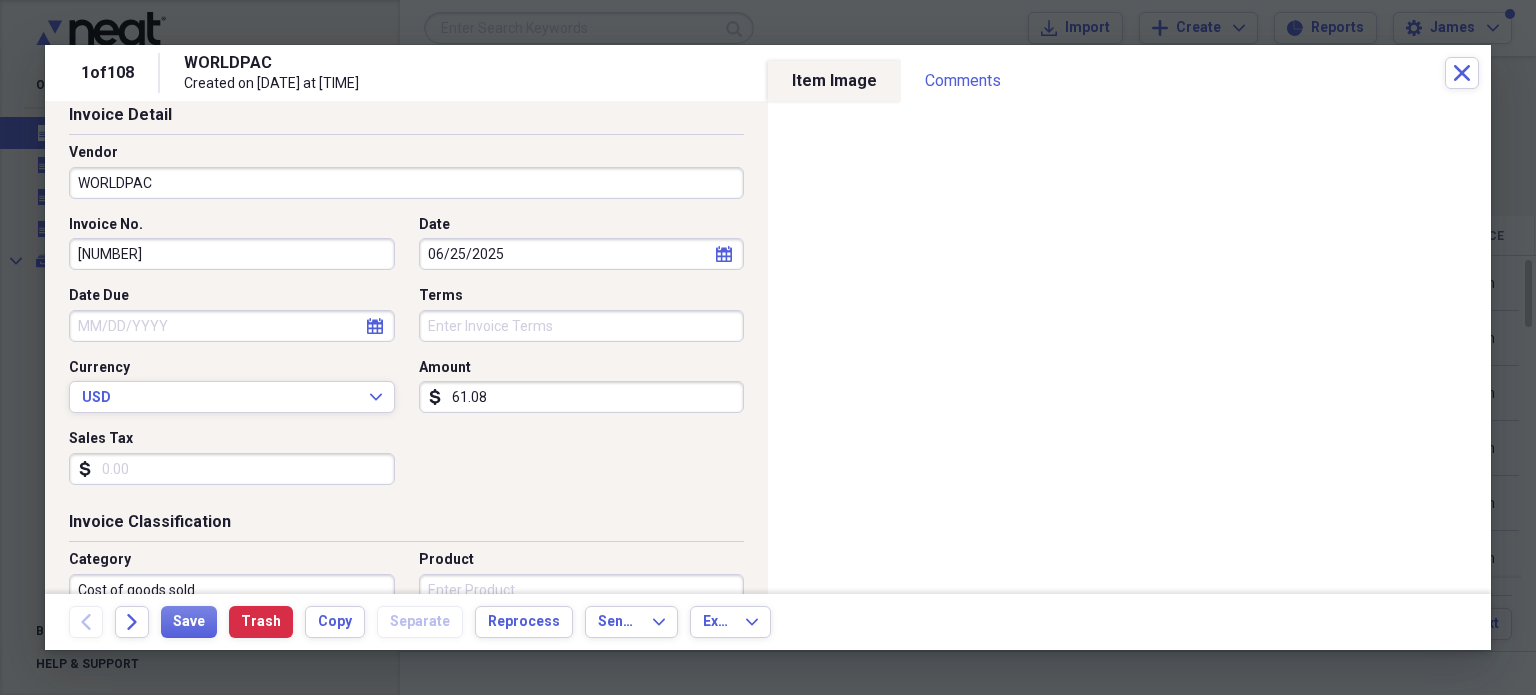 click on "61.08" at bounding box center (582, 397) 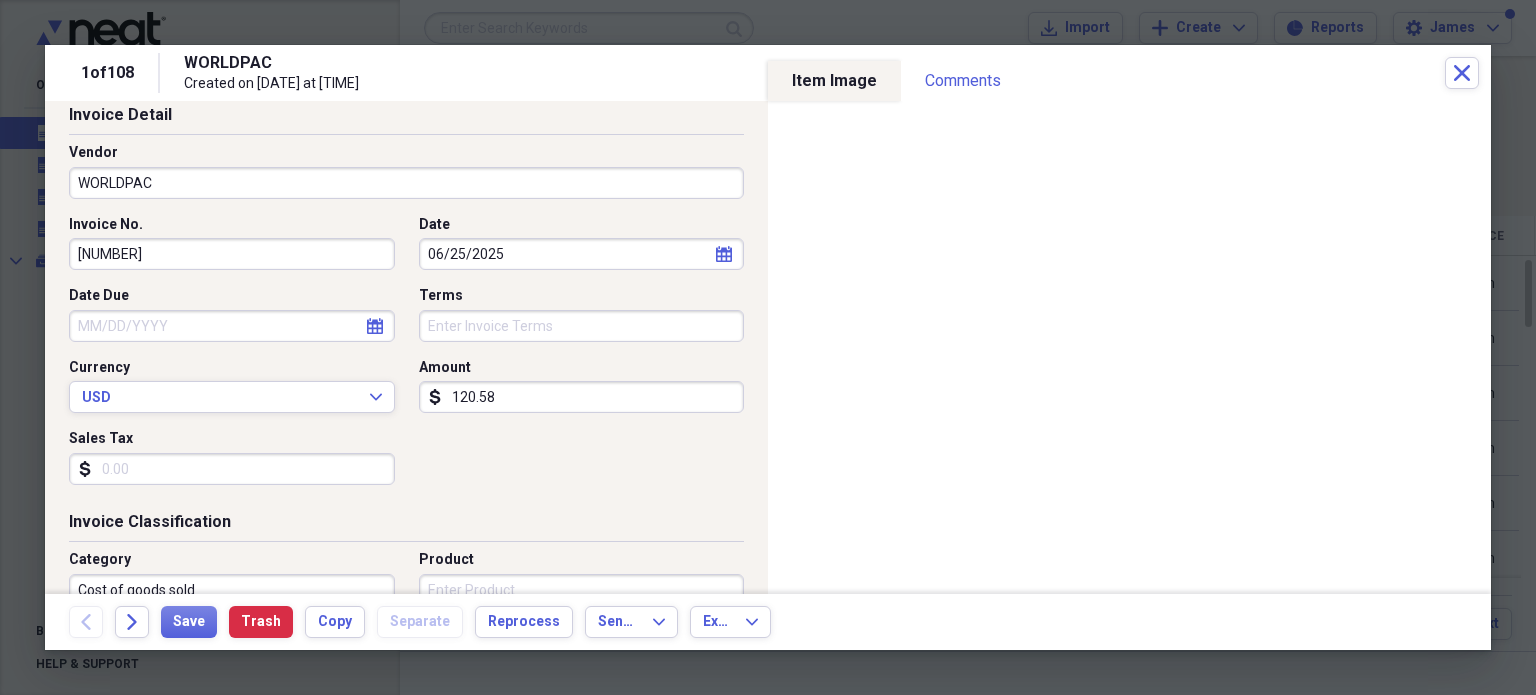 click on "120.58" at bounding box center [582, 397] 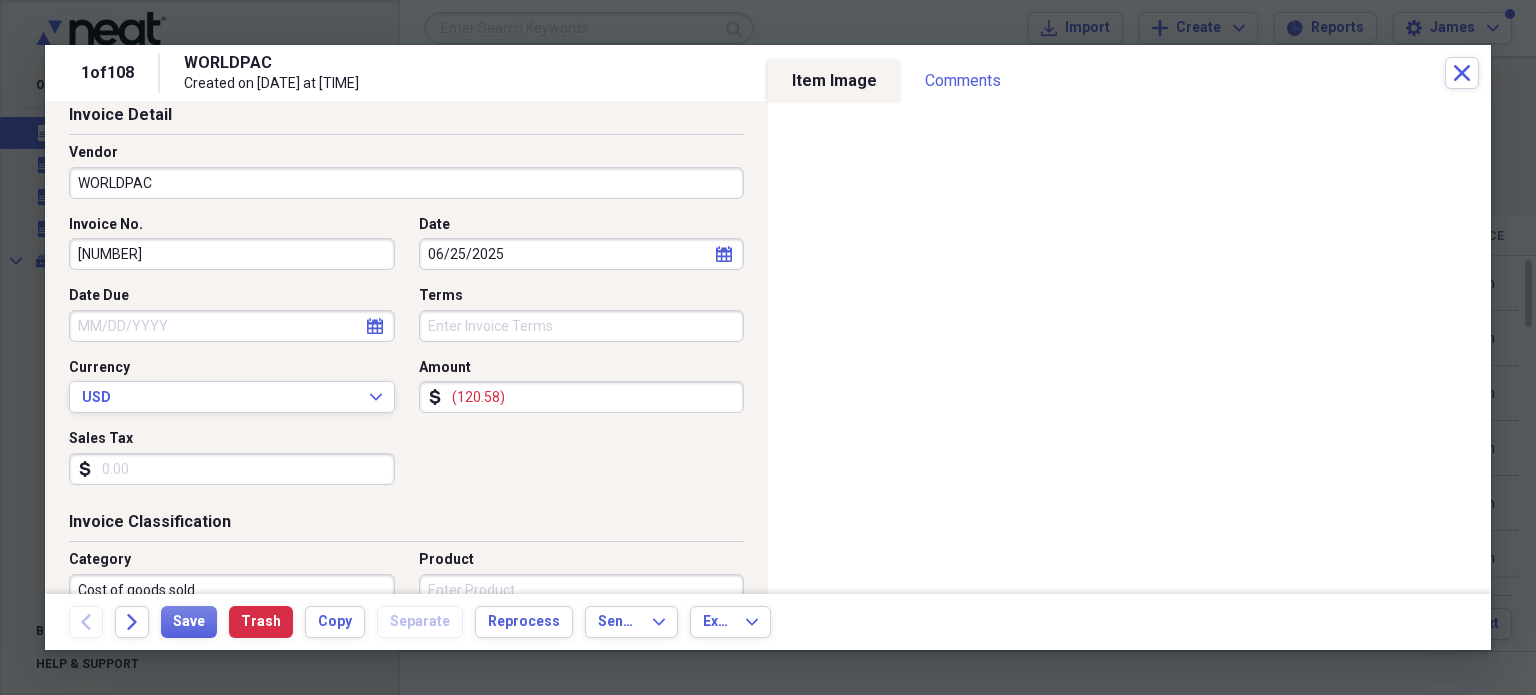 type on "(120.58)" 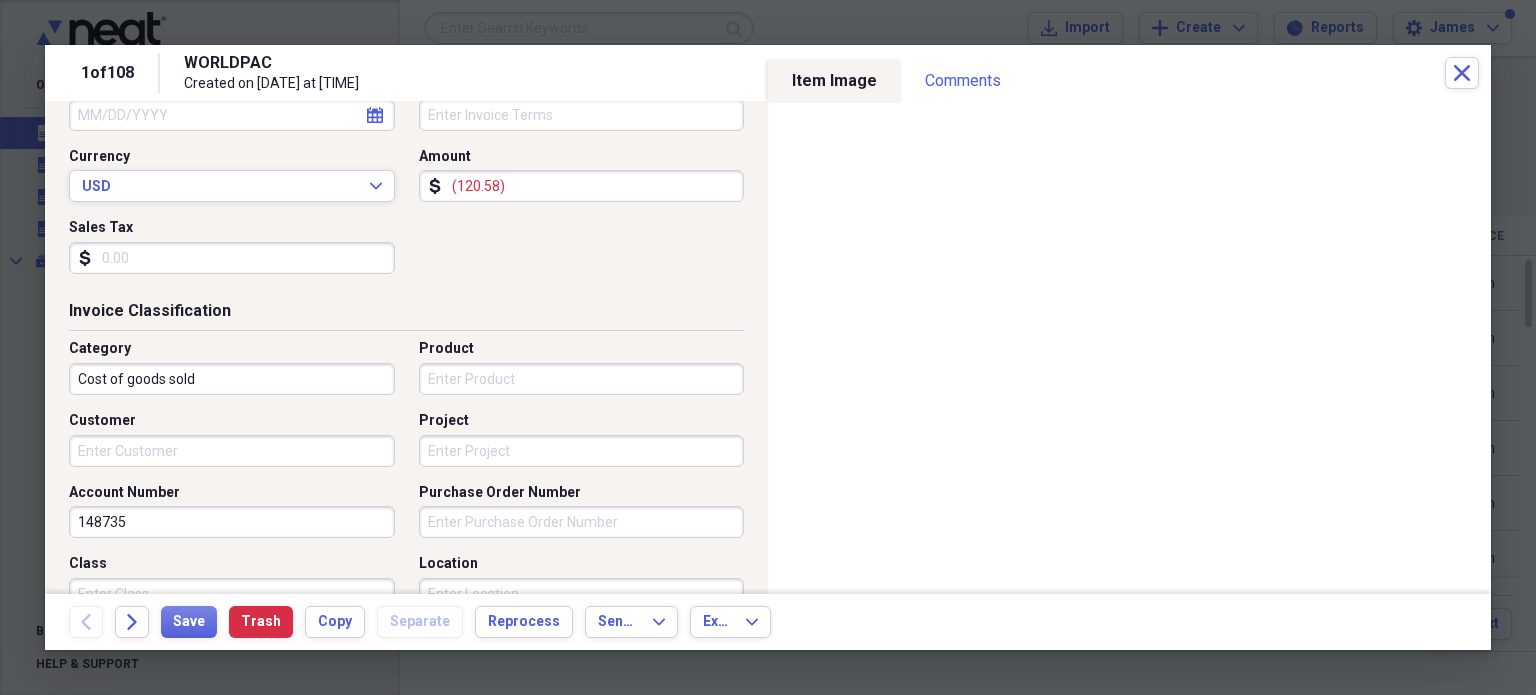 scroll, scrollTop: 325, scrollLeft: 0, axis: vertical 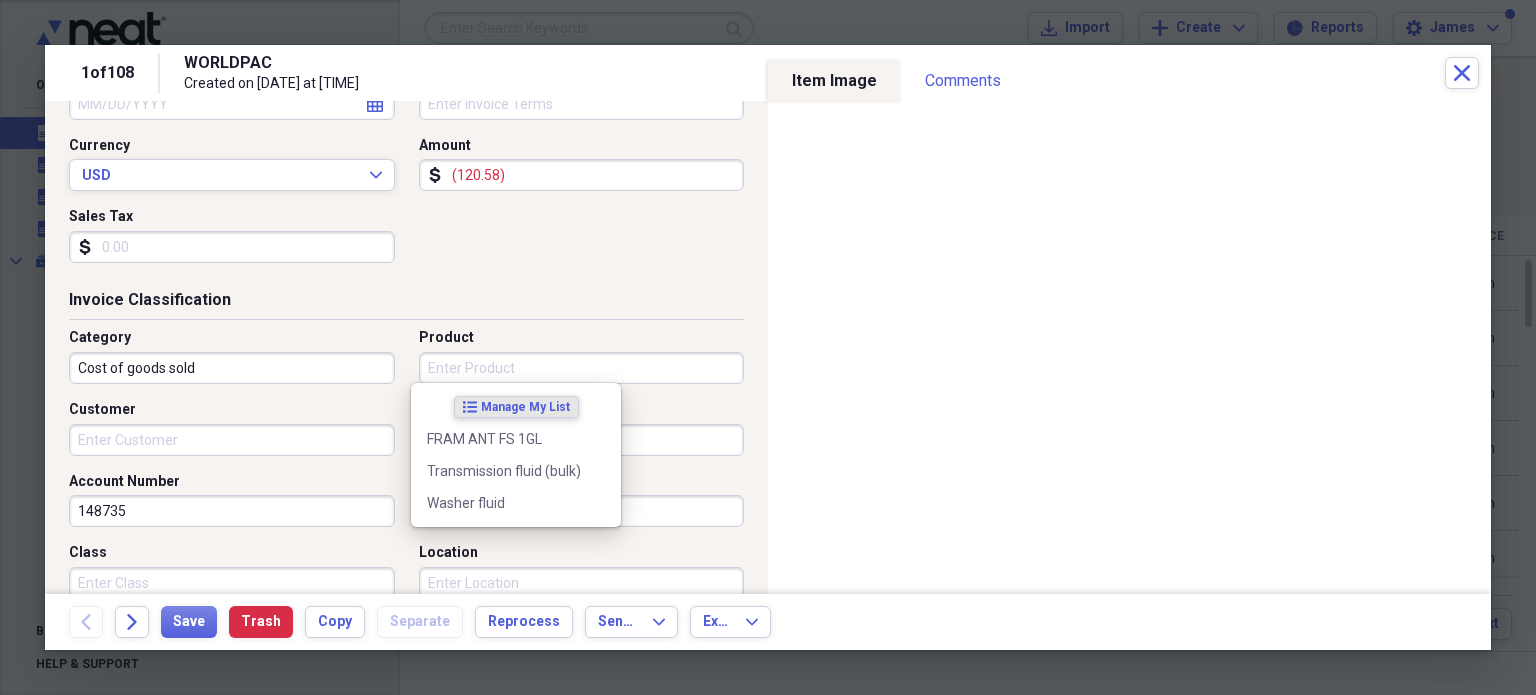 drag, startPoint x: 610, startPoint y: 366, endPoint x: 494, endPoint y: 275, distance: 147.43474 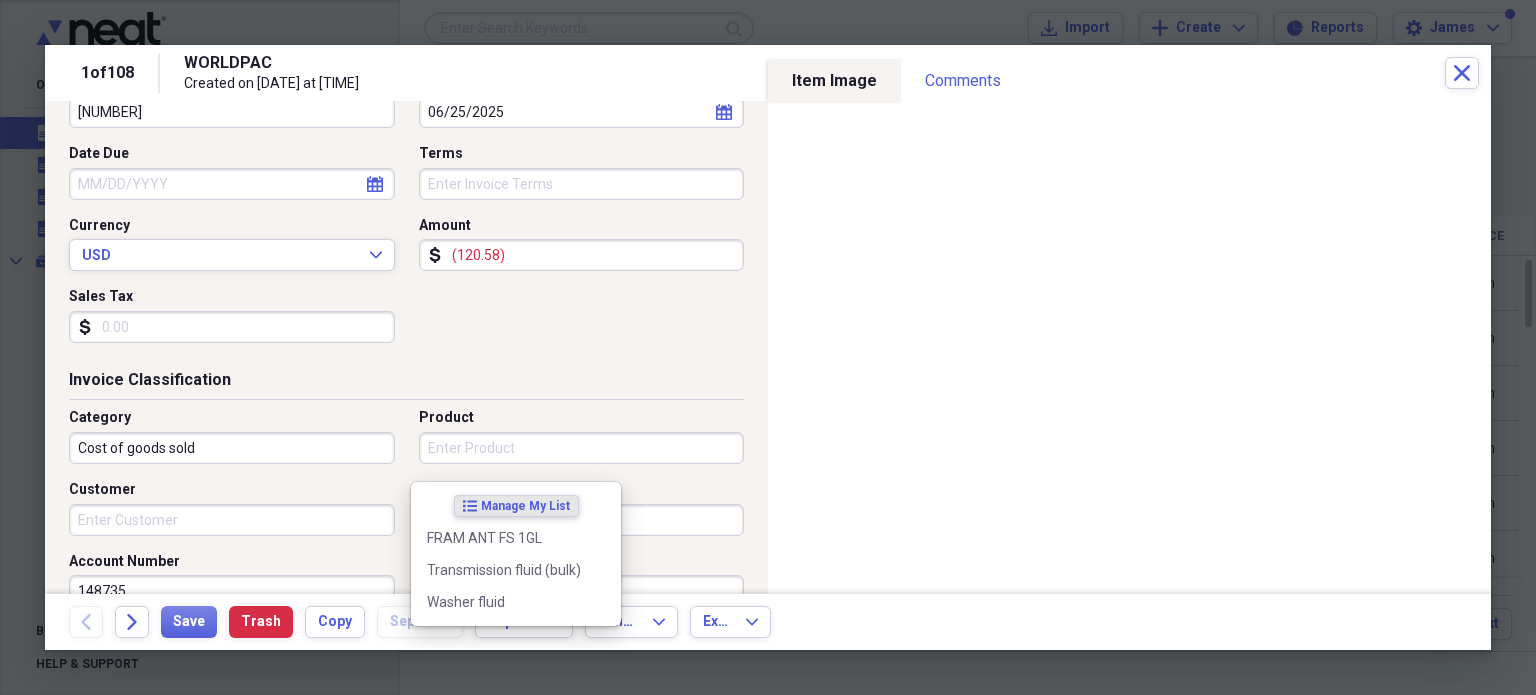 scroll, scrollTop: 0, scrollLeft: 0, axis: both 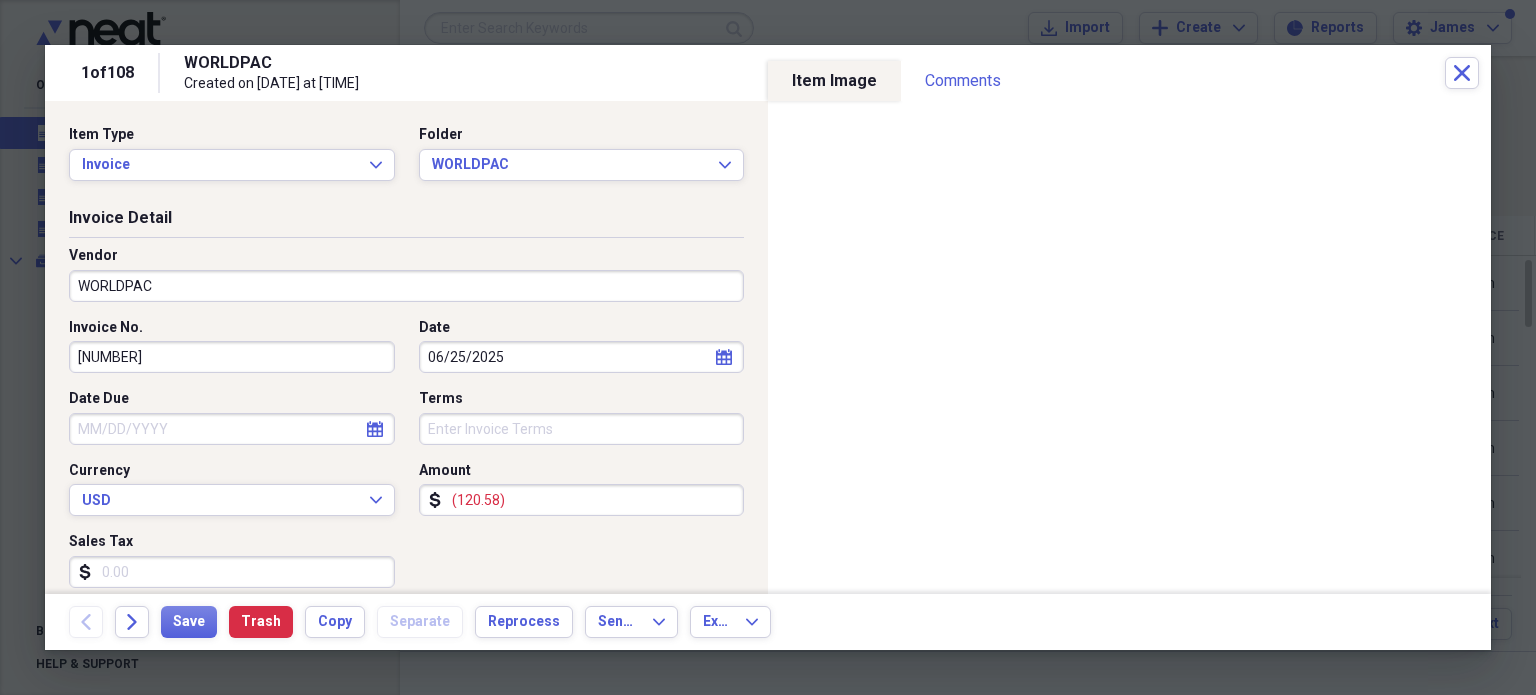 click on "[NUMBER]" at bounding box center (232, 357) 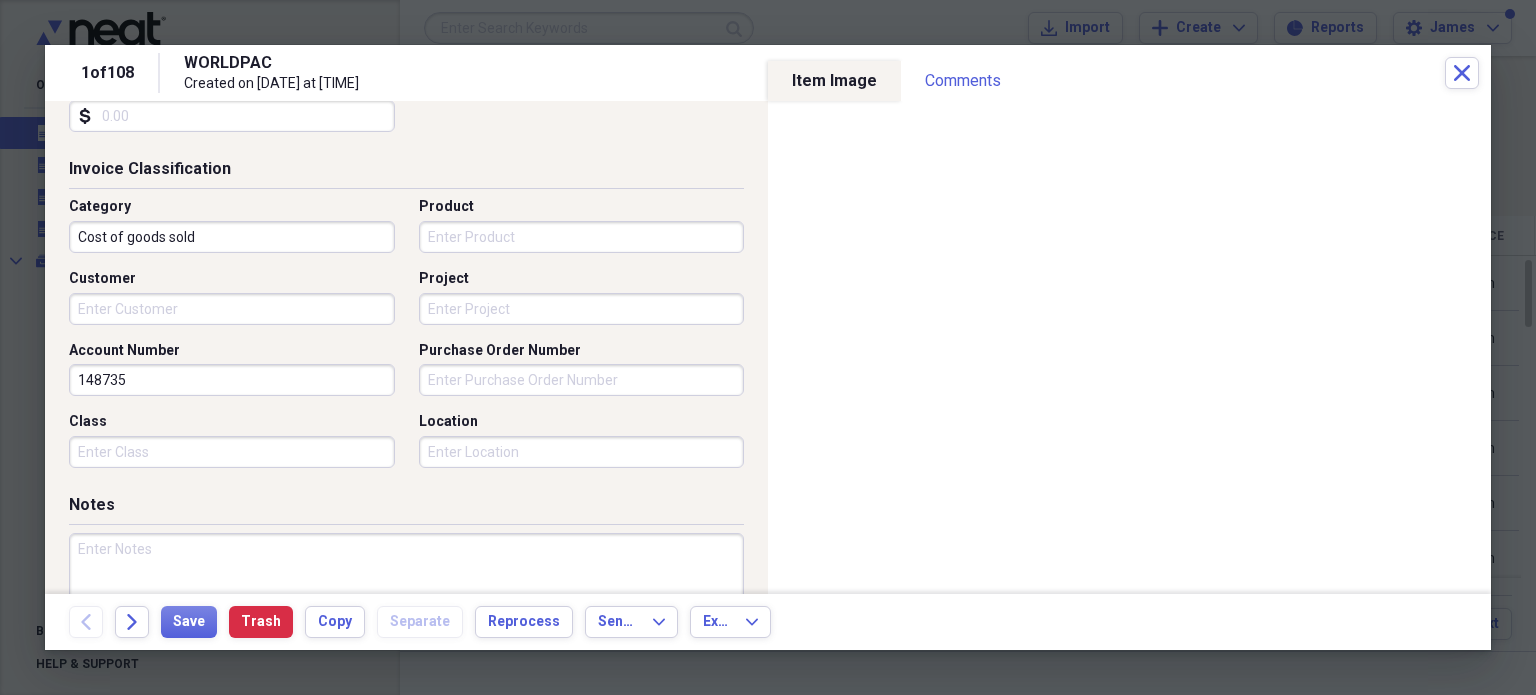 scroll, scrollTop: 435, scrollLeft: 0, axis: vertical 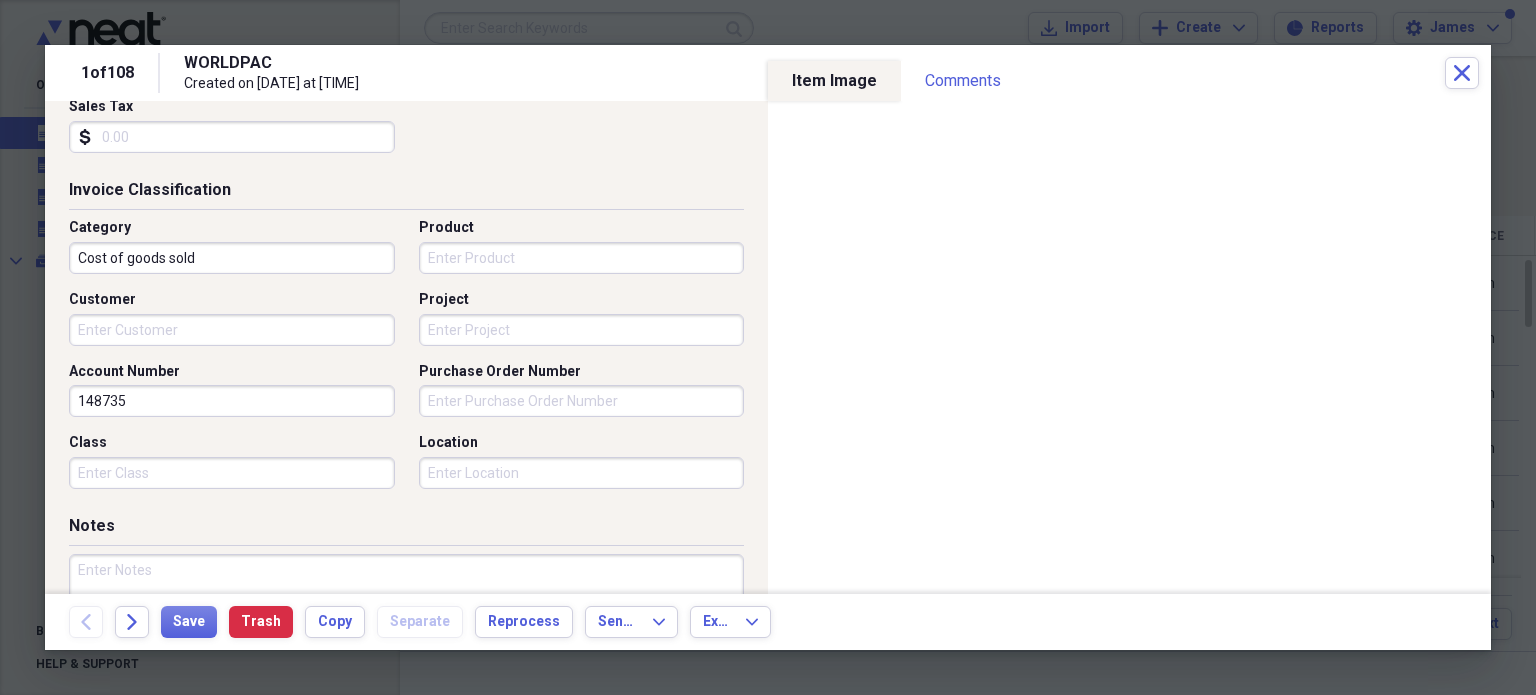 type on "[PHONE]" 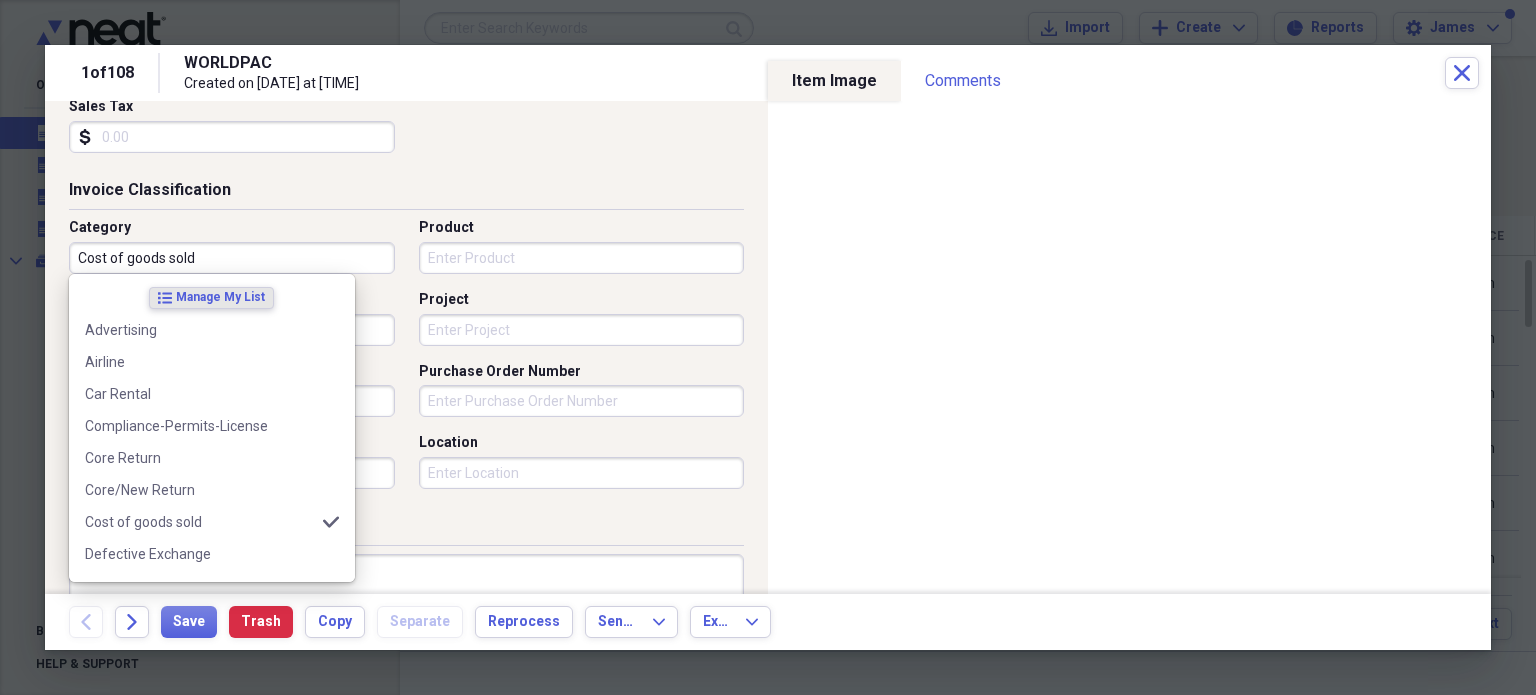 click on "Cost of goods sold" at bounding box center (232, 258) 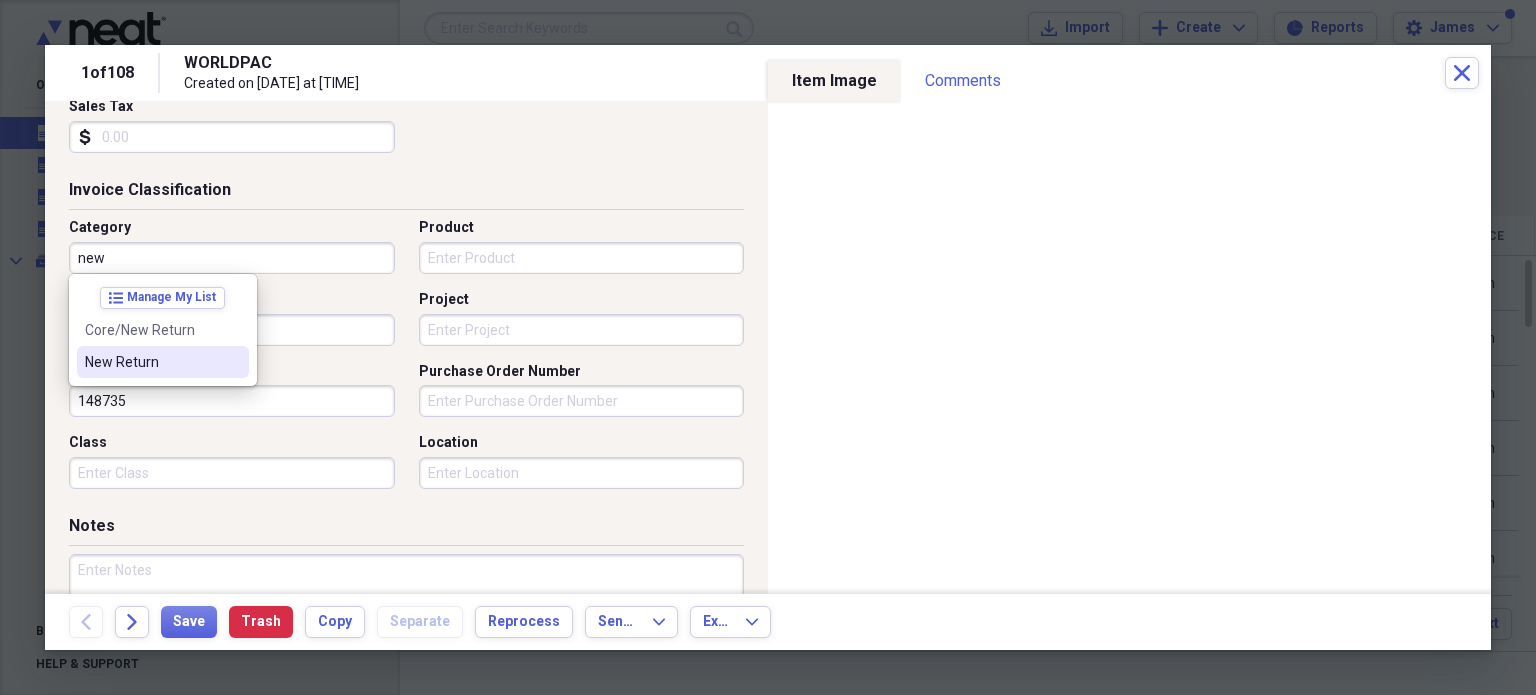 click on "New Return" at bounding box center (163, 362) 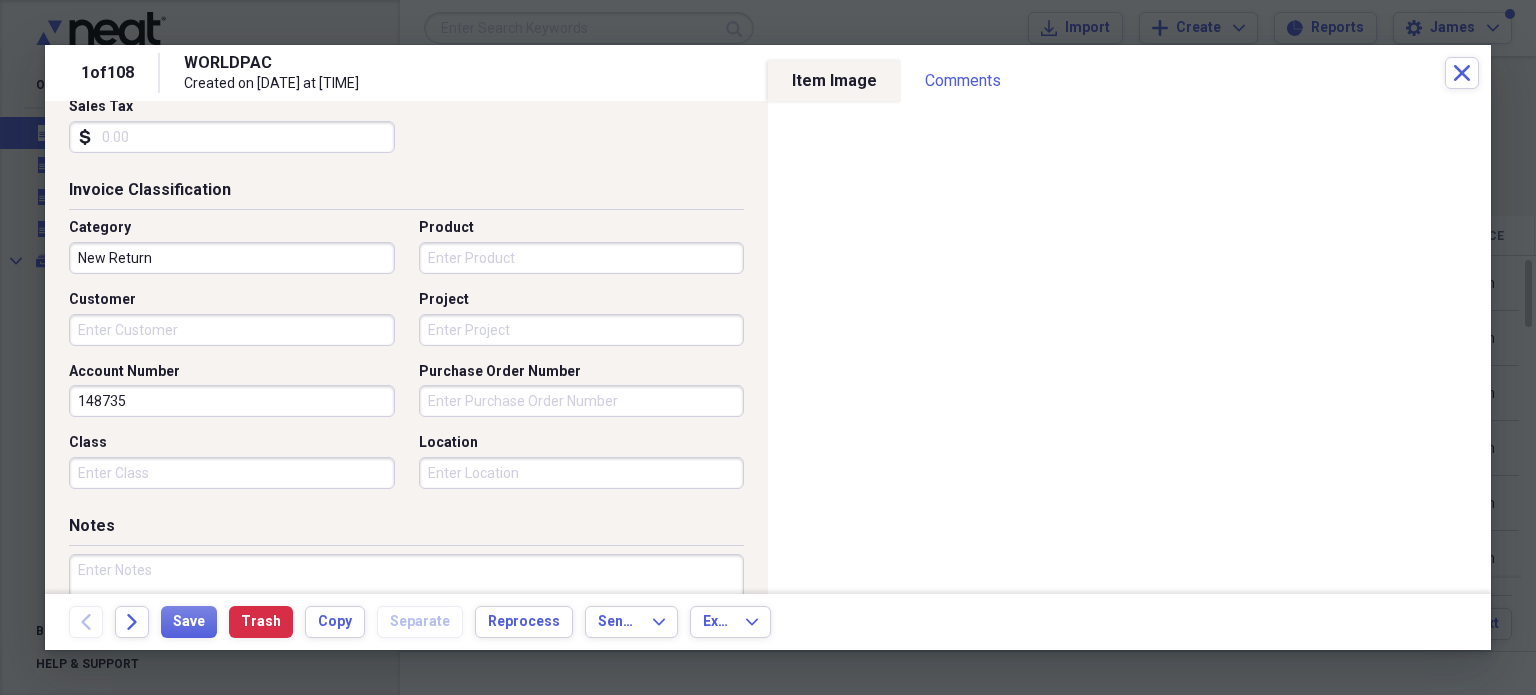 click on "Project" at bounding box center [582, 330] 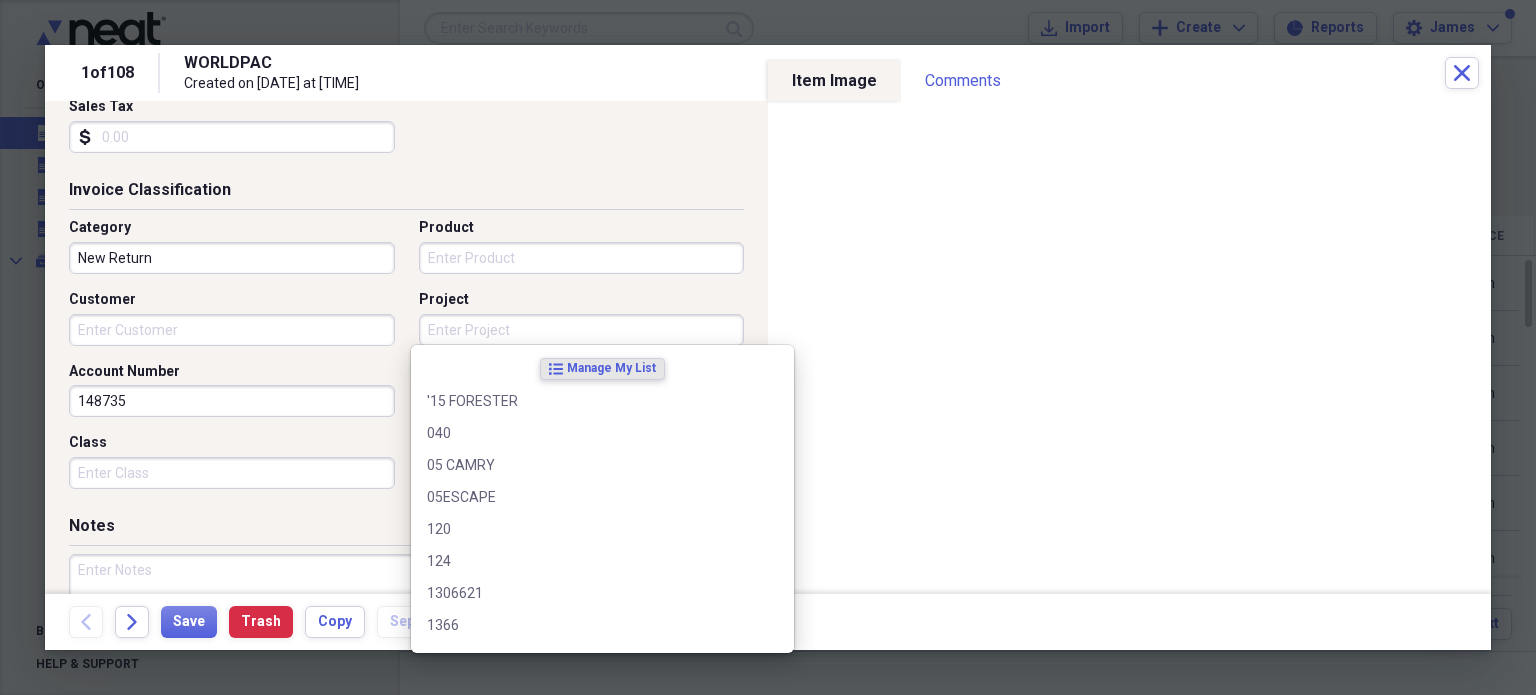 click on "Invoice Classification" at bounding box center (406, 194) 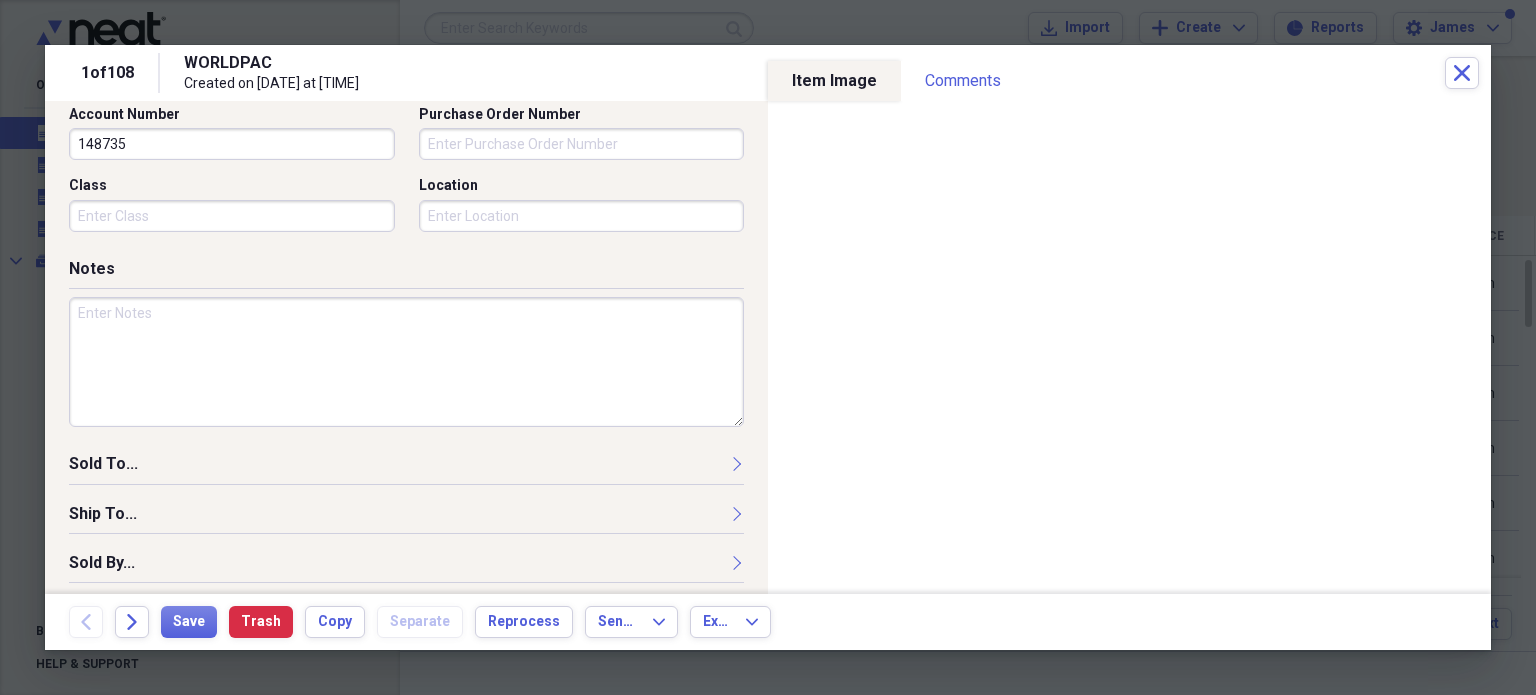 scroll, scrollTop: 697, scrollLeft: 0, axis: vertical 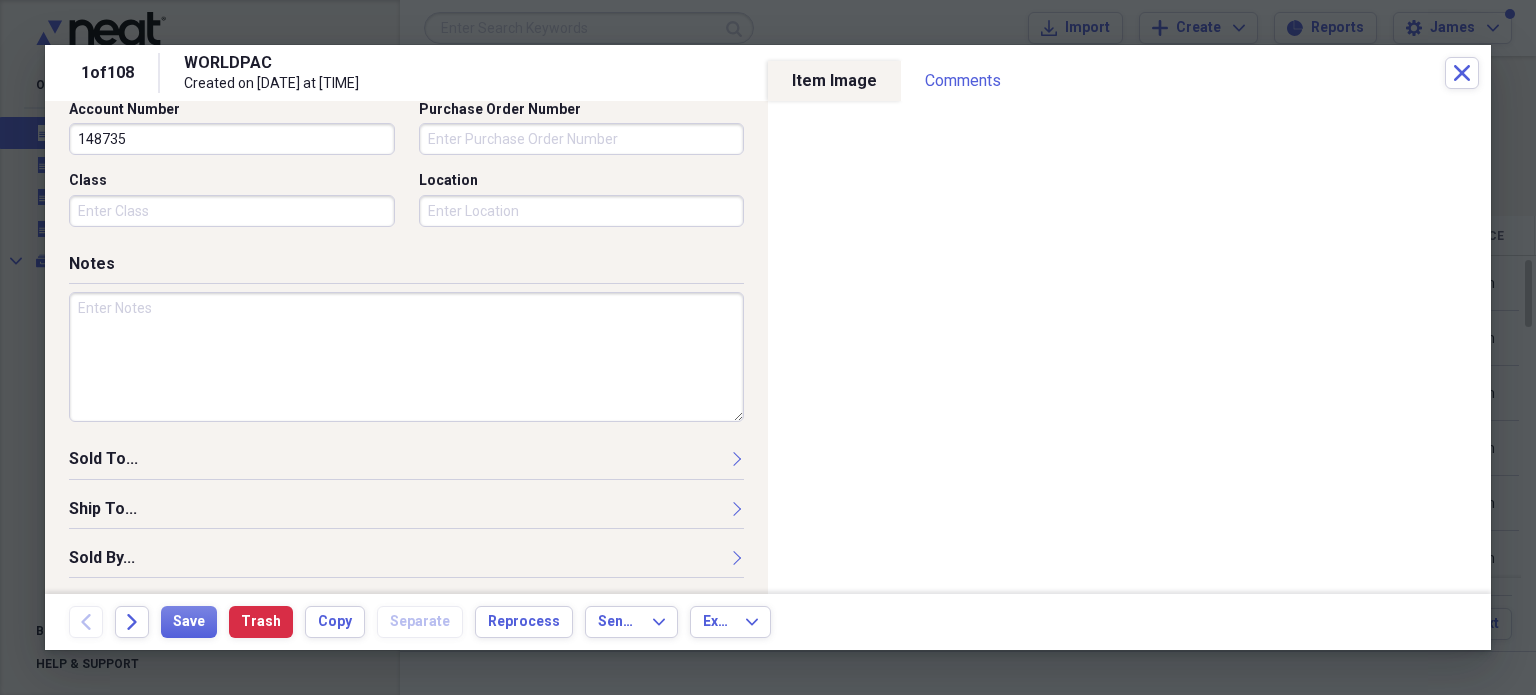 click at bounding box center [406, 357] 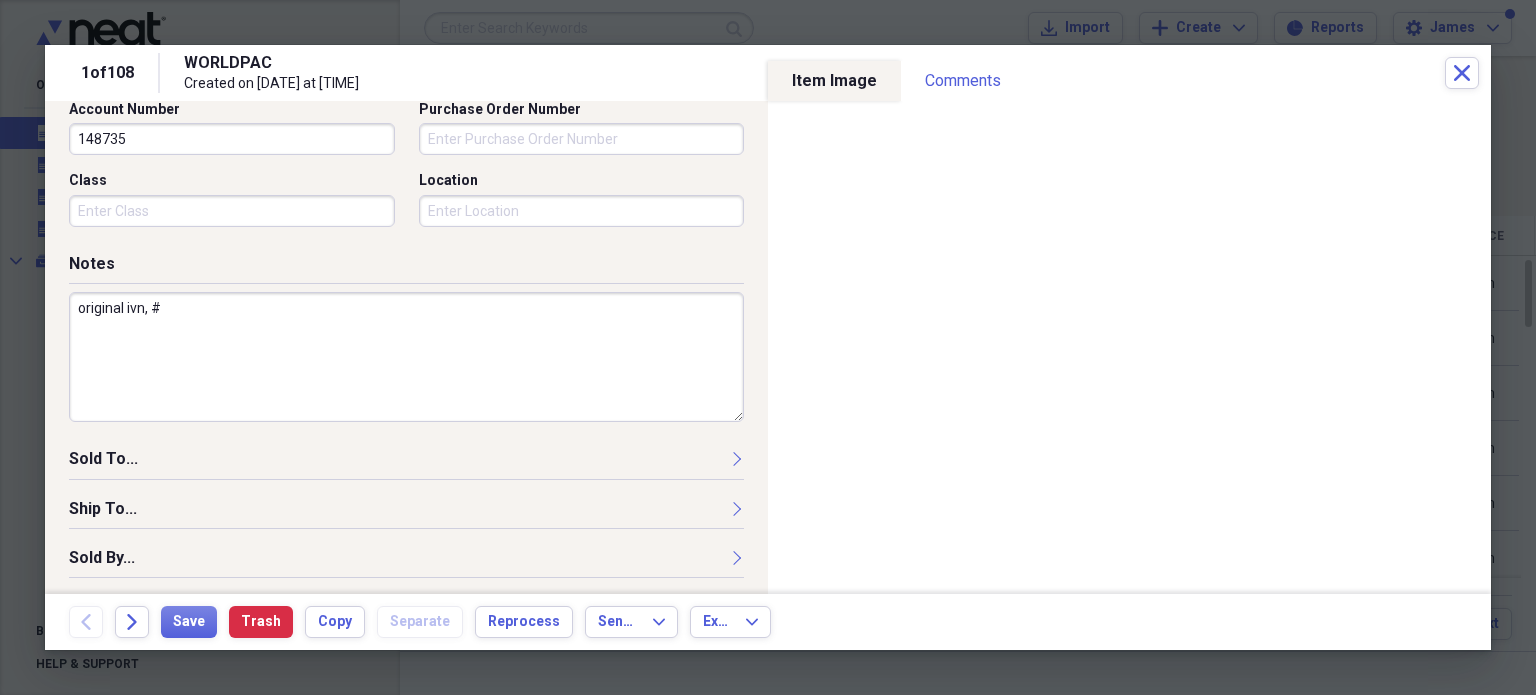 click on "original ivn, #" at bounding box center [406, 357] 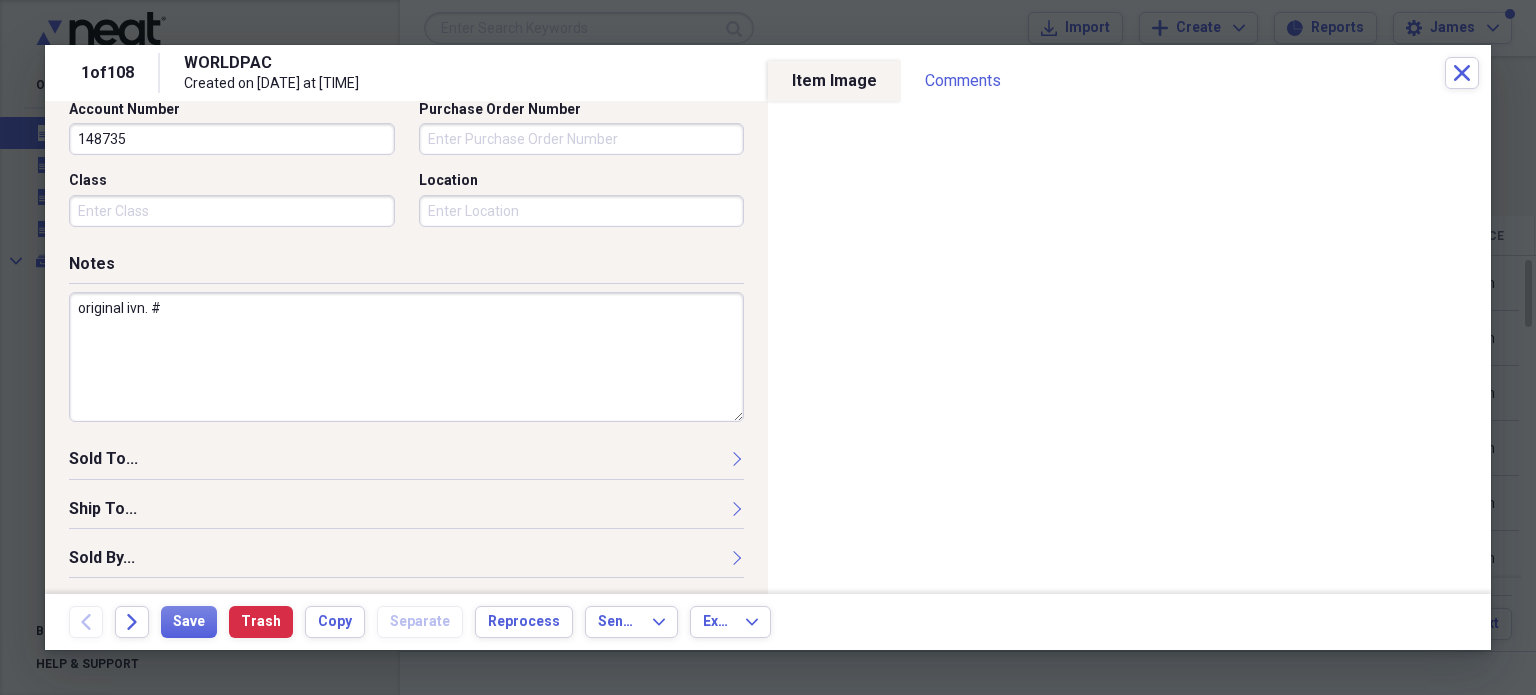 click on "original ivn. #" at bounding box center (406, 357) 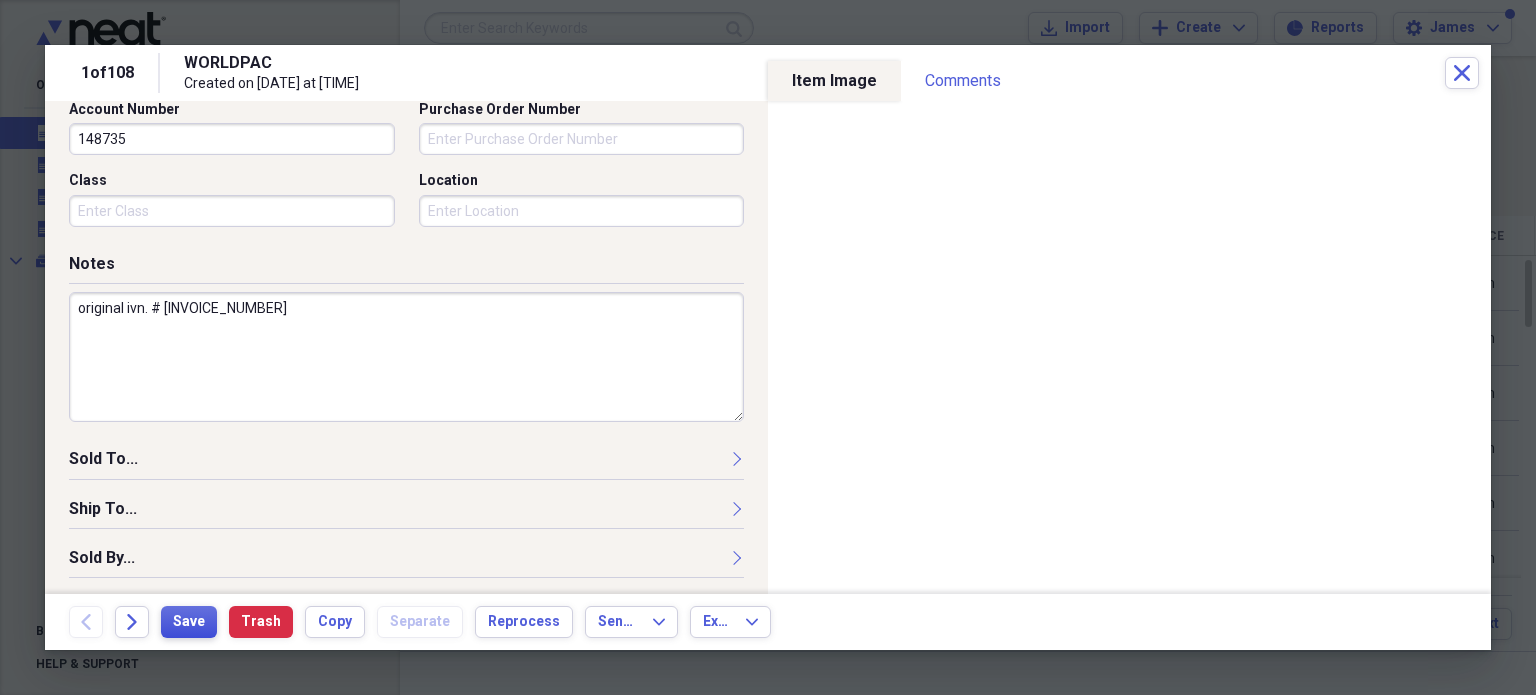 click on "Save" at bounding box center (189, 622) 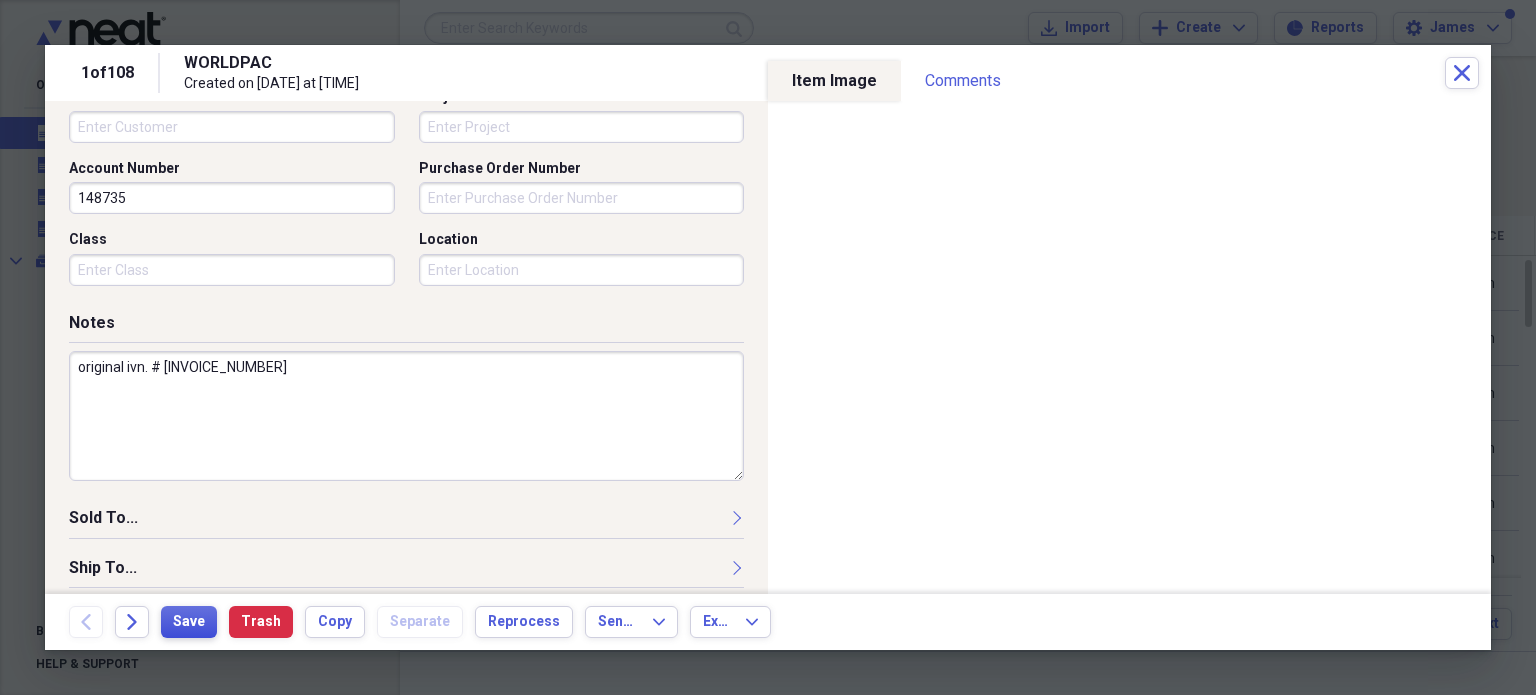 scroll, scrollTop: 697, scrollLeft: 0, axis: vertical 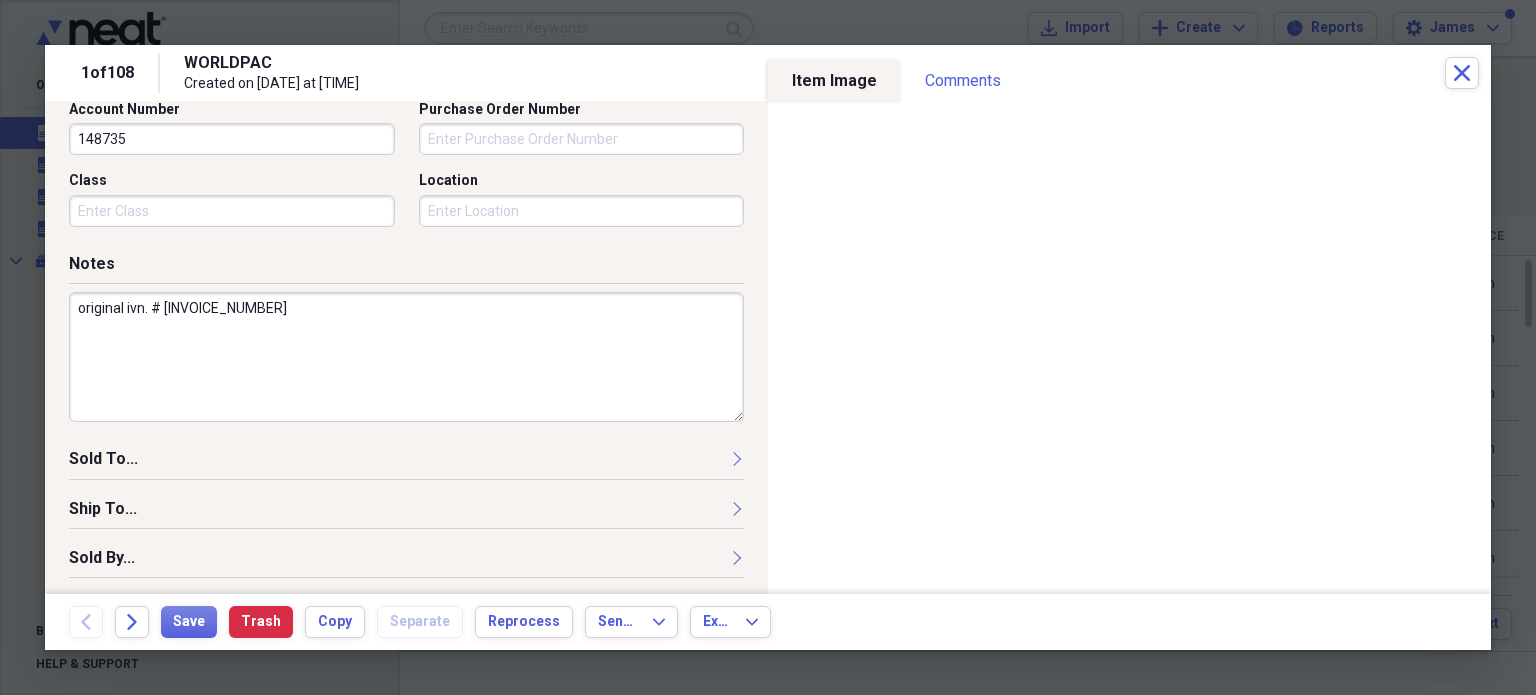 click on "original ivn. # [INVOICE_NUMBER]" at bounding box center [406, 357] 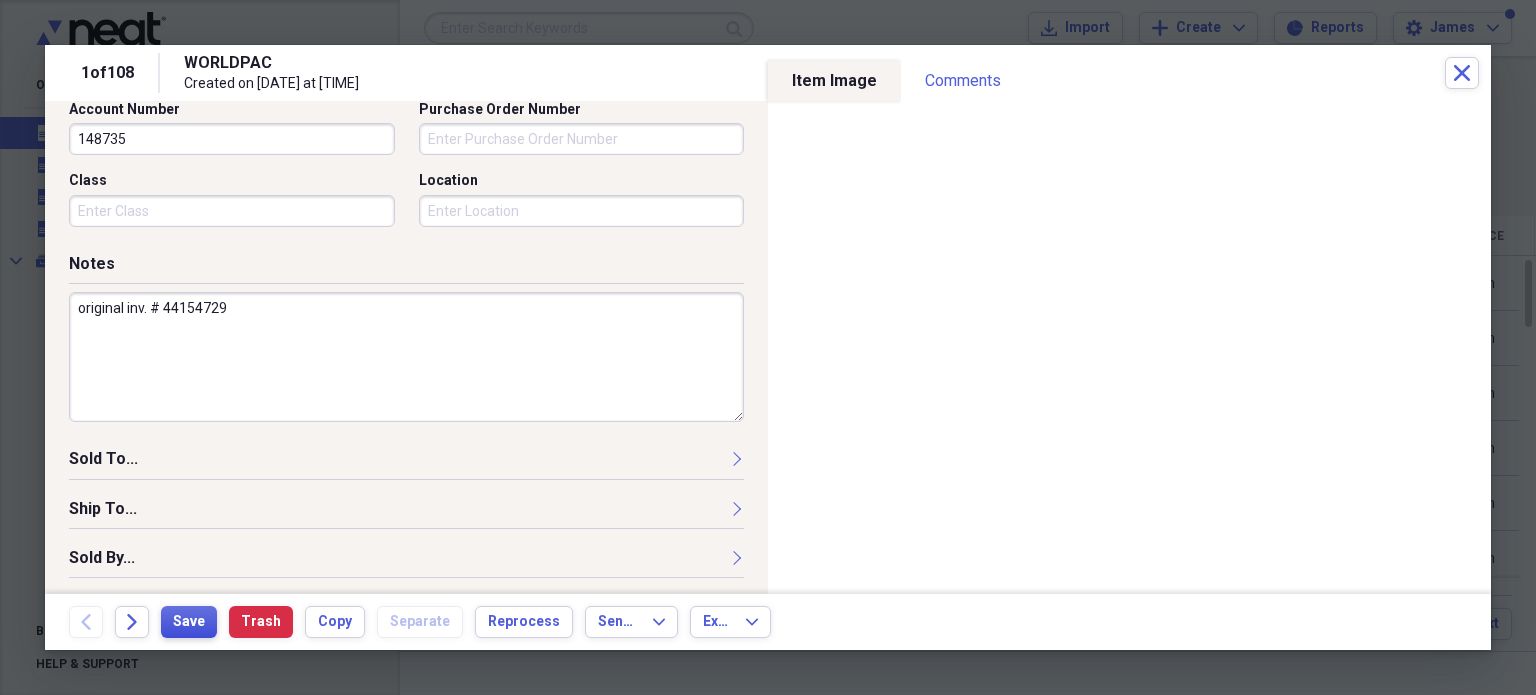 type on "original inv. # 44154729" 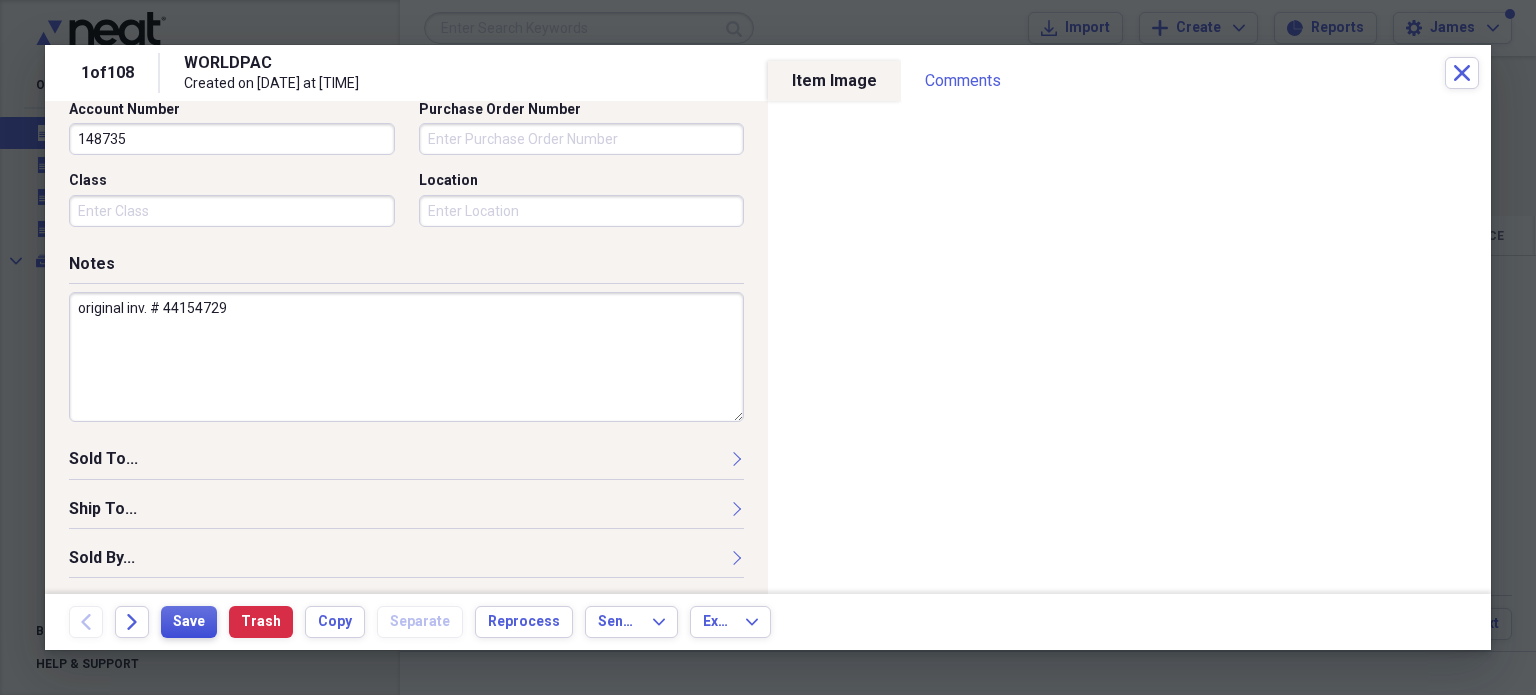 click on "Save" at bounding box center [189, 622] 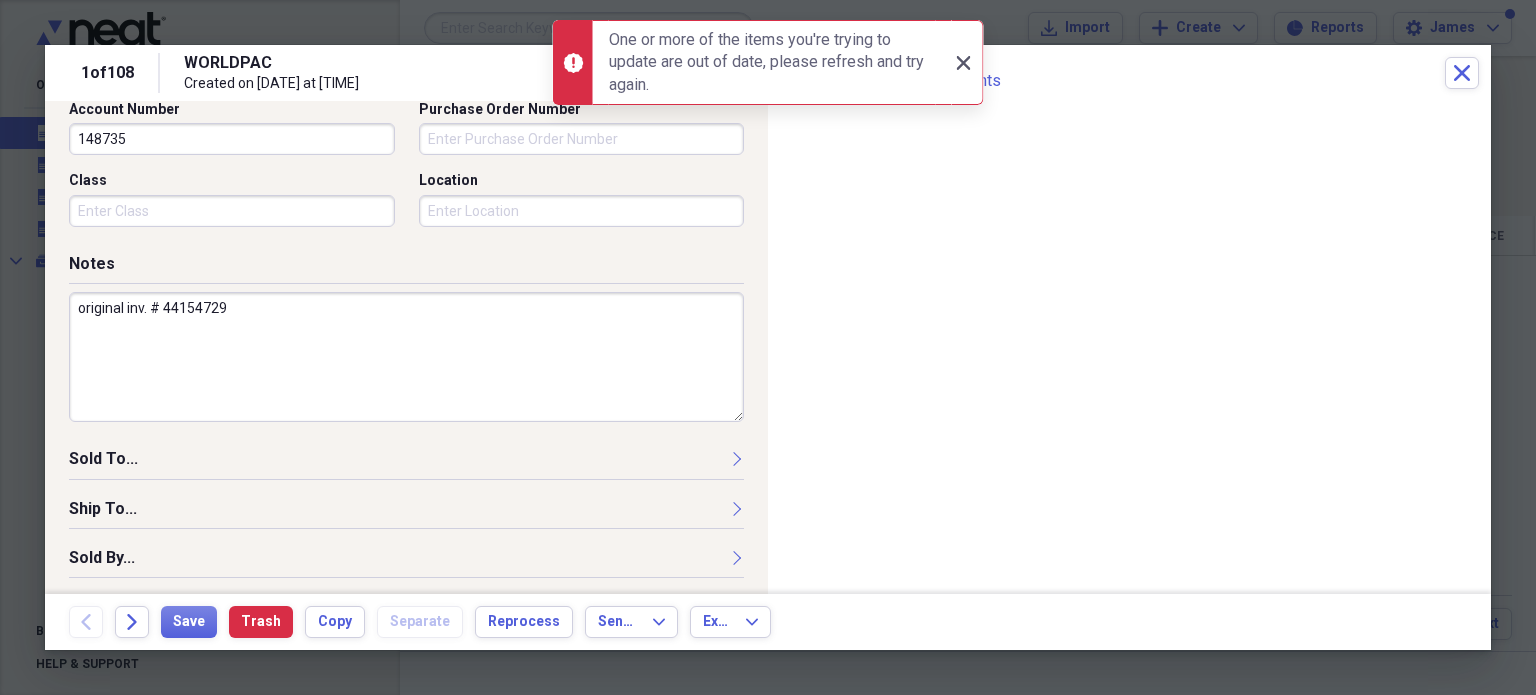 click on "Close Close" at bounding box center (963, 63) 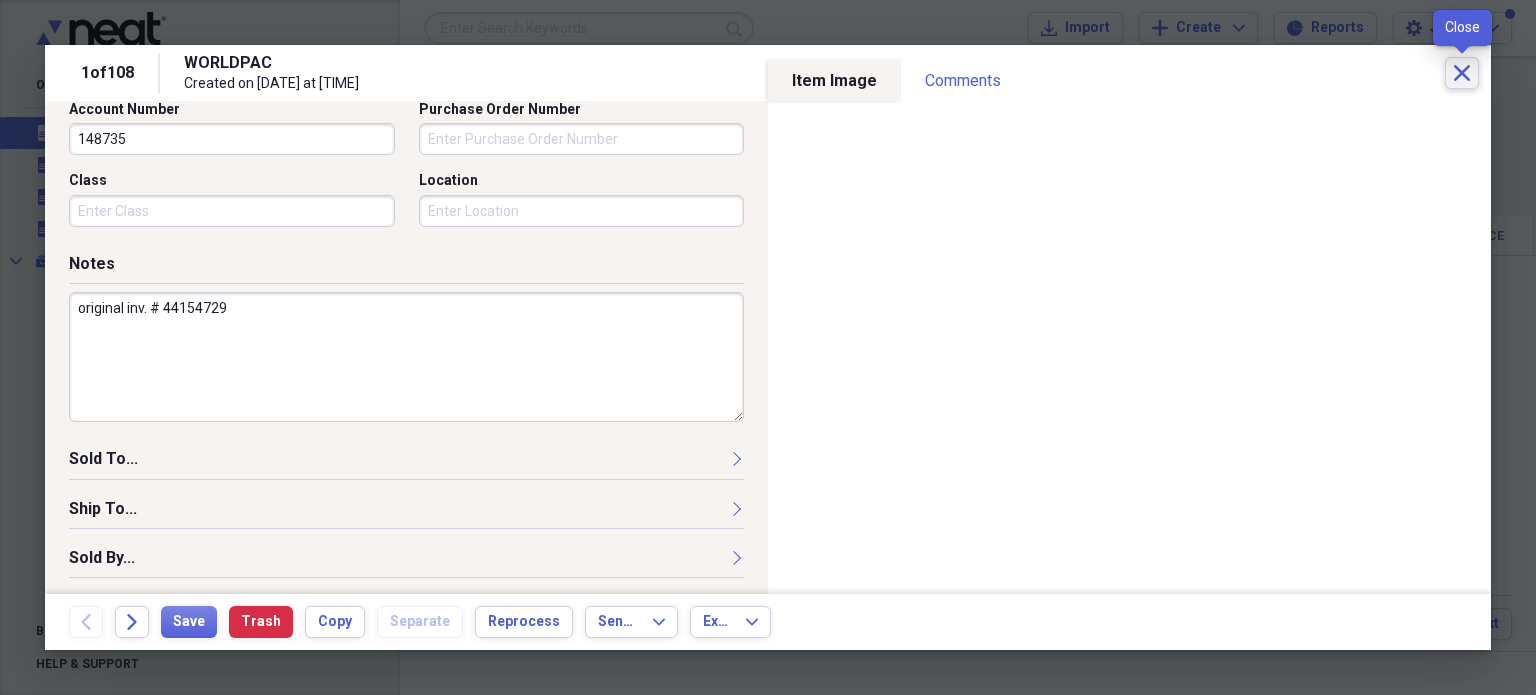 click on "Close" 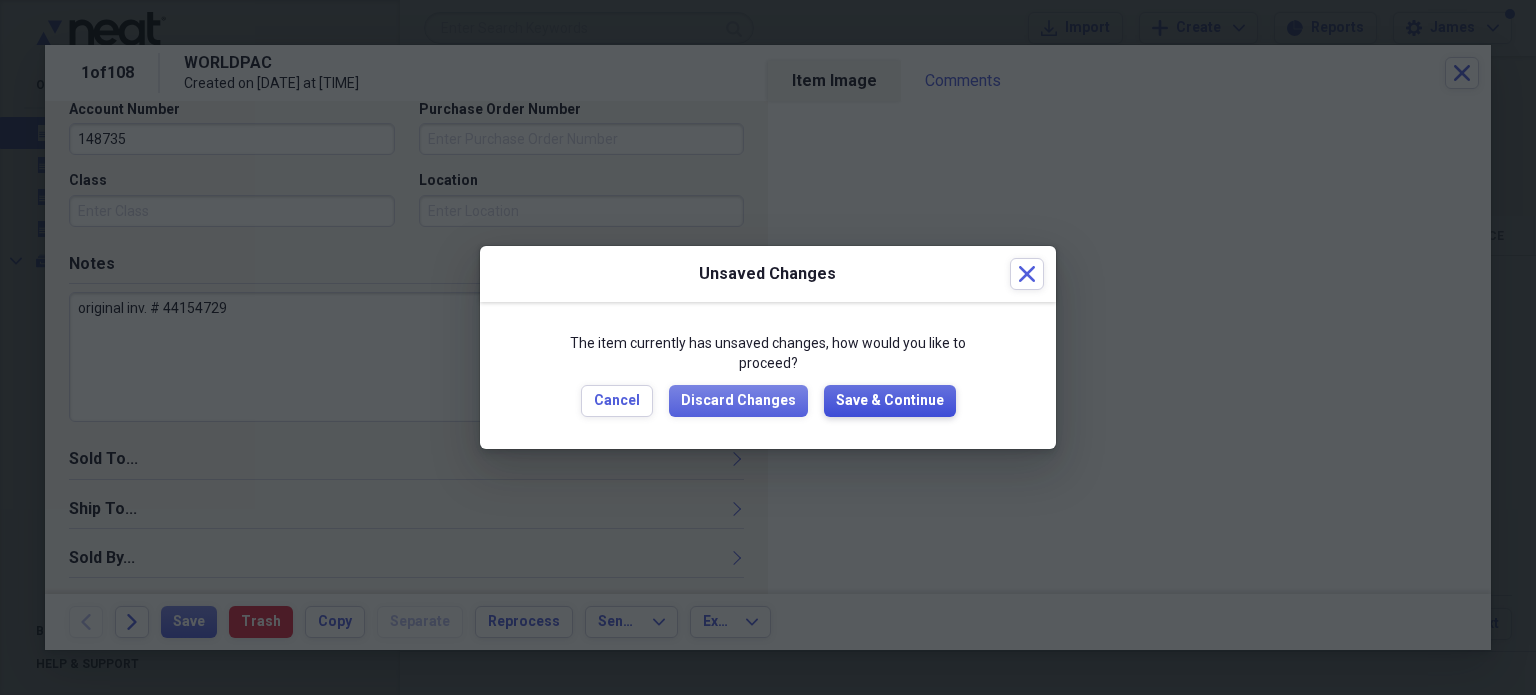 click on "Save & Continue" at bounding box center [890, 401] 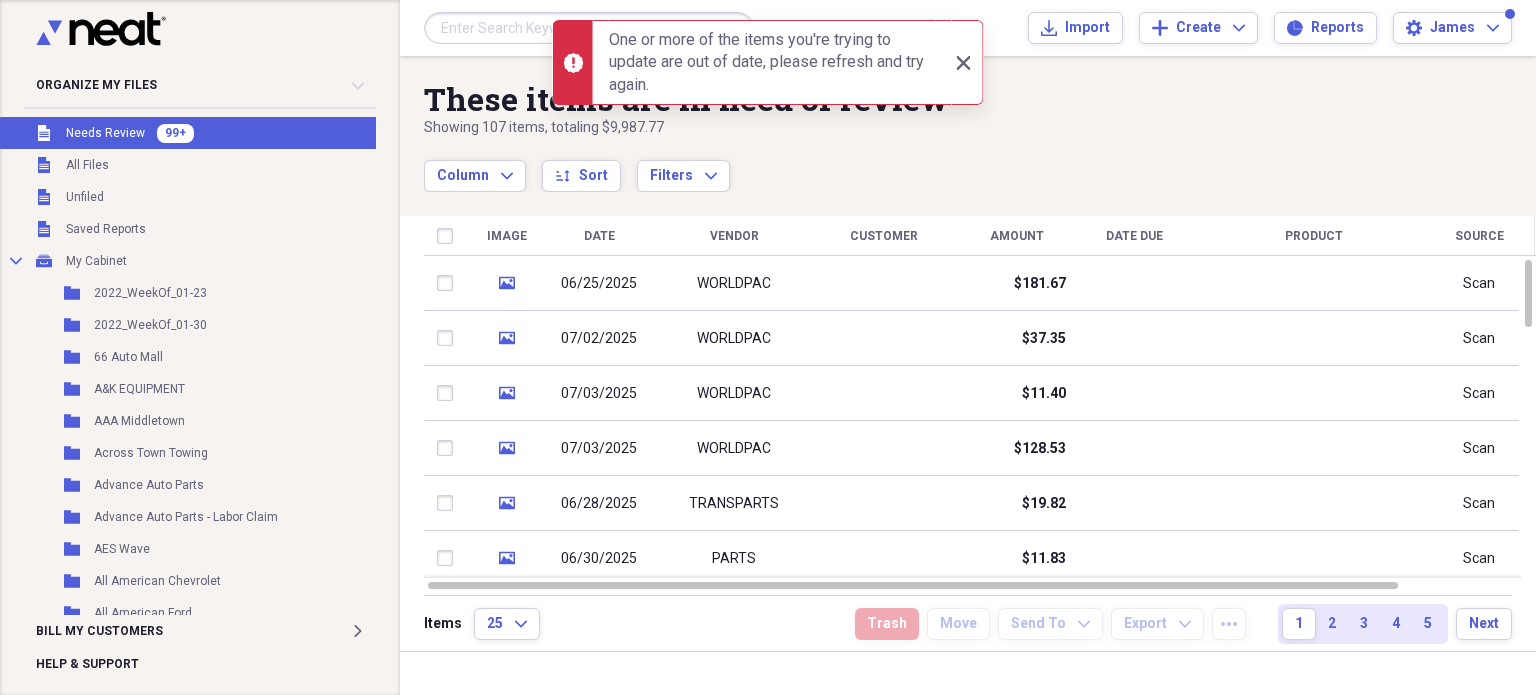 click at bounding box center (589, 28) 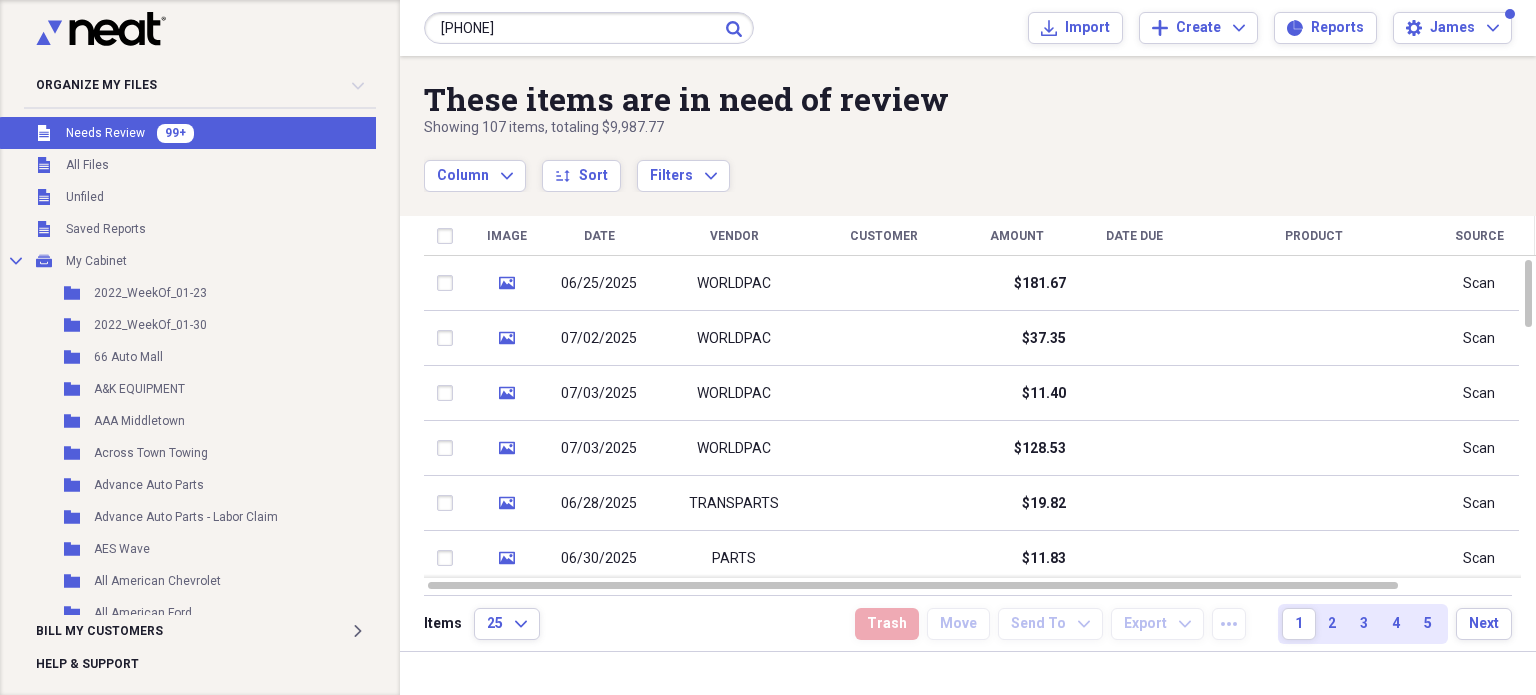 type on "[PHONE]" 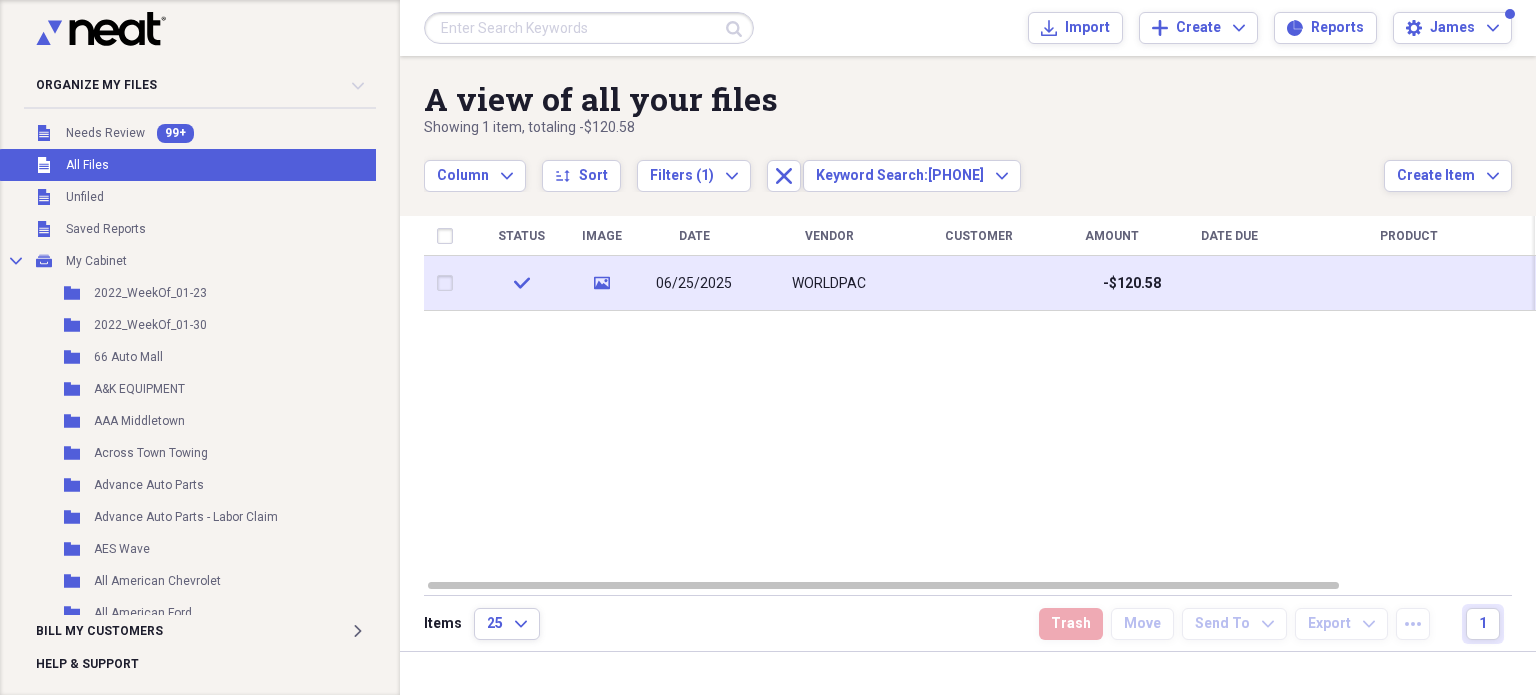 click at bounding box center [449, 283] 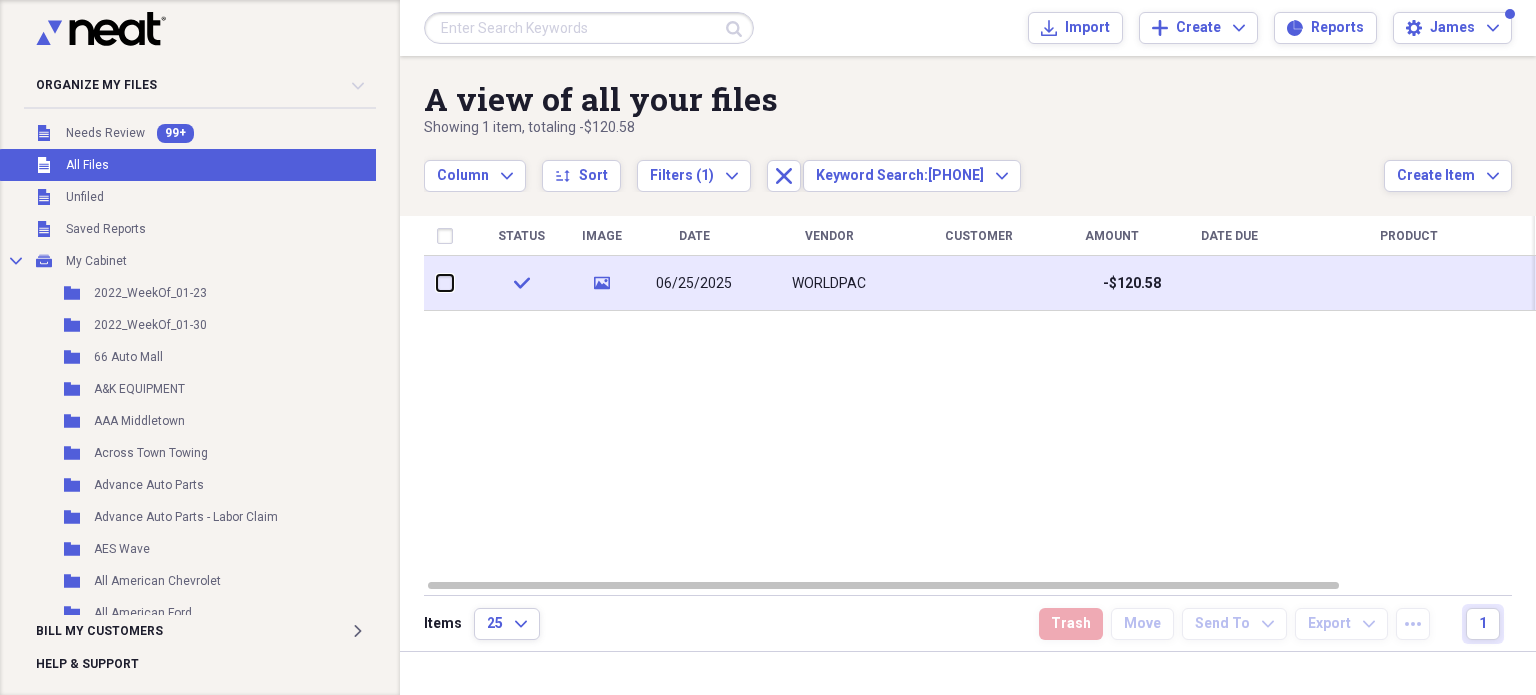 click at bounding box center (437, 283) 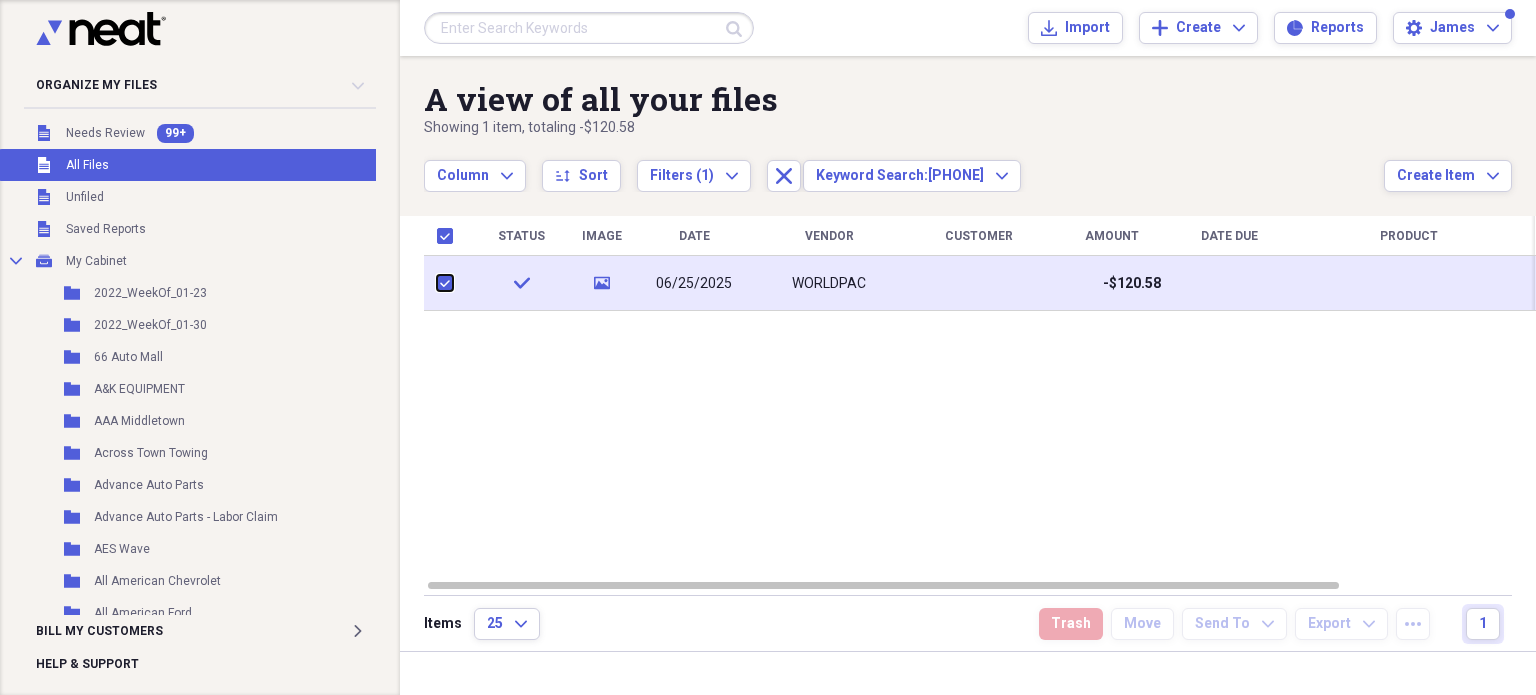 checkbox on "true" 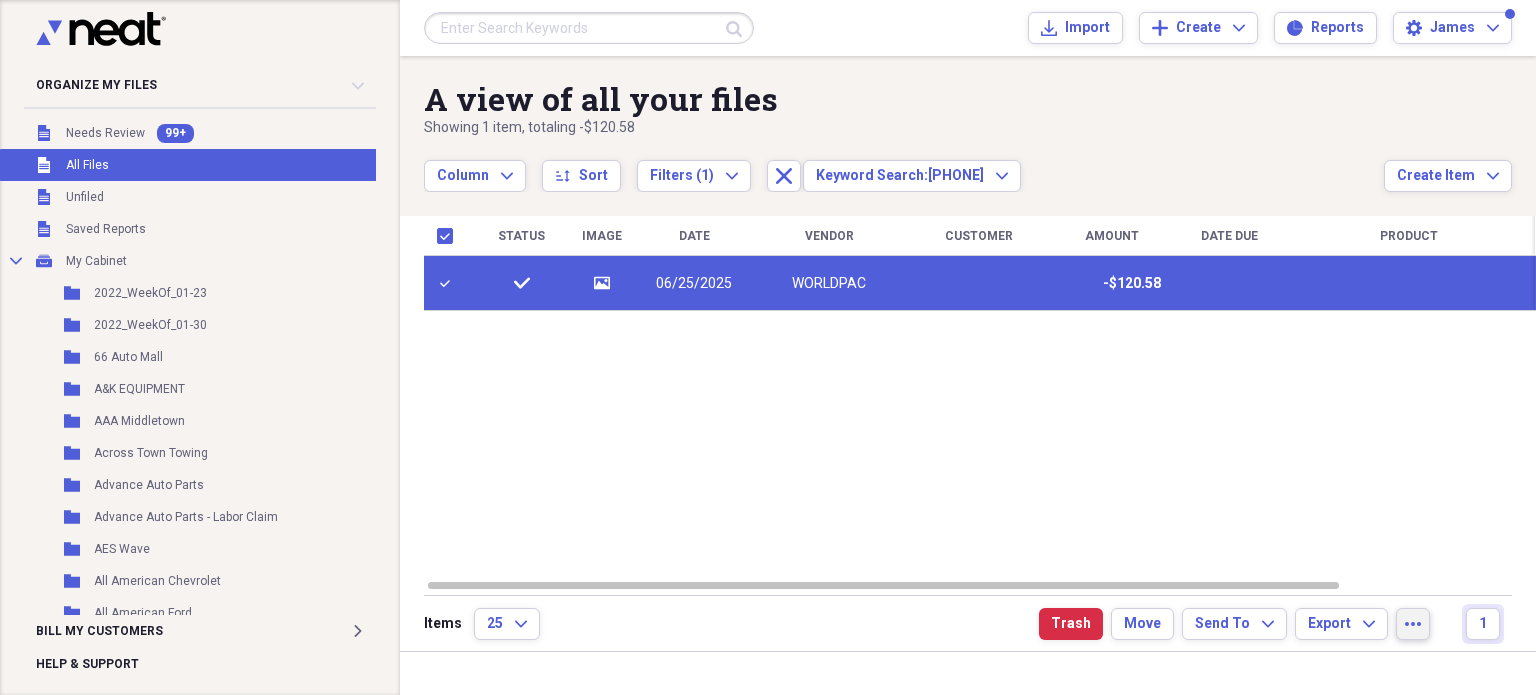 click on "more" 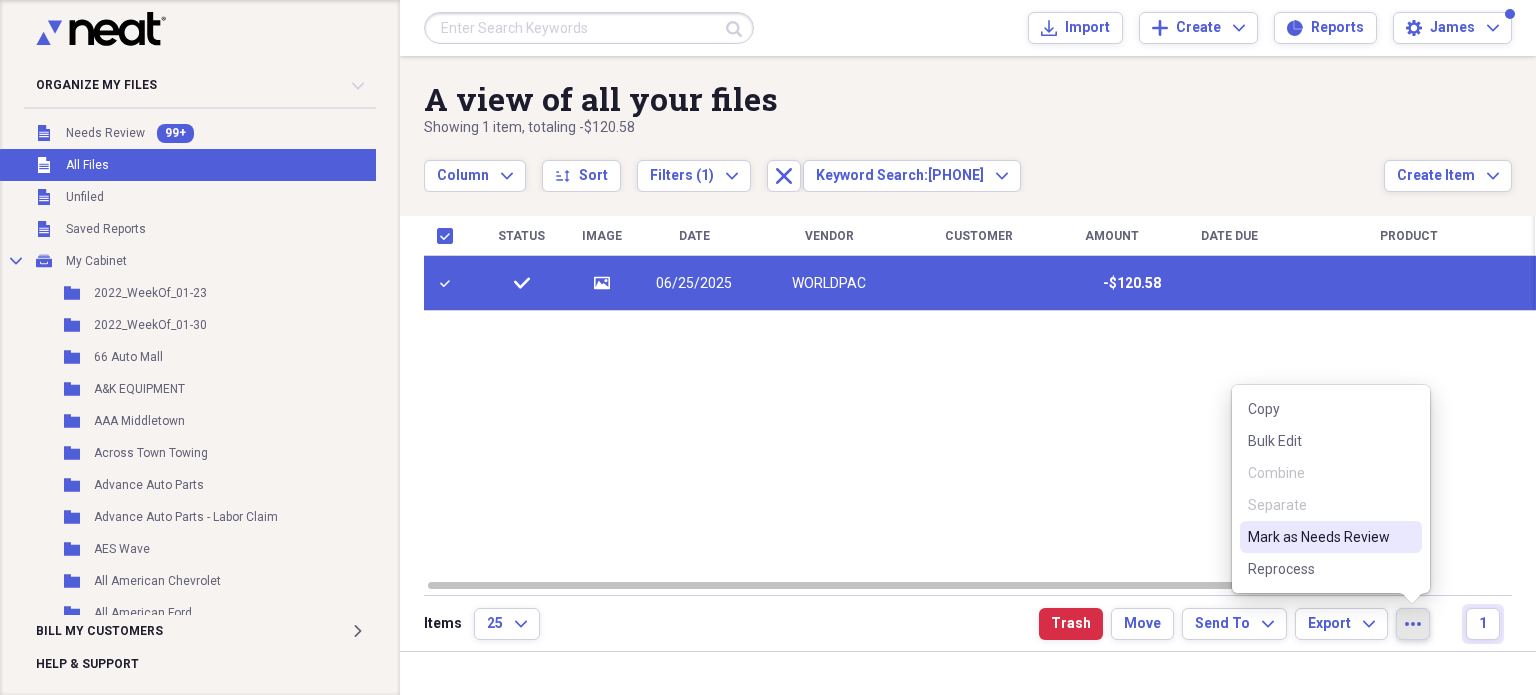 click on "Mark as Needs Review" at bounding box center [1319, 537] 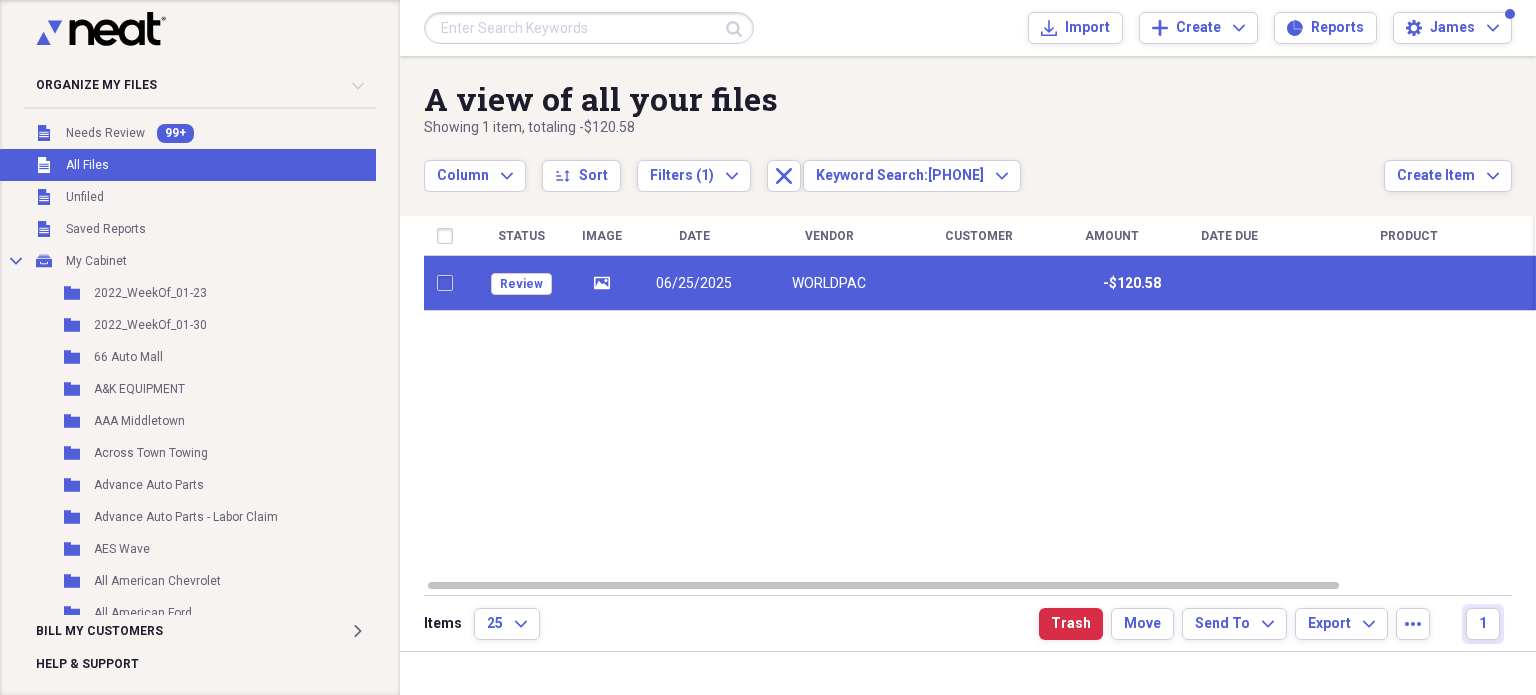 checkbox on "false" 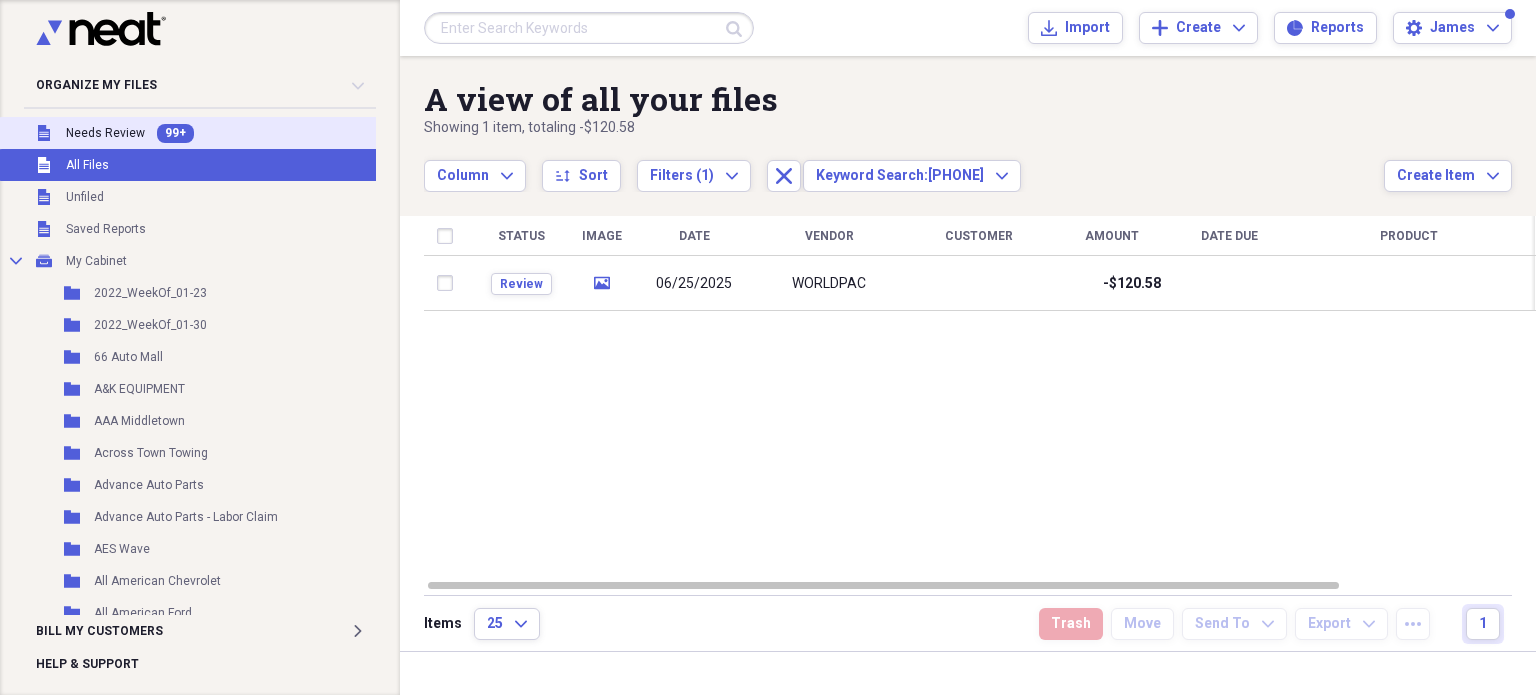 click on "Unfiled Needs Review 99+" at bounding box center (201, 133) 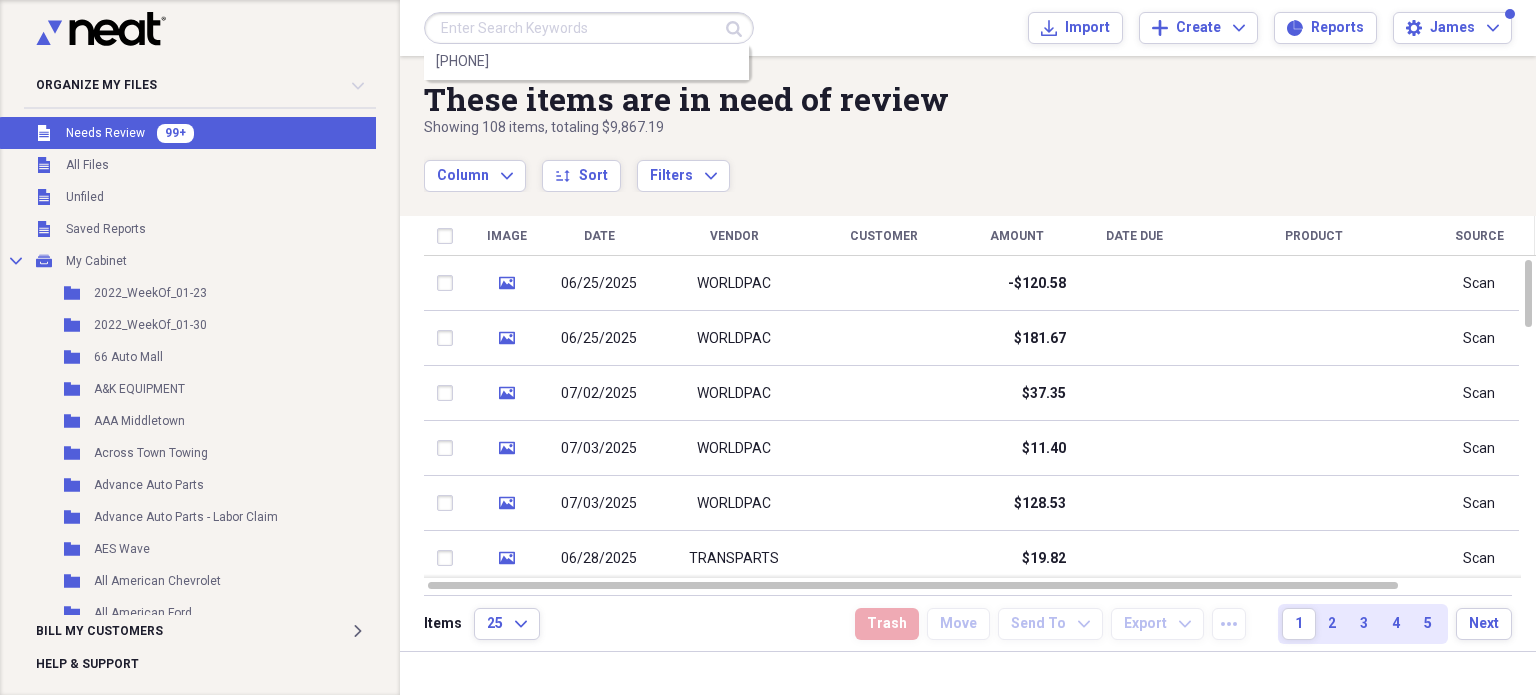click at bounding box center (589, 28) 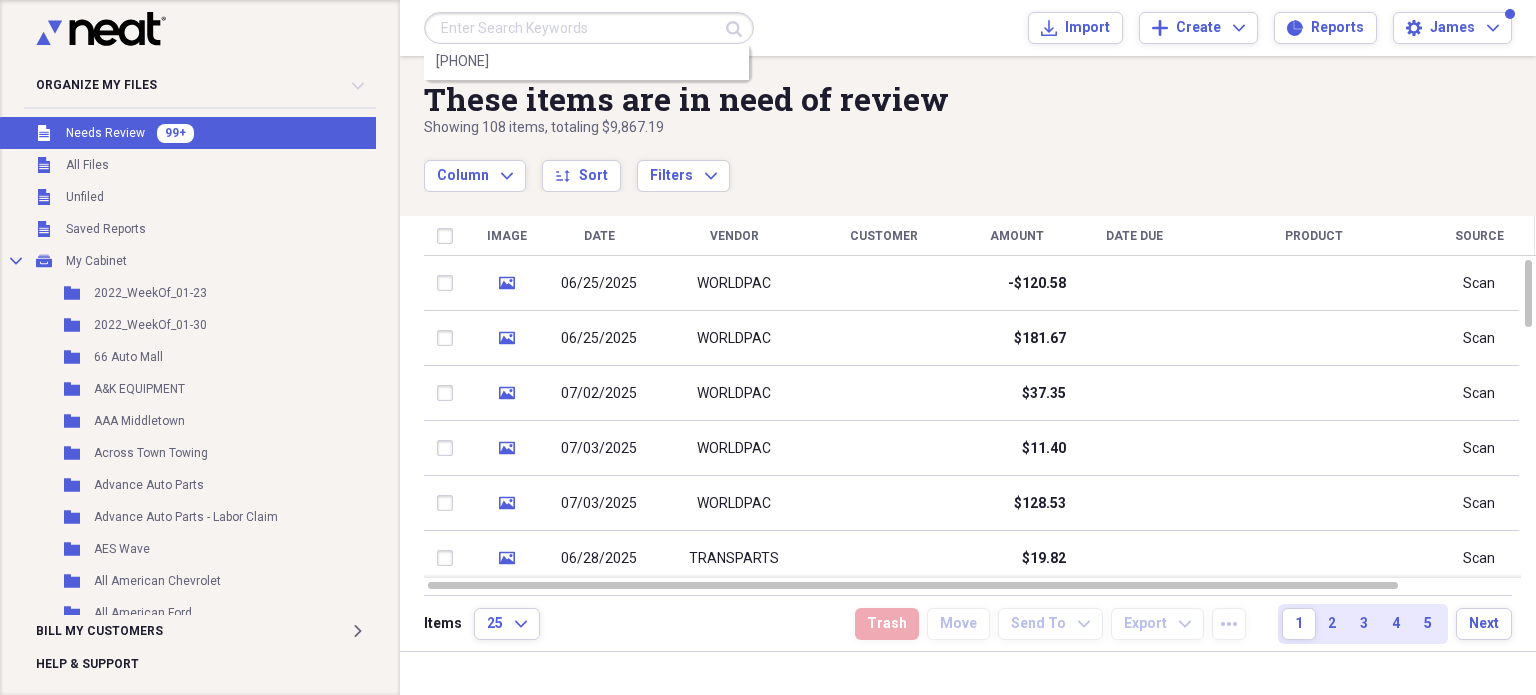 click on "Unfiled Needs Review 99+" at bounding box center (201, 133) 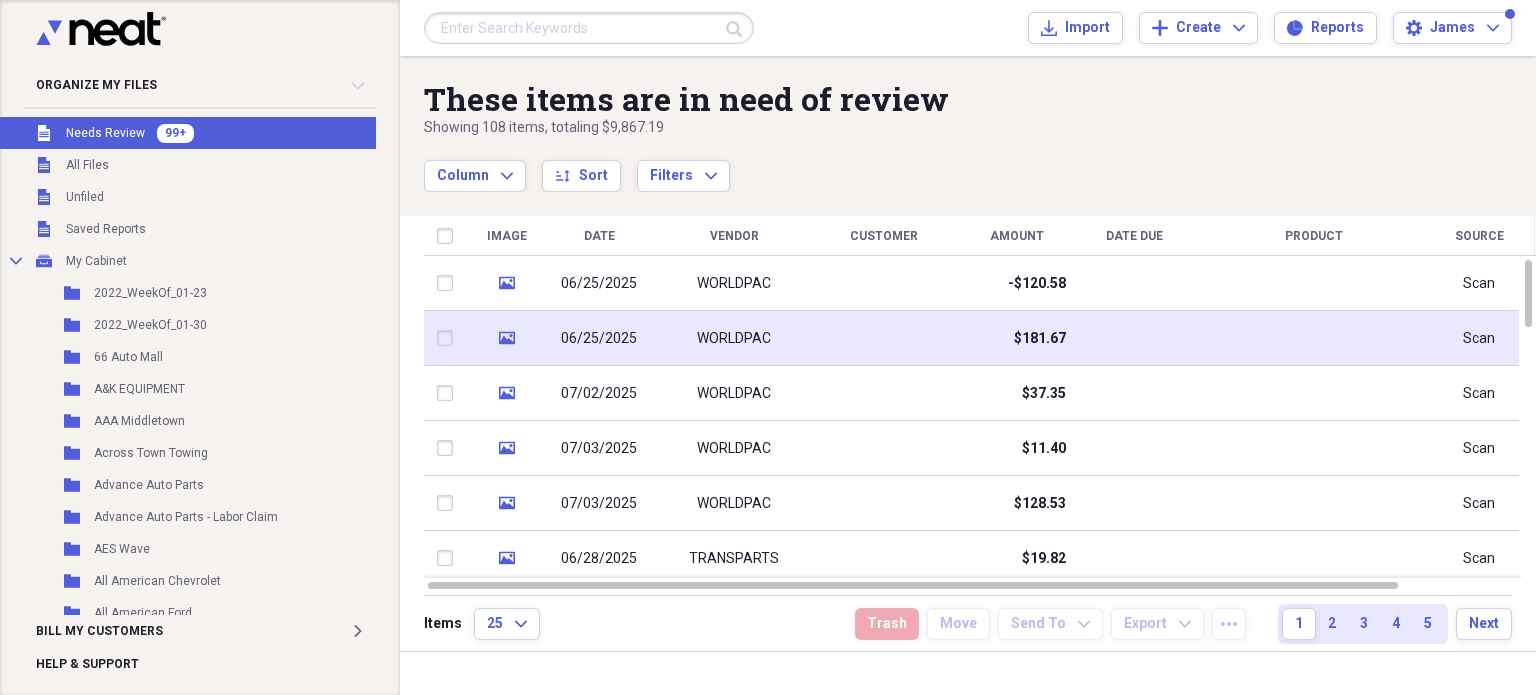 click on "WORLDPAC" at bounding box center [734, 338] 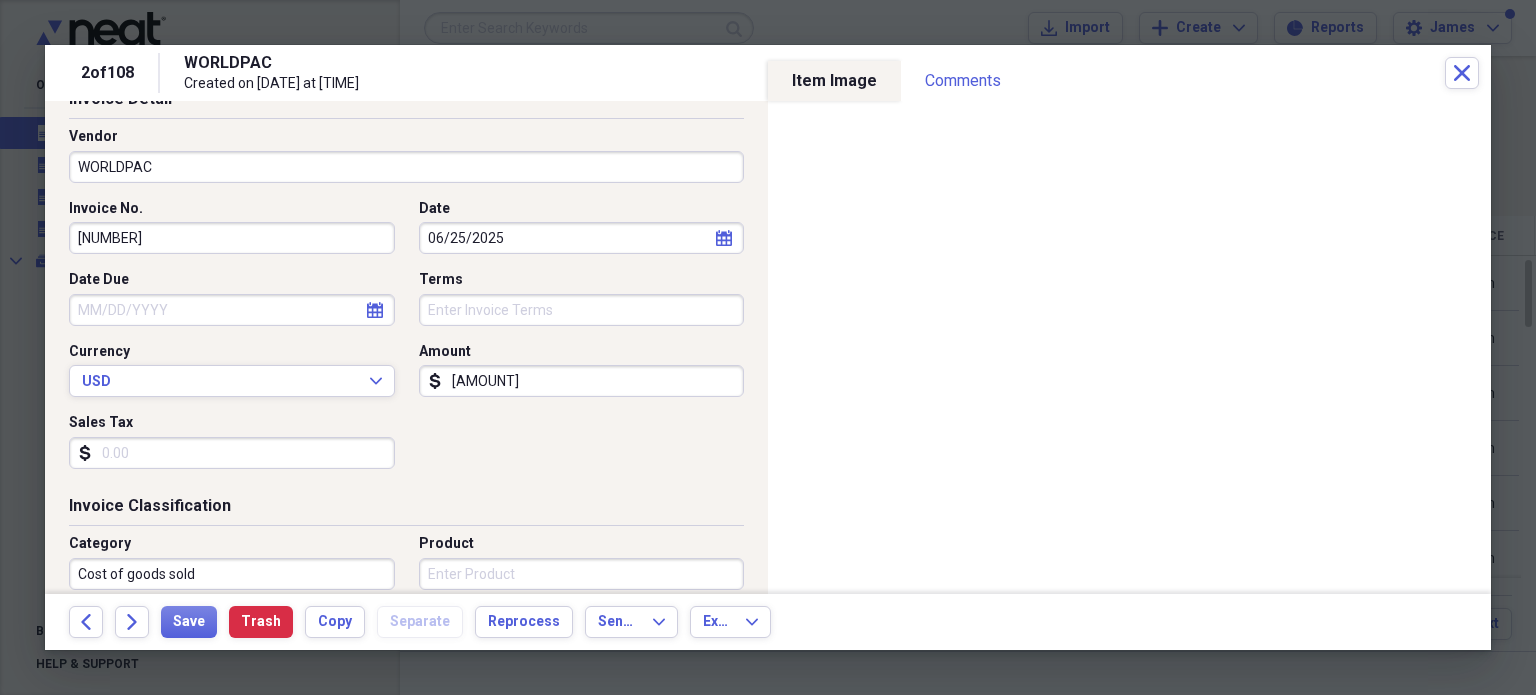 scroll, scrollTop: 115, scrollLeft: 0, axis: vertical 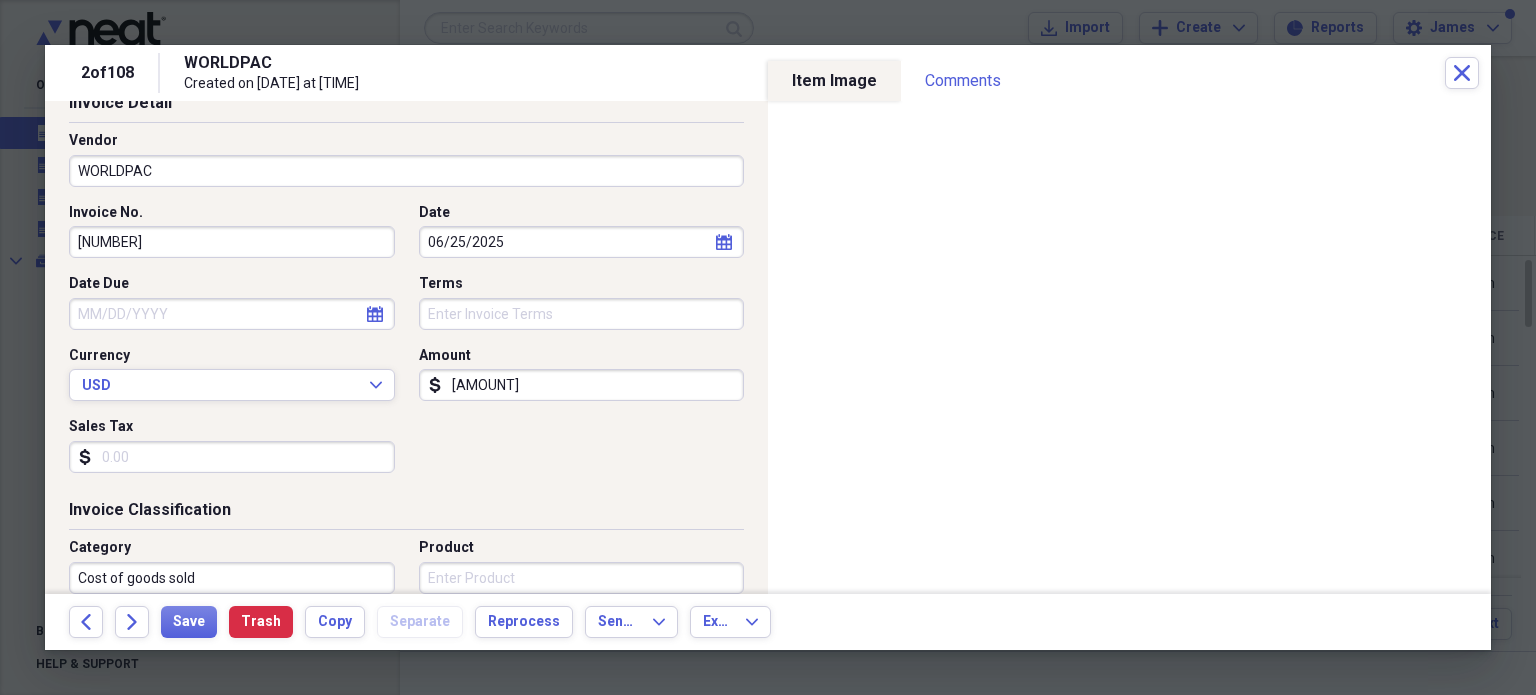 click on "[AMOUNT]" at bounding box center (582, 385) 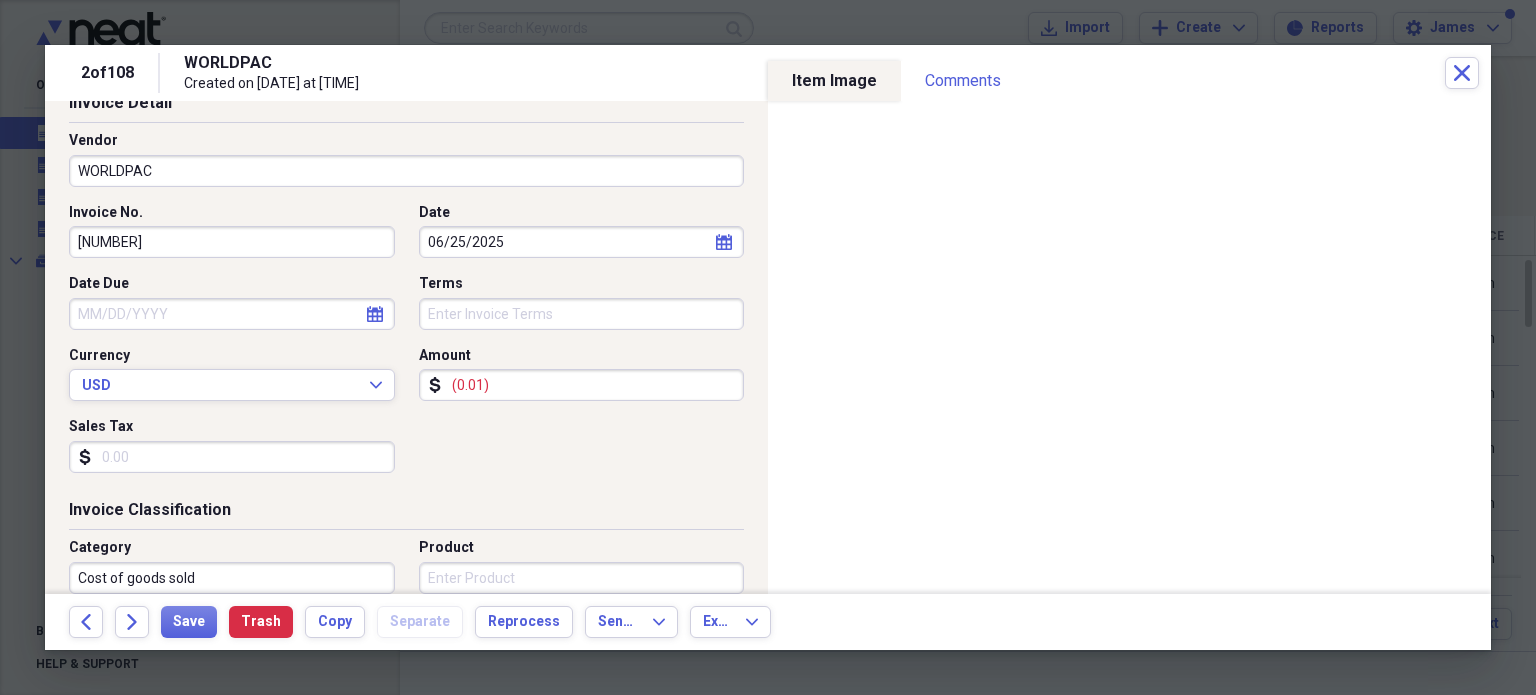 type on "(0.01)" 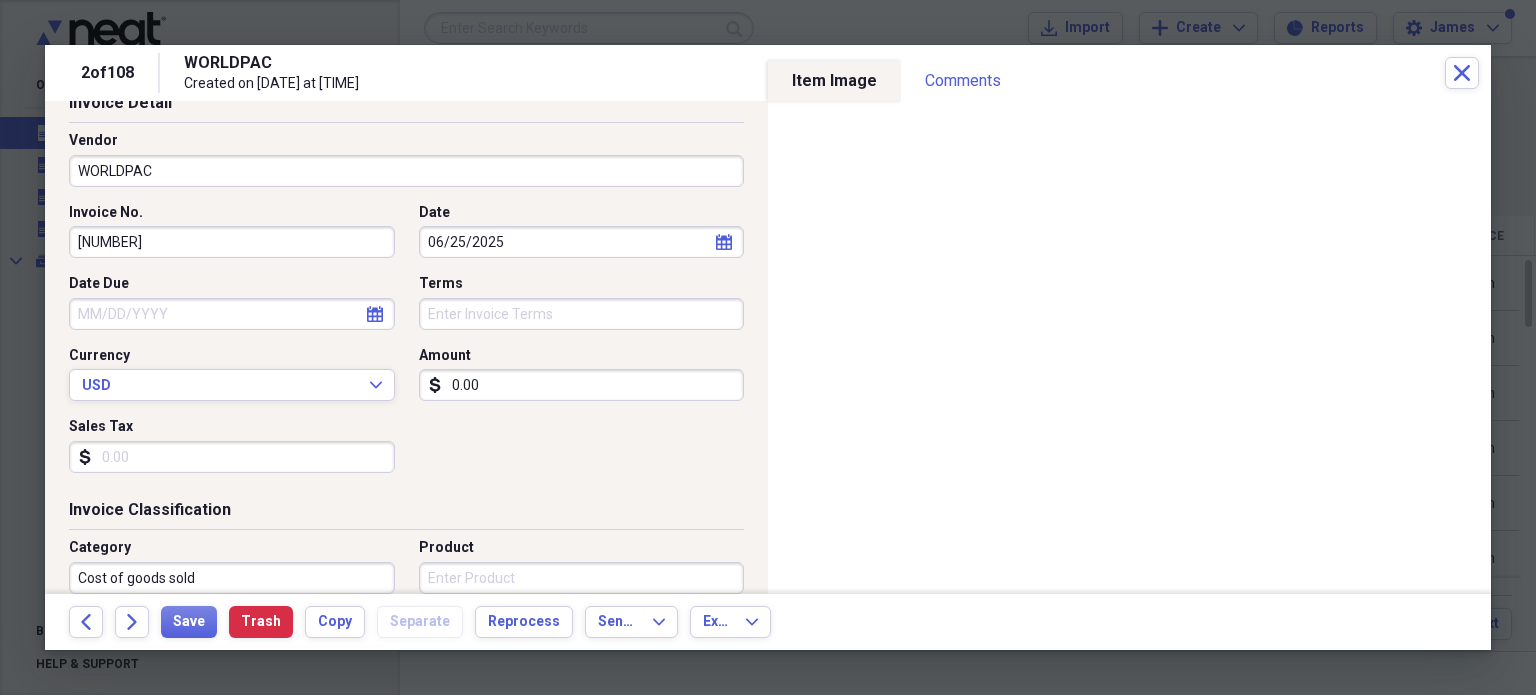 type on "0.00" 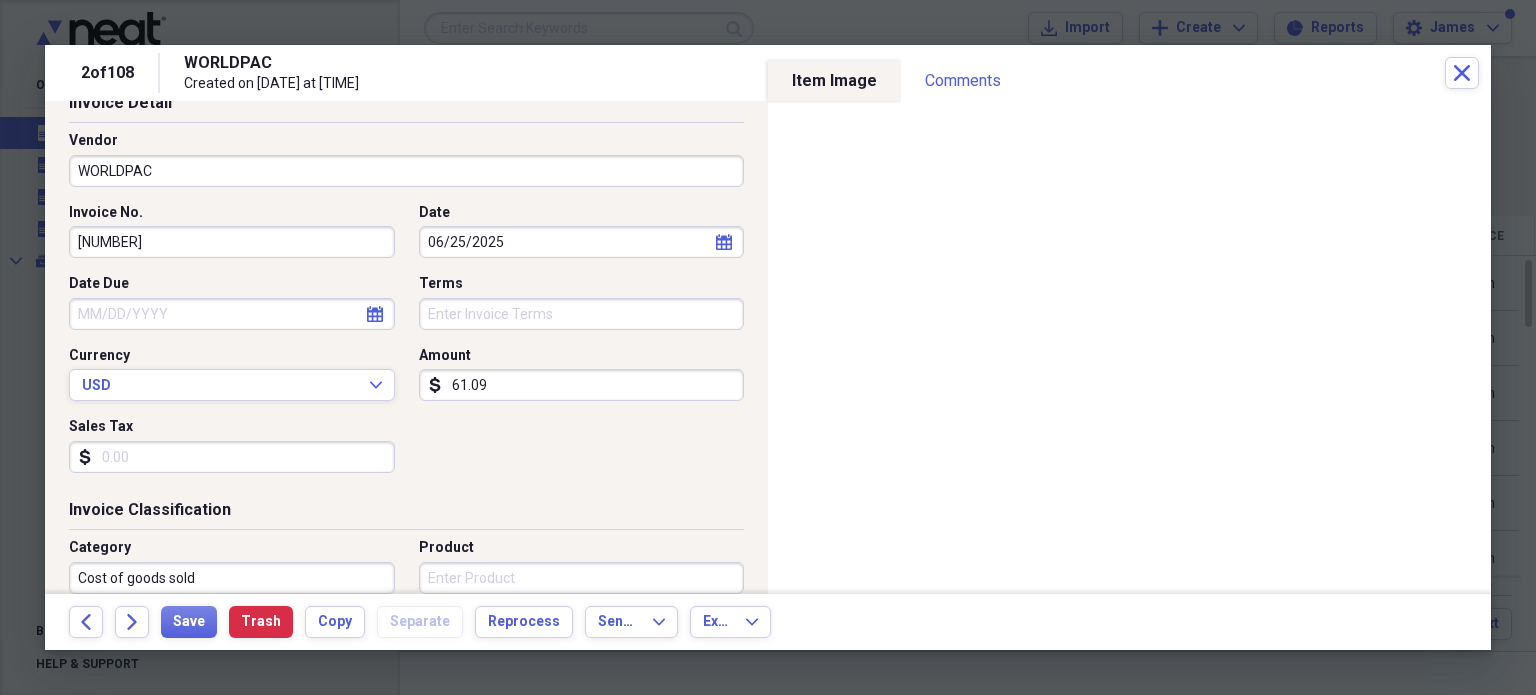 click on "61.09" at bounding box center (582, 385) 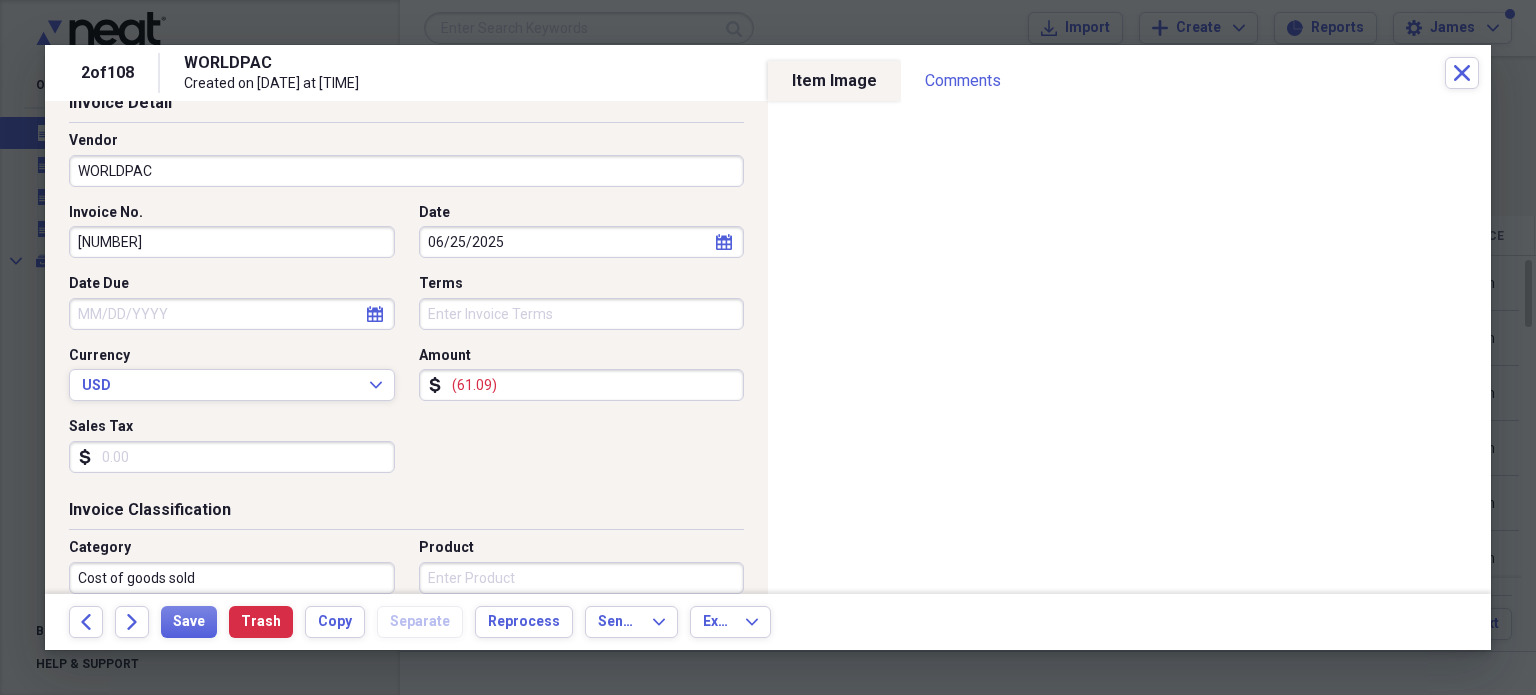 type on "(61.09)" 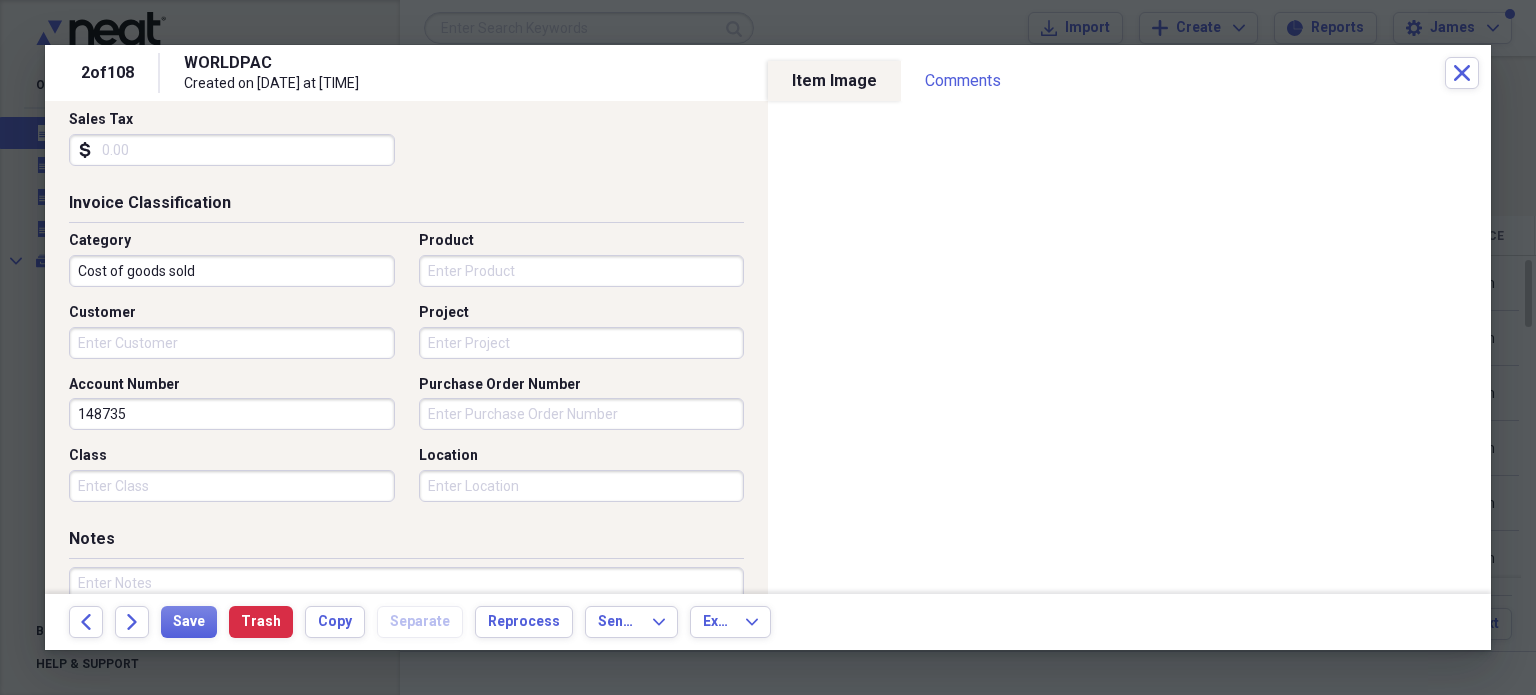 scroll, scrollTop: 430, scrollLeft: 0, axis: vertical 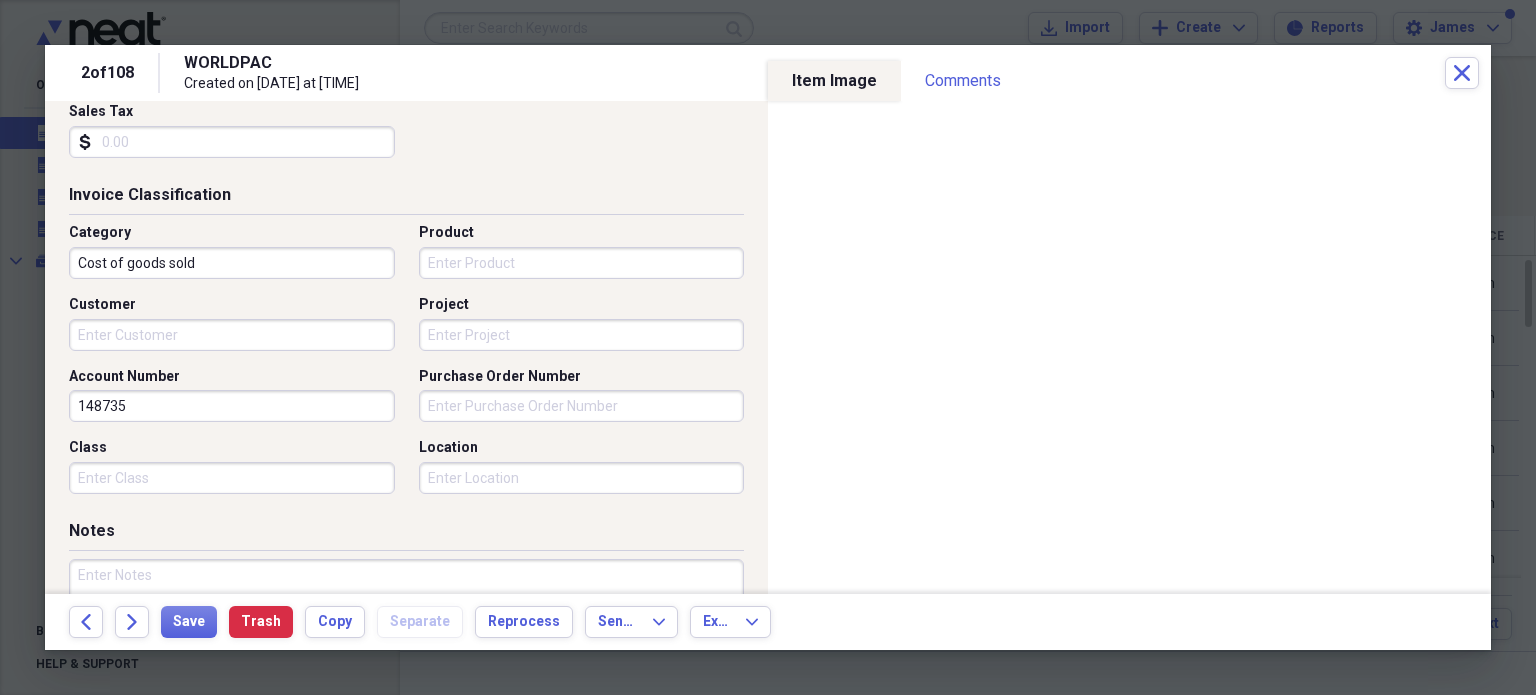 type on "72804228" 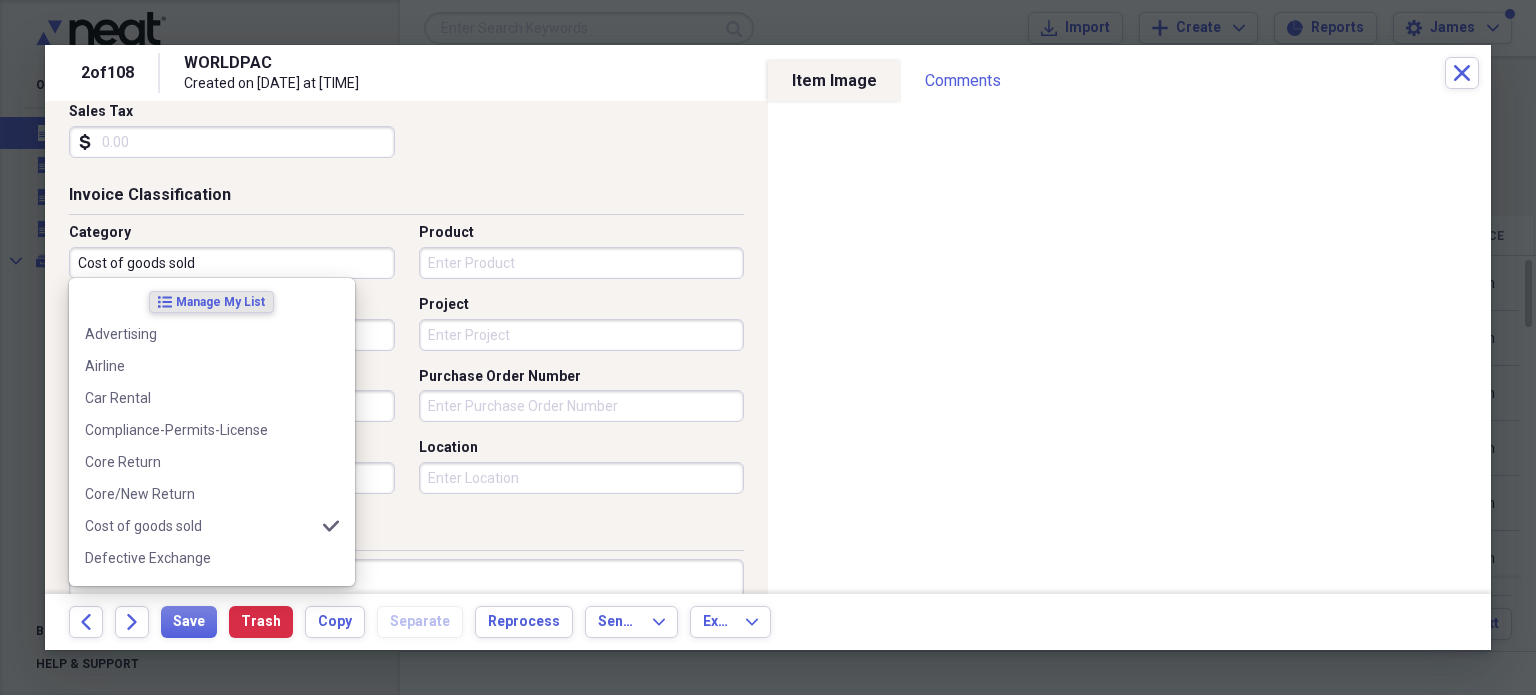click on "Cost of goods sold" at bounding box center [232, 263] 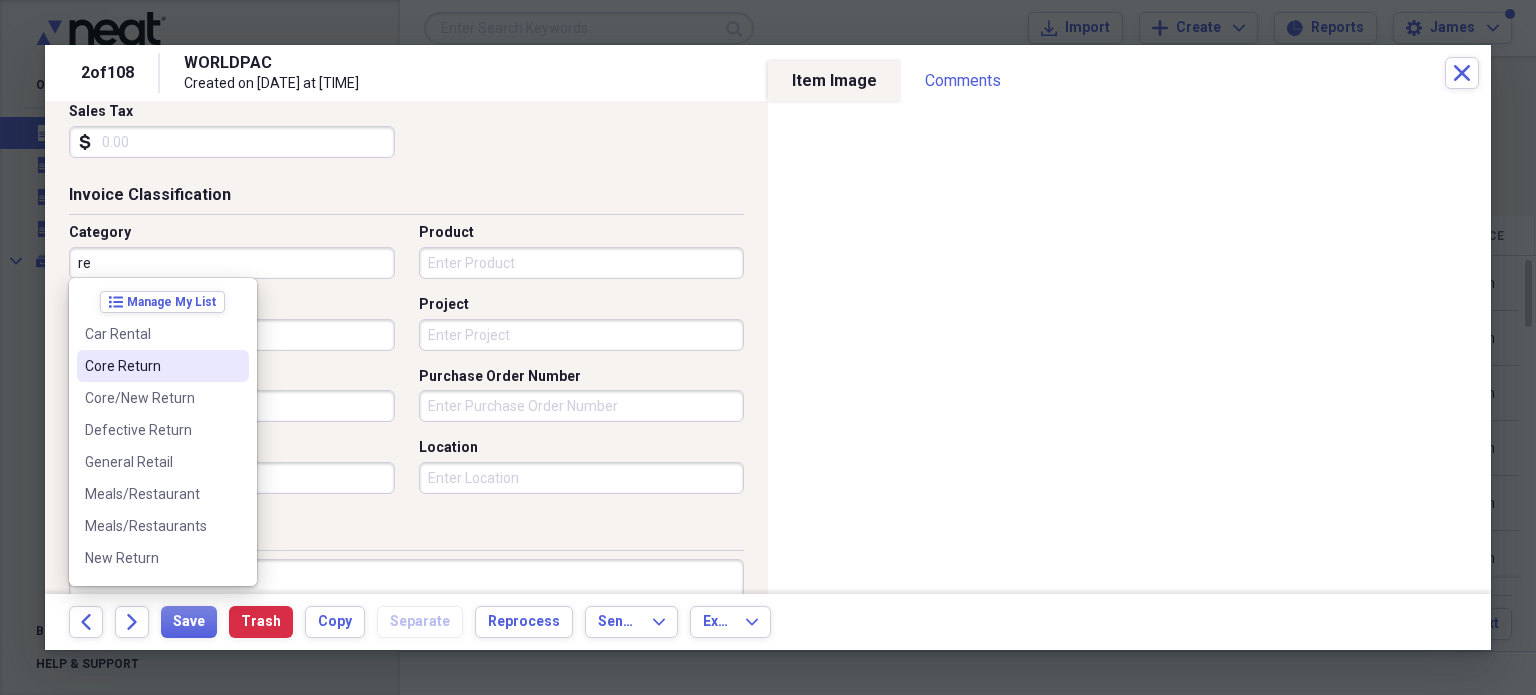 type on "r" 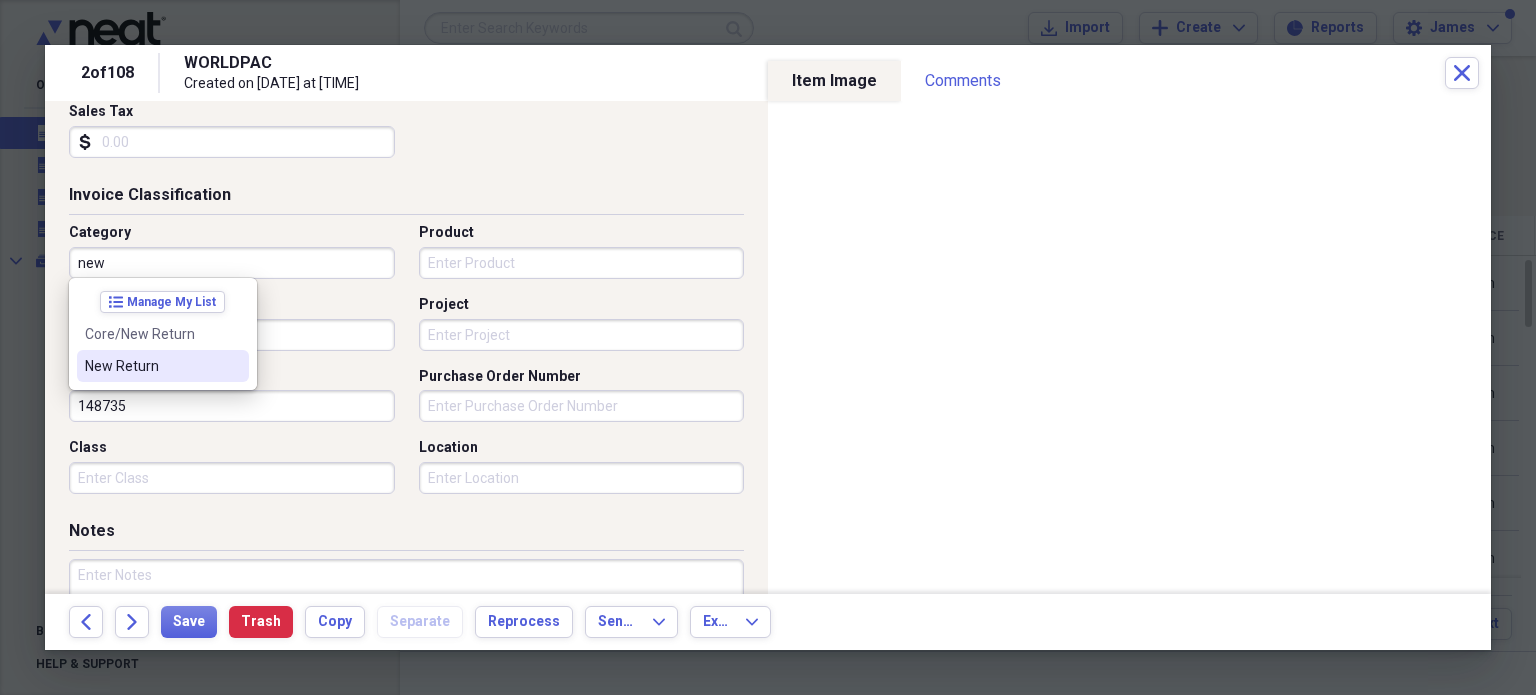 click on "New Return" at bounding box center (151, 366) 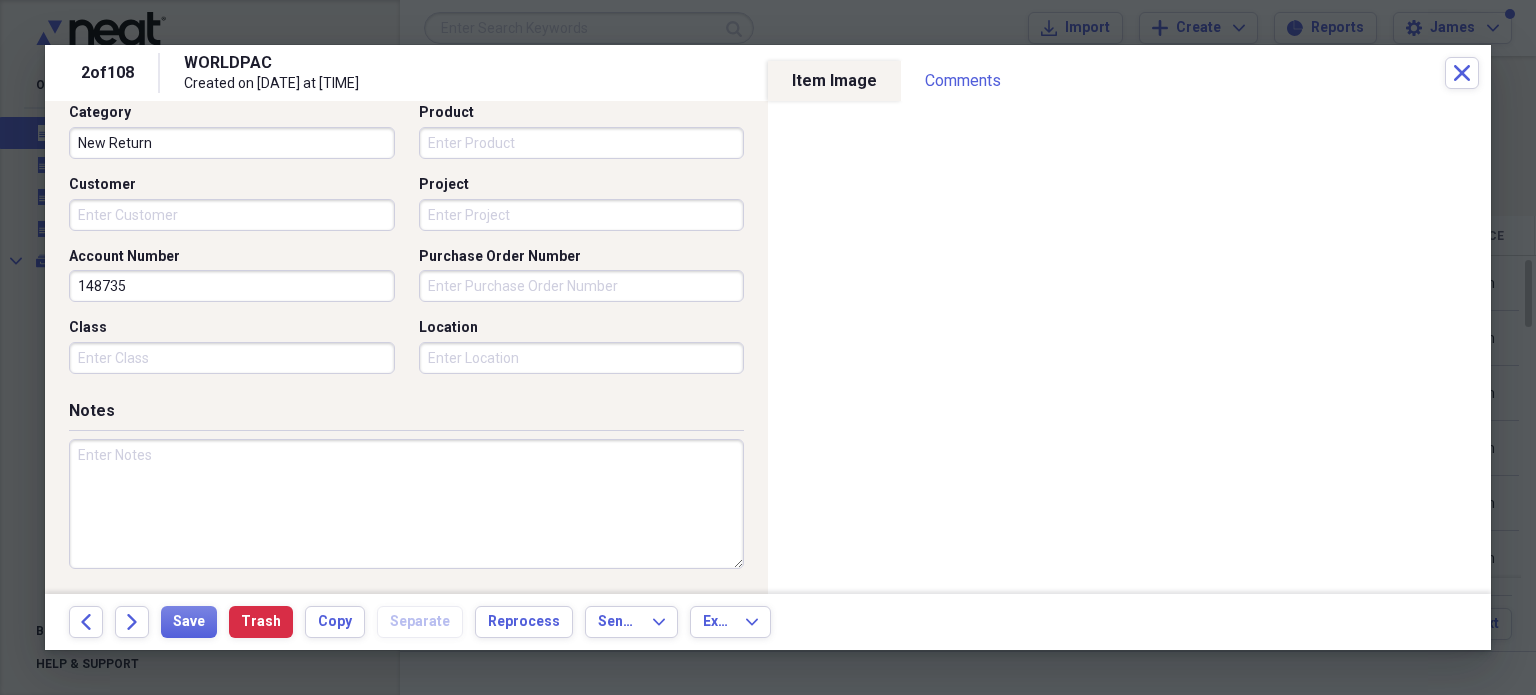 scroll, scrollTop: 553, scrollLeft: 0, axis: vertical 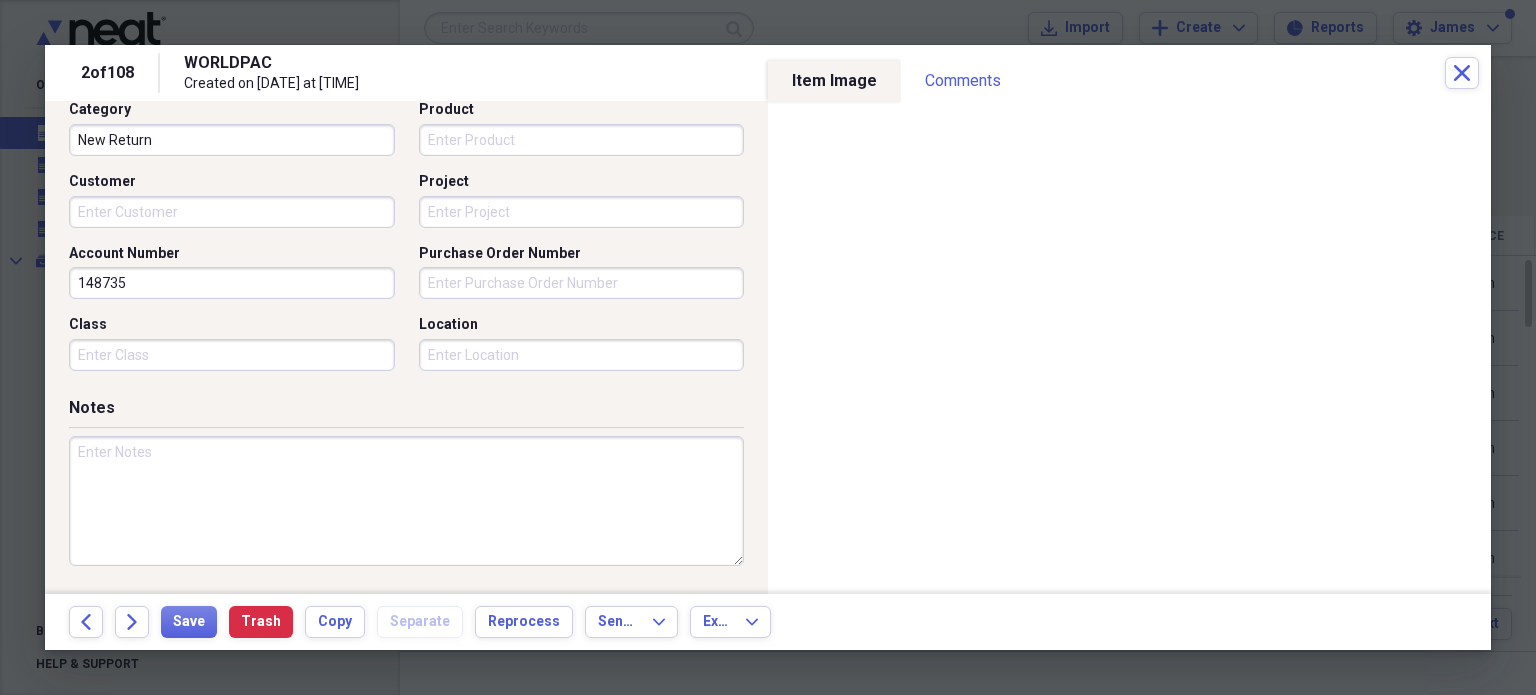 click at bounding box center [406, 501] 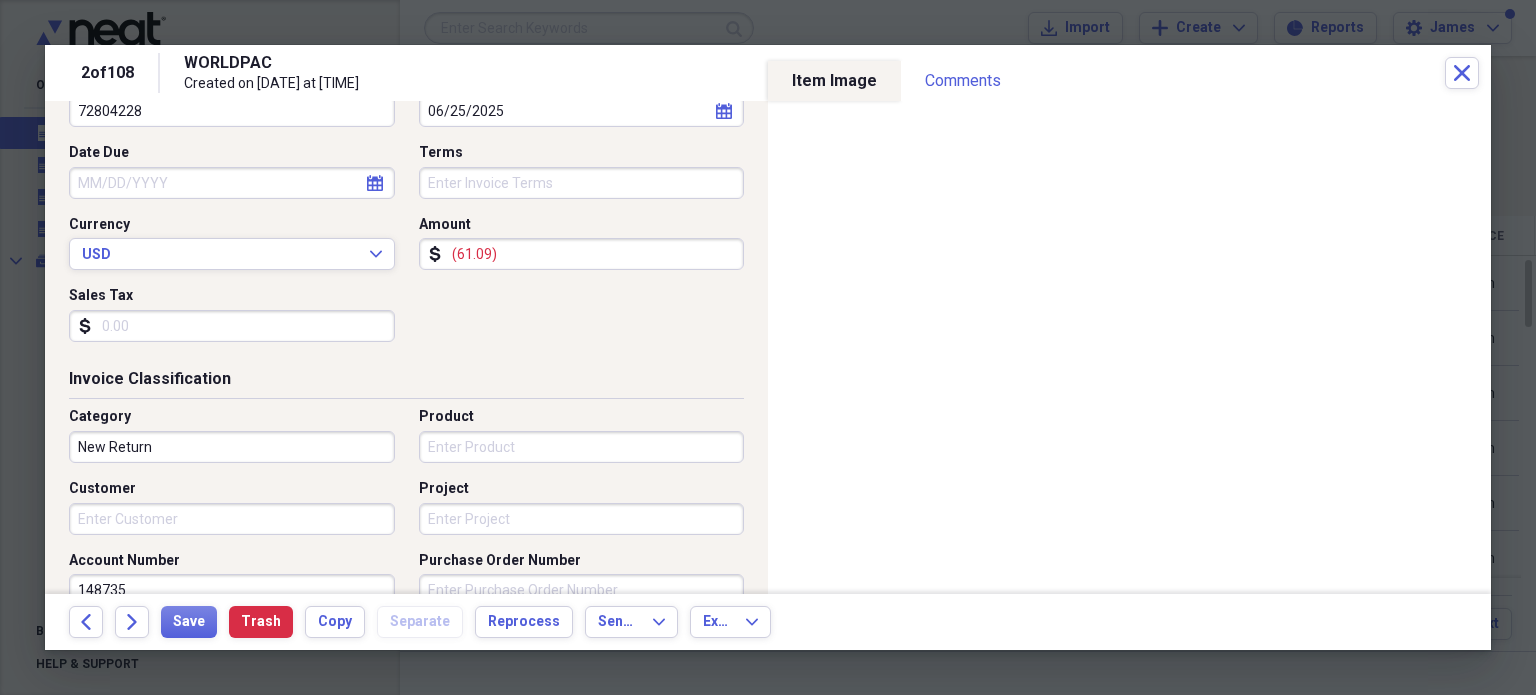 scroll, scrollTop: 697, scrollLeft: 0, axis: vertical 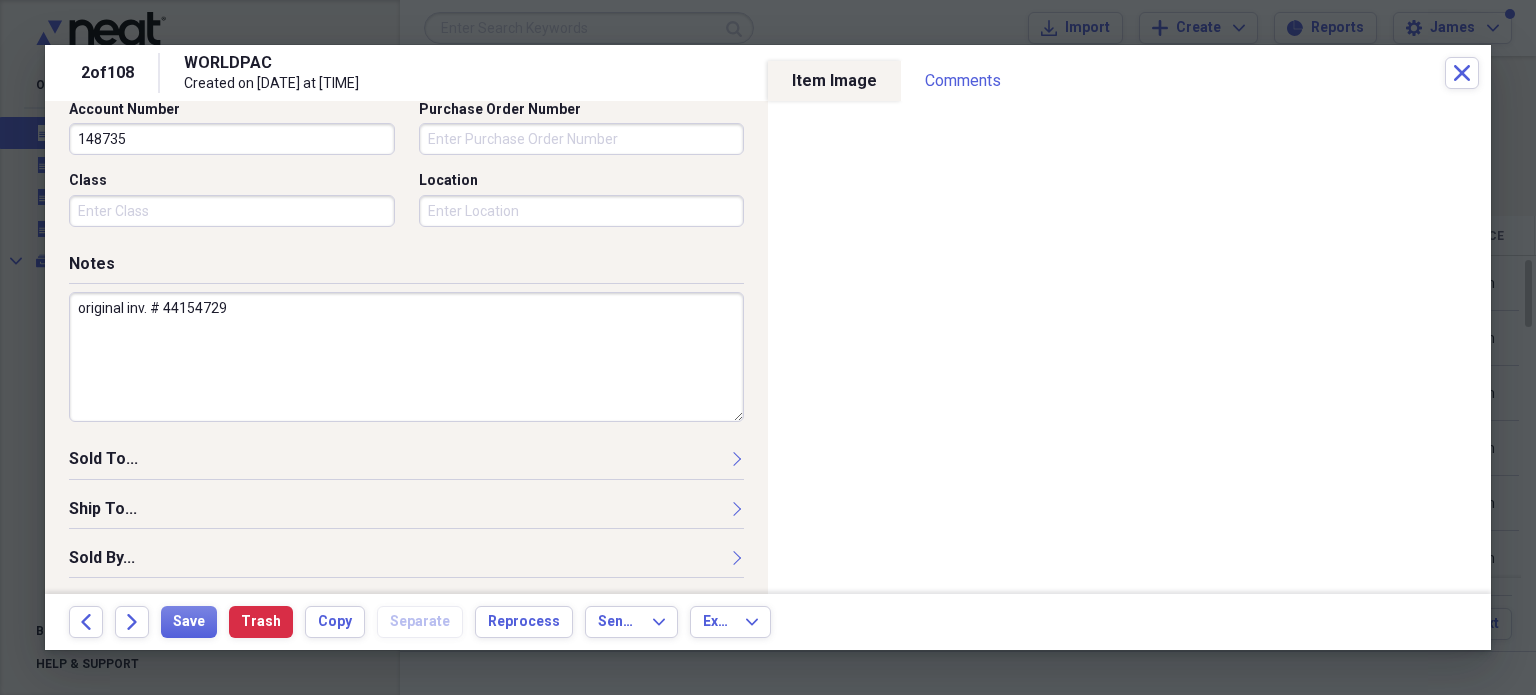 click on "original inv. # 44154729" at bounding box center (406, 357) 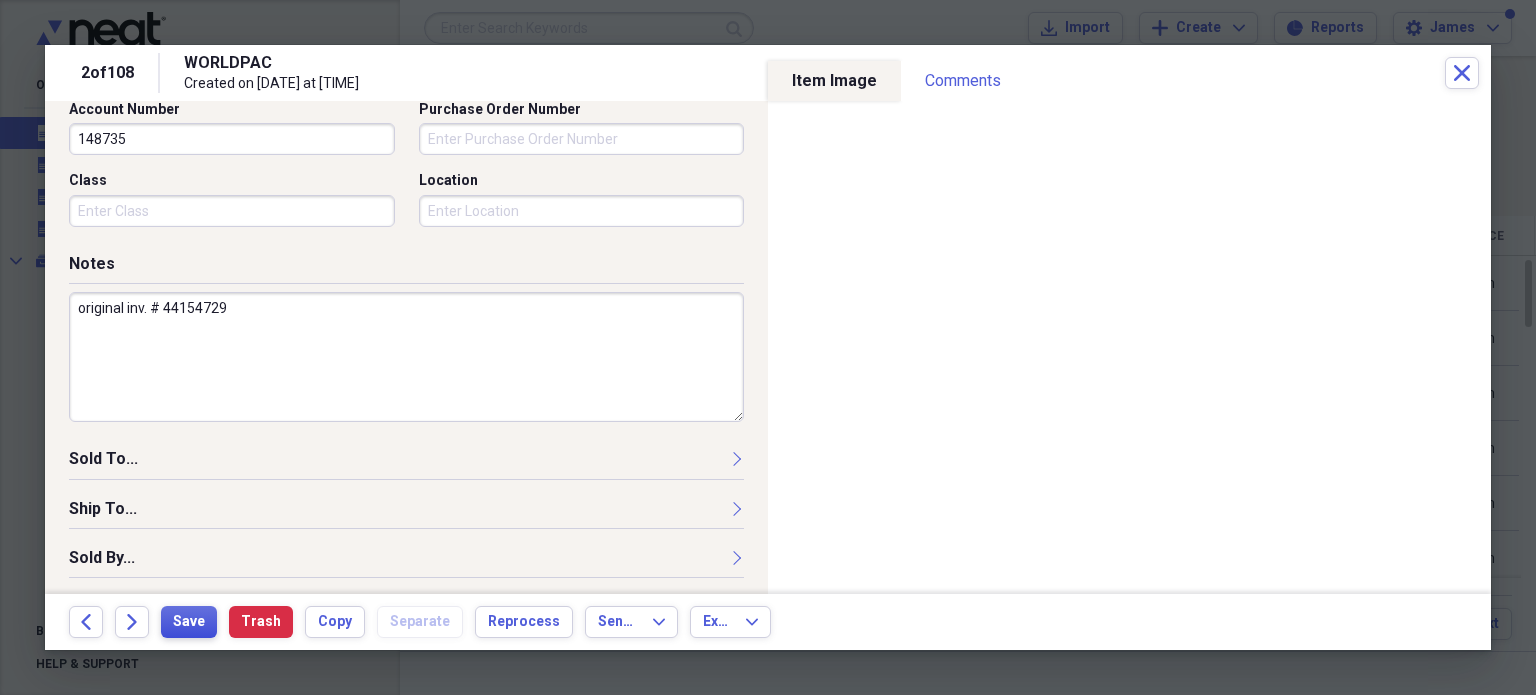 type on "original inv. # 44154729" 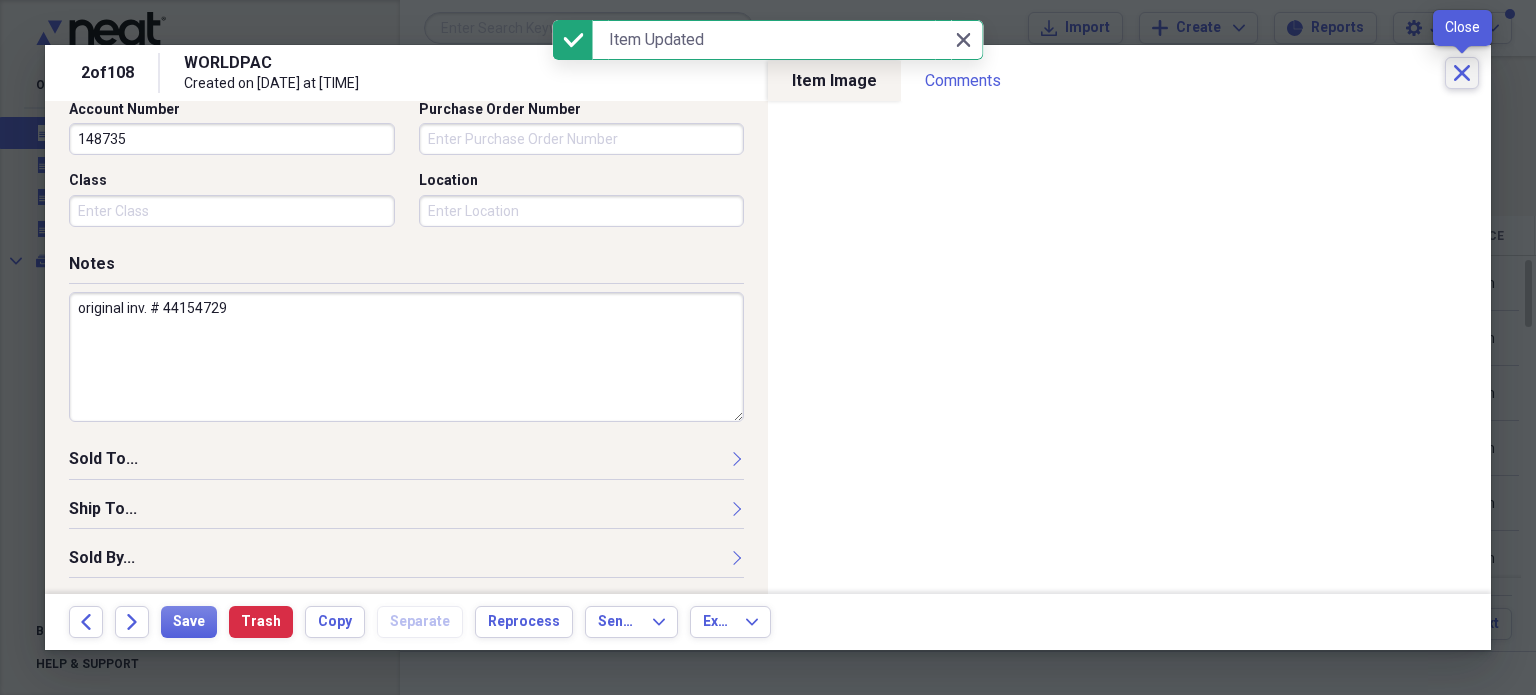 click on "Close" 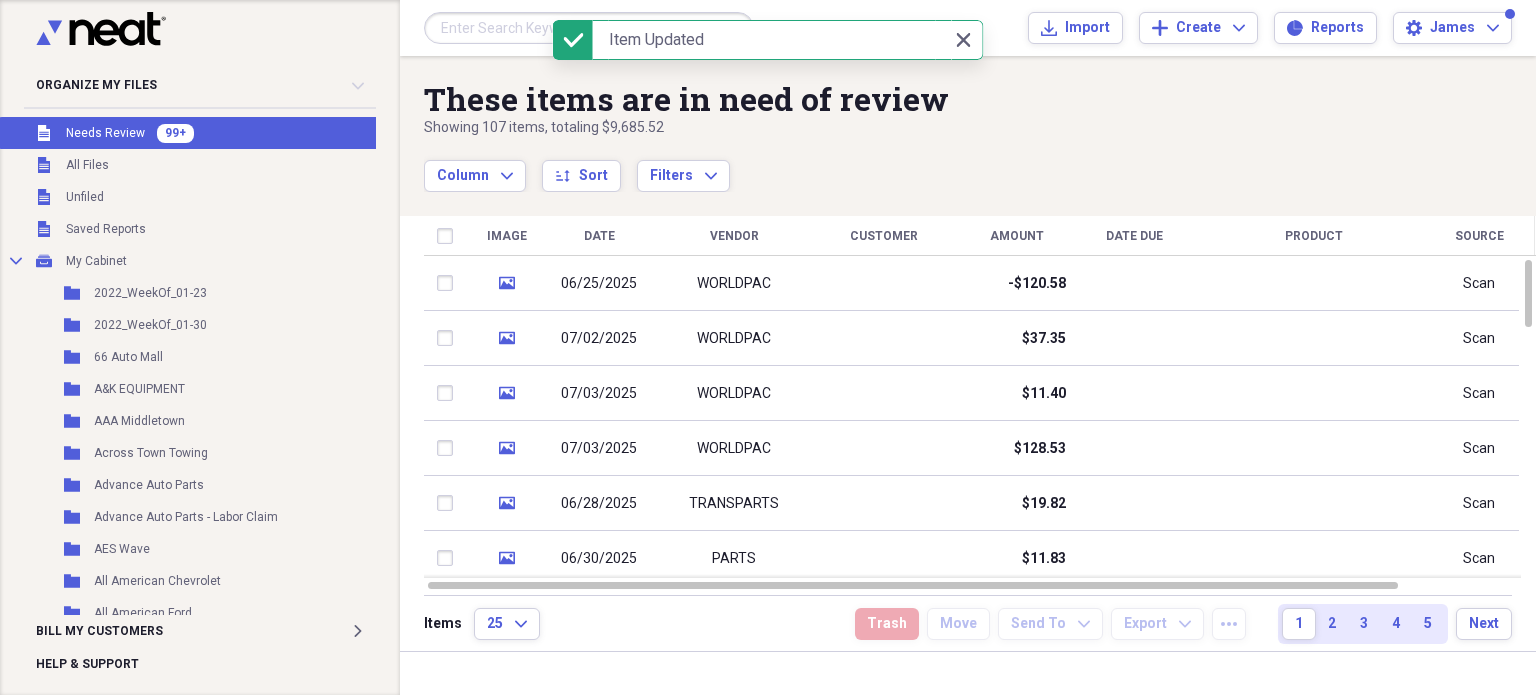 click at bounding box center [589, 28] 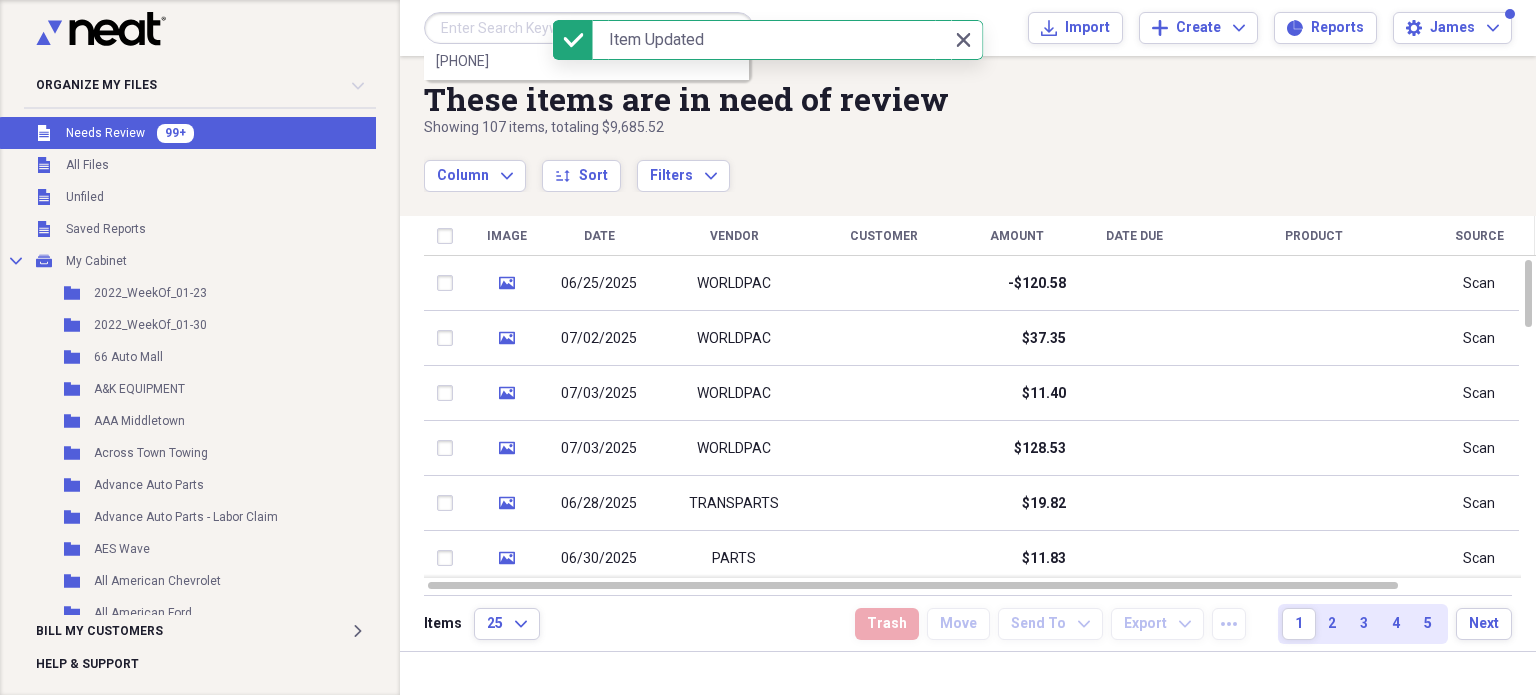paste on "44154729" 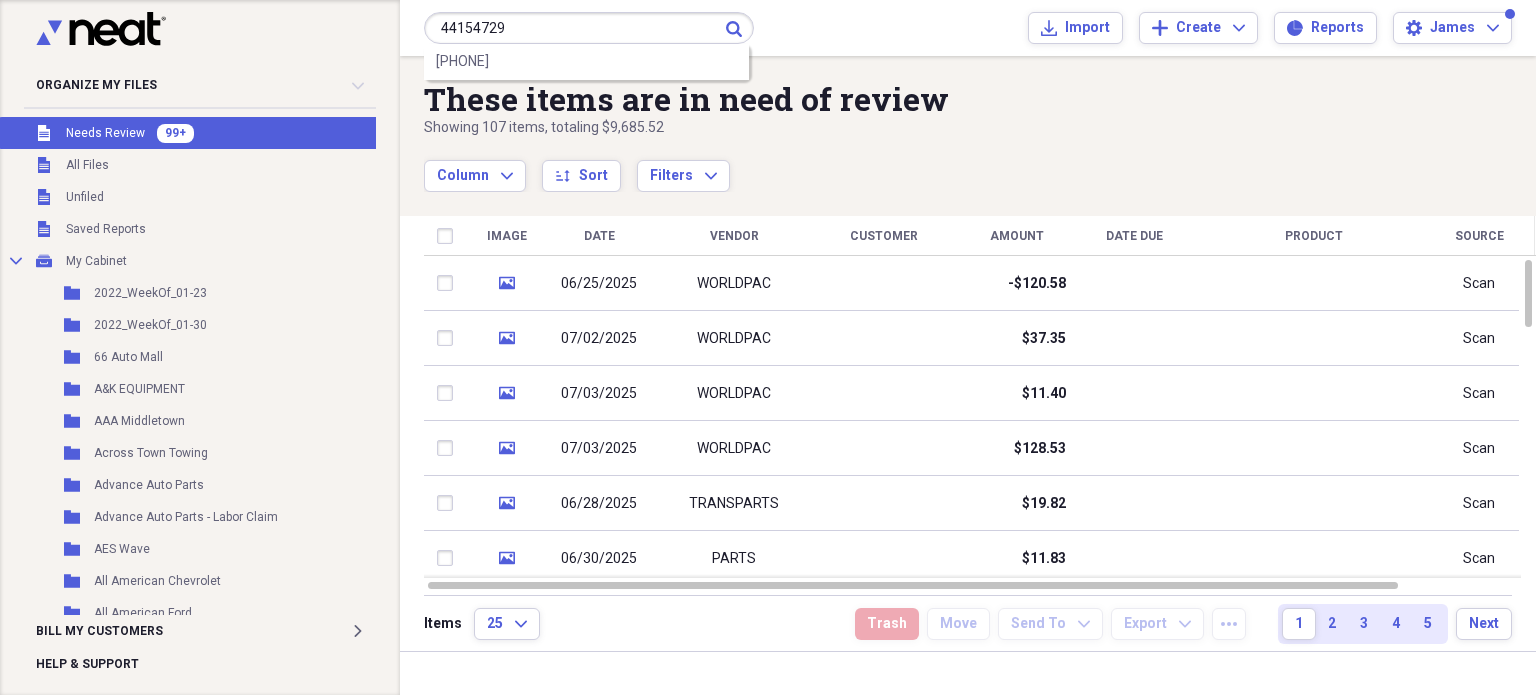 type on "44154729" 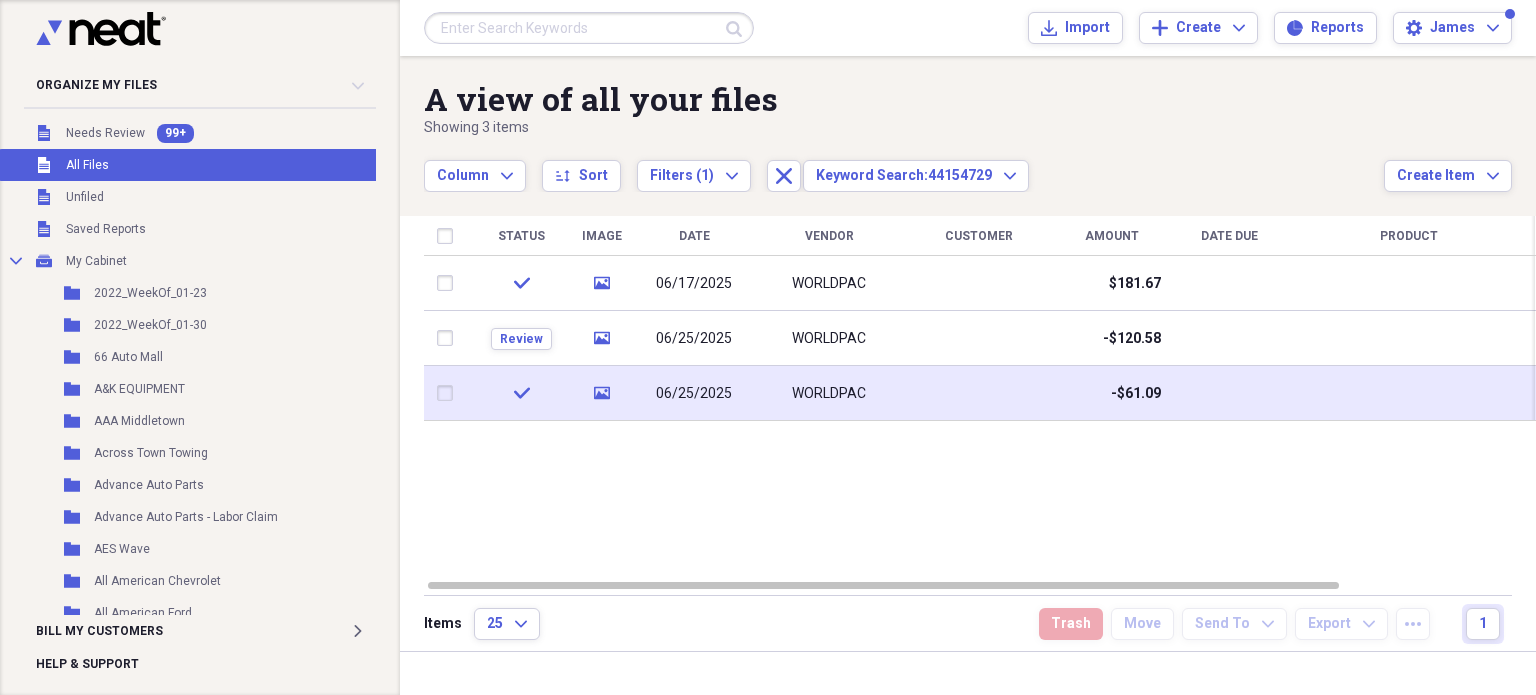 click at bounding box center (449, 393) 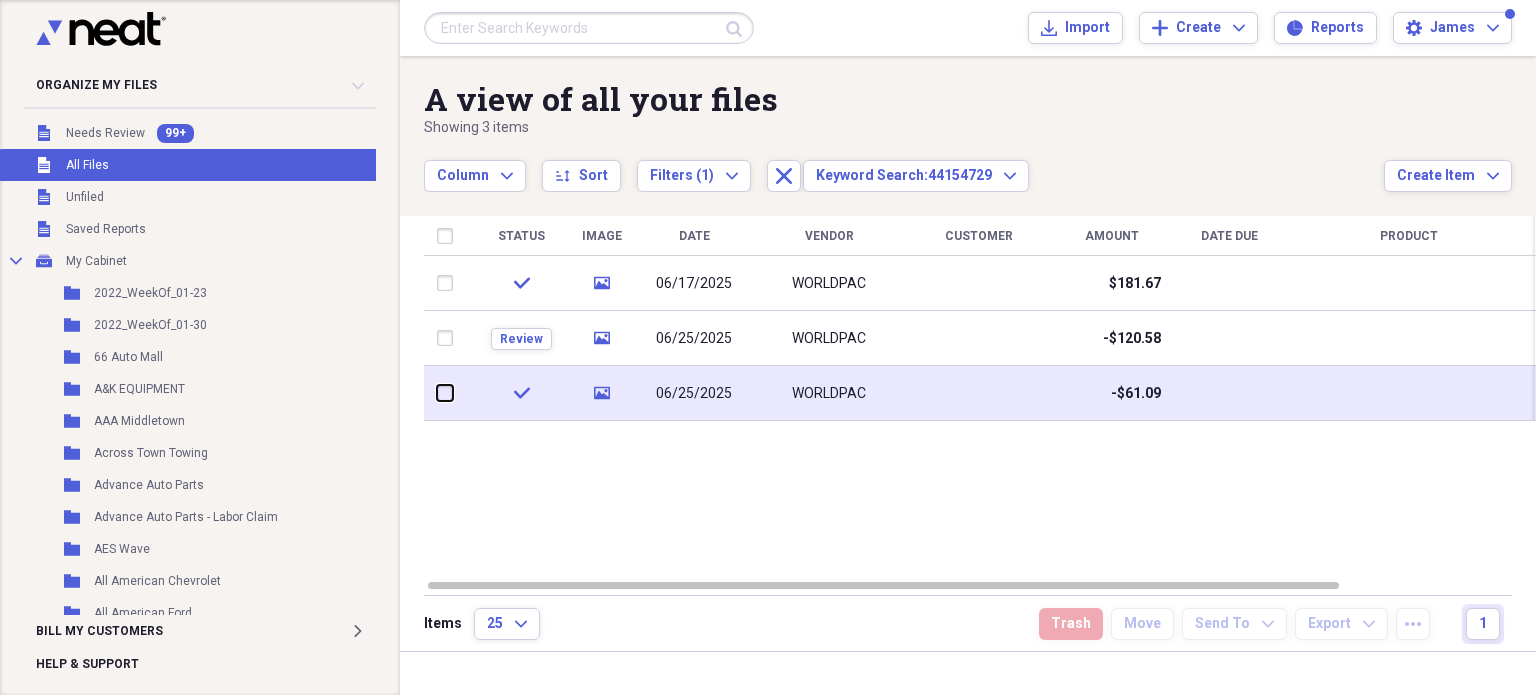 click at bounding box center [437, 393] 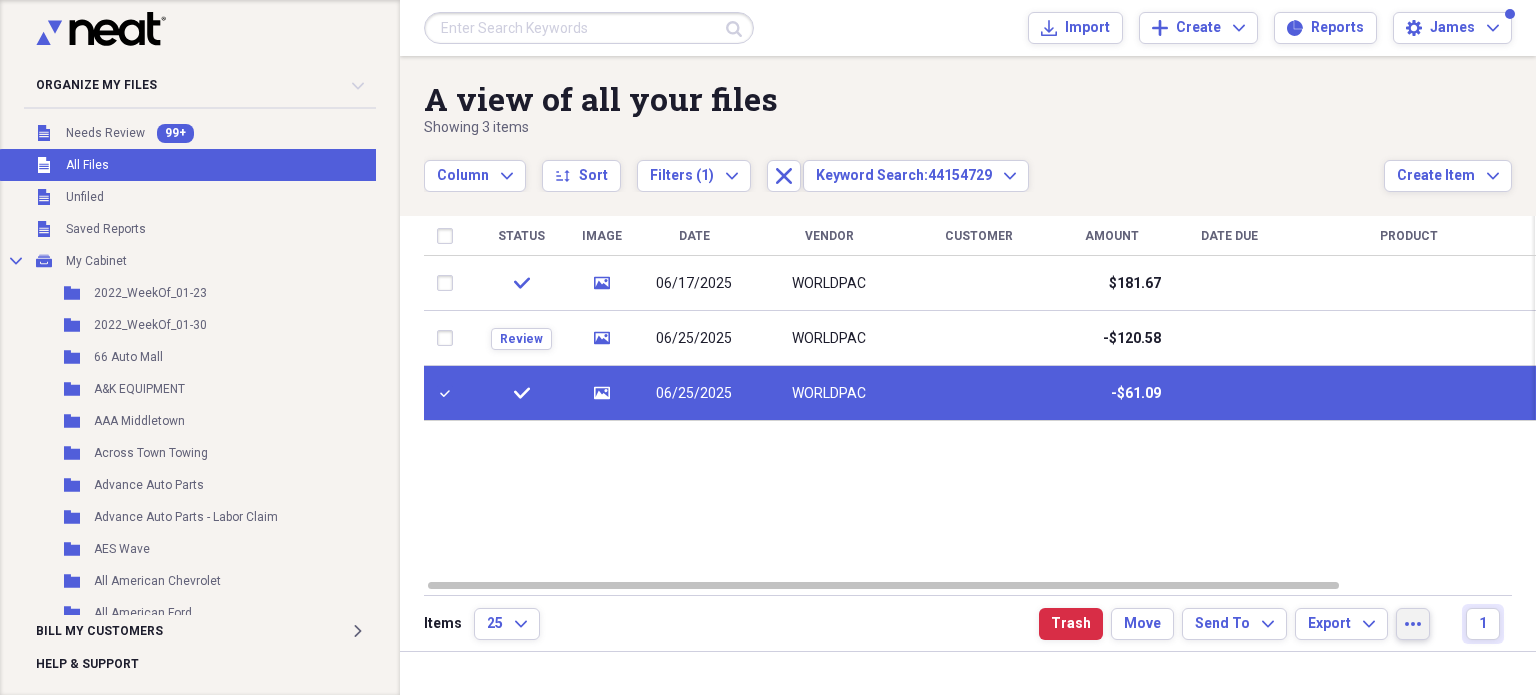 click on "more" 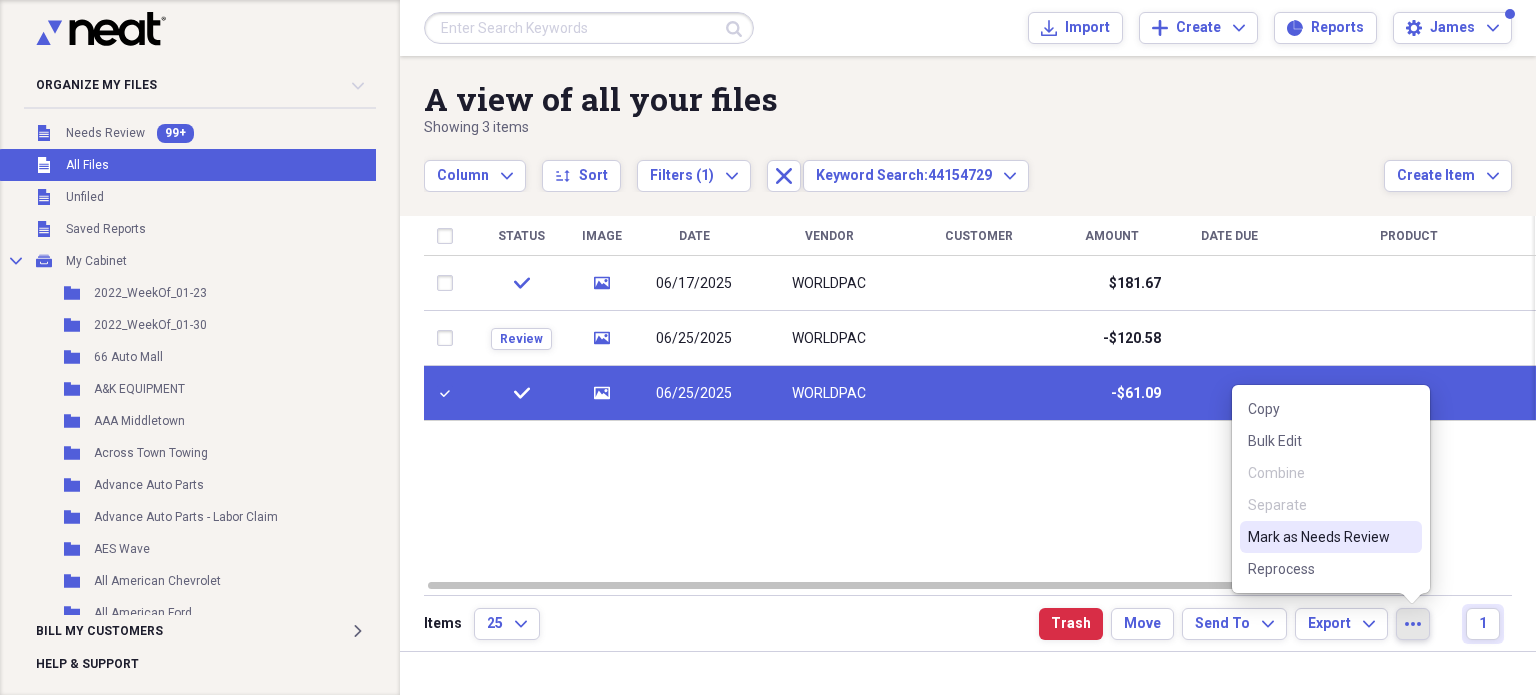 click on "Mark as Needs Review" at bounding box center [1319, 537] 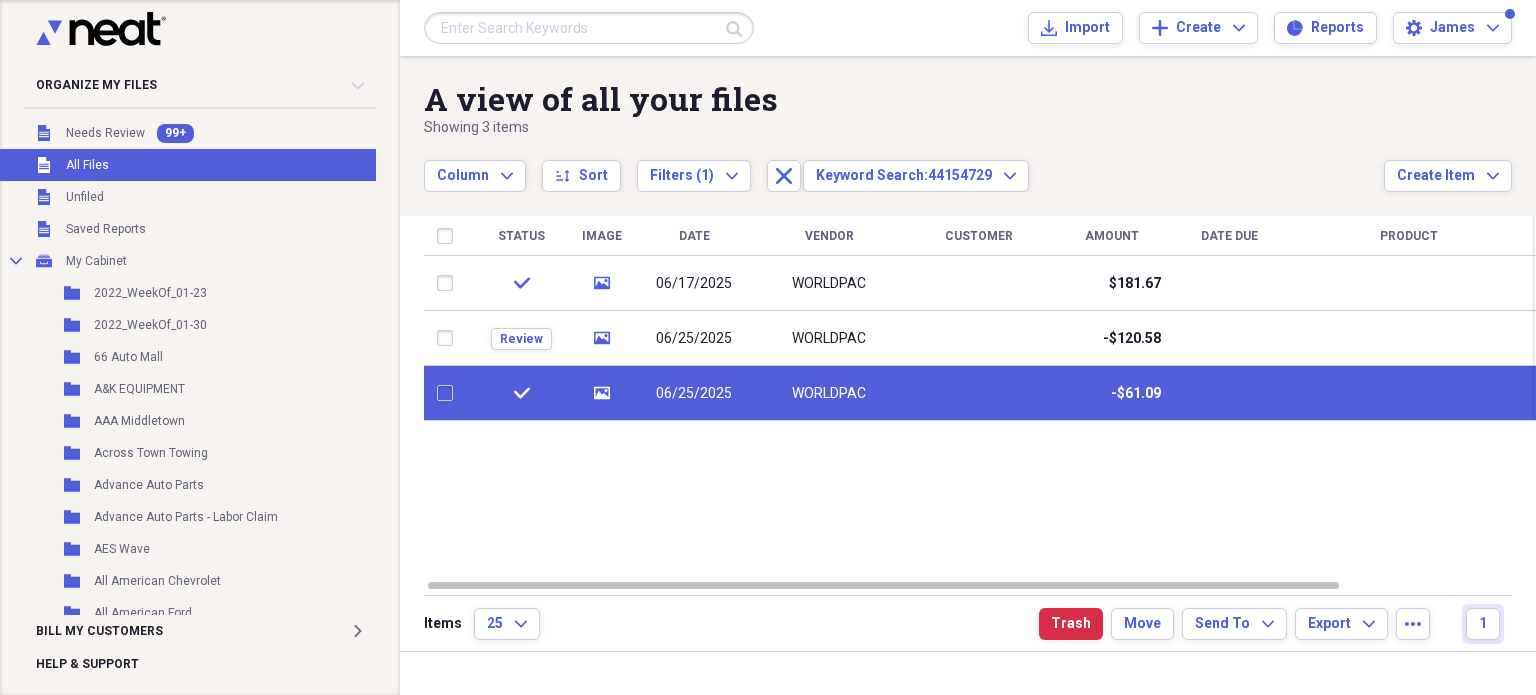 checkbox on "false" 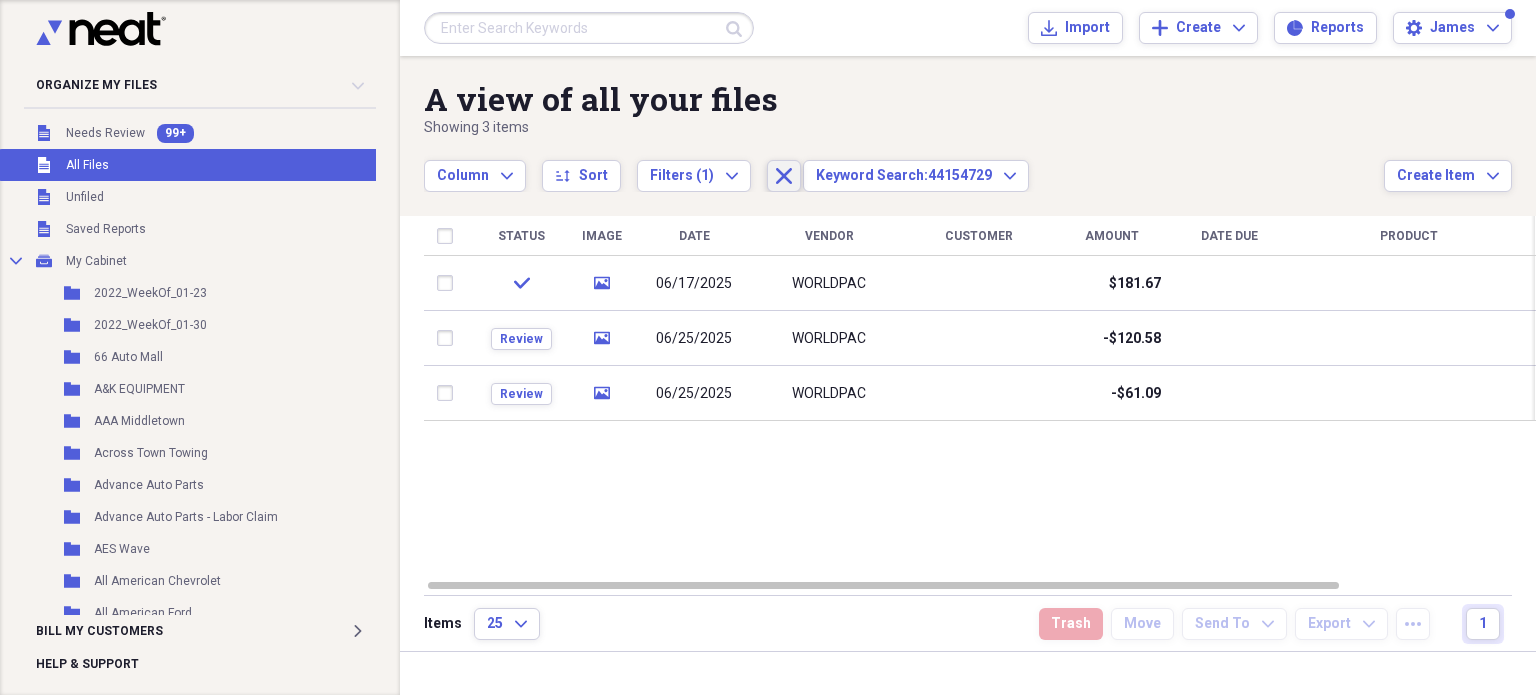 click on "Close" at bounding box center [784, 176] 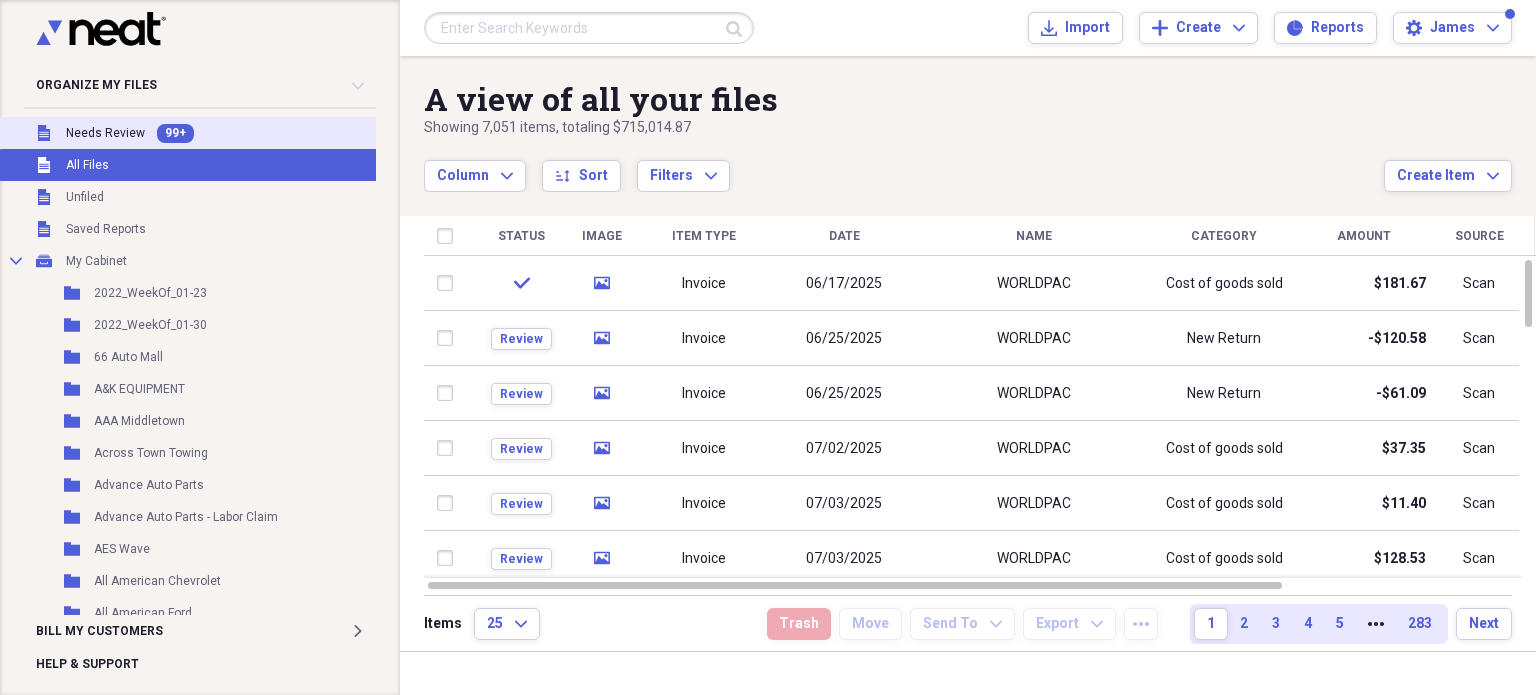 click on "Unfiled Needs Review 99+" at bounding box center [201, 133] 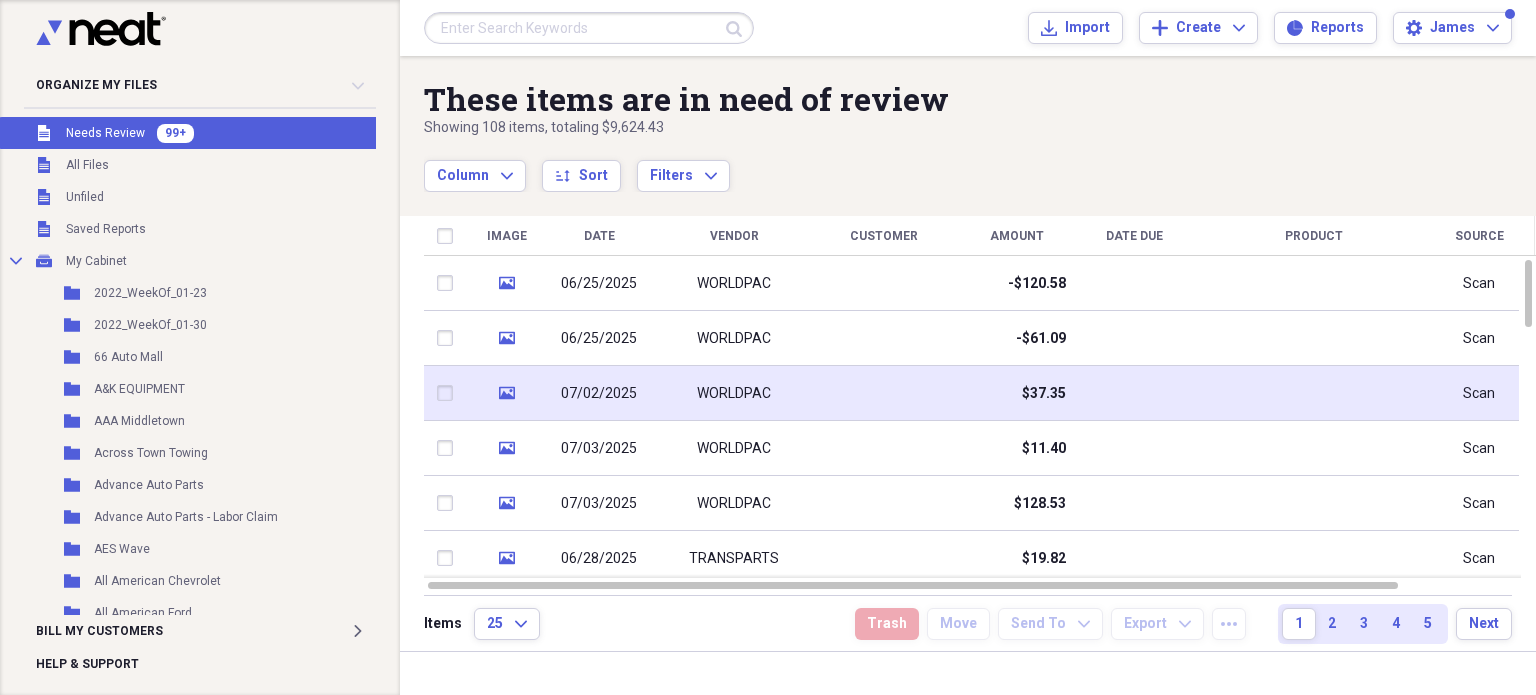 click on "WORLDPAC" at bounding box center (734, 394) 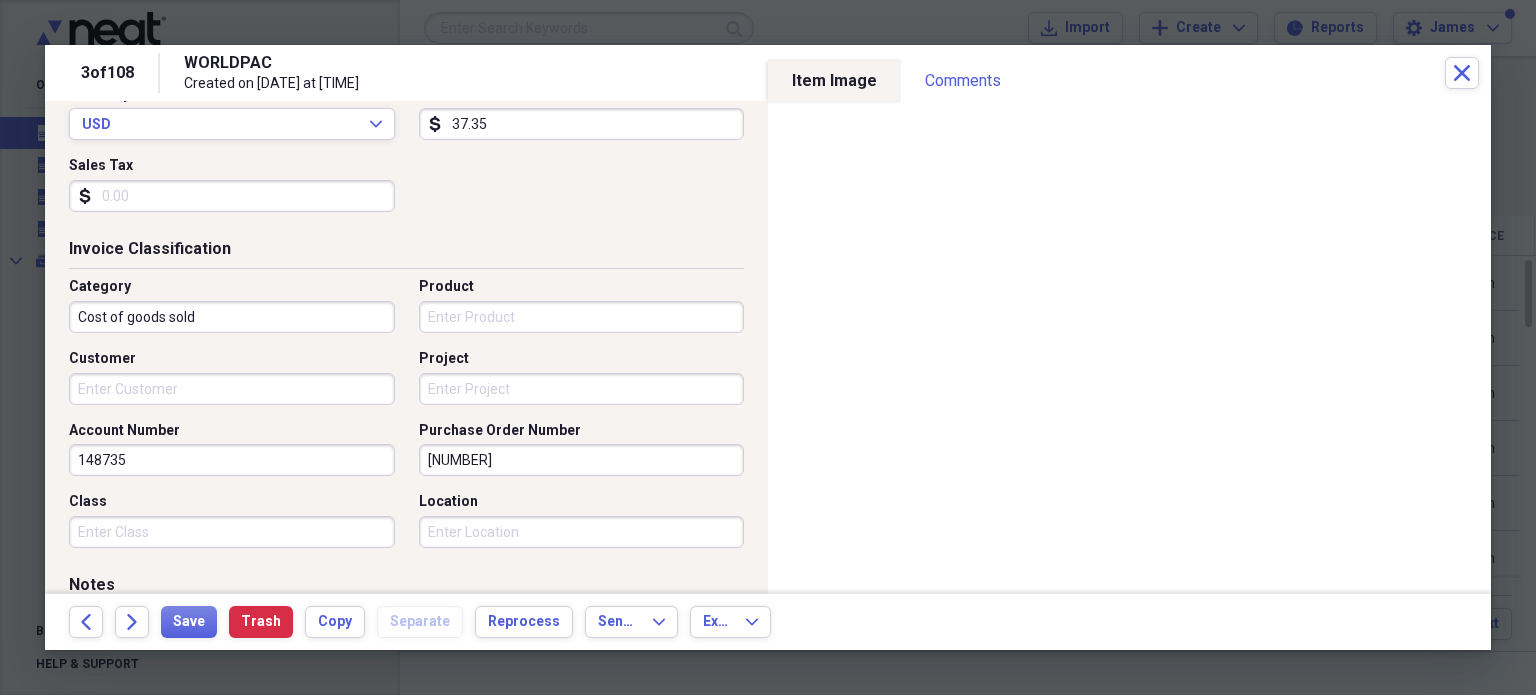 scroll, scrollTop: 461, scrollLeft: 0, axis: vertical 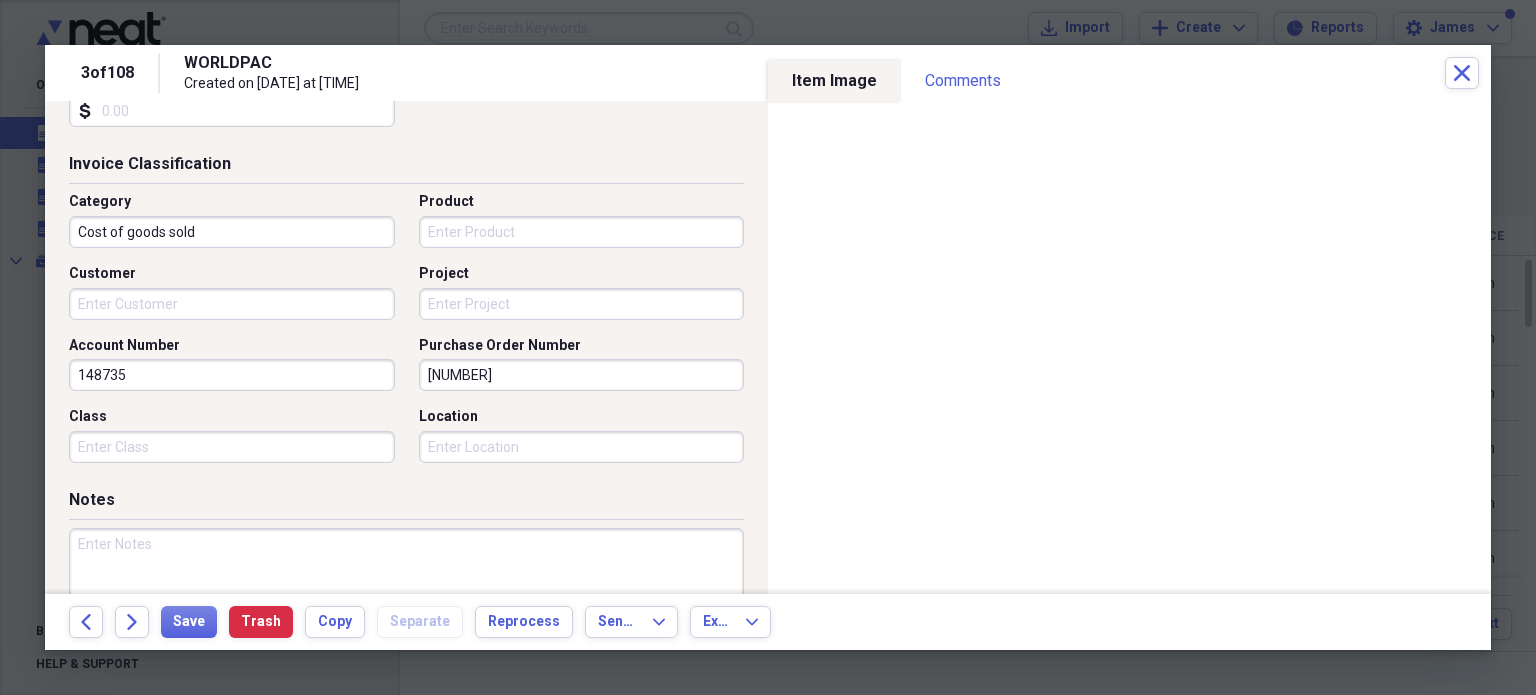 click on "Project" at bounding box center [582, 304] 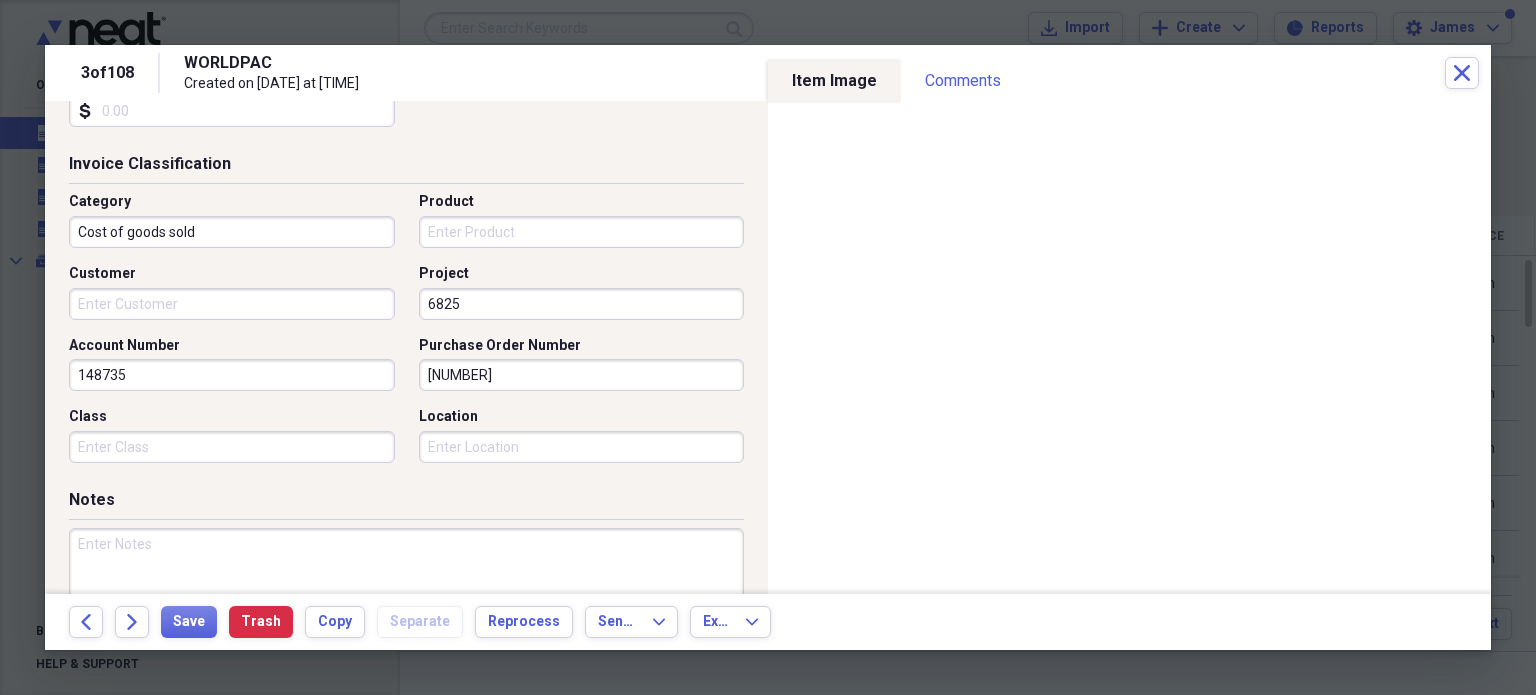 type on "6825" 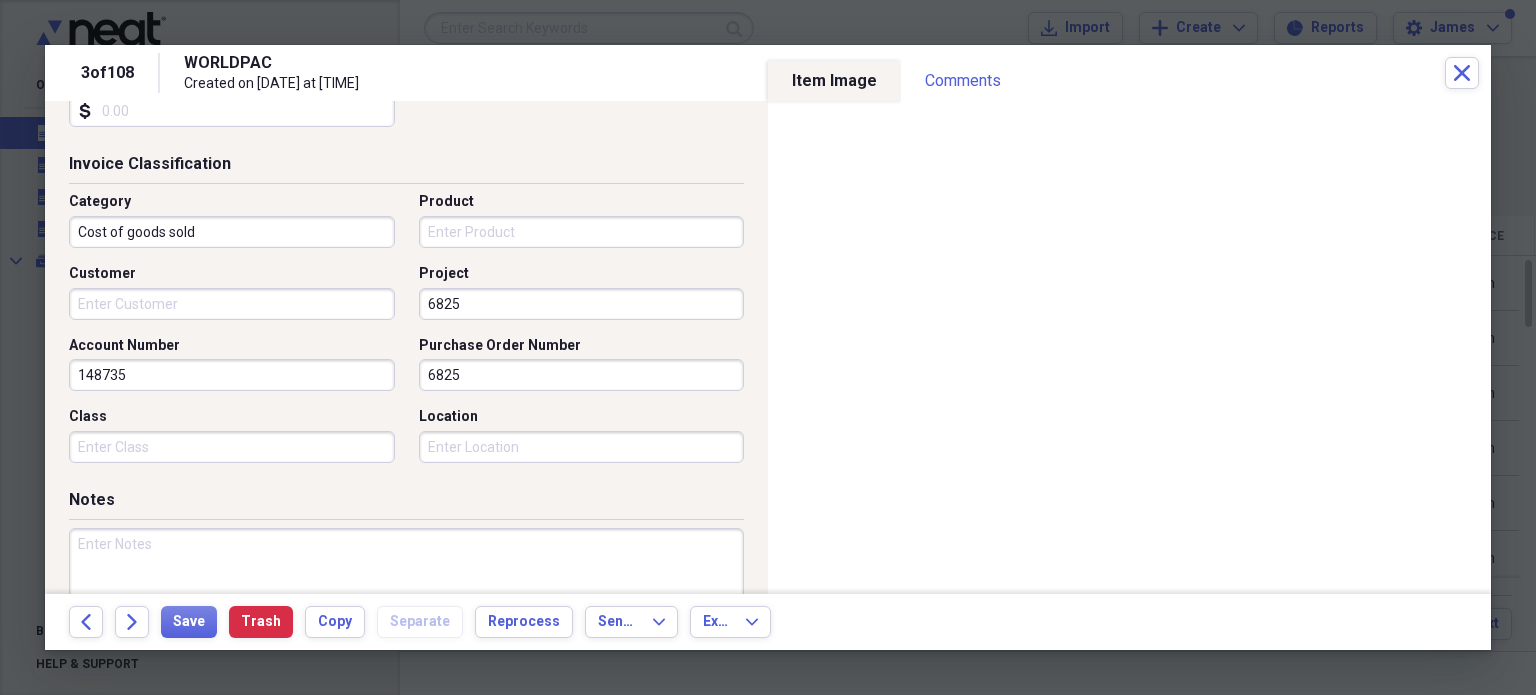 type on "6825" 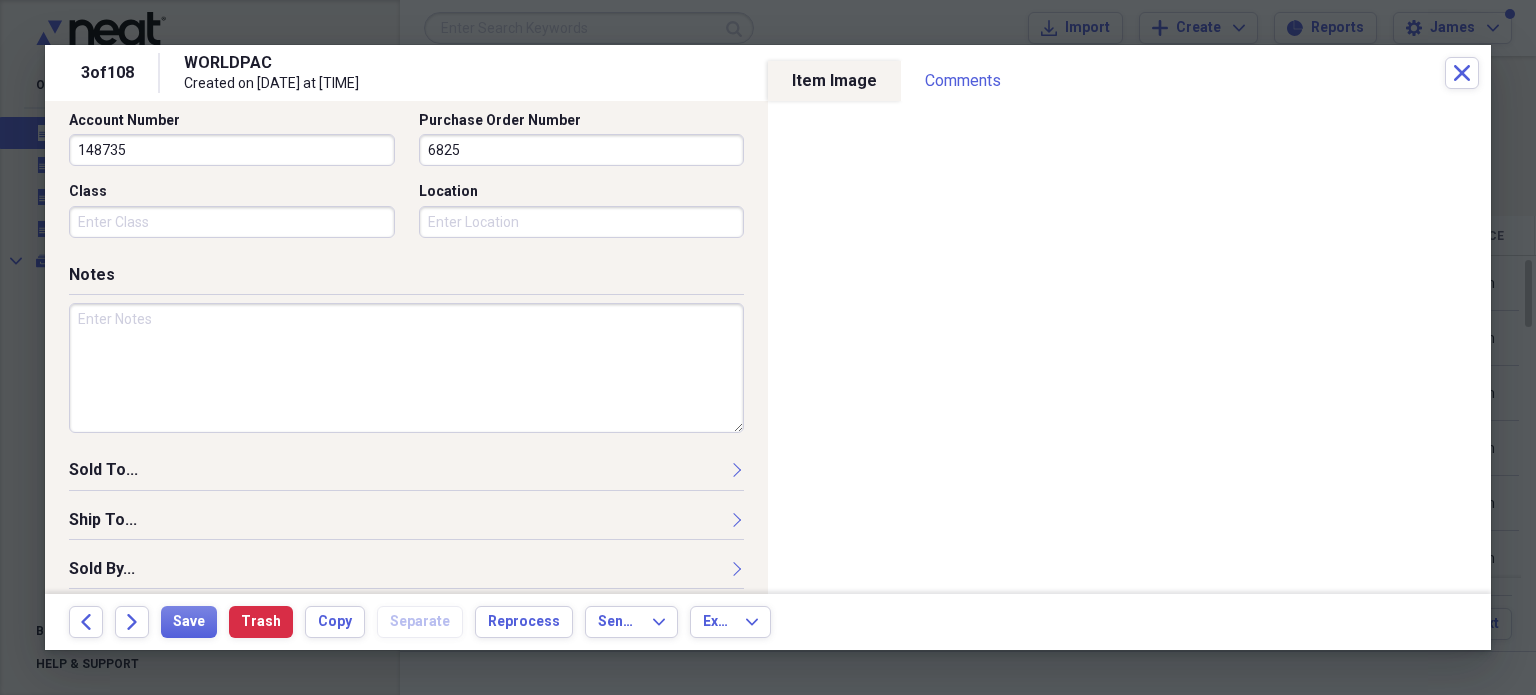 scroll, scrollTop: 697, scrollLeft: 0, axis: vertical 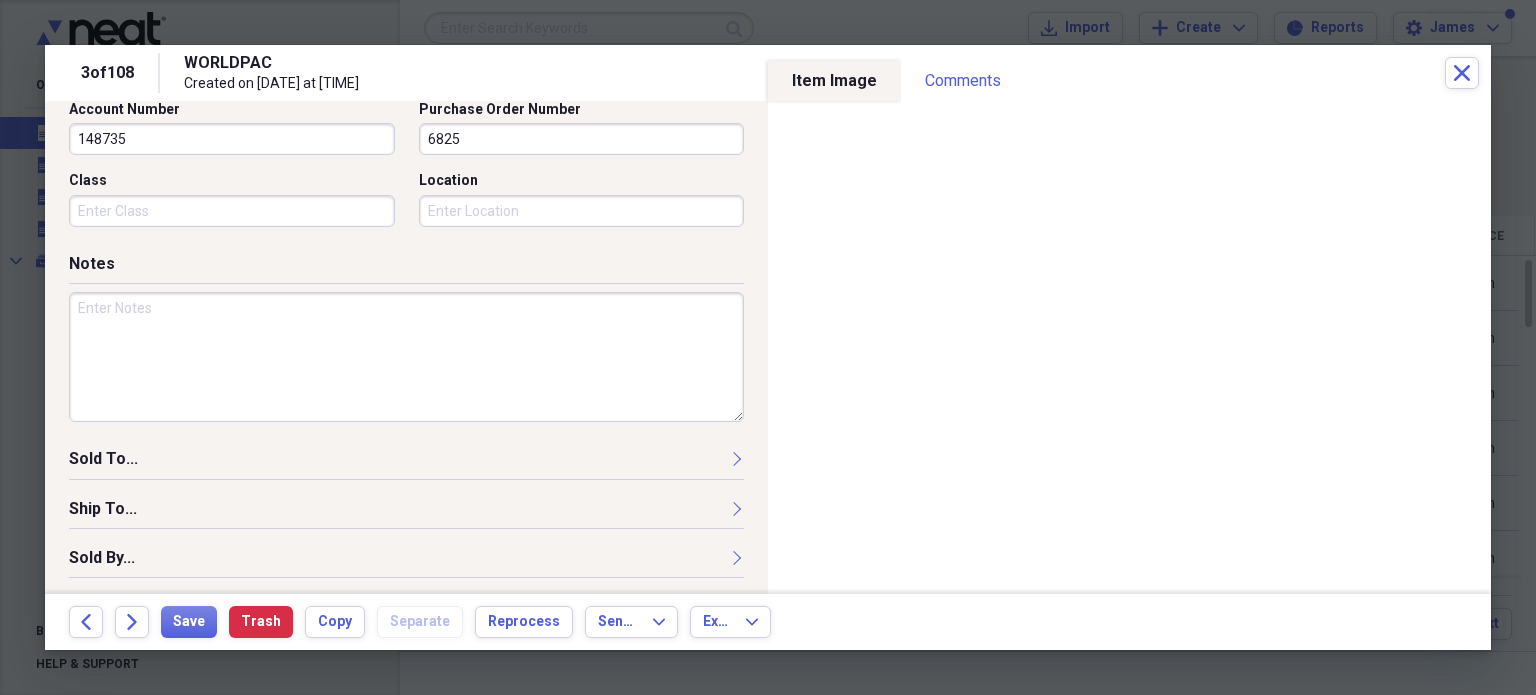 click at bounding box center (406, 357) 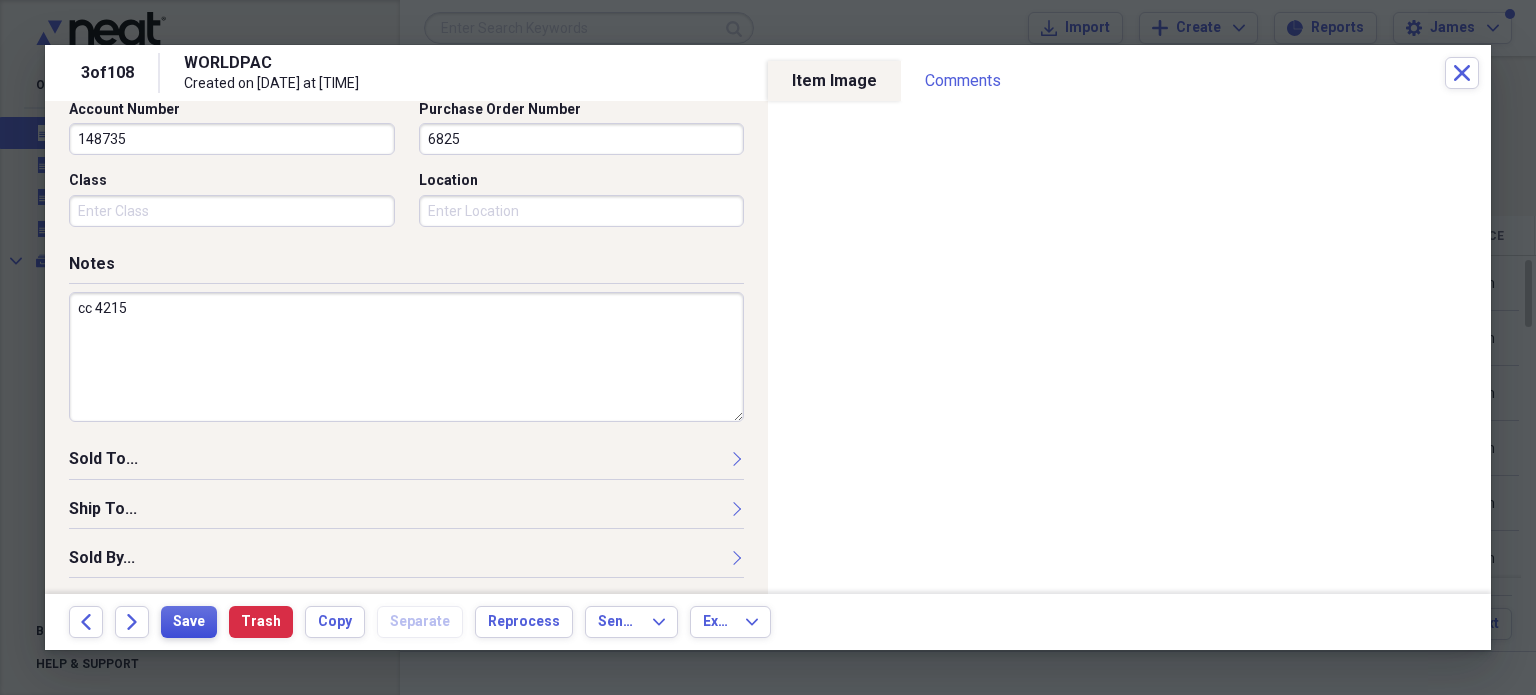 type on "cc 4215" 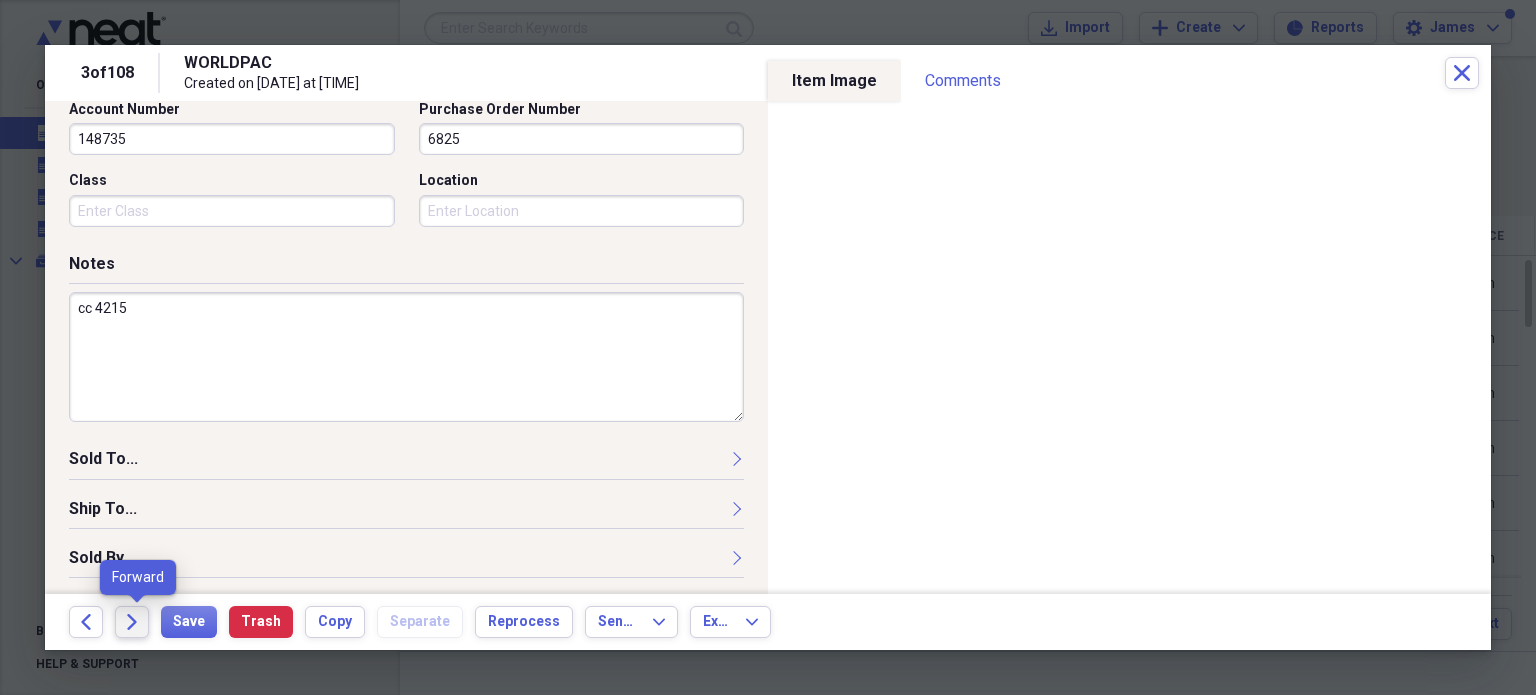 click on "Forward" at bounding box center [132, 622] 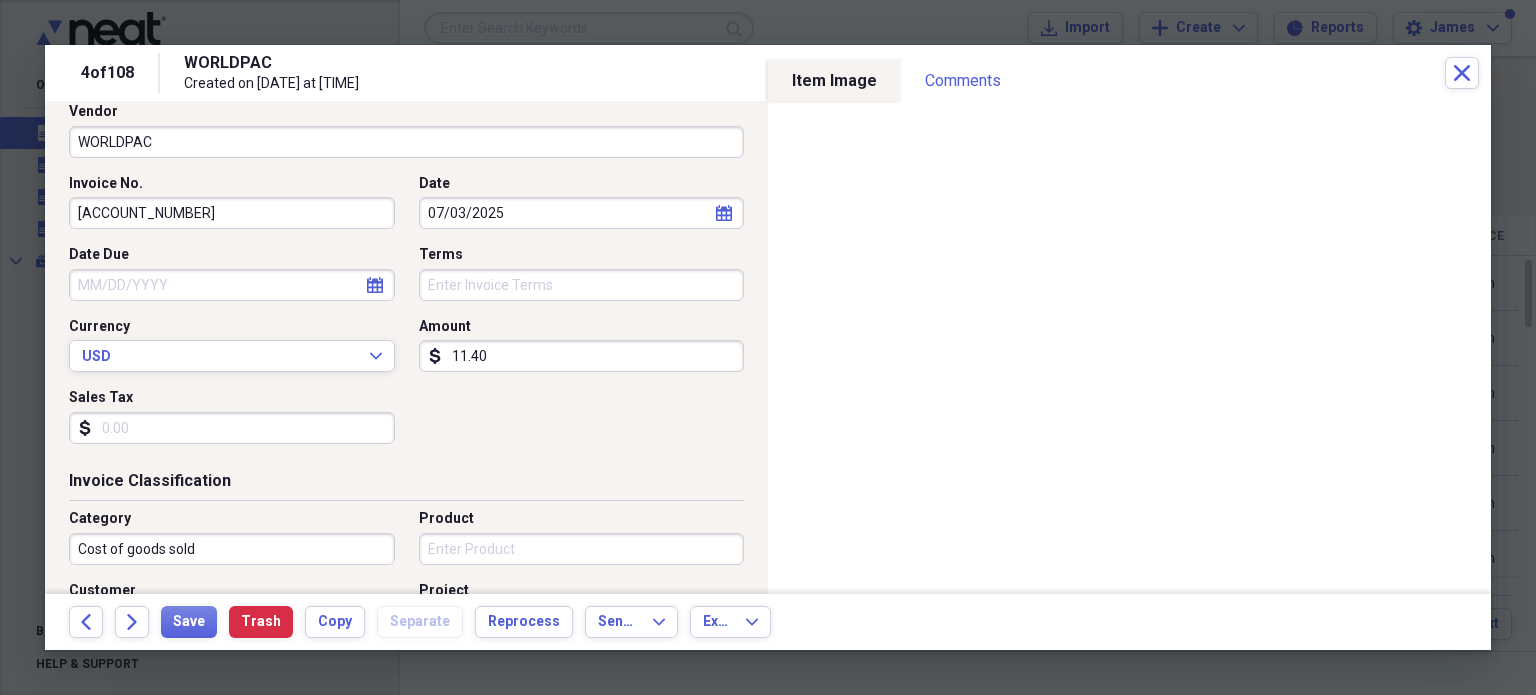 scroll, scrollTop: 144, scrollLeft: 0, axis: vertical 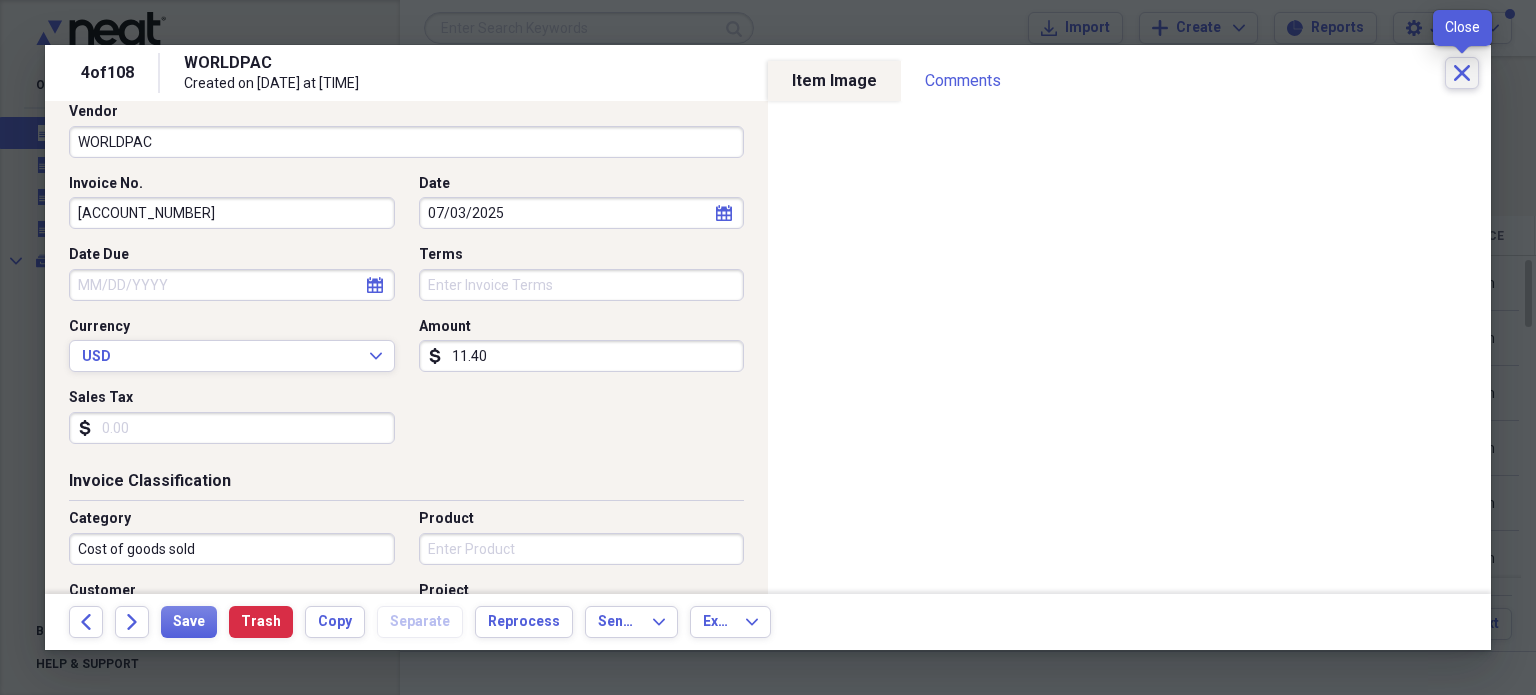click 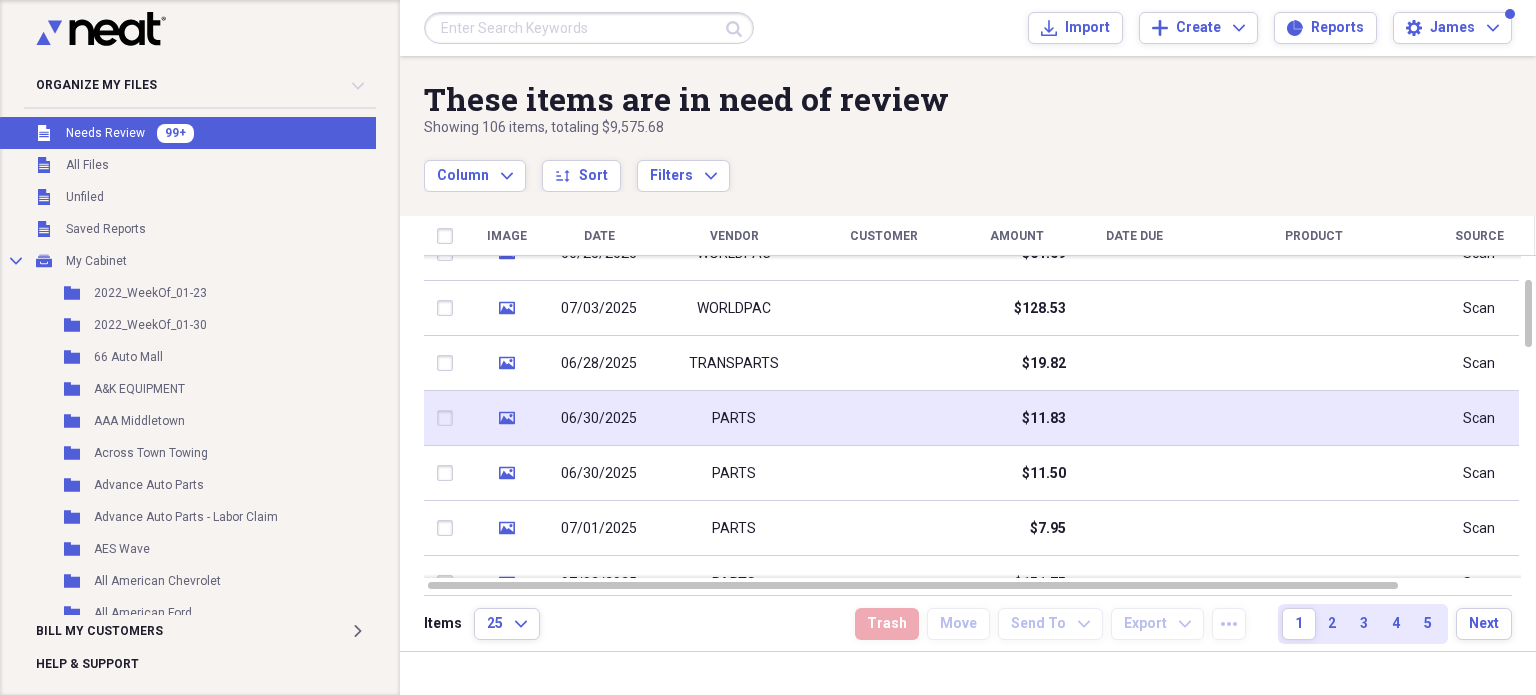click on "$11.83" at bounding box center [1016, 418] 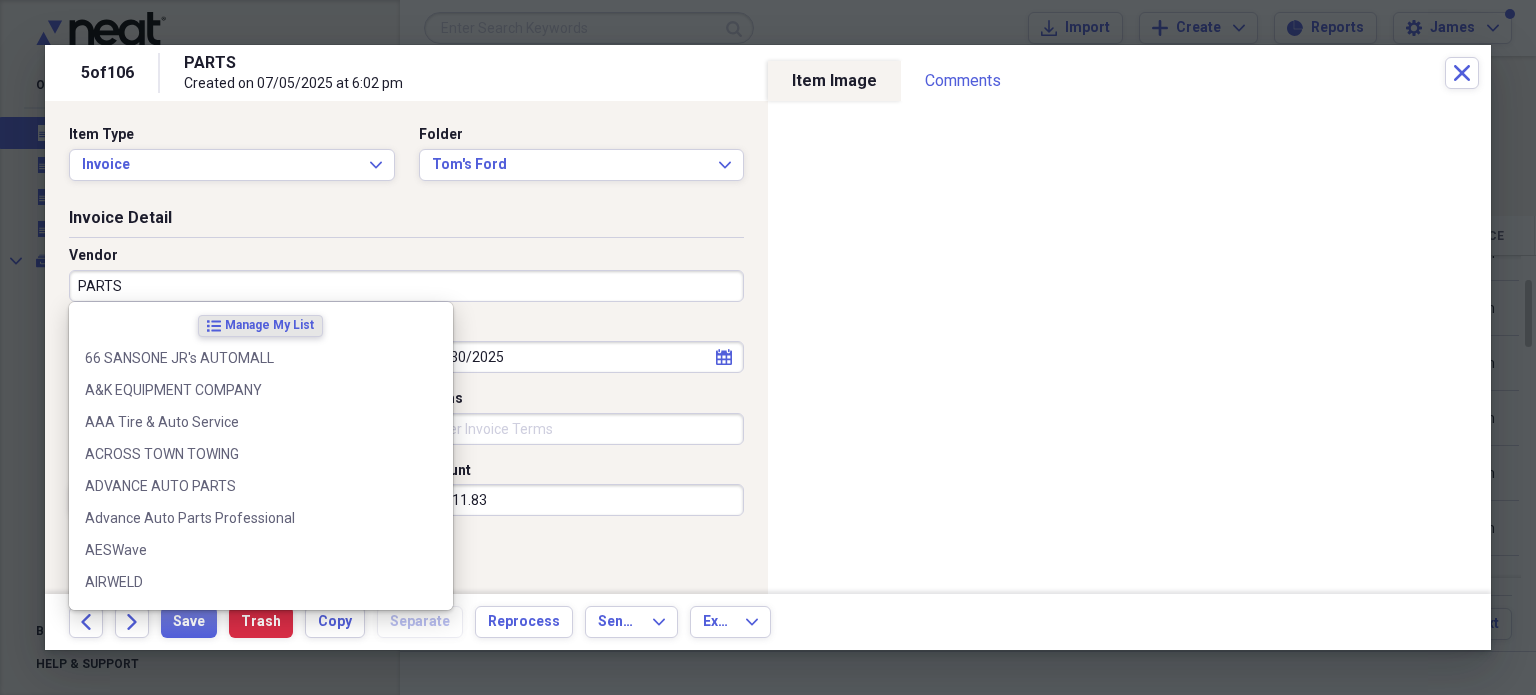 click on "PARTS" at bounding box center [406, 286] 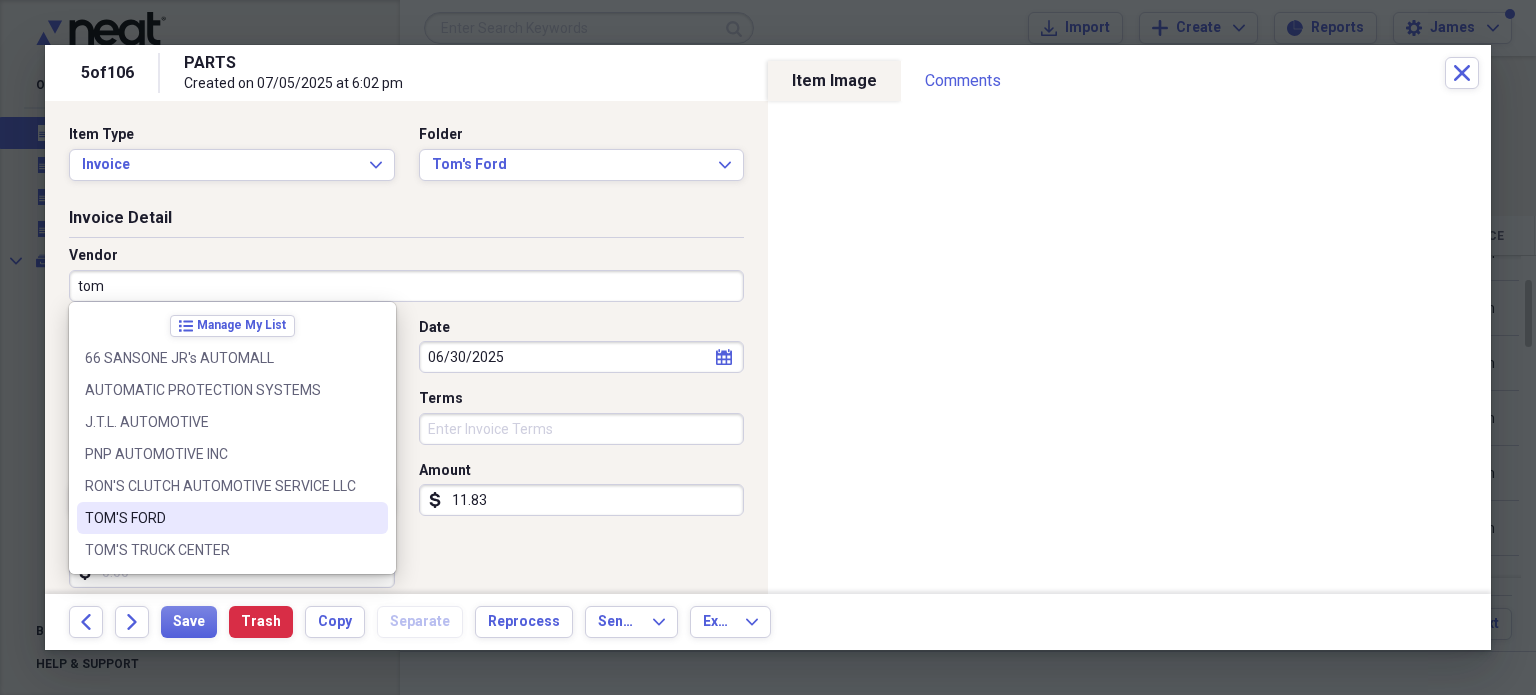 click on "TOM'S FORD" at bounding box center (220, 518) 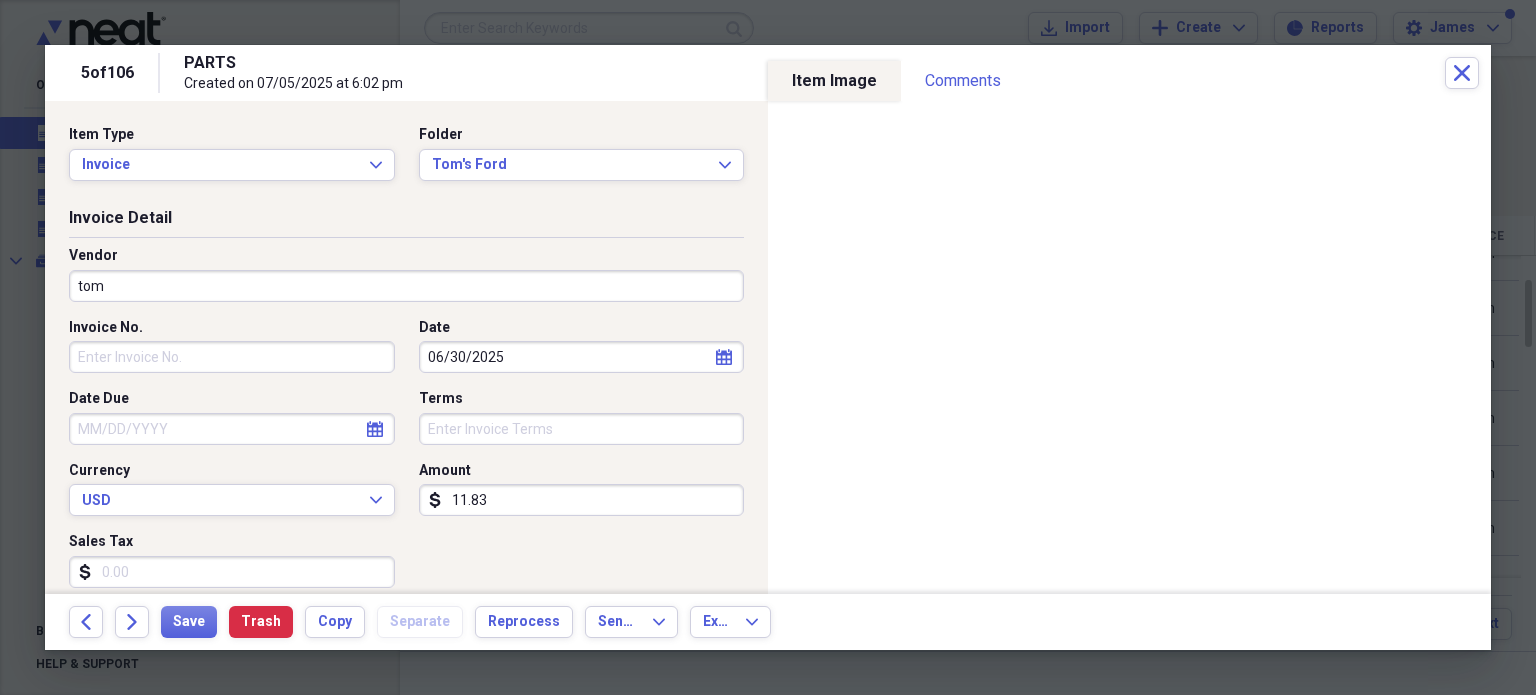 type on "TOM'S FORD" 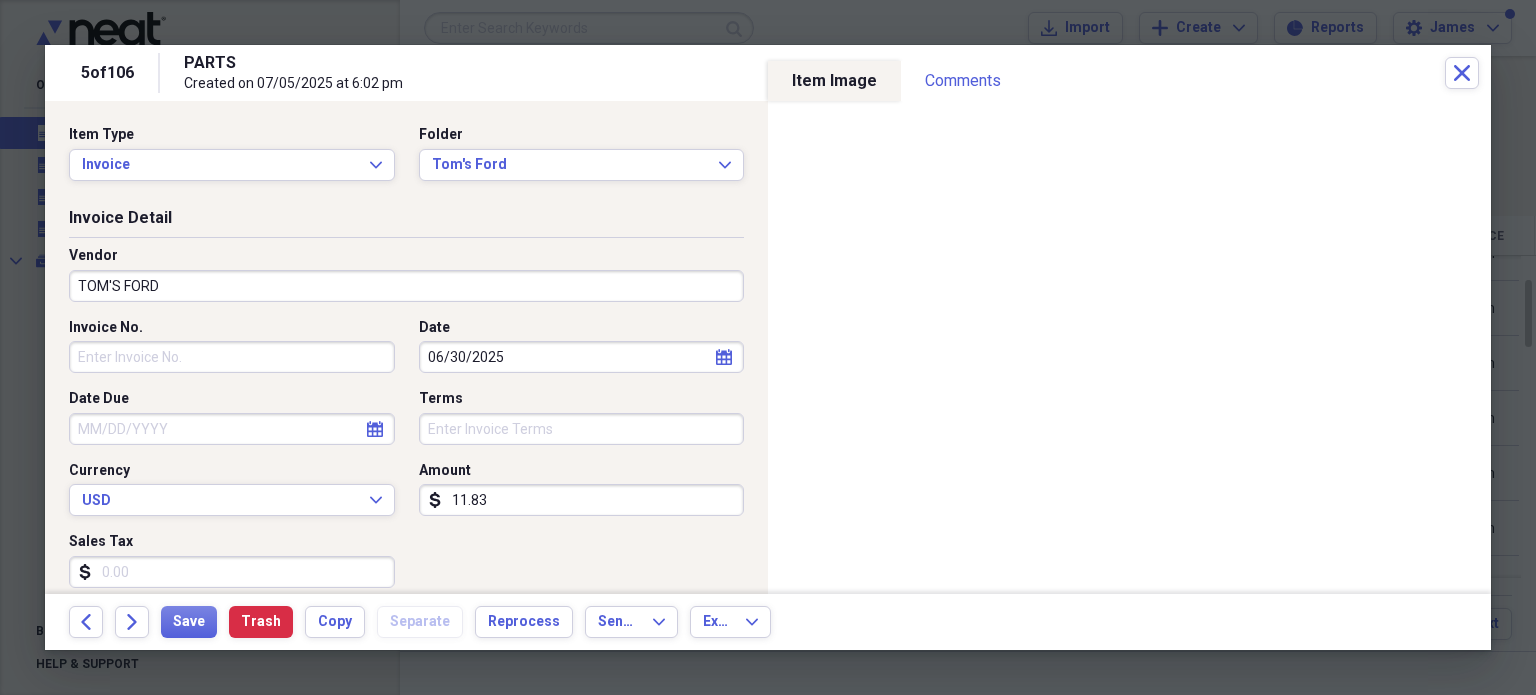 type on "Cost of goods sold" 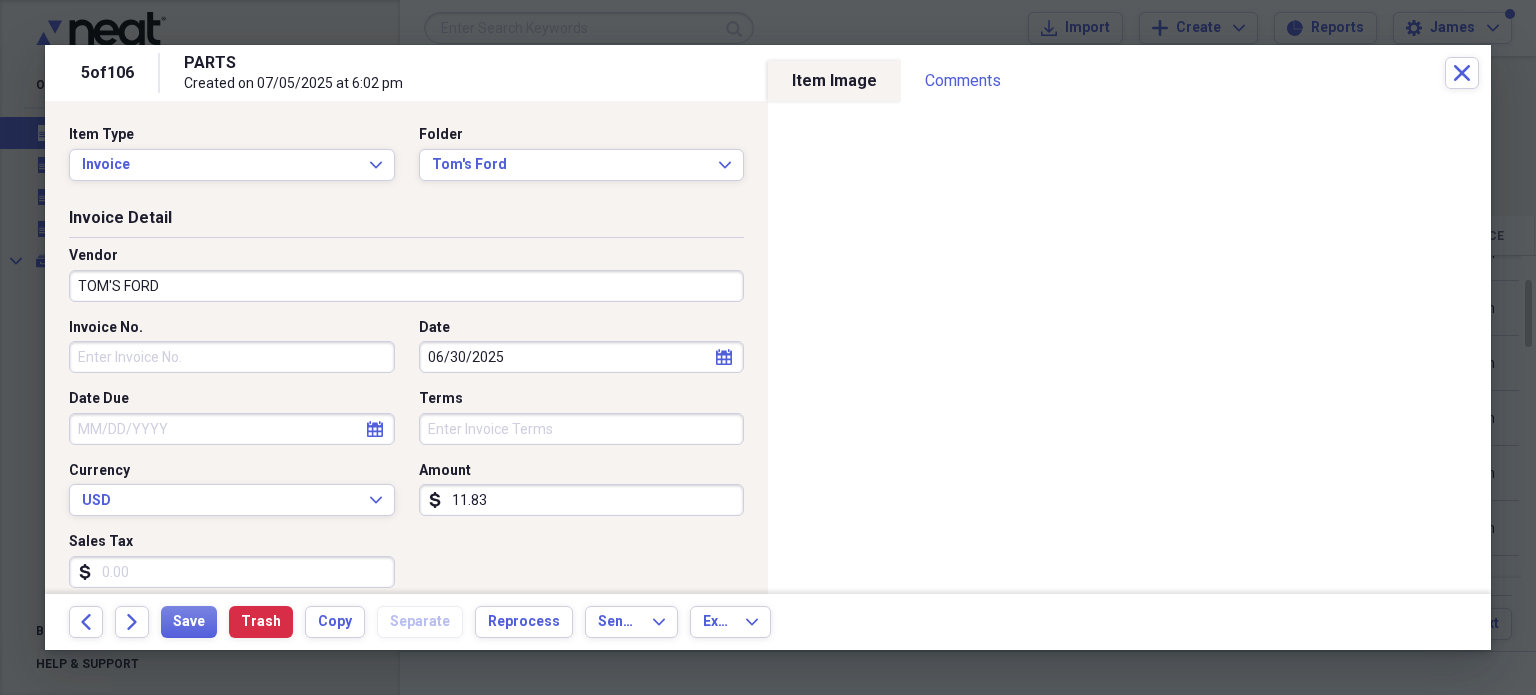 click on "TOM'S FORD" at bounding box center [406, 286] 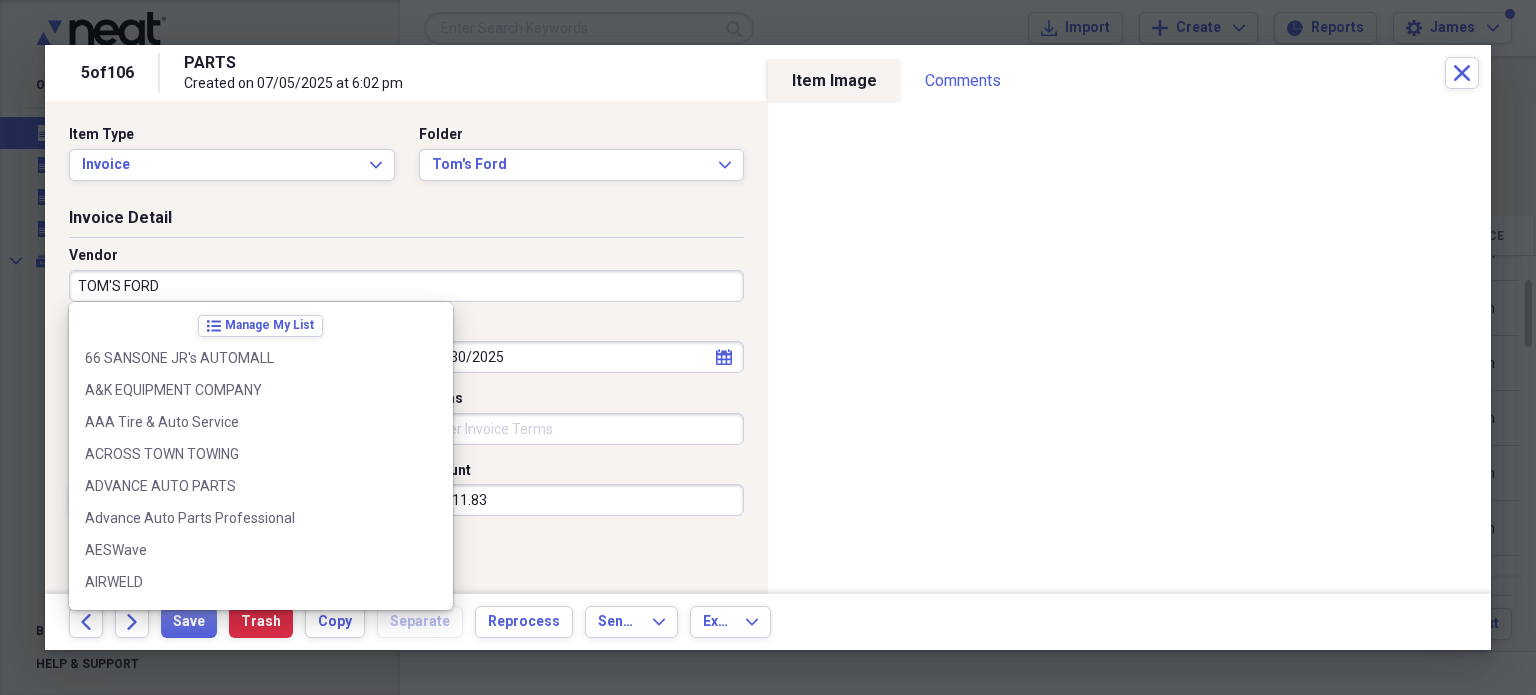 scroll, scrollTop: 6204, scrollLeft: 0, axis: vertical 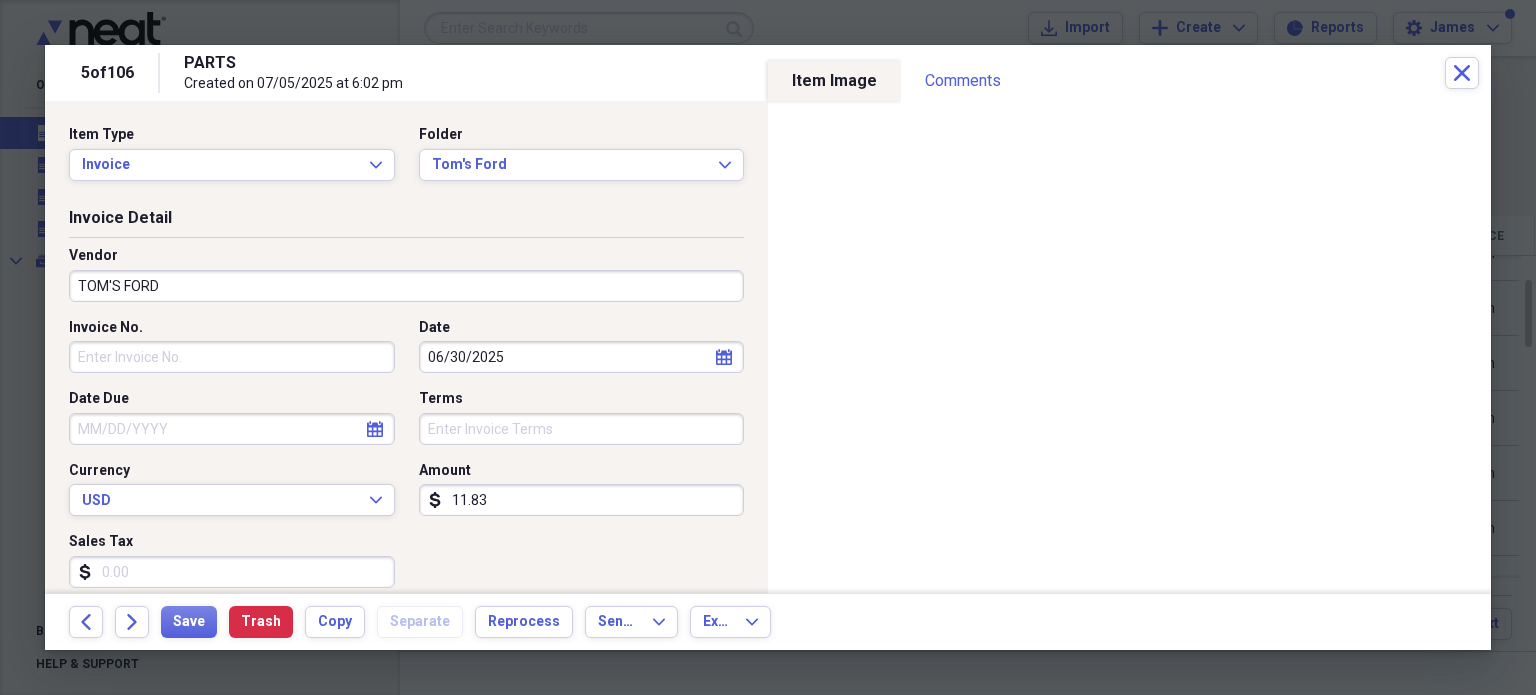 click on "Invoice Detail" at bounding box center [406, 222] 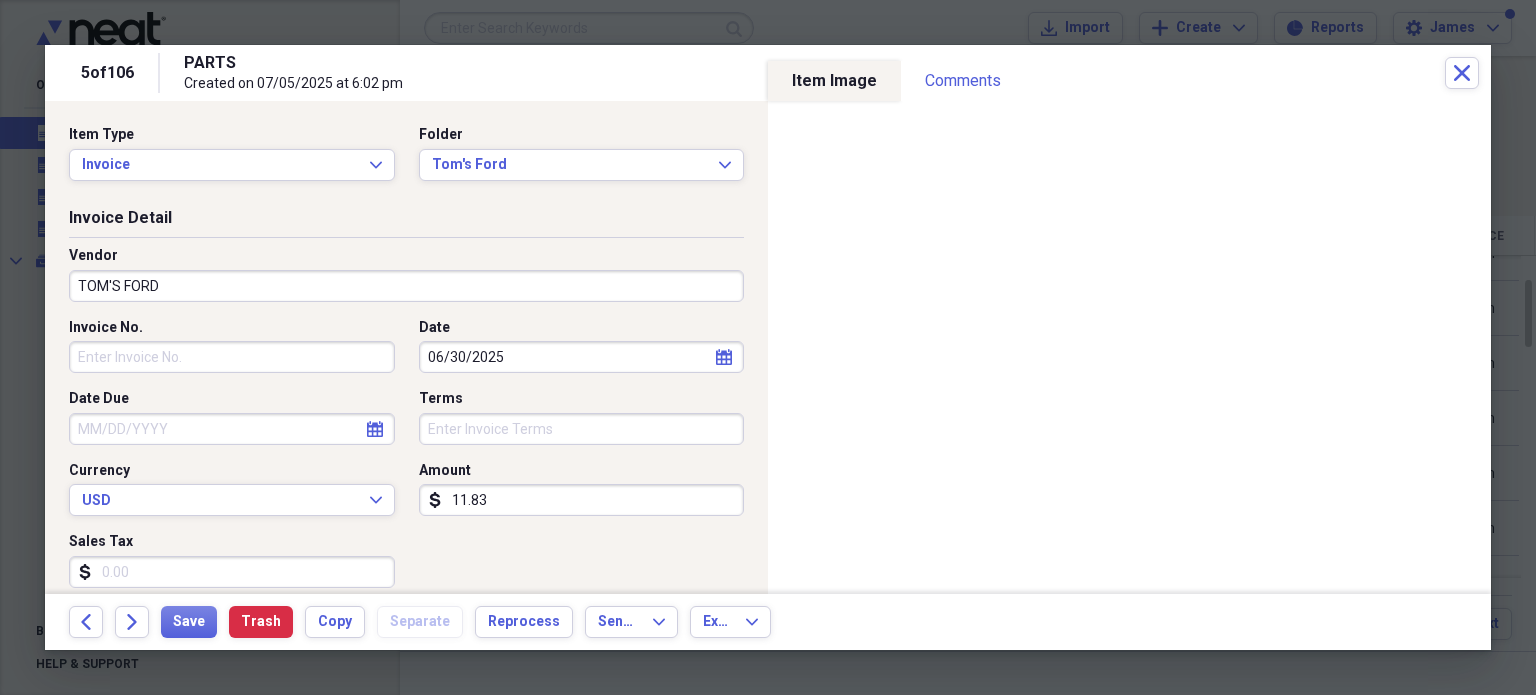 click on "Invoice No." at bounding box center [232, 357] 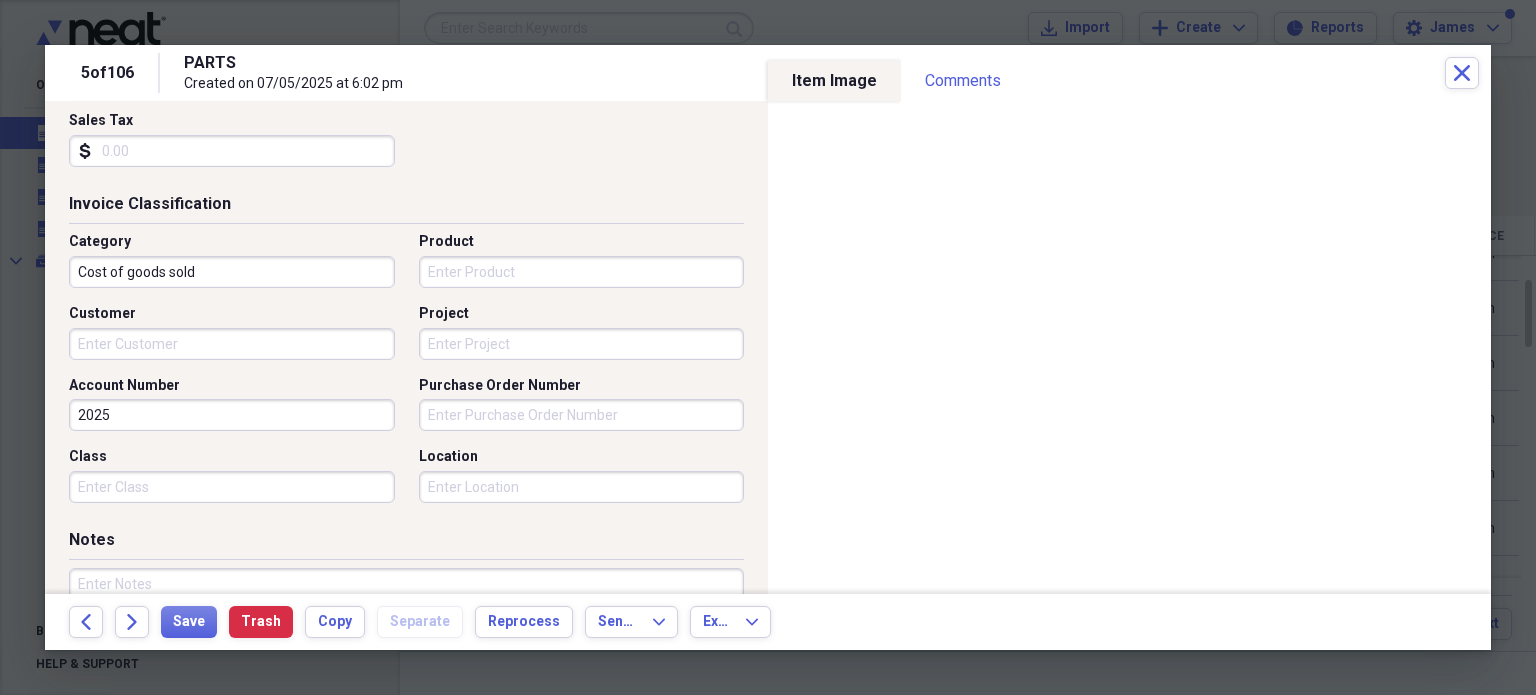 scroll, scrollTop: 426, scrollLeft: 0, axis: vertical 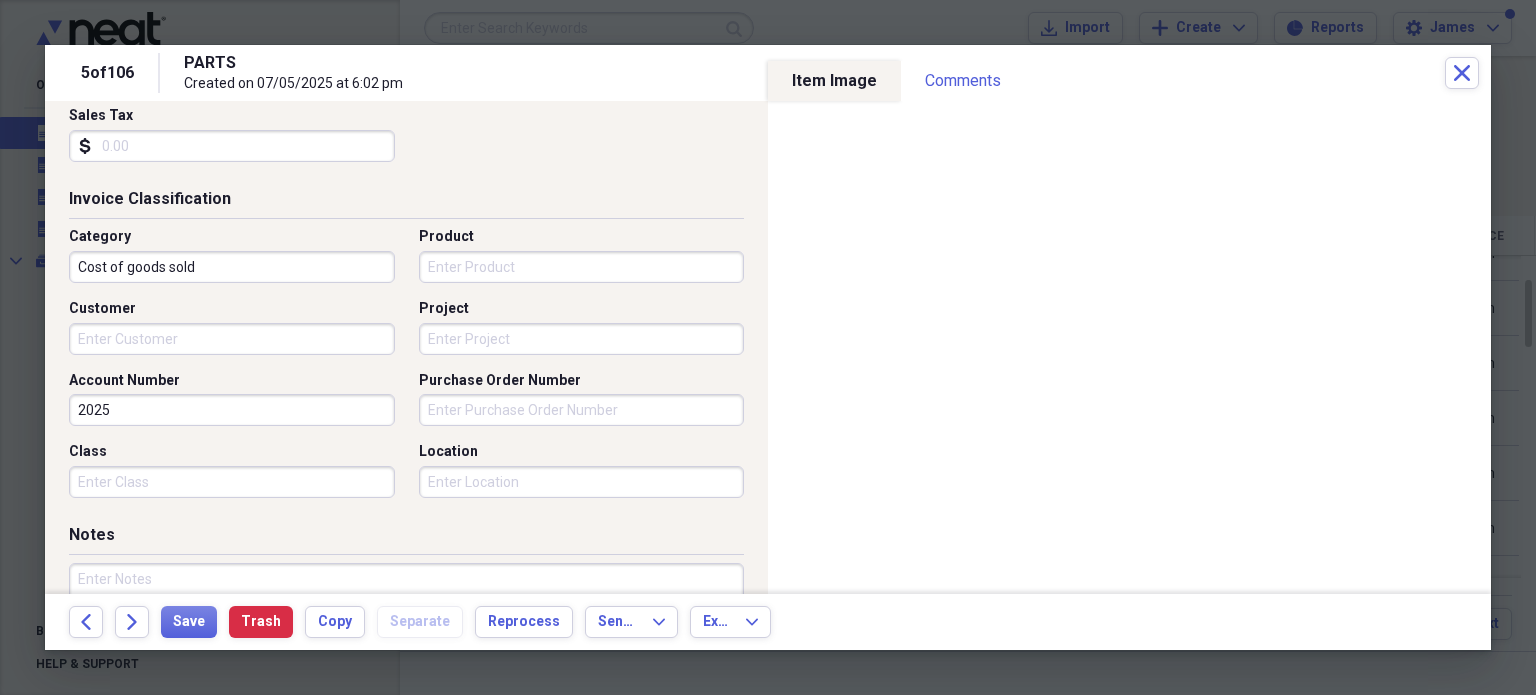 type on "[NUMBER]" 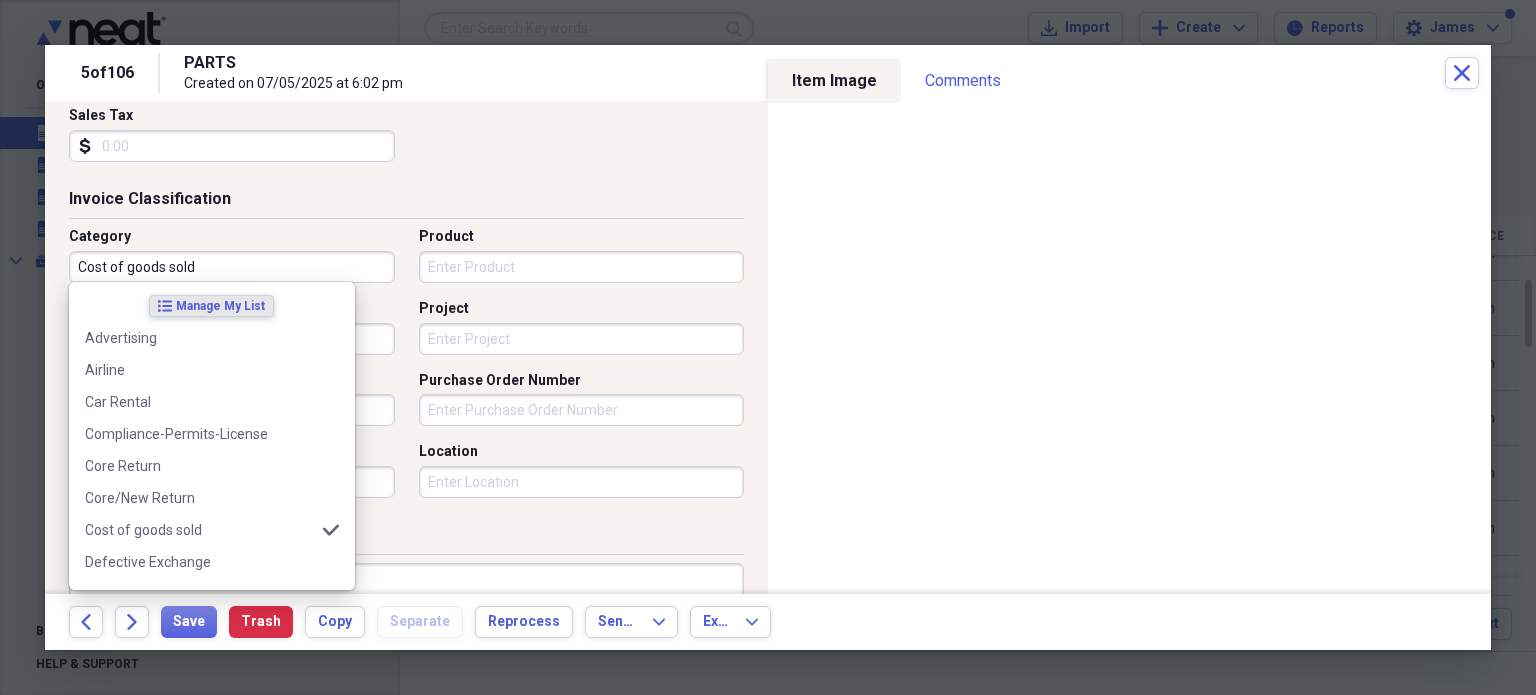 click on "Cost of goods sold" at bounding box center [232, 267] 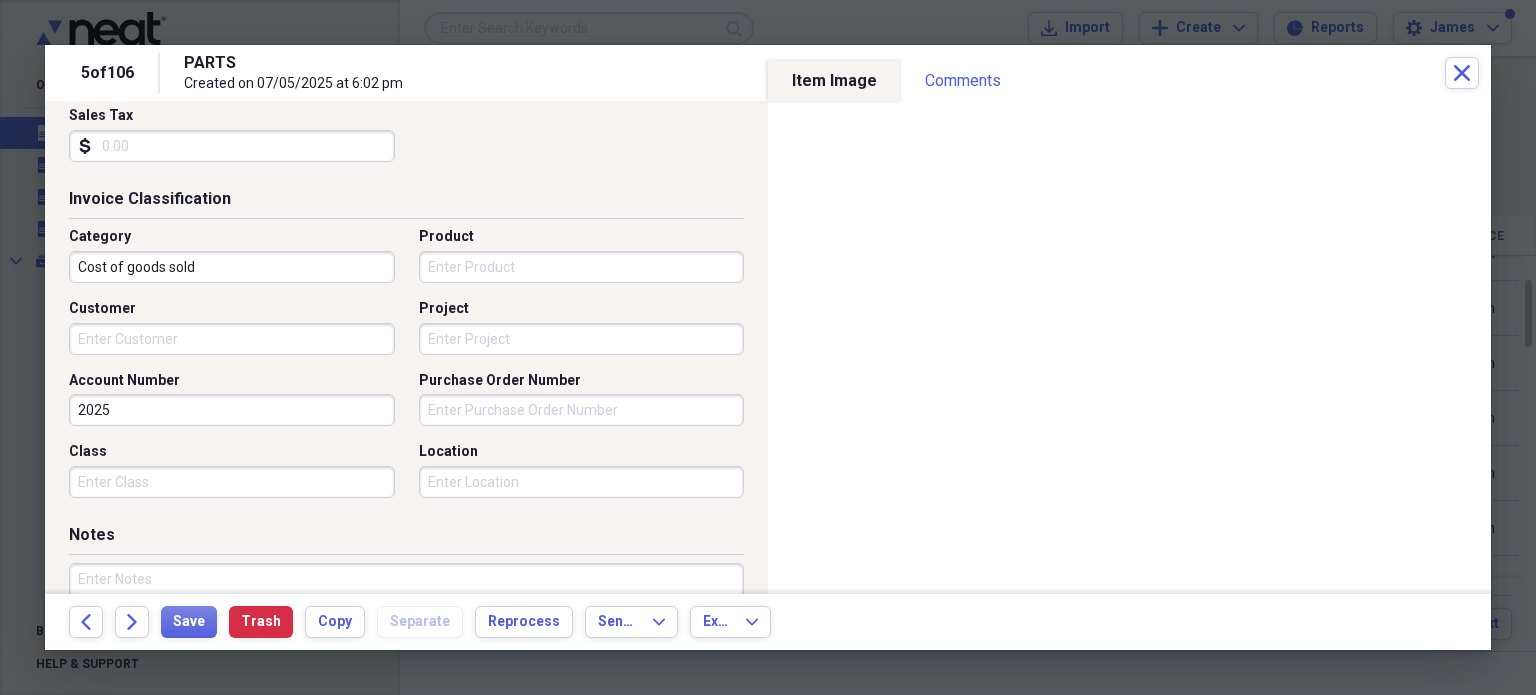 click on "Invoice Classification" at bounding box center [406, 203] 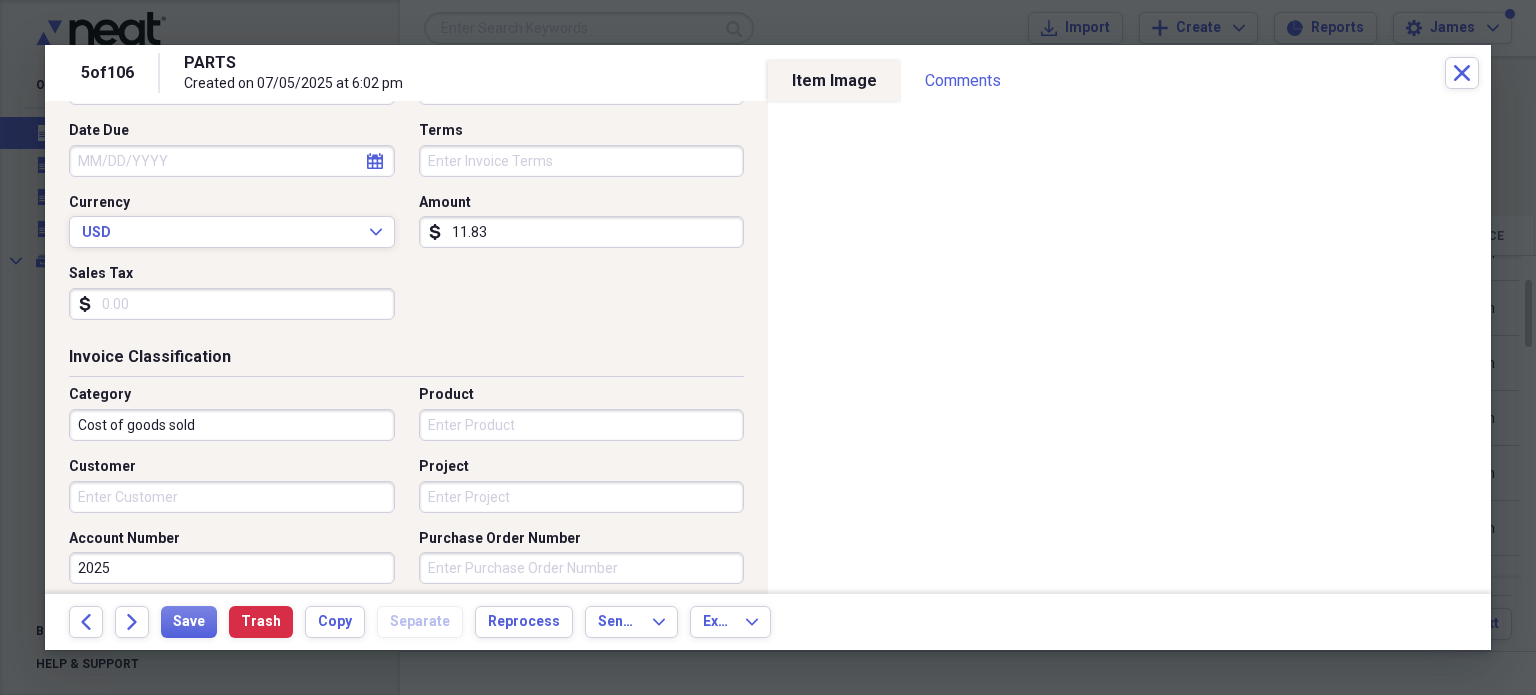 scroll, scrollTop: 234, scrollLeft: 0, axis: vertical 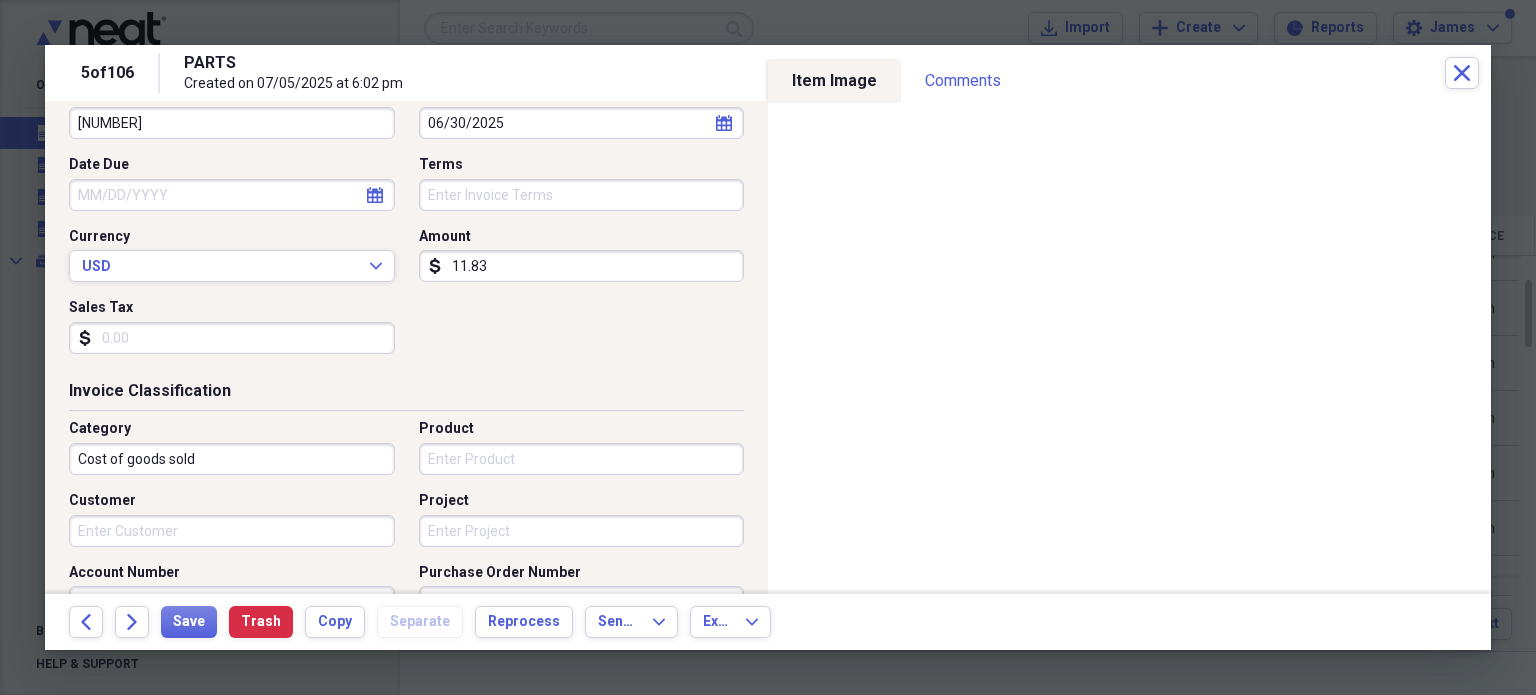 click on "Project" at bounding box center (582, 531) 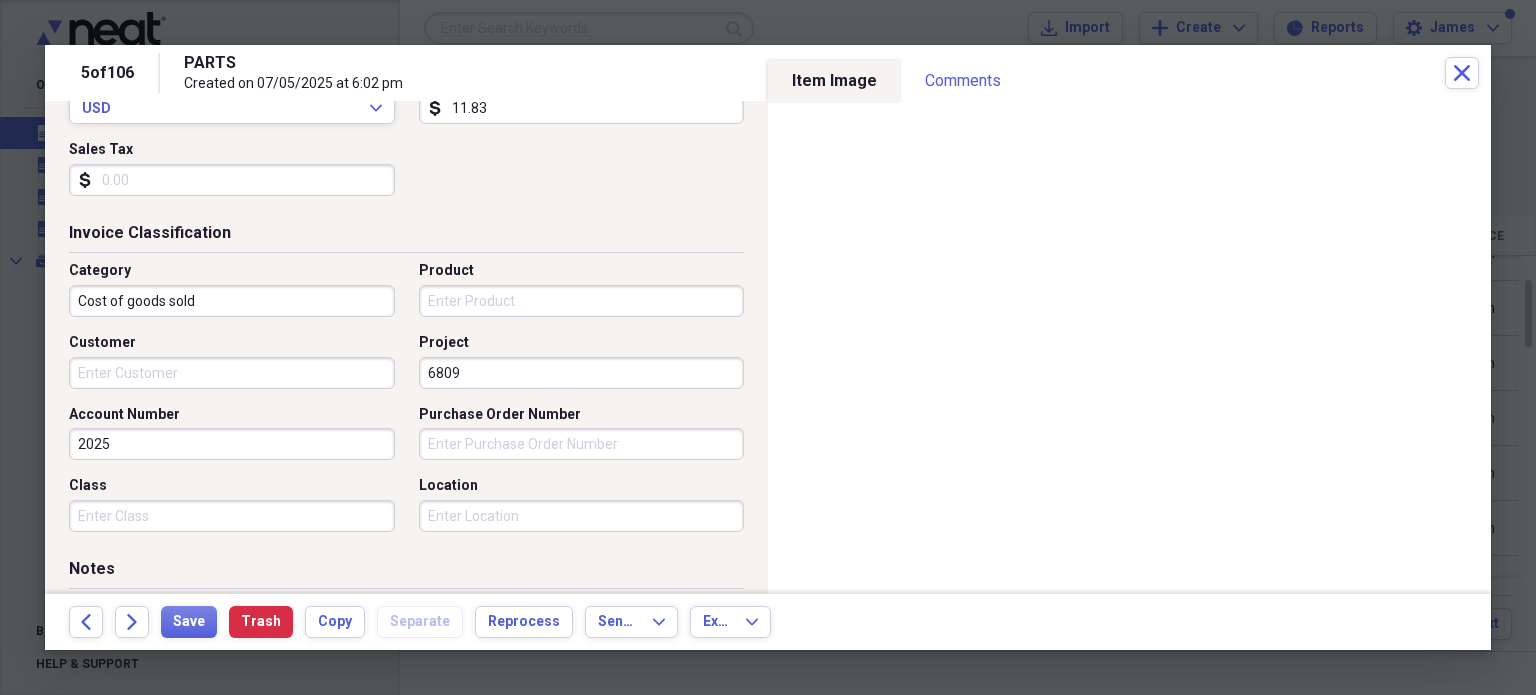 scroll, scrollTop: 392, scrollLeft: 0, axis: vertical 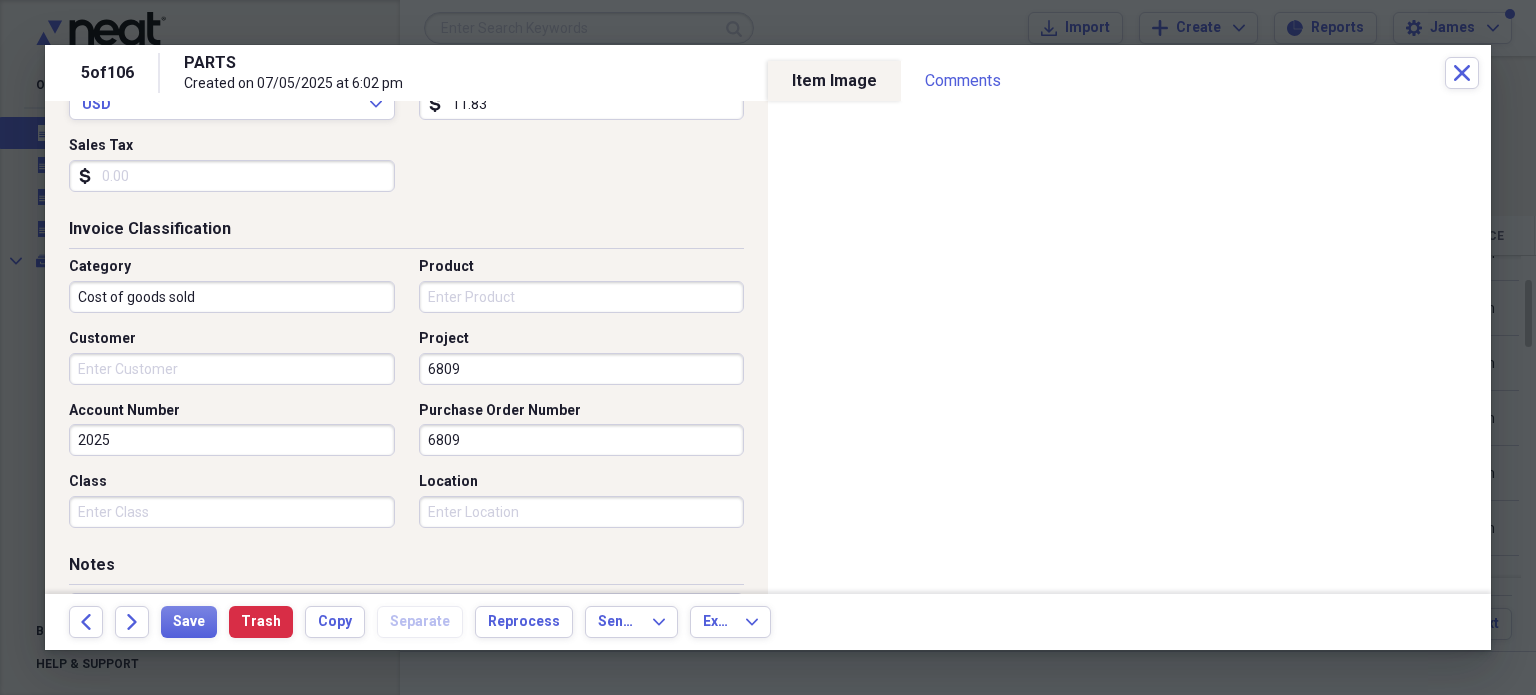 type on "6809" 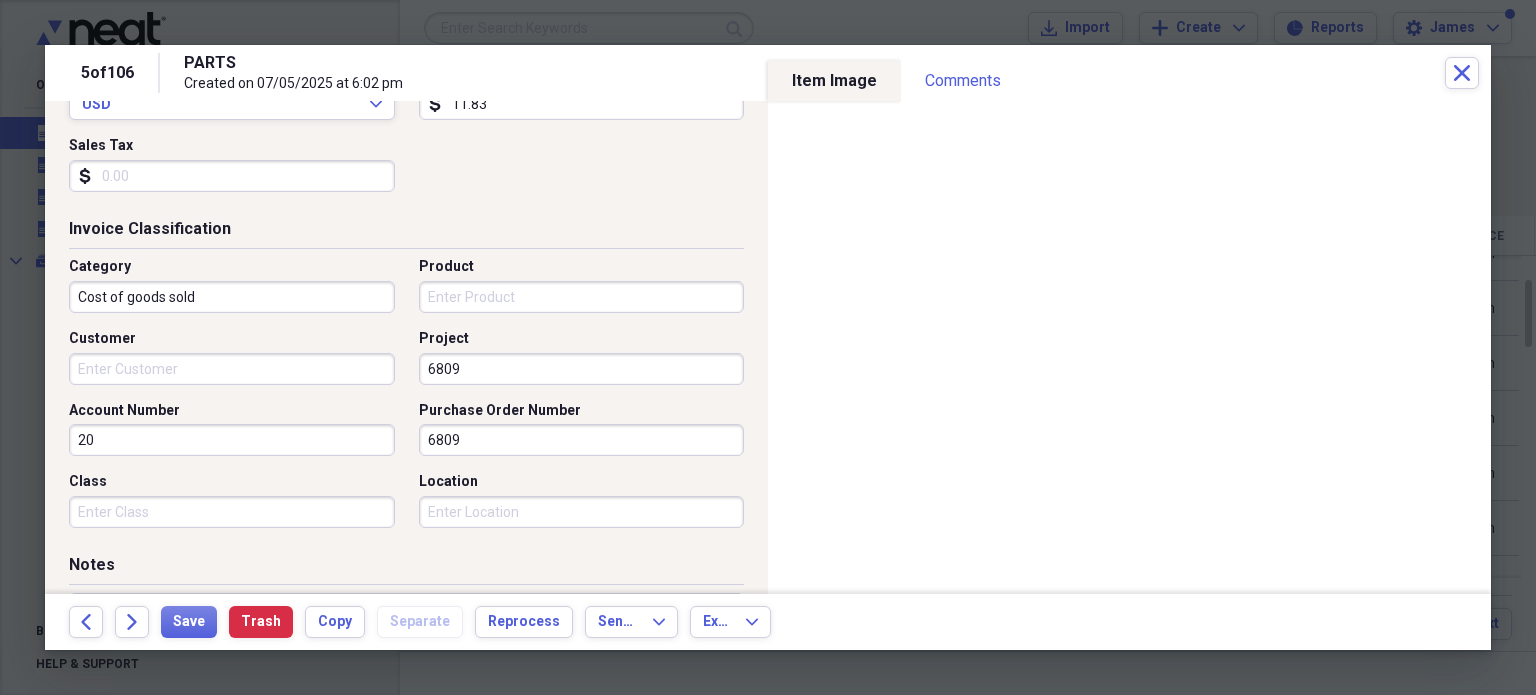 type on "2" 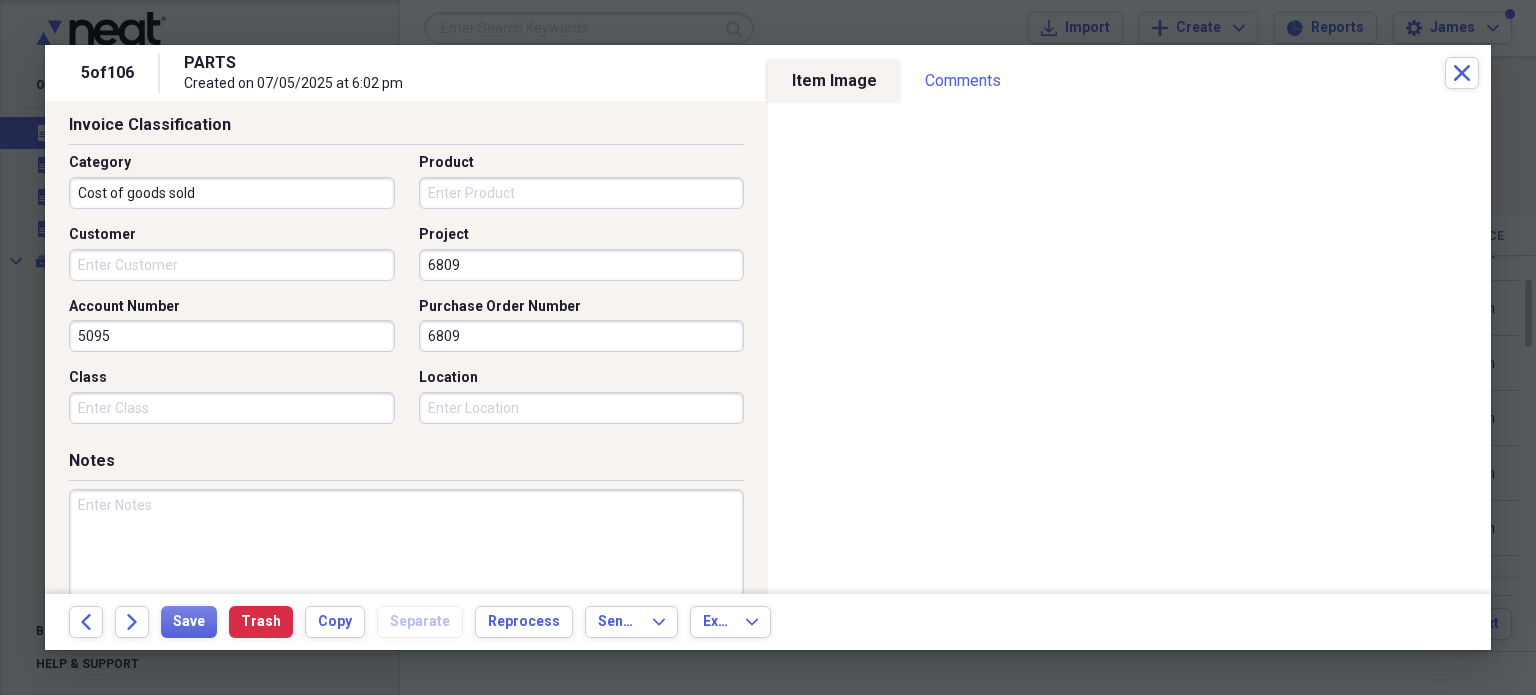 scroll, scrollTop: 625, scrollLeft: 0, axis: vertical 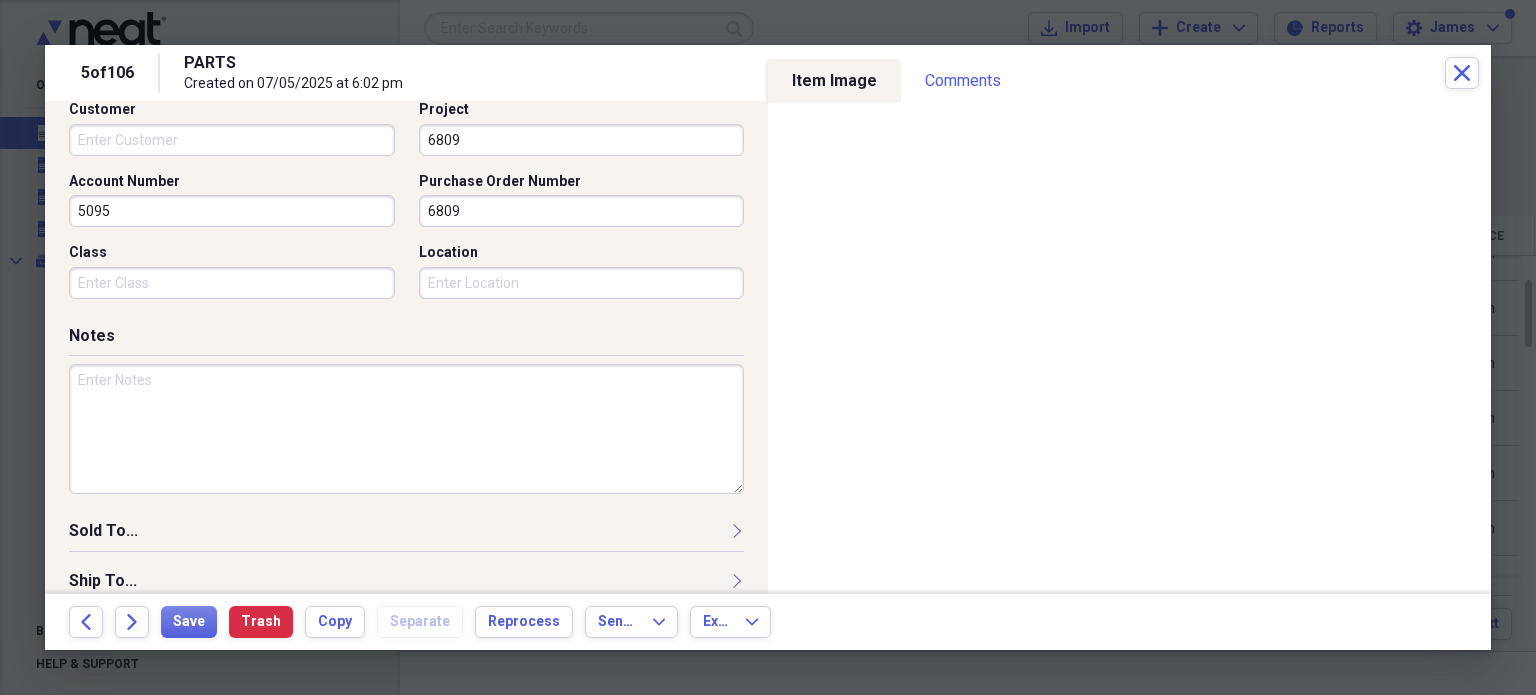 type on "5095" 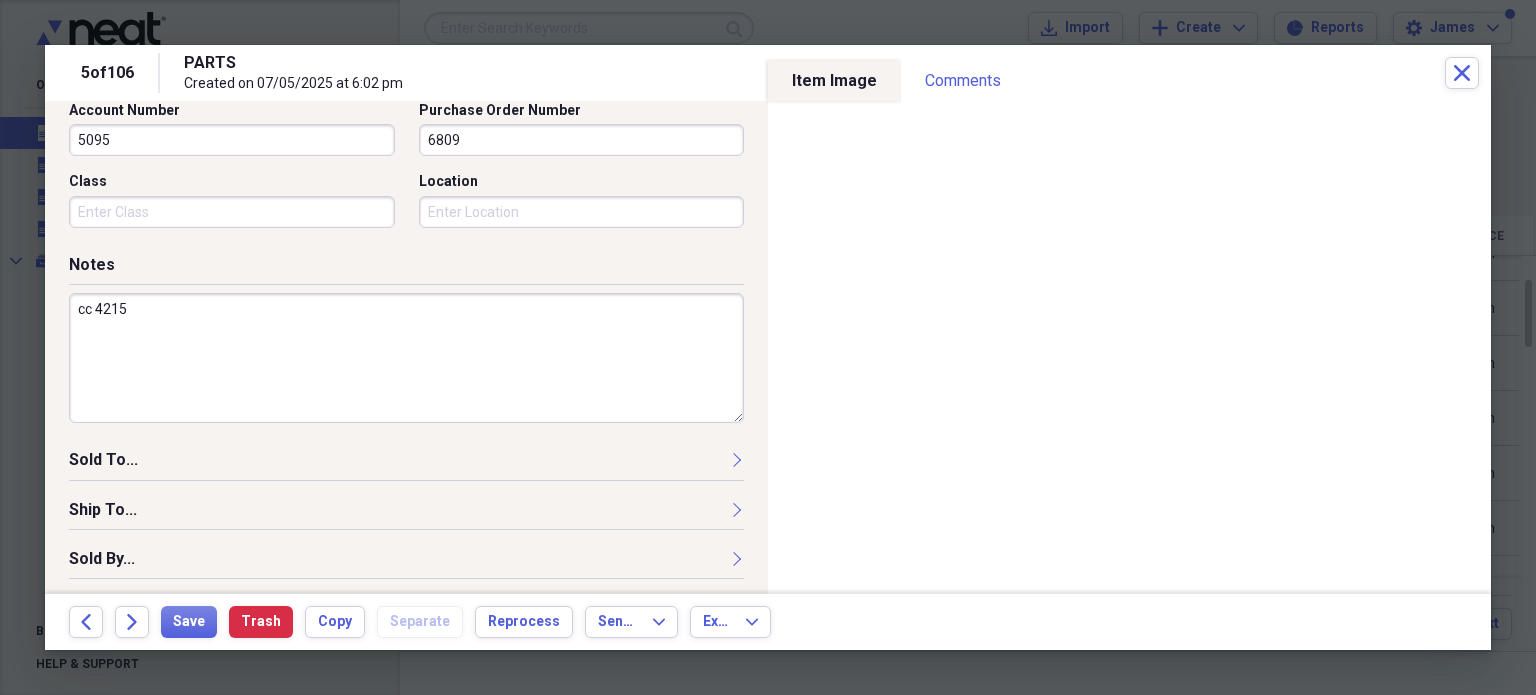 scroll, scrollTop: 697, scrollLeft: 0, axis: vertical 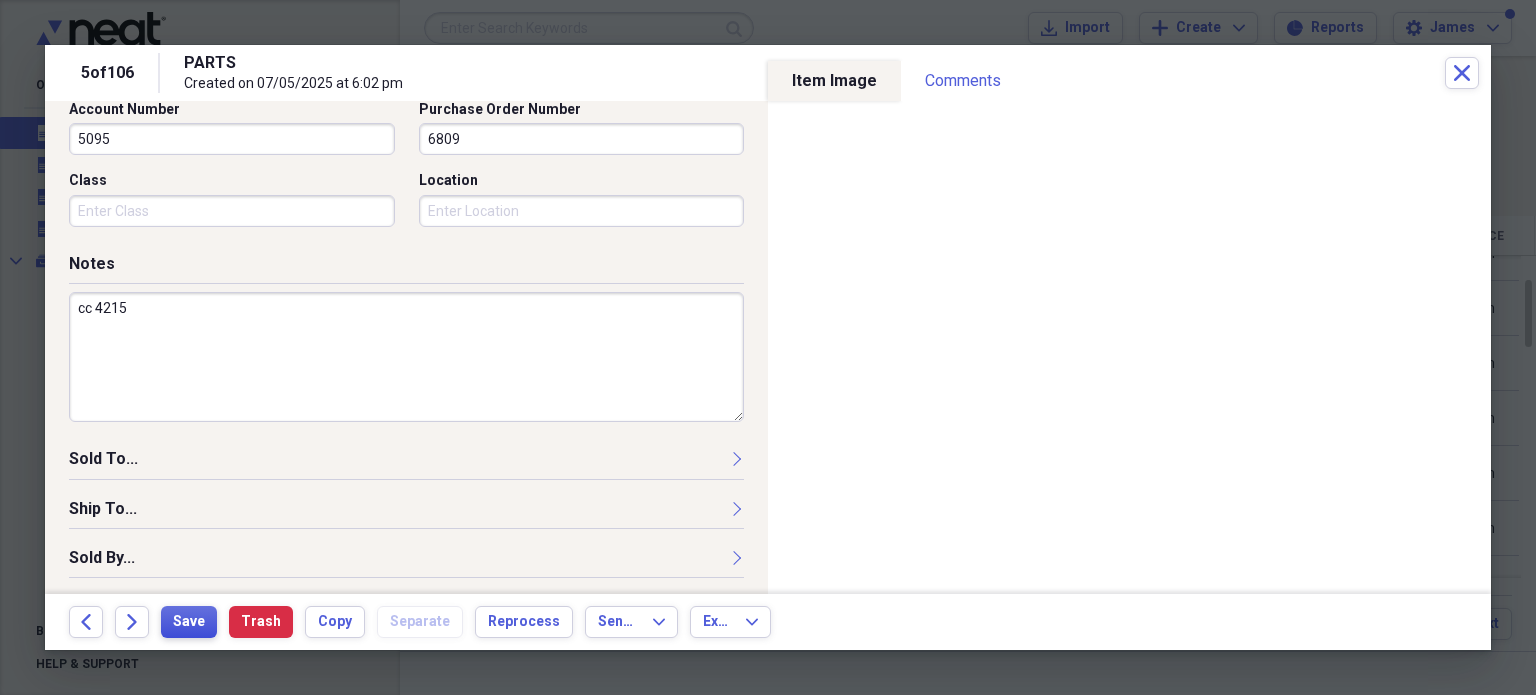type on "cc 4215" 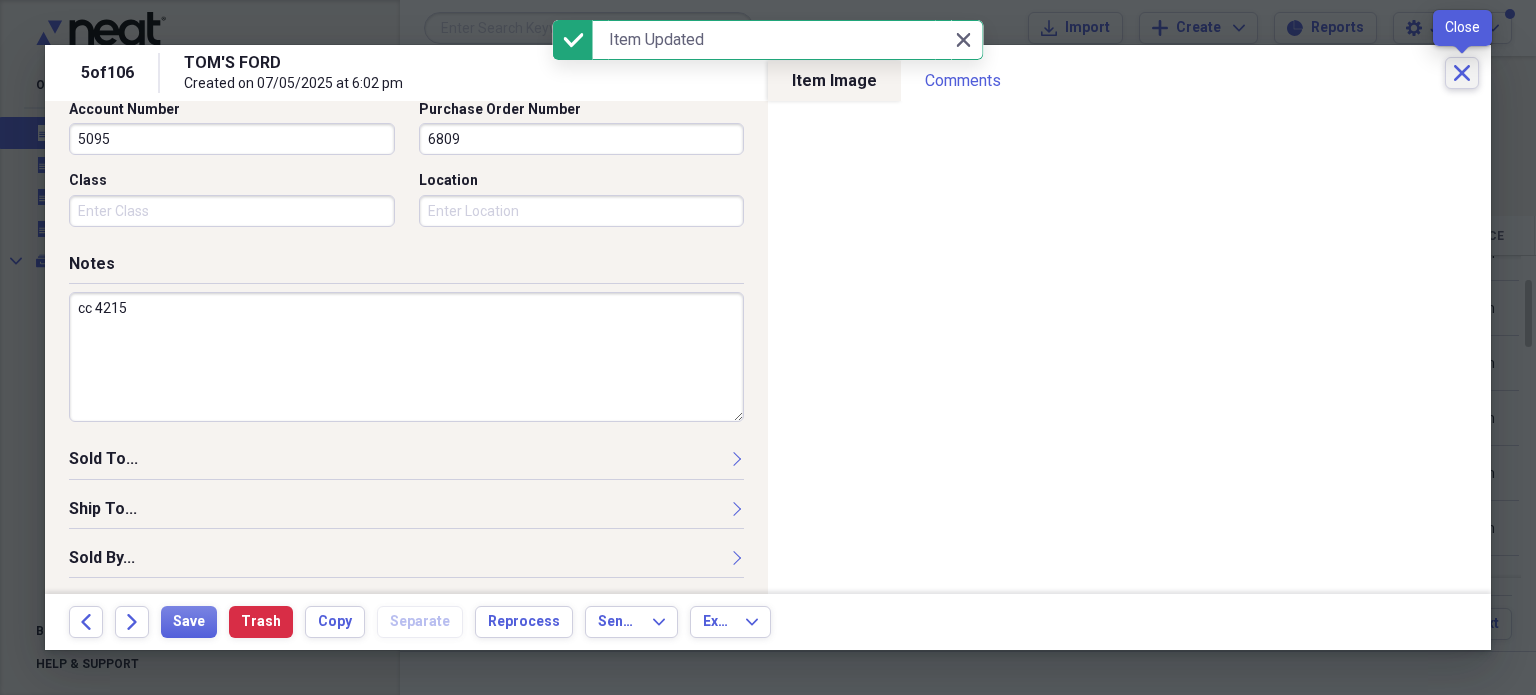 click on "Close" 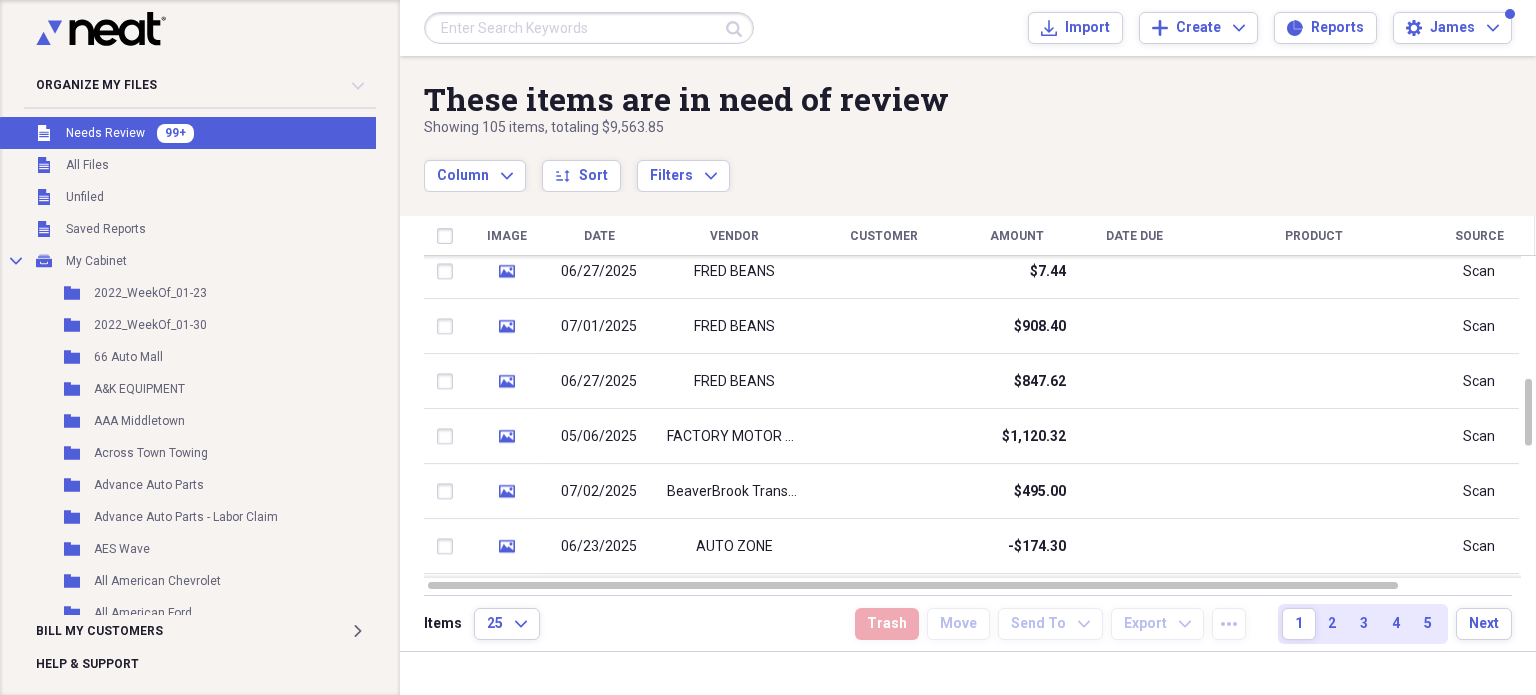 click on "sort Sort" at bounding box center [581, 165] 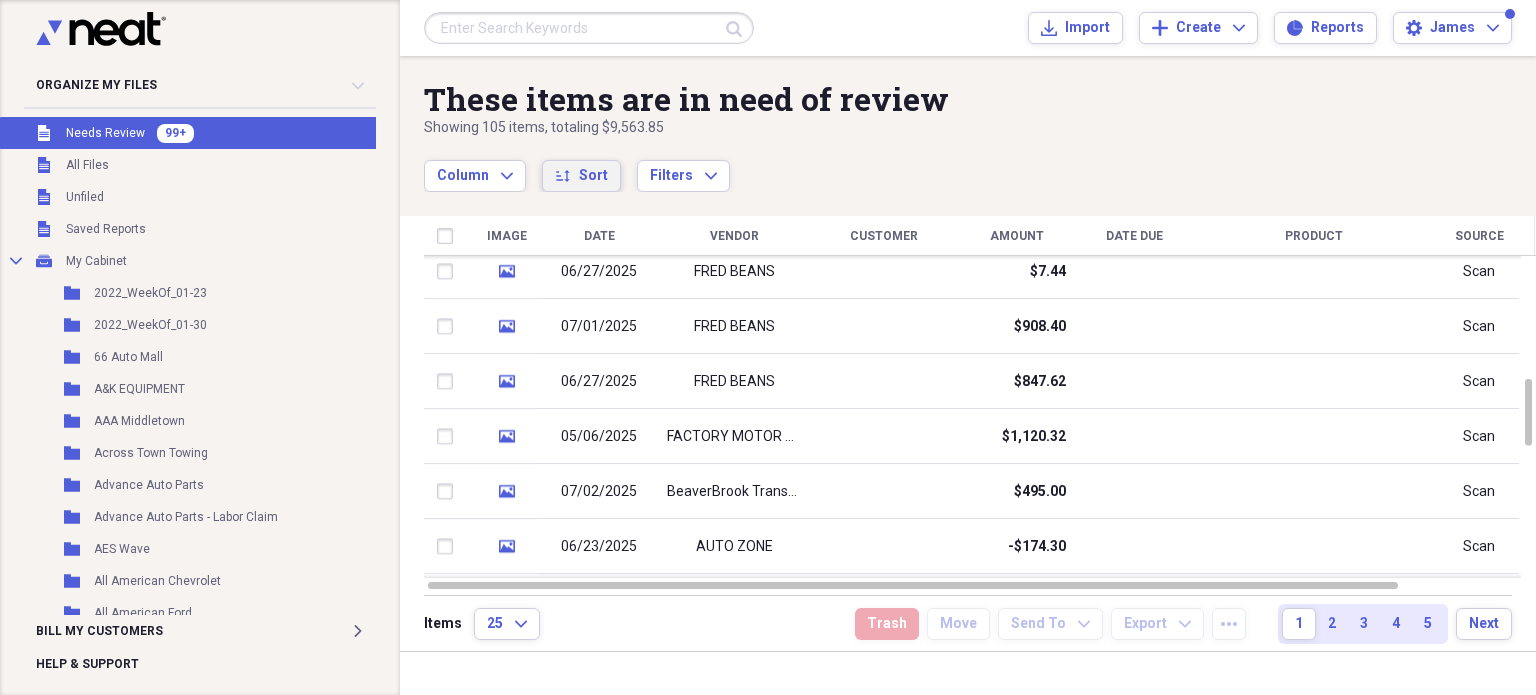 click on "sort Sort" at bounding box center (581, 176) 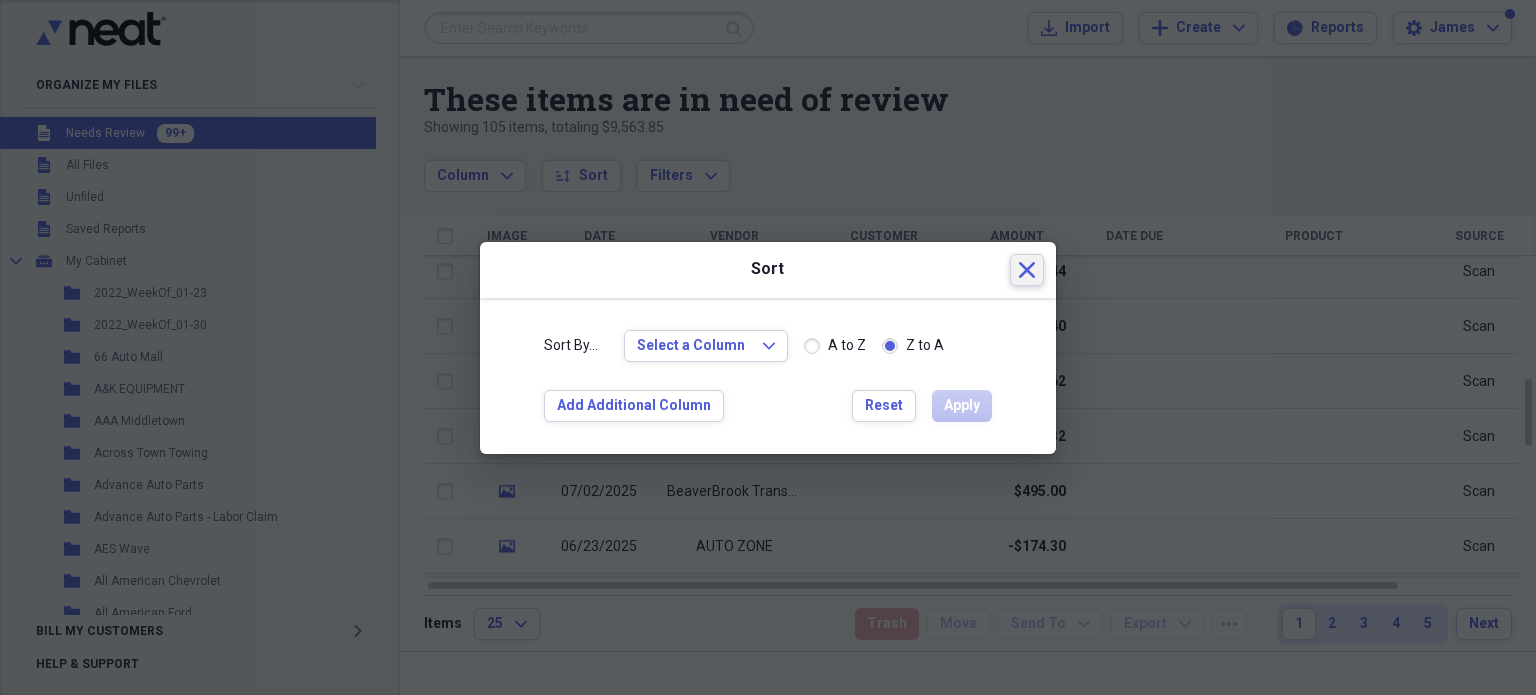 click on "Close" 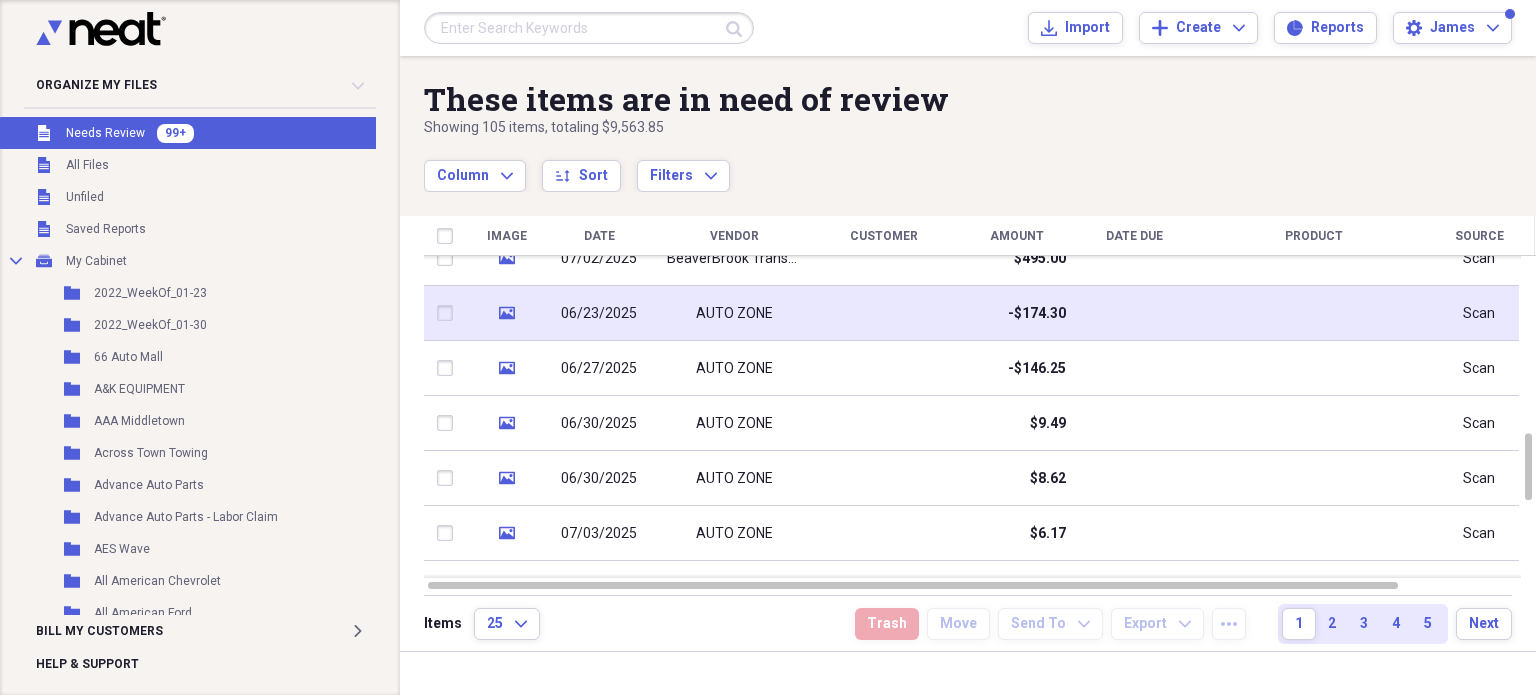 click at bounding box center (1134, 313) 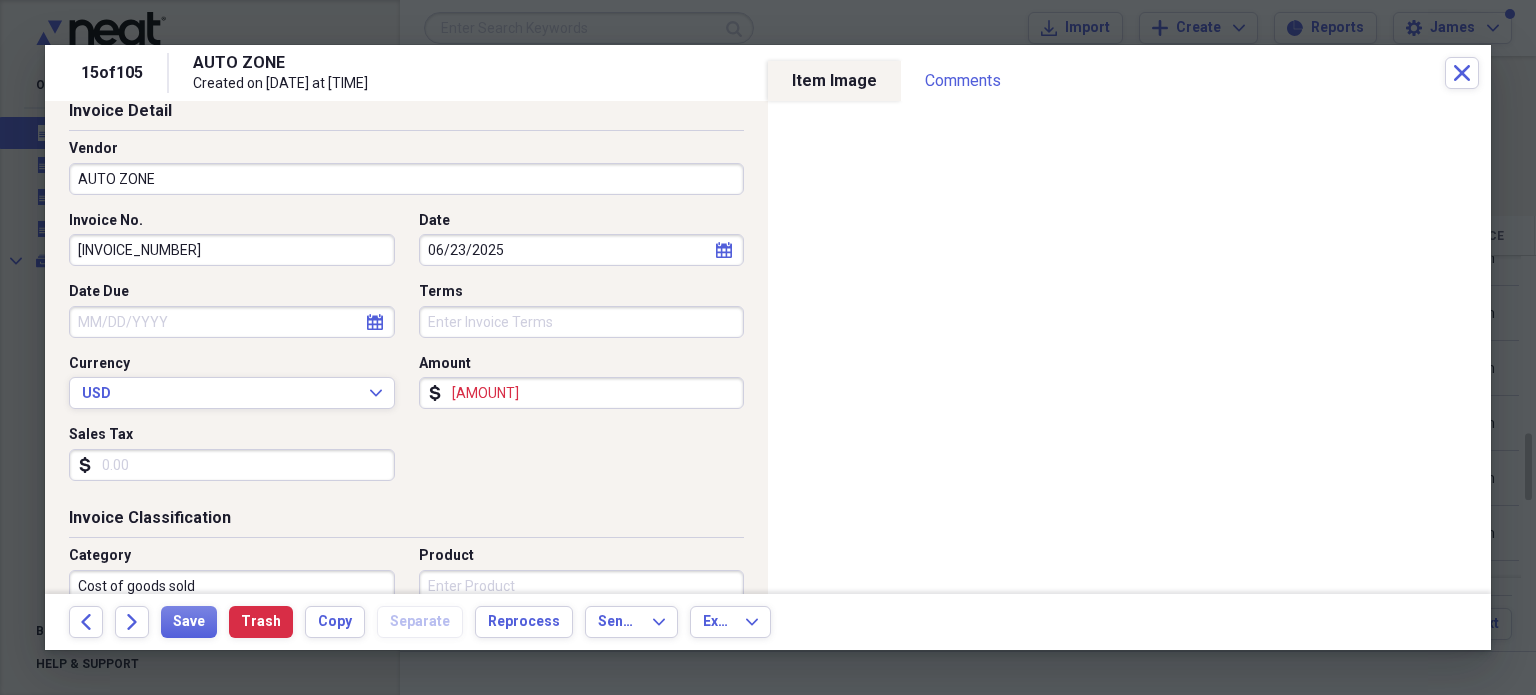 scroll, scrollTop: 110, scrollLeft: 0, axis: vertical 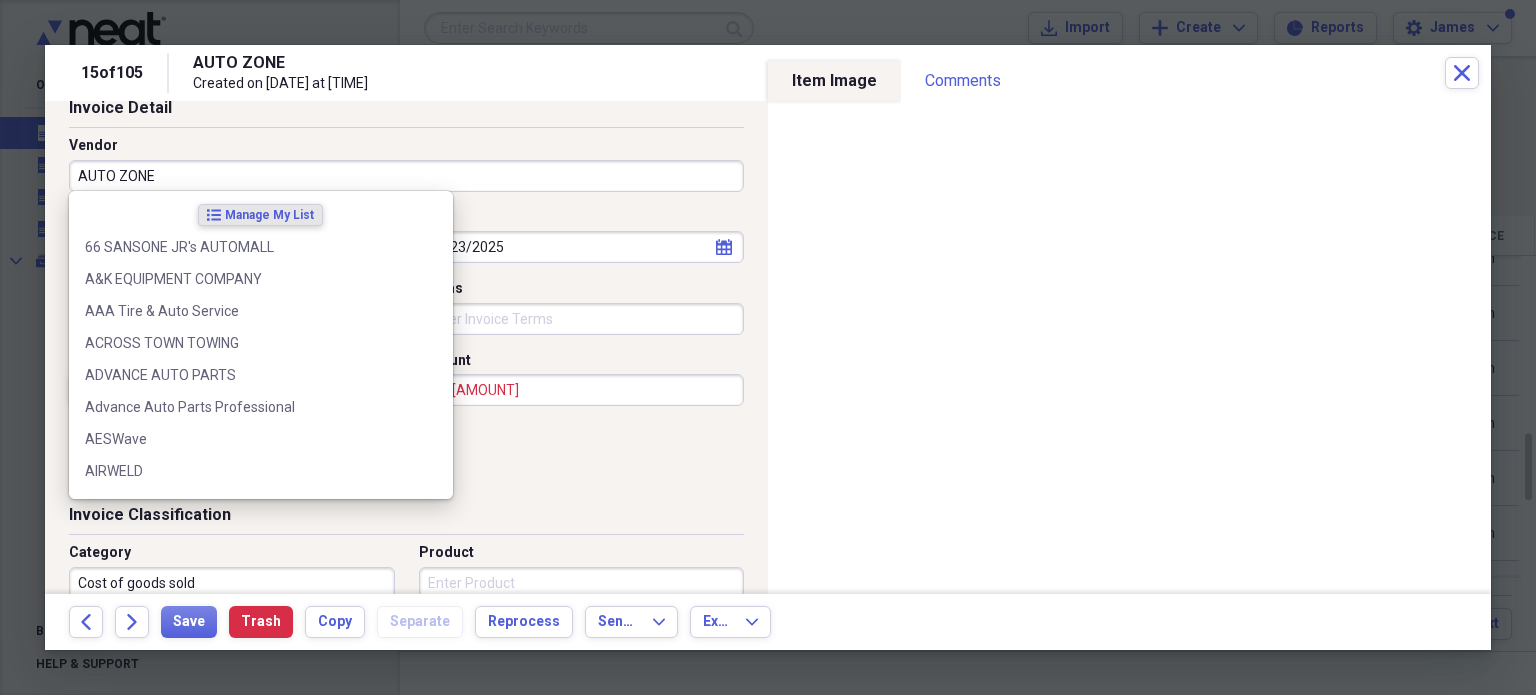 click on "AUTO ZONE" at bounding box center (406, 176) 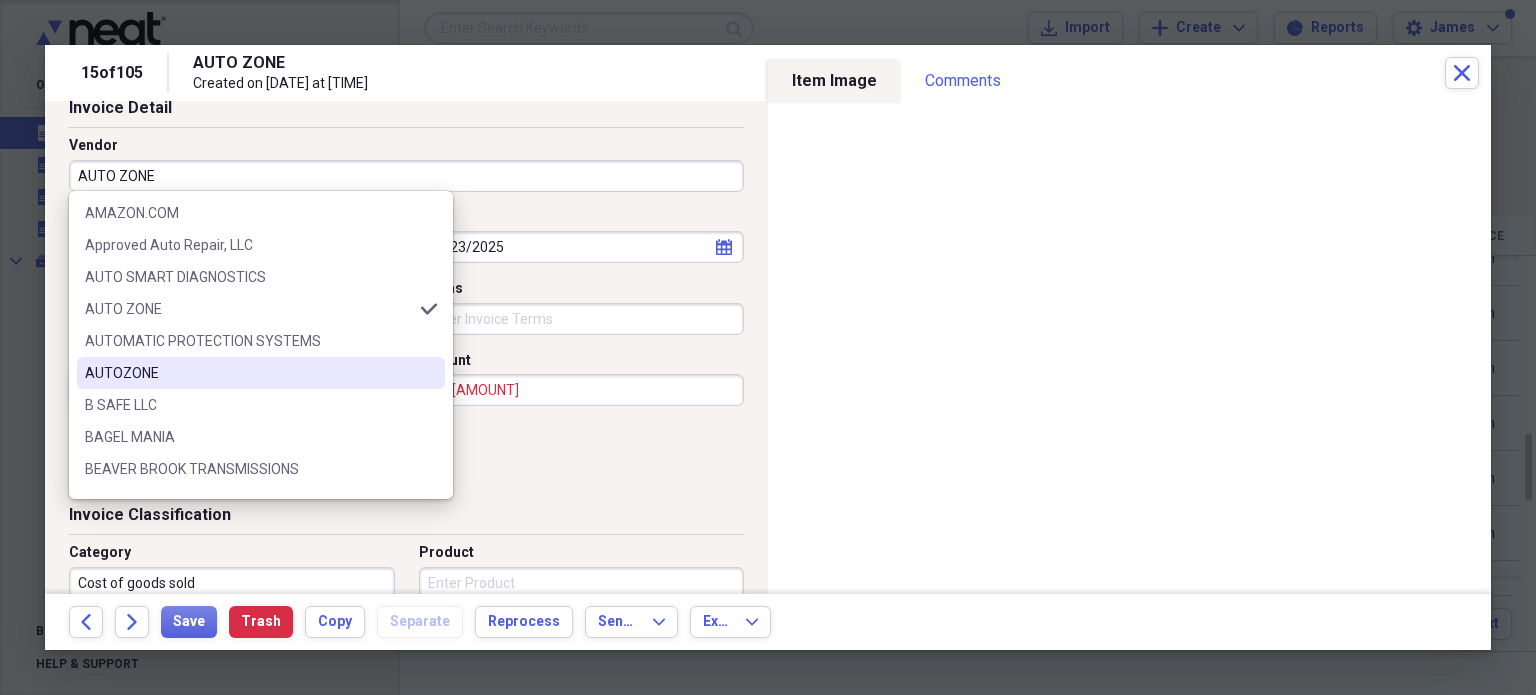 scroll, scrollTop: 515, scrollLeft: 0, axis: vertical 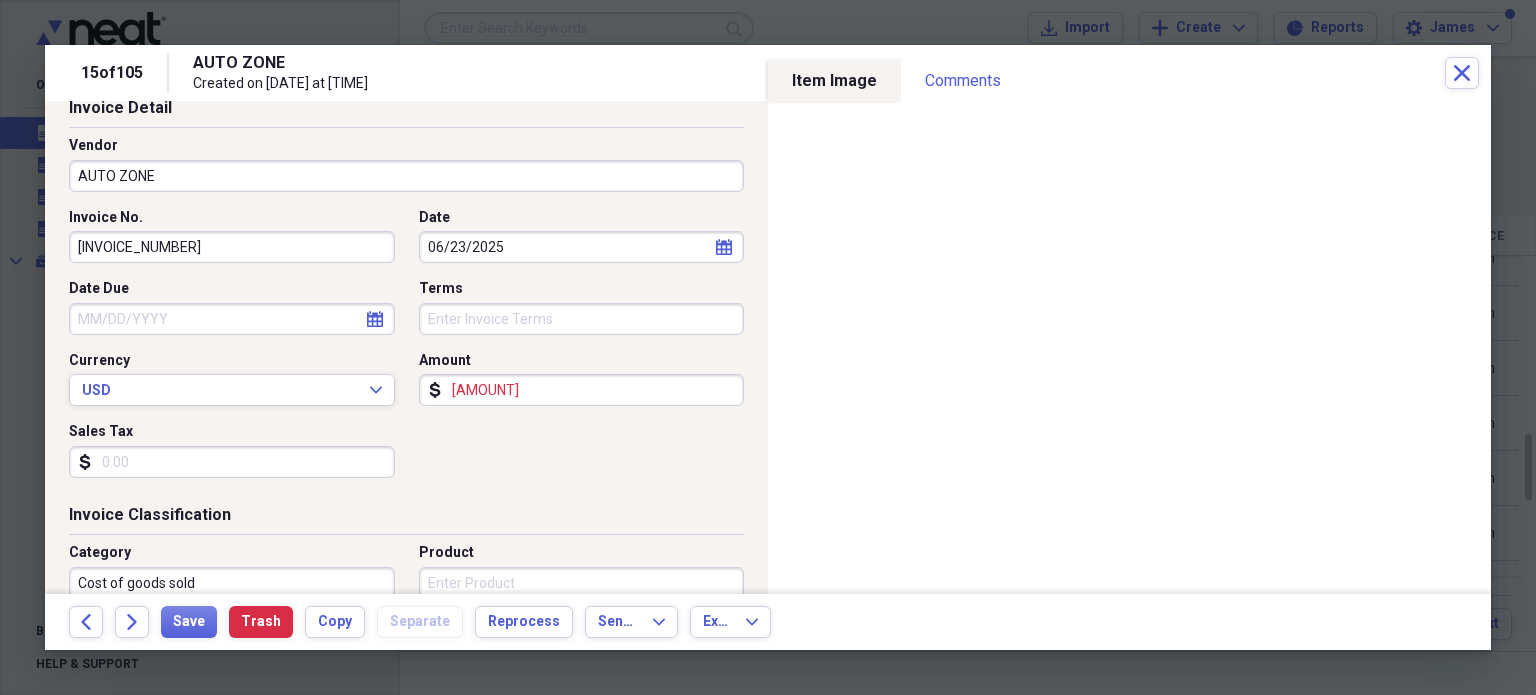 click on "Vendor" at bounding box center (406, 146) 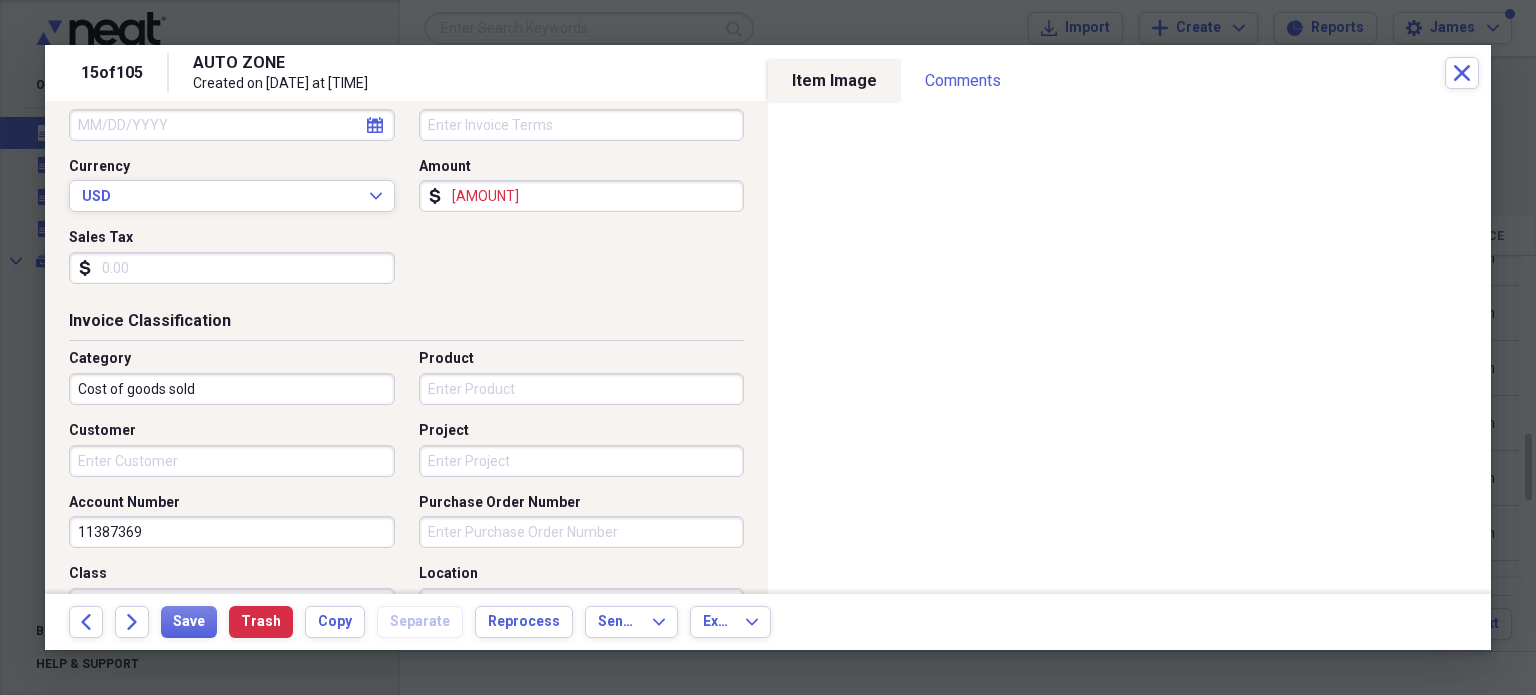 scroll, scrollTop: 320, scrollLeft: 0, axis: vertical 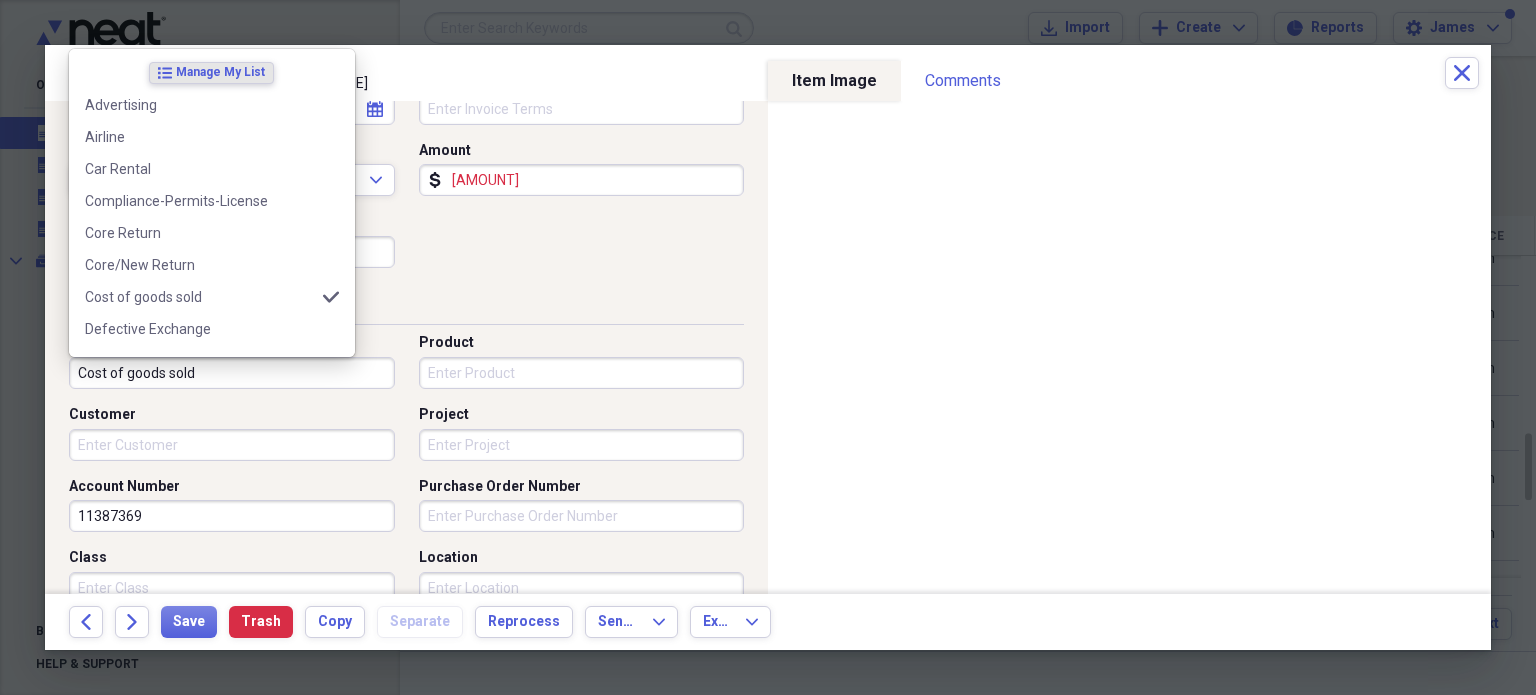 click on "Cost of goods sold" at bounding box center [232, 373] 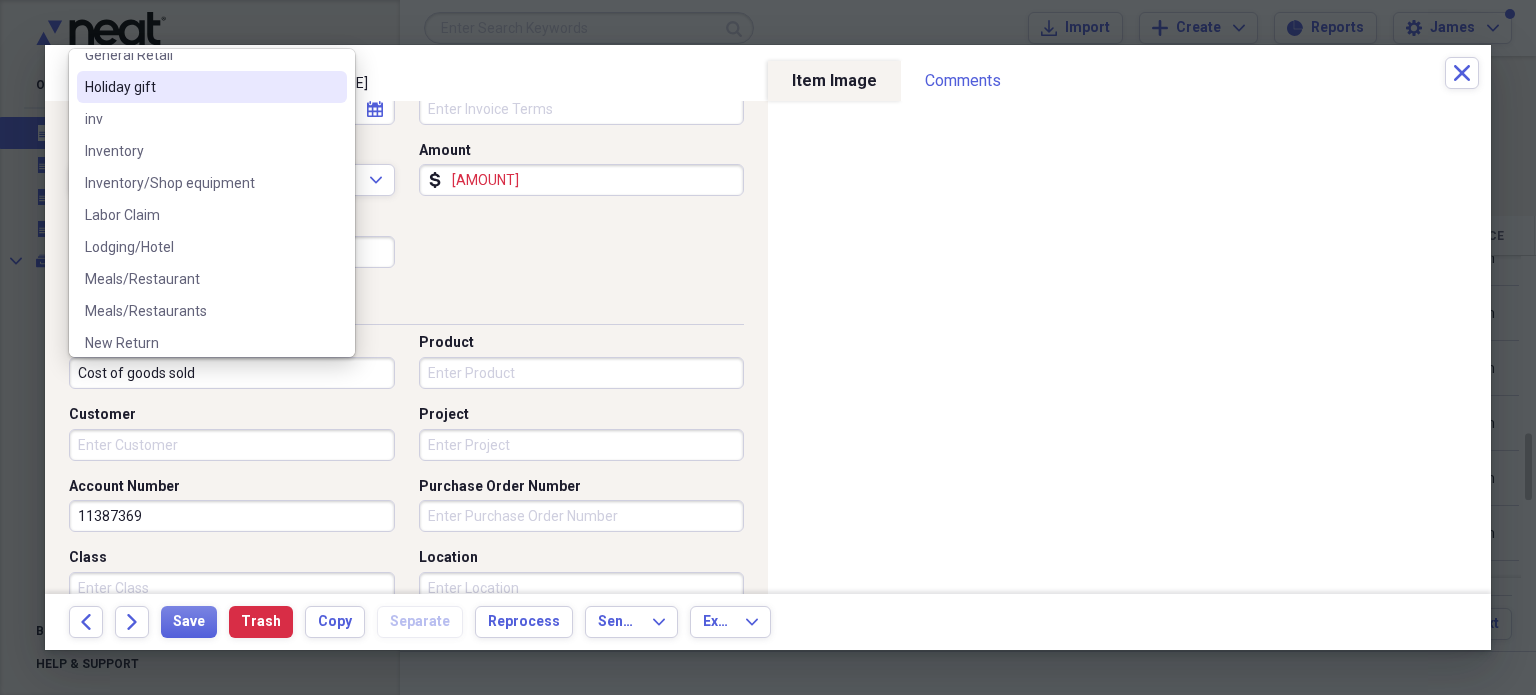 scroll, scrollTop: 533, scrollLeft: 0, axis: vertical 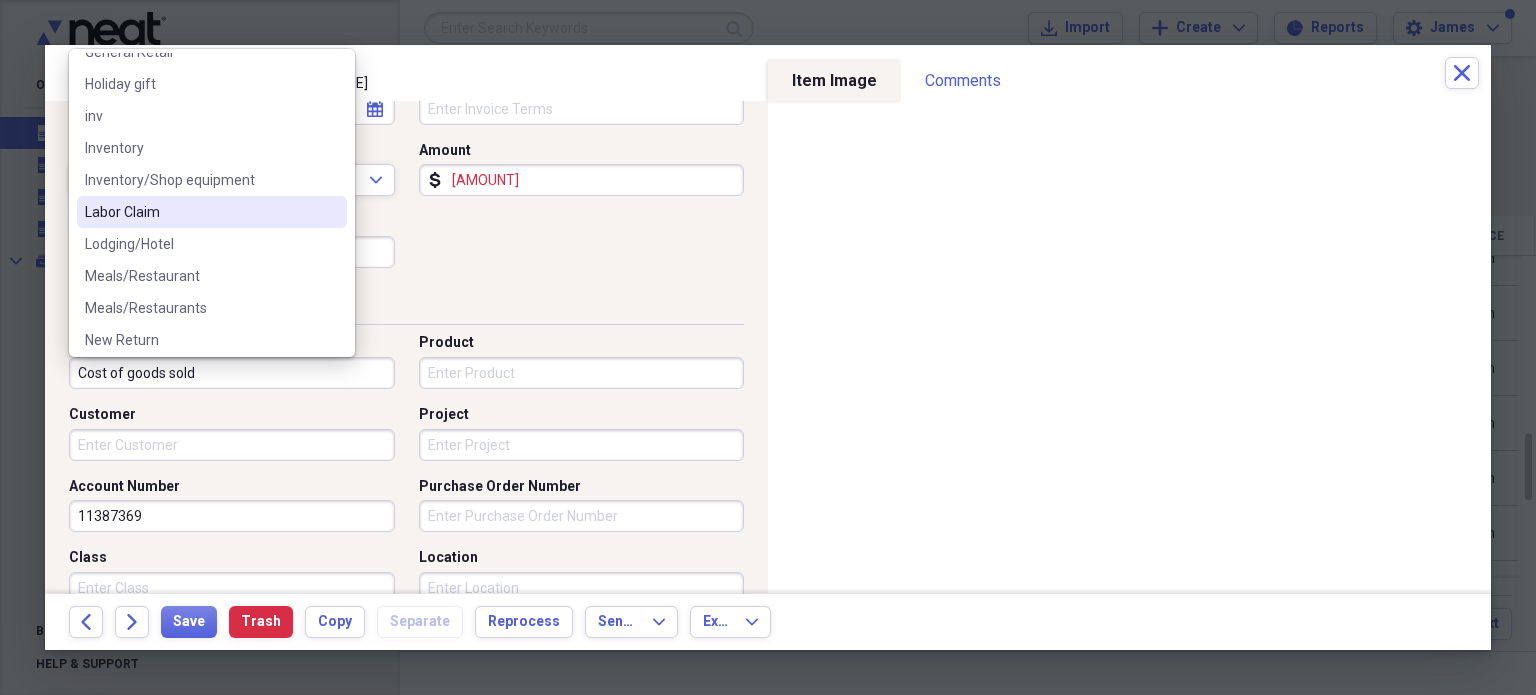 click on "Labor Claim" at bounding box center [200, 212] 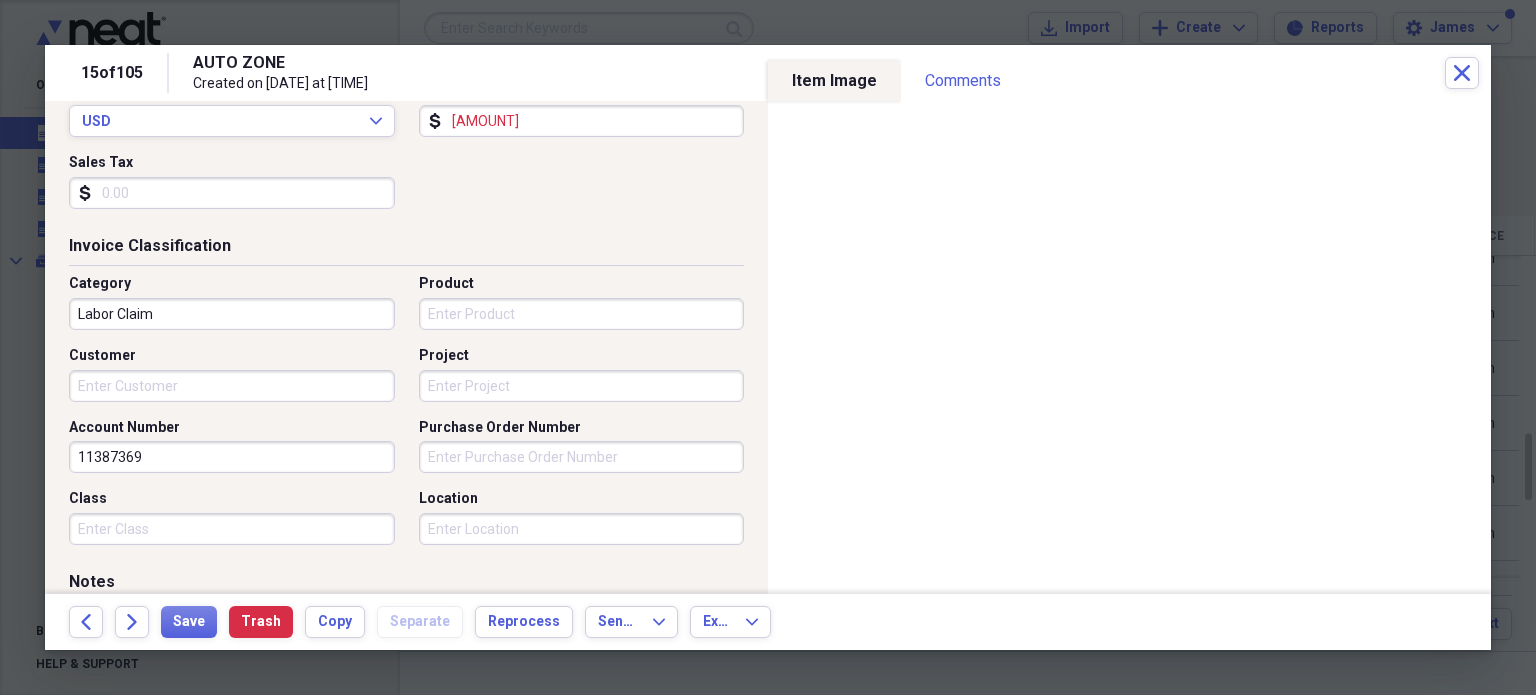 scroll, scrollTop: 403, scrollLeft: 0, axis: vertical 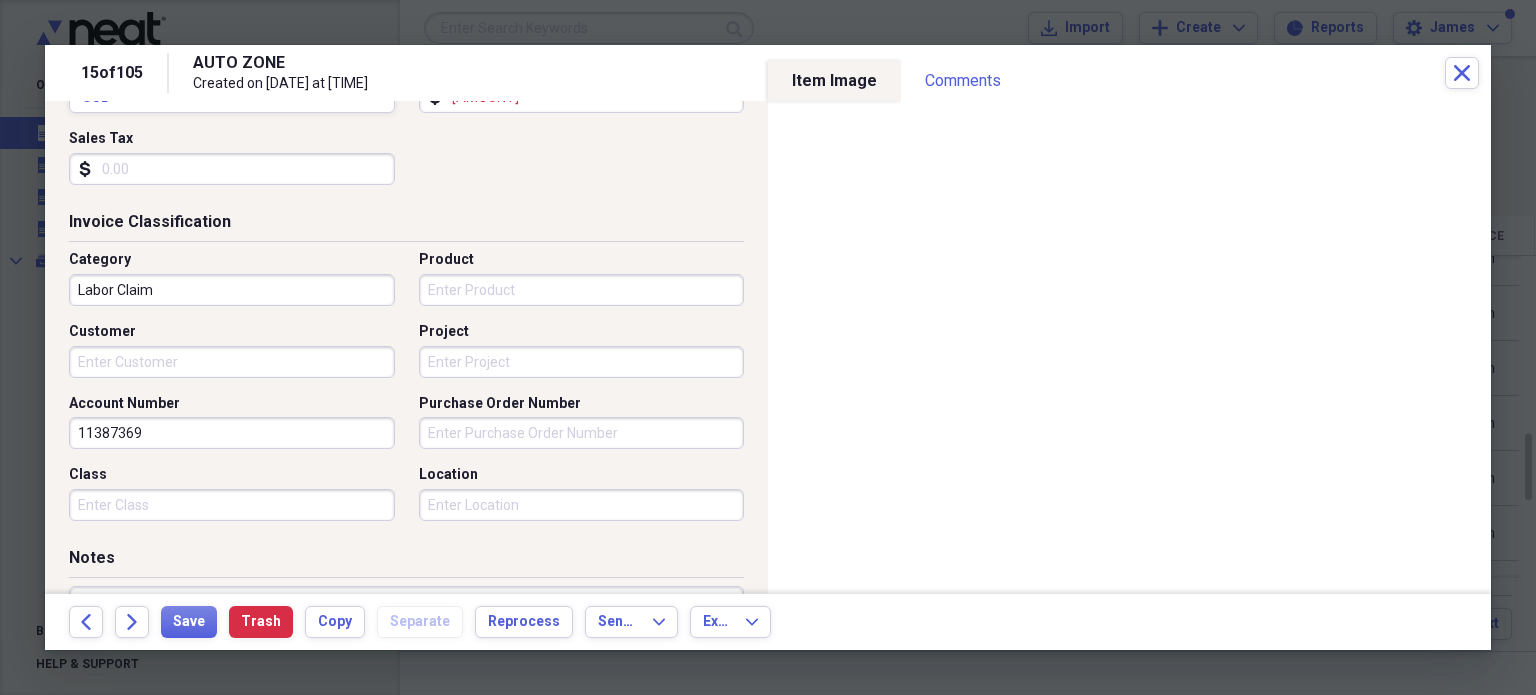 click on "Project" at bounding box center (582, 362) 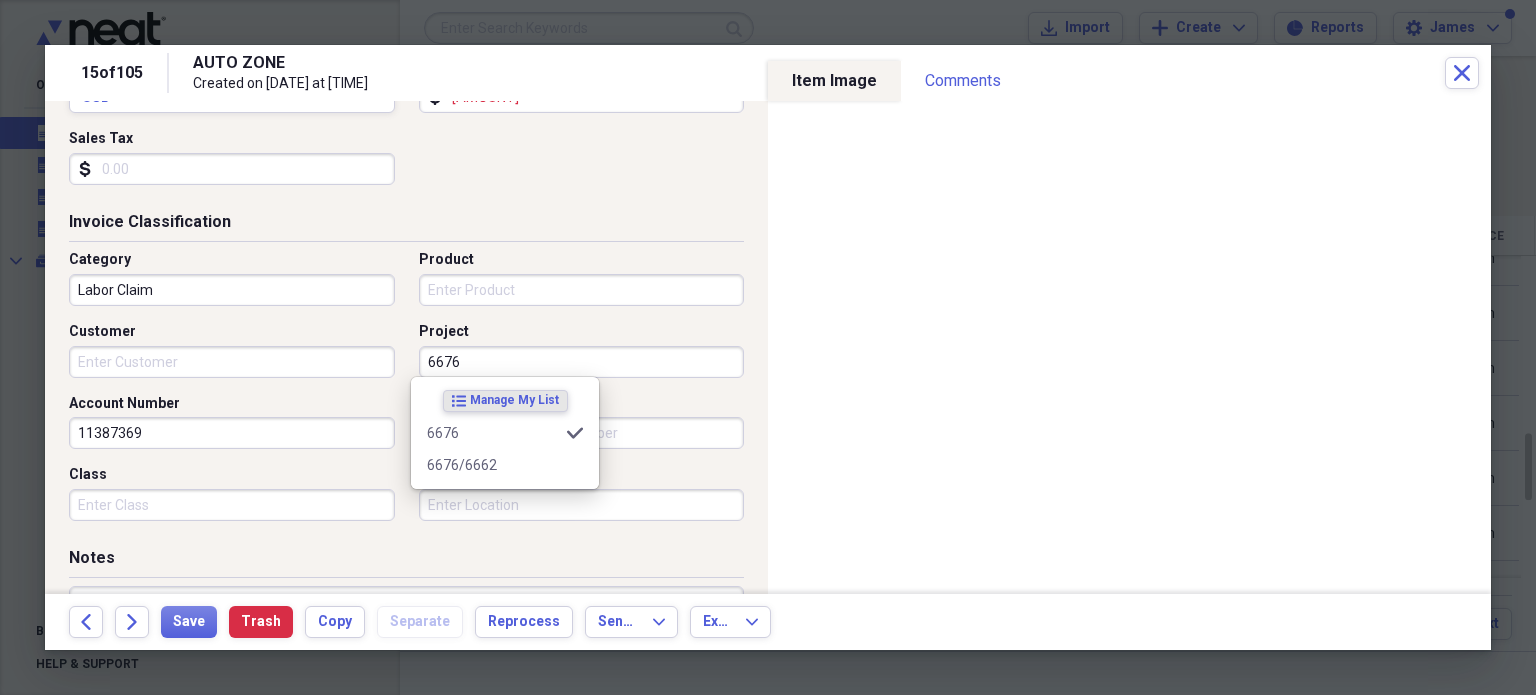 type on "6676" 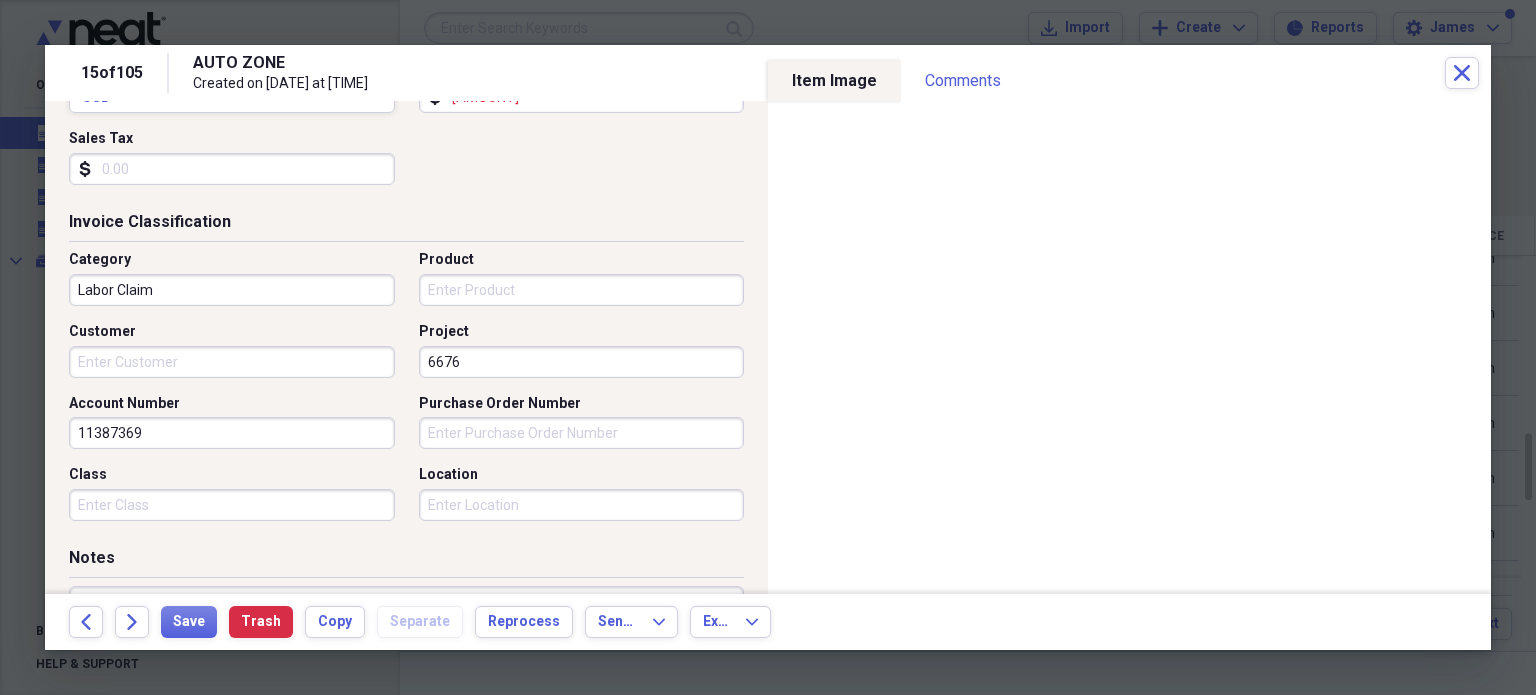 click on "Purchase Order Number" at bounding box center (582, 433) 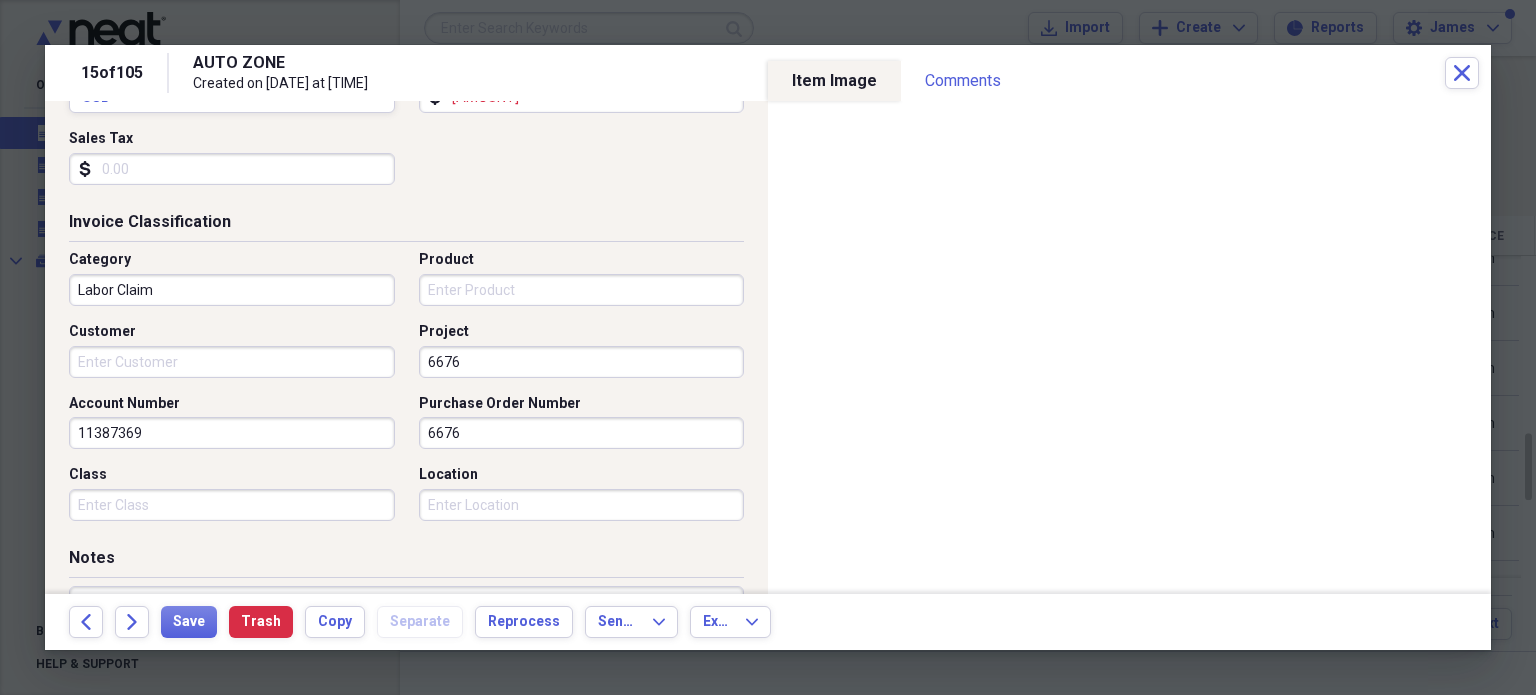 scroll, scrollTop: 697, scrollLeft: 0, axis: vertical 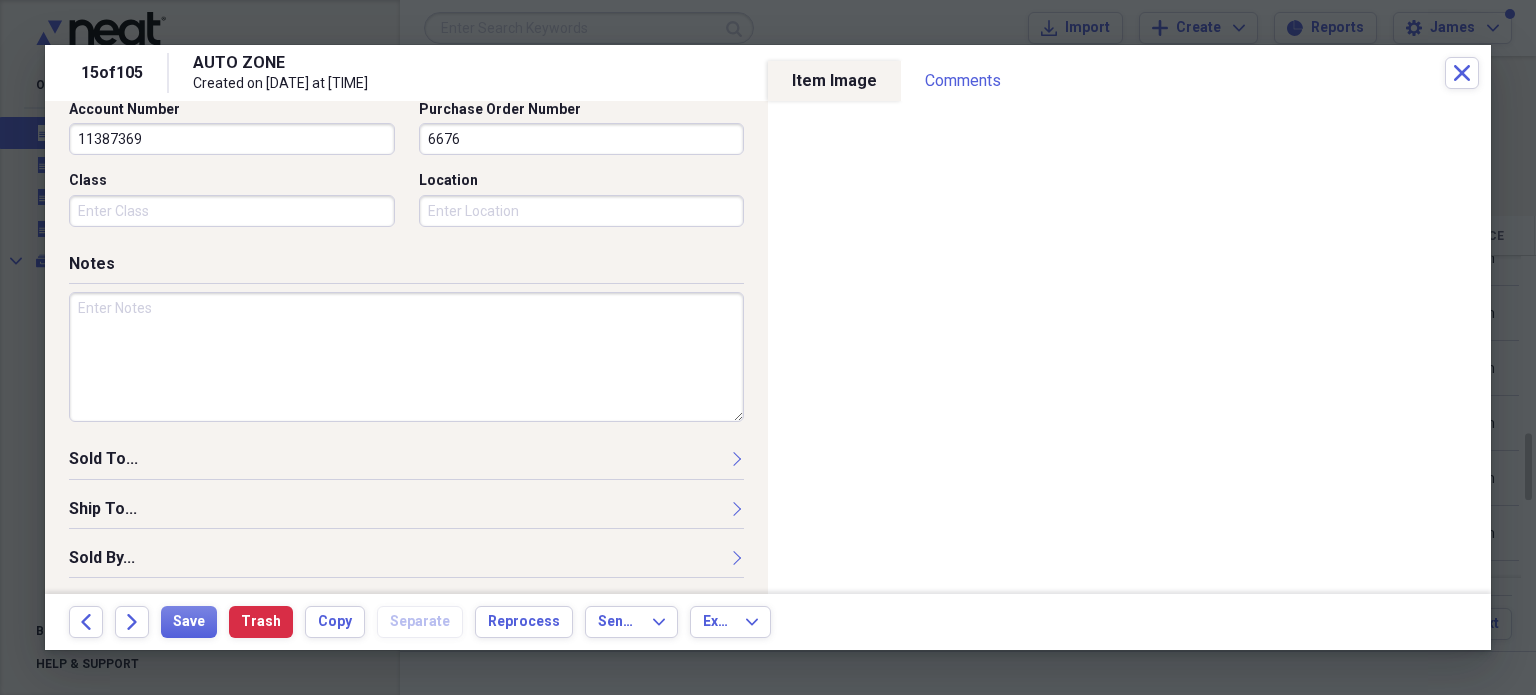 type on "6676" 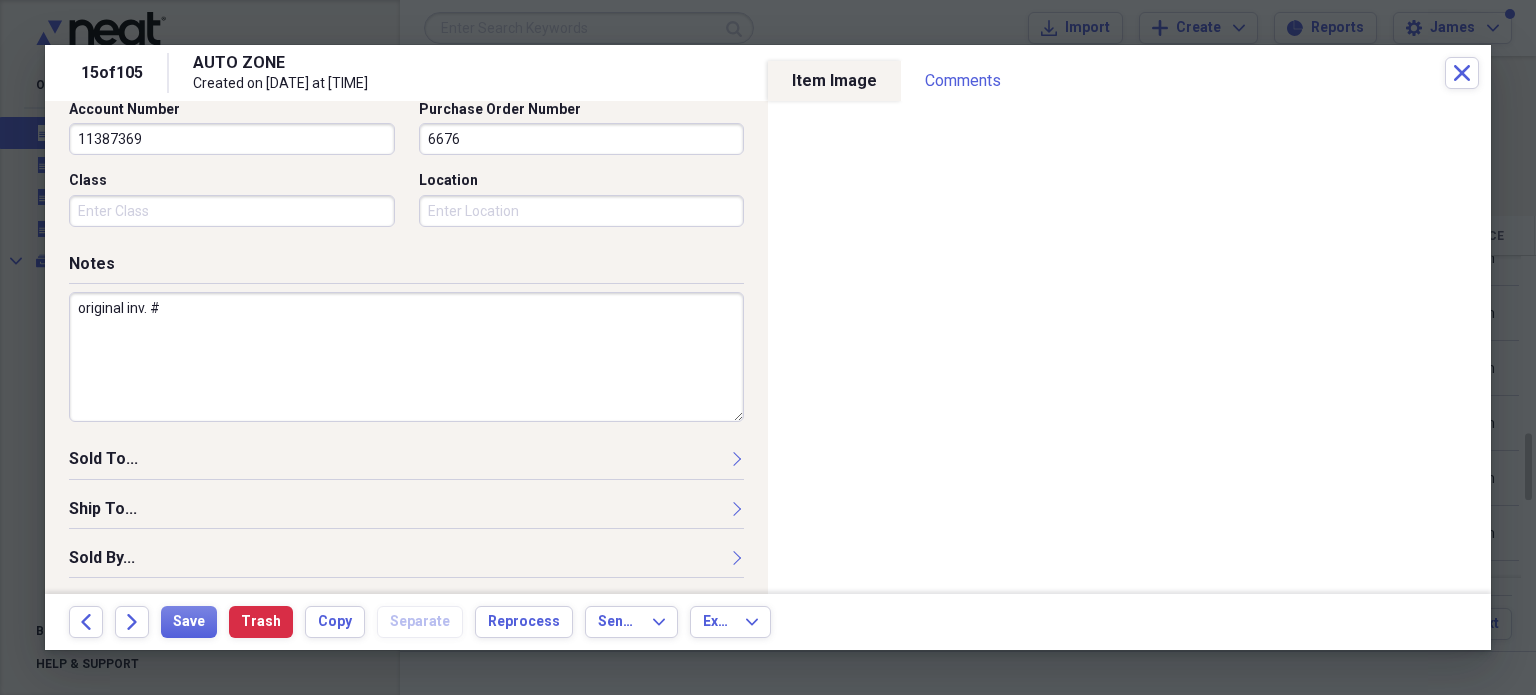 click at bounding box center (768, 347) 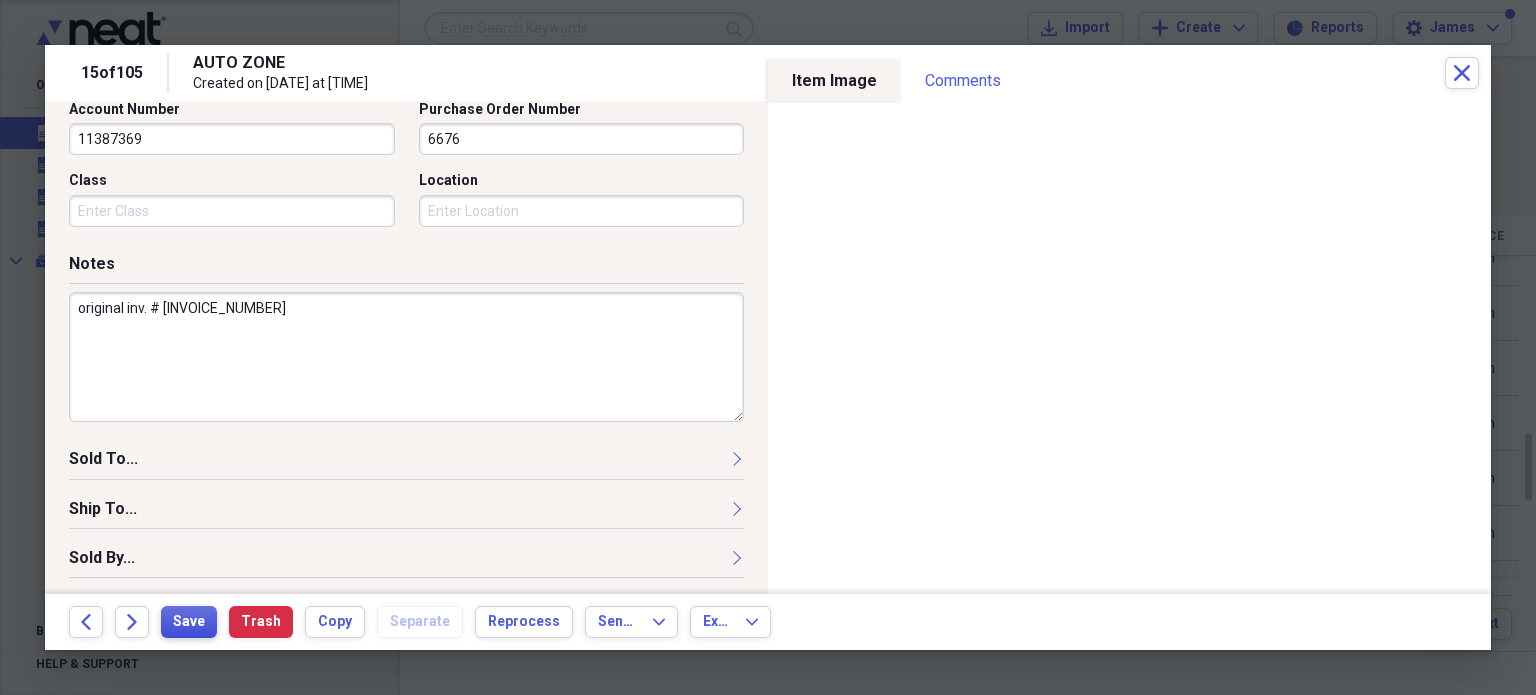 type on "original inv. # [INVOICE_NUMBER]" 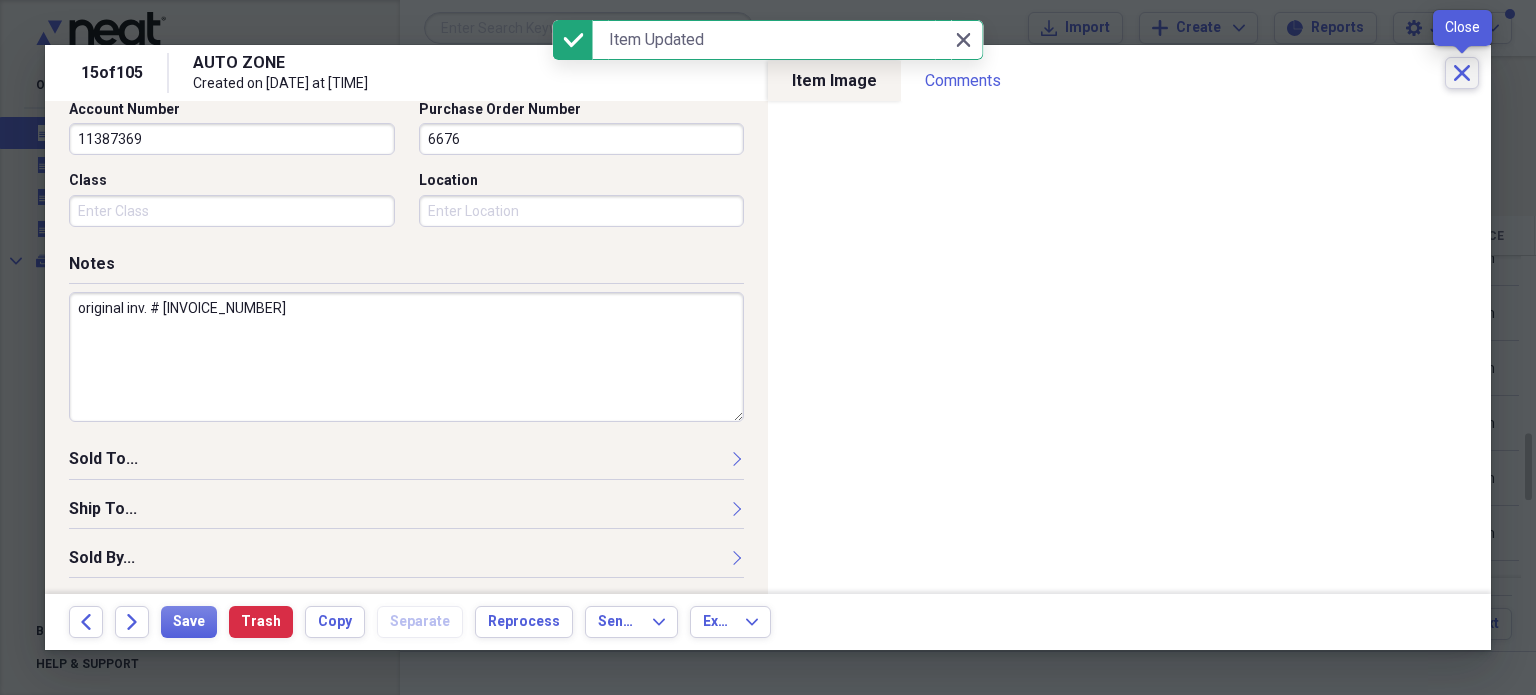 click on "Close" at bounding box center (1462, 73) 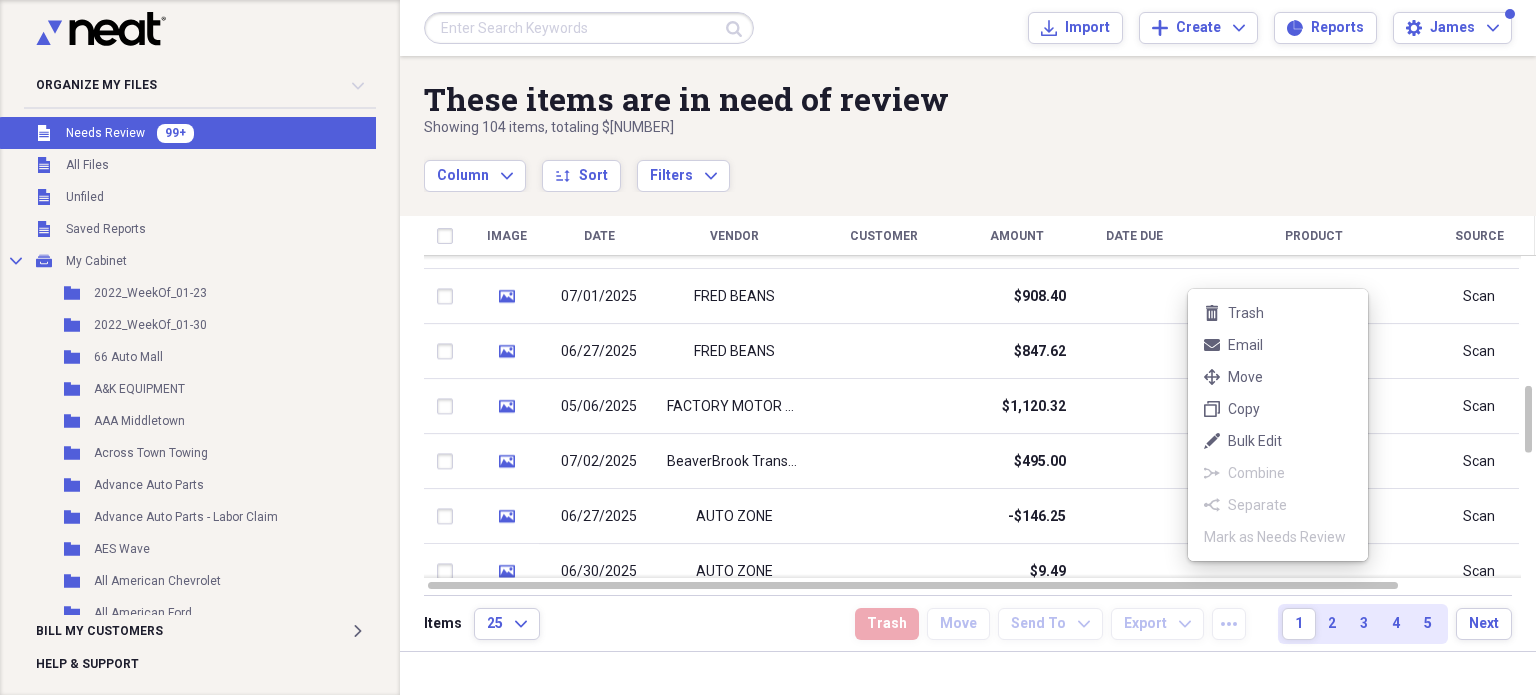 click on "Organize My Files 99+ Collapse Unfiled Needs Review 99+ Unfiled All Files Unfiled Unfiled Unfiled Saved Reports Collapse My Cabinet My Cabinet Add Folder Folder 2022_WeekOf_01-23 Add Folder Folder 2022_WeekOf_01-30 Add Folder Folder 66 Auto Mall Add Folder Folder A&K EQUIPMENT Add Folder Folder AAA Middletown Add Folder Folder Across Town Towing Add Folder Folder Advance Auto Parts Add Folder Folder Advance Auto Parts - Labor Claim Add Folder Folder AES Wave Add Folder Folder All American Chevrolet Add Folder Folder All American Ford Add Folder Folder All Car Salvage Add Folder Folder All Car Towing Add Folder Folder AllState Gear Add Folder Folder Amazon Add Folder Folder Approved Auto Repair Add Folder Folder Auto Smart Diagnostics Add Folder Folder Automatic Protections Systems Add Folder Folder AutoZone Add Folder Folder B Safe Add Folder Folder Bagel Mania Add Folder Folder Beaver Brook Transmissions Add Folder Folder Bed Bath & Beyond Add Folder Folder Bethany Wines & Liquors Add Folder Folder Folder 25" at bounding box center (768, 347) 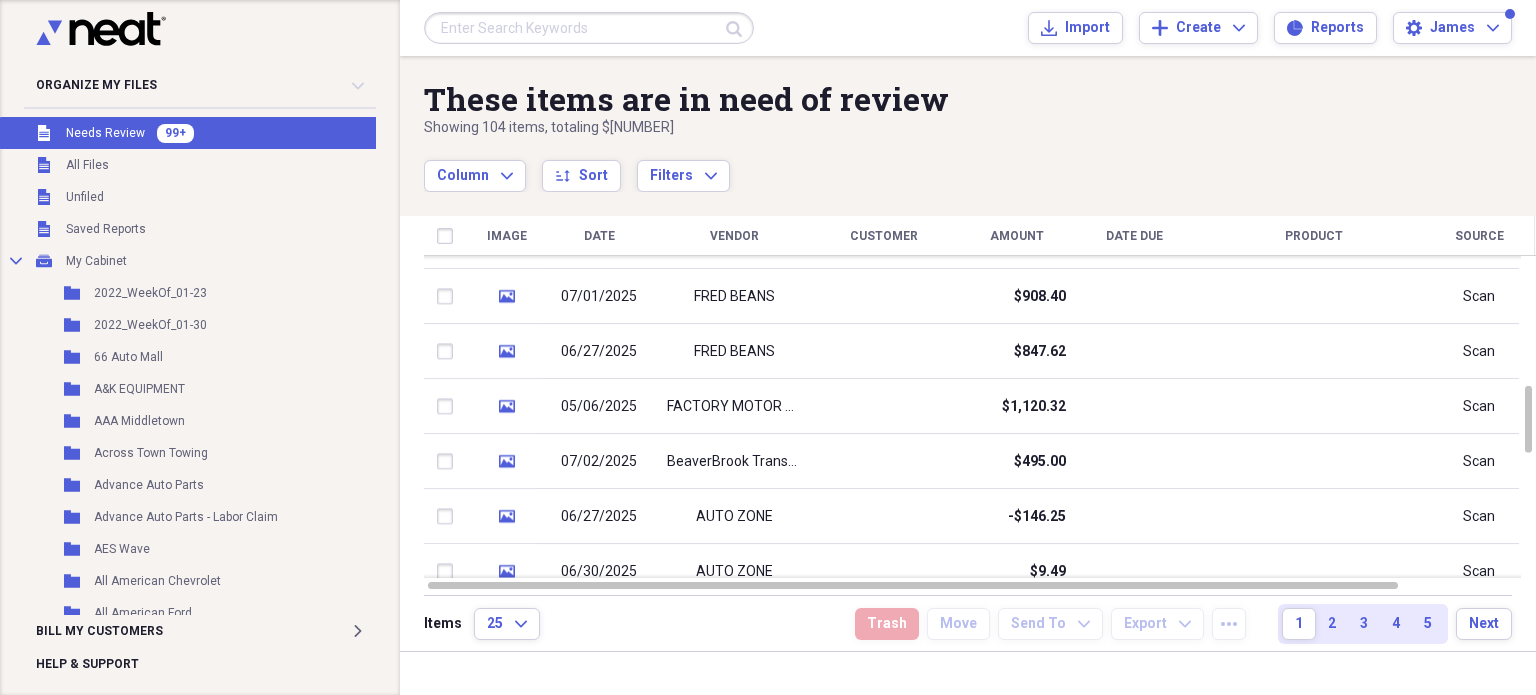 click at bounding box center [1134, 571] 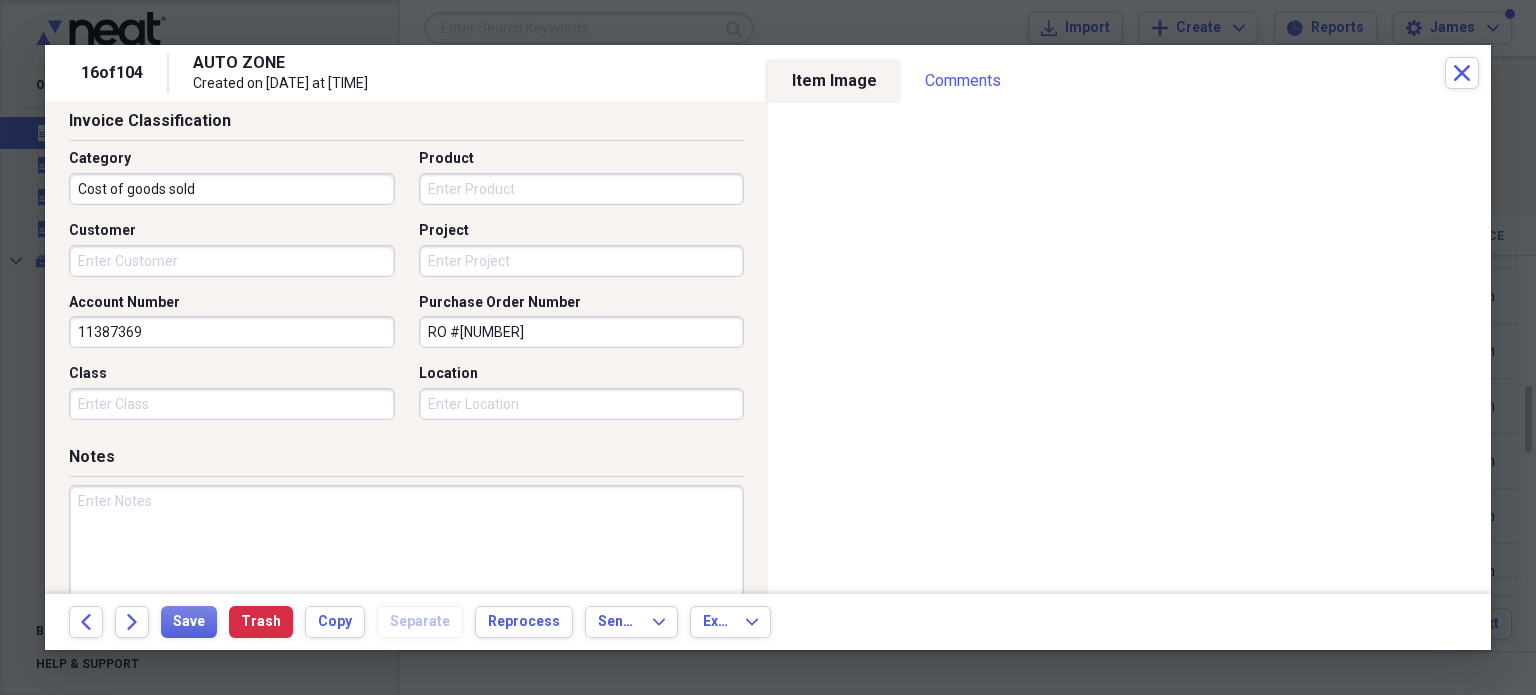 scroll, scrollTop: 508, scrollLeft: 0, axis: vertical 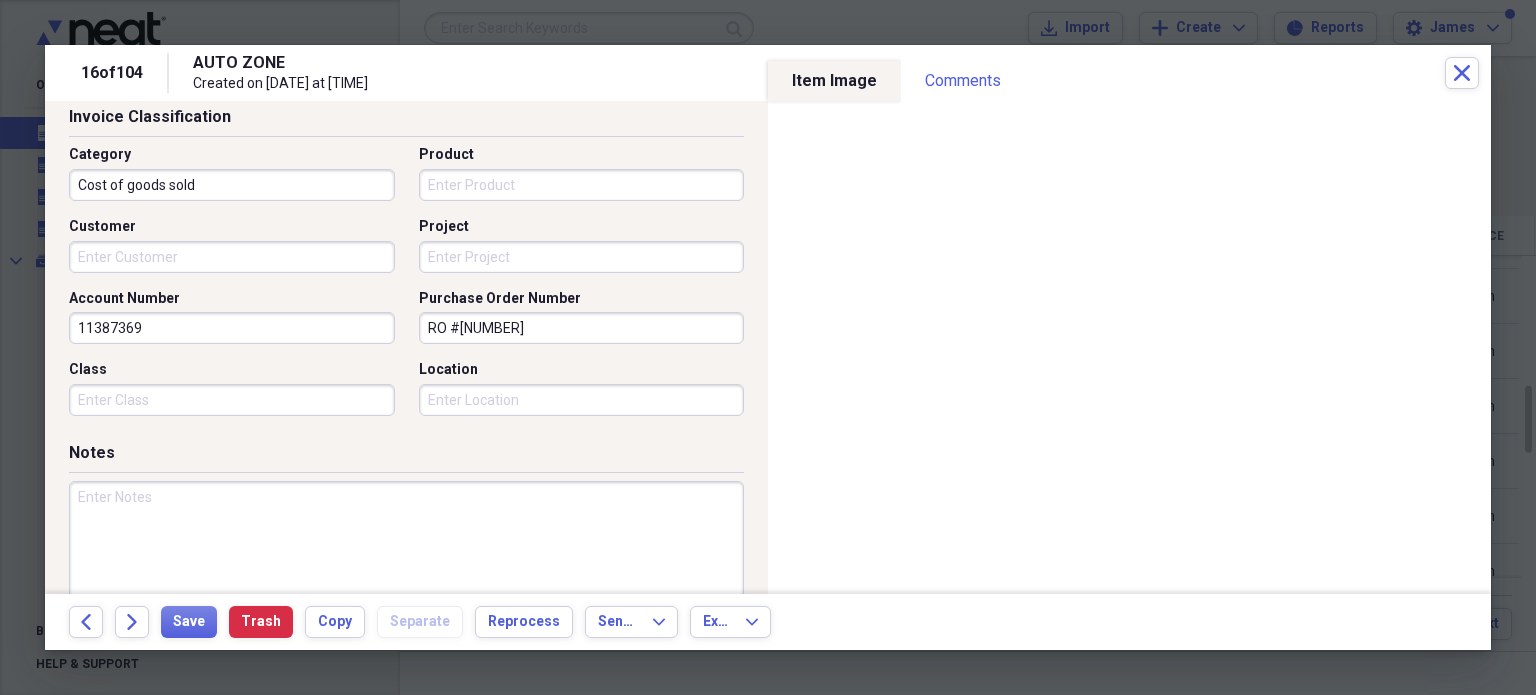 click on "Project" at bounding box center [582, 257] 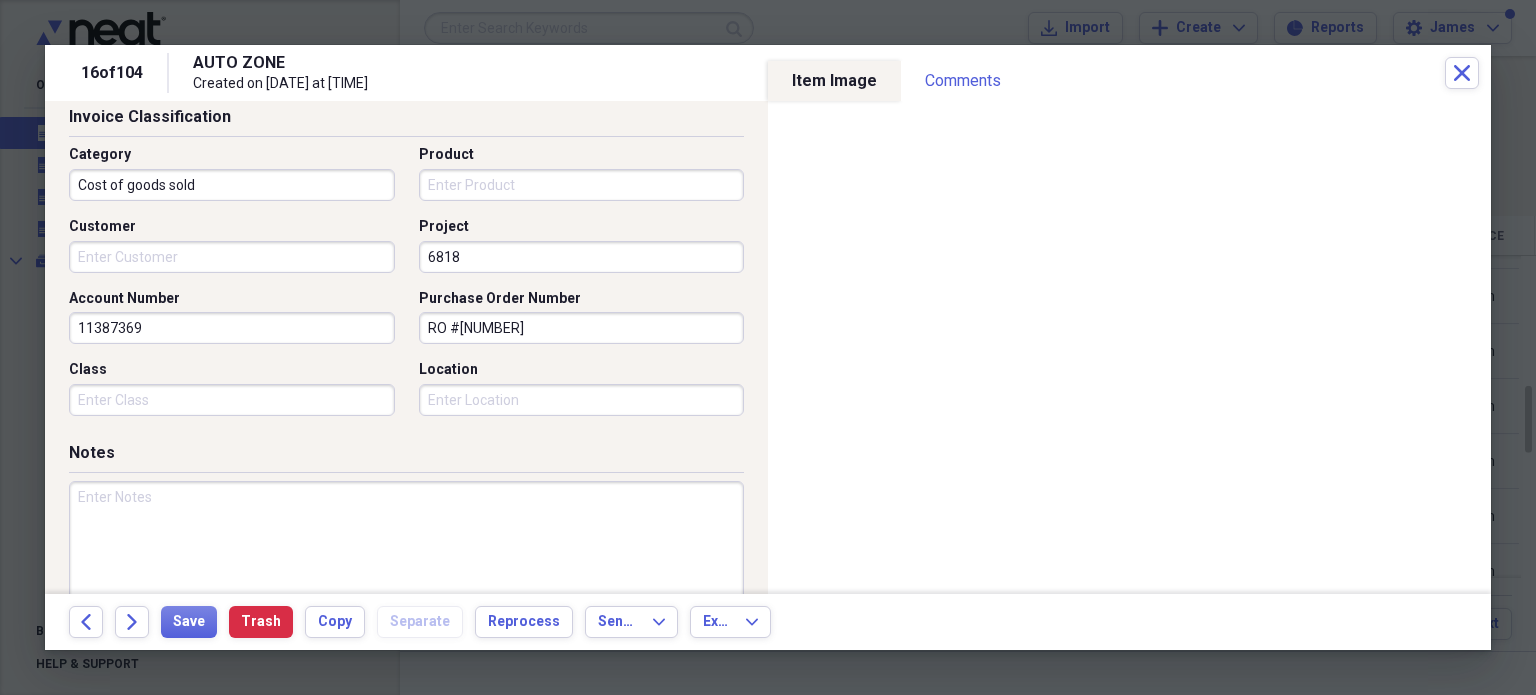 type on "6818" 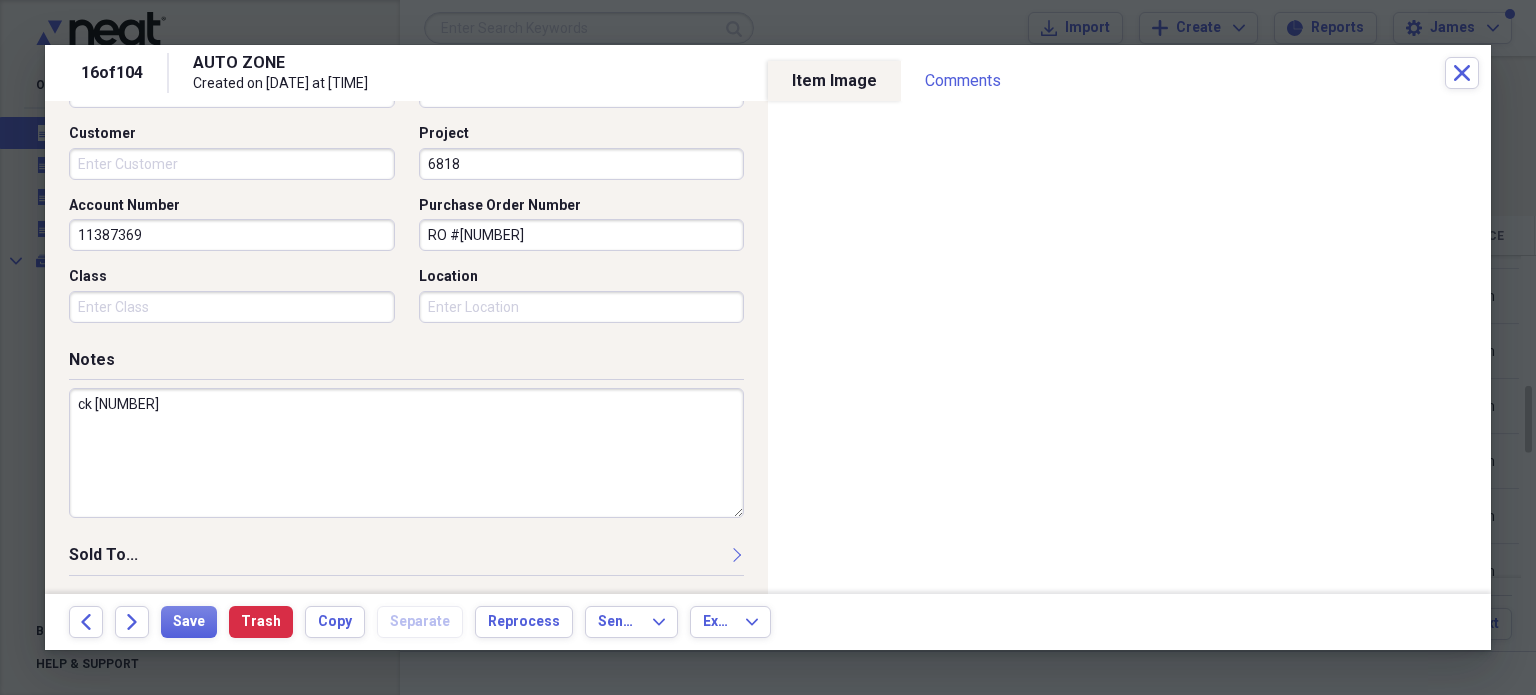 scroll, scrollTop: 697, scrollLeft: 0, axis: vertical 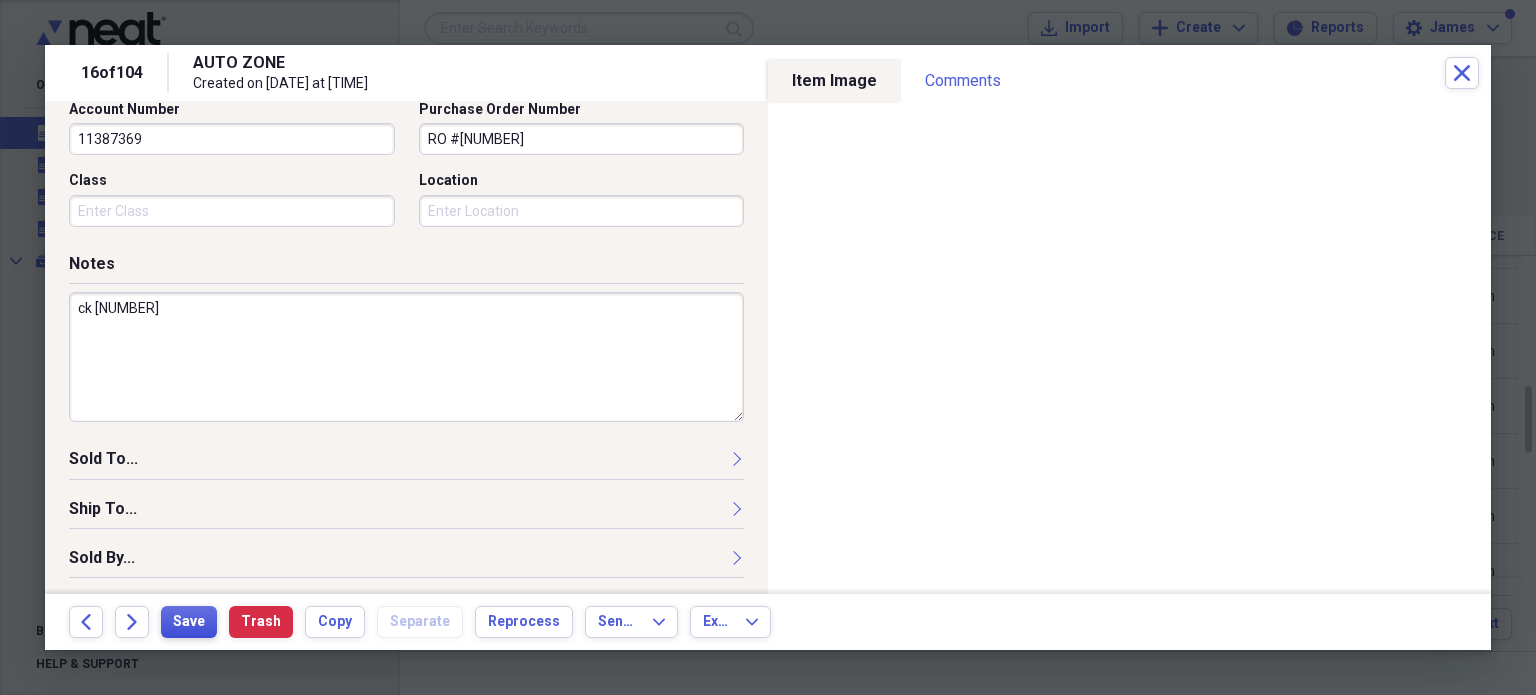 type on "ck [NUMBER]" 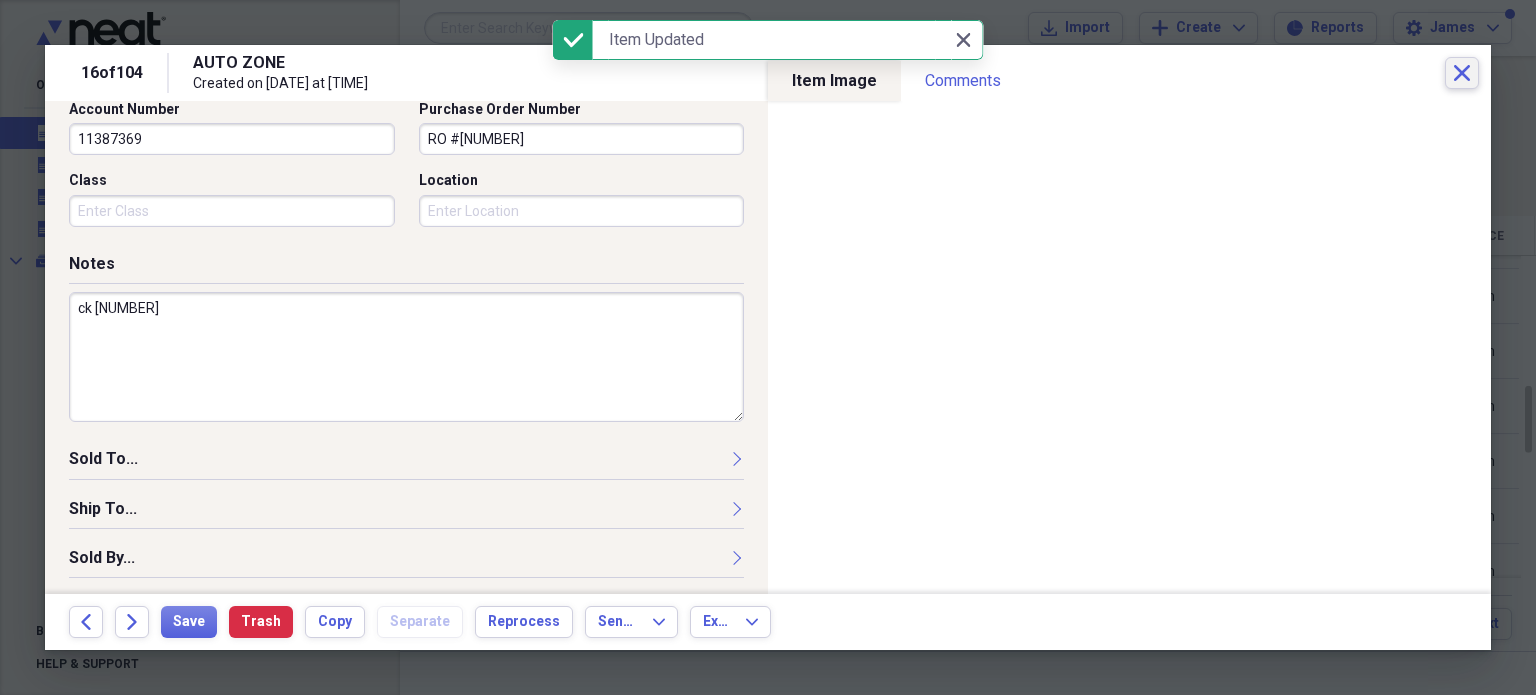 click on "Close" 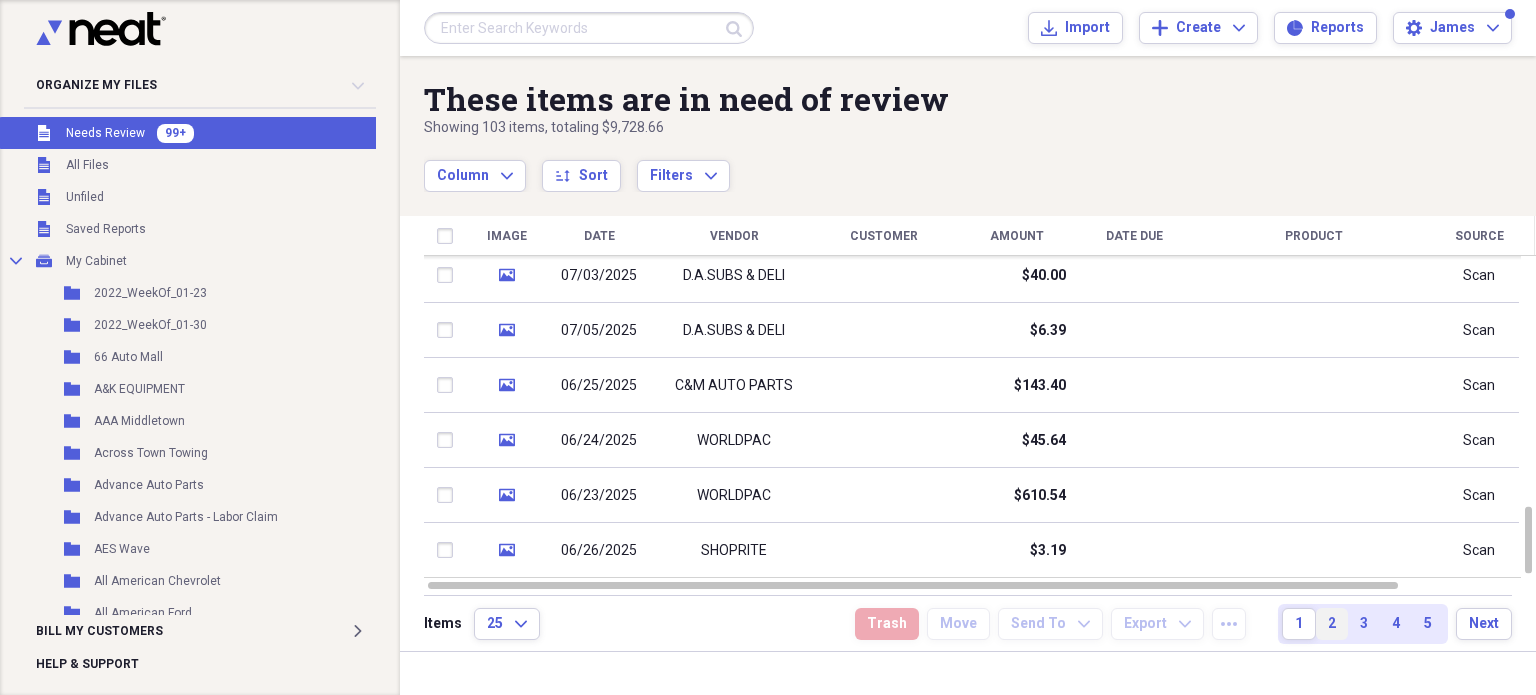 click on "2" at bounding box center [1332, 624] 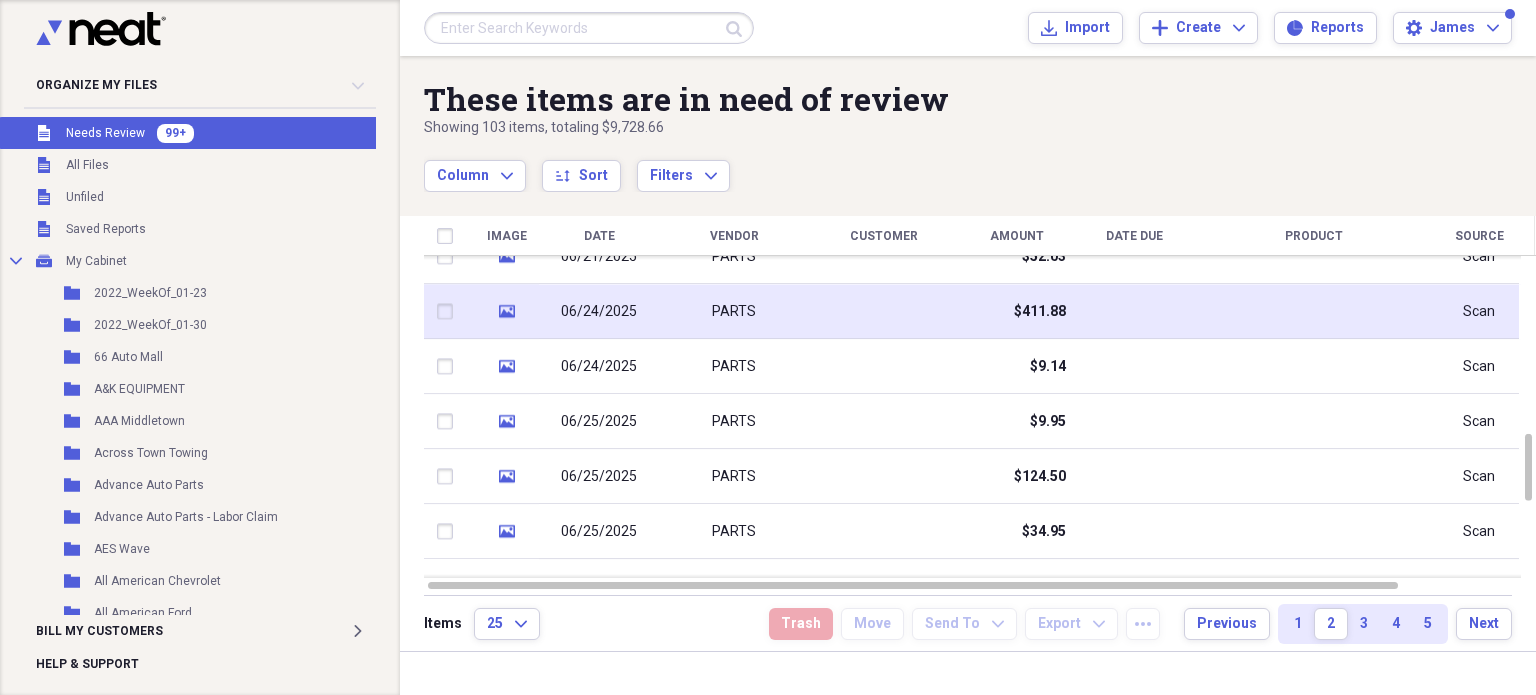 click at bounding box center (1134, 311) 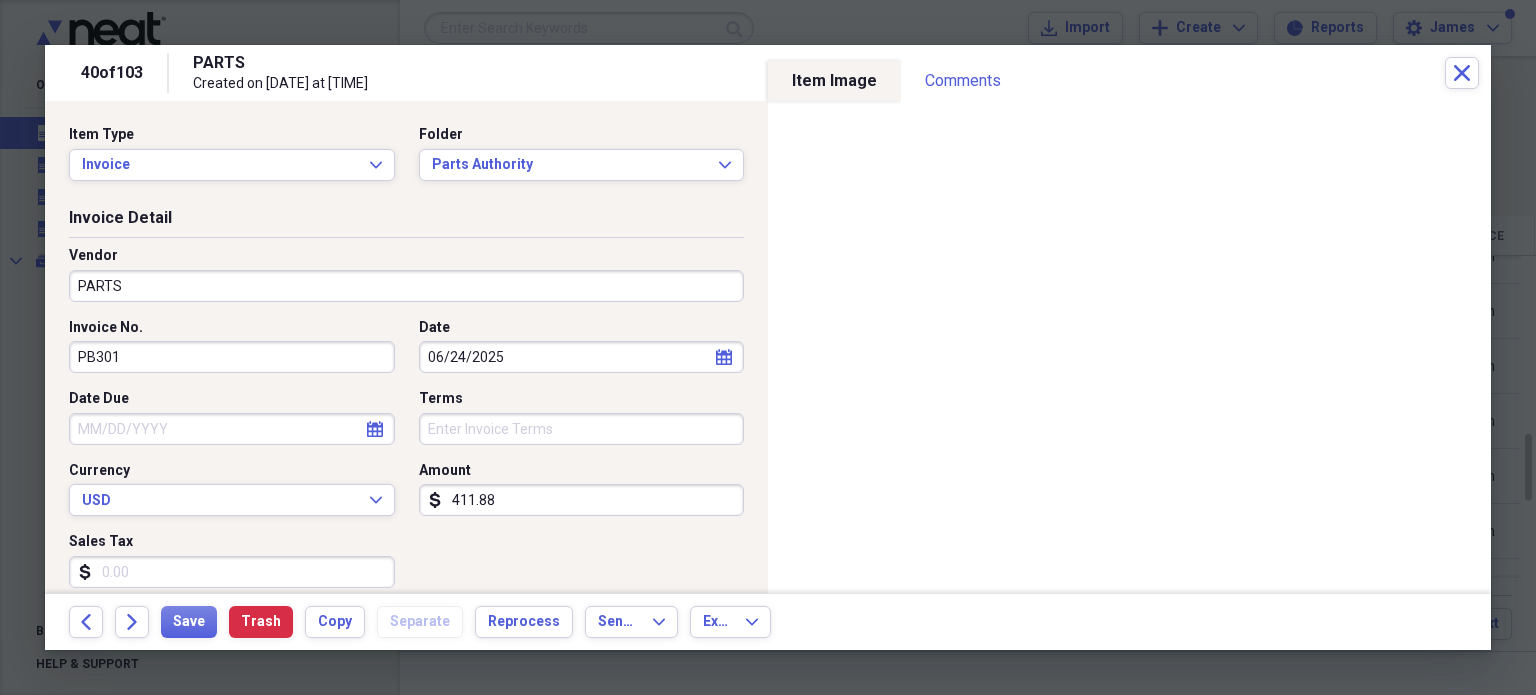 click on "PARTS" at bounding box center (406, 286) 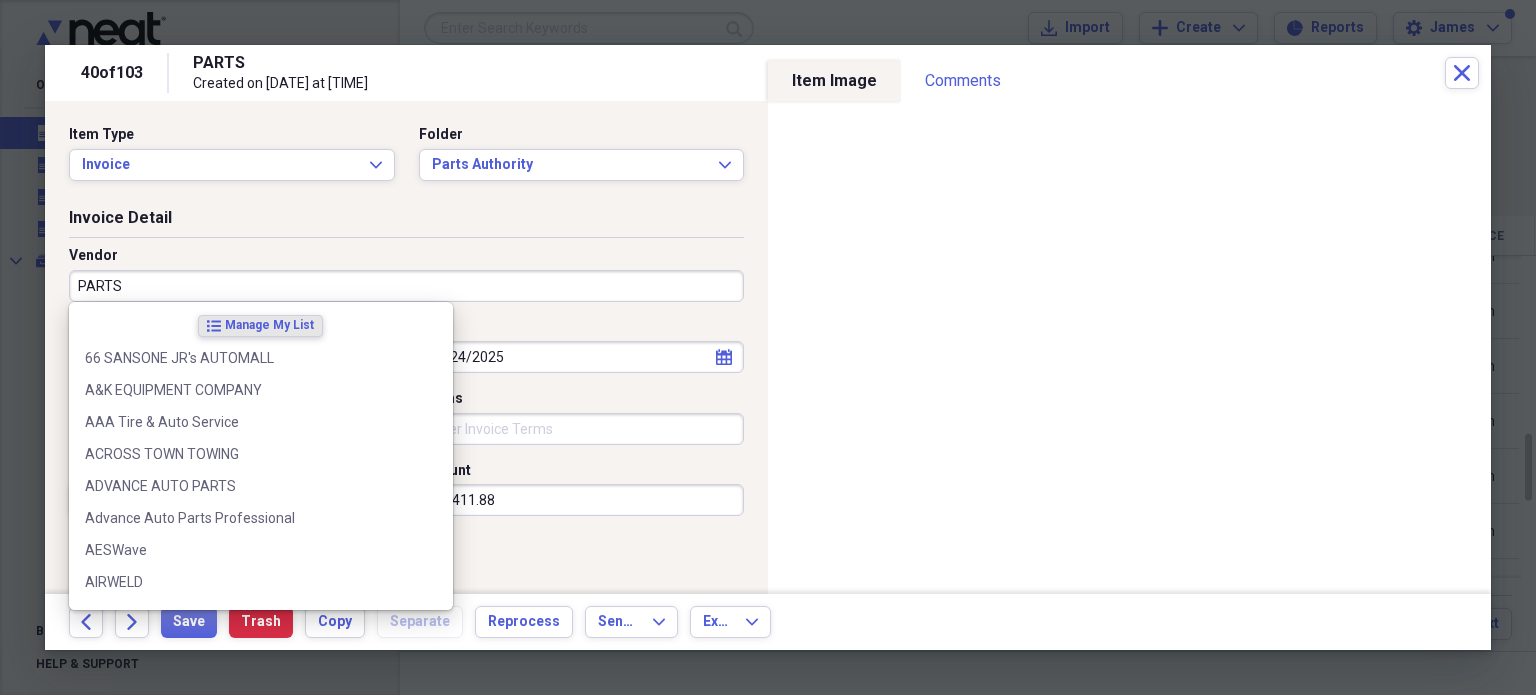 click on "PARTS" at bounding box center (406, 286) 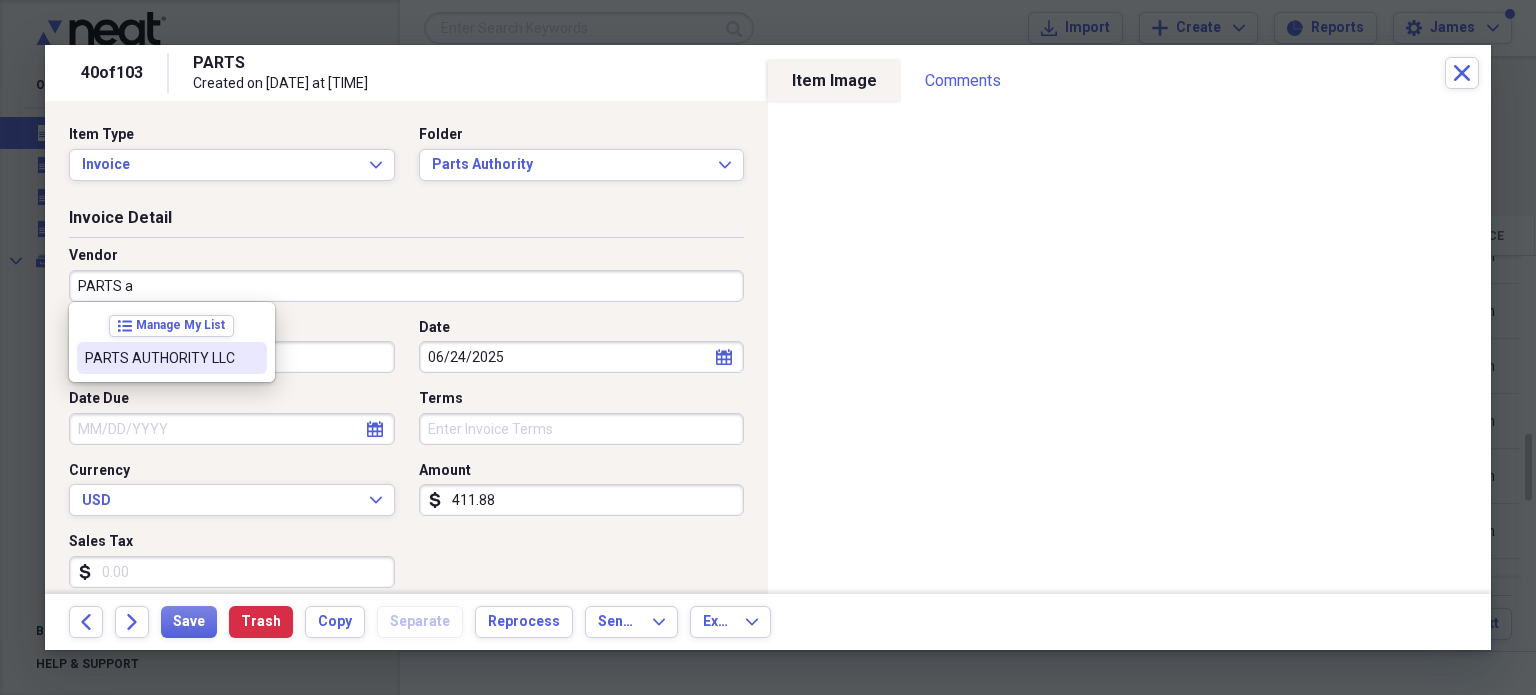 click on "PARTS AUTHORITY LLC" at bounding box center [172, 358] 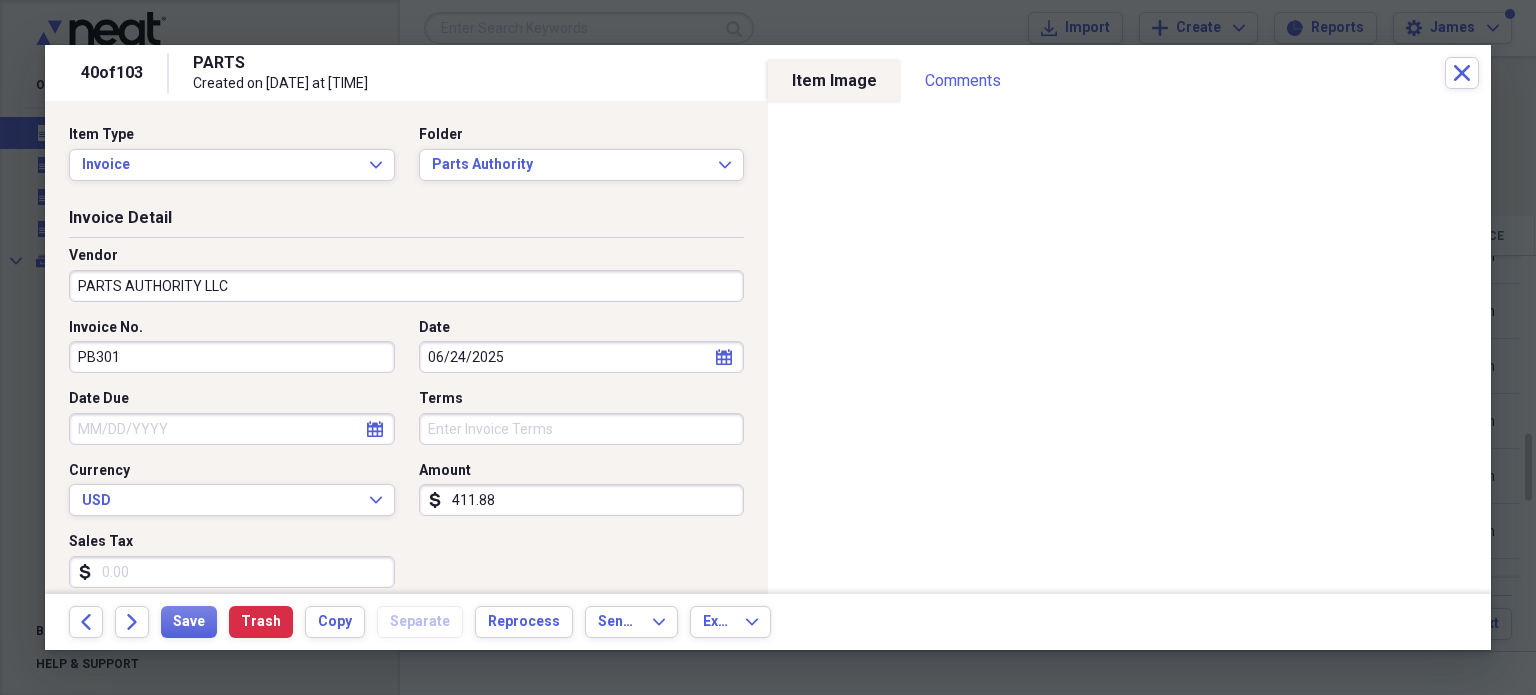 type on "Cost of goods sold" 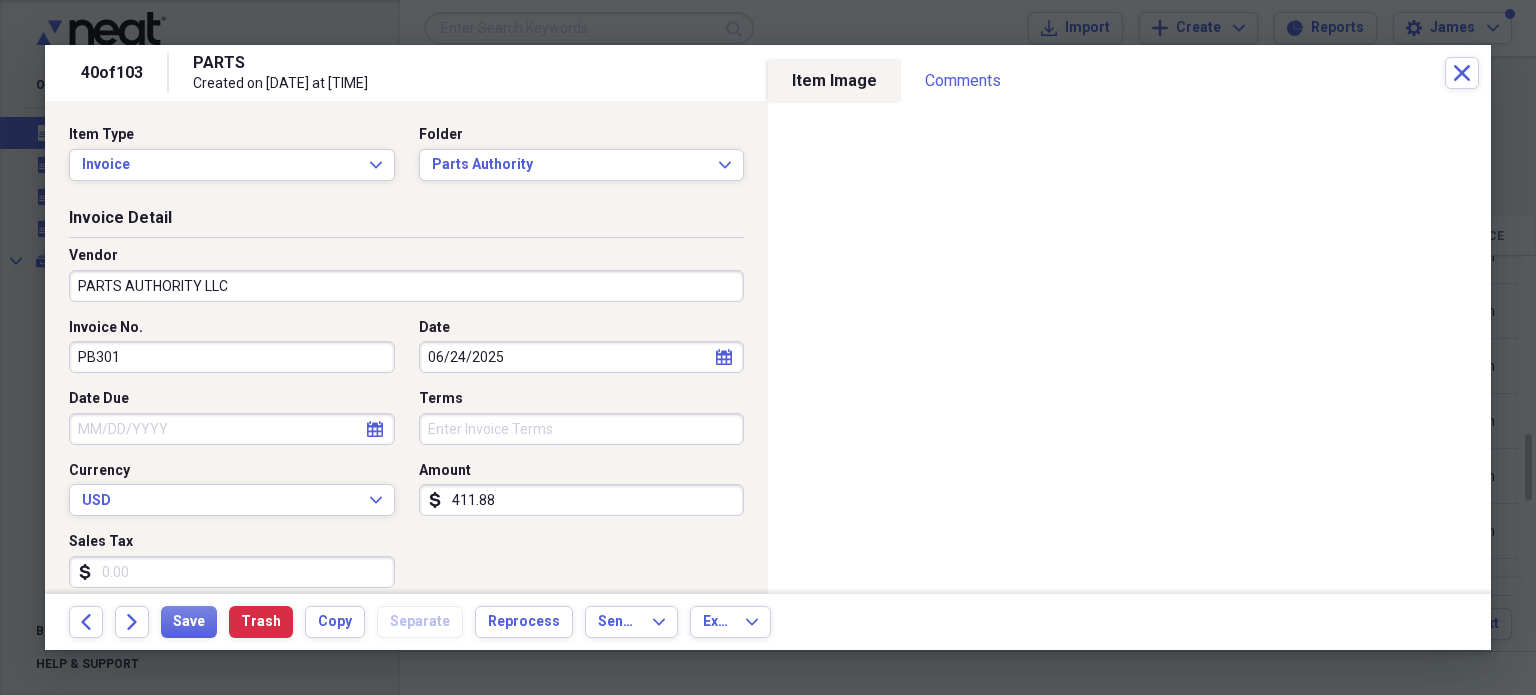 click on "PB301" at bounding box center (232, 357) 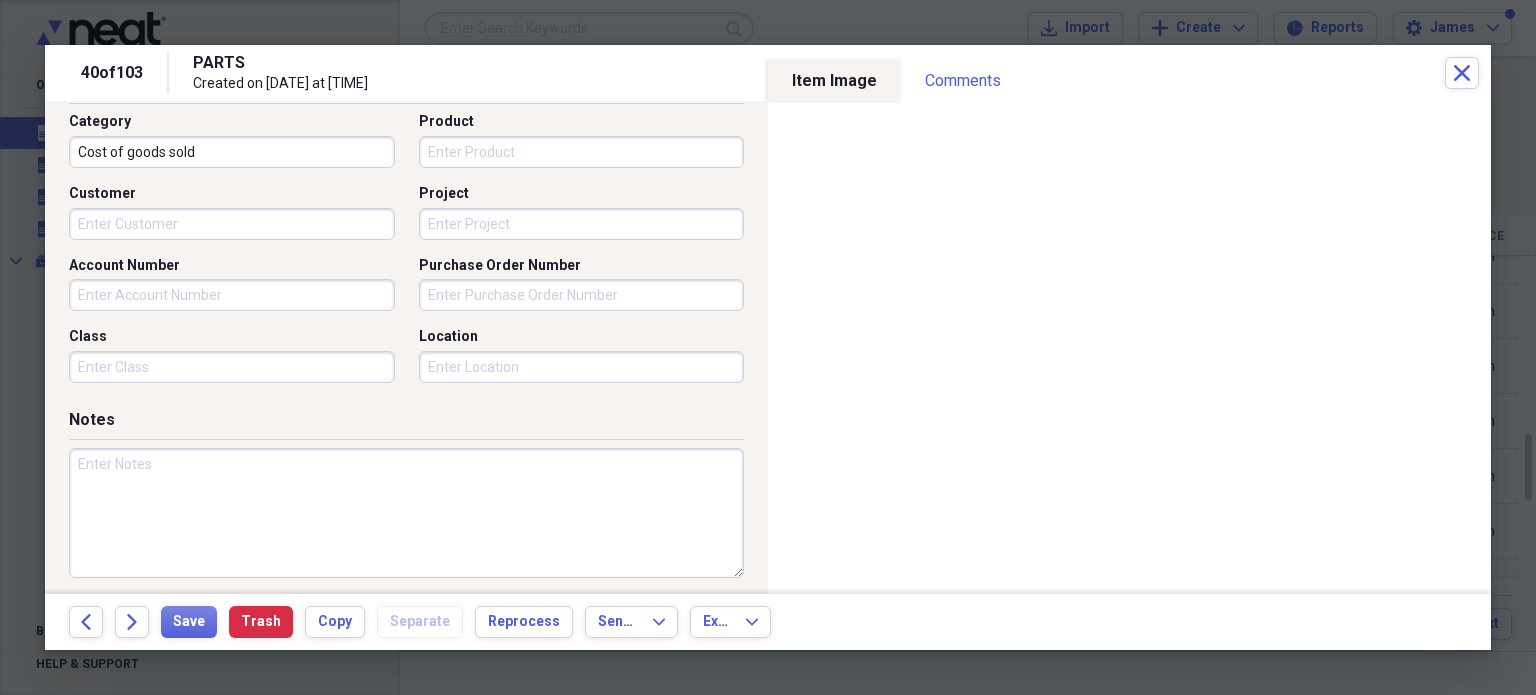 scroll, scrollTop: 536, scrollLeft: 0, axis: vertical 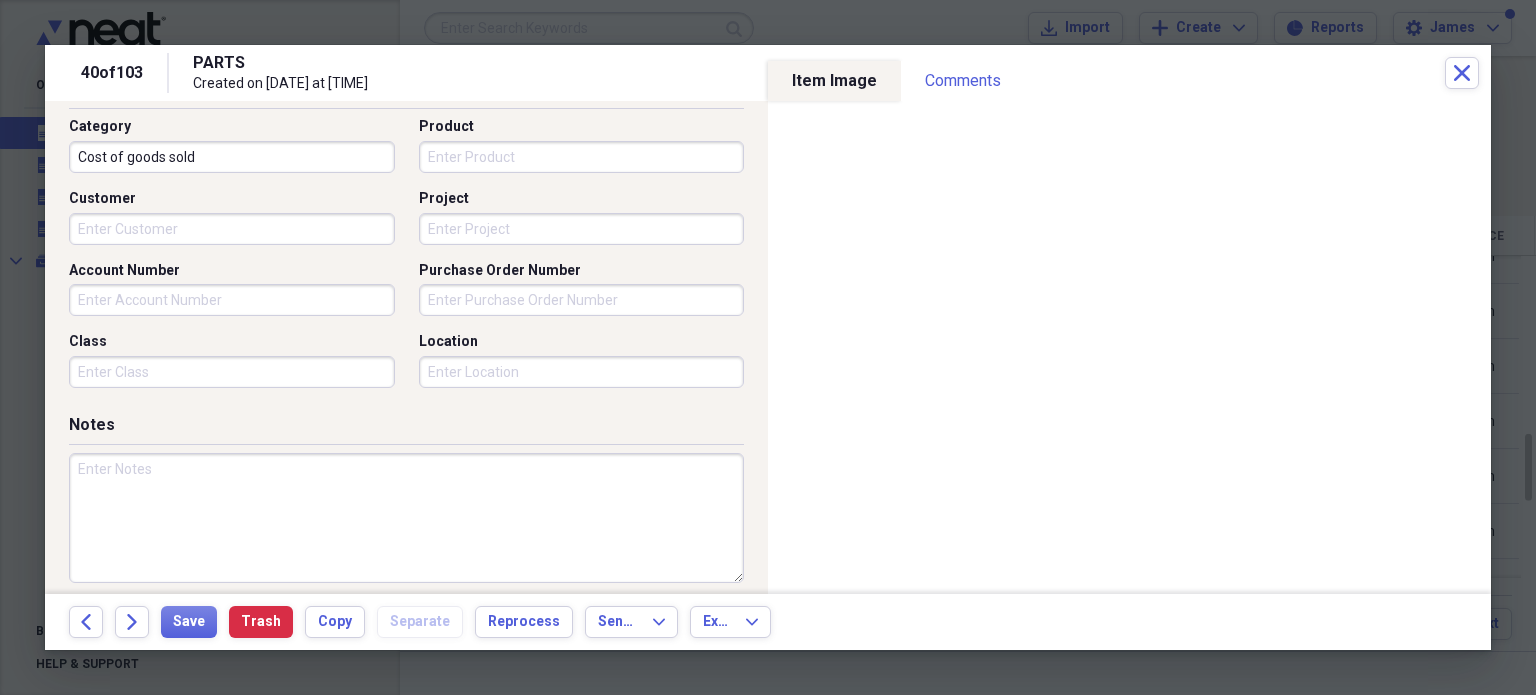 type on "[ACCOUNT_NUMBER]" 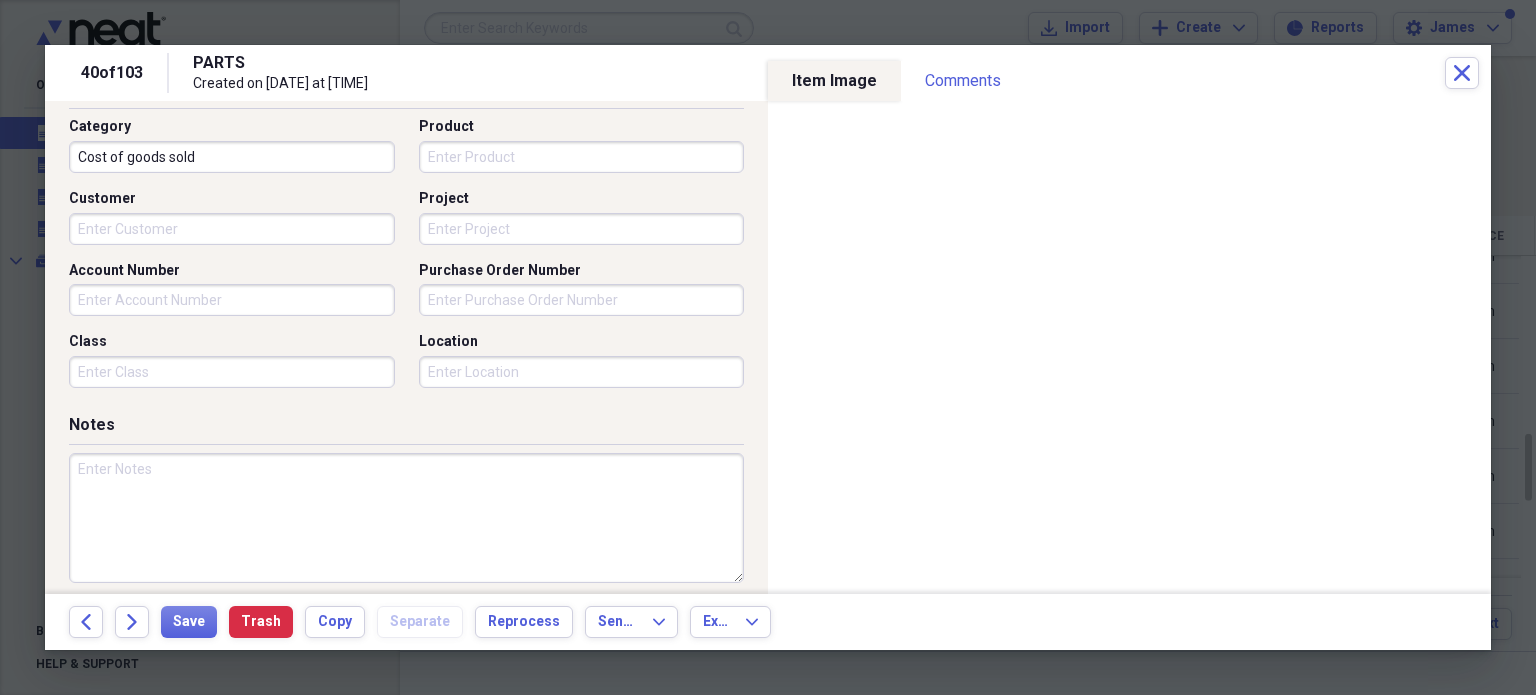 drag, startPoint x: 356, startPoint y: 465, endPoint x: 310, endPoint y: 475, distance: 47.07441 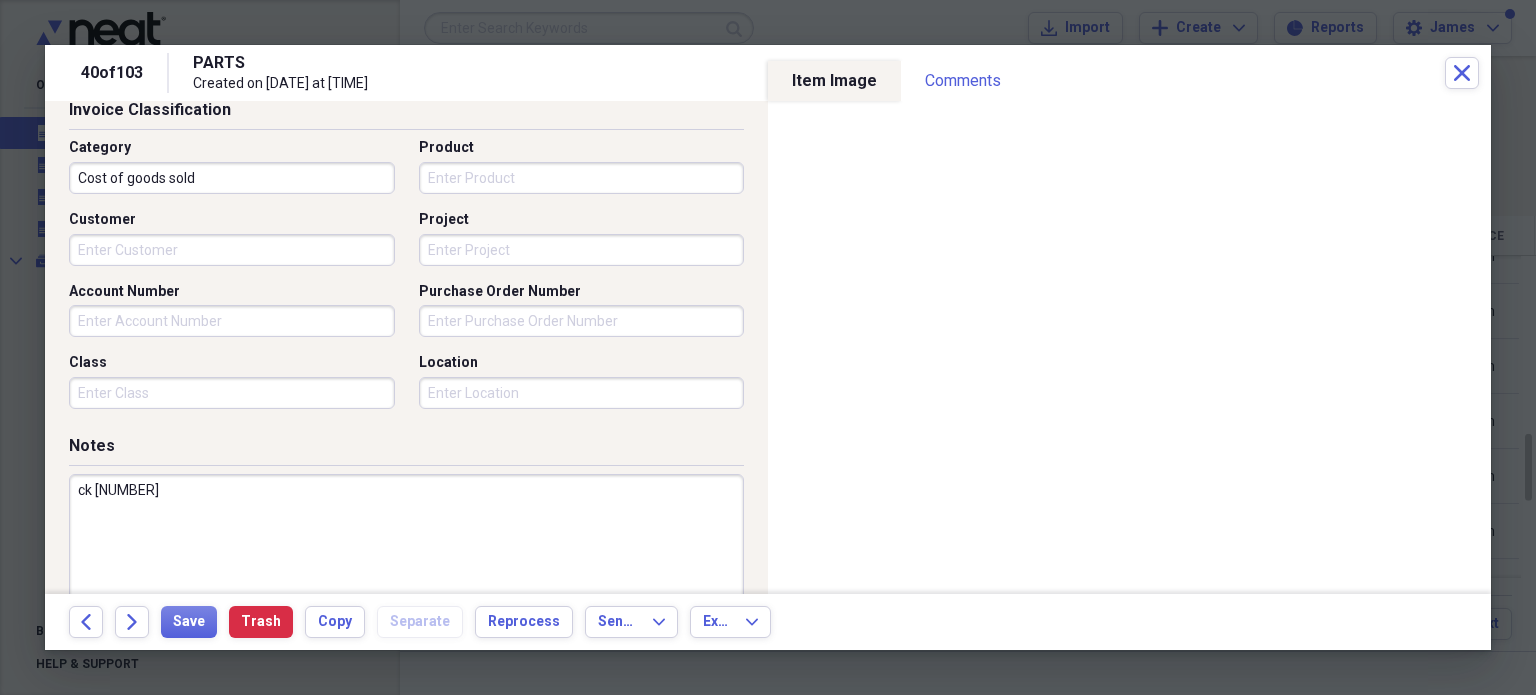 scroll, scrollTop: 513, scrollLeft: 0, axis: vertical 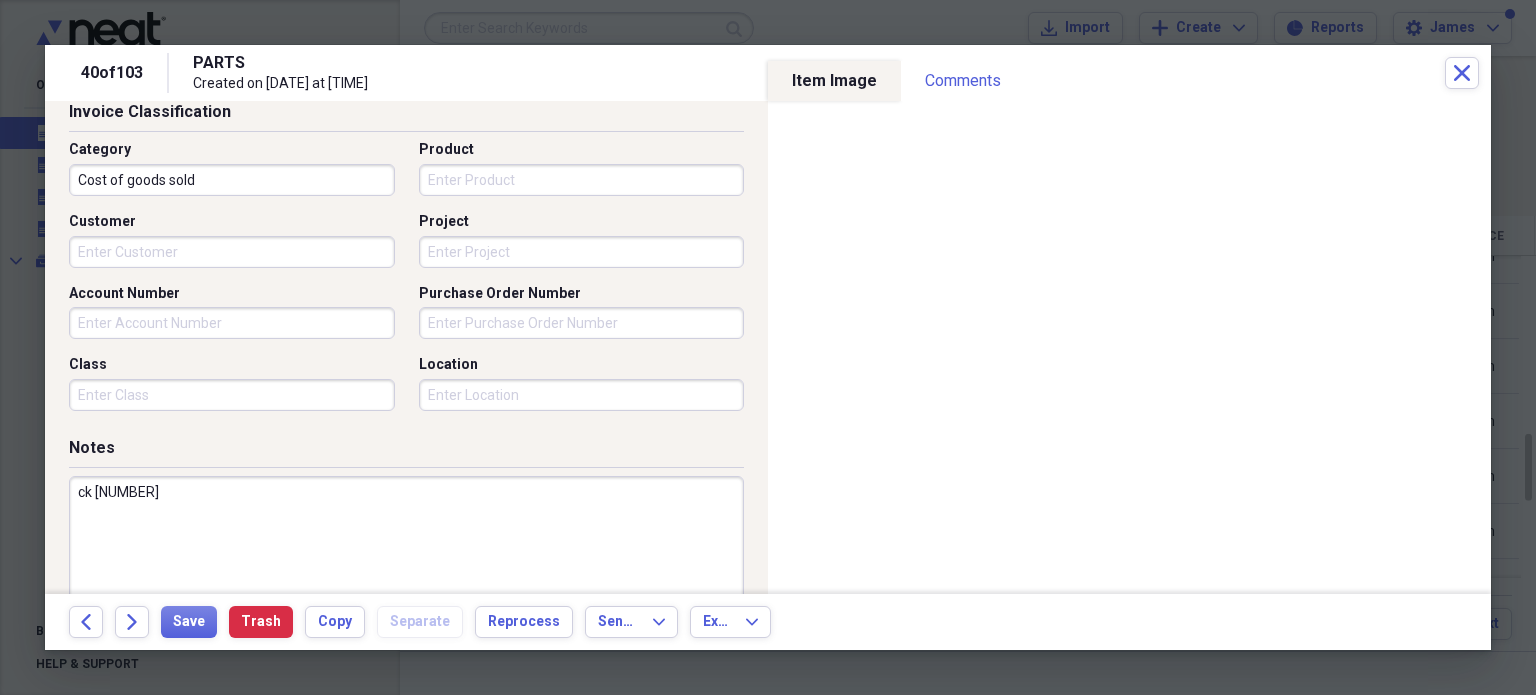 type on "ck [NUMBER]" 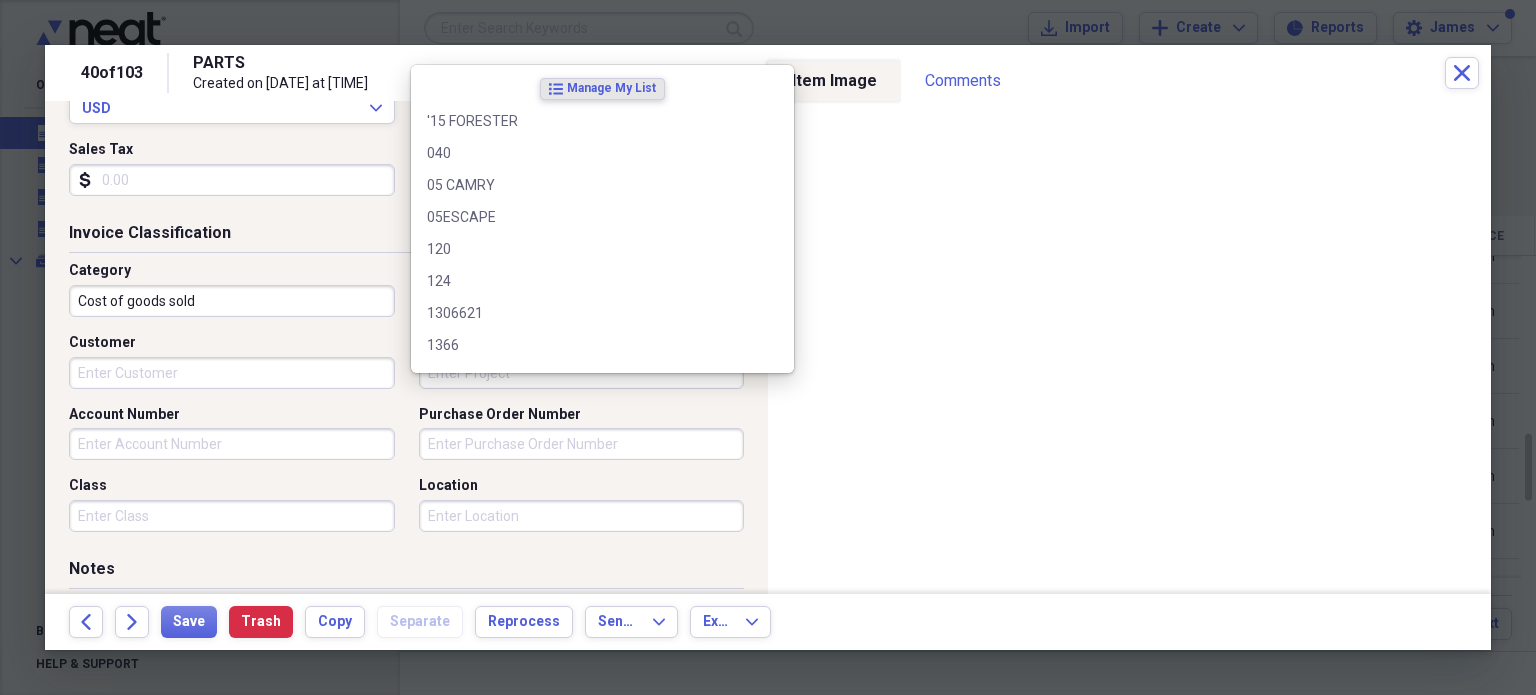 scroll, scrollTop: 375, scrollLeft: 0, axis: vertical 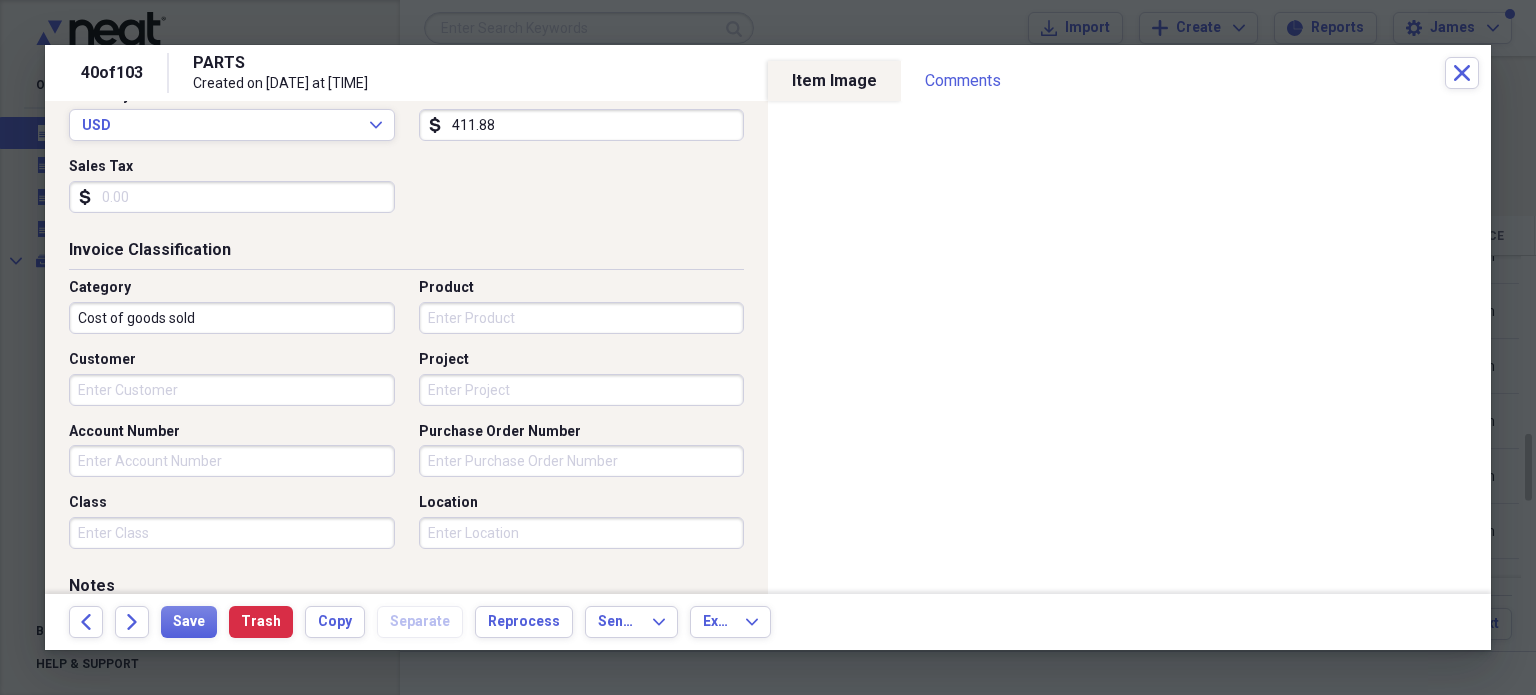 click on "Invoice No. [ACCOUNT_NUMBER] Date [DATE] calendar Calendar Date Due calendar Calendar Terms Currency USD Expand Amount dollar-sign [AMOUNT] Sales Tax dollar-sign" at bounding box center [406, 86] 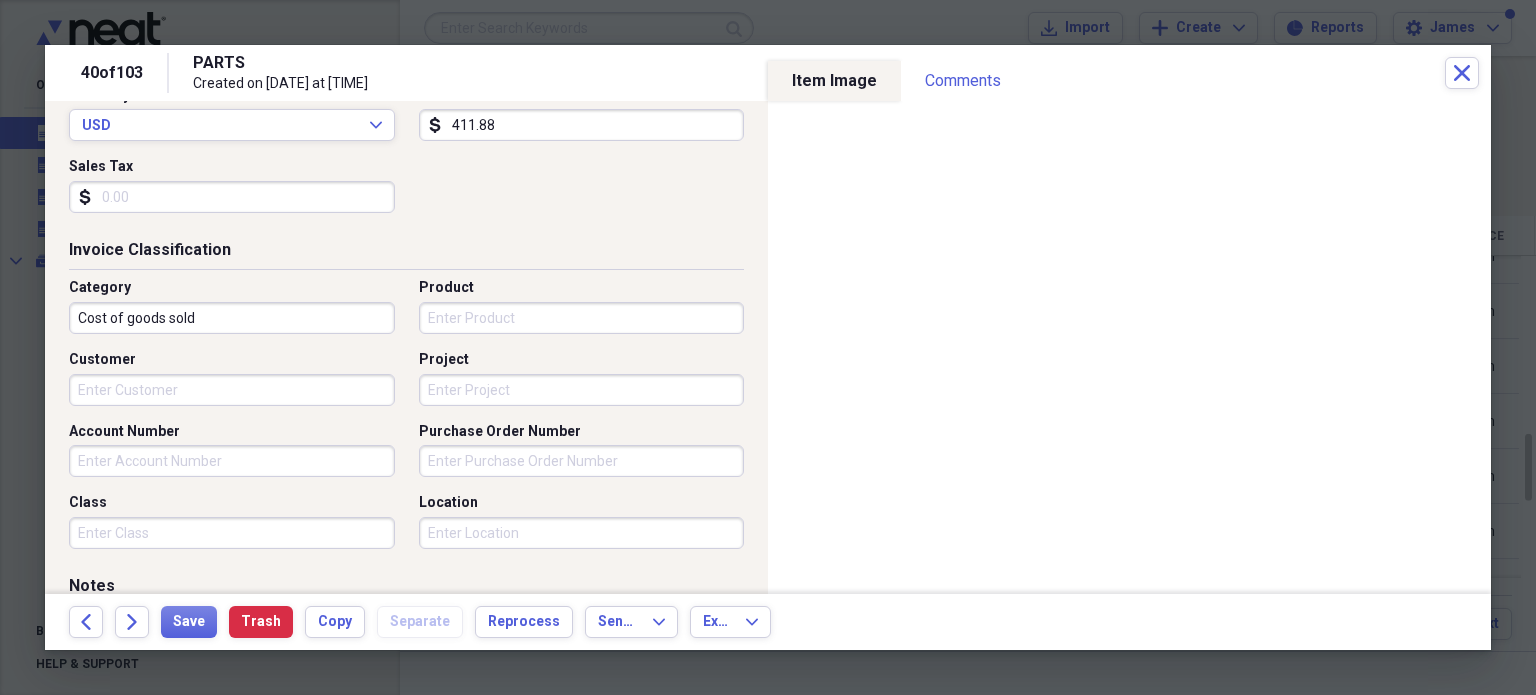 click on "411.88" at bounding box center (582, 125) 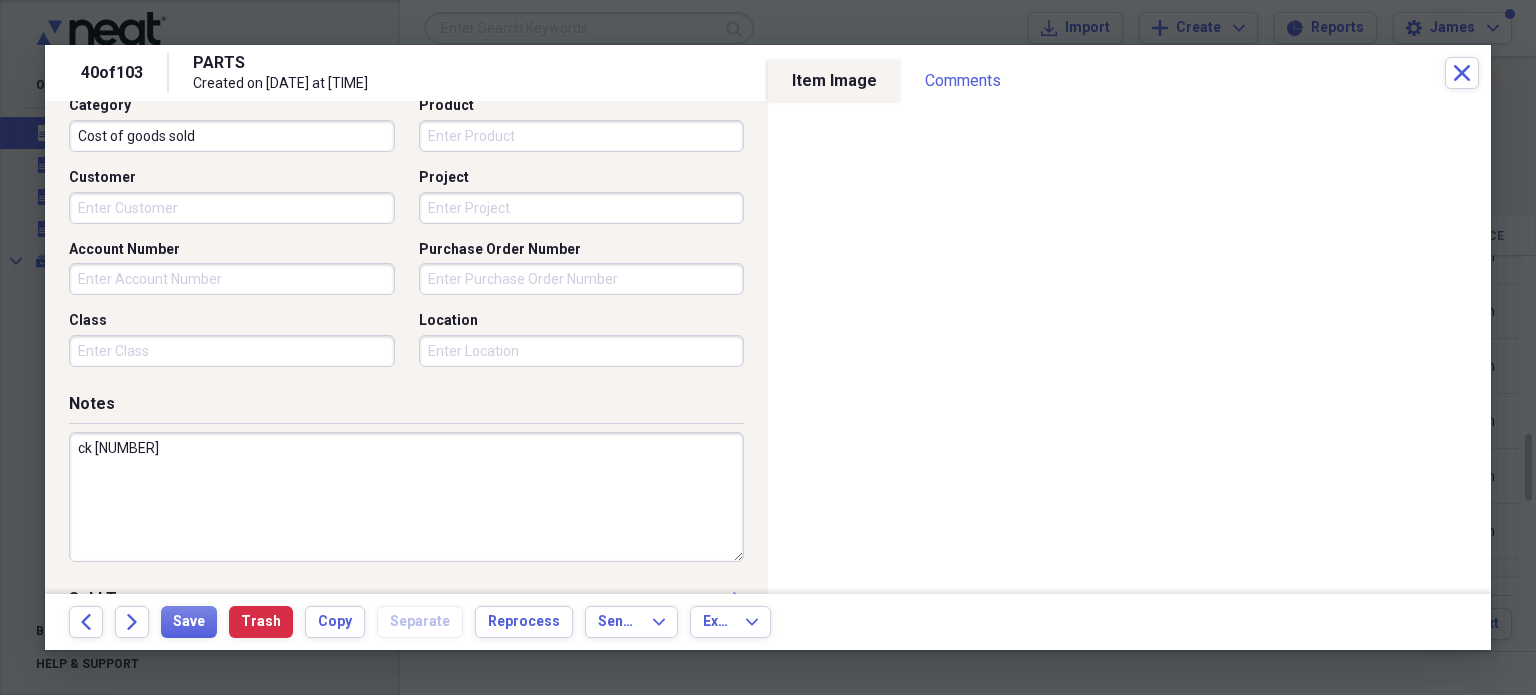 scroll, scrollTop: 560, scrollLeft: 0, axis: vertical 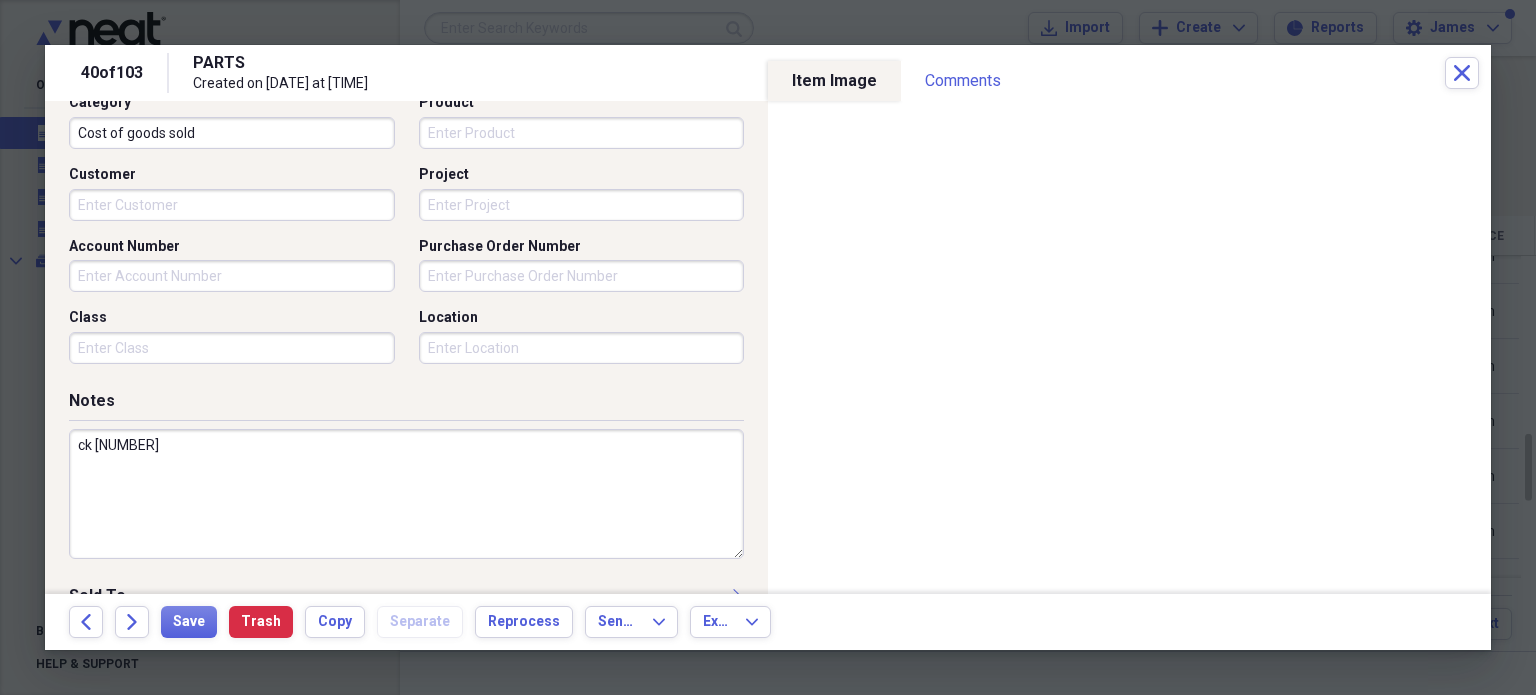 type on "182.70" 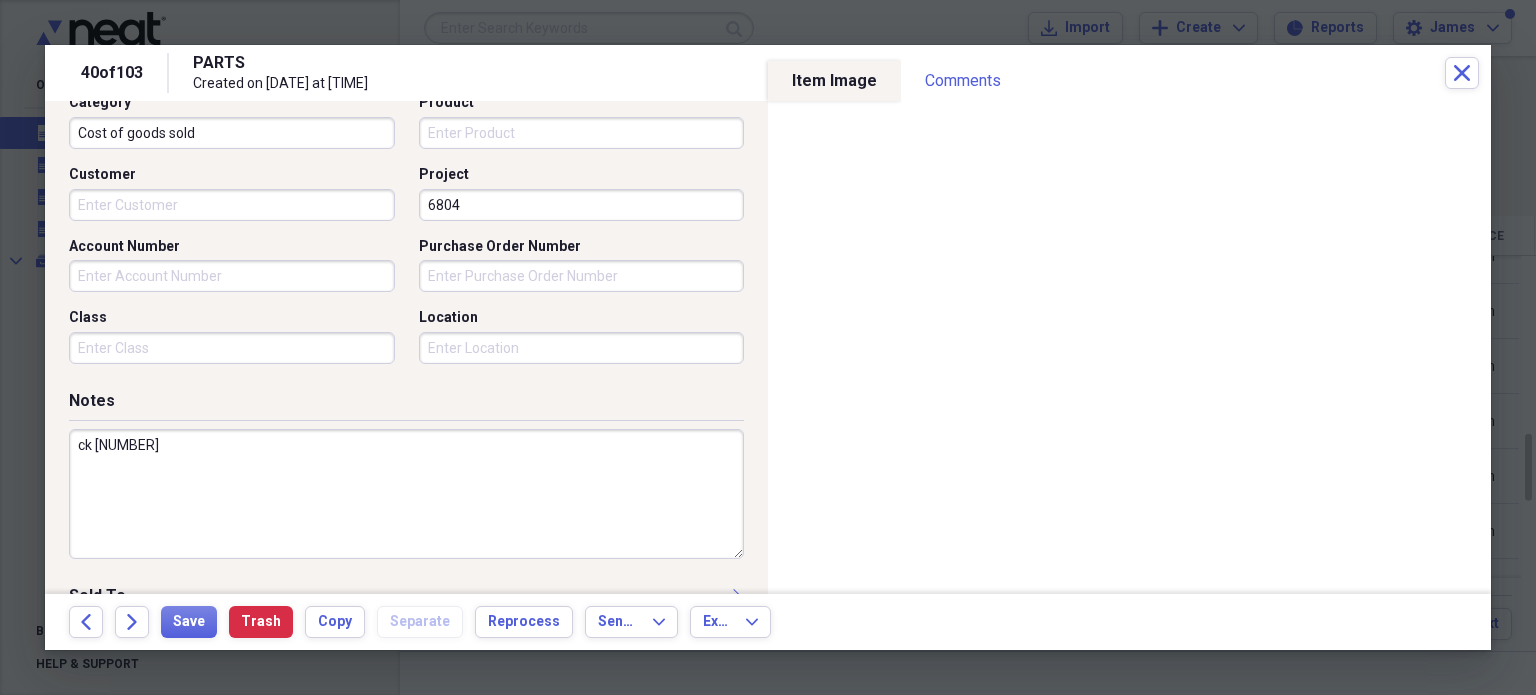 type on "6804" 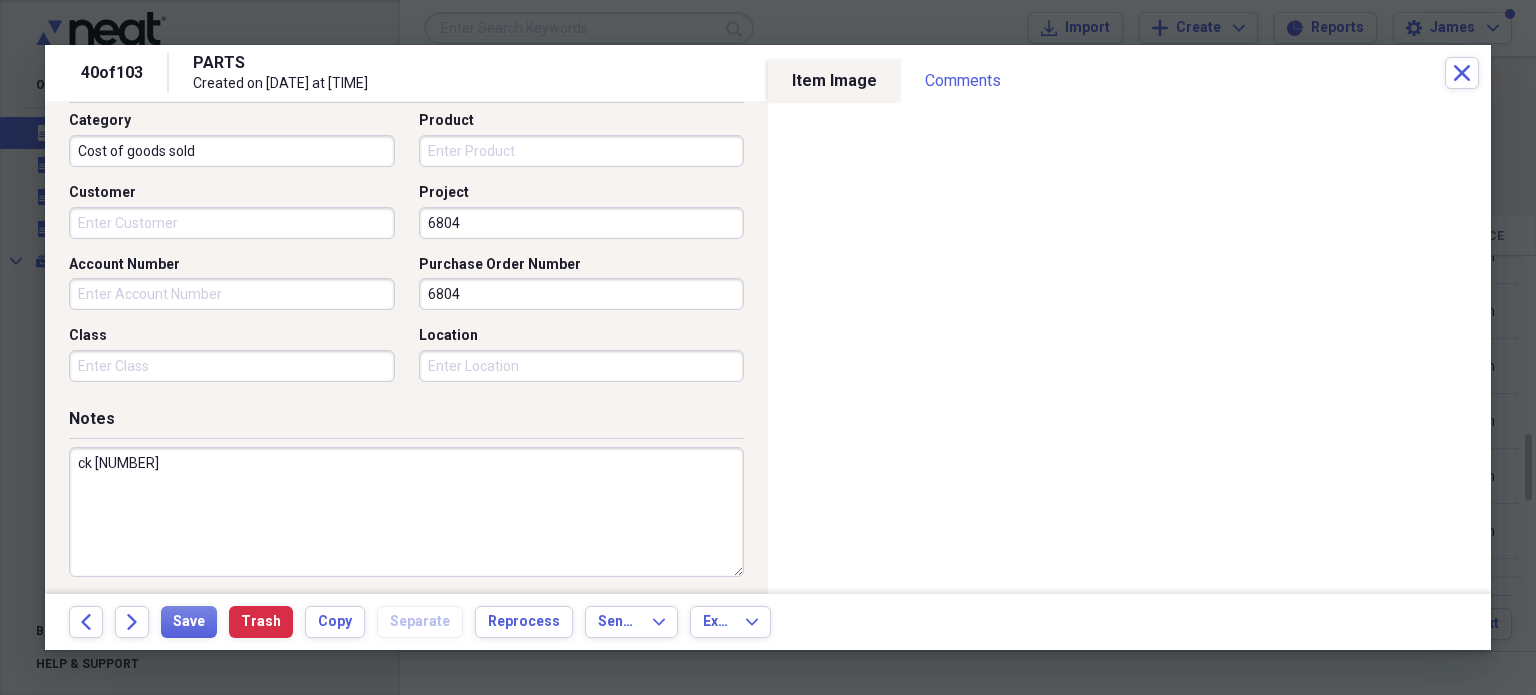 scroll, scrollTop: 534, scrollLeft: 0, axis: vertical 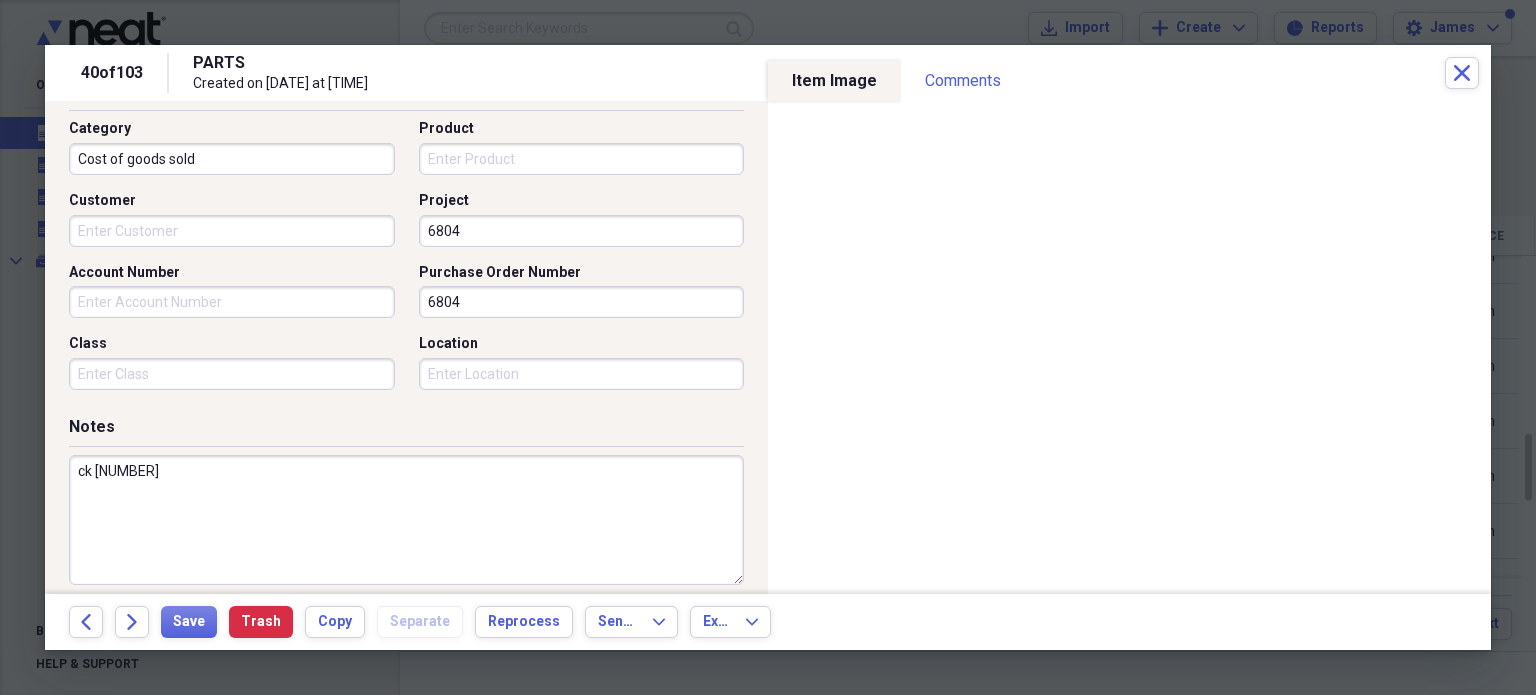 type on "6804" 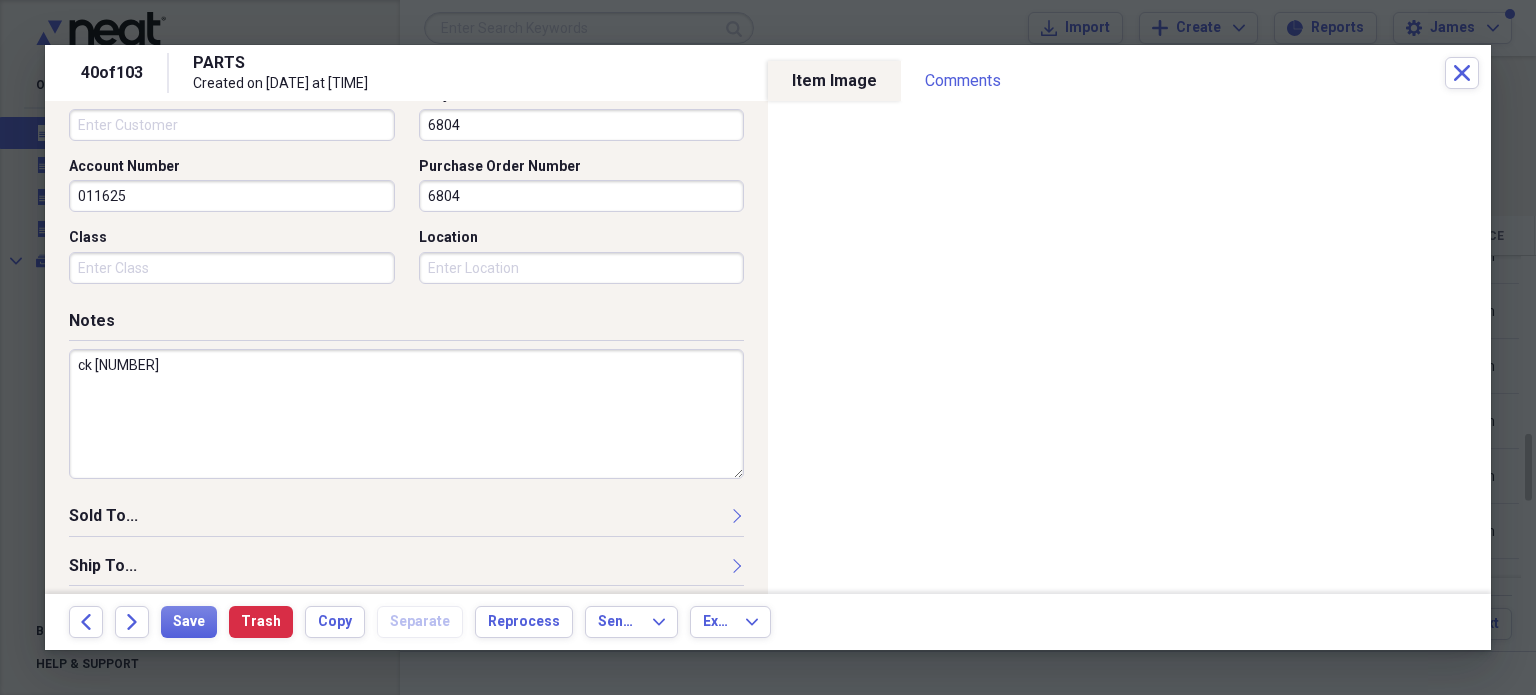 scroll, scrollTop: 645, scrollLeft: 0, axis: vertical 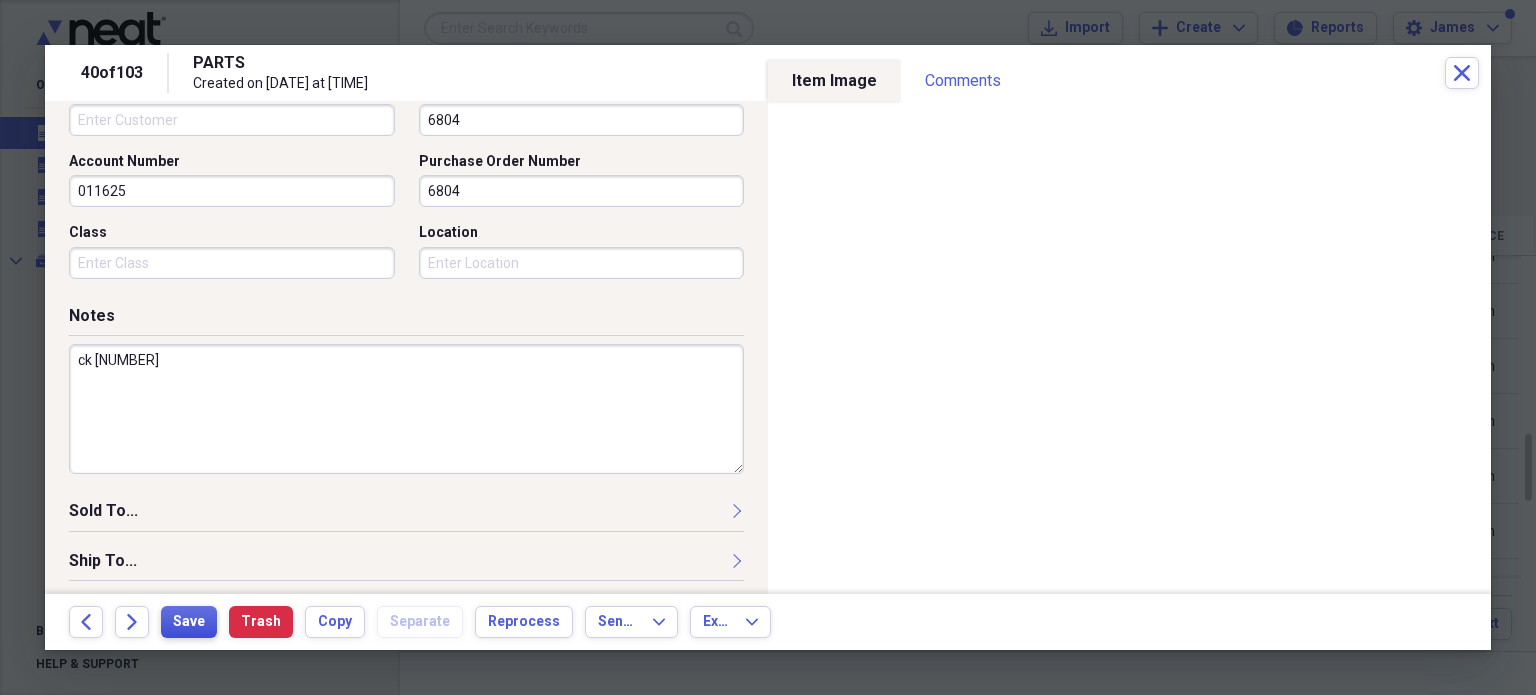 type on "011625" 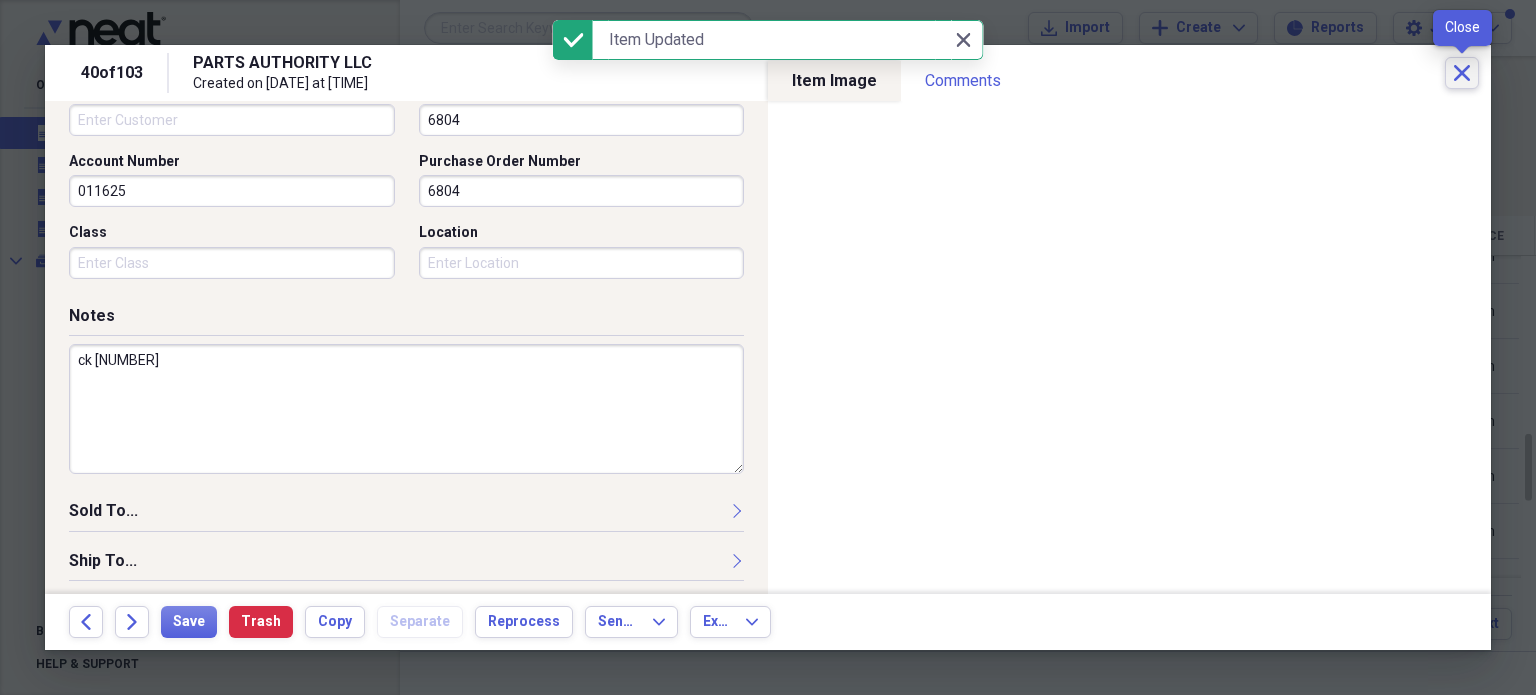 click 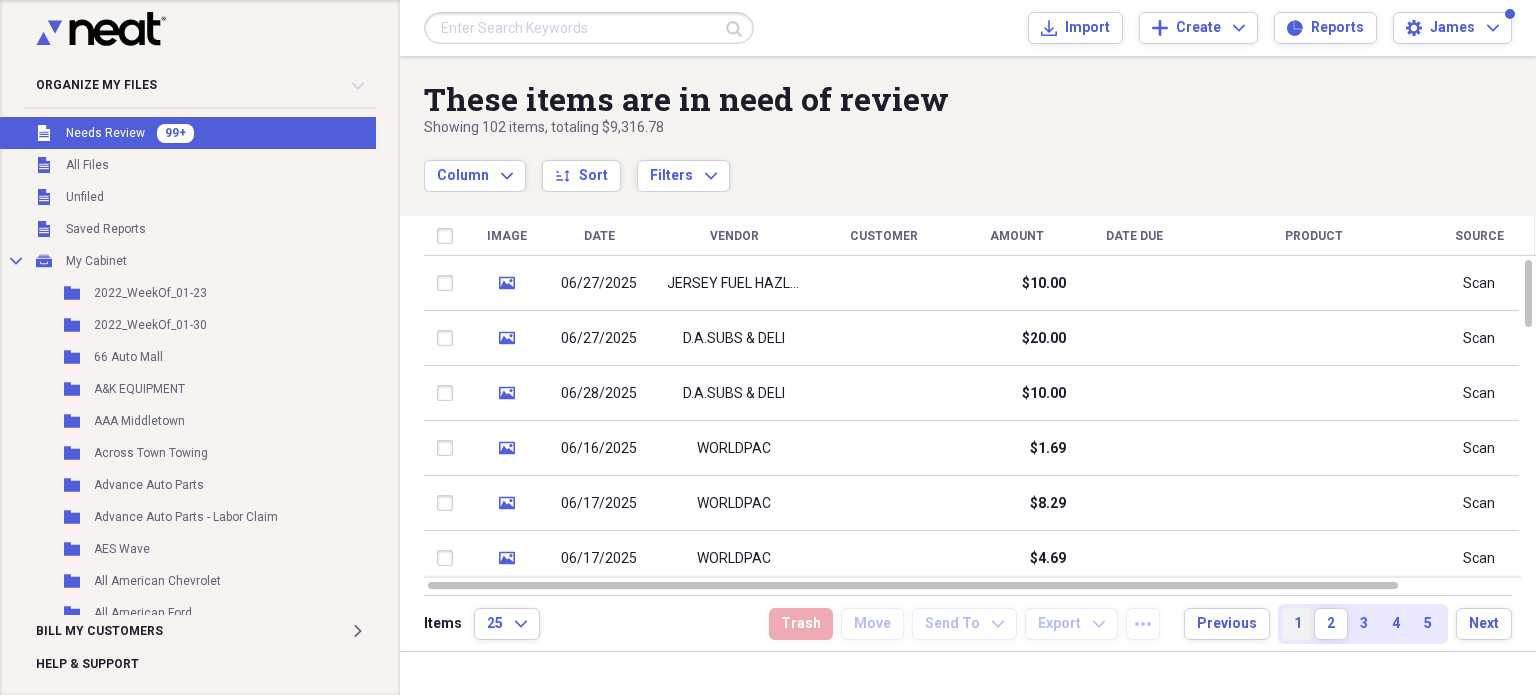 click on "1" at bounding box center (1298, 624) 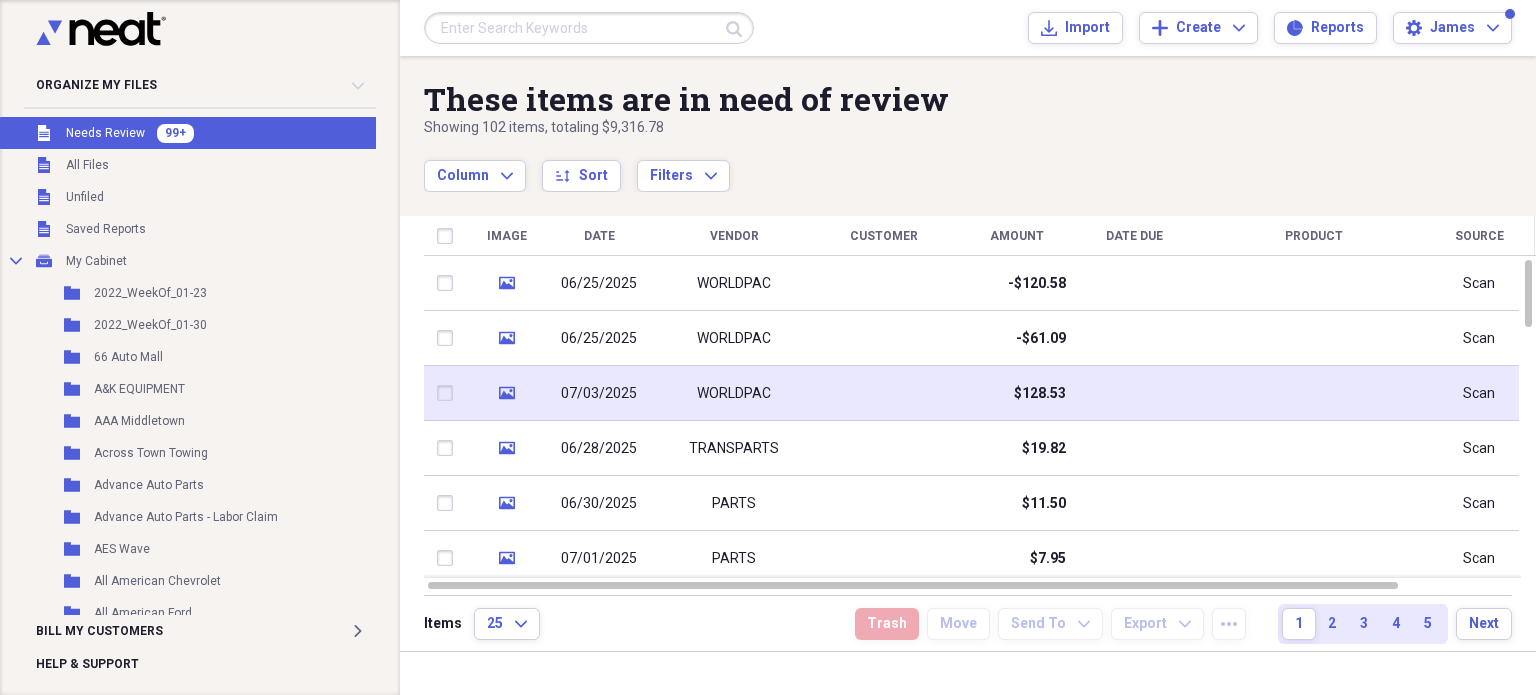 click at bounding box center [1314, 393] 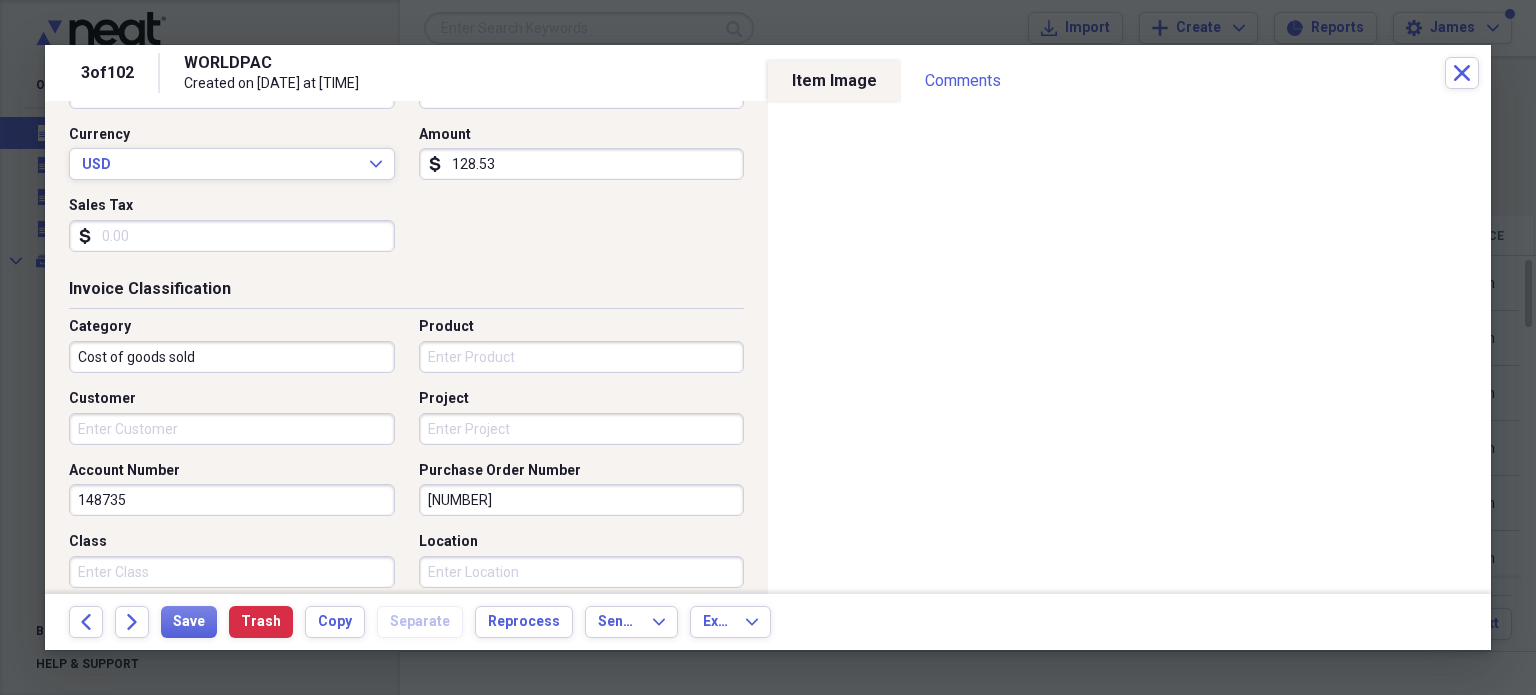scroll, scrollTop: 352, scrollLeft: 0, axis: vertical 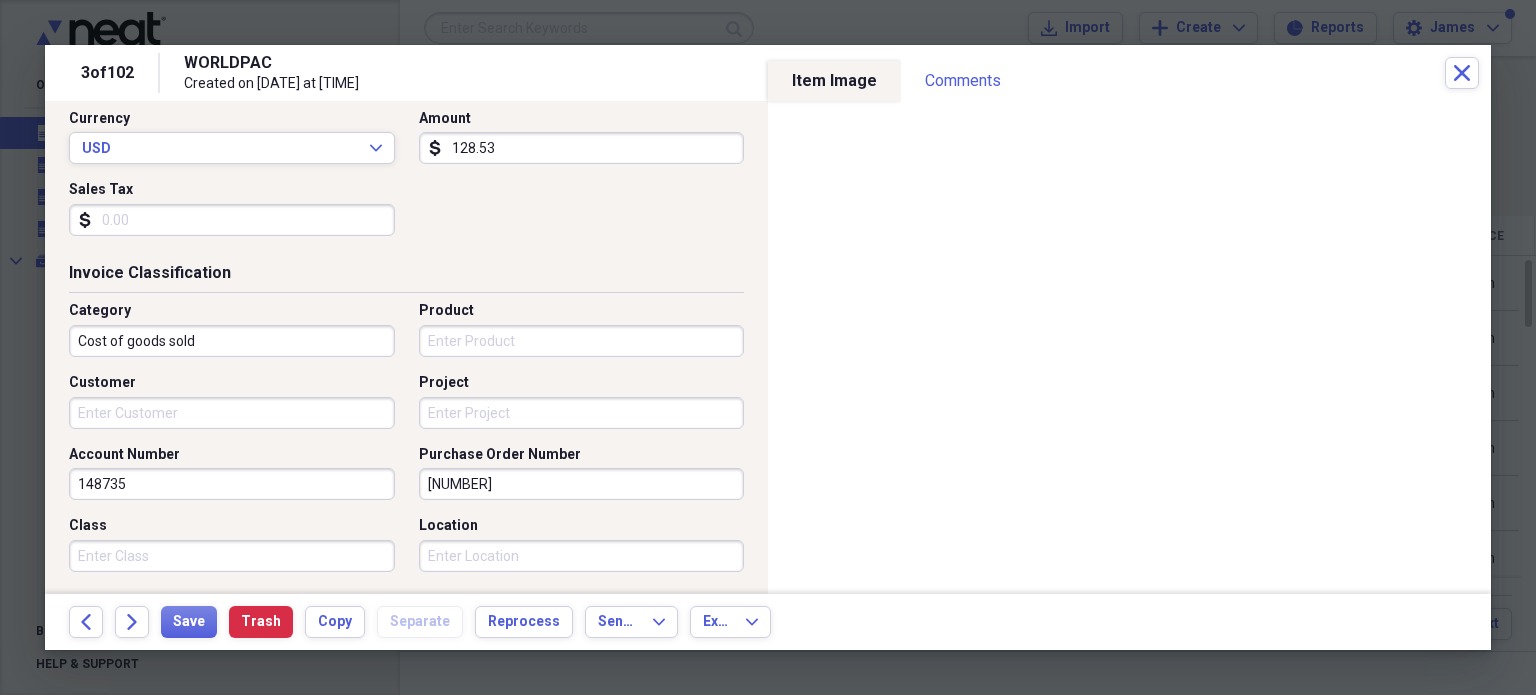 click on "Project" at bounding box center [582, 413] 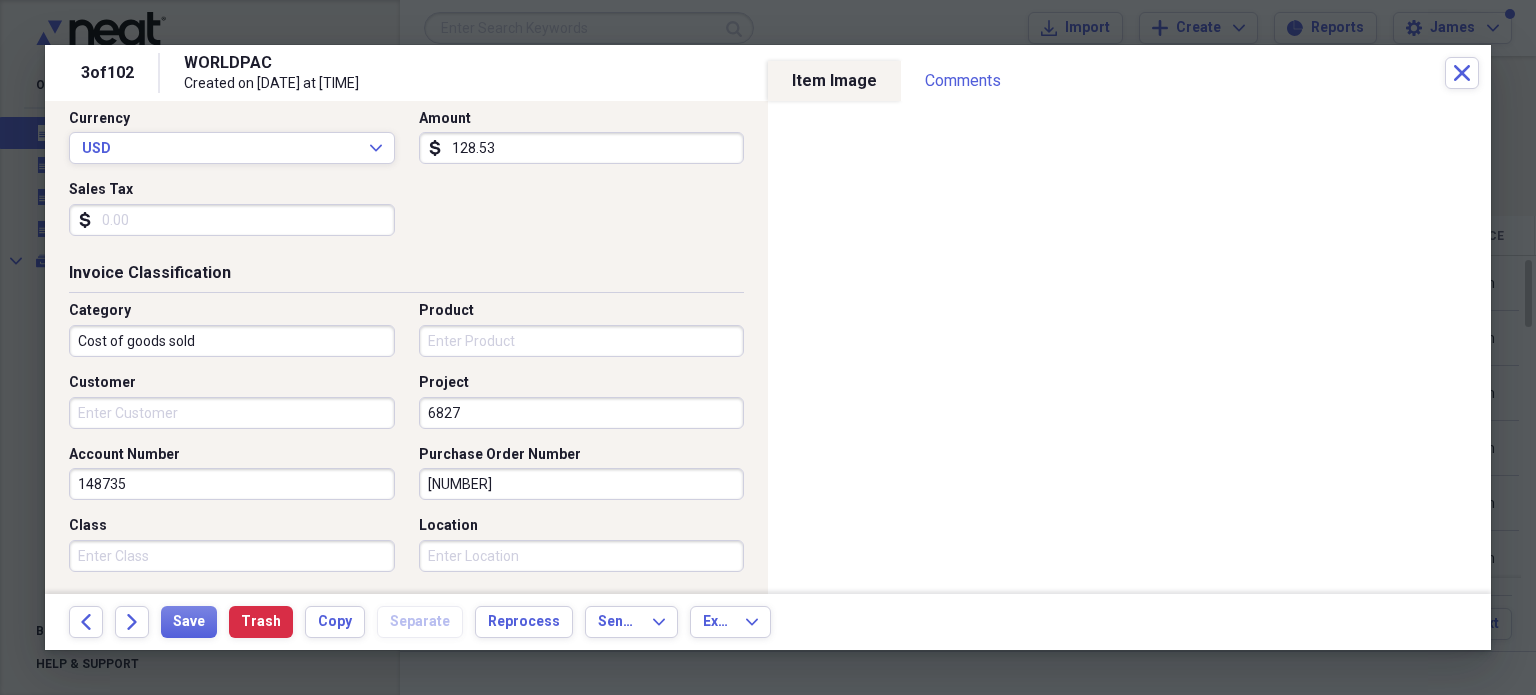 type on "6827" 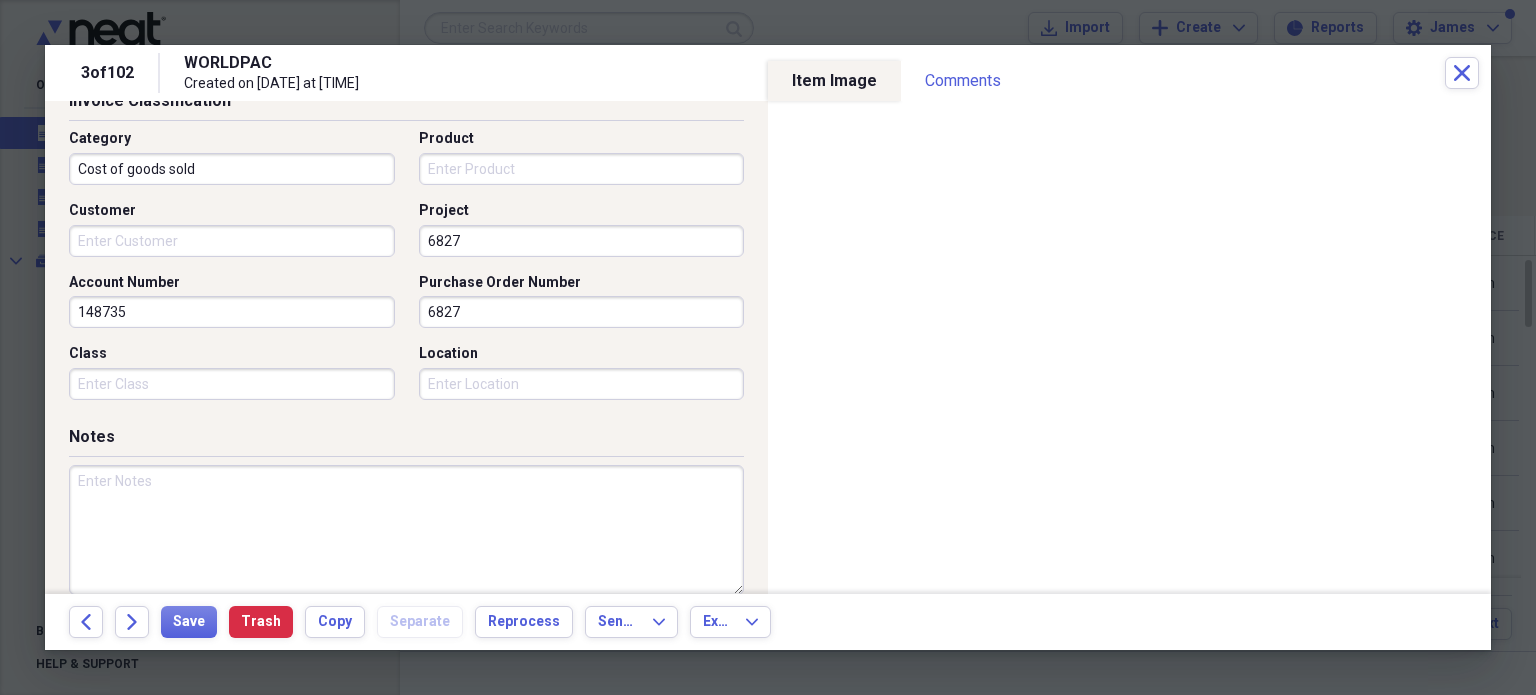 scroll, scrollTop: 536, scrollLeft: 0, axis: vertical 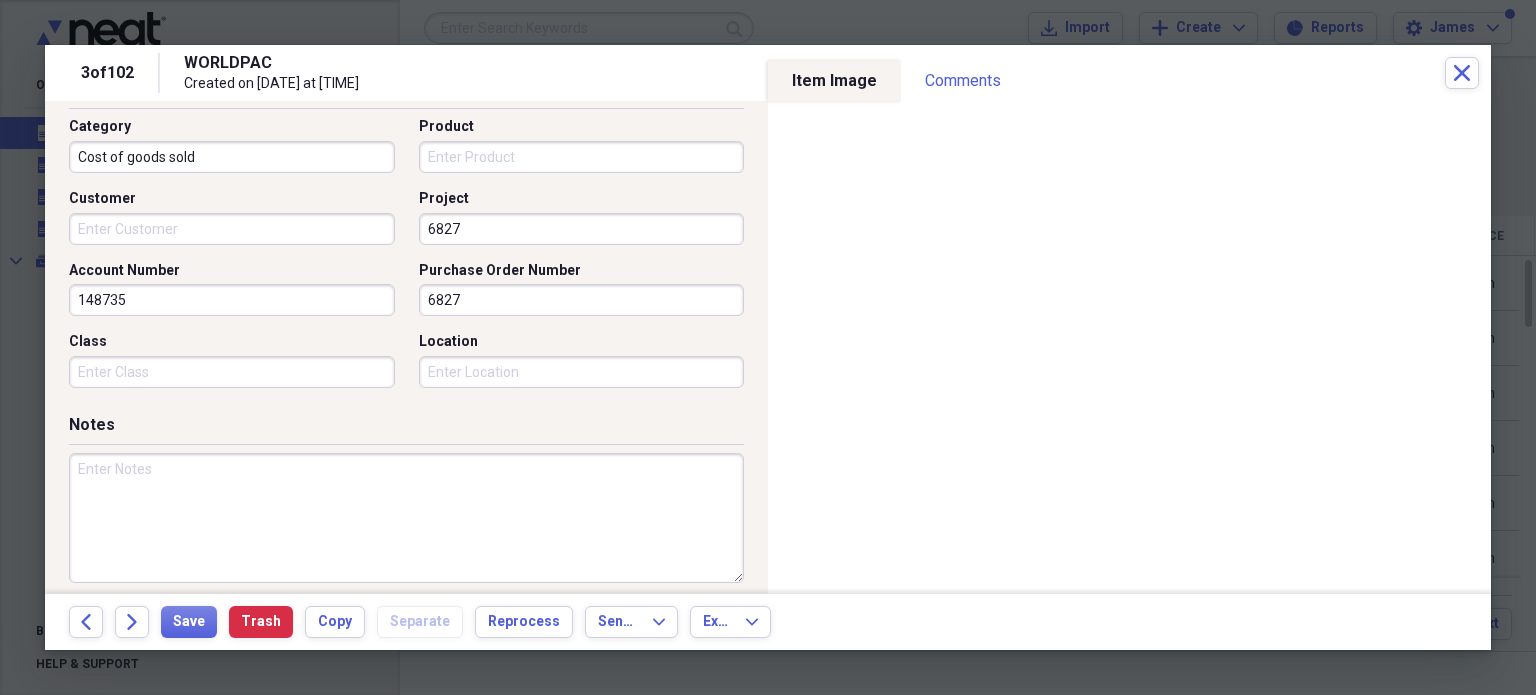 type on "6827" 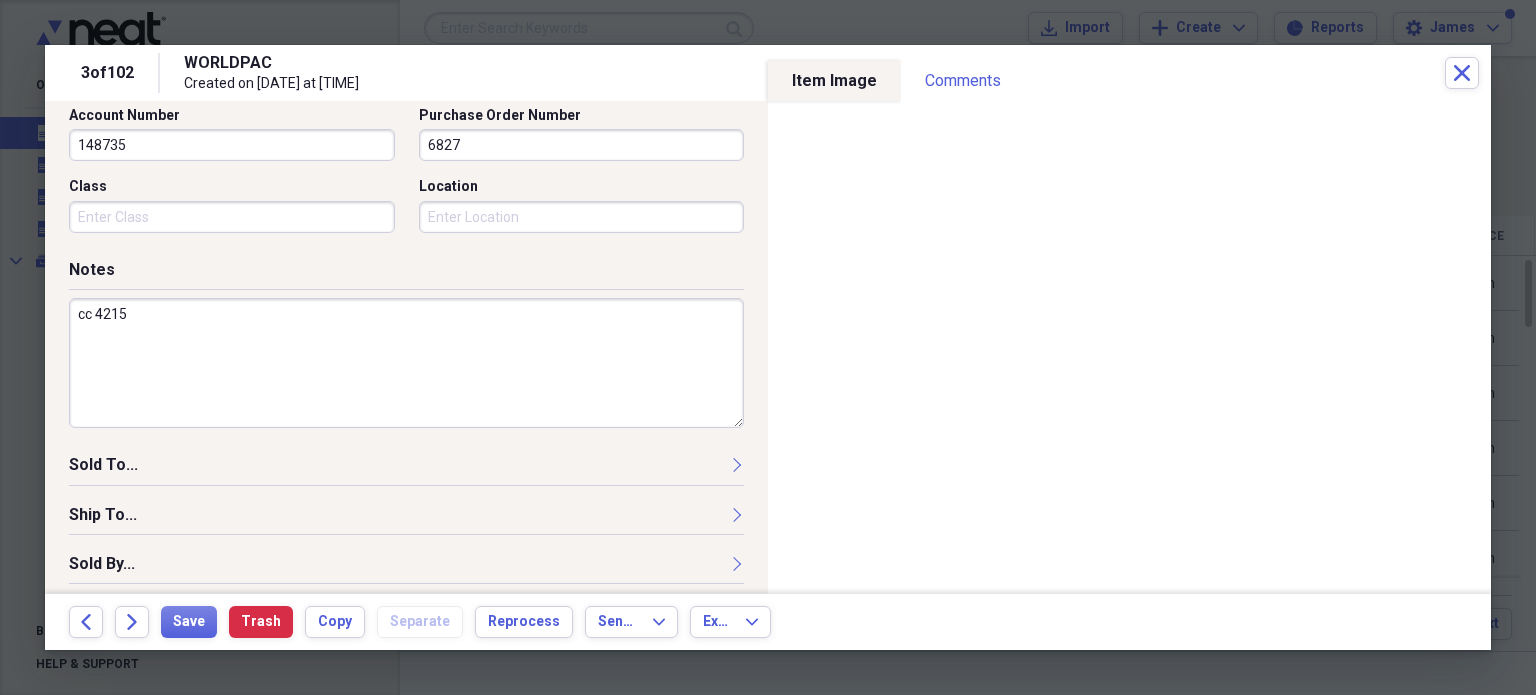 scroll, scrollTop: 697, scrollLeft: 0, axis: vertical 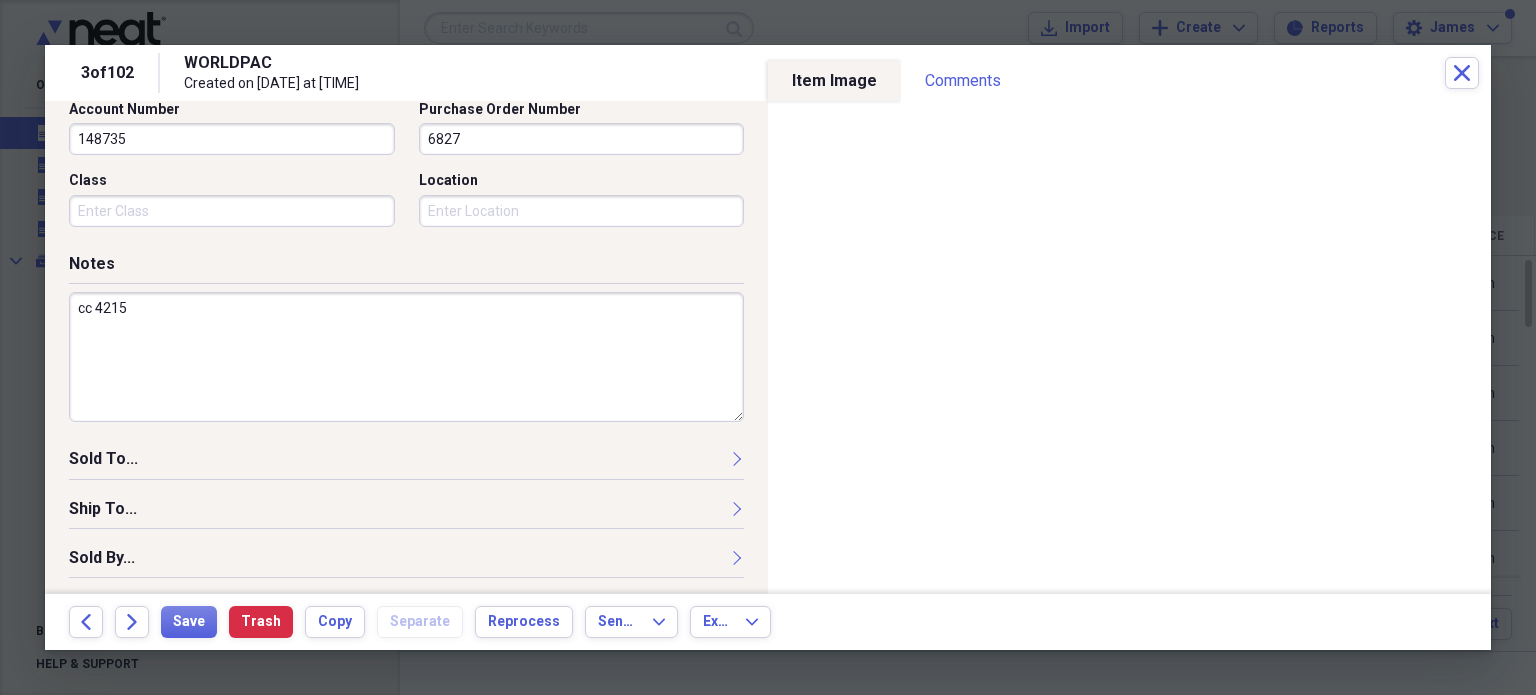 type on "cc 4215" 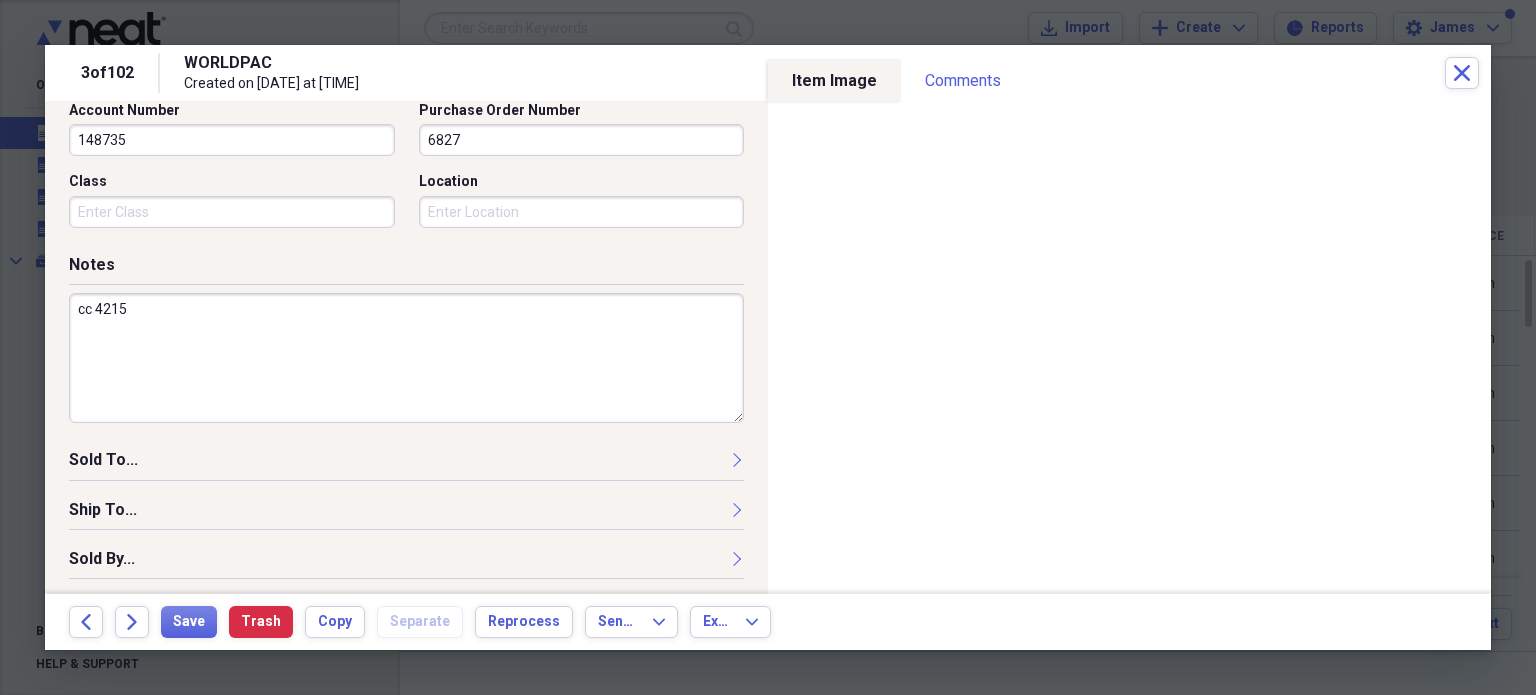 scroll, scrollTop: 697, scrollLeft: 0, axis: vertical 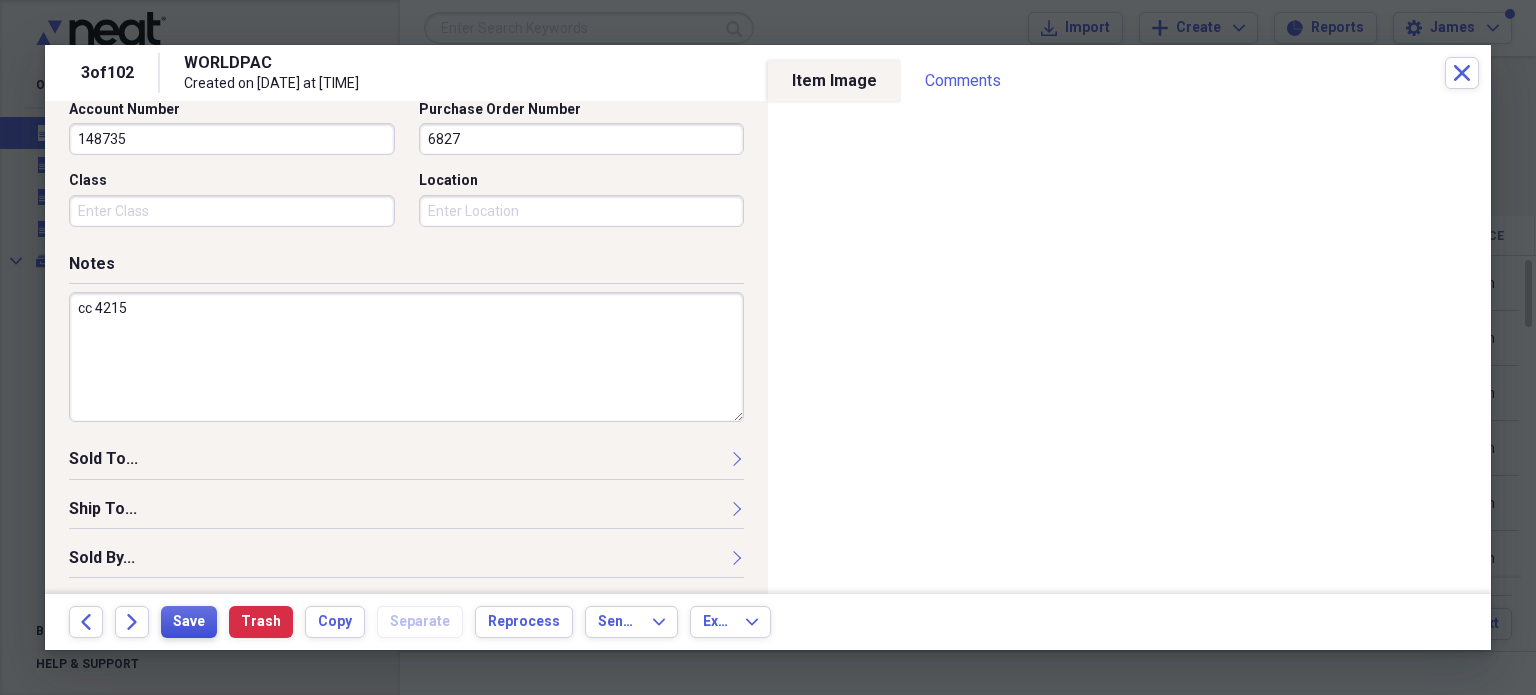 click on "Save" at bounding box center [189, 622] 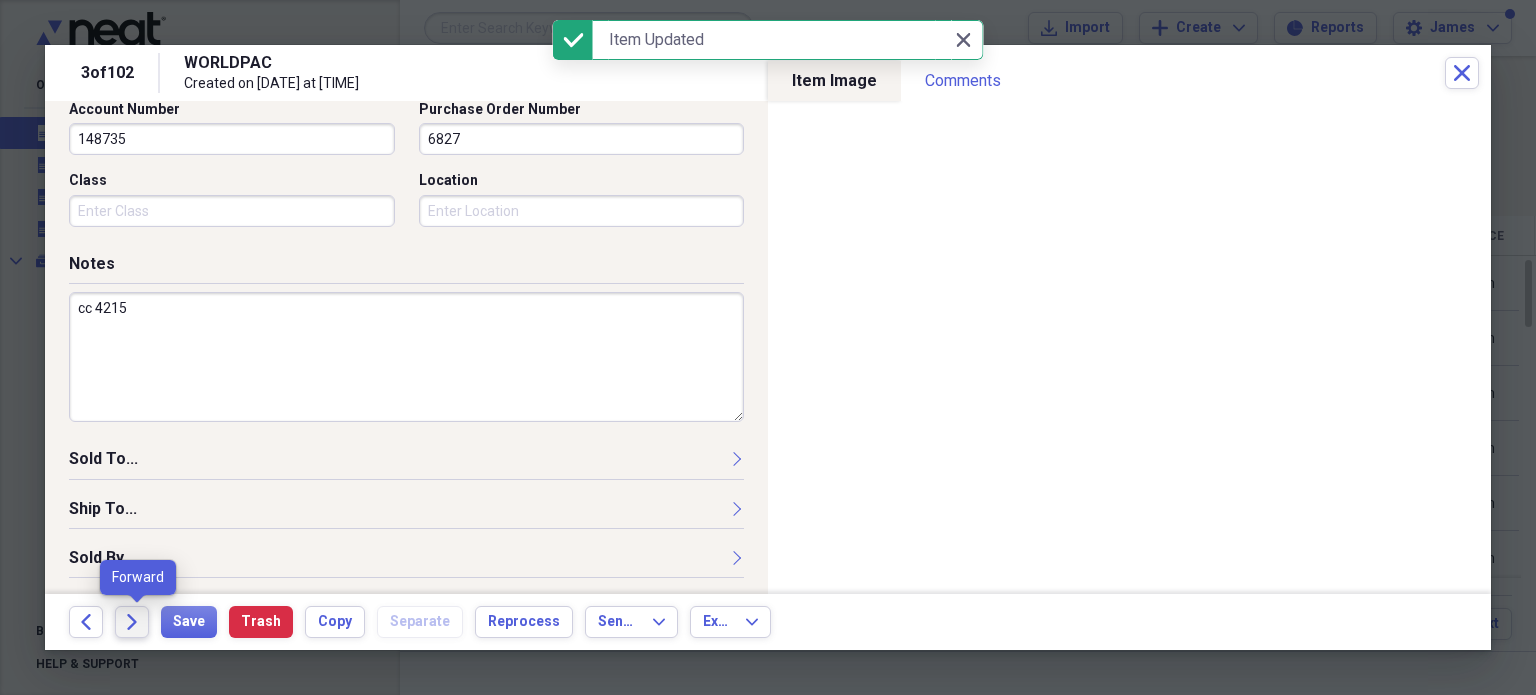 click on "Forward" 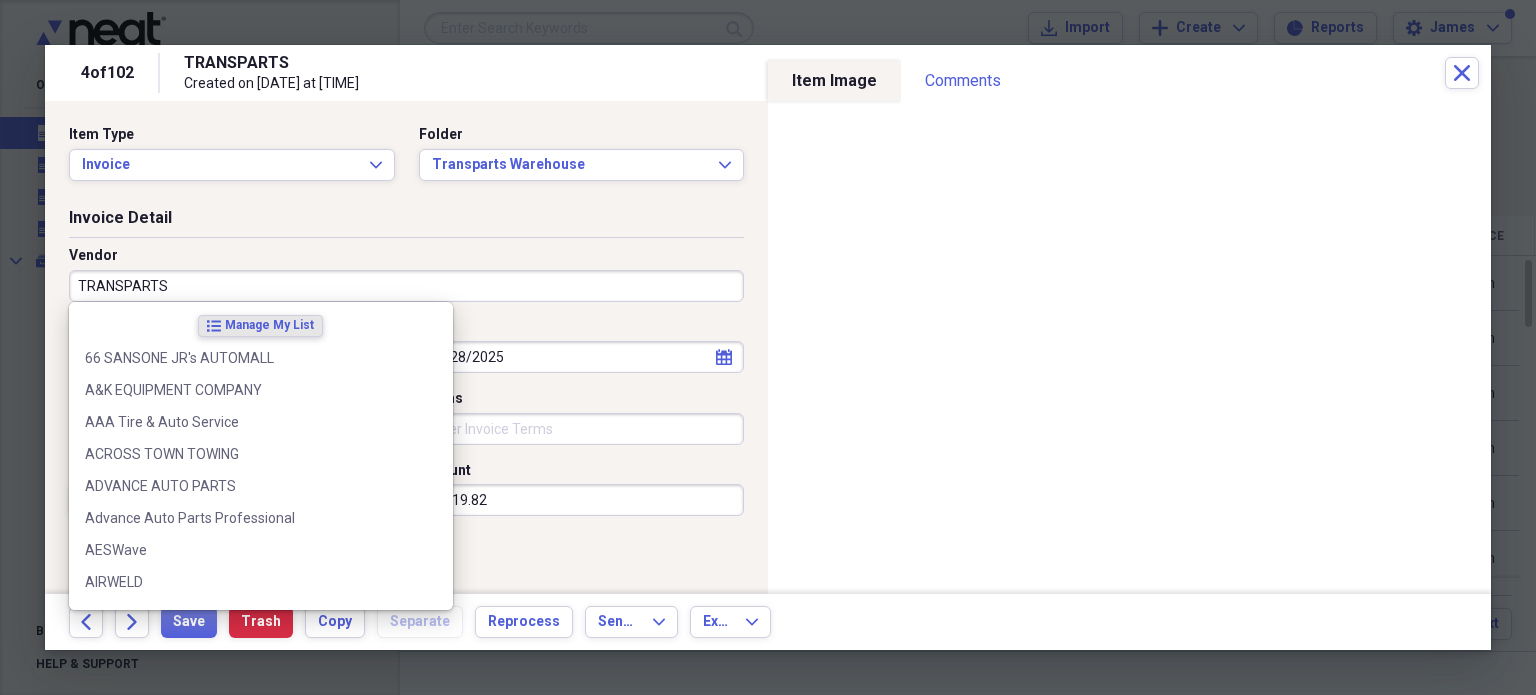 click on "TRANSPARTS" at bounding box center [406, 286] 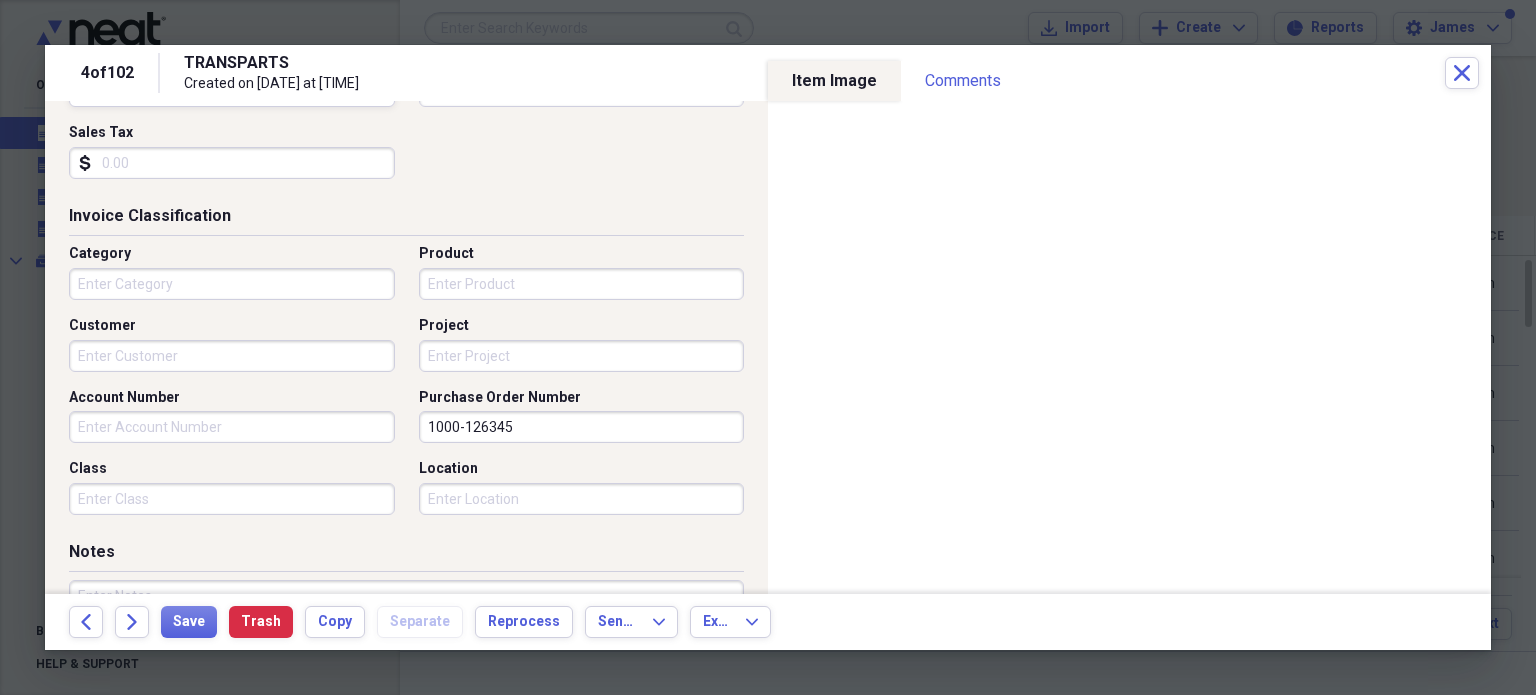 scroll, scrollTop: 414, scrollLeft: 0, axis: vertical 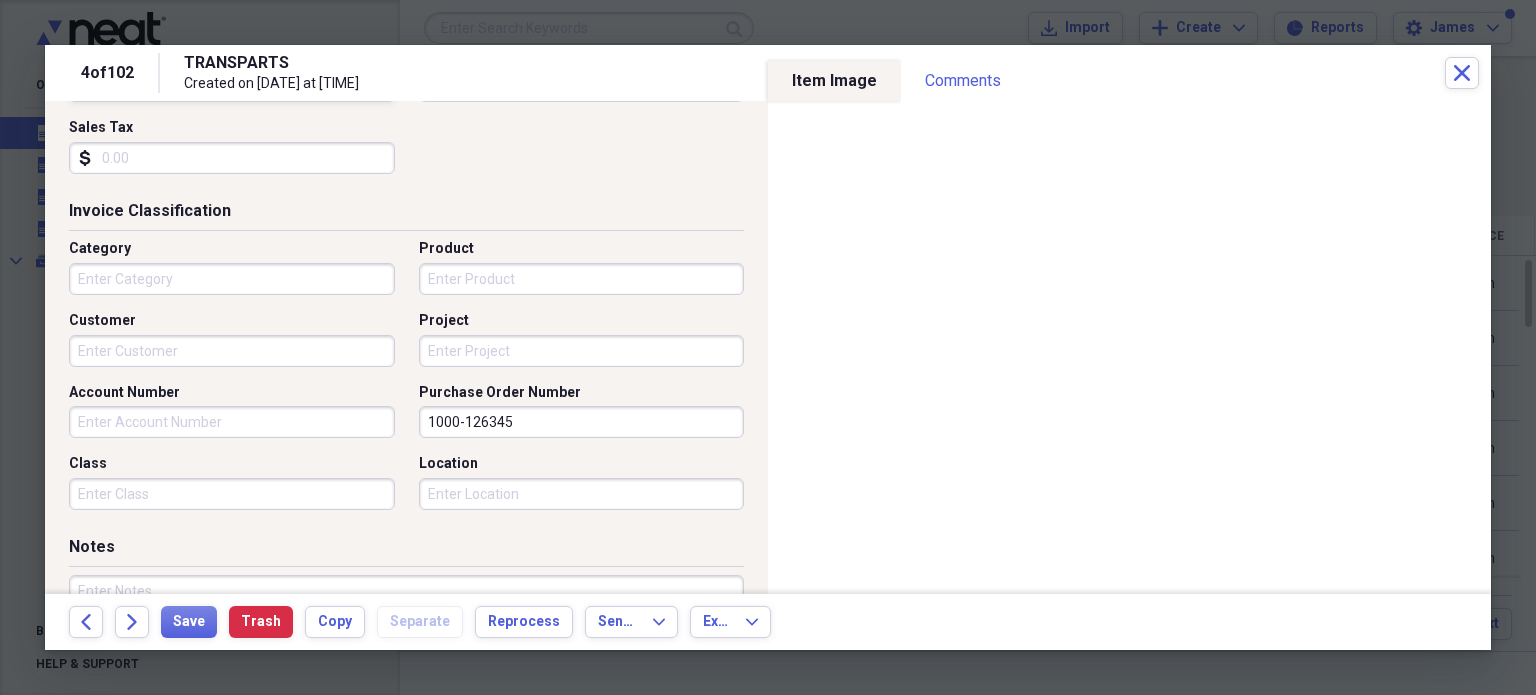 type on "TRANSPARTS" 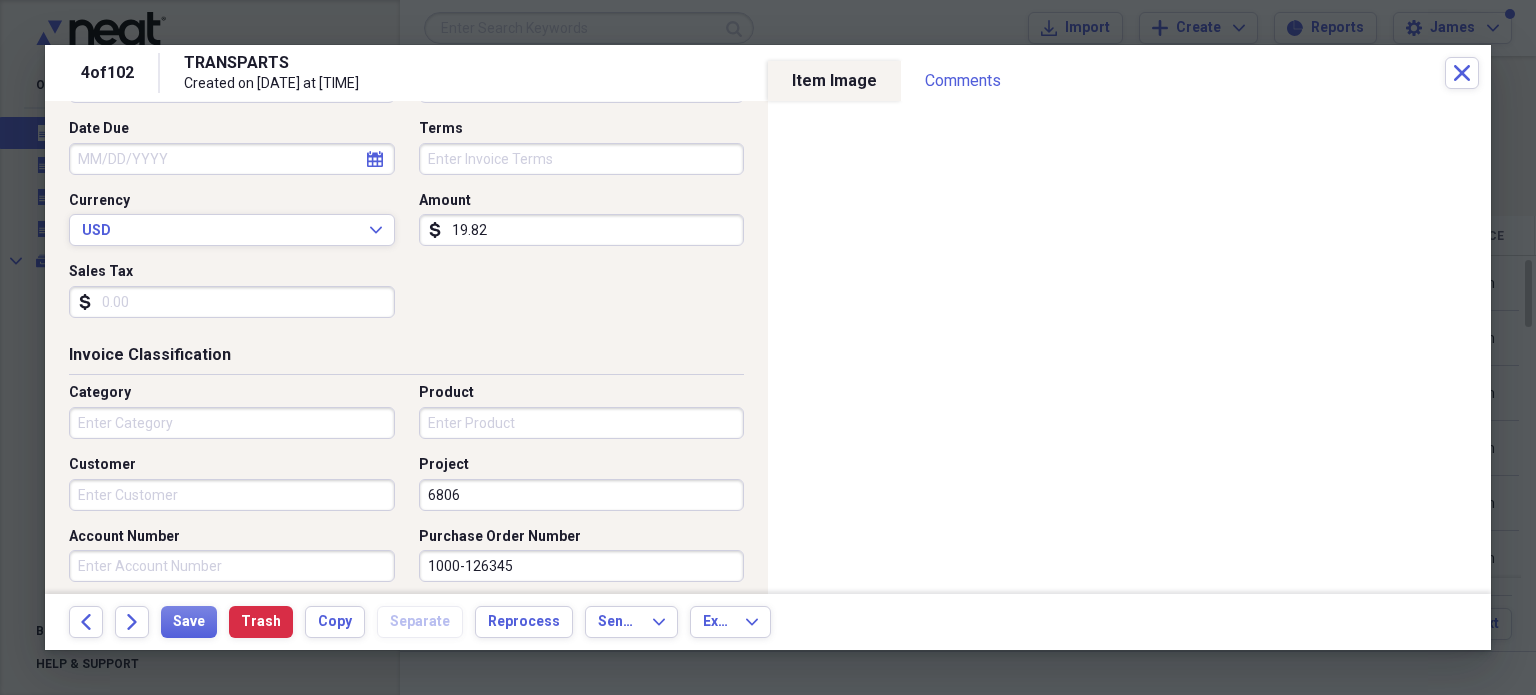 scroll, scrollTop: 289, scrollLeft: 0, axis: vertical 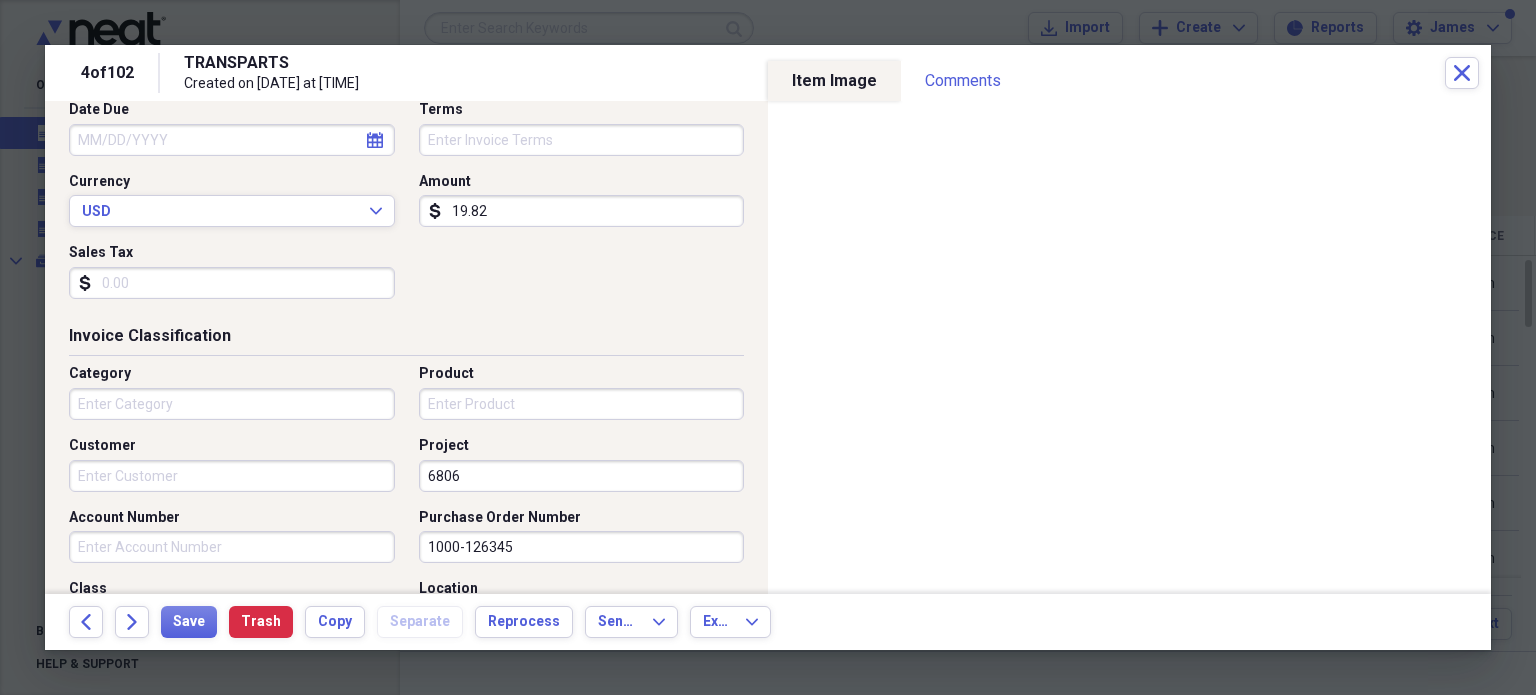 type on "6806" 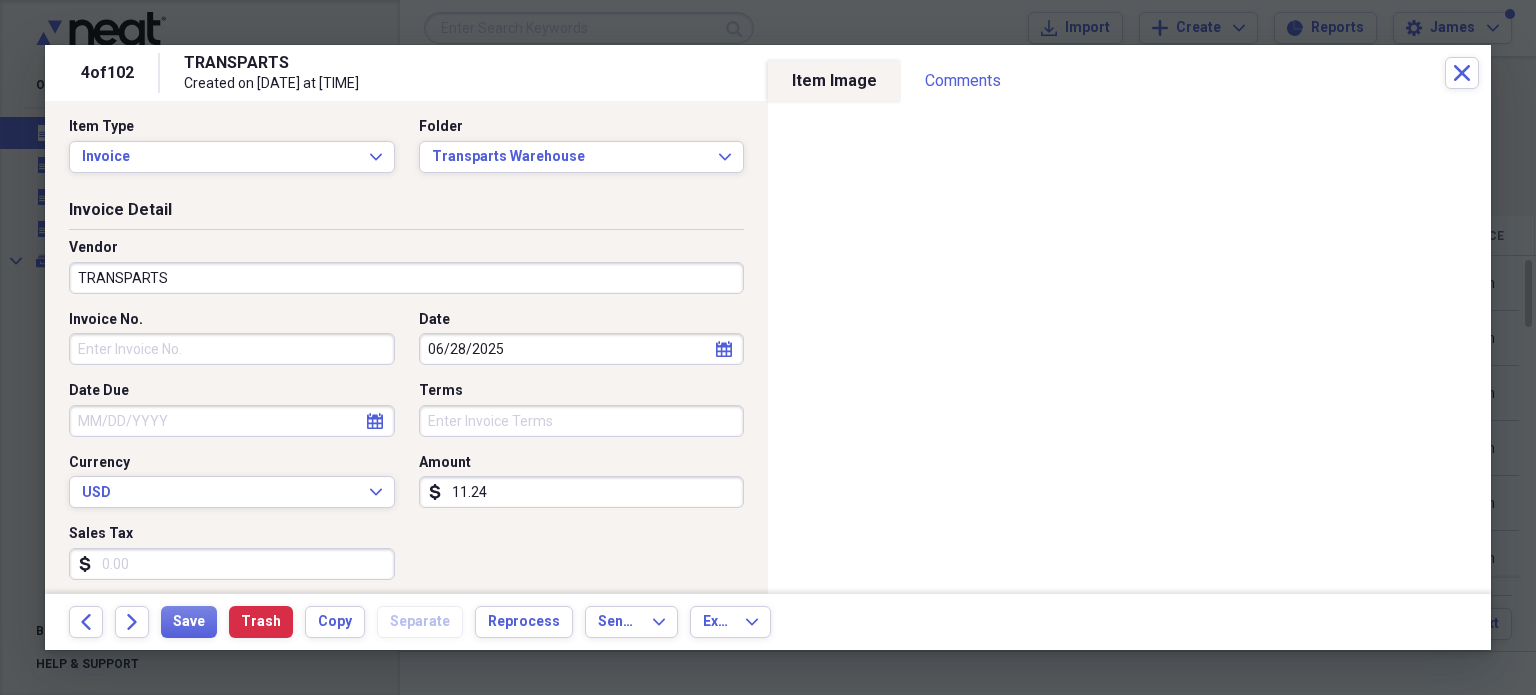 scroll, scrollTop: 7, scrollLeft: 0, axis: vertical 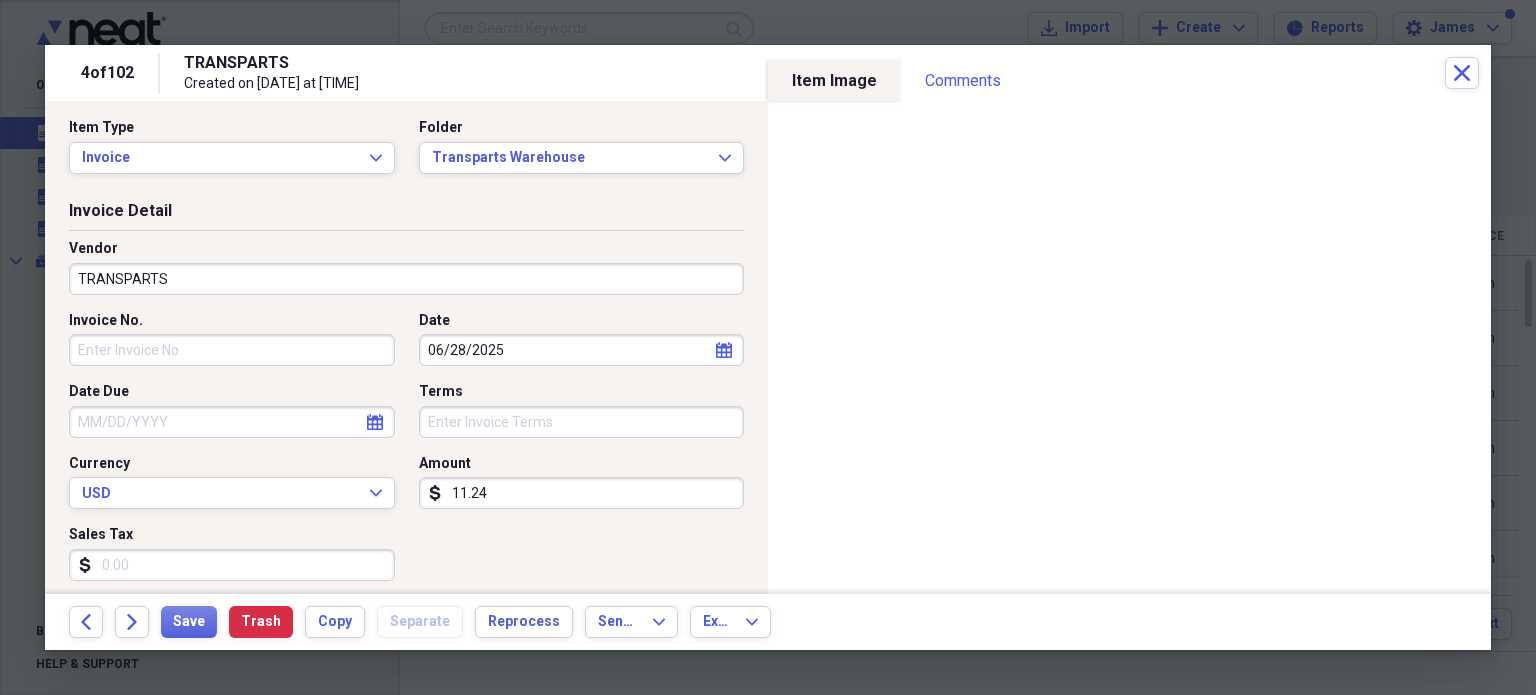 type on "11.24" 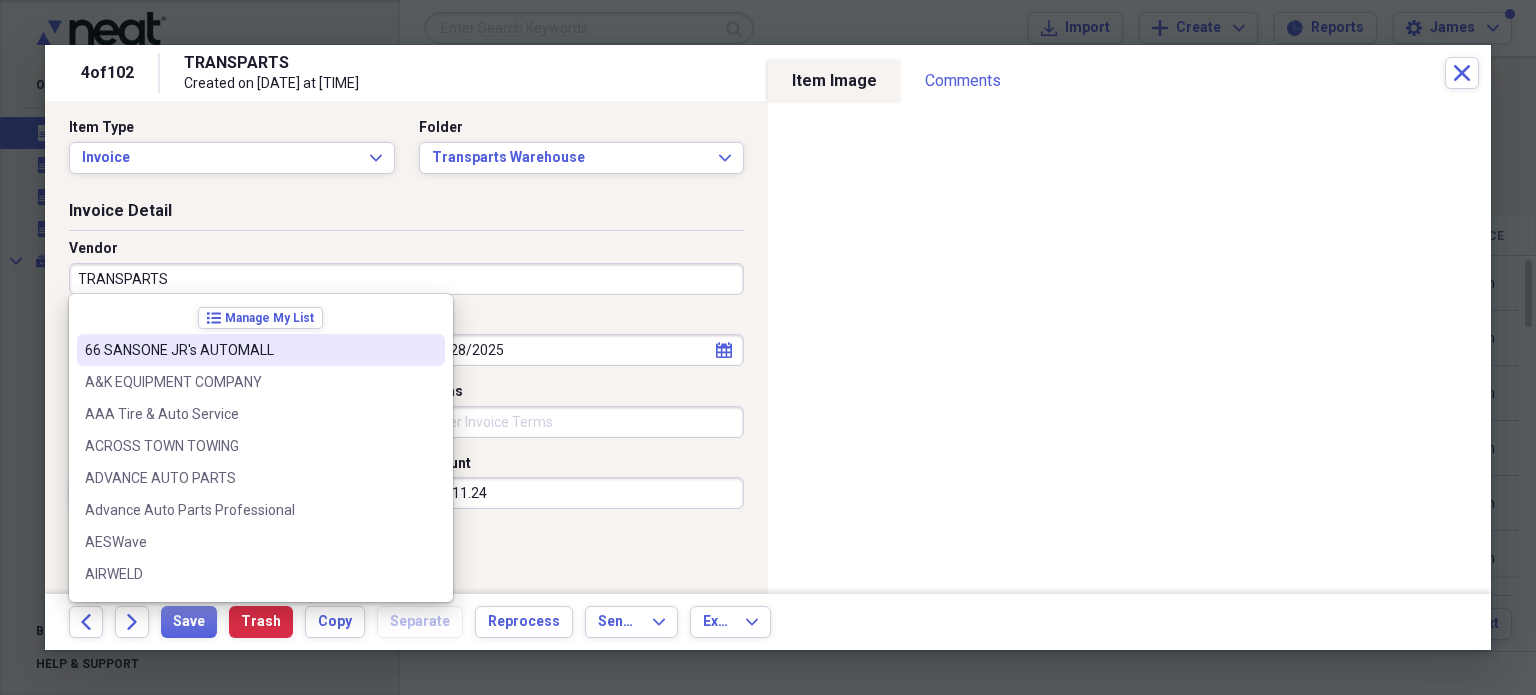 click on "TRANSPARTS" at bounding box center [406, 279] 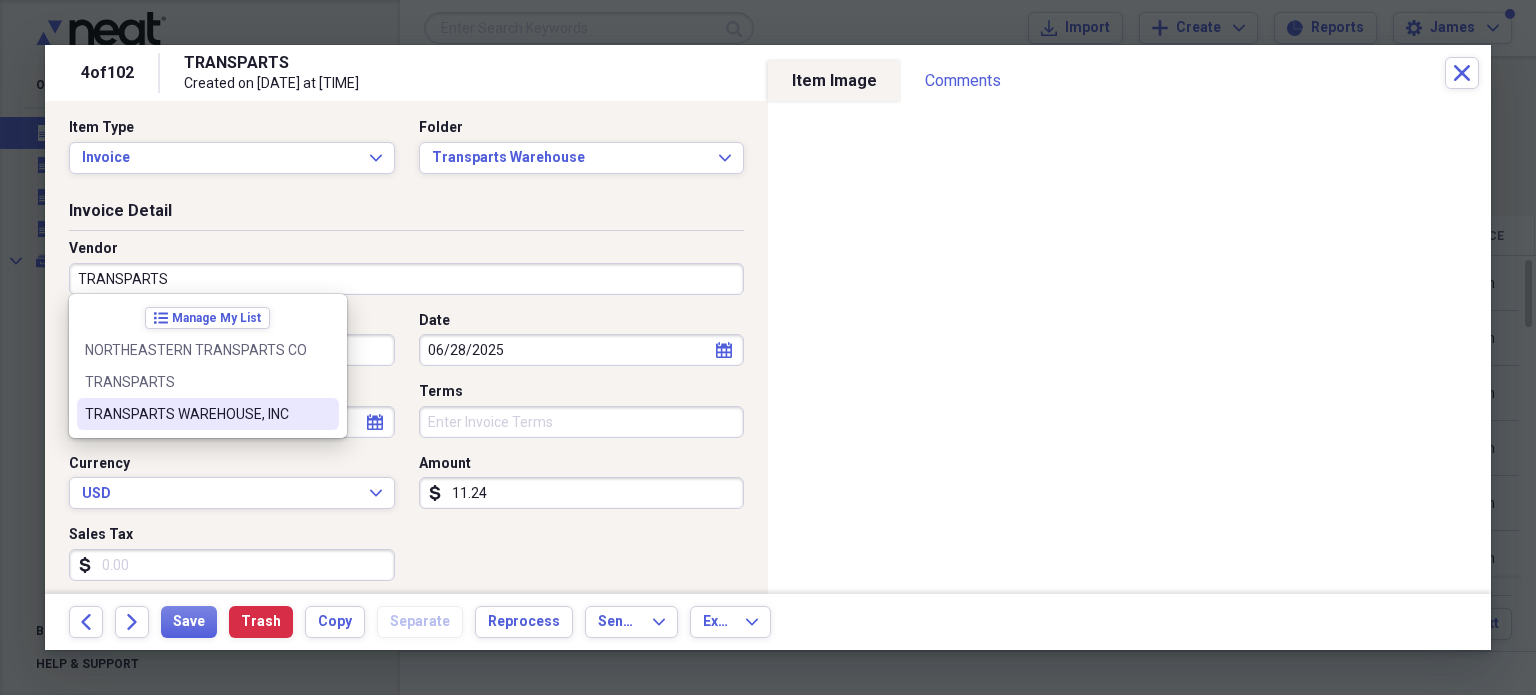 click on "TRANSPARTS WAREHOUSE, INC" at bounding box center [208, 414] 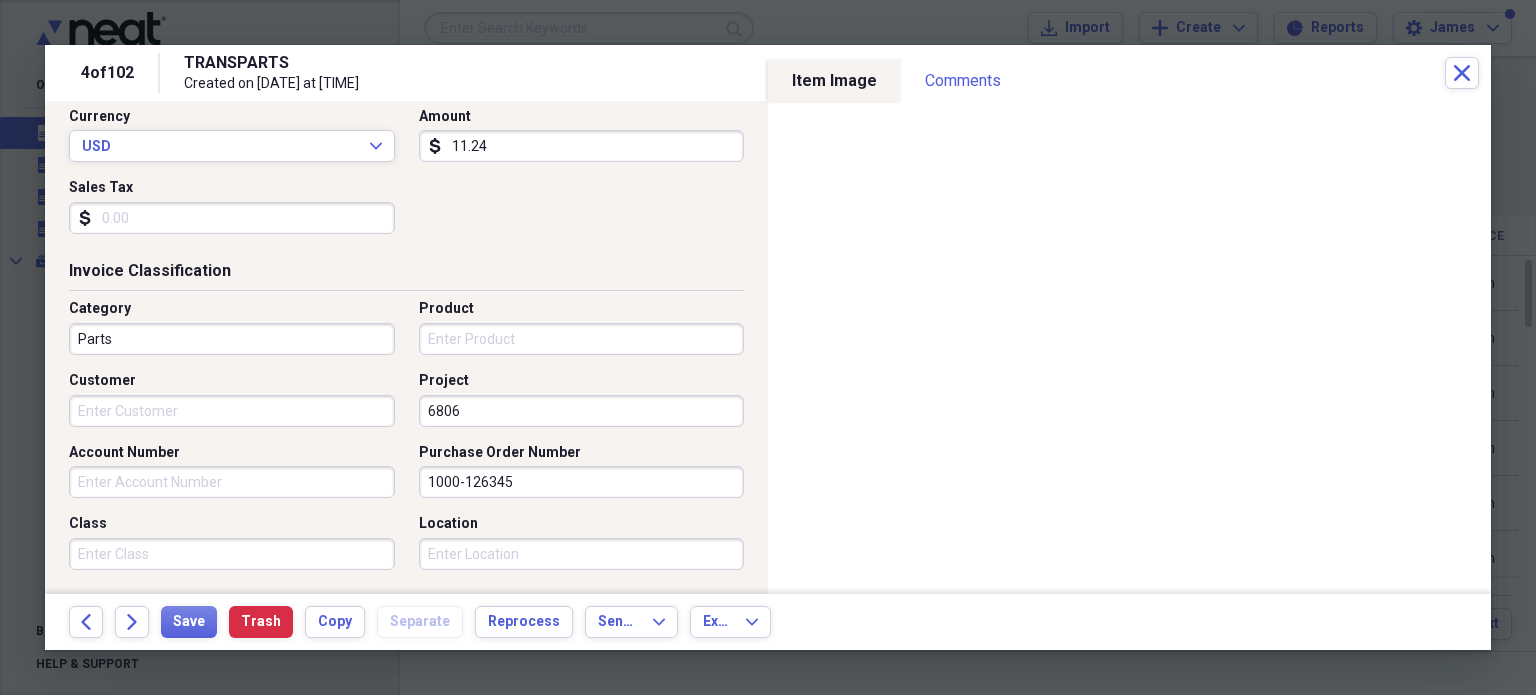 scroll, scrollTop: 356, scrollLeft: 0, axis: vertical 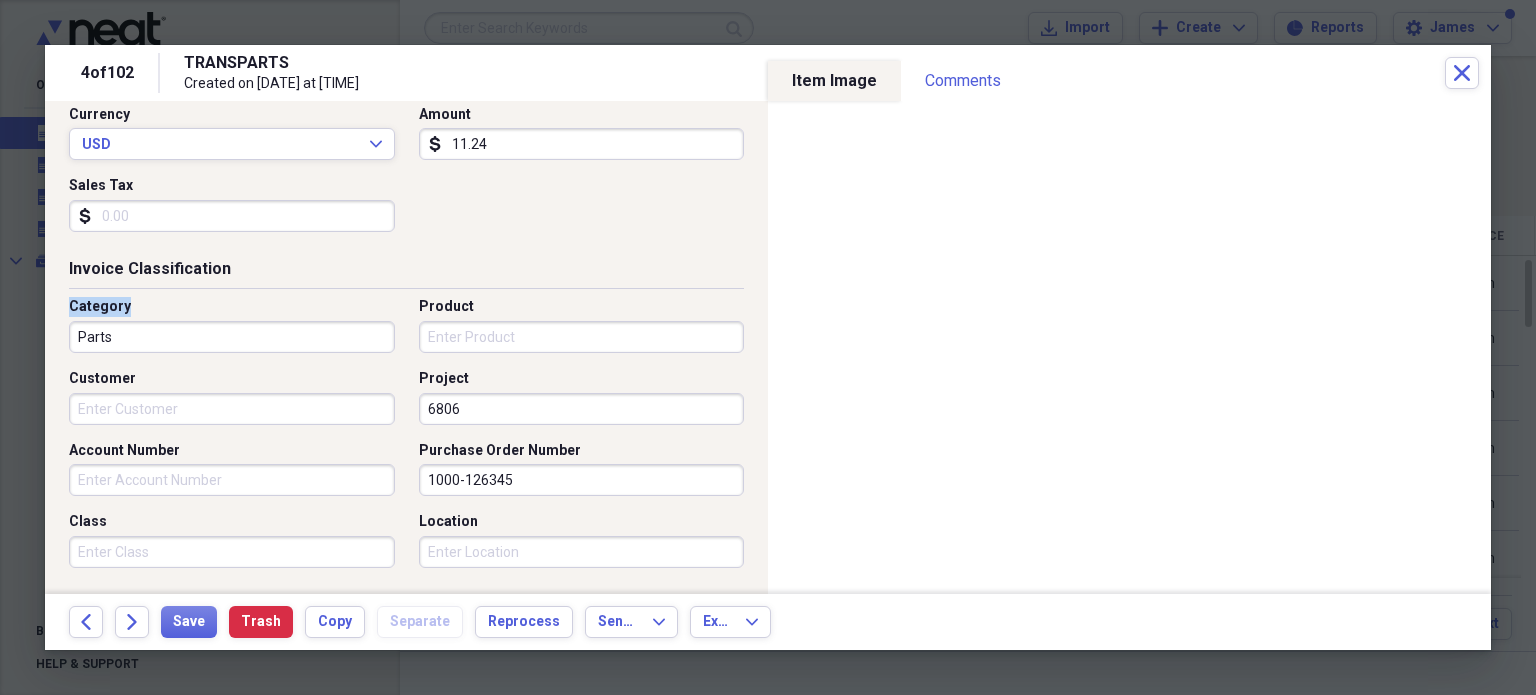 drag, startPoint x: 267, startPoint y: 307, endPoint x: 471, endPoint y: 277, distance: 206.19408 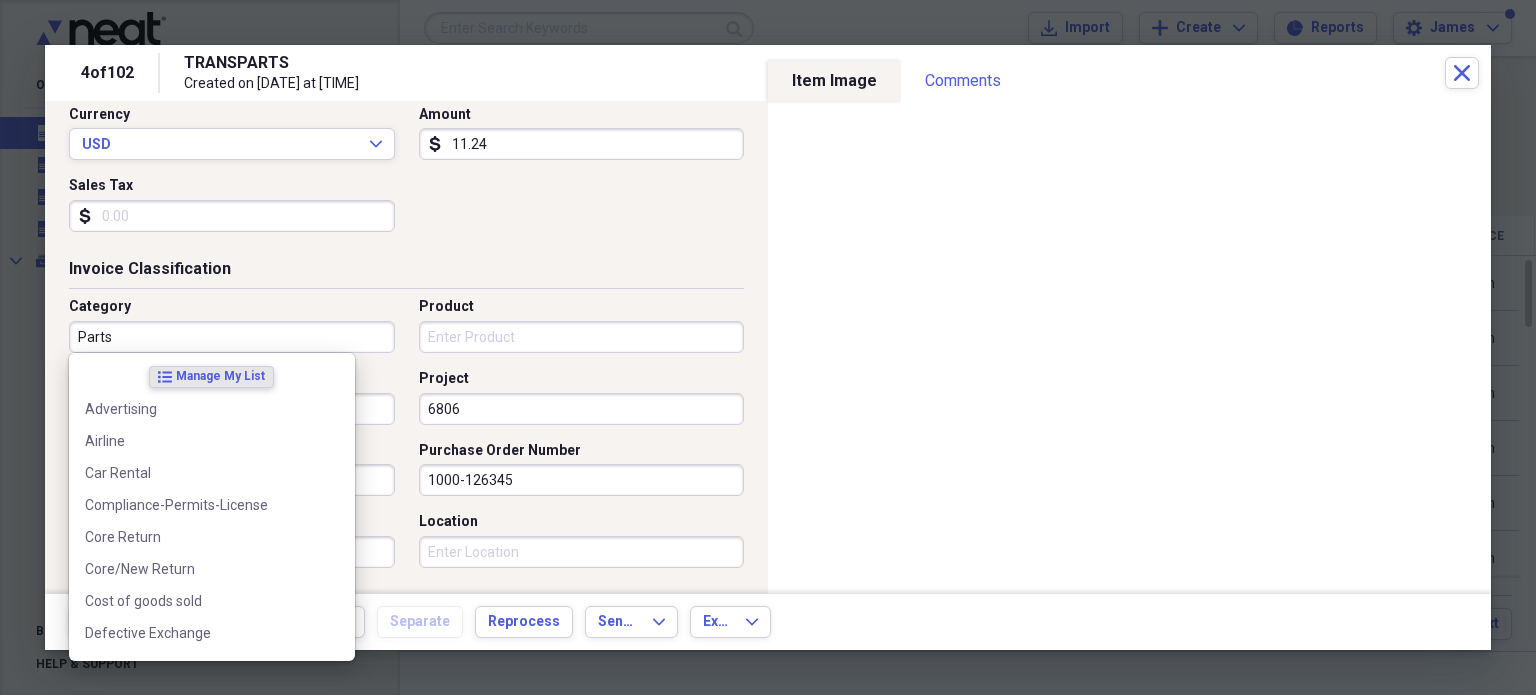 click on "Parts" at bounding box center (232, 337) 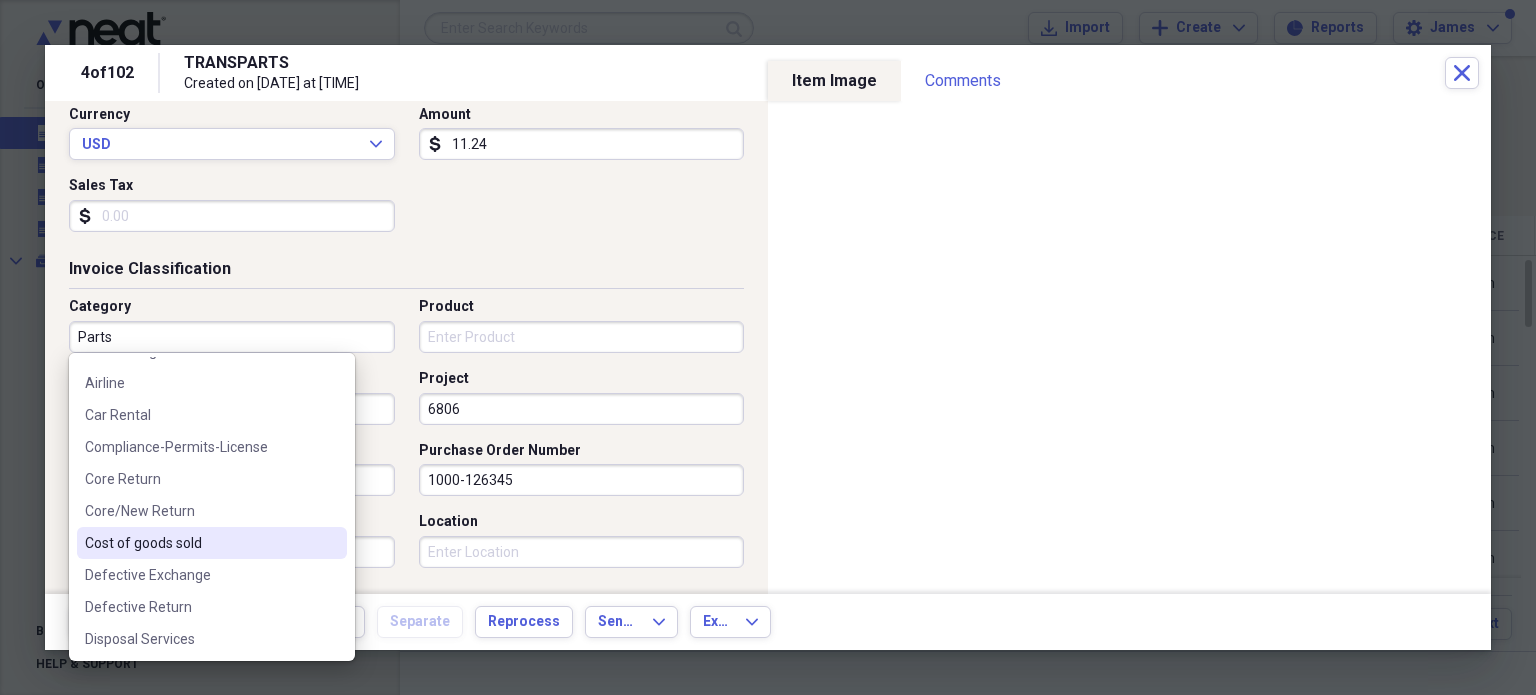 scroll, scrollTop: 68, scrollLeft: 0, axis: vertical 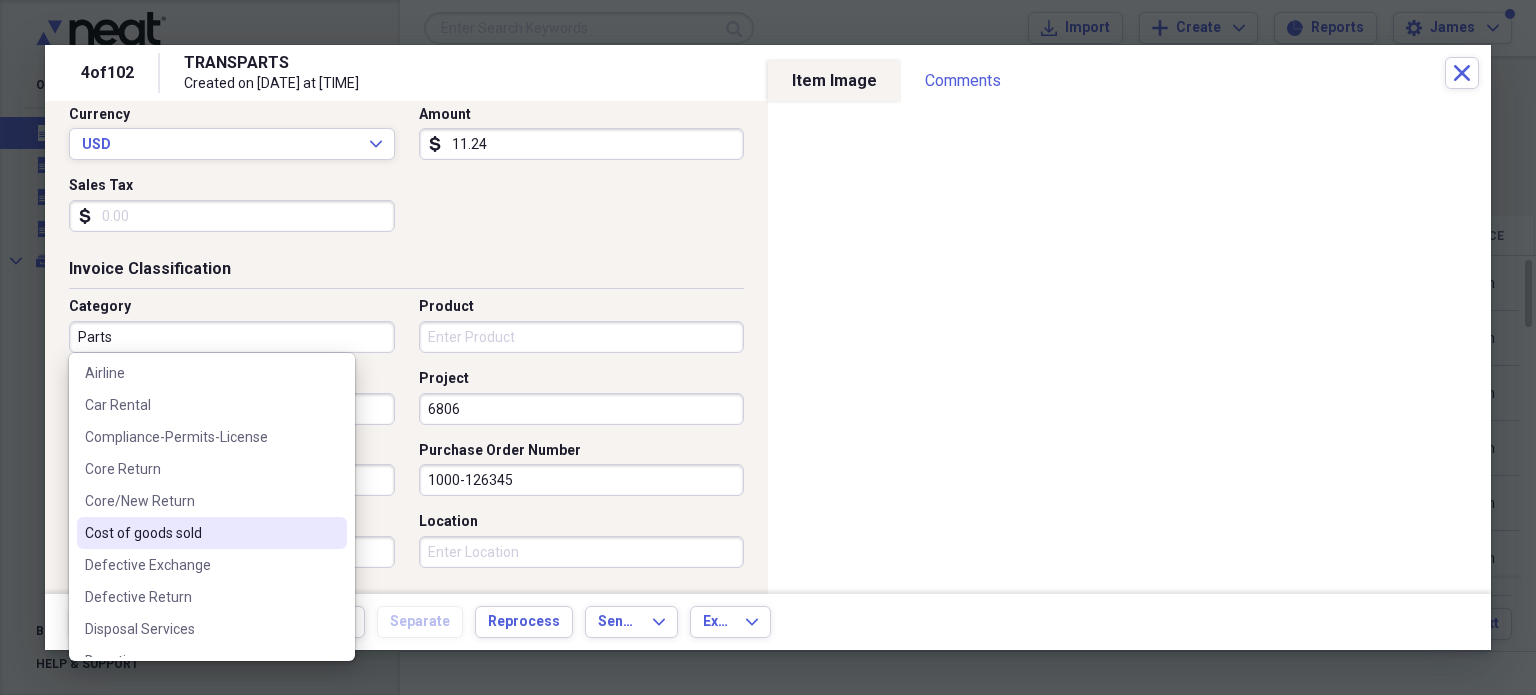 click on "Cost of goods sold" at bounding box center (200, 533) 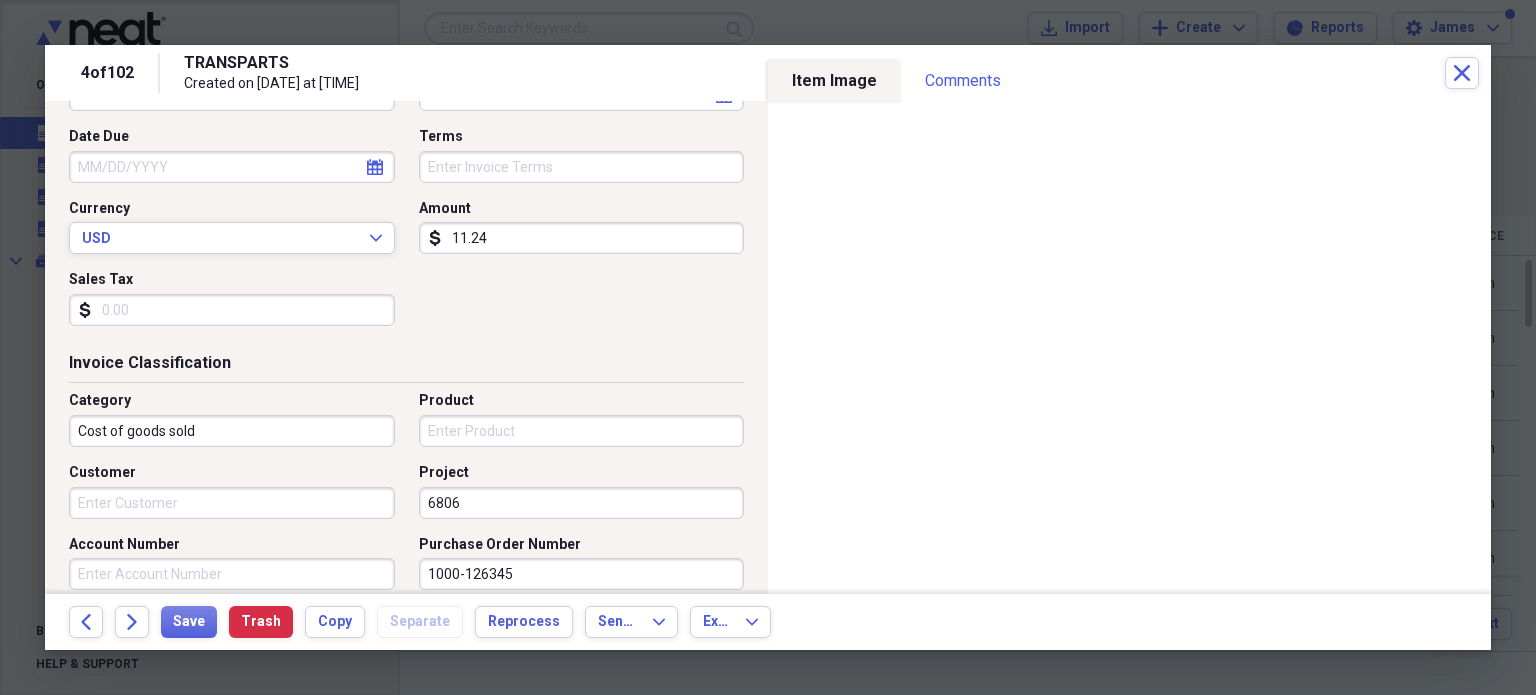 scroll, scrollTop: 660, scrollLeft: 0, axis: vertical 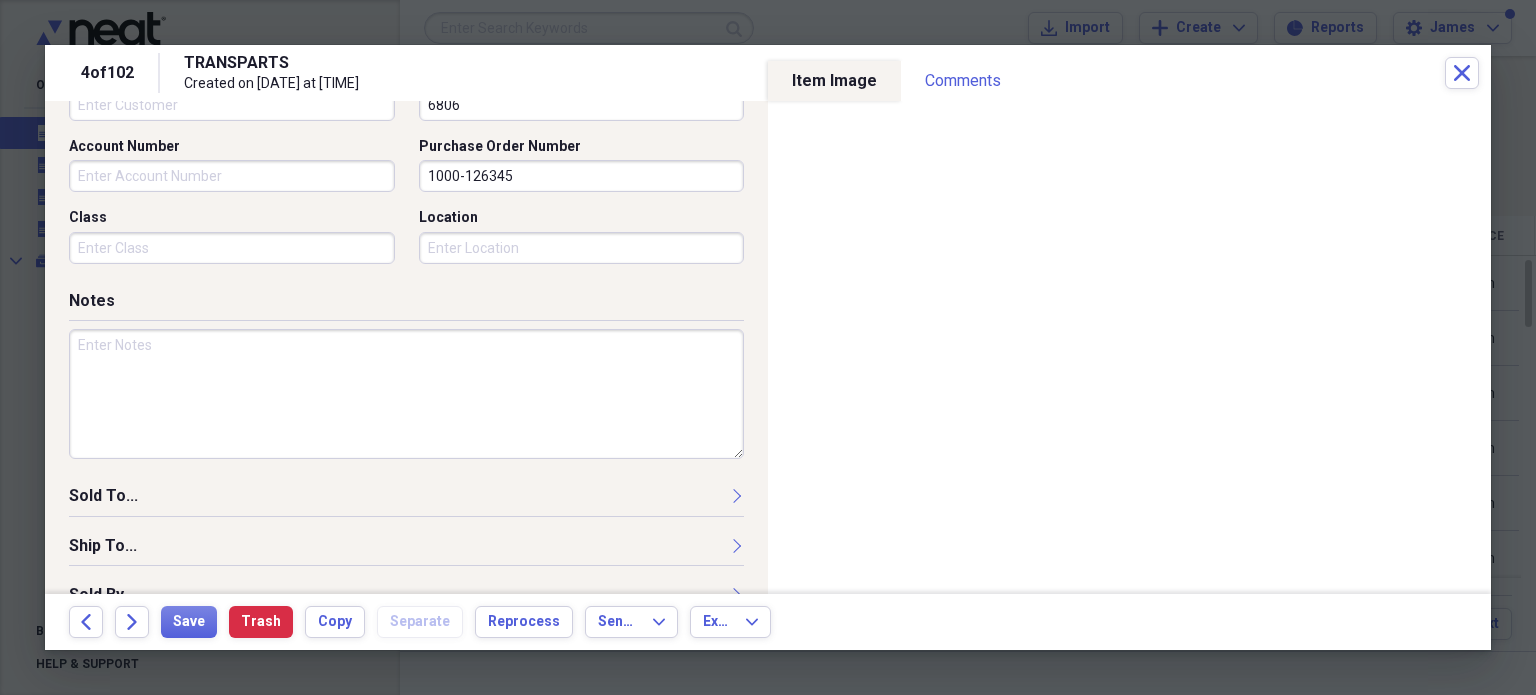 click at bounding box center (406, 394) 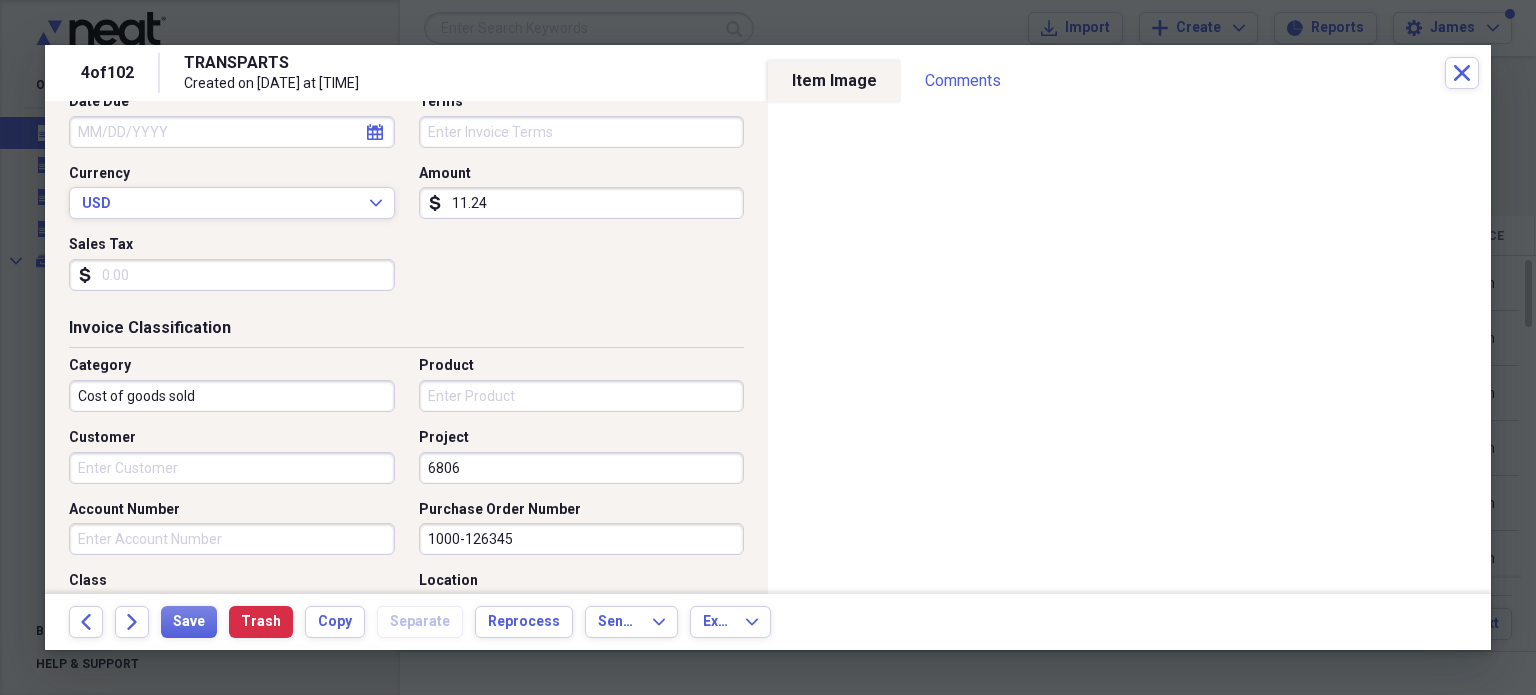 scroll, scrollTop: 304, scrollLeft: 0, axis: vertical 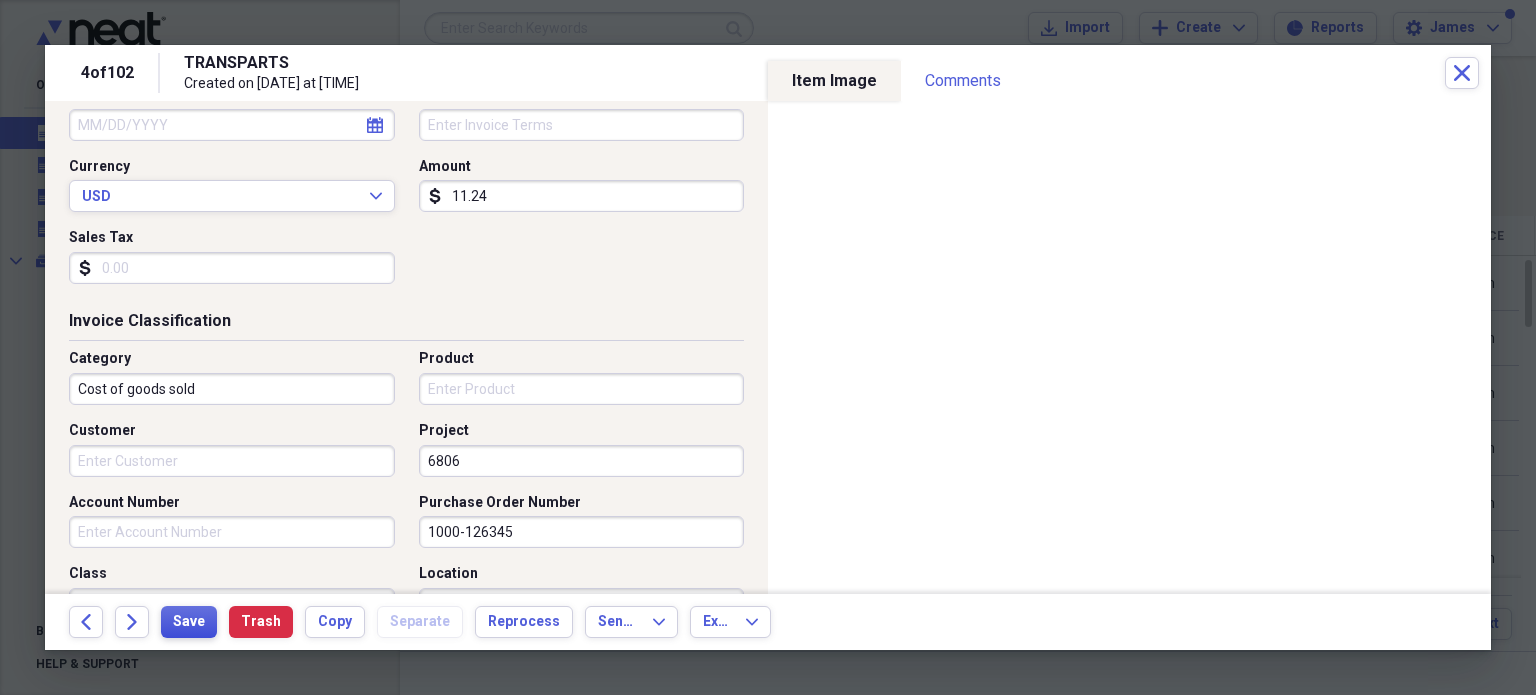 type on "cc 4215" 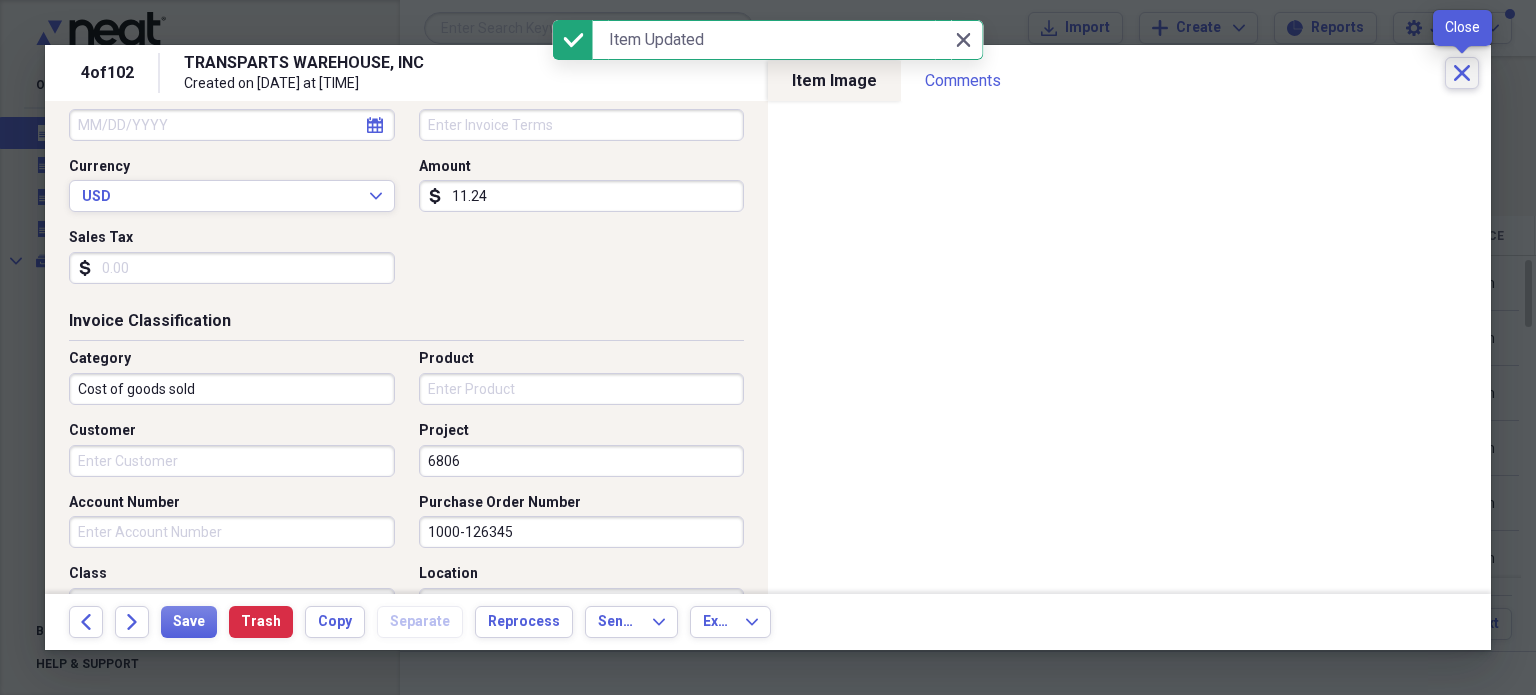 click on "Close" at bounding box center (1462, 73) 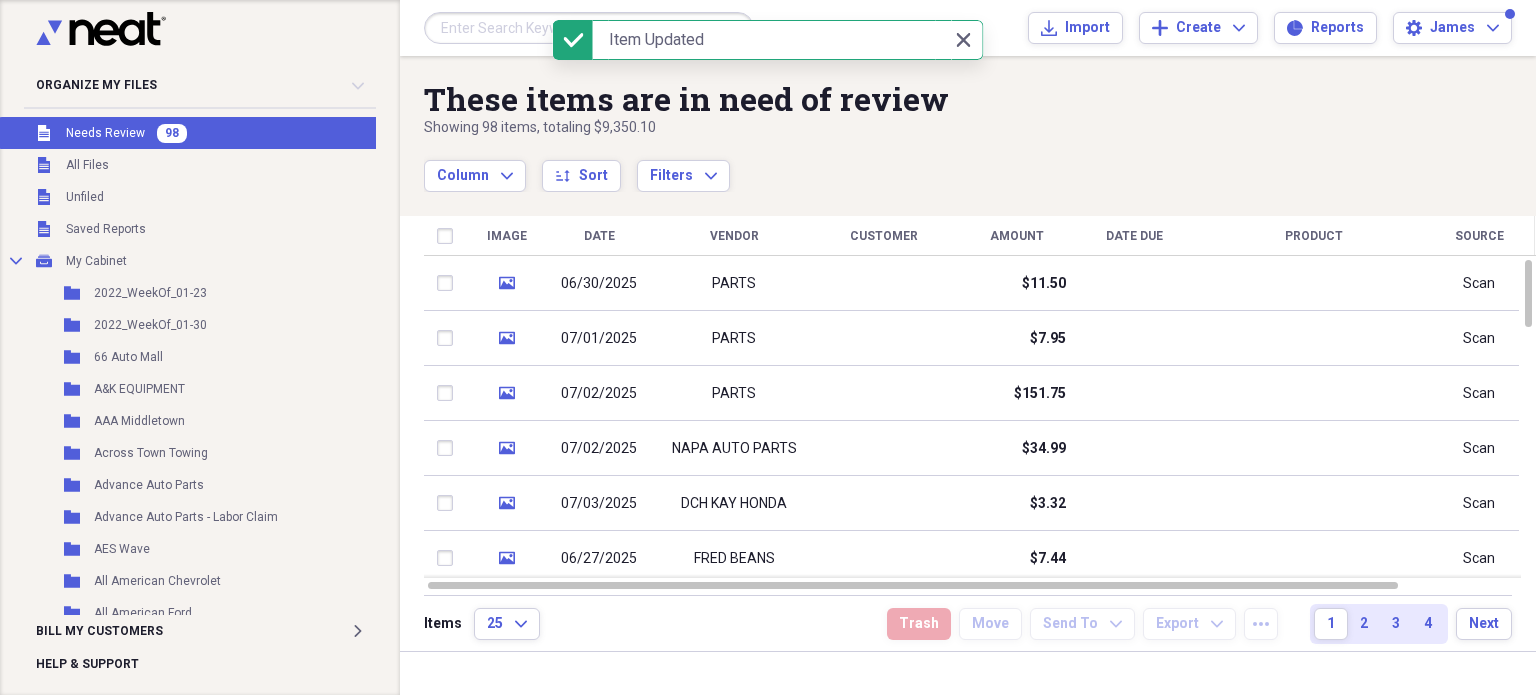 click at bounding box center [589, 28] 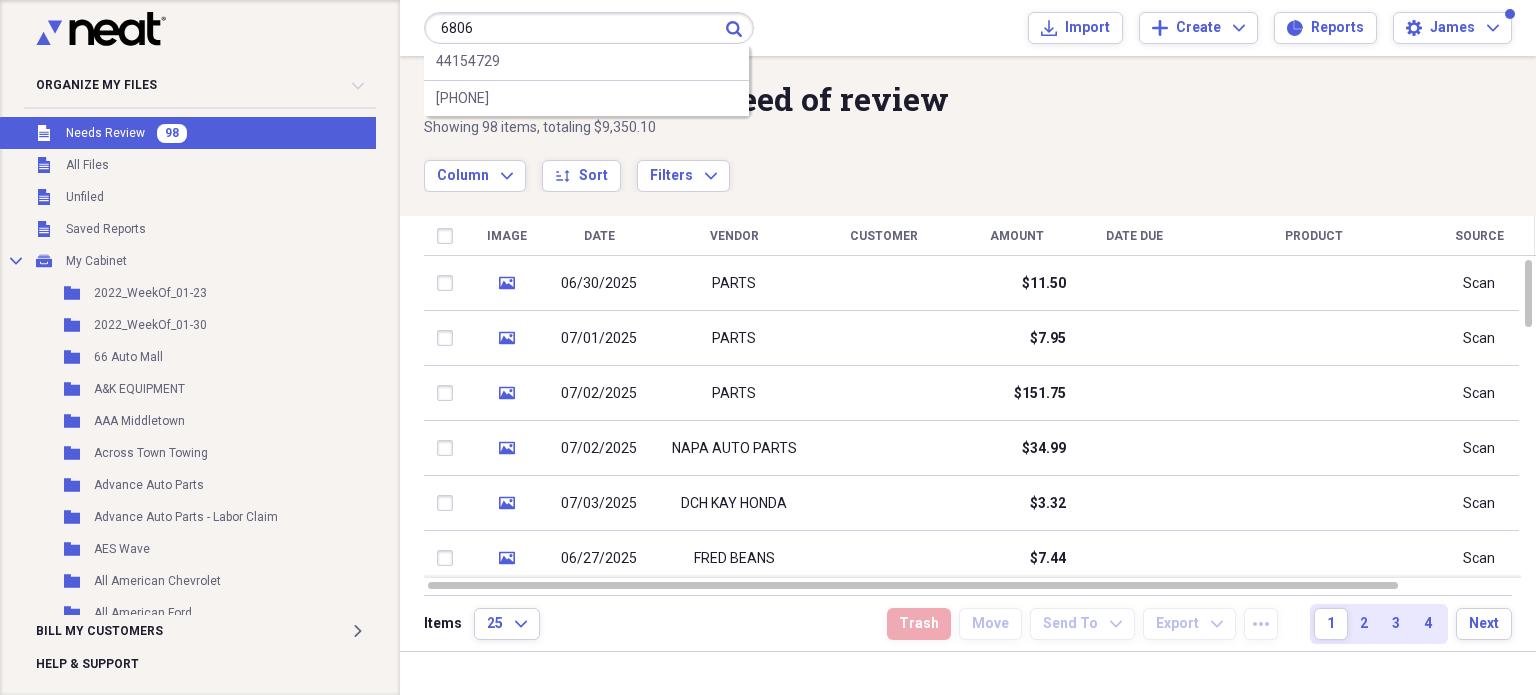 type on "6806" 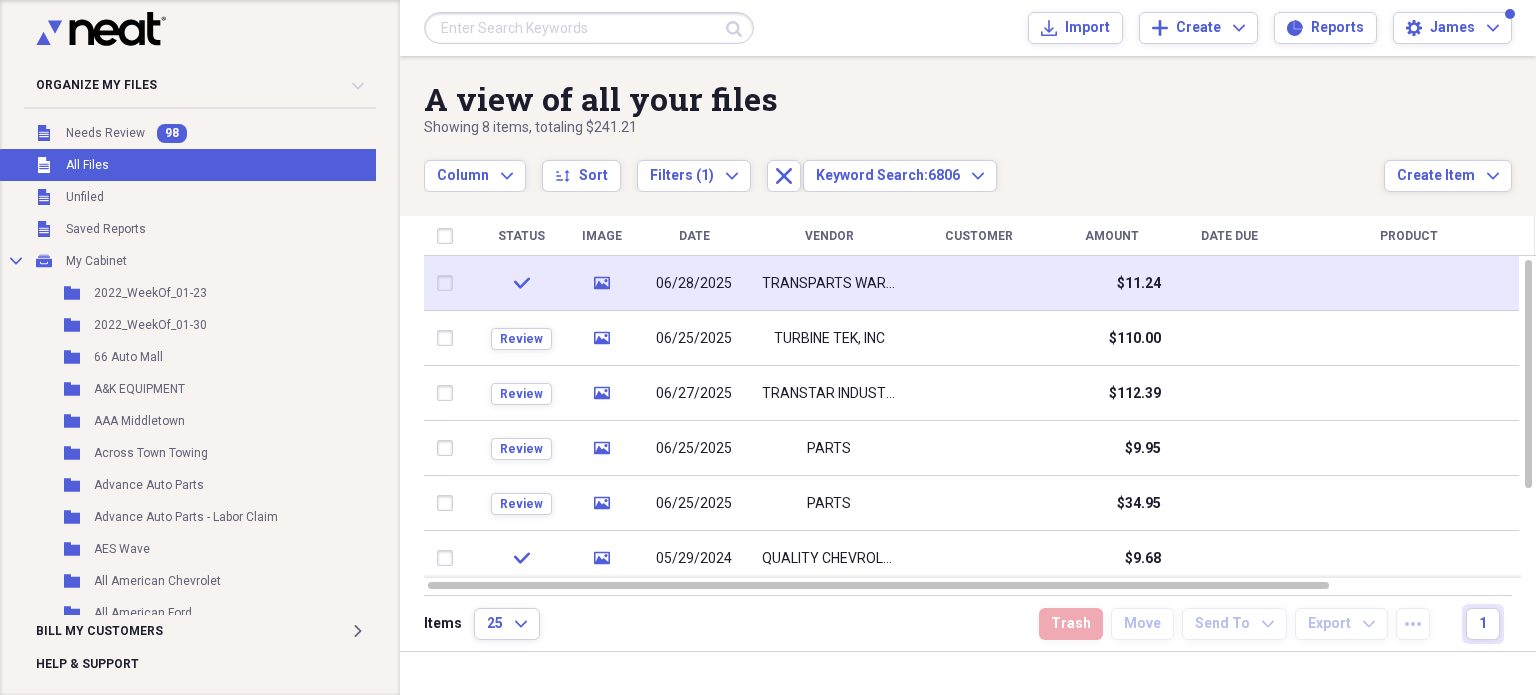 click at bounding box center [449, 283] 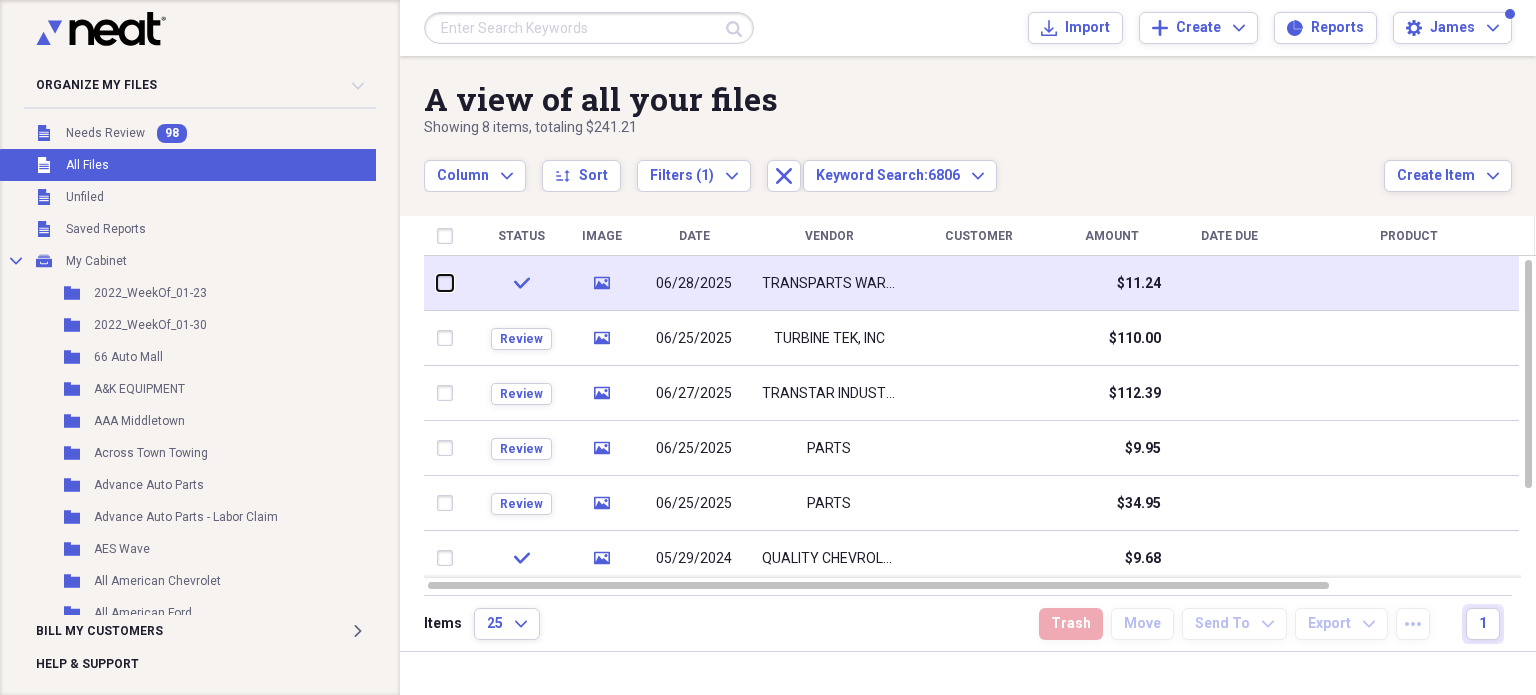click at bounding box center [437, 283] 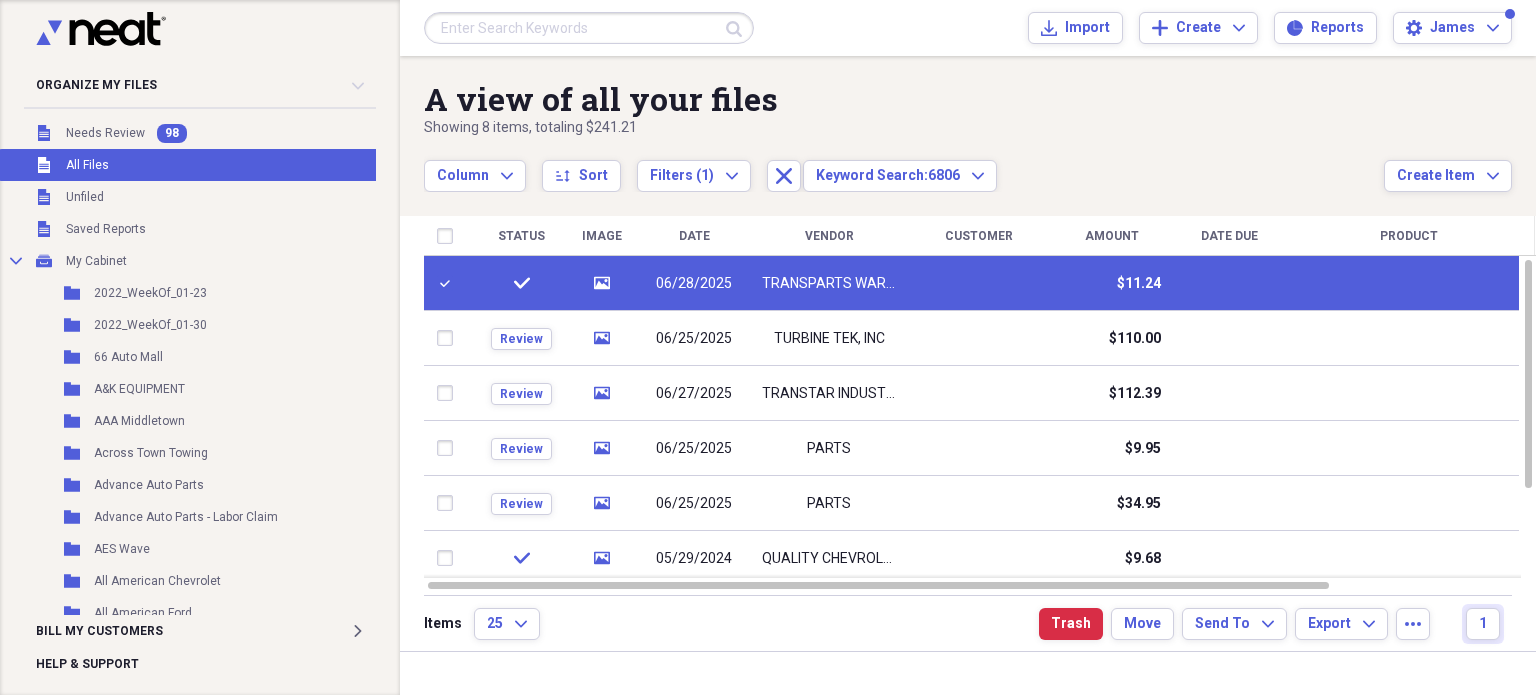 drag, startPoint x: 1418, startPoint y: 629, endPoint x: 1460, endPoint y: 619, distance: 43.174065 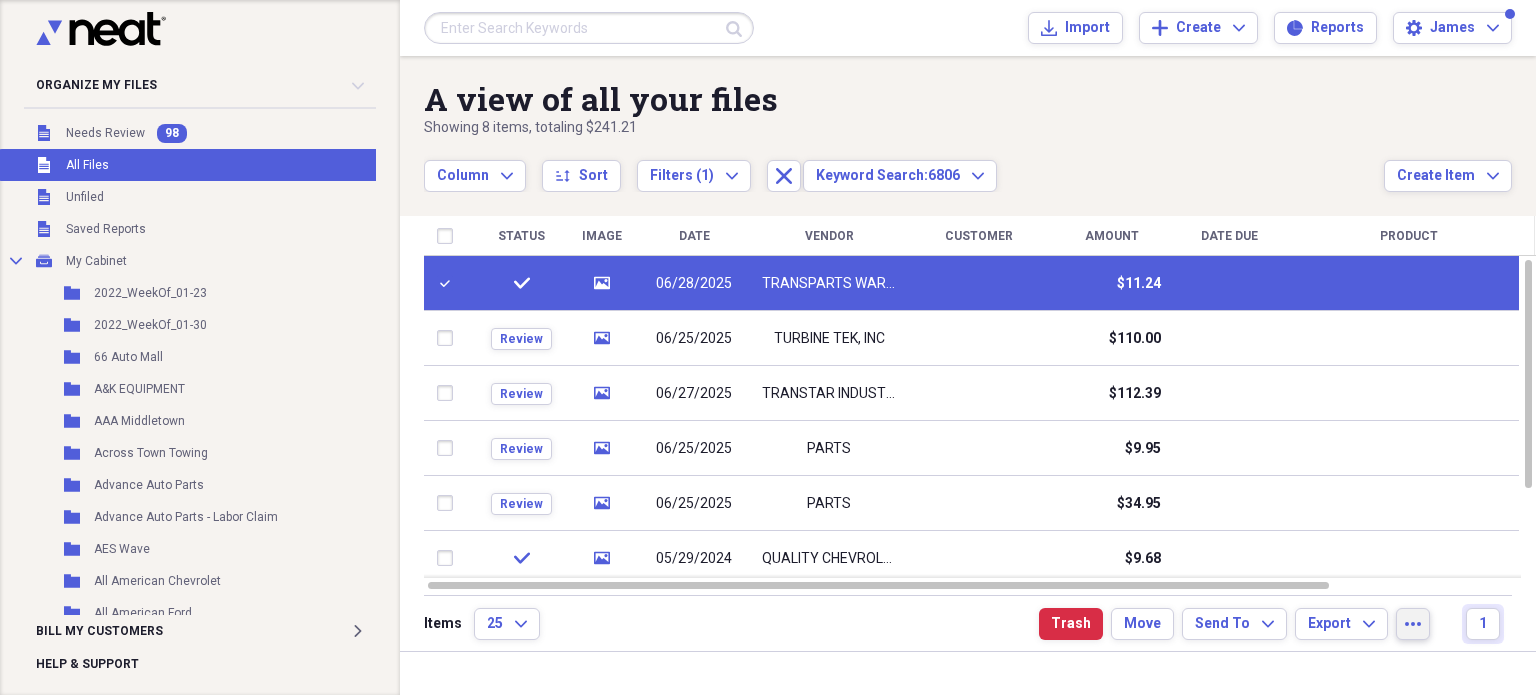 click on "more" at bounding box center [1413, 624] 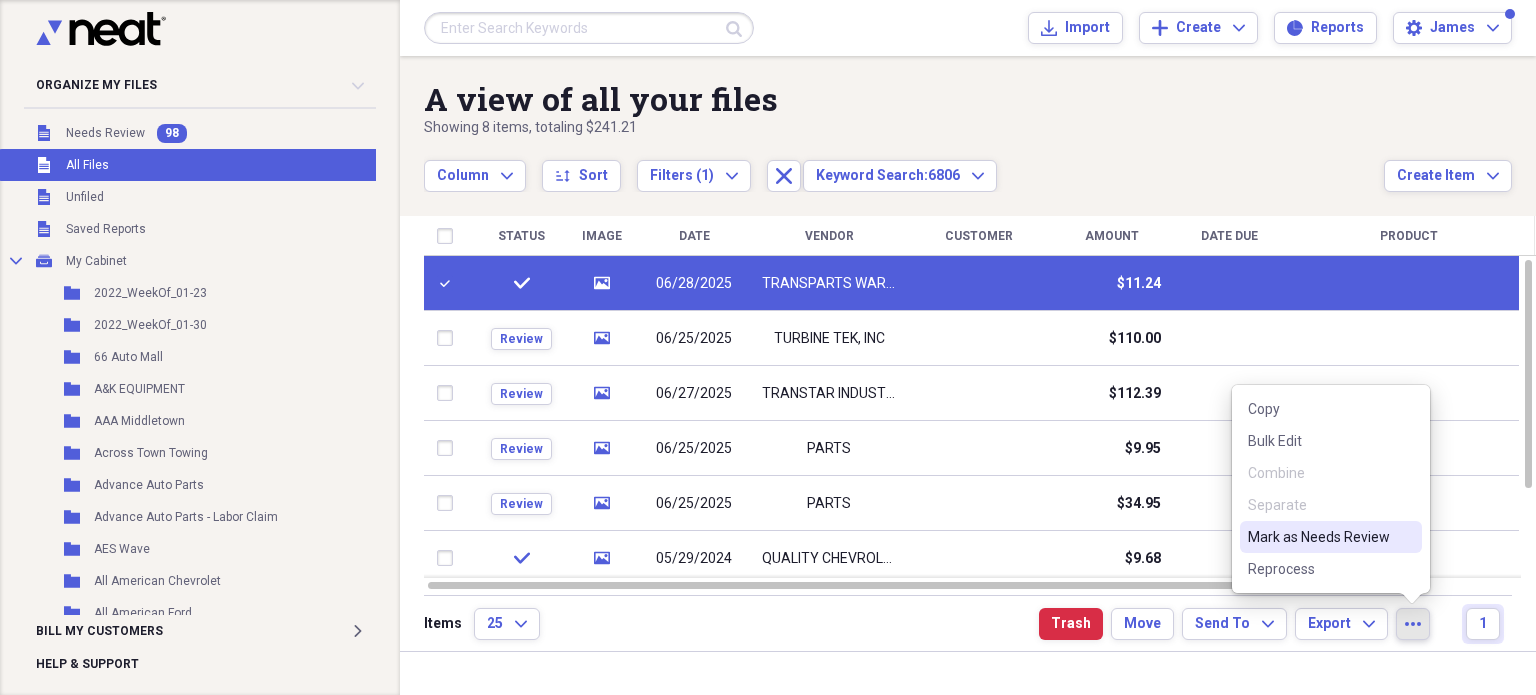 click on "Mark as Needs Review" at bounding box center [1319, 537] 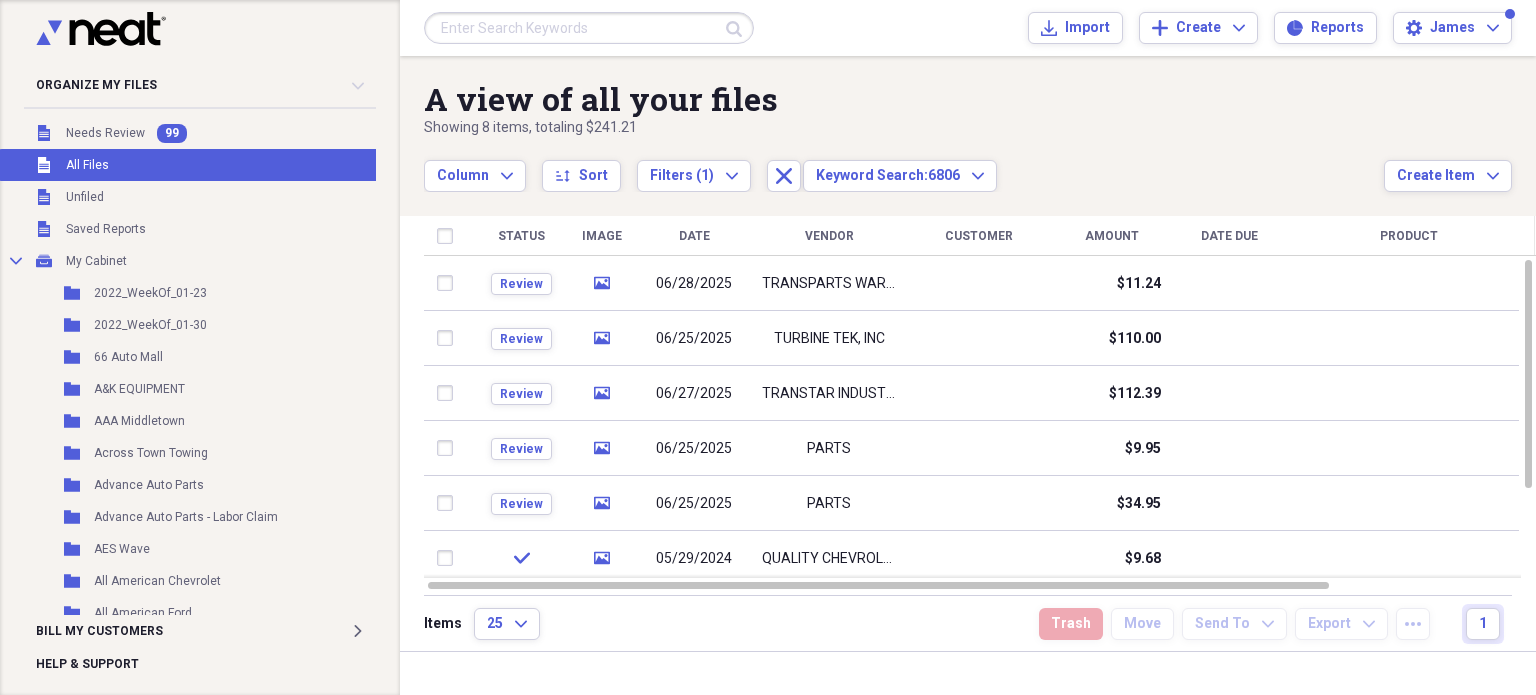 checkbox on "false" 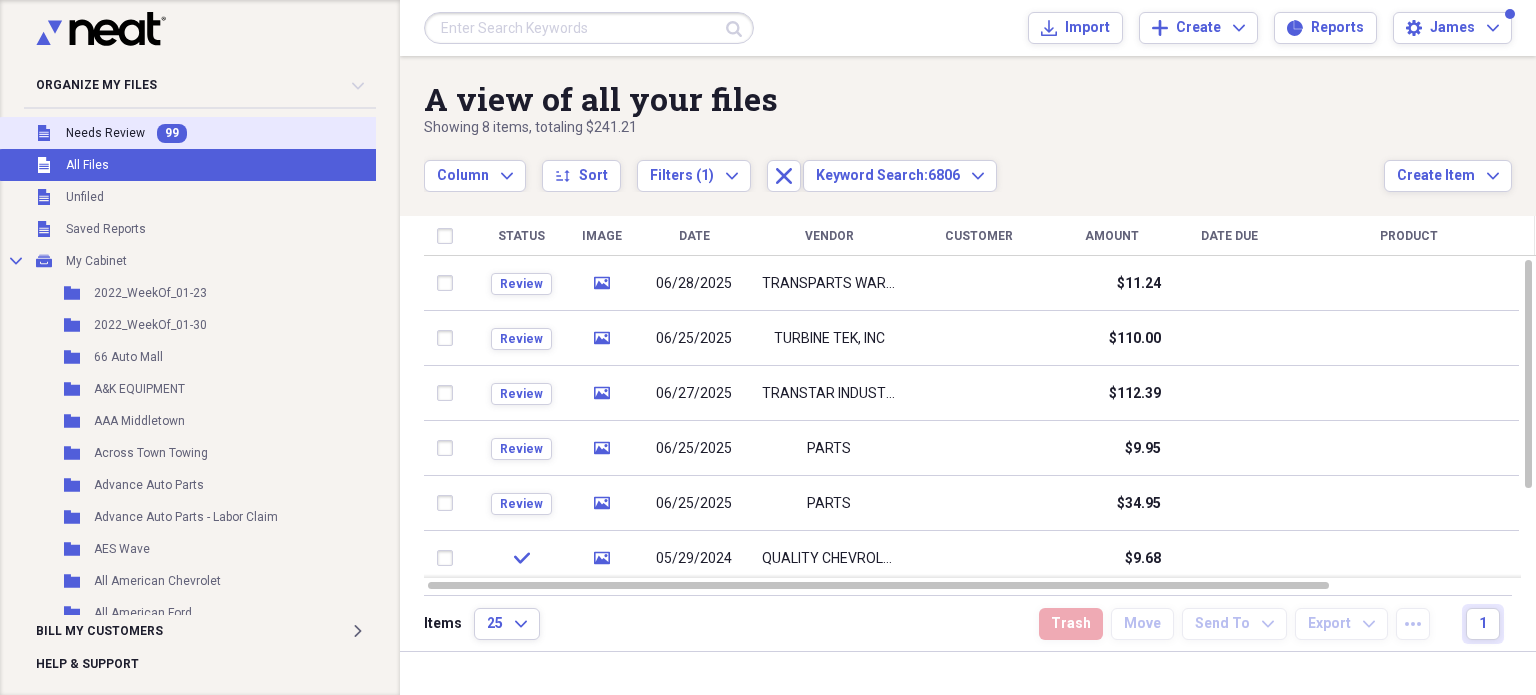 click on "Unfiled Needs Review 99" at bounding box center (201, 133) 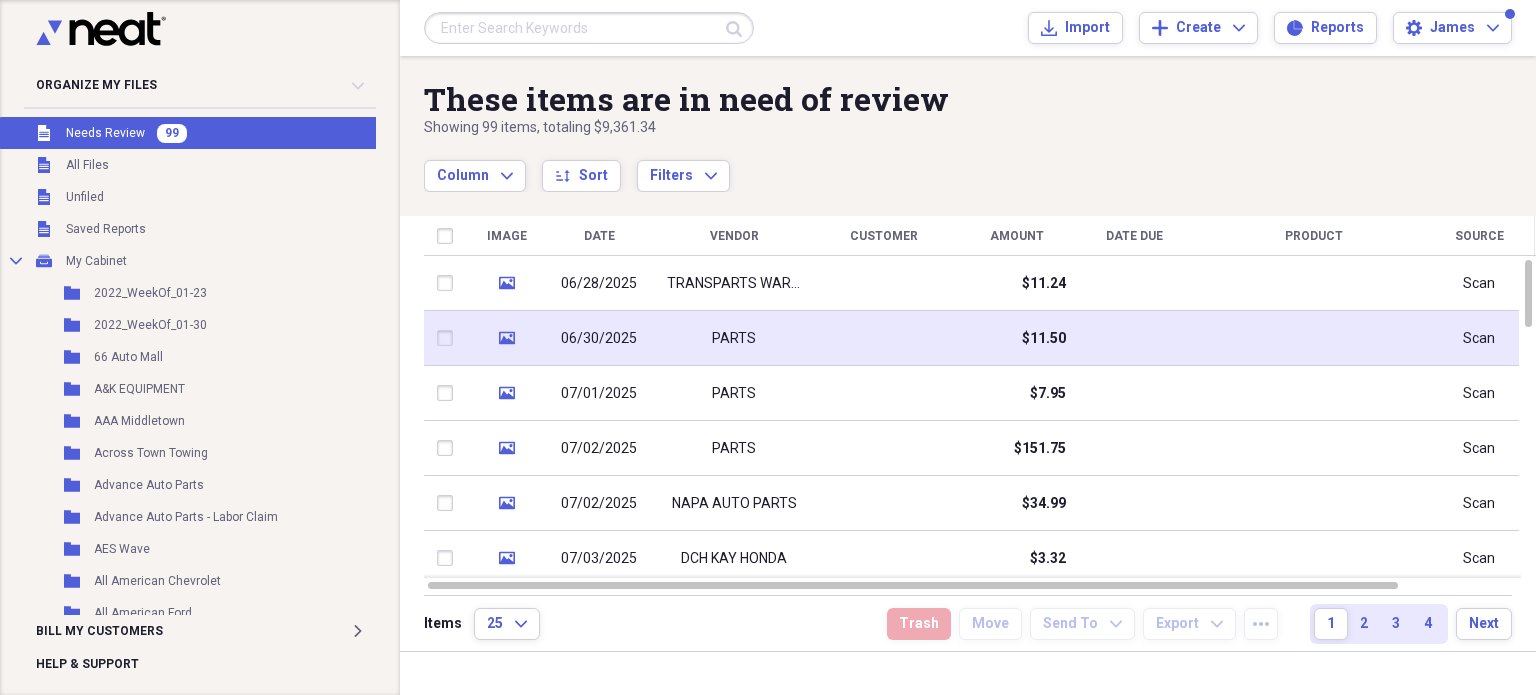 click at bounding box center (1134, 338) 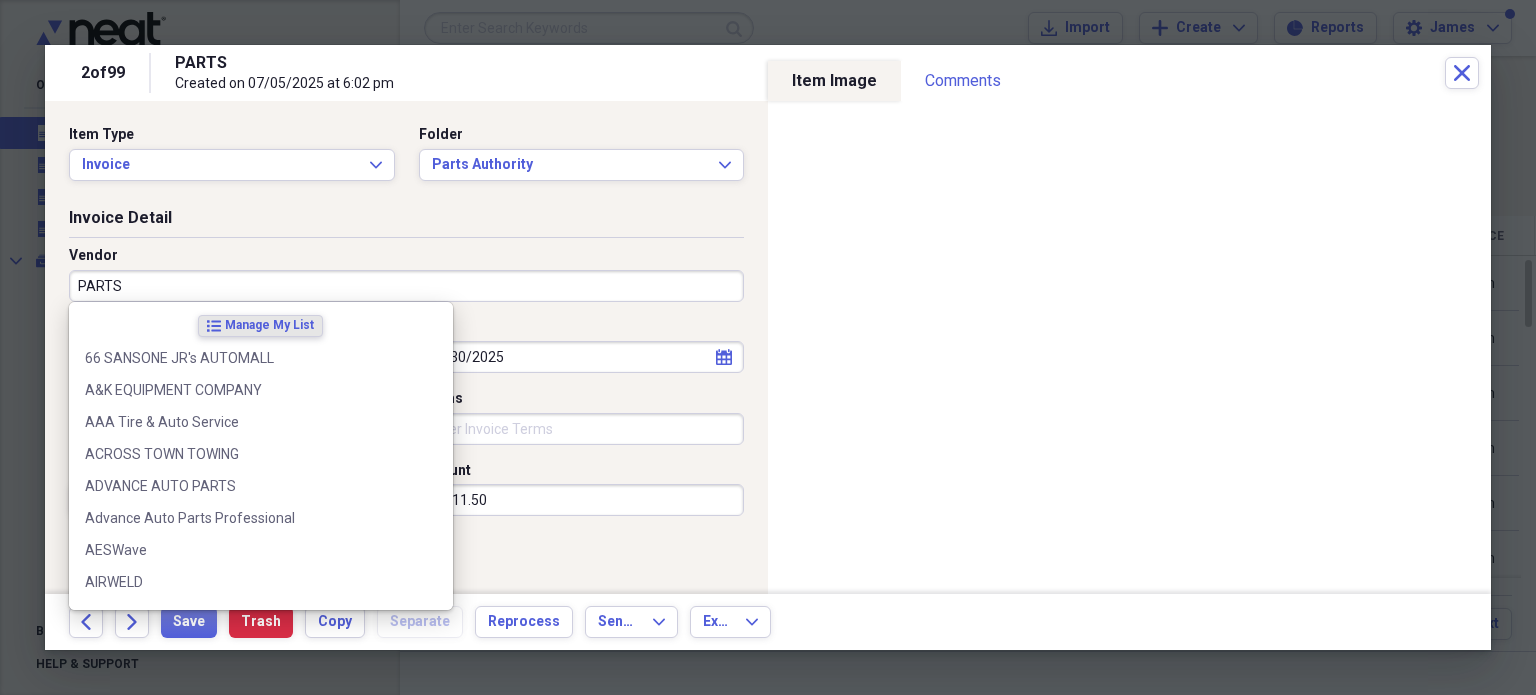 click on "PARTS" at bounding box center [406, 286] 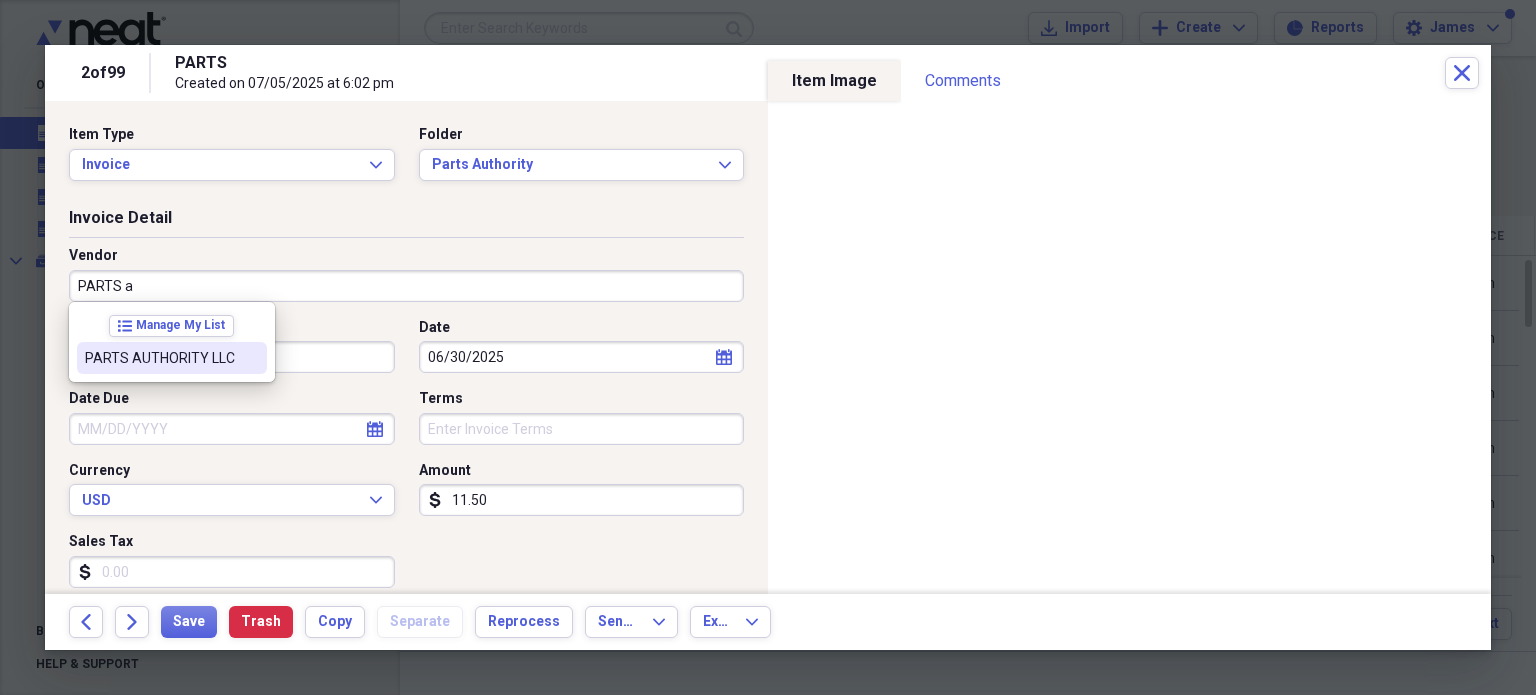 click on "PARTS AUTHORITY LLC" at bounding box center (160, 358) 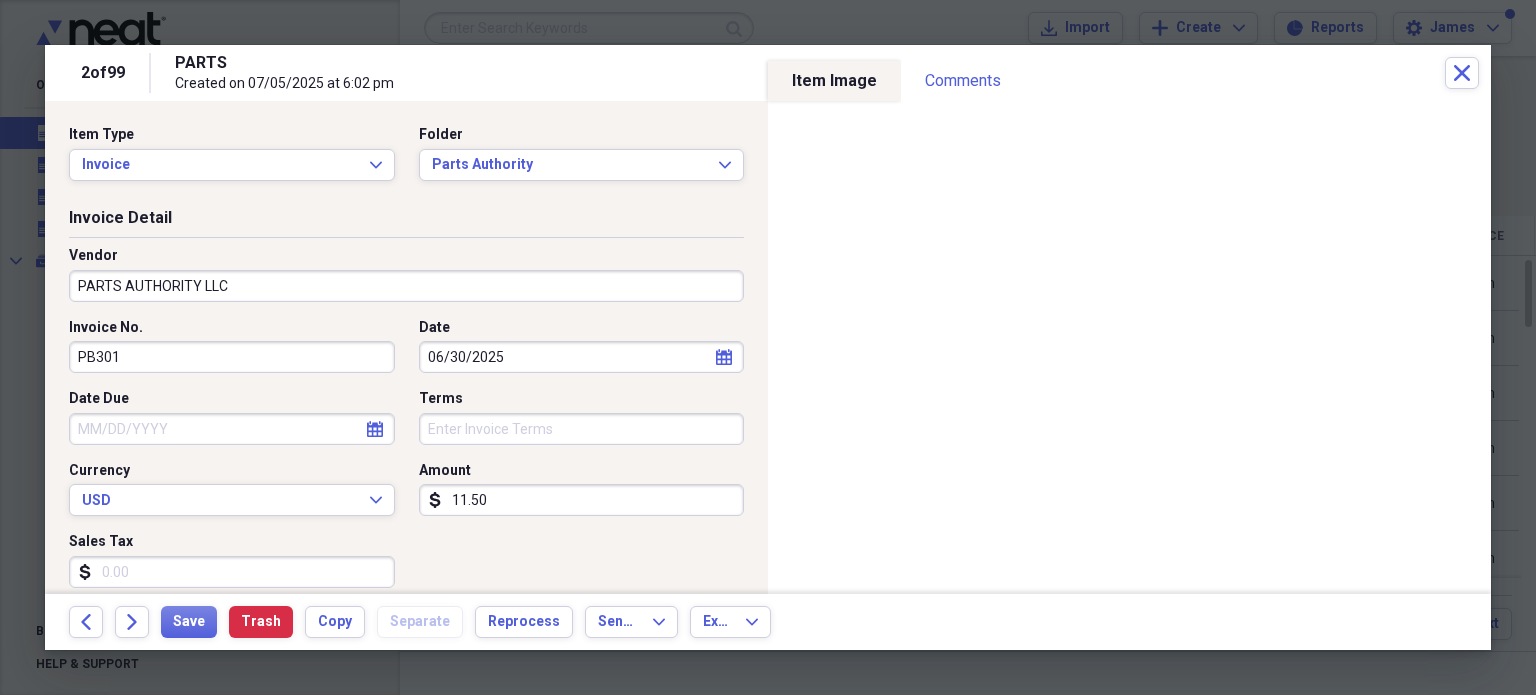 type on "Cost of goods sold" 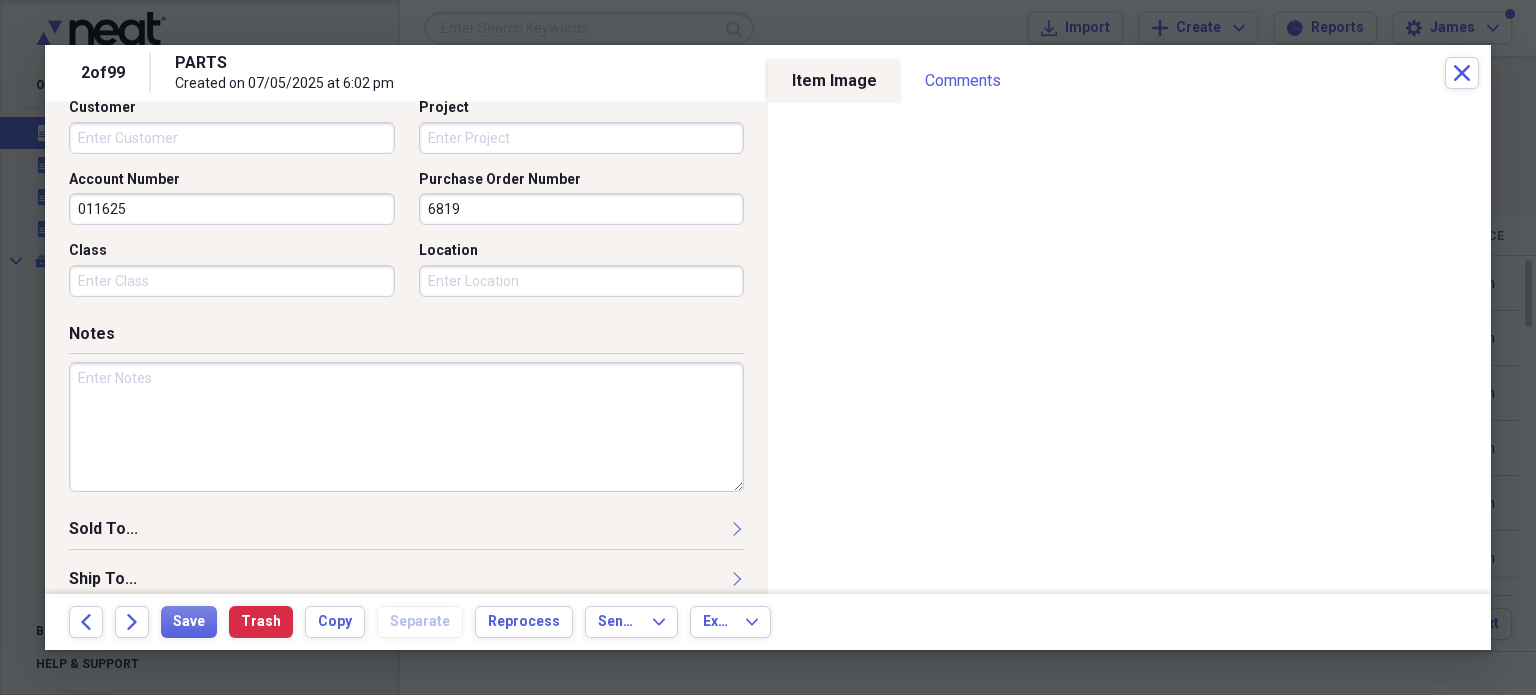 scroll, scrollTop: 635, scrollLeft: 0, axis: vertical 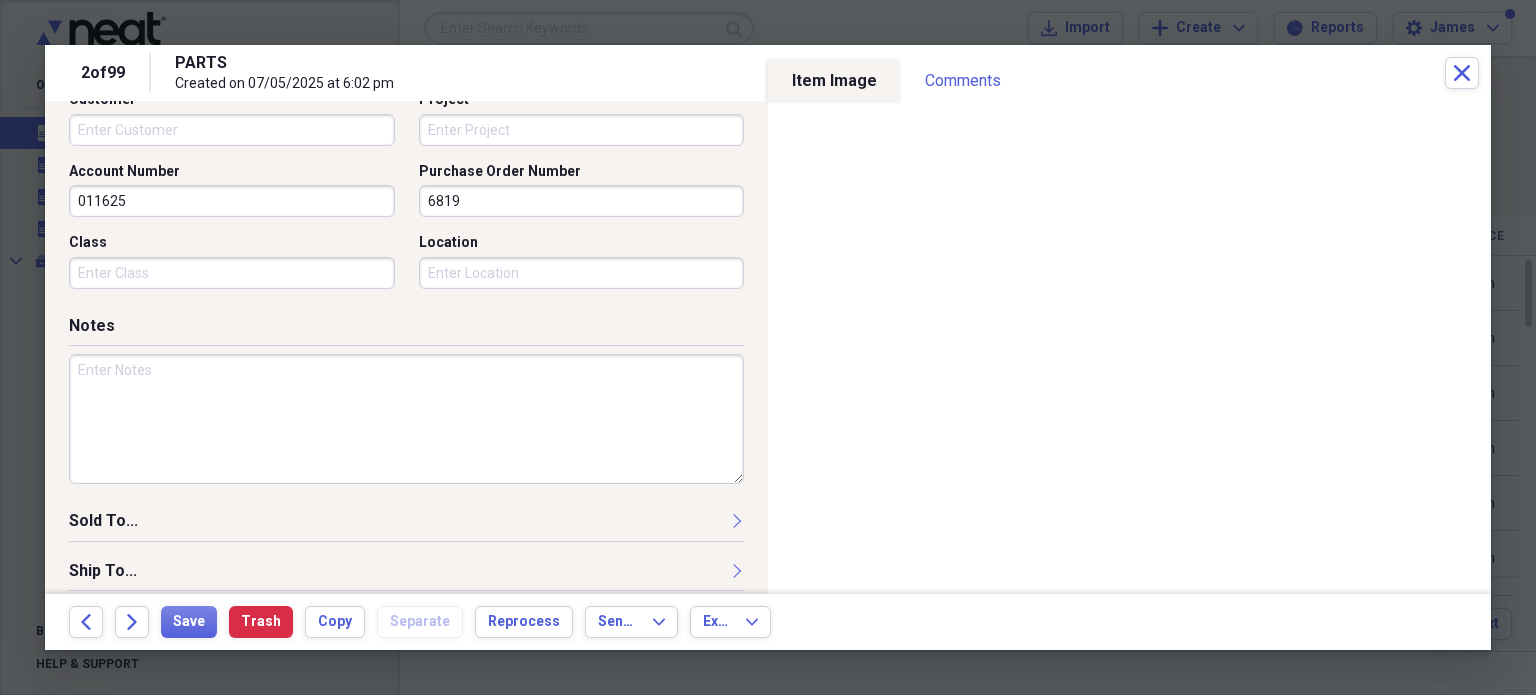 drag, startPoint x: 352, startPoint y: 500, endPoint x: 410, endPoint y: 401, distance: 114.73883 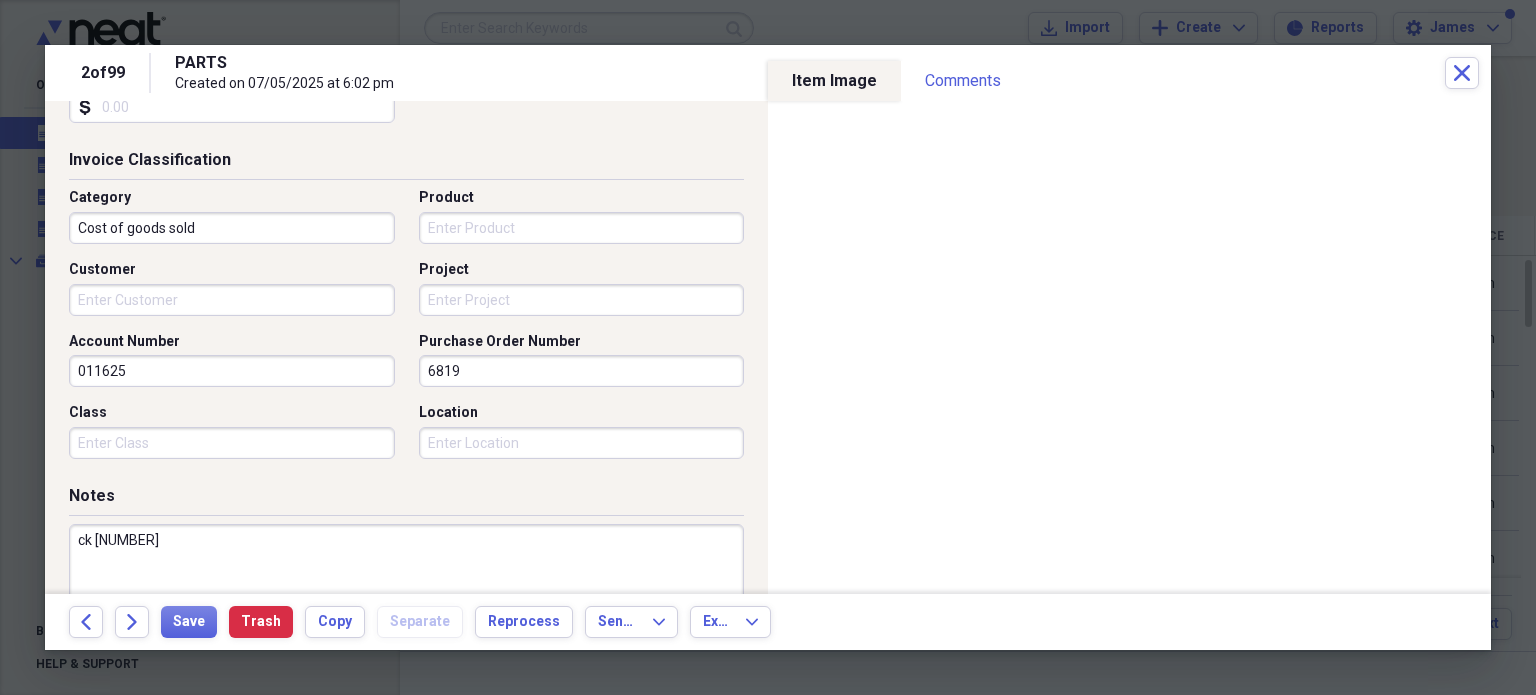 scroll, scrollTop: 463, scrollLeft: 0, axis: vertical 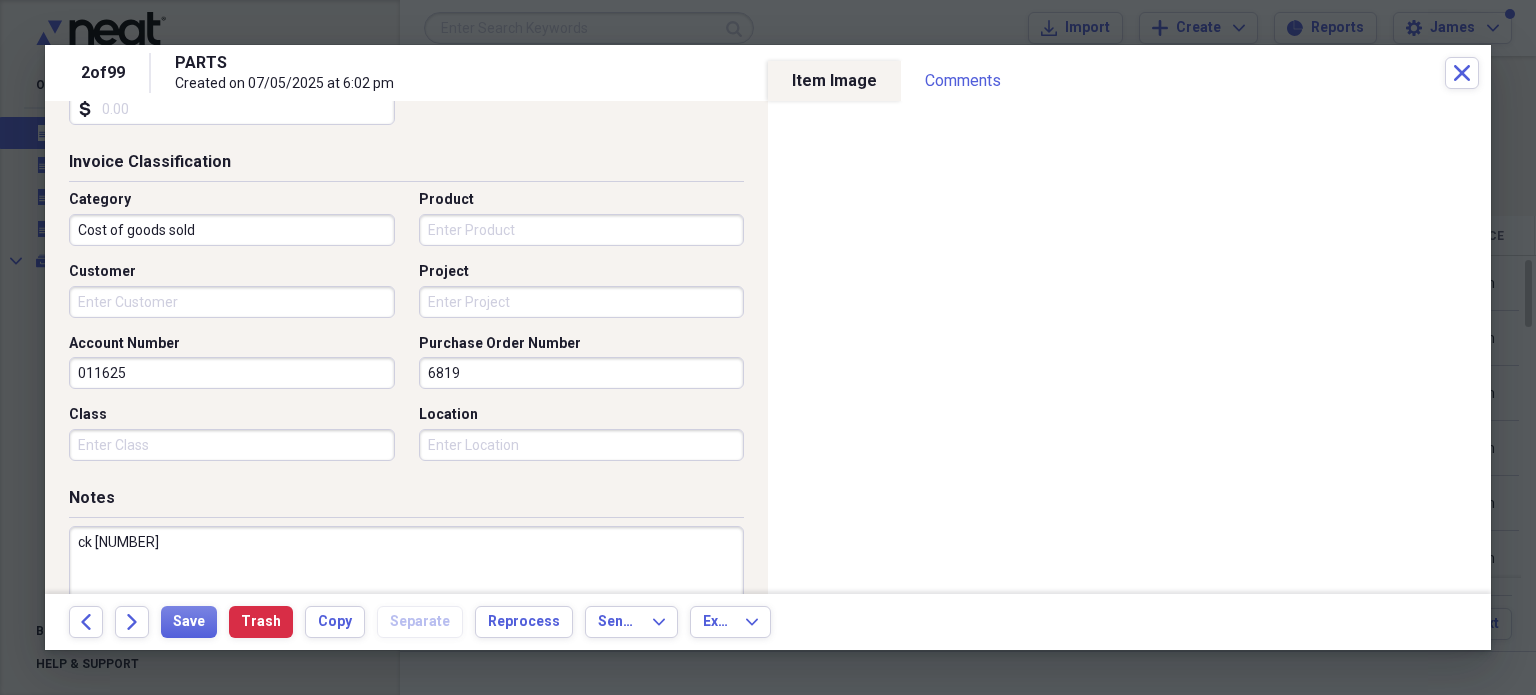 type on "ck [NUMBER]" 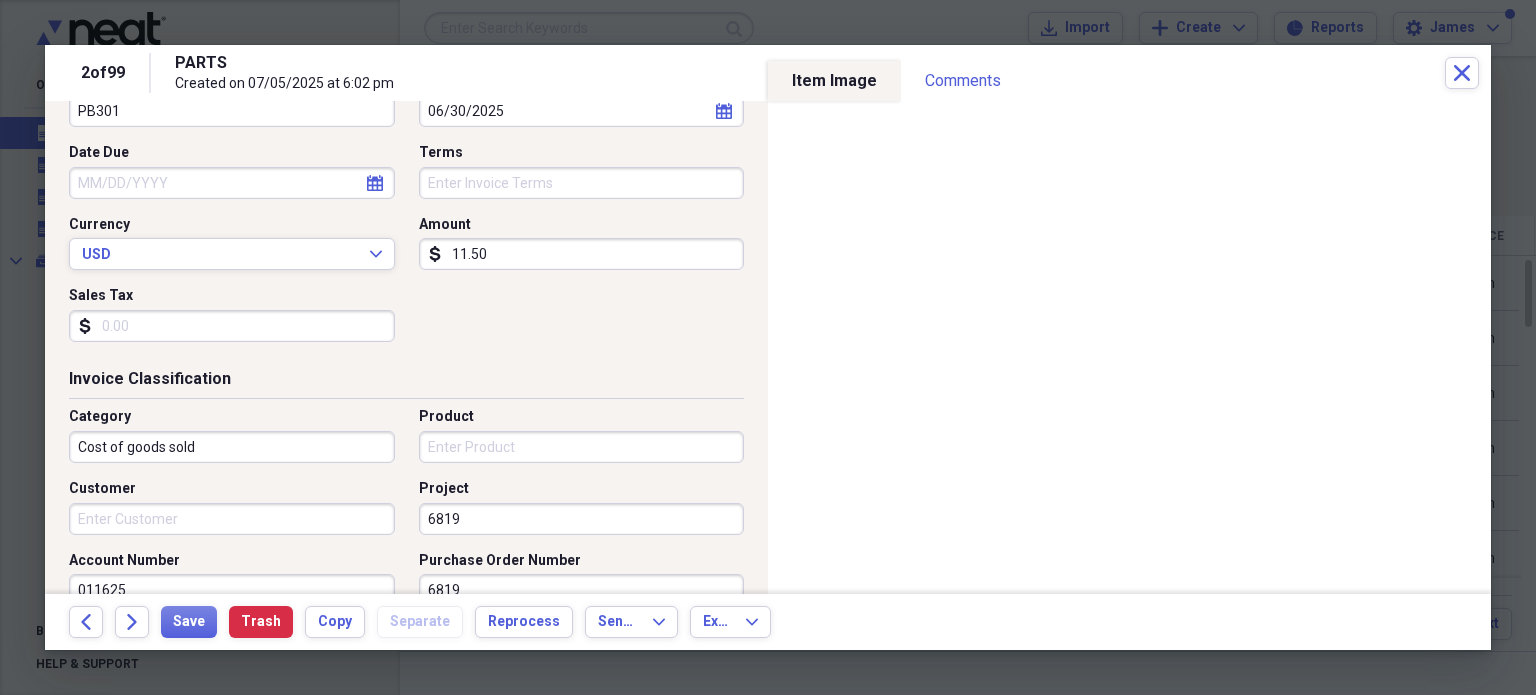 scroll, scrollTop: 176, scrollLeft: 0, axis: vertical 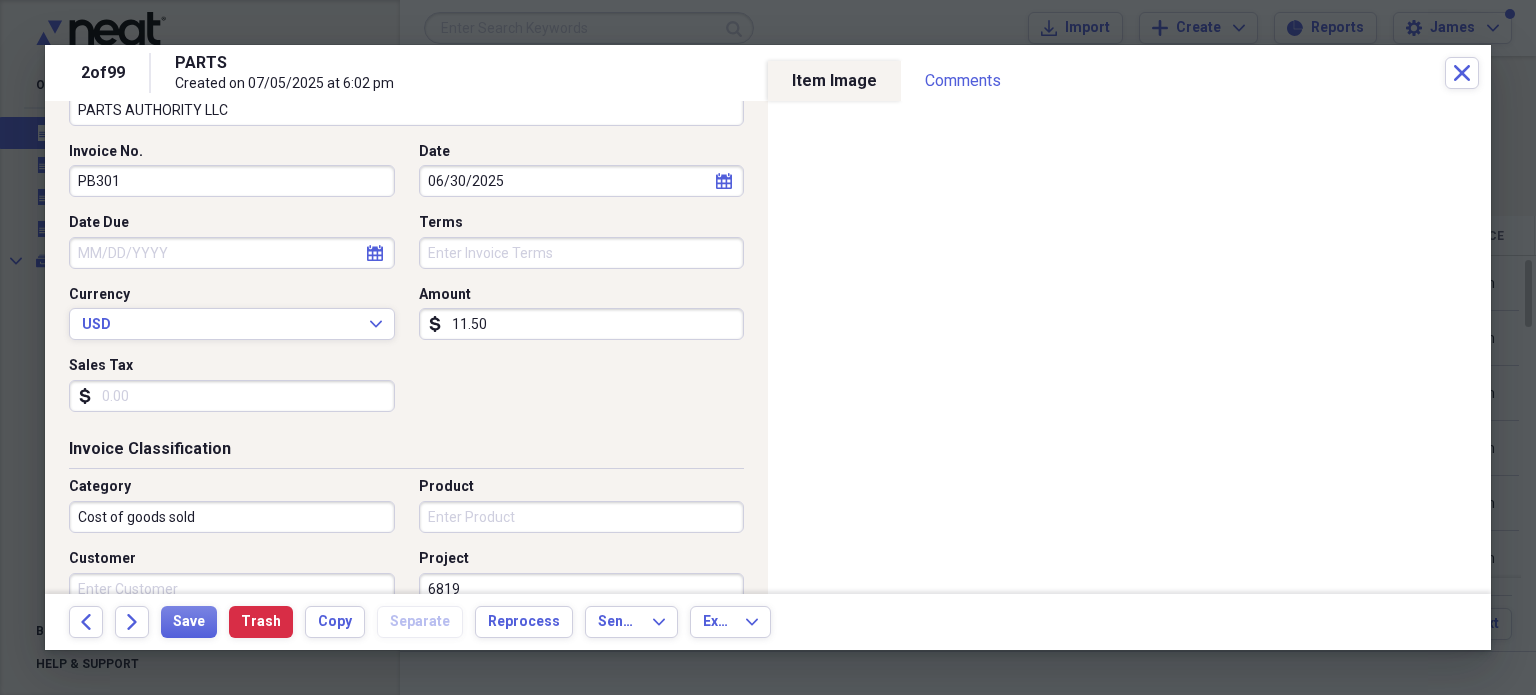 type on "6819" 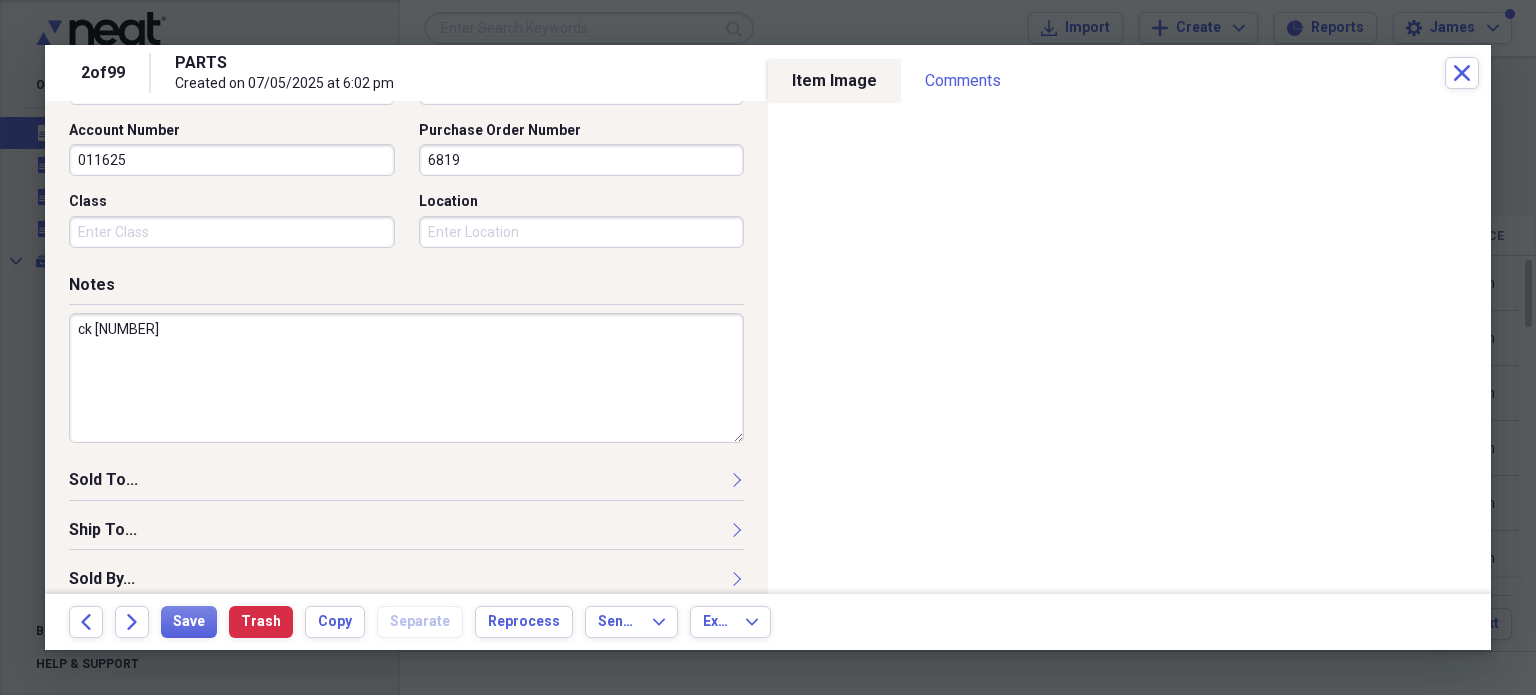 scroll, scrollTop: 697, scrollLeft: 0, axis: vertical 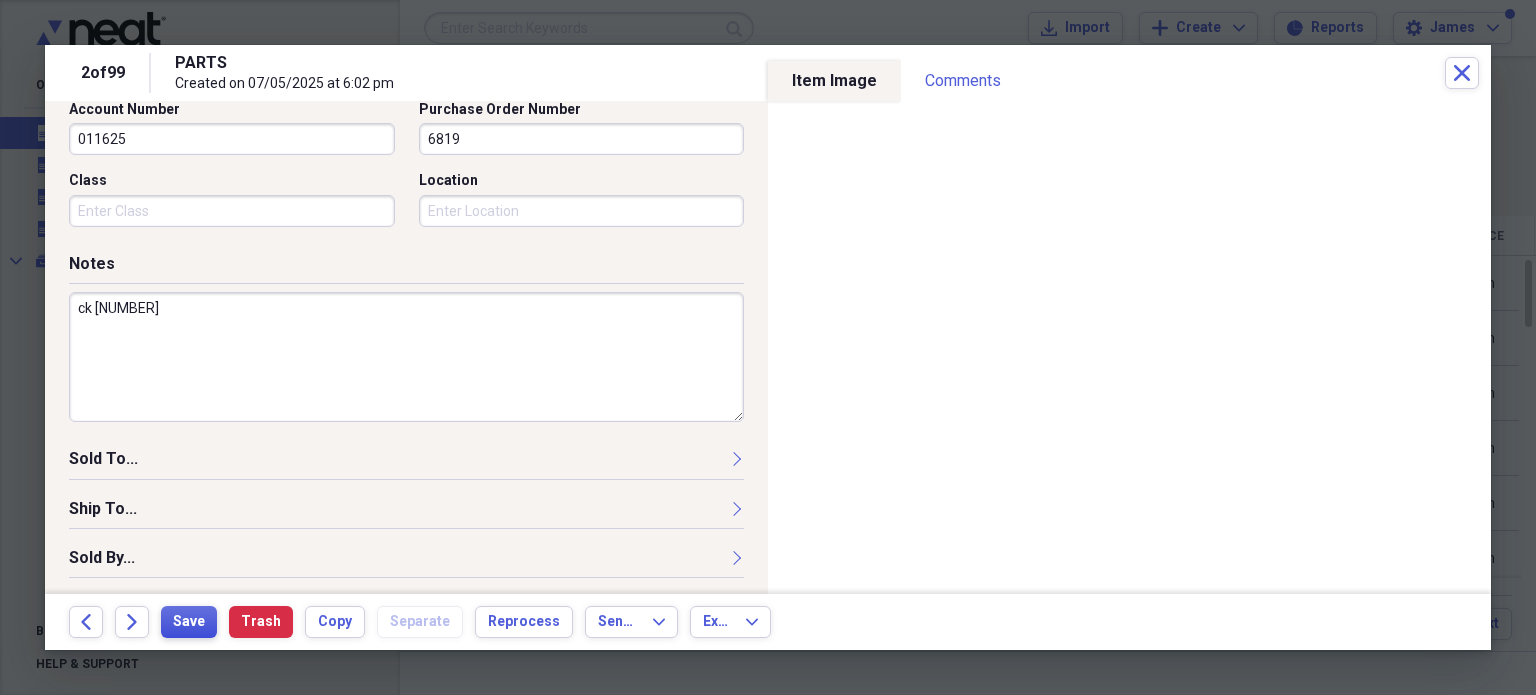 type on "[PHONE]" 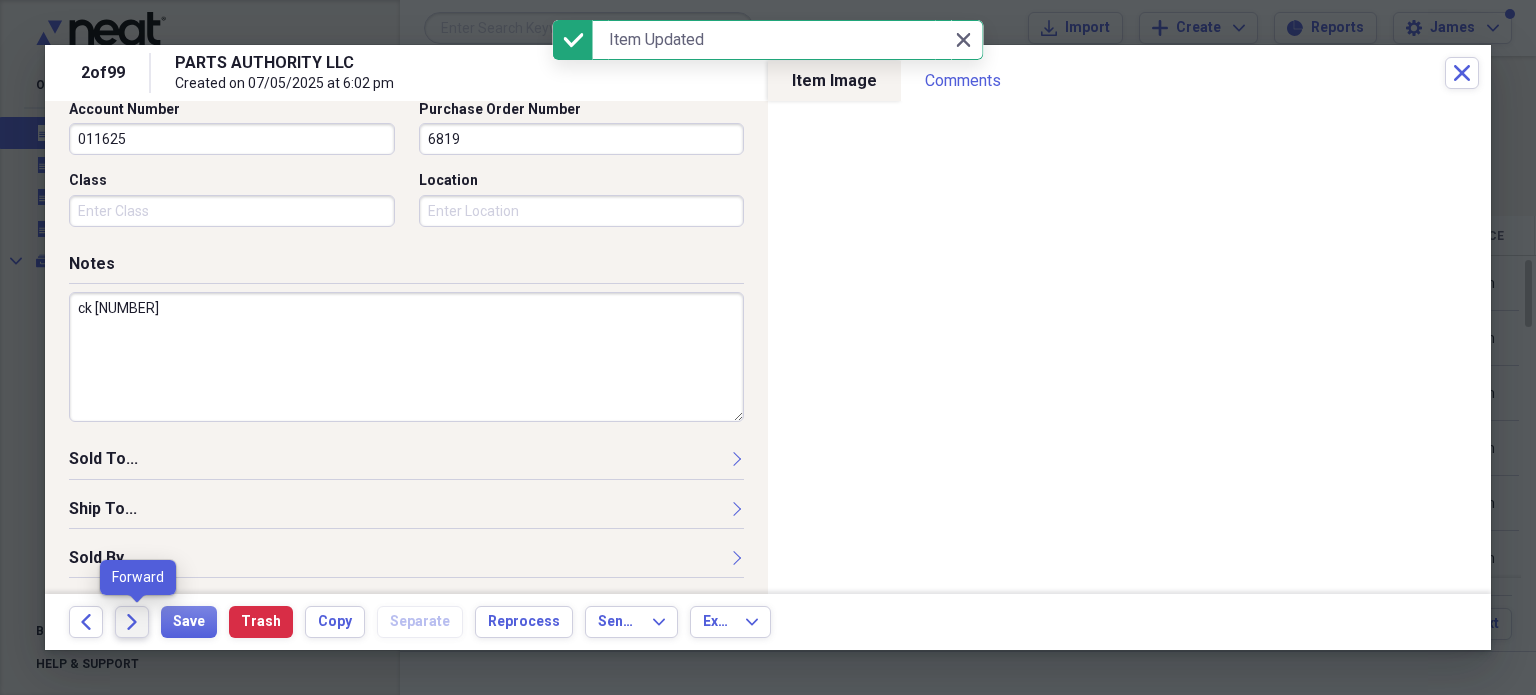click on "Forward" at bounding box center (132, 622) 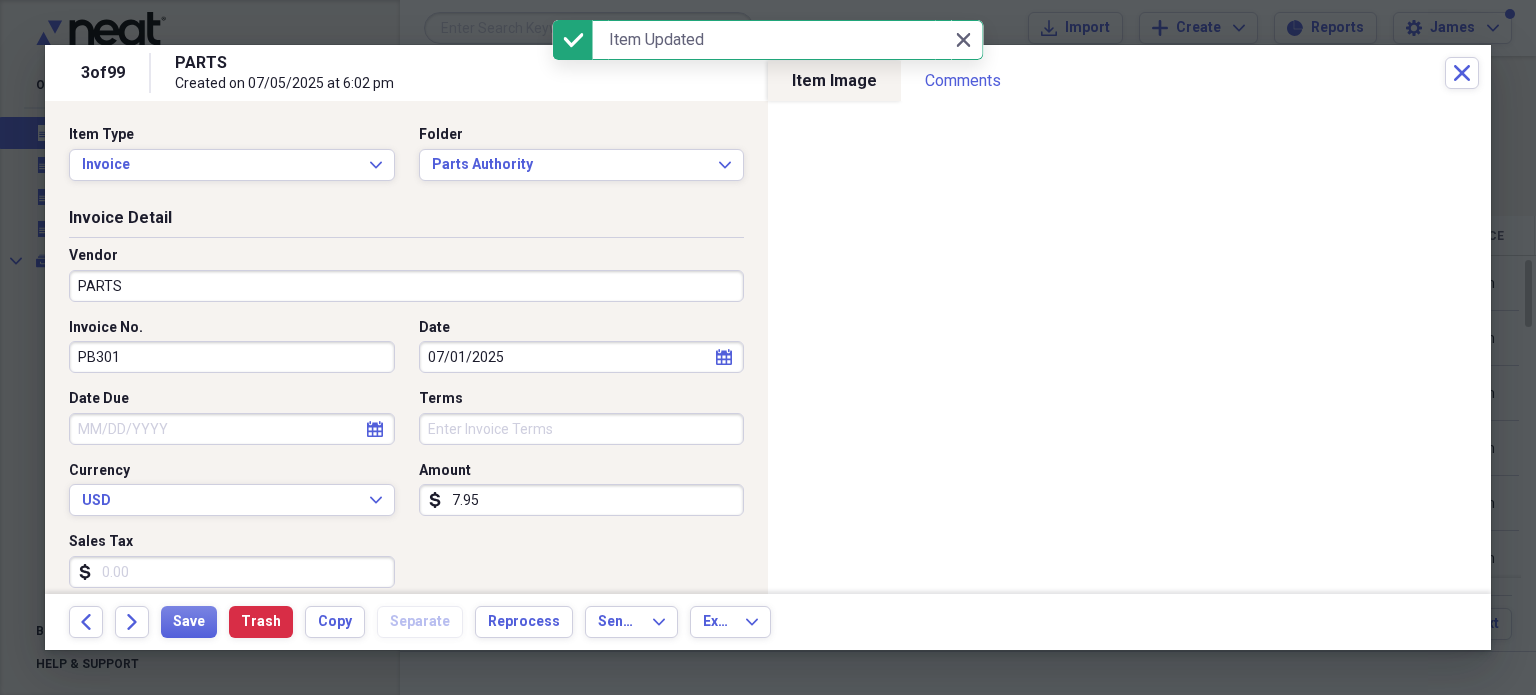 click on "PARTS" at bounding box center [406, 286] 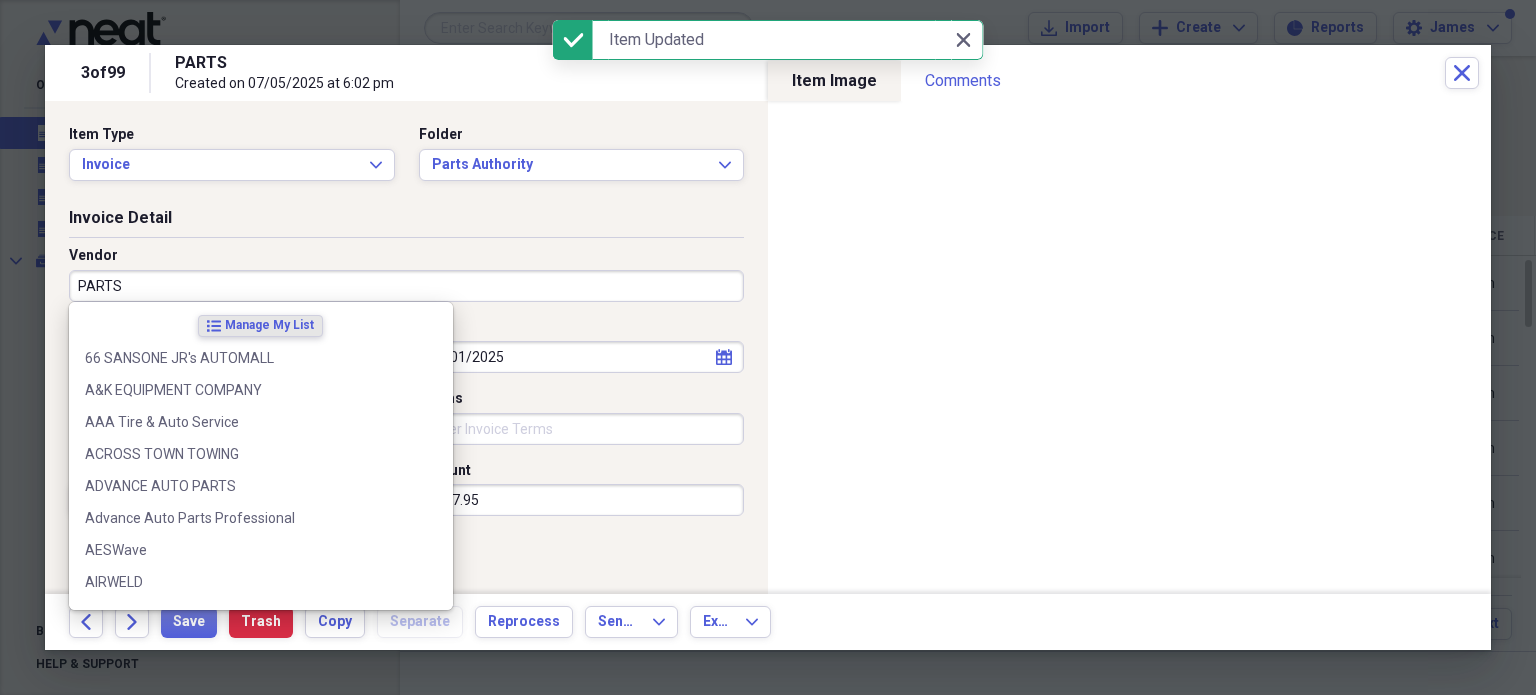 click on "PARTS" at bounding box center (406, 286) 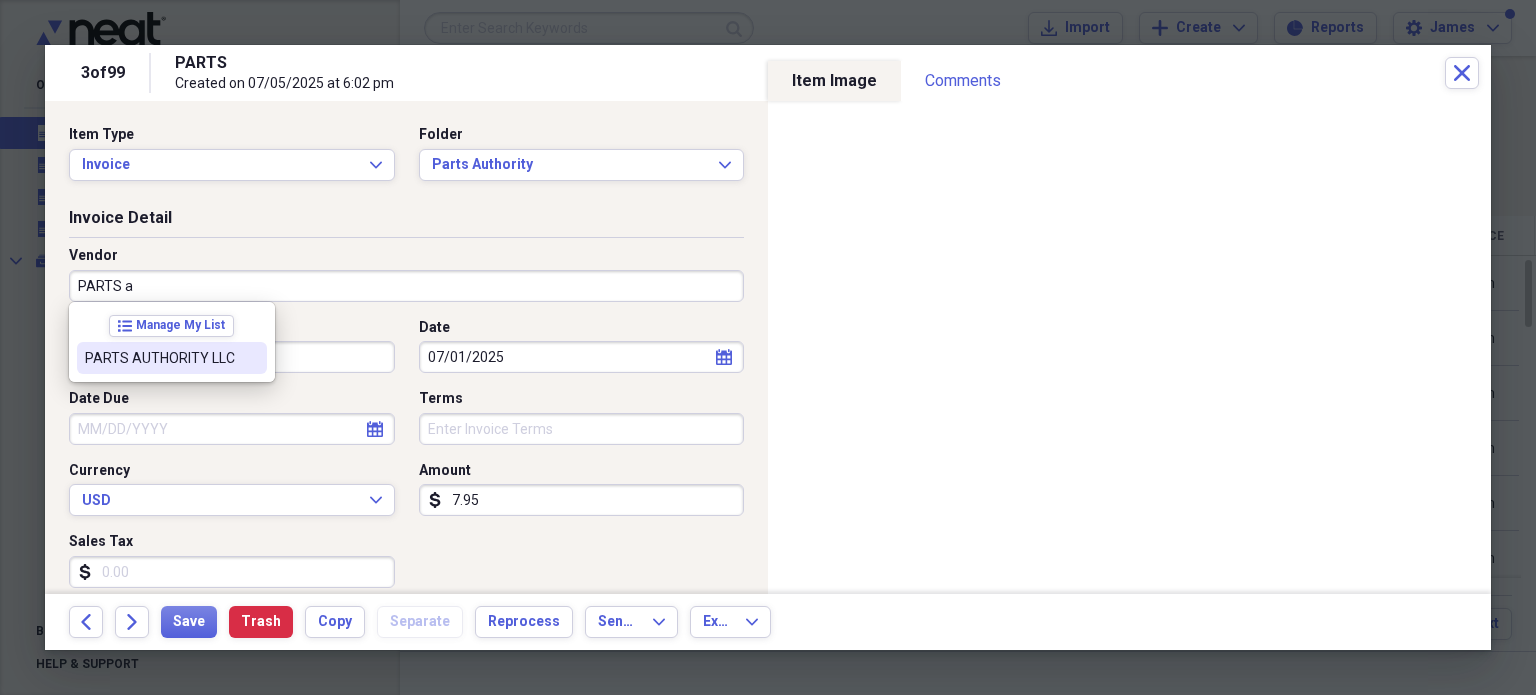 click on "PARTS AUTHORITY LLC" at bounding box center (172, 358) 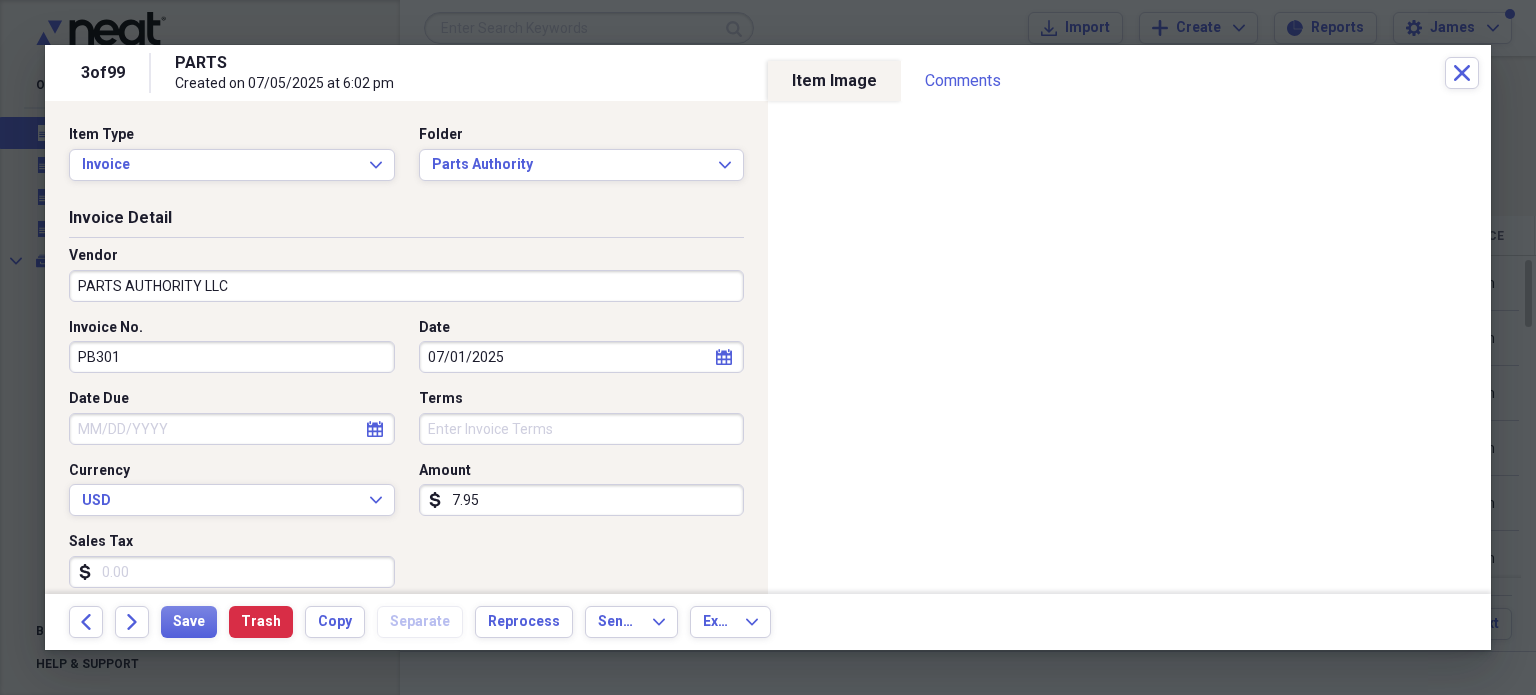 type on "Cost of goods sold" 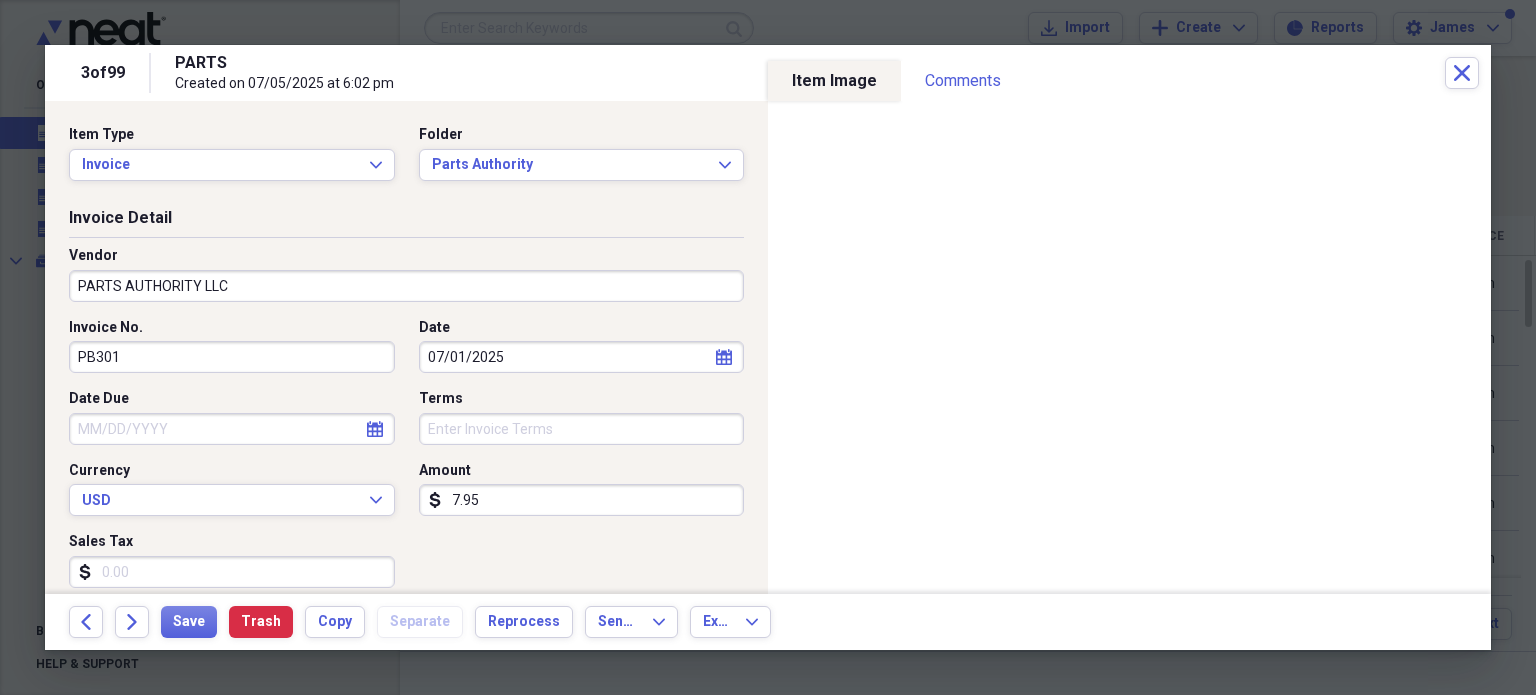 click on "PB301" at bounding box center [232, 357] 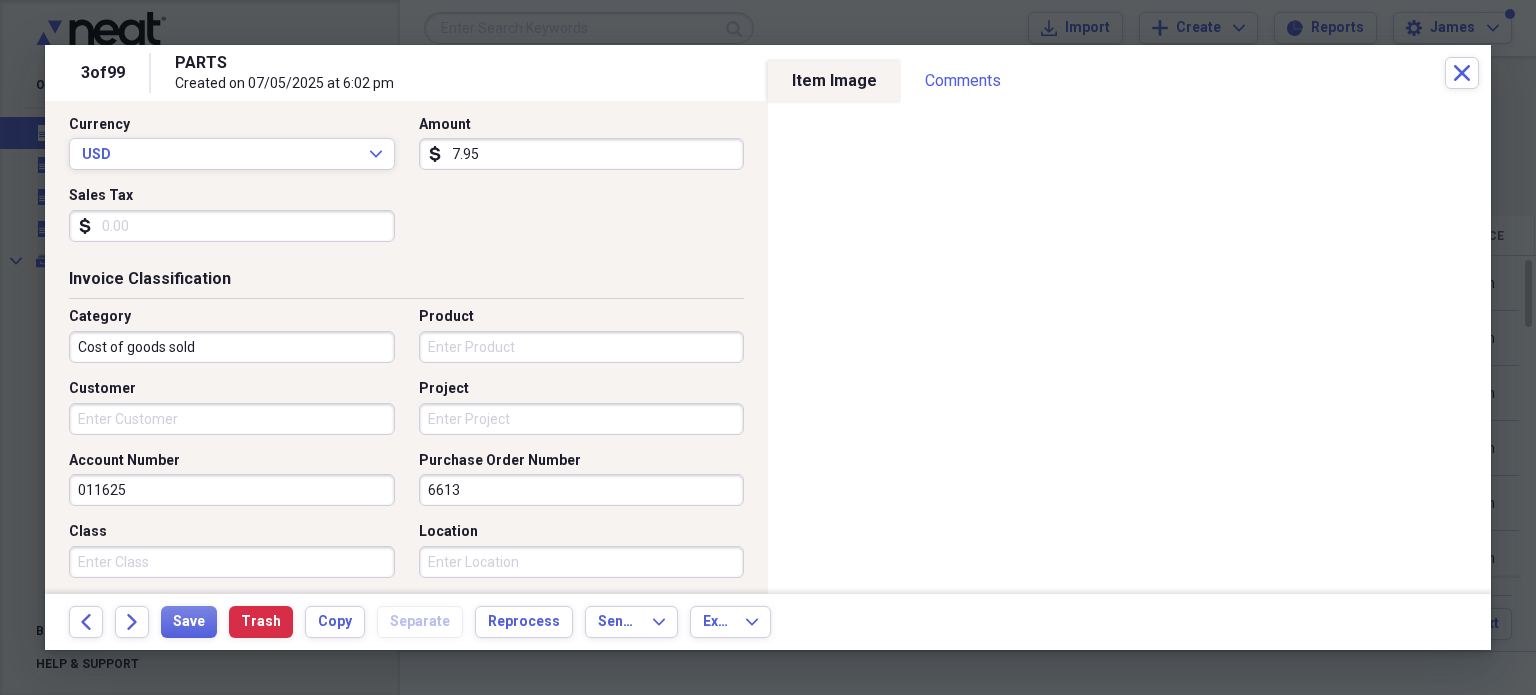 scroll, scrollTop: 347, scrollLeft: 0, axis: vertical 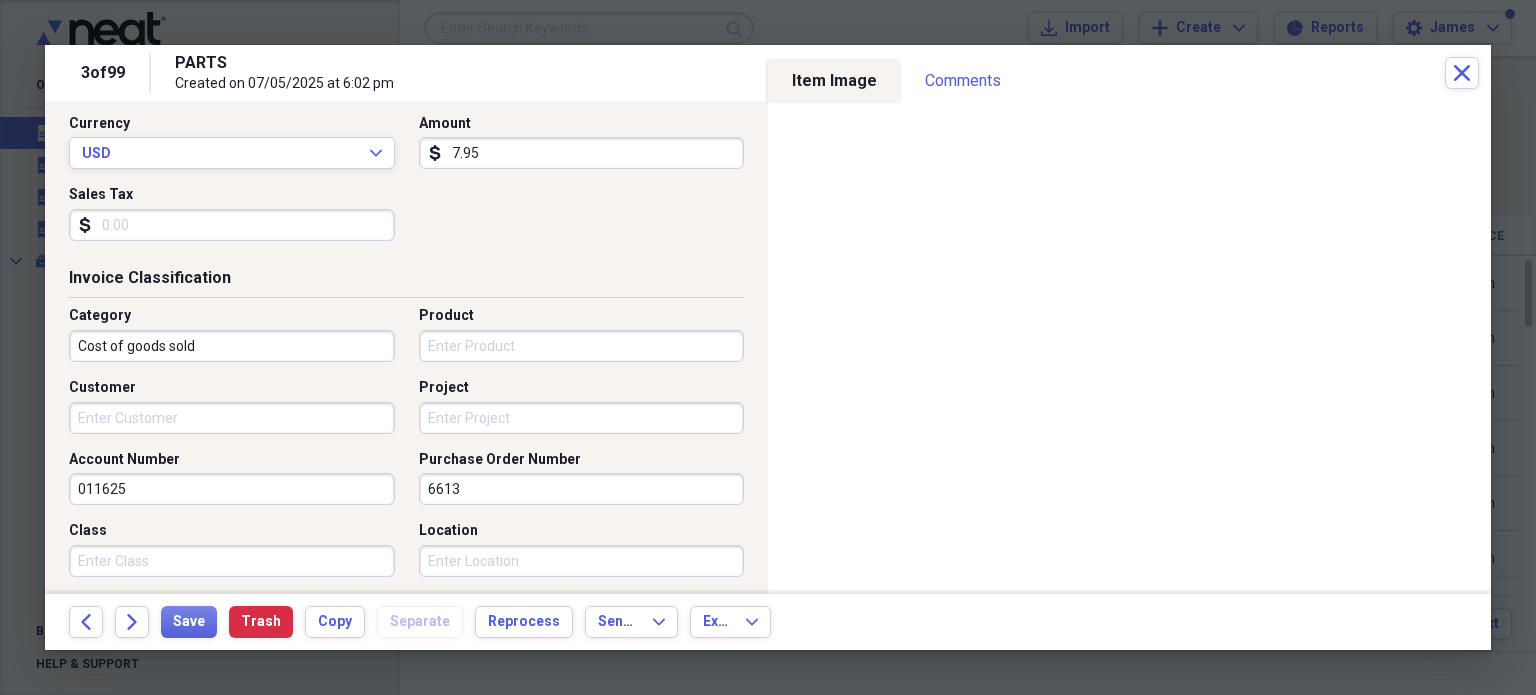 type on "[PHONE]" 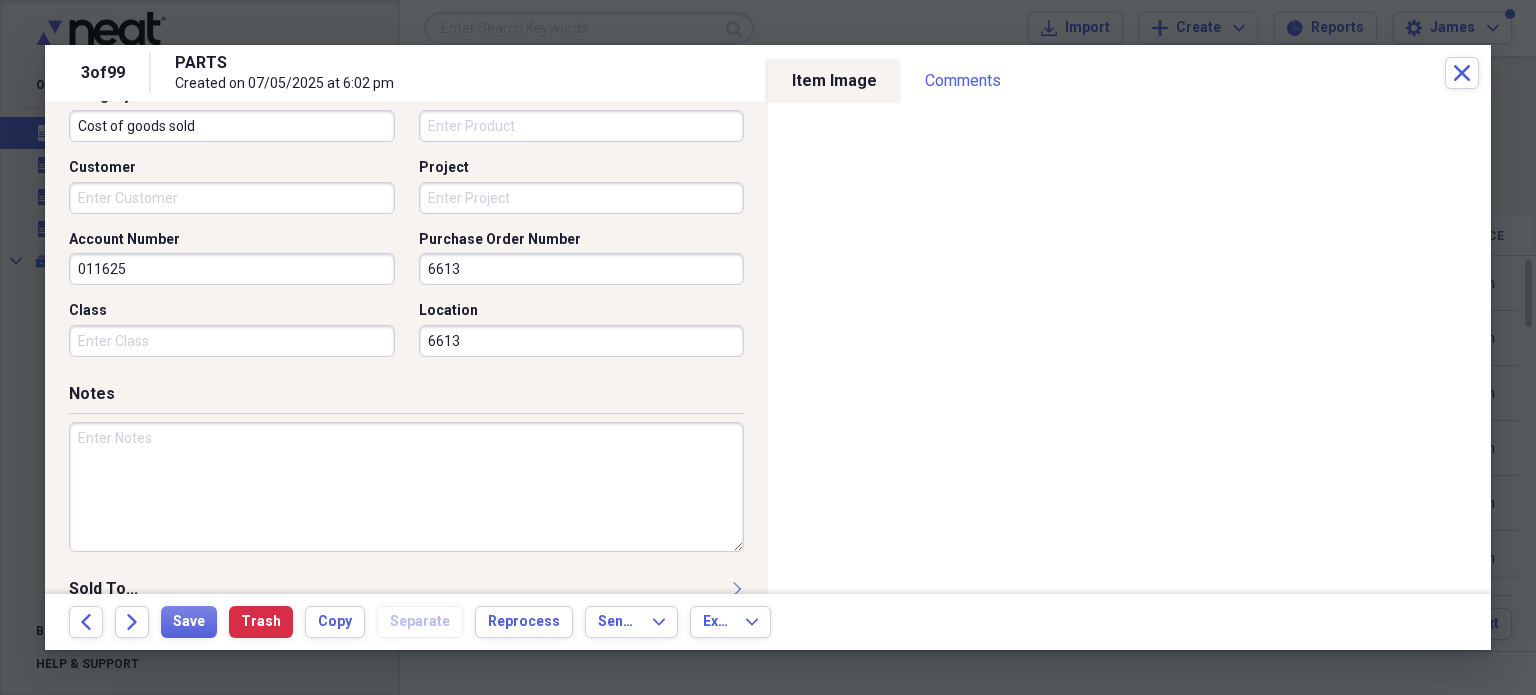 scroll, scrollTop: 608, scrollLeft: 0, axis: vertical 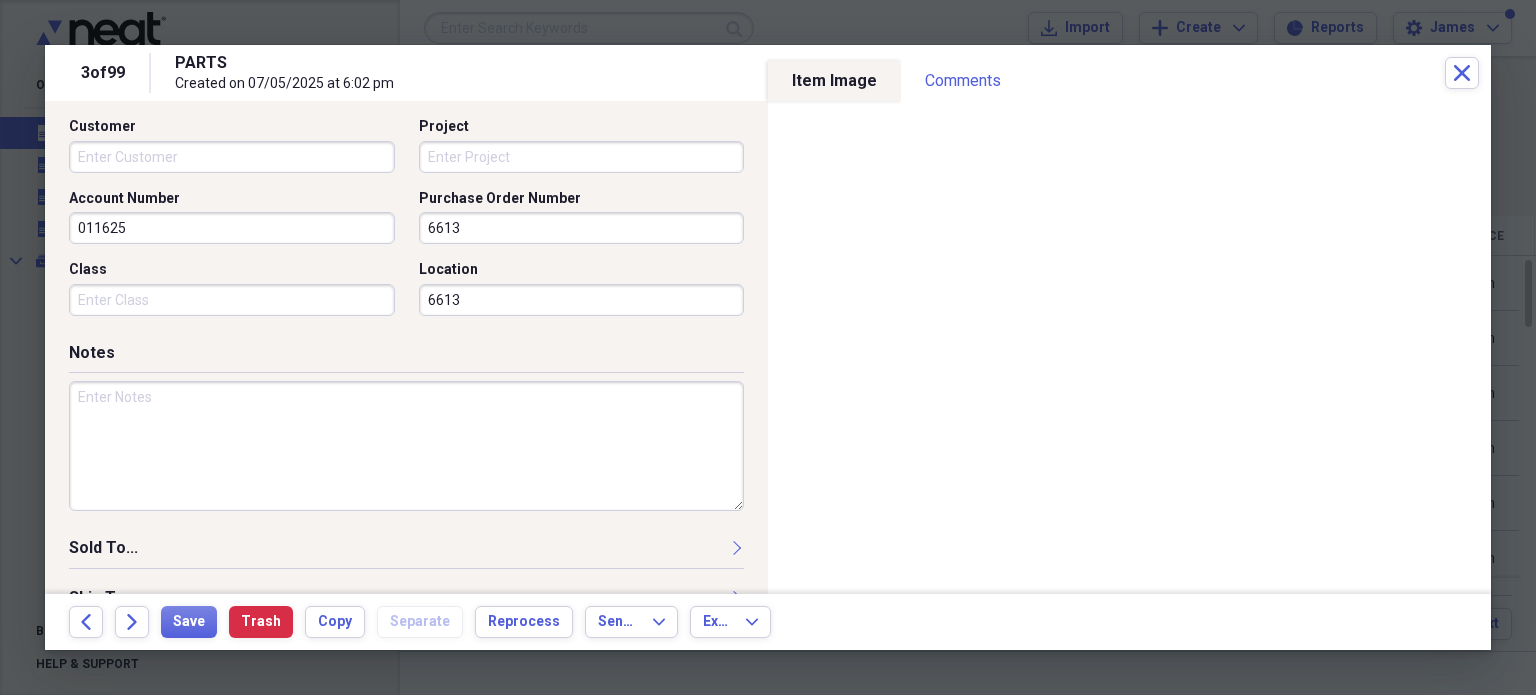 type on "6613" 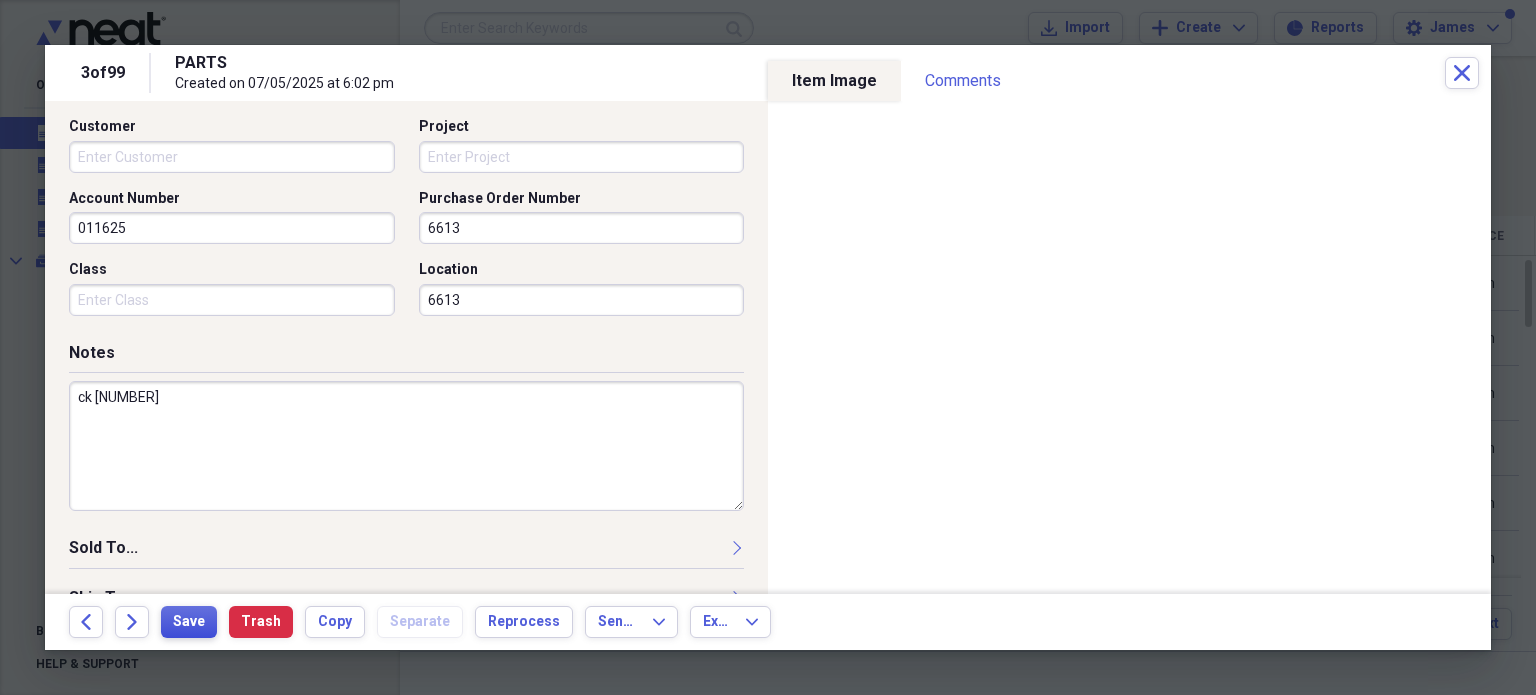click on "Save" at bounding box center [189, 622] 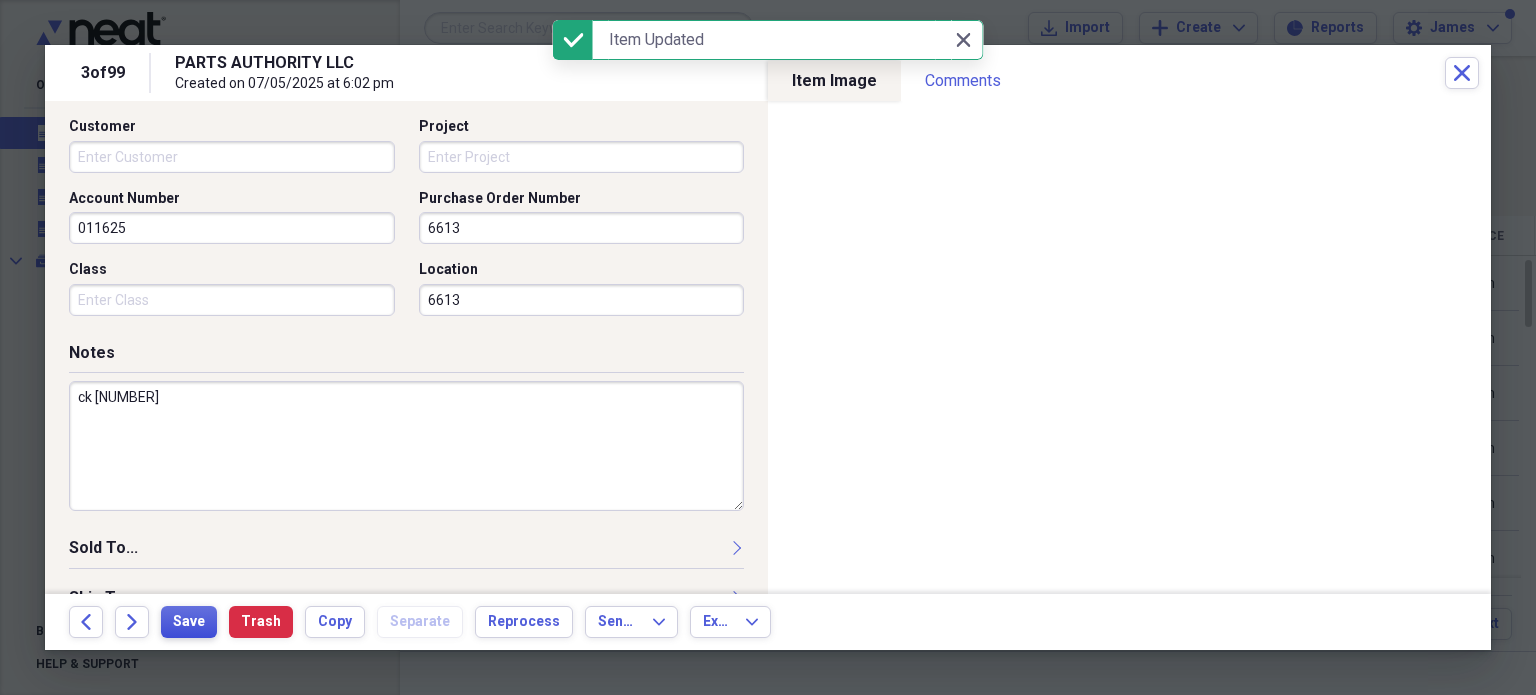 type on "ck [NUMBER]" 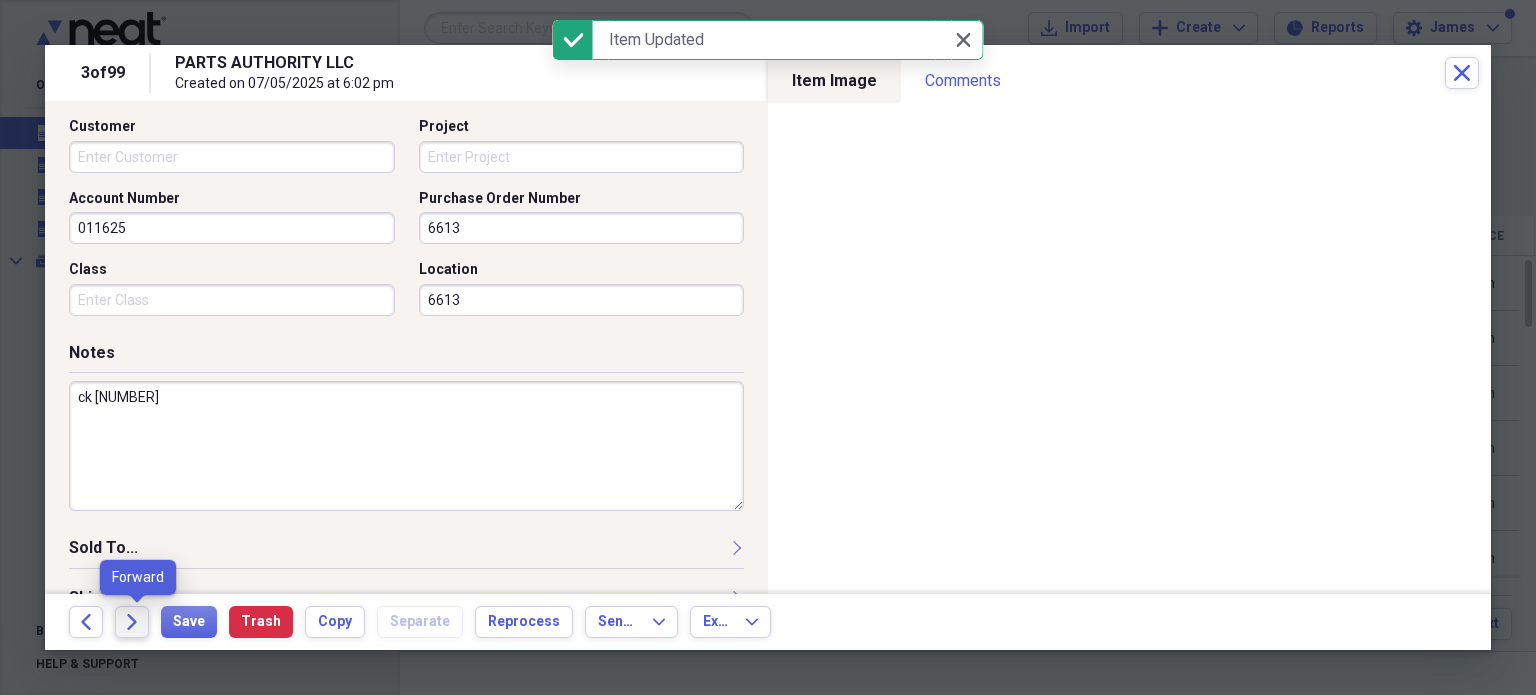 click on "Forward" at bounding box center [132, 622] 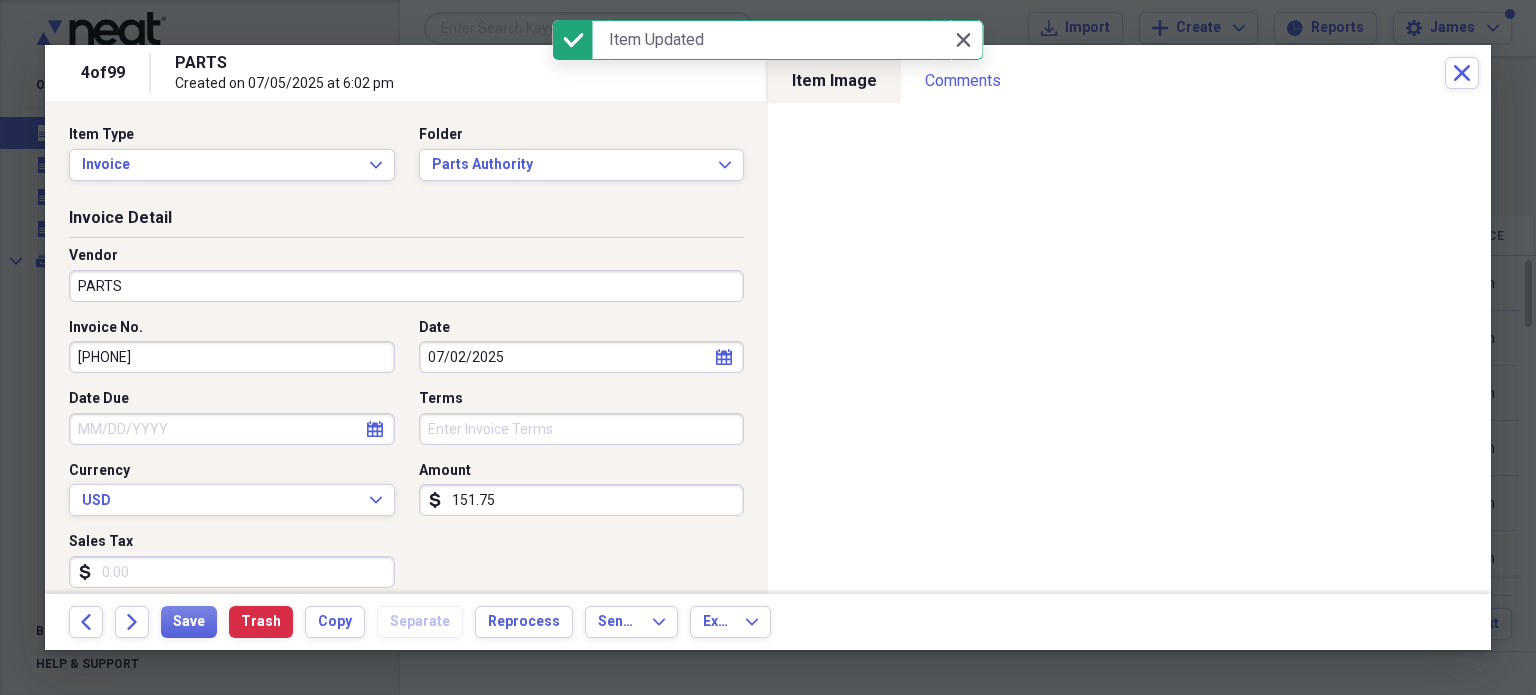 click on "PARTS" at bounding box center (406, 286) 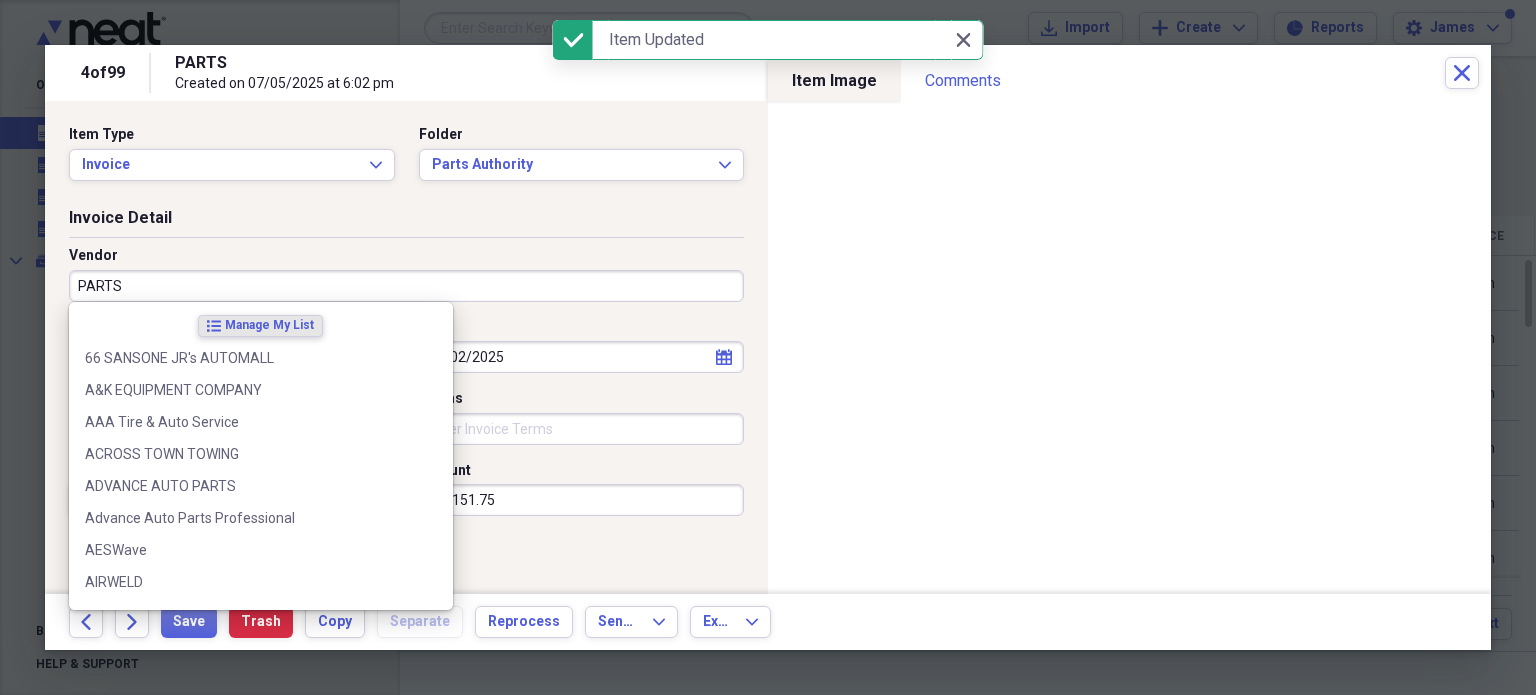 click on "PARTS" at bounding box center [406, 286] 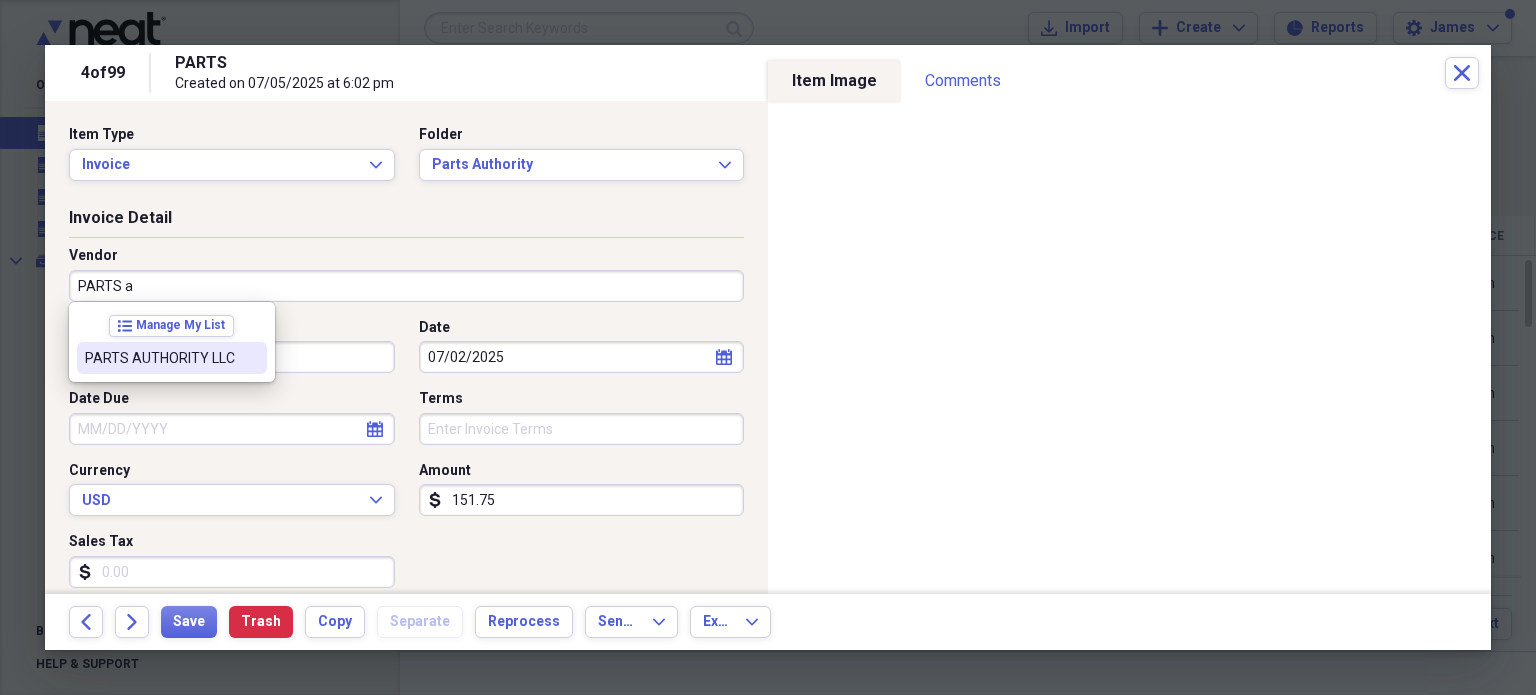 click on "PARTS AUTHORITY LLC" at bounding box center [172, 358] 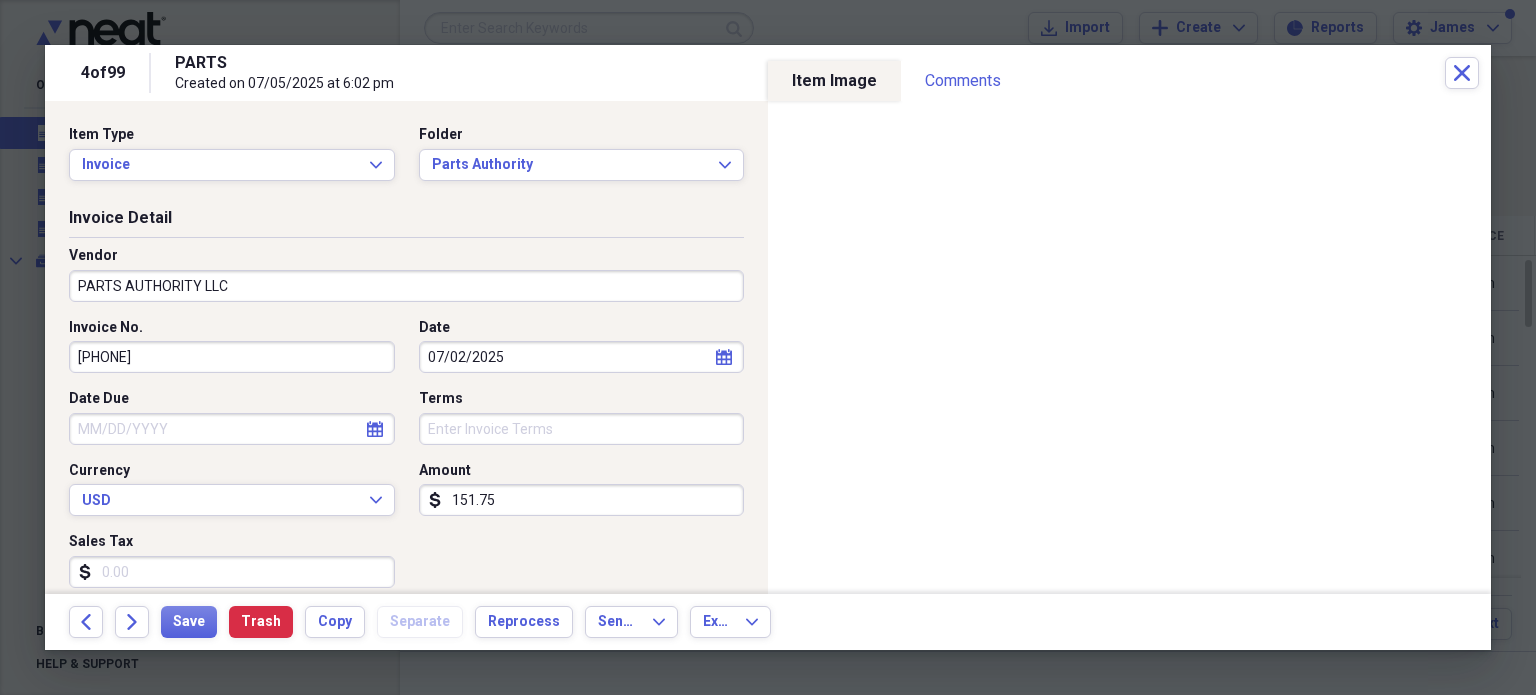 type on "Cost of goods sold" 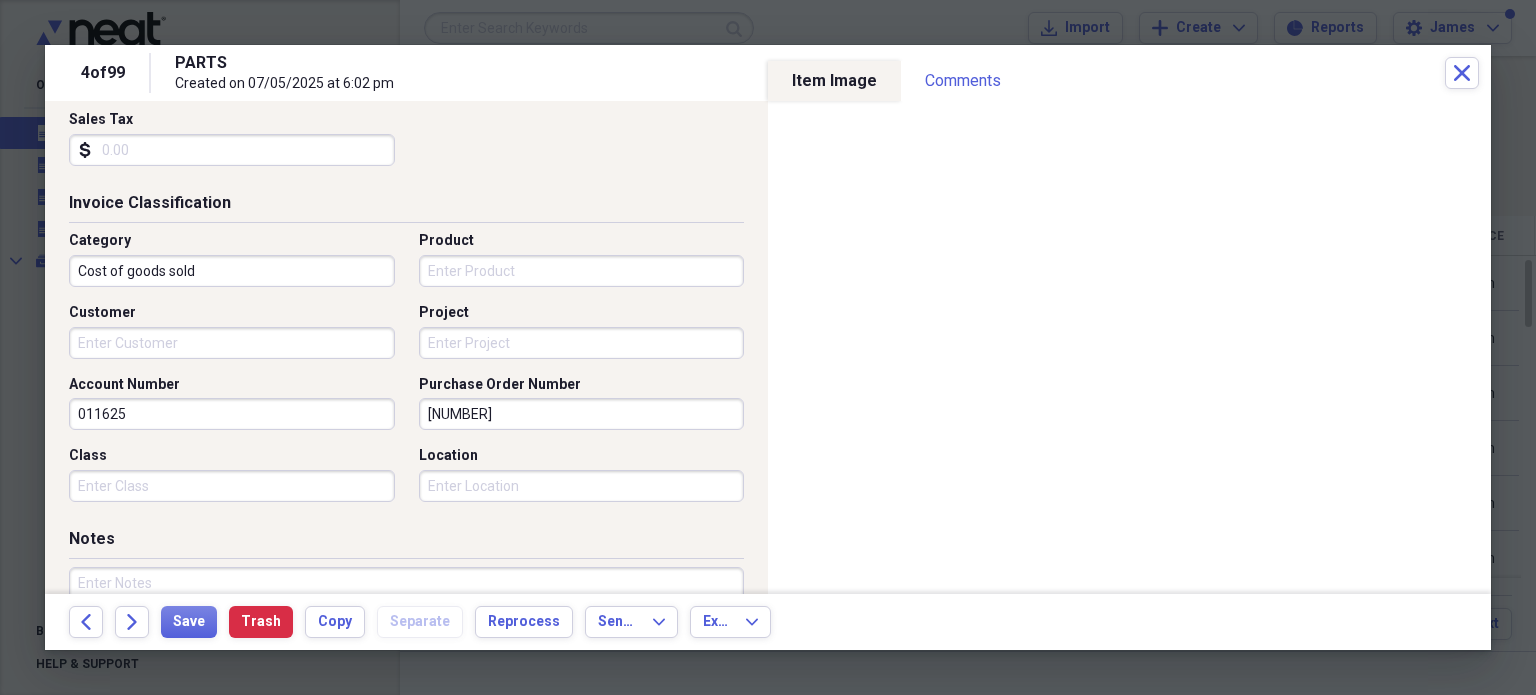 scroll, scrollTop: 456, scrollLeft: 0, axis: vertical 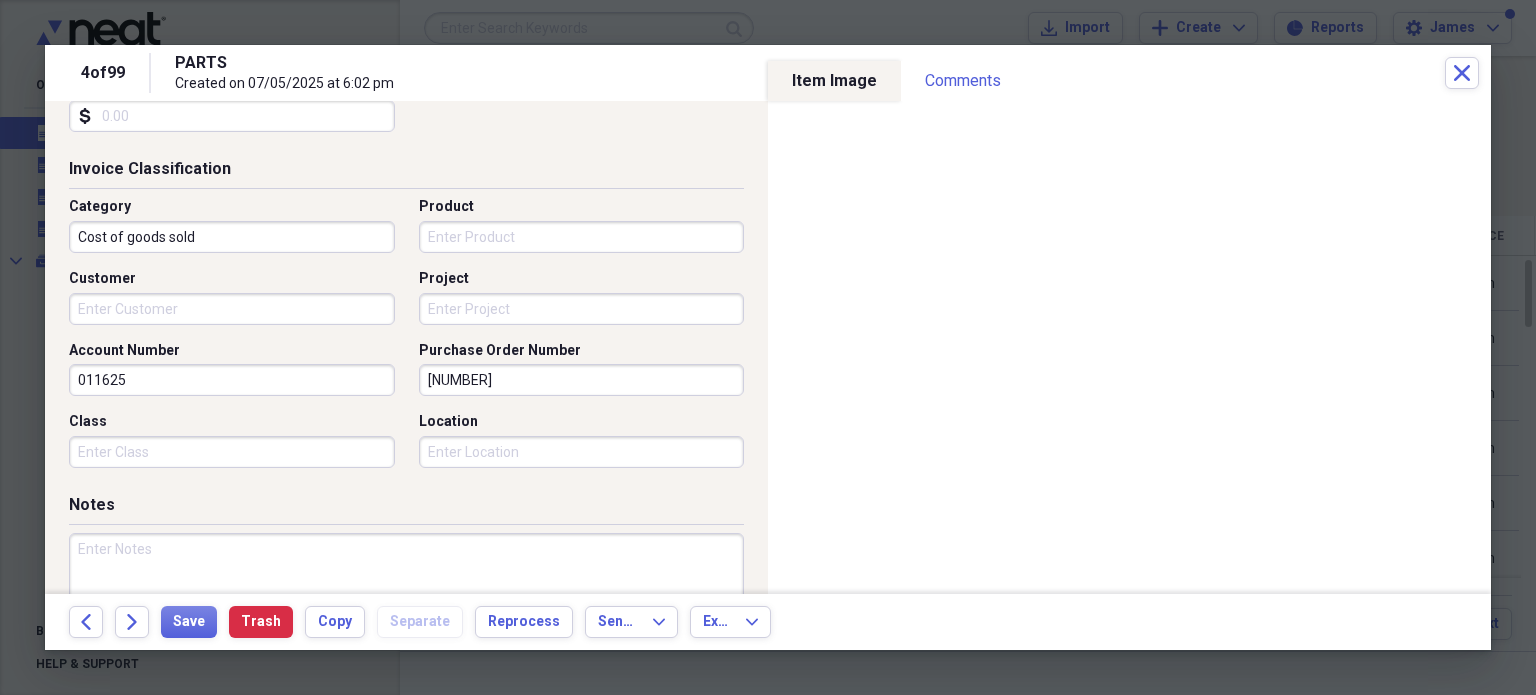 click on "Location" at bounding box center [582, 452] 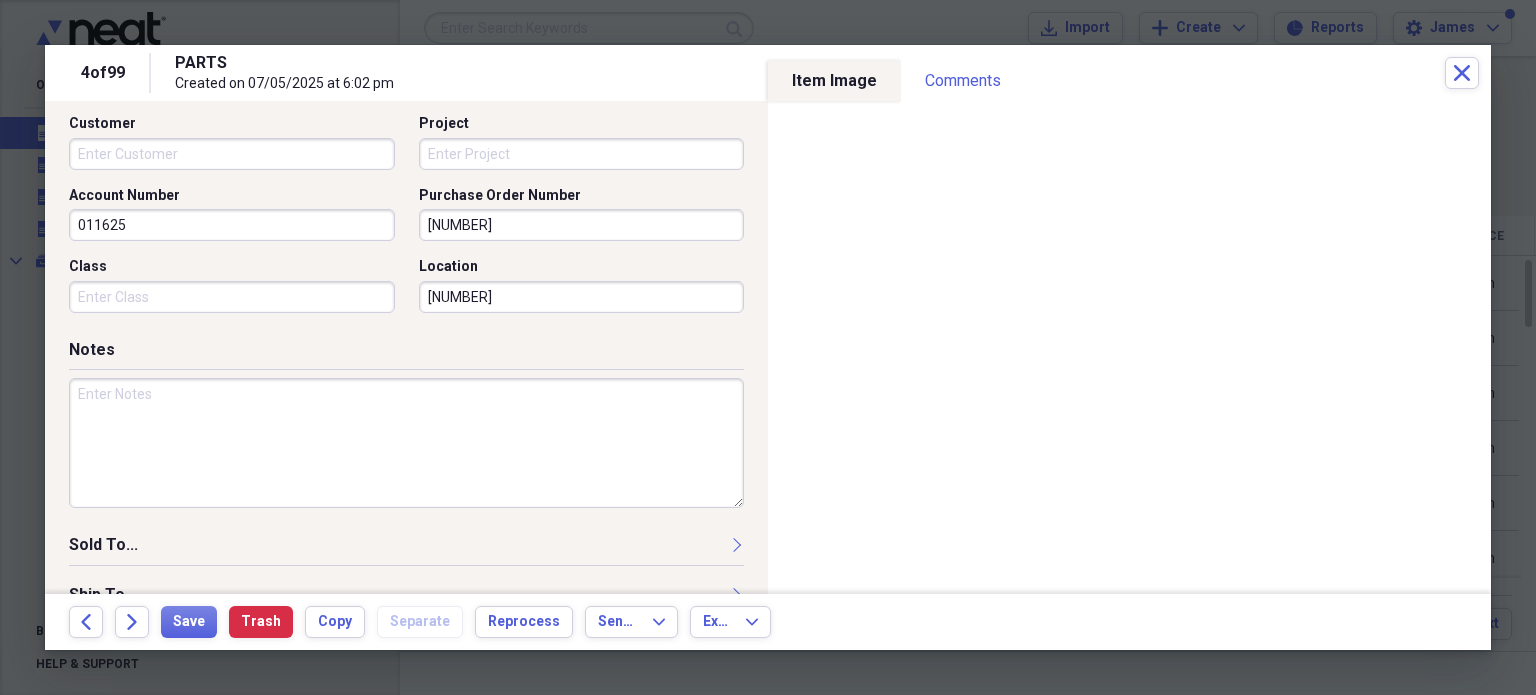 scroll, scrollTop: 618, scrollLeft: 0, axis: vertical 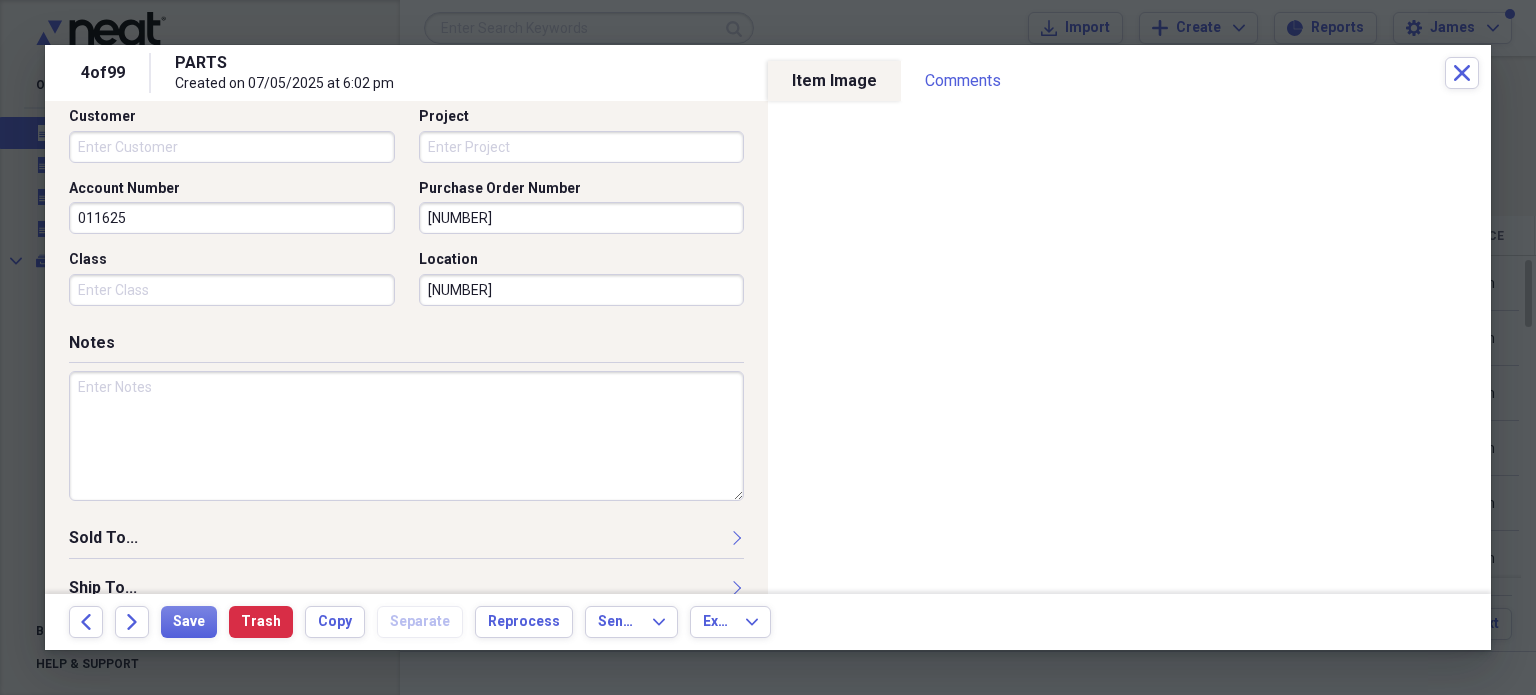 type on "[NUMBER]" 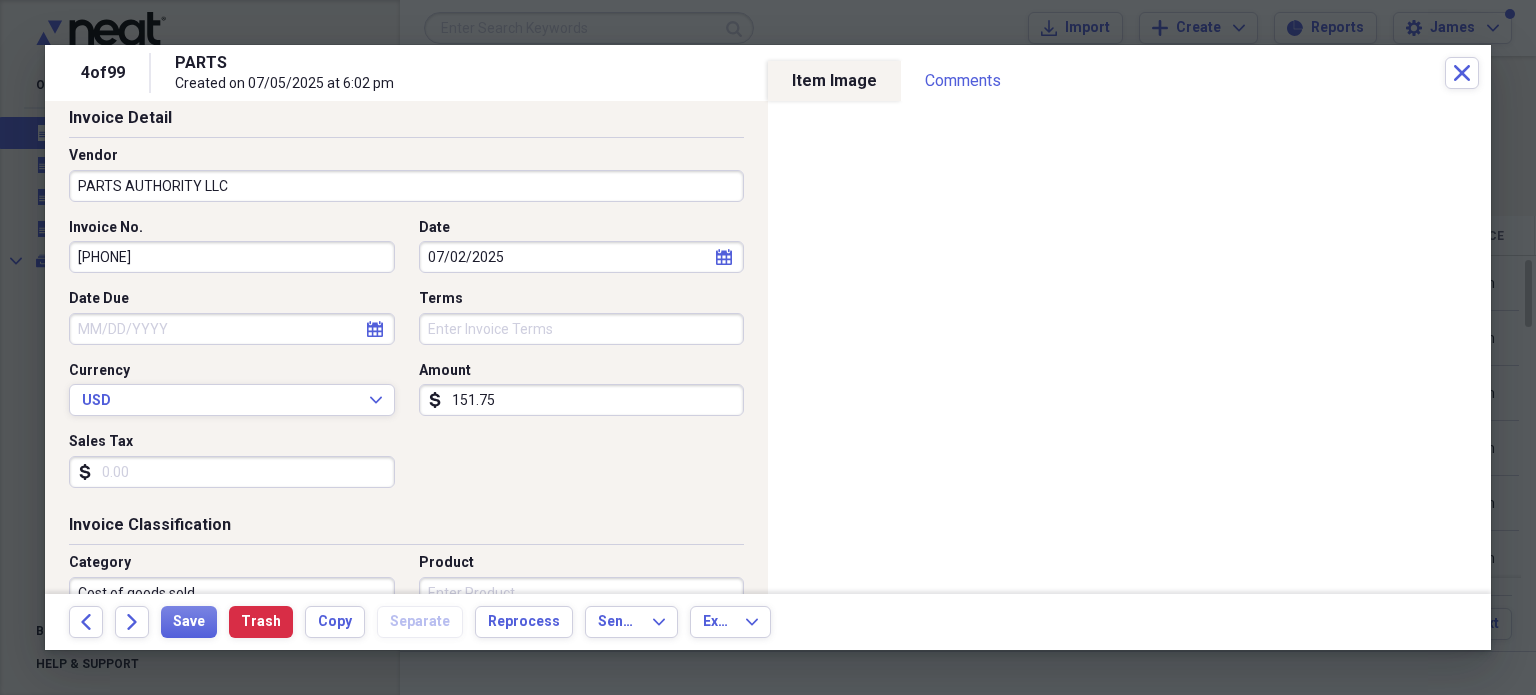 scroll, scrollTop: 87, scrollLeft: 0, axis: vertical 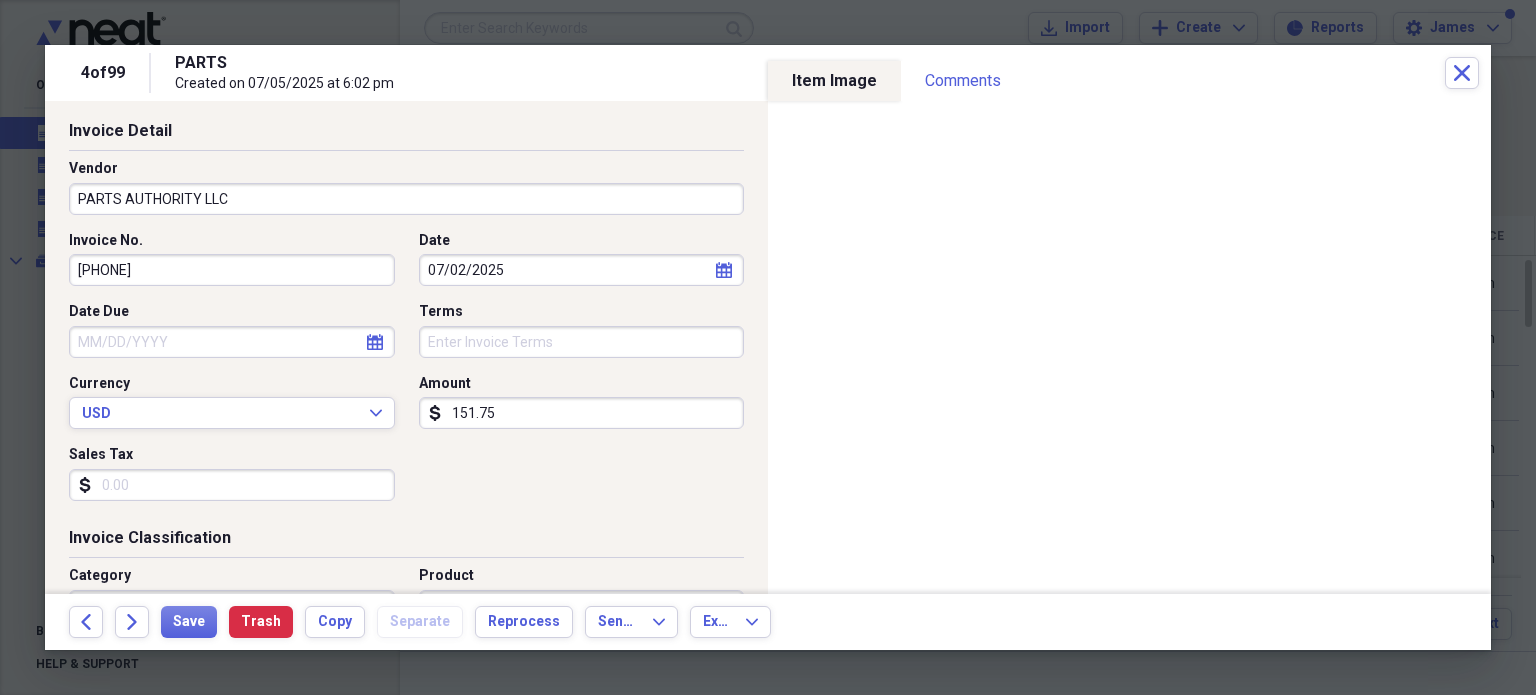 type on "cc [NUMBER]" 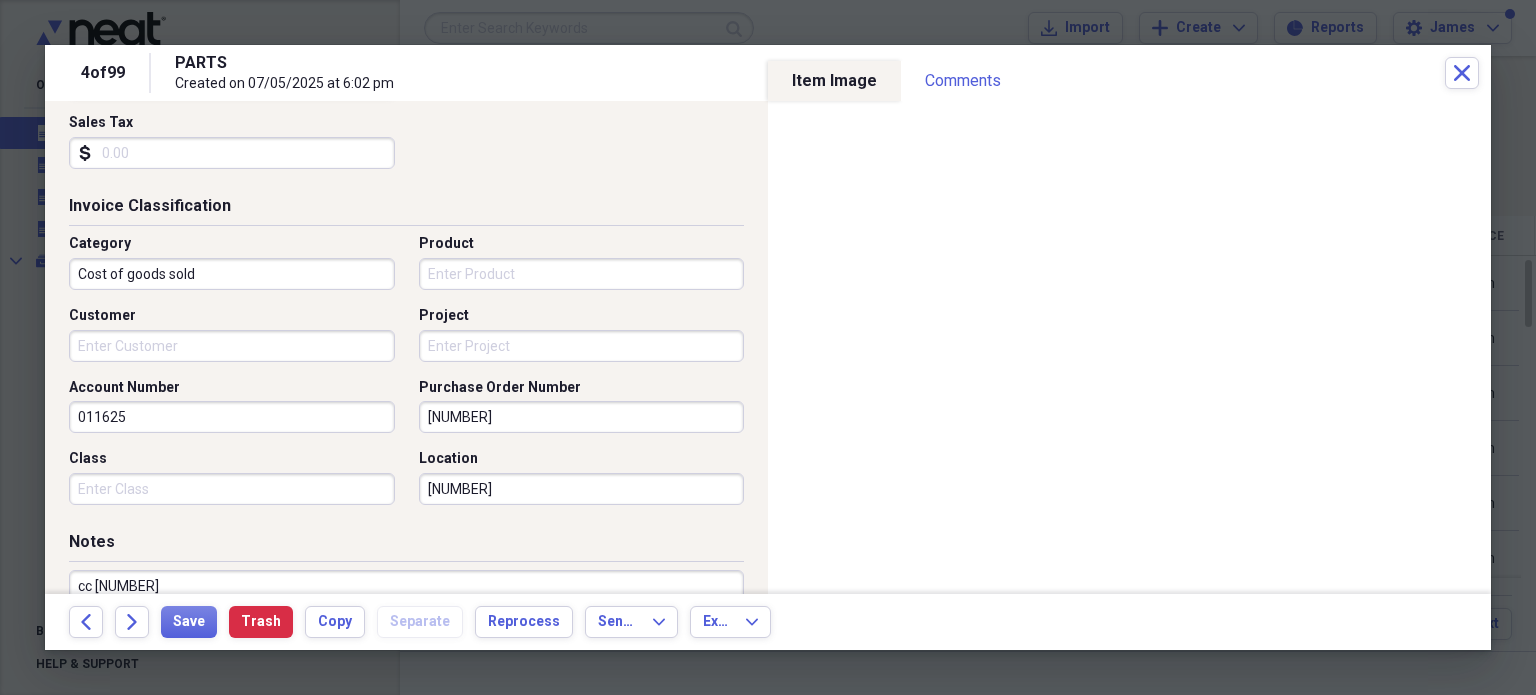 scroll, scrollTop: 409, scrollLeft: 0, axis: vertical 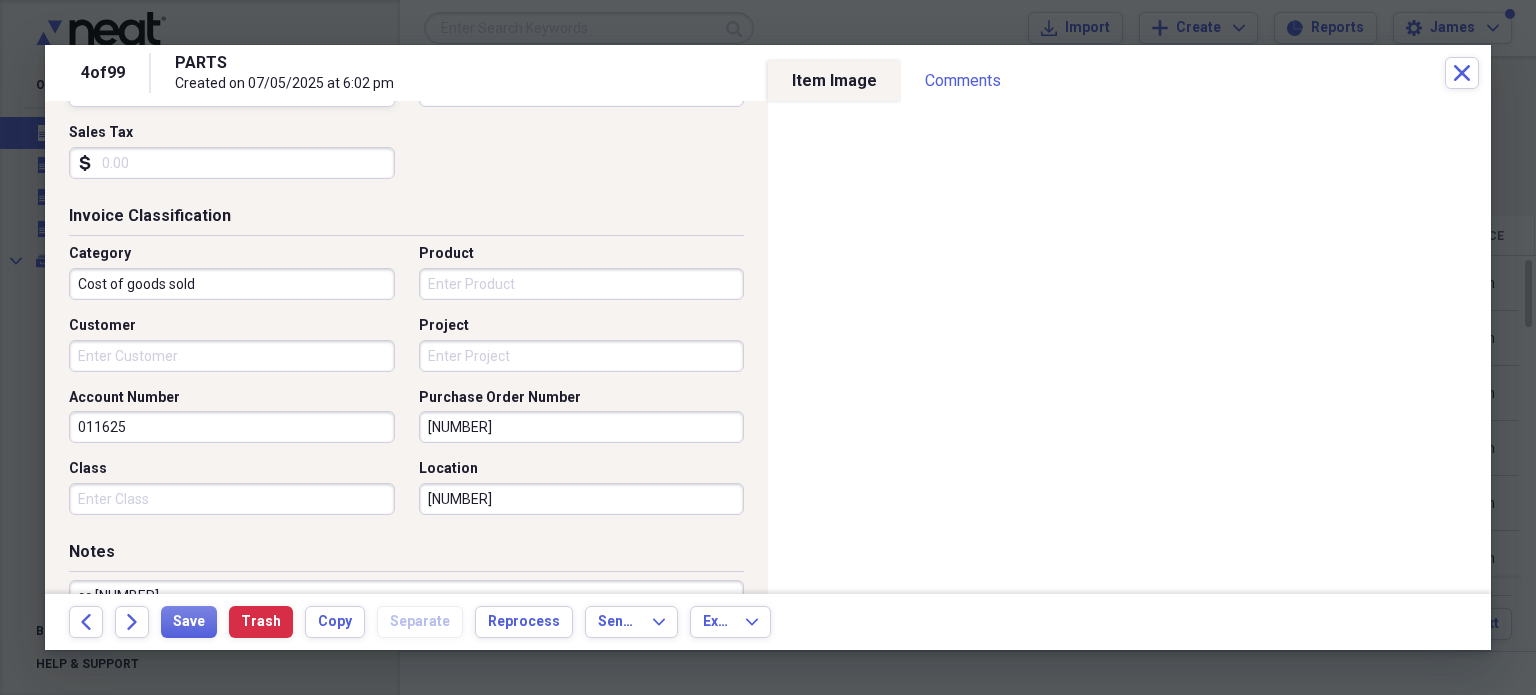 click on "Cost of goods sold" at bounding box center [232, 284] 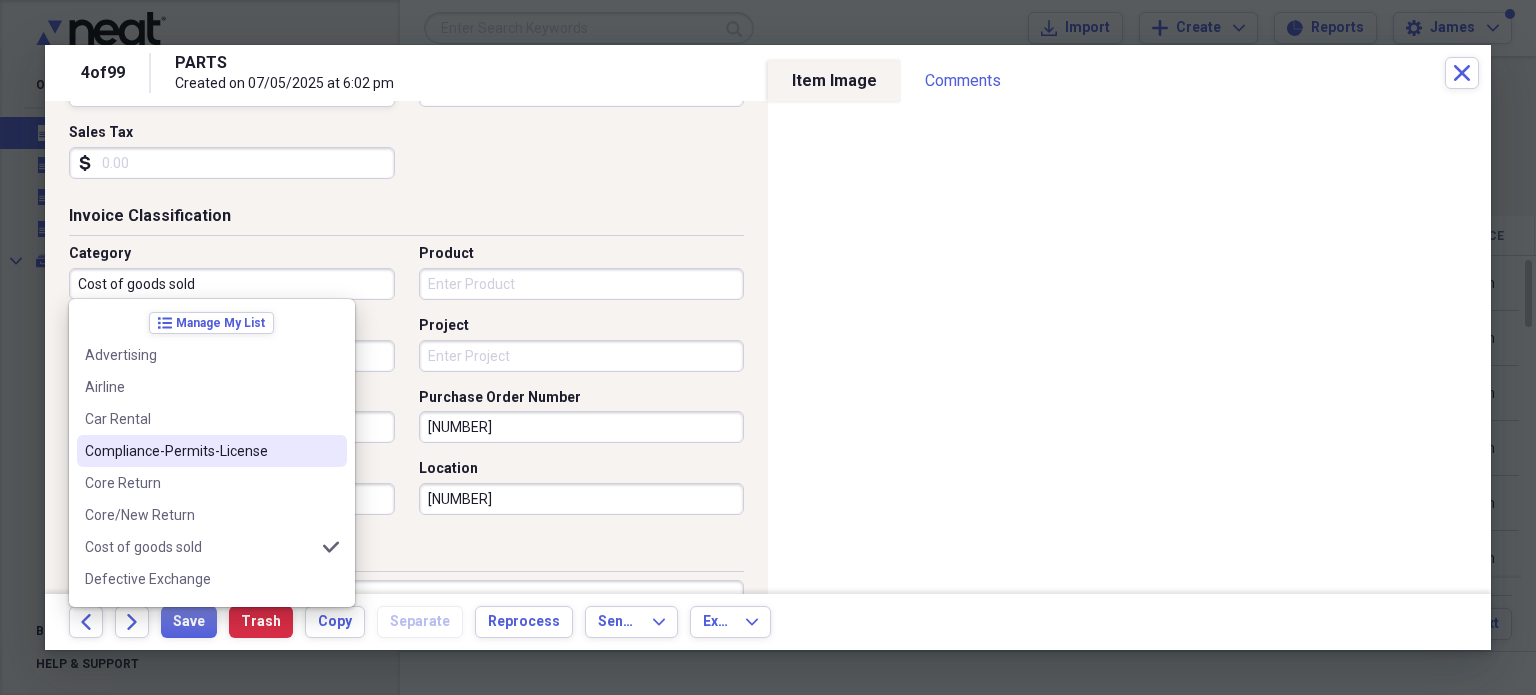 type on "e" 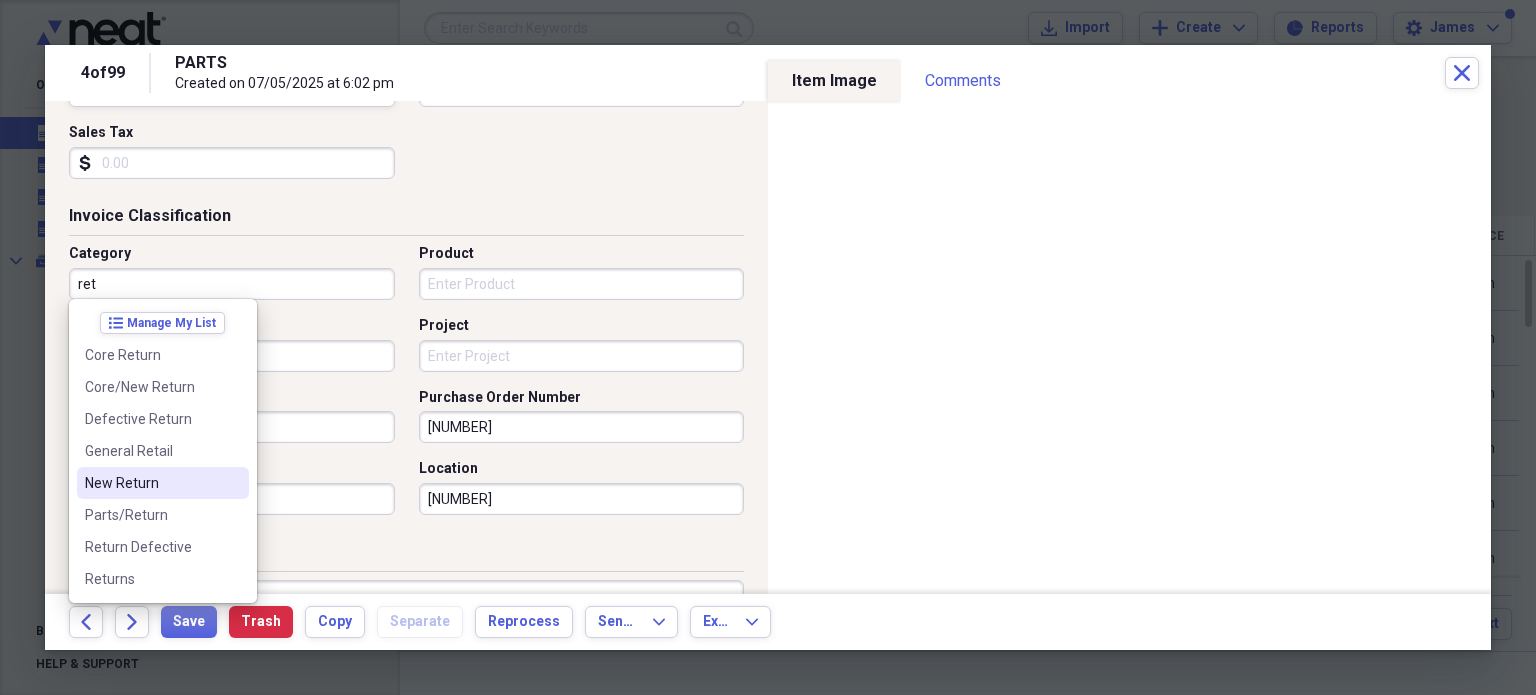 click on "New Return" at bounding box center [163, 483] 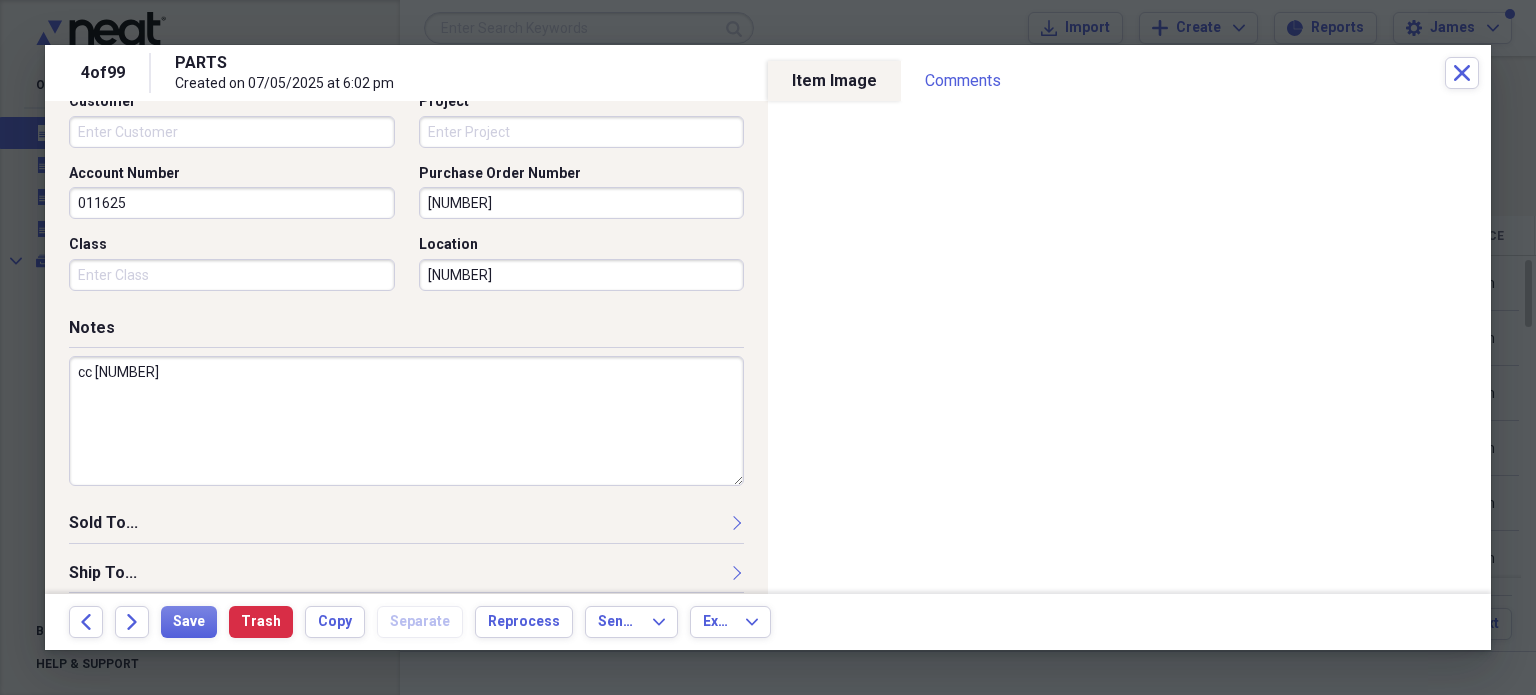 scroll, scrollTop: 697, scrollLeft: 0, axis: vertical 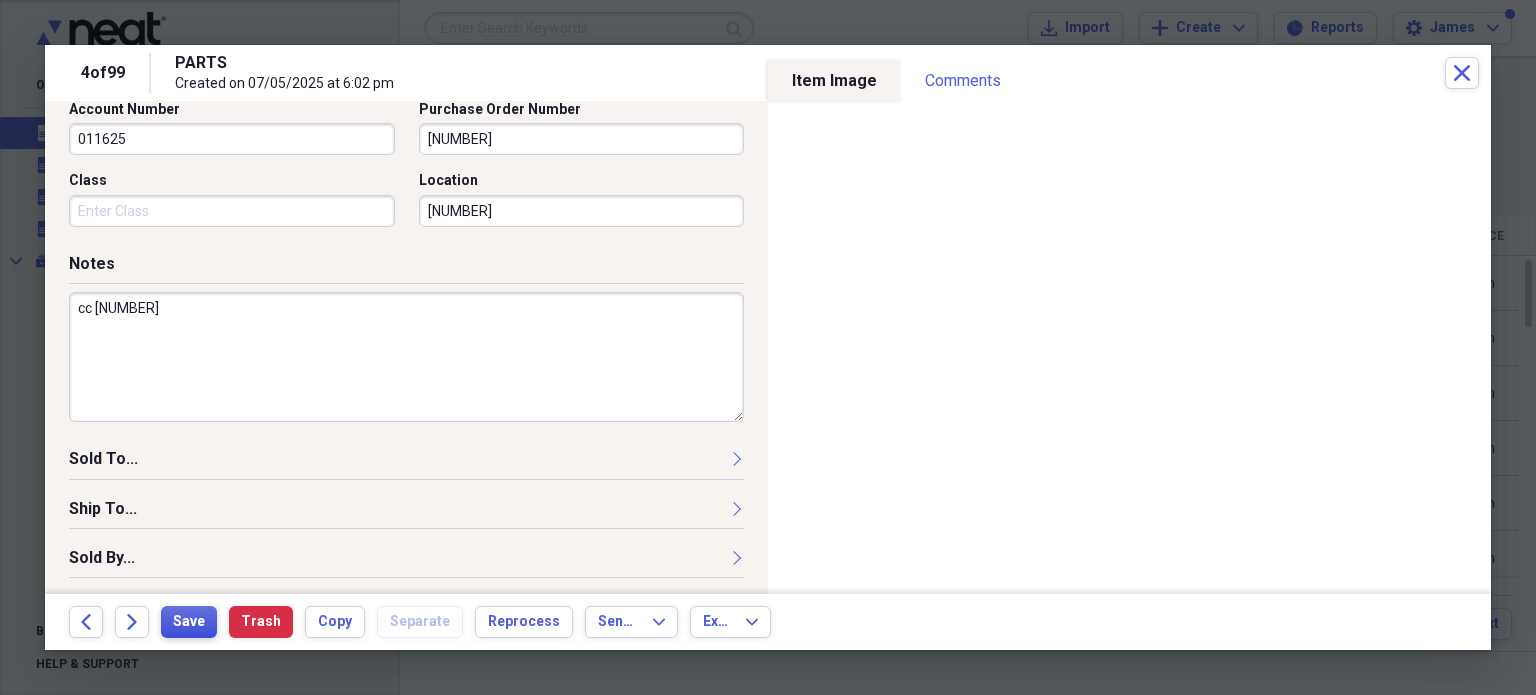 click on "Save" at bounding box center [189, 622] 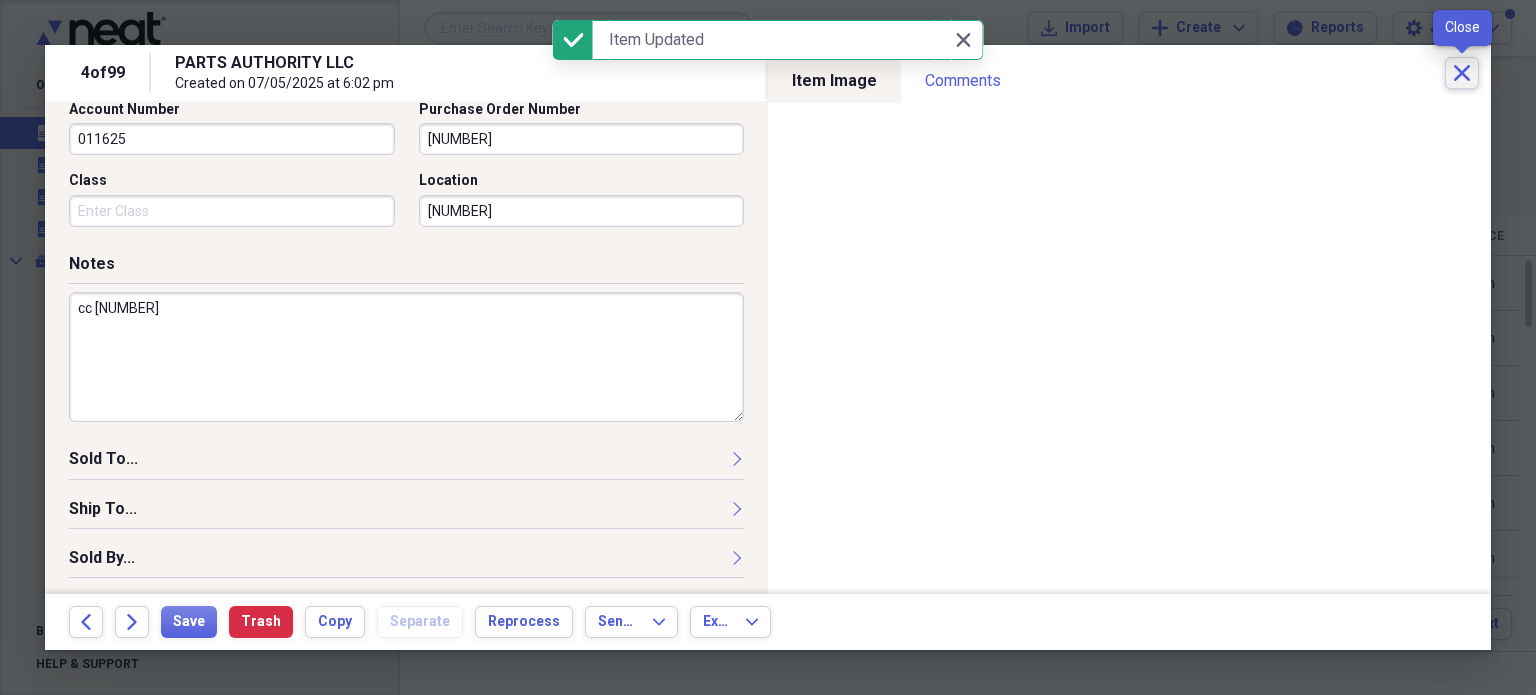 click on "Close" at bounding box center [1462, 73] 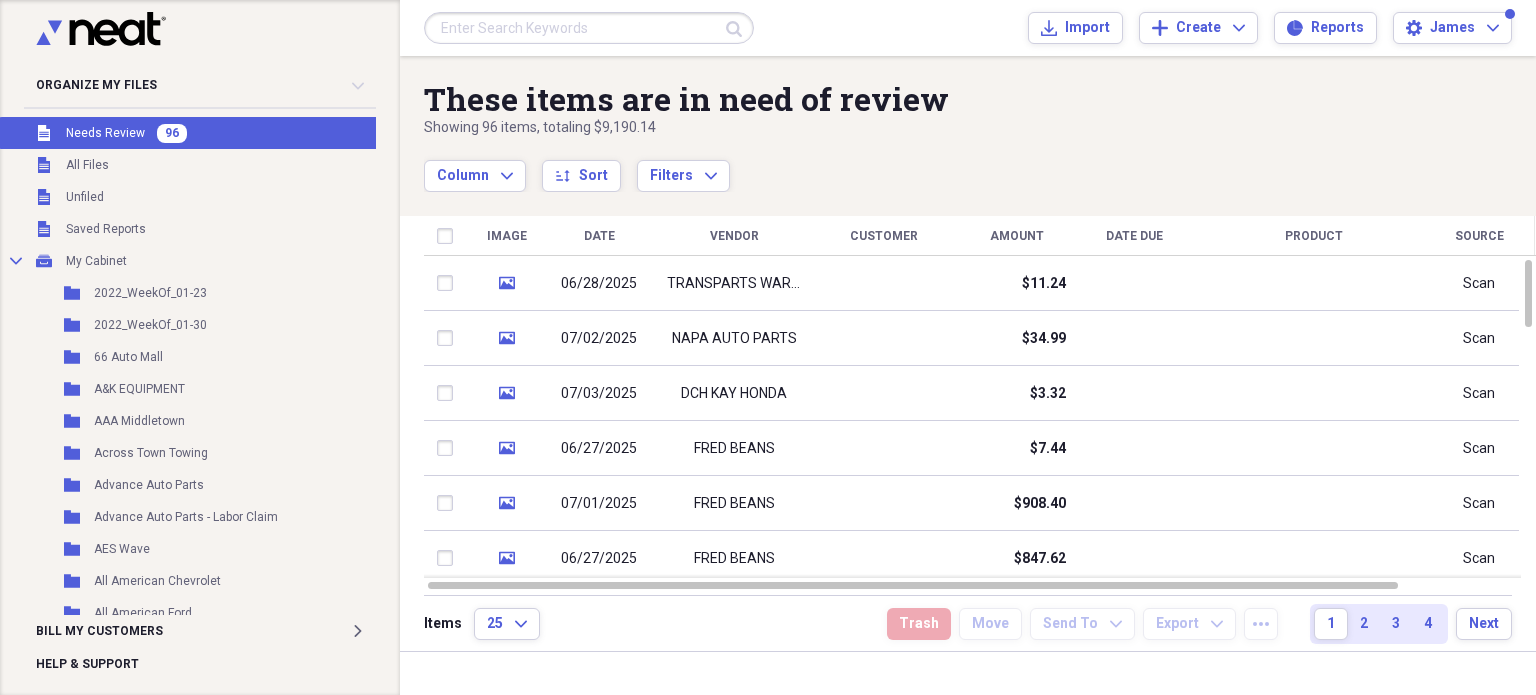 click at bounding box center [589, 28] 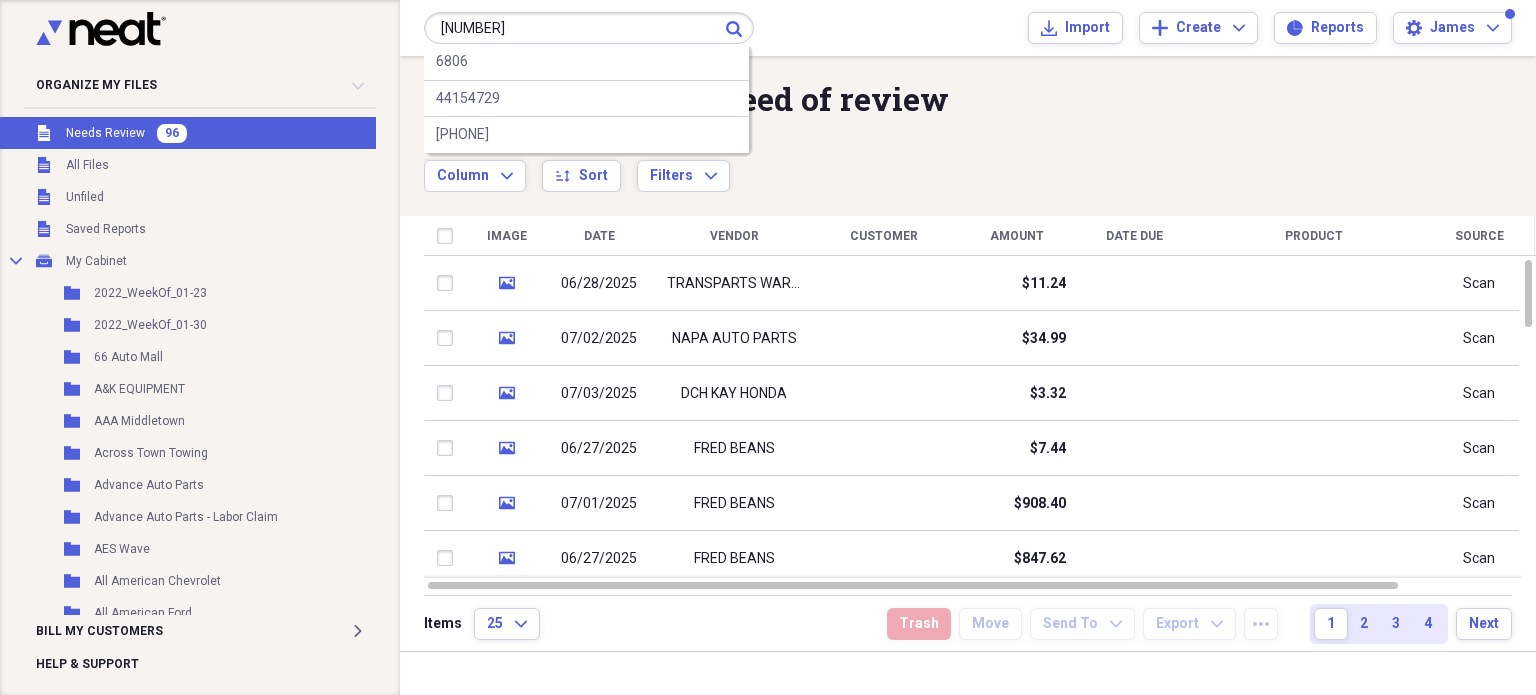 type on "[NUMBER]" 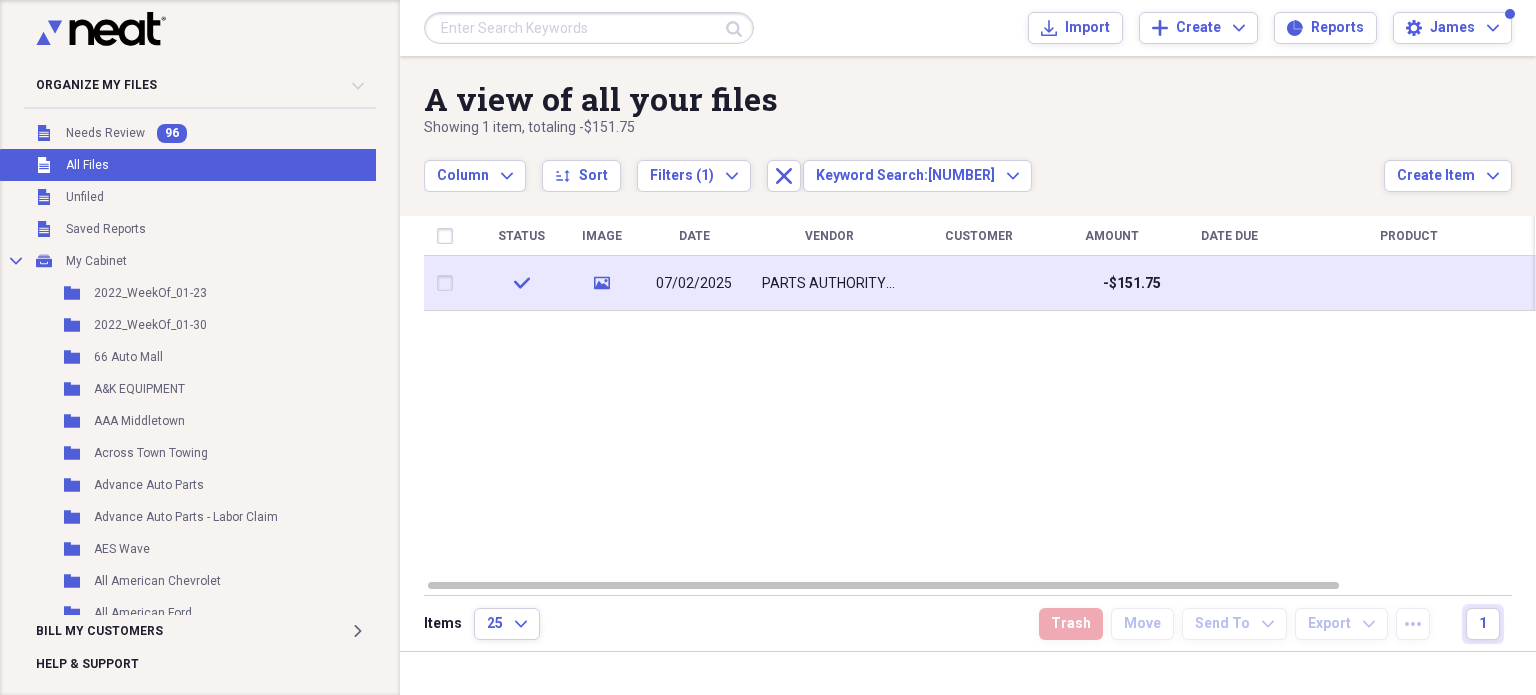 click on "PARTS AUTHORITY LLC" at bounding box center [829, 283] 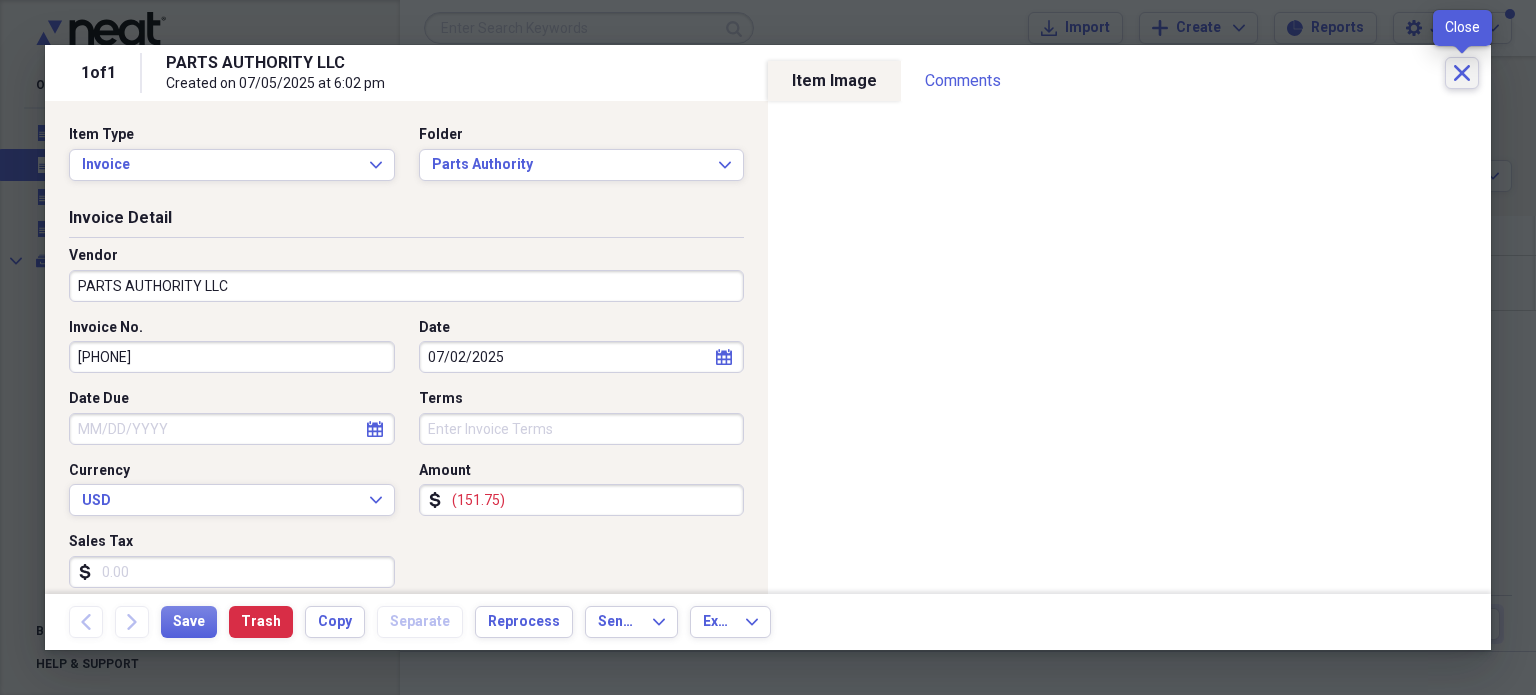 click on "Close" 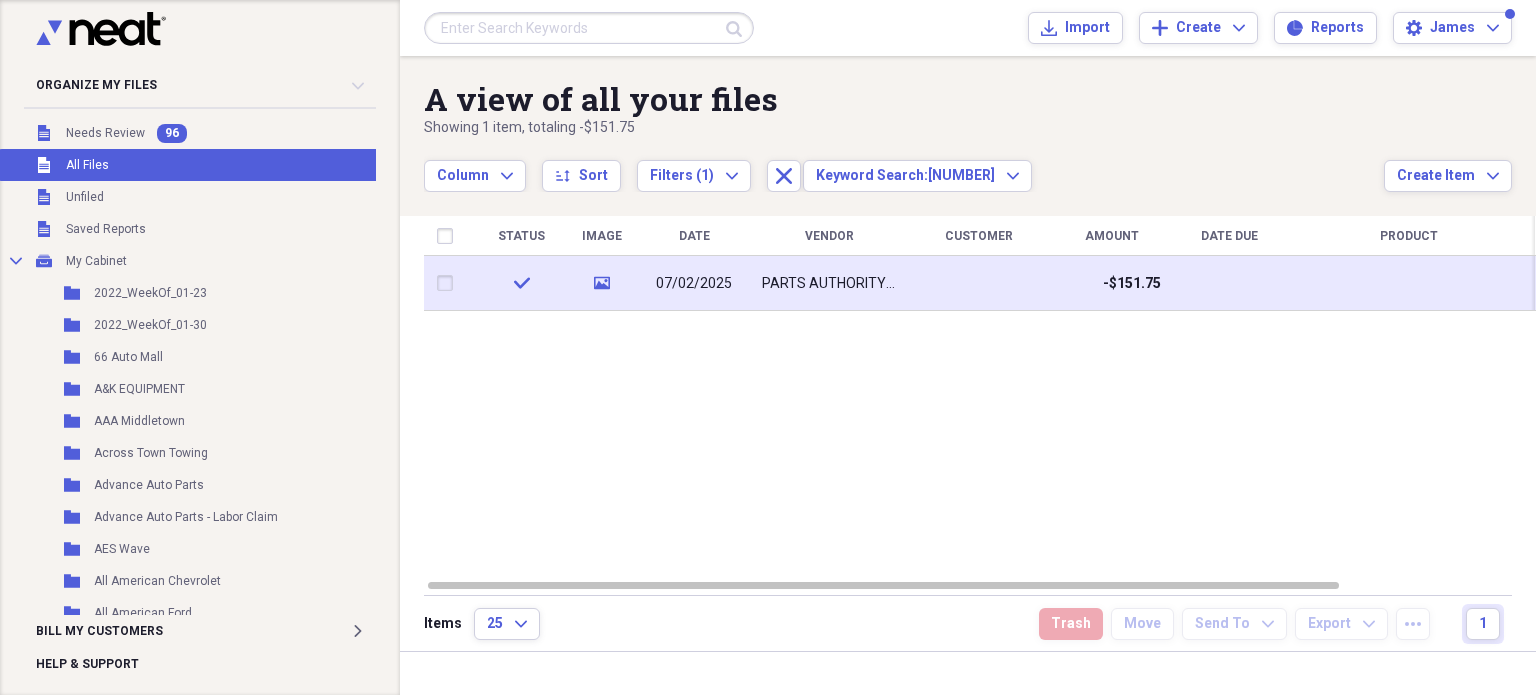 click at bounding box center (449, 283) 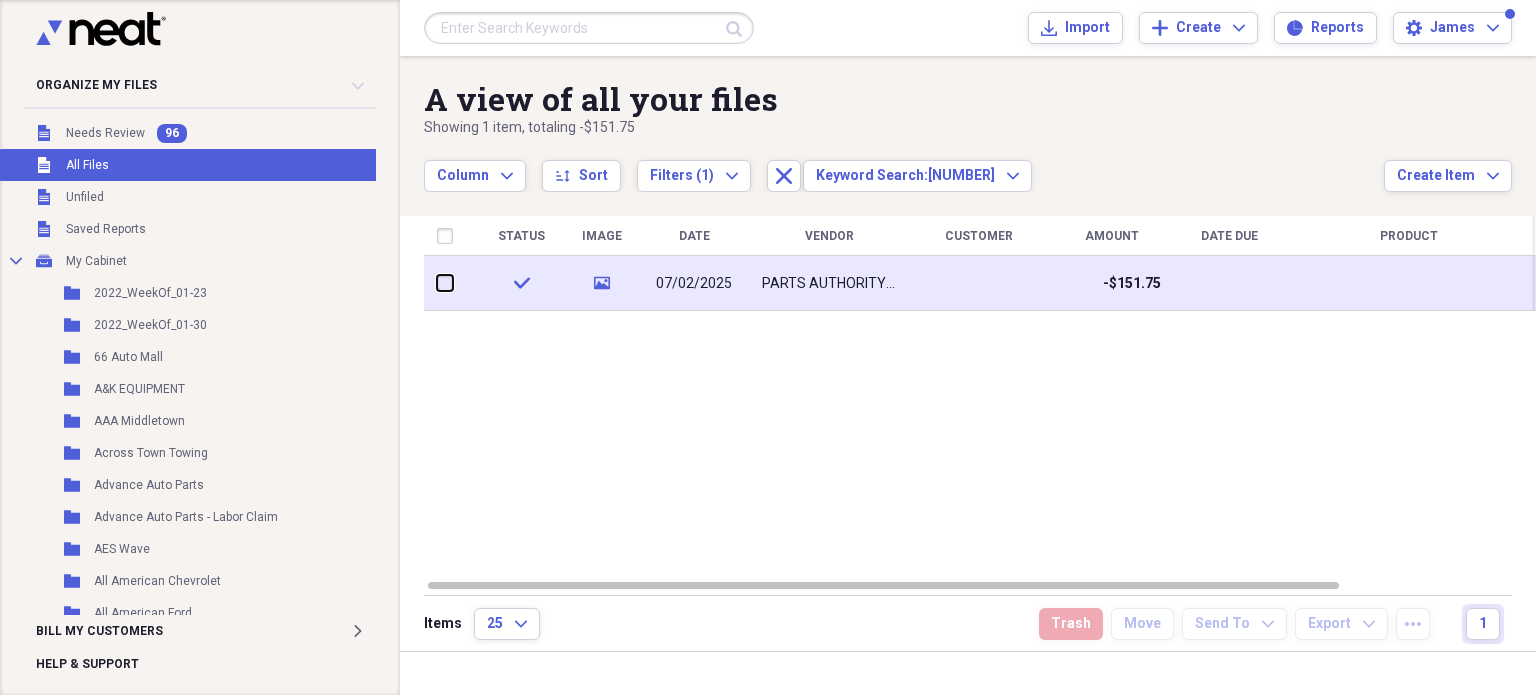 click at bounding box center (437, 283) 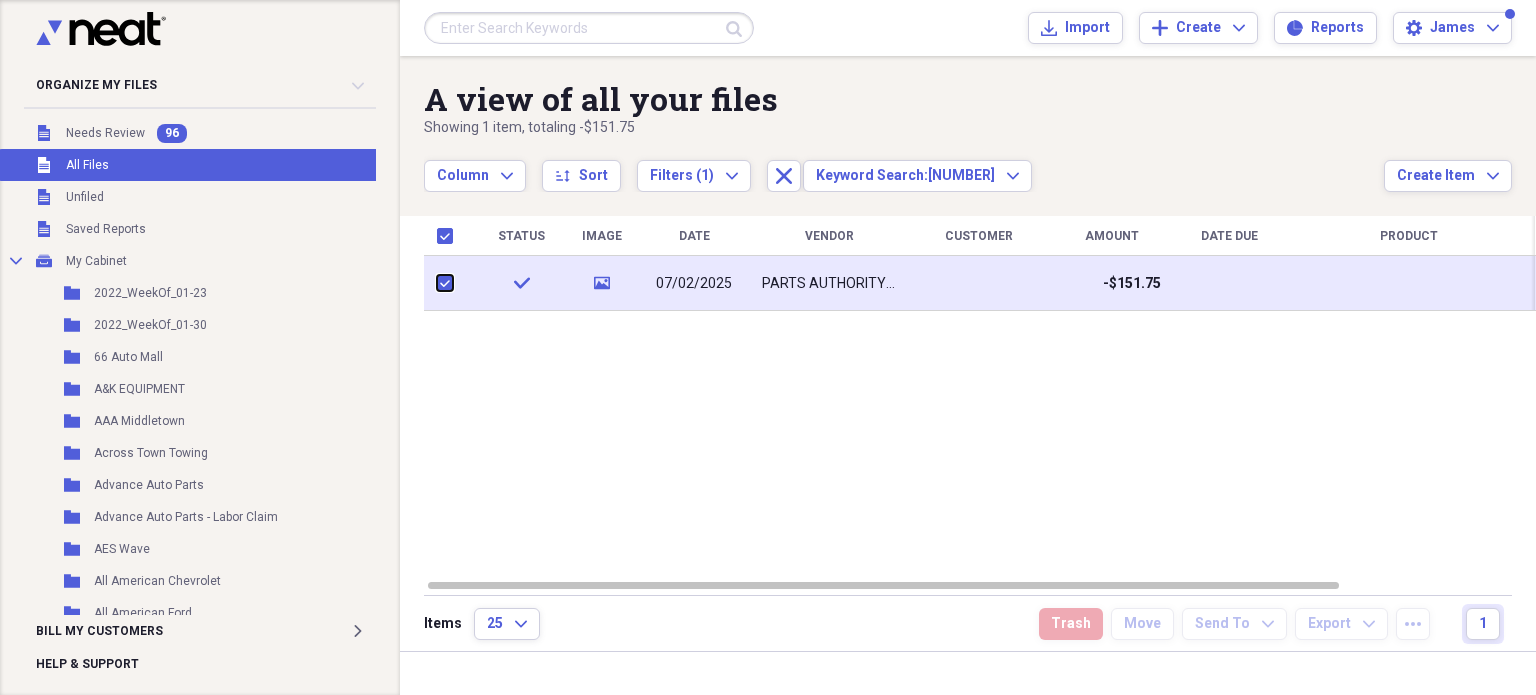 checkbox on "true" 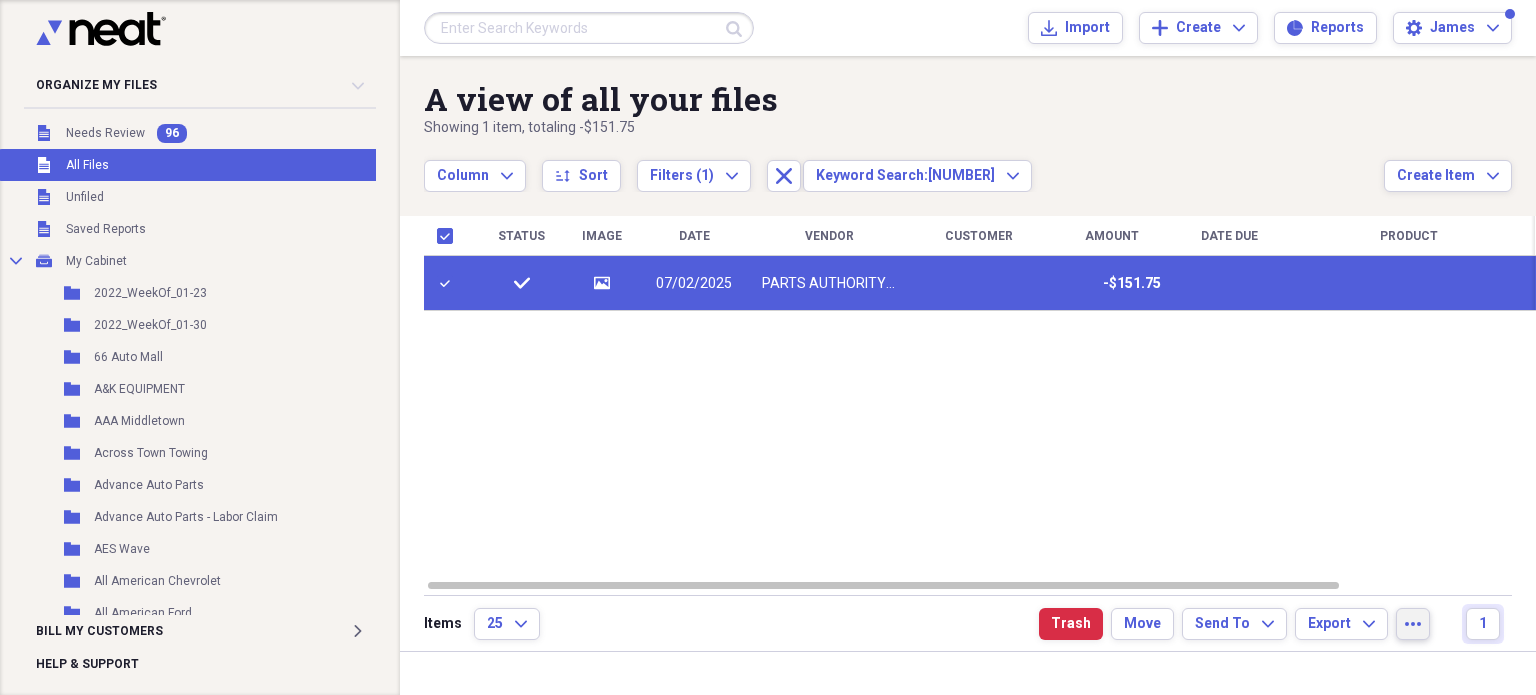 click on "more" 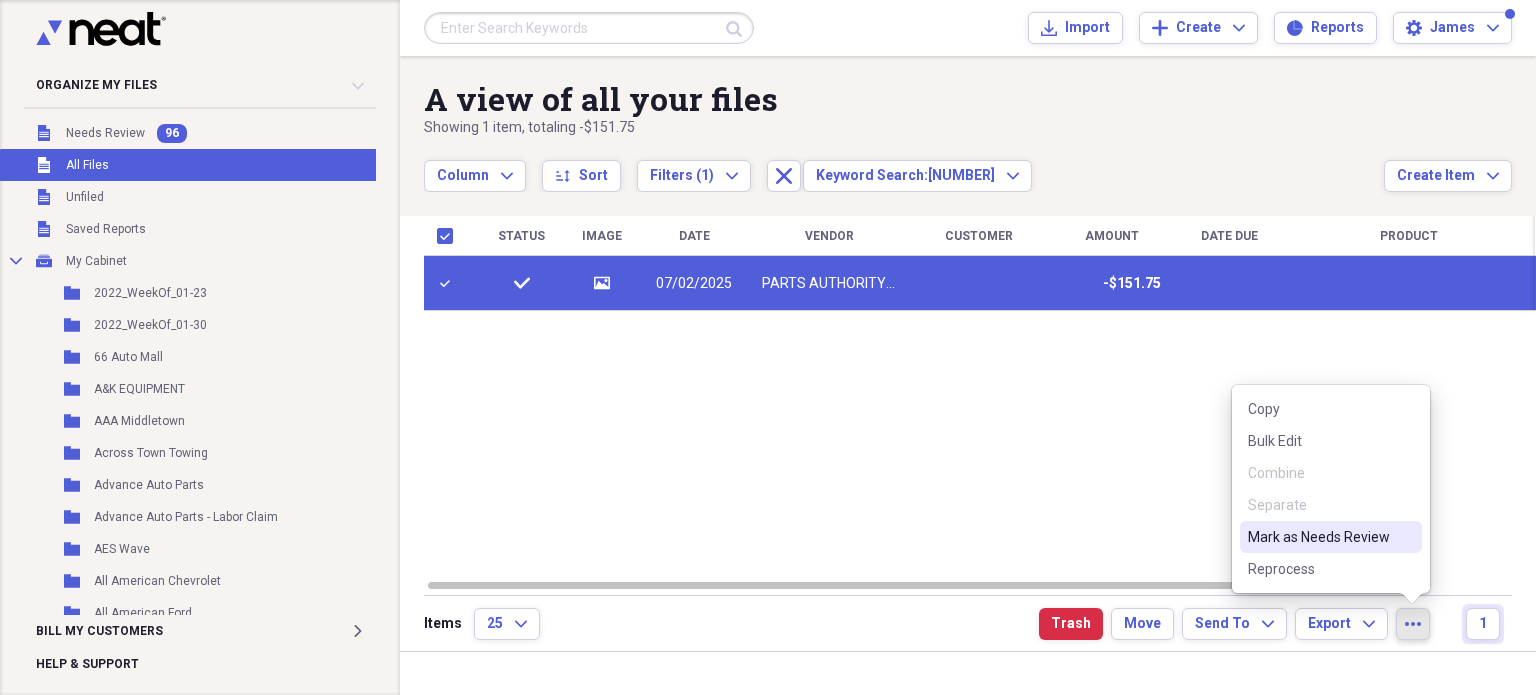 click on "Mark as Needs Review" at bounding box center [1331, 537] 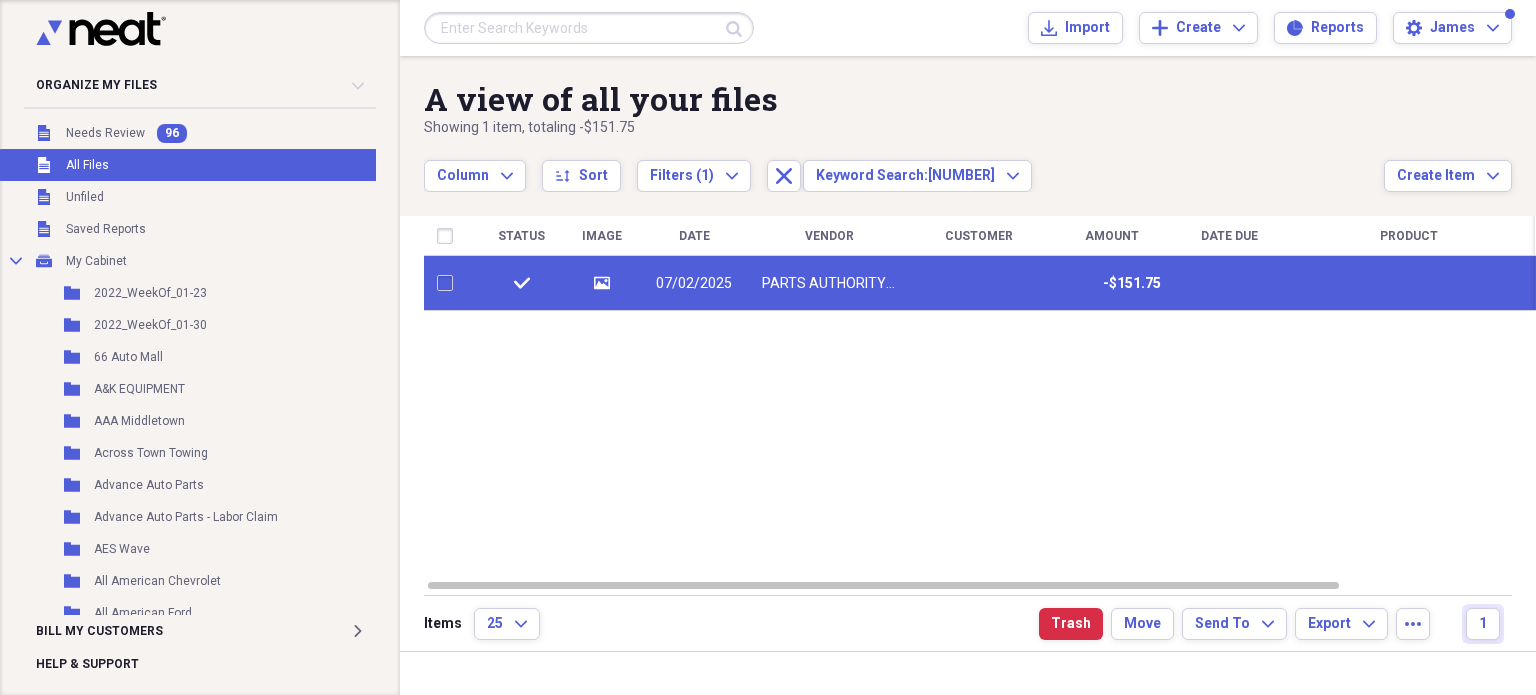 checkbox on "false" 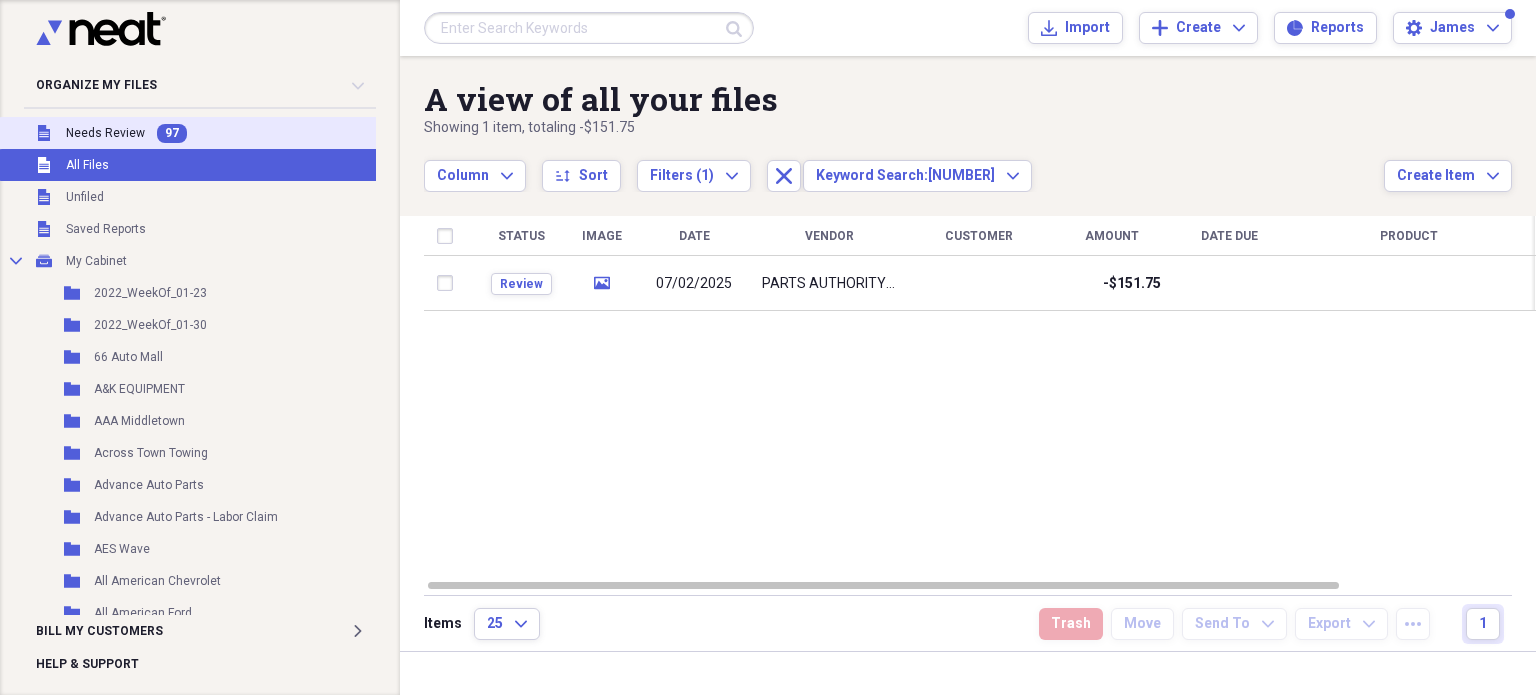 click on "Needs Review" at bounding box center [105, 133] 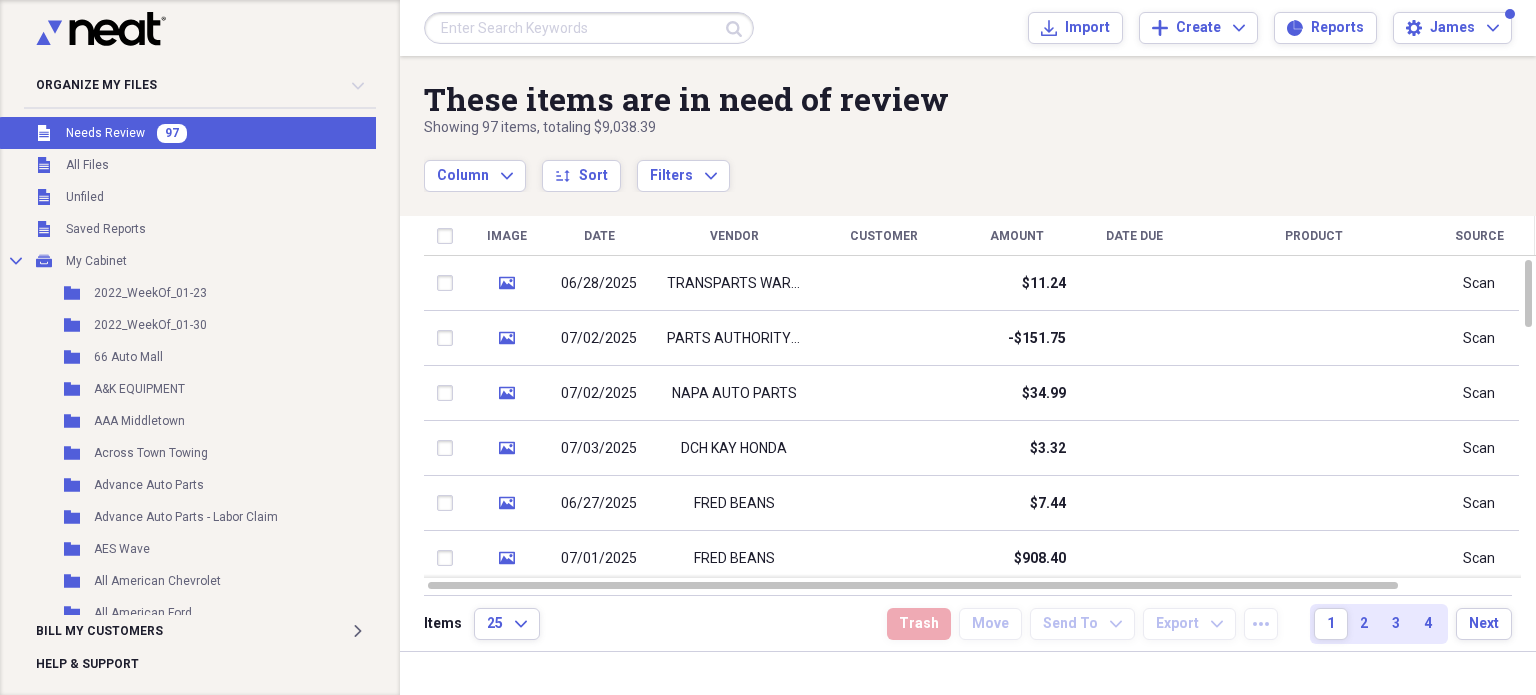 click on "$11.24" at bounding box center [1016, 283] 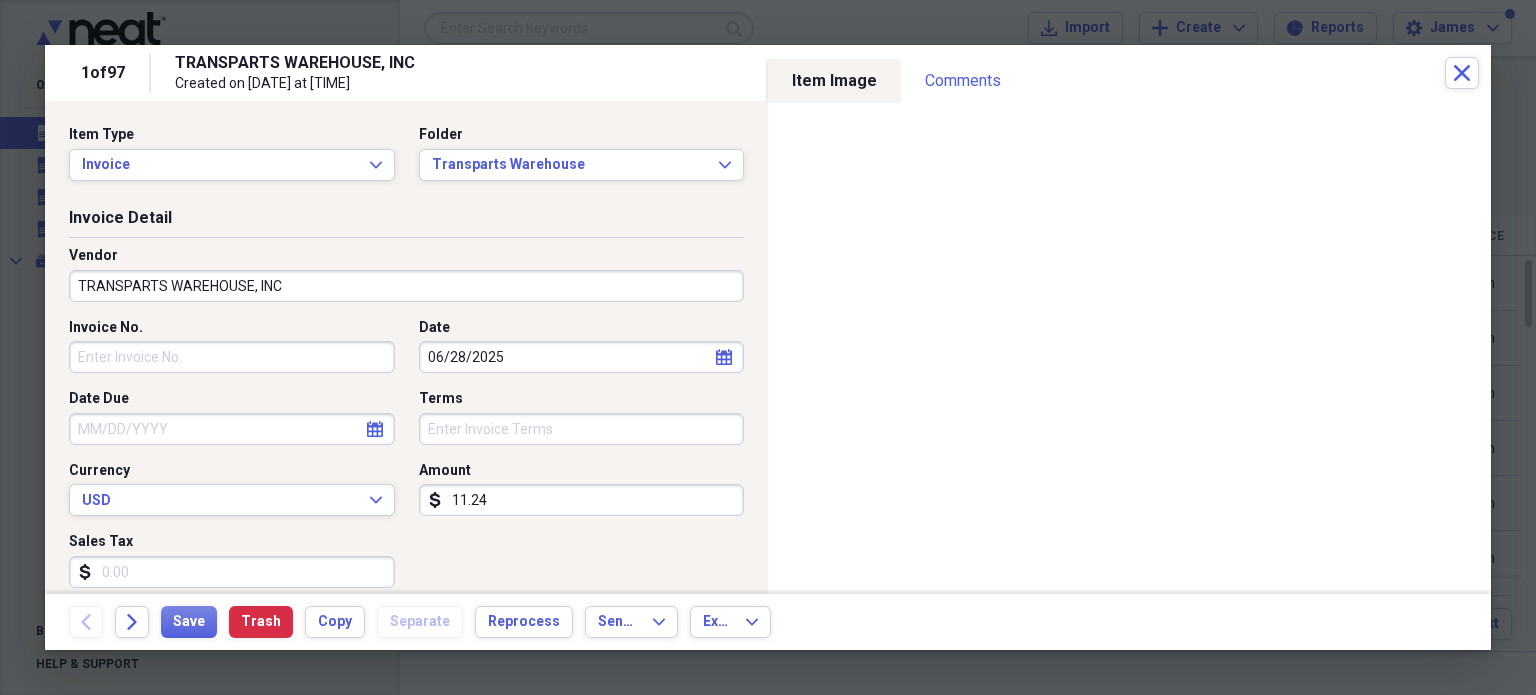 click on "1  of  97 TRANSPARTS WAREHOUSE, INC Created on [DATE] at [TIME] Close" at bounding box center (768, 73) 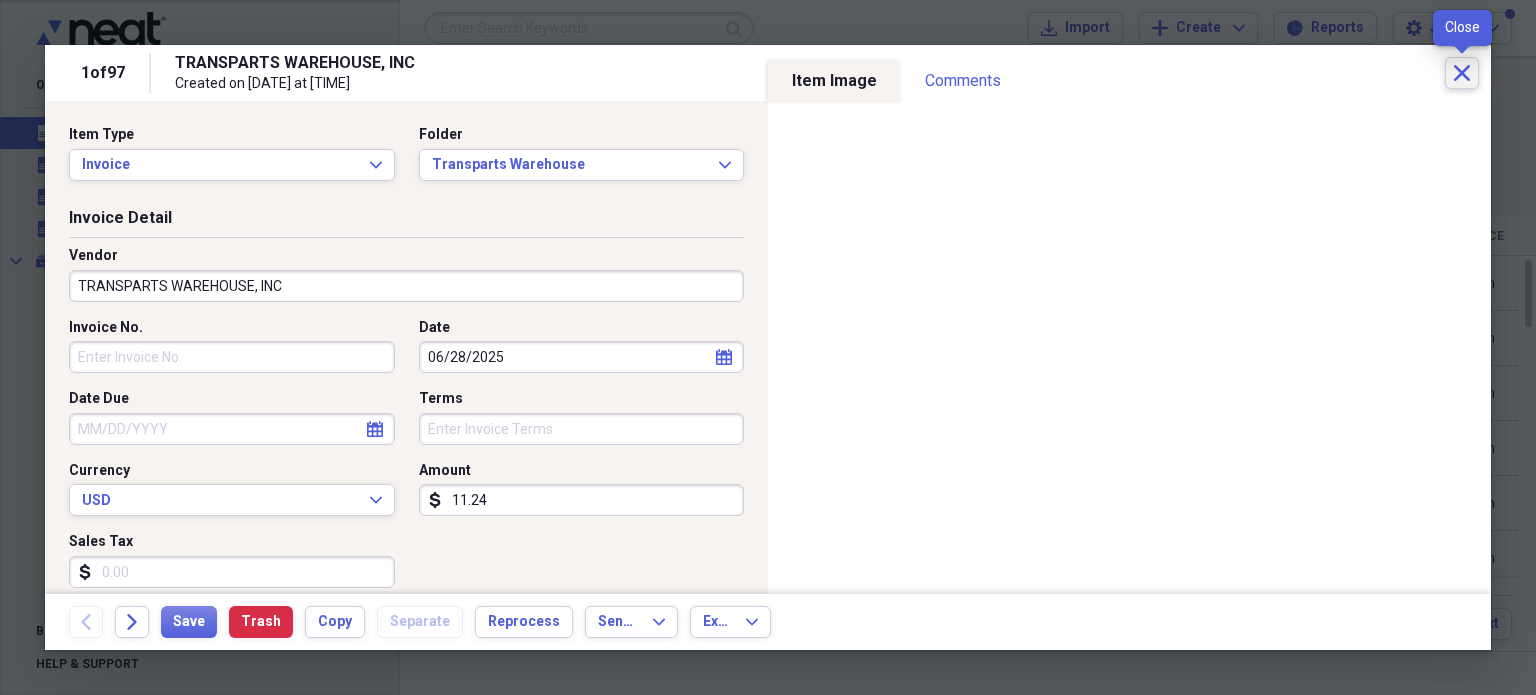 click 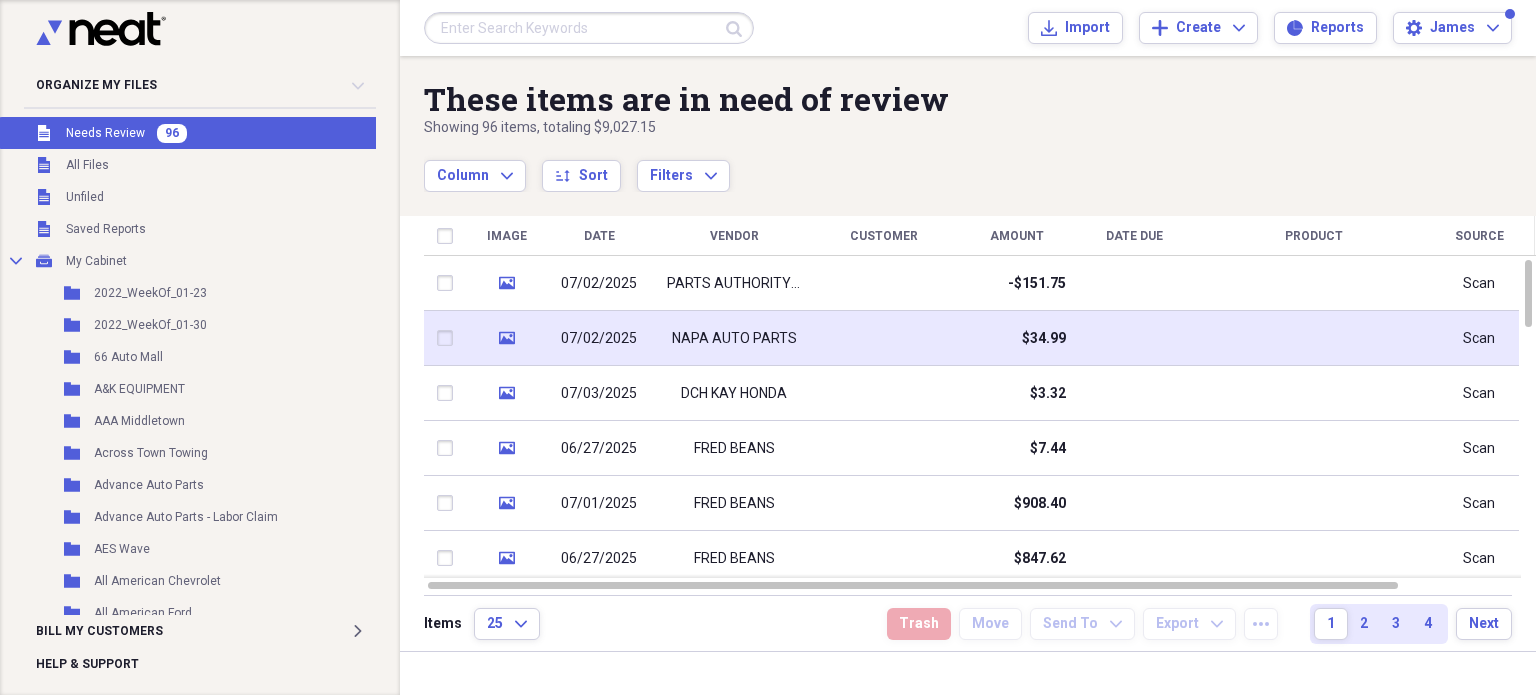 click on "$34.99" at bounding box center [1016, 338] 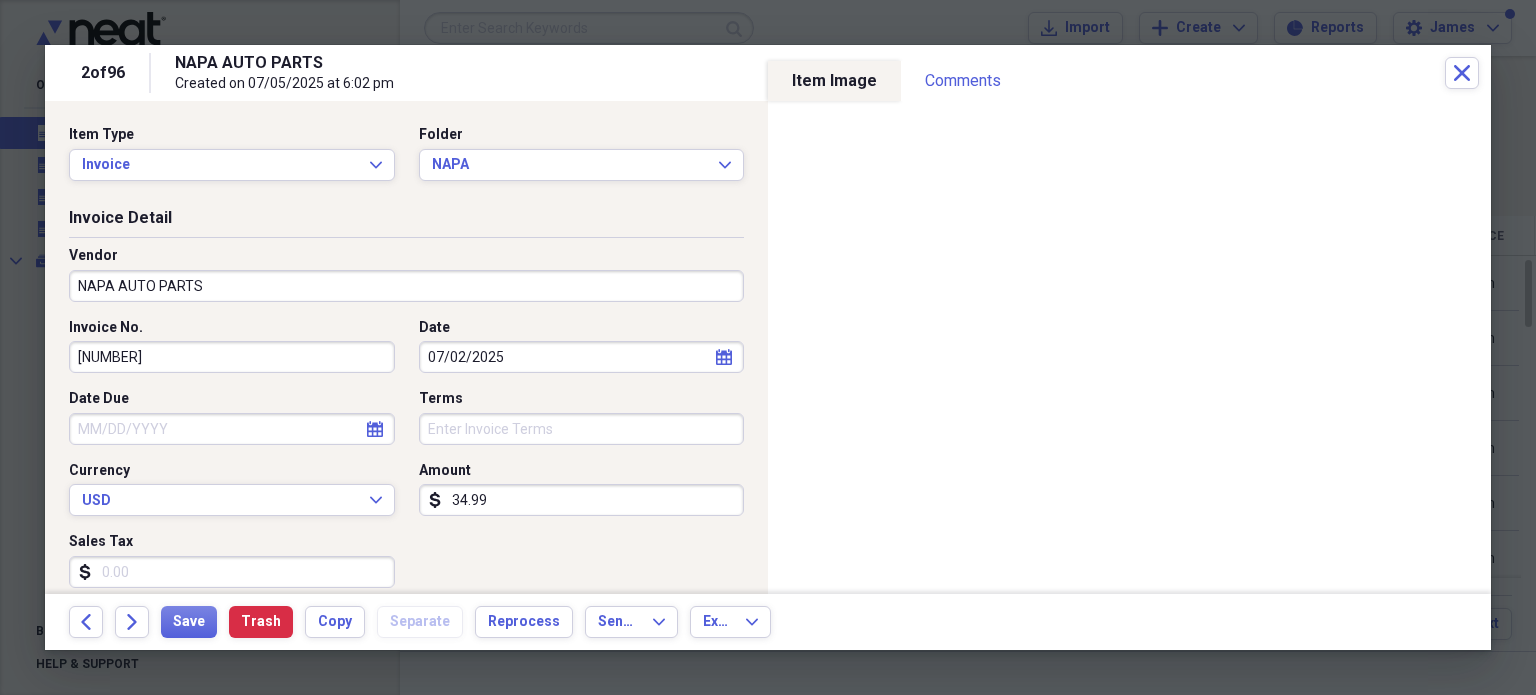 click on "[NUMBER]" at bounding box center [232, 357] 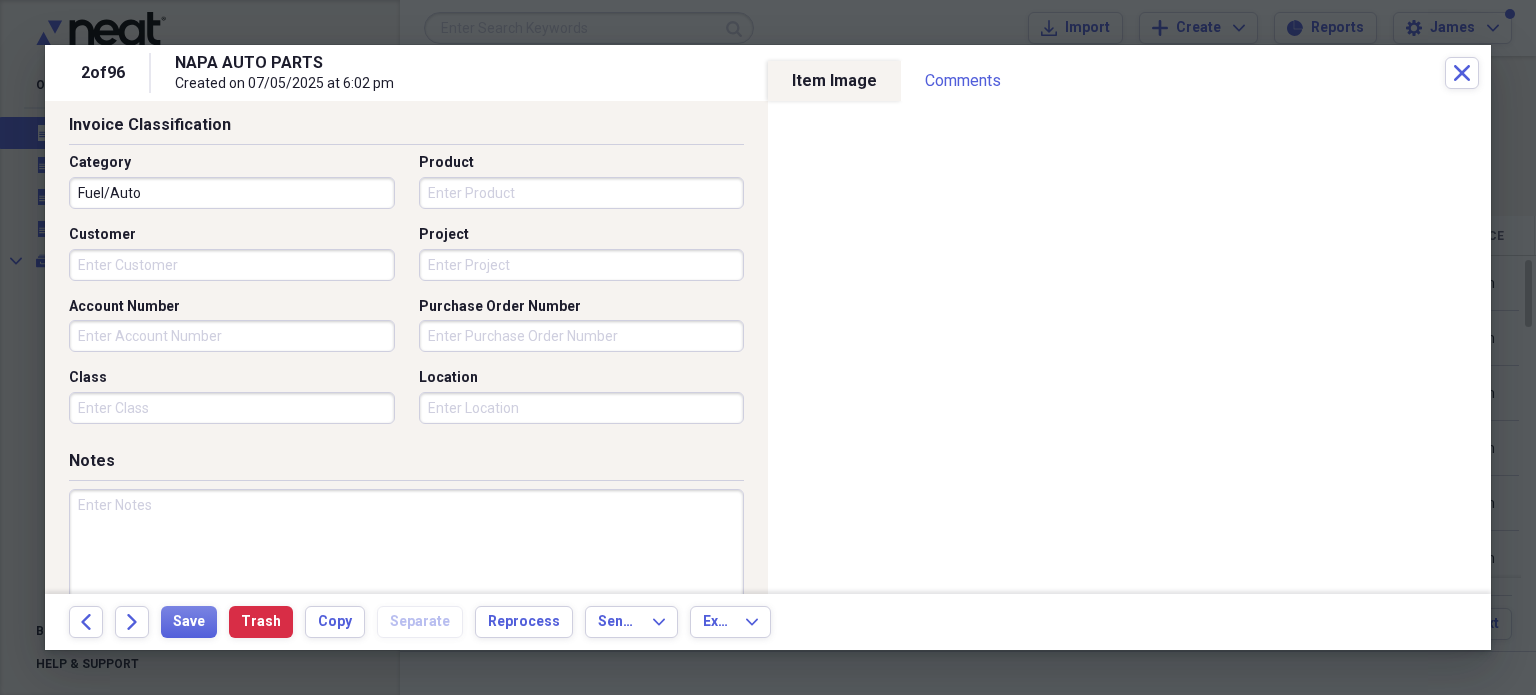 scroll, scrollTop: 502, scrollLeft: 0, axis: vertical 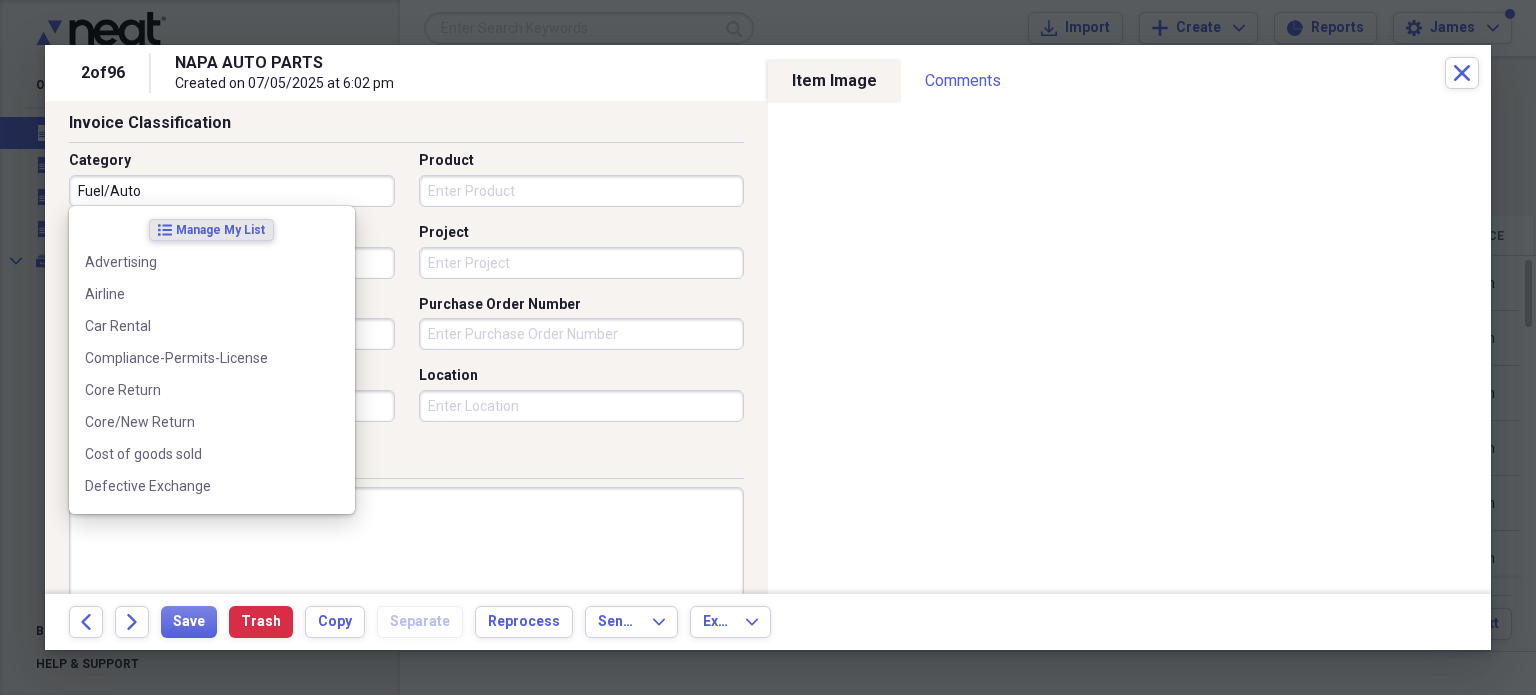 click on "Fuel/Auto" at bounding box center (232, 191) 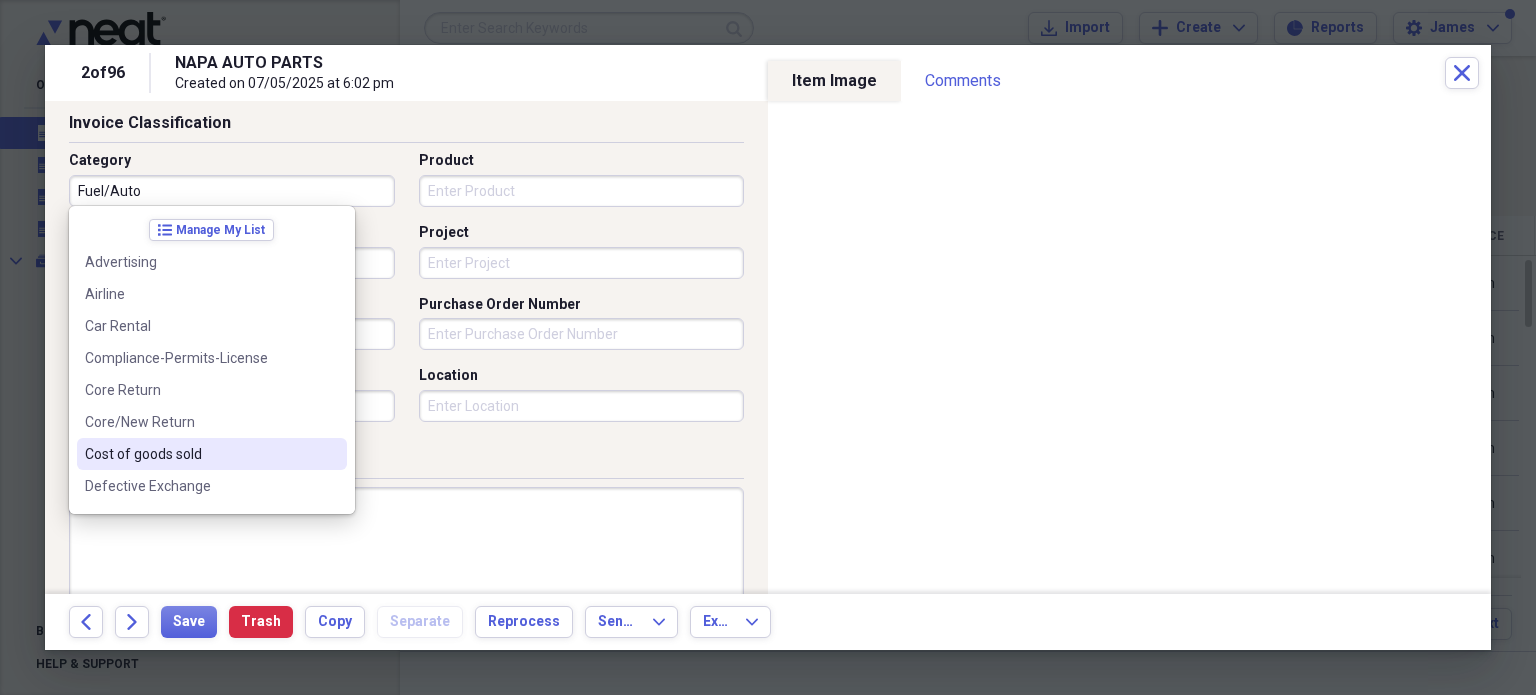 click on "Cost of goods sold" at bounding box center [200, 454] 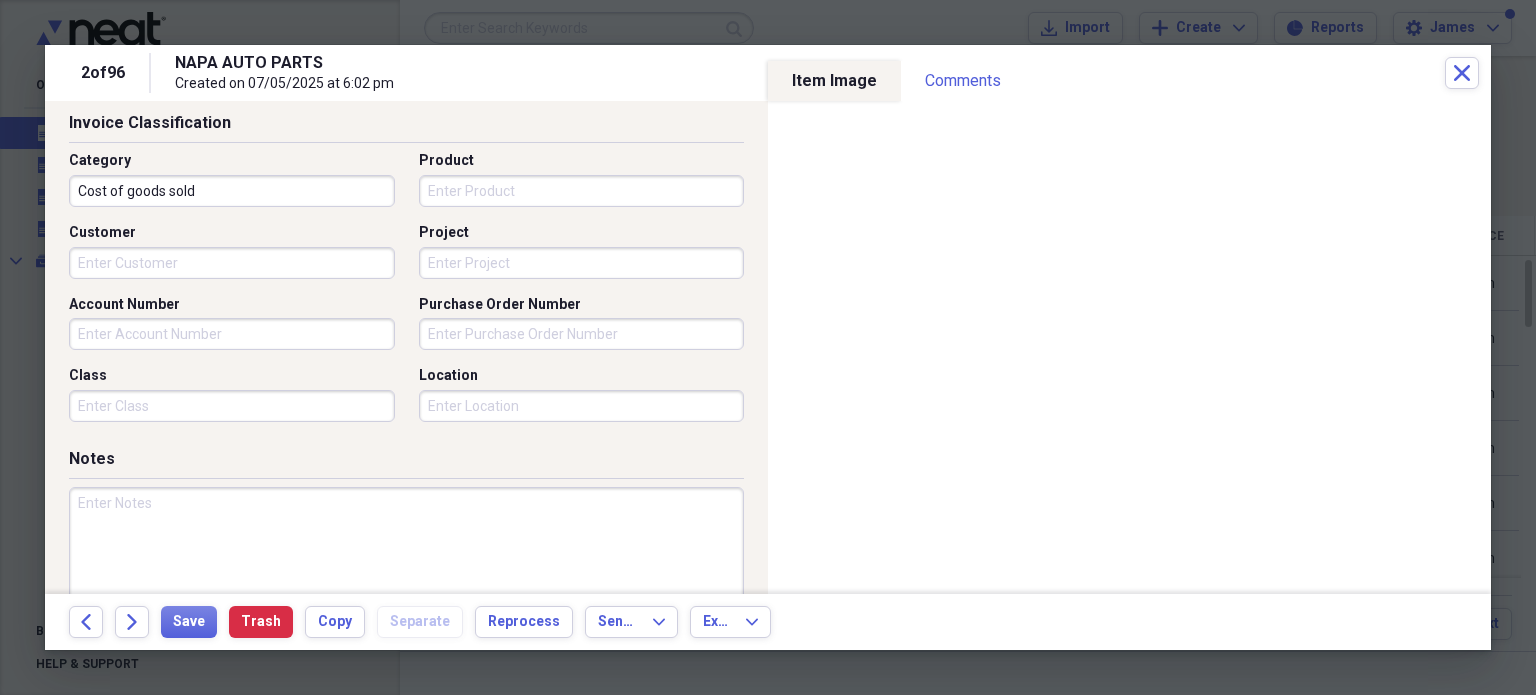 click on "Project" at bounding box center [582, 263] 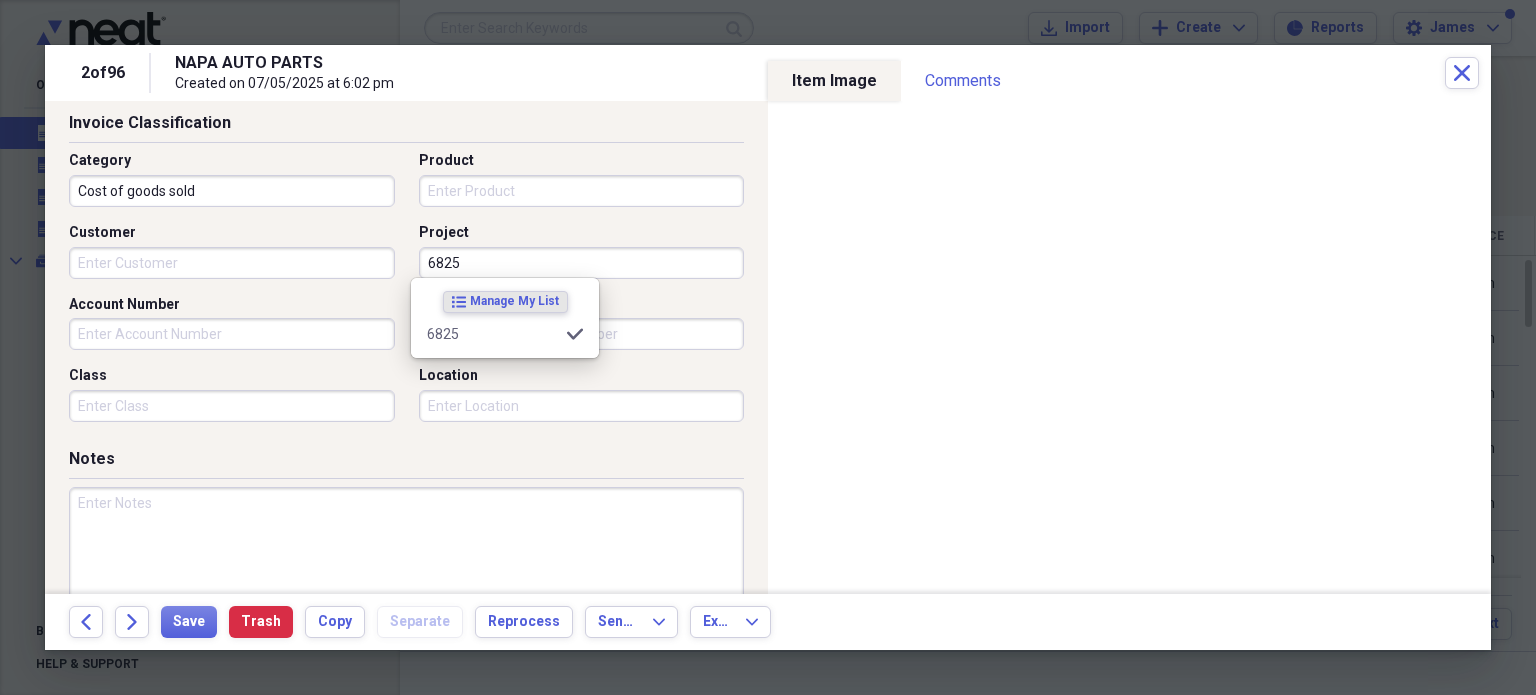 type on "6825" 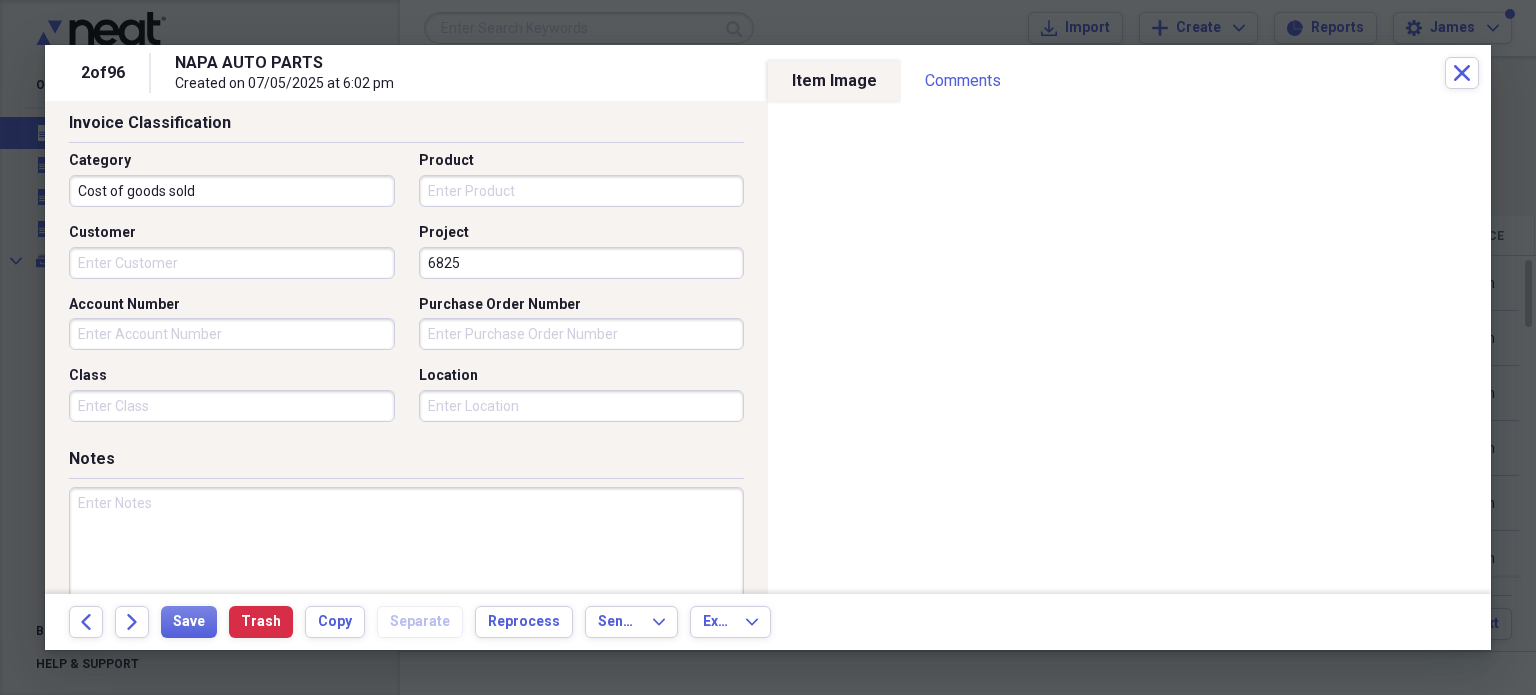 click on "Purchase Order Number" at bounding box center [582, 334] 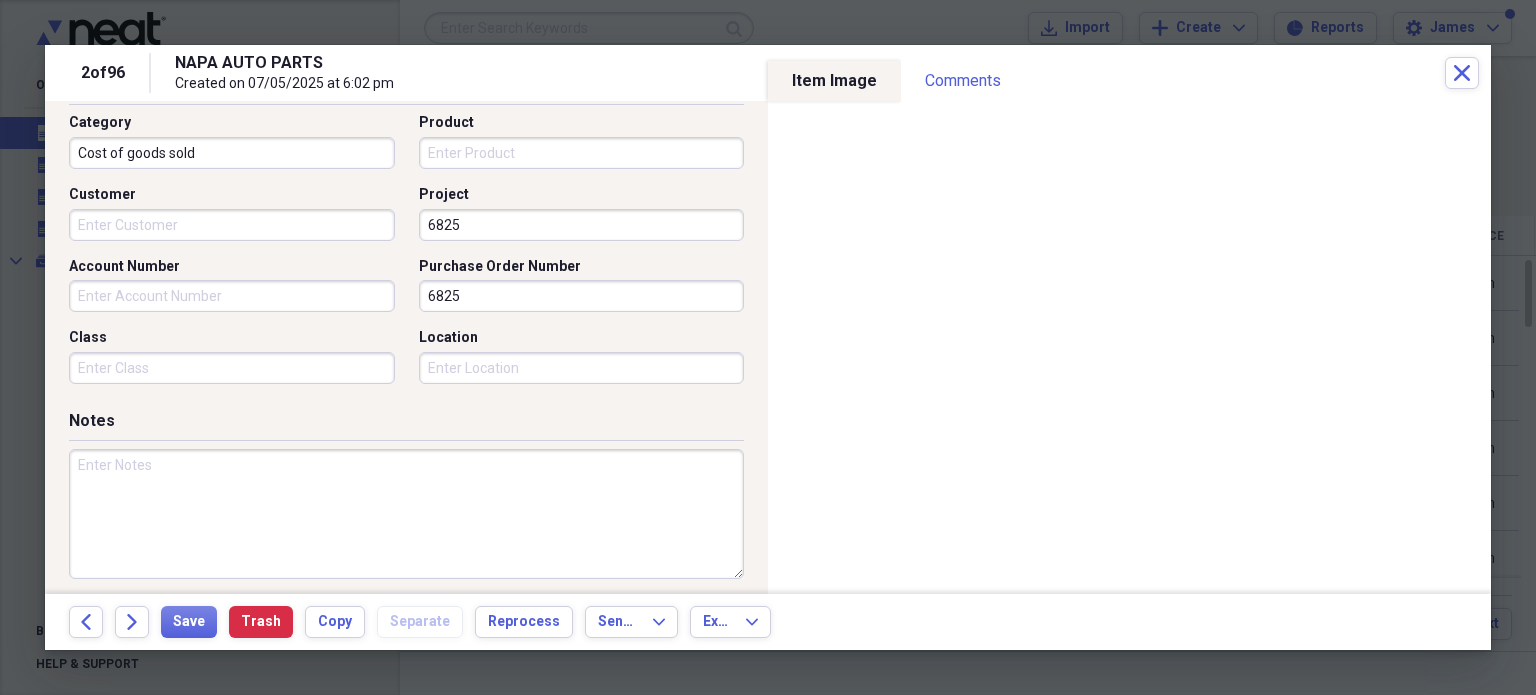 scroll, scrollTop: 545, scrollLeft: 0, axis: vertical 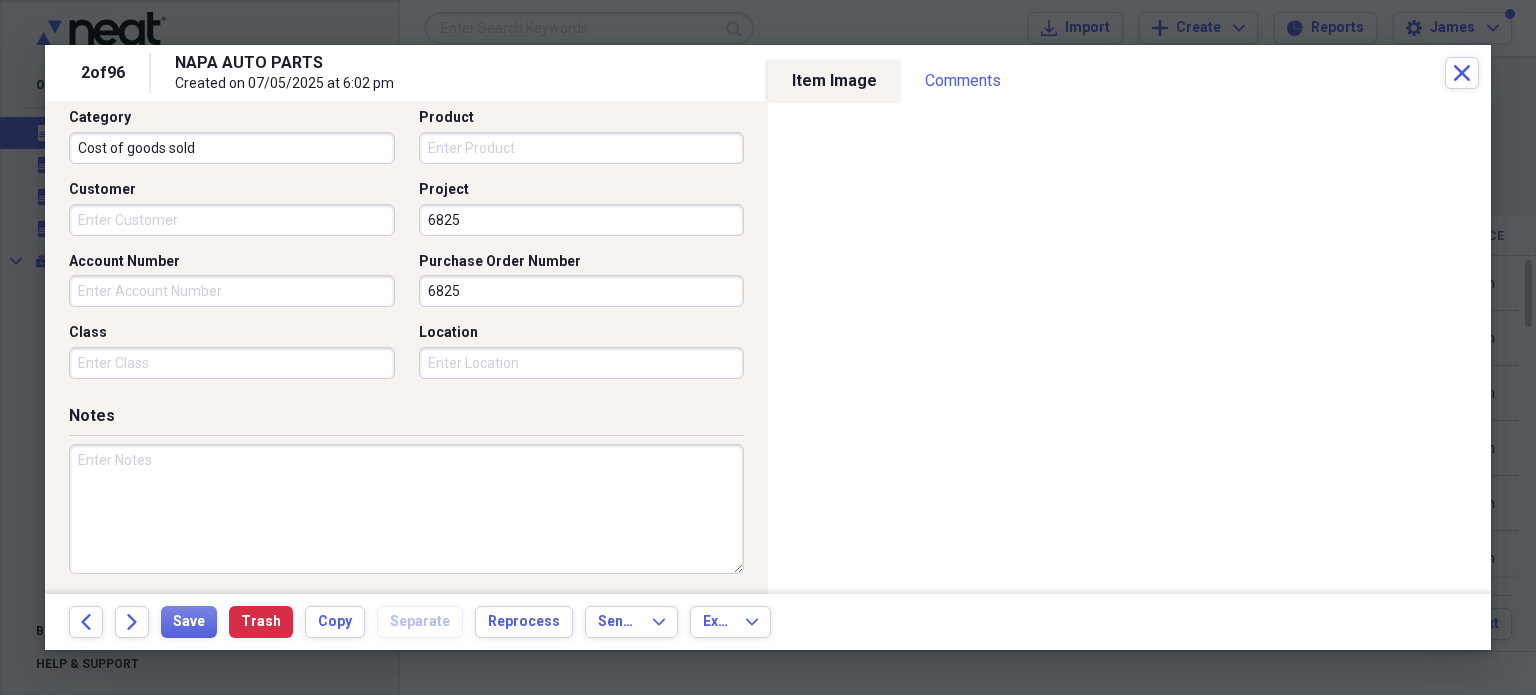 type on "6825" 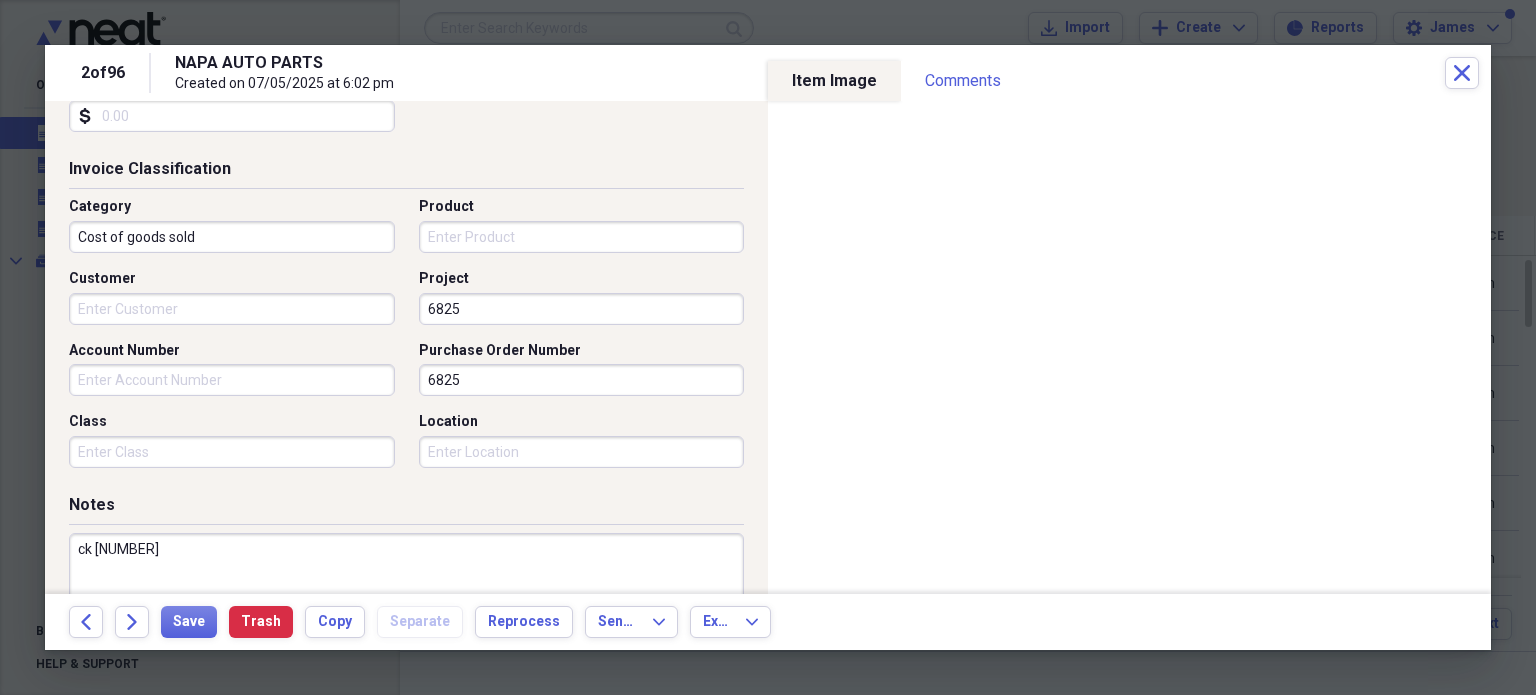 scroll, scrollTop: 457, scrollLeft: 0, axis: vertical 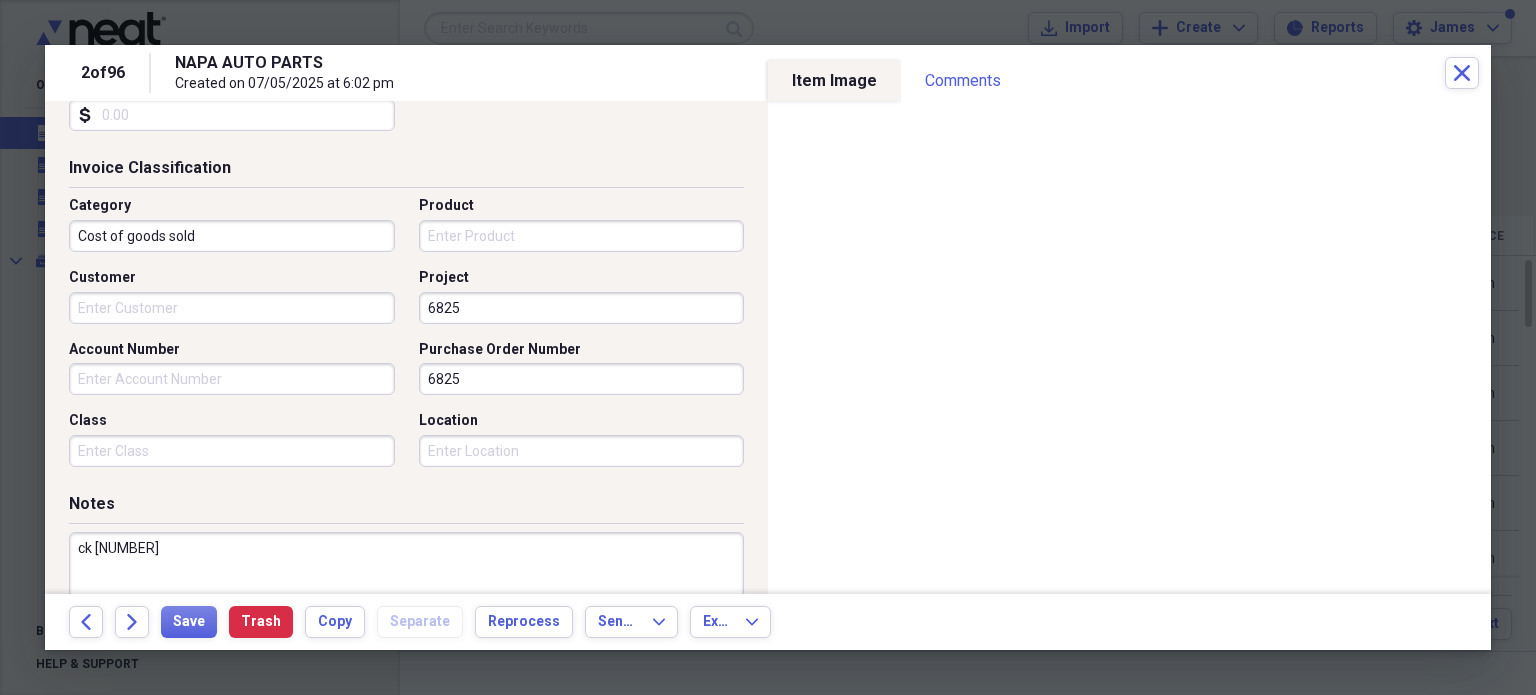 type on "ck [NUMBER]" 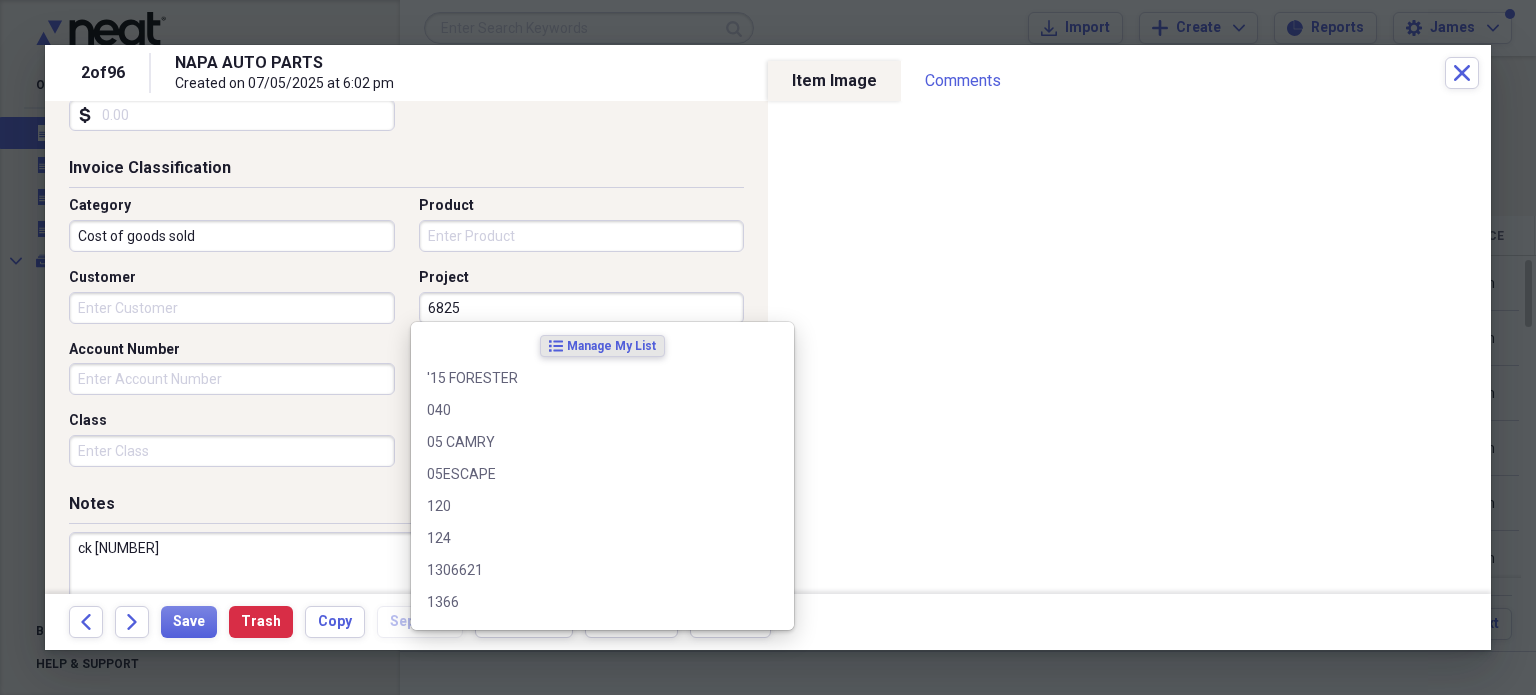 click on "Invoice Classification" at bounding box center (406, 172) 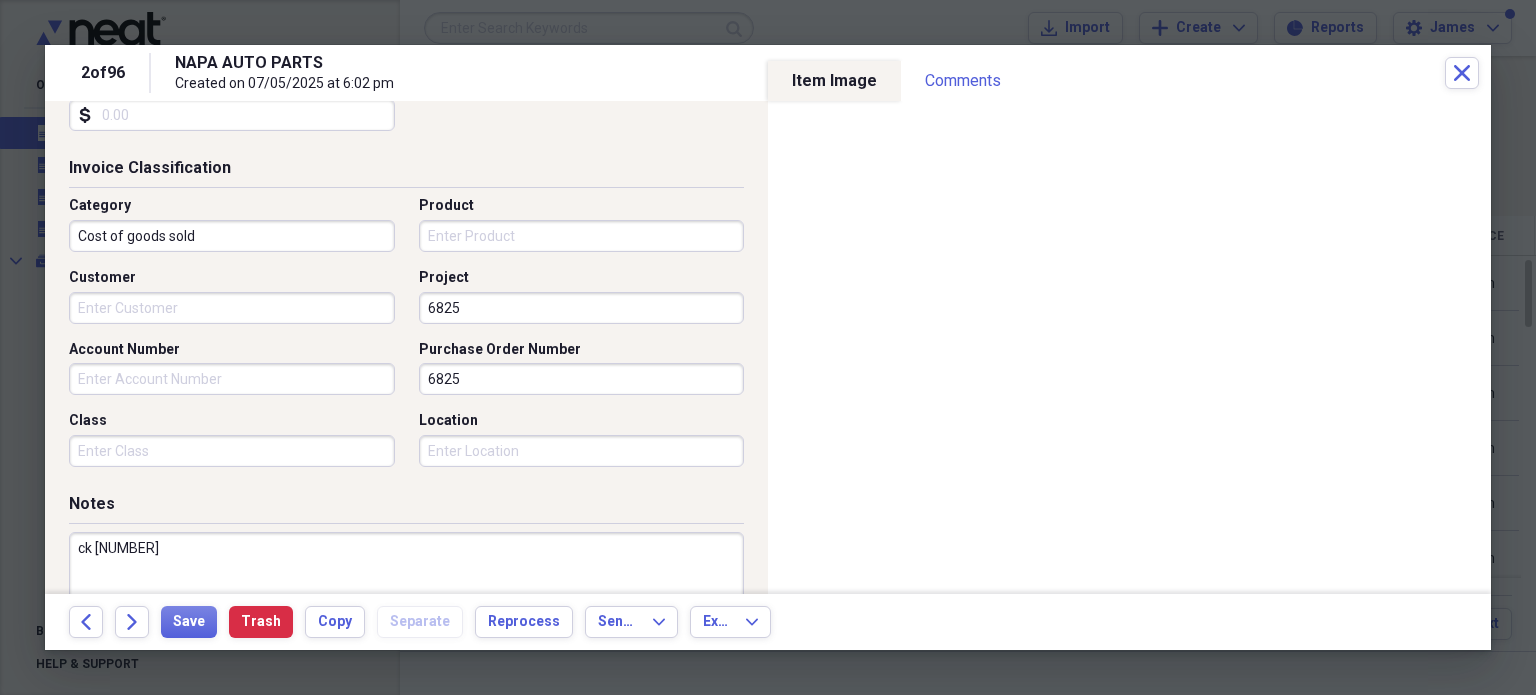 scroll, scrollTop: 697, scrollLeft: 0, axis: vertical 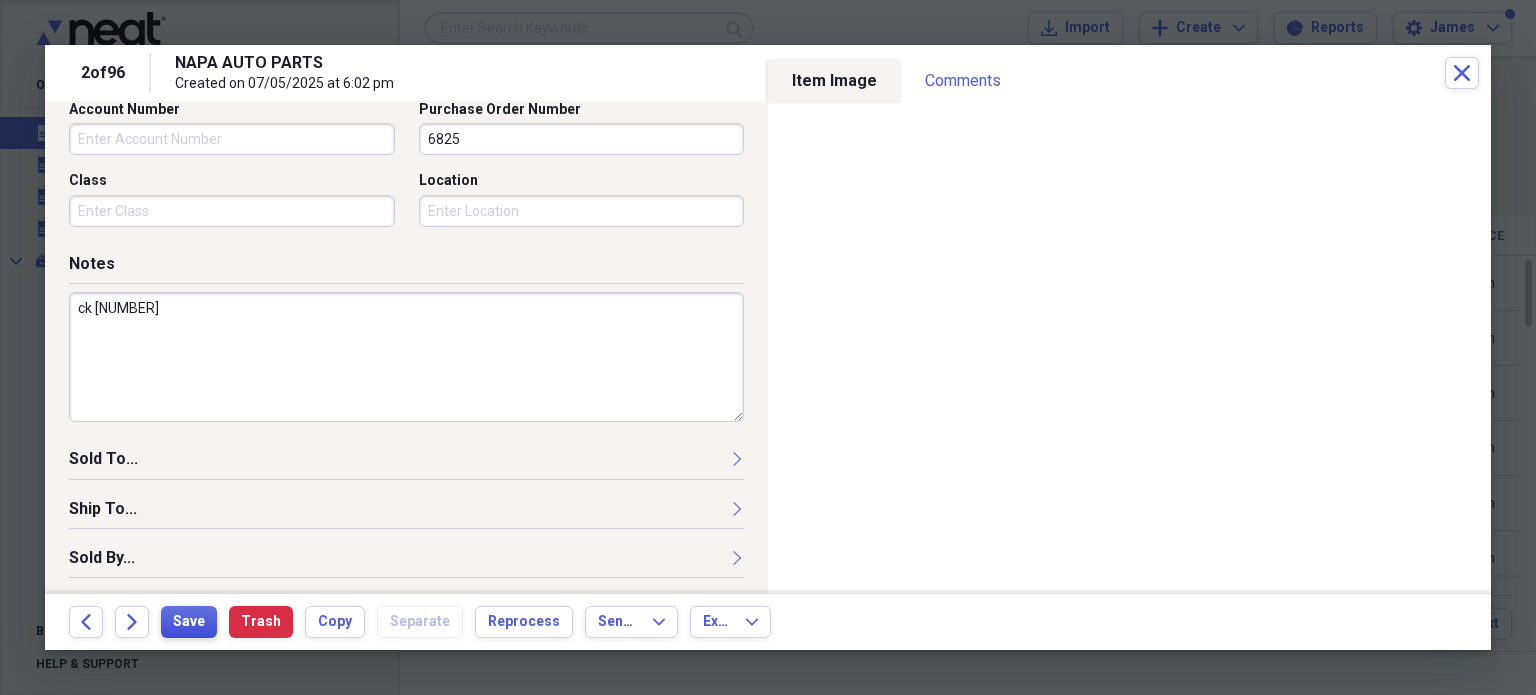click on "Save" at bounding box center [189, 622] 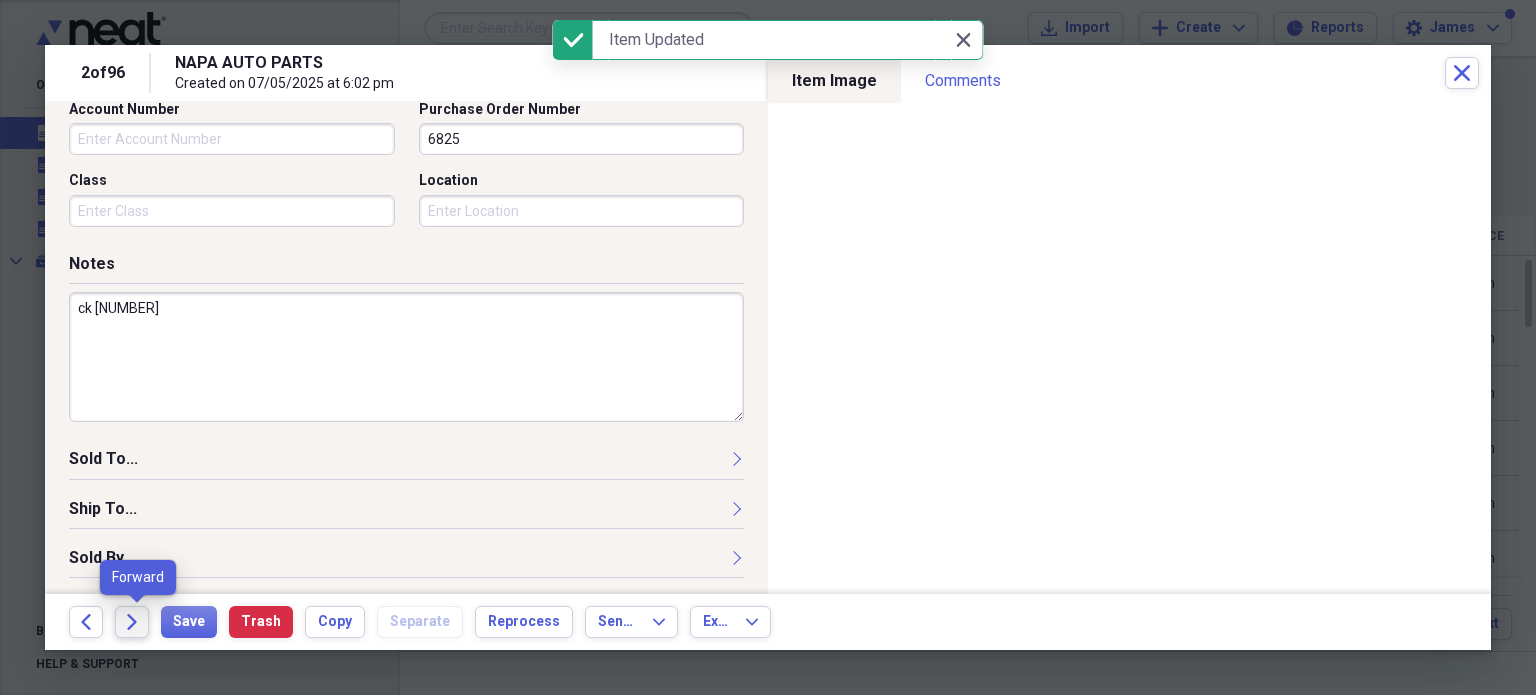 click on "Forward" 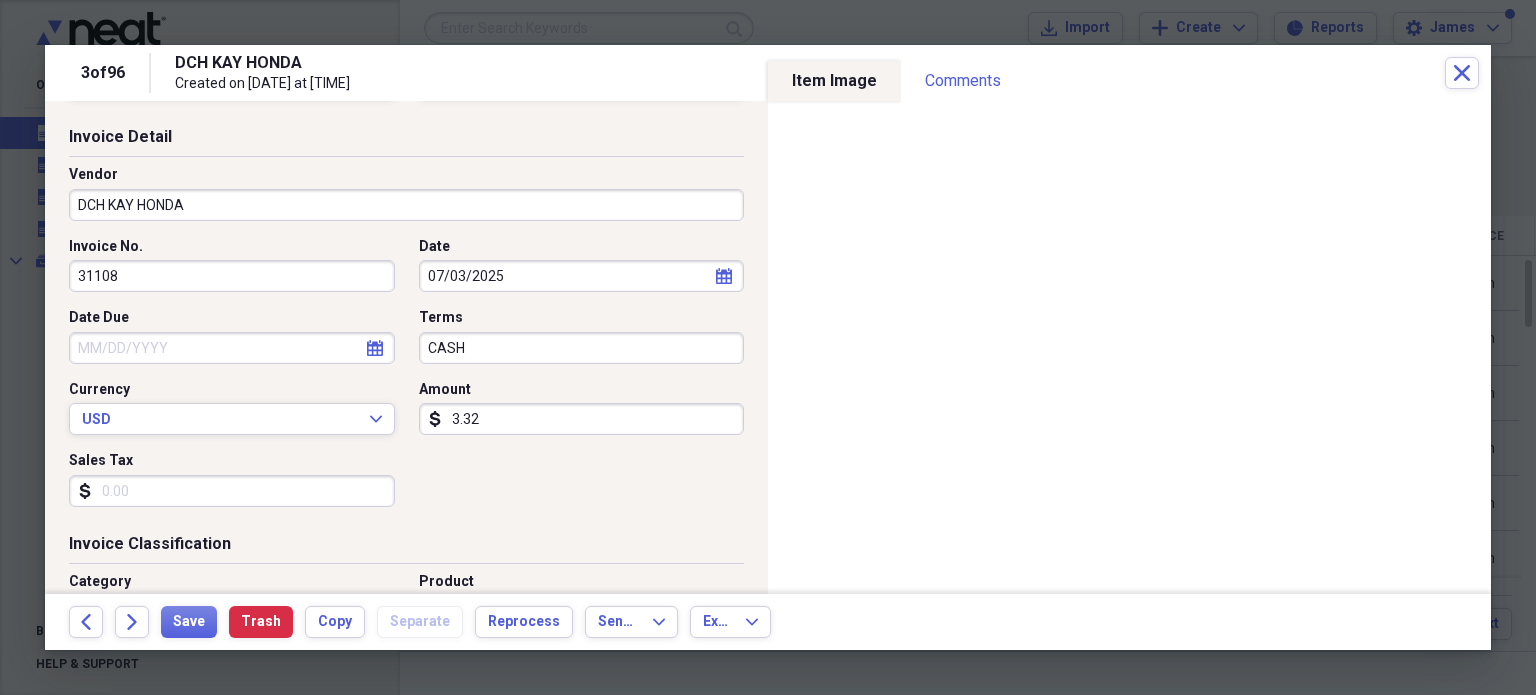 scroll, scrollTop: 113, scrollLeft: 0, axis: vertical 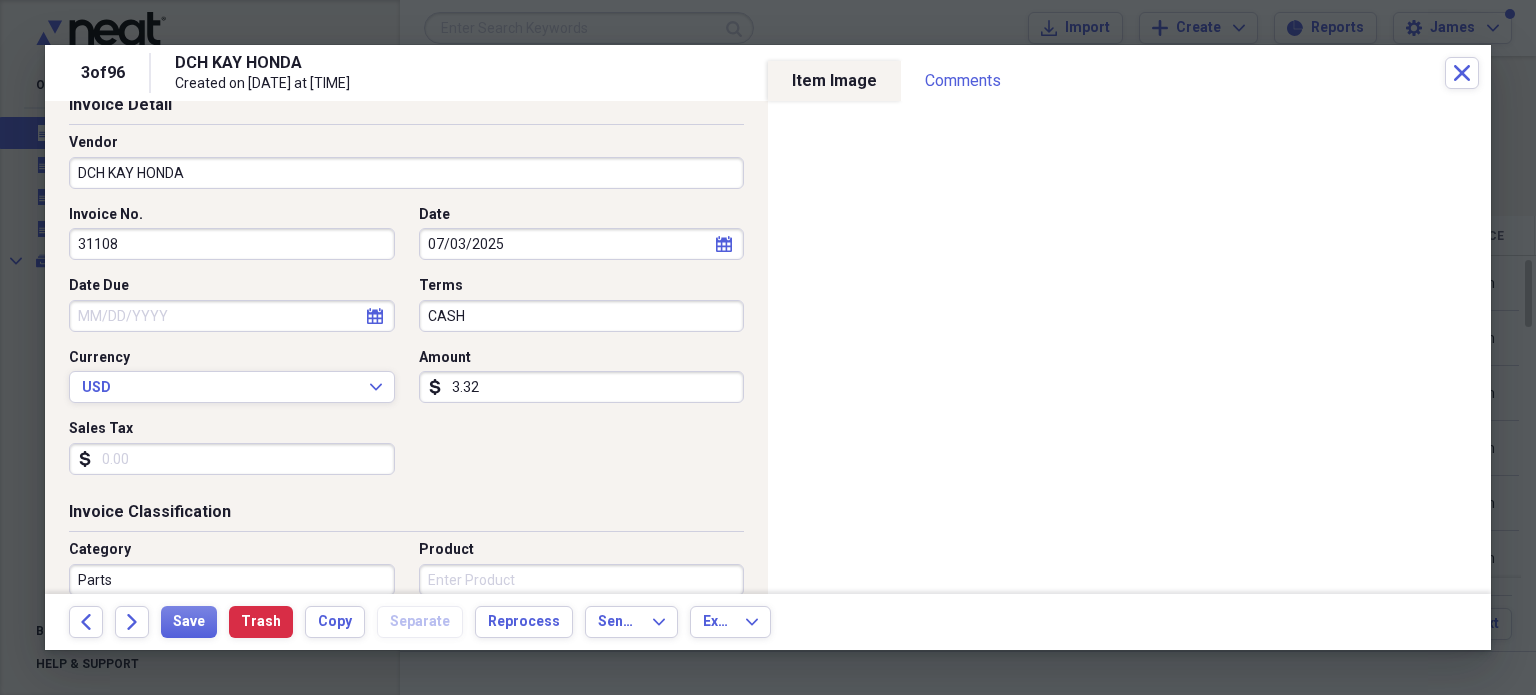click on "CASH" at bounding box center [582, 316] 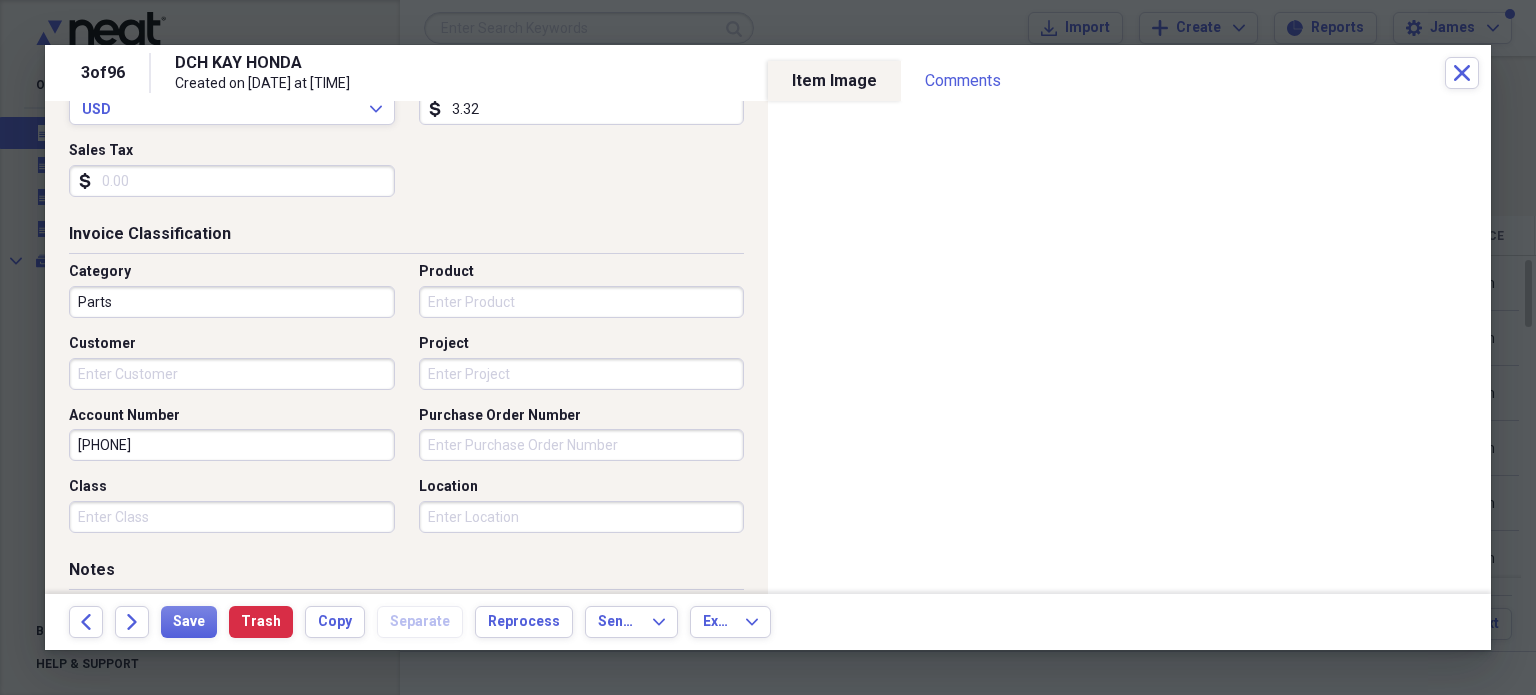 scroll, scrollTop: 413, scrollLeft: 0, axis: vertical 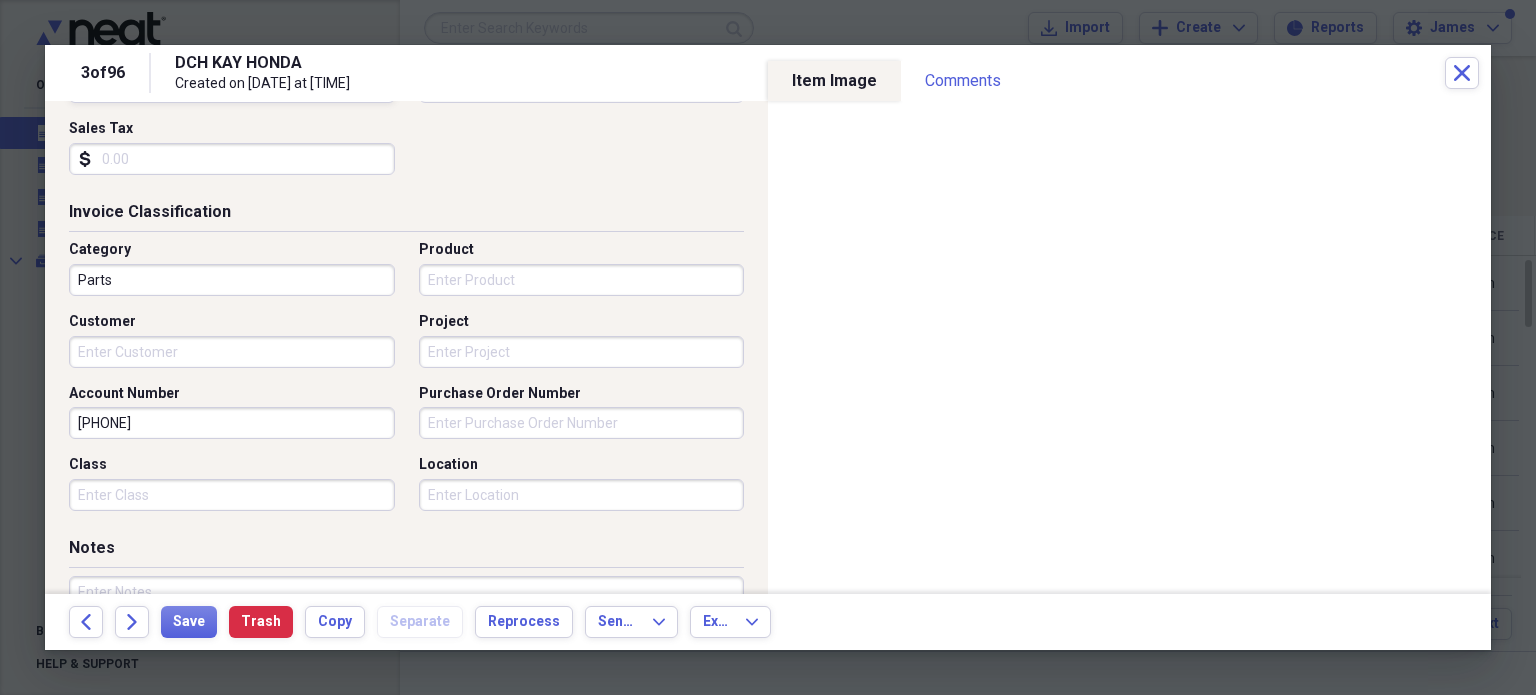type 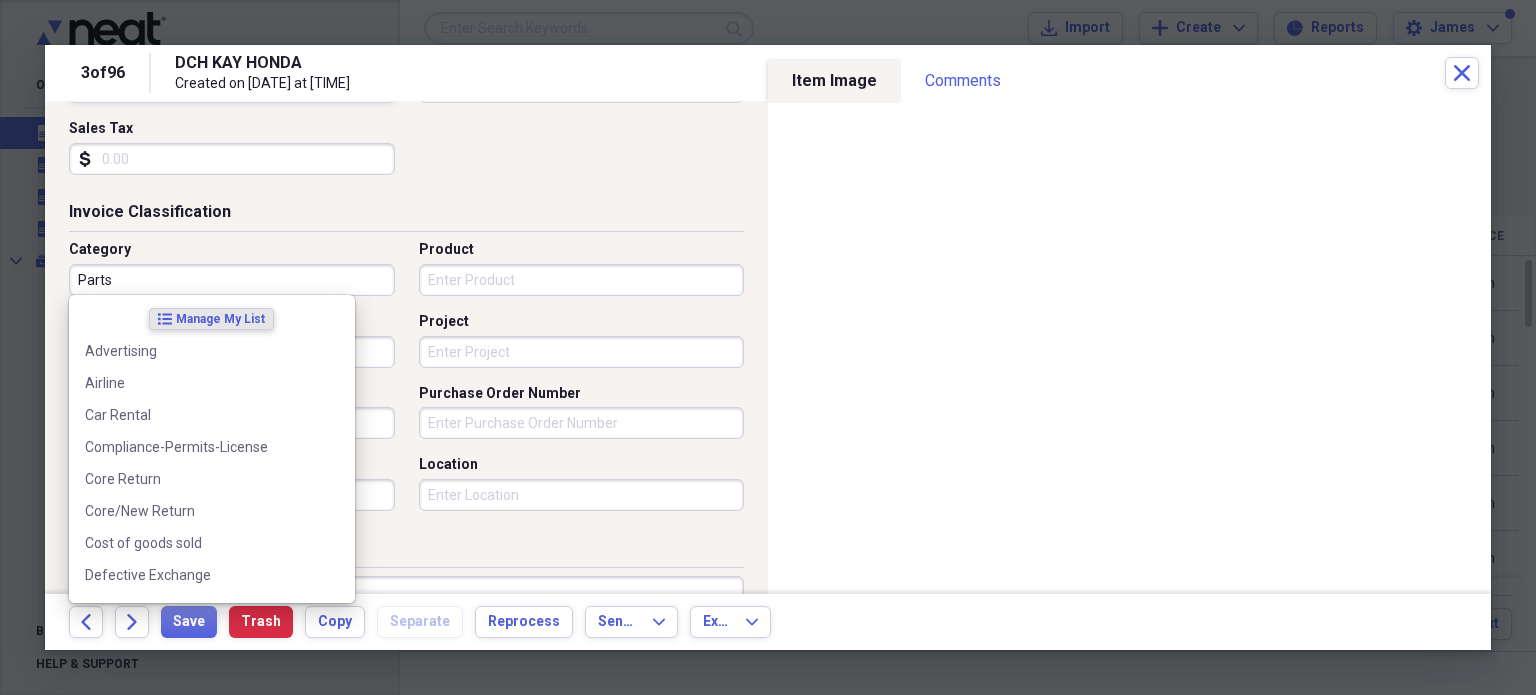 click on "Parts" at bounding box center (232, 280) 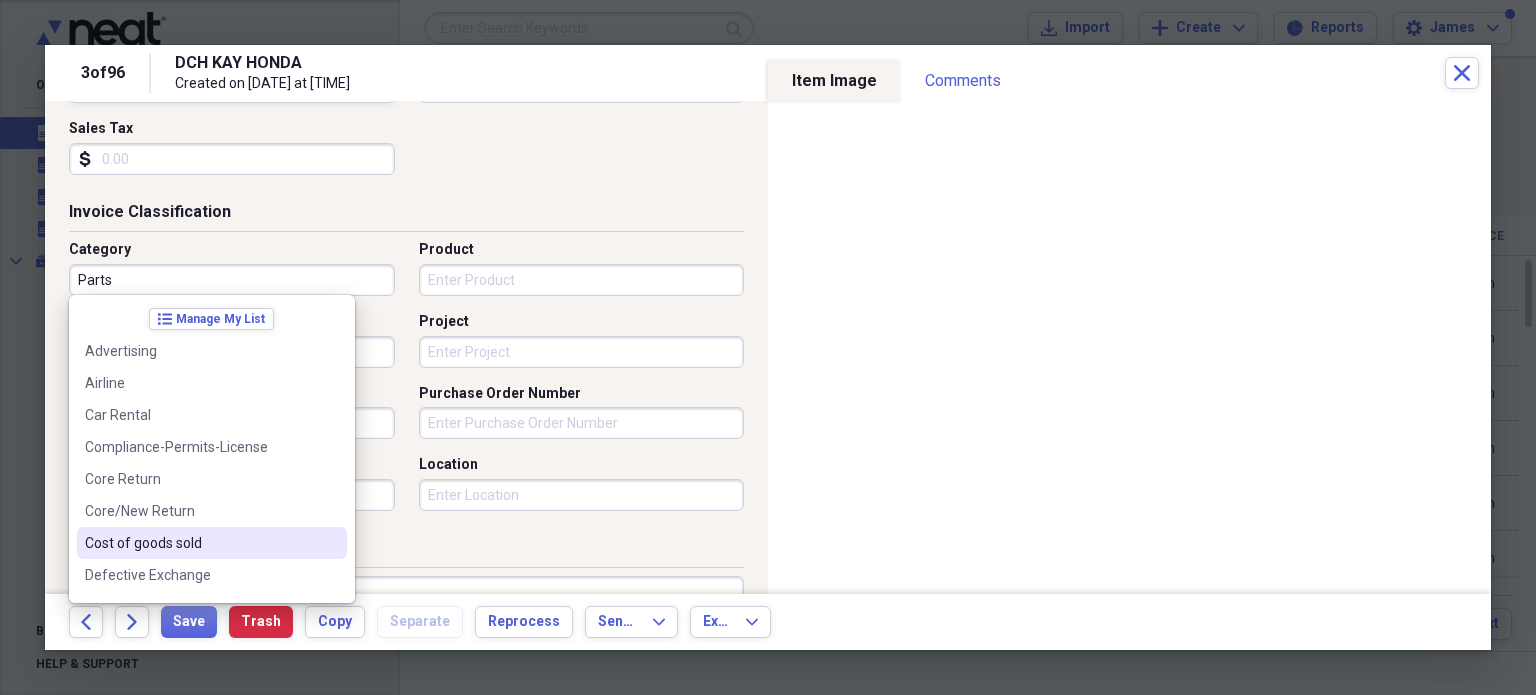 click on "Cost of goods sold" at bounding box center [200, 543] 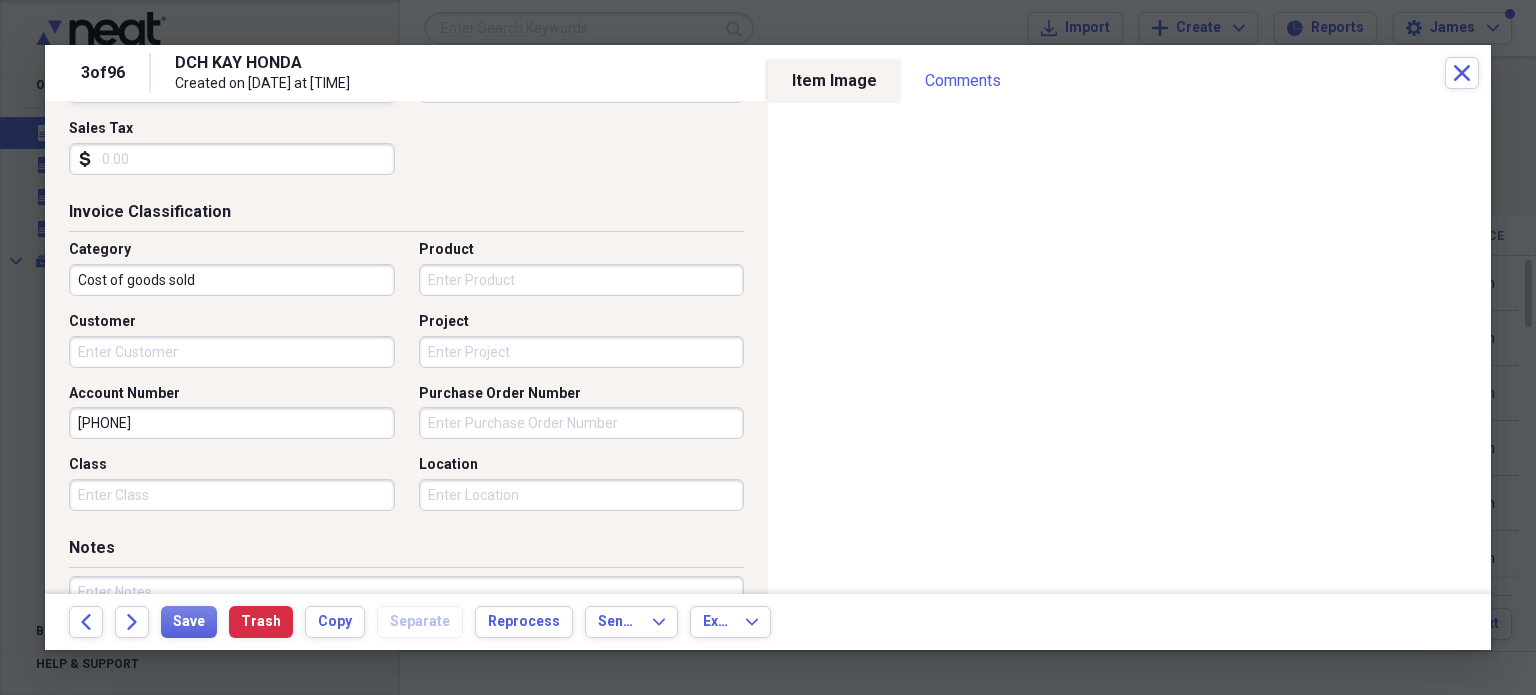 click on "Project" at bounding box center [582, 352] 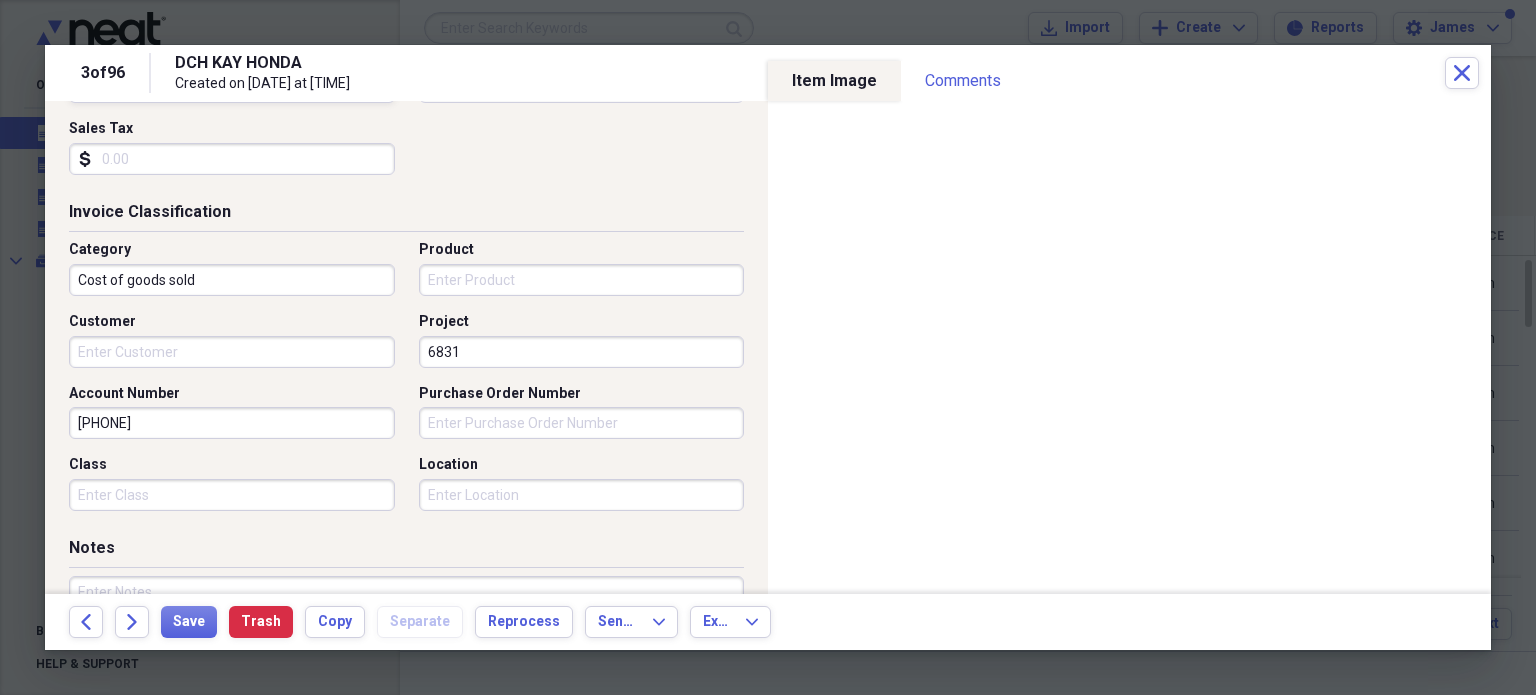 type on "6831" 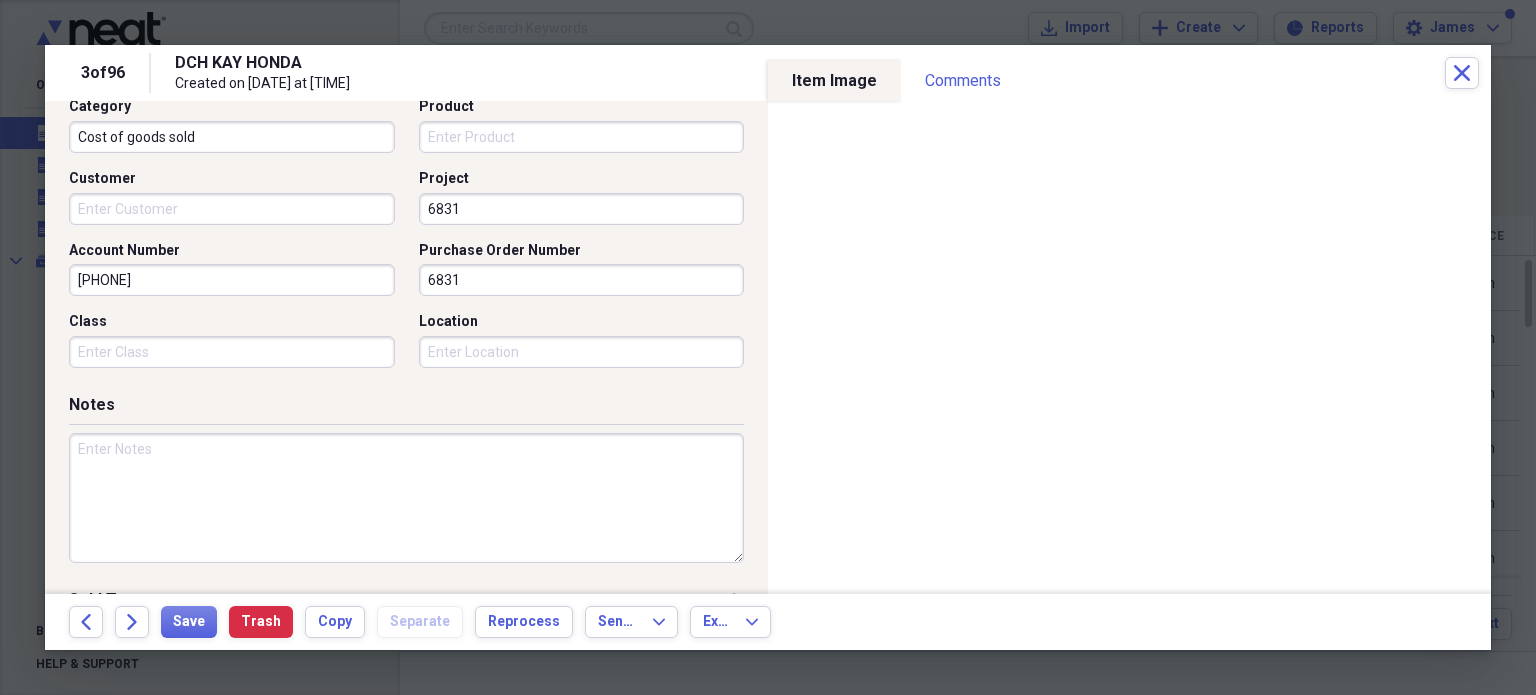 scroll, scrollTop: 595, scrollLeft: 0, axis: vertical 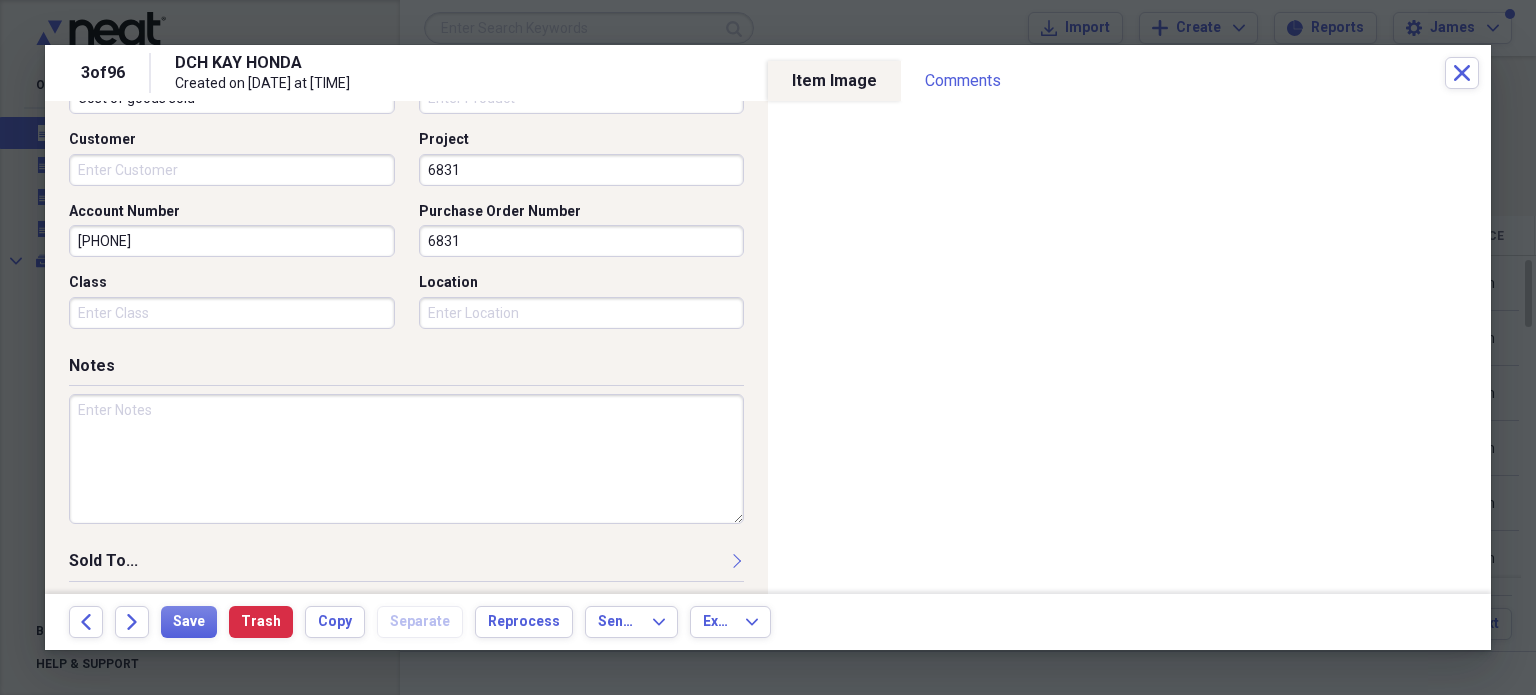type on "6831" 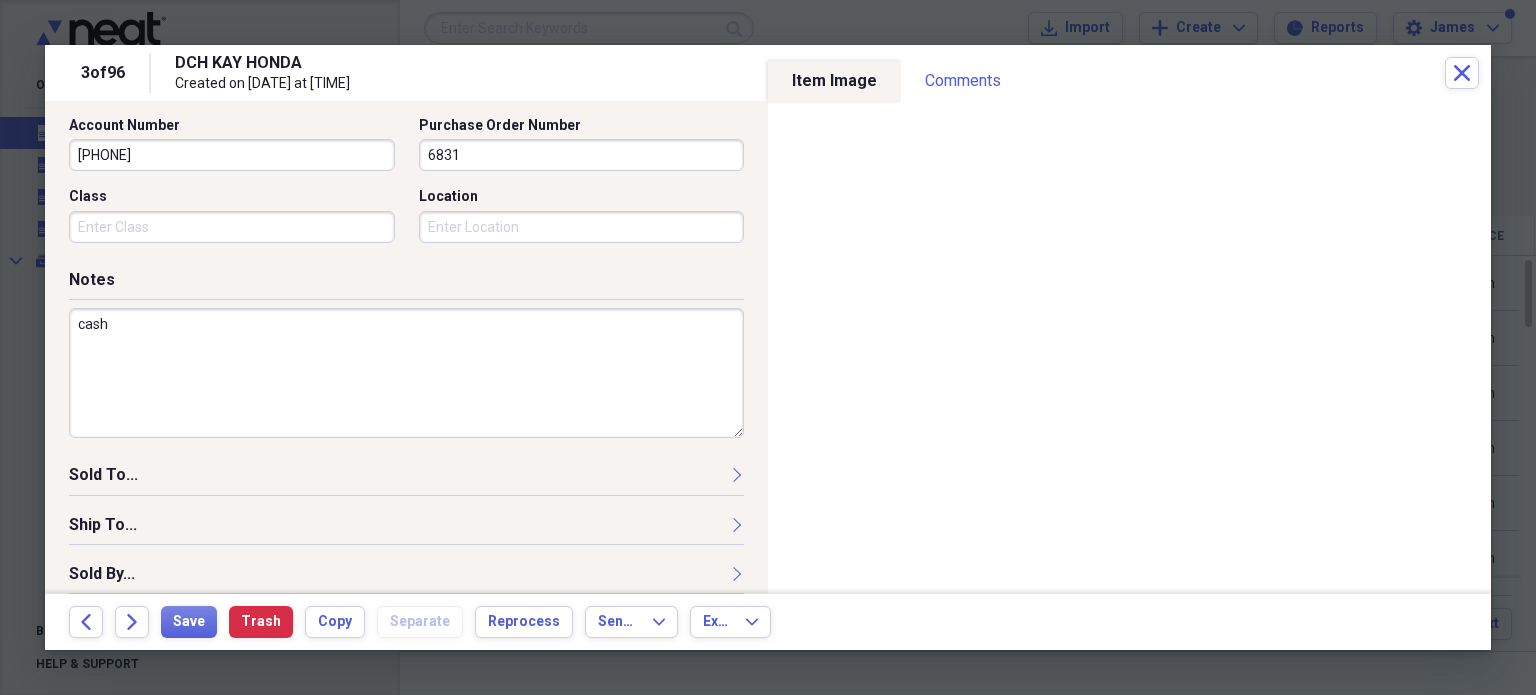 scroll, scrollTop: 697, scrollLeft: 0, axis: vertical 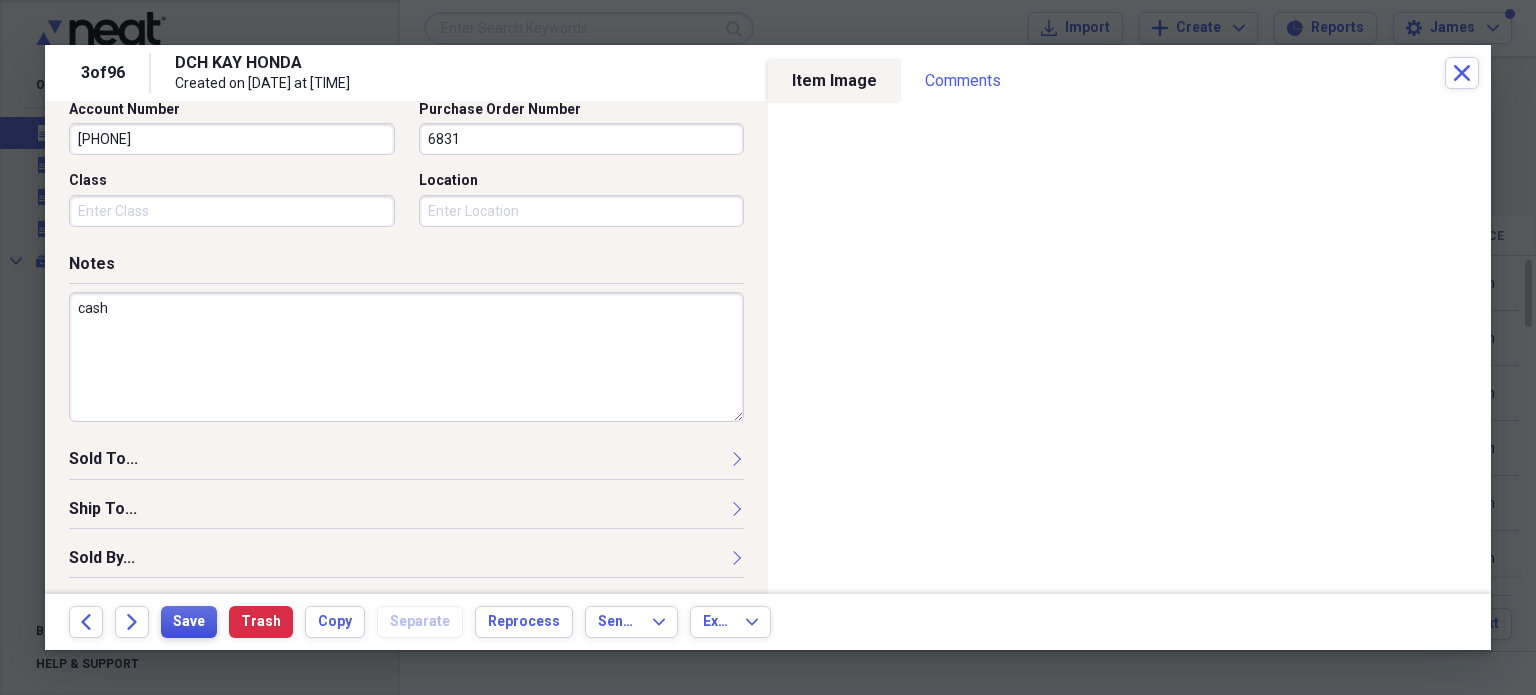 type on "cash" 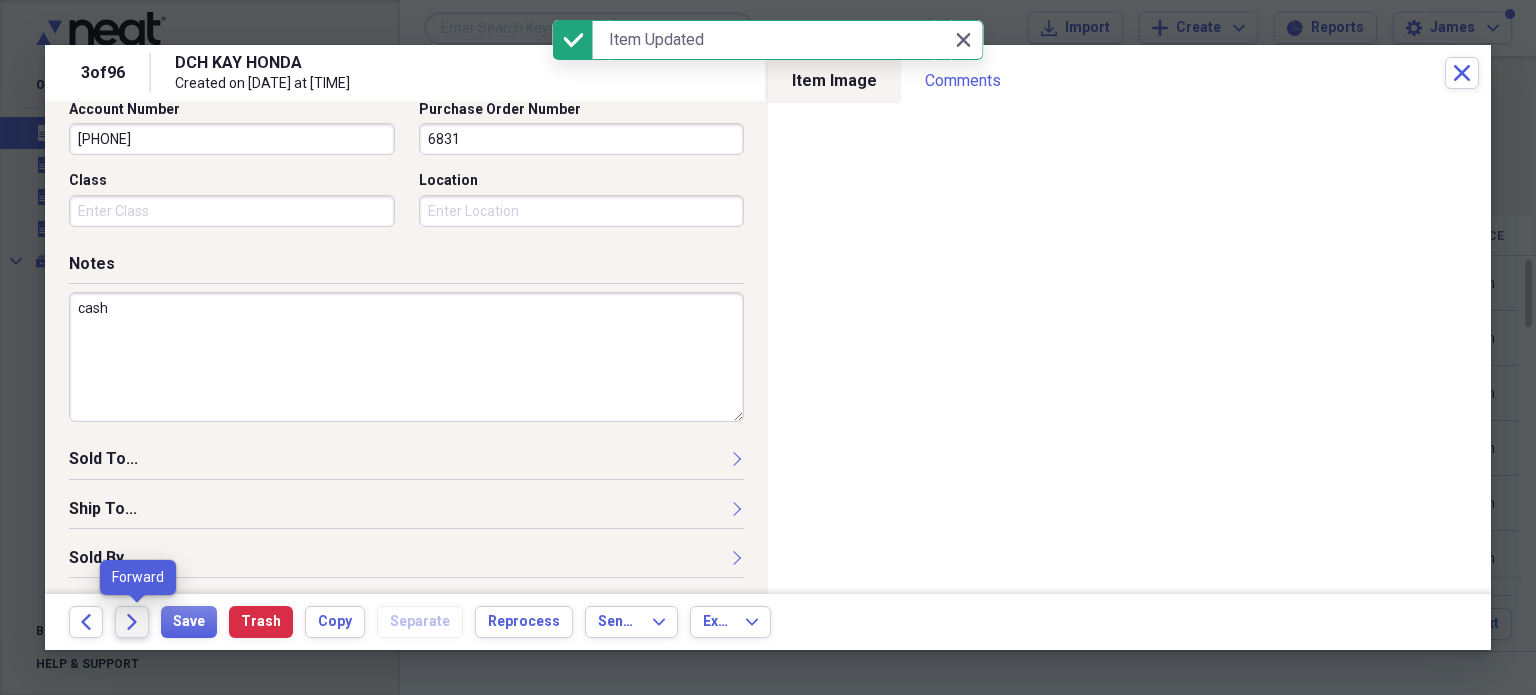 click 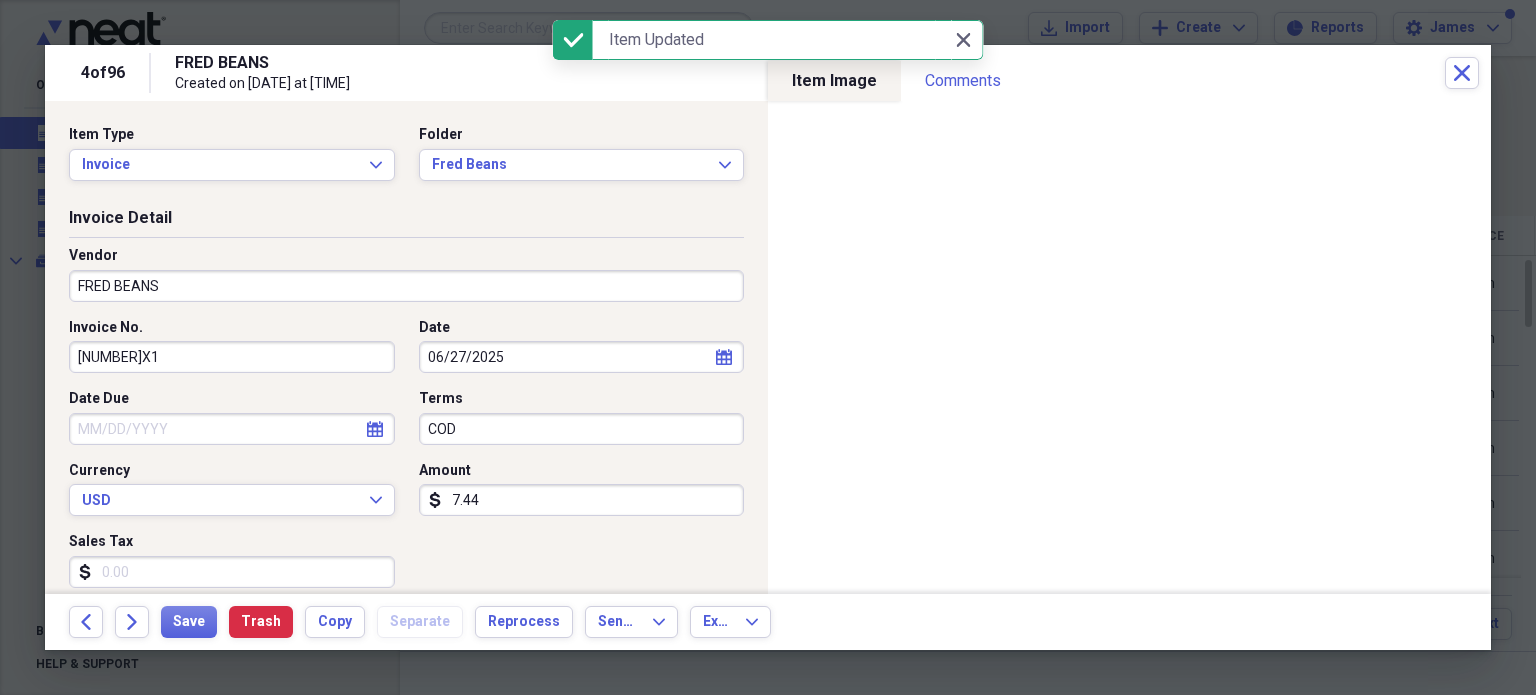 click on "Vendor" at bounding box center (406, 256) 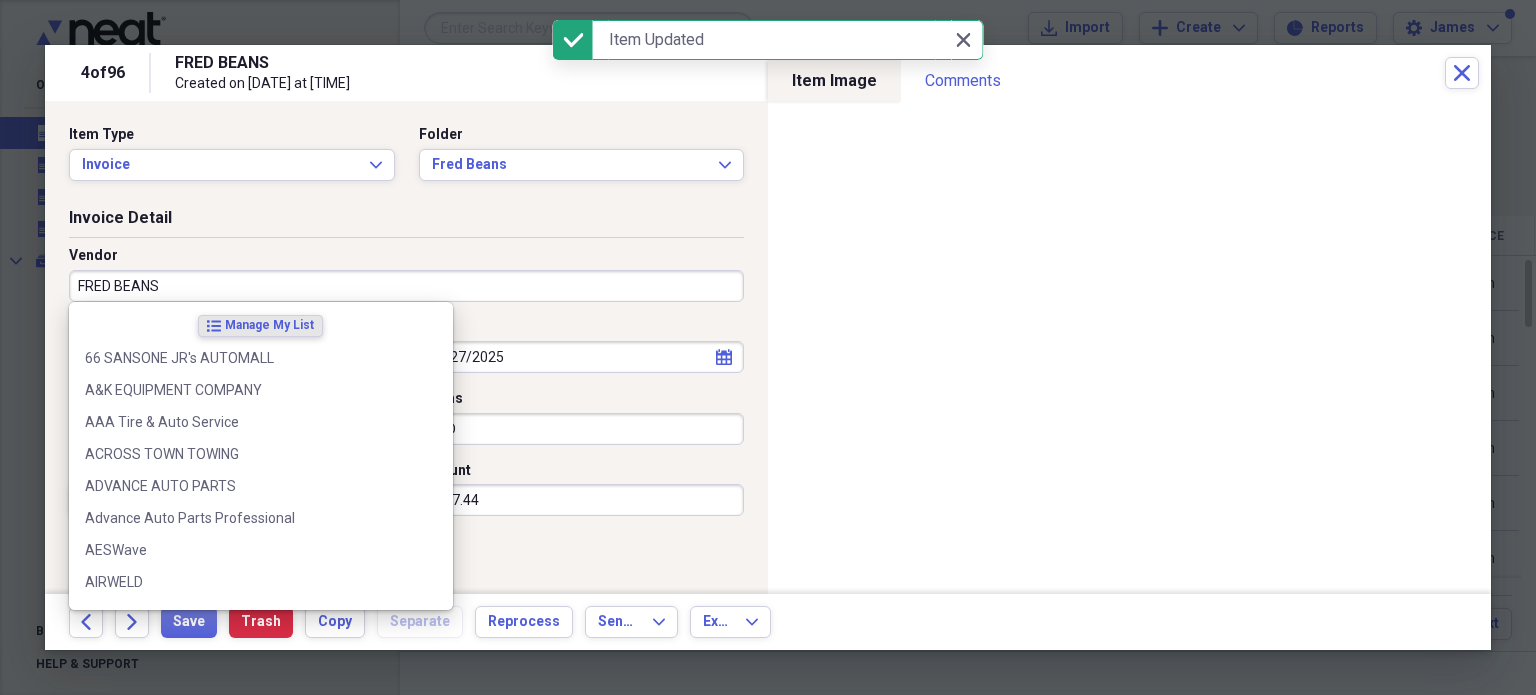 click on "FRED BEANS" at bounding box center [406, 286] 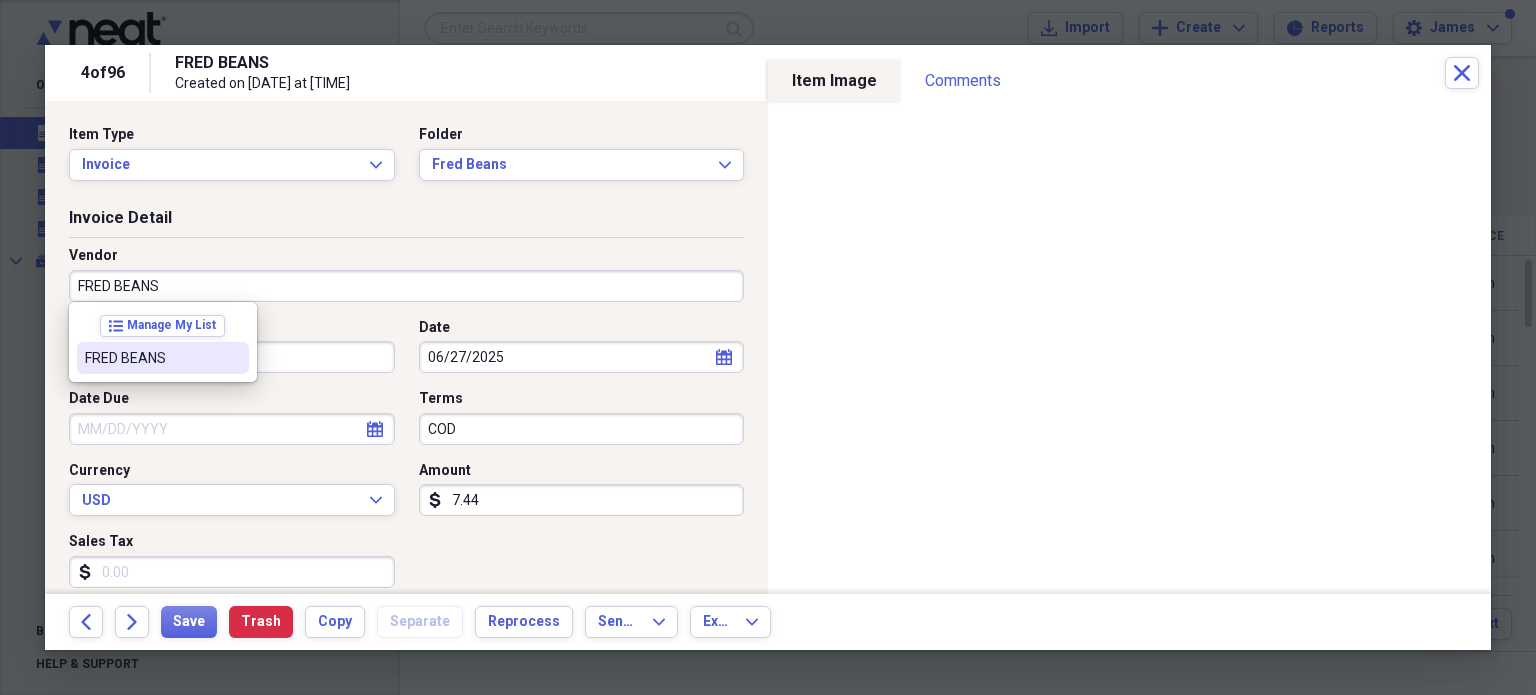 click at bounding box center (233, 358) 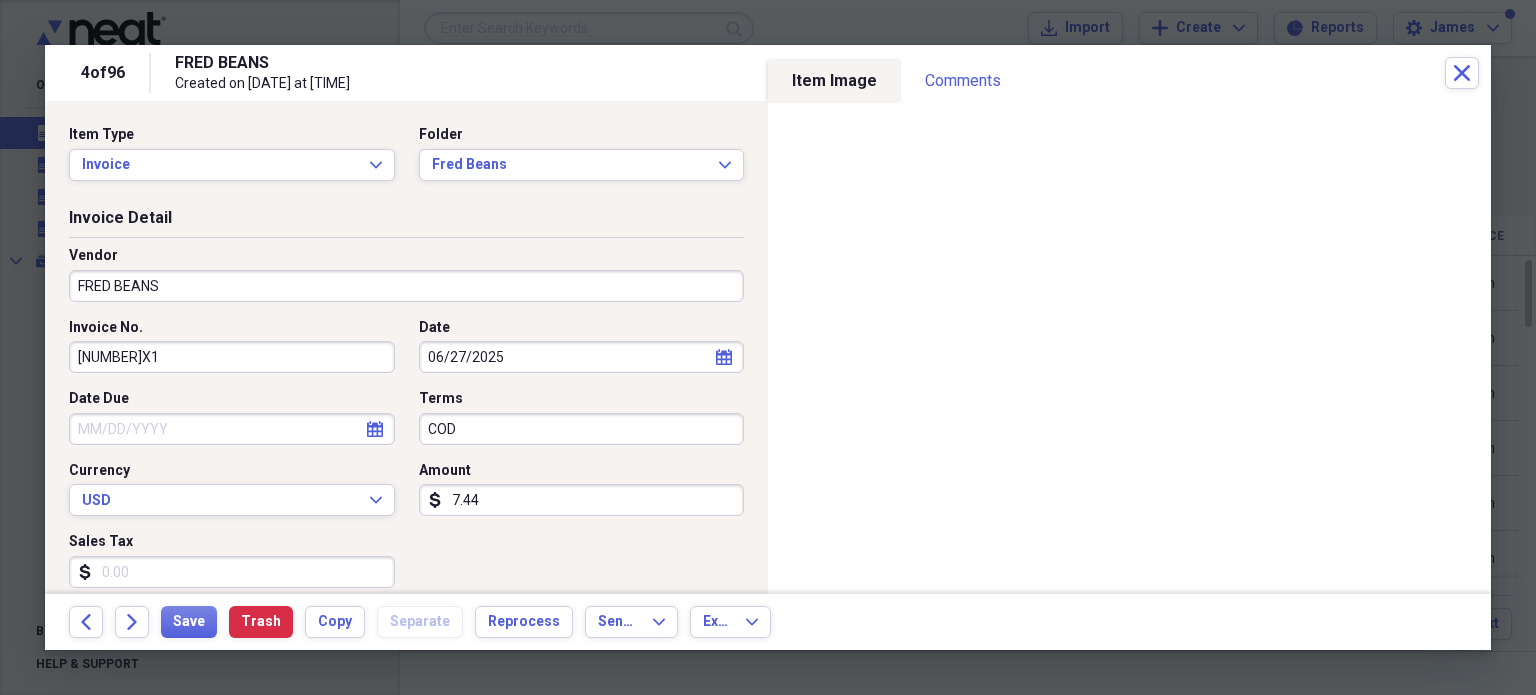 click on "COD" at bounding box center (582, 429) 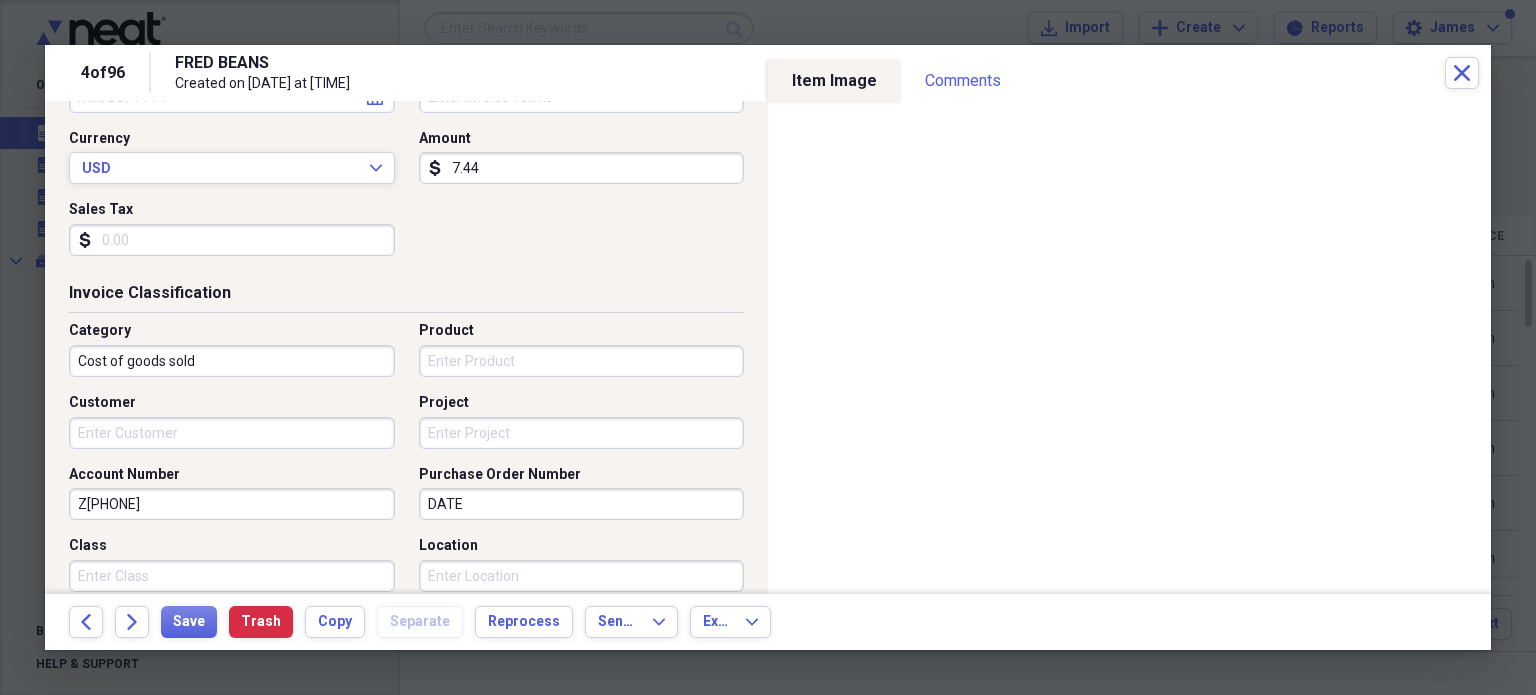 scroll, scrollTop: 333, scrollLeft: 0, axis: vertical 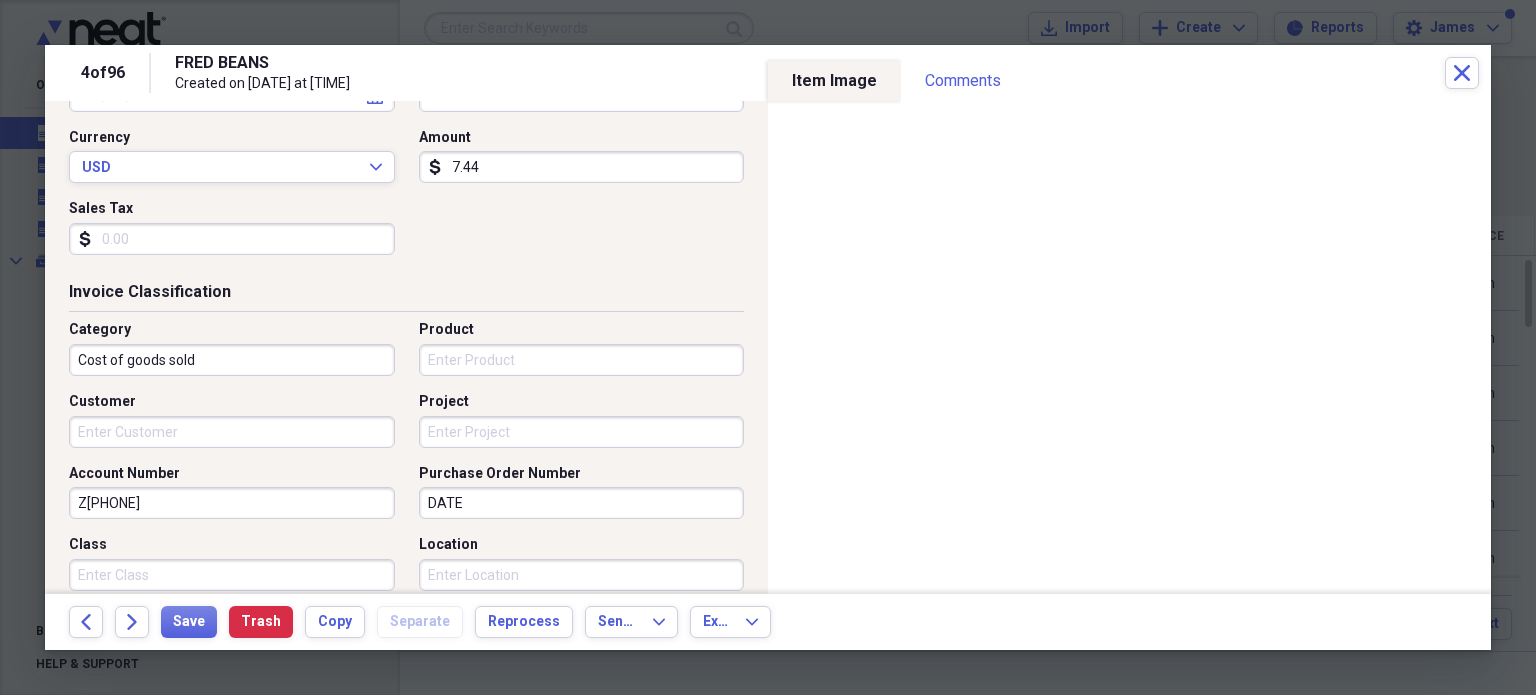 type 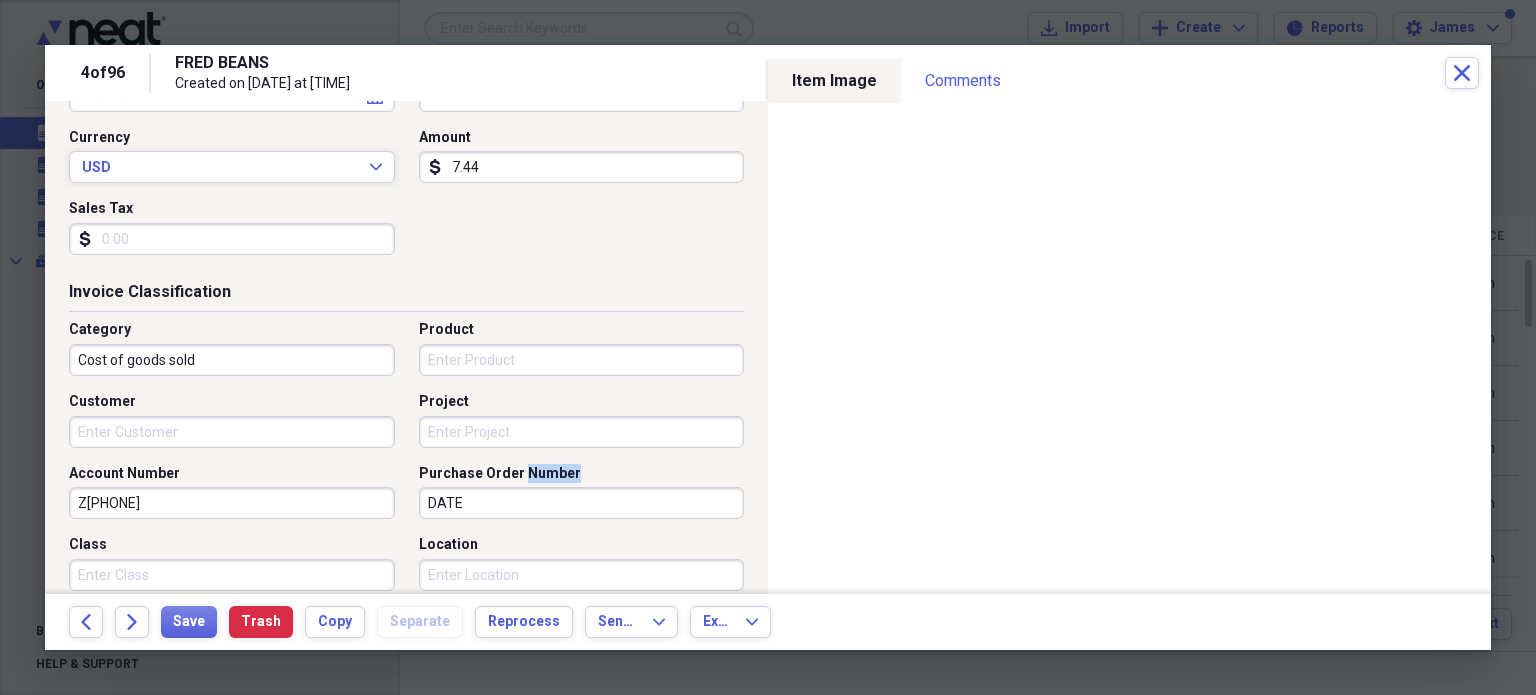 click on "Purchase Order Number" at bounding box center [500, 474] 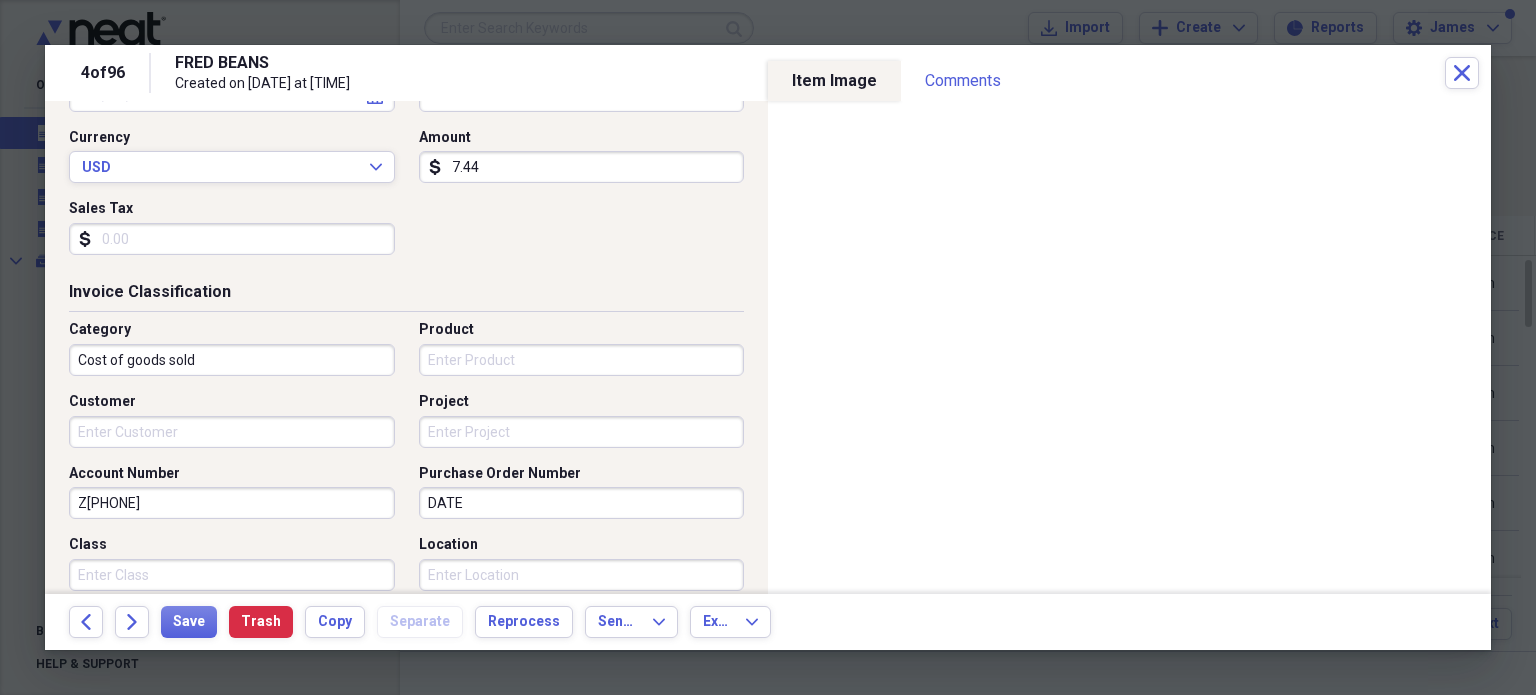 click on "DATE" at bounding box center (582, 503) 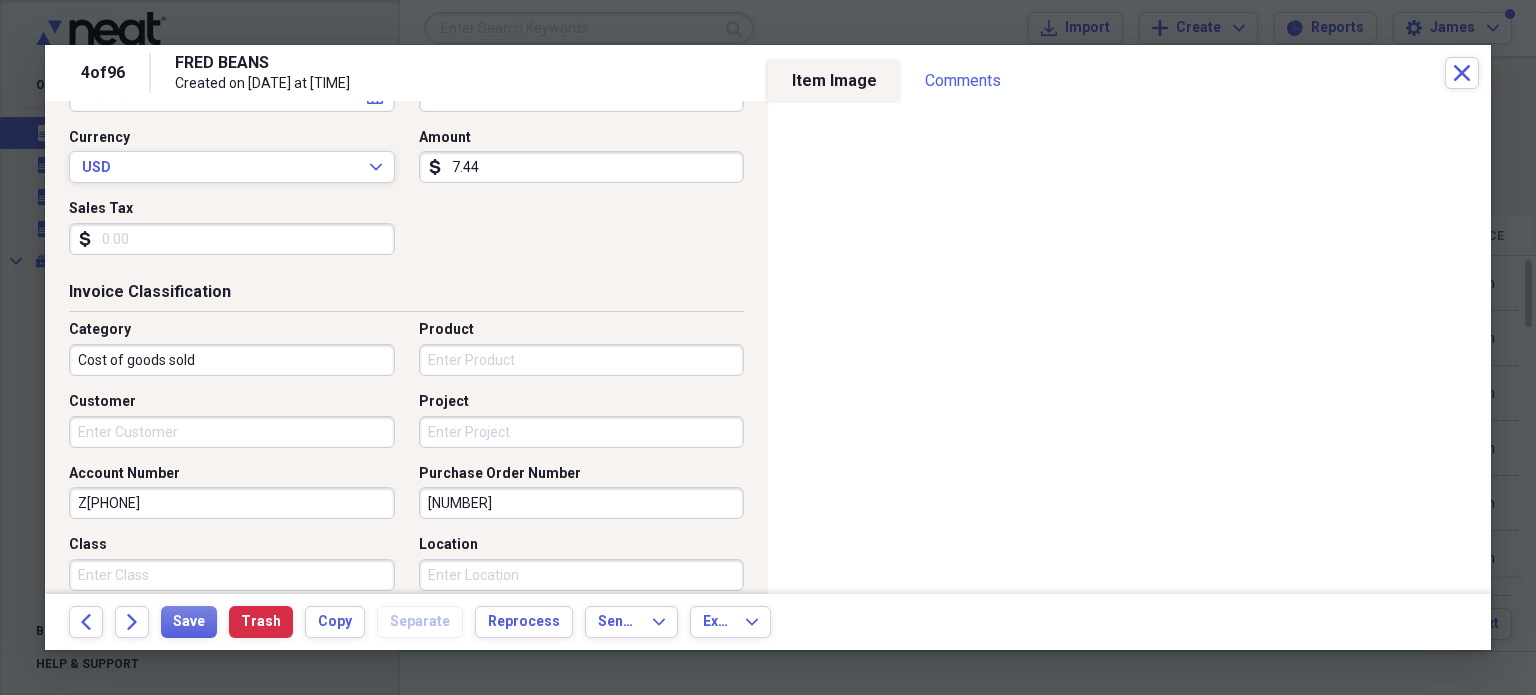 type on "[NUMBER]" 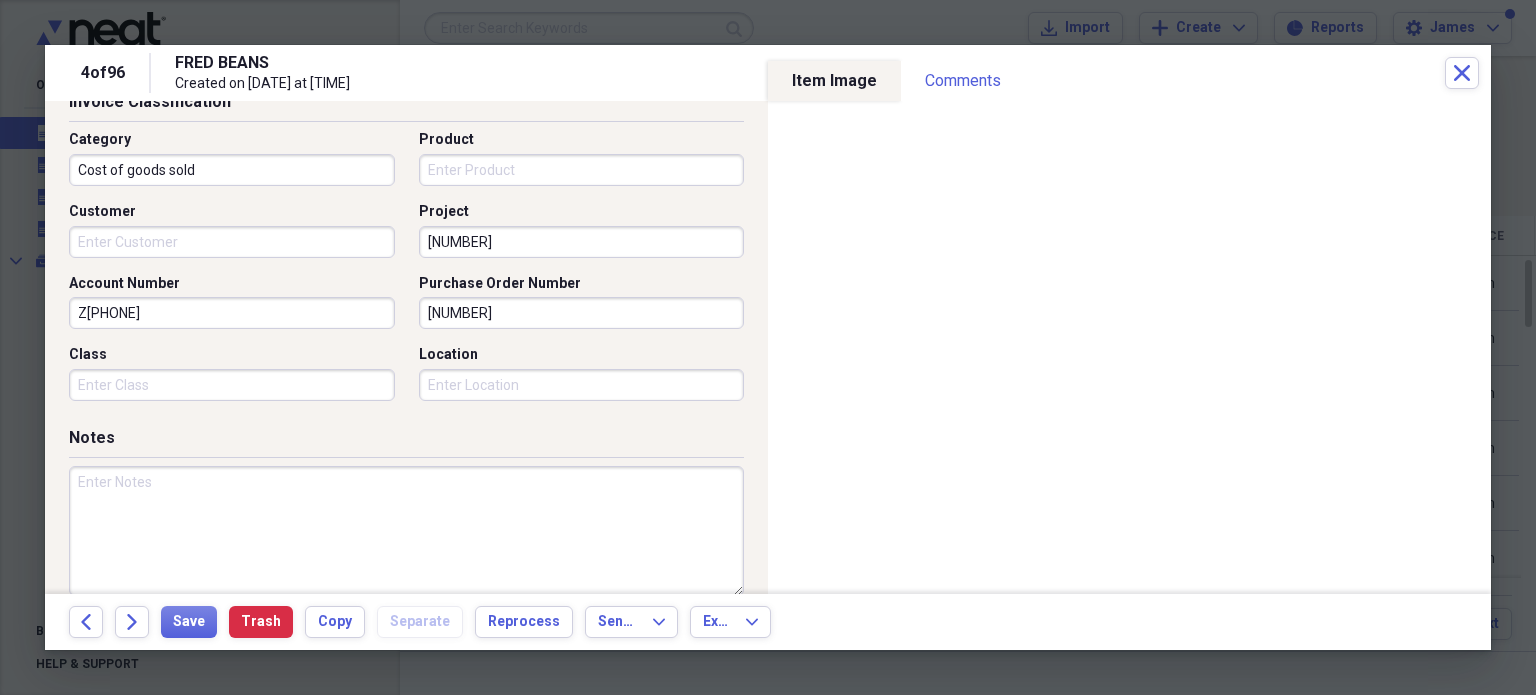 scroll, scrollTop: 524, scrollLeft: 0, axis: vertical 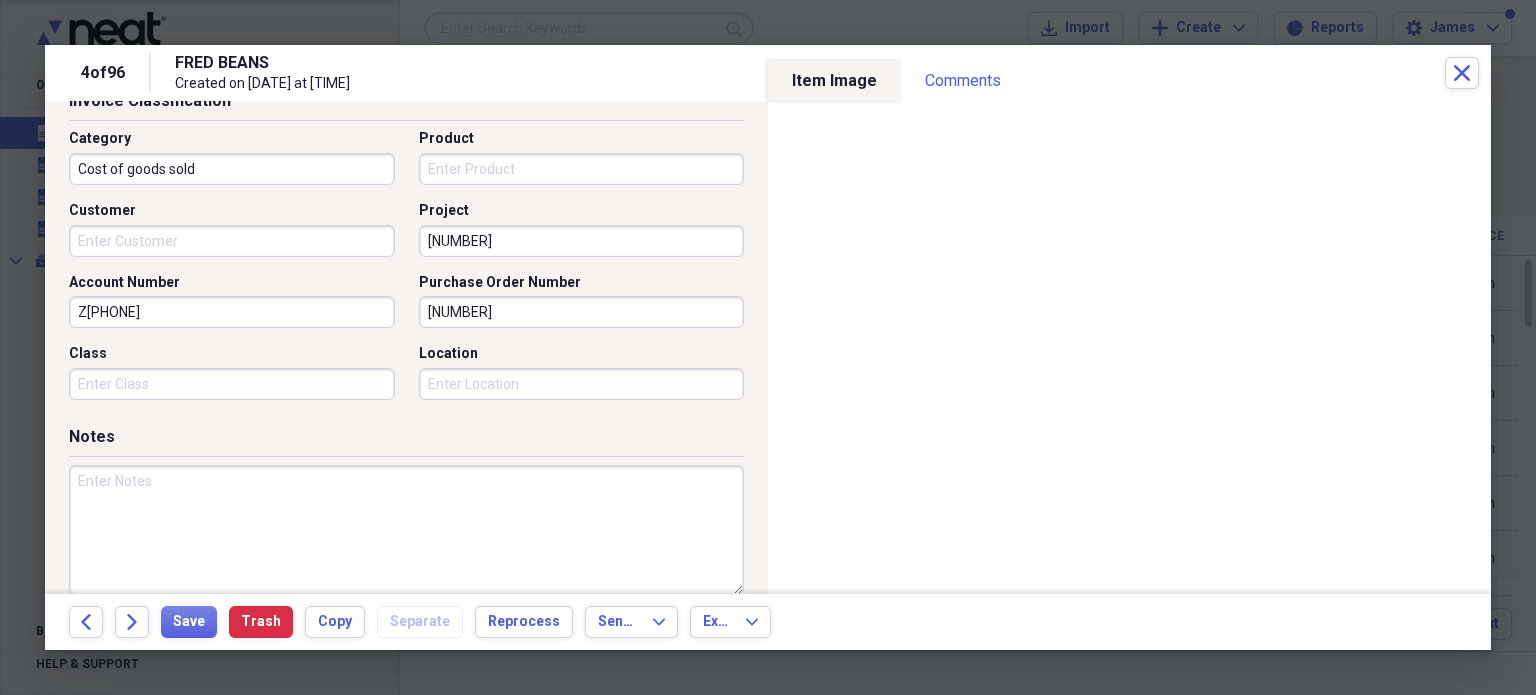 type on "[NUMBER]" 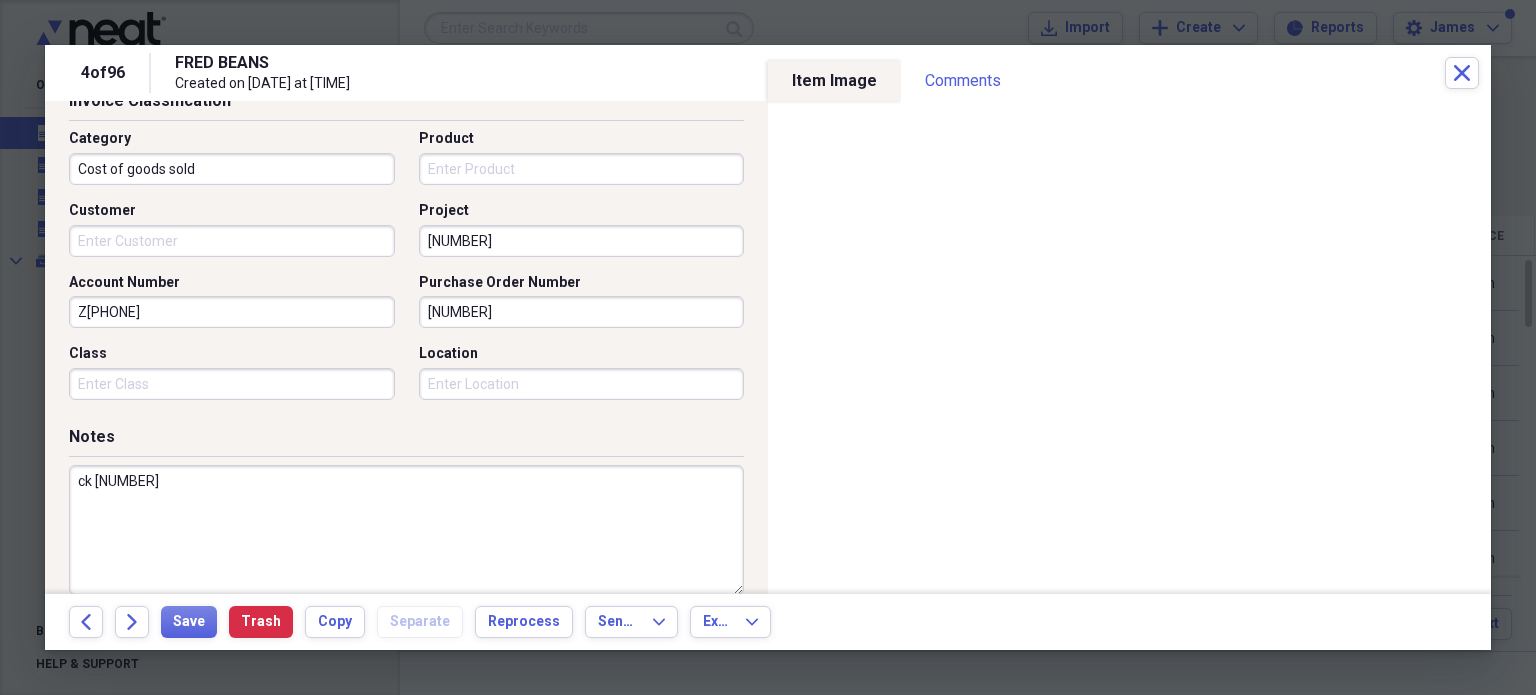 type on "ck [NUMBER]" 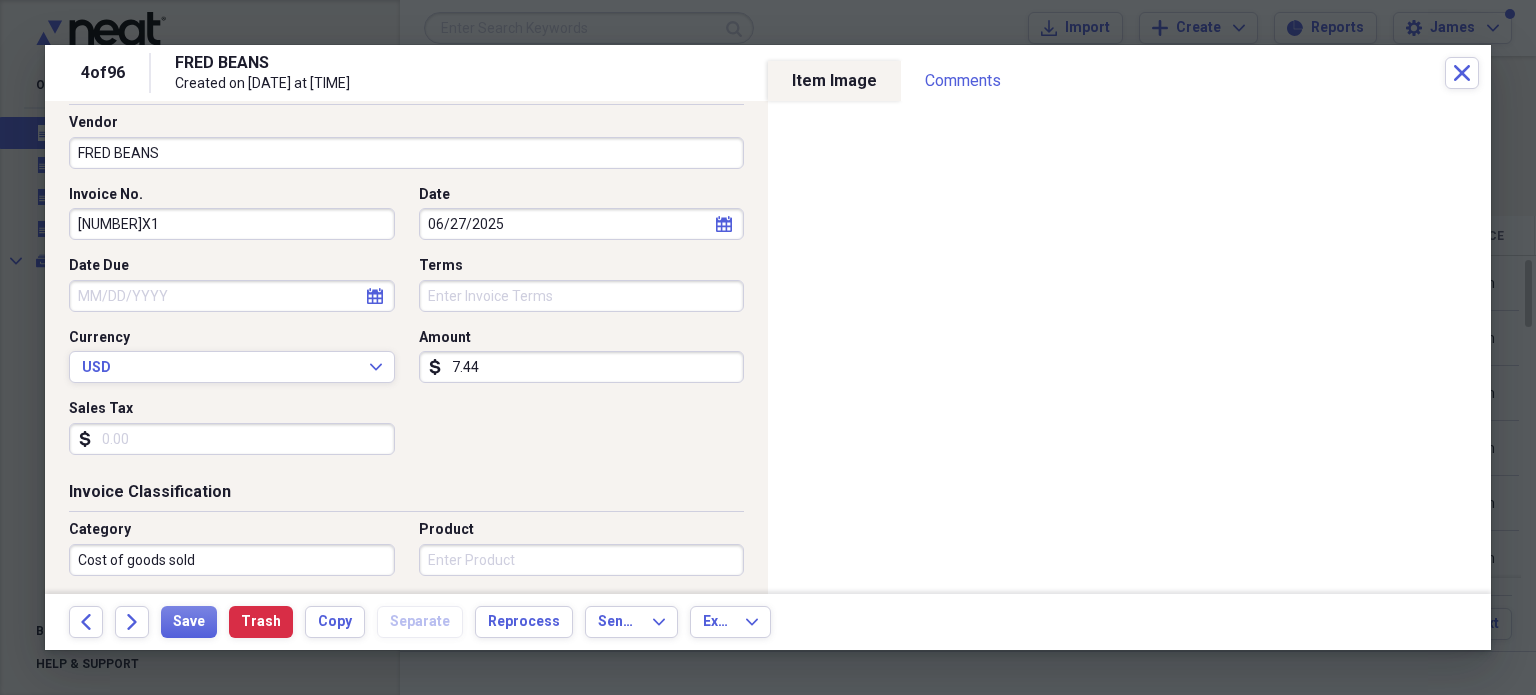 scroll, scrollTop: 697, scrollLeft: 0, axis: vertical 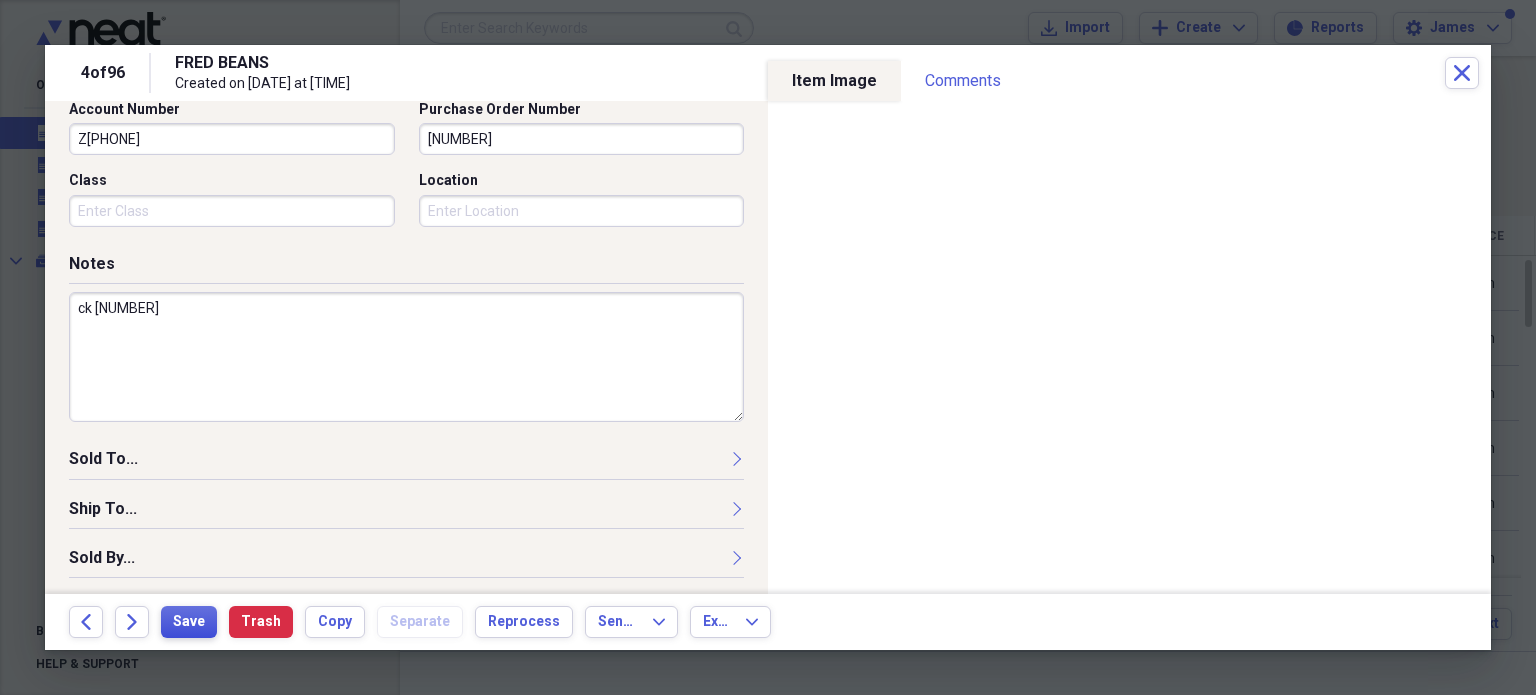click on "Save" at bounding box center (189, 622) 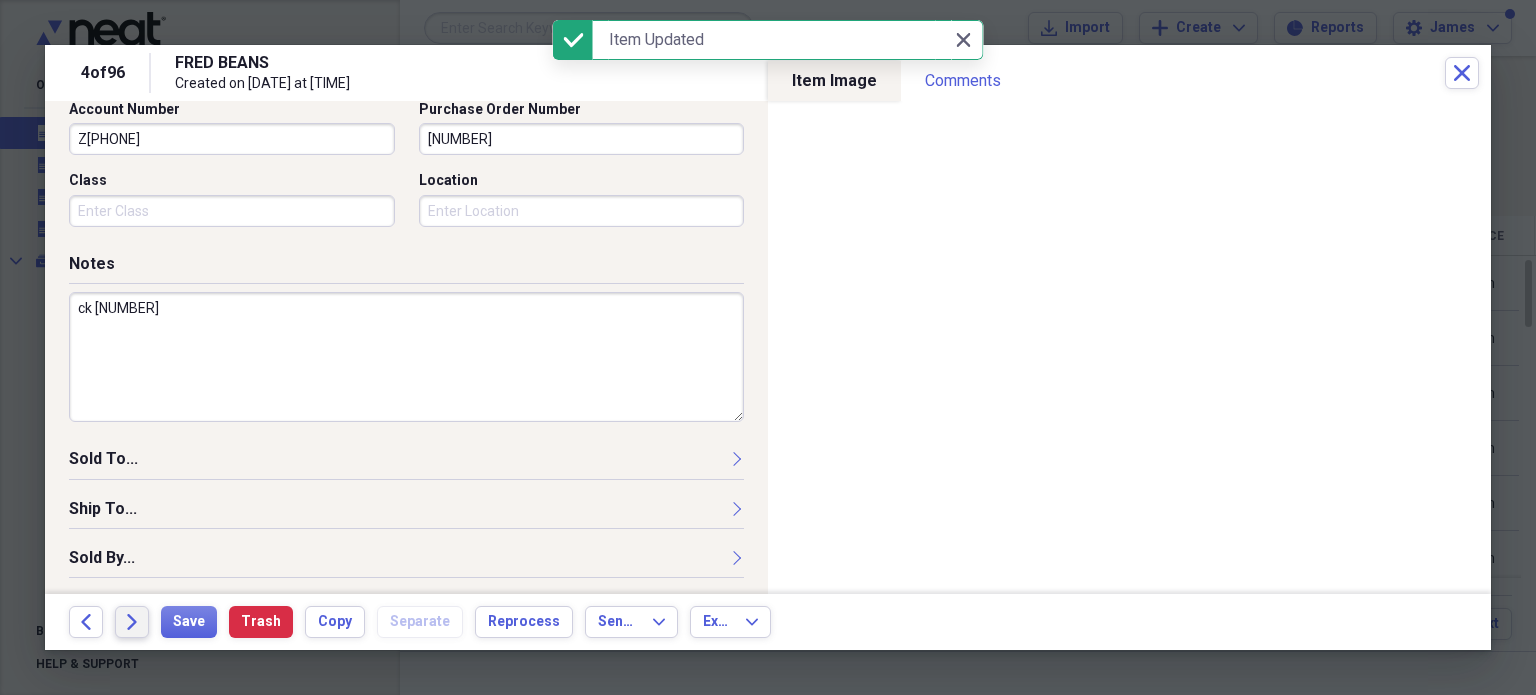 drag, startPoint x: 130, startPoint y: 623, endPoint x: 116, endPoint y: 627, distance: 14.56022 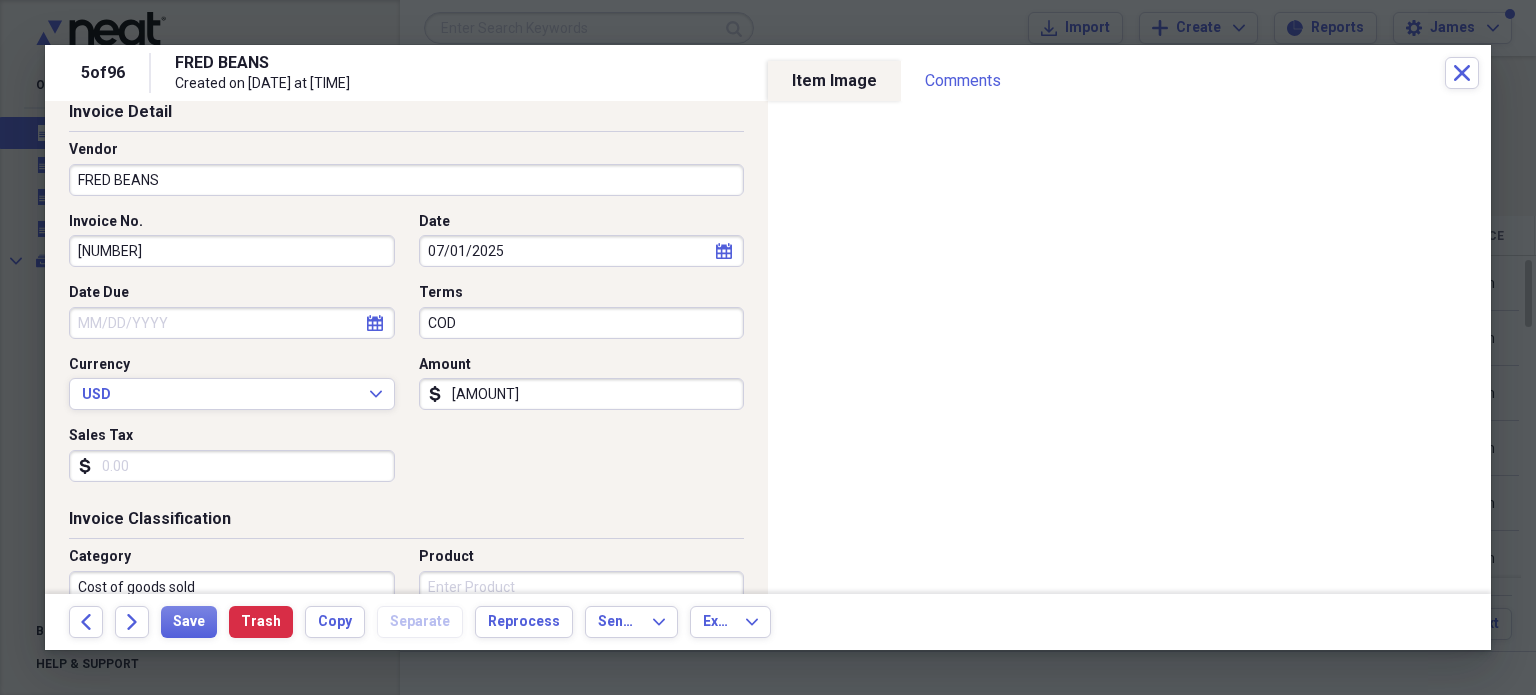scroll, scrollTop: 135, scrollLeft: 0, axis: vertical 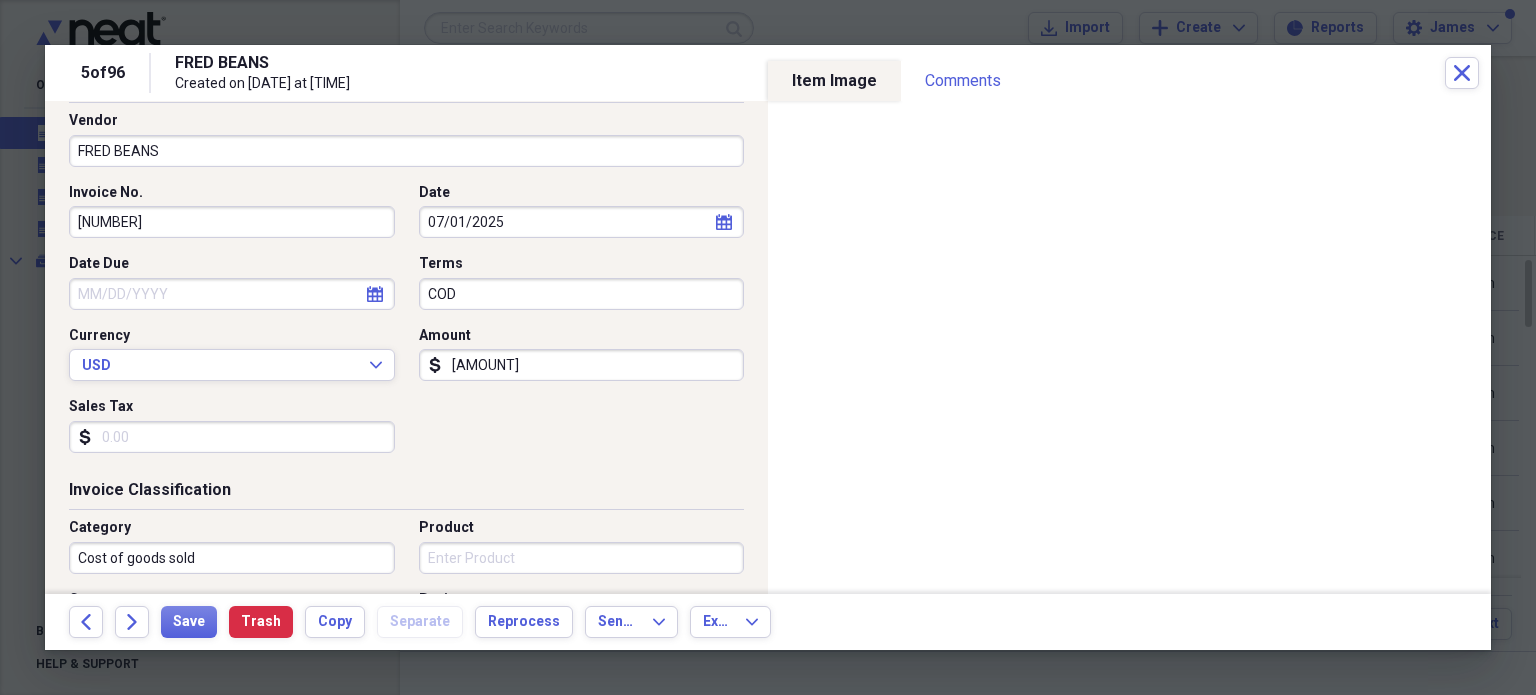 click on "COD" at bounding box center (582, 294) 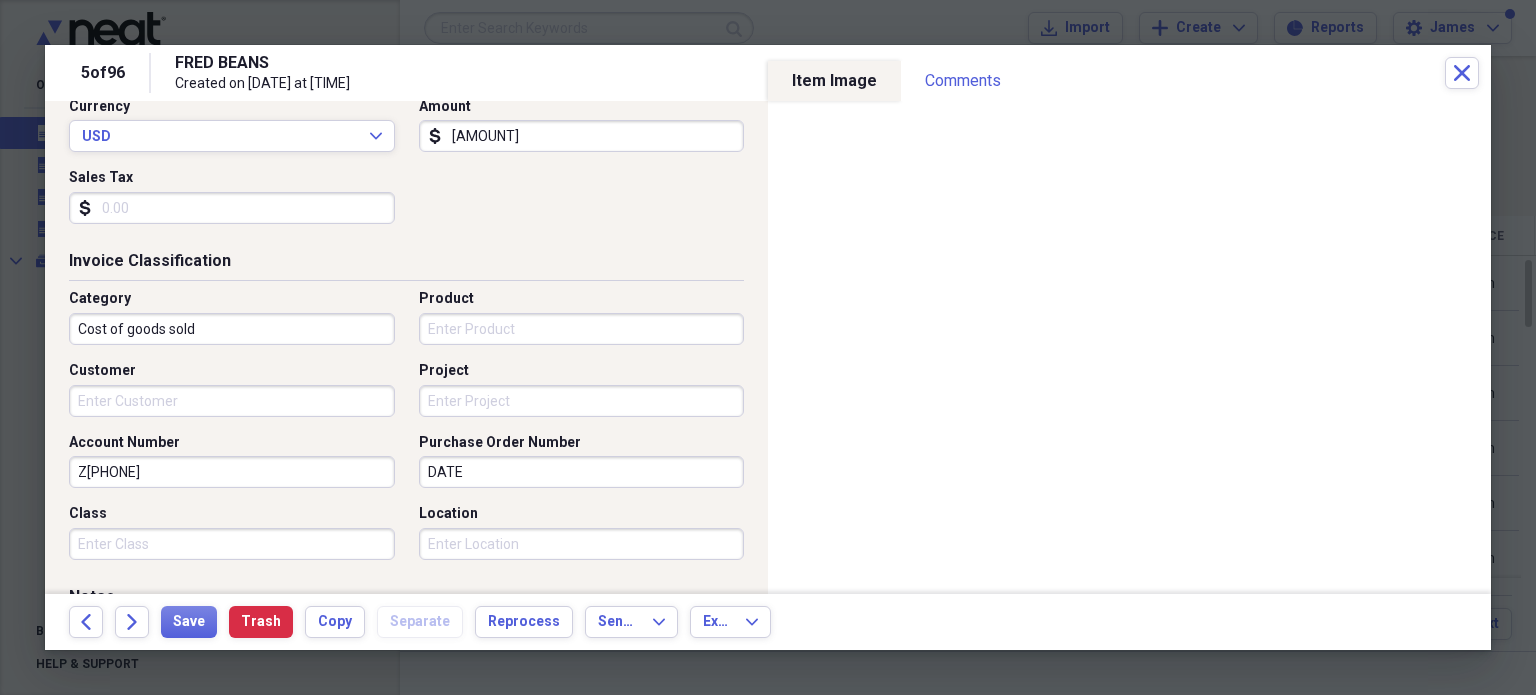 scroll, scrollTop: 387, scrollLeft: 0, axis: vertical 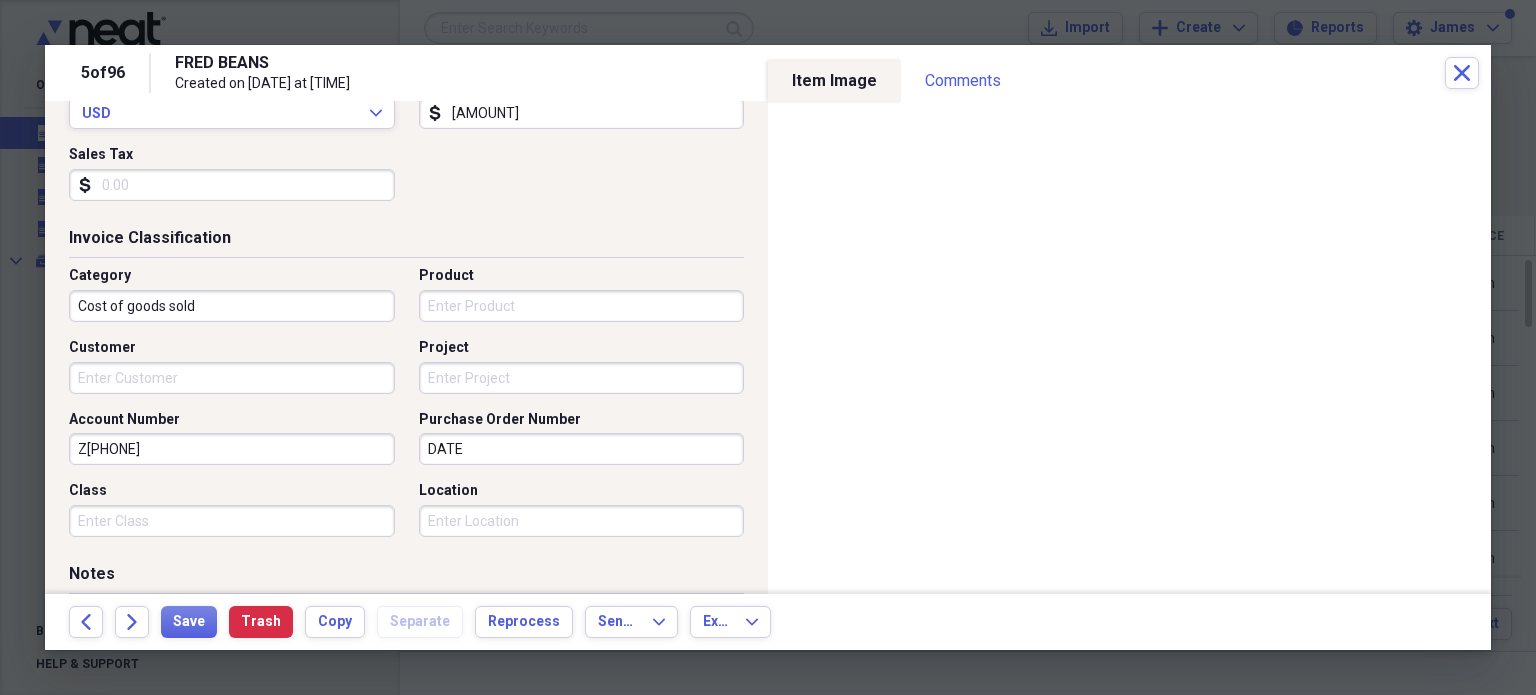 type 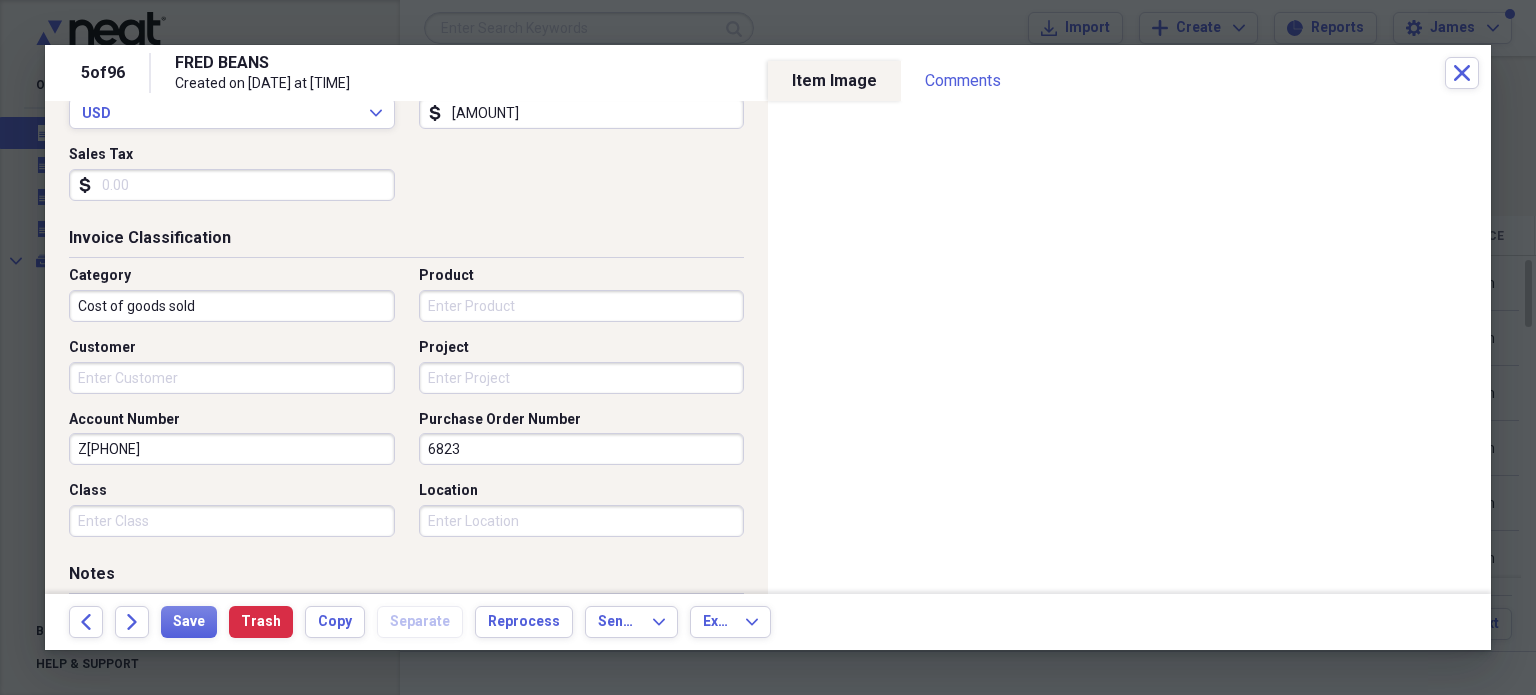 type on "6823" 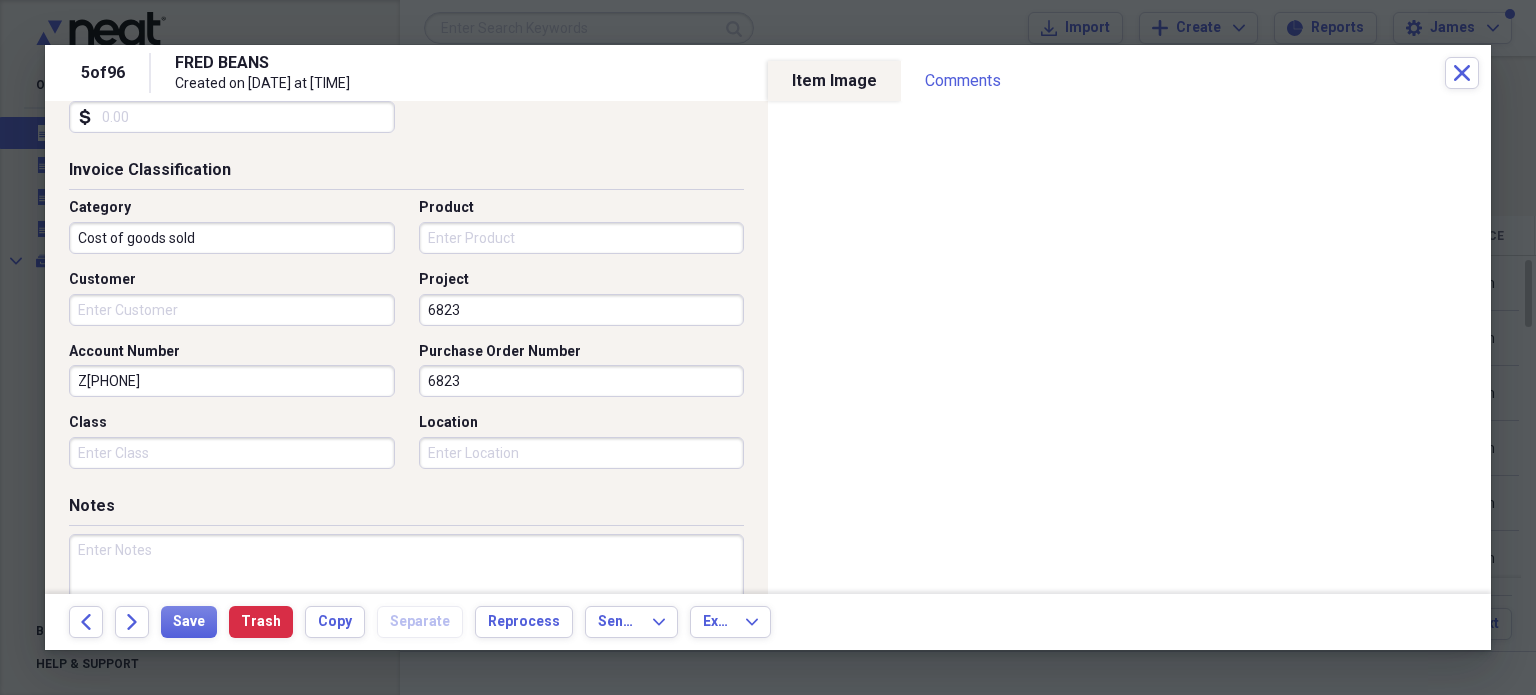 scroll, scrollTop: 494, scrollLeft: 0, axis: vertical 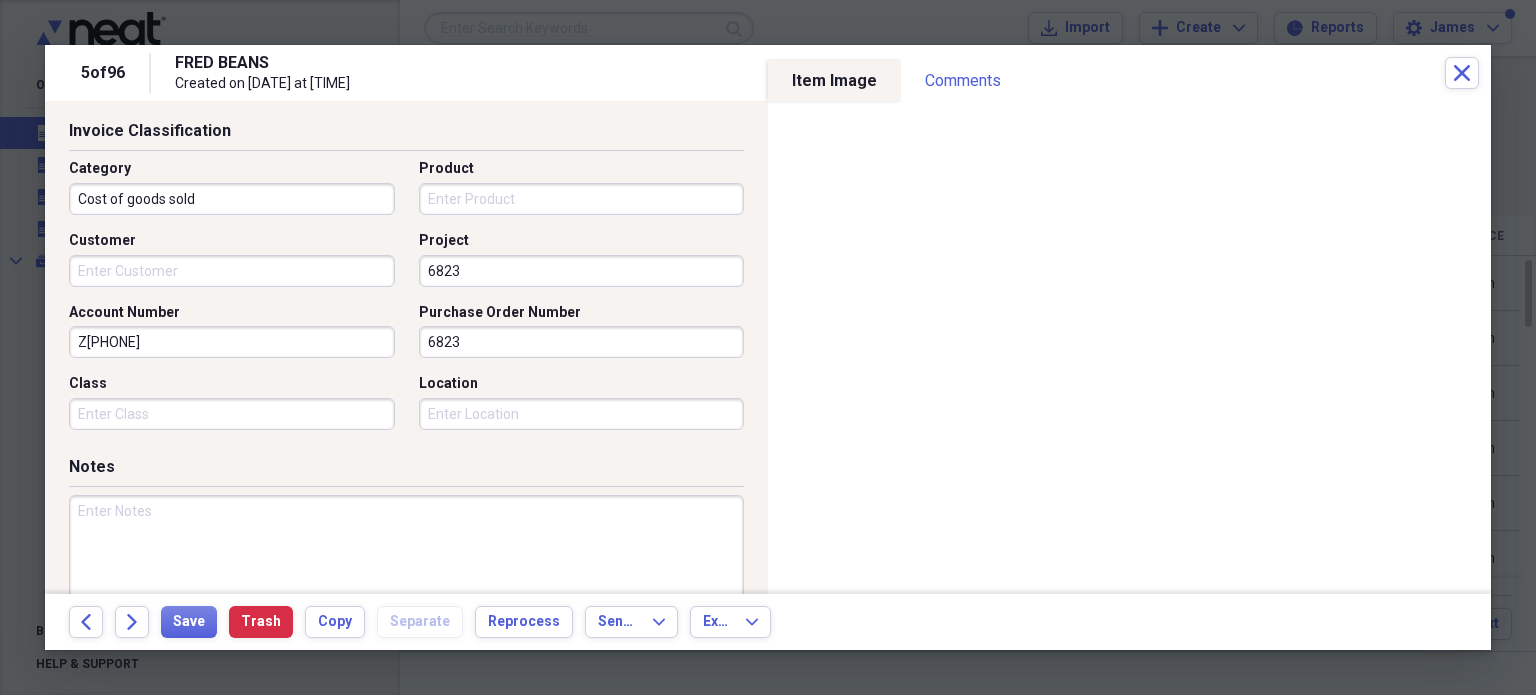 type on "6823" 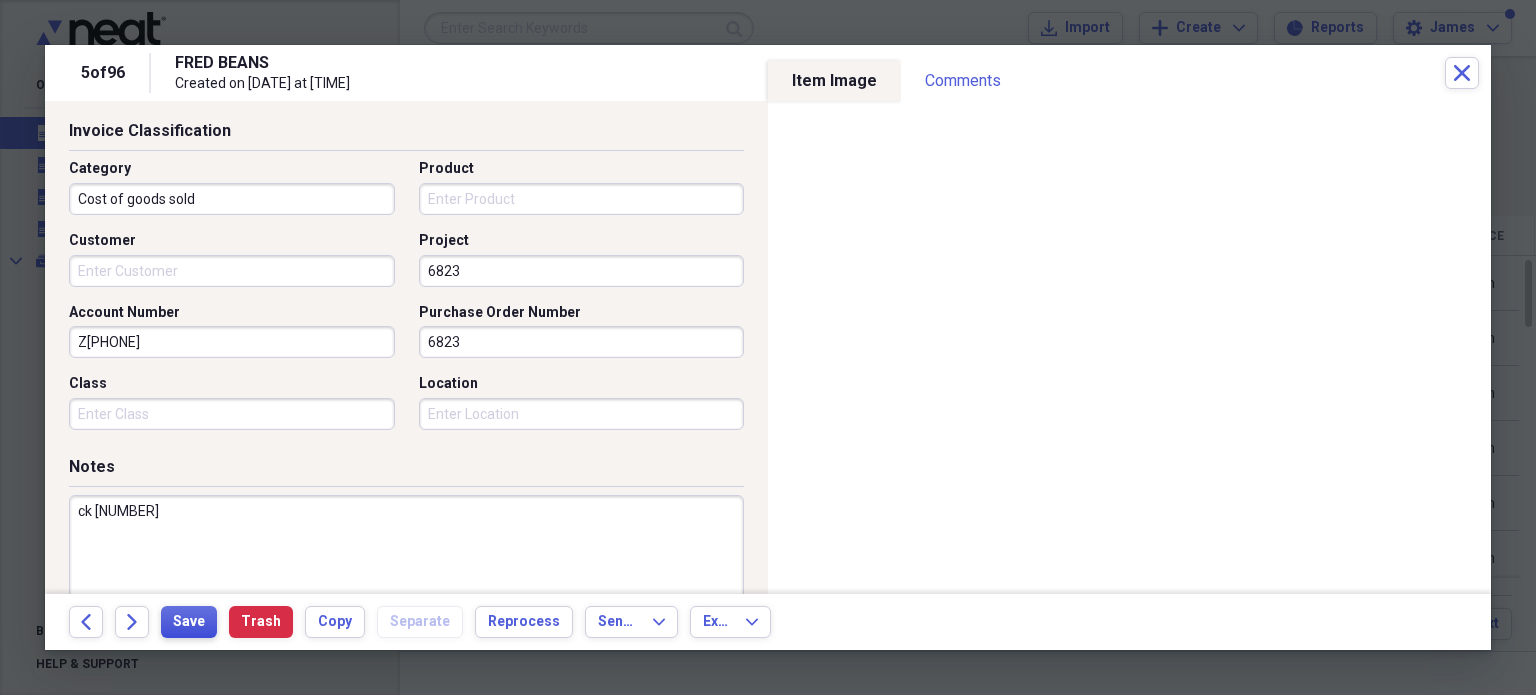 type on "ck 7855" 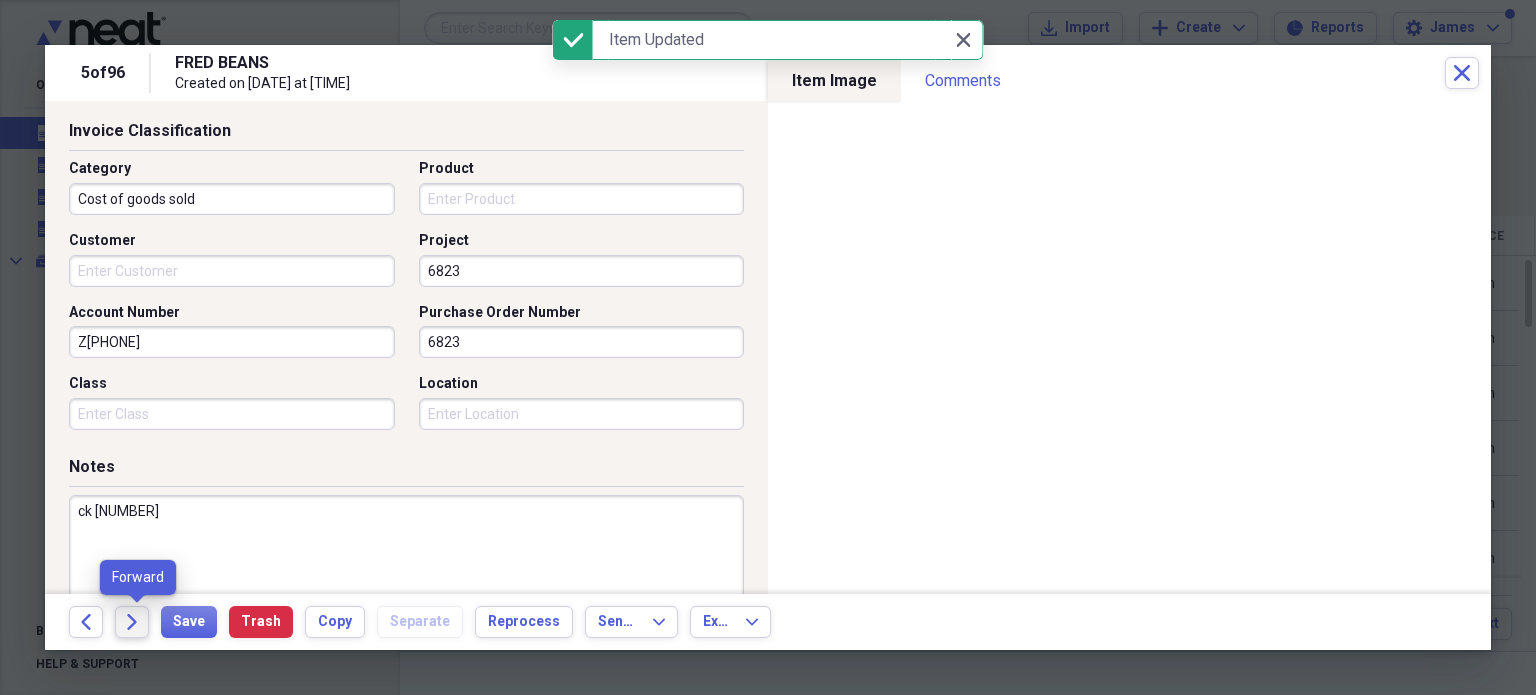 click on "Forward" at bounding box center [132, 622] 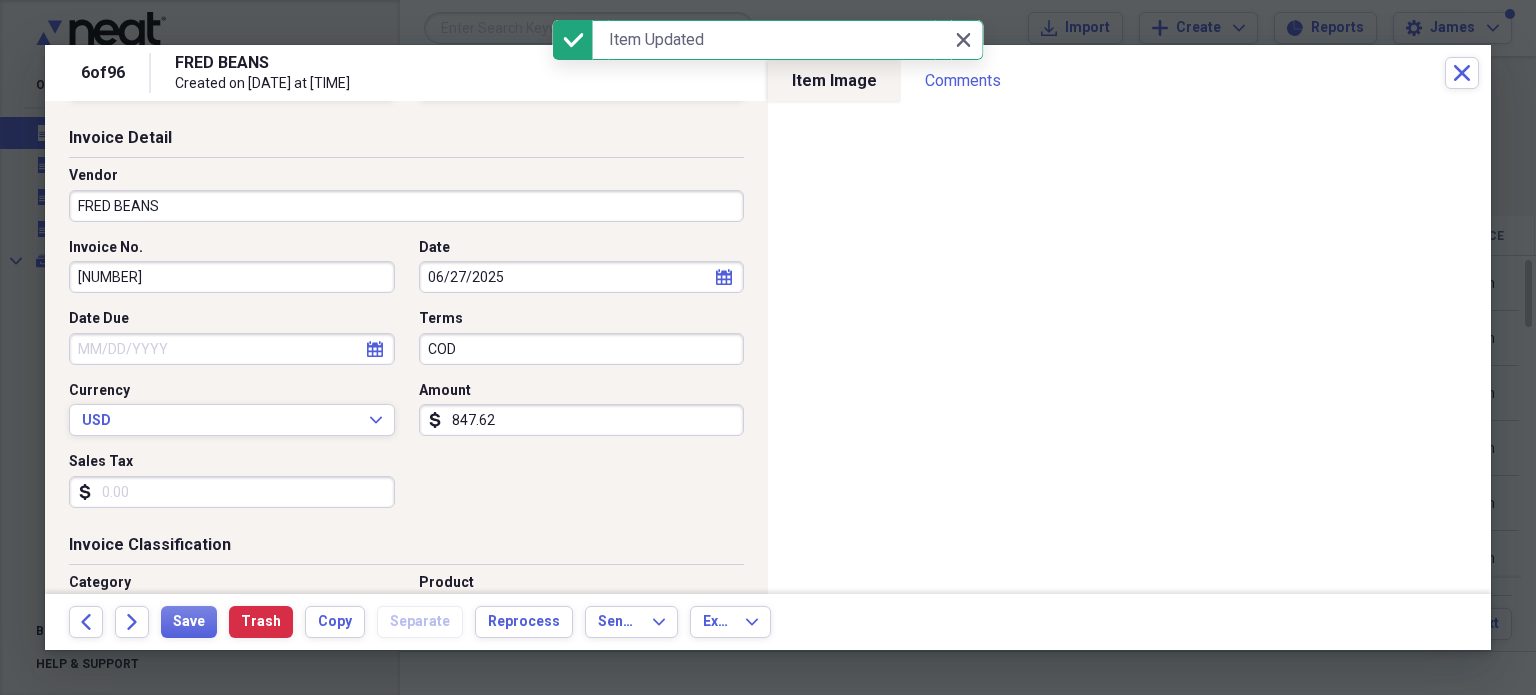 scroll, scrollTop: 84, scrollLeft: 0, axis: vertical 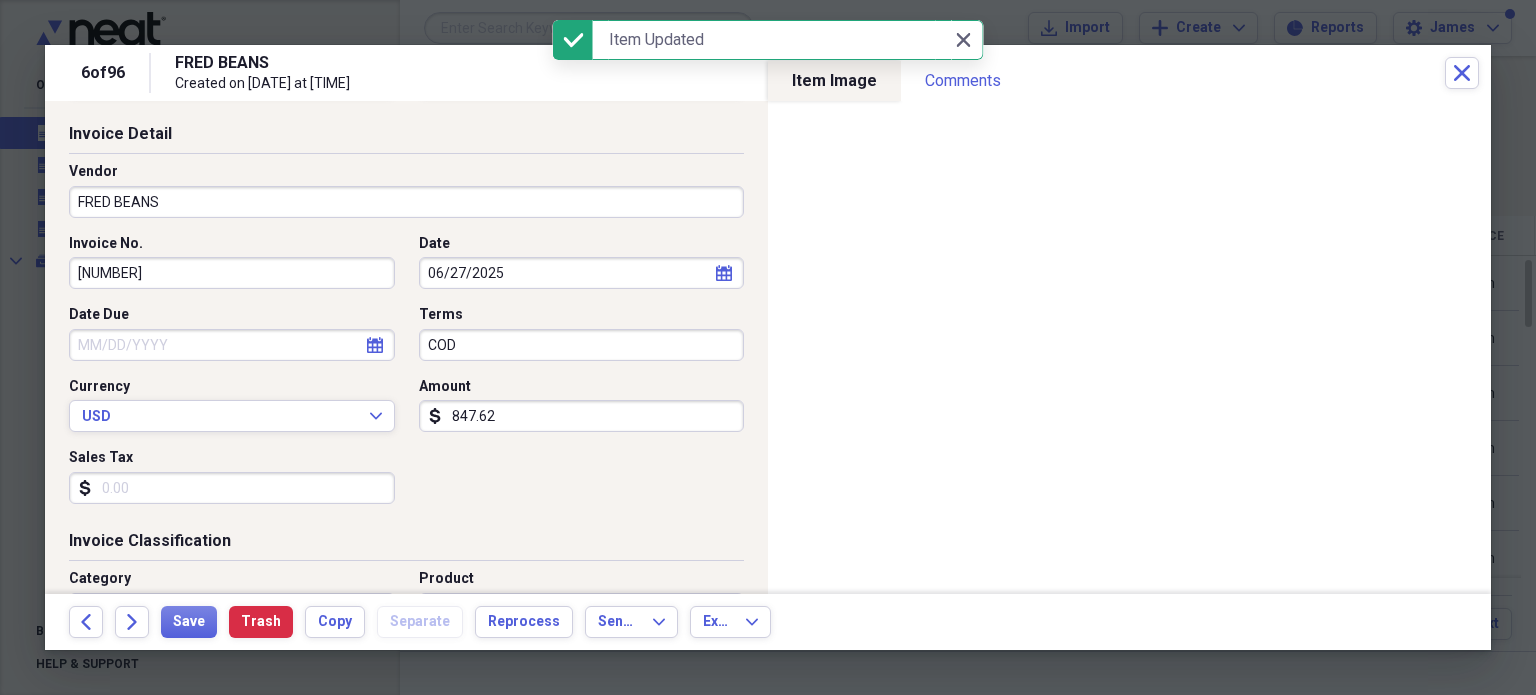 click on "Invoice No. 8537115 Date 06/27/2025 calendar Calendar Date Due calendar Calendar Terms COD Currency USD Expand Amount dollar-sign 847.62 Sales Tax dollar-sign" at bounding box center (406, 377) 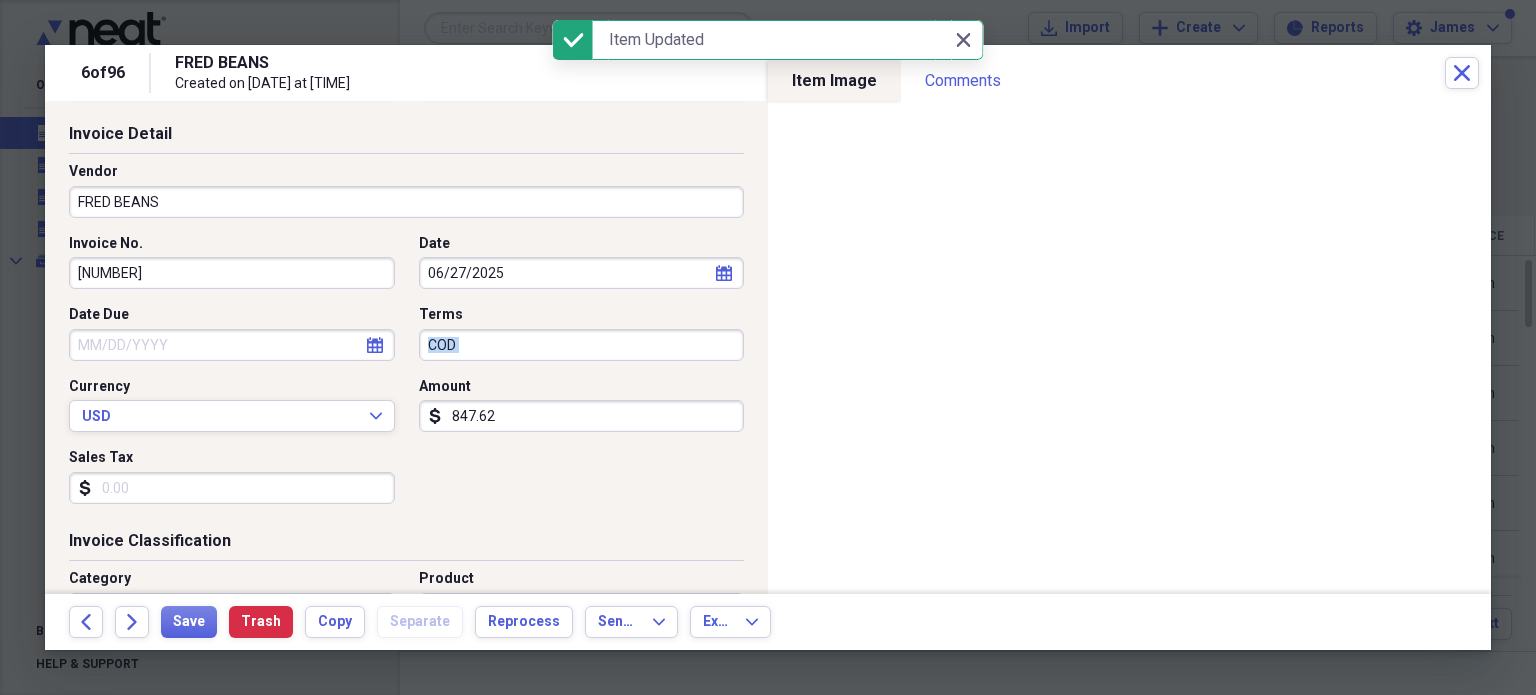 click on "Invoice No. 8537115 Date 06/27/2025 calendar Calendar Date Due calendar Calendar Terms COD Currency USD Expand Amount dollar-sign 847.62 Sales Tax dollar-sign" at bounding box center [406, 377] 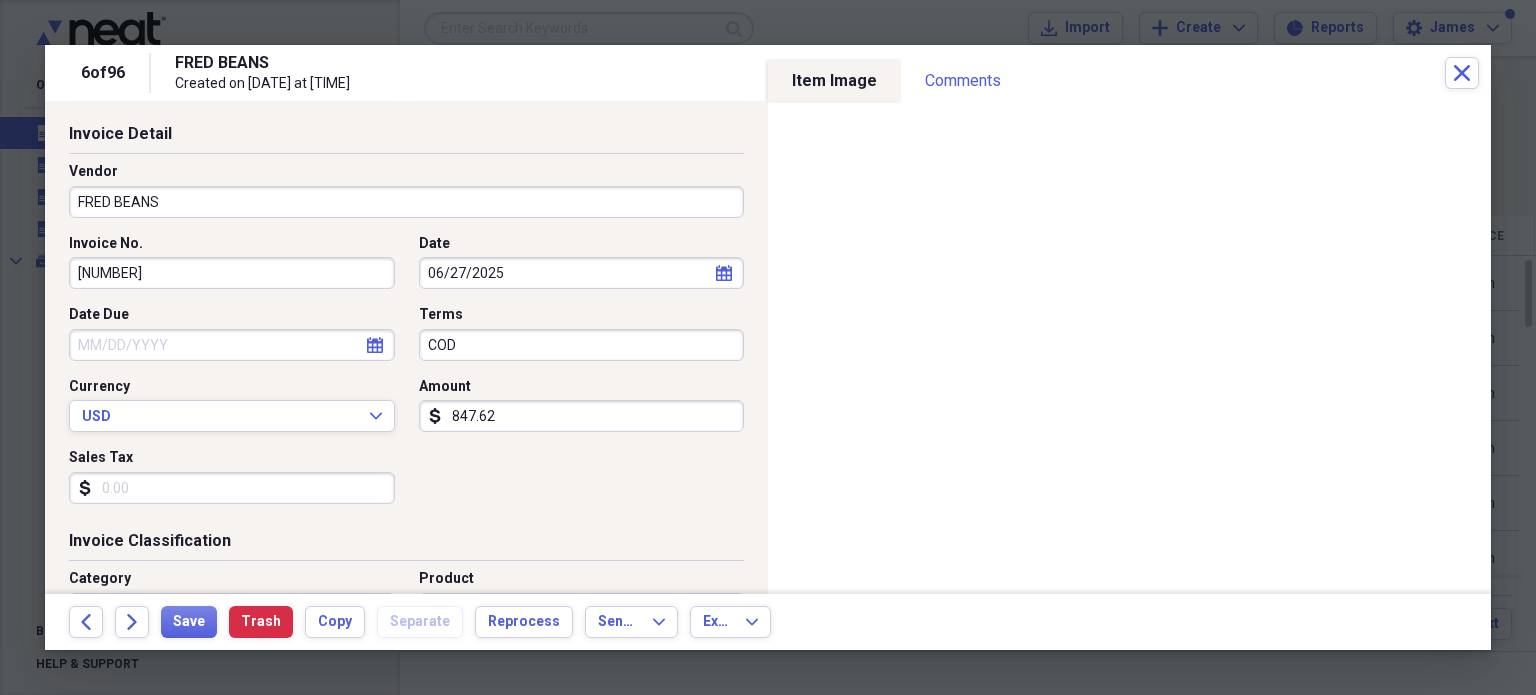 click on "847.62" at bounding box center [582, 416] 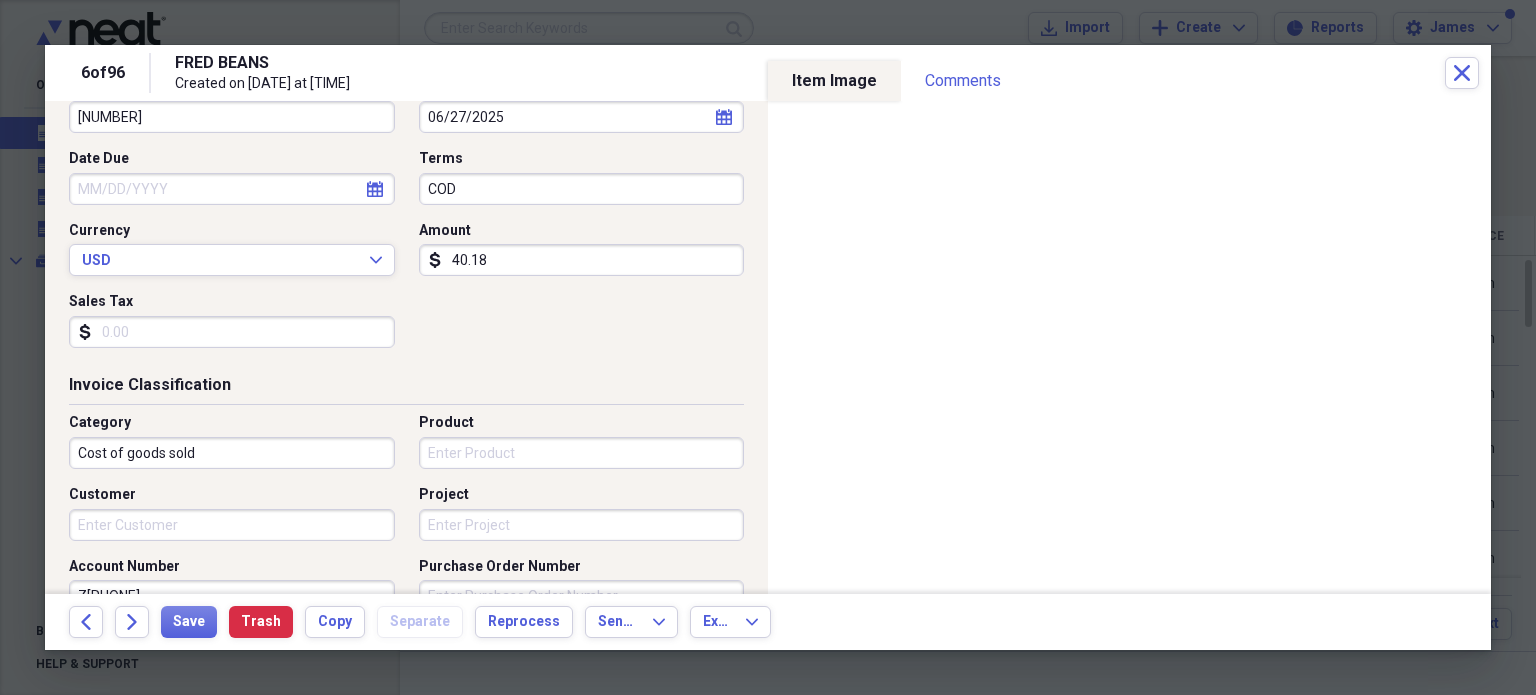 scroll, scrollTop: 267, scrollLeft: 0, axis: vertical 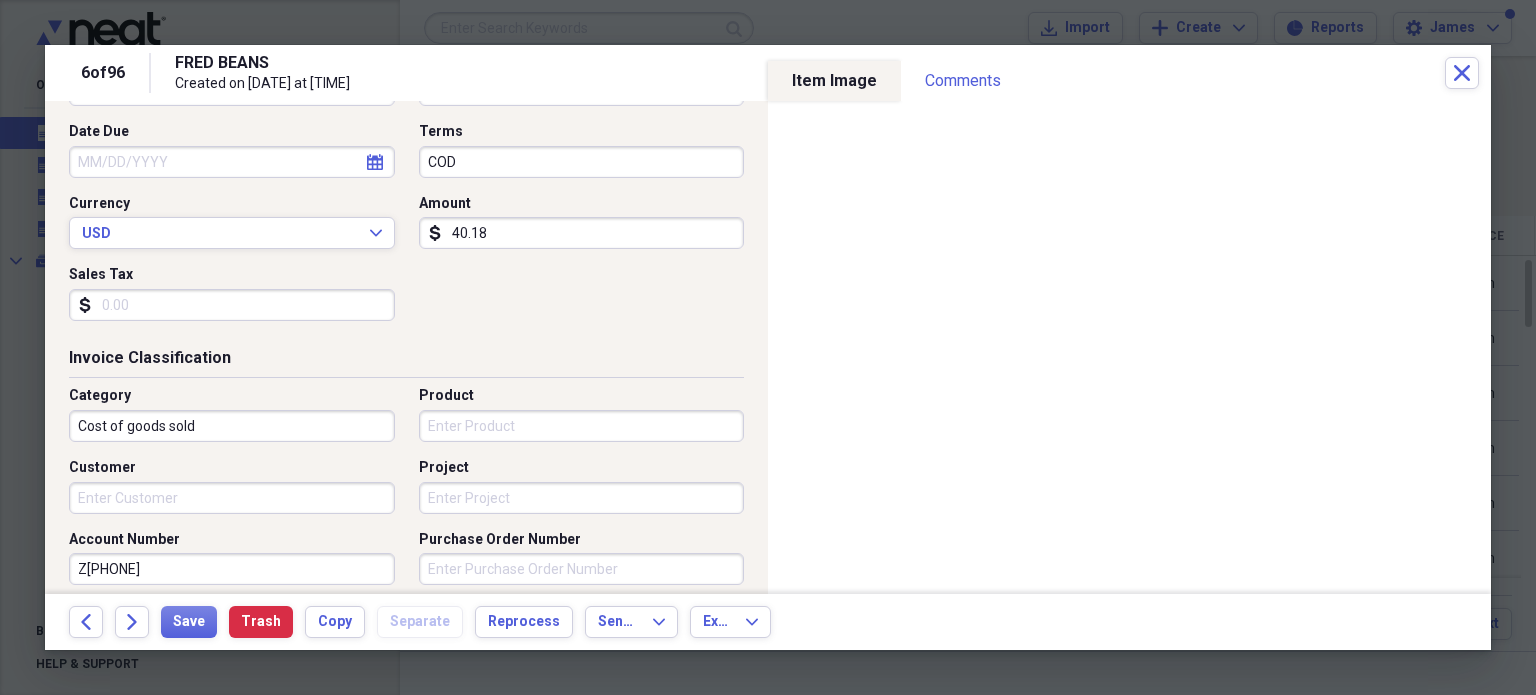 type on "40.18" 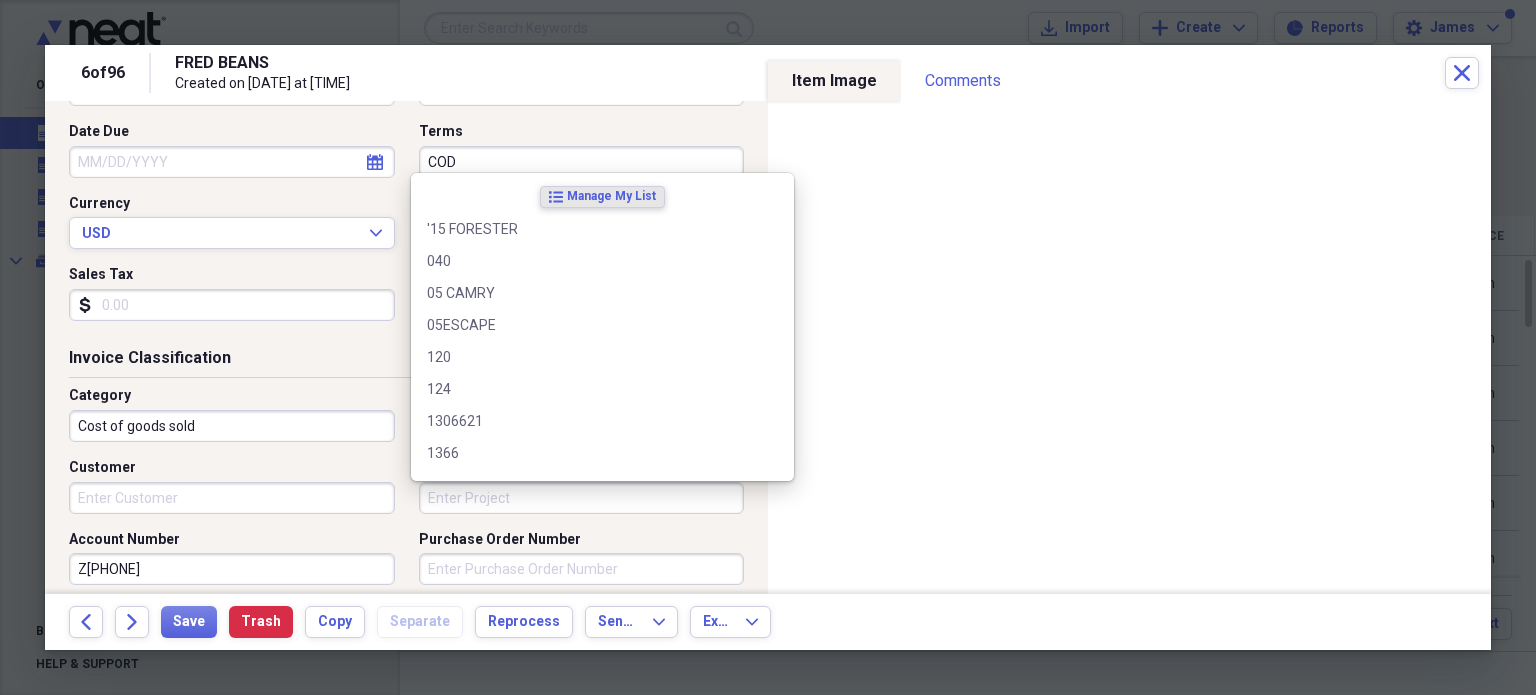 click on "Project" at bounding box center [582, 498] 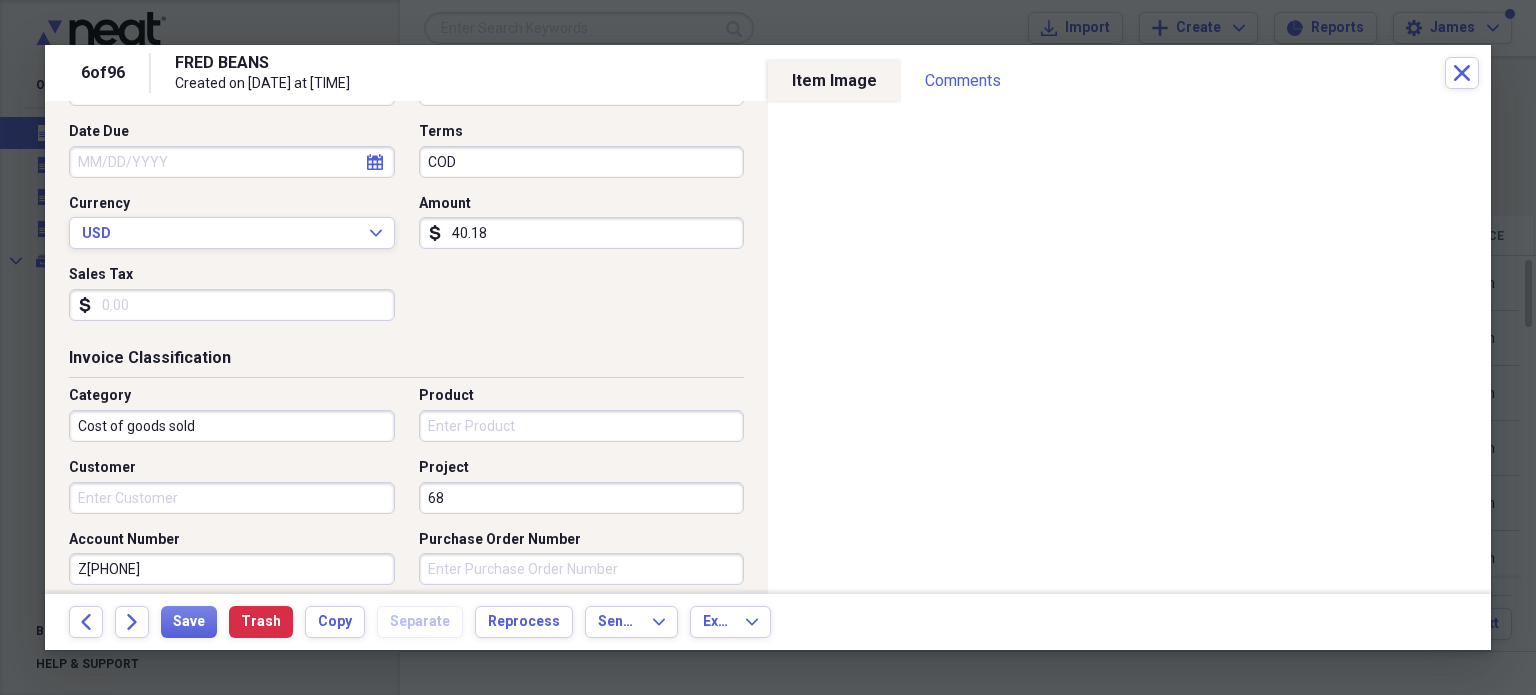 type on "6" 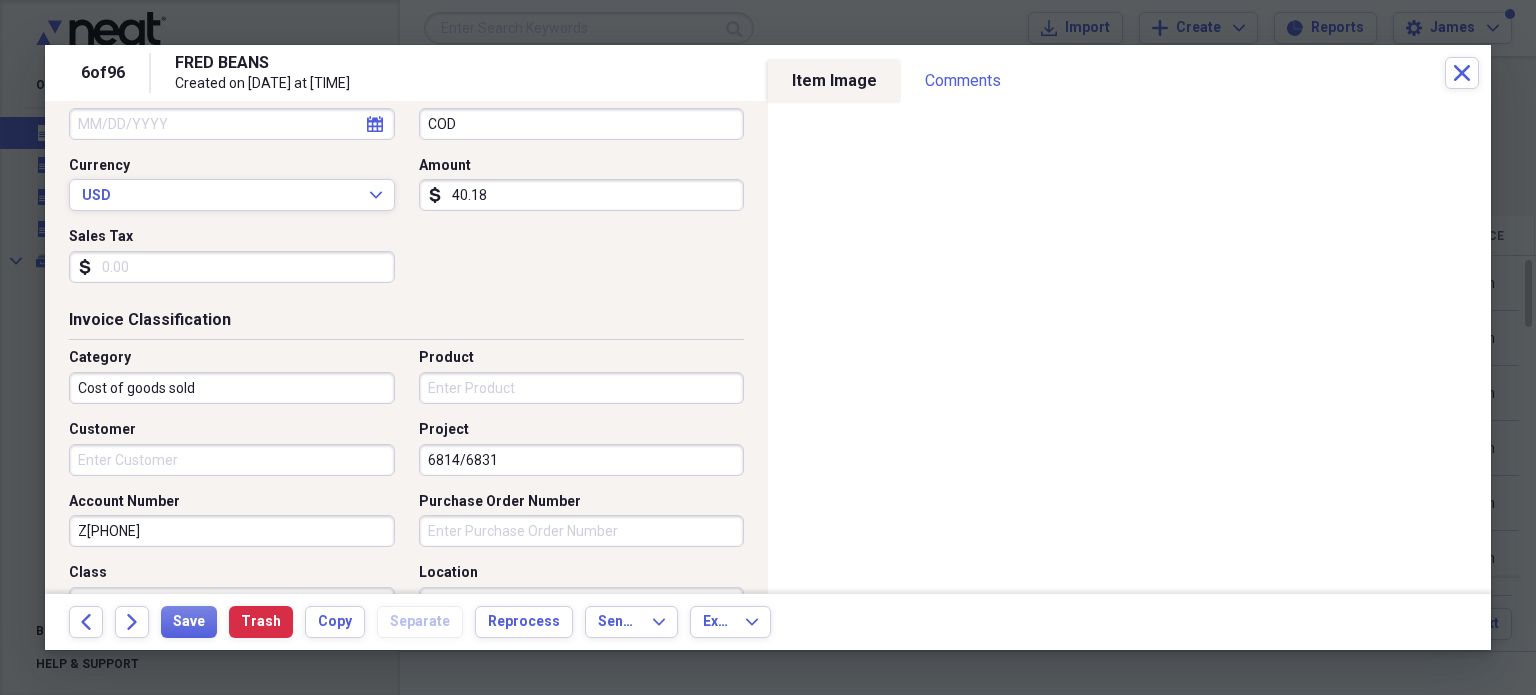 scroll, scrollTop: 314, scrollLeft: 0, axis: vertical 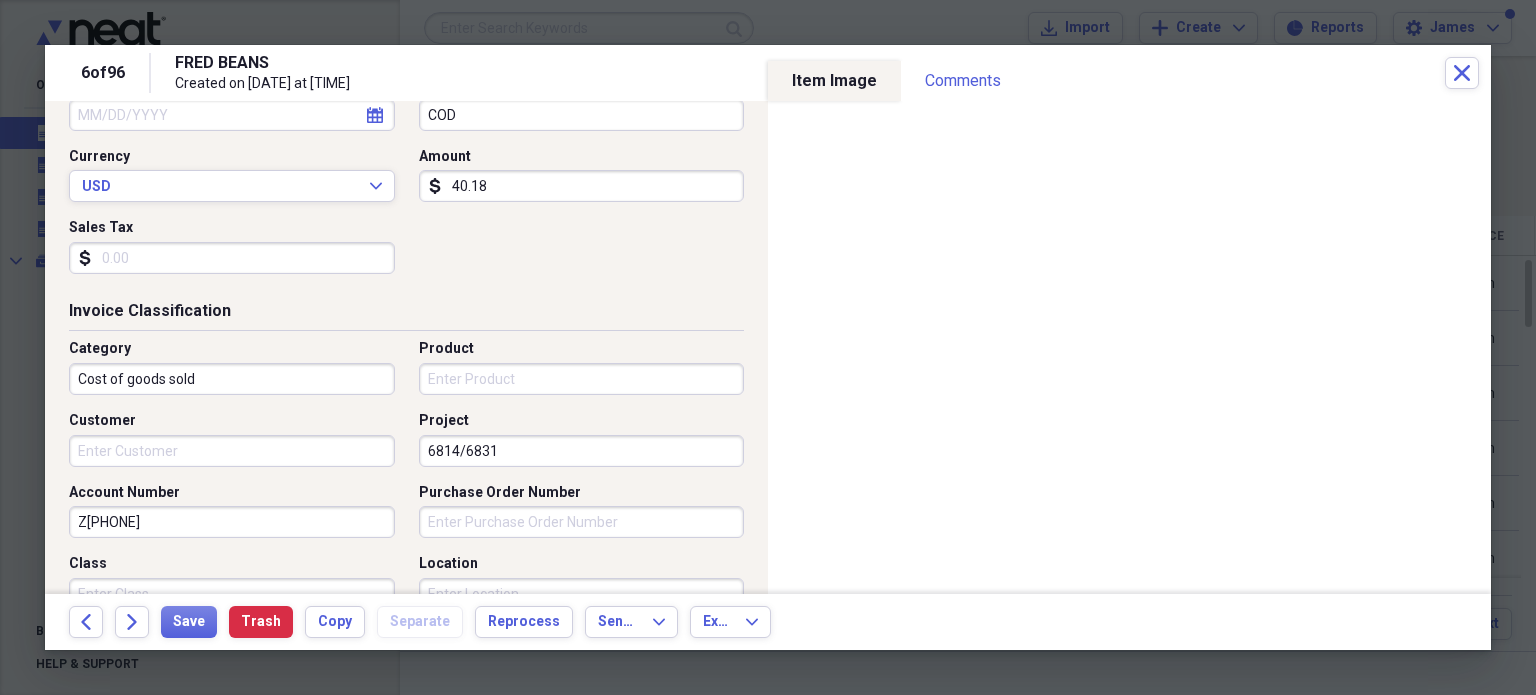 type on "6814/6831" 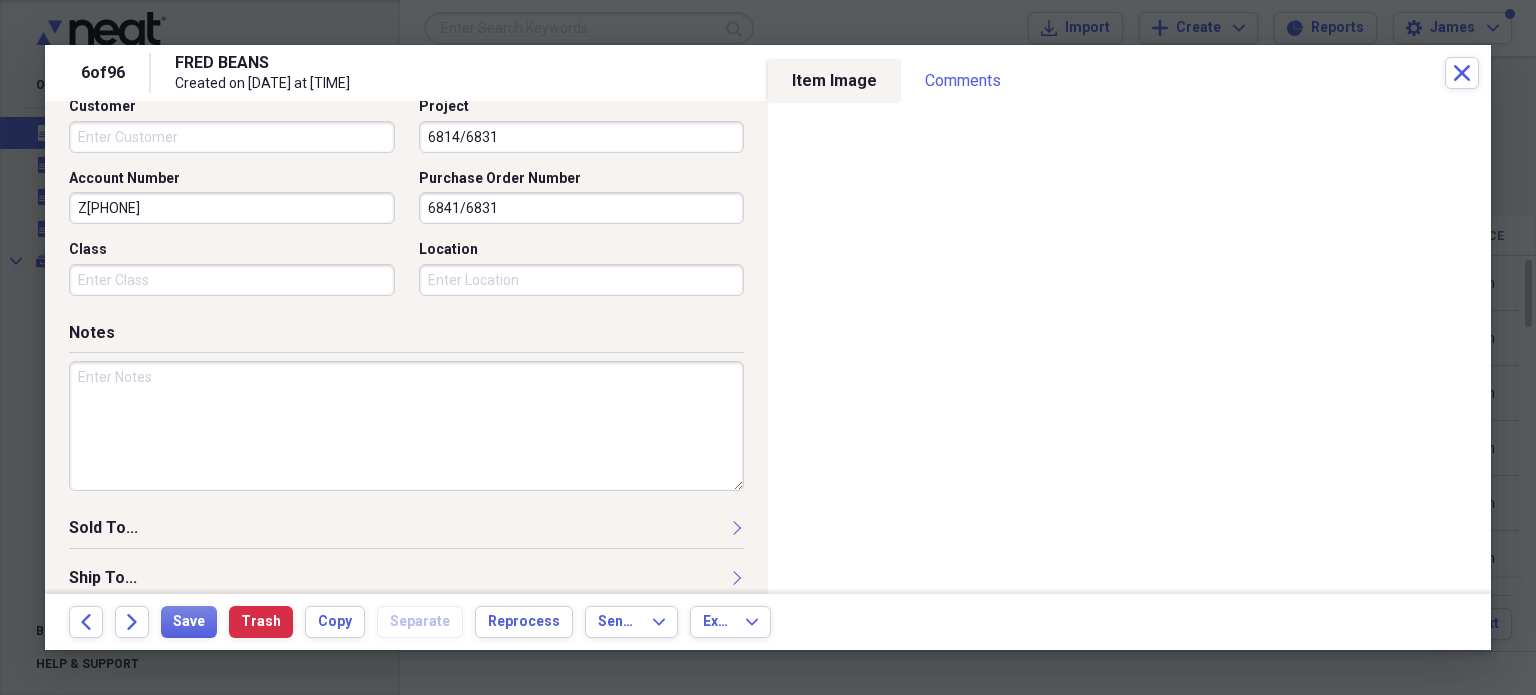 type on "6841/6831" 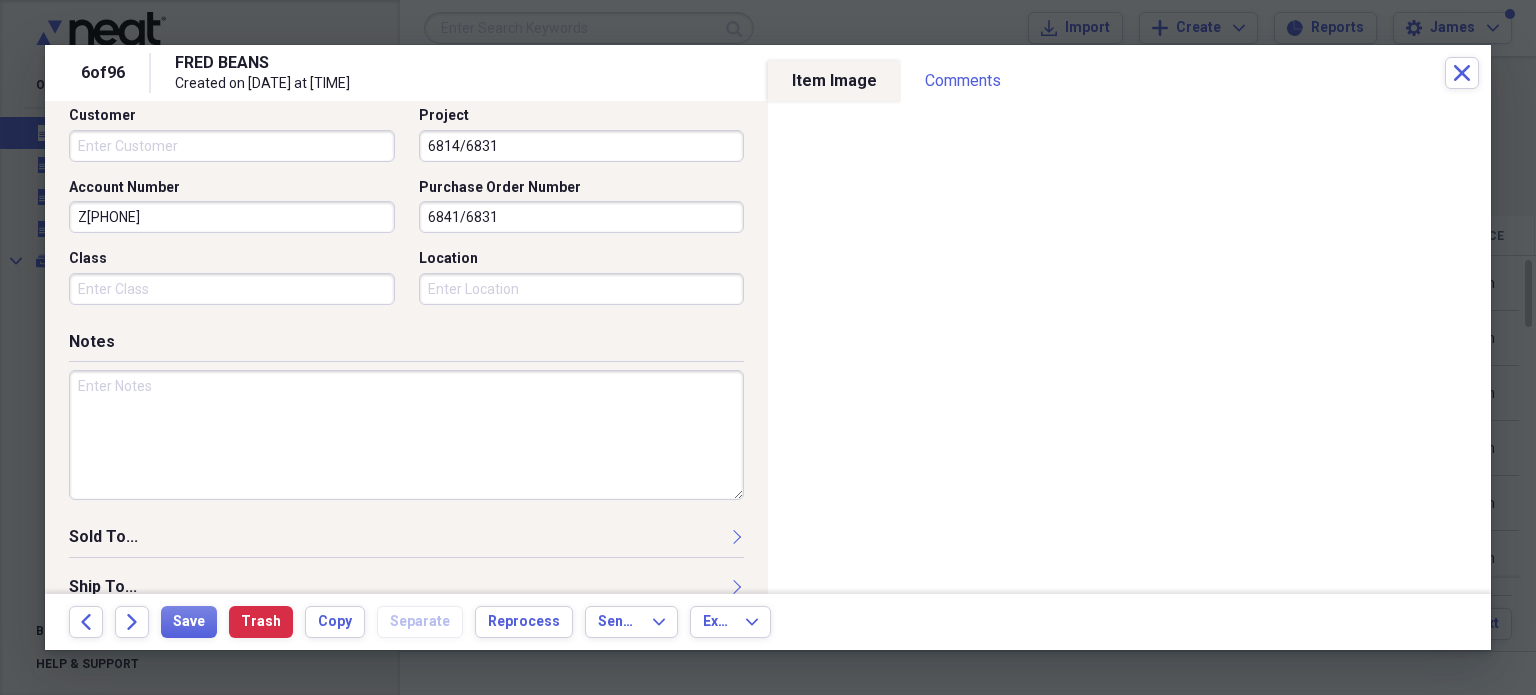 click at bounding box center (406, 435) 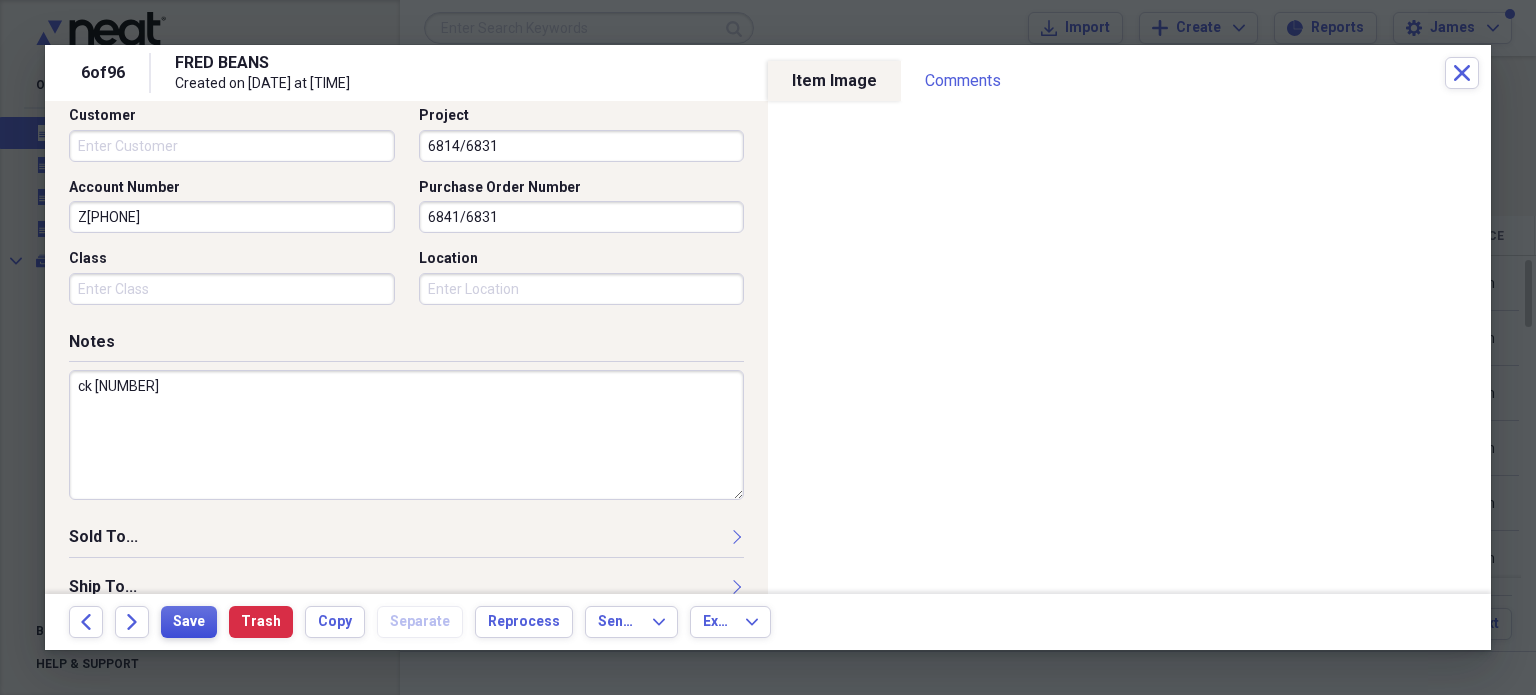 type on "ck 7849" 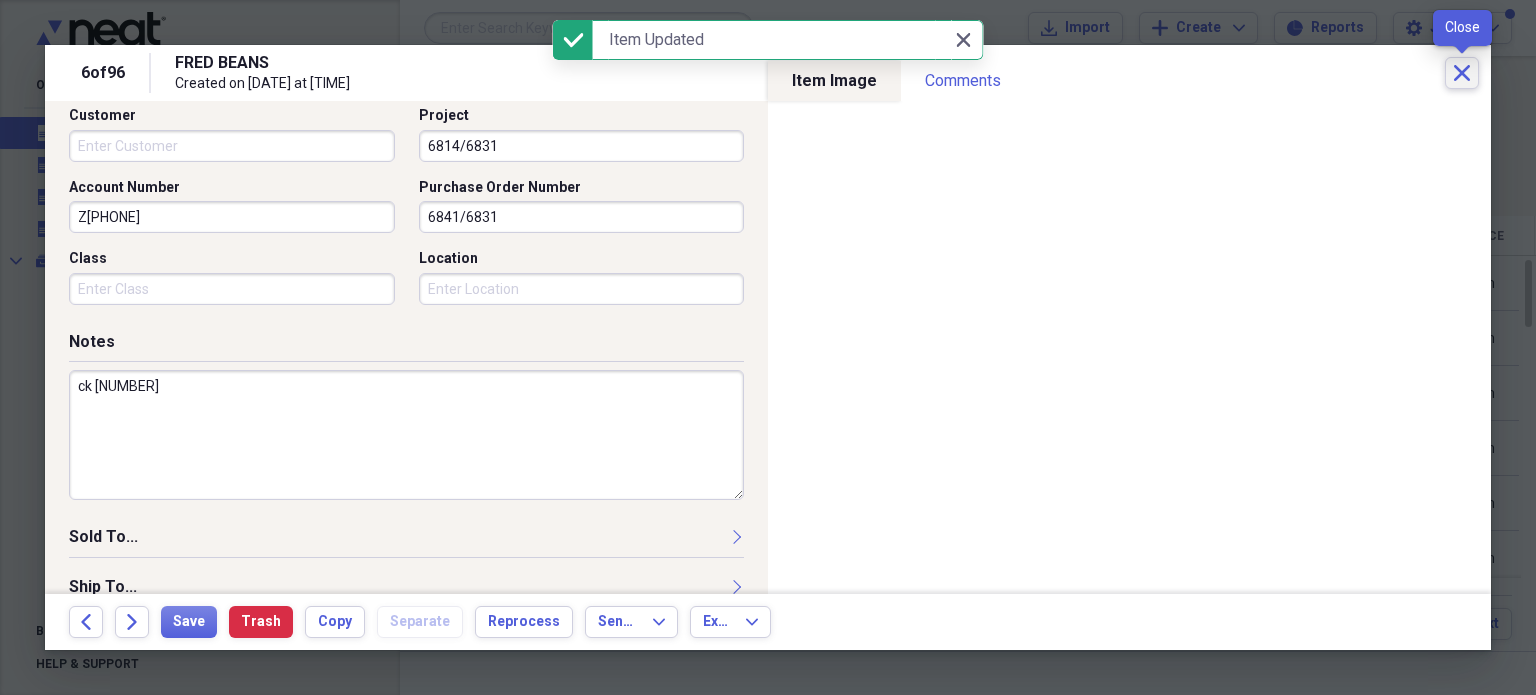 click on "Close" at bounding box center [1462, 73] 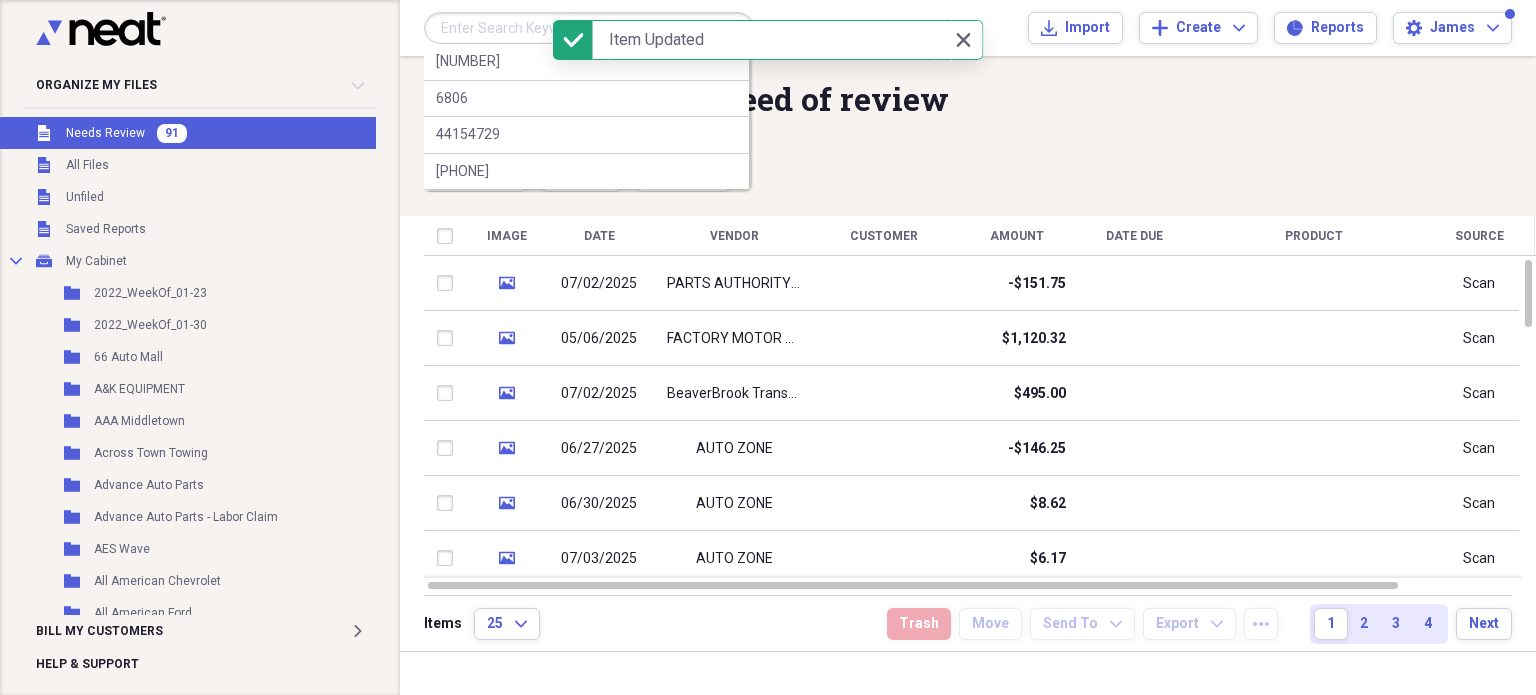 click at bounding box center [589, 28] 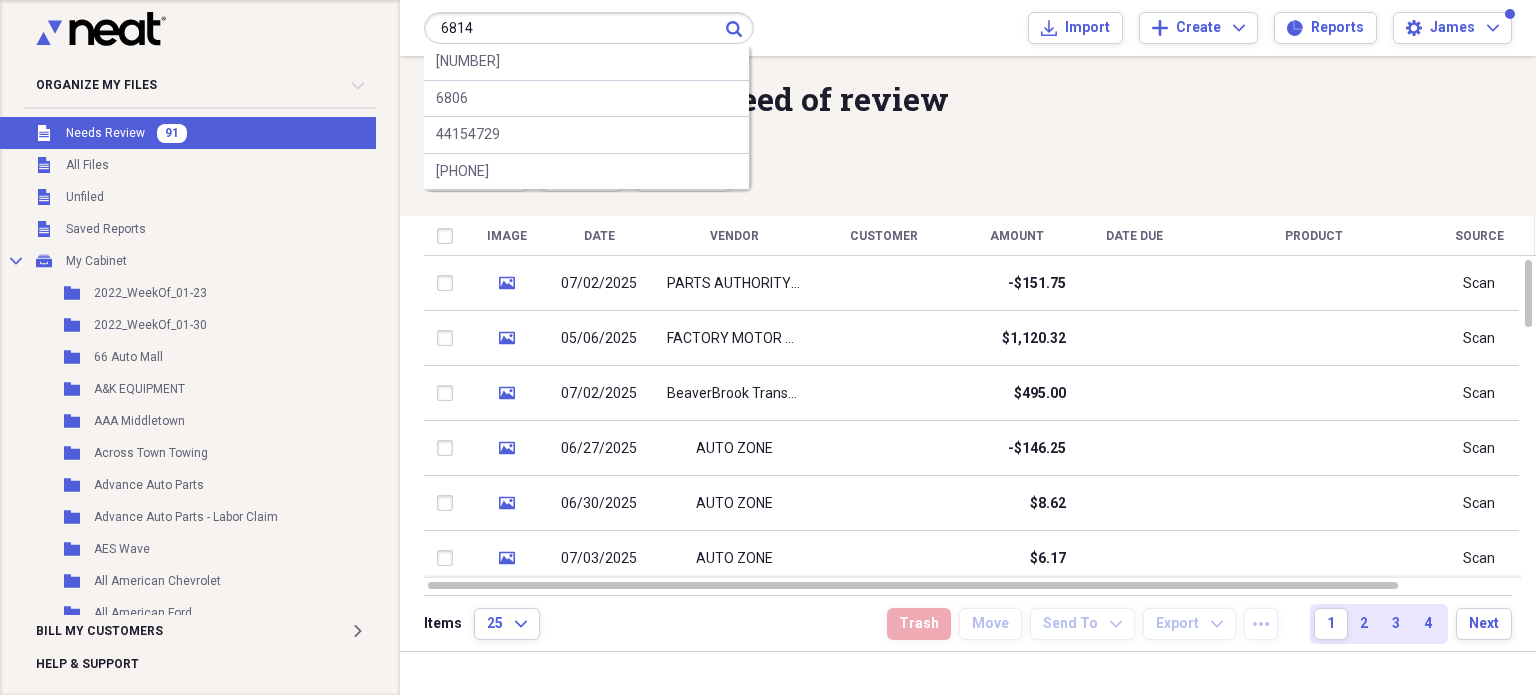 type on "6814" 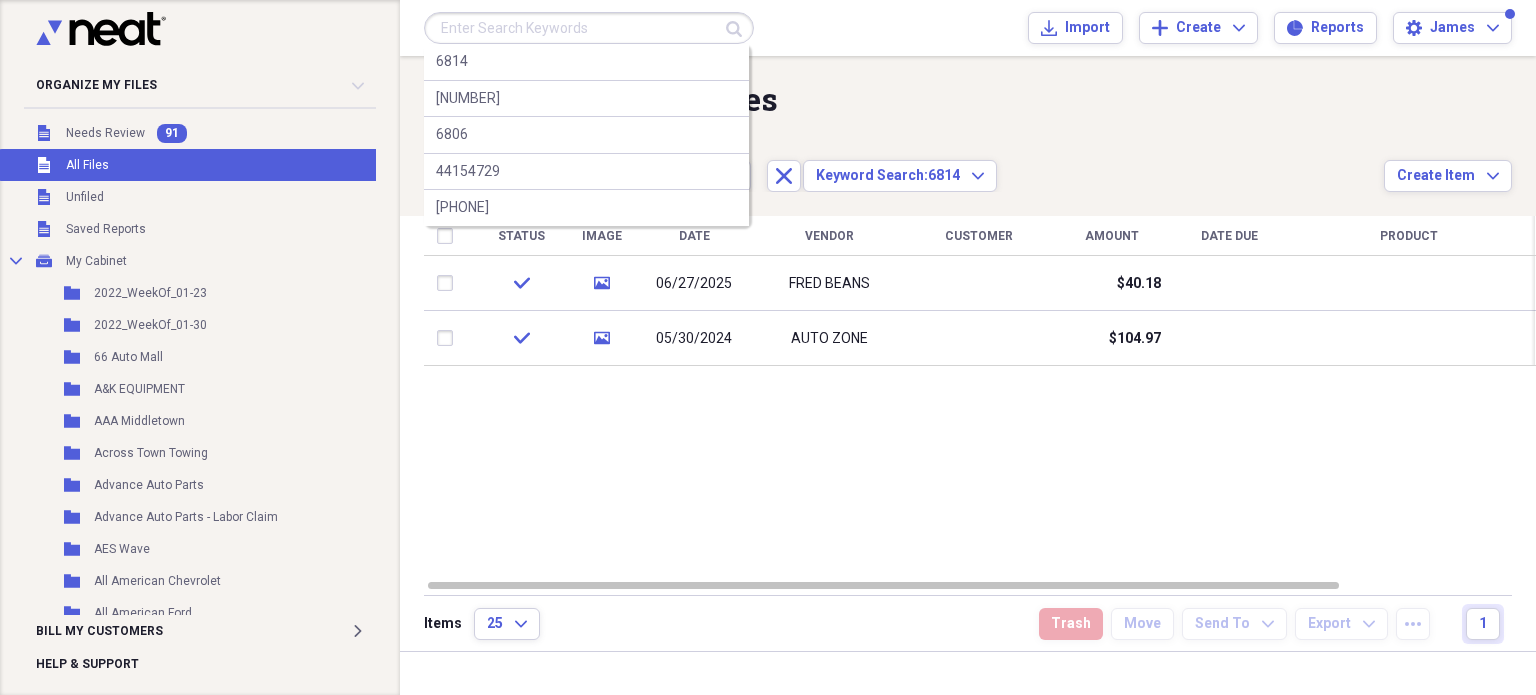 click at bounding box center (589, 28) 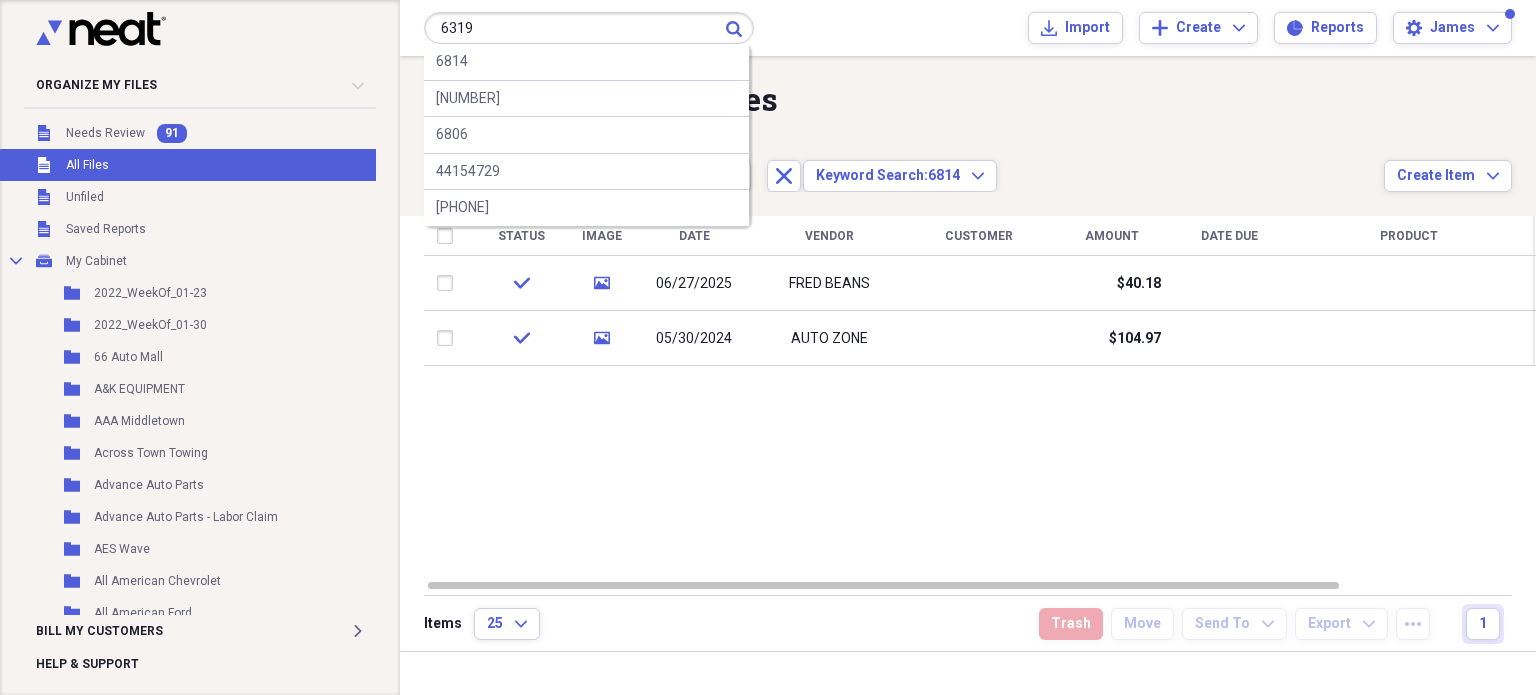 type on "6319" 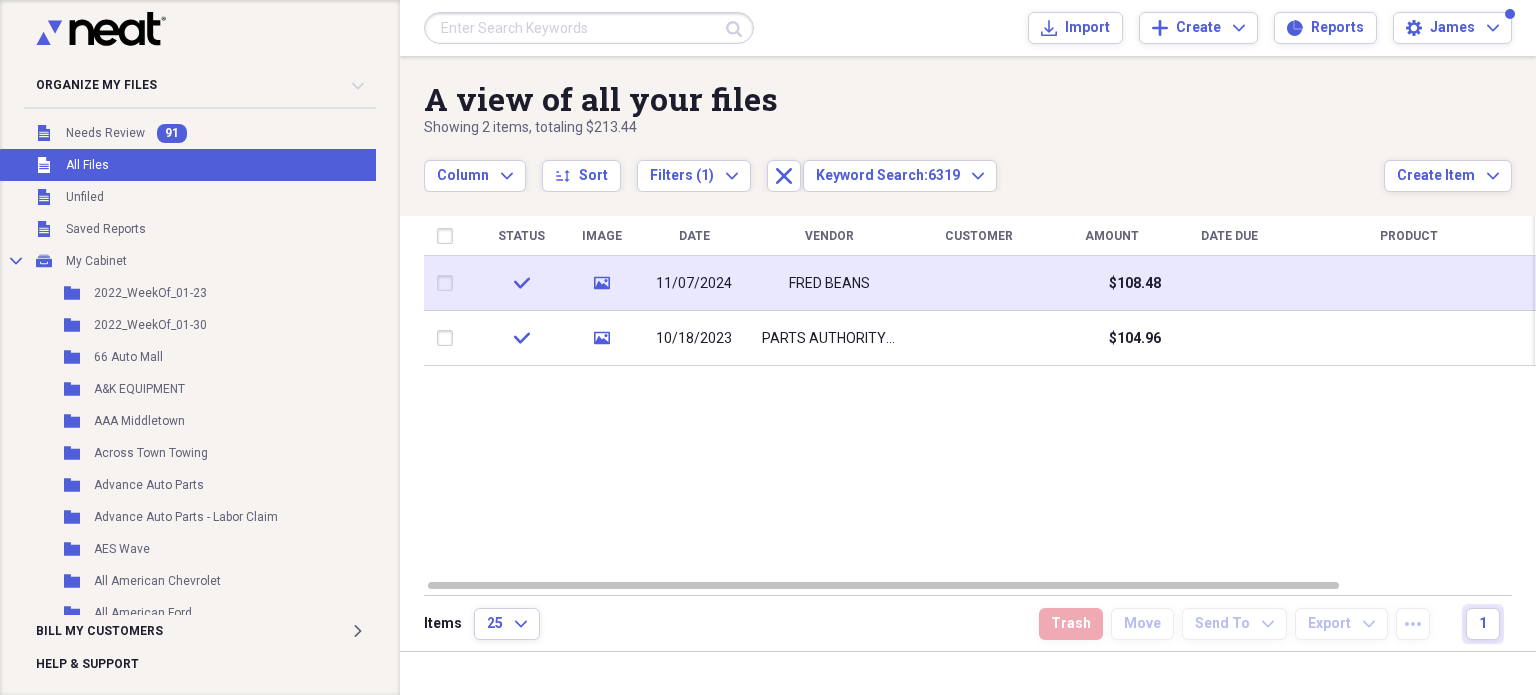 click on "FRED BEANS" at bounding box center (829, 283) 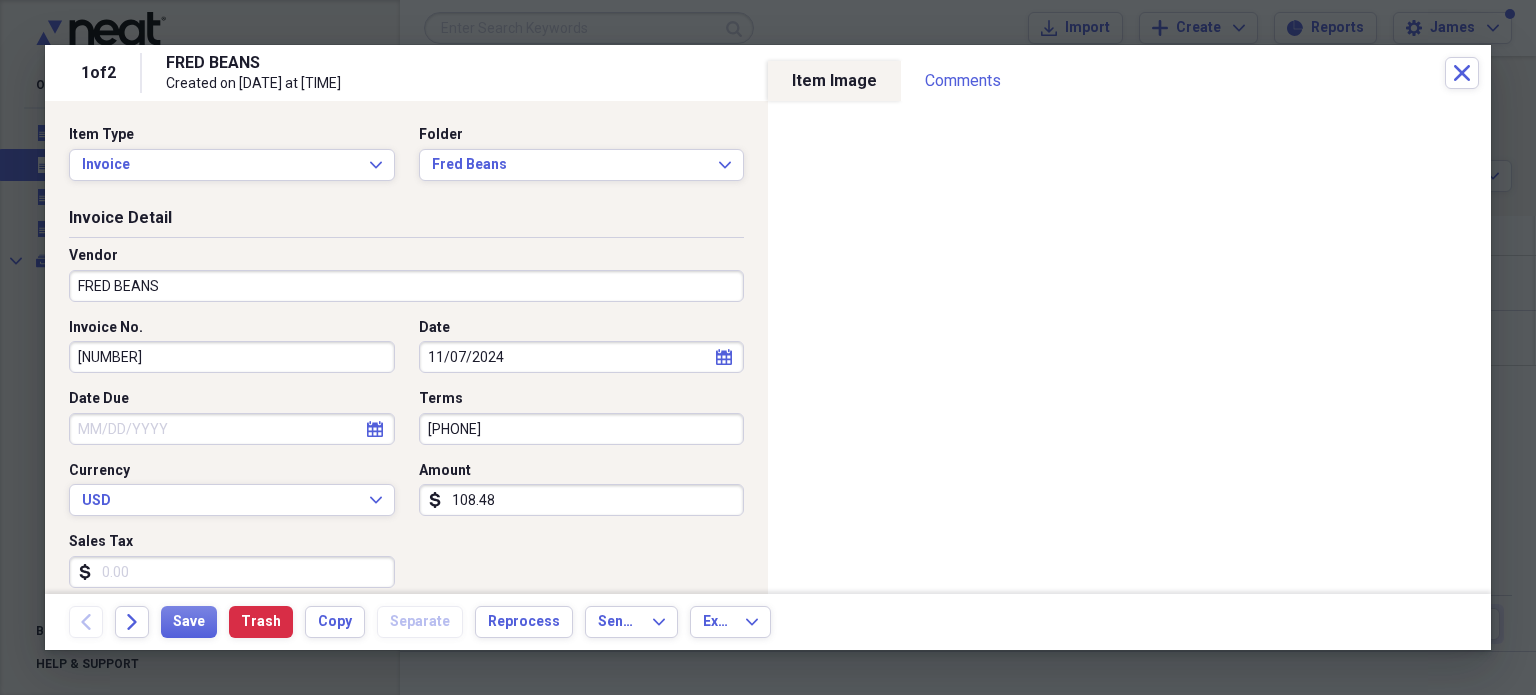 click on "1  of  2 FRED BEANS Created on 11/09/2024 at 5:12 pm Close" at bounding box center [768, 73] 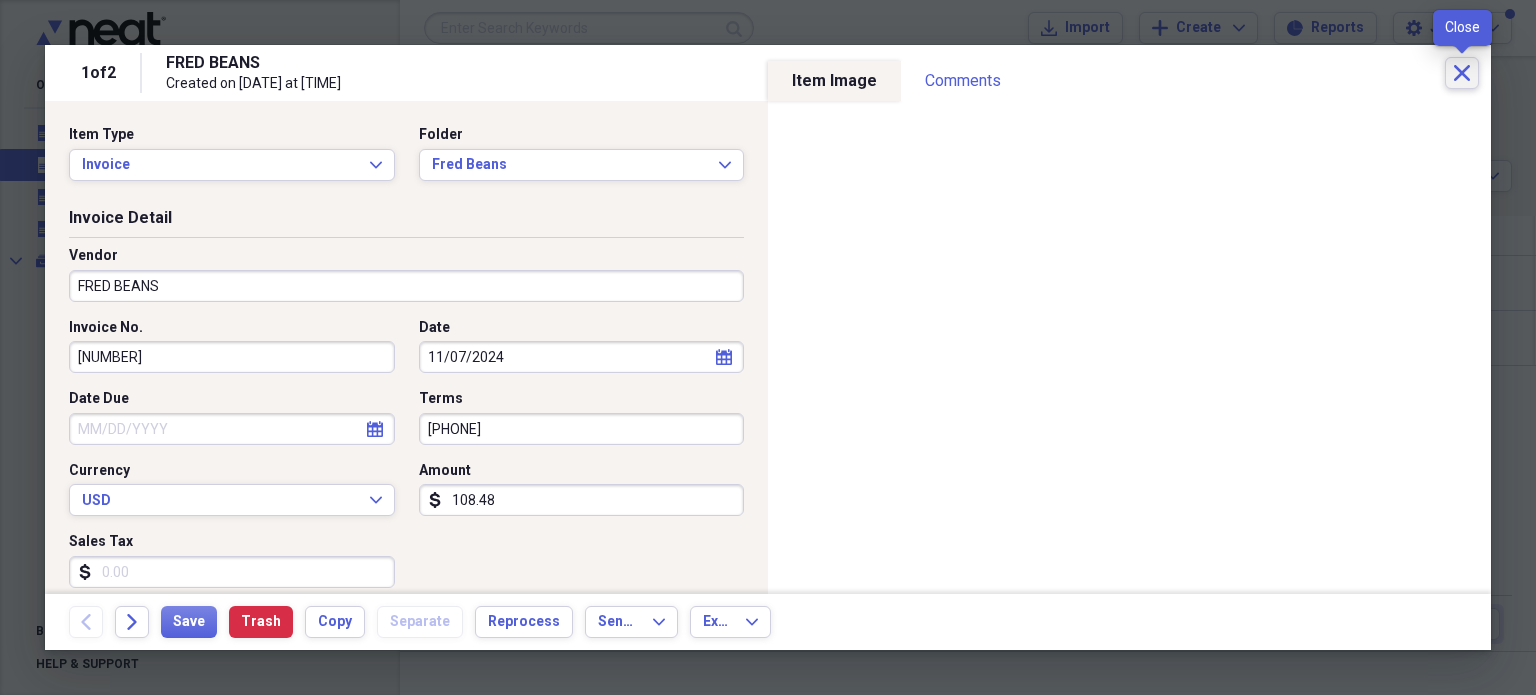 click on "Close" at bounding box center (1462, 73) 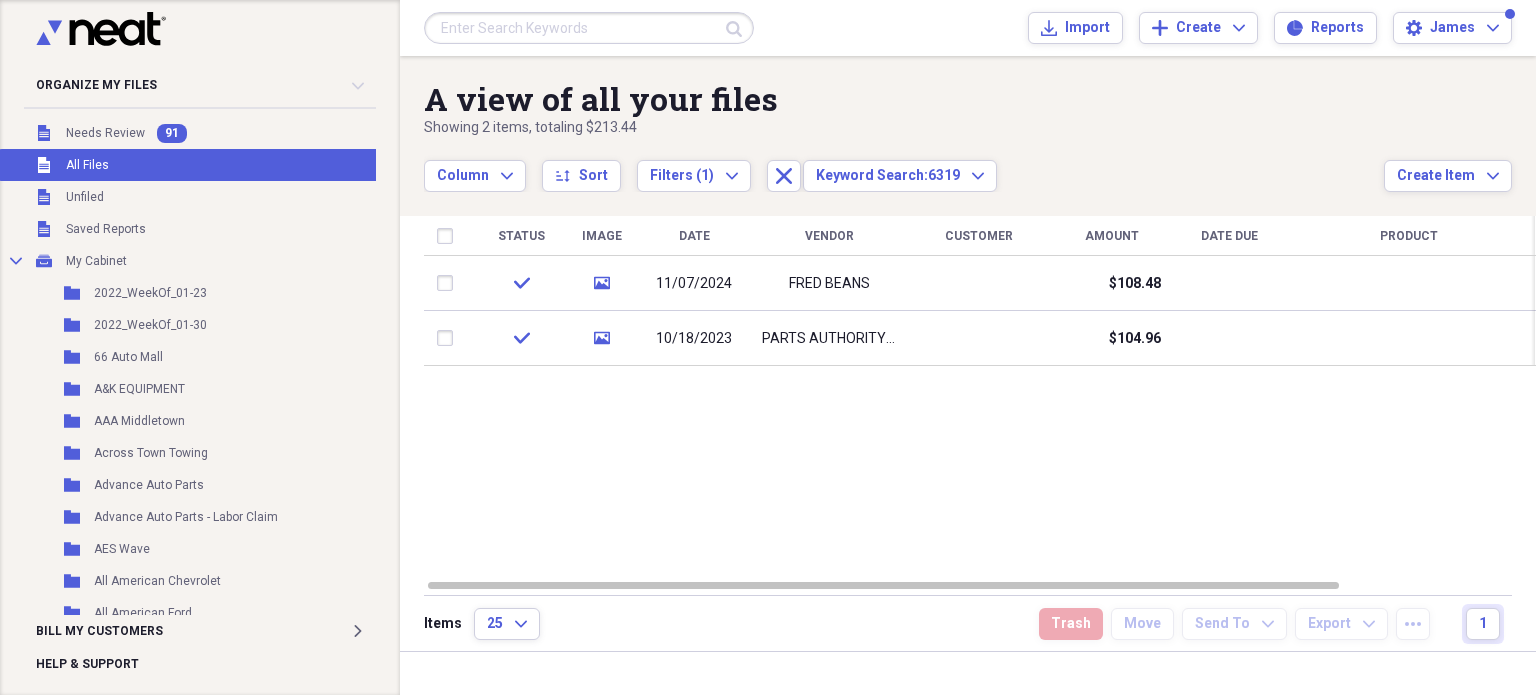 click at bounding box center (200, 110) 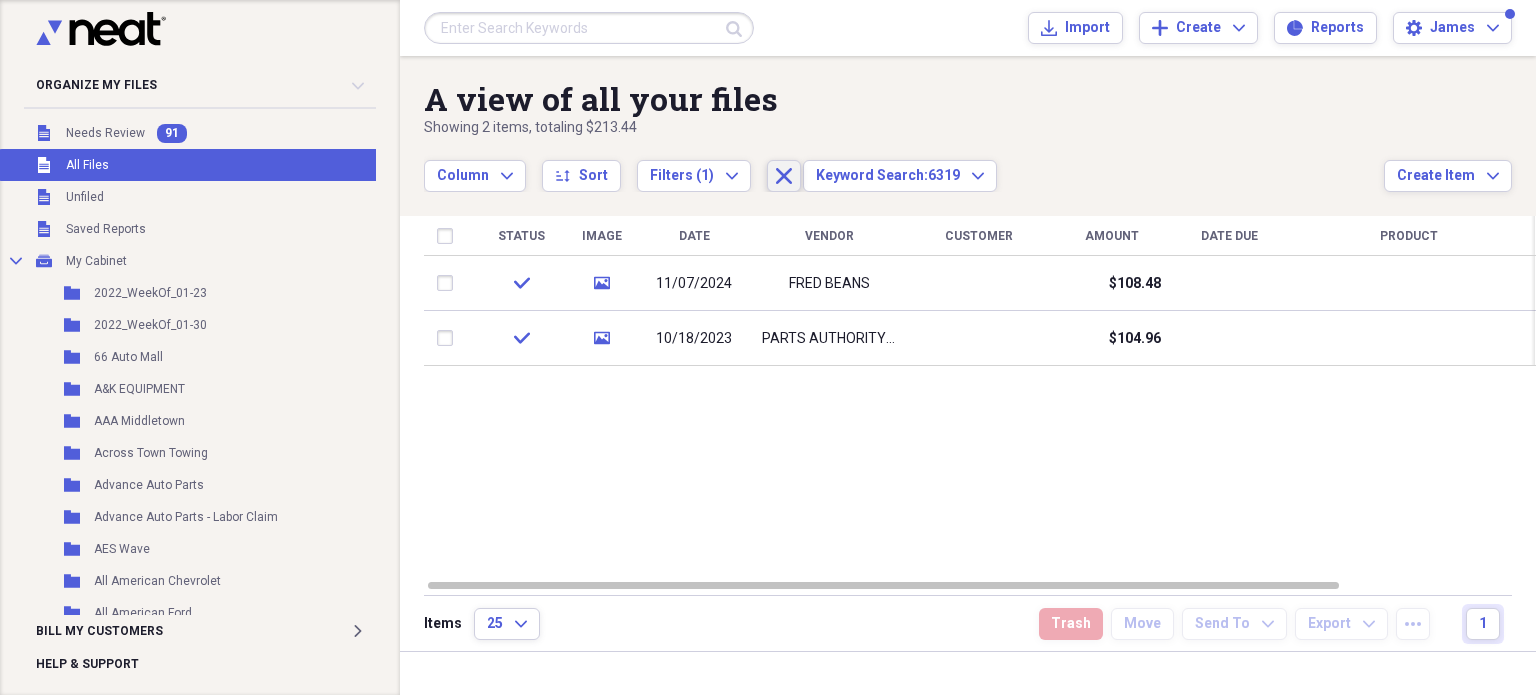 click on "Close" 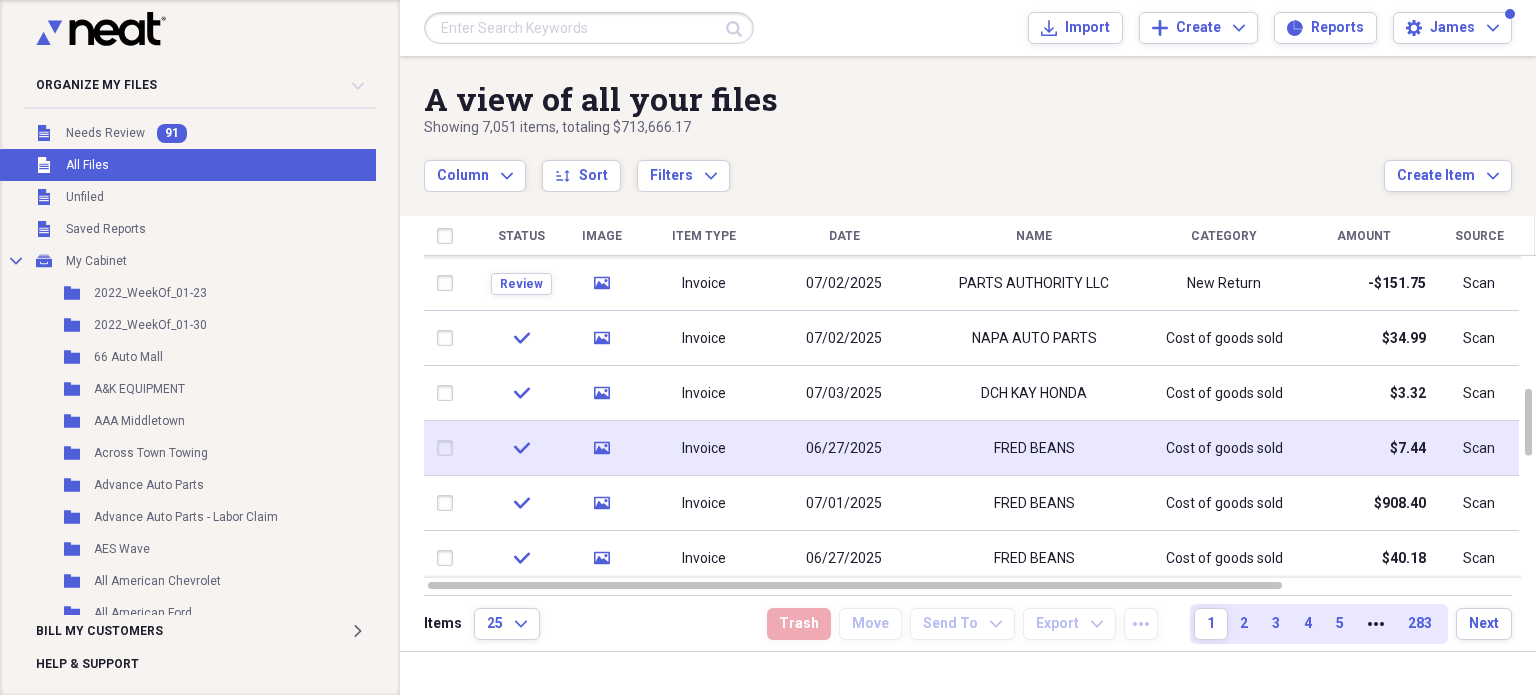 click on "FRED BEANS" at bounding box center [1034, 448] 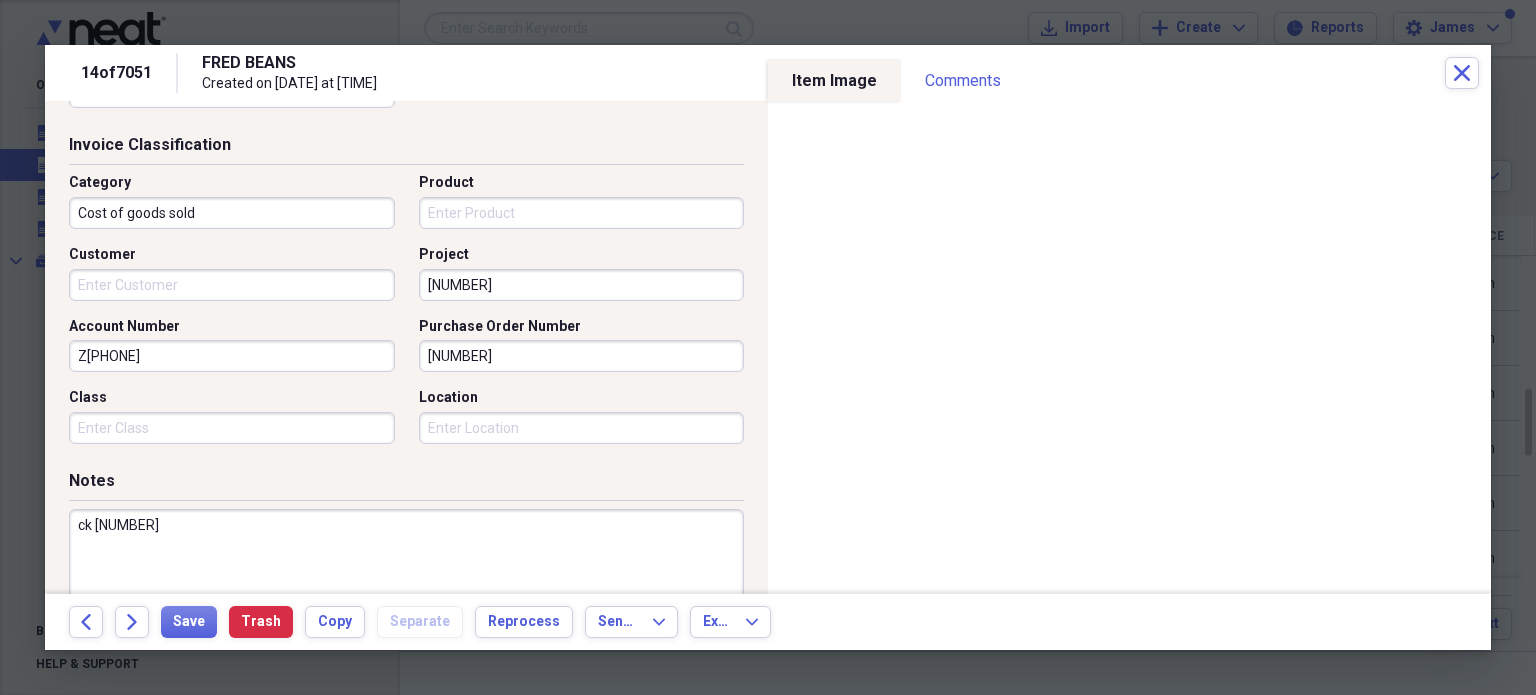 scroll, scrollTop: 476, scrollLeft: 0, axis: vertical 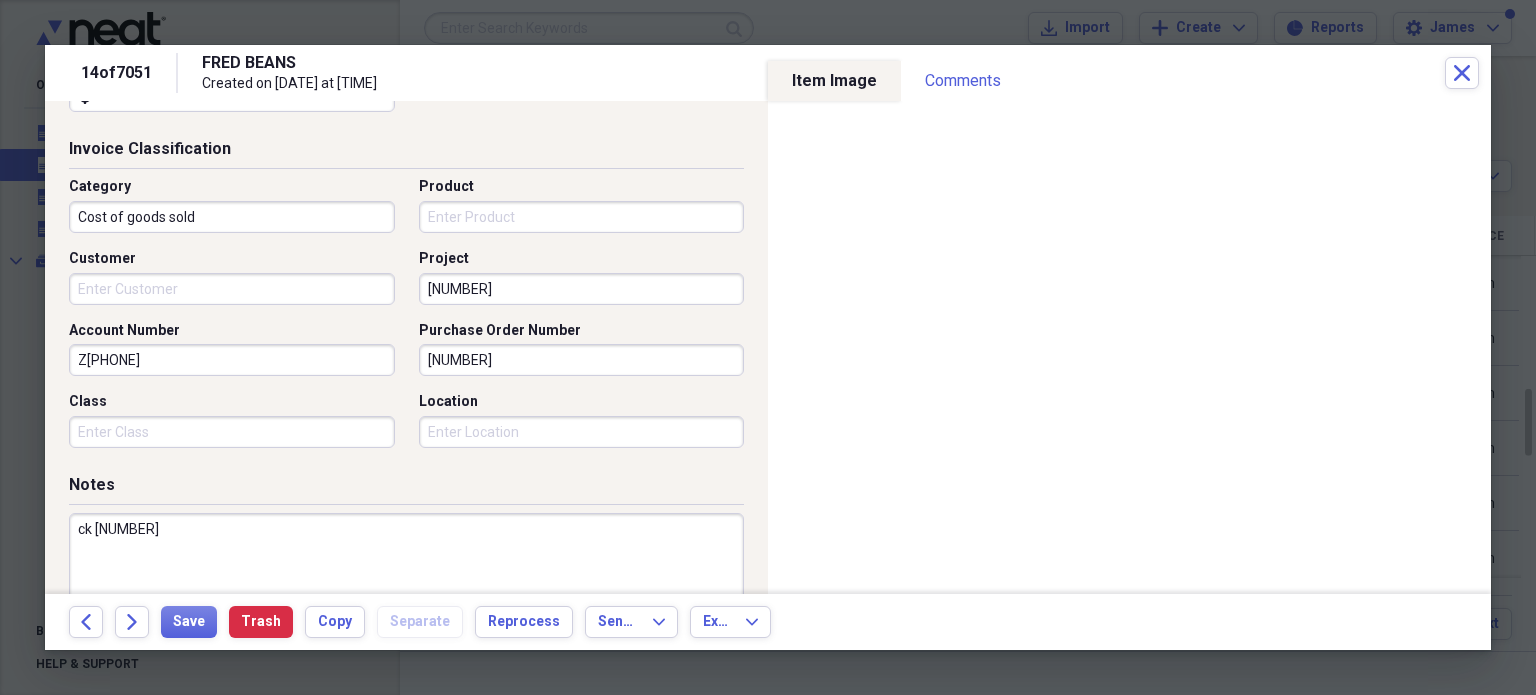 click on "151816816" at bounding box center (582, 289) 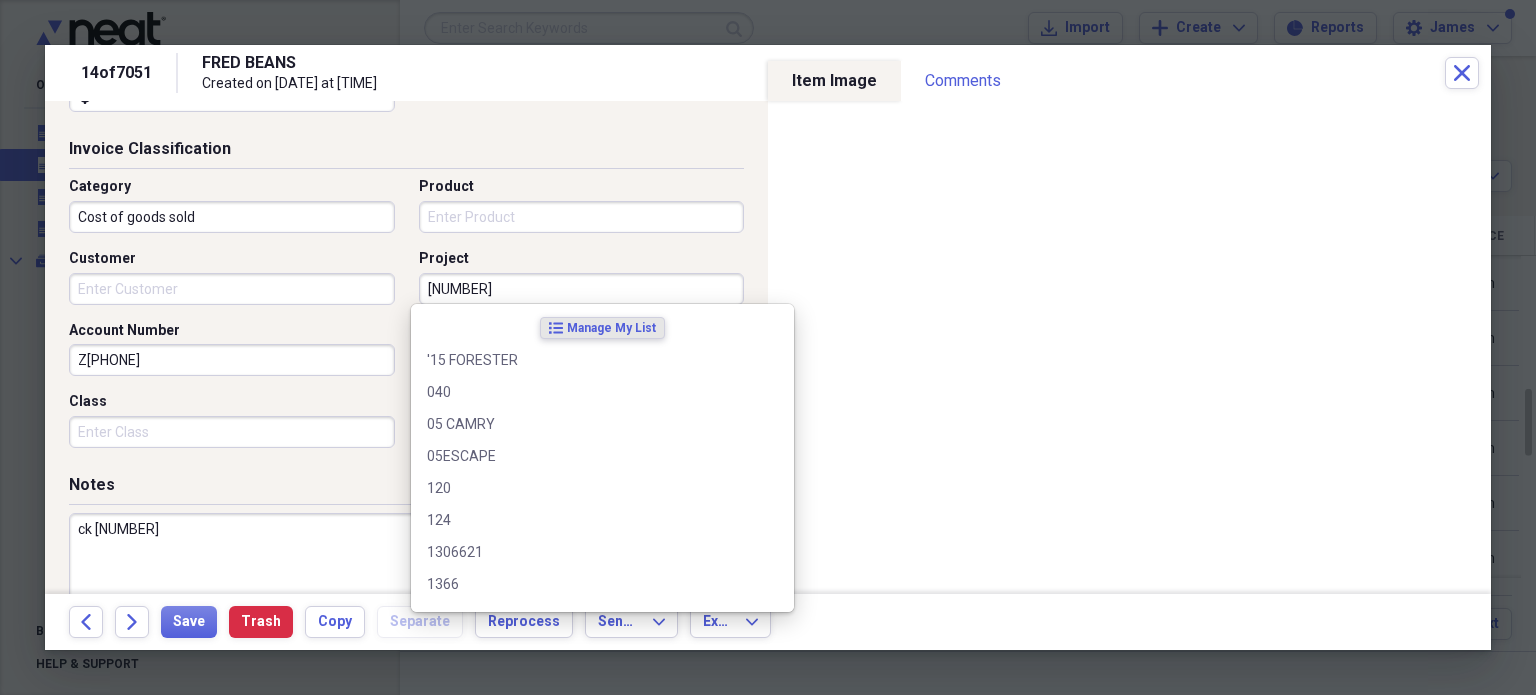 click on "151816816" at bounding box center [582, 289] 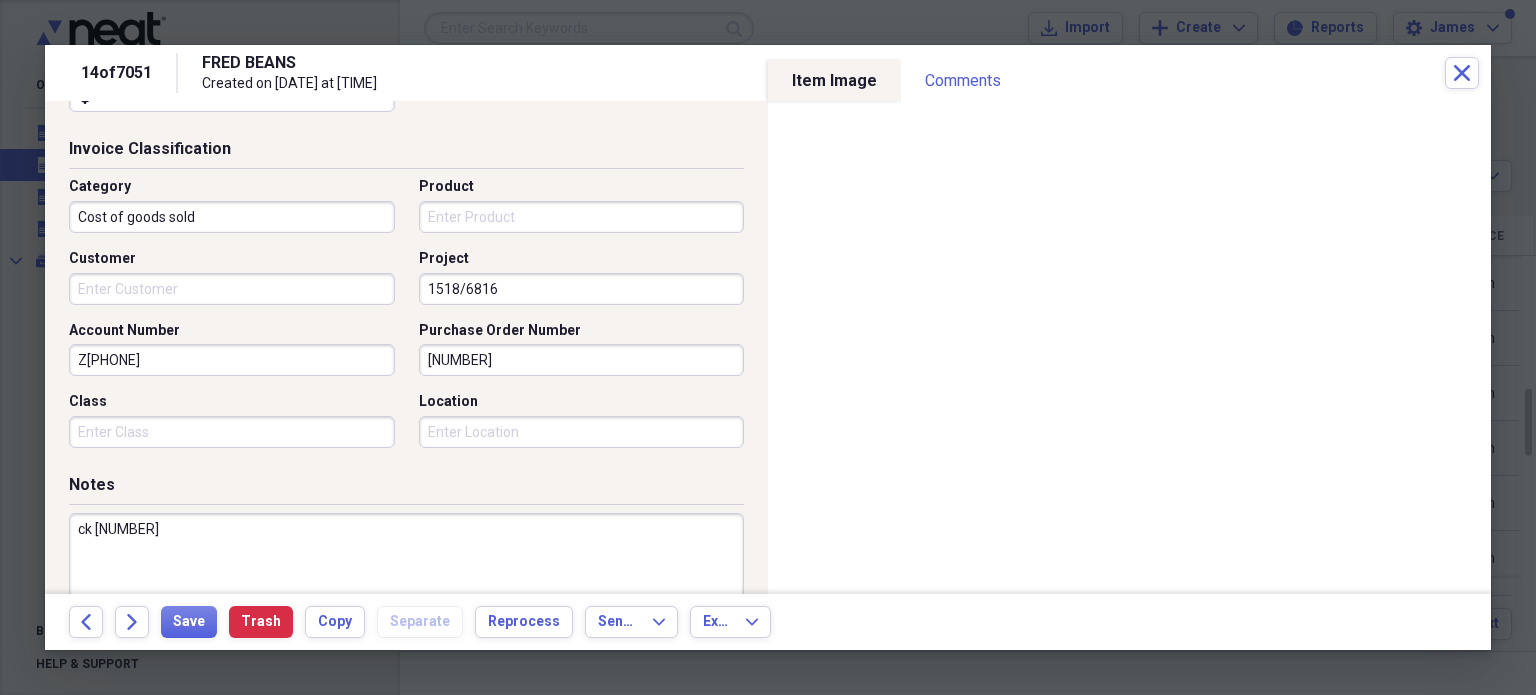 type on "1518/6816" 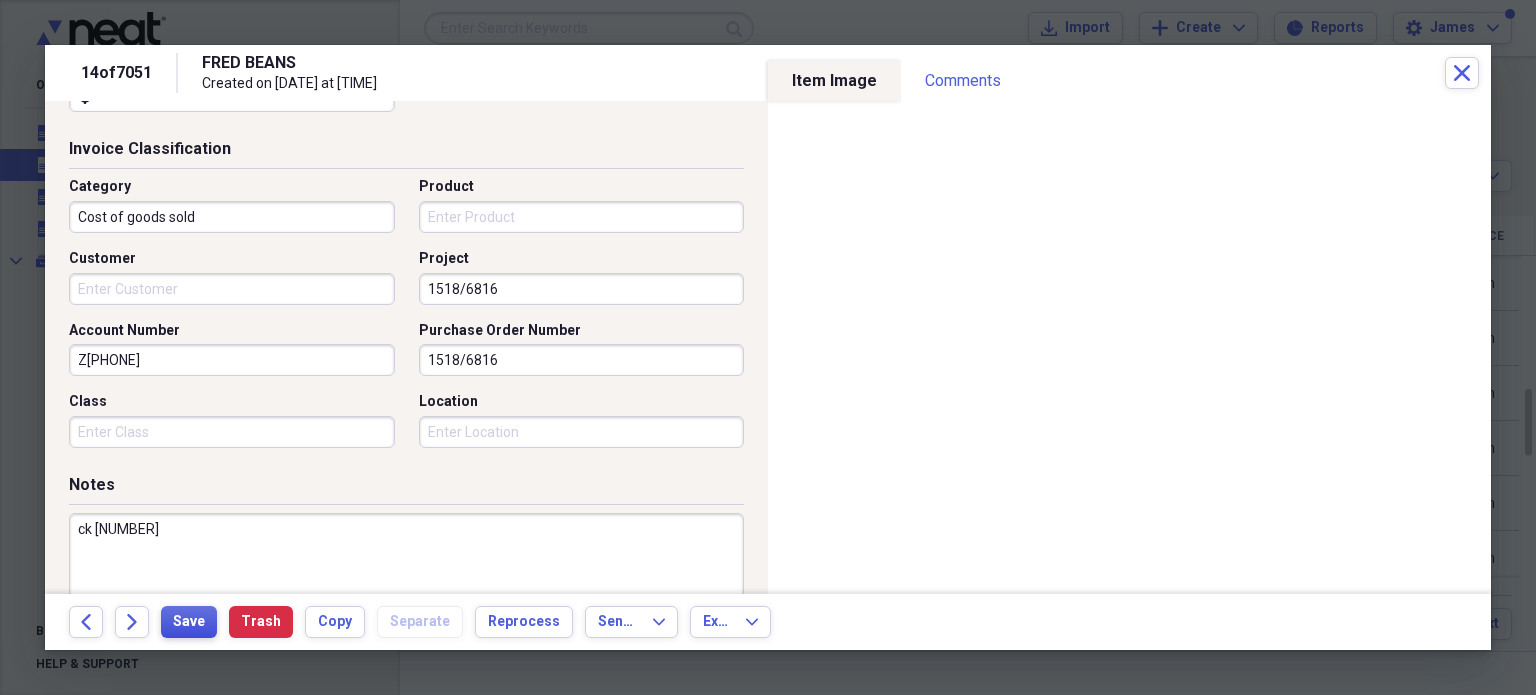 type on "1518/6816" 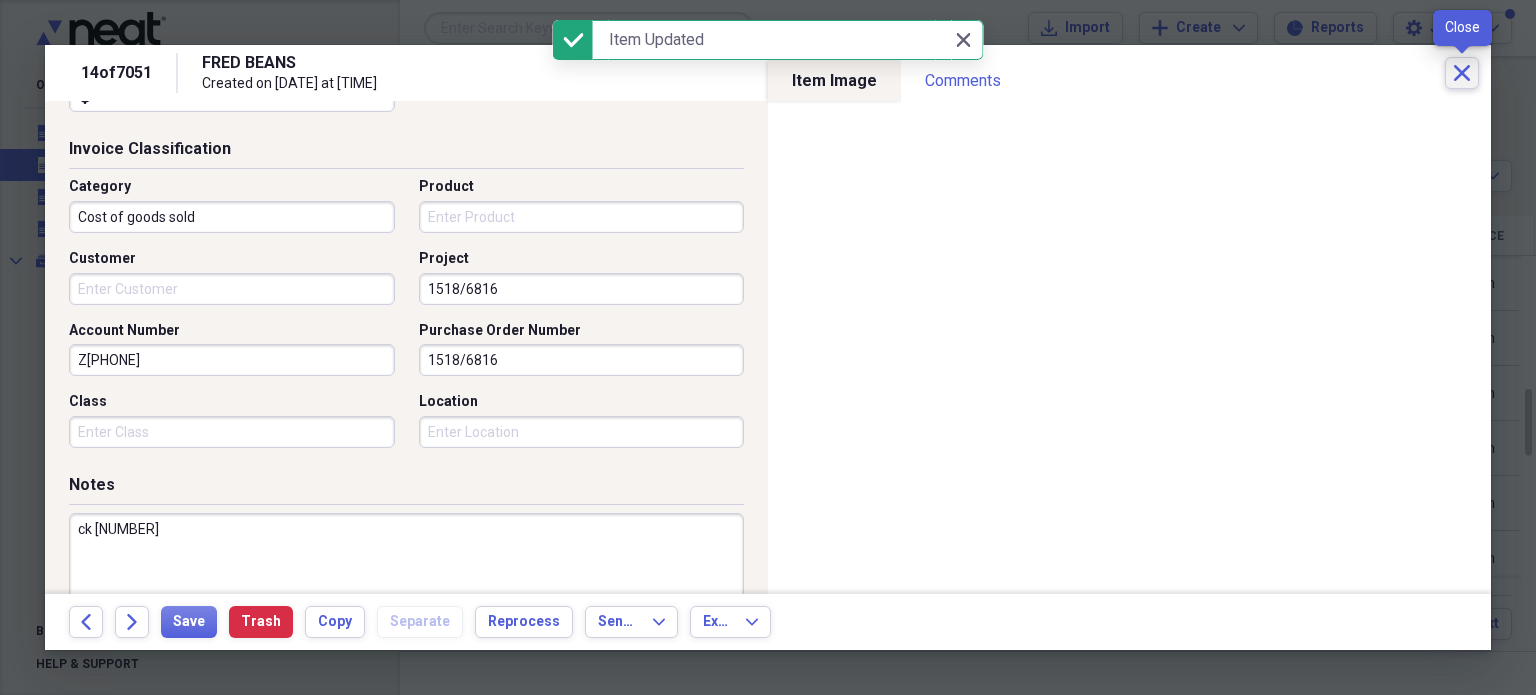 click on "Close" at bounding box center [1462, 73] 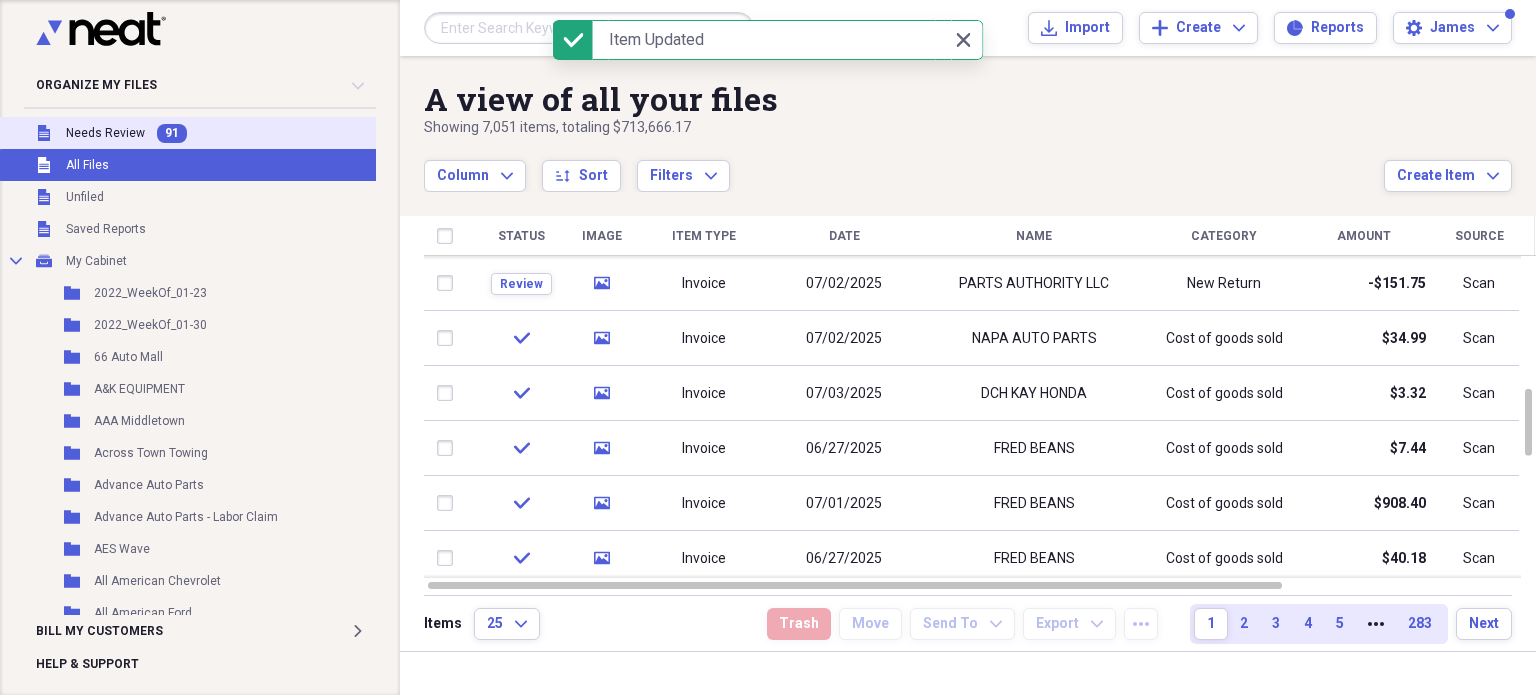 click on "91" at bounding box center (172, 133) 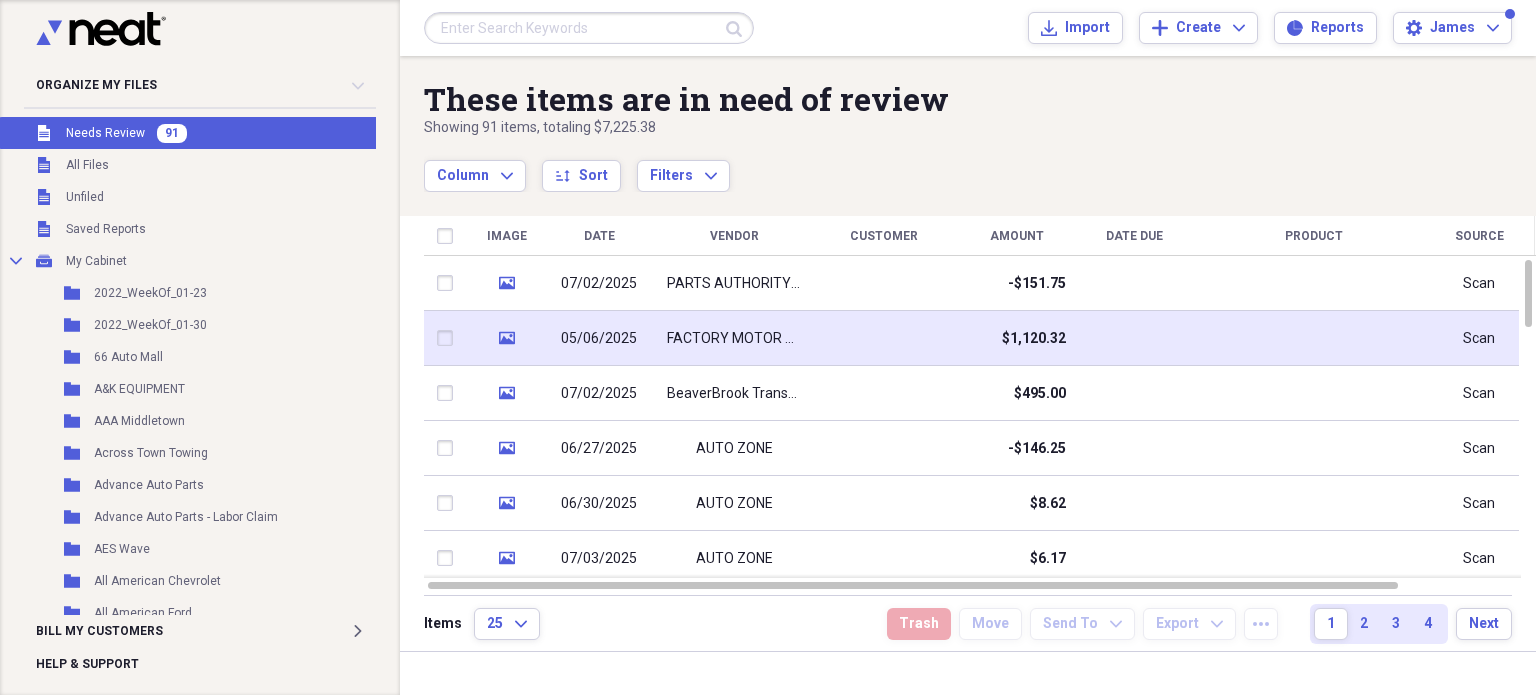 click on "$1,120.32" at bounding box center [1016, 338] 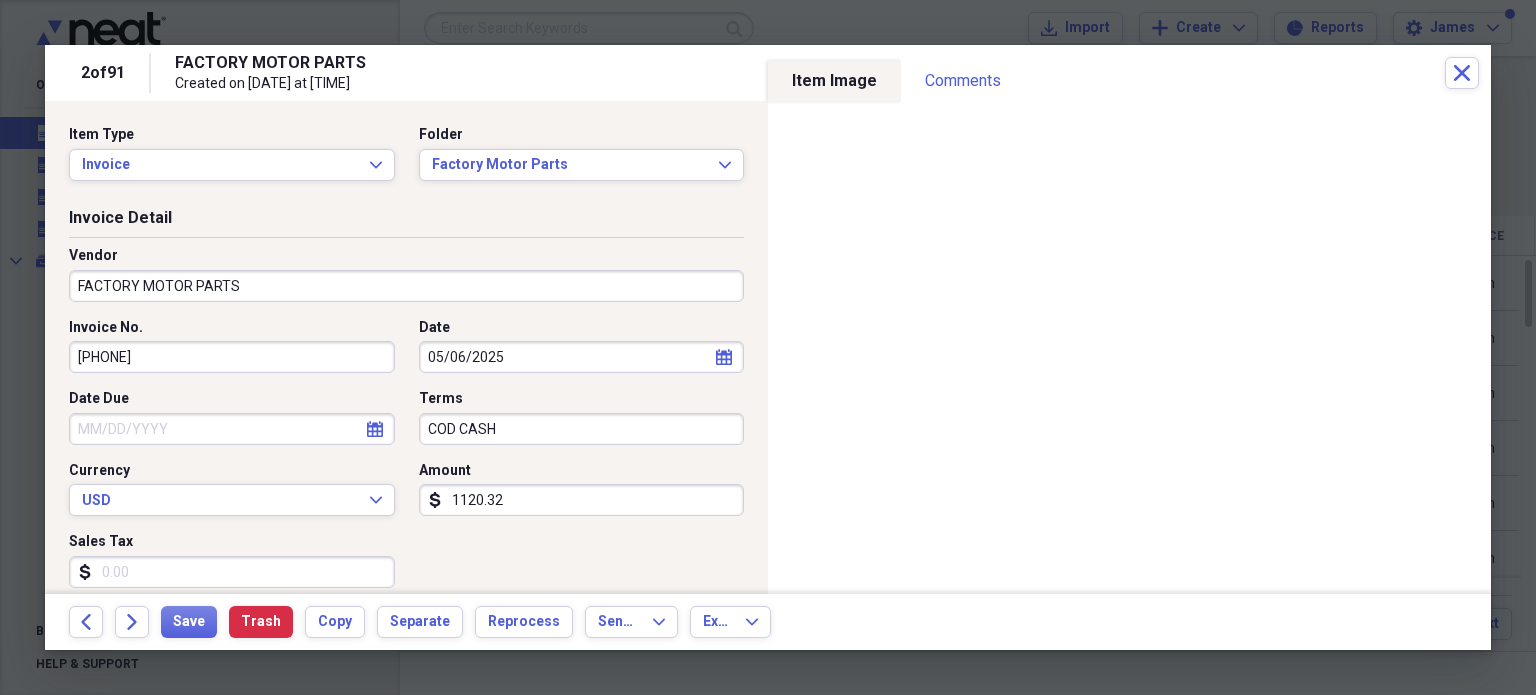 click on "COD CASH" at bounding box center [582, 429] 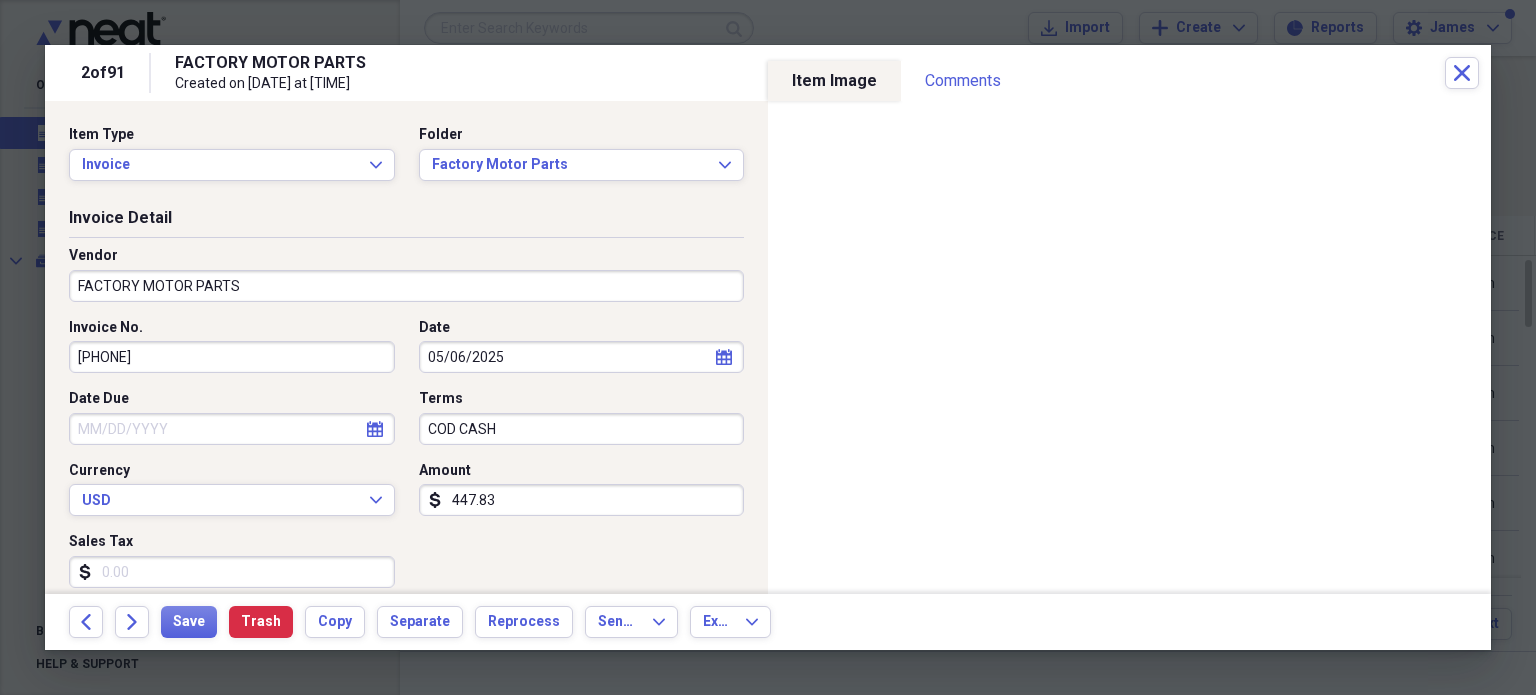 click on "447.83" at bounding box center [582, 500] 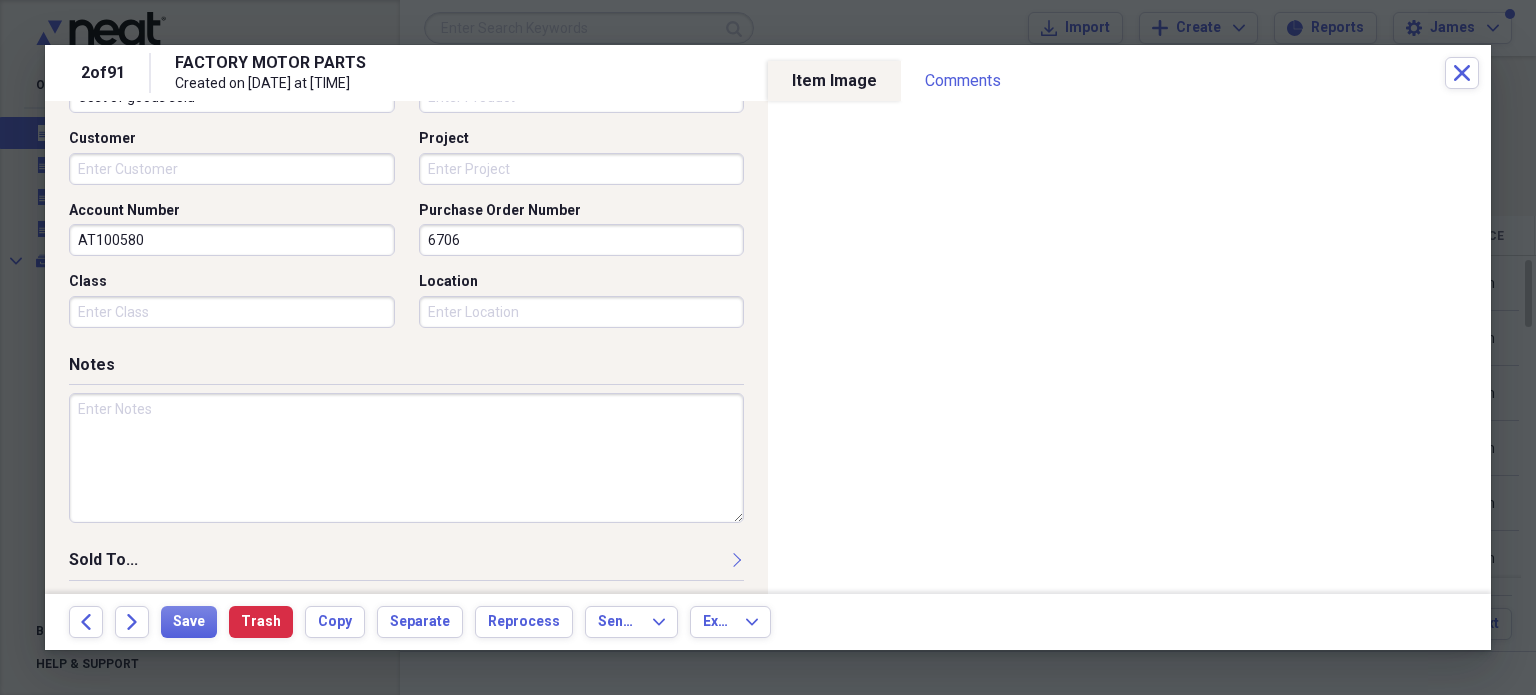 scroll, scrollTop: 606, scrollLeft: 0, axis: vertical 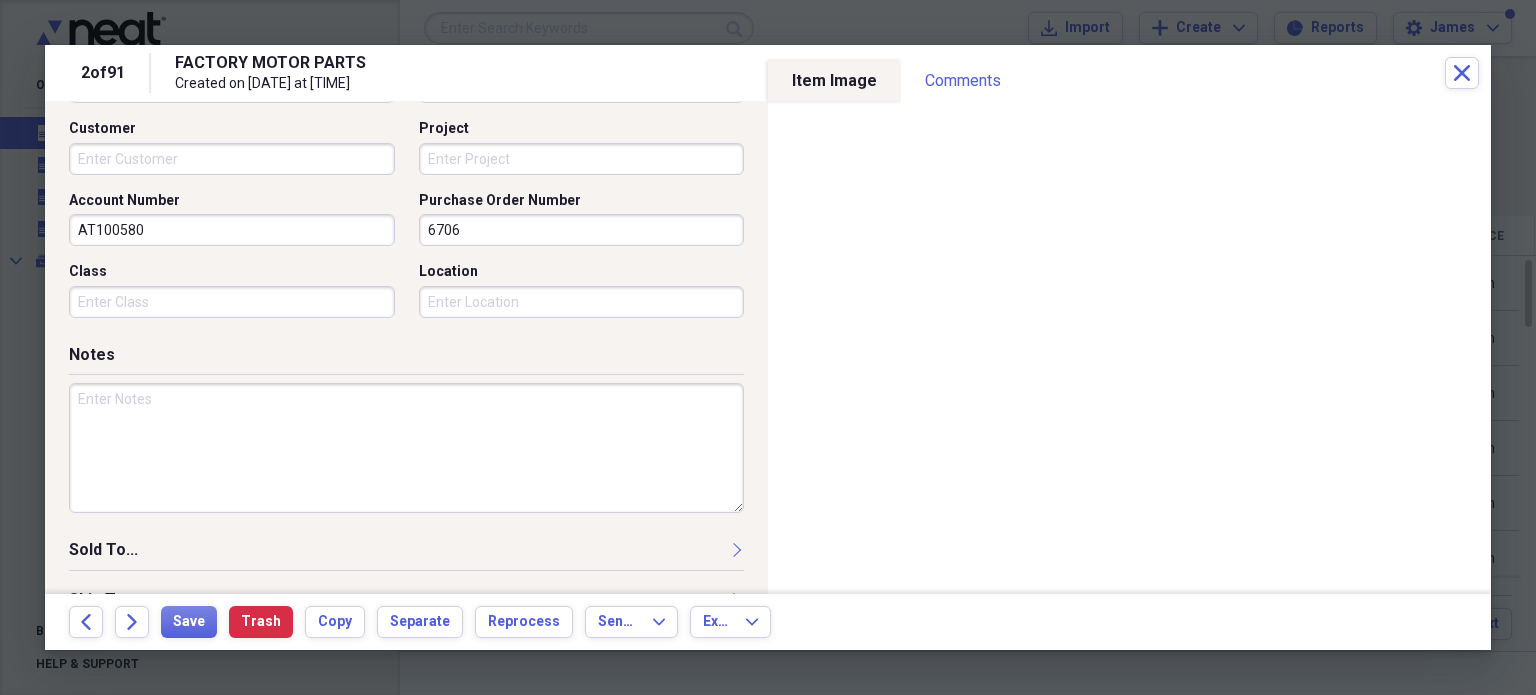 type on "447.83" 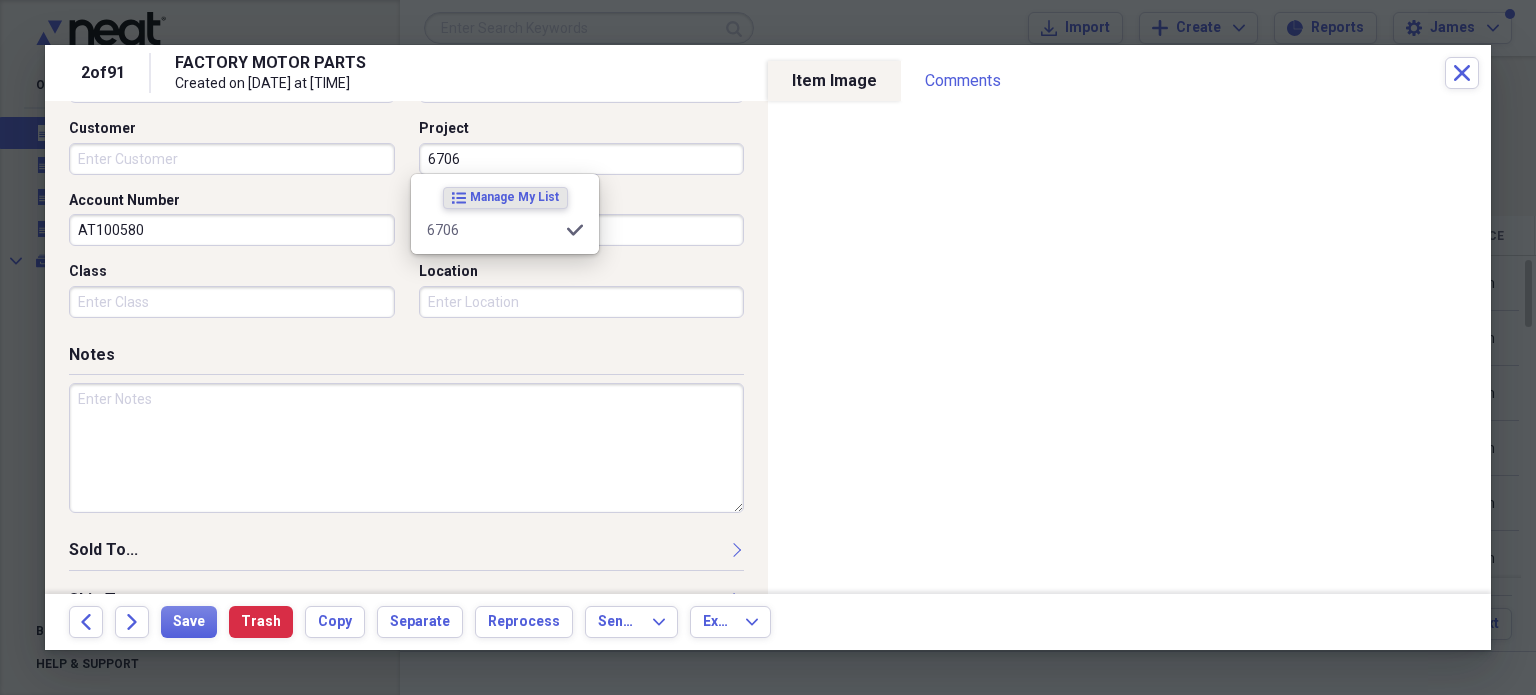 type on "6706" 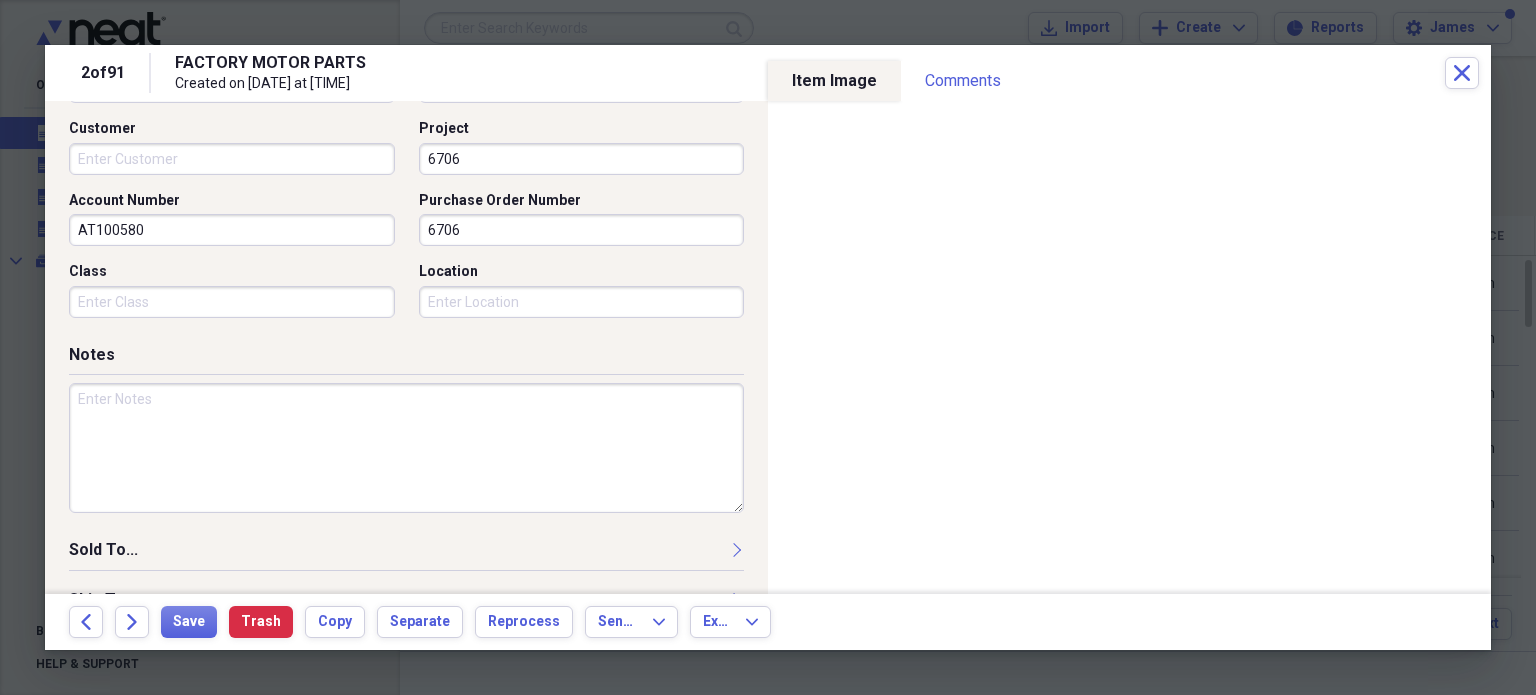 click on "AT100580" at bounding box center (232, 230) 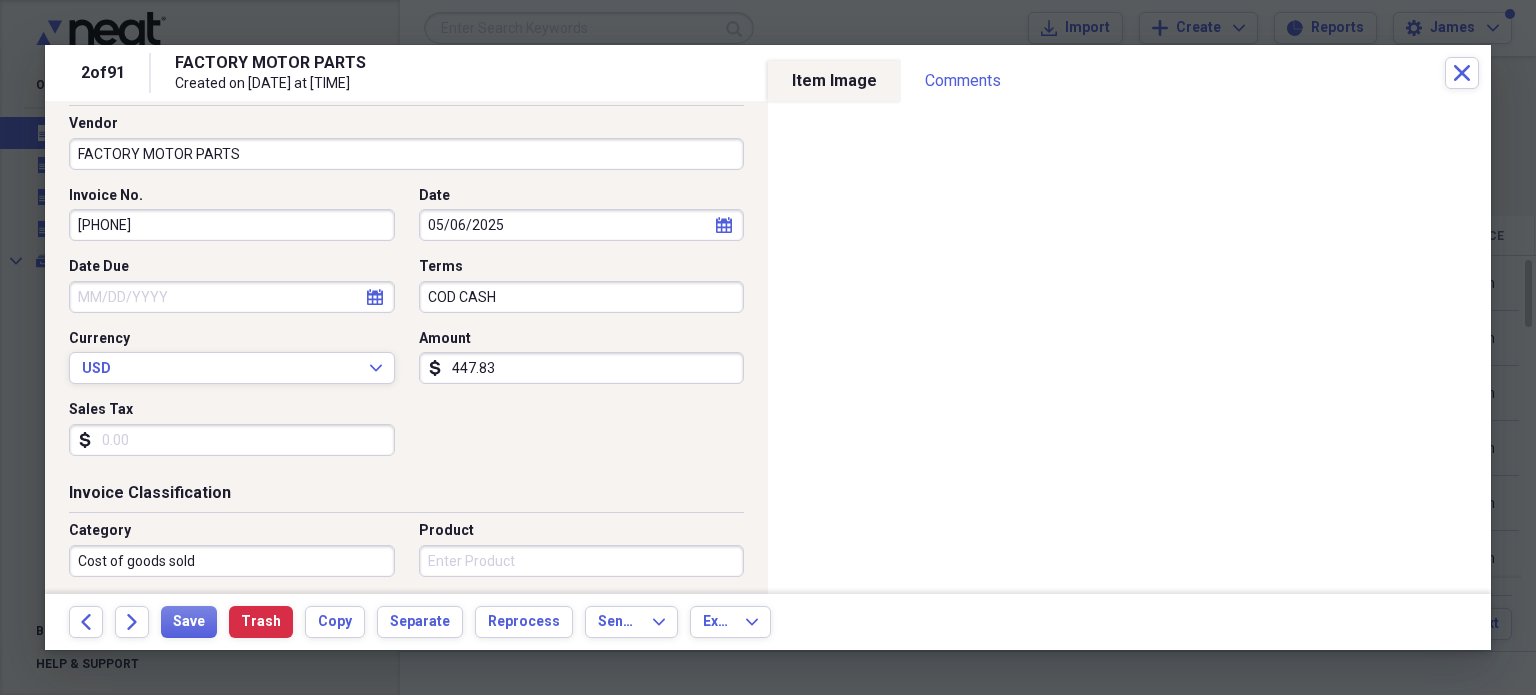 scroll, scrollTop: 138, scrollLeft: 0, axis: vertical 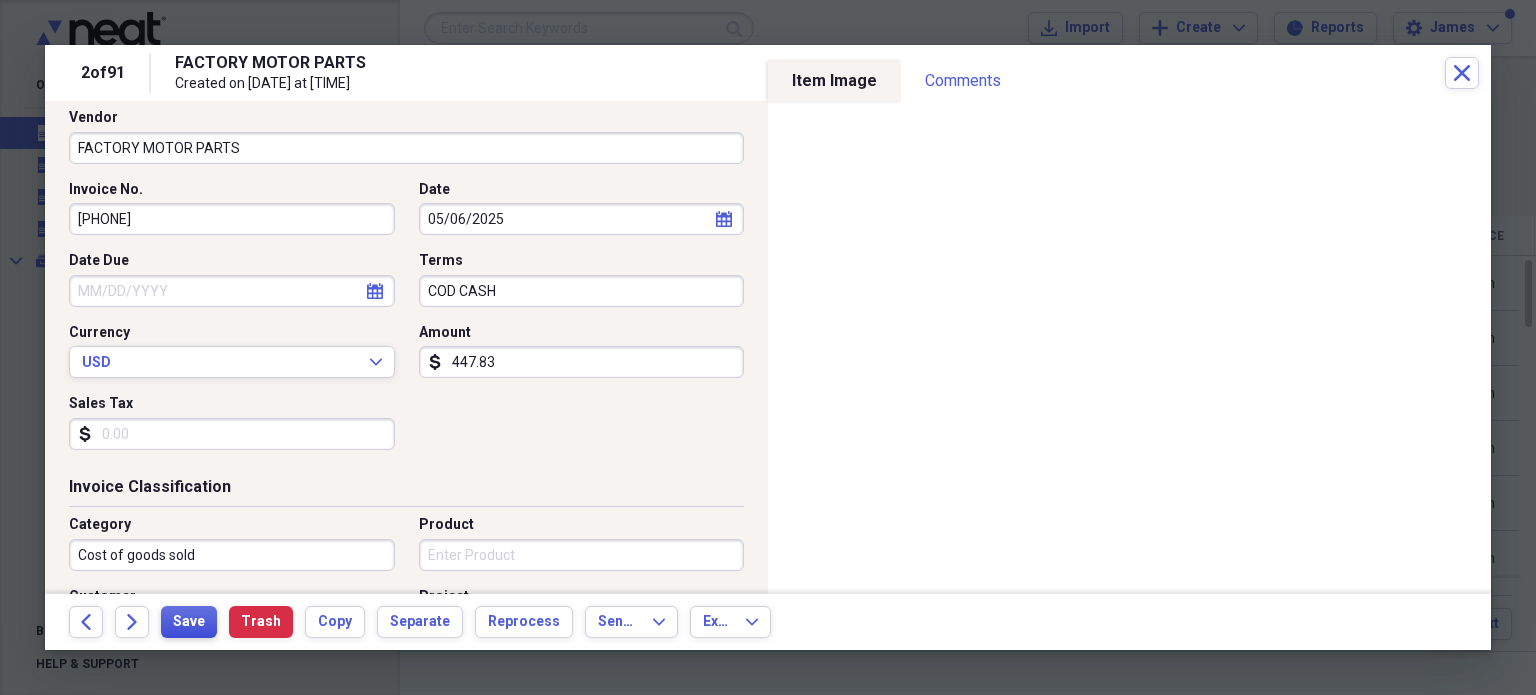 click on "Save" at bounding box center (189, 622) 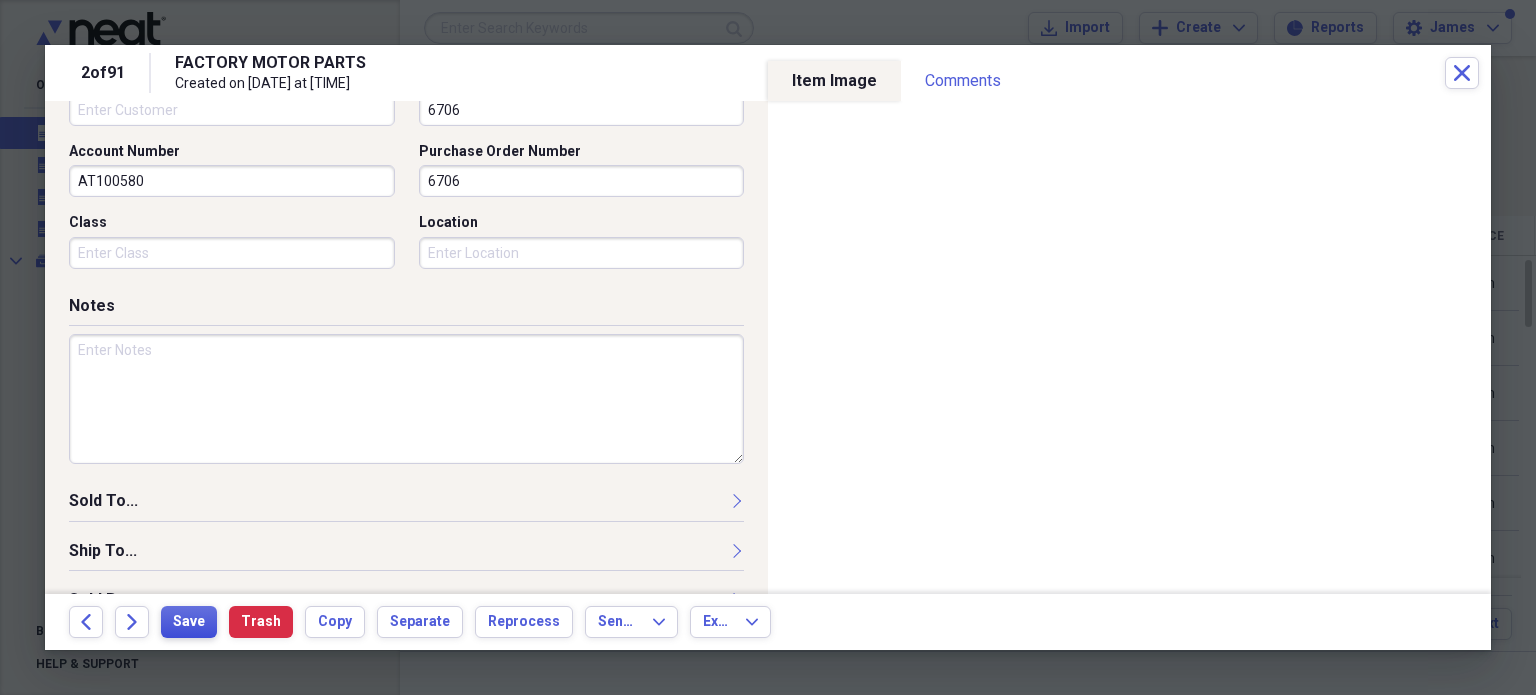 scroll, scrollTop: 649, scrollLeft: 0, axis: vertical 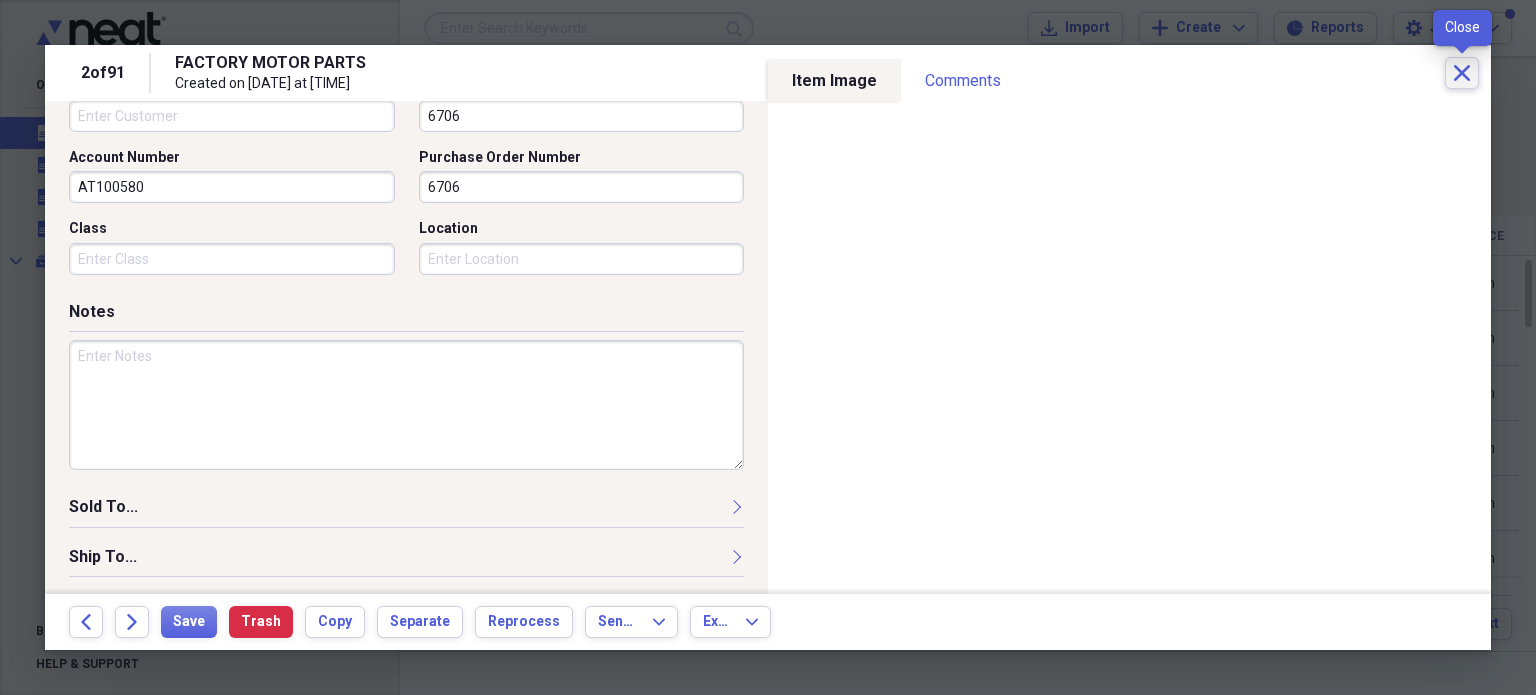 click on "Close" at bounding box center [1462, 73] 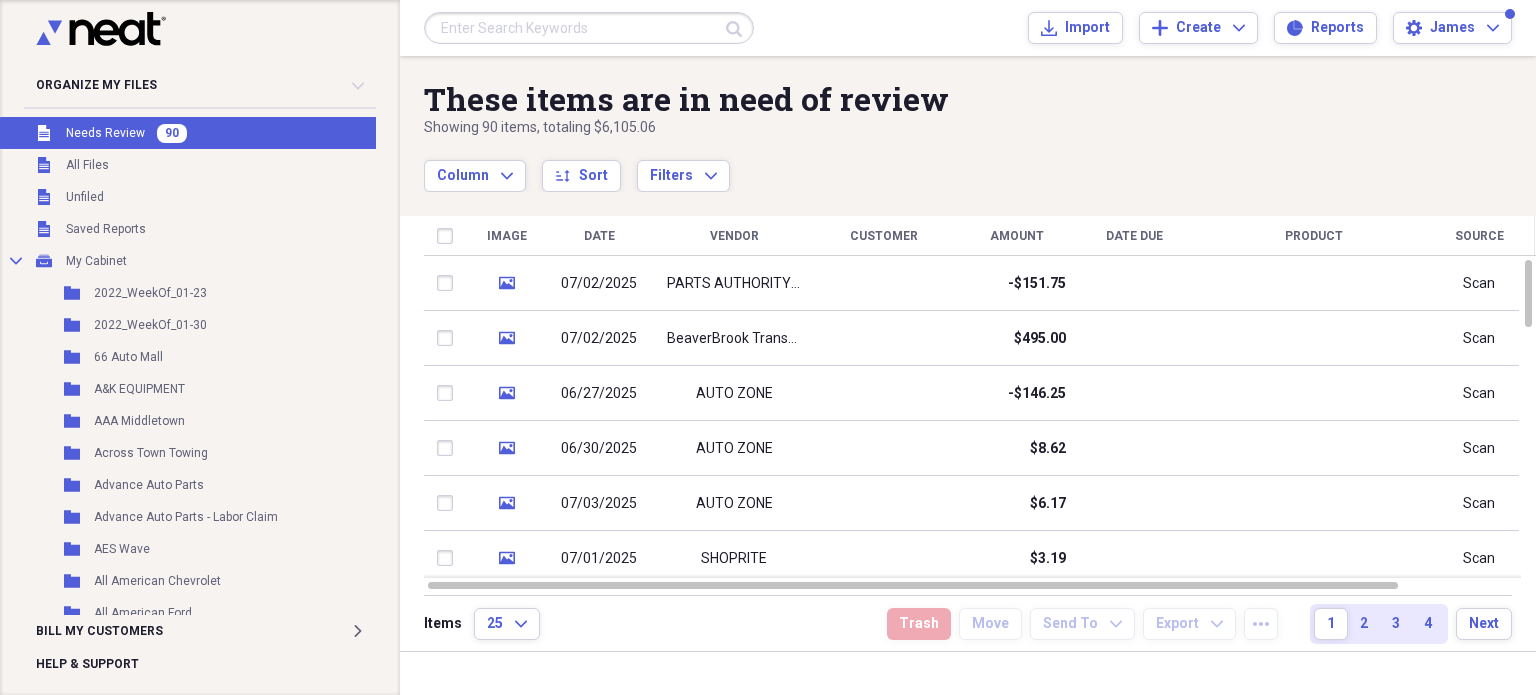 click at bounding box center (589, 28) 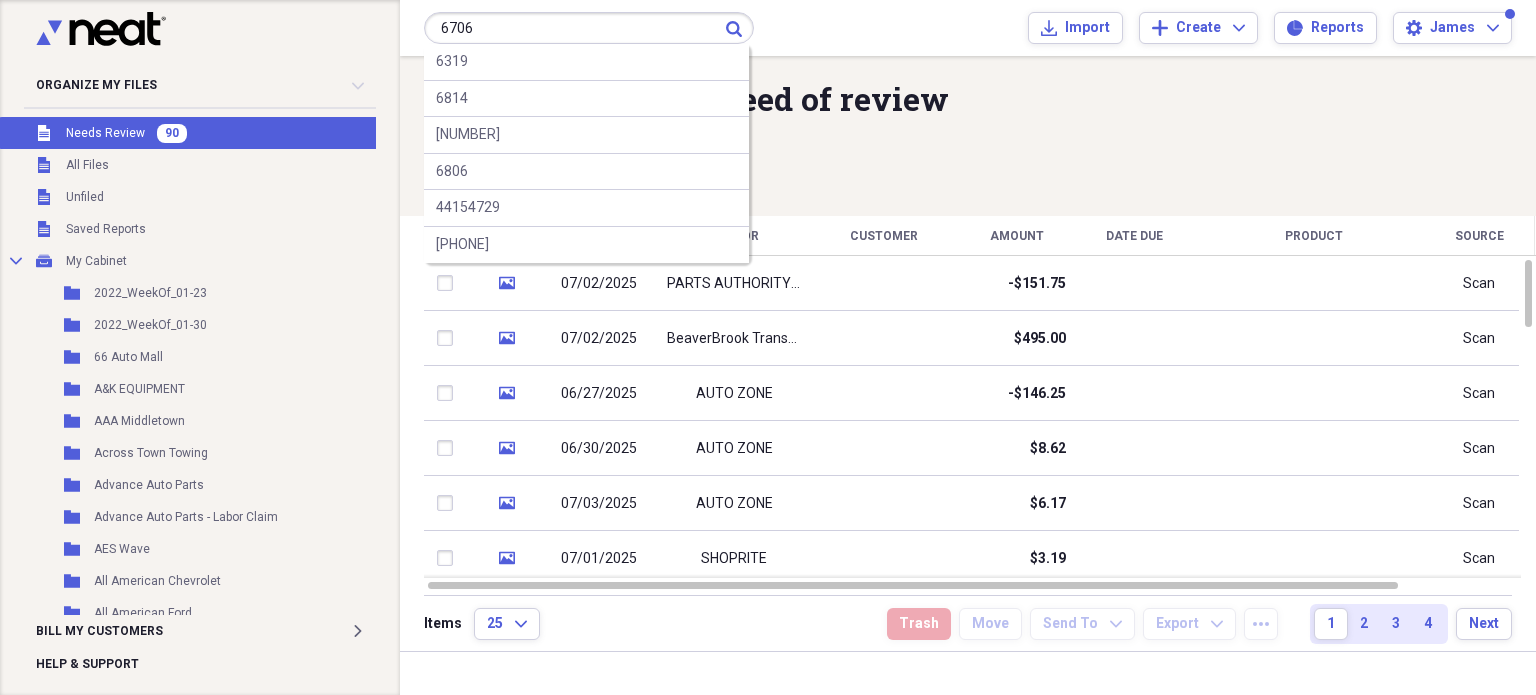 type on "6706" 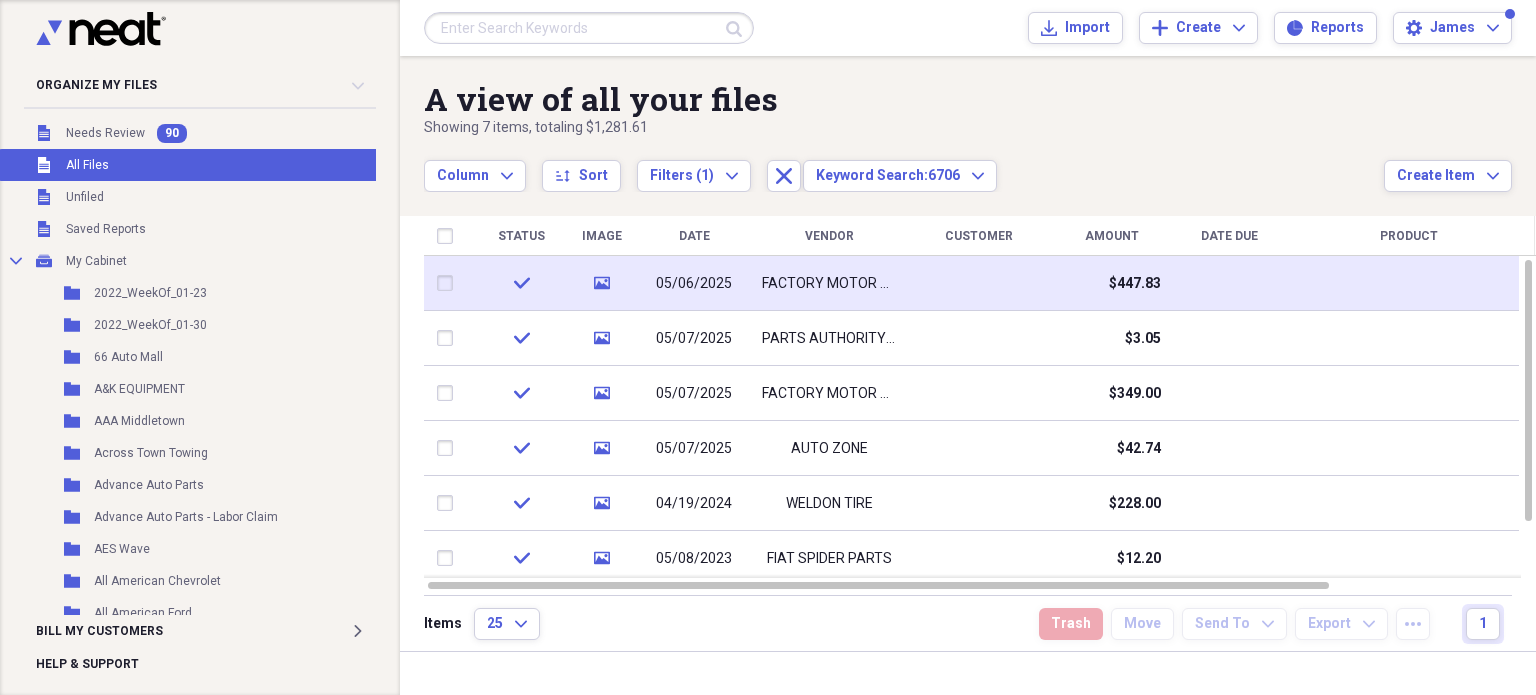 click at bounding box center (449, 283) 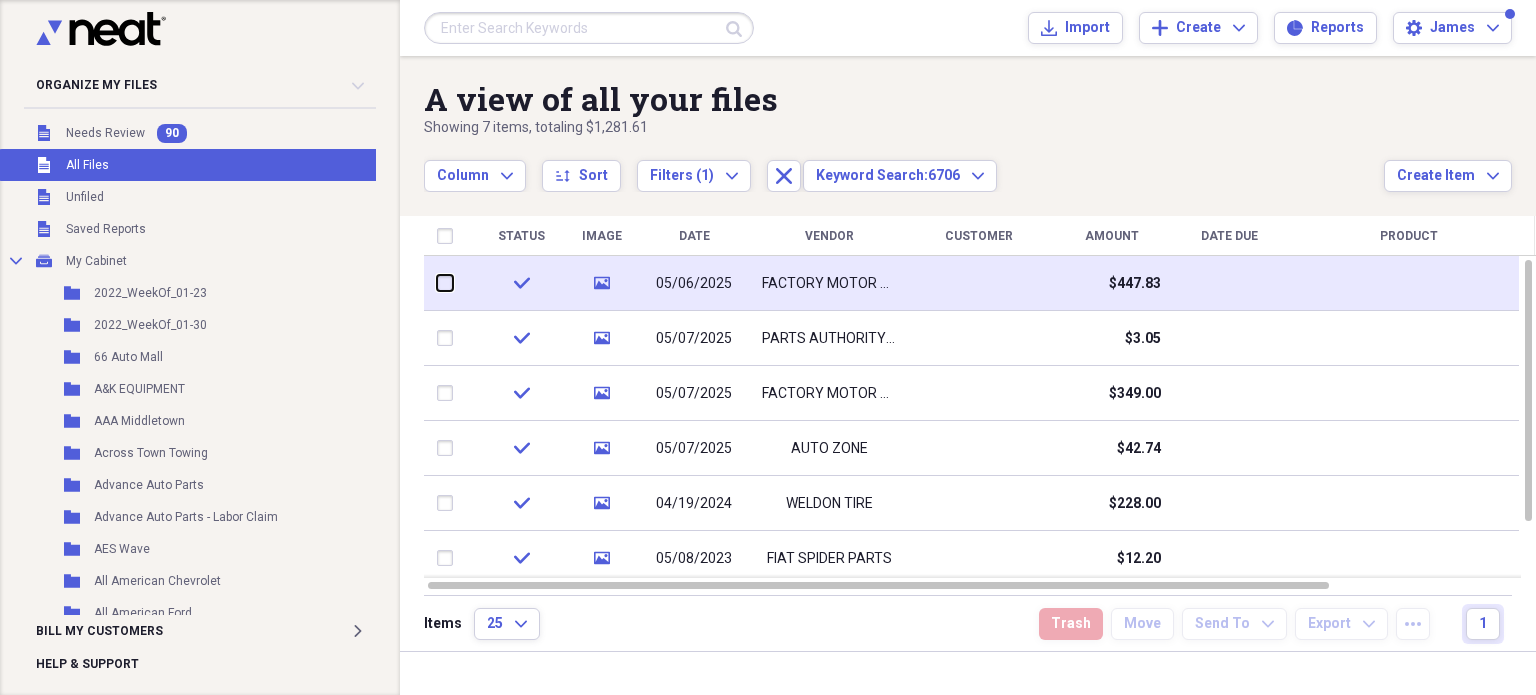 click at bounding box center [437, 283] 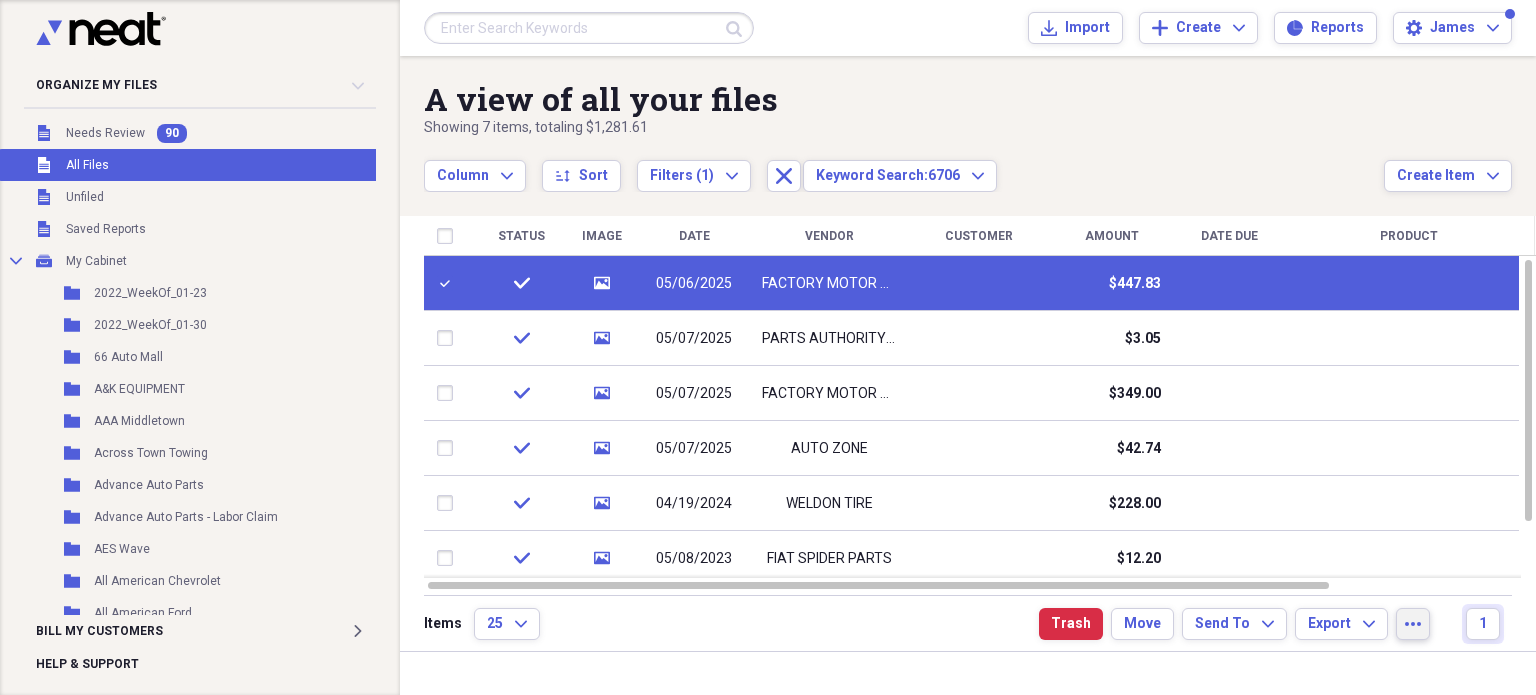click on "more" 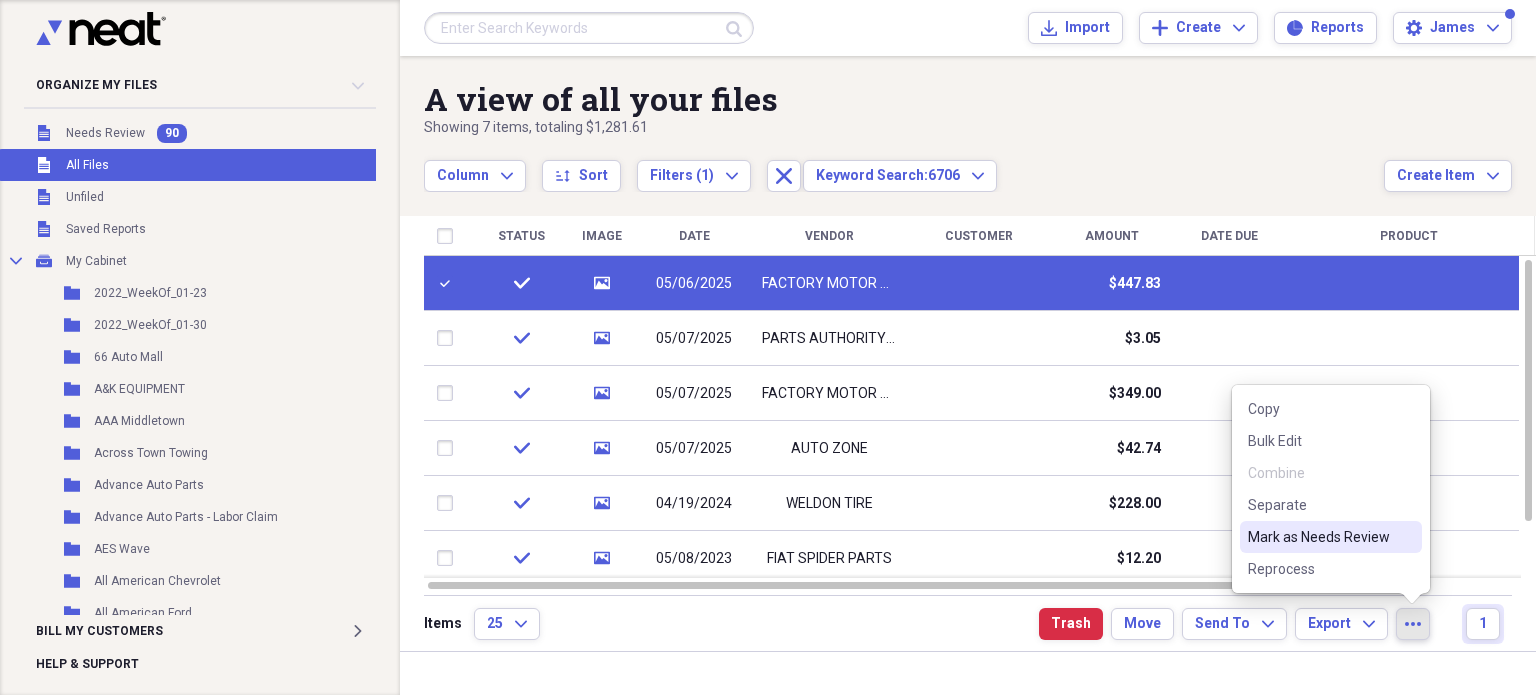 click on "Mark as Needs Review" at bounding box center (1319, 537) 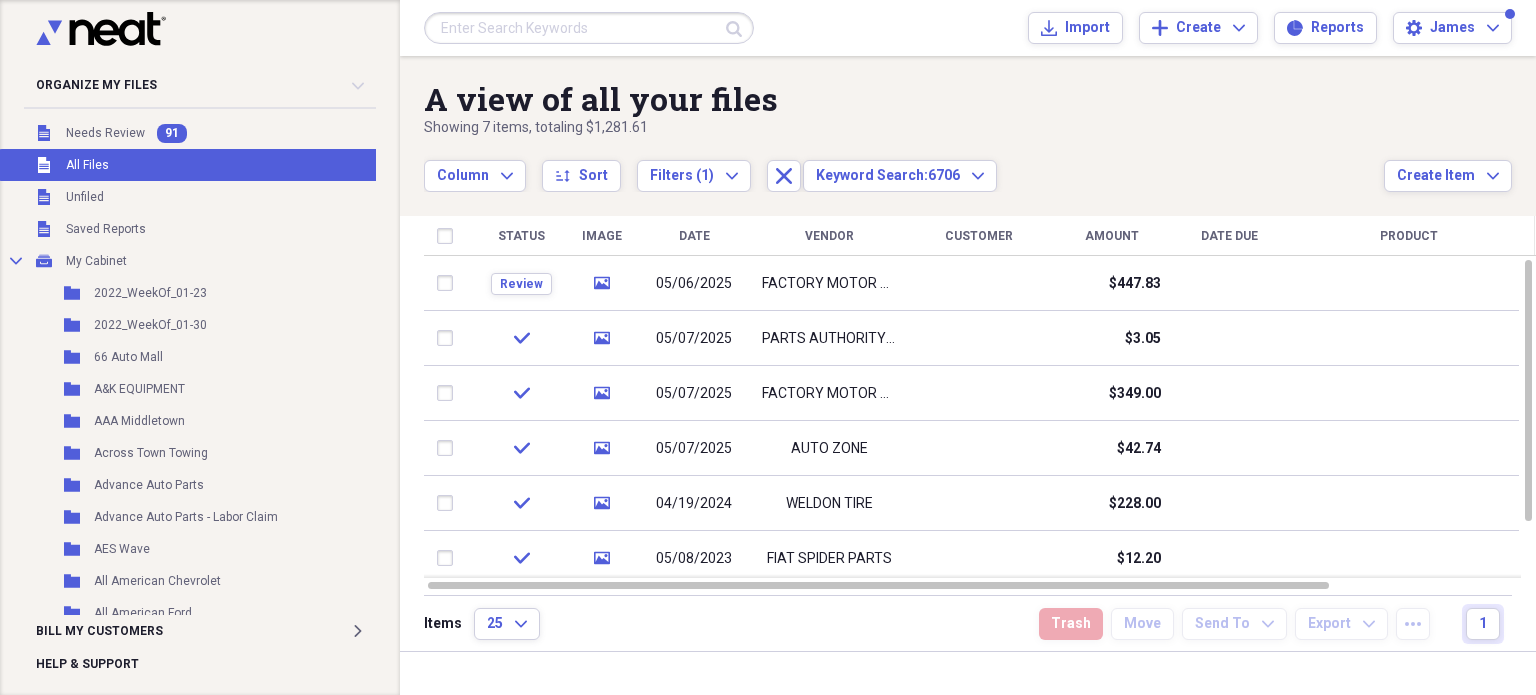 checkbox on "false" 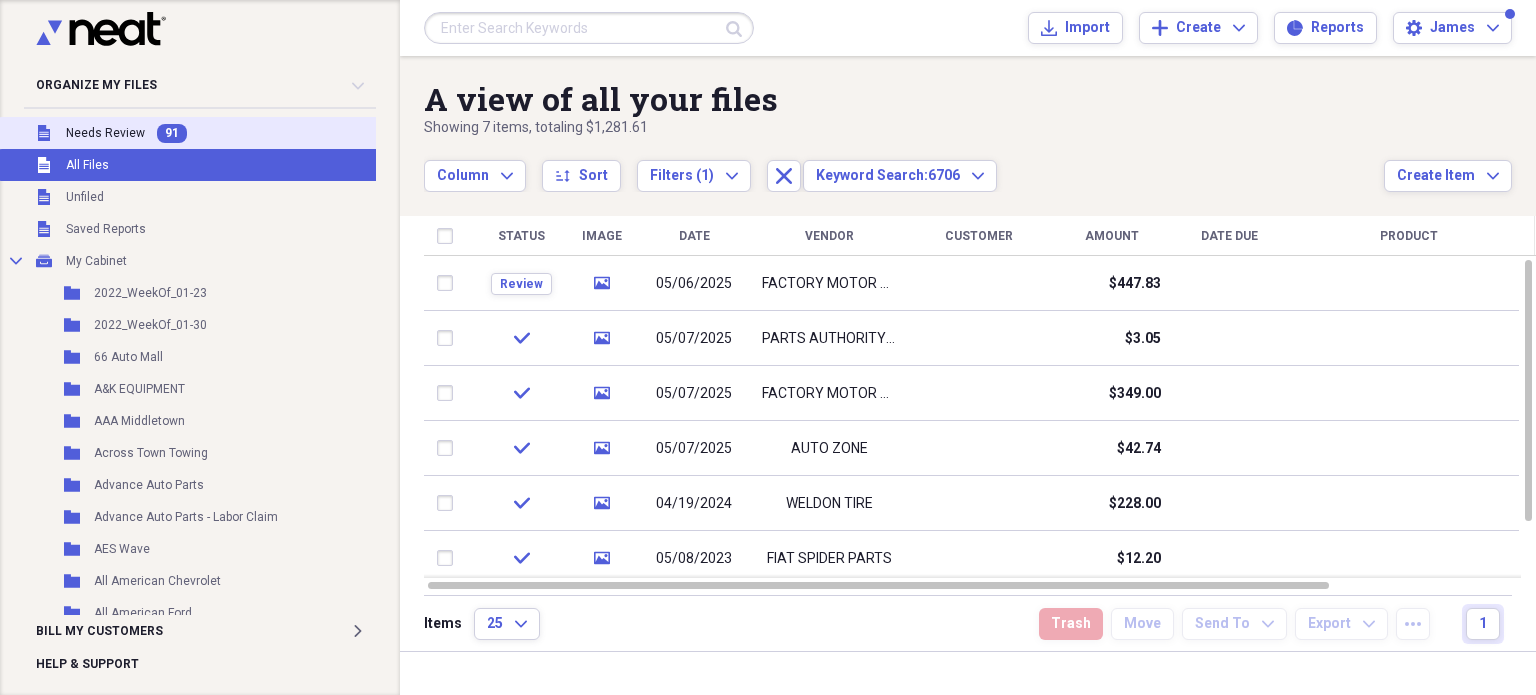 click on "Unfiled Needs Review 91" at bounding box center [201, 133] 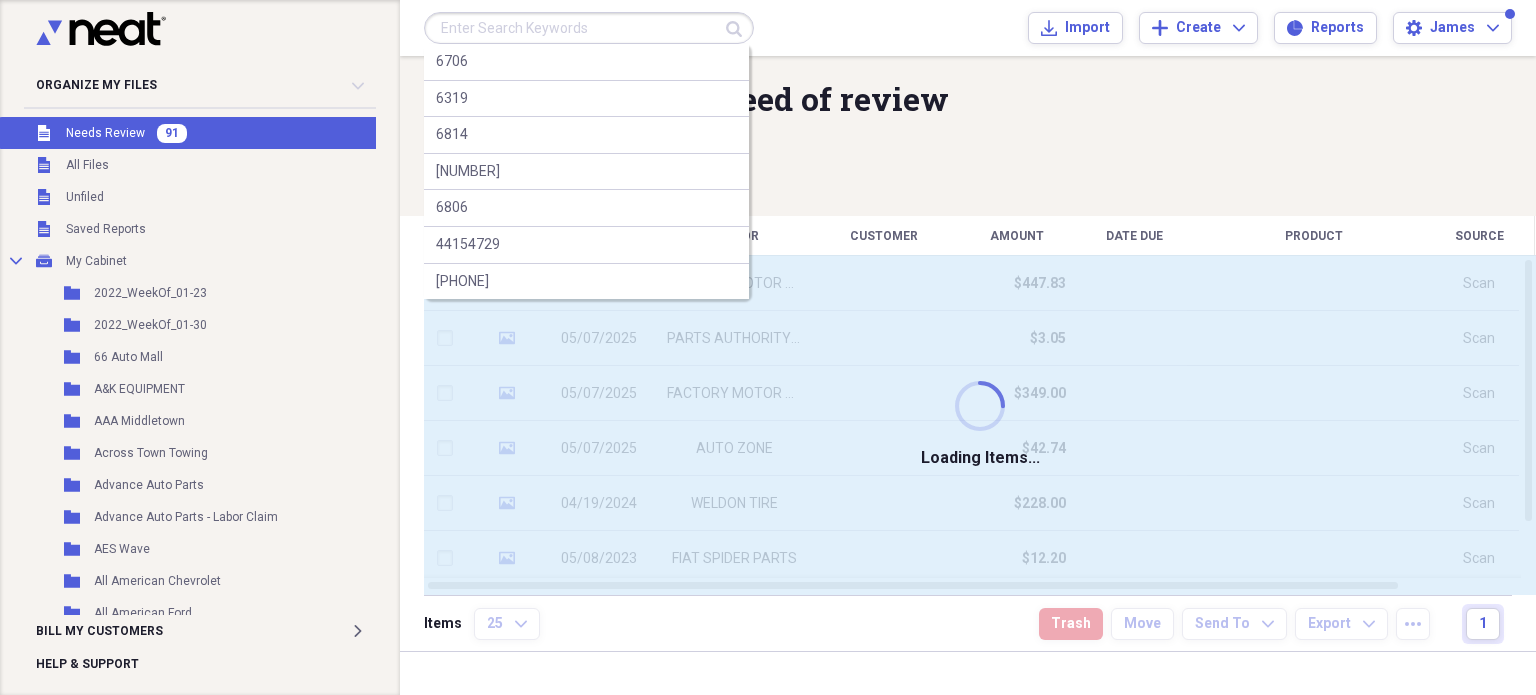 click at bounding box center (589, 28) 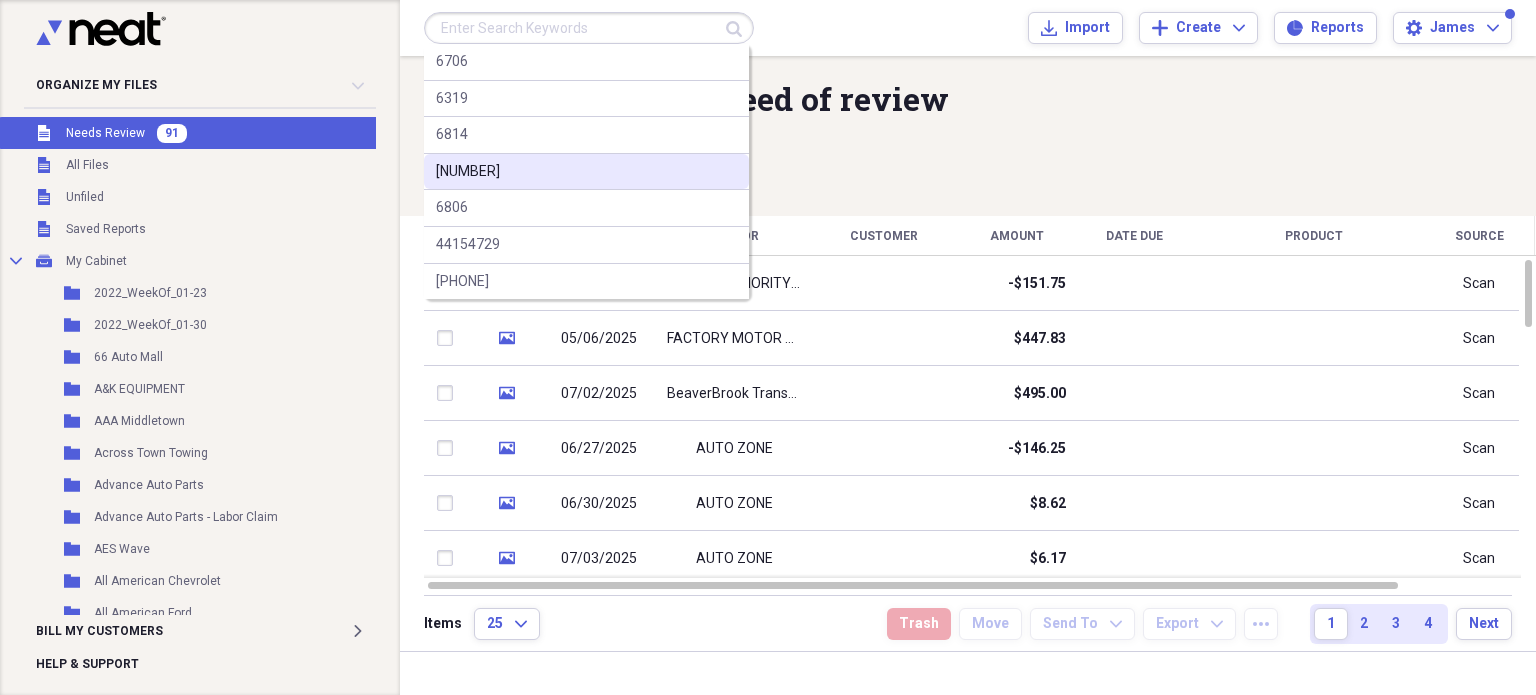 click on "4856555" at bounding box center [586, 172] 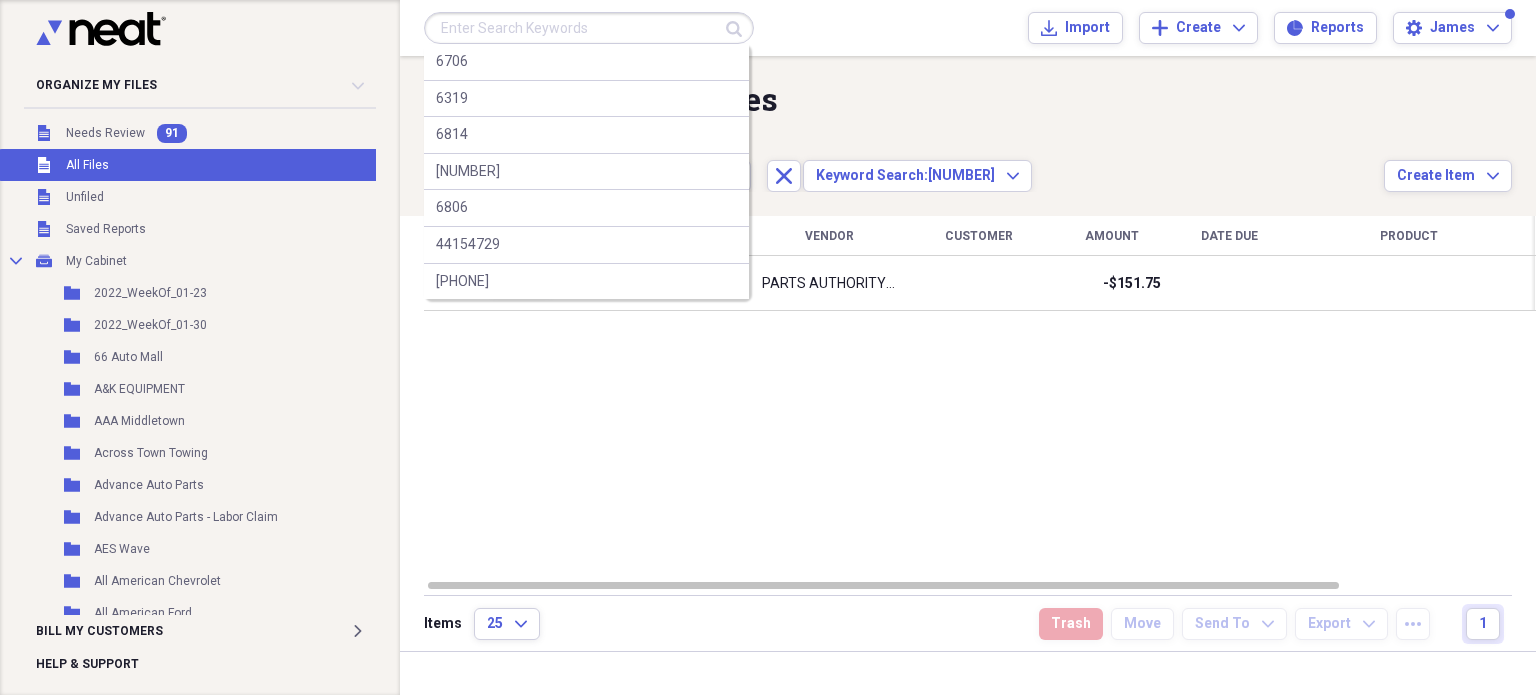 click at bounding box center (589, 28) 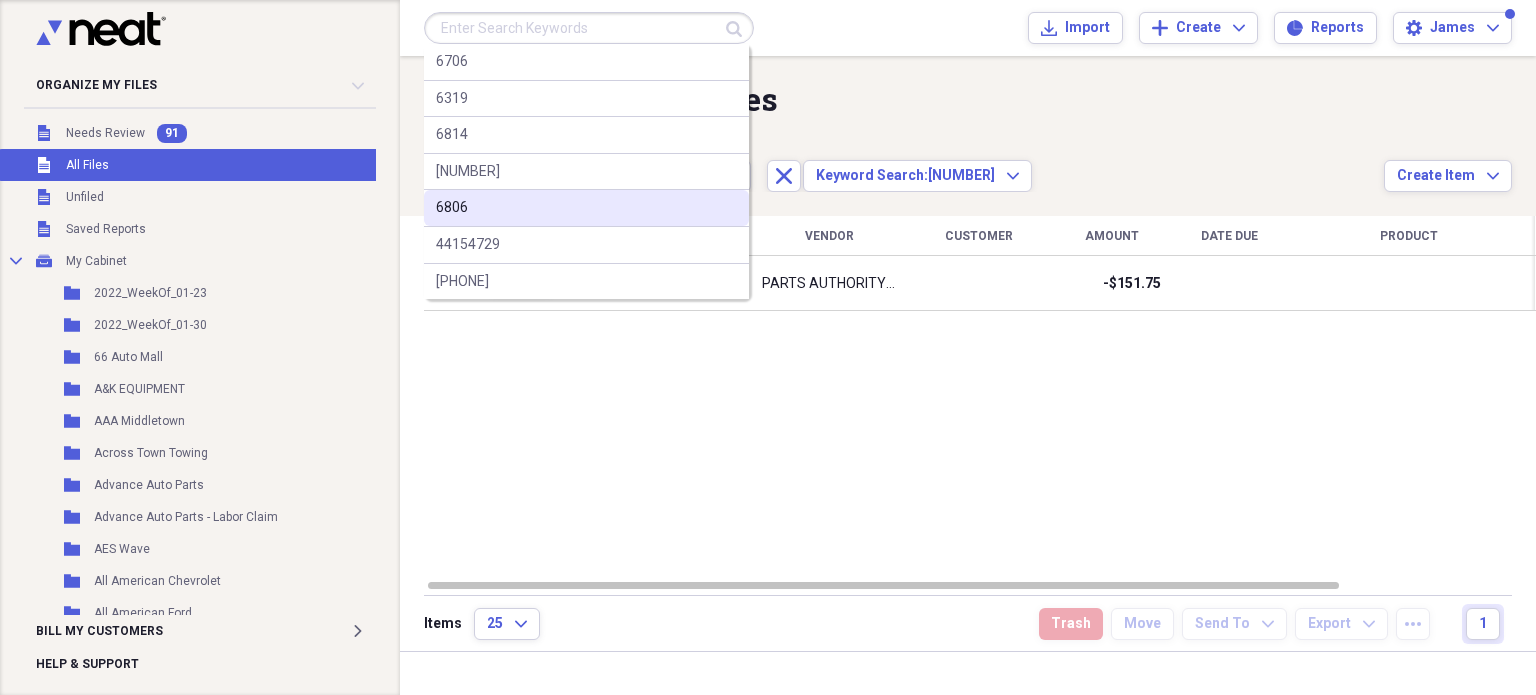 click on "6806" at bounding box center (586, 208) 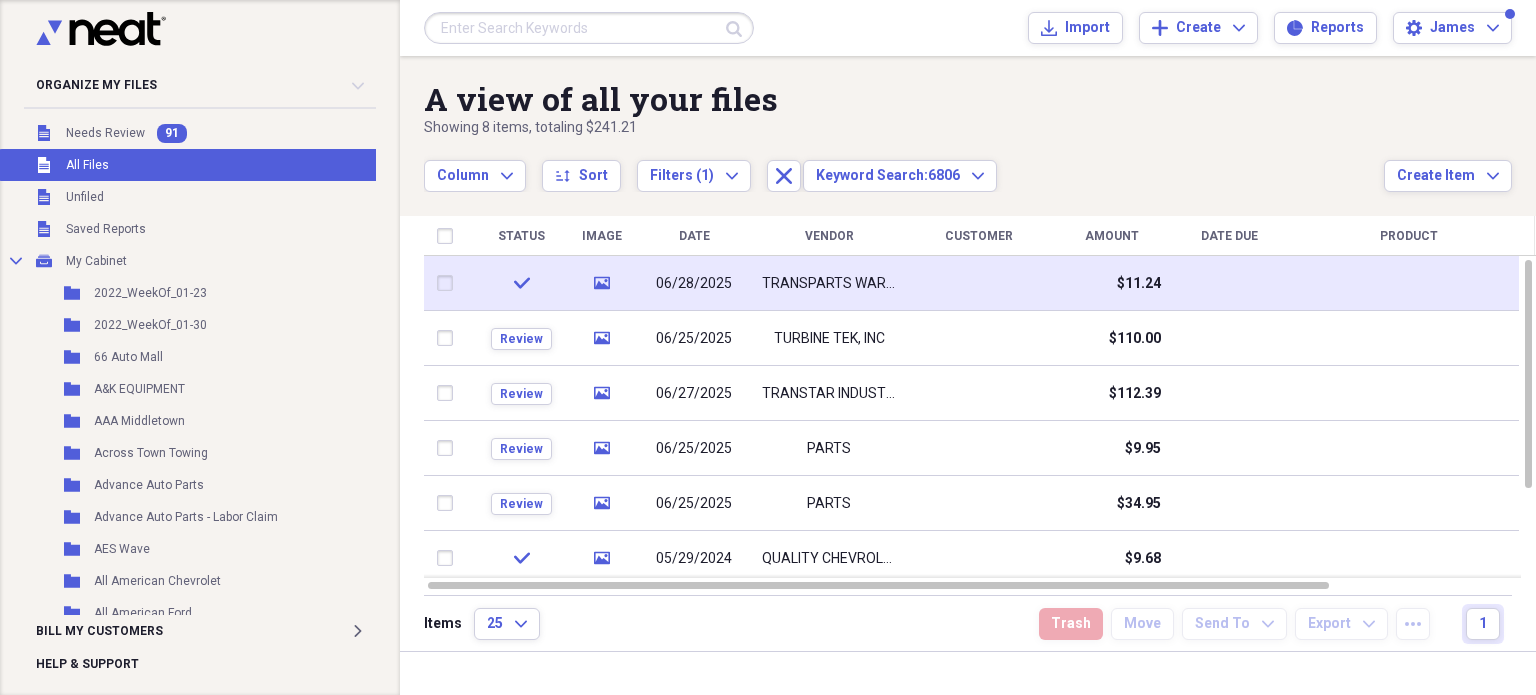 click at bounding box center [449, 283] 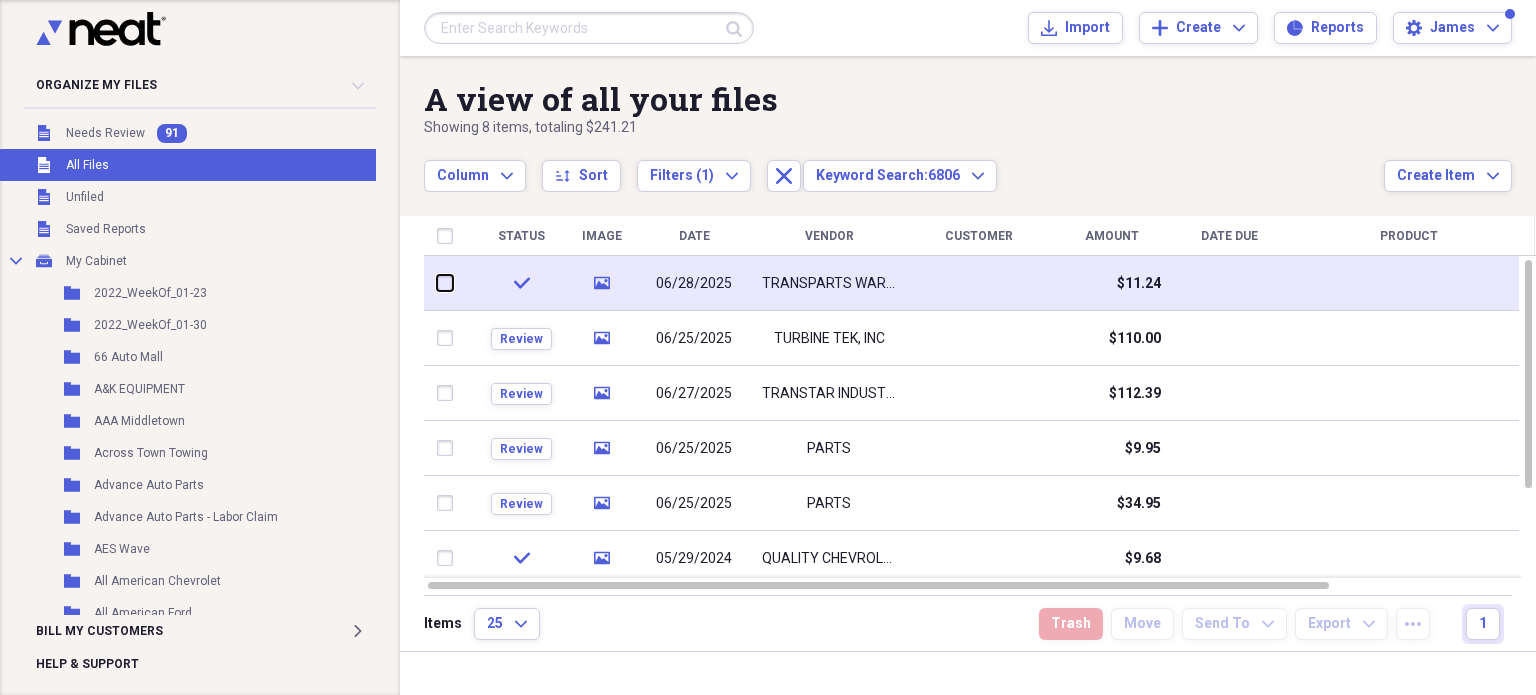 click at bounding box center [437, 283] 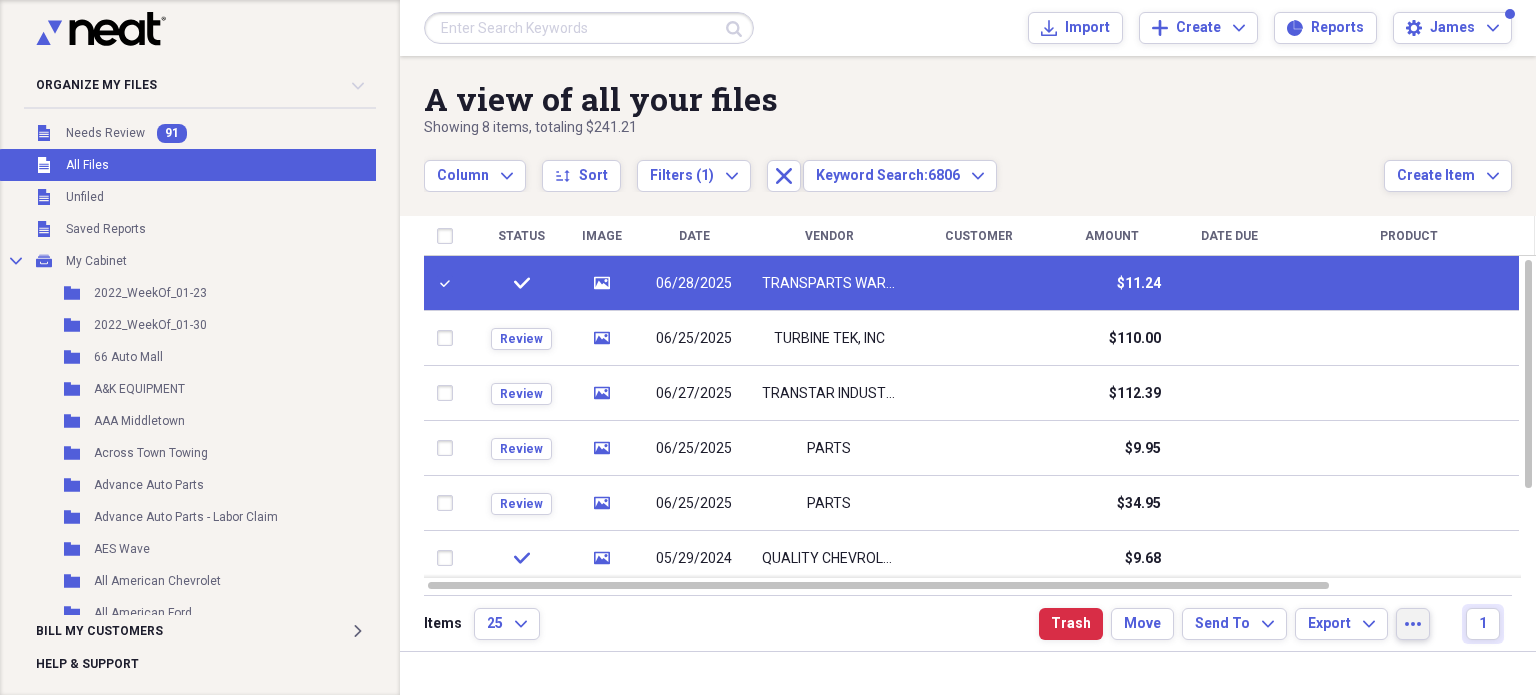 click 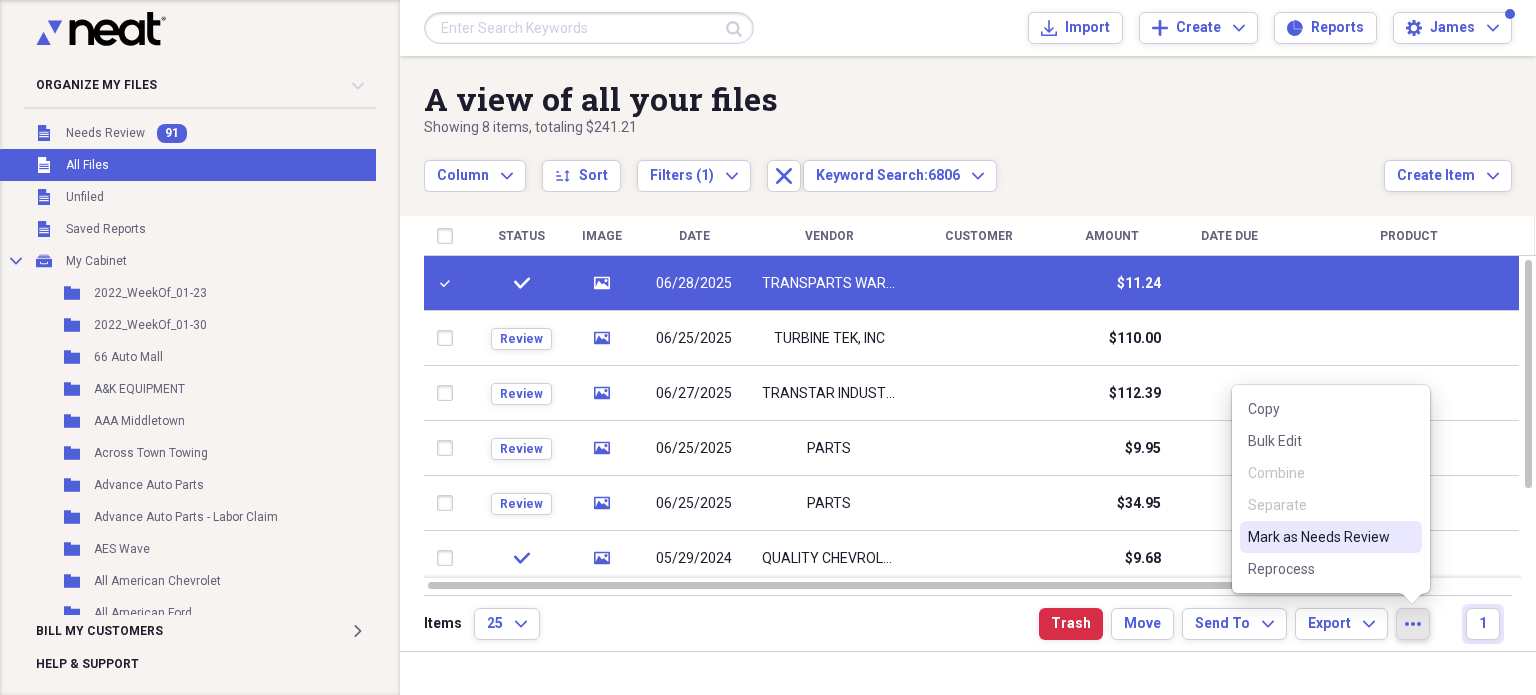 click on "Mark as Needs Review" at bounding box center [1331, 537] 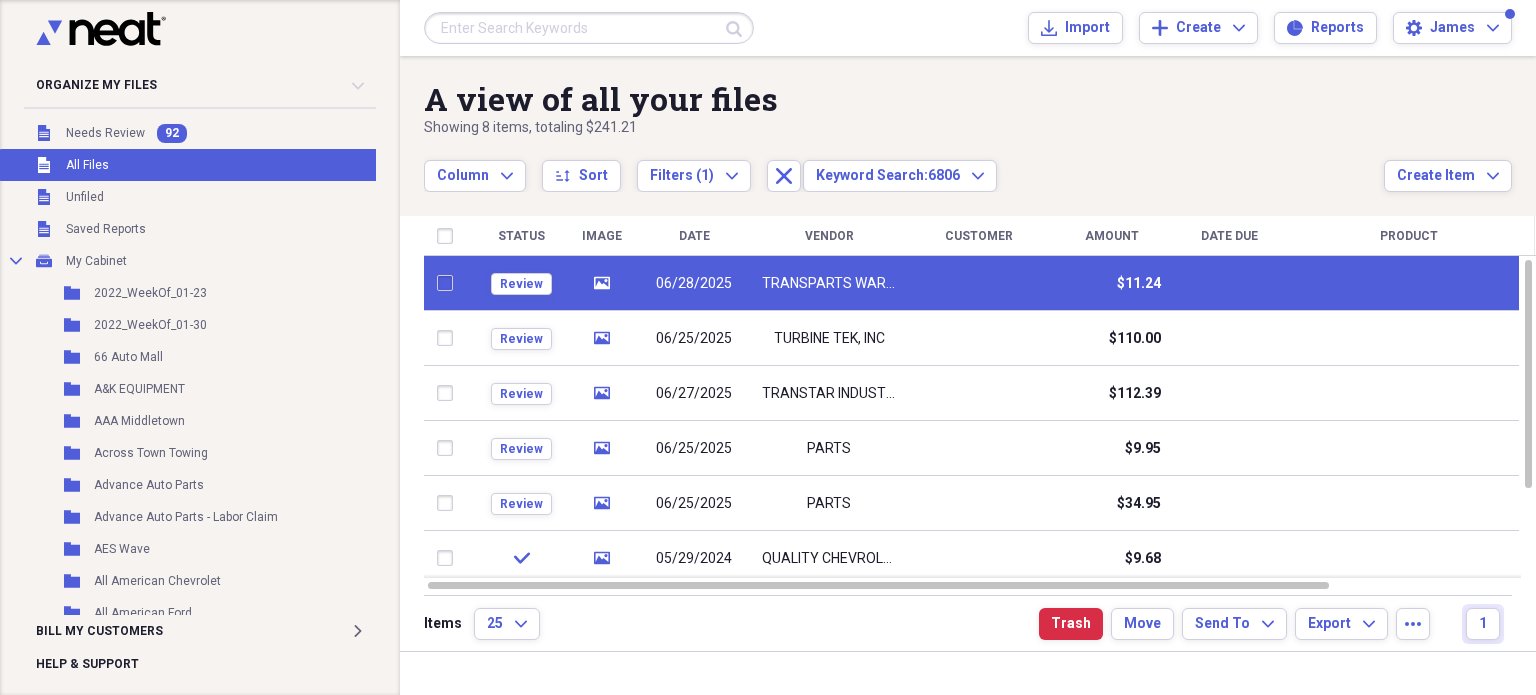 checkbox on "false" 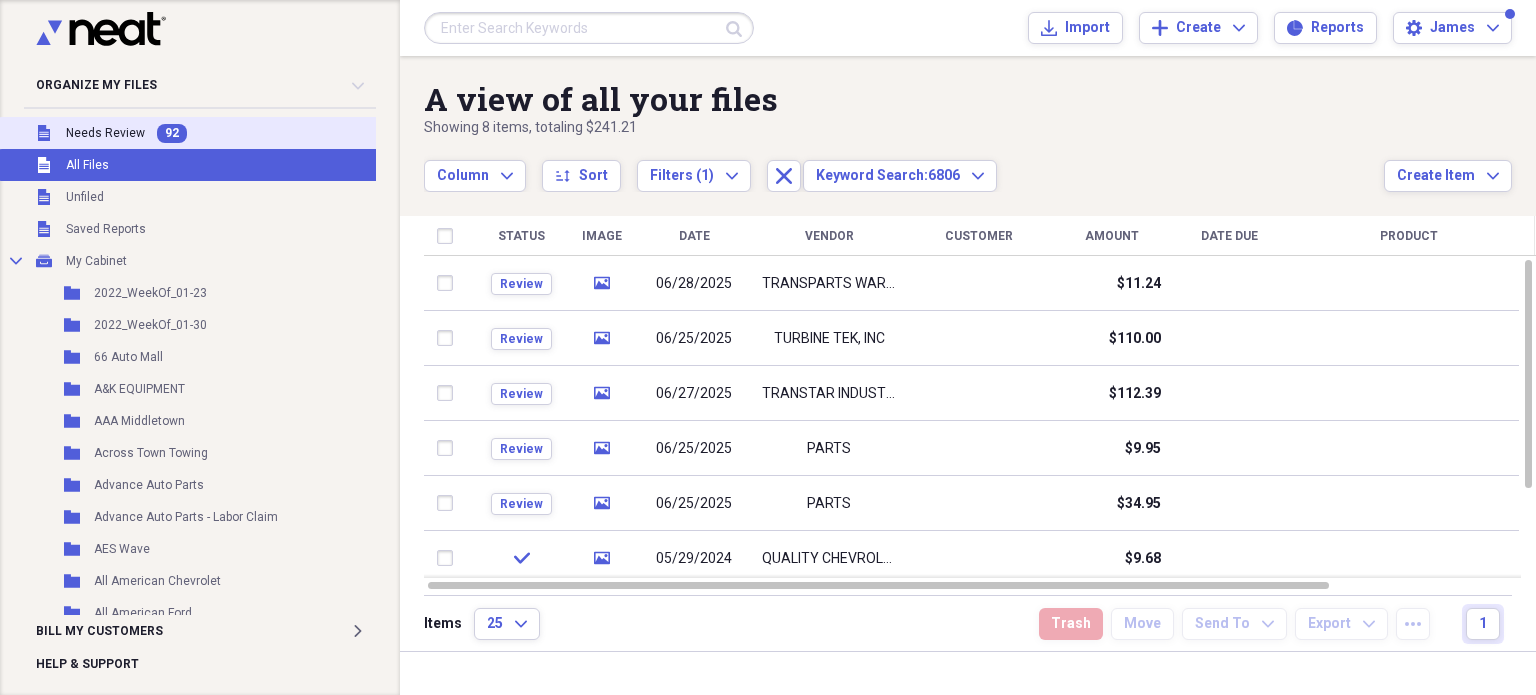 click on "Unfiled Needs Review 92" at bounding box center (201, 133) 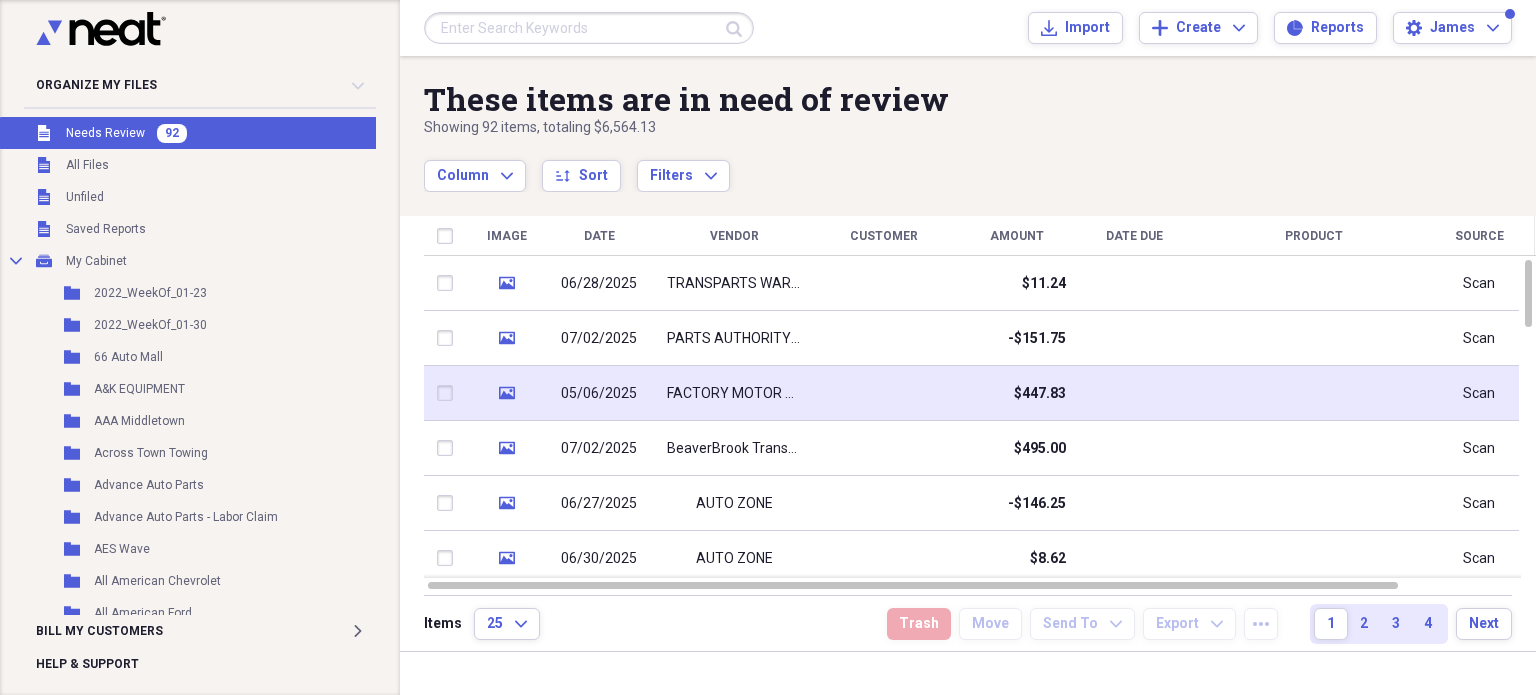 click at bounding box center [1314, 393] 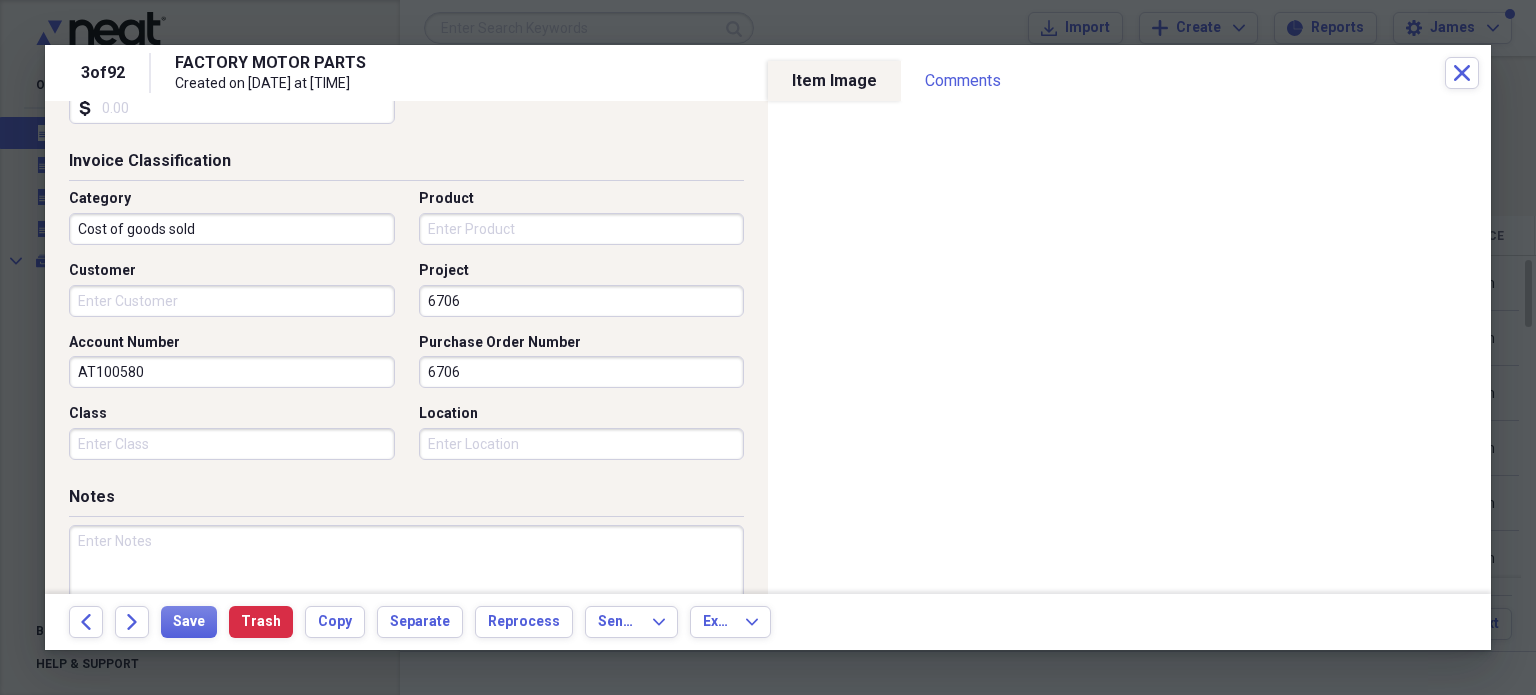 scroll, scrollTop: 466, scrollLeft: 0, axis: vertical 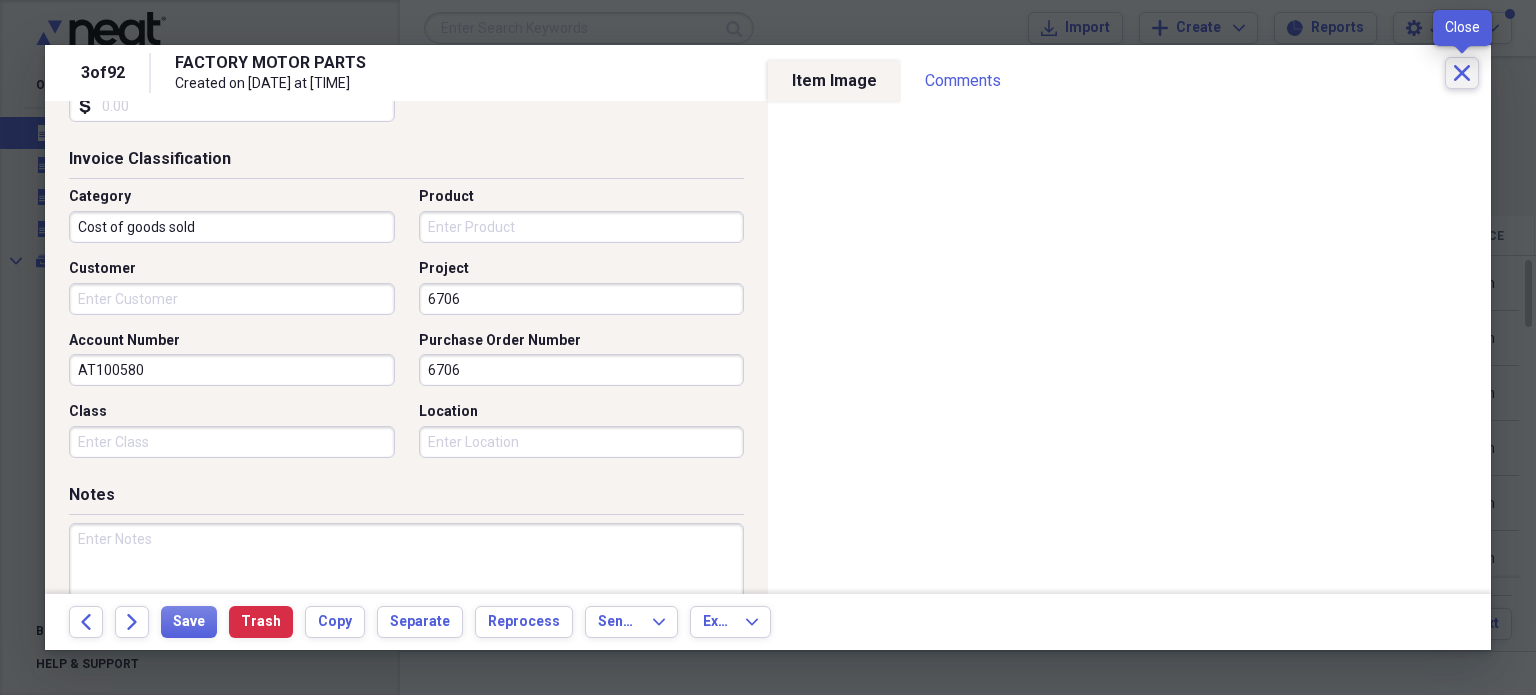 click on "Close" 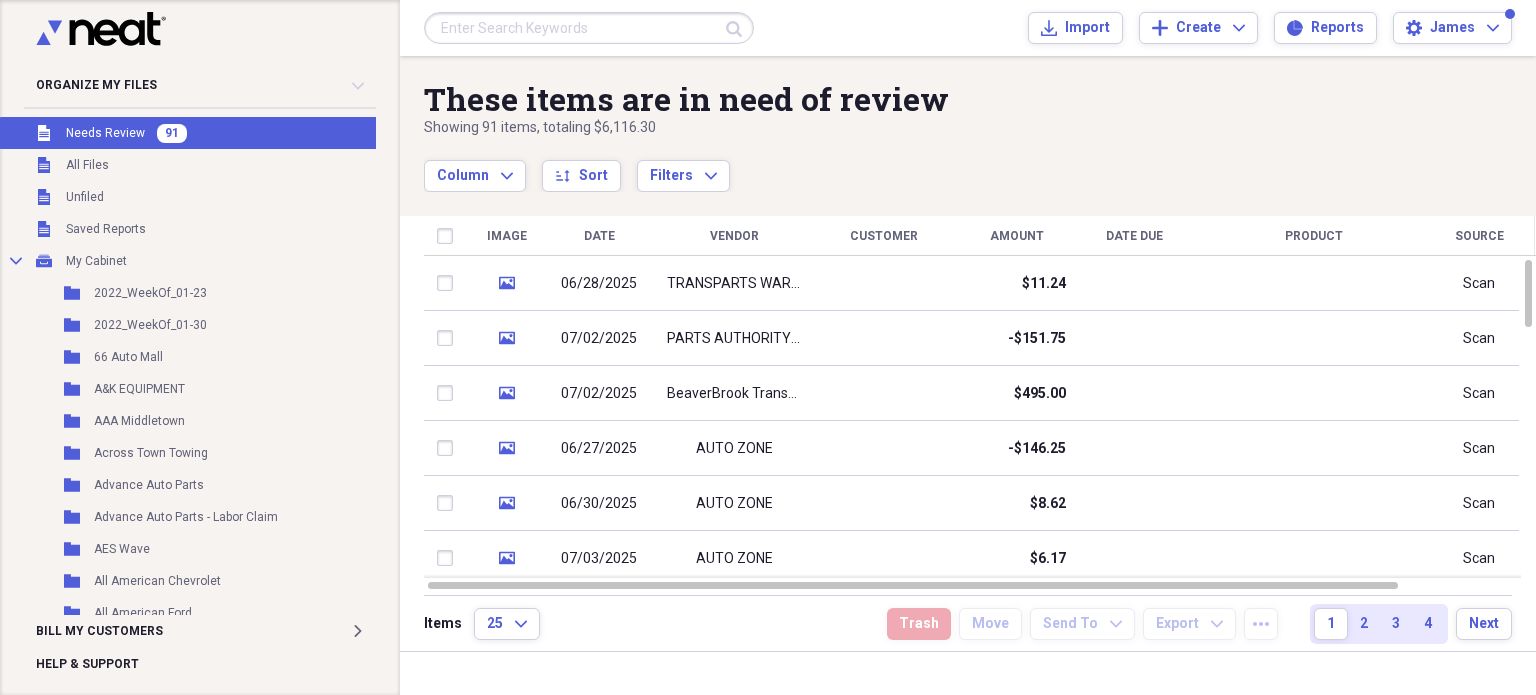 click on "Submit Import Import Add Create Expand Reports Reports Settings [FIRST] Expand" at bounding box center (968, 28) 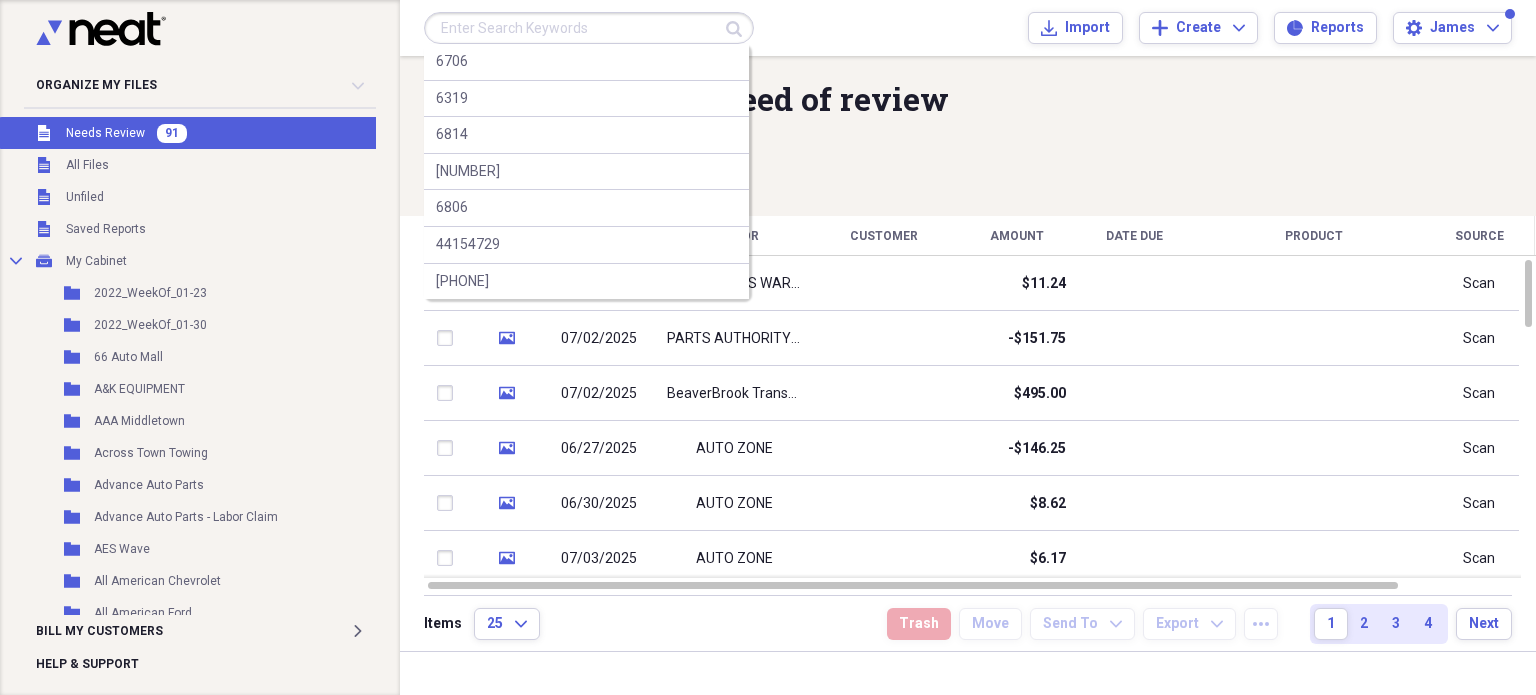 click at bounding box center (589, 28) 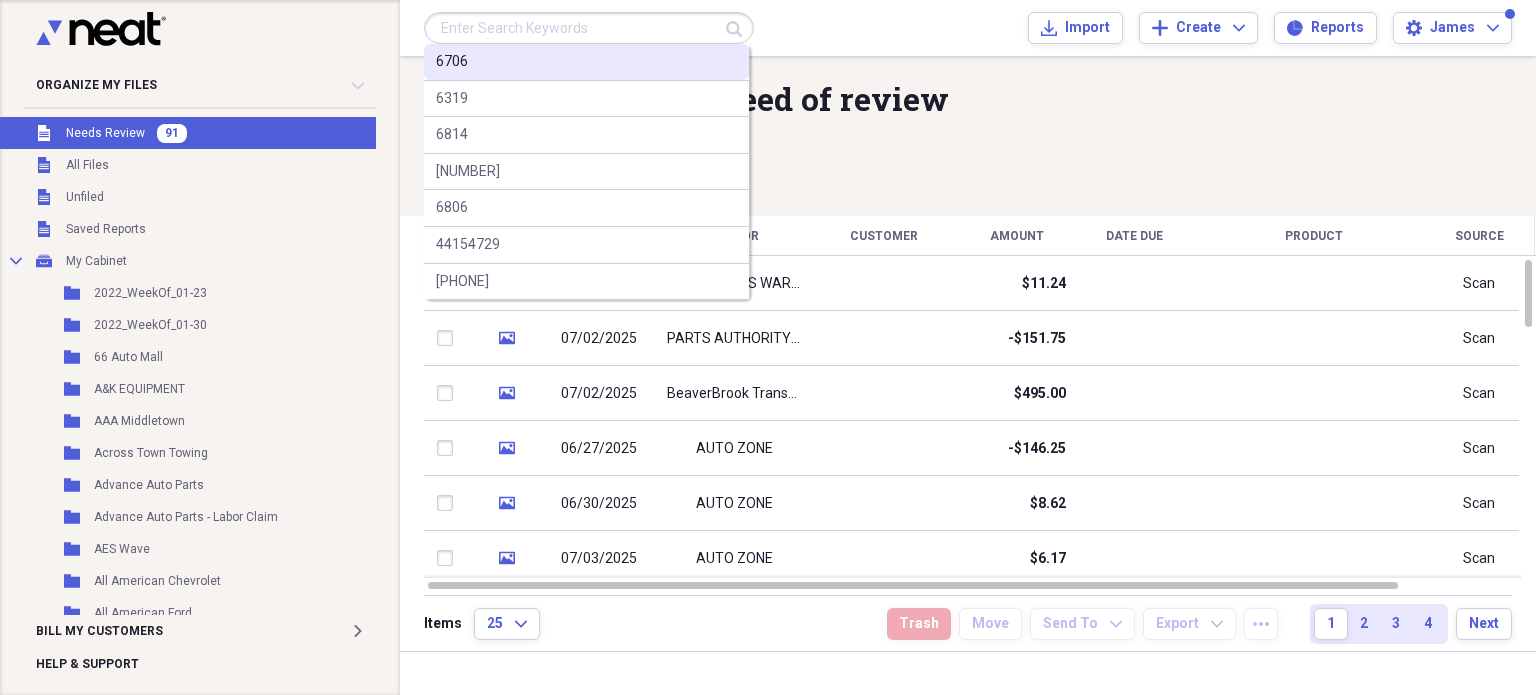 click on "6706" at bounding box center (586, 62) 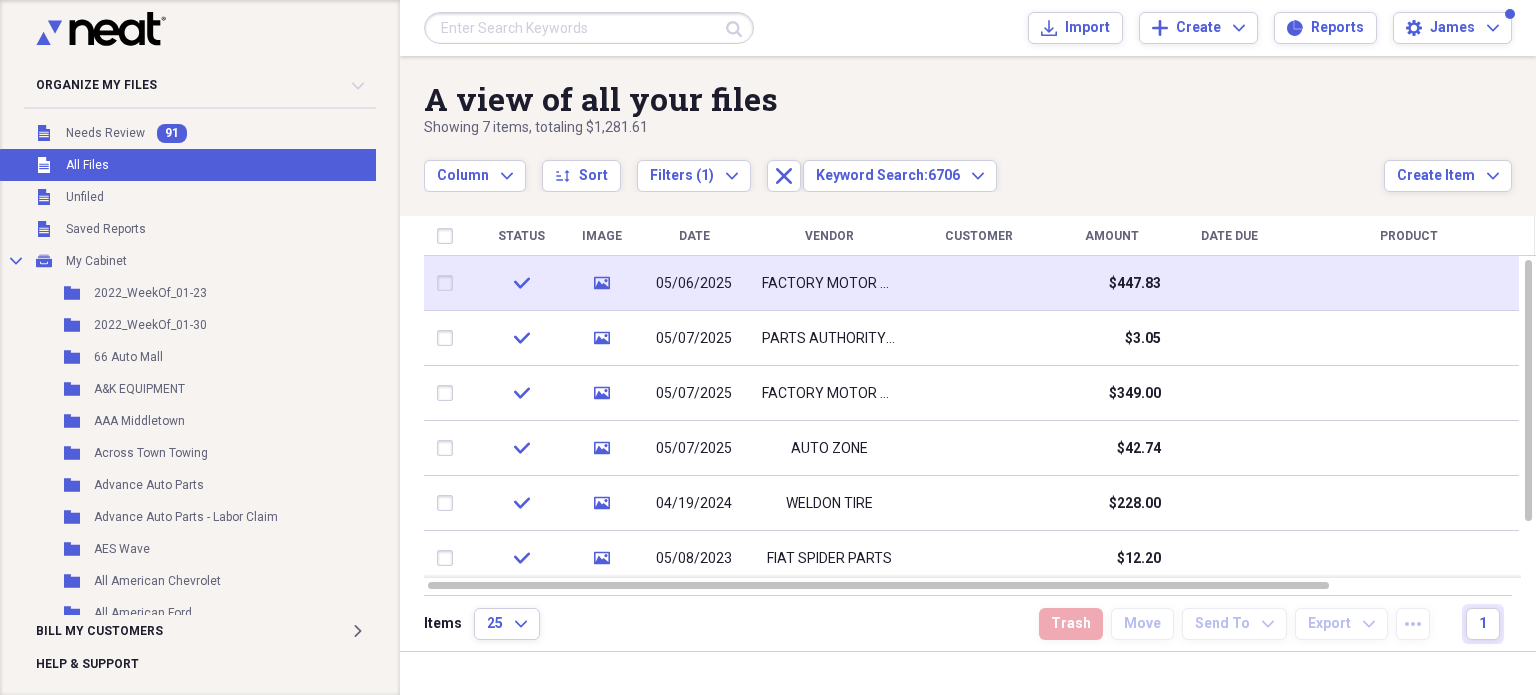 click at bounding box center (449, 283) 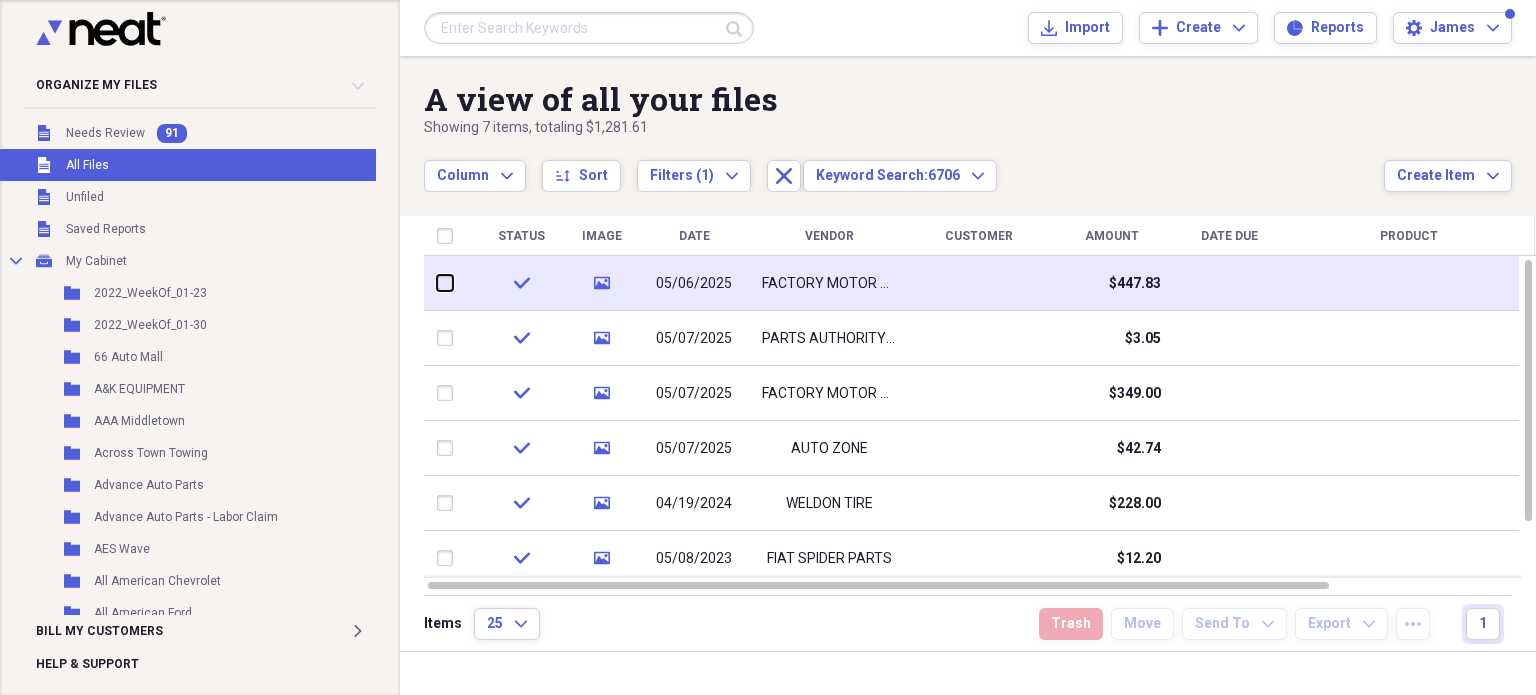 click at bounding box center [437, 283] 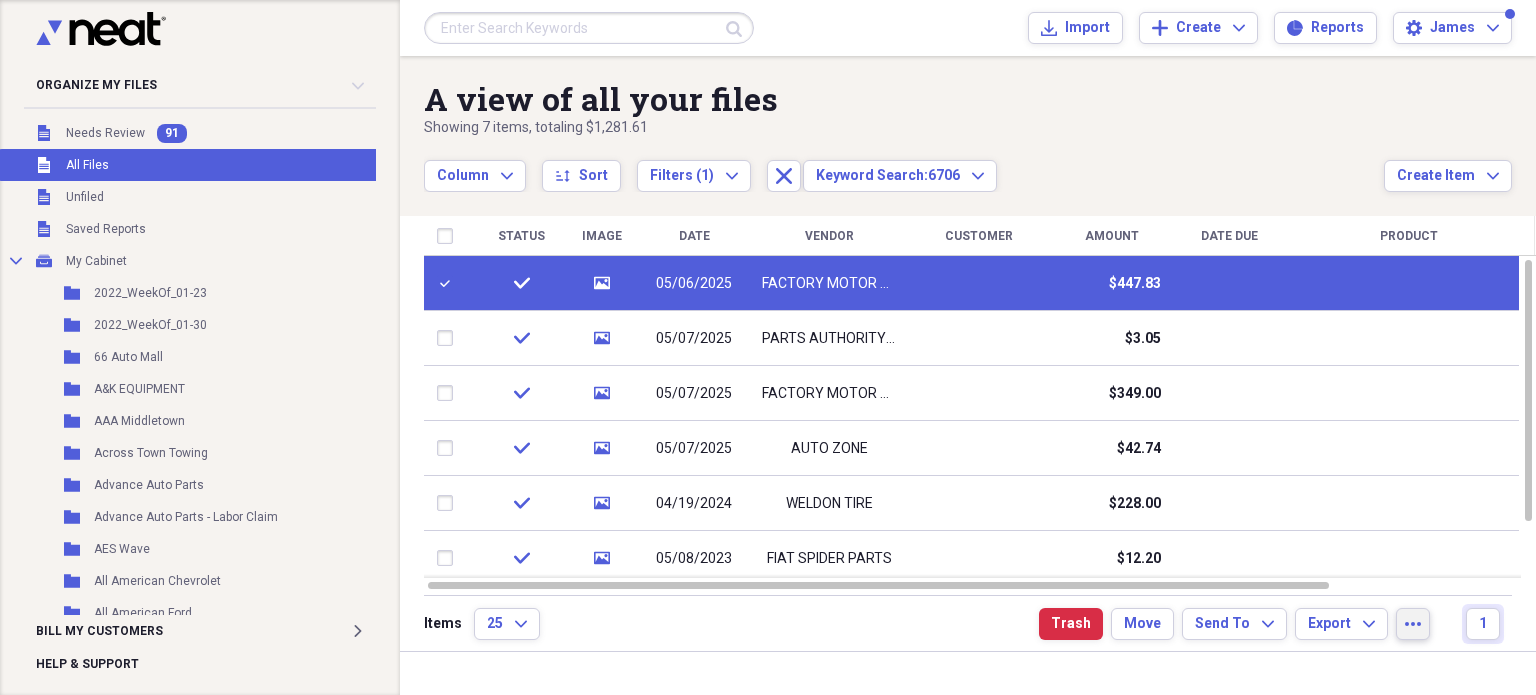 click on "more" at bounding box center [1413, 624] 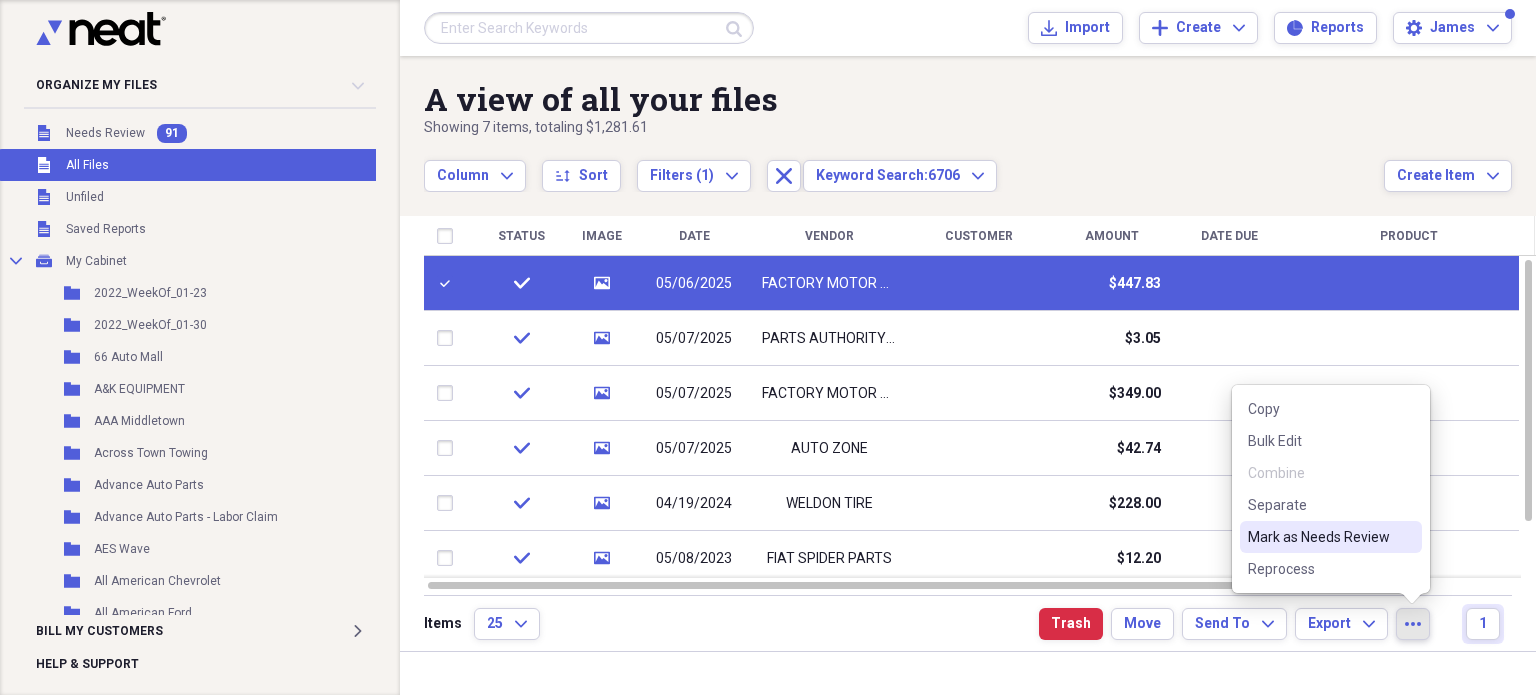click on "Mark as Needs Review" at bounding box center [1319, 537] 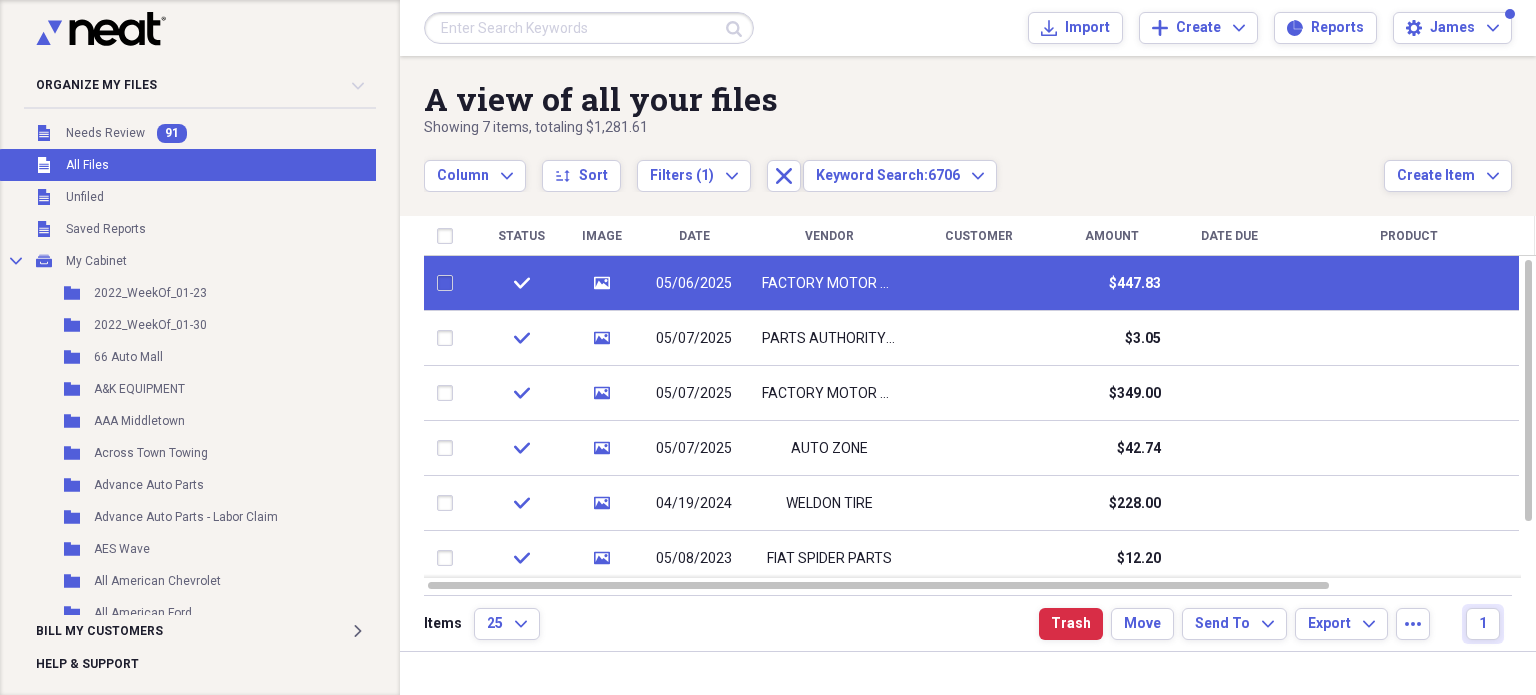checkbox on "false" 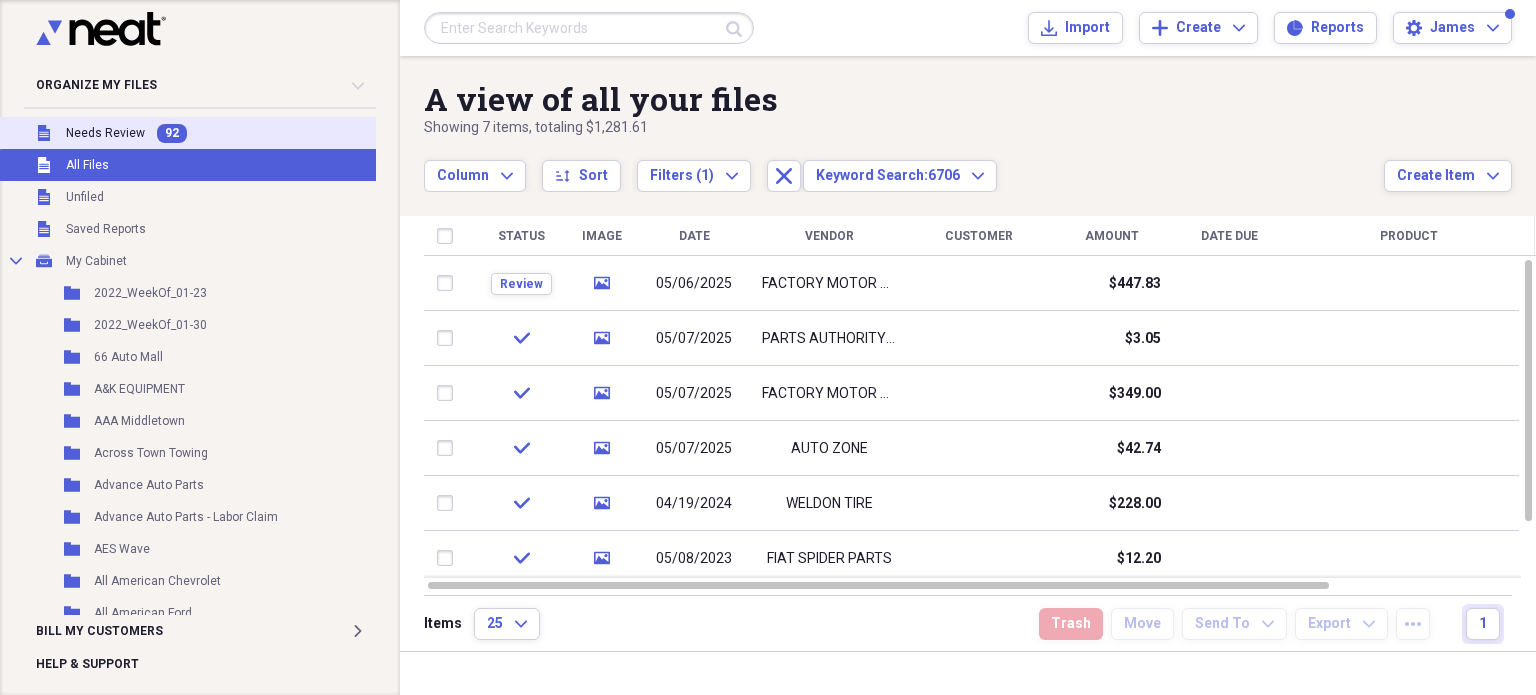 click on "Unfiled Needs Review 92" at bounding box center [201, 133] 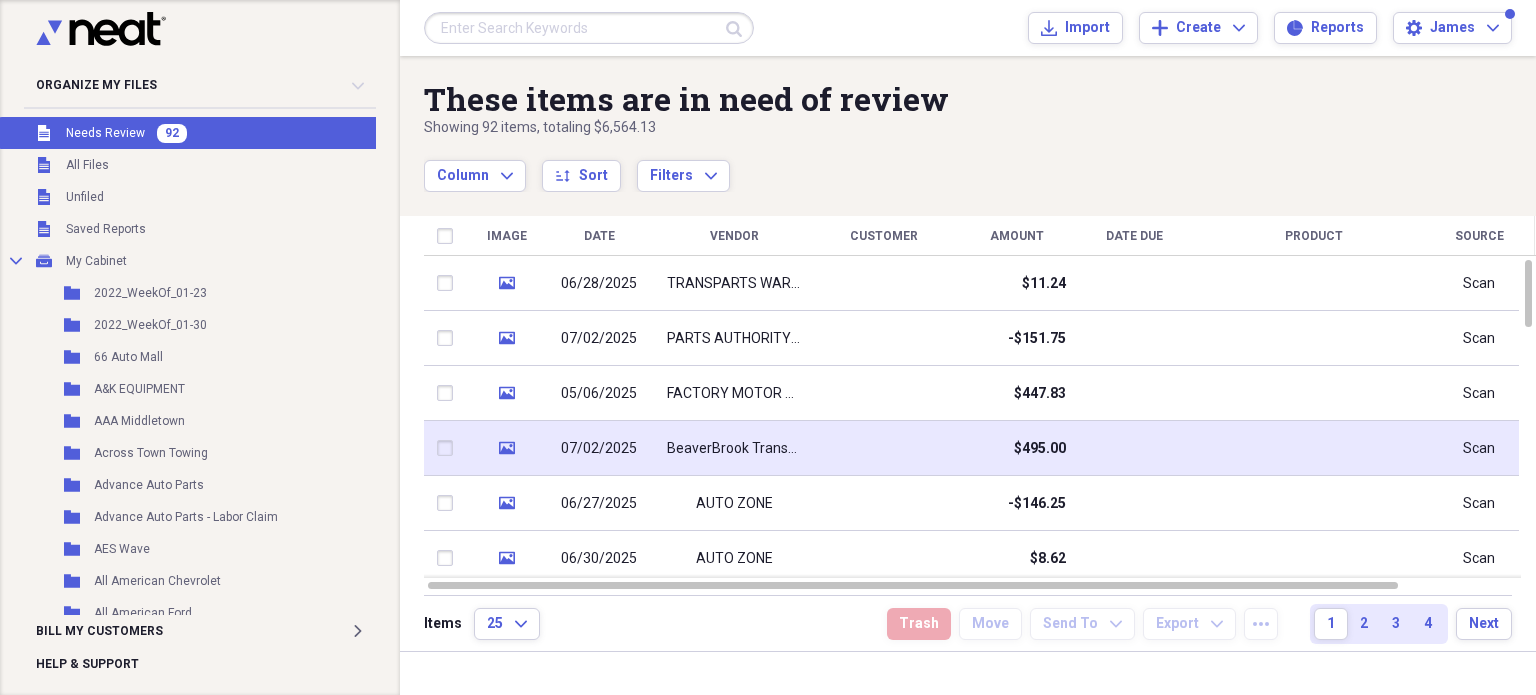 click at bounding box center [1314, 448] 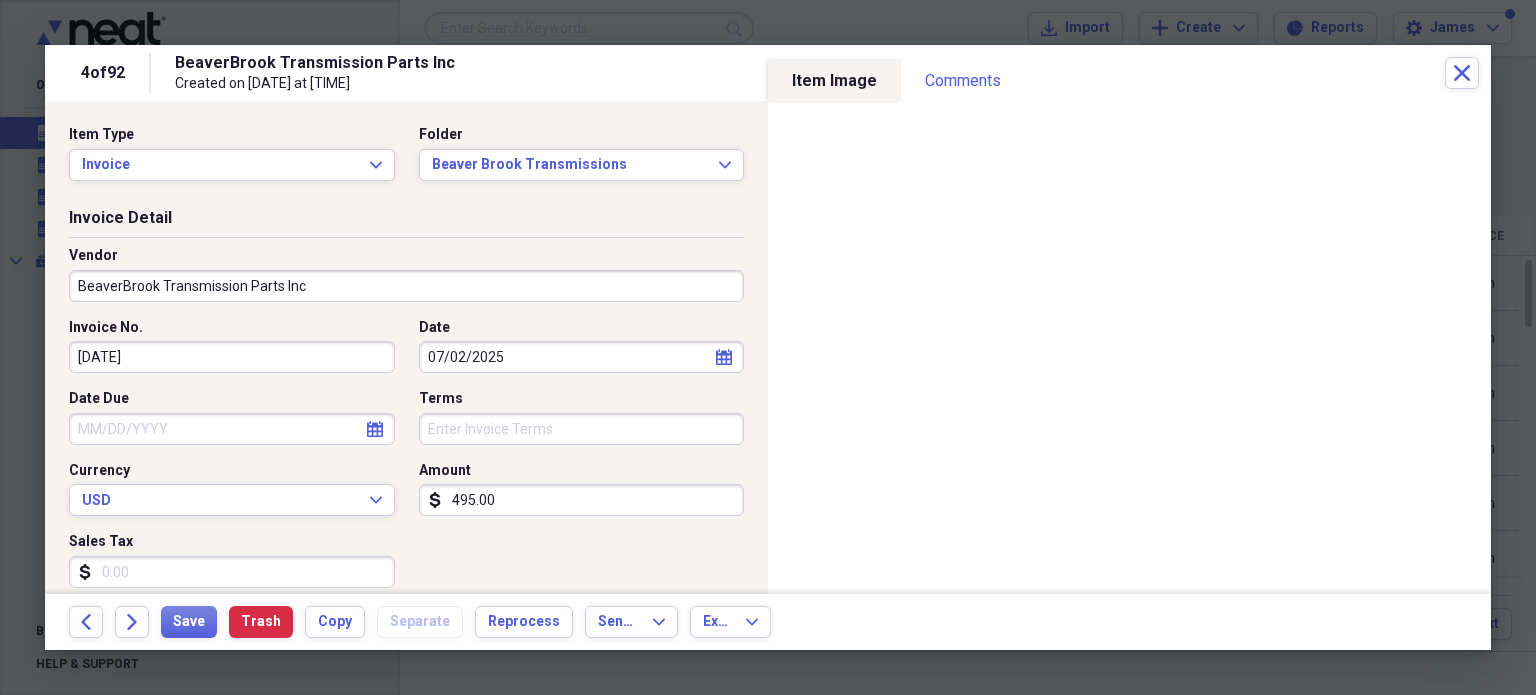 click on "Vendor BeaverBrook Transmission Parts Inc" at bounding box center (406, 274) 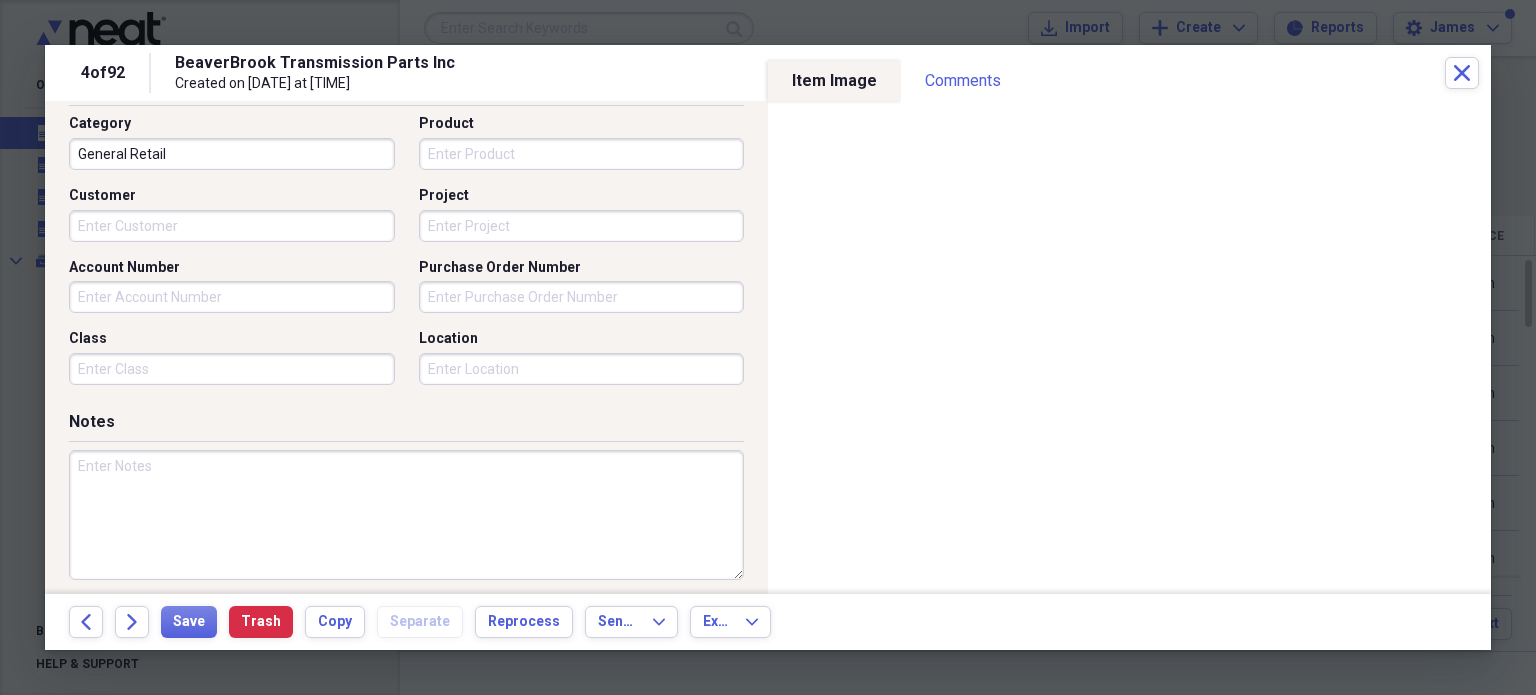 scroll, scrollTop: 555, scrollLeft: 0, axis: vertical 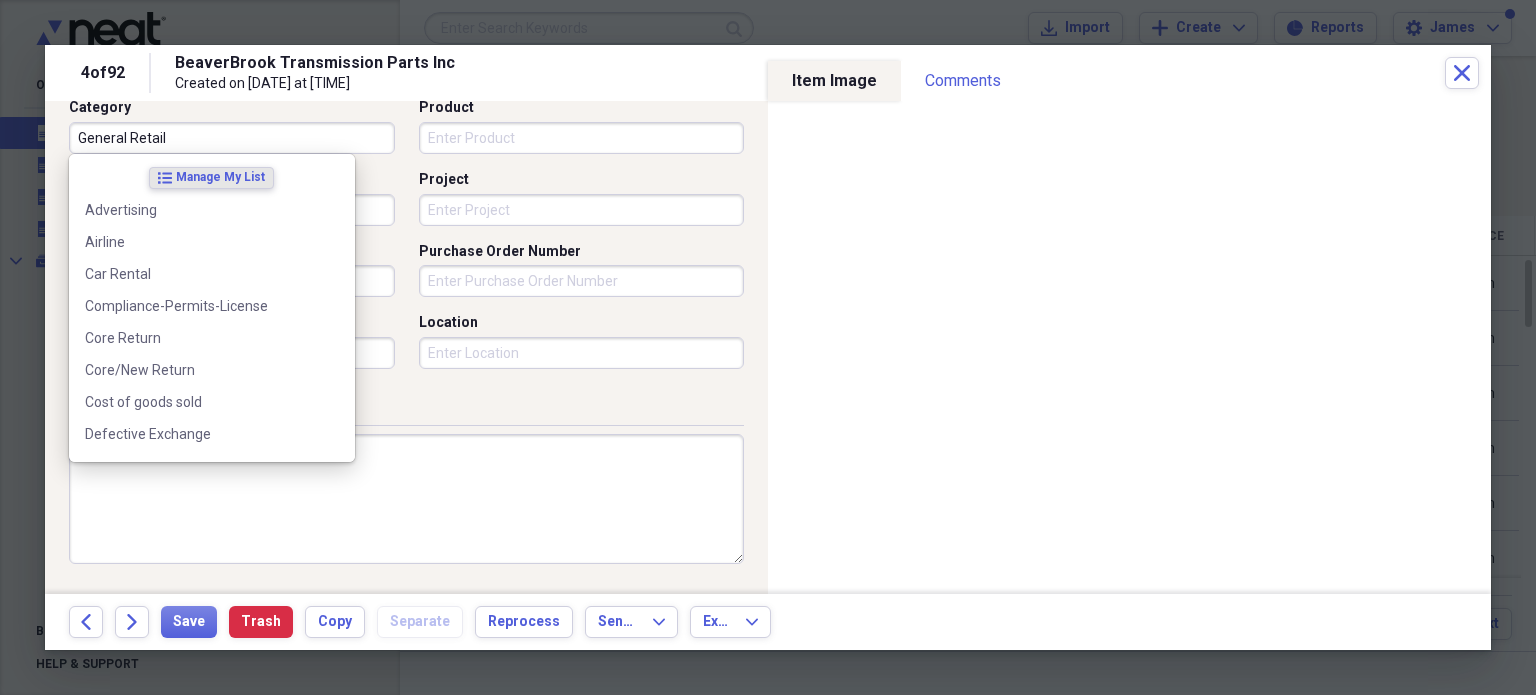 click on "General Retail" at bounding box center (232, 138) 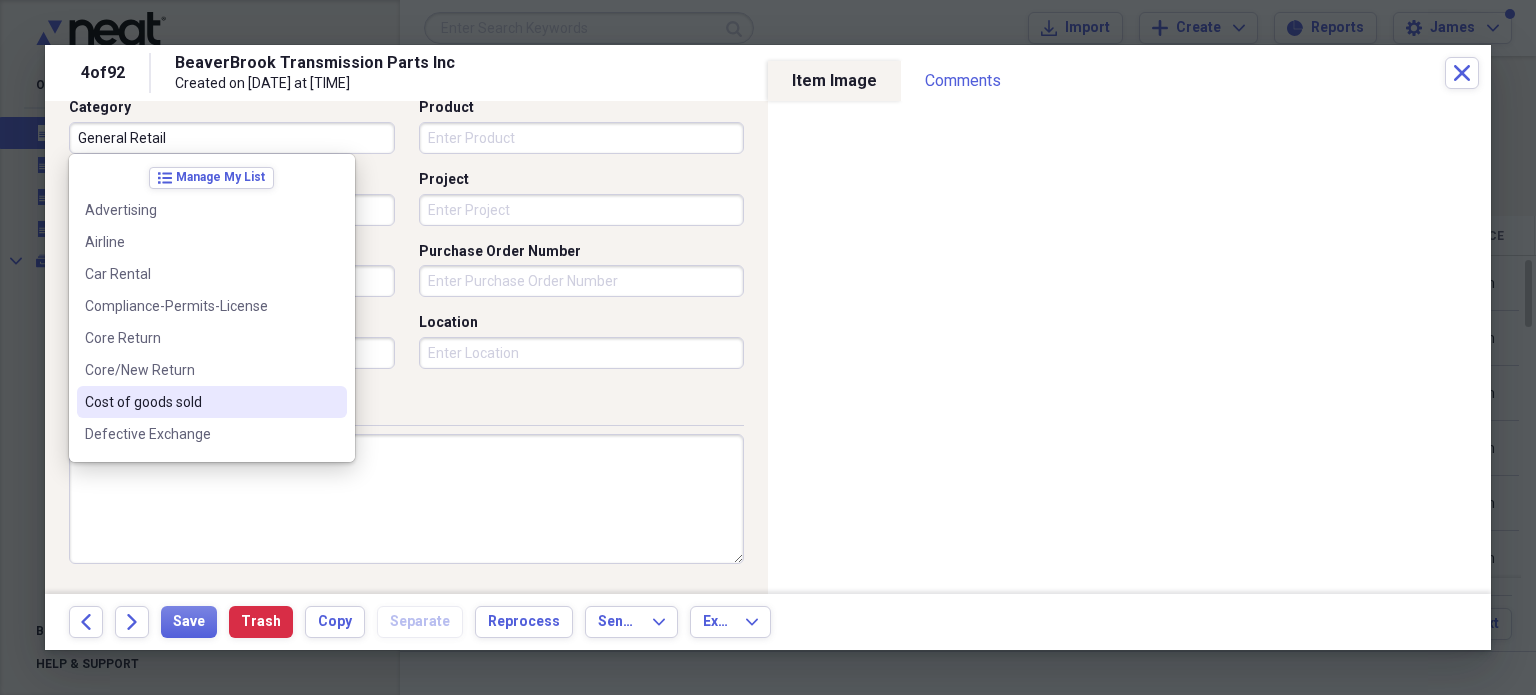click on "Cost of goods sold" at bounding box center (200, 402) 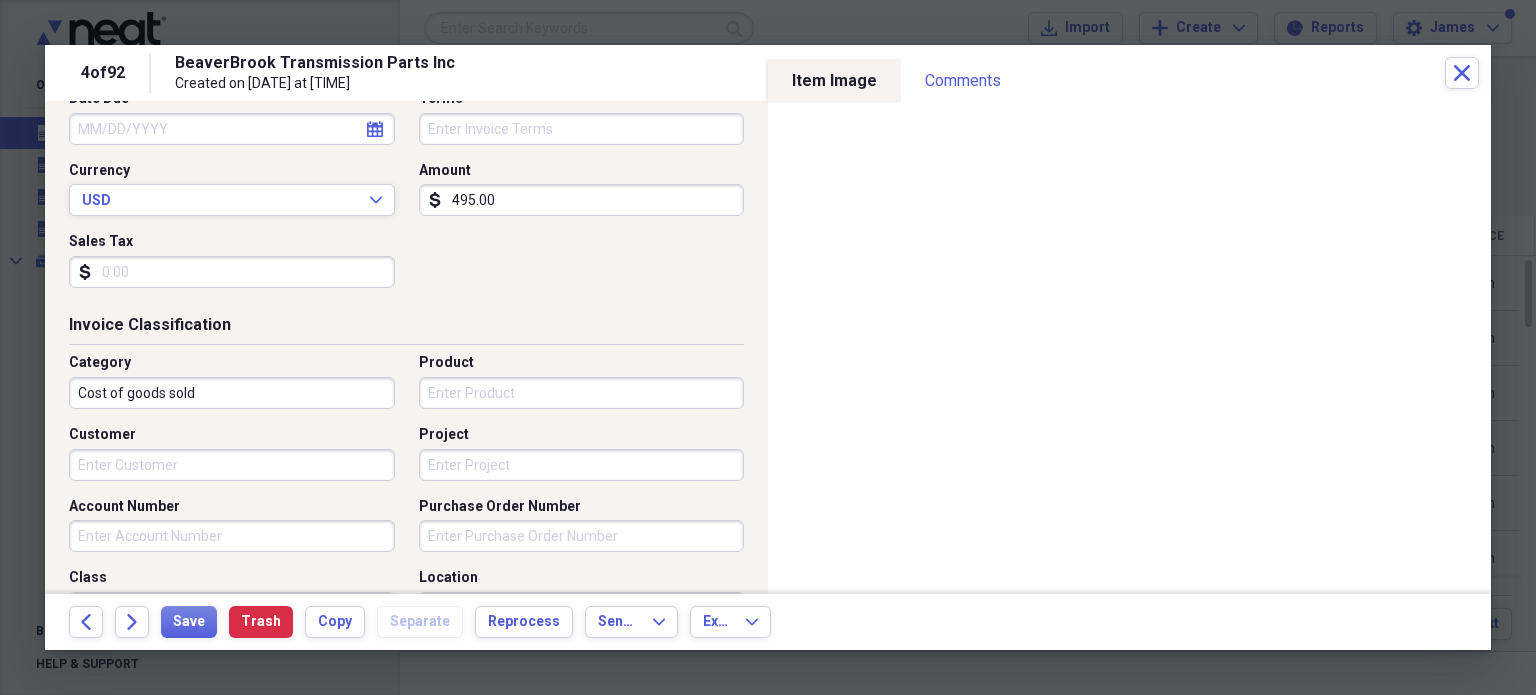 scroll, scrollTop: 324, scrollLeft: 0, axis: vertical 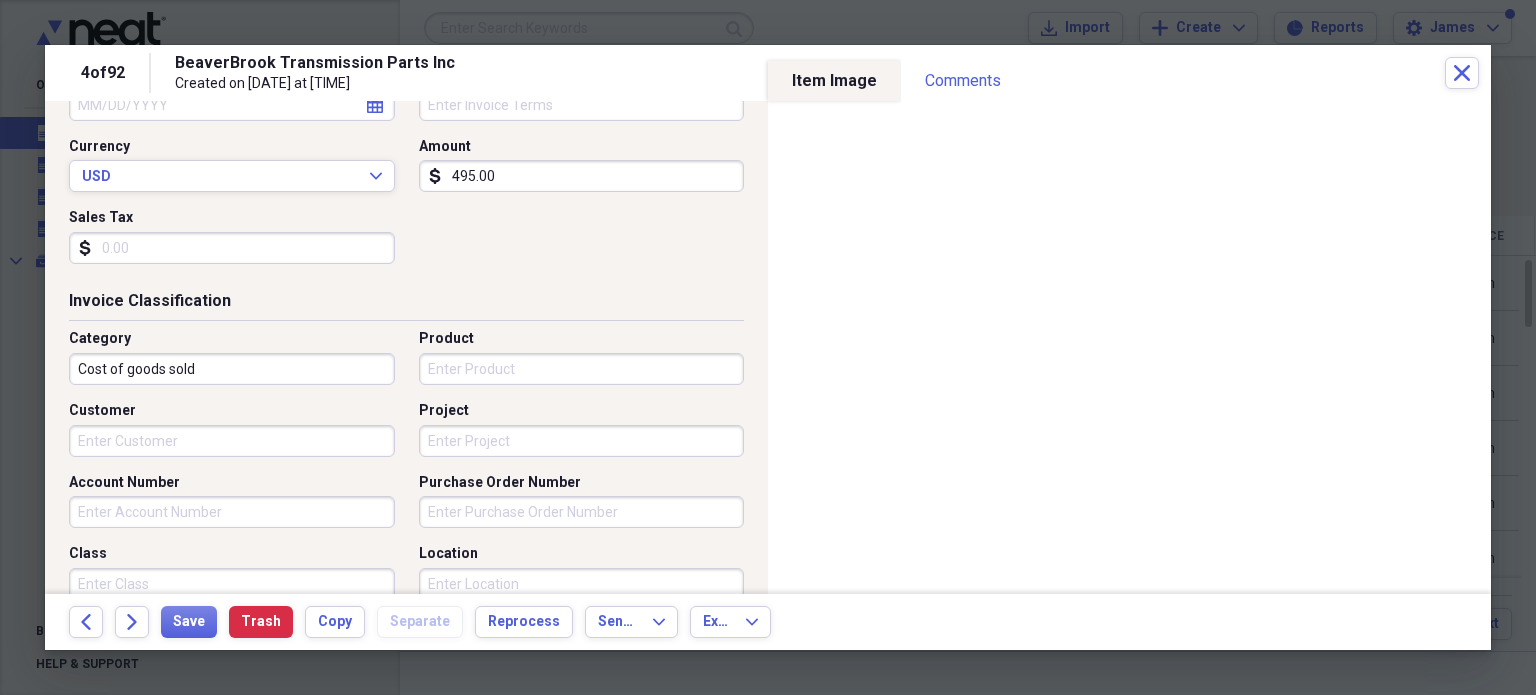 click on "Project" at bounding box center [576, 429] 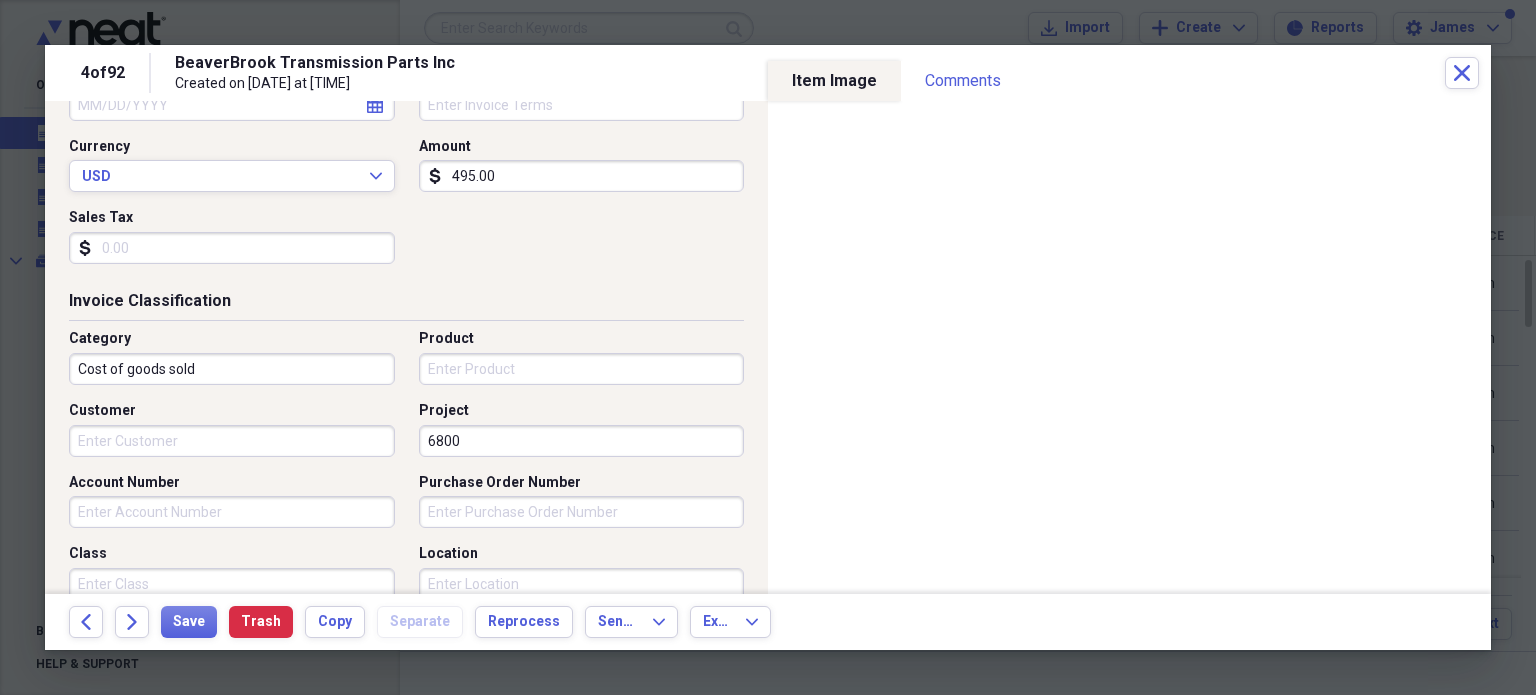 type on "6800" 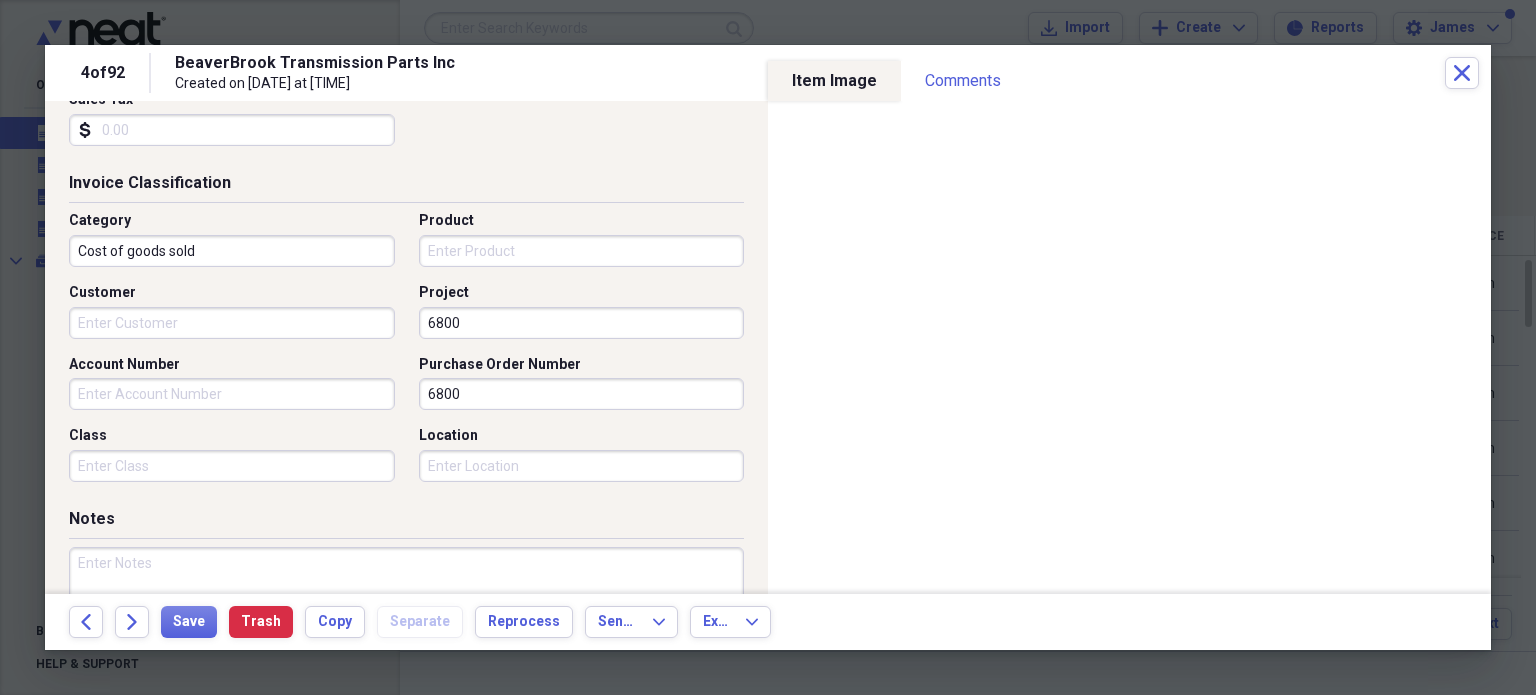 scroll, scrollTop: 484, scrollLeft: 0, axis: vertical 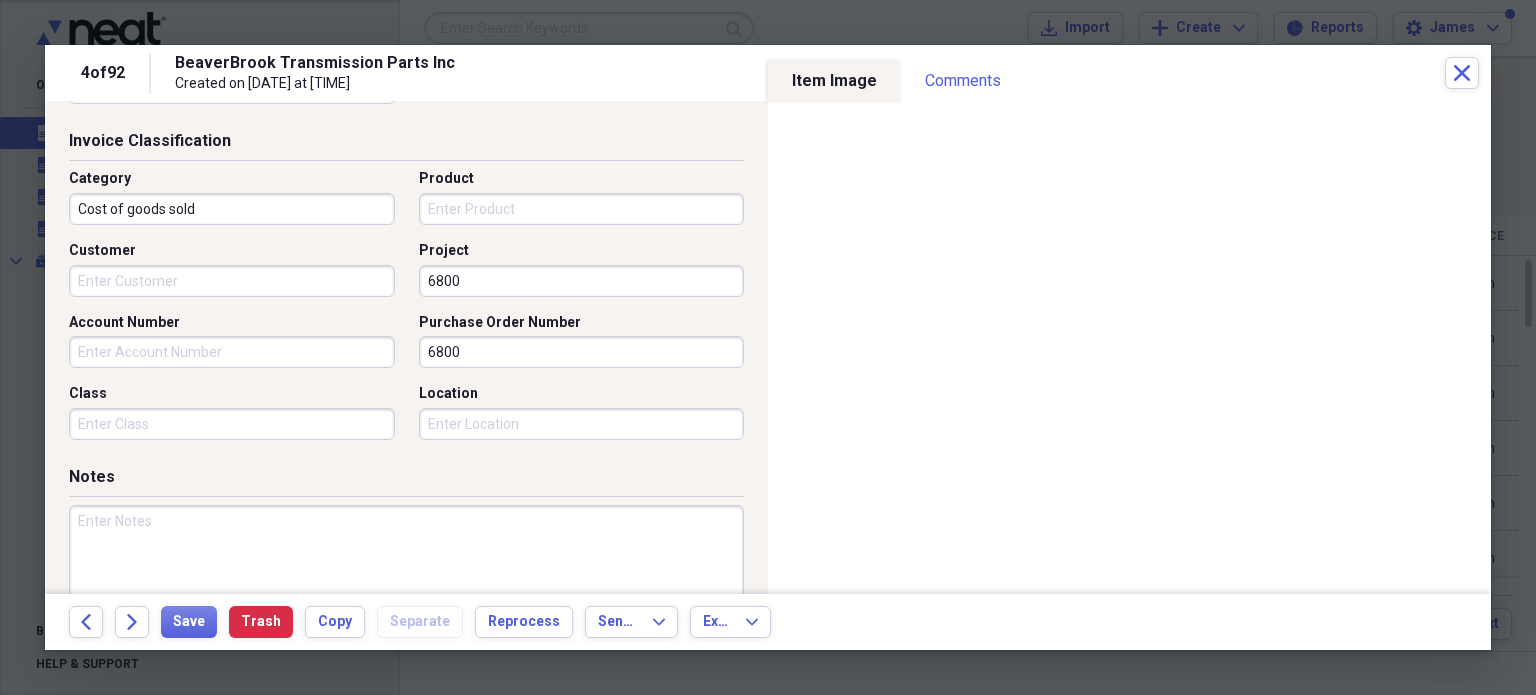 type on "6800" 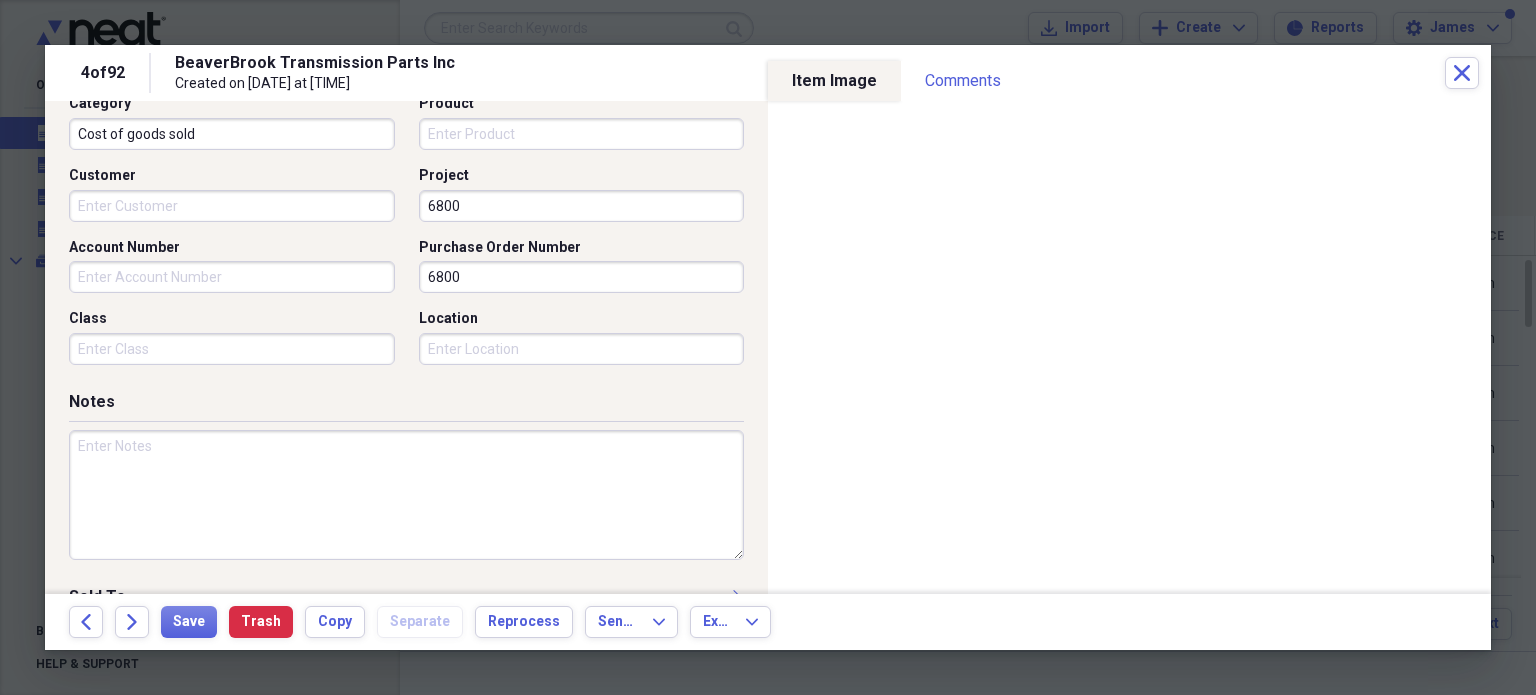 scroll, scrollTop: 622, scrollLeft: 0, axis: vertical 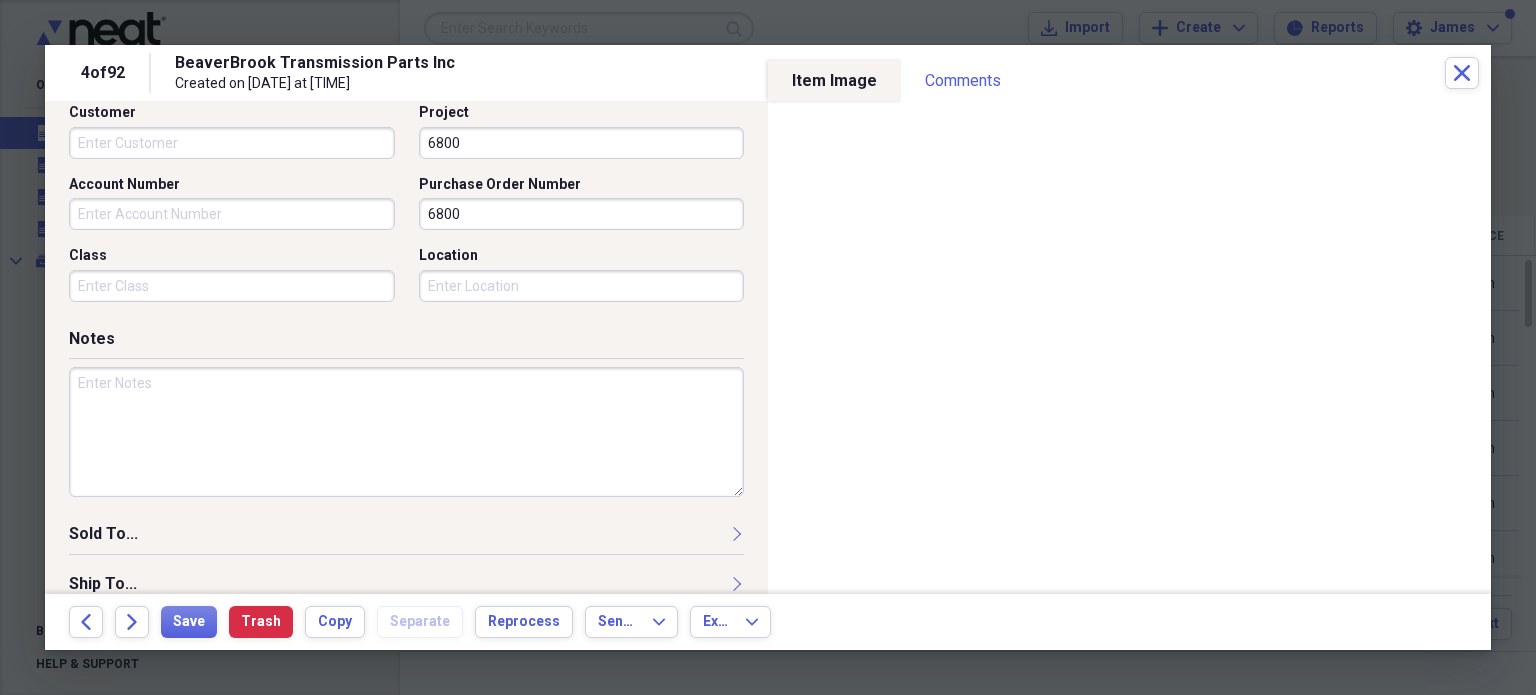 click at bounding box center [406, 432] 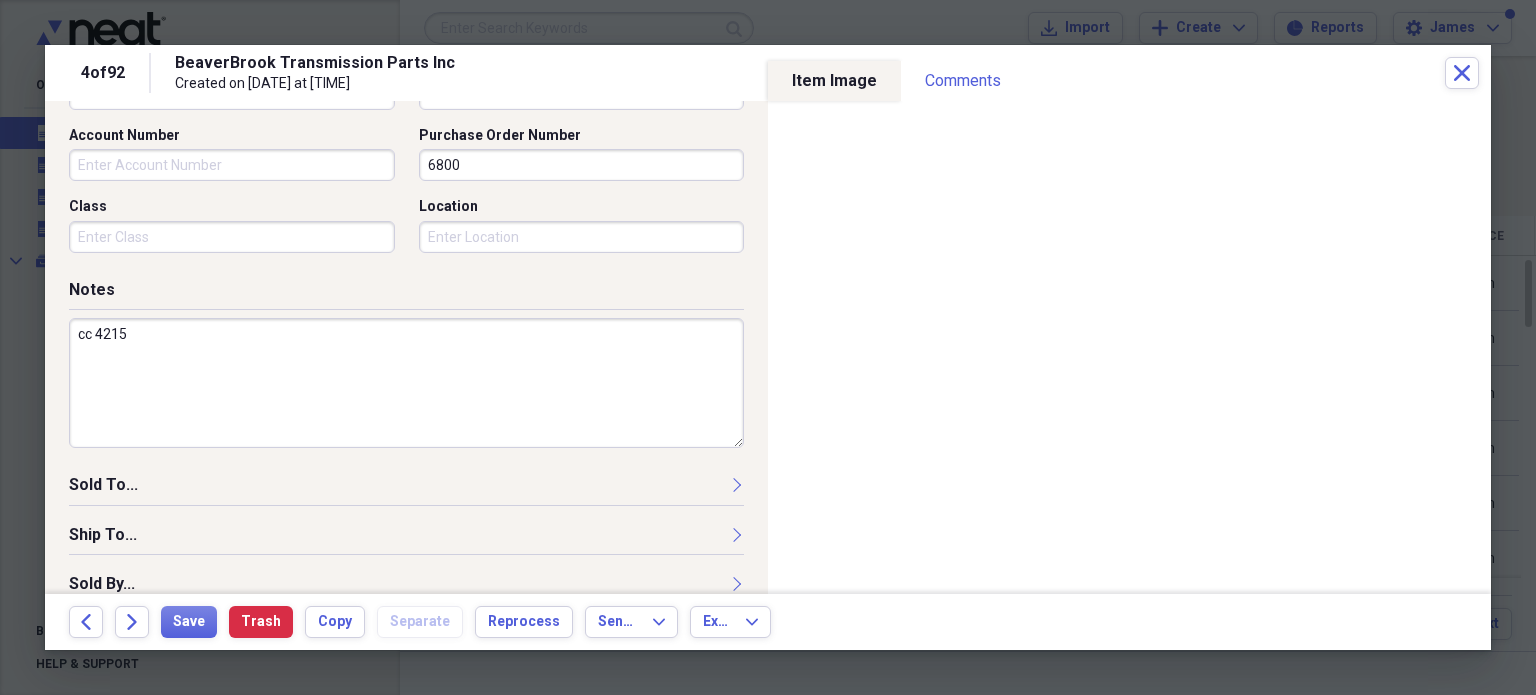 scroll, scrollTop: 697, scrollLeft: 0, axis: vertical 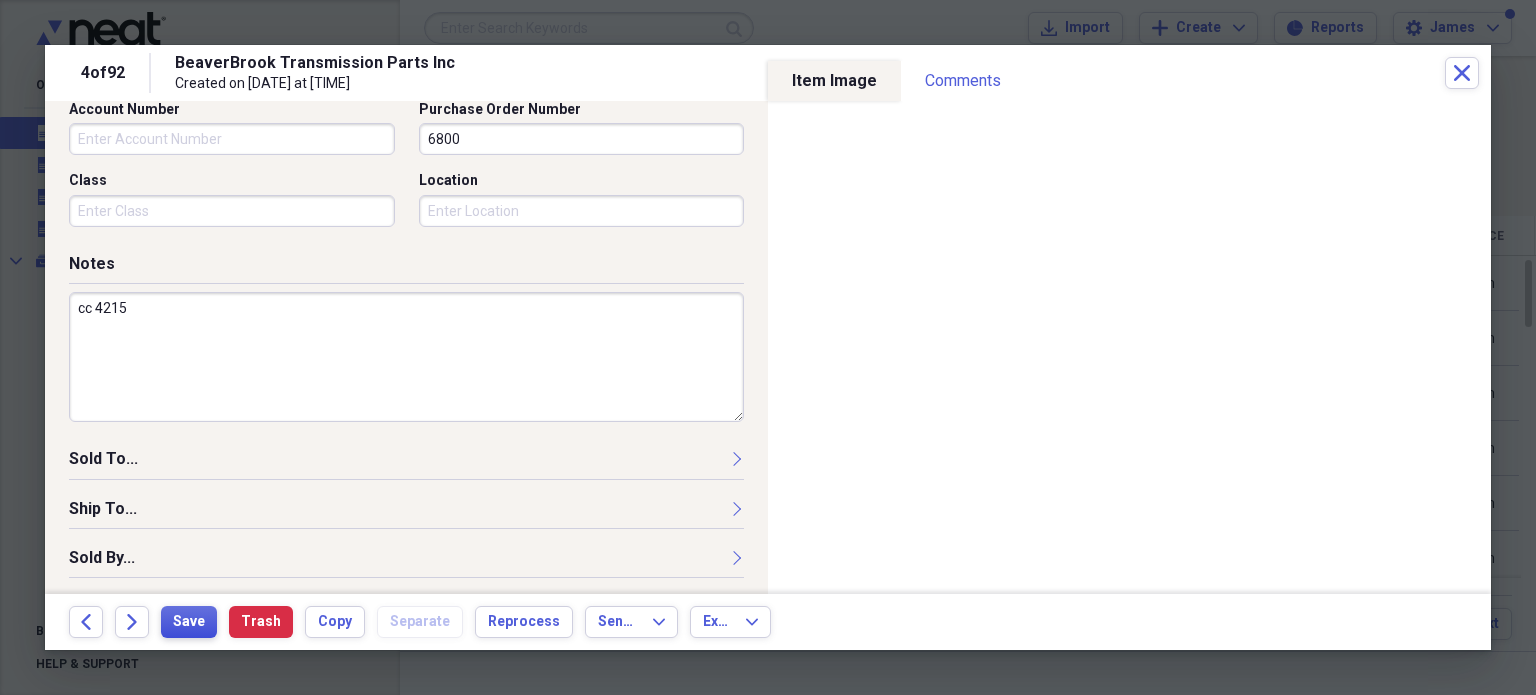 type on "cc 4215" 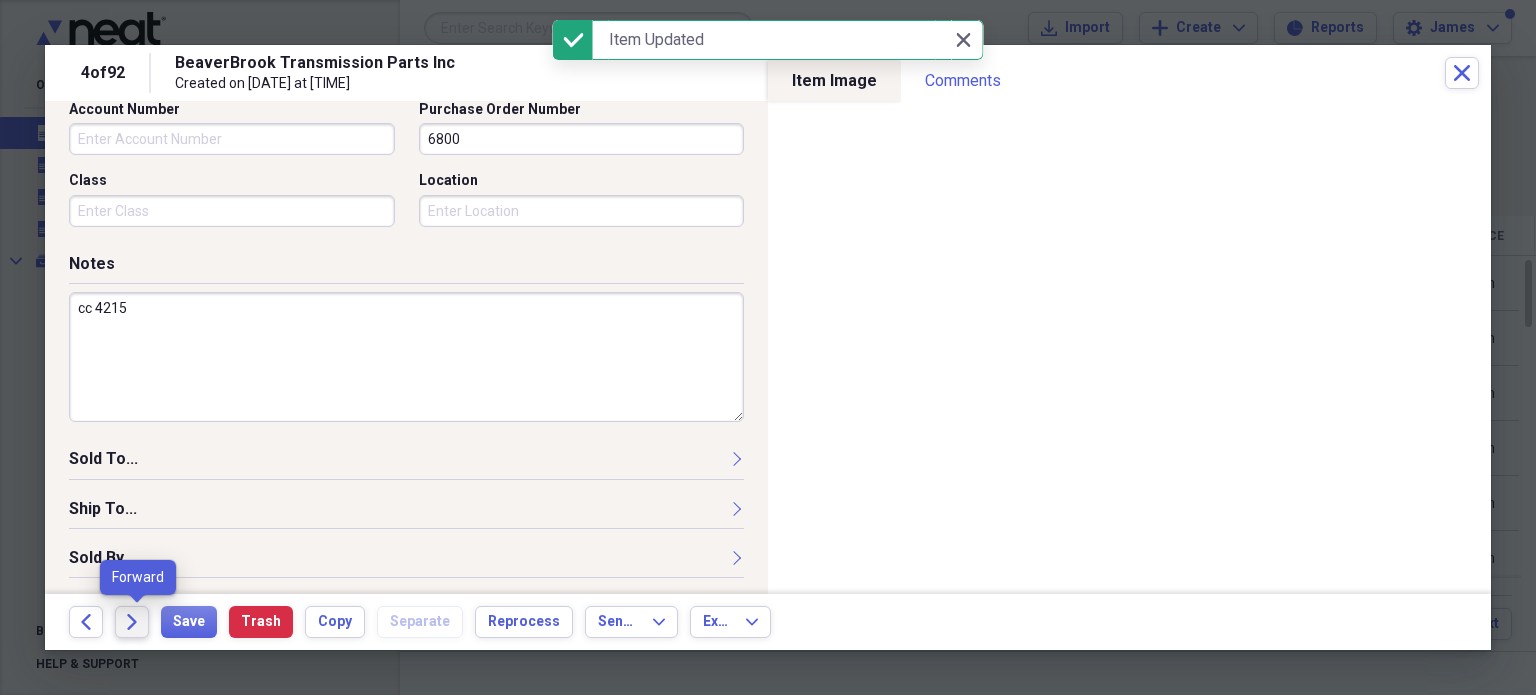 click on "Forward" 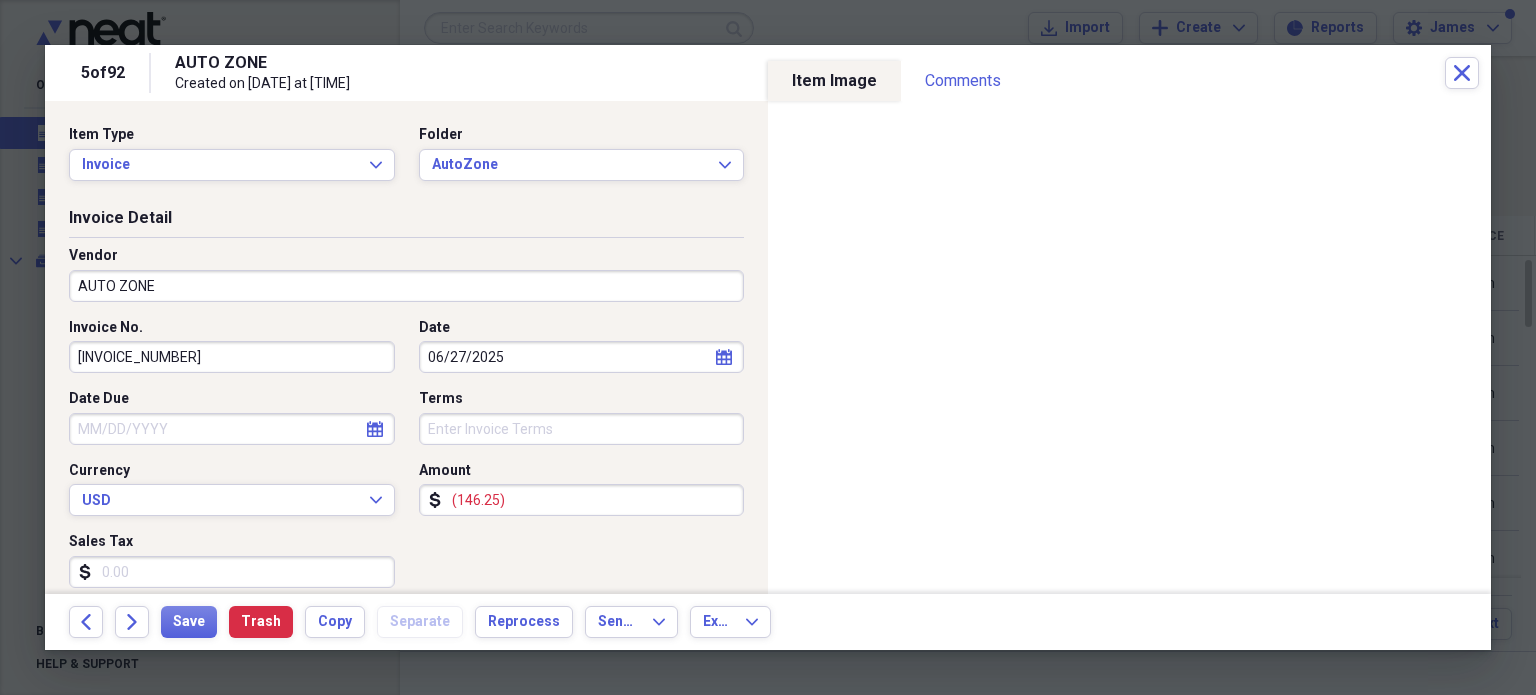 click on "01124066414" at bounding box center [232, 357] 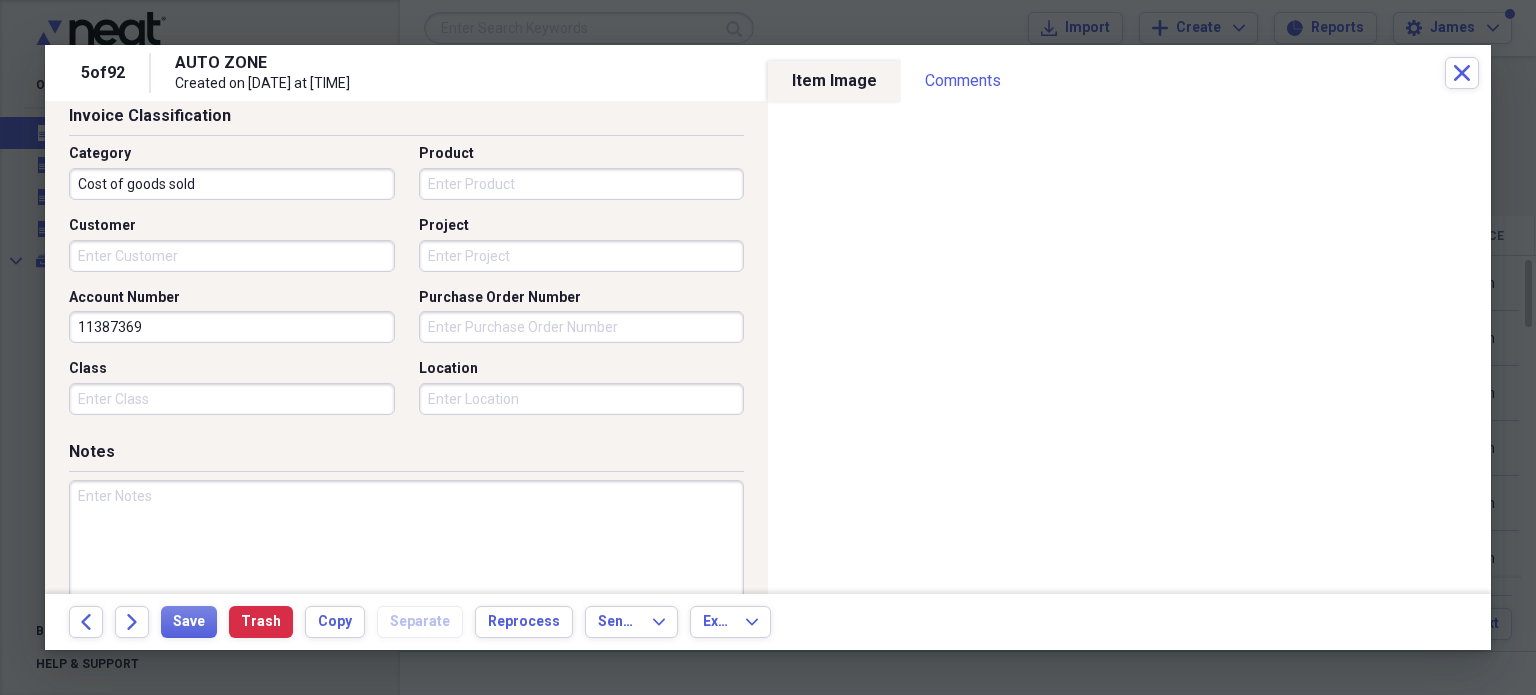 scroll, scrollTop: 523, scrollLeft: 0, axis: vertical 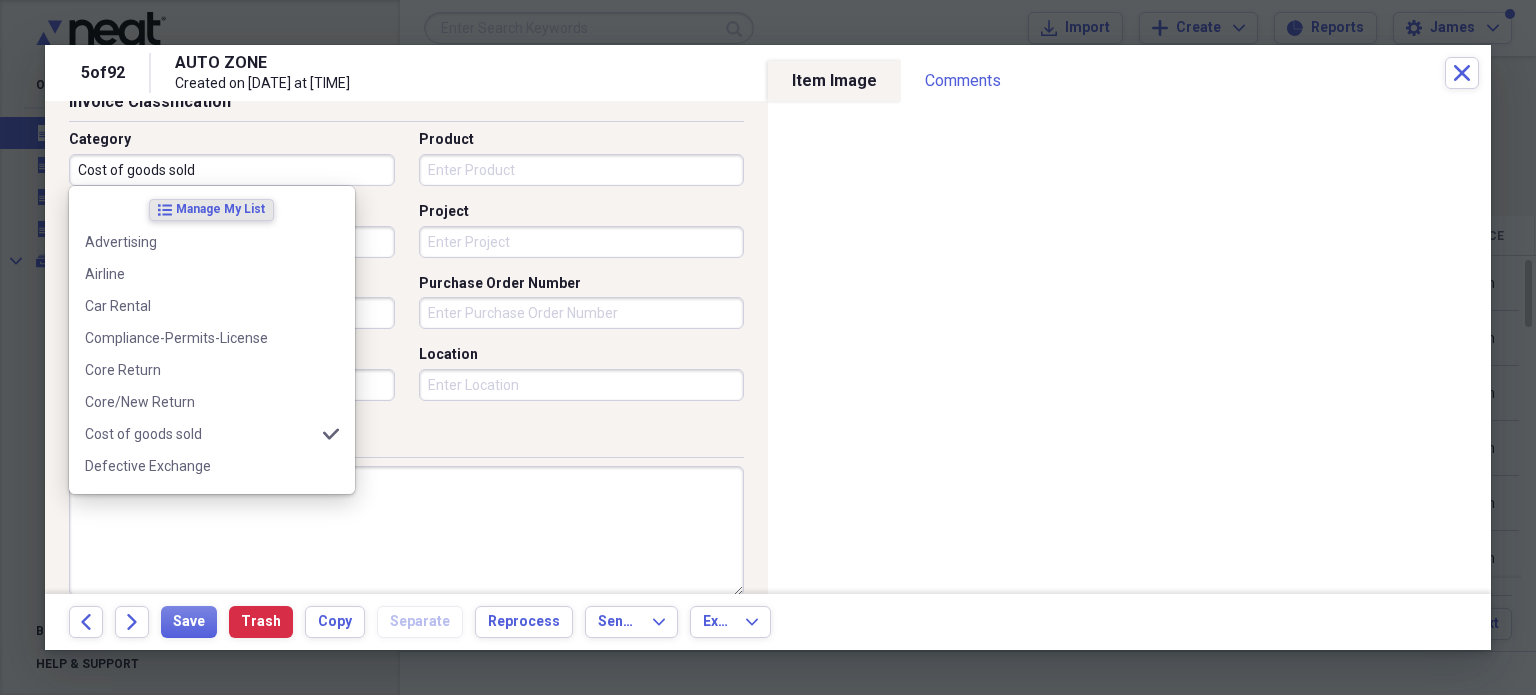 click on "Cost of goods sold" at bounding box center [232, 170] 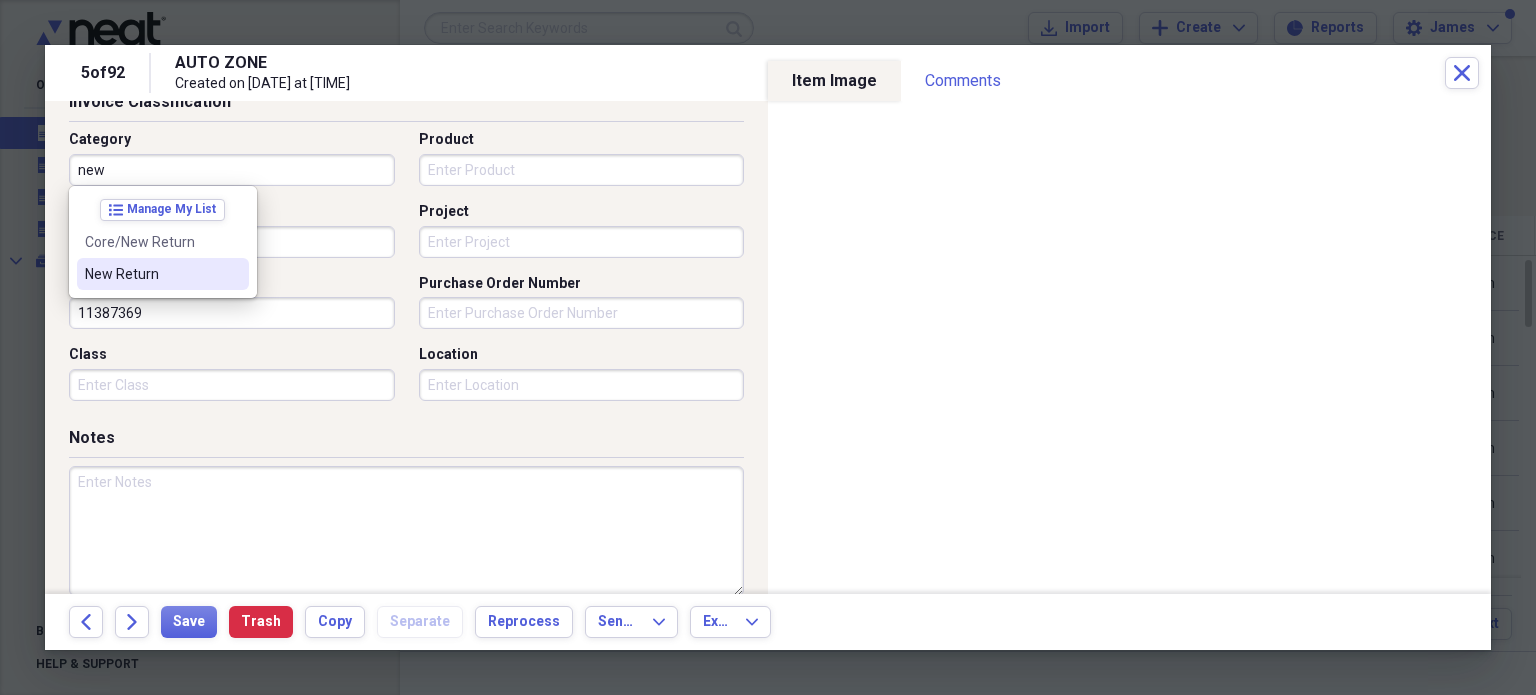 click on "New Return" at bounding box center (163, 274) 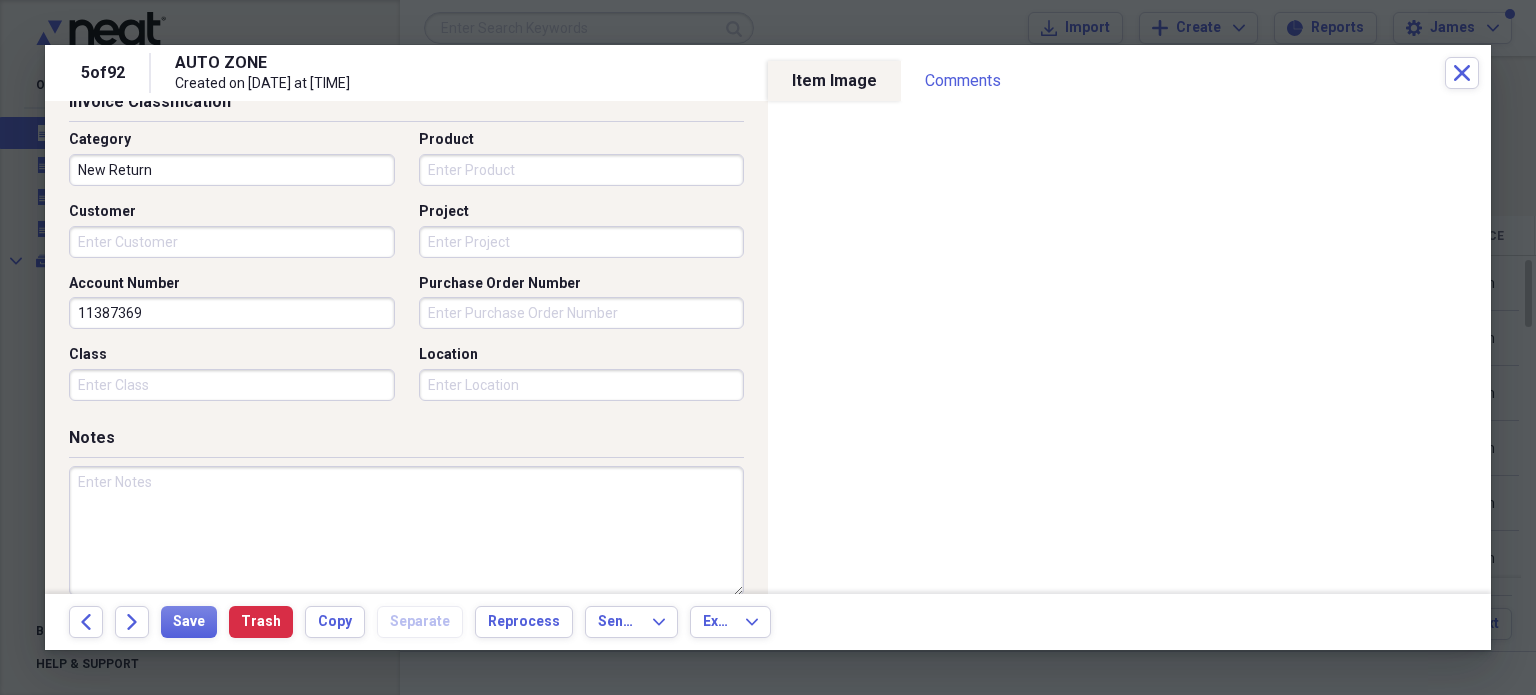 click on "Category New Return Product Customer Project Account Number 11387369 Purchase Order Number Class Location" at bounding box center (406, 273) 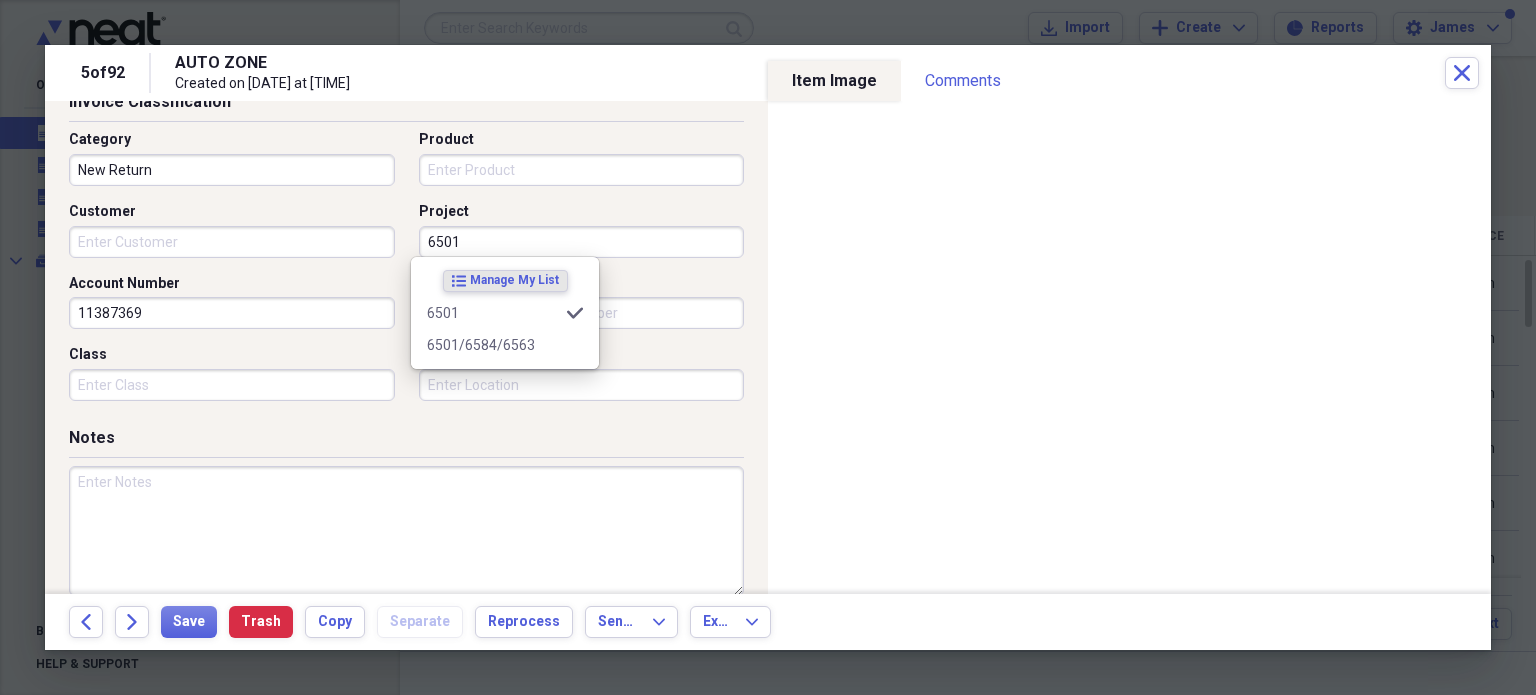 type on "6501" 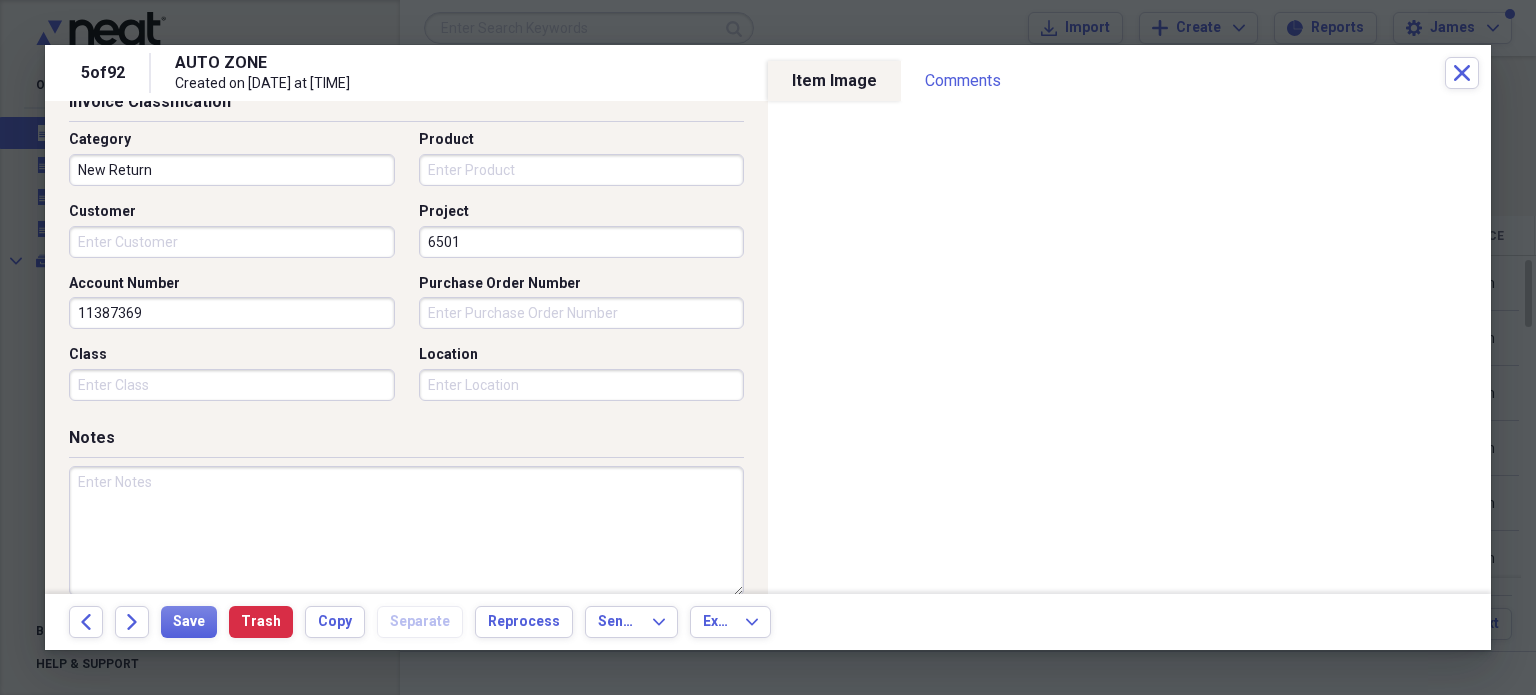 click on "Purchase Order Number" at bounding box center [582, 313] 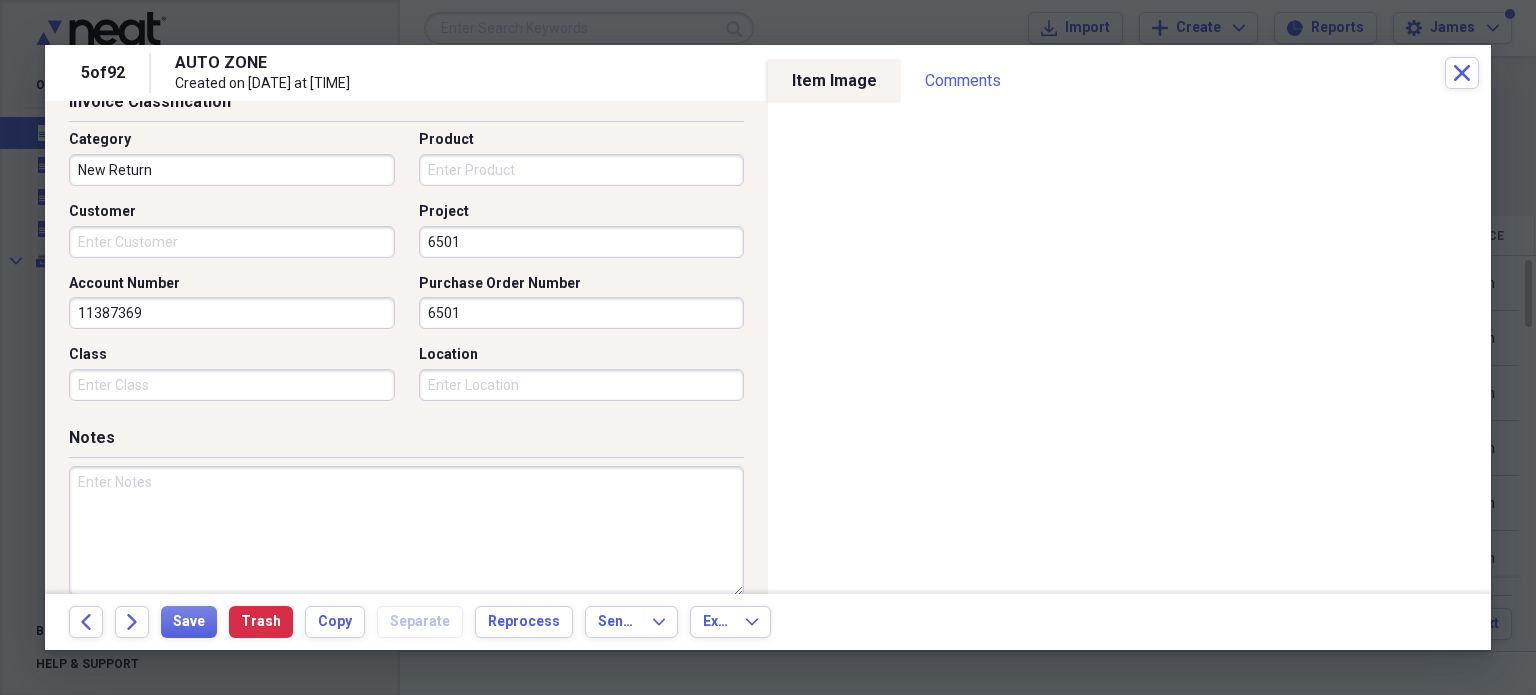 type on "6501" 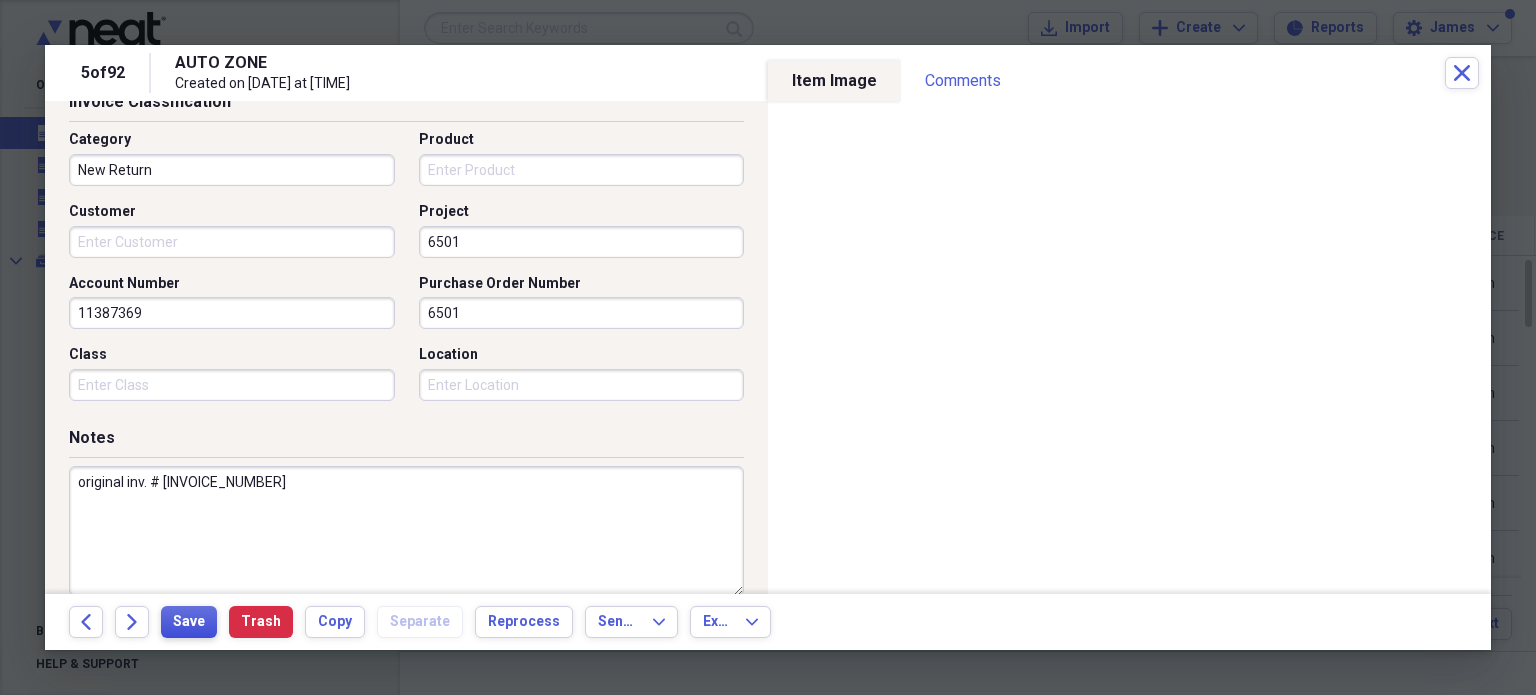 type on "original inv. # 01124066401" 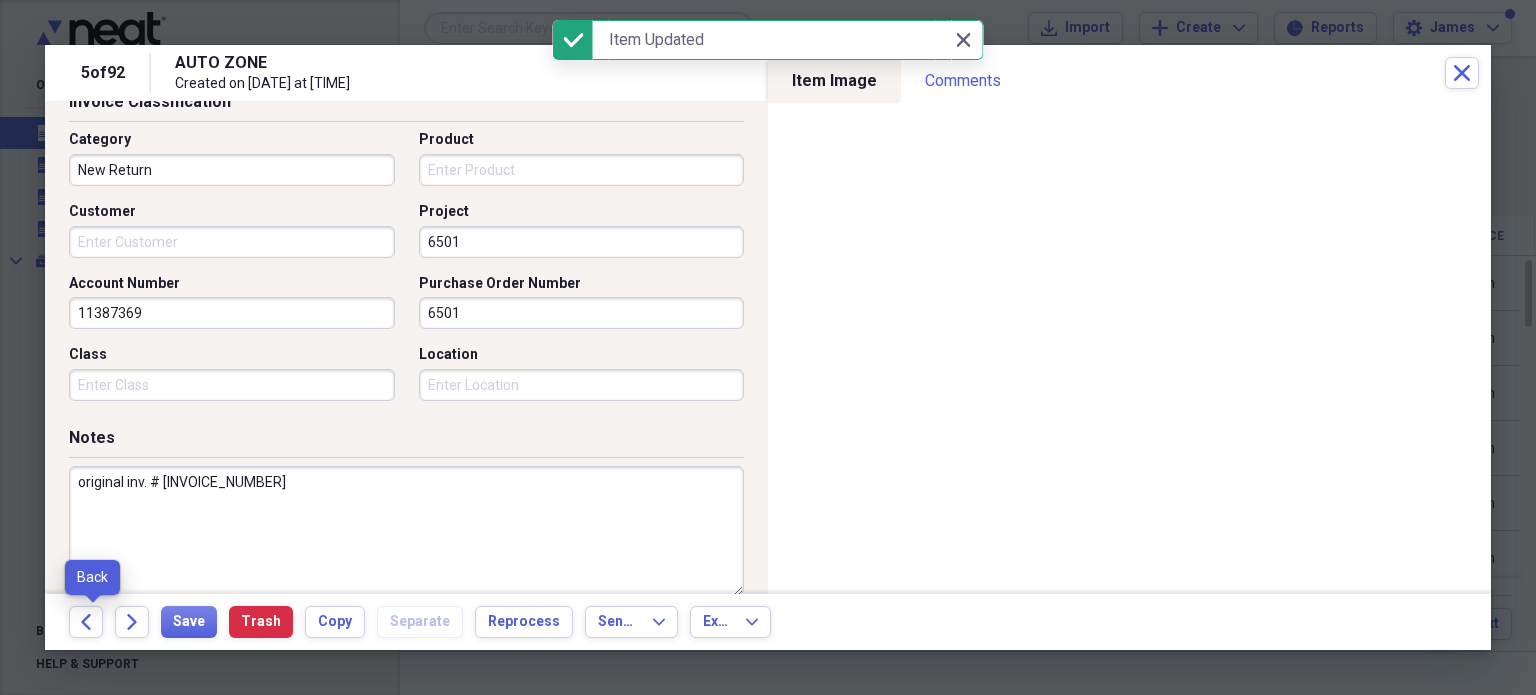 click on "Back" at bounding box center [92, 622] 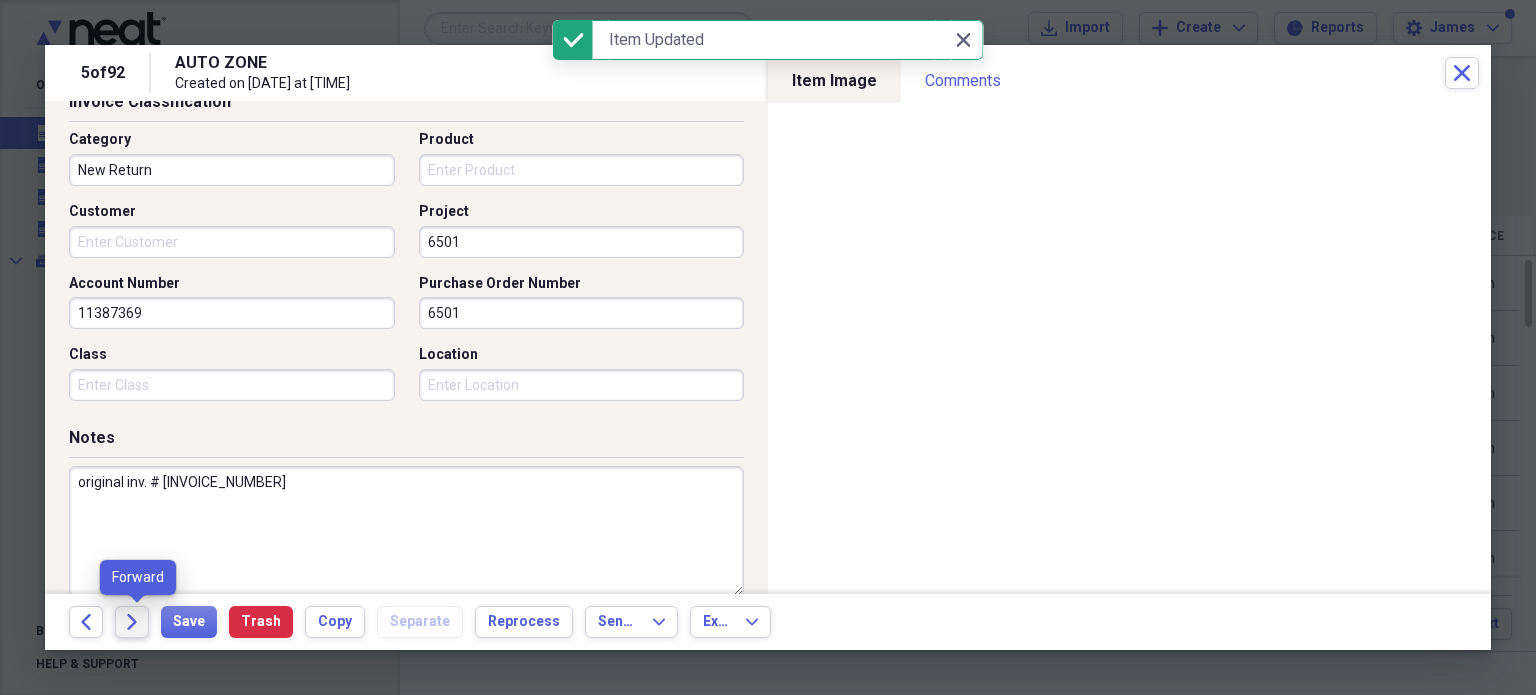 click on "Forward" at bounding box center [132, 622] 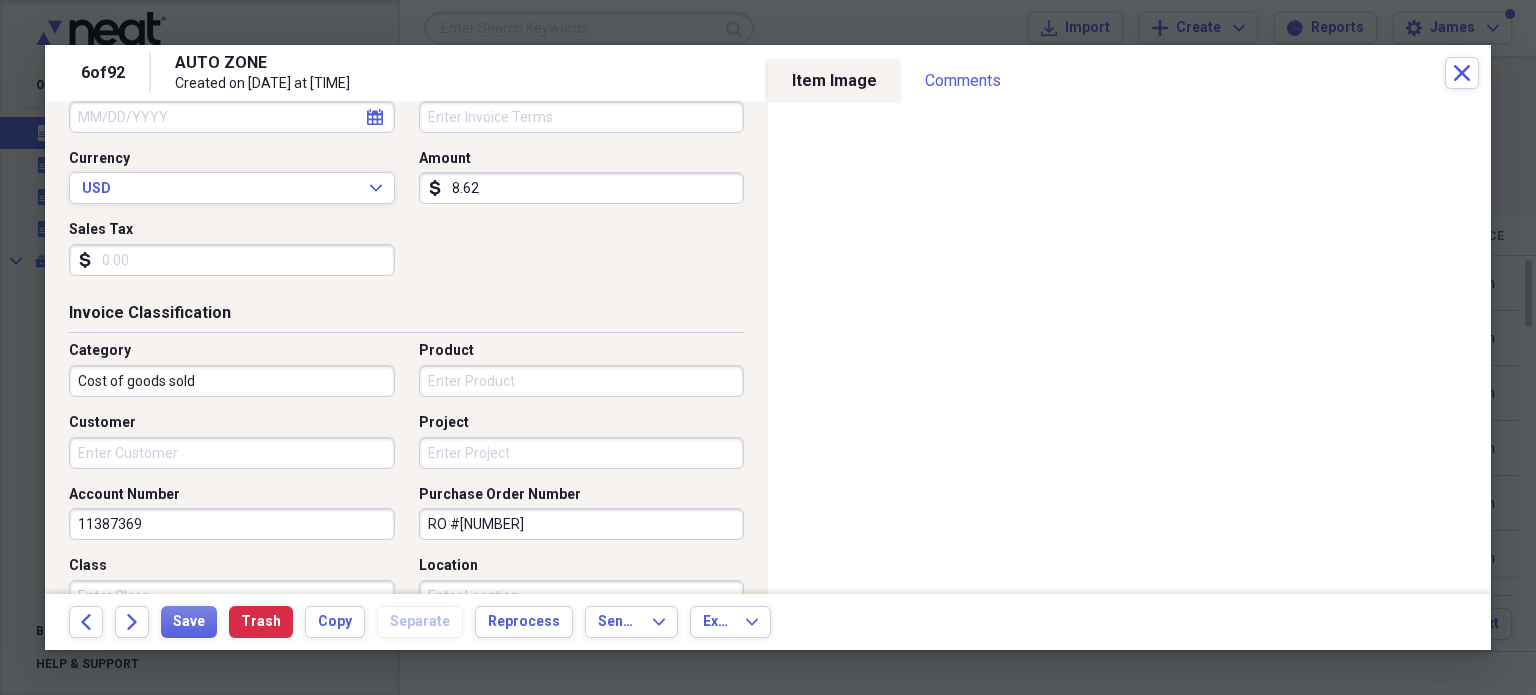 scroll, scrollTop: 412, scrollLeft: 0, axis: vertical 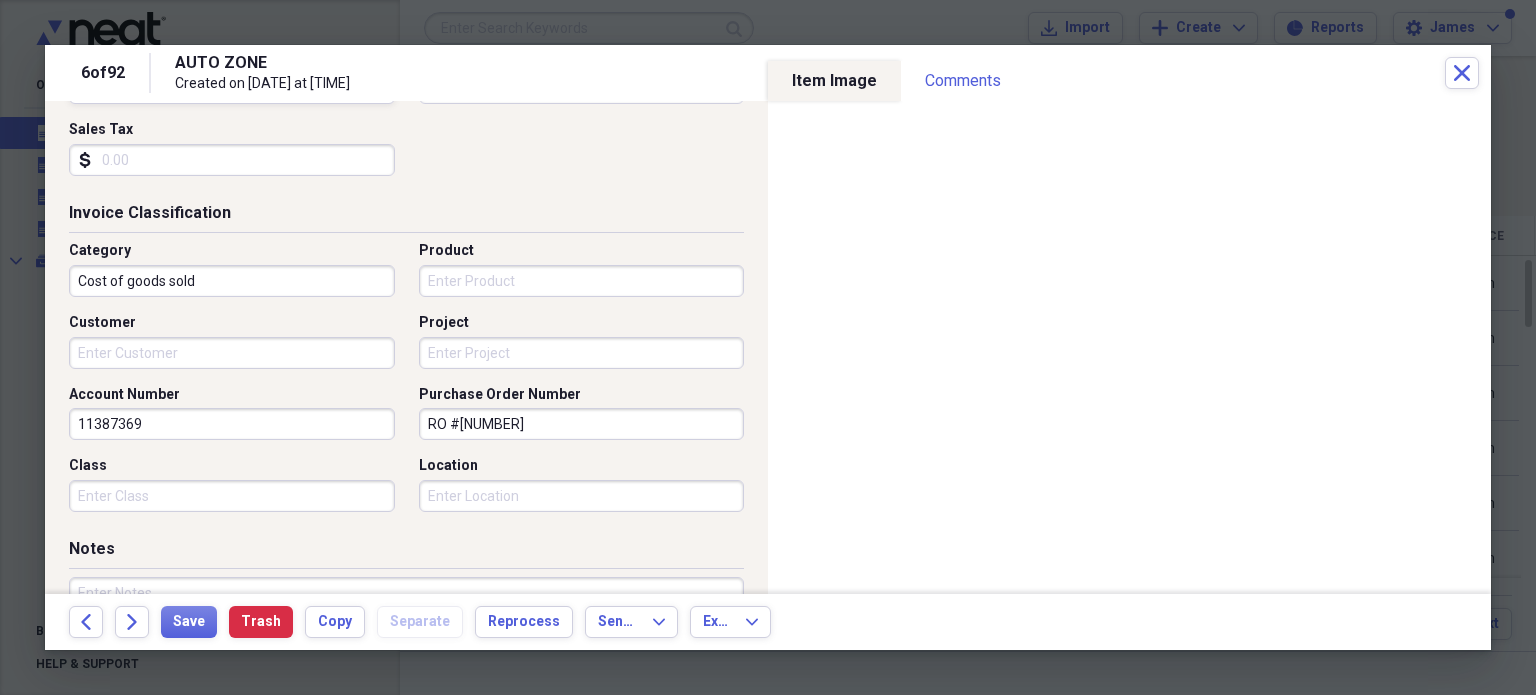 click on "Project" at bounding box center [582, 353] 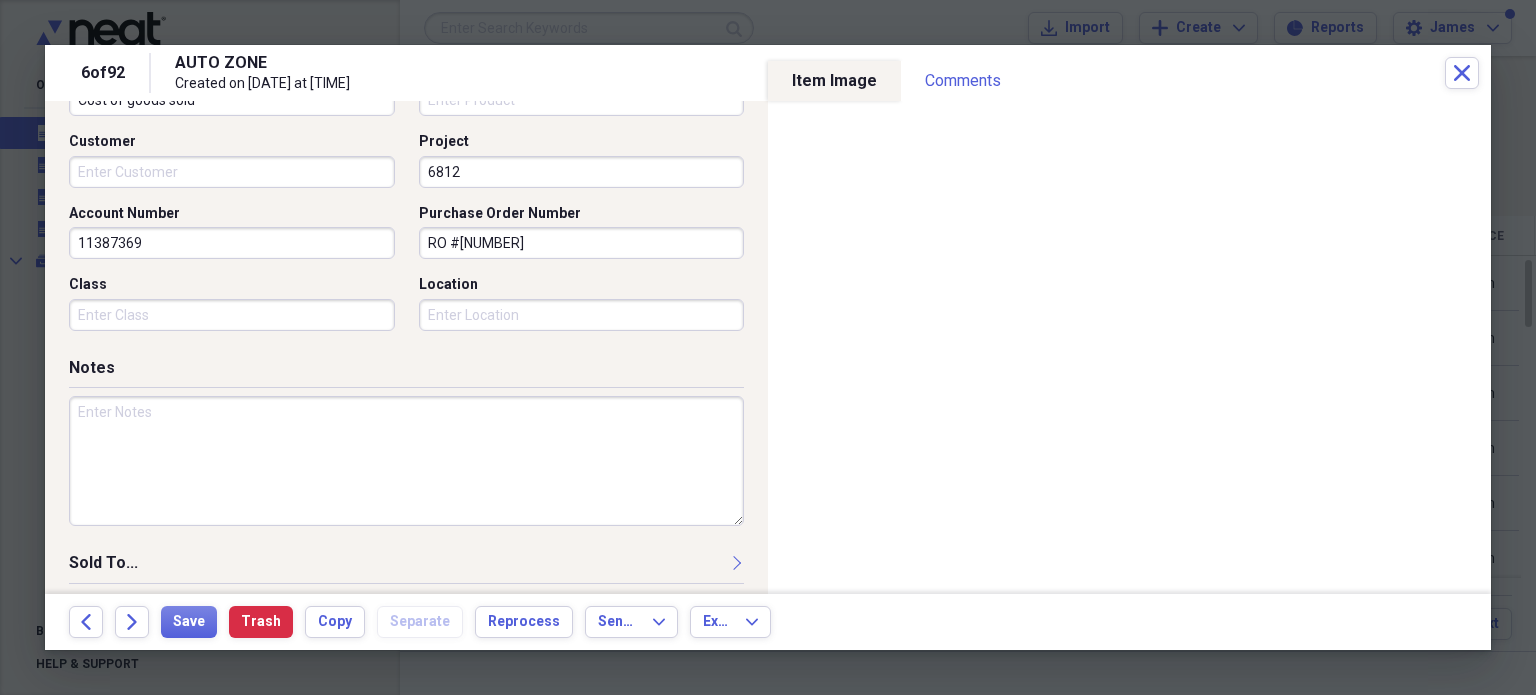 scroll, scrollTop: 697, scrollLeft: 0, axis: vertical 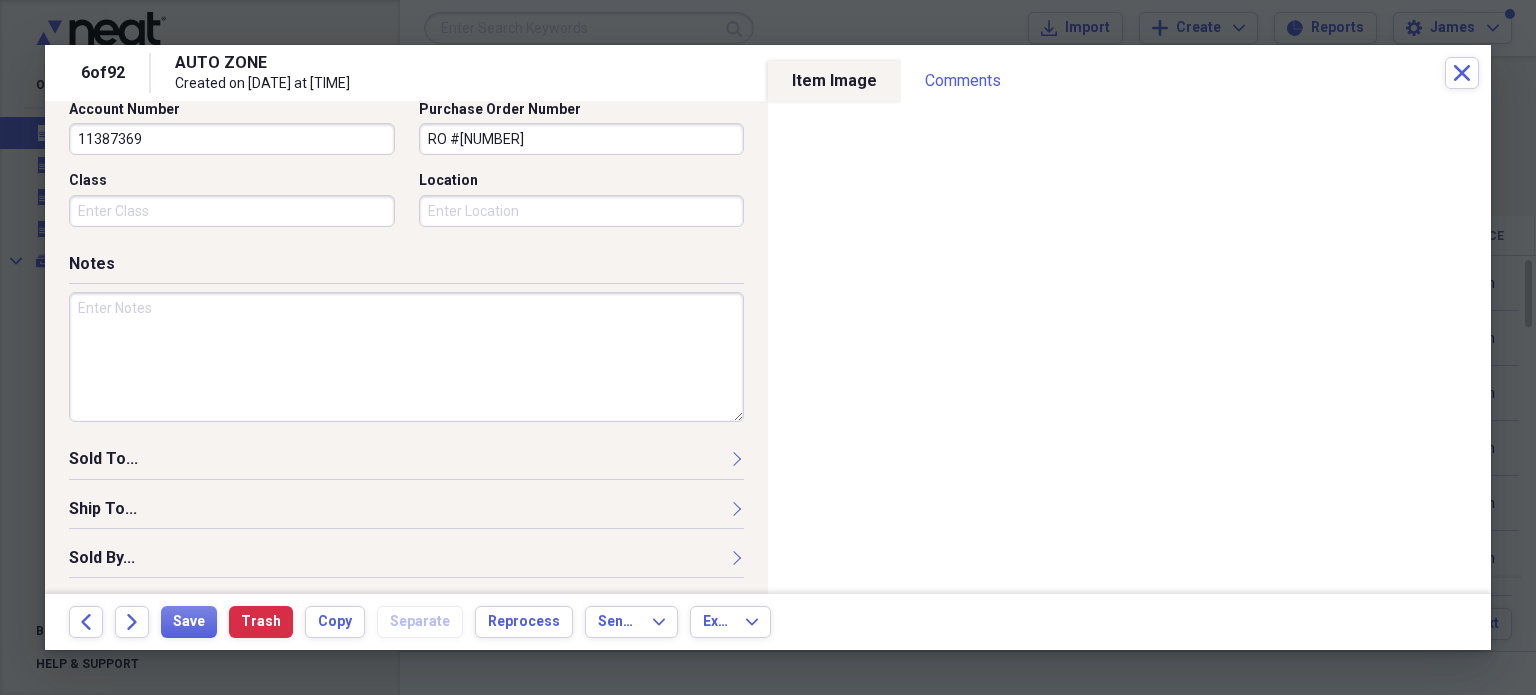 type on "6812" 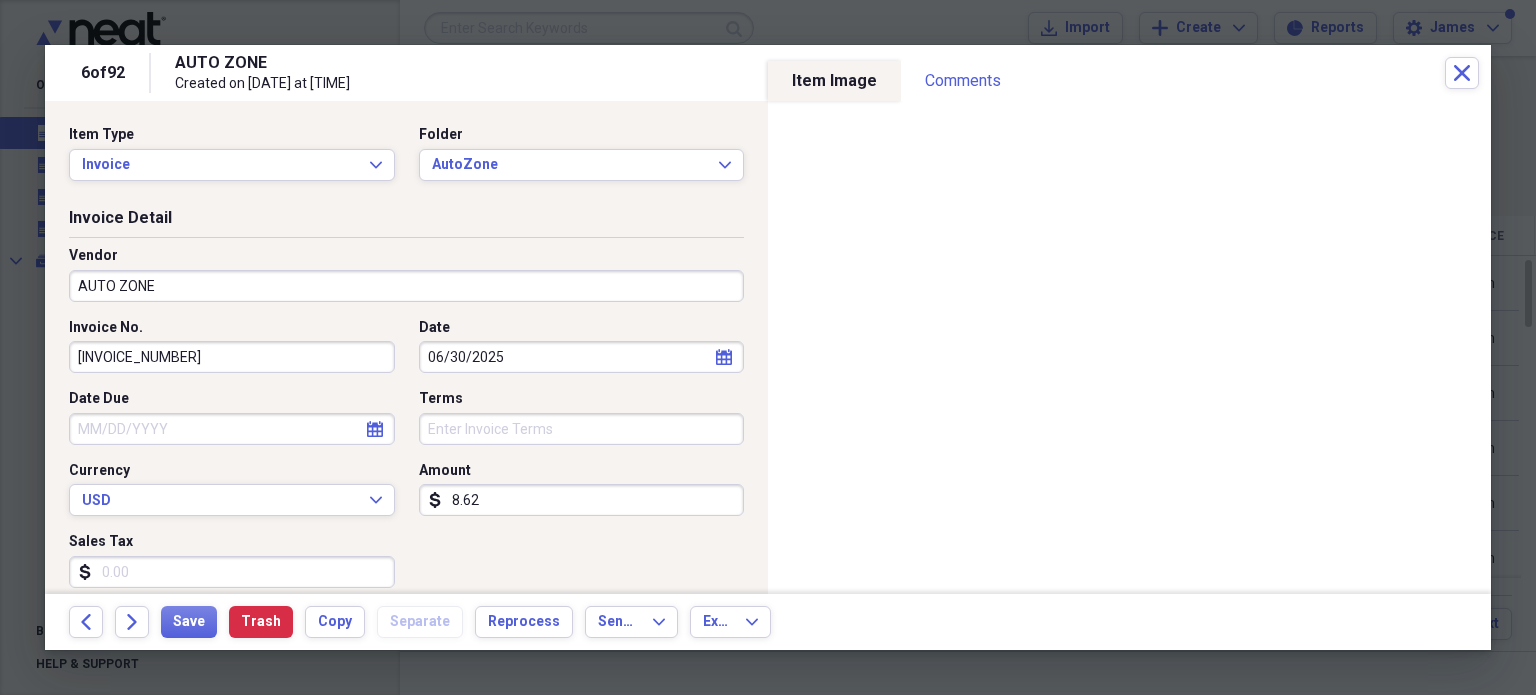 scroll, scrollTop: 697, scrollLeft: 0, axis: vertical 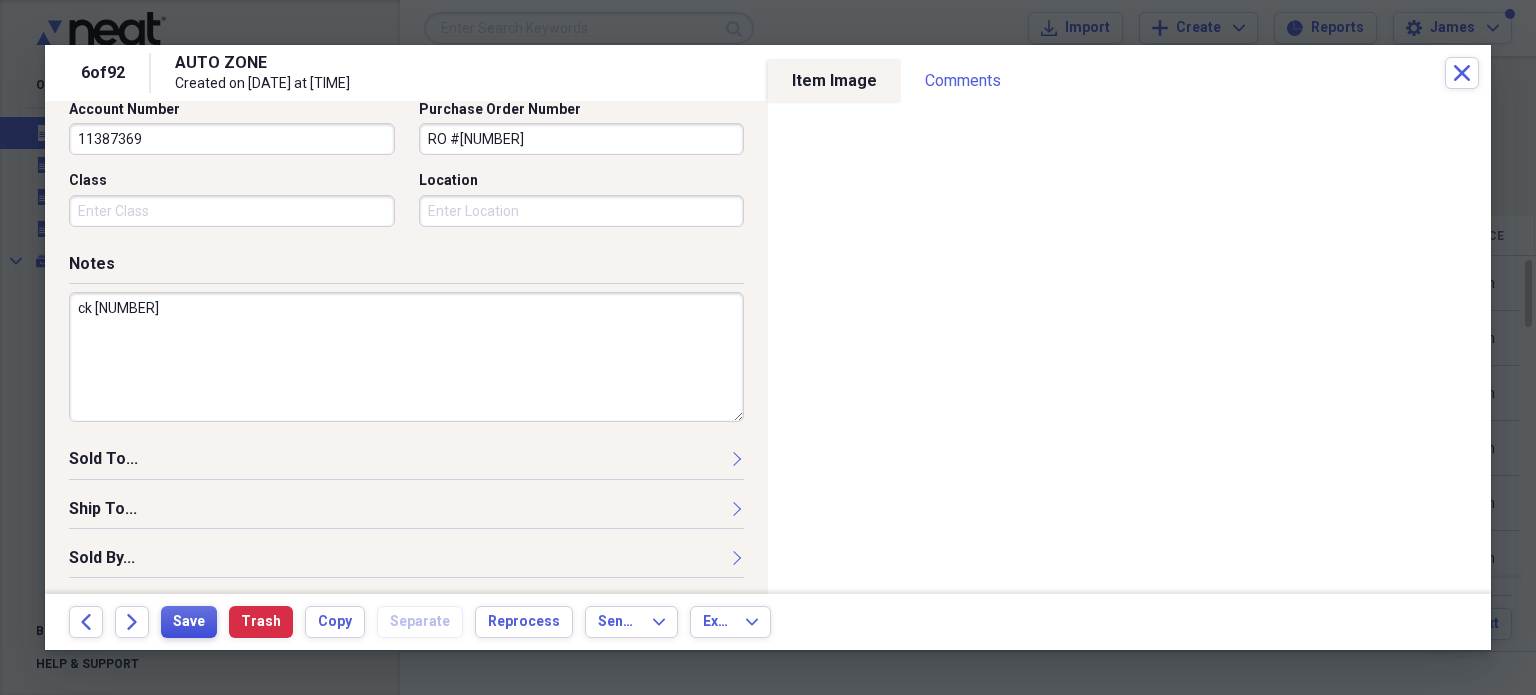 type on "ck 7851" 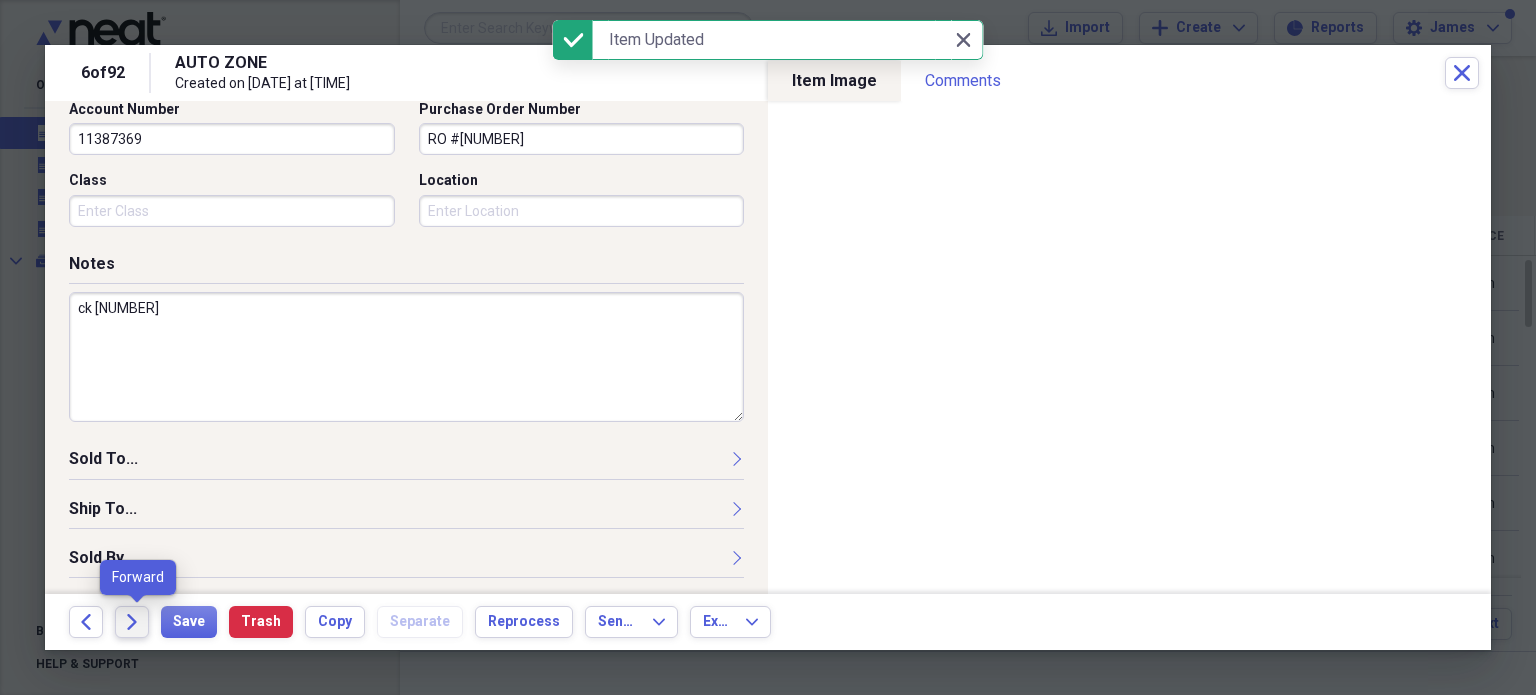 click on "Forward" 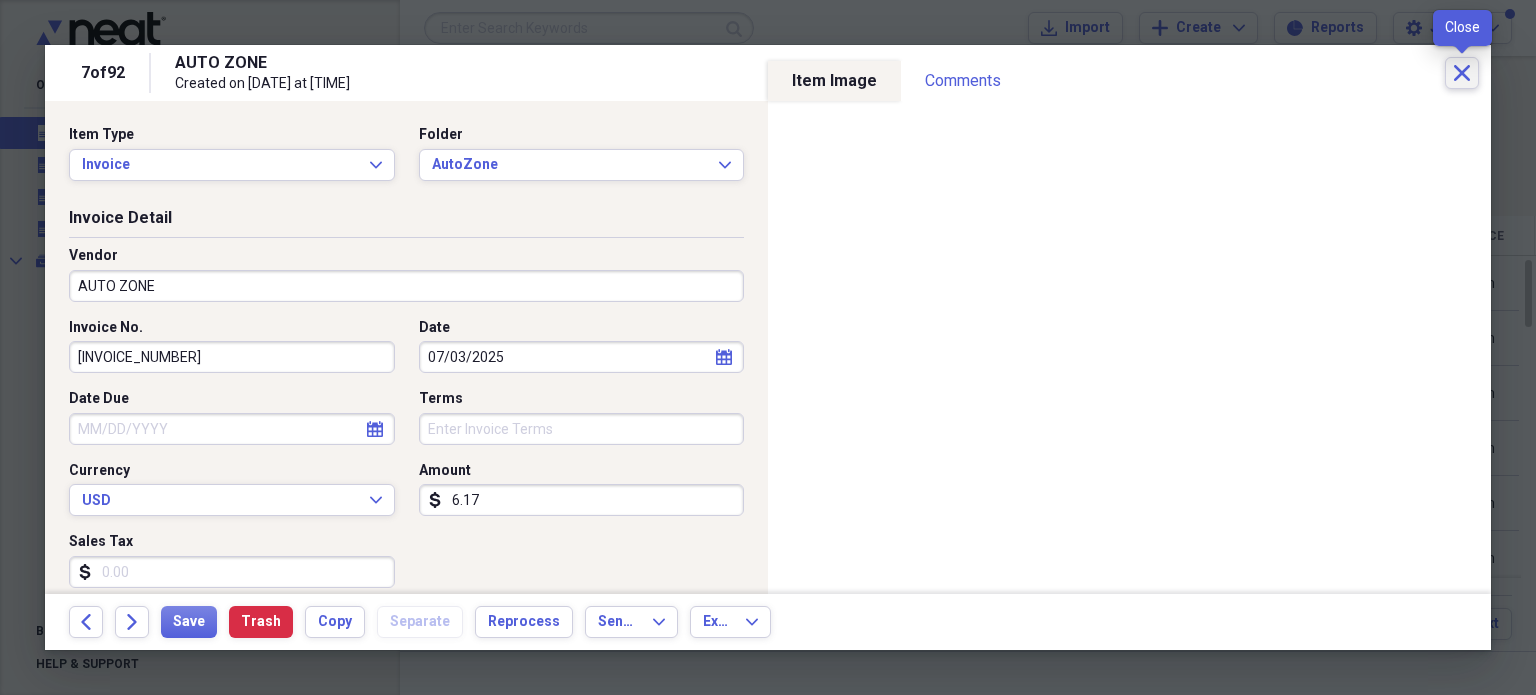 click 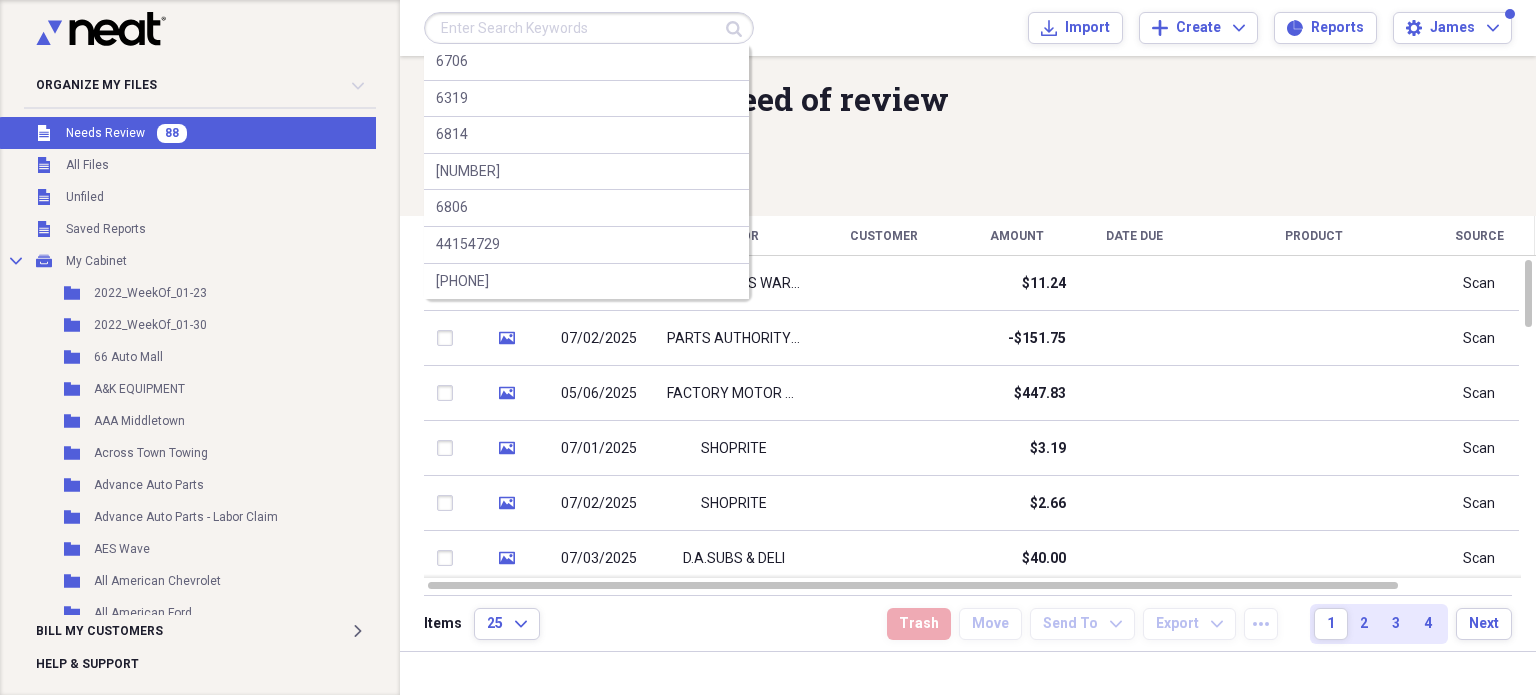 click at bounding box center (589, 28) 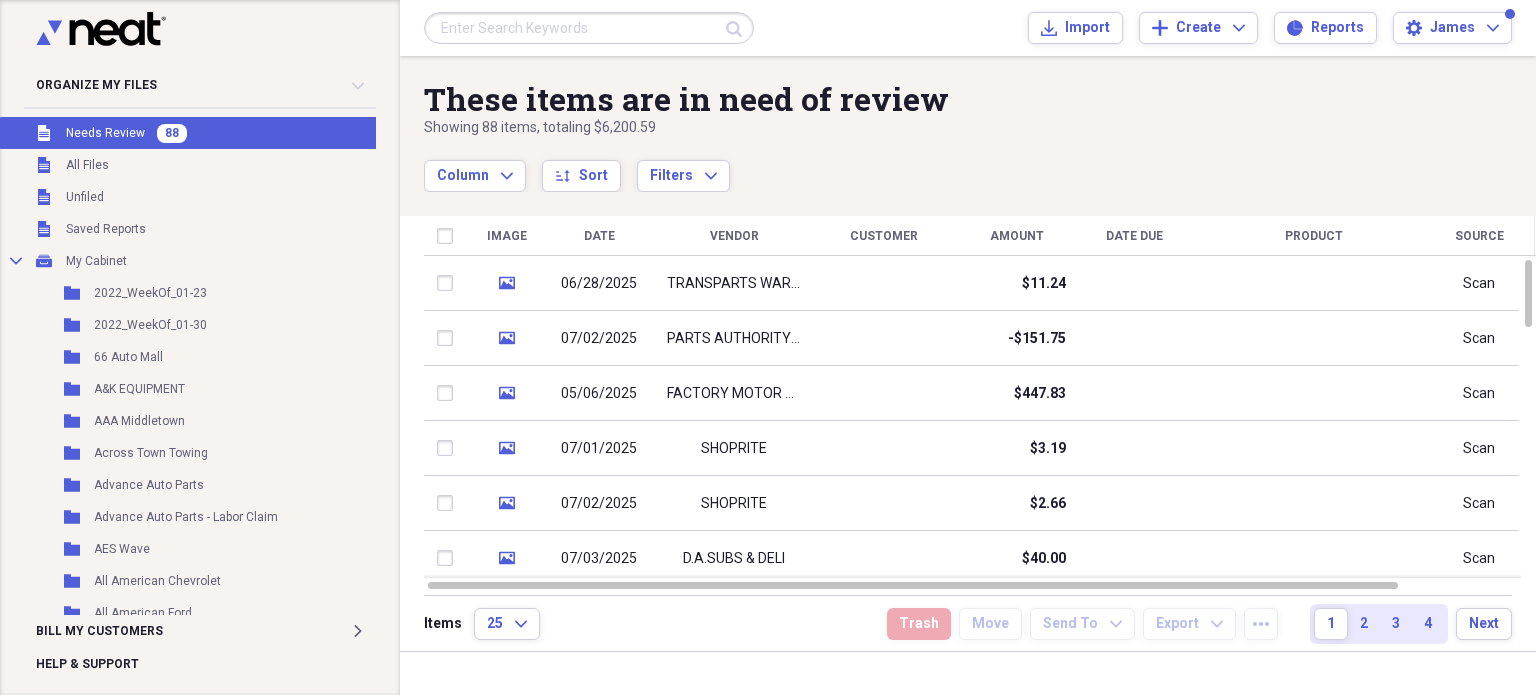click on "Showing 88 items , totaling $6,200.59" at bounding box center (904, 128) 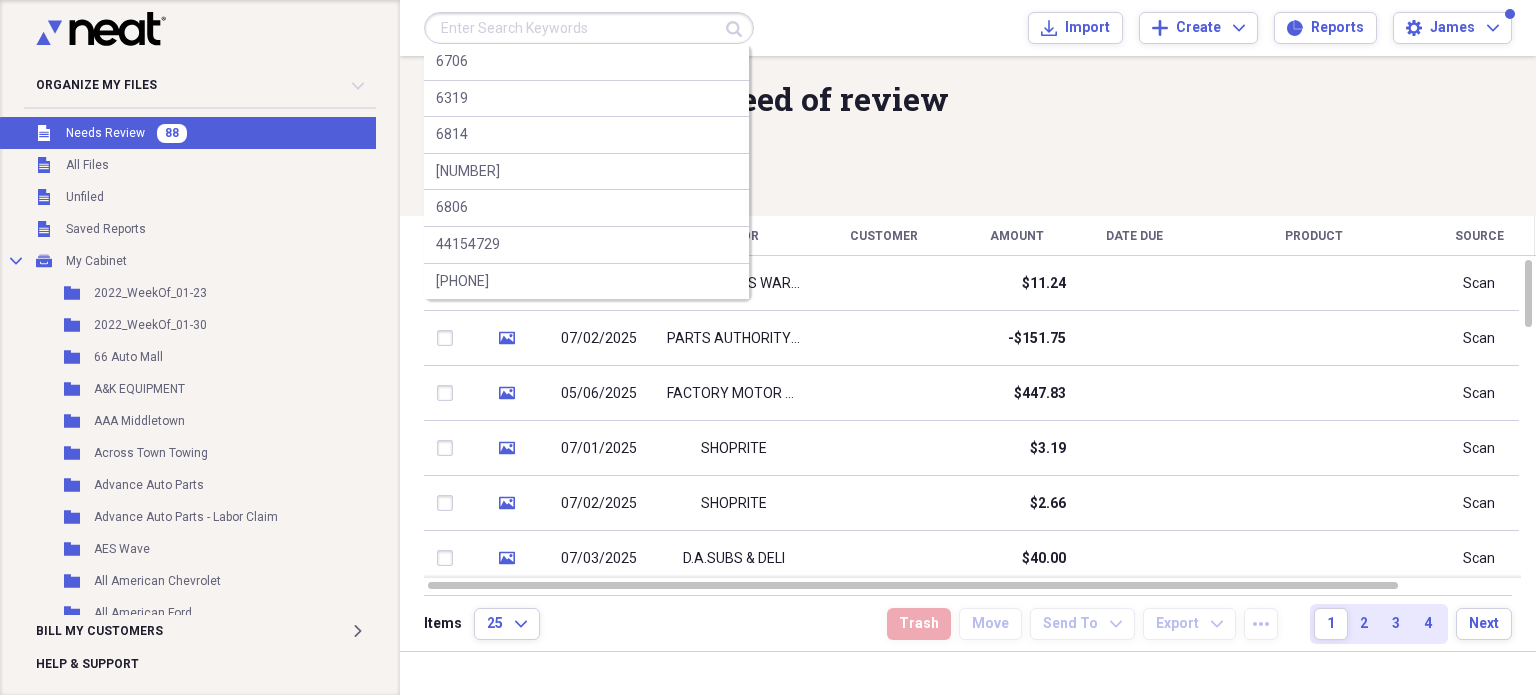 click at bounding box center [589, 28] 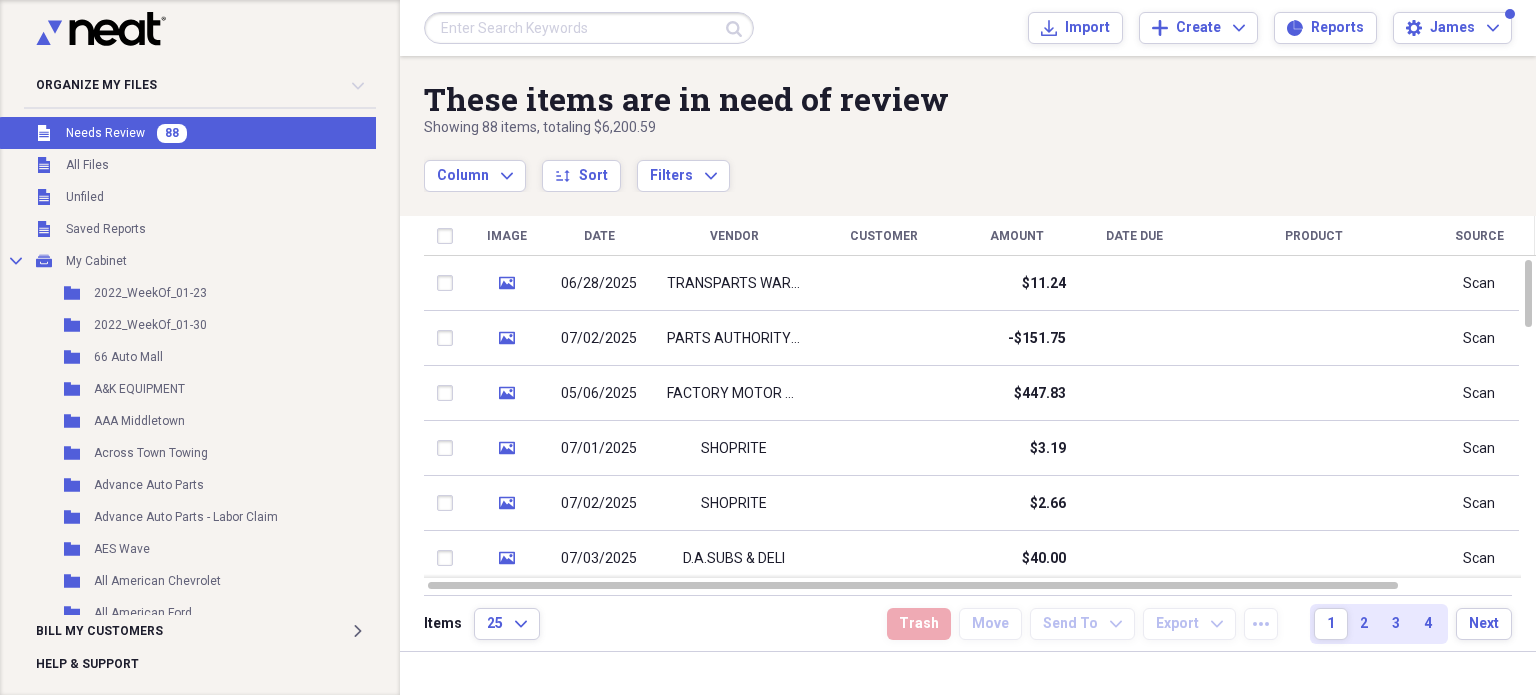 click on "Showing 88 items , totaling $6,200.59" at bounding box center (904, 128) 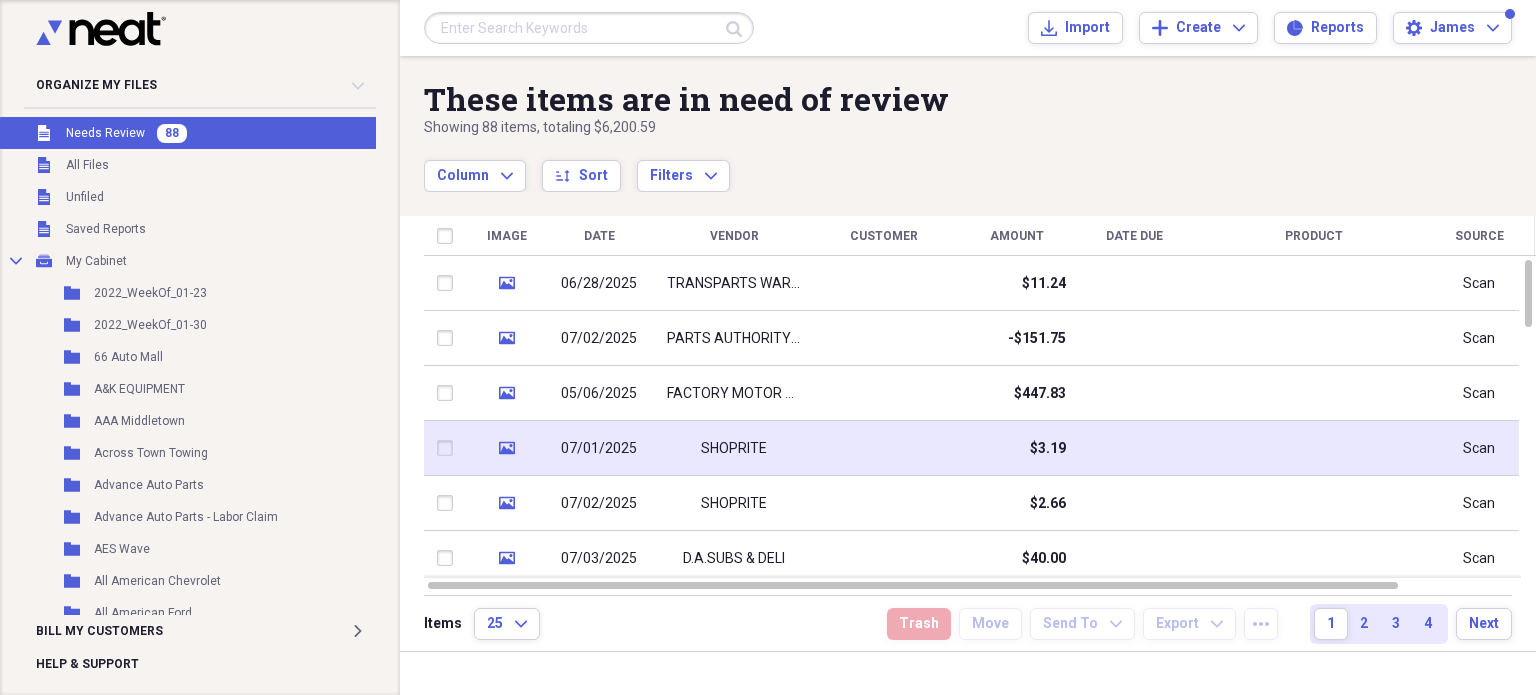 click on "$3.19" at bounding box center [1016, 448] 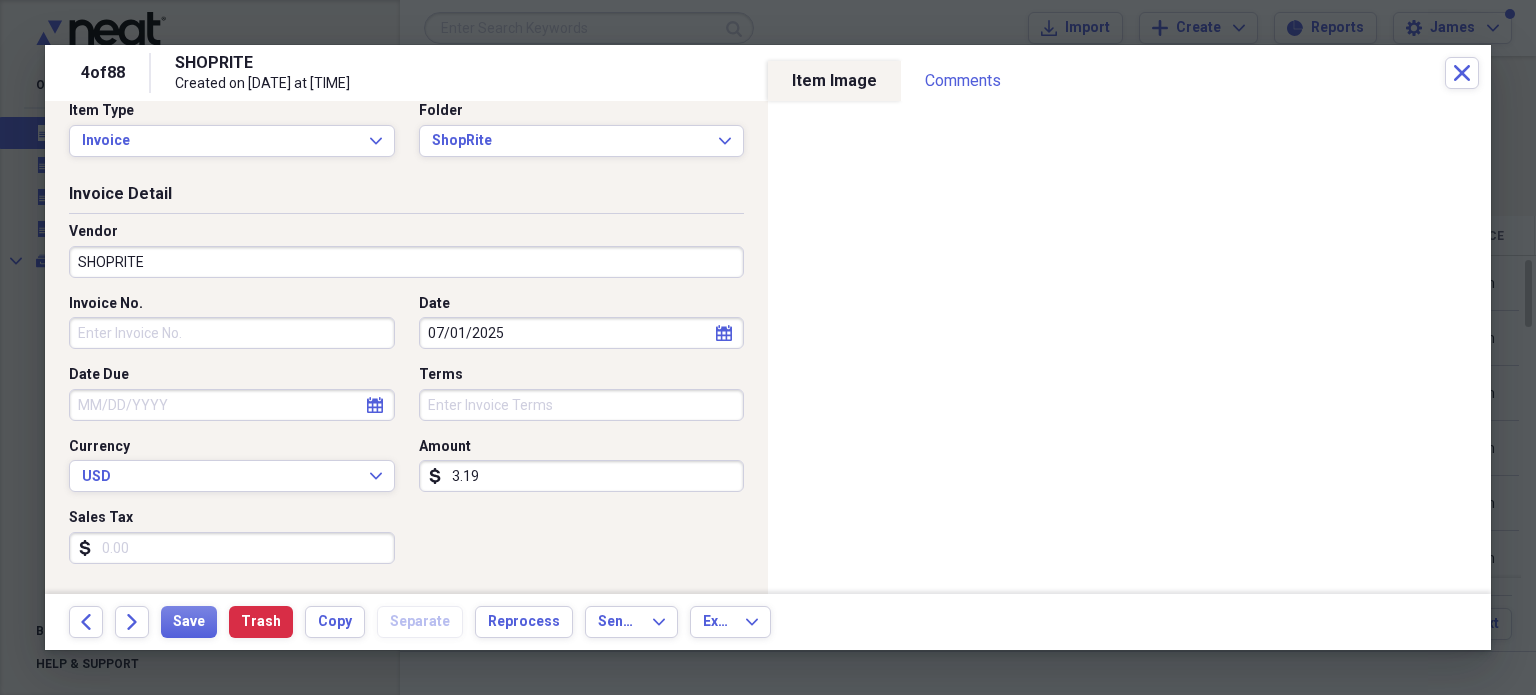 scroll, scrollTop: 26, scrollLeft: 0, axis: vertical 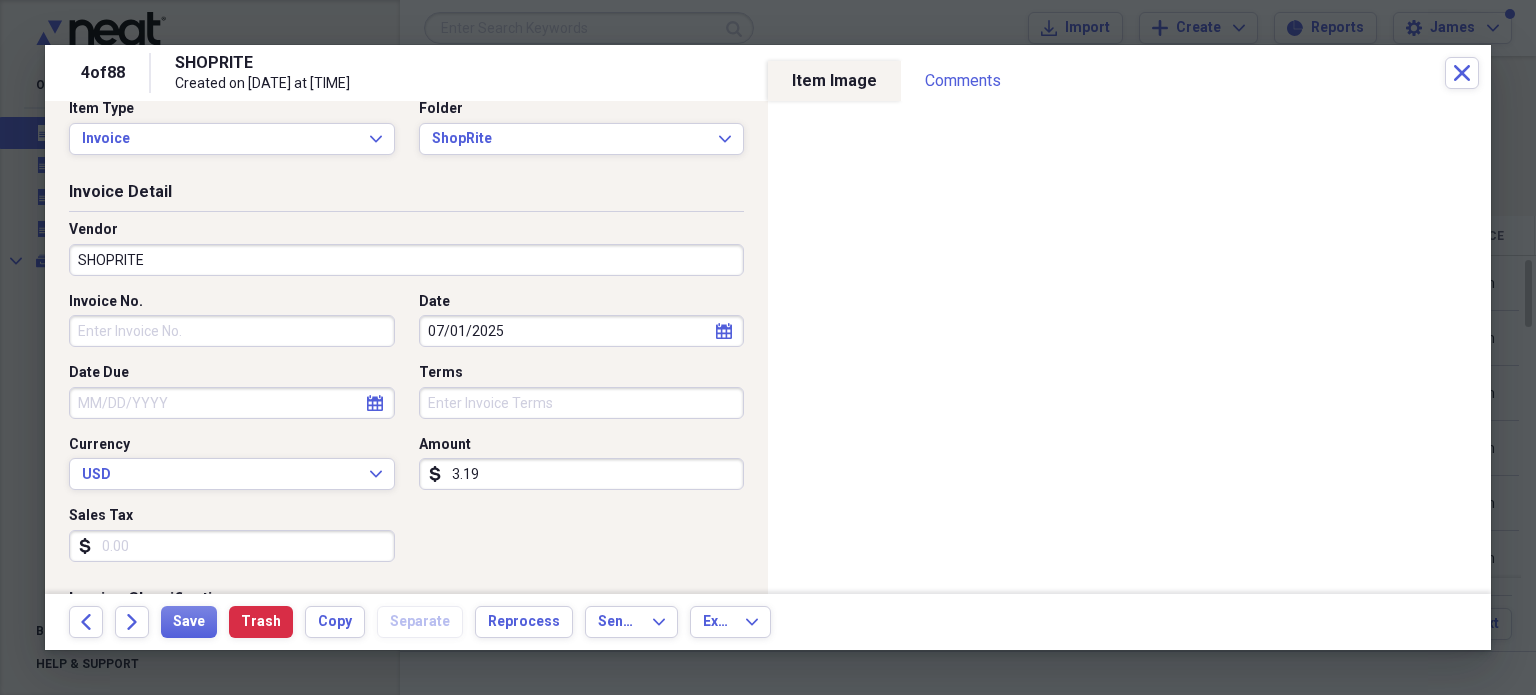 click at bounding box center [768, 347] 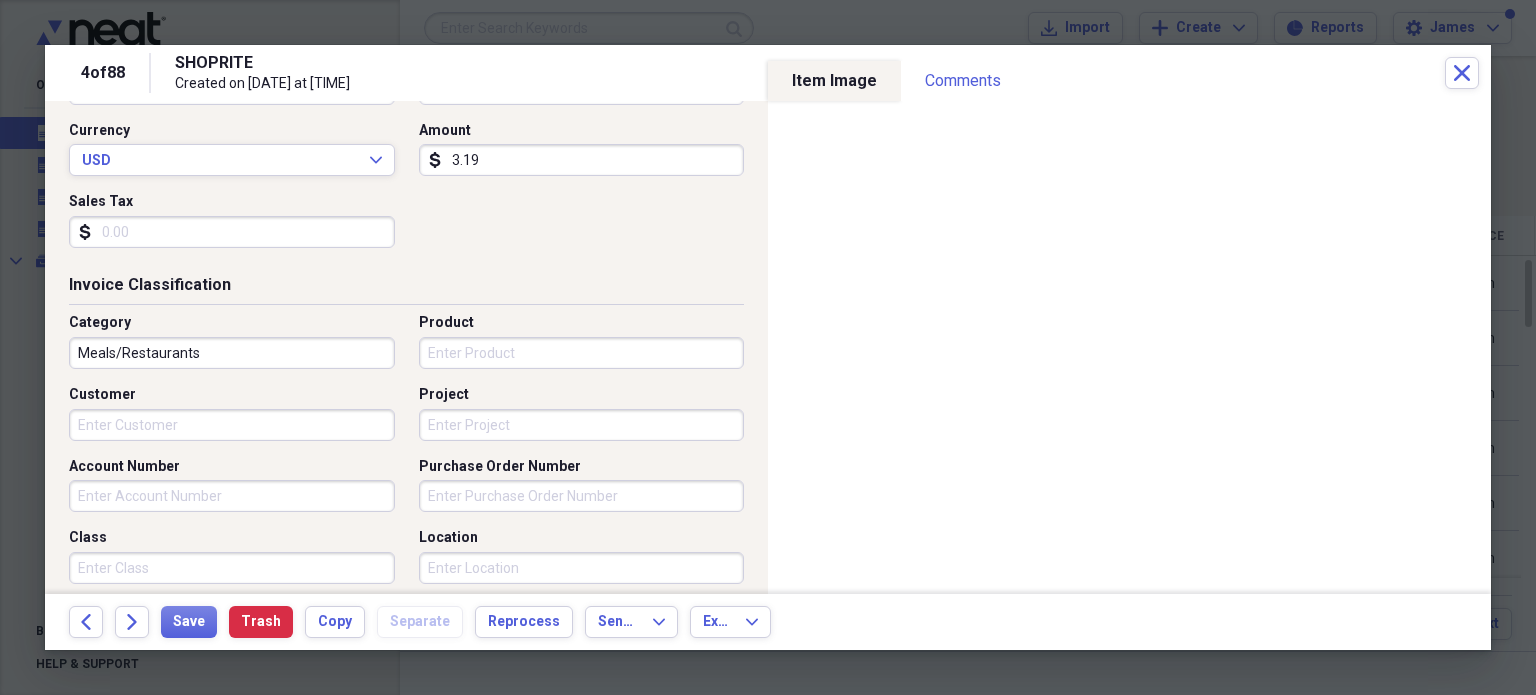 scroll, scrollTop: 352, scrollLeft: 0, axis: vertical 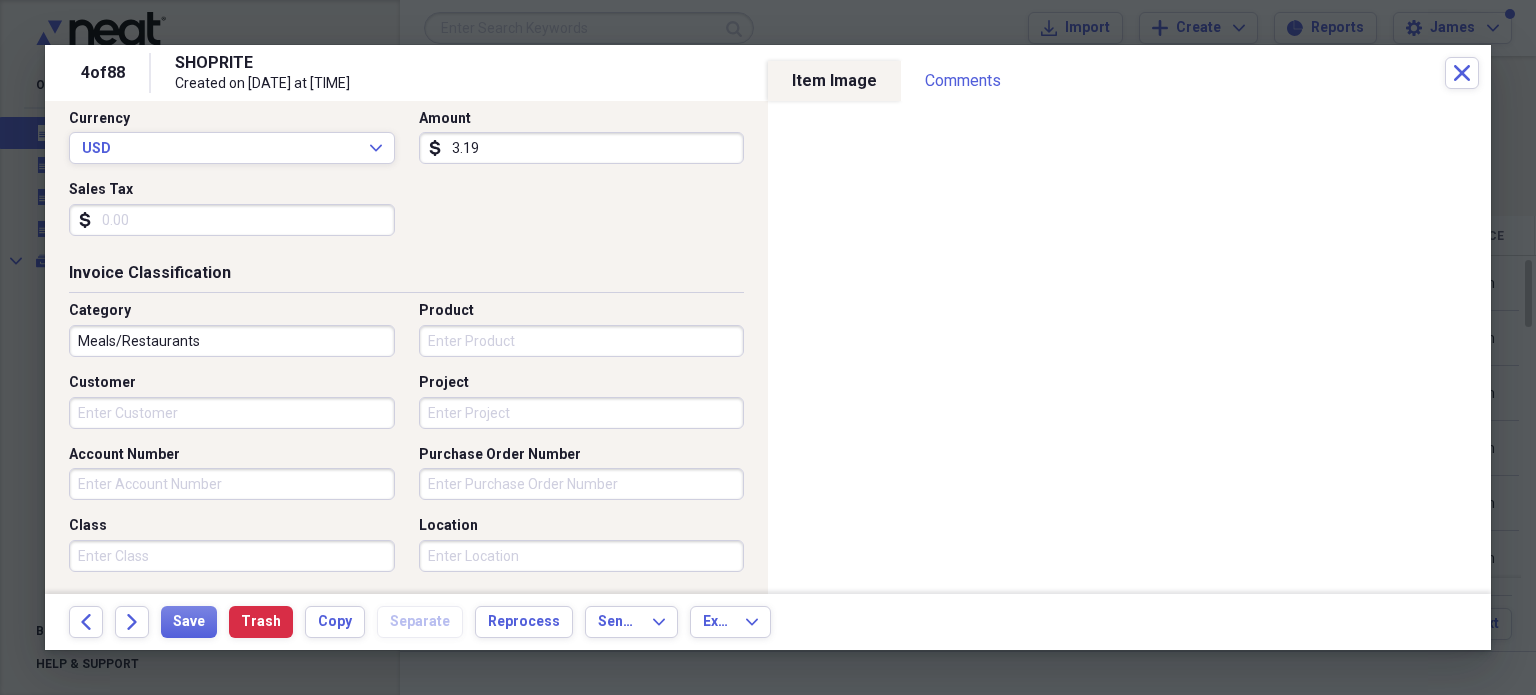 click on "Sales Tax" at bounding box center [232, 220] 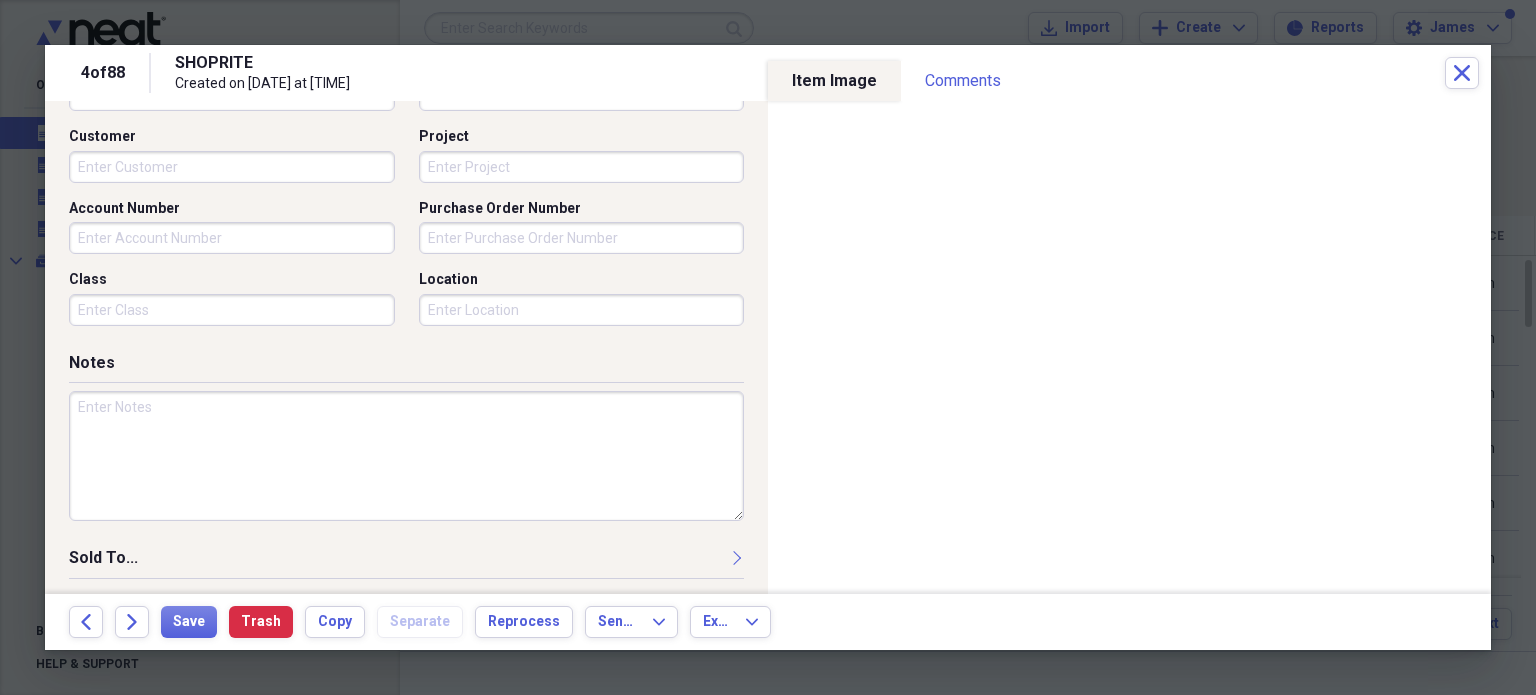 scroll, scrollTop: 603, scrollLeft: 0, axis: vertical 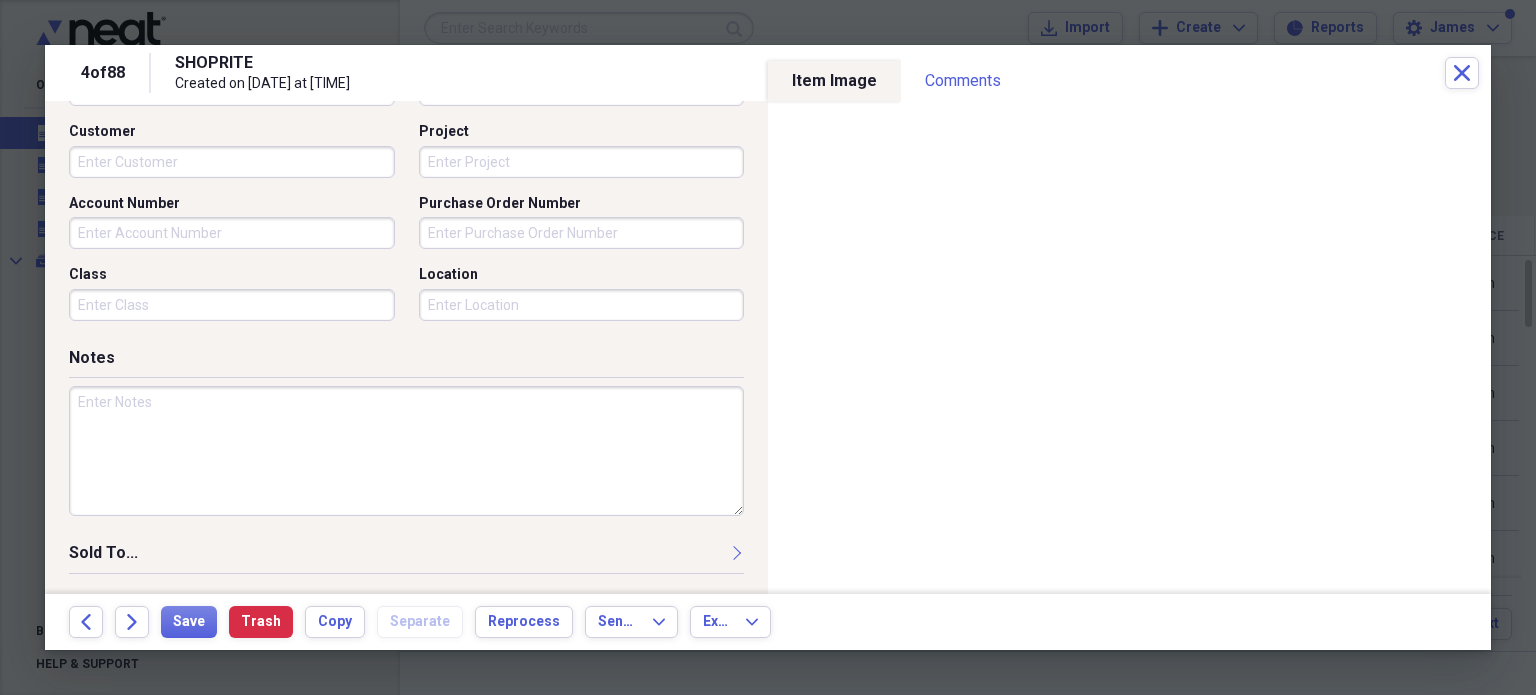 type on "0.20" 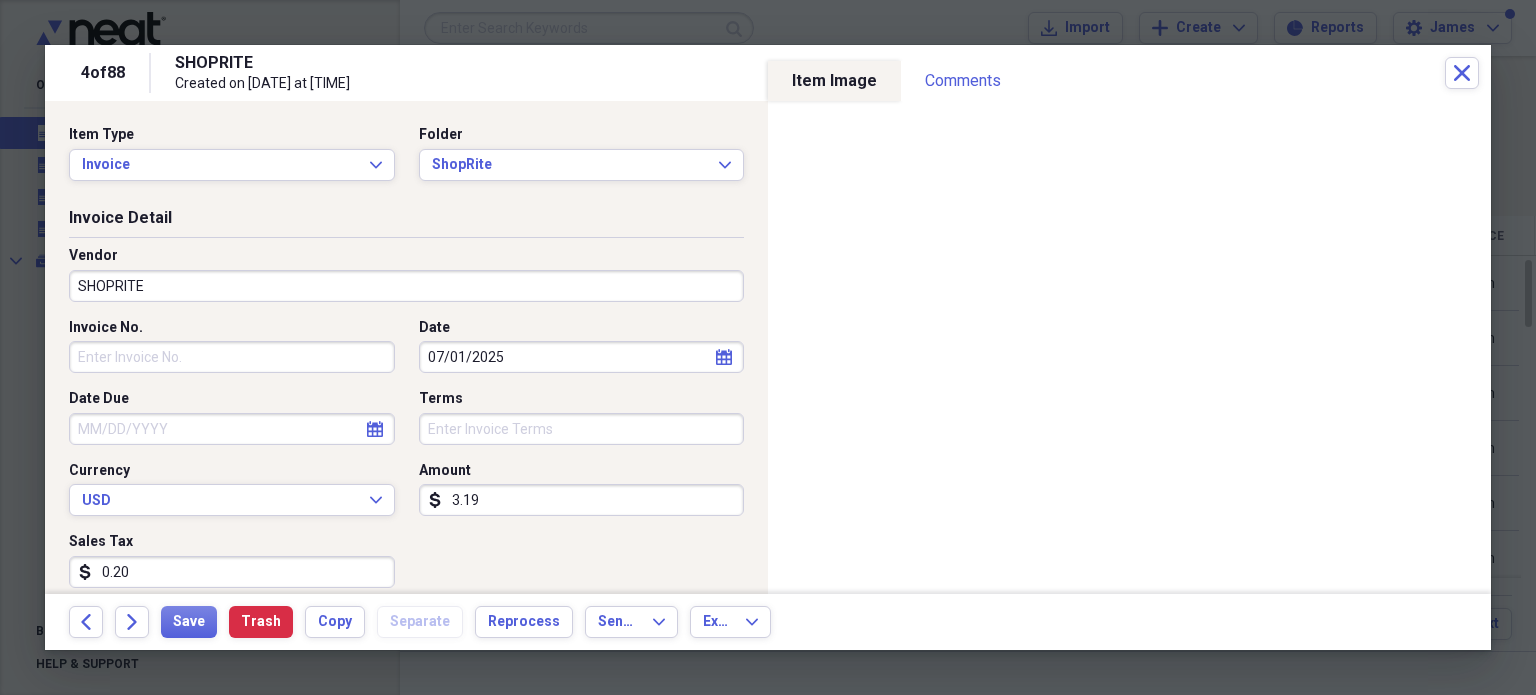 scroll, scrollTop: 628, scrollLeft: 0, axis: vertical 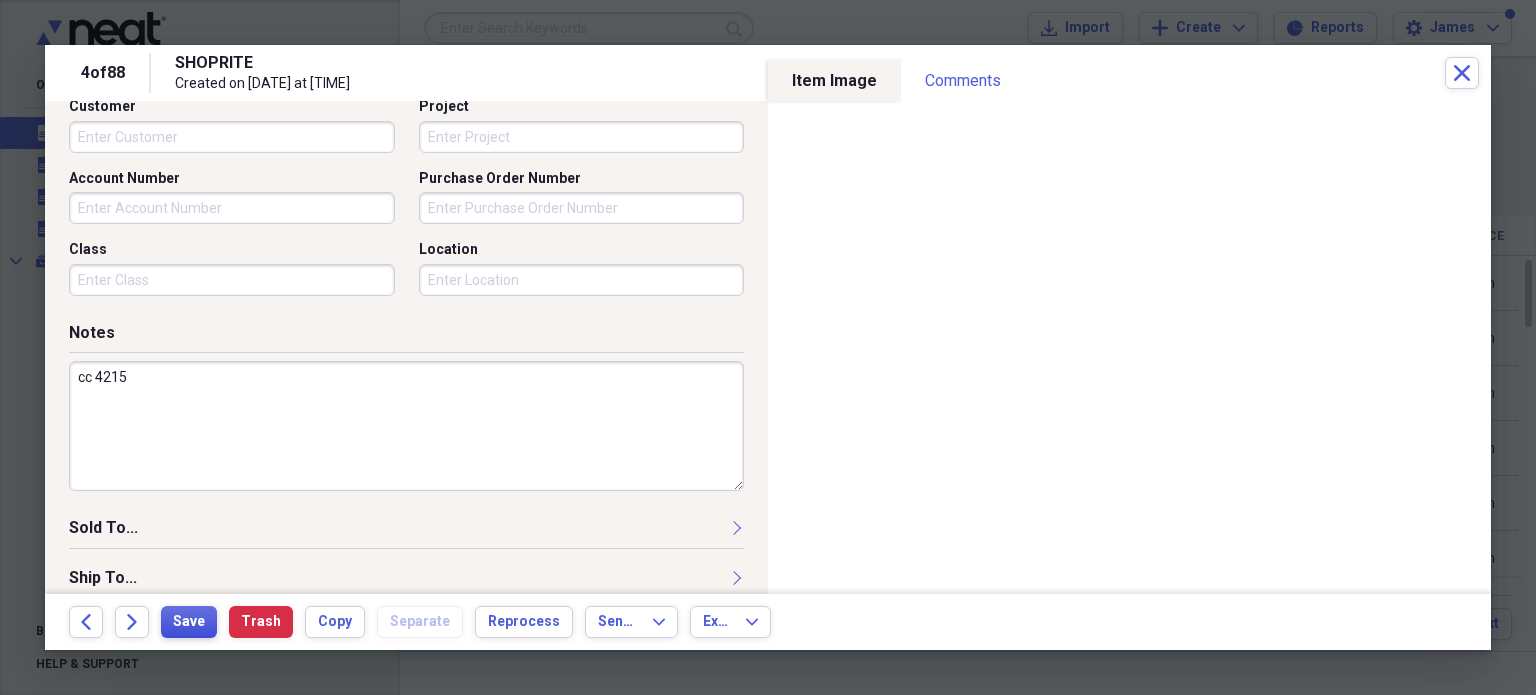 type on "cc 4215" 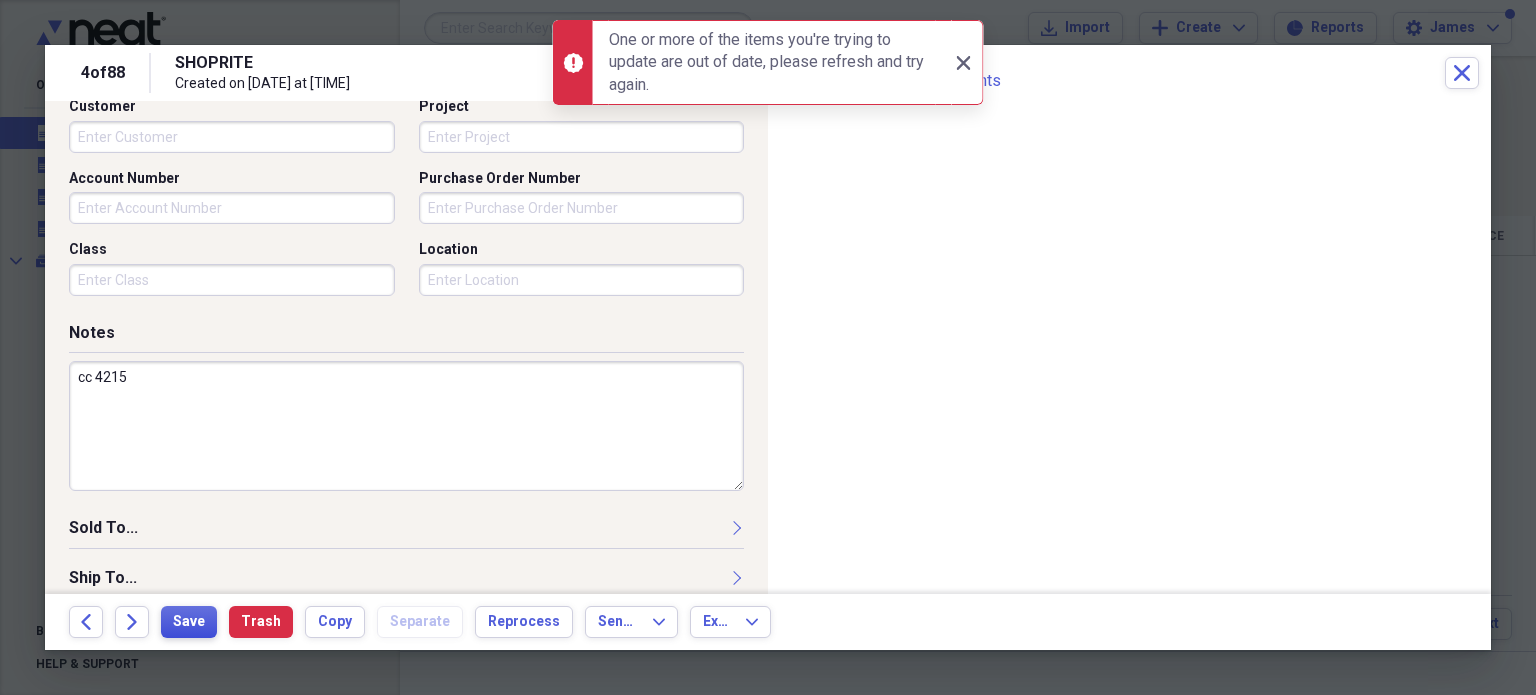 scroll, scrollTop: 0, scrollLeft: 0, axis: both 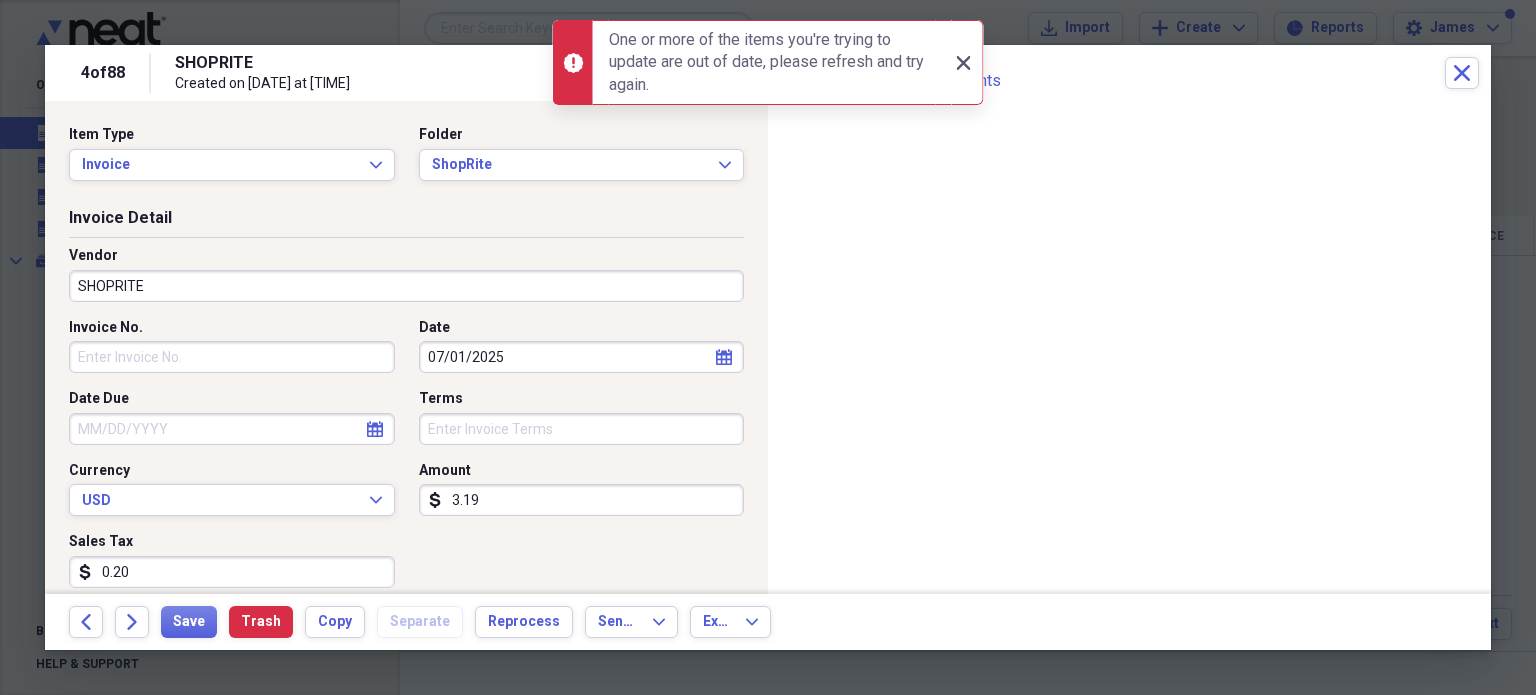 click 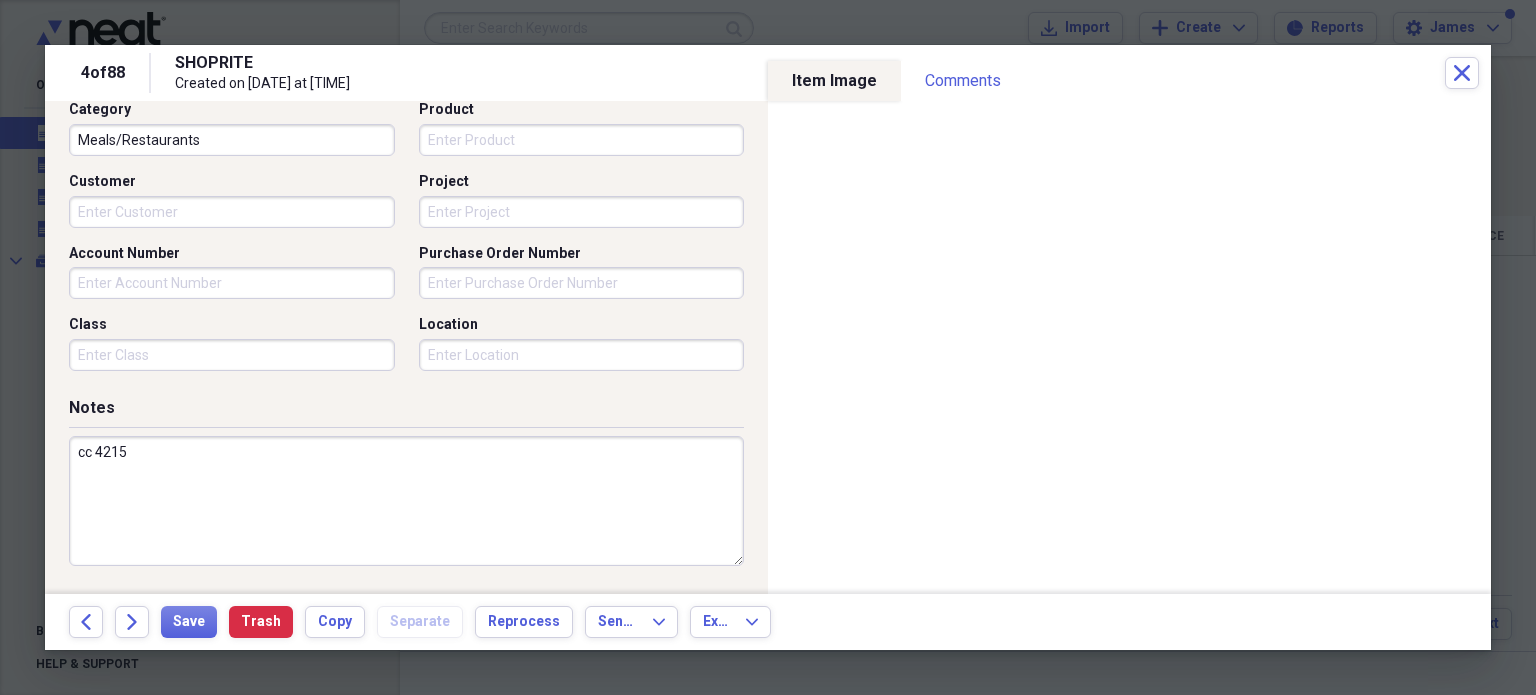 scroll, scrollTop: 697, scrollLeft: 0, axis: vertical 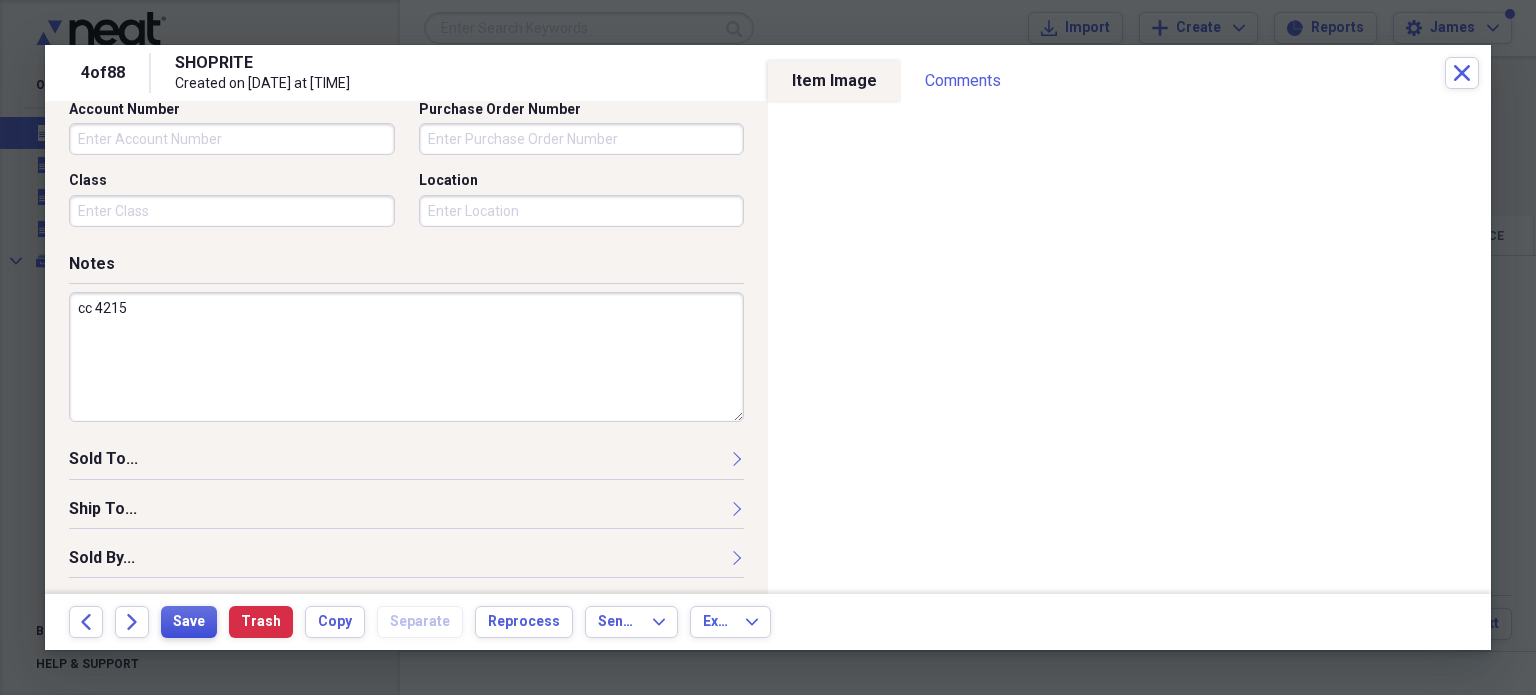 click on "Save" at bounding box center [189, 622] 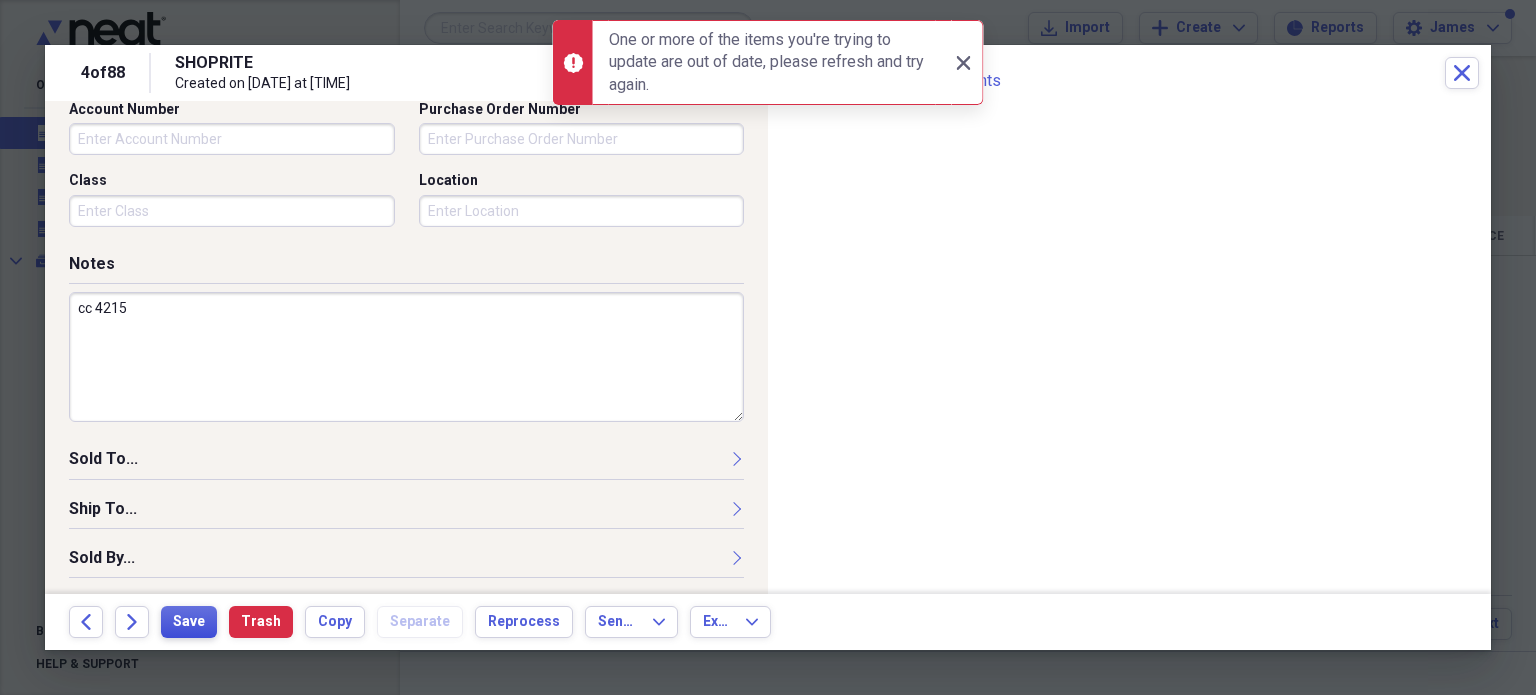 click on "Save" at bounding box center (189, 622) 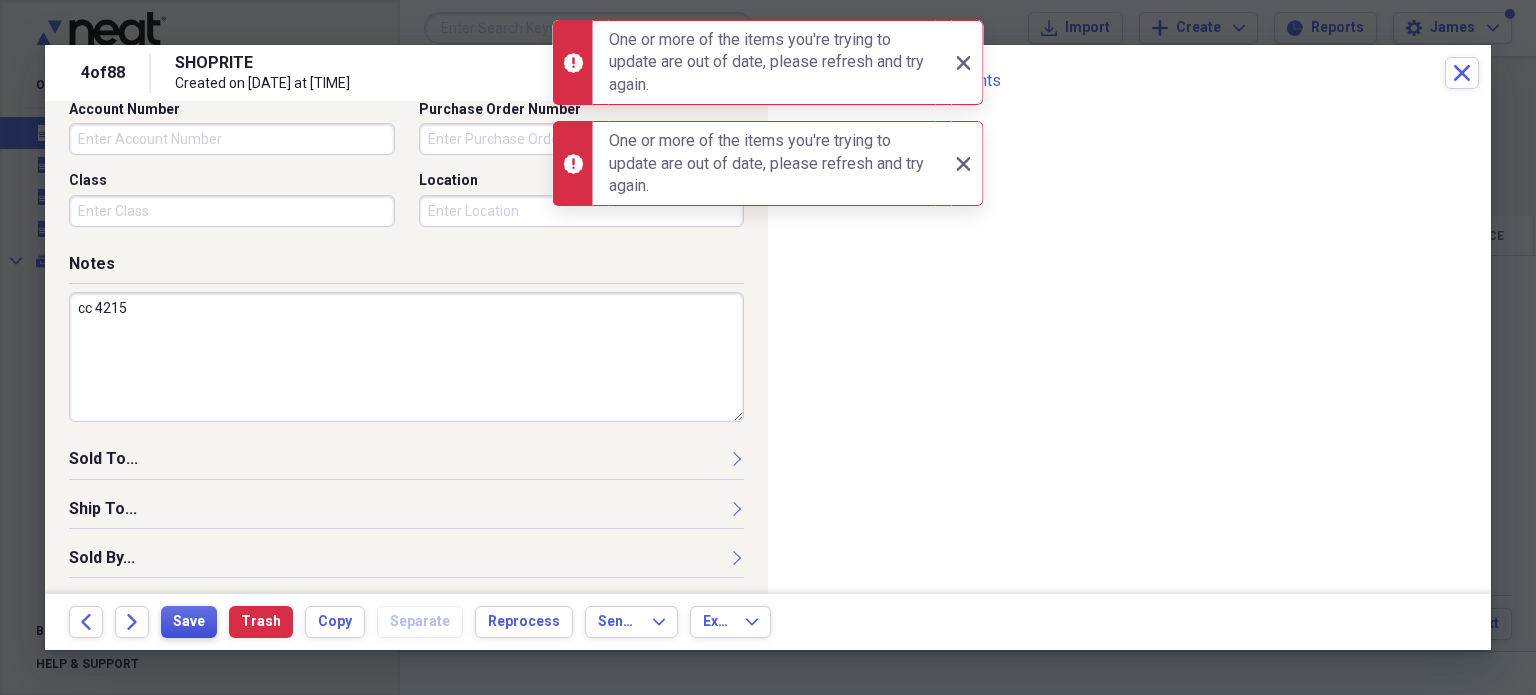 click on "Save" at bounding box center (189, 622) 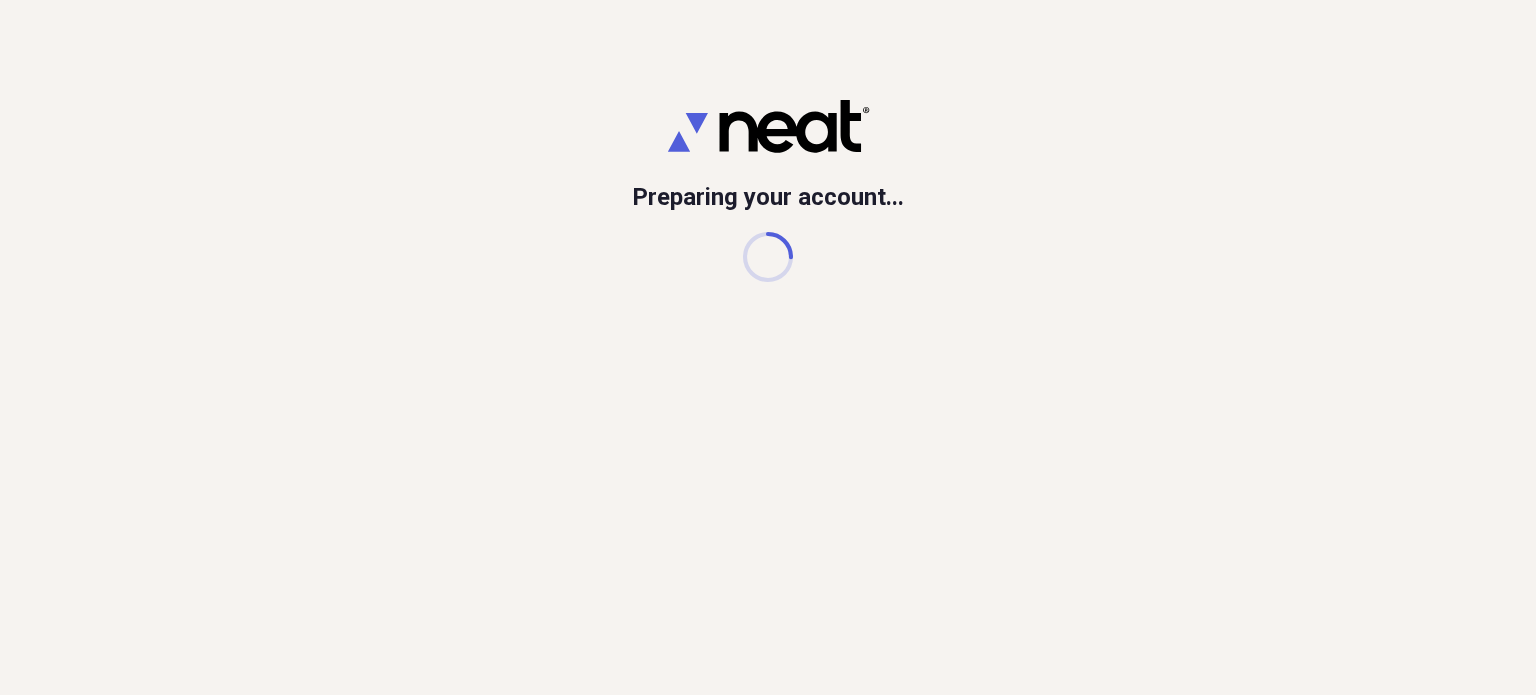 scroll, scrollTop: 0, scrollLeft: 0, axis: both 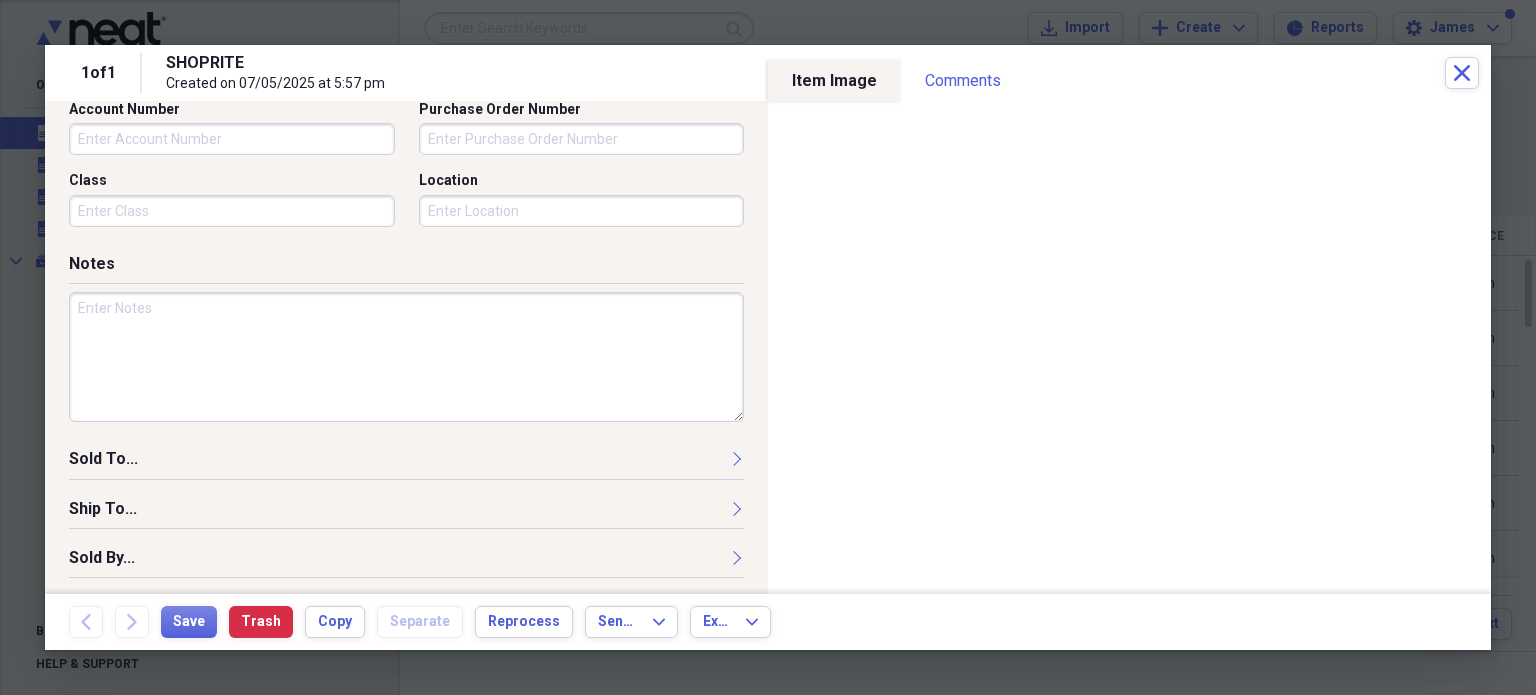 click at bounding box center [406, 357] 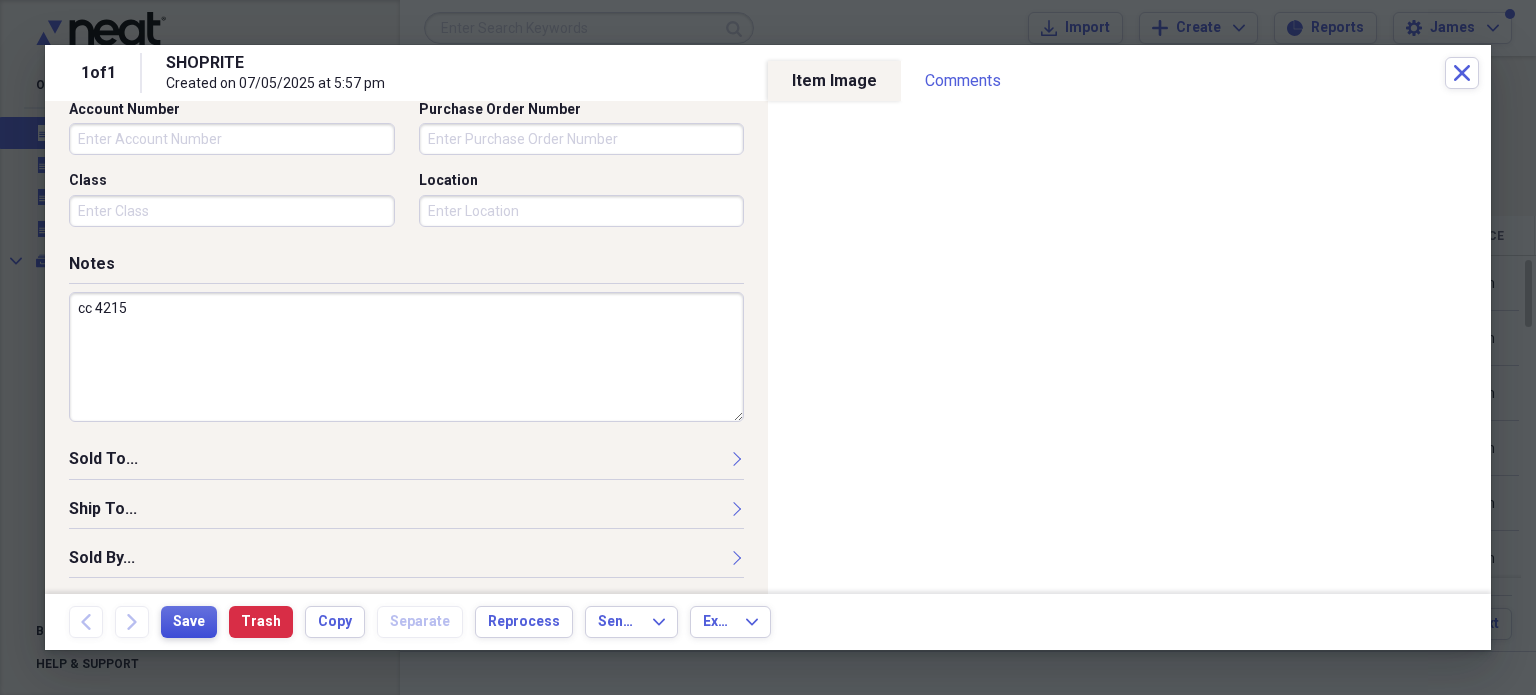 type on "cc 4215" 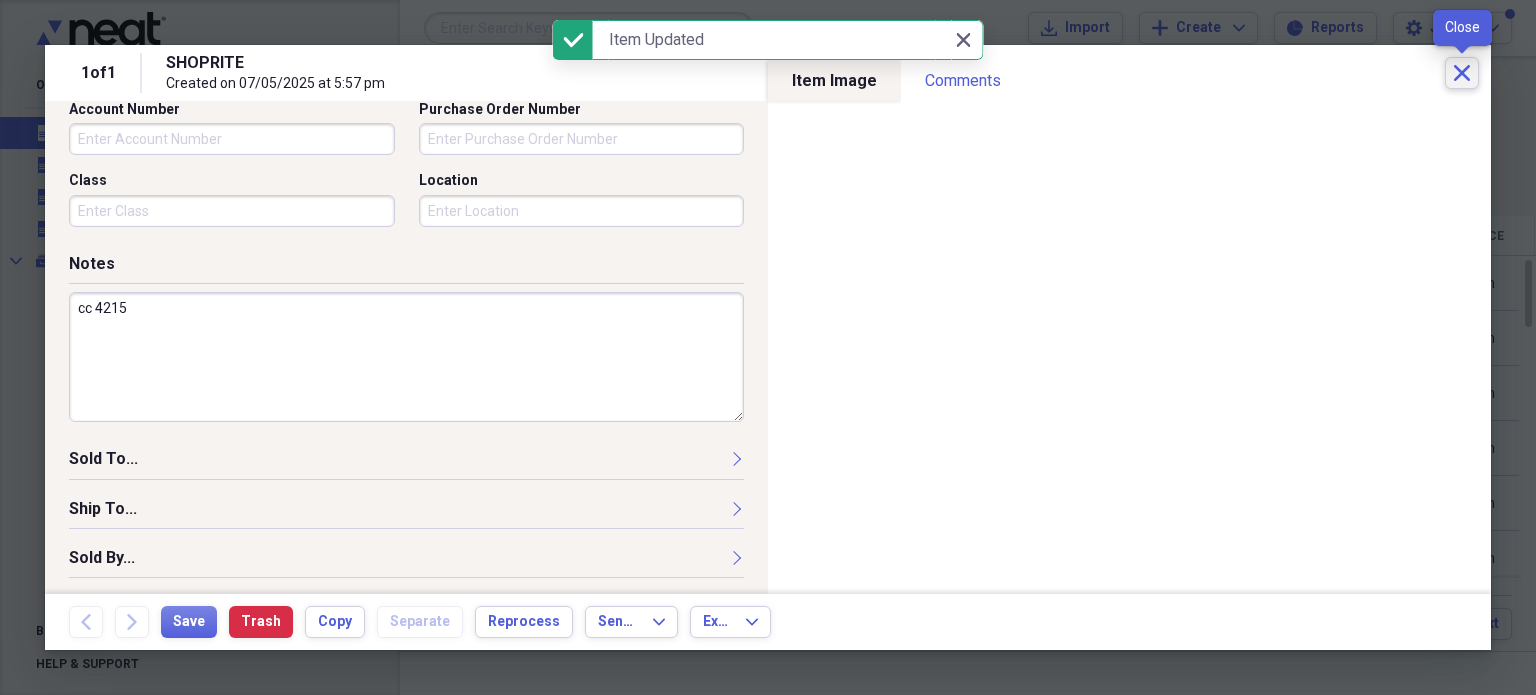 click on "Close" at bounding box center (1462, 73) 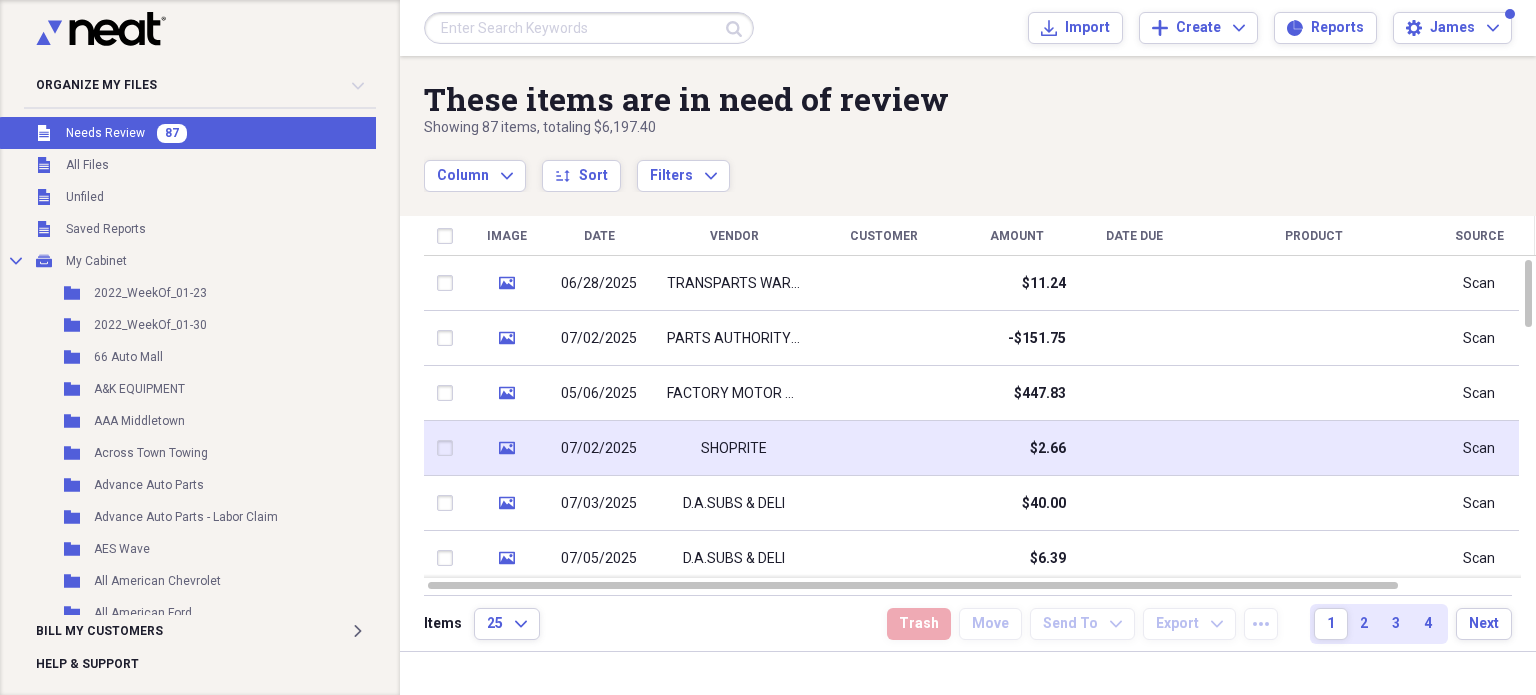 click at bounding box center (884, 448) 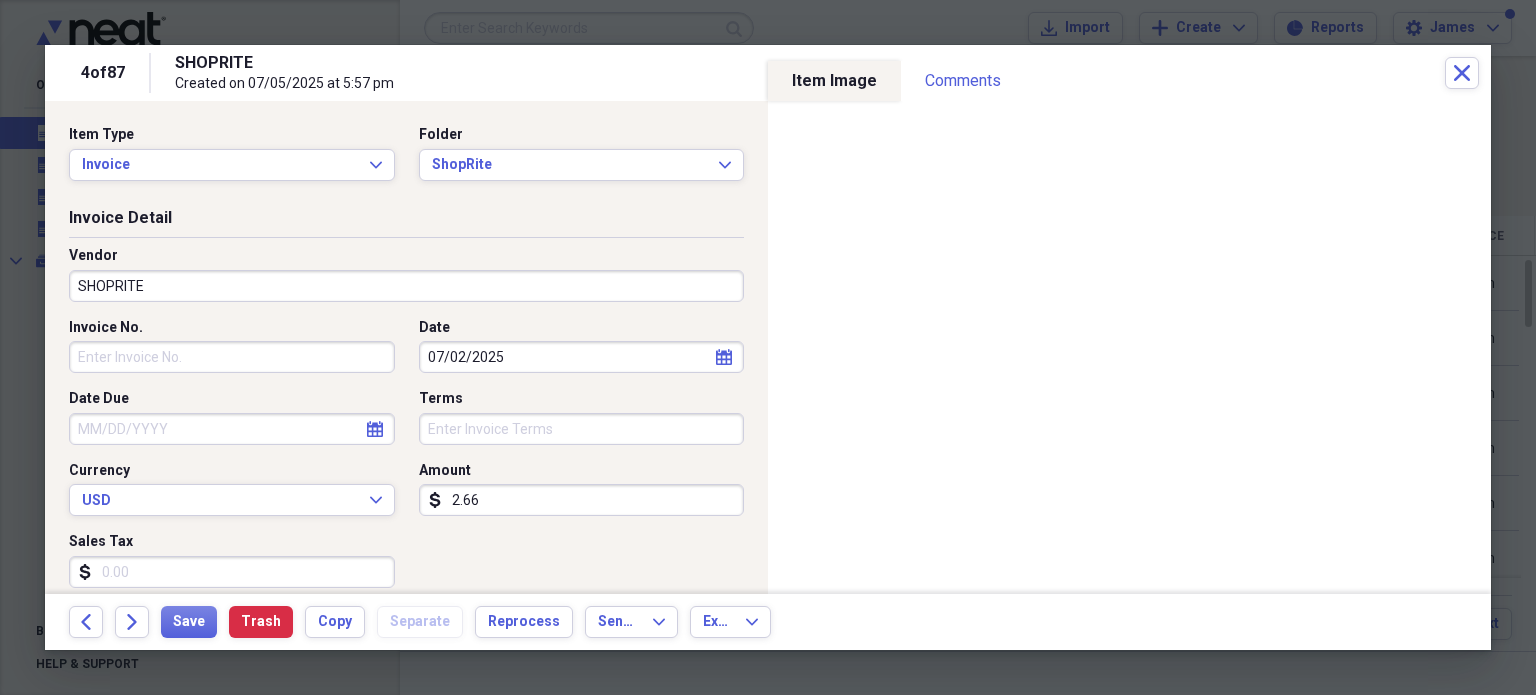 click on "Sales Tax" at bounding box center [232, 572] 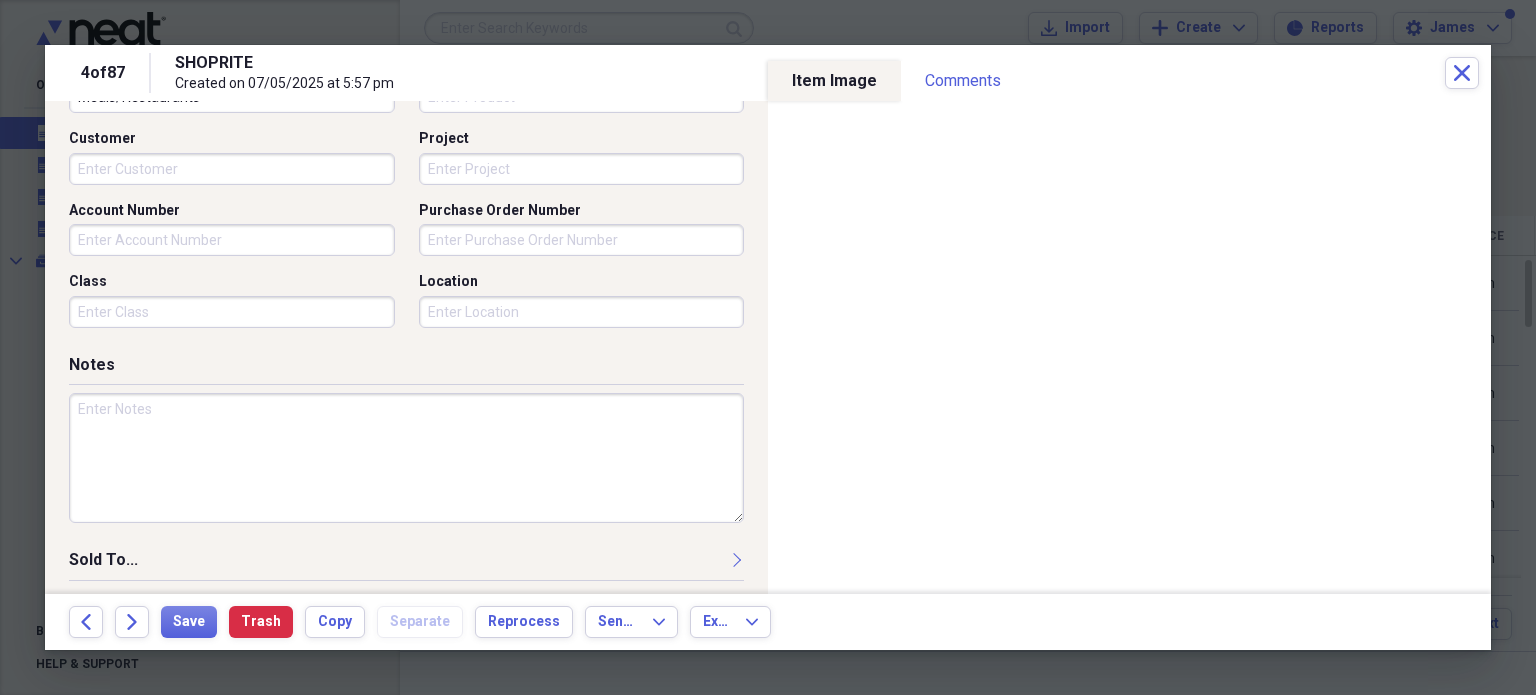 scroll, scrollTop: 598, scrollLeft: 0, axis: vertical 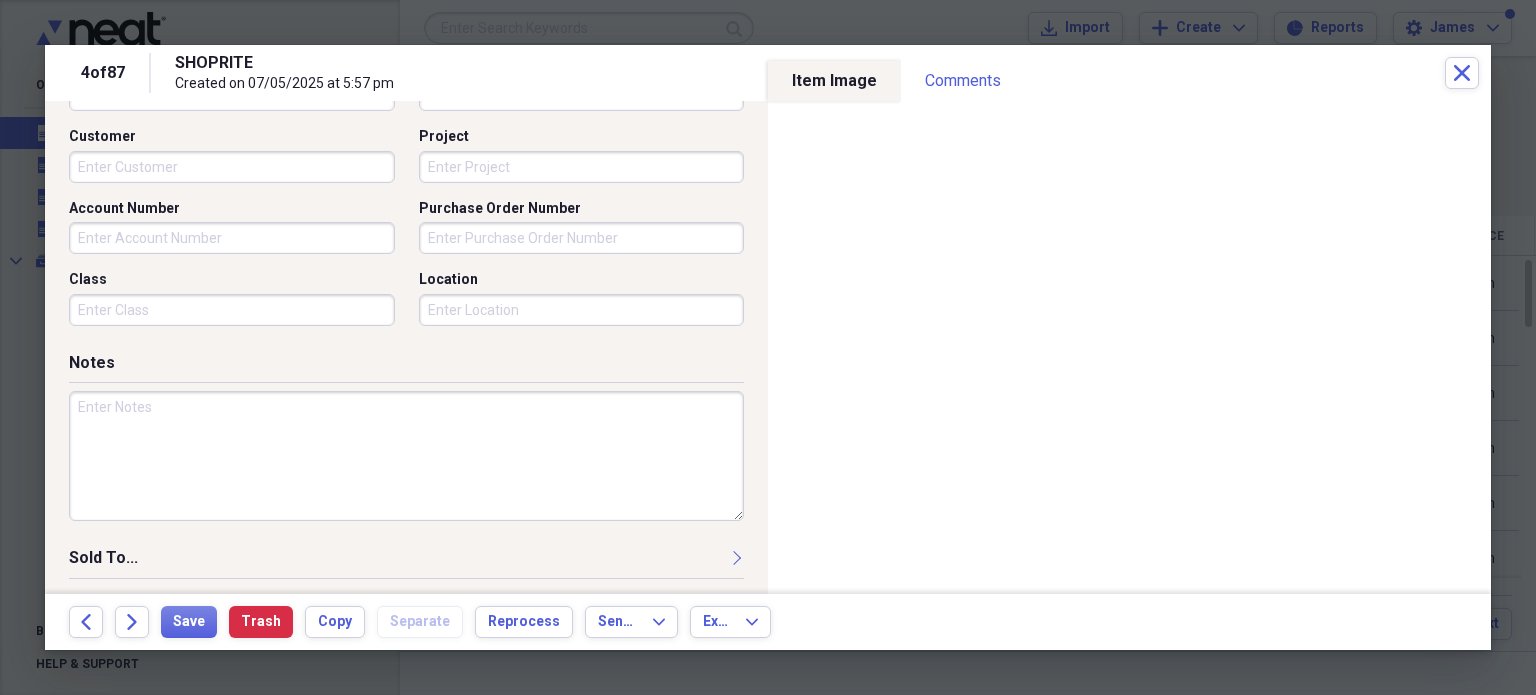type on "0.17" 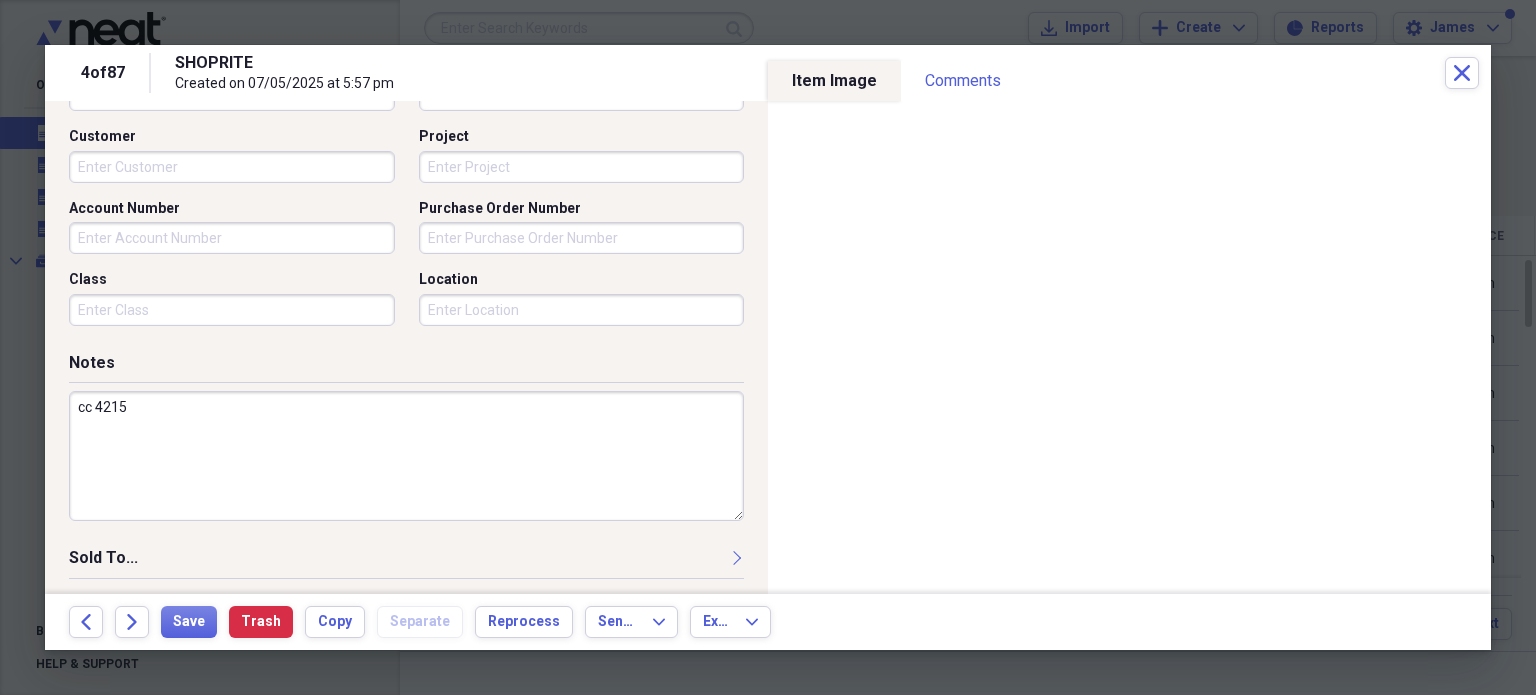 type on "cc 4215" 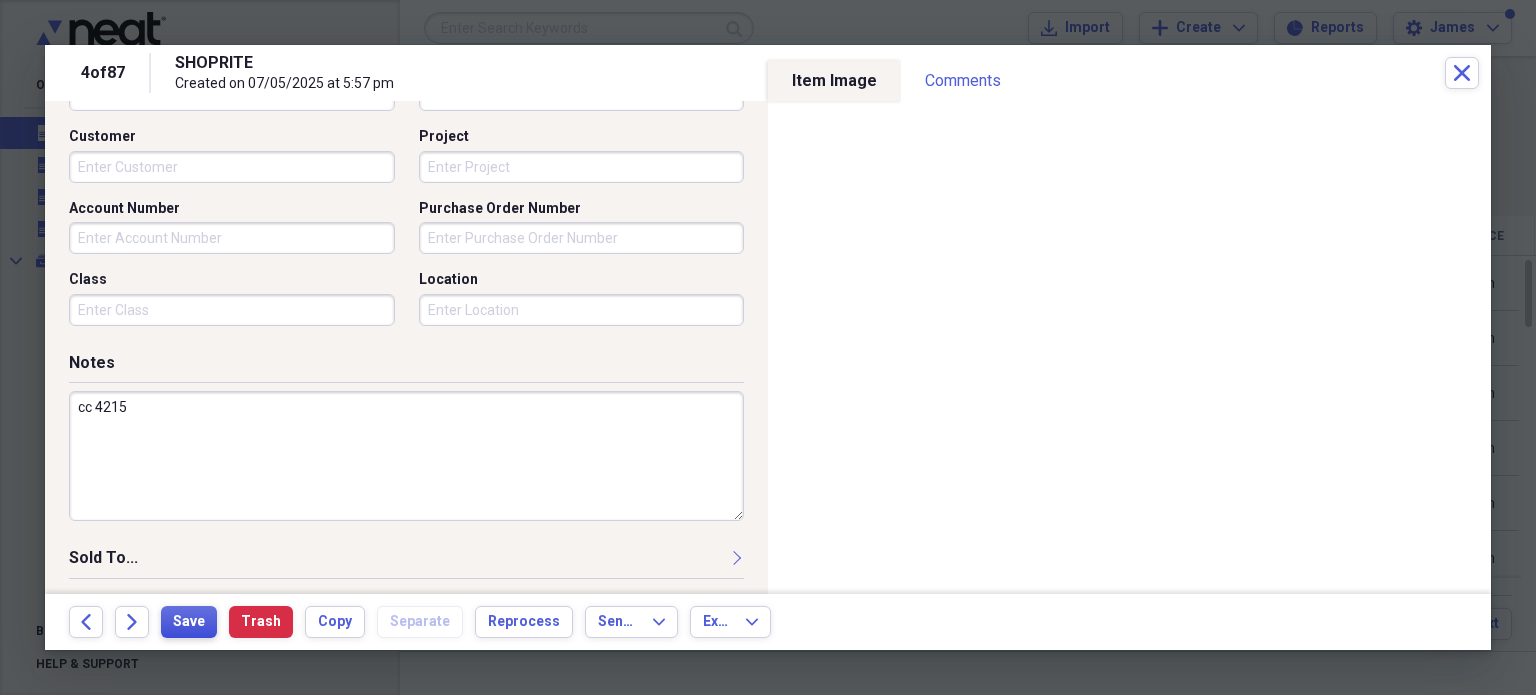 click on "Save" at bounding box center [189, 622] 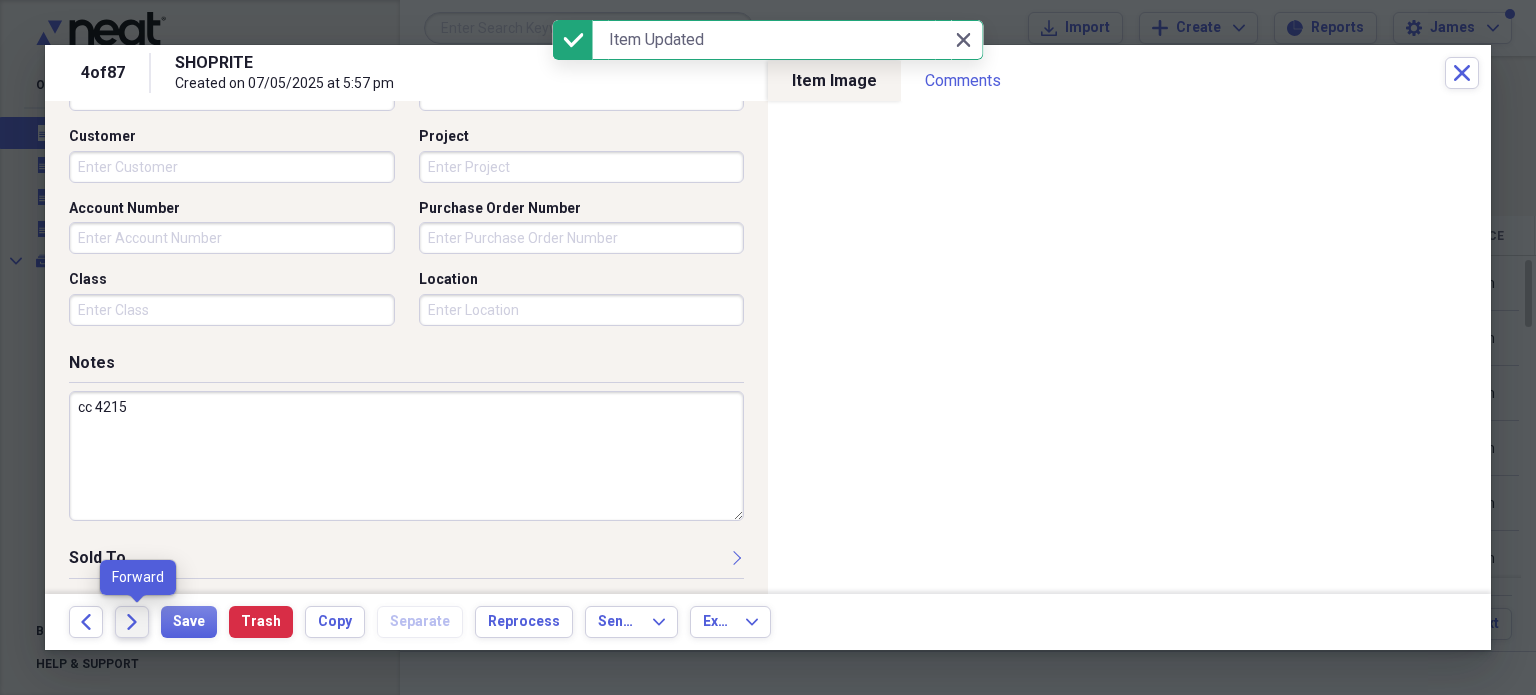 click on "Forward" at bounding box center (132, 622) 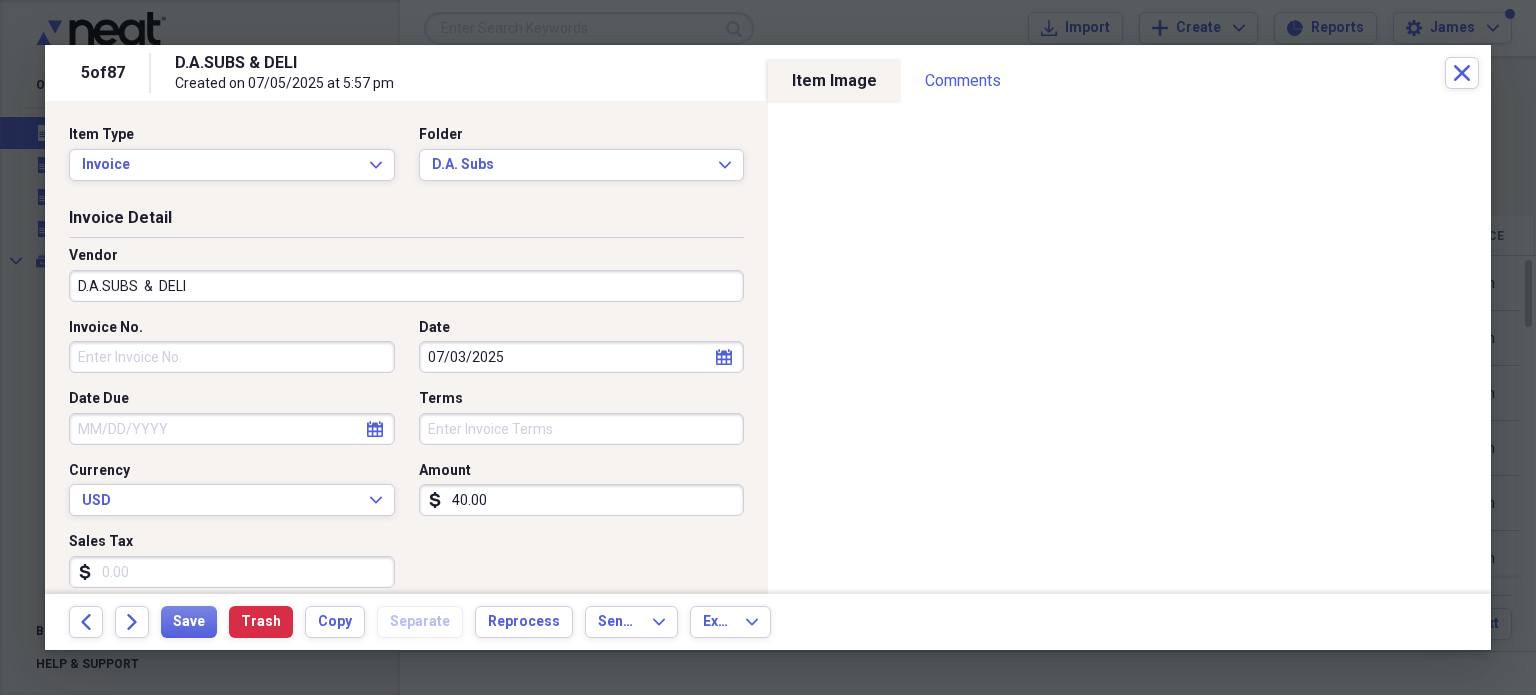 click on "40.00" at bounding box center (582, 500) 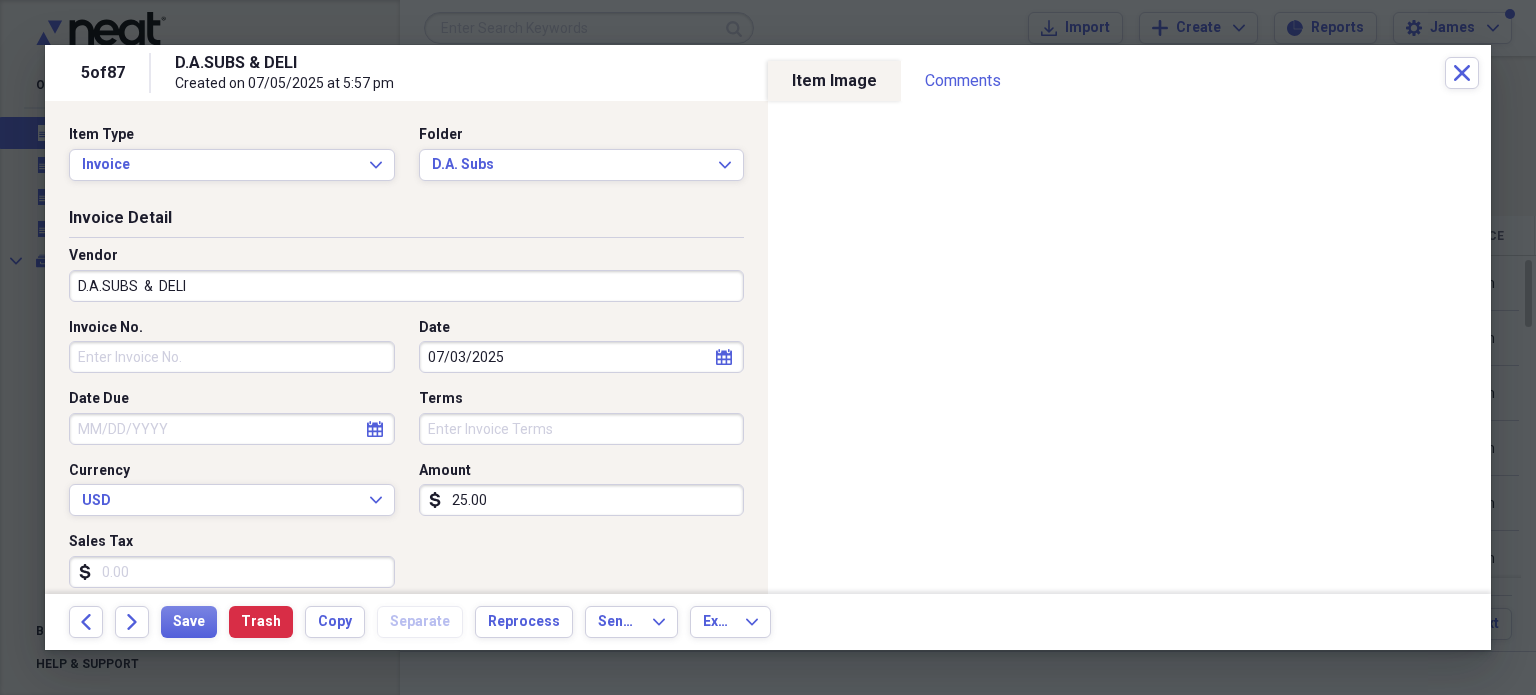 type on "25.00" 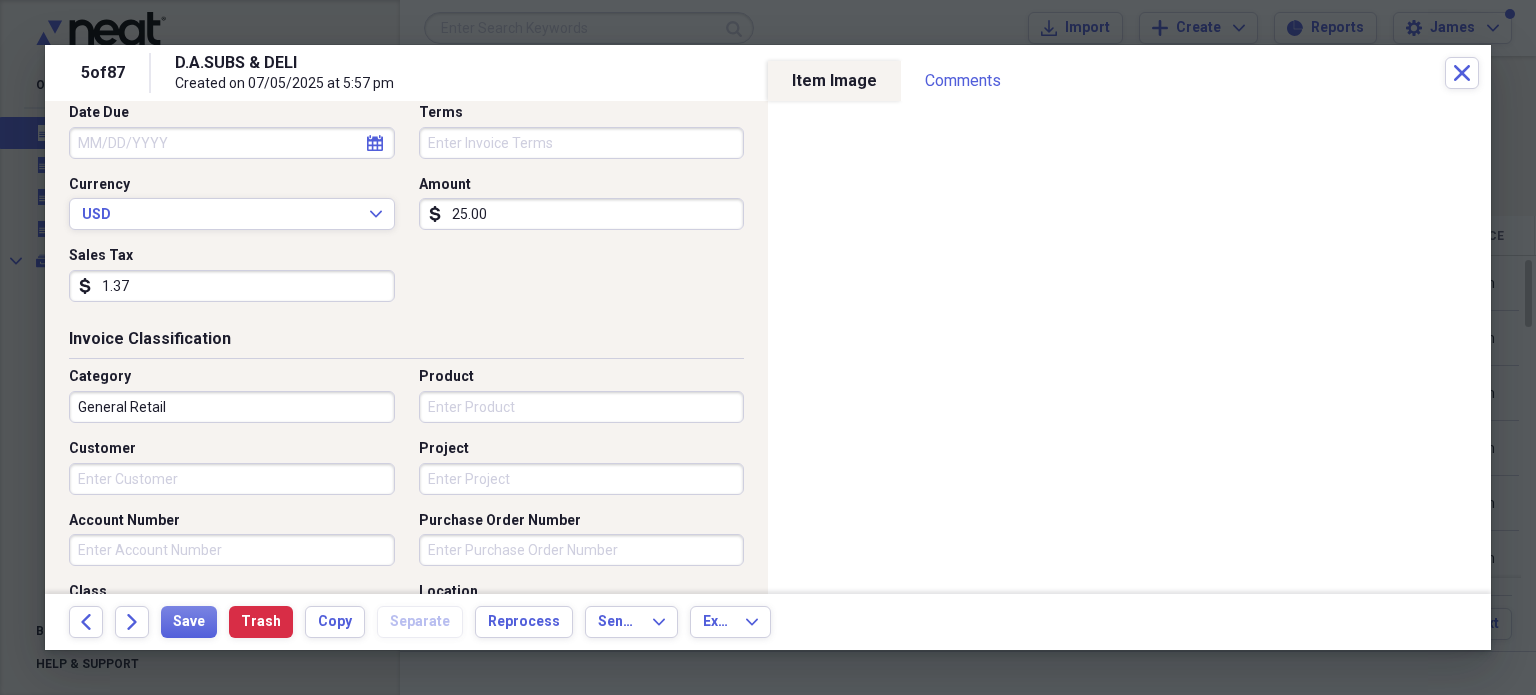 scroll, scrollTop: 380, scrollLeft: 0, axis: vertical 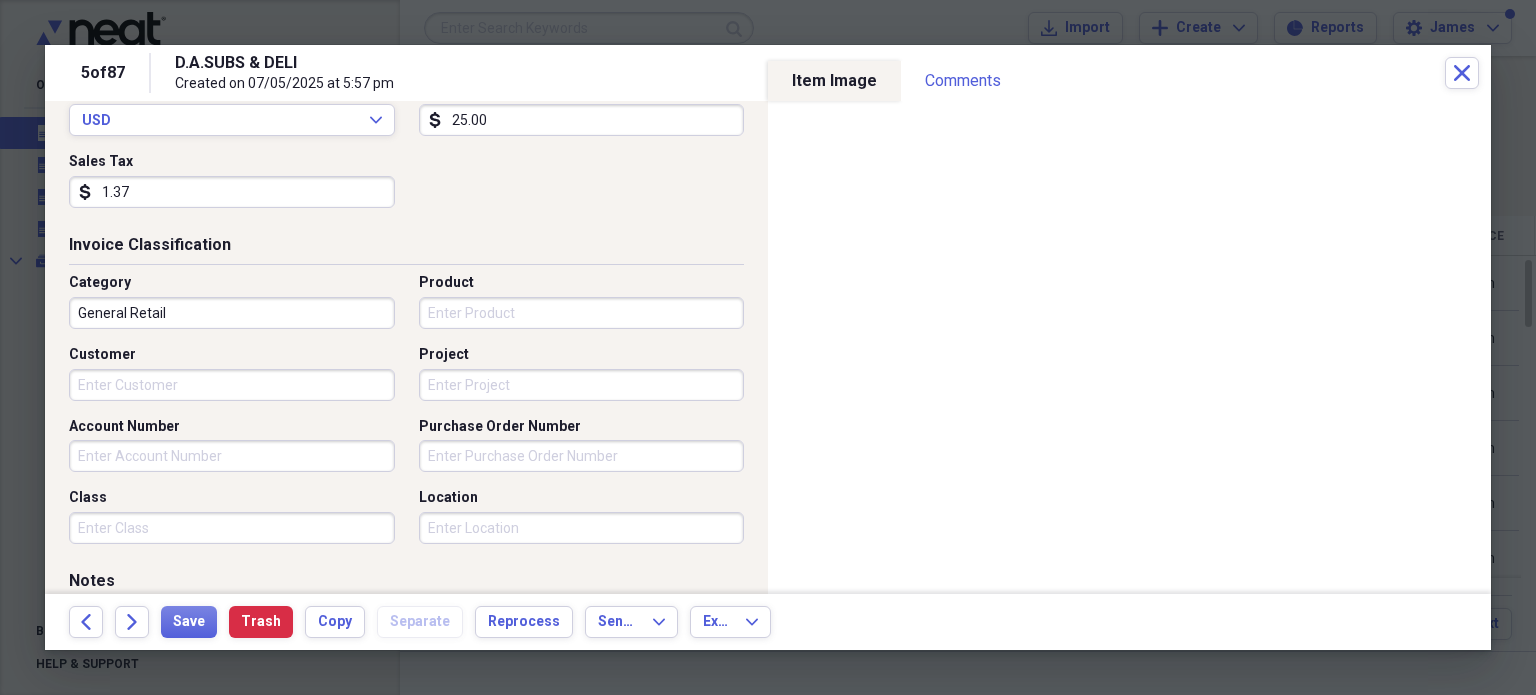 type on "1.37" 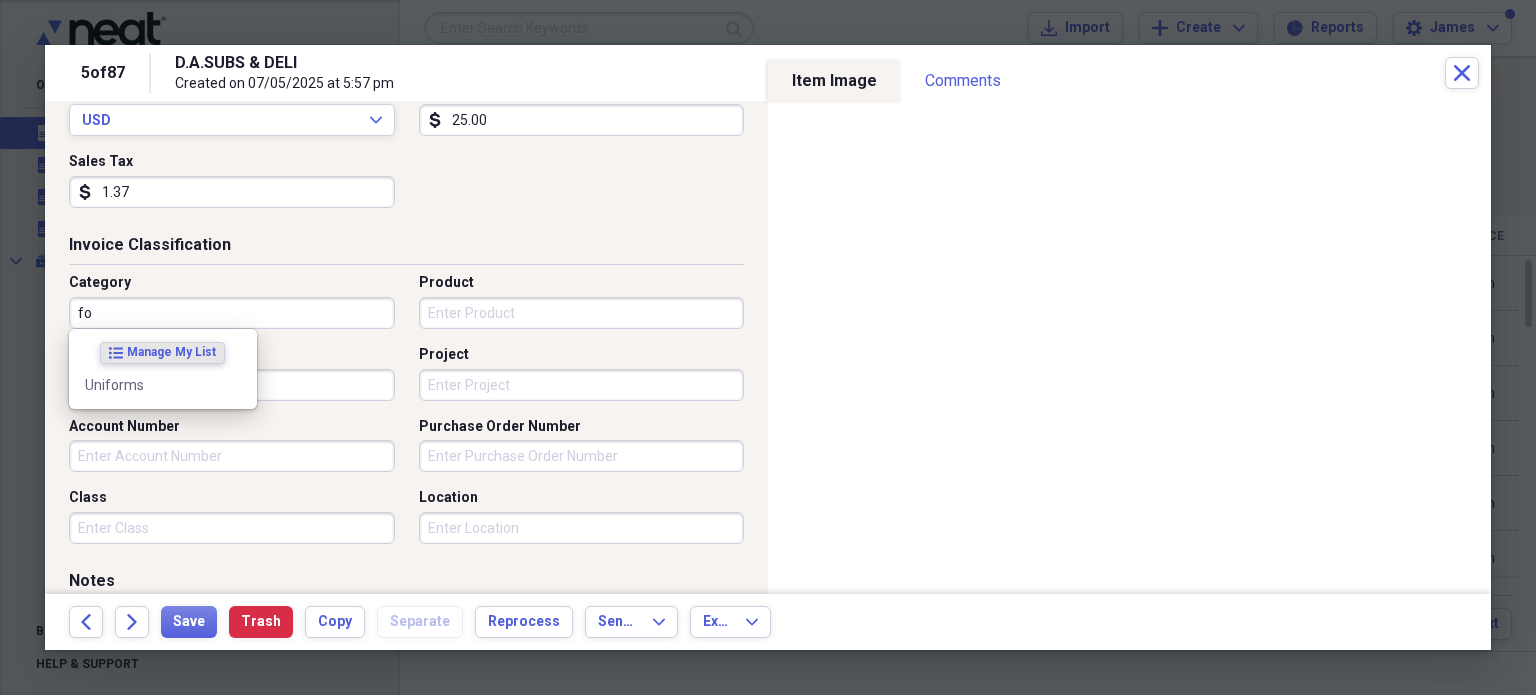 type on "f" 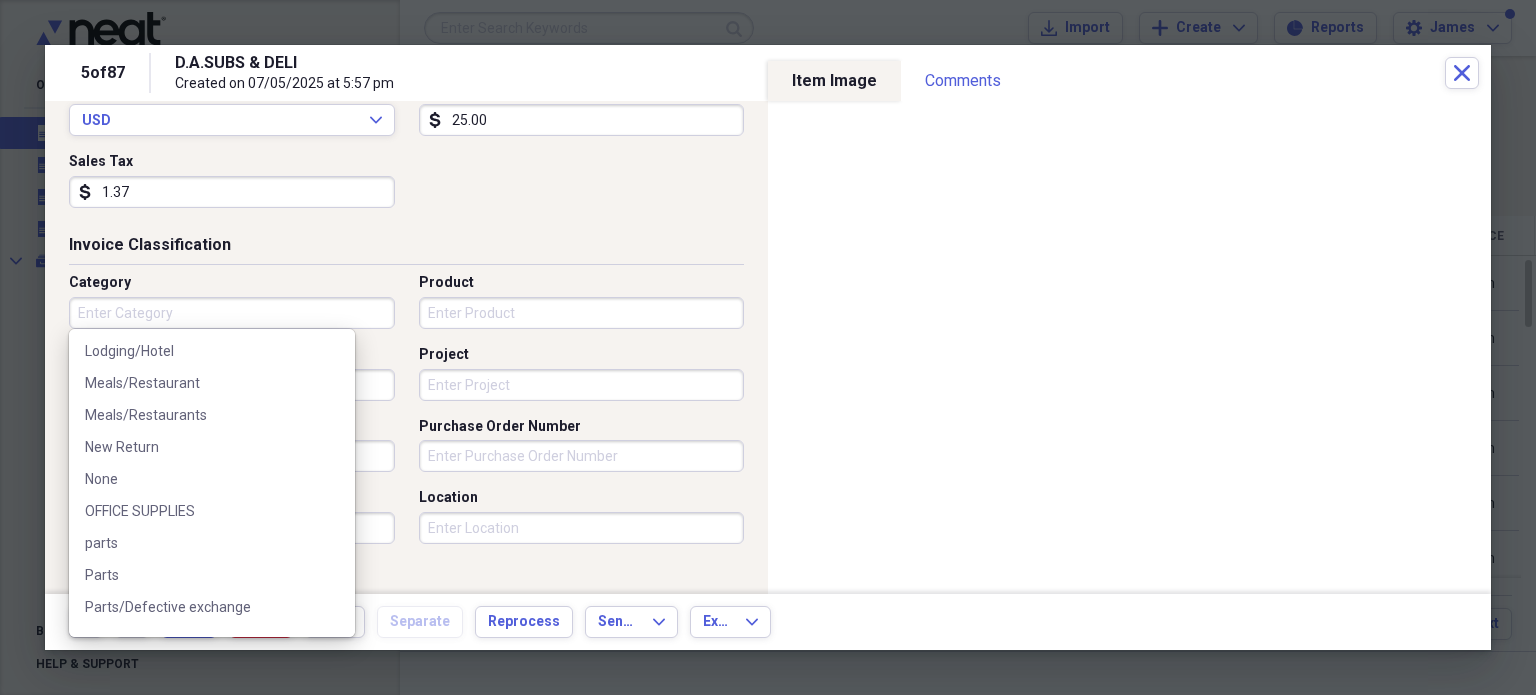 scroll, scrollTop: 708, scrollLeft: 0, axis: vertical 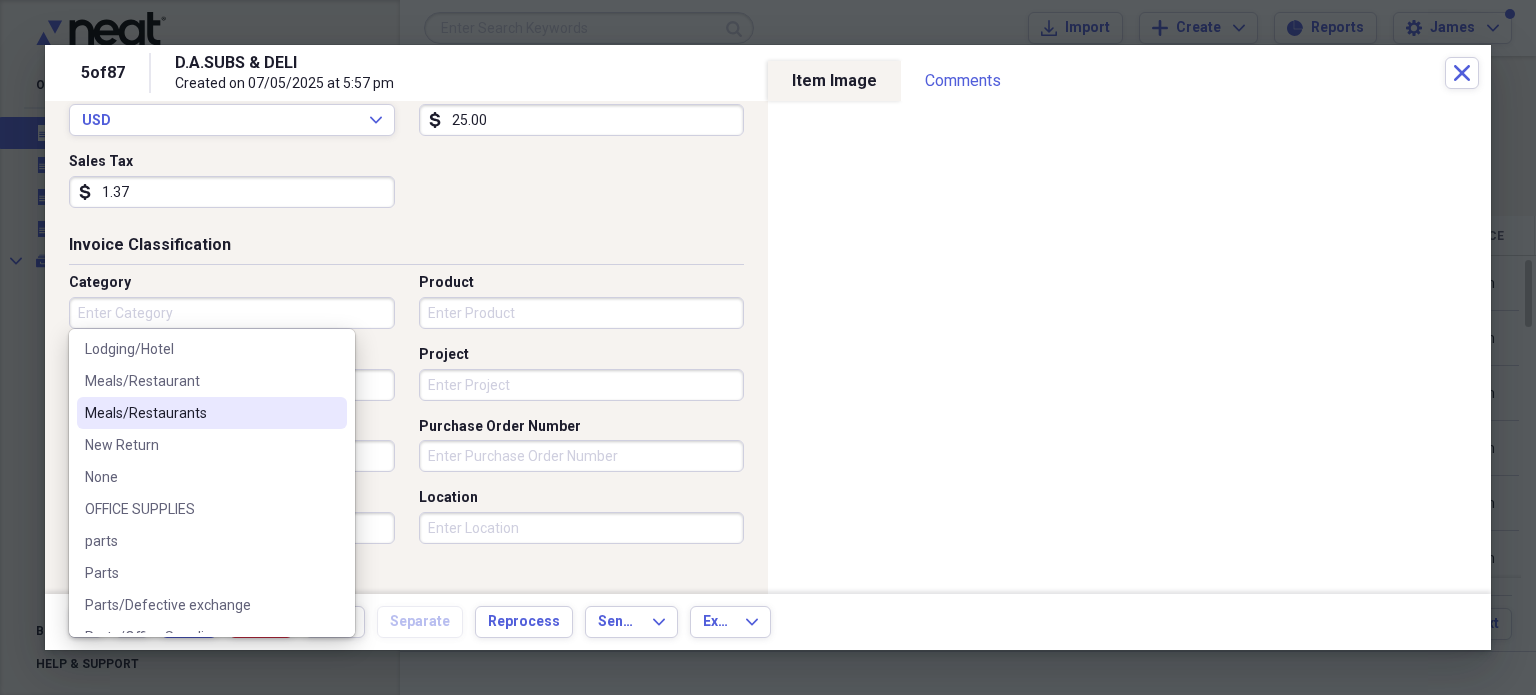click on "Meals/Restaurants" at bounding box center (200, 413) 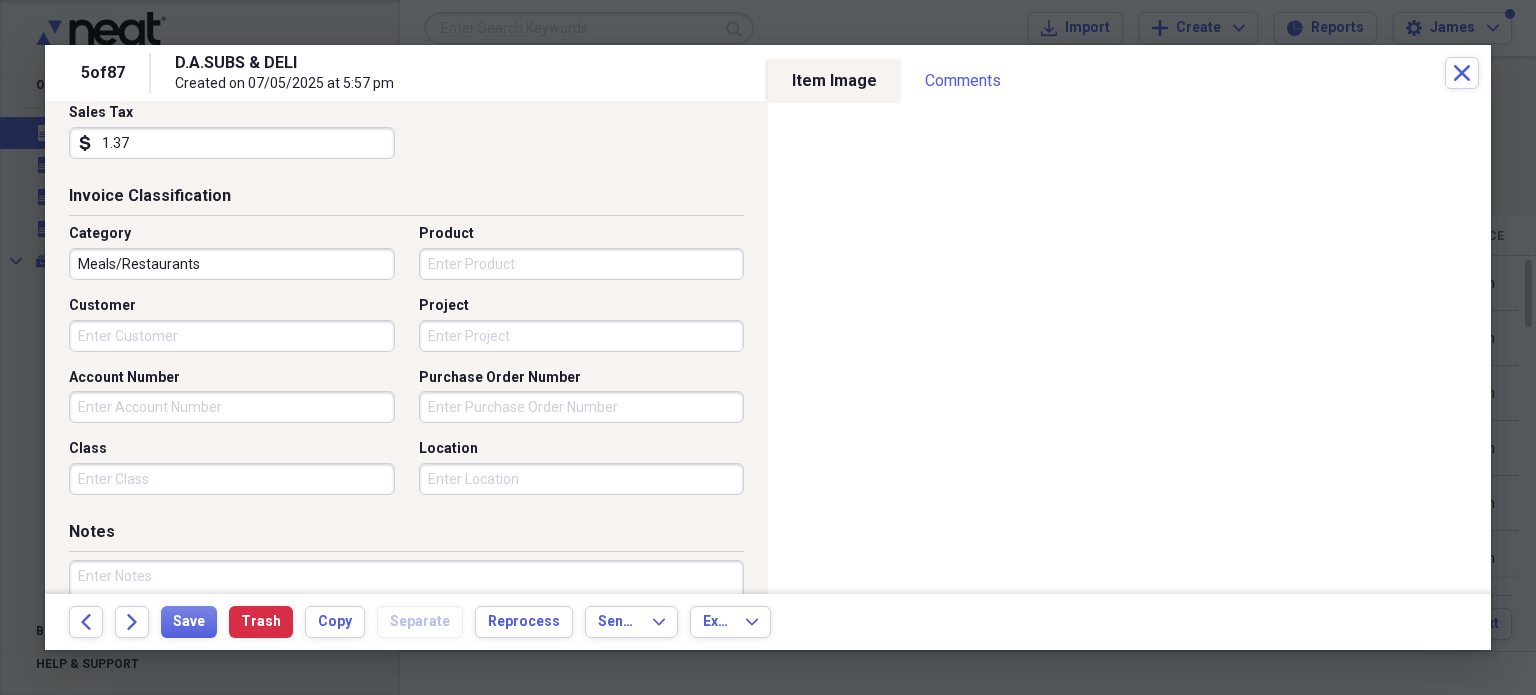 scroll, scrollTop: 432, scrollLeft: 0, axis: vertical 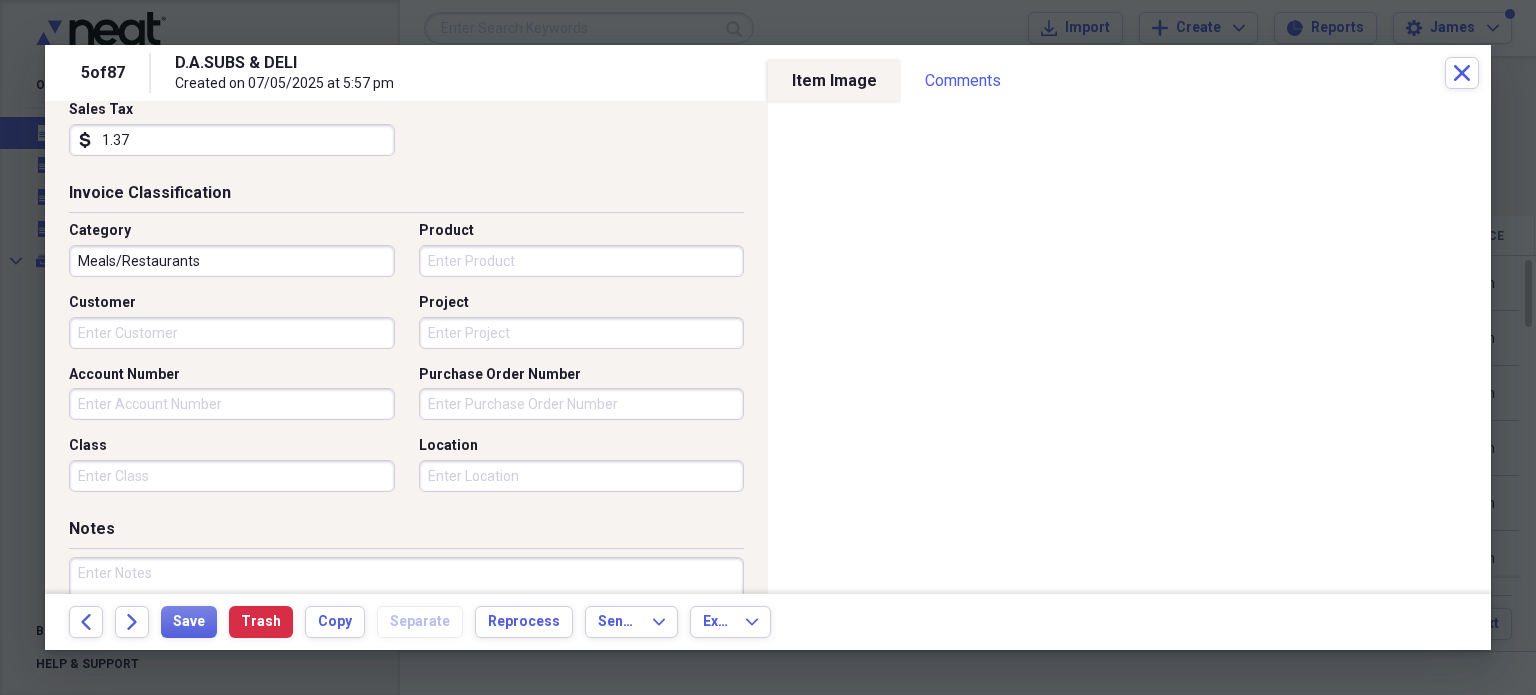 click on "Meals/Restaurants" at bounding box center [232, 261] 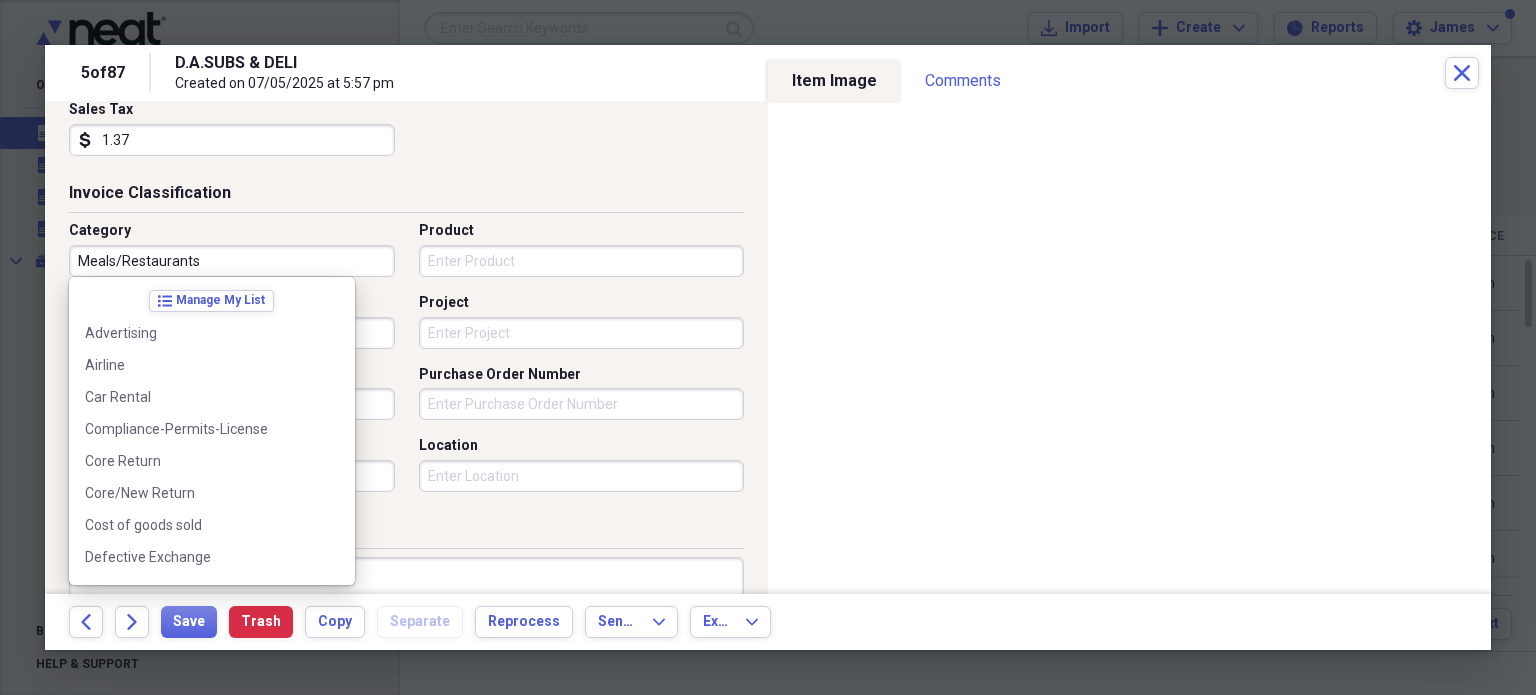 scroll, scrollTop: 540, scrollLeft: 0, axis: vertical 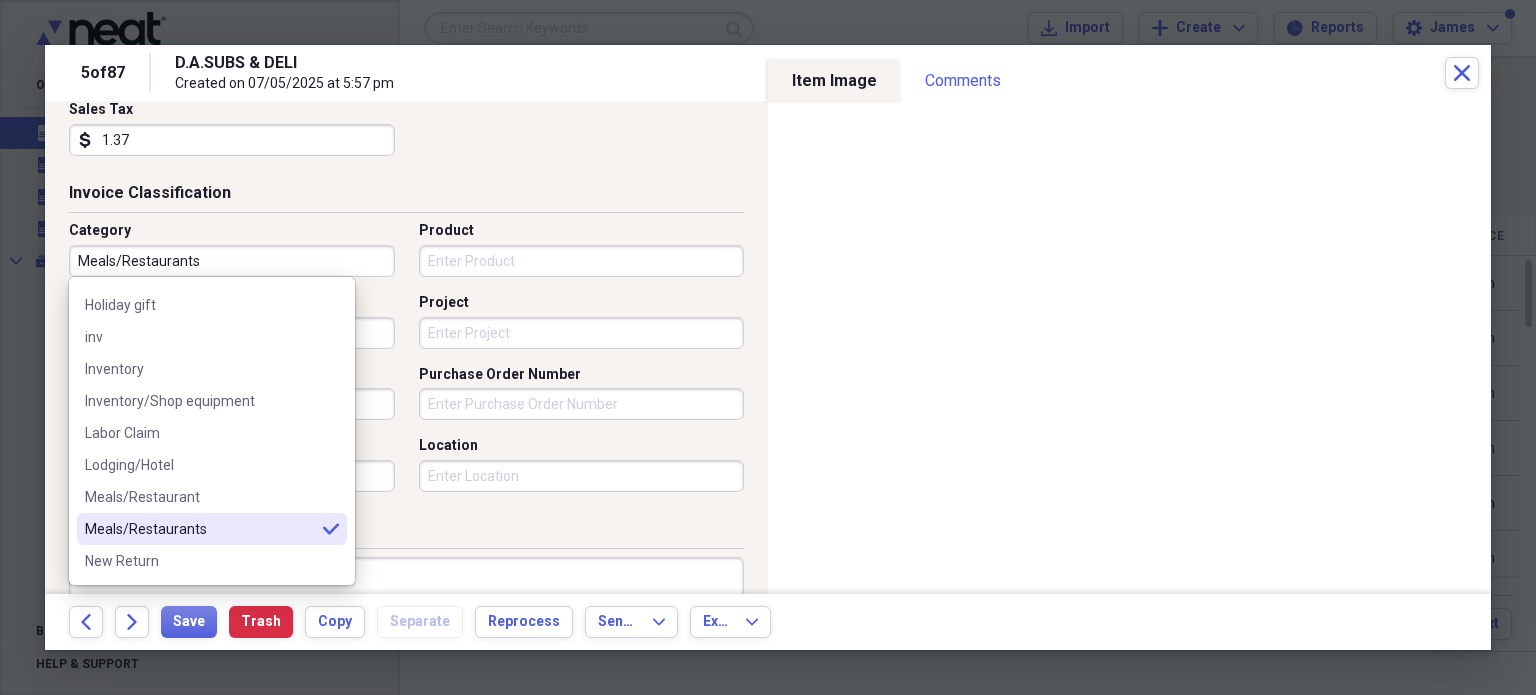 click on "Meals/Restaurants" at bounding box center [232, 261] 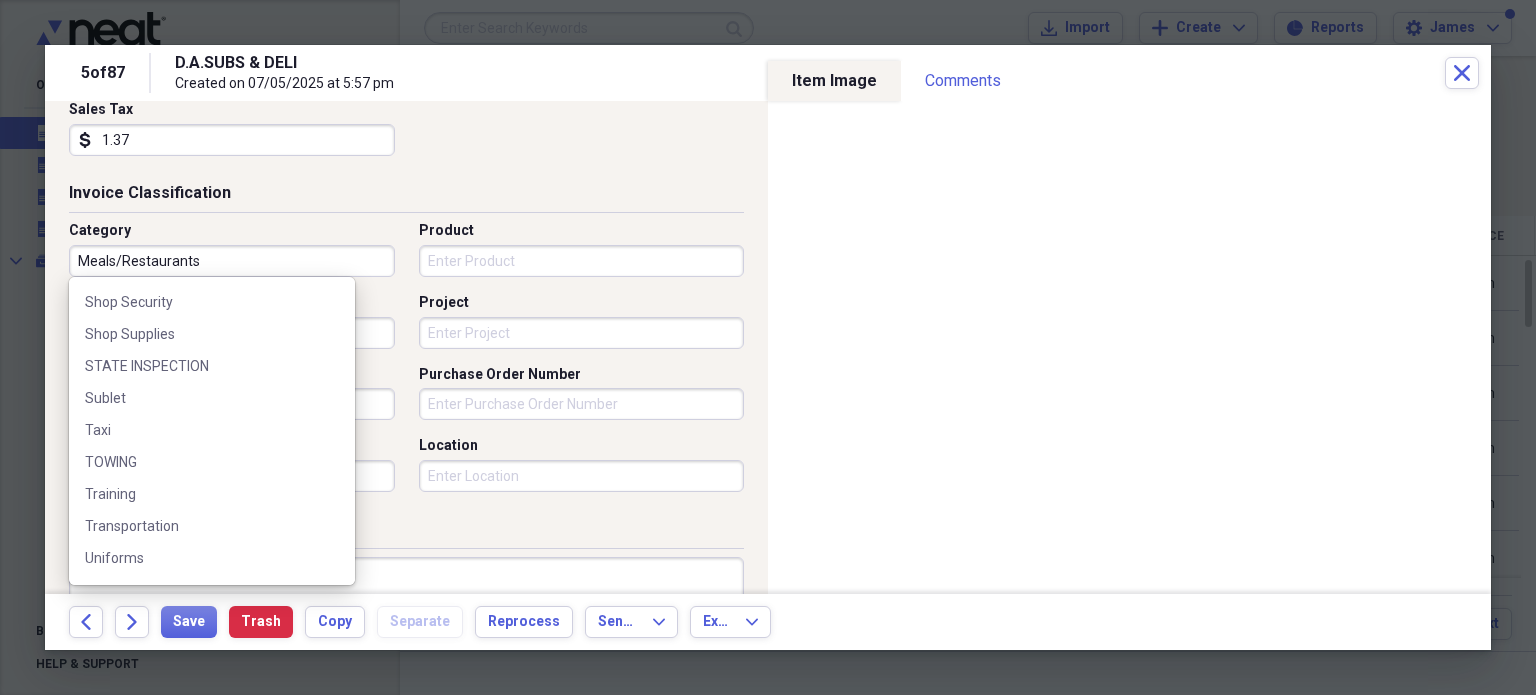 scroll, scrollTop: 1564, scrollLeft: 0, axis: vertical 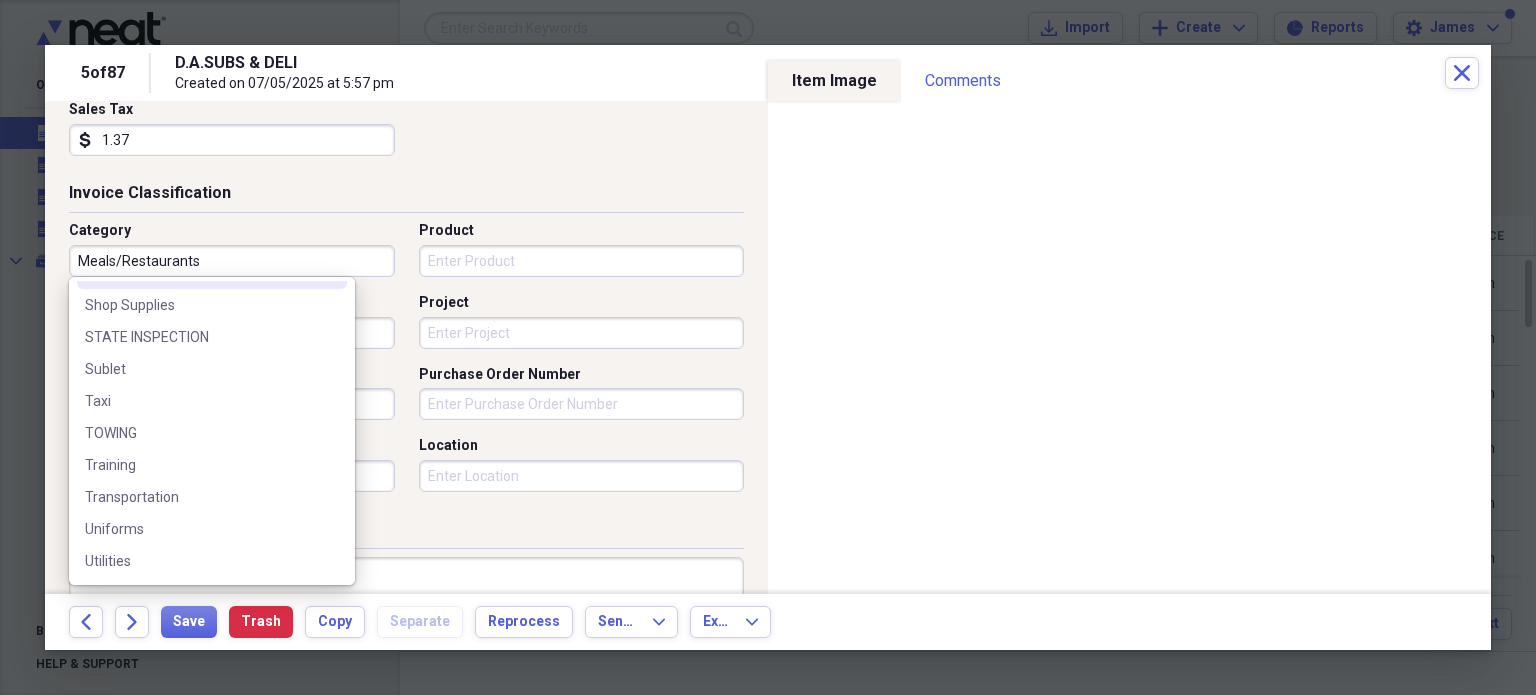 click on "Invoice No. Date 07/03/2025 calendar Calendar Date Due calendar Calendar Terms Currency USD Expand Amount dollar-sign 25.00 Sales Tax dollar-sign 1.37" at bounding box center [406, 29] 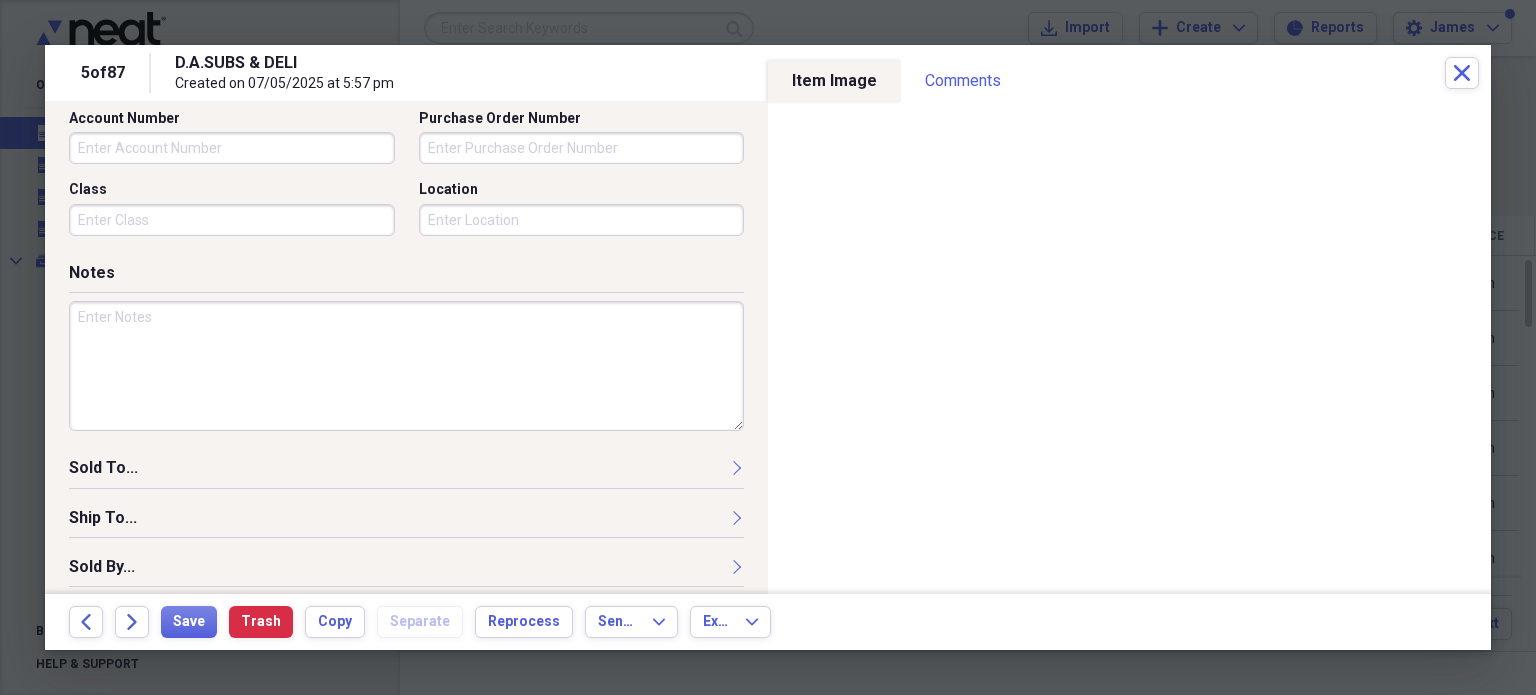 scroll, scrollTop: 697, scrollLeft: 0, axis: vertical 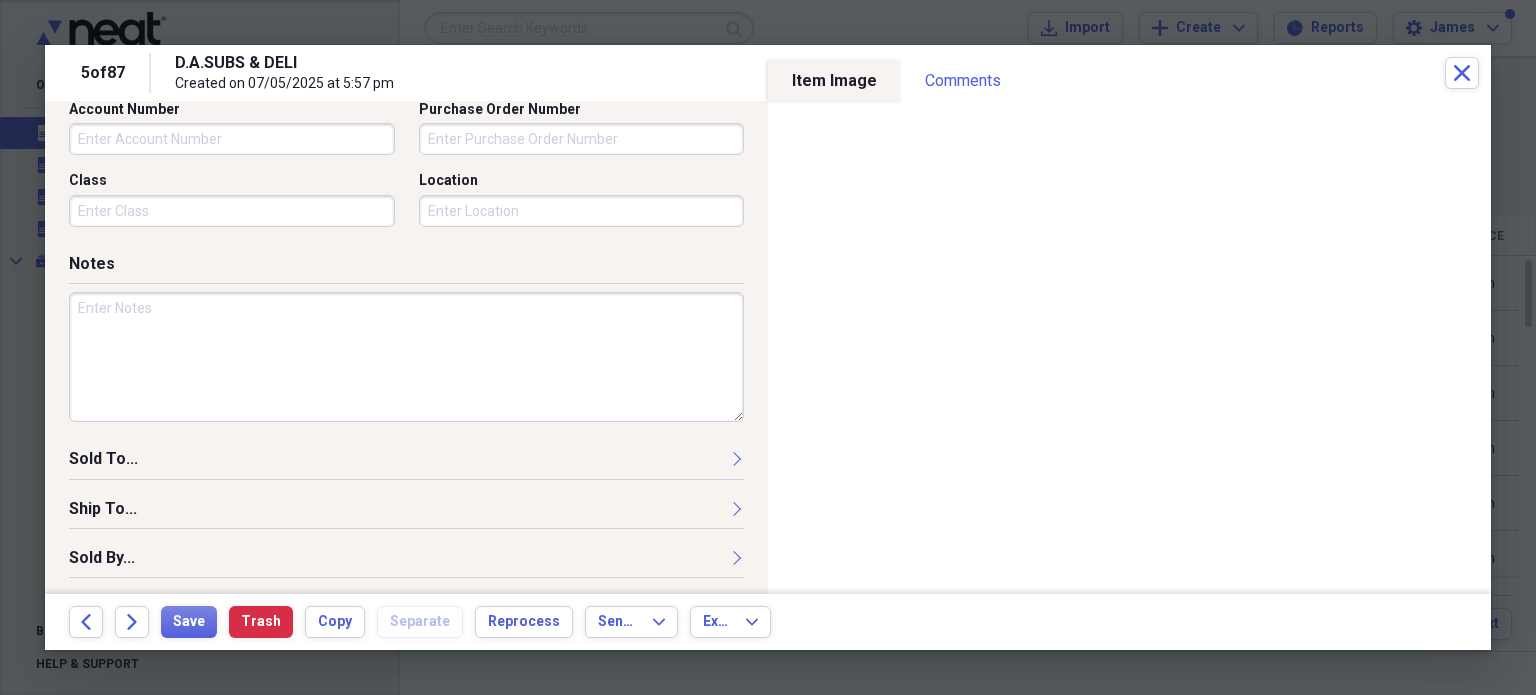 click at bounding box center (406, 357) 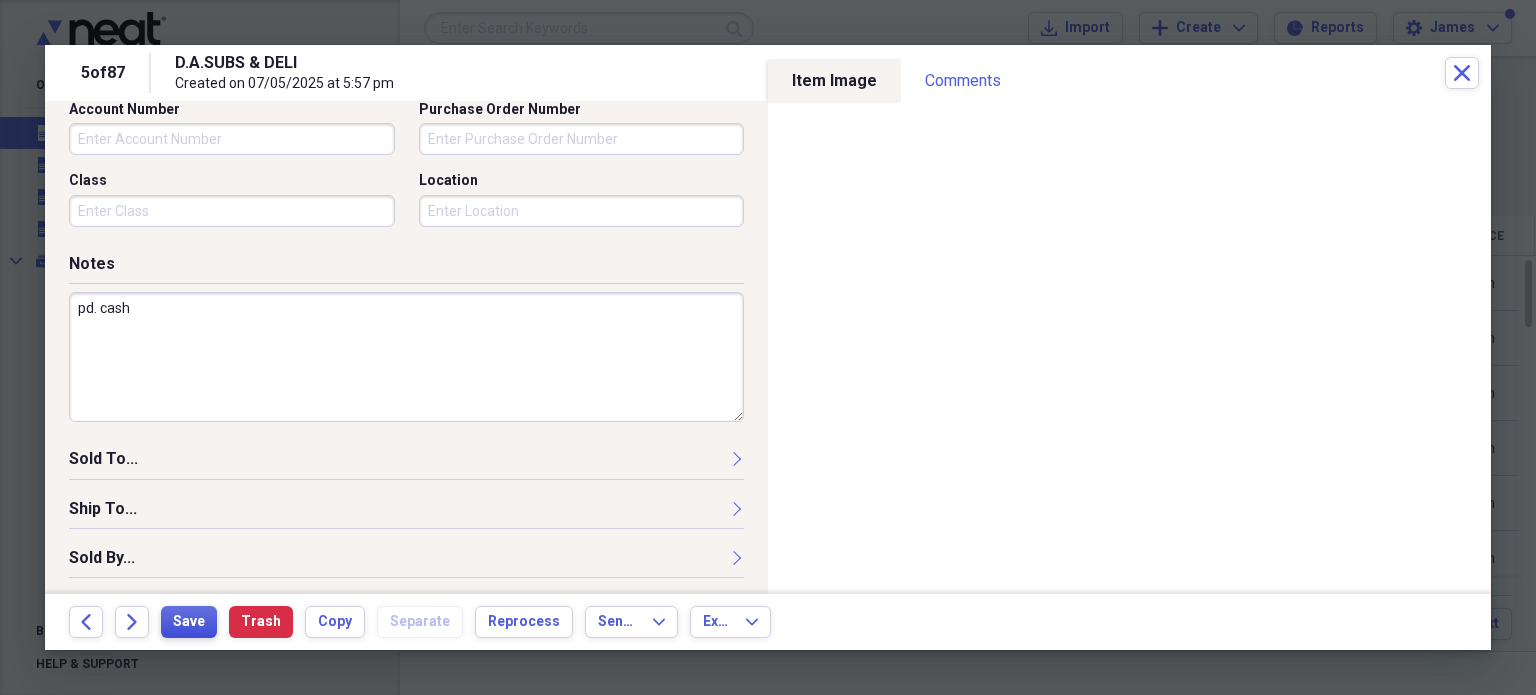 type on "pd. cash" 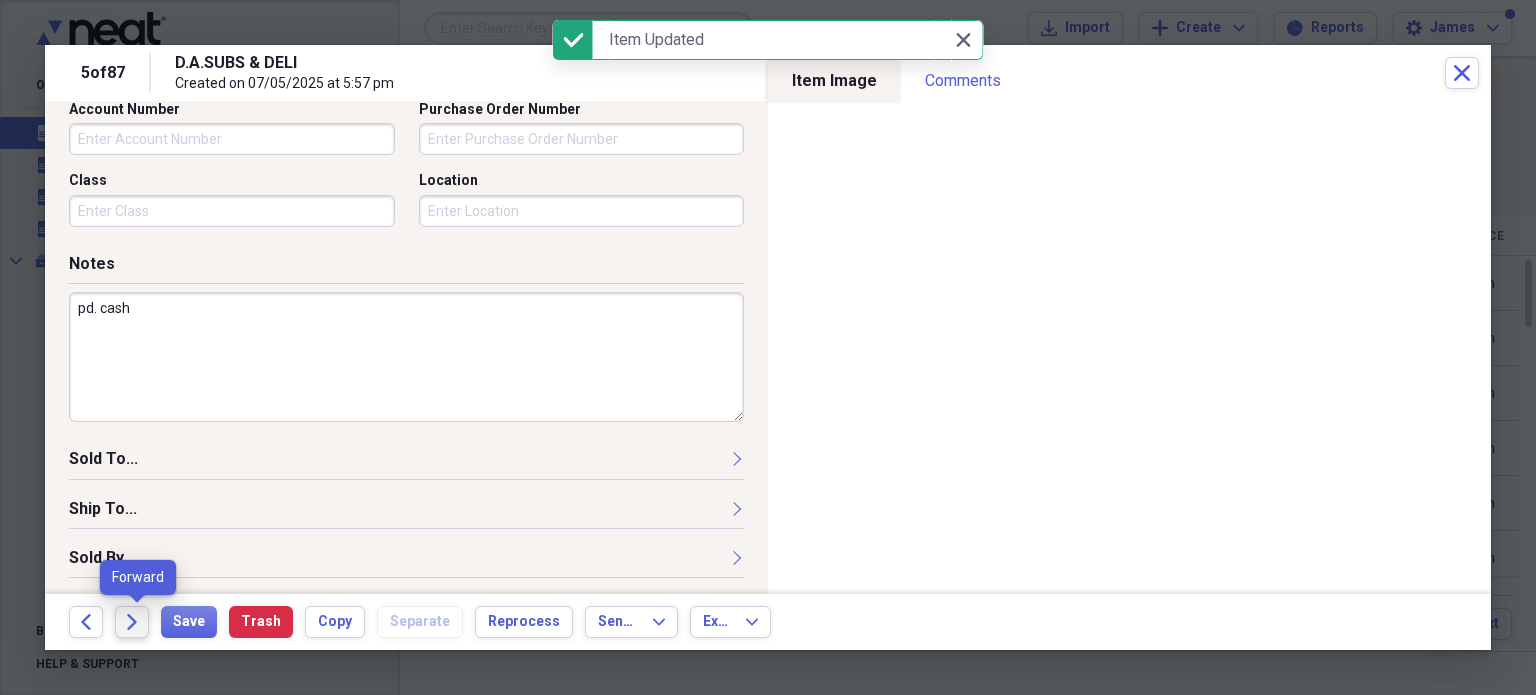 click on "Forward" at bounding box center (132, 622) 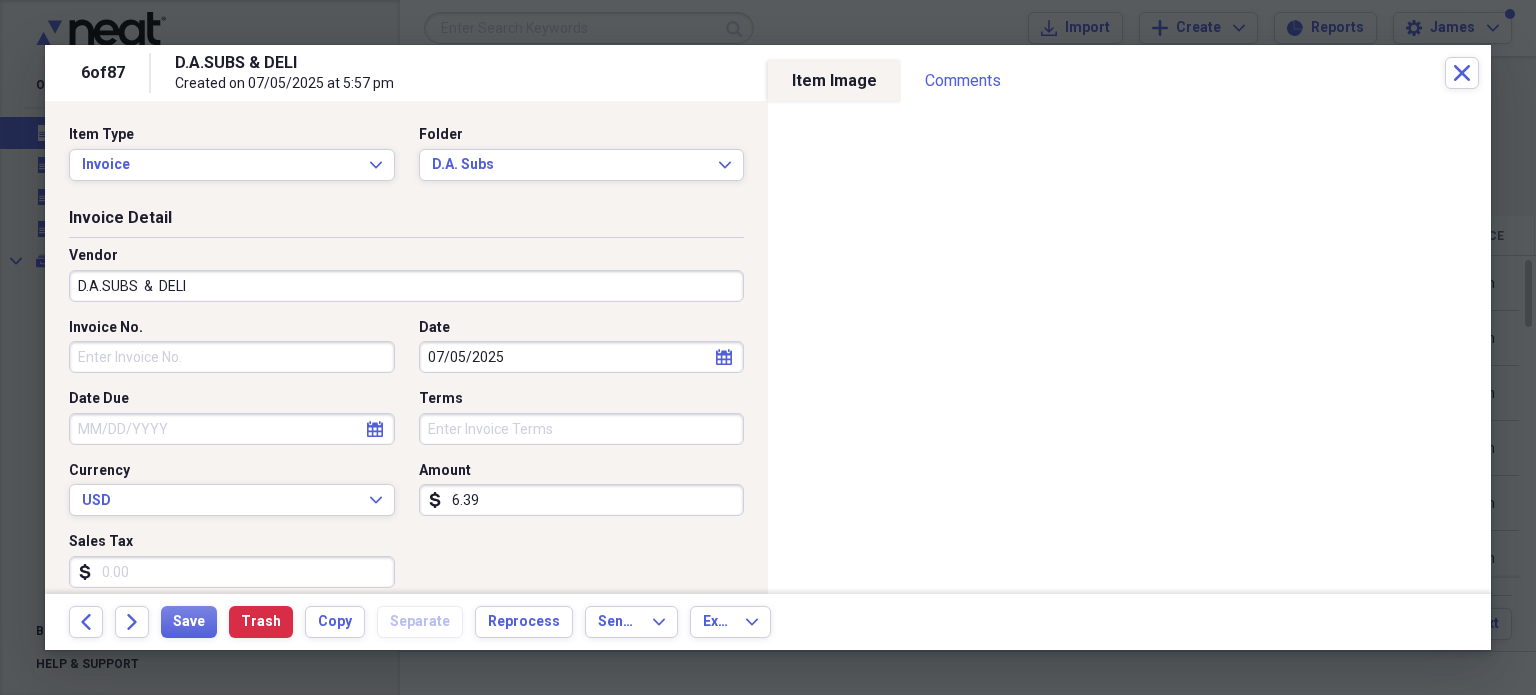 click on "6.39" at bounding box center [582, 500] 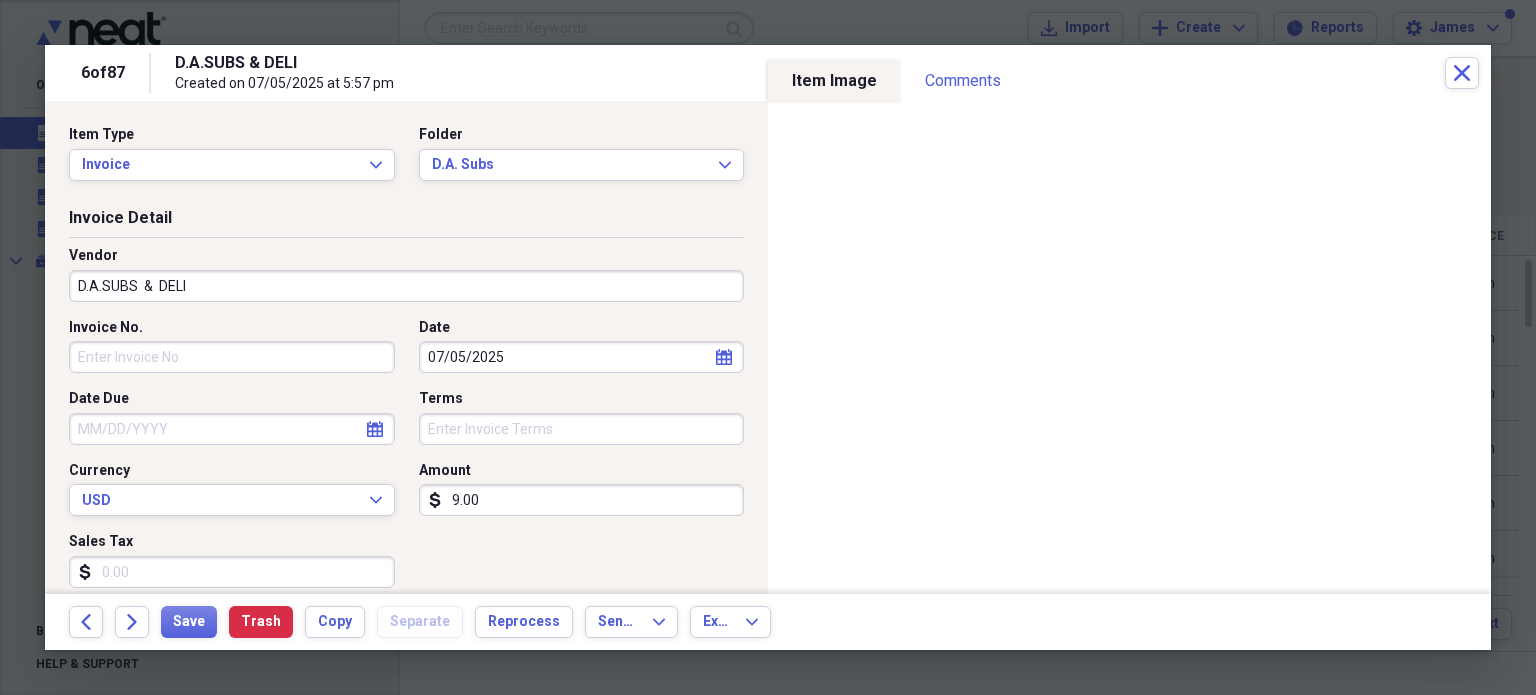 type on "9.00" 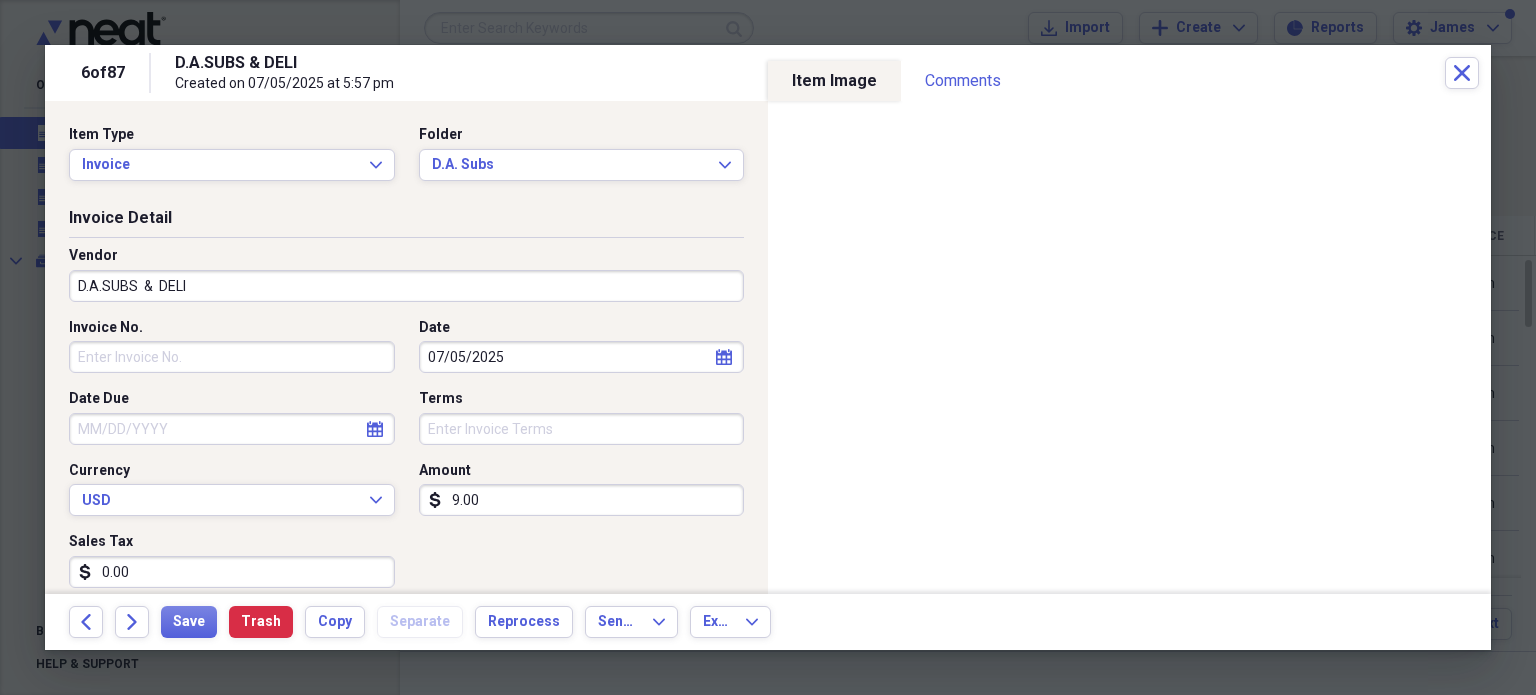 type on "0.04" 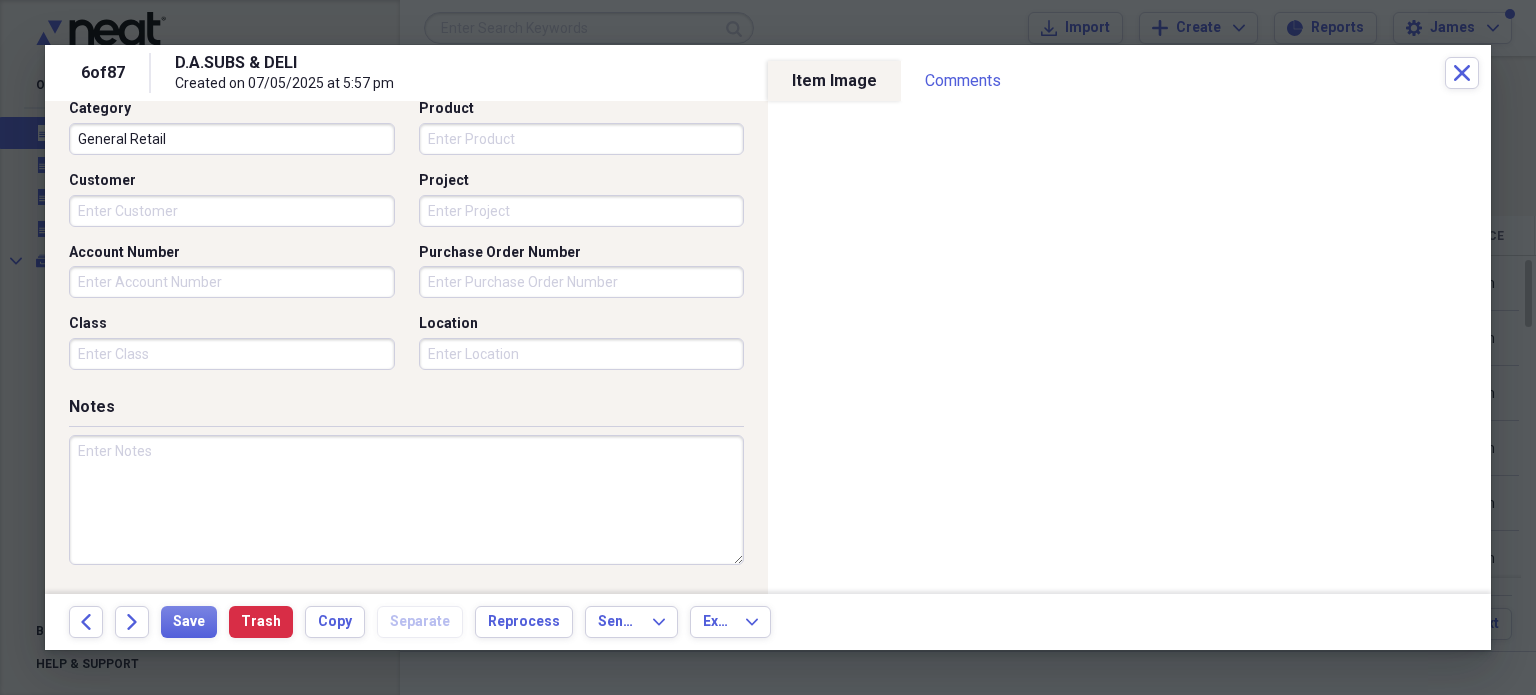 scroll, scrollTop: 610, scrollLeft: 0, axis: vertical 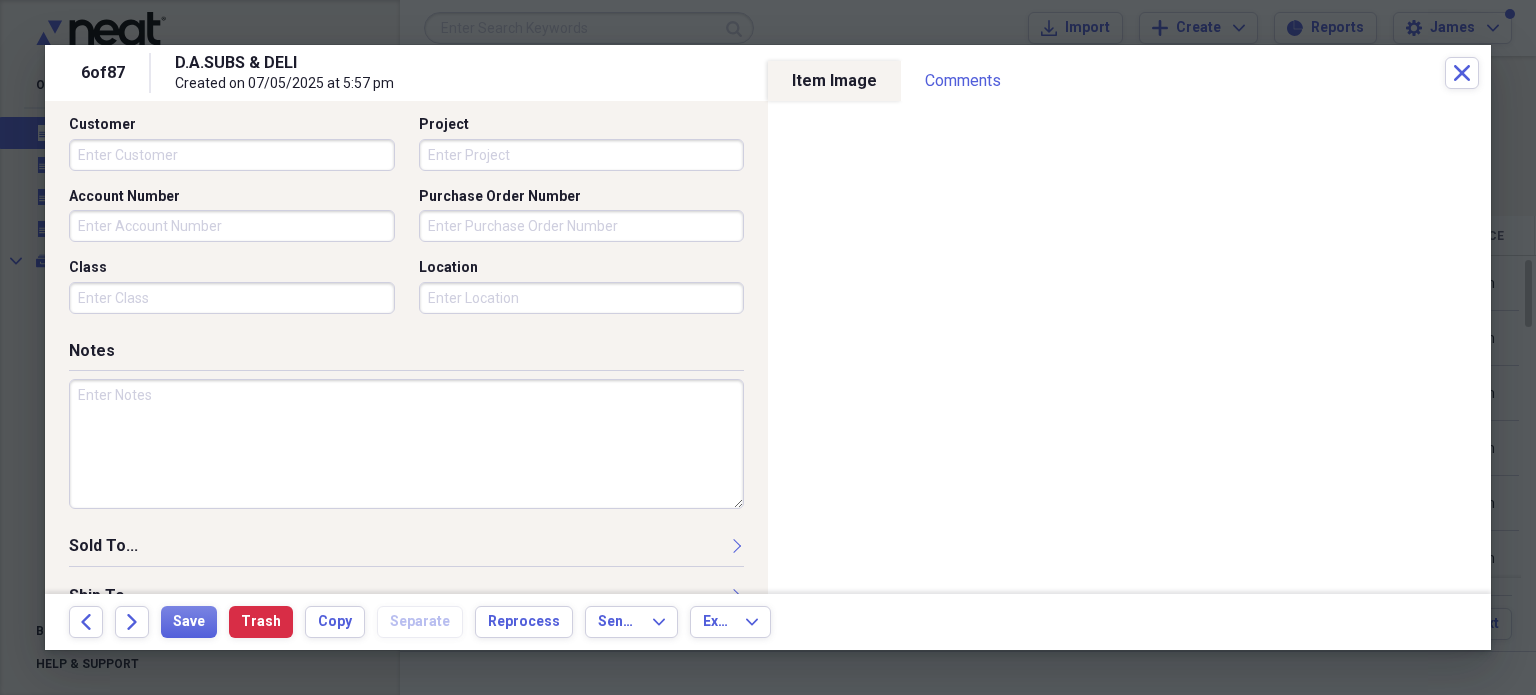 type on "0.40" 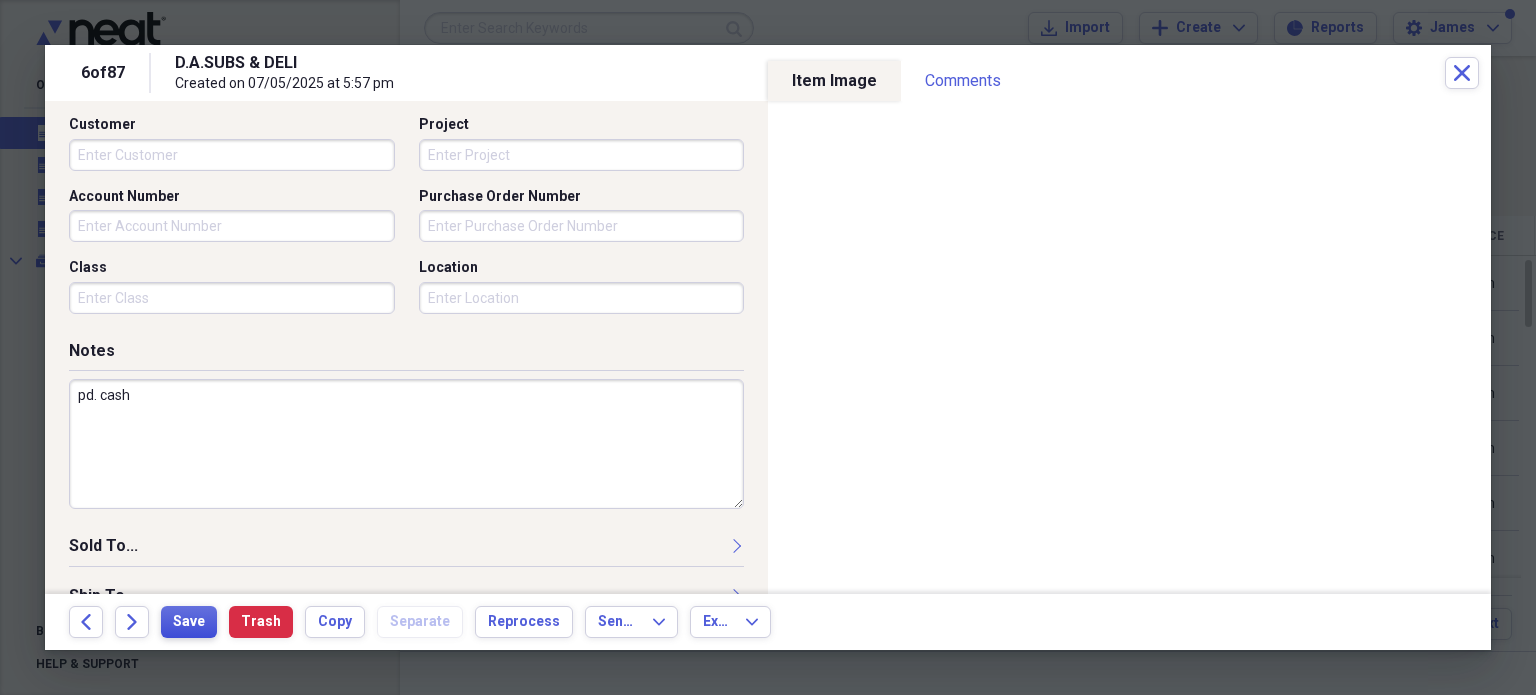 type on "pd. cash" 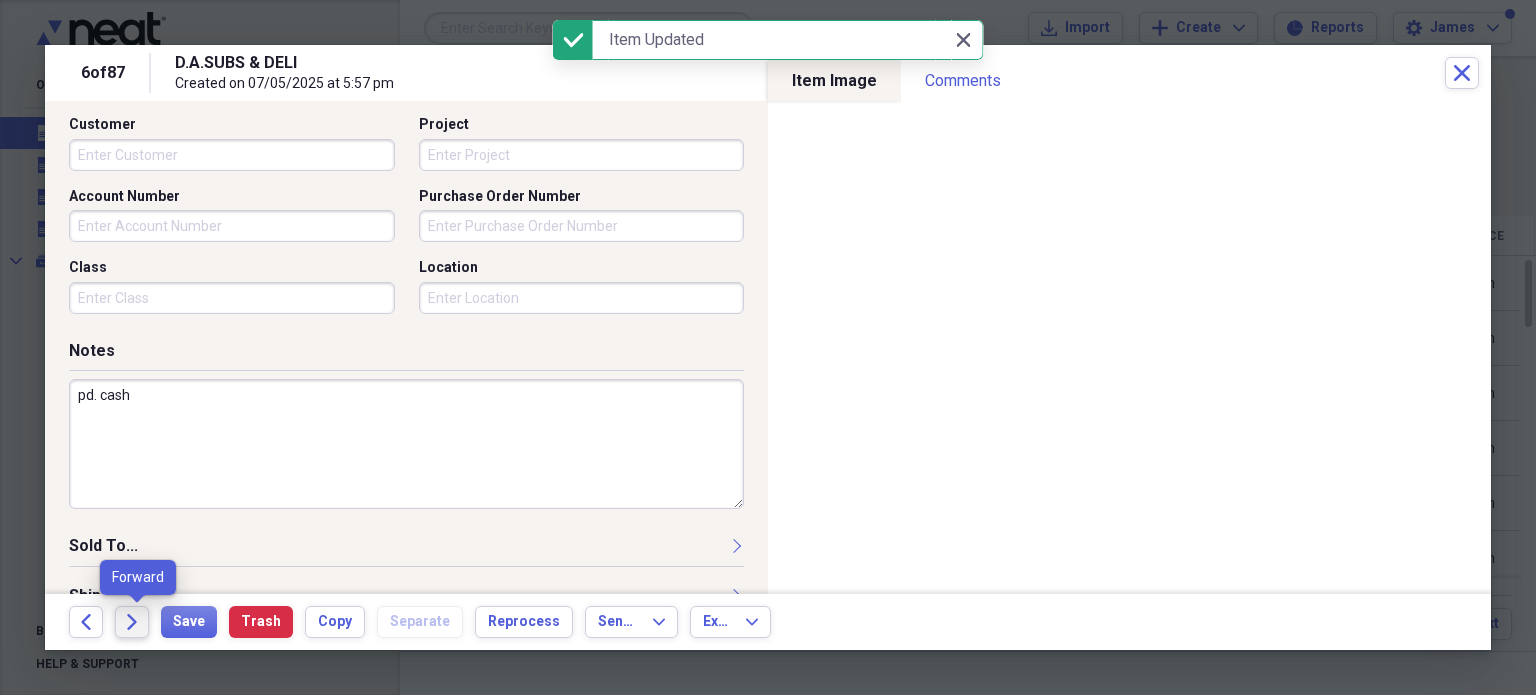 click on "Forward" 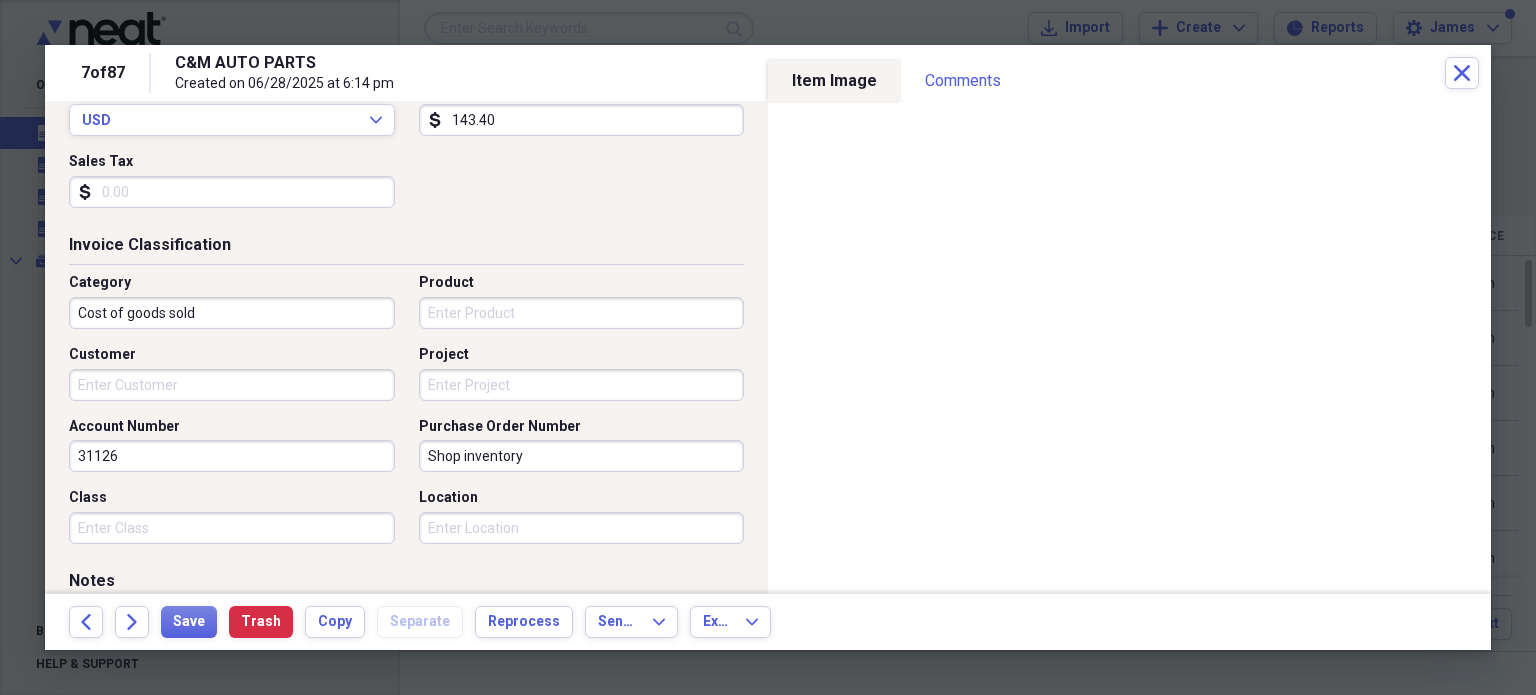 scroll, scrollTop: 421, scrollLeft: 0, axis: vertical 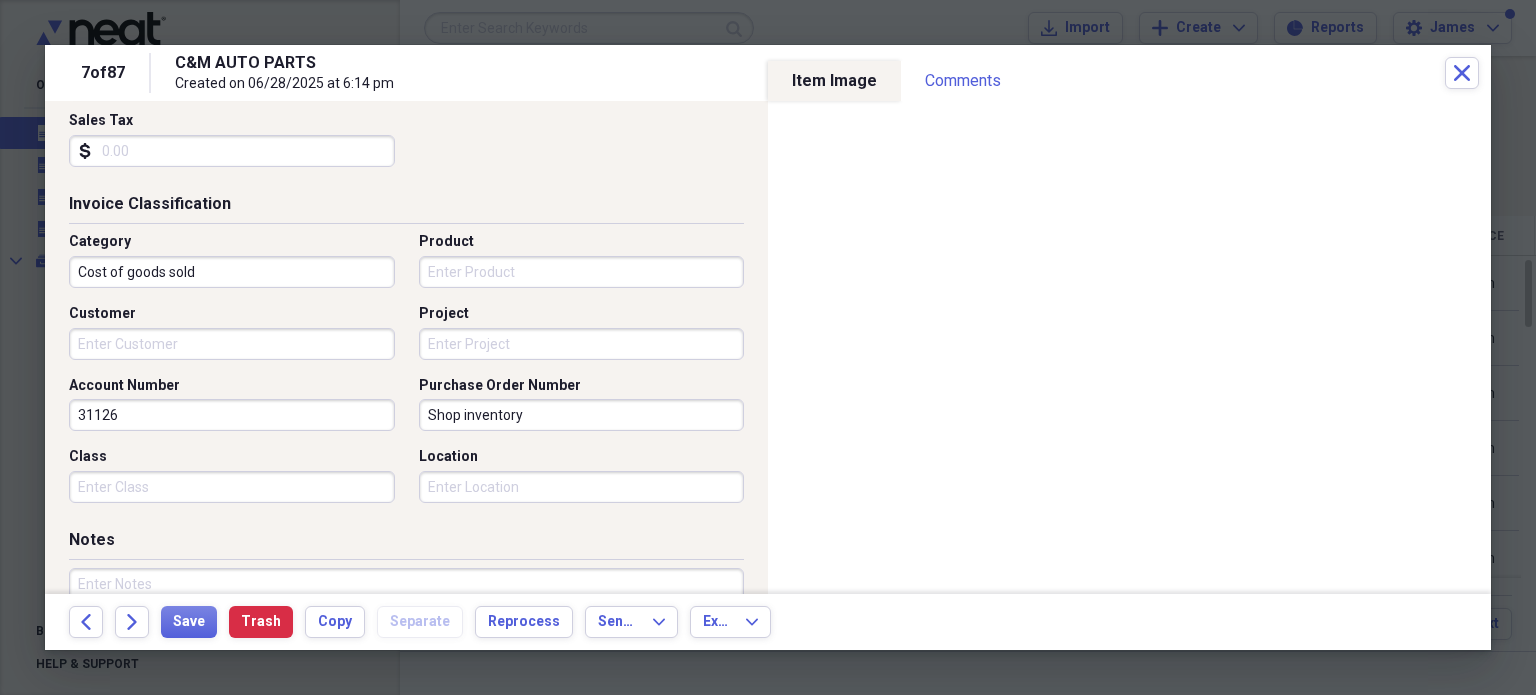 click on "Shop inventory" at bounding box center (582, 415) 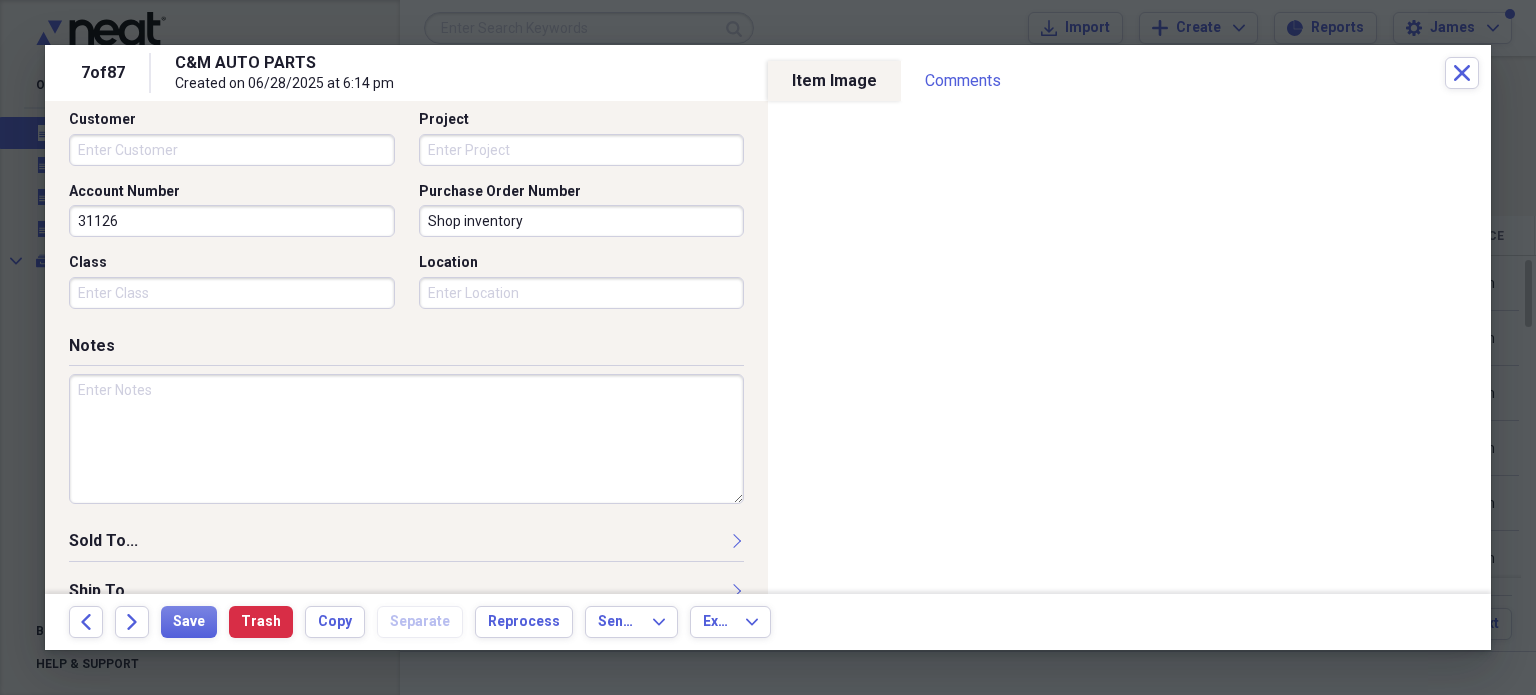 scroll, scrollTop: 626, scrollLeft: 0, axis: vertical 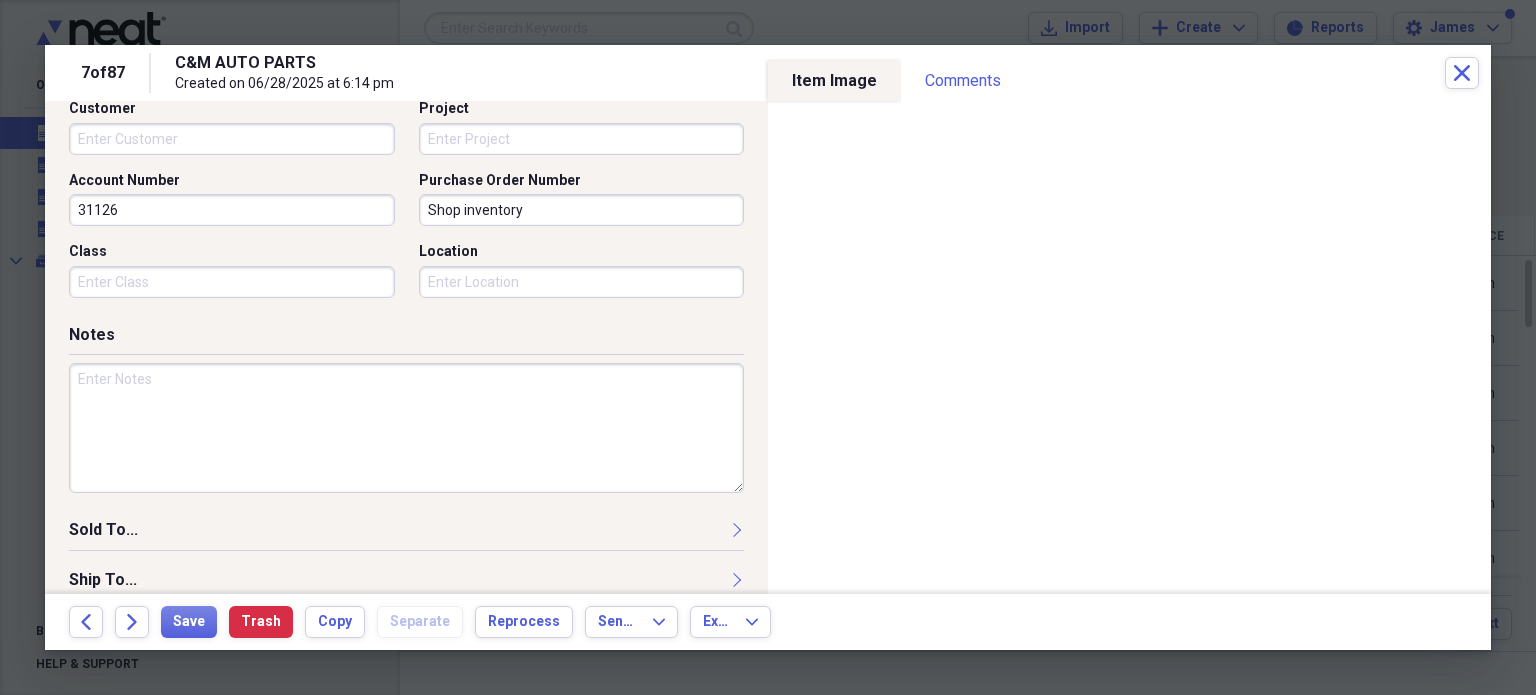 click at bounding box center (406, 428) 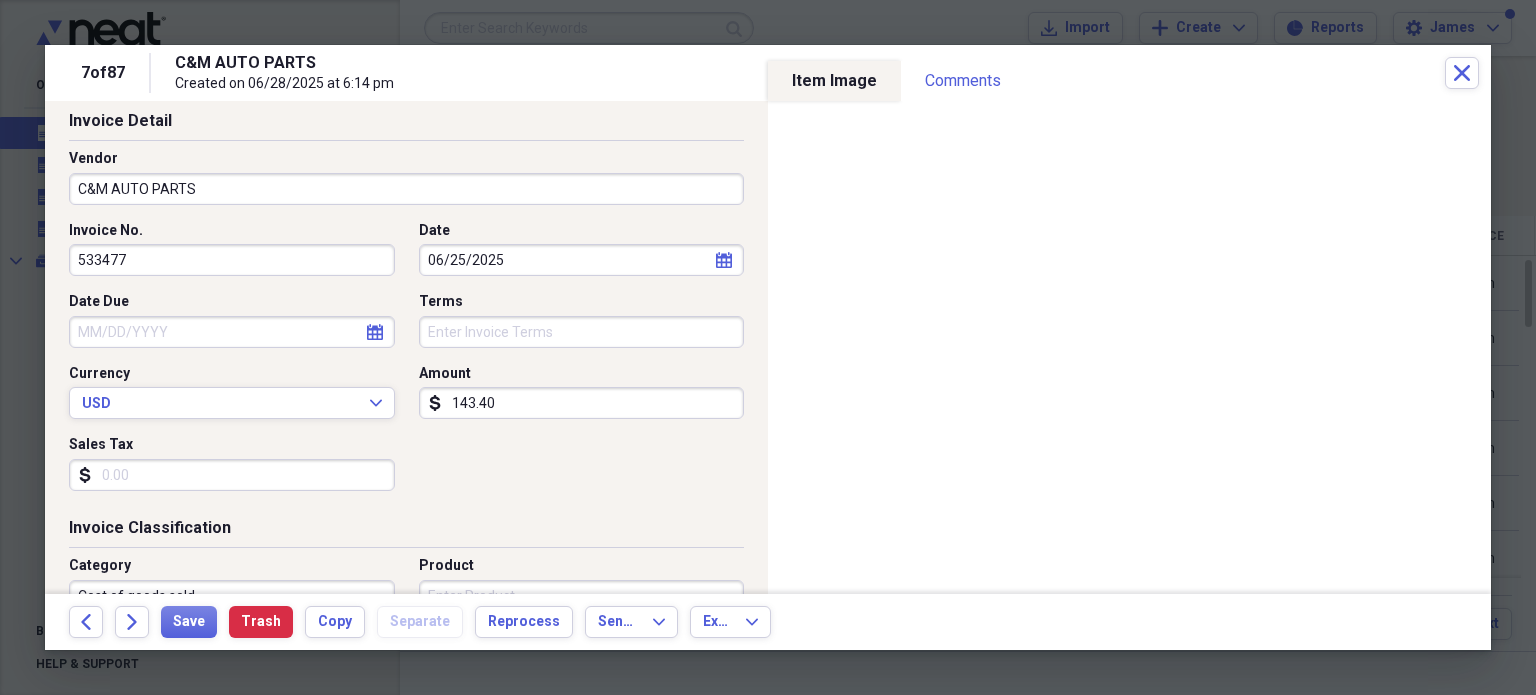 scroll, scrollTop: 78, scrollLeft: 0, axis: vertical 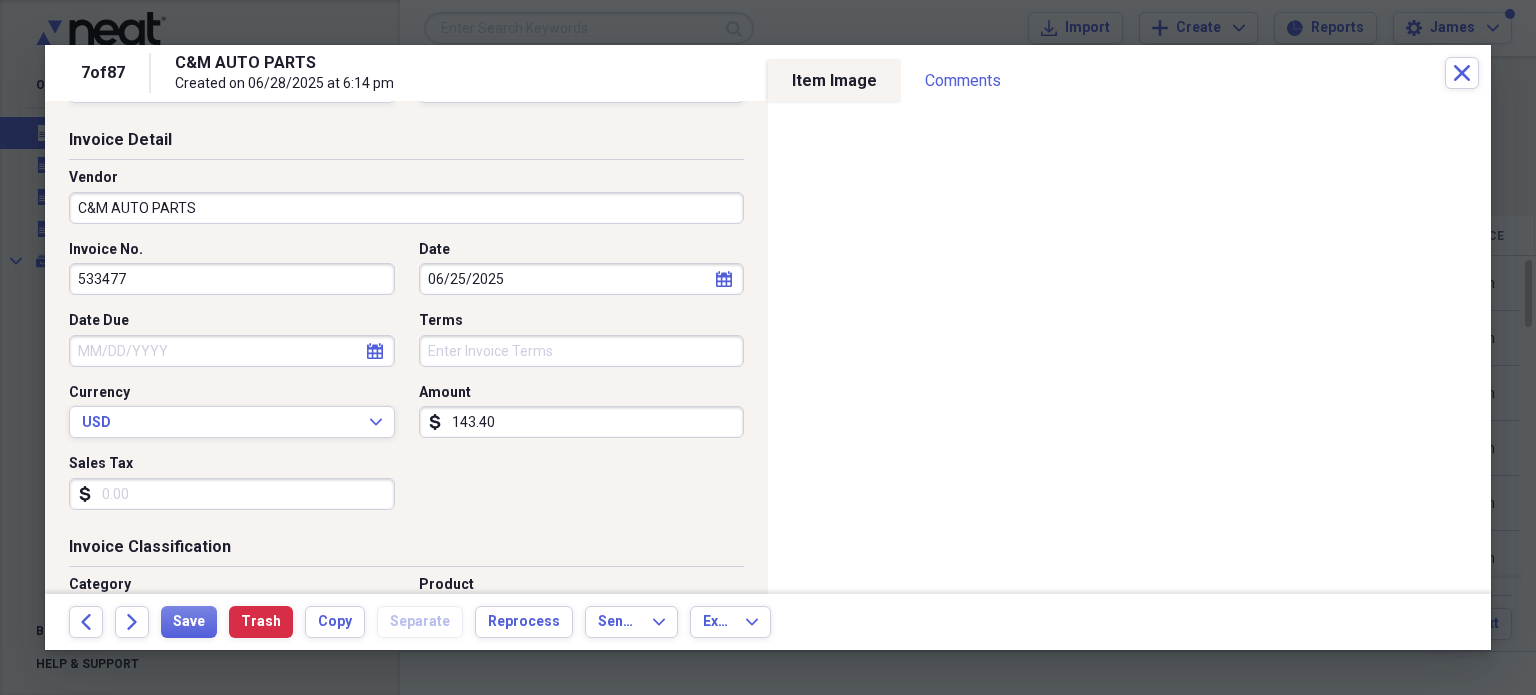 type on "ck 7839" 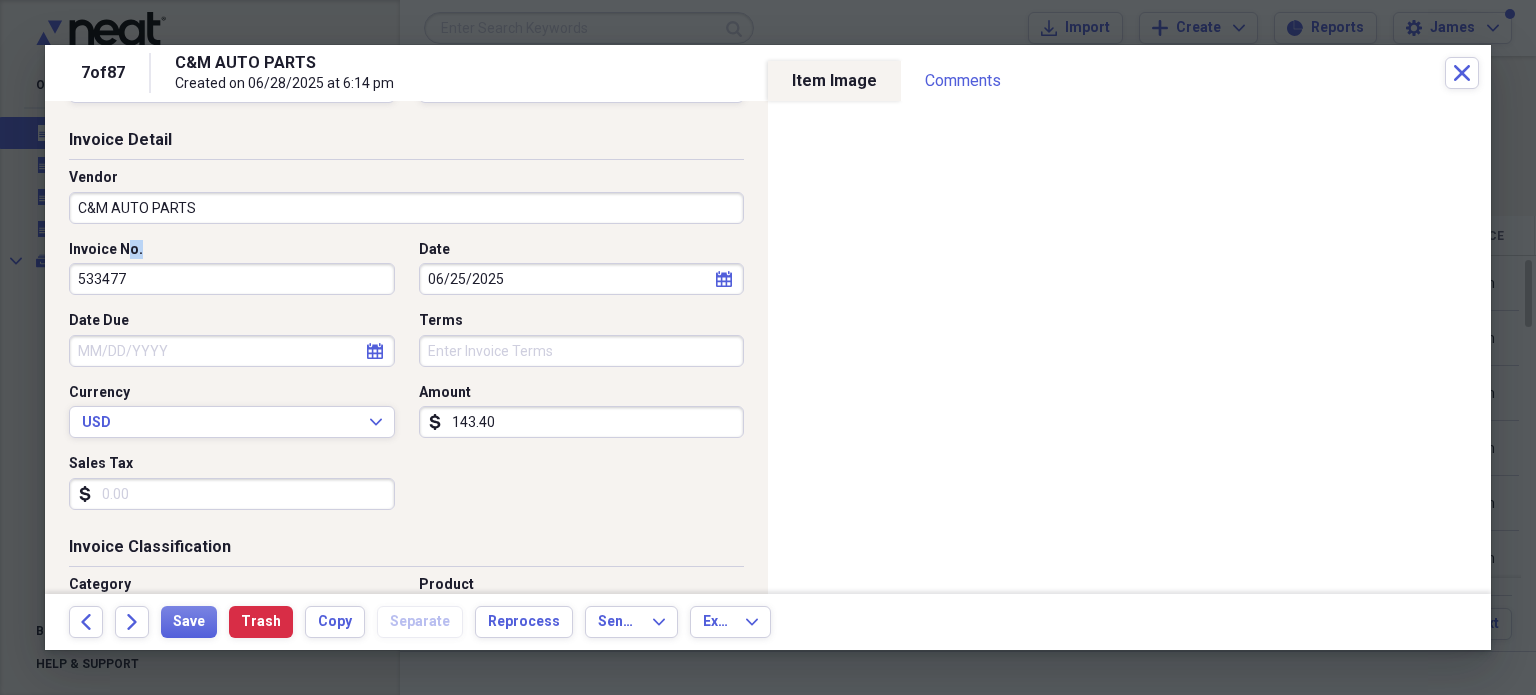 drag, startPoint x: 123, startPoint y: 258, endPoint x: 108, endPoint y: 268, distance: 18.027756 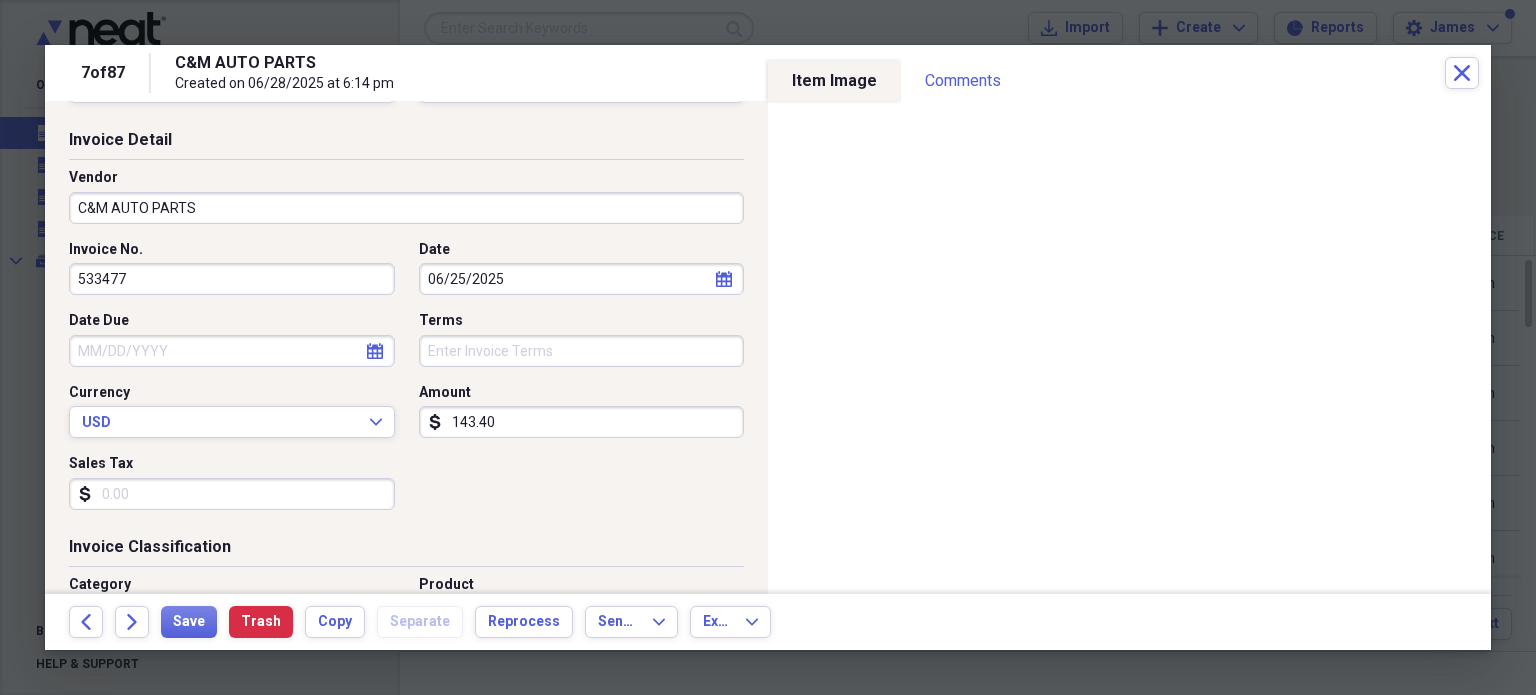 click on "533477" at bounding box center [232, 279] 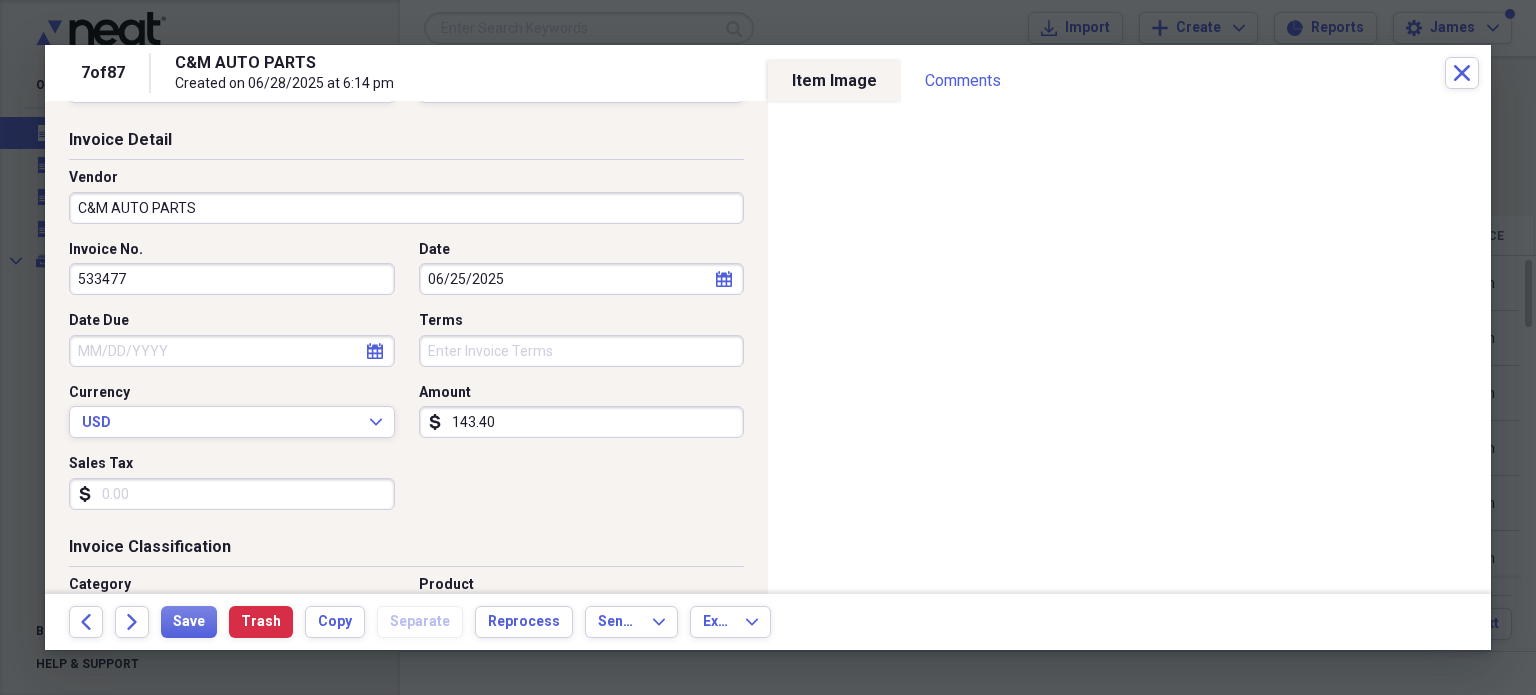 drag, startPoint x: 108, startPoint y: 268, endPoint x: 91, endPoint y: 273, distance: 17.720045 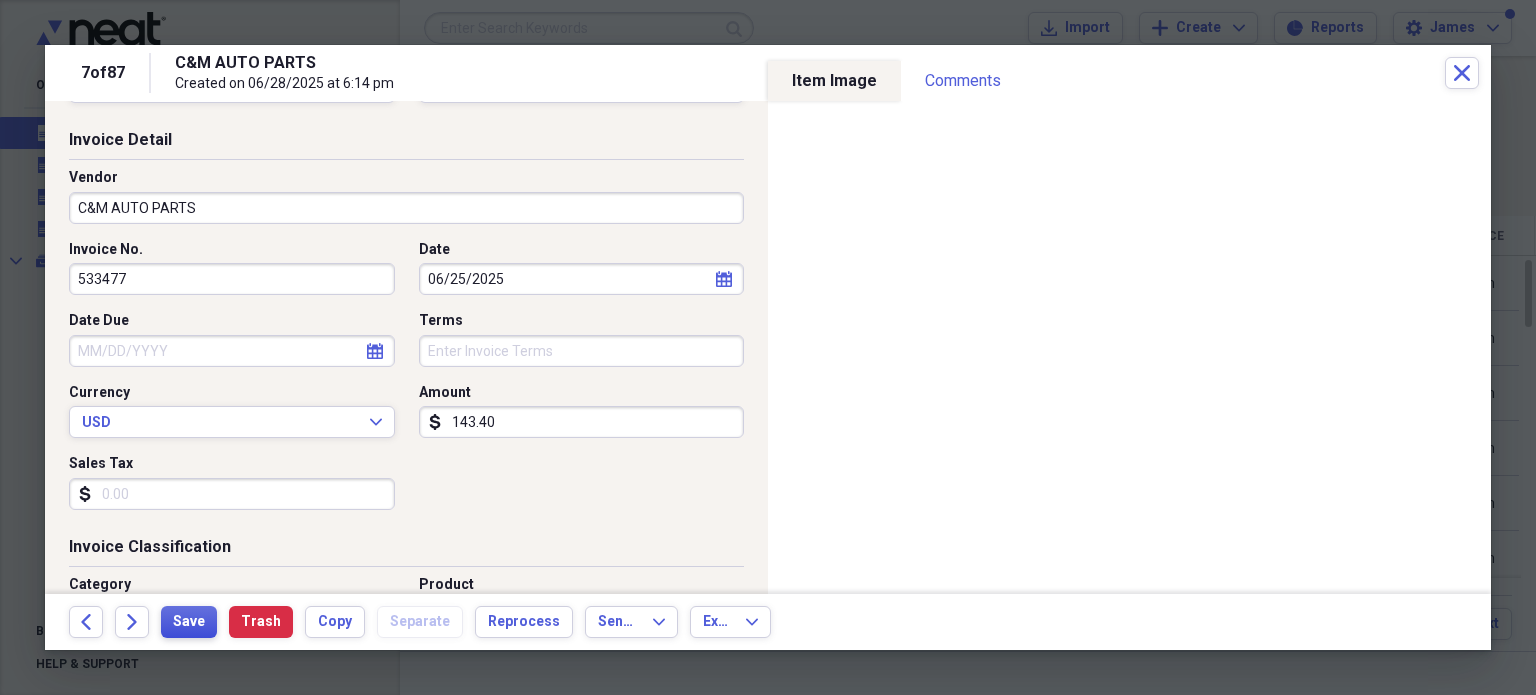 click on "Save" at bounding box center (189, 622) 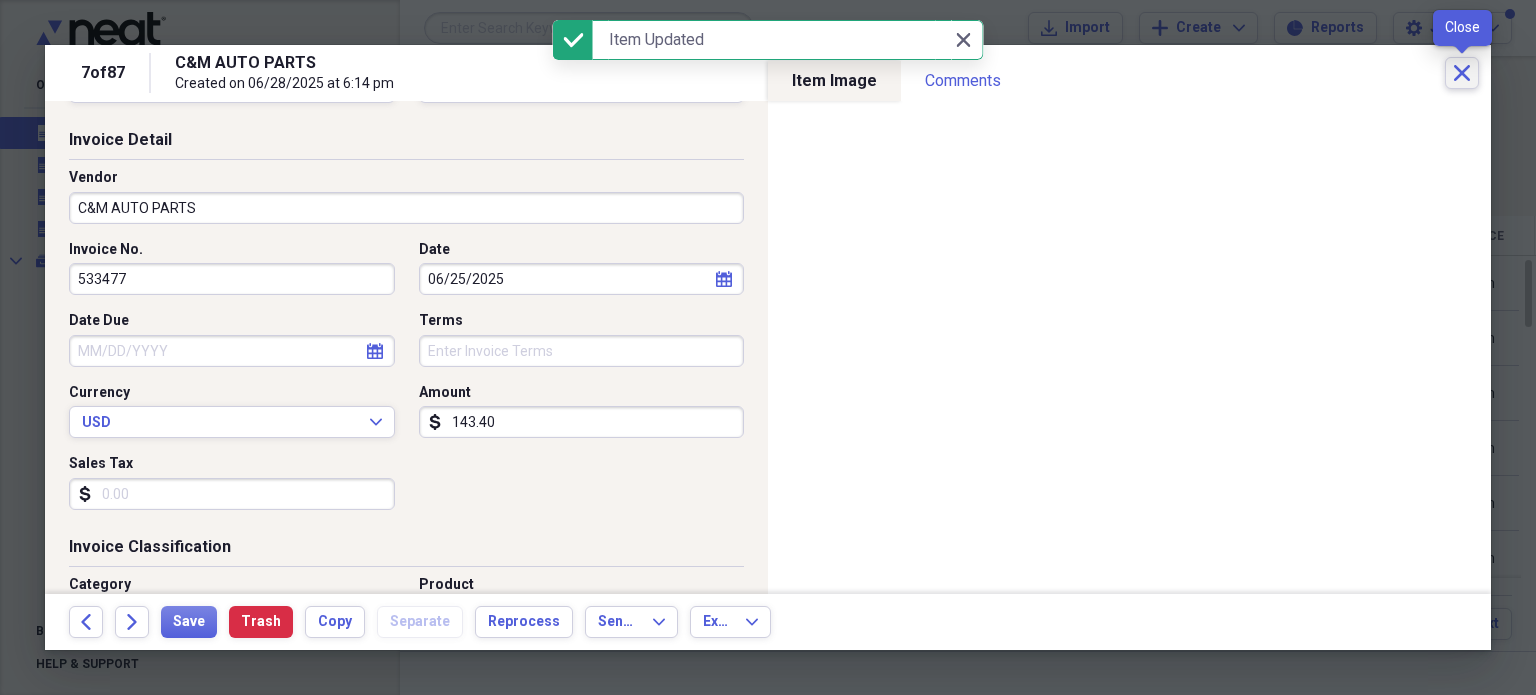 click on "Close" at bounding box center [1462, 73] 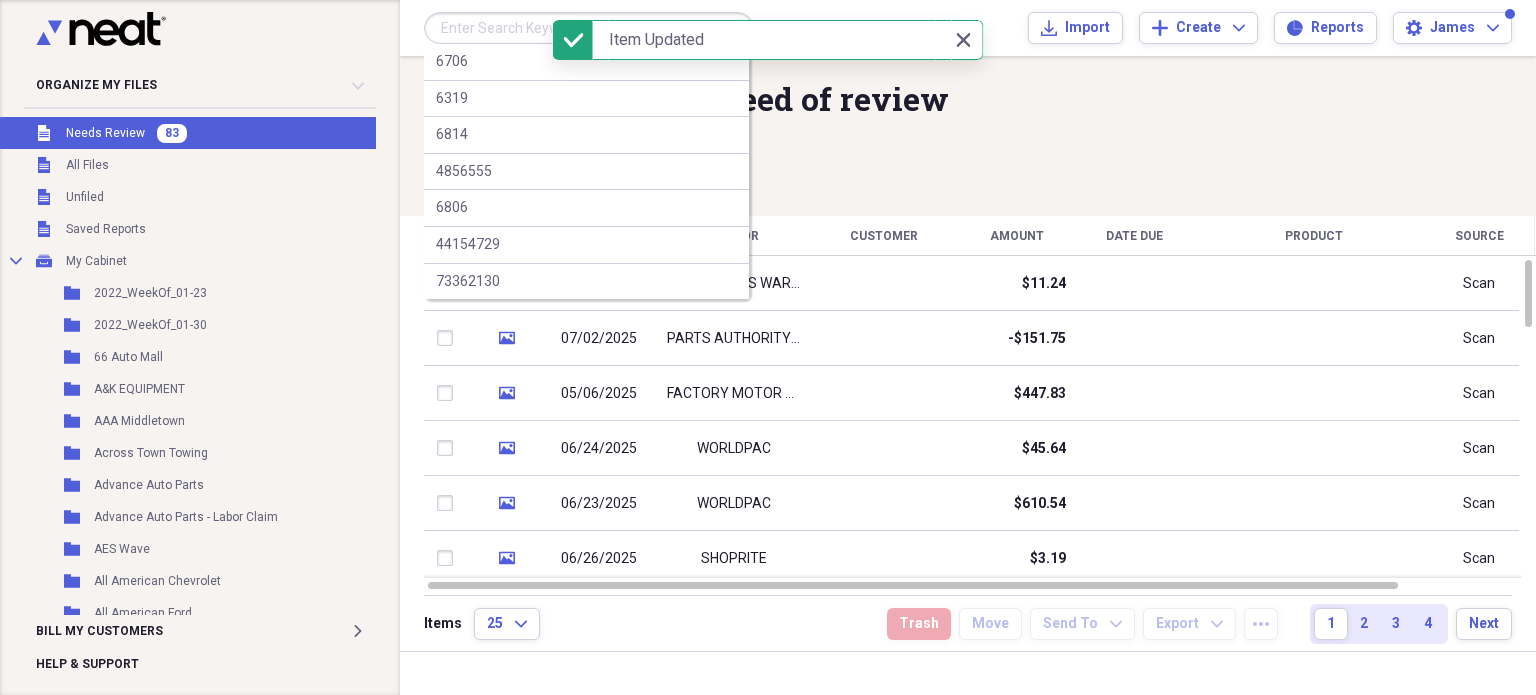 click at bounding box center (589, 28) 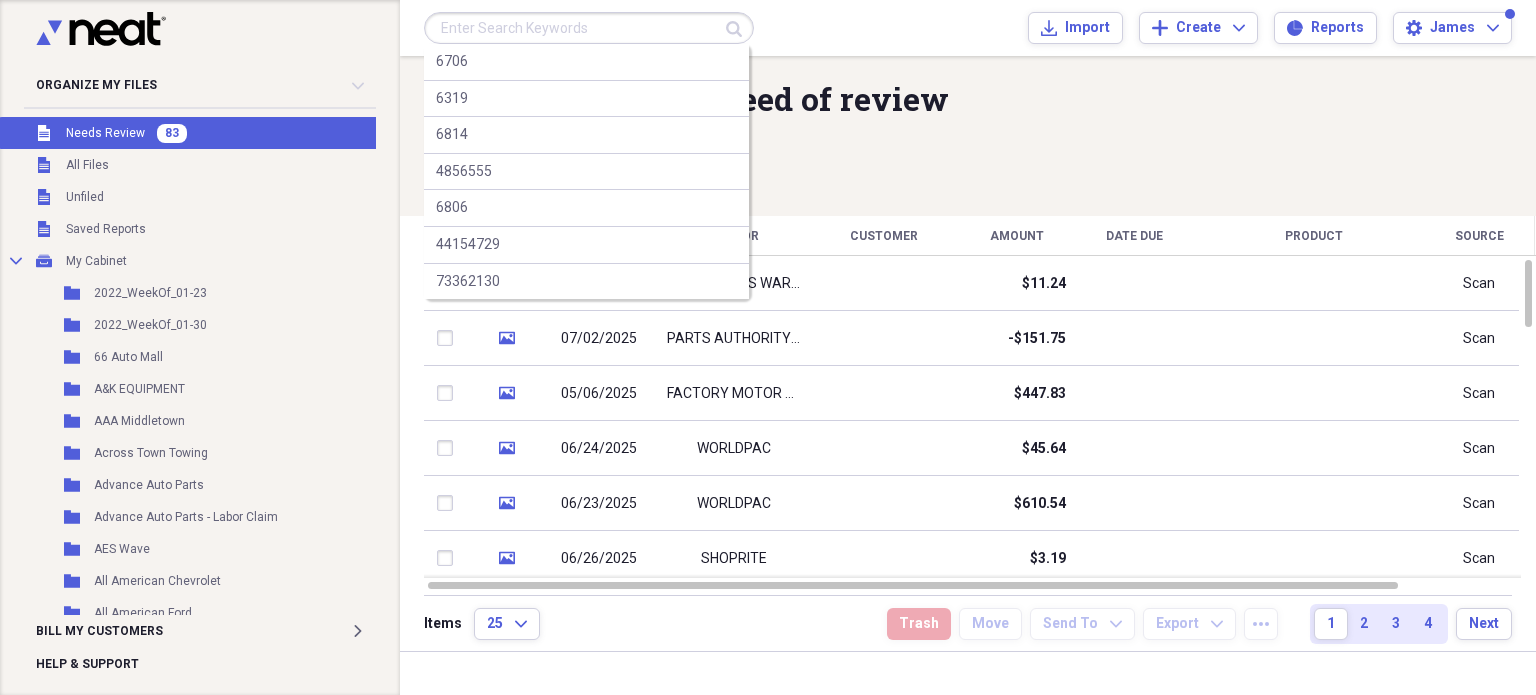 paste on "533477" 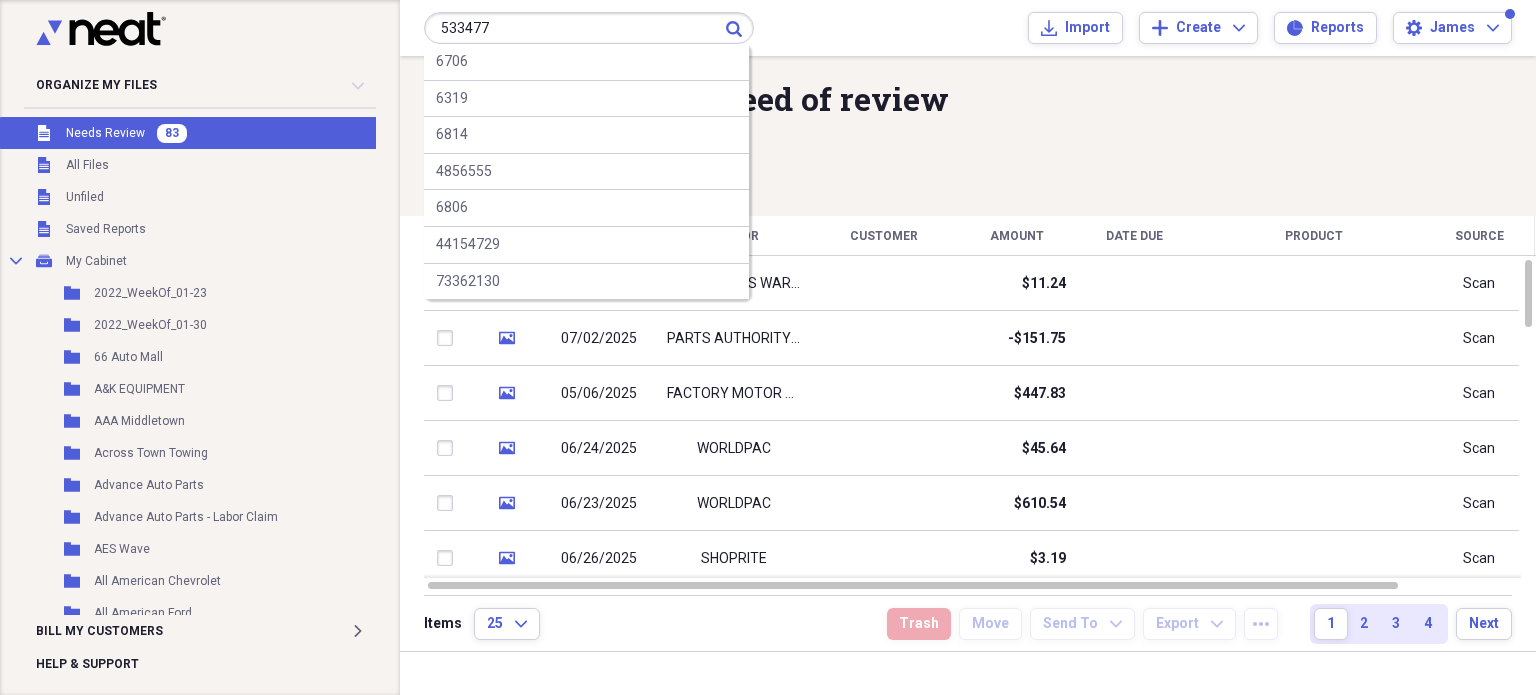 type on "533477" 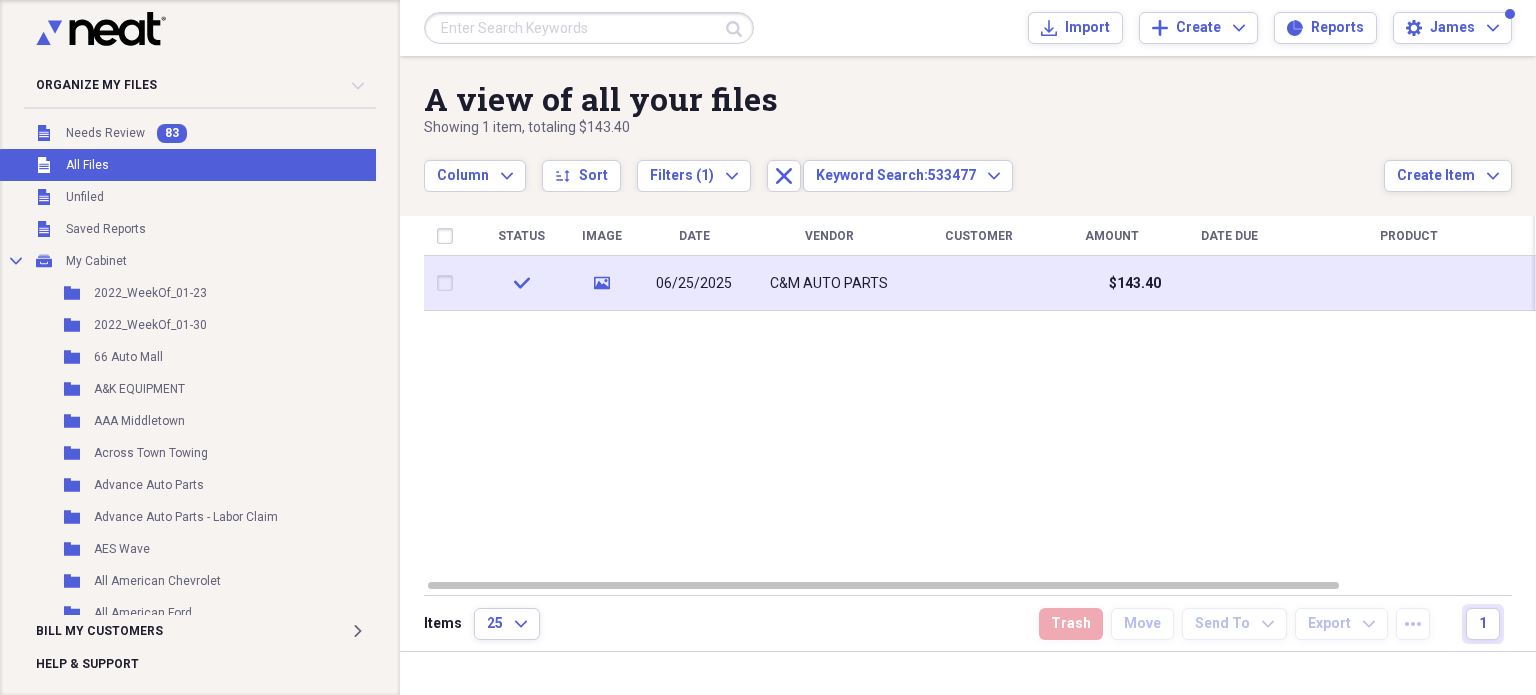 click at bounding box center [449, 283] 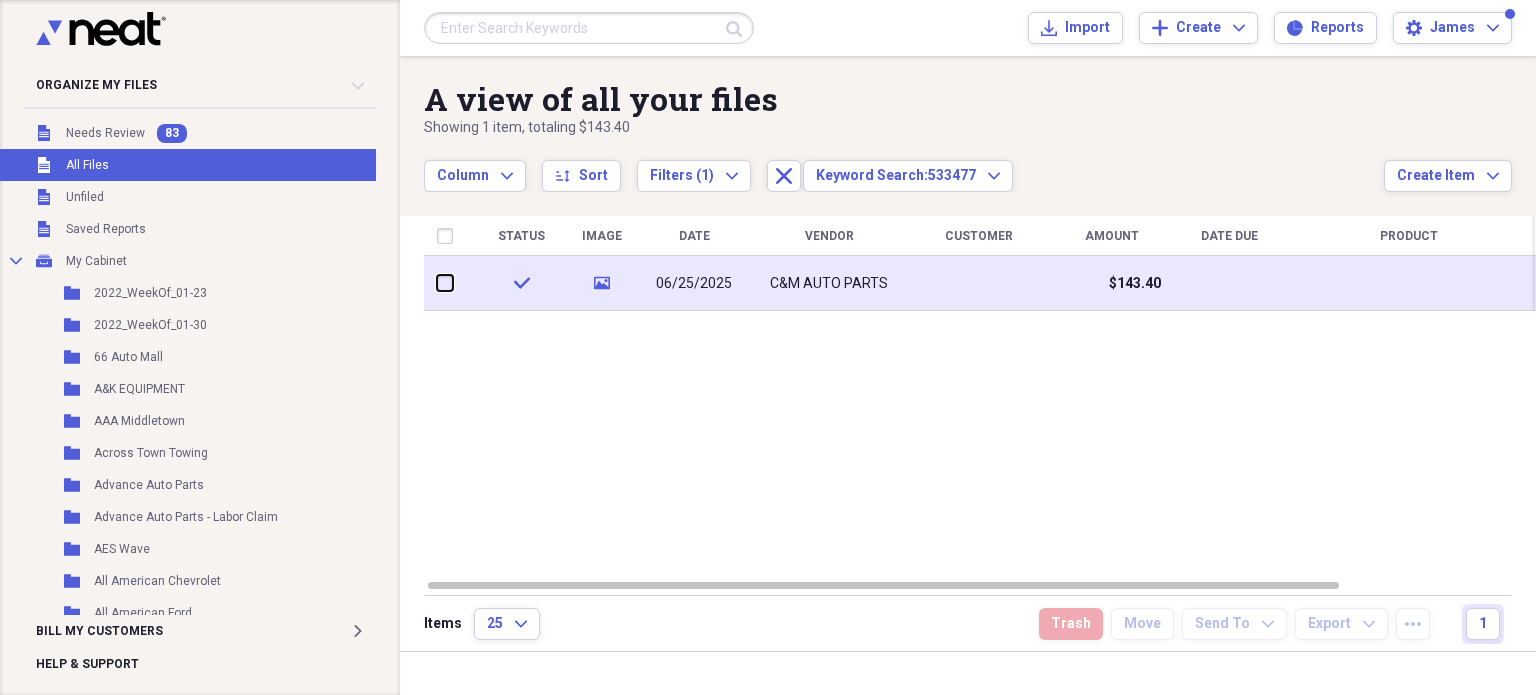 click at bounding box center (437, 283) 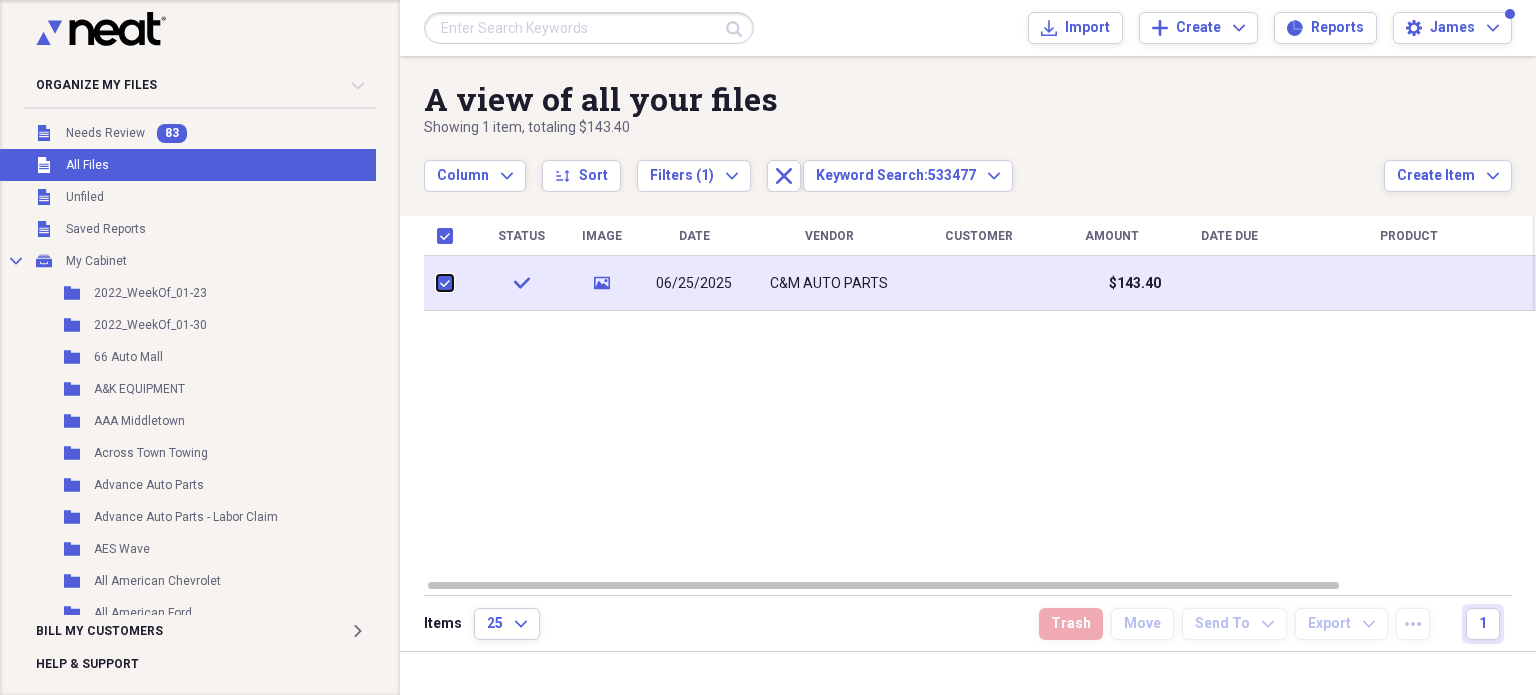 checkbox on "true" 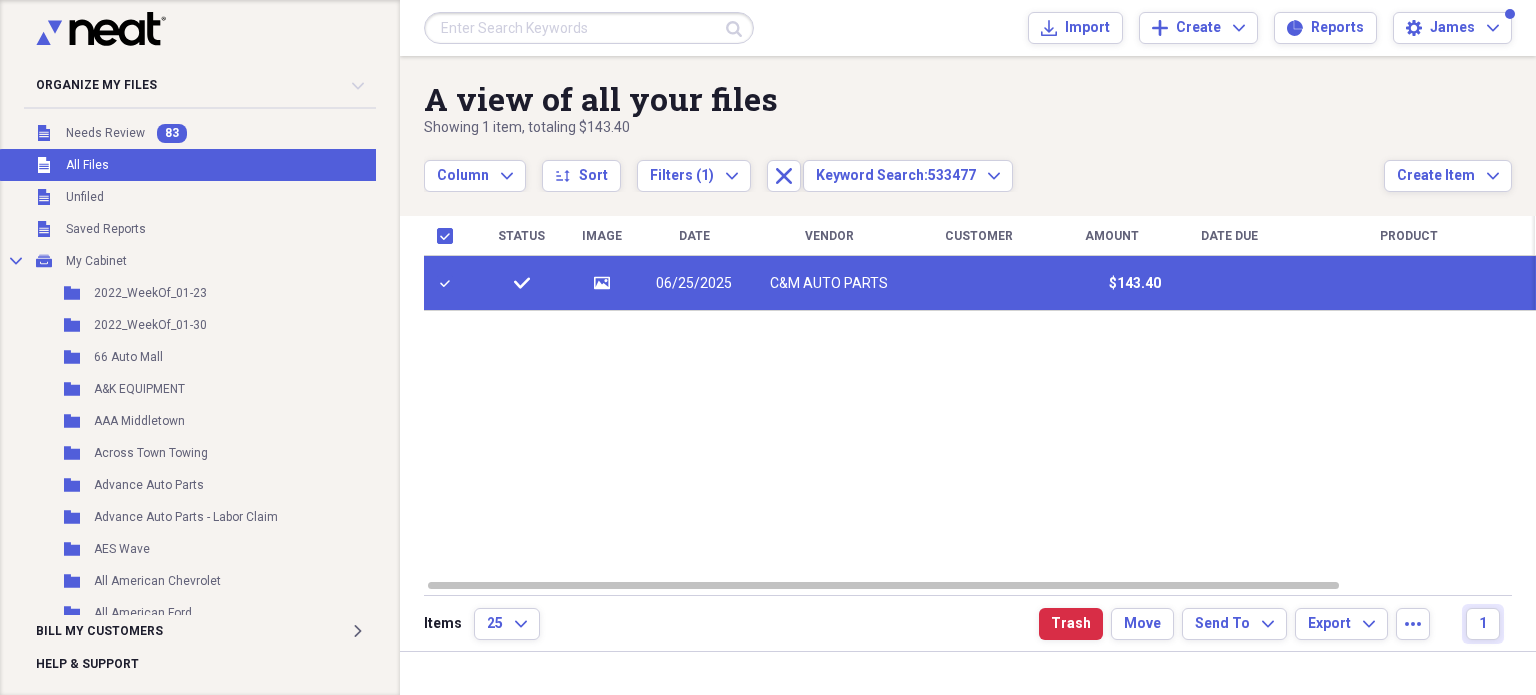 click on "more" at bounding box center (1413, 624) 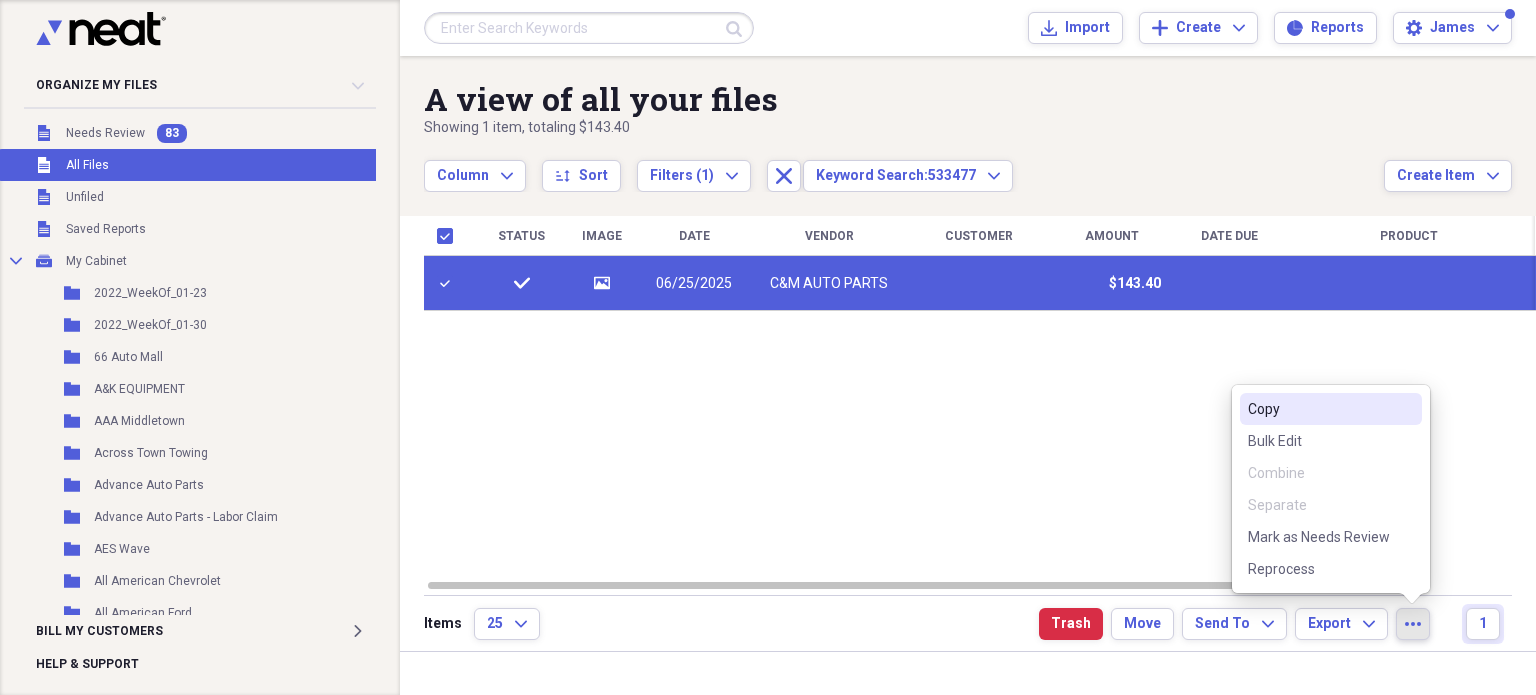 click on "more" 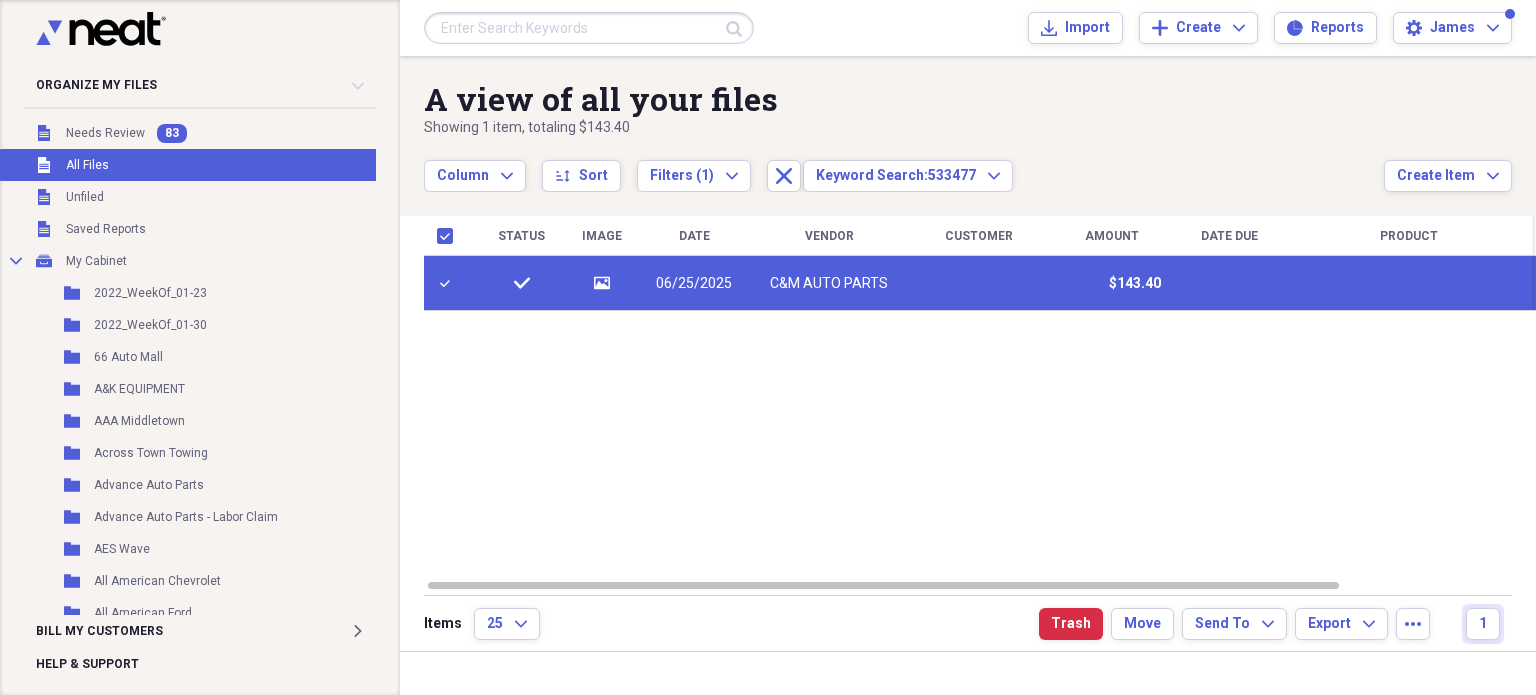 click on "Items 25 Expand Trash Move Send To Expand Export Expand more 1" at bounding box center (968, 623) 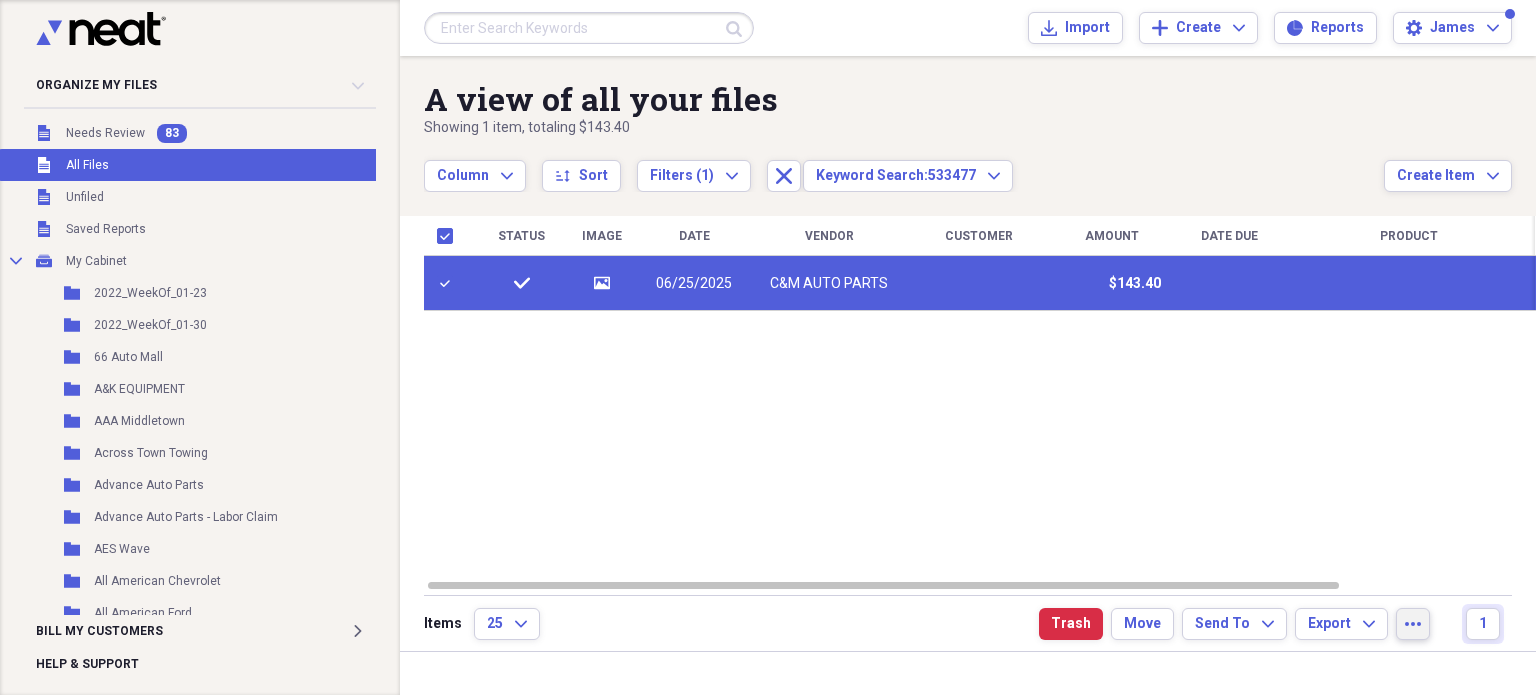 click on "more" 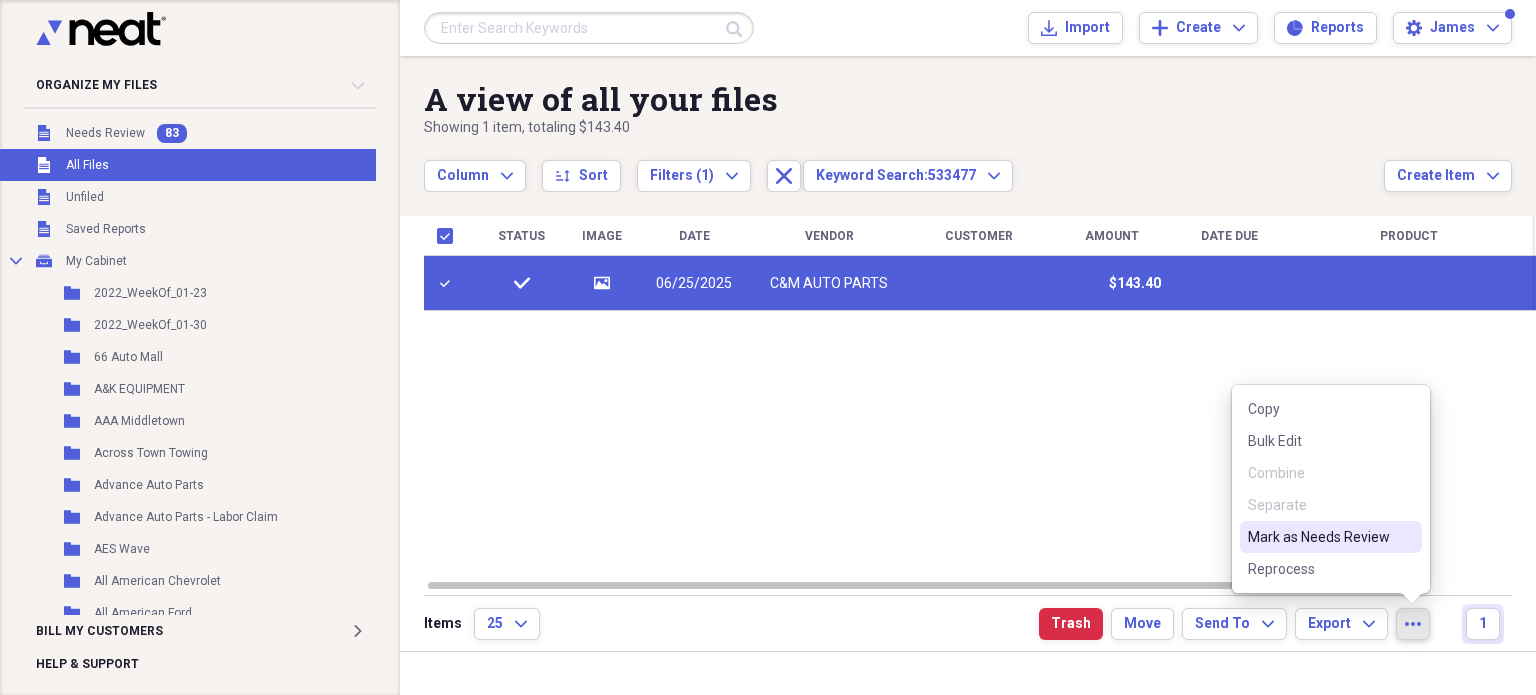 click on "Mark as Needs Review" at bounding box center (1331, 537) 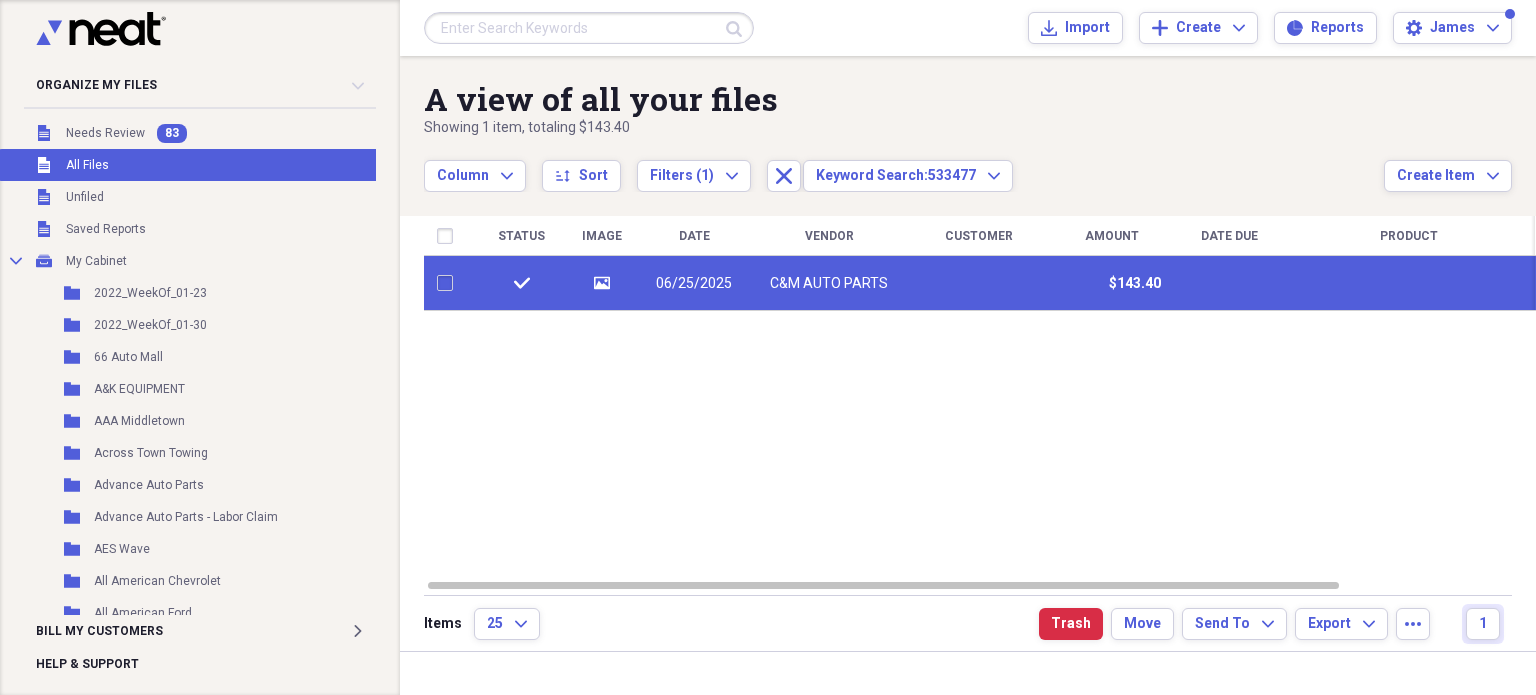 checkbox on "false" 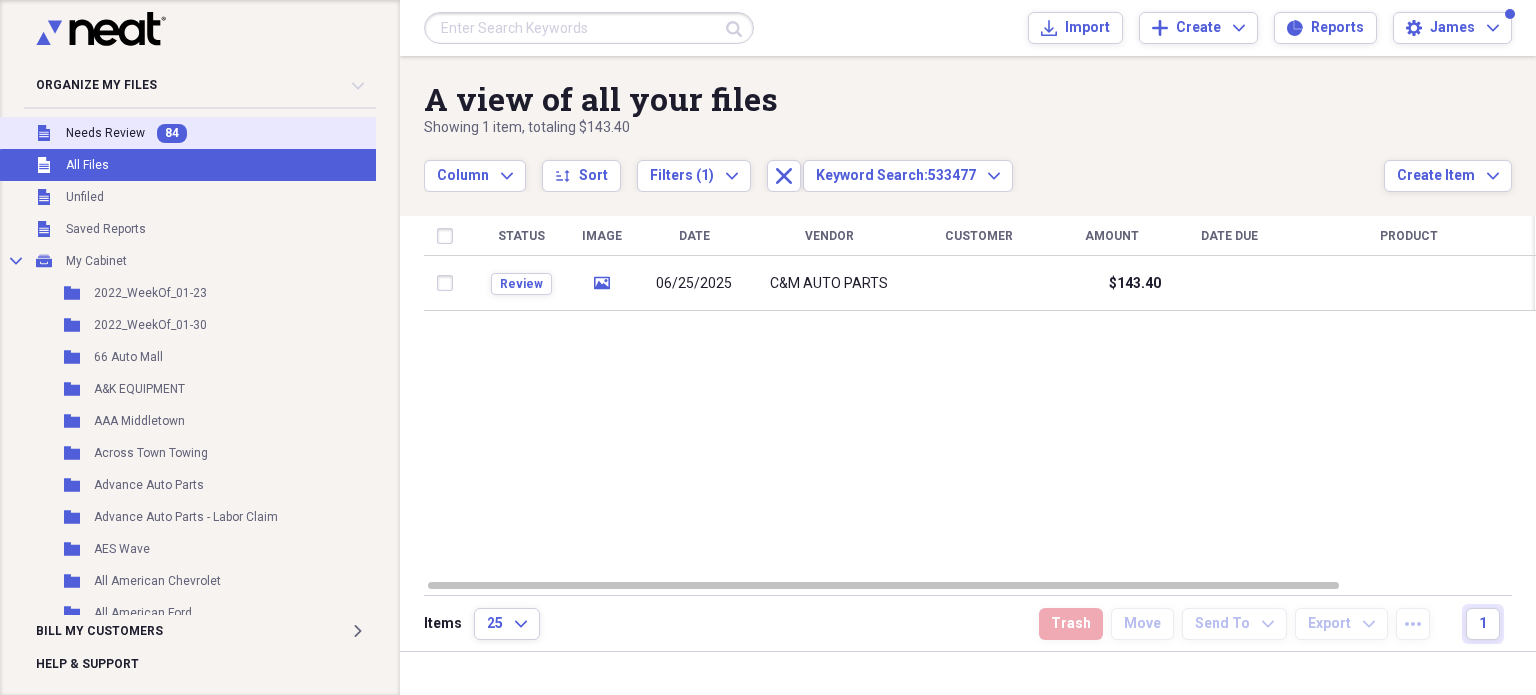 click on "84" at bounding box center [172, 133] 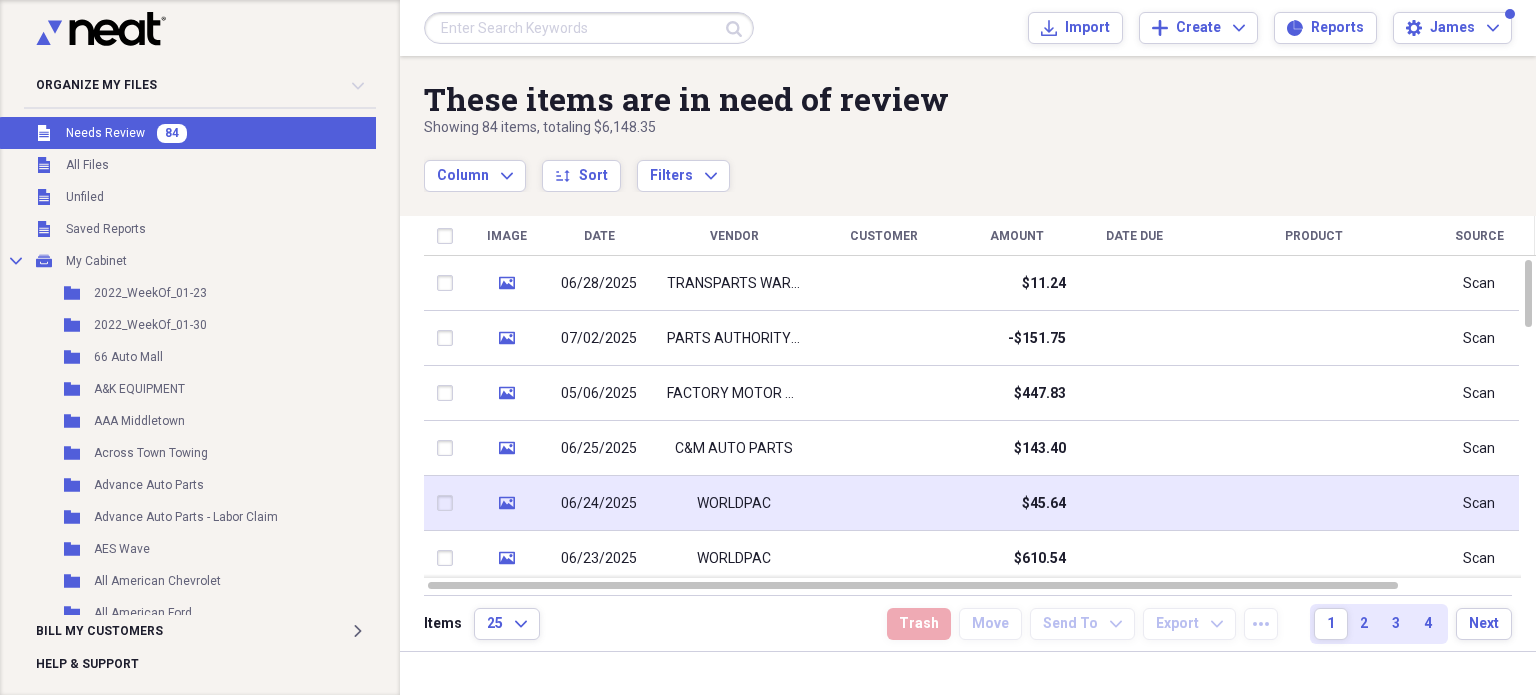 click at bounding box center (884, 503) 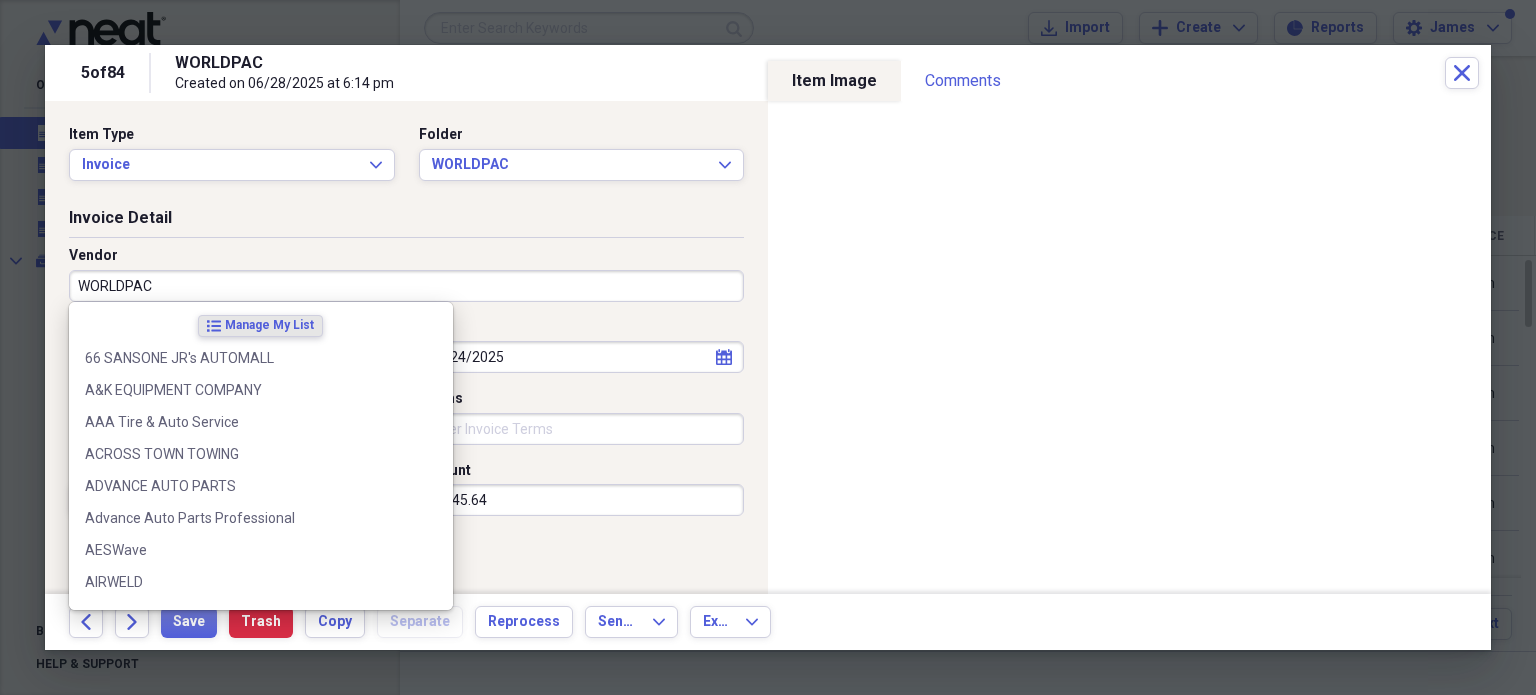 click on "WORLDPAC" at bounding box center (406, 286) 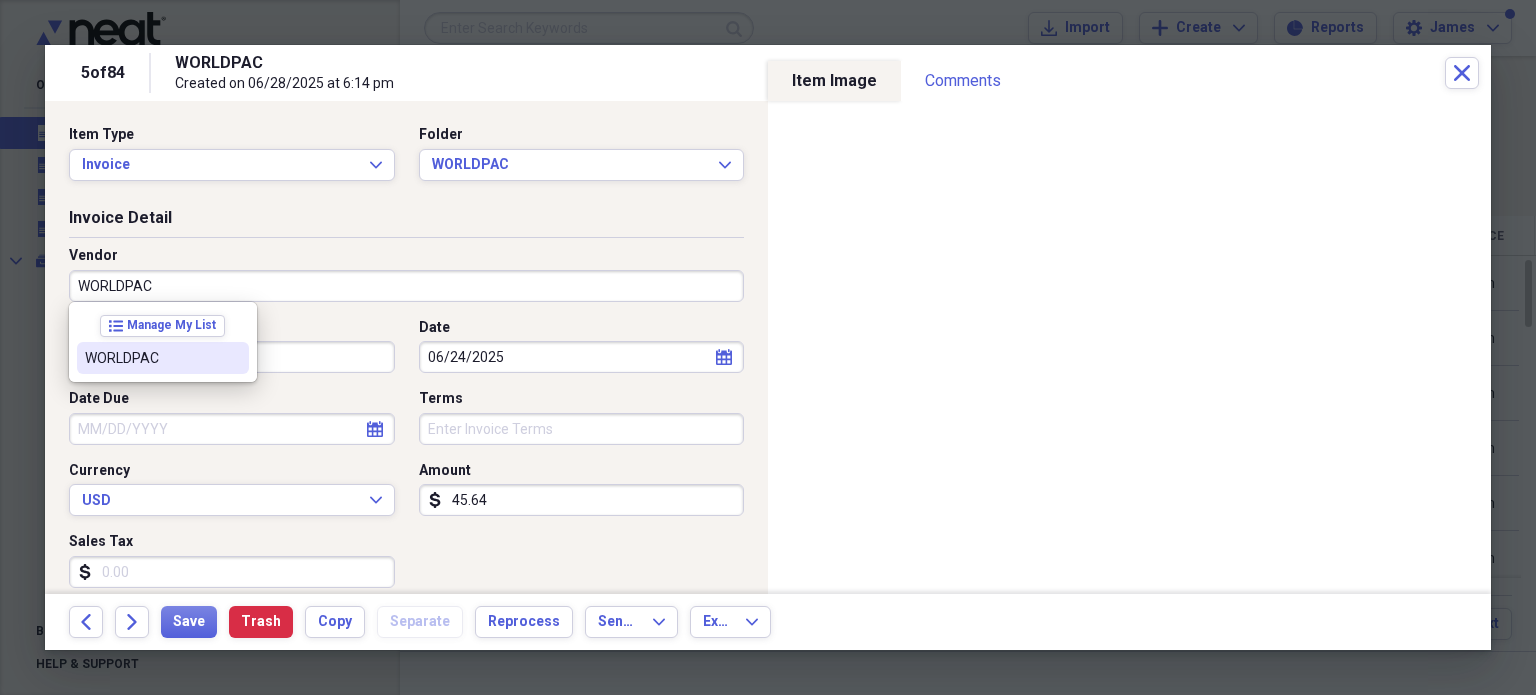 click on "WORLDPAC" at bounding box center (163, 358) 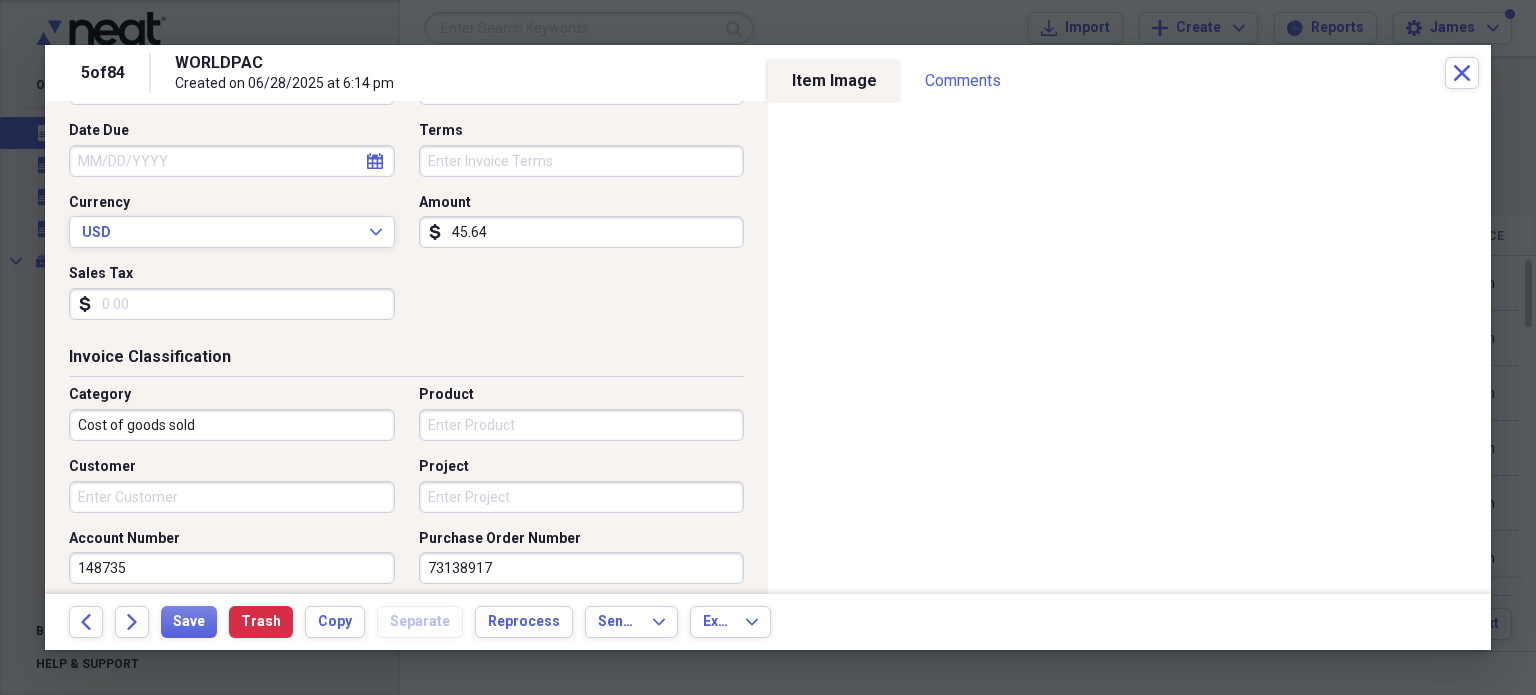 scroll, scrollTop: 328, scrollLeft: 0, axis: vertical 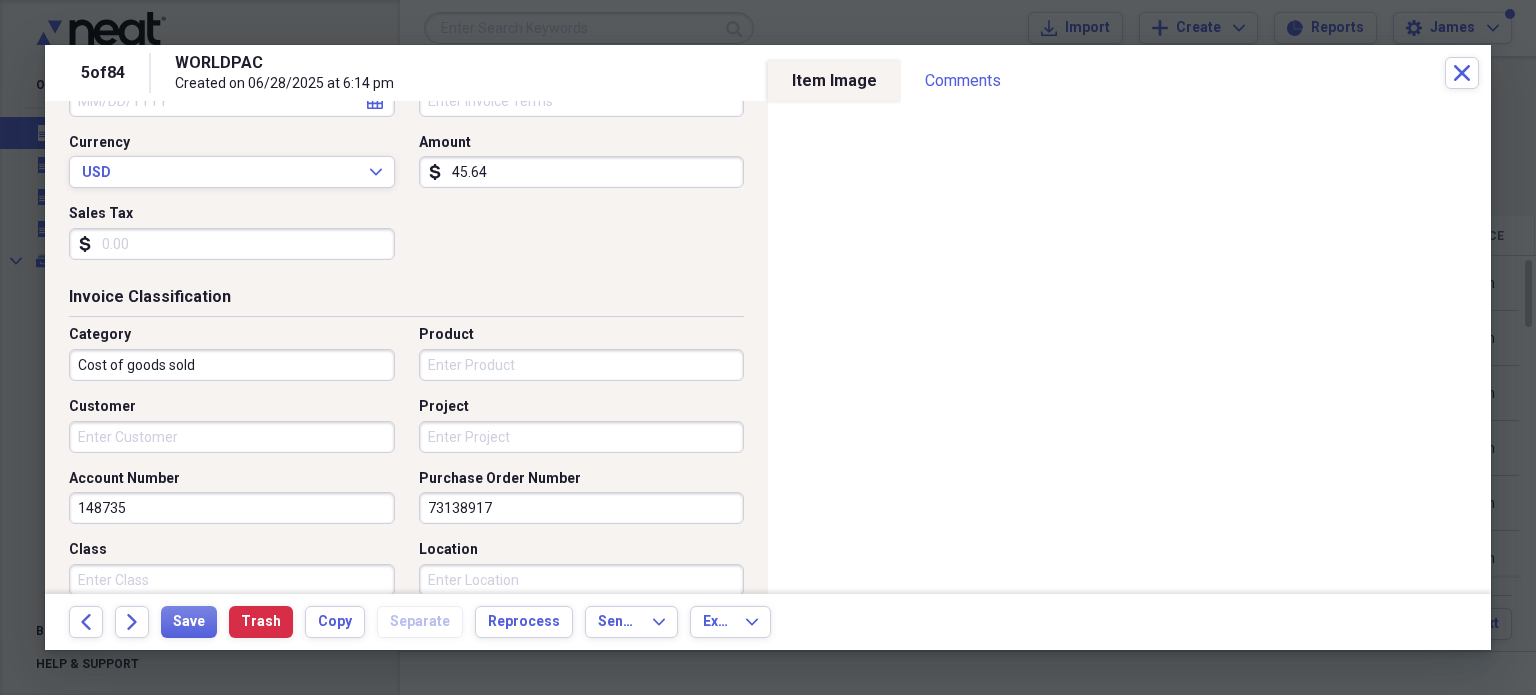 click on "Project" at bounding box center [582, 437] 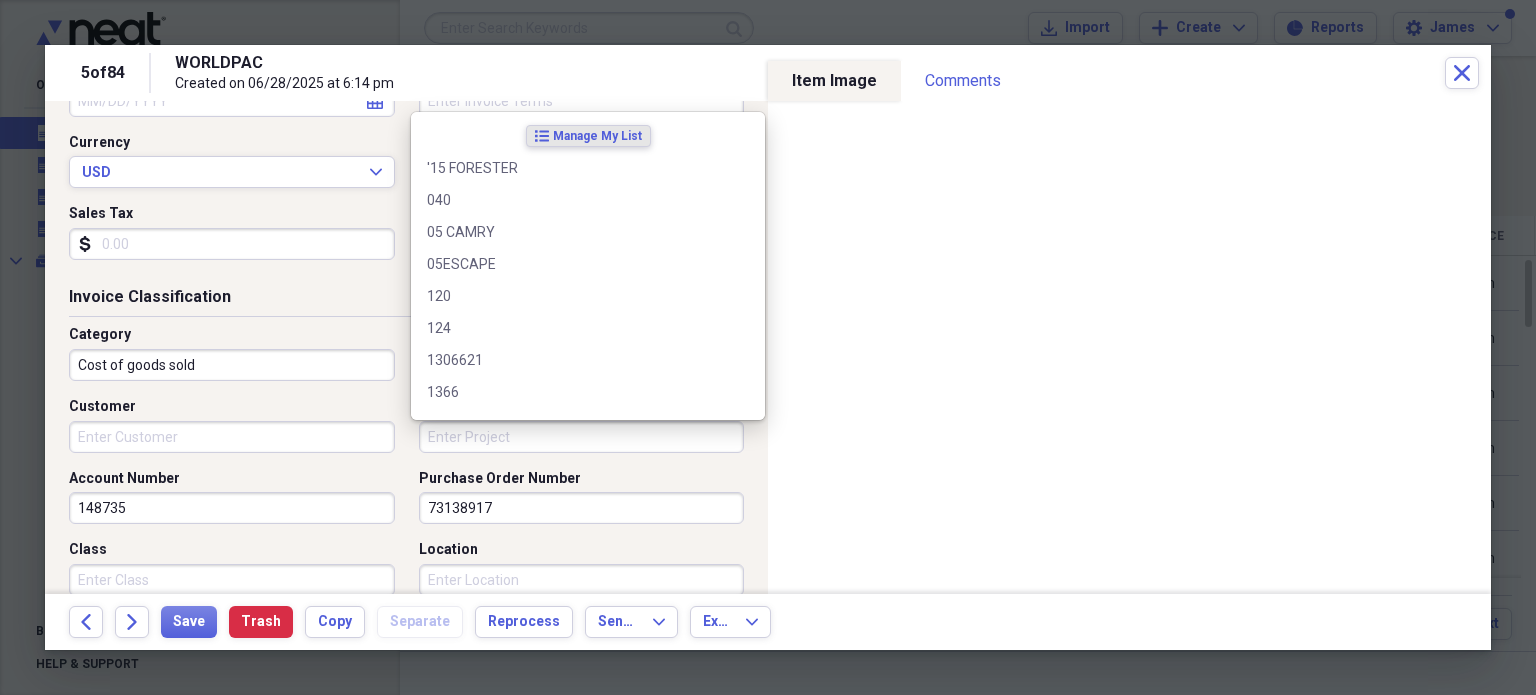 click on "Project" at bounding box center [582, 437] 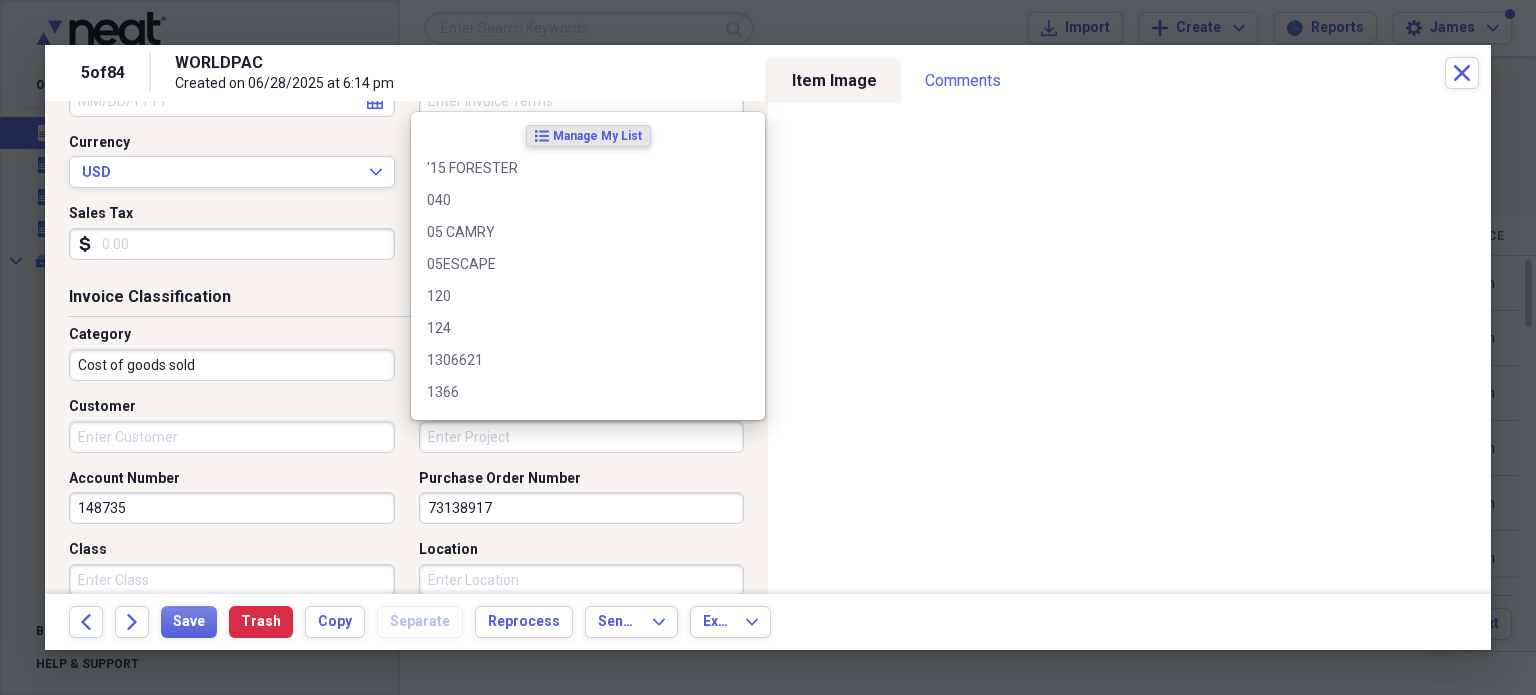 click on "Project" at bounding box center [582, 437] 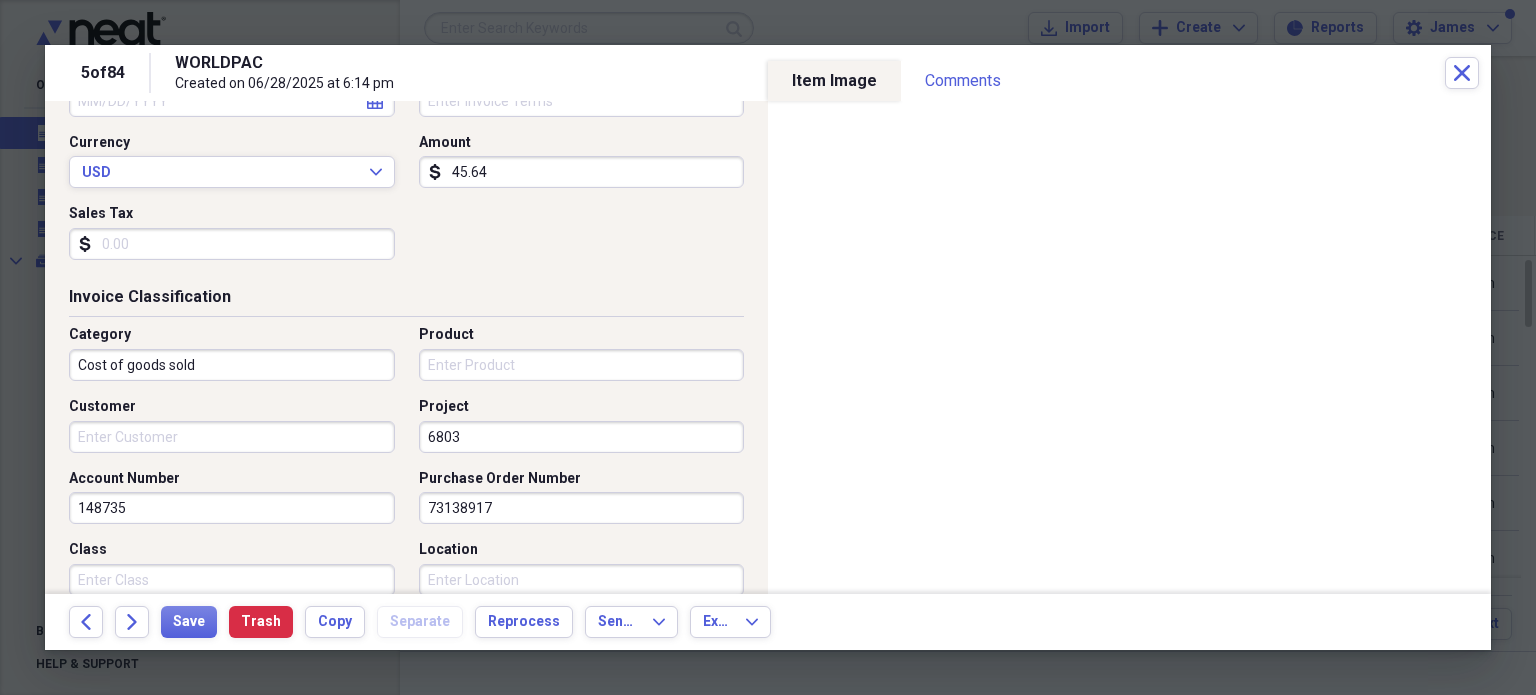 type on "6803" 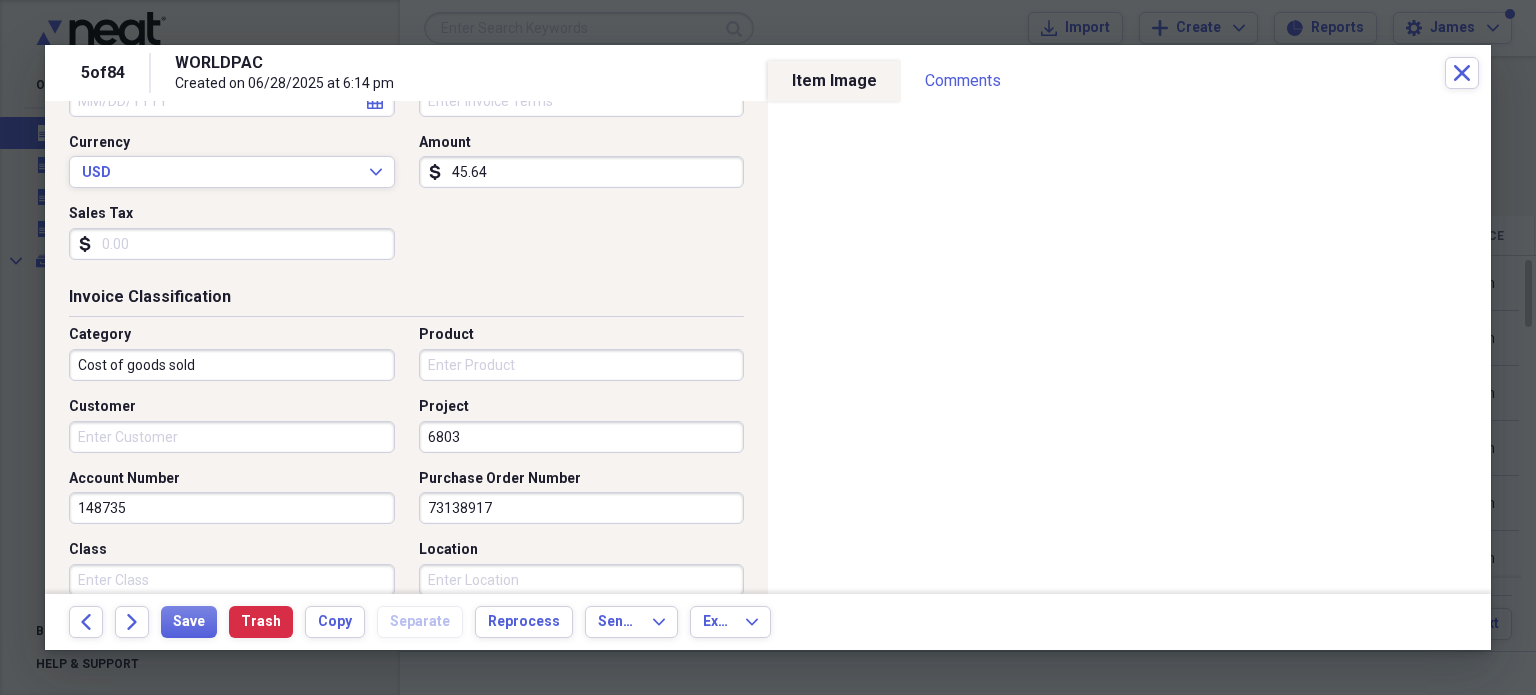 click on "73138917" at bounding box center [582, 508] 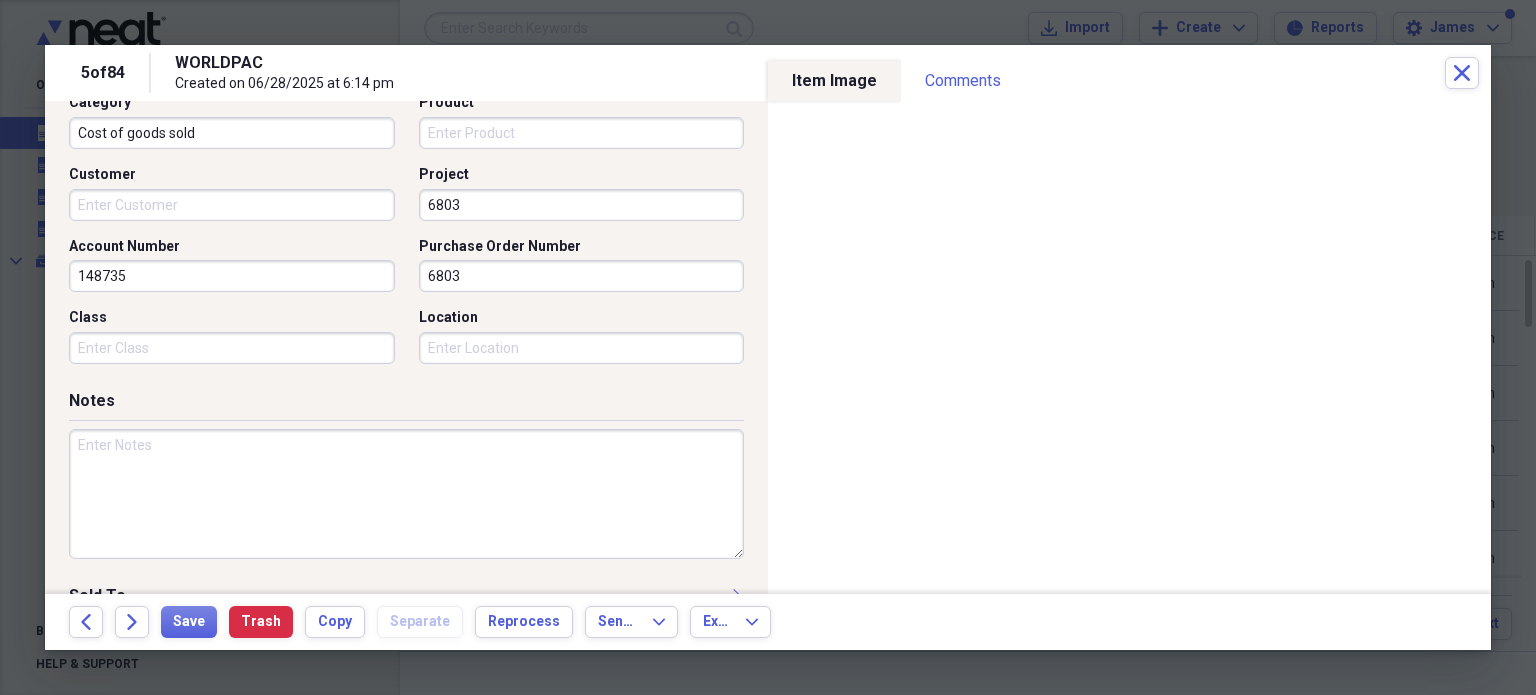 scroll, scrollTop: 568, scrollLeft: 0, axis: vertical 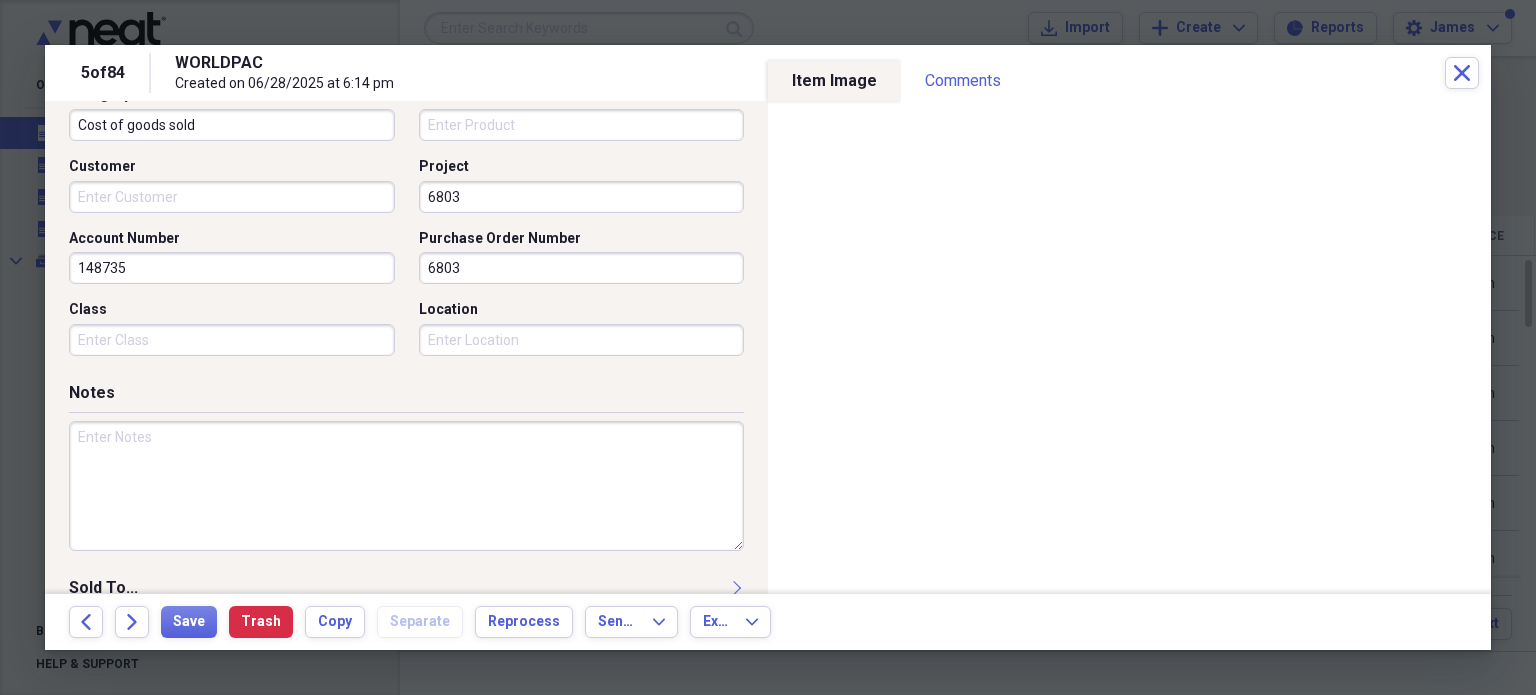 type on "6803" 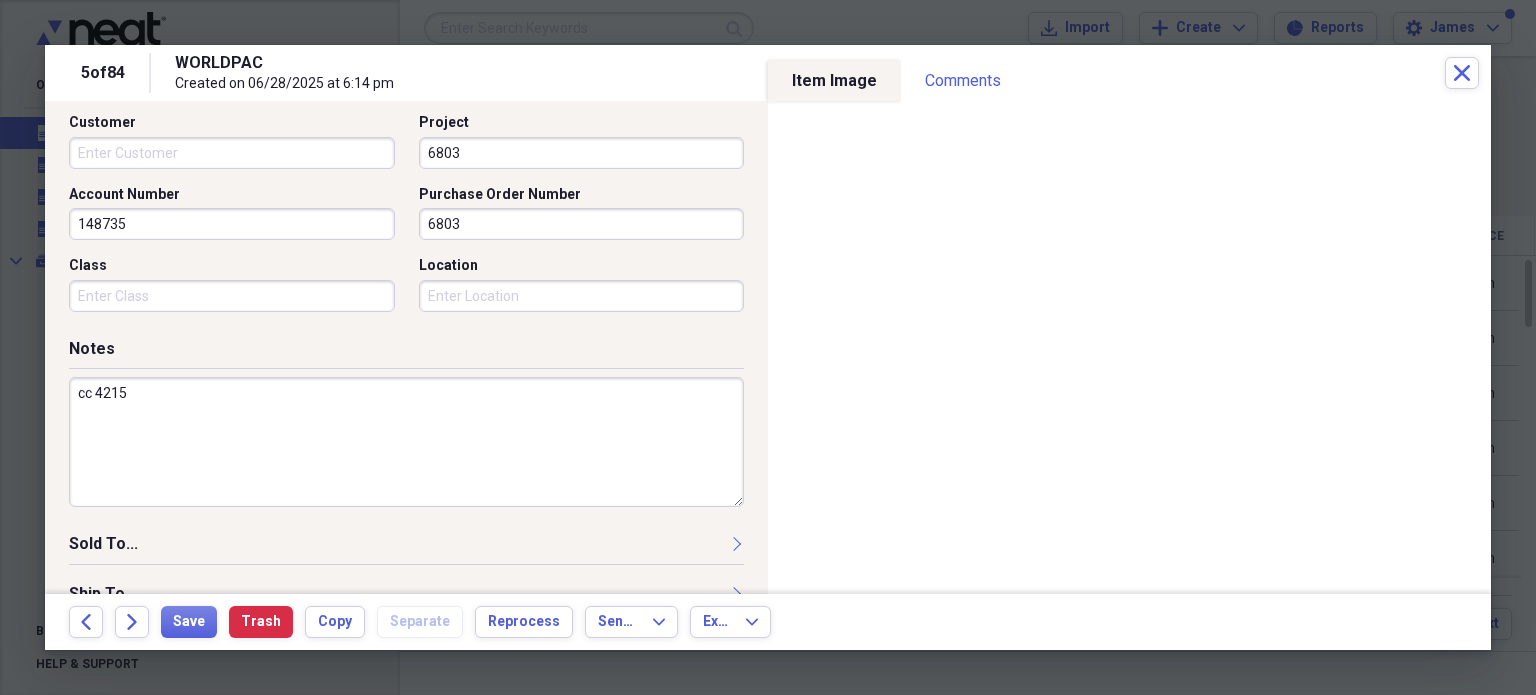 scroll, scrollTop: 621, scrollLeft: 0, axis: vertical 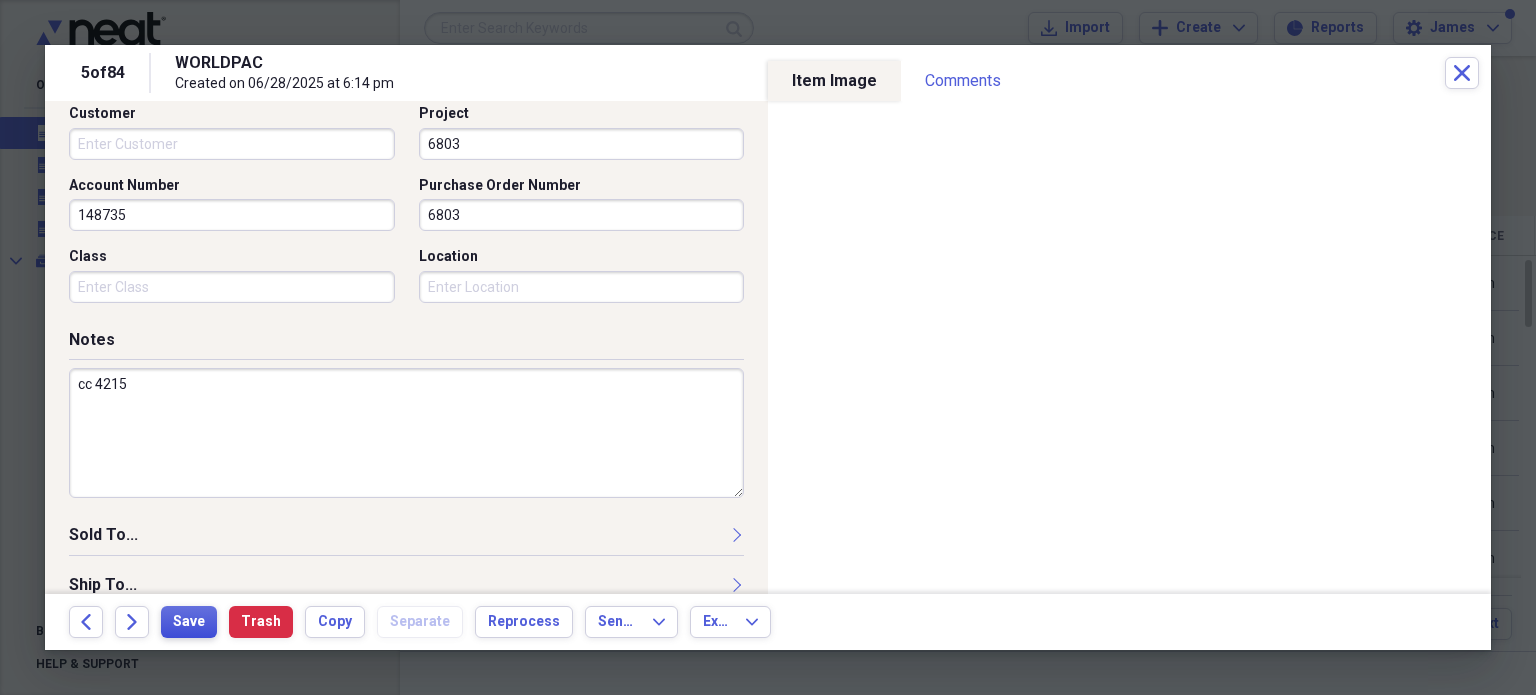 type on "cc 4215" 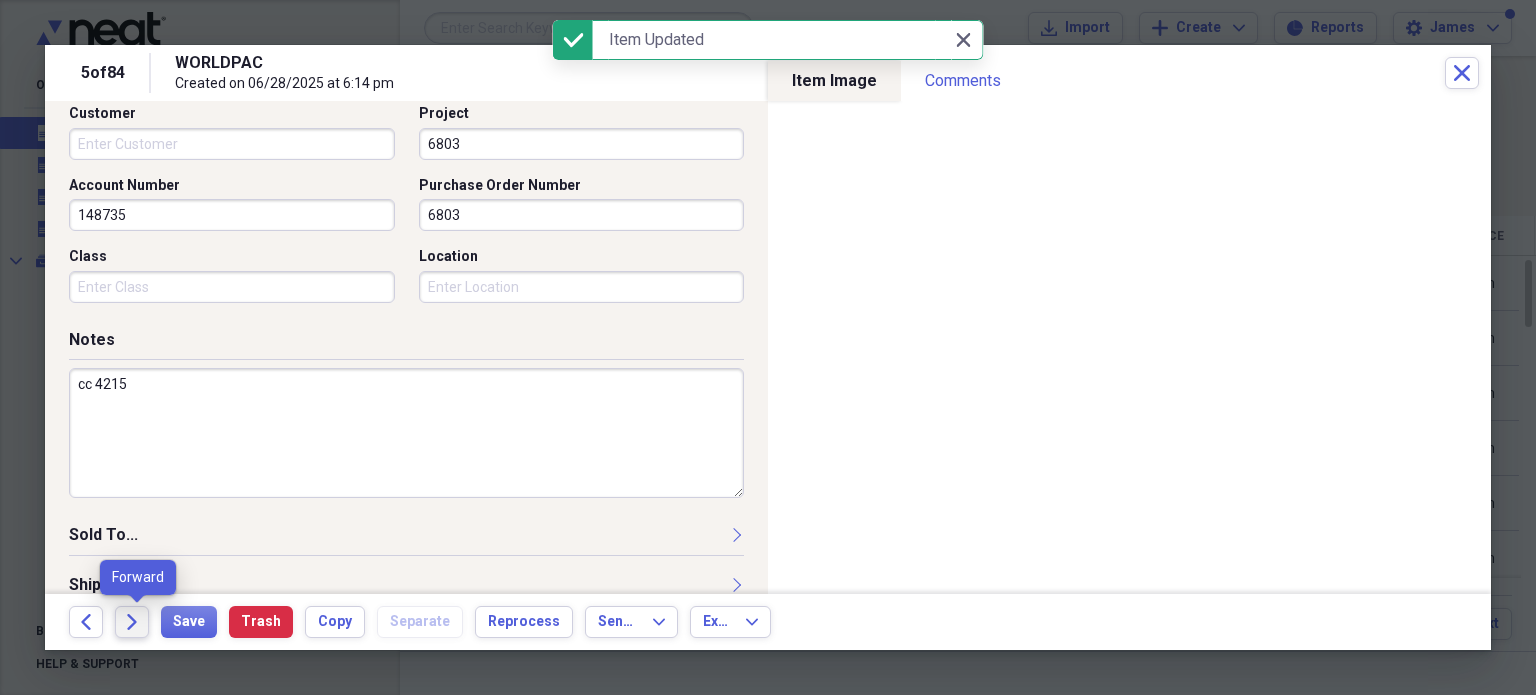 click on "Forward" 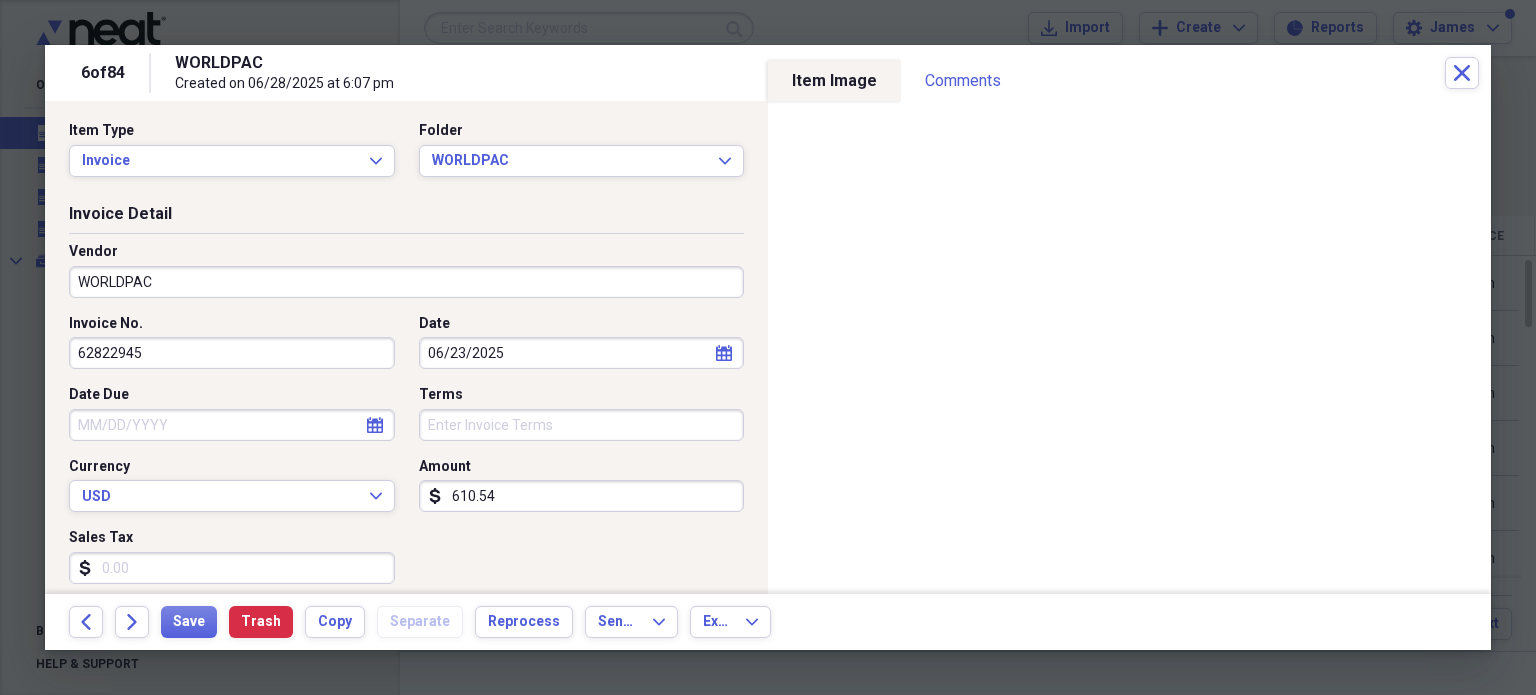 scroll, scrollTop: 0, scrollLeft: 0, axis: both 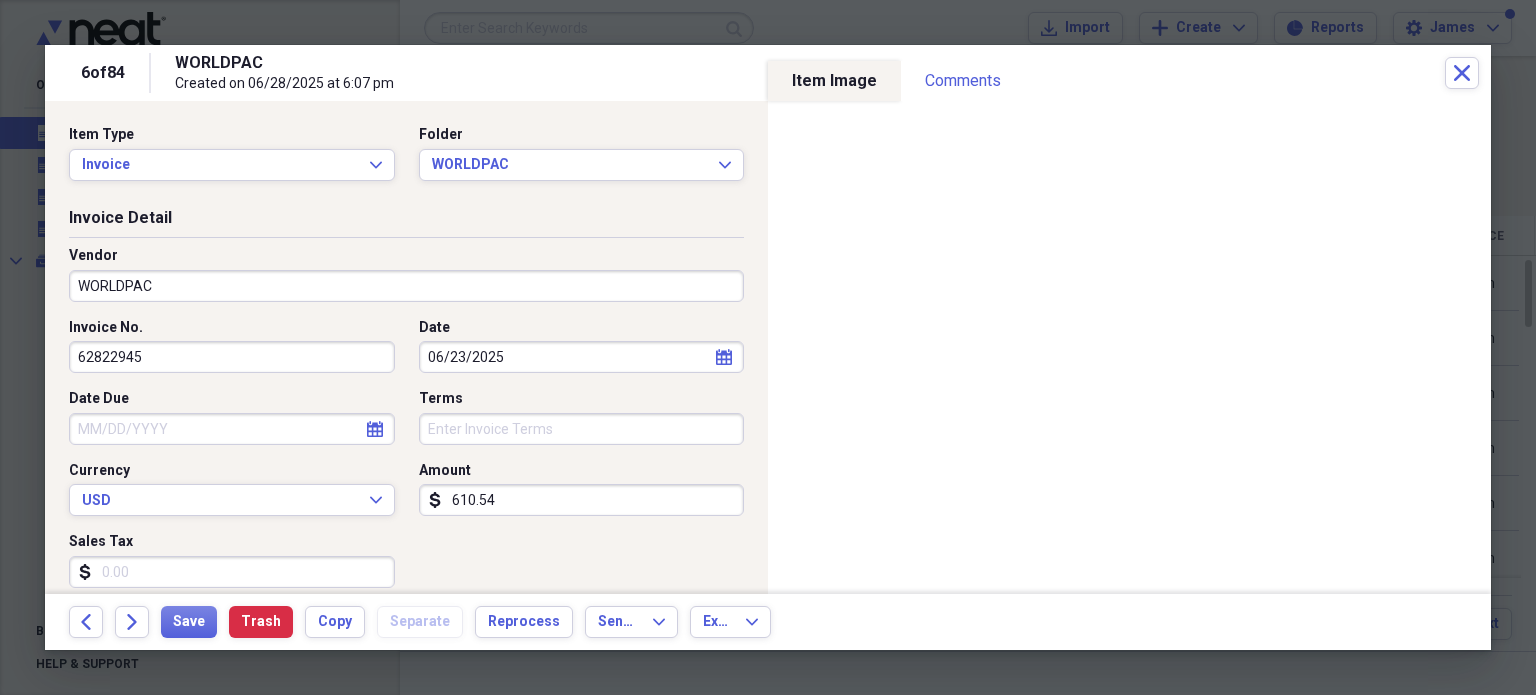 click on "62822945" at bounding box center [232, 357] 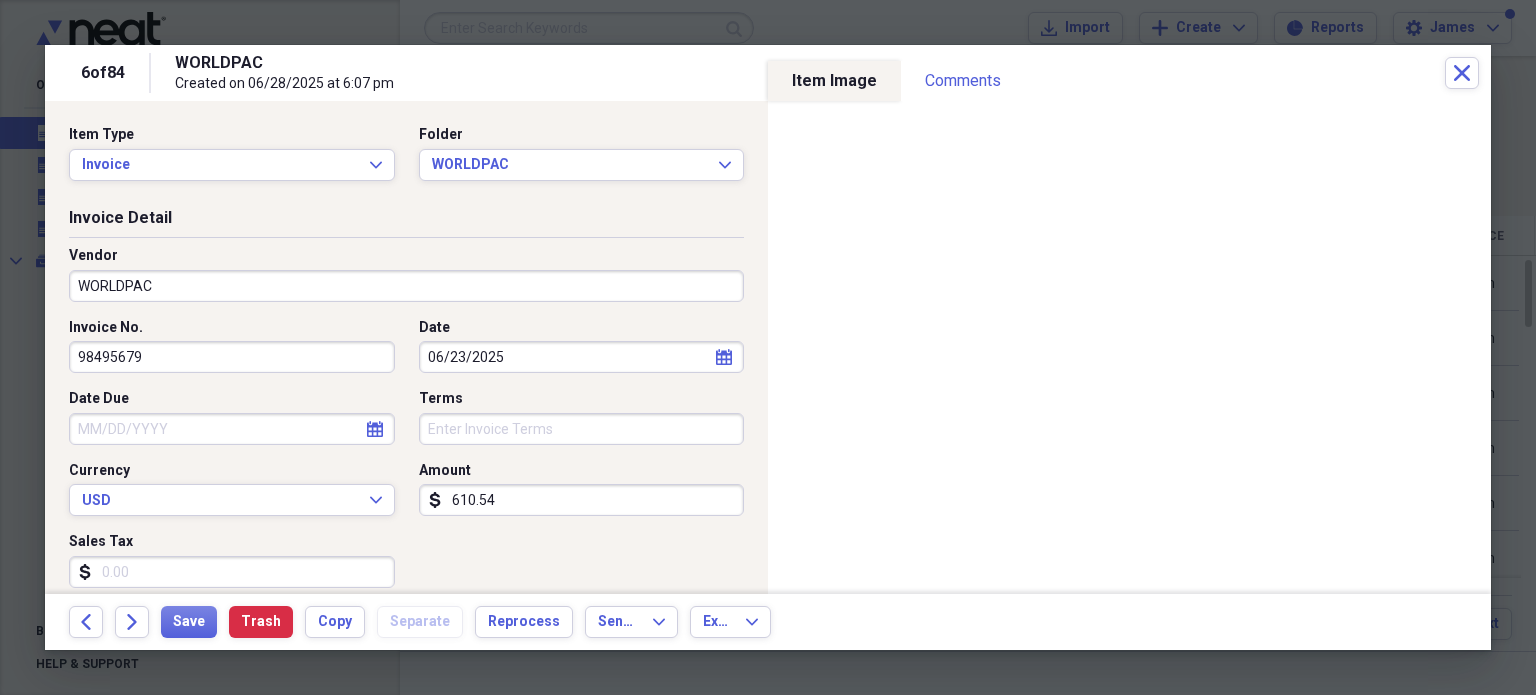 type on "98495679" 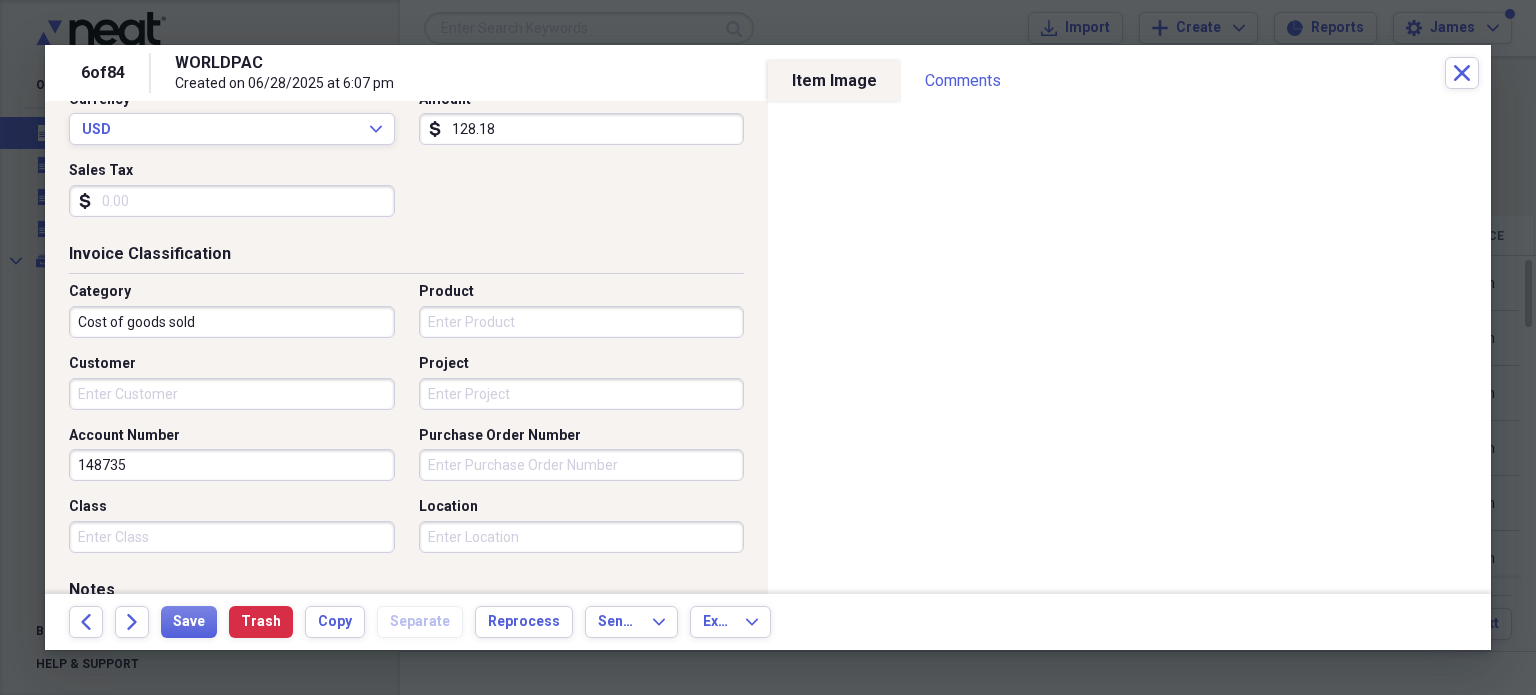 scroll, scrollTop: 373, scrollLeft: 0, axis: vertical 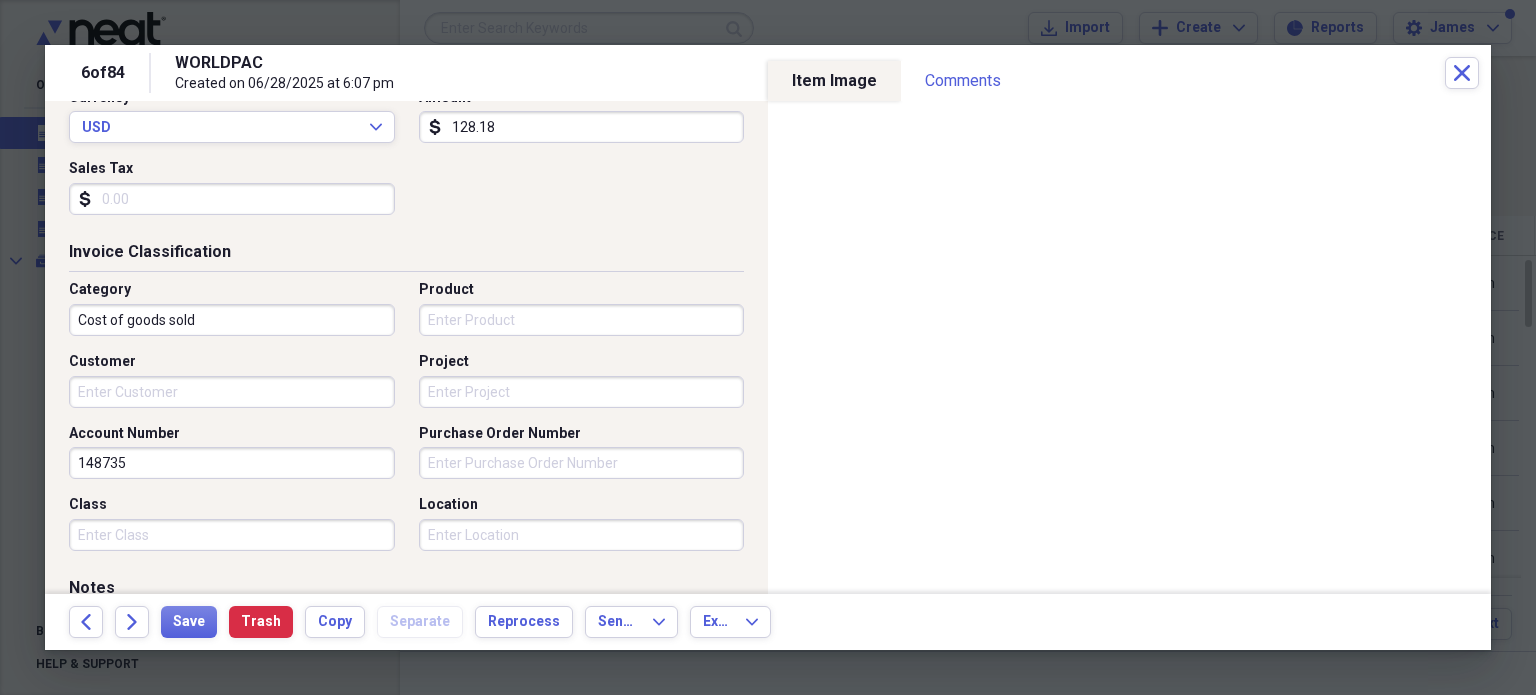 type on "128.18" 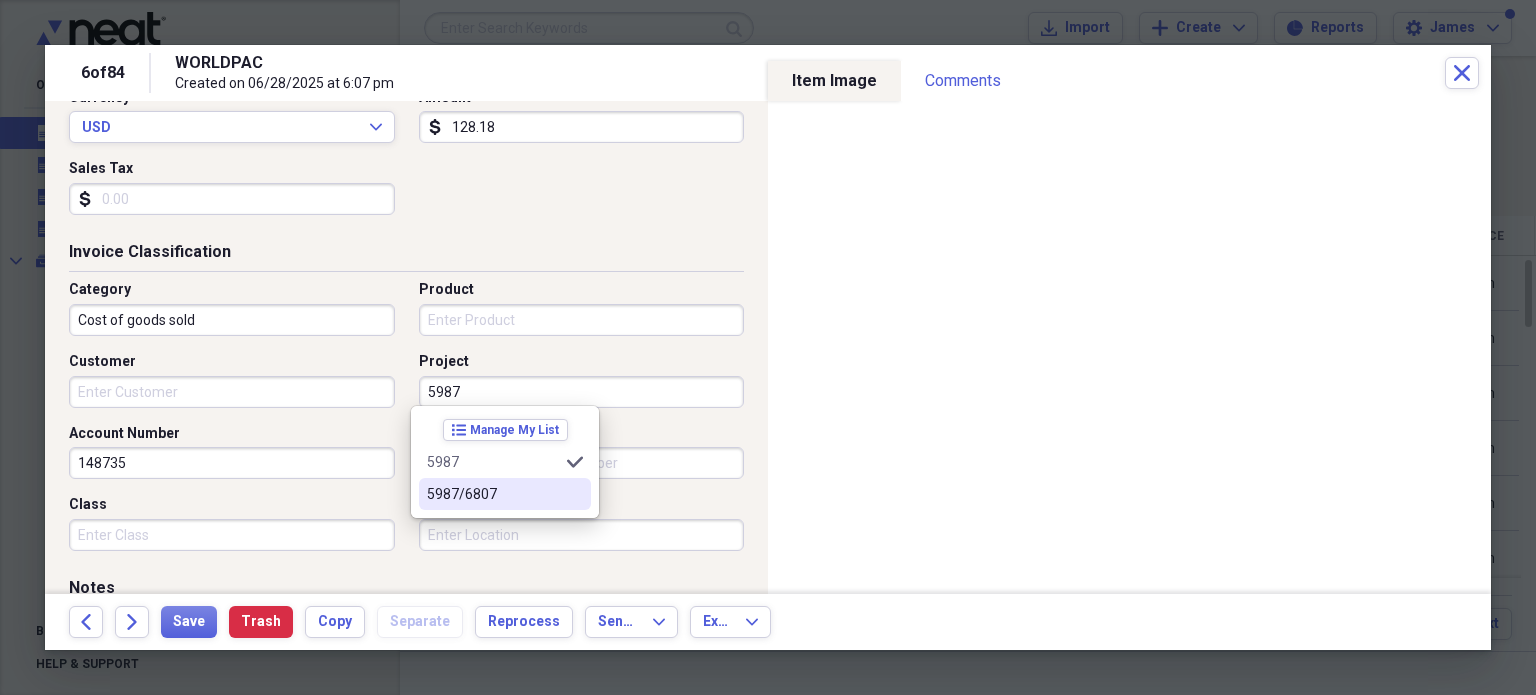 type on "5987" 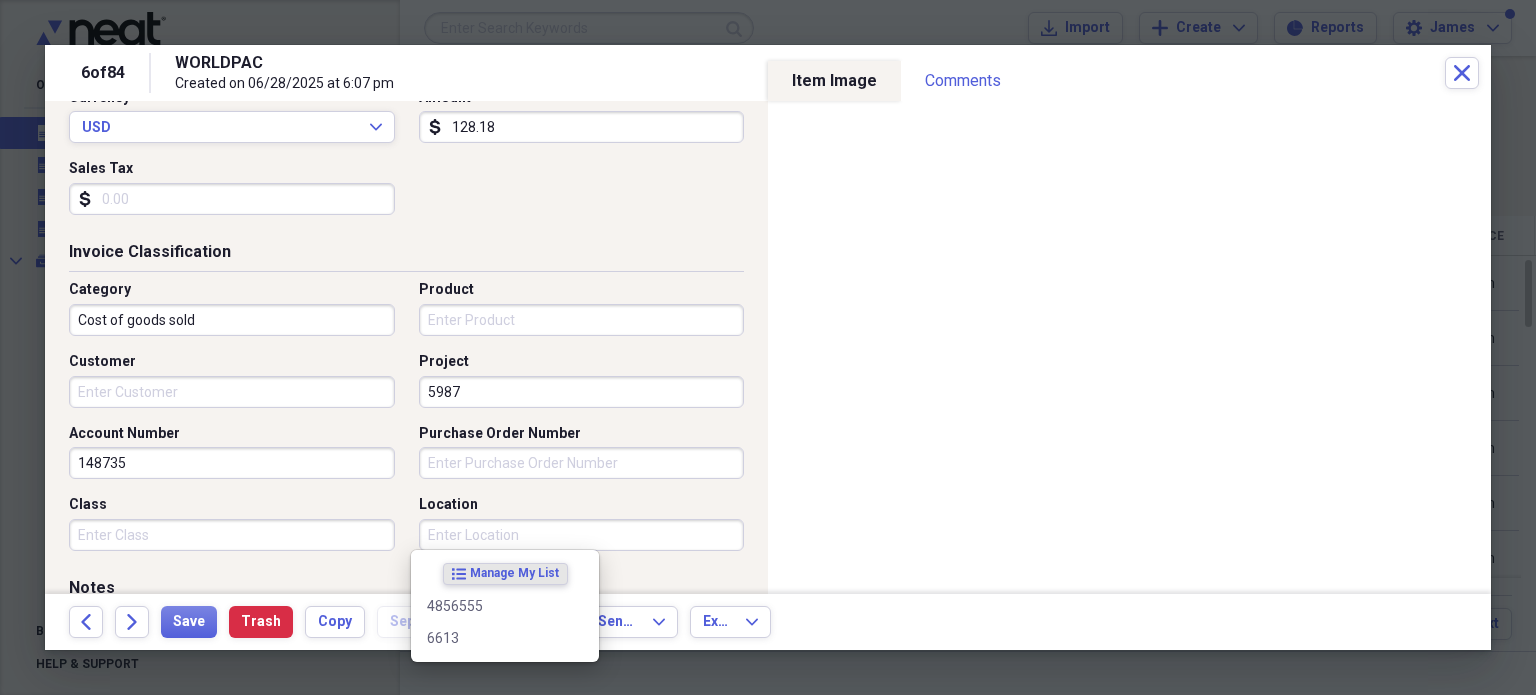 click on "Location" at bounding box center [582, 535] 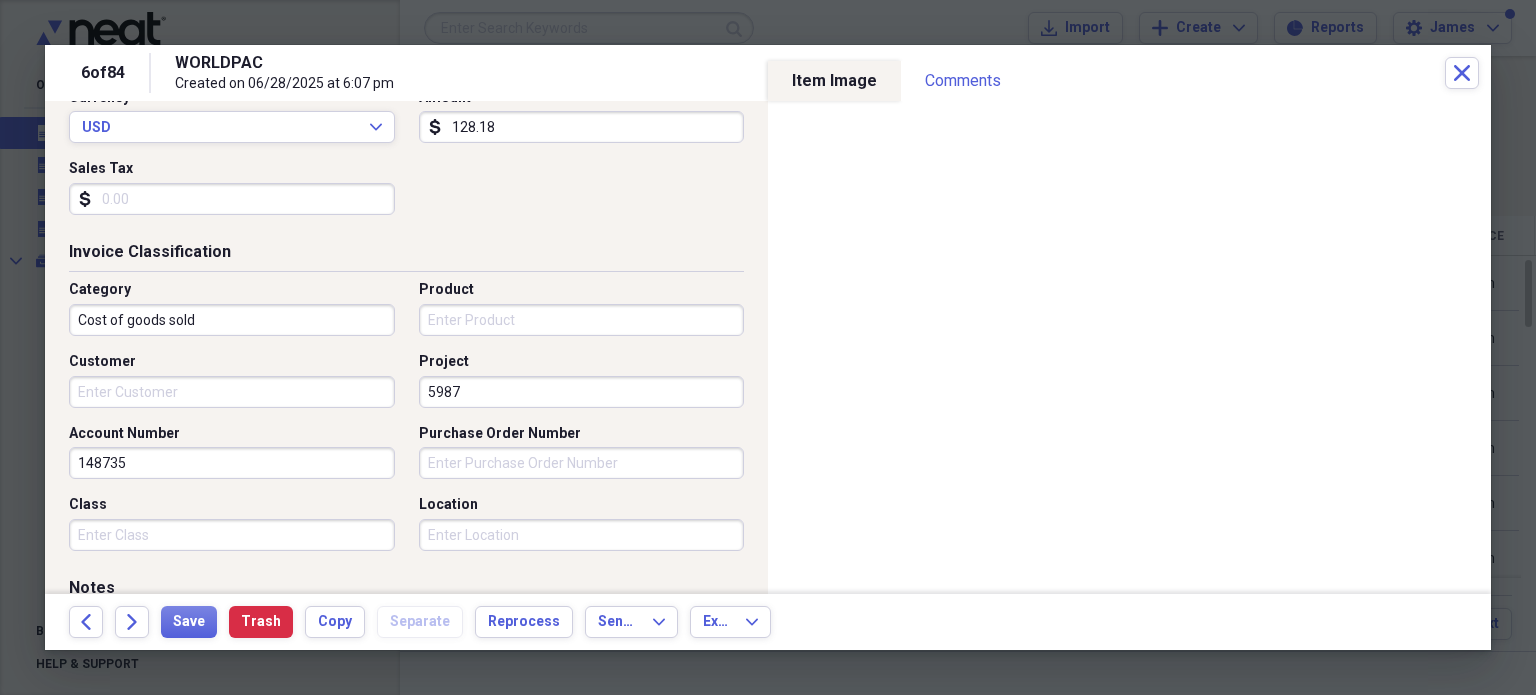 click on "Purchase Order Number" at bounding box center [582, 463] 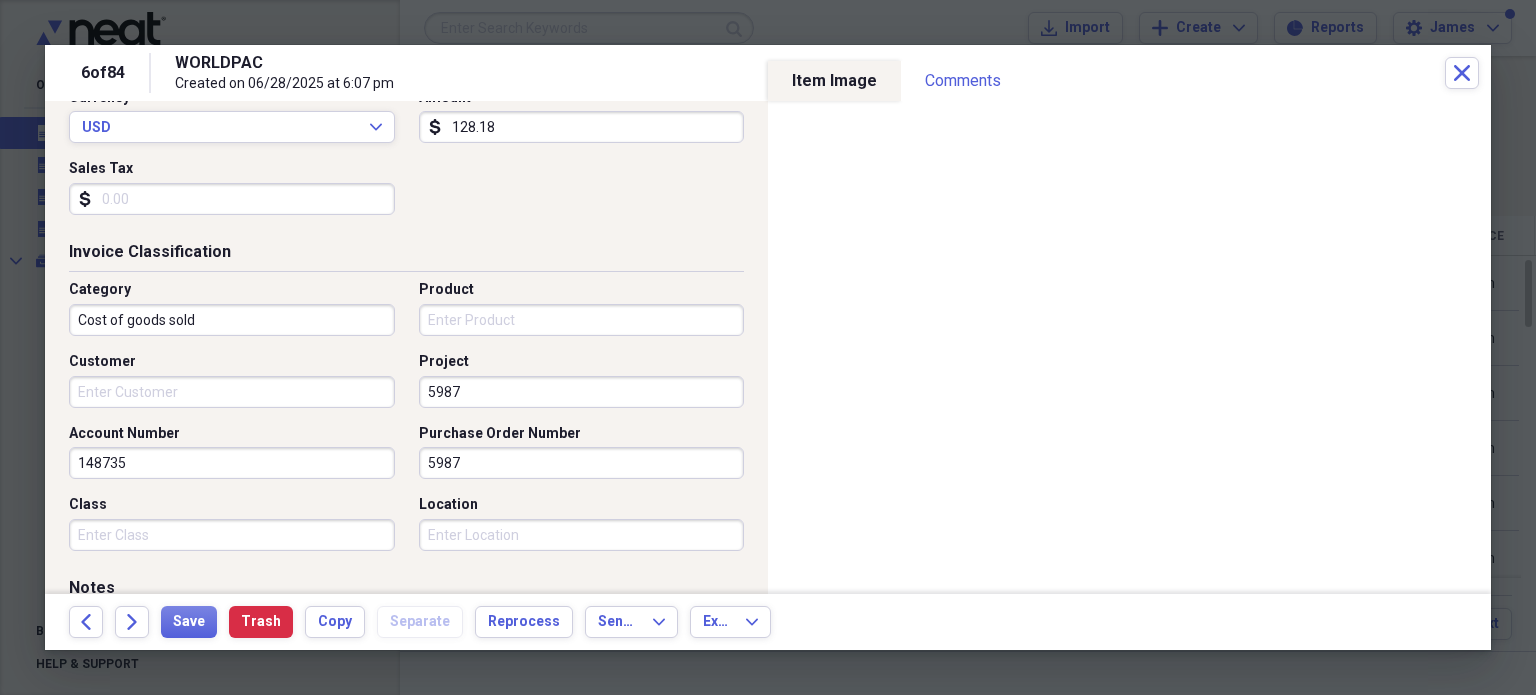 type on "5987" 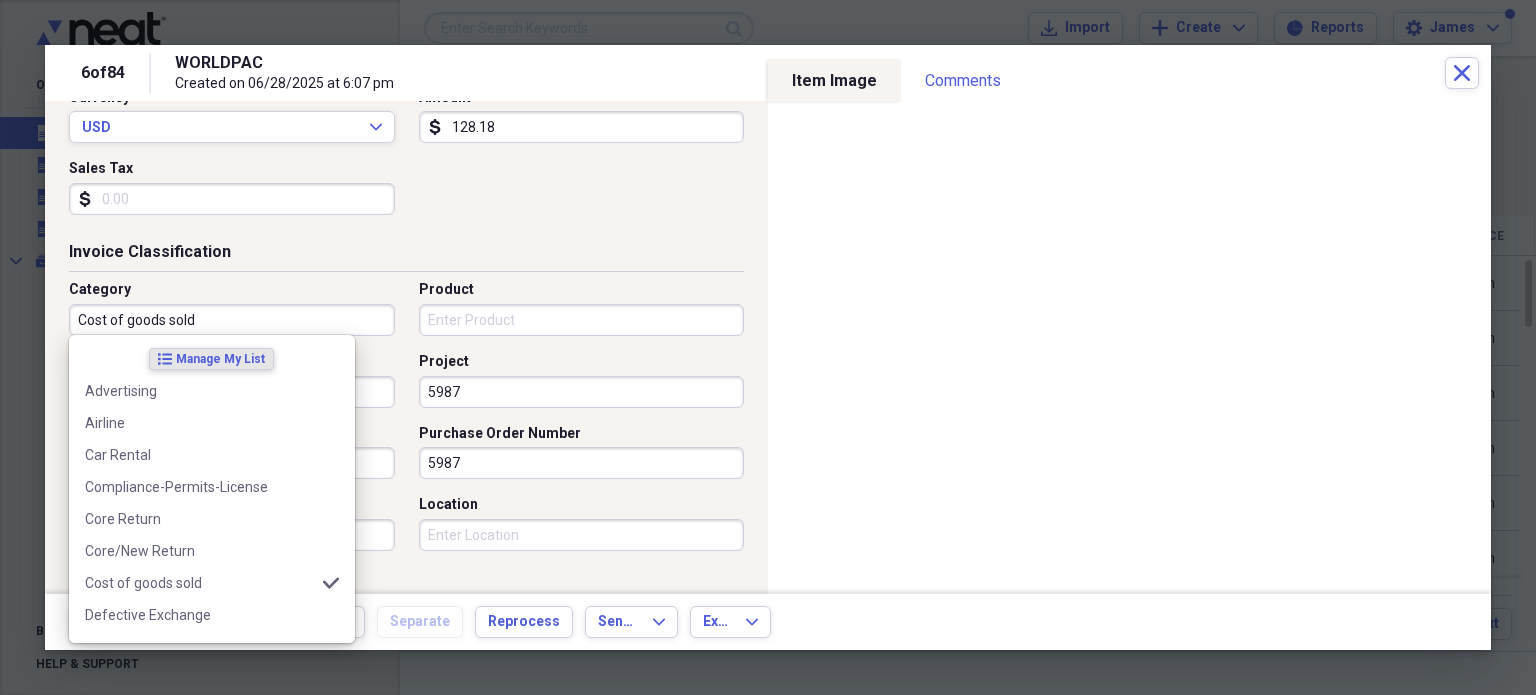 click on "Cost of goods sold" at bounding box center (232, 320) 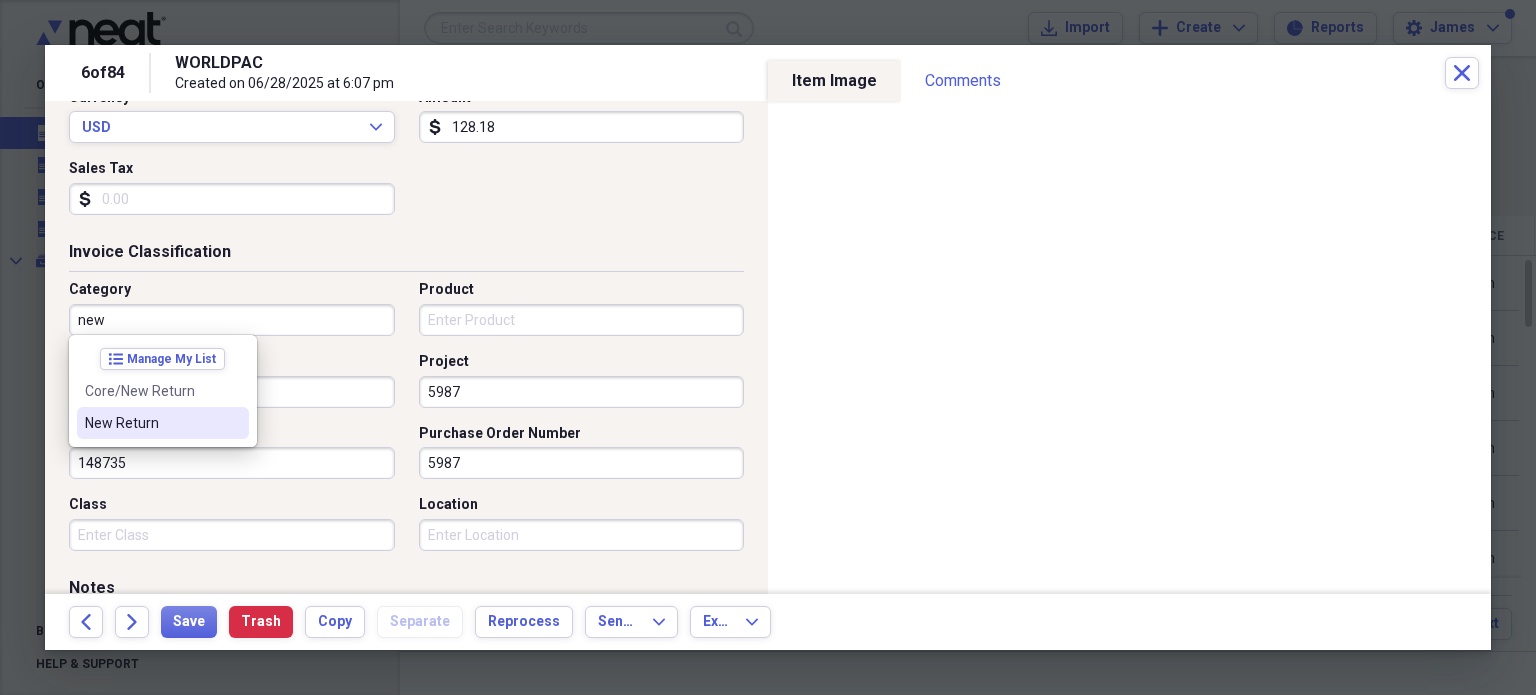 click on "New Return" at bounding box center (163, 423) 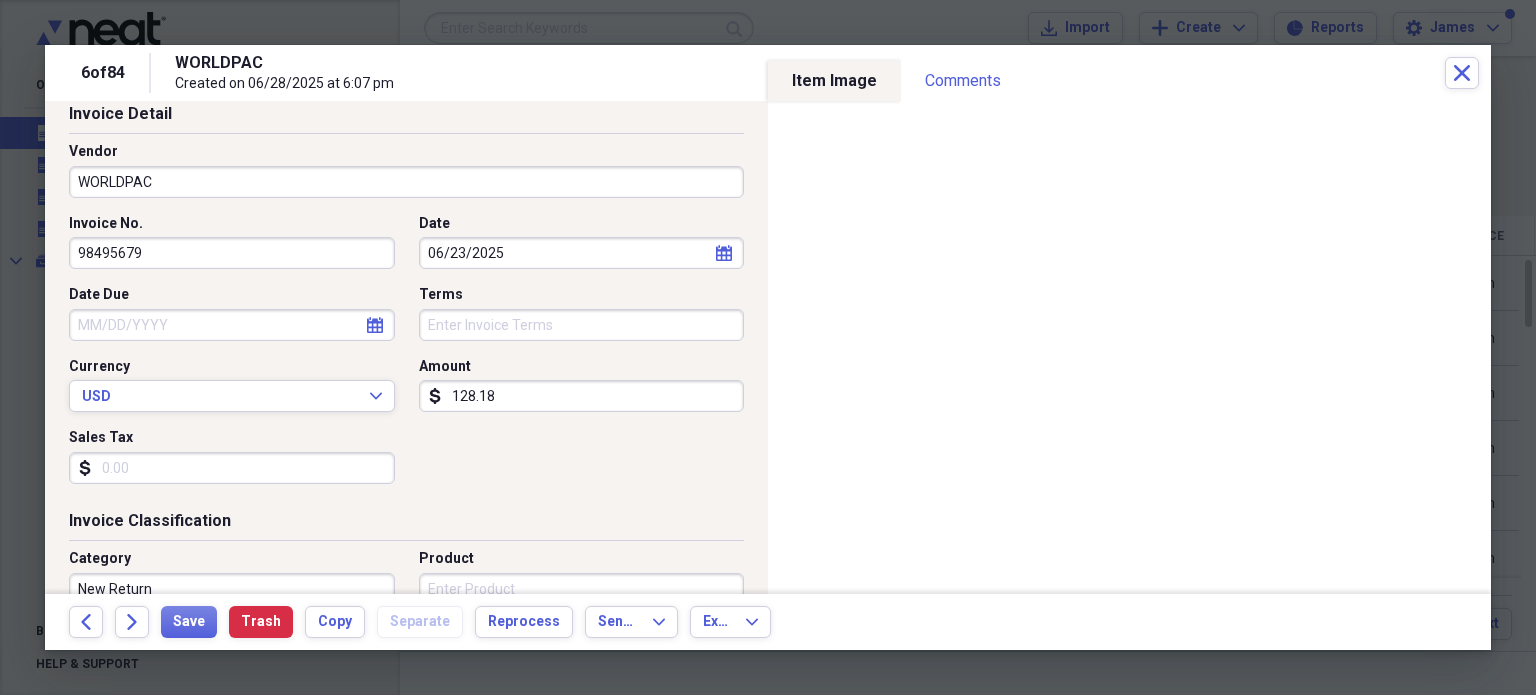 scroll, scrollTop: 89, scrollLeft: 0, axis: vertical 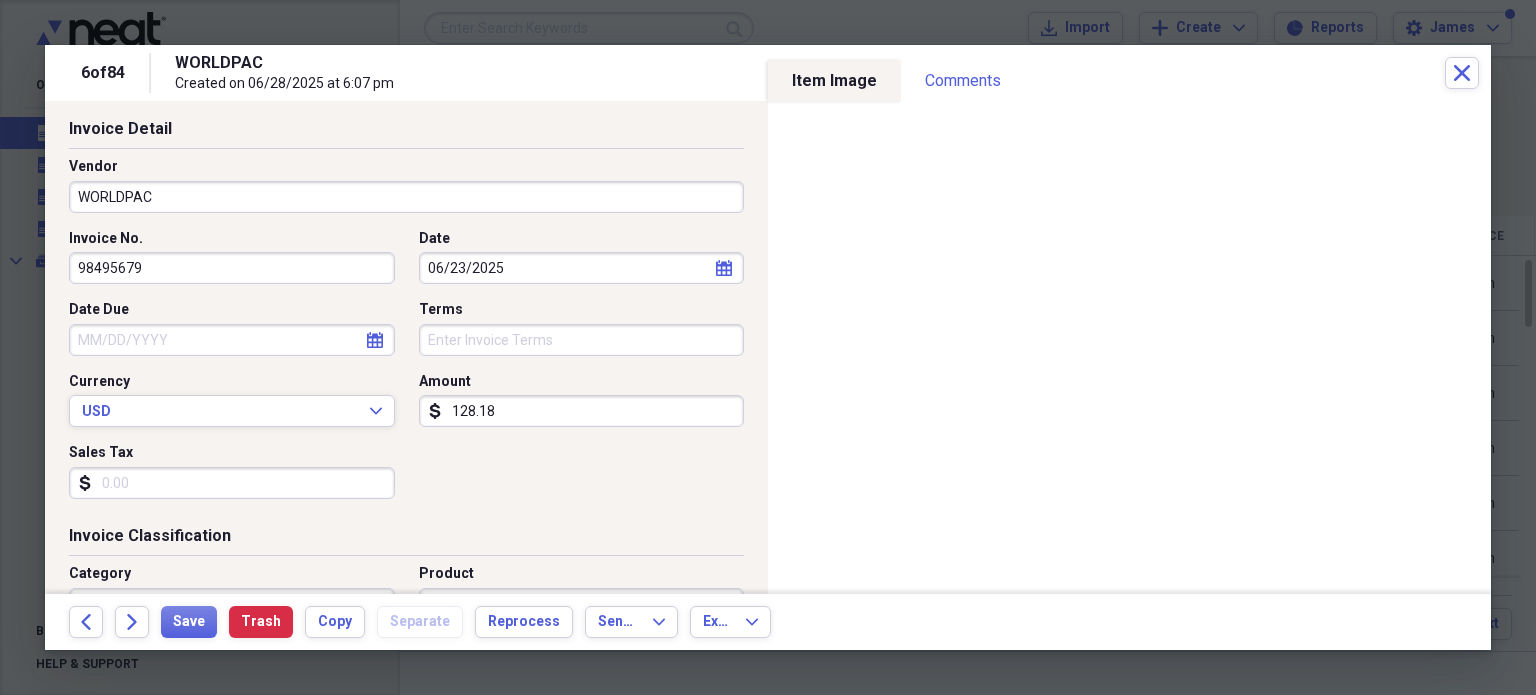 click on "128.18" at bounding box center (582, 411) 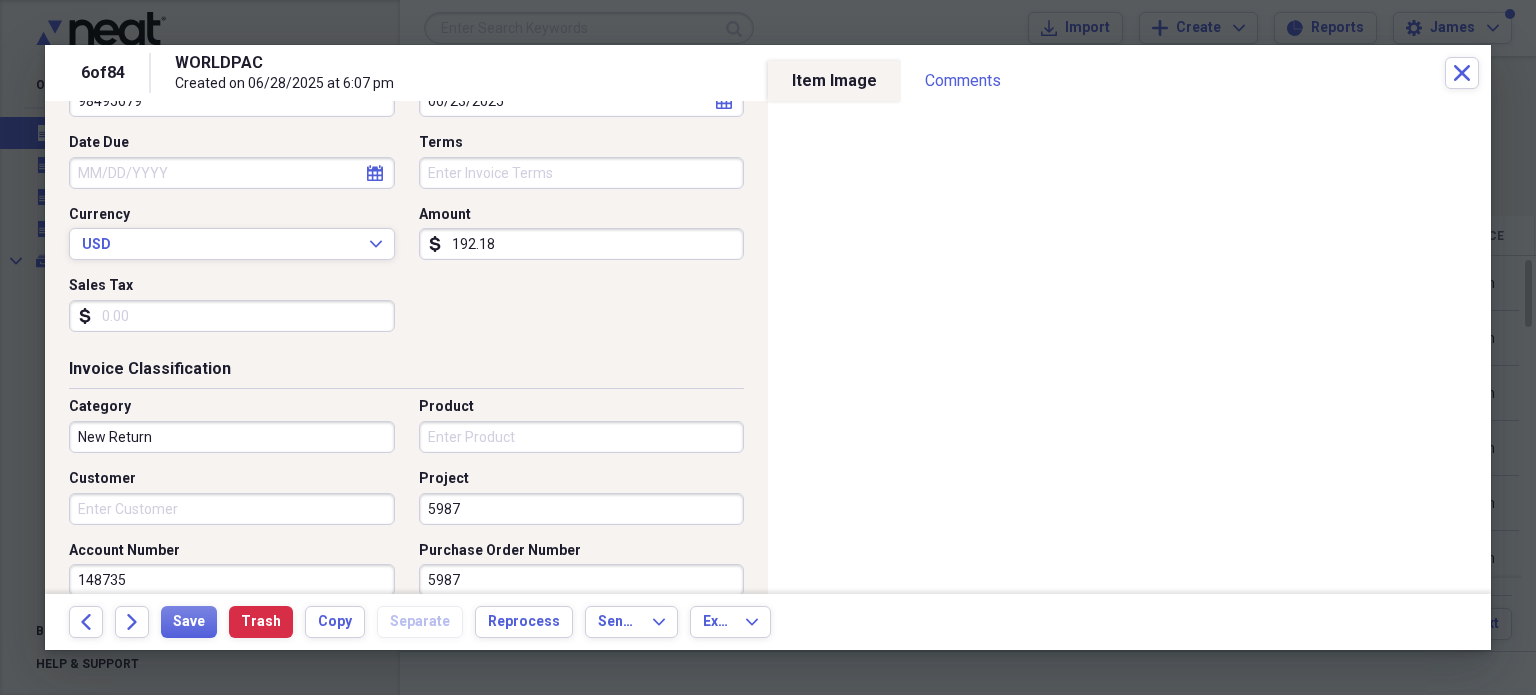 scroll, scrollTop: 300, scrollLeft: 0, axis: vertical 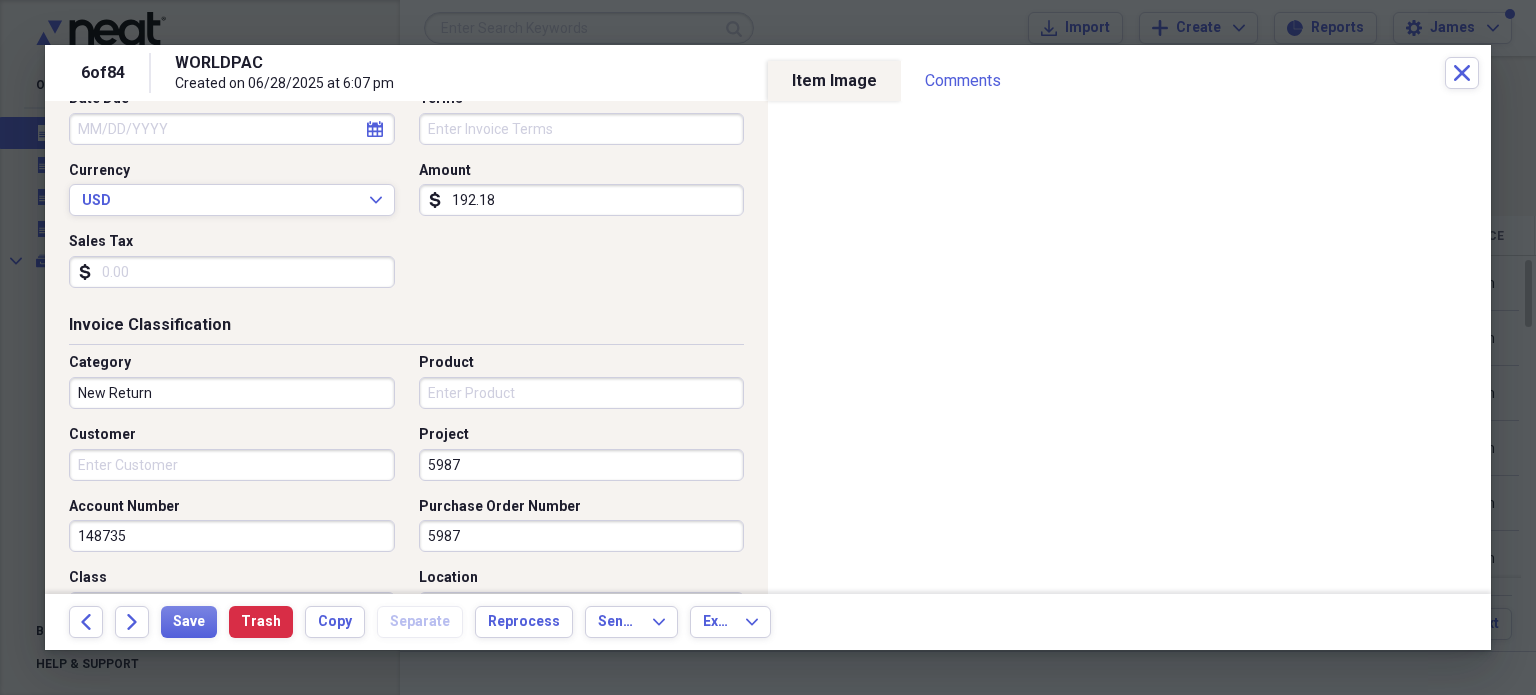 click on "192.18" at bounding box center (582, 200) 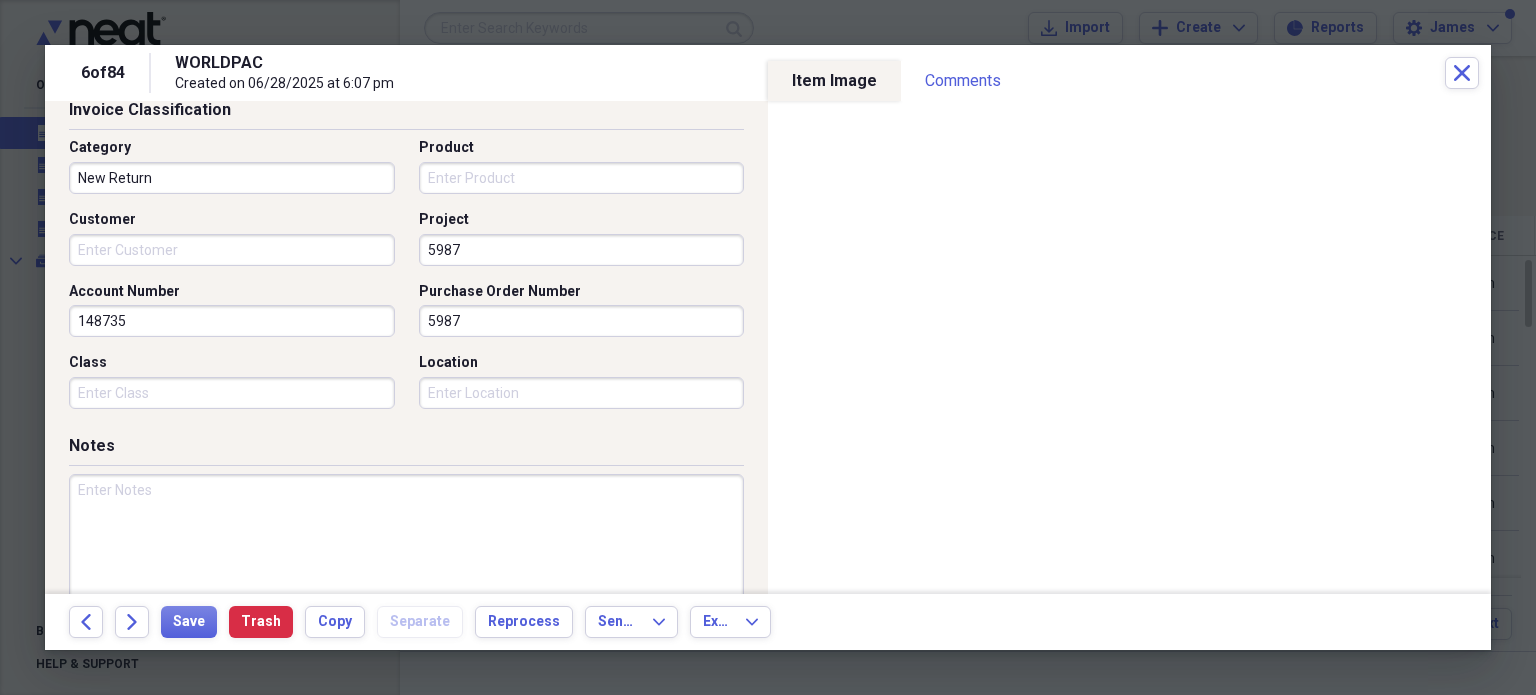scroll, scrollTop: 517, scrollLeft: 0, axis: vertical 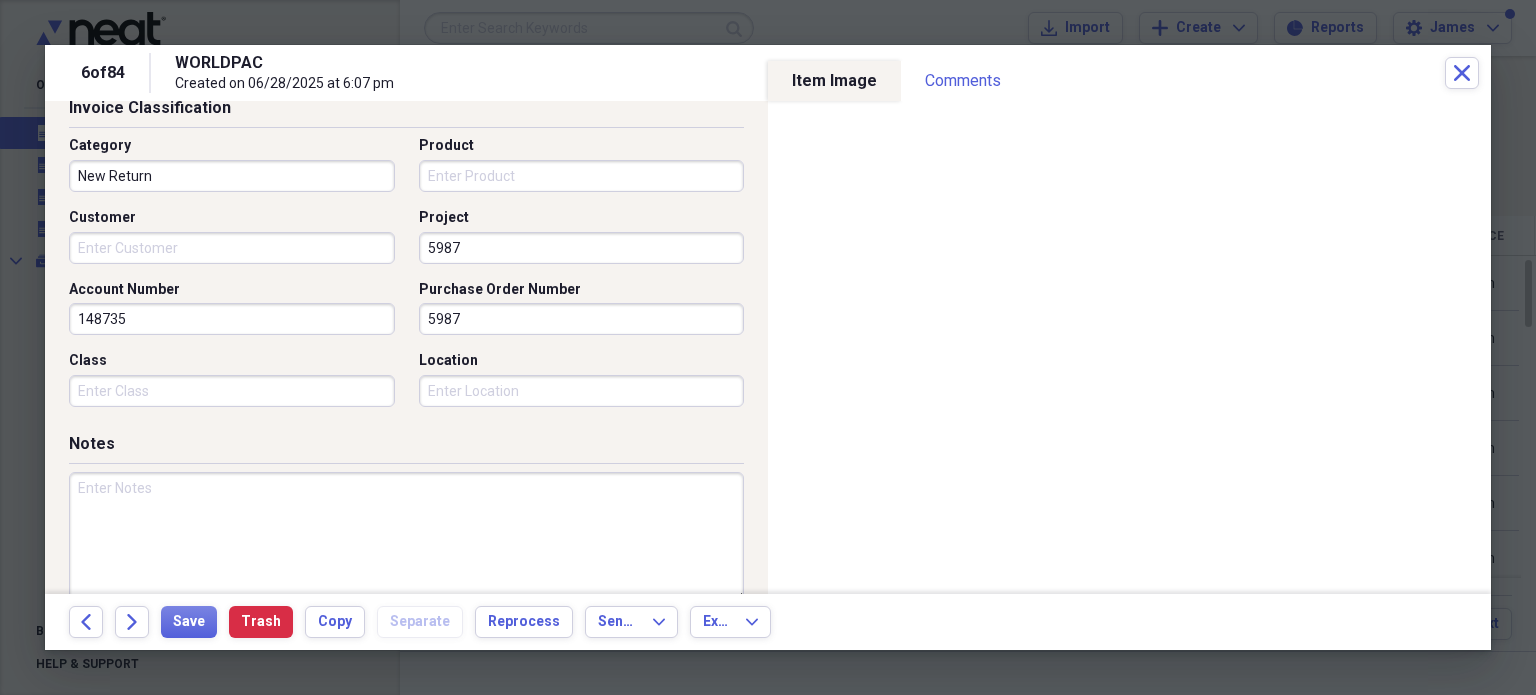 type on "(192.18)" 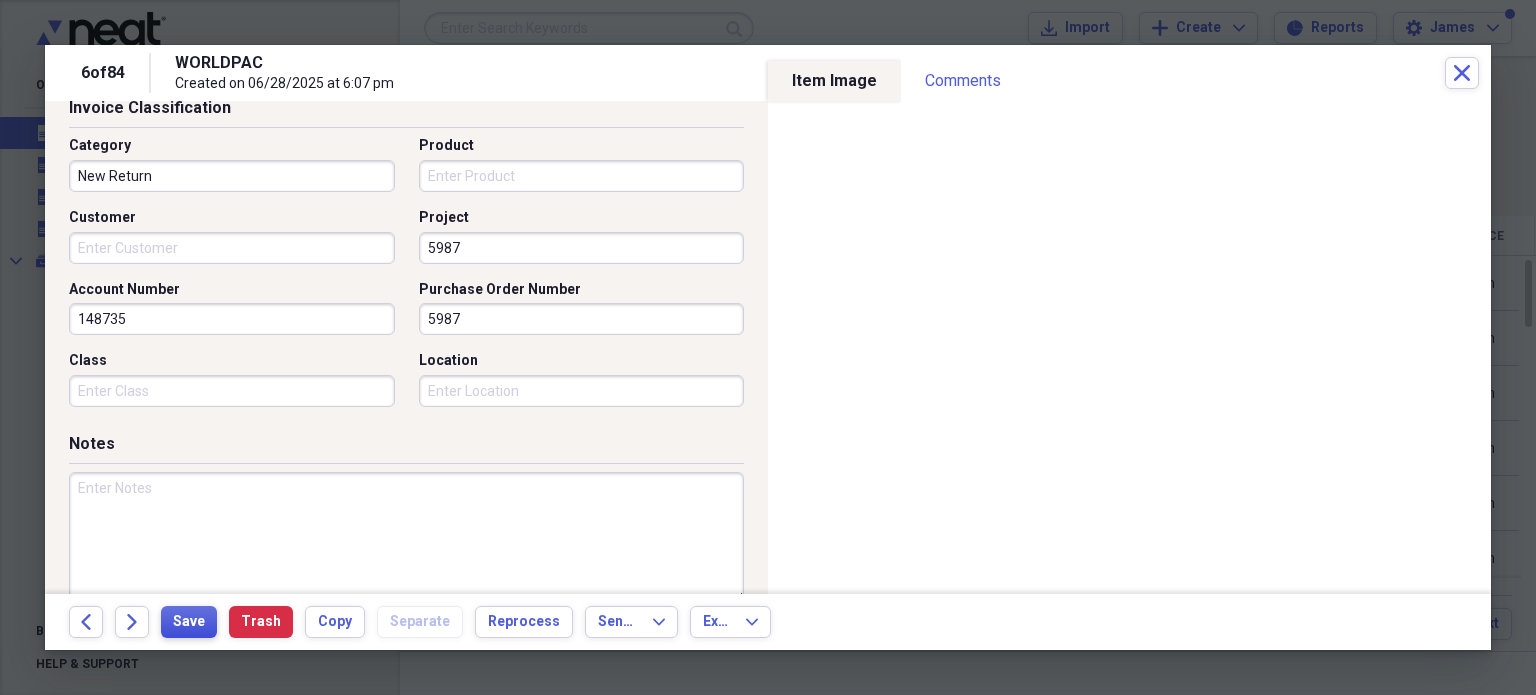 click on "Save" at bounding box center [189, 622] 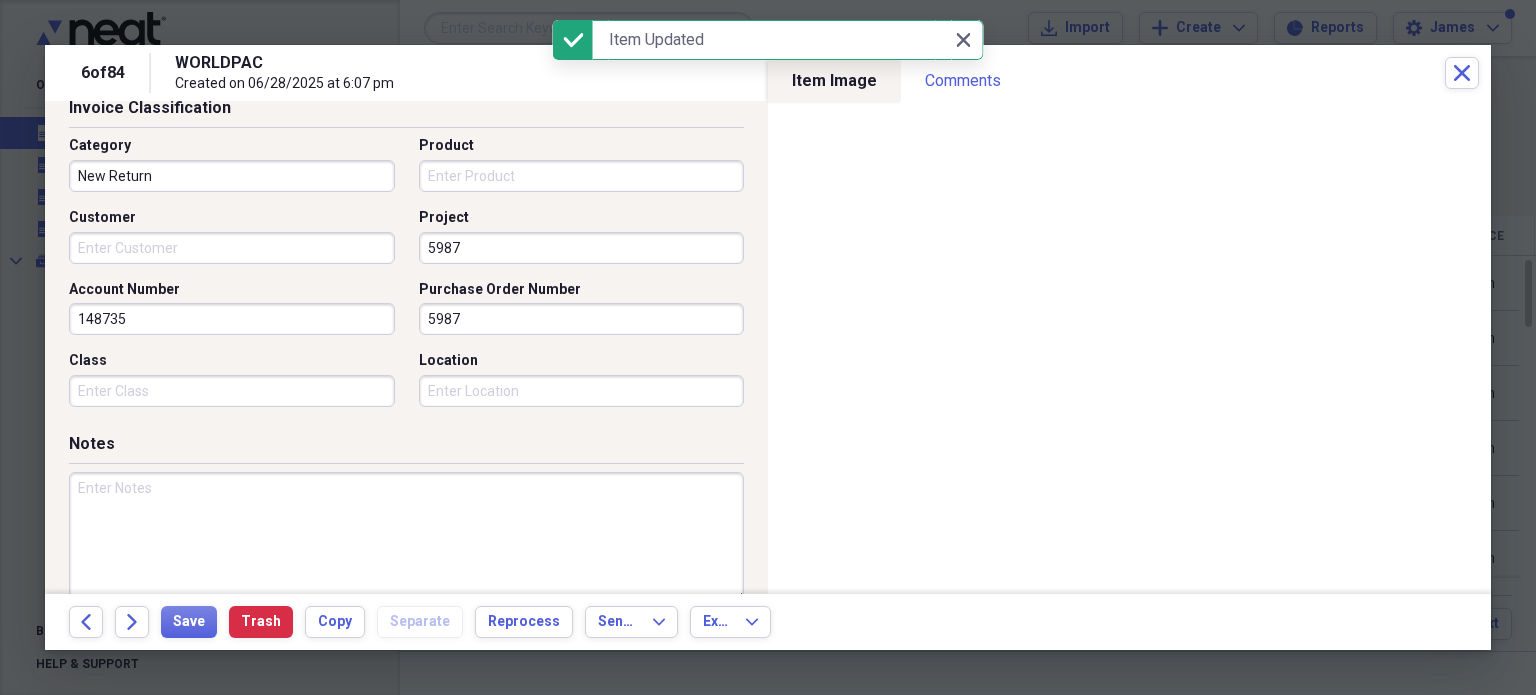 click on "WORLDPAC Created on 06/28/2025 at 6:07 pm" at bounding box center (810, 73) 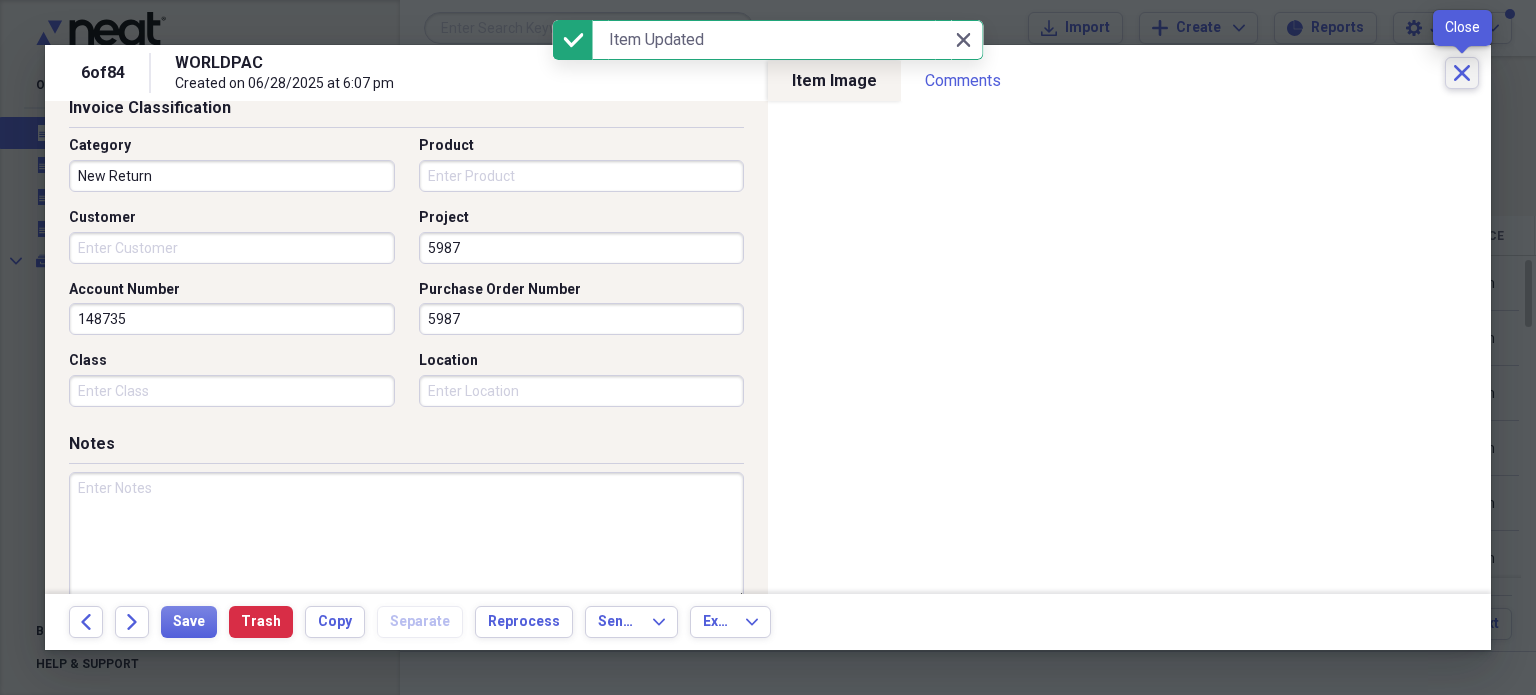 drag, startPoint x: 1494, startPoint y: 64, endPoint x: 1467, endPoint y: 67, distance: 27.166155 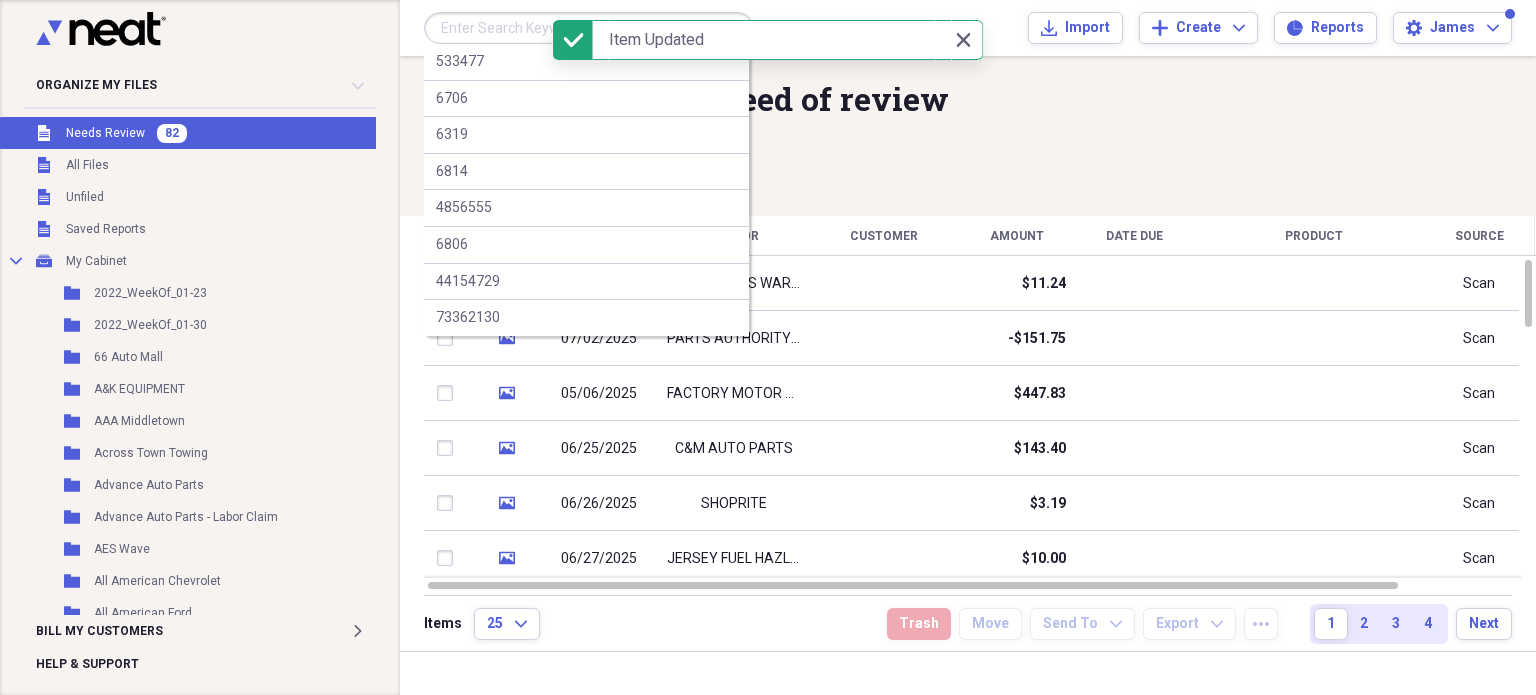 click at bounding box center (589, 28) 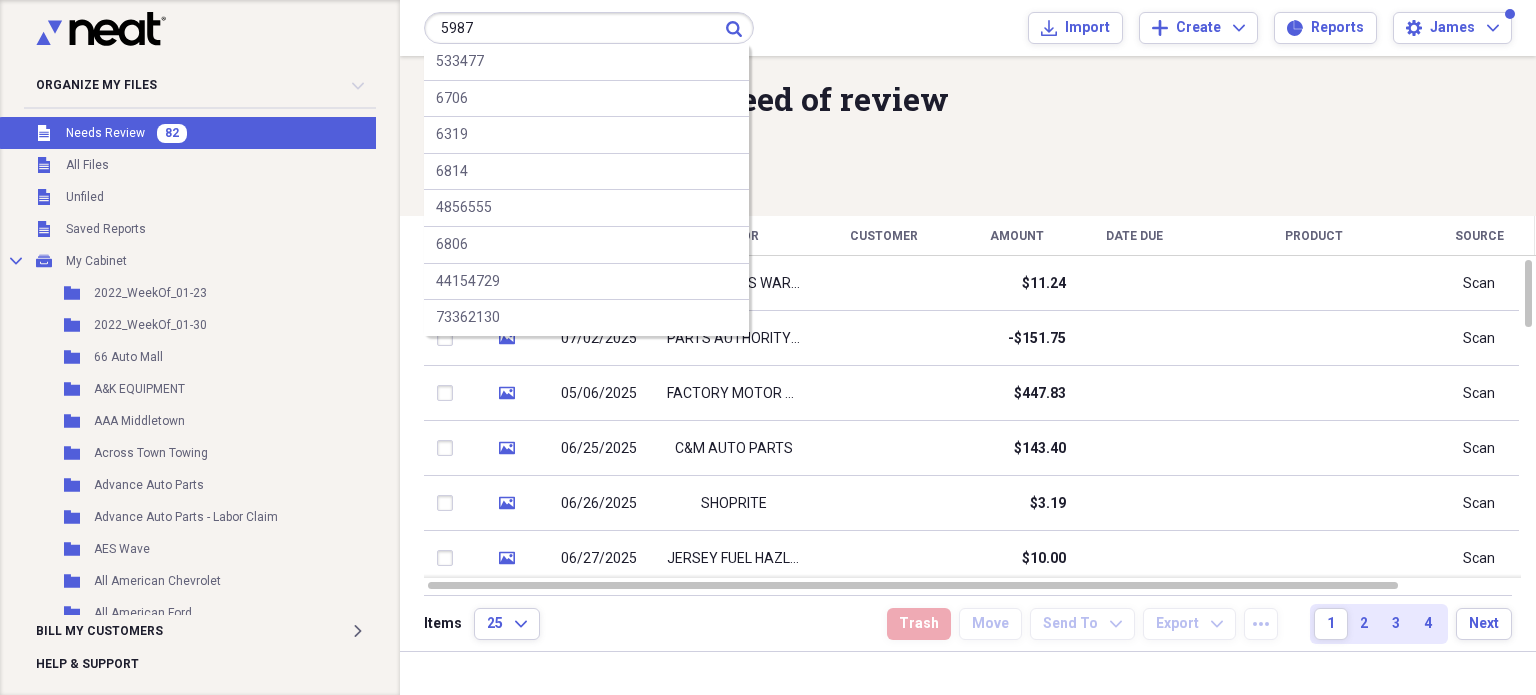 type on "5987" 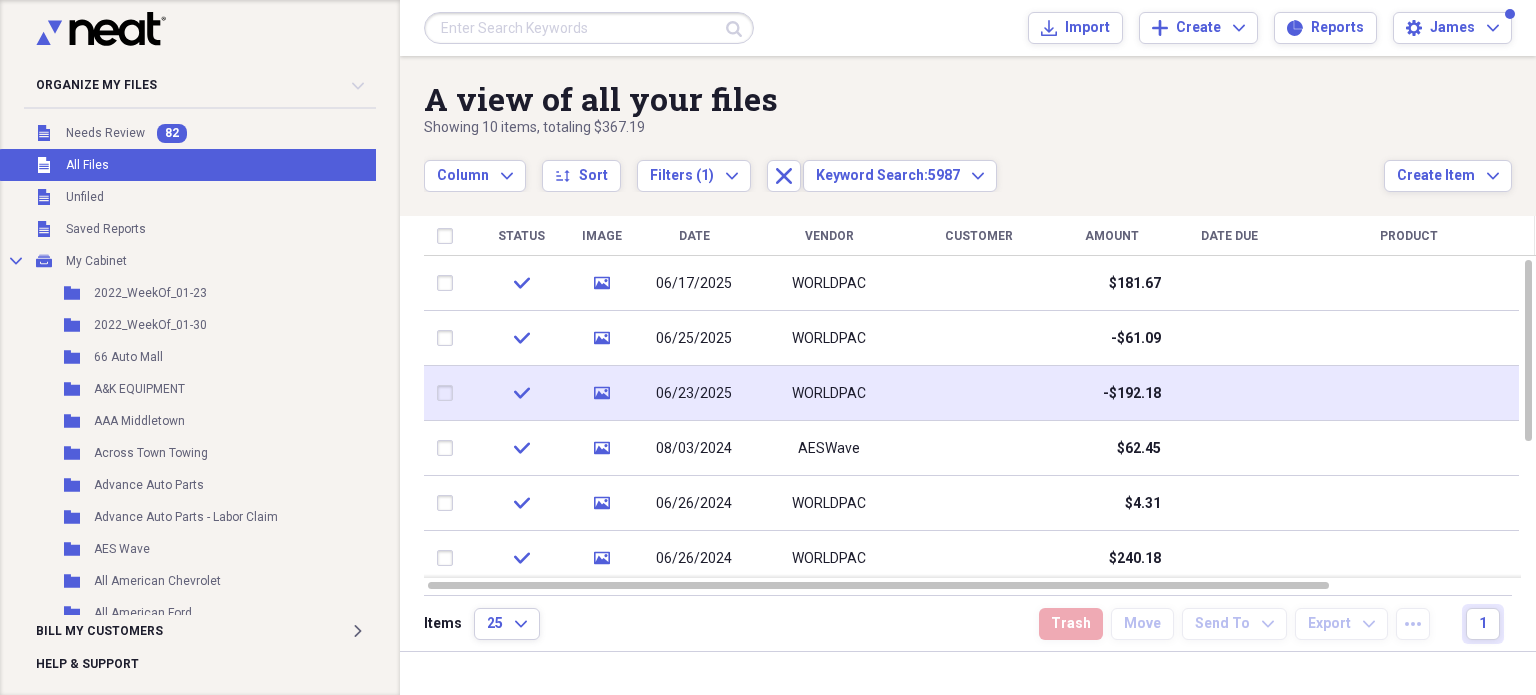 click at bounding box center [449, 393] 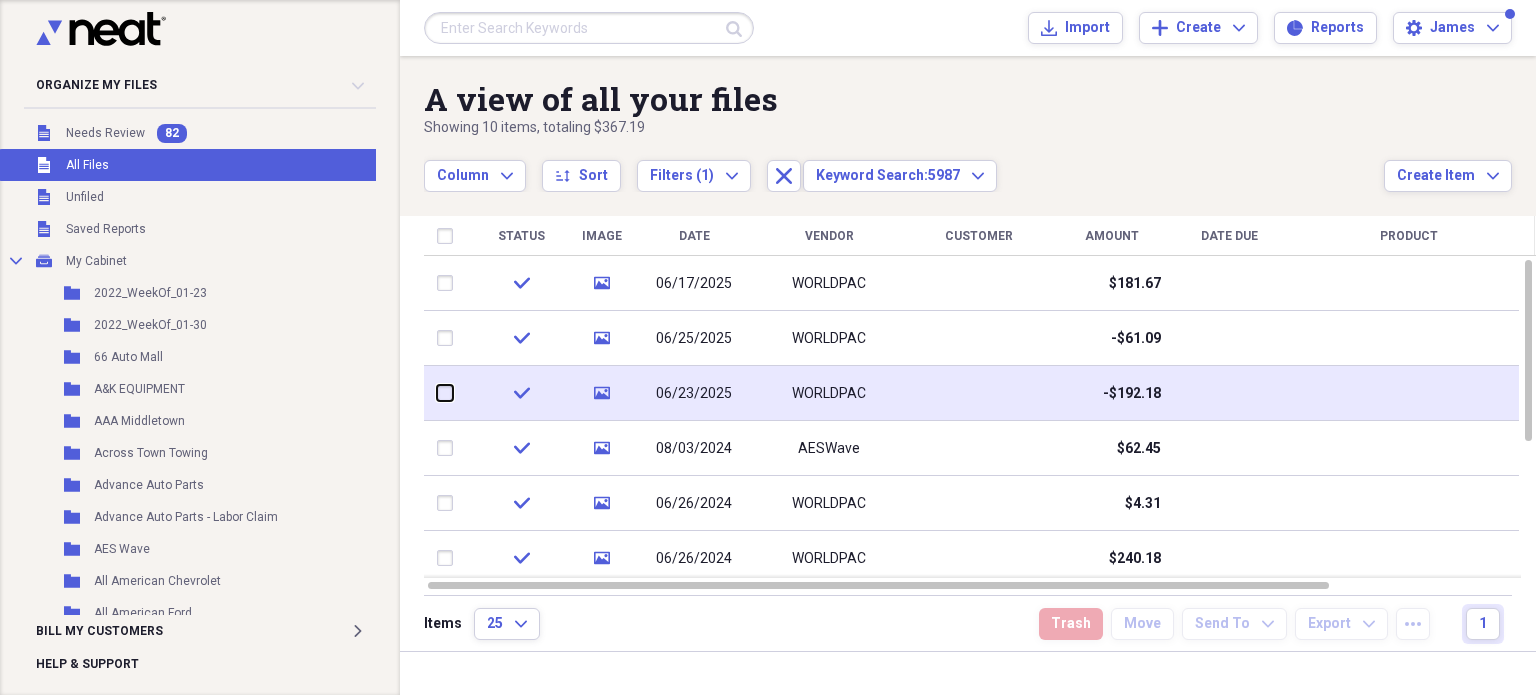 click at bounding box center (437, 393) 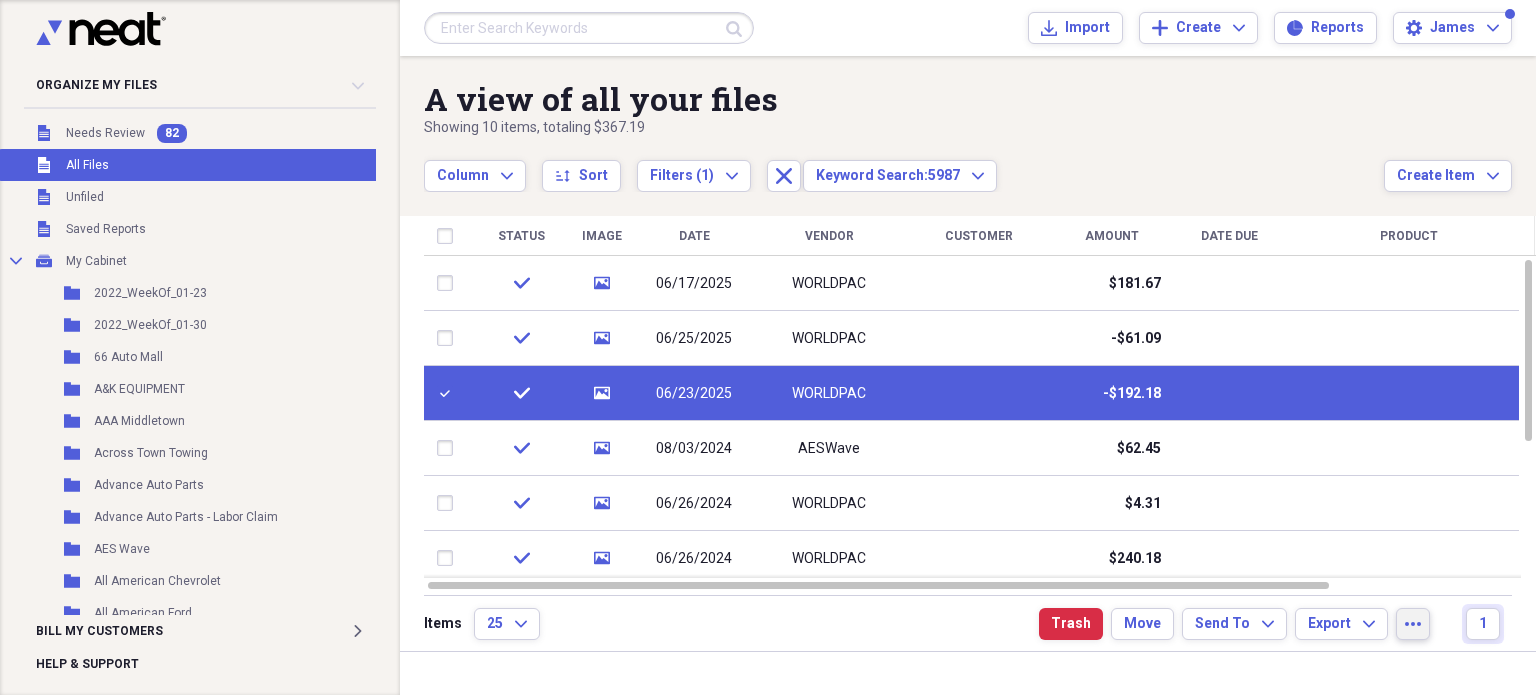click on "more" at bounding box center [1413, 624] 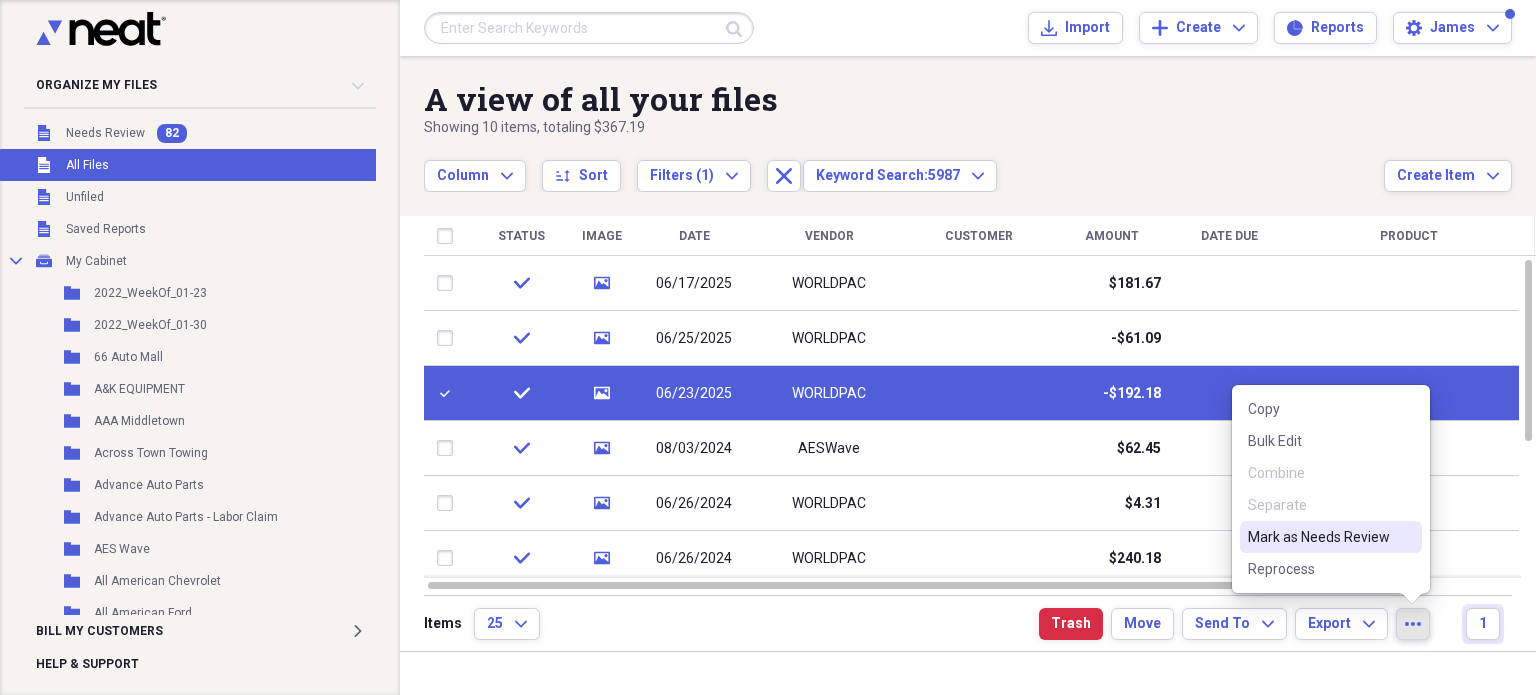 click on "Mark as Needs Review" at bounding box center (1319, 537) 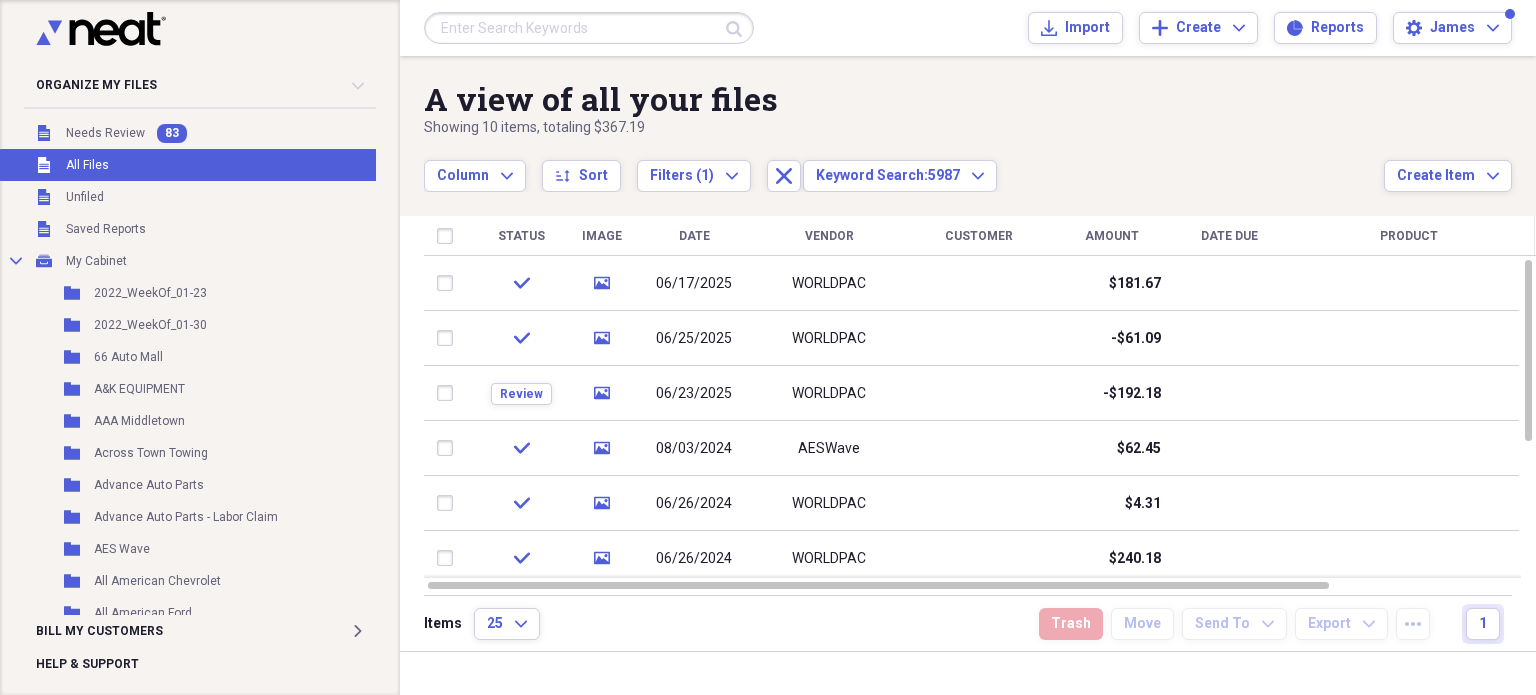 checkbox on "false" 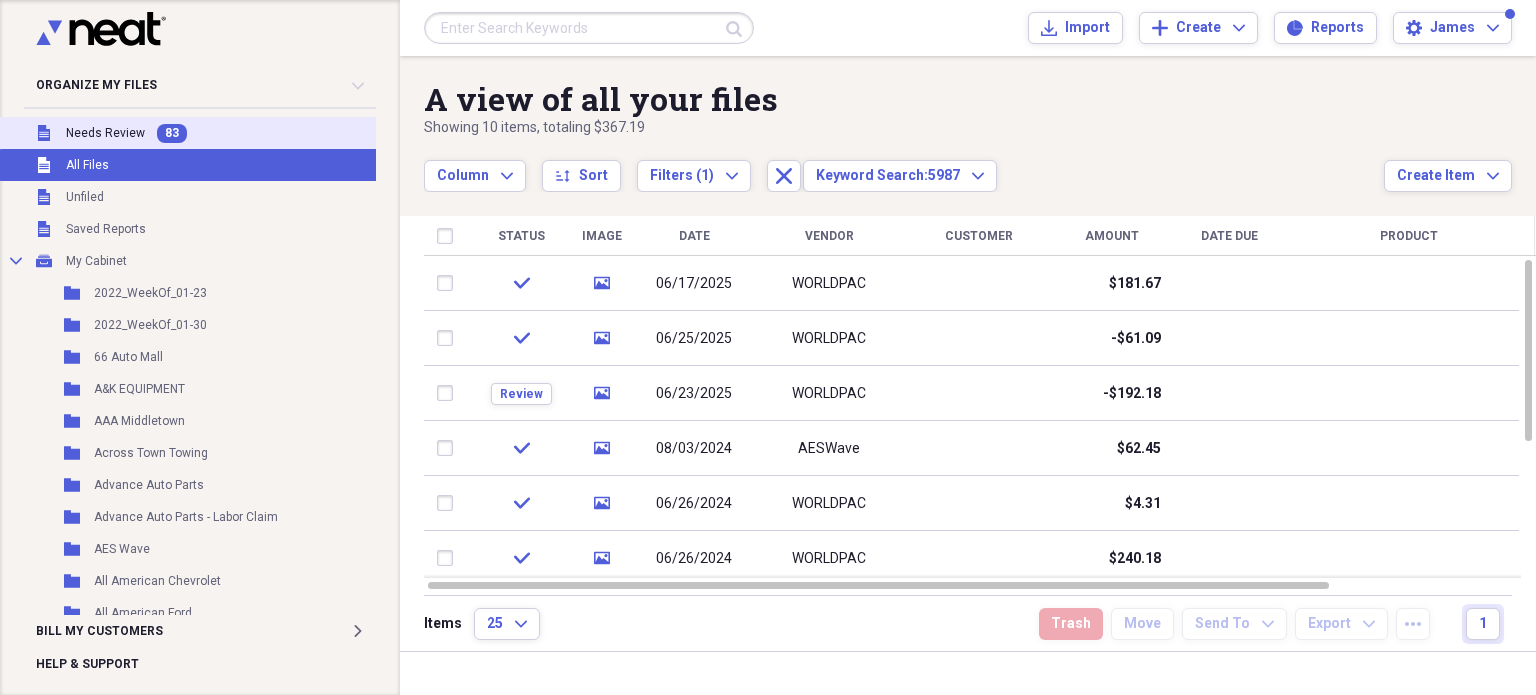 click on "Unfiled Needs Review 83" at bounding box center [201, 133] 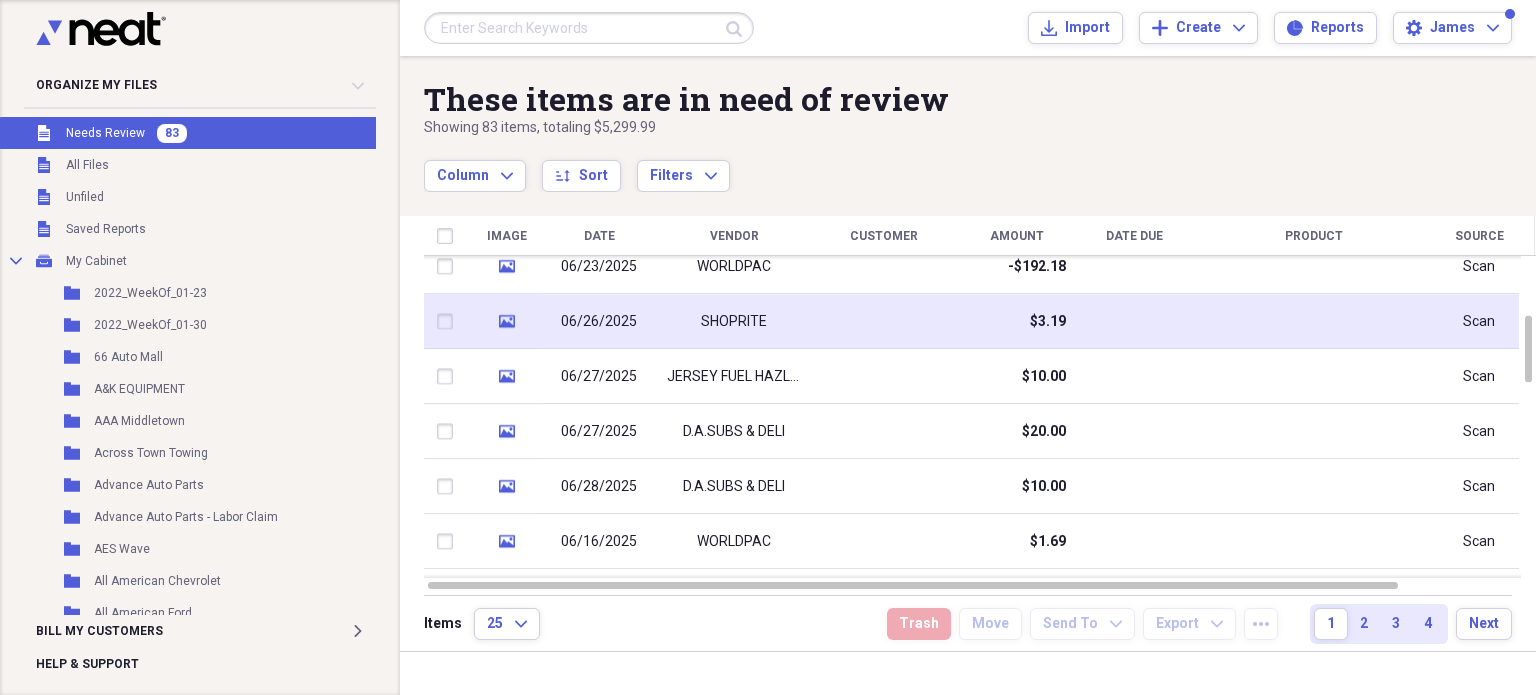 click at bounding box center [1134, 321] 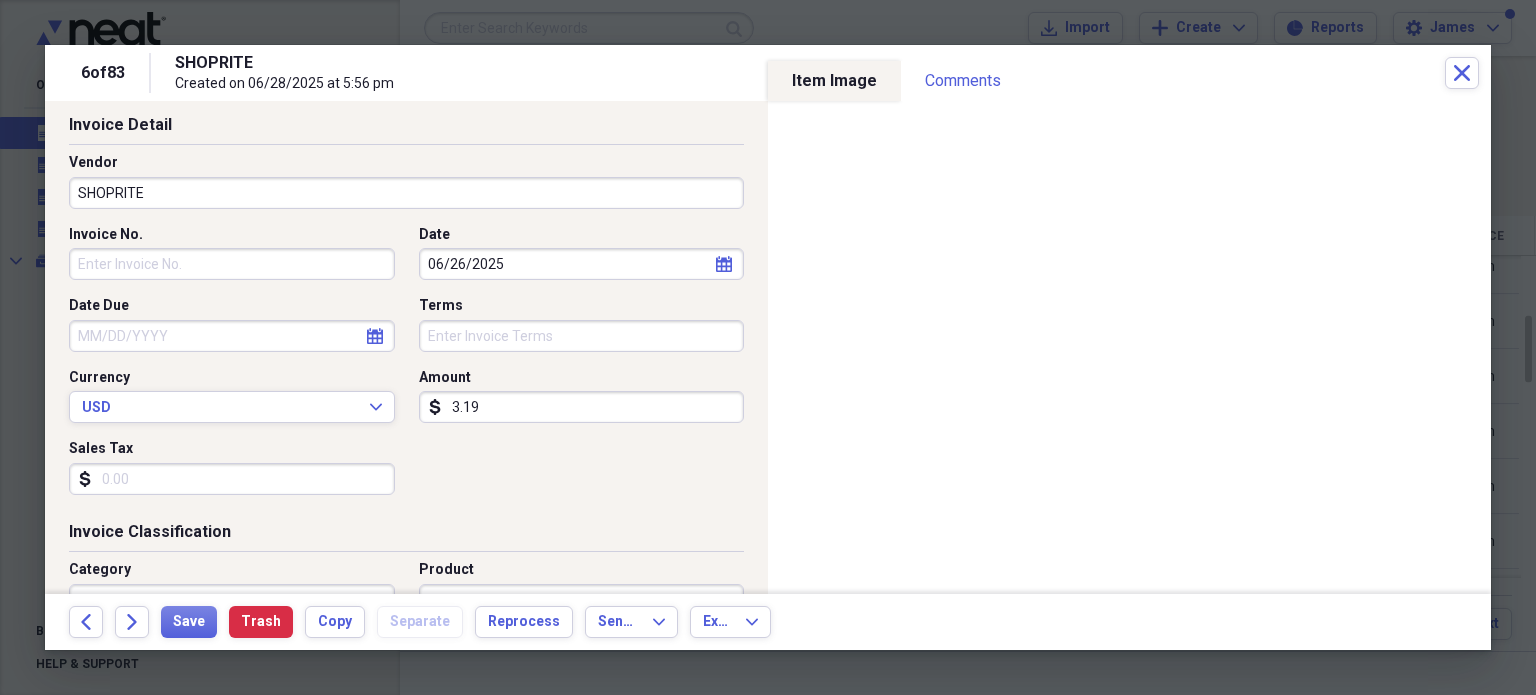 scroll, scrollTop: 129, scrollLeft: 0, axis: vertical 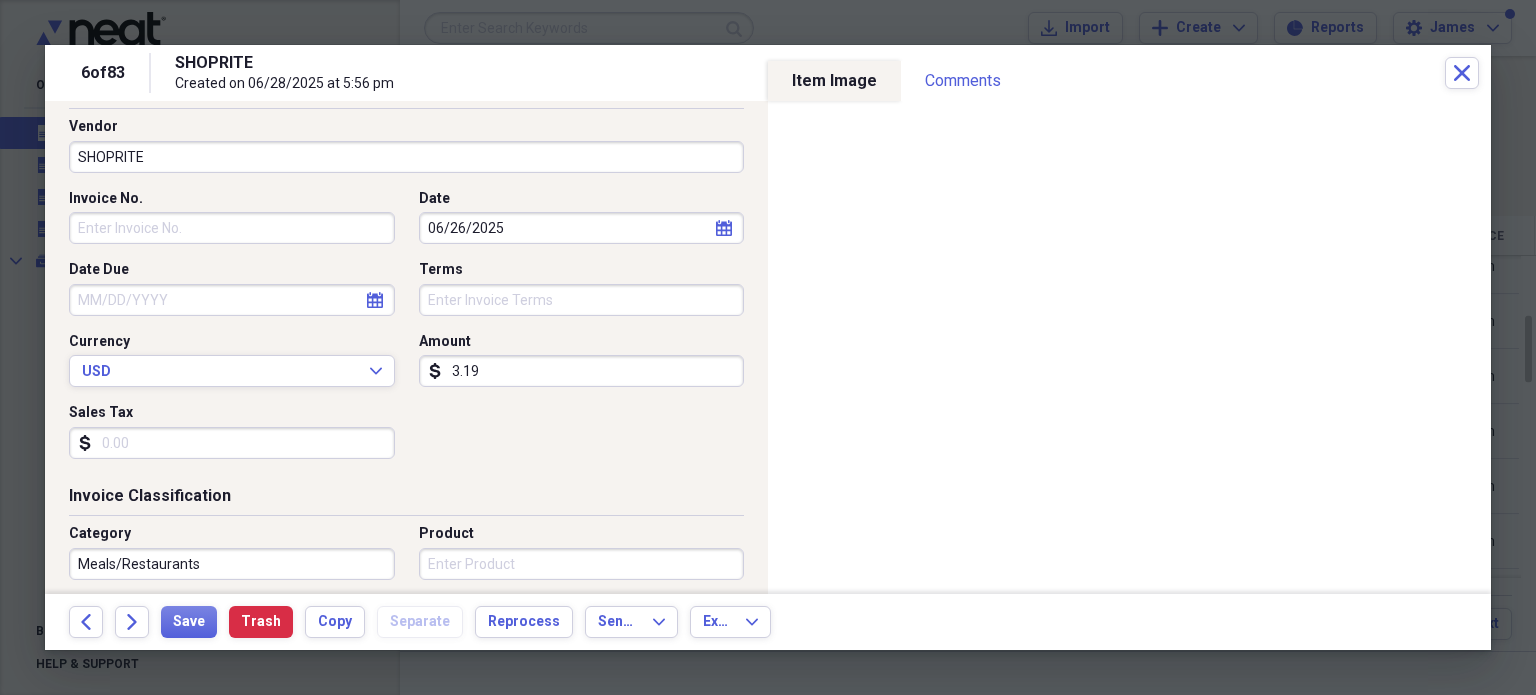 click on "Sales Tax" at bounding box center [232, 443] 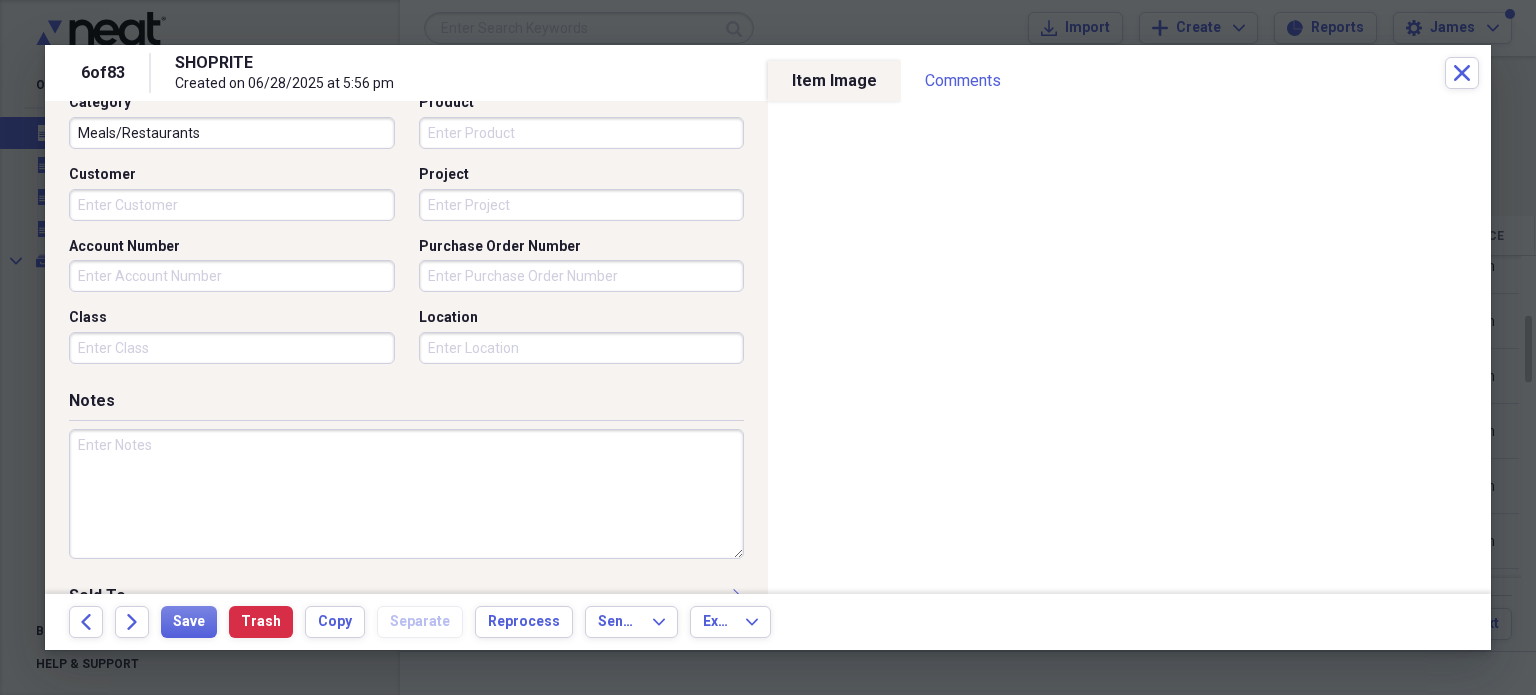 scroll, scrollTop: 561, scrollLeft: 0, axis: vertical 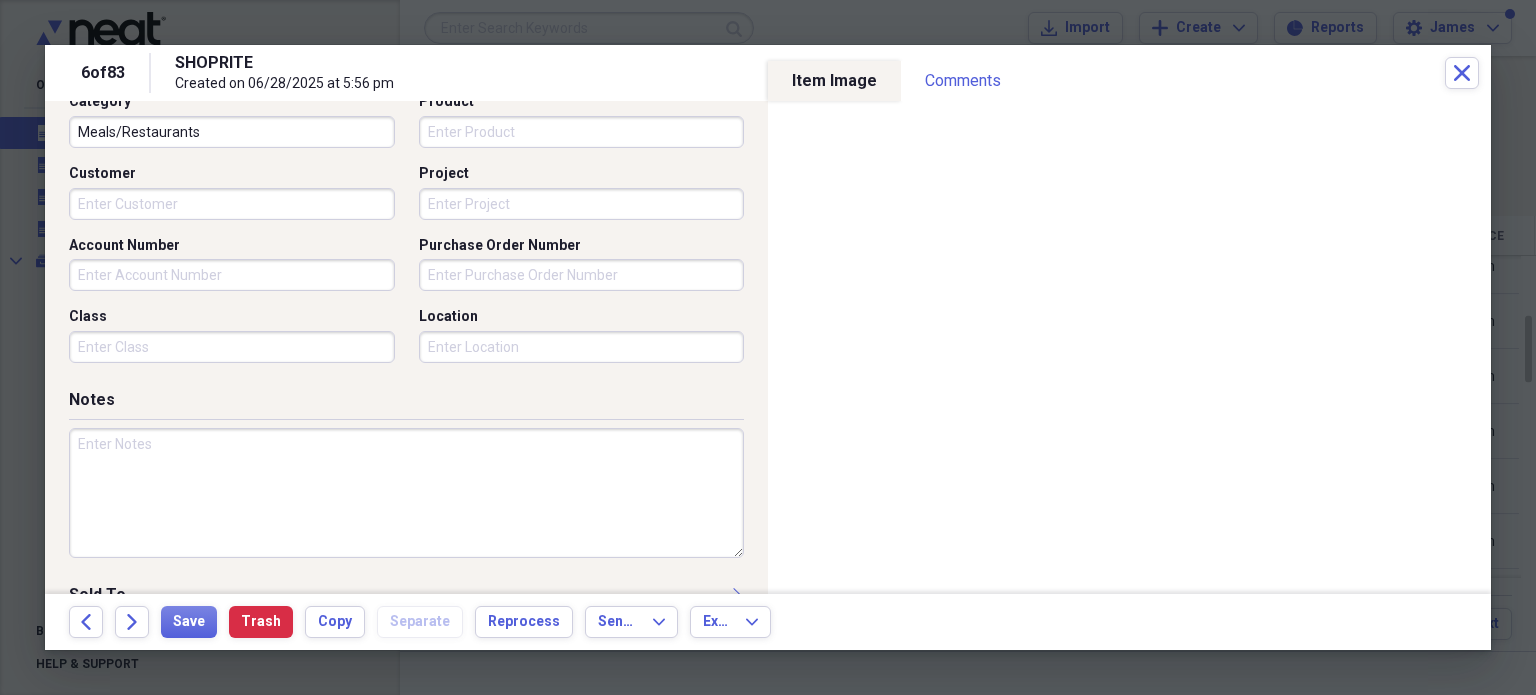 type on "0.20" 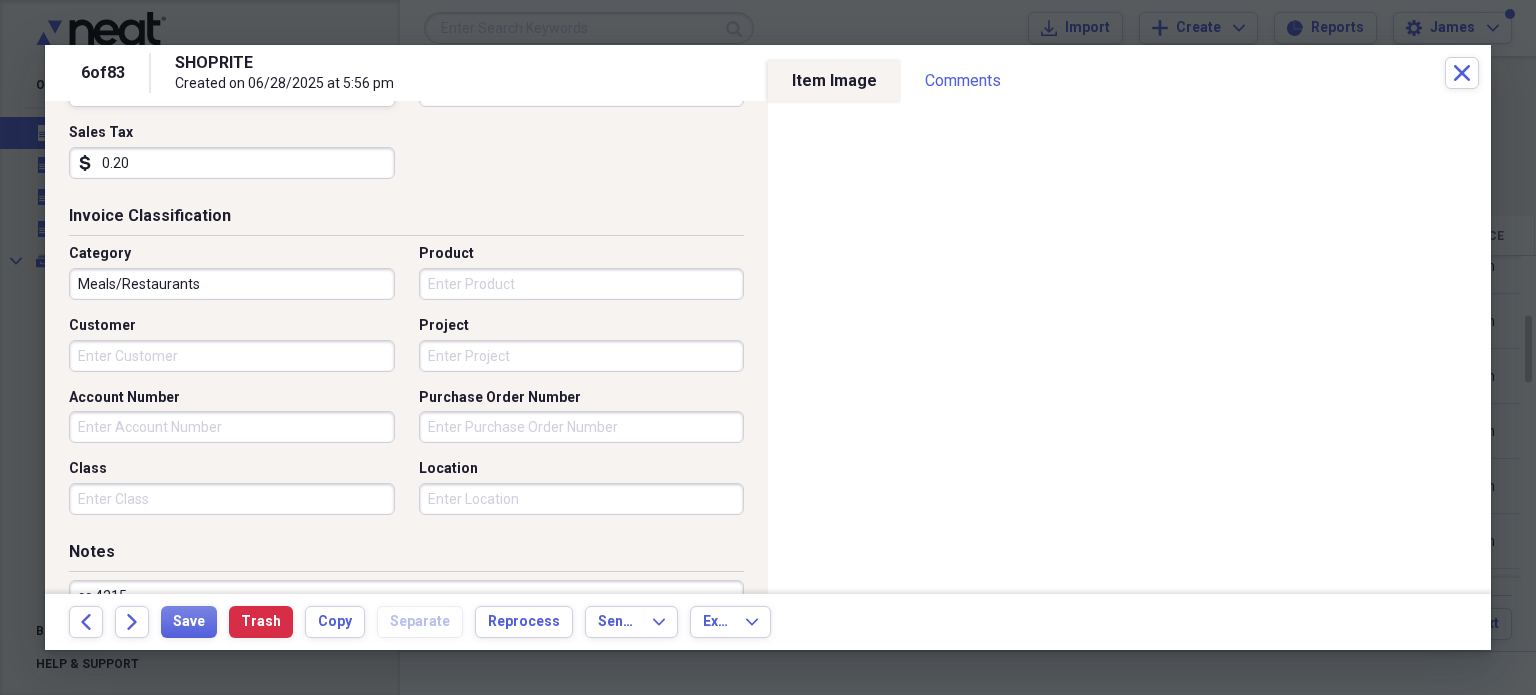 scroll, scrollTop: 476, scrollLeft: 0, axis: vertical 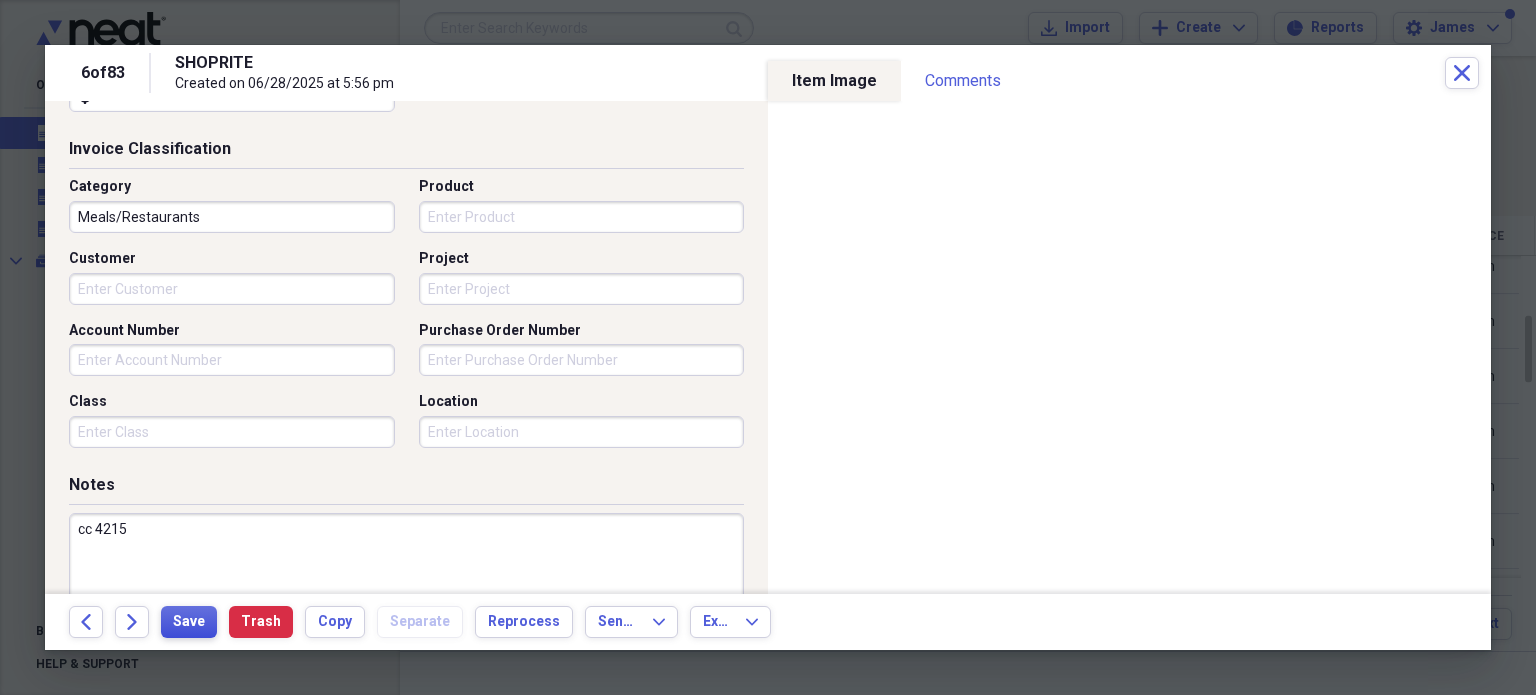 type on "cc 4215" 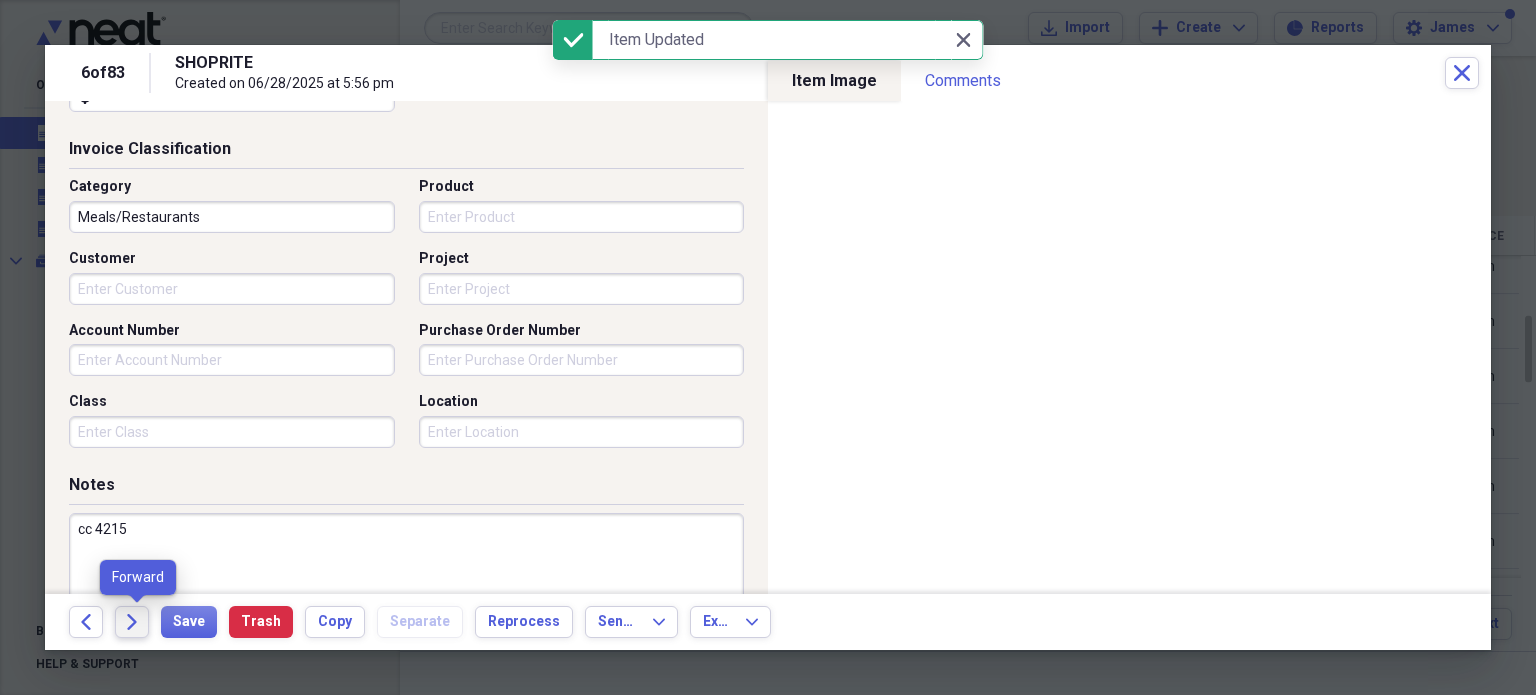 click on "Forward" at bounding box center [132, 622] 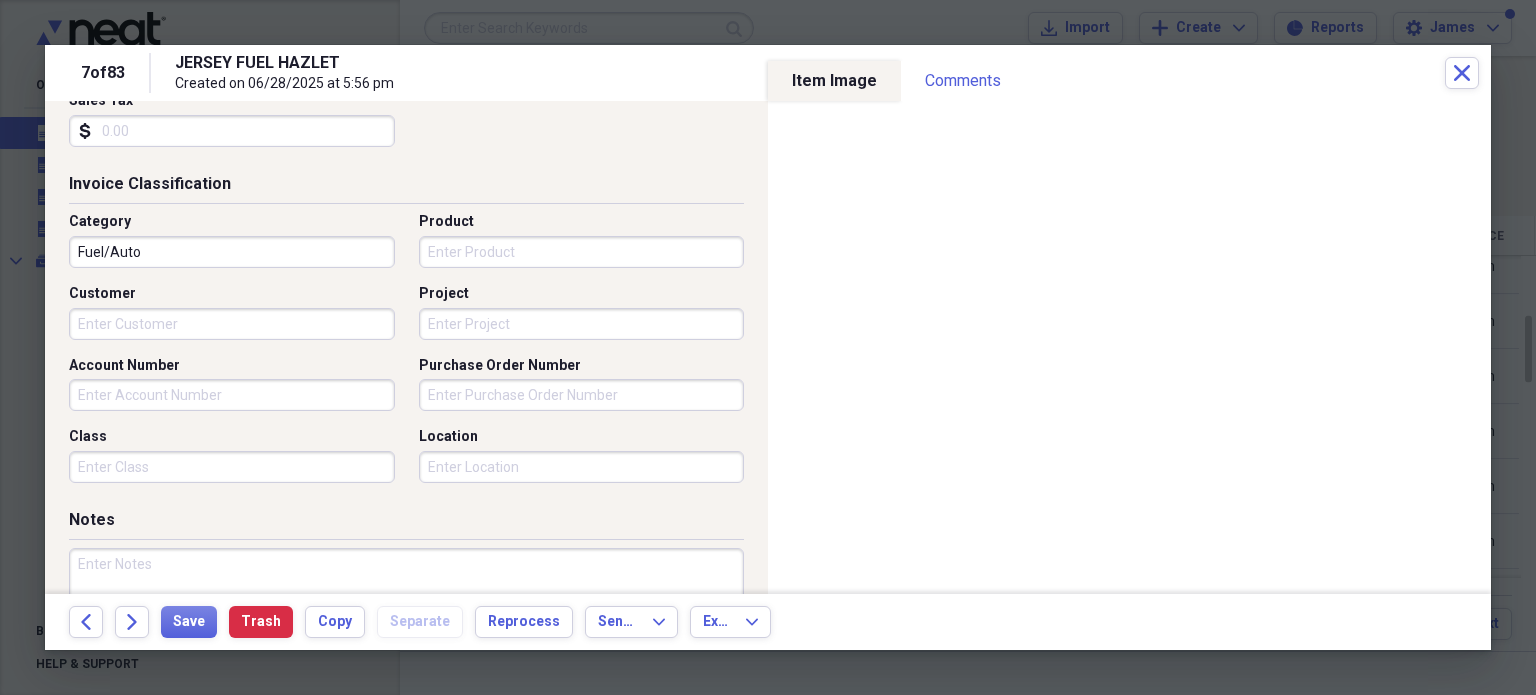 scroll, scrollTop: 440, scrollLeft: 0, axis: vertical 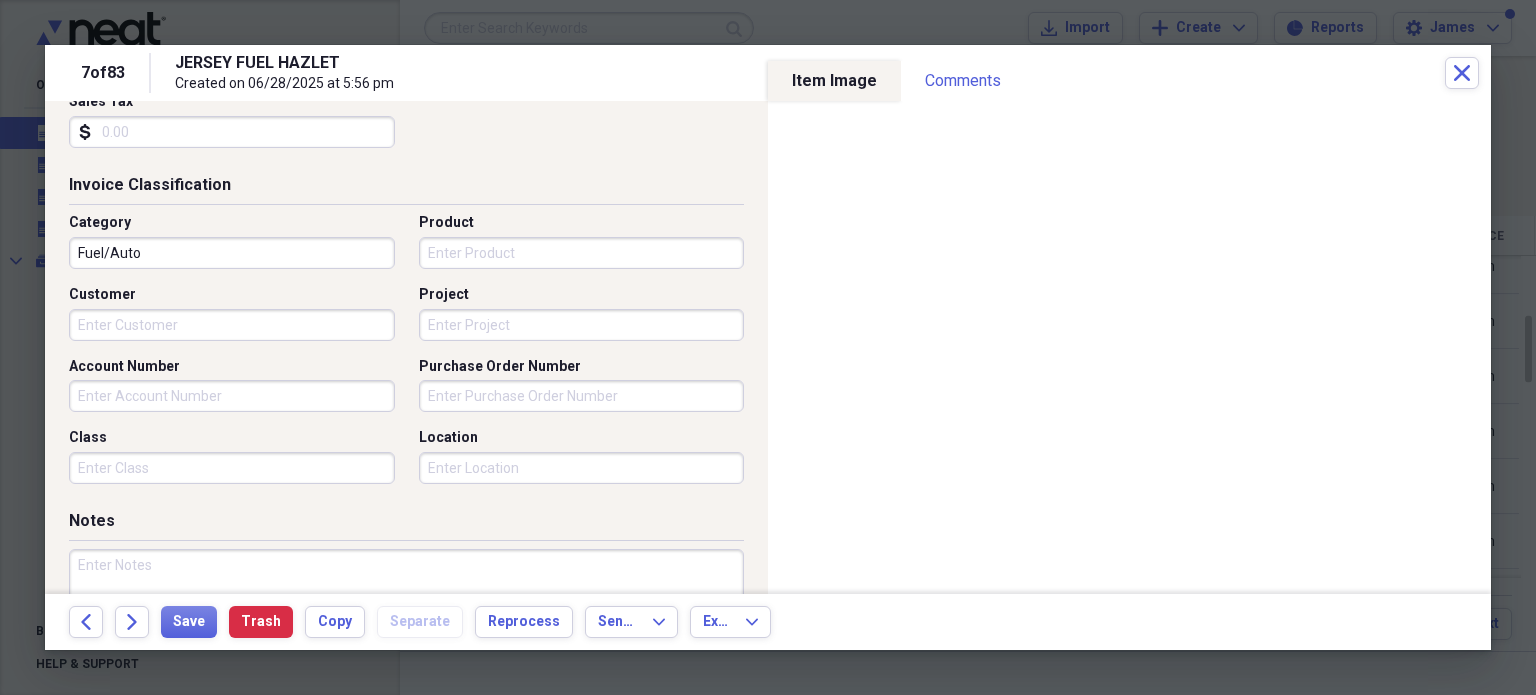 click on "Purchase Order Number" at bounding box center (582, 396) 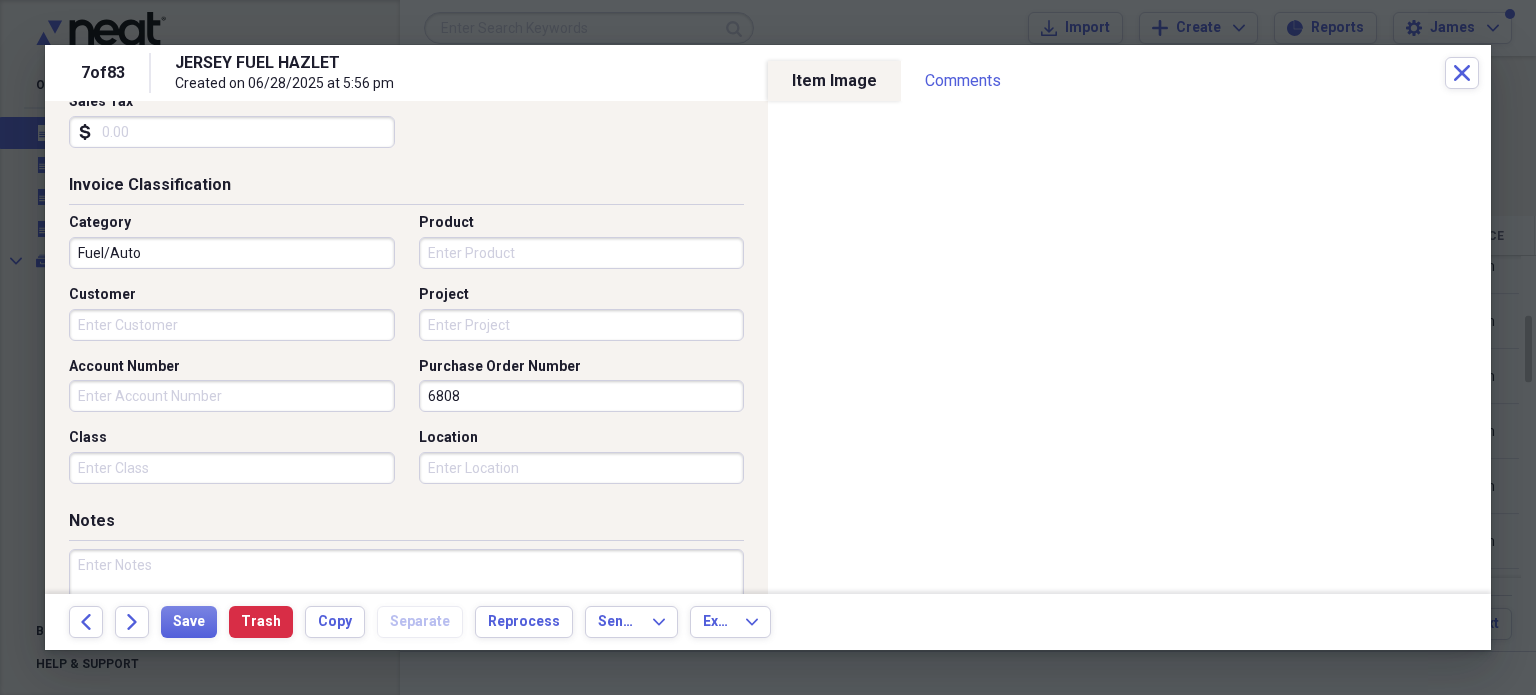 type on "6808" 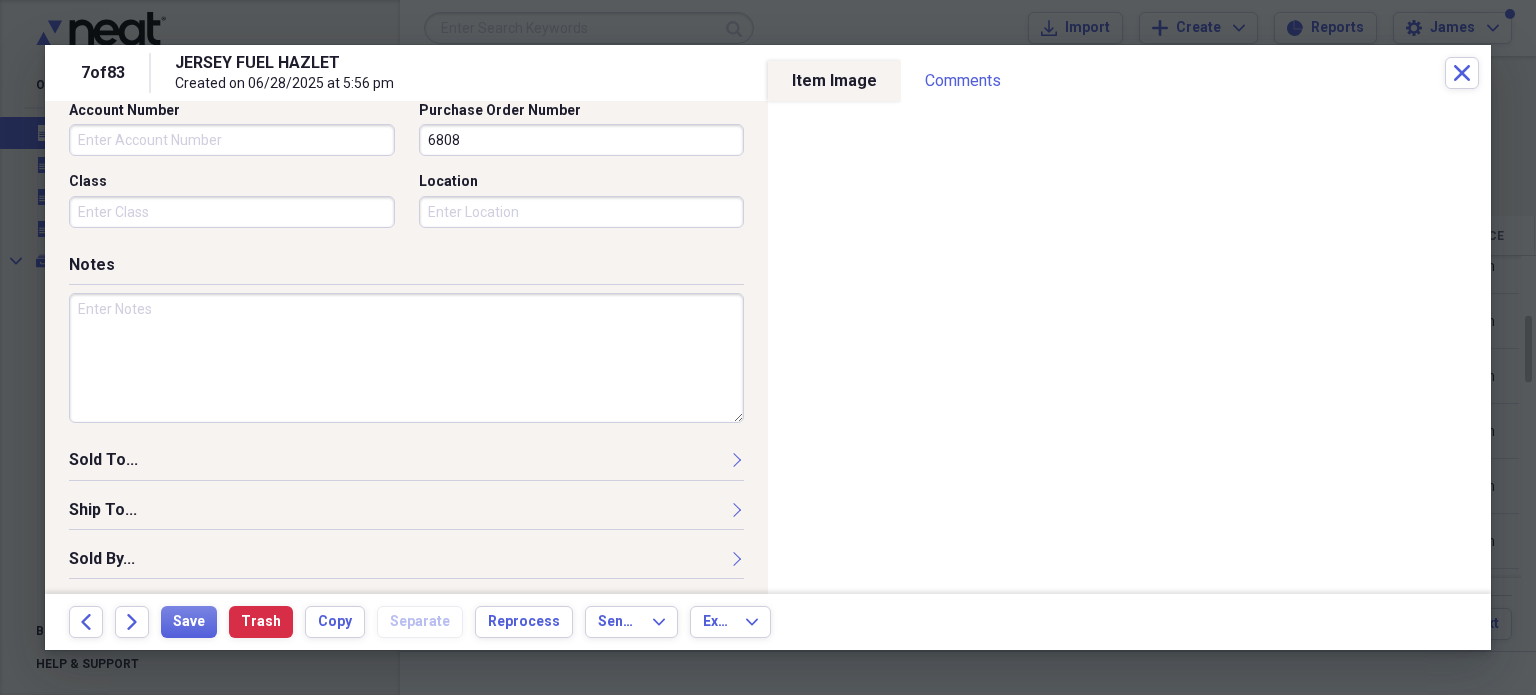 scroll, scrollTop: 697, scrollLeft: 0, axis: vertical 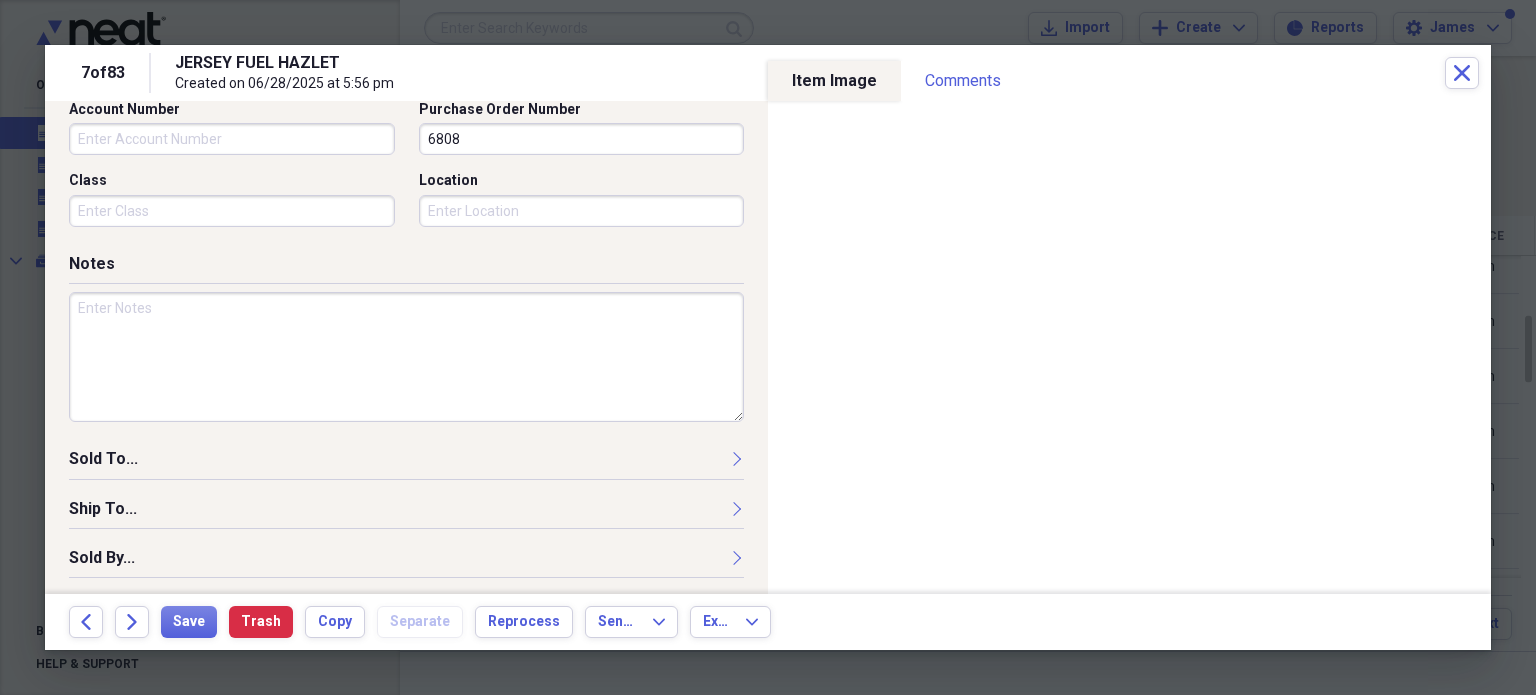 type on "6808" 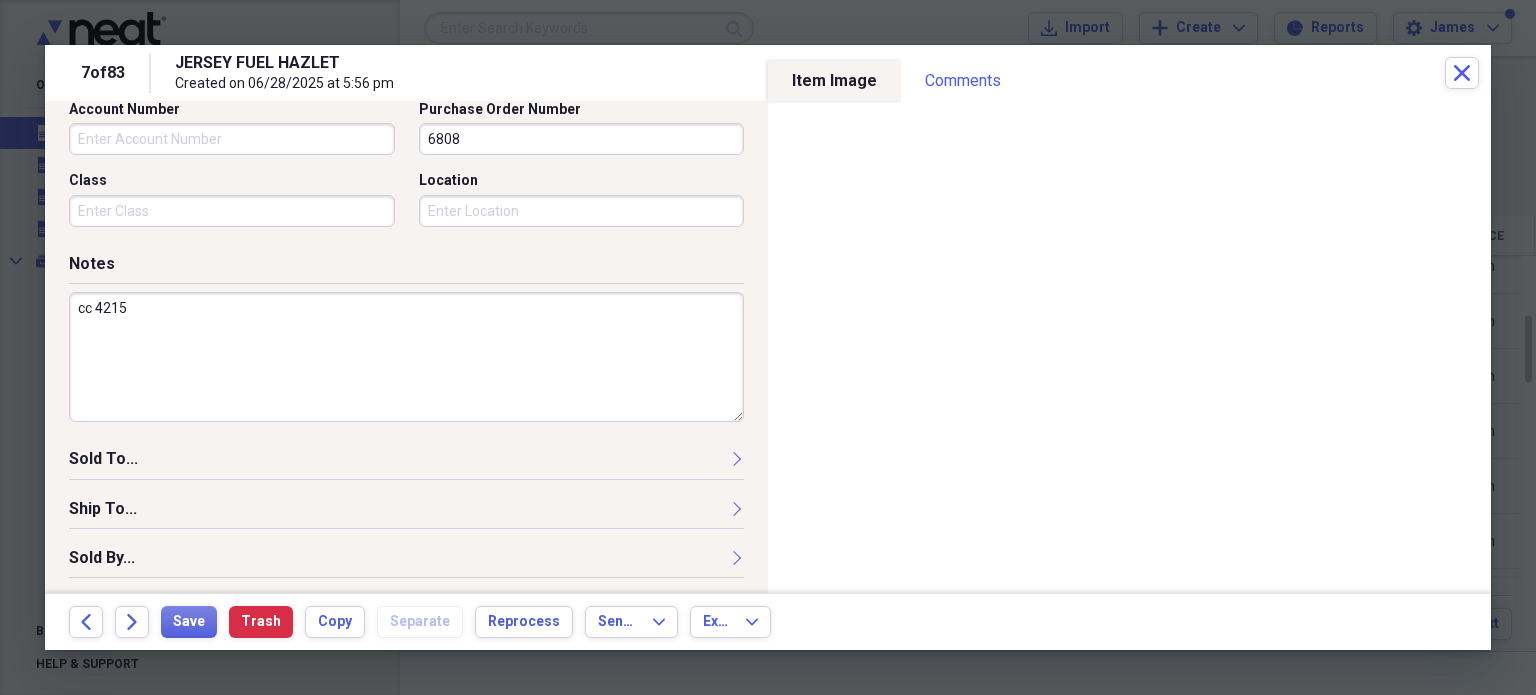 type on "cc 4215" 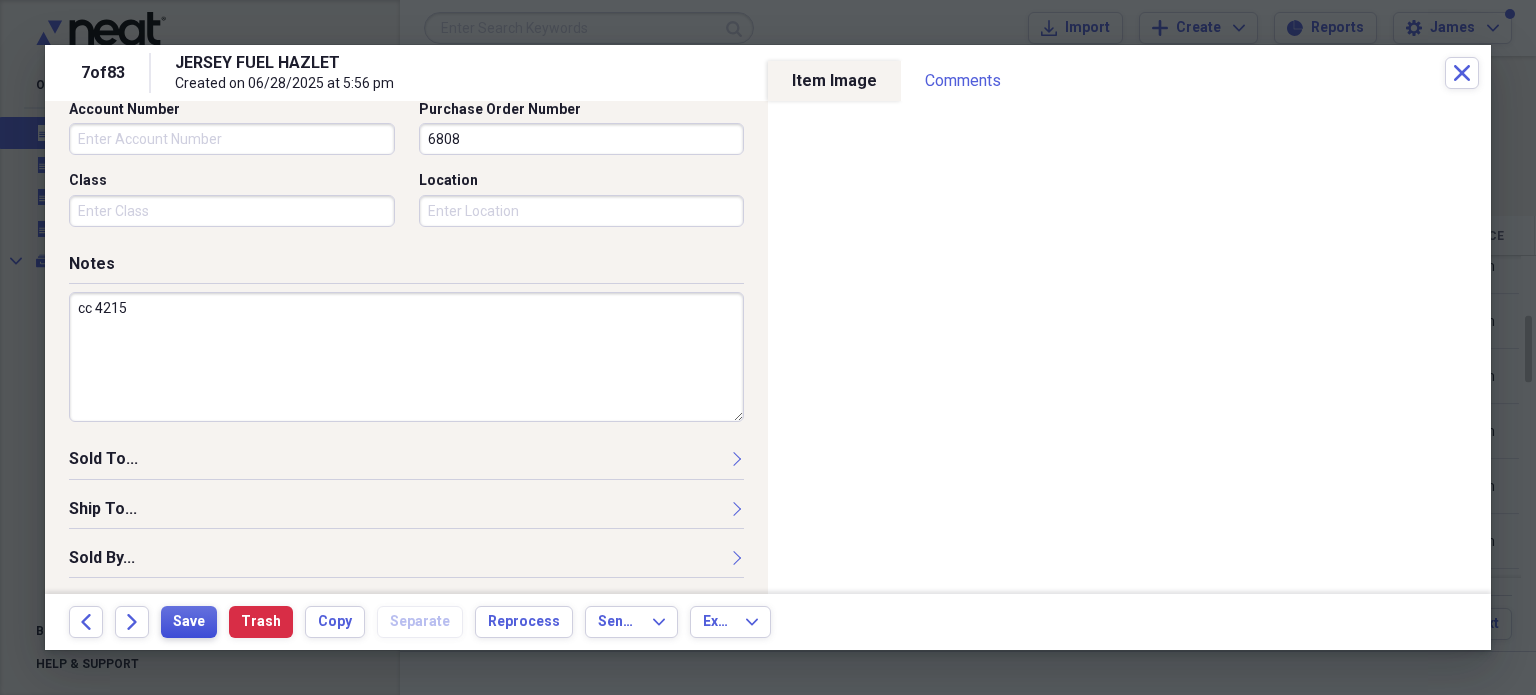 click on "Back Forward Save Trash Copy Separate Reprocess Send To Expand Export Expand" at bounding box center (768, 622) 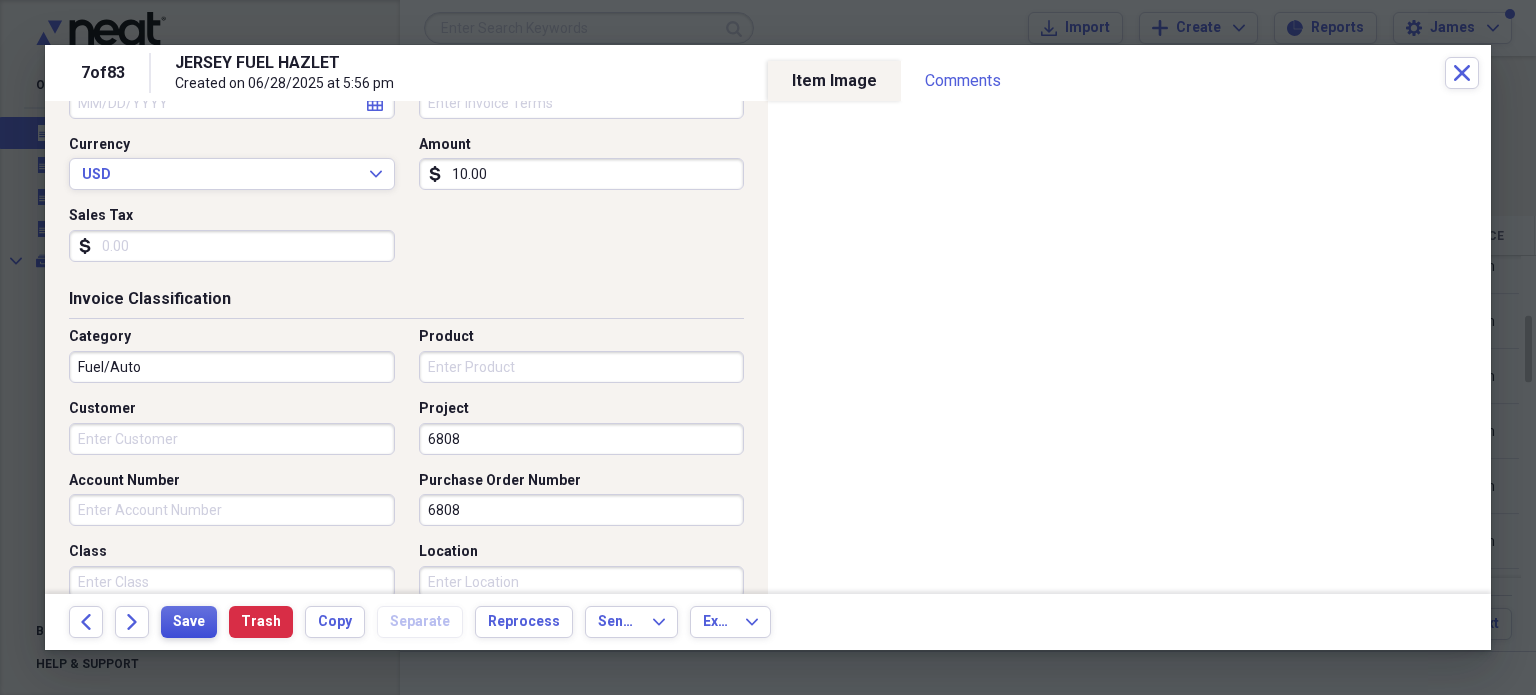 scroll, scrollTop: 214, scrollLeft: 0, axis: vertical 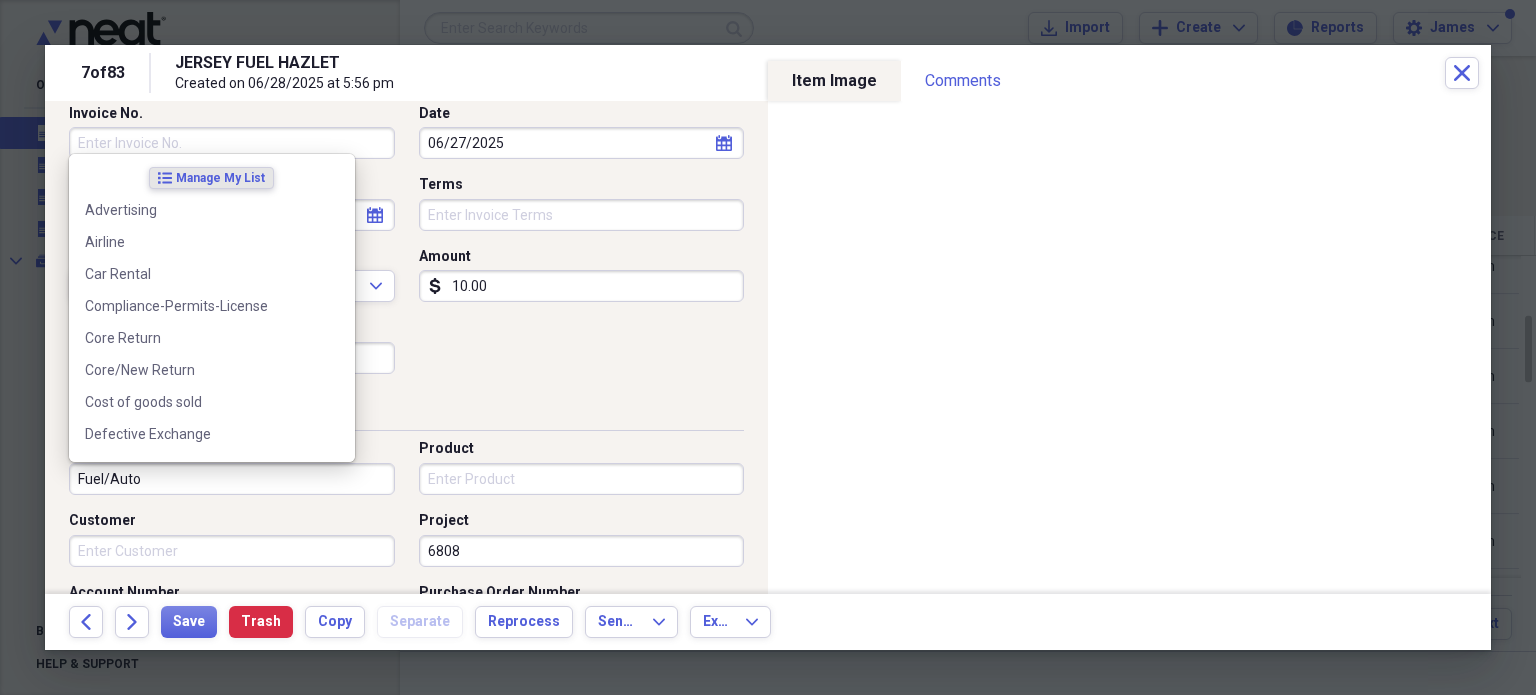 click on "Fuel/Auto" at bounding box center (232, 479) 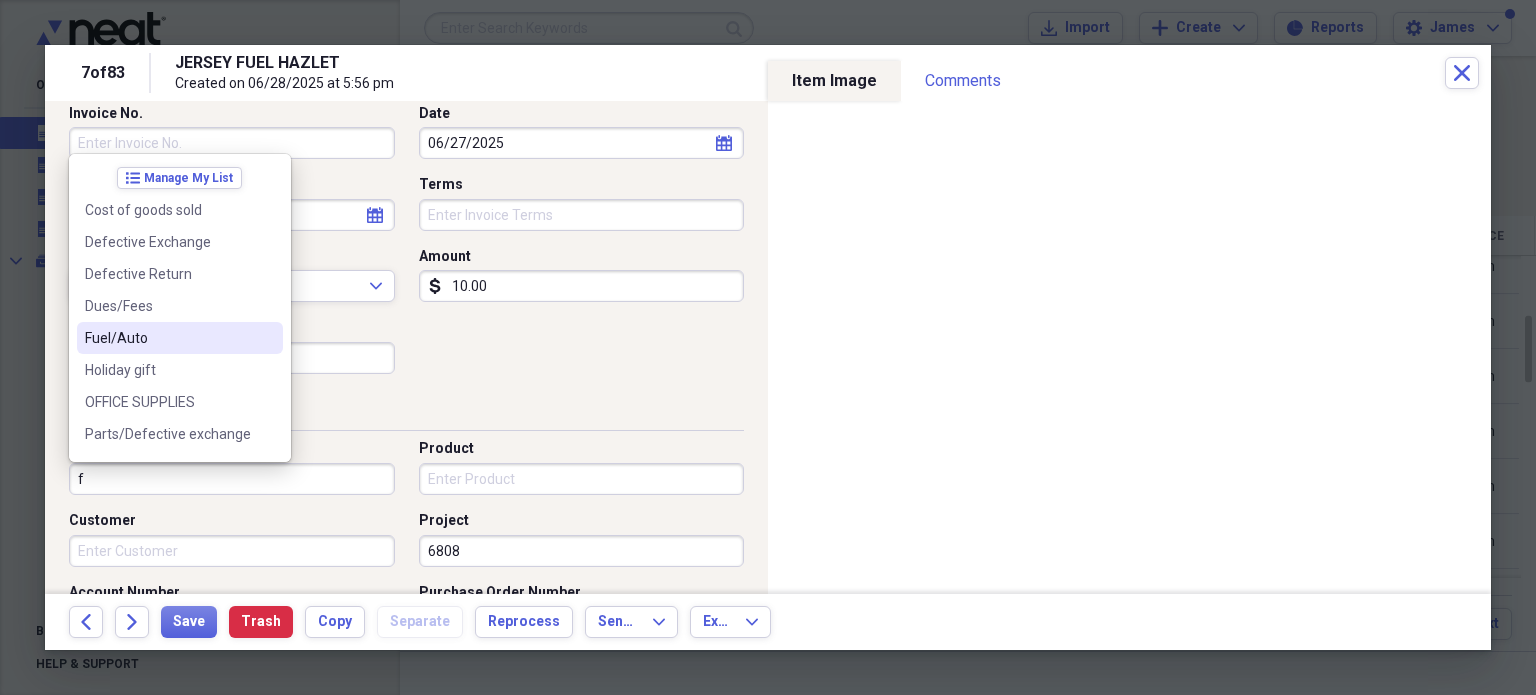 click on "Fuel/Auto" at bounding box center (168, 338) 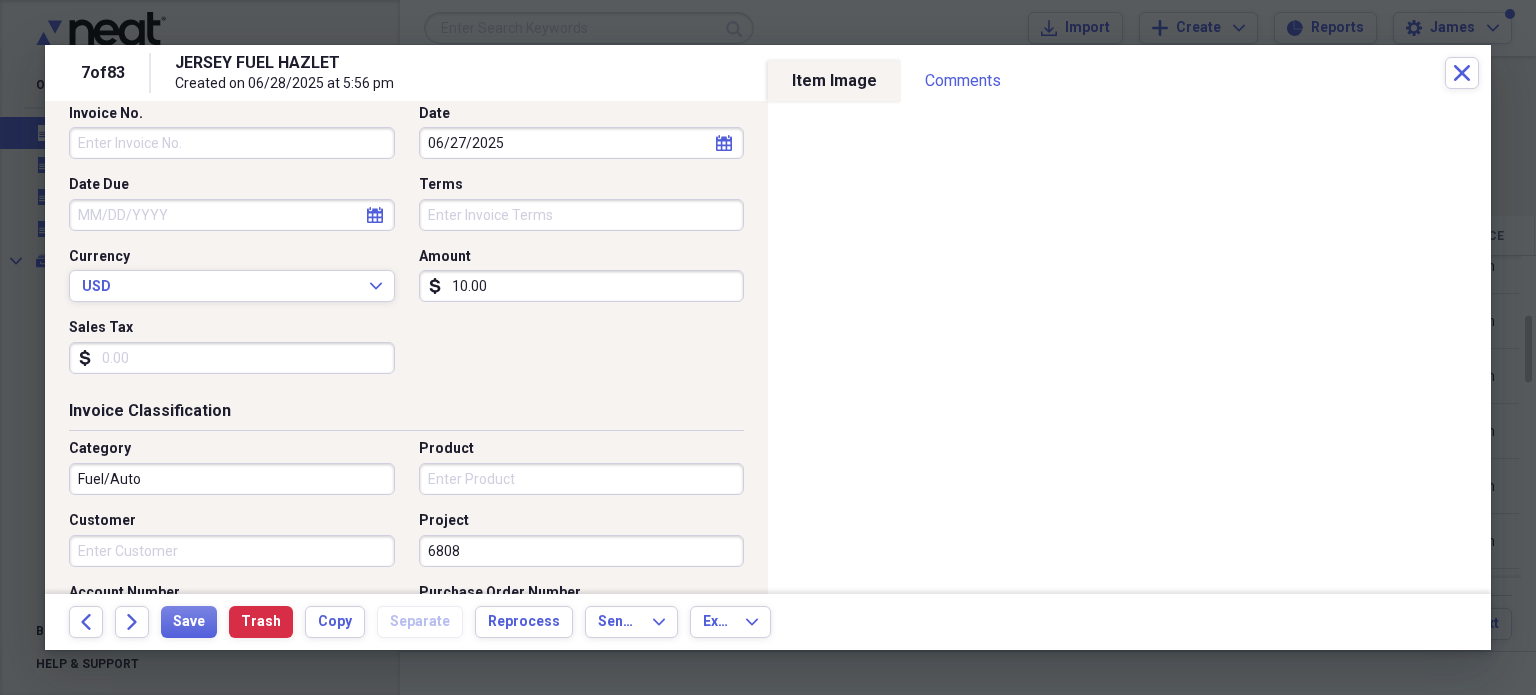 scroll, scrollTop: 697, scrollLeft: 0, axis: vertical 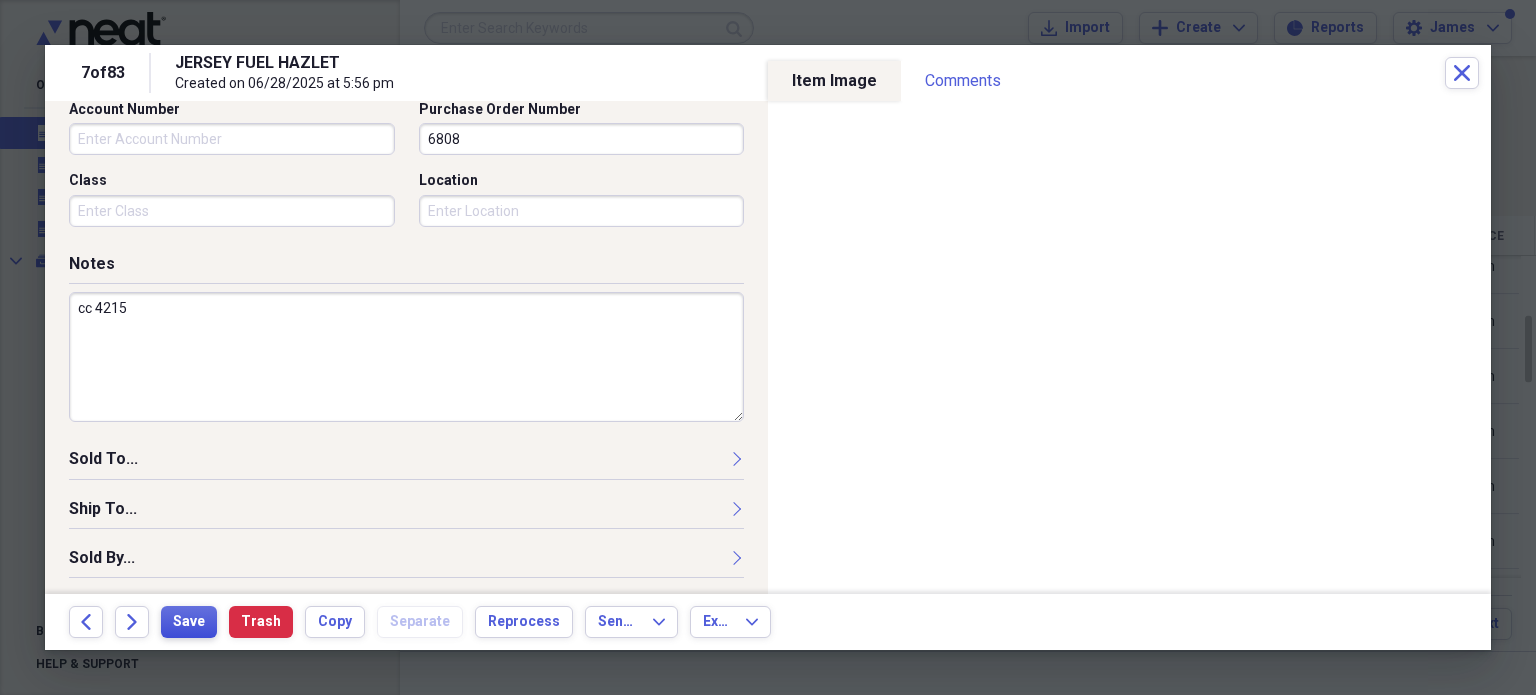 click on "Save" at bounding box center [189, 622] 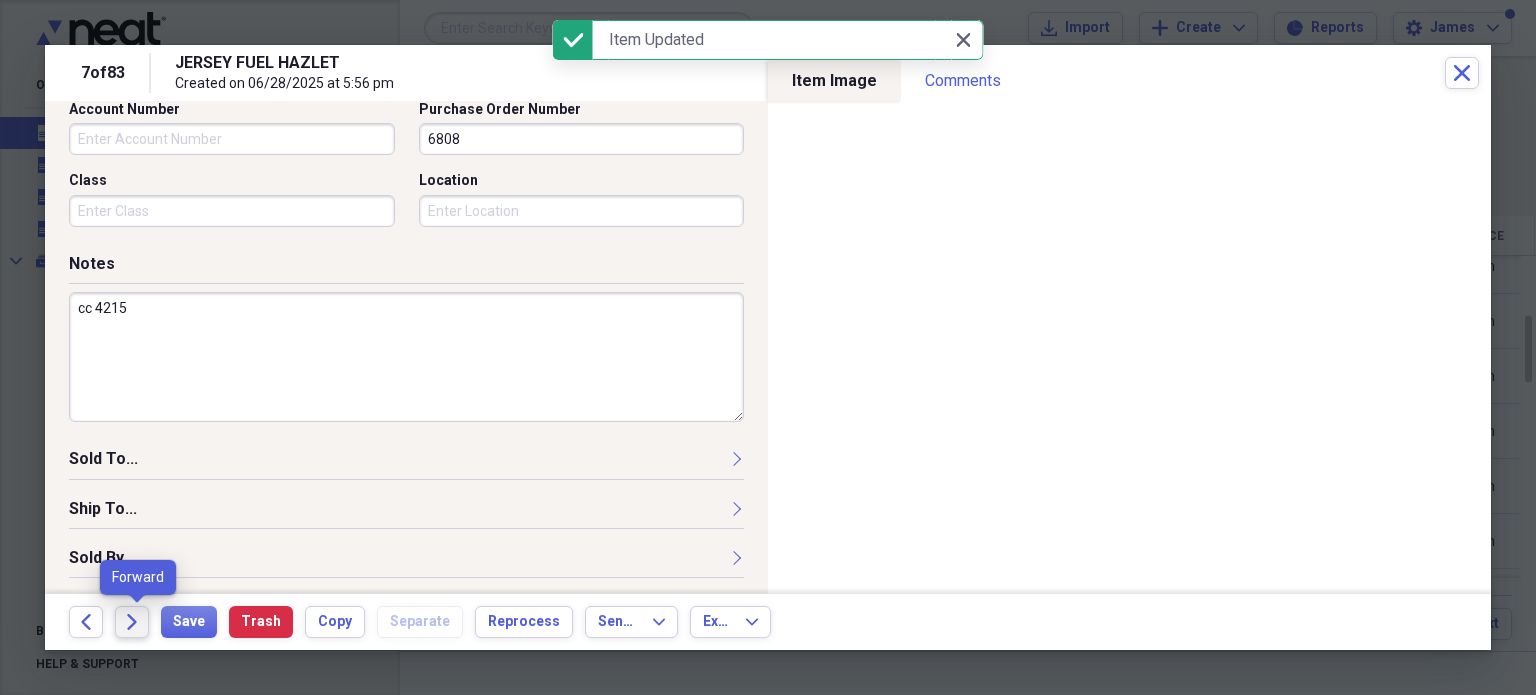 click 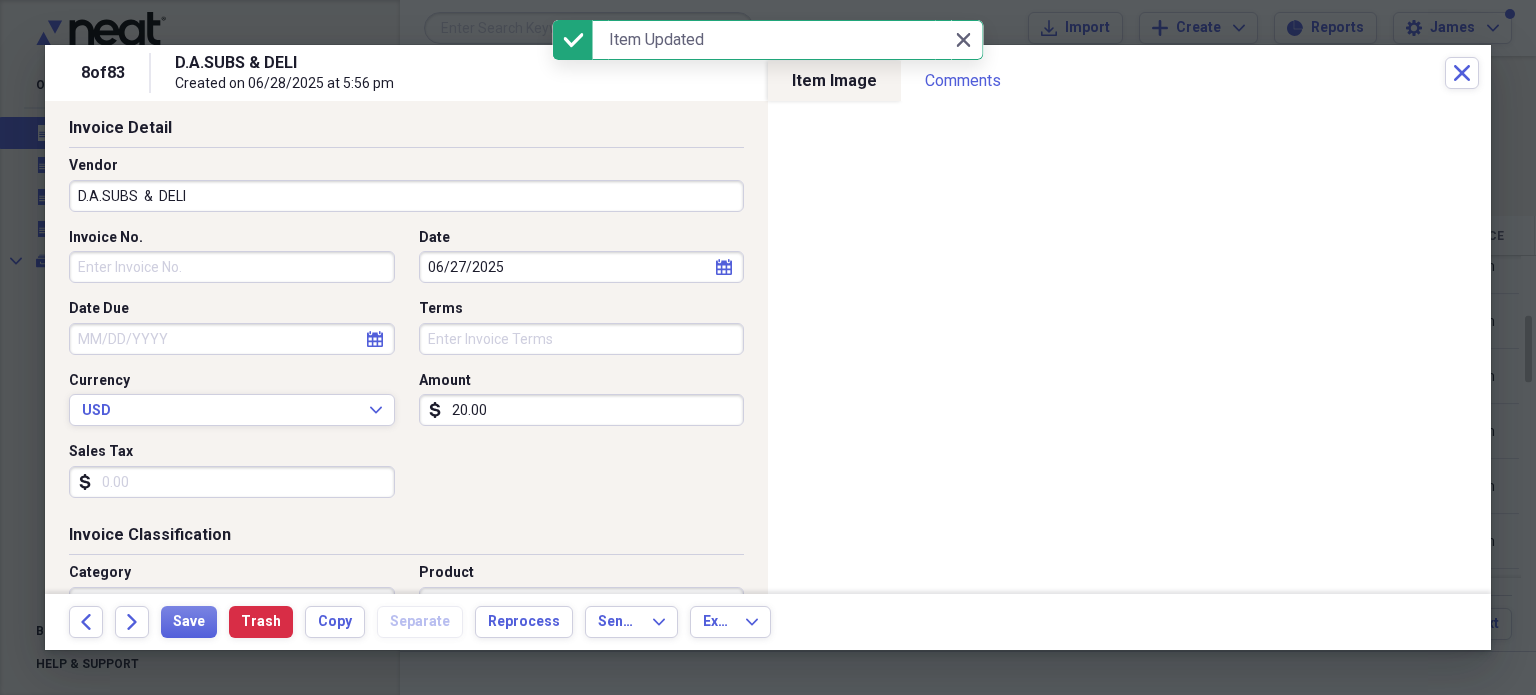 scroll, scrollTop: 103, scrollLeft: 0, axis: vertical 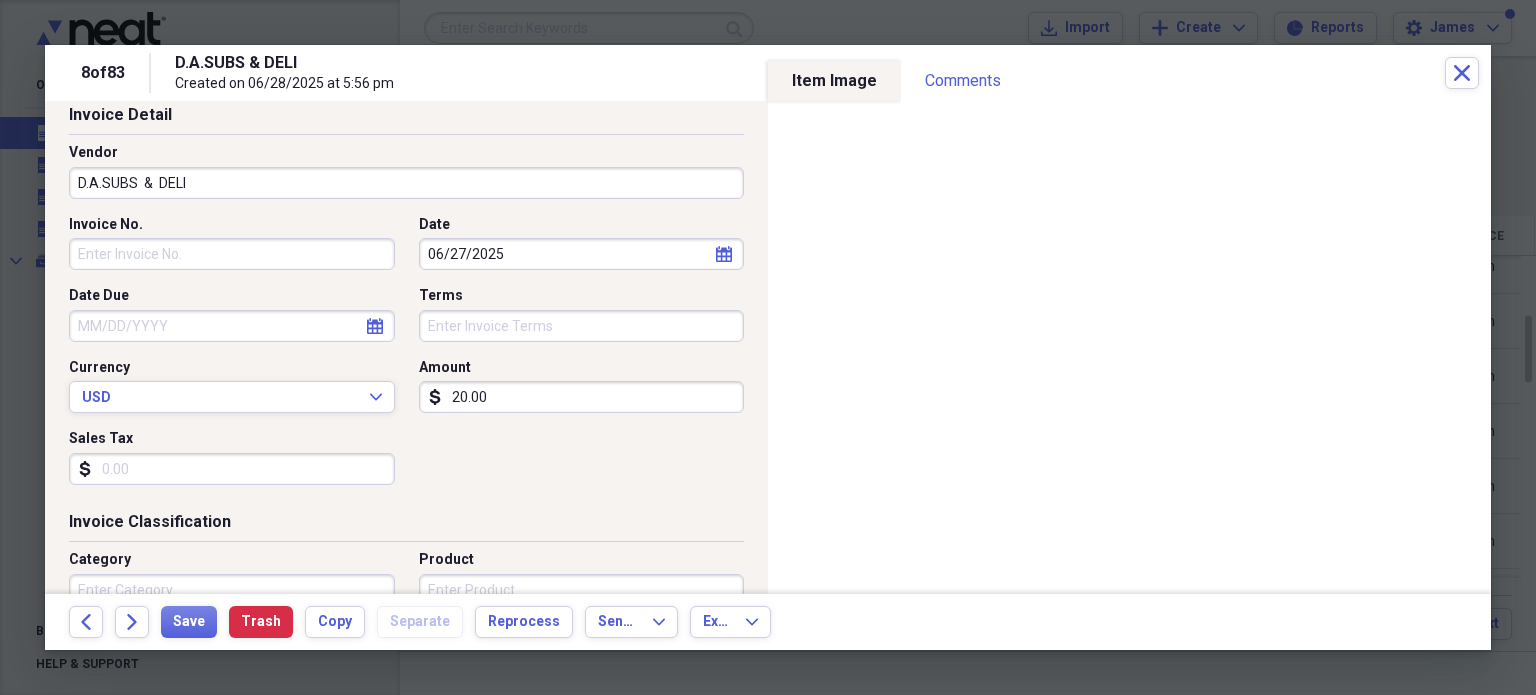 click on "20.00" at bounding box center [582, 397] 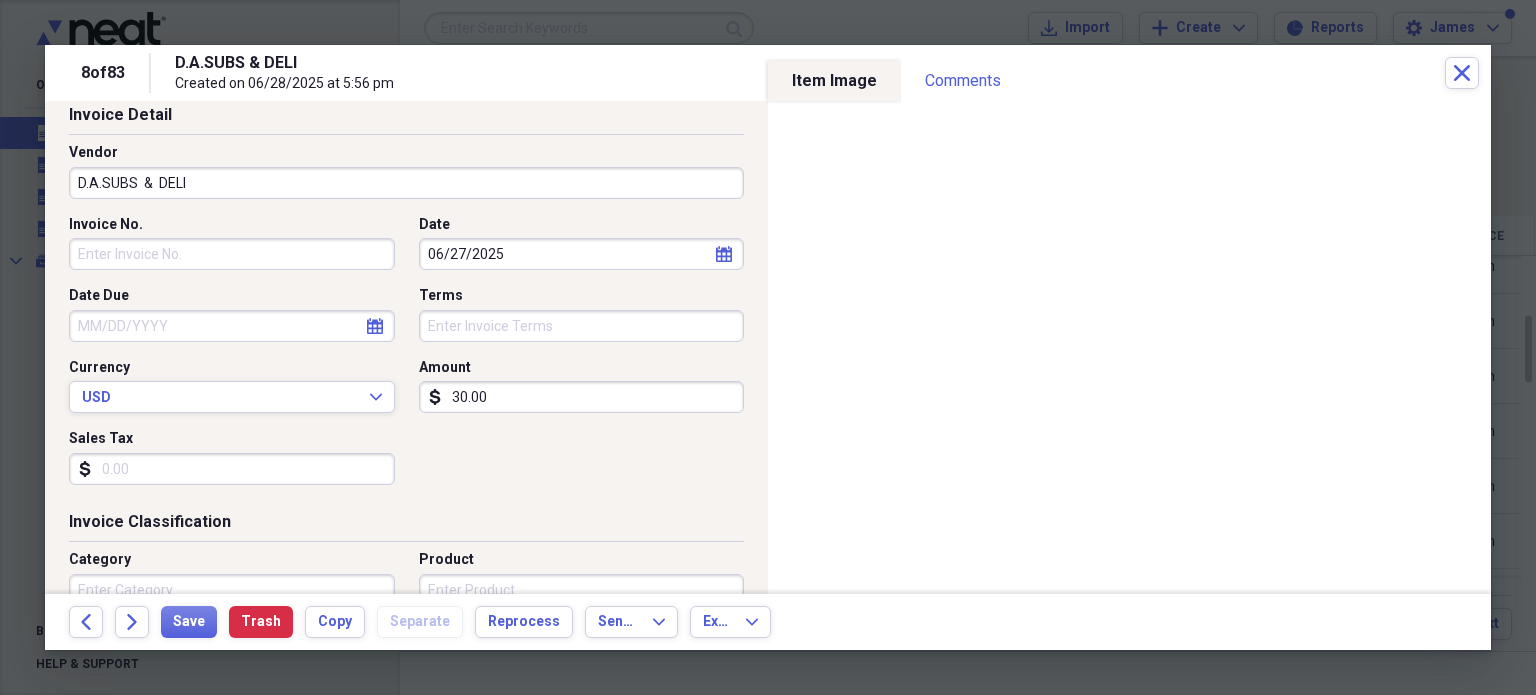 type on "30.00" 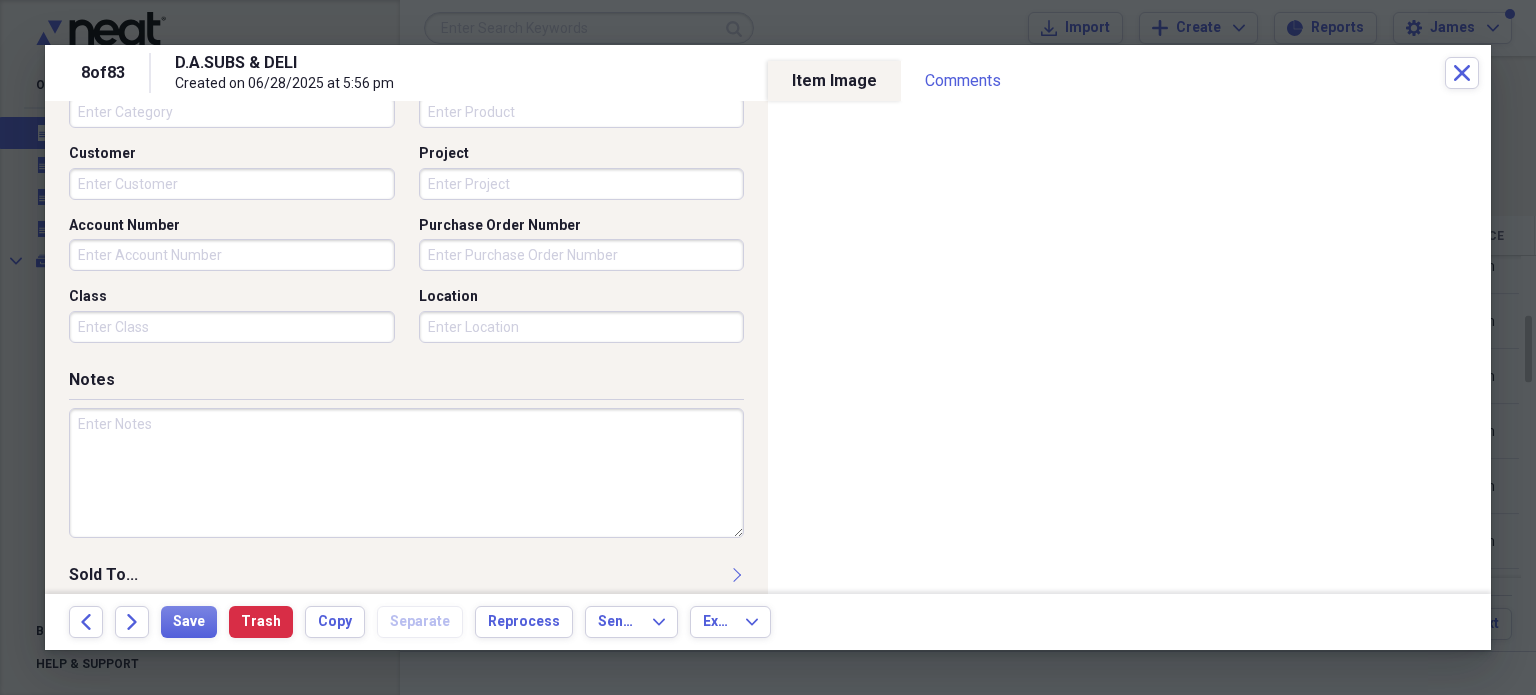scroll, scrollTop: 697, scrollLeft: 0, axis: vertical 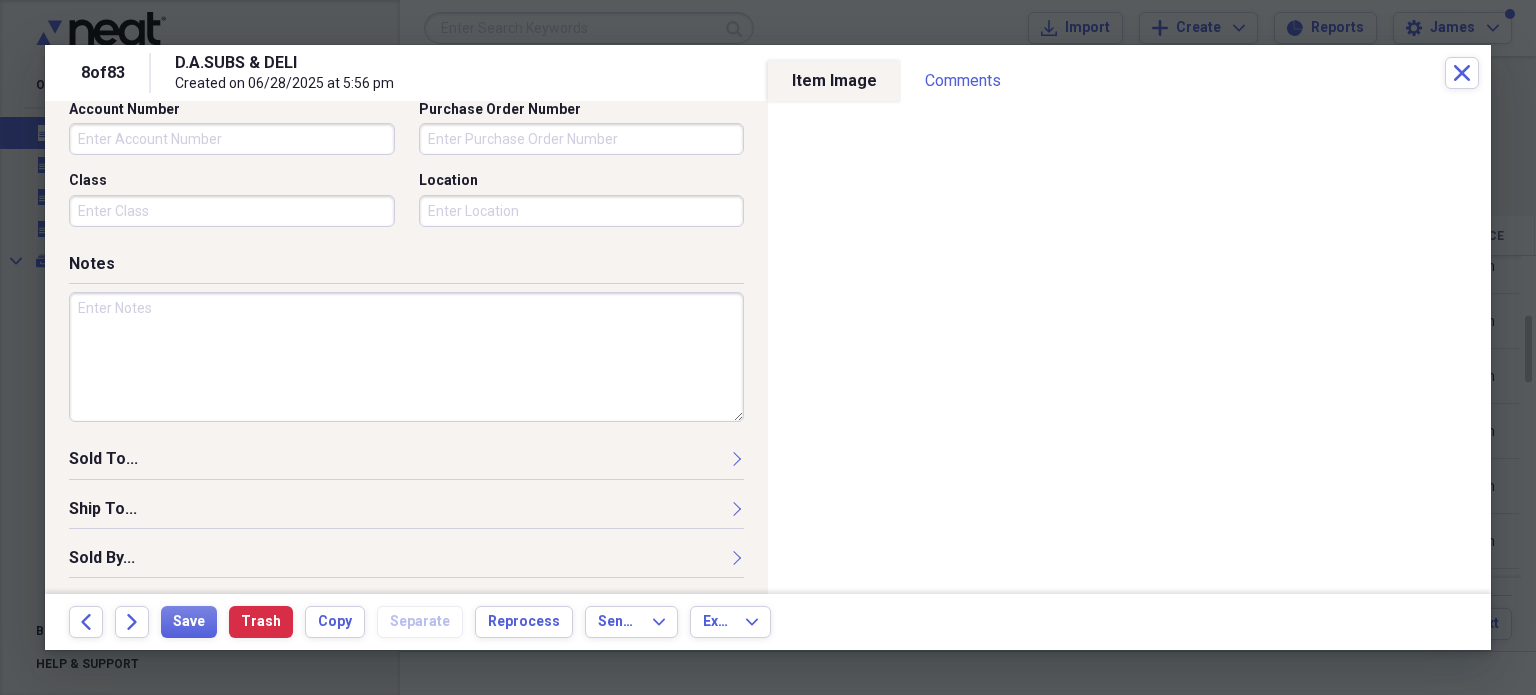 type on "1.67" 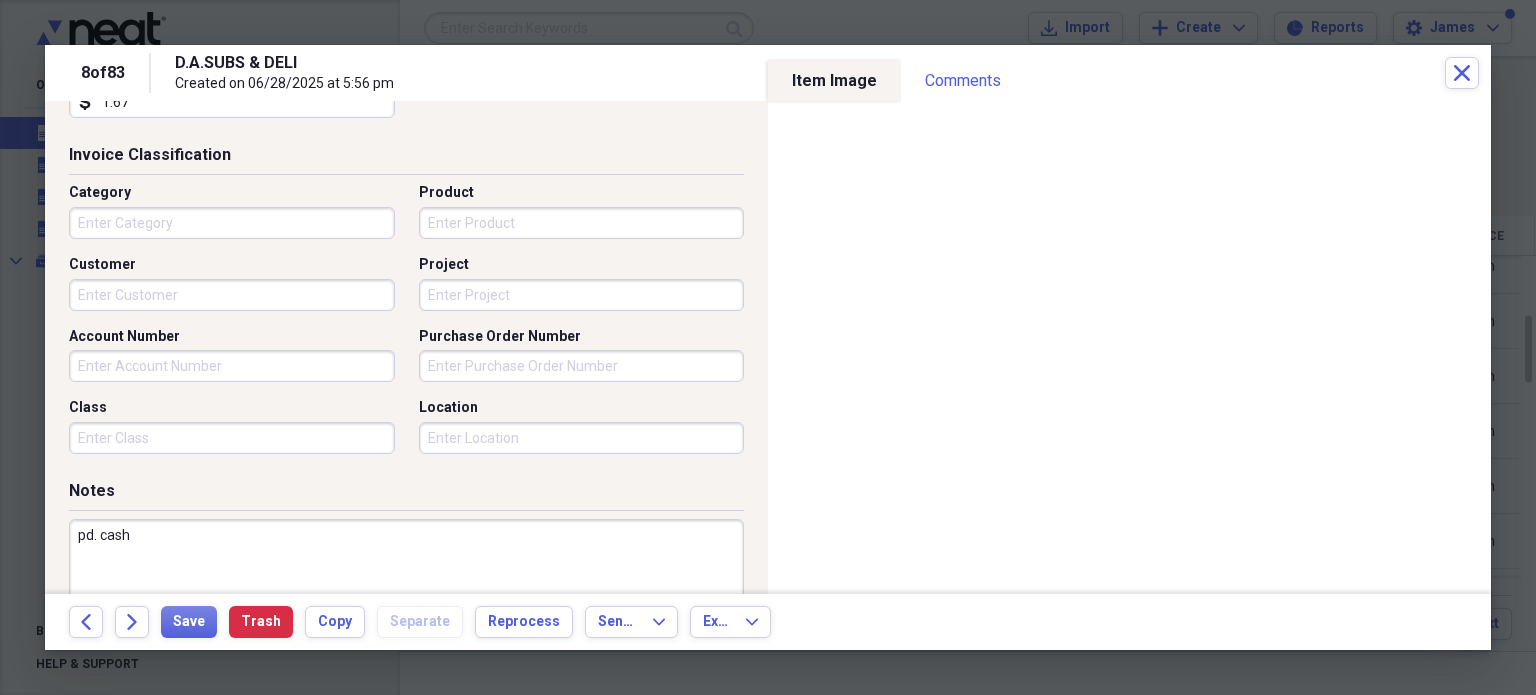 scroll, scrollTop: 697, scrollLeft: 0, axis: vertical 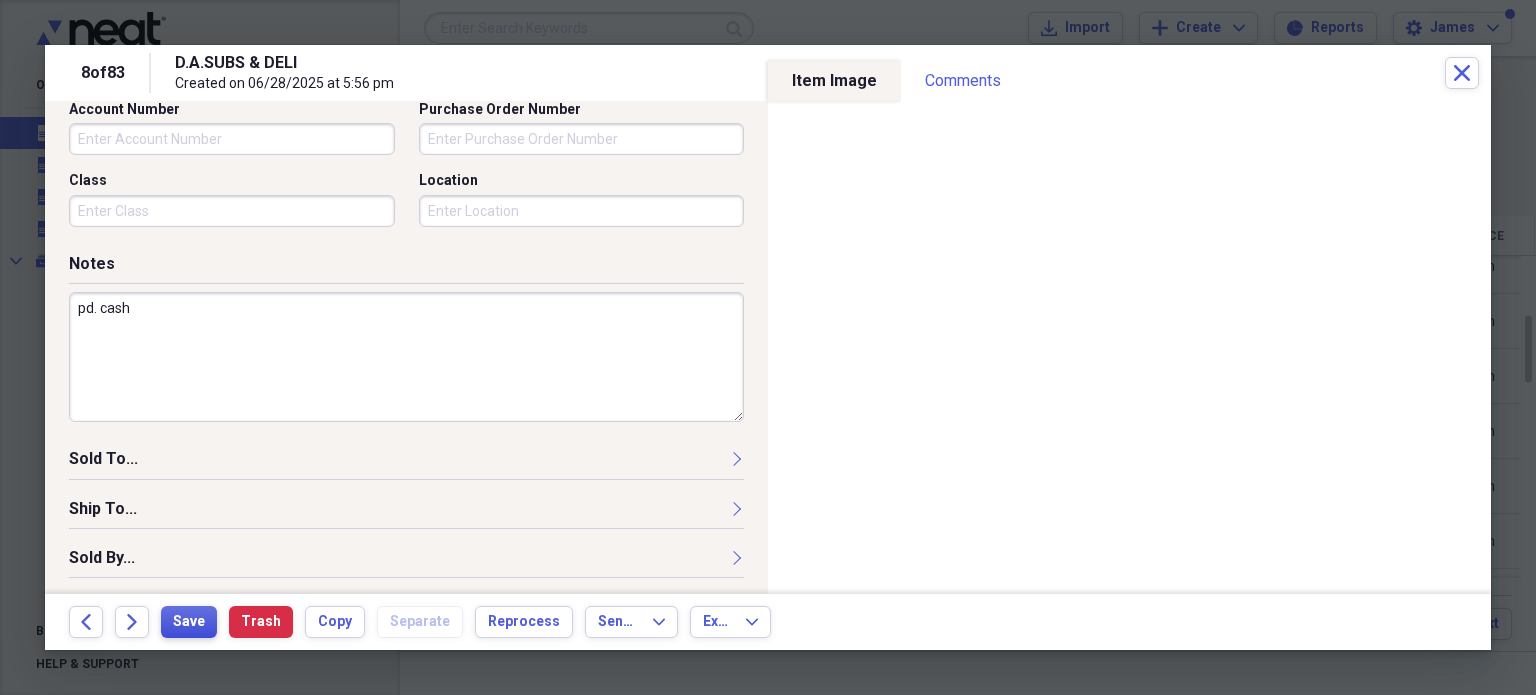 type on "pd. cash" 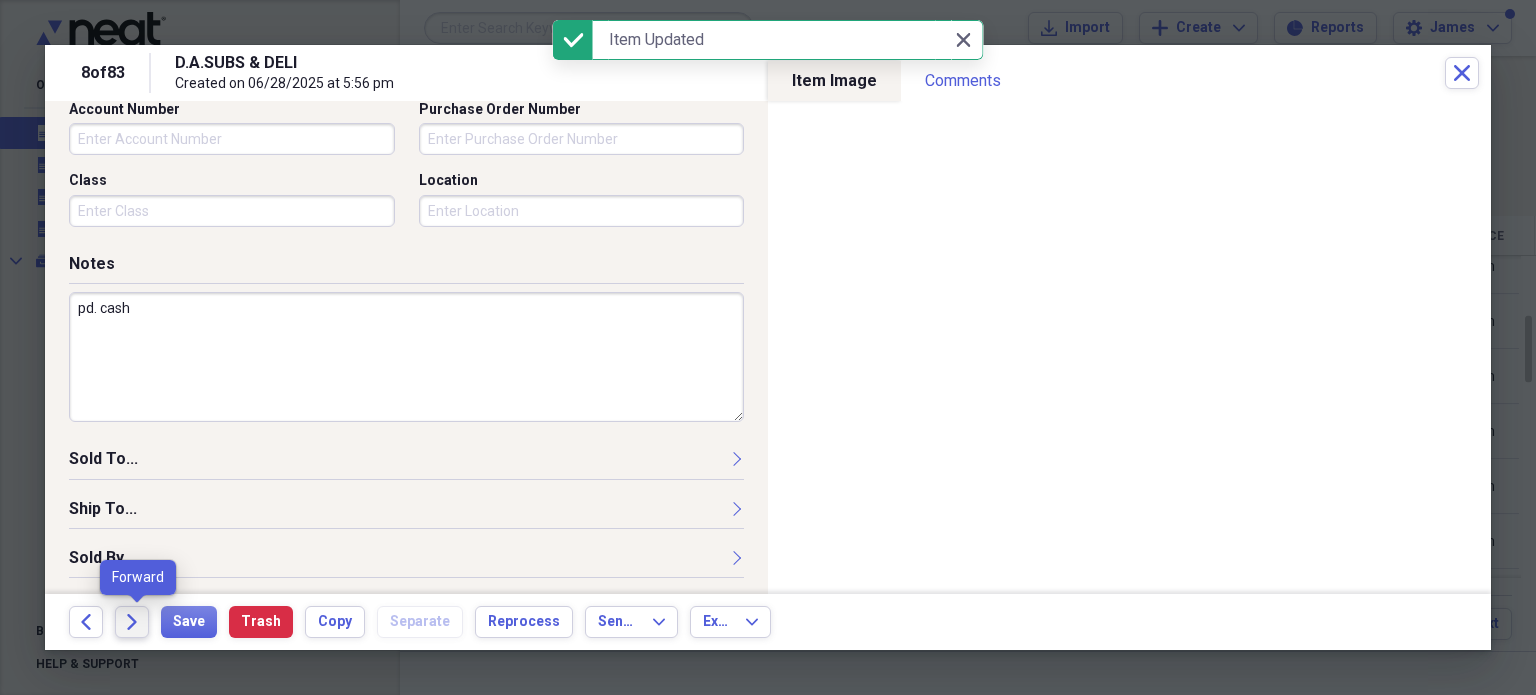 click on "Forward" 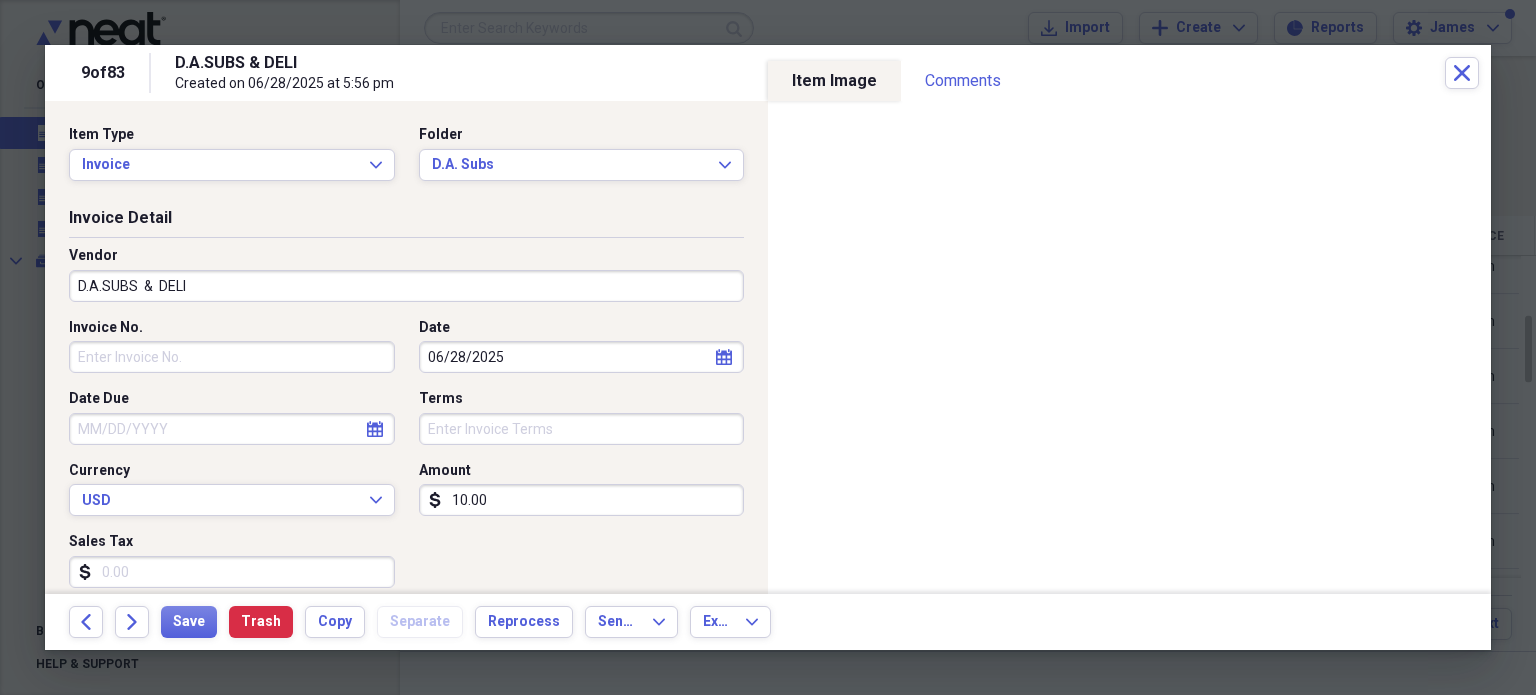 click on "10.00" at bounding box center [582, 500] 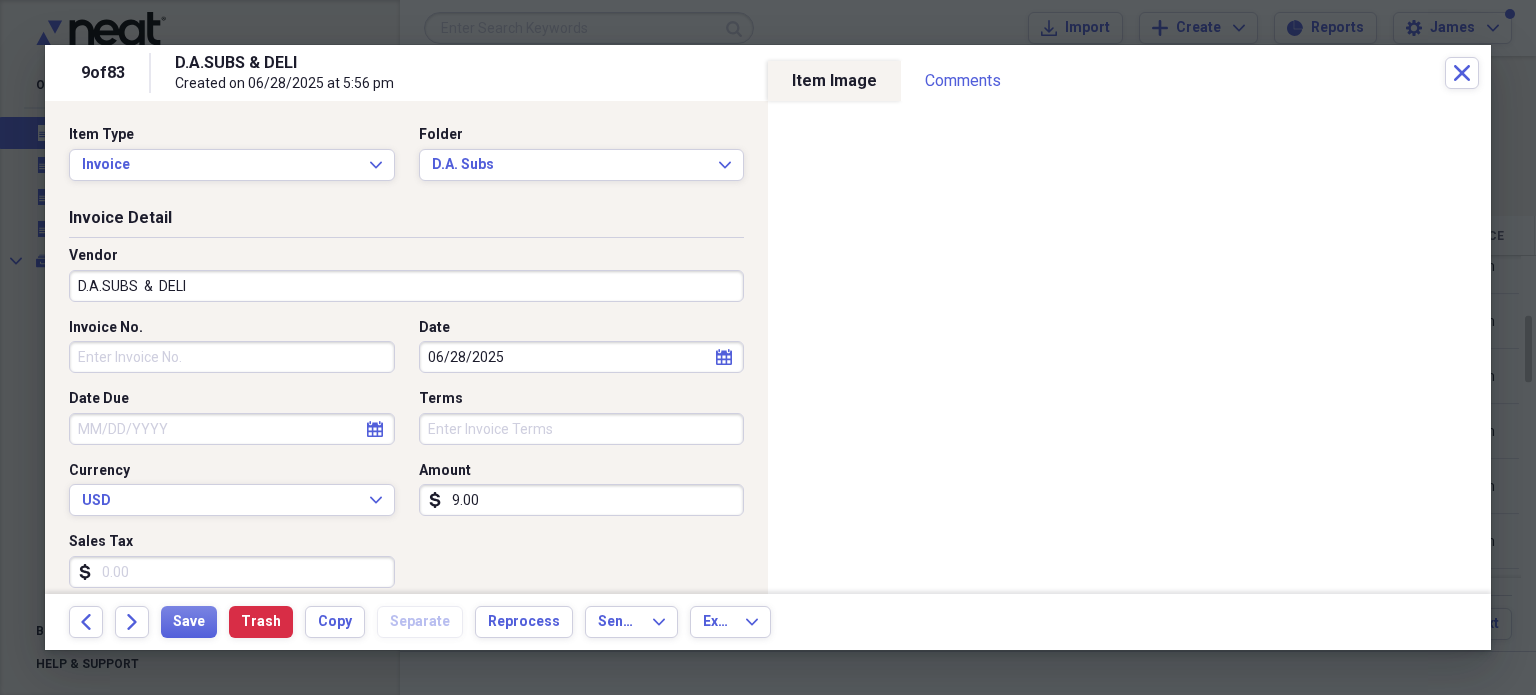type on "9.00" 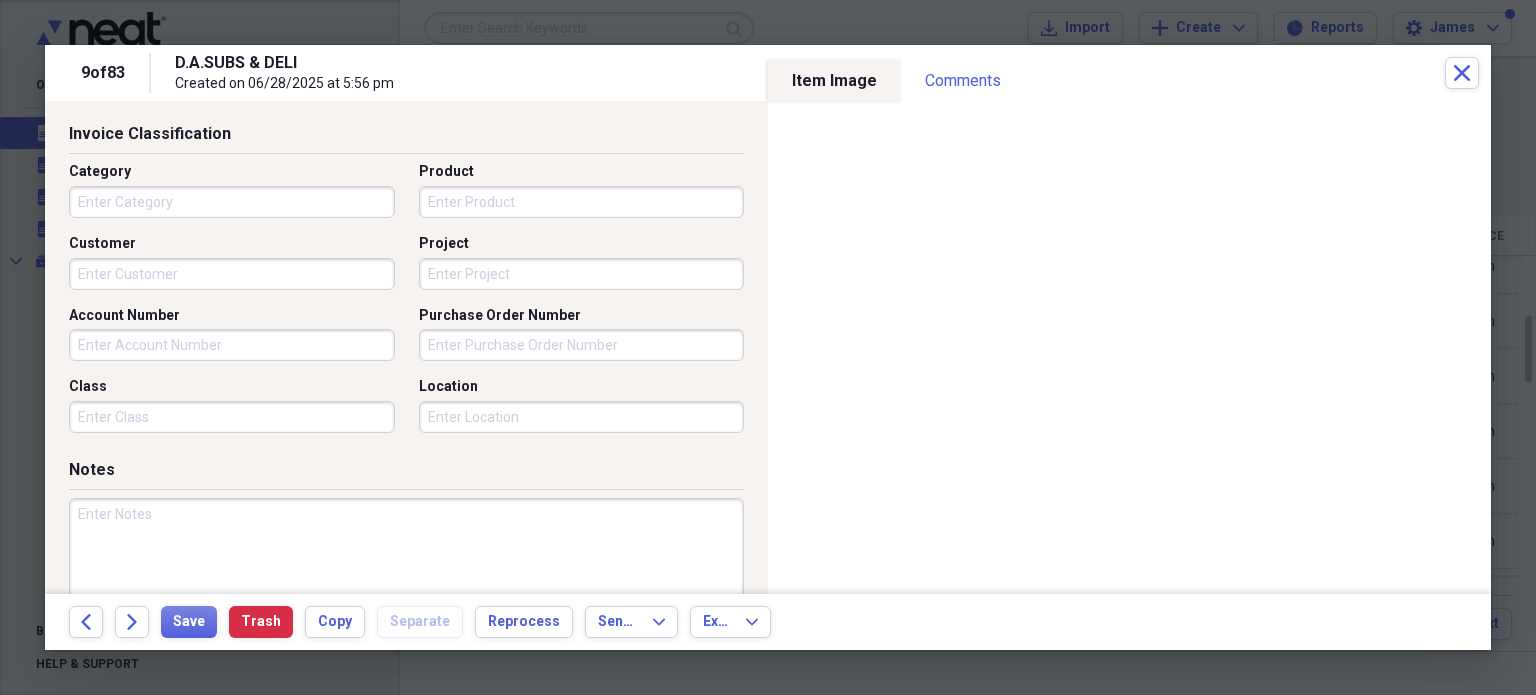 scroll, scrollTop: 495, scrollLeft: 0, axis: vertical 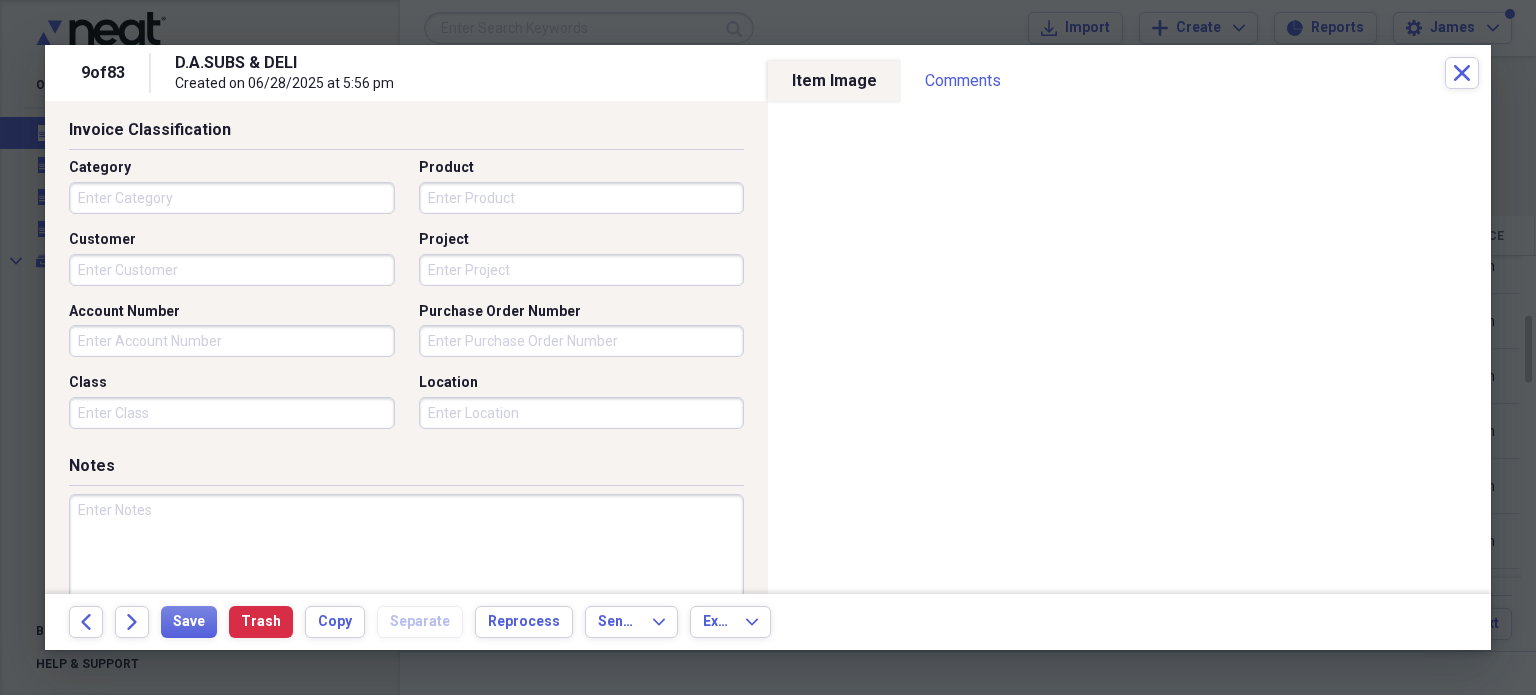 type on "0.40" 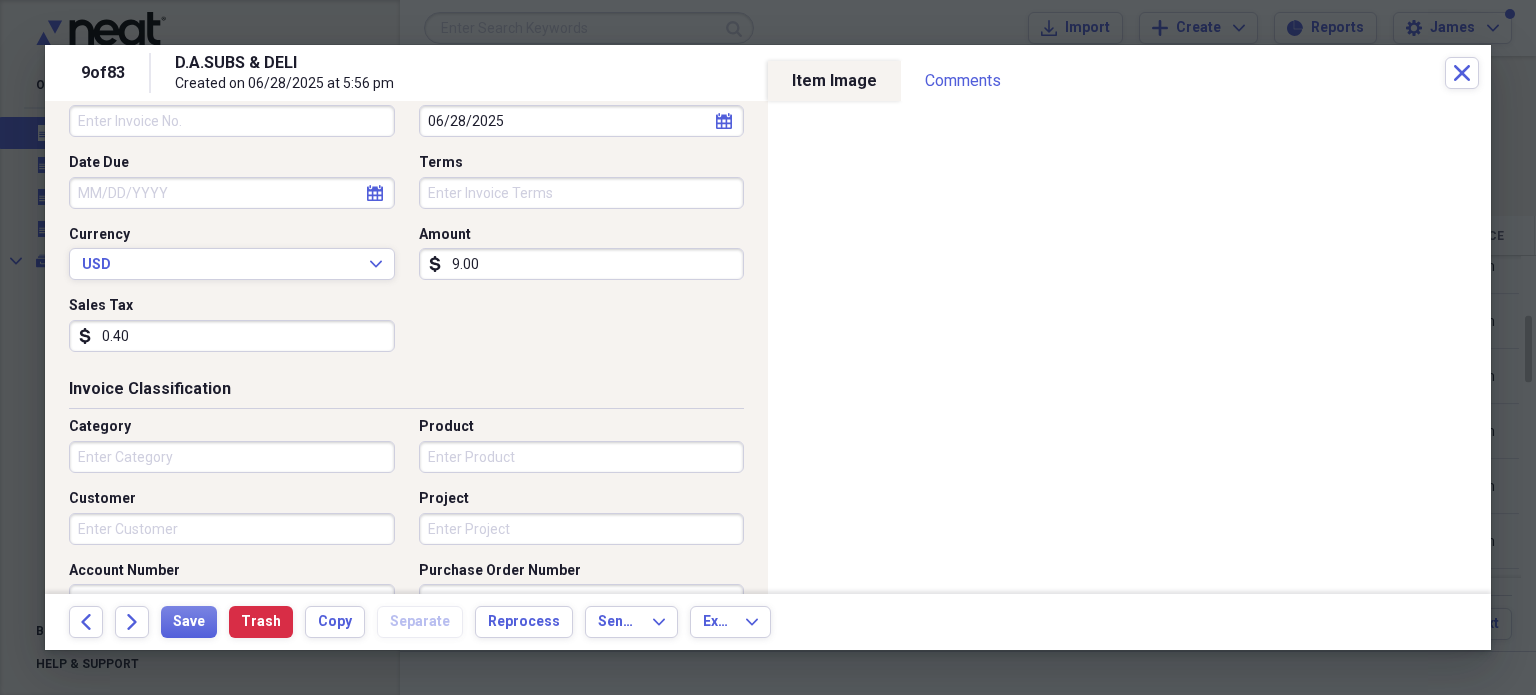scroll, scrollTop: 235, scrollLeft: 0, axis: vertical 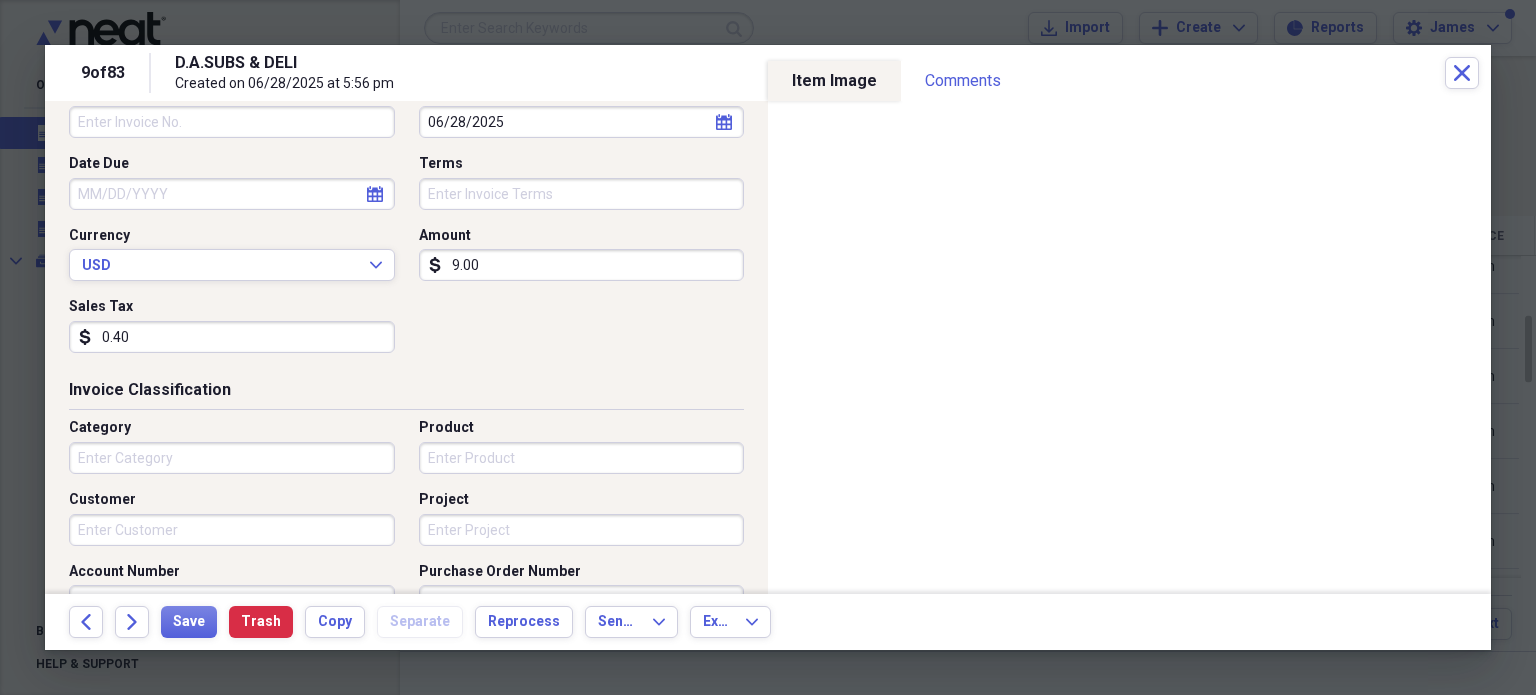 type on "pd. cash" 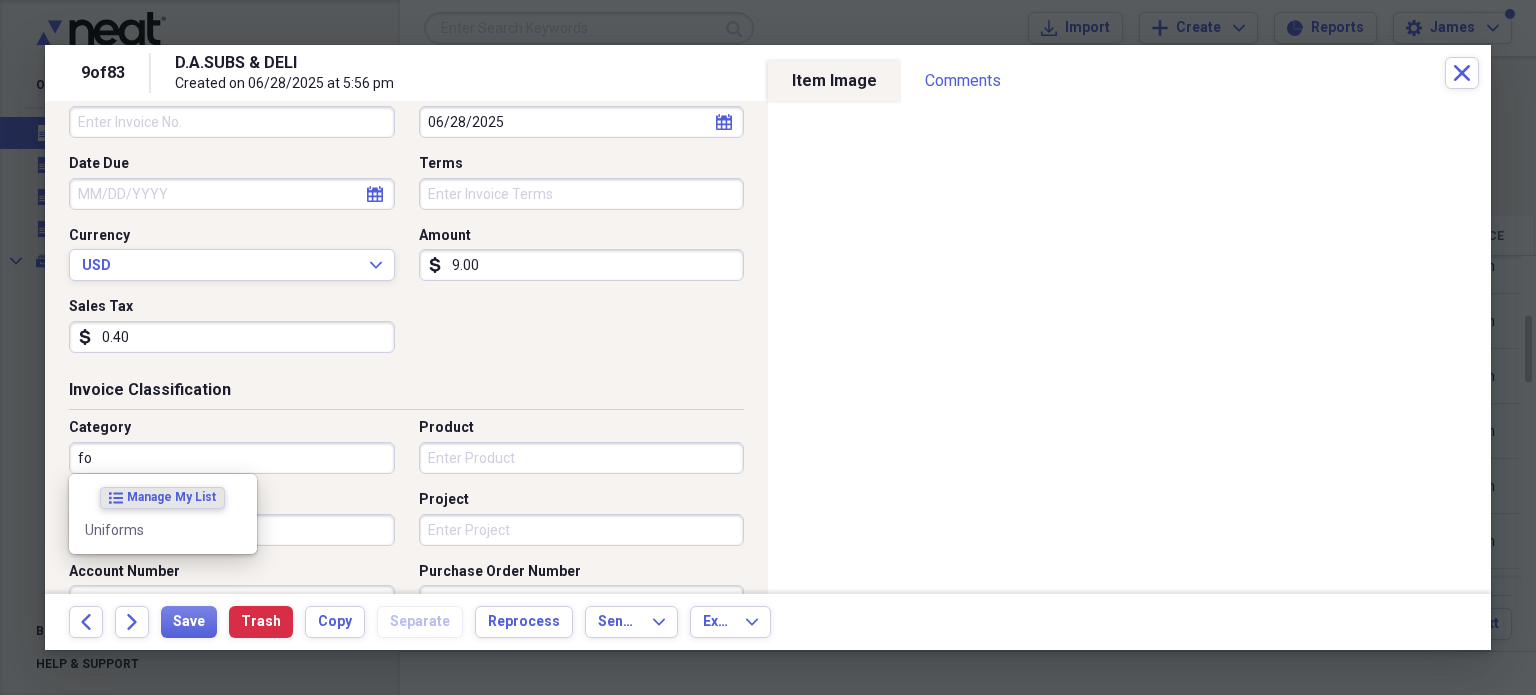 type on "f" 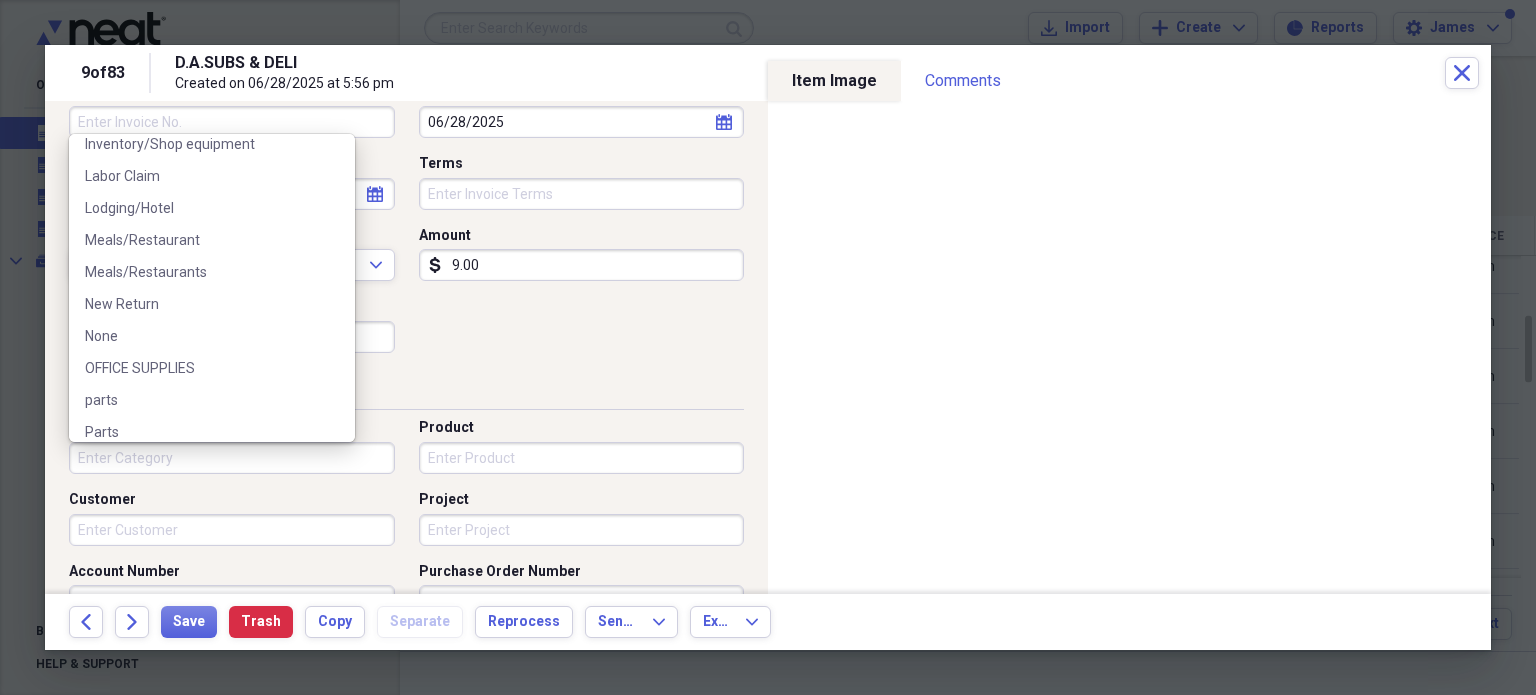 scroll, scrollTop: 668, scrollLeft: 0, axis: vertical 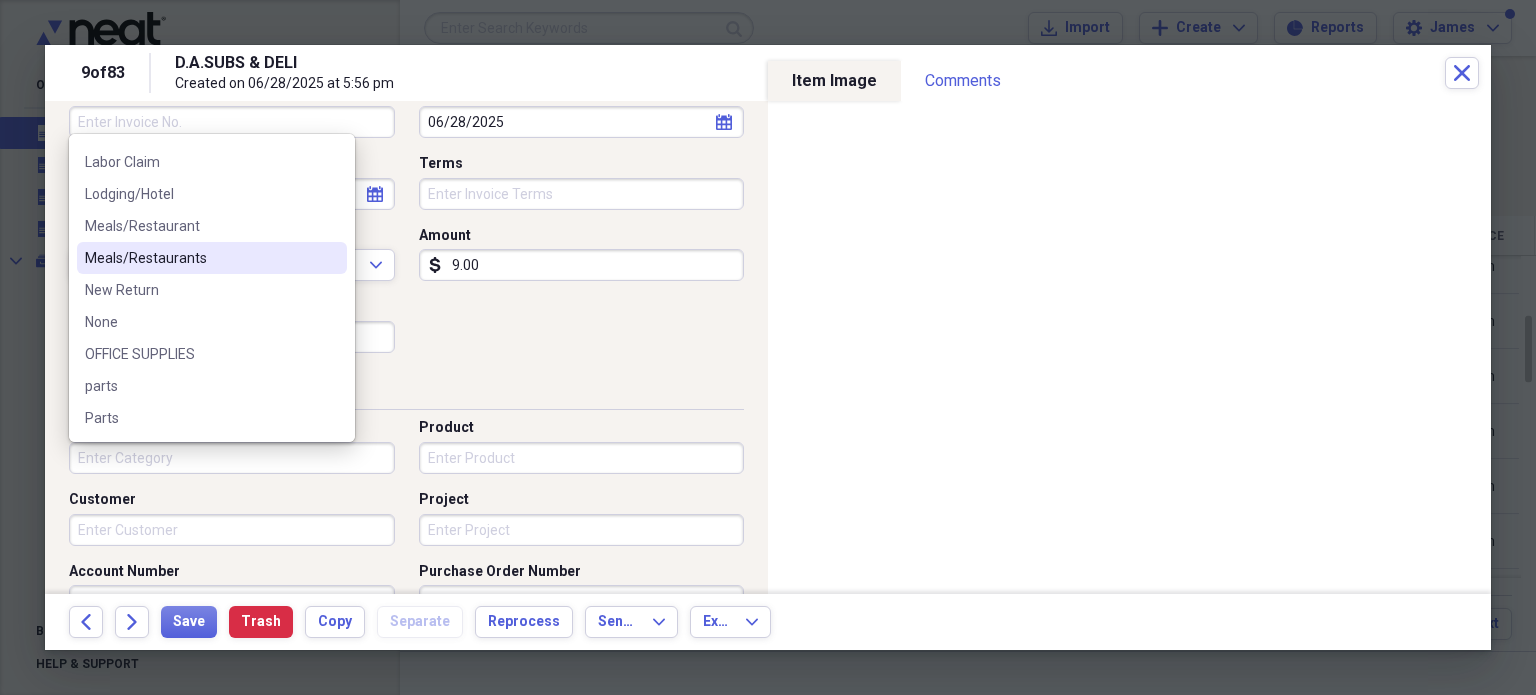 click on "Meals/Restaurants" at bounding box center [200, 258] 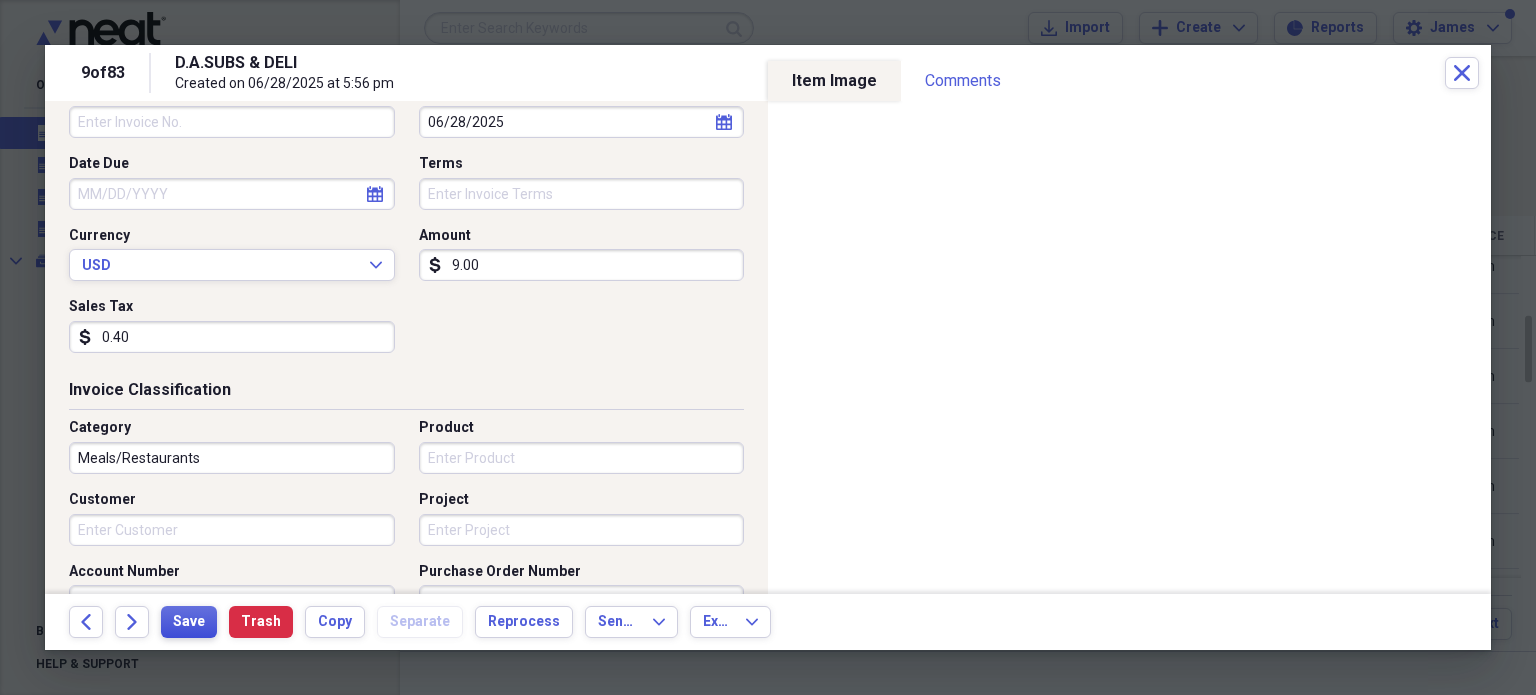 click on "Save" at bounding box center (189, 622) 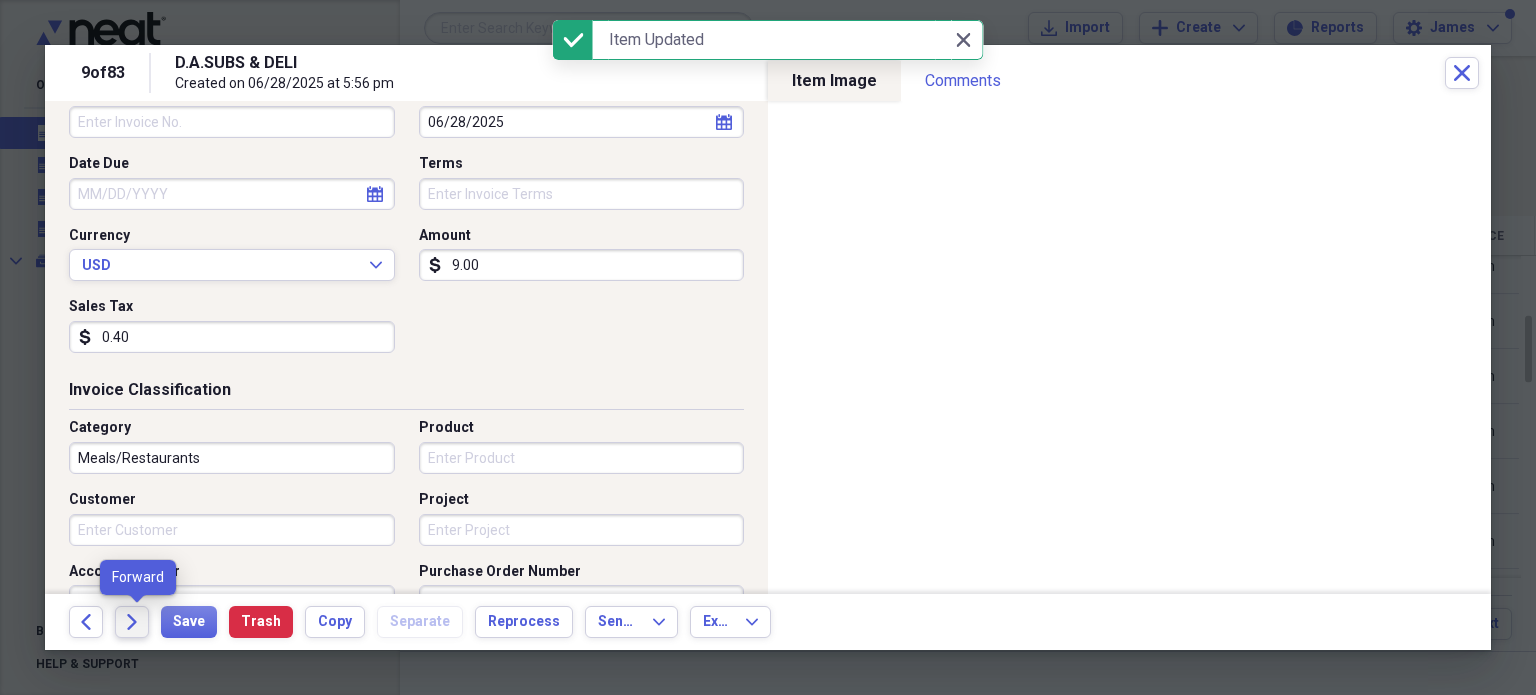 click on "Forward" at bounding box center (132, 622) 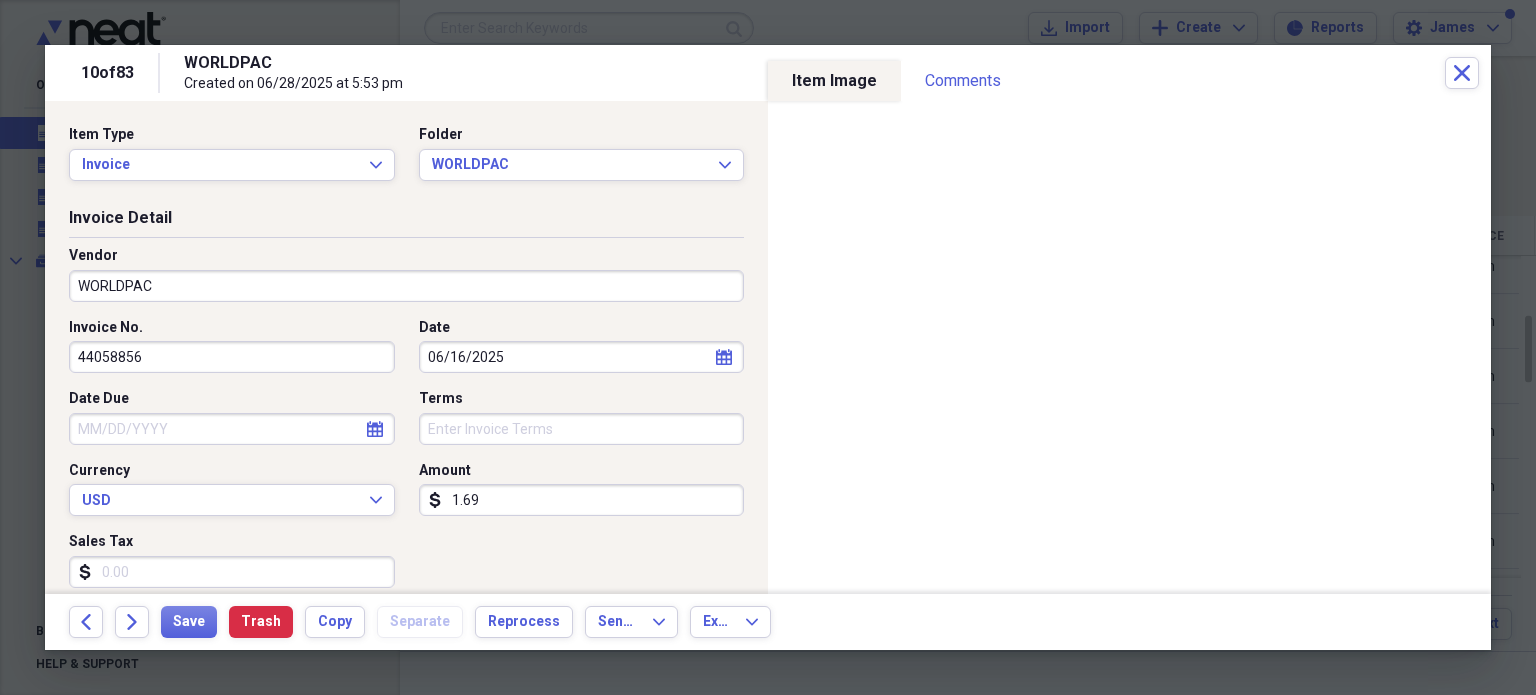 click on "1.69" at bounding box center (582, 500) 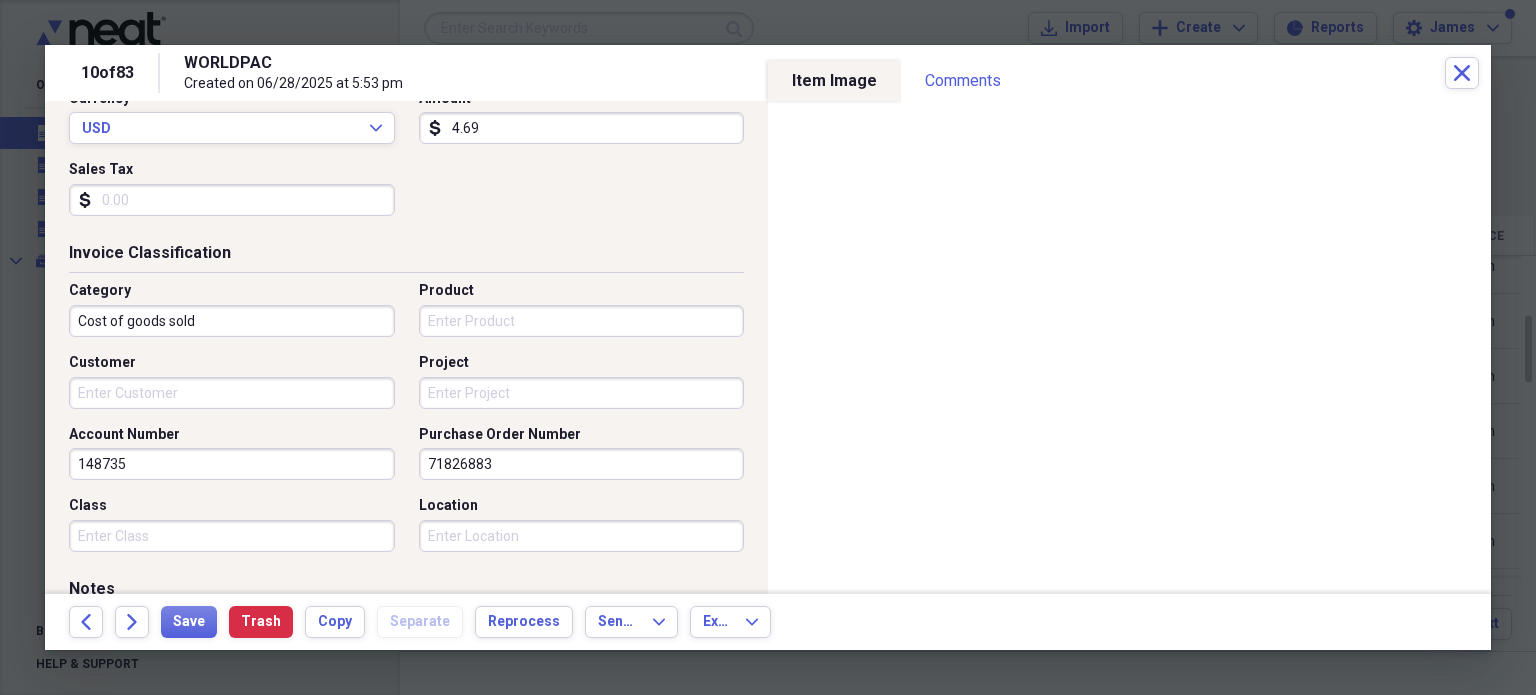 scroll, scrollTop: 358, scrollLeft: 0, axis: vertical 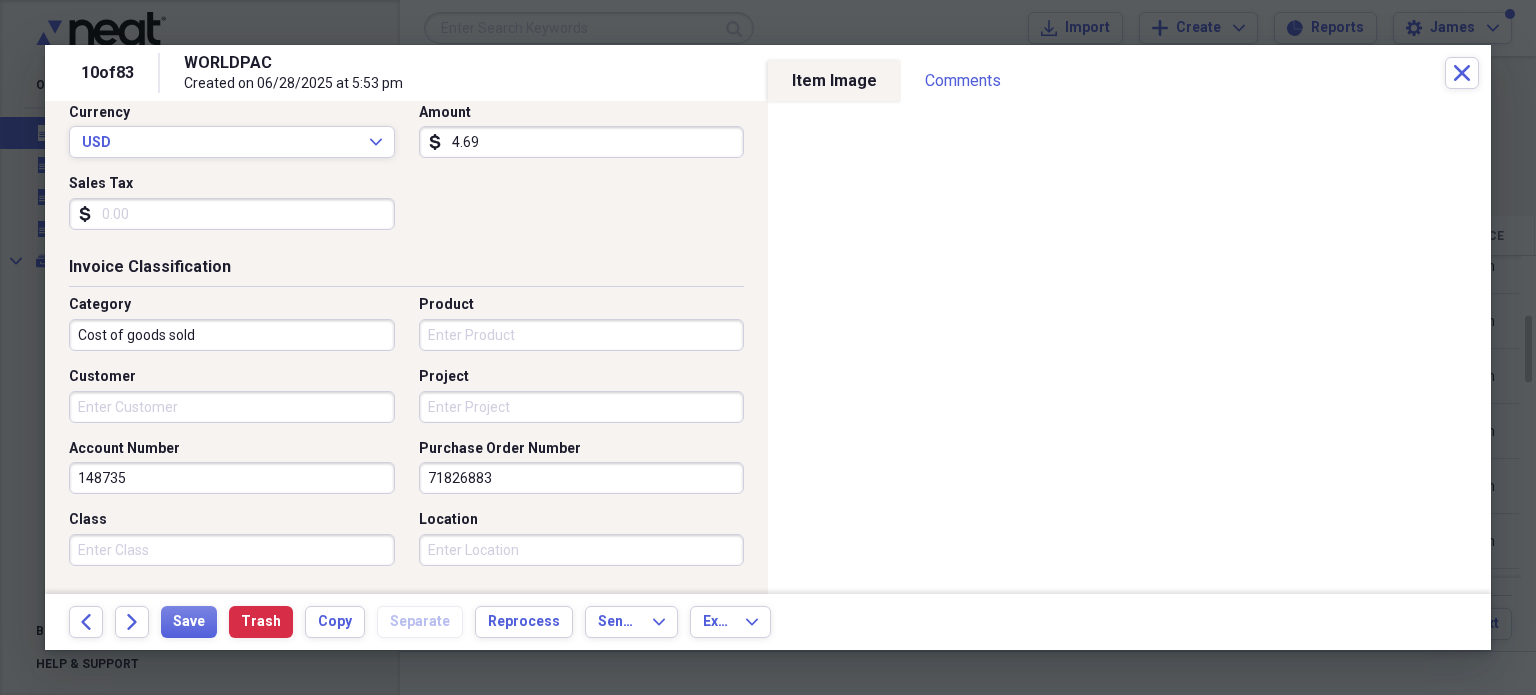 type on "4.69" 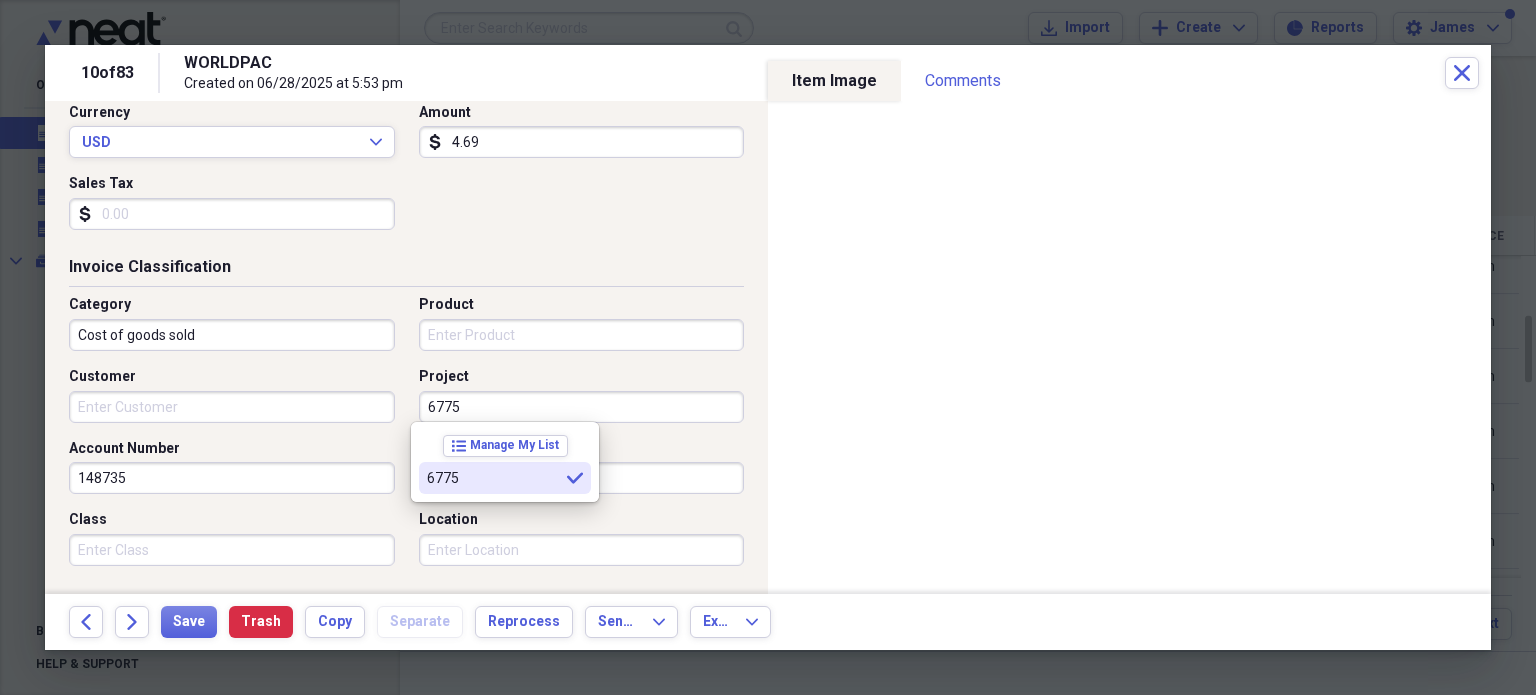 type on "6775" 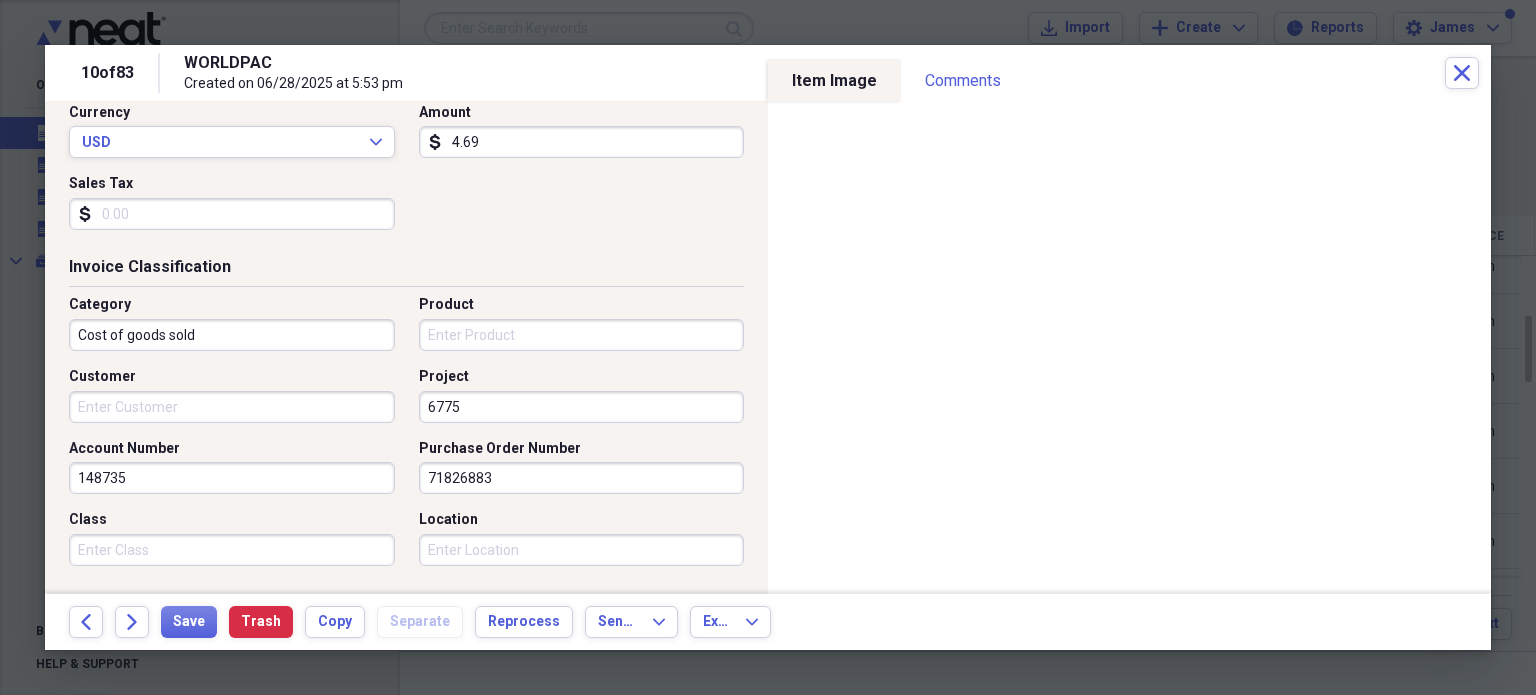 click on "71826883" at bounding box center [582, 478] 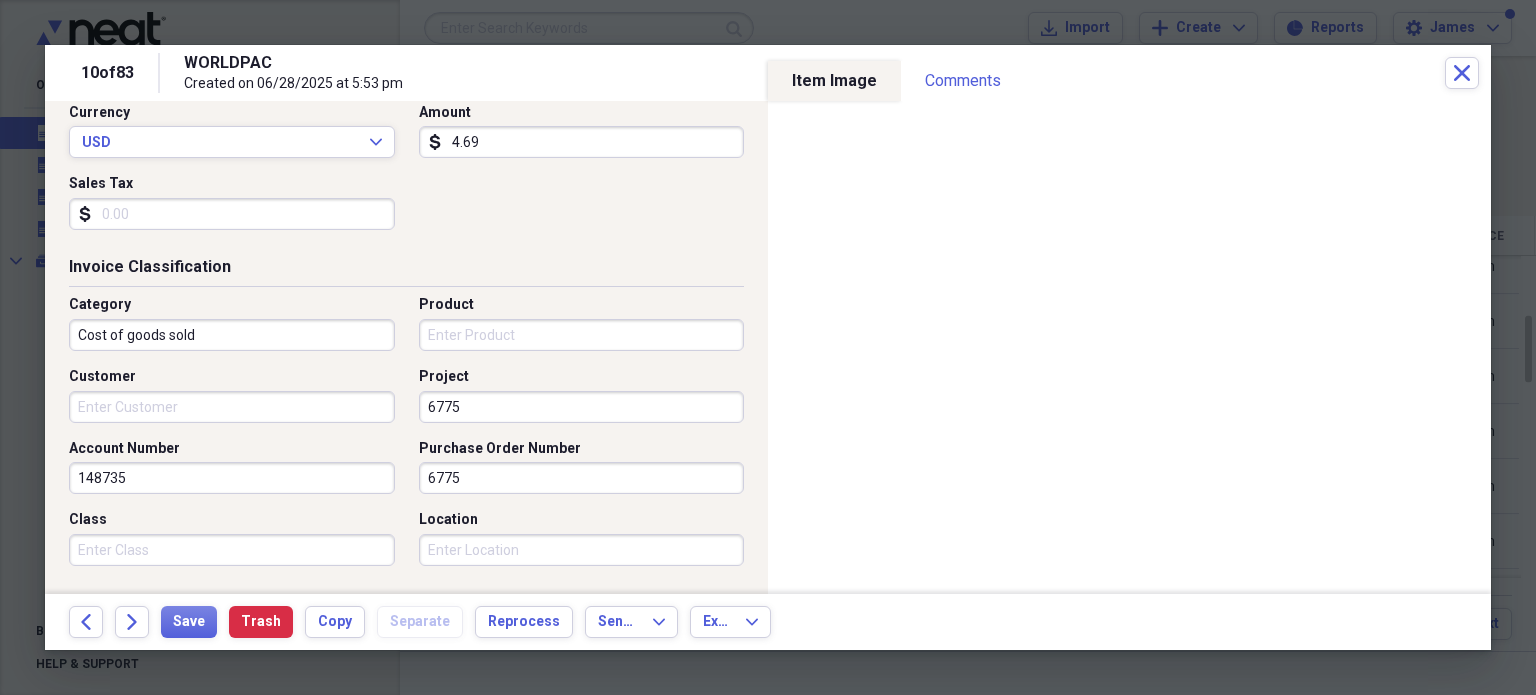 click on "6775" at bounding box center [582, 478] 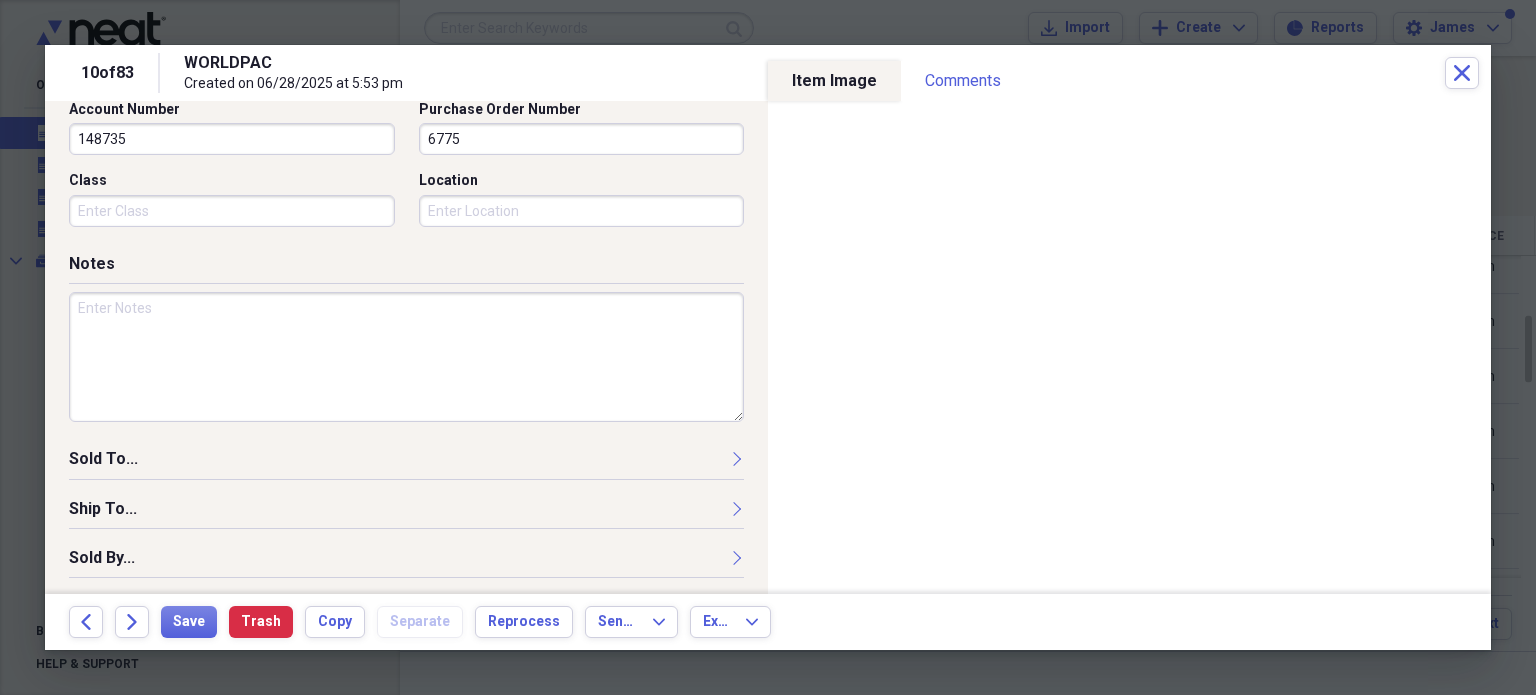 scroll, scrollTop: 696, scrollLeft: 0, axis: vertical 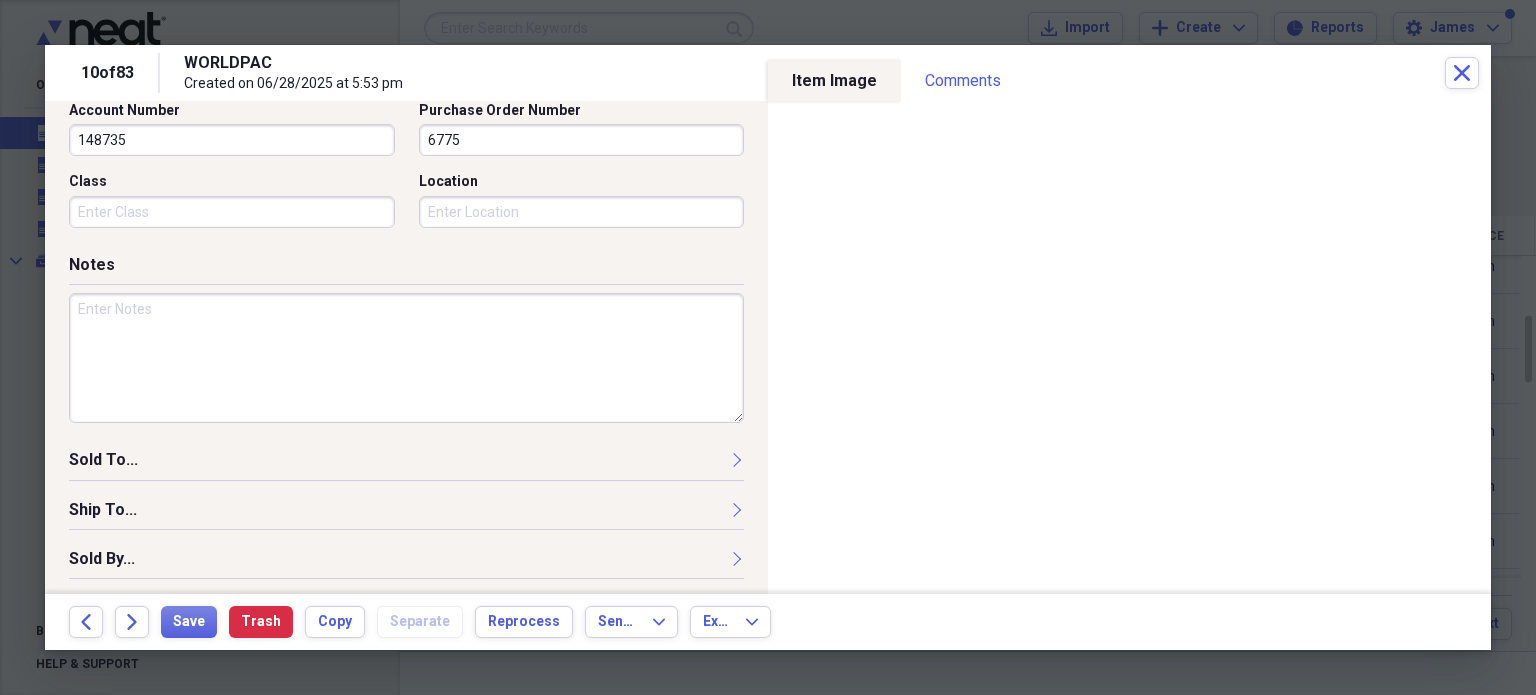 type on "6775" 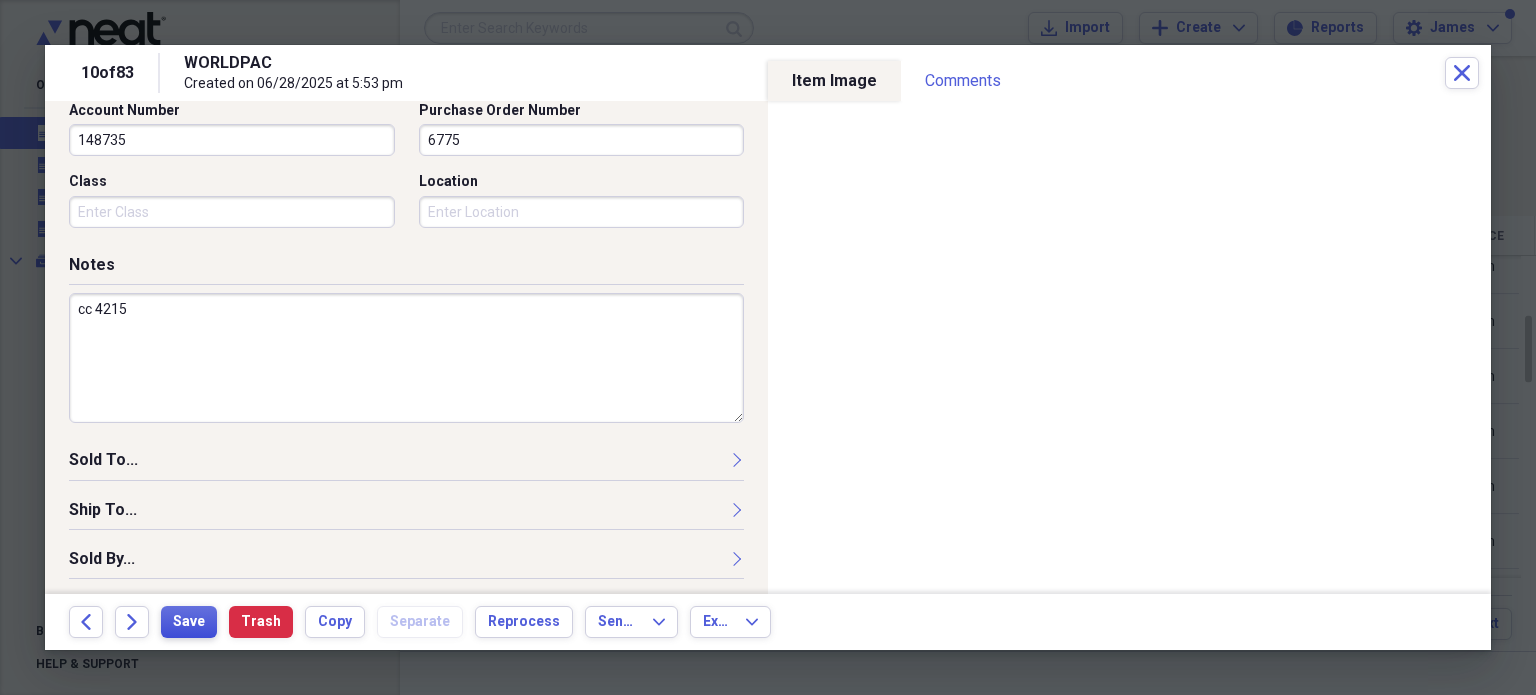 type on "cc 4215" 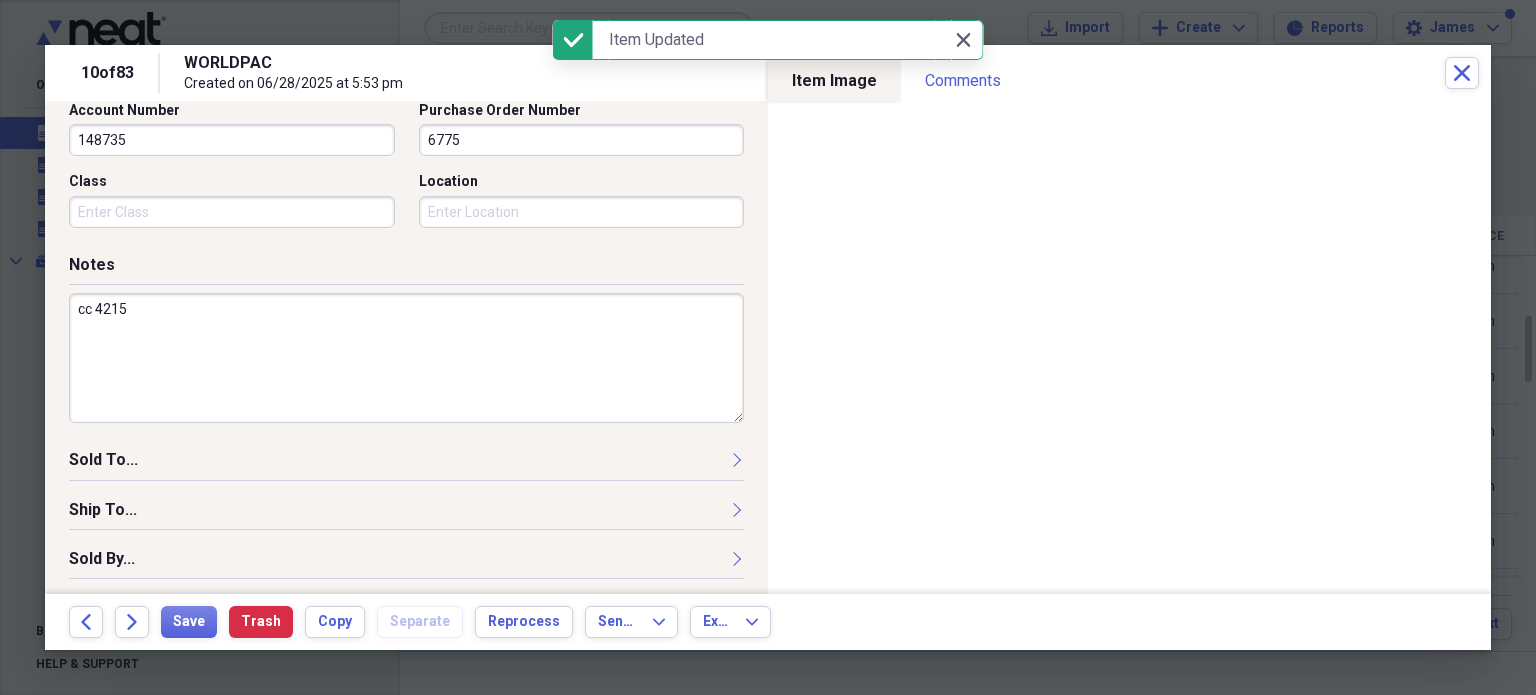 click on "Back Forward Save Trash Copy Separate Reprocess Send To Expand Export Expand" at bounding box center (768, 622) 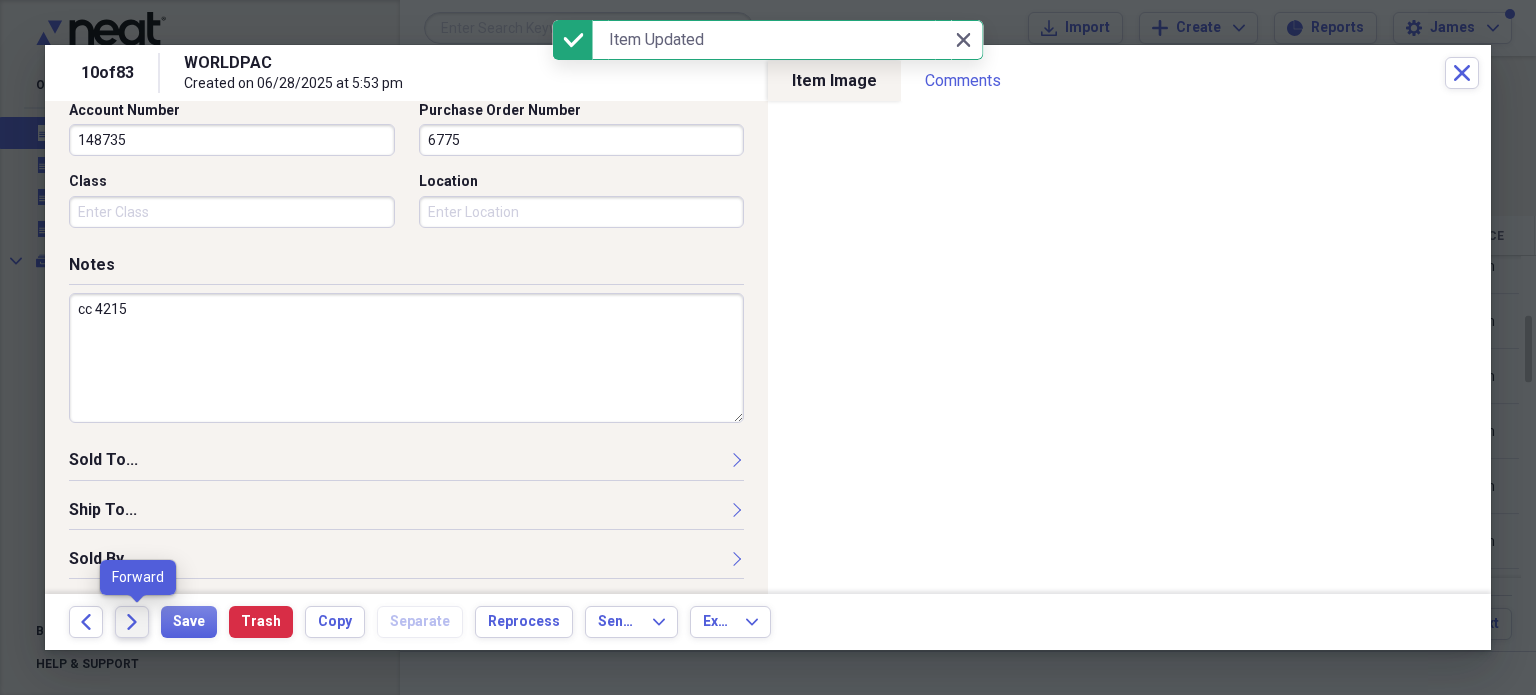 click on "Forward" at bounding box center (132, 622) 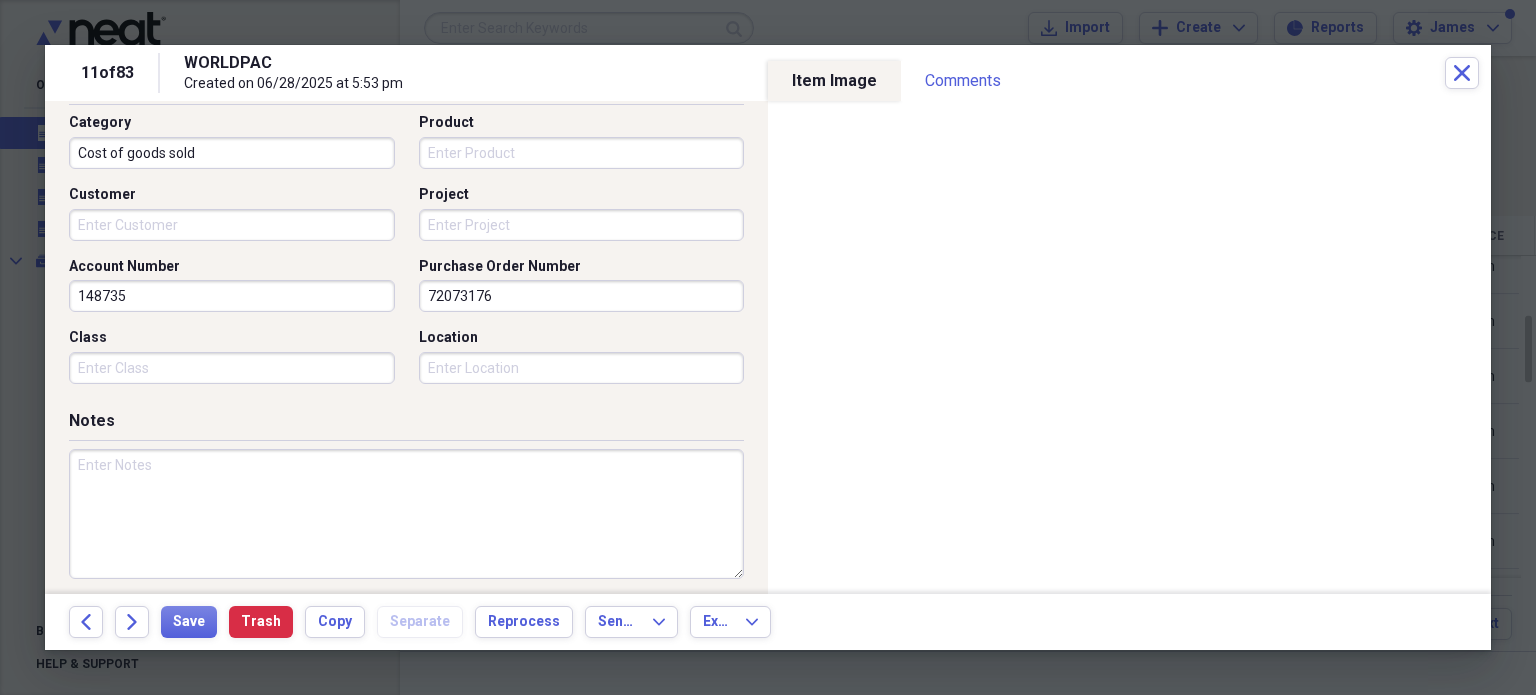 scroll, scrollTop: 546, scrollLeft: 0, axis: vertical 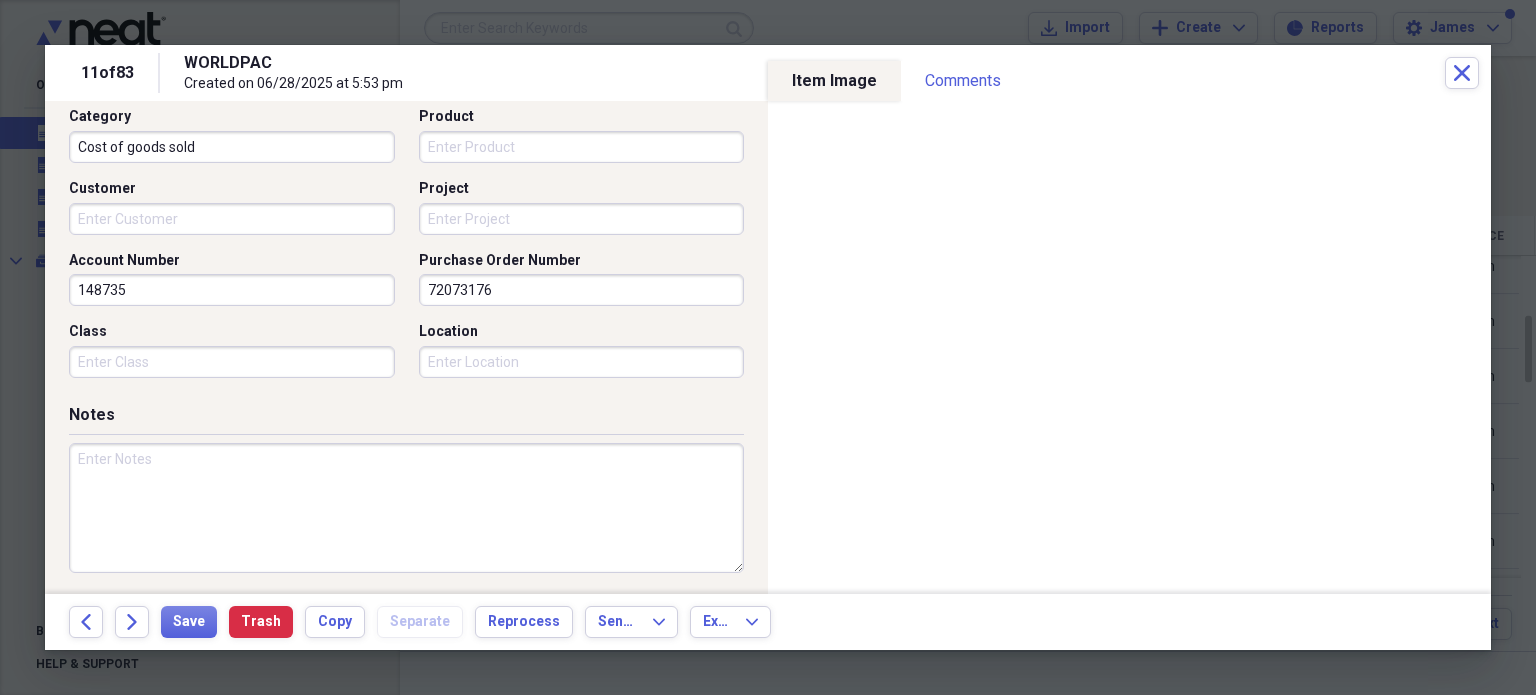 click on "Project" at bounding box center (582, 219) 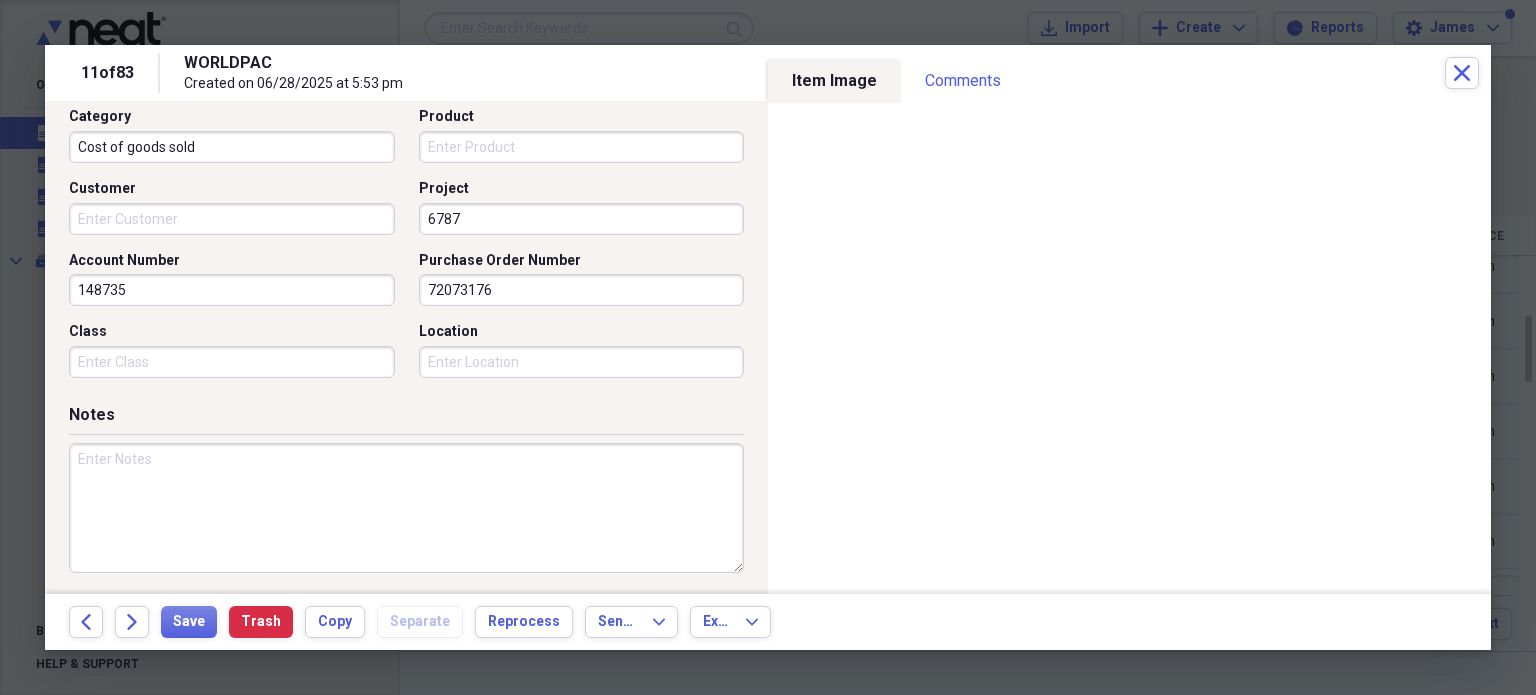 type on "6787" 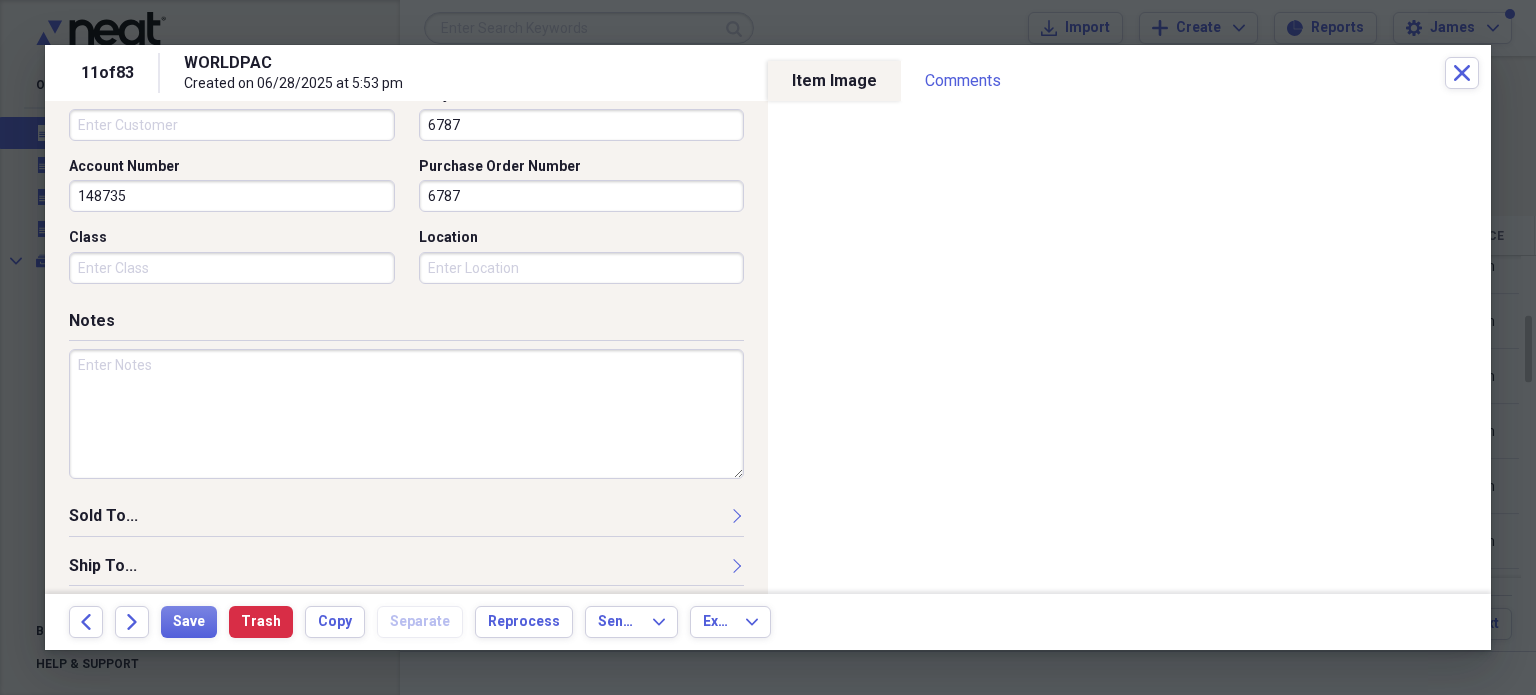 scroll, scrollTop: 641, scrollLeft: 0, axis: vertical 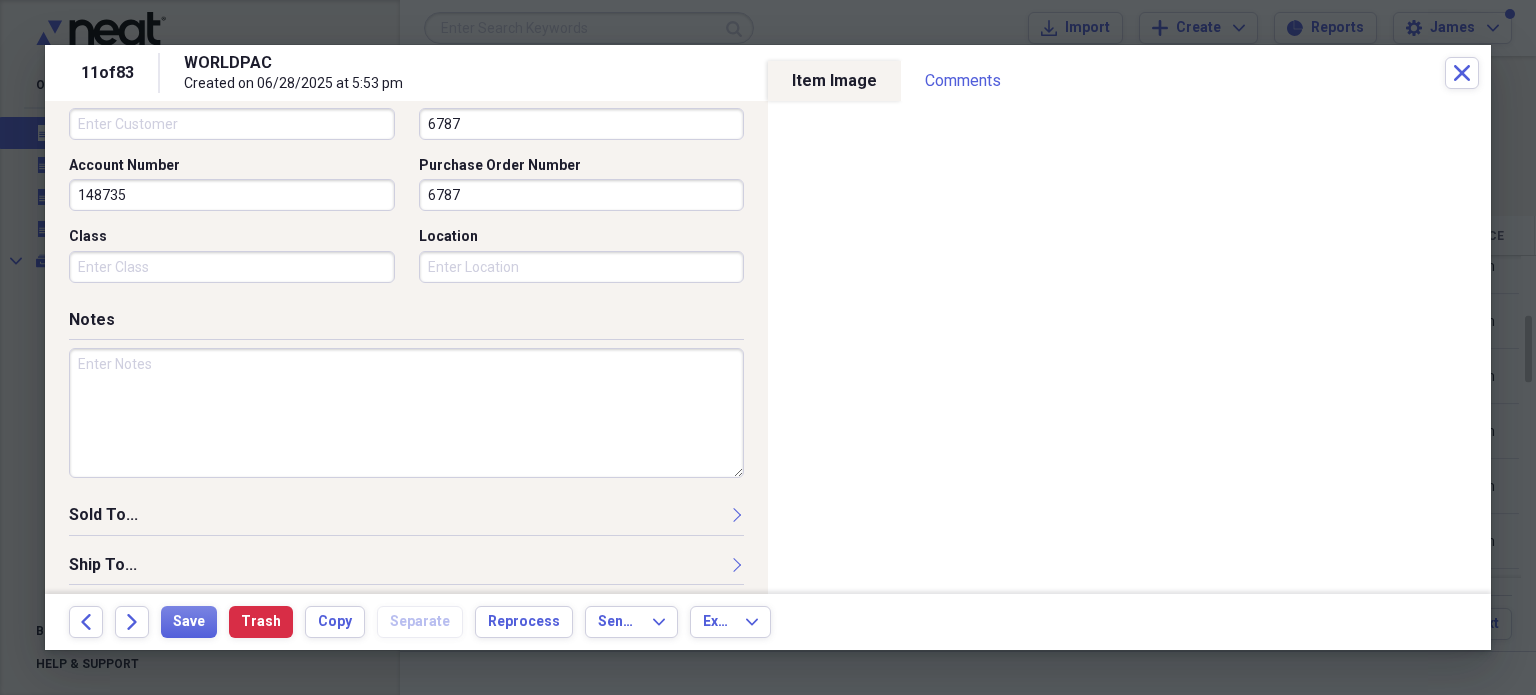 type on "6787" 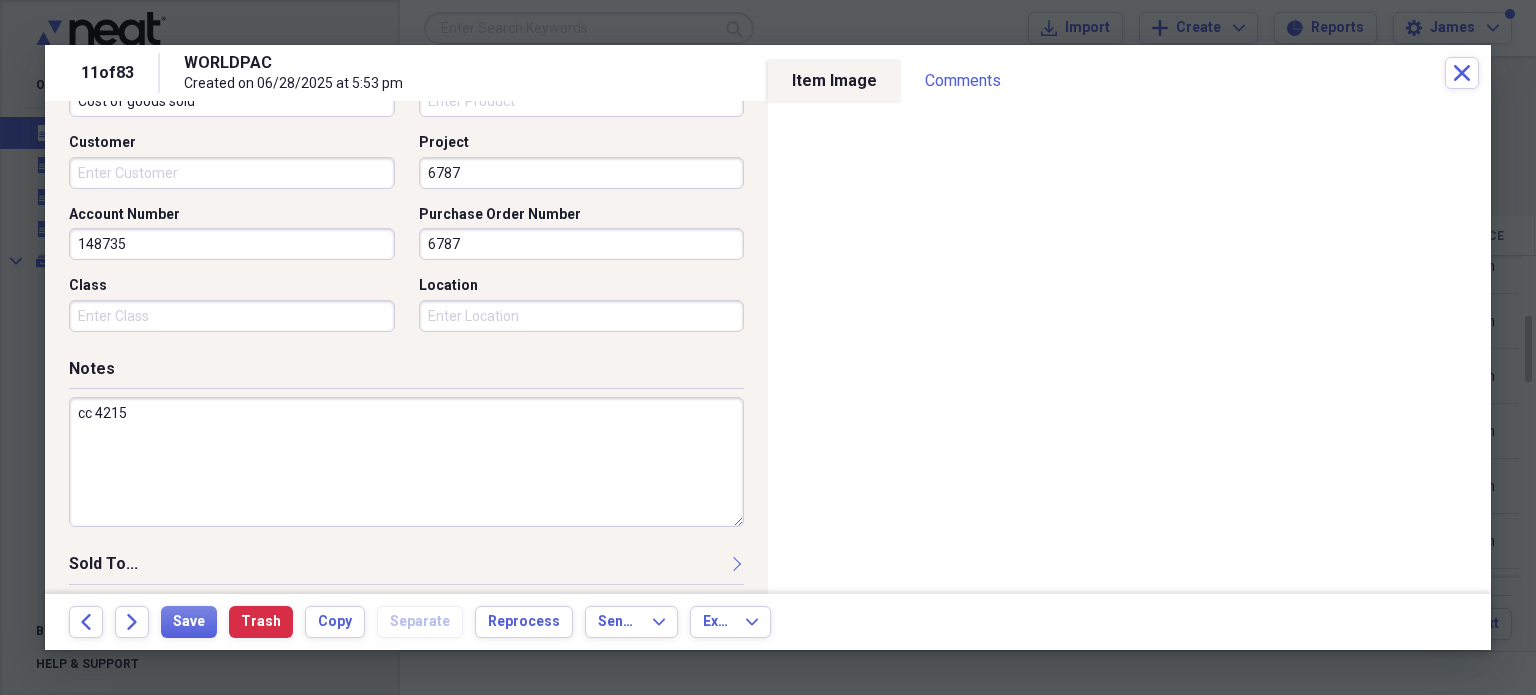 scroll, scrollTop: 540, scrollLeft: 0, axis: vertical 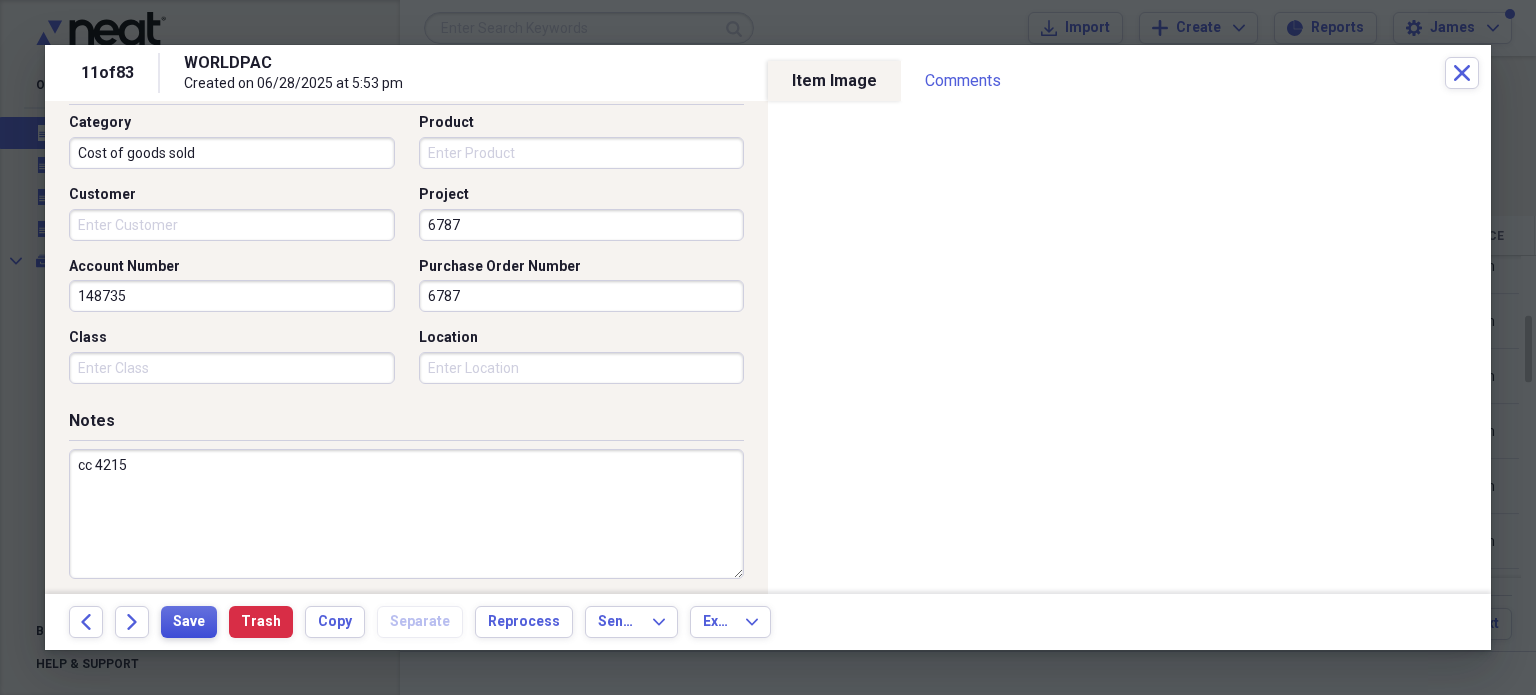 type on "cc 4215" 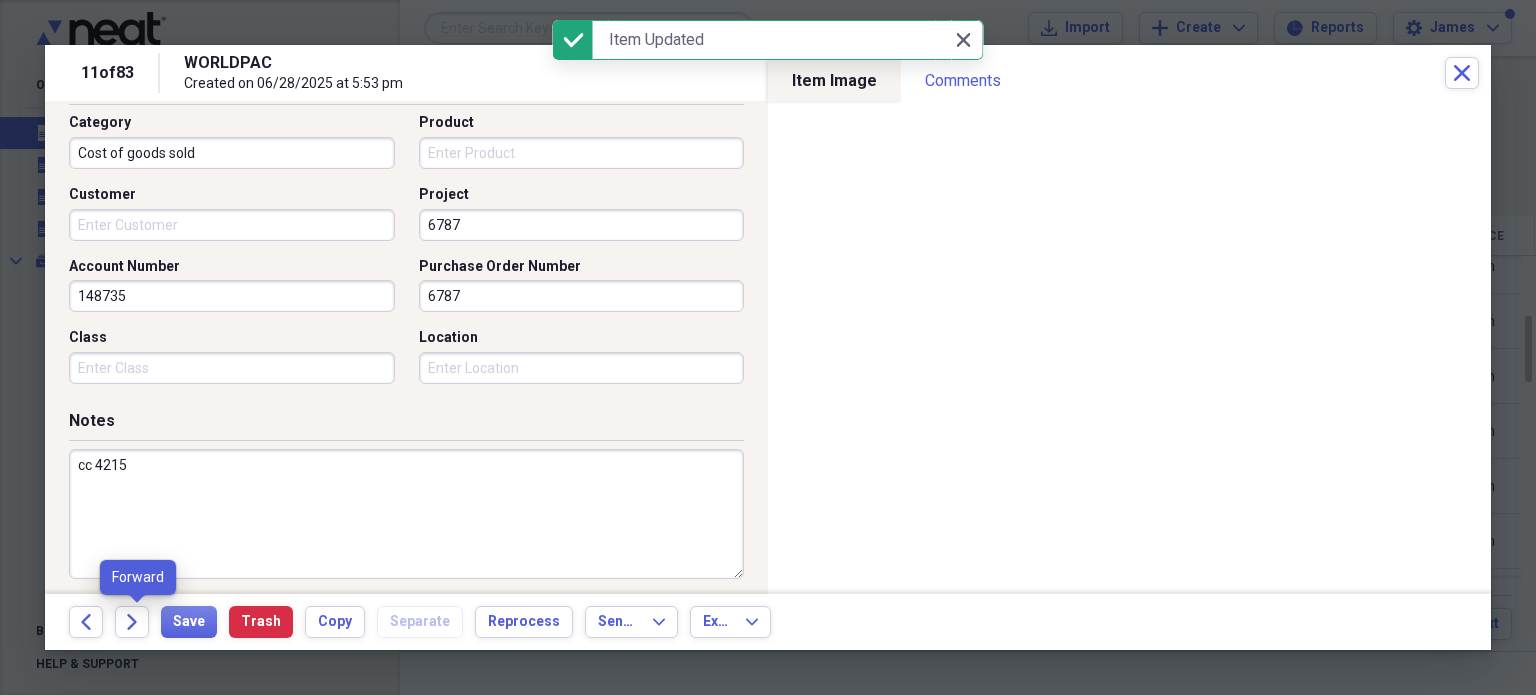 click on "Forward" at bounding box center (138, 622) 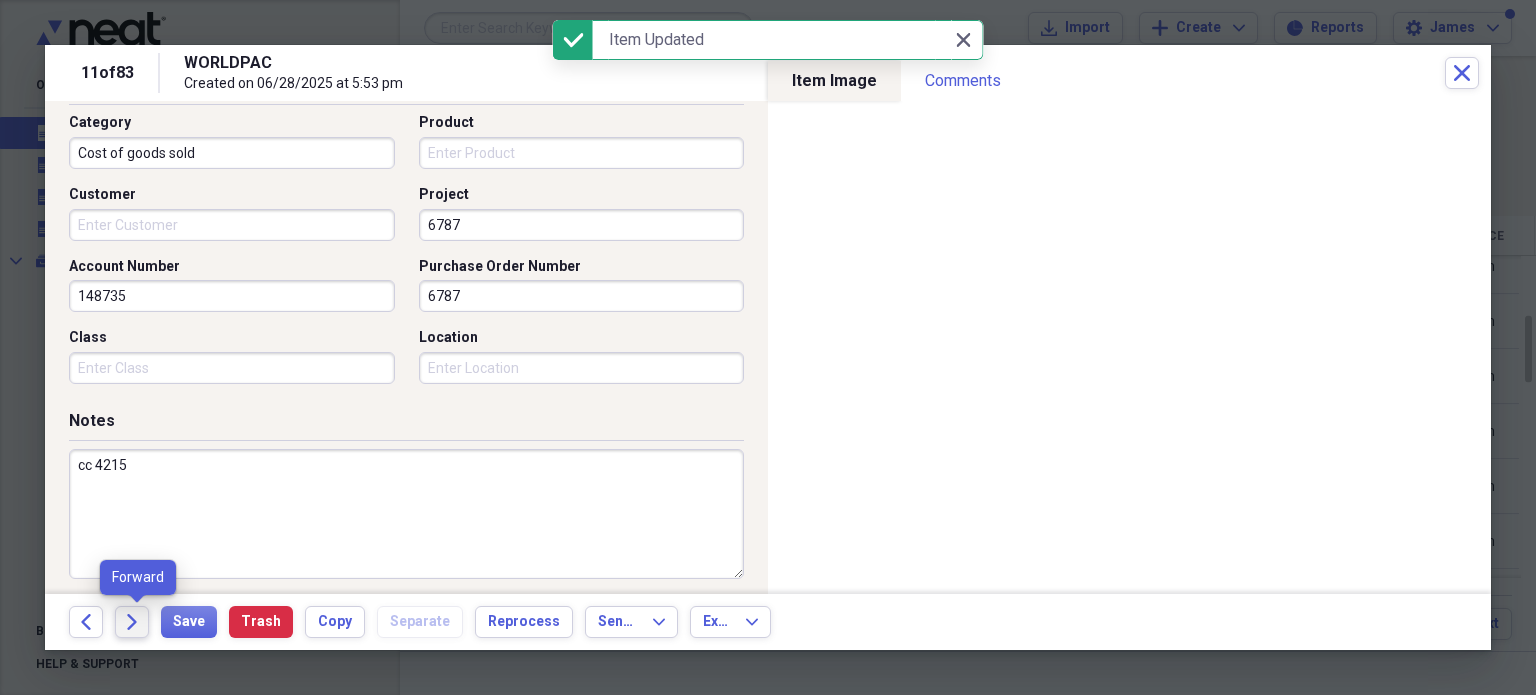 click on "Forward" 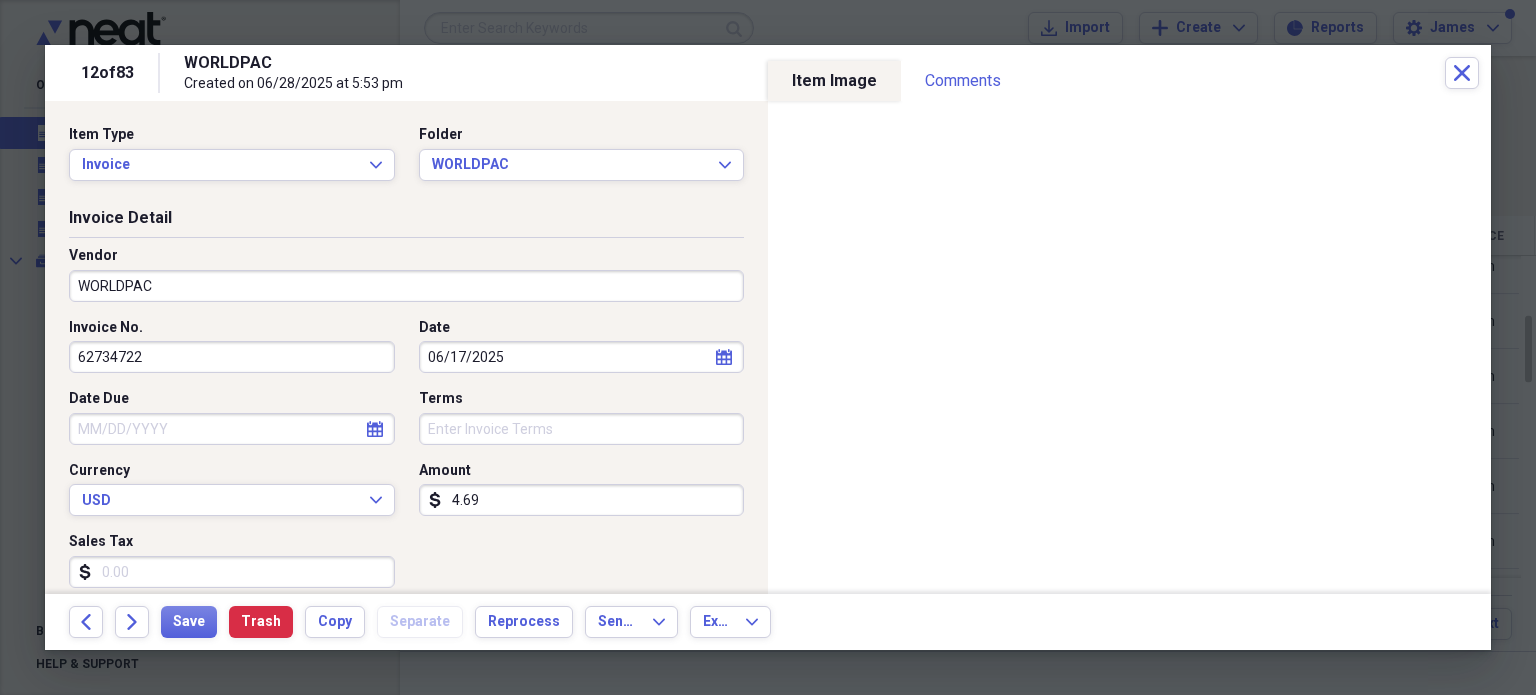 click on "62734722" at bounding box center (232, 357) 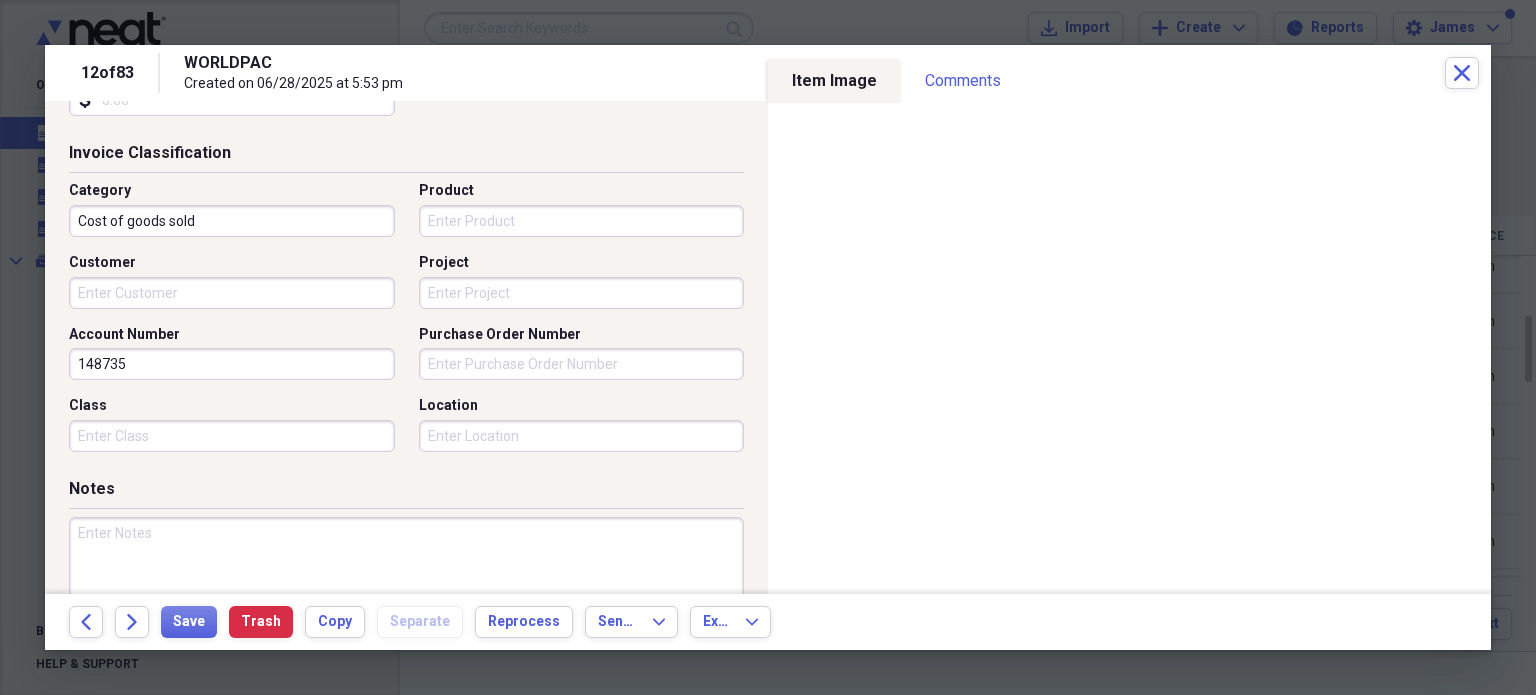 scroll, scrollTop: 678, scrollLeft: 0, axis: vertical 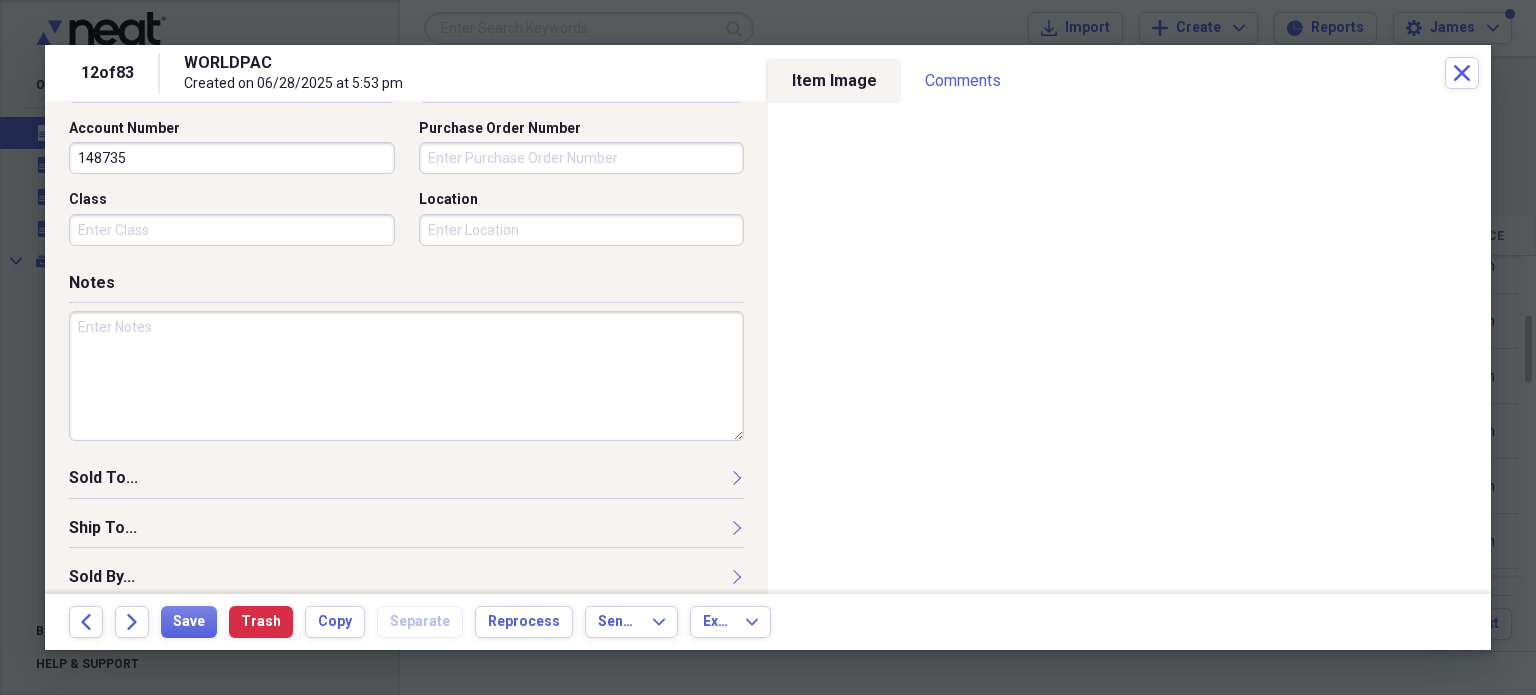 type on "44058856" 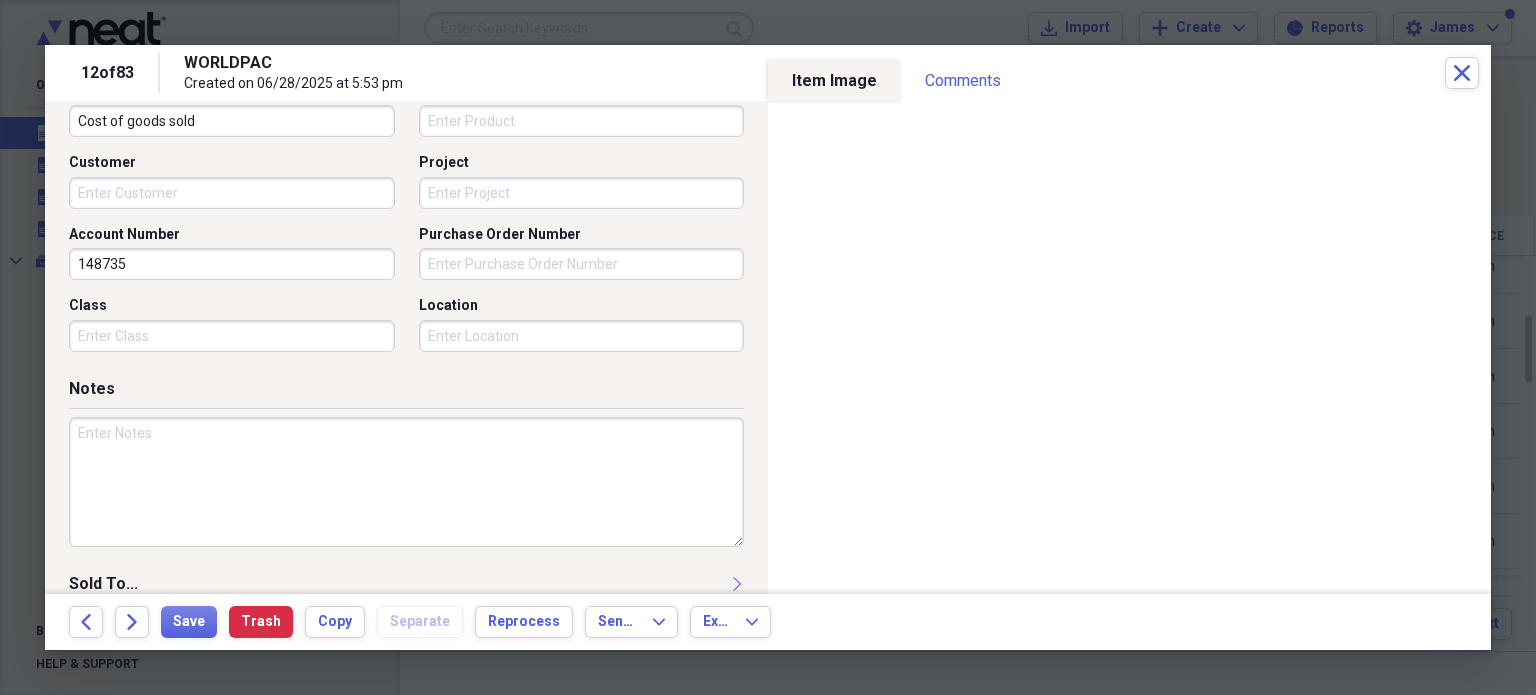 scroll, scrollTop: 564, scrollLeft: 0, axis: vertical 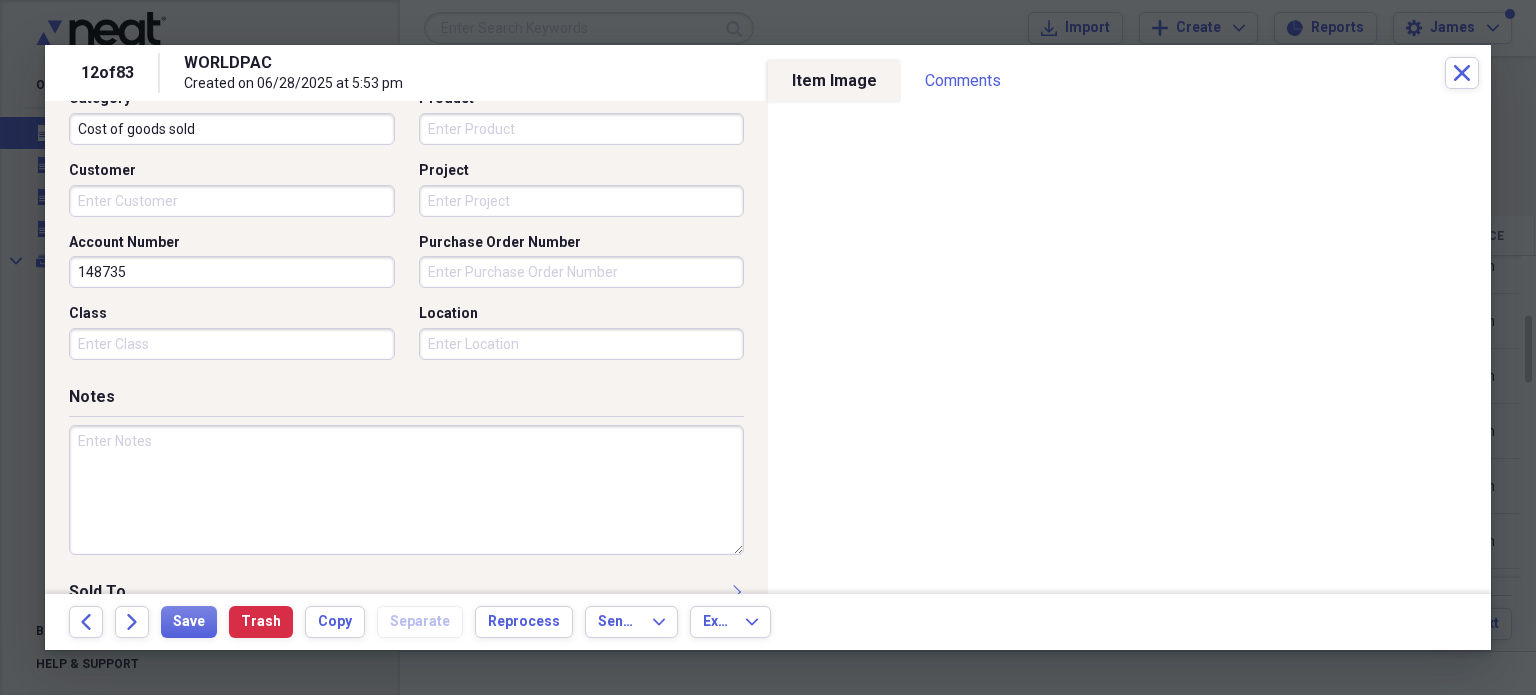 click on "Project" at bounding box center (582, 201) 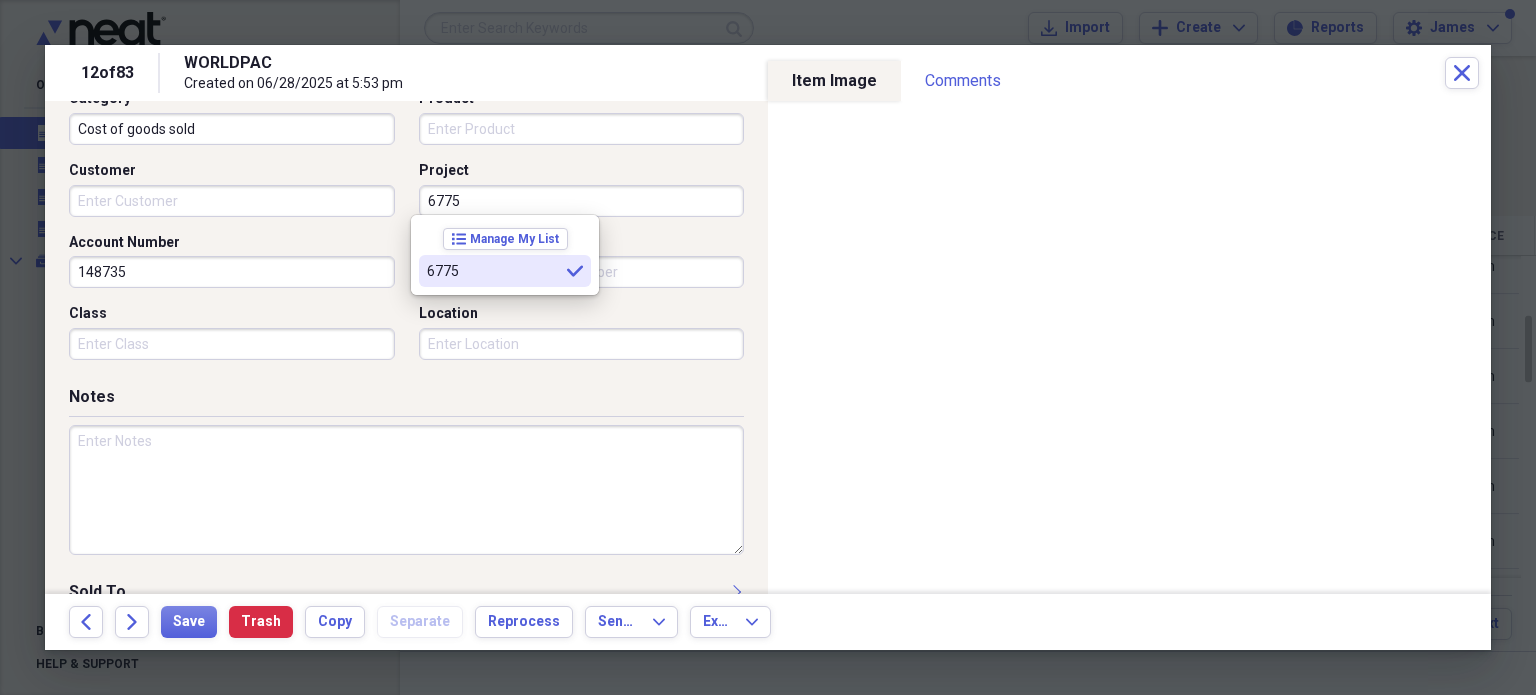 type on "6775" 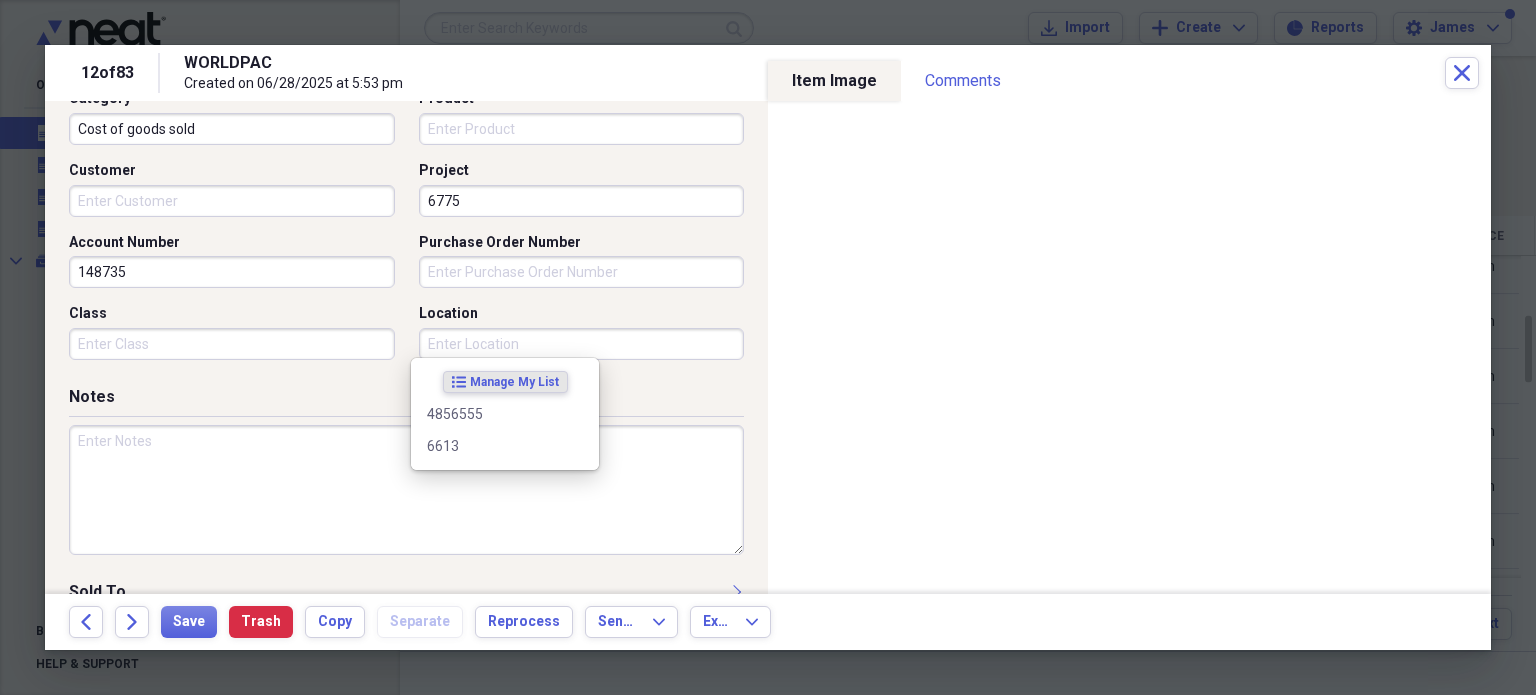 click on "Location" at bounding box center [582, 344] 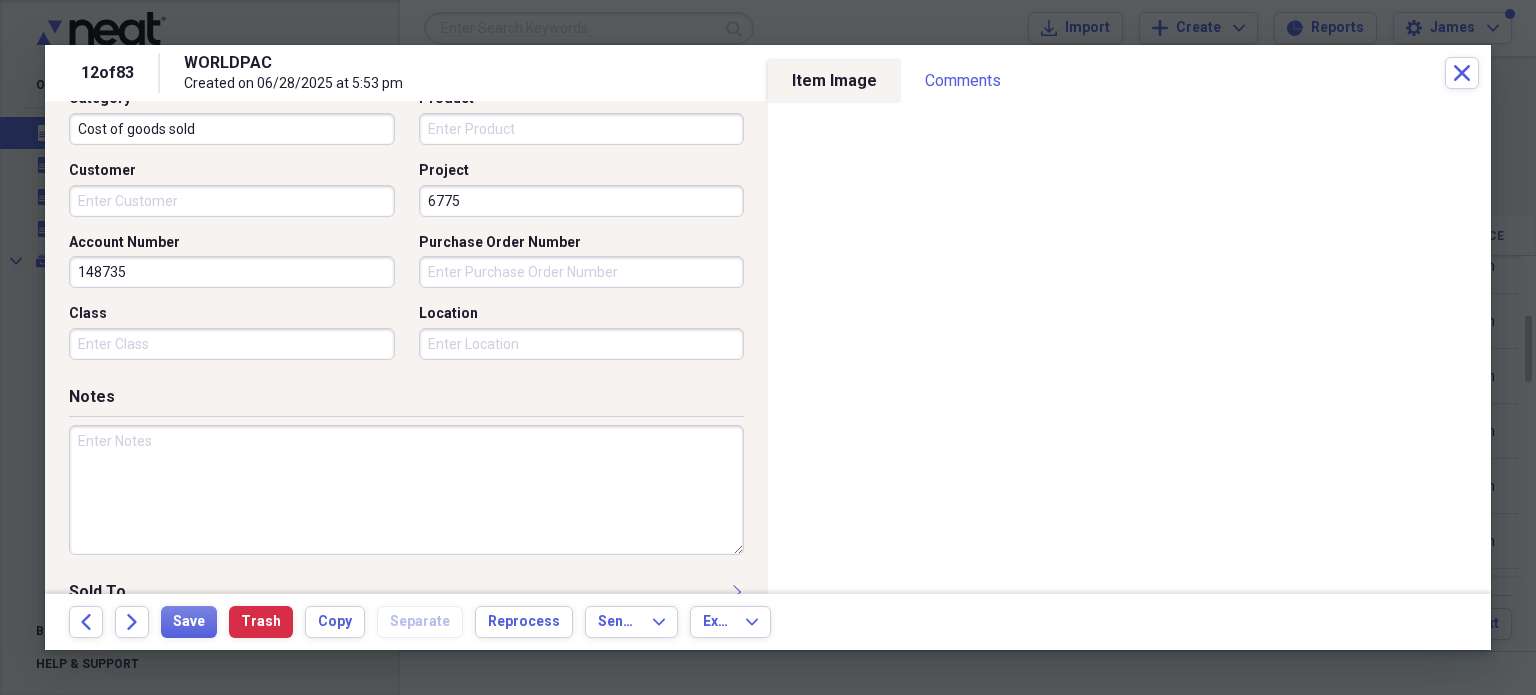 click on "Purchase Order Number" at bounding box center (582, 272) 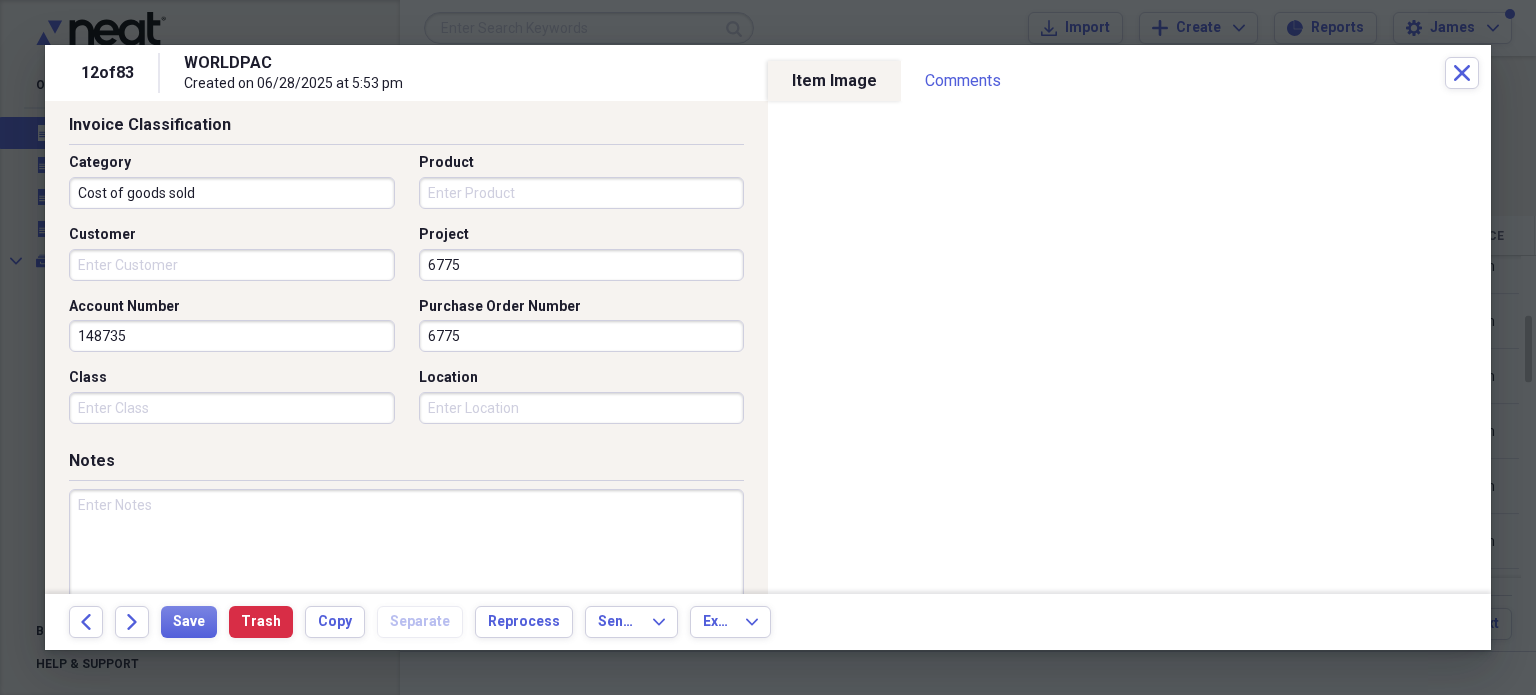 scroll, scrollTop: 496, scrollLeft: 0, axis: vertical 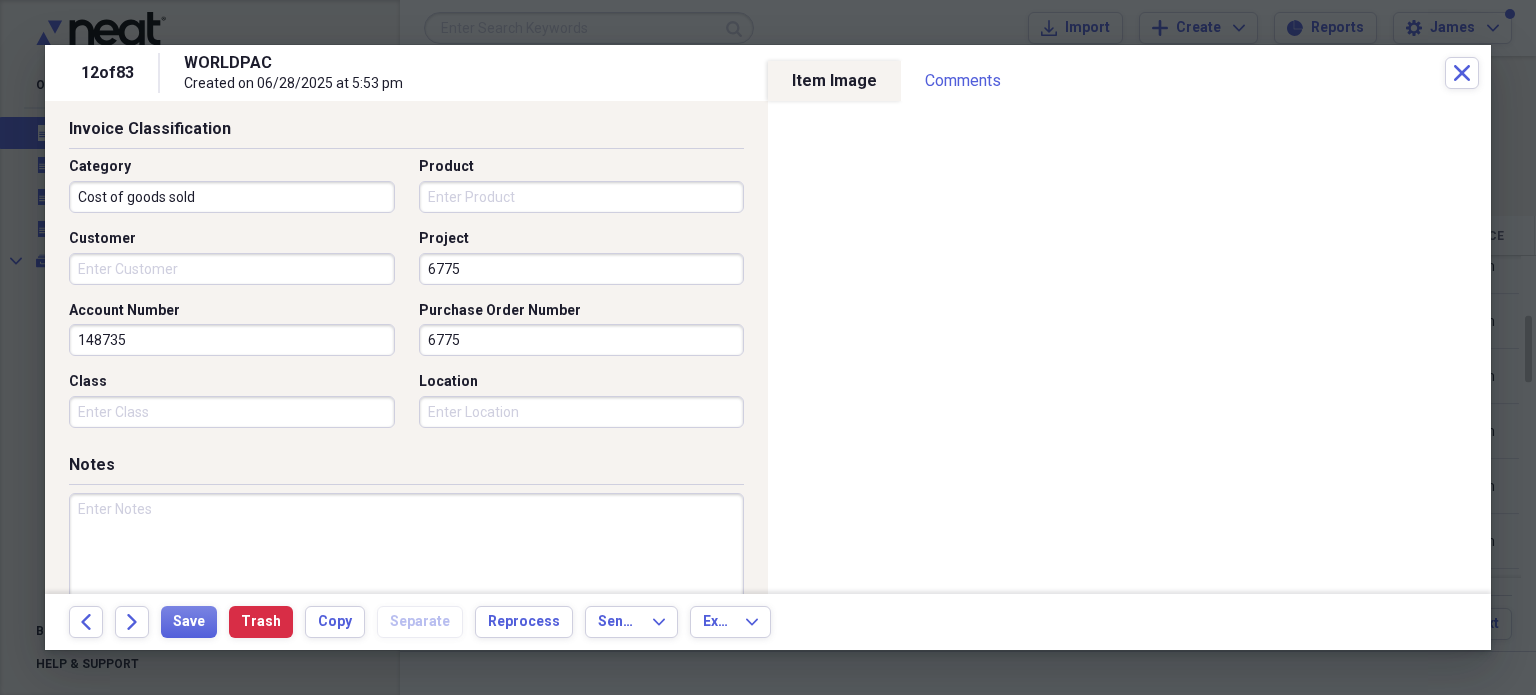 type on "6775" 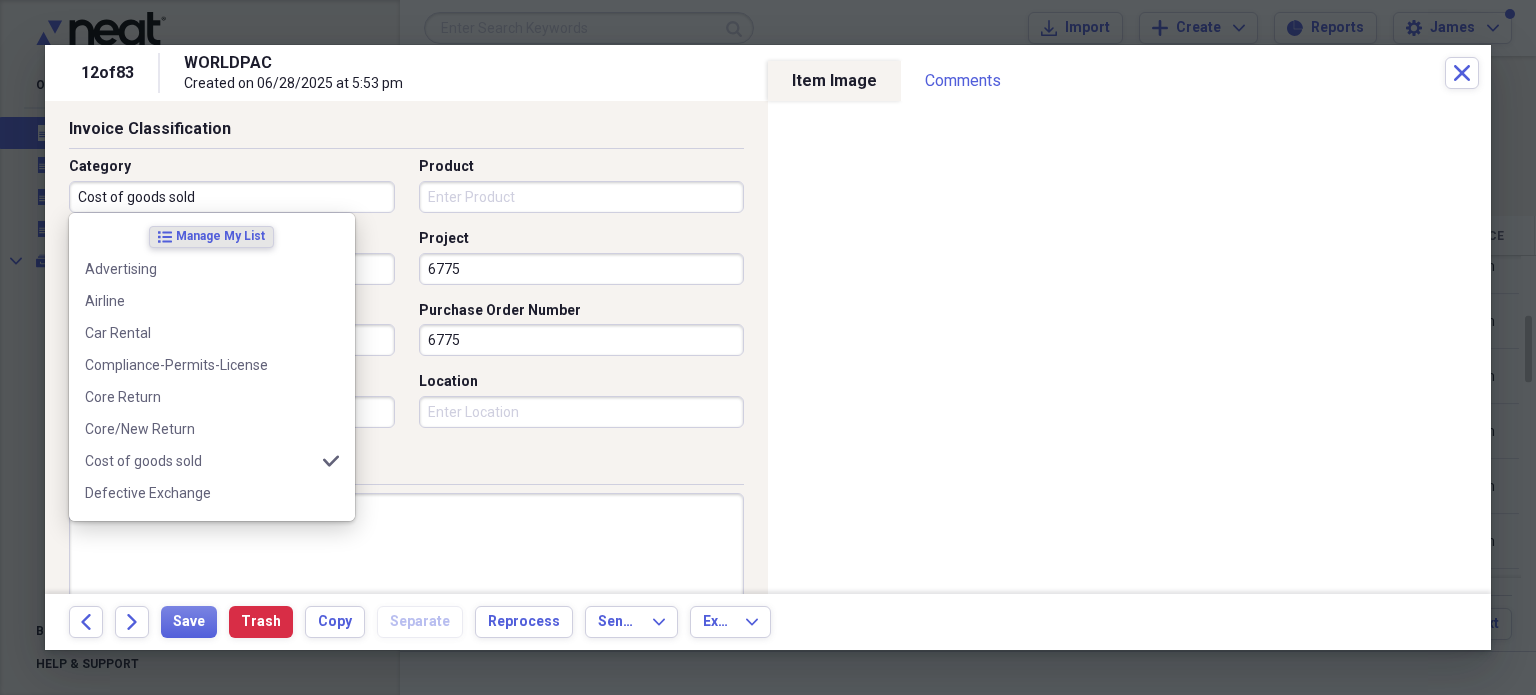 click on "Cost of goods sold" at bounding box center [232, 197] 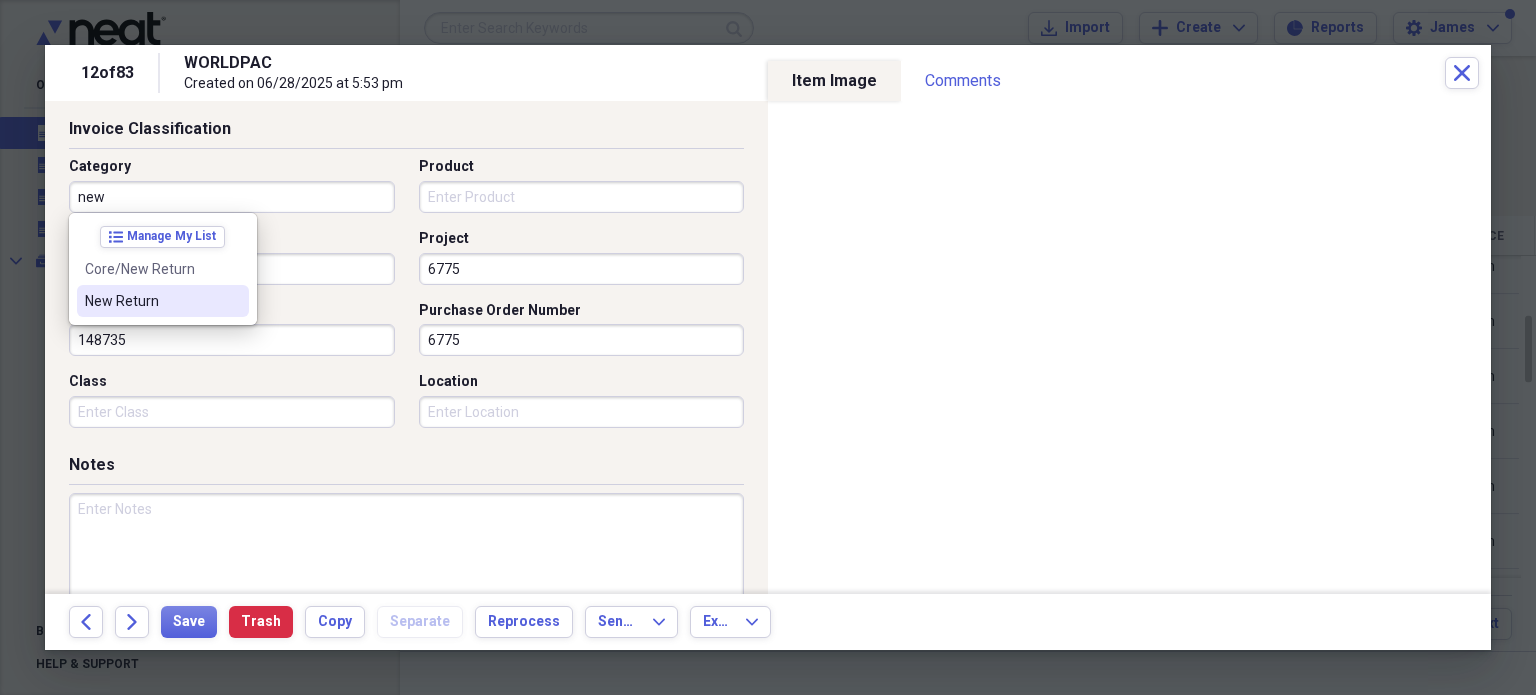 click on "New Return" at bounding box center (151, 301) 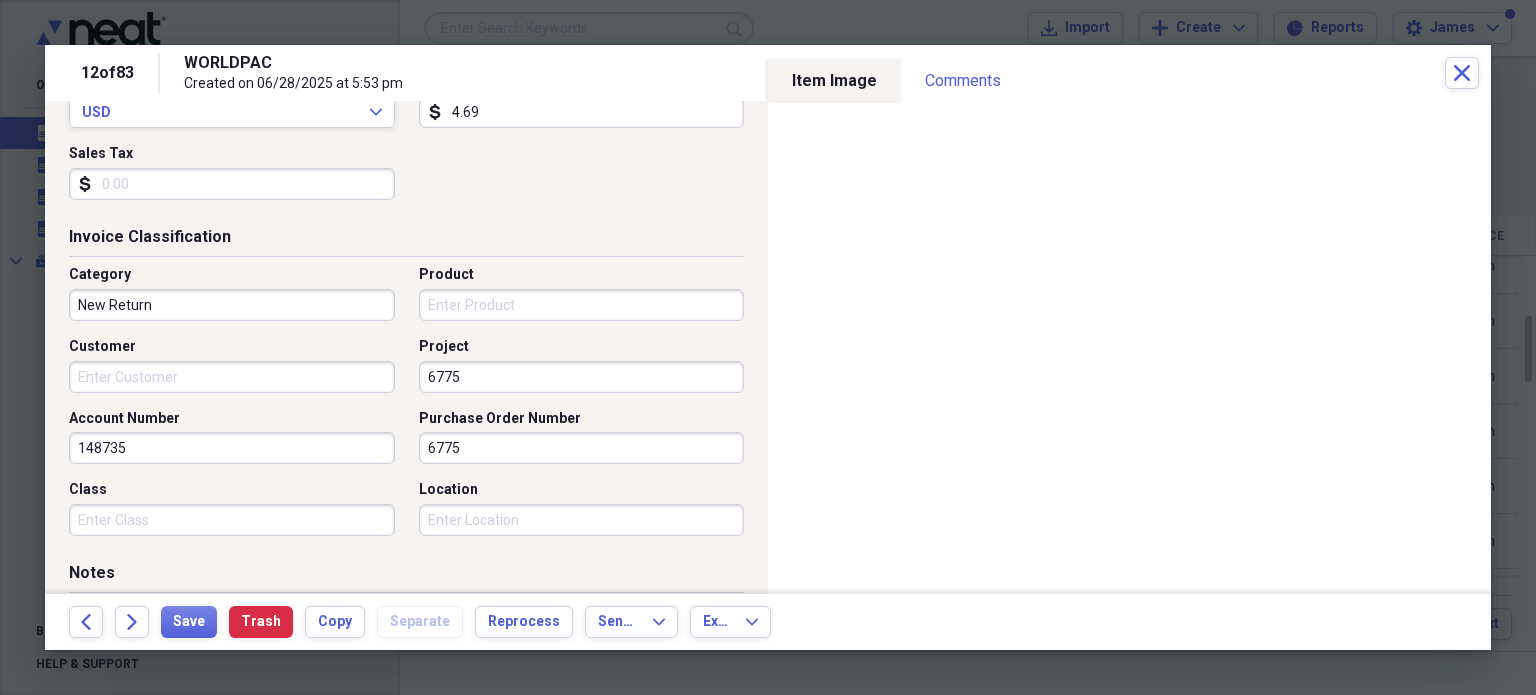 scroll, scrollTop: 326, scrollLeft: 0, axis: vertical 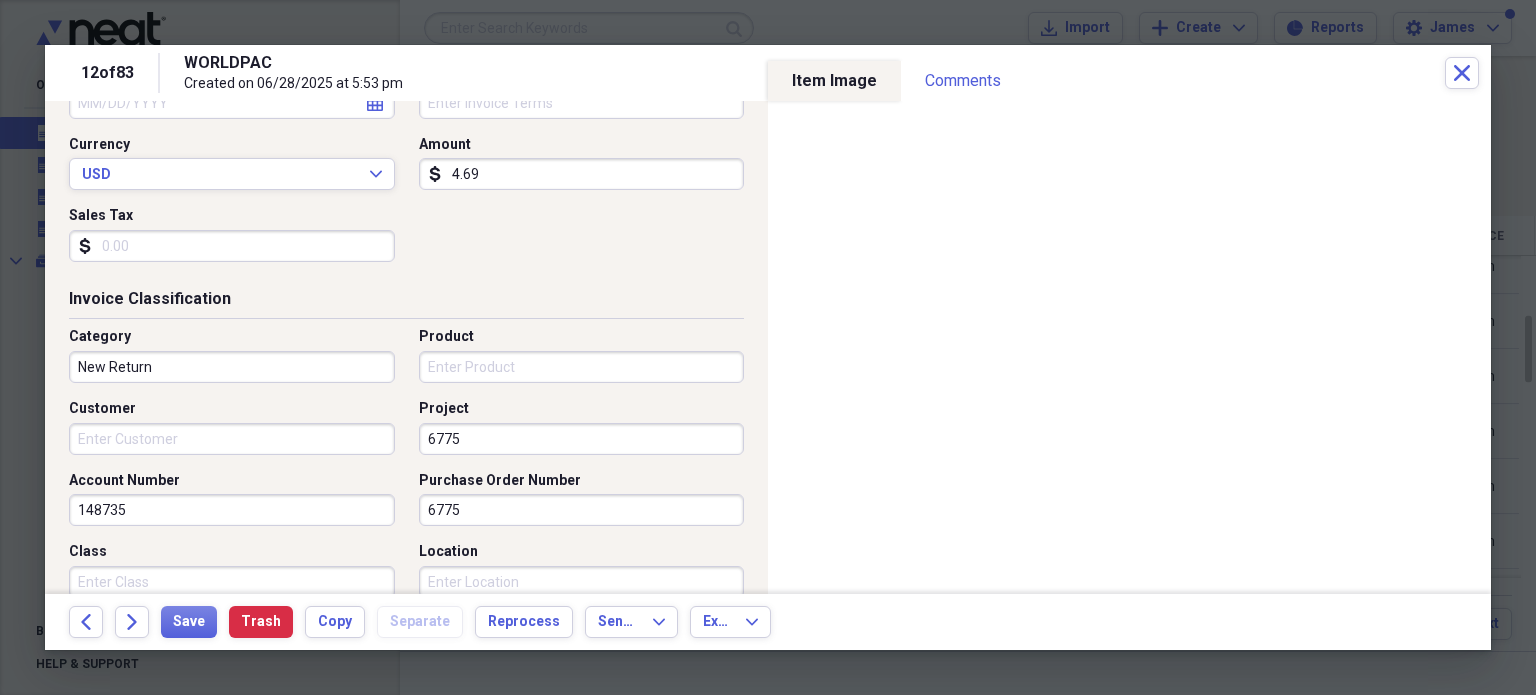 click on "4.69" at bounding box center [582, 174] 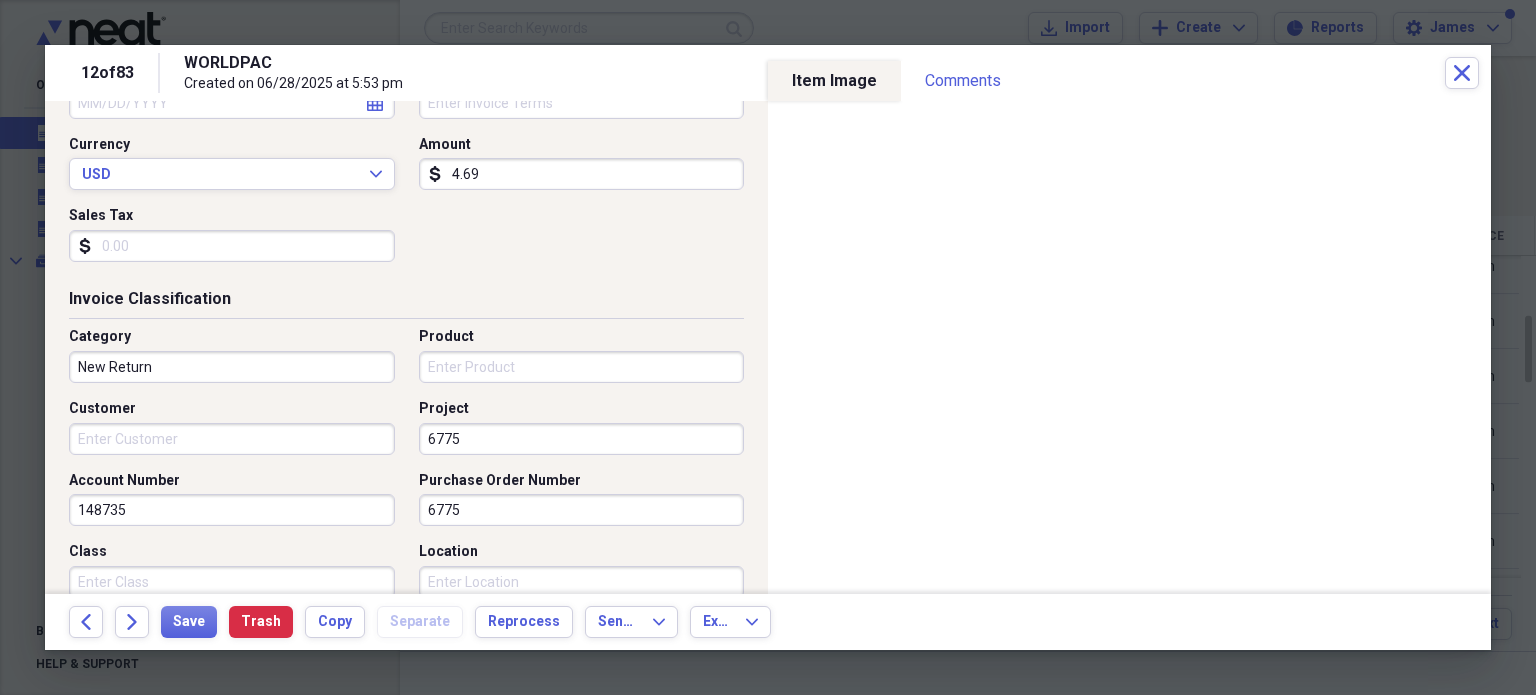 type on "(4.69)" 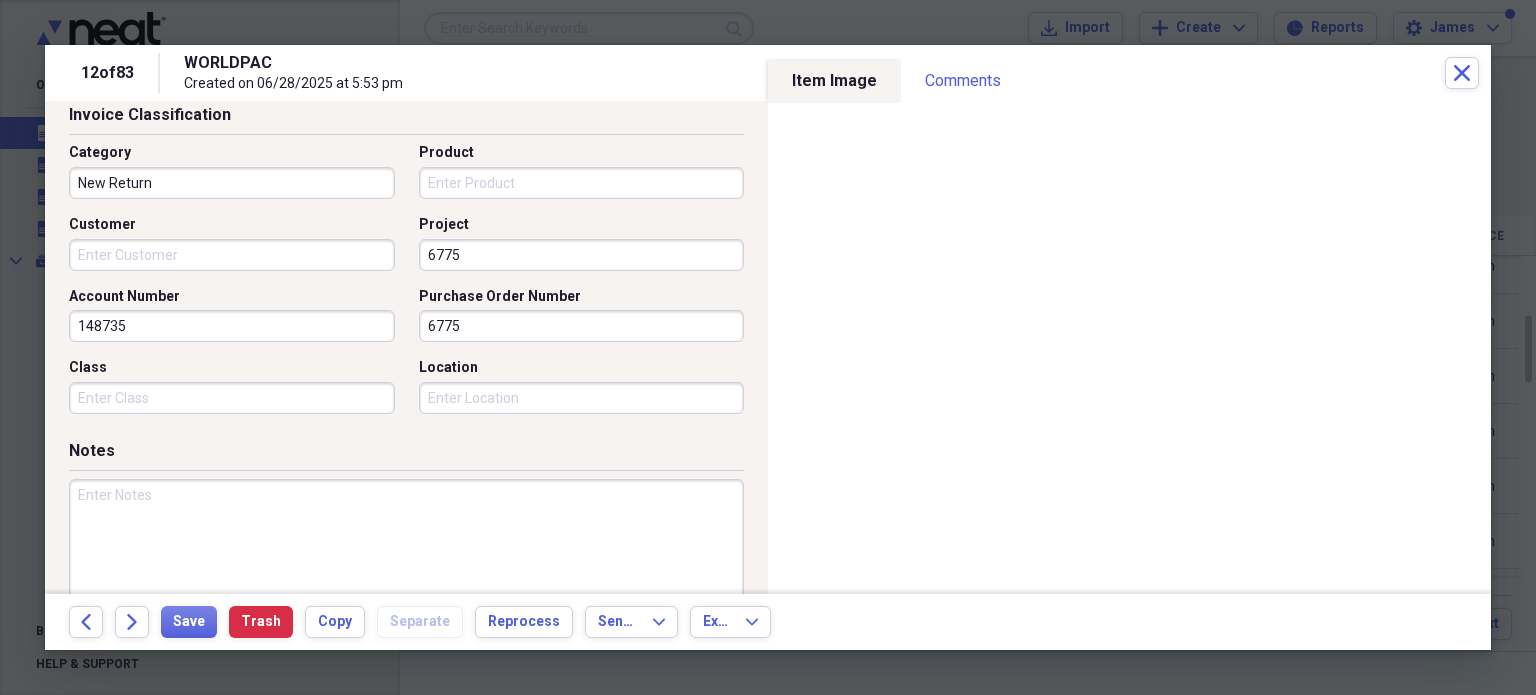 scroll, scrollTop: 697, scrollLeft: 0, axis: vertical 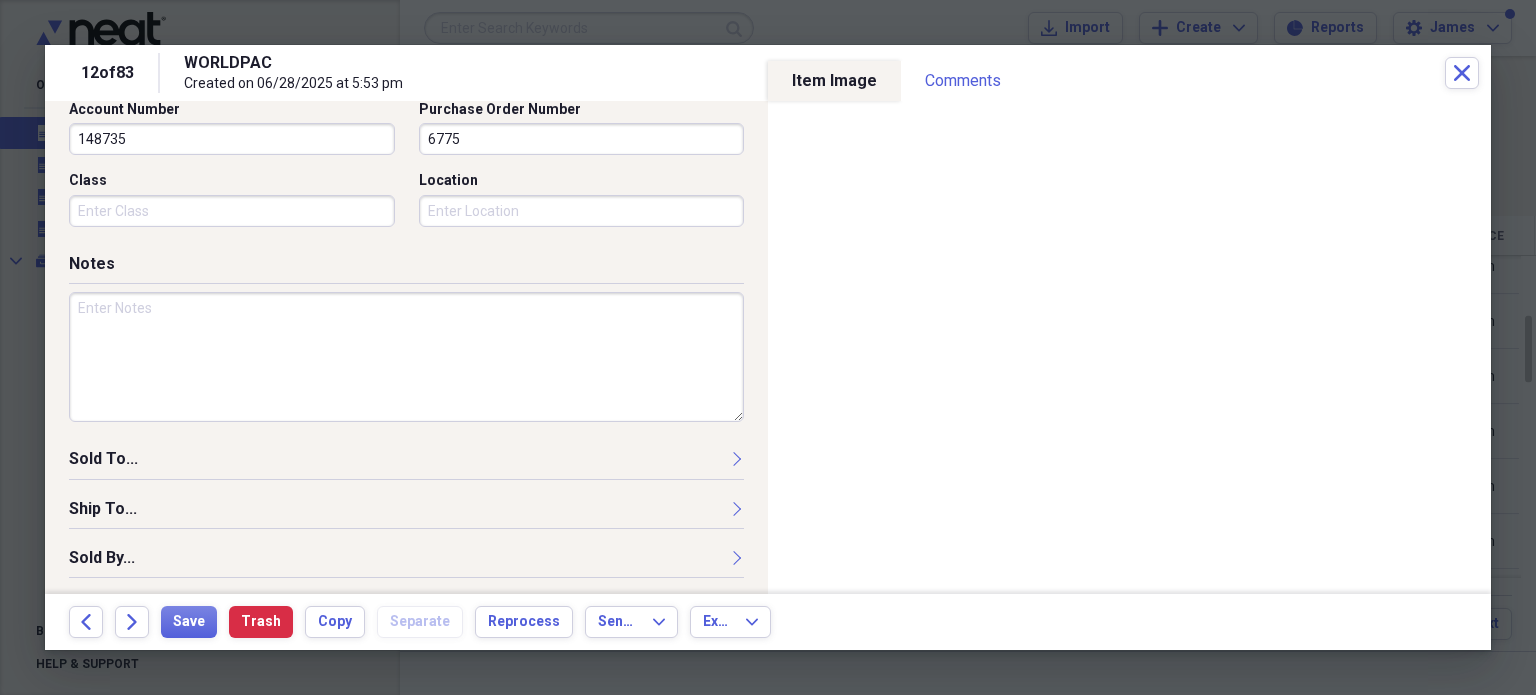 click at bounding box center [406, 357] 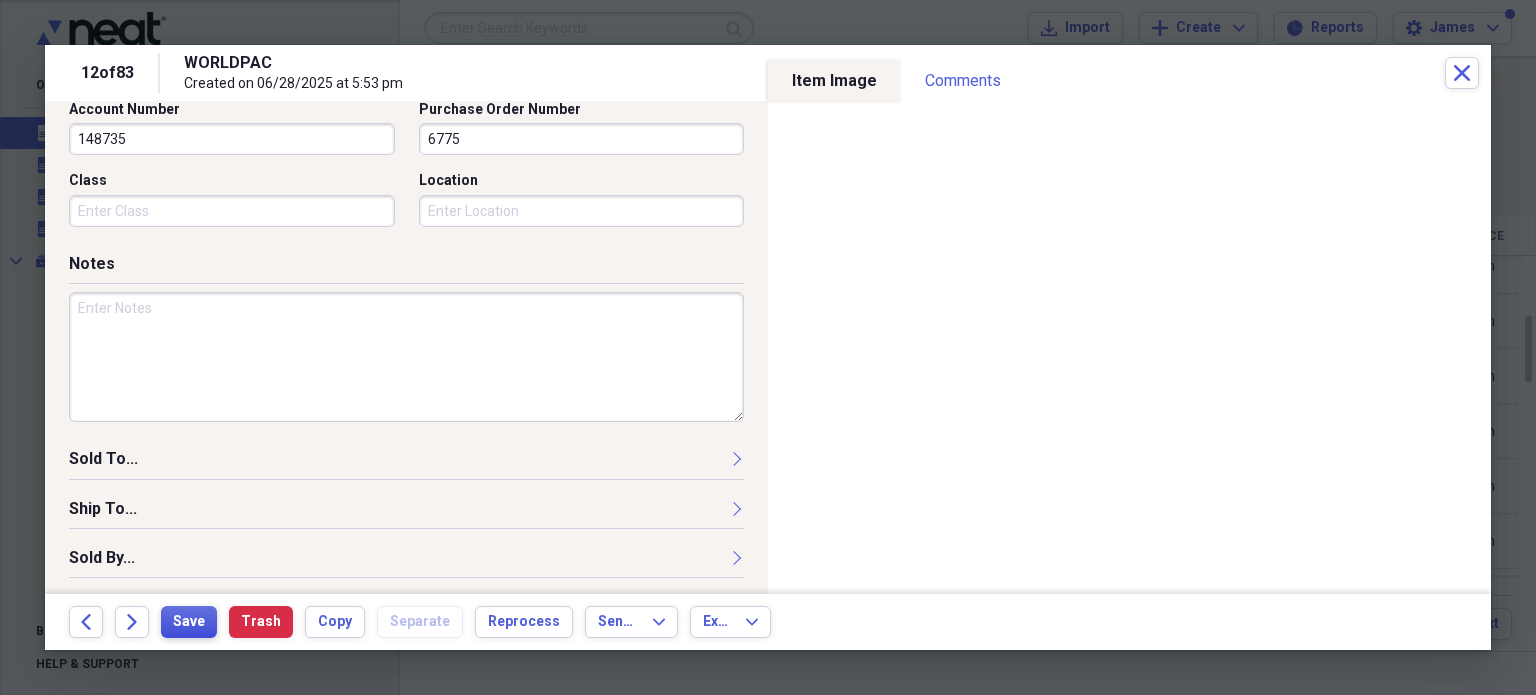 click on "Save" at bounding box center [189, 622] 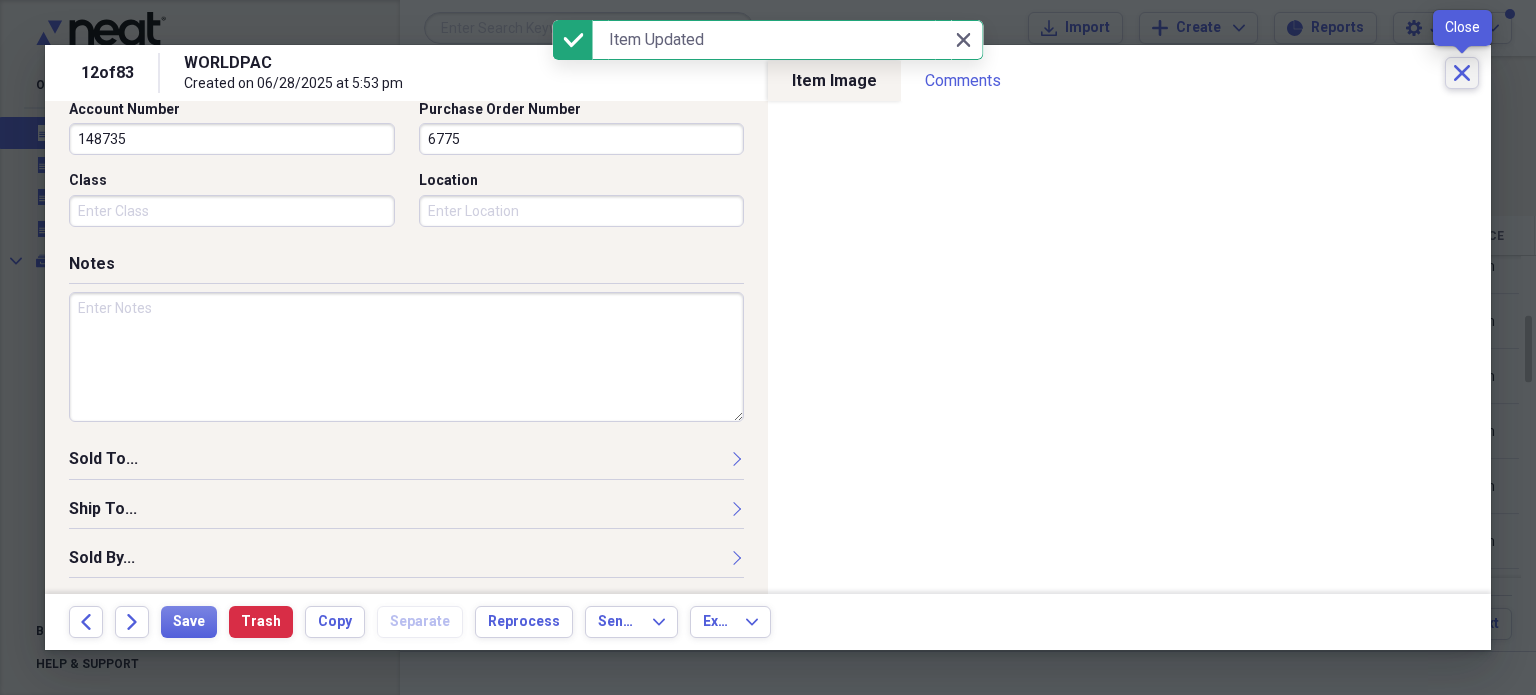click 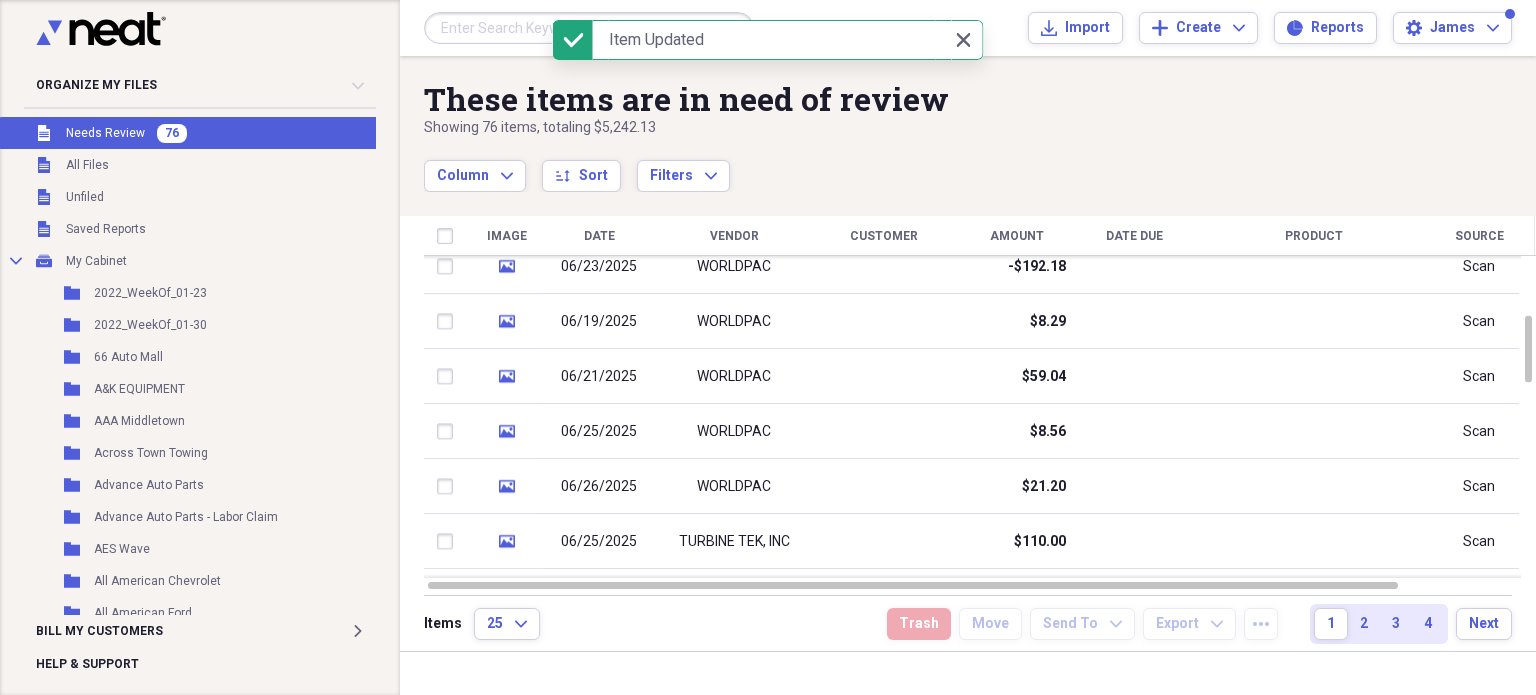 click at bounding box center (589, 28) 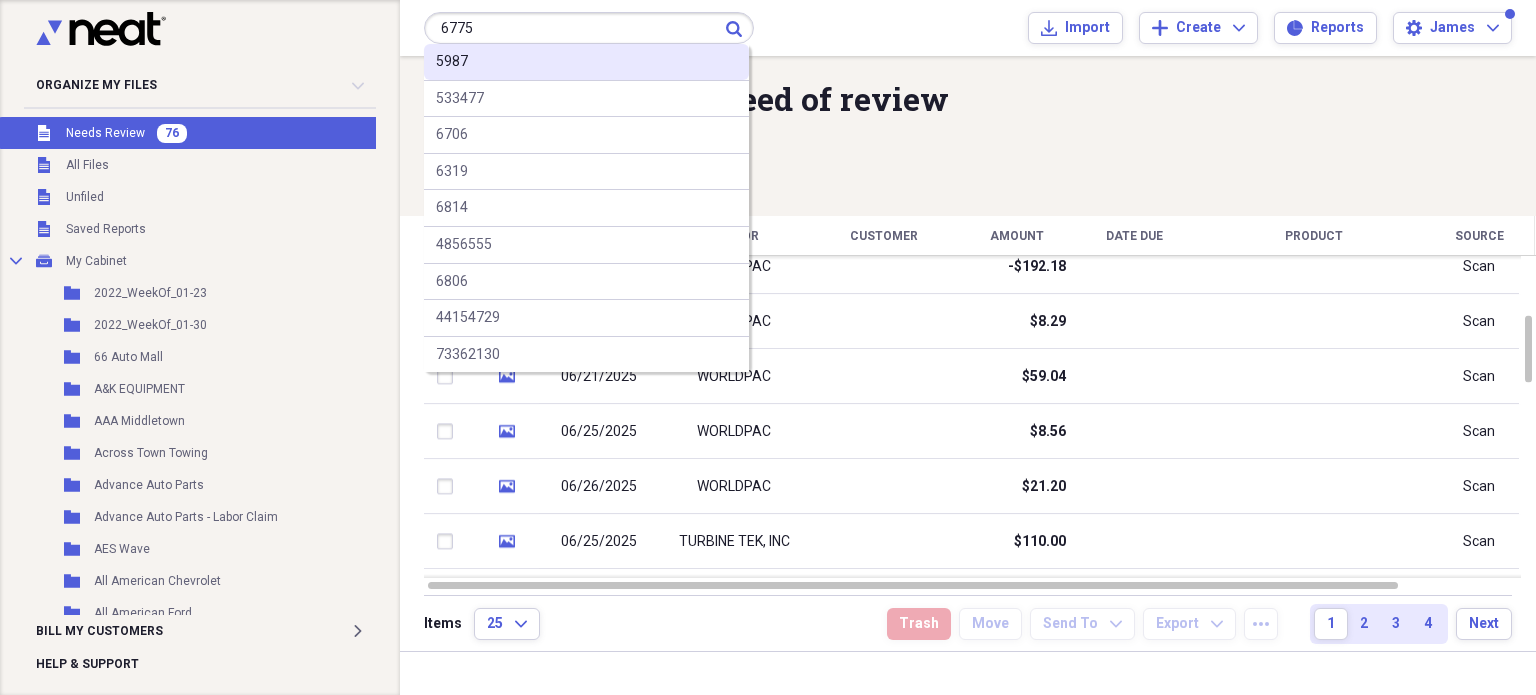 type on "6775" 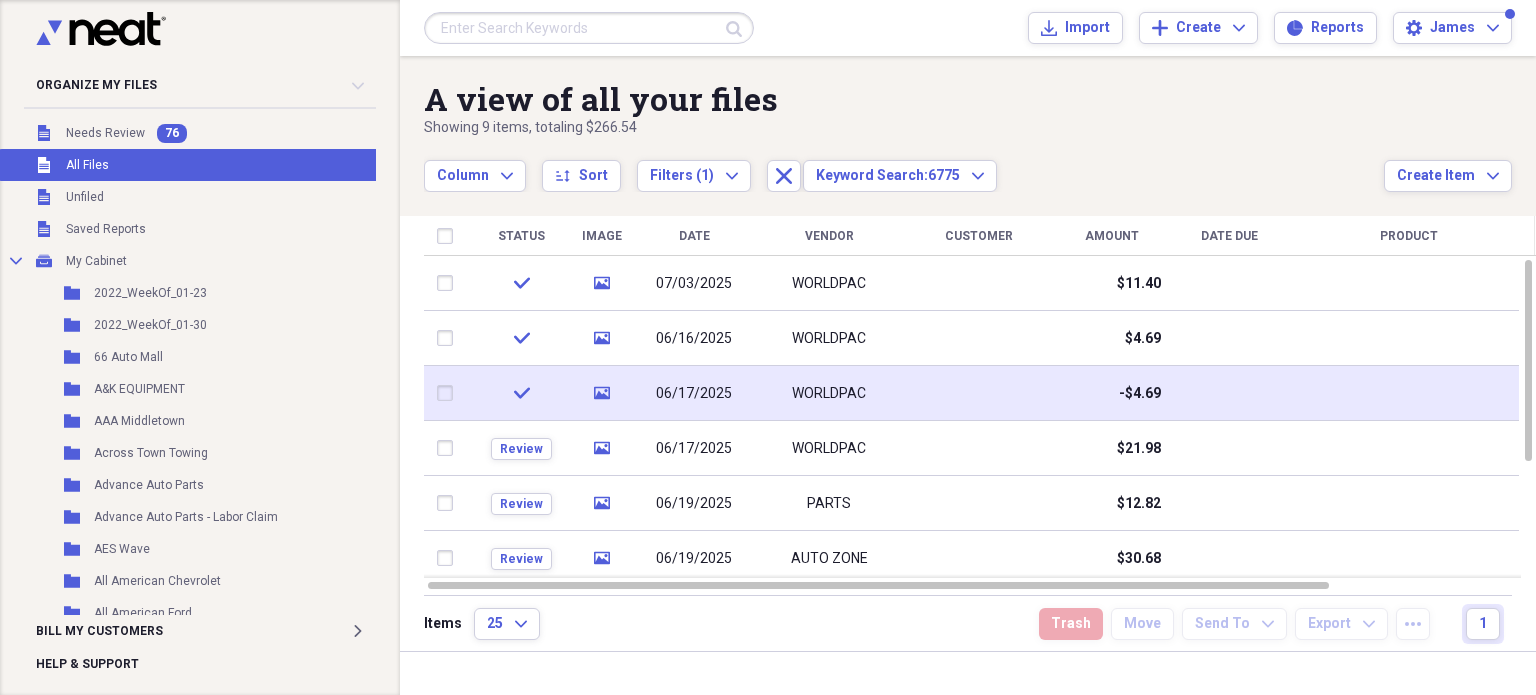 click at bounding box center [449, 393] 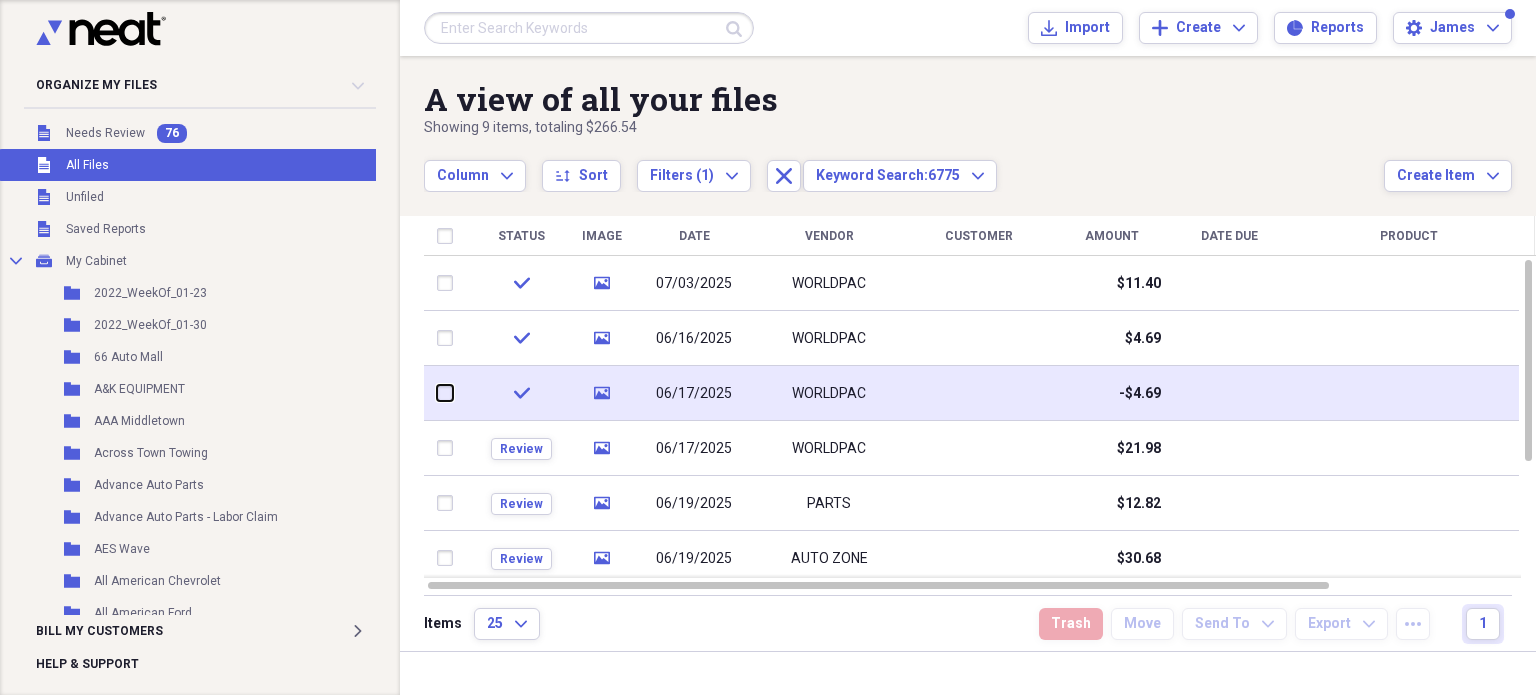 click at bounding box center [437, 393] 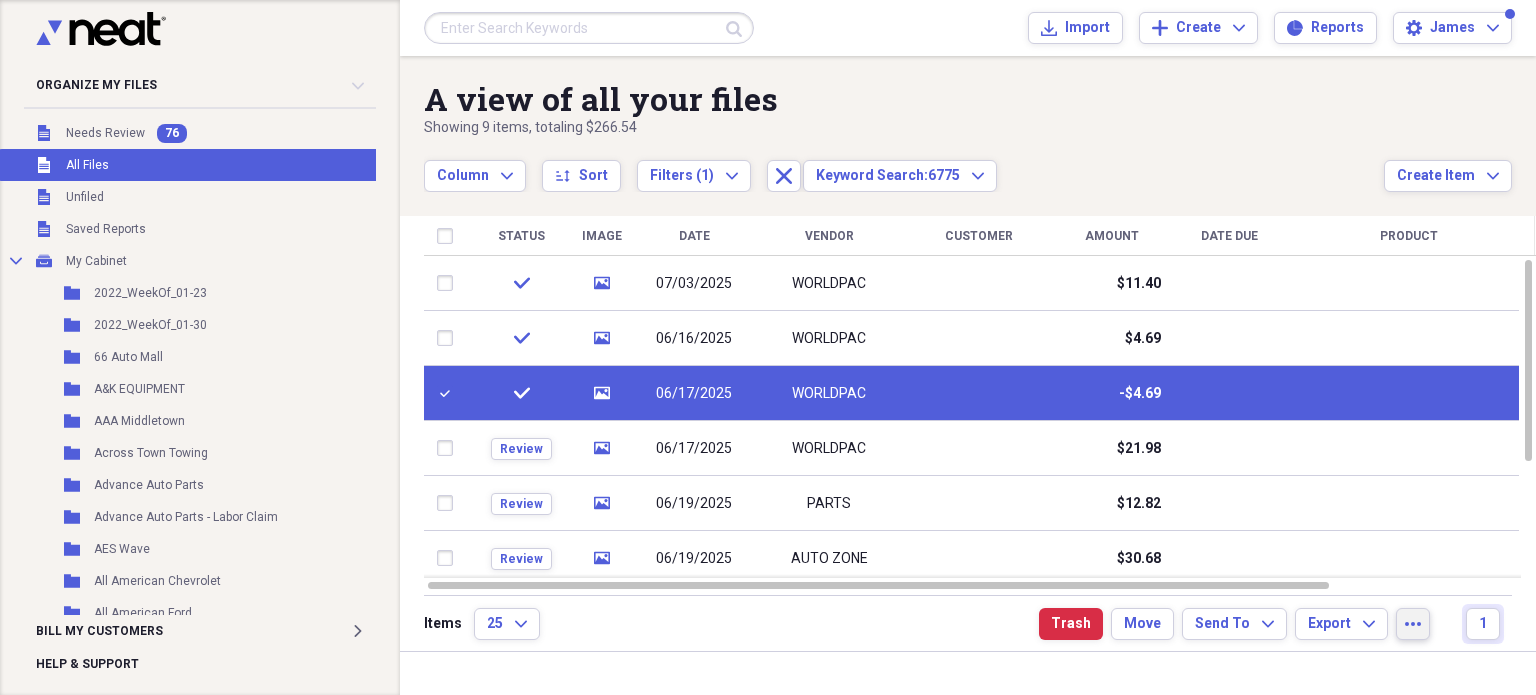 click on "more" 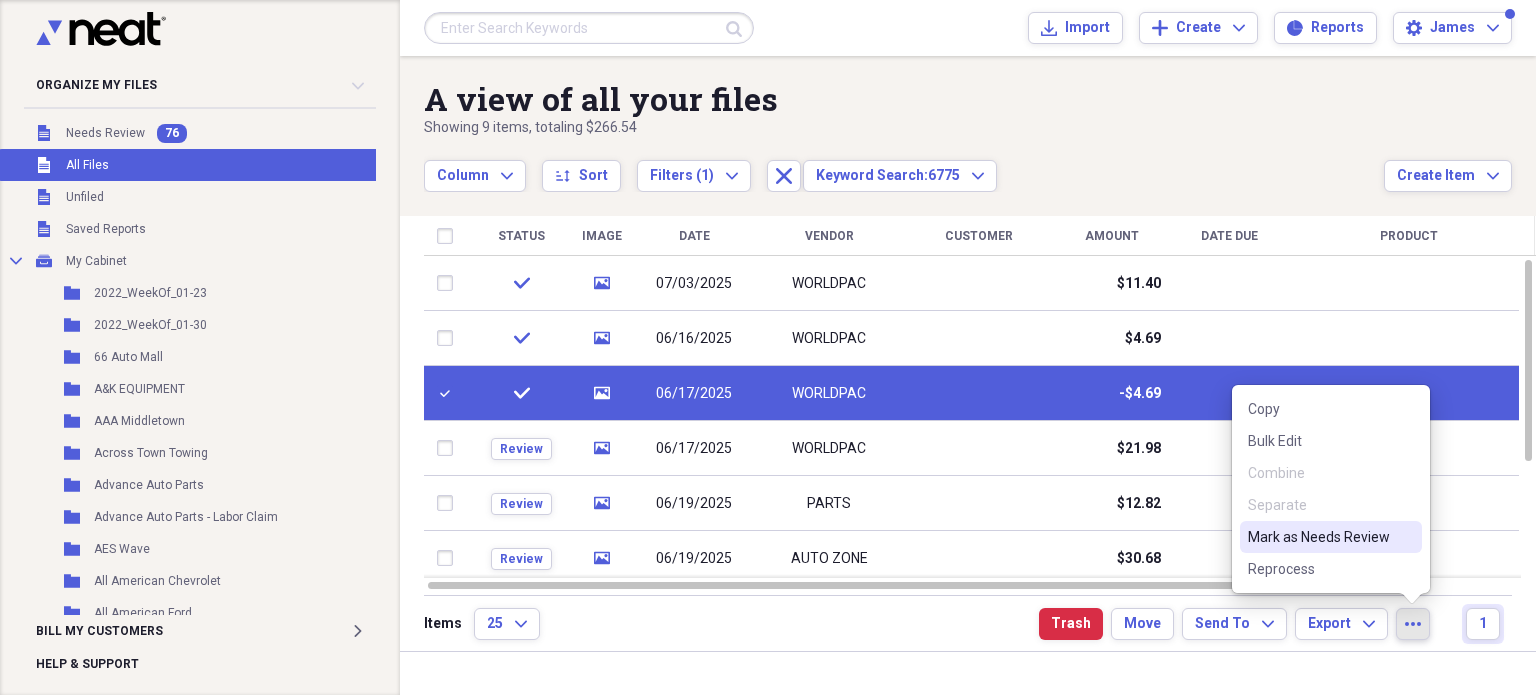 click on "Mark as Needs Review" at bounding box center (1319, 537) 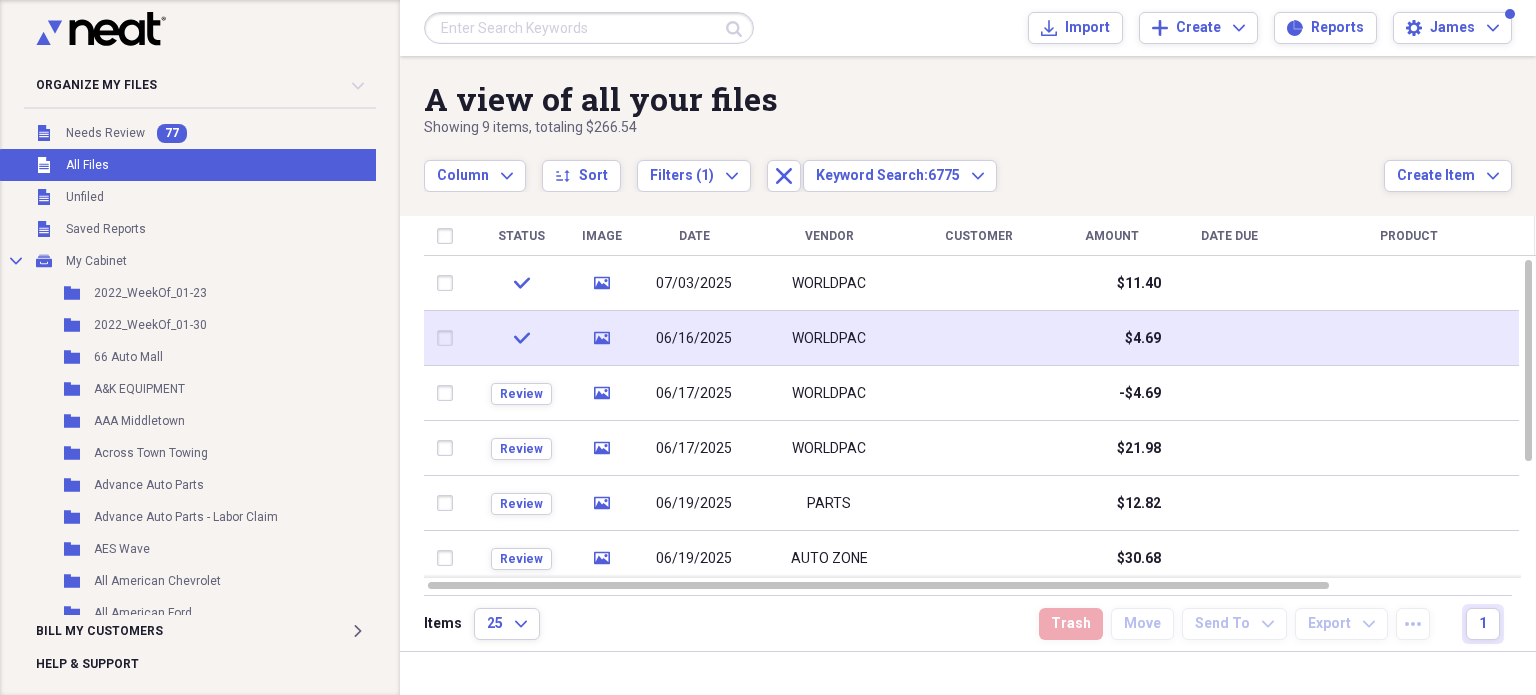 checkbox on "false" 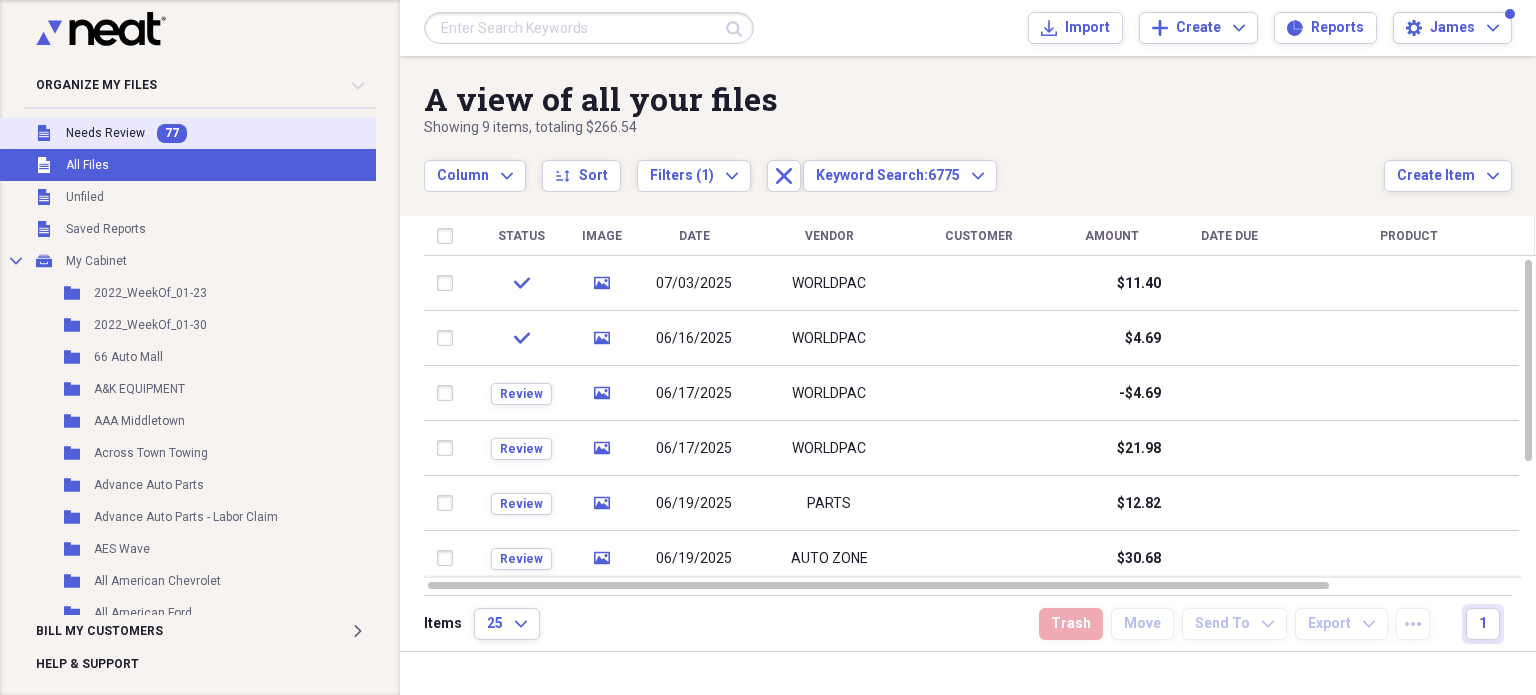 click on "Unfiled Needs Review 77" at bounding box center [201, 133] 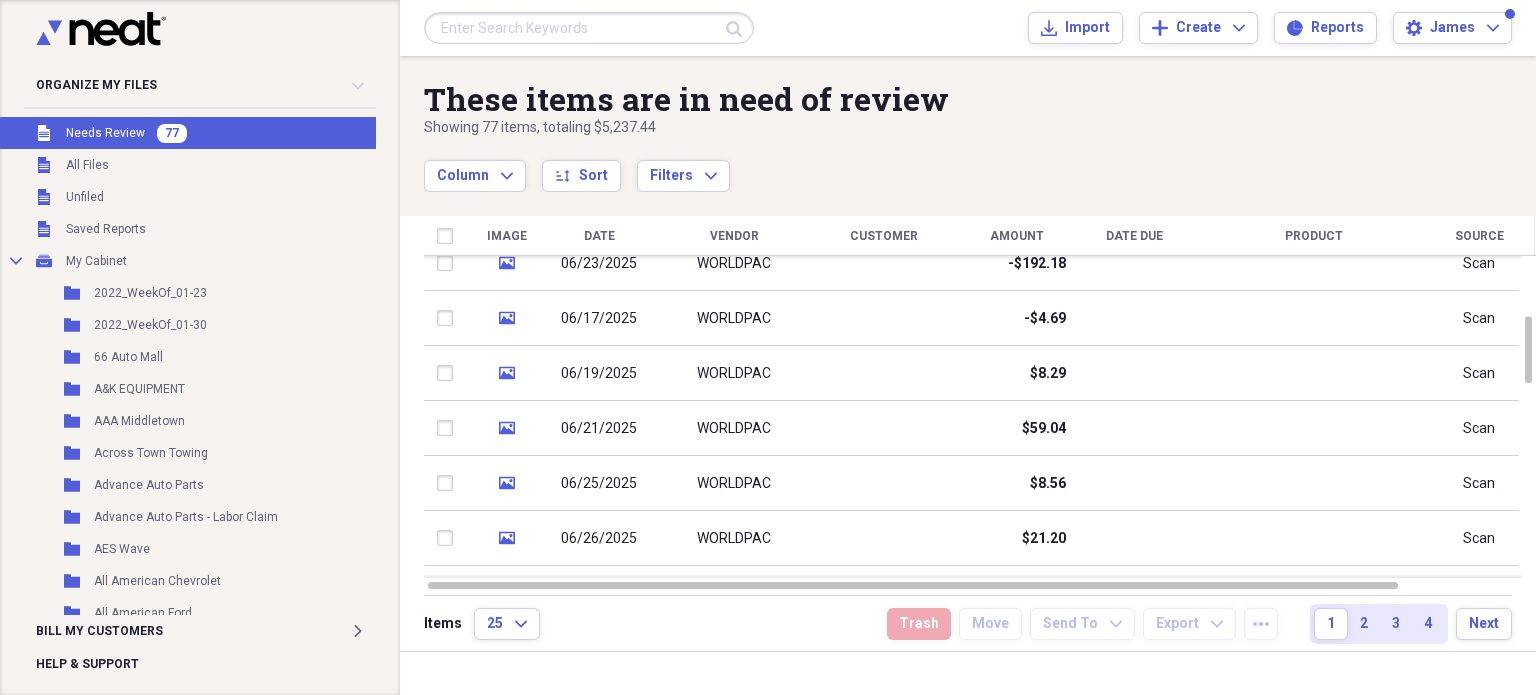 click on "WORLDPAC" at bounding box center (734, 373) 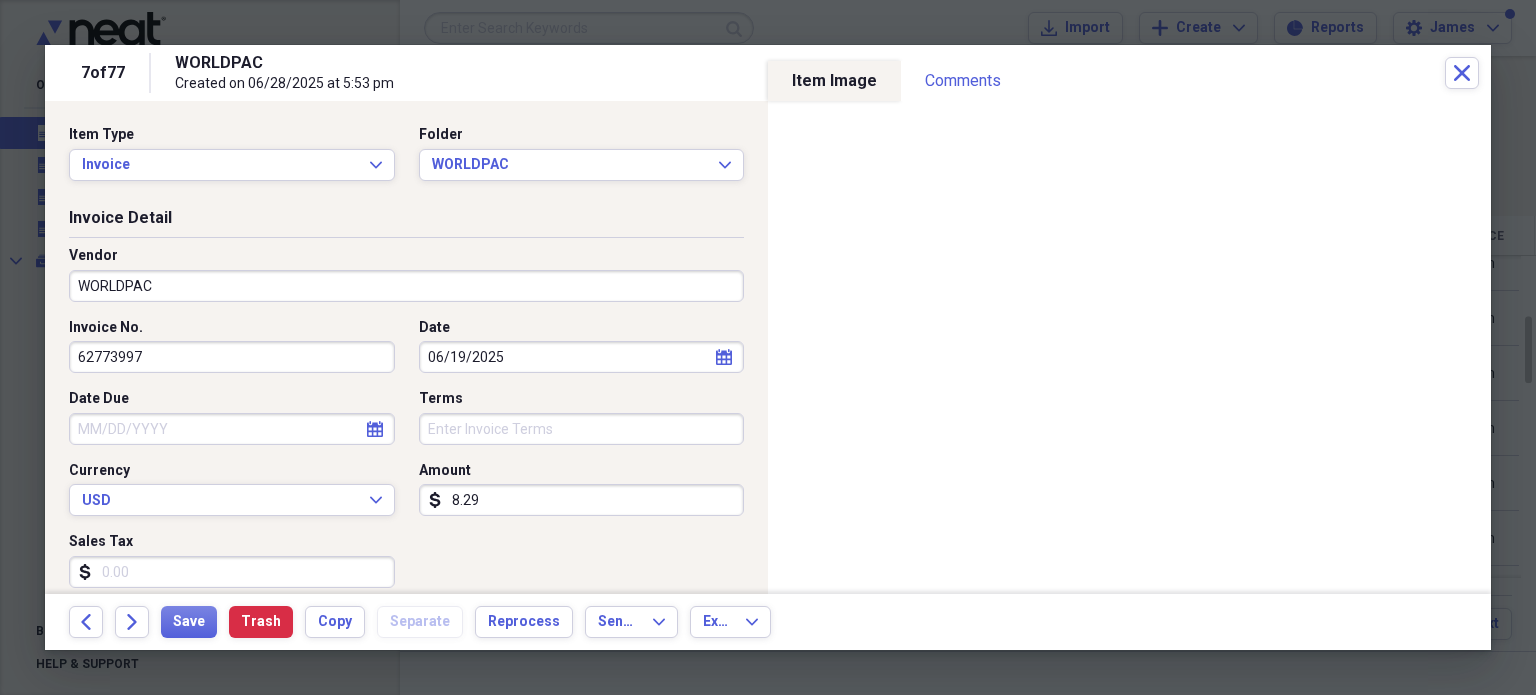 click on "62773997" at bounding box center (232, 357) 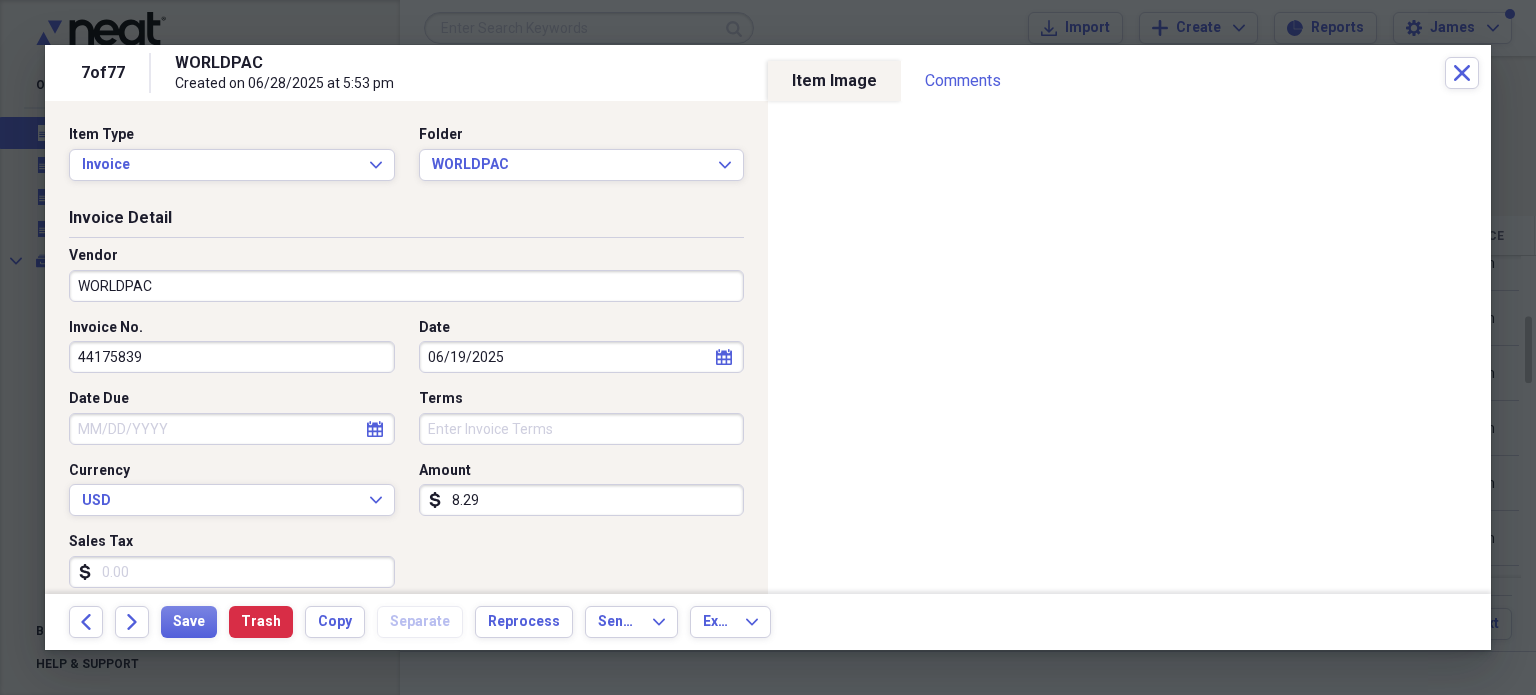 type on "44175839" 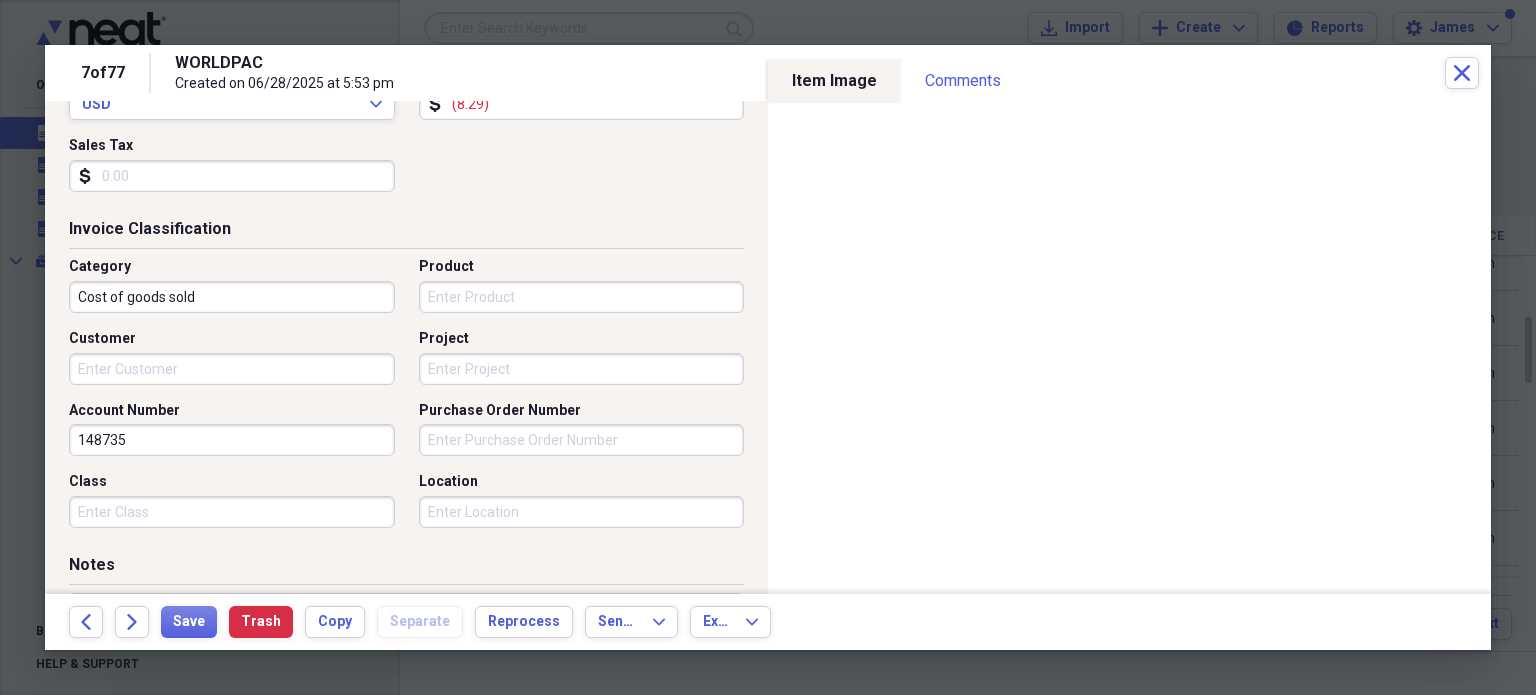 scroll, scrollTop: 404, scrollLeft: 0, axis: vertical 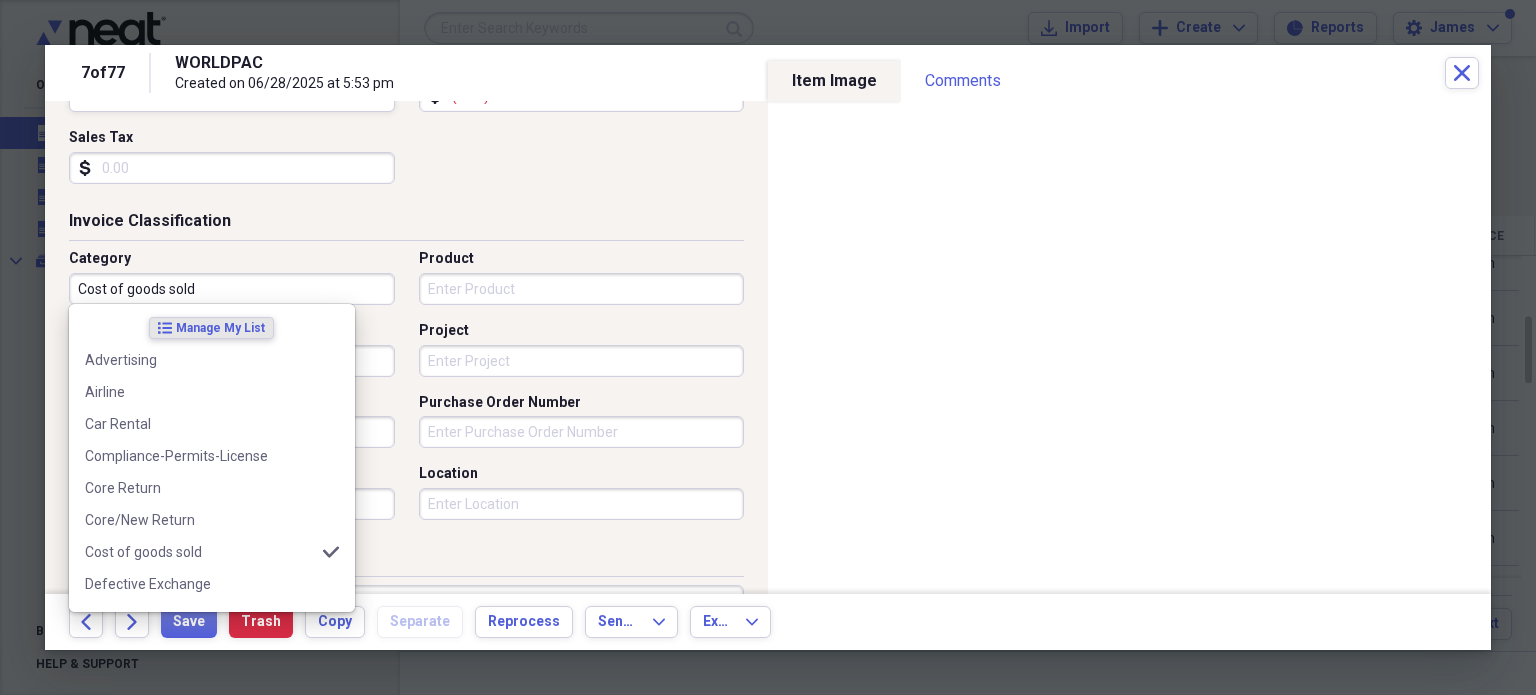 click on "Cost of goods sold" at bounding box center [232, 289] 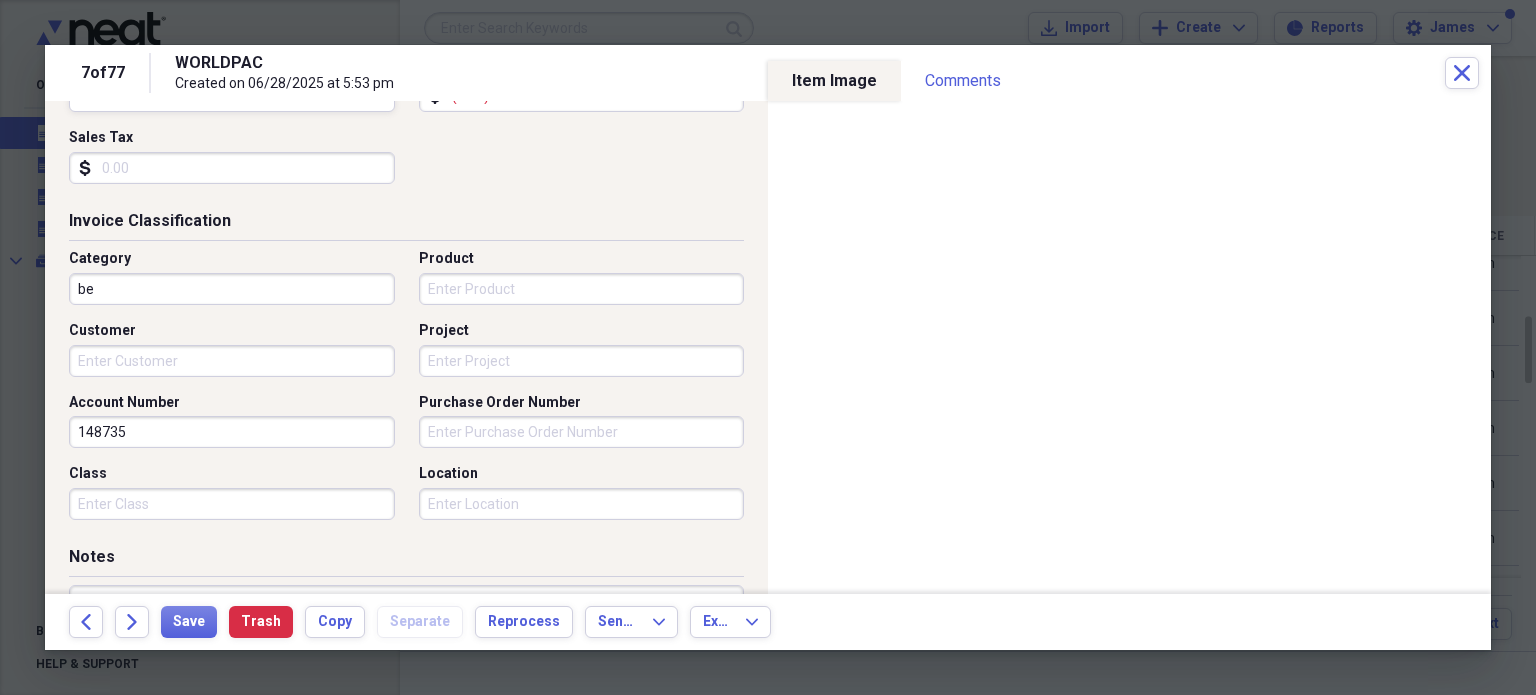 type on "b" 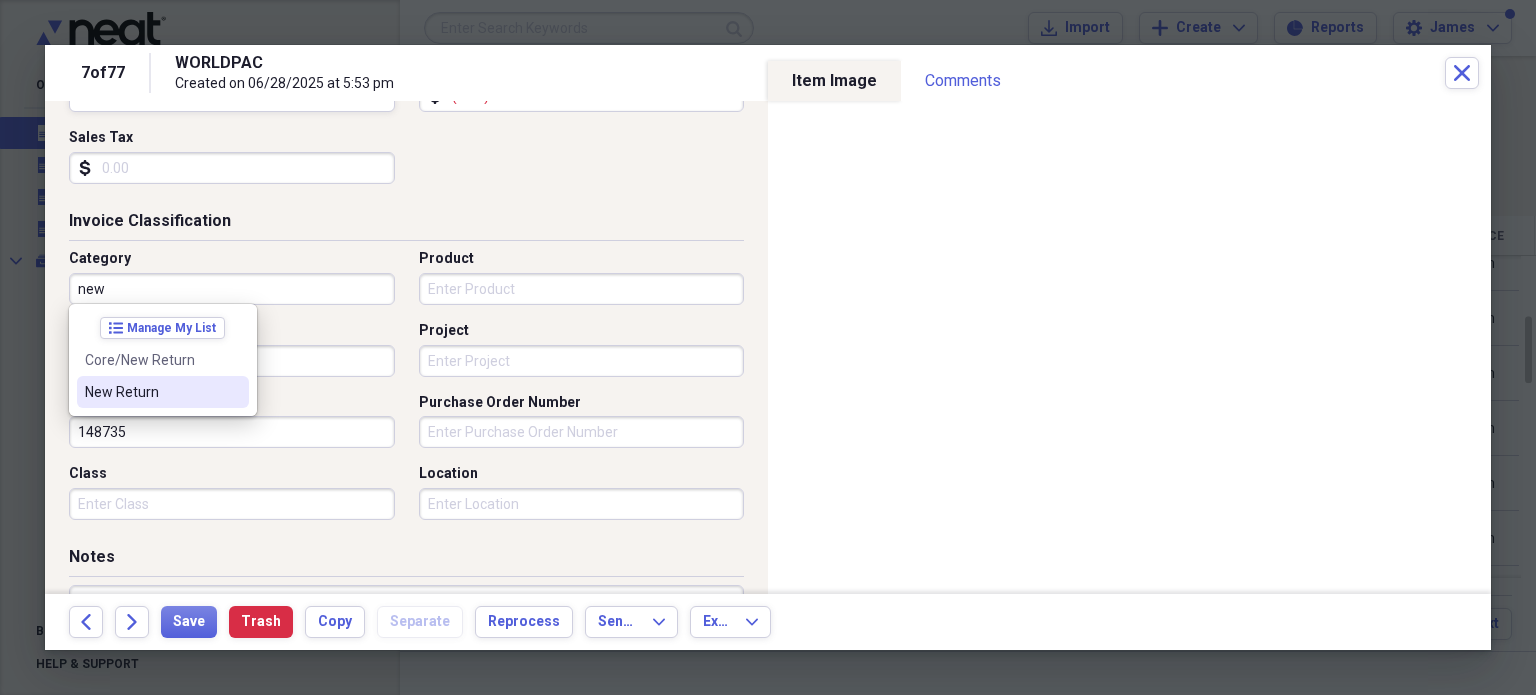 click on "New Return" at bounding box center [151, 392] 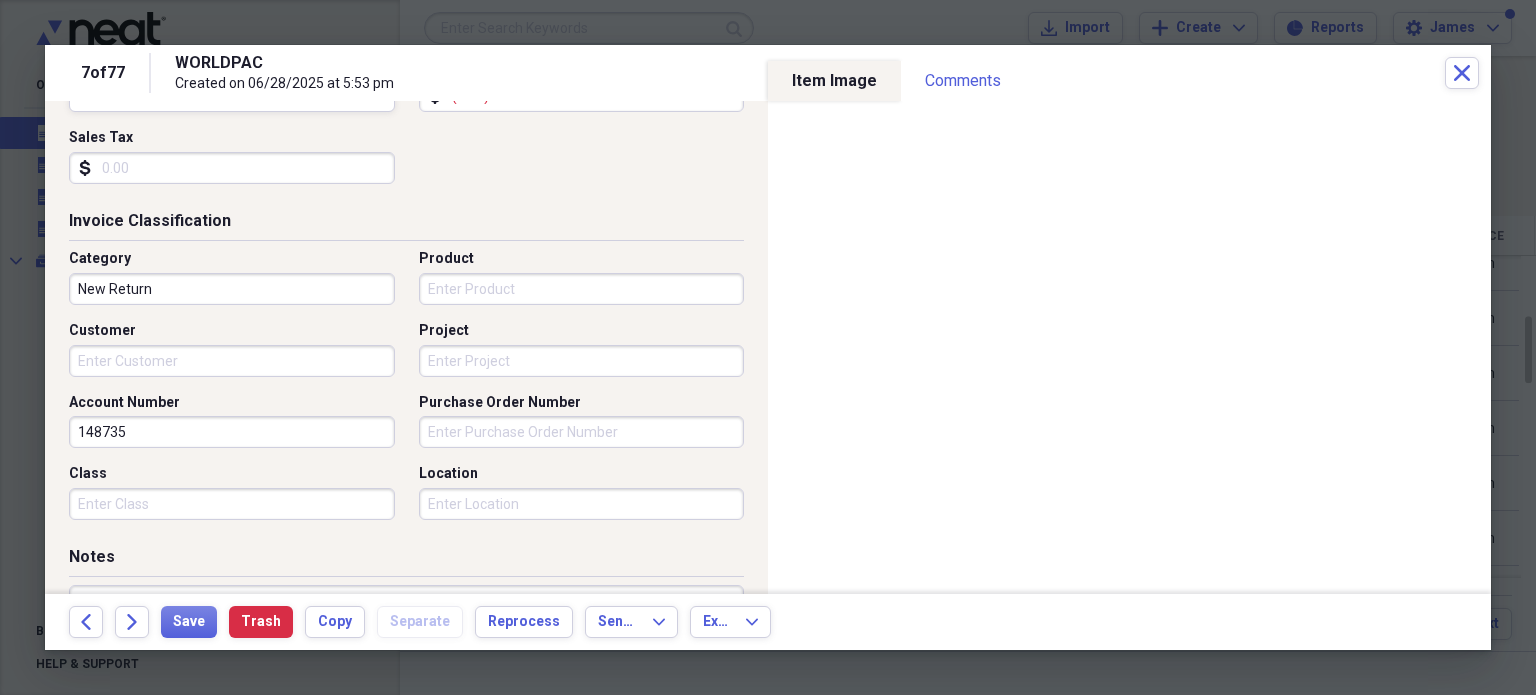 click on "Project" at bounding box center [582, 361] 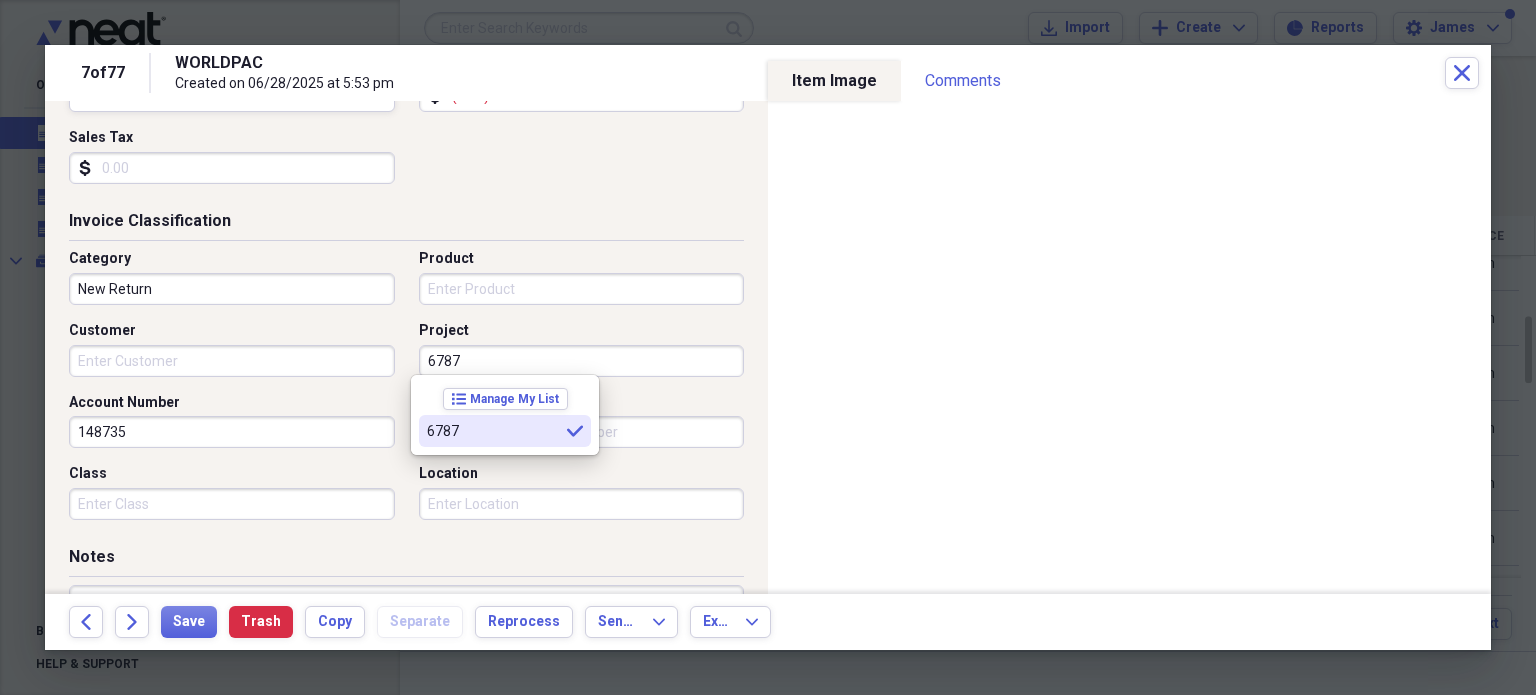 type on "6787" 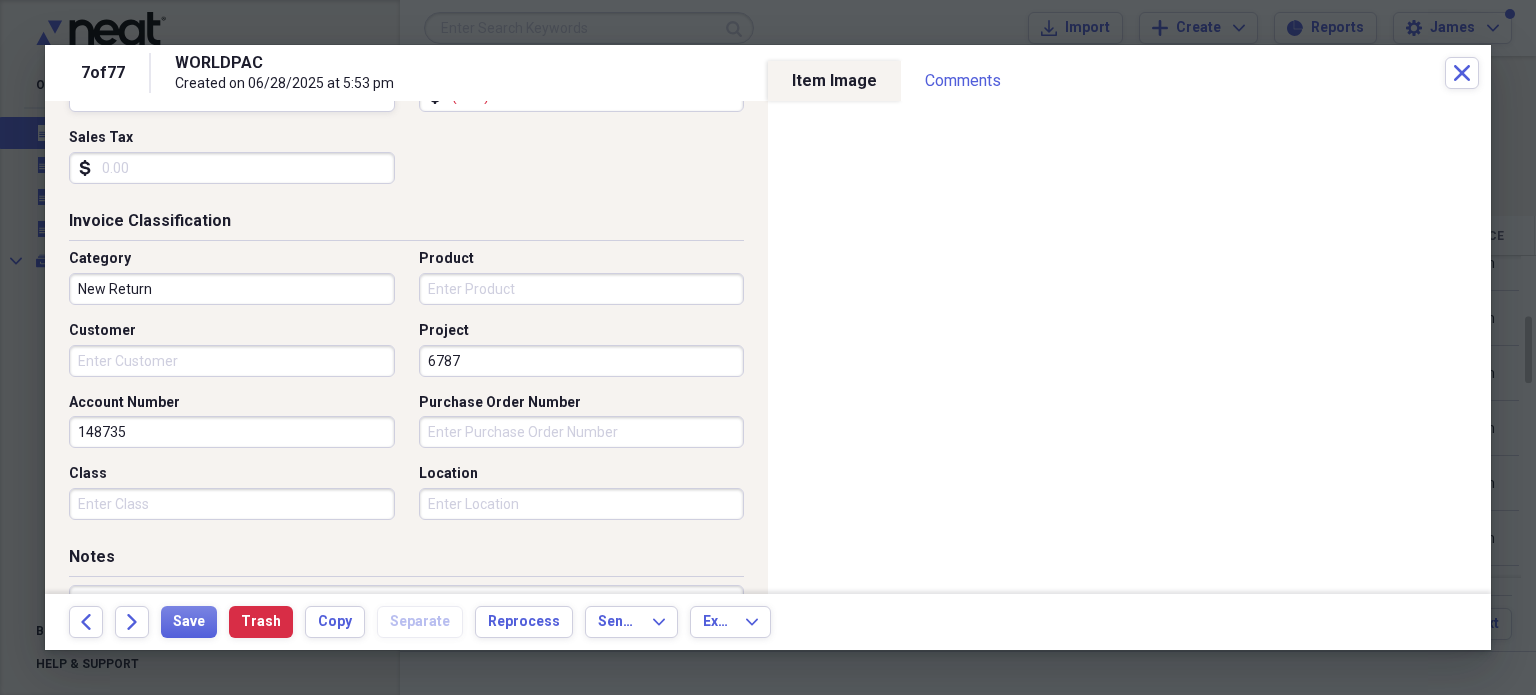 click on "Purchase Order Number" at bounding box center (582, 432) 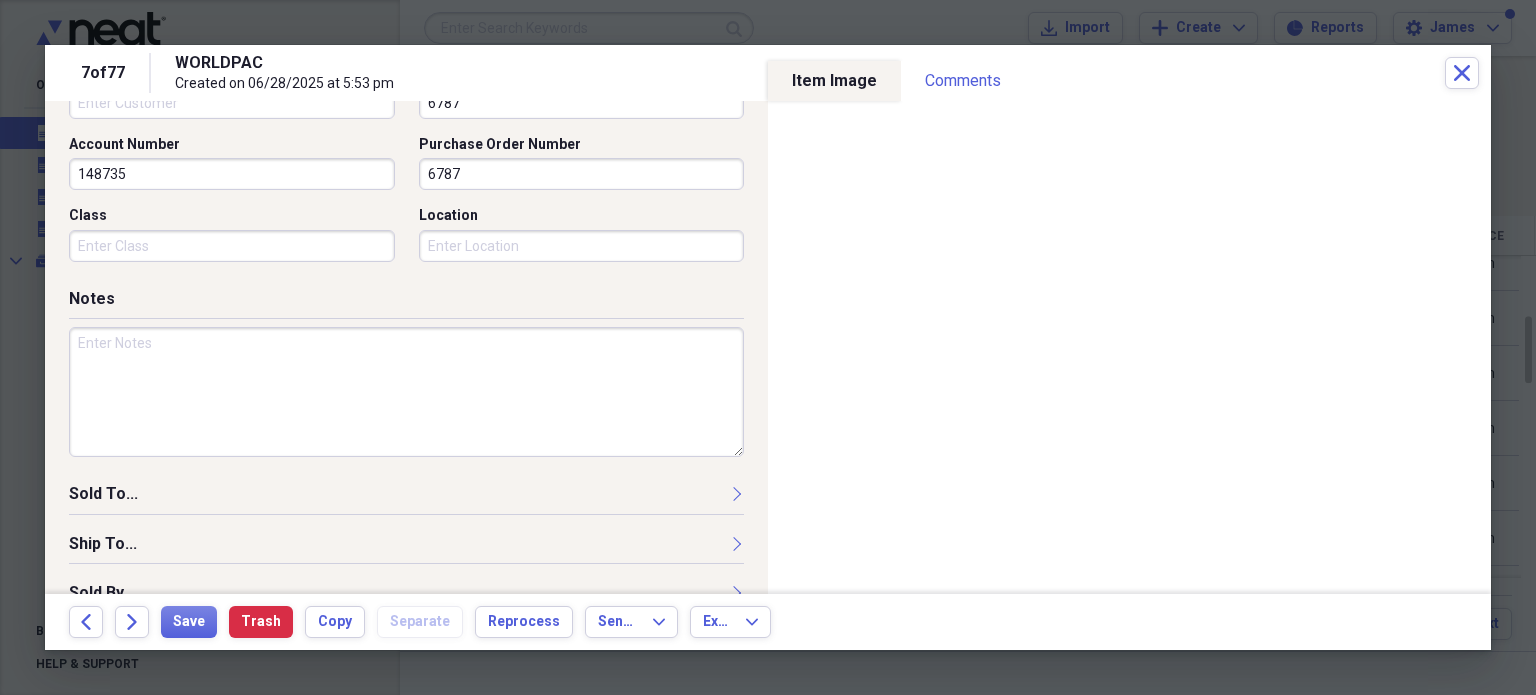 scroll, scrollTop: 665, scrollLeft: 0, axis: vertical 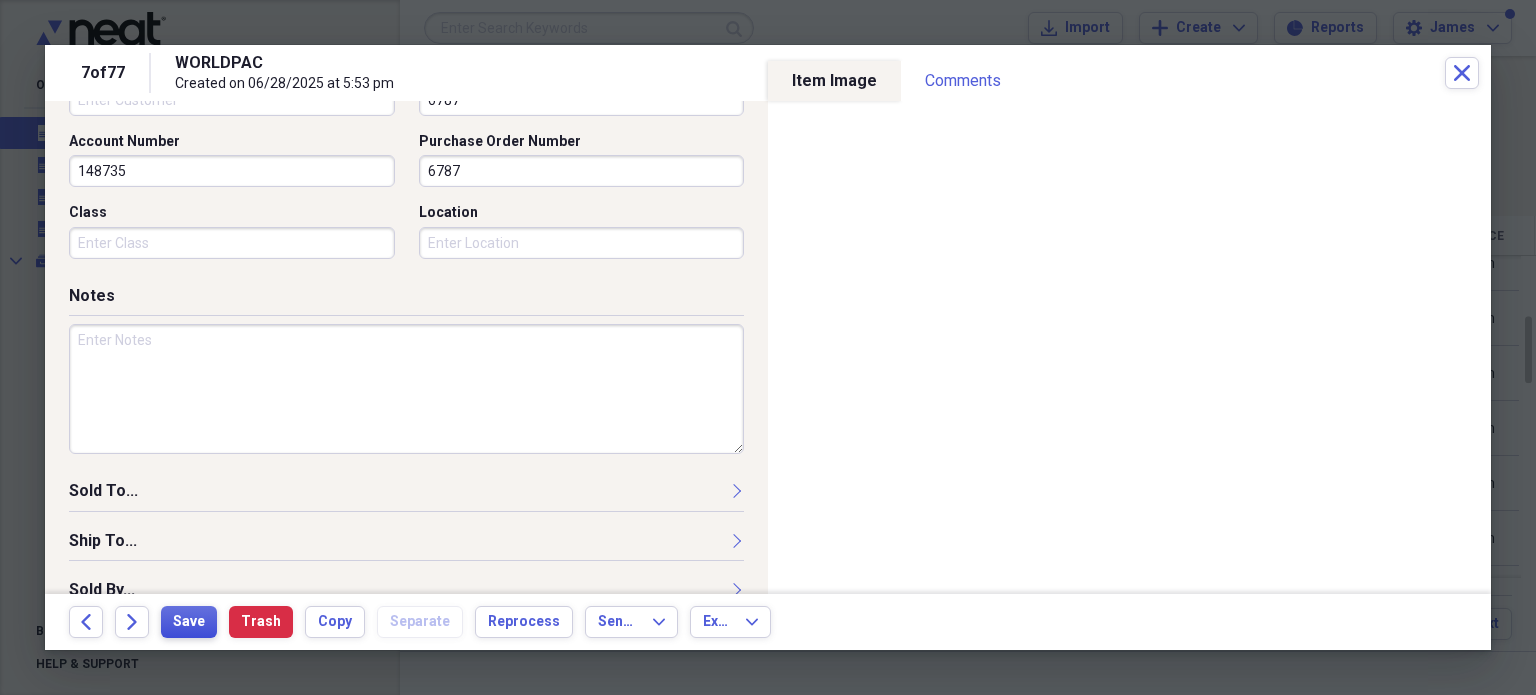 type on "6787" 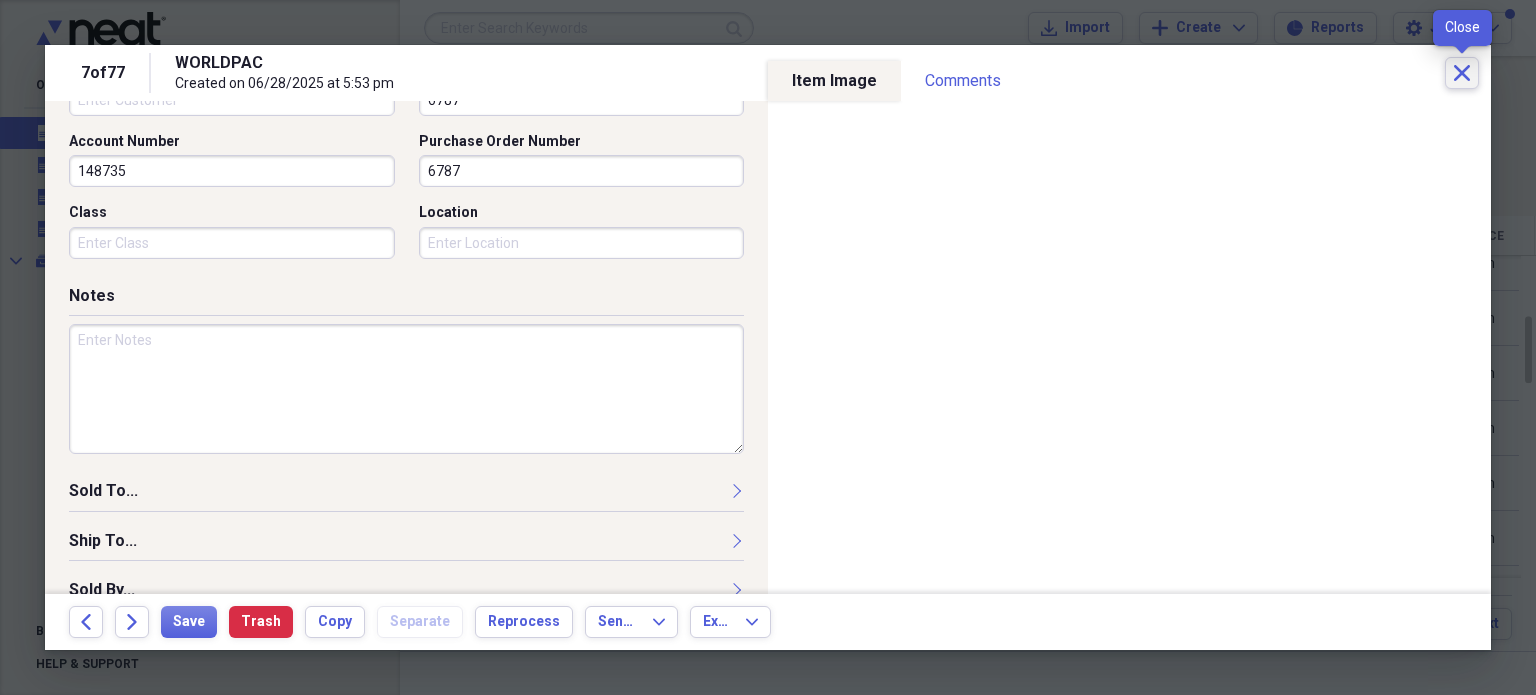 click on "Close" 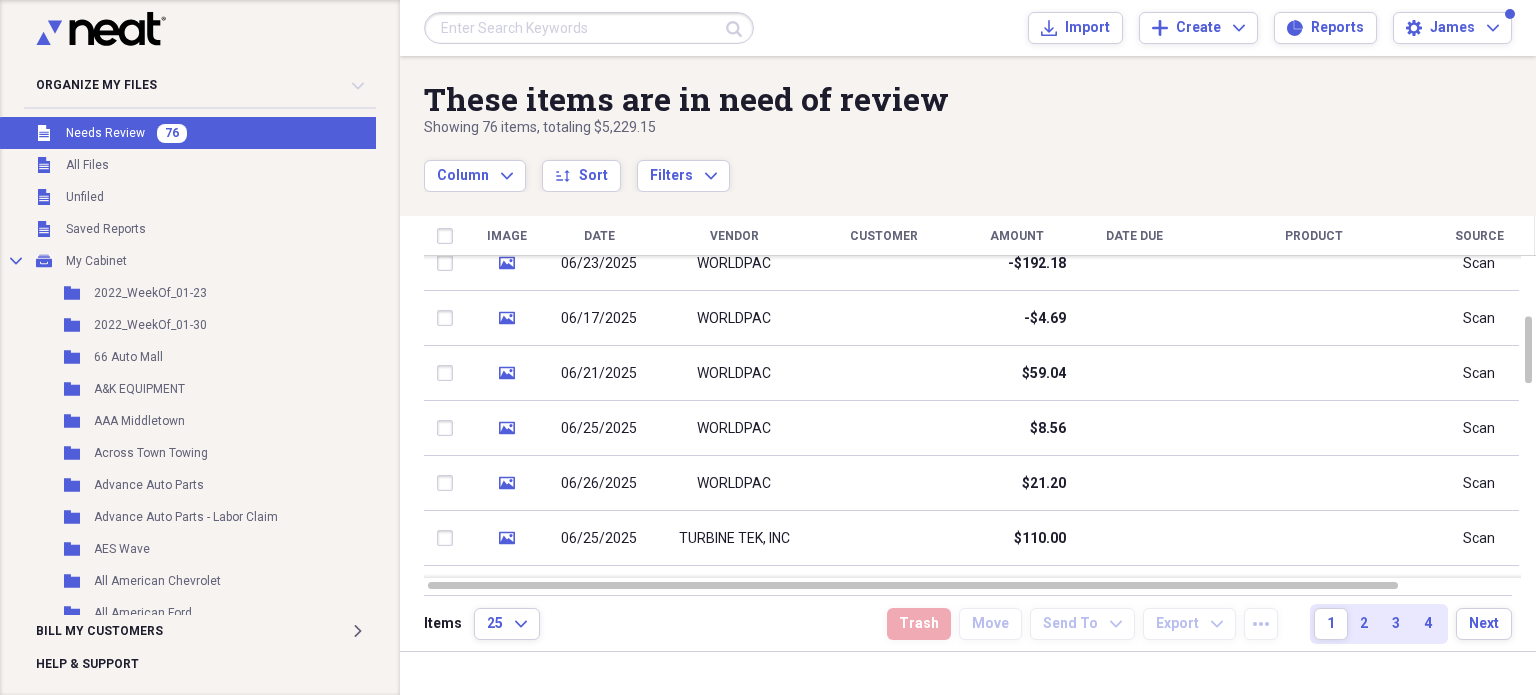 click at bounding box center (589, 28) 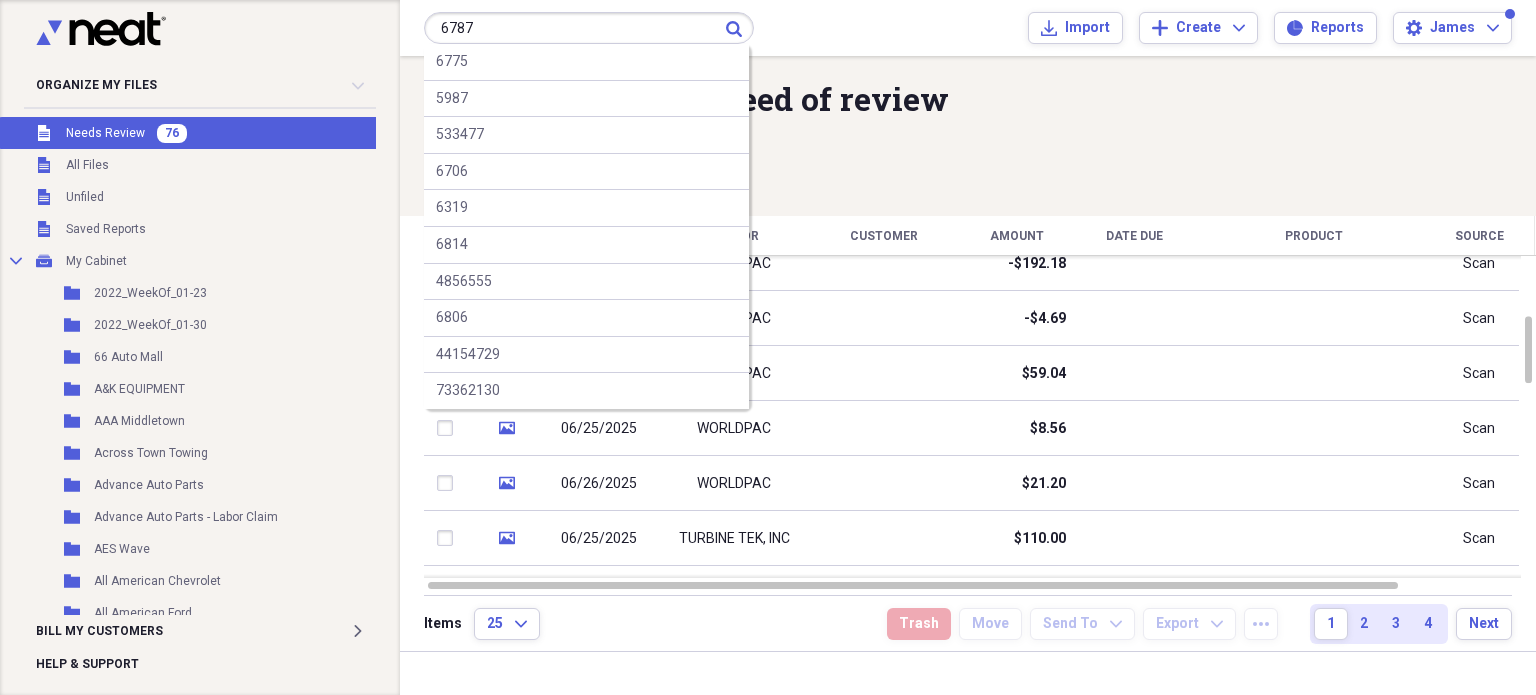 type on "6787" 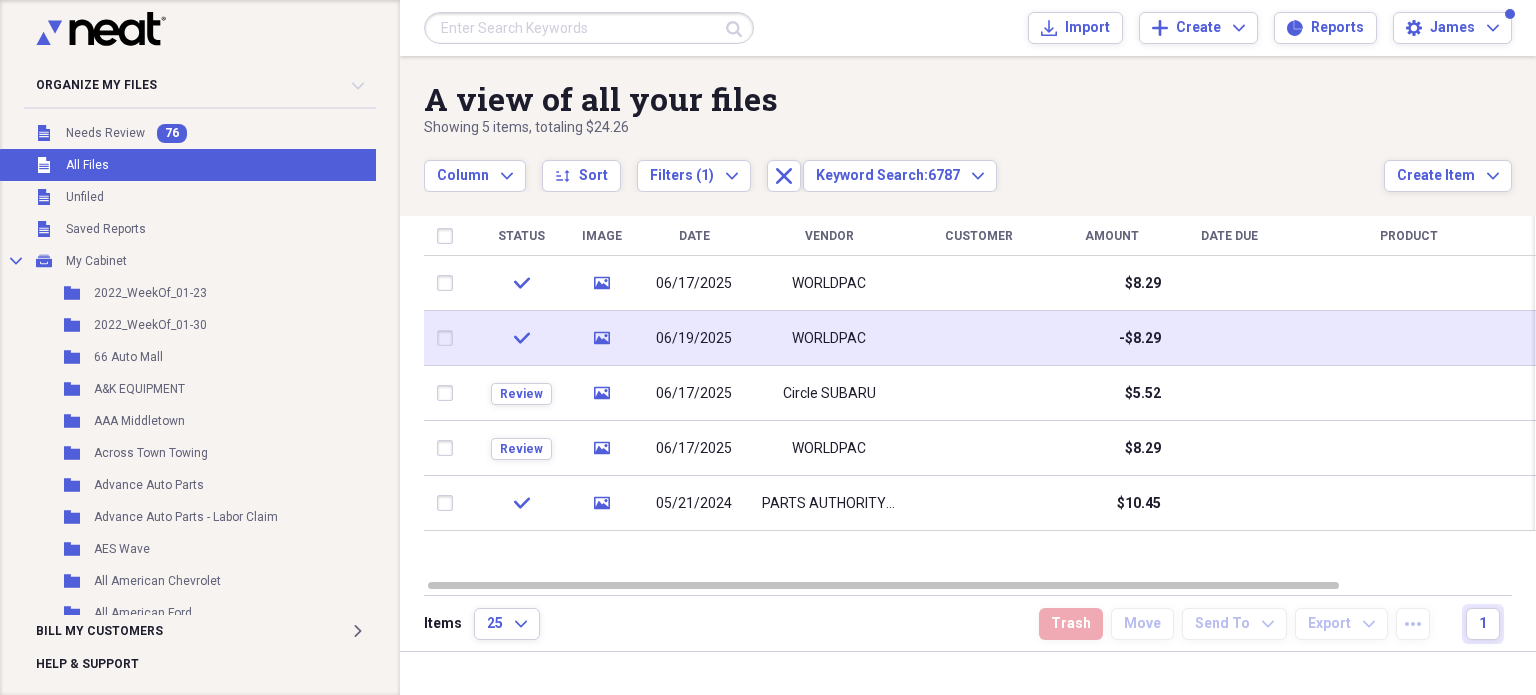 click at bounding box center [449, 338] 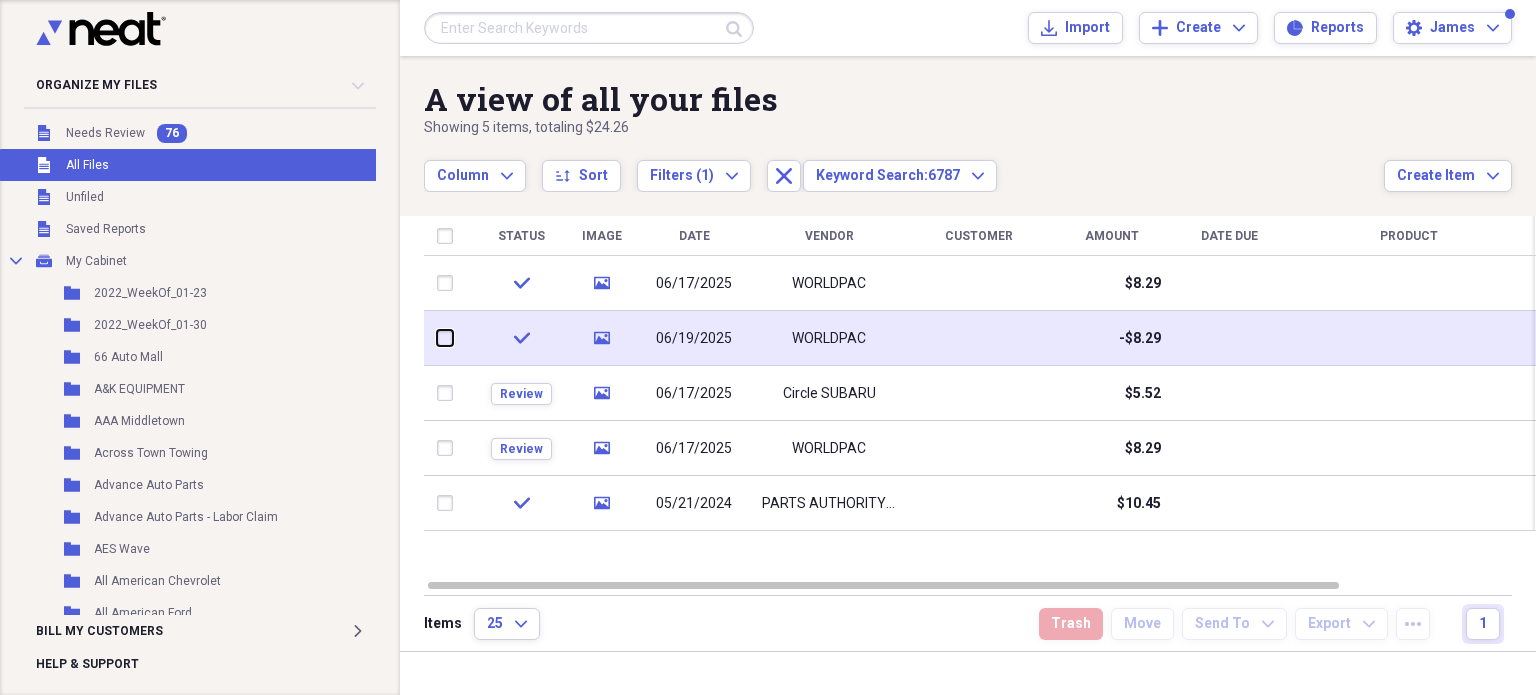 click at bounding box center (437, 338) 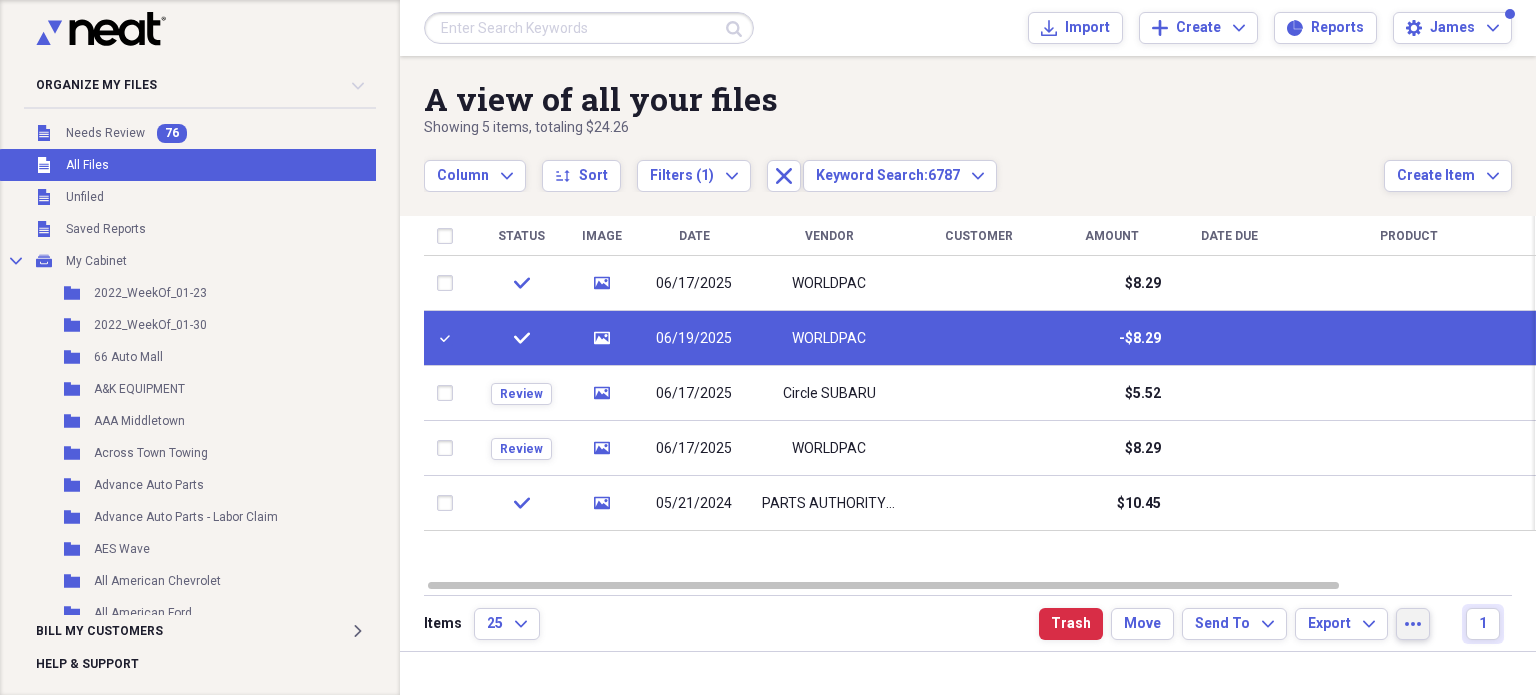drag, startPoint x: 1400, startPoint y: 614, endPoint x: 1424, endPoint y: 636, distance: 32.55764 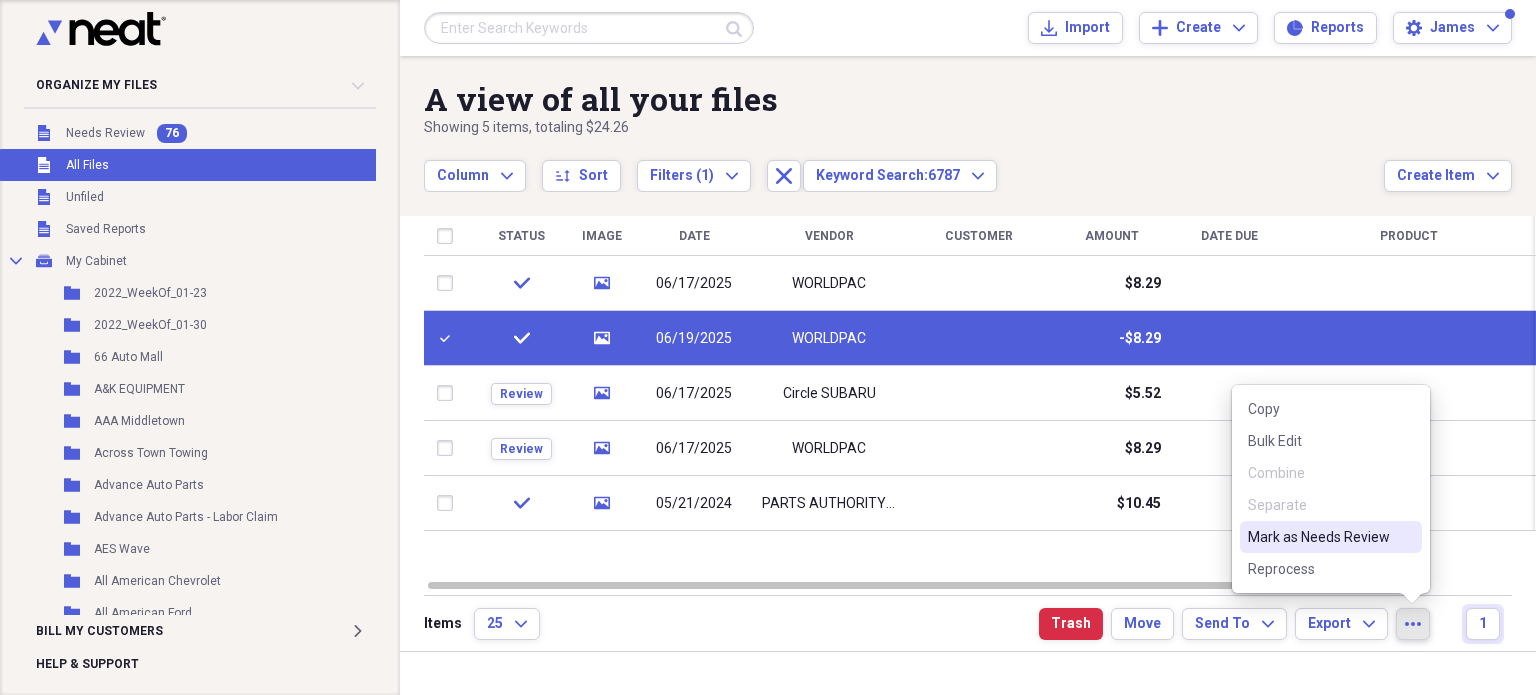 click on "Mark as Needs Review" at bounding box center [1319, 537] 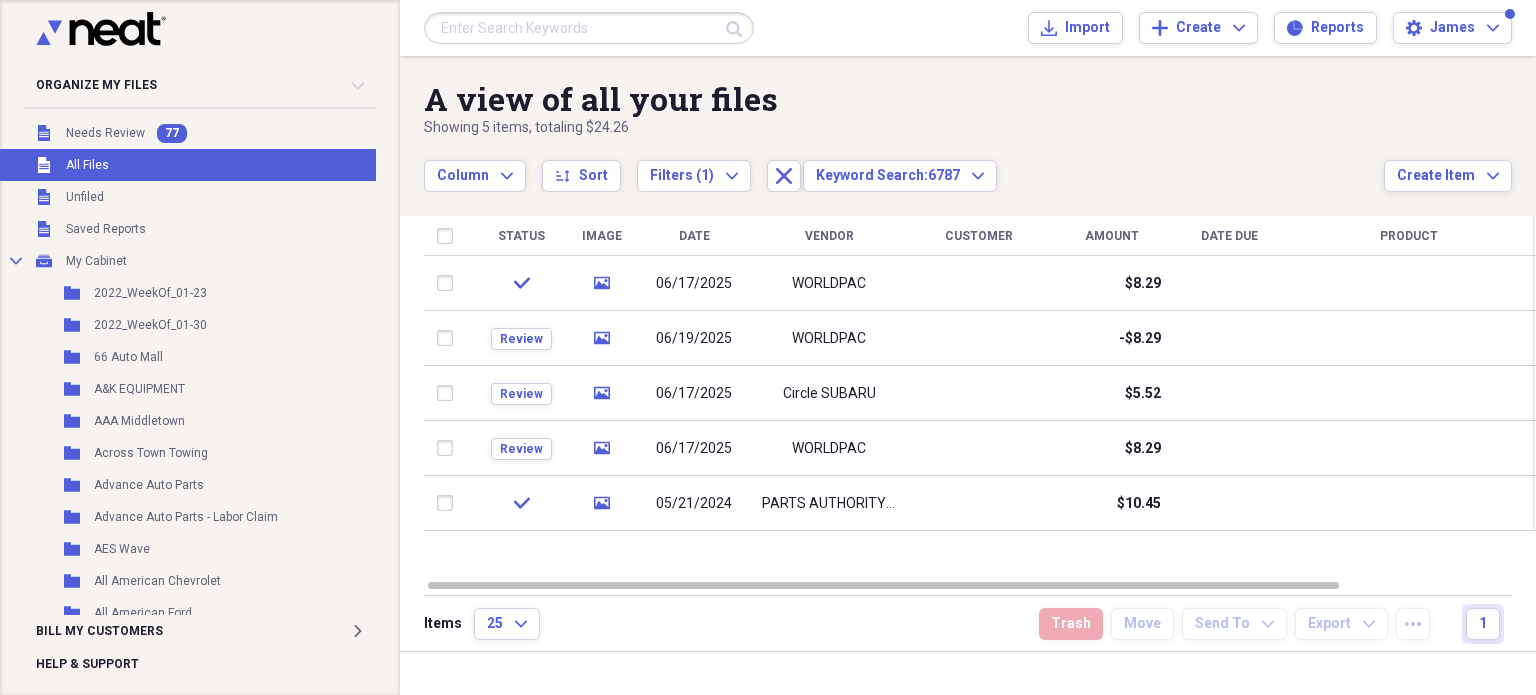 checkbox on "false" 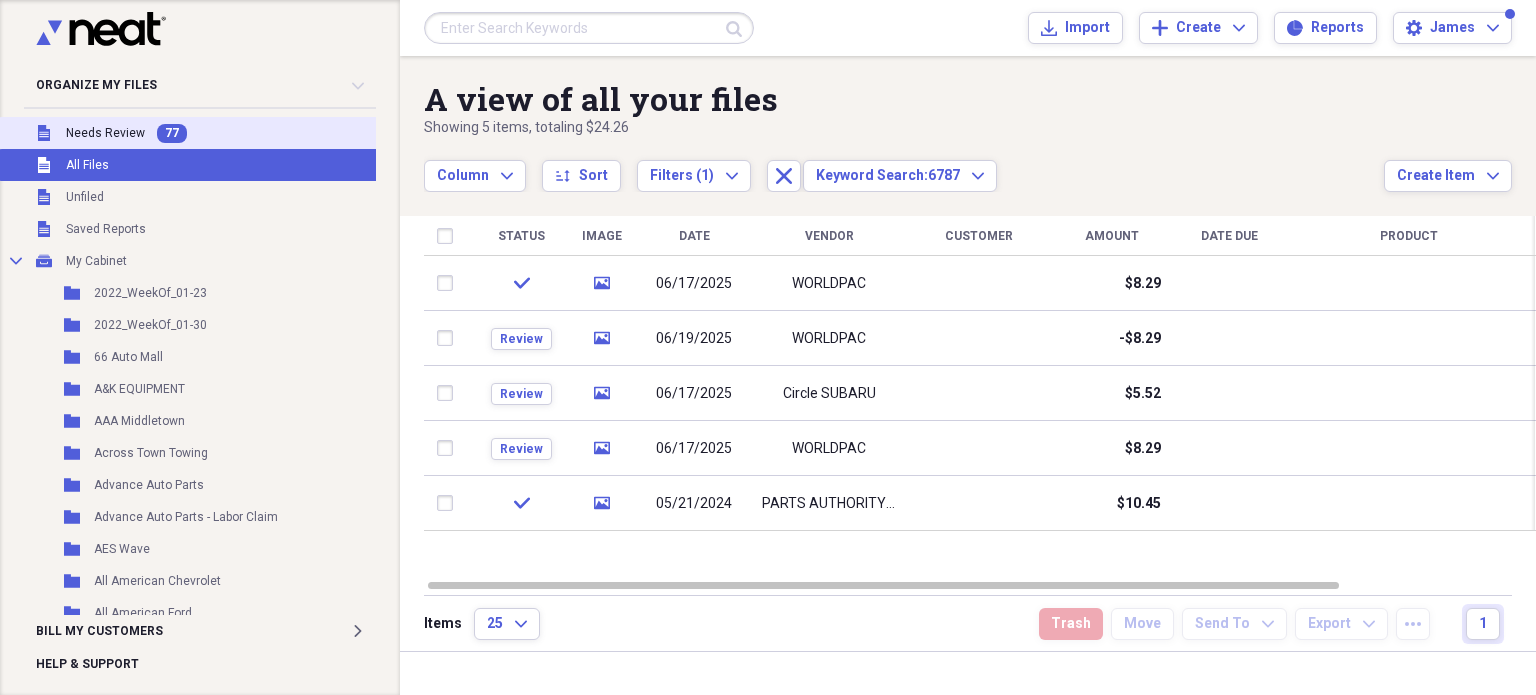 click on "Unfiled Needs Review 77" at bounding box center [201, 133] 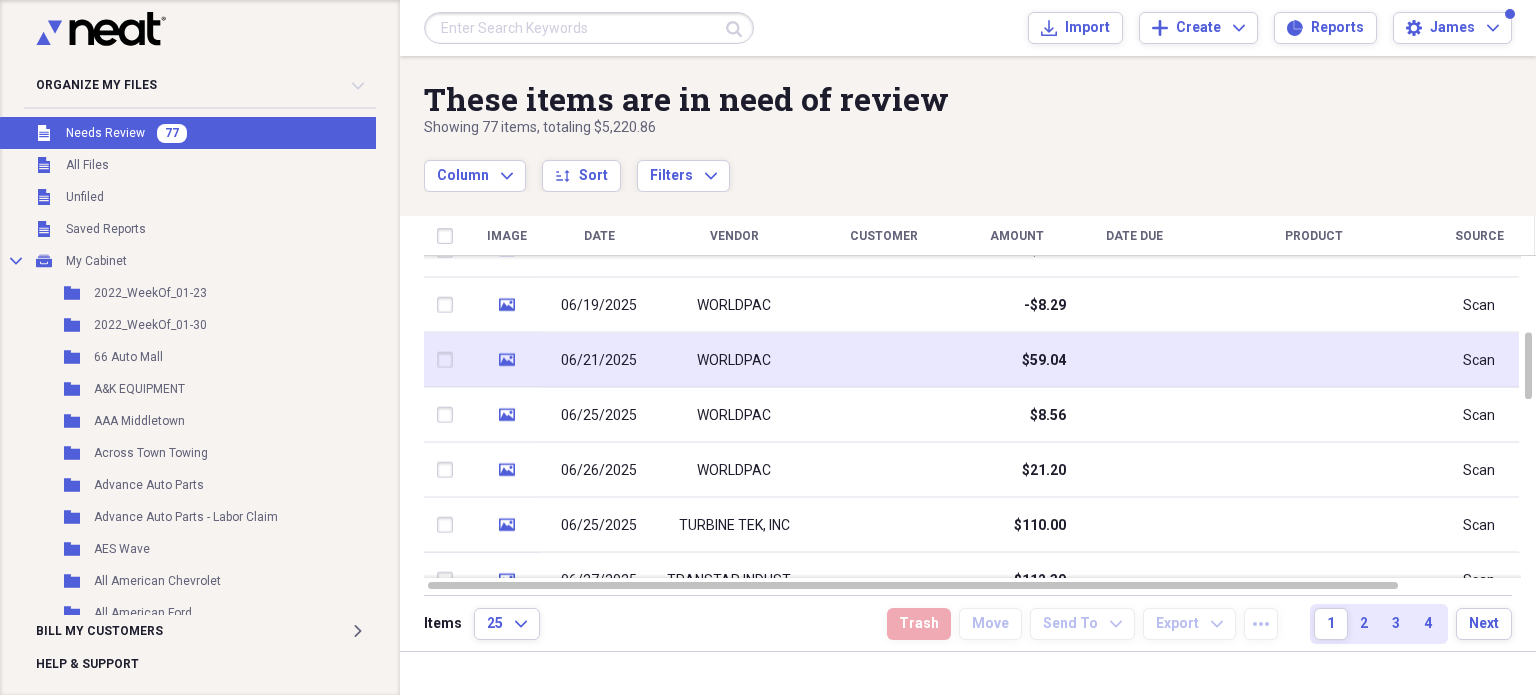 click on "$59.04" at bounding box center [1016, 360] 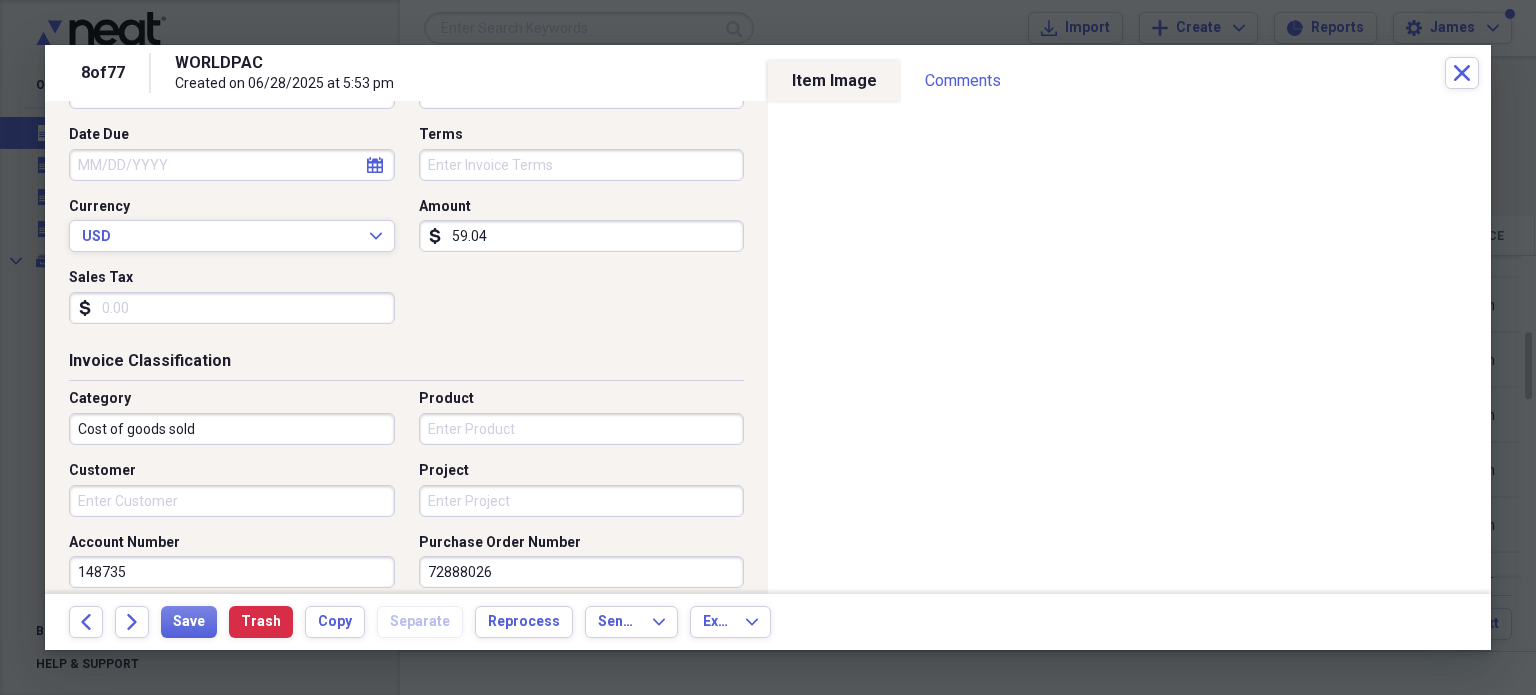 scroll, scrollTop: 266, scrollLeft: 0, axis: vertical 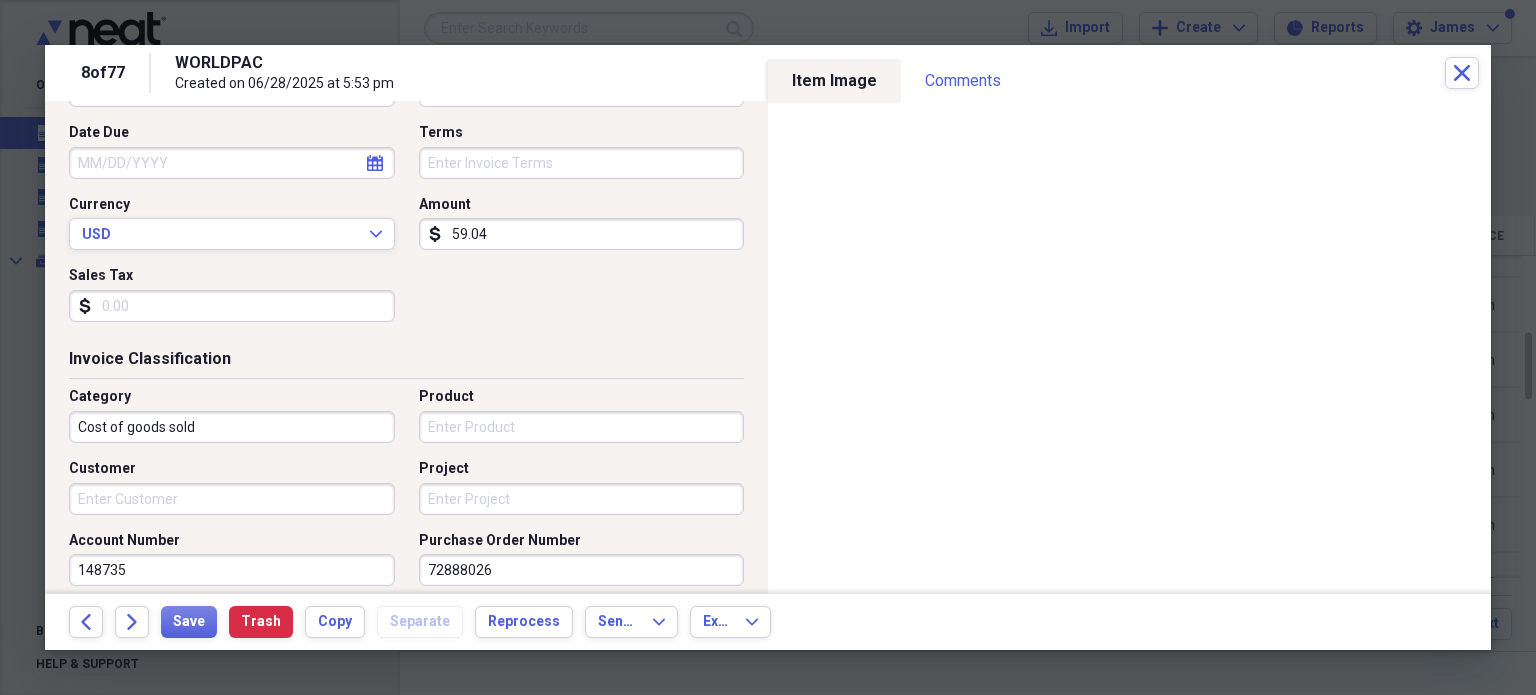 click on "Project" at bounding box center (582, 499) 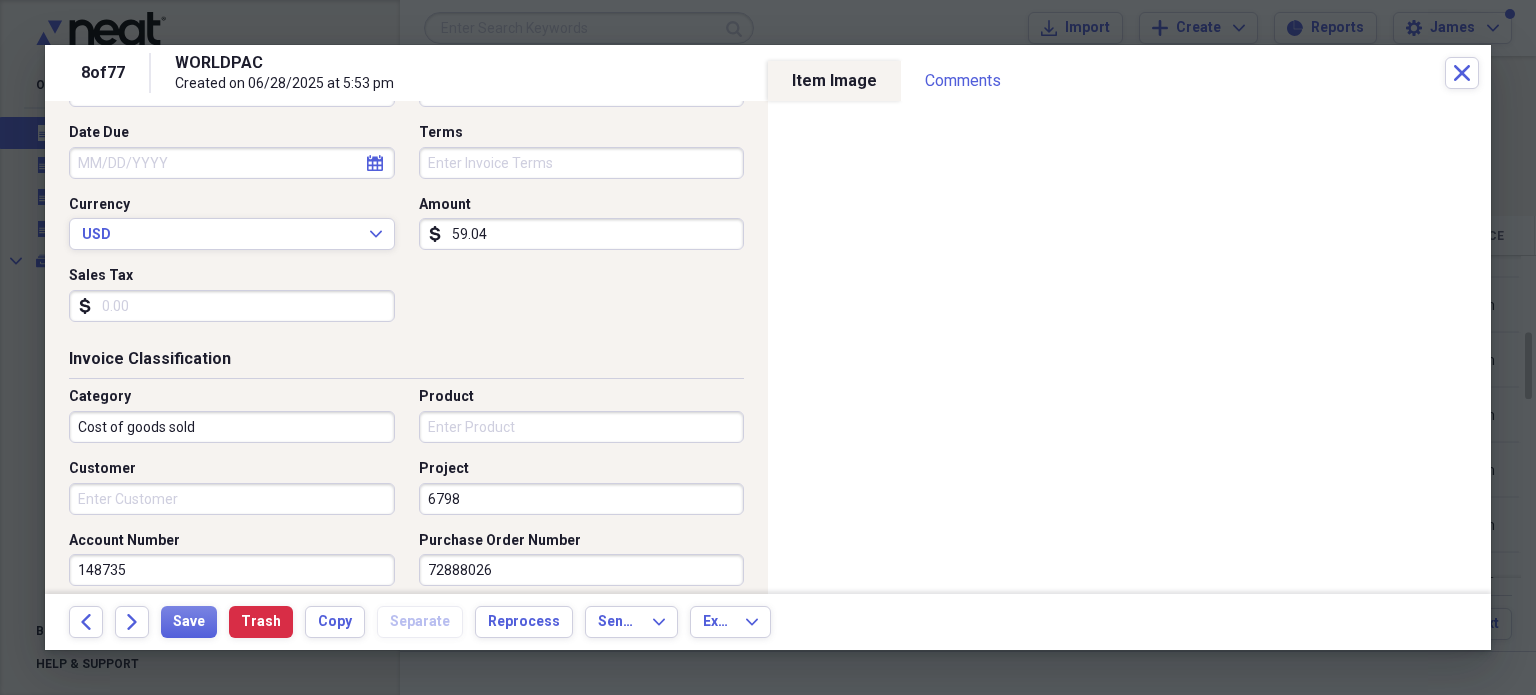 type on "6798" 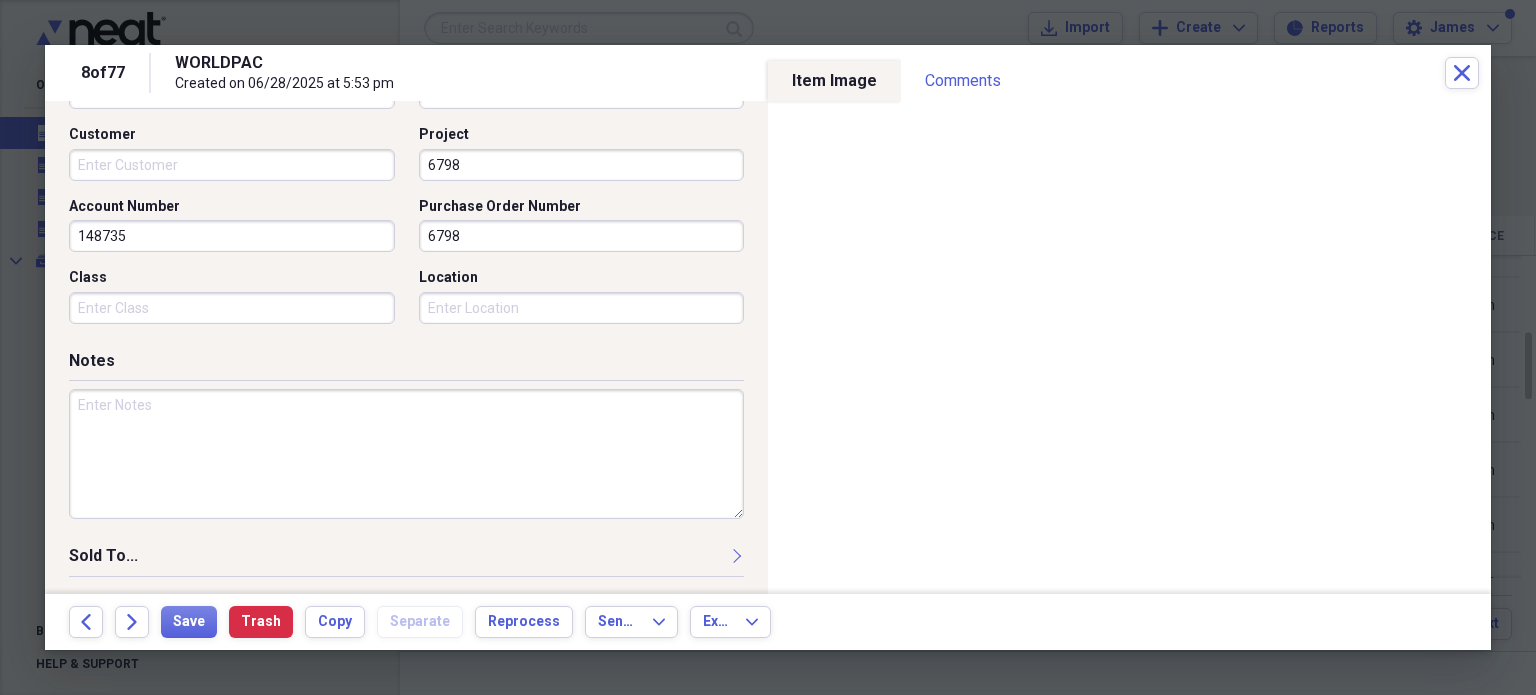 scroll, scrollTop: 644, scrollLeft: 0, axis: vertical 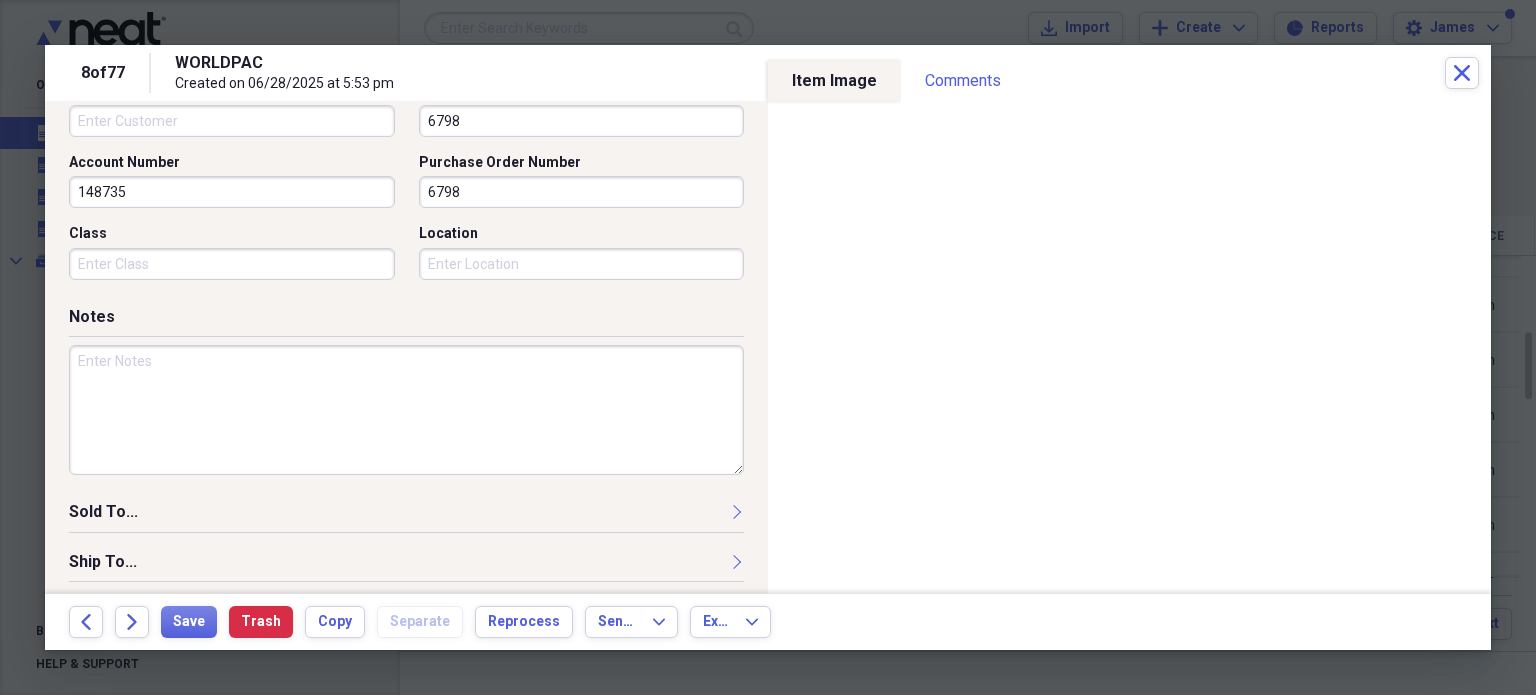 type on "6798" 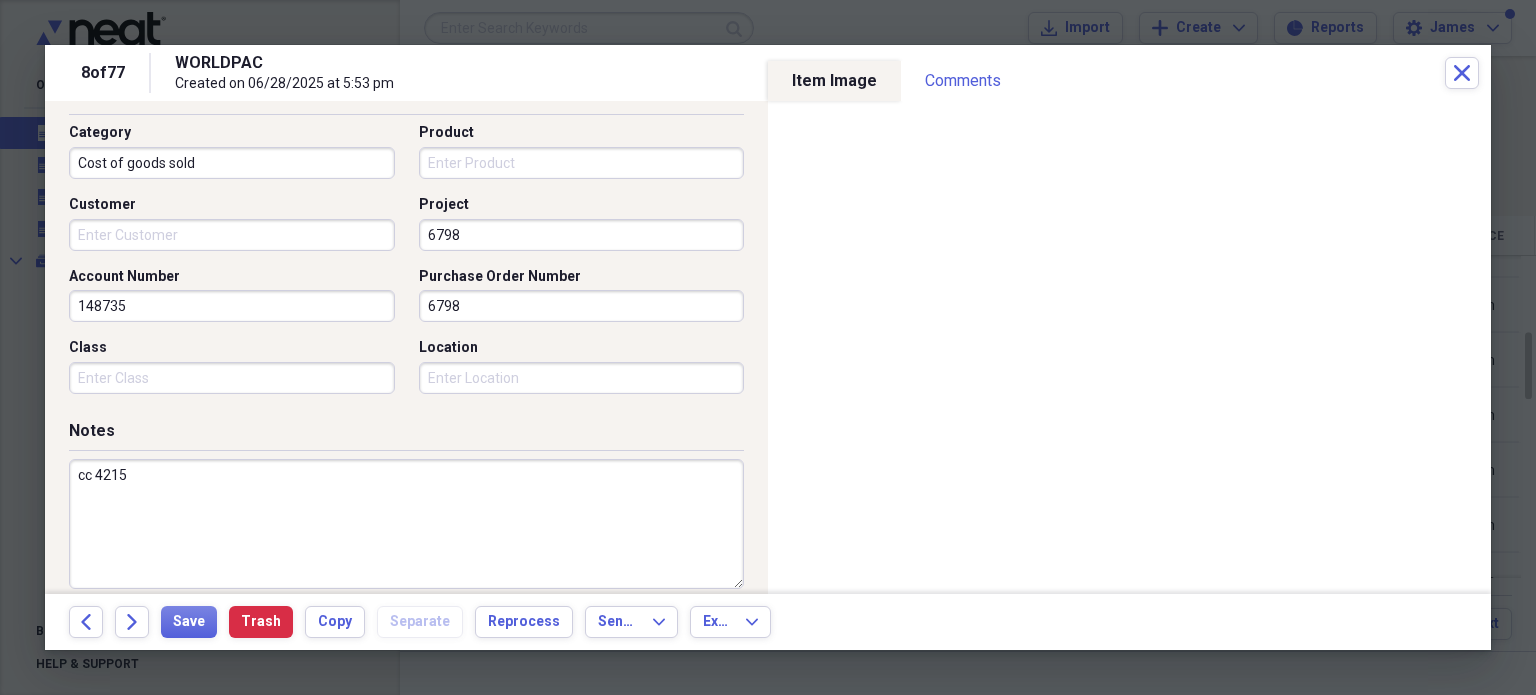 scroll, scrollTop: 697, scrollLeft: 0, axis: vertical 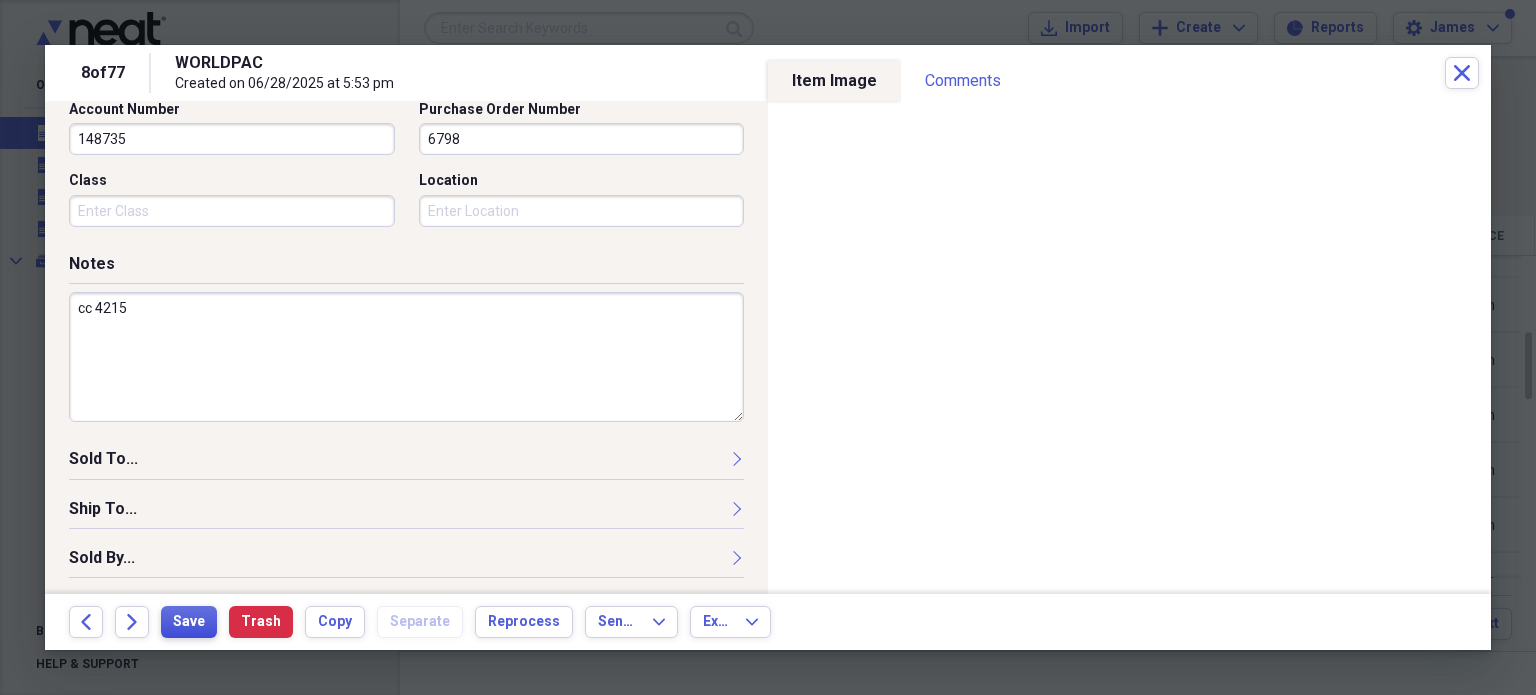 type on "cc 4215" 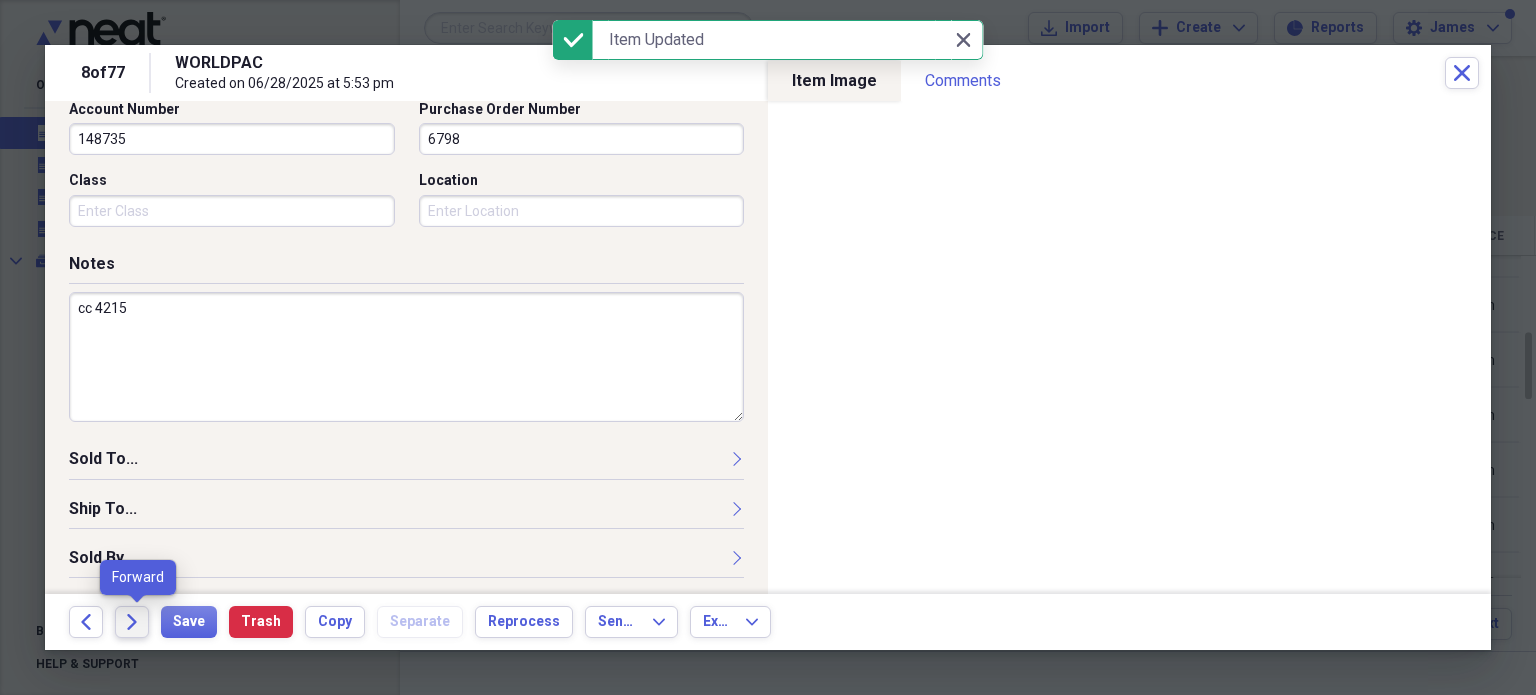 click on "Forward" at bounding box center (132, 622) 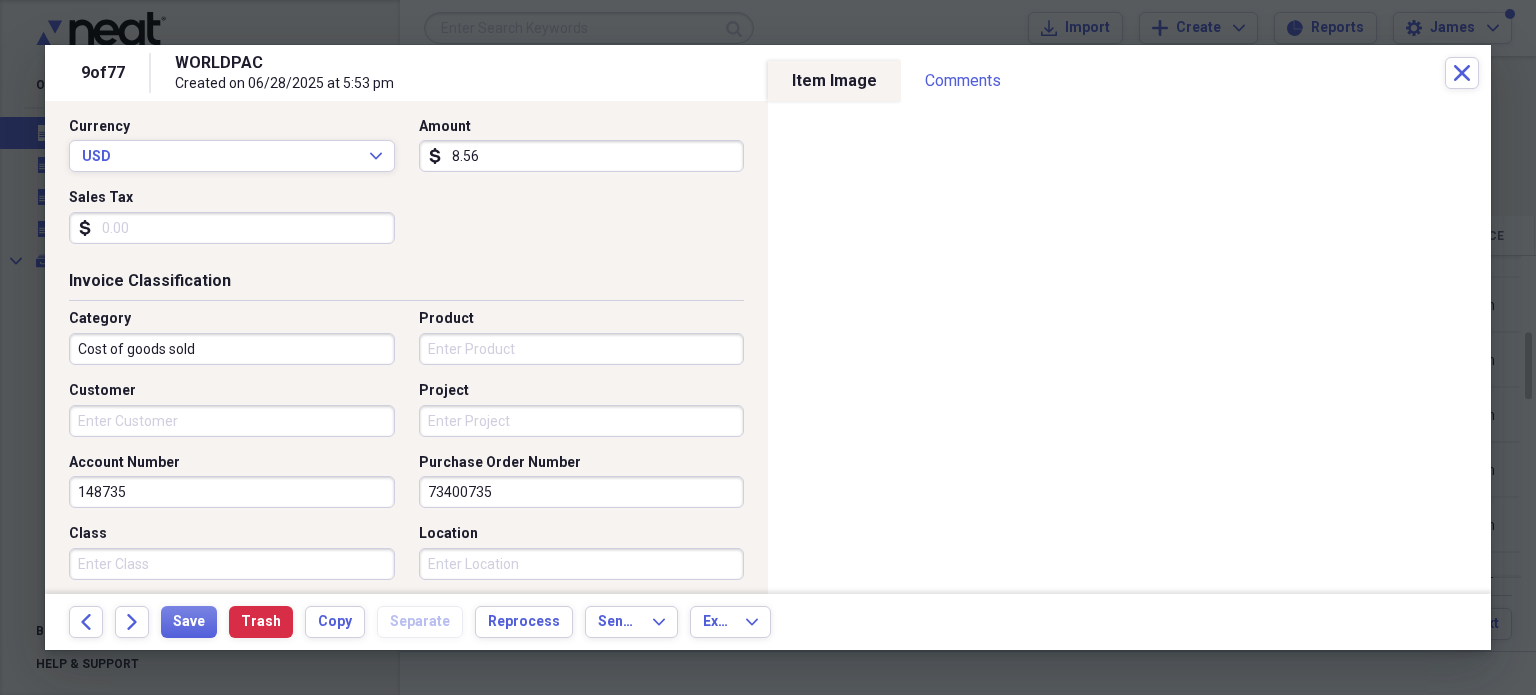 scroll, scrollTop: 370, scrollLeft: 0, axis: vertical 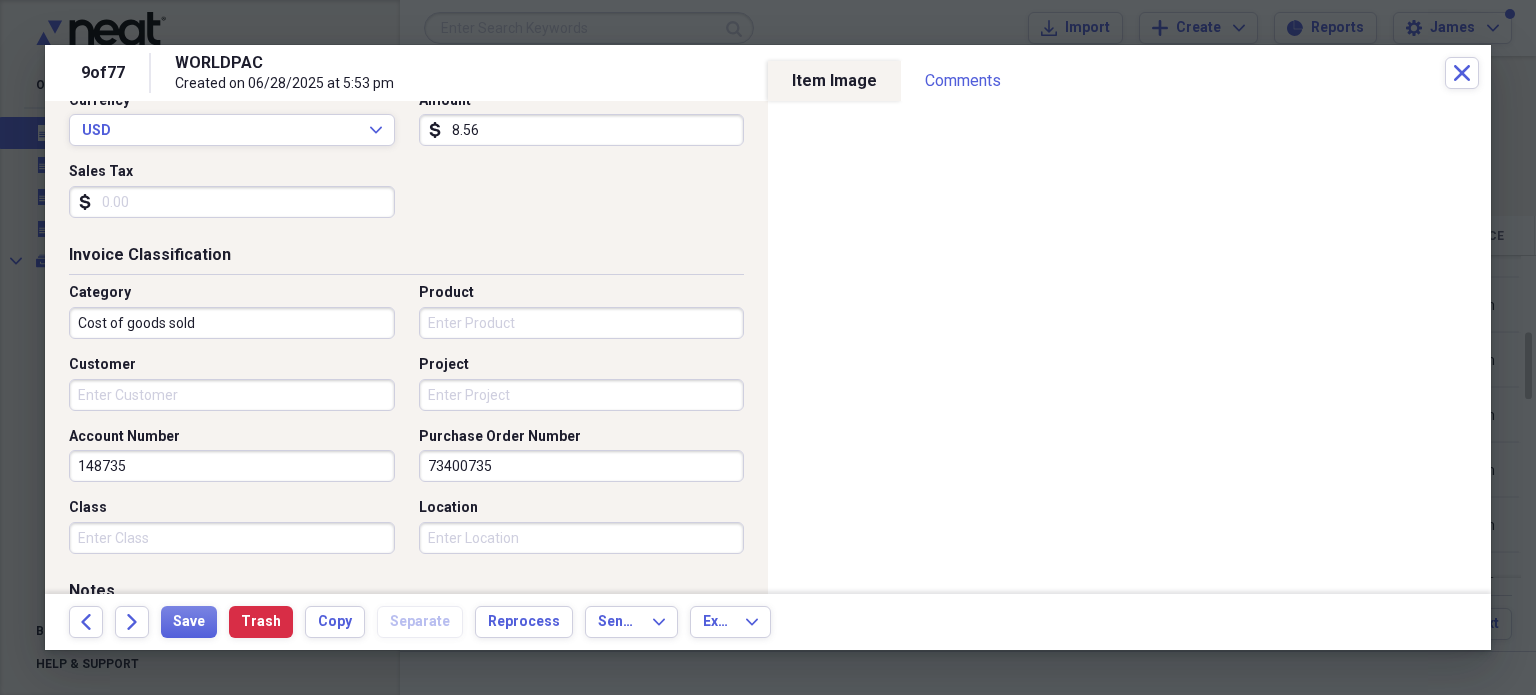 click on "Project" at bounding box center (582, 395) 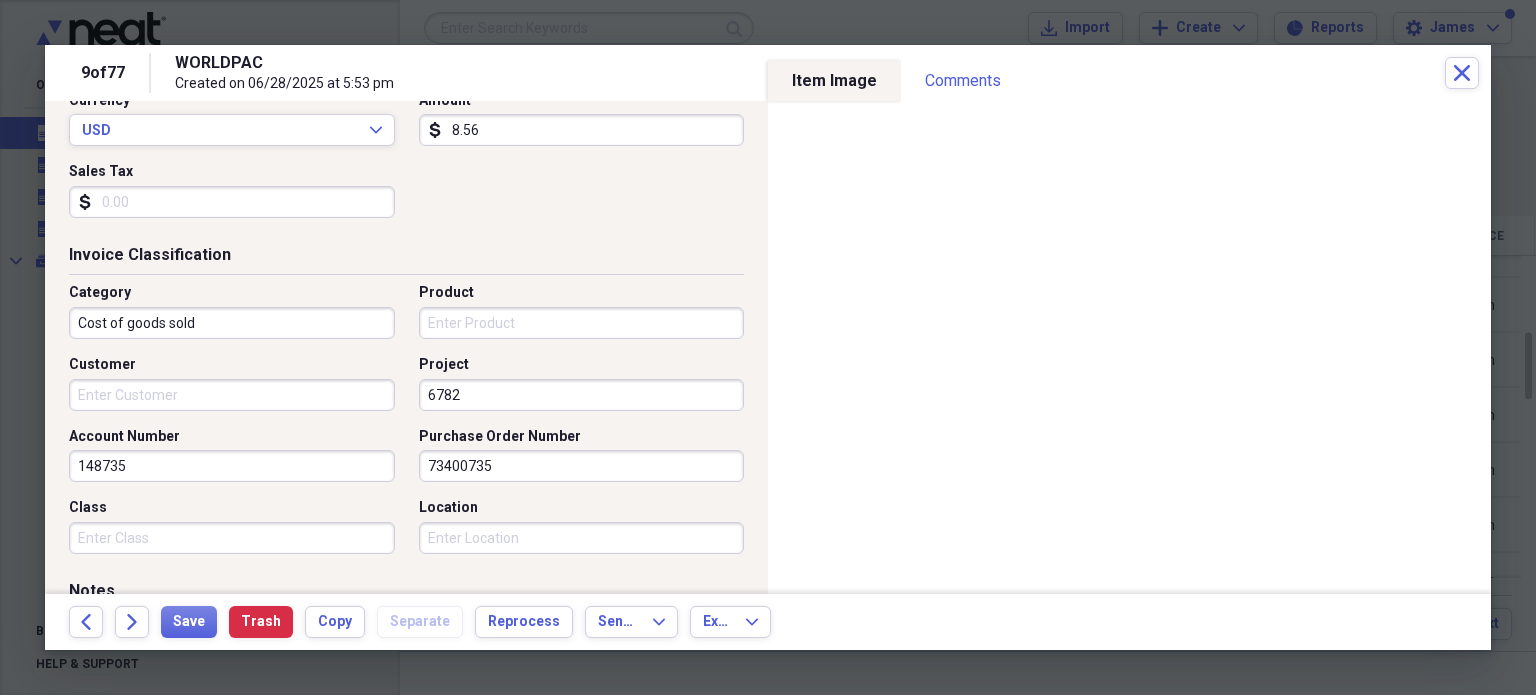 type on "6782" 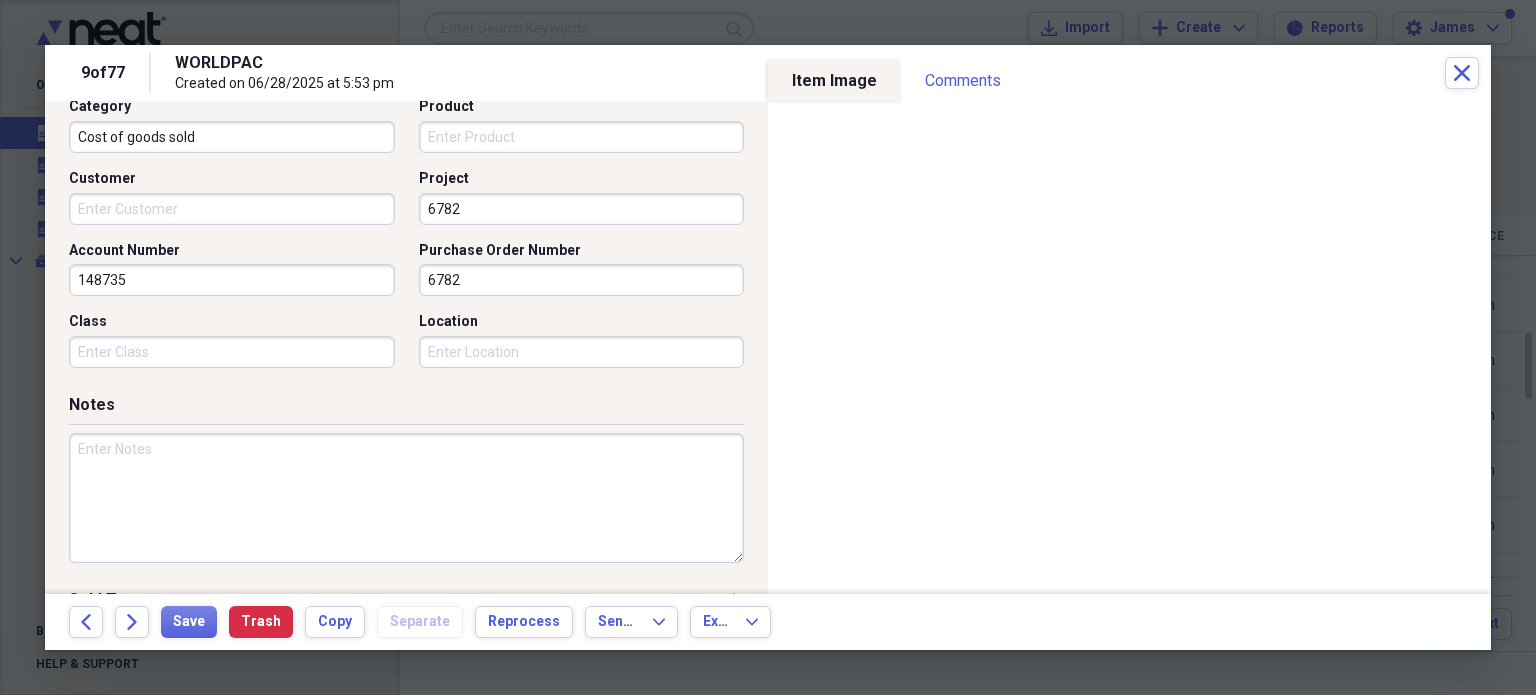 scroll, scrollTop: 697, scrollLeft: 0, axis: vertical 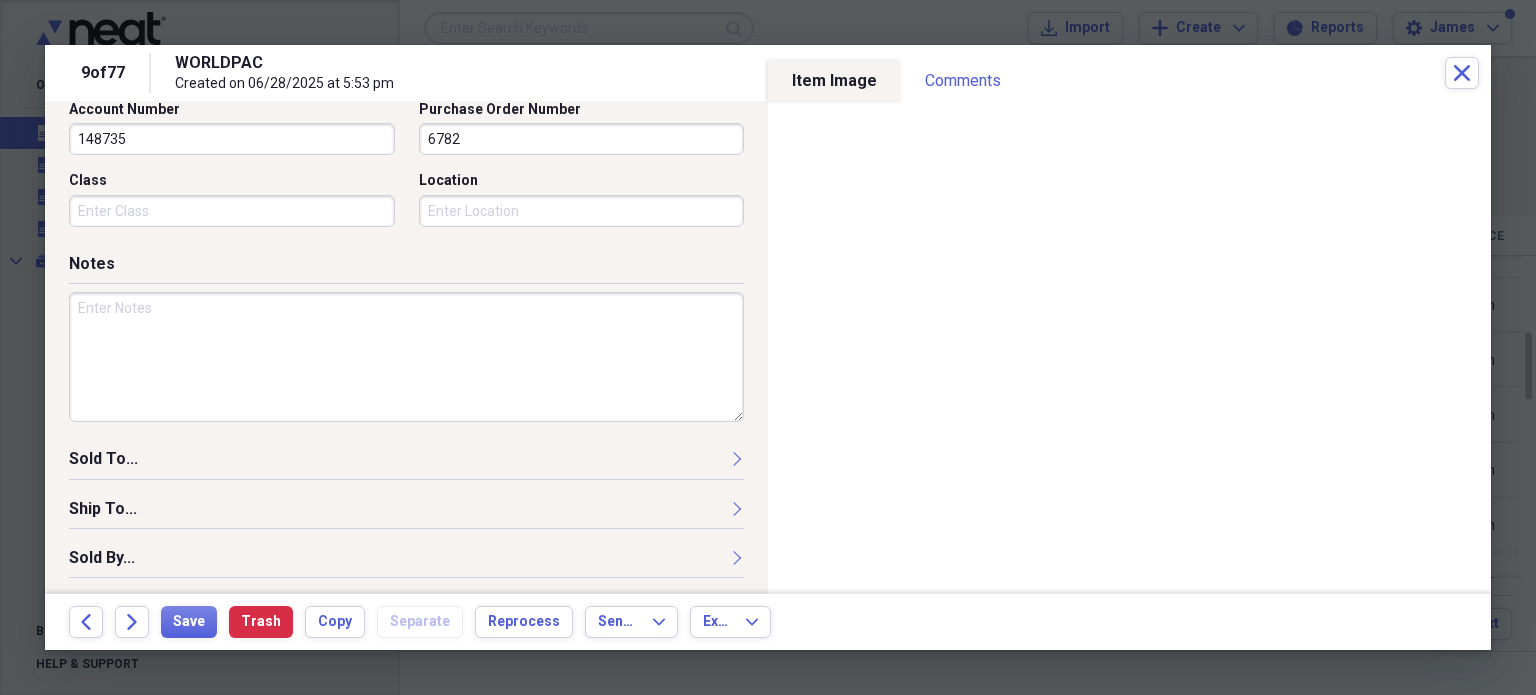 type on "6782" 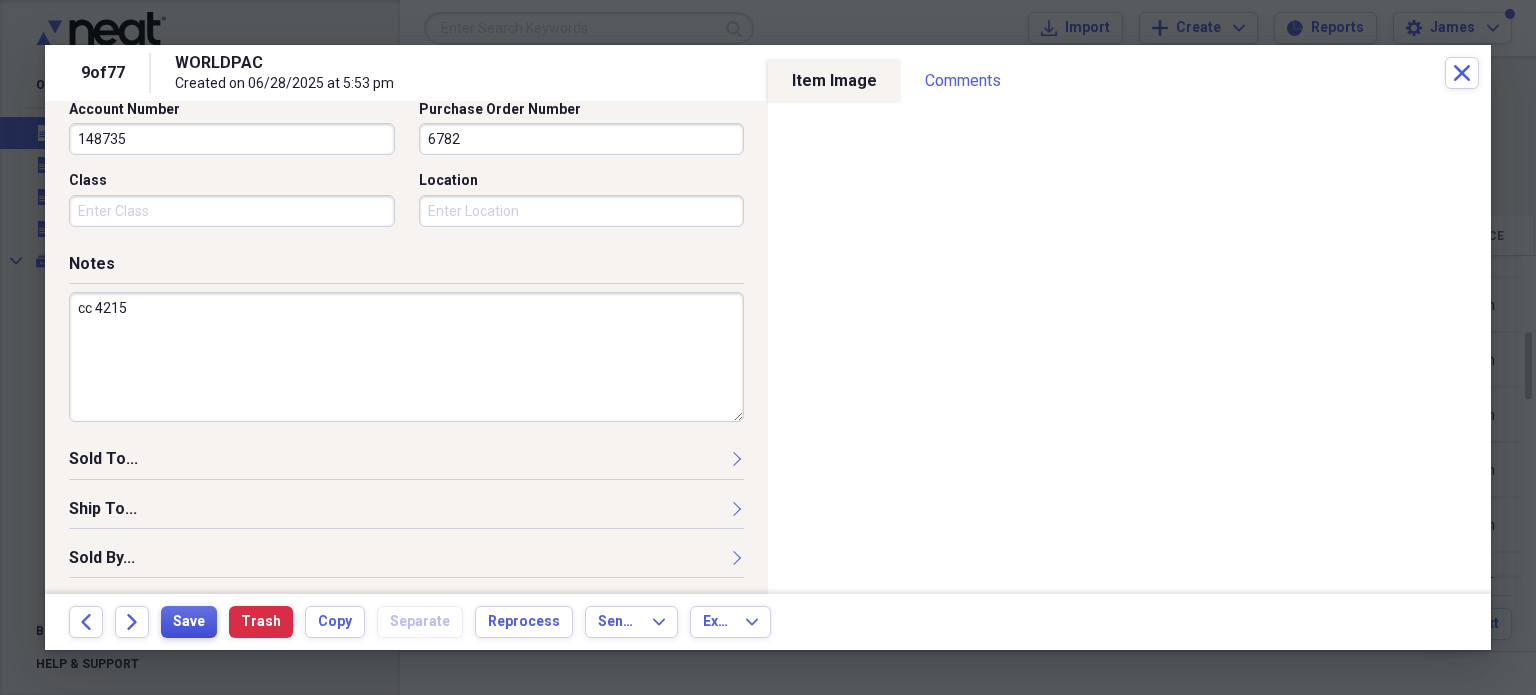 type on "cc 4215" 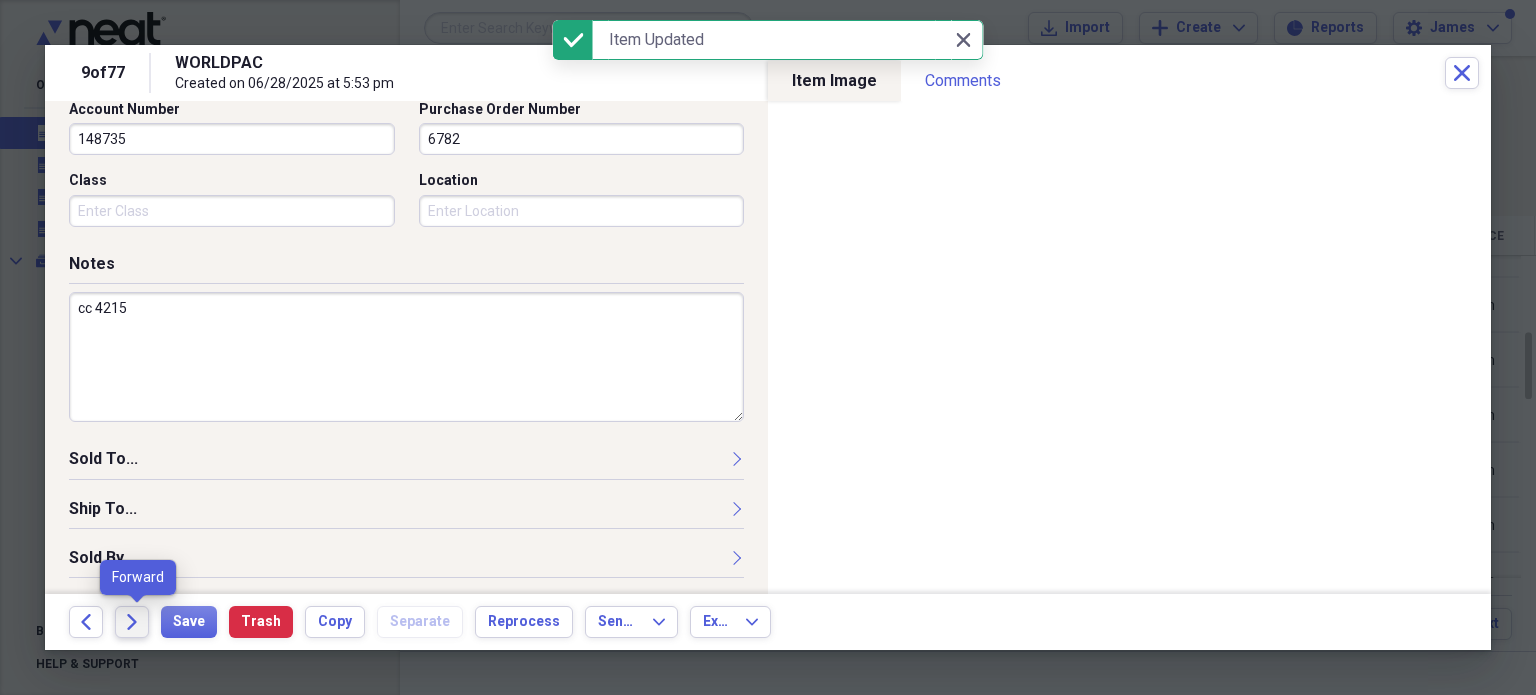 click on "Forward" 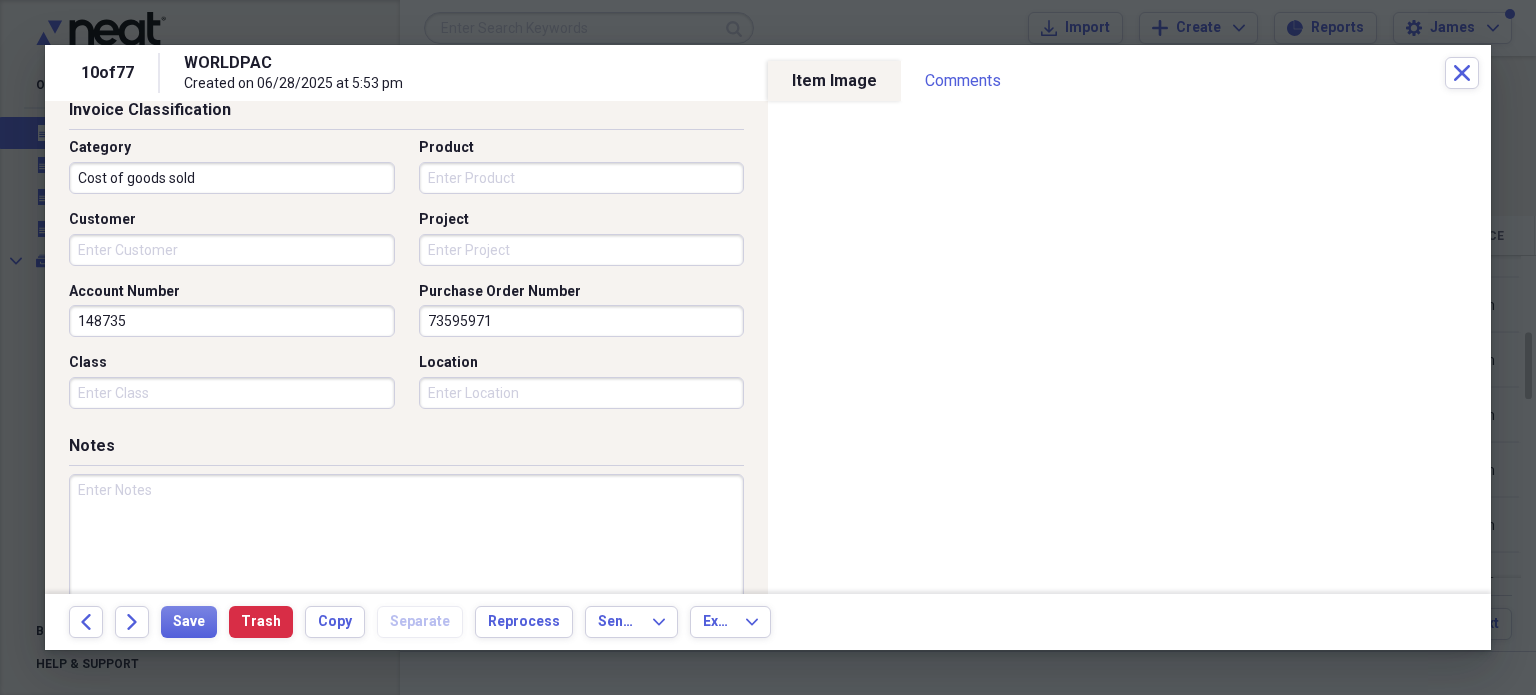 scroll, scrollTop: 516, scrollLeft: 0, axis: vertical 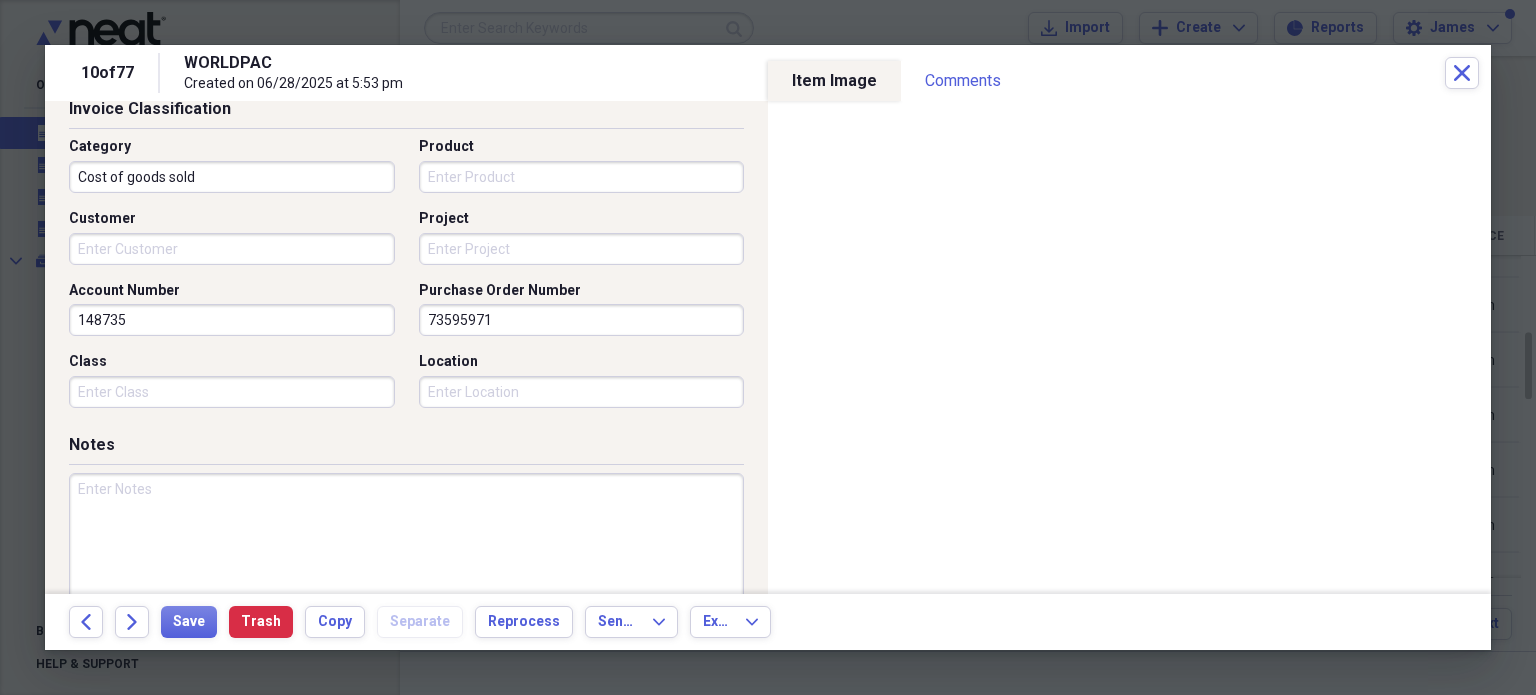click on "Project" at bounding box center (582, 249) 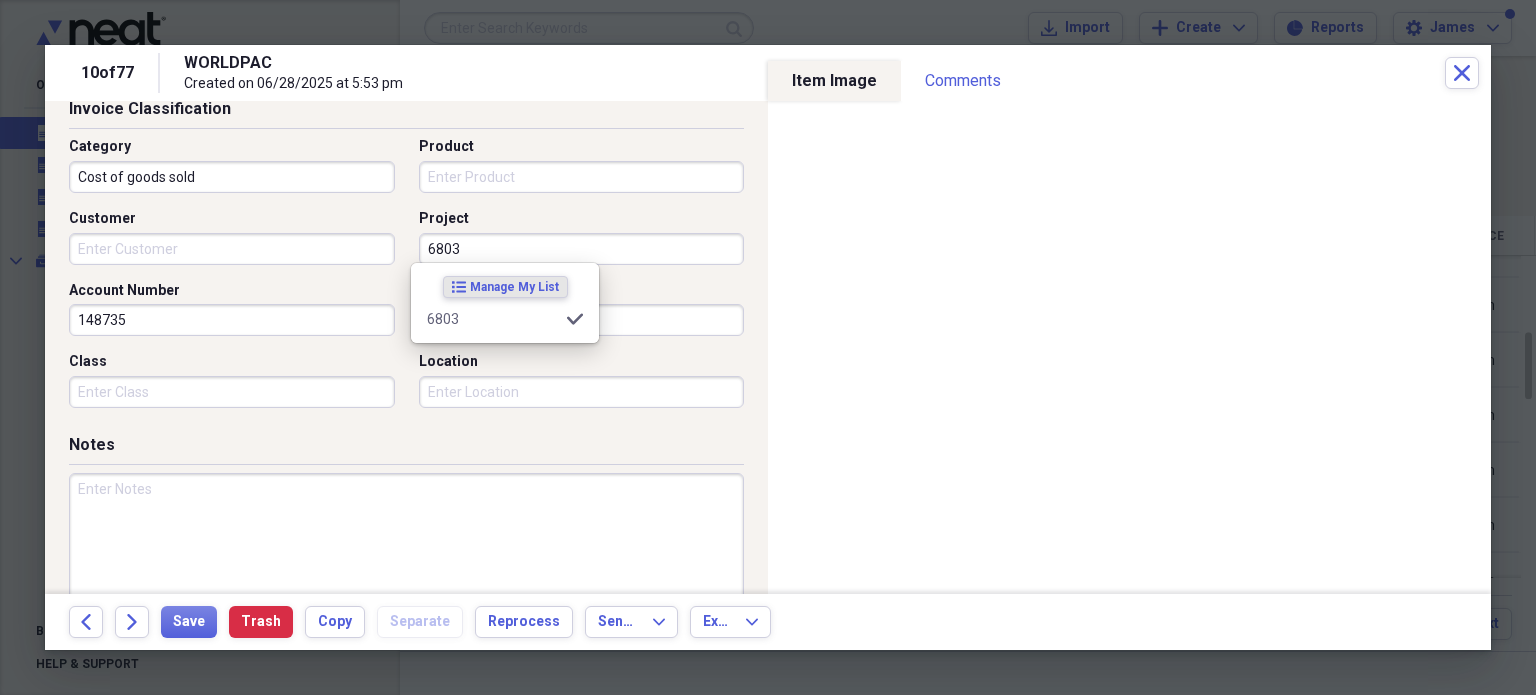 type on "6803" 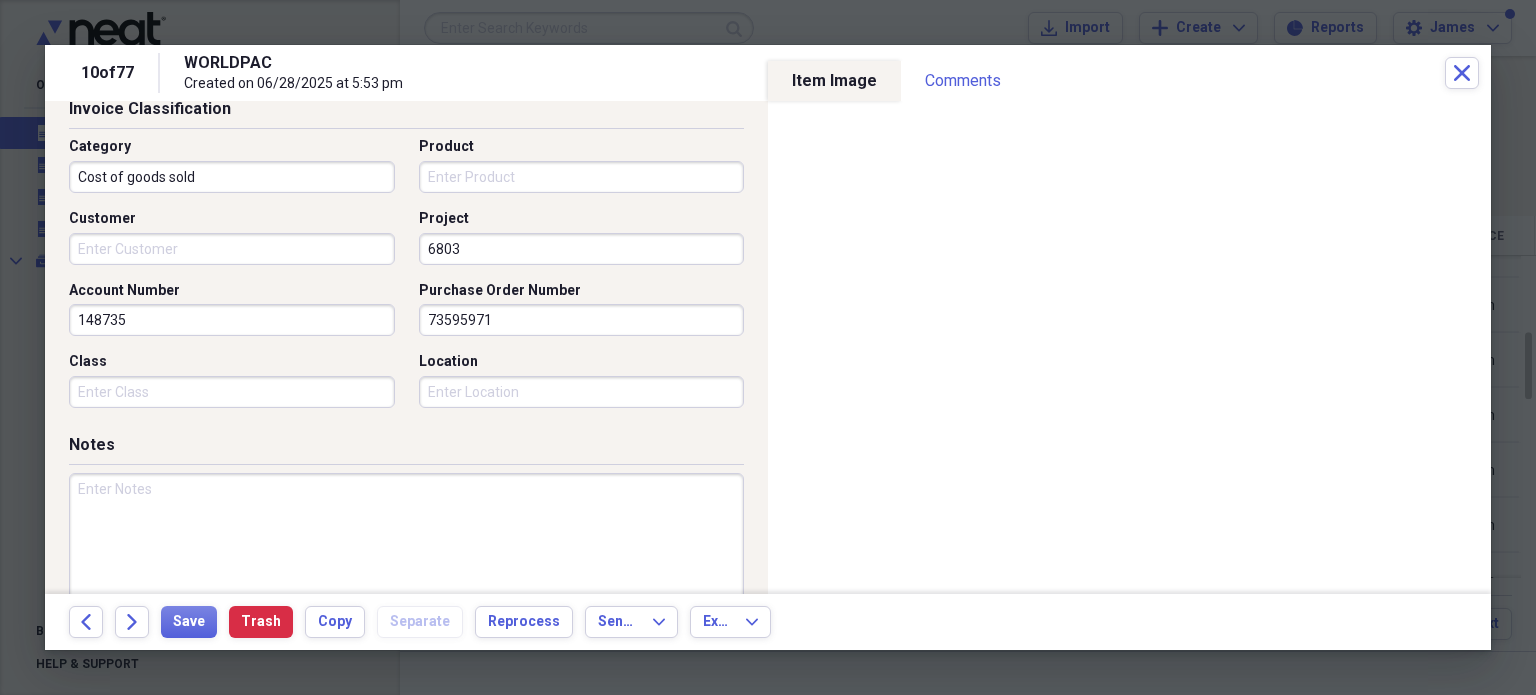 click on "73595971" at bounding box center [582, 320] 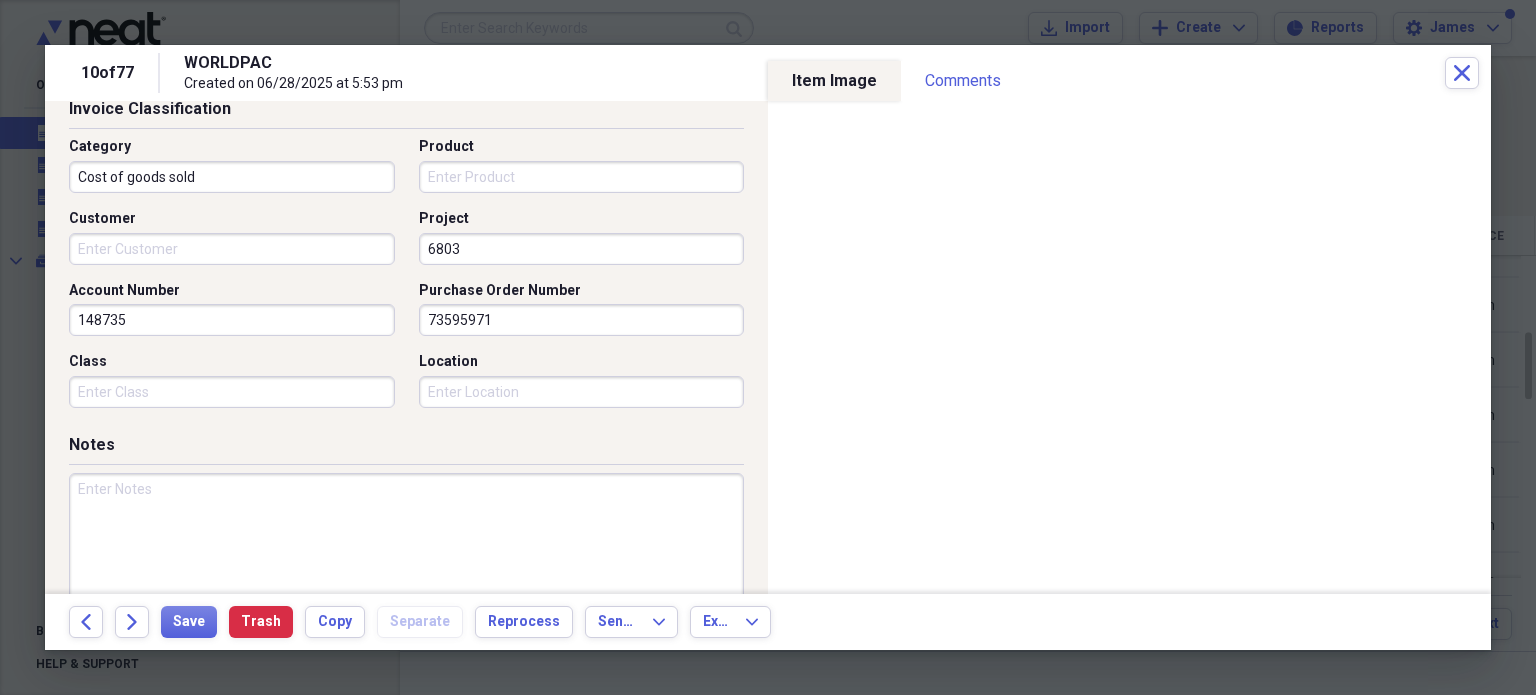 click on "73595971" at bounding box center (582, 320) 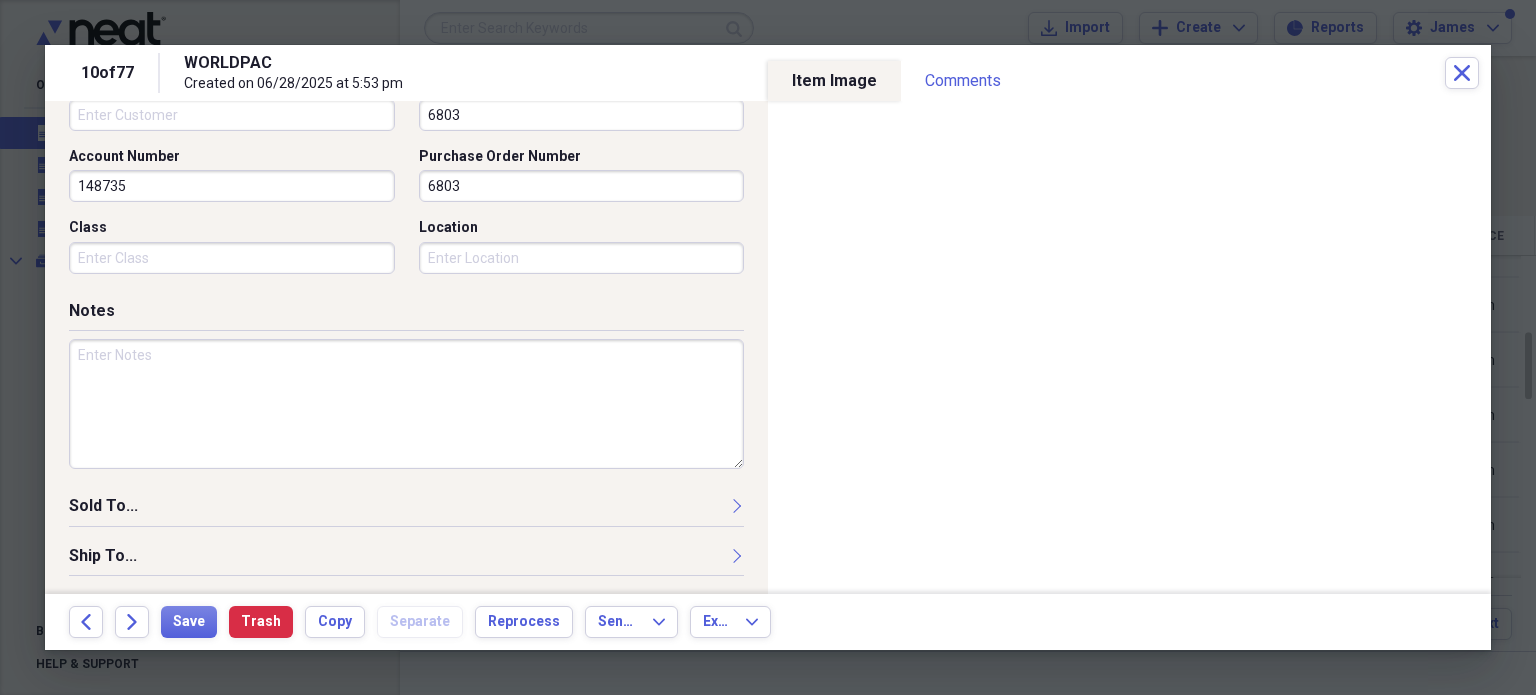 scroll, scrollTop: 697, scrollLeft: 0, axis: vertical 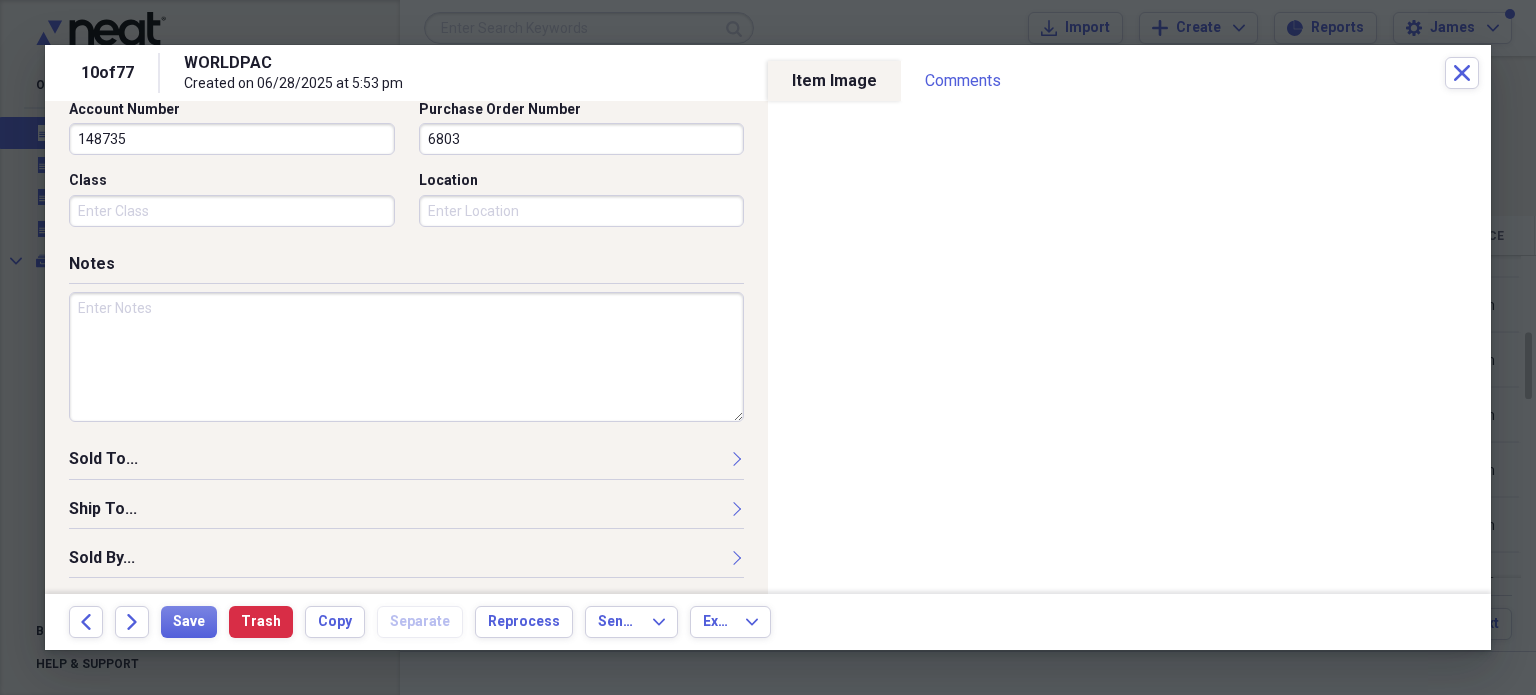 type on "6803" 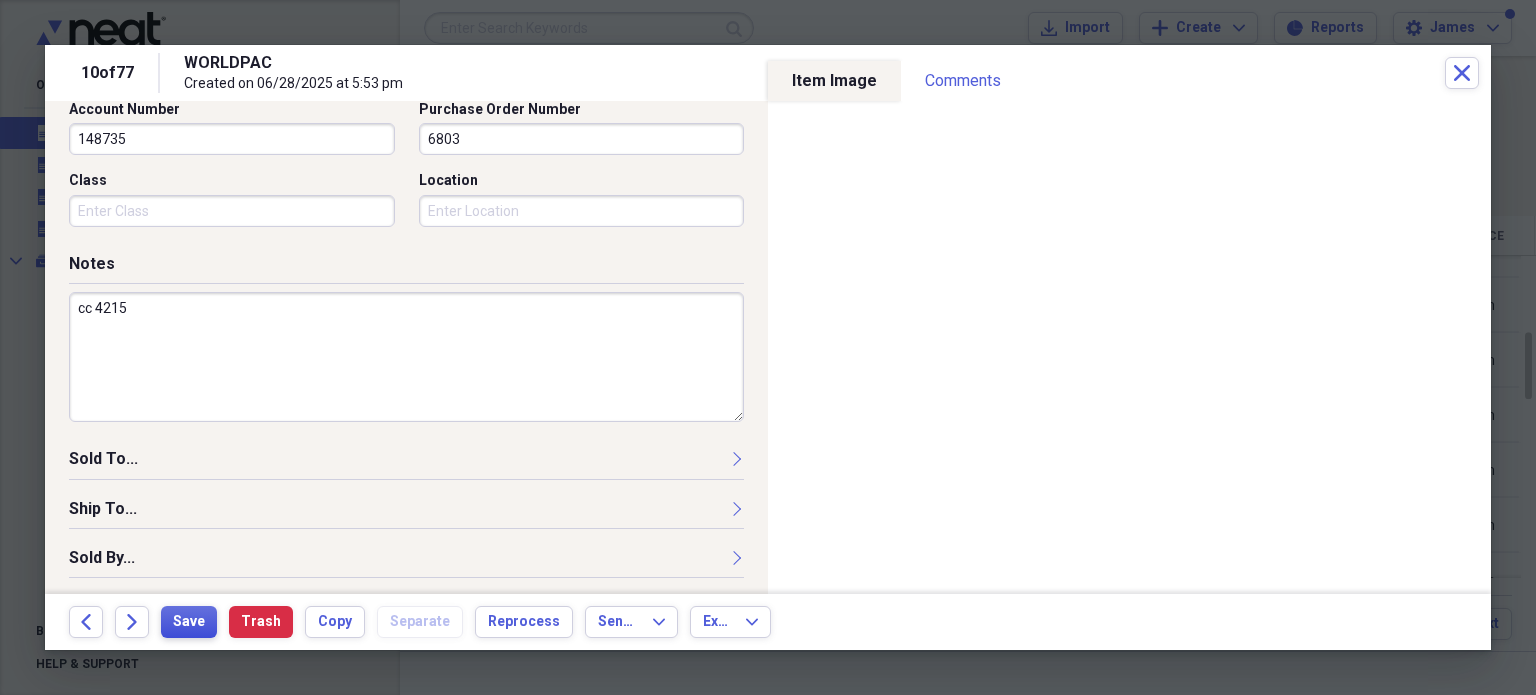 type on "cc 4215" 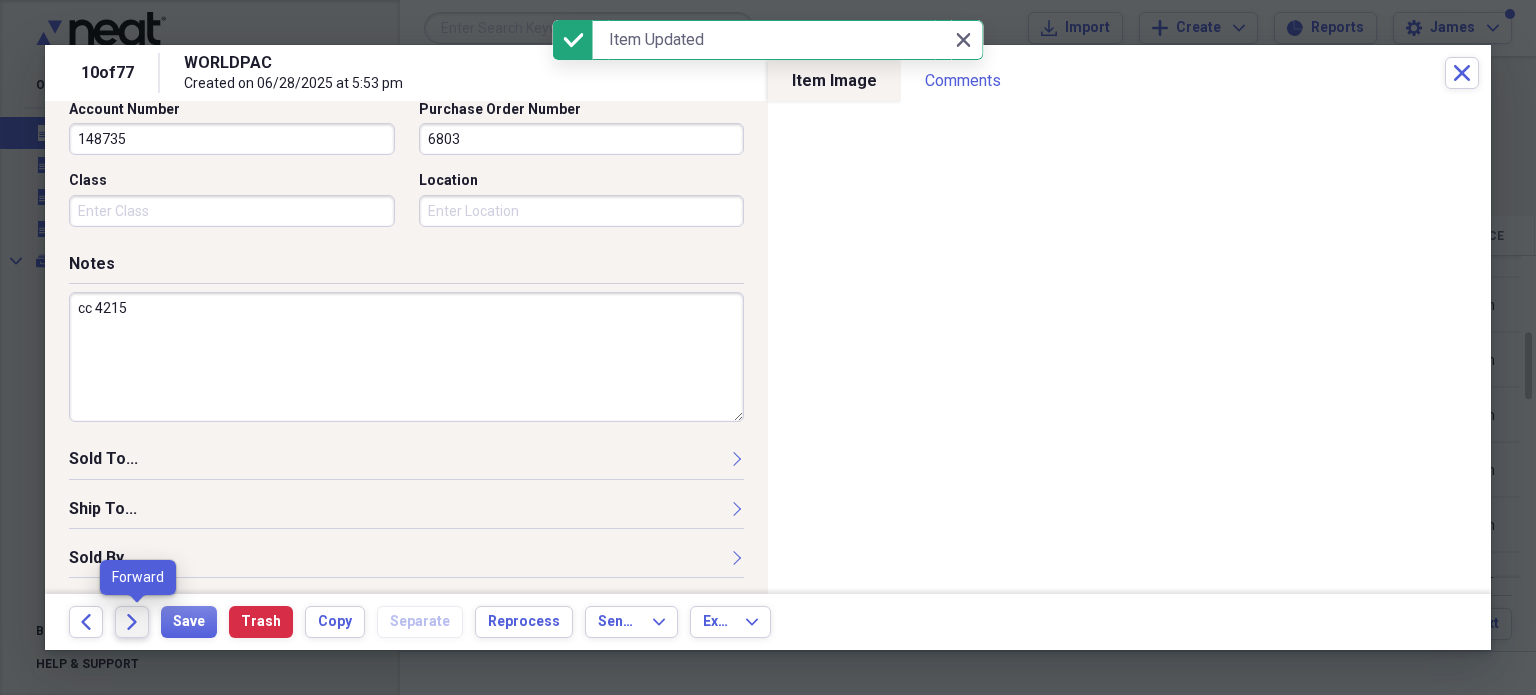 click 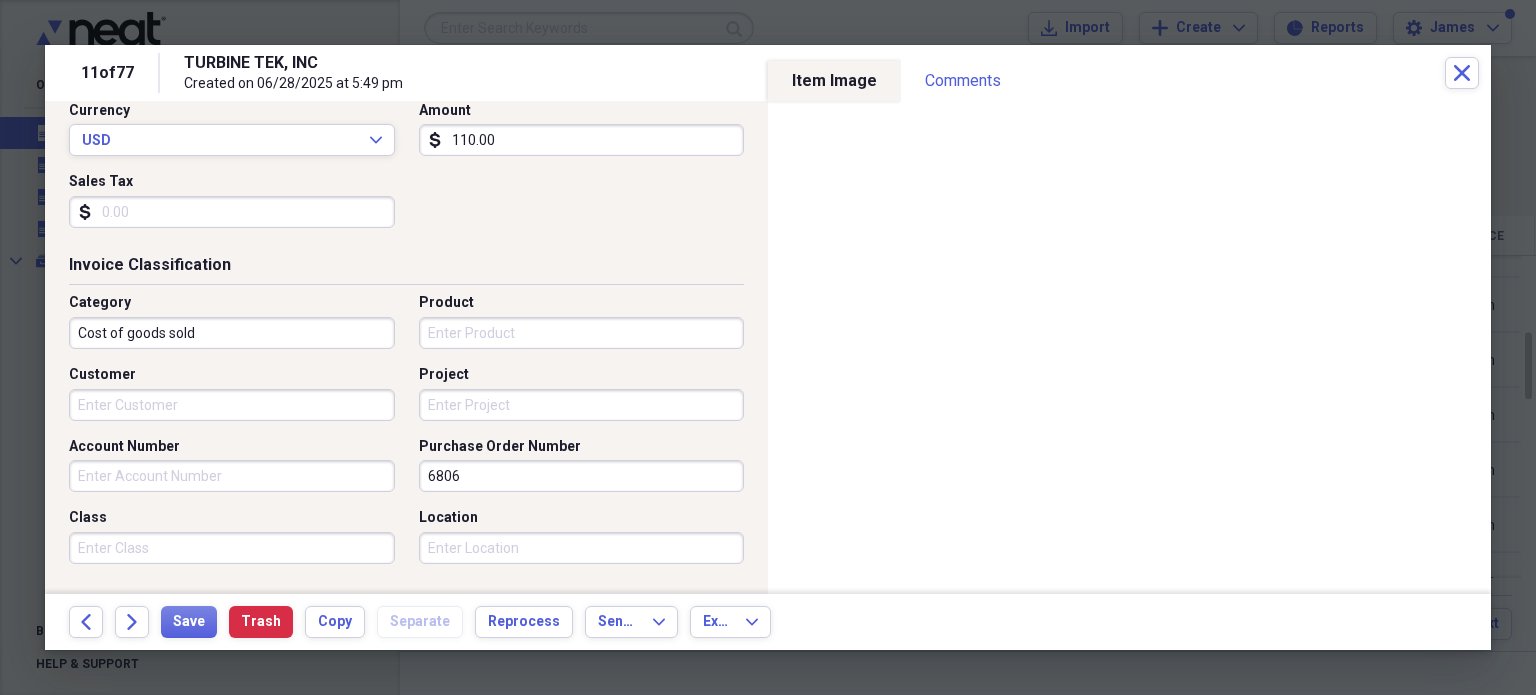 scroll, scrollTop: 375, scrollLeft: 0, axis: vertical 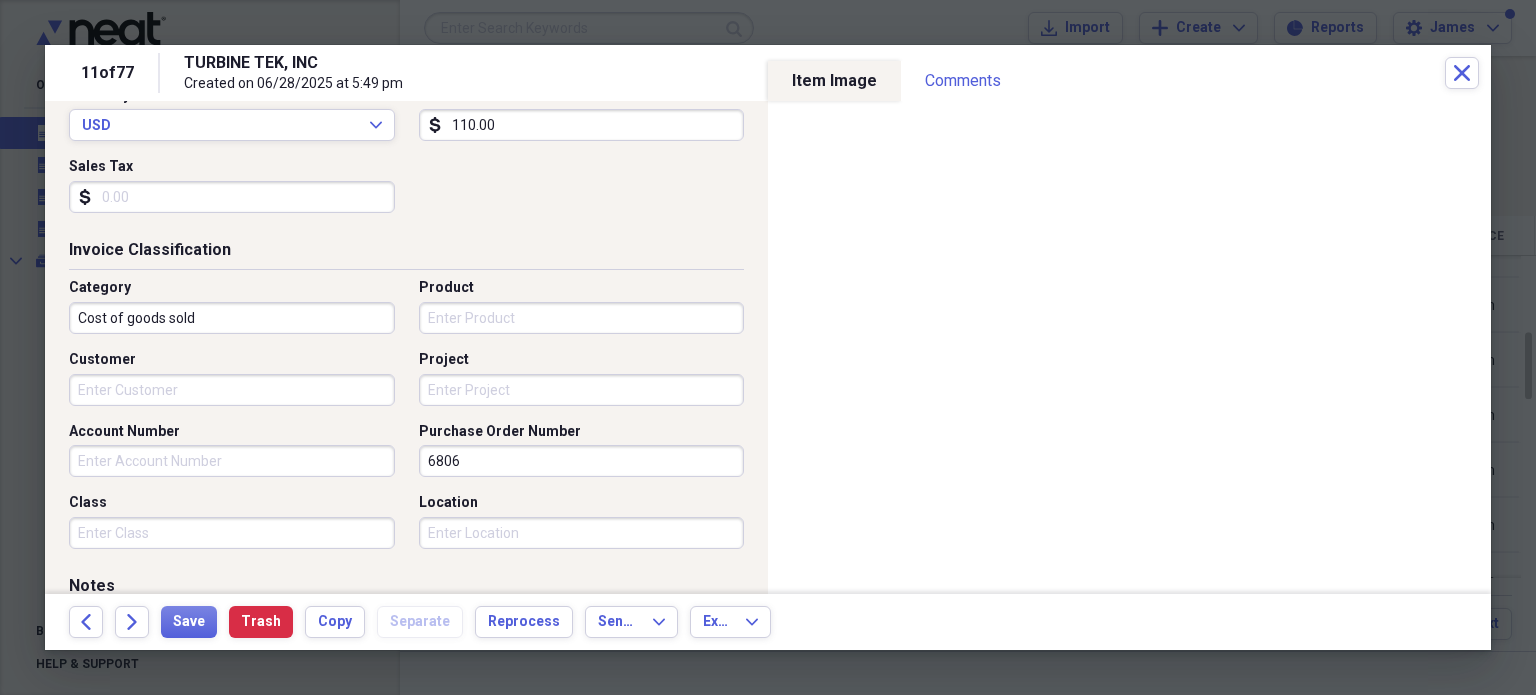click on "Project" at bounding box center [582, 390] 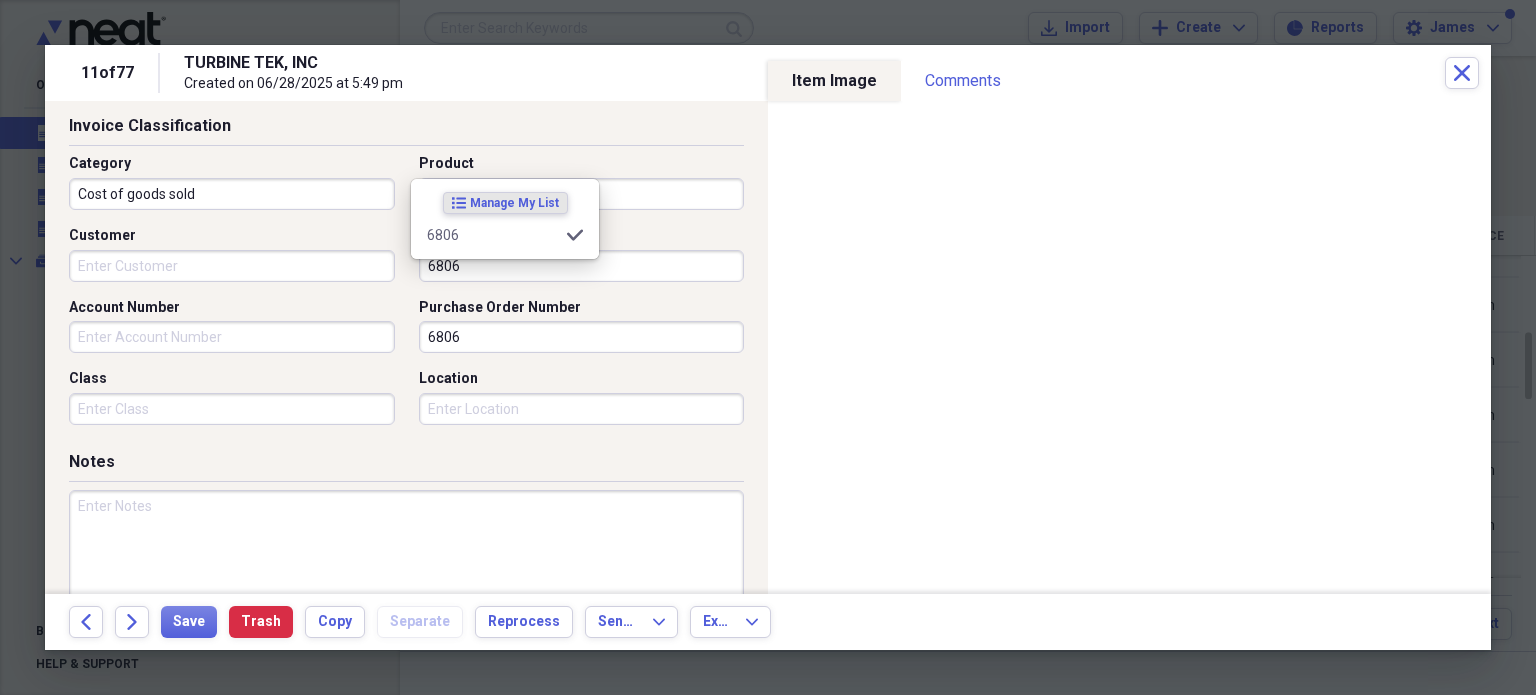 scroll, scrollTop: 697, scrollLeft: 0, axis: vertical 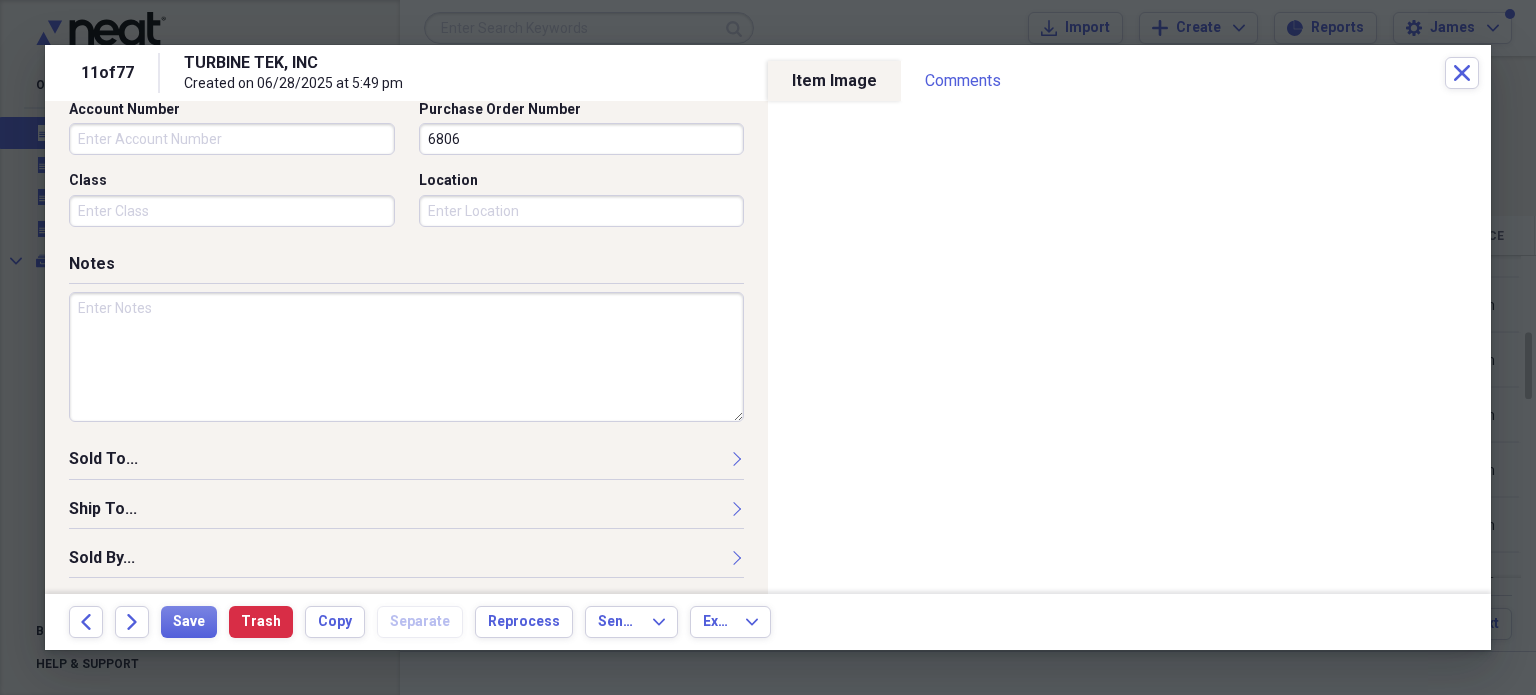 type on "6806" 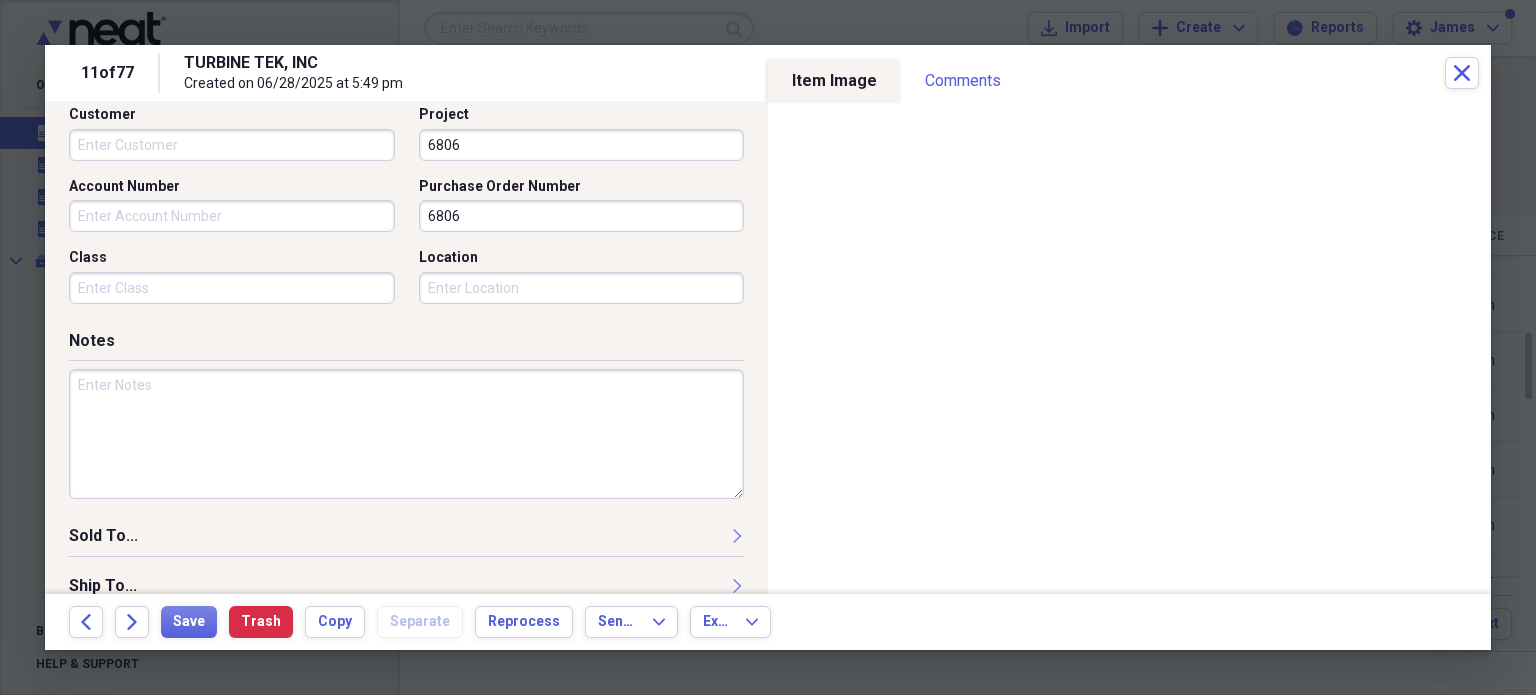 scroll, scrollTop: 608, scrollLeft: 0, axis: vertical 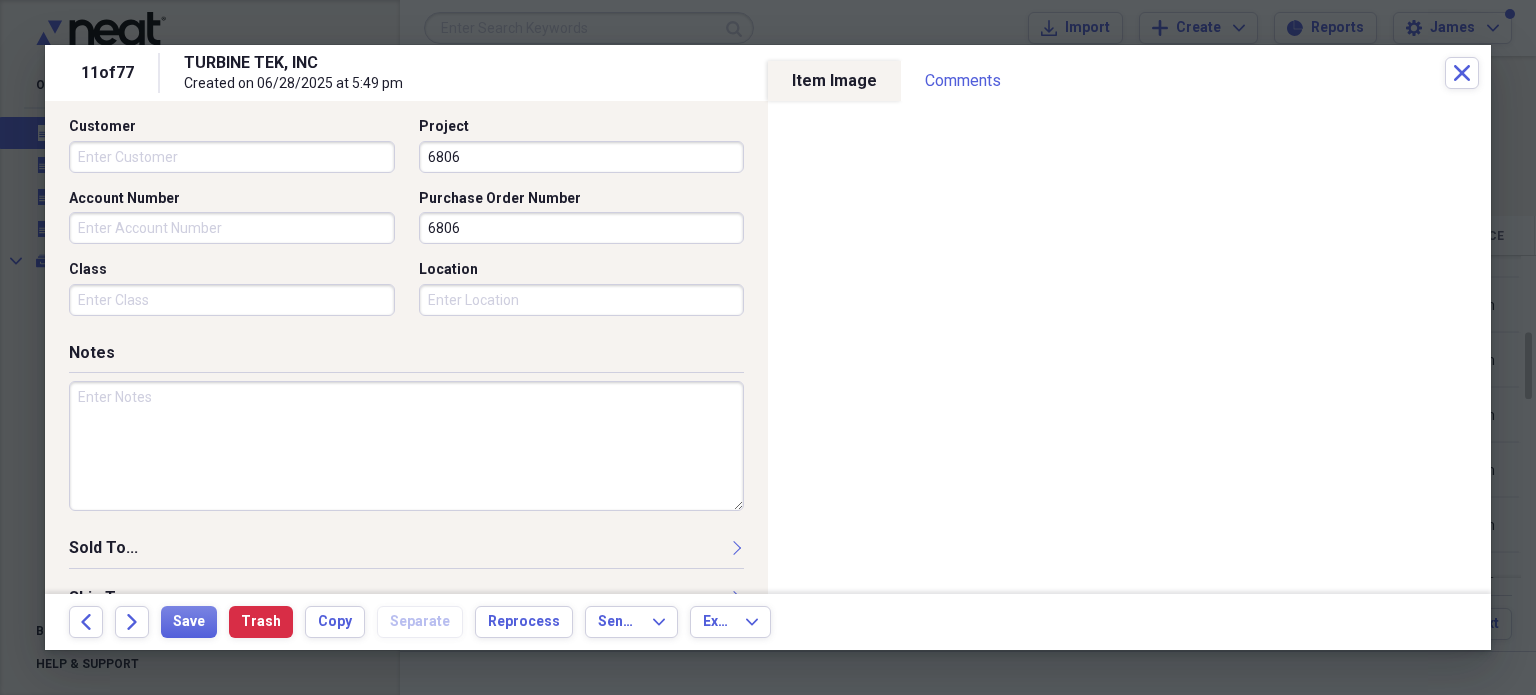 click at bounding box center [406, 446] 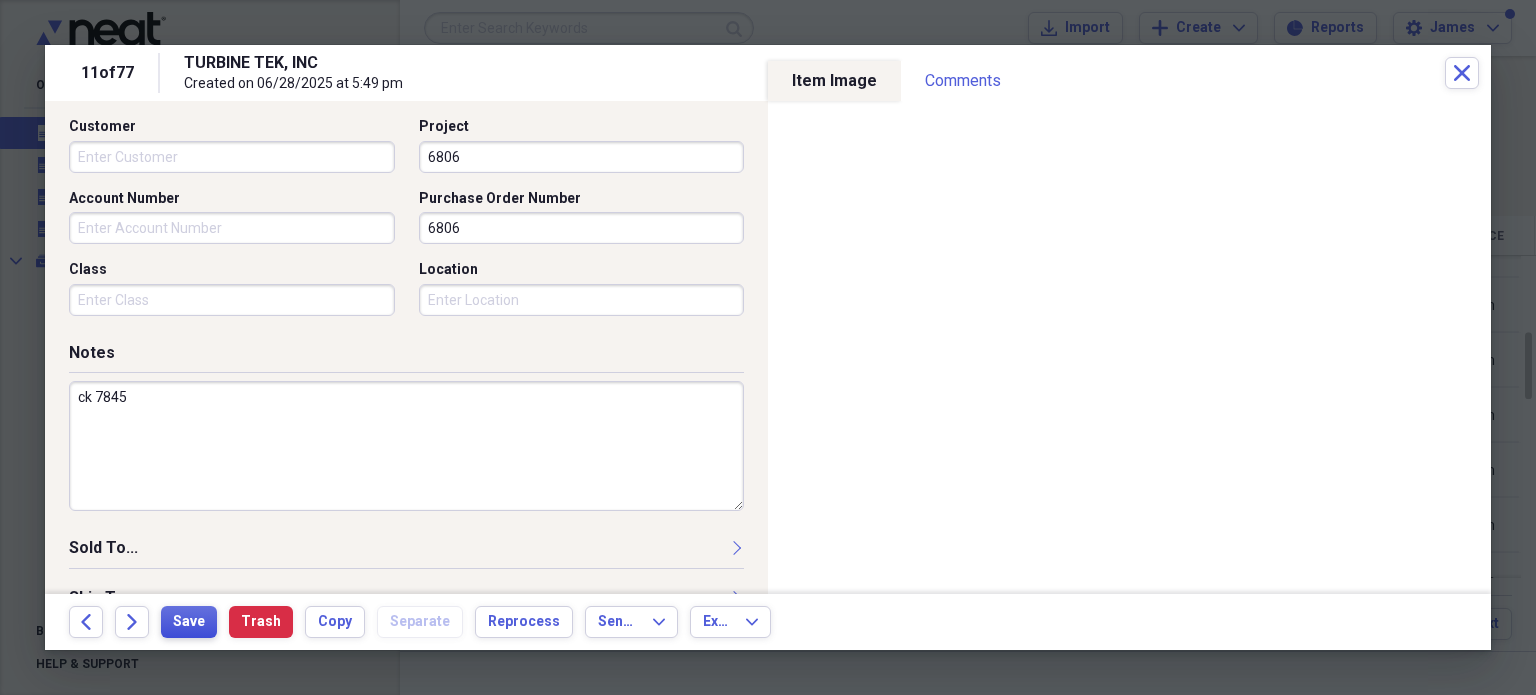 type on "ck 7845" 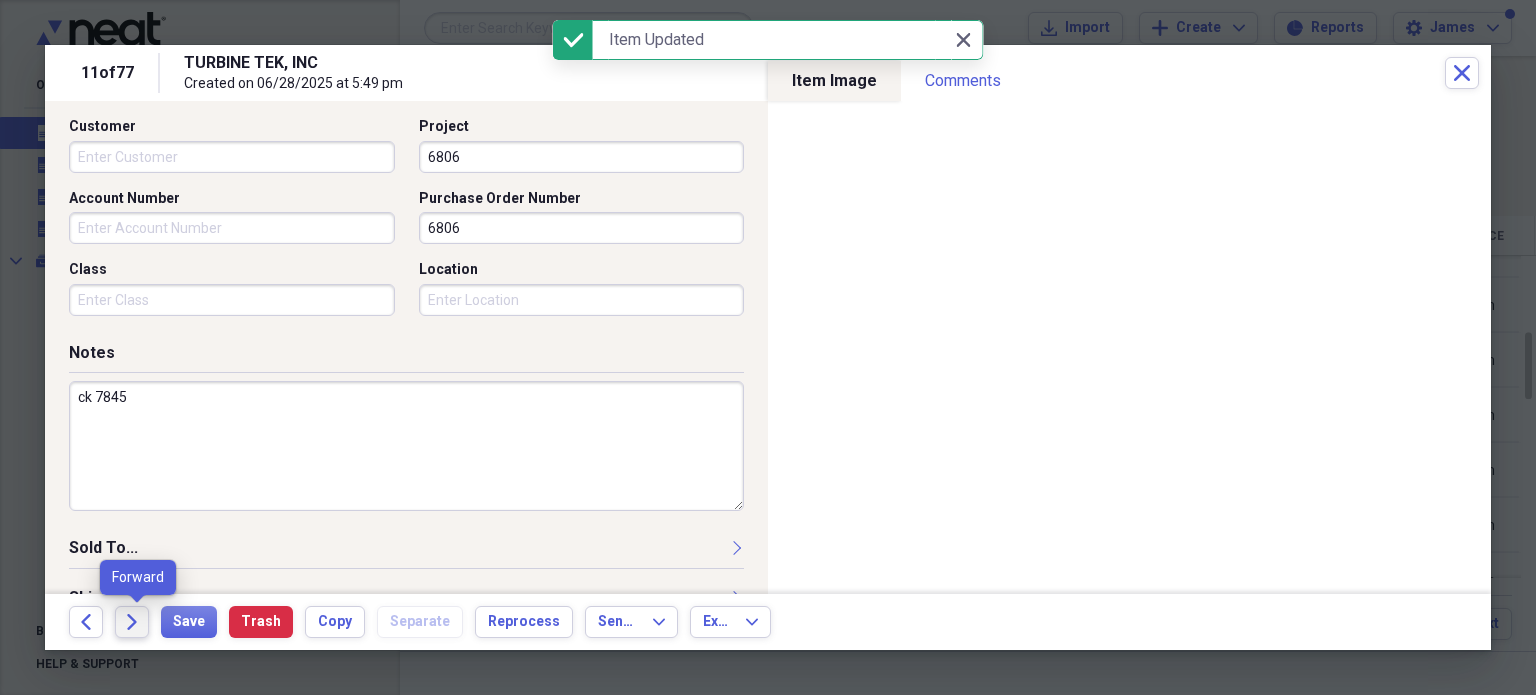 click on "Forward" 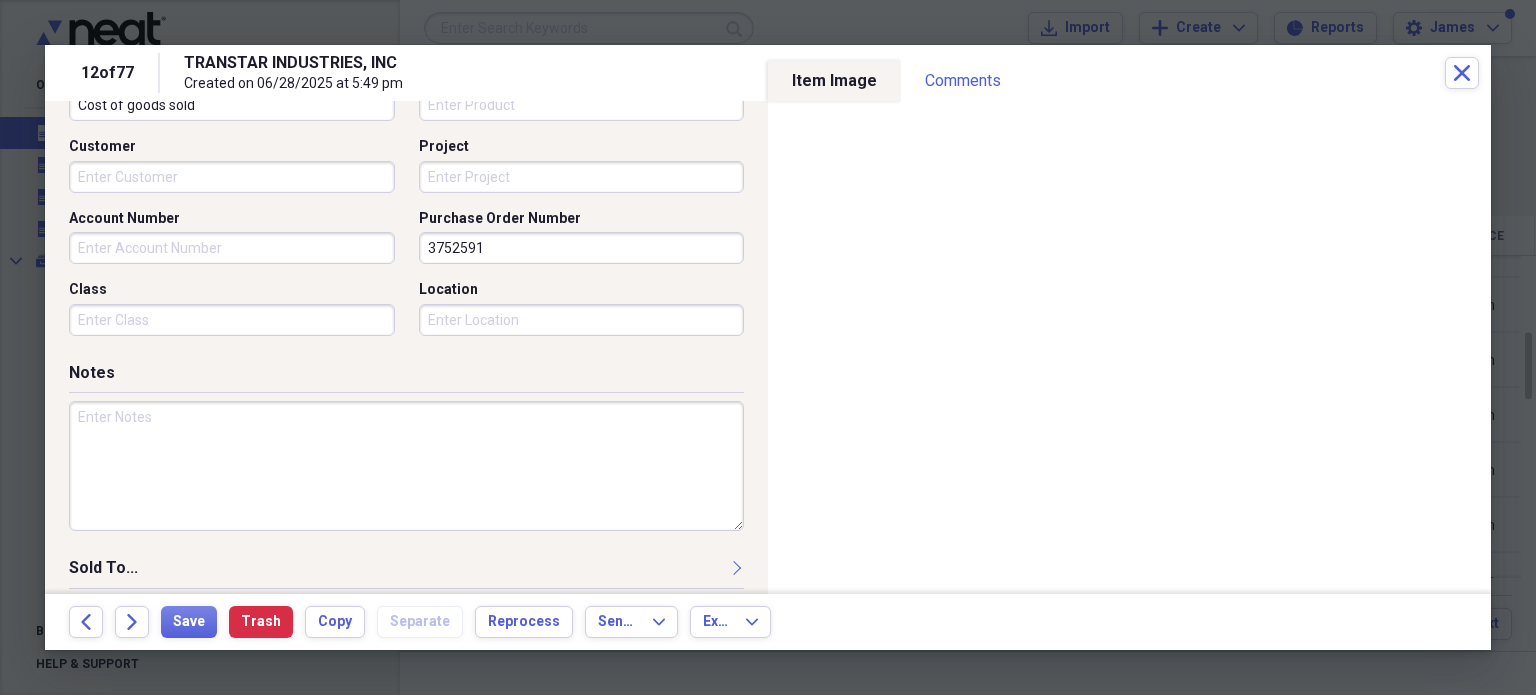 scroll, scrollTop: 552, scrollLeft: 0, axis: vertical 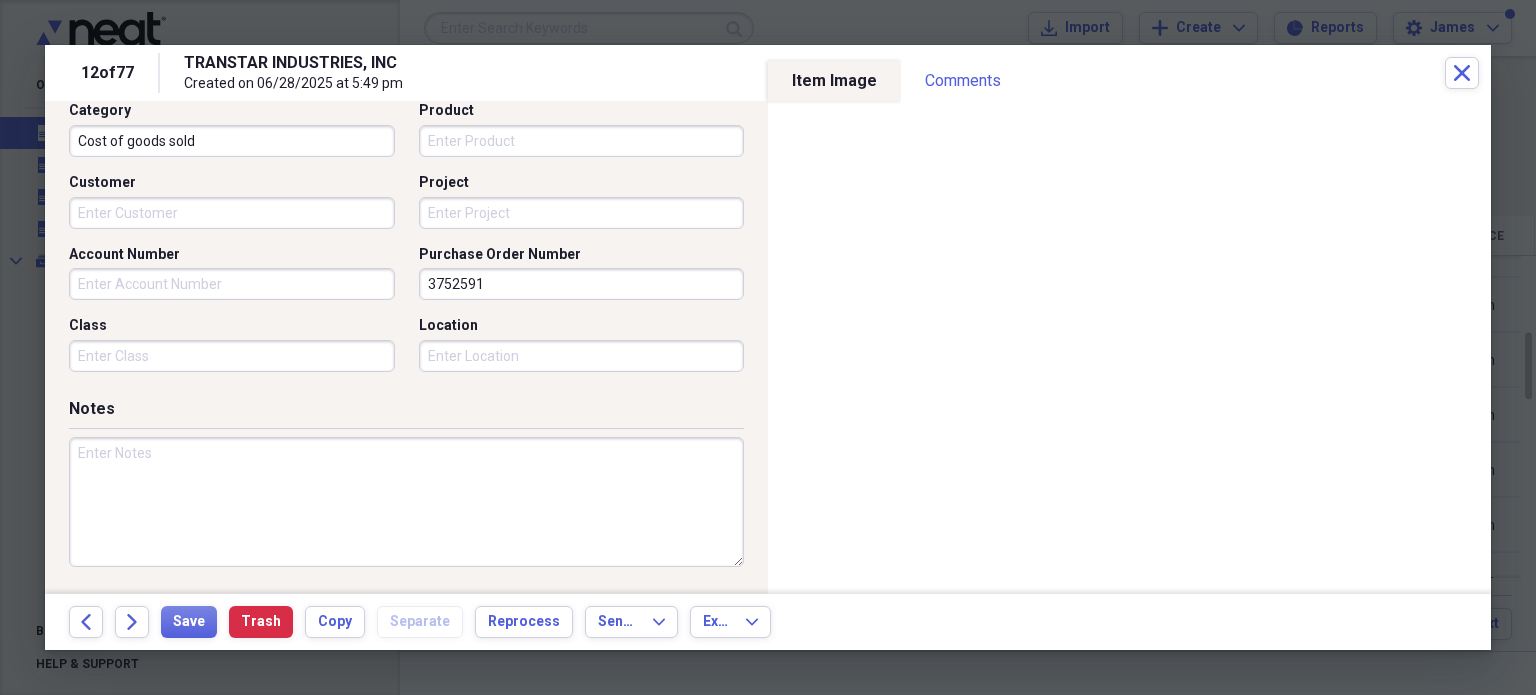 click on "Project" at bounding box center [582, 213] 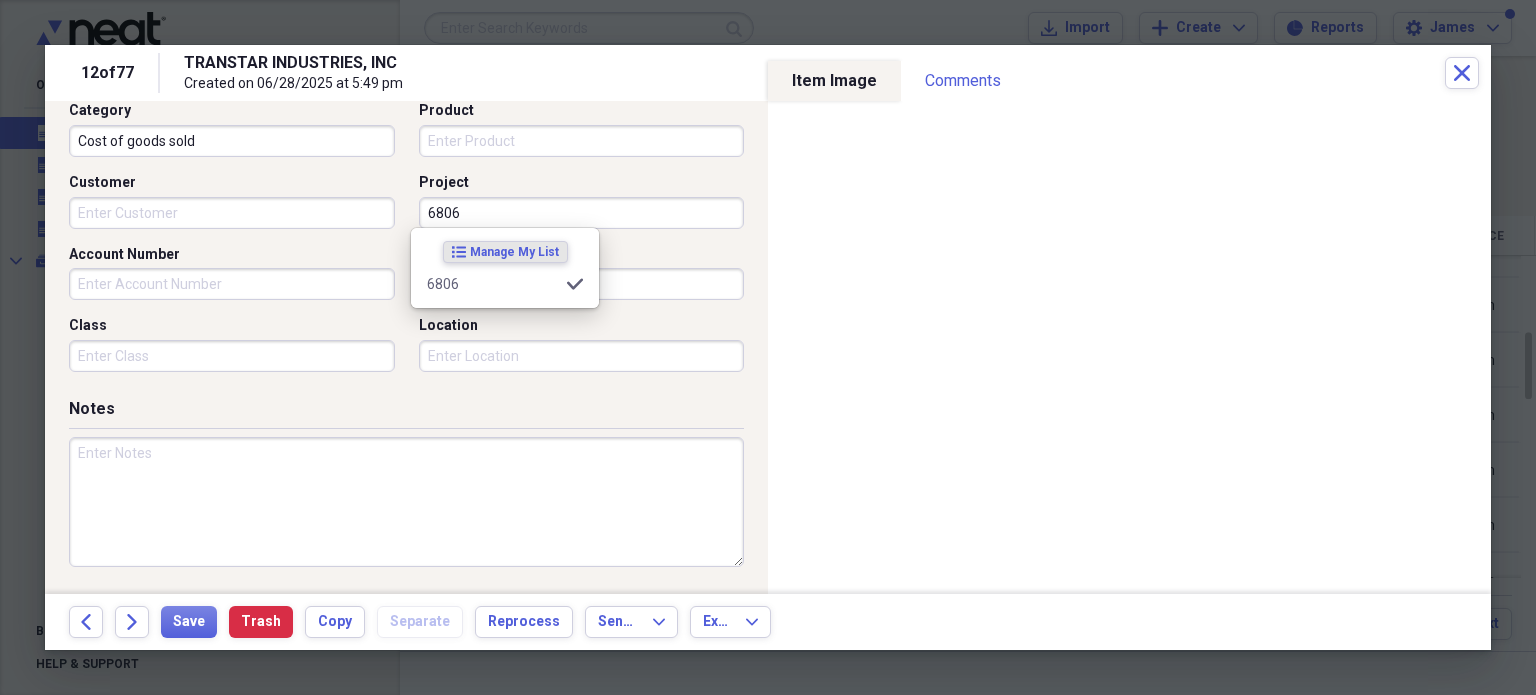 type on "6806" 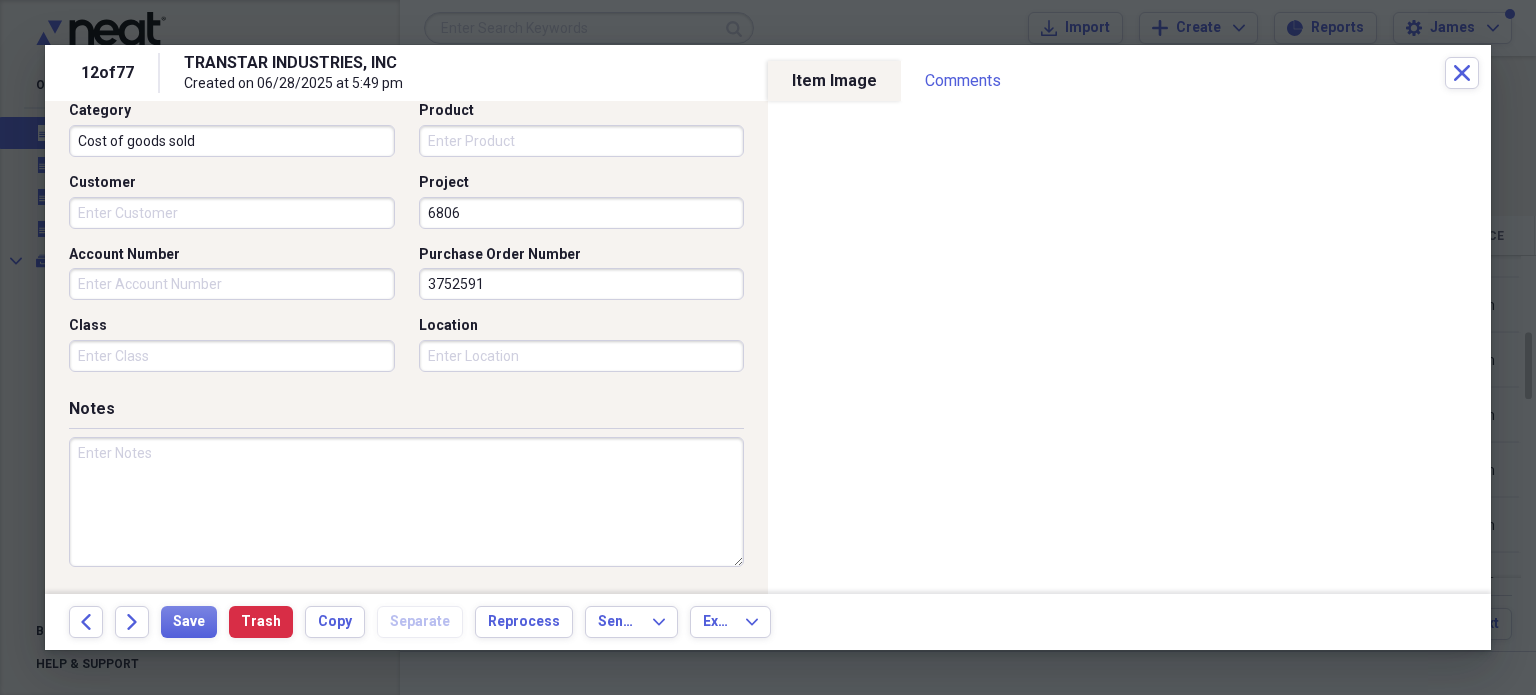 click on "3752591" at bounding box center [582, 284] 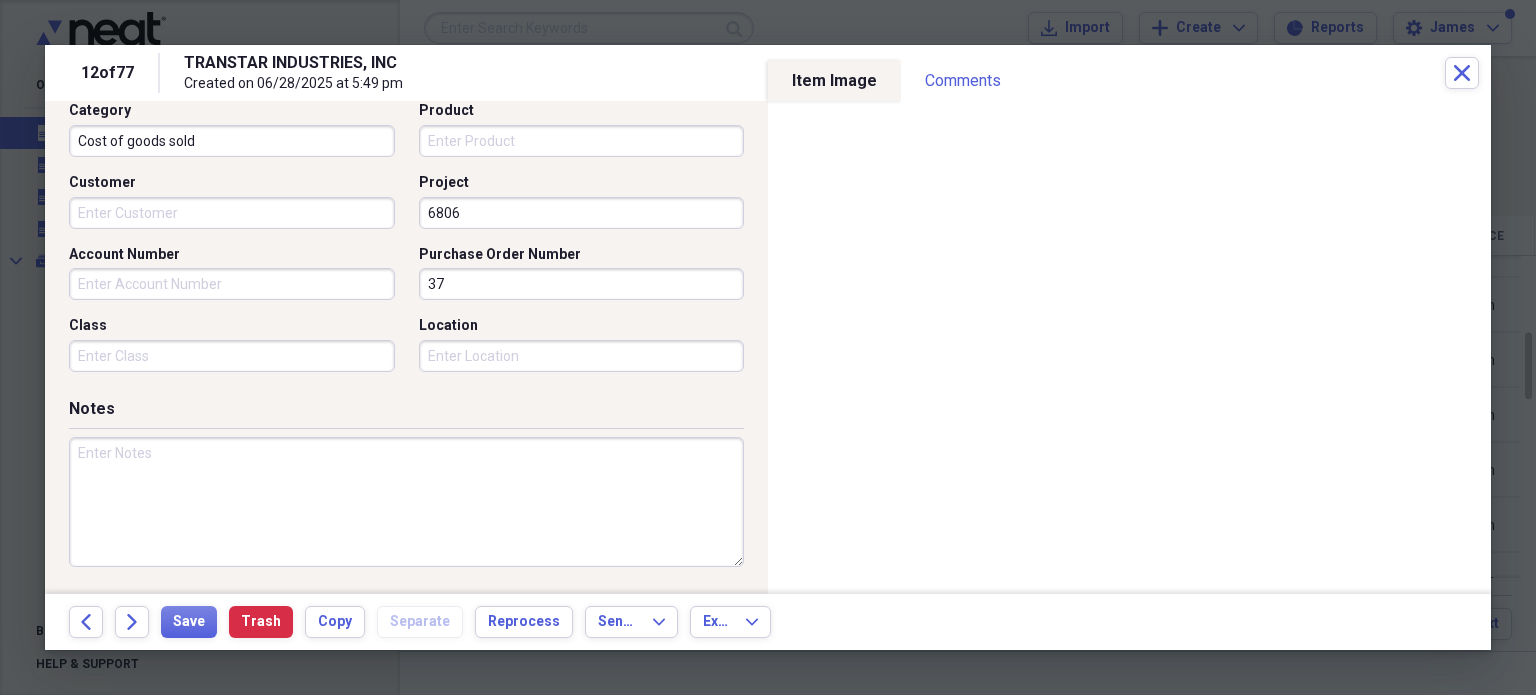 type on "3" 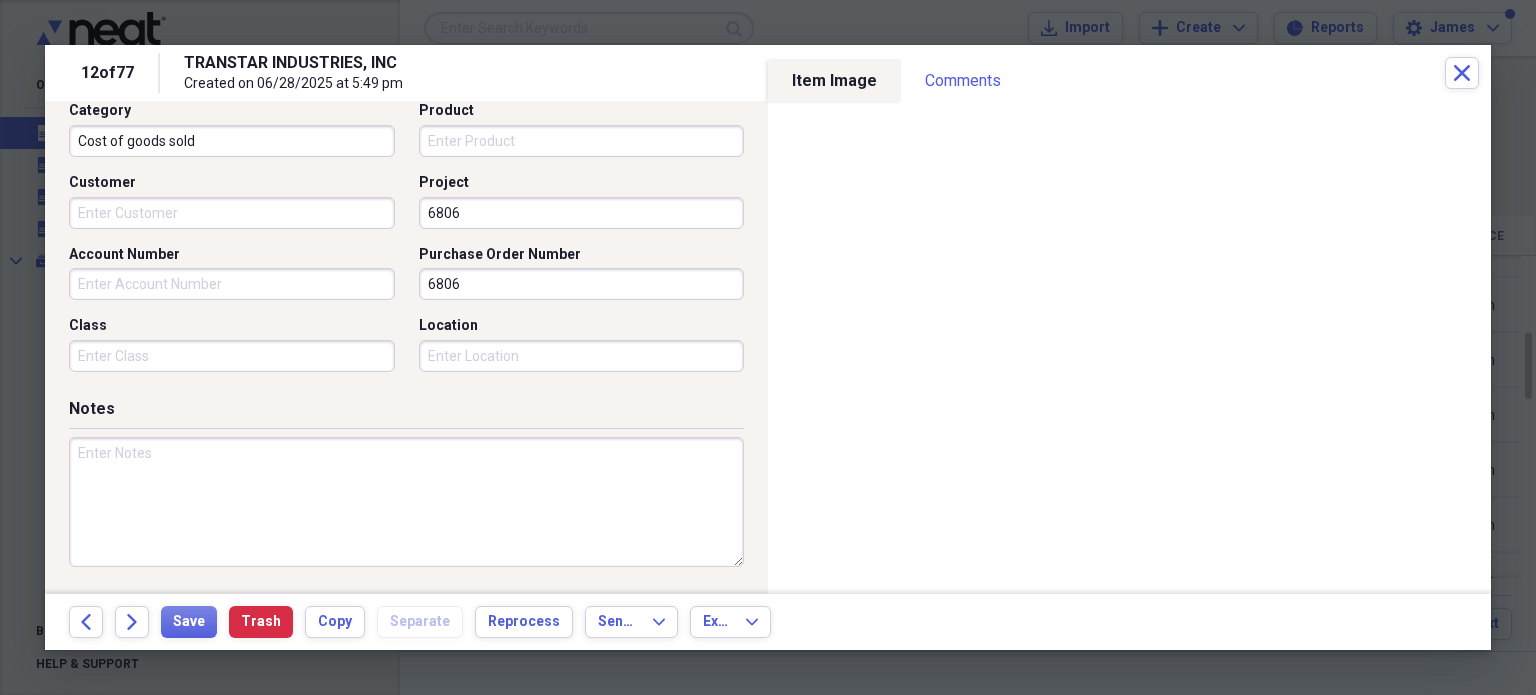 scroll, scrollTop: 697, scrollLeft: 0, axis: vertical 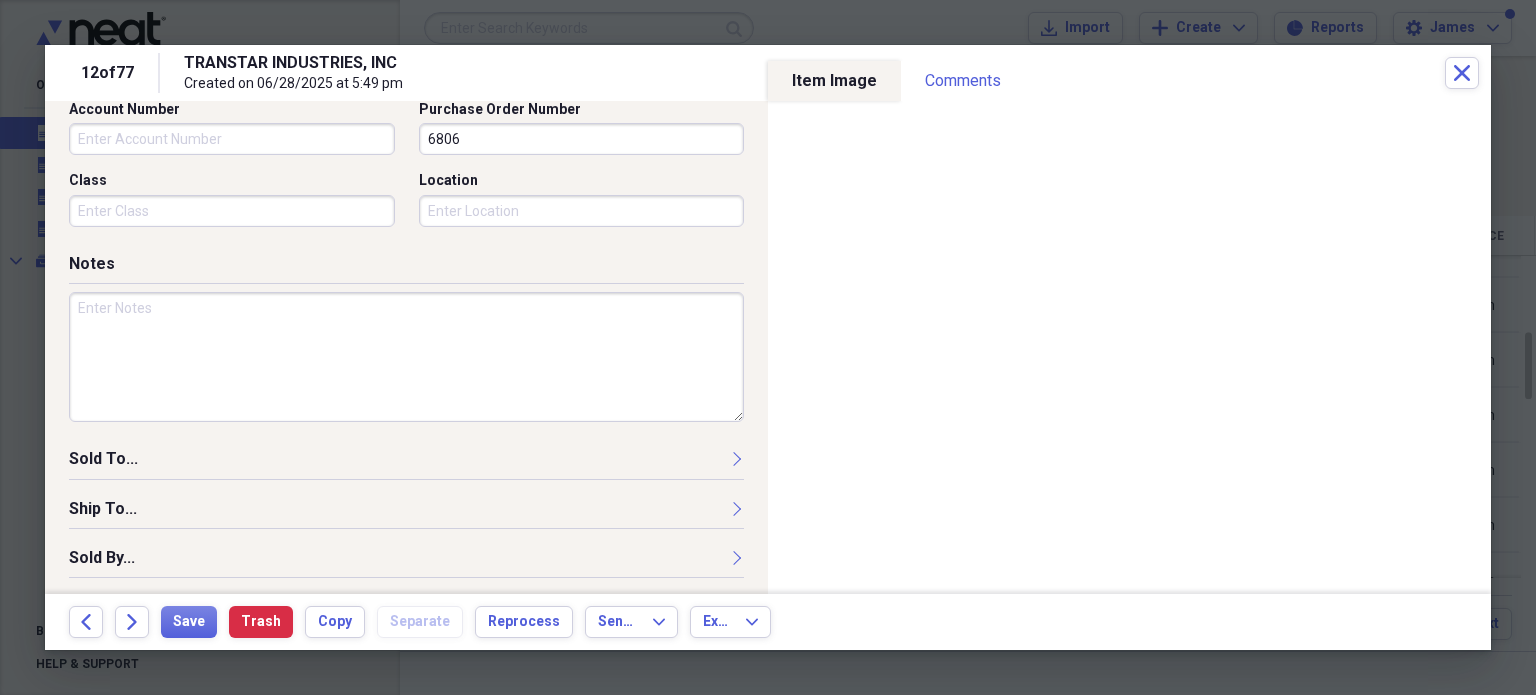 type on "6806" 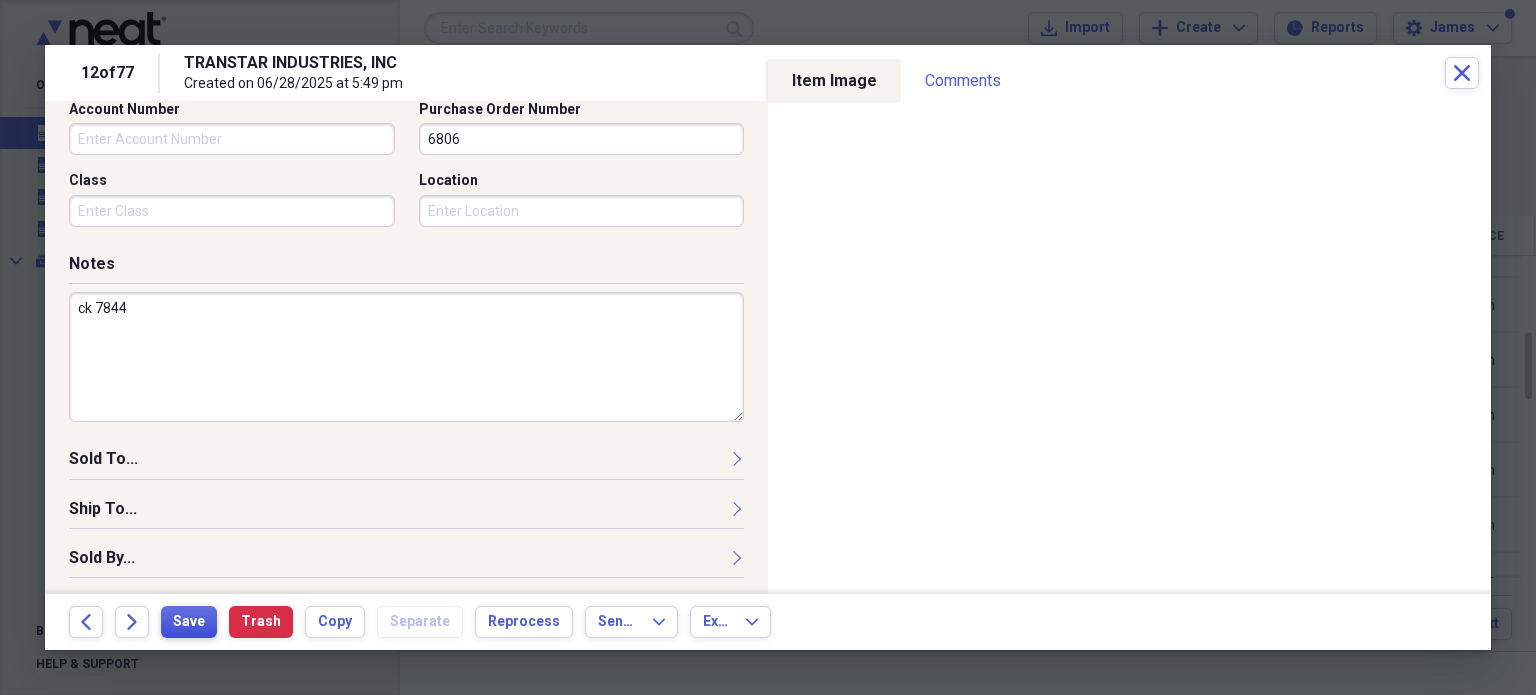 type on "ck 7844" 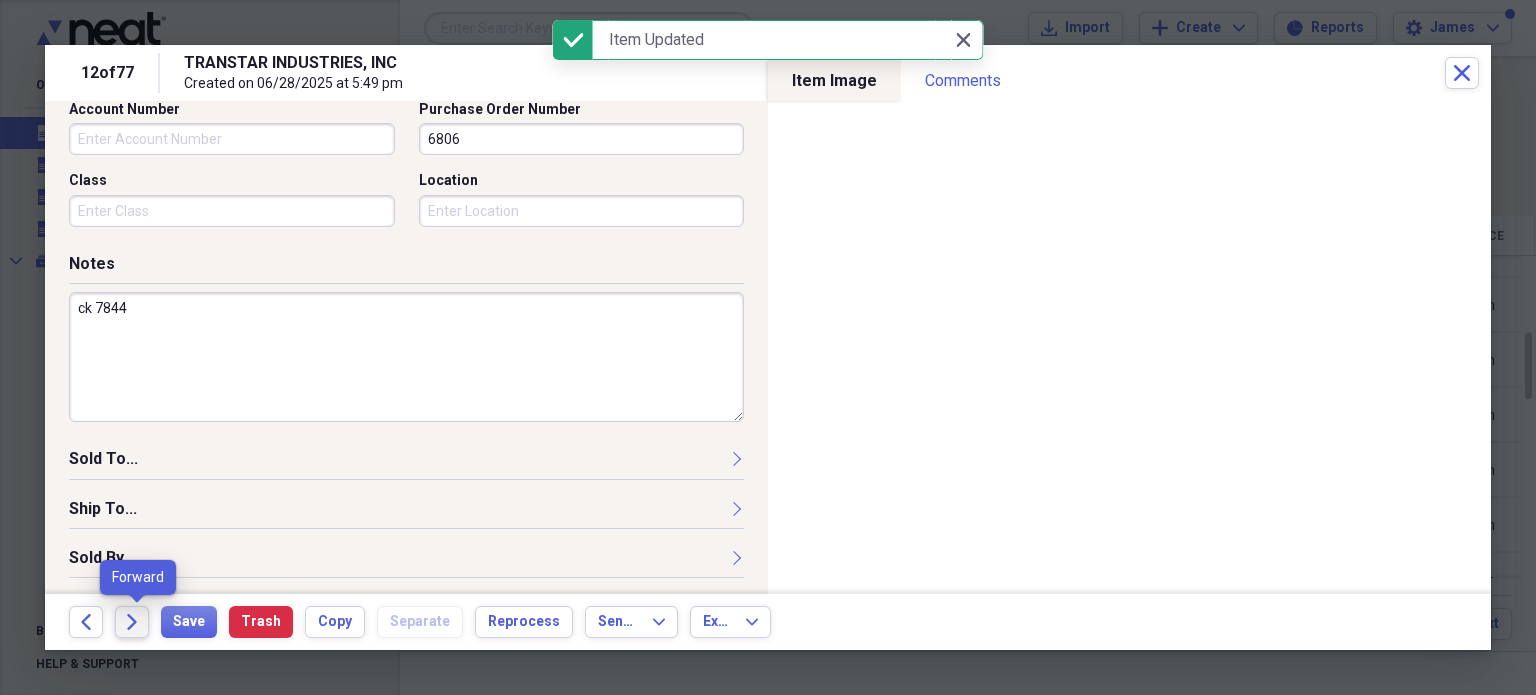 click on "Forward" 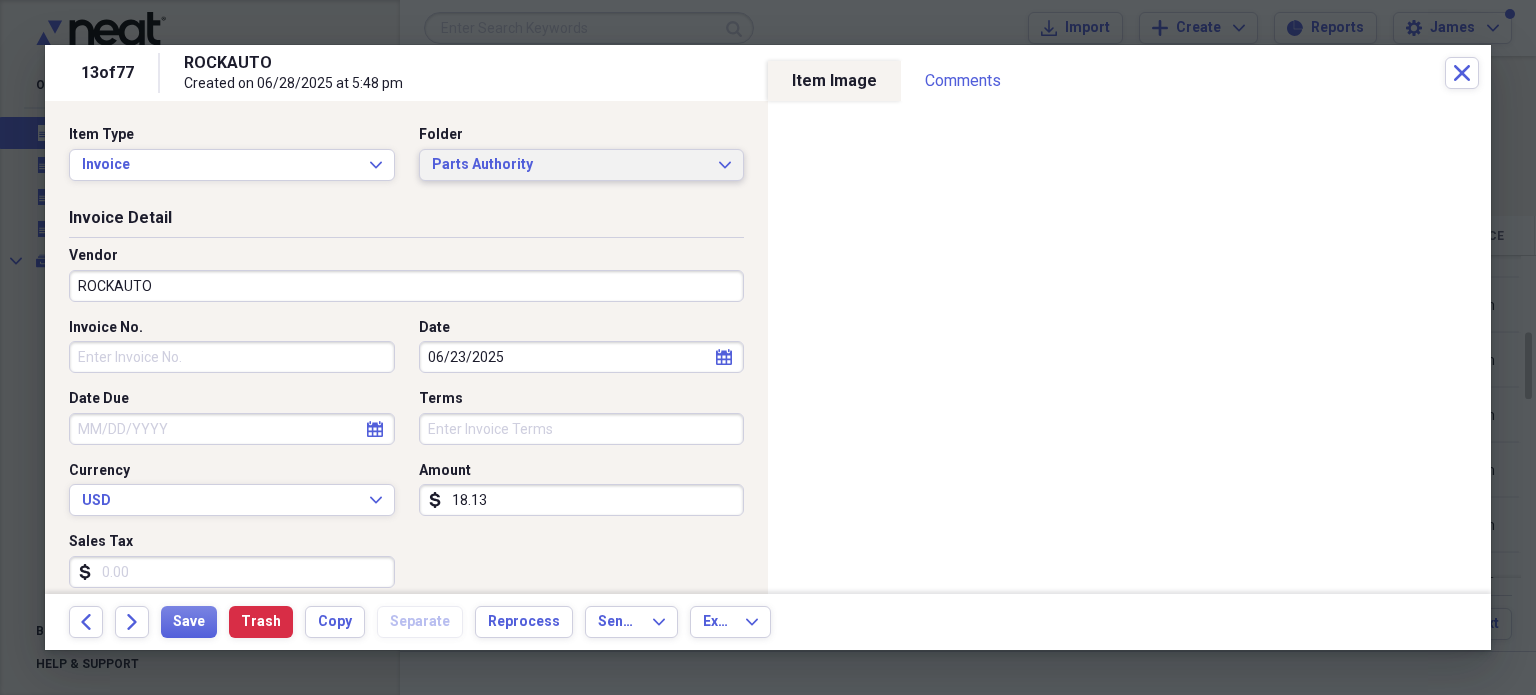 click on "Parts Authority Expand" at bounding box center [582, 165] 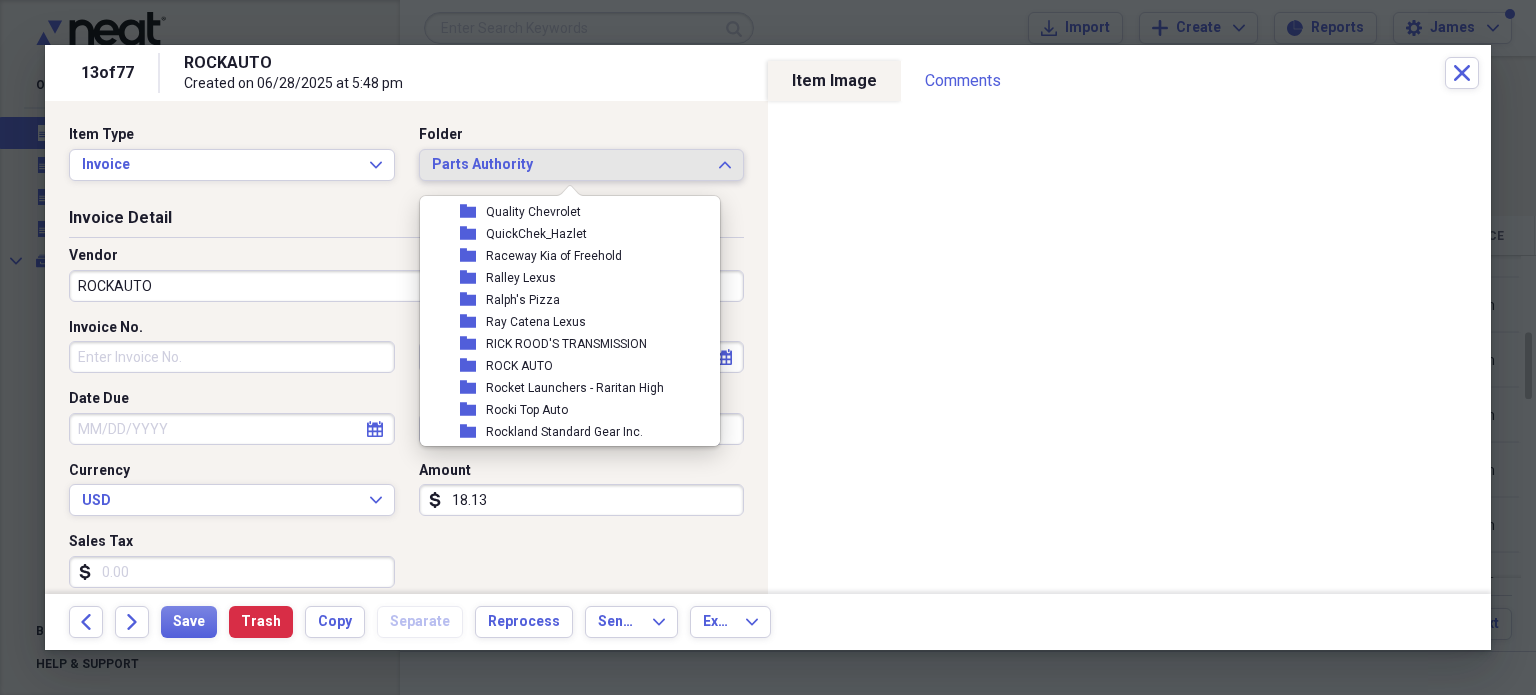scroll, scrollTop: 3034, scrollLeft: 0, axis: vertical 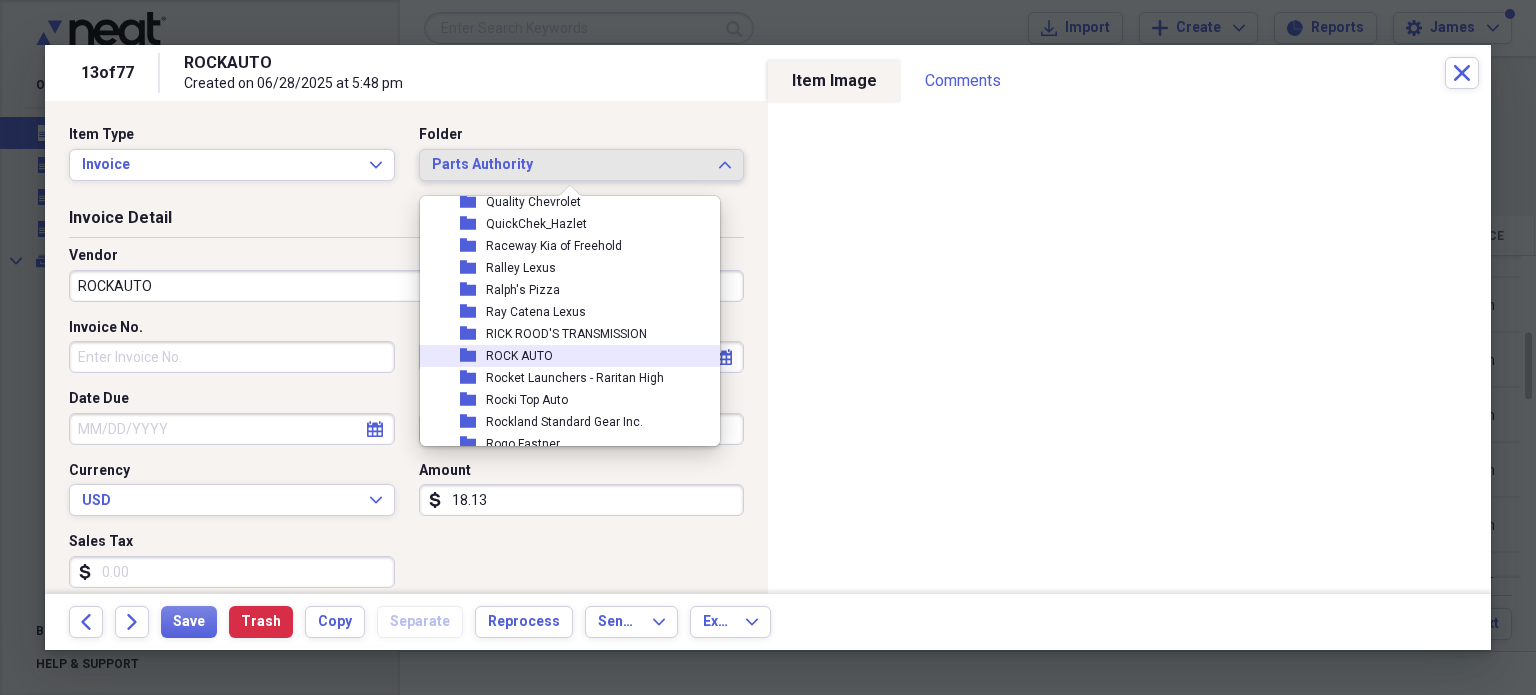 click on "folder ROCK AUTO" at bounding box center [562, 356] 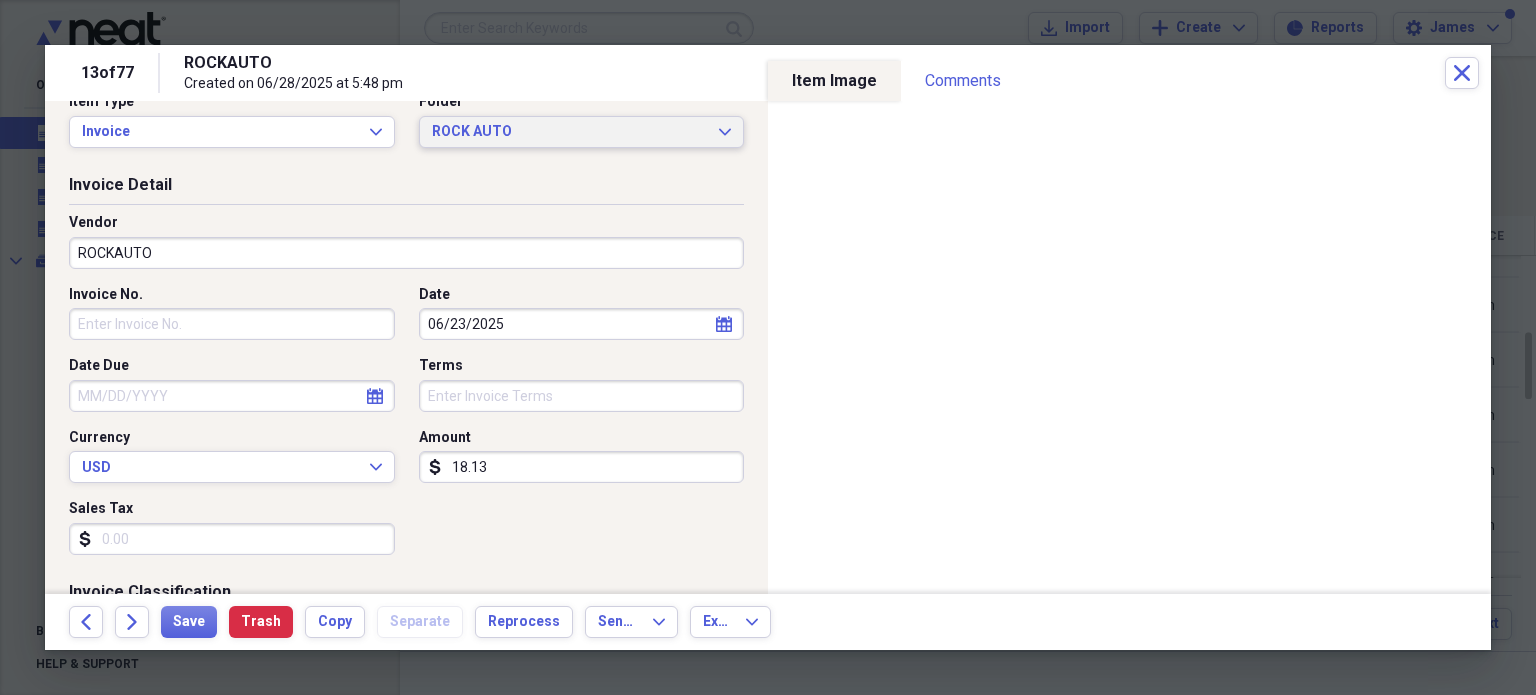 scroll, scrollTop: 42, scrollLeft: 0, axis: vertical 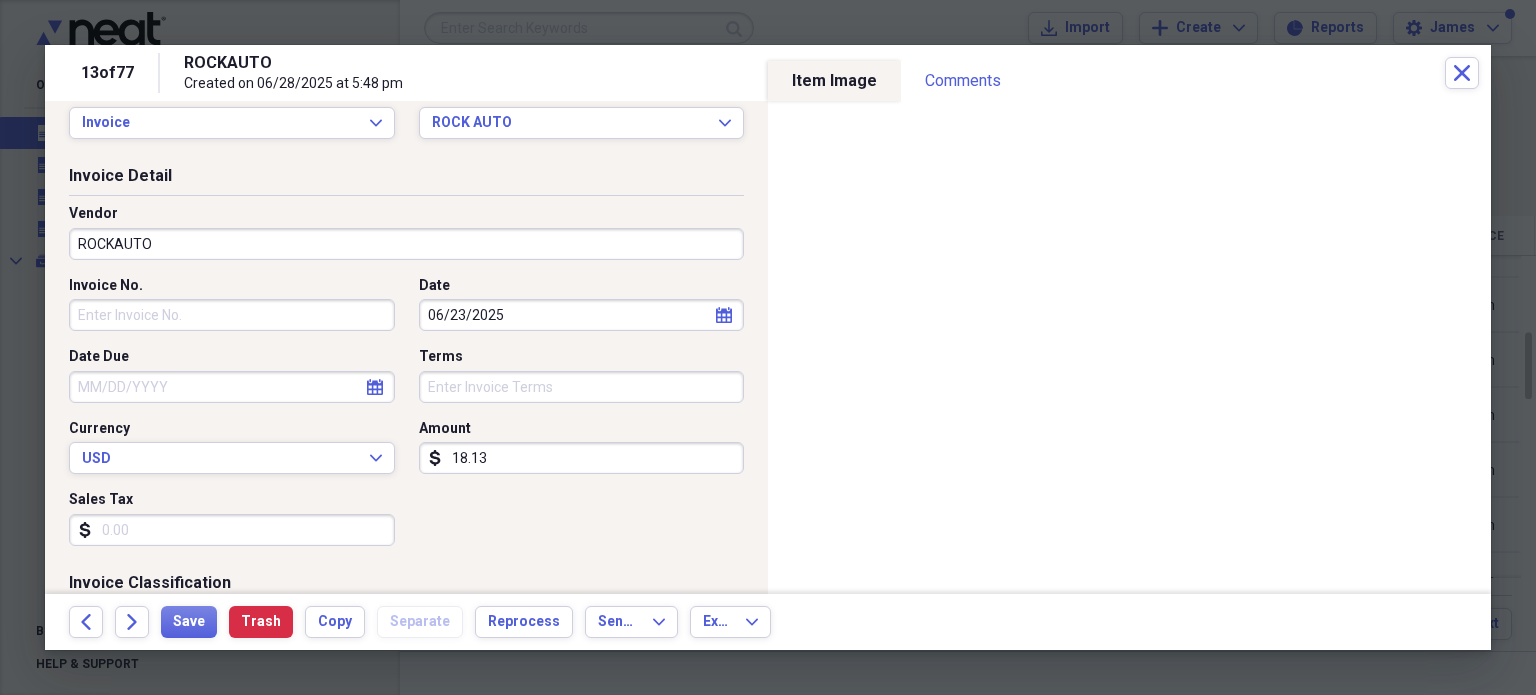 click on "ROCKAUTO" at bounding box center [406, 244] 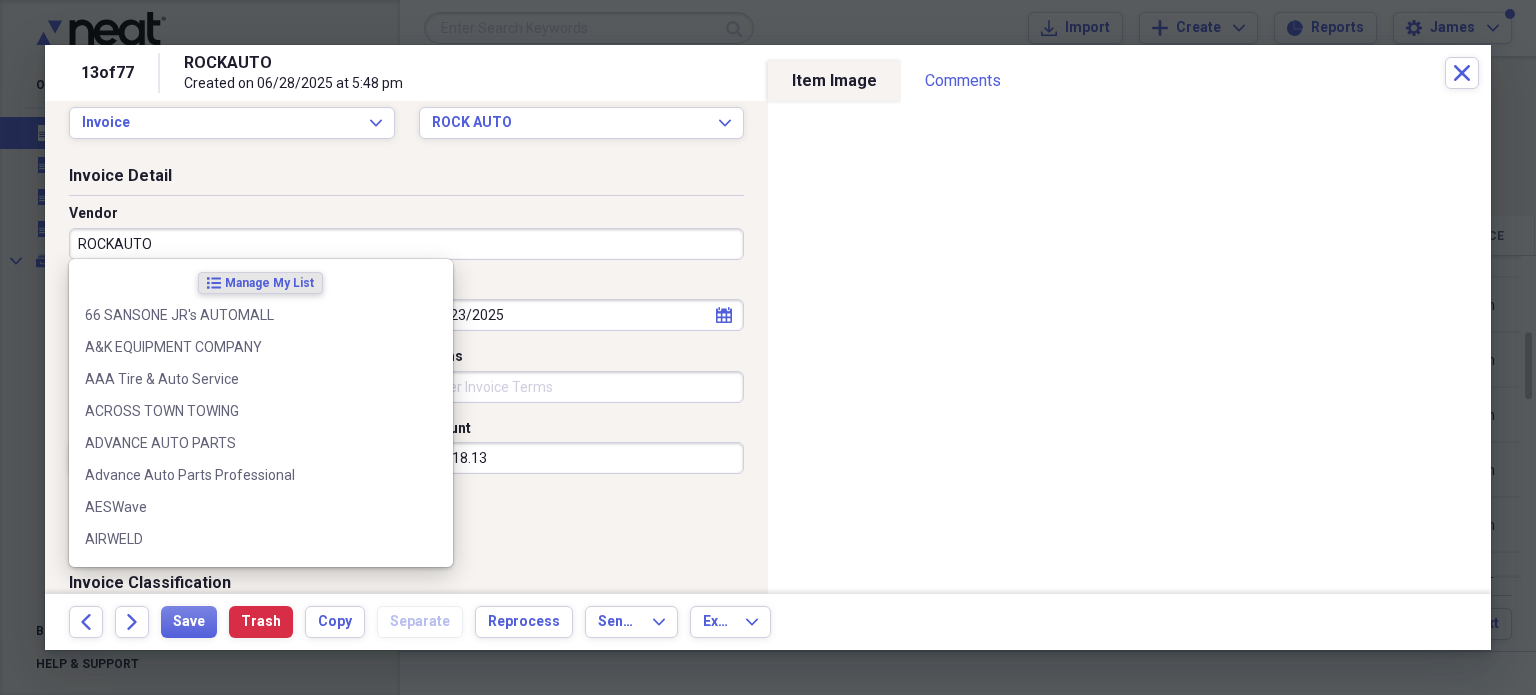 click on "ROCKAUTO" at bounding box center (406, 244) 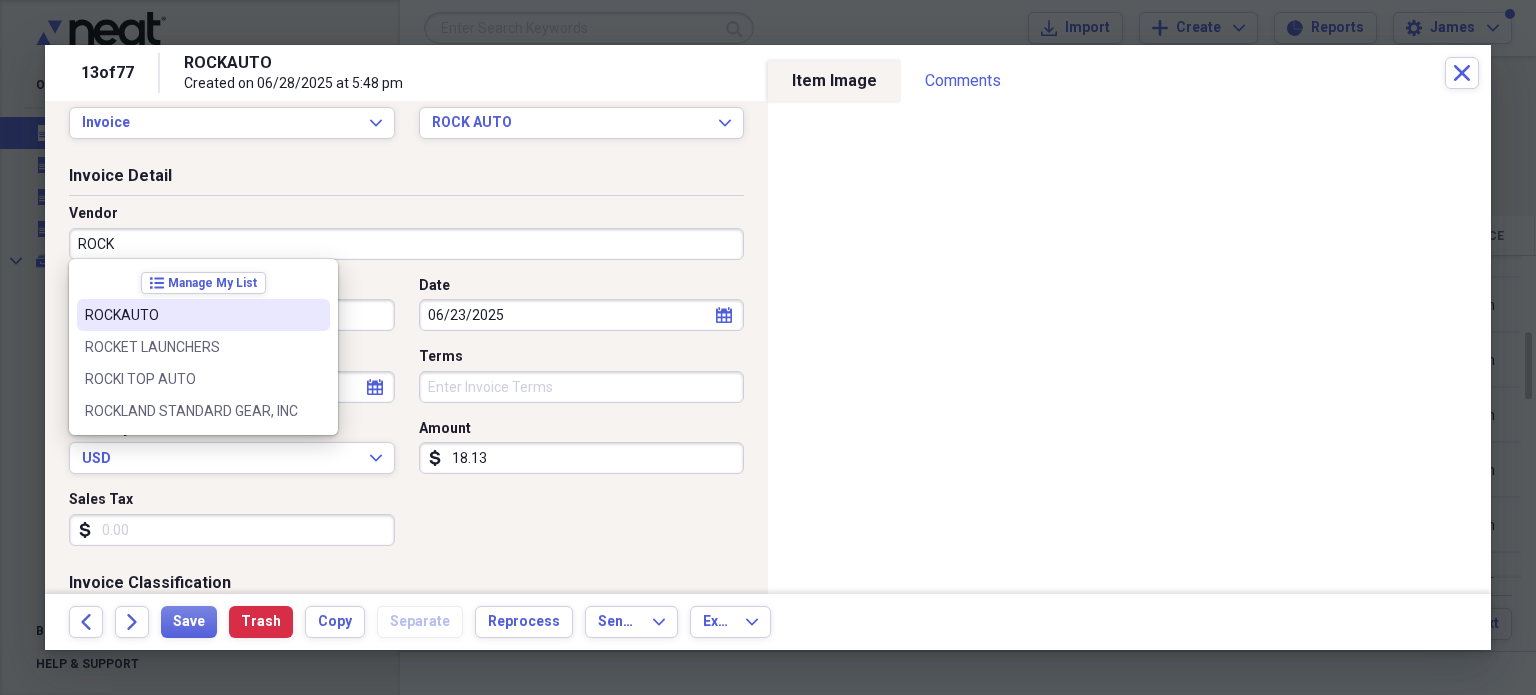 click on "ROCKAUTO" at bounding box center (191, 315) 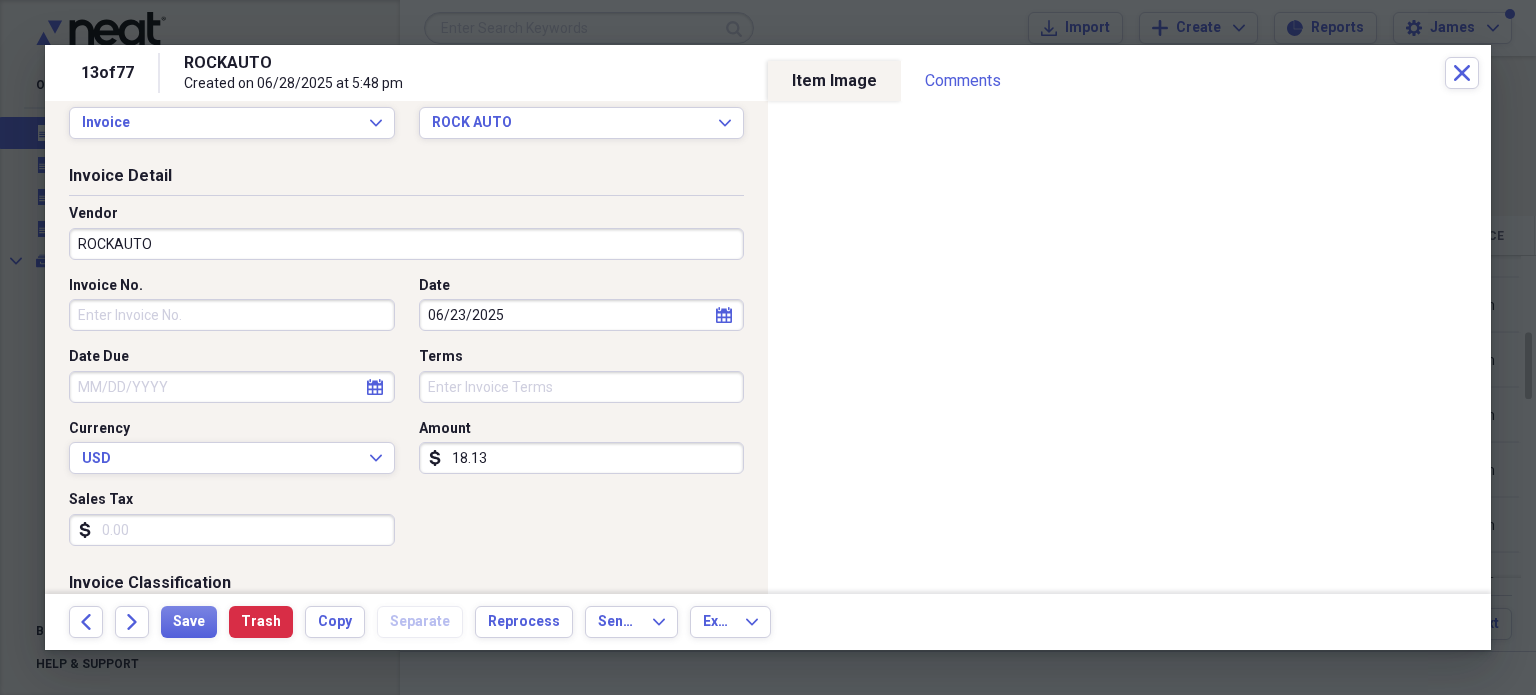 click on "Invoice No." at bounding box center (232, 315) 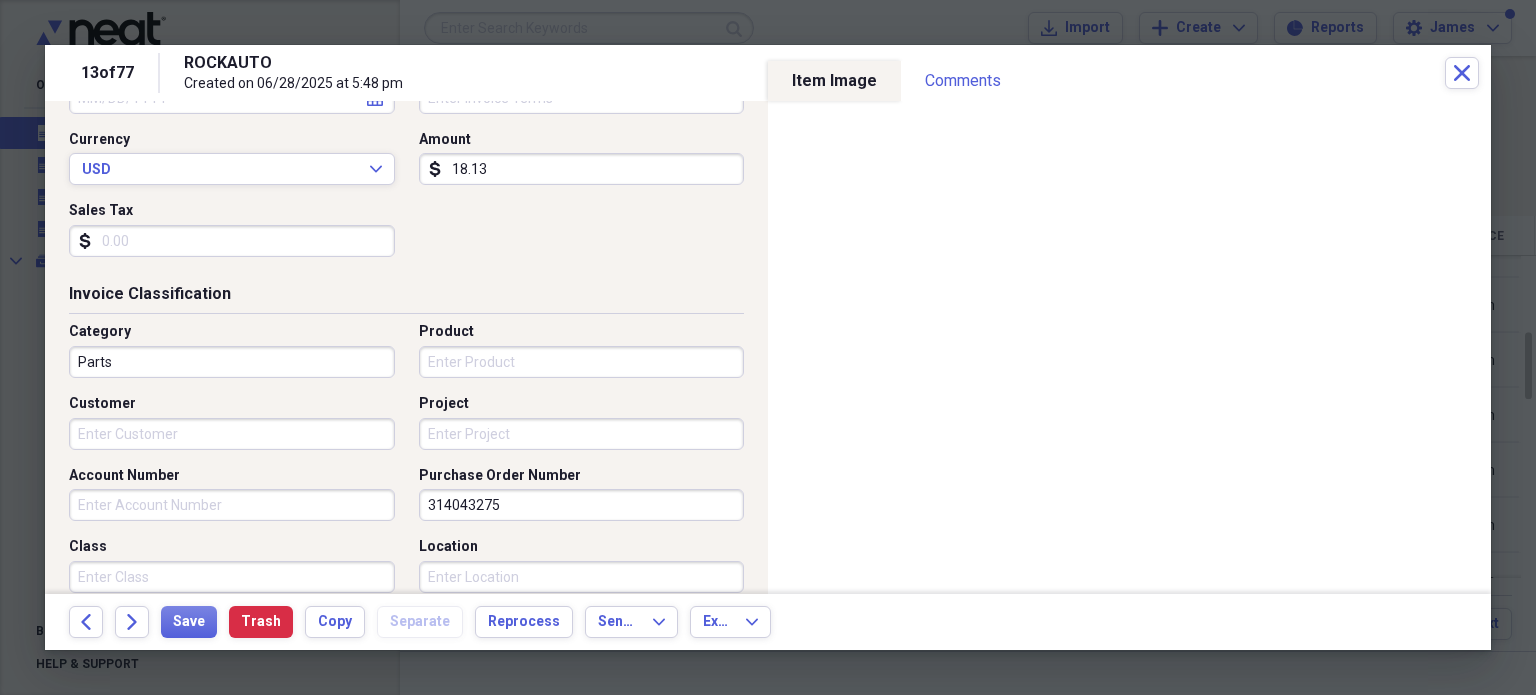 scroll, scrollTop: 359, scrollLeft: 0, axis: vertical 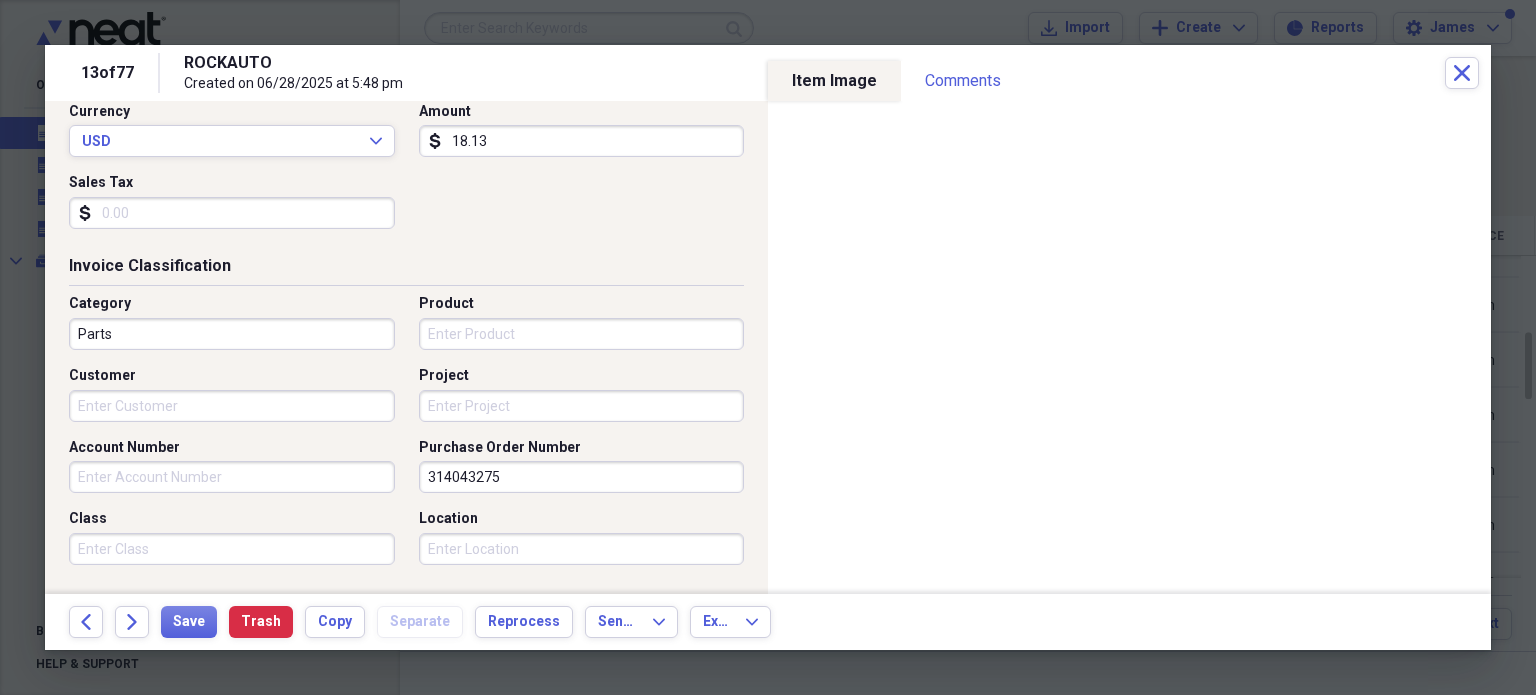 type on "314043275" 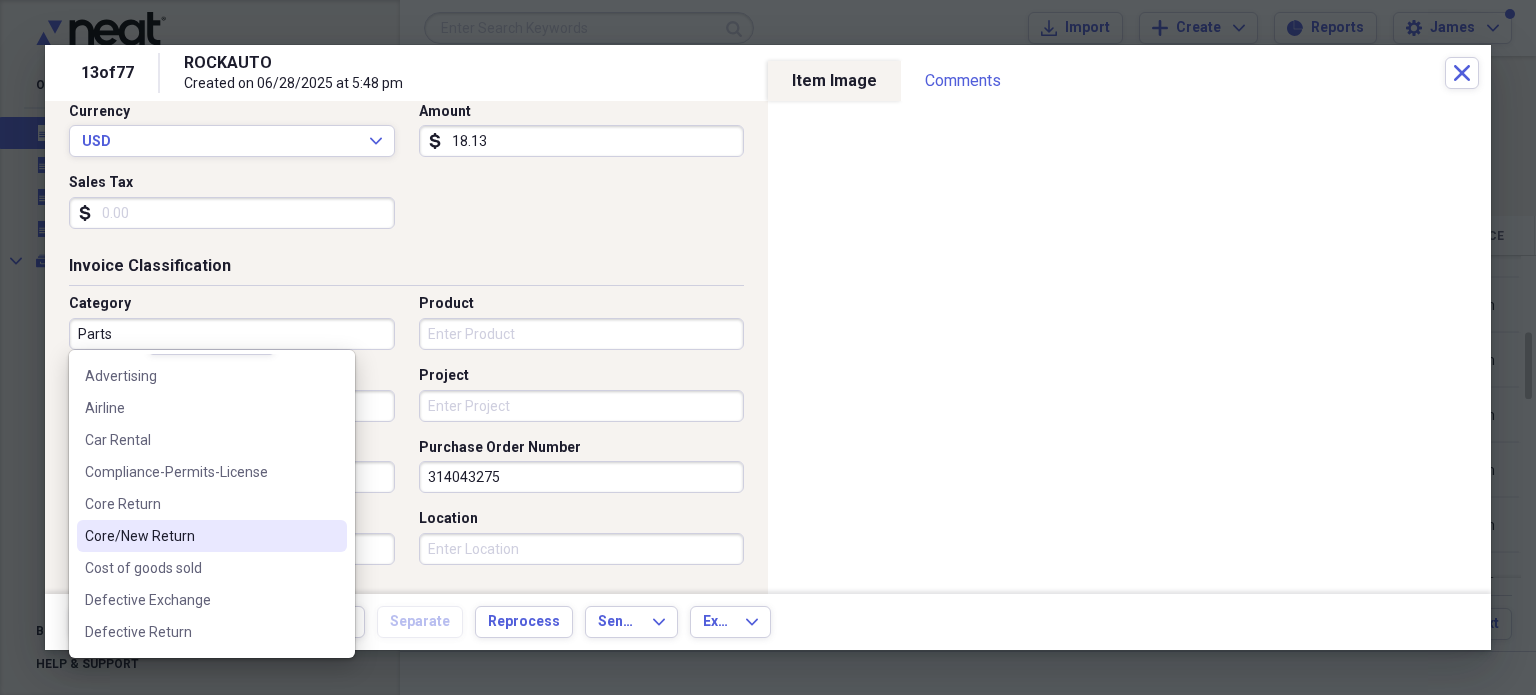 scroll, scrollTop: 35, scrollLeft: 0, axis: vertical 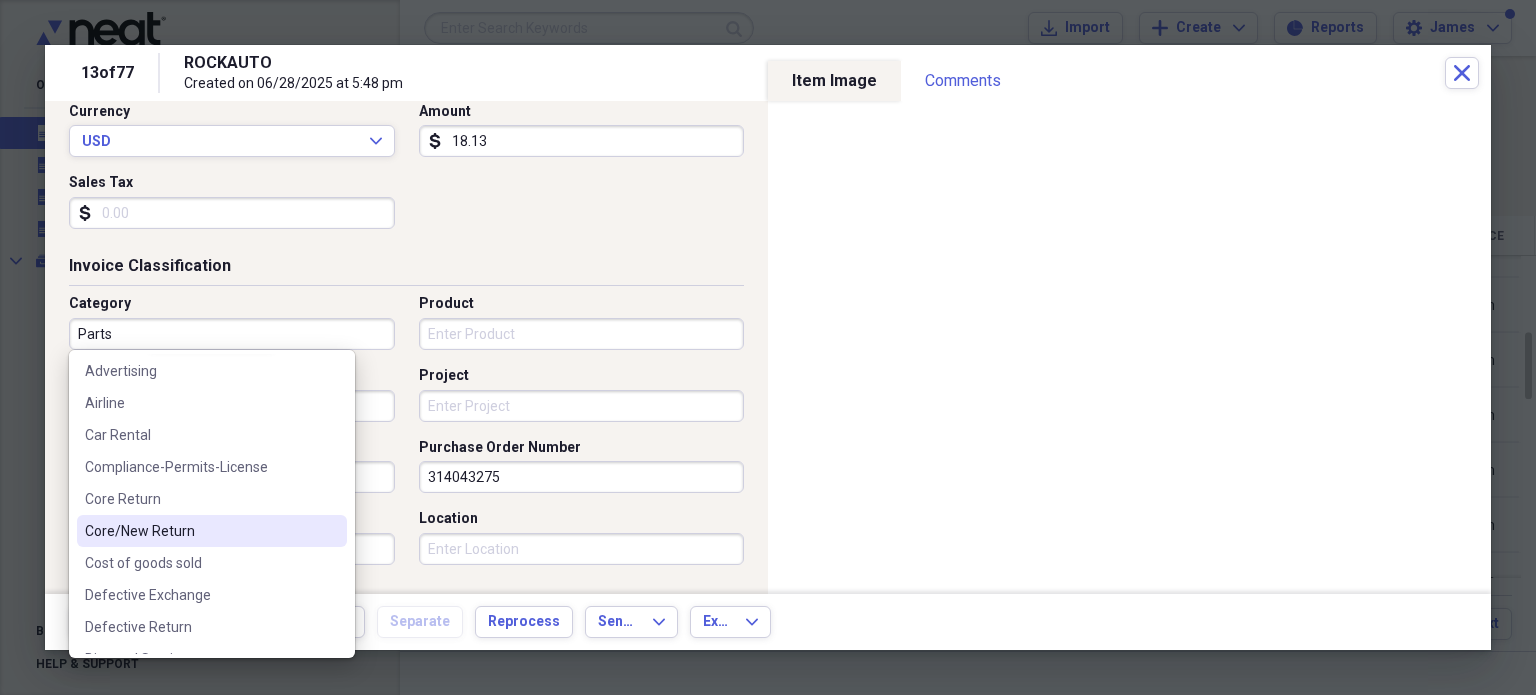 click on "Cost of goods sold" at bounding box center (212, 563) 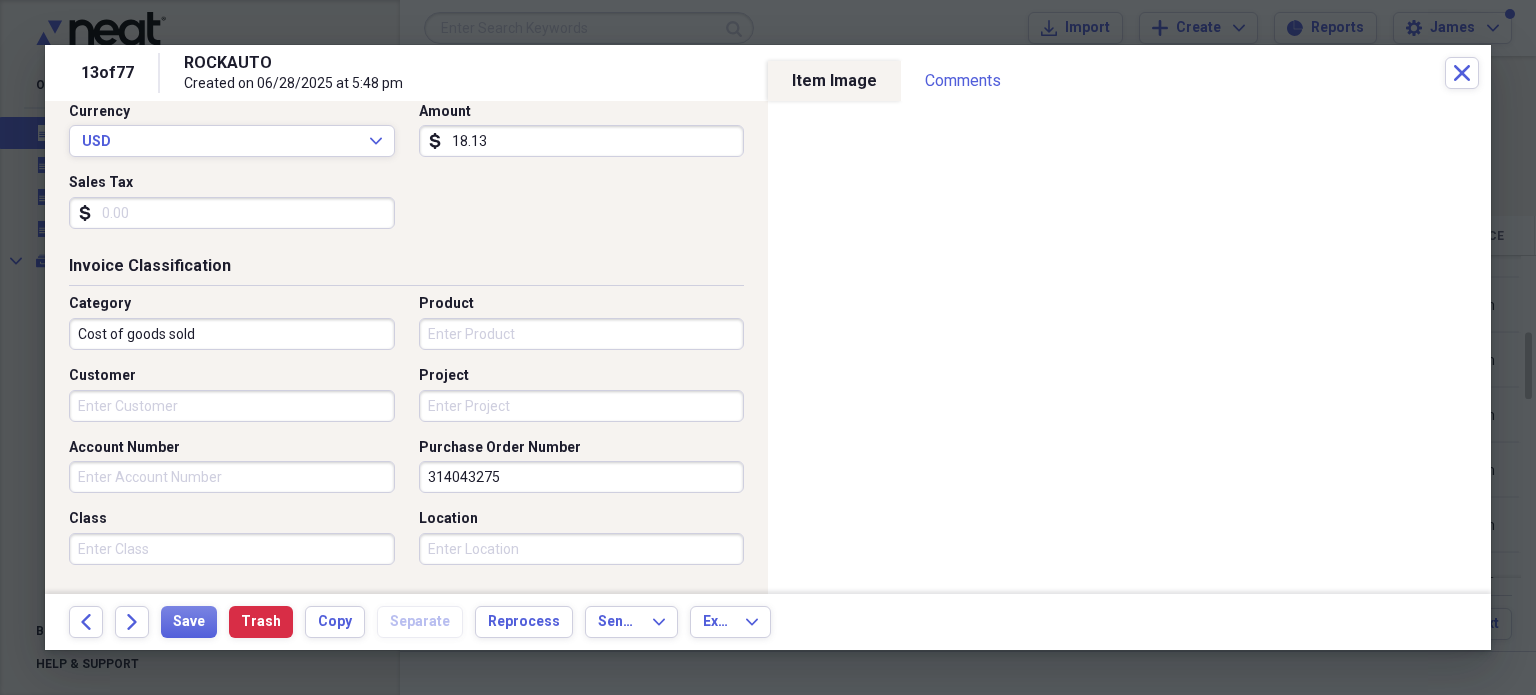 click on "Project" at bounding box center (582, 406) 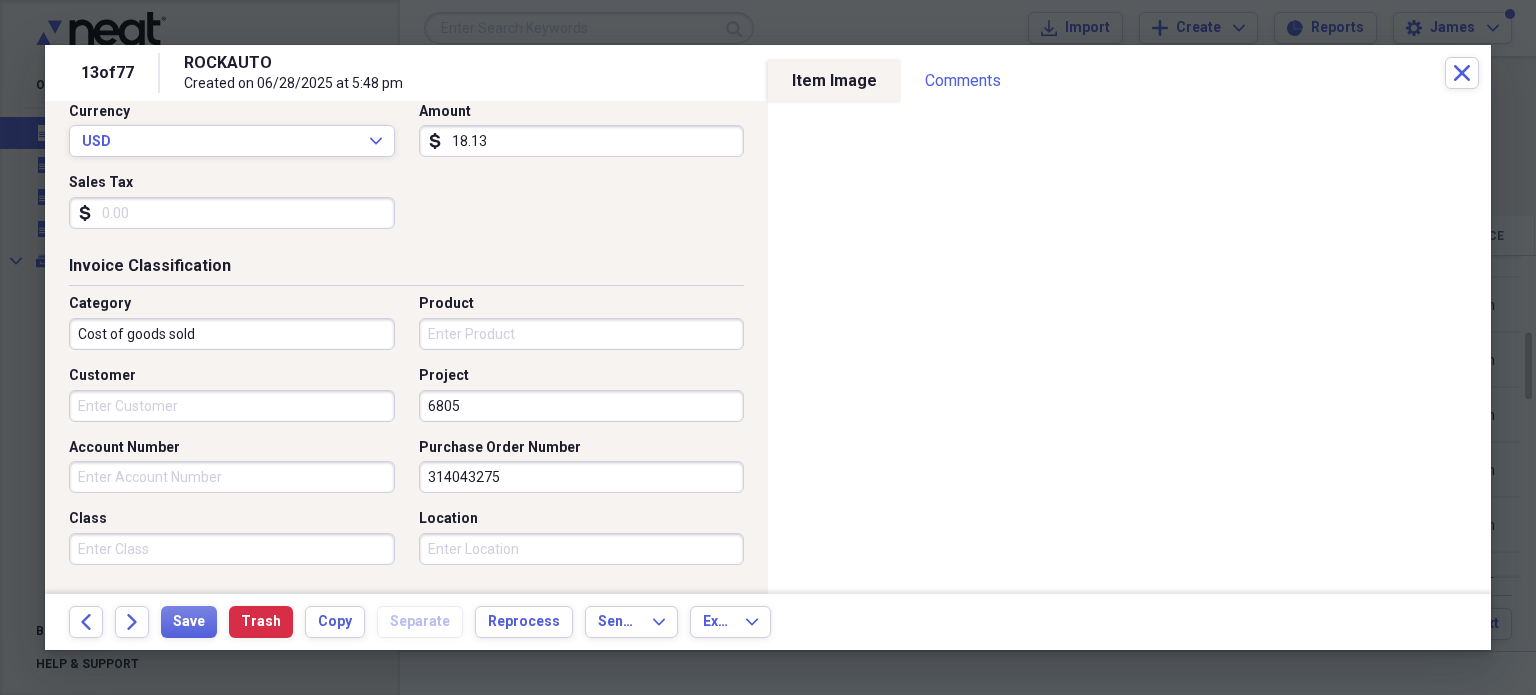 type on "6805" 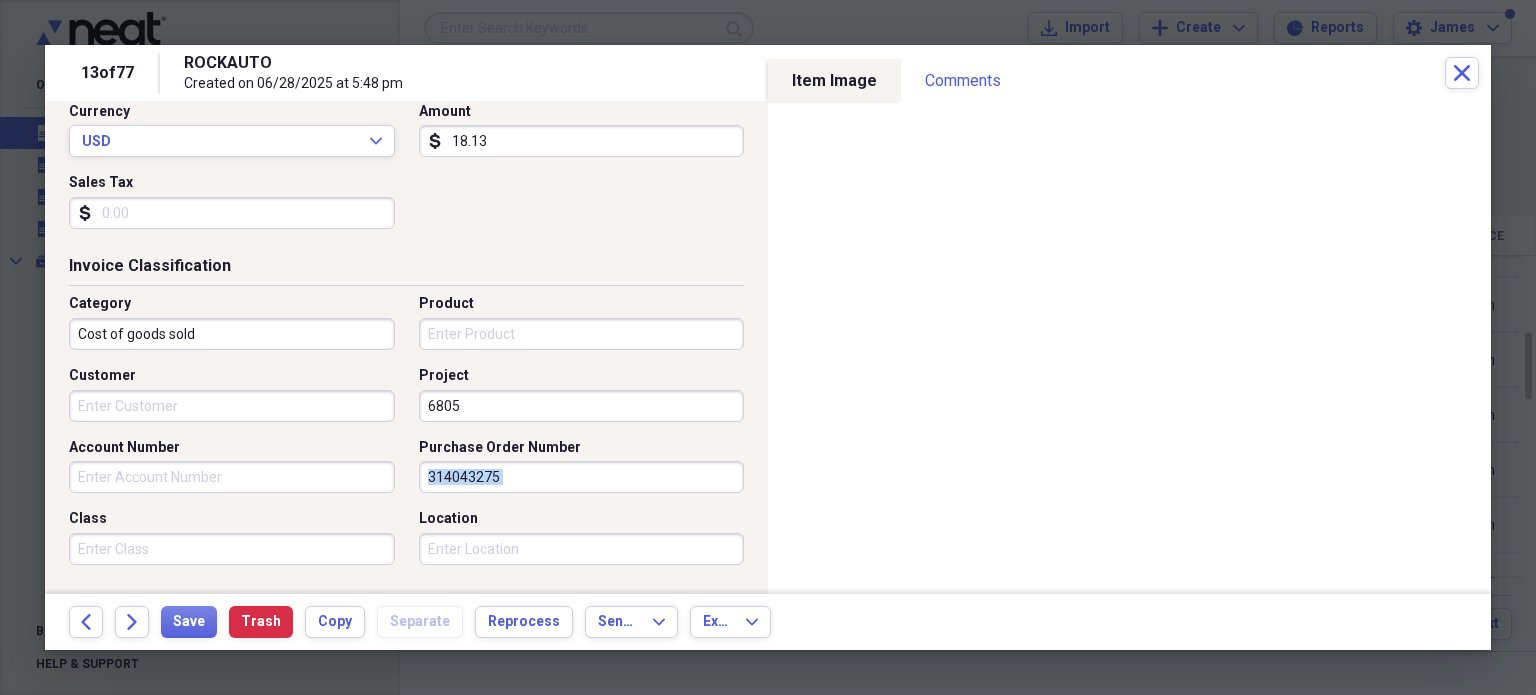click on "Category Cost of goods sold Product Customer Project 6805 Account Number Purchase Order Number 314043275 Class Location" at bounding box center (406, 437) 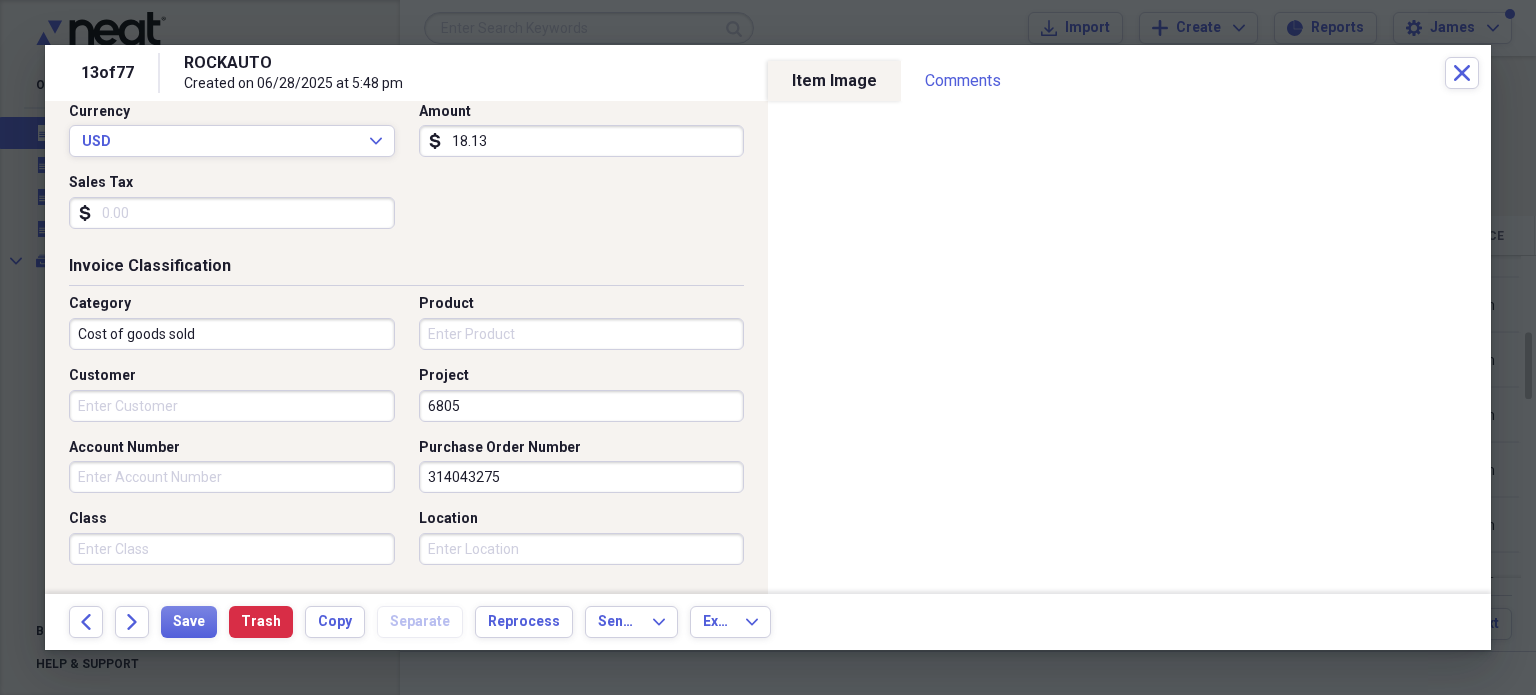 click on "314043275" at bounding box center [582, 477] 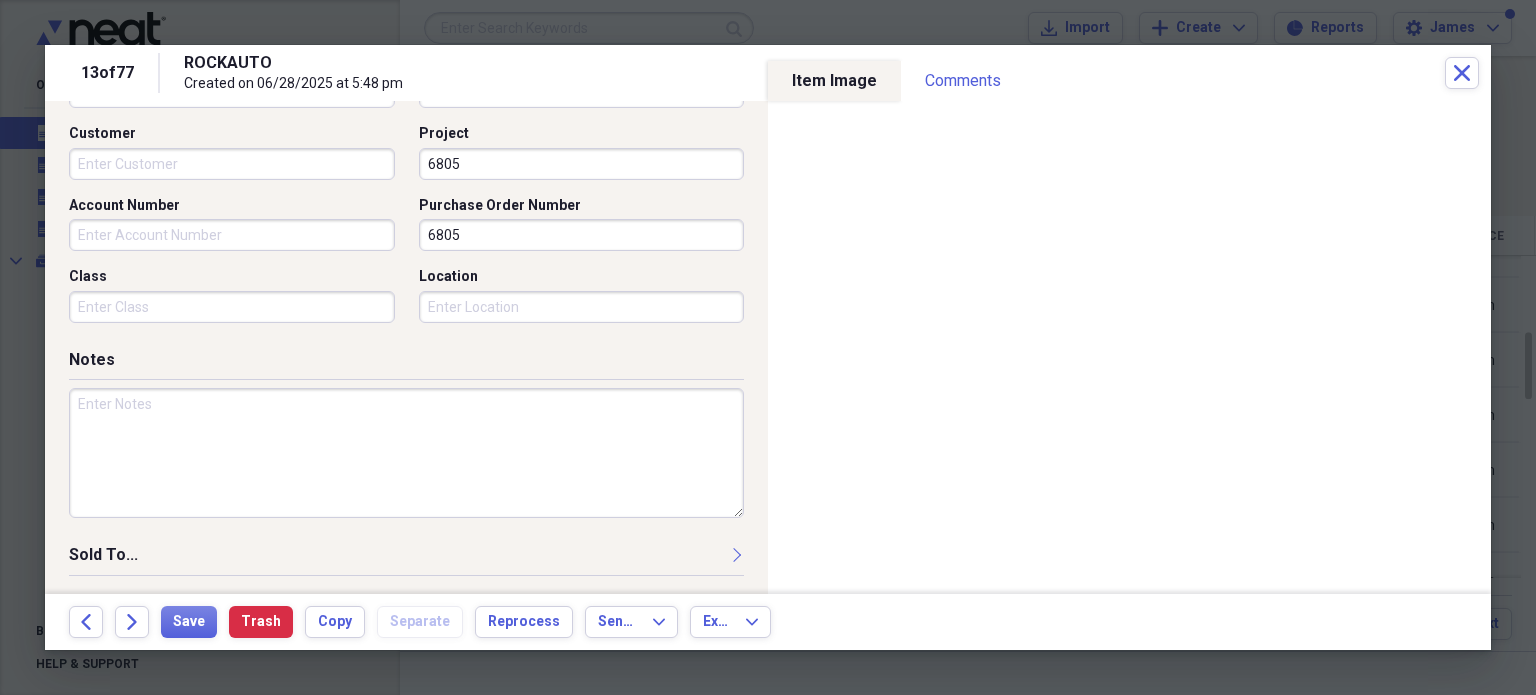 scroll, scrollTop: 645, scrollLeft: 0, axis: vertical 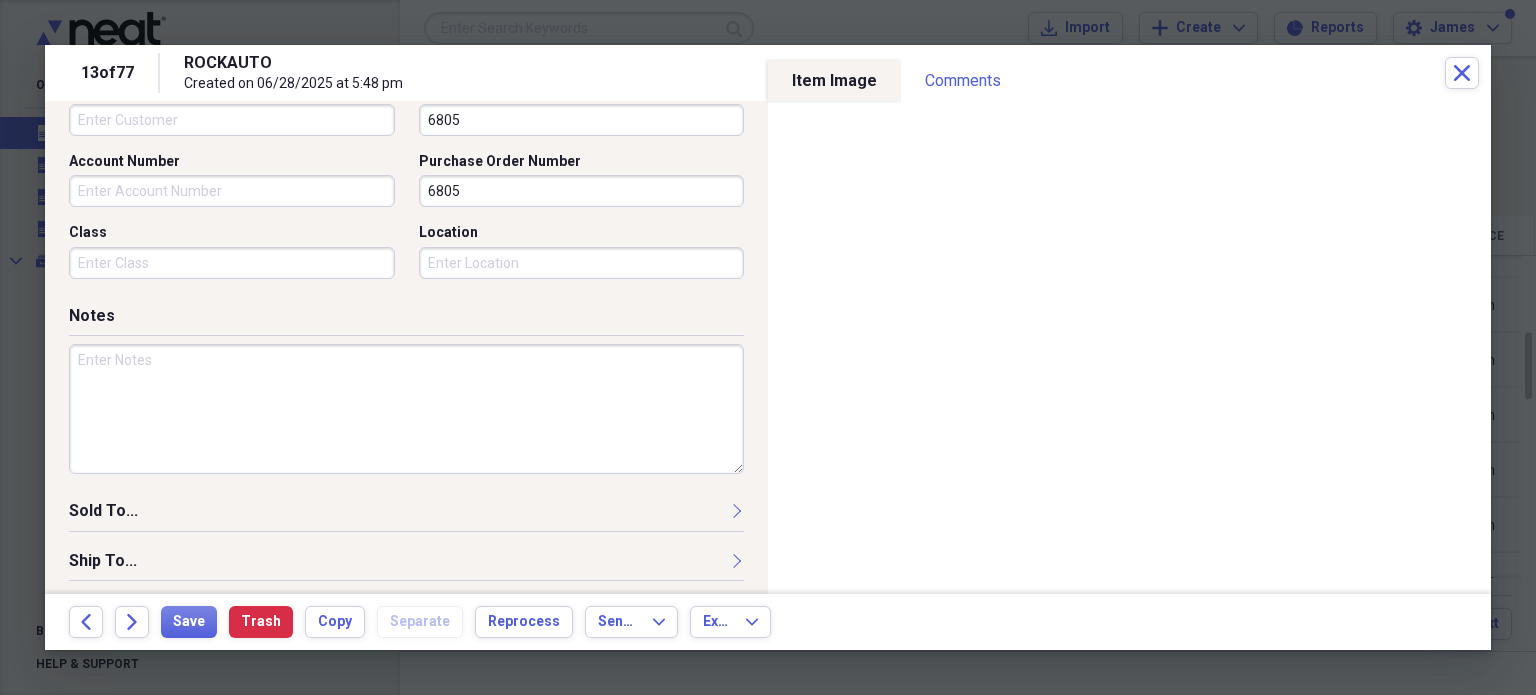 type on "6805" 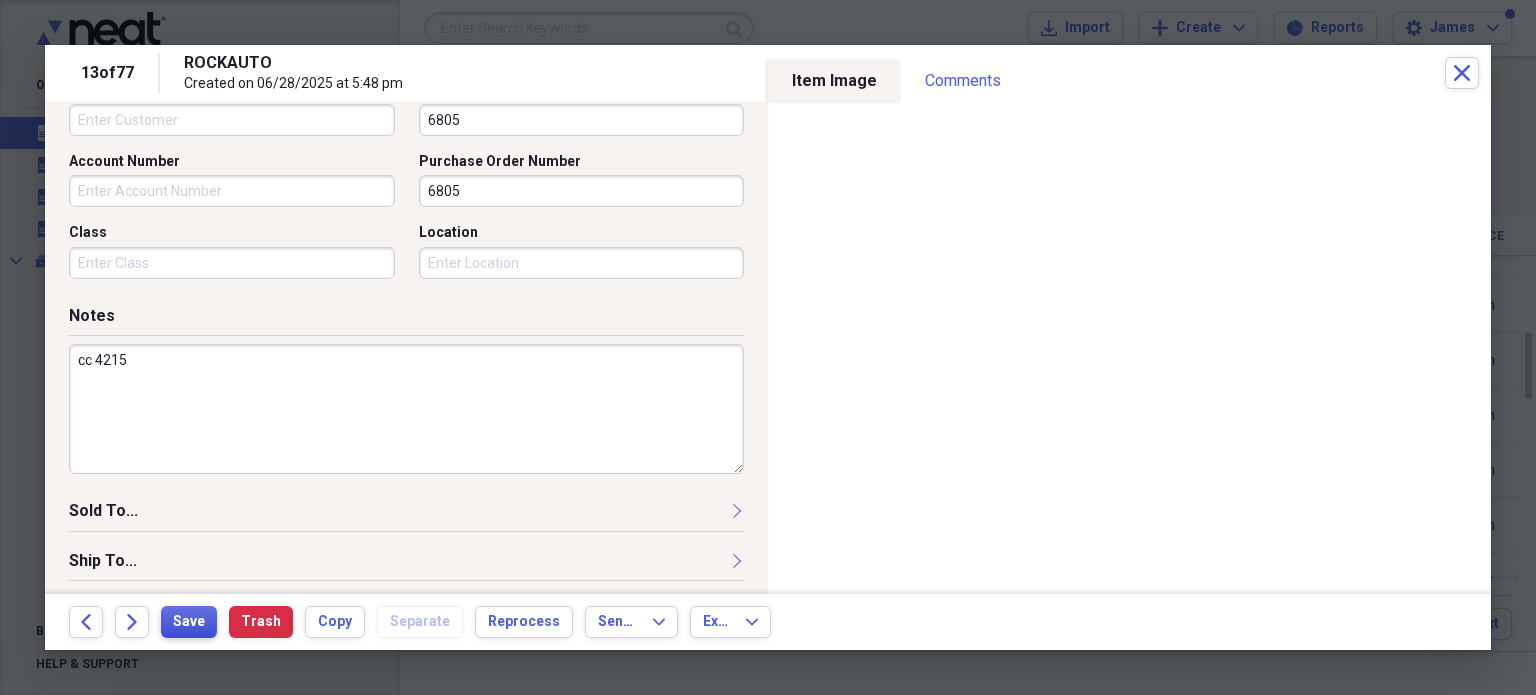 type on "cc 4215" 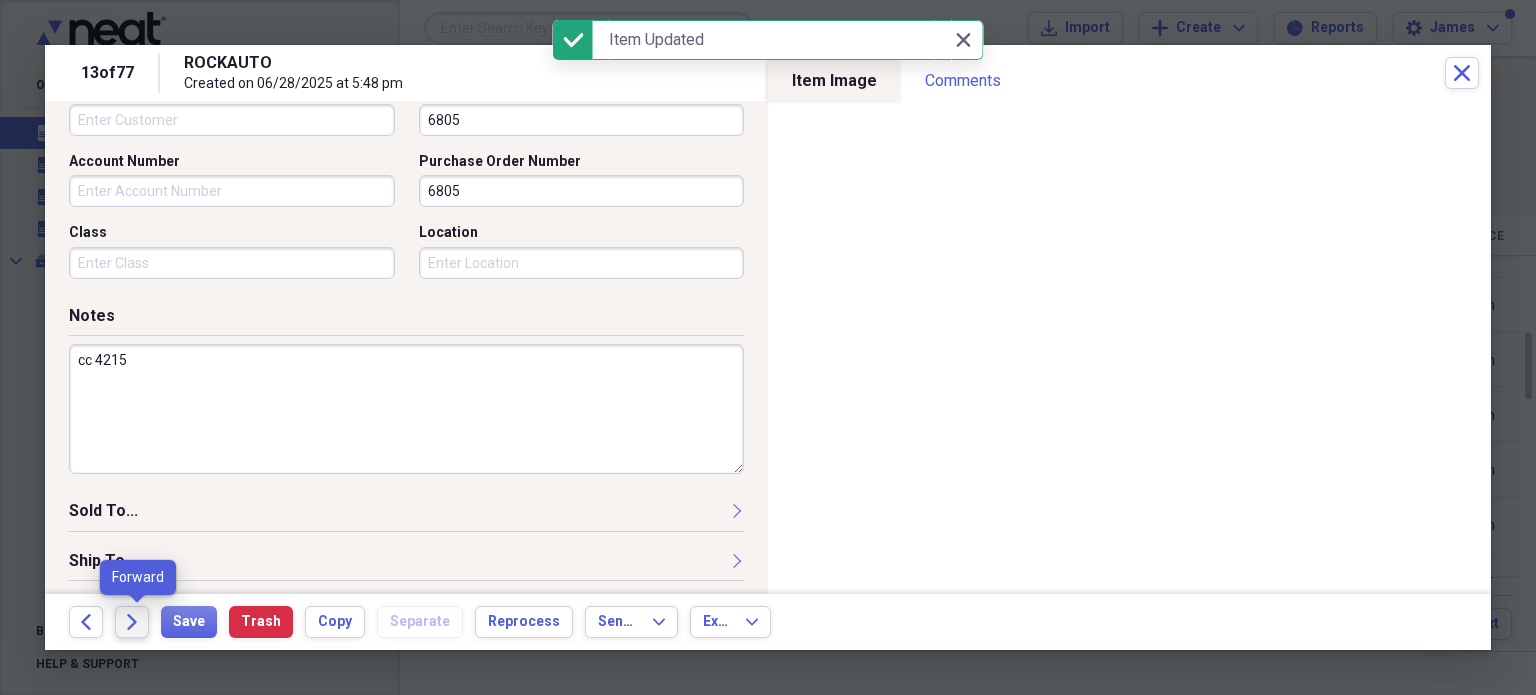 click on "Forward" at bounding box center (132, 622) 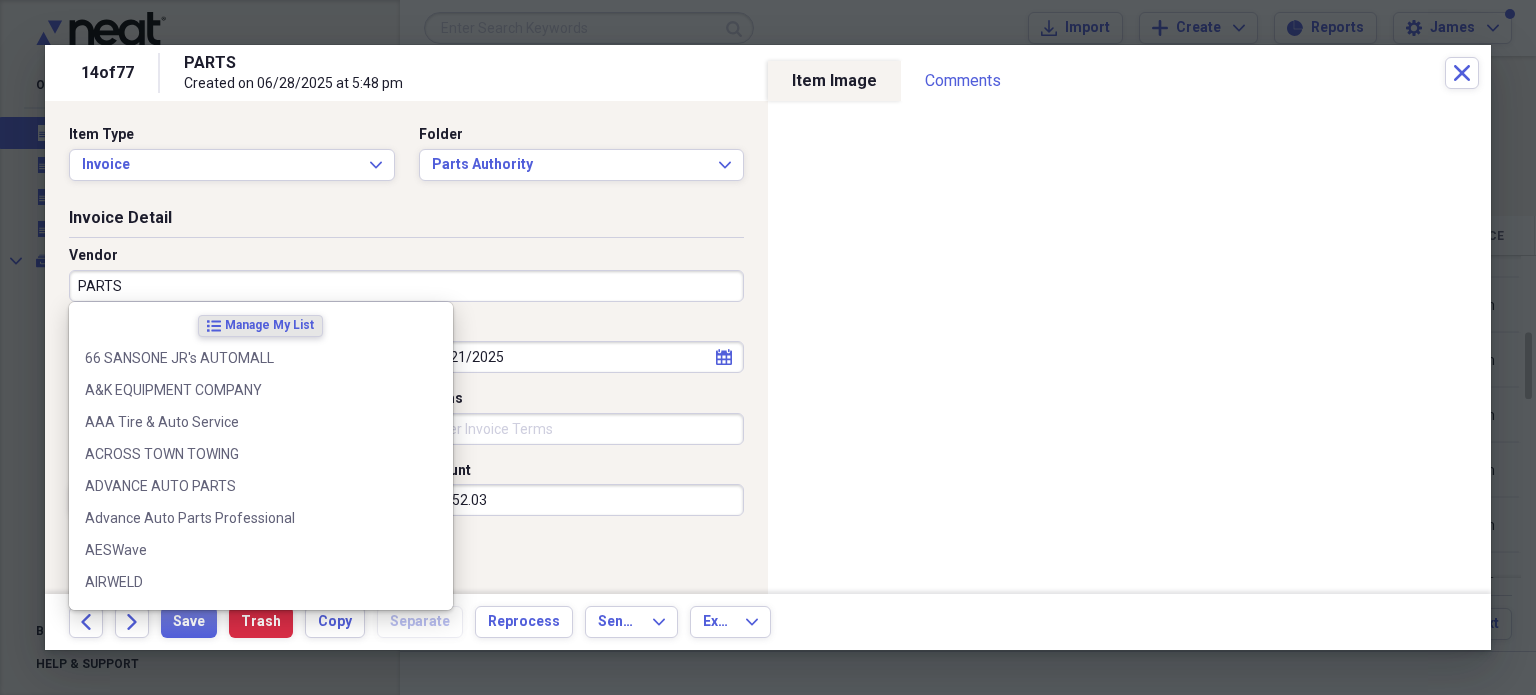 click on "PARTS" at bounding box center (406, 286) 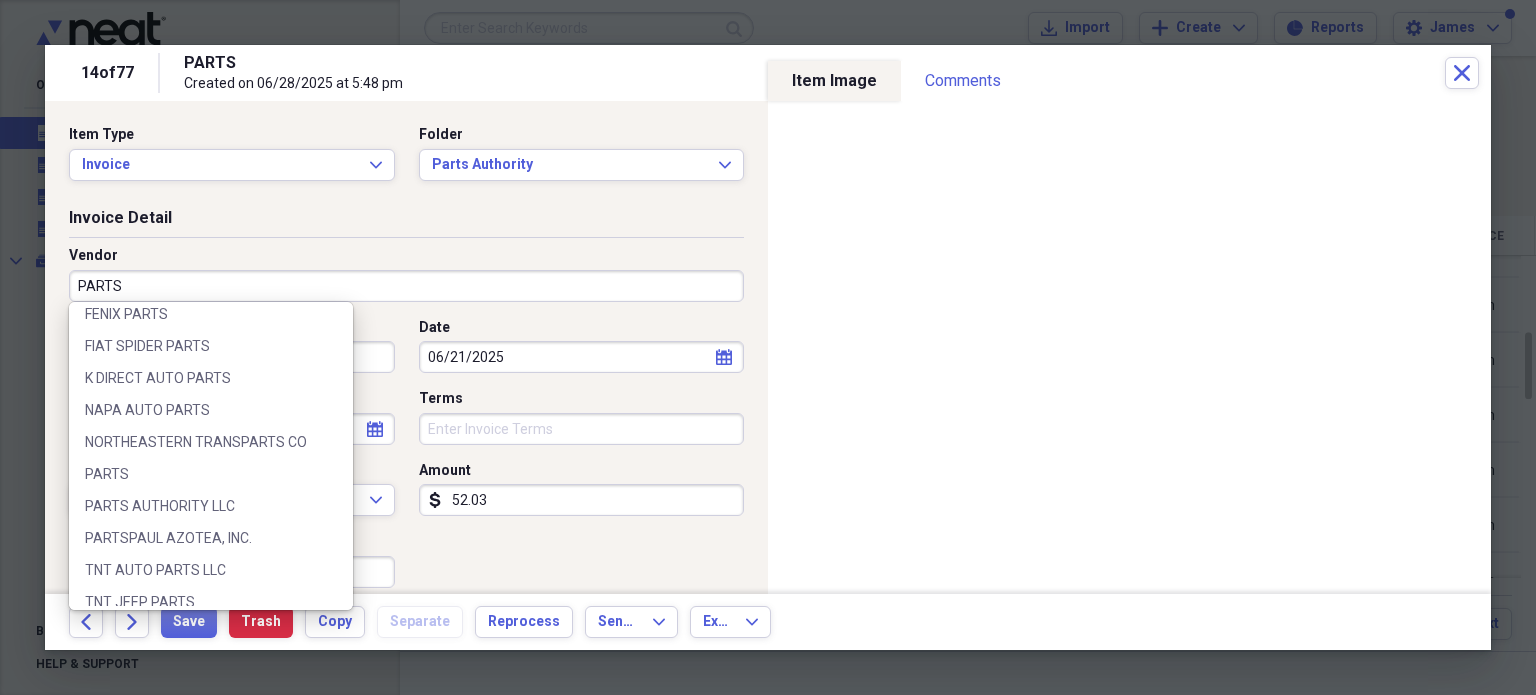 scroll, scrollTop: 348, scrollLeft: 0, axis: vertical 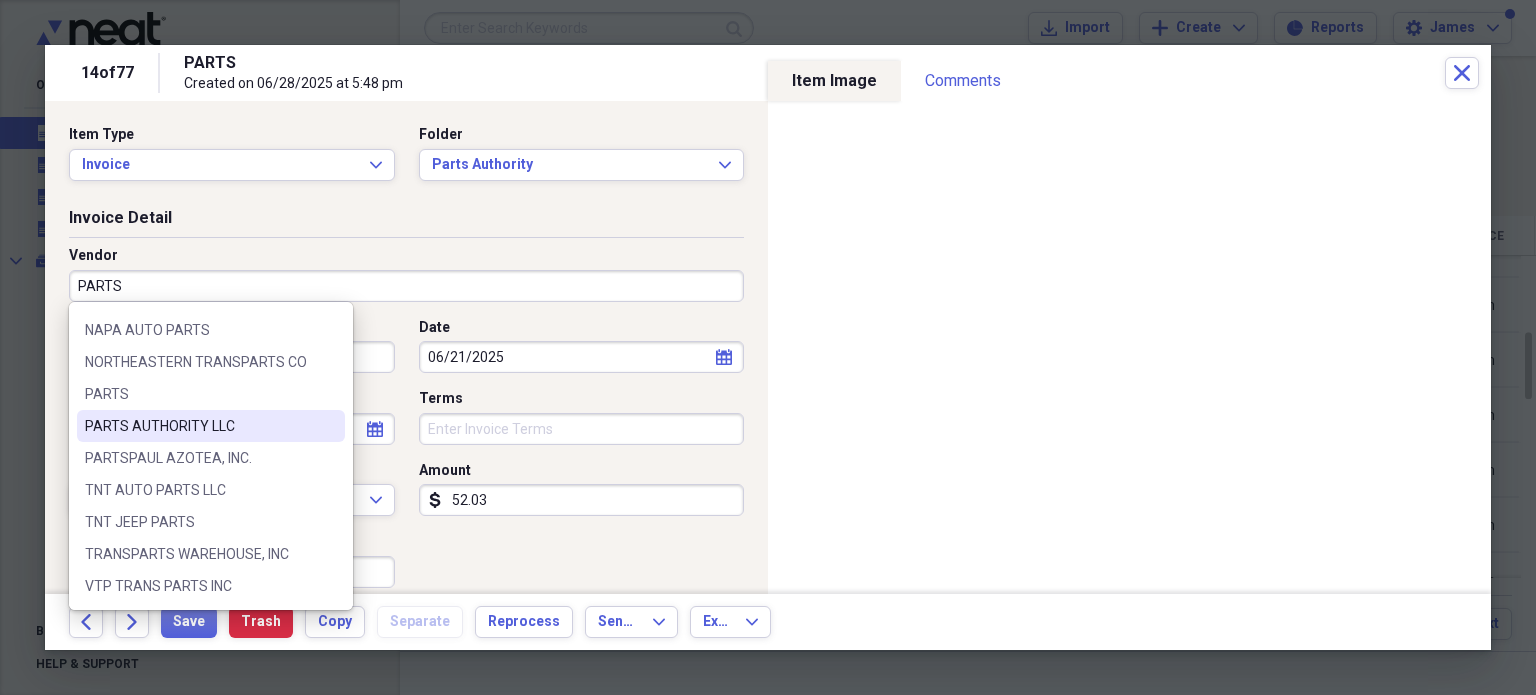 click on "PARTS AUTHORITY LLC" at bounding box center (199, 426) 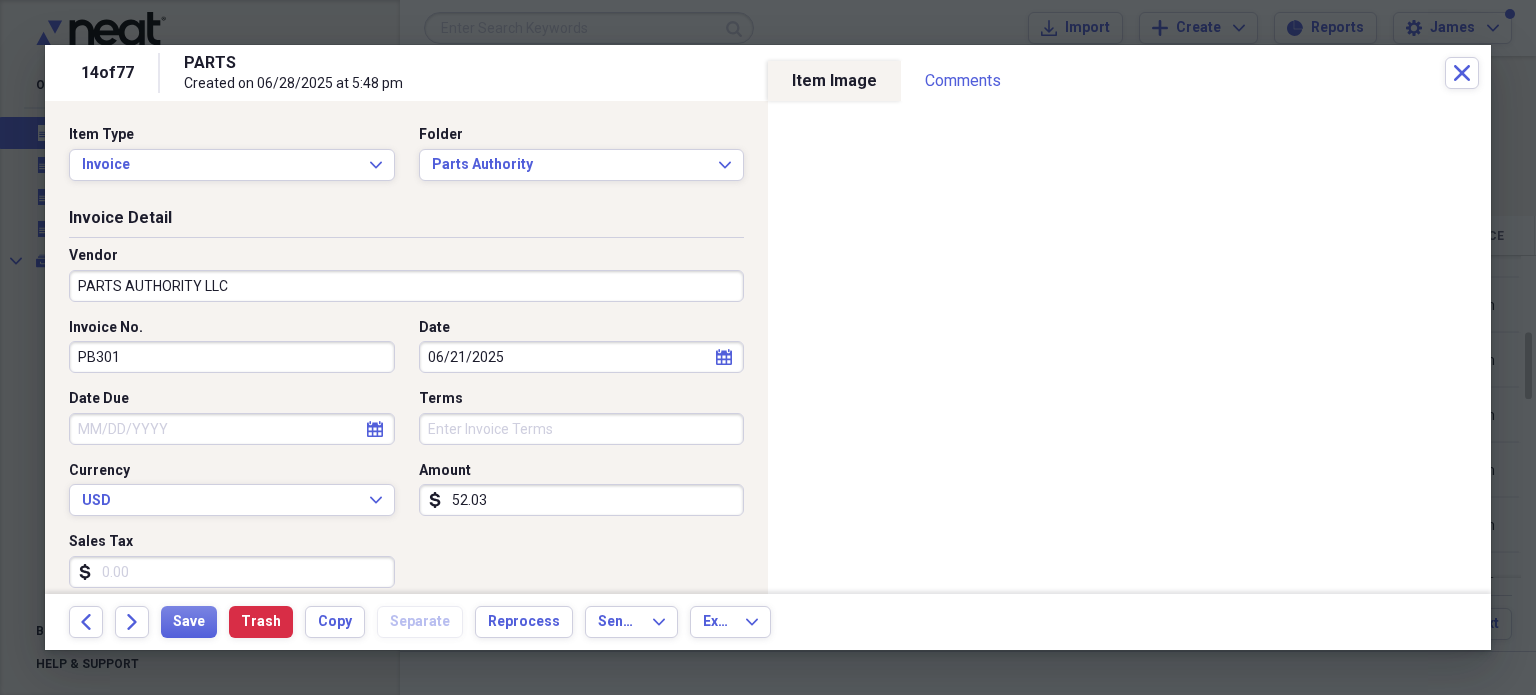 type on "Cost of goods sold" 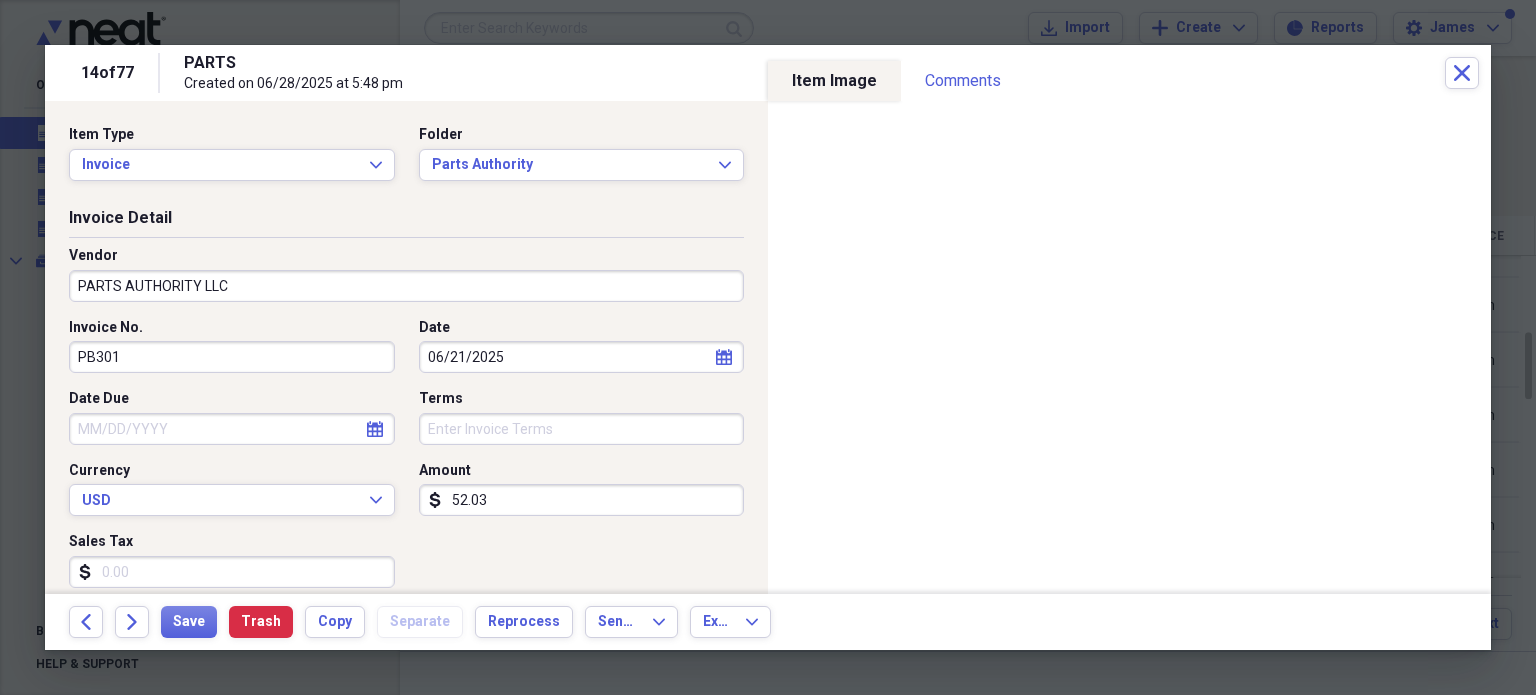 click on "PB301" at bounding box center (232, 357) 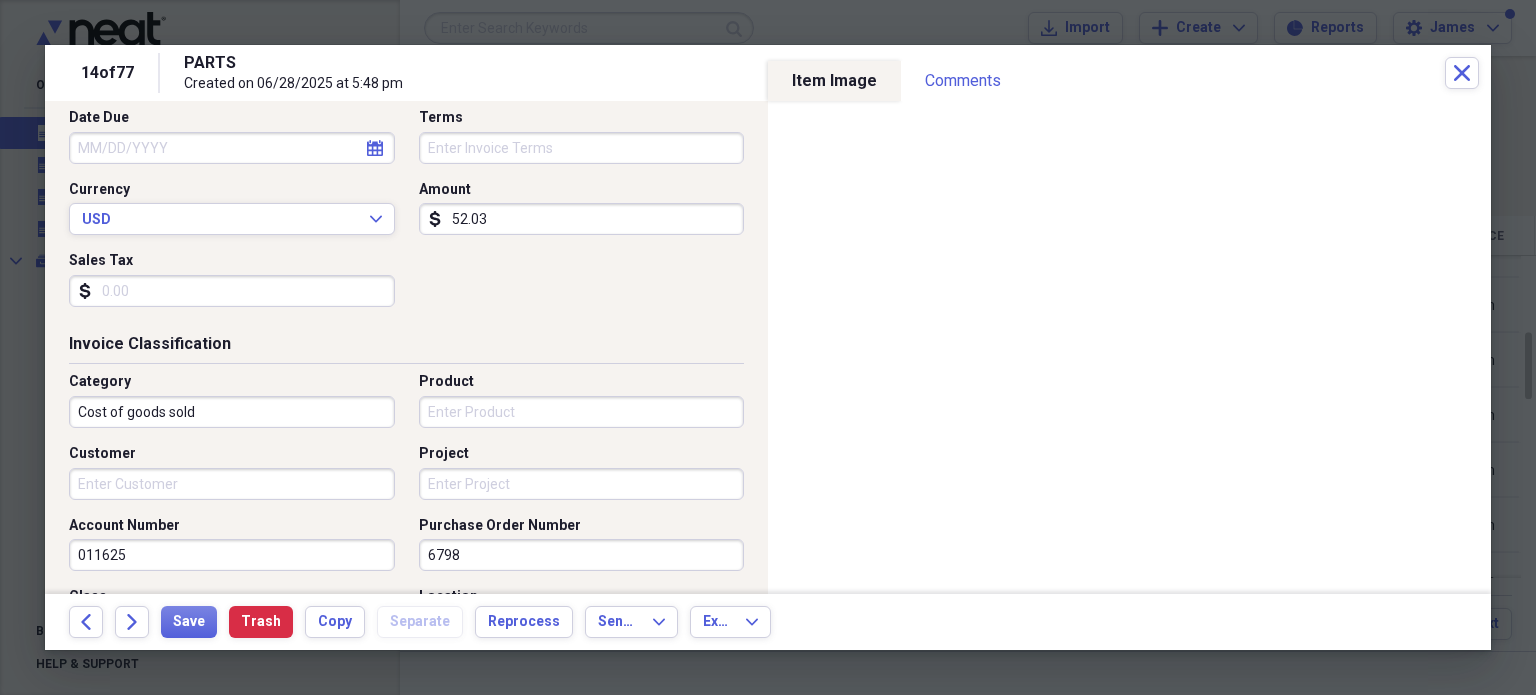scroll, scrollTop: 293, scrollLeft: 0, axis: vertical 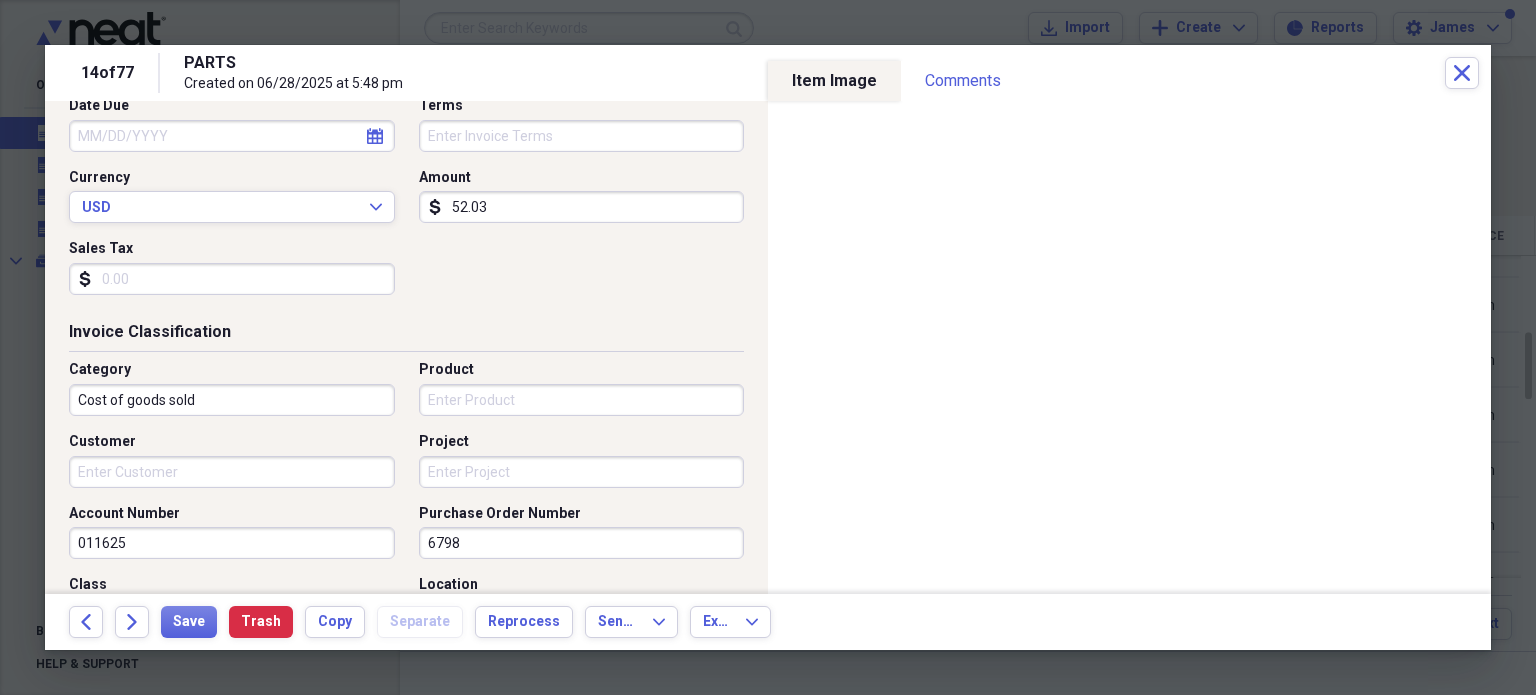 type on "300-688612" 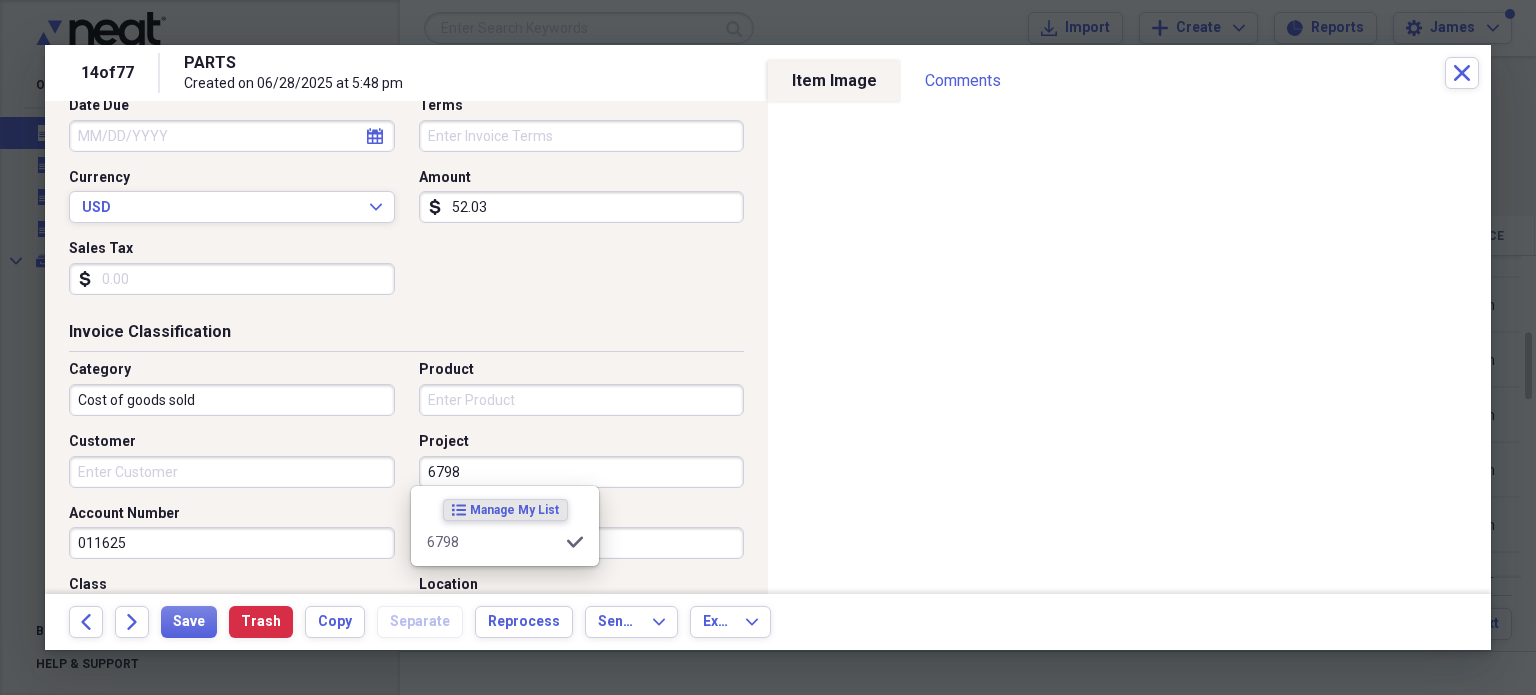 type on "6798" 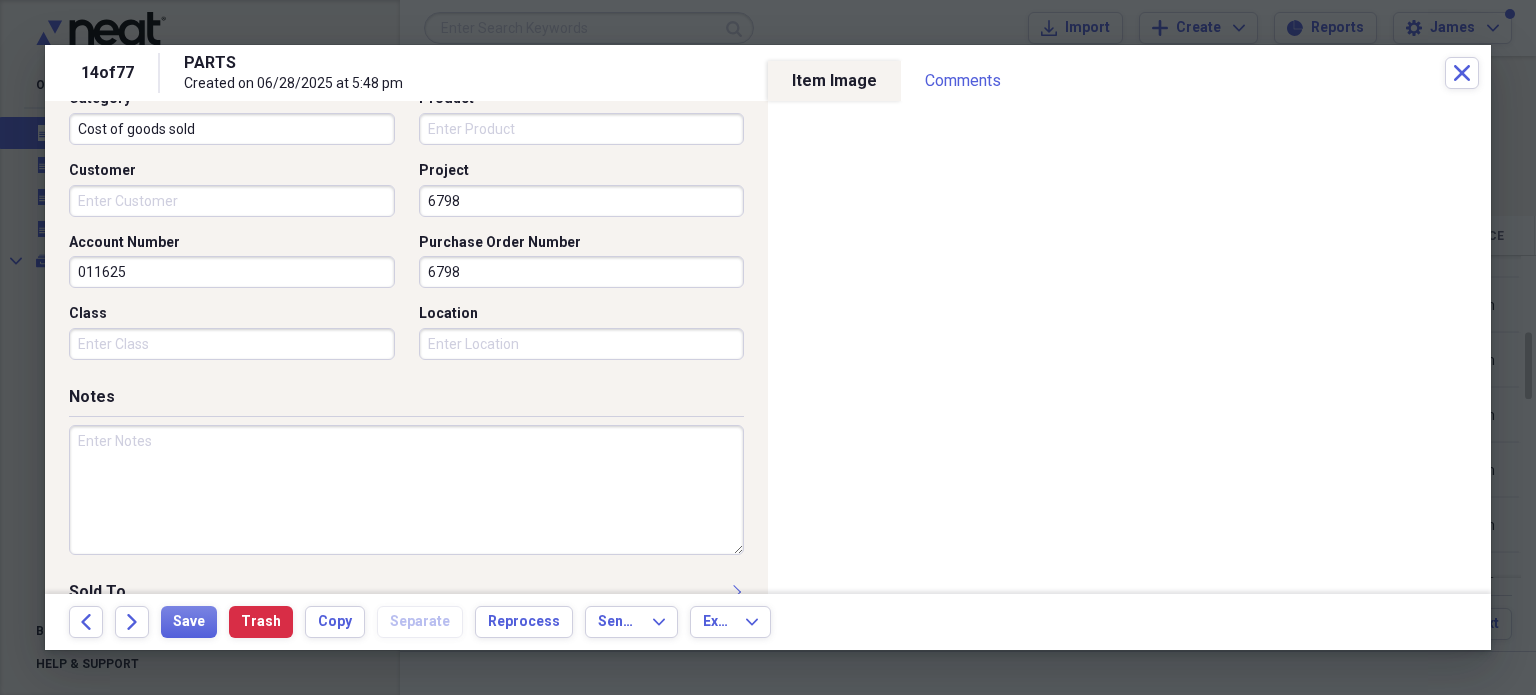 scroll, scrollTop: 598, scrollLeft: 0, axis: vertical 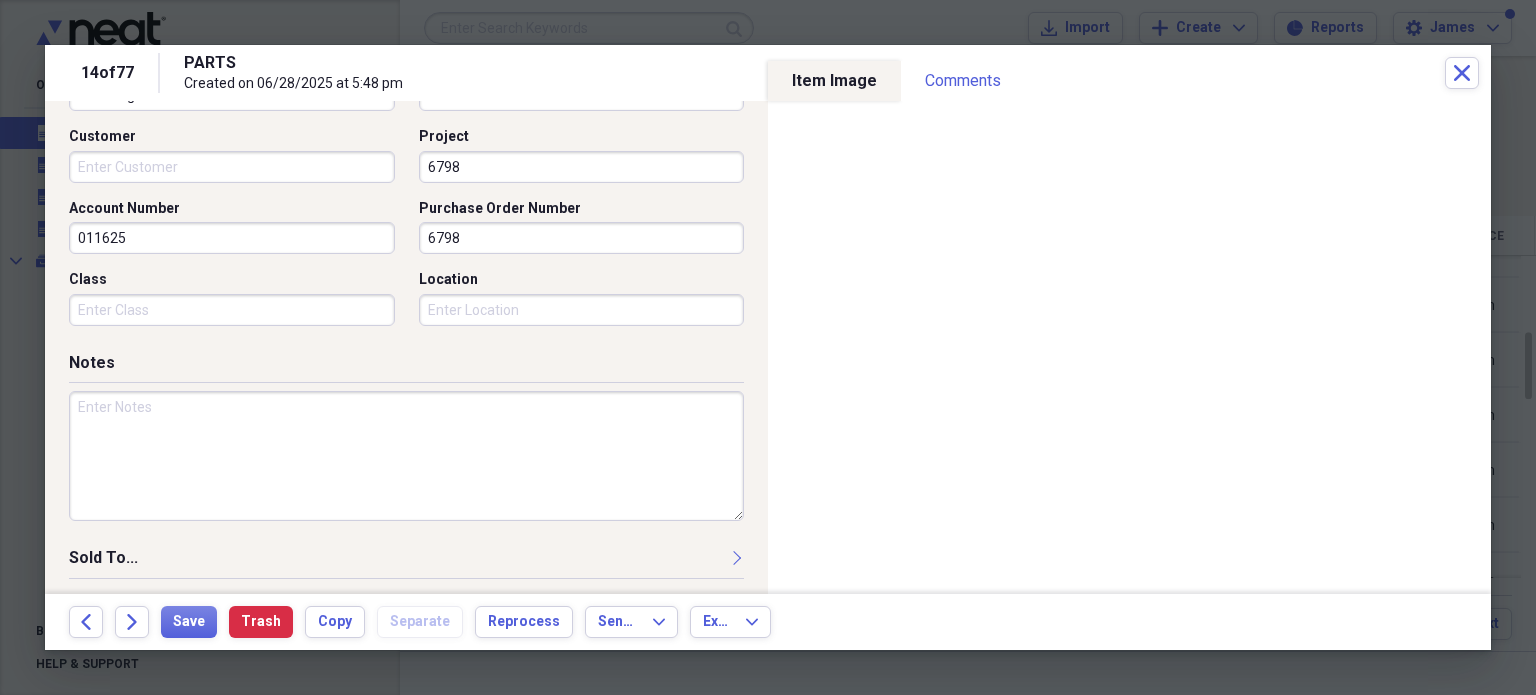 click on "Notes" at bounding box center (406, 449) 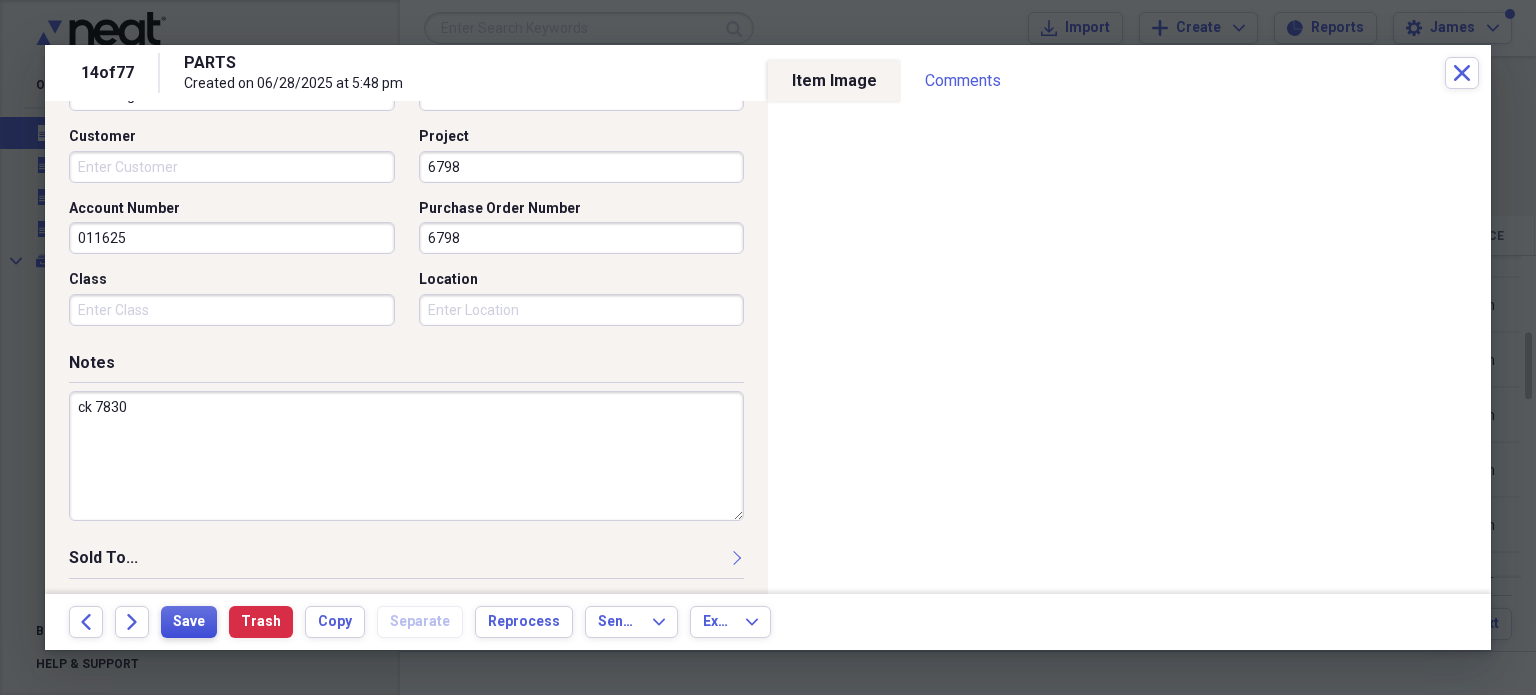 click on "Save" at bounding box center [189, 622] 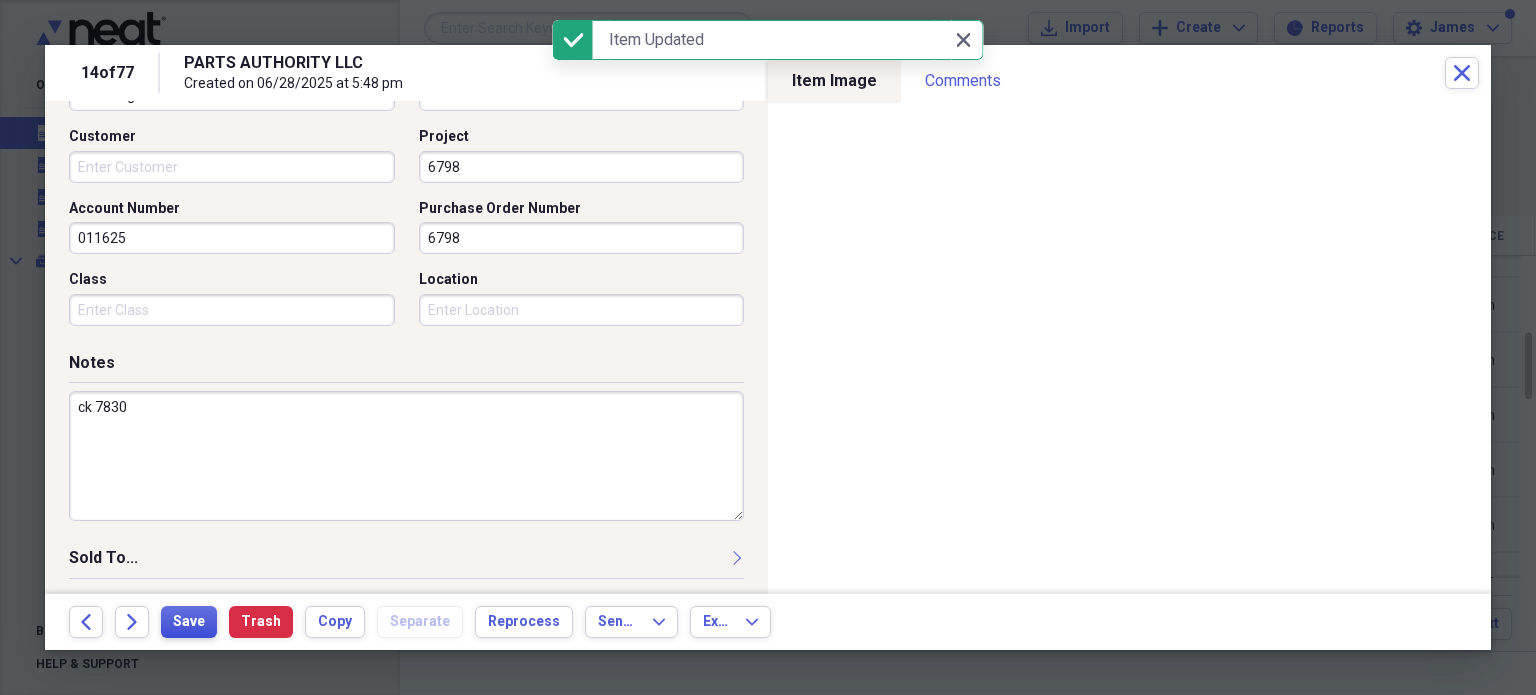 type on "ck 7830" 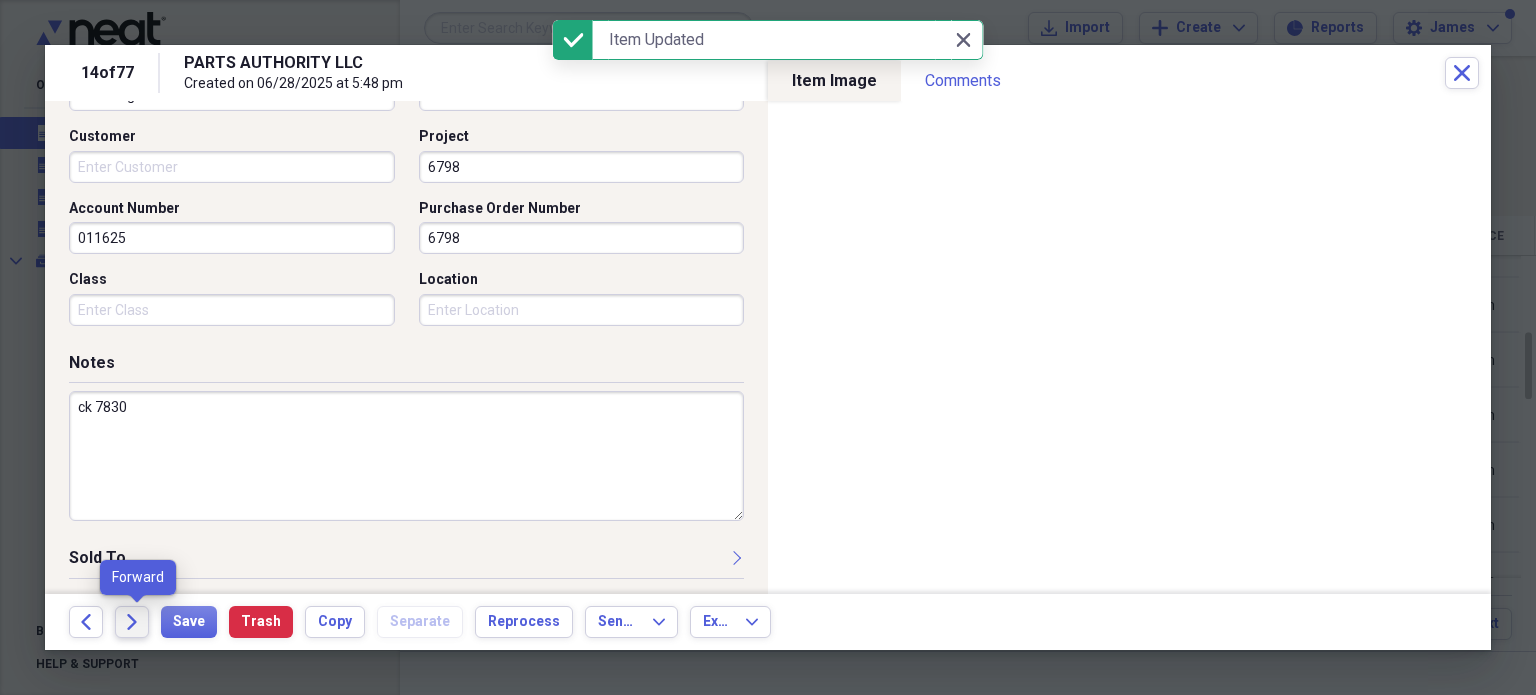 click 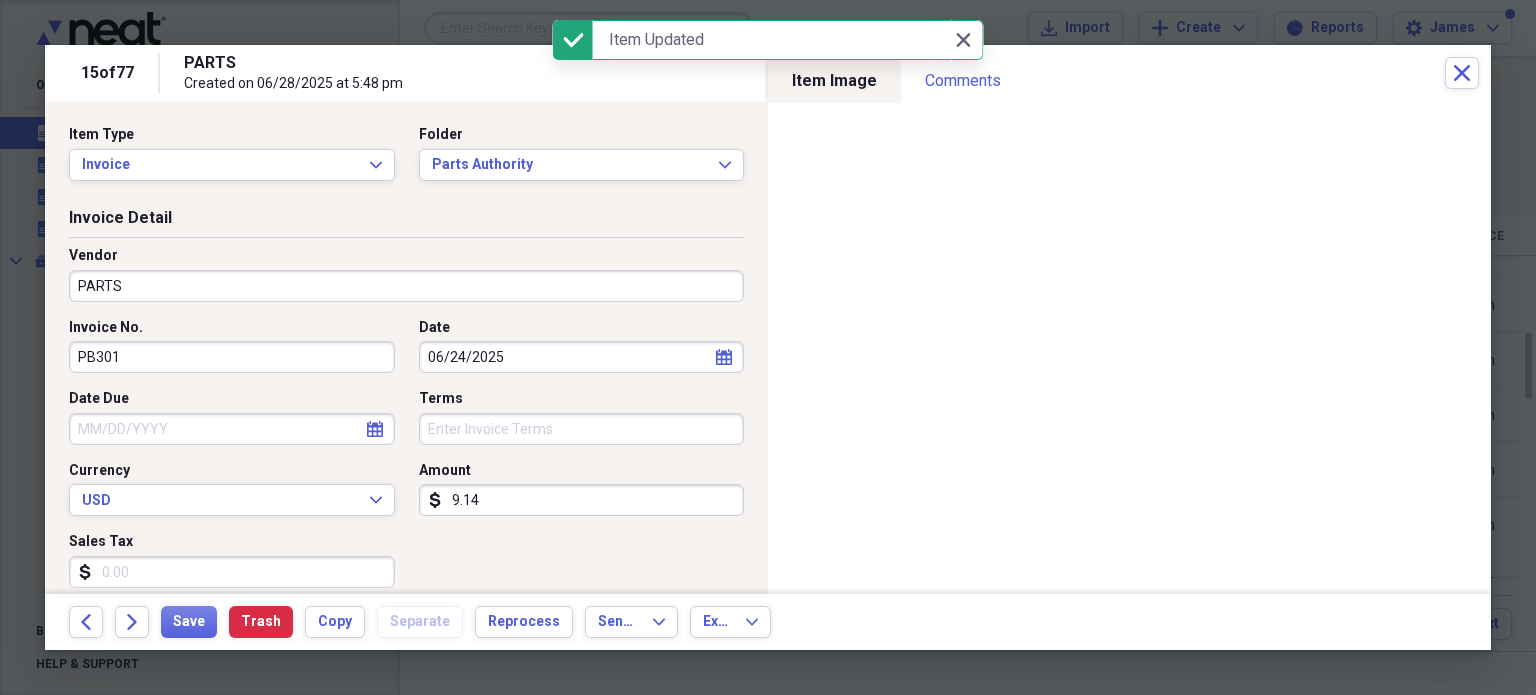 click on "Vendor PARTS" at bounding box center [406, 274] 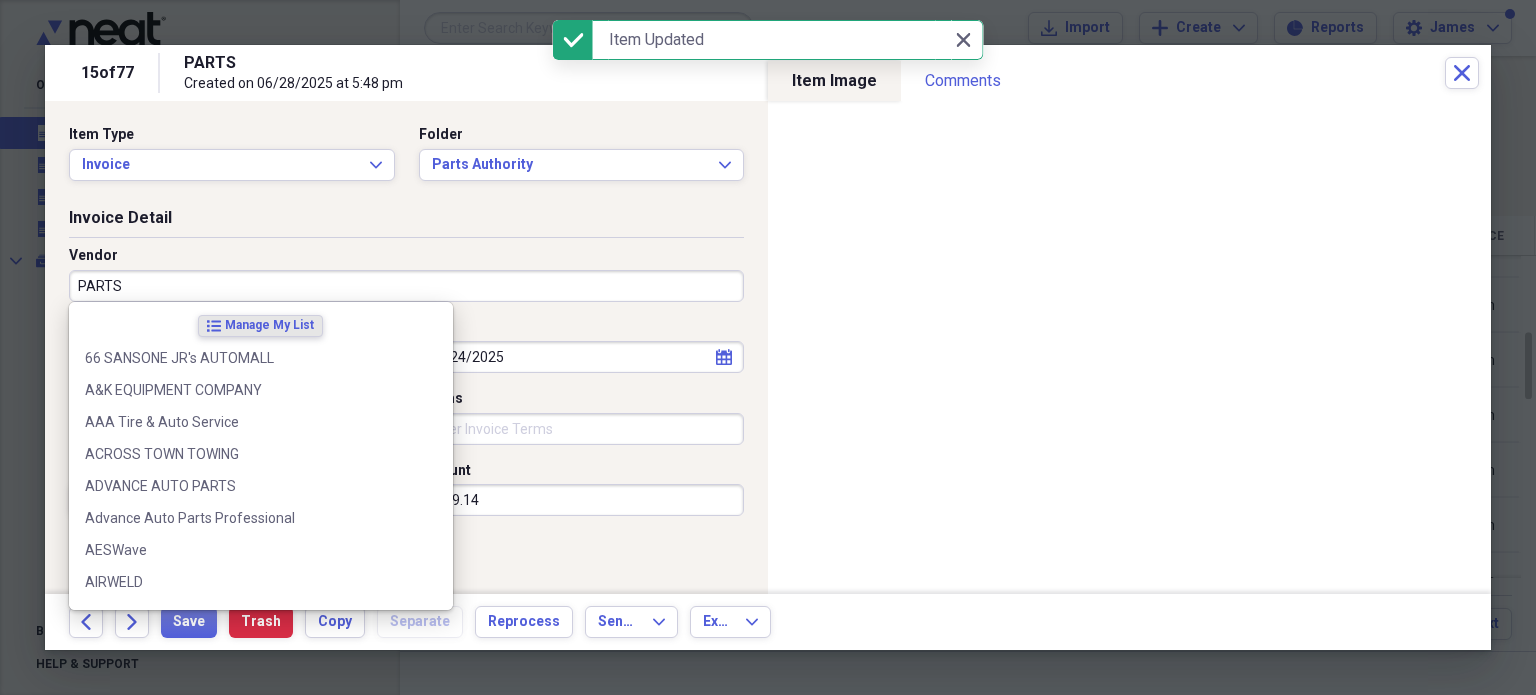 click on "PARTS" at bounding box center (406, 286) 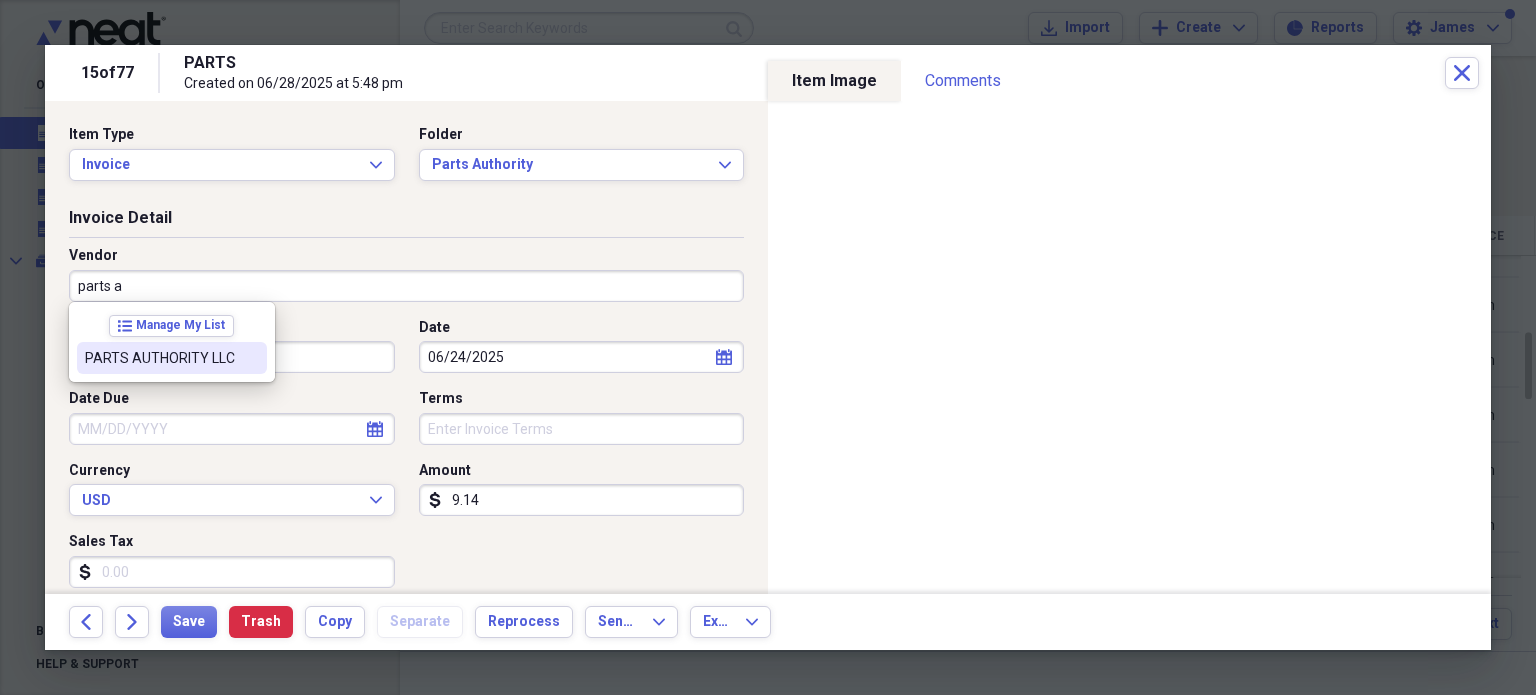 click on "PARTS AUTHORITY LLC" at bounding box center (160, 358) 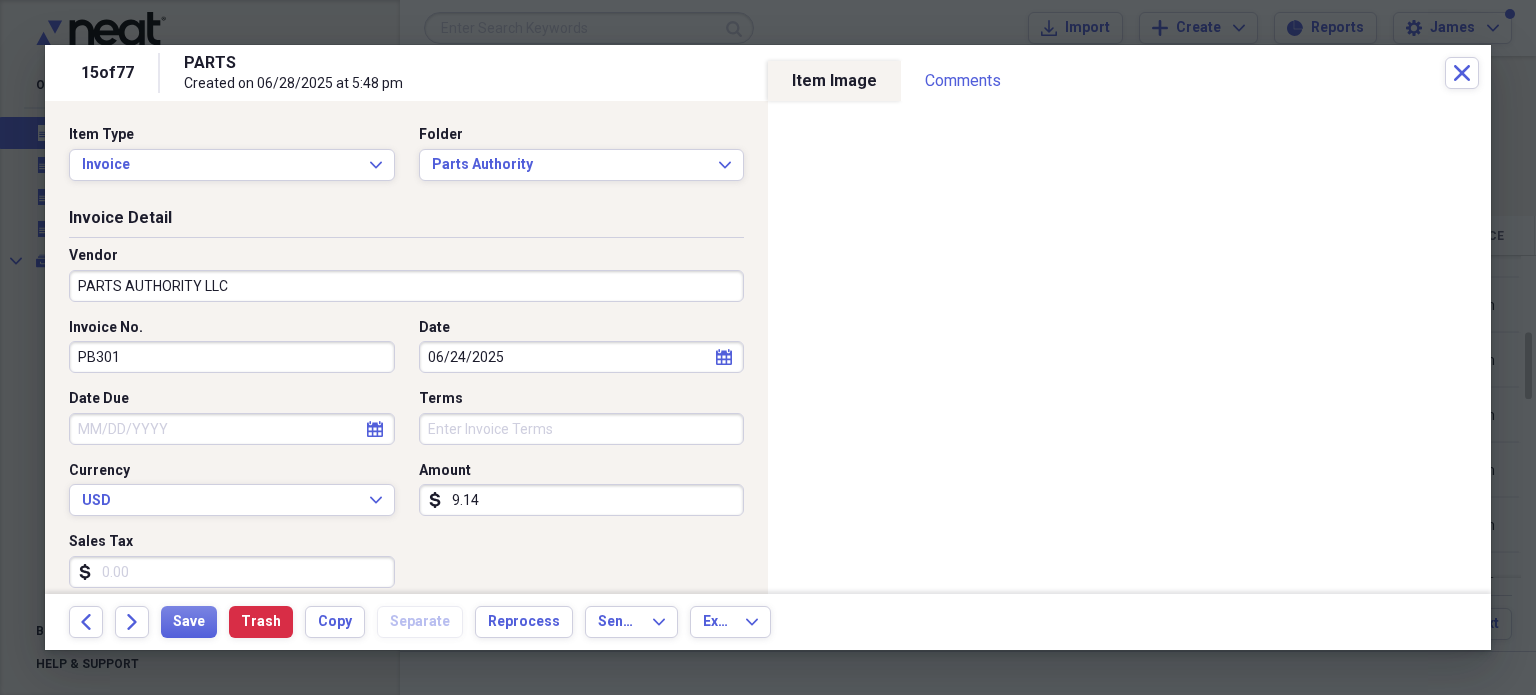 type on "Cost of goods sold" 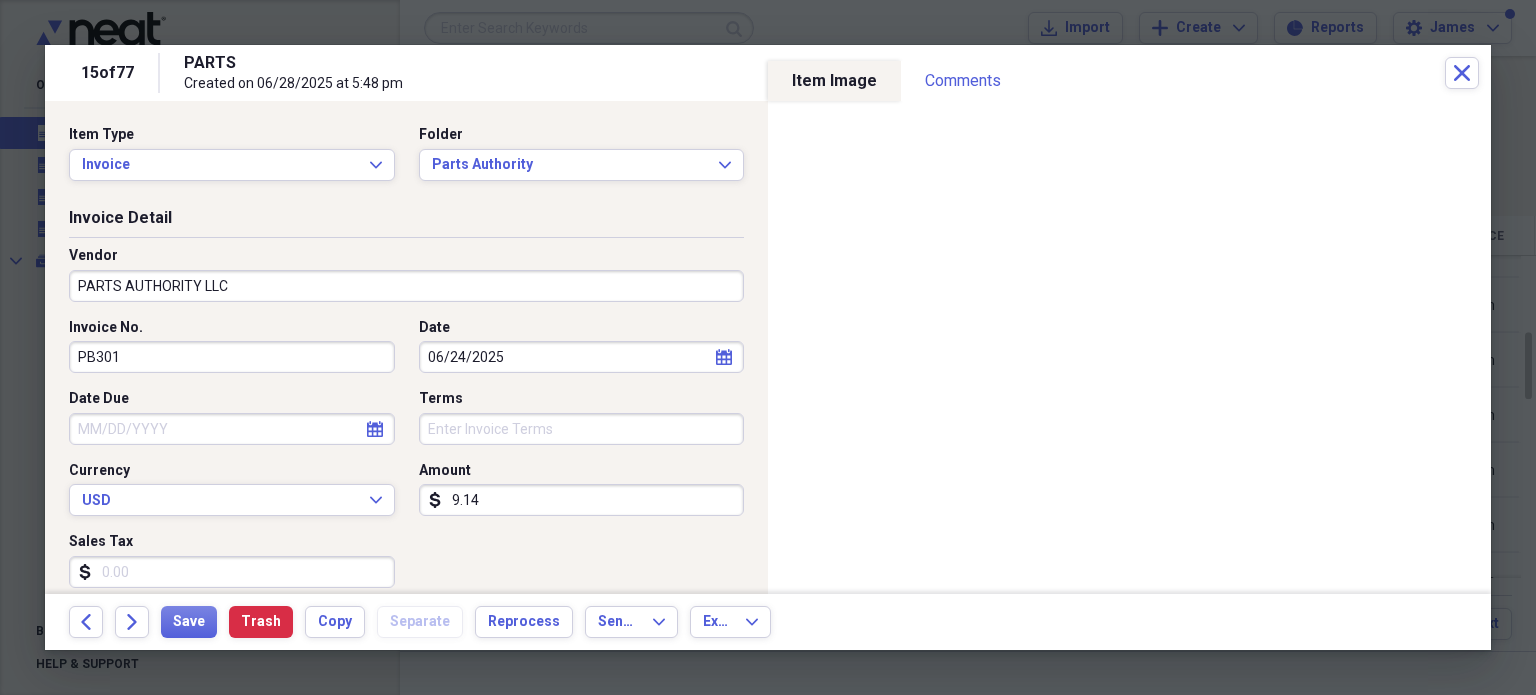 click on "PB301" at bounding box center (232, 357) 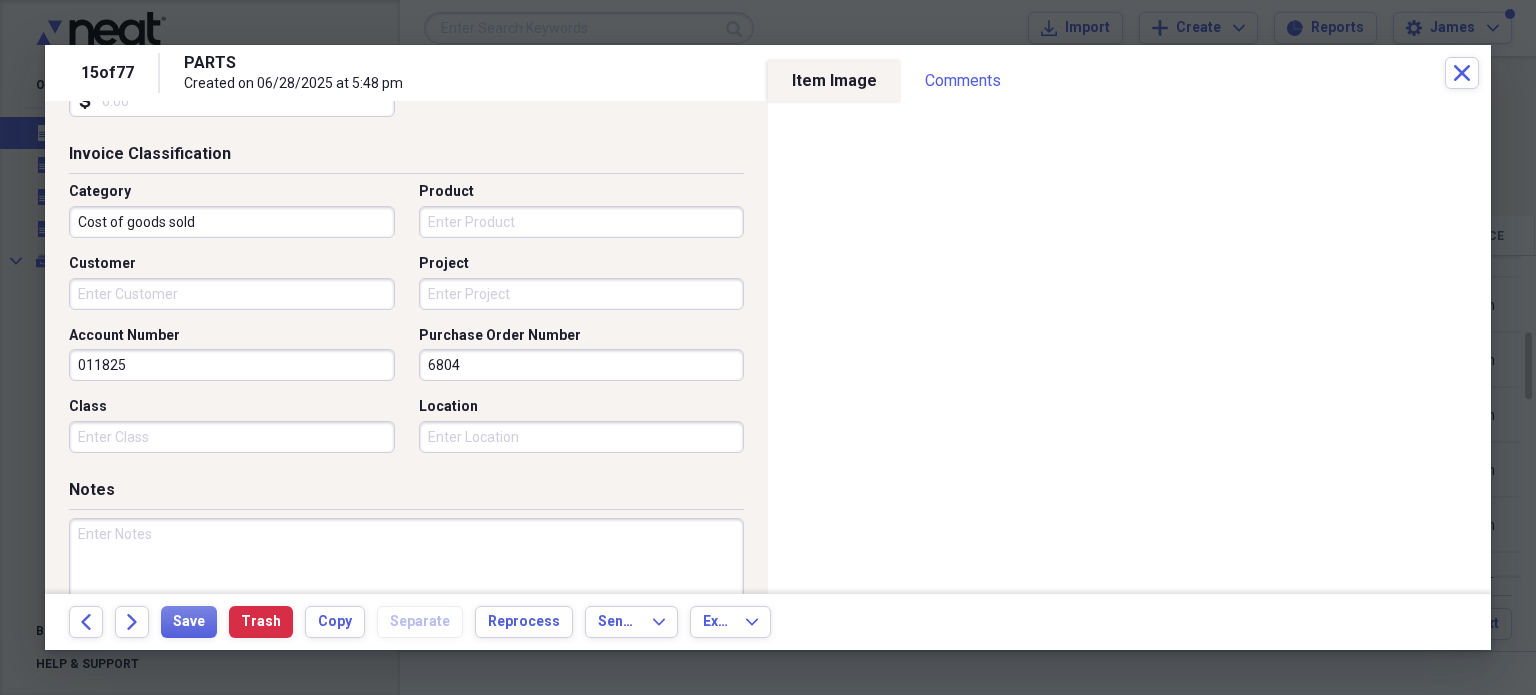 scroll, scrollTop: 450, scrollLeft: 0, axis: vertical 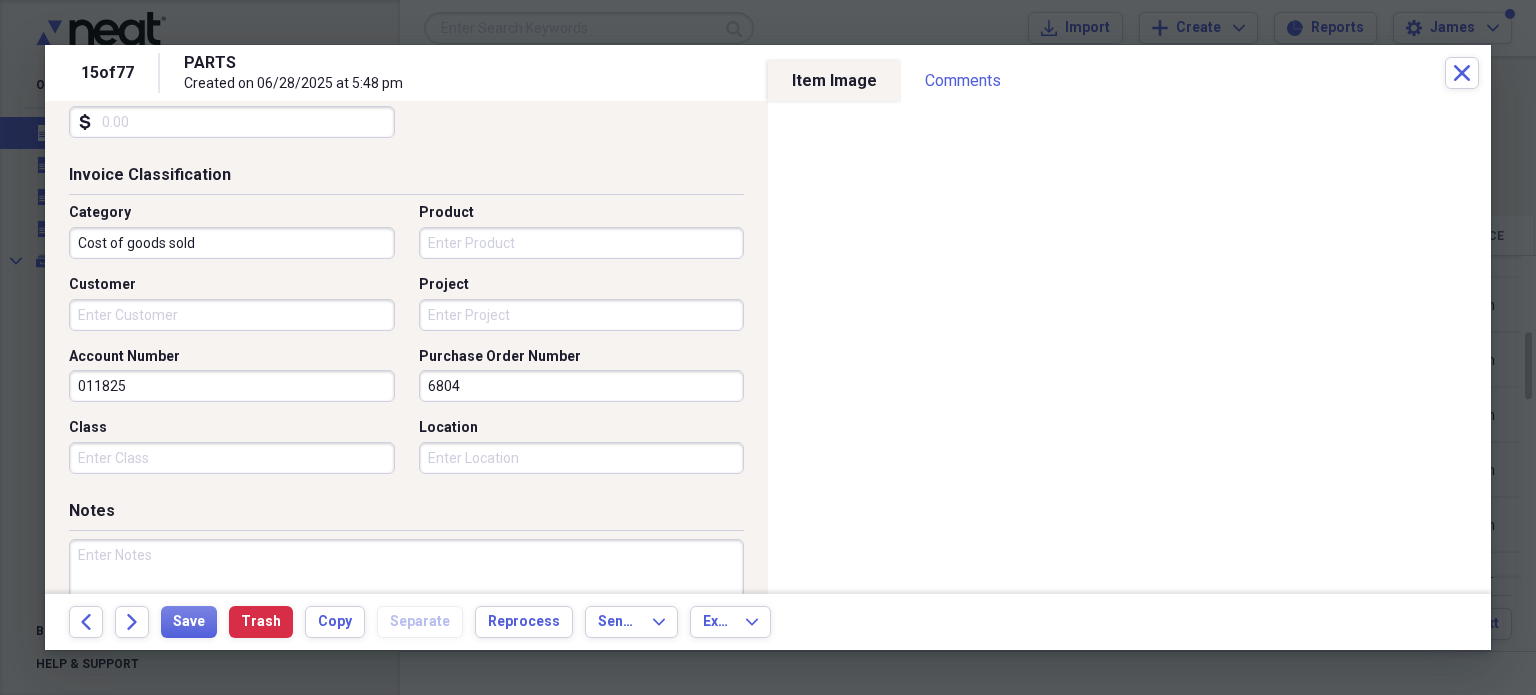 type on "300-689153" 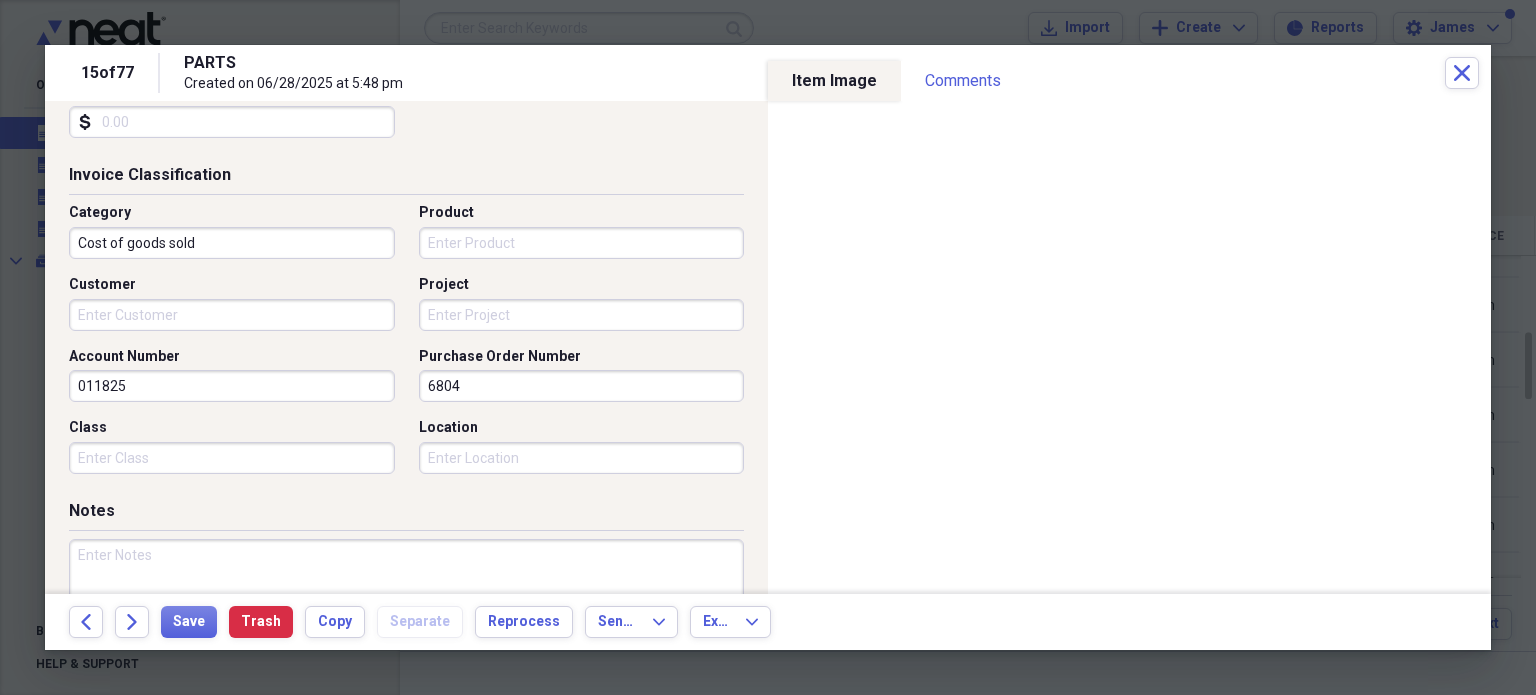 click on "Project" at bounding box center [582, 315] 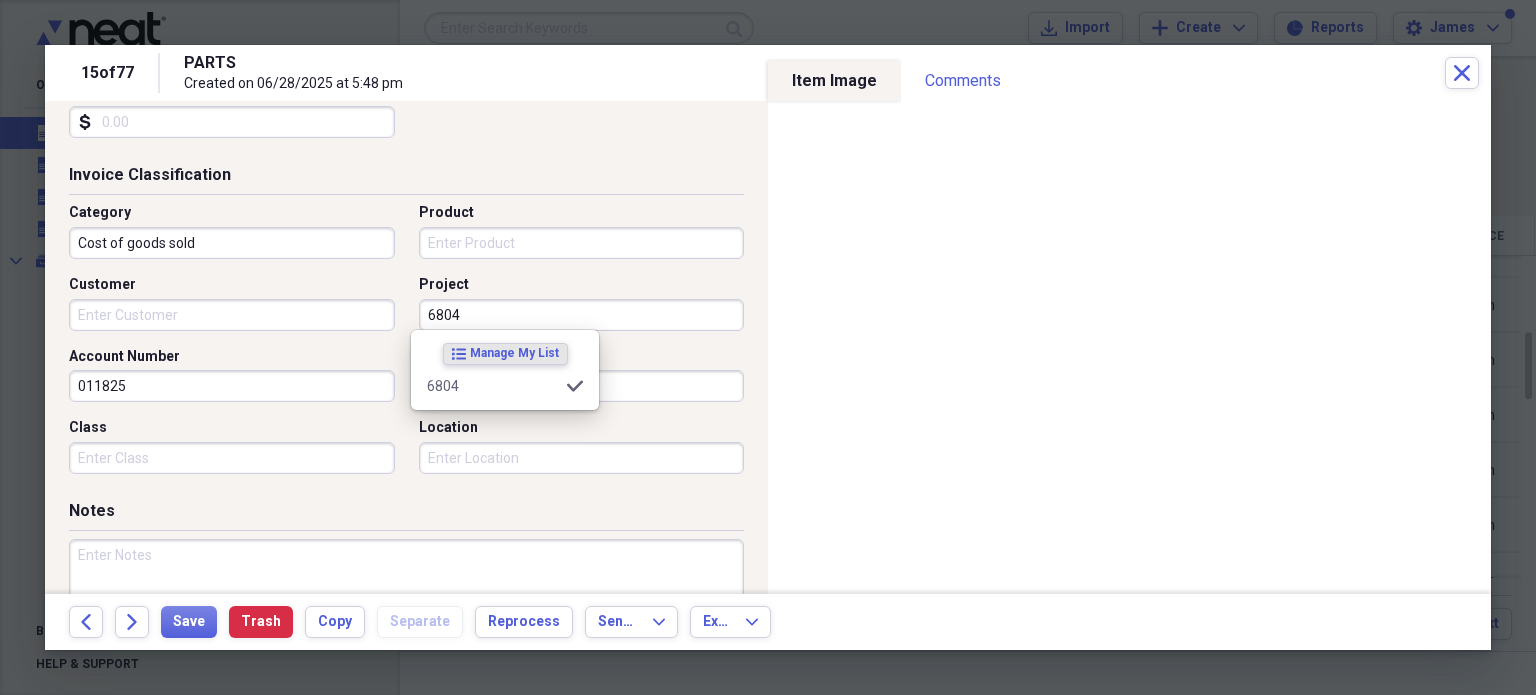 type on "6804" 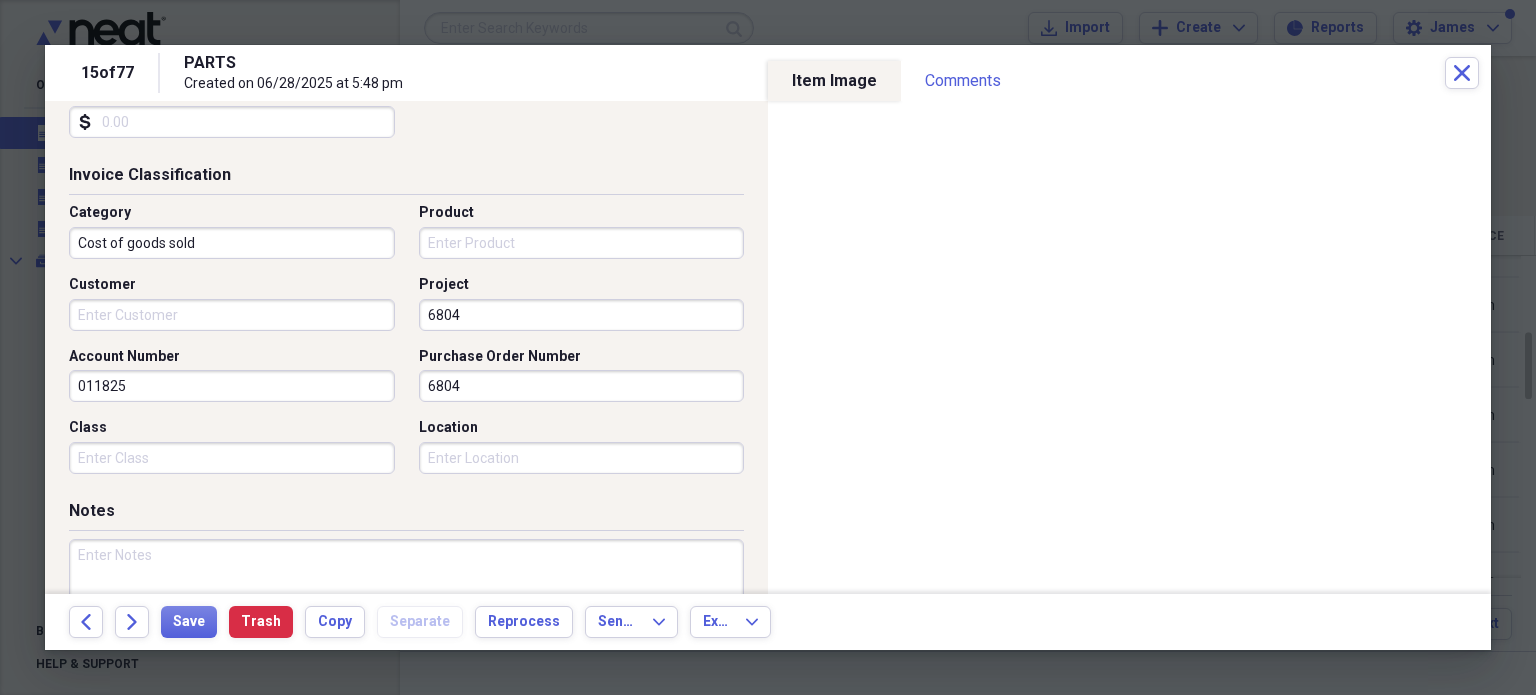 click on "Category Cost of goods sold Product Customer Project 6804 Account Number 011825 Purchase Order Number 6804 Class Location" at bounding box center [406, 346] 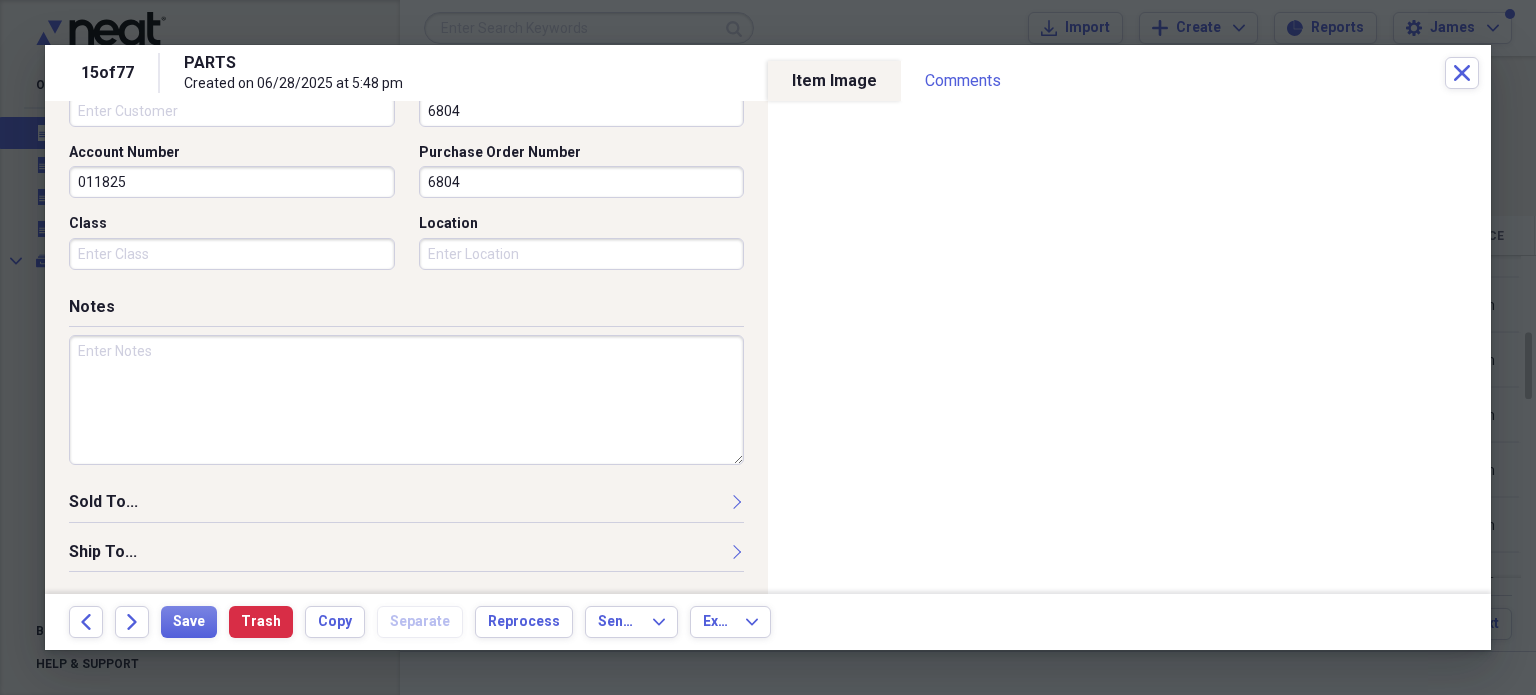 scroll, scrollTop: 663, scrollLeft: 0, axis: vertical 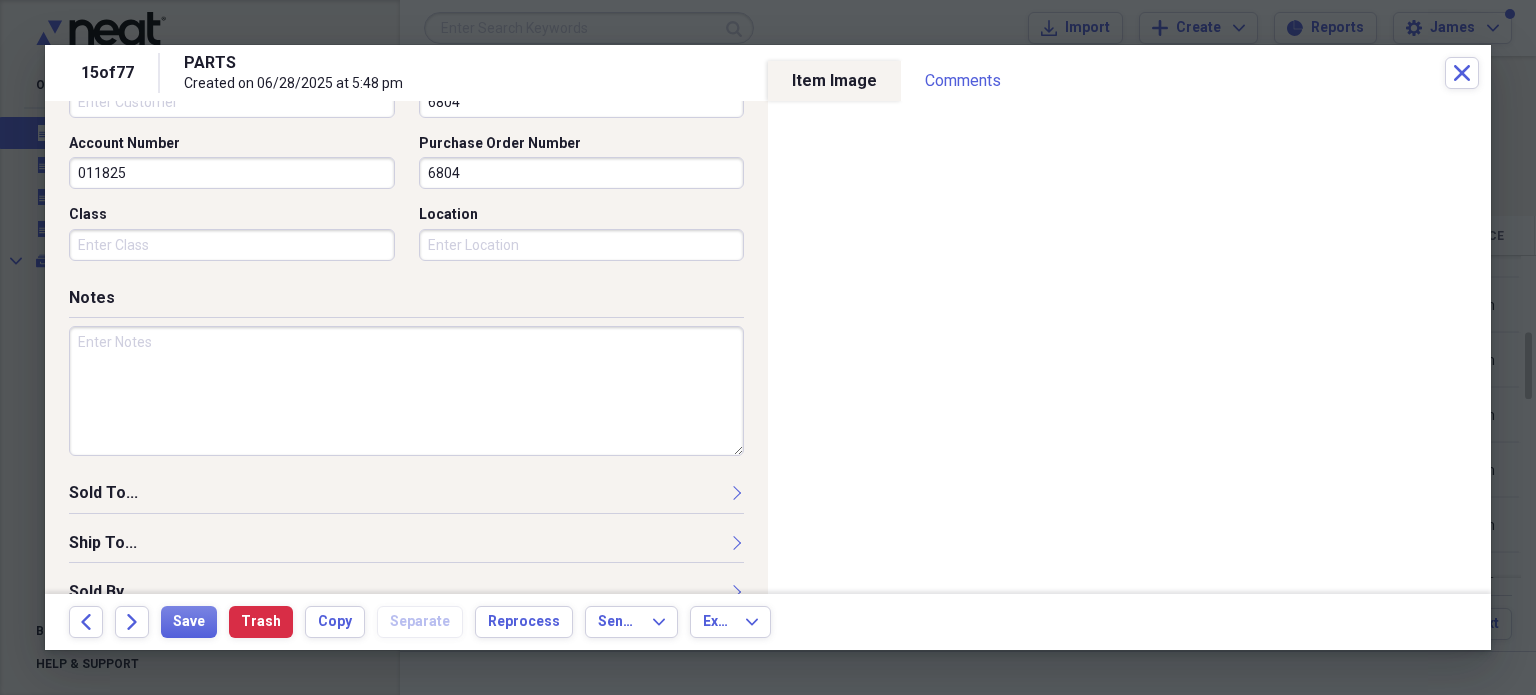 click on "011825" at bounding box center [232, 173] 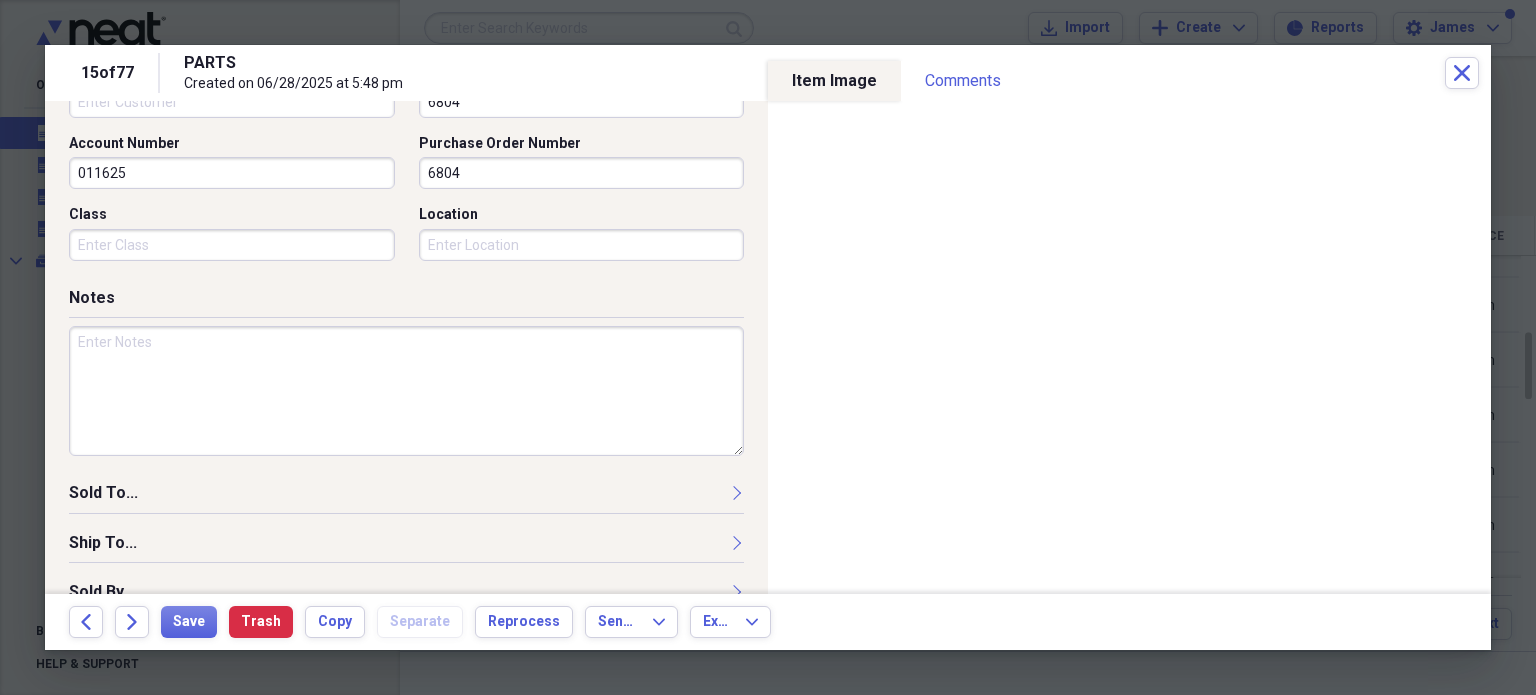 type on "011625" 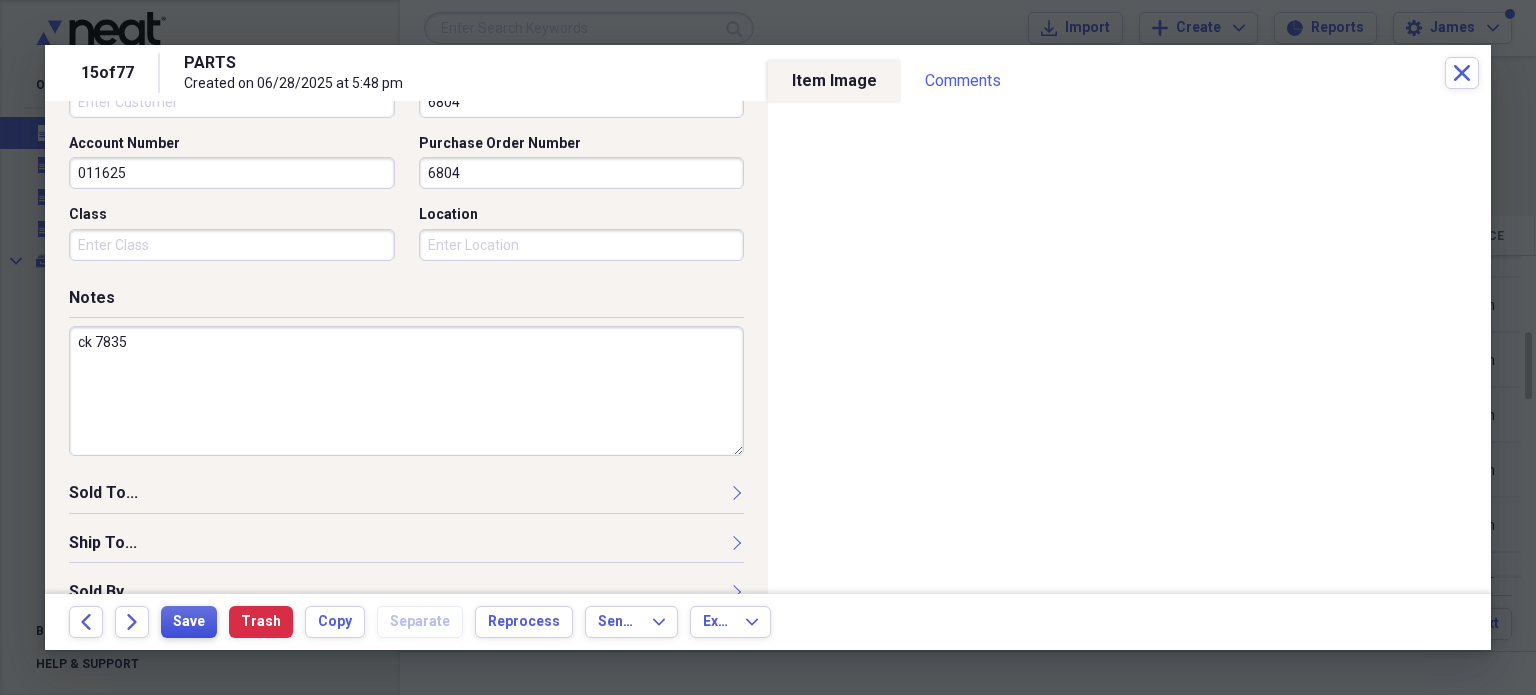 type on "ck 7835" 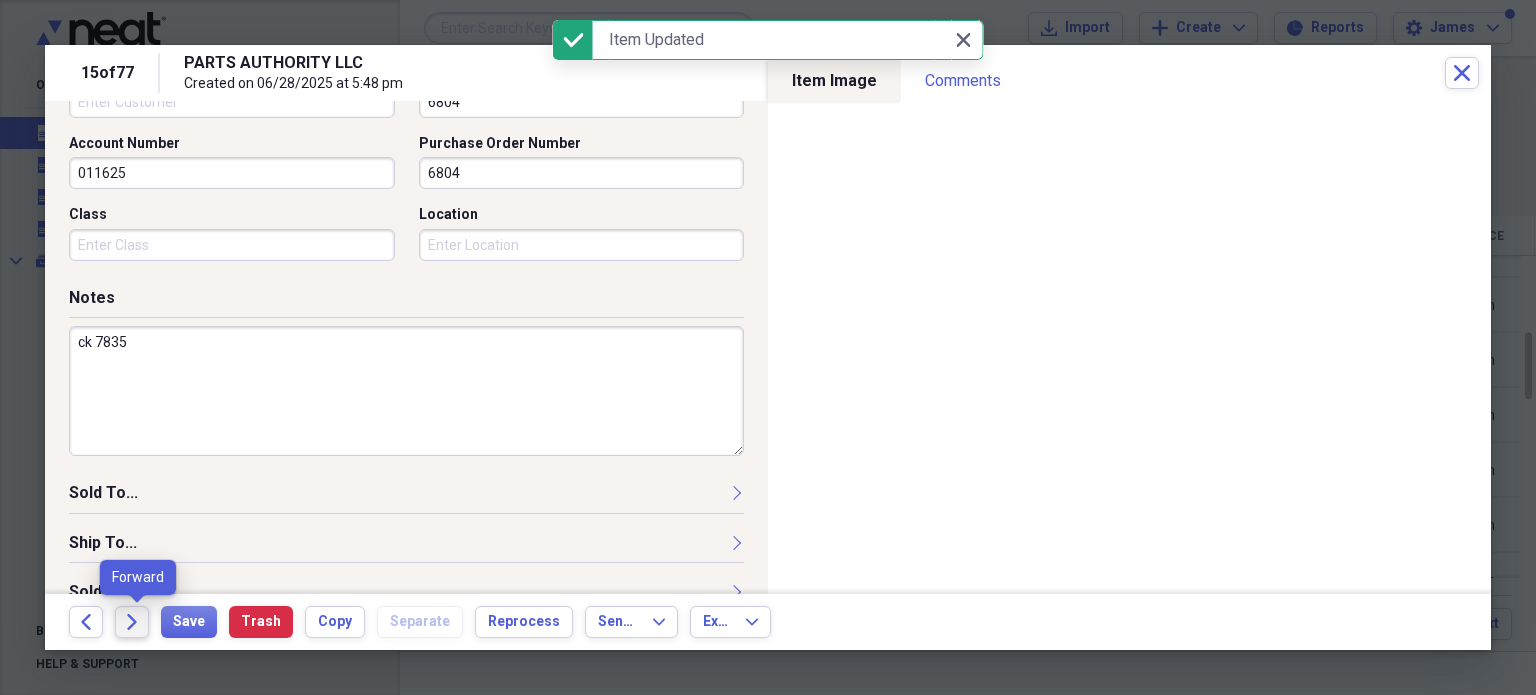 click on "Forward" 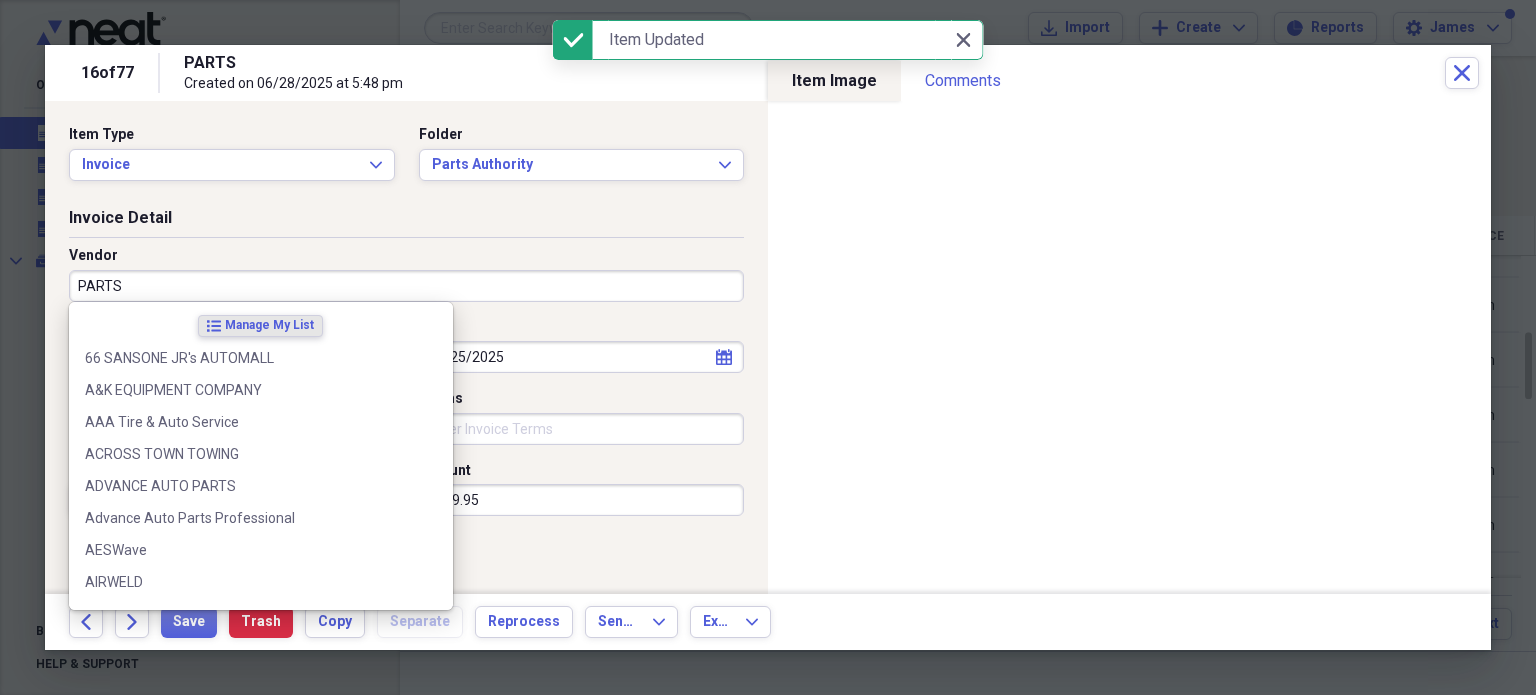 click on "PARTS" at bounding box center (406, 286) 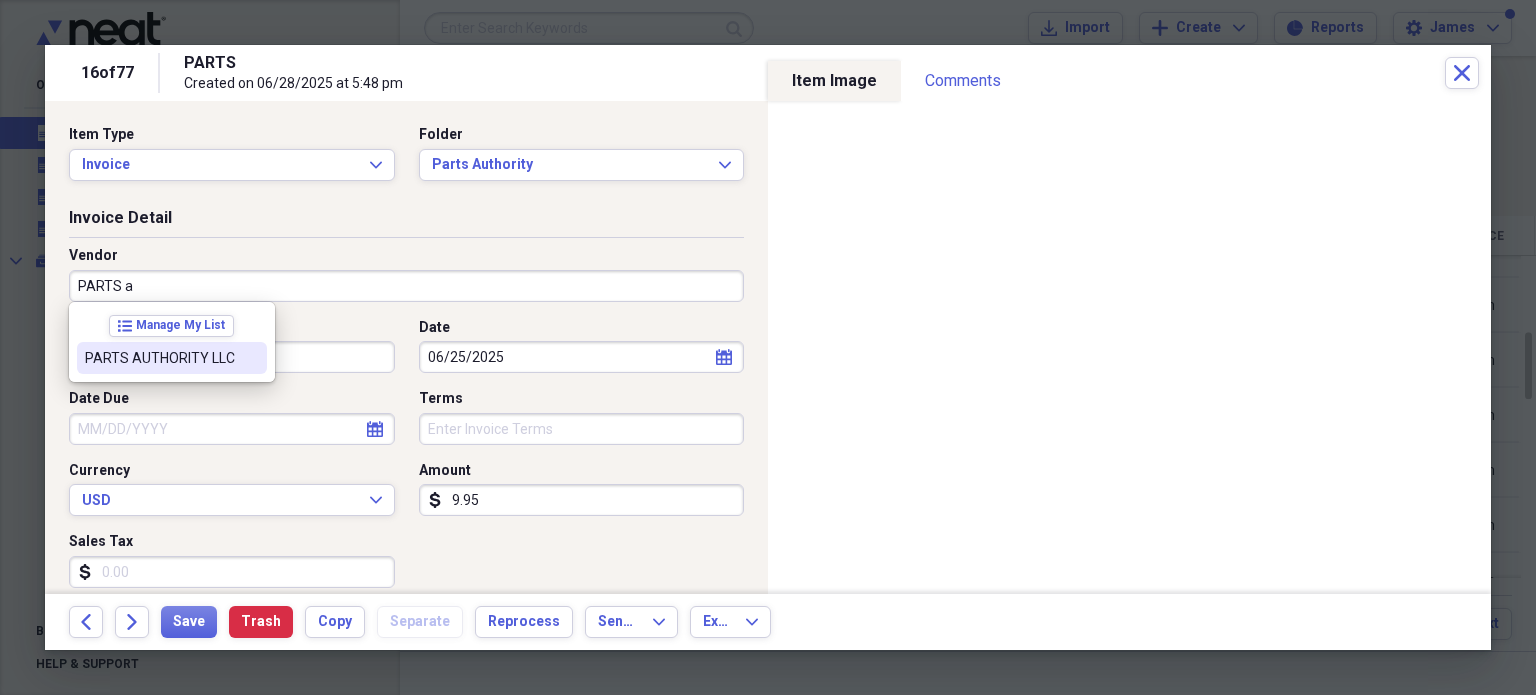 click on "PARTS AUTHORITY LLC" at bounding box center (172, 358) 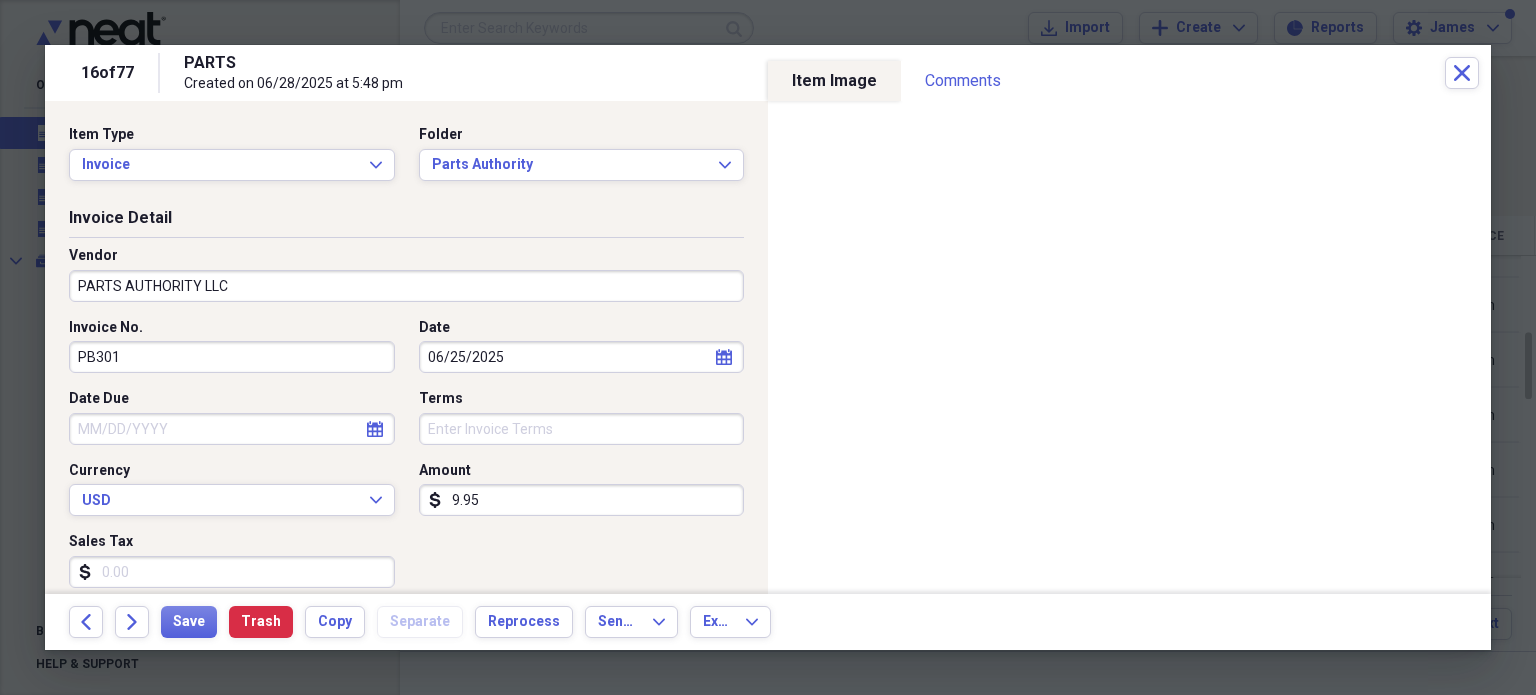 type on "Cost of goods sold" 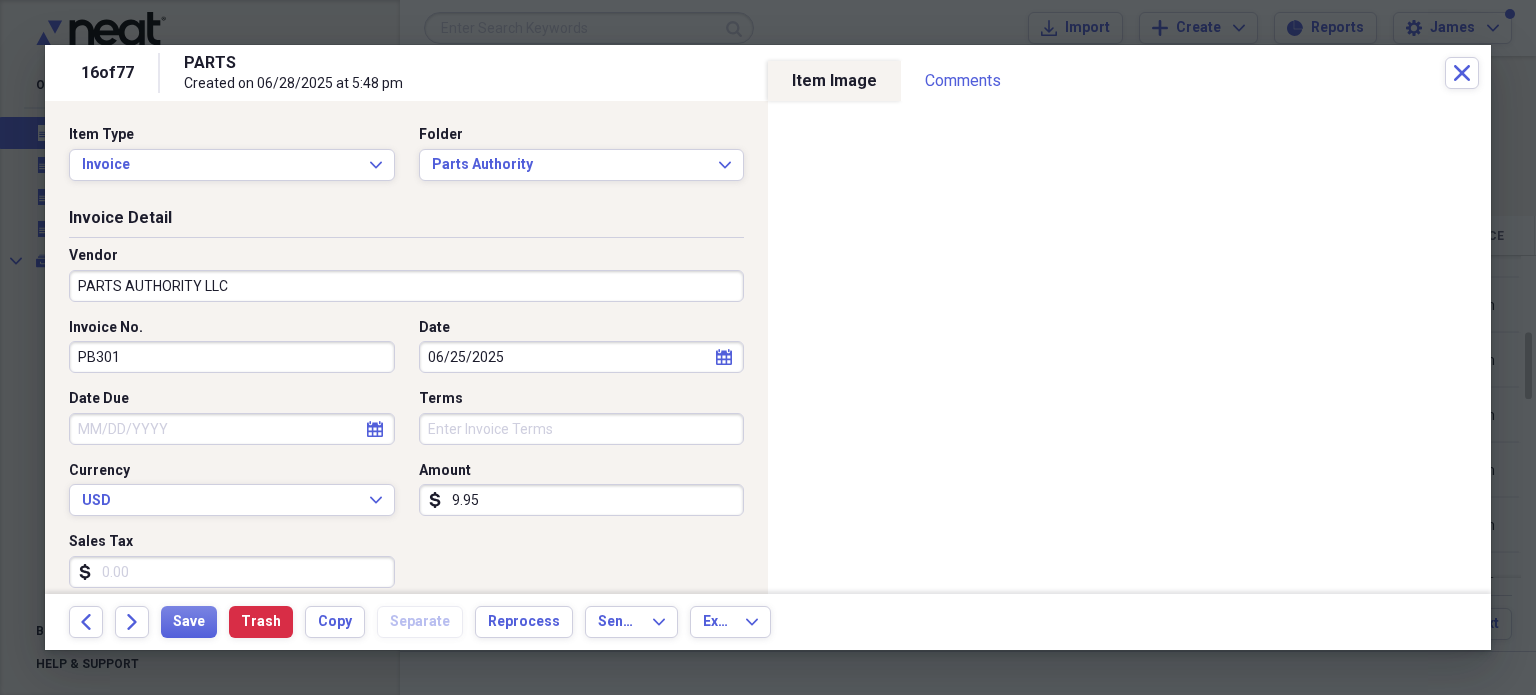 click on "PB301" at bounding box center [232, 357] 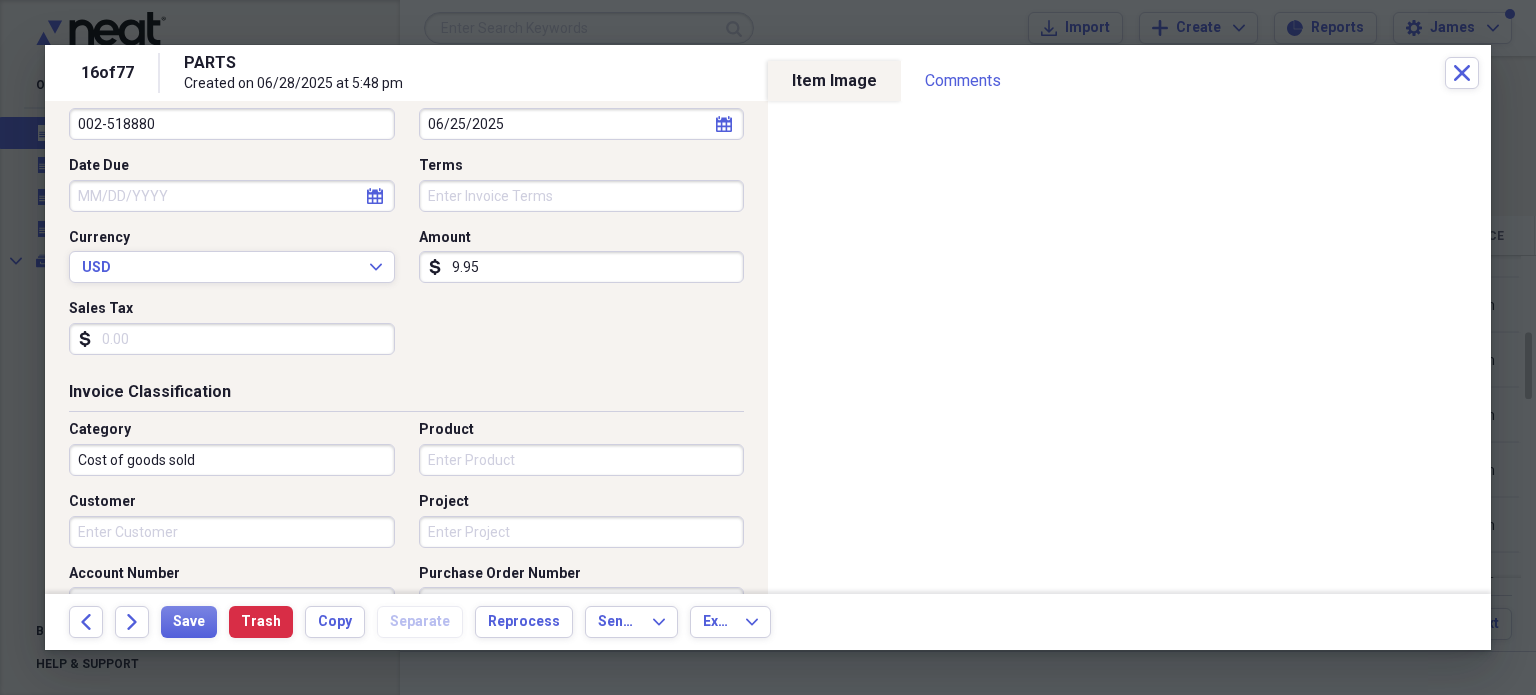 scroll, scrollTop: 298, scrollLeft: 0, axis: vertical 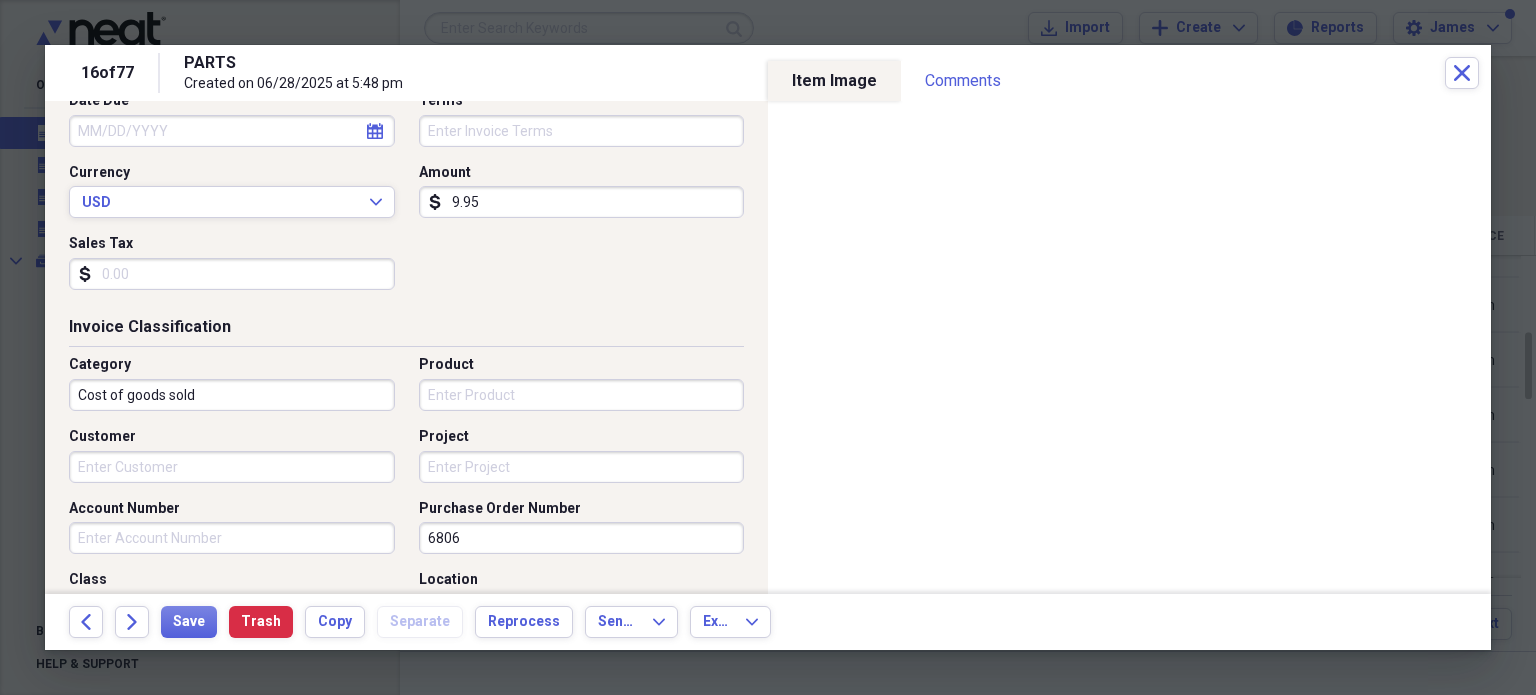 type on "002-518880" 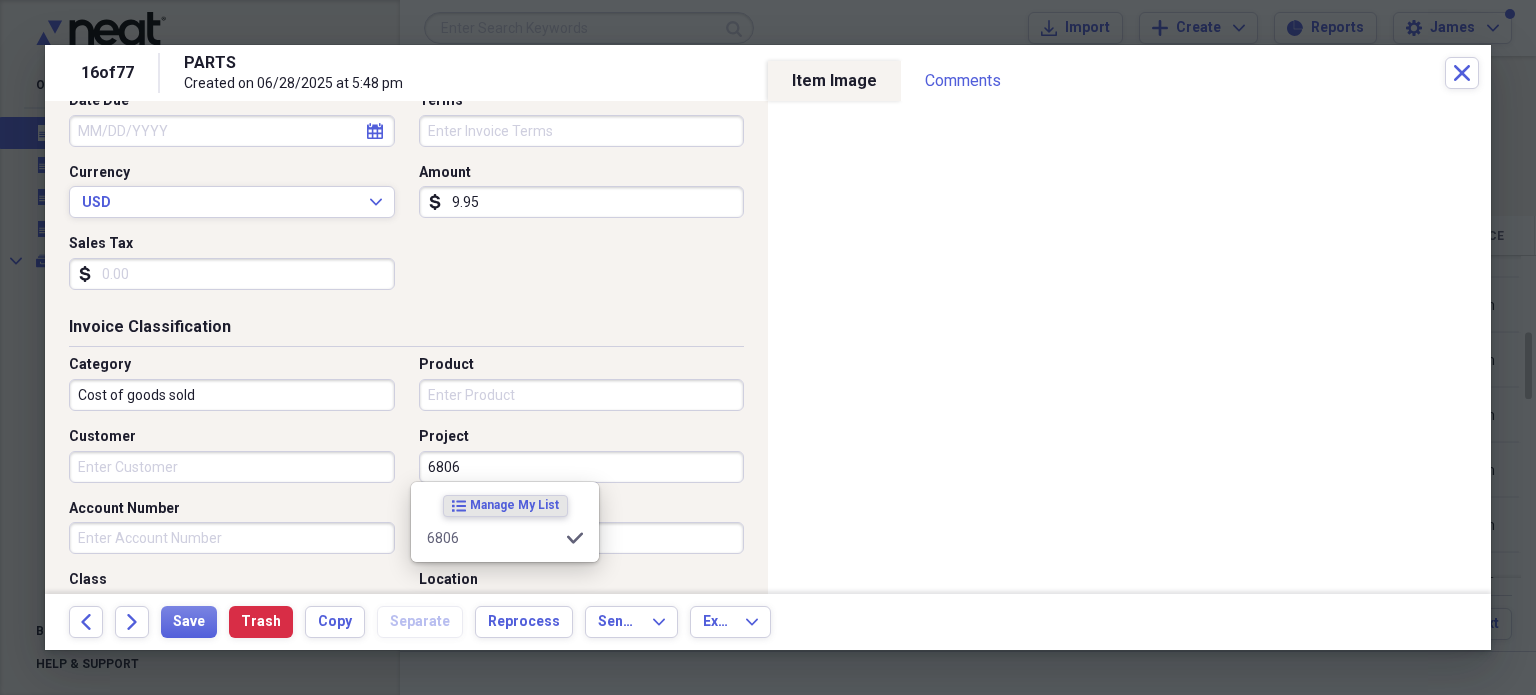 type on "6806" 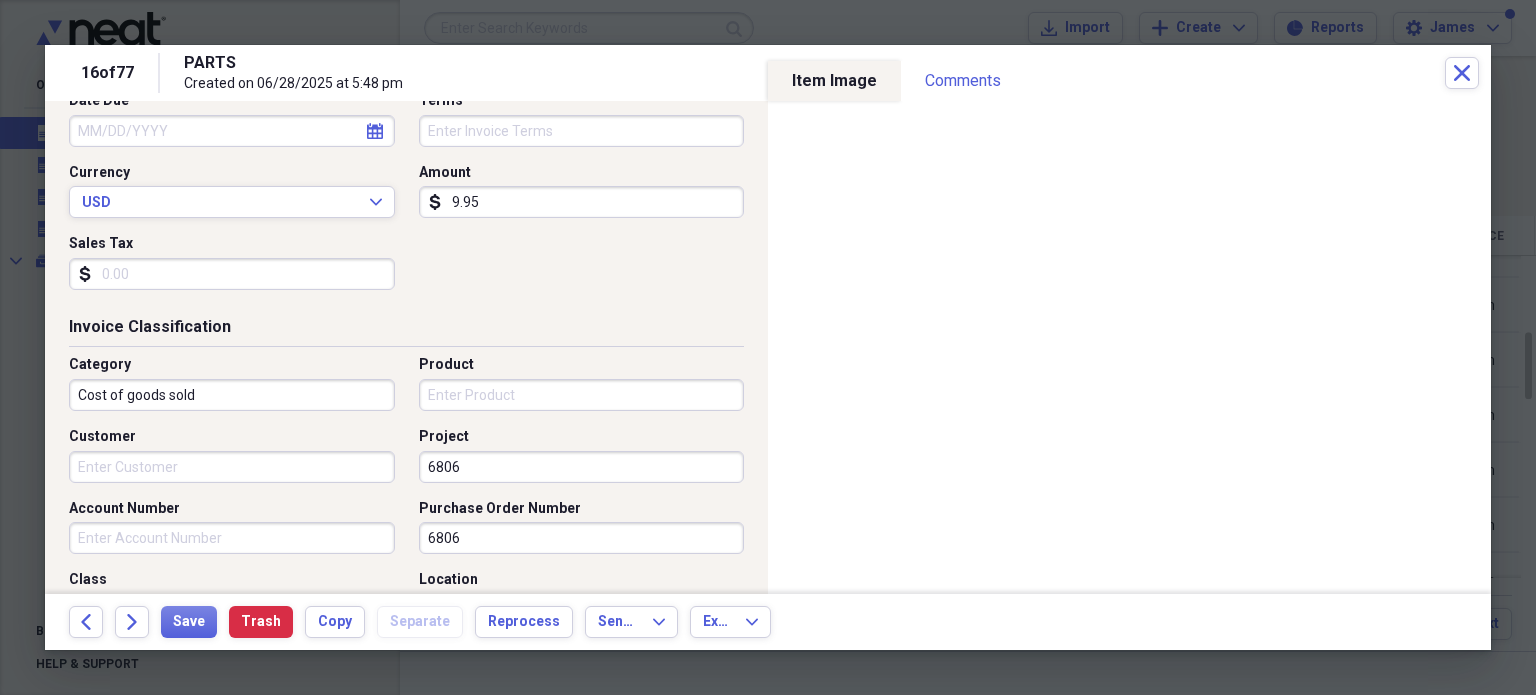 click on "Invoice No. 002-518880 Date 06/25/2025 calendar Calendar Date Due calendar Calendar Terms Currency USD Expand Amount dollar-sign 9.95 Sales Tax dollar-sign" at bounding box center (406, 163) 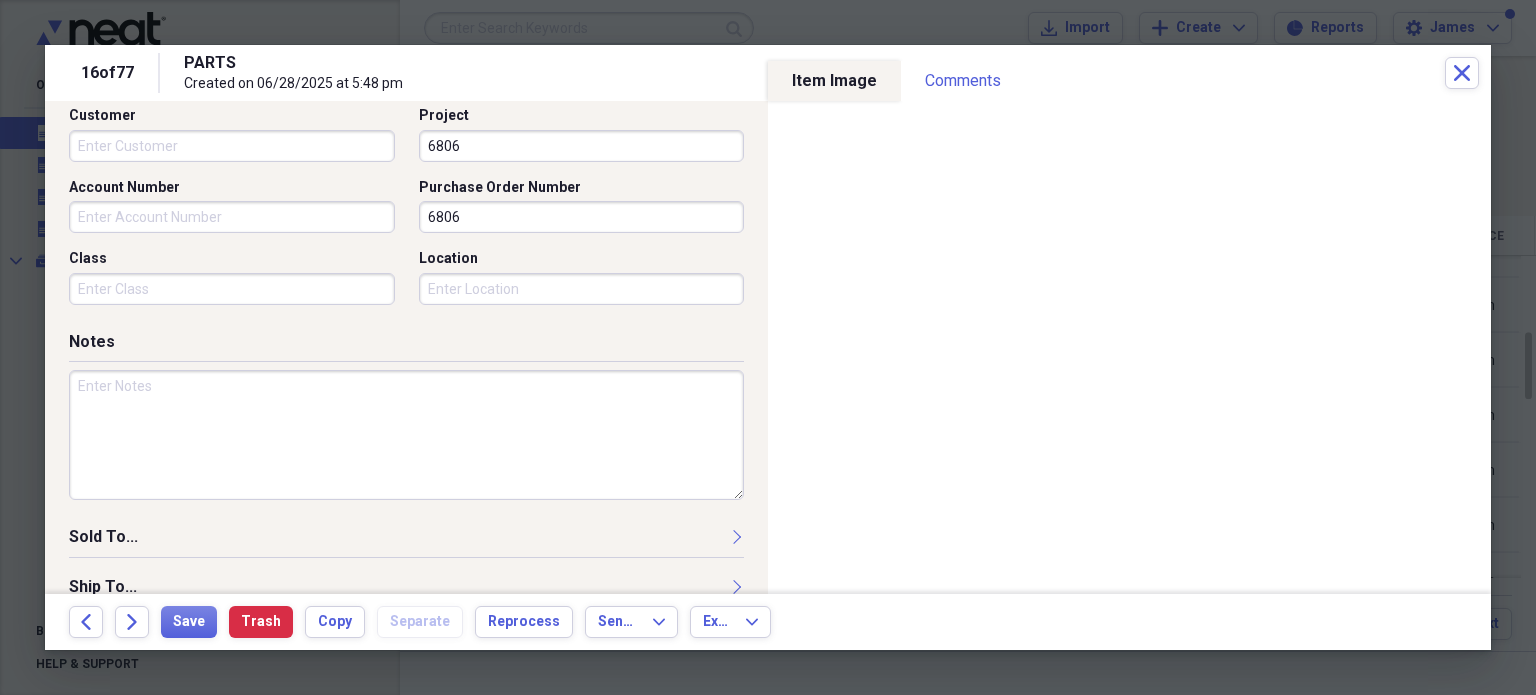 scroll, scrollTop: 620, scrollLeft: 0, axis: vertical 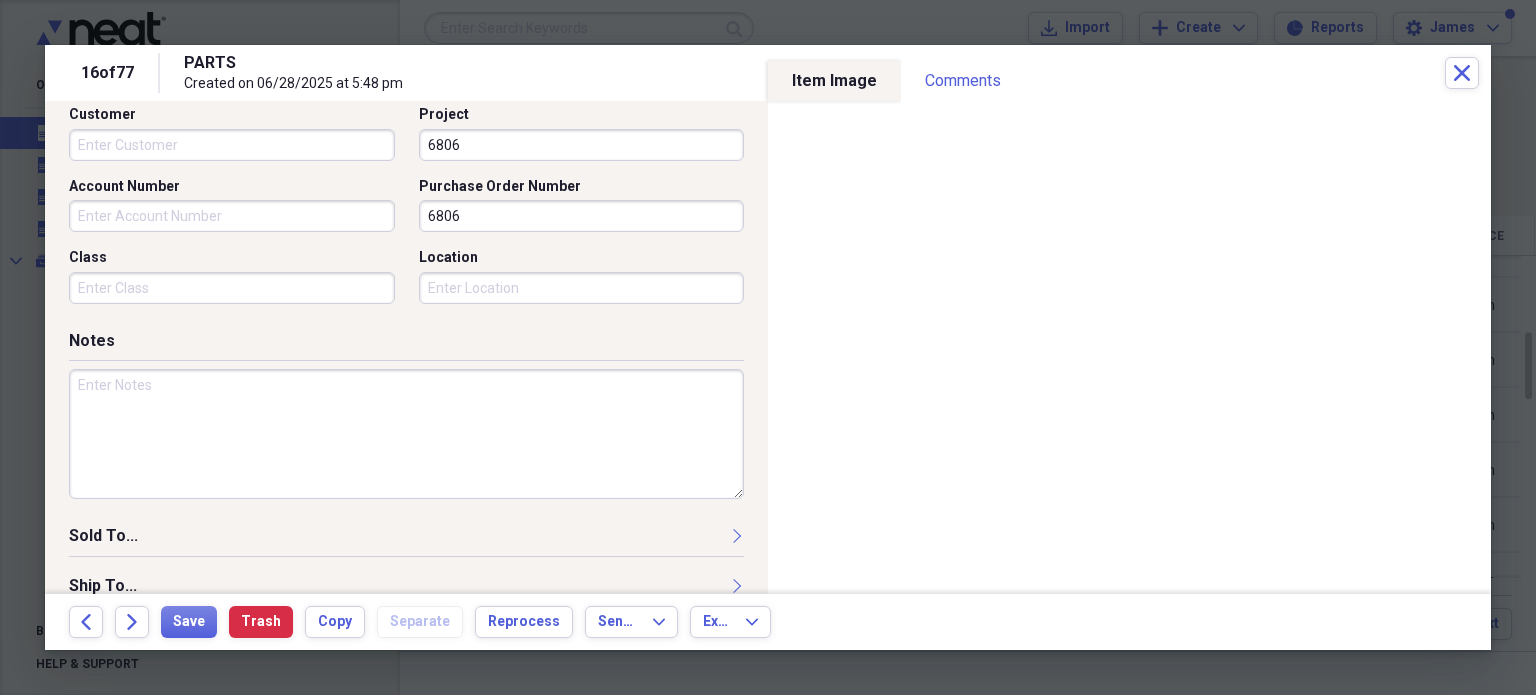 click on "Account Number" at bounding box center (232, 216) 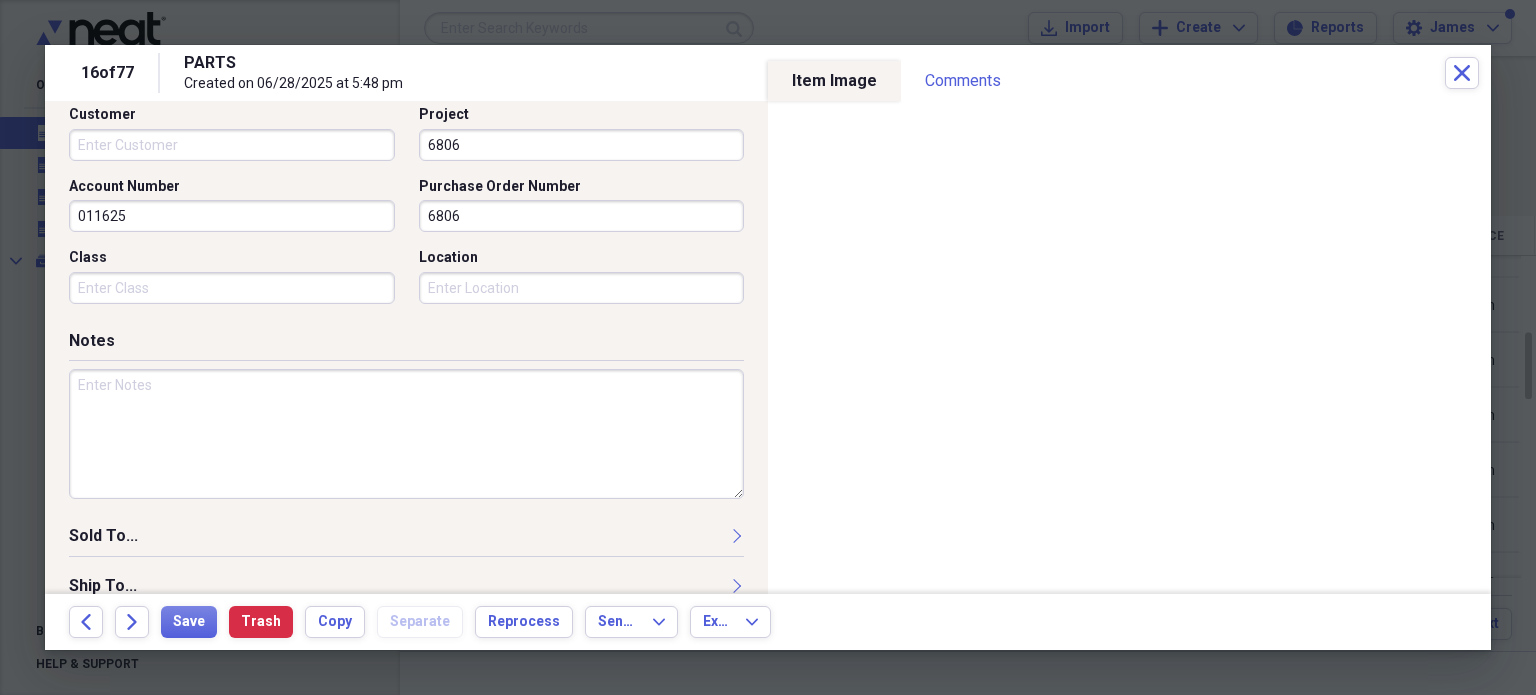 type on "011625" 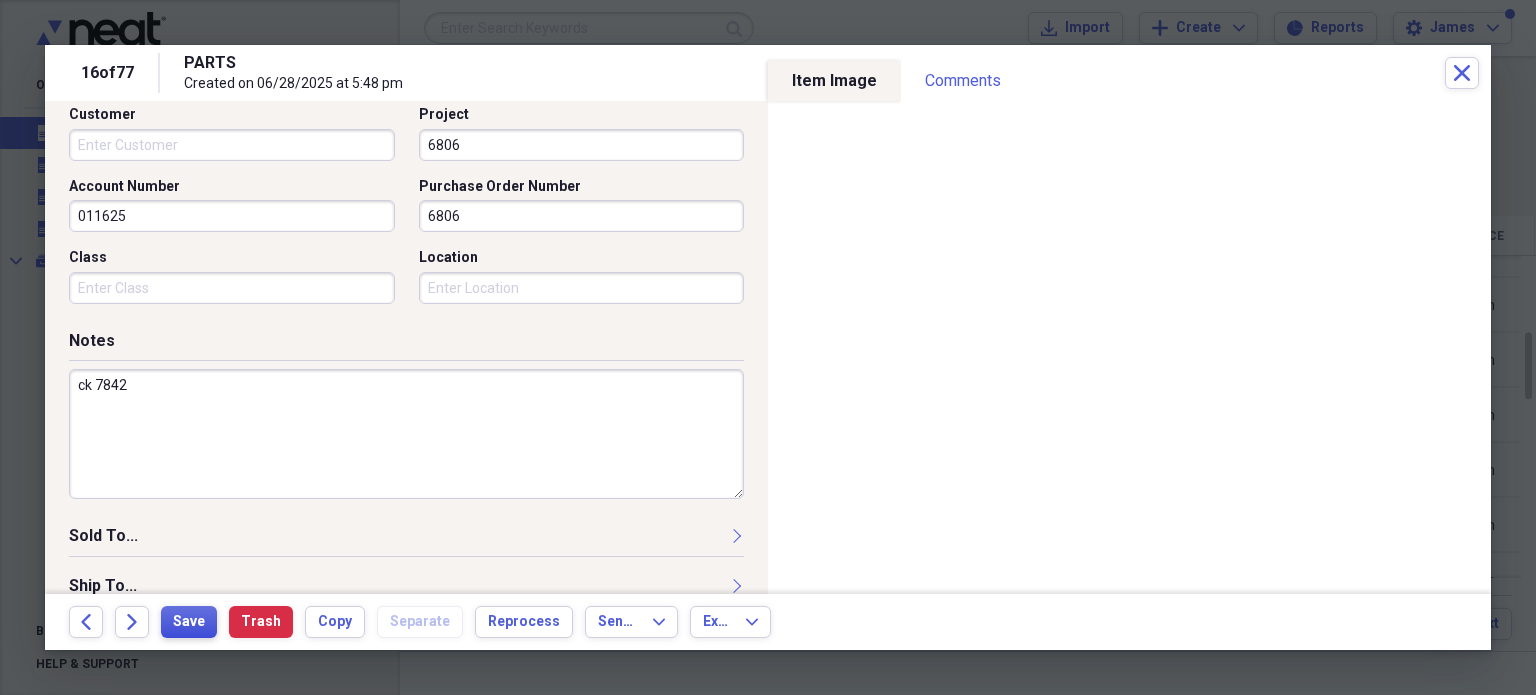 type on "ck 7842" 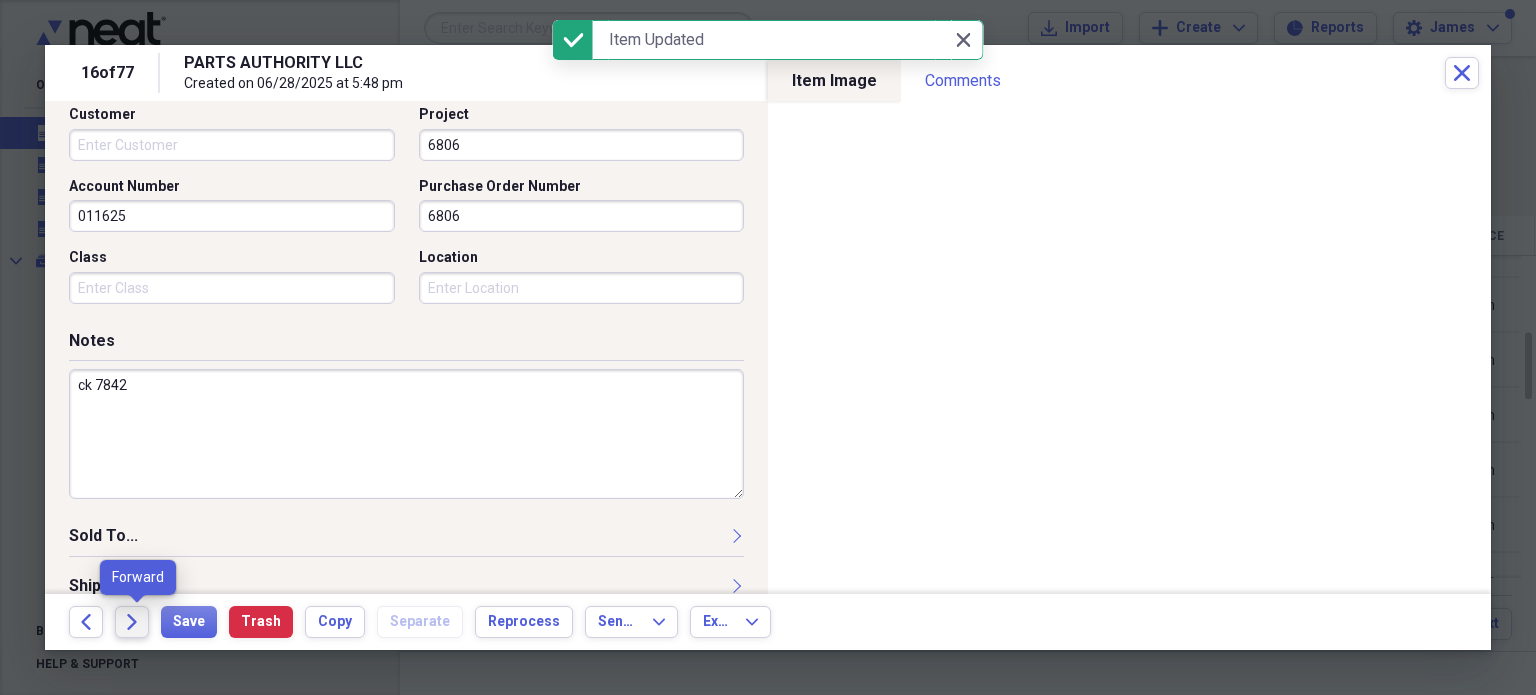 click on "Forward" at bounding box center (132, 622) 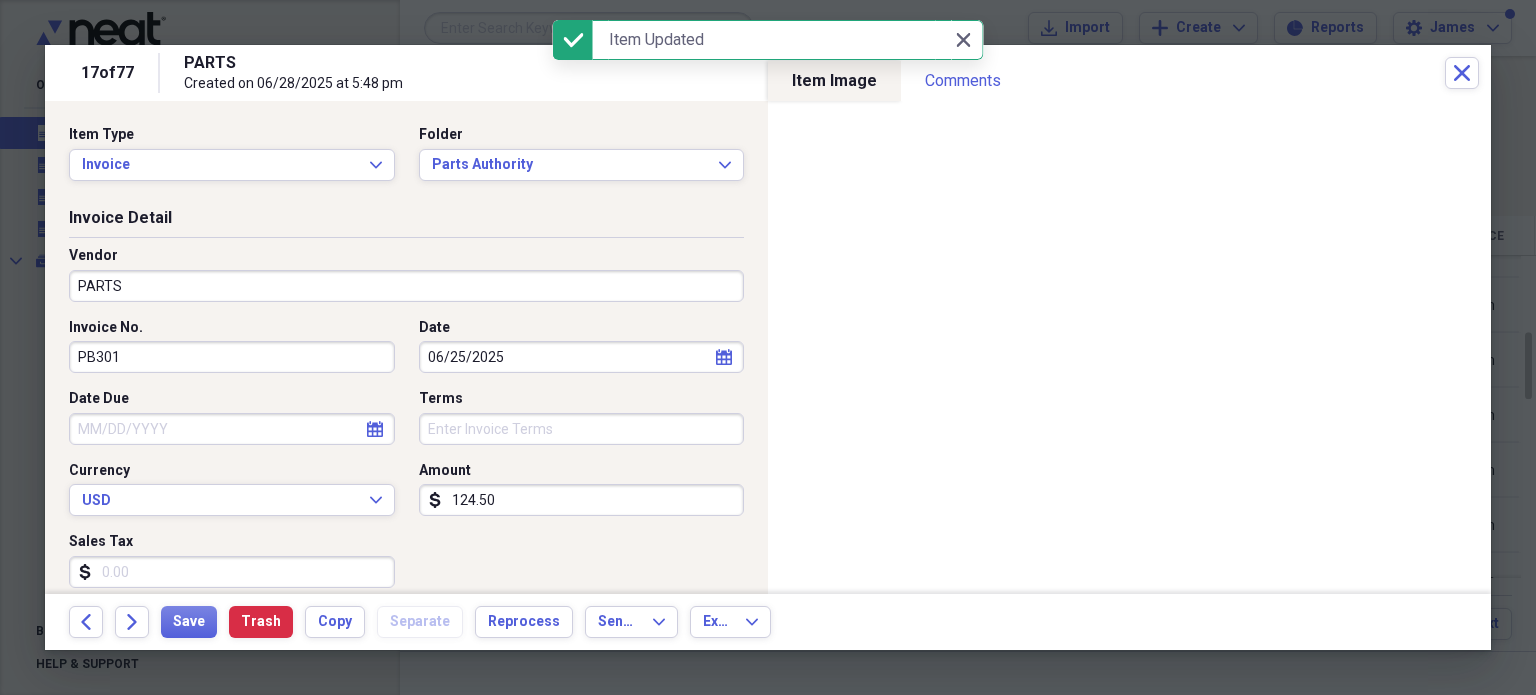click on "Vendor PARTS" at bounding box center (406, 274) 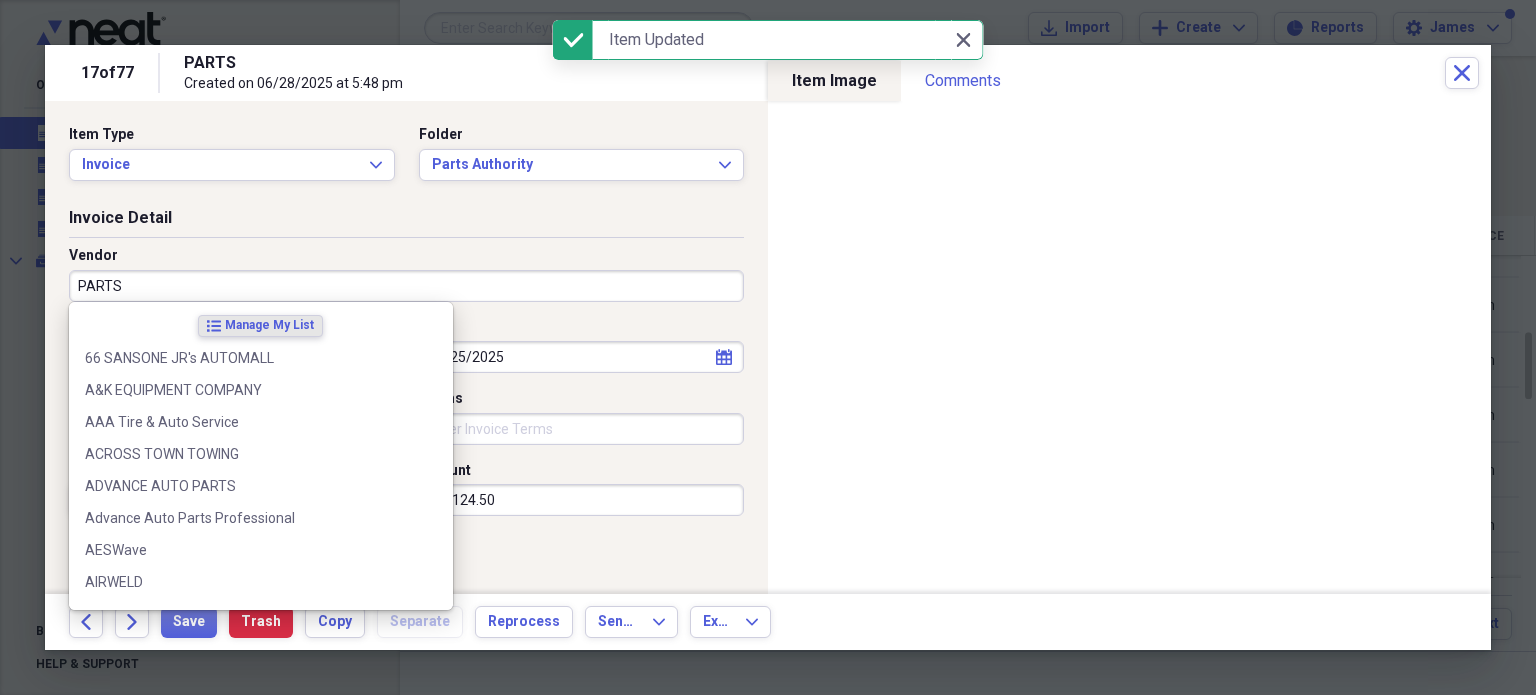 click on "PARTS" at bounding box center (406, 286) 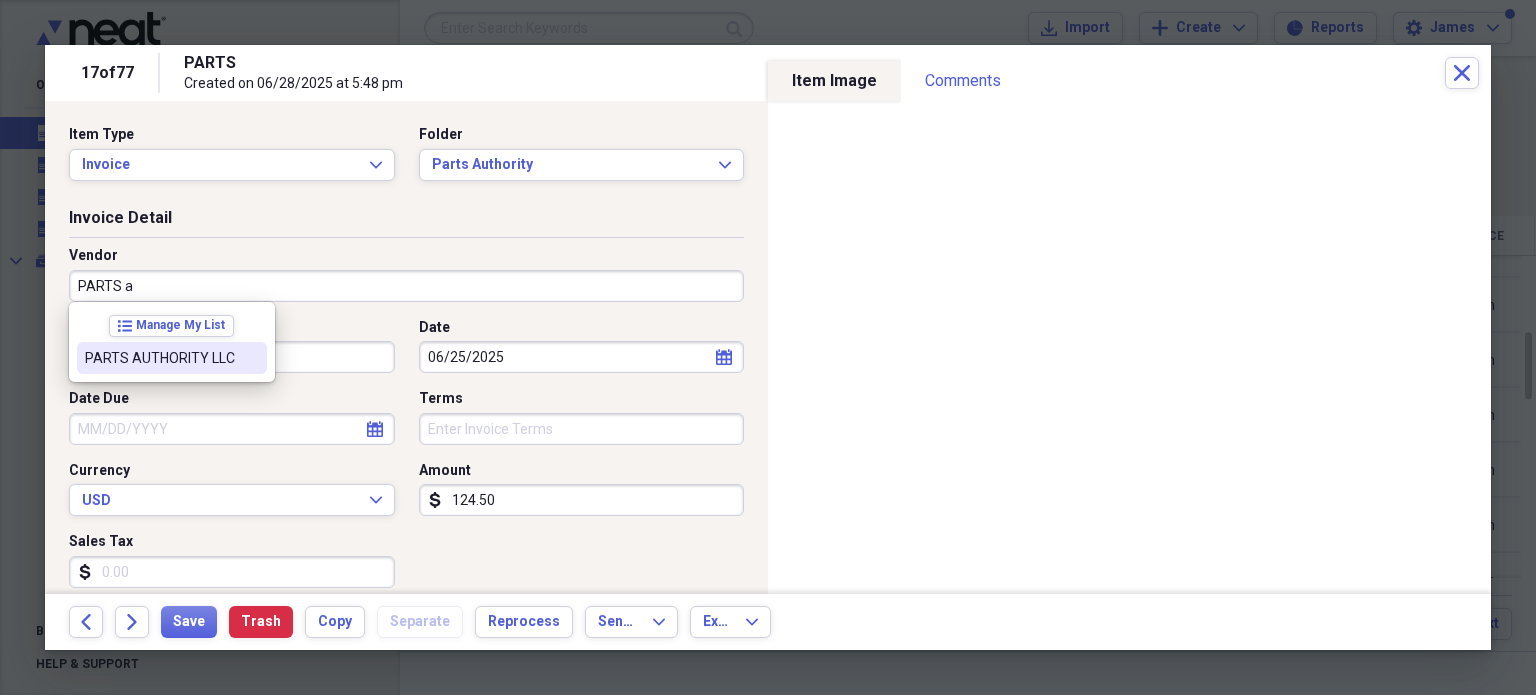 click at bounding box center (251, 358) 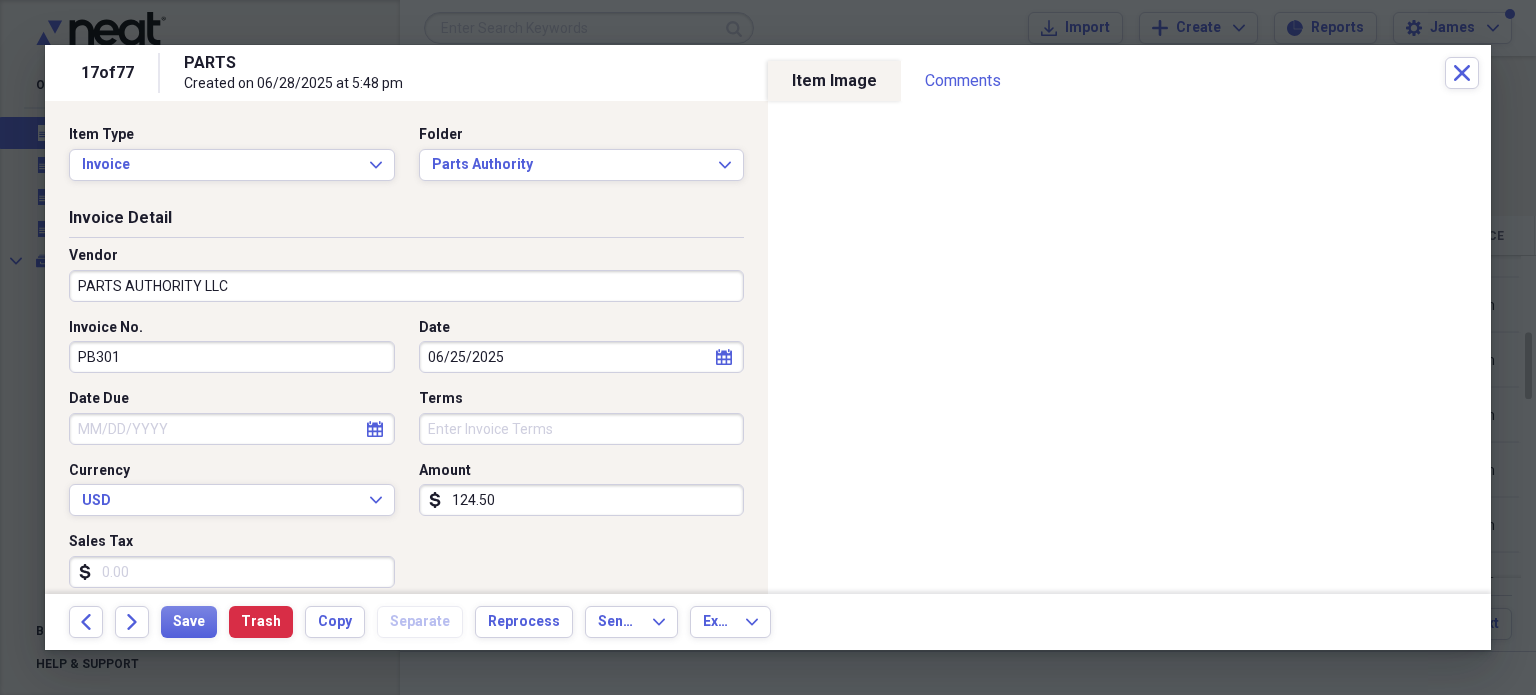 type on "Cost of goods sold" 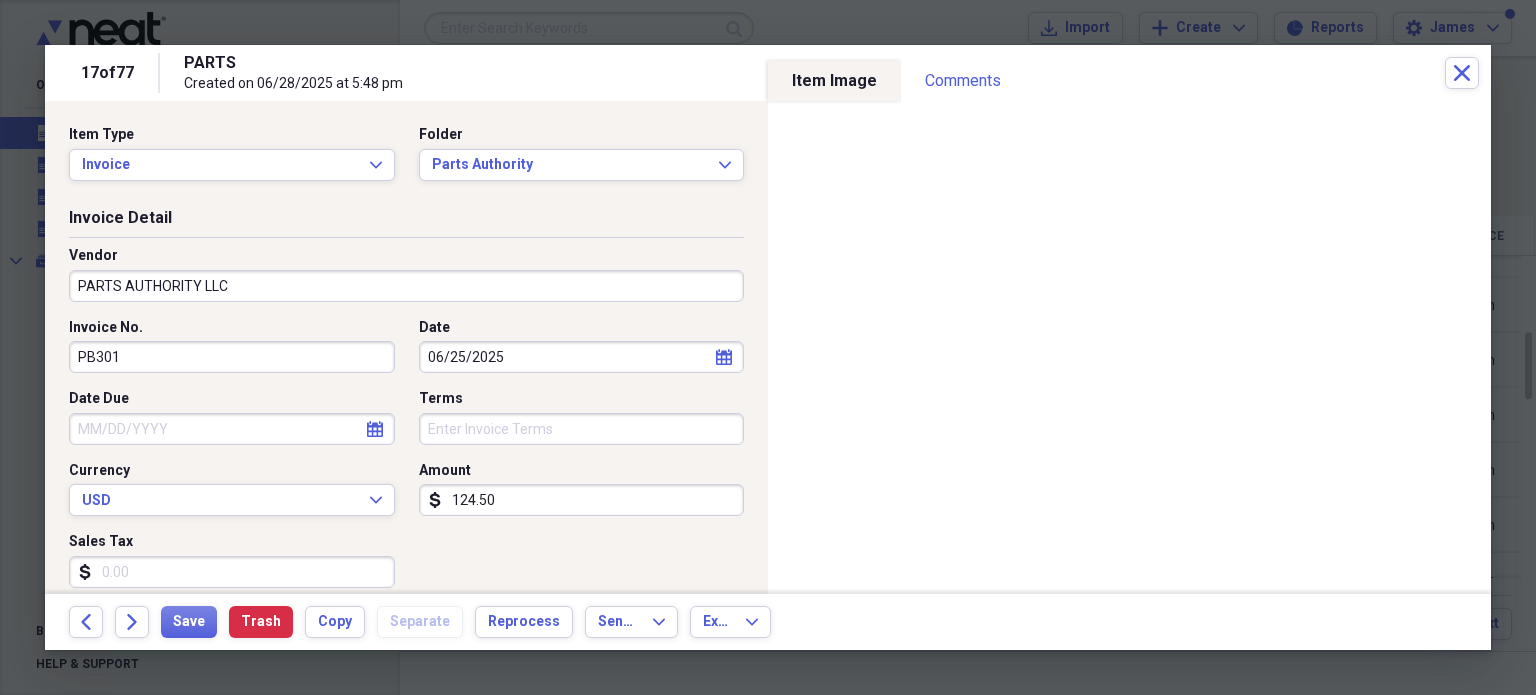click on "PB301" at bounding box center (232, 357) 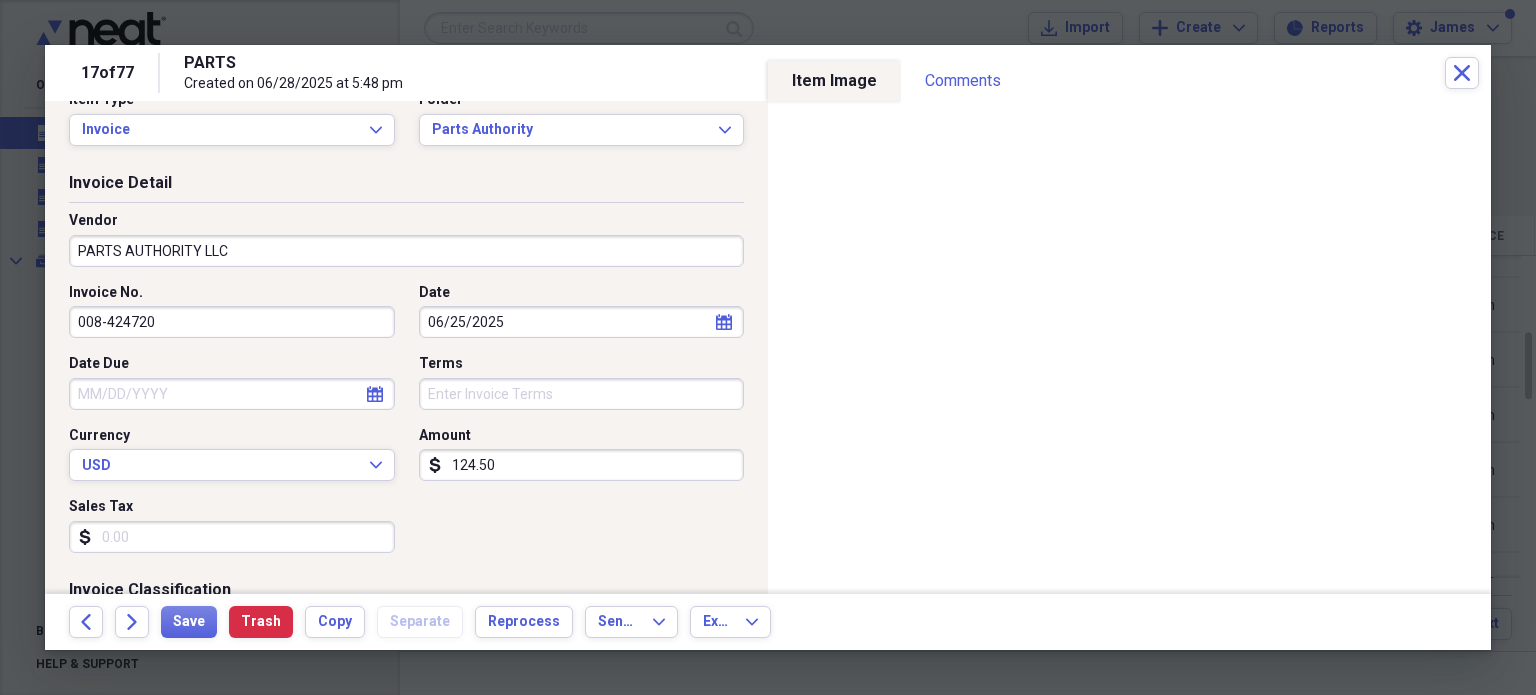 scroll, scrollTop: 58, scrollLeft: 0, axis: vertical 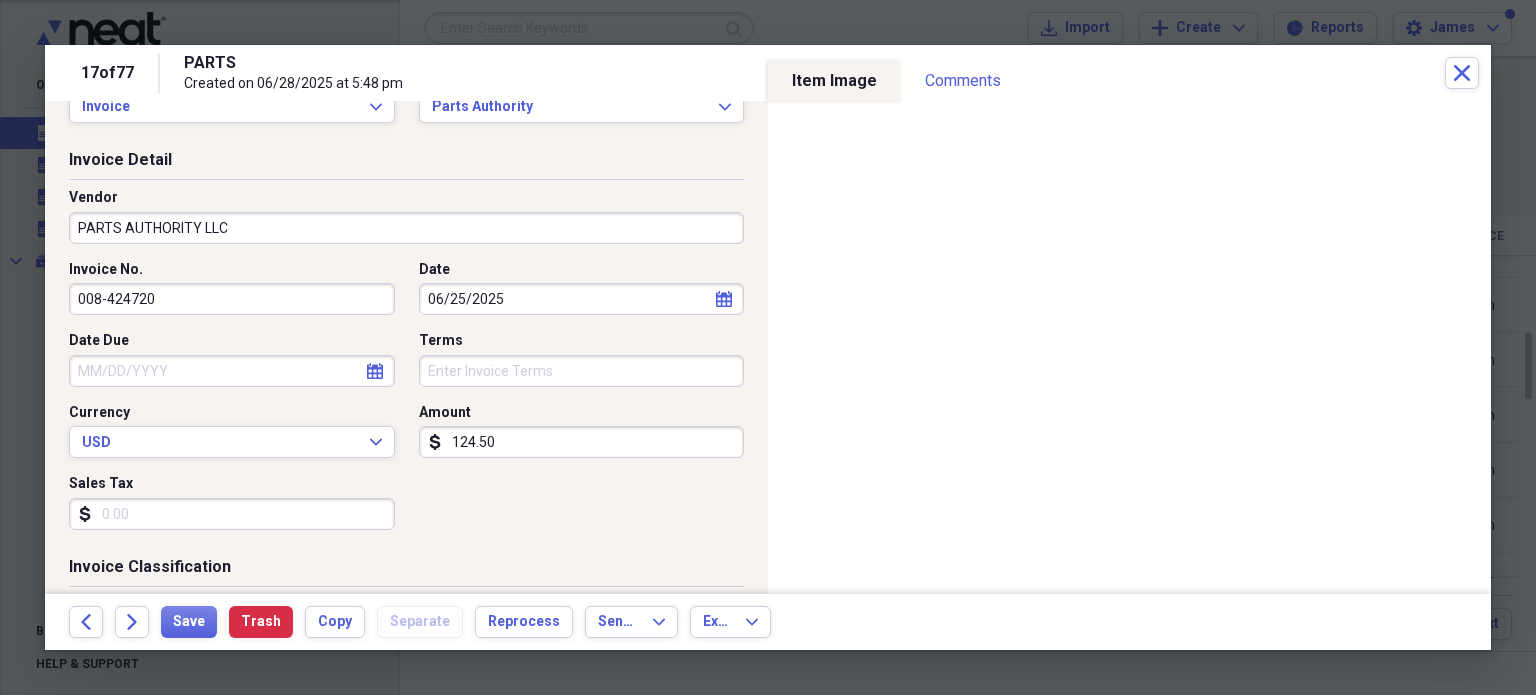 type on "008-424720" 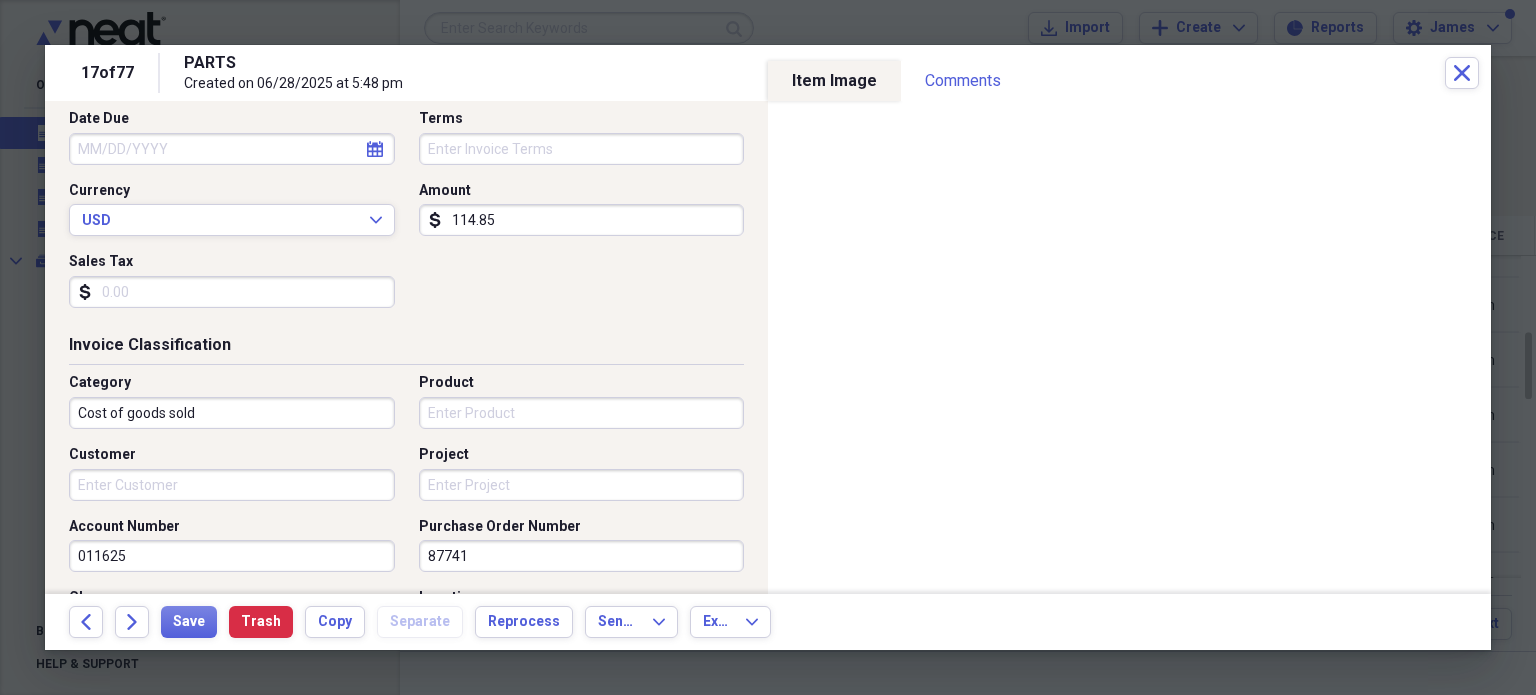 scroll, scrollTop: 288, scrollLeft: 0, axis: vertical 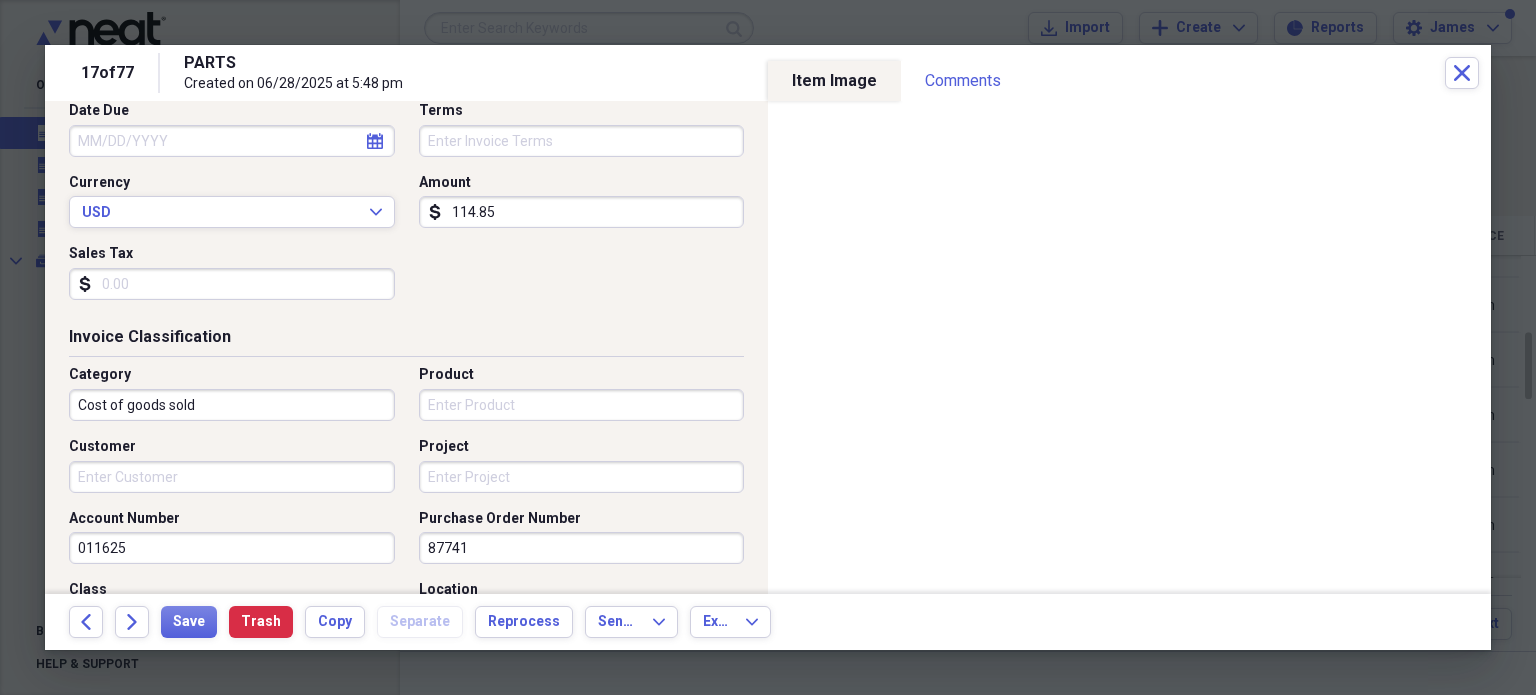 type on "114.85" 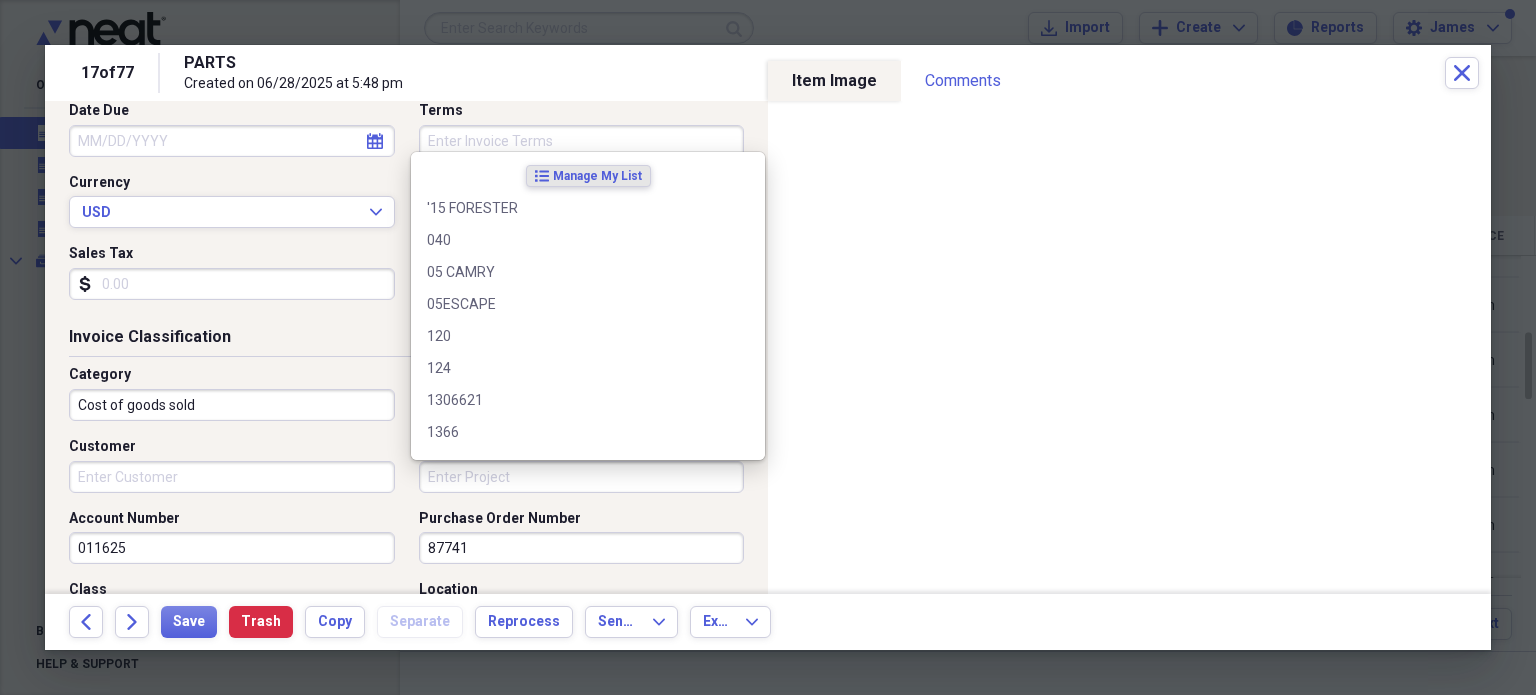 click on "Invoice No. 008-424720 Date 06/25/2025 calendar Calendar Date Due calendar Calendar Terms Currency USD Expand Amount dollar-sign 114.85 Sales Tax dollar-sign" at bounding box center (406, 173) 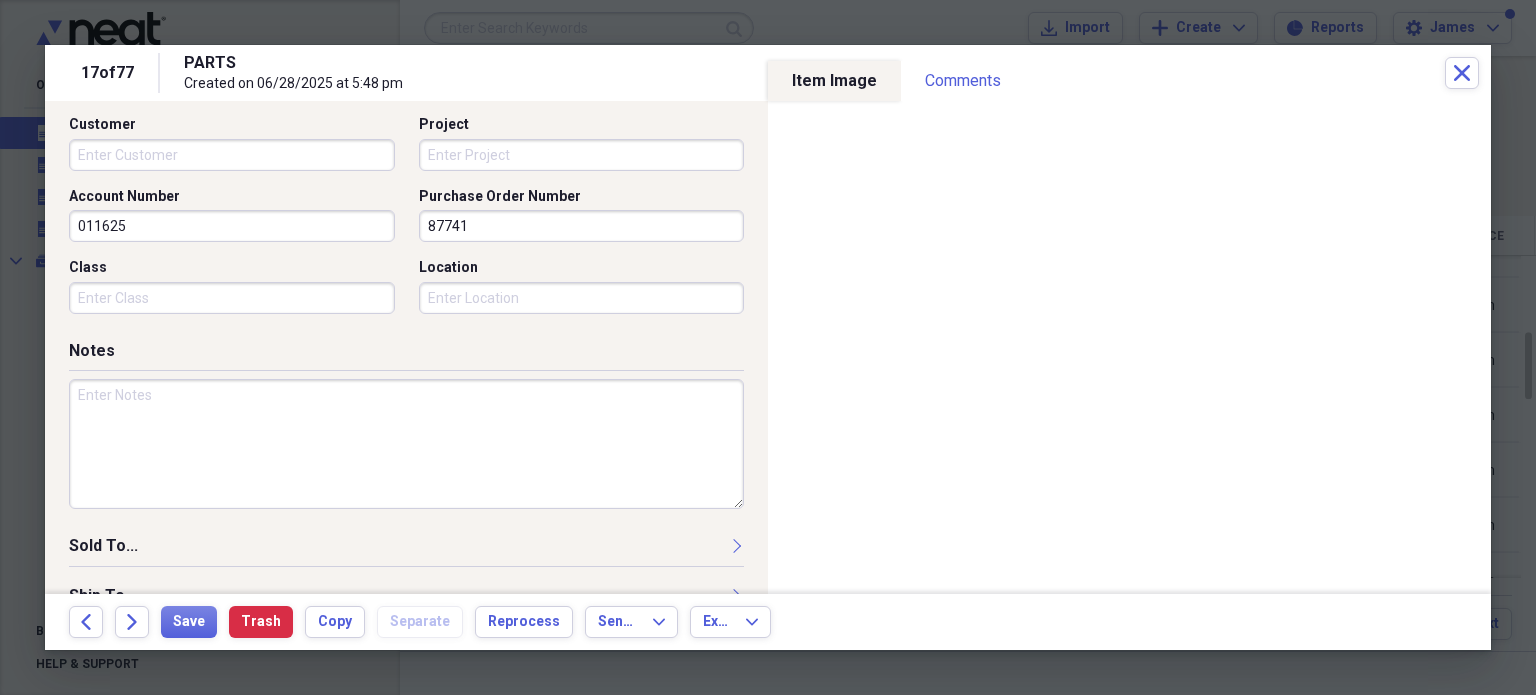 scroll, scrollTop: 641, scrollLeft: 0, axis: vertical 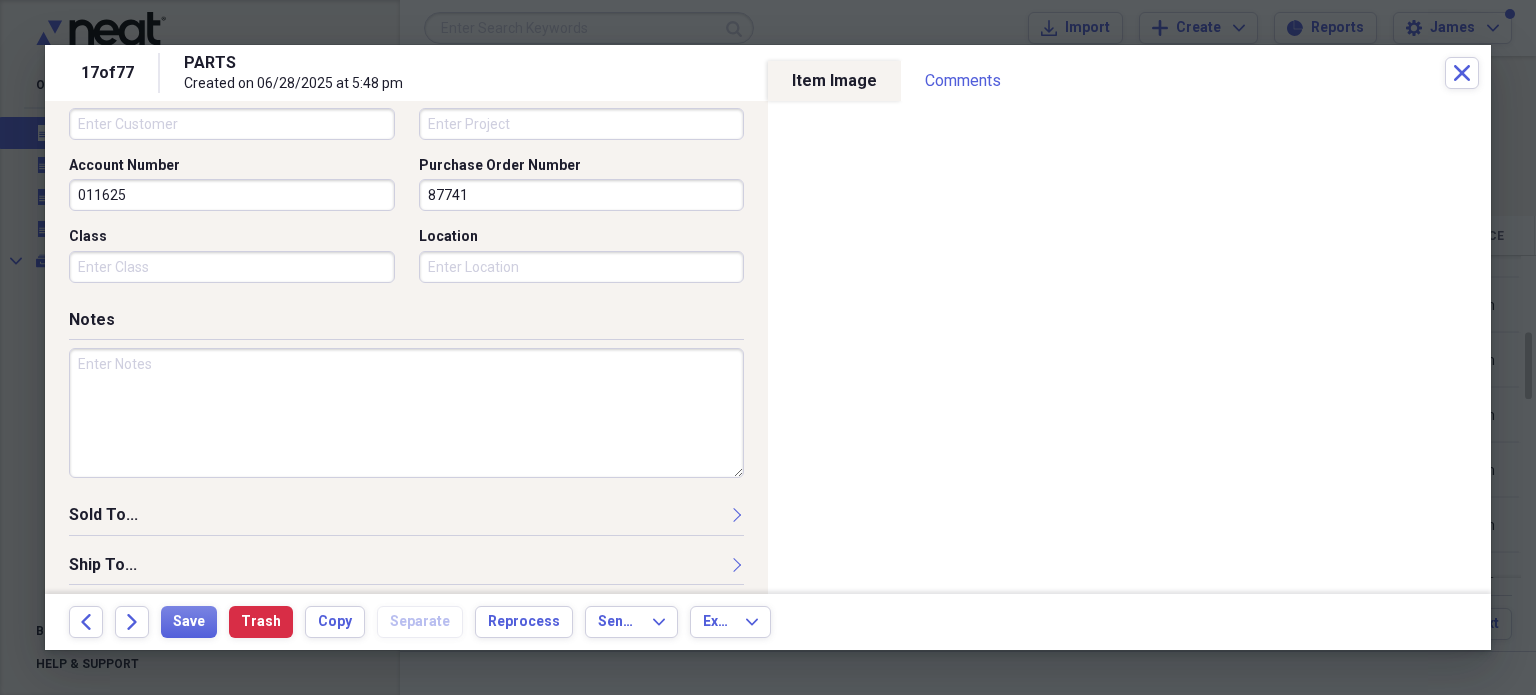 click at bounding box center [406, 413] 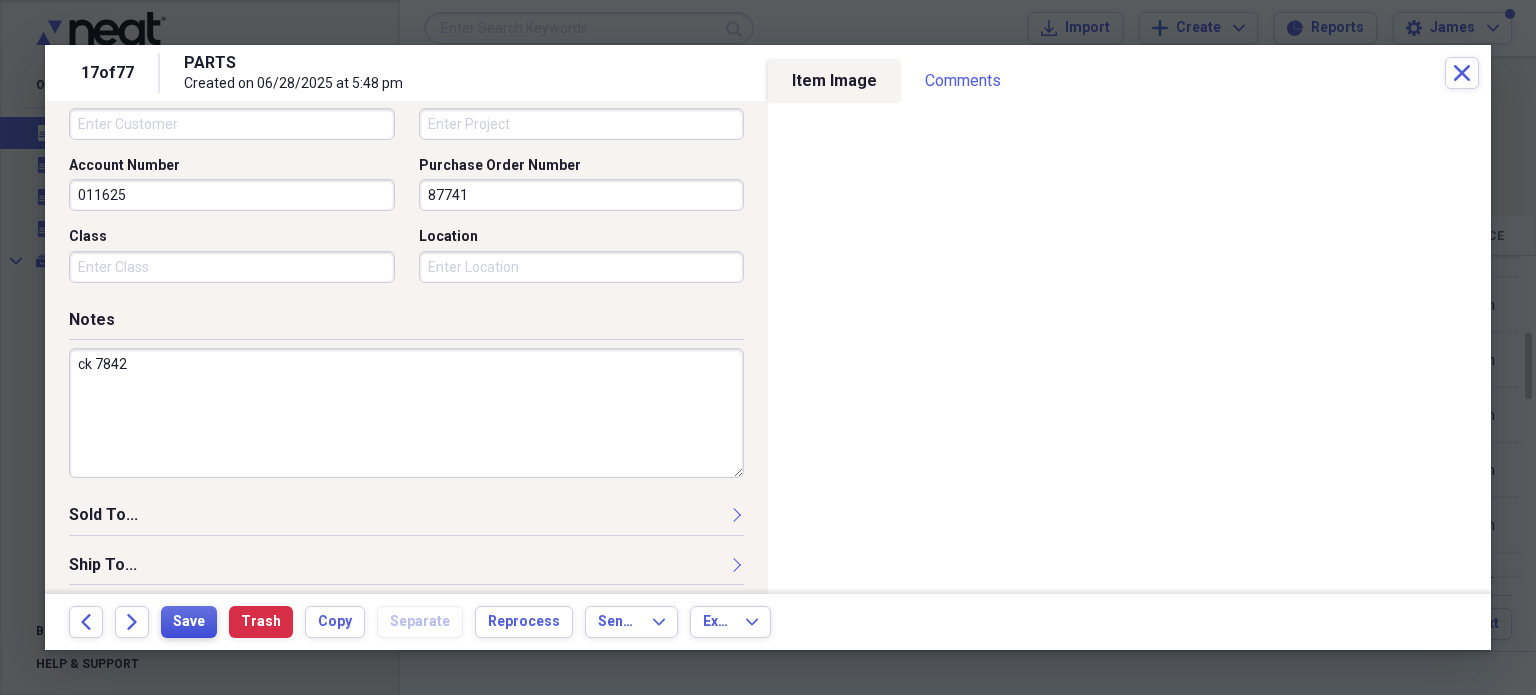type on "ck 7842" 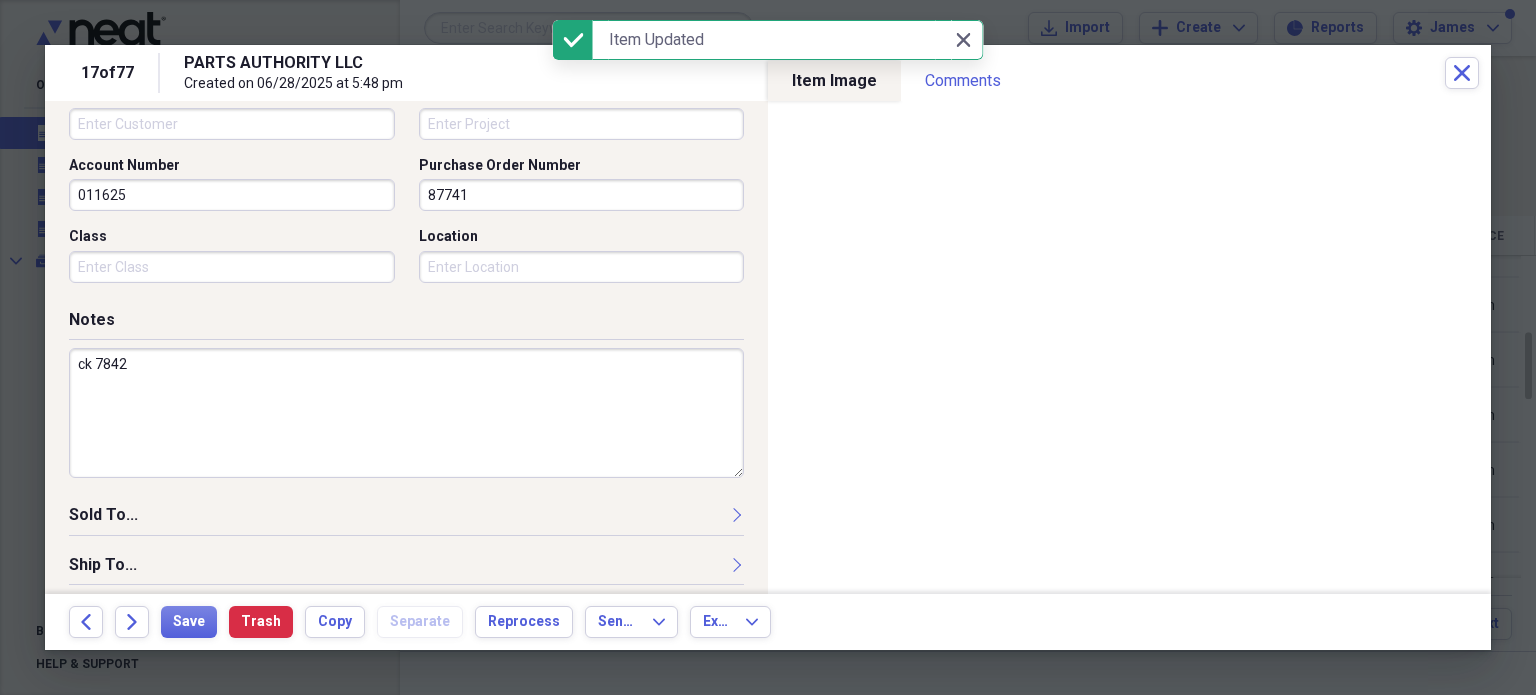 click on "87741" at bounding box center (582, 195) 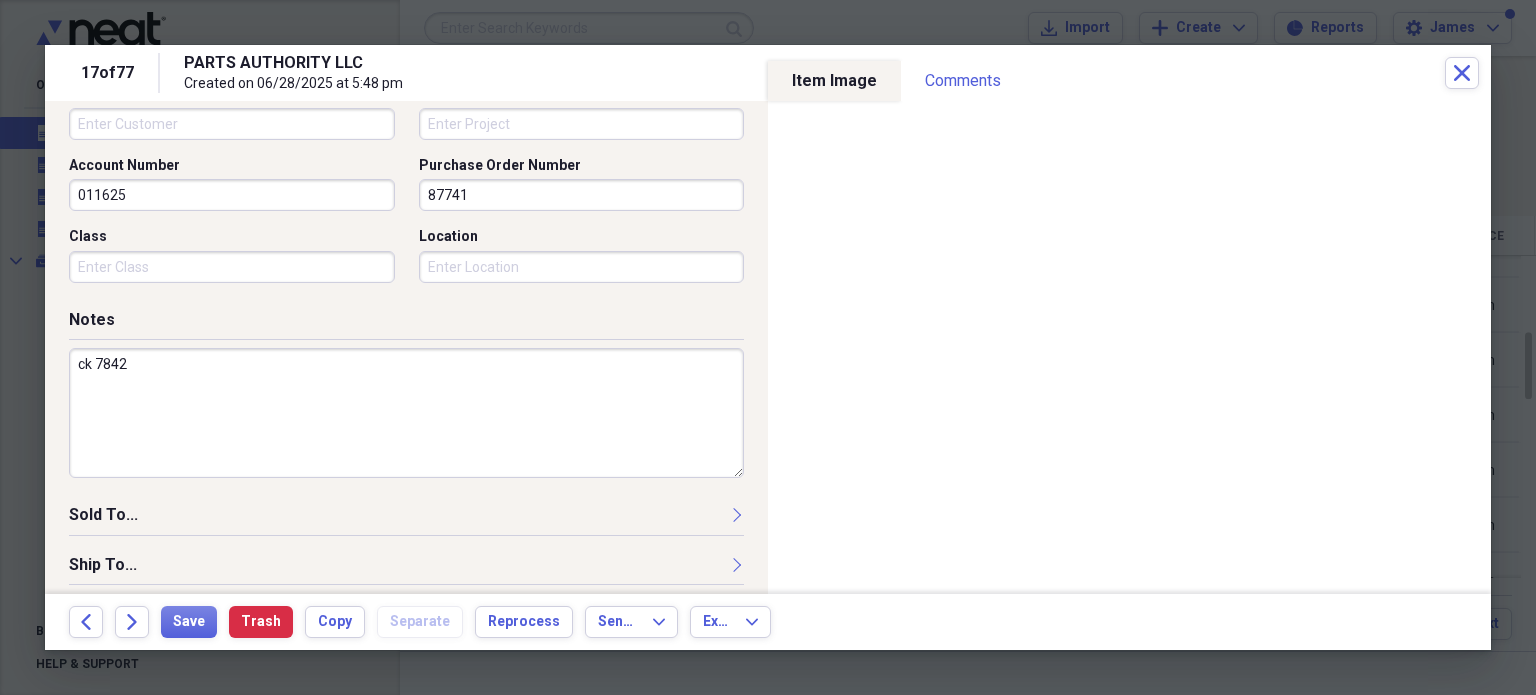 click on "87741" at bounding box center (582, 195) 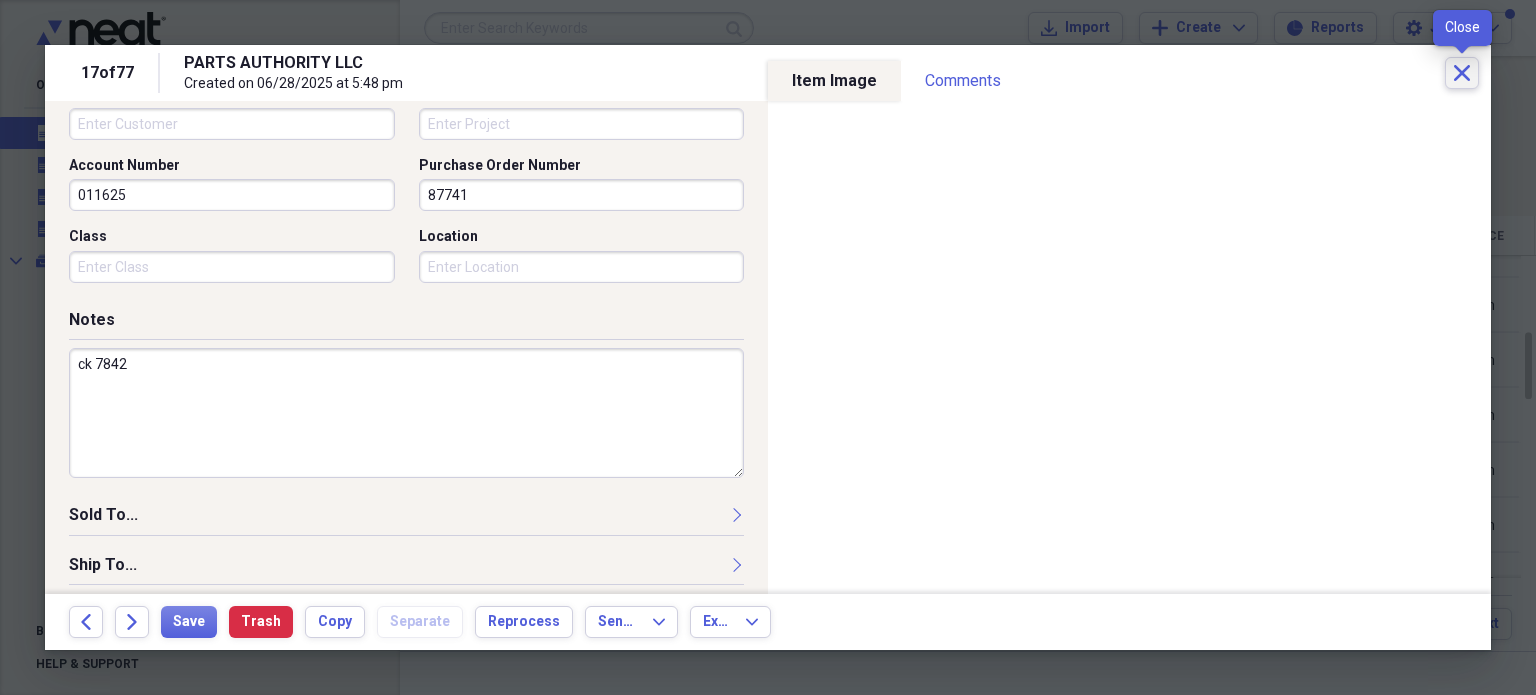 click on "Close" at bounding box center [1462, 73] 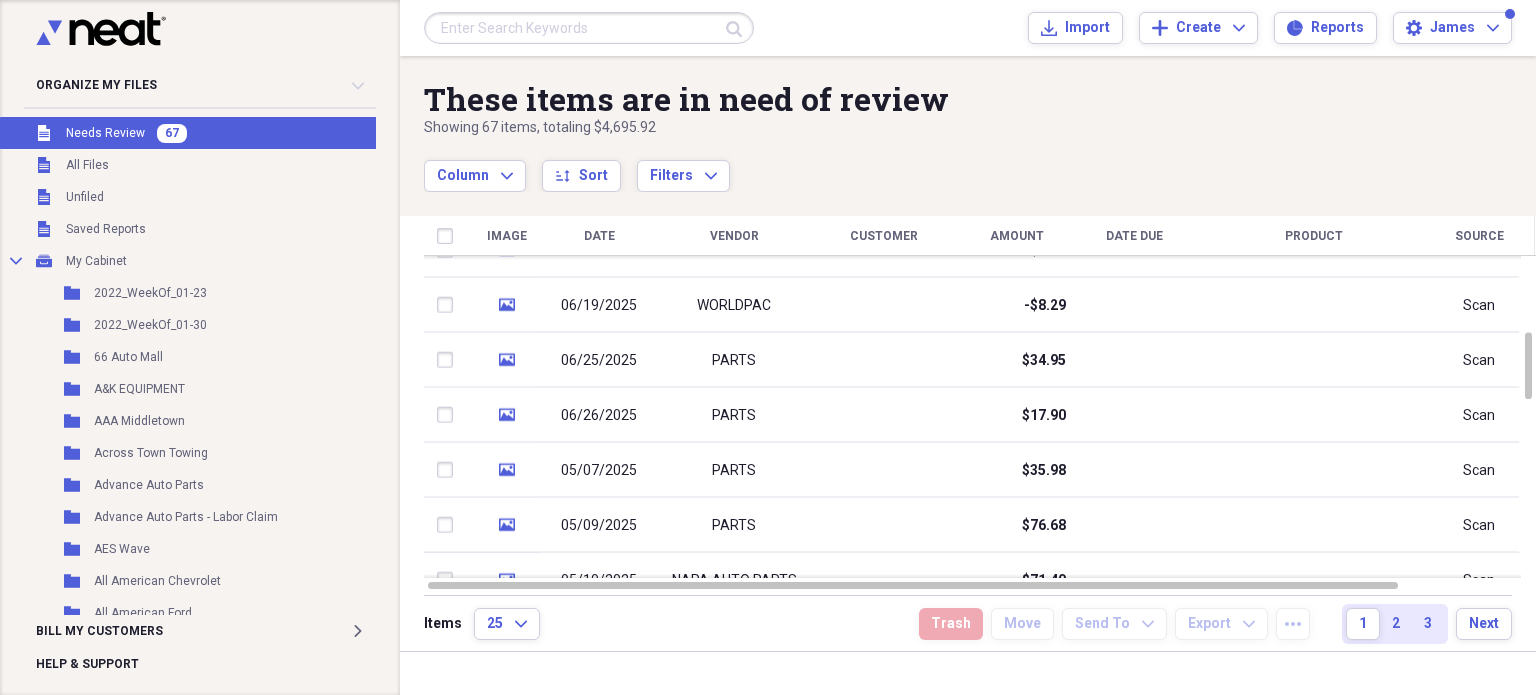 click on "Submit Import Import Add Create Expand Reports Reports Settings [FIRST] Expand" at bounding box center [968, 28] 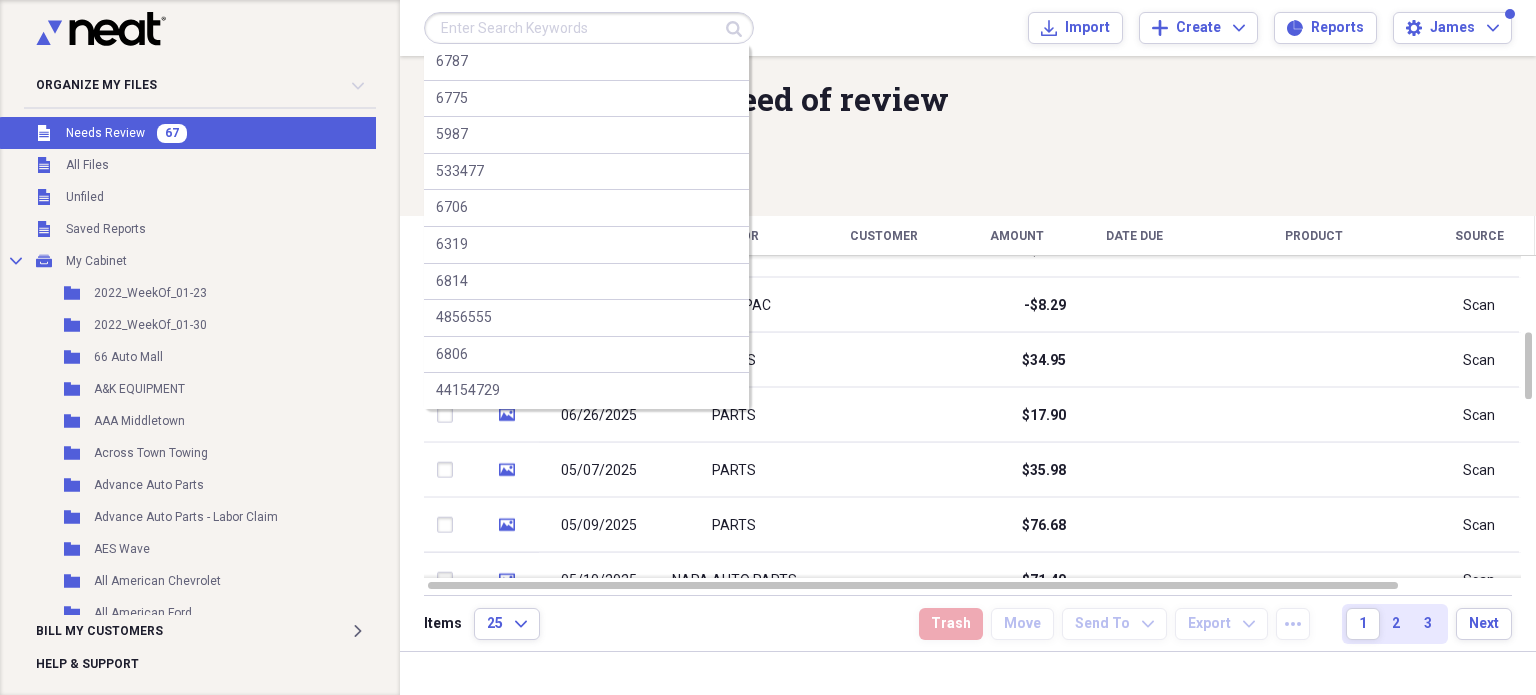 paste on "87741" 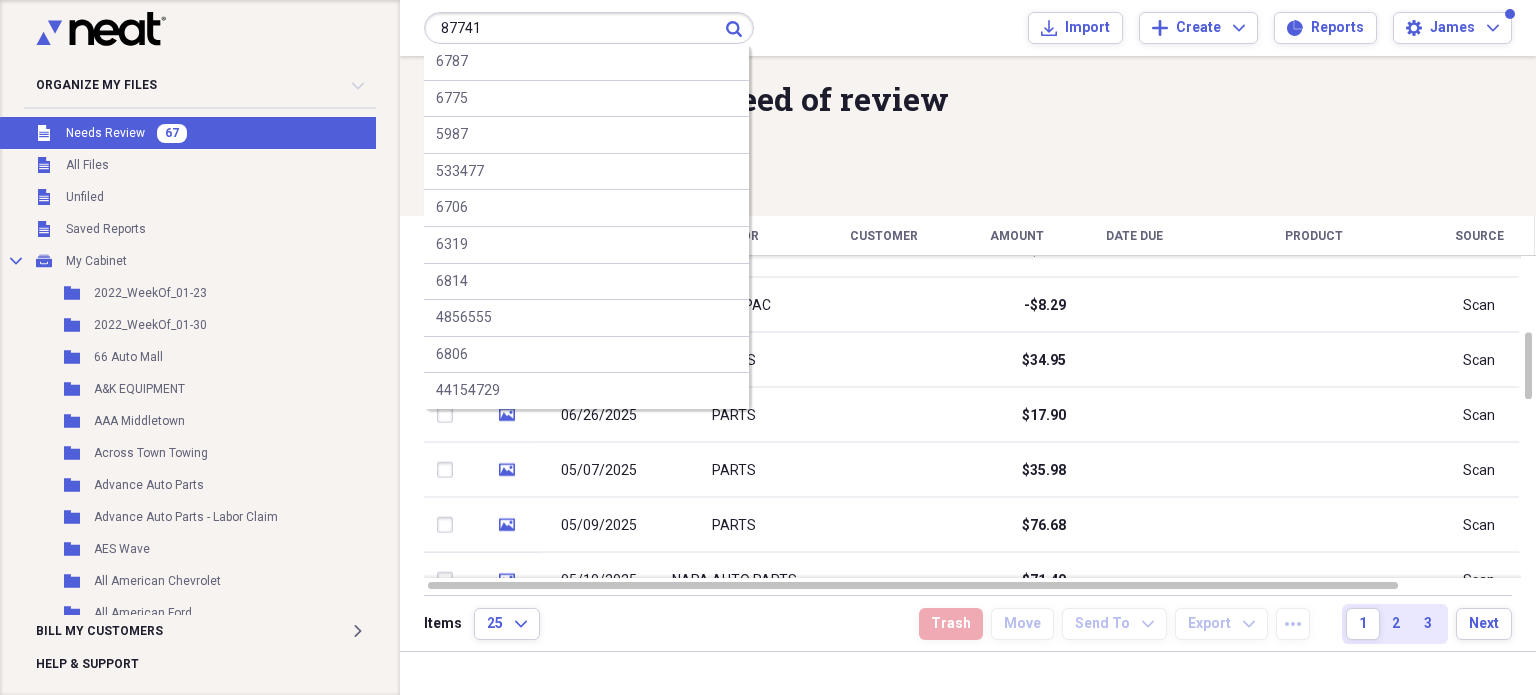 type on "87741" 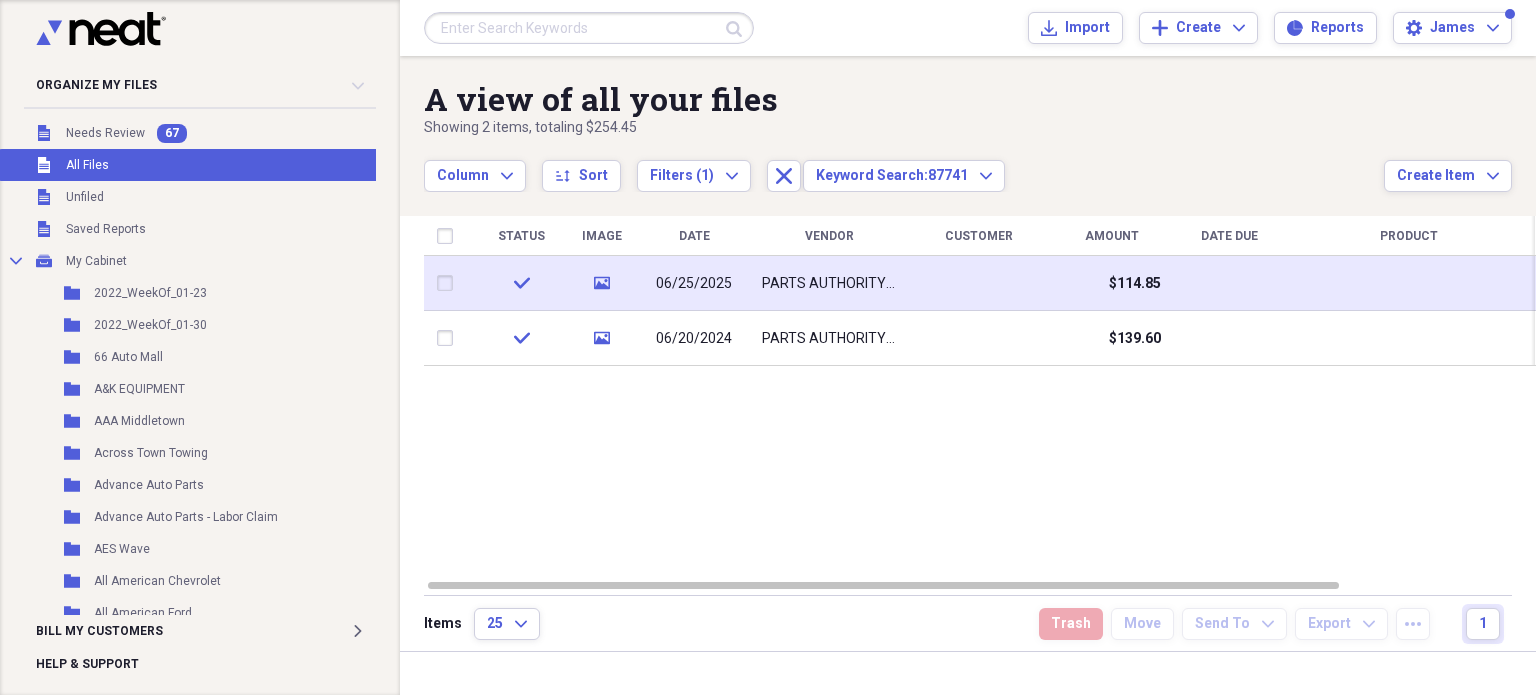 click at bounding box center (449, 283) 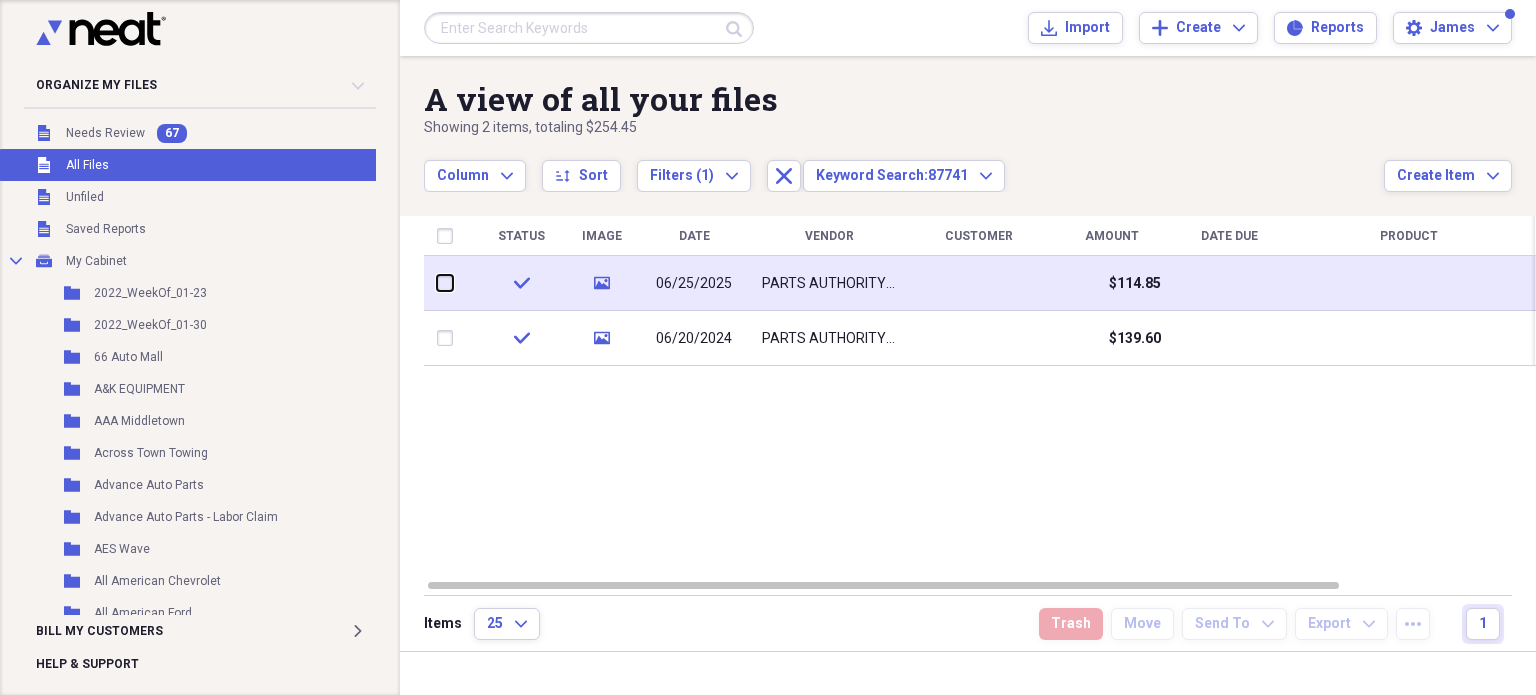 click at bounding box center (437, 283) 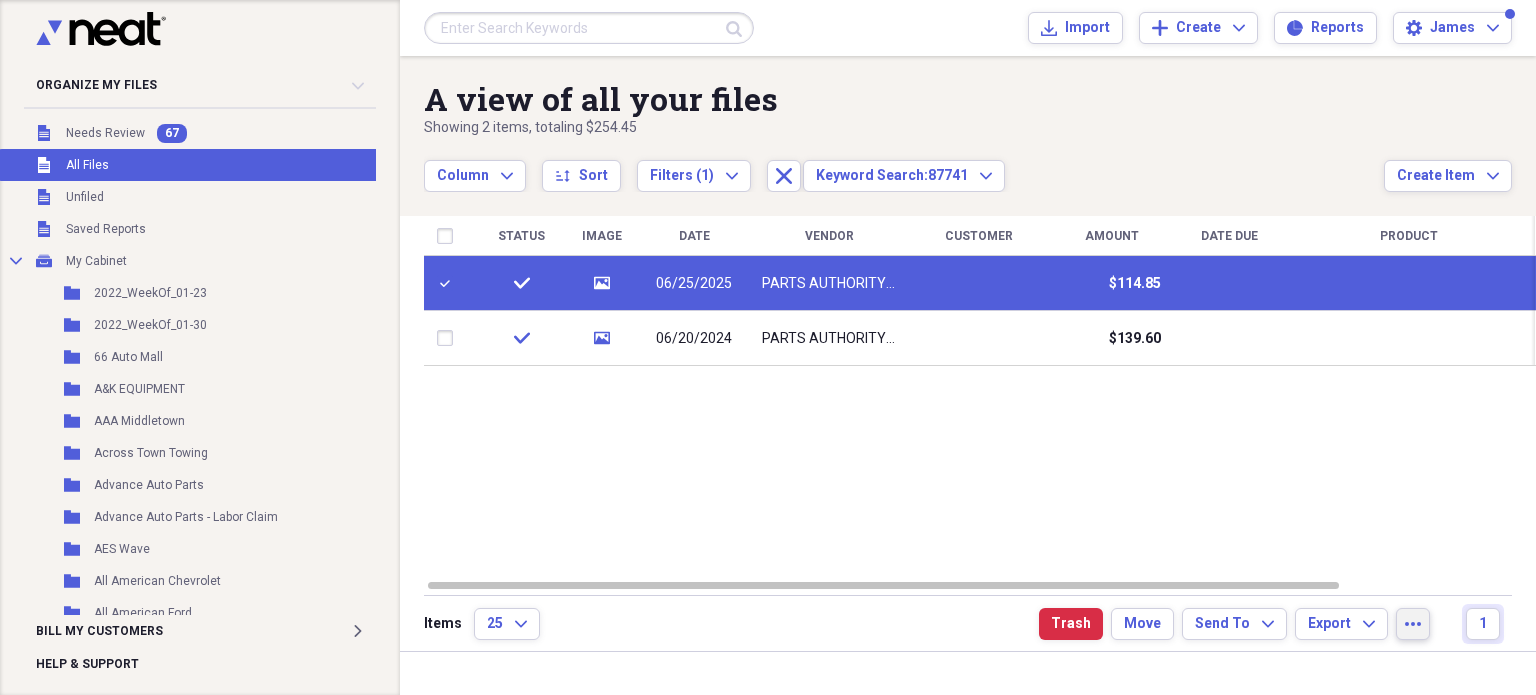 click on "more" at bounding box center [1413, 624] 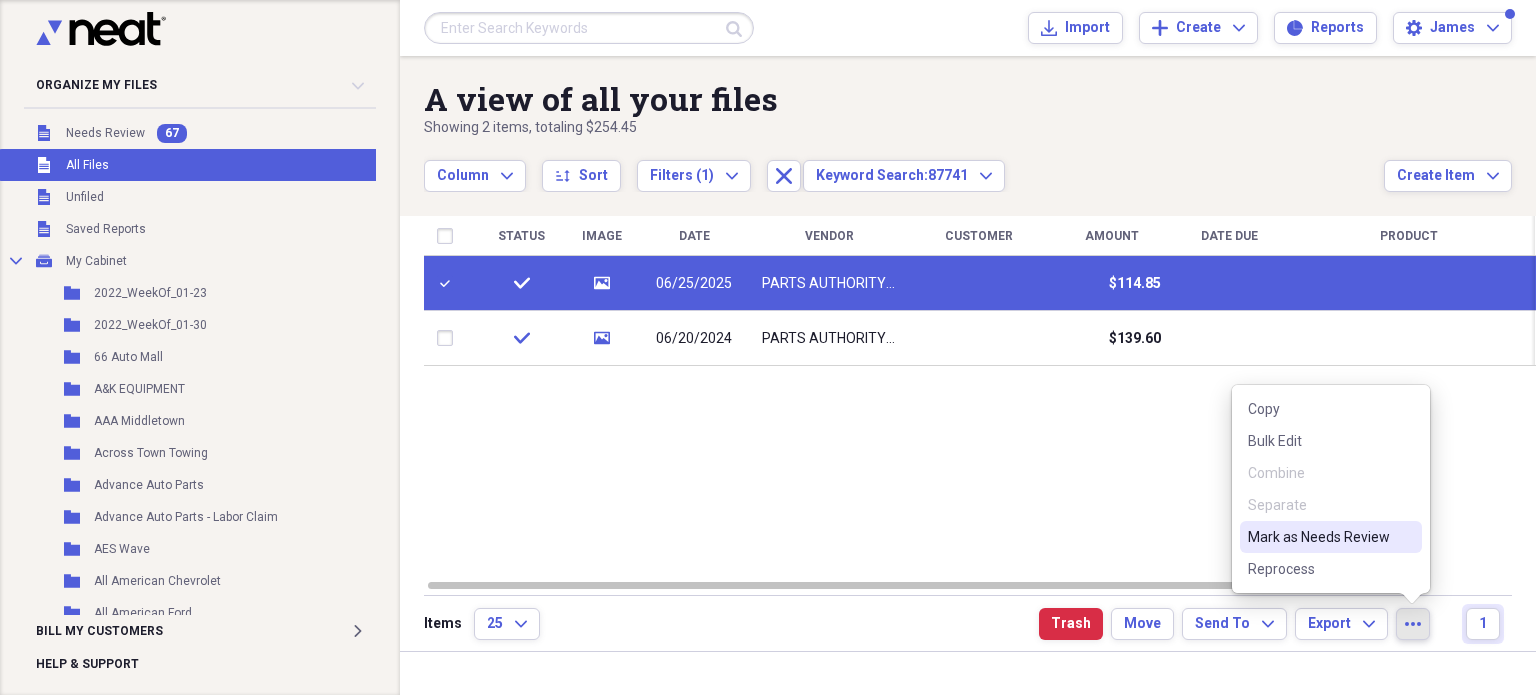 click on "Mark as Needs Review" at bounding box center (1331, 537) 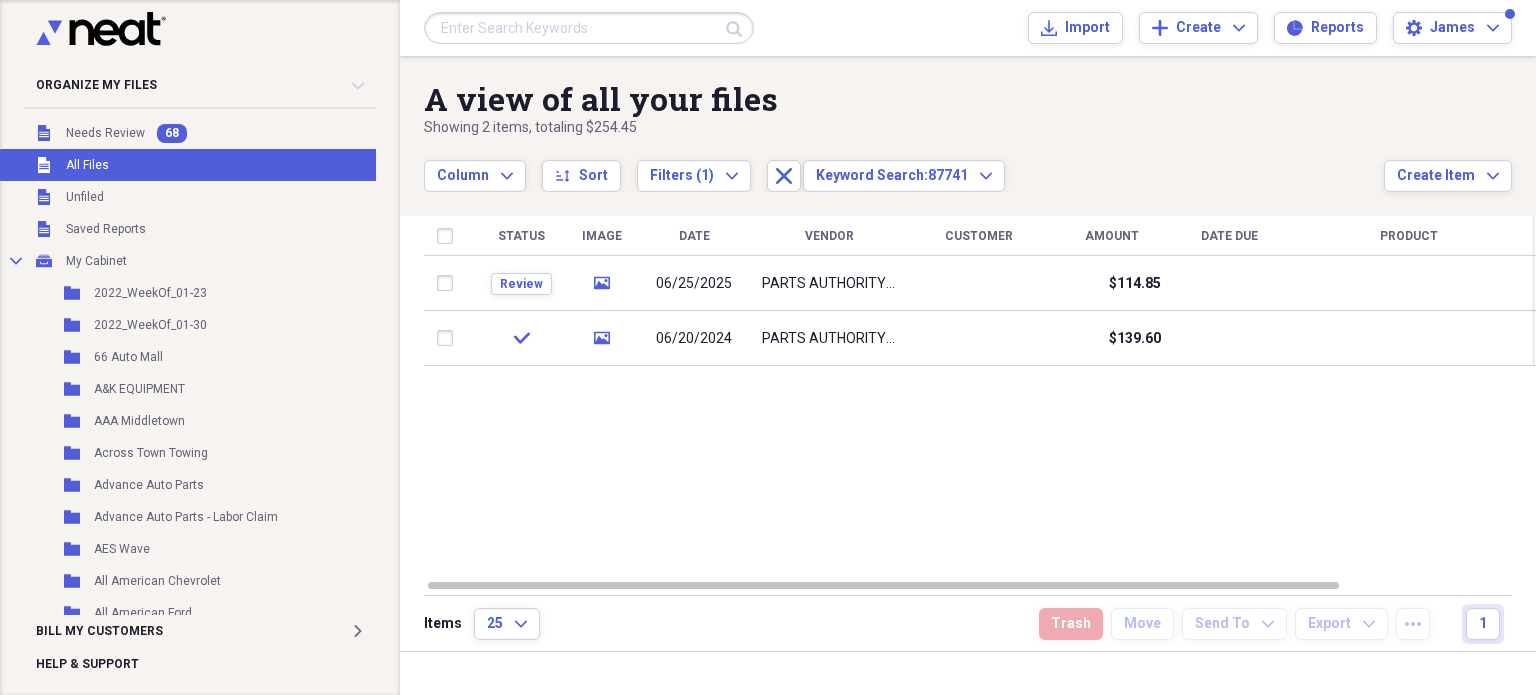 checkbox on "false" 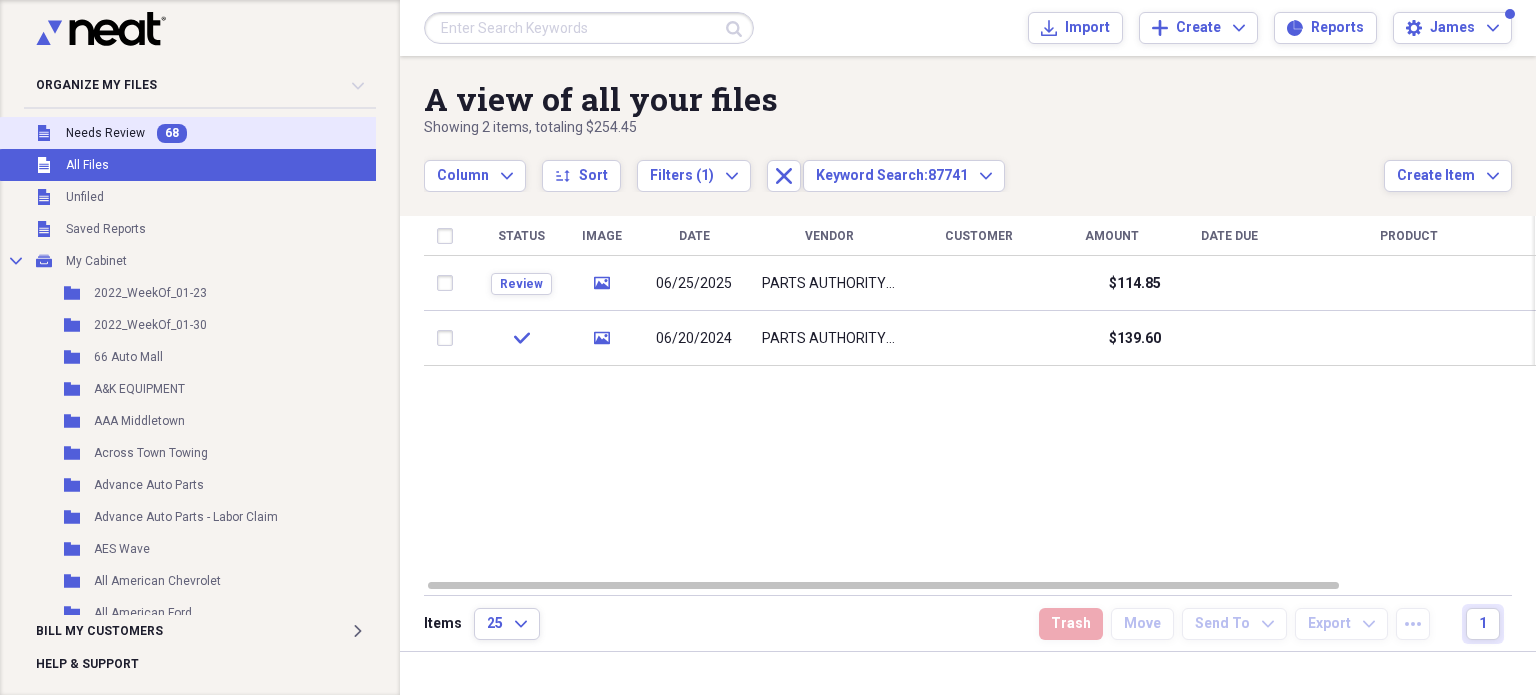 click on "Unfiled Needs Review 68" at bounding box center [201, 133] 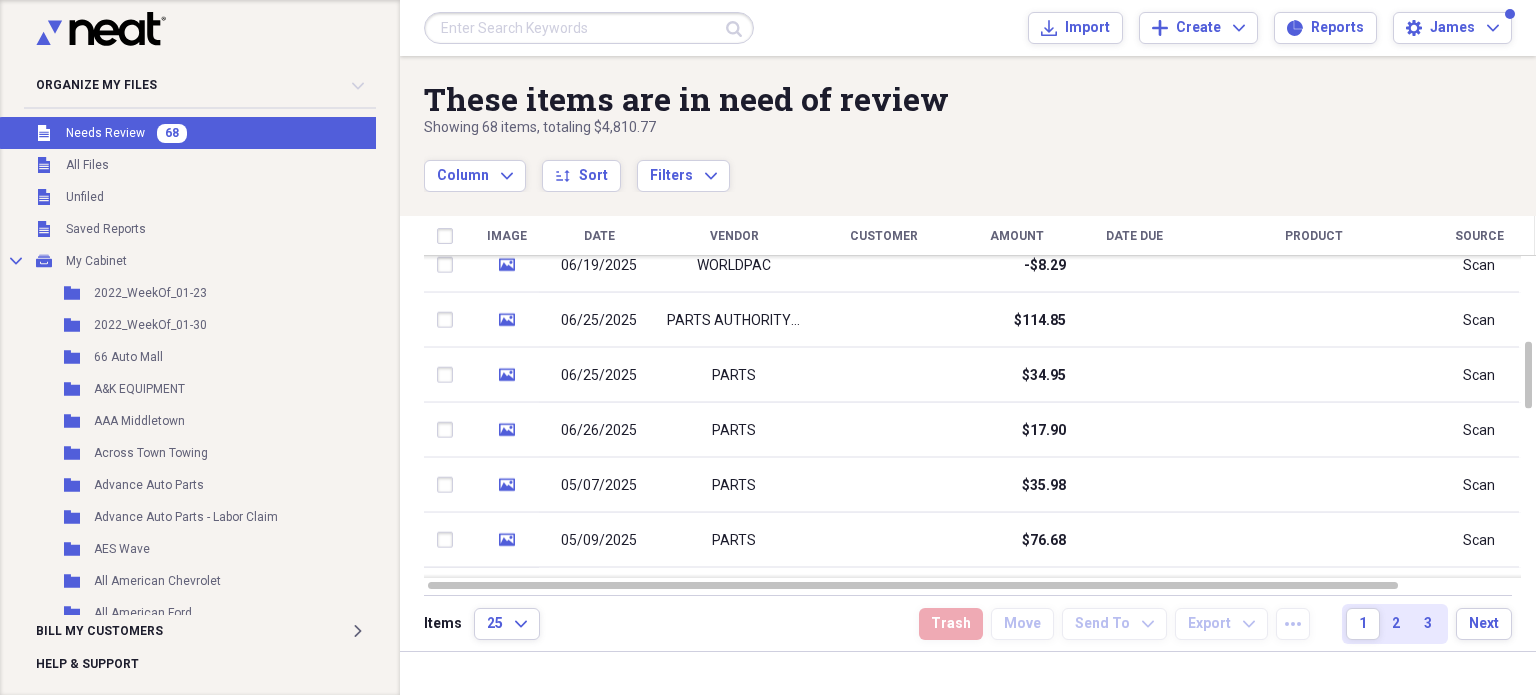click on "$34.95" at bounding box center [1016, 375] 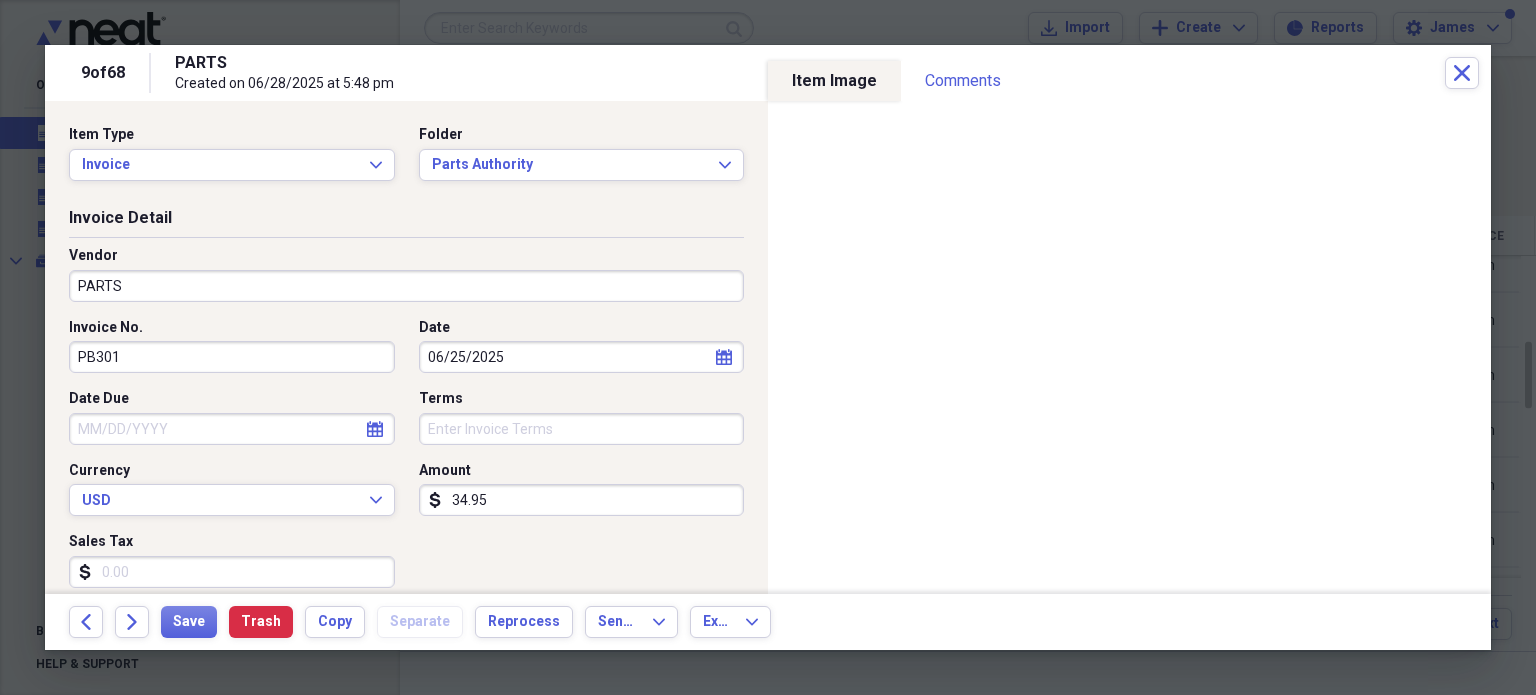 click on "PARTS" at bounding box center (406, 286) 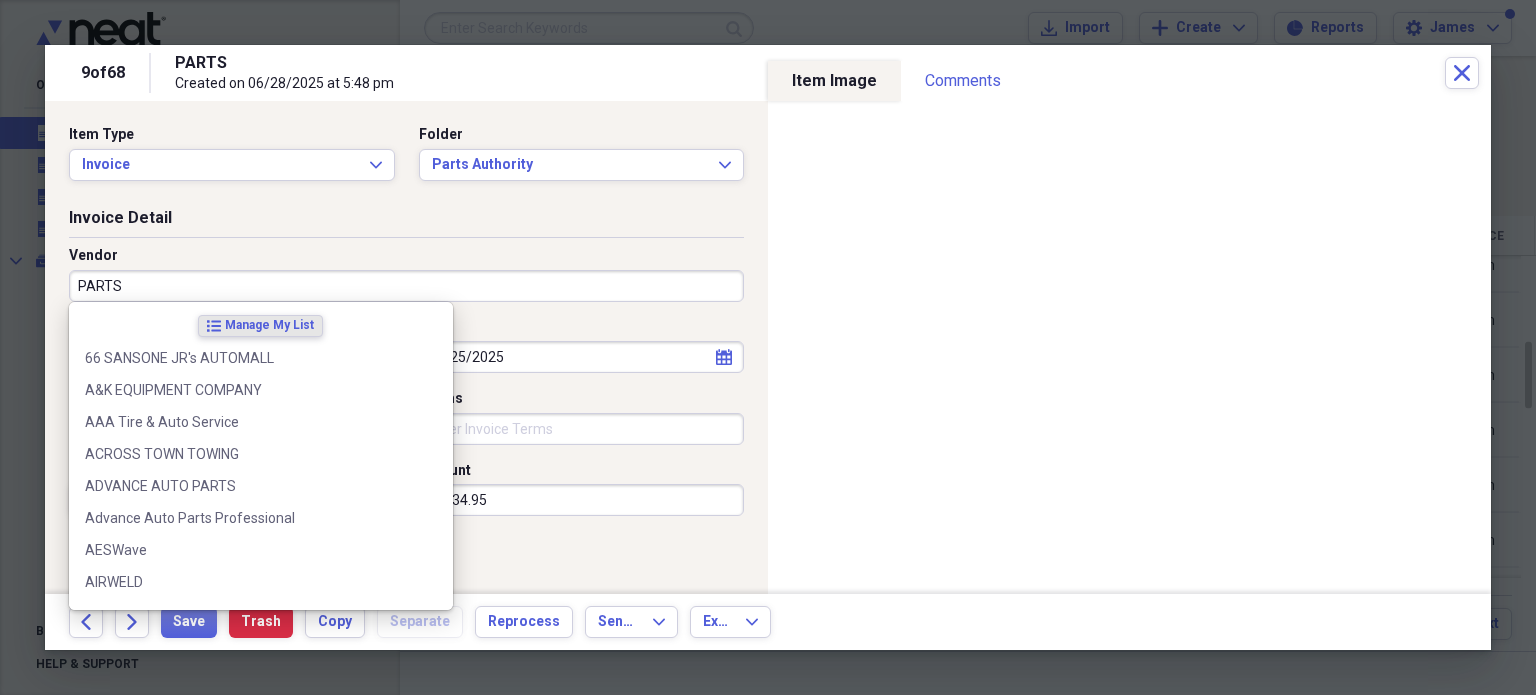 click on "PARTS" at bounding box center (406, 286) 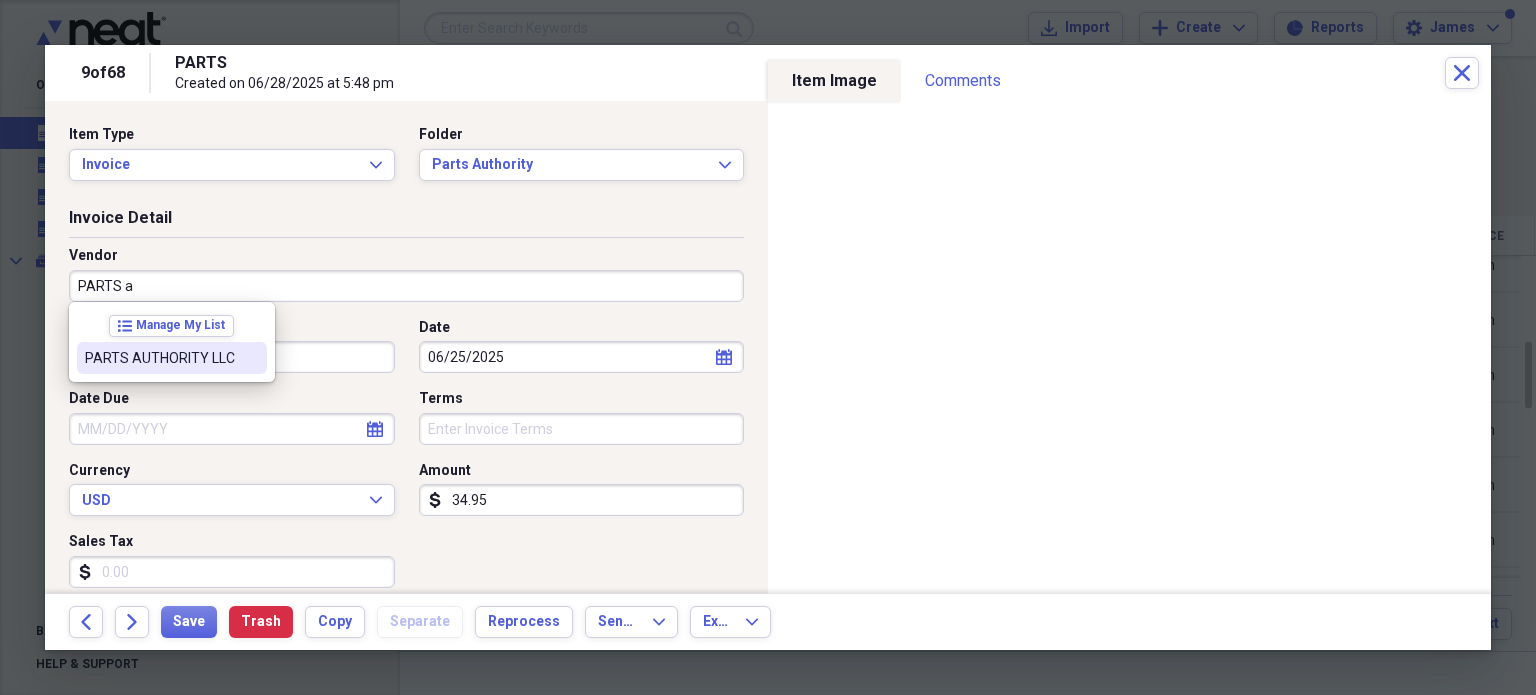 click at bounding box center (251, 358) 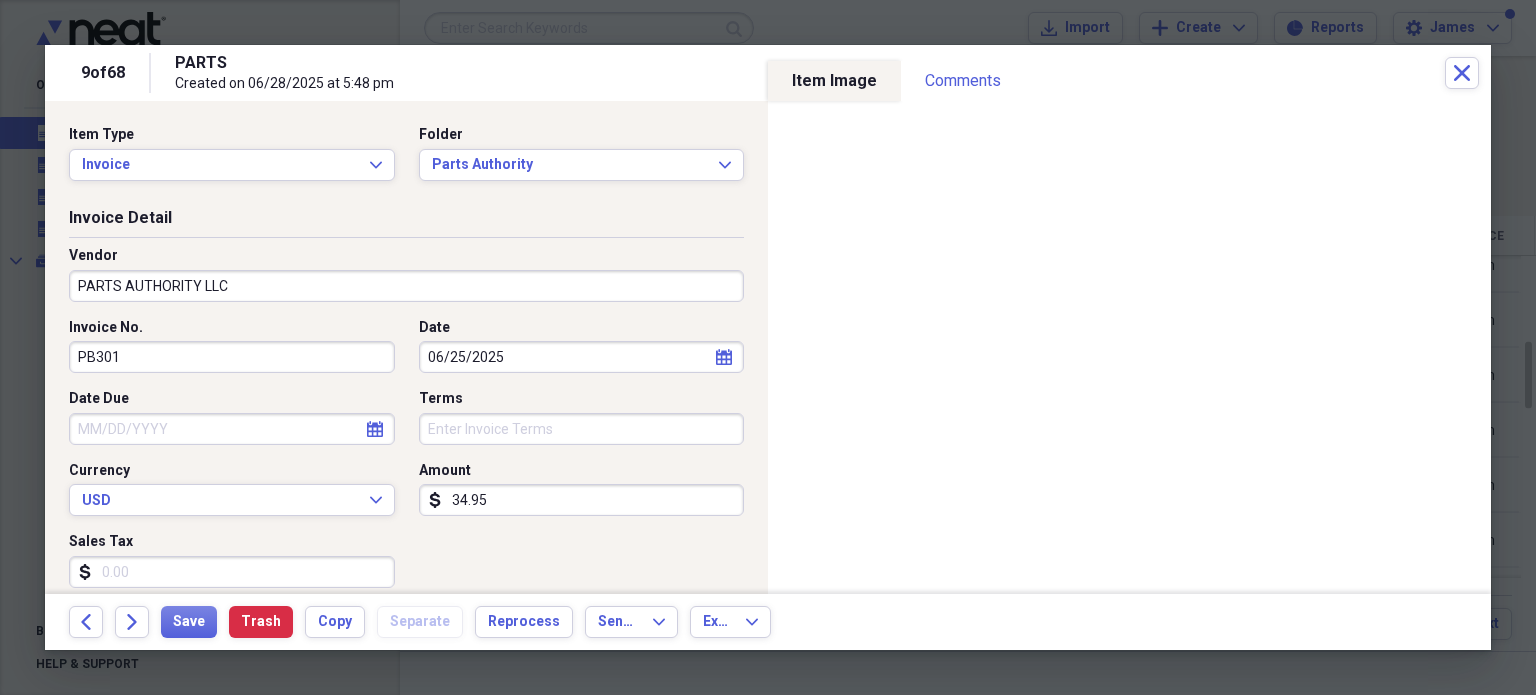 type on "Cost of goods sold" 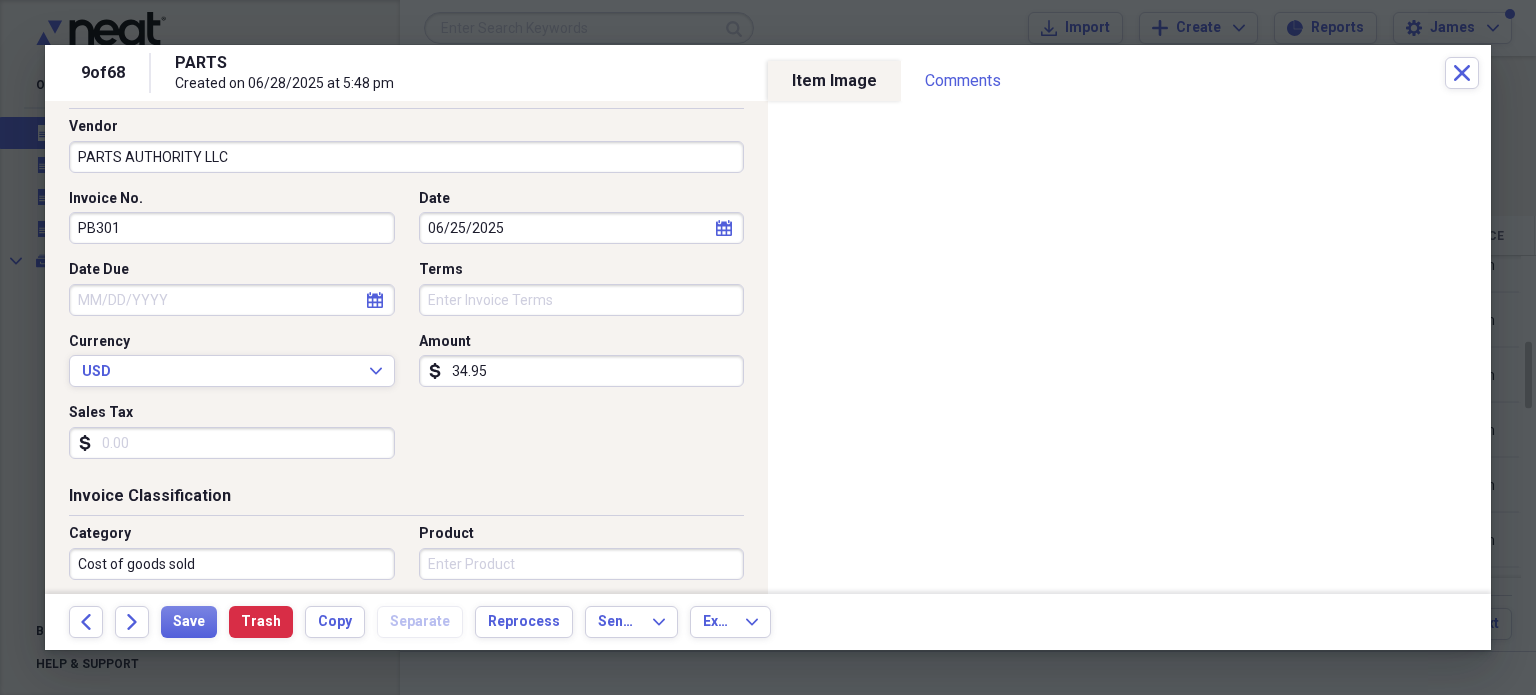 scroll, scrollTop: 129, scrollLeft: 0, axis: vertical 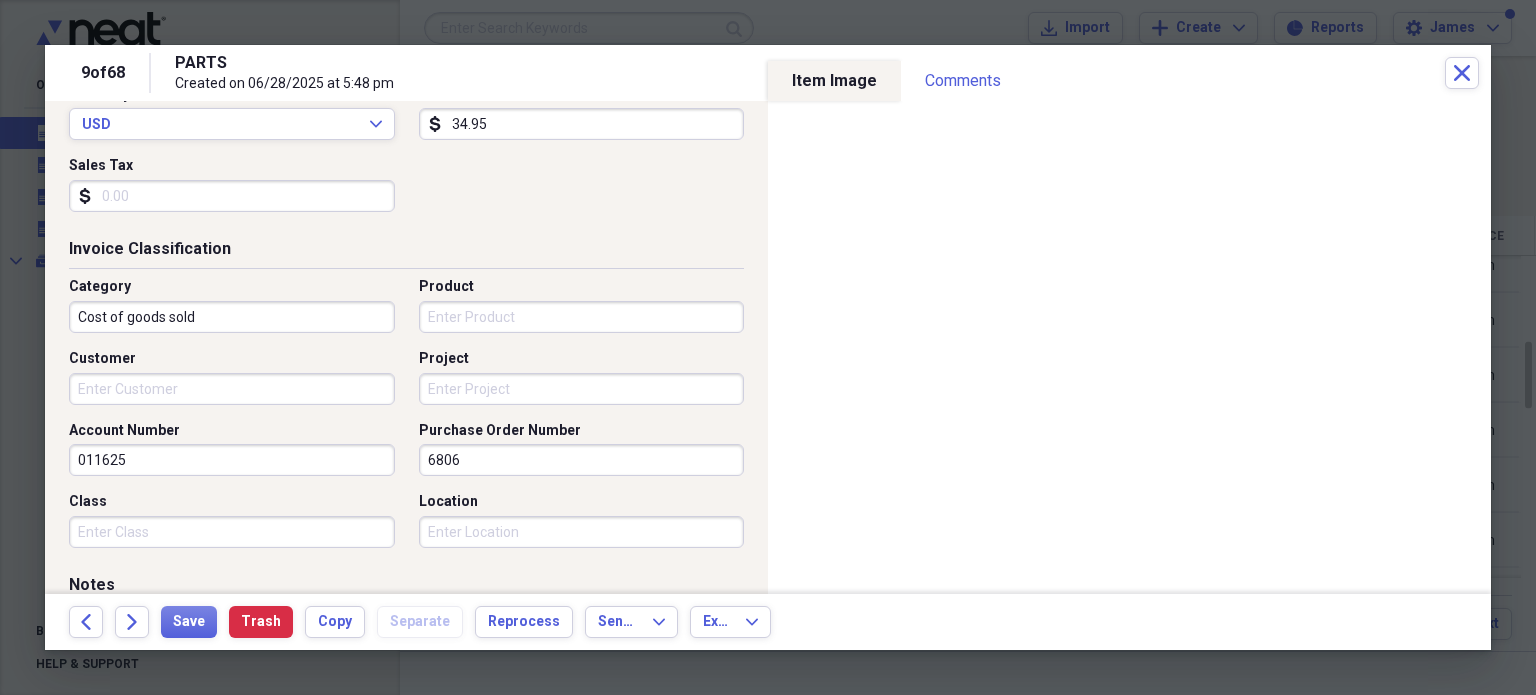 type on "055-844713" 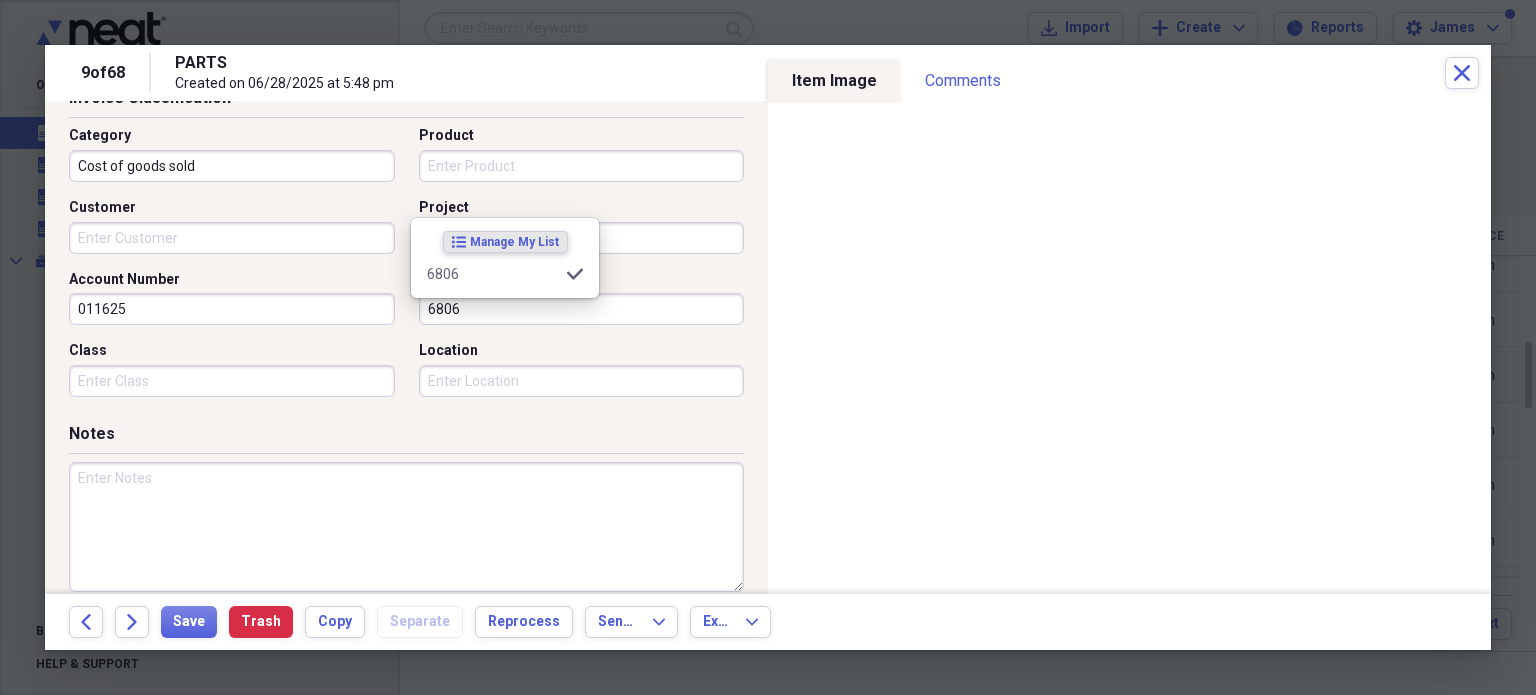 scroll, scrollTop: 563, scrollLeft: 0, axis: vertical 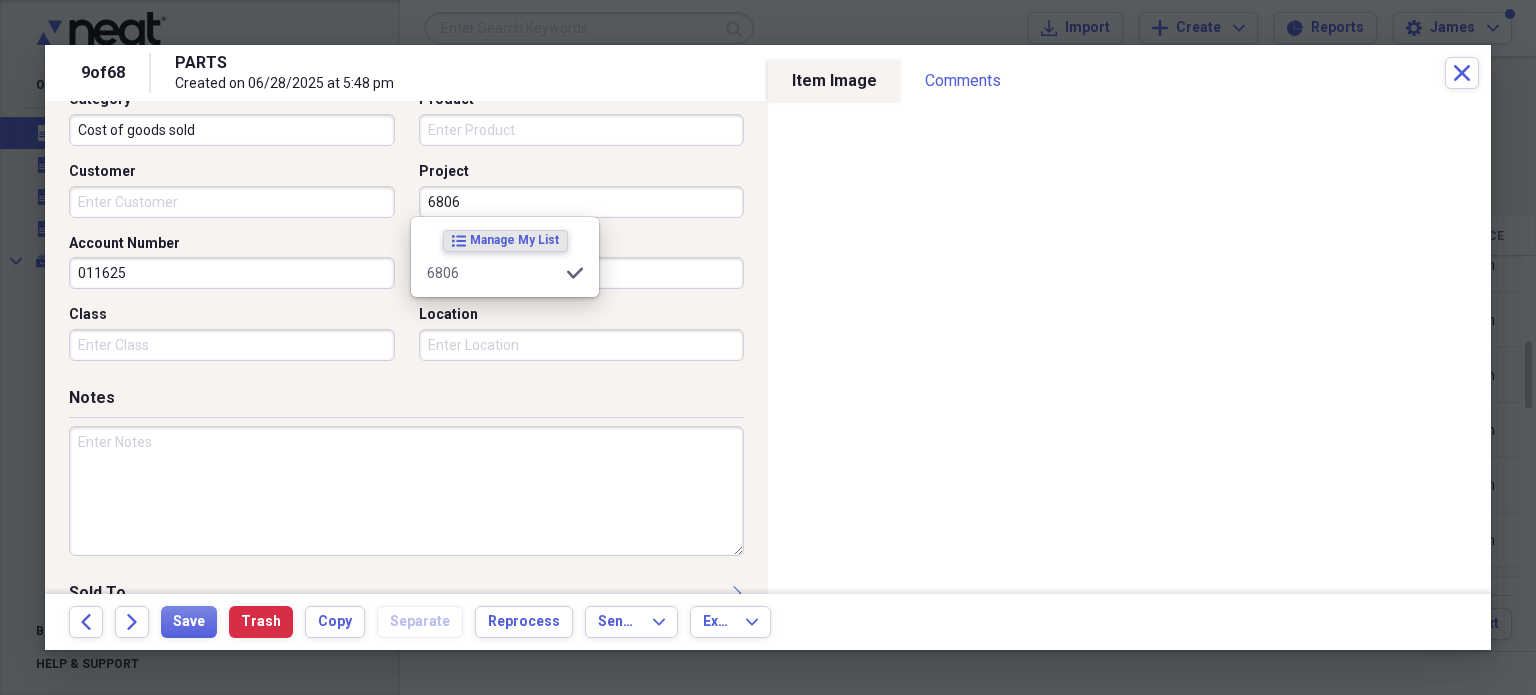 type on "6806" 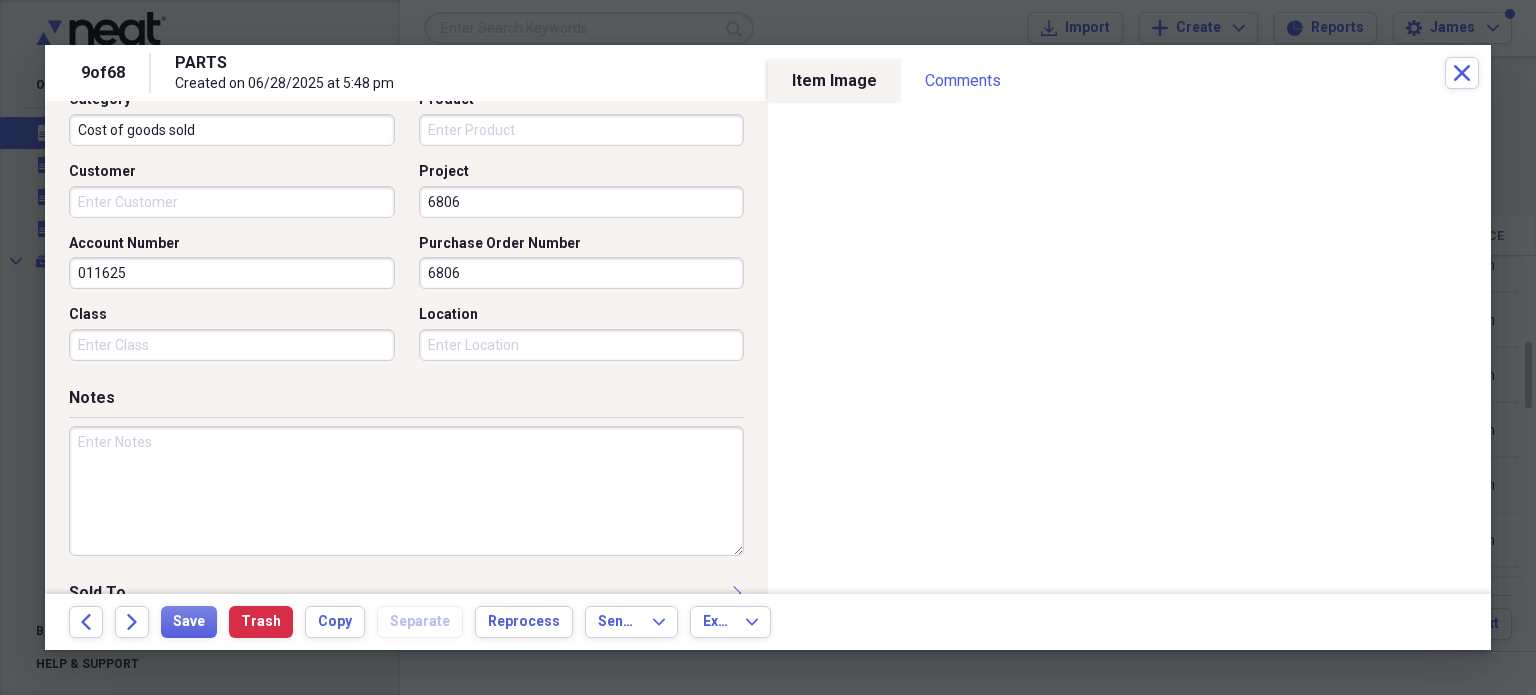 click at bounding box center [406, 491] 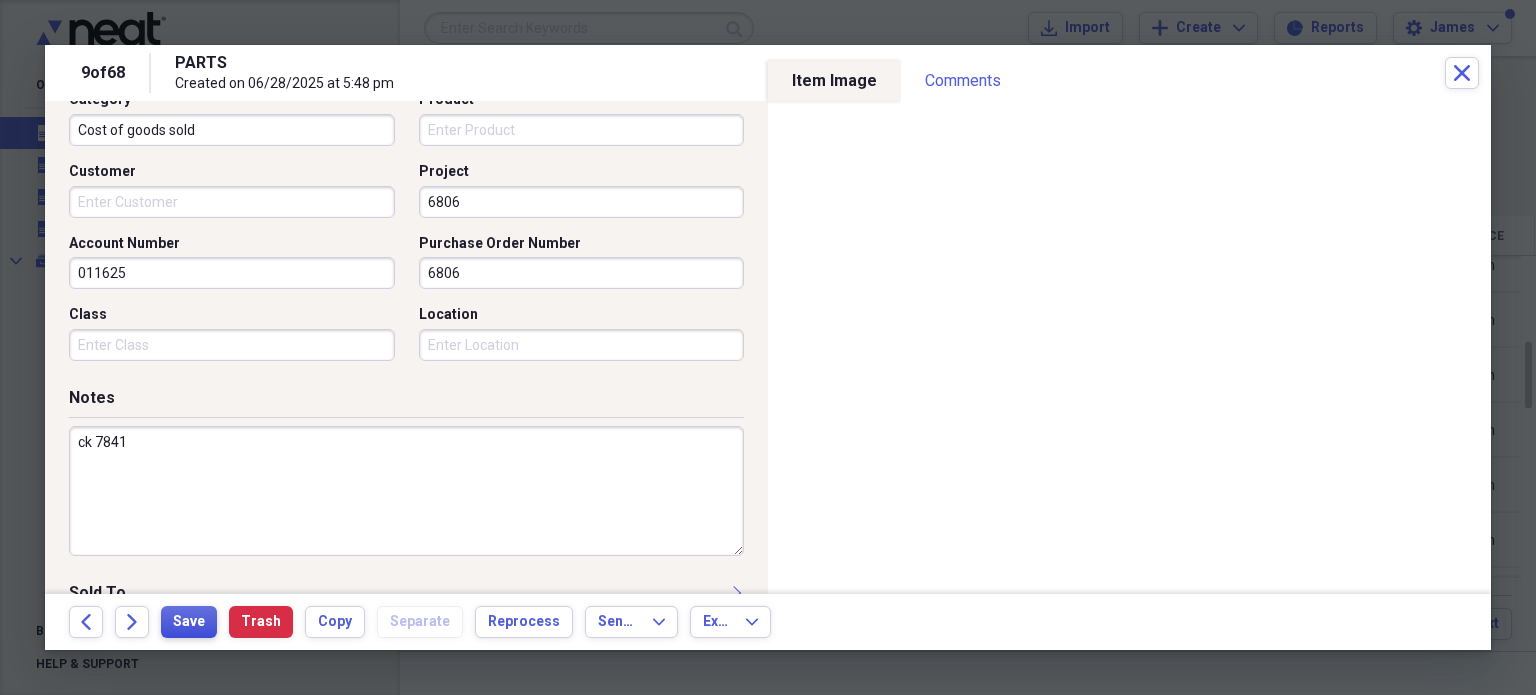 type on "ck 7841" 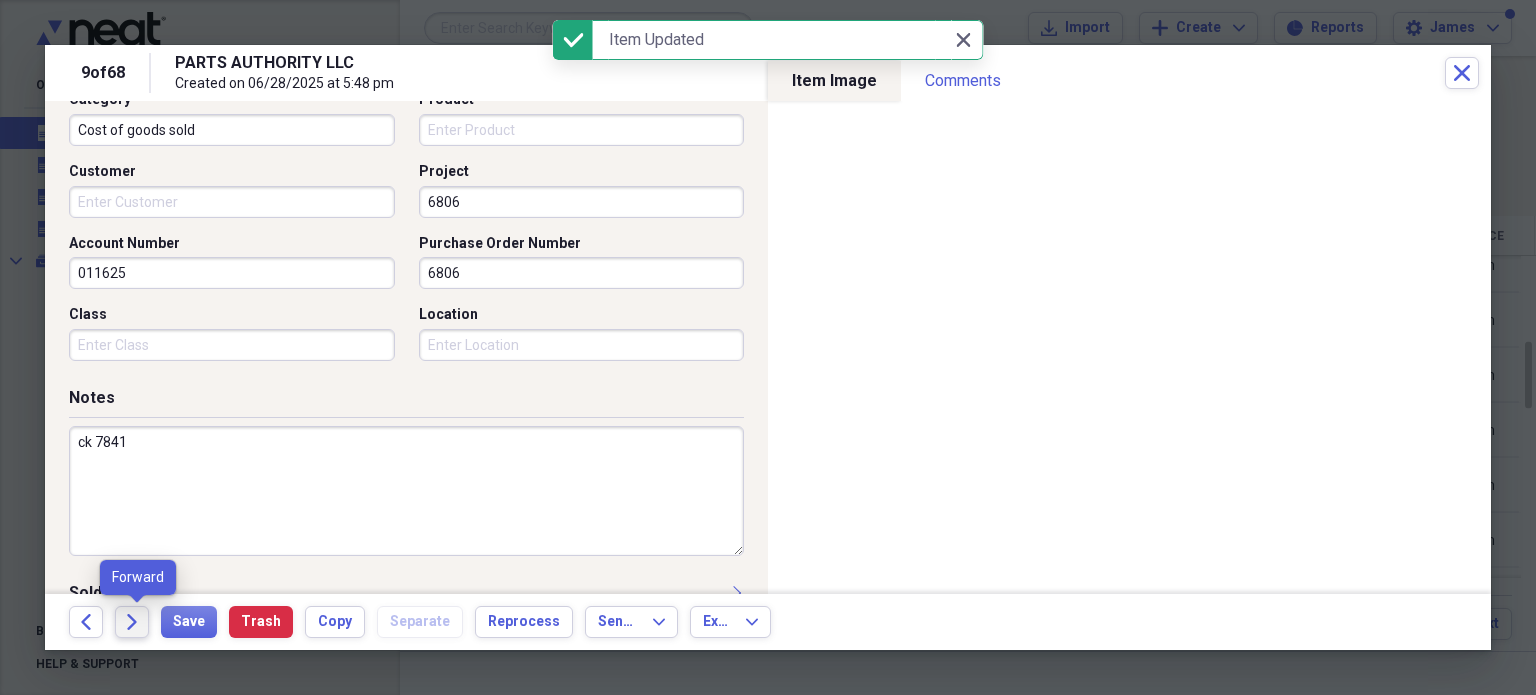 click on "Forward" 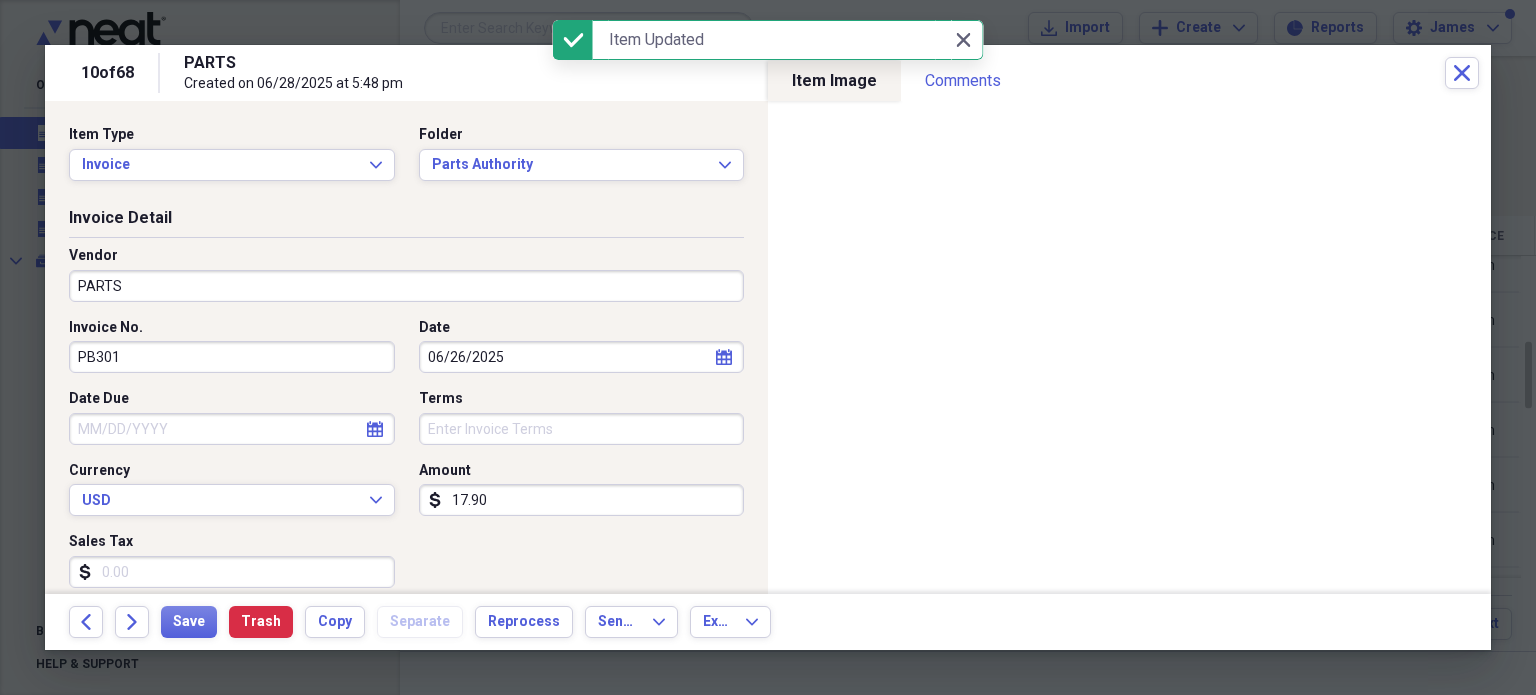 click on "PARTS" at bounding box center [406, 286] 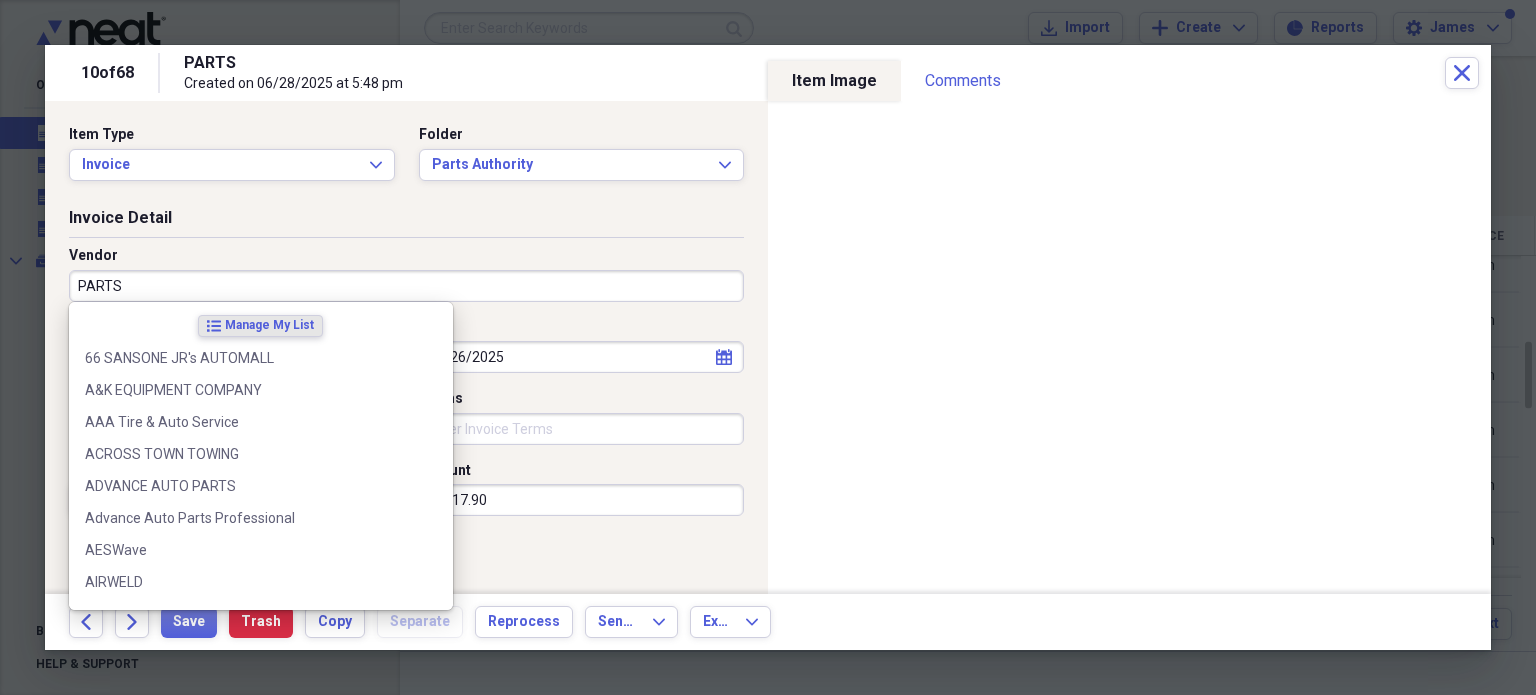 click on "PARTS" at bounding box center (406, 286) 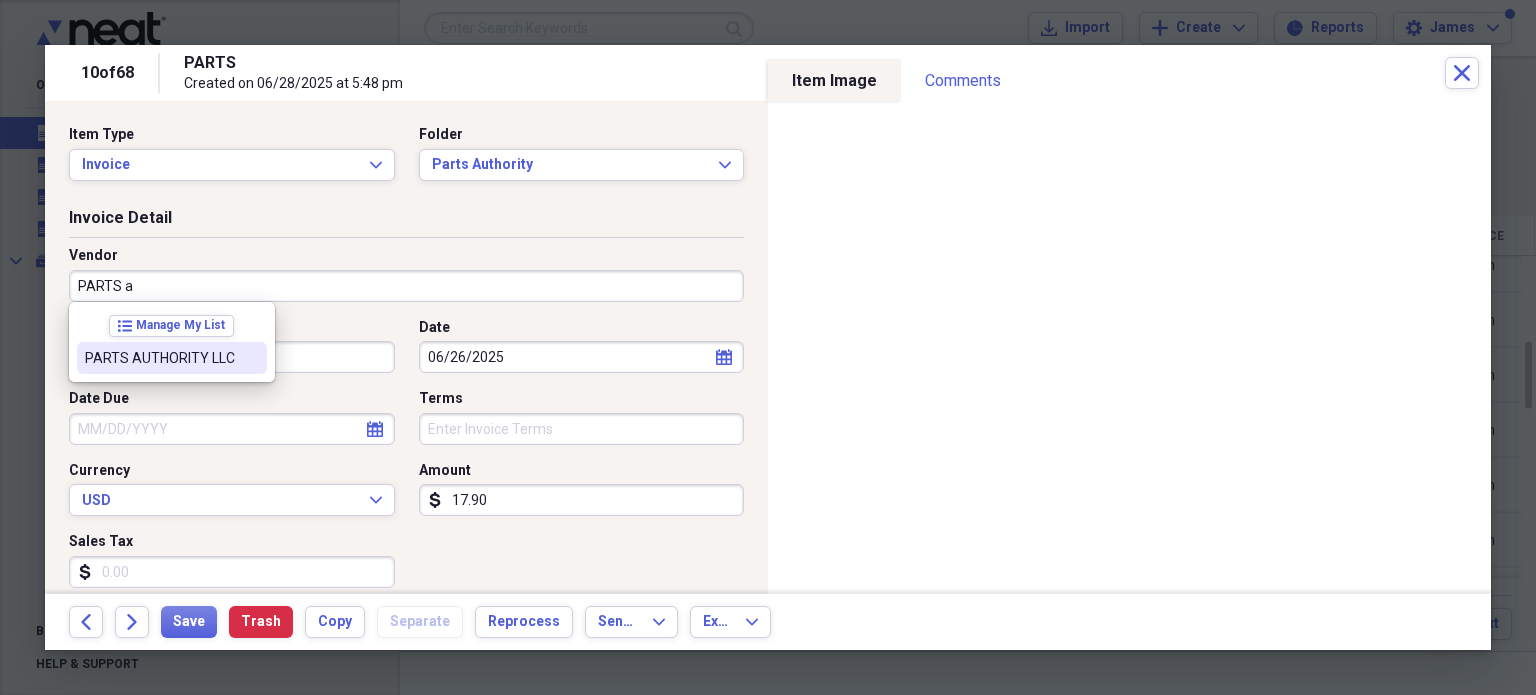 click on "PARTS AUTHORITY LLC" at bounding box center [160, 358] 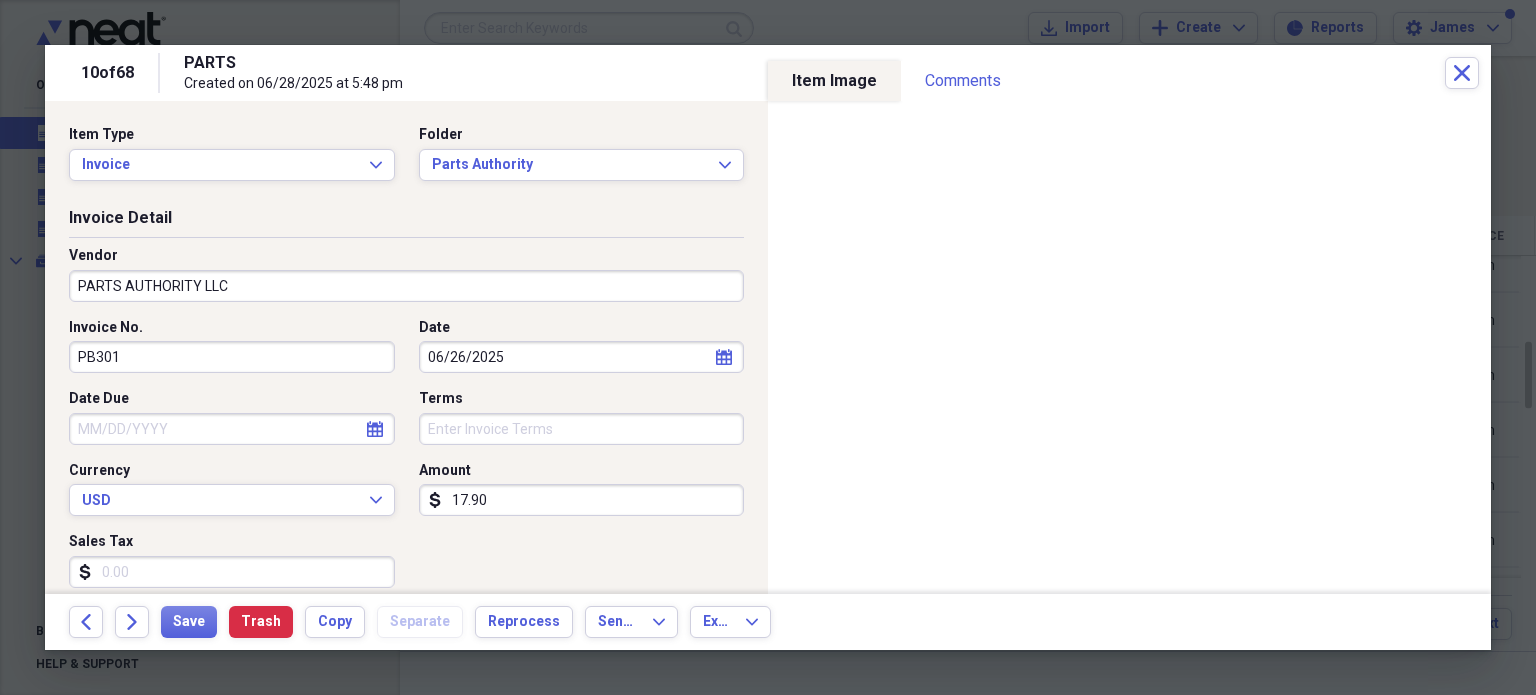 type on "Cost of goods sold" 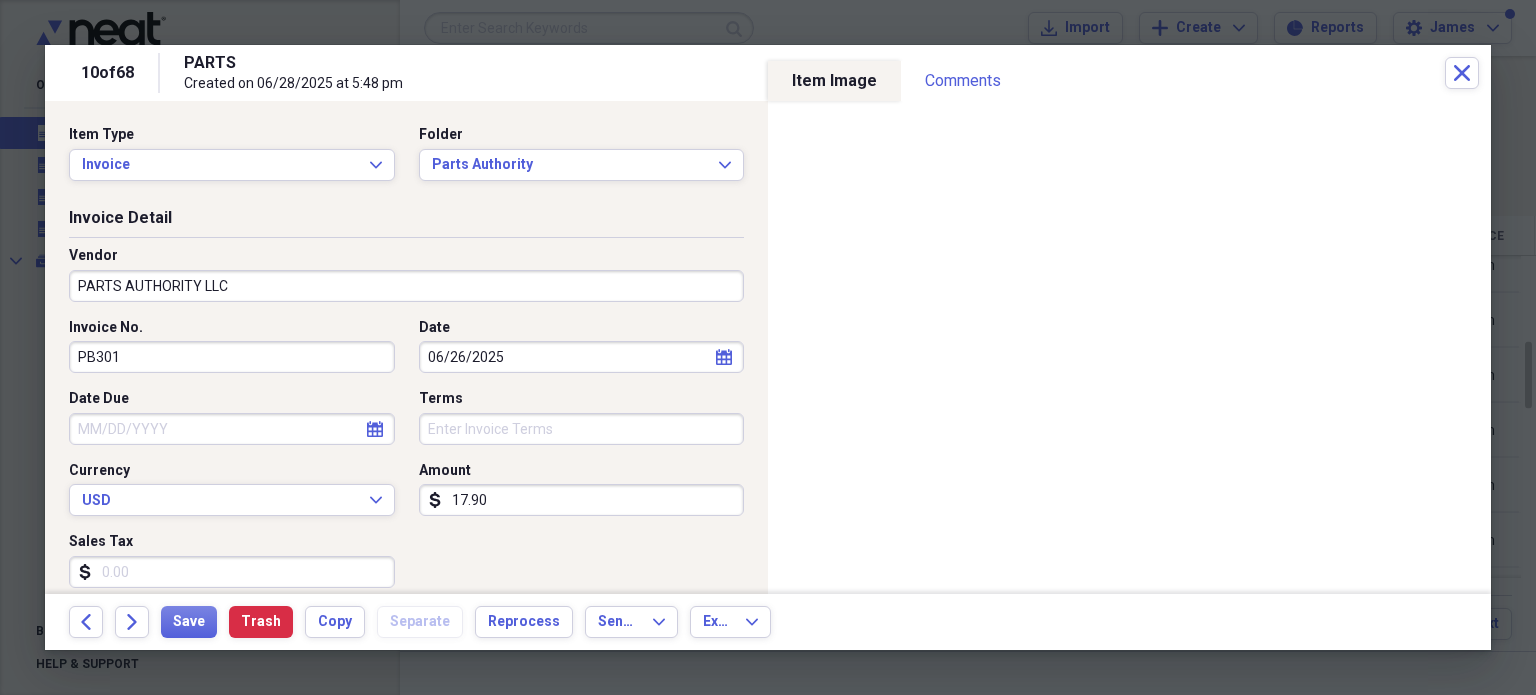 click on "Invoice No. PB301" at bounding box center (238, 346) 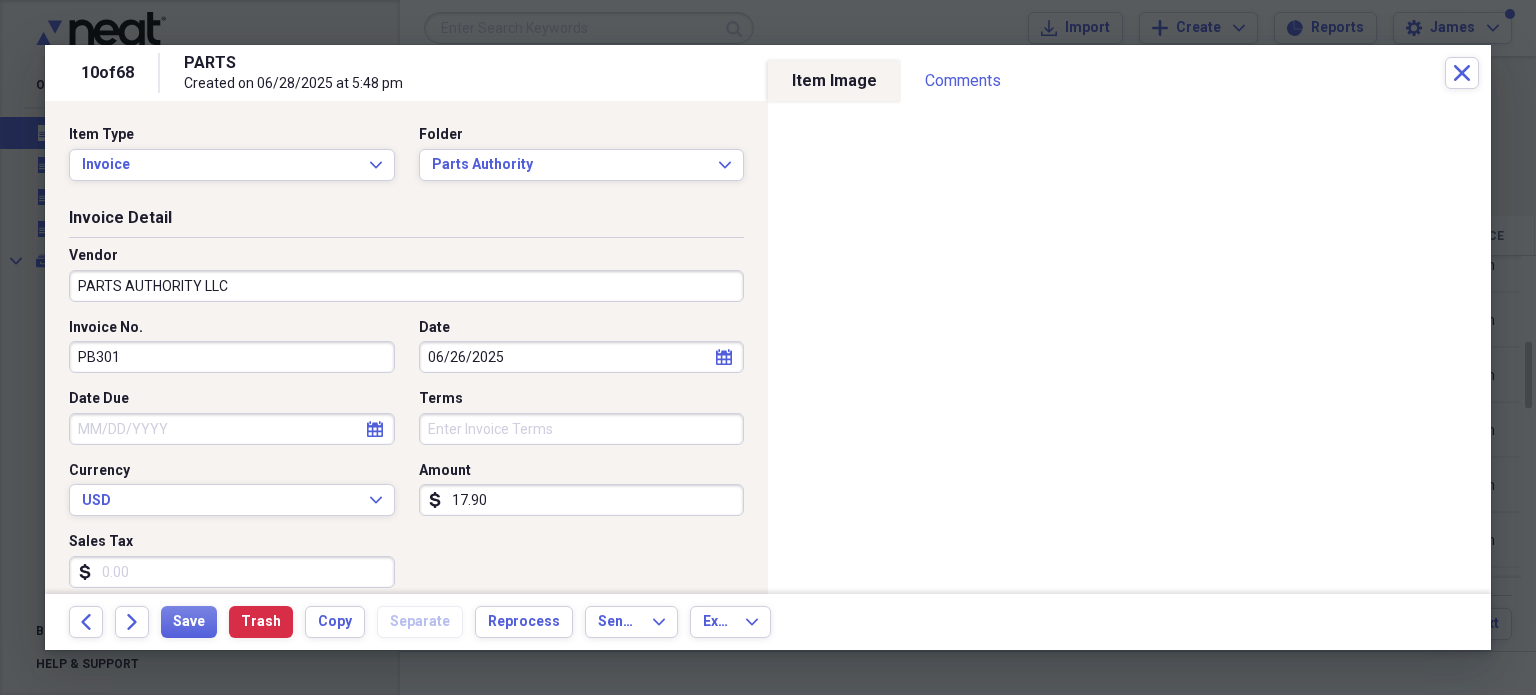 click on "PB301" at bounding box center (232, 357) 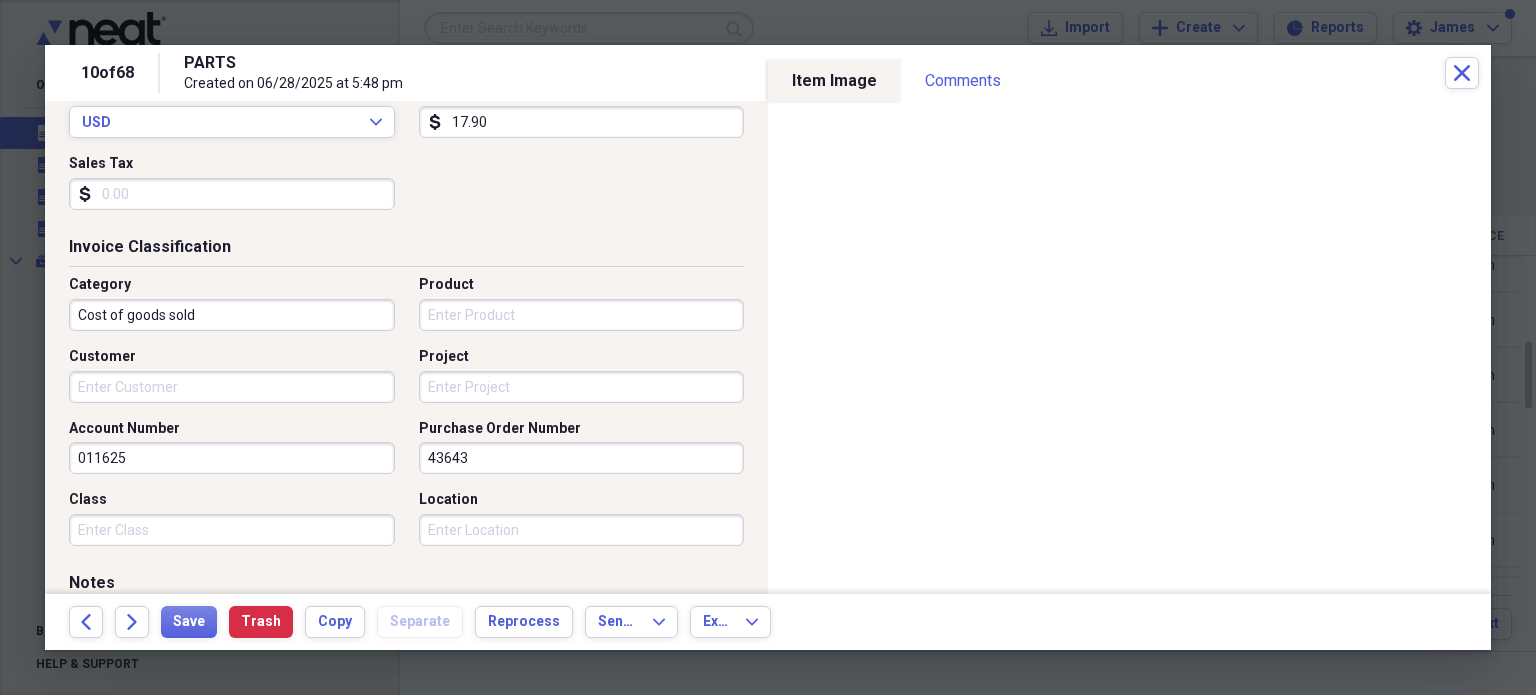 scroll, scrollTop: 386, scrollLeft: 0, axis: vertical 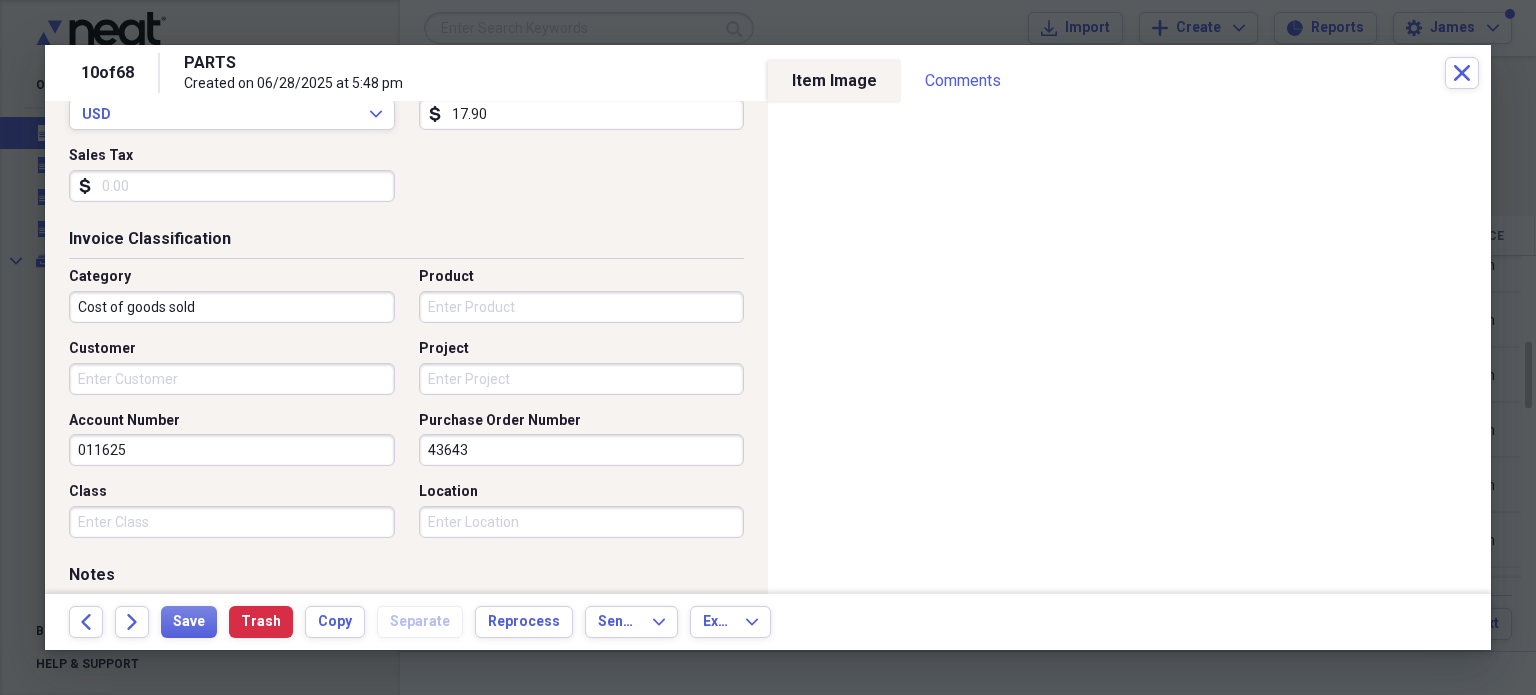 type on "055-845853" 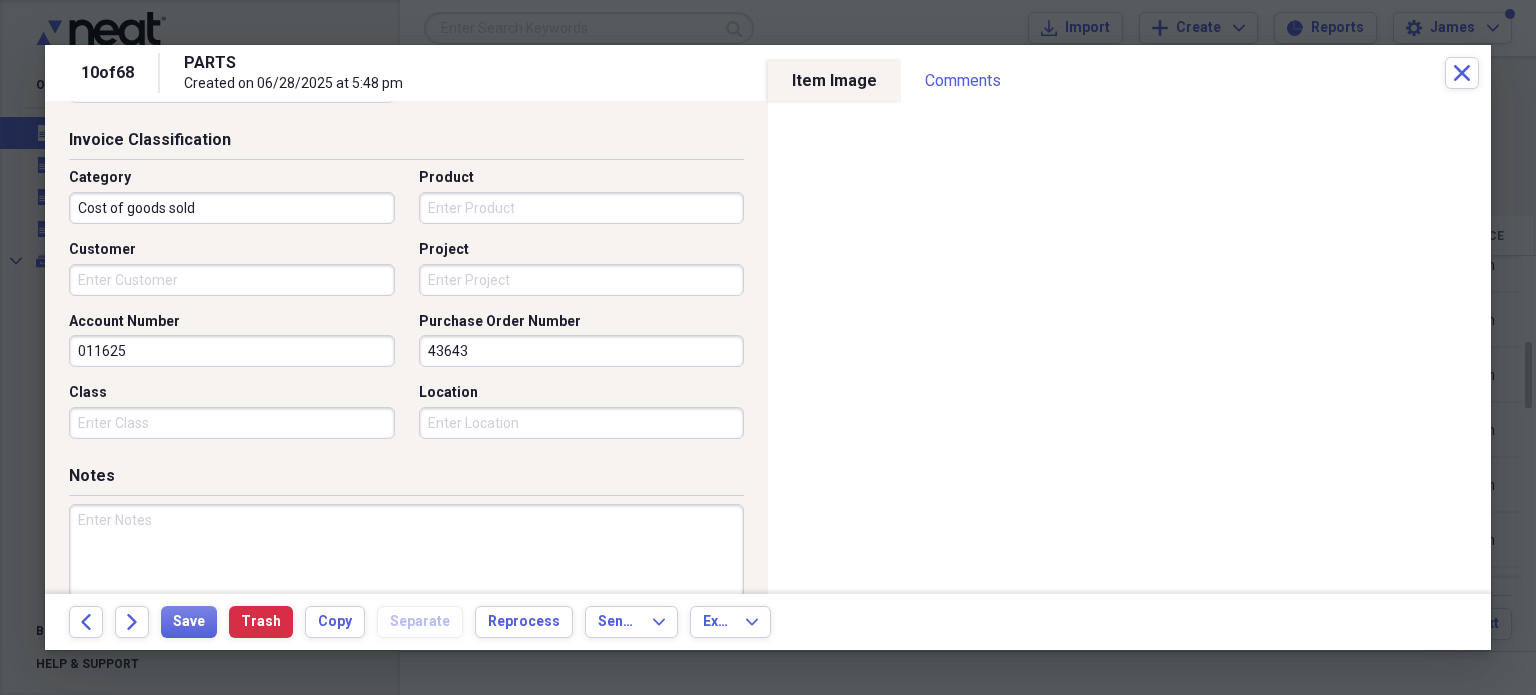 scroll, scrollTop: 503, scrollLeft: 0, axis: vertical 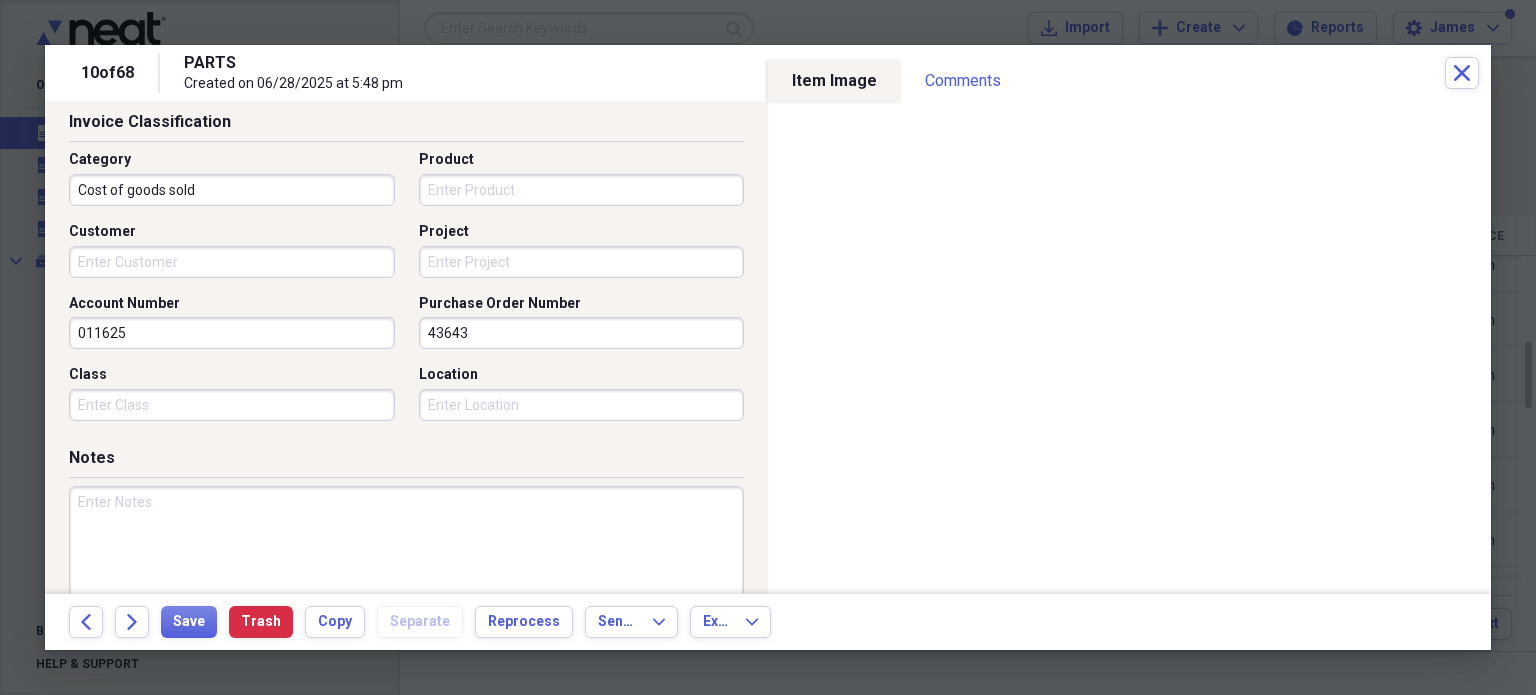 click at bounding box center [406, 551] 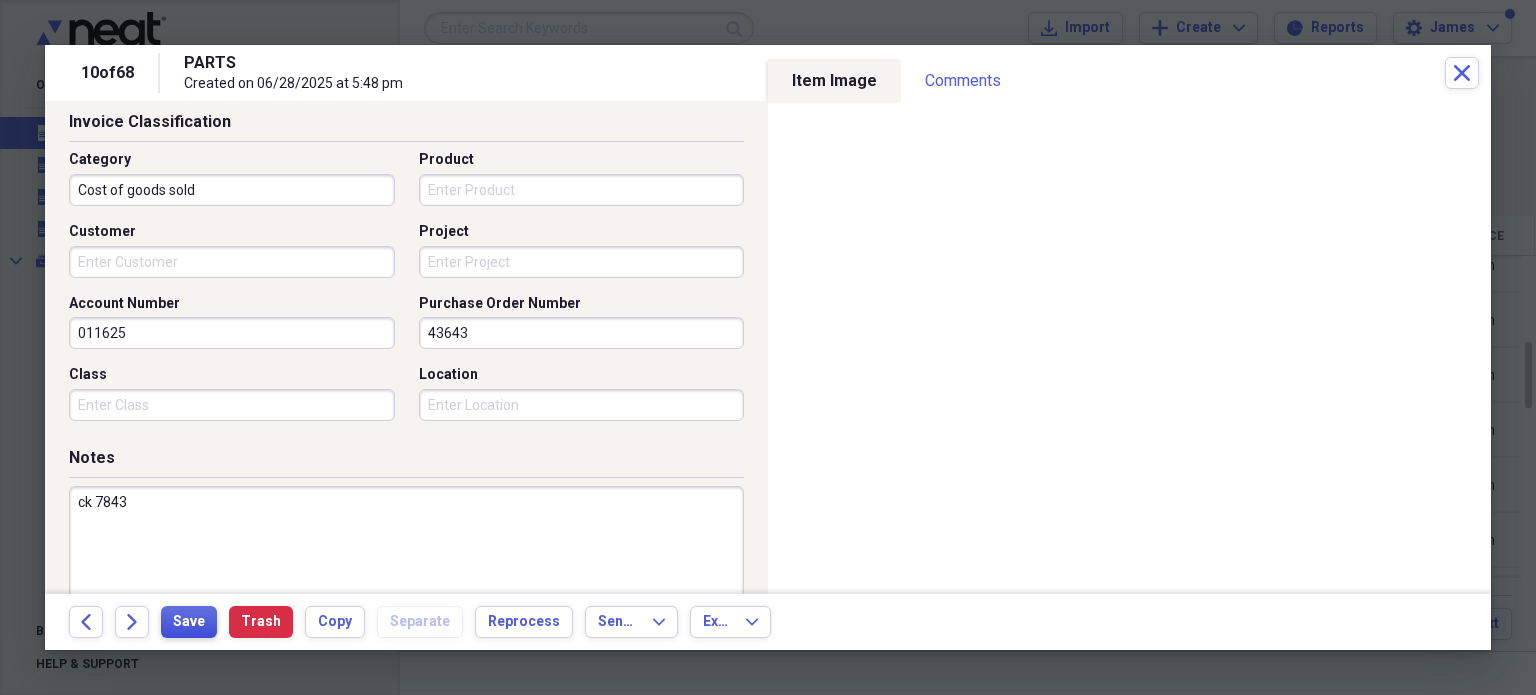 type on "ck 7843" 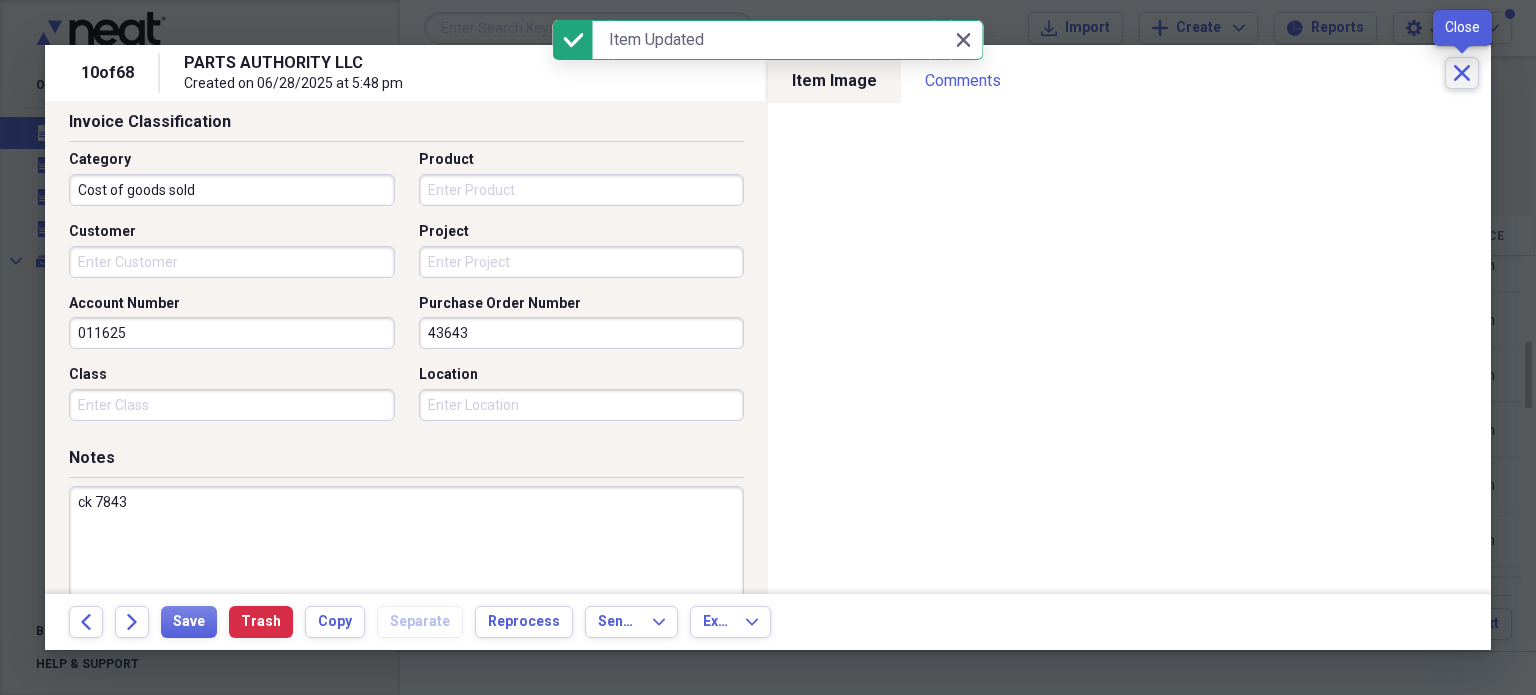 click on "Close" 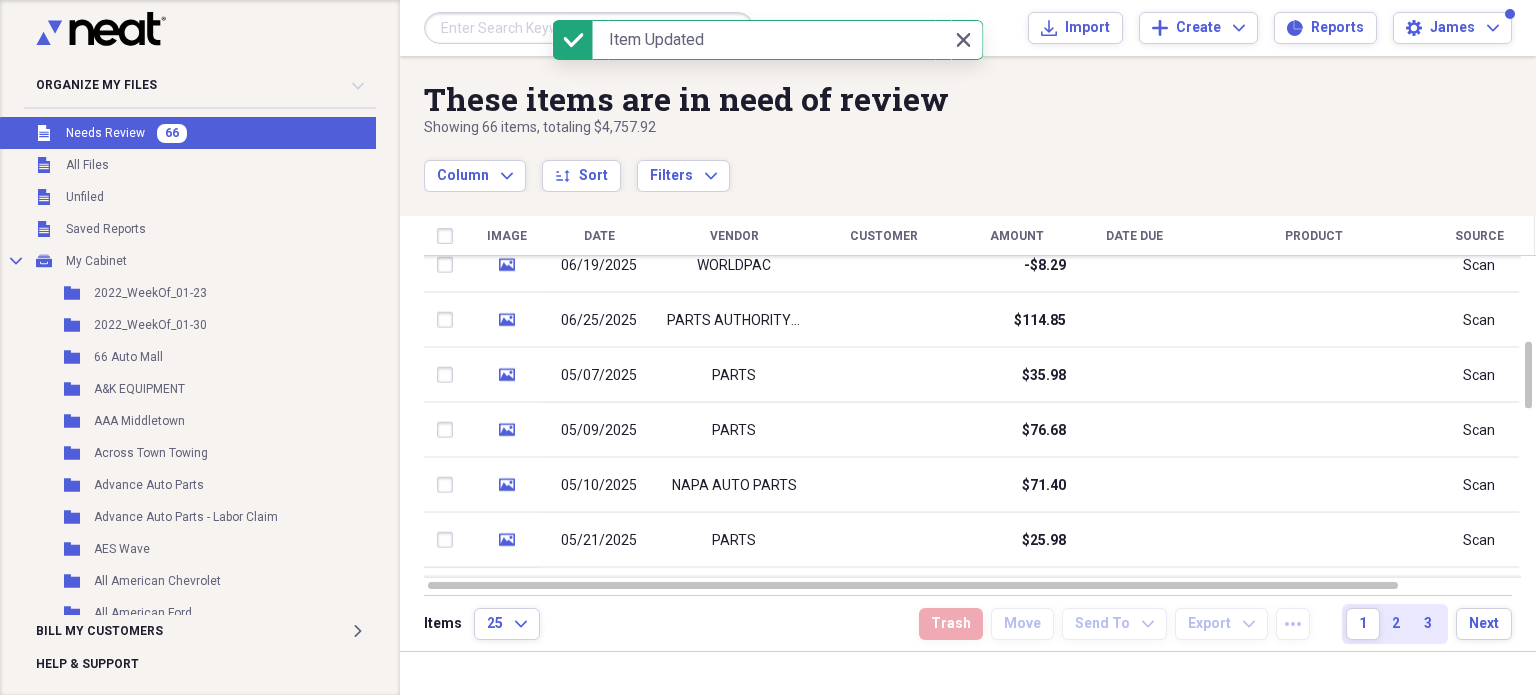 click on "success" at bounding box center (573, 40) 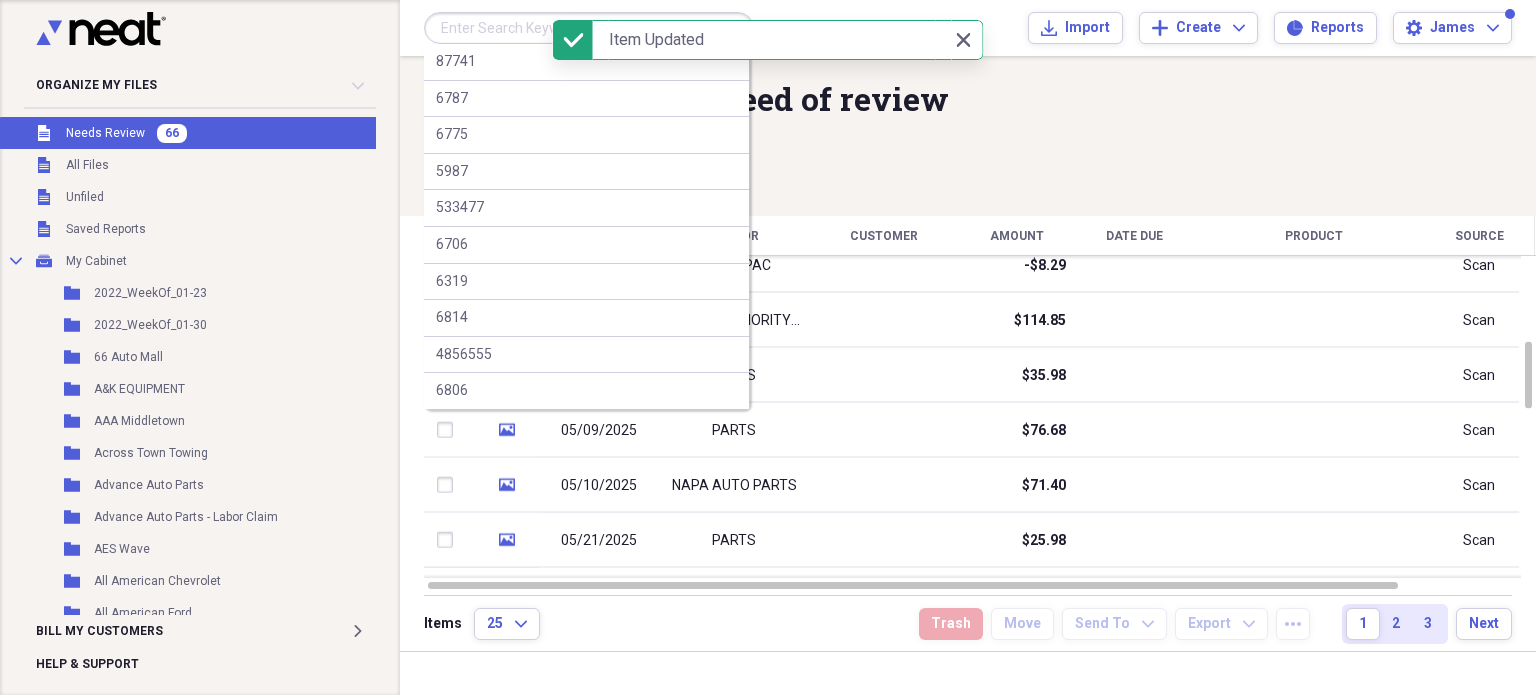 click at bounding box center (589, 28) 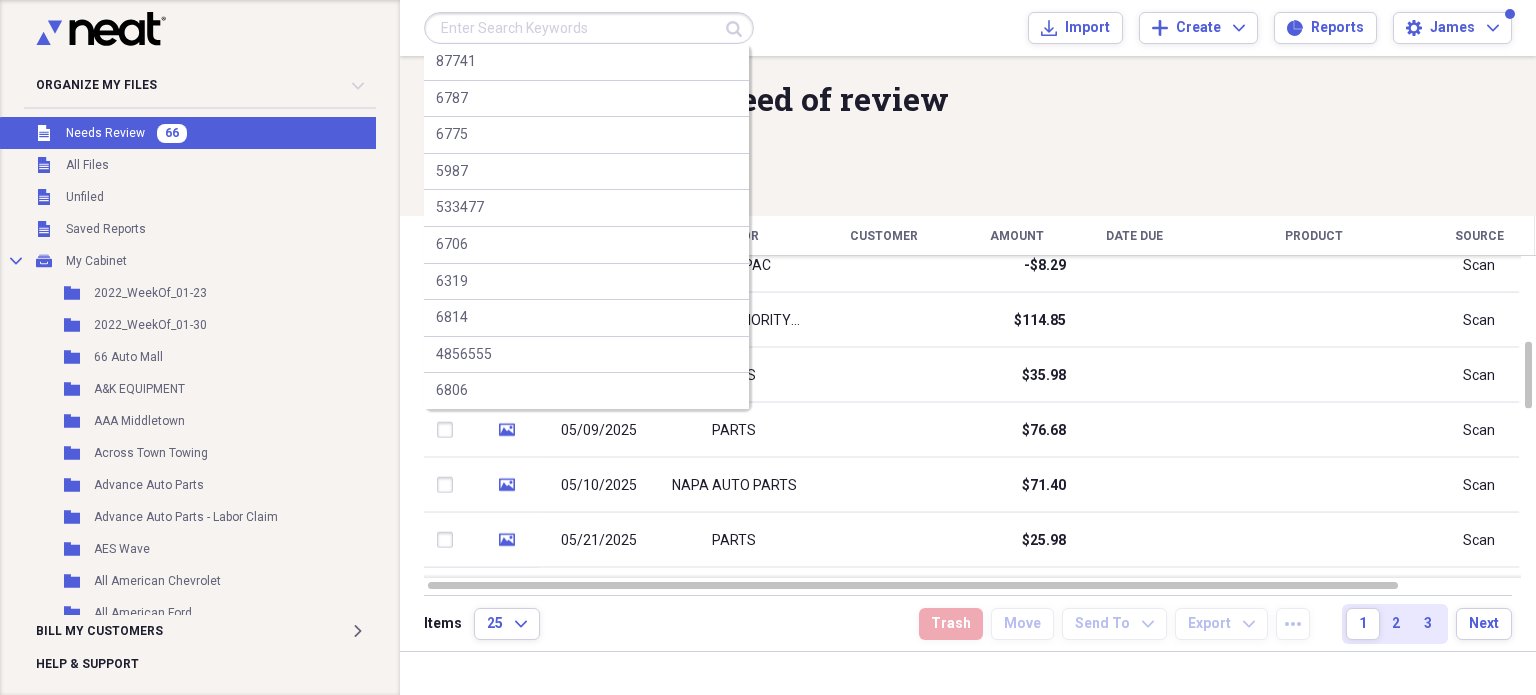 paste on "43643" 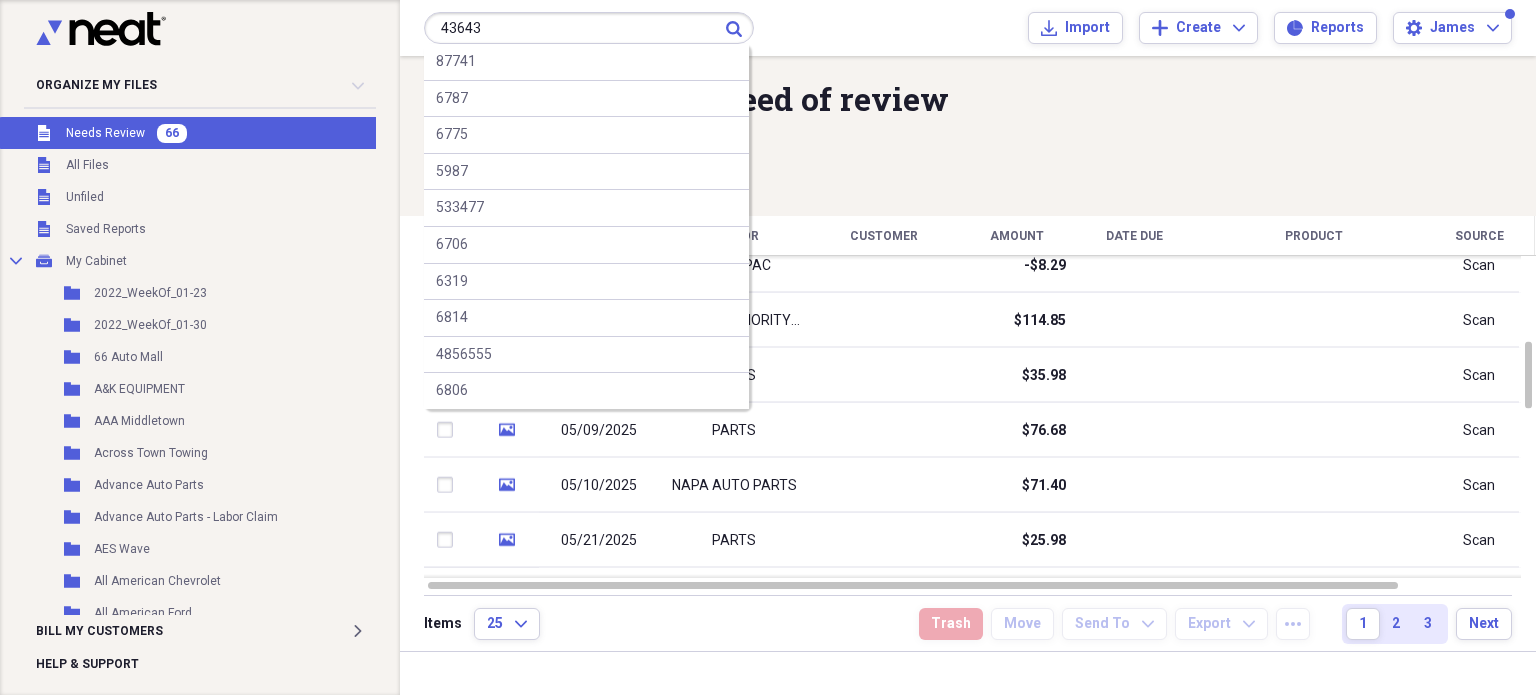 type on "43643" 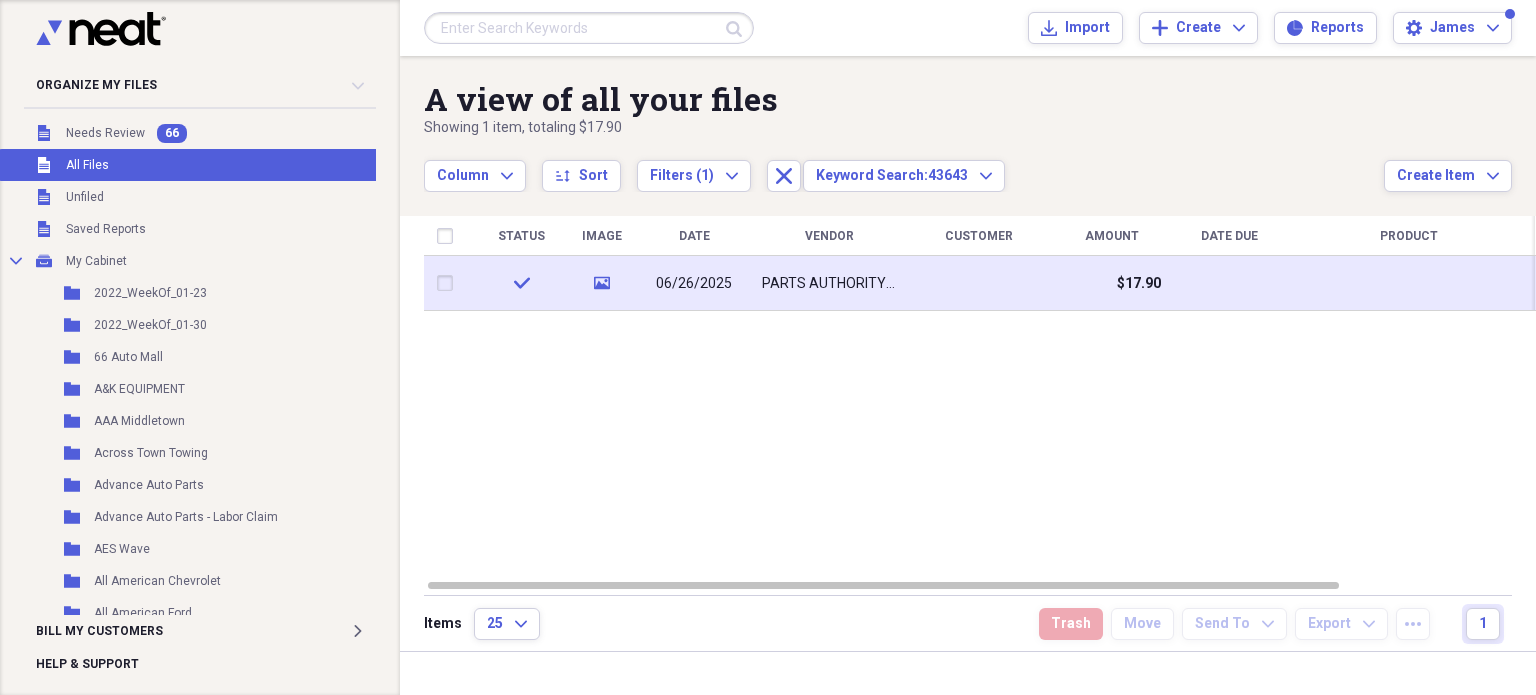 click at bounding box center [449, 283] 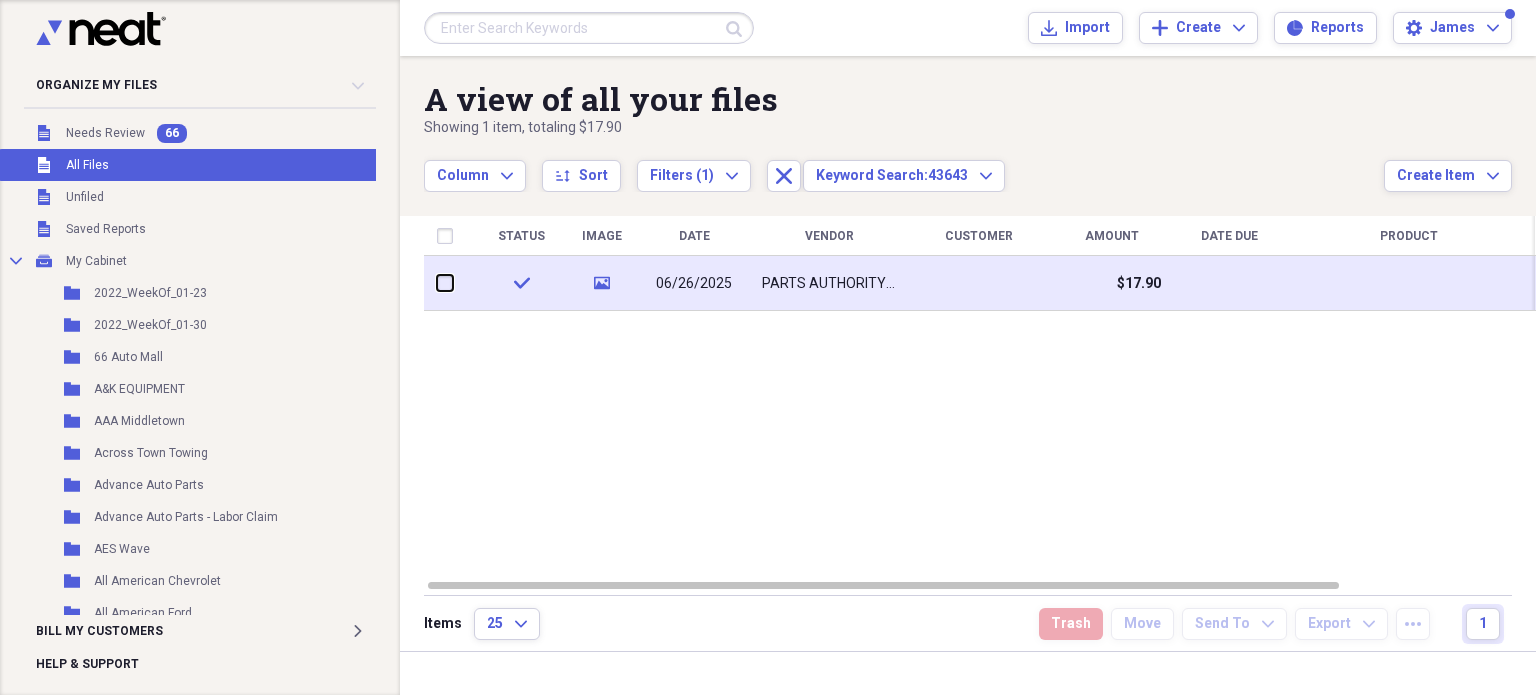 click at bounding box center (437, 283) 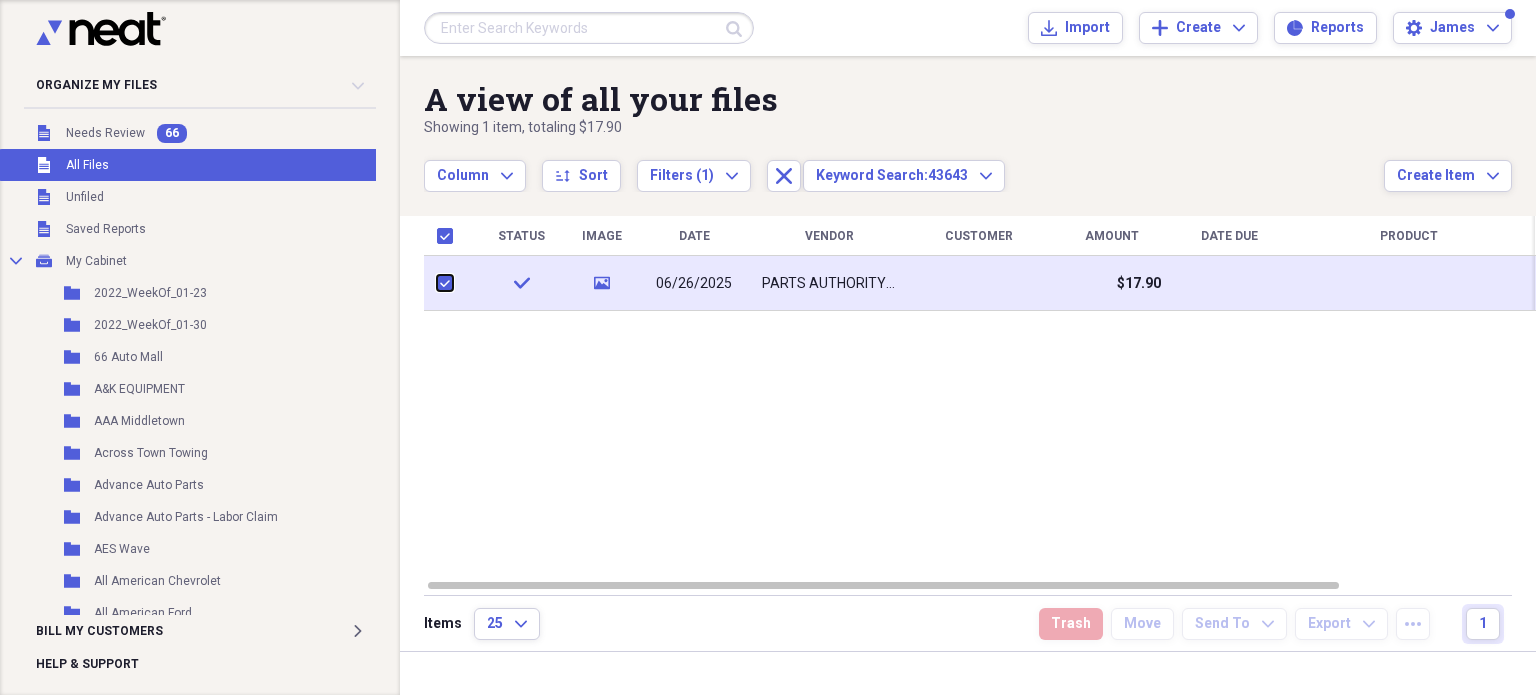 checkbox on "true" 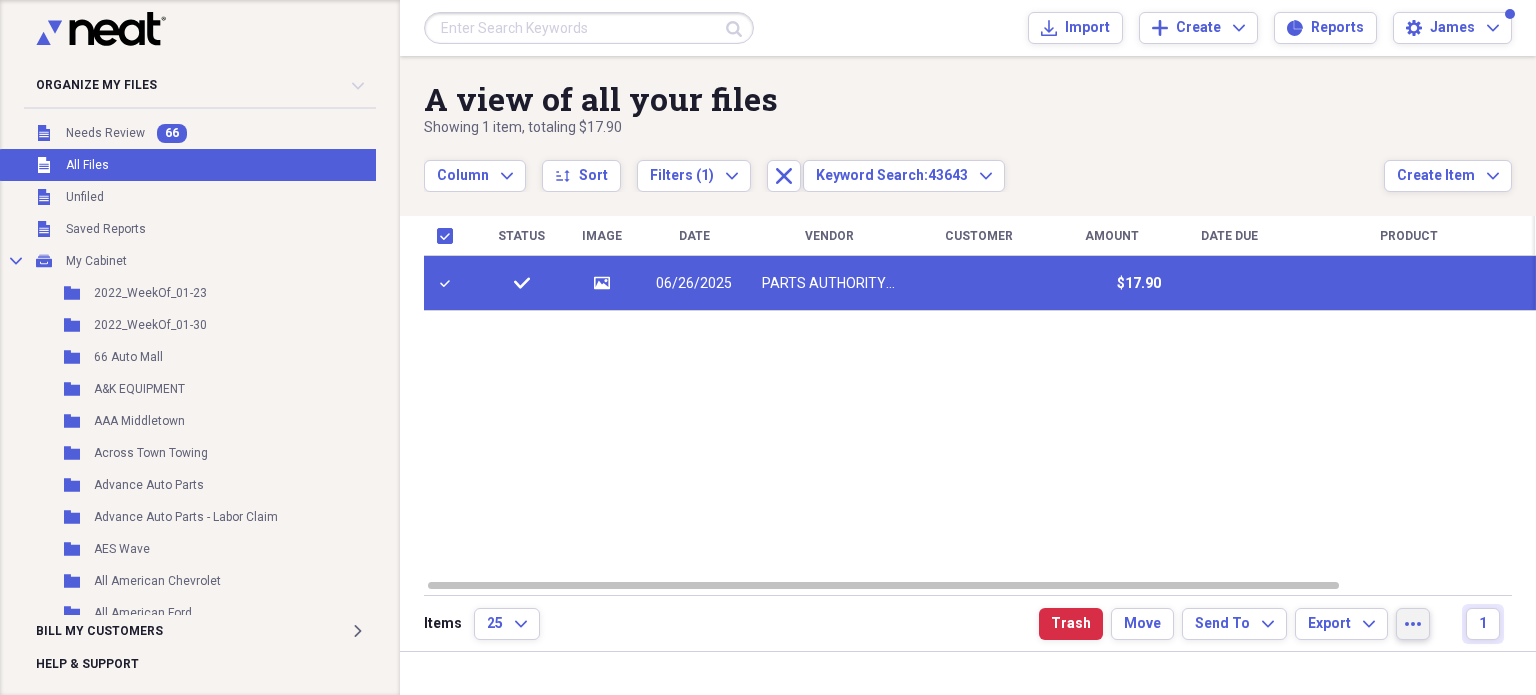 click on "more" at bounding box center [1413, 624] 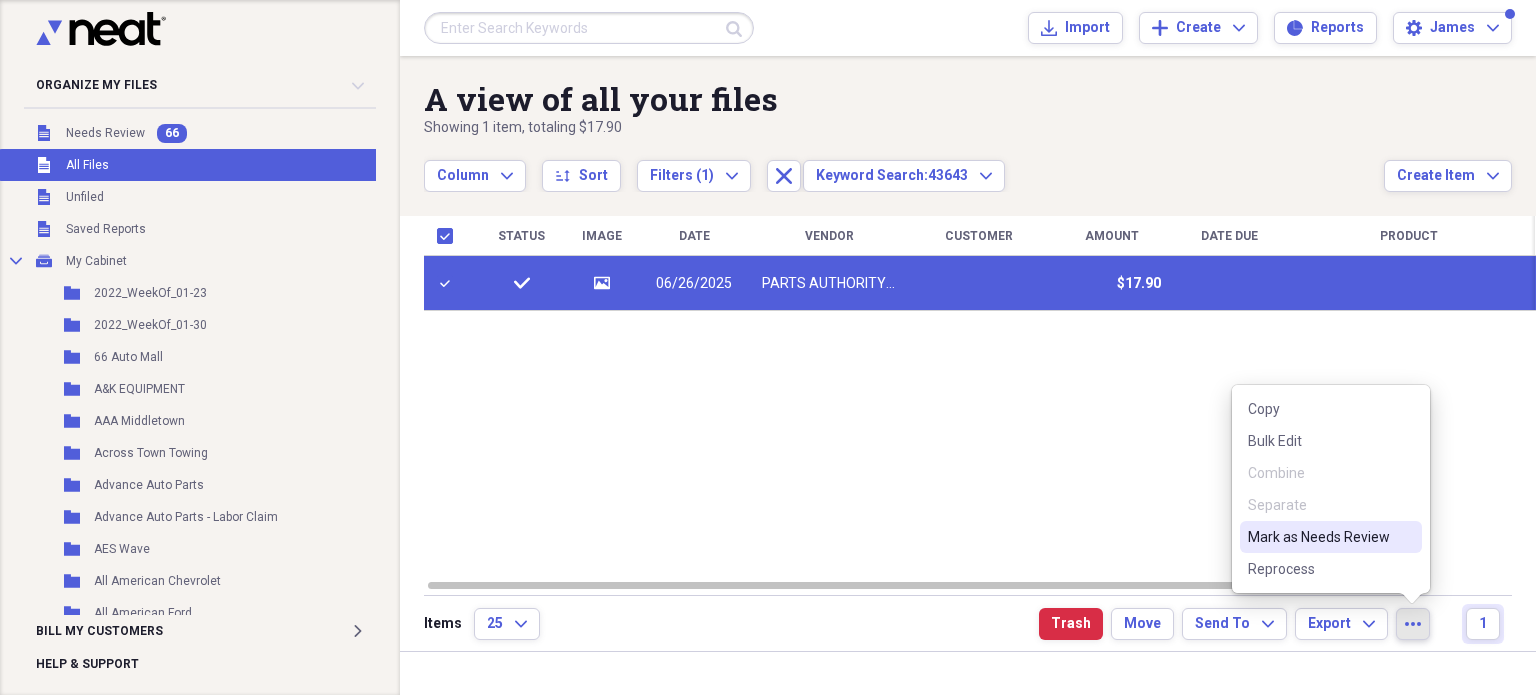 click on "Mark as Needs Review" at bounding box center (1319, 537) 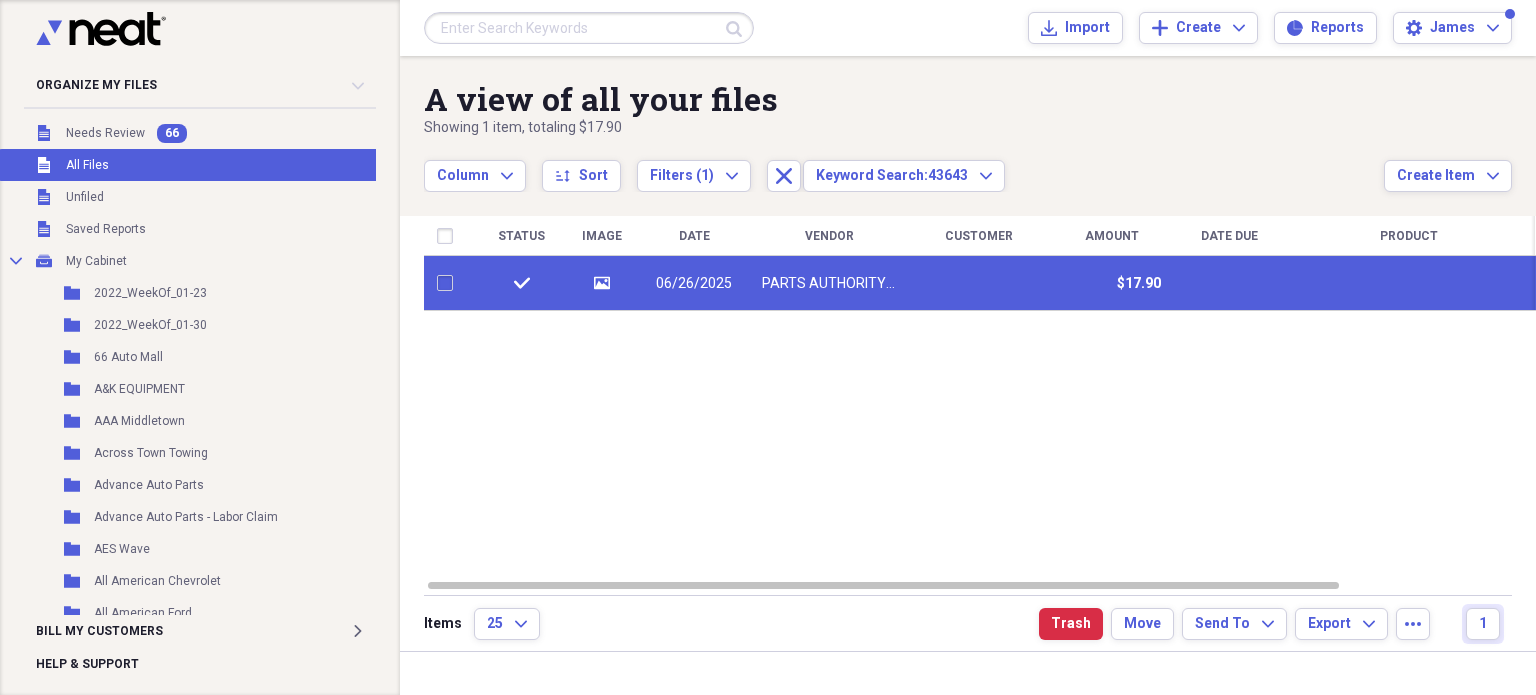 checkbox on "false" 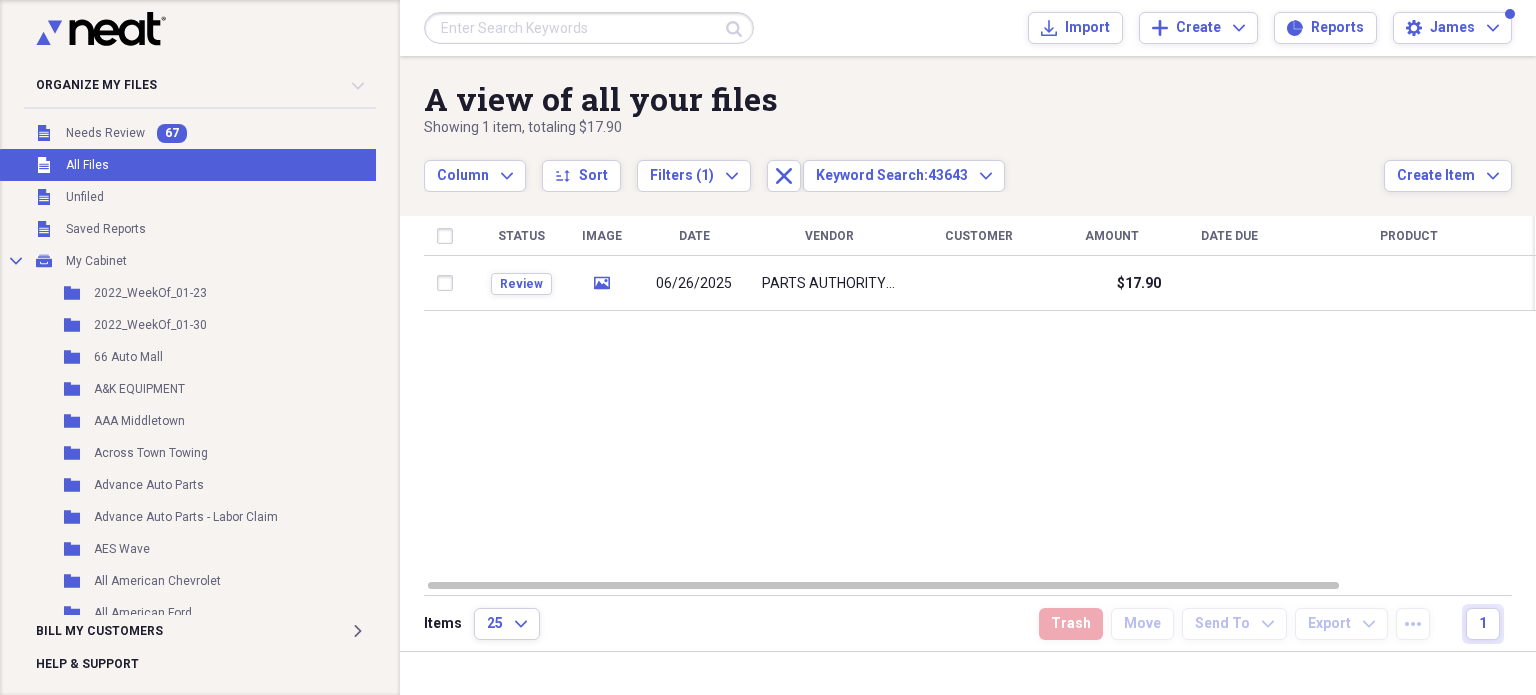 click on "Organize My Files 67 Collapse" at bounding box center (200, 85) 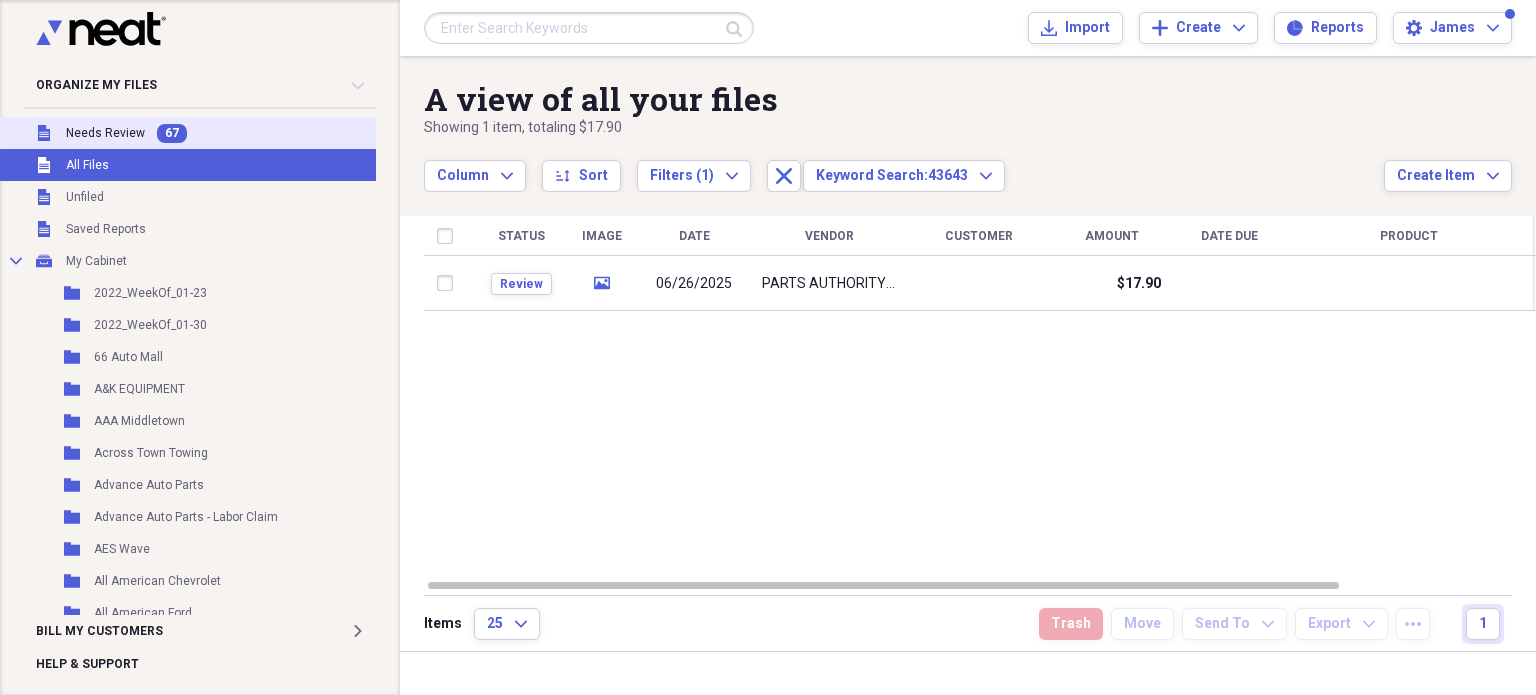 click on "Unfiled Needs Review 67" at bounding box center (201, 133) 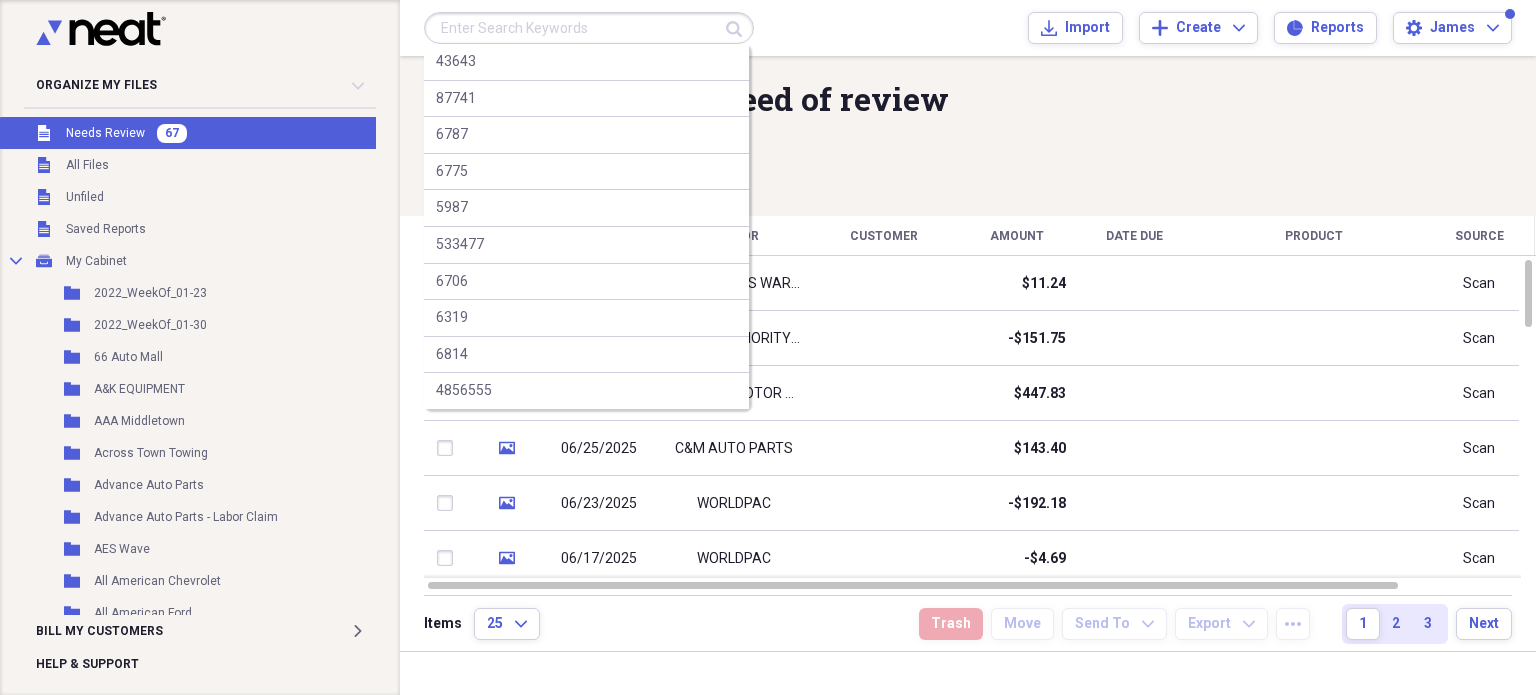 click at bounding box center (589, 28) 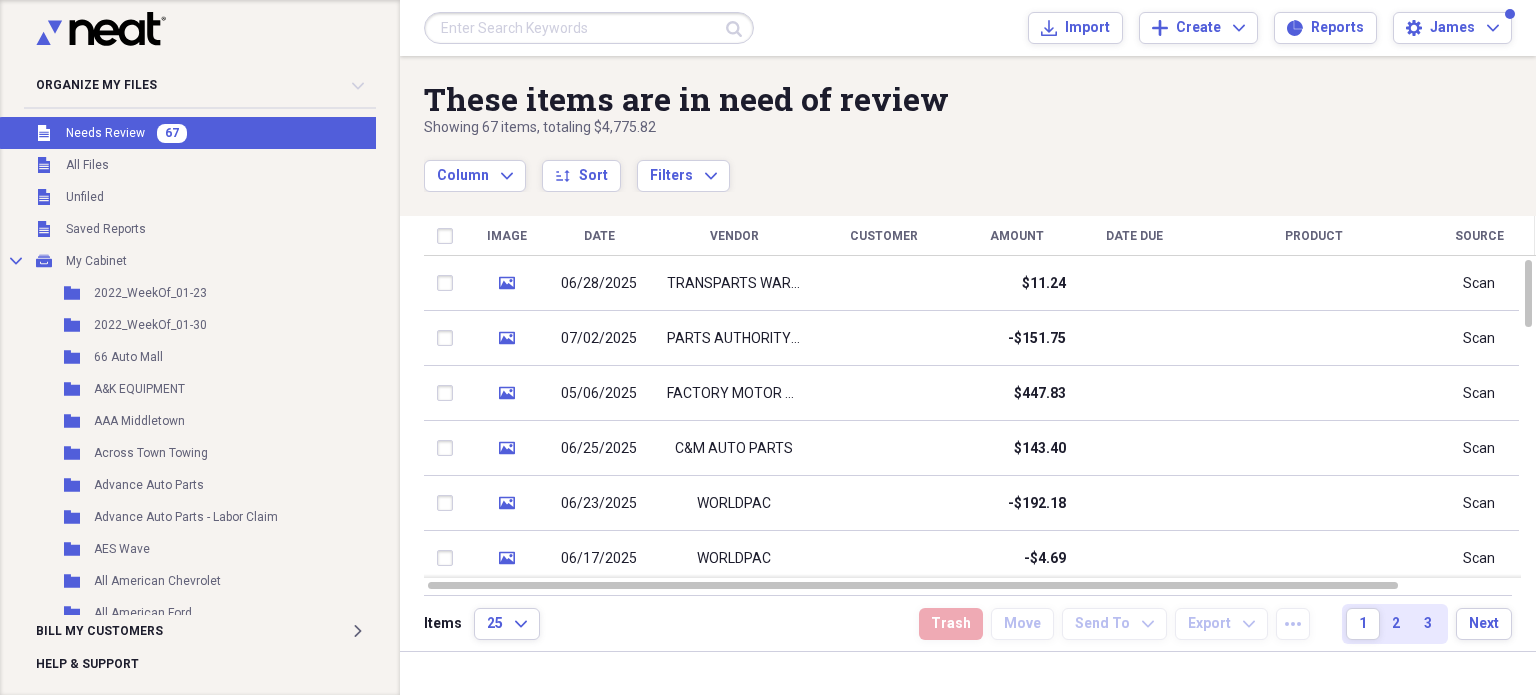 click on "Column Expand sort Sort Filters  Expand" at bounding box center (904, 165) 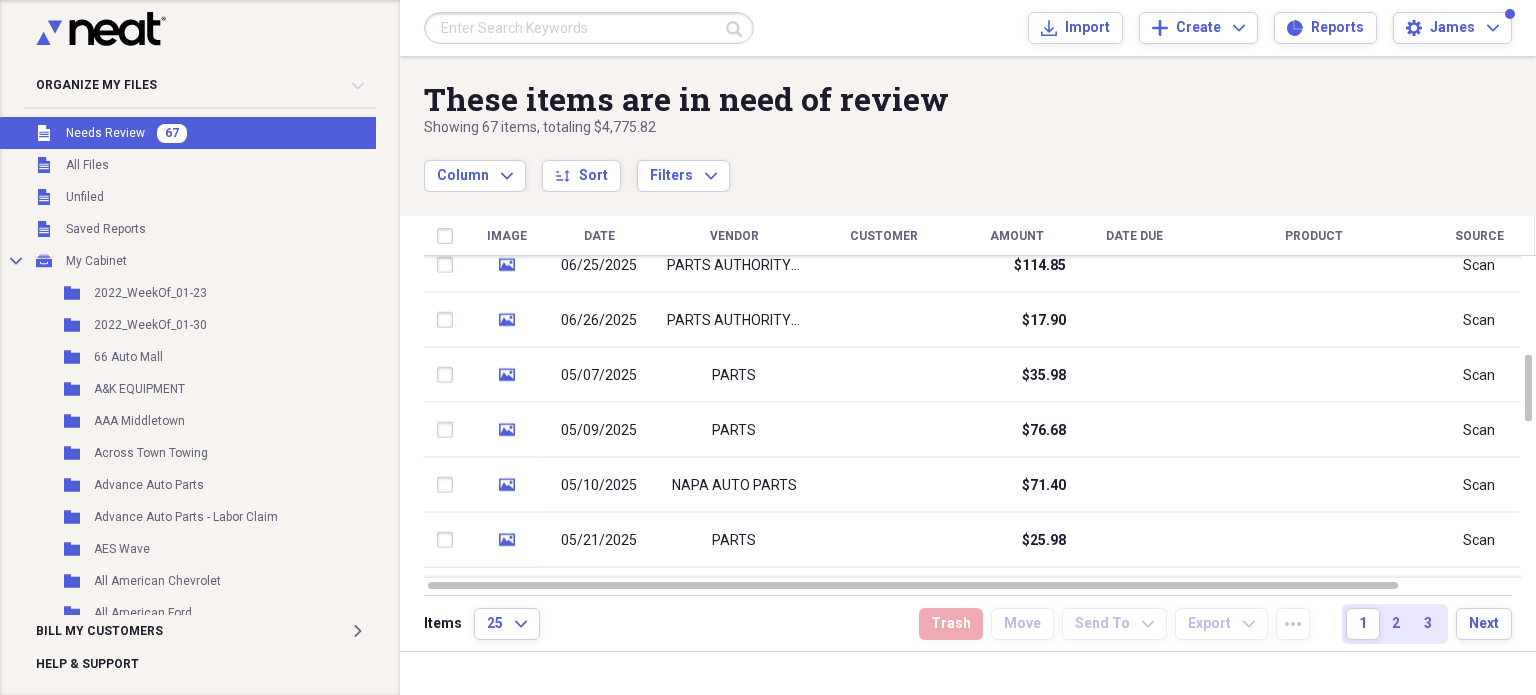 click at bounding box center [1134, 375] 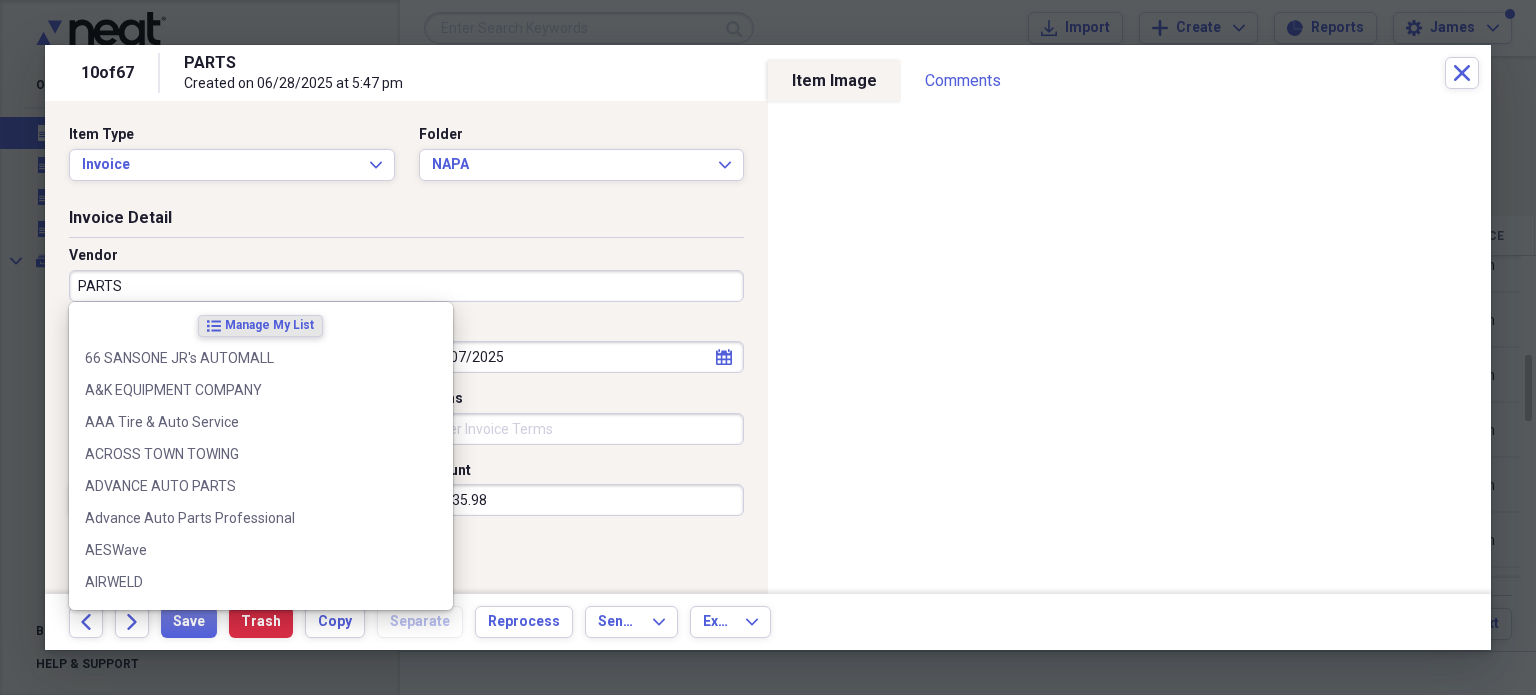 drag, startPoint x: 453, startPoint y: 280, endPoint x: 363, endPoint y: 282, distance: 90.02222 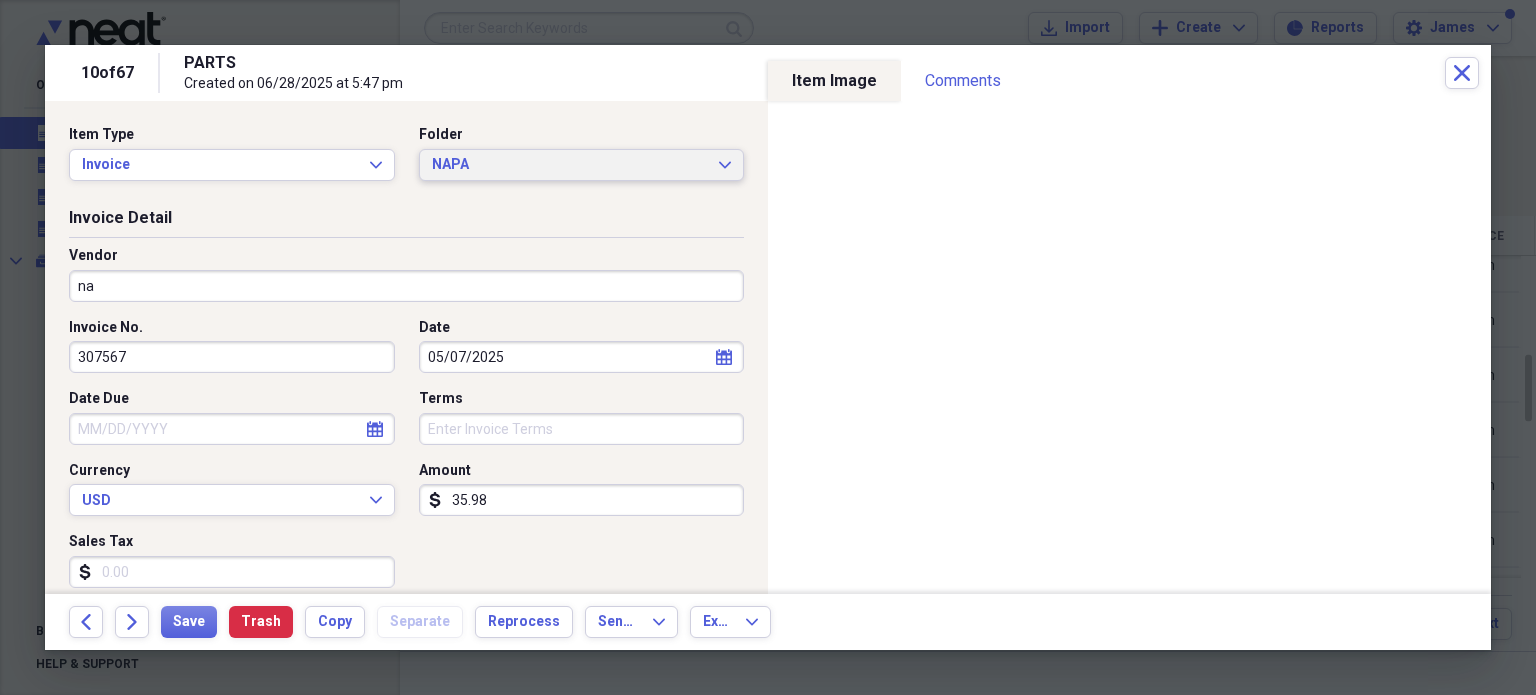 click on "NAPA Expand" at bounding box center (582, 165) 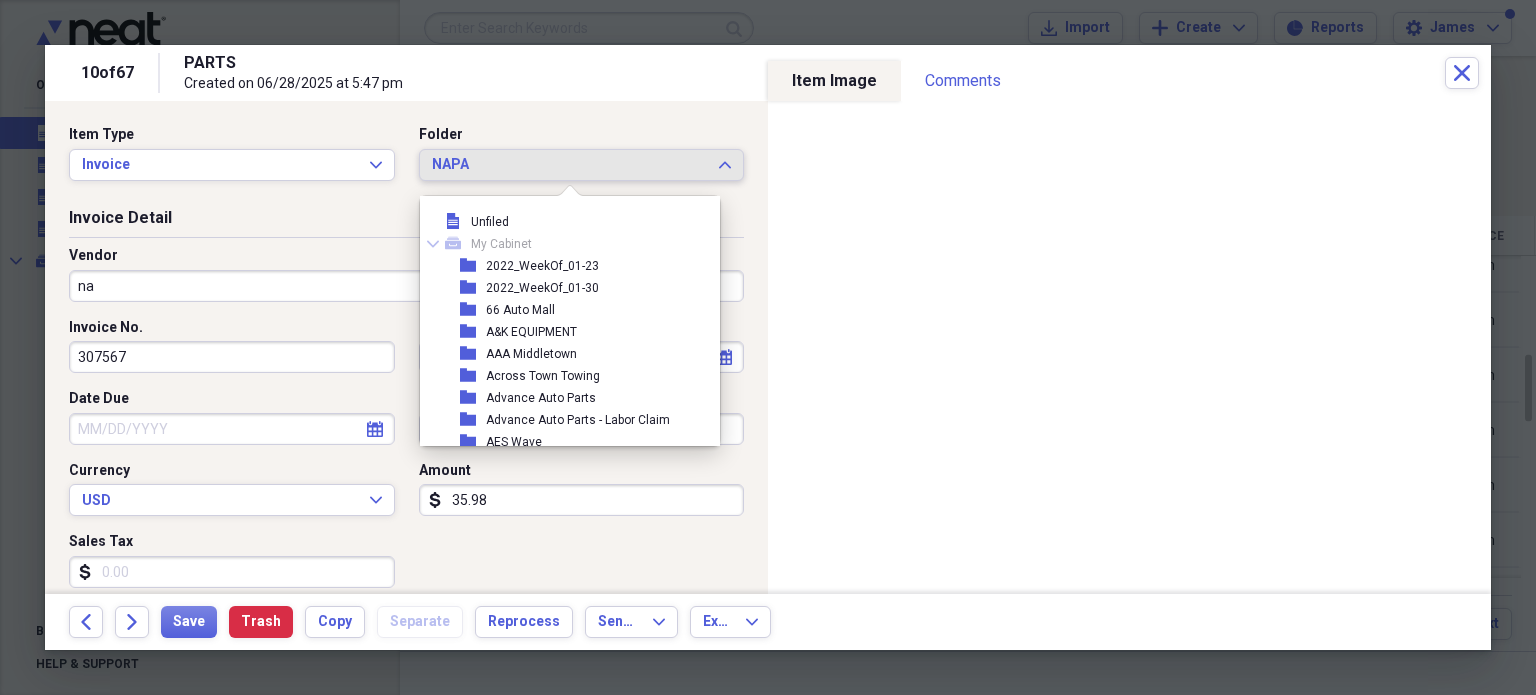 scroll, scrollTop: 2651, scrollLeft: 0, axis: vertical 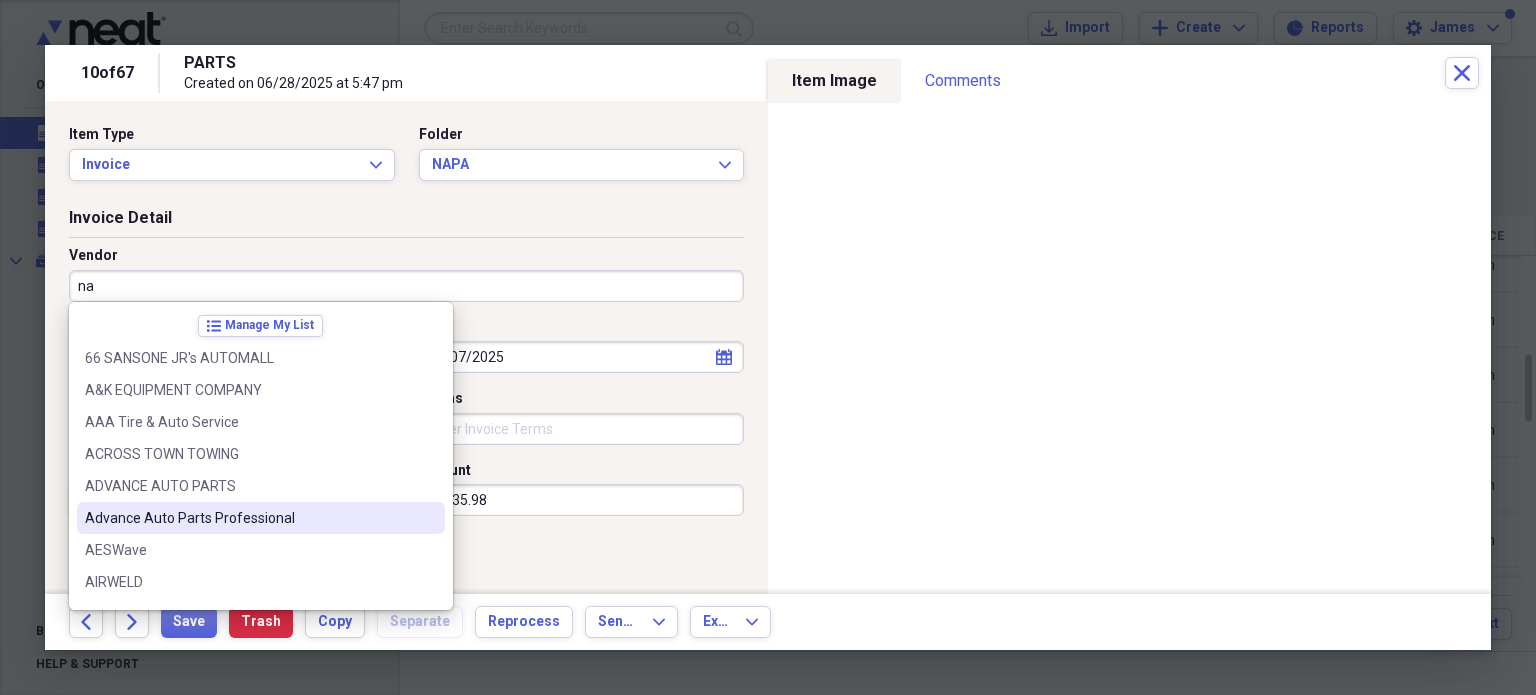 click on "na" at bounding box center (406, 286) 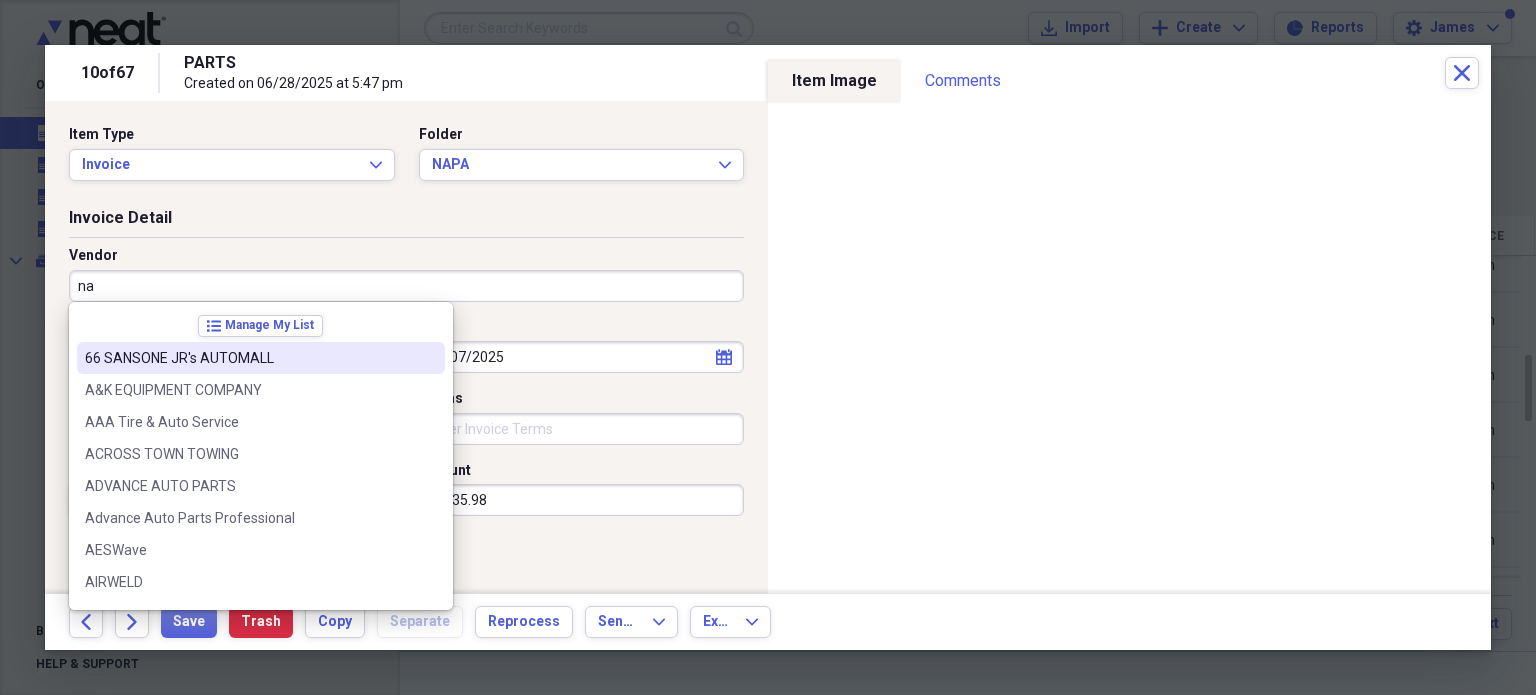 click on "na" at bounding box center [406, 286] 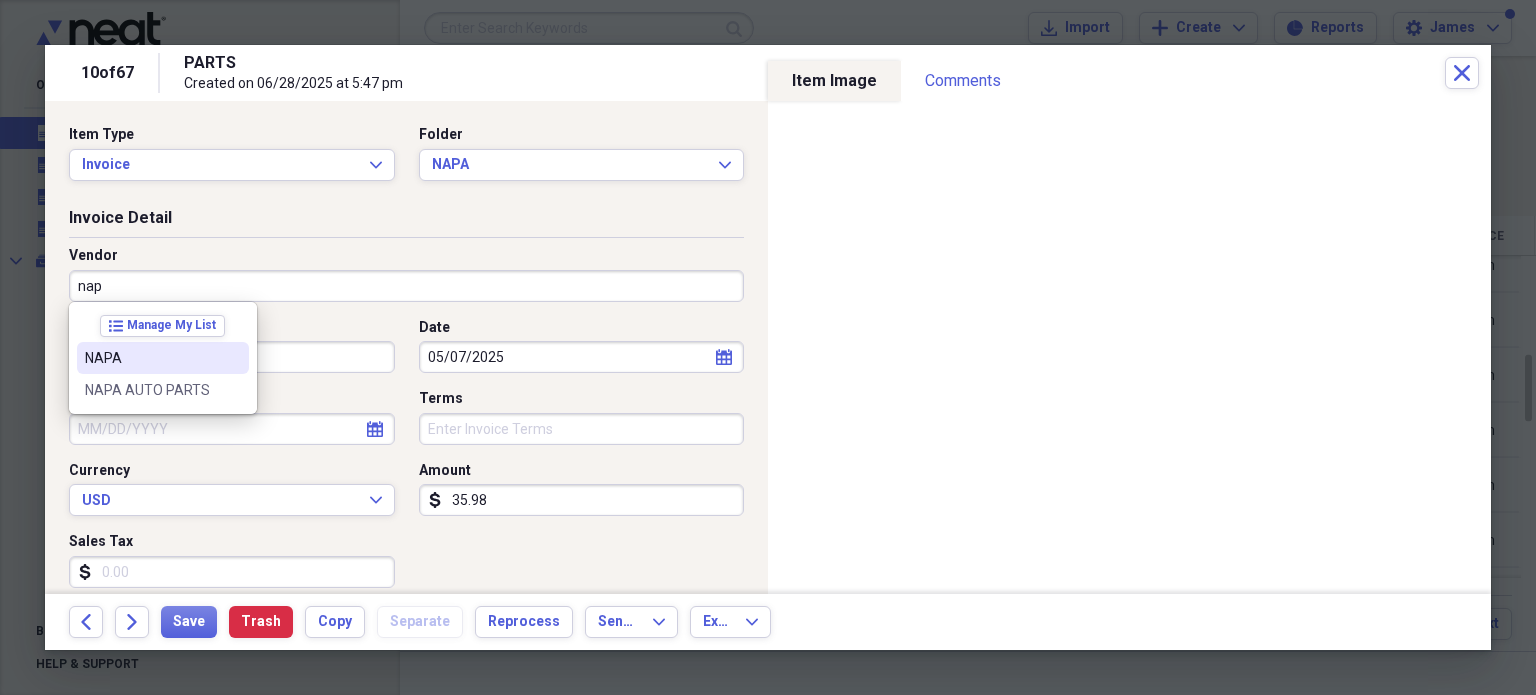 click on "NAPA" at bounding box center (163, 358) 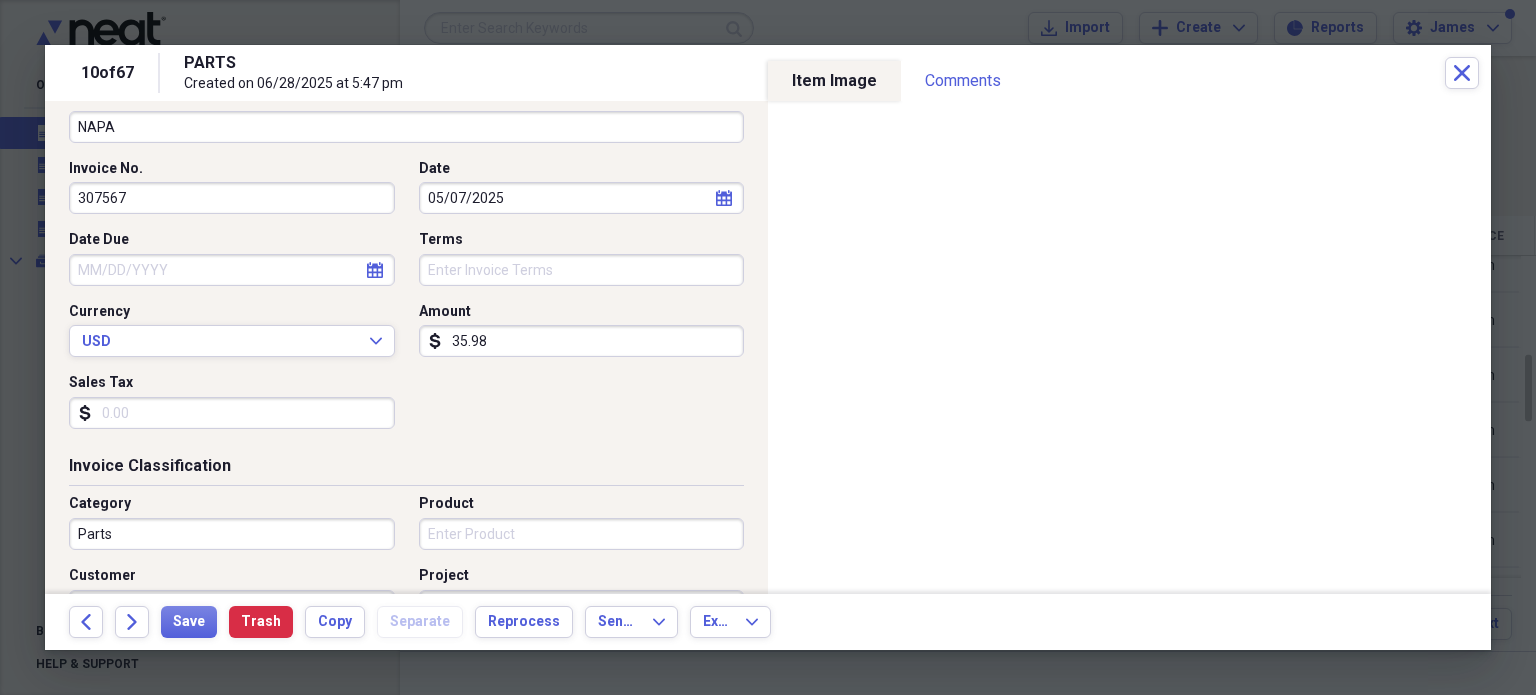 scroll, scrollTop: 196, scrollLeft: 0, axis: vertical 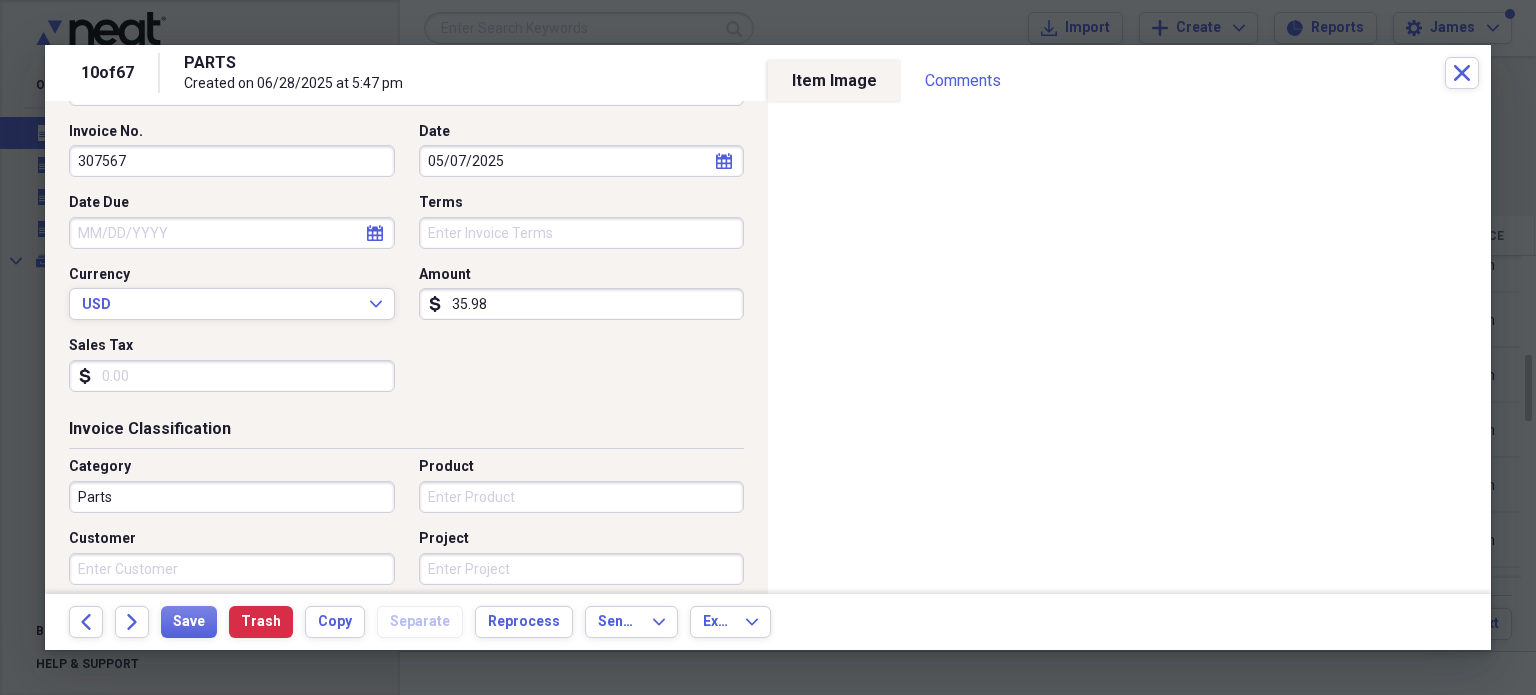 click on "307567" at bounding box center [232, 161] 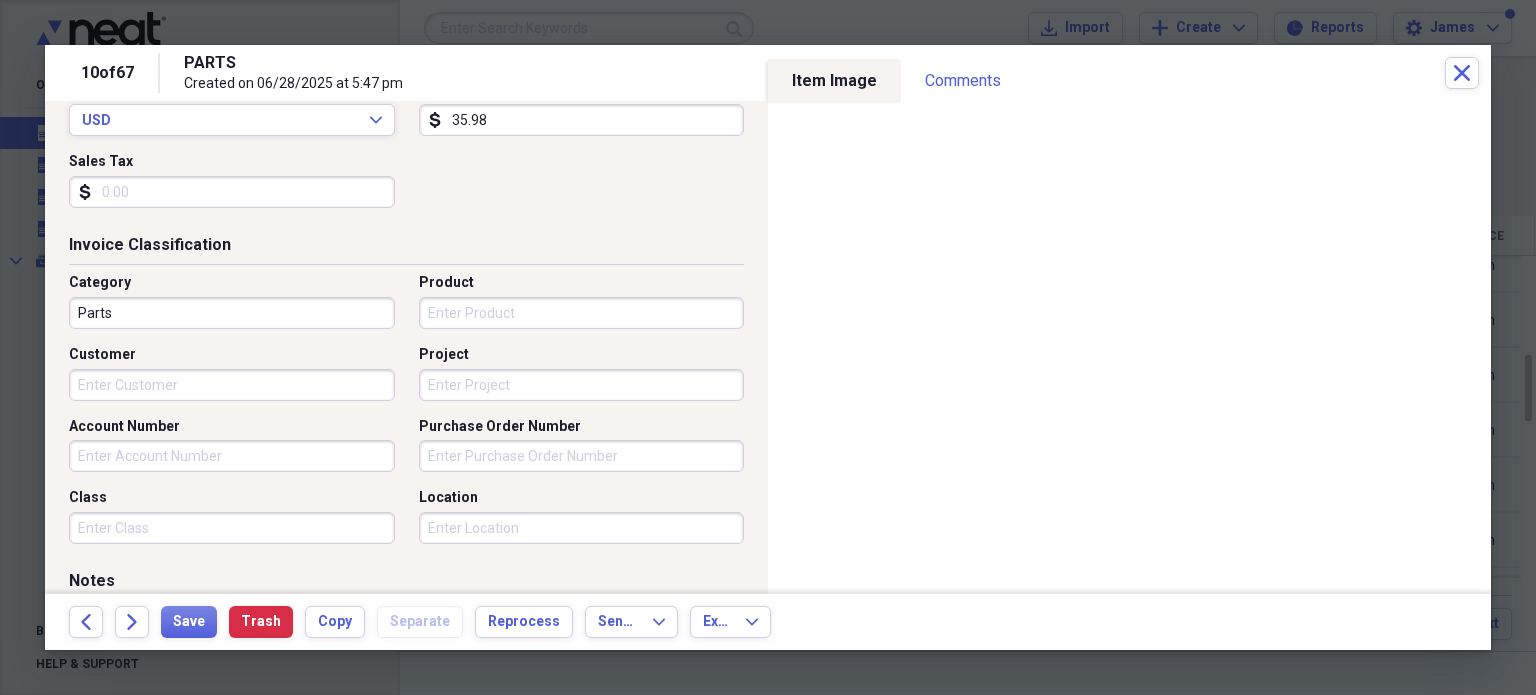 scroll, scrollTop: 401, scrollLeft: 0, axis: vertical 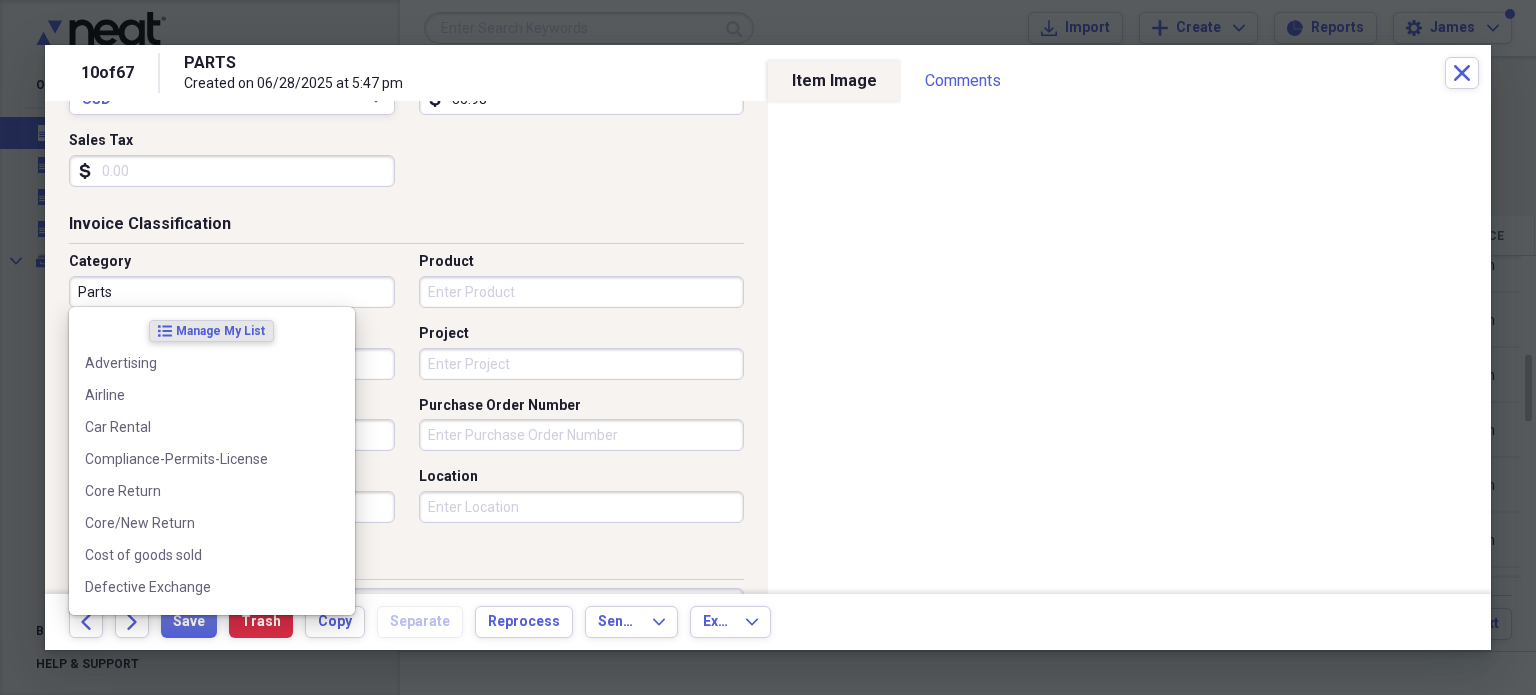click on "Parts" at bounding box center (232, 292) 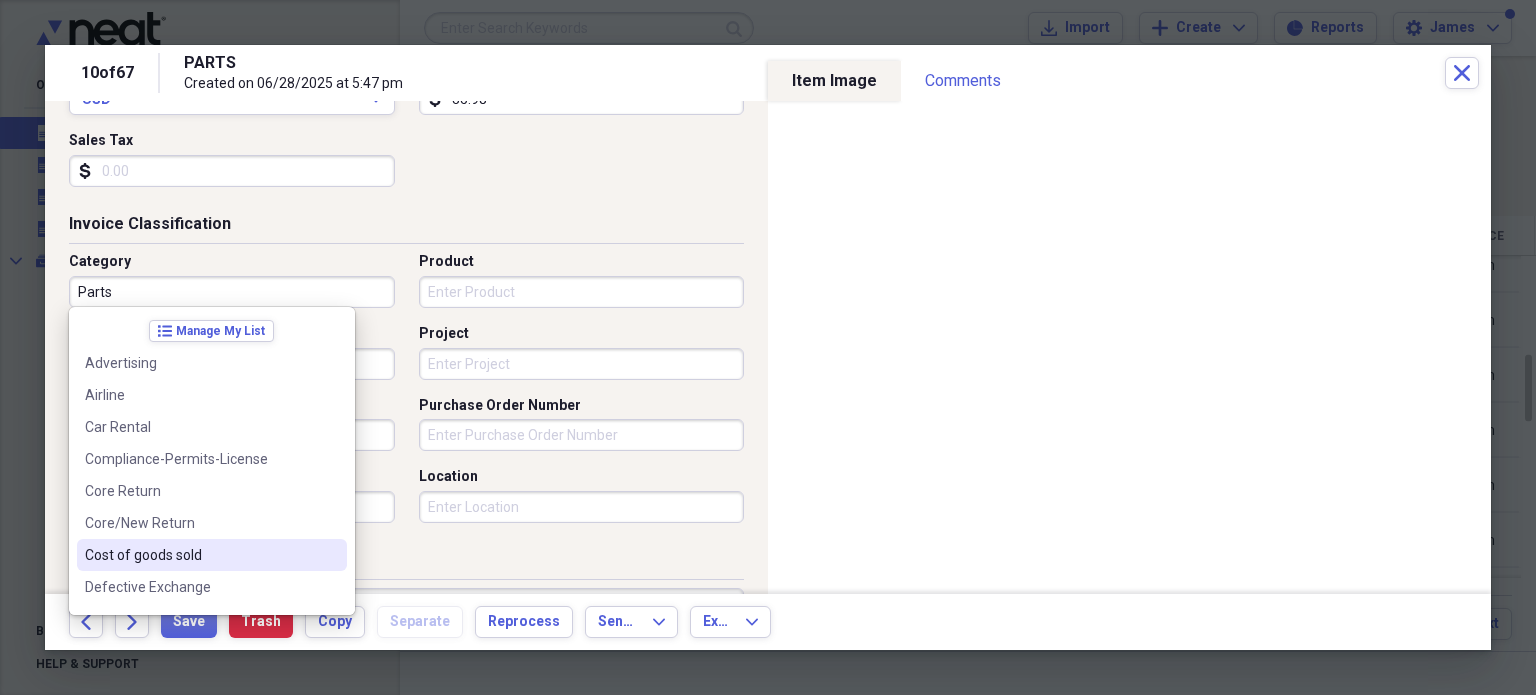 click on "Cost of goods sold" at bounding box center [212, 555] 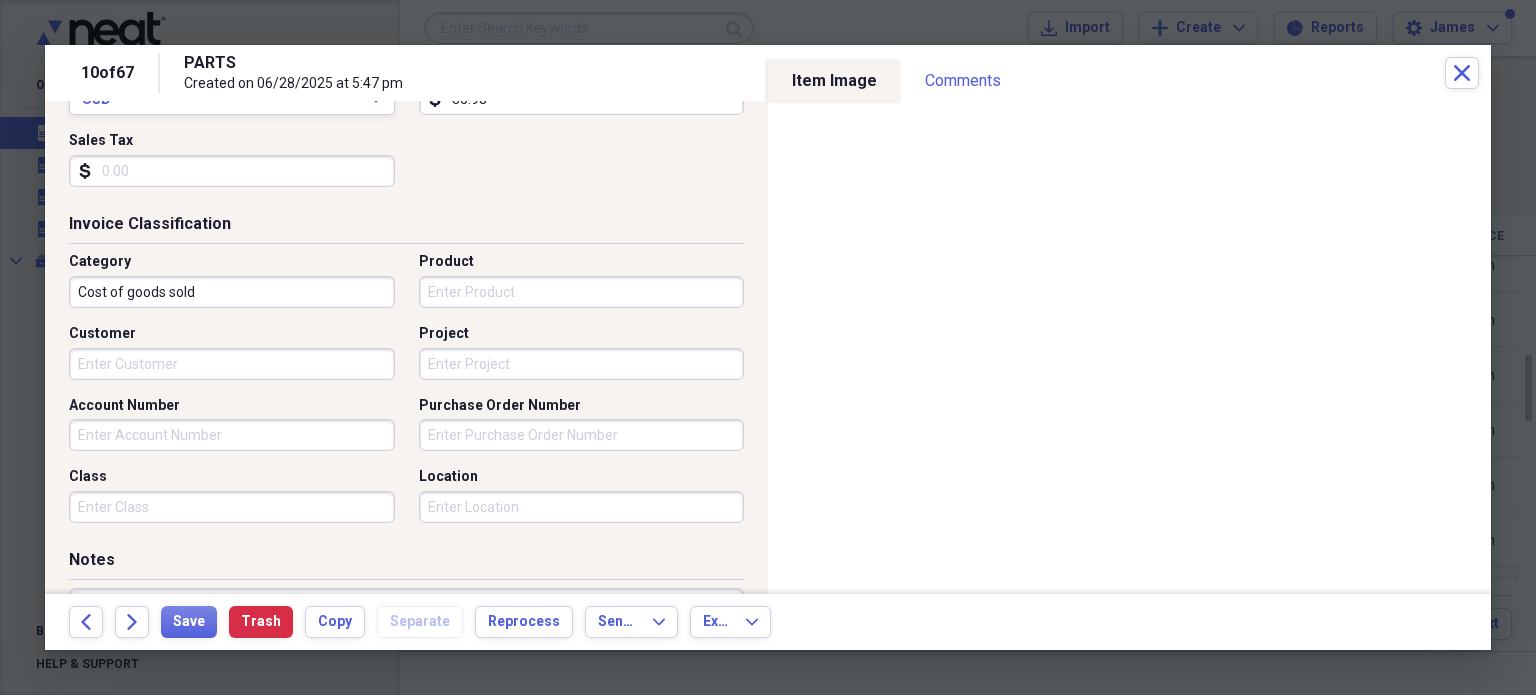 click on "Purchase Order Number" at bounding box center (582, 435) 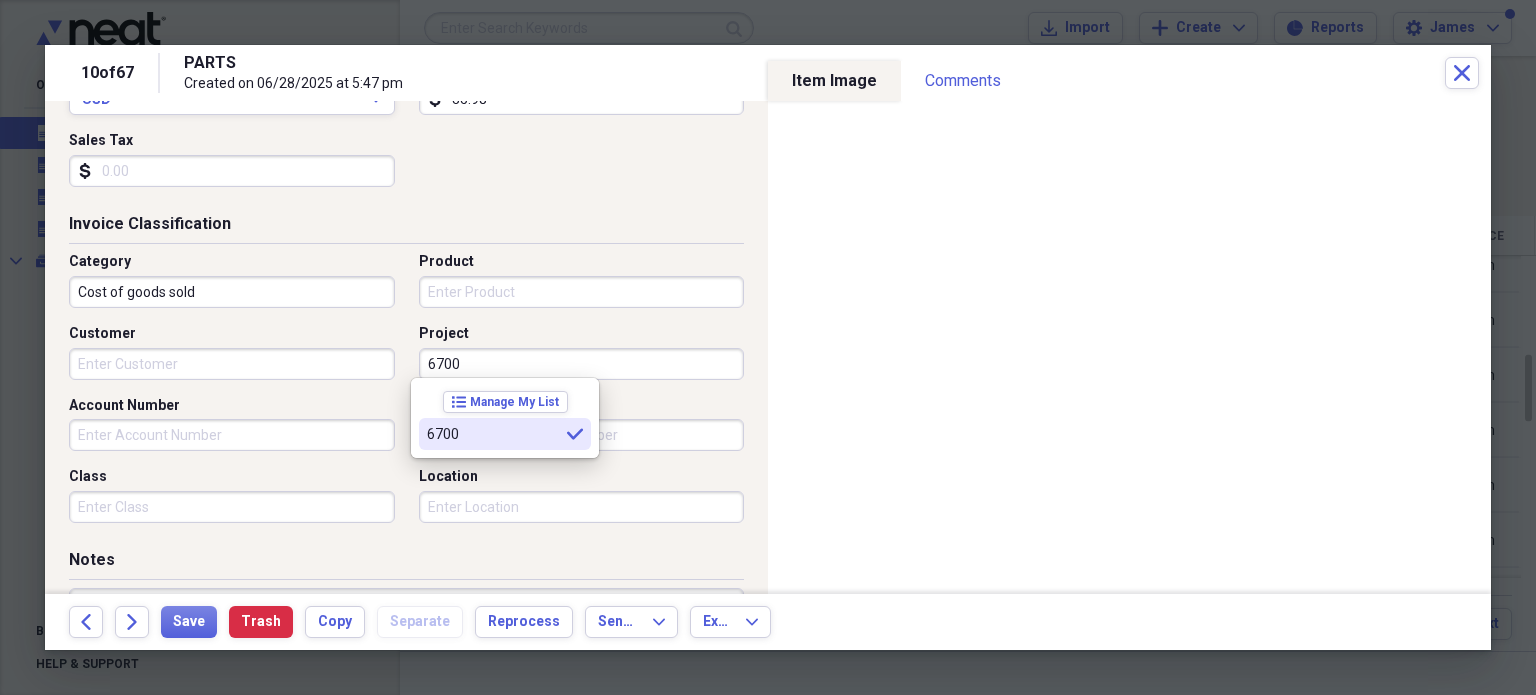 type on "6700" 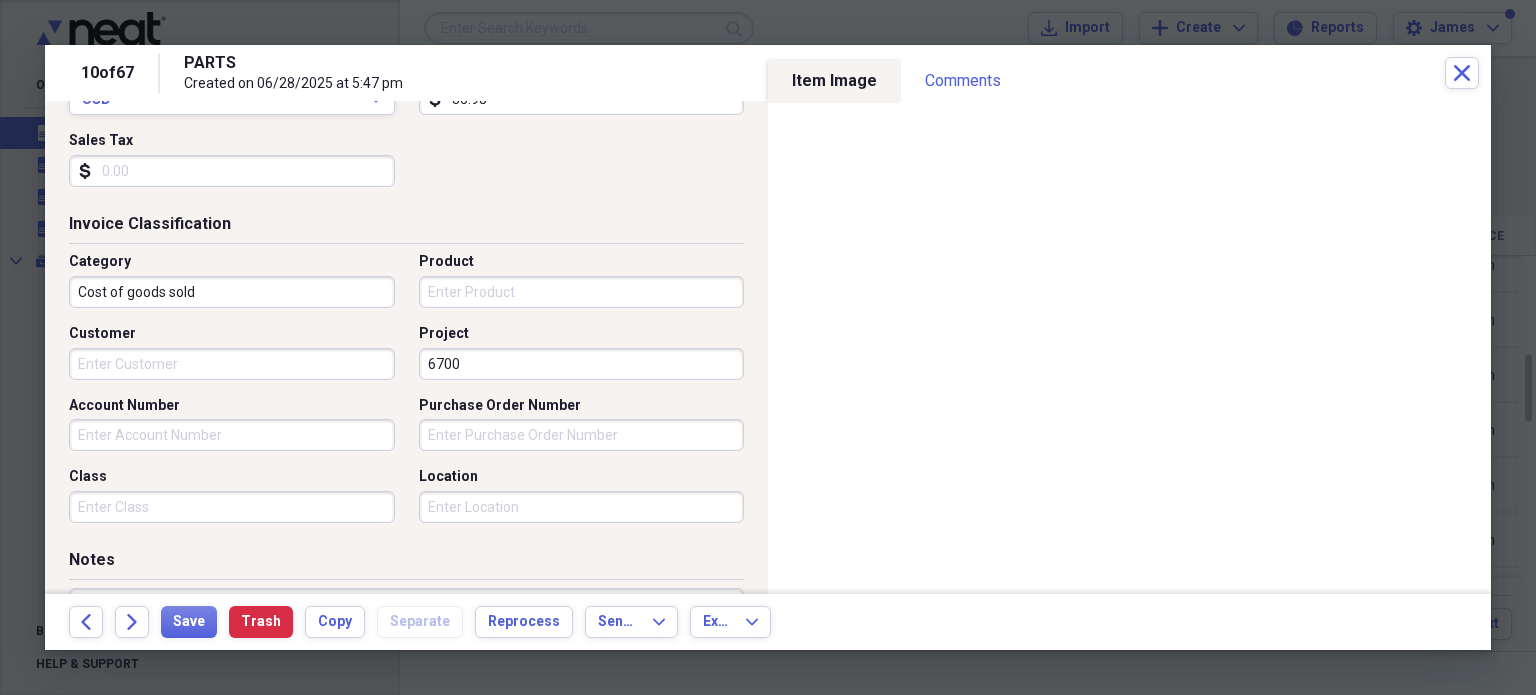 click on "Purchase Order Number" at bounding box center [582, 435] 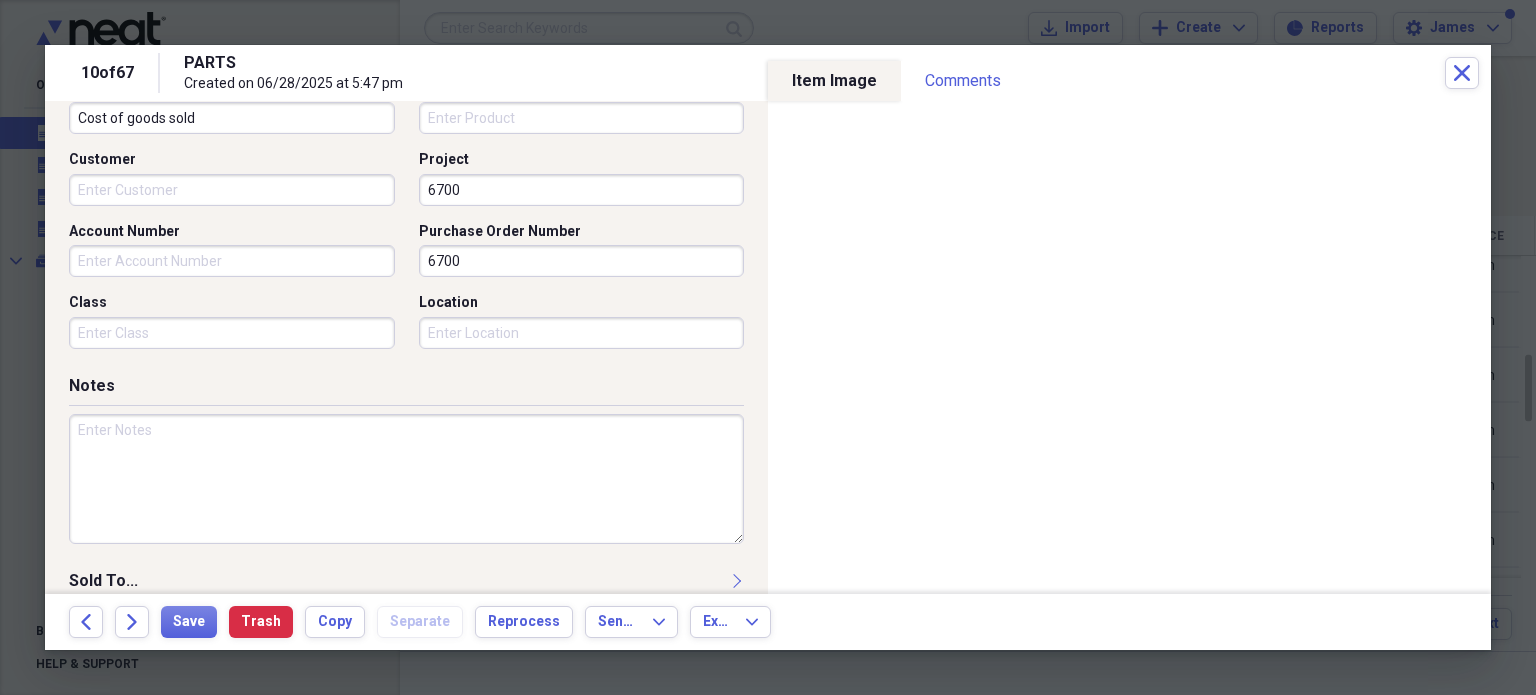 scroll, scrollTop: 616, scrollLeft: 0, axis: vertical 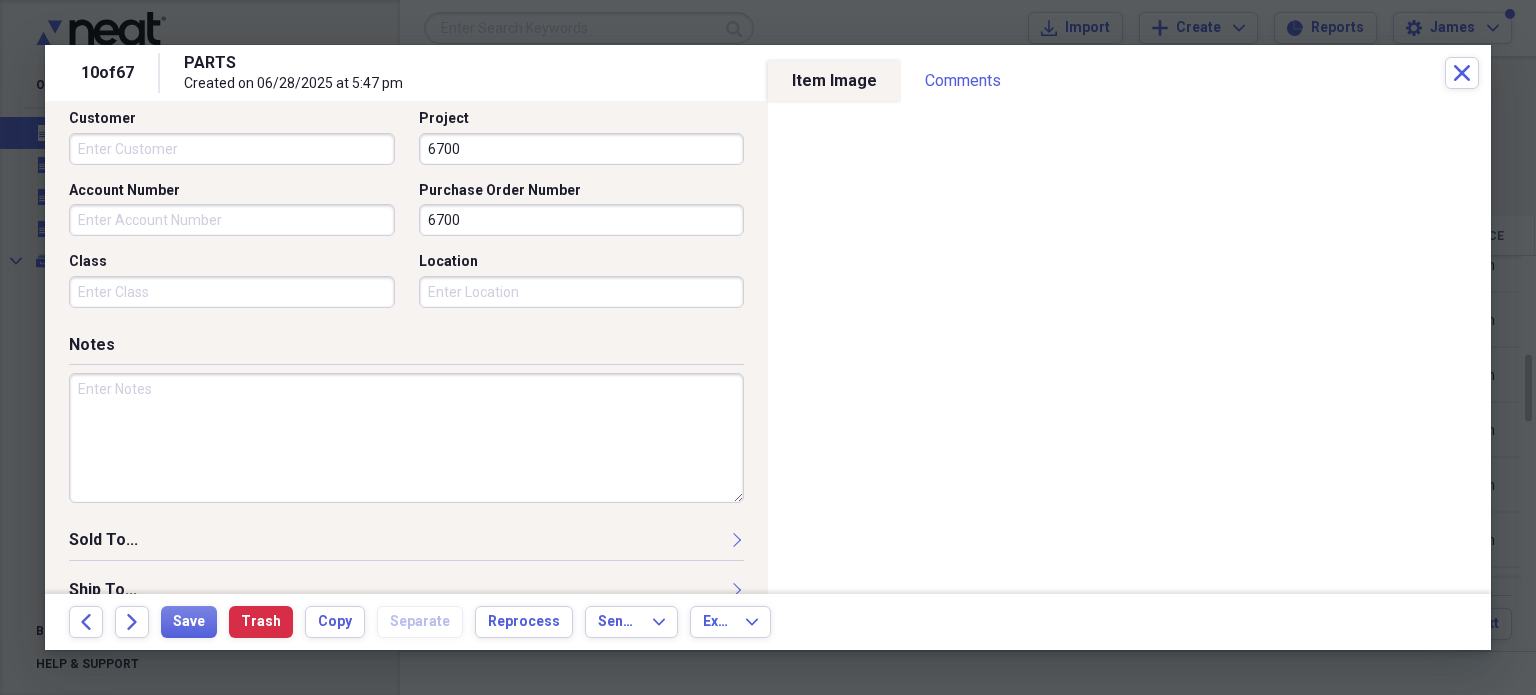 type on "6700" 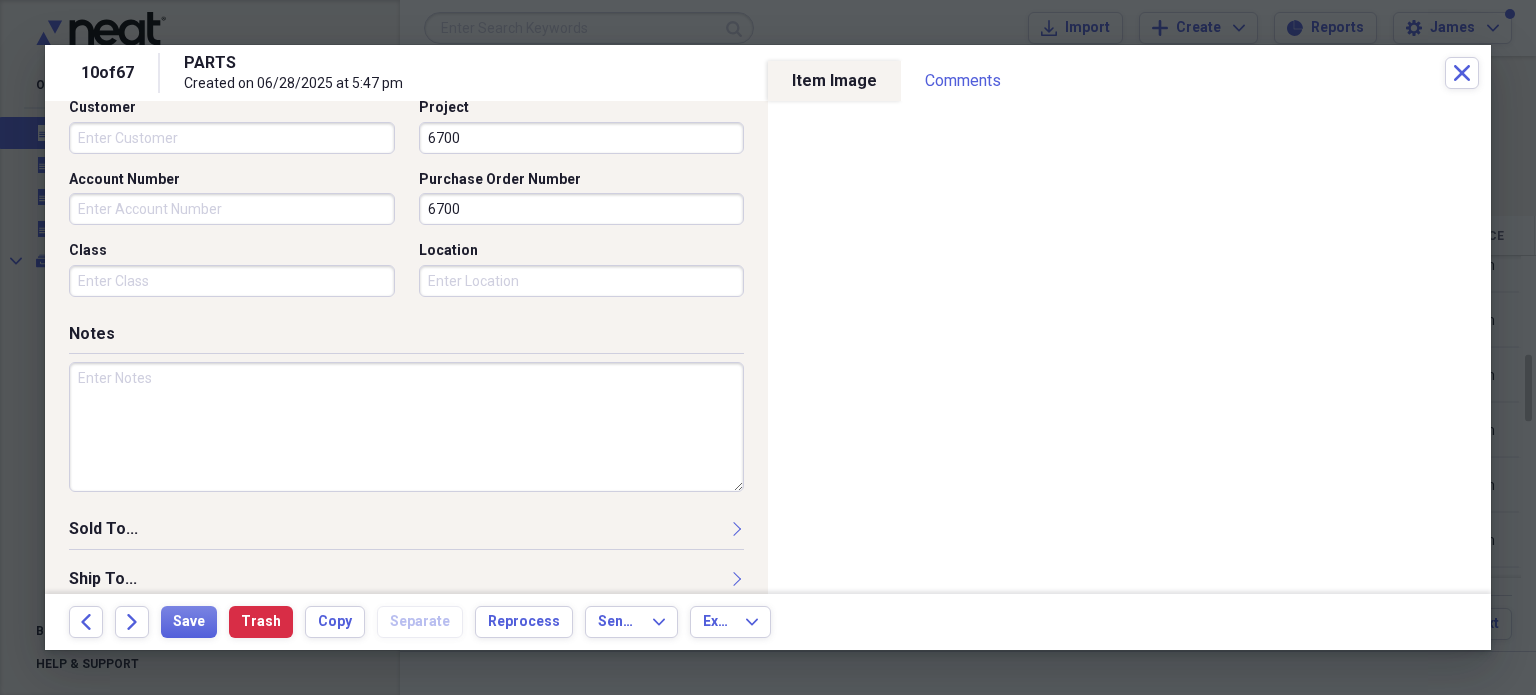 scroll, scrollTop: 641, scrollLeft: 0, axis: vertical 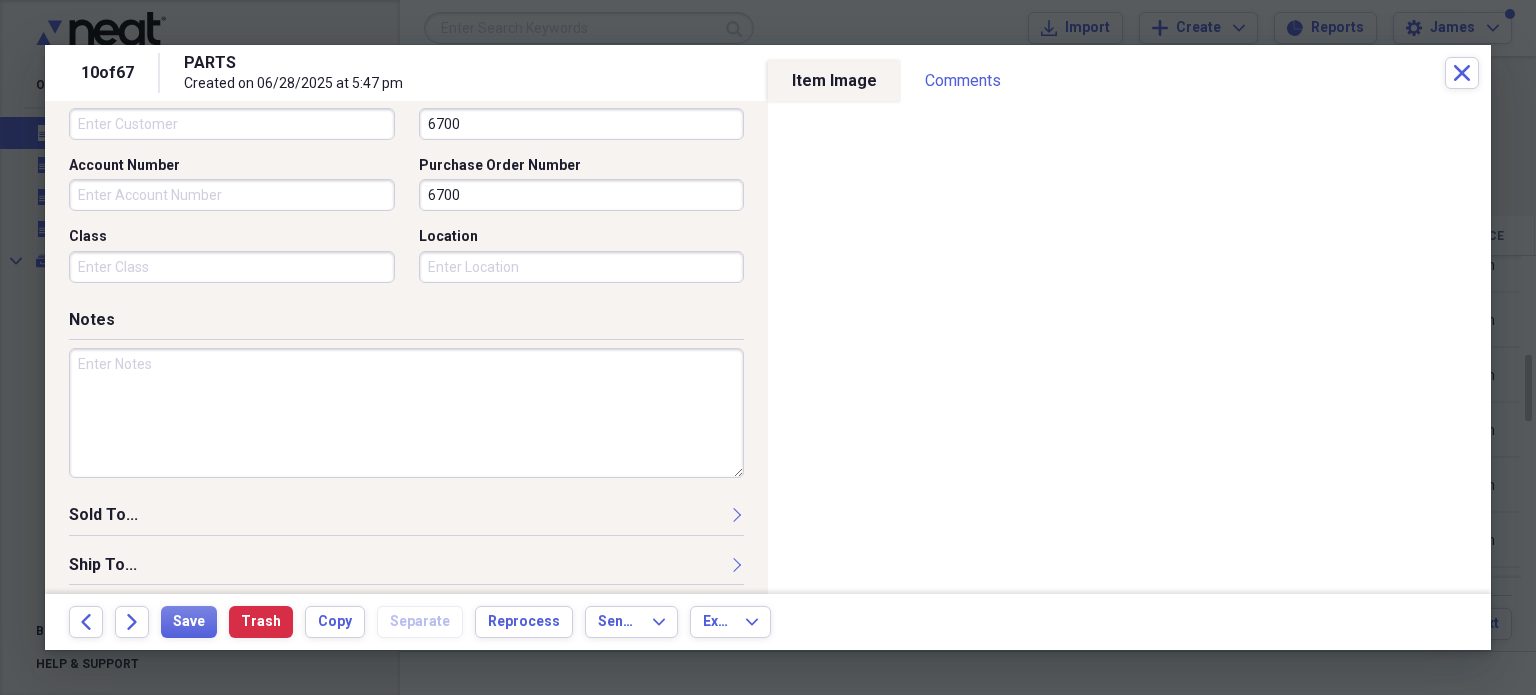 click at bounding box center [406, 413] 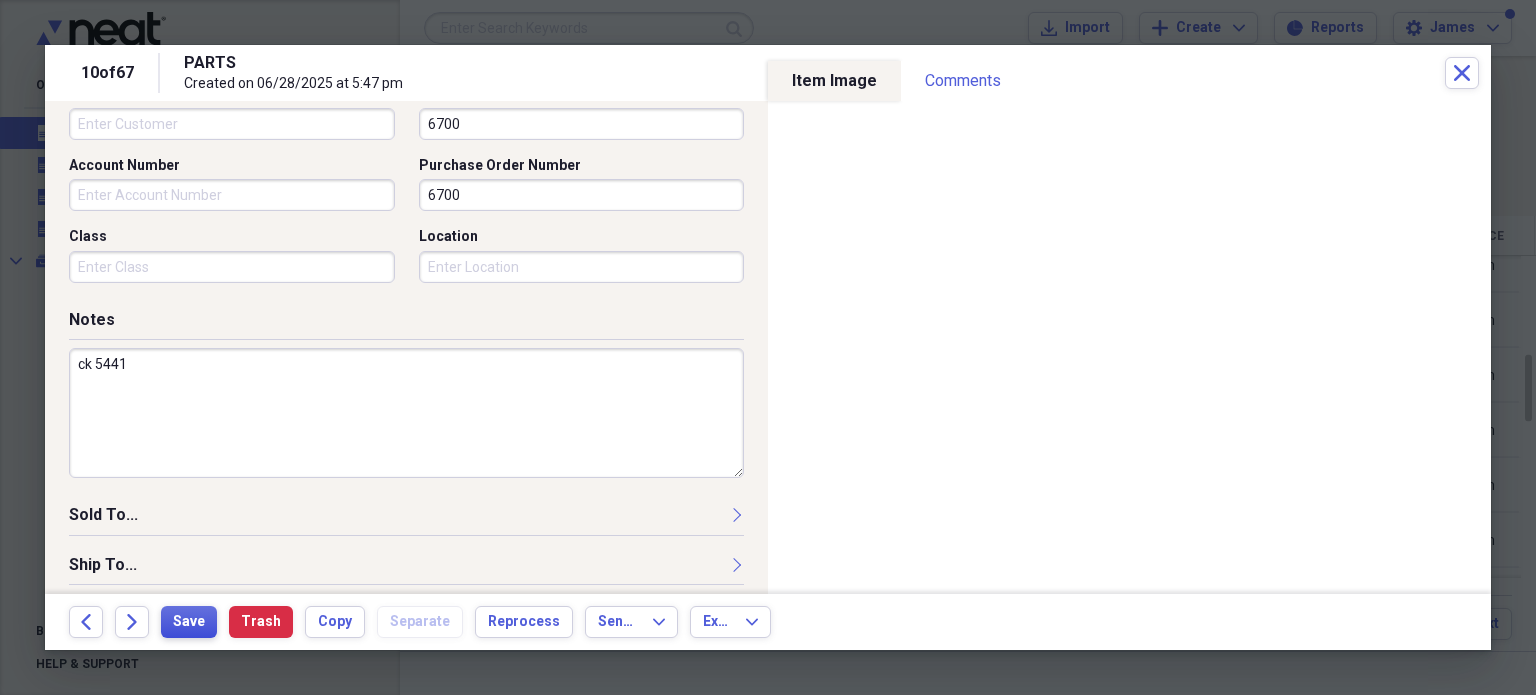 type on "ck 5441" 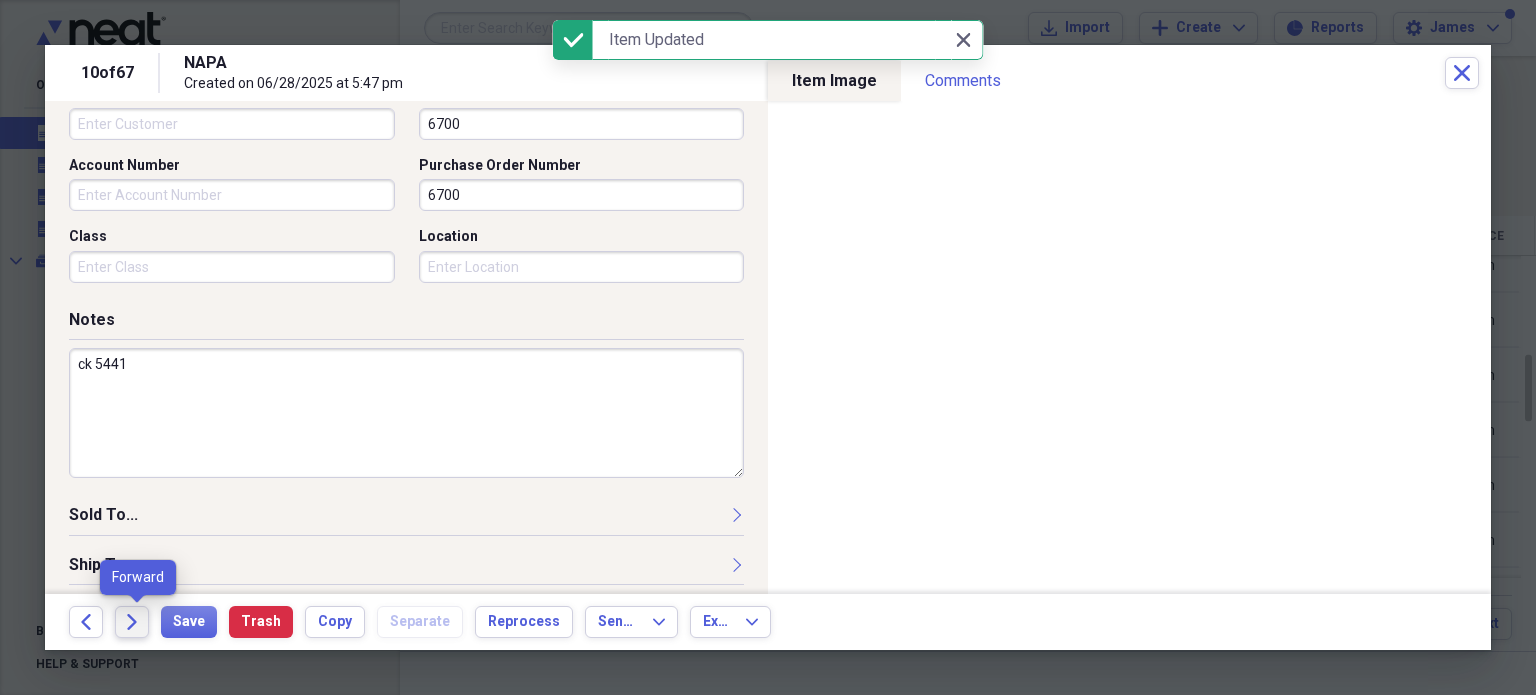 click on "Forward" 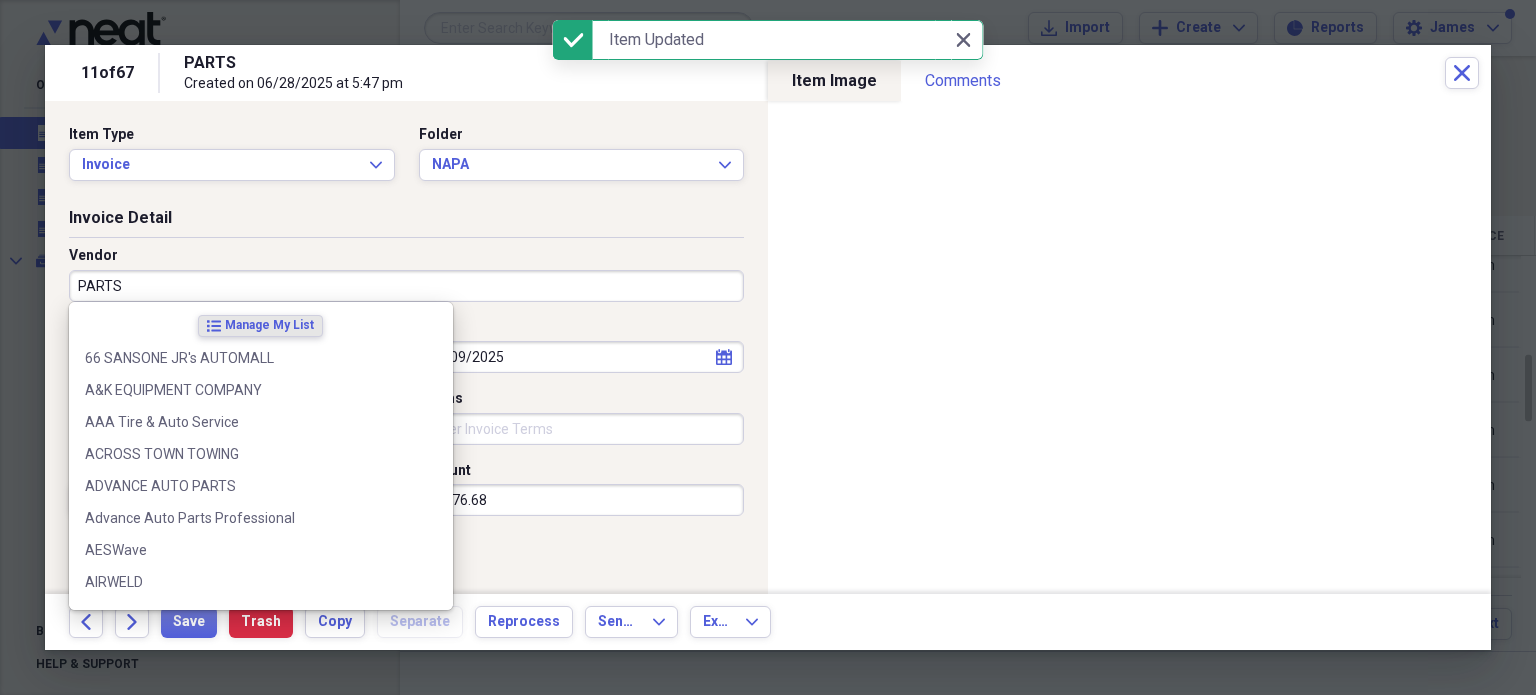 click on "PARTS" at bounding box center (406, 286) 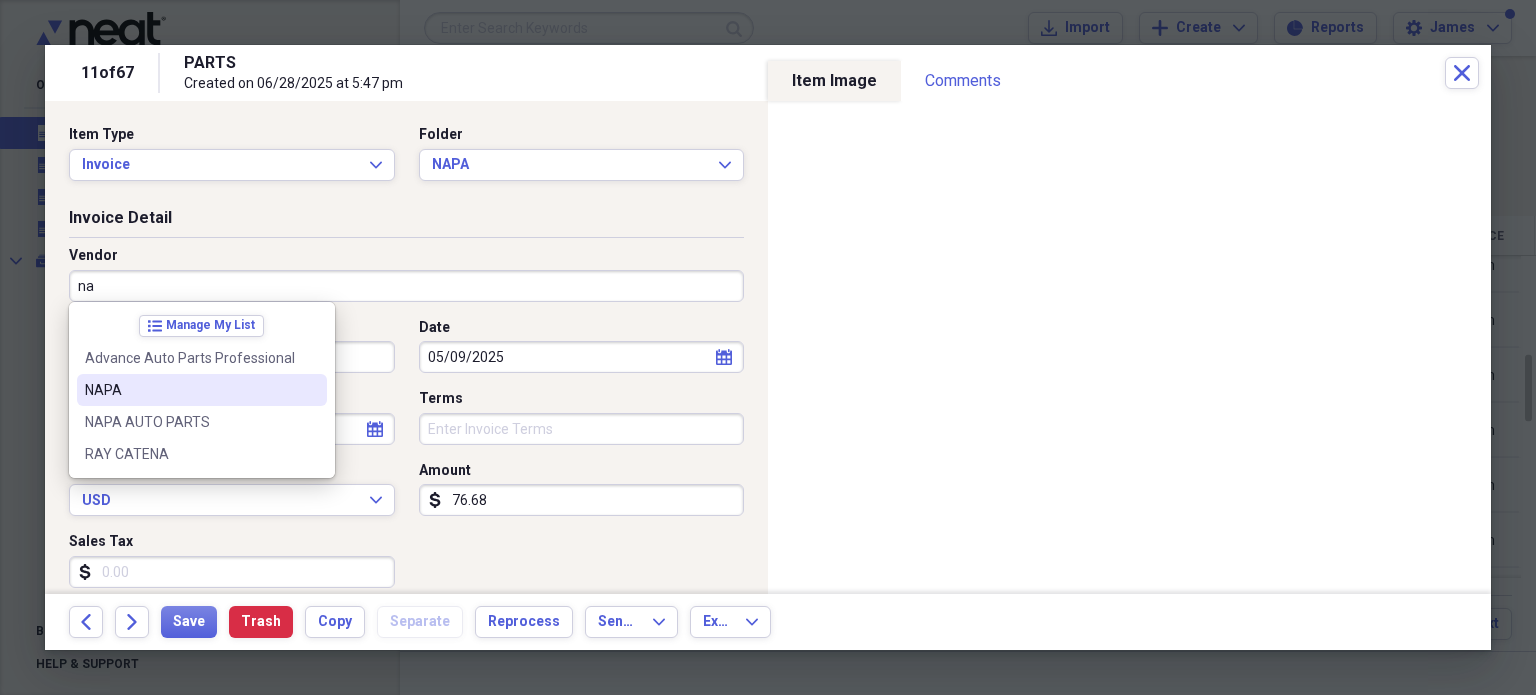click on "NAPA" at bounding box center (202, 390) 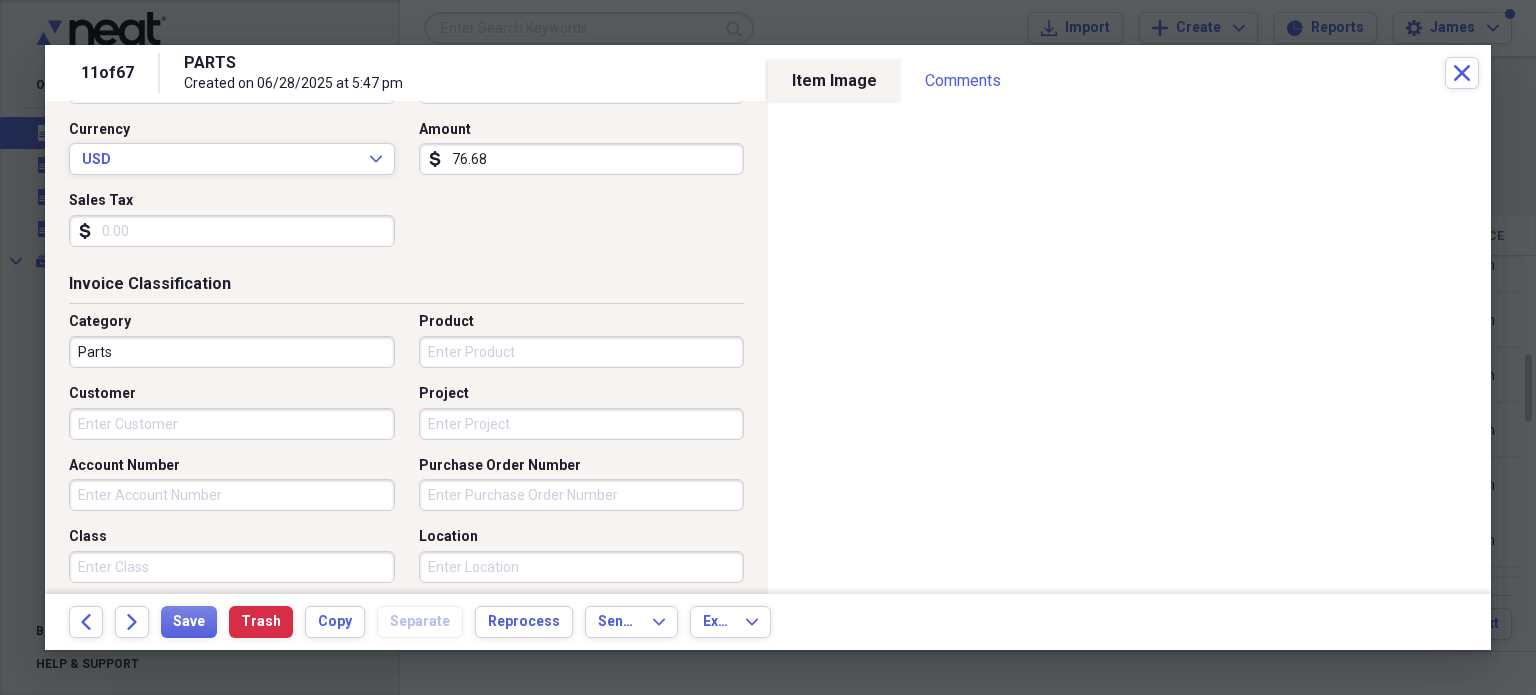 scroll, scrollTop: 346, scrollLeft: 0, axis: vertical 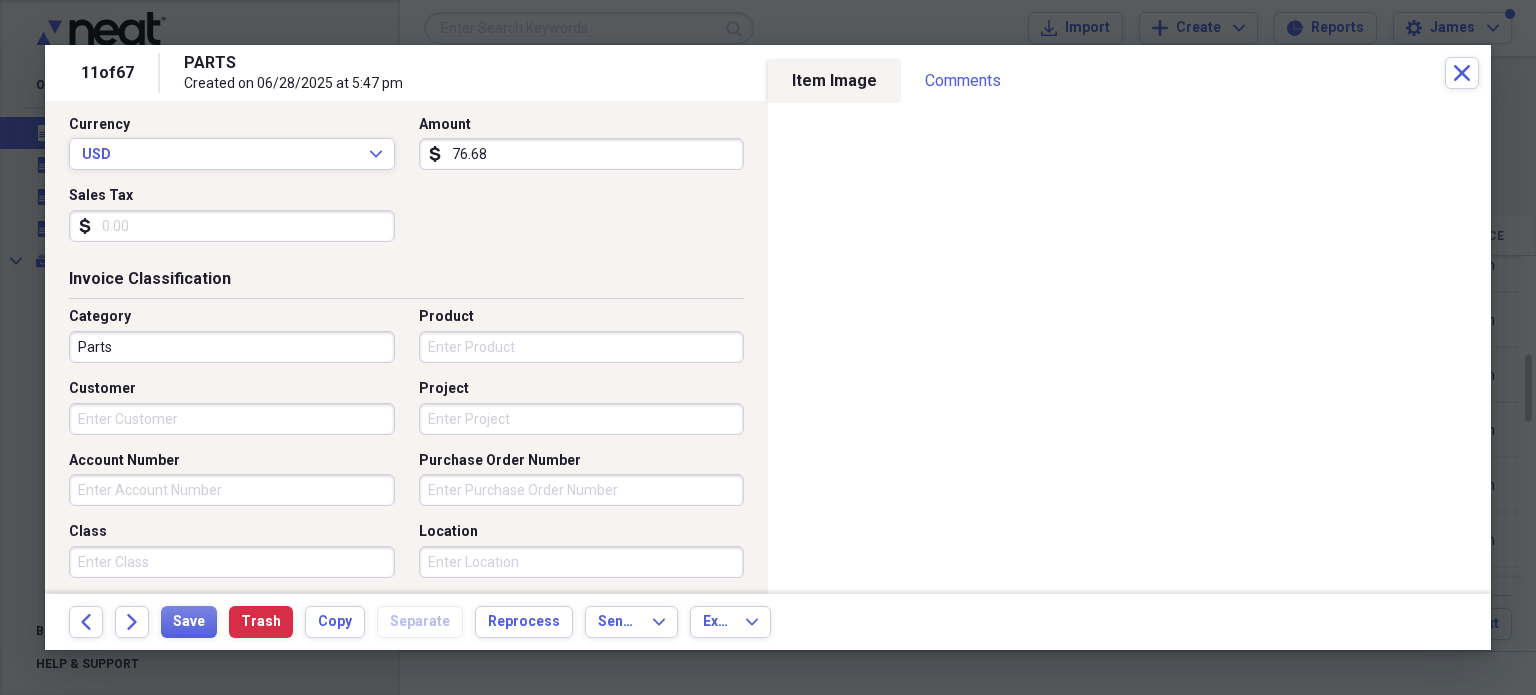 click on "Category Parts" at bounding box center [238, 335] 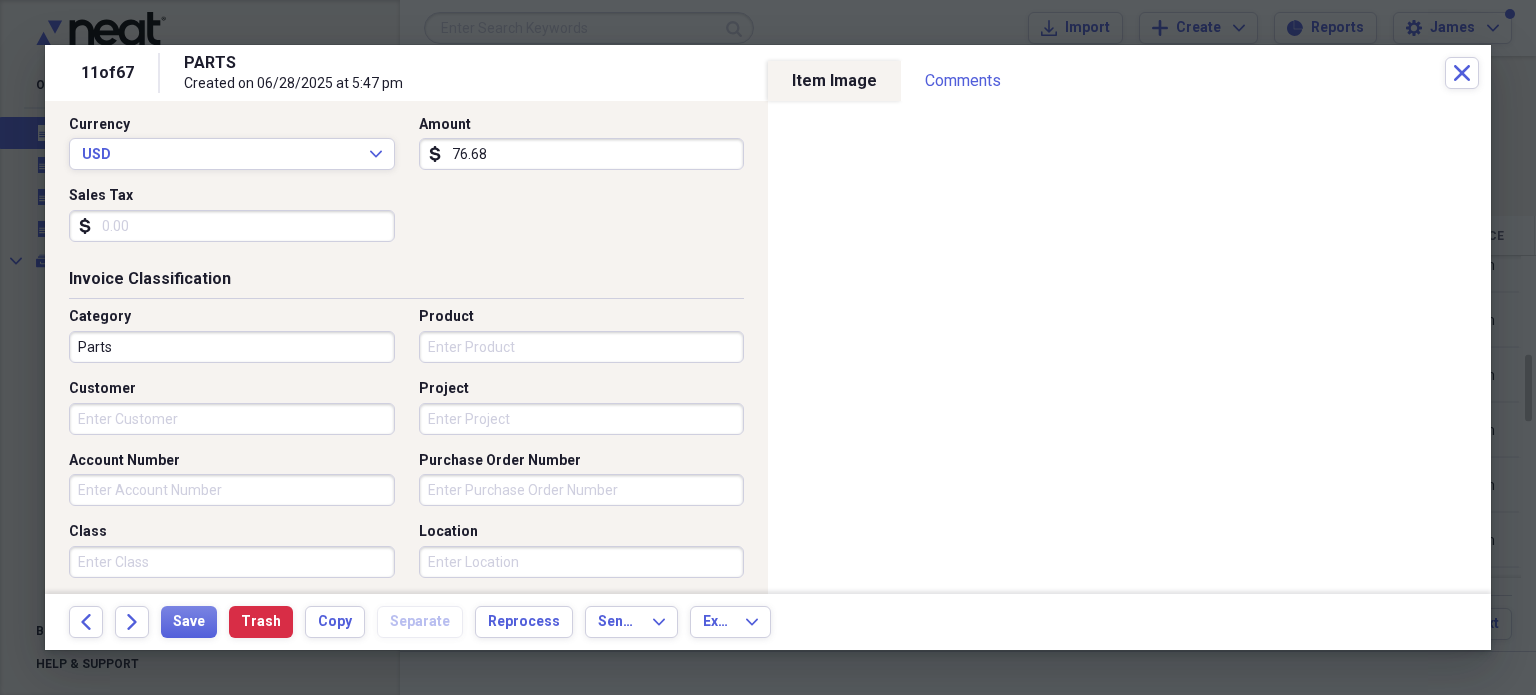 click on "Category Parts" at bounding box center (238, 335) 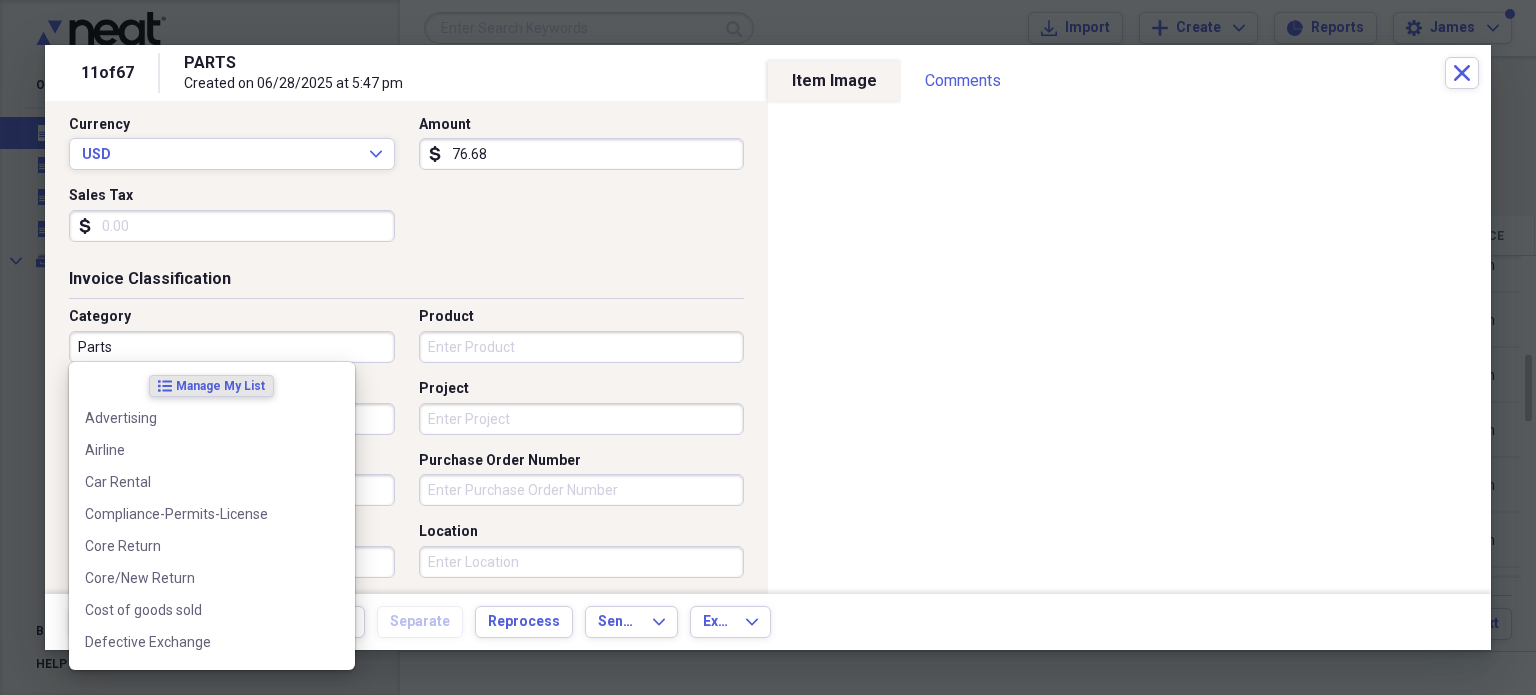 click on "Parts" at bounding box center [232, 347] 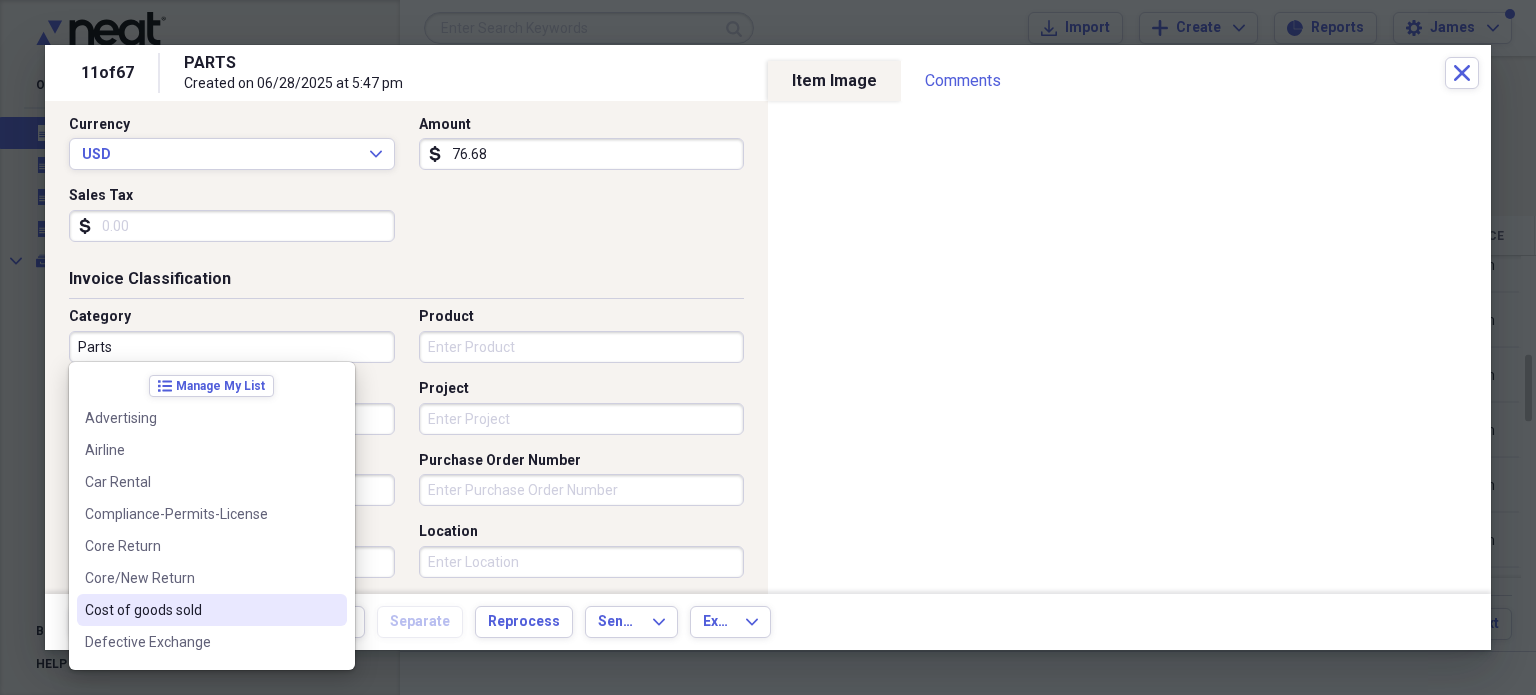 click on "Cost of goods sold" at bounding box center (200, 610) 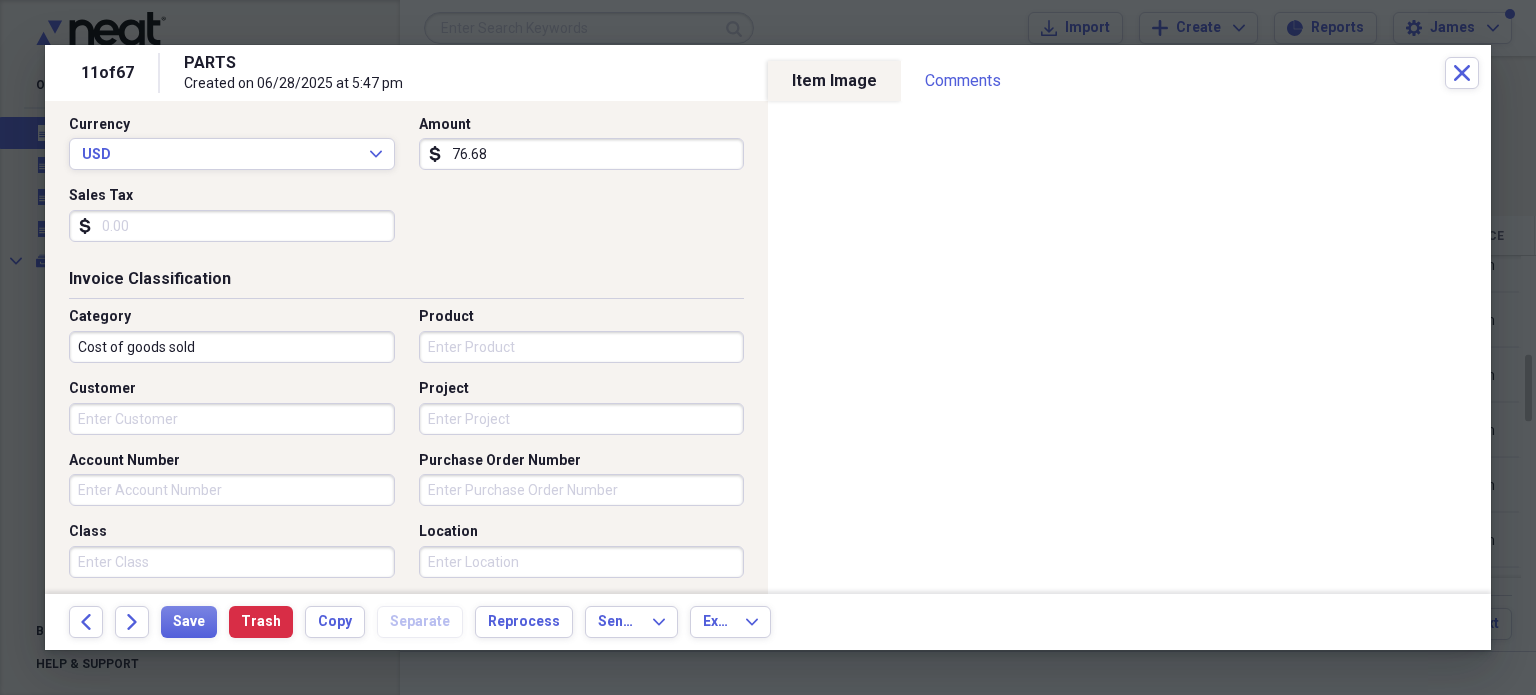 click on "Project" at bounding box center (582, 419) 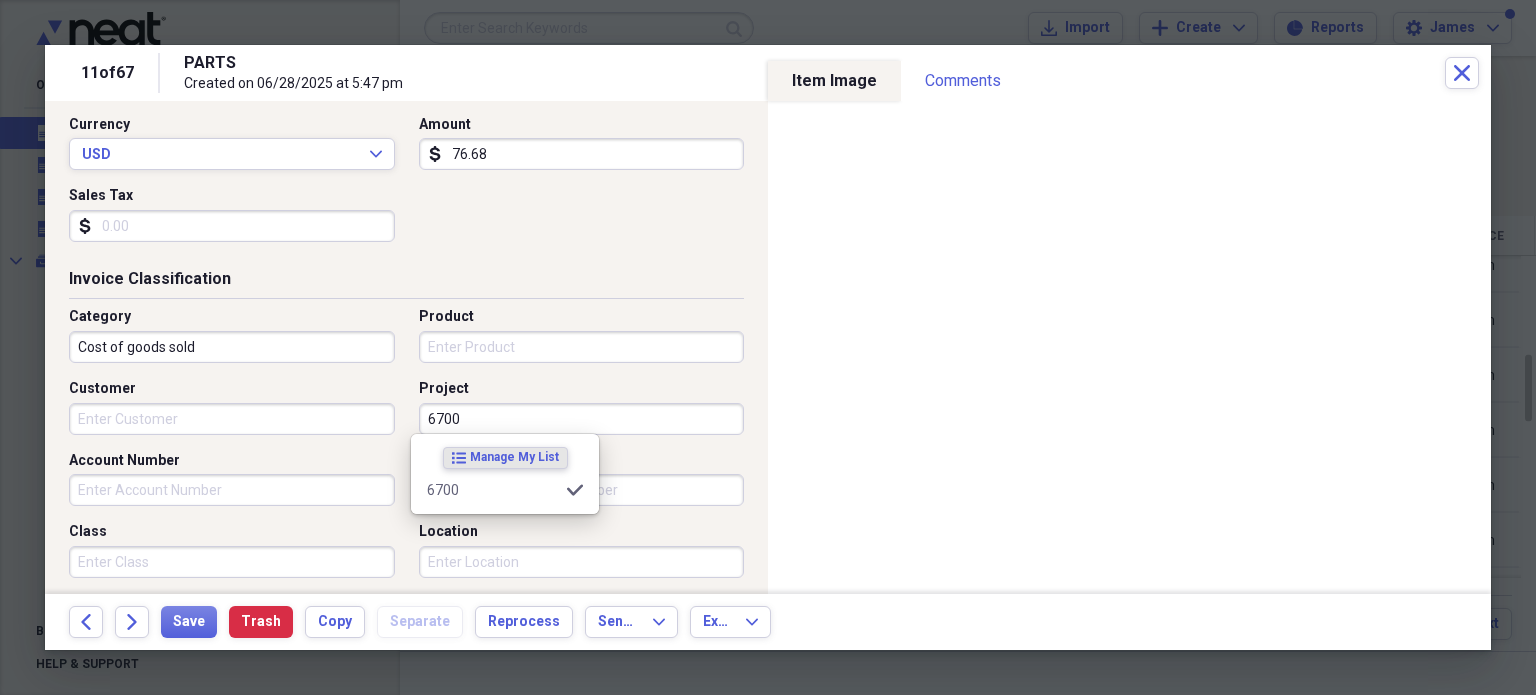 type on "6700" 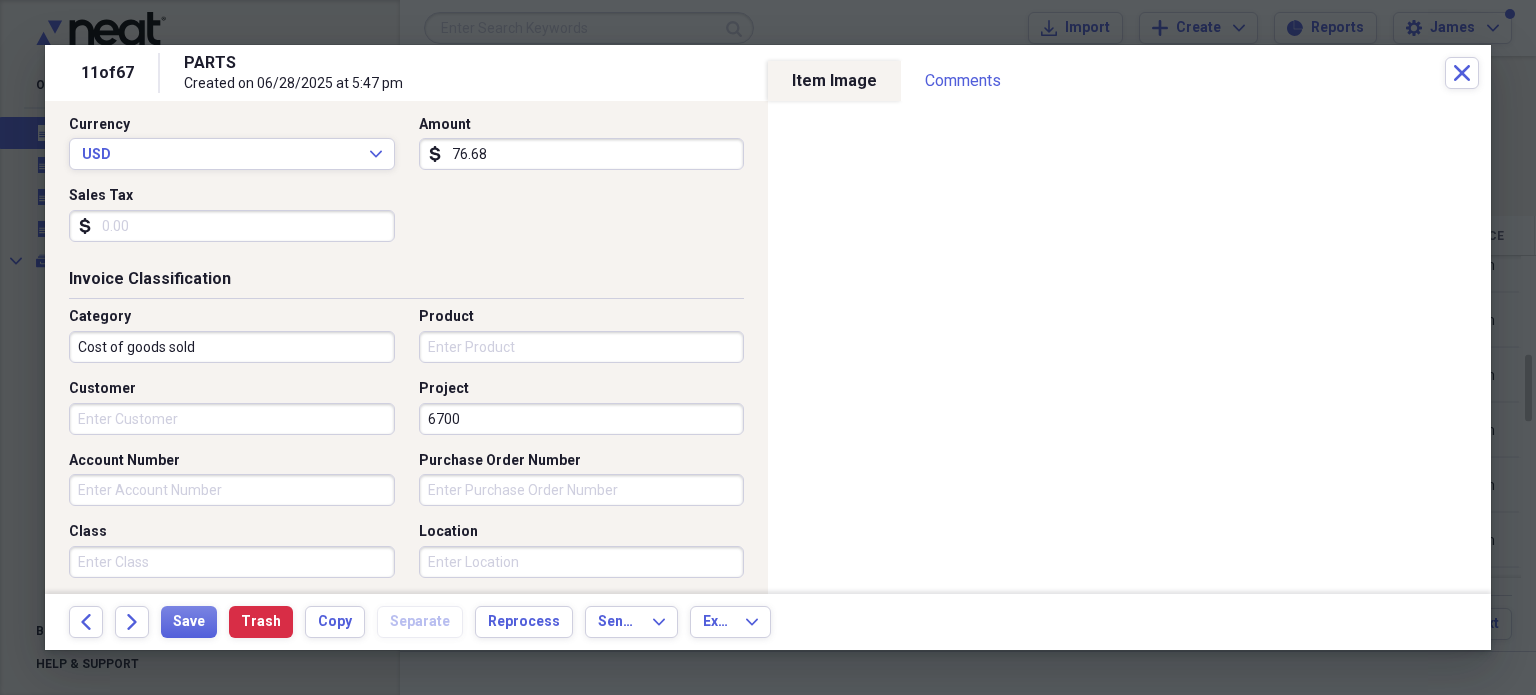 click on "Purchase Order Number" at bounding box center [582, 490] 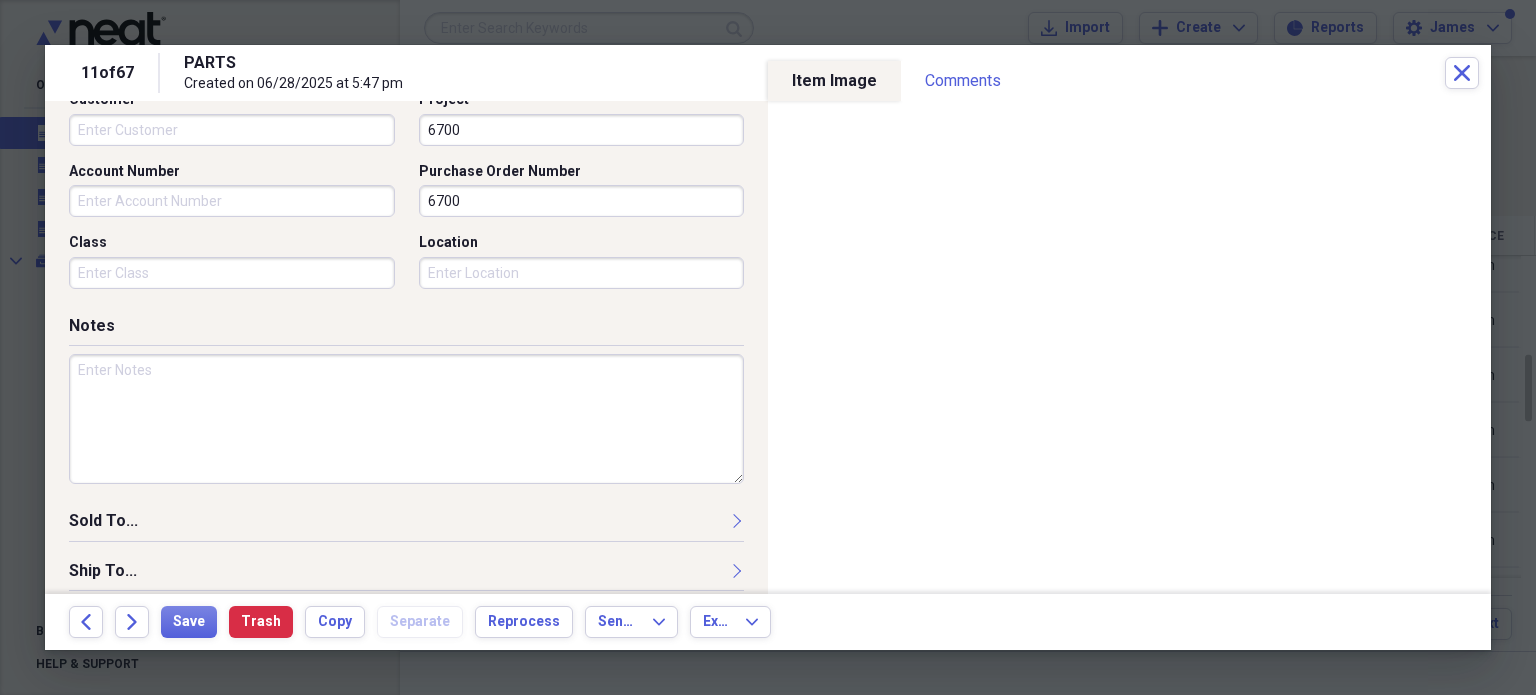 scroll, scrollTop: 609, scrollLeft: 0, axis: vertical 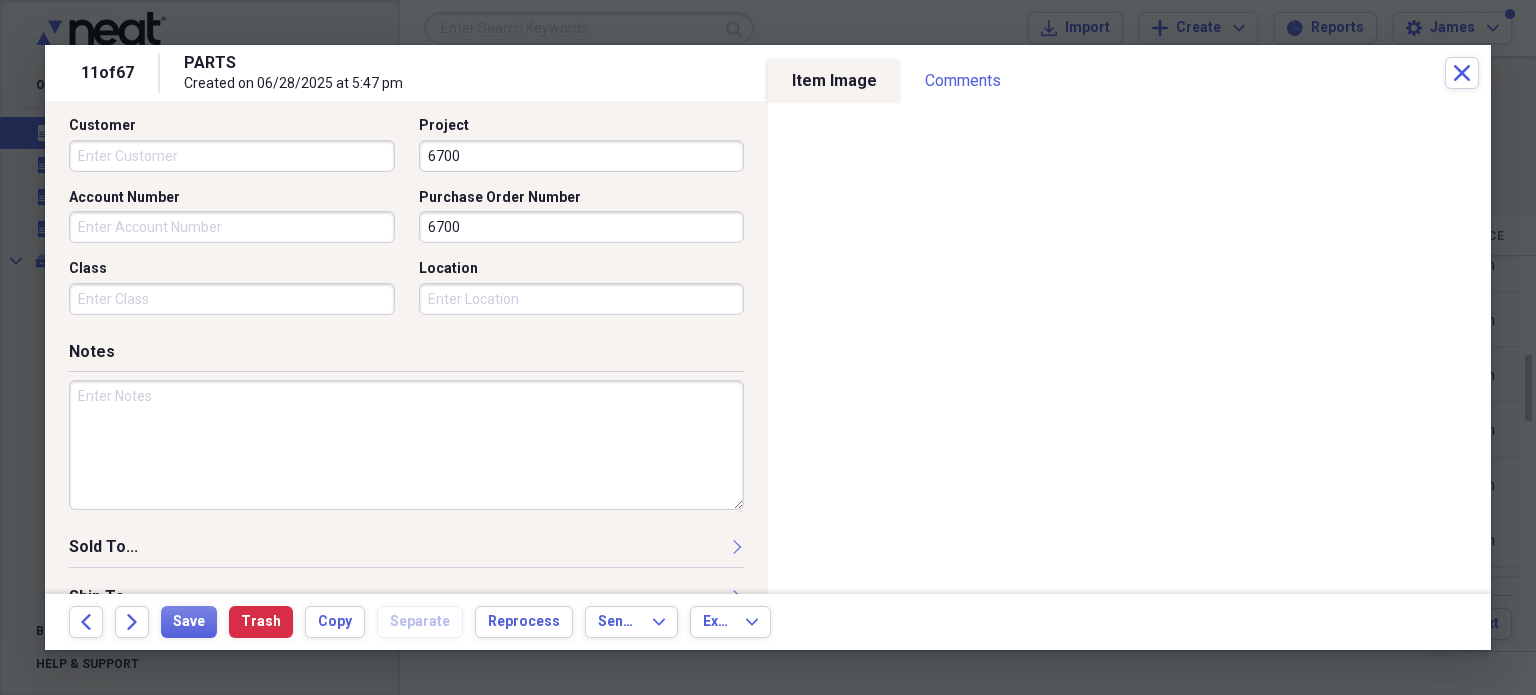 type on "6700" 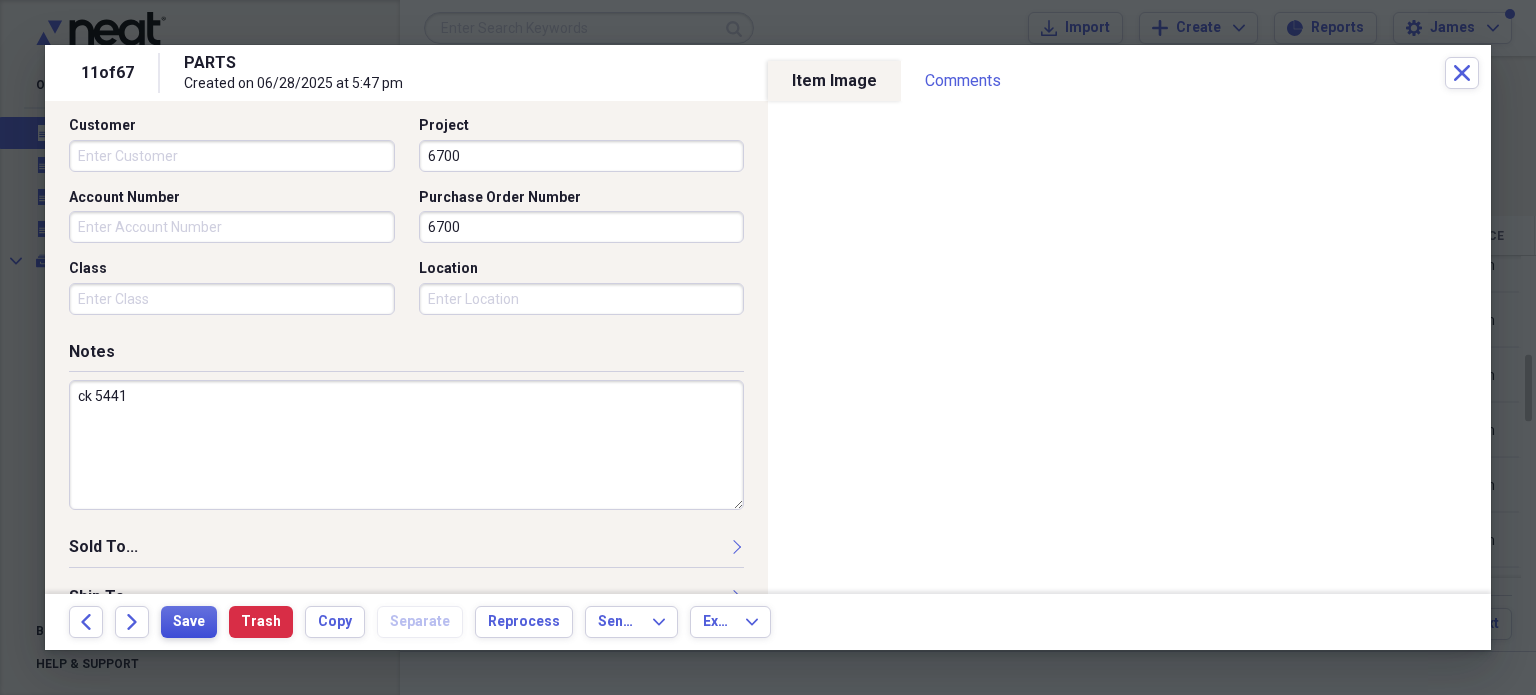 type on "ck 5441" 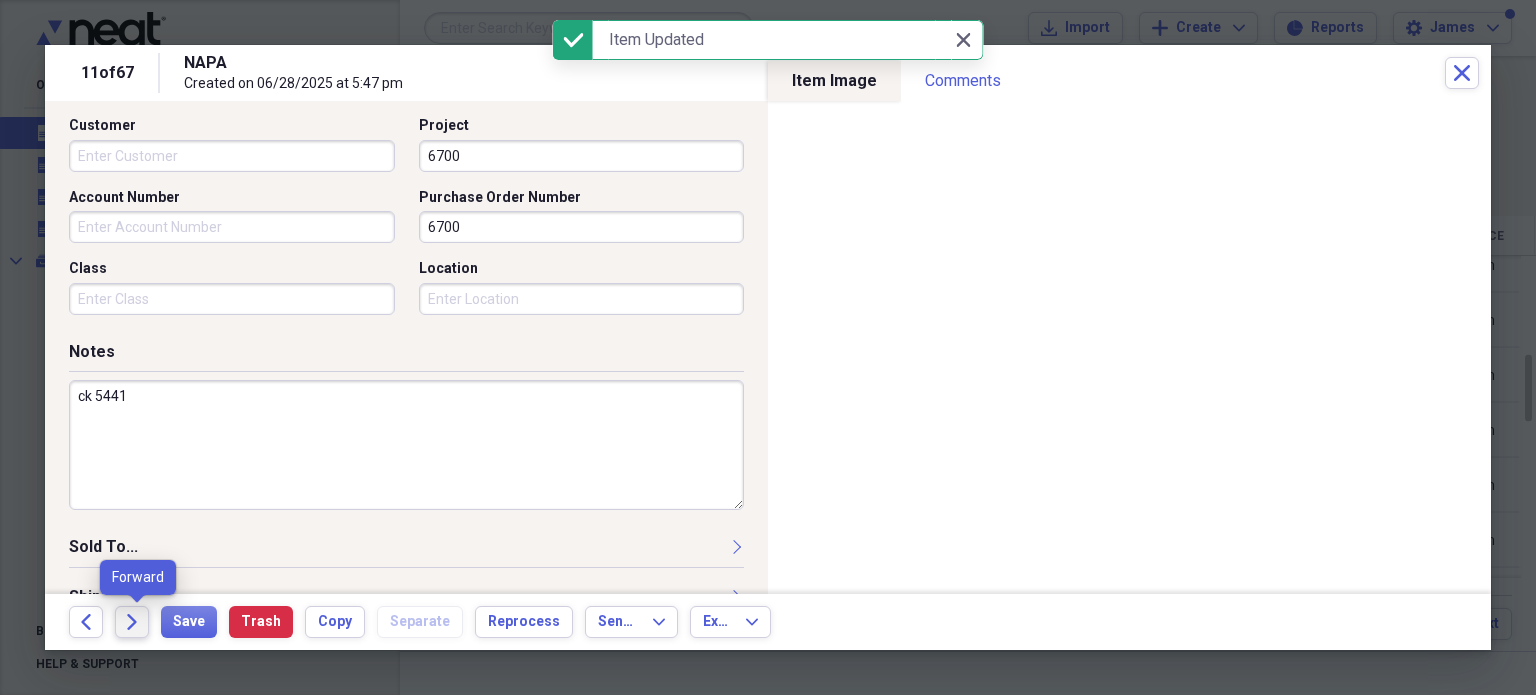 click 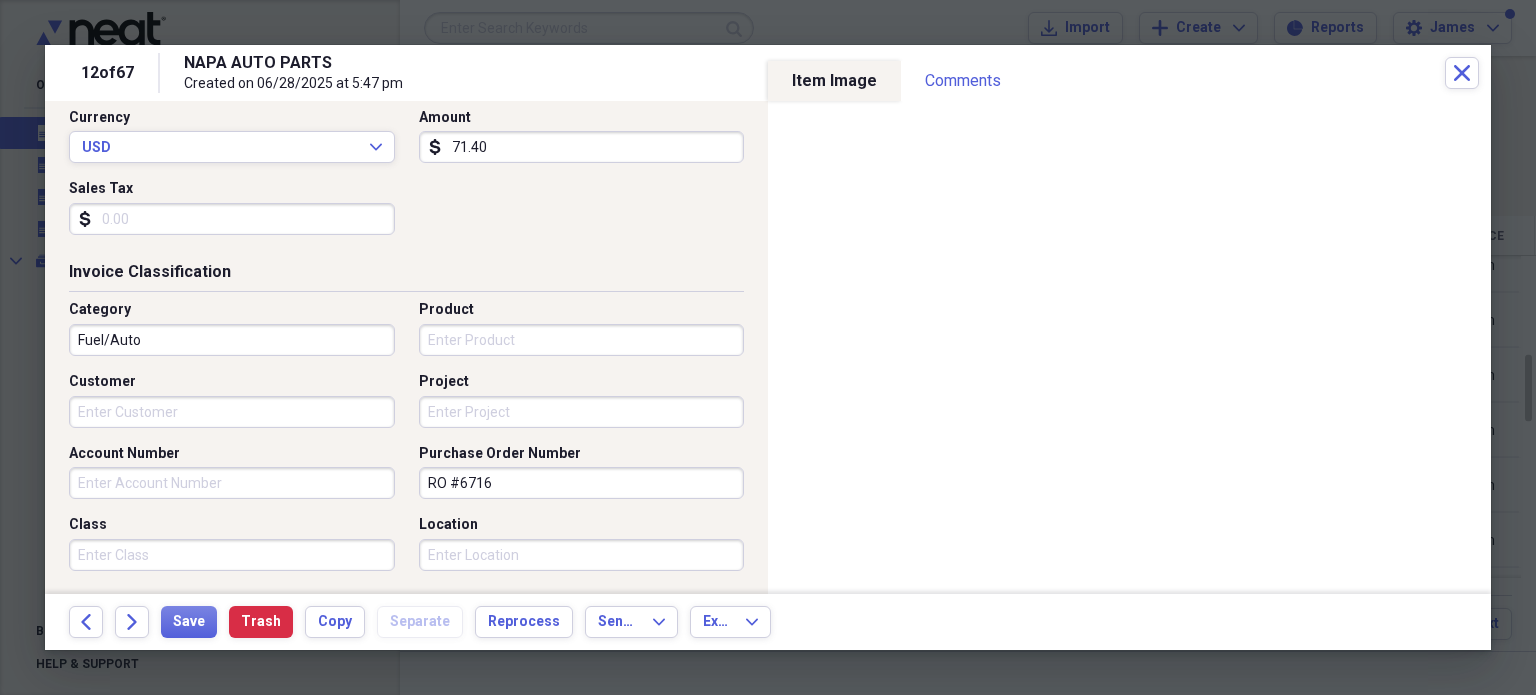 scroll, scrollTop: 376, scrollLeft: 0, axis: vertical 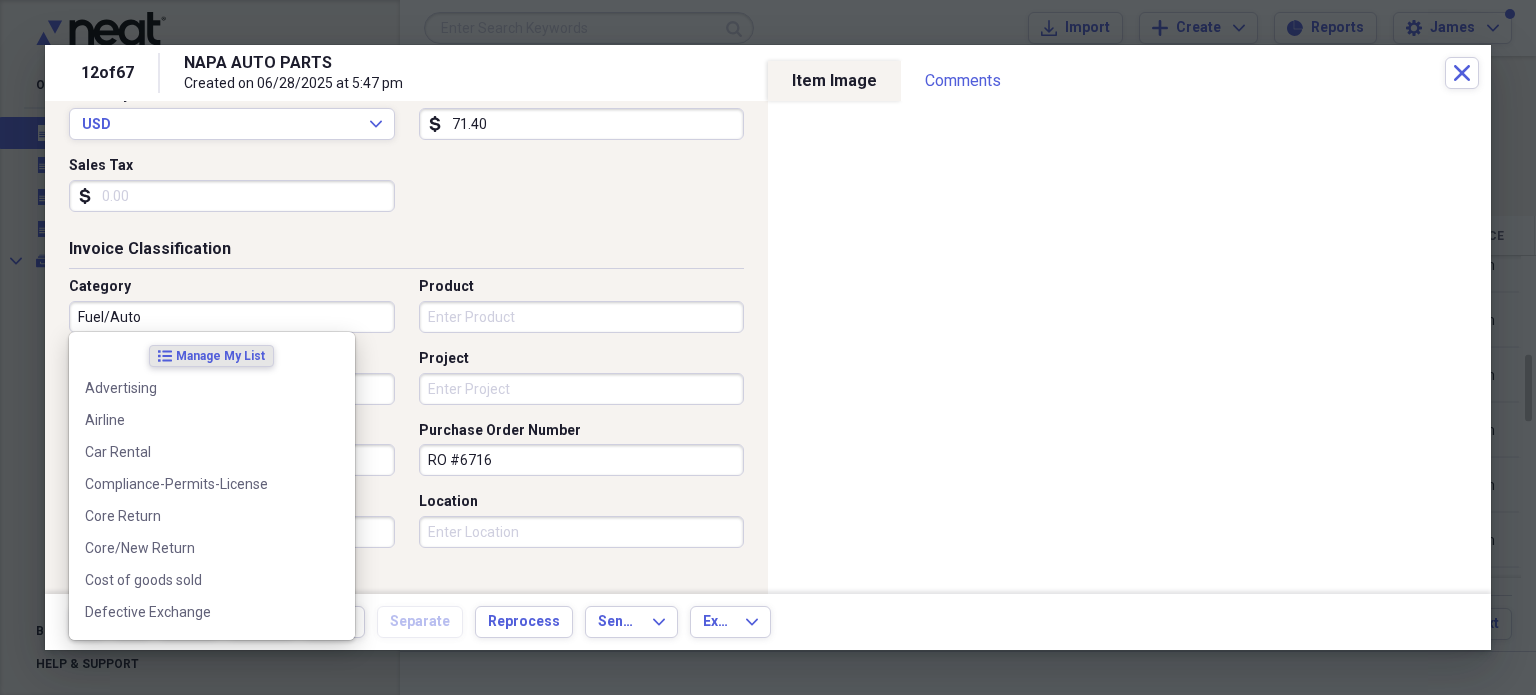 click on "Fuel/Auto" at bounding box center [232, 317] 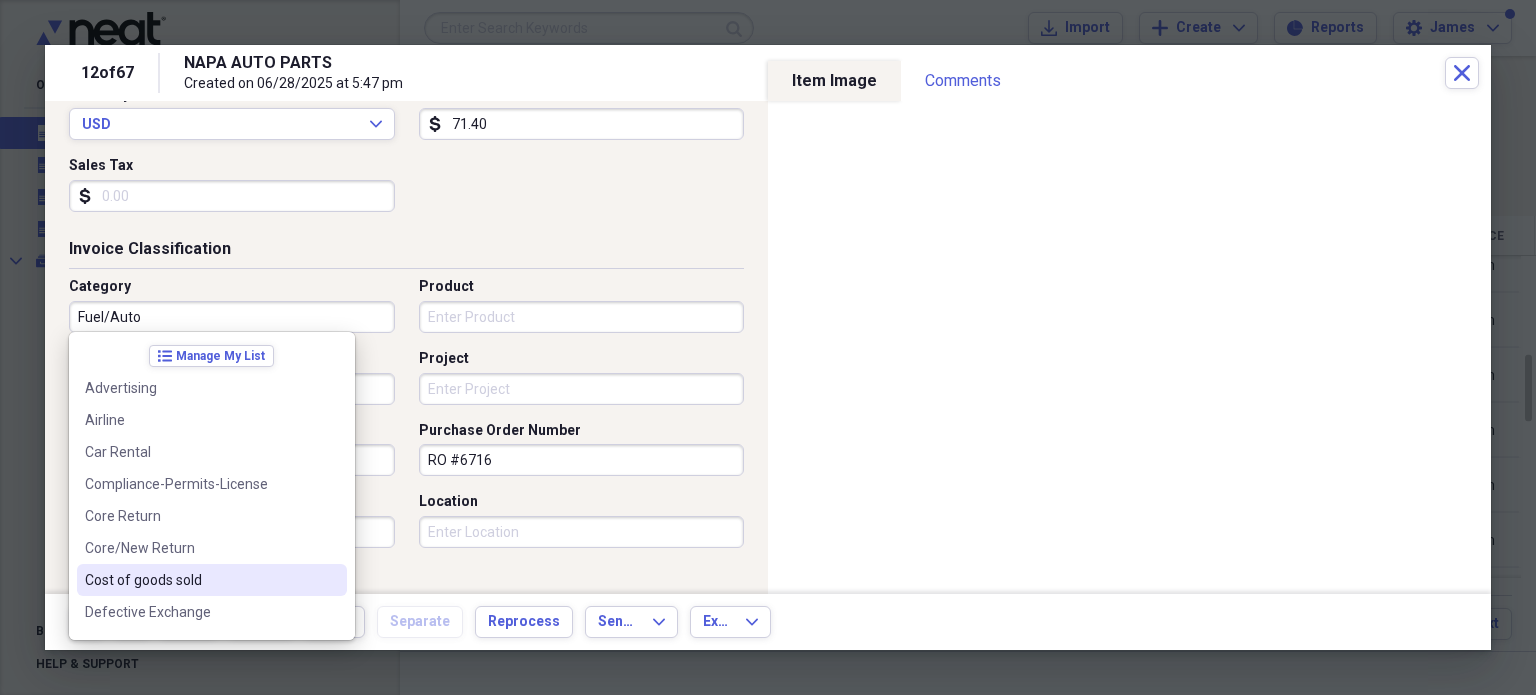 click on "Cost of goods sold" at bounding box center [200, 580] 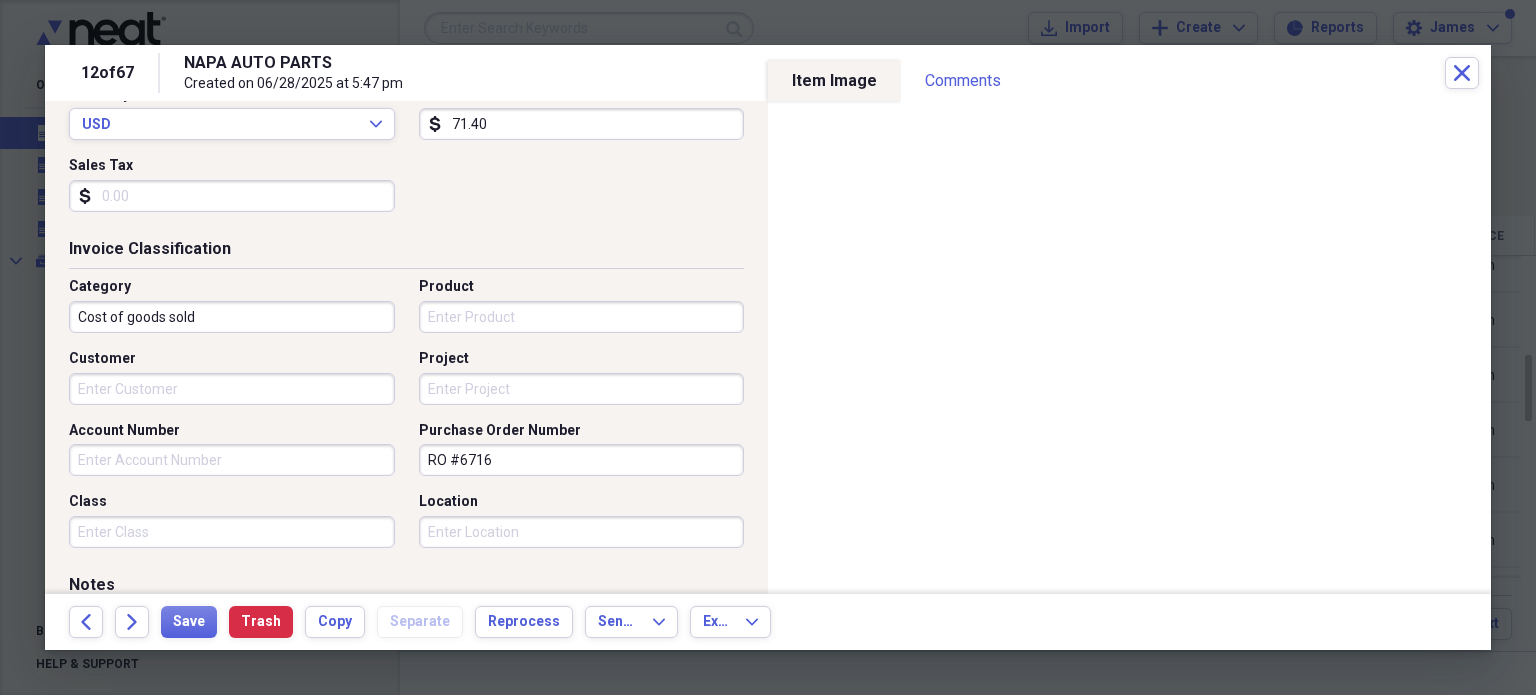 click on "Project" at bounding box center (582, 389) 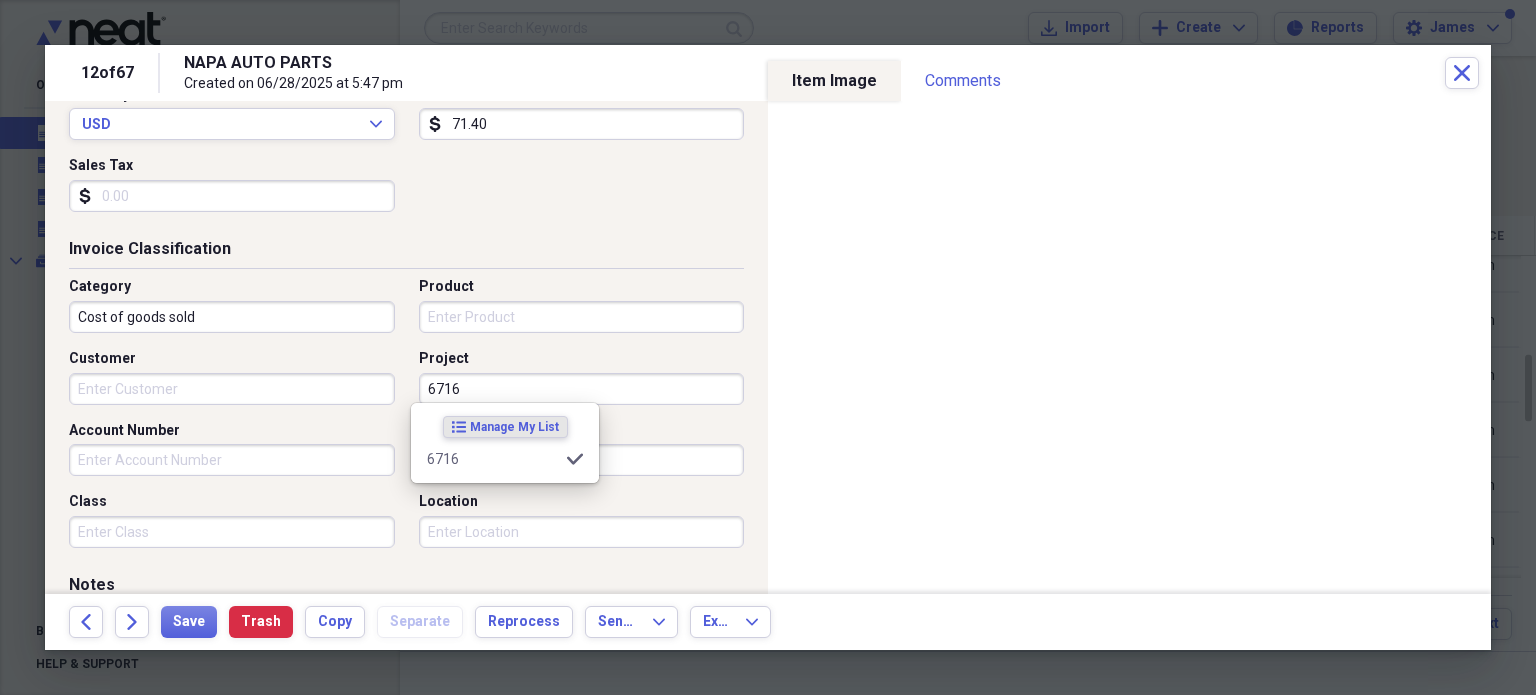 type on "6716" 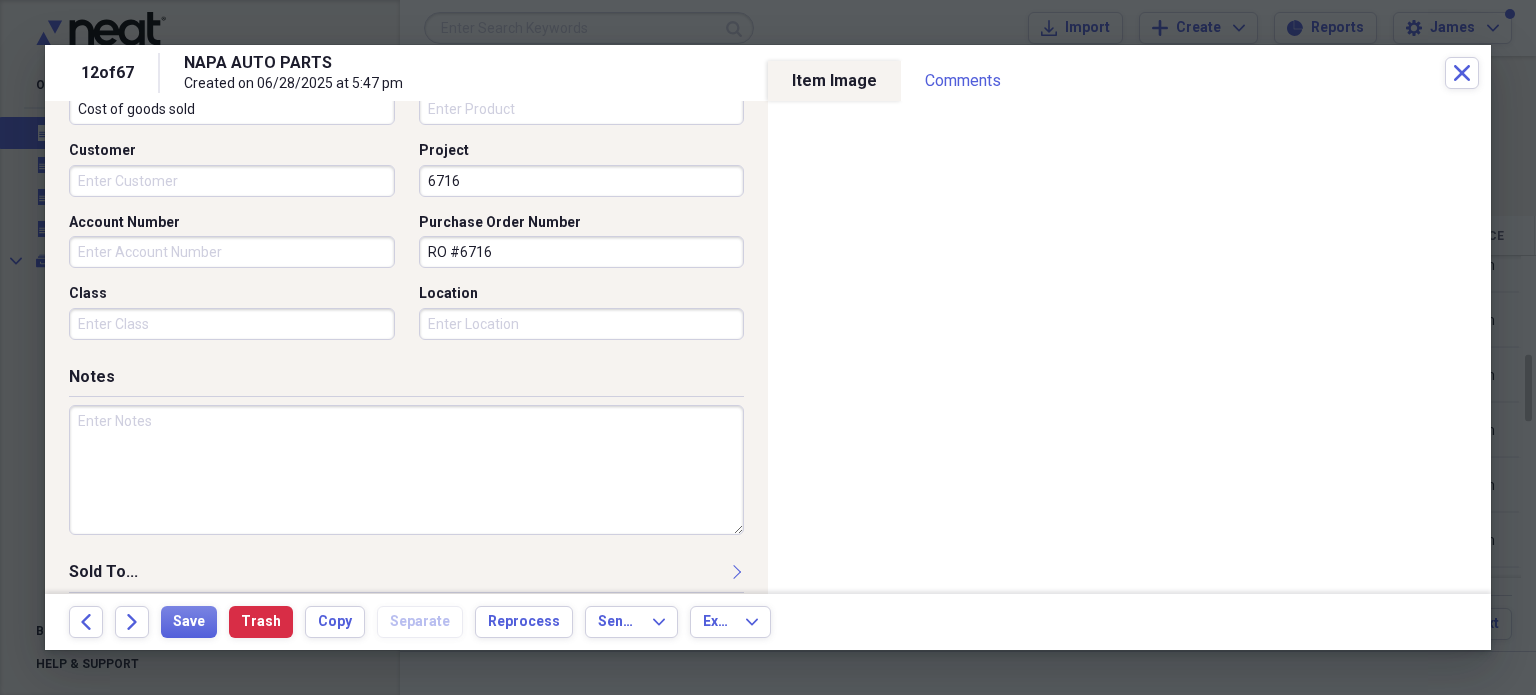 scroll, scrollTop: 618, scrollLeft: 0, axis: vertical 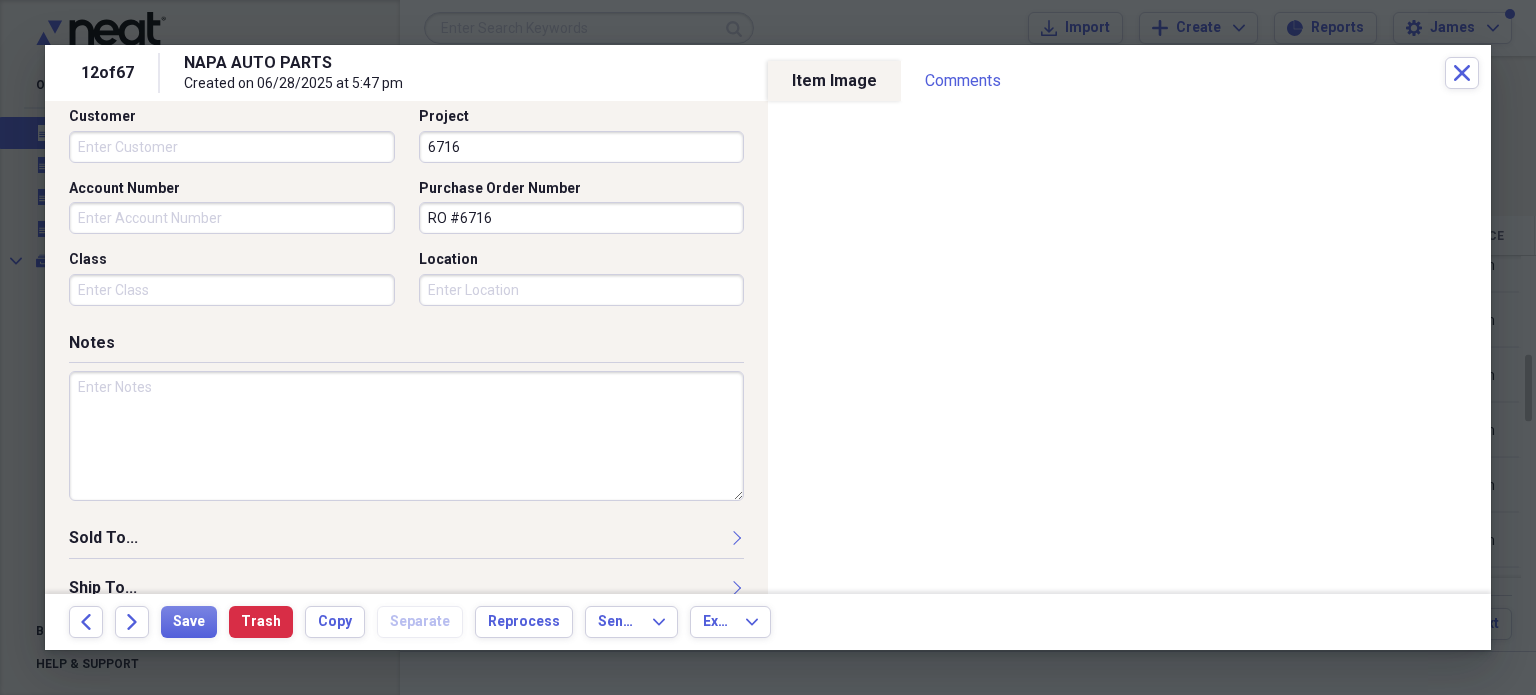 click at bounding box center (406, 436) 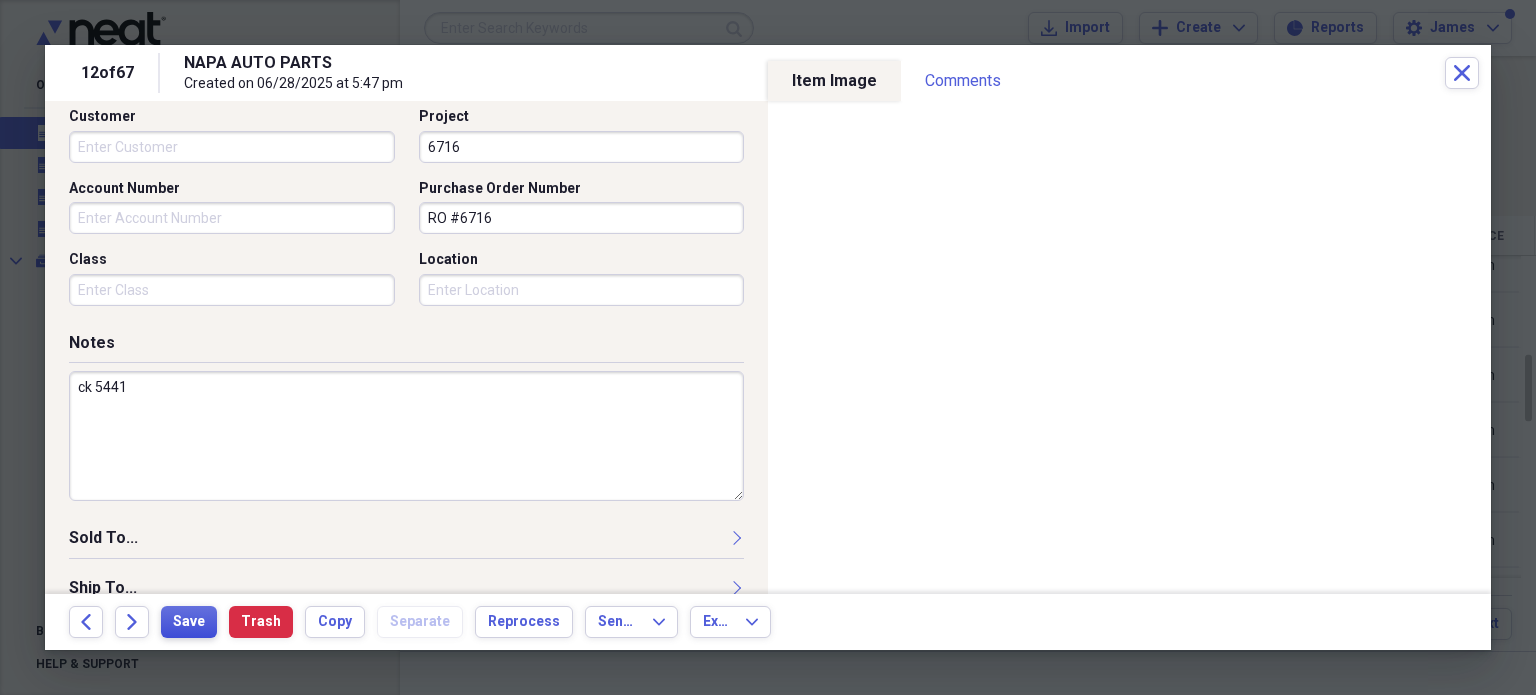 type on "ck 5441" 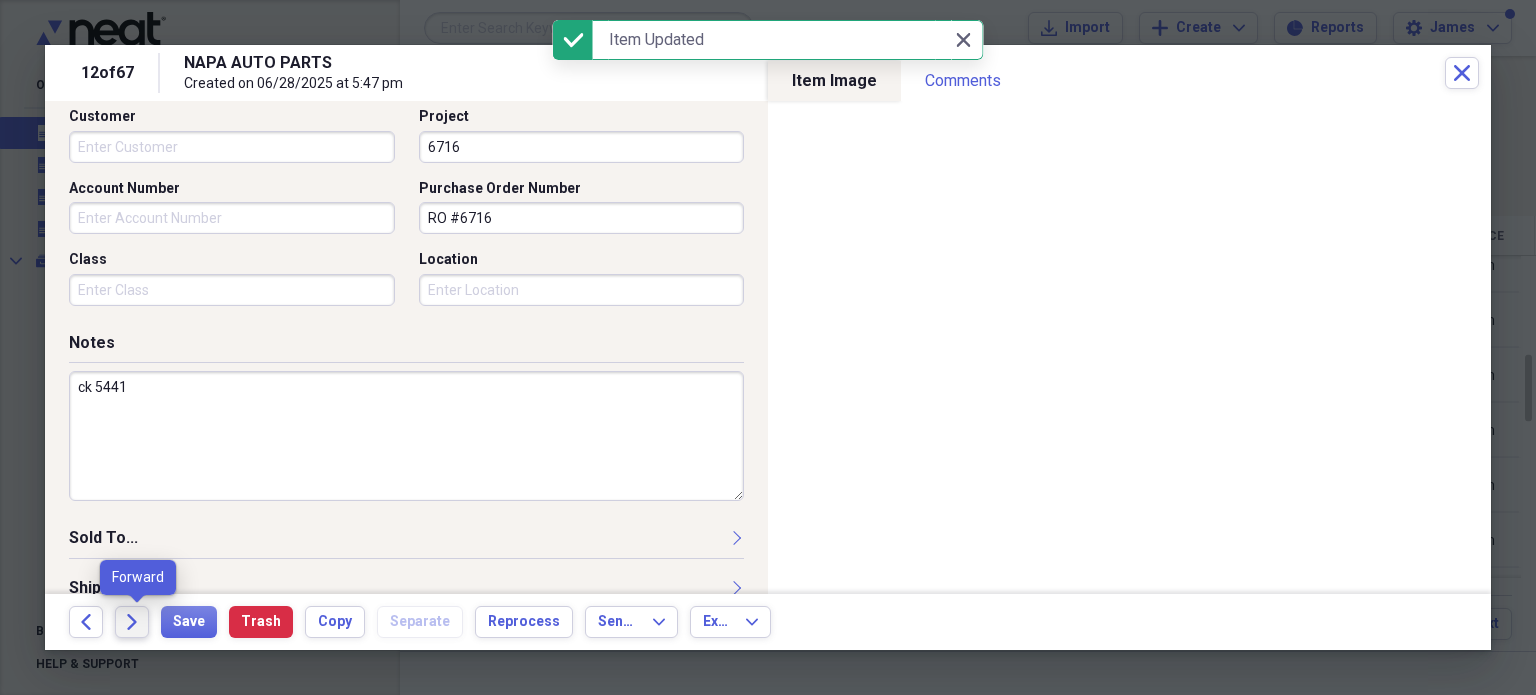 click on "Forward" at bounding box center (132, 622) 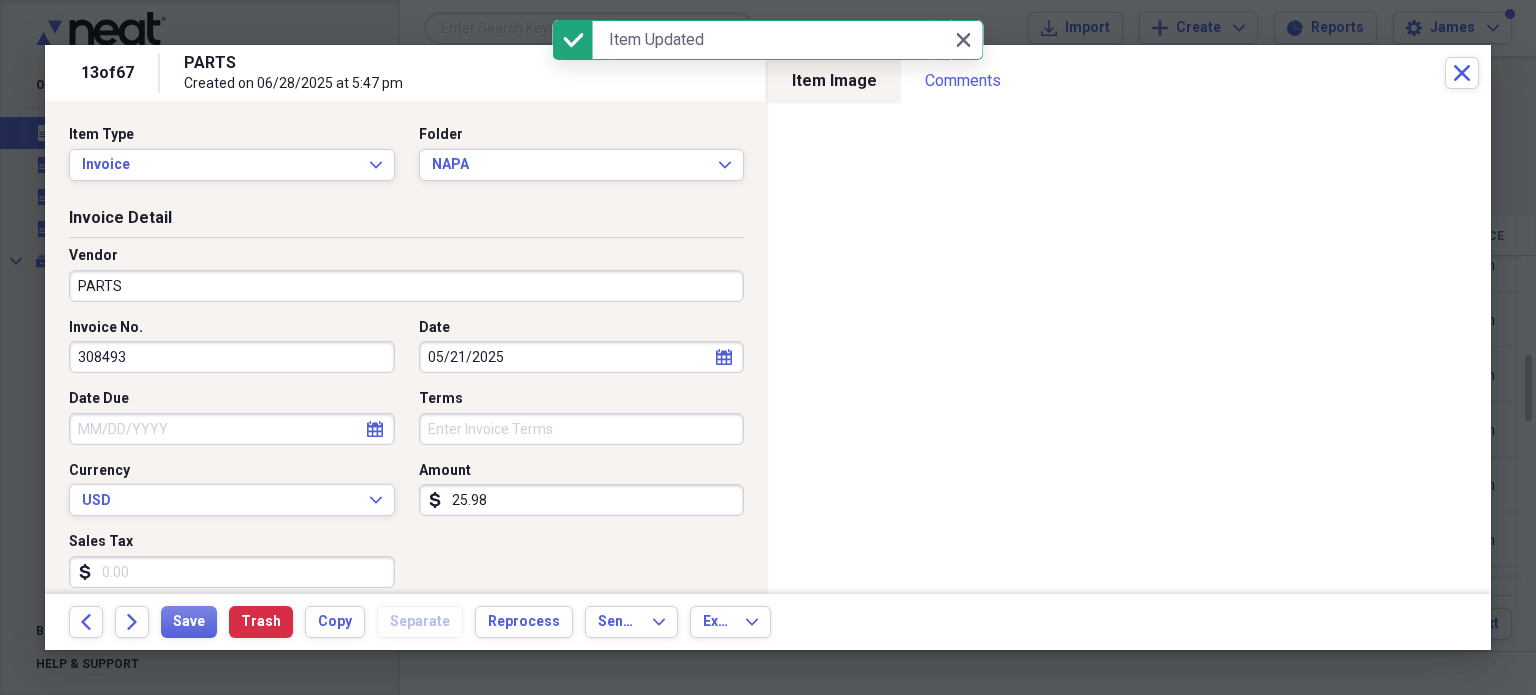 click on "PARTS" at bounding box center (406, 286) 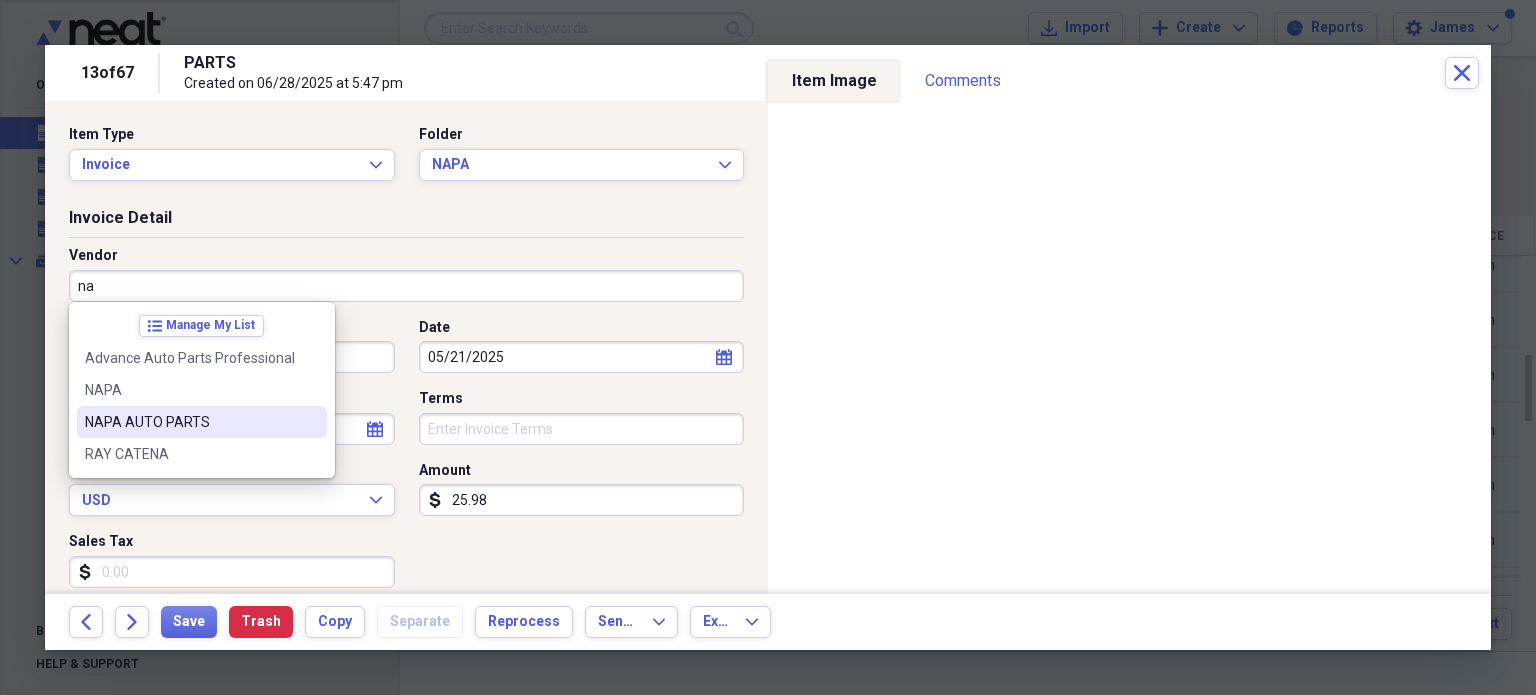 click on "NAPA AUTO PARTS" at bounding box center [202, 422] 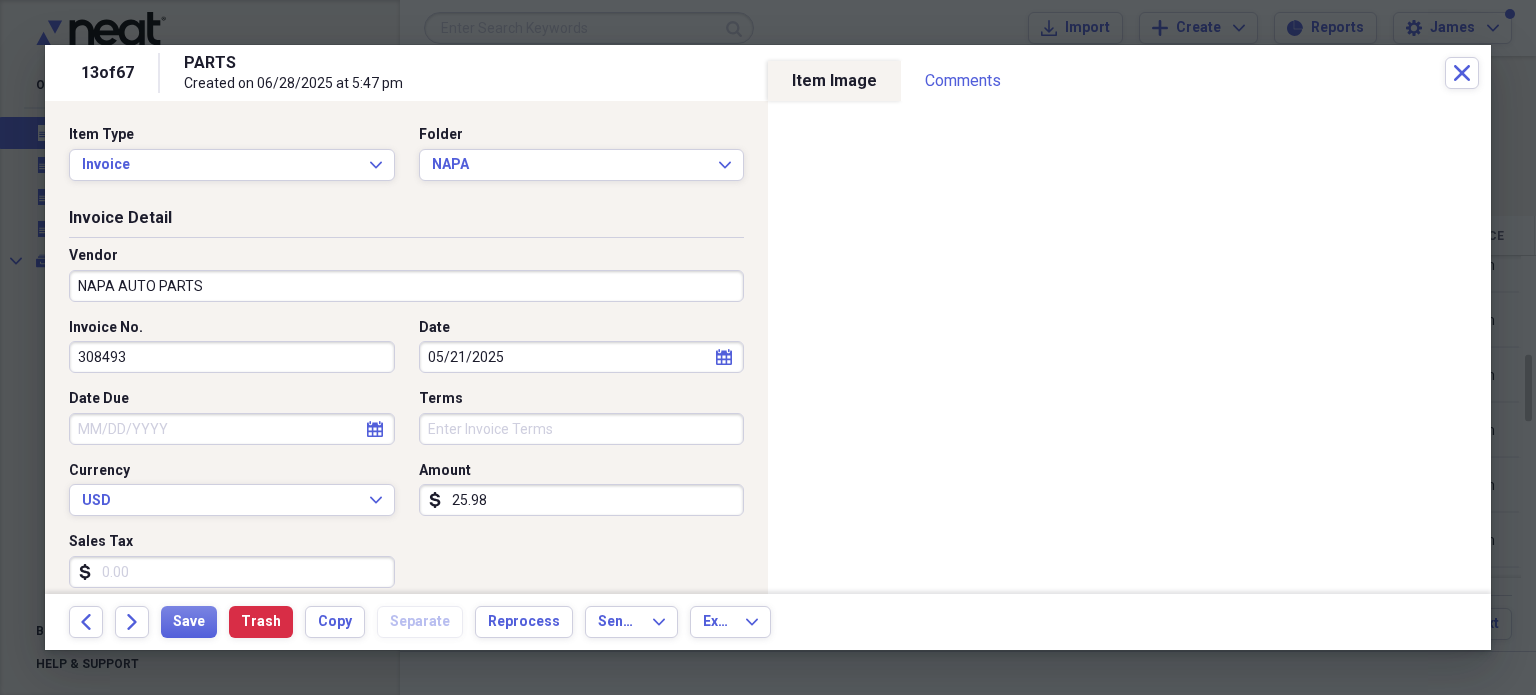 type on "Cost of goods sold" 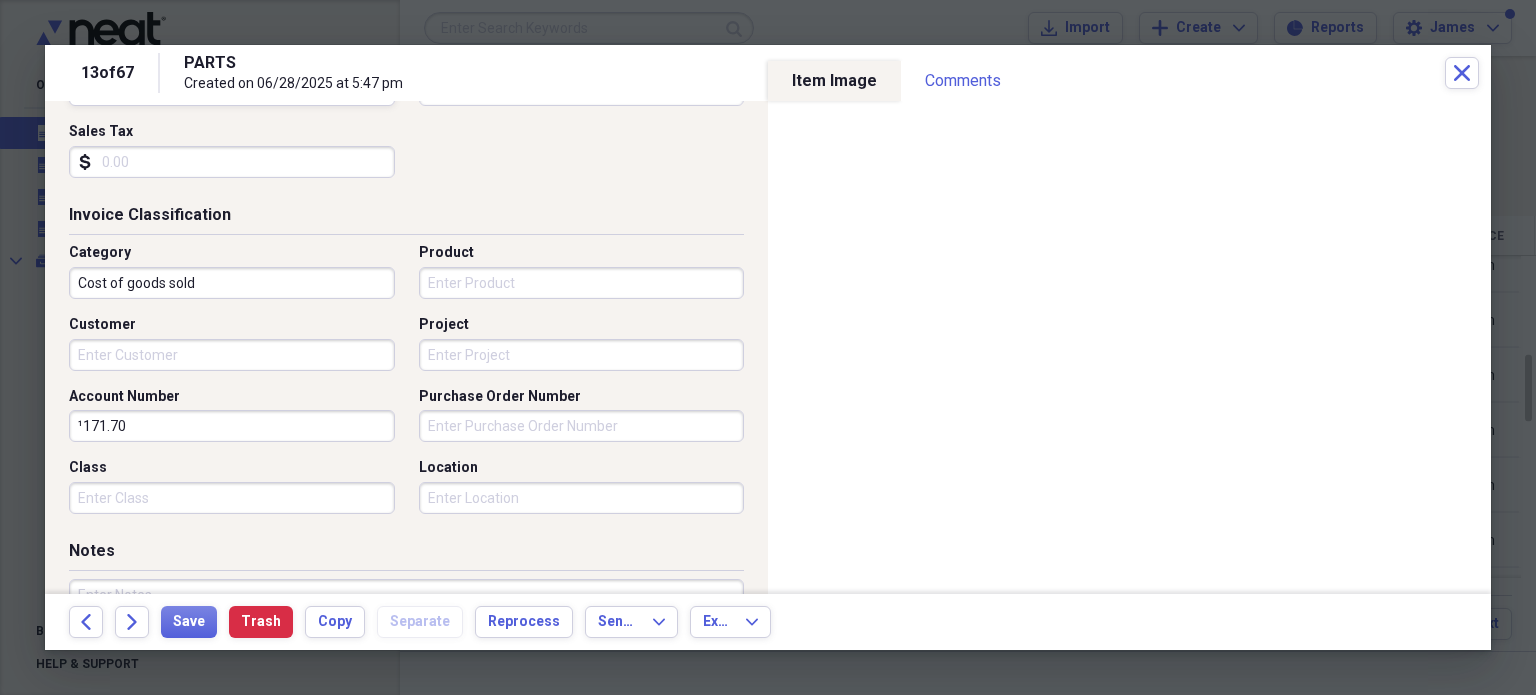 scroll, scrollTop: 423, scrollLeft: 0, axis: vertical 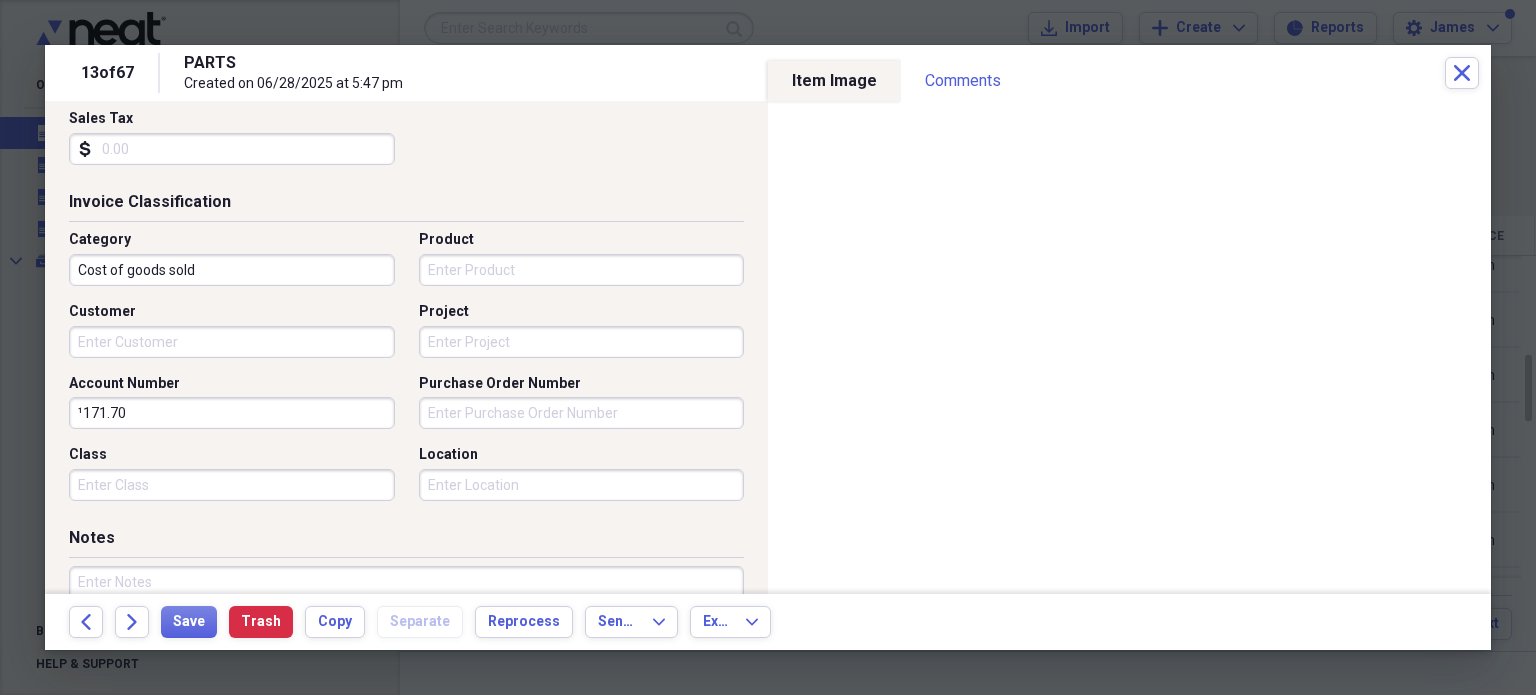 click on "Purchase Order Number" at bounding box center [582, 413] 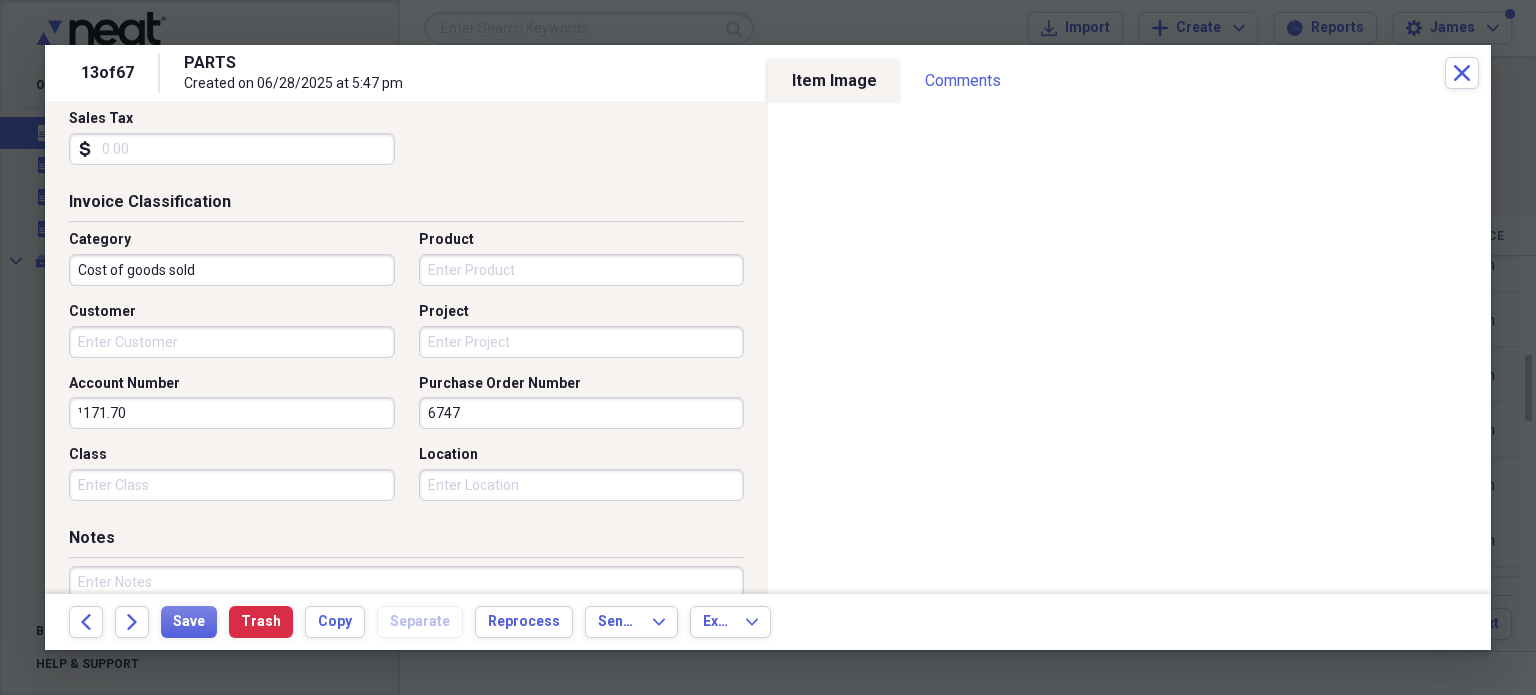 type on "6747" 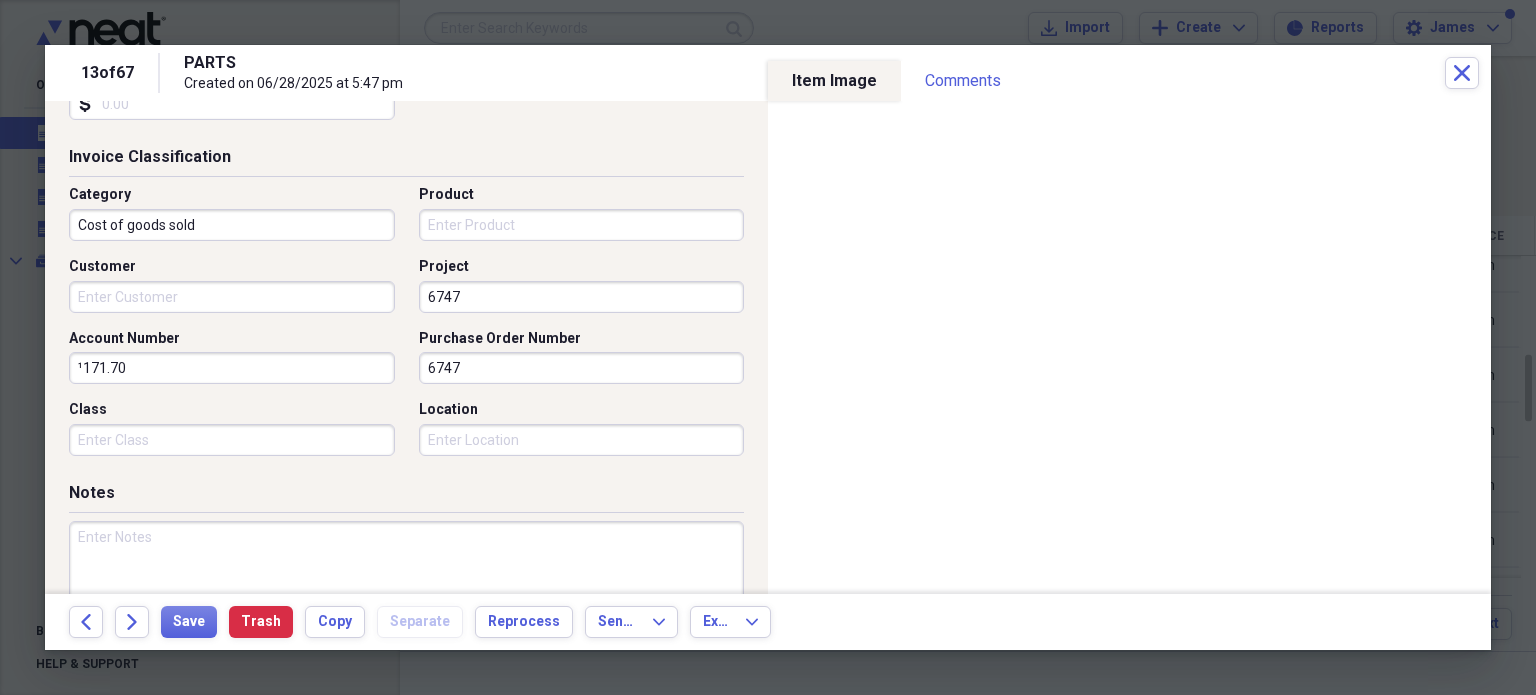 scroll, scrollTop: 505, scrollLeft: 0, axis: vertical 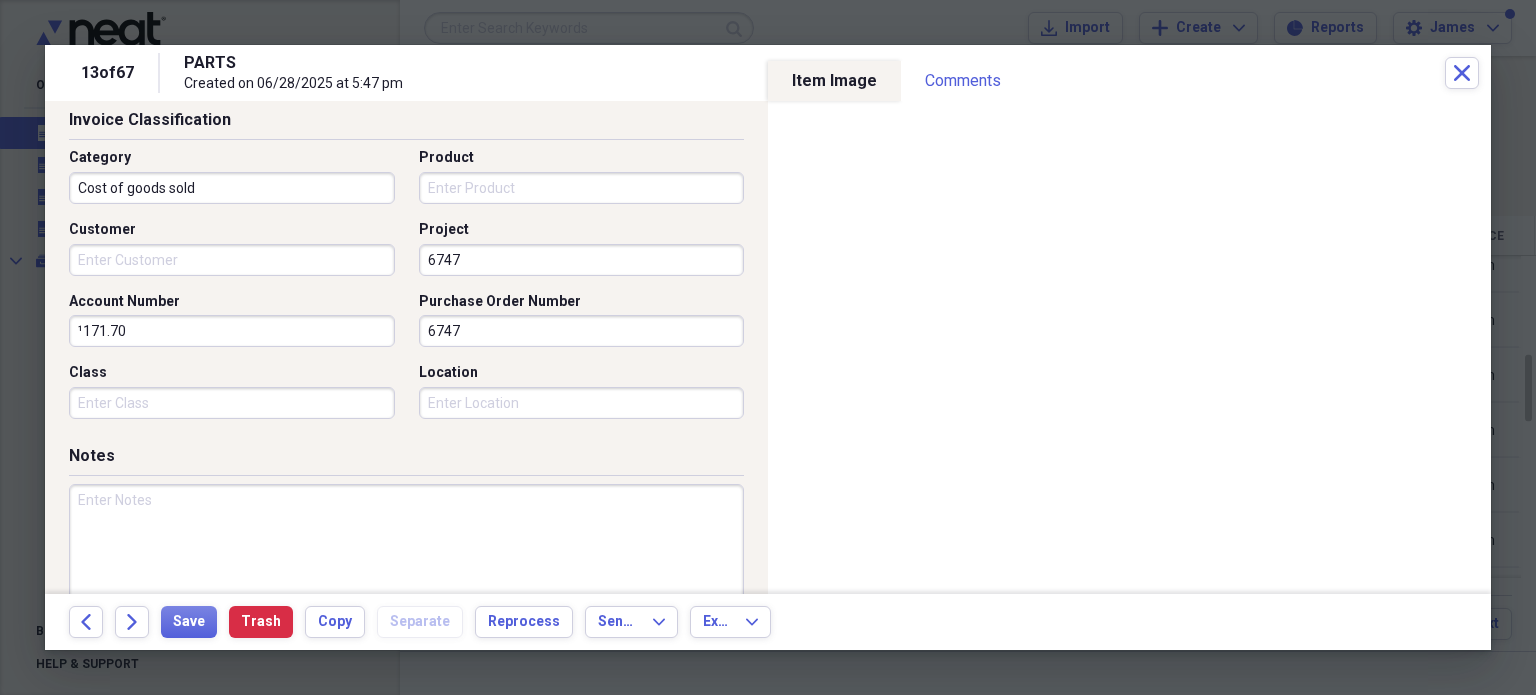 type on "6747" 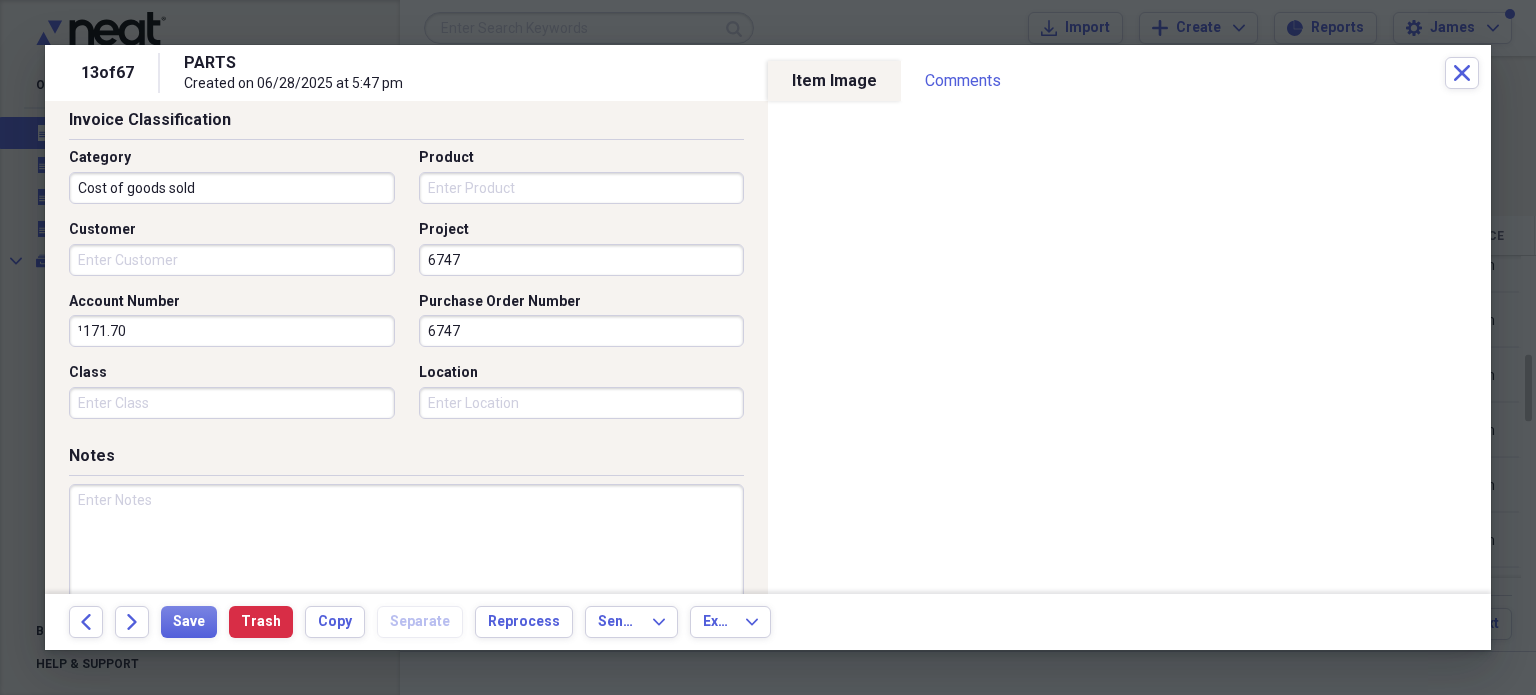 click on "¹171.70" at bounding box center (232, 331) 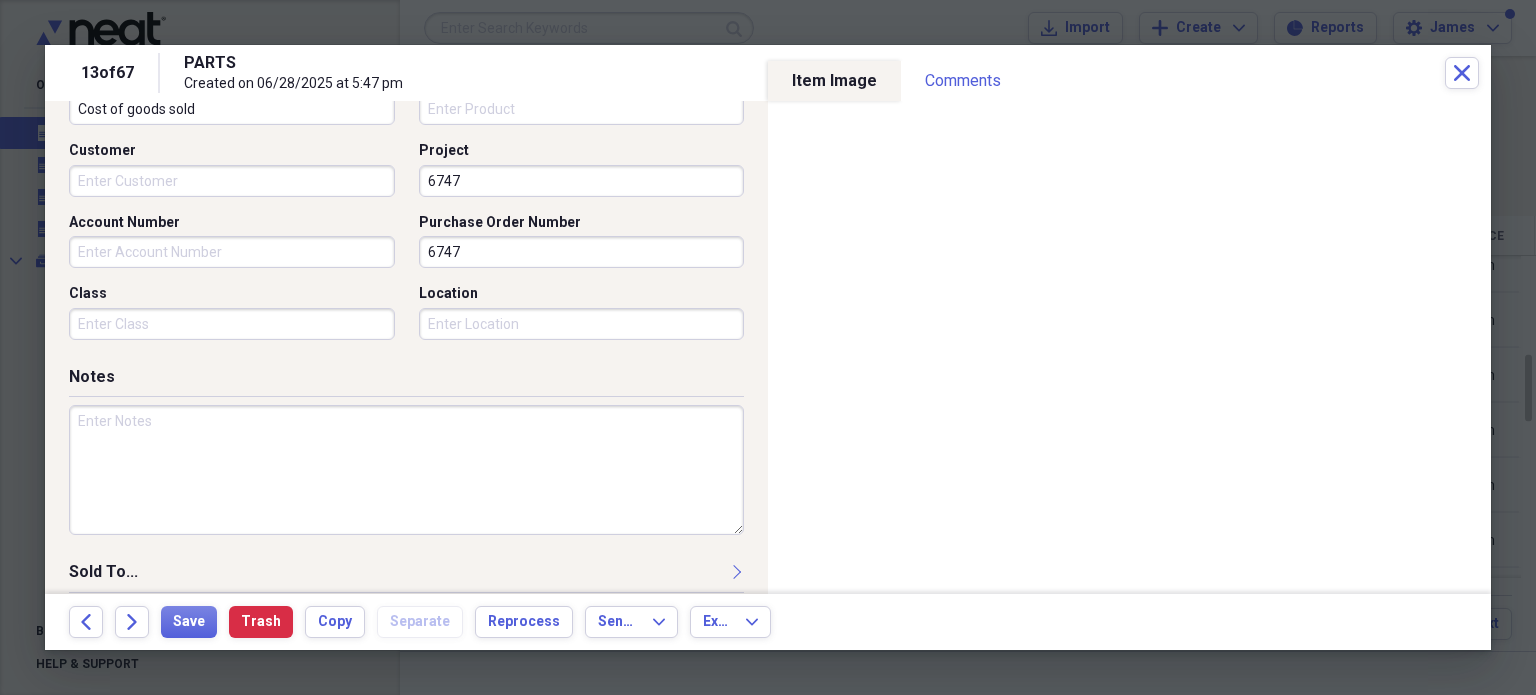 type 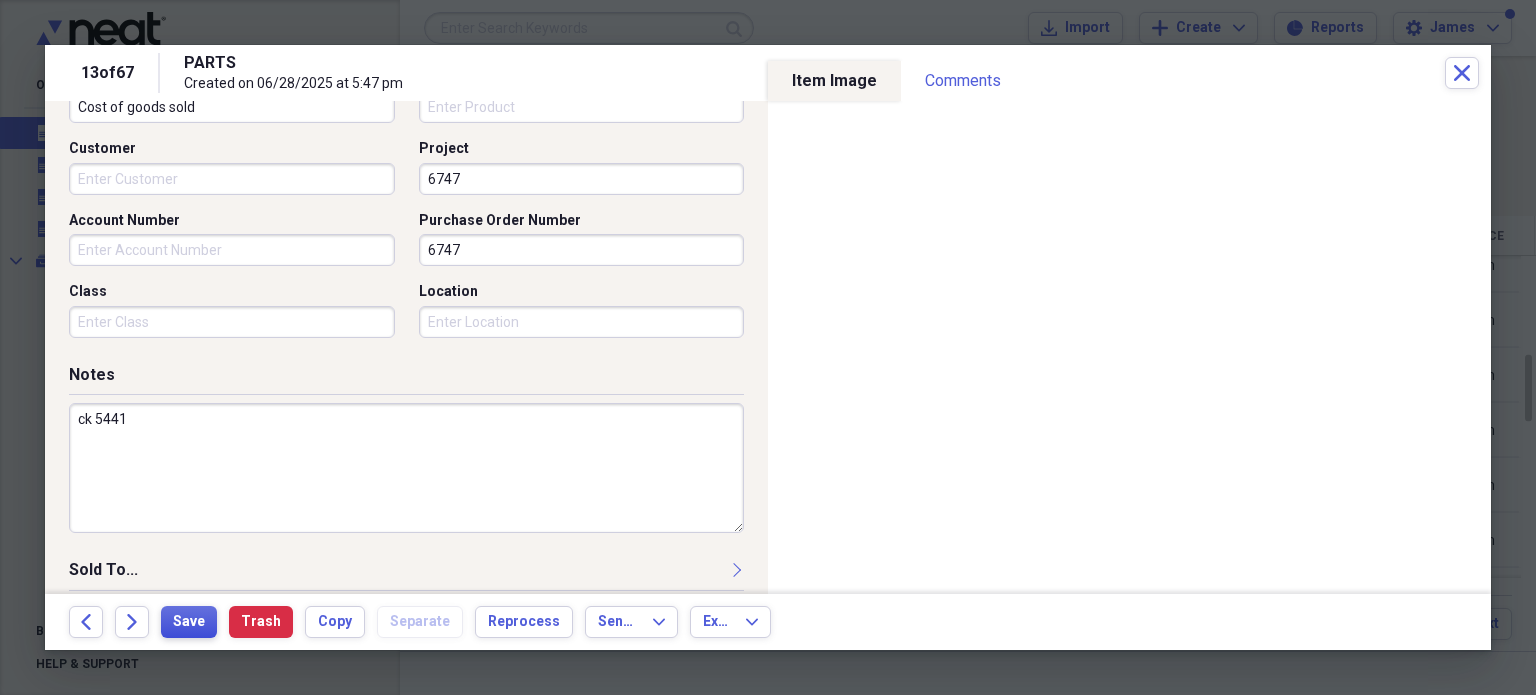 type on "ck 5441" 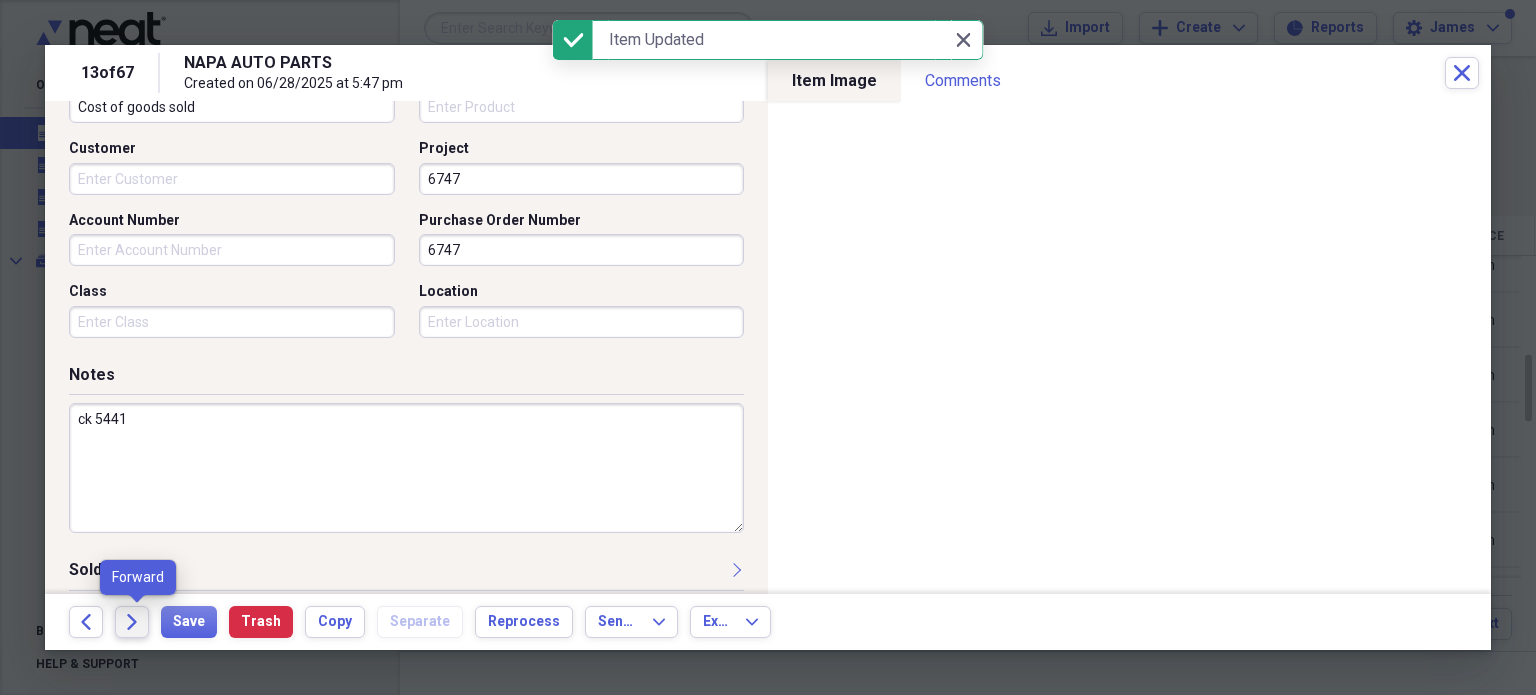 click on "Forward" 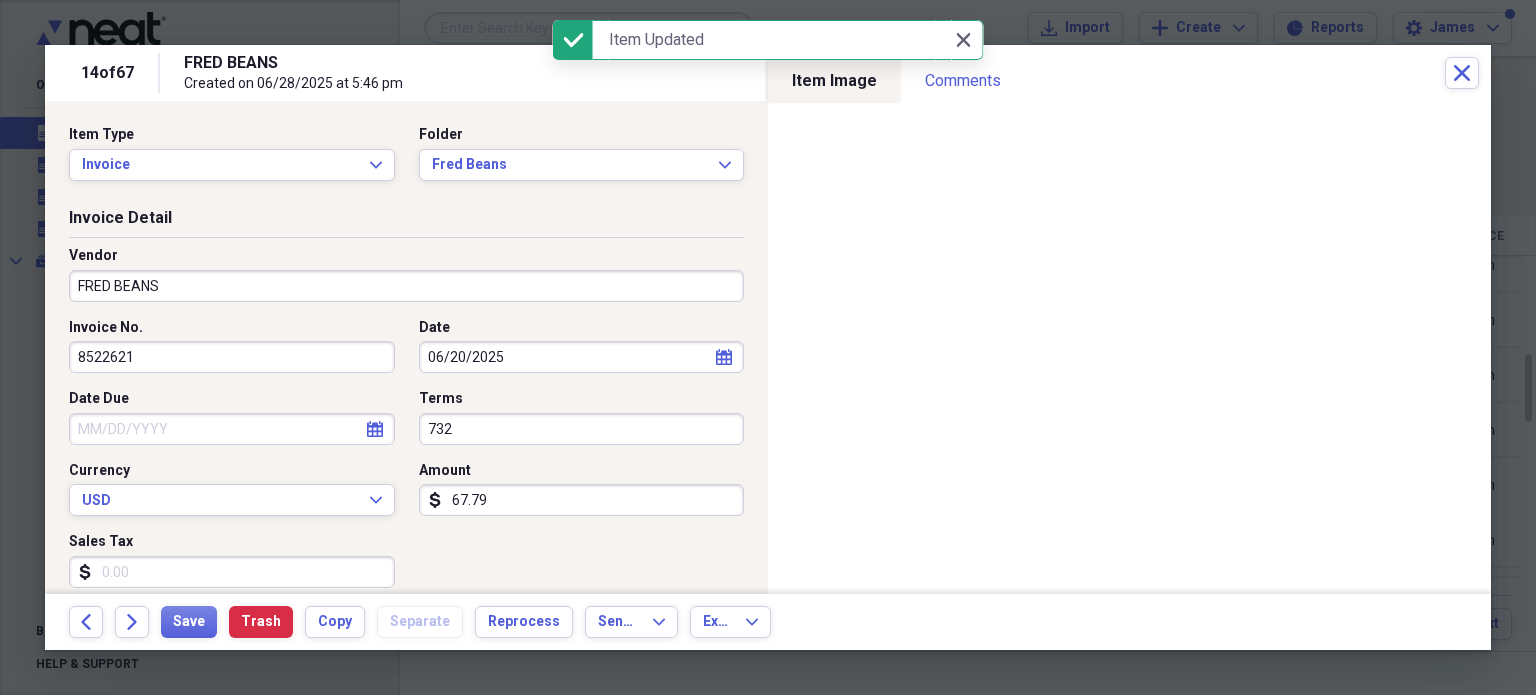 click on "FRED BEANS" at bounding box center [406, 286] 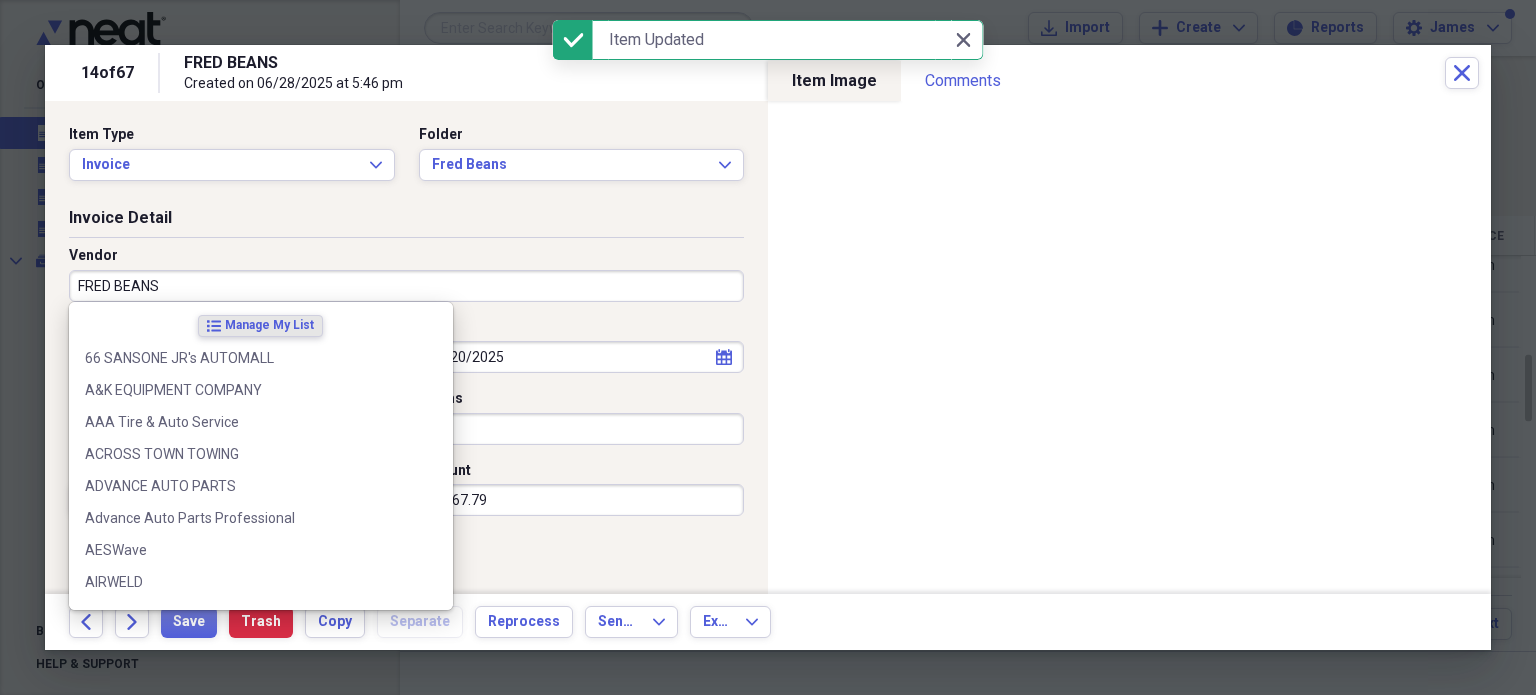 click on "FRED BEANS" at bounding box center [406, 286] 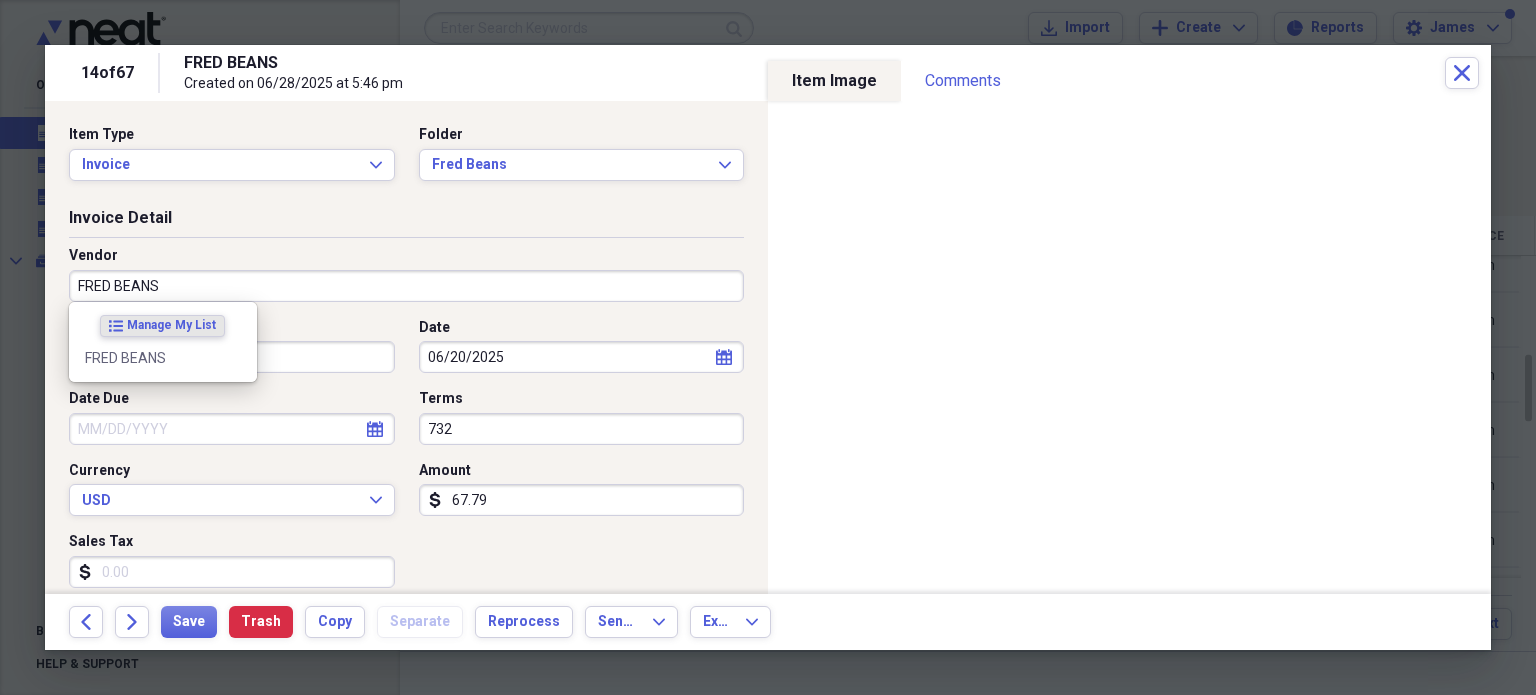 type on "FRED BEANS" 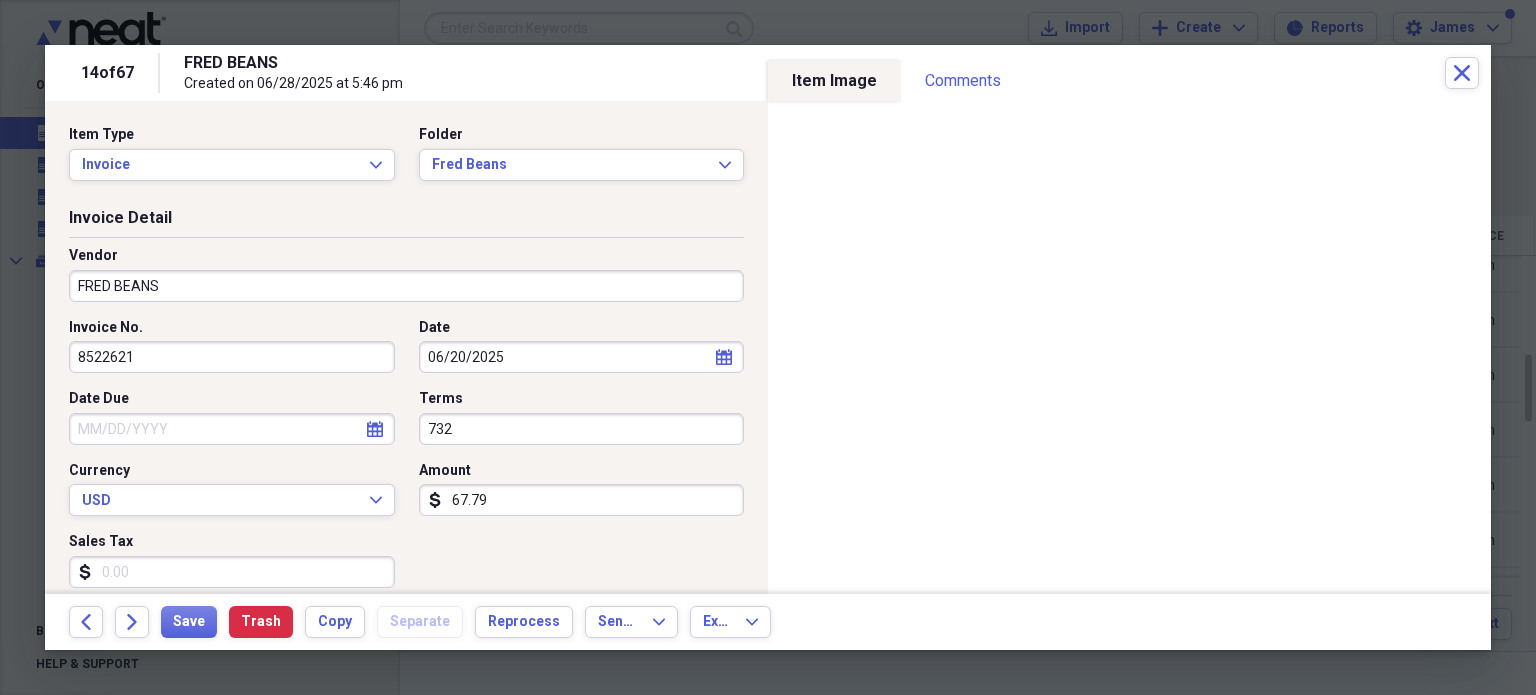 click on "Invoice Detail" at bounding box center (406, 222) 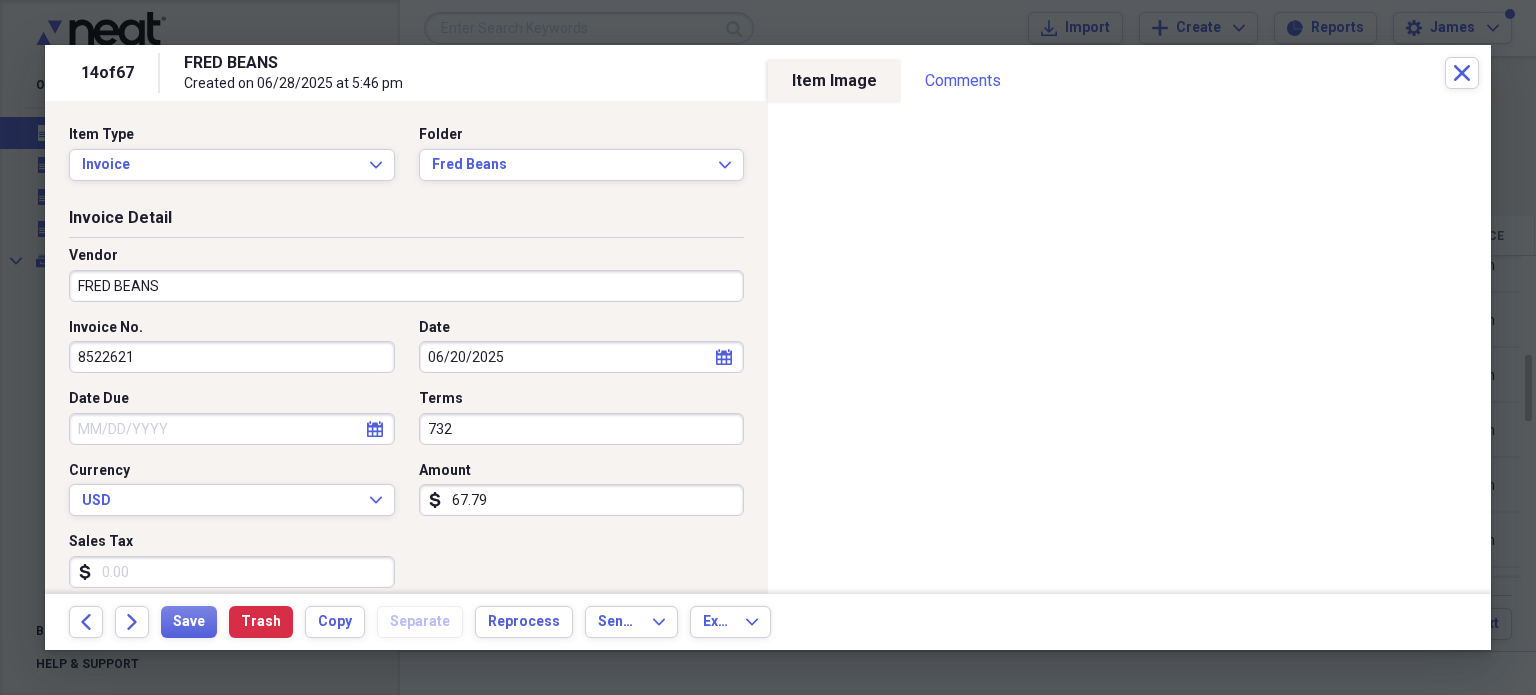 click on "732" at bounding box center [582, 429] 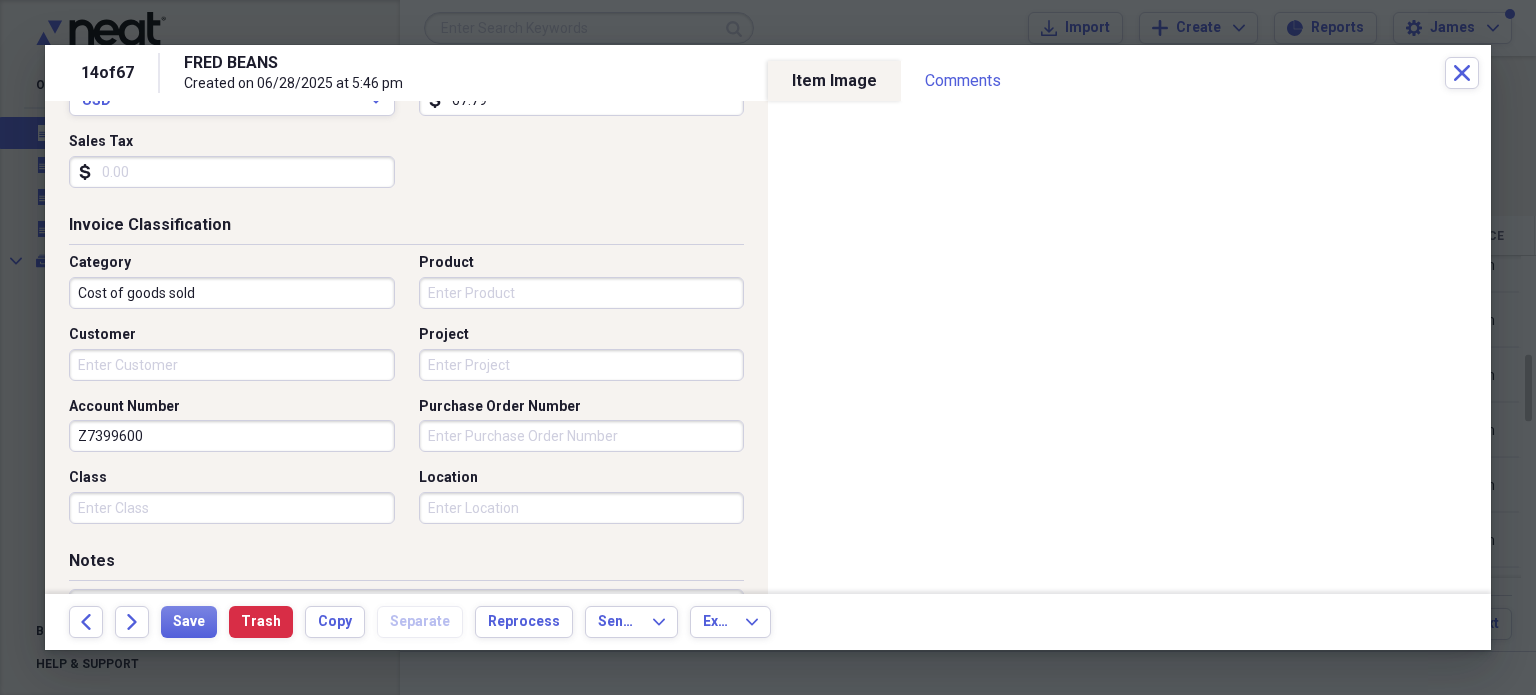 scroll, scrollTop: 424, scrollLeft: 0, axis: vertical 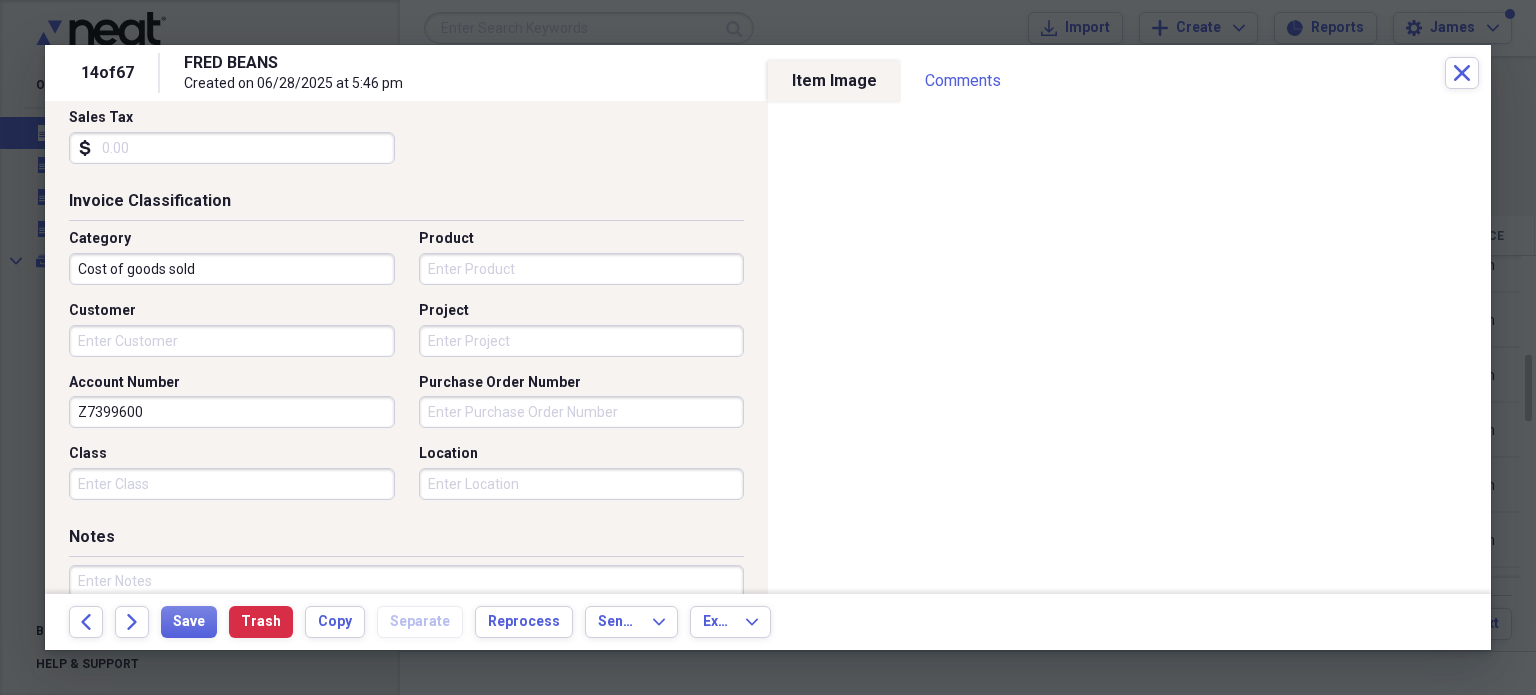 type 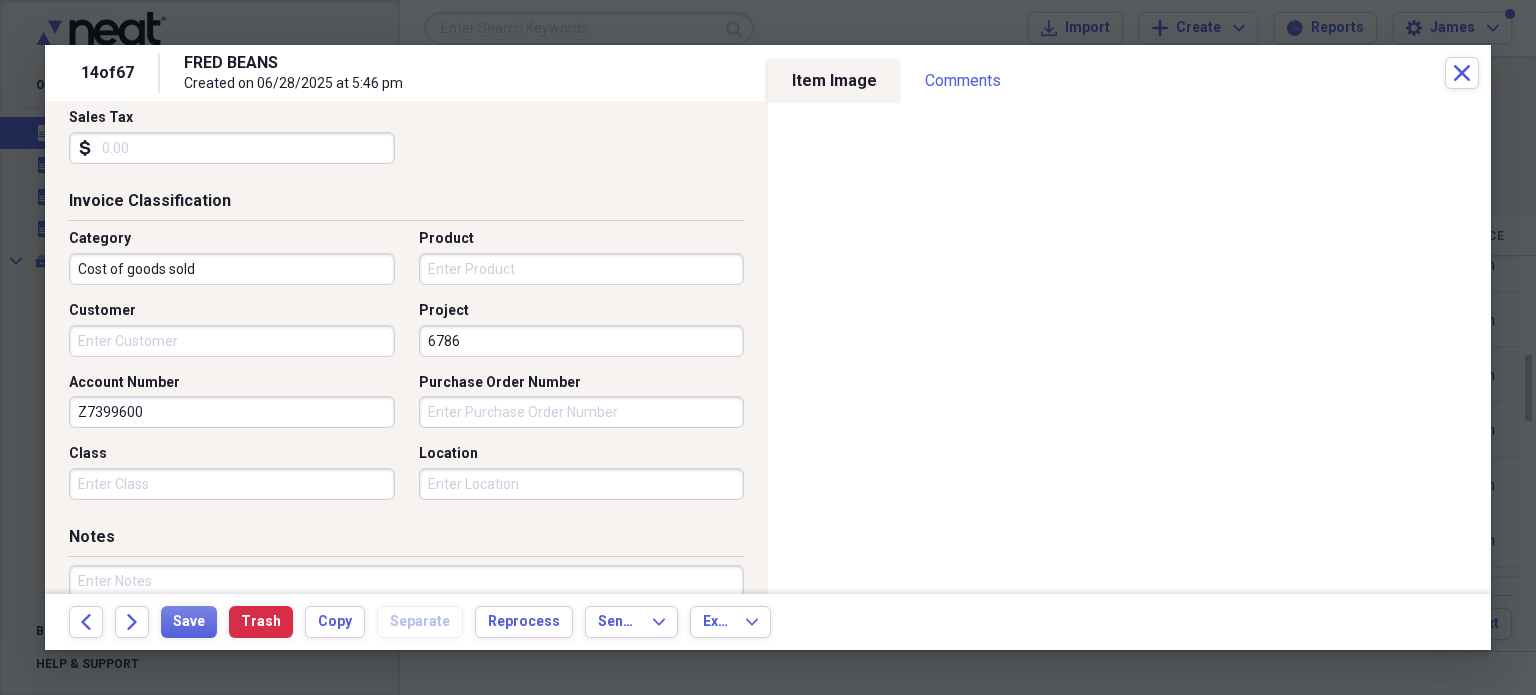 type on "6786" 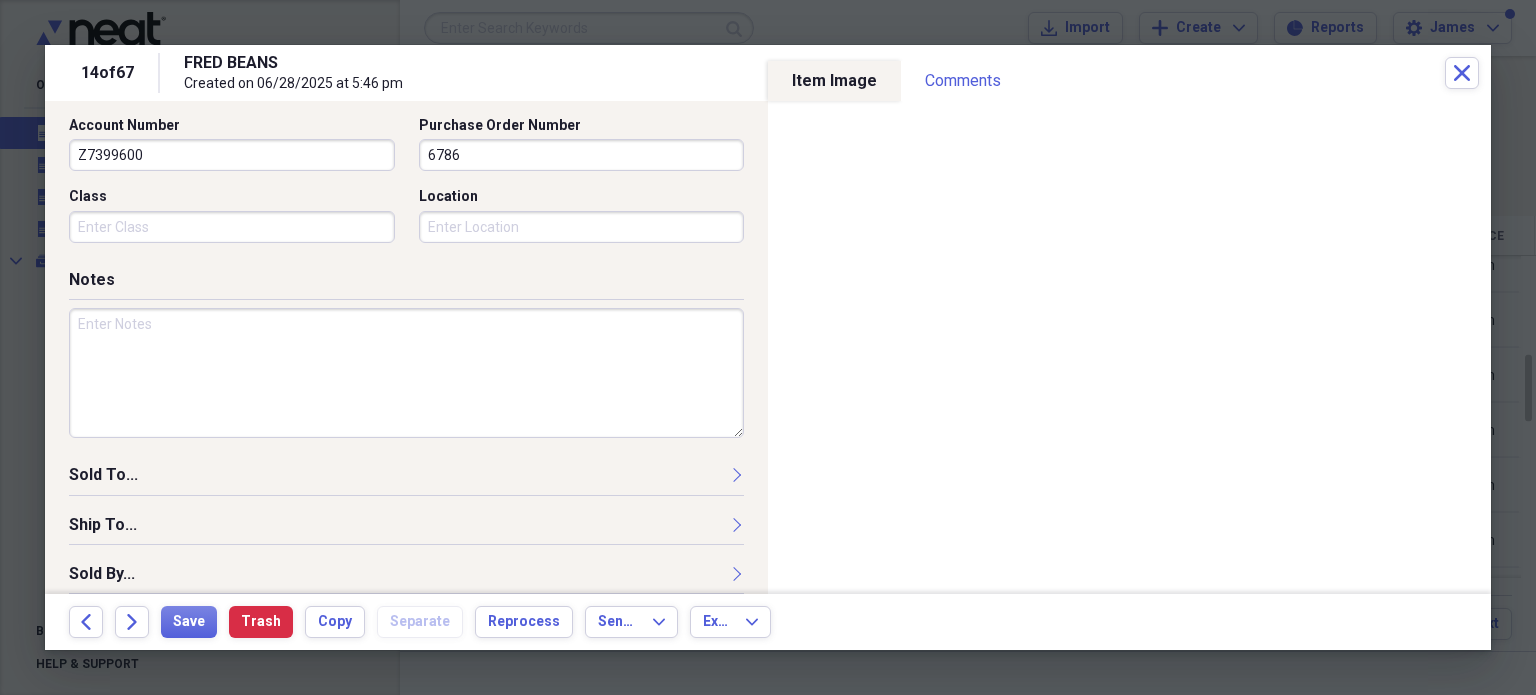 scroll, scrollTop: 697, scrollLeft: 0, axis: vertical 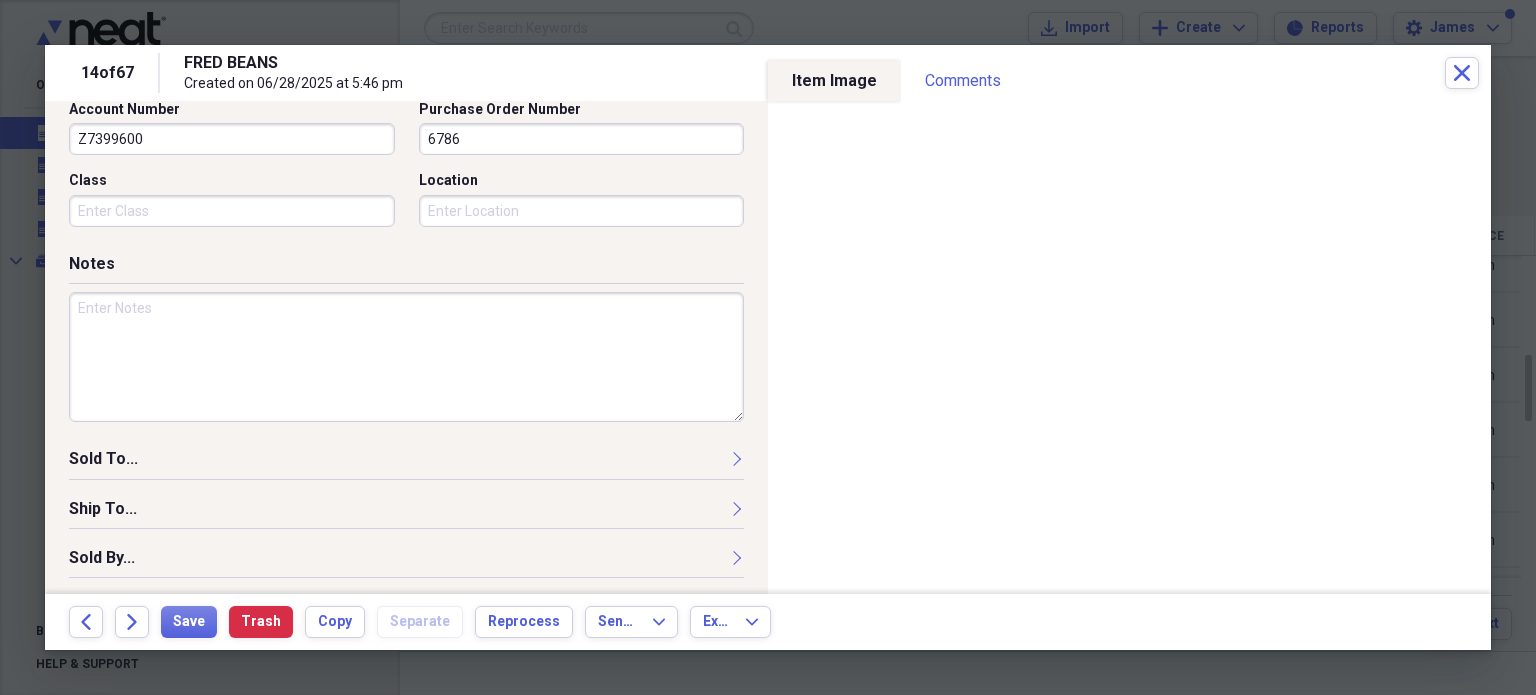 type on "6786" 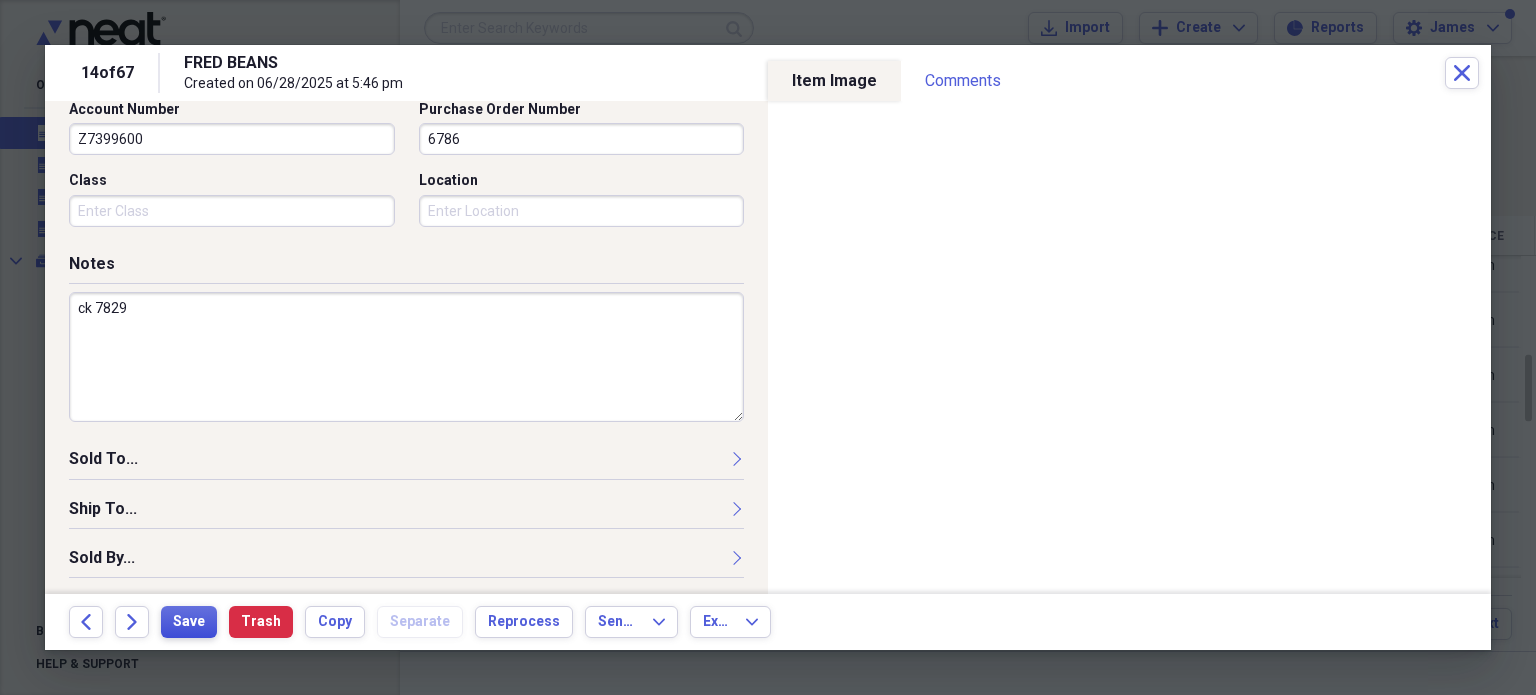type on "ck 7829" 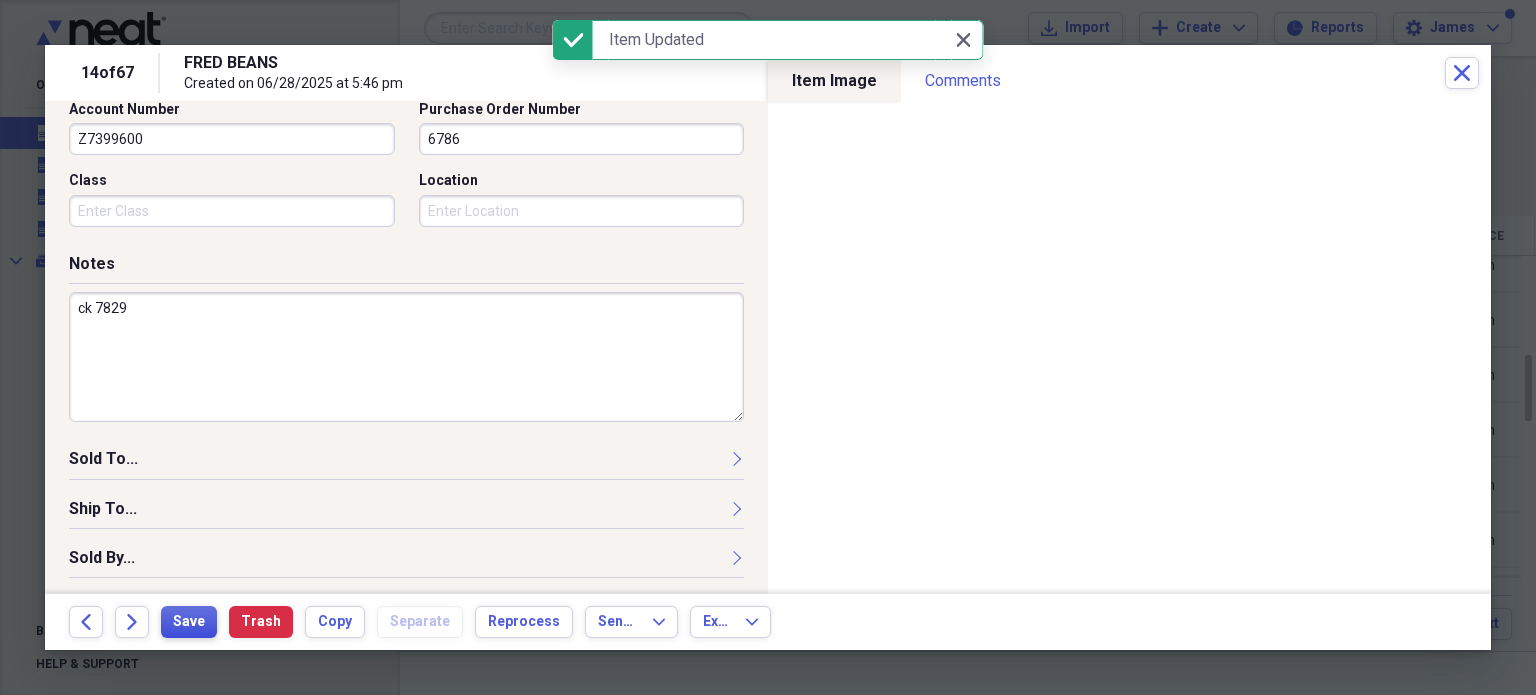 type on "FRED BEANS" 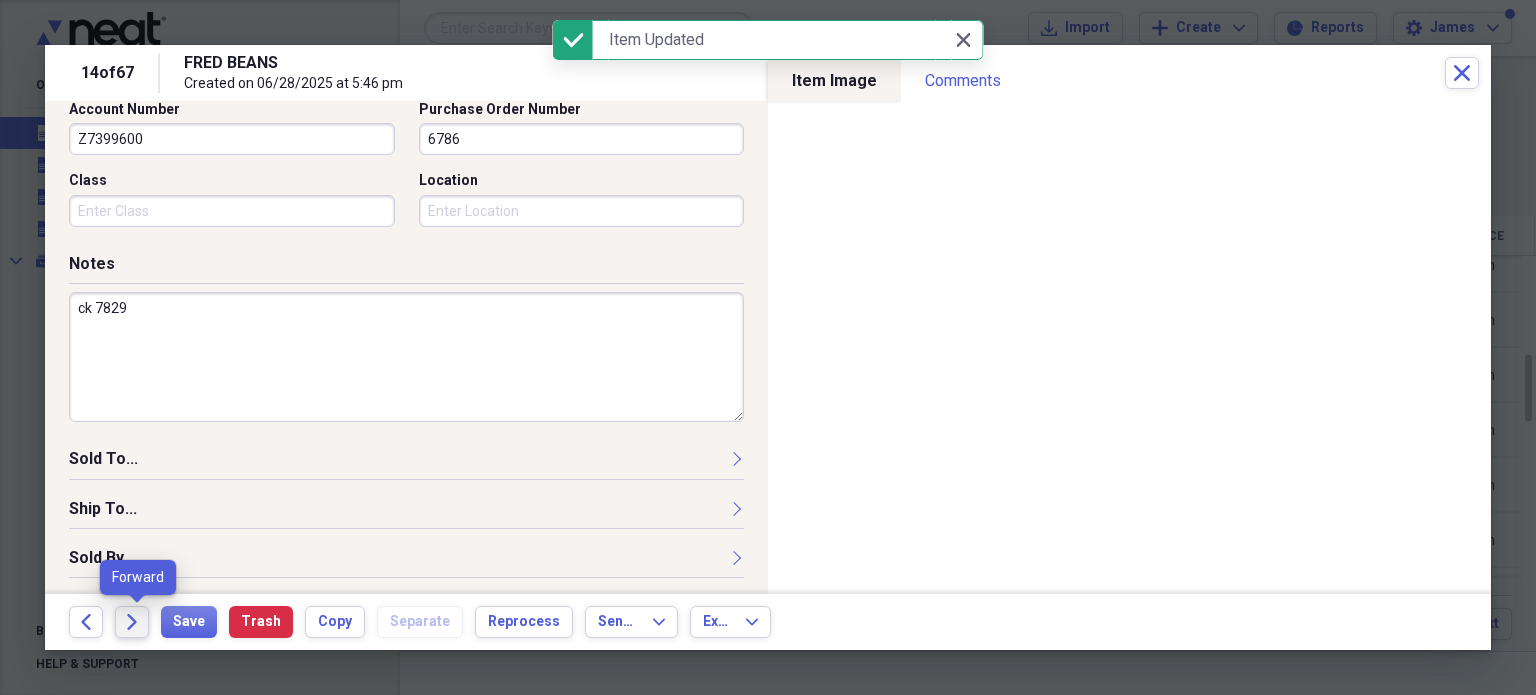 click on "Forward" 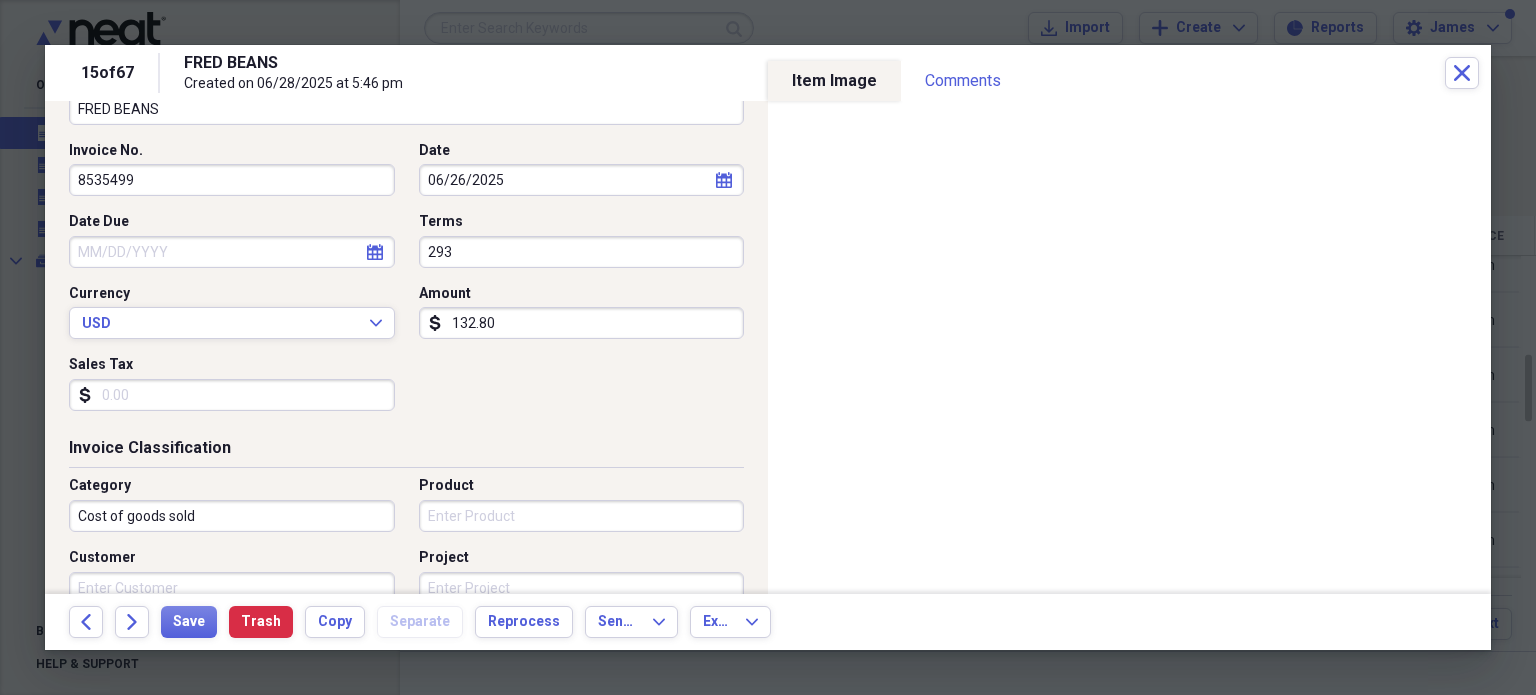 scroll, scrollTop: 180, scrollLeft: 0, axis: vertical 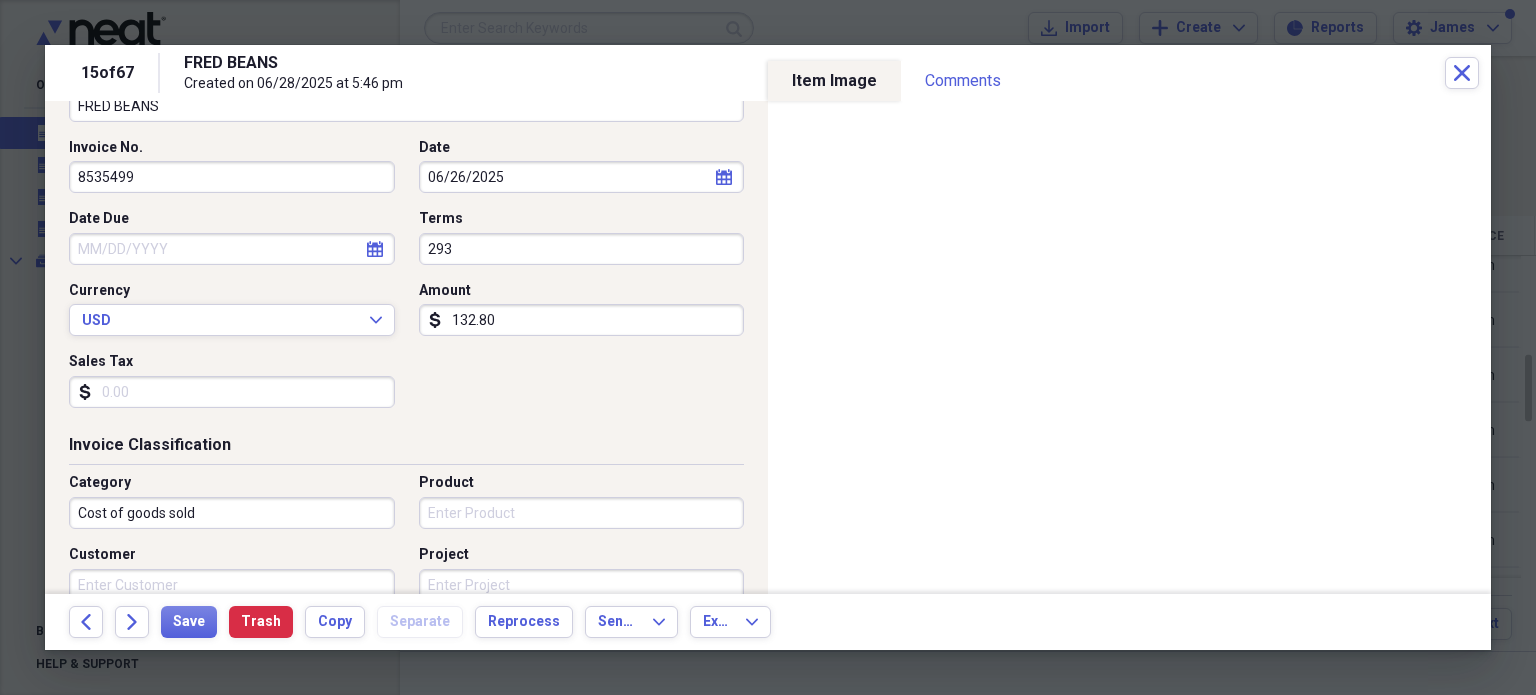 click on "293" at bounding box center (582, 249) 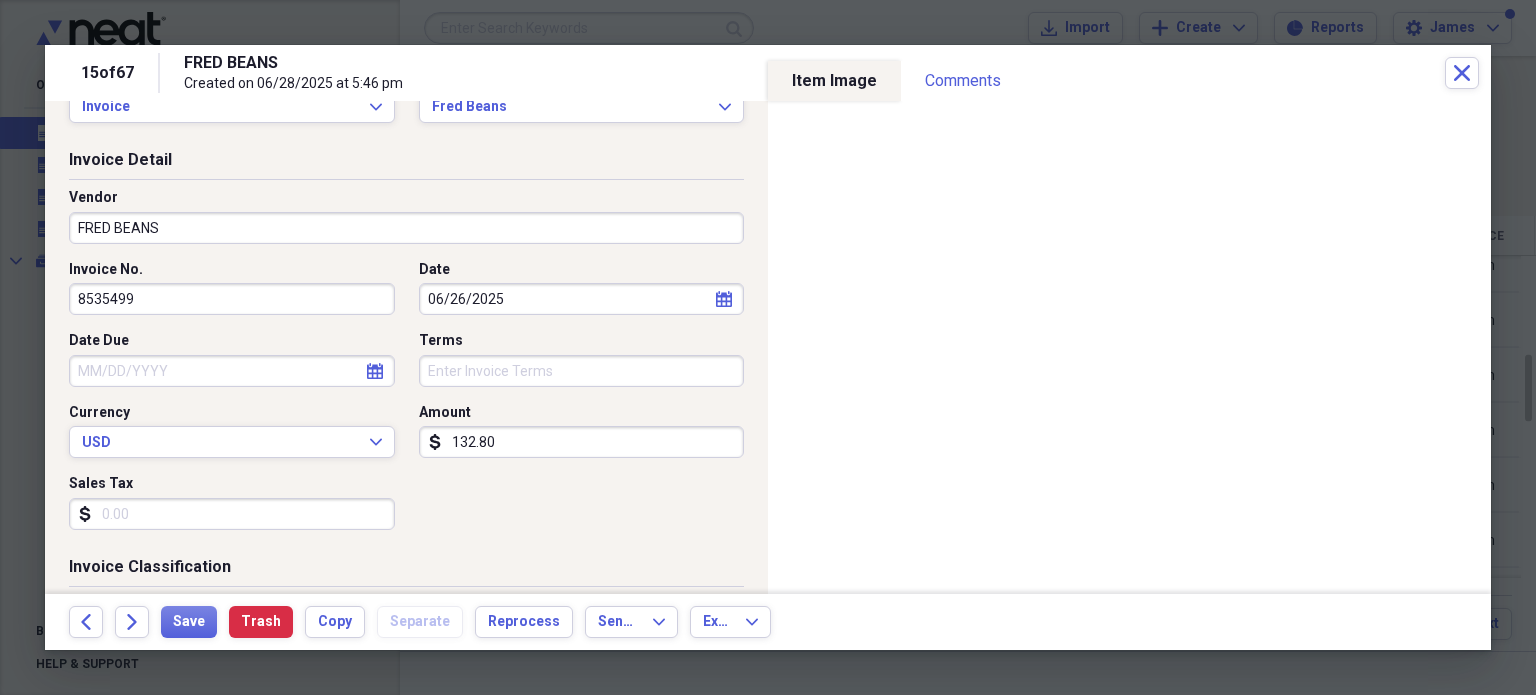 scroll, scrollTop: 28, scrollLeft: 0, axis: vertical 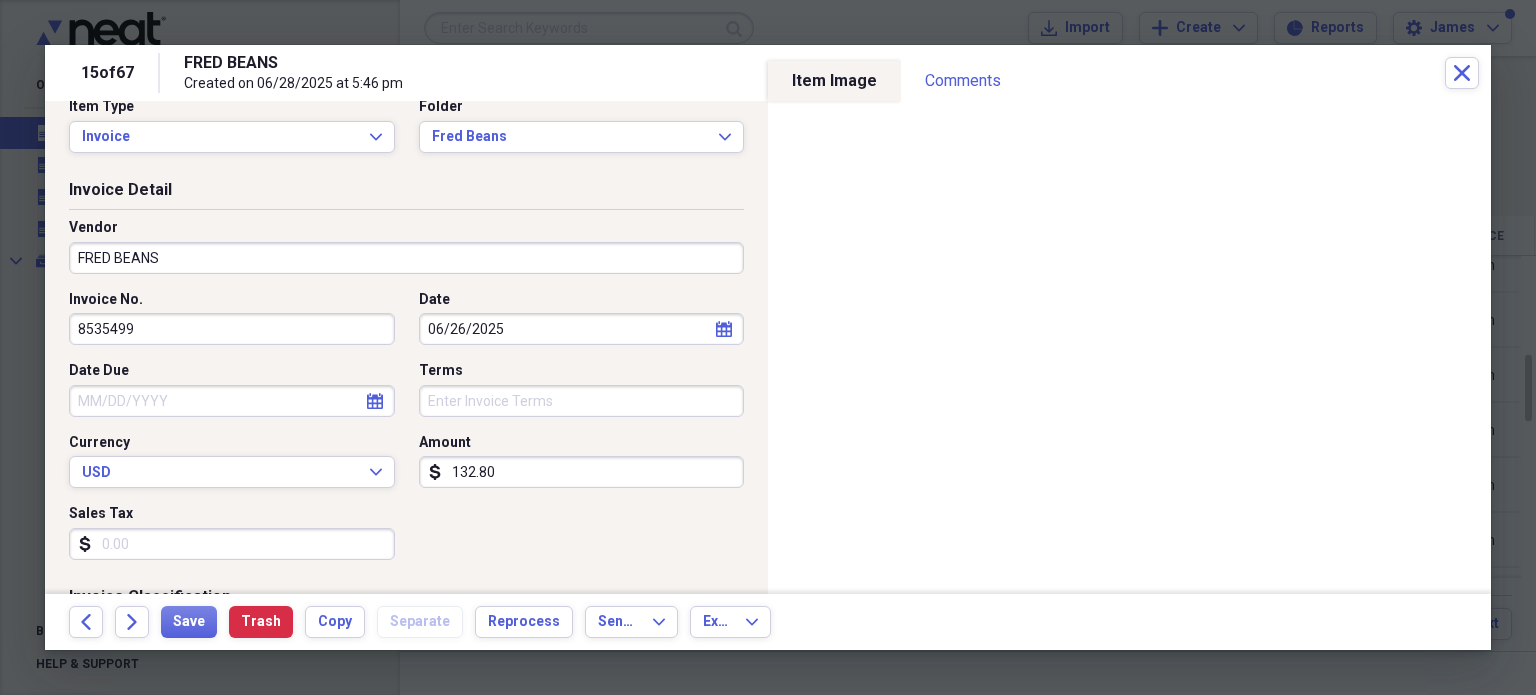 type 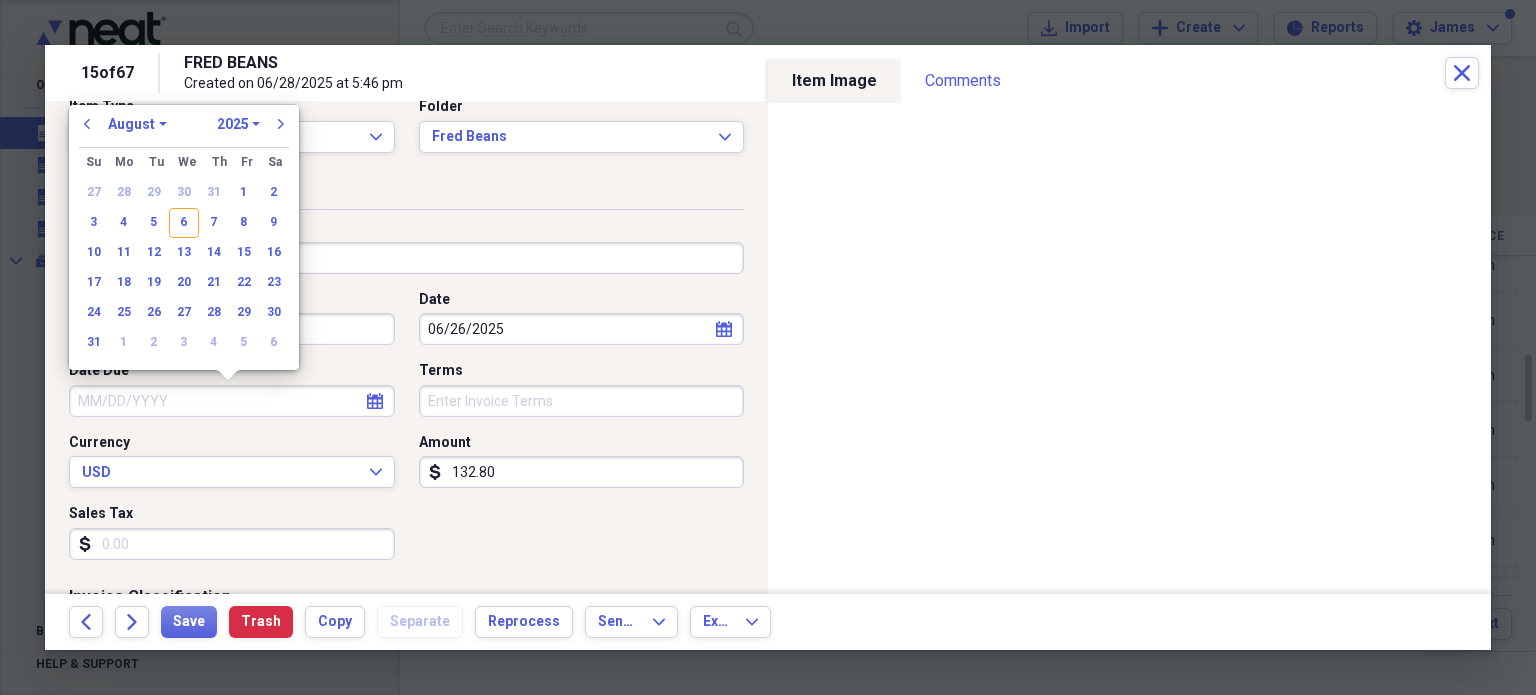 click on "Date Due" at bounding box center [232, 401] 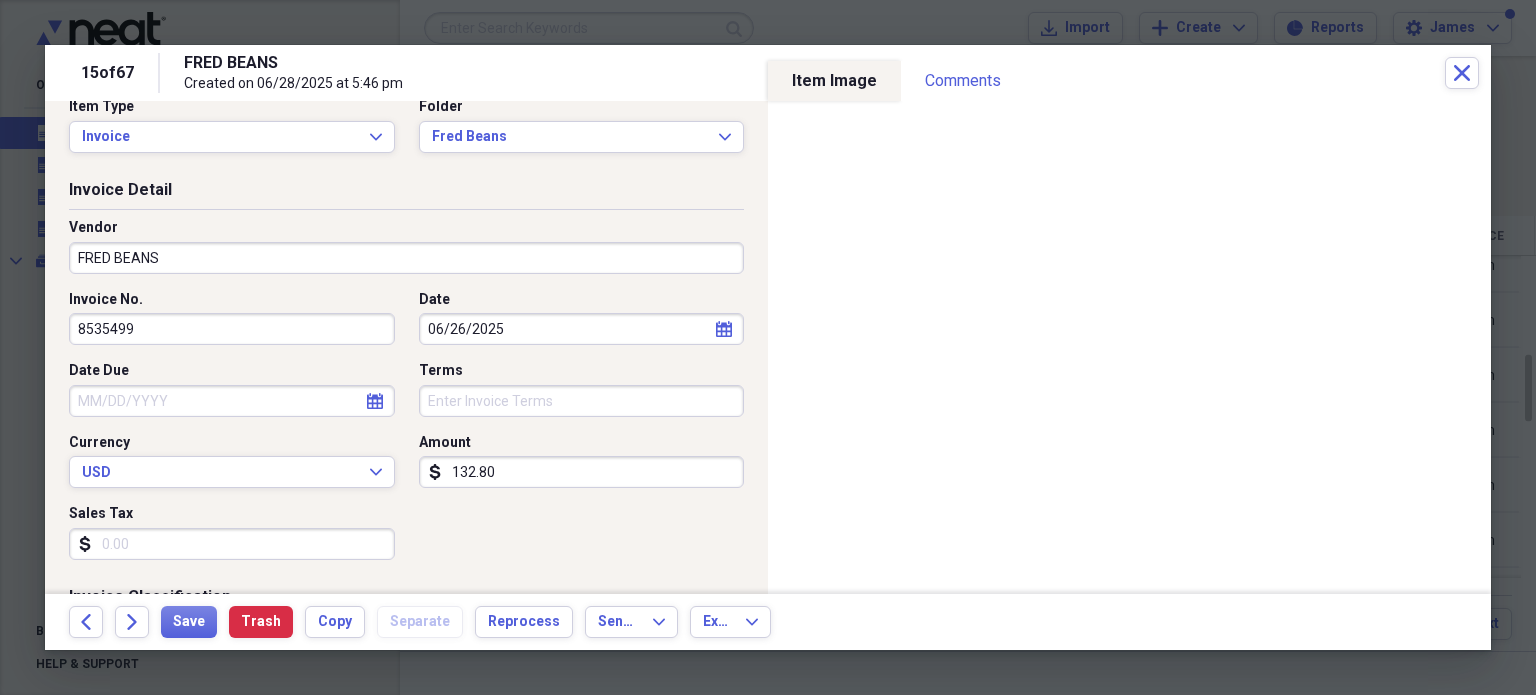 click on "Invoice No. 8535499 Date 06/26/2025 calendar Calendar Date Due calendar Calendar Terms Currency USD Expand Amount dollar-sign 132.80 Sales Tax dollar-sign" at bounding box center (406, 433) 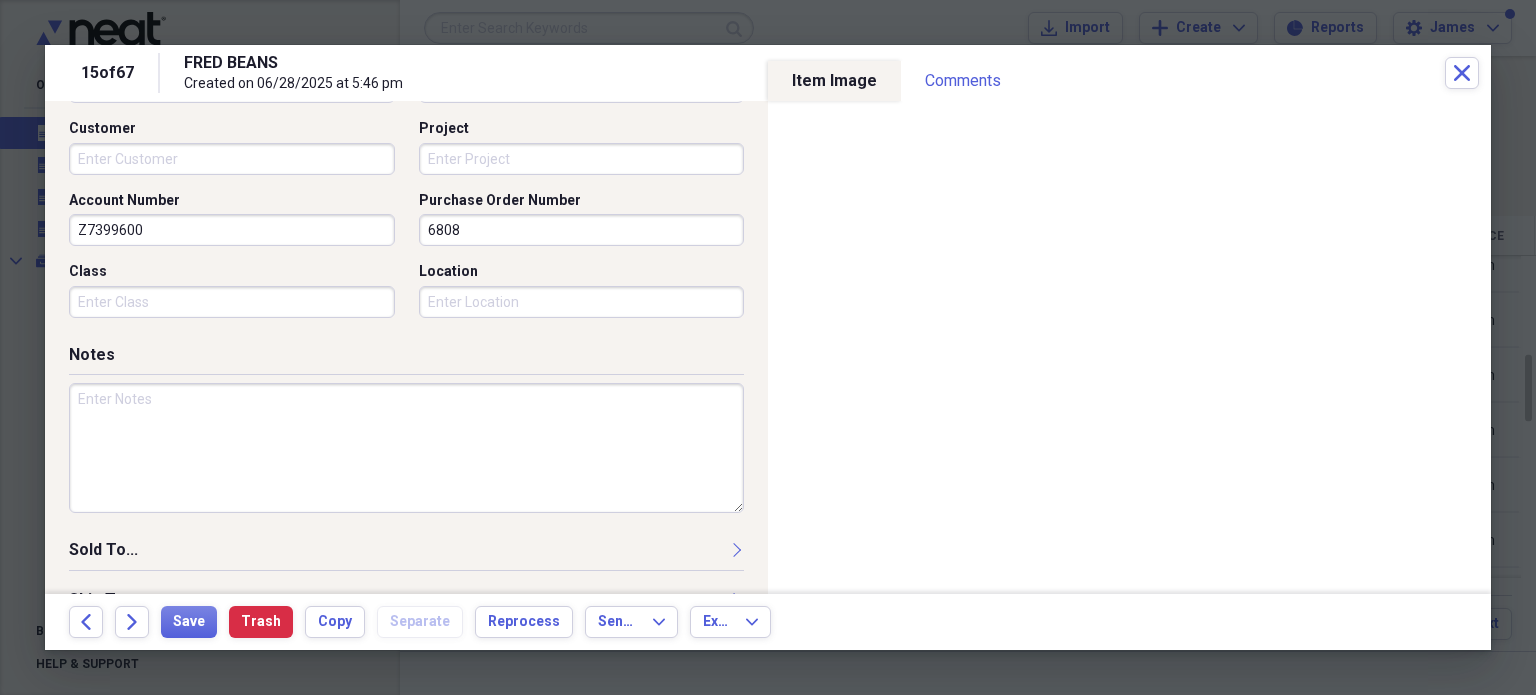 scroll, scrollTop: 621, scrollLeft: 0, axis: vertical 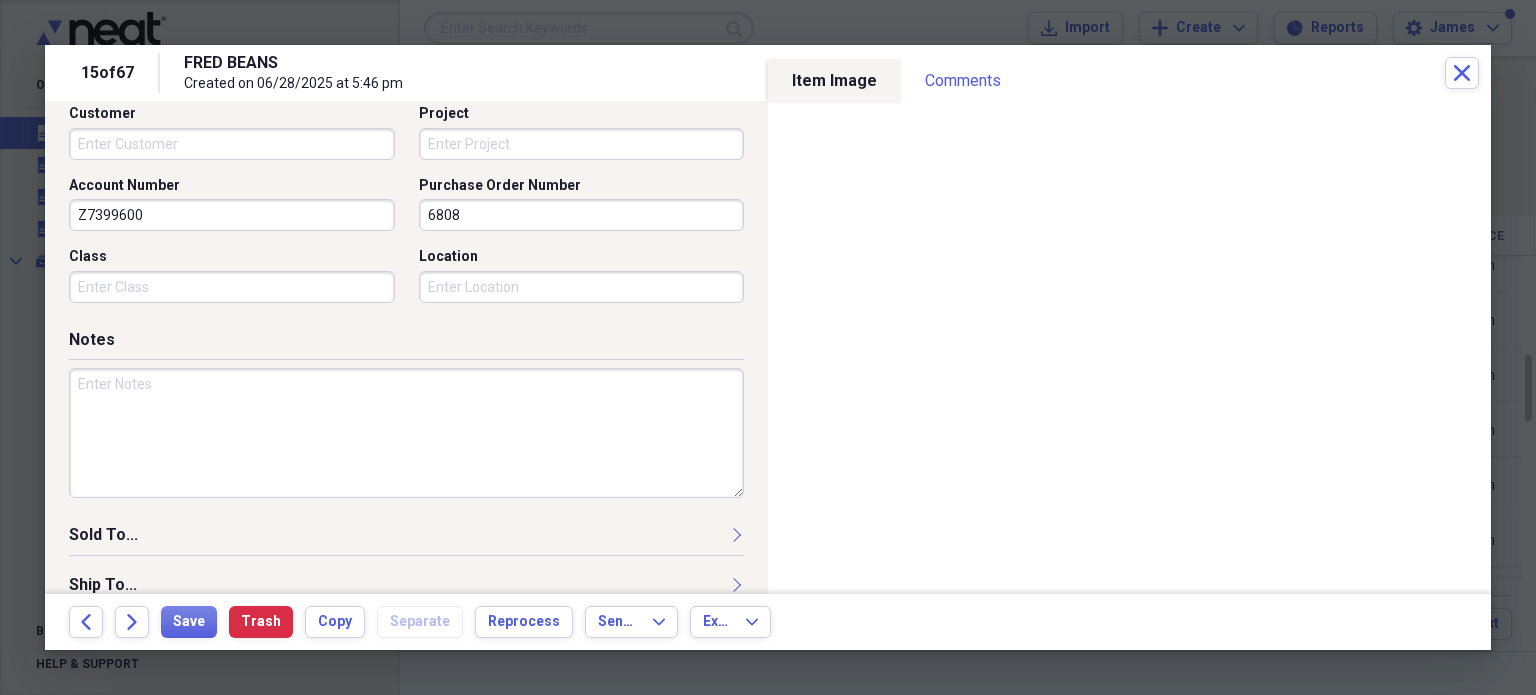 click on "Project" at bounding box center [582, 144] 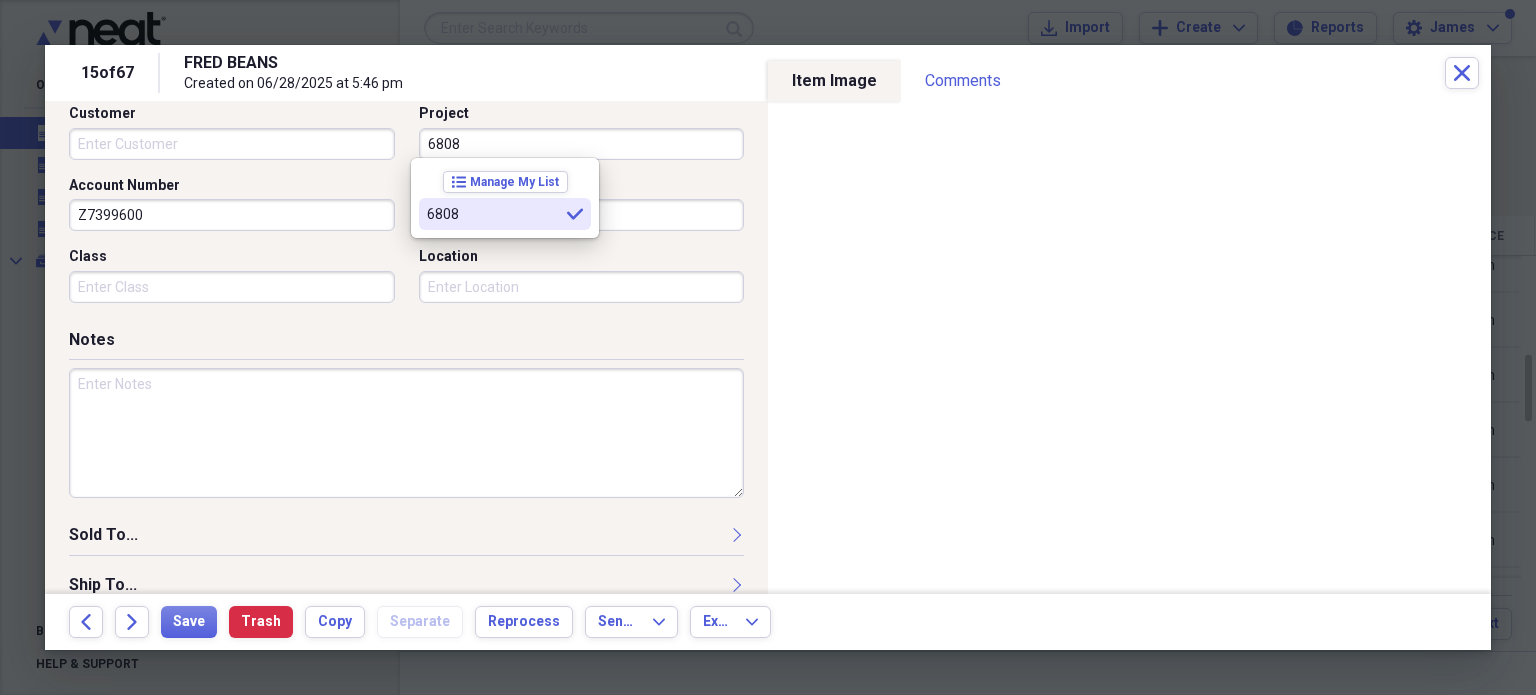 type on "6808" 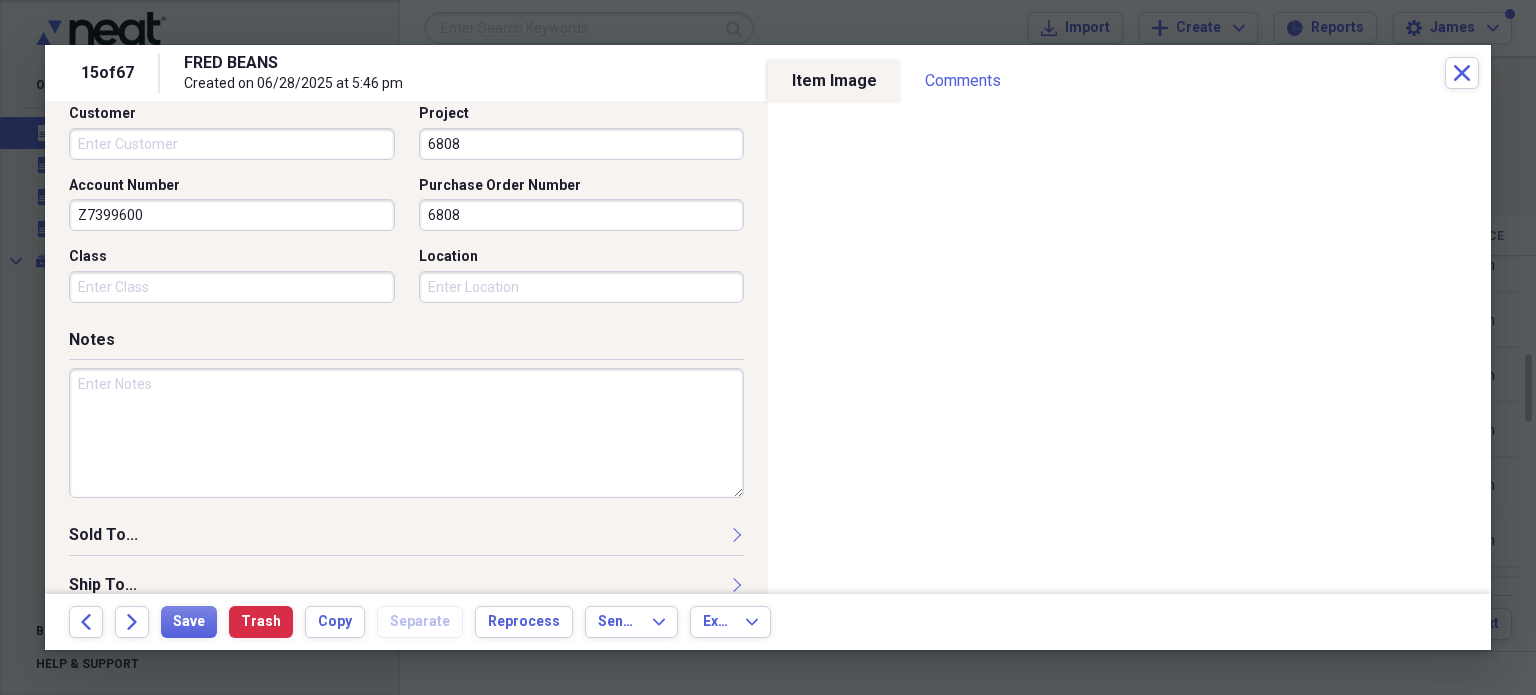 click at bounding box center [406, 433] 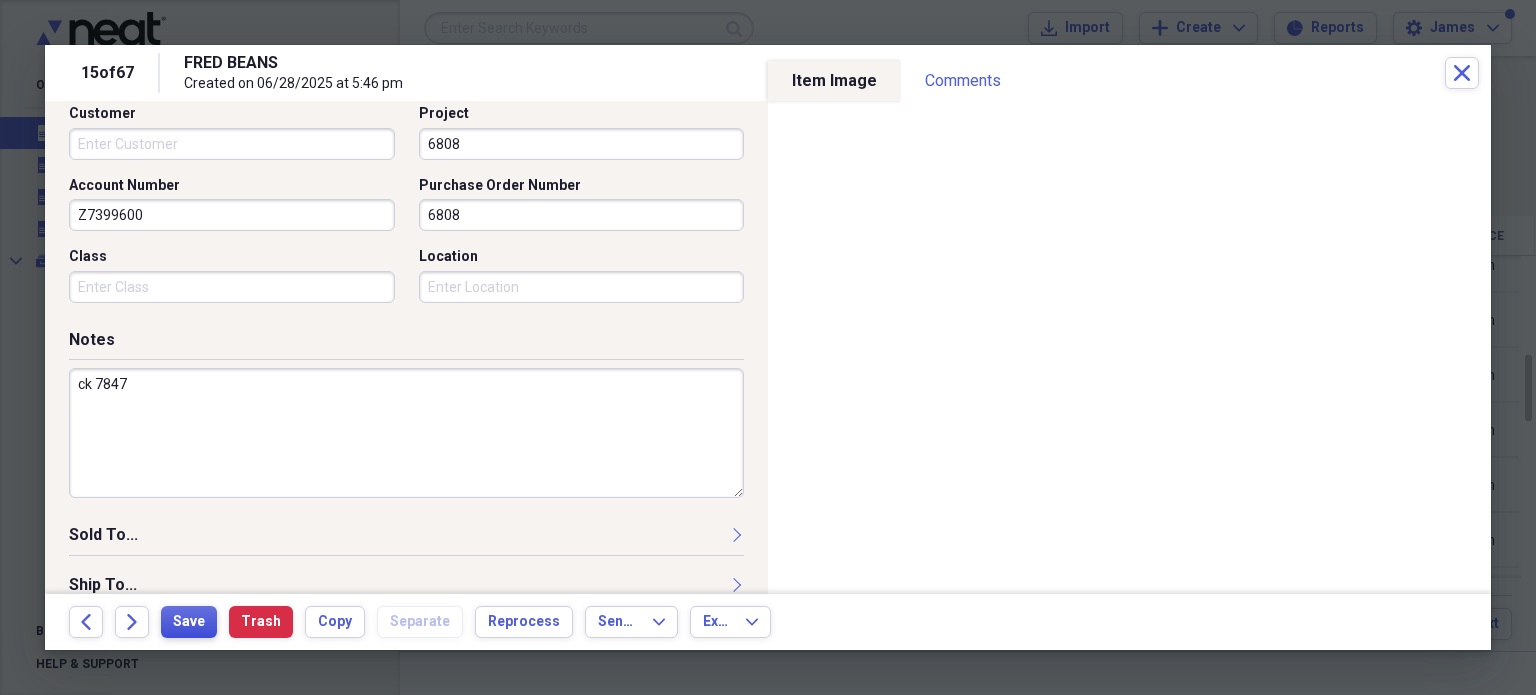 type on "ck 7847" 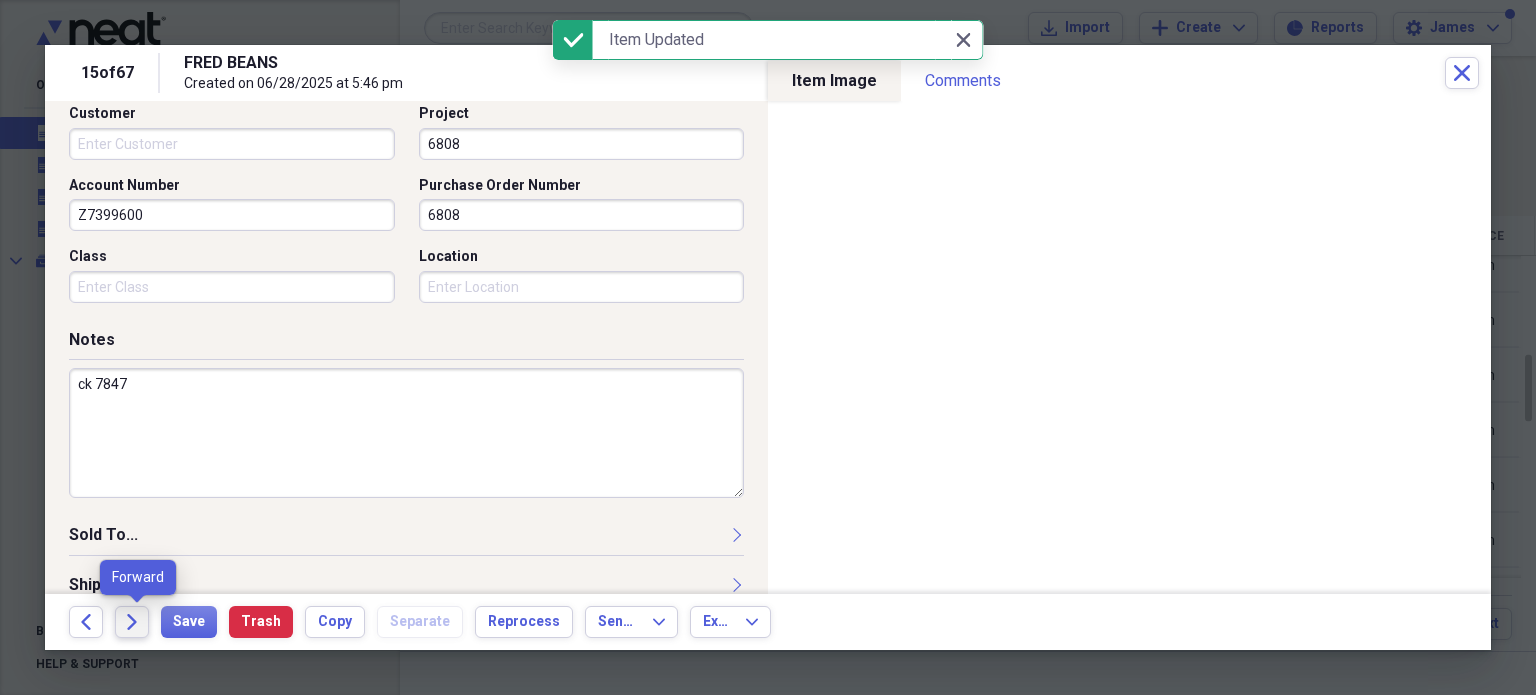 click on "Forward" 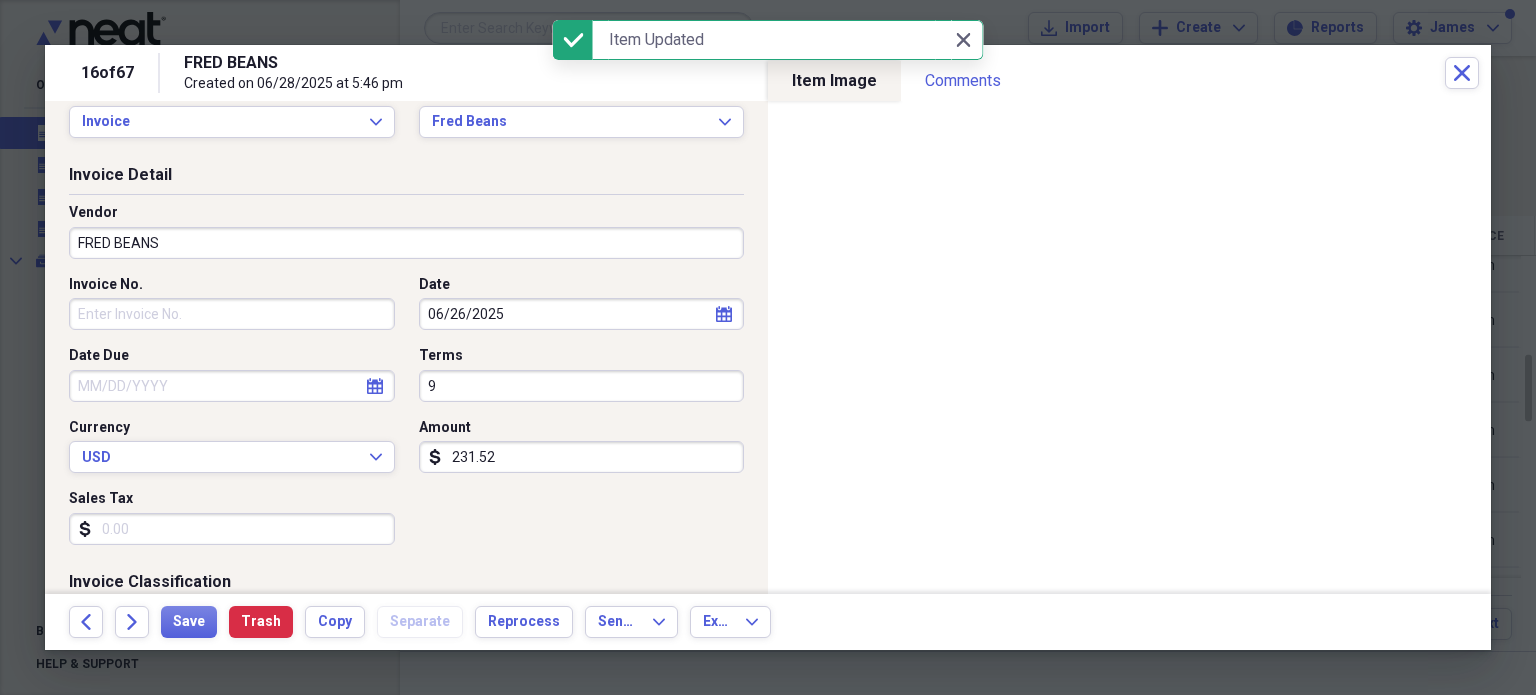 scroll, scrollTop: 92, scrollLeft: 0, axis: vertical 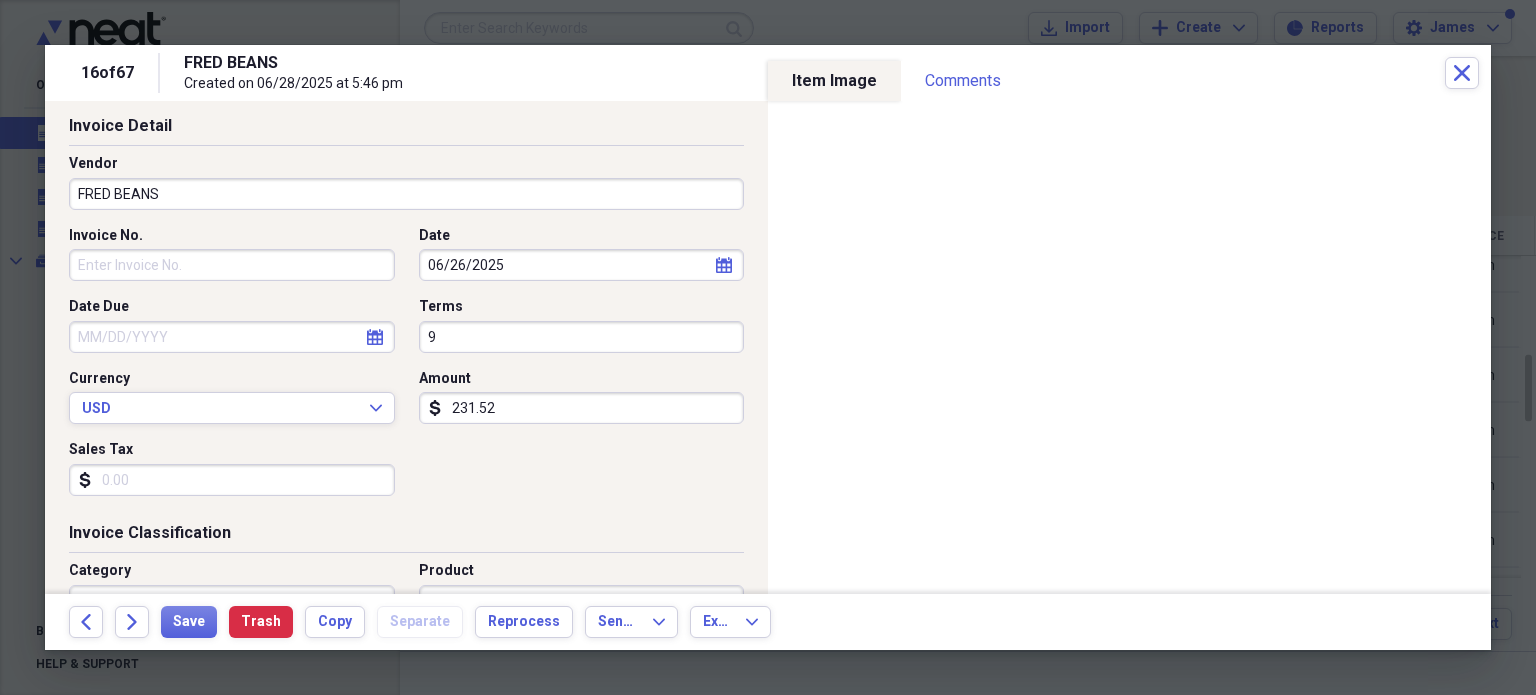 click on "Invoice No." at bounding box center [232, 265] 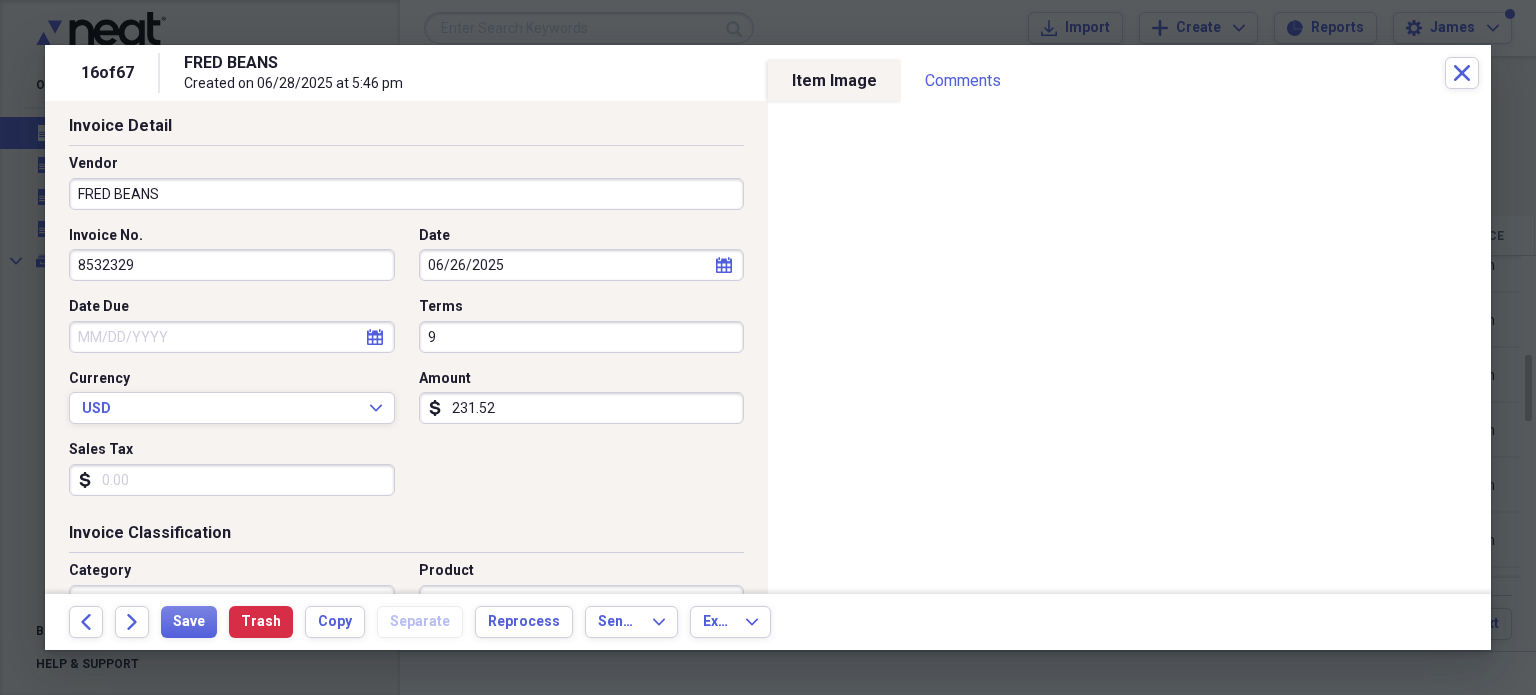 type on "8532329" 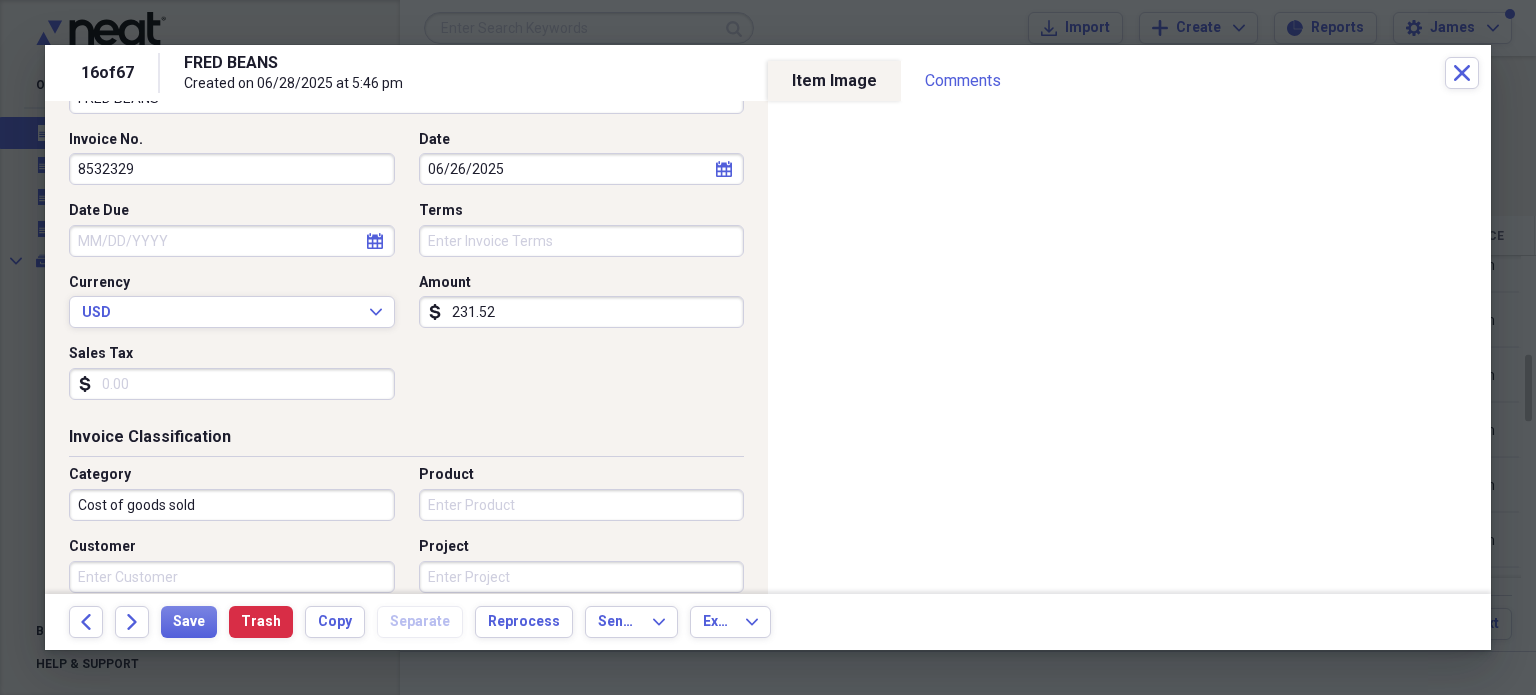 scroll, scrollTop: 193, scrollLeft: 0, axis: vertical 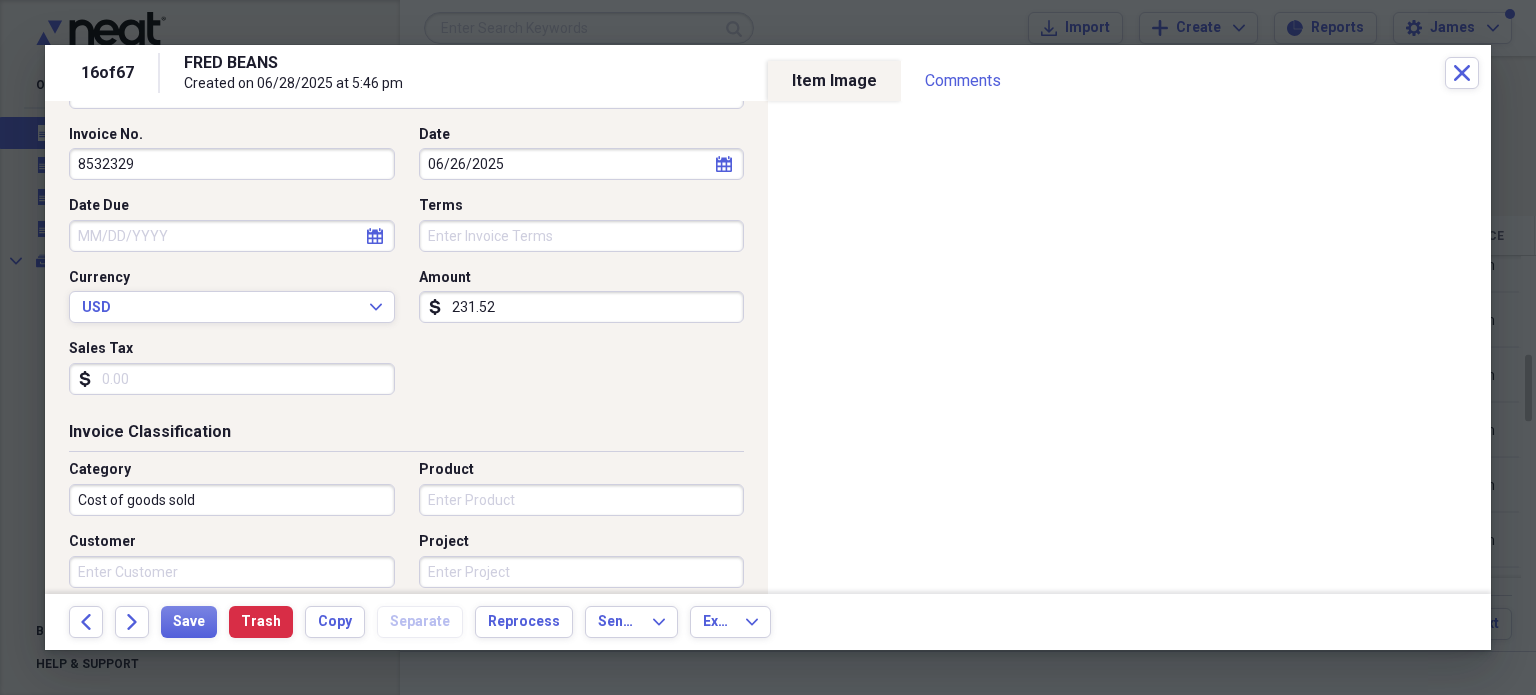type 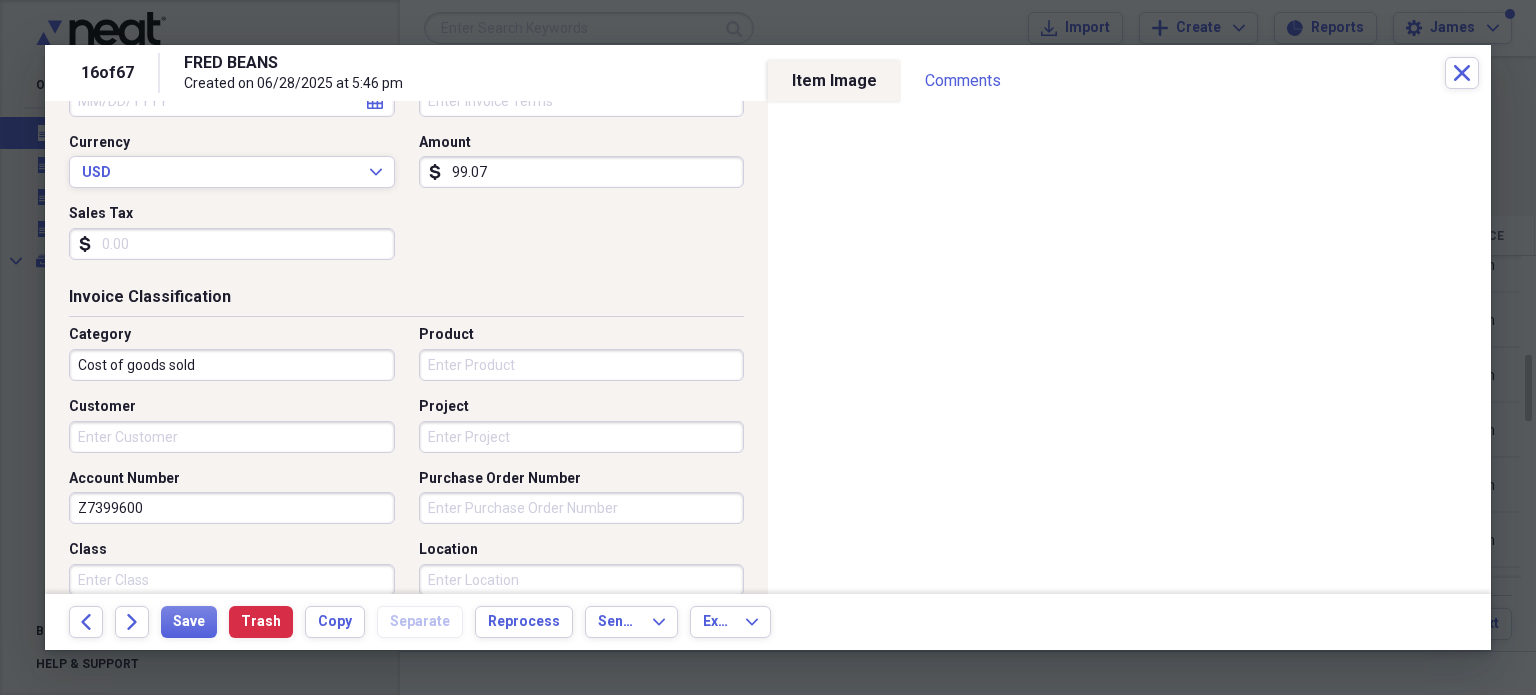 scroll, scrollTop: 332, scrollLeft: 0, axis: vertical 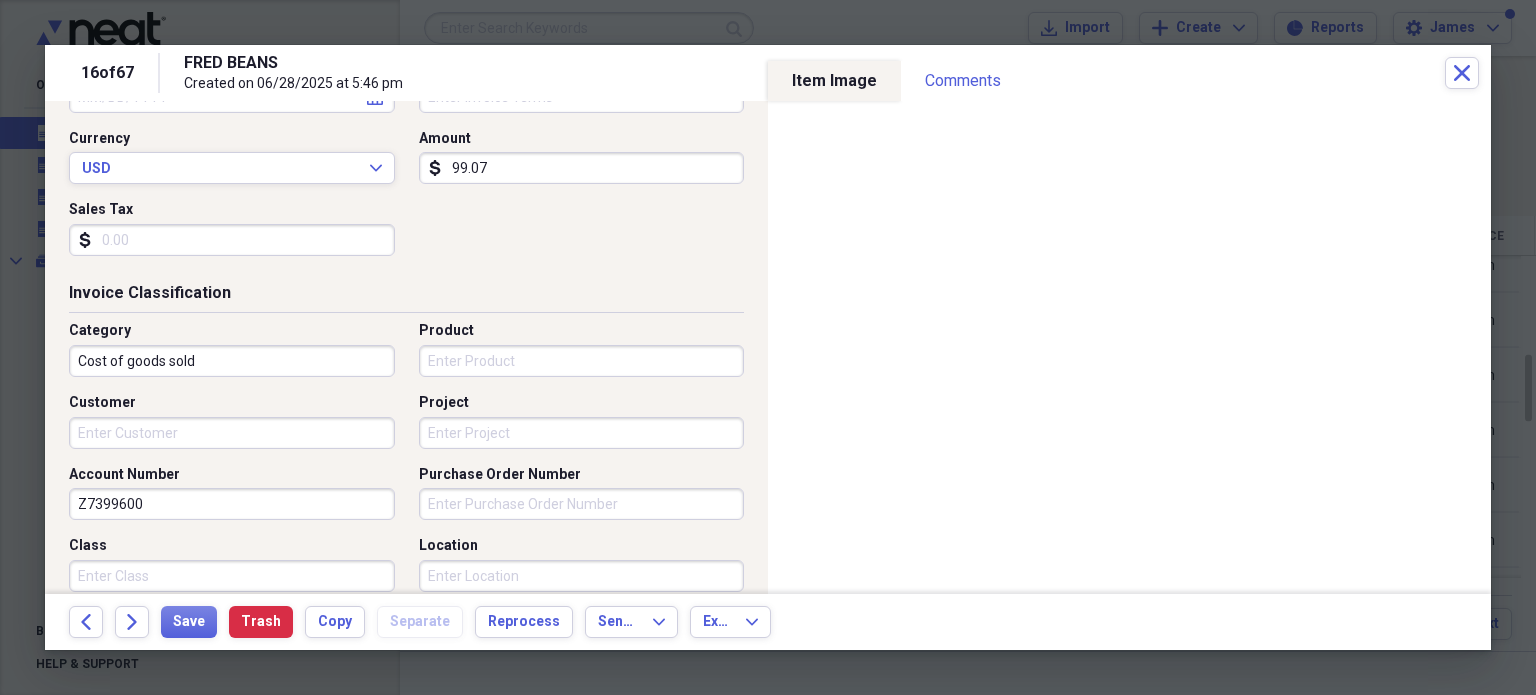 type on "99.07" 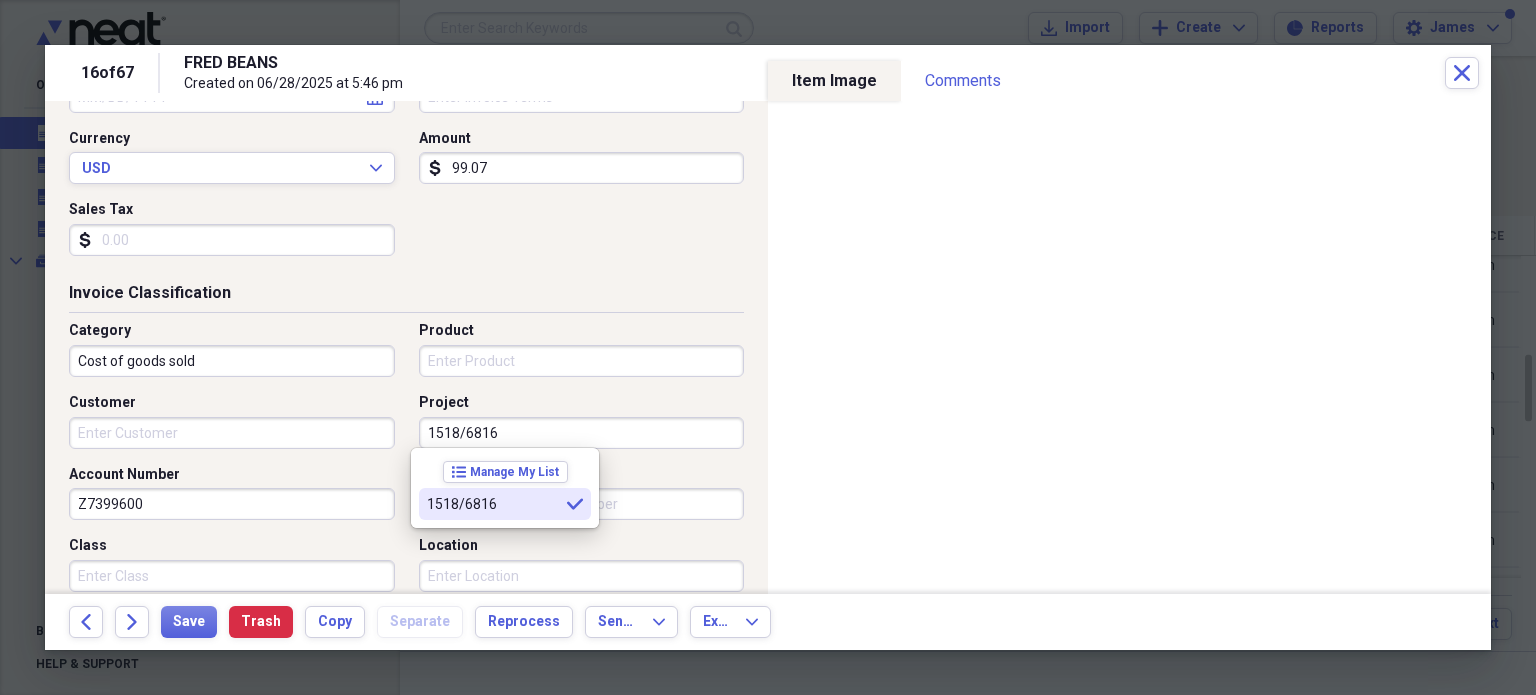 type on "1518/6816" 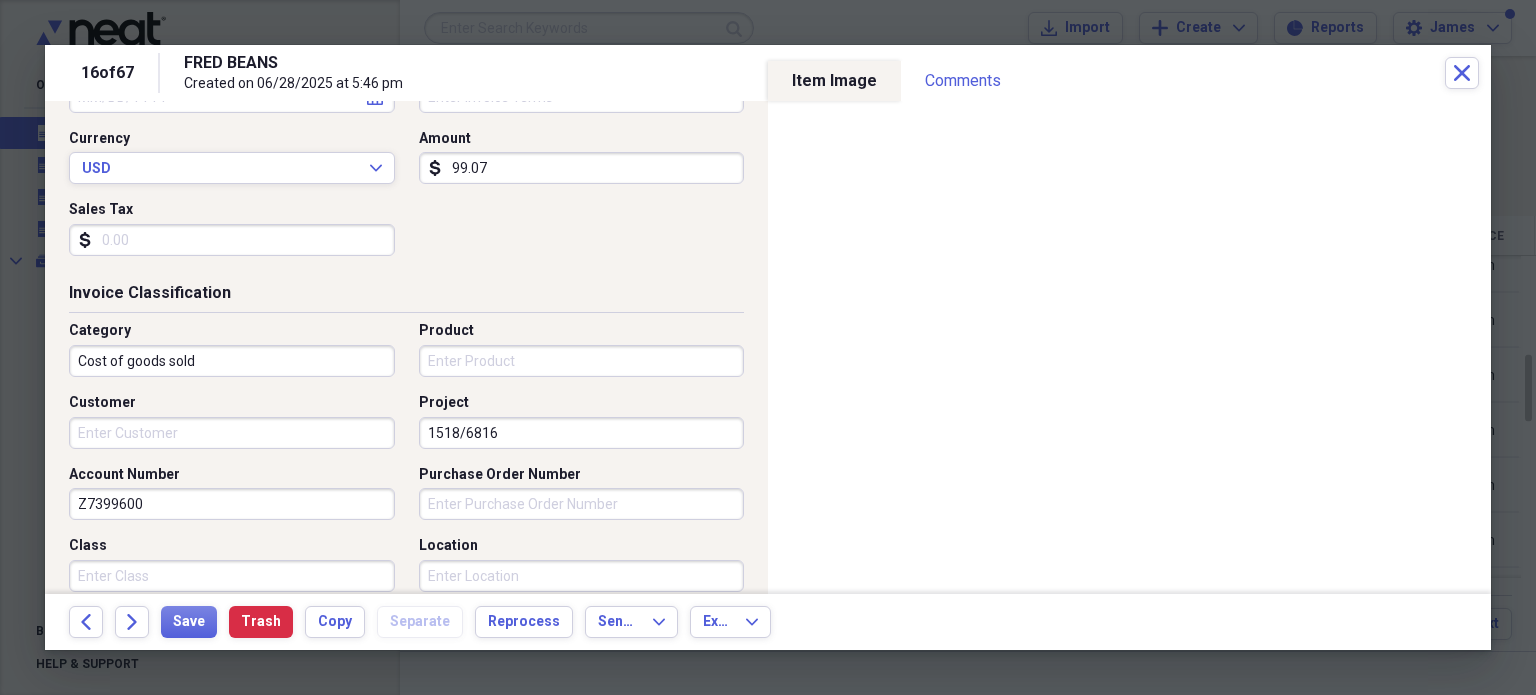 click on "Purchase Order Number" at bounding box center (582, 504) 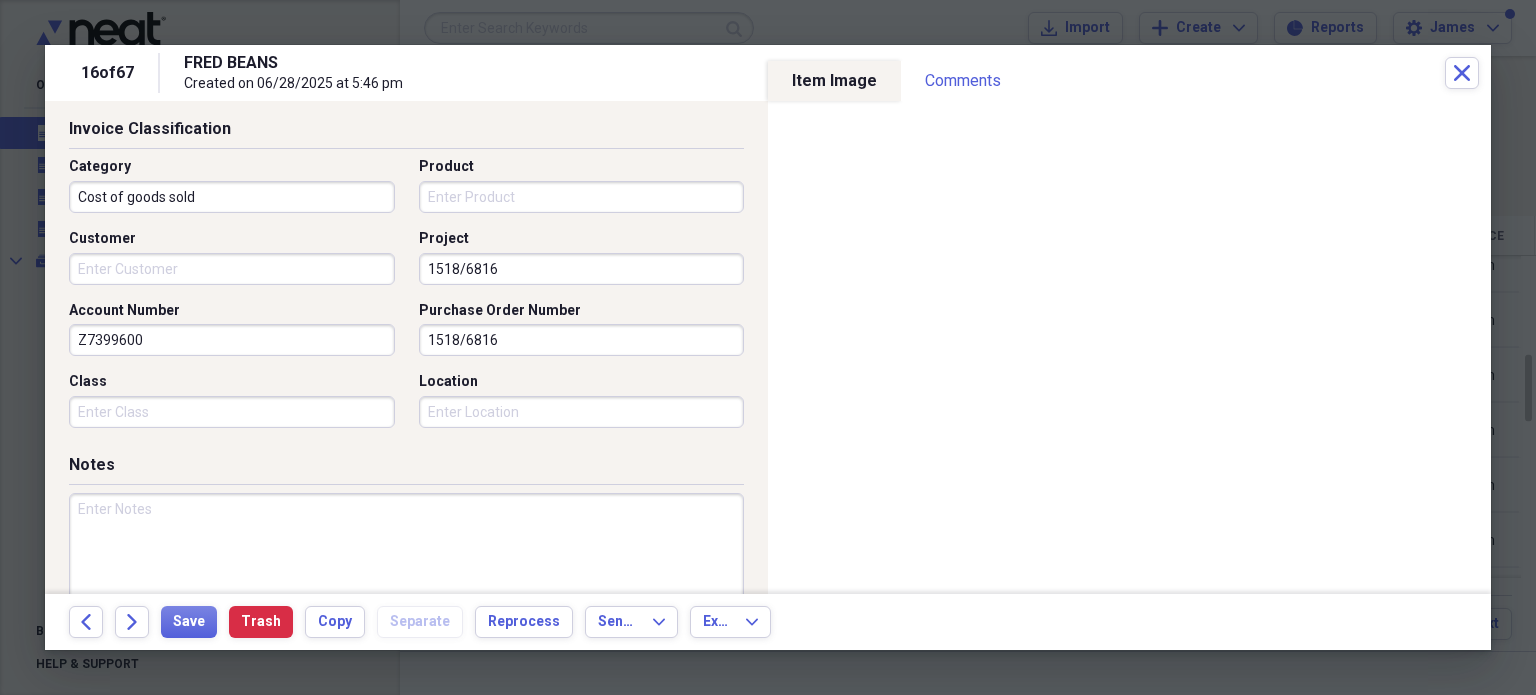 scroll, scrollTop: 496, scrollLeft: 0, axis: vertical 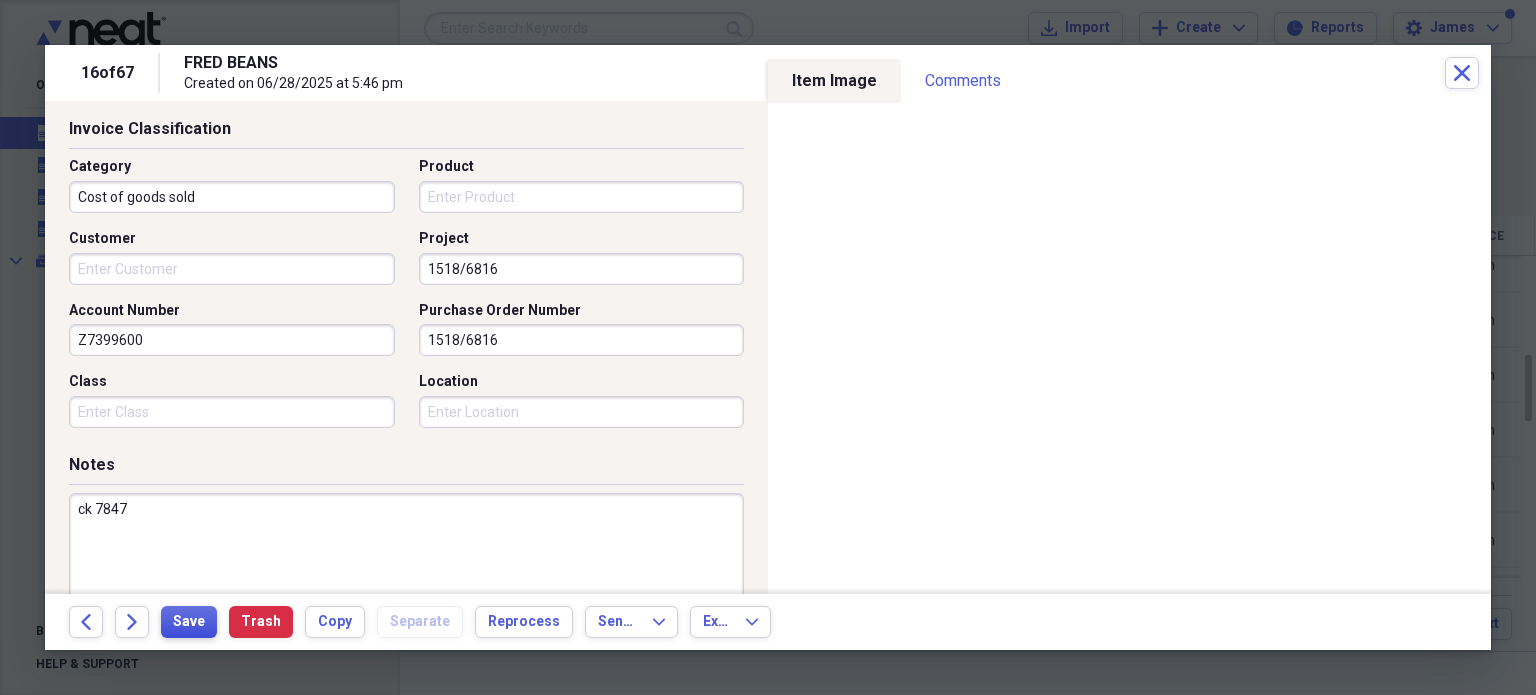 type on "ck 7847" 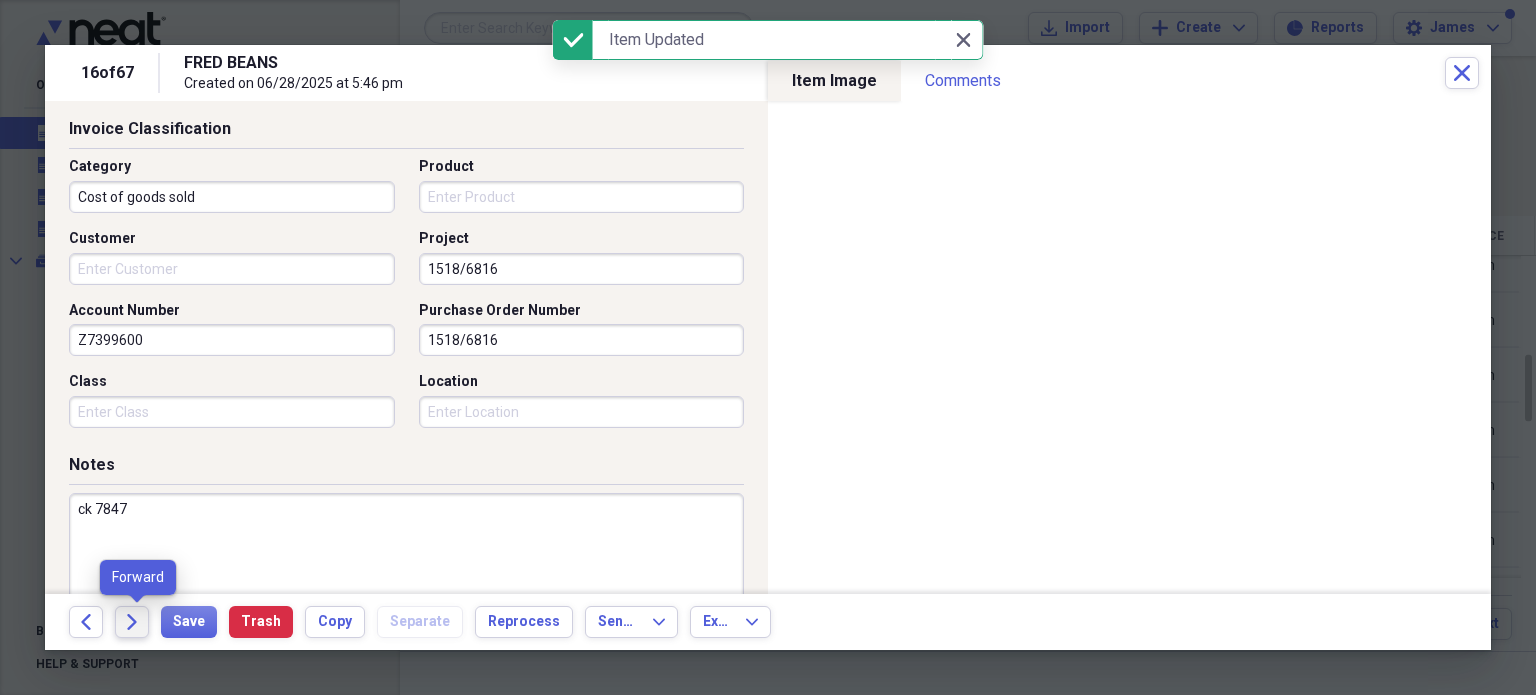 click on "Forward" 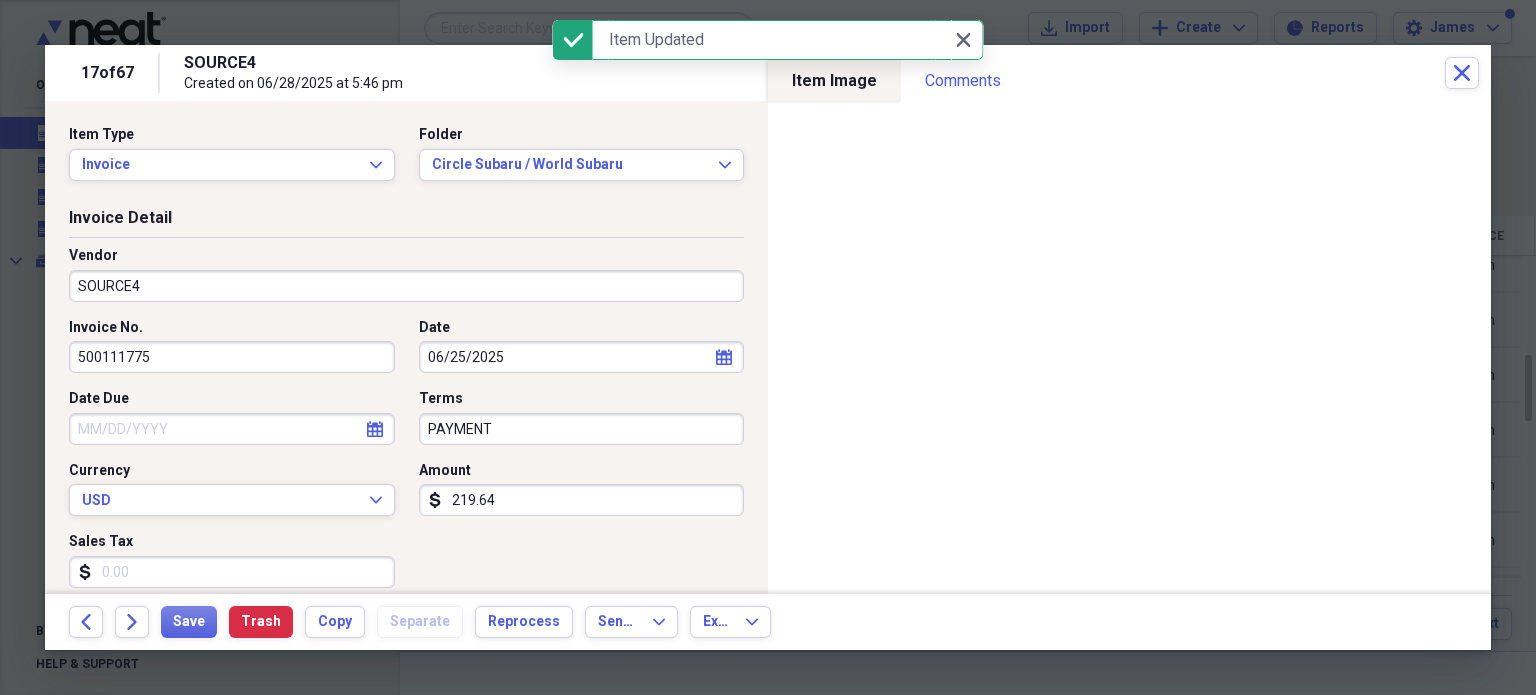 click on "SOURCE4" at bounding box center (406, 286) 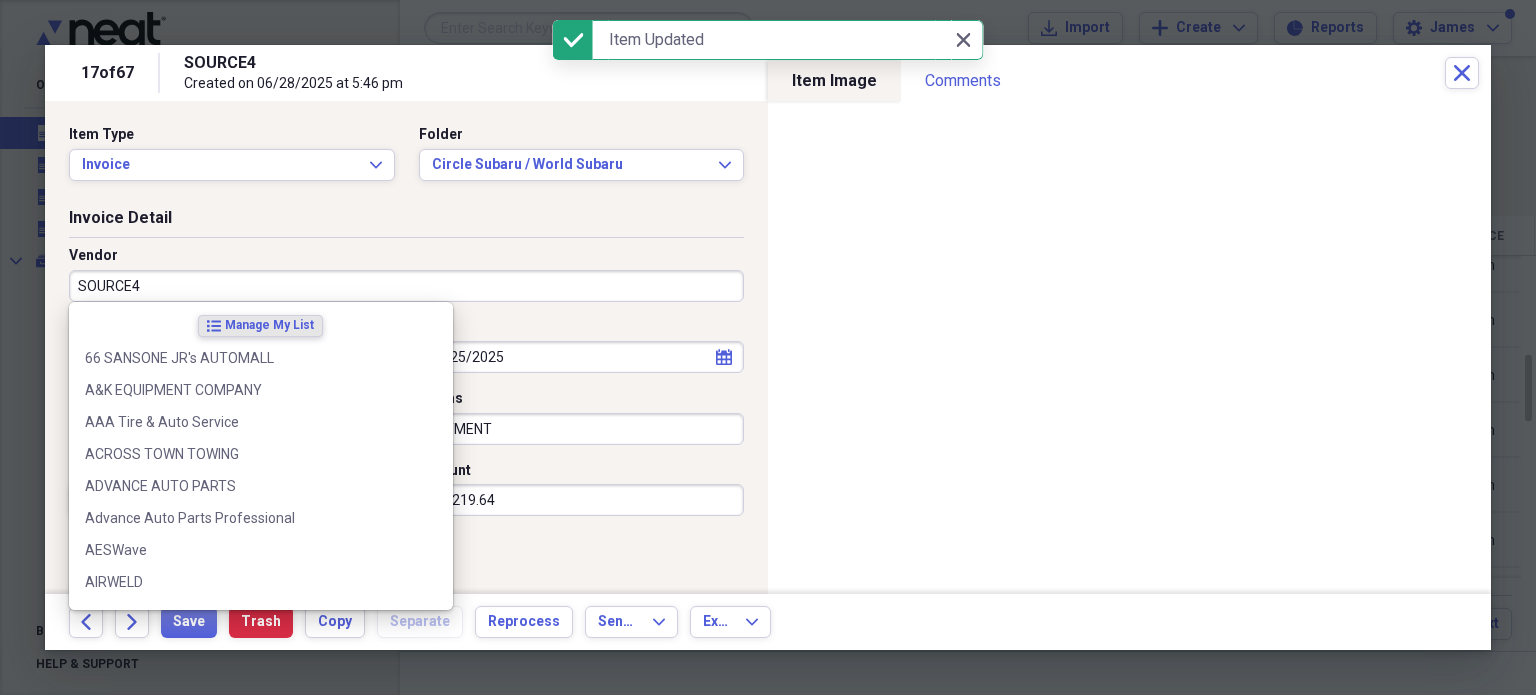 click on "SOURCE4" at bounding box center [406, 286] 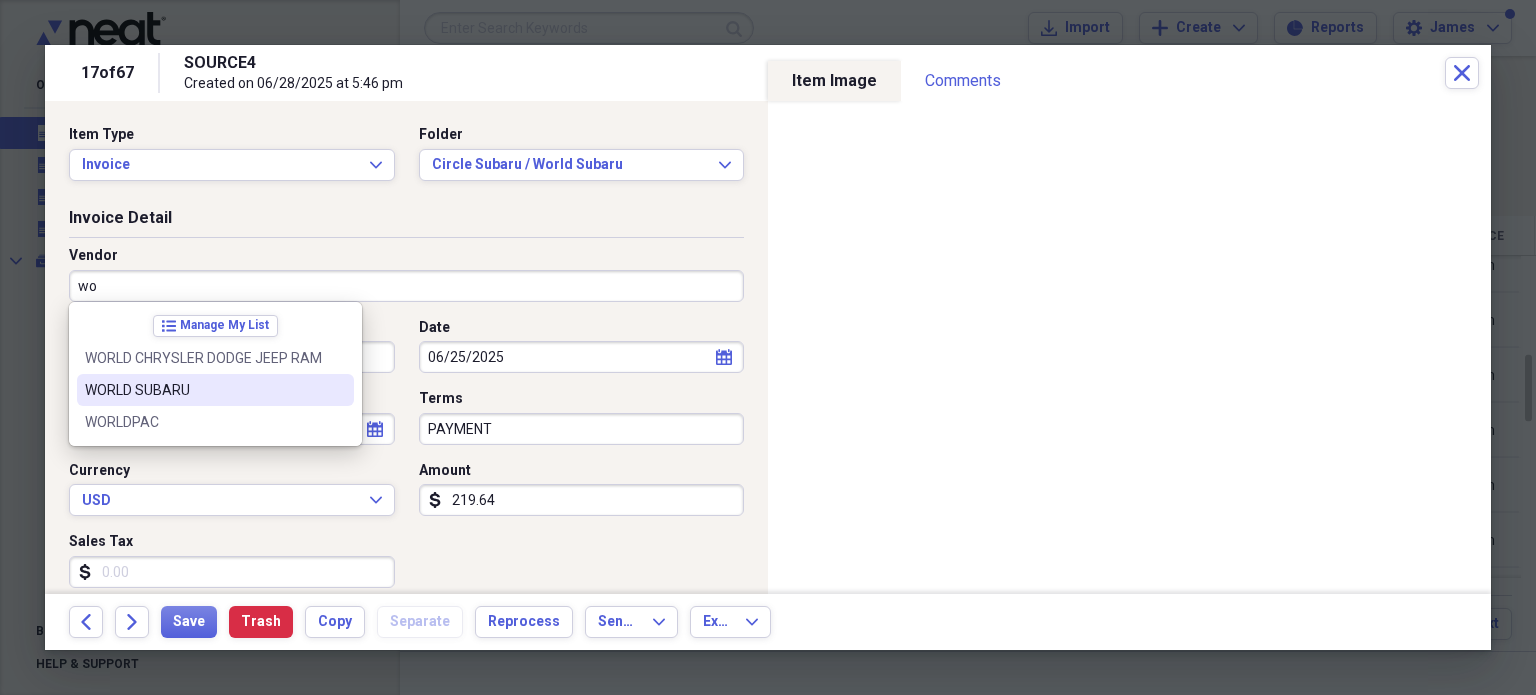 click on "WORLD SUBARU" at bounding box center [203, 390] 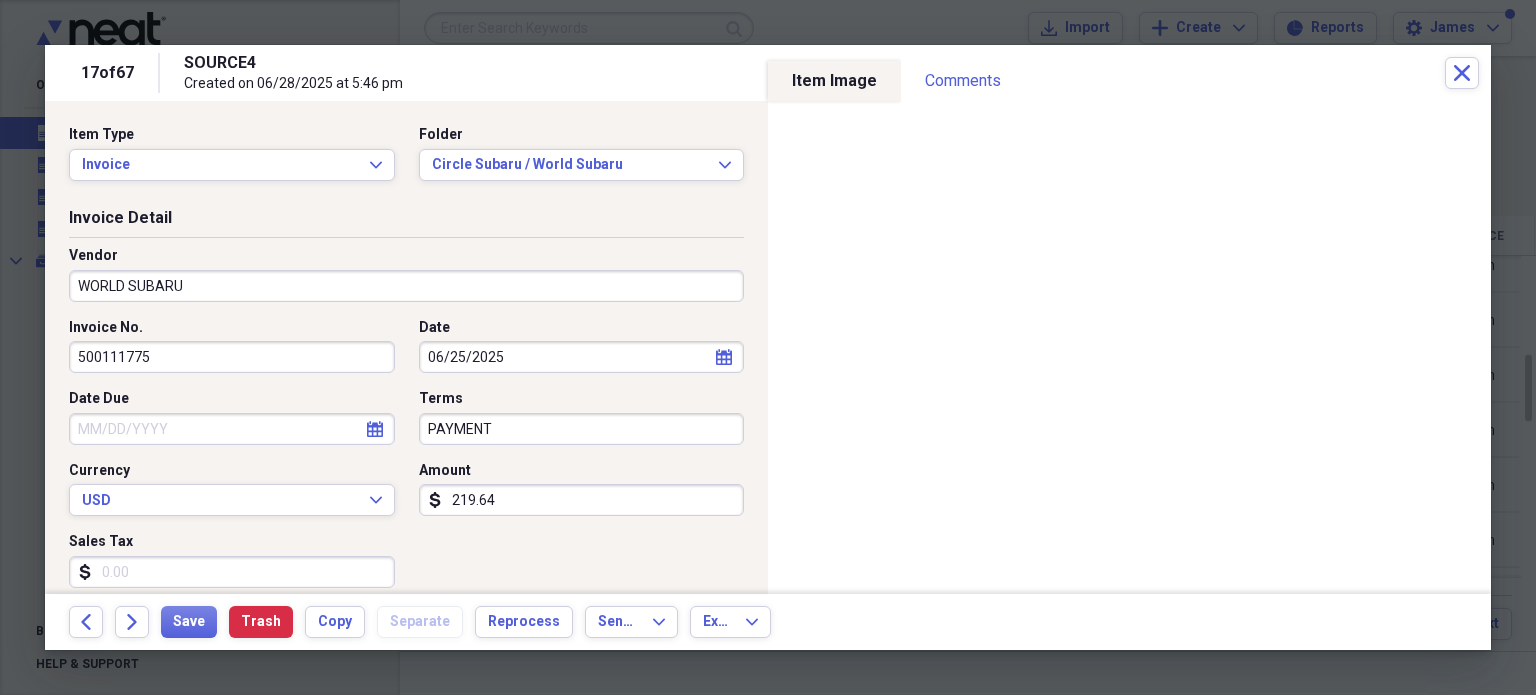 type on "Parts" 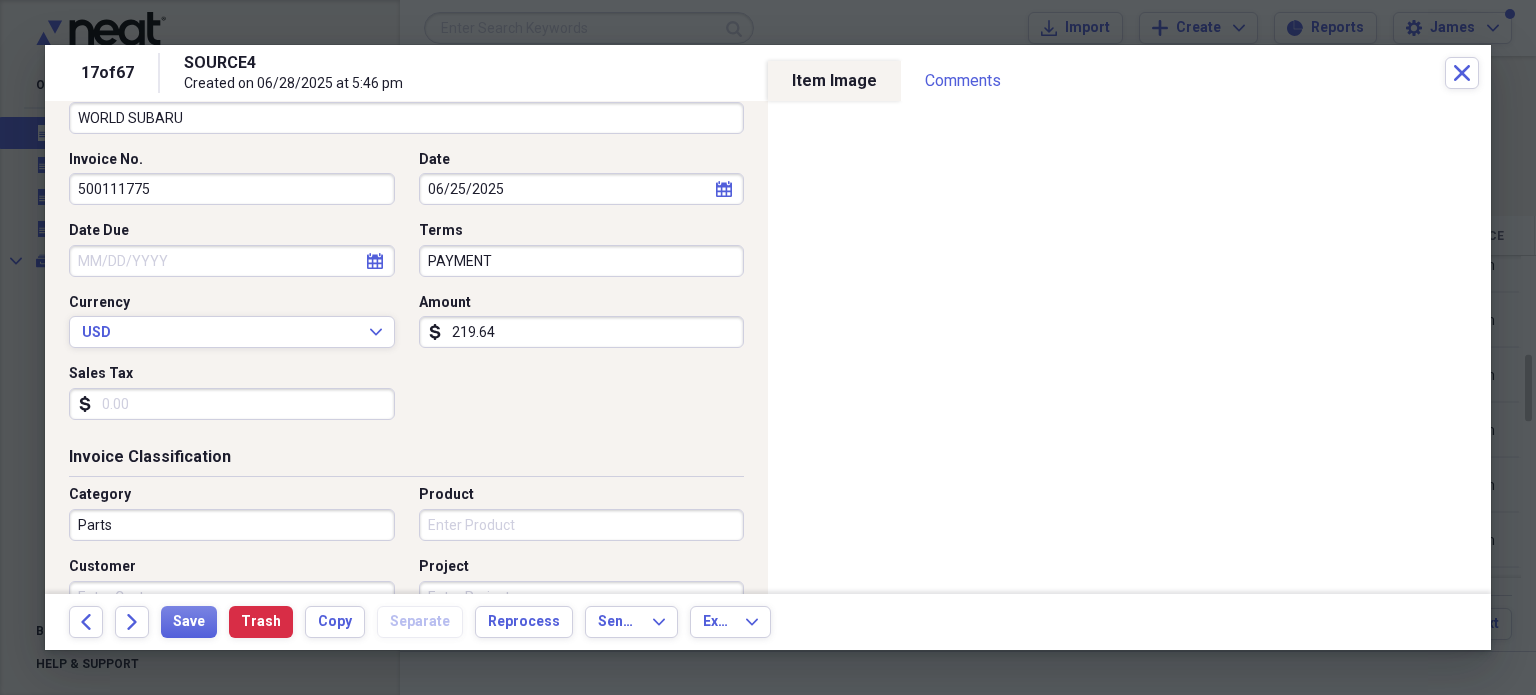 scroll, scrollTop: 212, scrollLeft: 0, axis: vertical 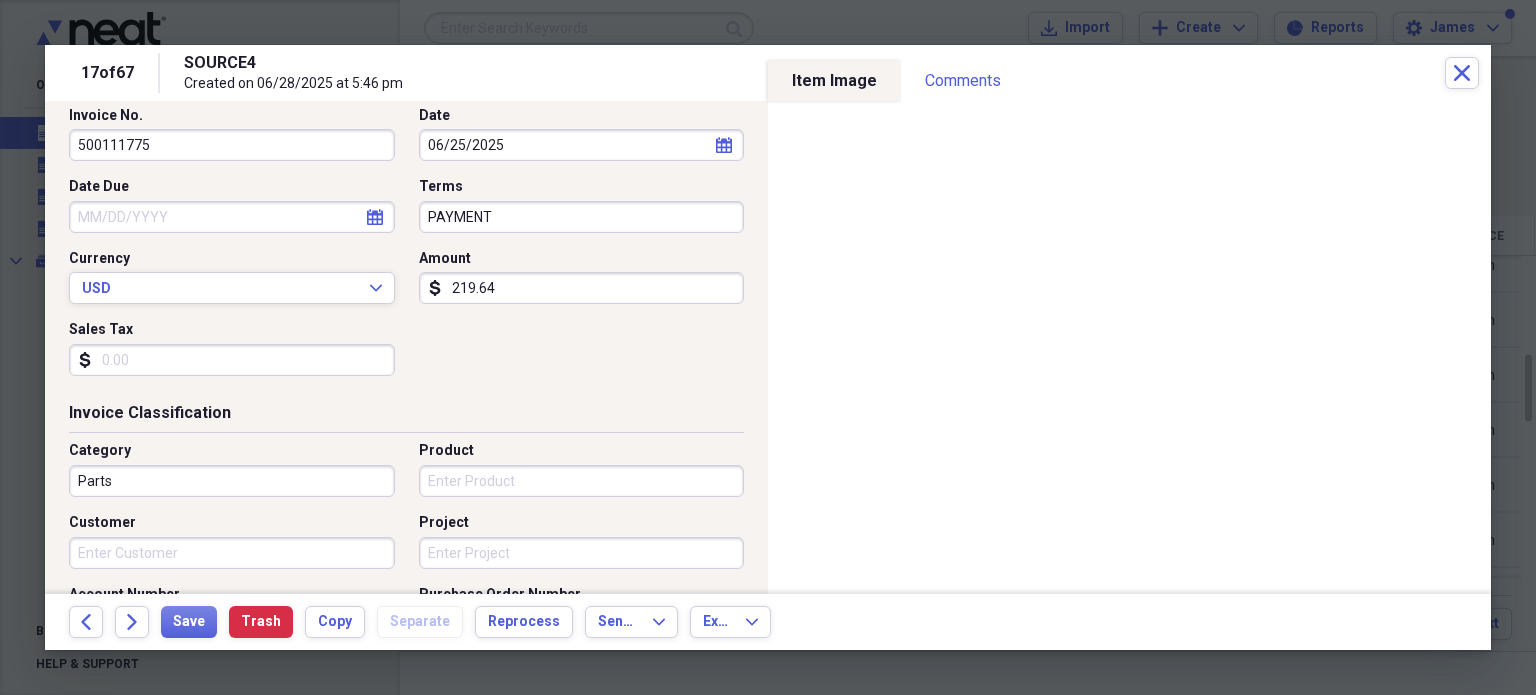 click on "PAYMENT" at bounding box center [582, 217] 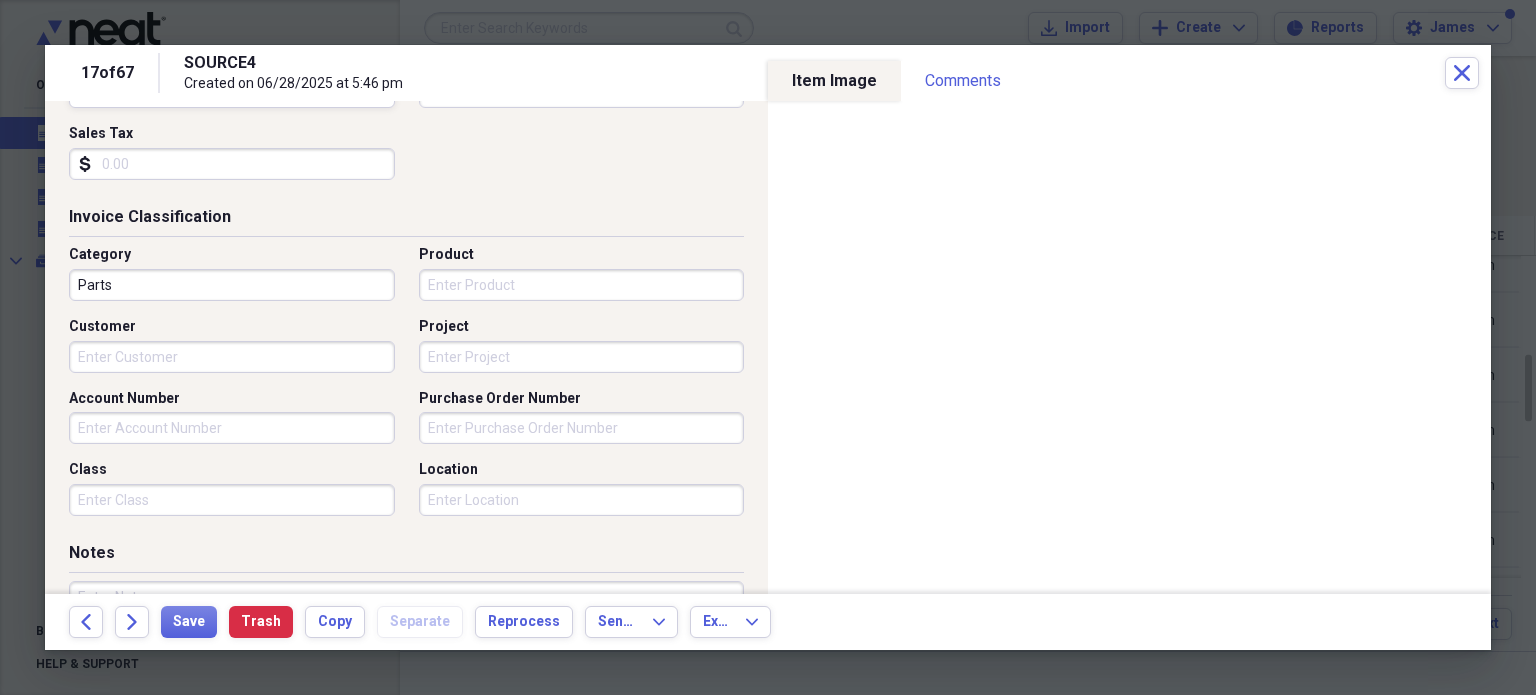 scroll, scrollTop: 426, scrollLeft: 0, axis: vertical 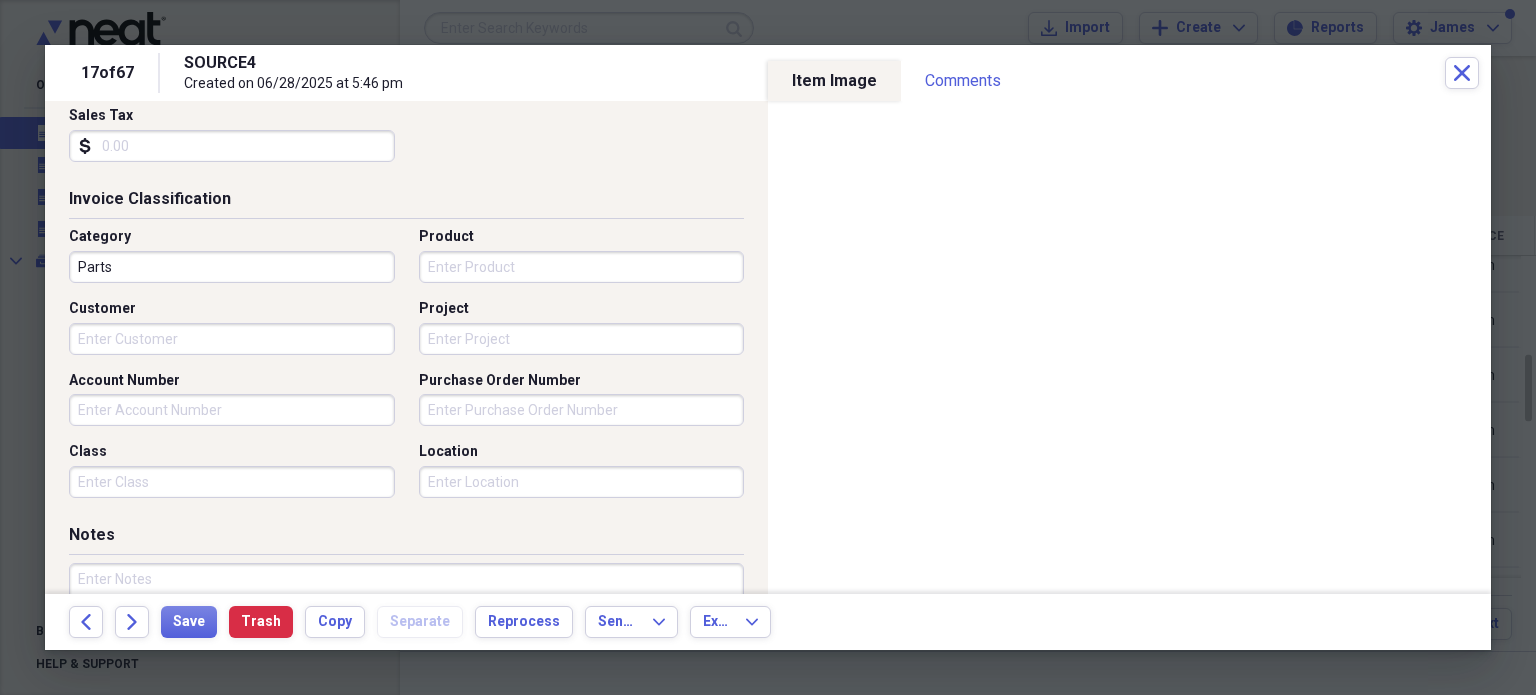 type 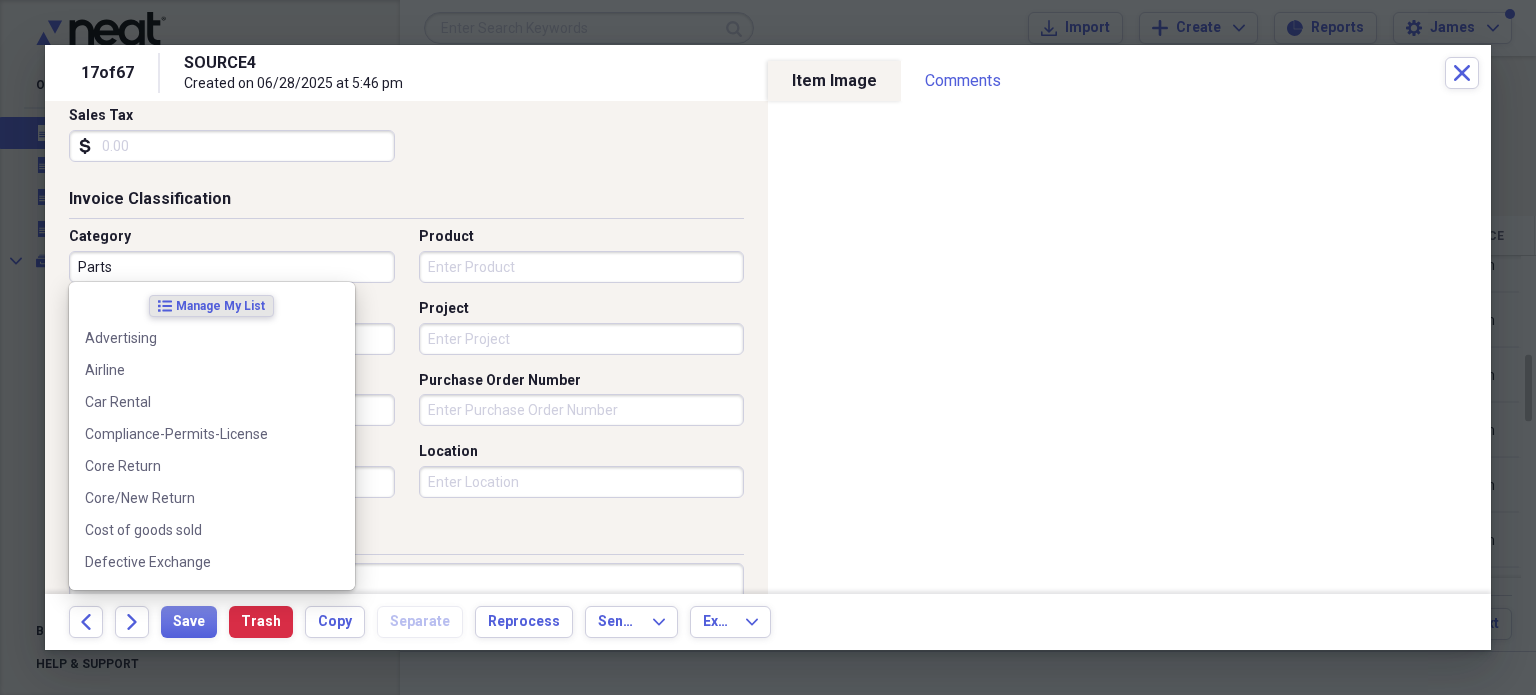 click on "Parts" at bounding box center [232, 267] 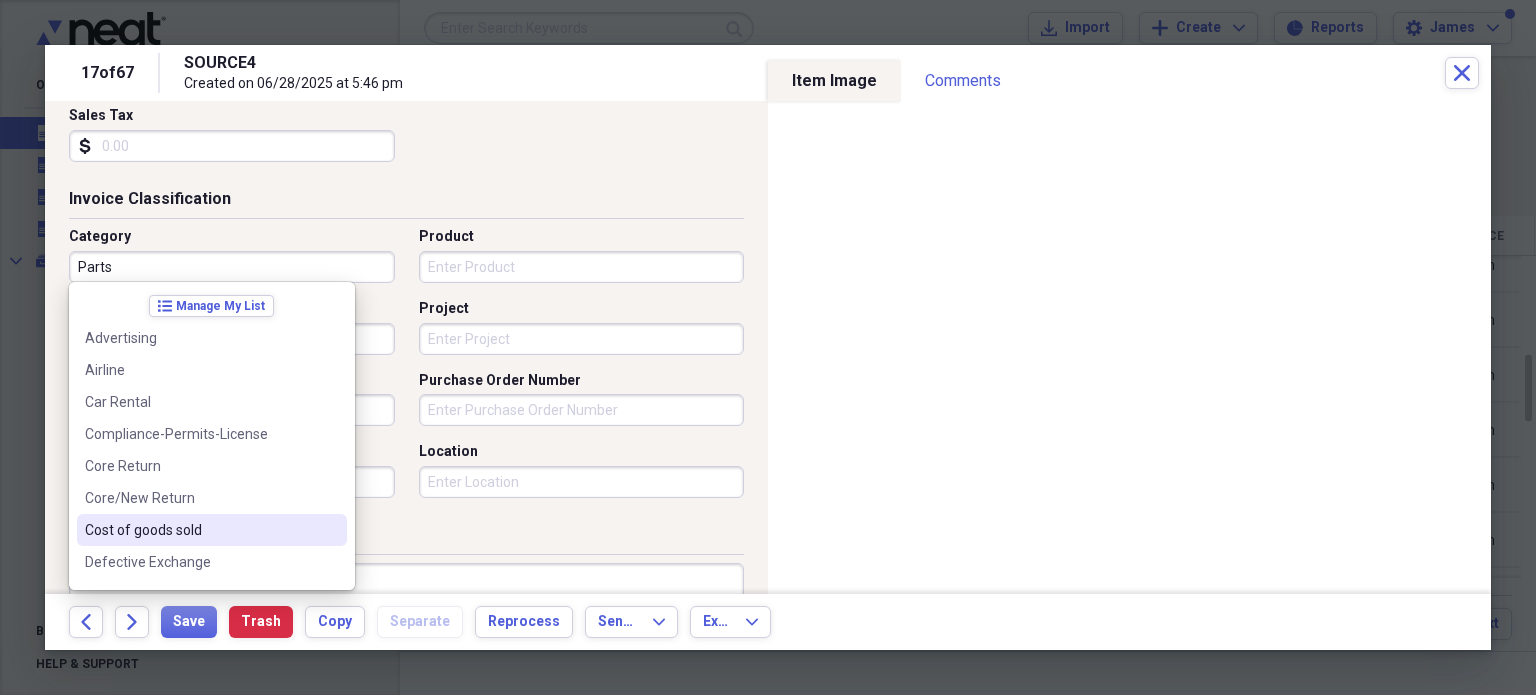 click on "Cost of goods sold" at bounding box center [200, 530] 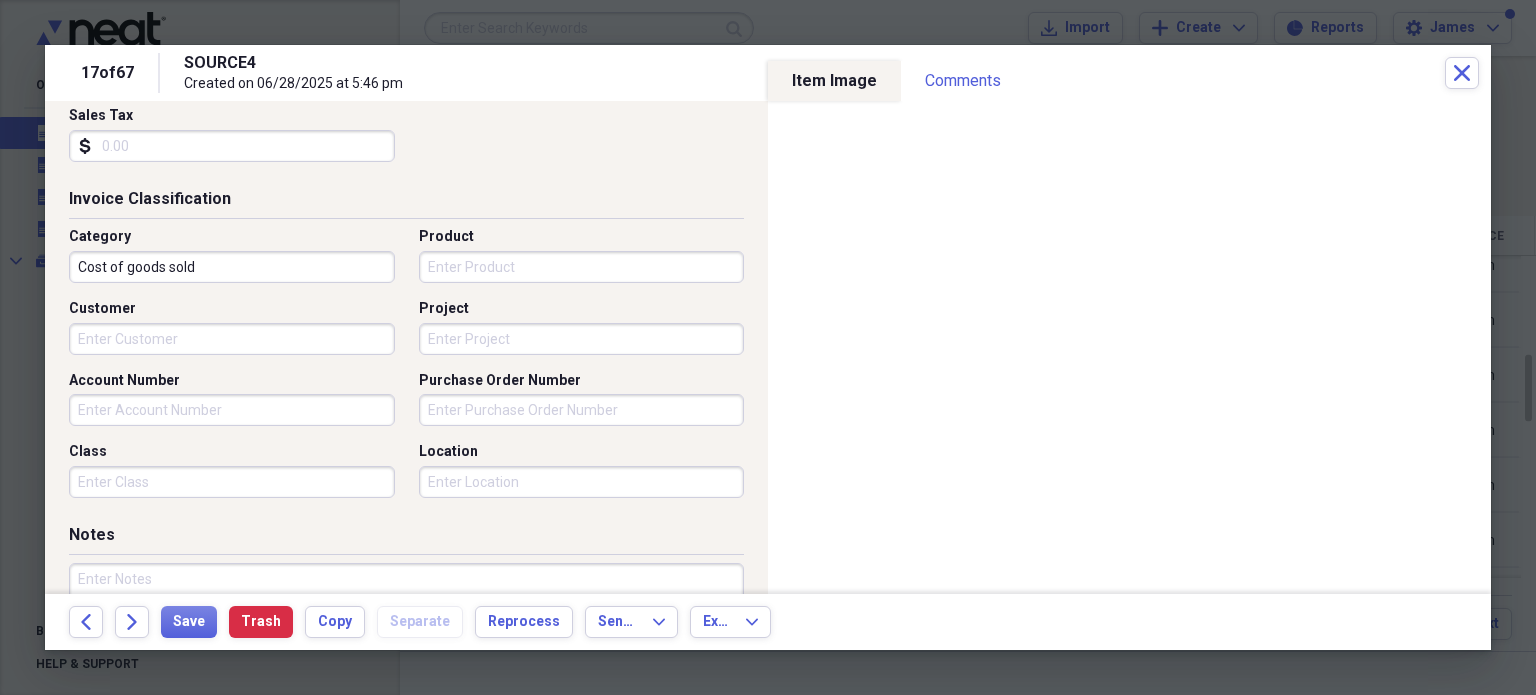 click on "Project" at bounding box center (582, 339) 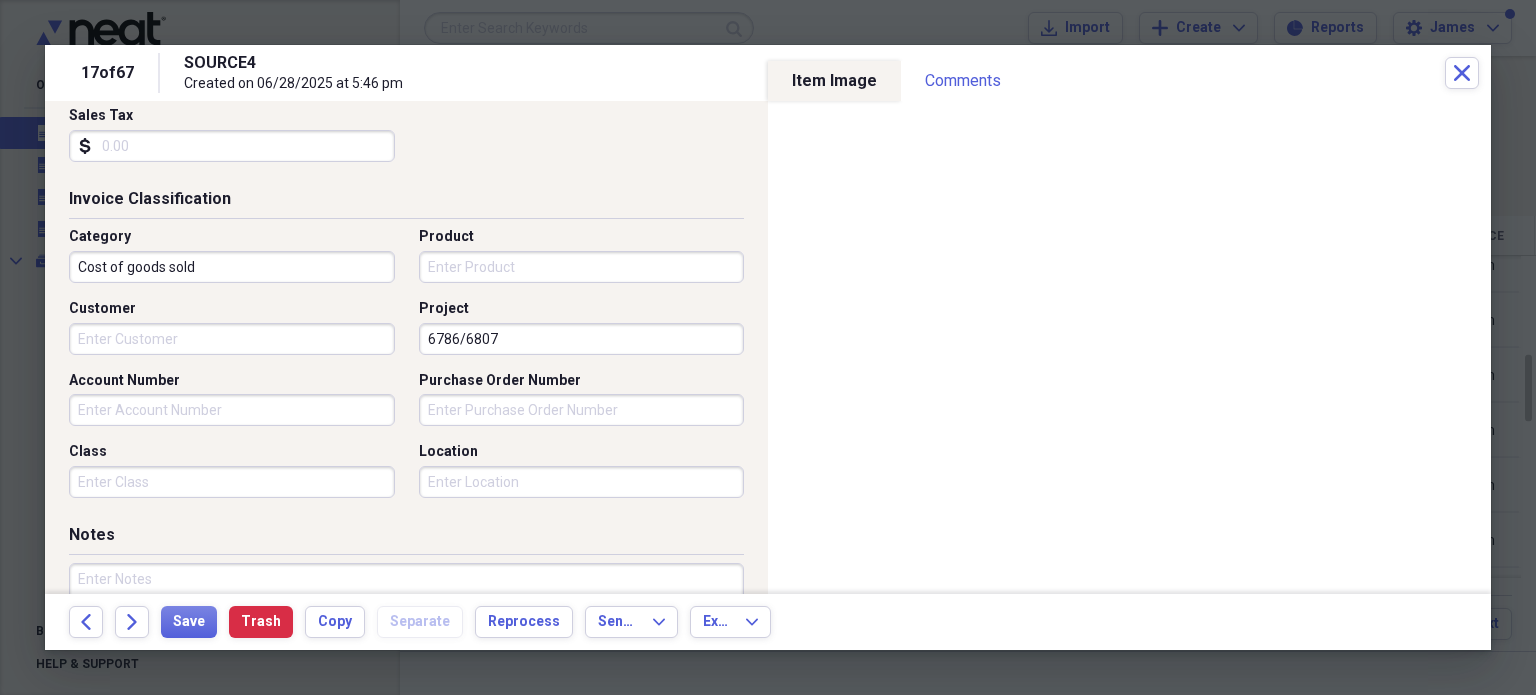 type on "6786/6807" 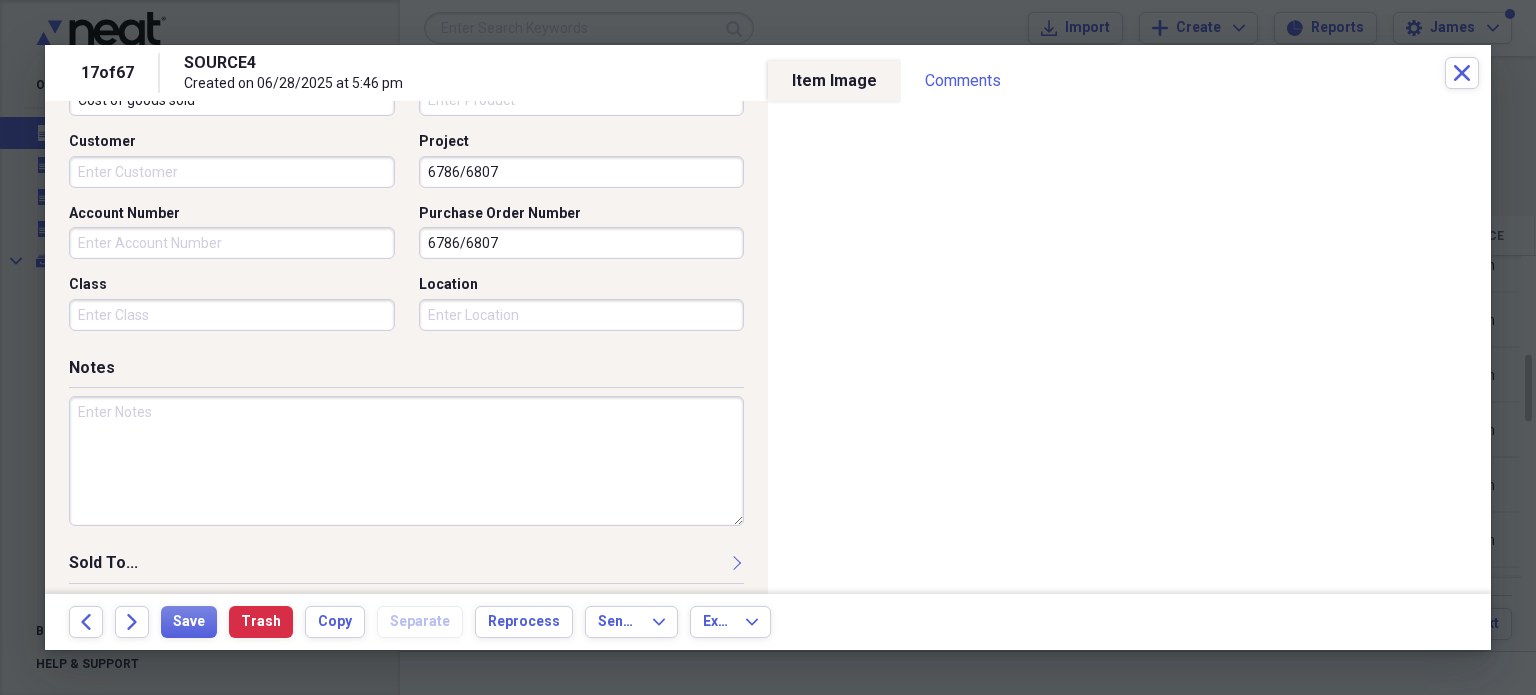 scroll, scrollTop: 598, scrollLeft: 0, axis: vertical 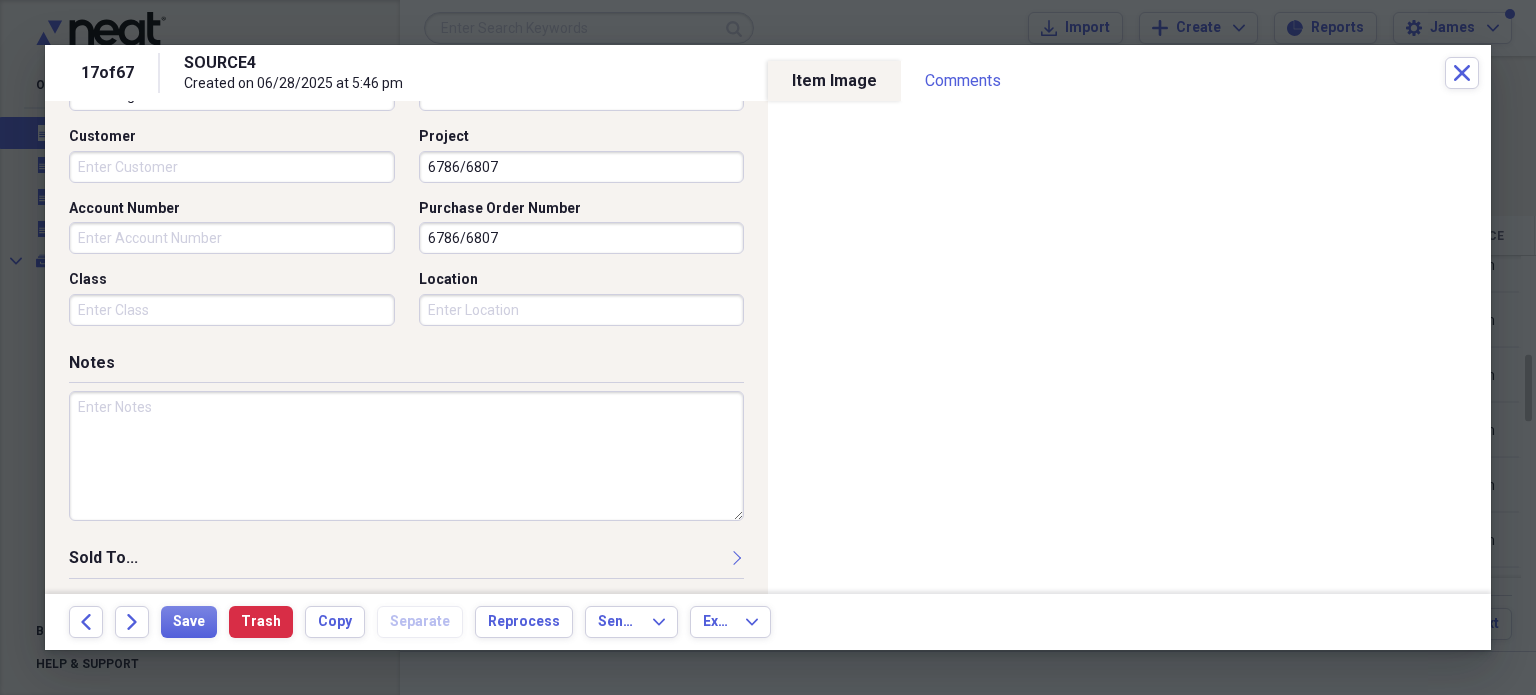 type on "6786/6807" 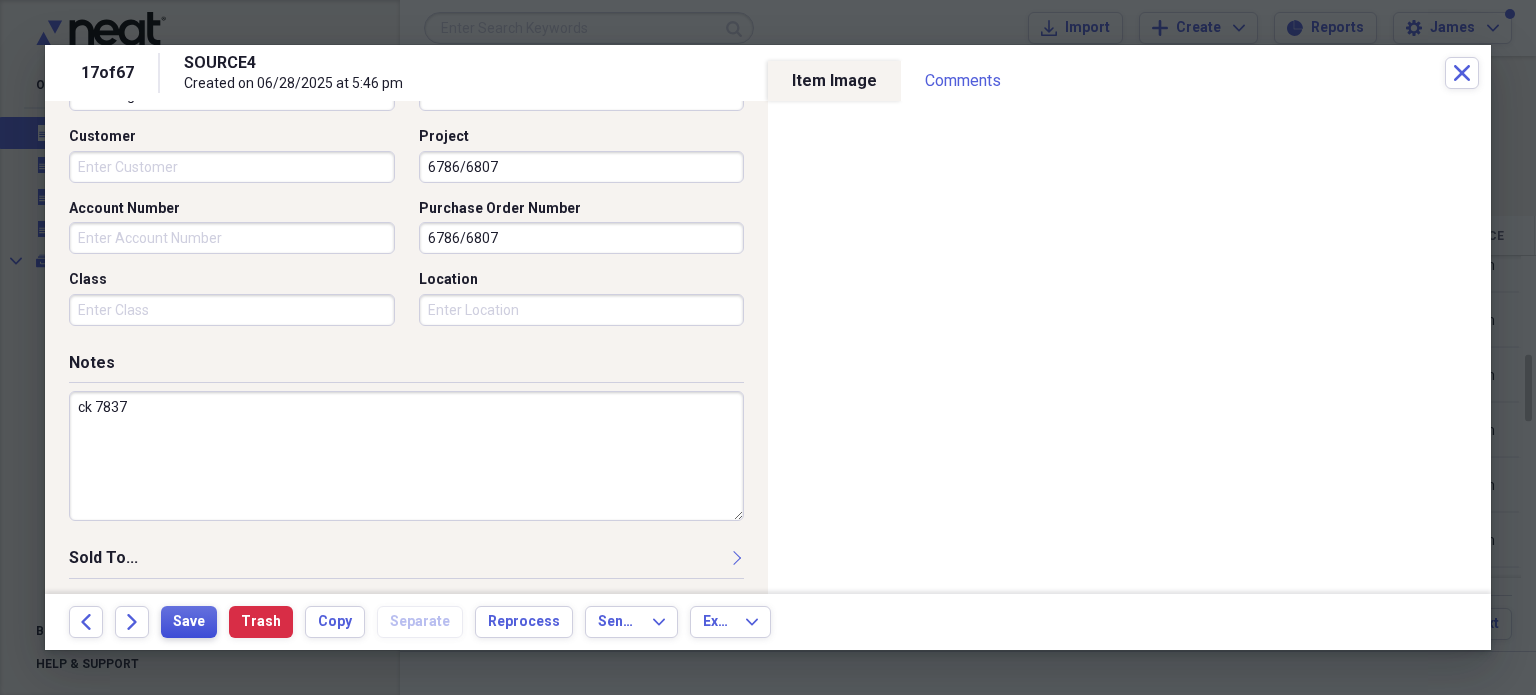 type on "ck 7837" 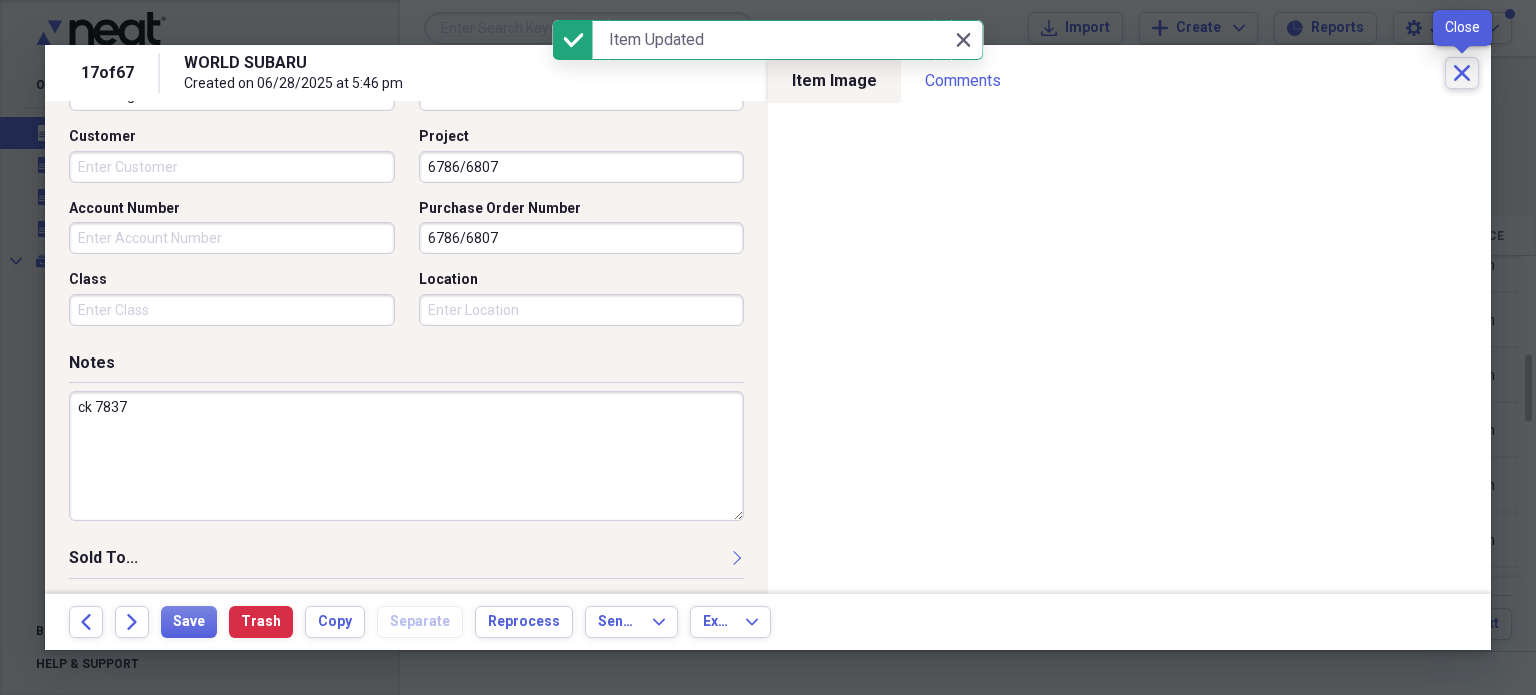 click on "Close" 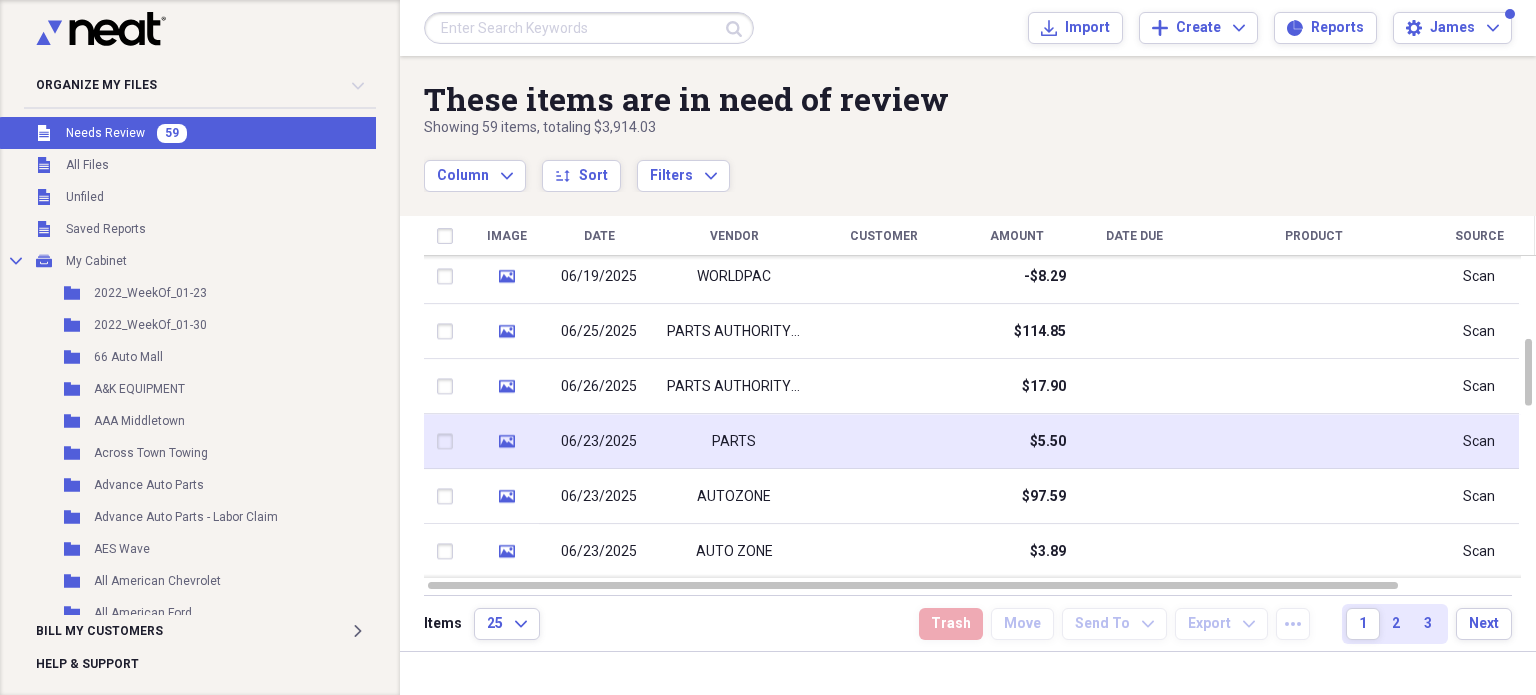 click at bounding box center (884, 441) 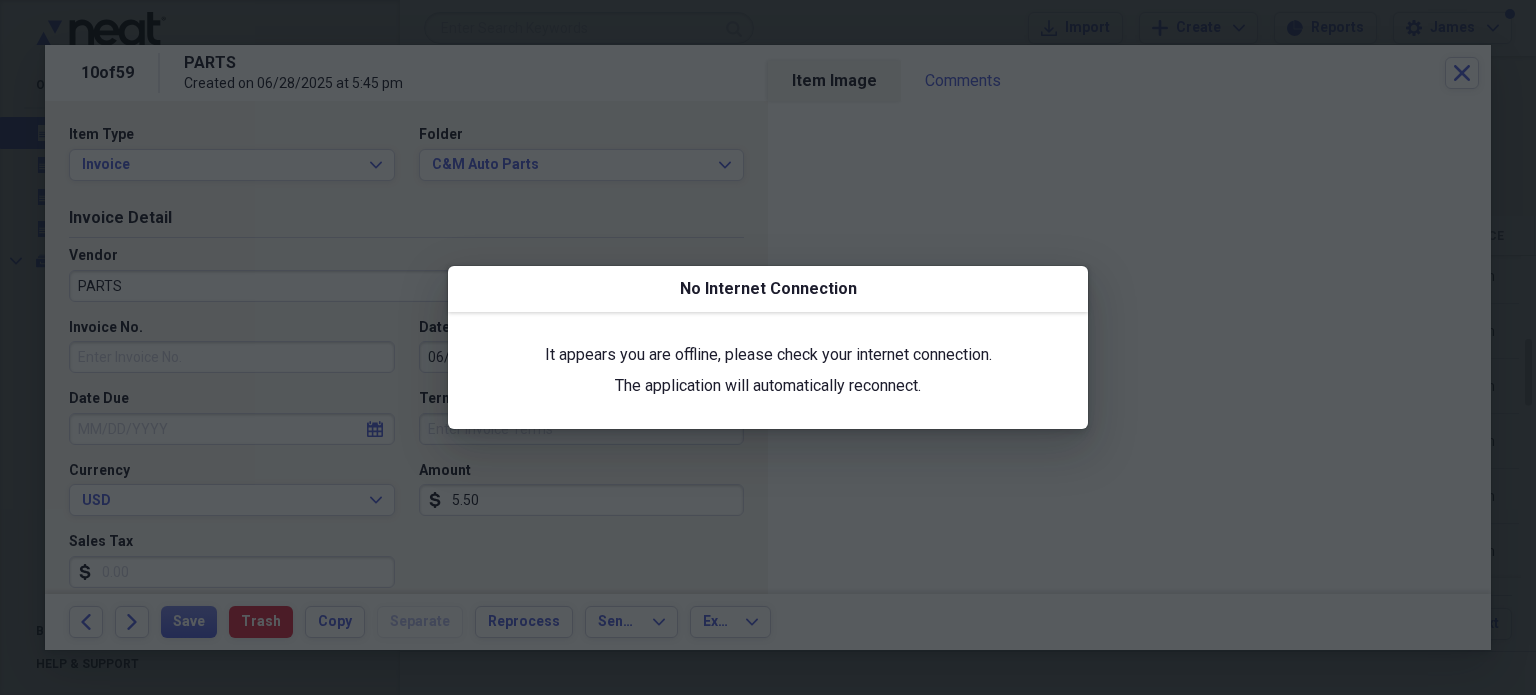 click at bounding box center [768, 347] 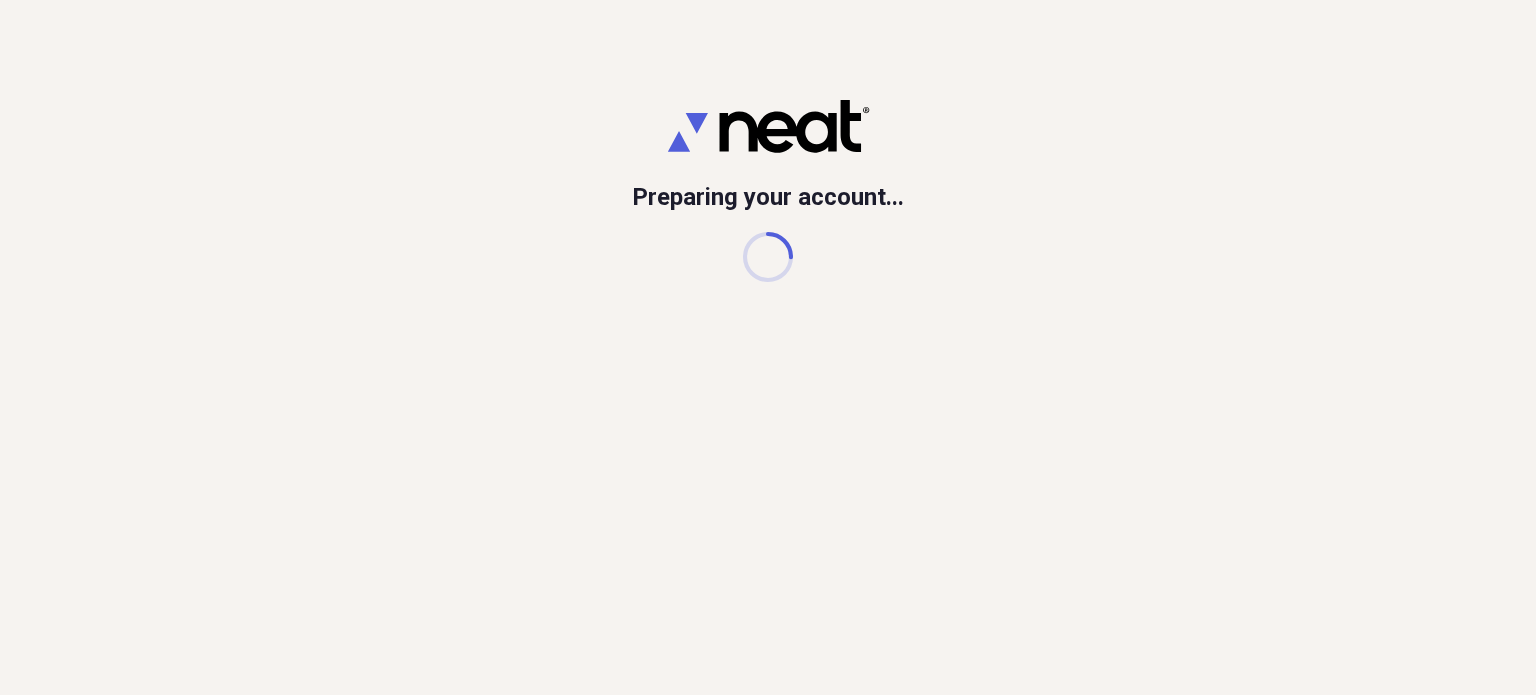 scroll, scrollTop: 0, scrollLeft: 0, axis: both 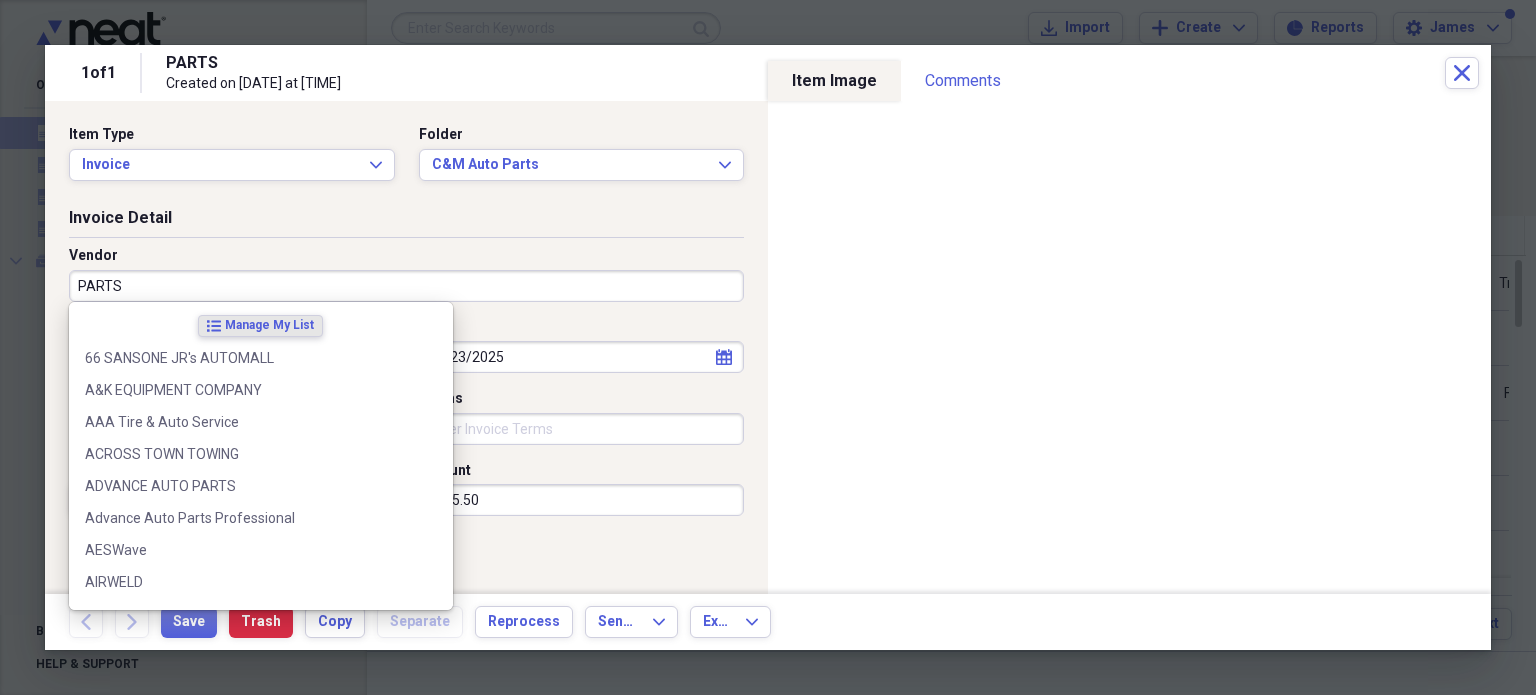 drag, startPoint x: 364, startPoint y: 286, endPoint x: 365, endPoint y: 263, distance: 23.021729 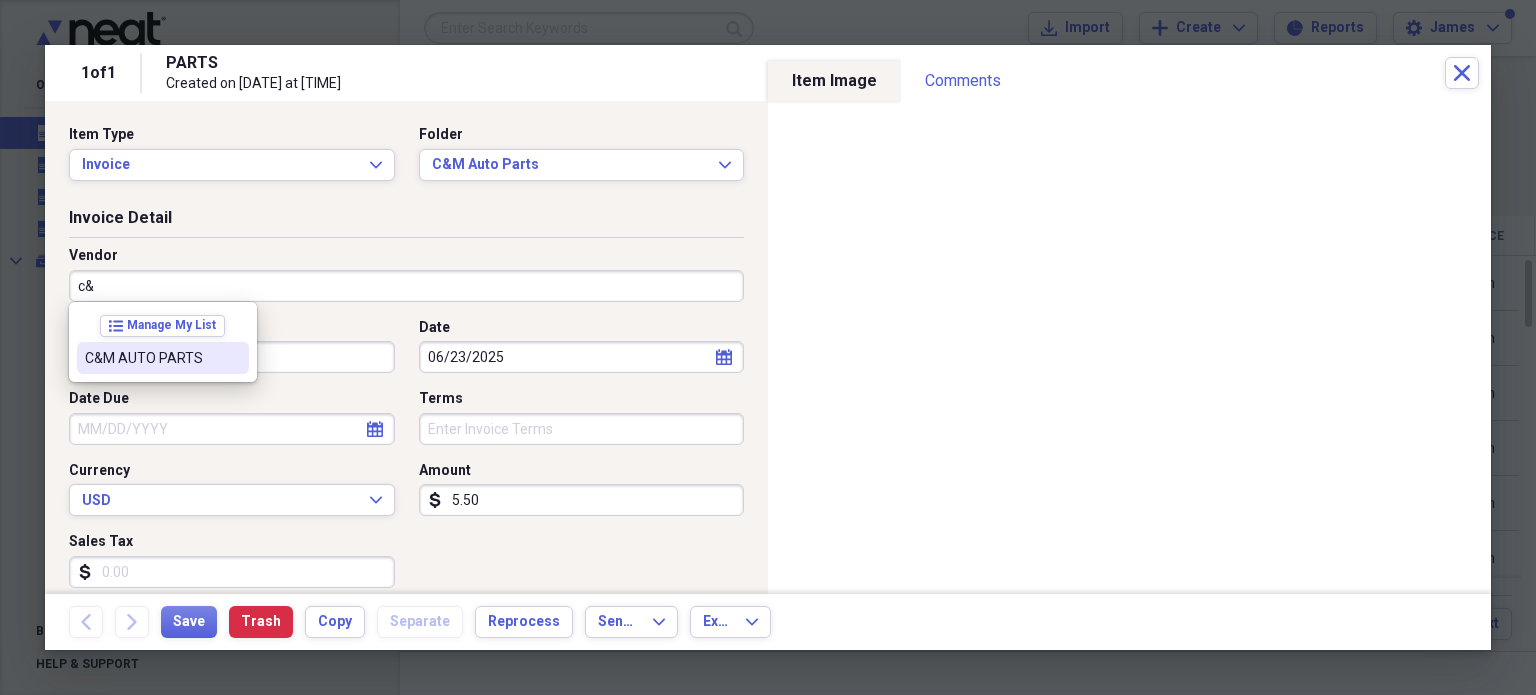 click on "C&M AUTO PARTS" at bounding box center (163, 358) 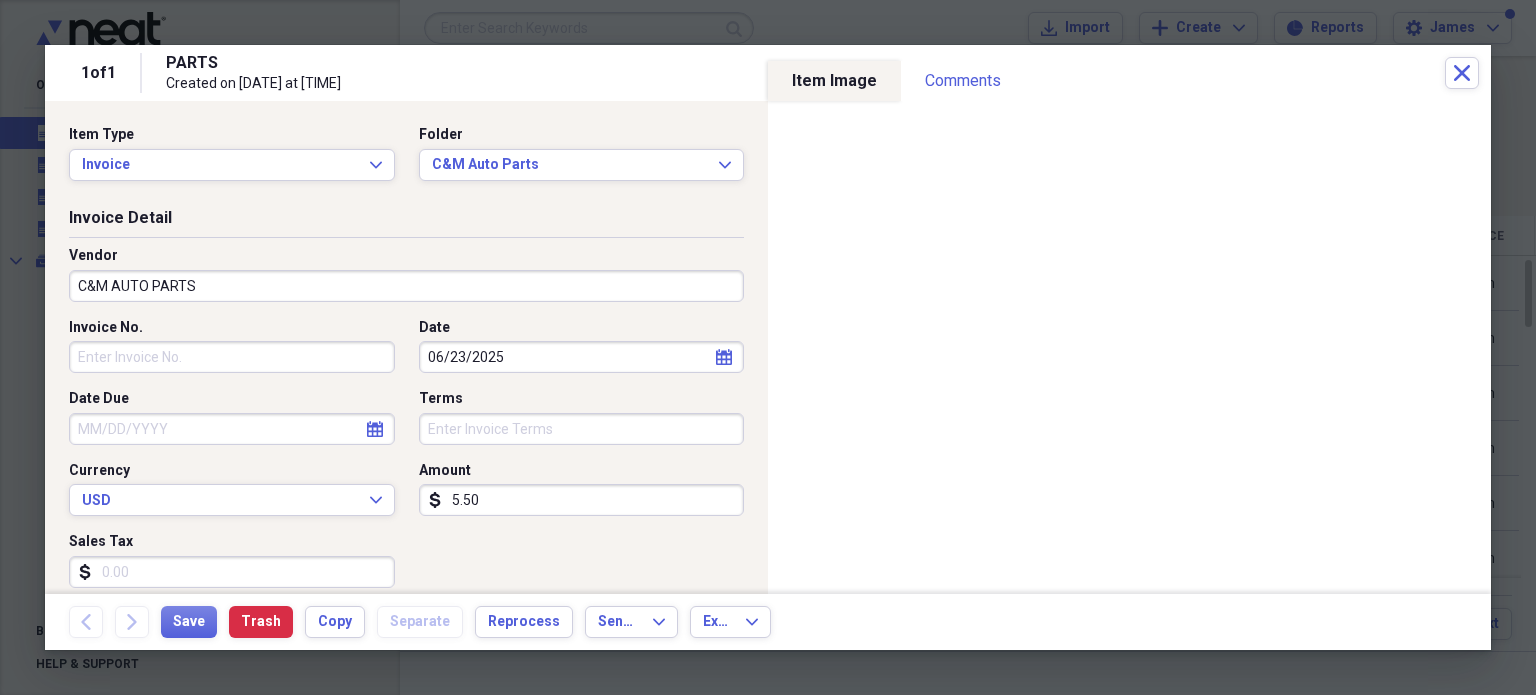 type on "Cost of goods sold" 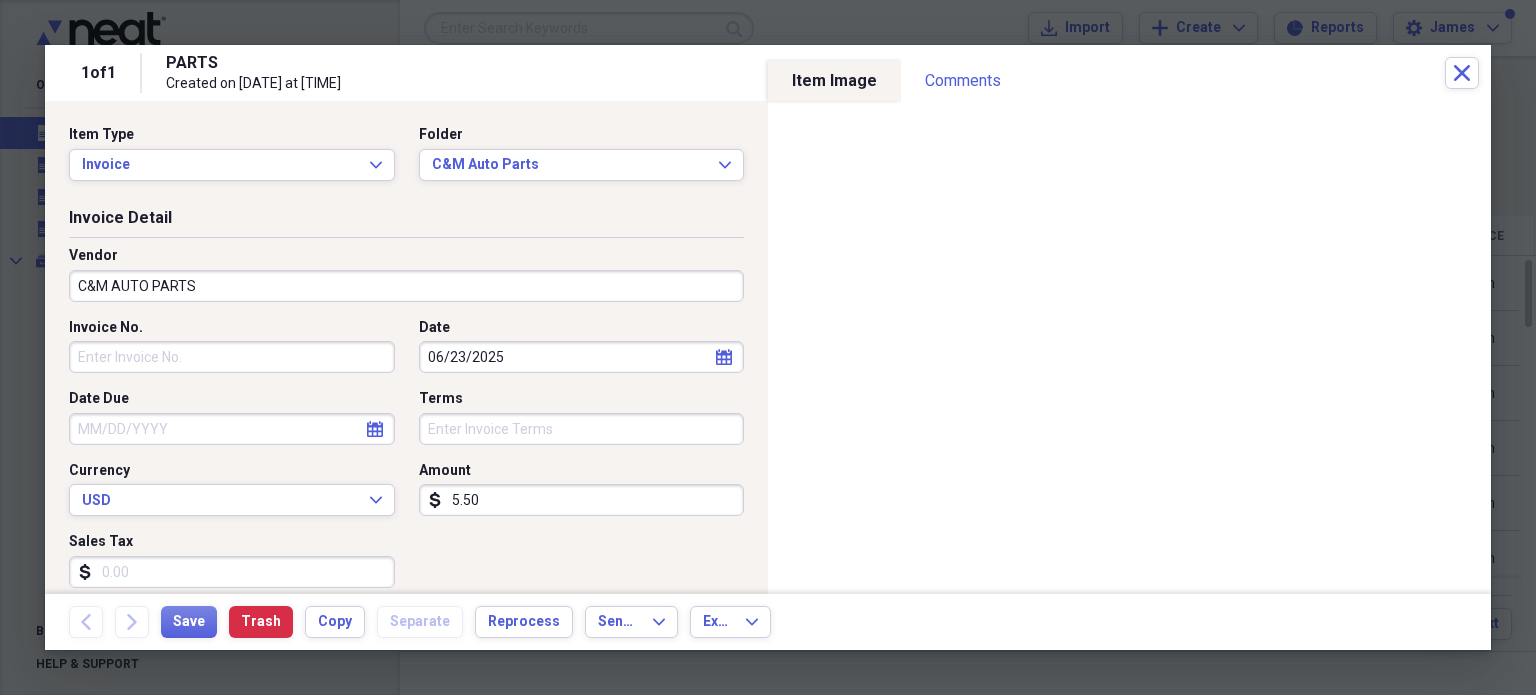 click on "Invoice No." at bounding box center [232, 357] 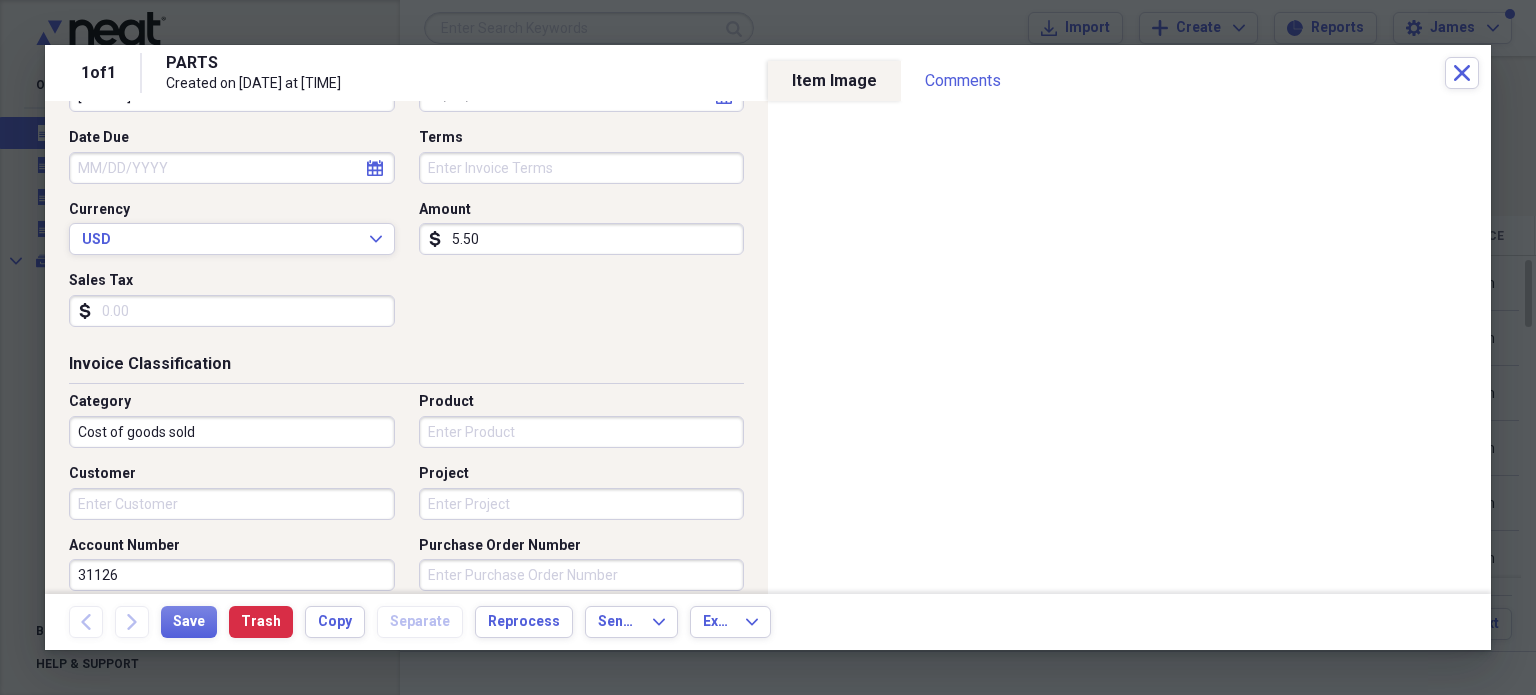 scroll, scrollTop: 316, scrollLeft: 0, axis: vertical 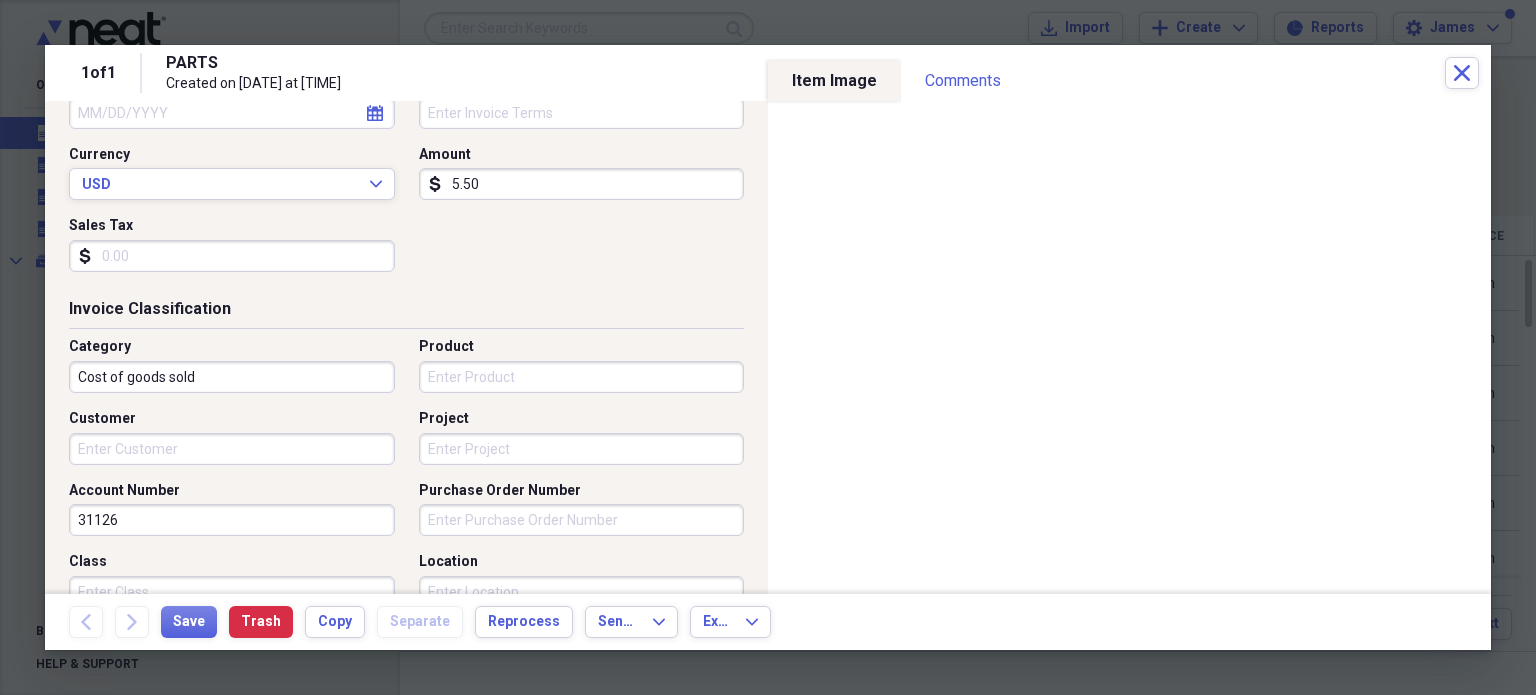 type on "533124" 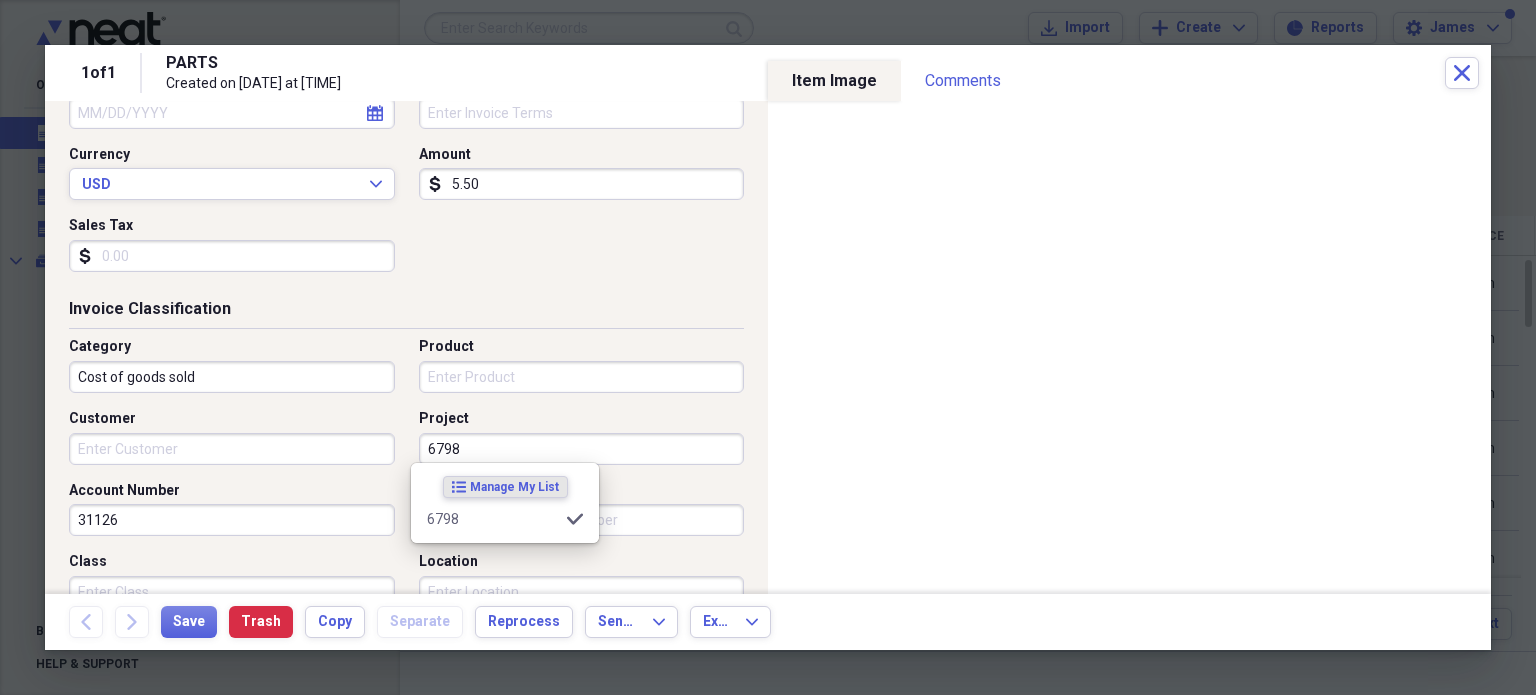 type on "6798" 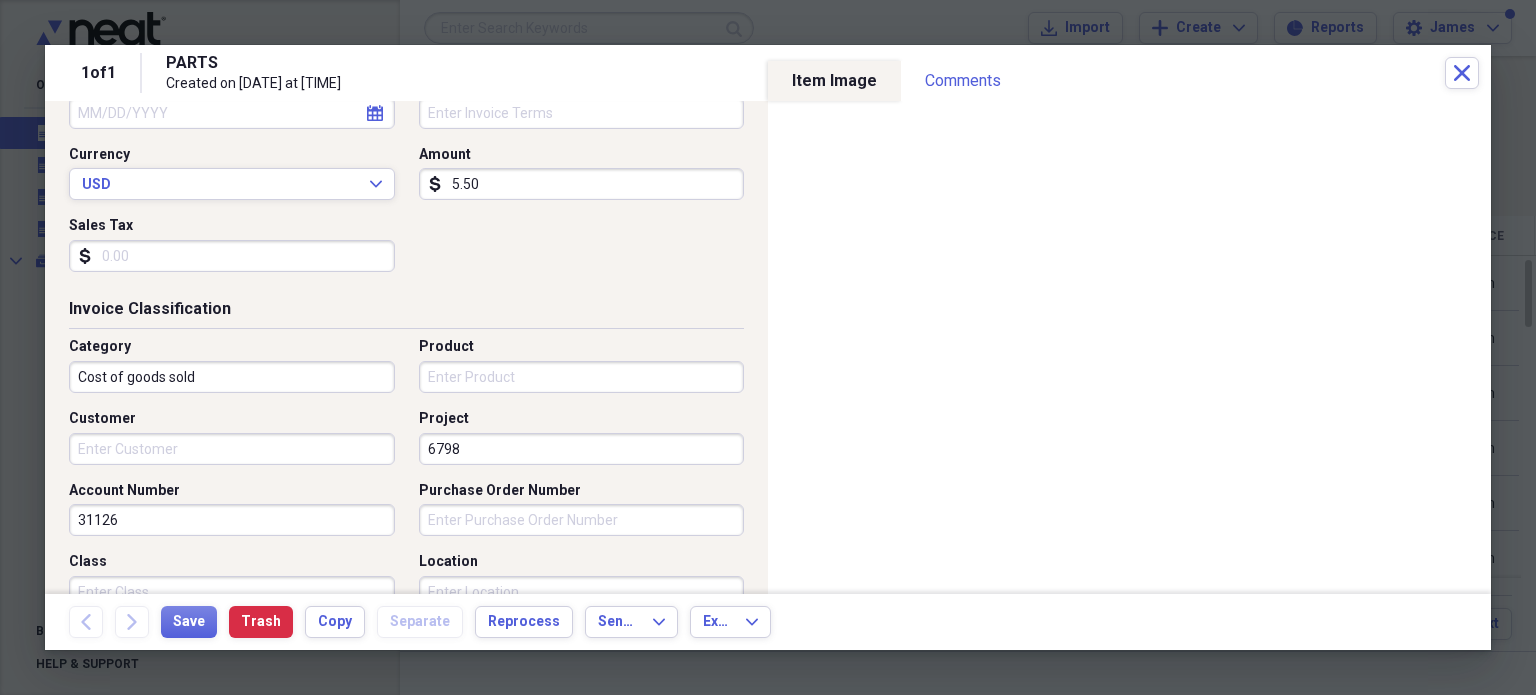 click on "Purchase Order Number" at bounding box center [582, 520] 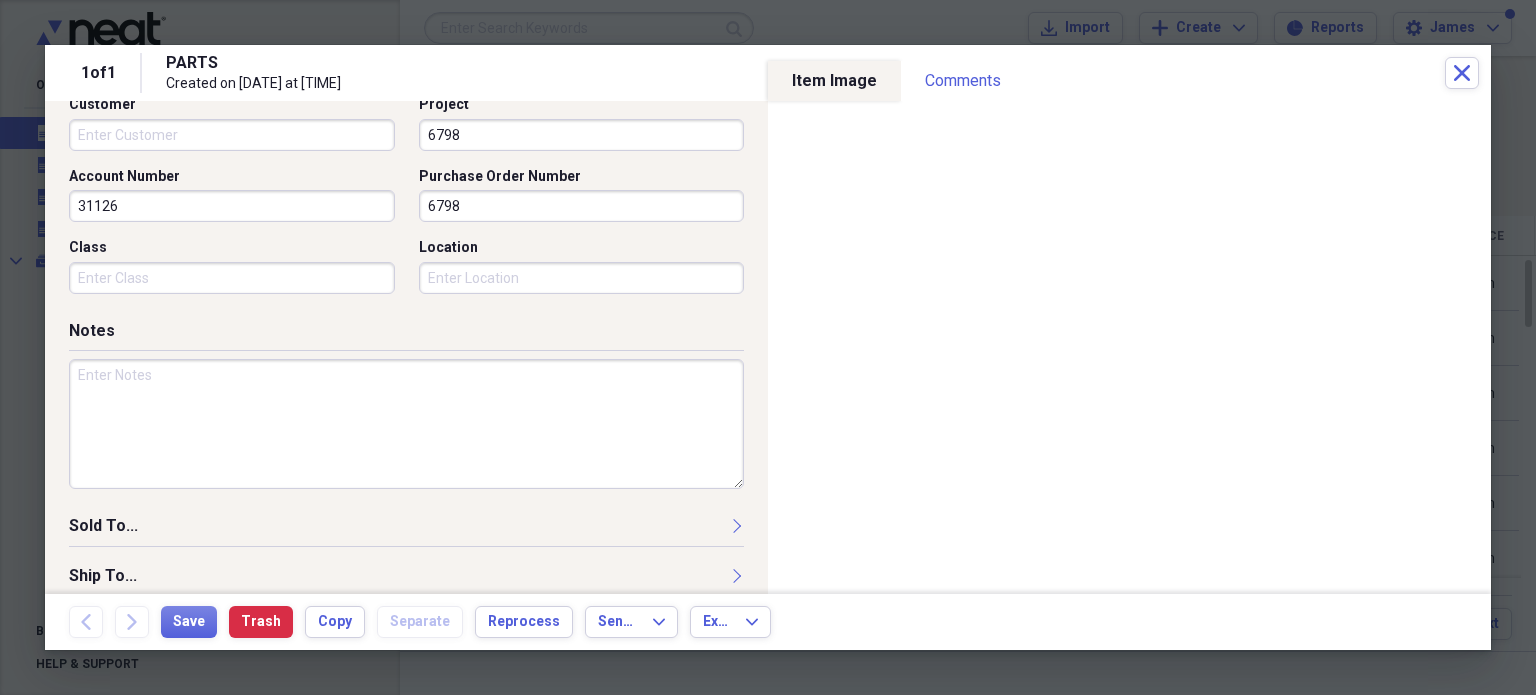 scroll, scrollTop: 655, scrollLeft: 0, axis: vertical 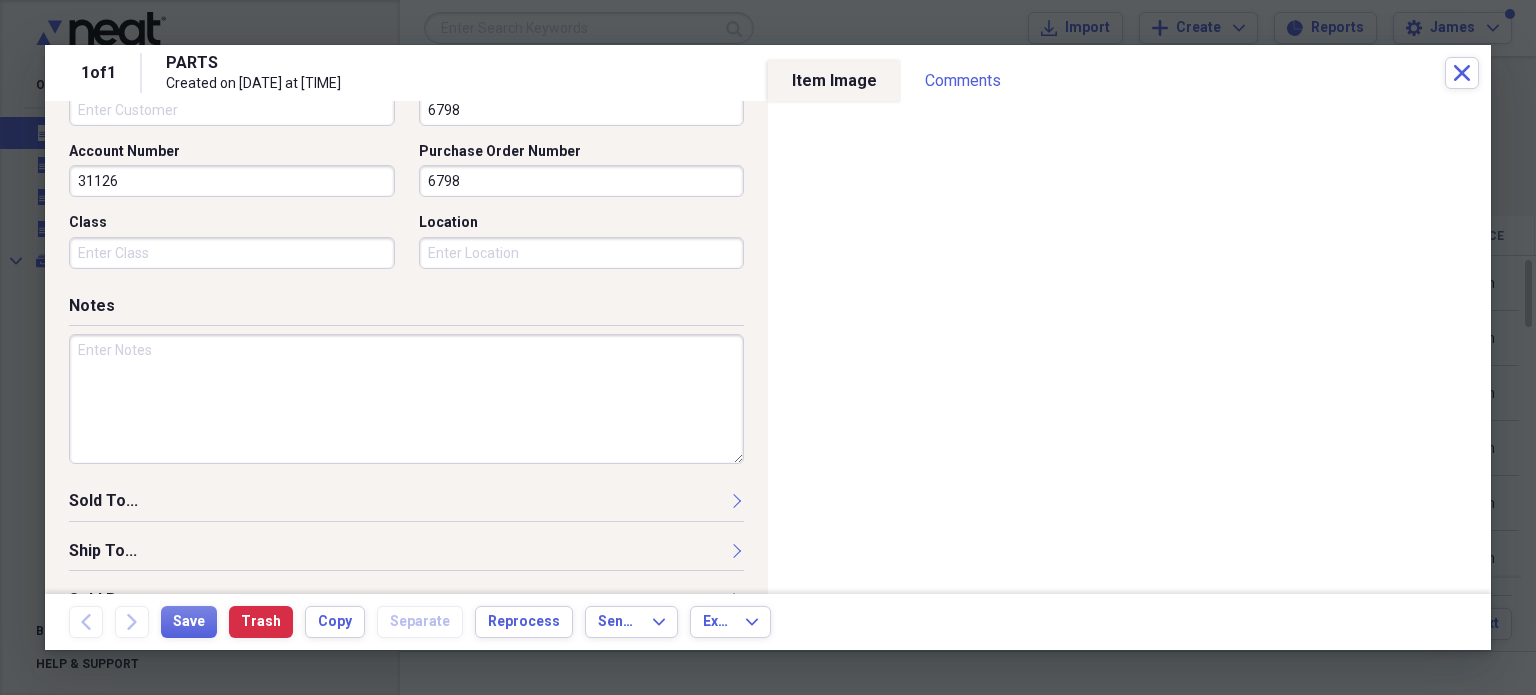 type on "6798" 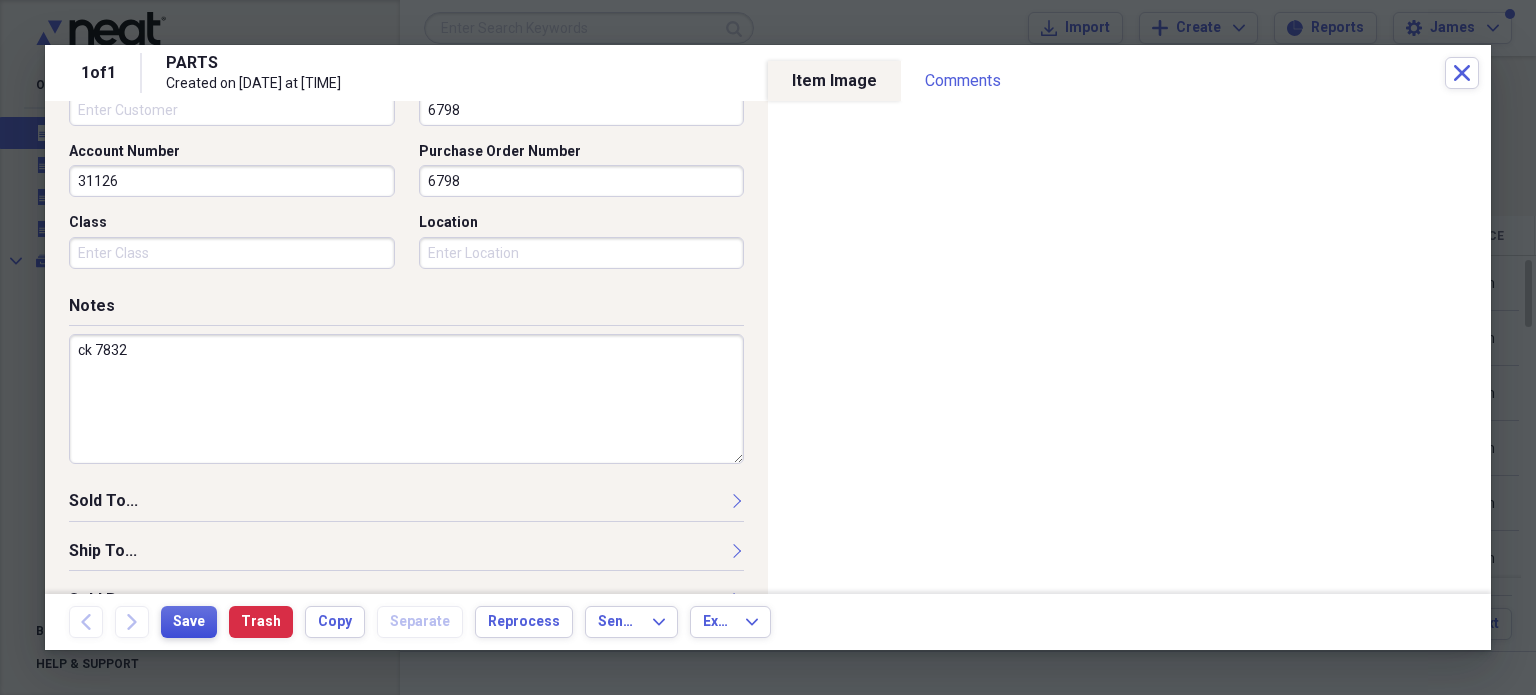 type on "ck 7832" 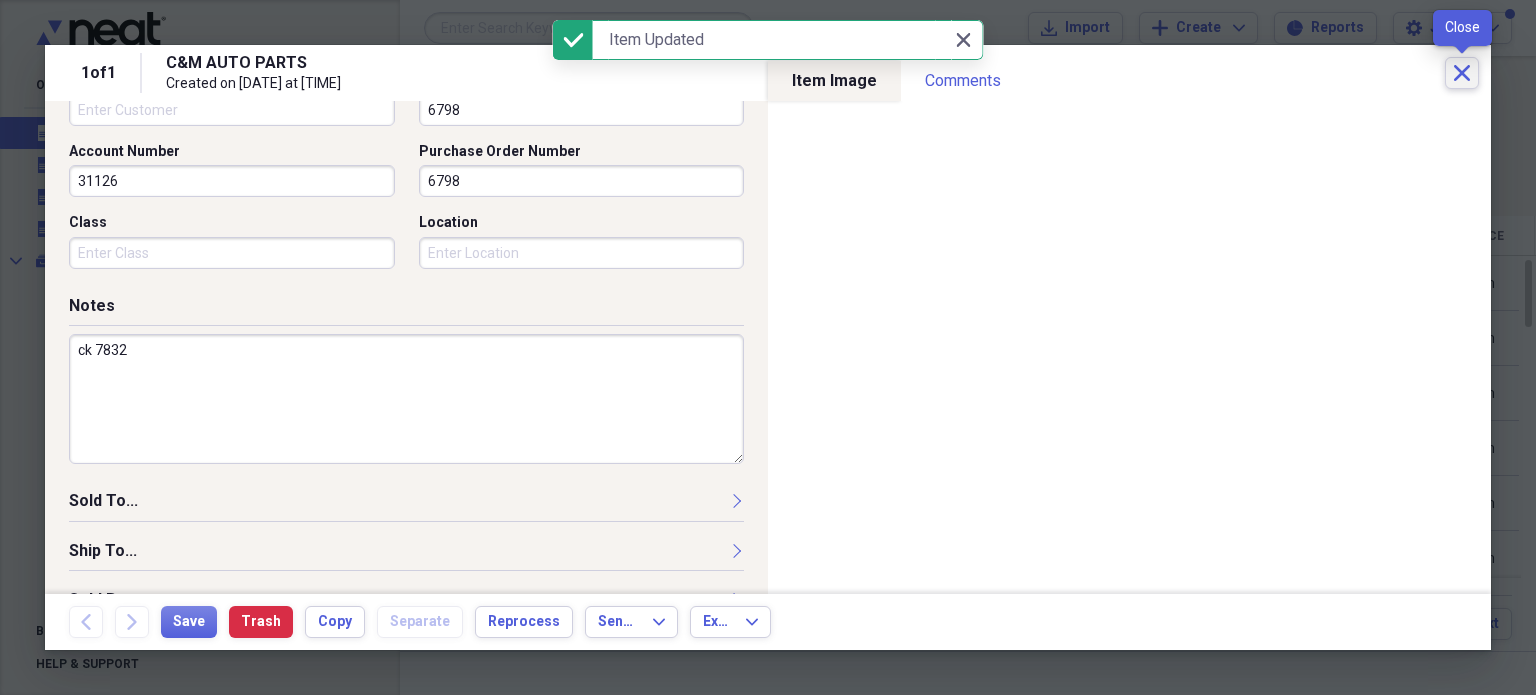 click 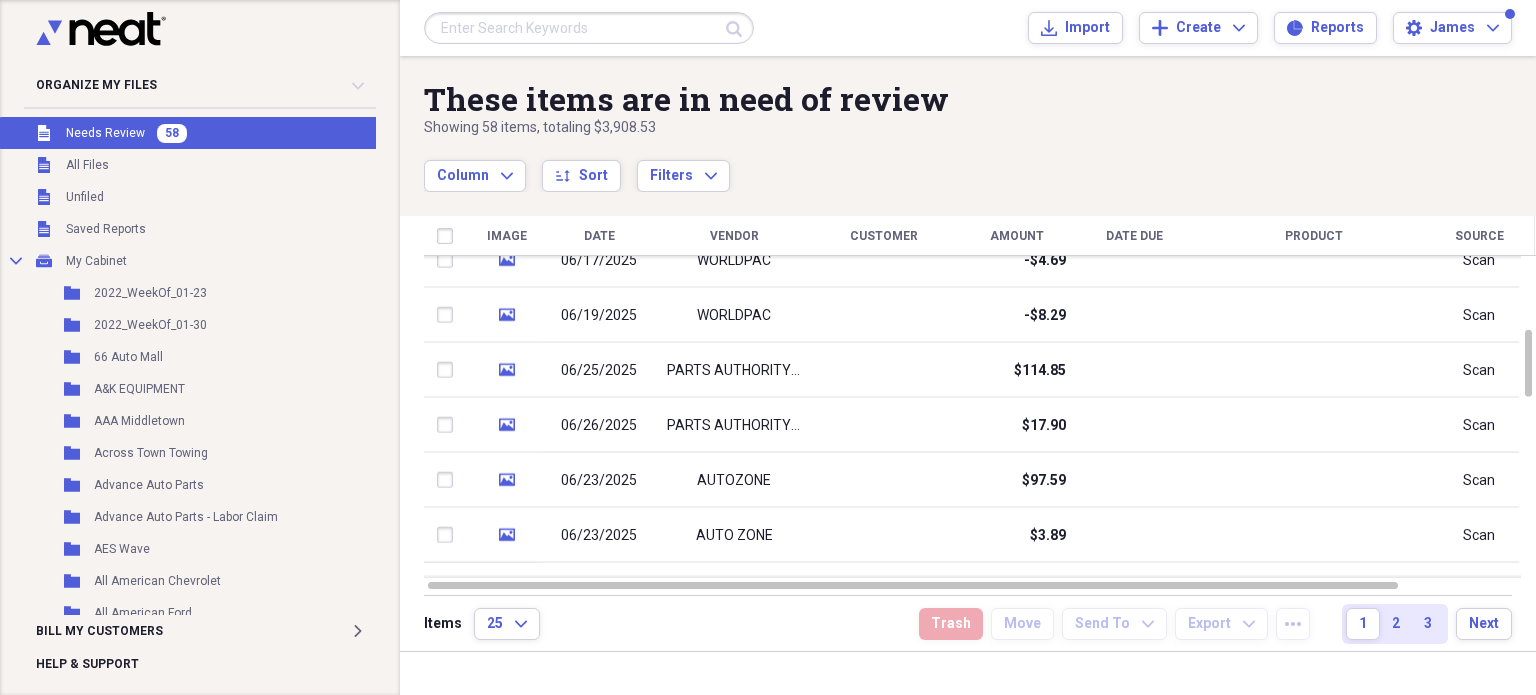 click at bounding box center (1134, 480) 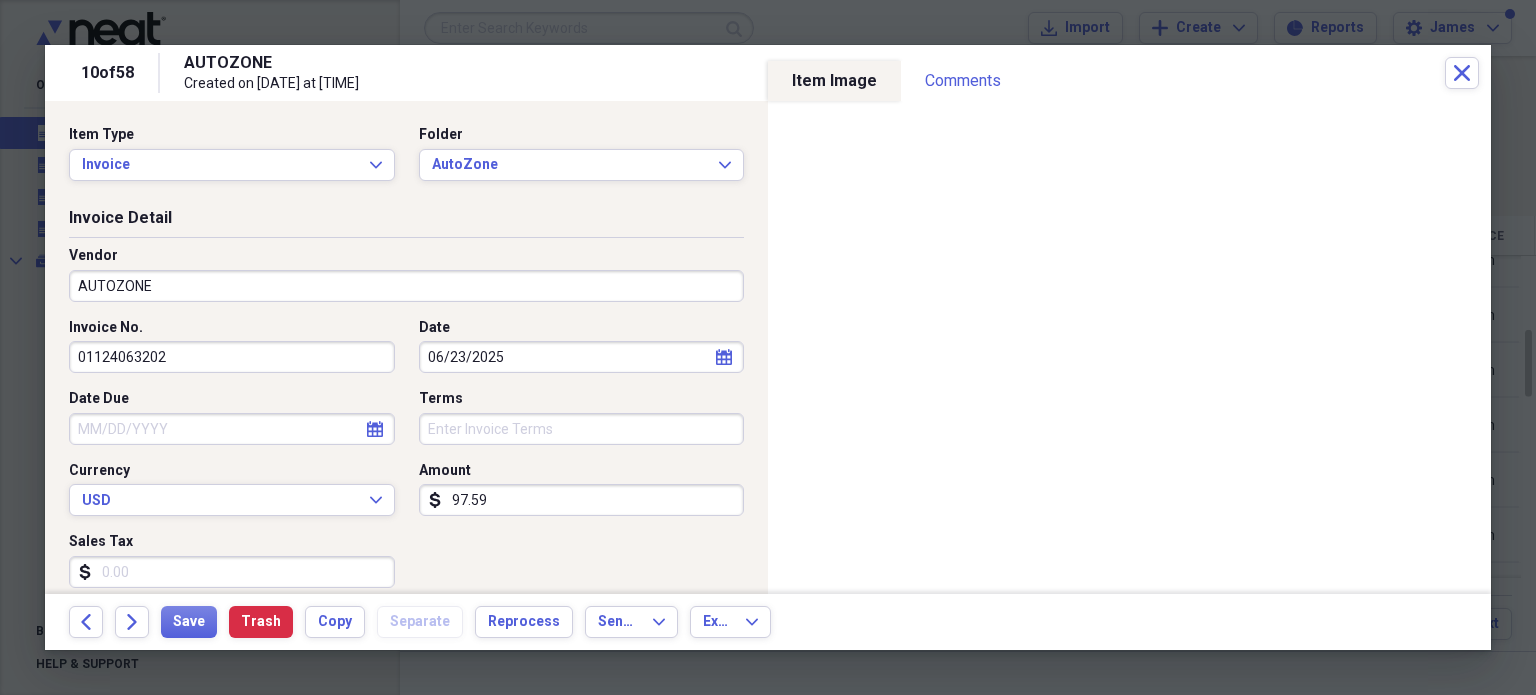 click on "AUTOZONE" at bounding box center (406, 286) 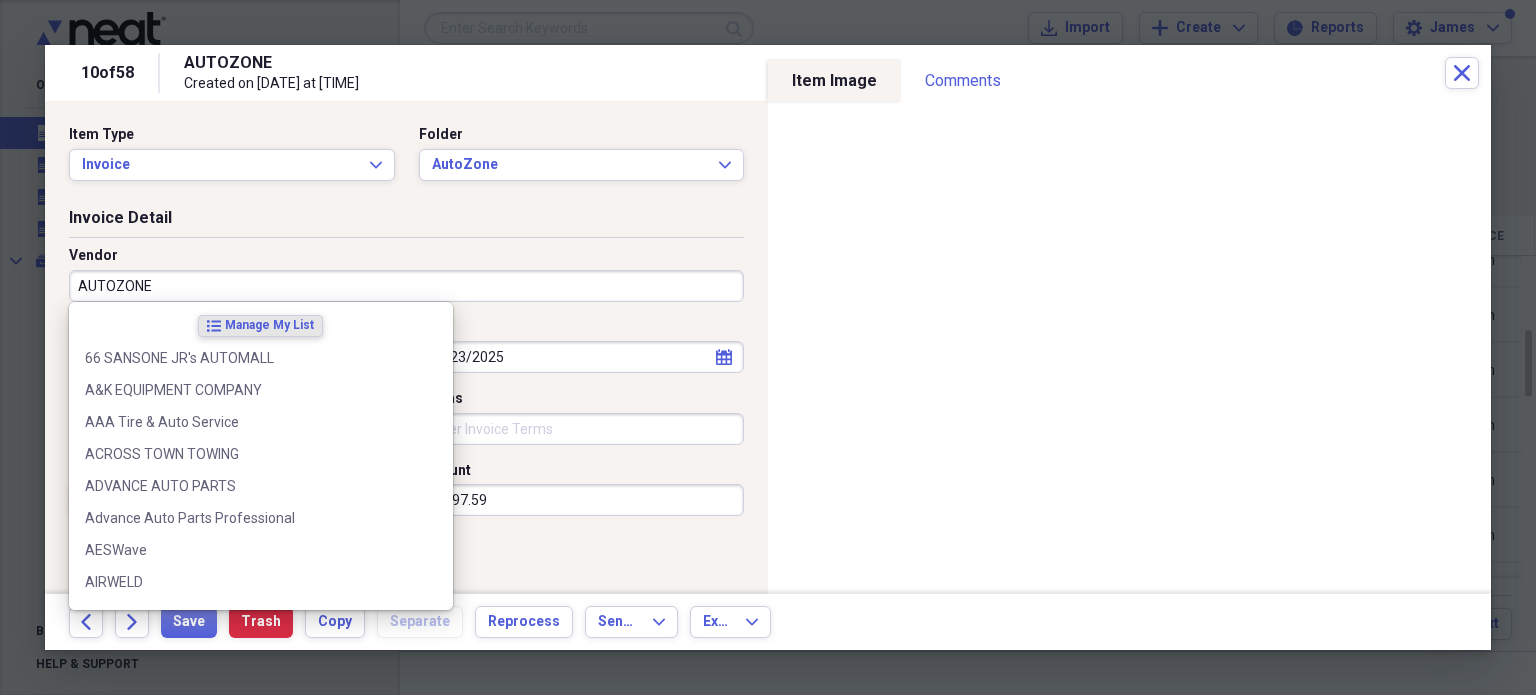 click on "AUTOZONE" at bounding box center (406, 286) 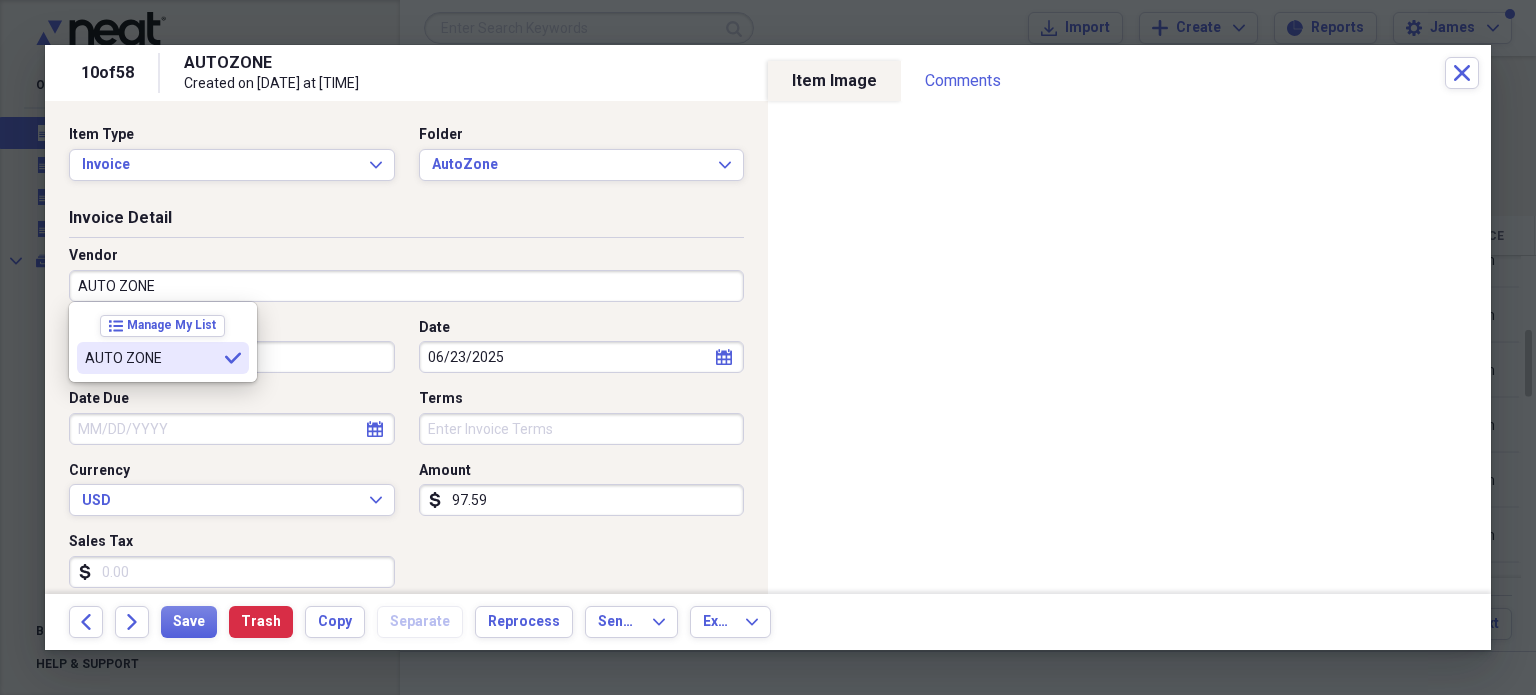 type on "AUTO ZONE" 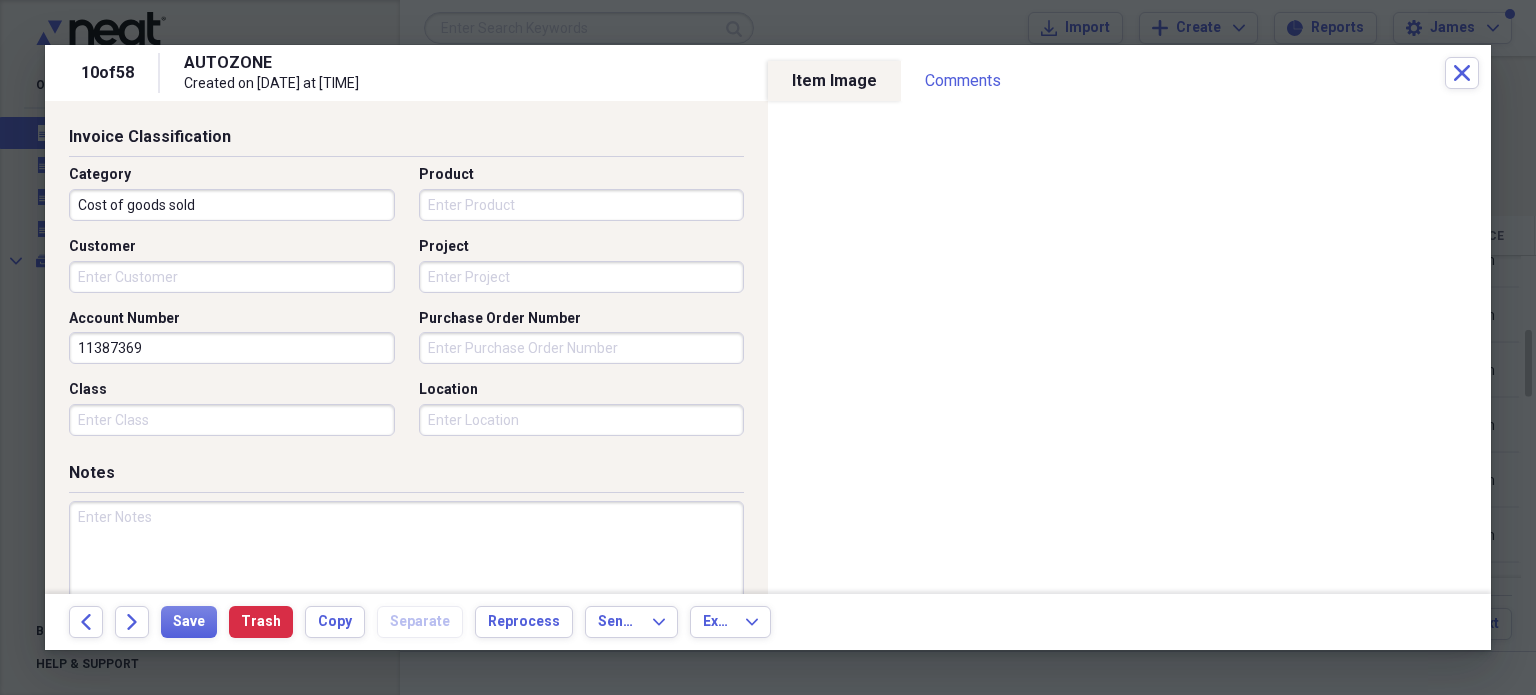scroll, scrollTop: 486, scrollLeft: 0, axis: vertical 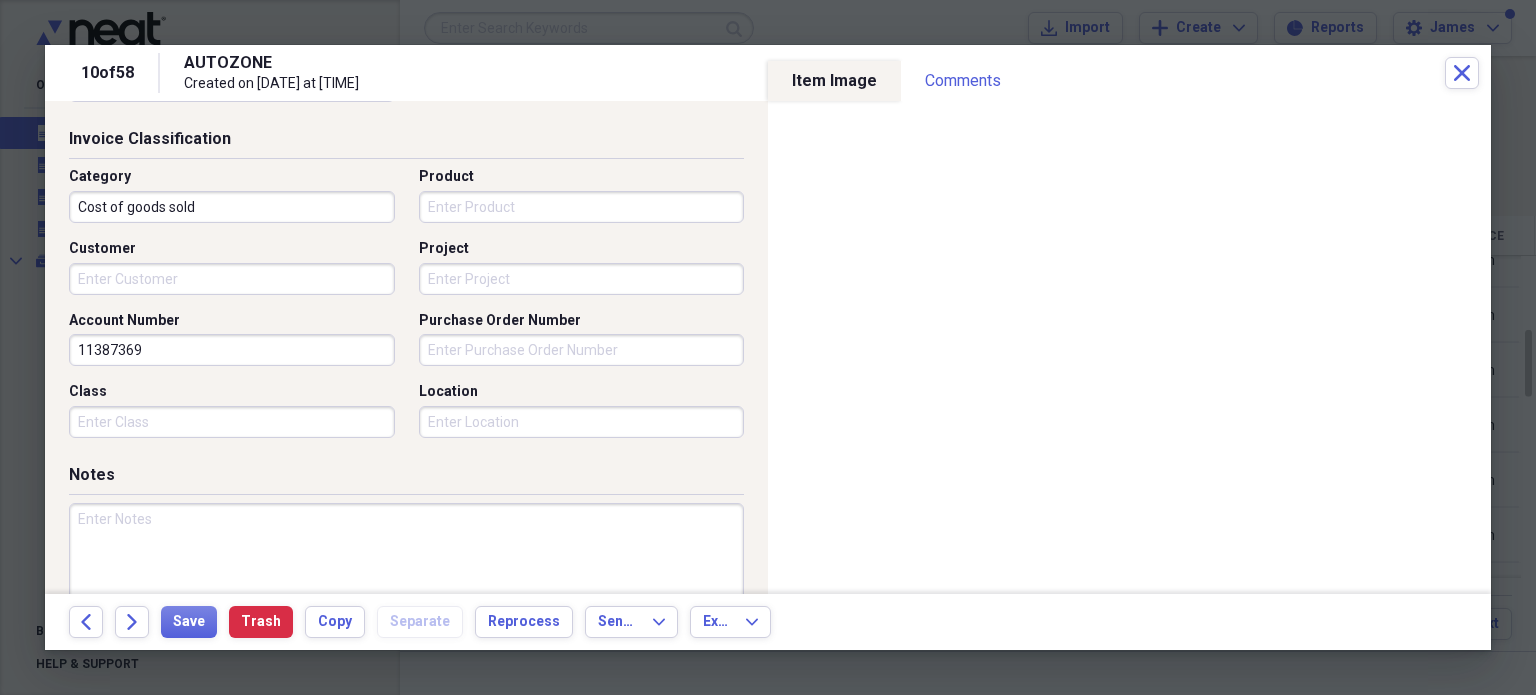 click on "Purchase Order Number" at bounding box center (582, 350) 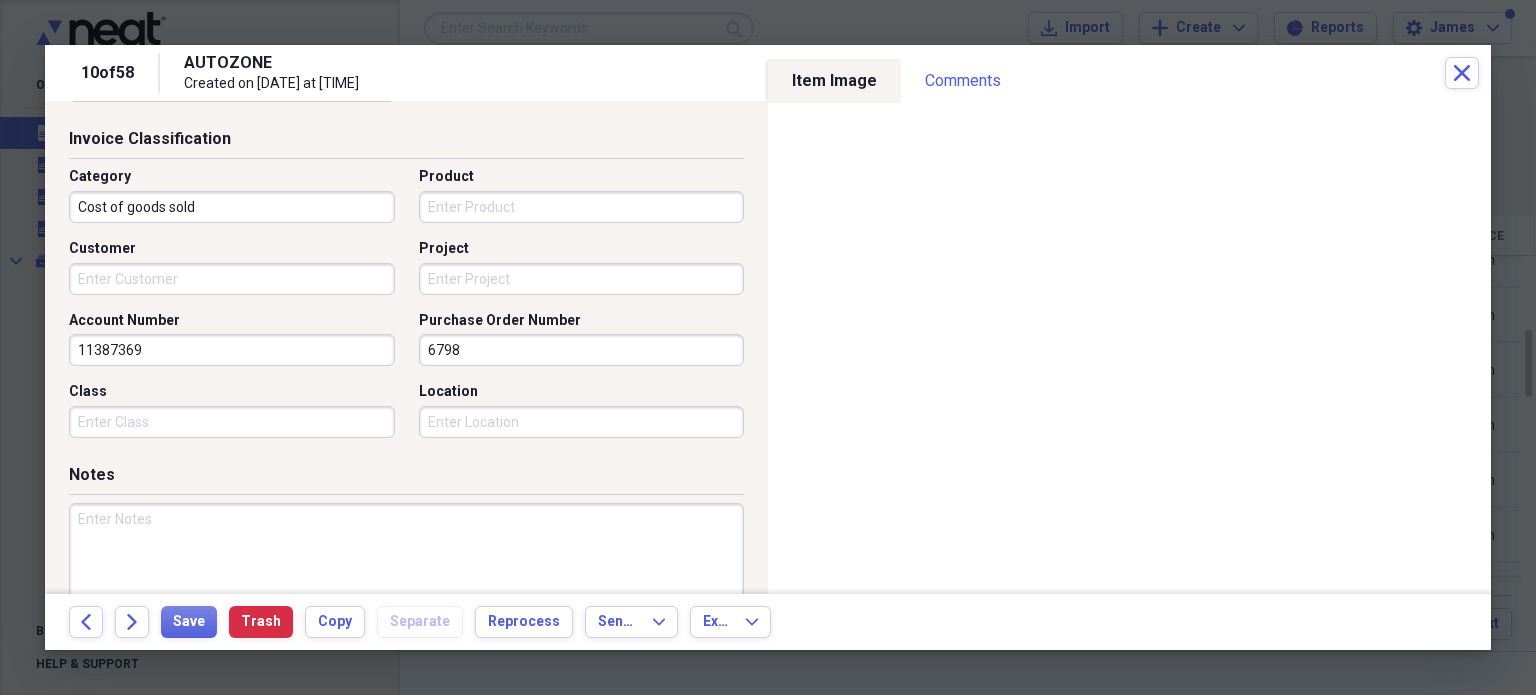 type on "6798" 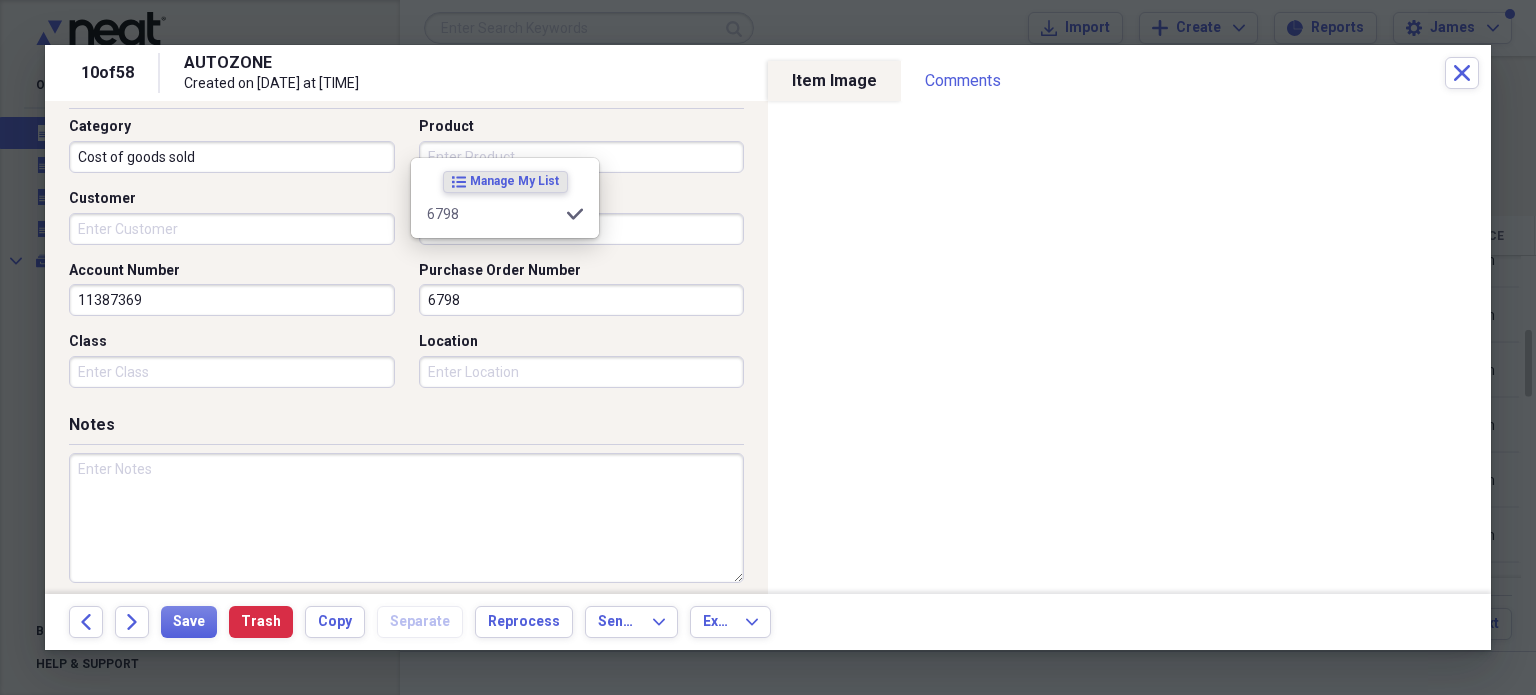 scroll, scrollTop: 623, scrollLeft: 0, axis: vertical 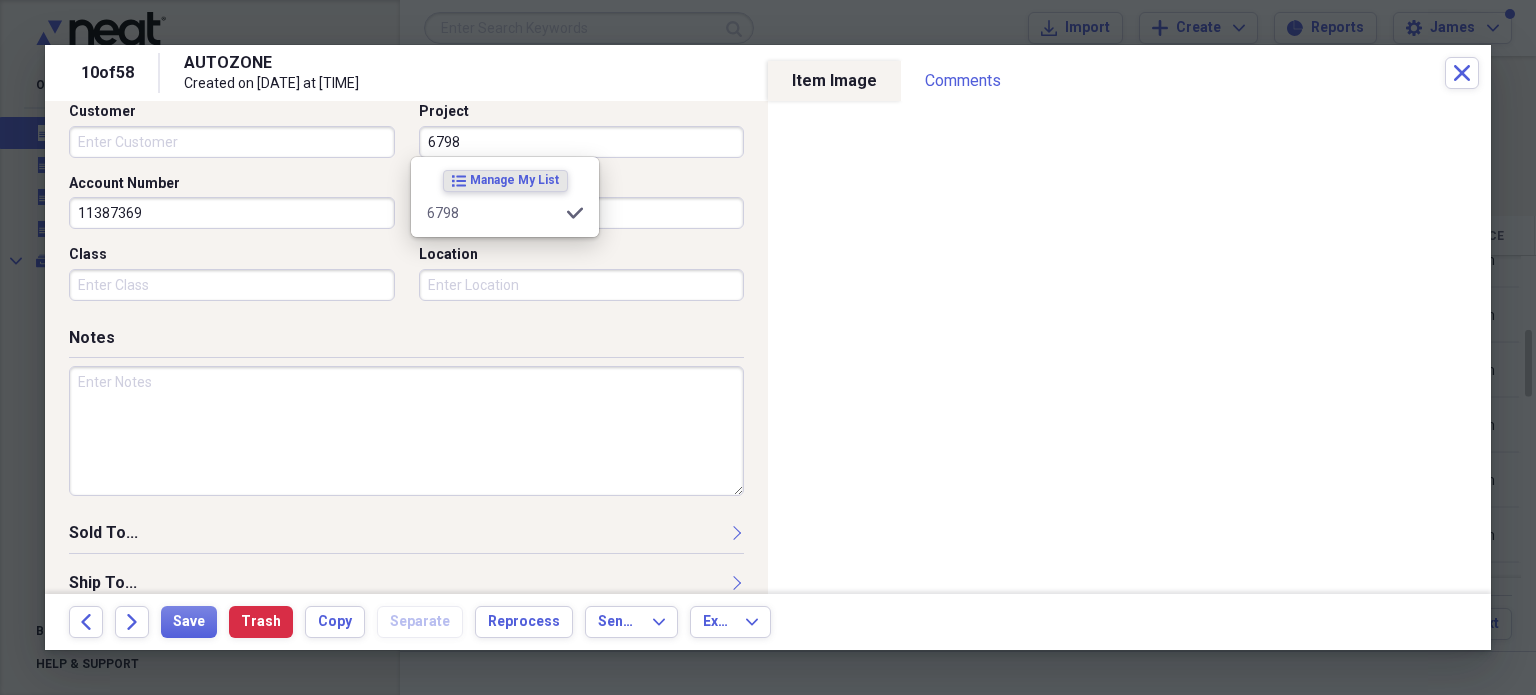 type on "6798" 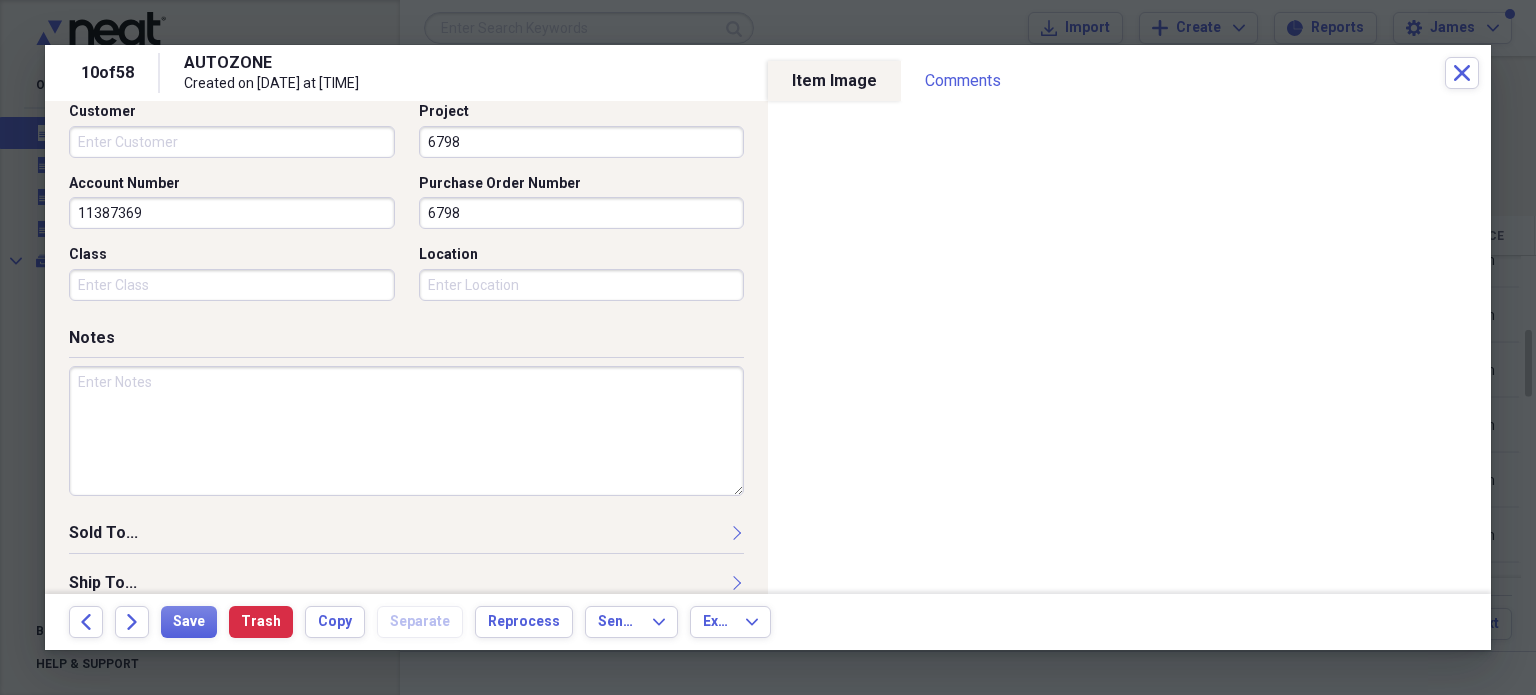 click at bounding box center [406, 431] 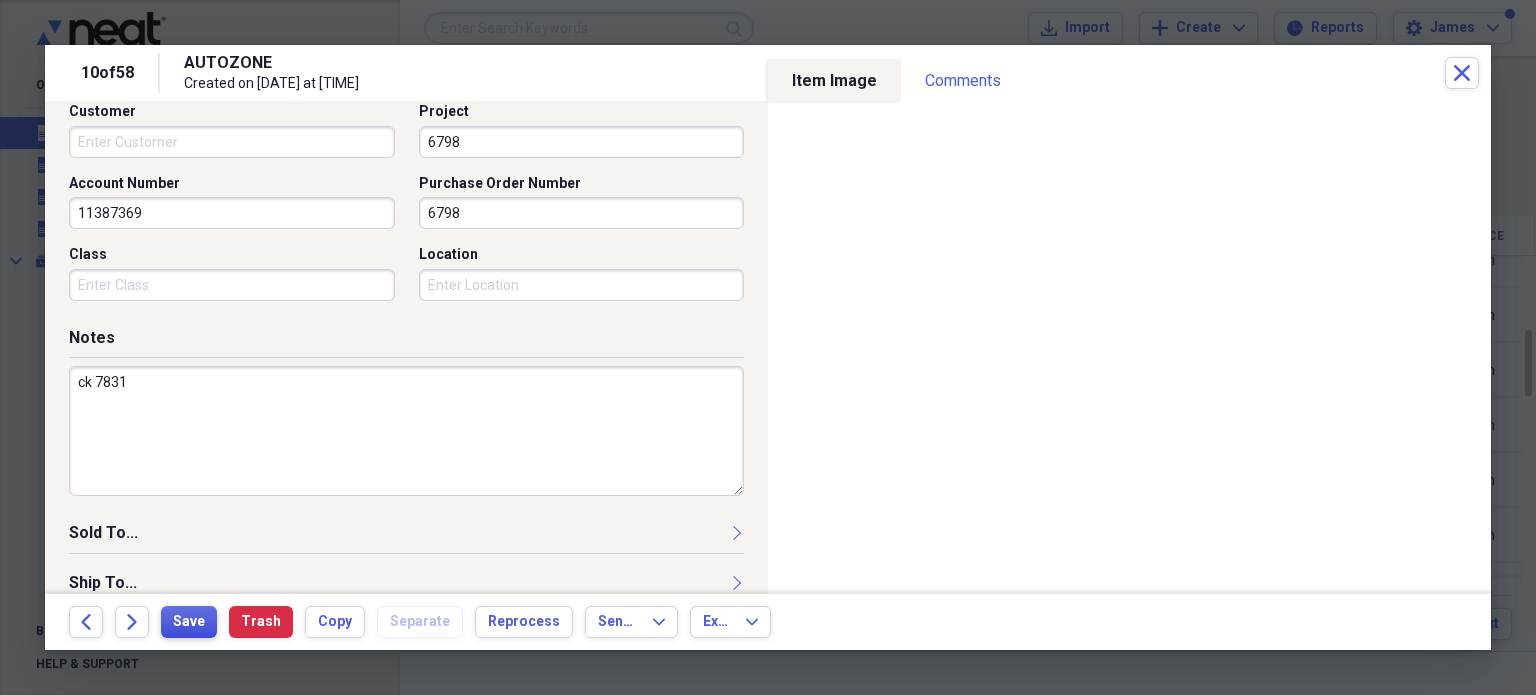 type on "ck 7831" 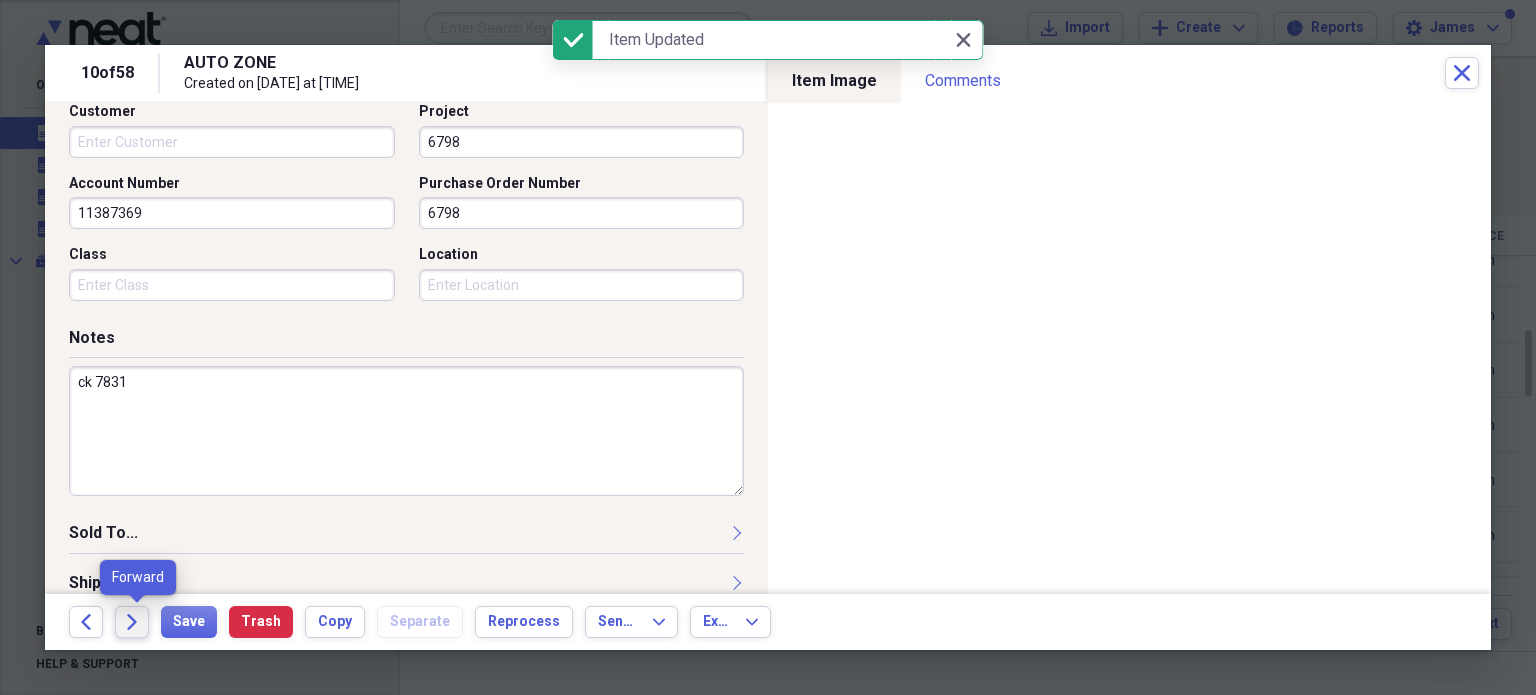 click on "Forward" 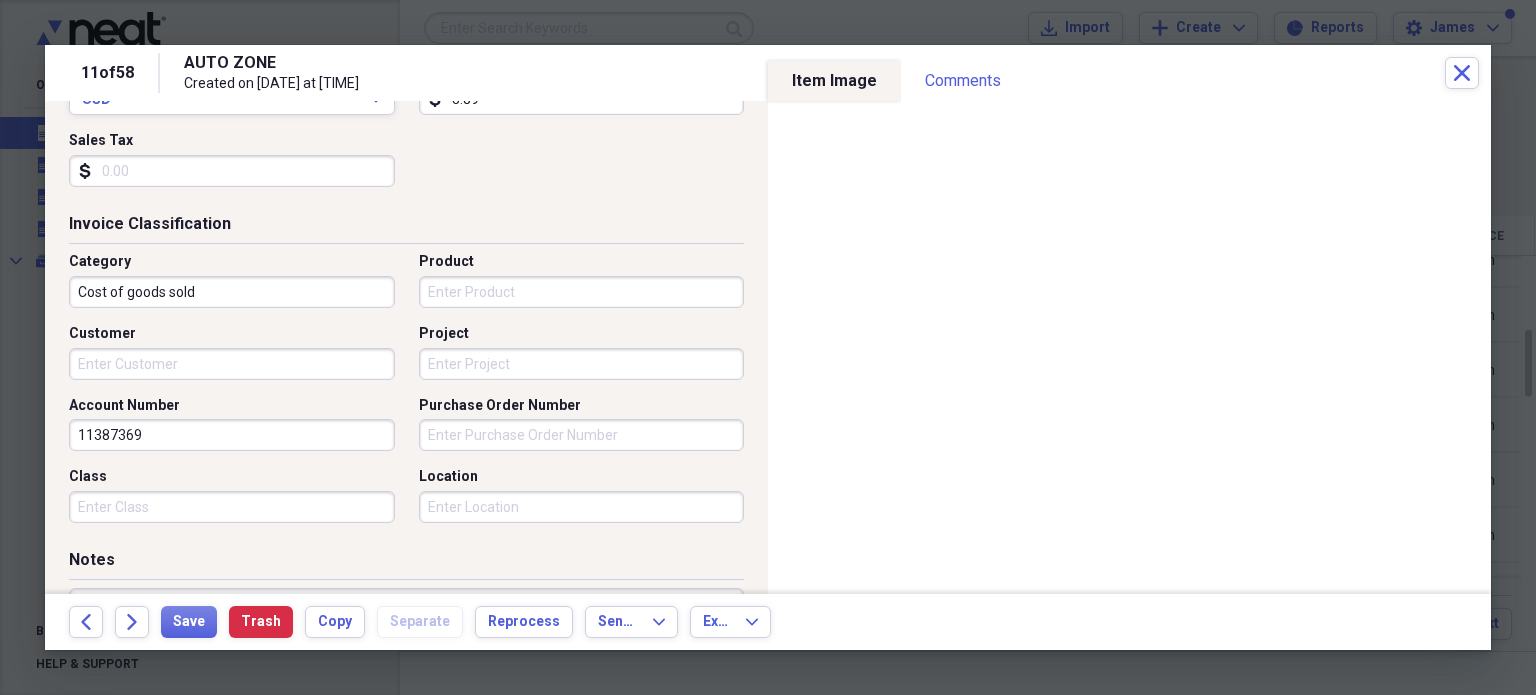 scroll, scrollTop: 403, scrollLeft: 0, axis: vertical 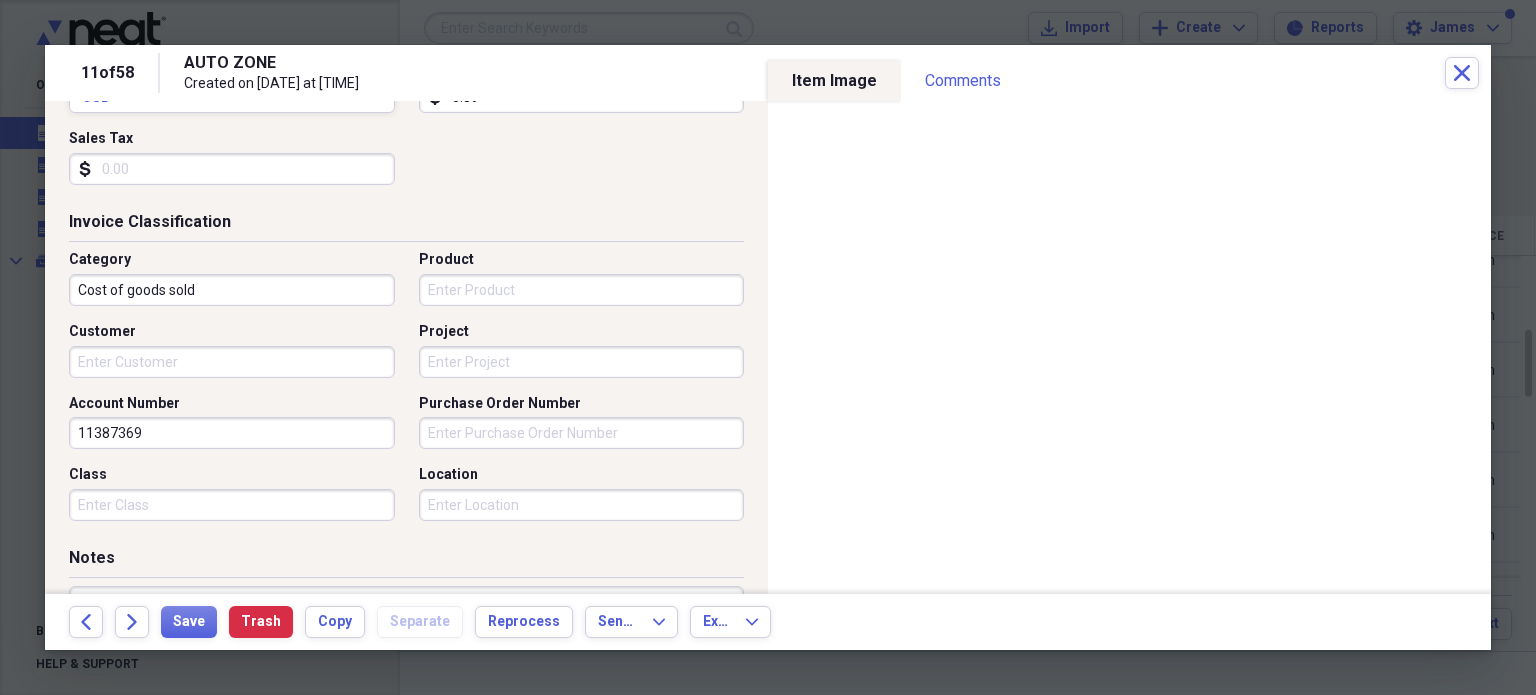 click on "Invoice No. 01124063499 Date 06/23/2025 calendar Calendar Date Due calendar Calendar Terms Currency USD Expand Amount dollar-sign 3.89 Sales Tax dollar-sign" at bounding box center [406, 58] 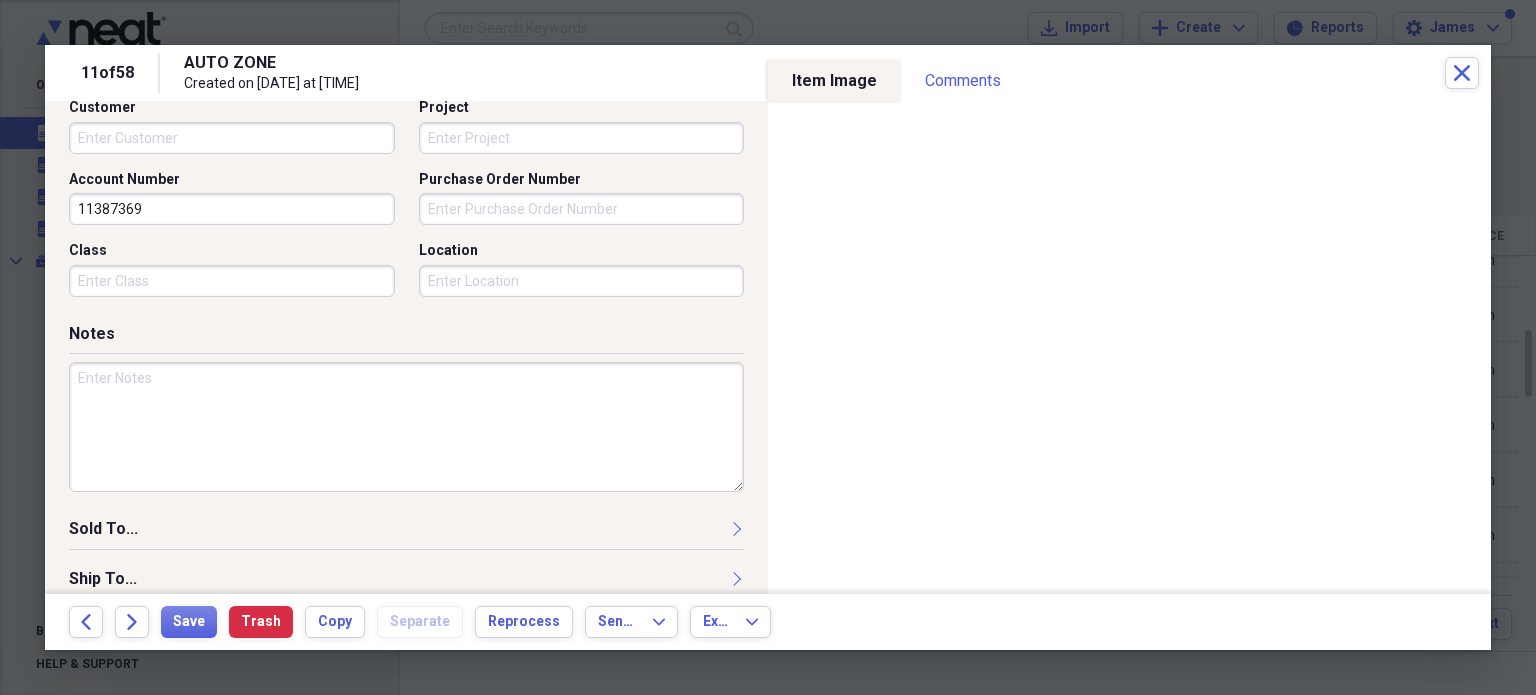 scroll, scrollTop: 628, scrollLeft: 0, axis: vertical 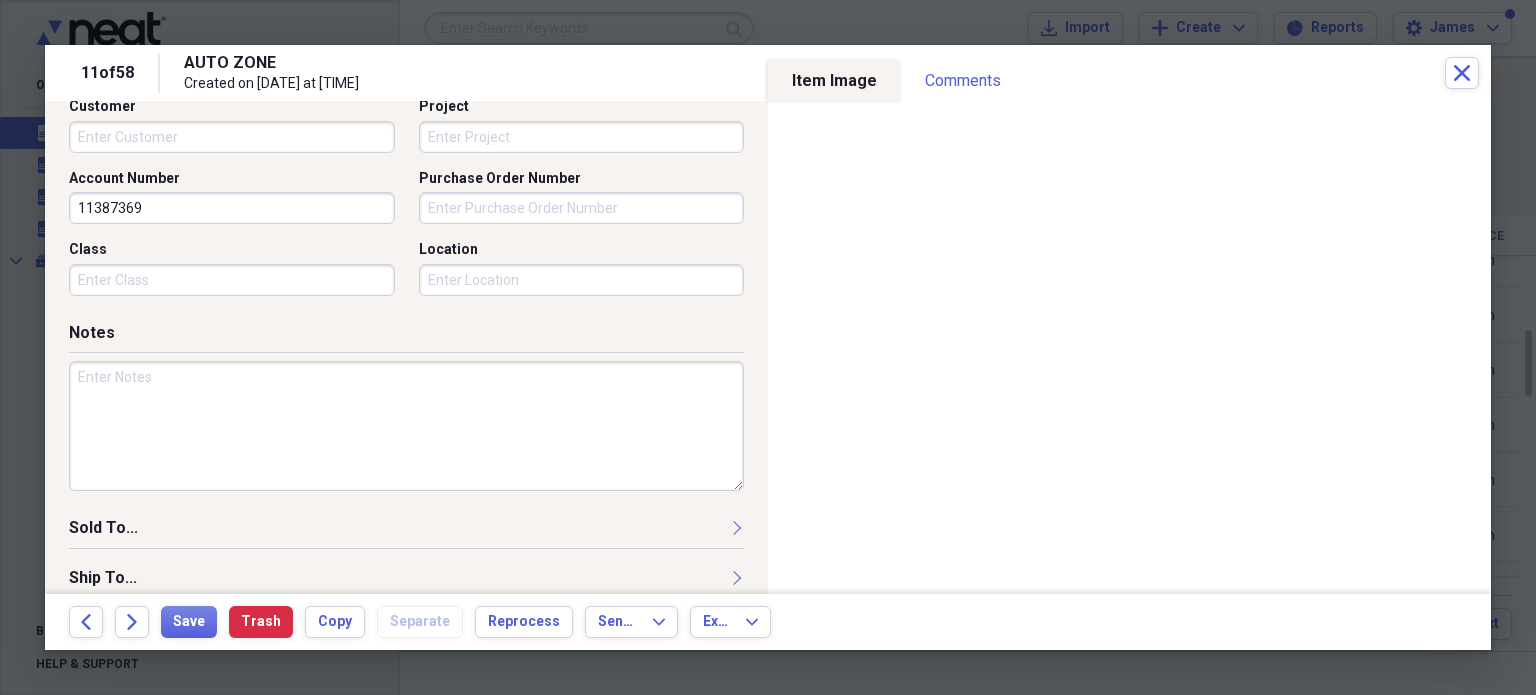 click at bounding box center (406, 426) 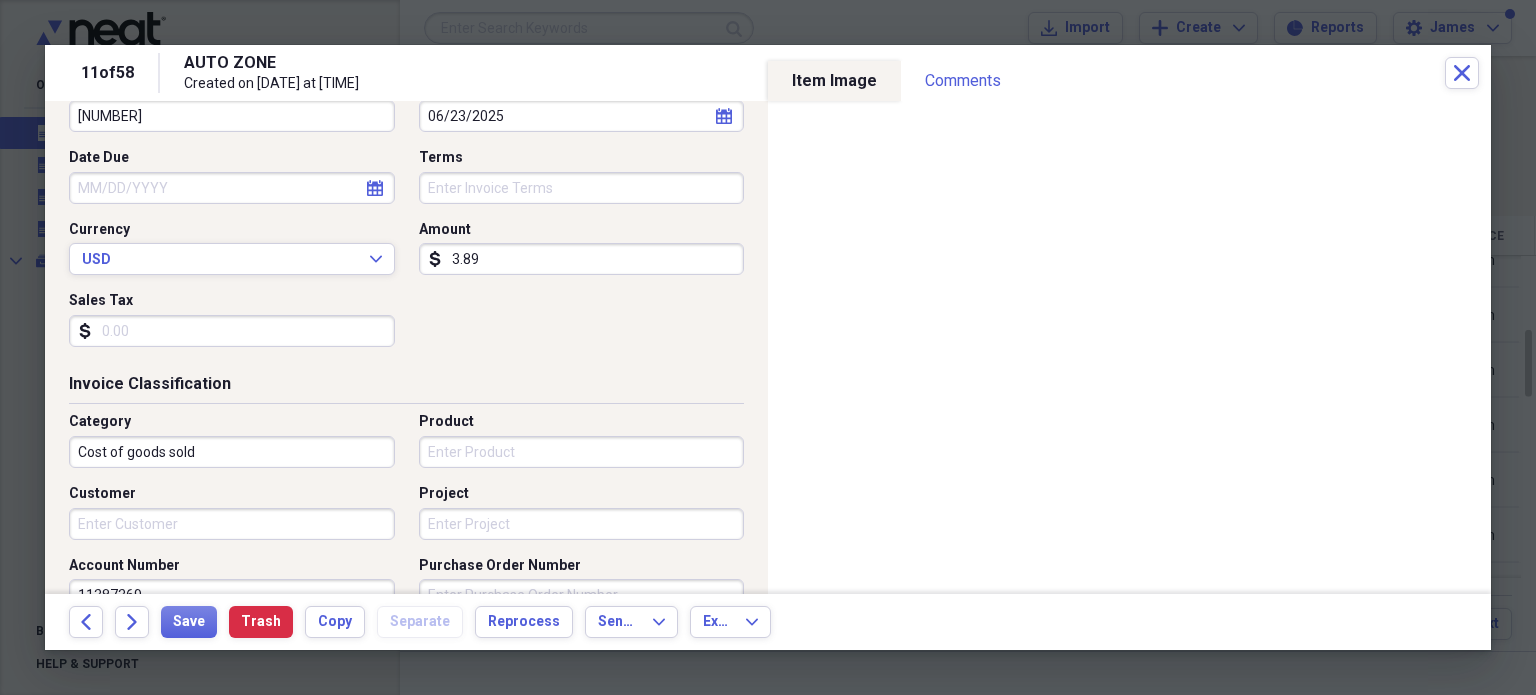 scroll, scrollTop: 0, scrollLeft: 0, axis: both 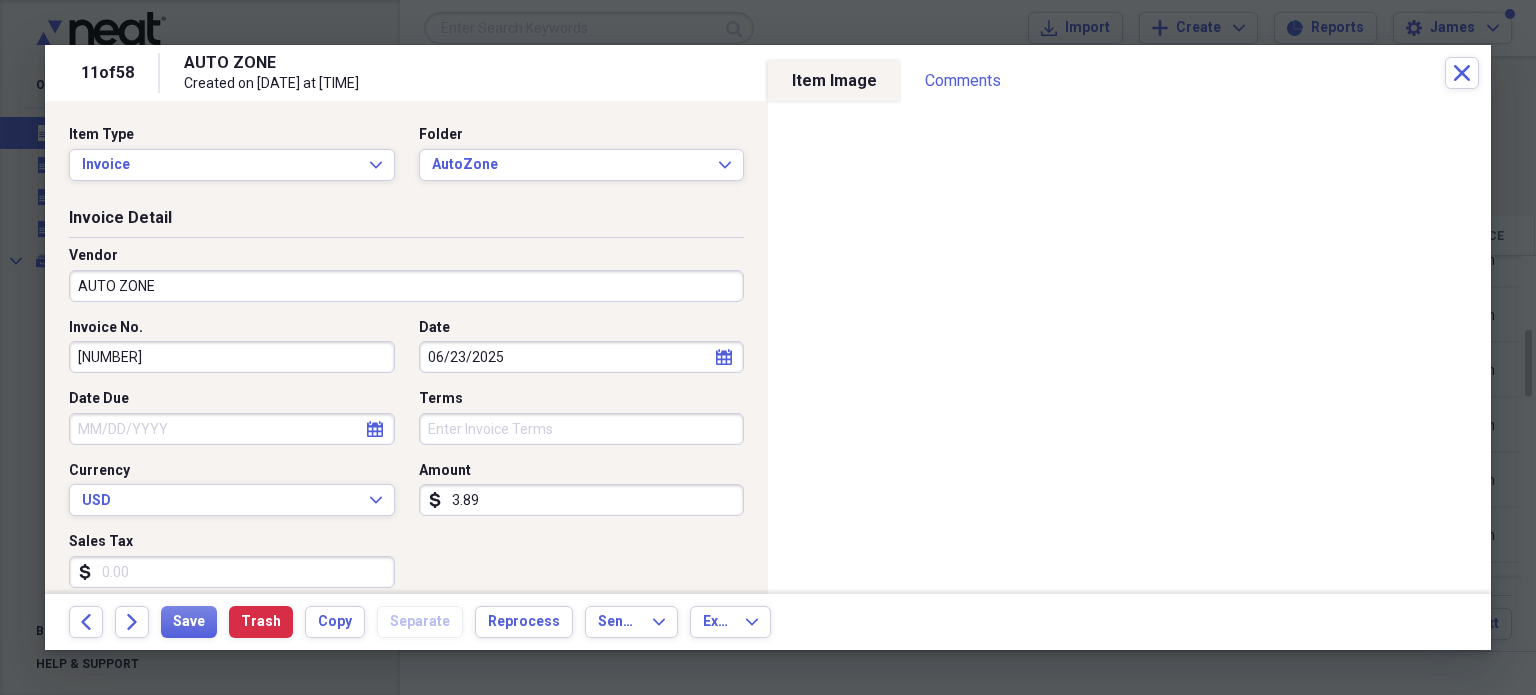 type on "ck 7833" 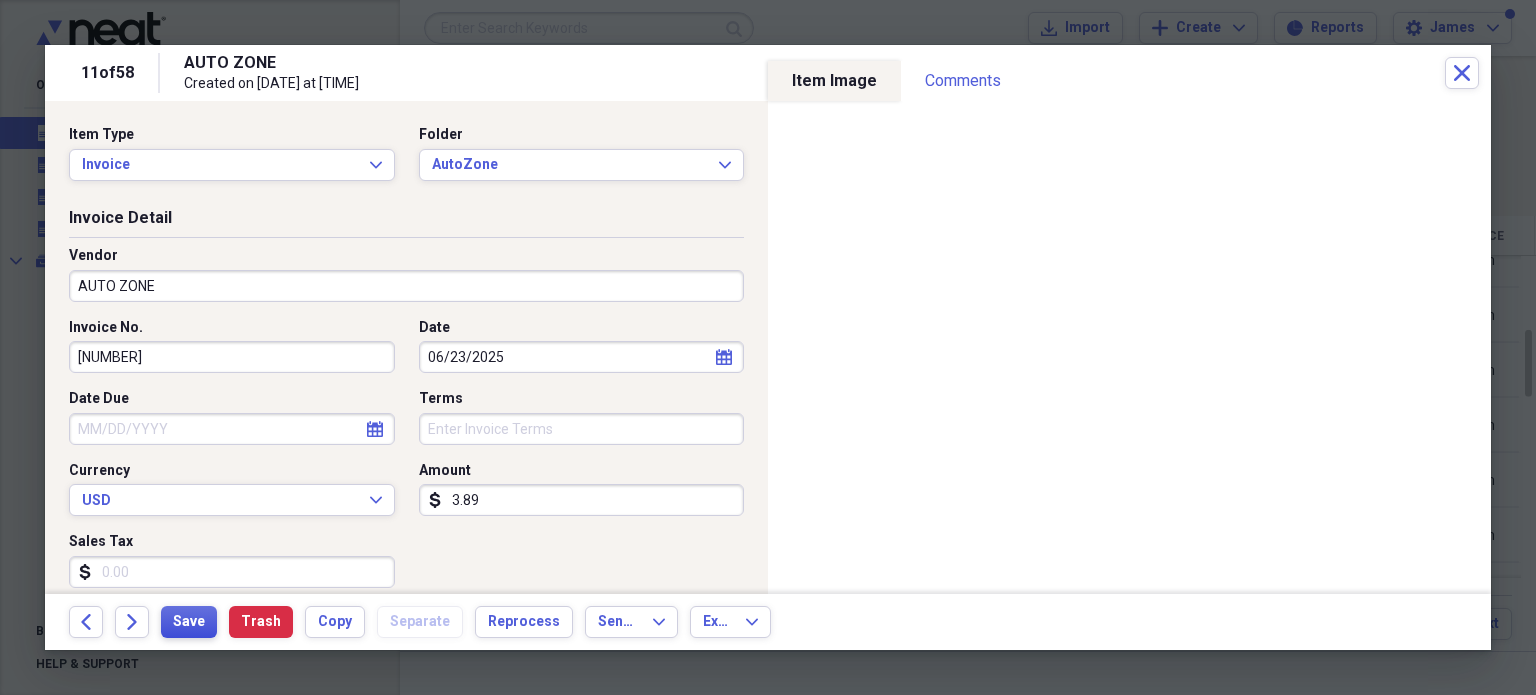 click on "Save" at bounding box center (189, 622) 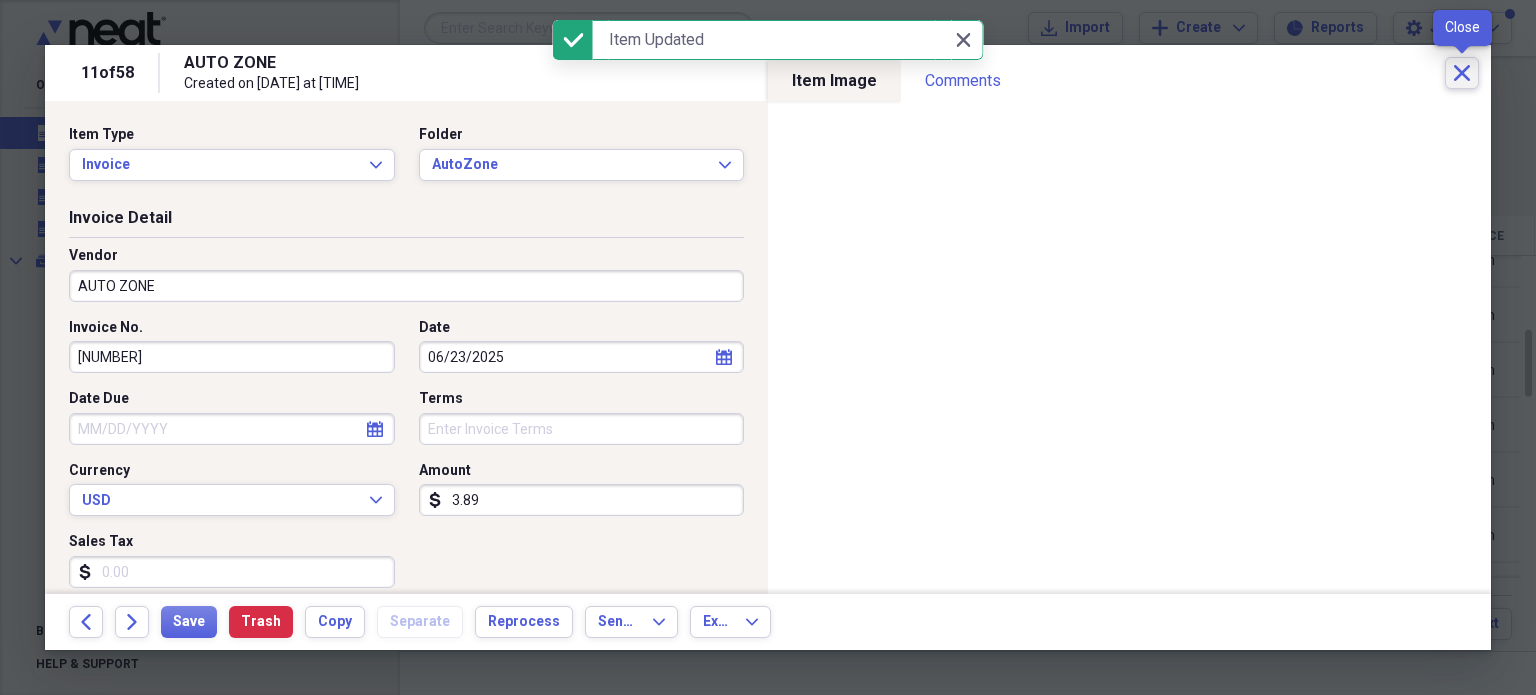 click on "Close" at bounding box center (1462, 73) 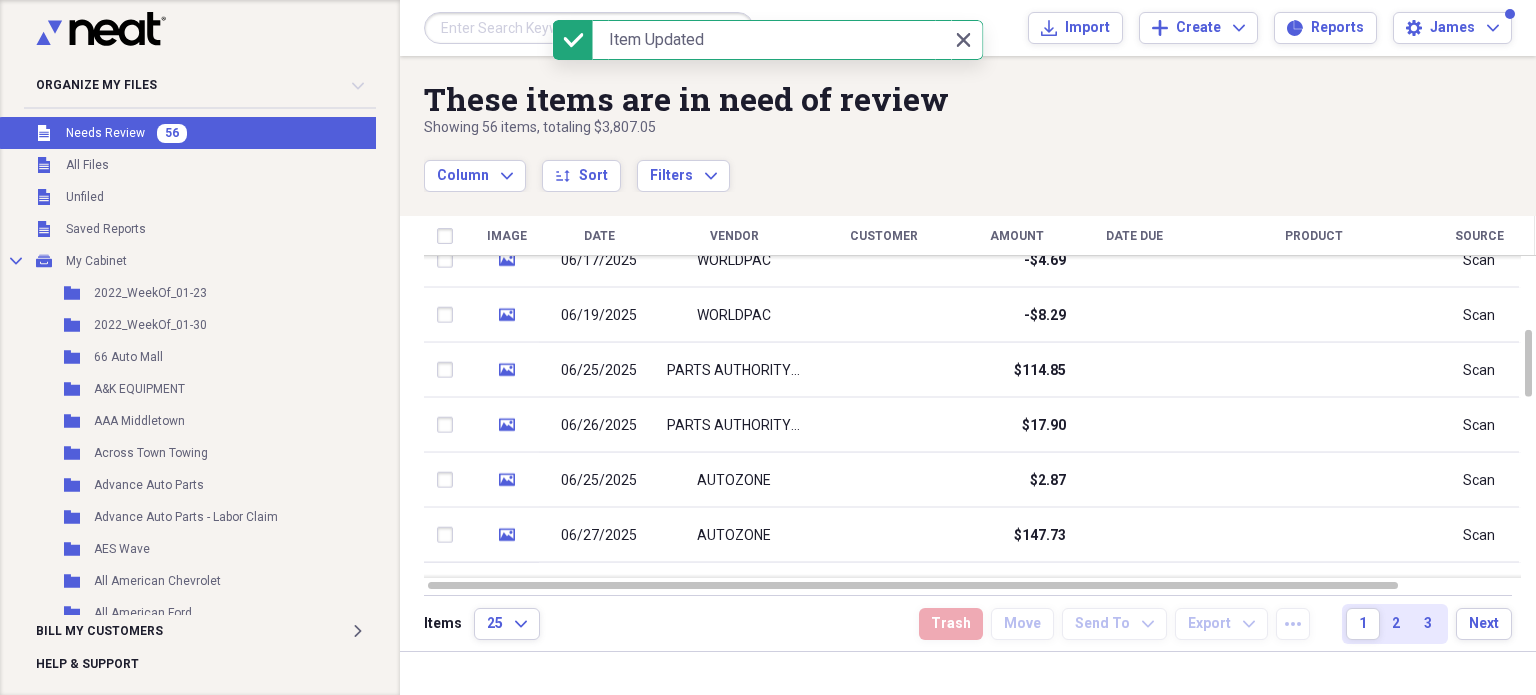 click at bounding box center (589, 28) 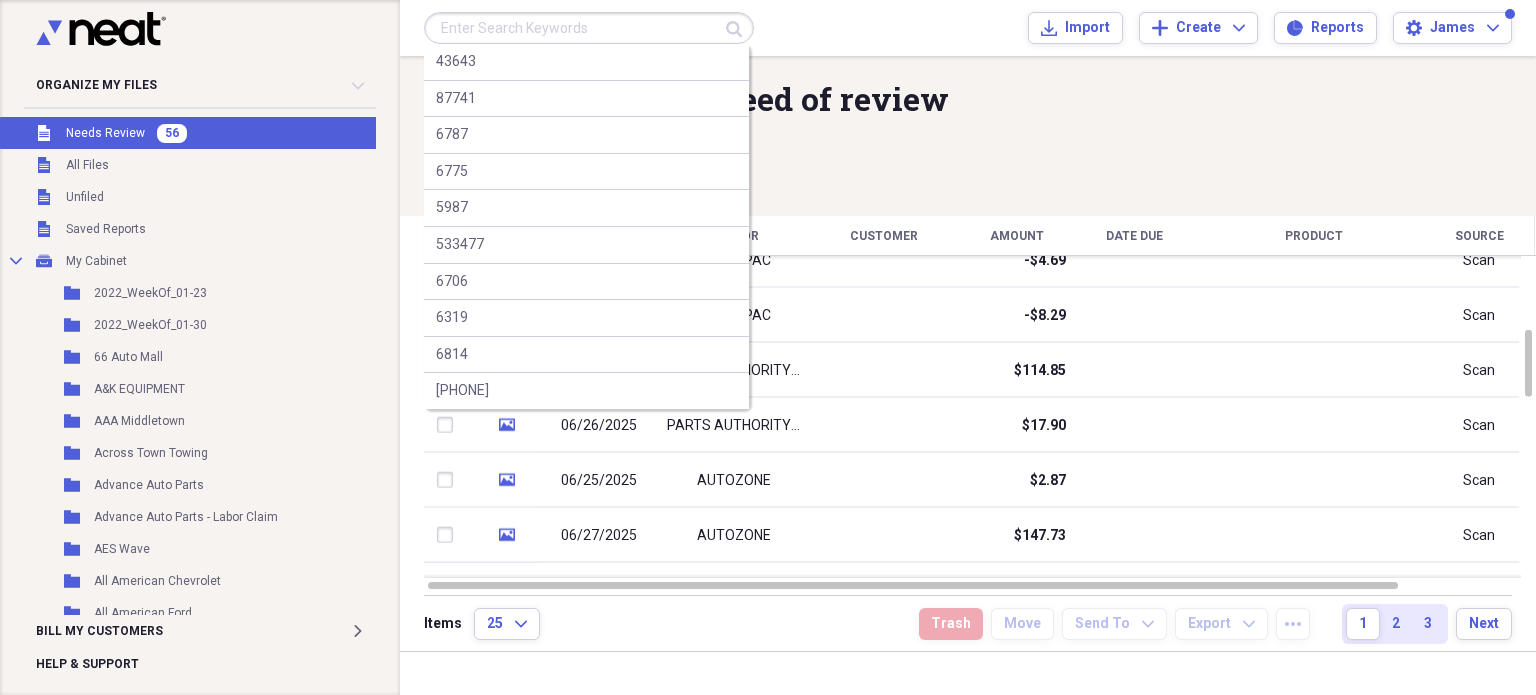 paste on "01124063499" 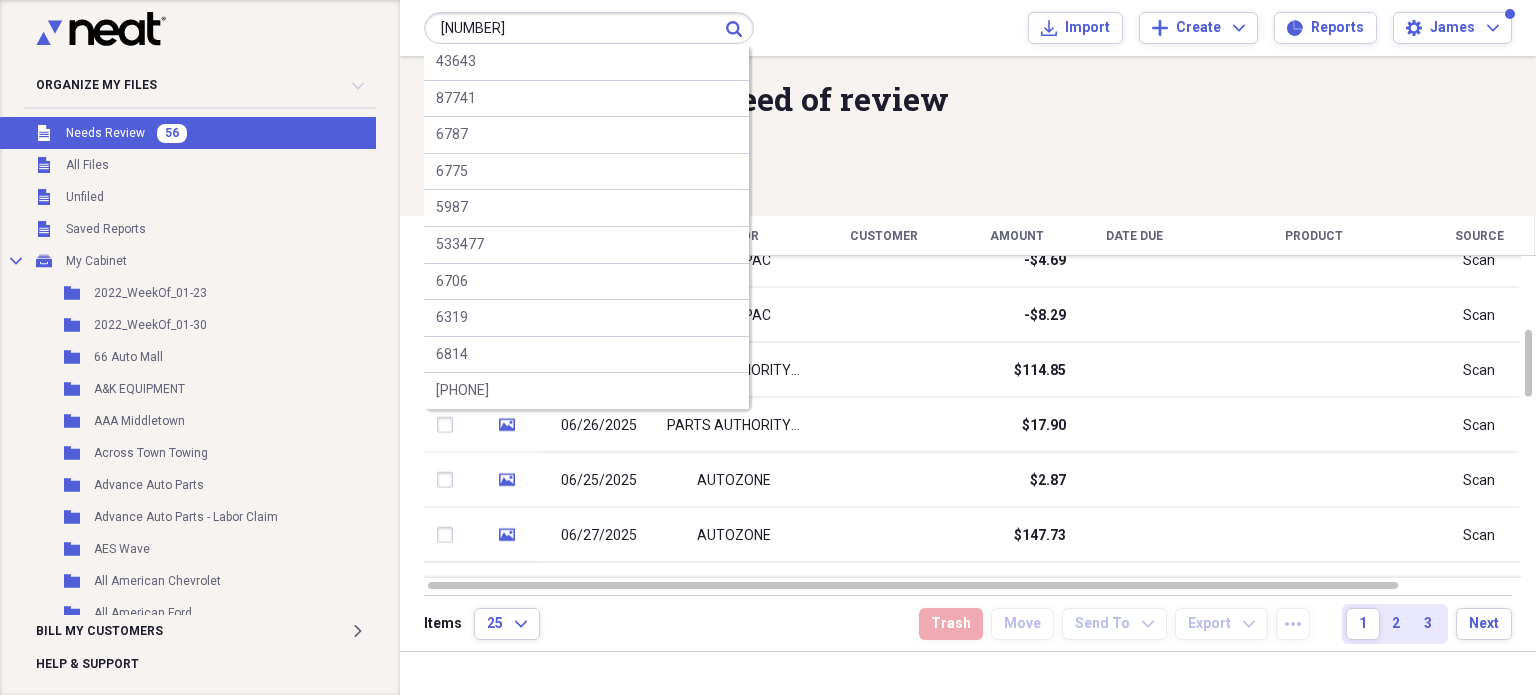 type on "01124063499" 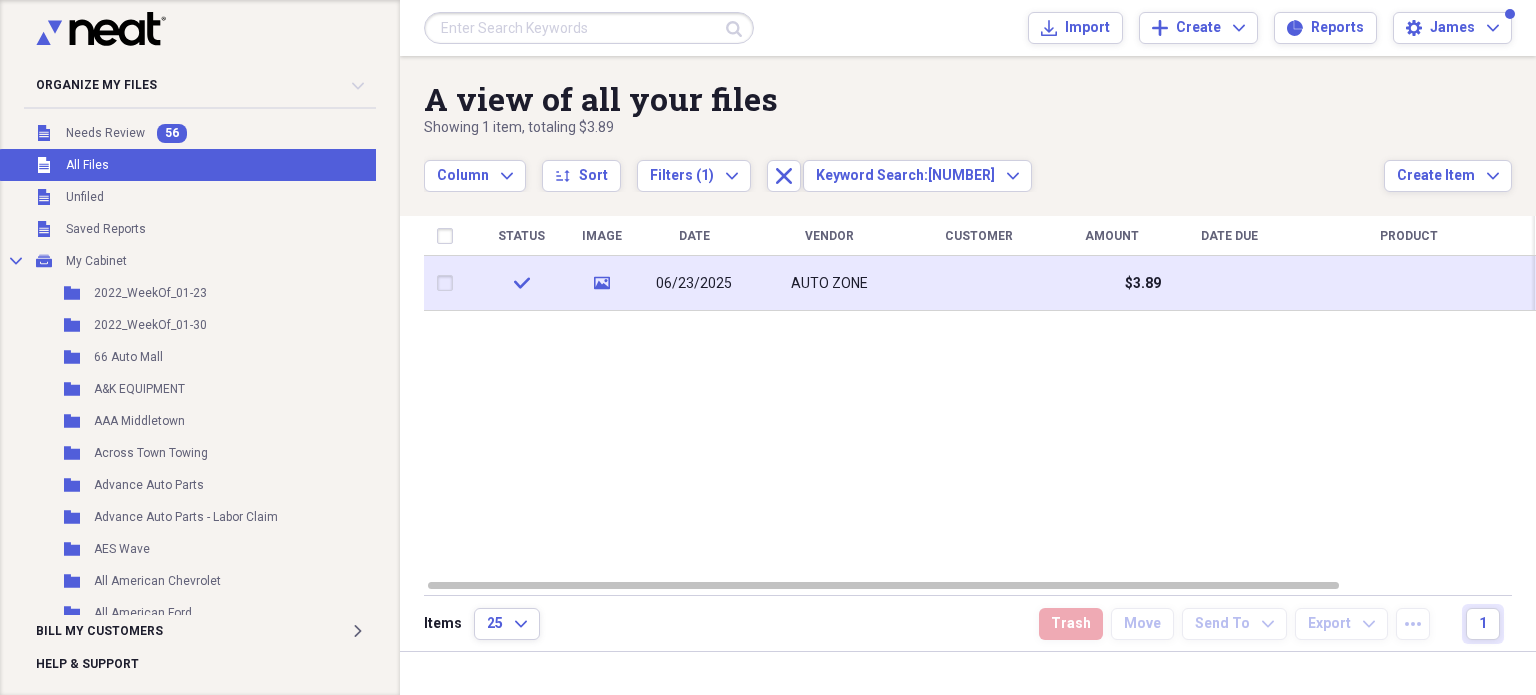 click at bounding box center [449, 283] 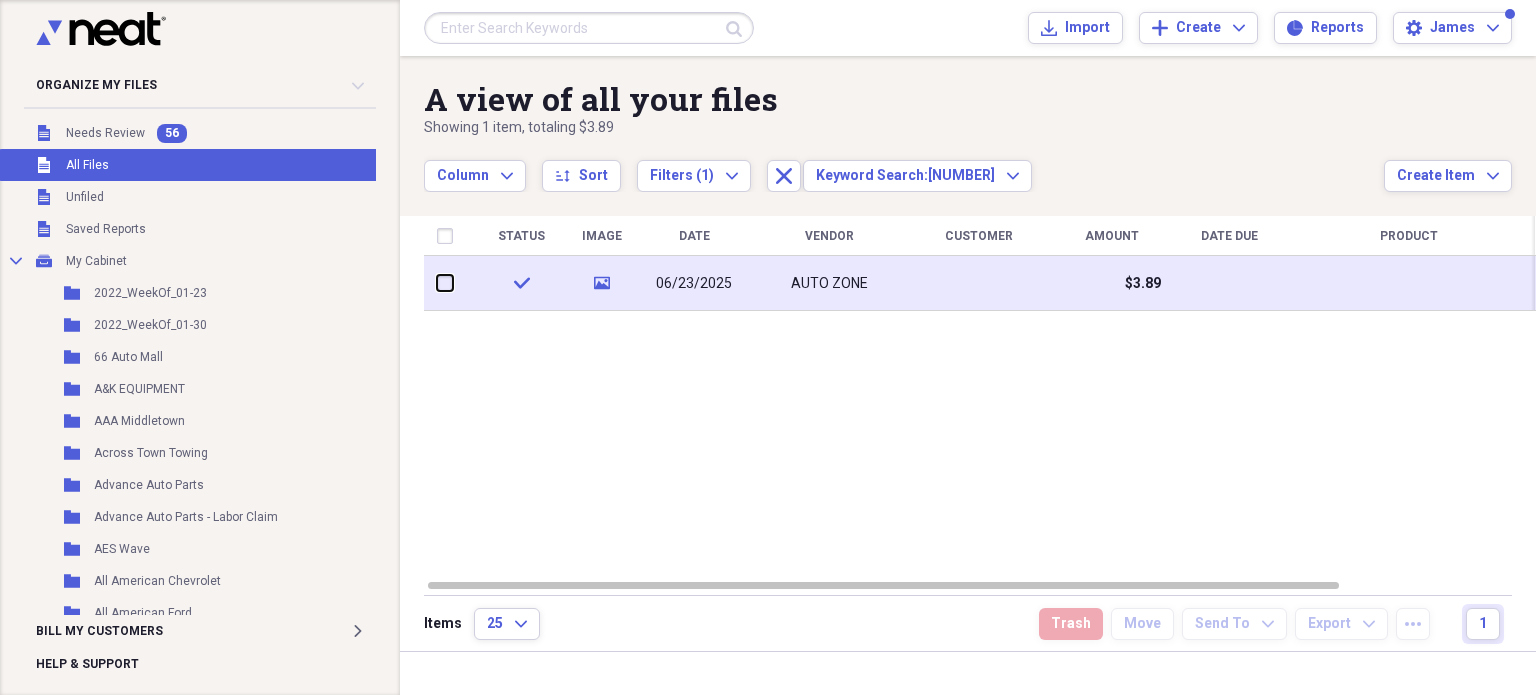 click at bounding box center (437, 283) 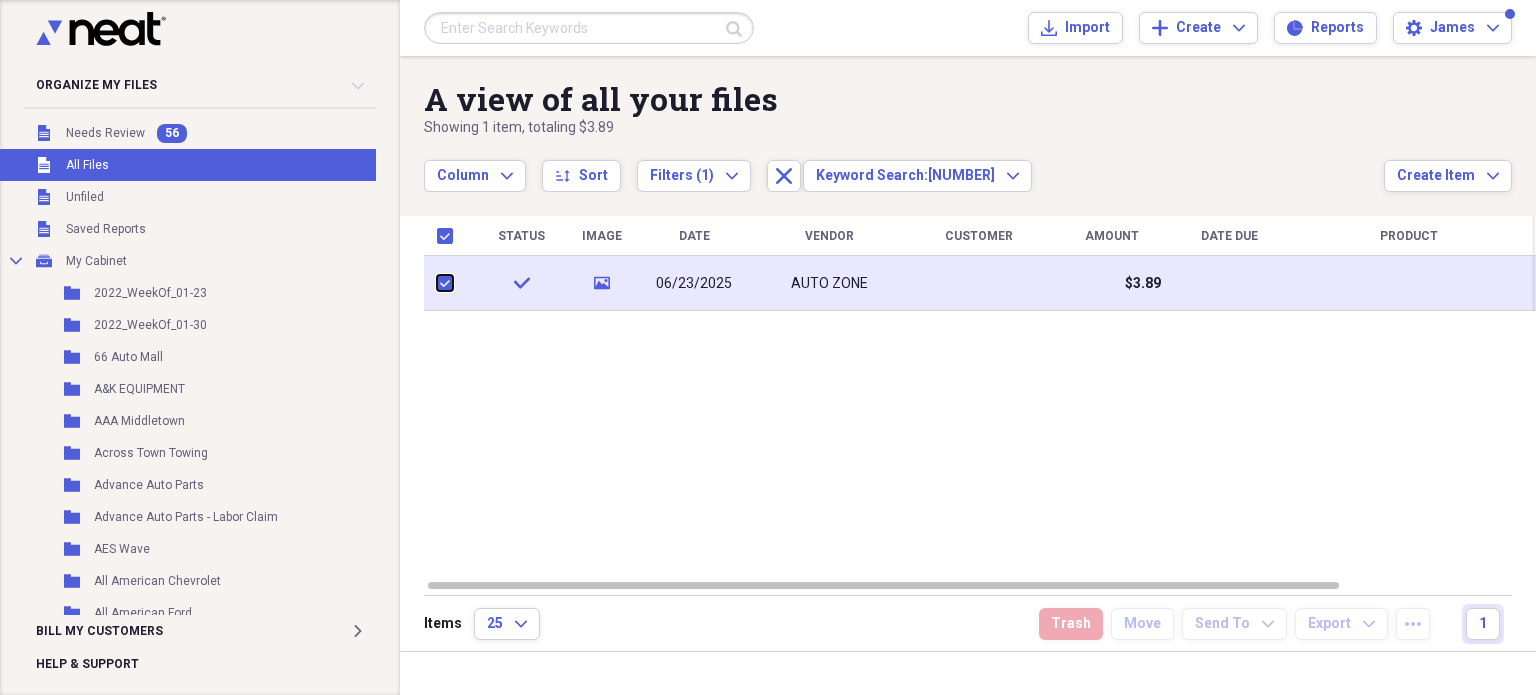 checkbox on "true" 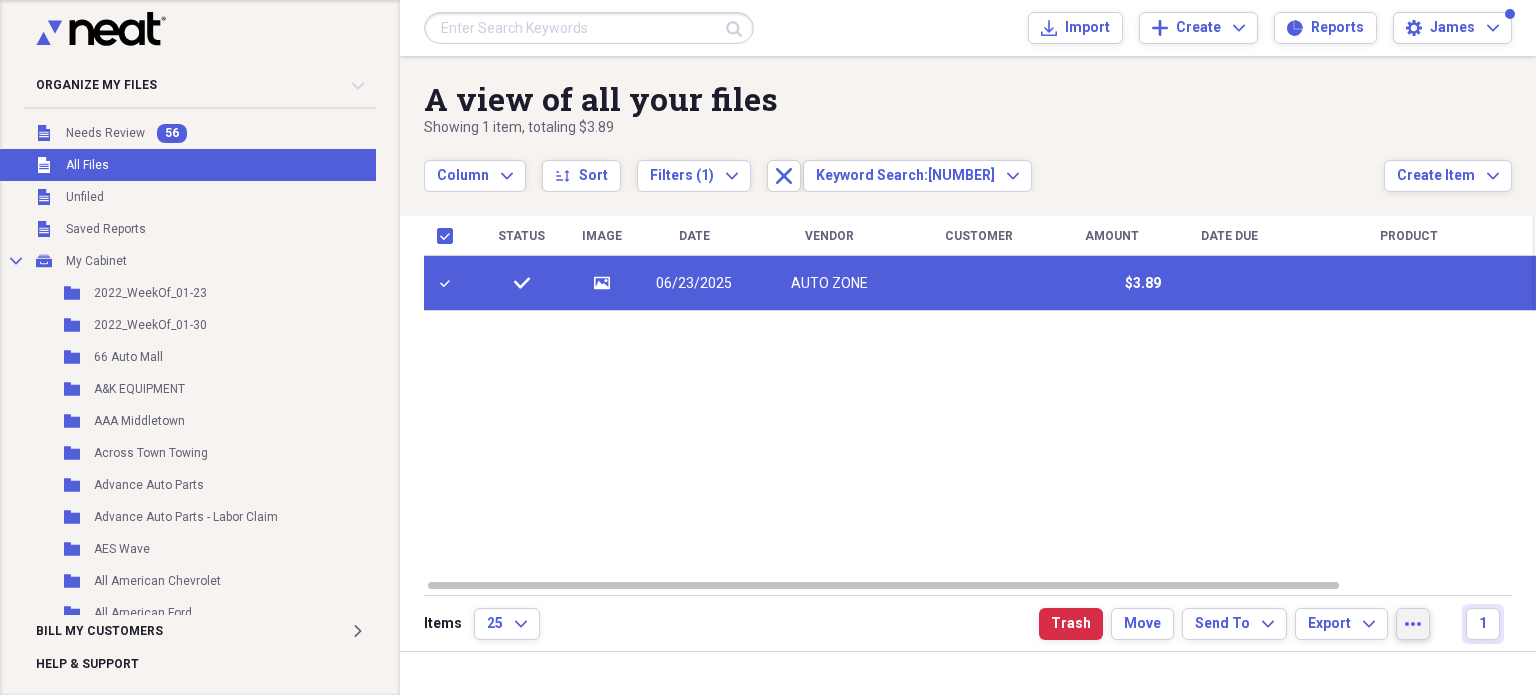 click on "more" at bounding box center (1413, 624) 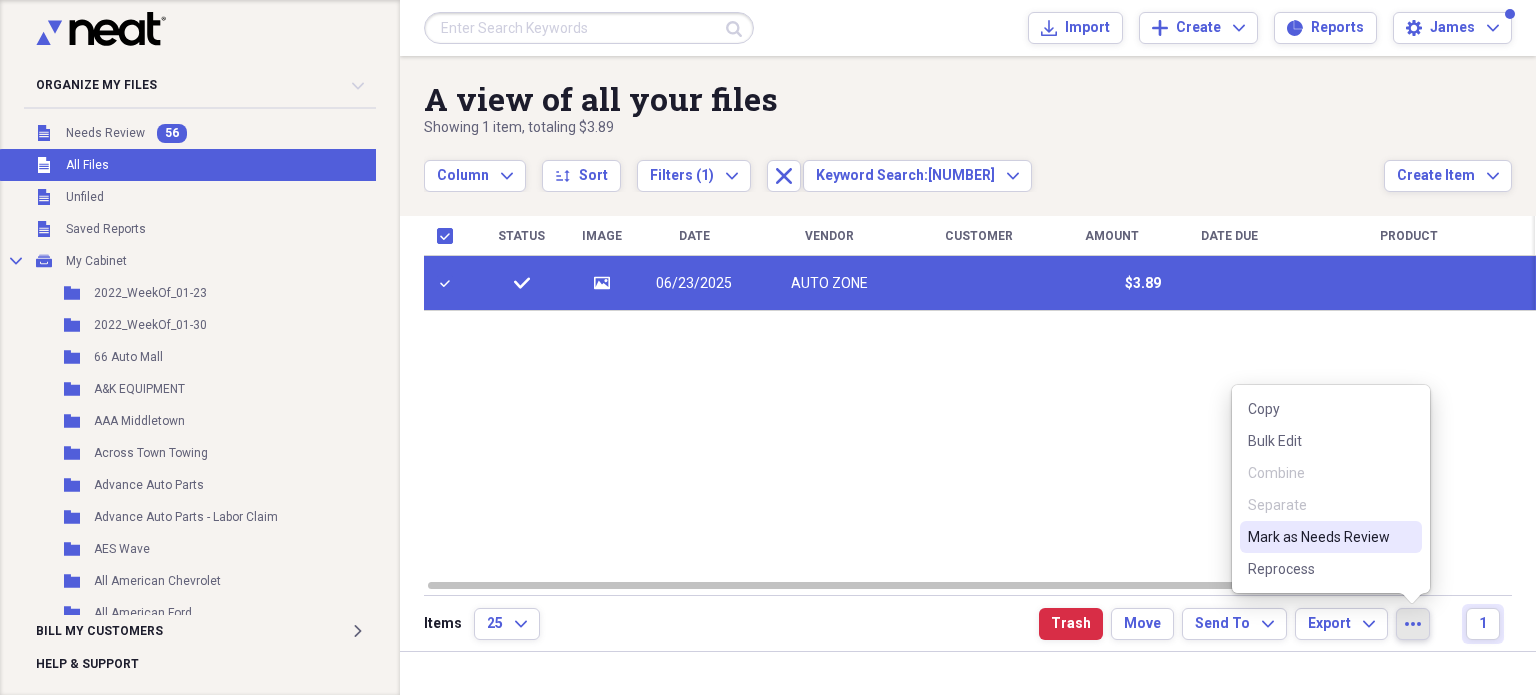 click on "Mark as Needs Review" at bounding box center (1331, 537) 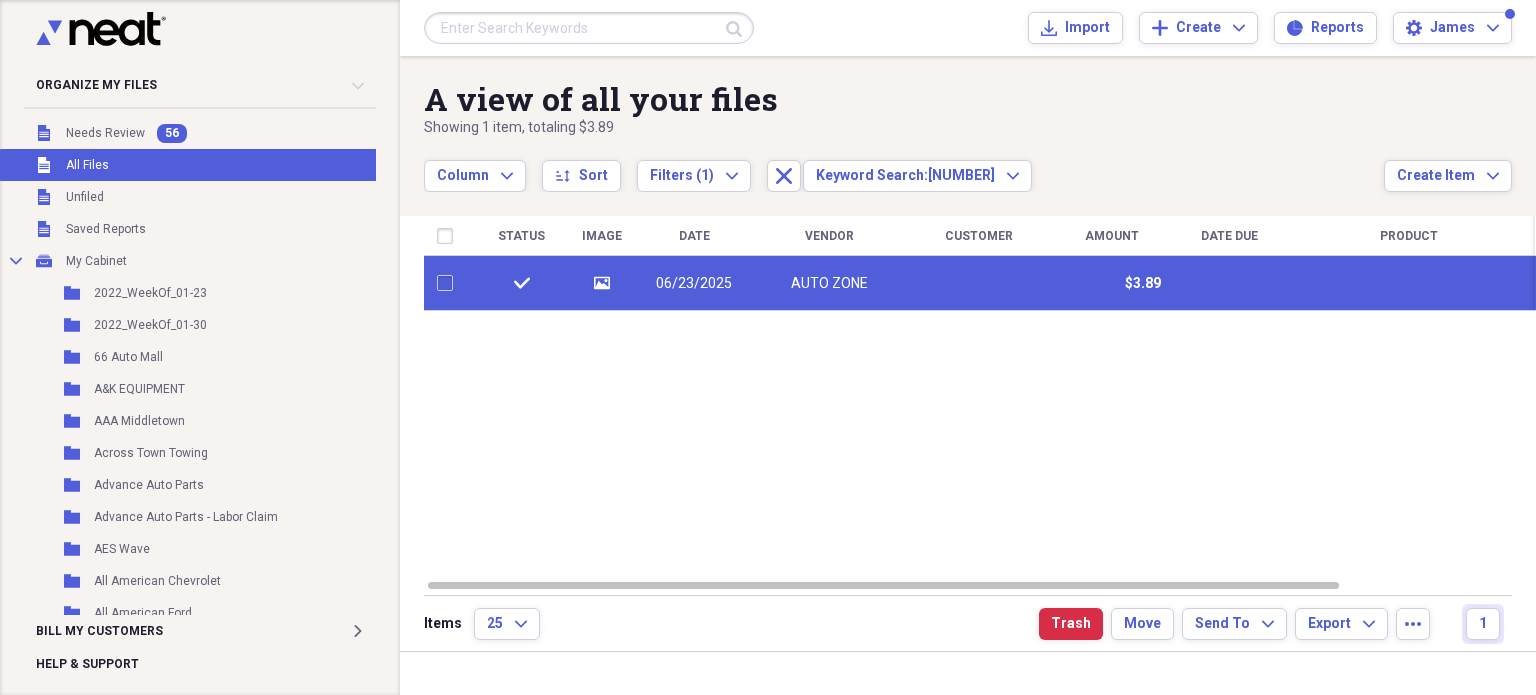 checkbox on "false" 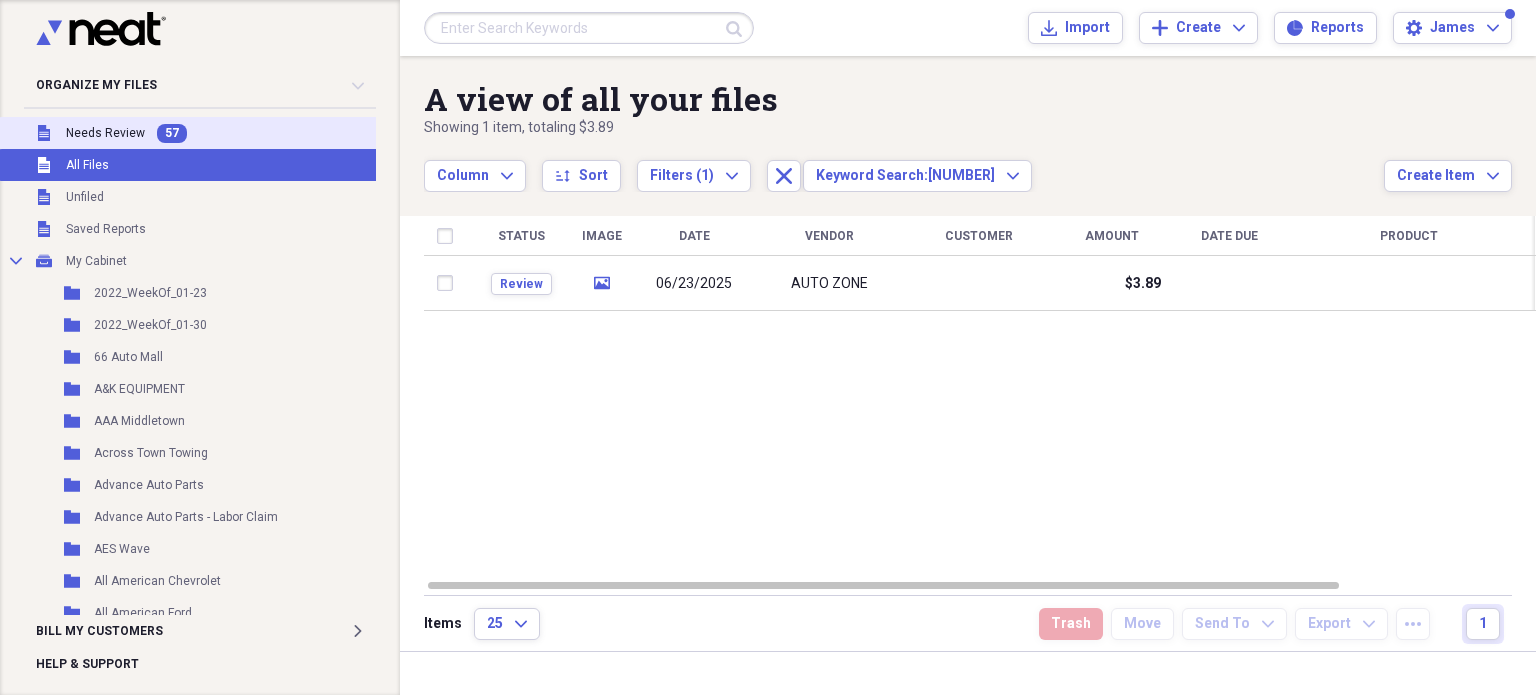 click on "Unfiled Needs Review 57" at bounding box center [201, 133] 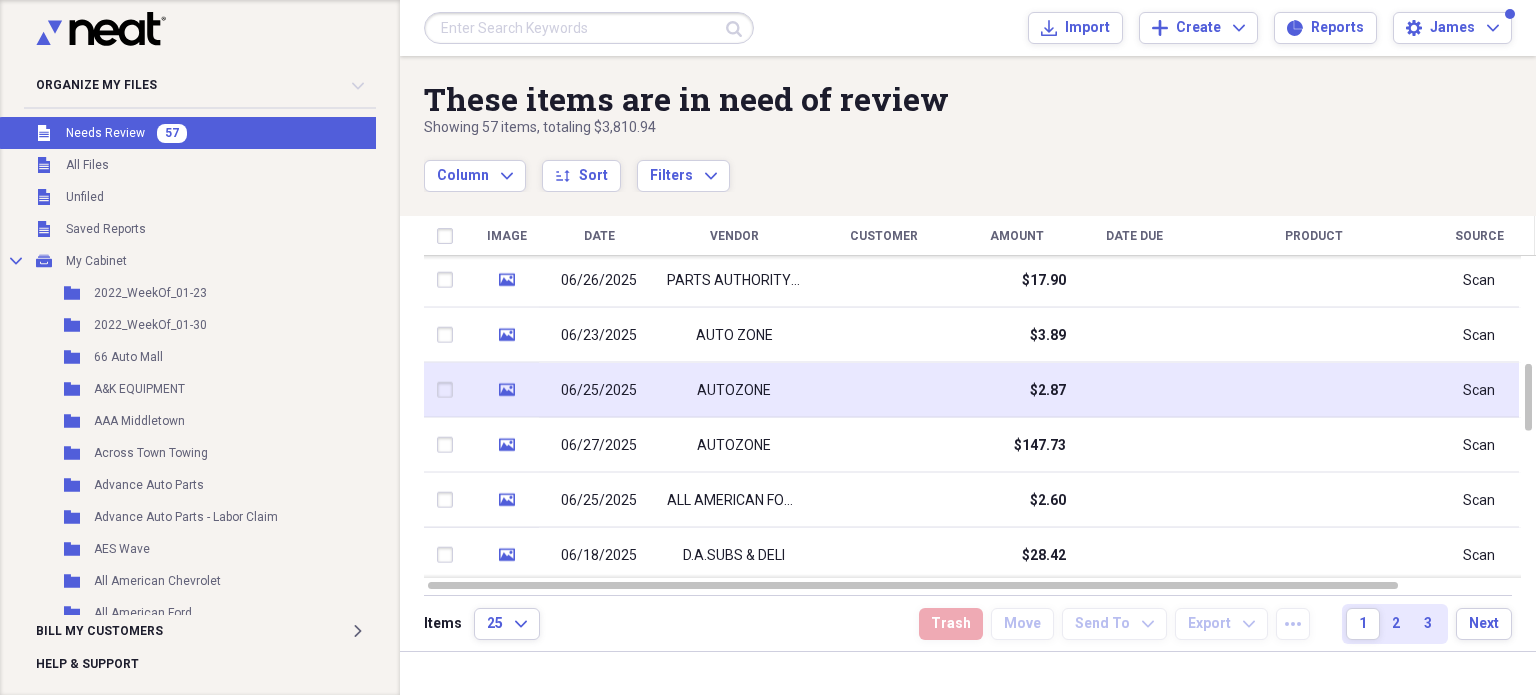 click on "$2.87" at bounding box center (1016, 390) 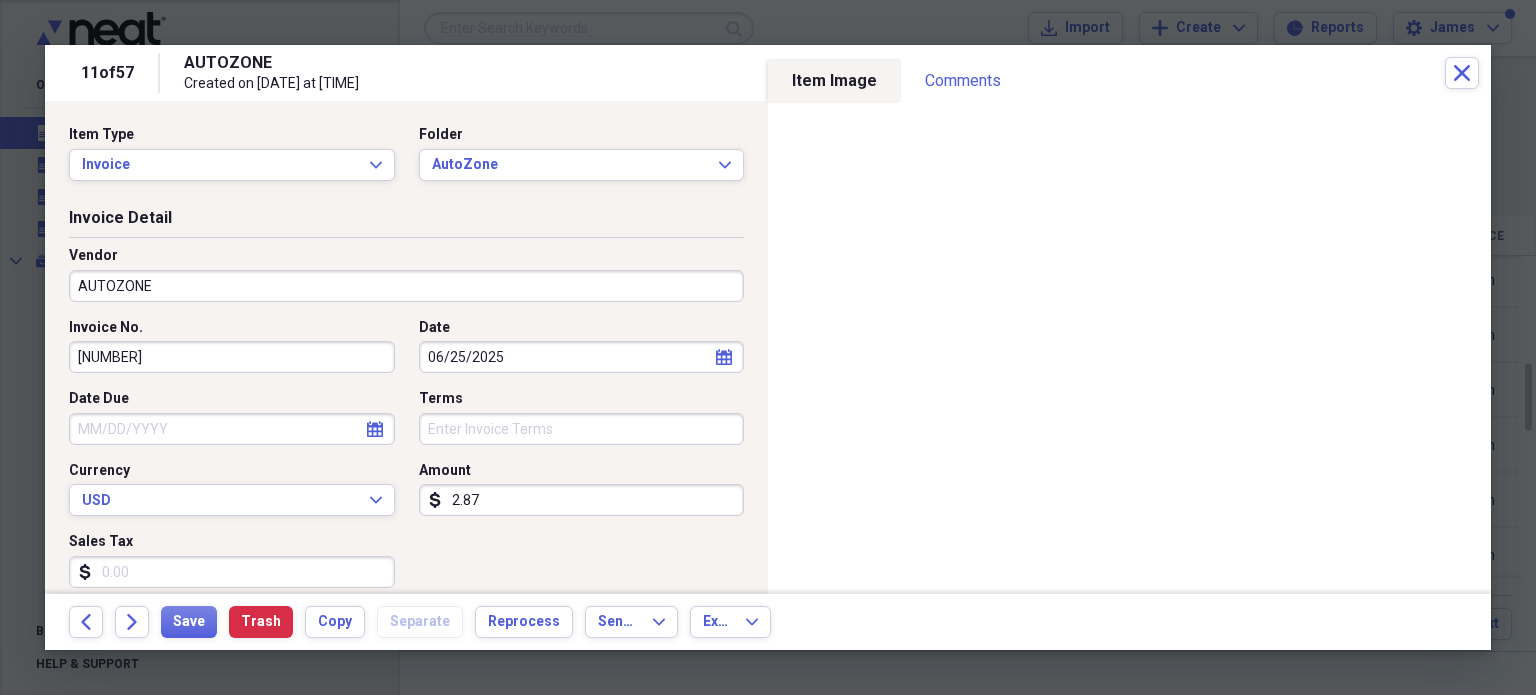 click on "AUTOZONE" at bounding box center (406, 286) 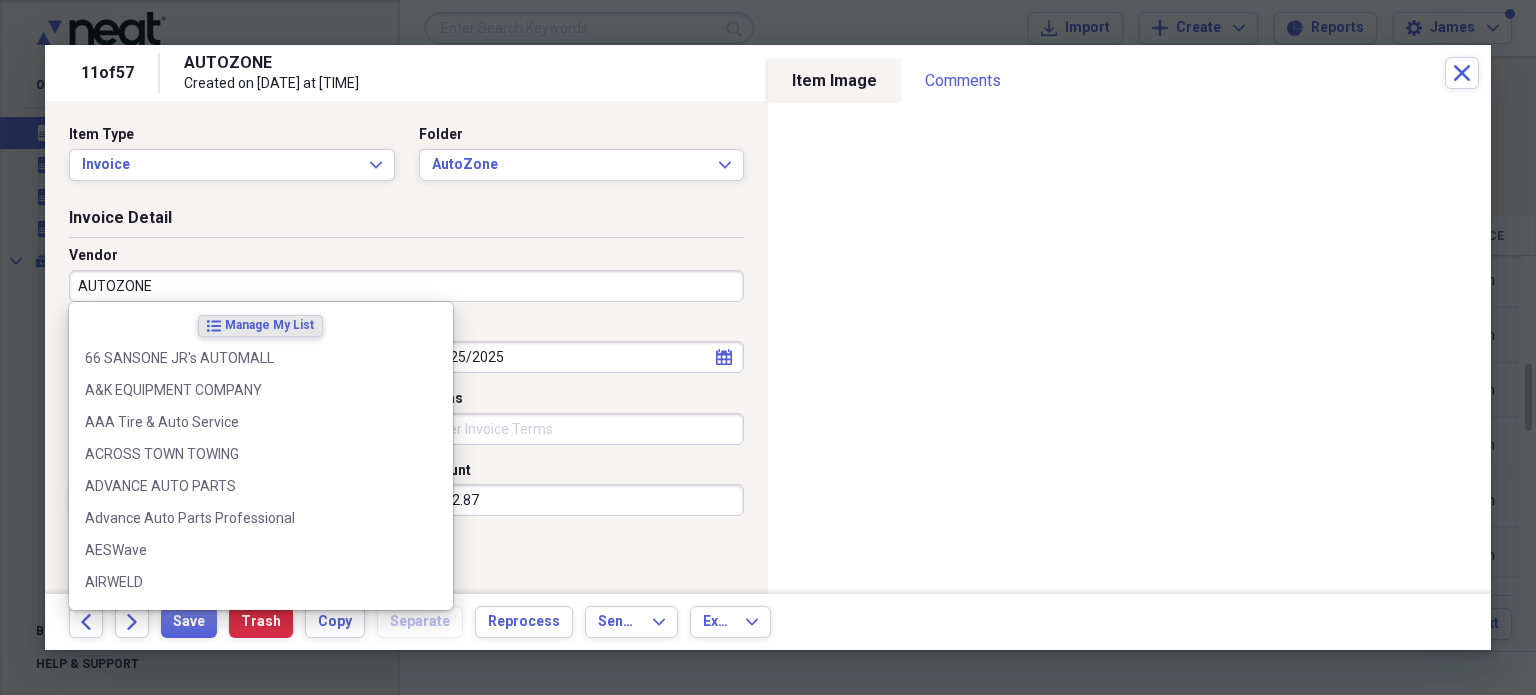 click on "AUTOZONE" at bounding box center [406, 286] 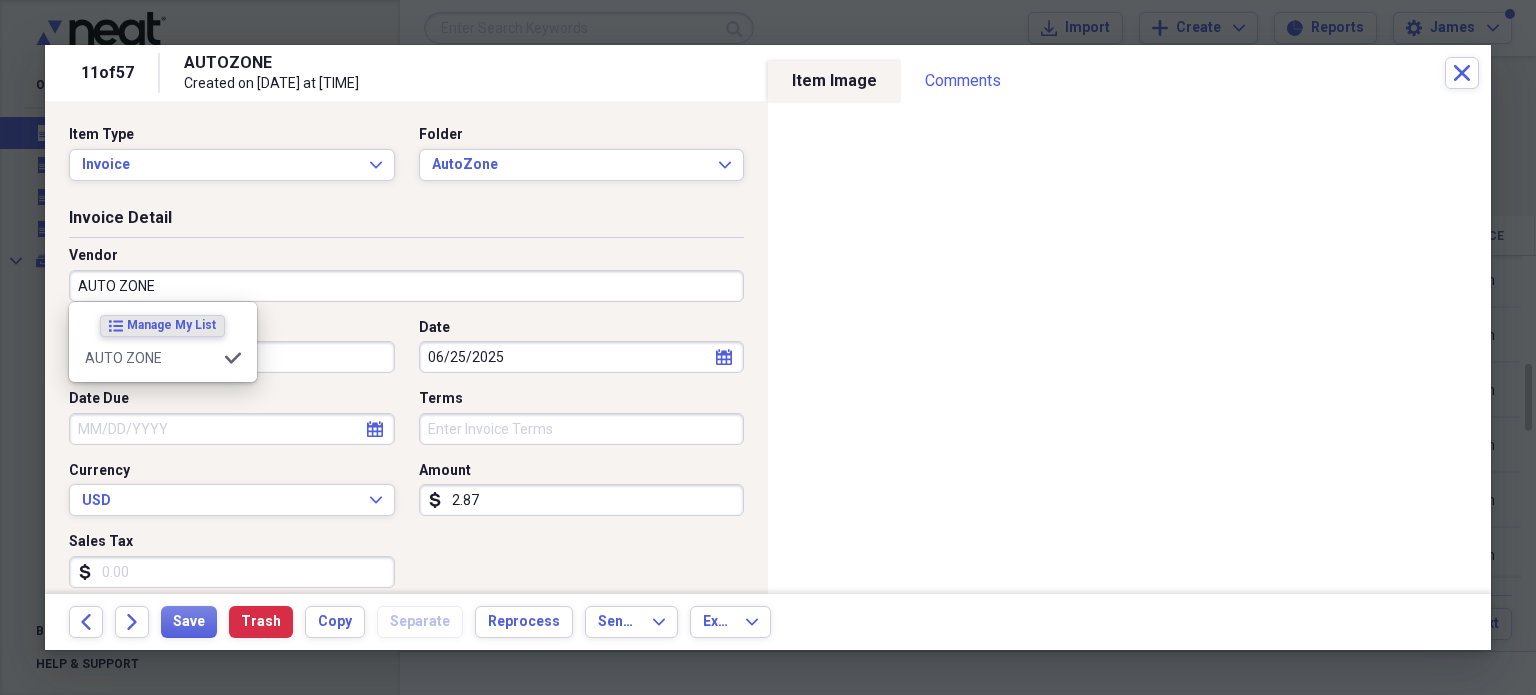 type on "AUTO ZONE" 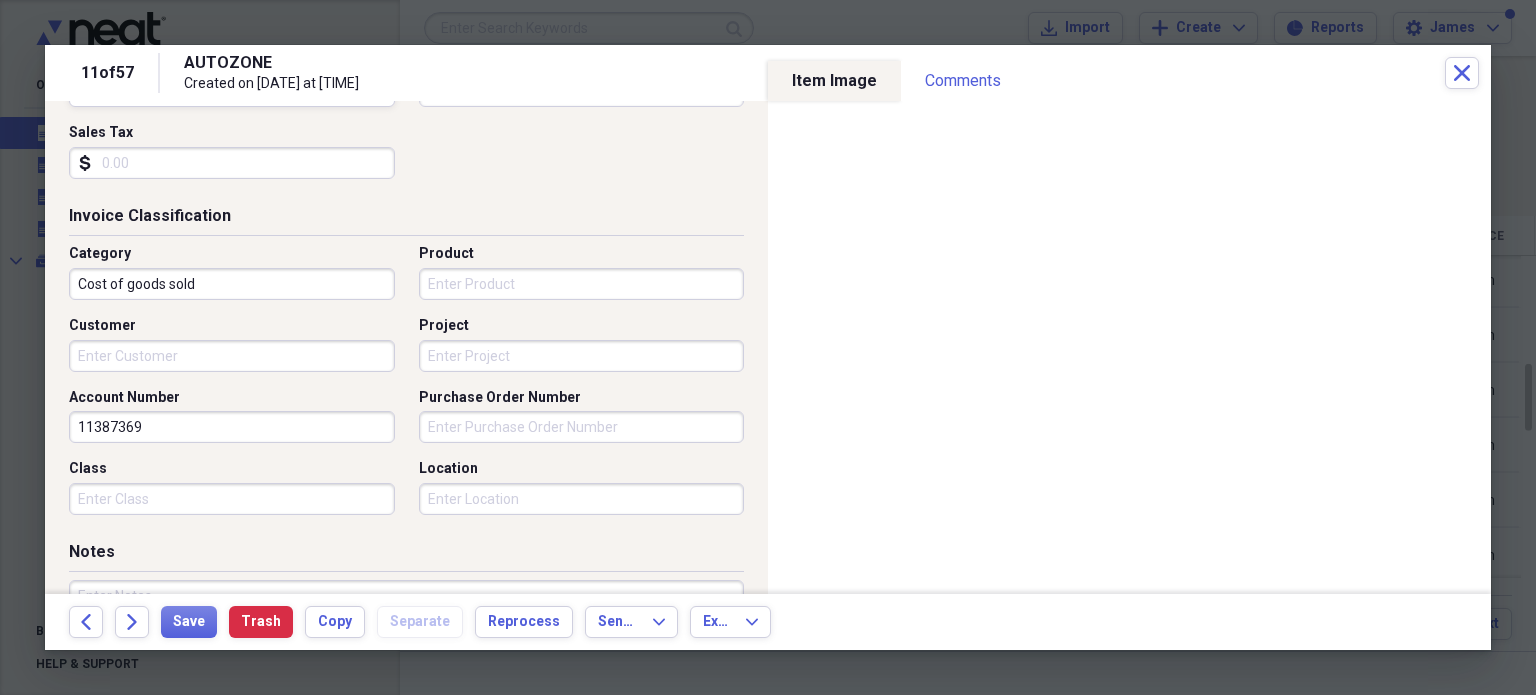 scroll, scrollTop: 446, scrollLeft: 0, axis: vertical 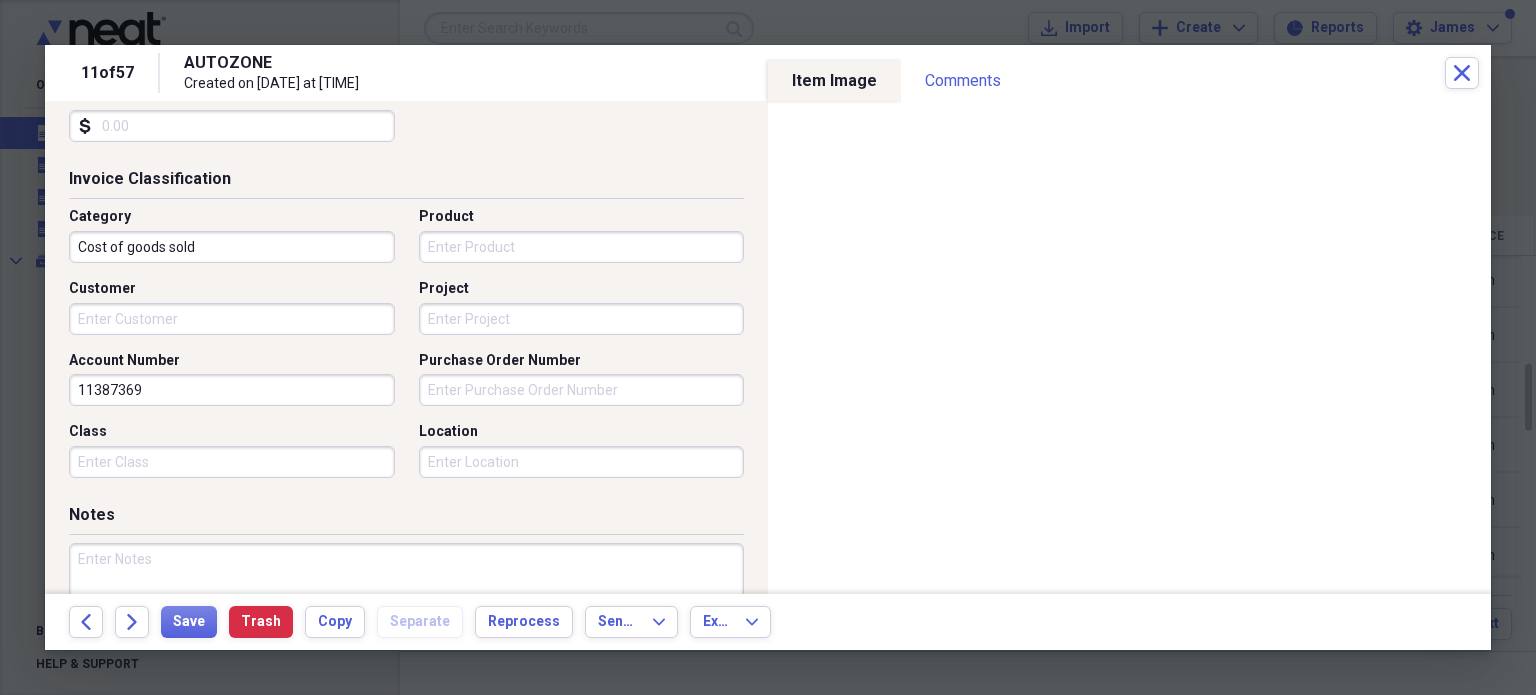 click on "Project" at bounding box center [582, 319] 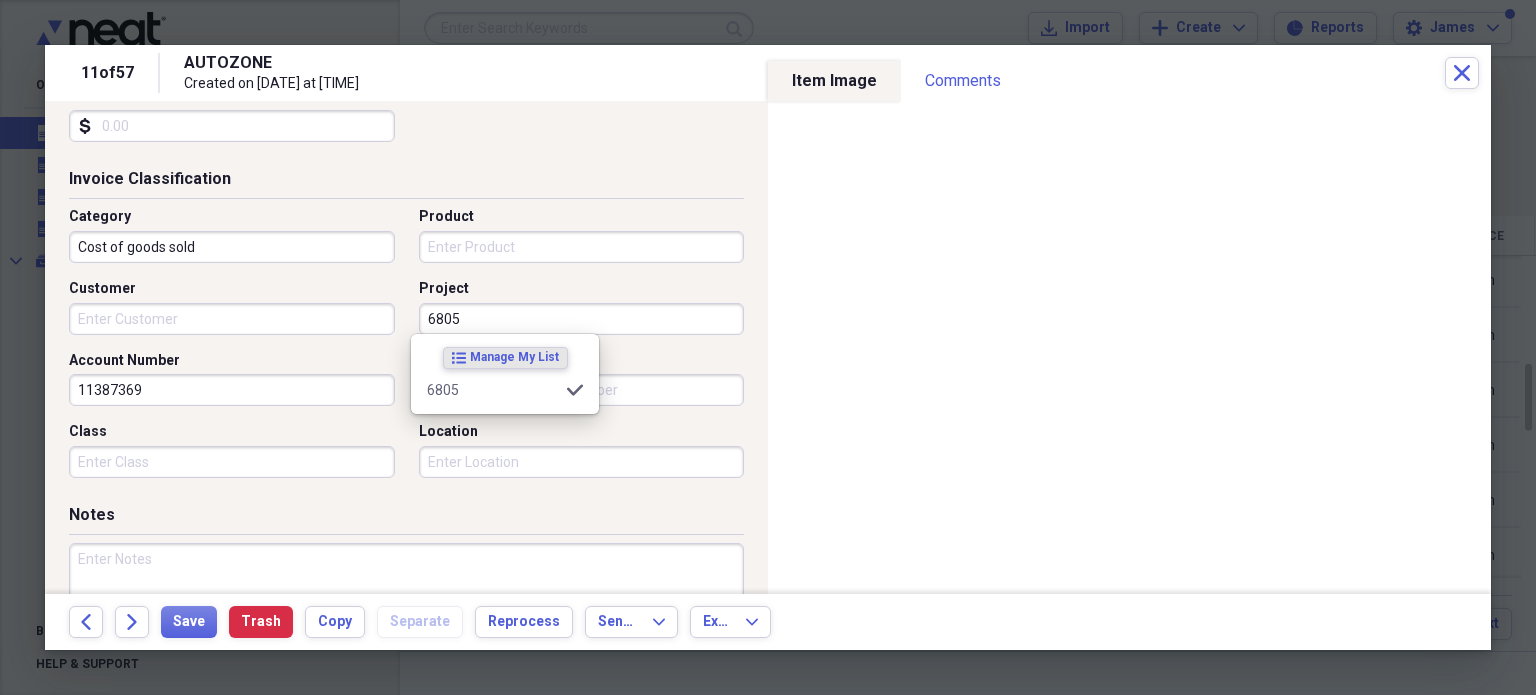 type on "6805" 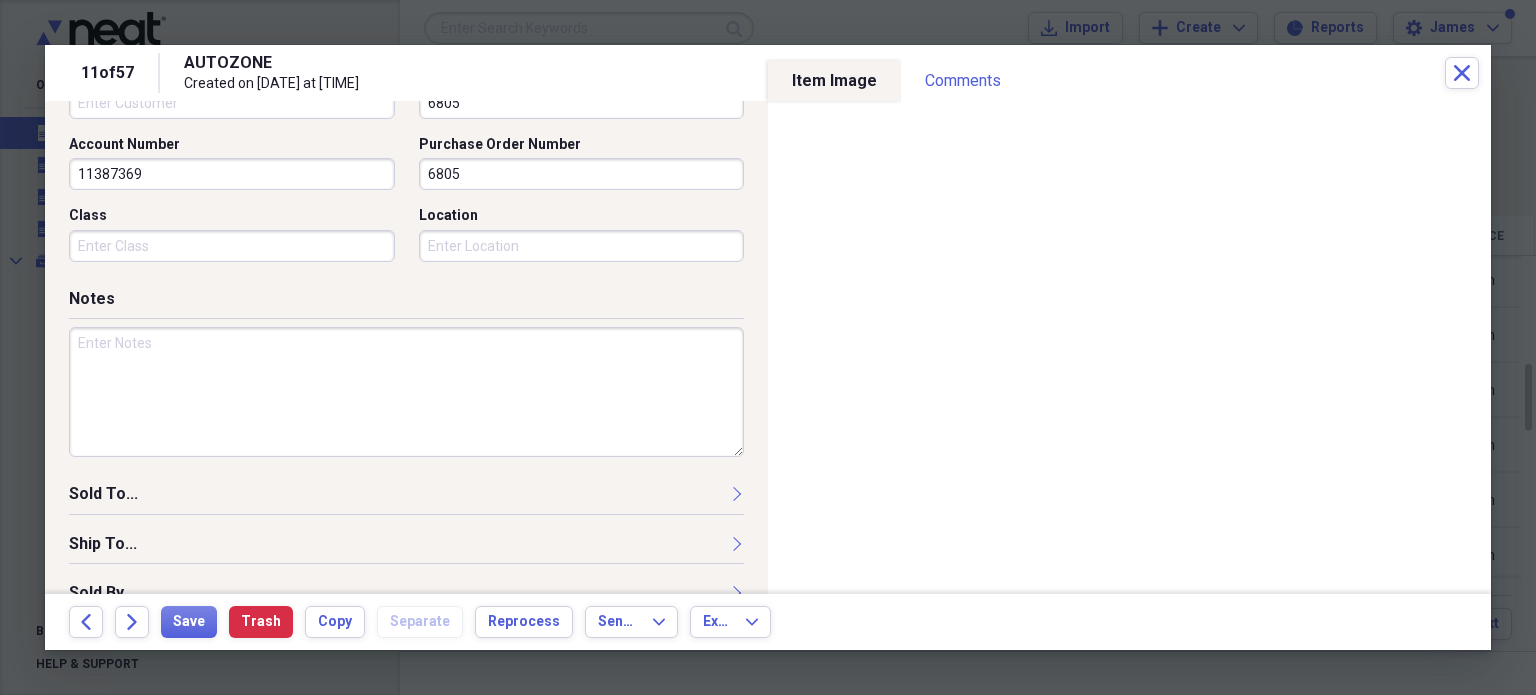 scroll, scrollTop: 673, scrollLeft: 0, axis: vertical 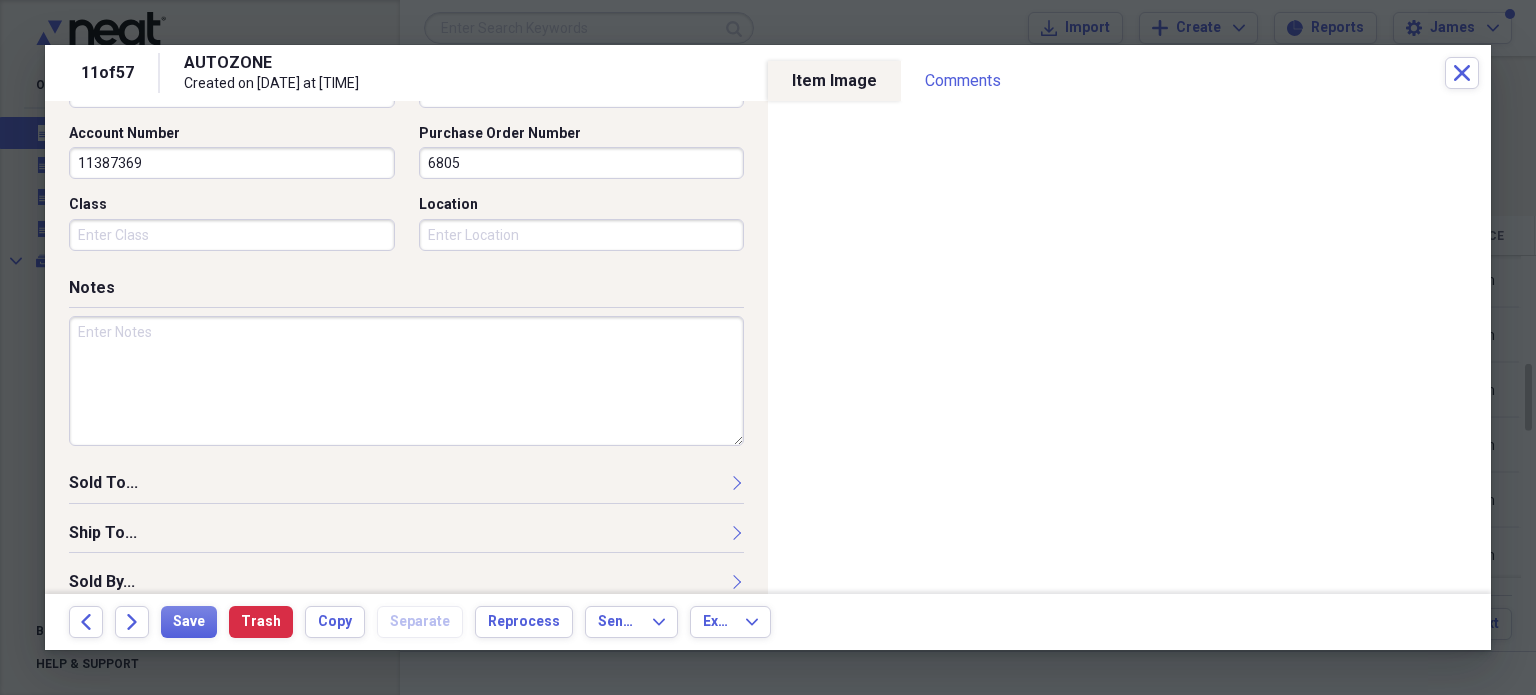 type on "6805" 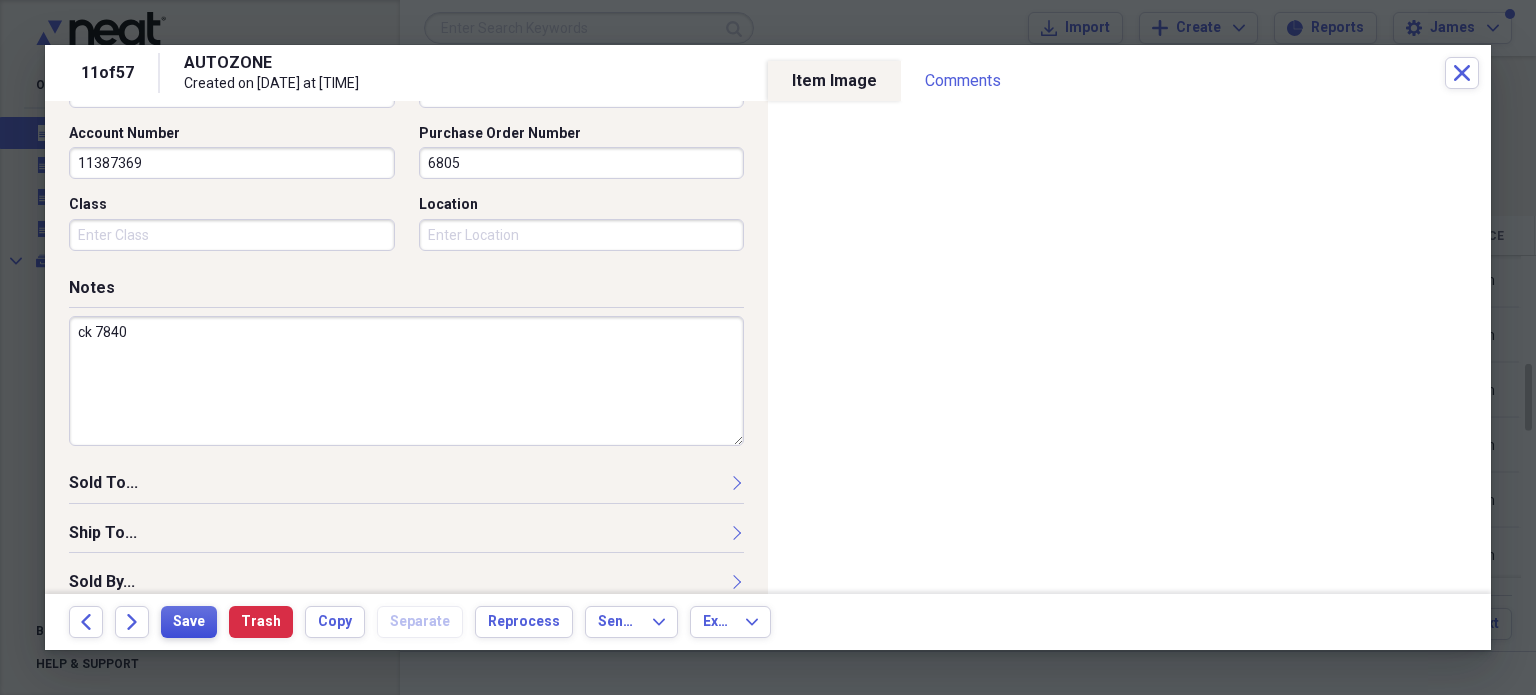 type on "ck 7840" 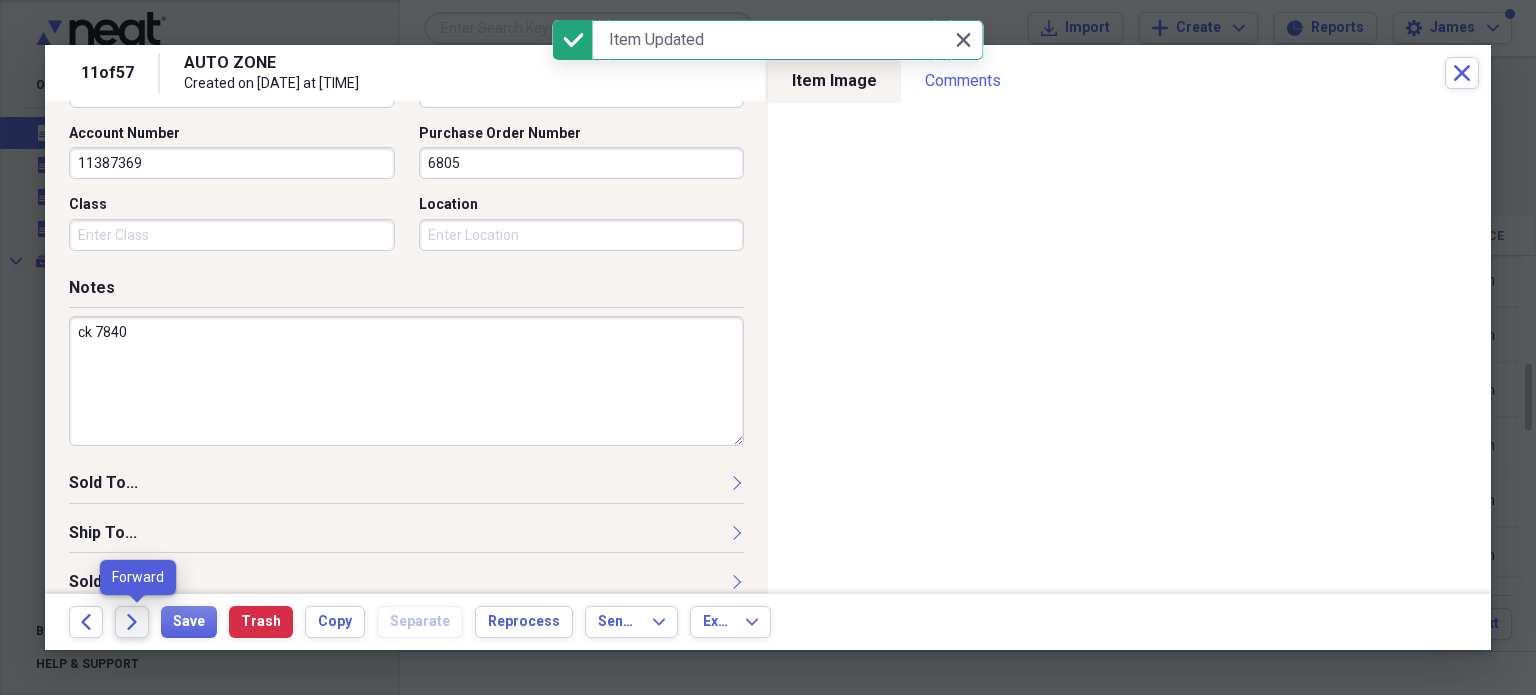 click on "Forward" 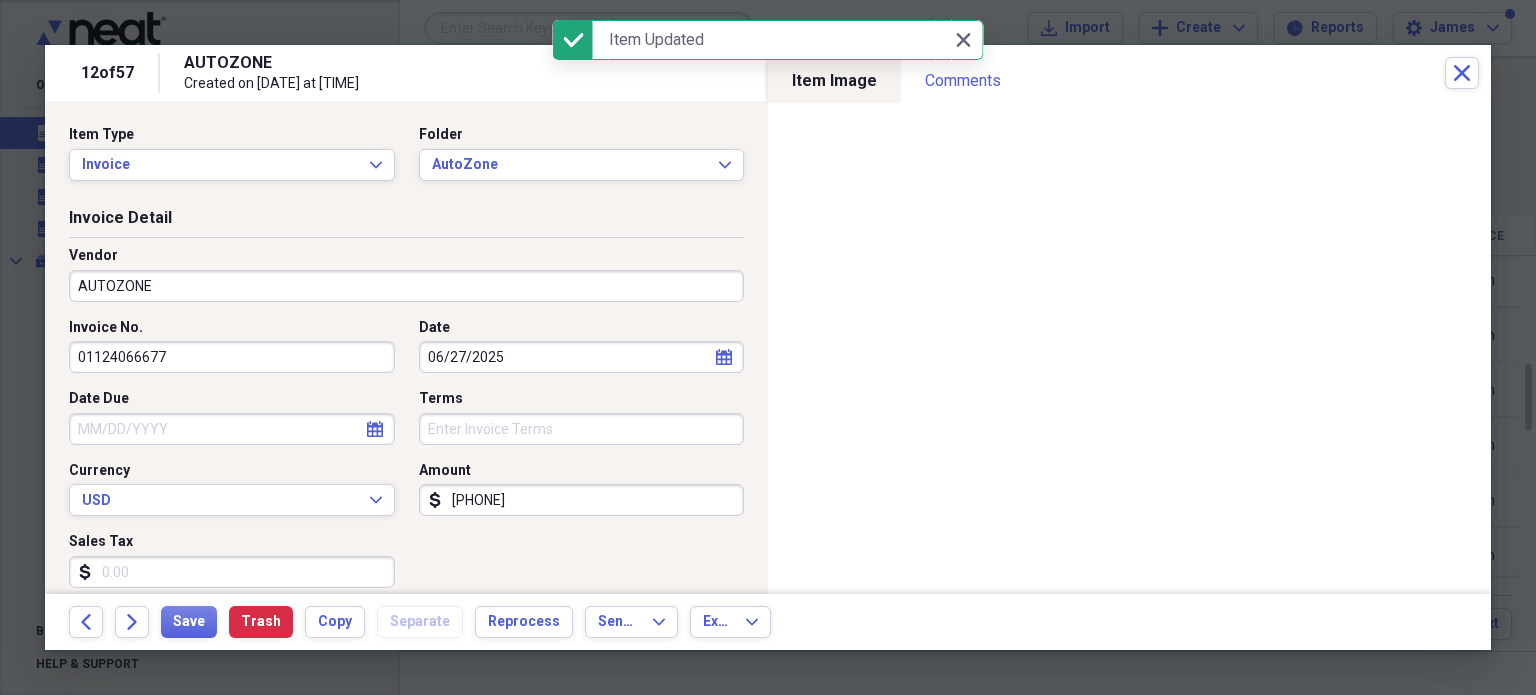 click on "AUTOZONE" at bounding box center [406, 286] 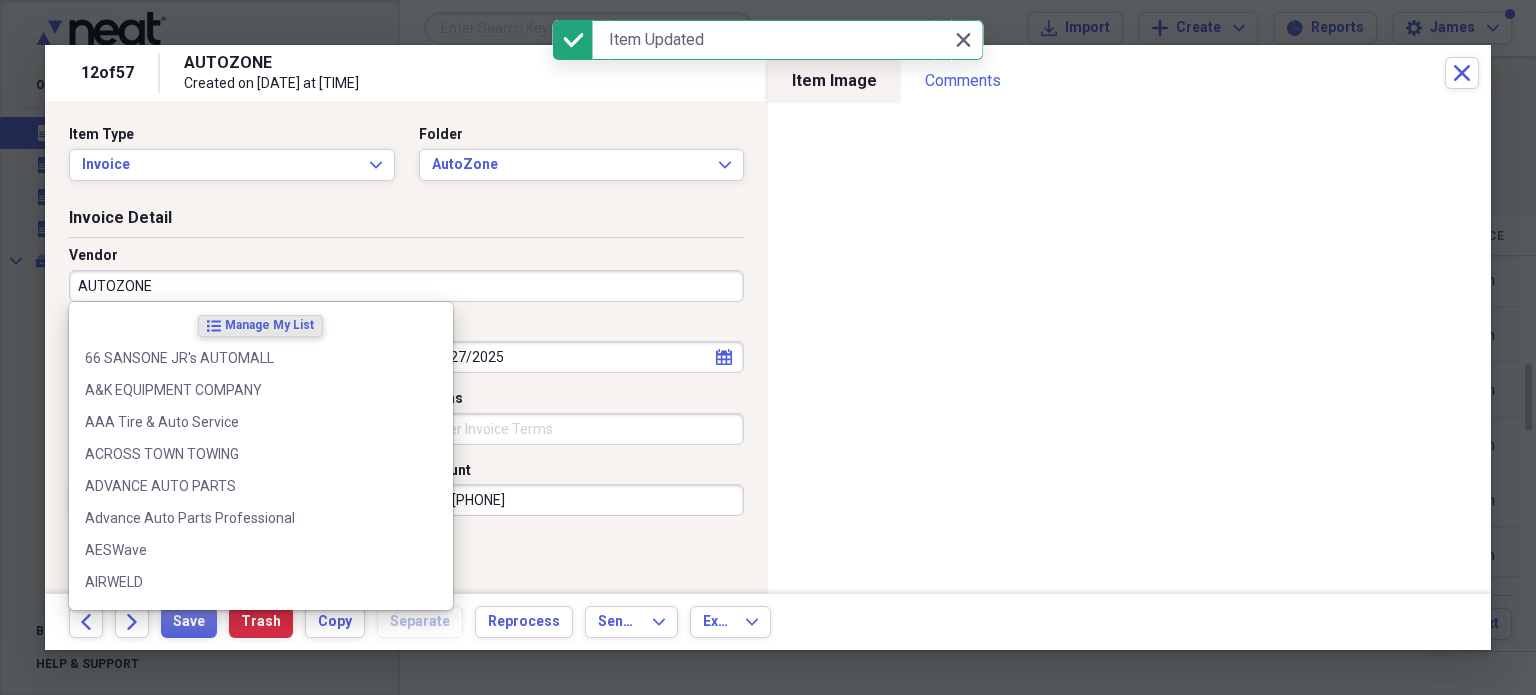 click on "AUTOZONE" at bounding box center (406, 286) 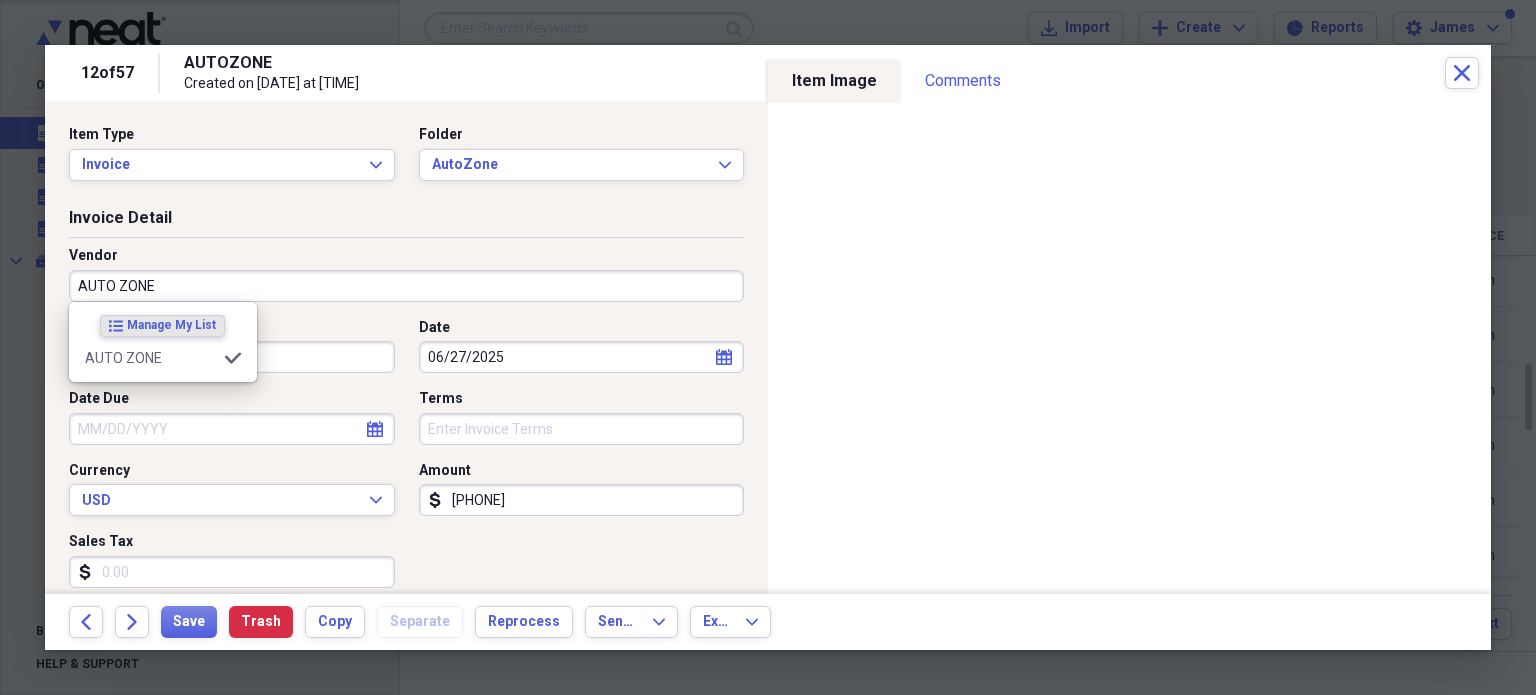 type on "AUTO ZONE" 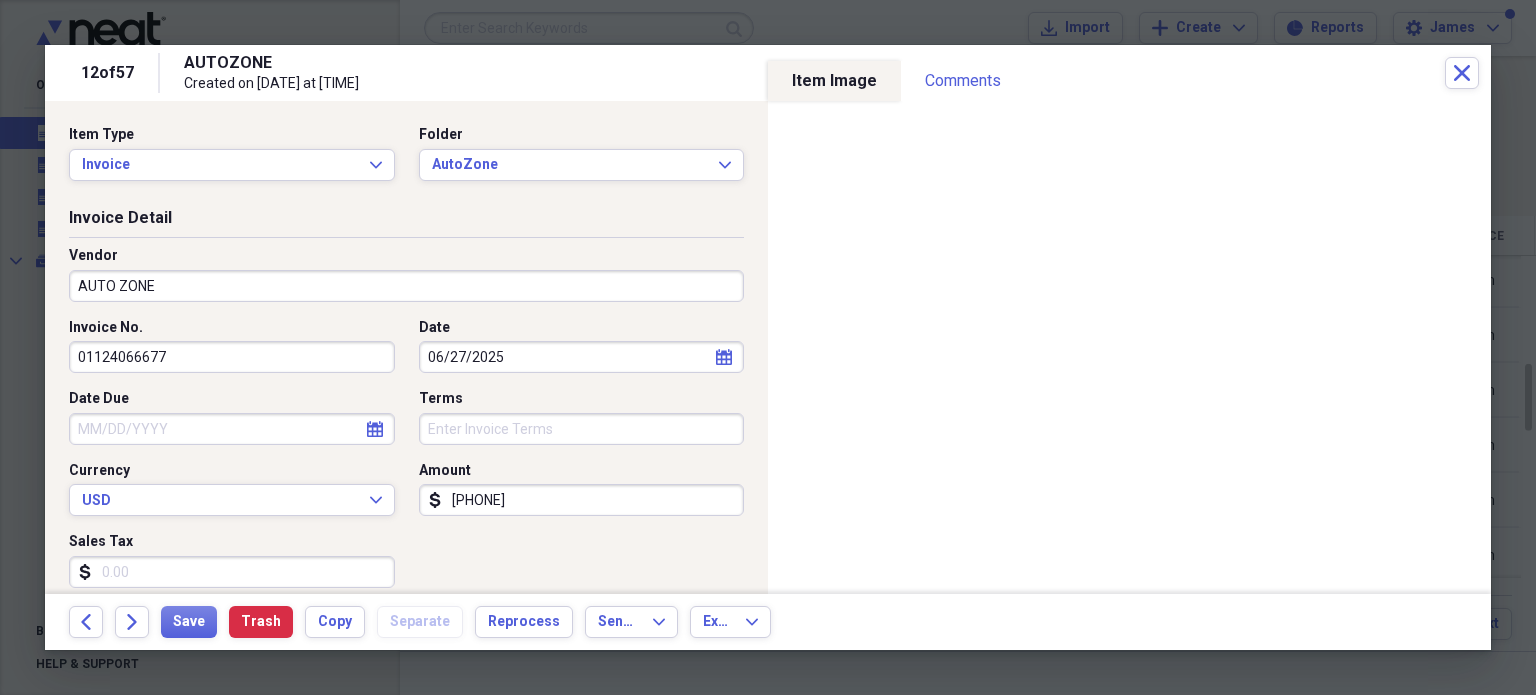 click on "Invoice Detail" at bounding box center [406, 222] 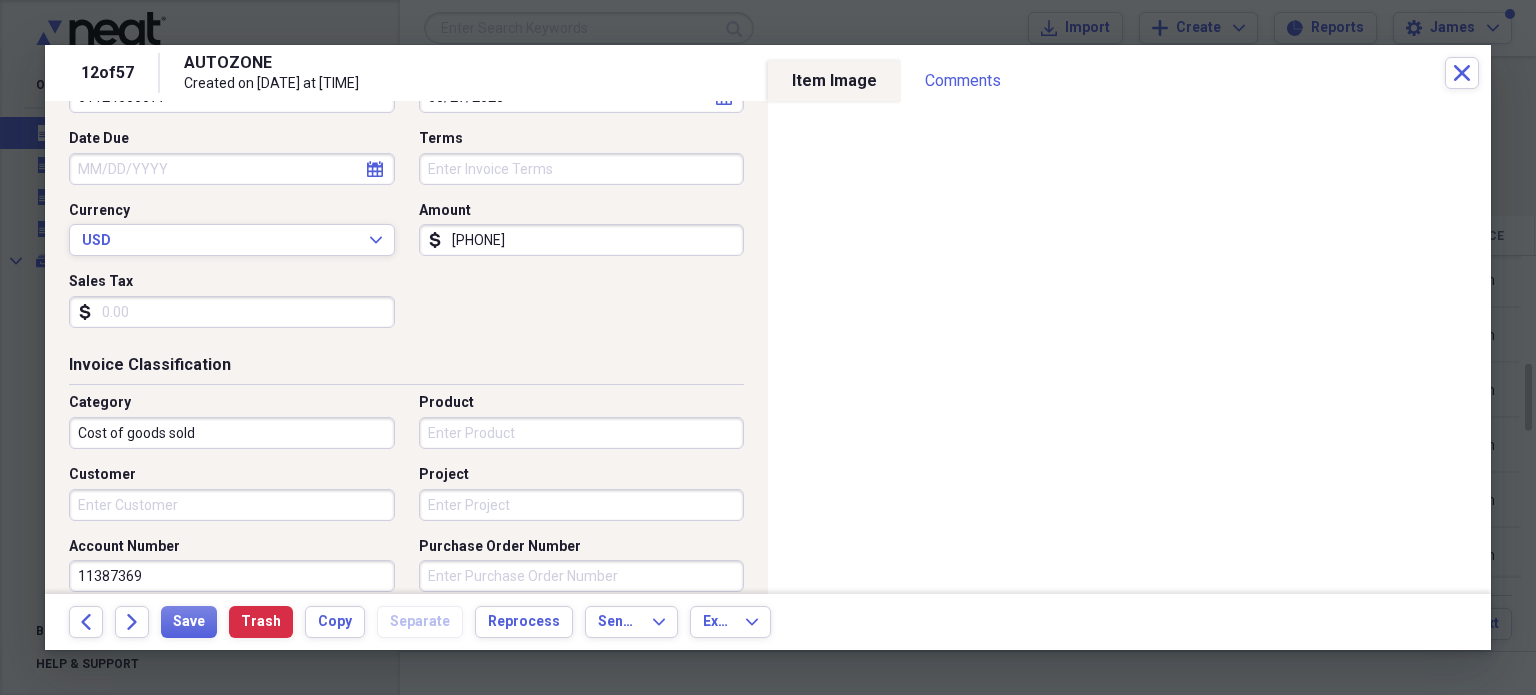 scroll, scrollTop: 293, scrollLeft: 0, axis: vertical 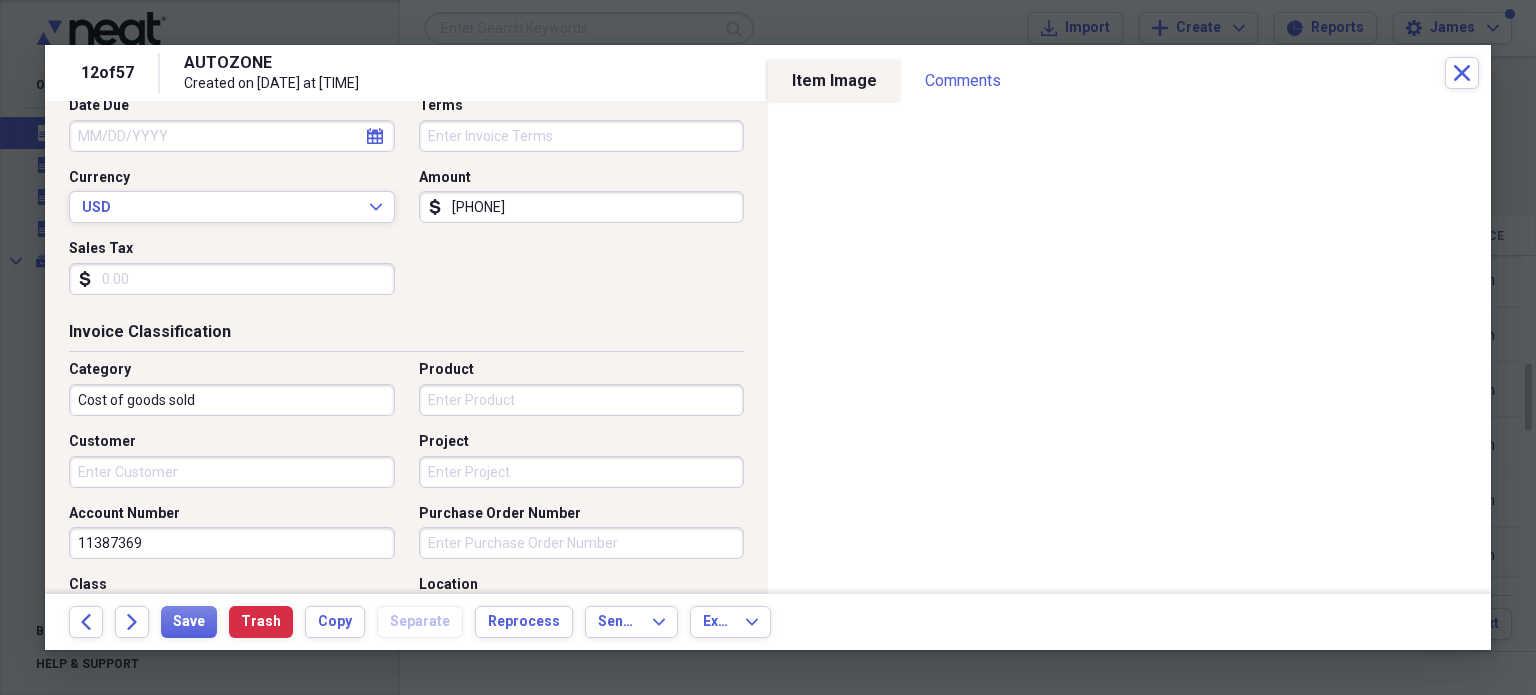 click on "Project" at bounding box center [582, 472] 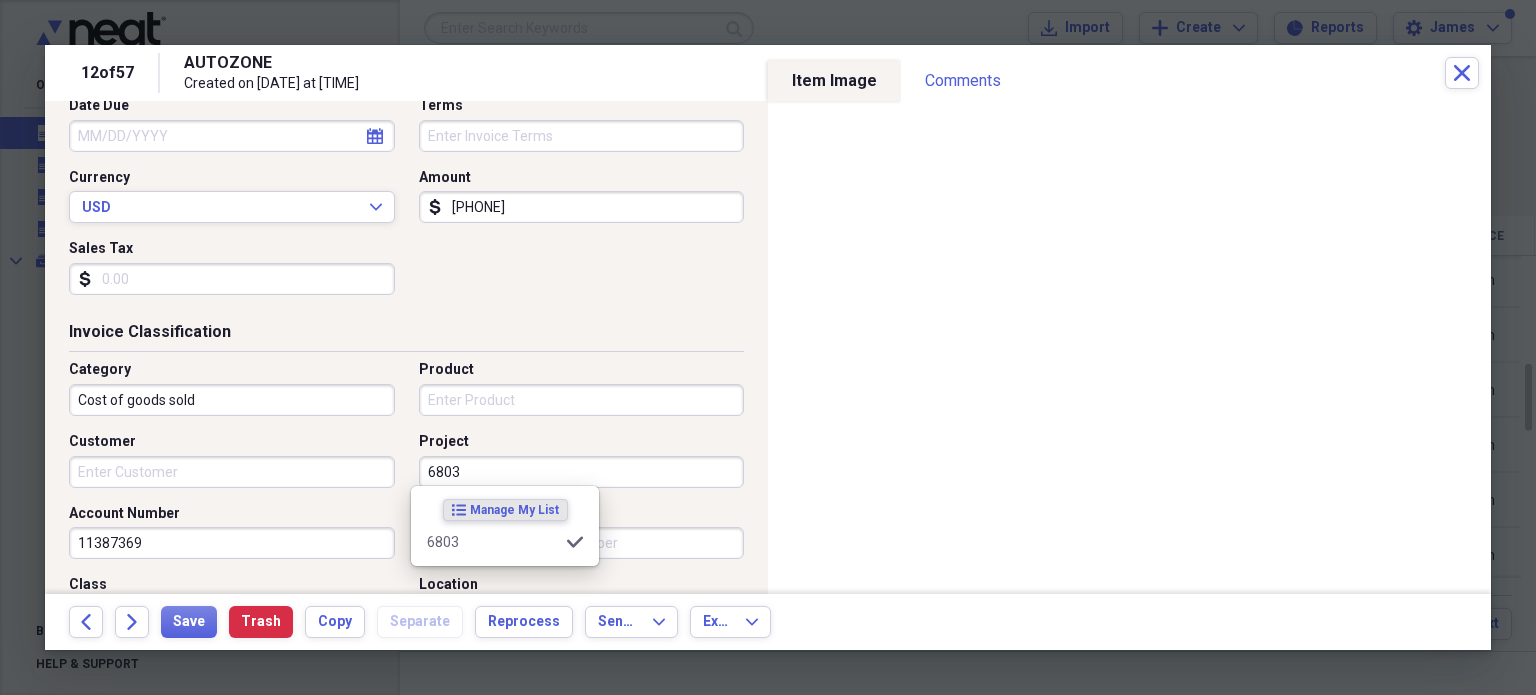 type on "6803" 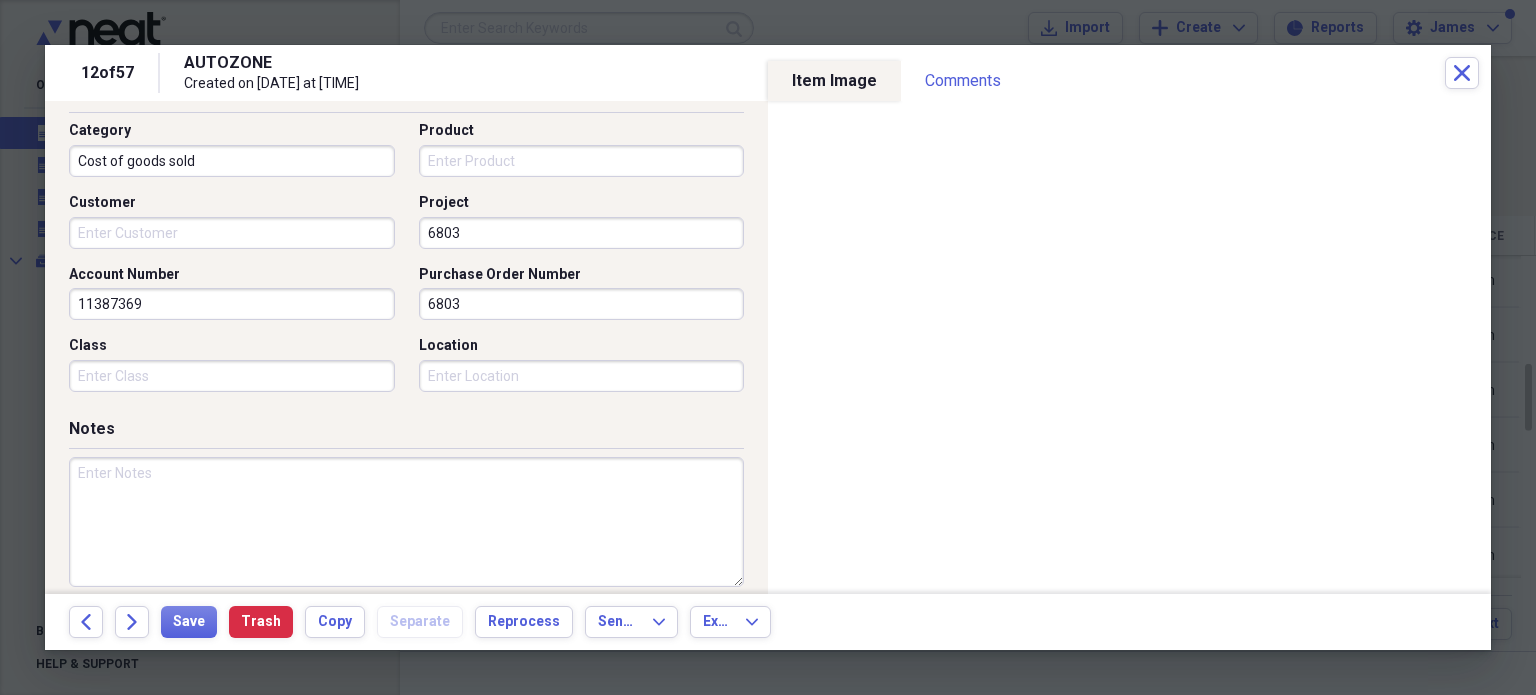 scroll, scrollTop: 532, scrollLeft: 0, axis: vertical 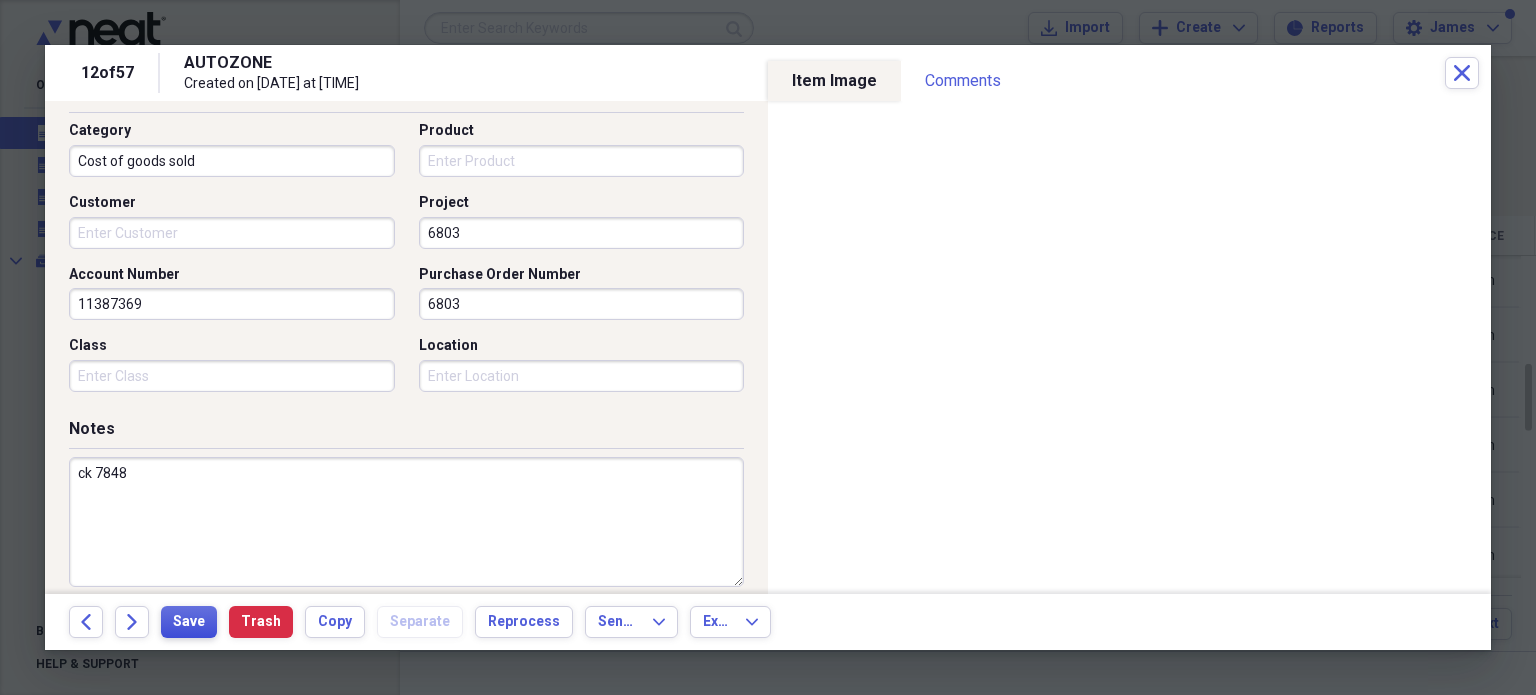 type on "ck 7848" 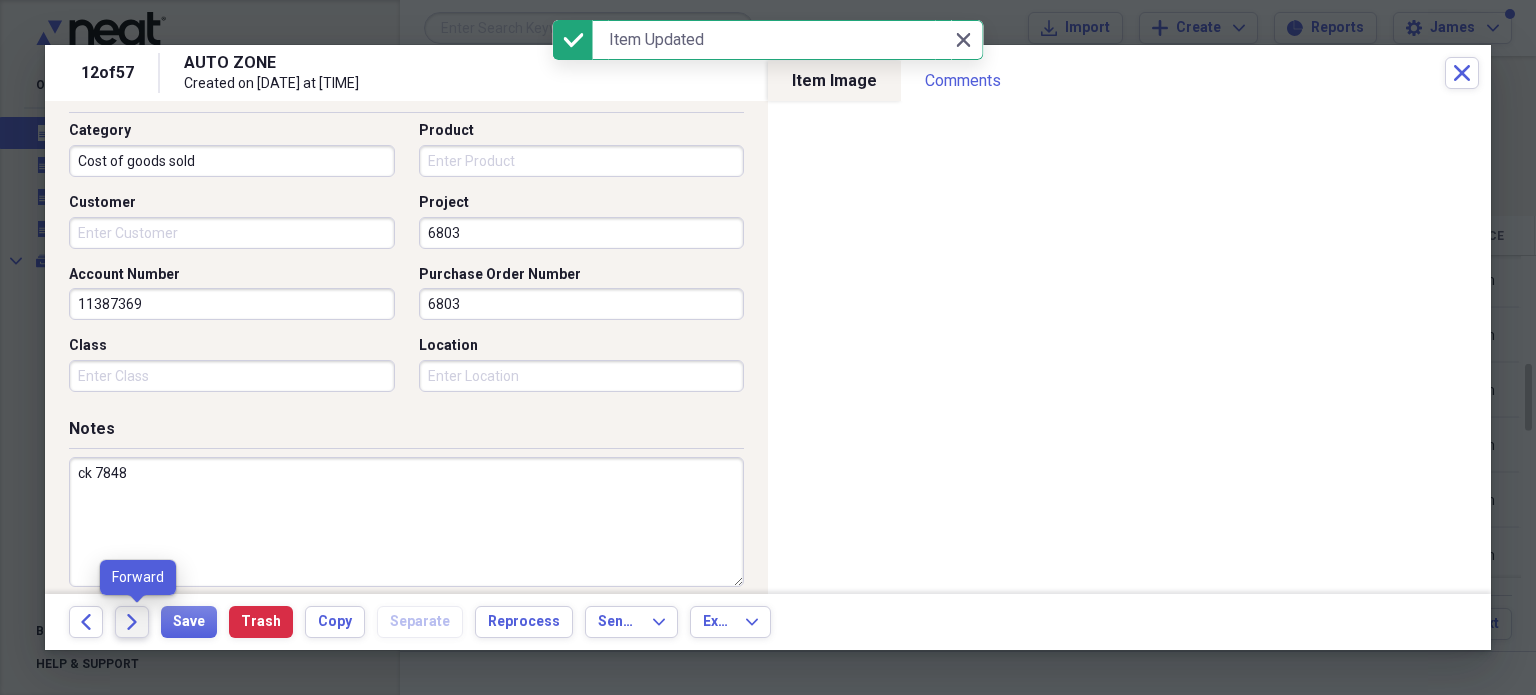 click on "Forward" 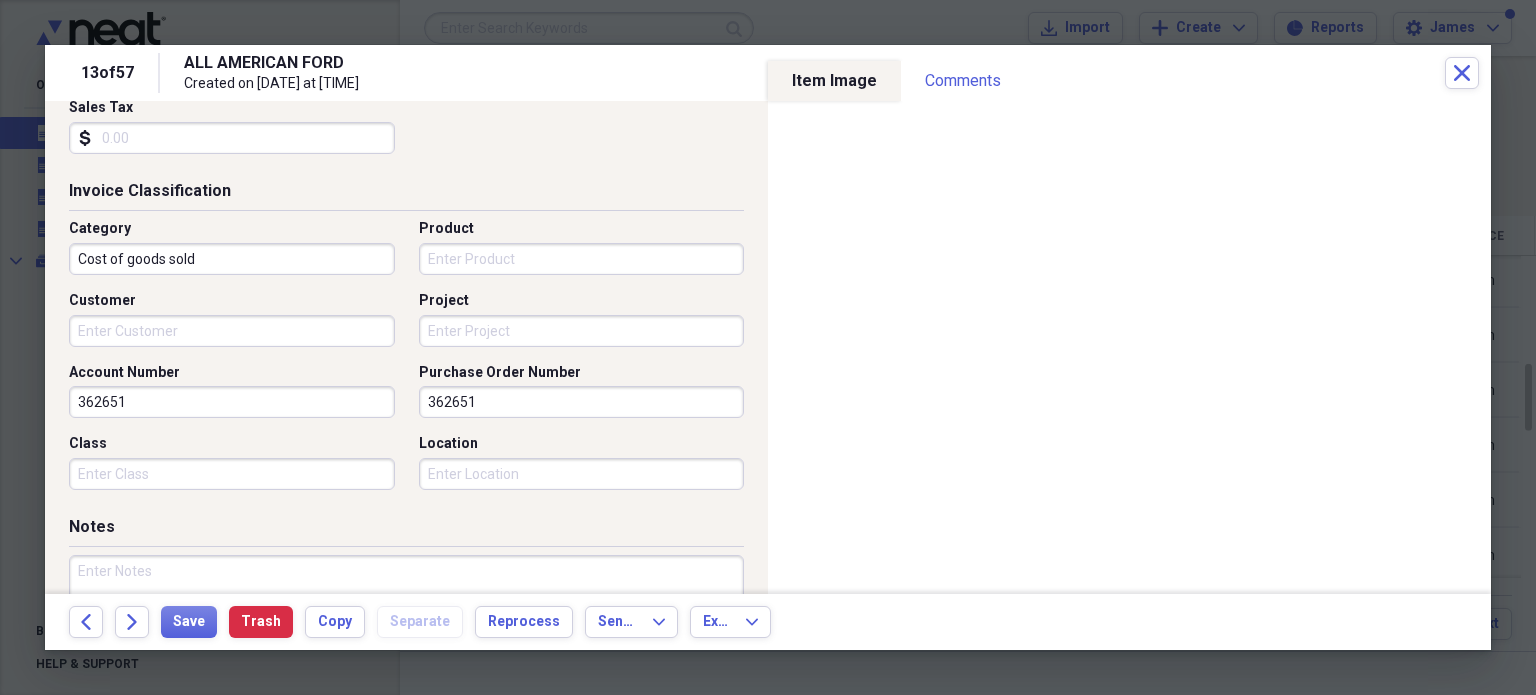 scroll, scrollTop: 448, scrollLeft: 0, axis: vertical 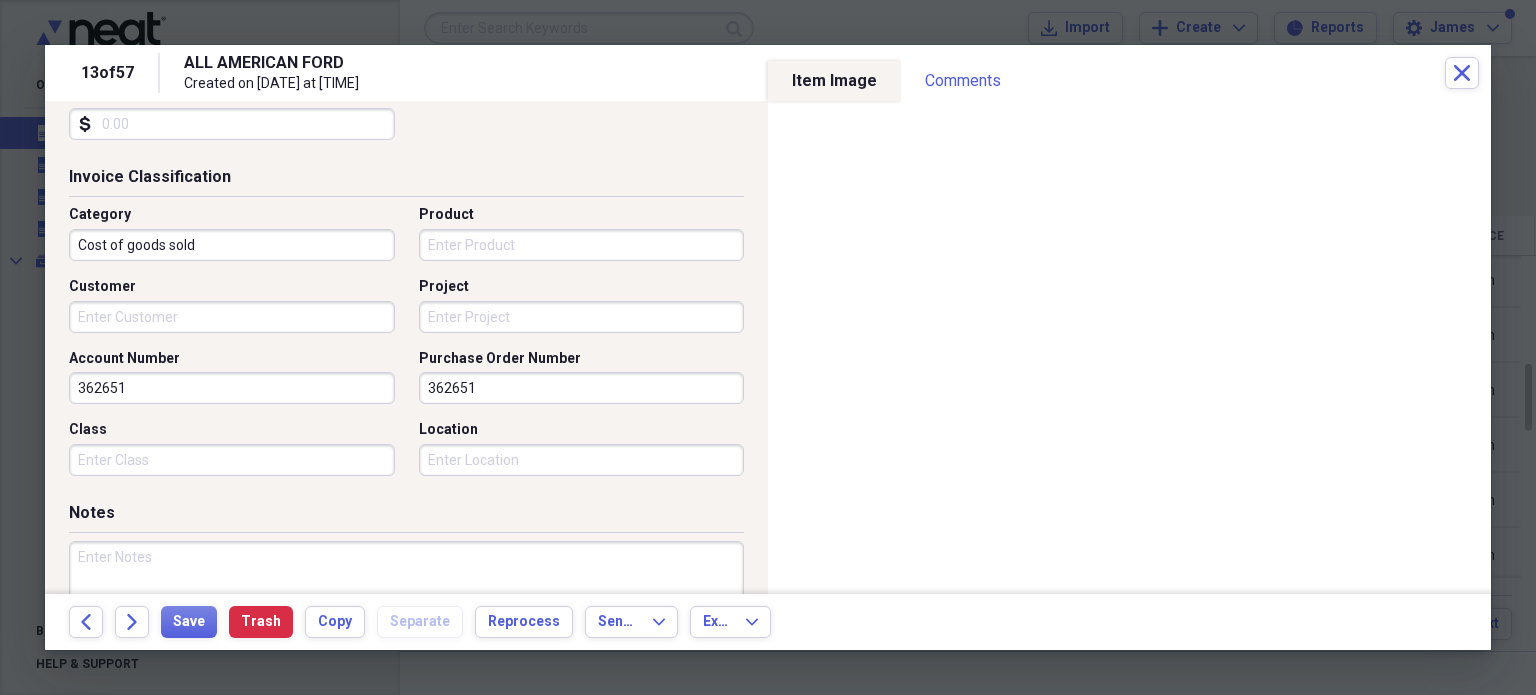 click on "Project" at bounding box center (582, 317) 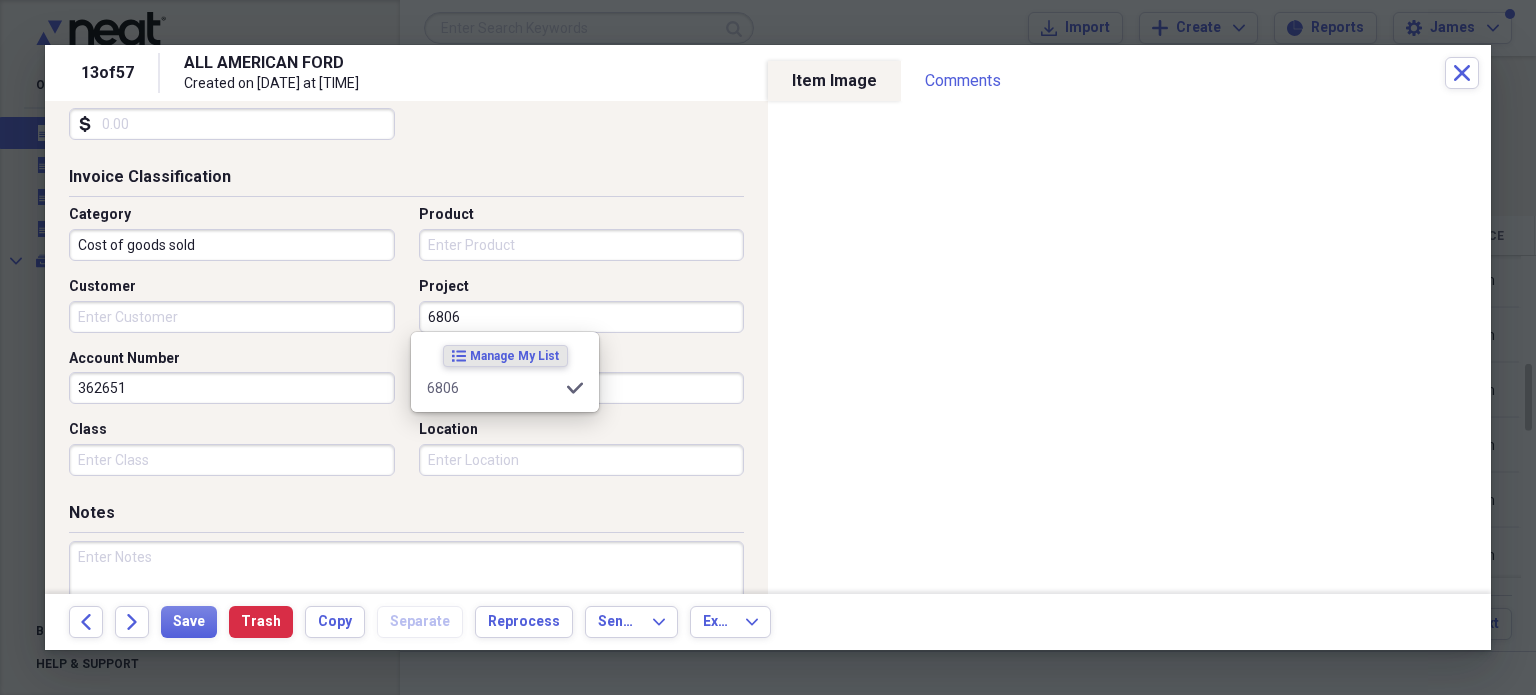 type on "6806" 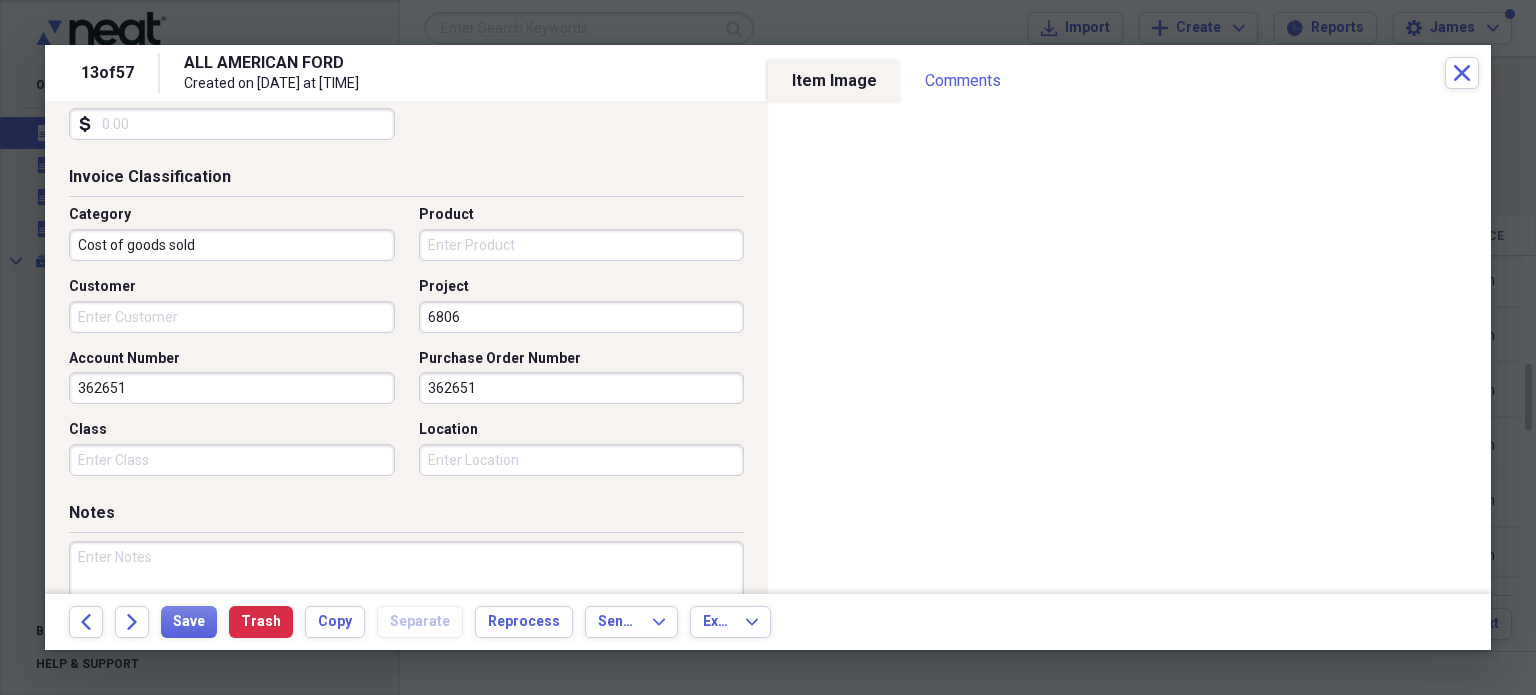 click on "362651" at bounding box center (582, 388) 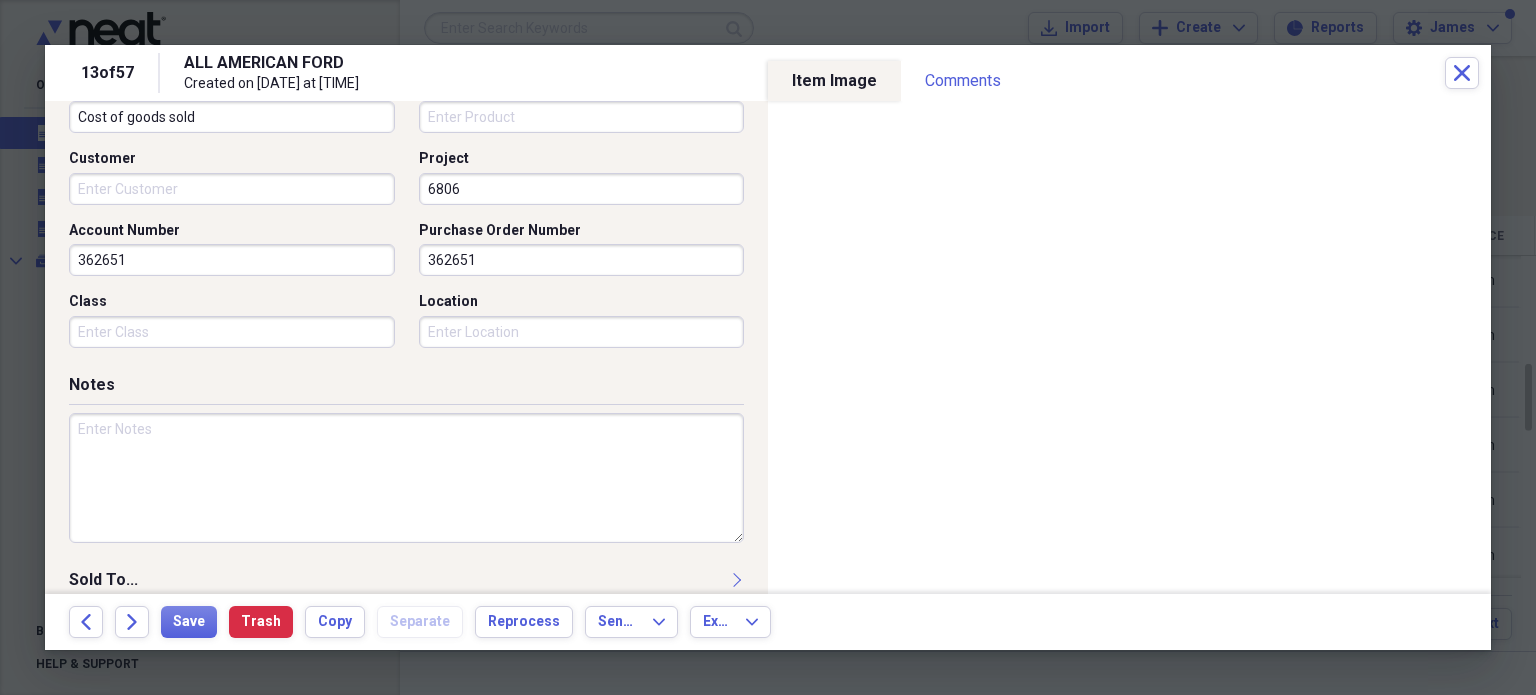 scroll, scrollTop: 588, scrollLeft: 0, axis: vertical 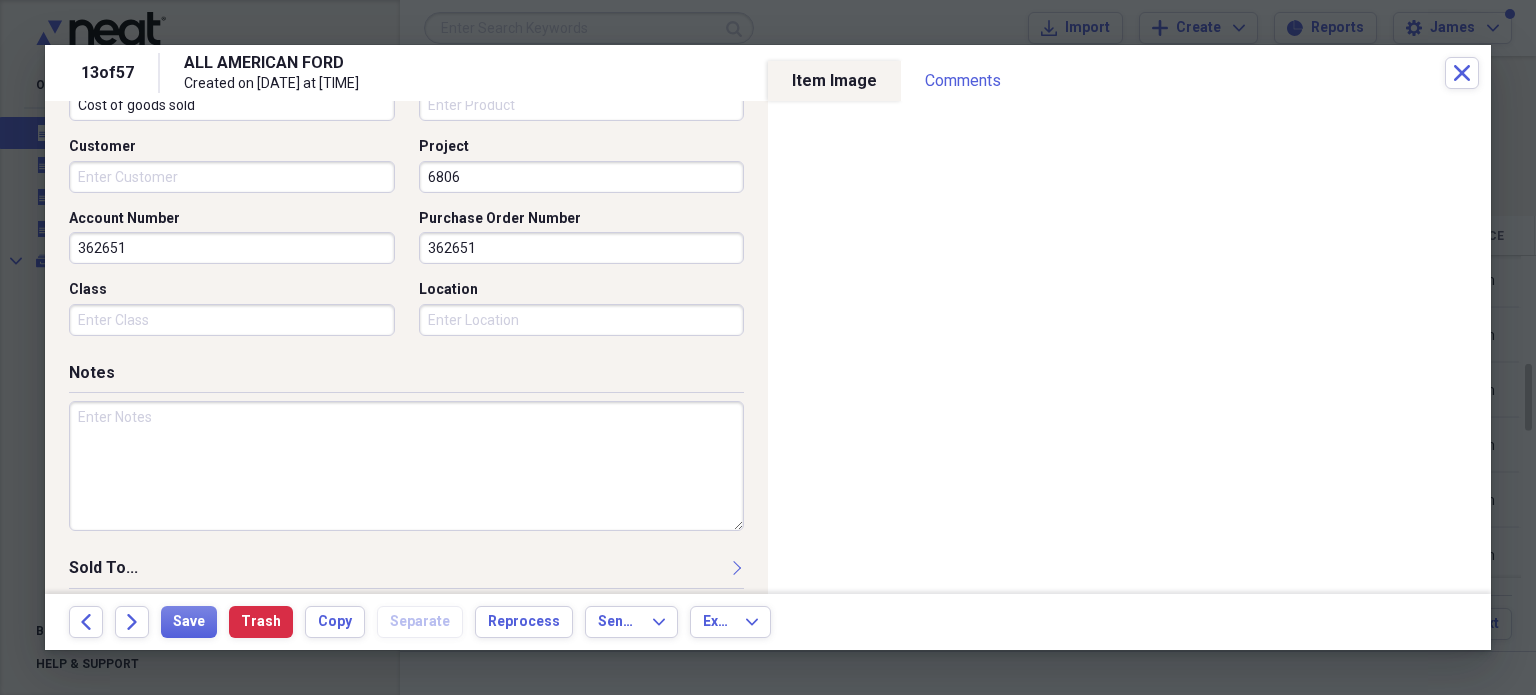 click on "Purchase Order Number 362651" at bounding box center (576, 237) 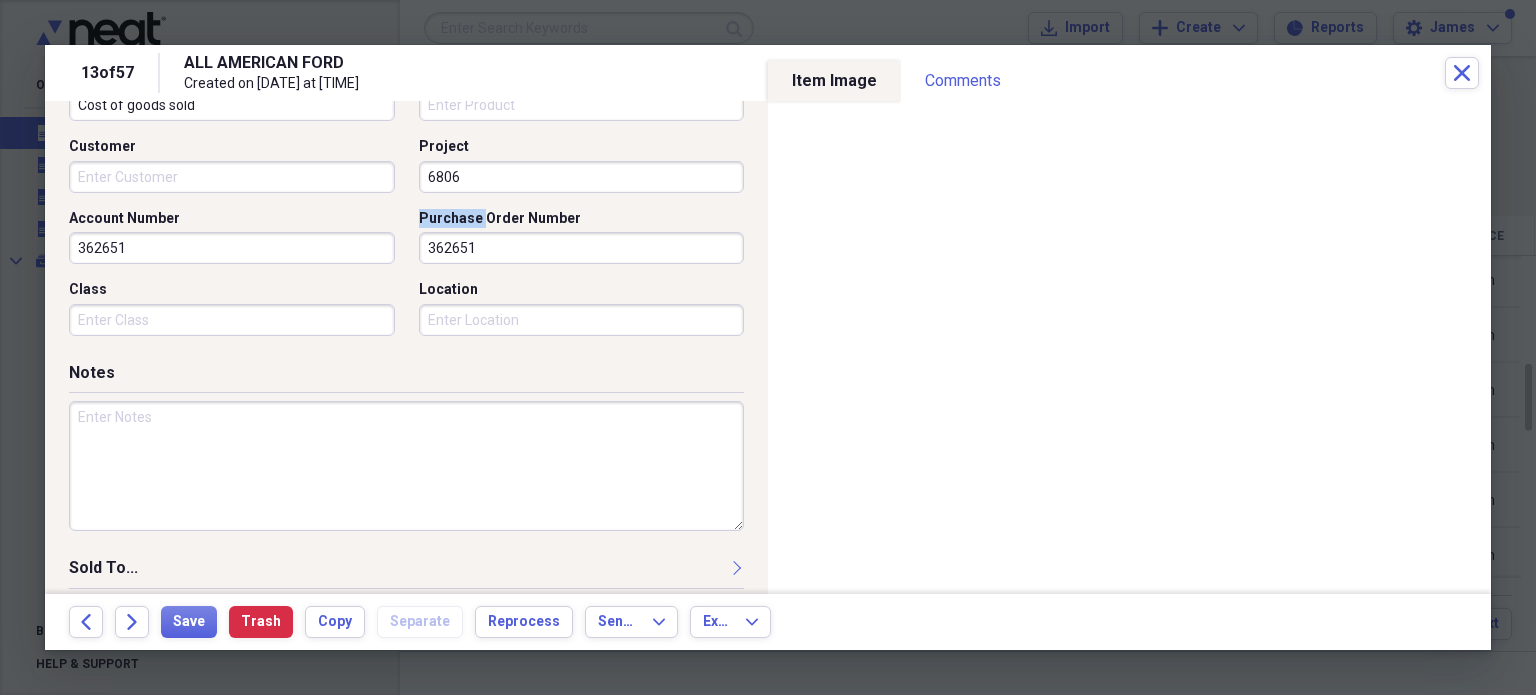click on "Purchase Order Number 362651" at bounding box center (576, 237) 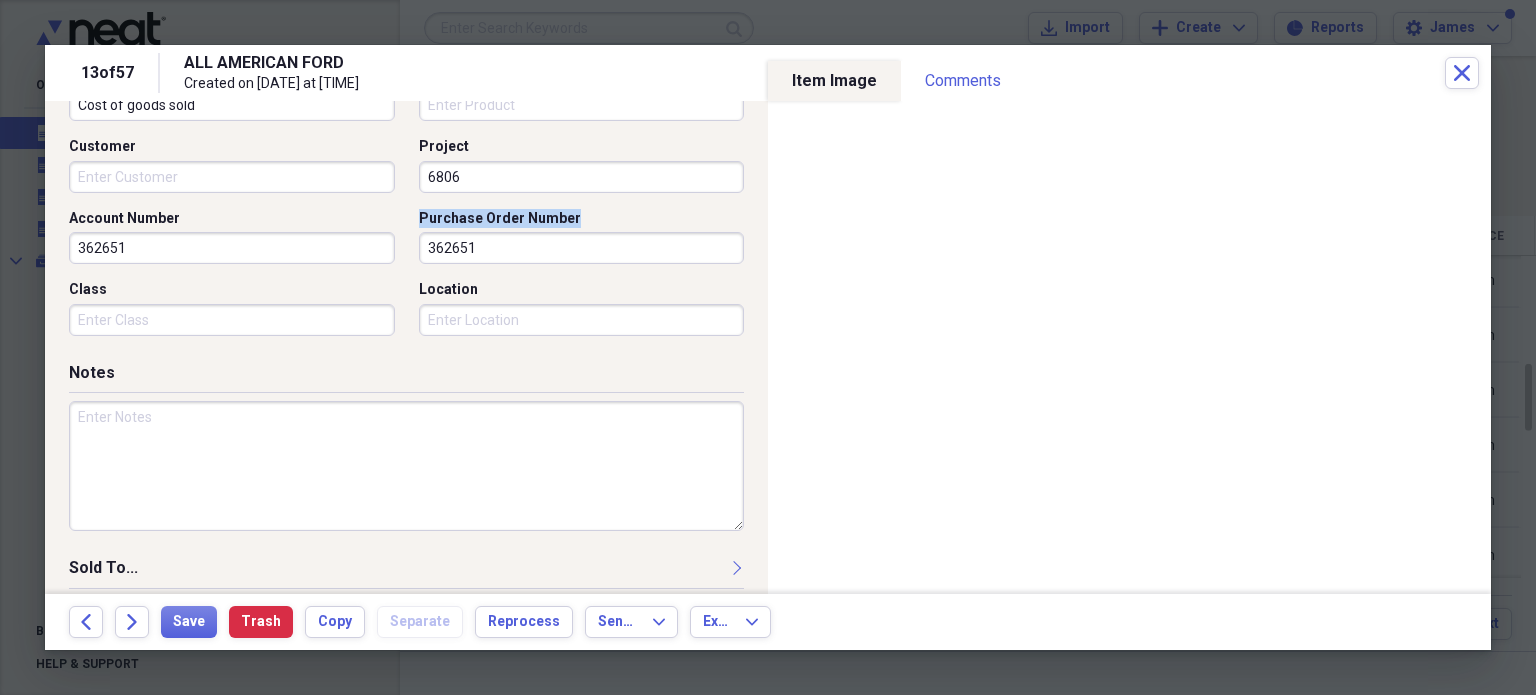 click on "Purchase Order Number 362651" at bounding box center (576, 237) 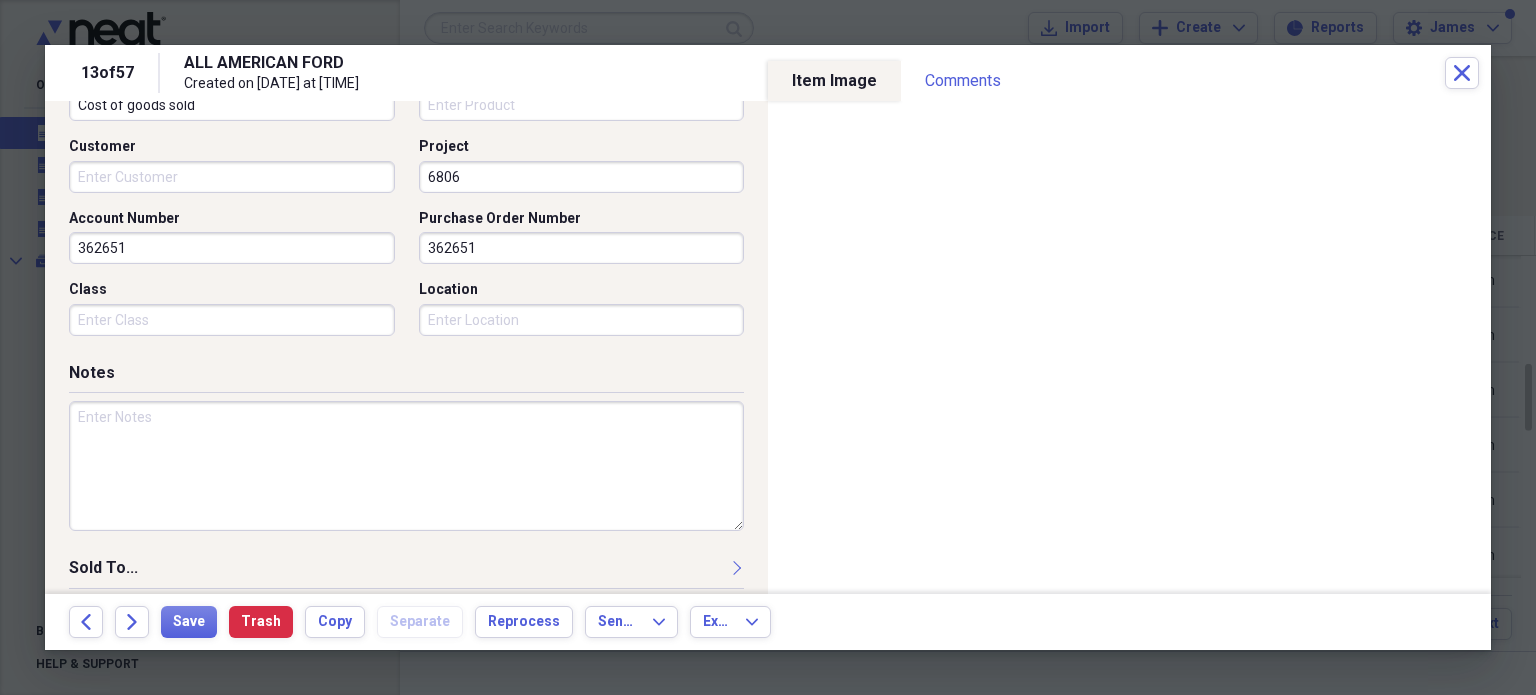 click on "362651" at bounding box center (582, 248) 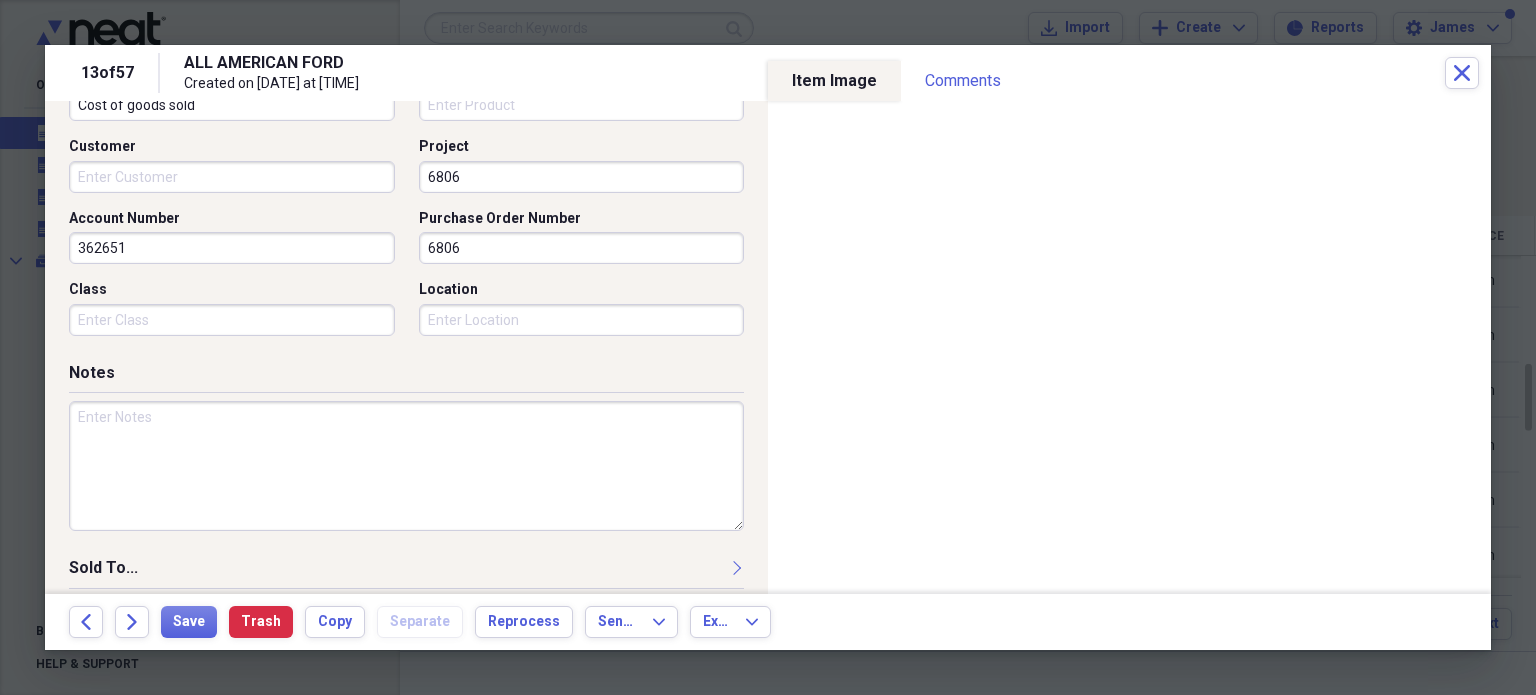 type on "6806" 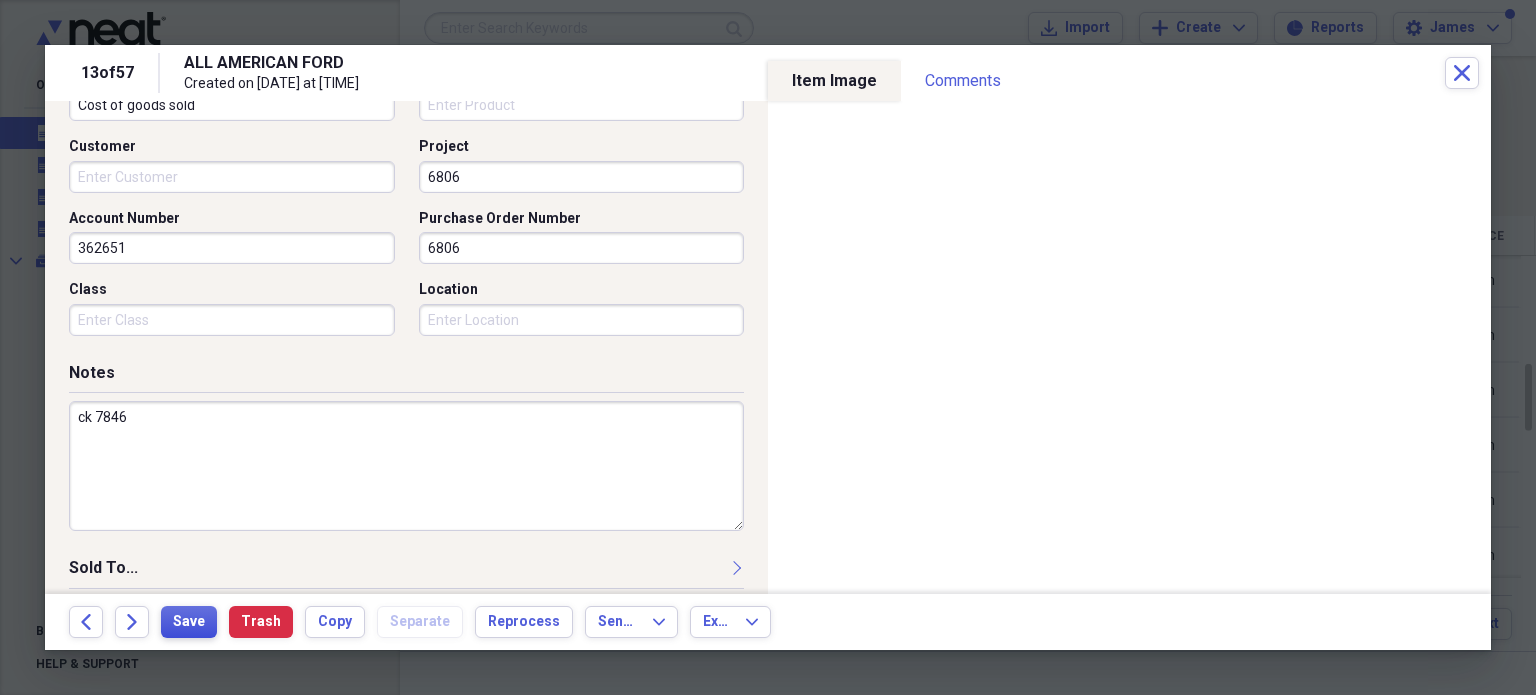 type on "ck 7846" 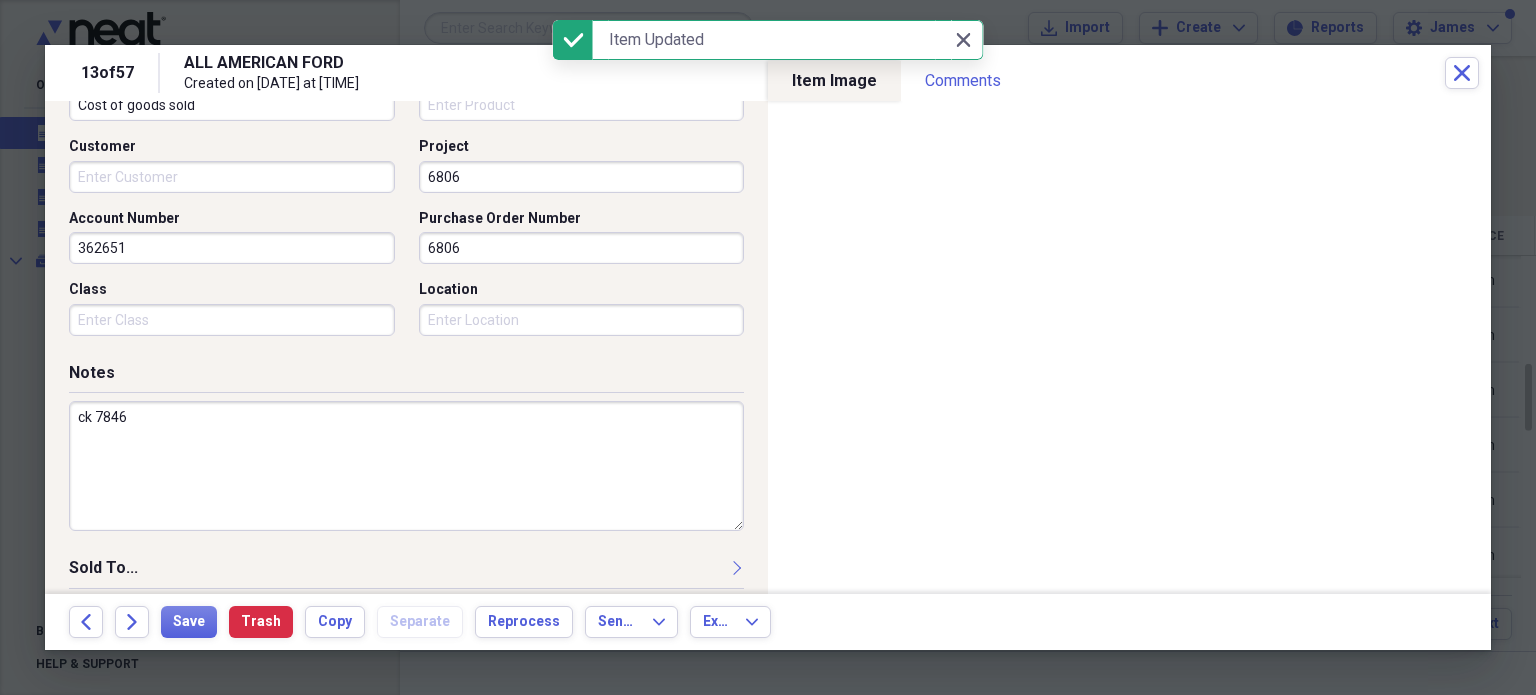 click on "Back Forward Save Trash Copy Separate Reprocess Send To Expand Export Expand" at bounding box center (768, 622) 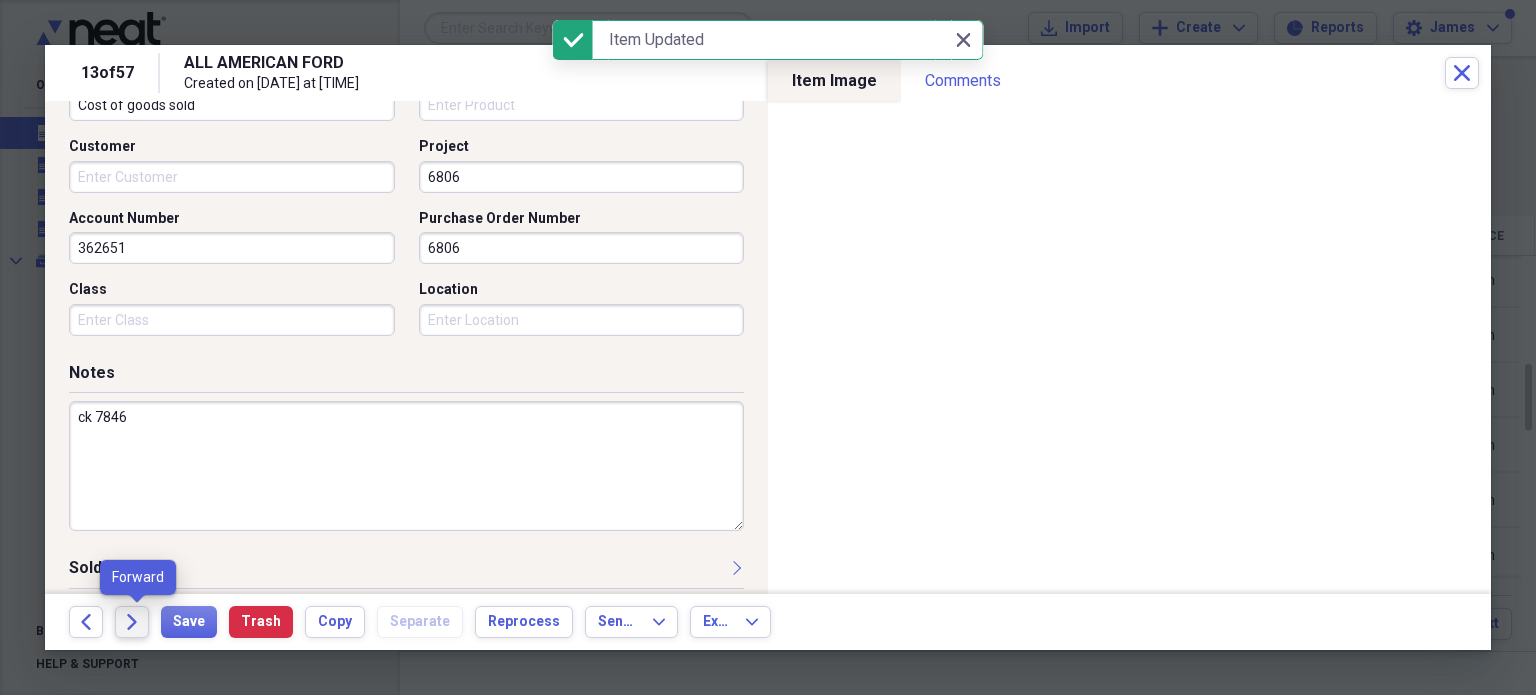 click 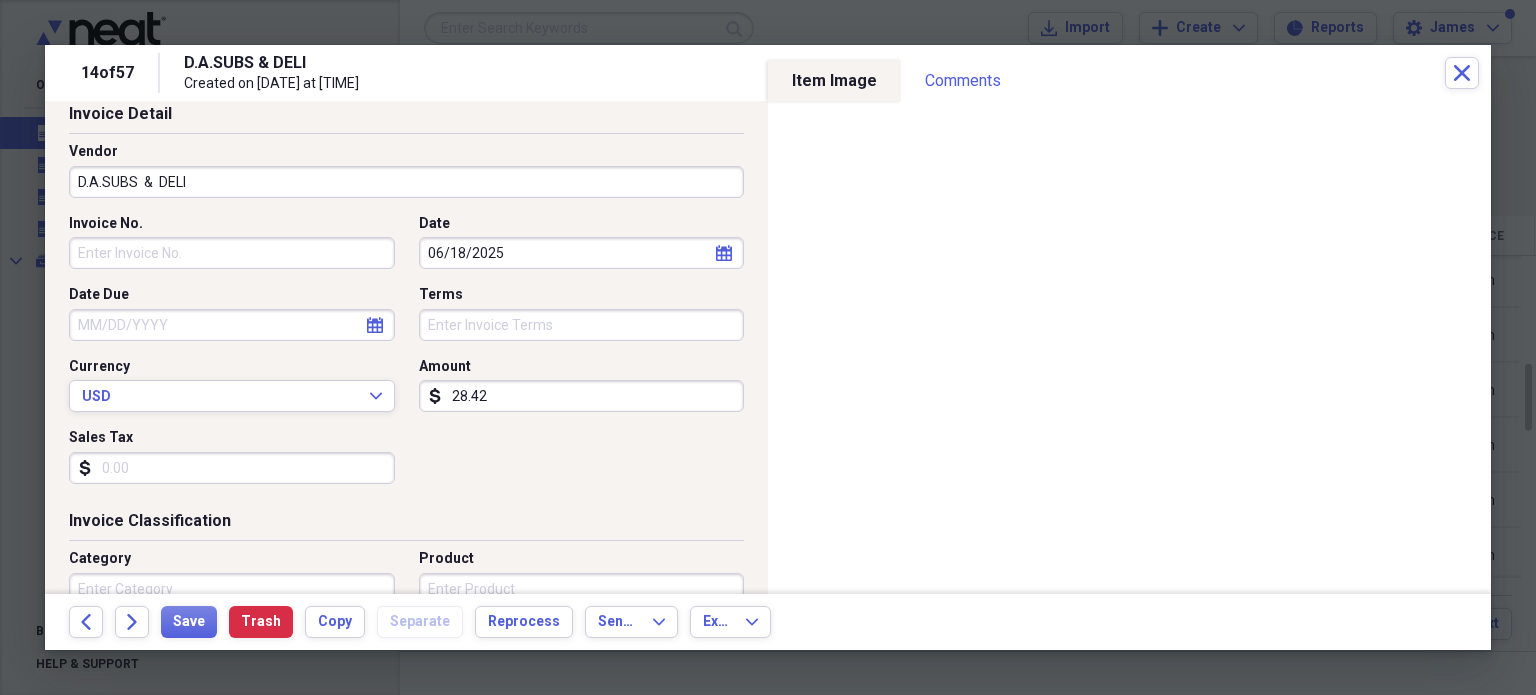scroll, scrollTop: 133, scrollLeft: 0, axis: vertical 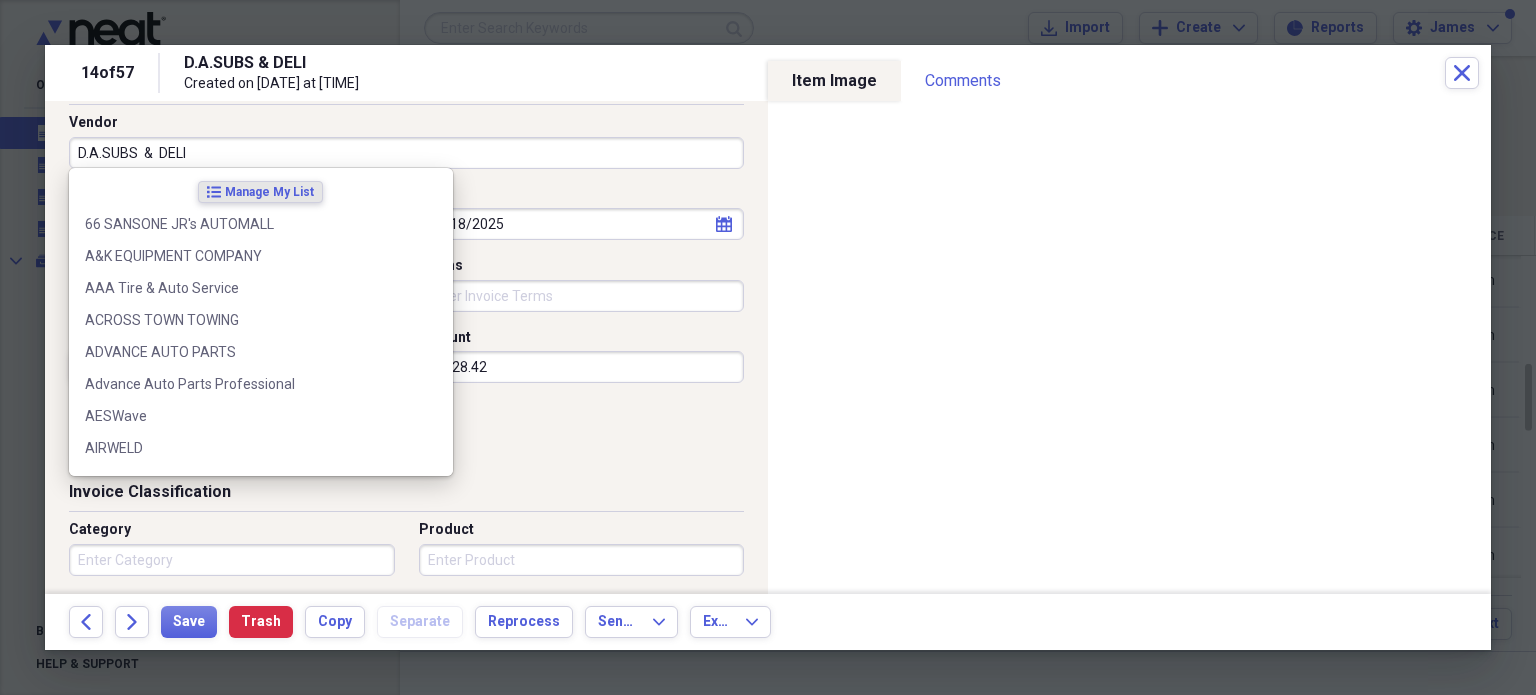 click on "D.A.SUBS  &  DELI" at bounding box center [406, 153] 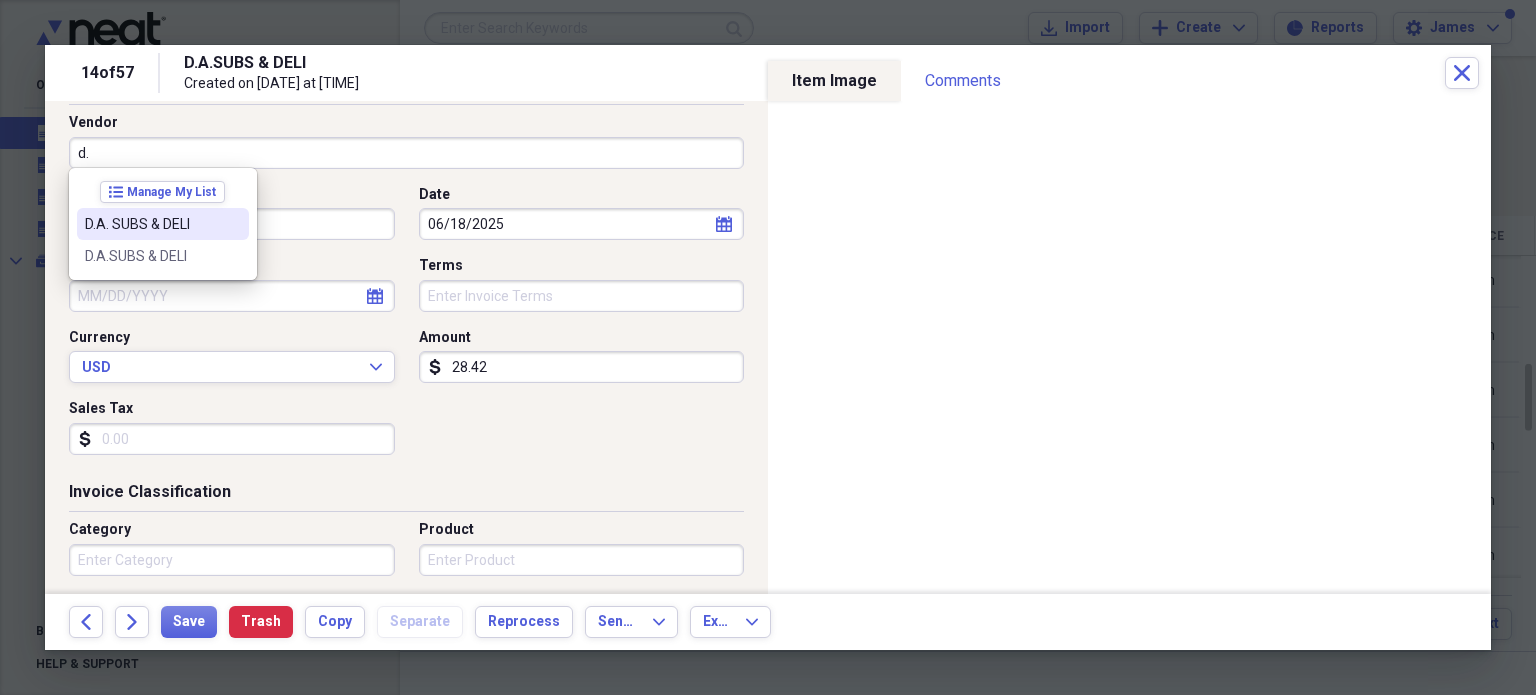 click on "D.A. SUBS & DELI" at bounding box center [151, 224] 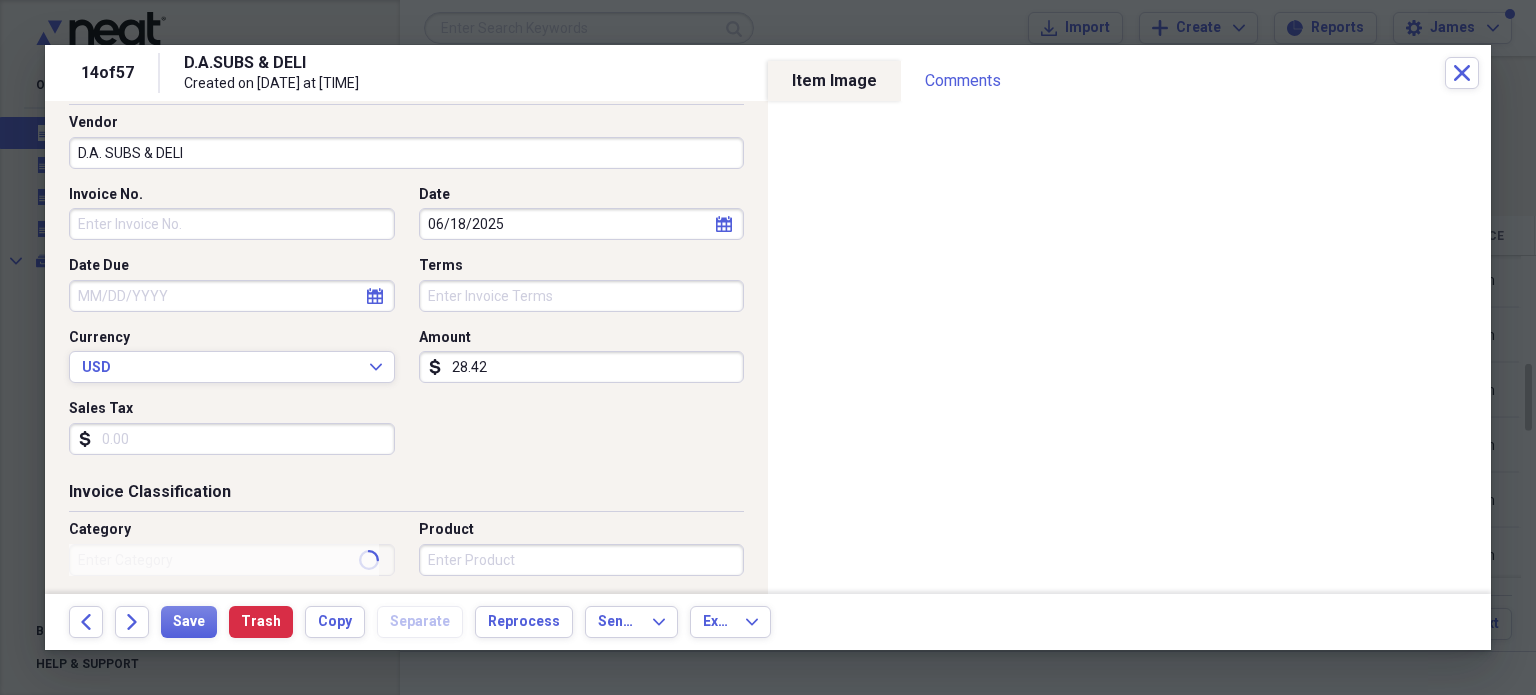 type on "Meals/Restaurants" 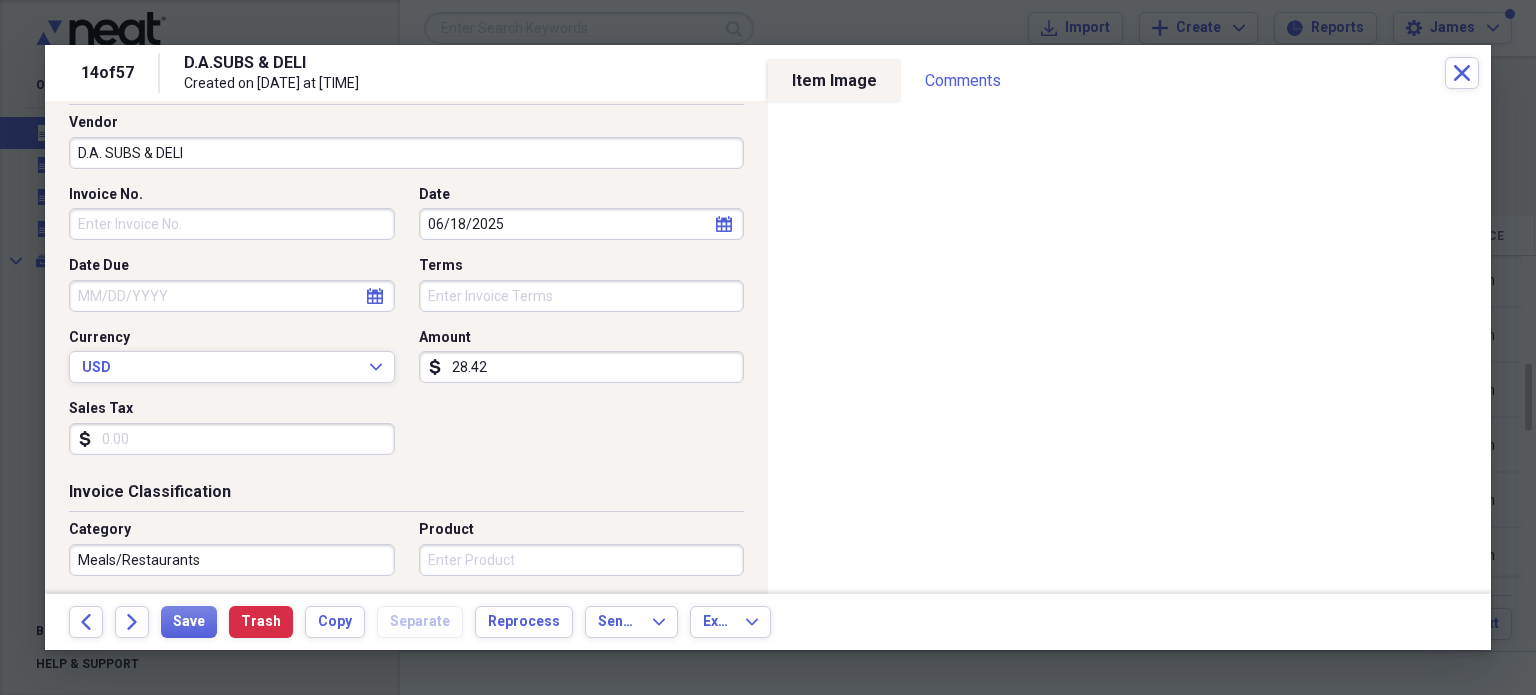 click on "Invoice No." at bounding box center [232, 224] 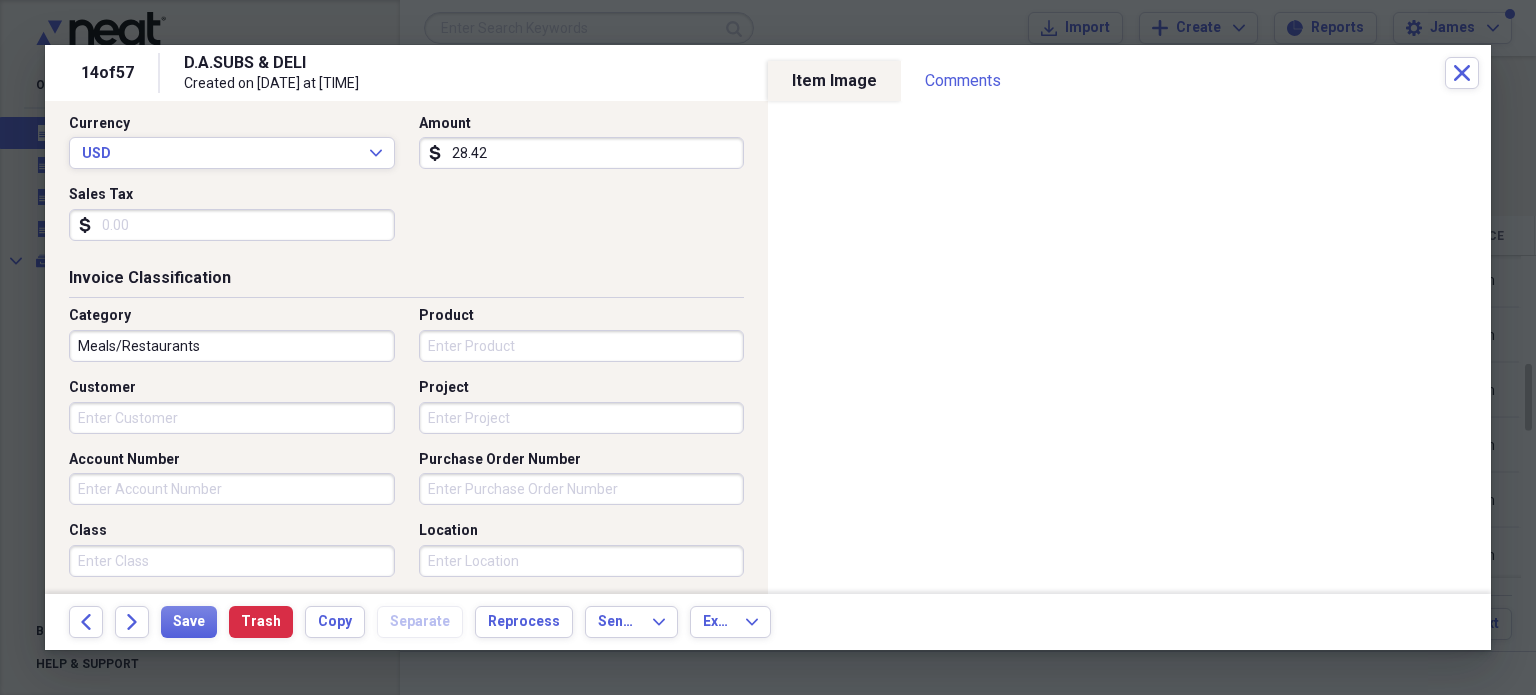 scroll, scrollTop: 401, scrollLeft: 0, axis: vertical 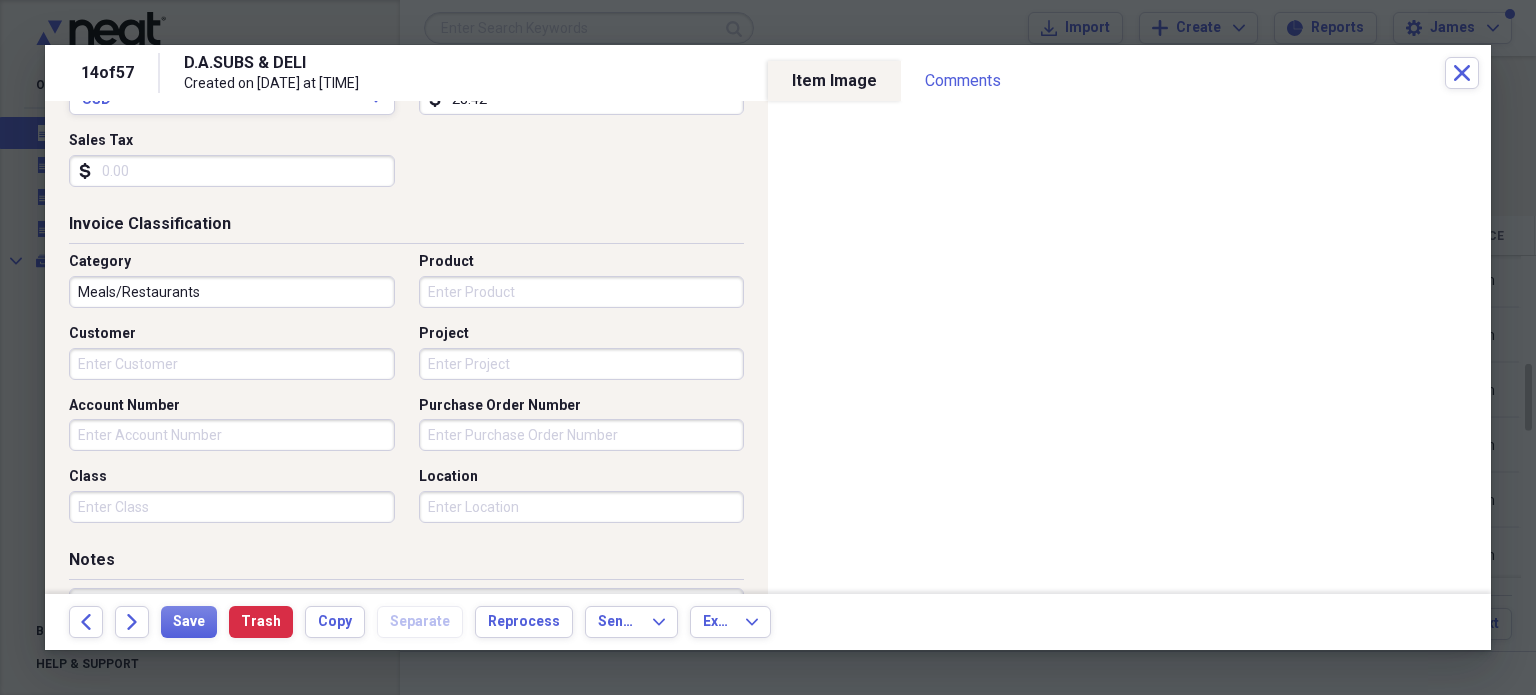 click on "Sales Tax" at bounding box center (232, 171) 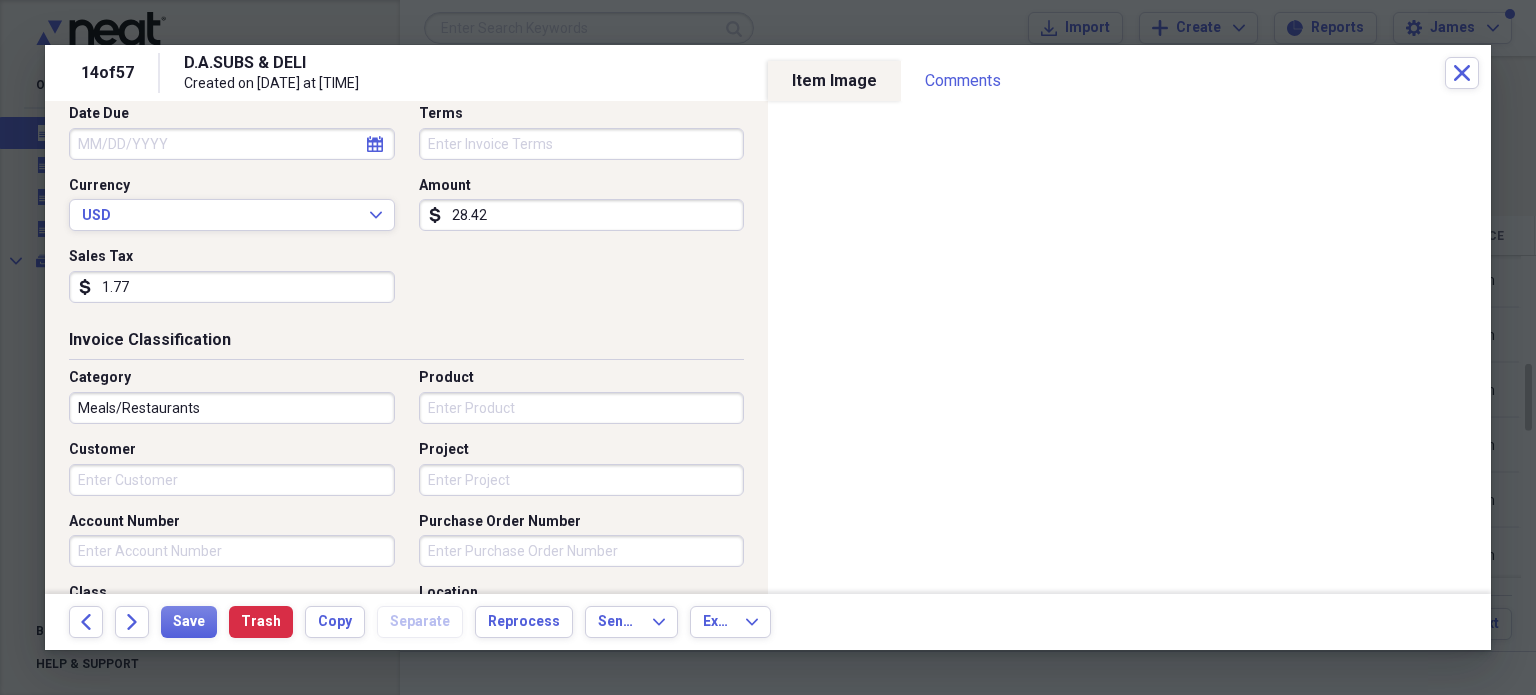 scroll, scrollTop: 284, scrollLeft: 0, axis: vertical 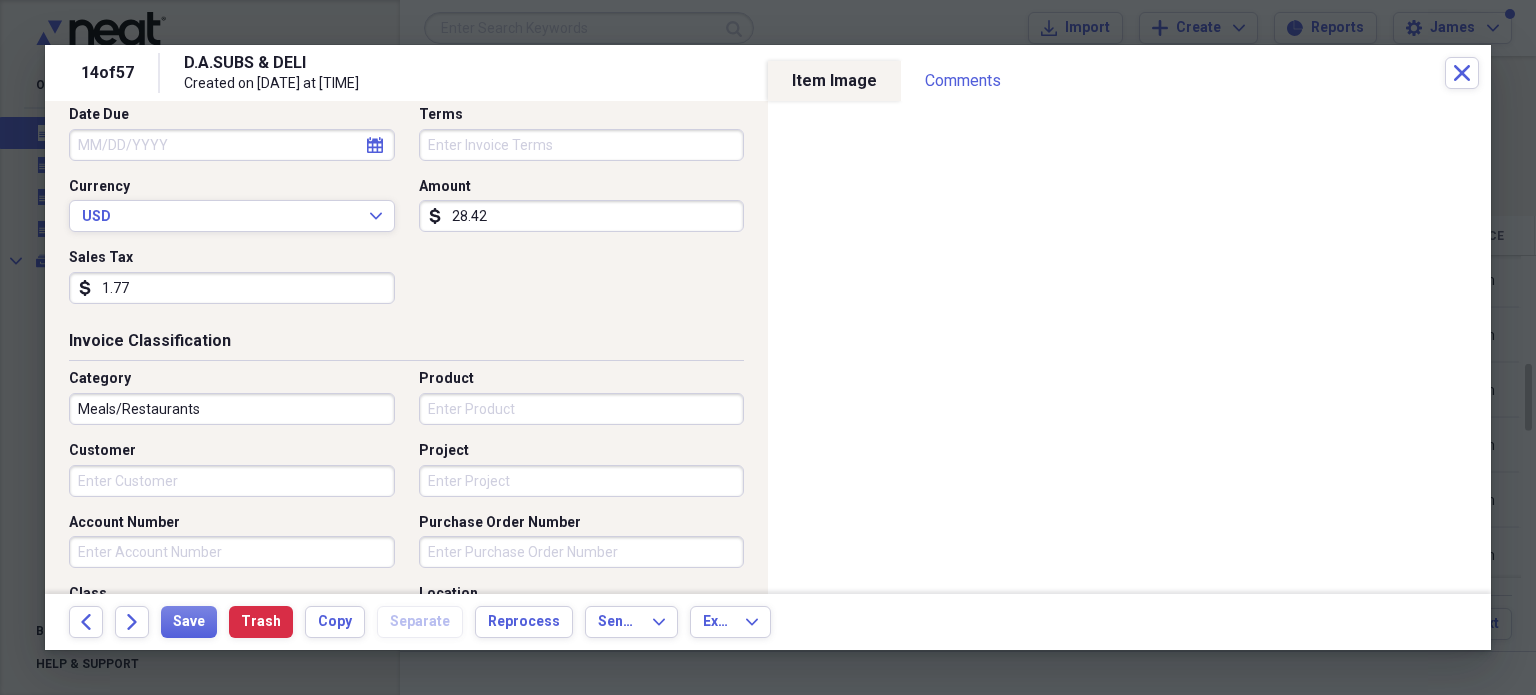 type on "1.77" 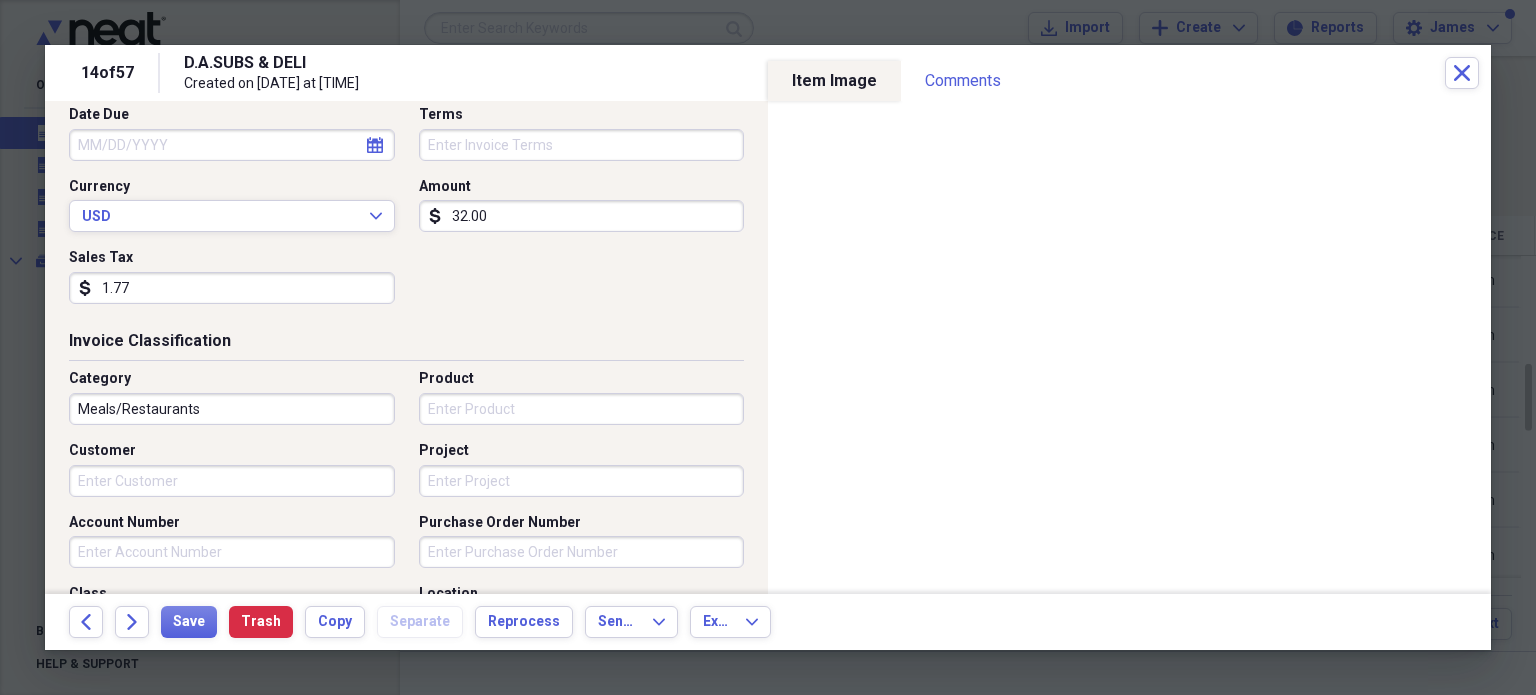 type on "32.00" 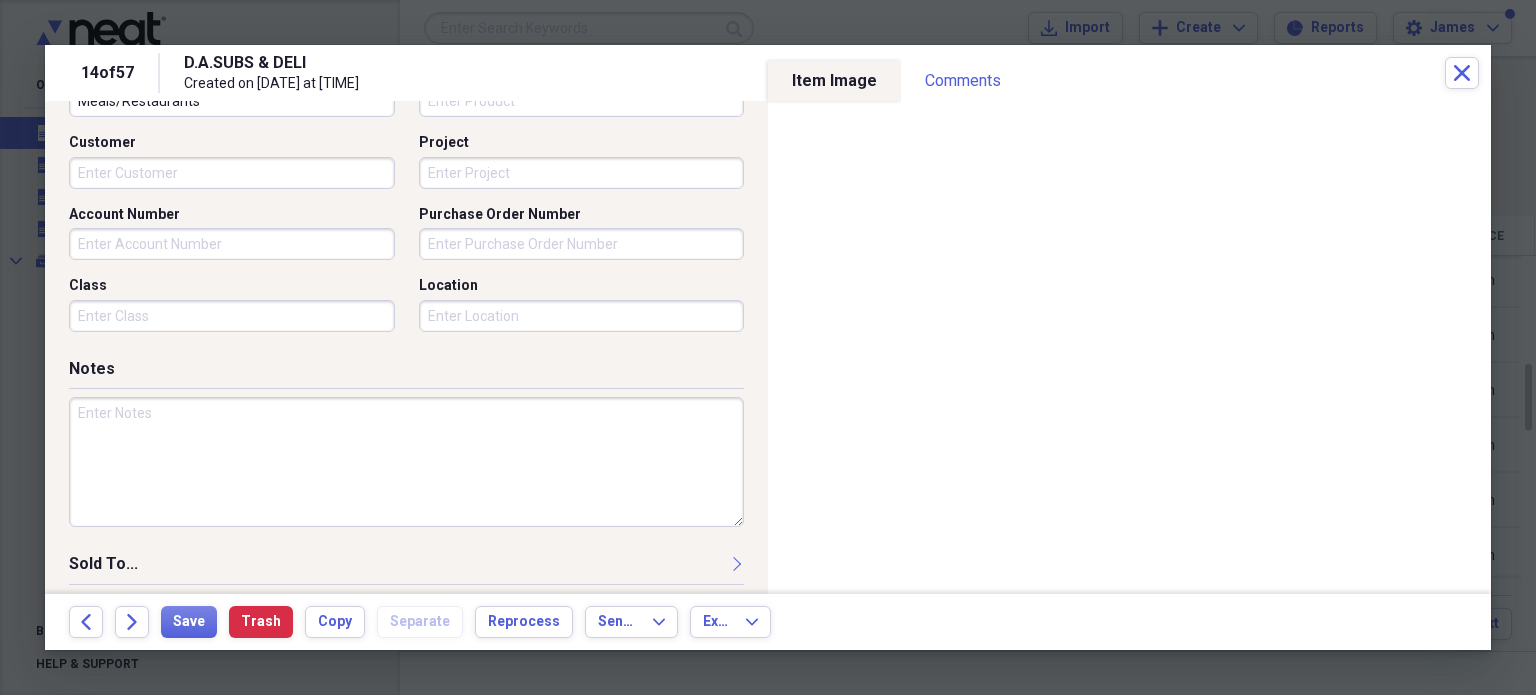 scroll, scrollTop: 697, scrollLeft: 0, axis: vertical 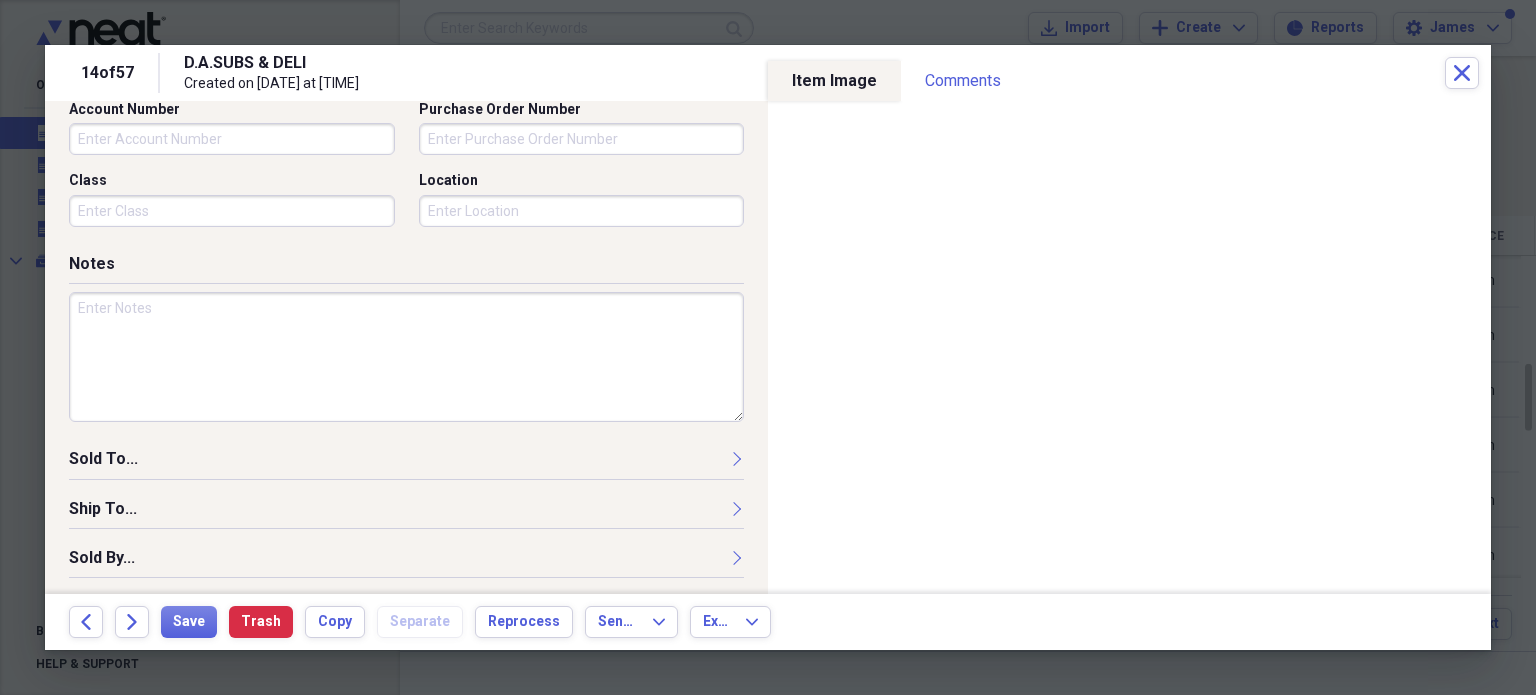 click at bounding box center (406, 357) 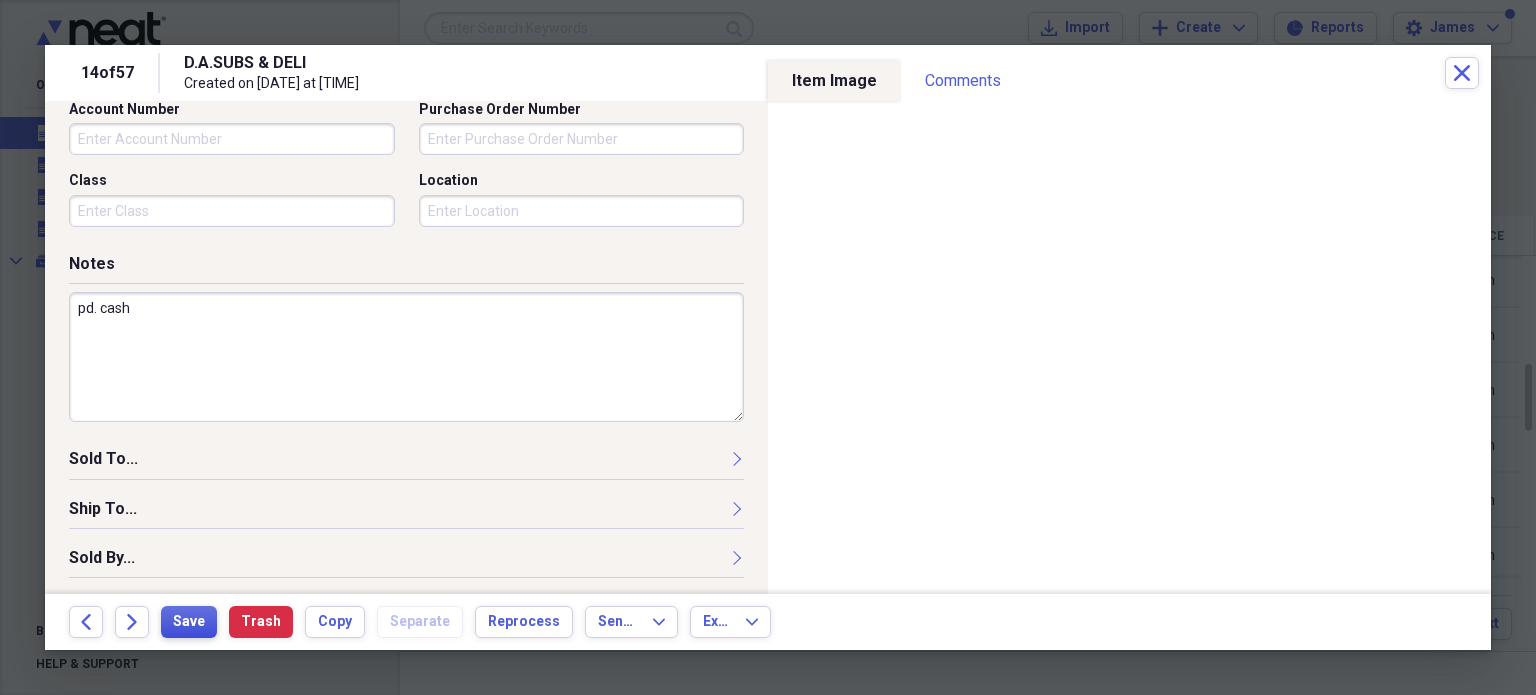 type on "pd. cash" 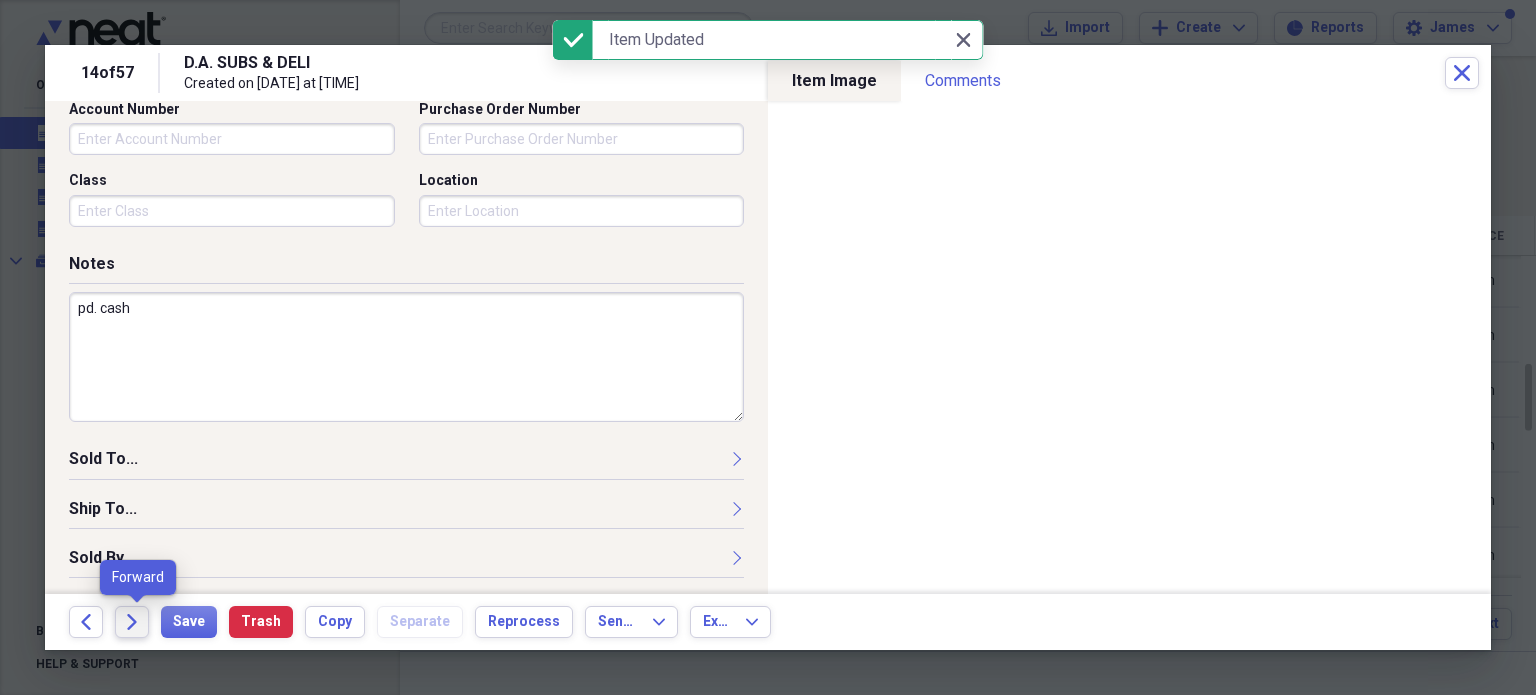click 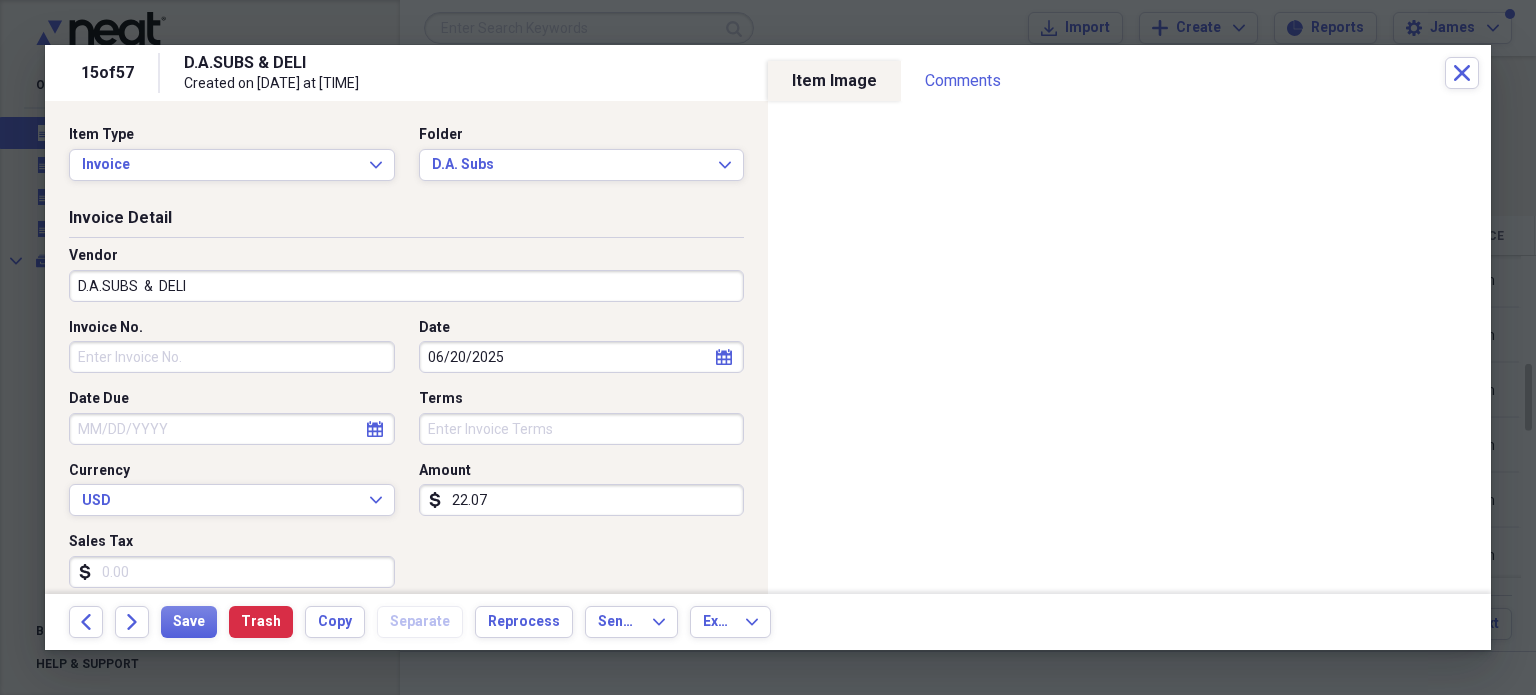 click on "22.07" at bounding box center (582, 500) 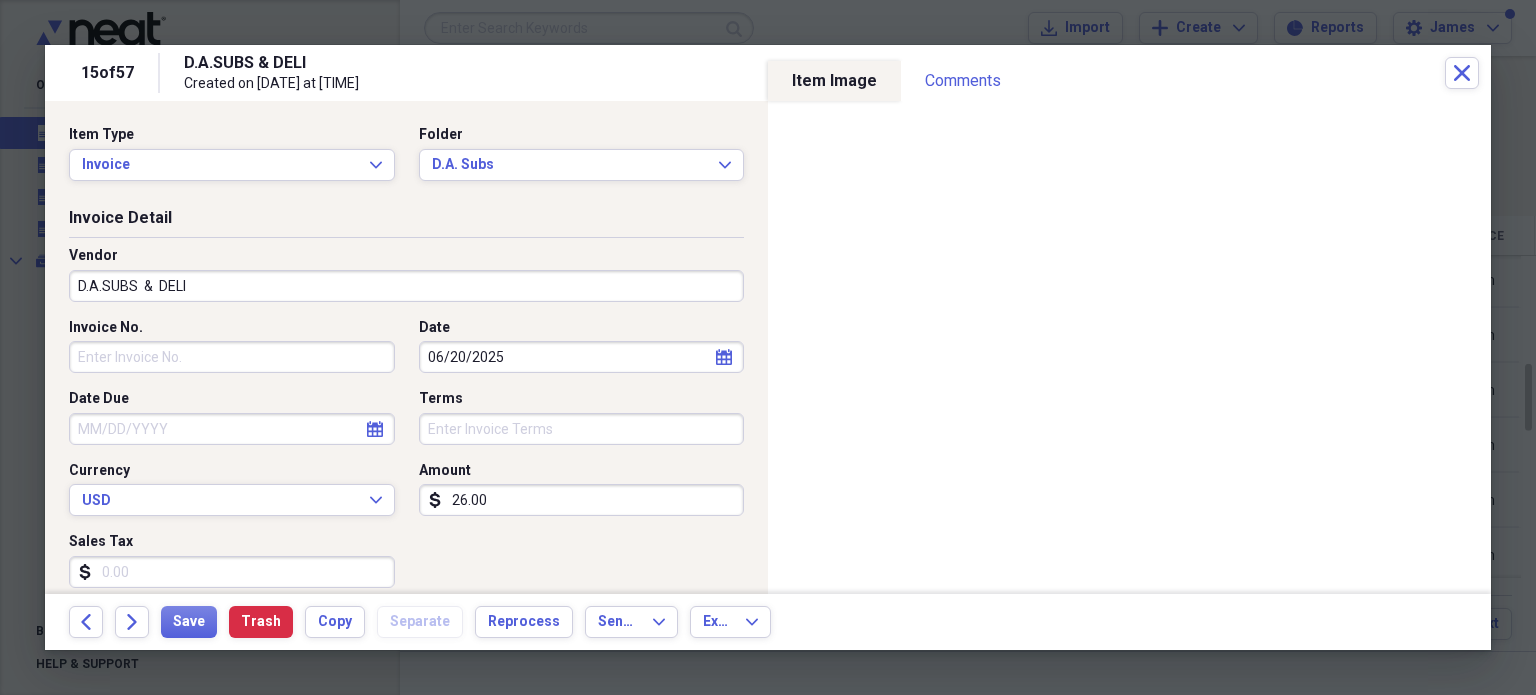 type on "26.00" 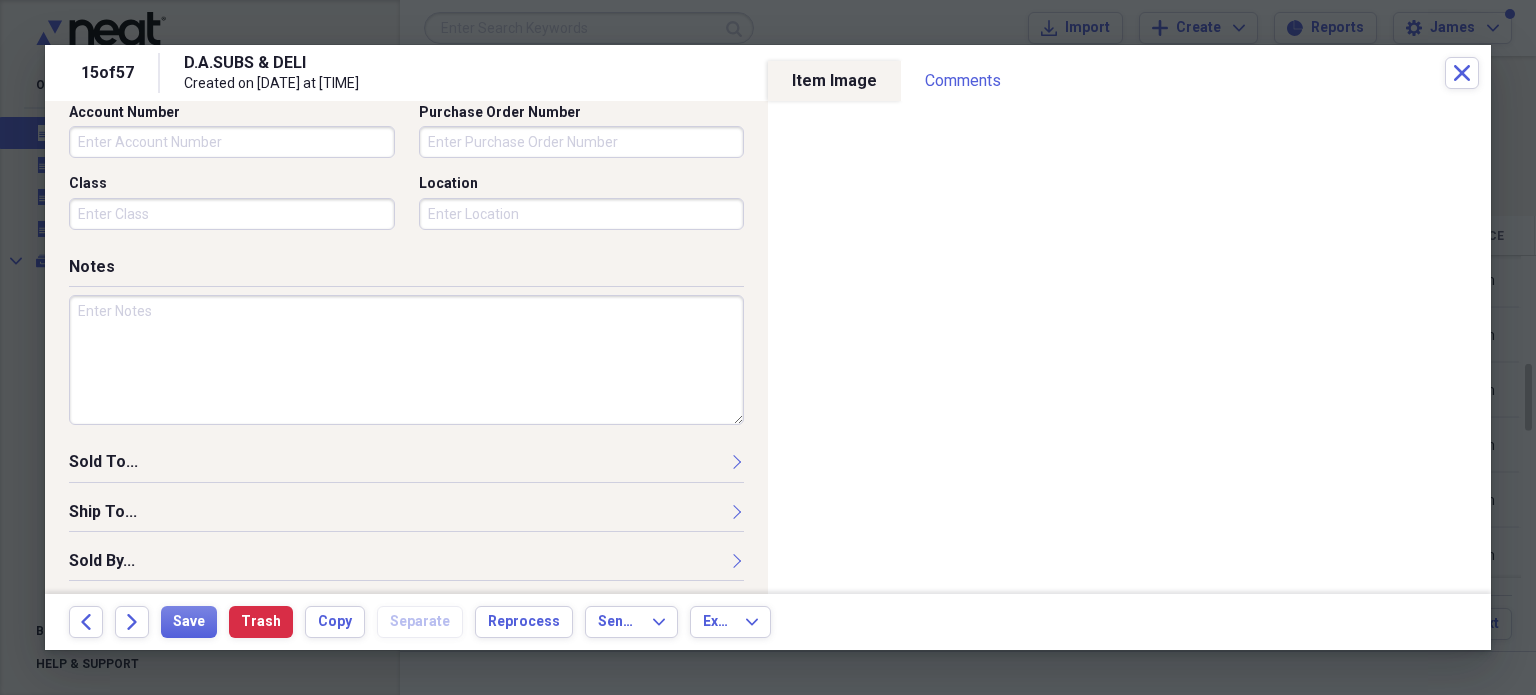scroll, scrollTop: 697, scrollLeft: 0, axis: vertical 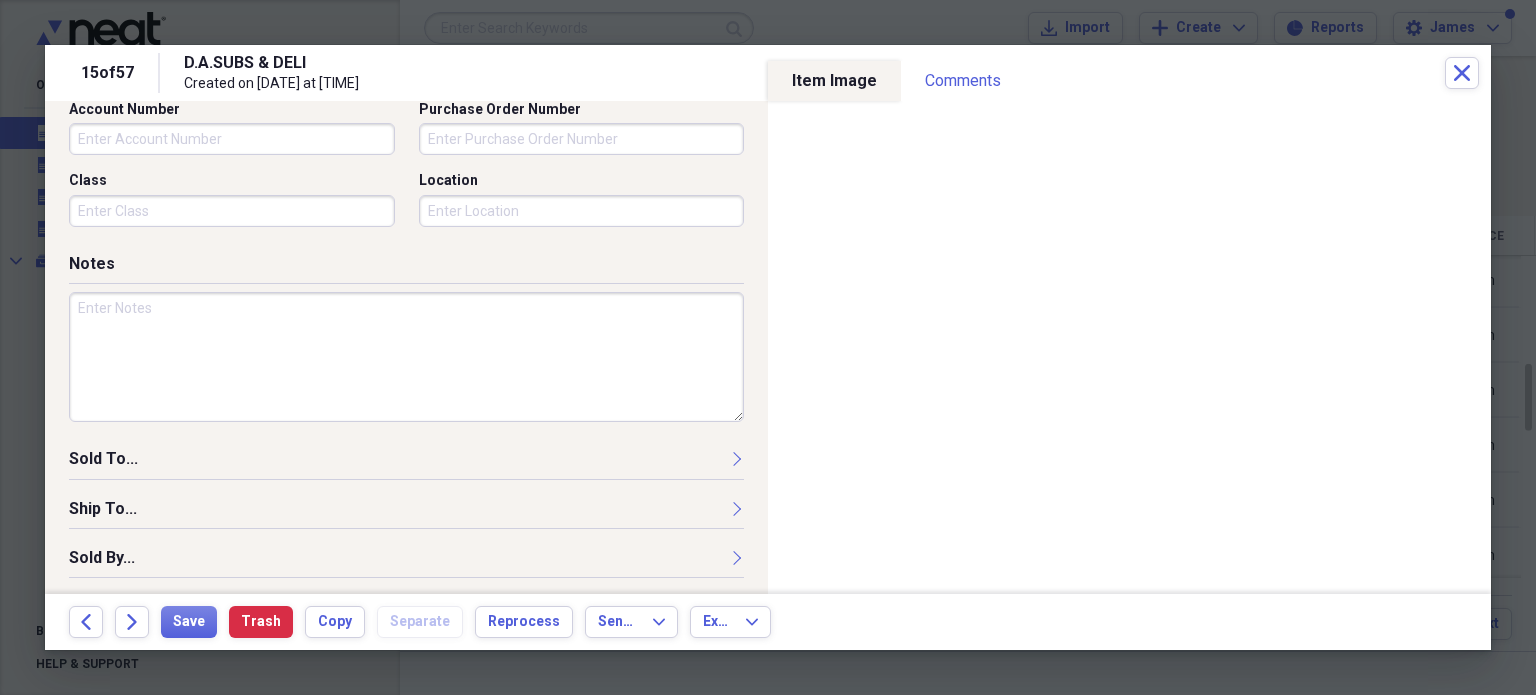 type on "1.37" 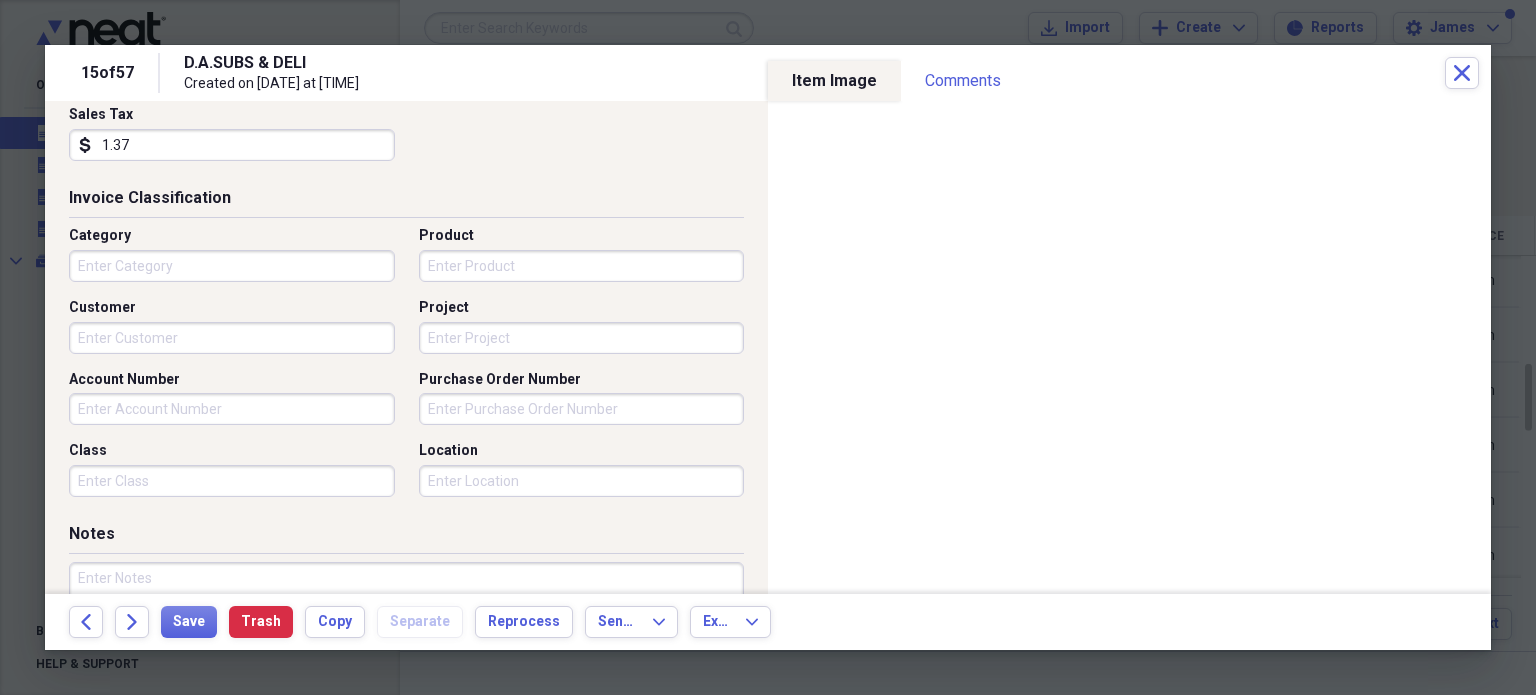 scroll, scrollTop: 697, scrollLeft: 0, axis: vertical 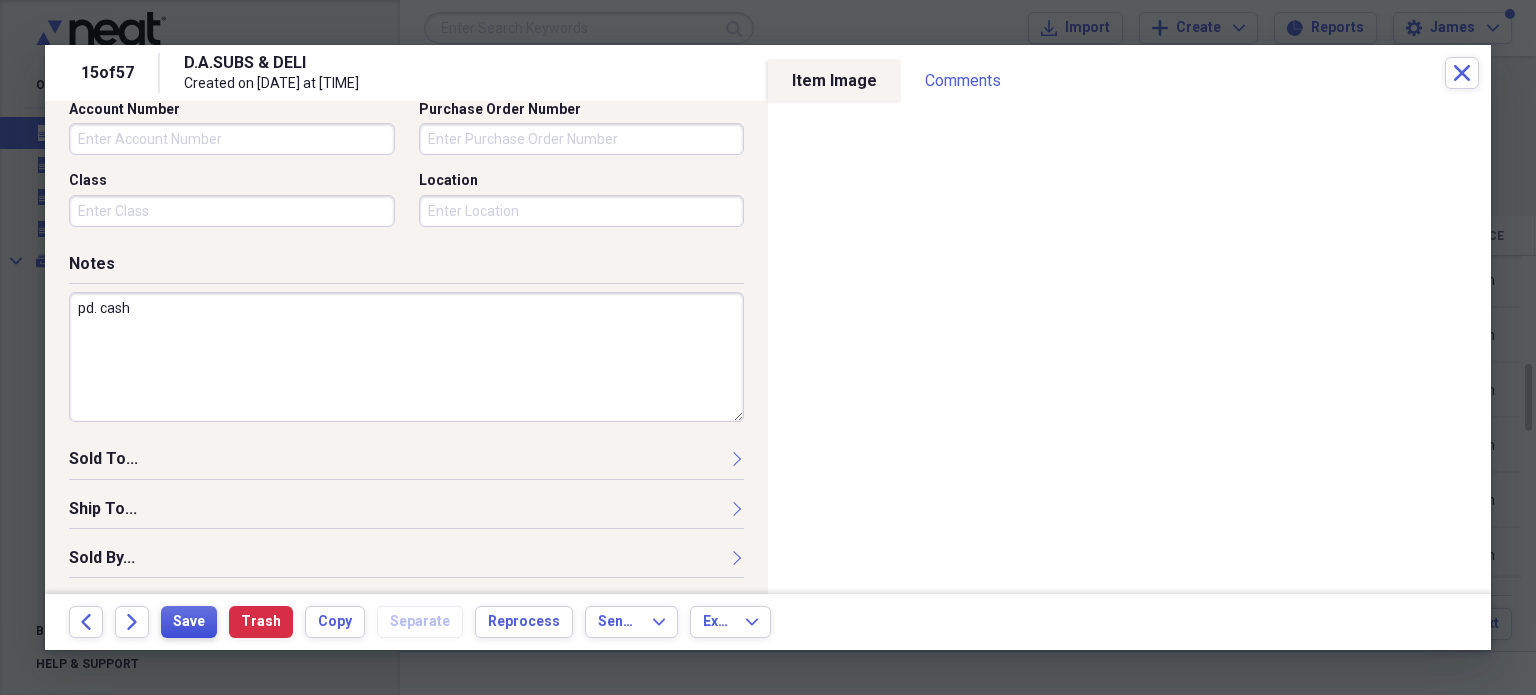 type on "pd. cash" 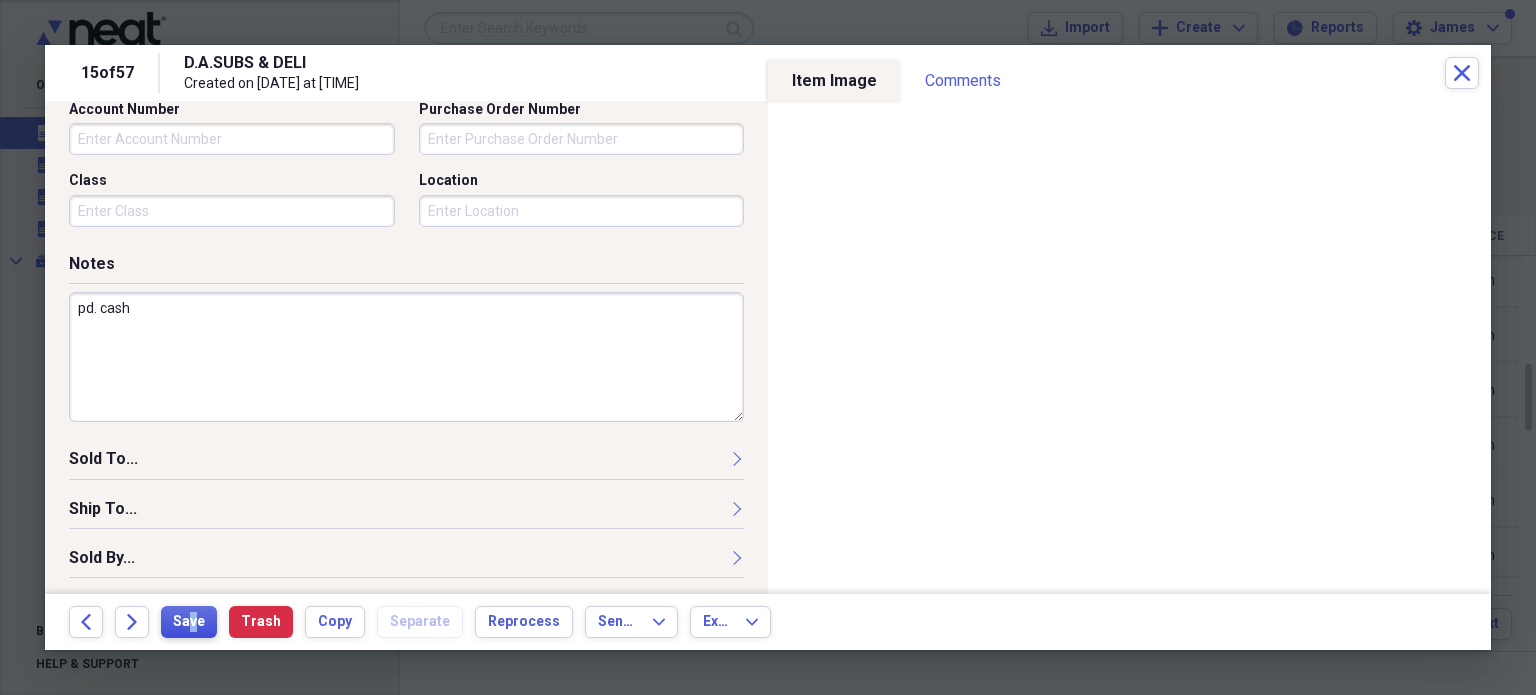 click on "Save" at bounding box center (189, 622) 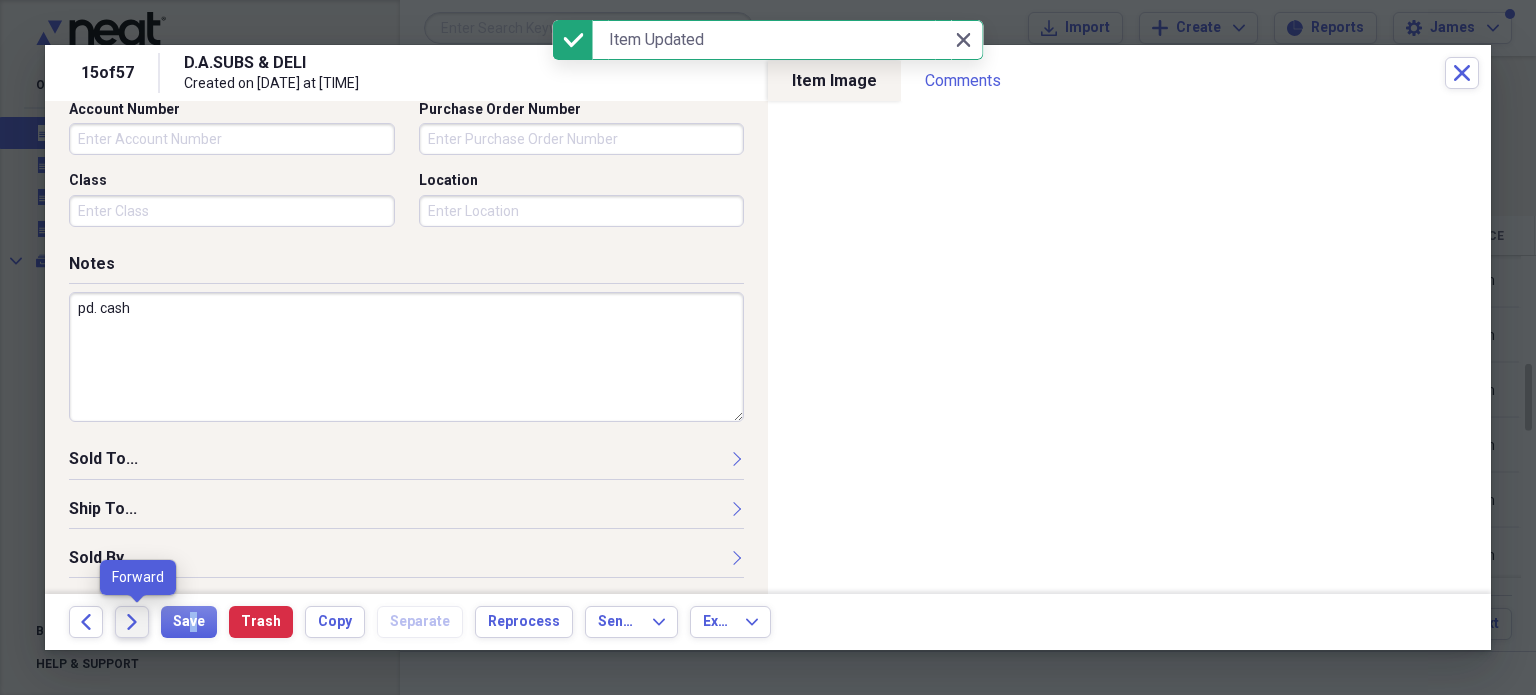 click on "Forward" 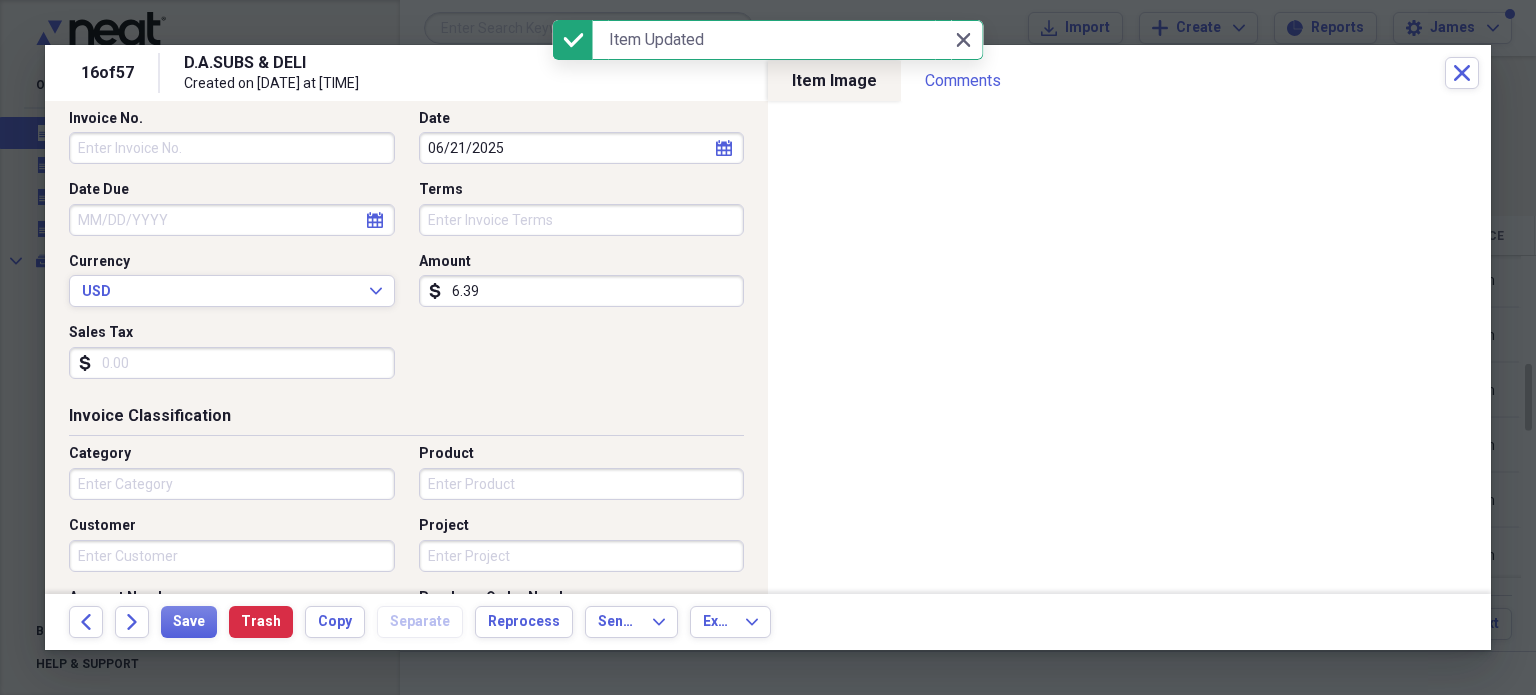 scroll, scrollTop: 210, scrollLeft: 0, axis: vertical 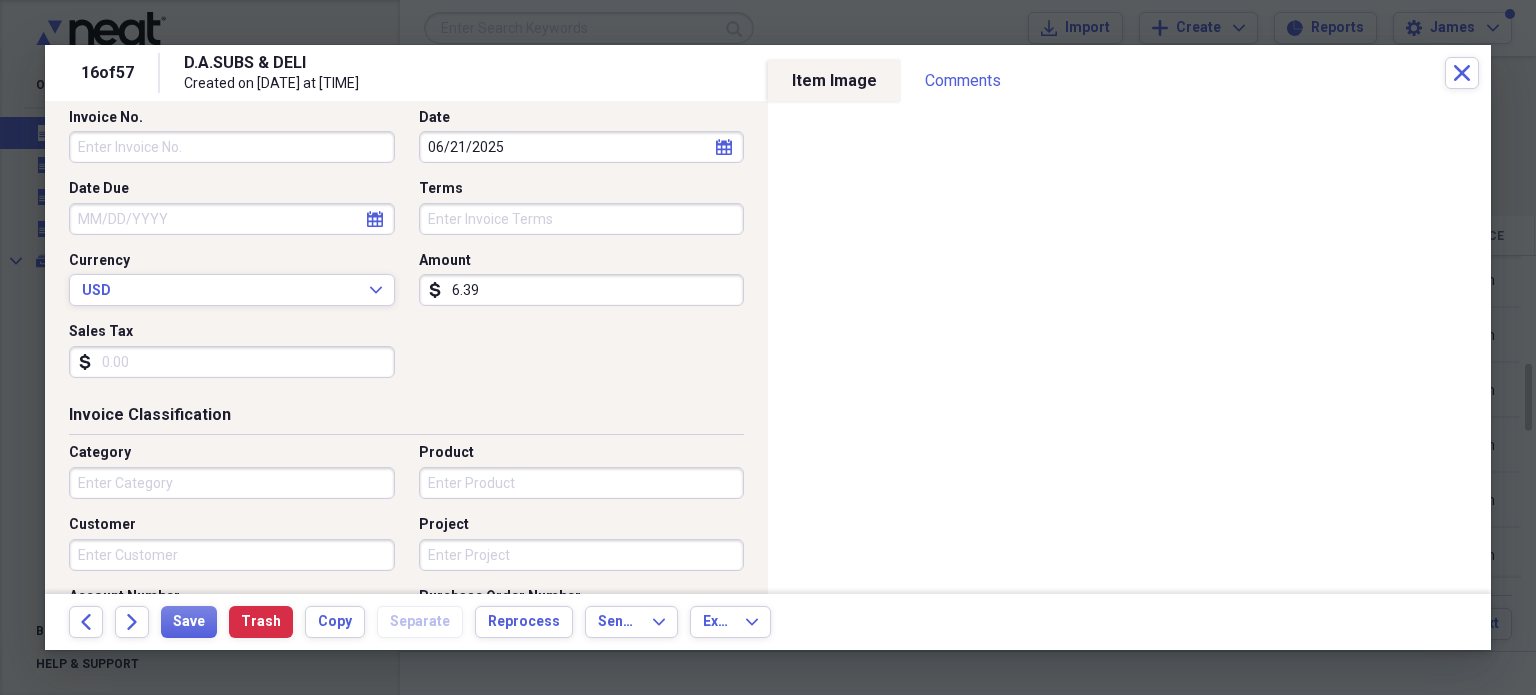 click on "6.39" at bounding box center (582, 290) 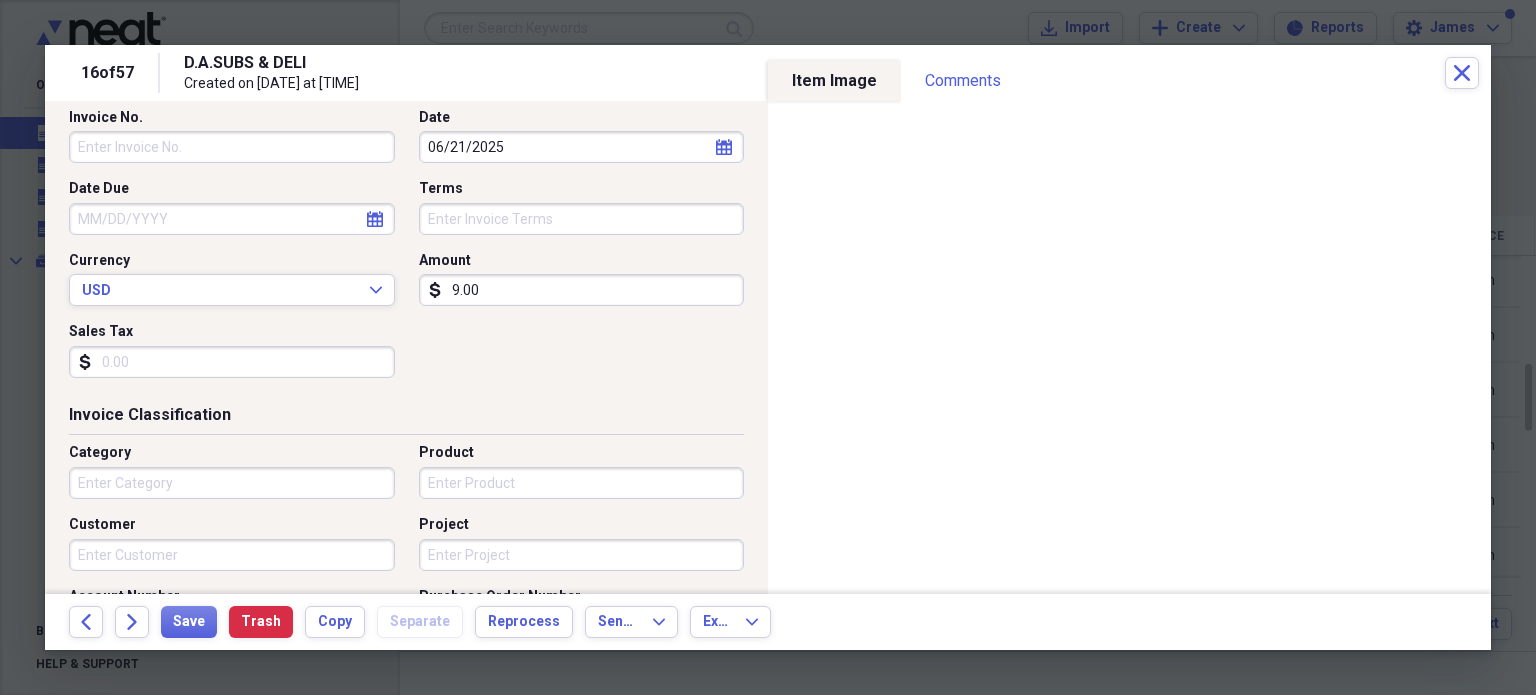 type on "9.00" 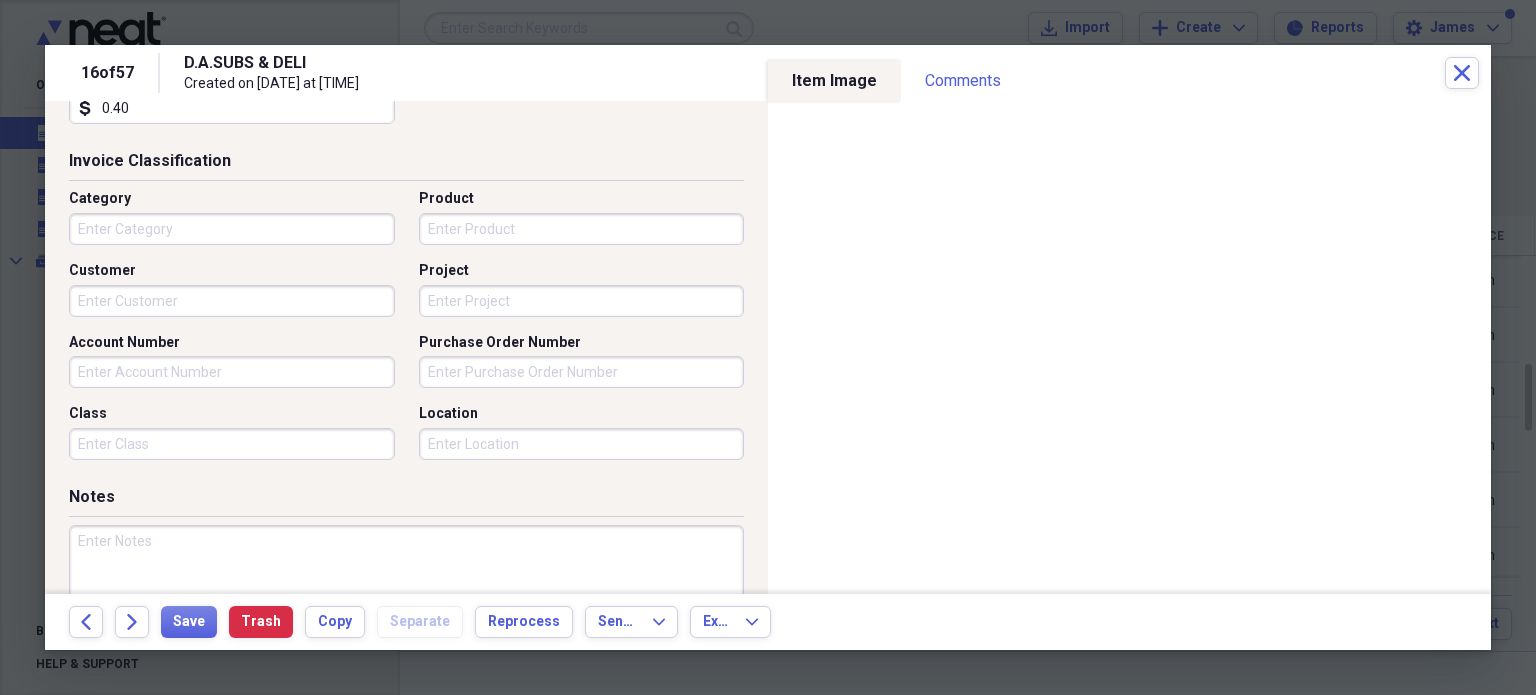 scroll, scrollTop: 466, scrollLeft: 0, axis: vertical 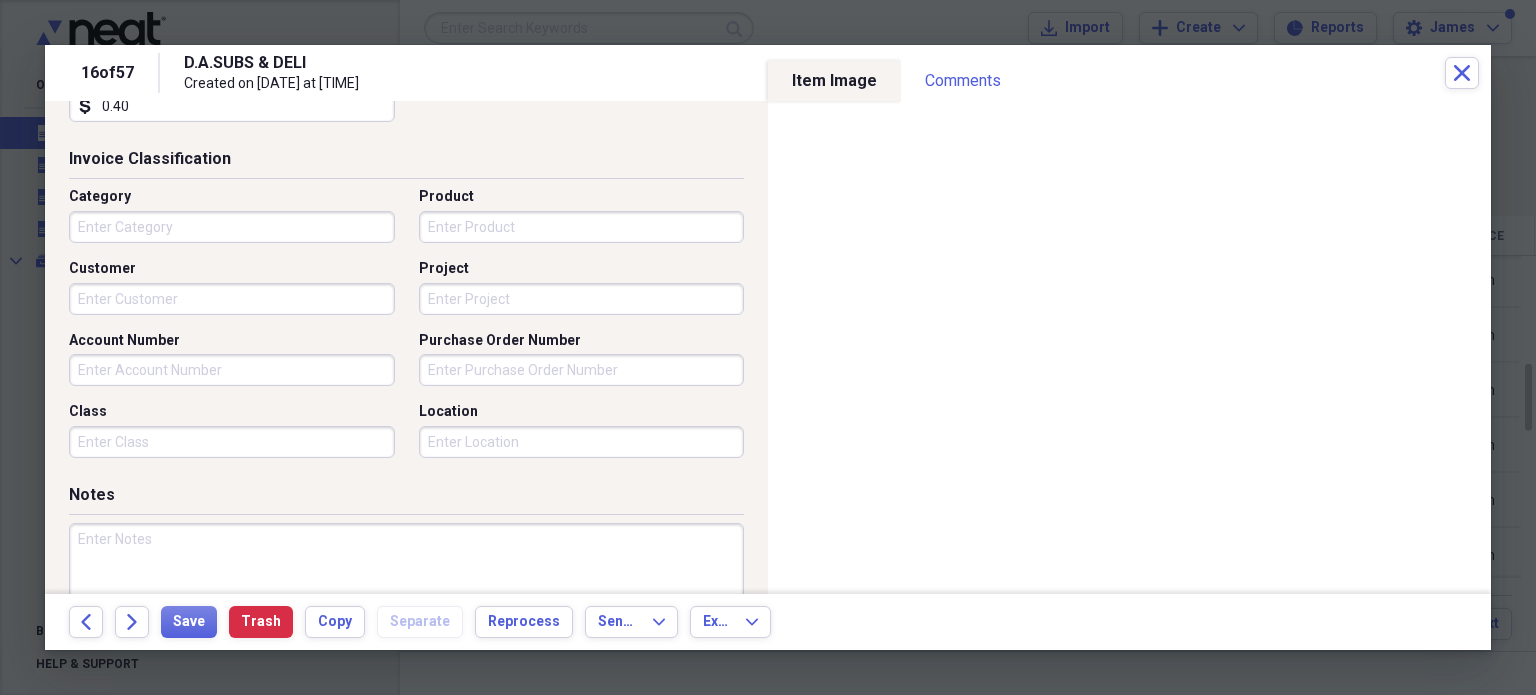 type on "0.40" 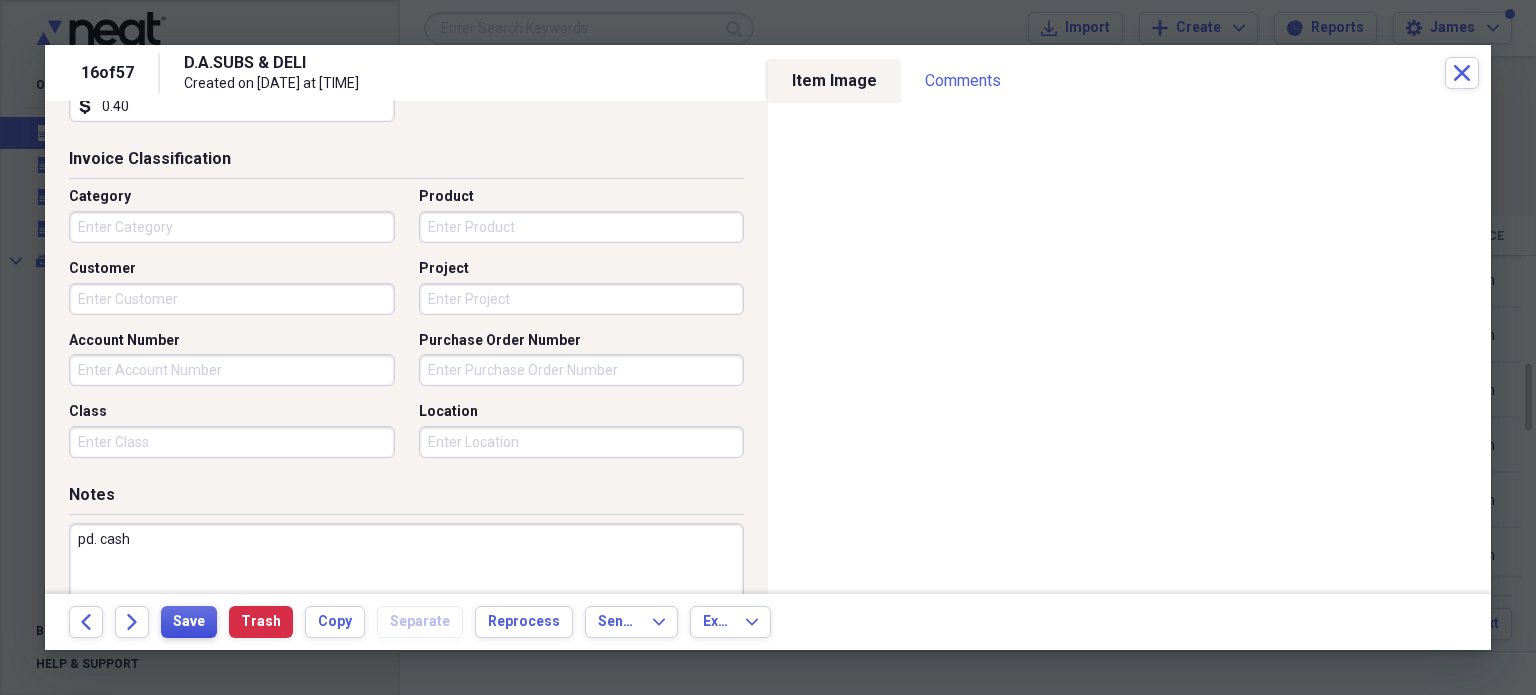 type on "pd. cash" 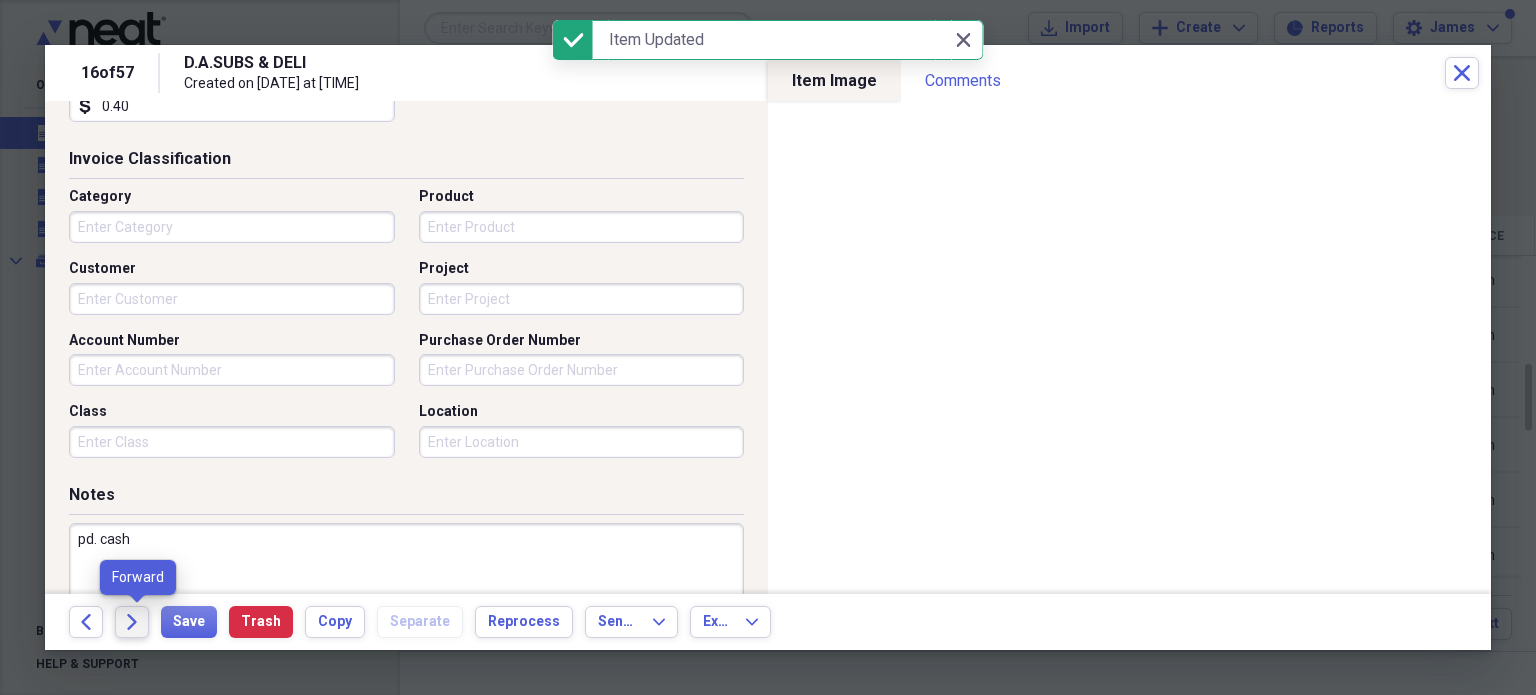 click on "Forward" 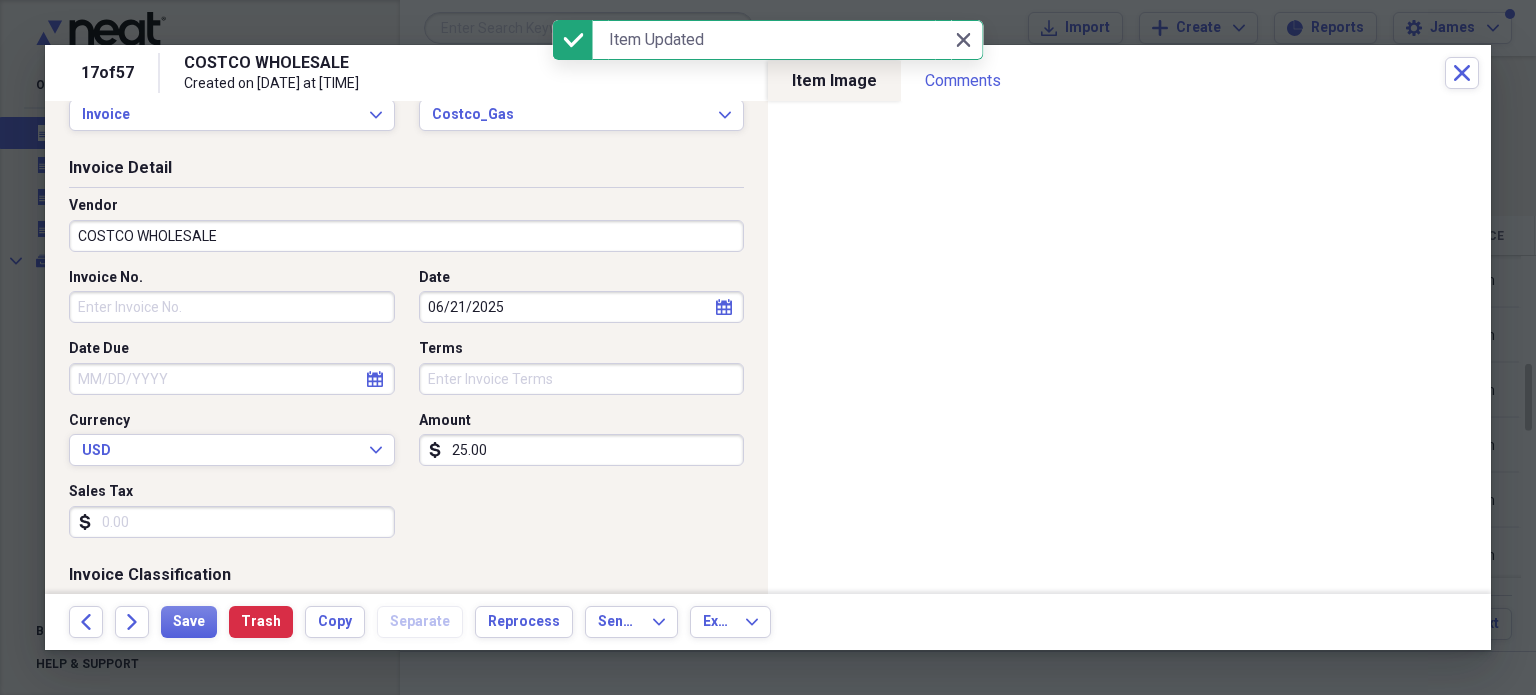 scroll, scrollTop: 75, scrollLeft: 0, axis: vertical 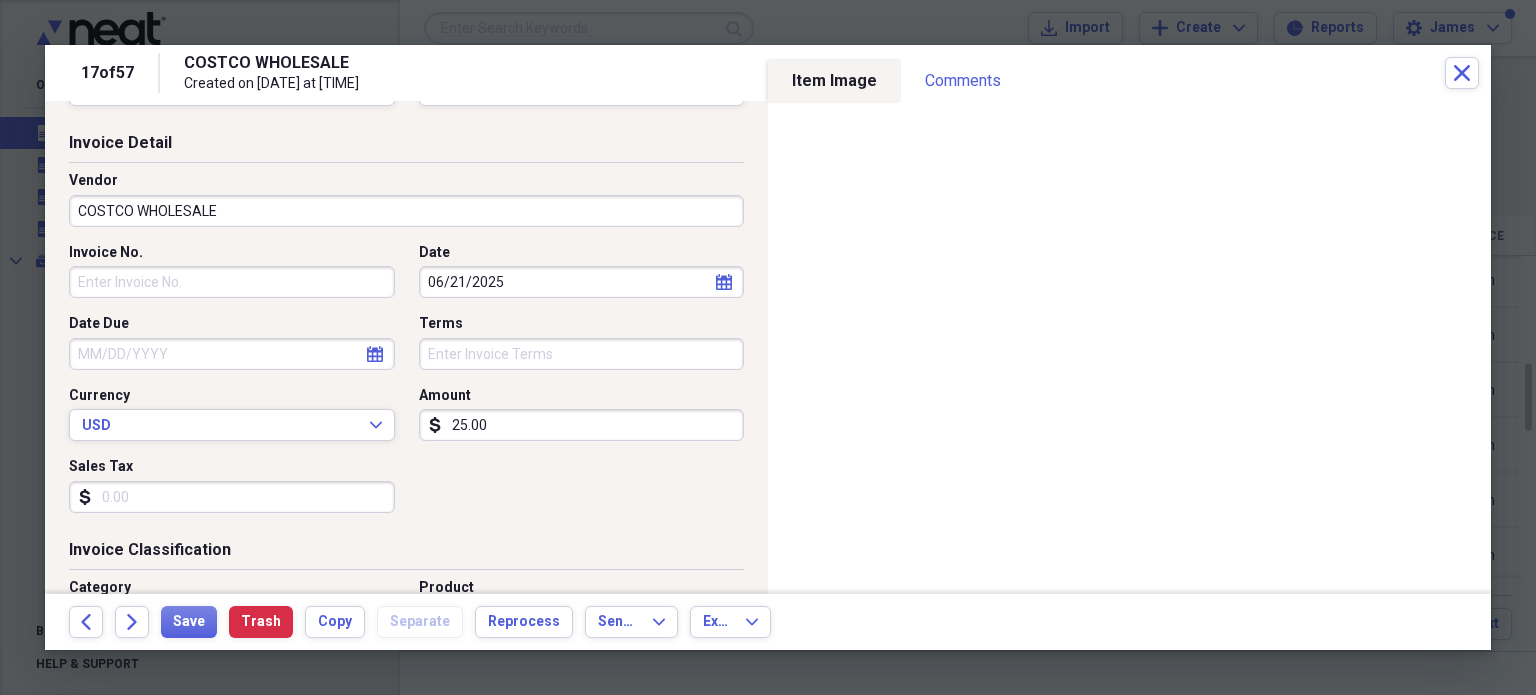 click on "Invoice No." at bounding box center [232, 282] 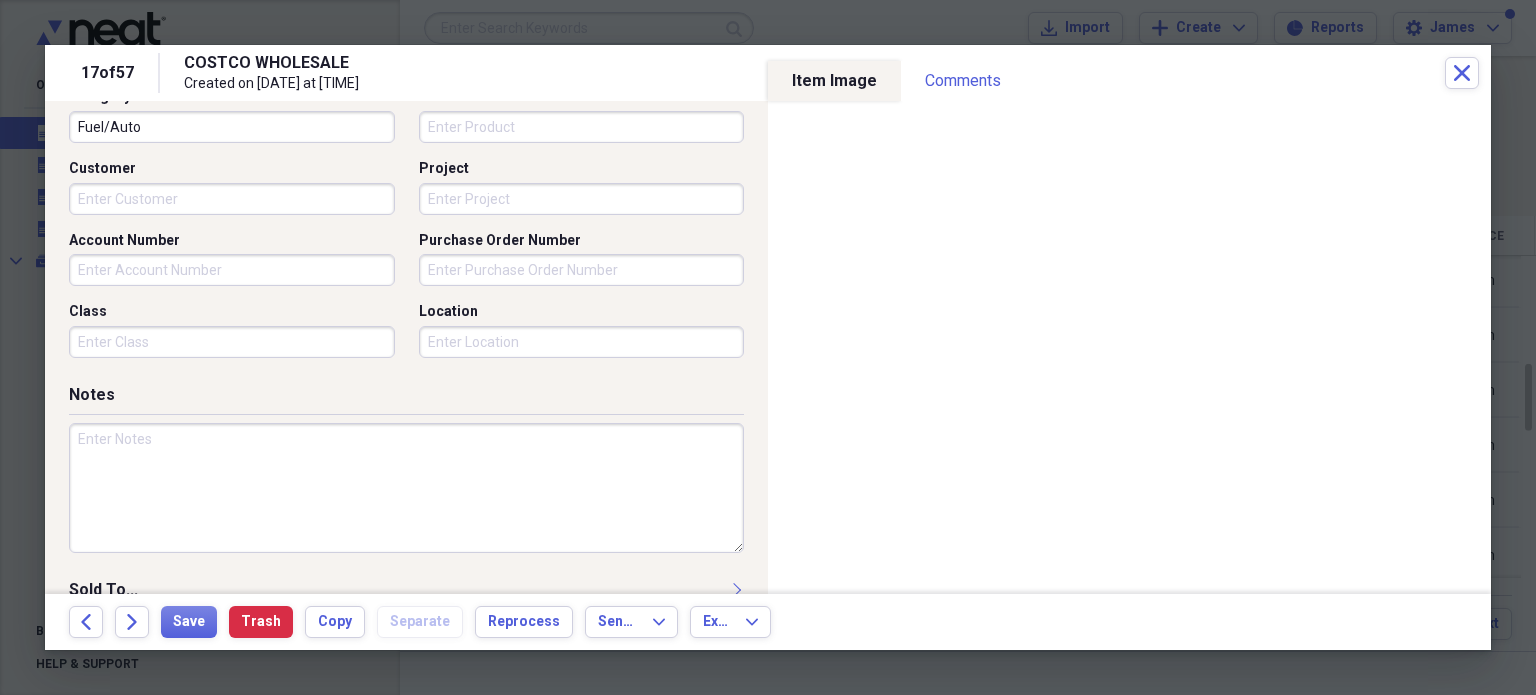 scroll, scrollTop: 697, scrollLeft: 0, axis: vertical 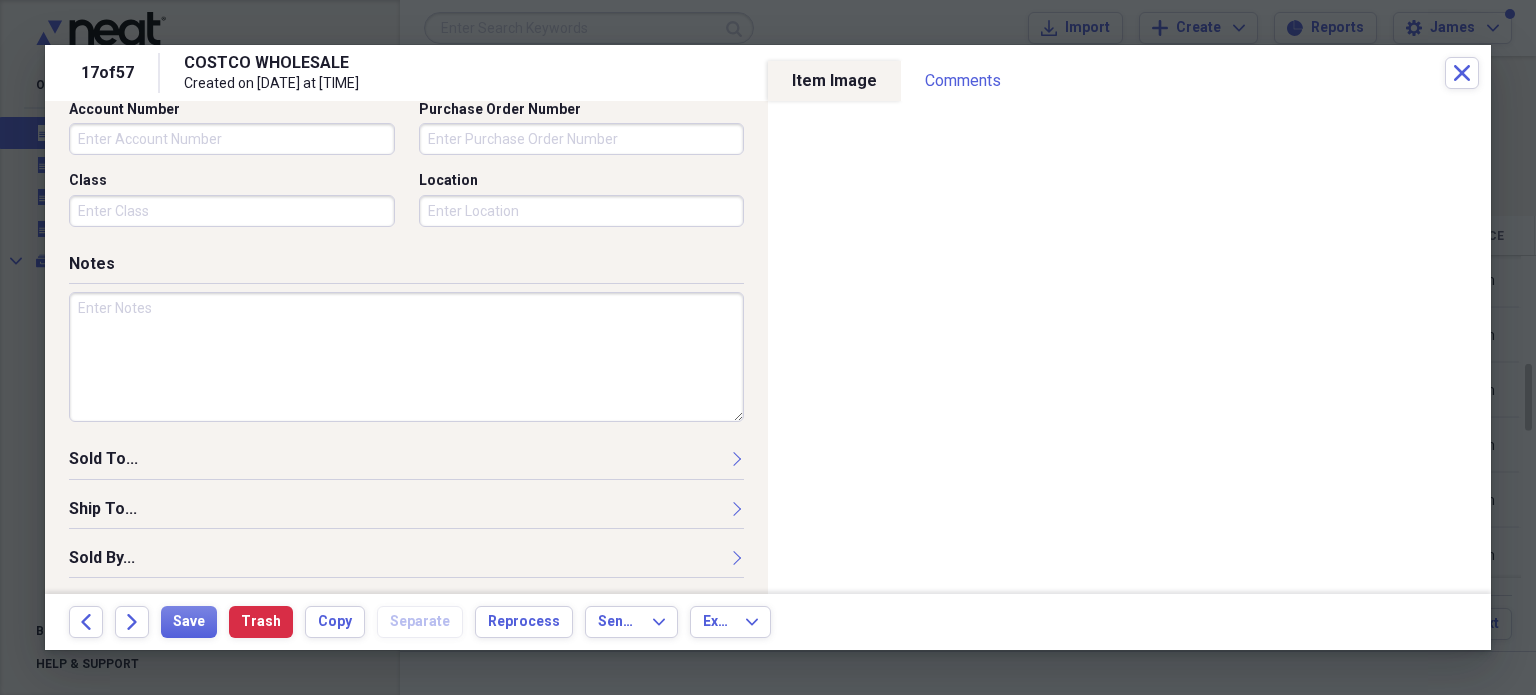 type on "65473" 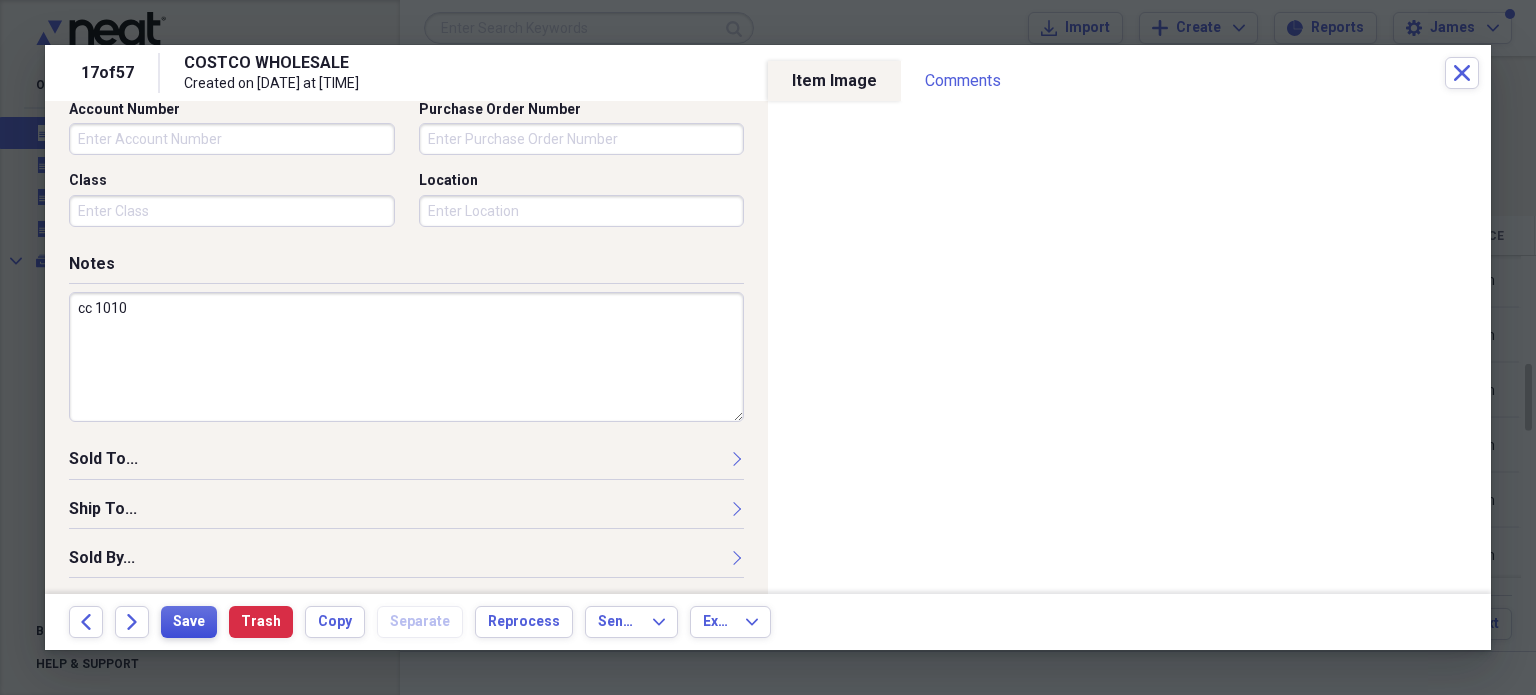 type on "cc 1010" 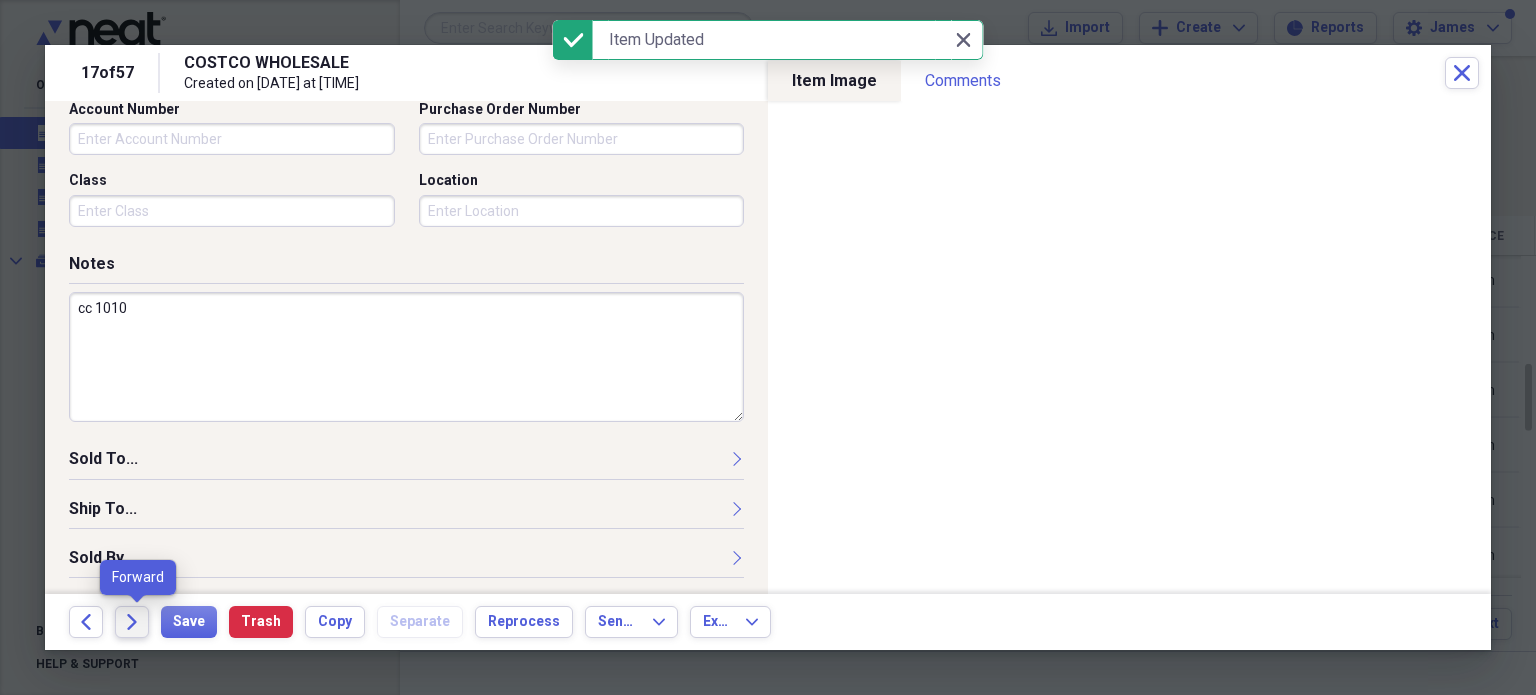 click on "Forward" at bounding box center (132, 622) 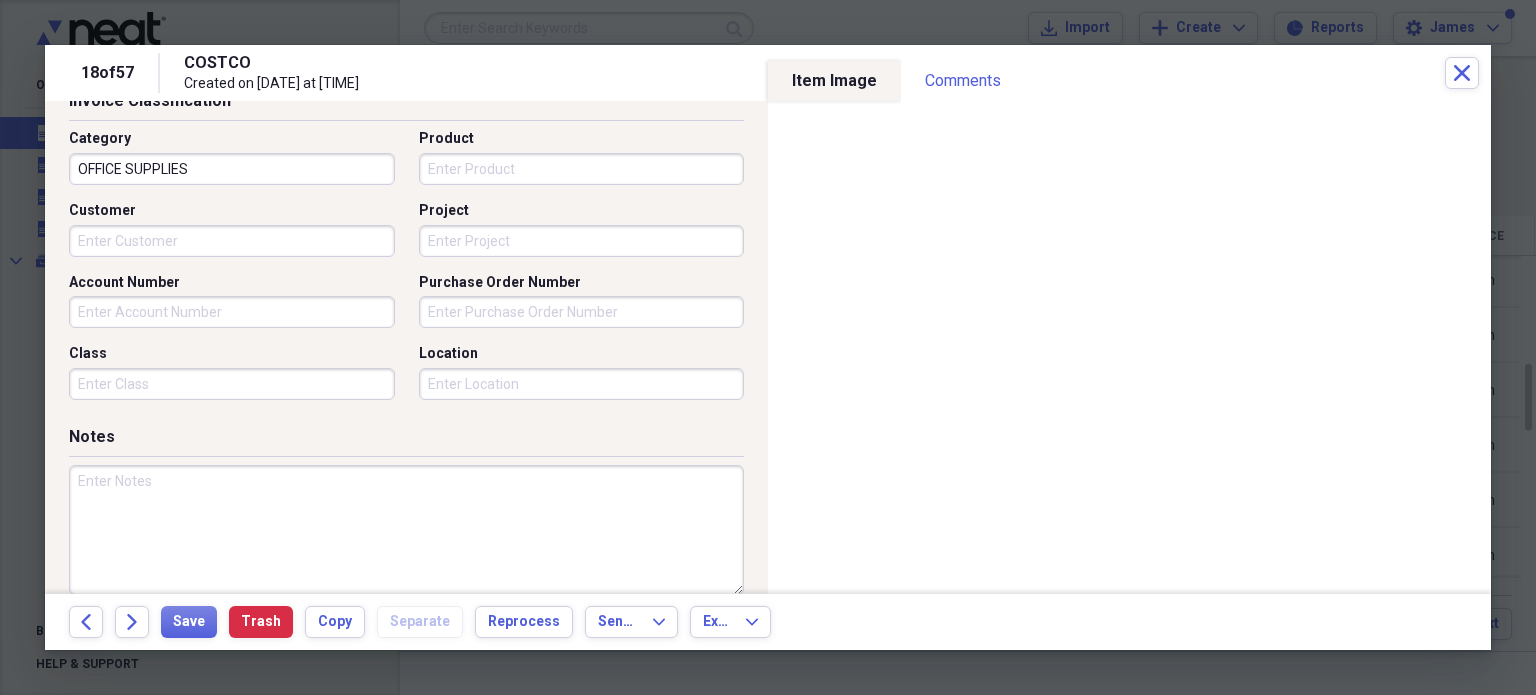 scroll, scrollTop: 572, scrollLeft: 0, axis: vertical 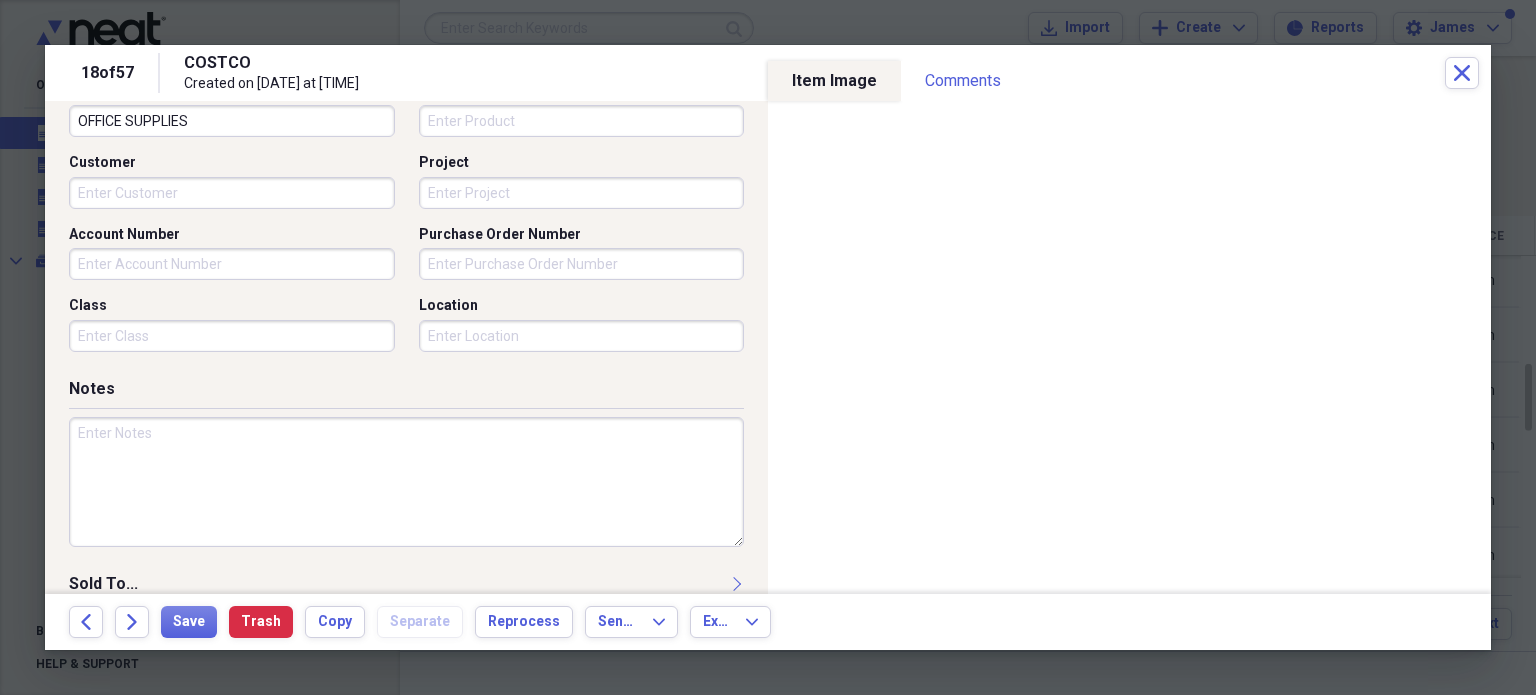 click on "OFFICE SUPPLIES" at bounding box center (232, 121) 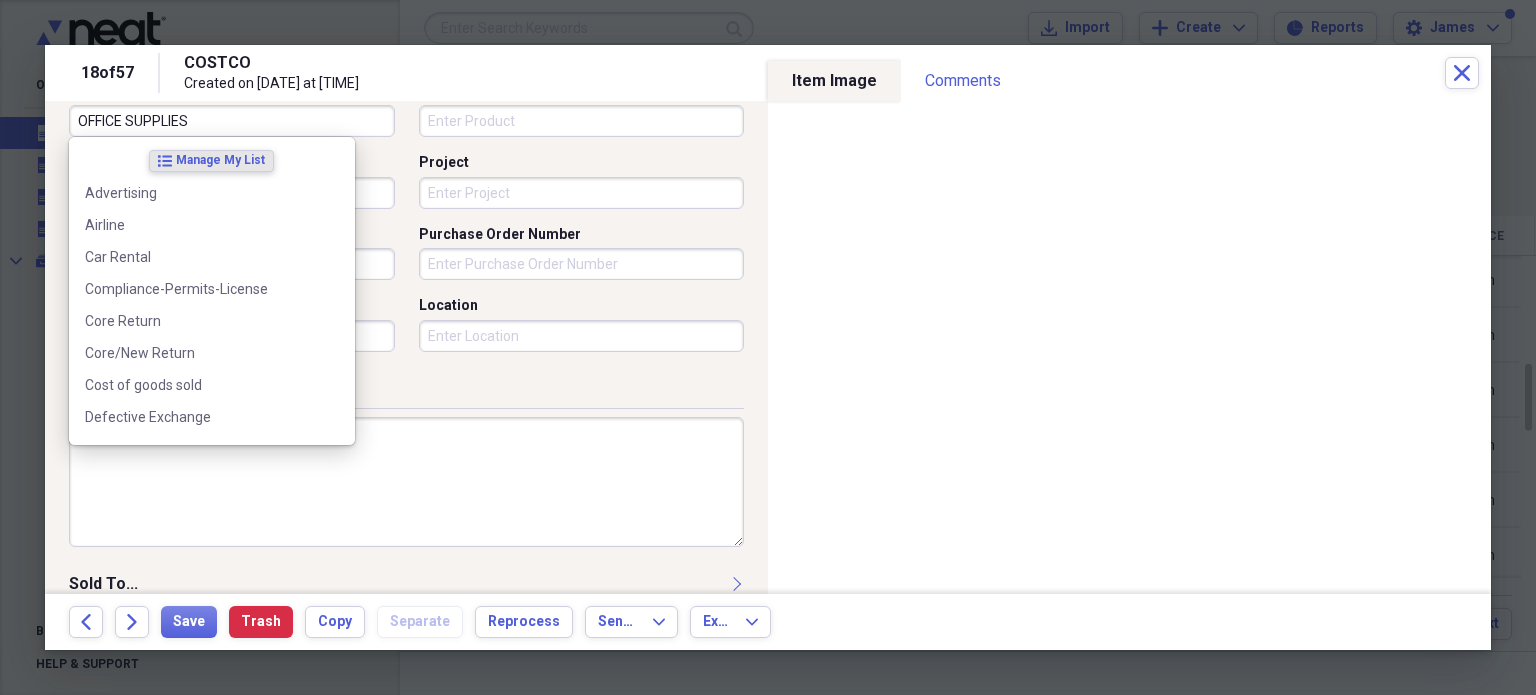 click on "OFFICE SUPPLIES" at bounding box center [232, 121] 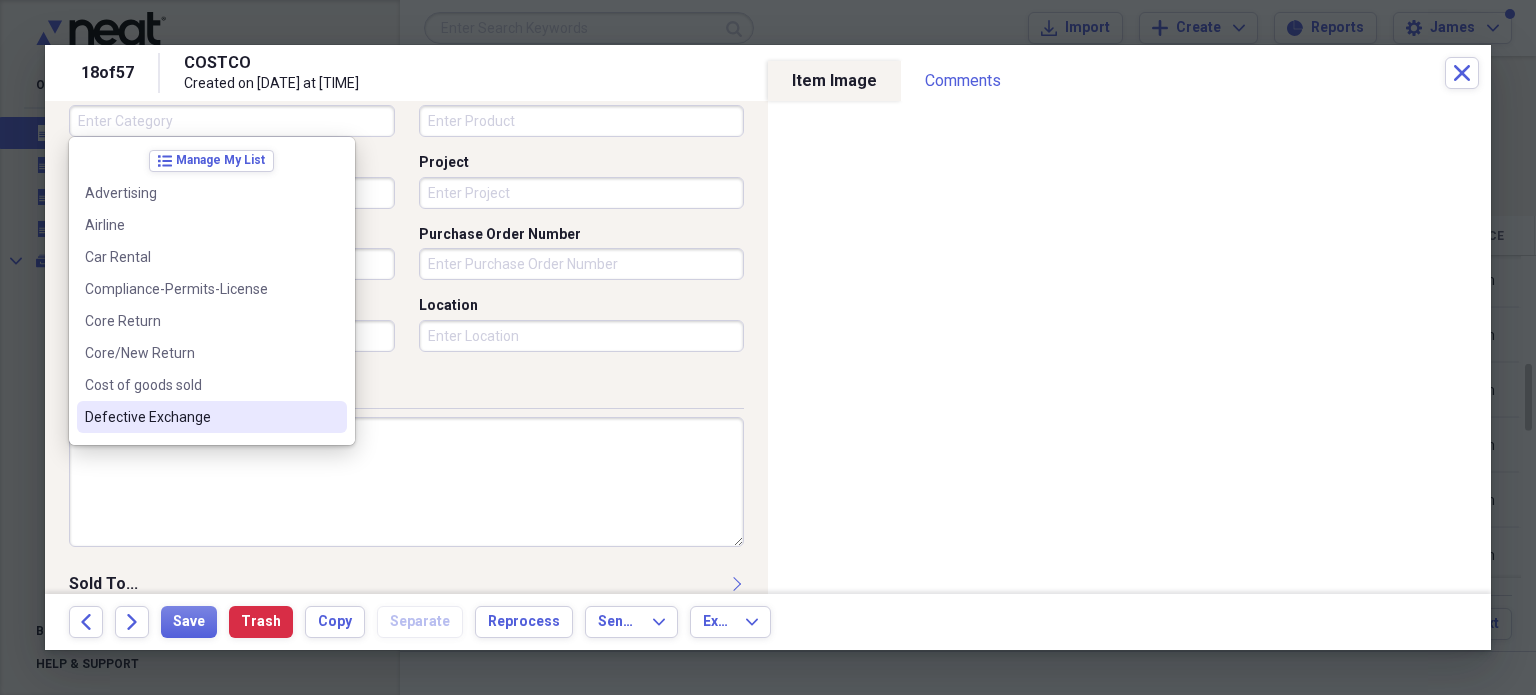 type 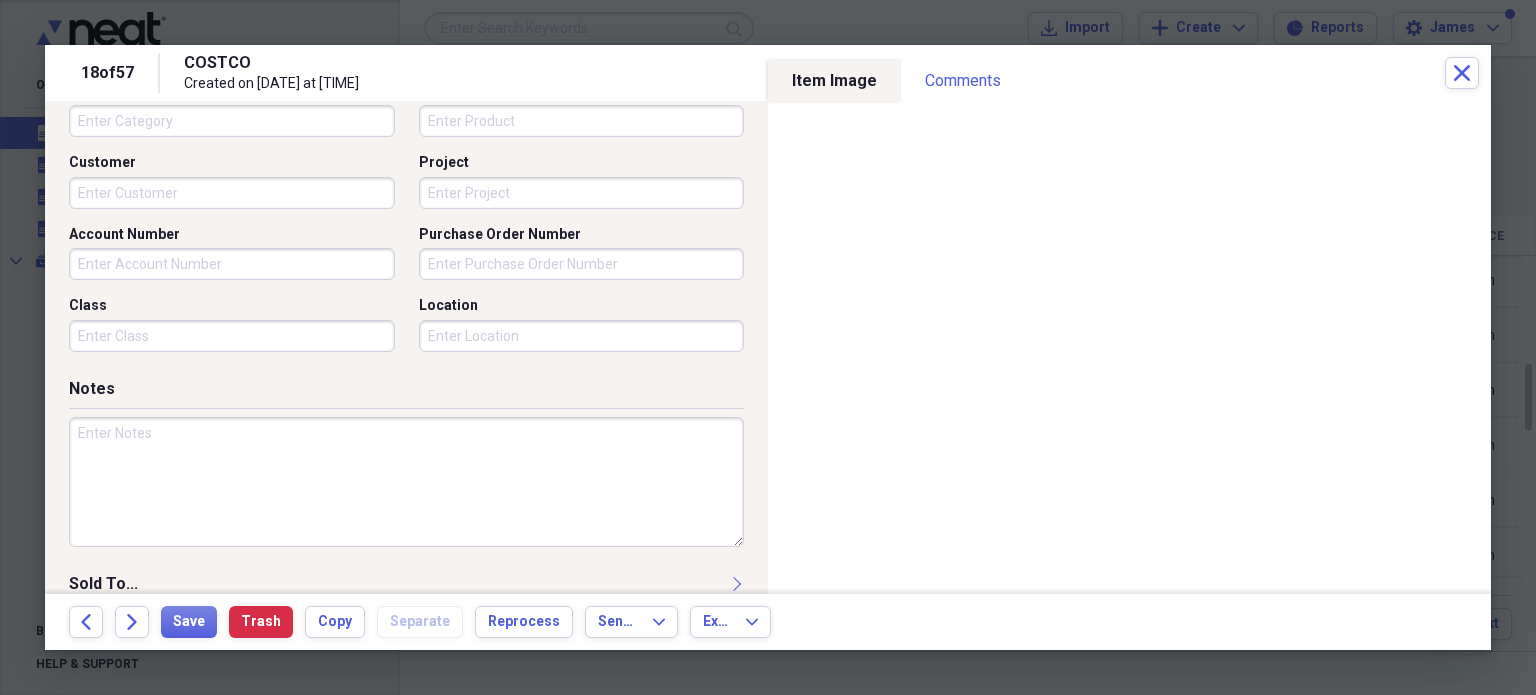 click at bounding box center (406, 482) 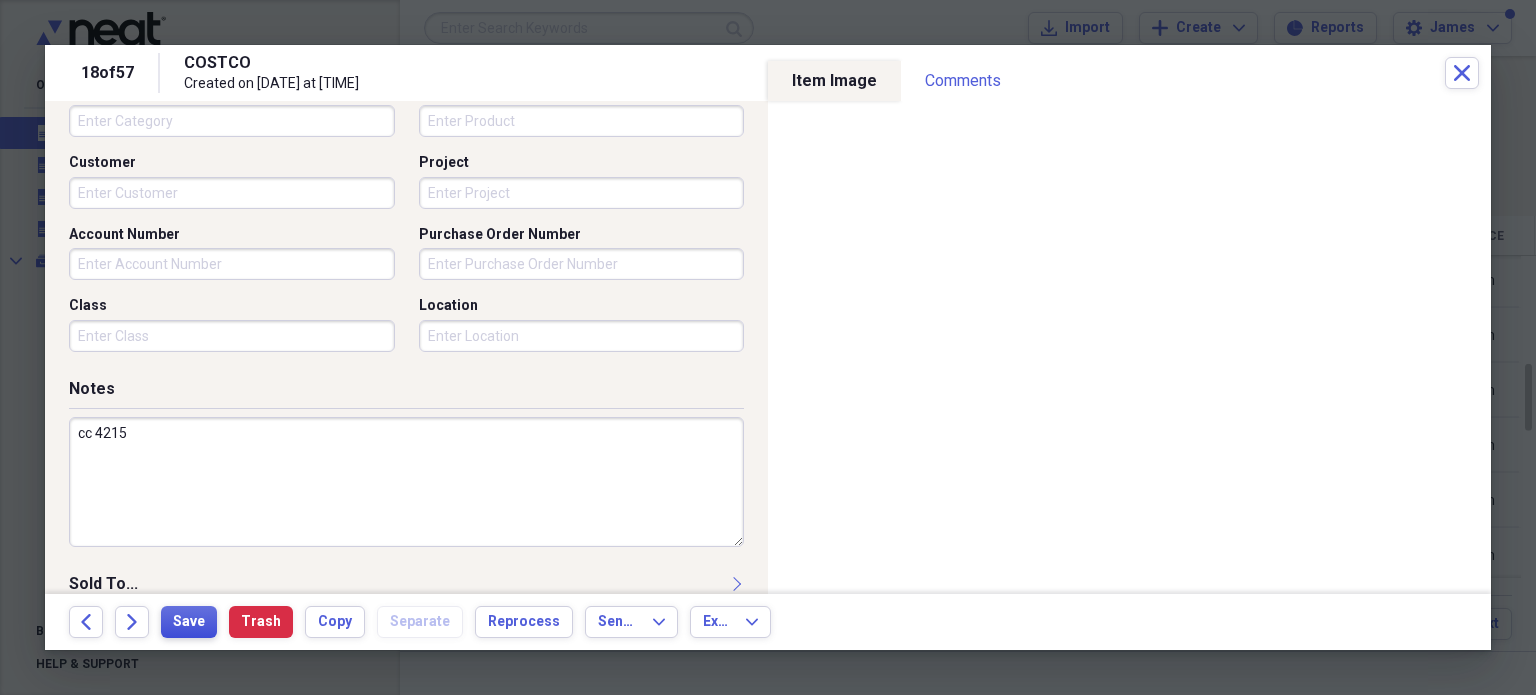 type on "cc 4215" 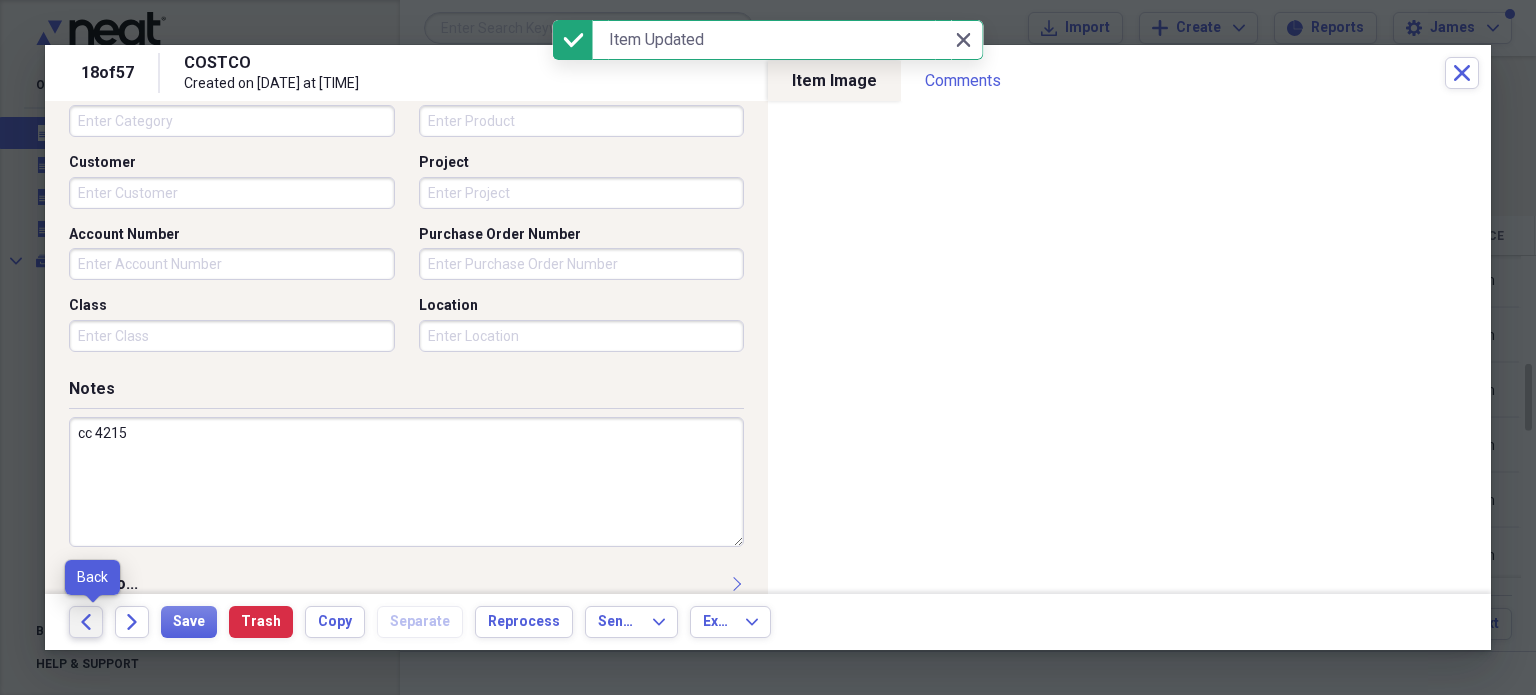 click 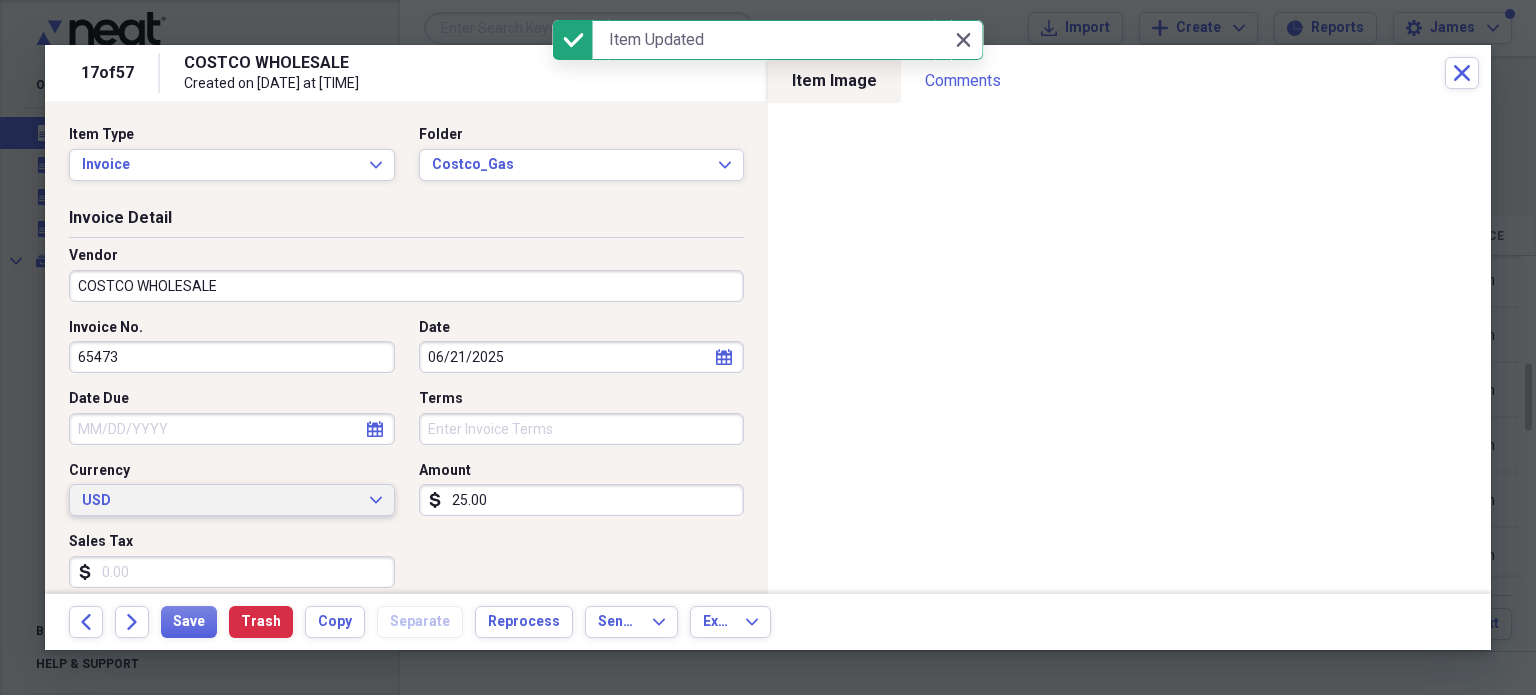 scroll, scrollTop: 697, scrollLeft: 0, axis: vertical 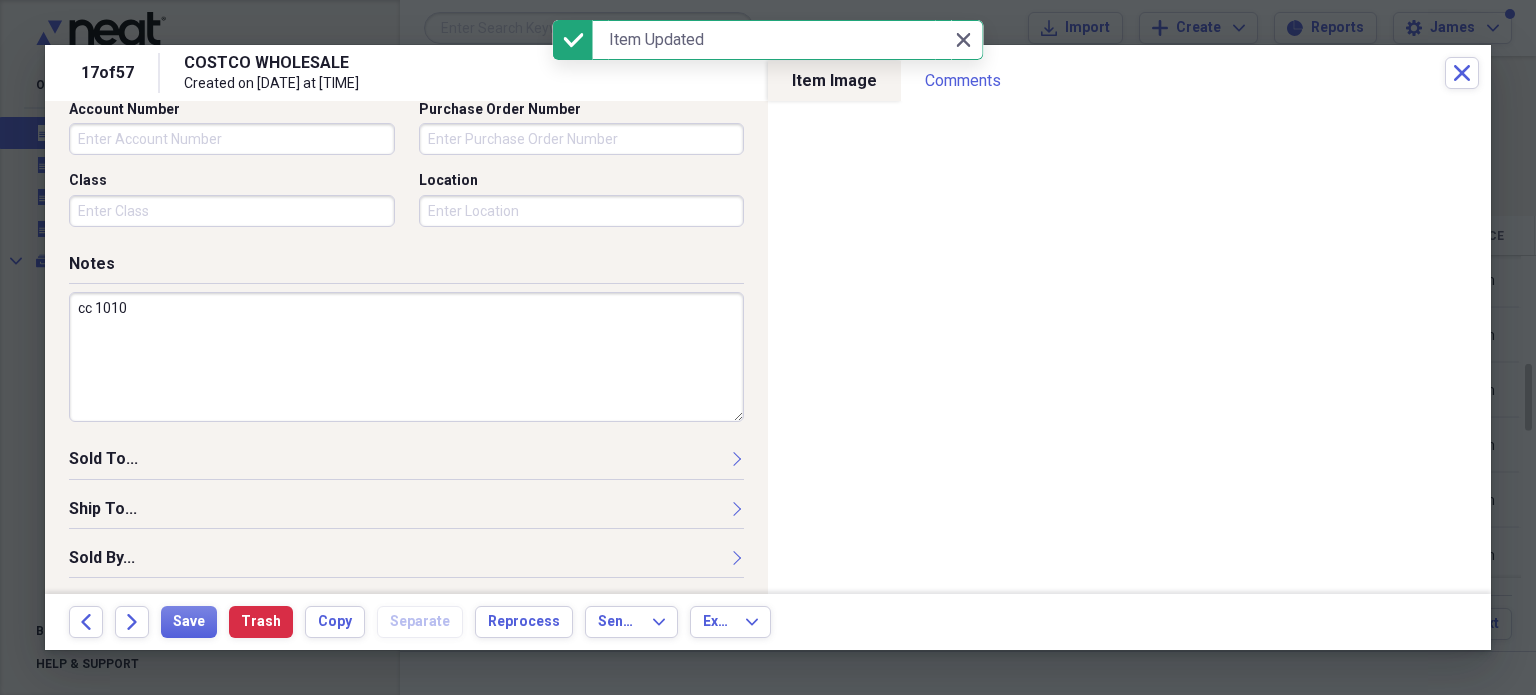 click on "cc 1010" at bounding box center (406, 357) 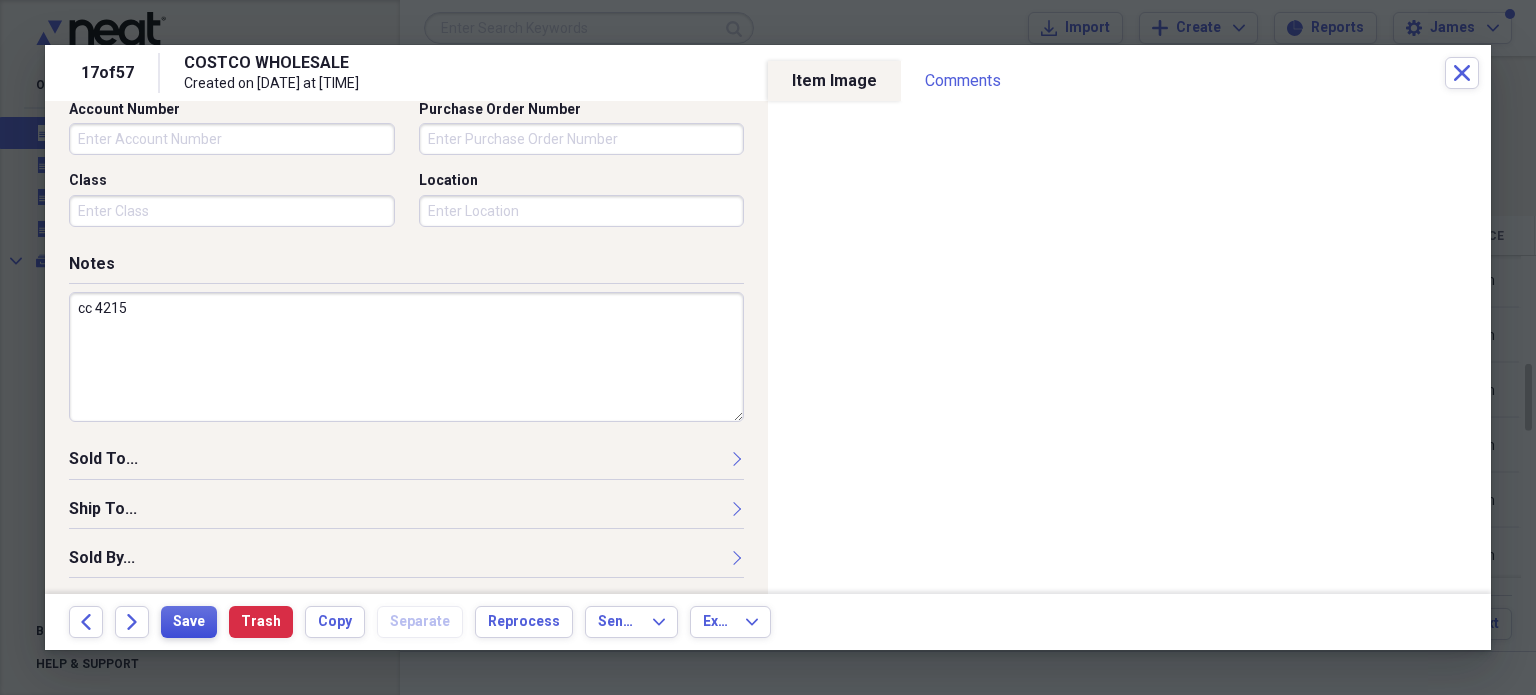 type on "cc 4215" 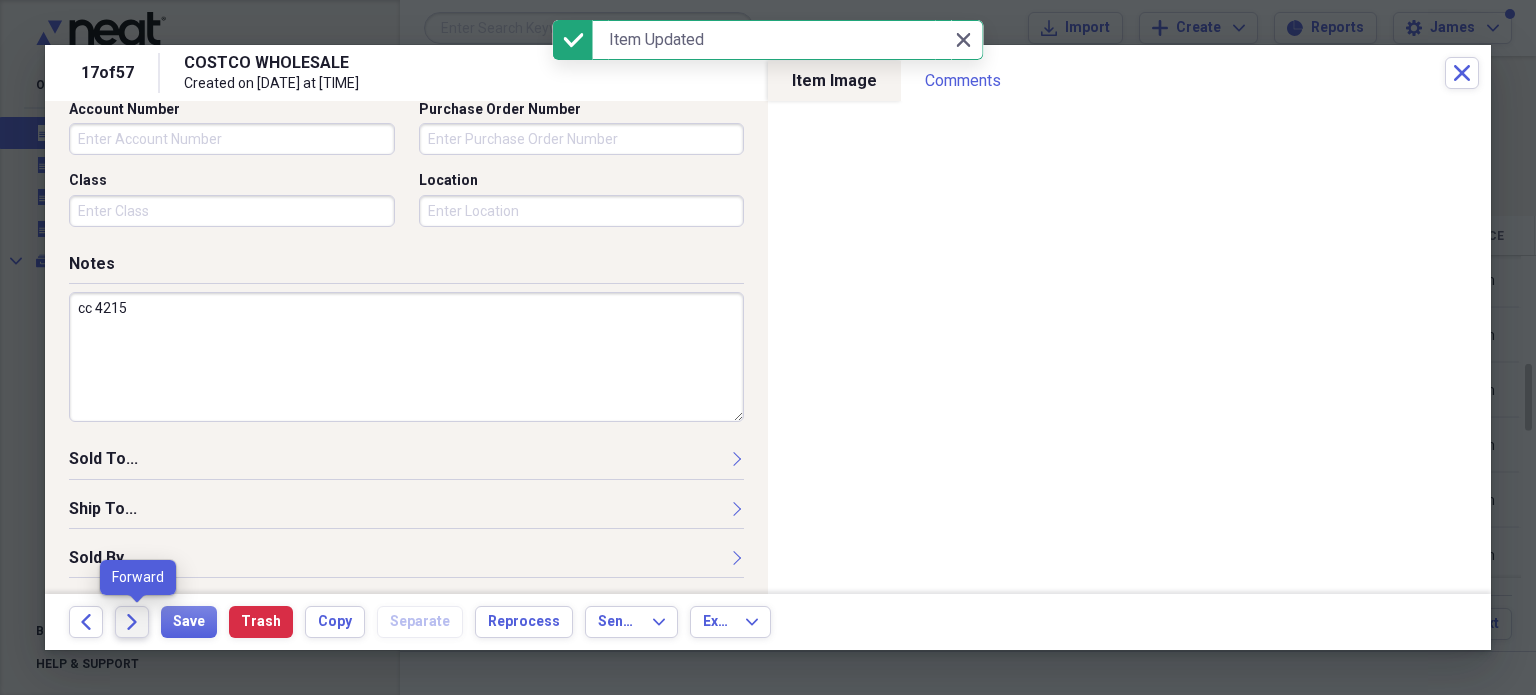 click on "Forward" 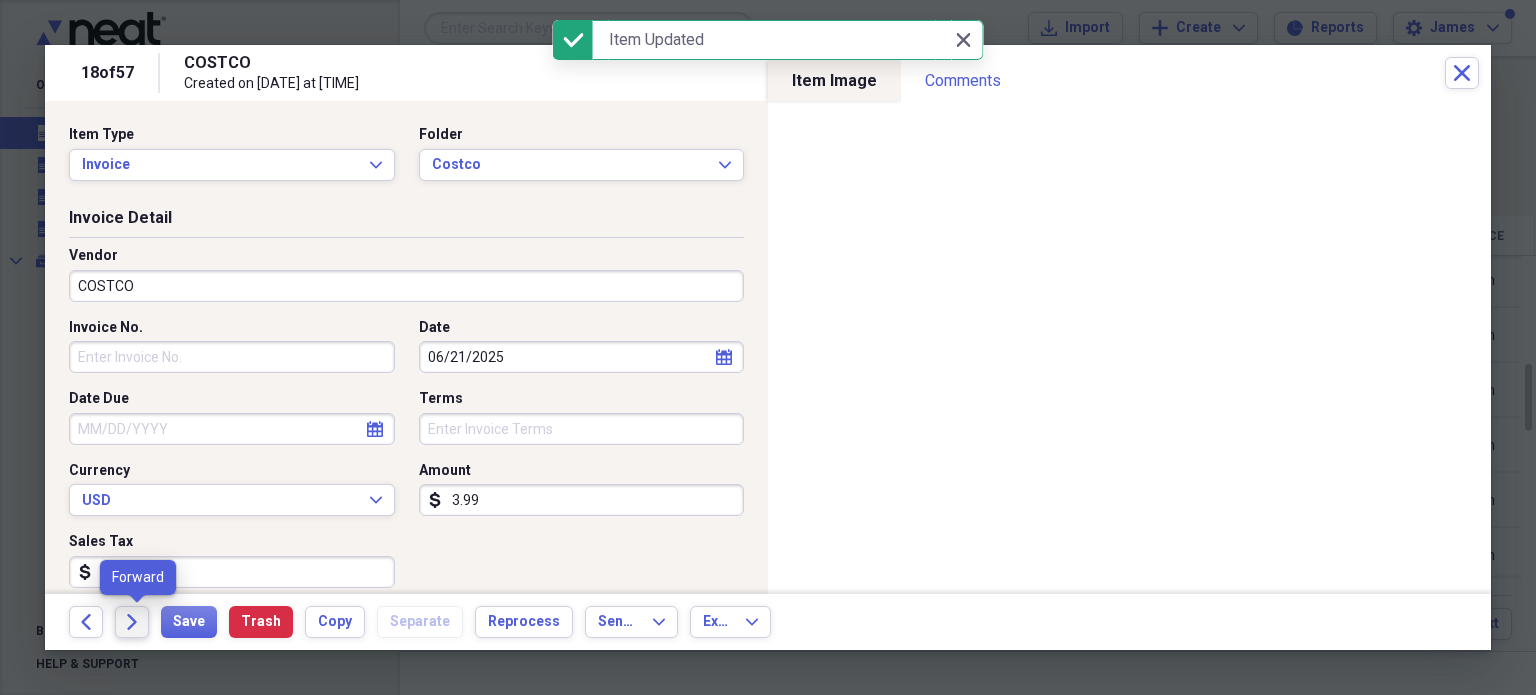 click 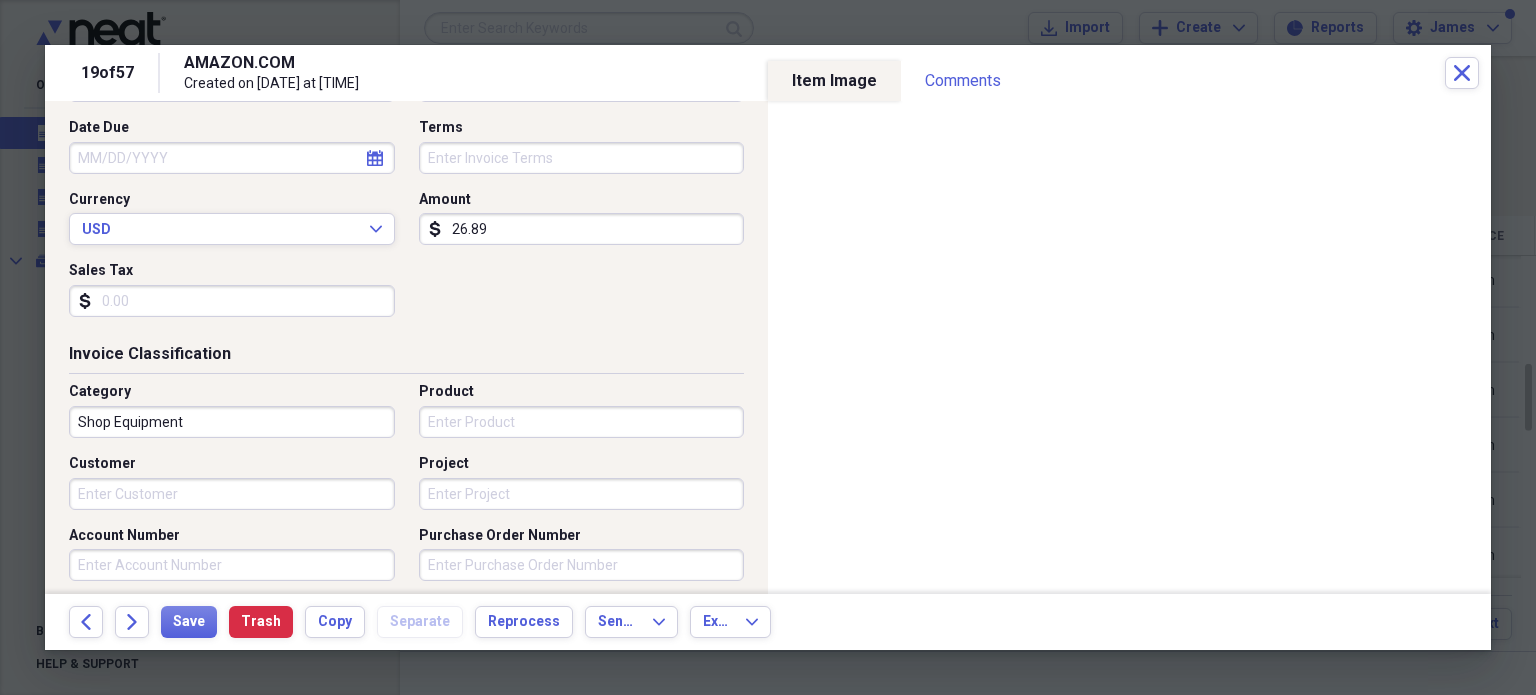 scroll, scrollTop: 272, scrollLeft: 0, axis: vertical 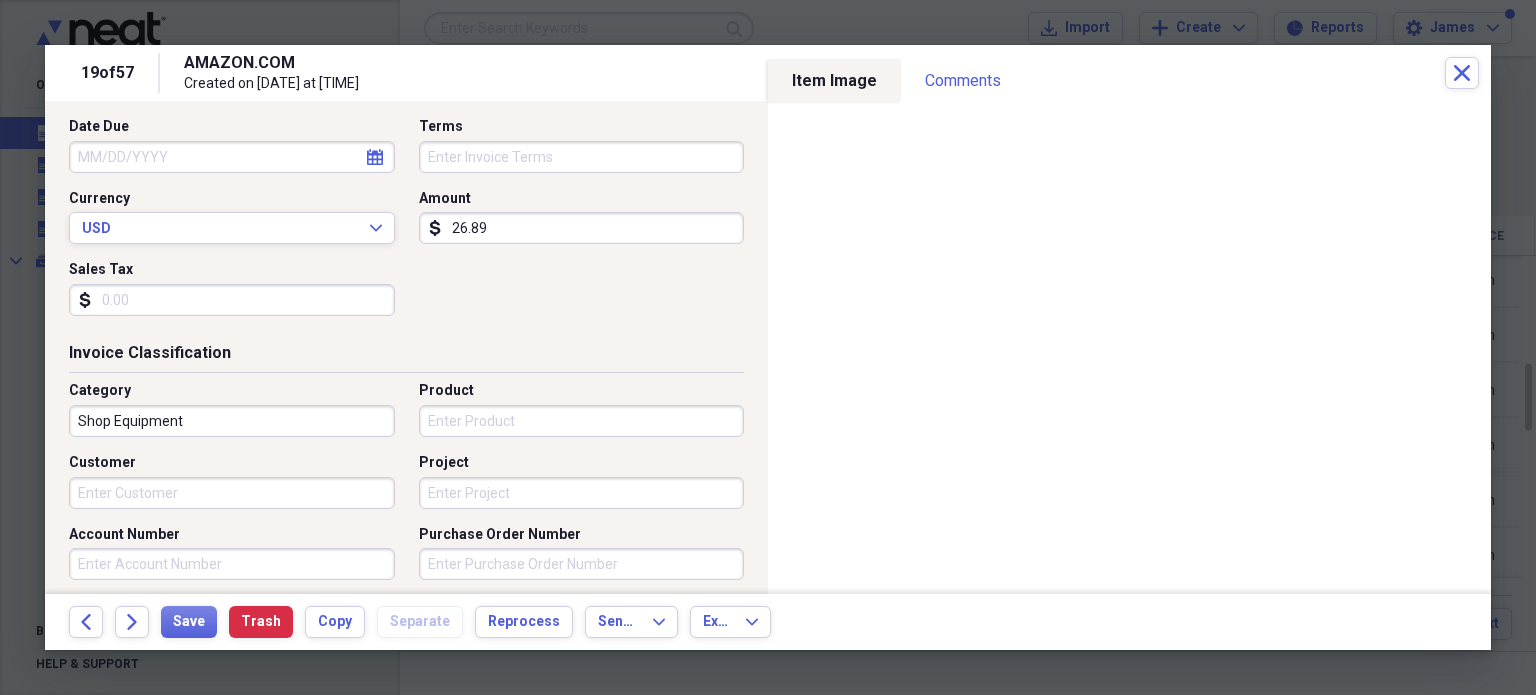 click on "Category" at bounding box center [232, 391] 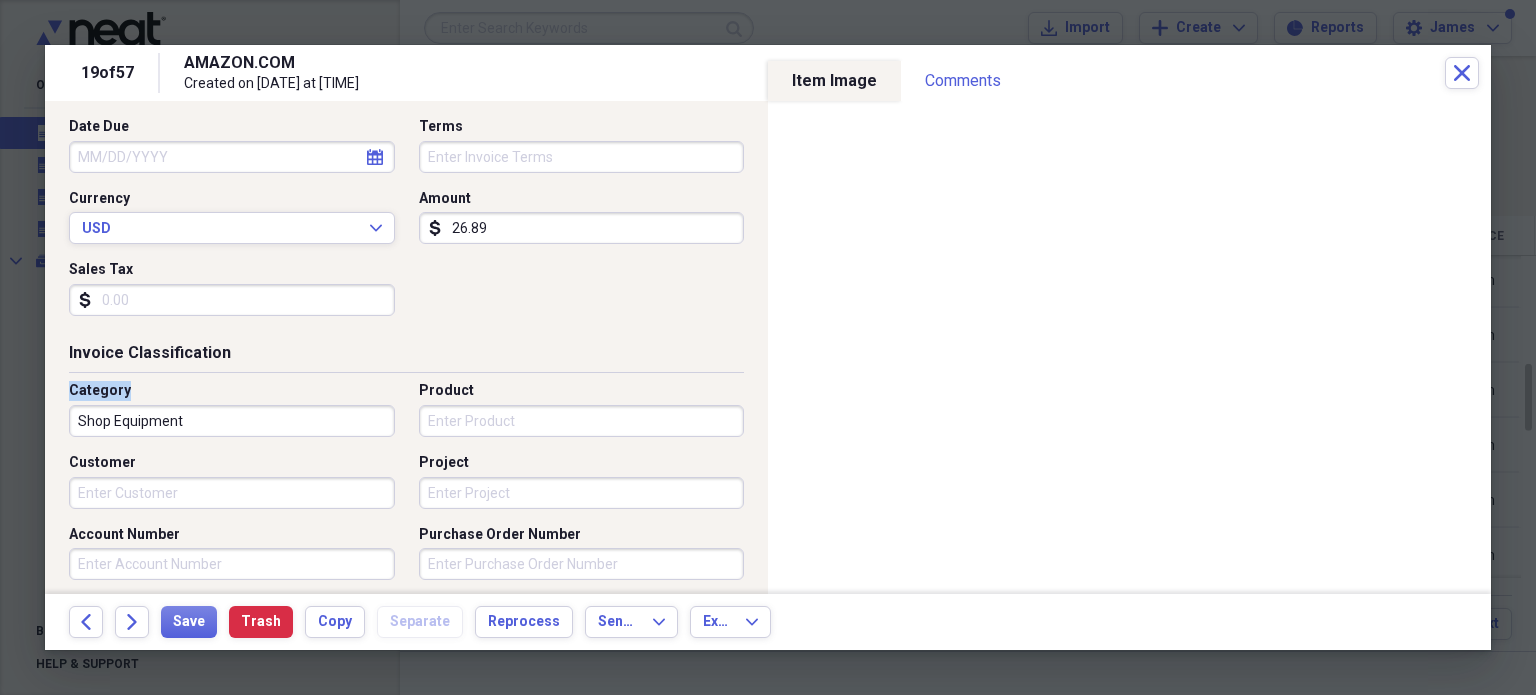 click on "Category" at bounding box center (232, 391) 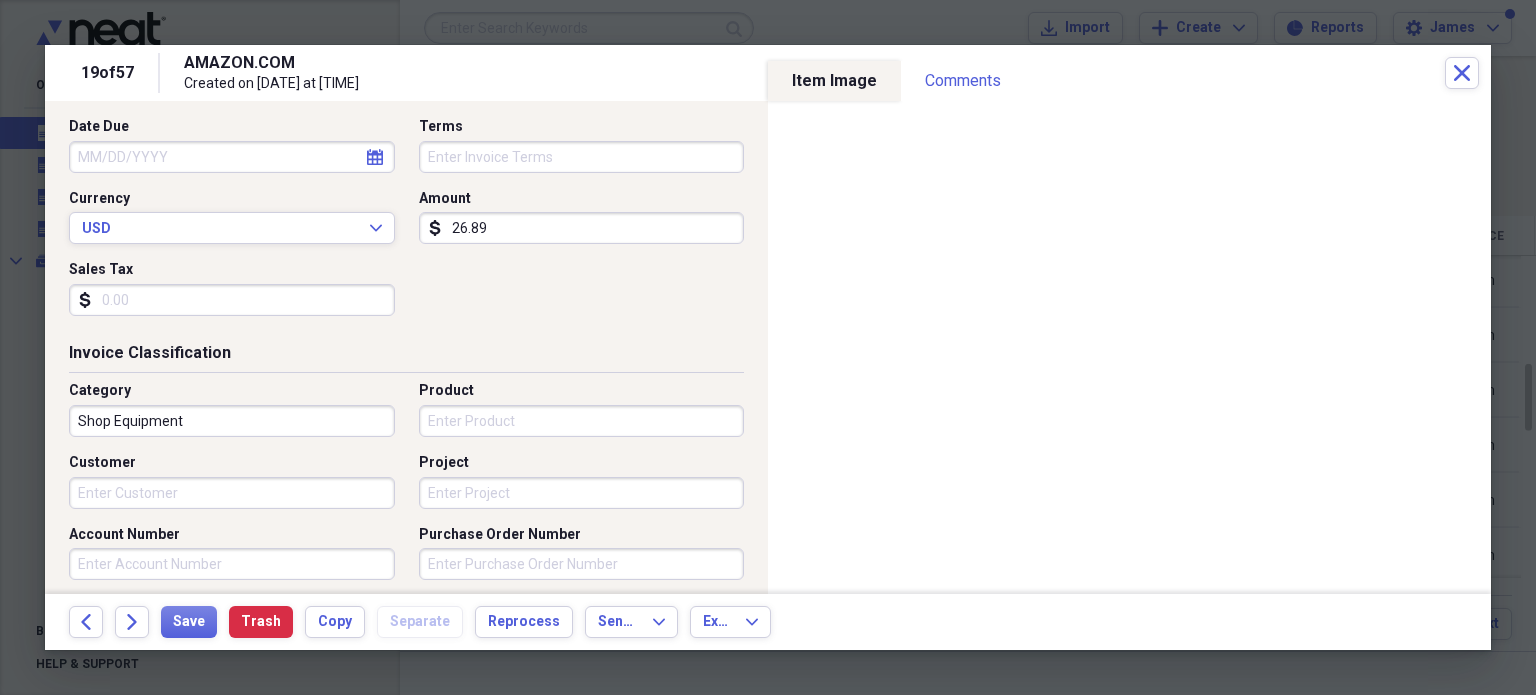 click on "Shop Equipment" at bounding box center [232, 421] 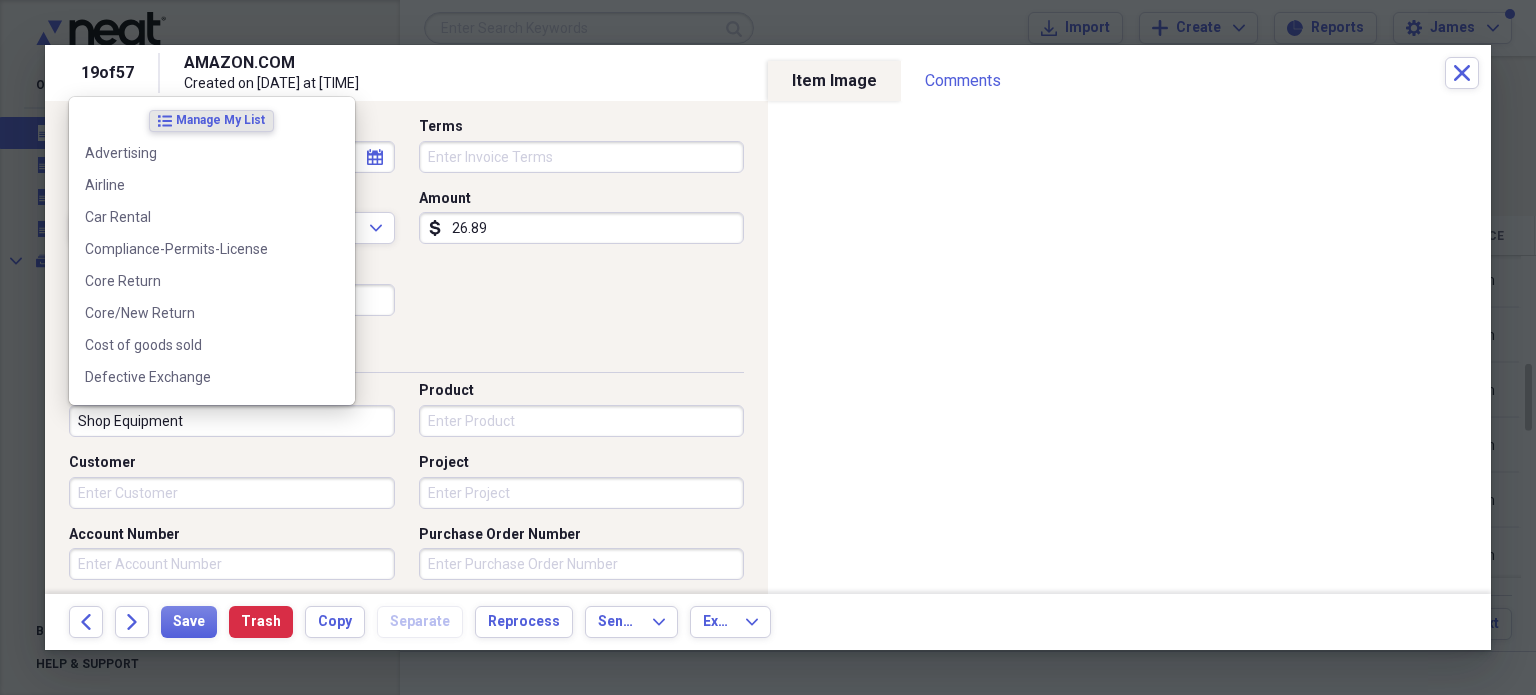 click on "Shop Equipment" at bounding box center [232, 421] 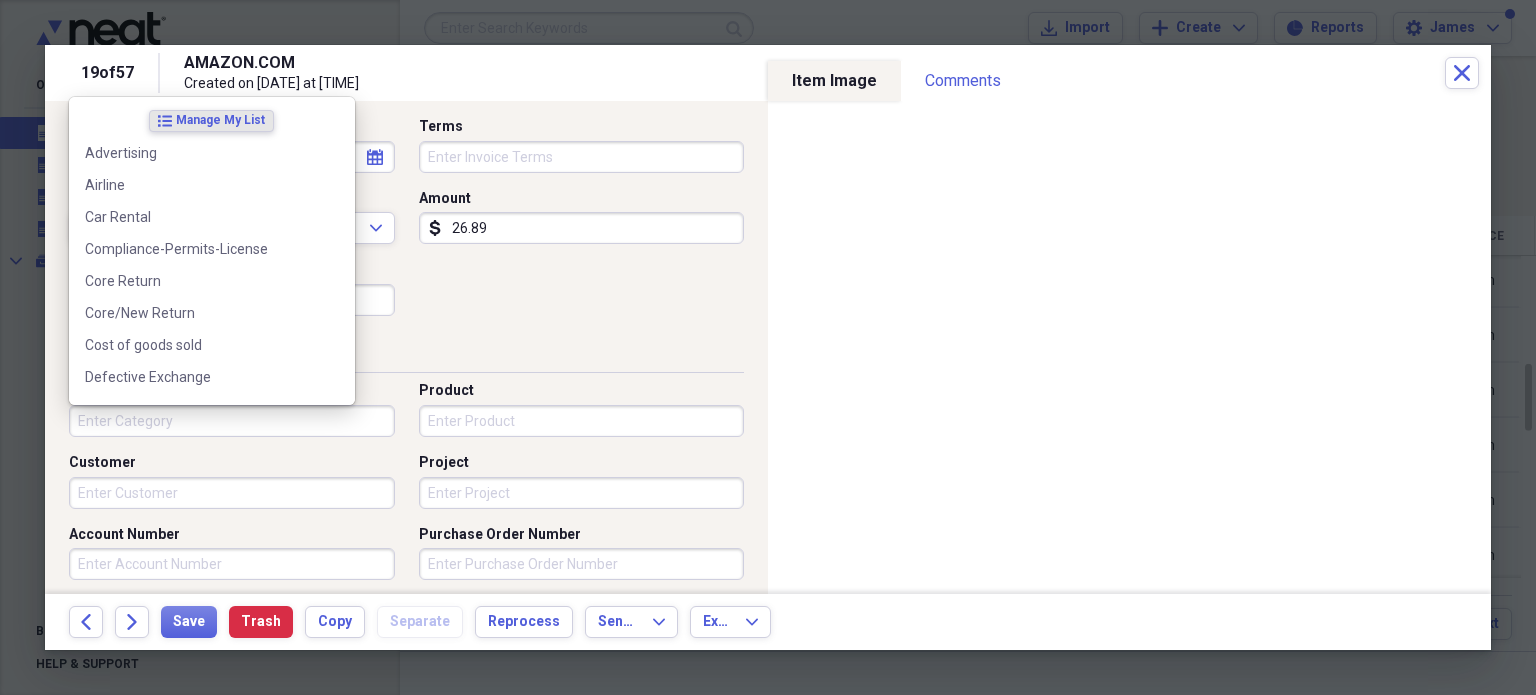type 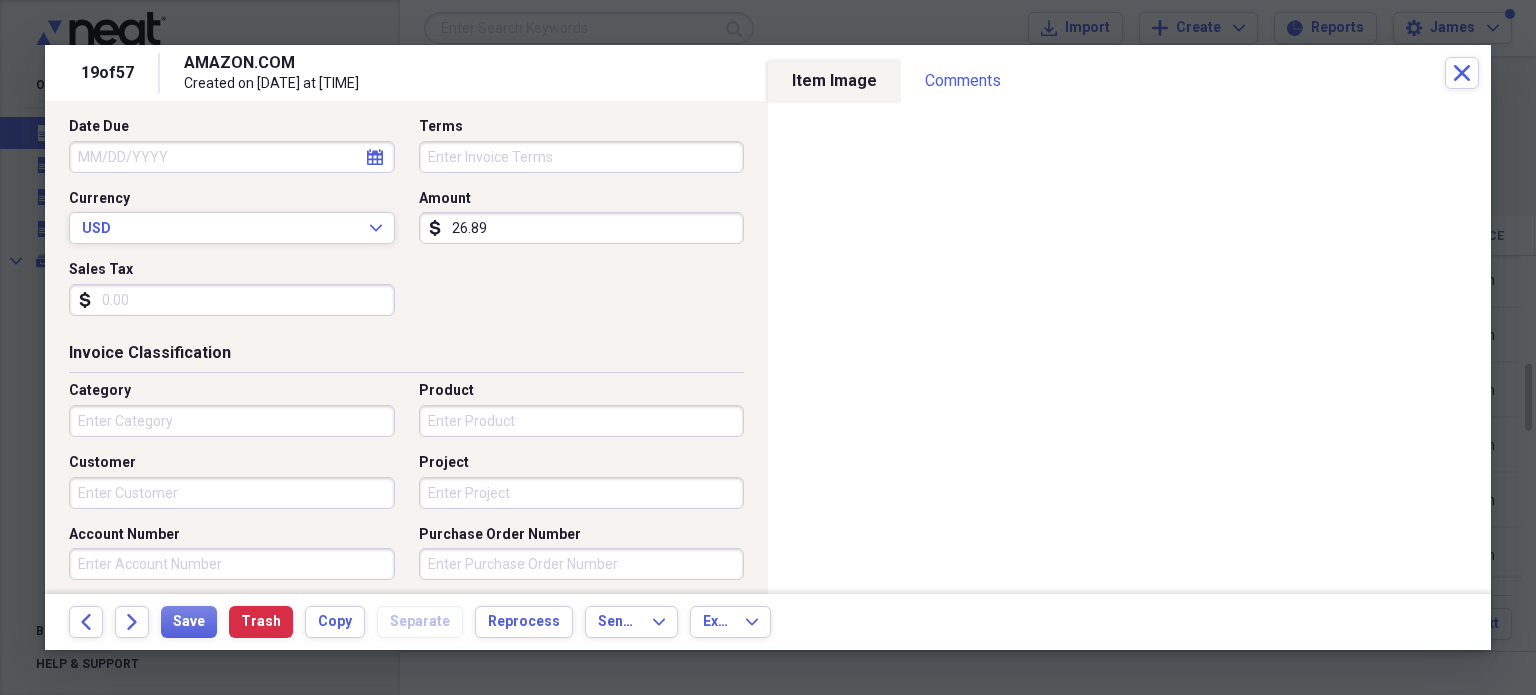 click on "Invoice No. Date 06/19/2025 calendar Calendar Date Due calendar Calendar Terms Currency USD Expand Amount dollar-sign 26.89 Sales Tax dollar-sign" at bounding box center [406, 189] 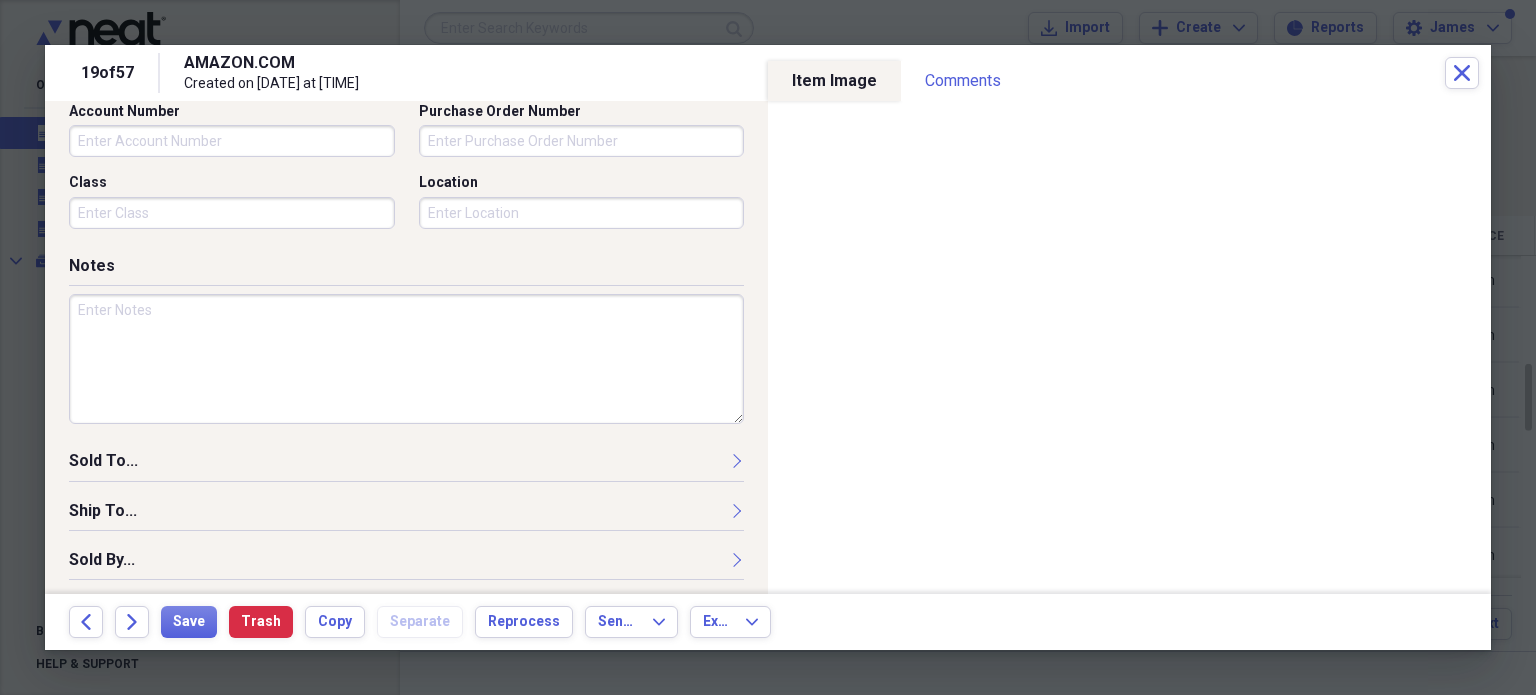 scroll, scrollTop: 697, scrollLeft: 0, axis: vertical 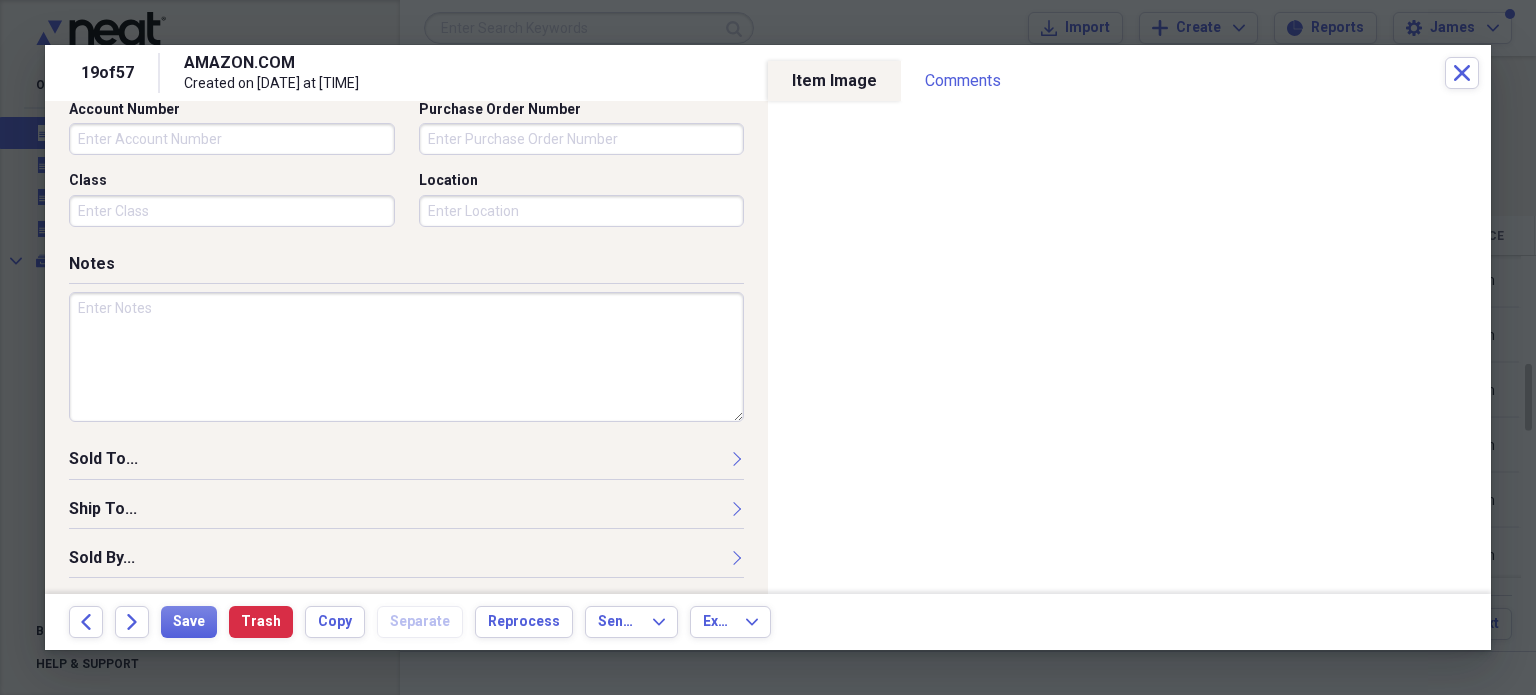 click at bounding box center [406, 365] 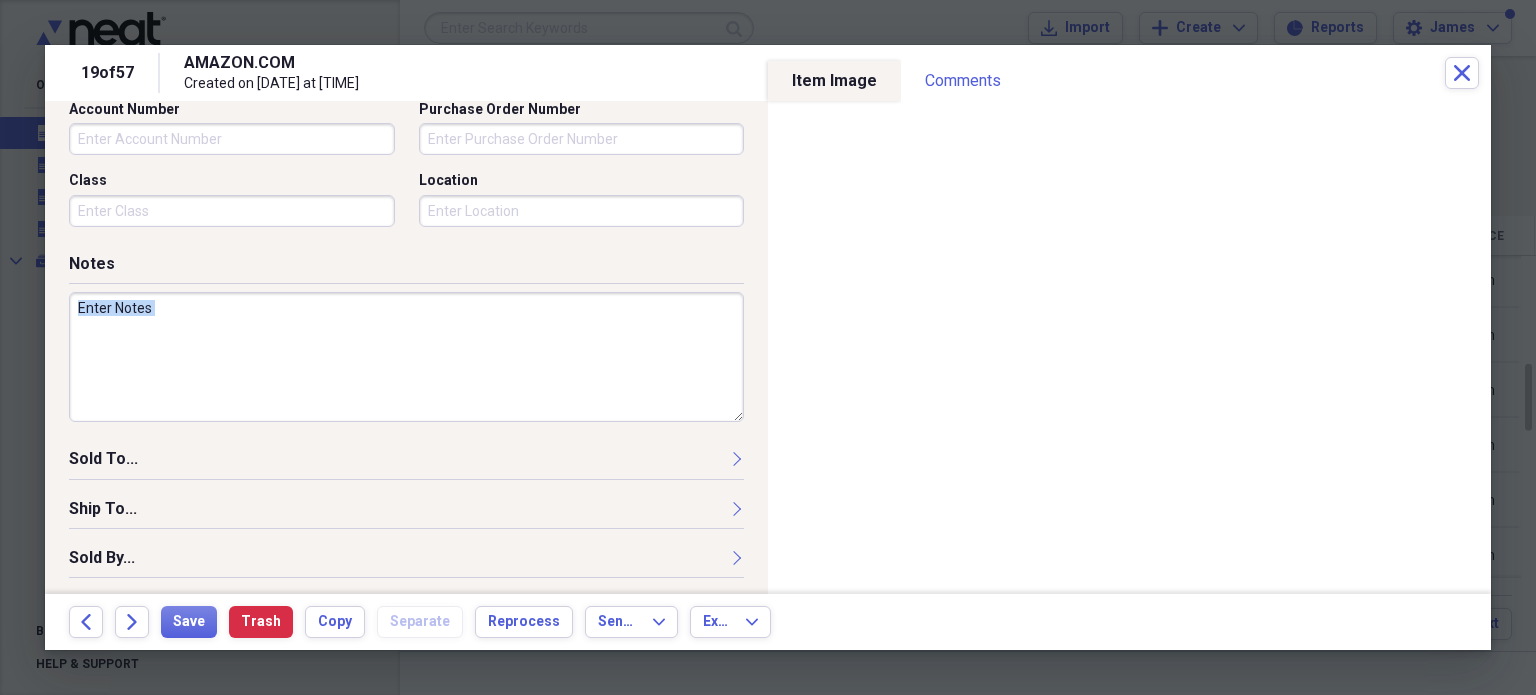 click at bounding box center [406, 365] 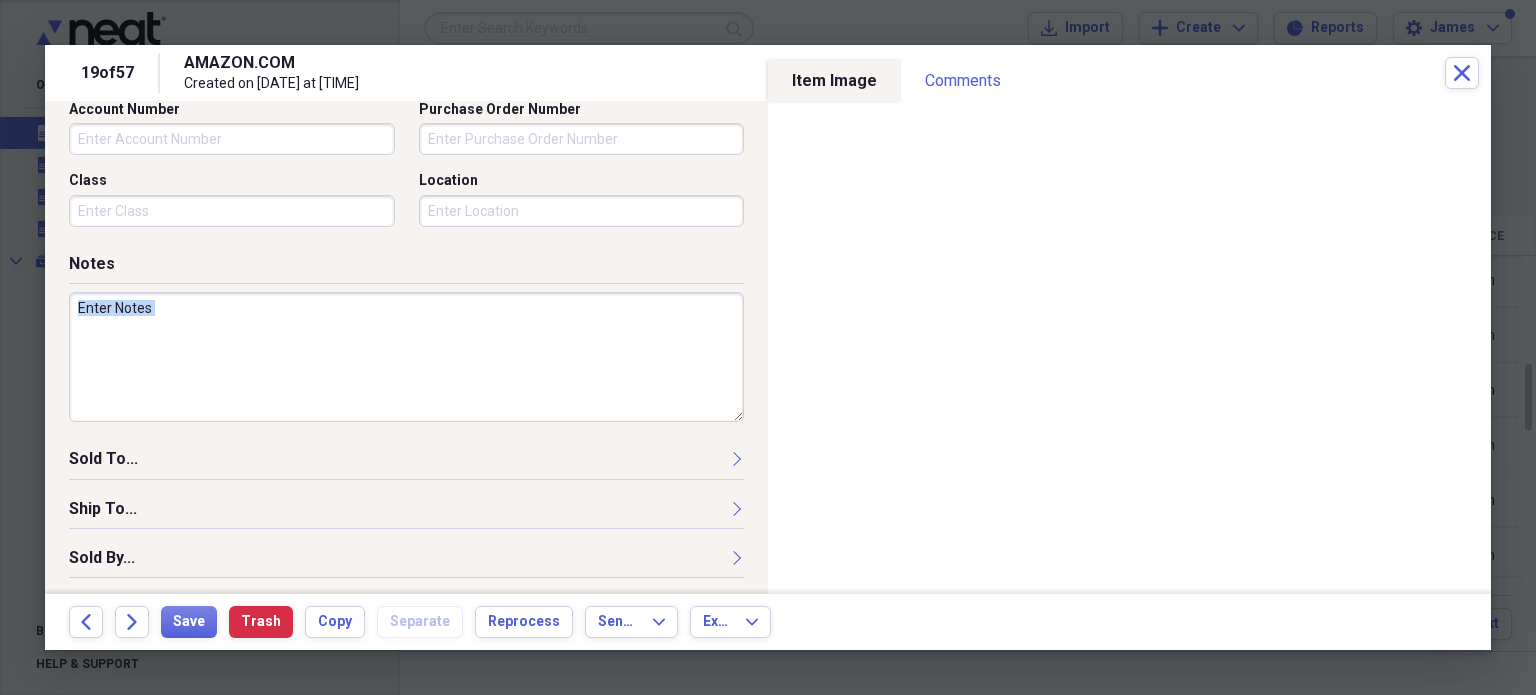 click at bounding box center [406, 357] 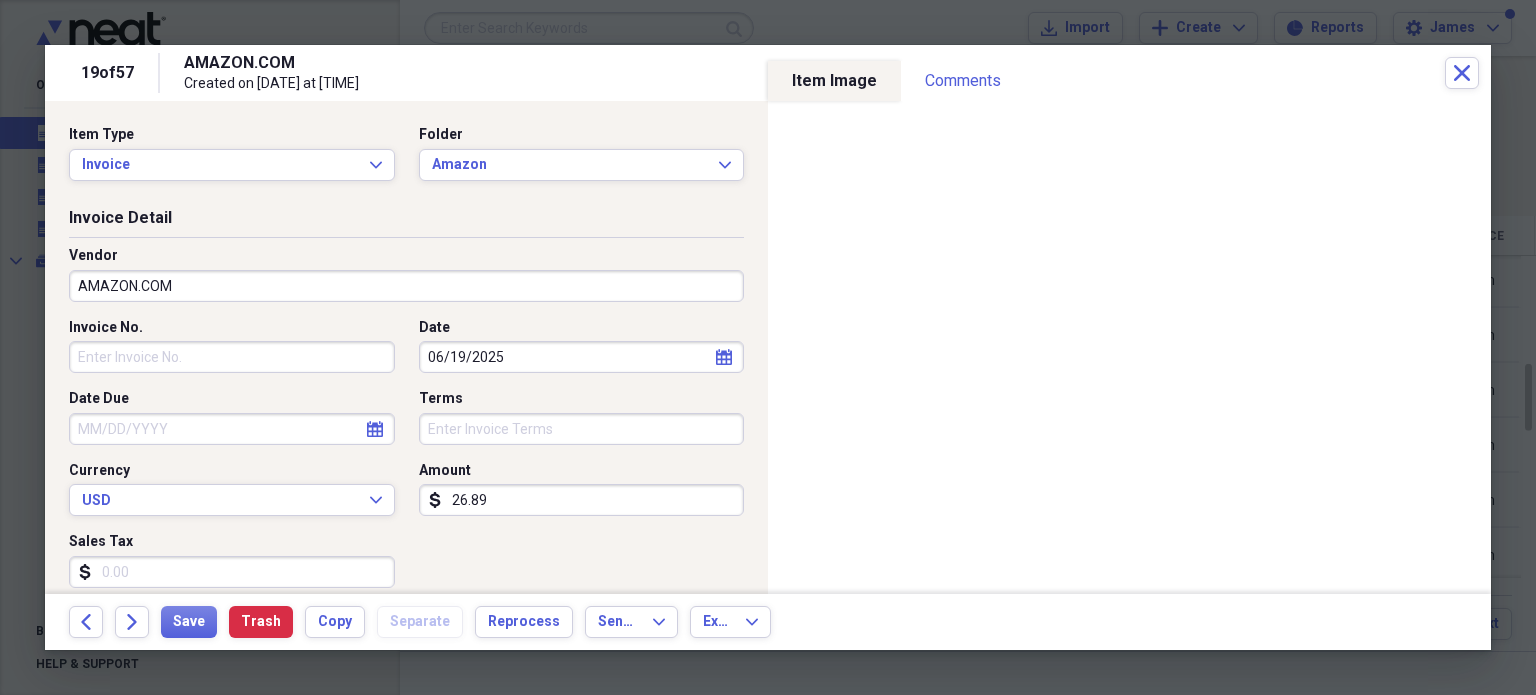 scroll, scrollTop: 697, scrollLeft: 0, axis: vertical 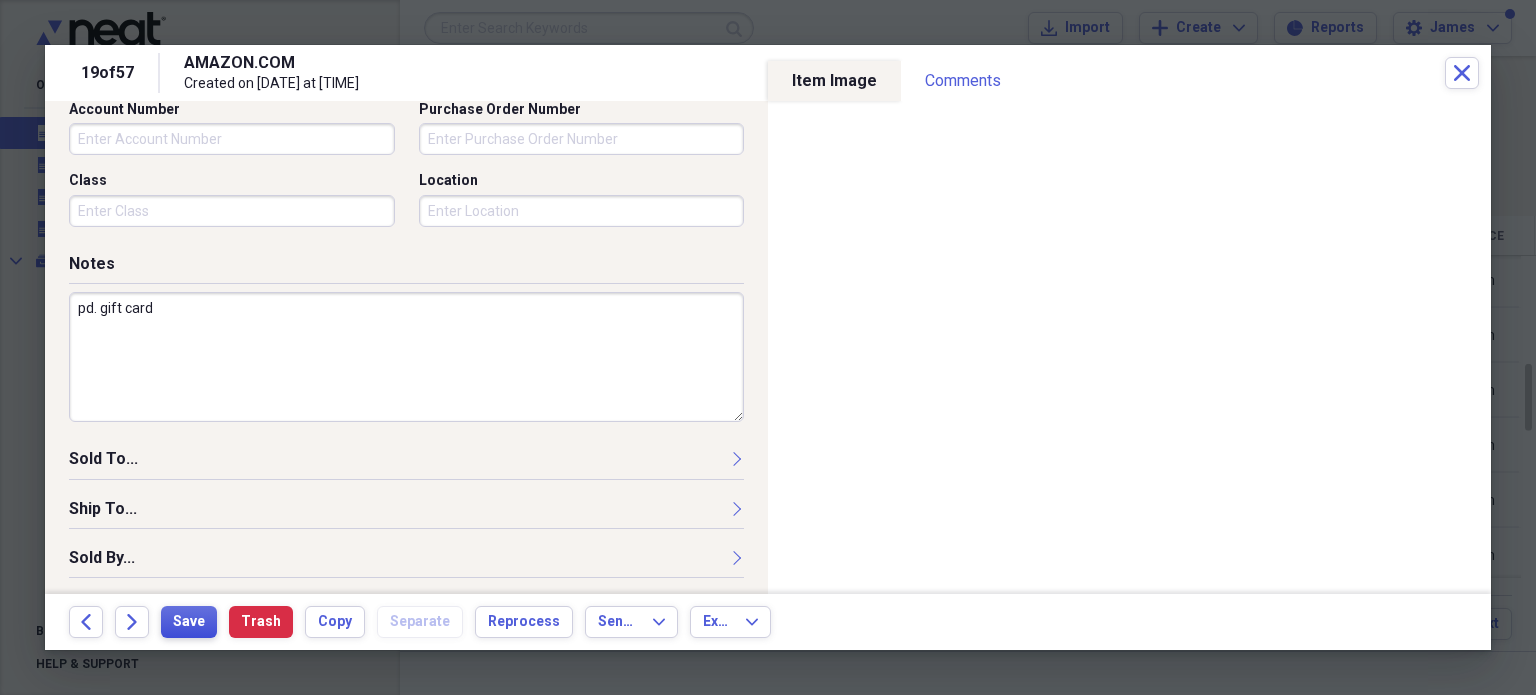 type on "pd. gift card" 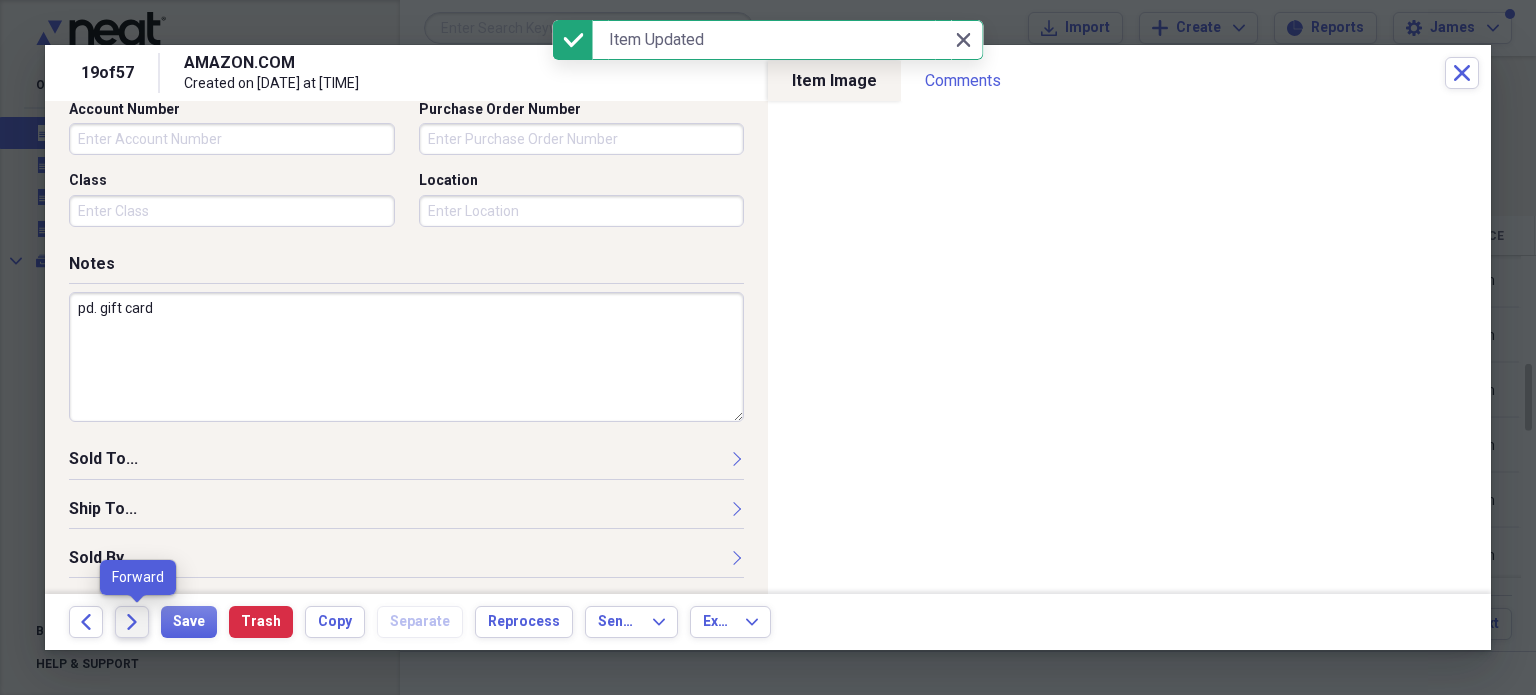 click on "Forward" at bounding box center (132, 622) 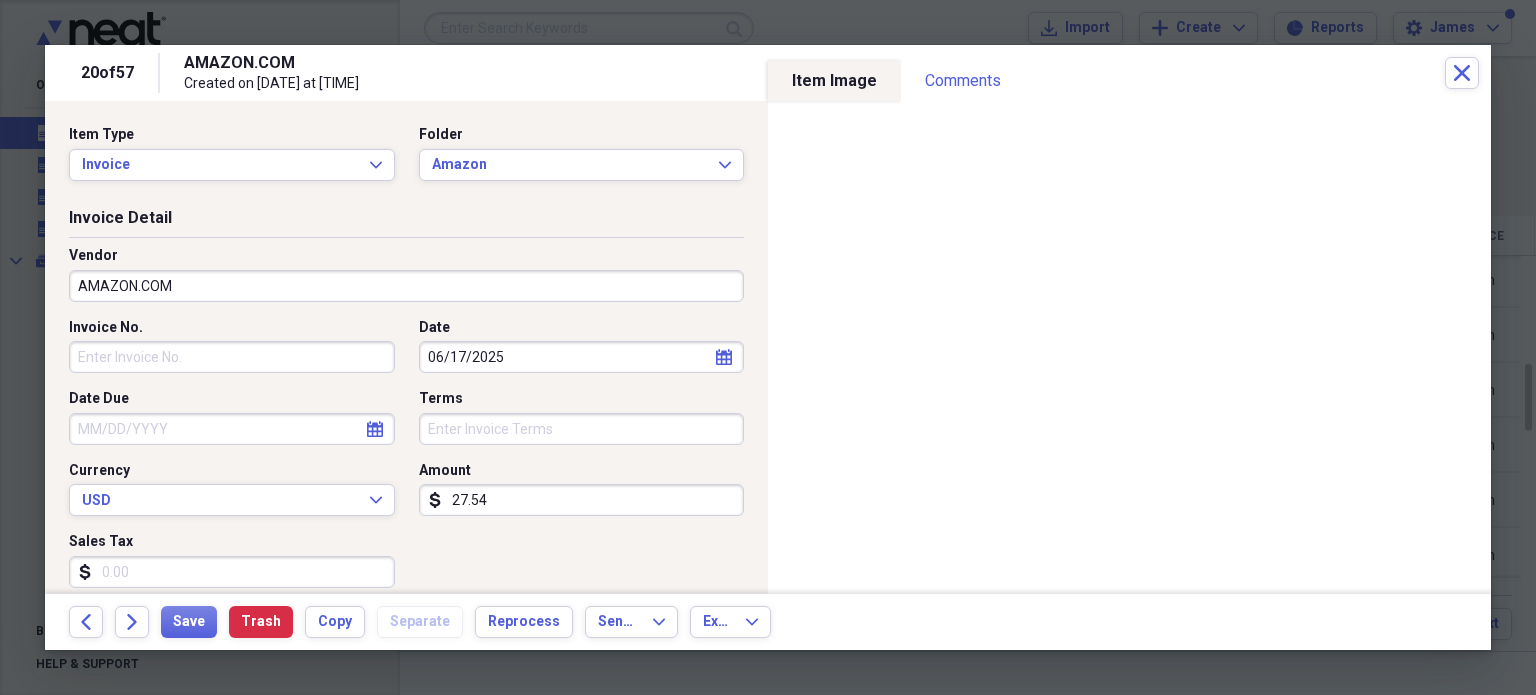 click on "Invoice No." at bounding box center (232, 357) 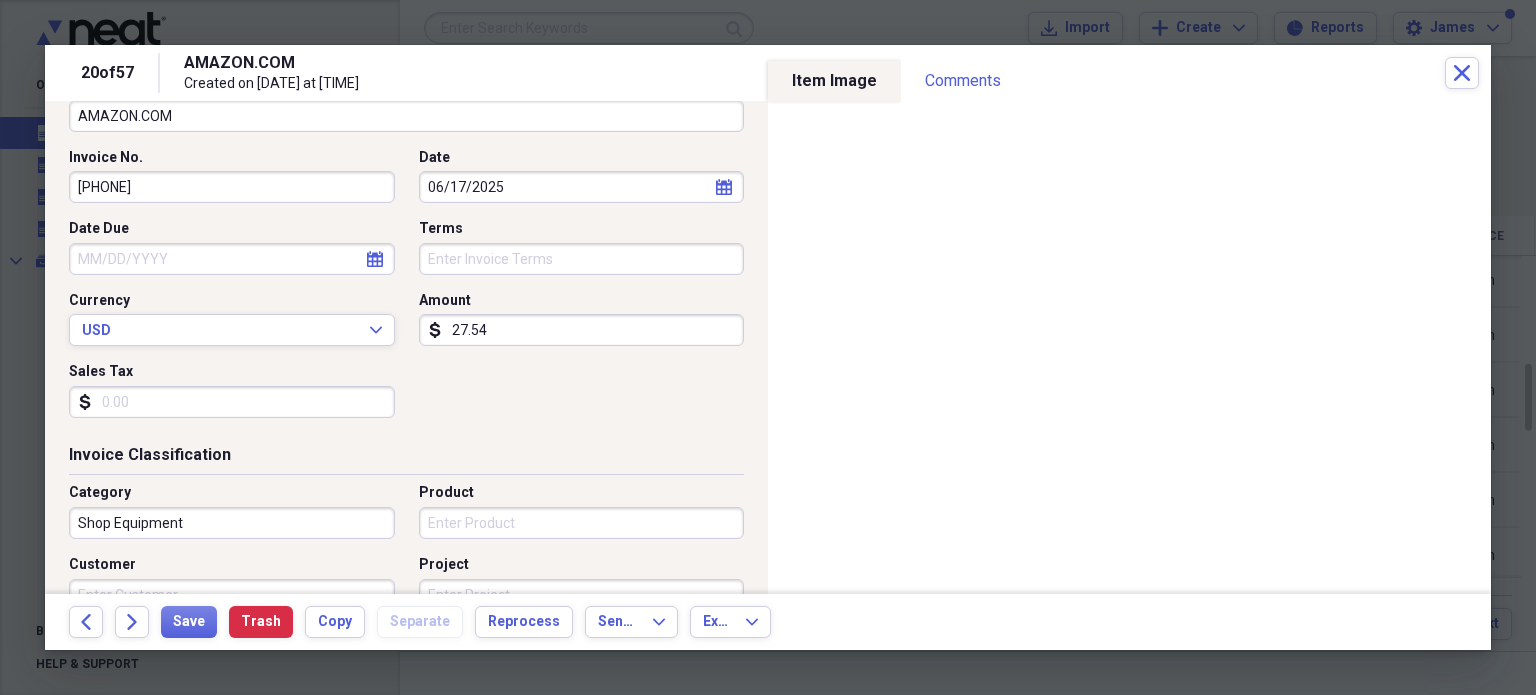 scroll, scrollTop: 226, scrollLeft: 0, axis: vertical 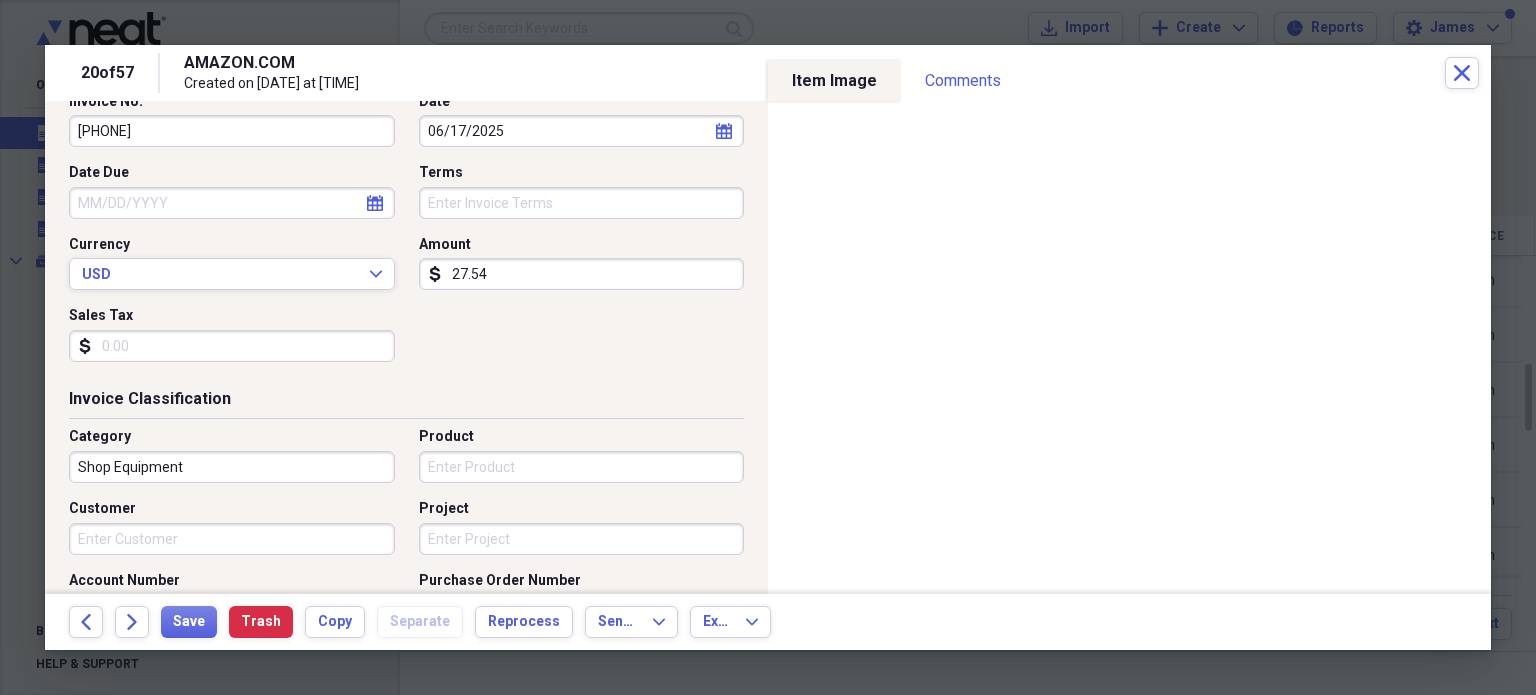 type on "111-2220787-9402601" 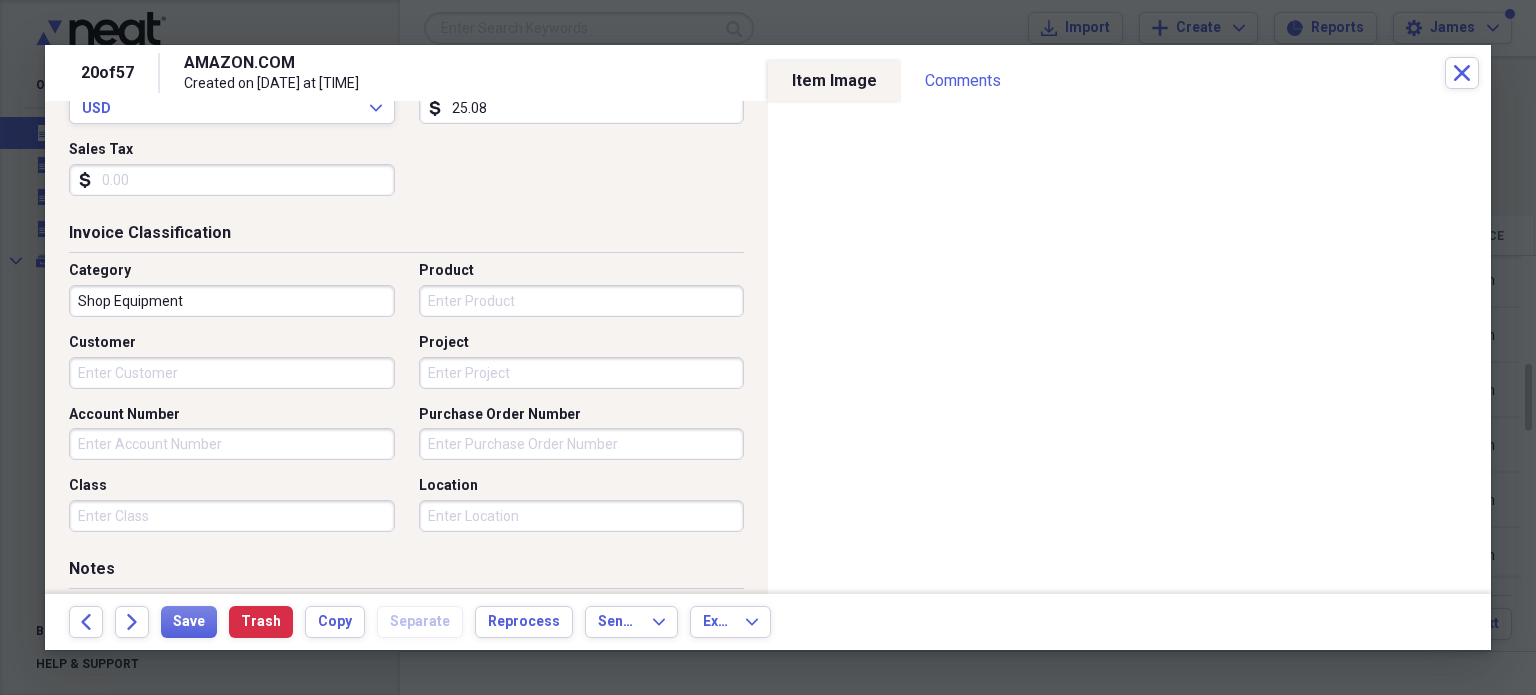 scroll, scrollTop: 403, scrollLeft: 0, axis: vertical 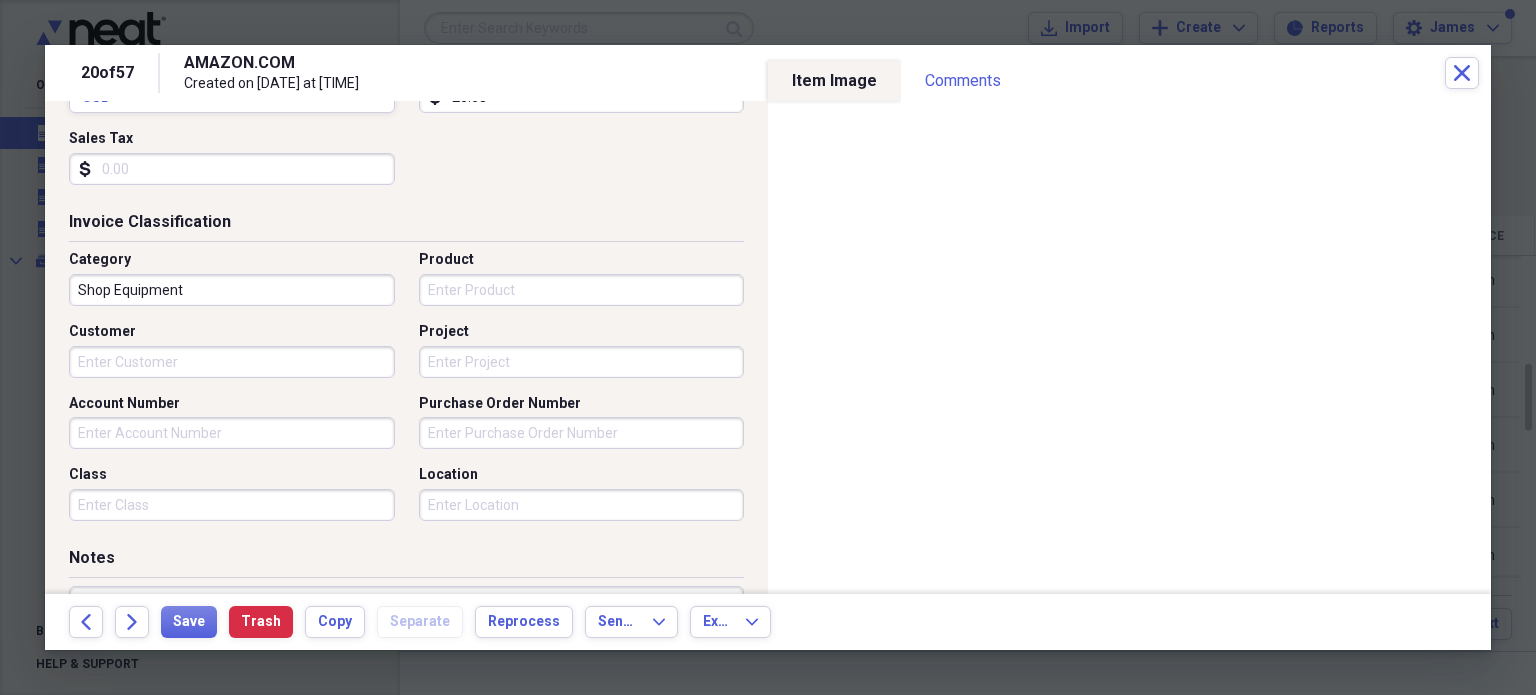 type on "25.08" 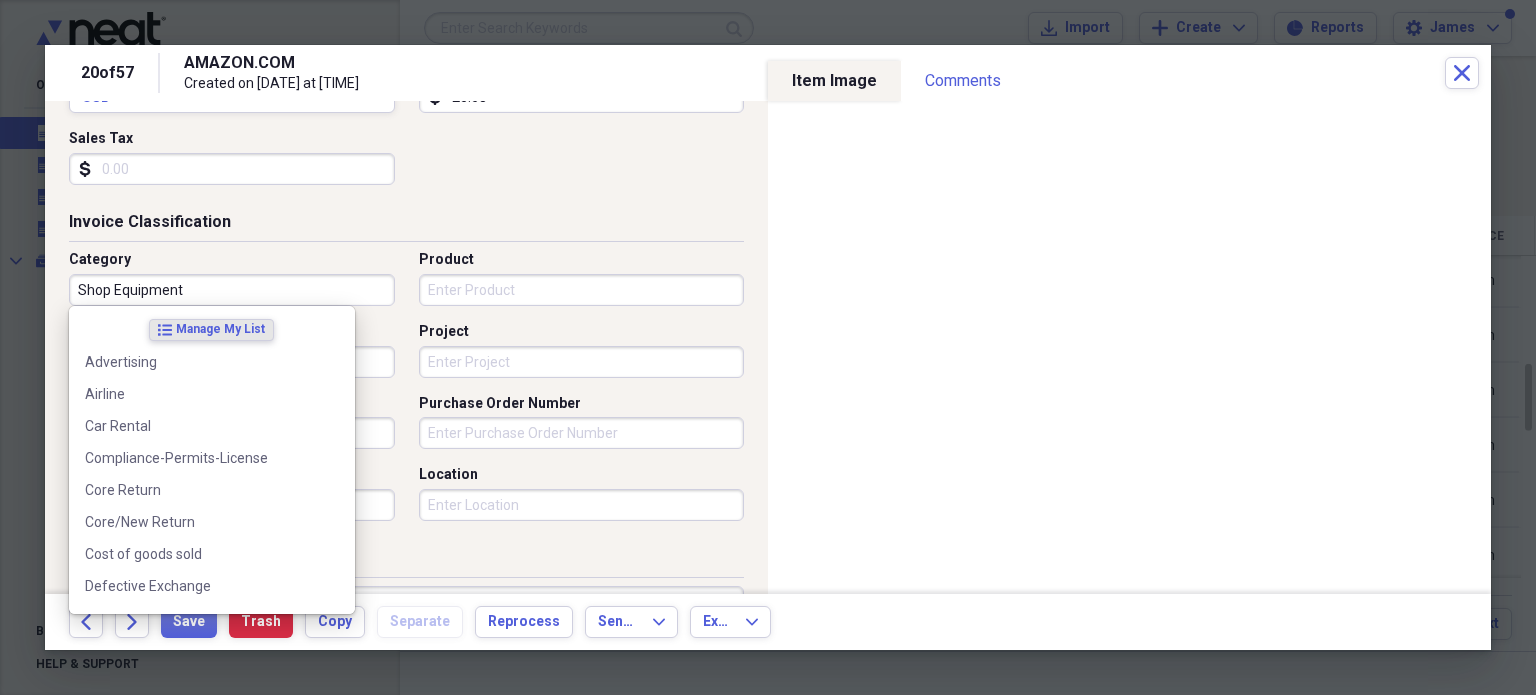 click on "Shop Equipment" at bounding box center (232, 290) 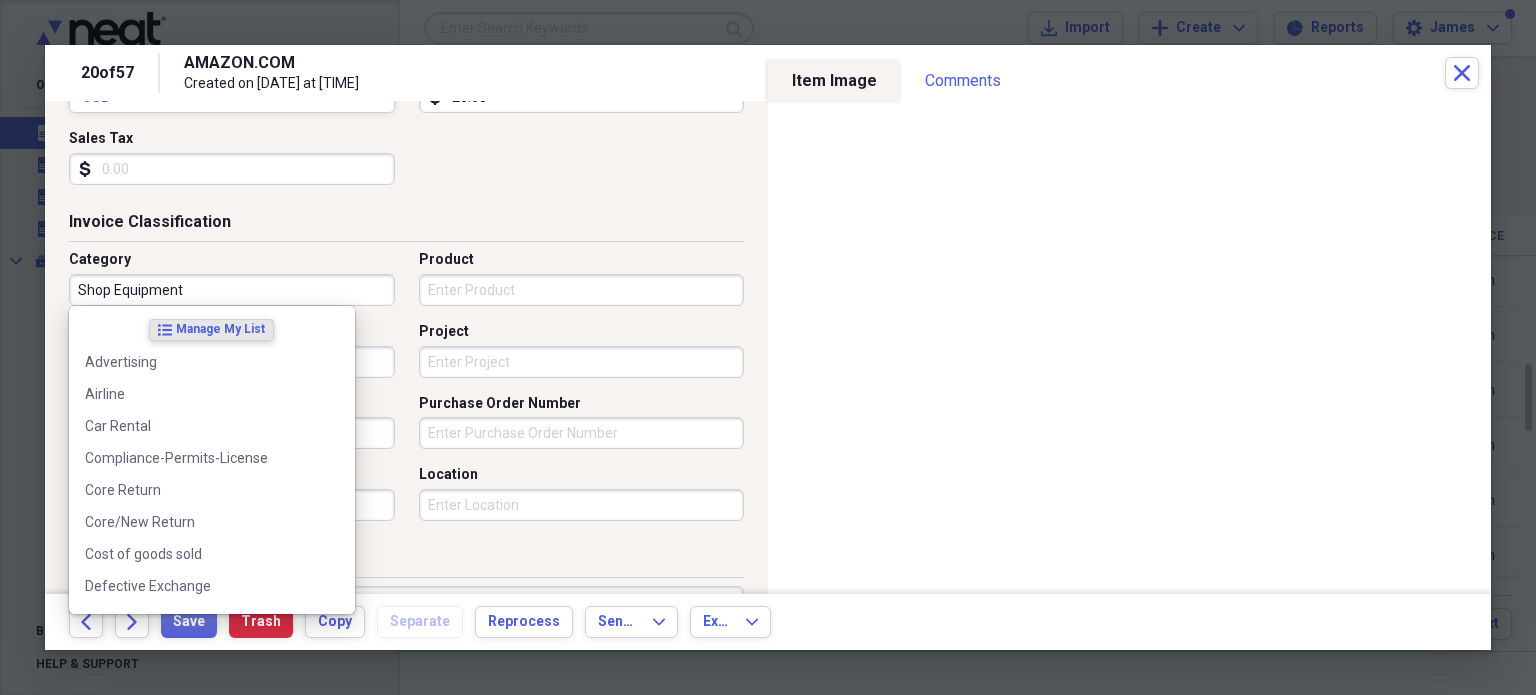 click on "Invoice No. 111-2220787-9402601 Date 06/17/2025 calendar Calendar Date Due calendar Calendar Terms Currency USD Expand Amount dollar-sign 25.08 Sales Tax dollar-sign" at bounding box center (406, 58) 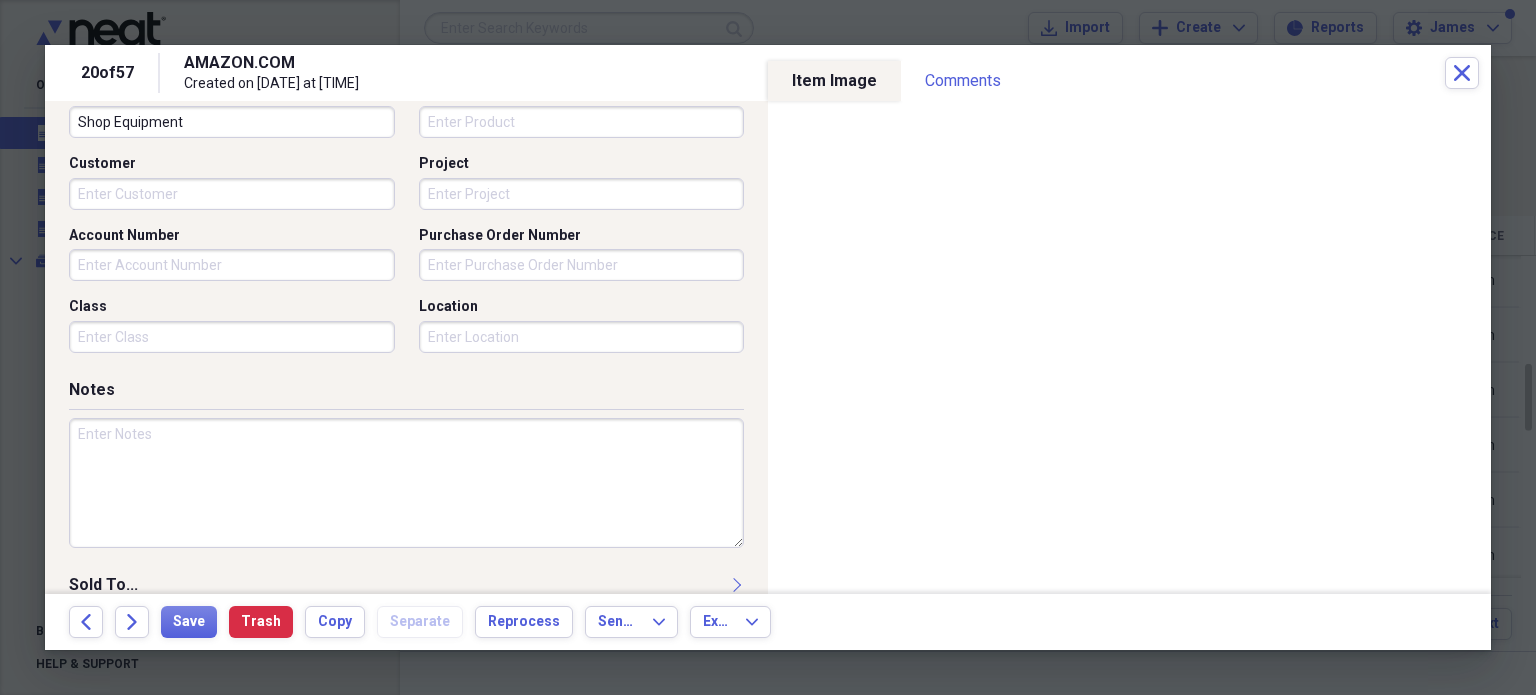scroll, scrollTop: 608, scrollLeft: 0, axis: vertical 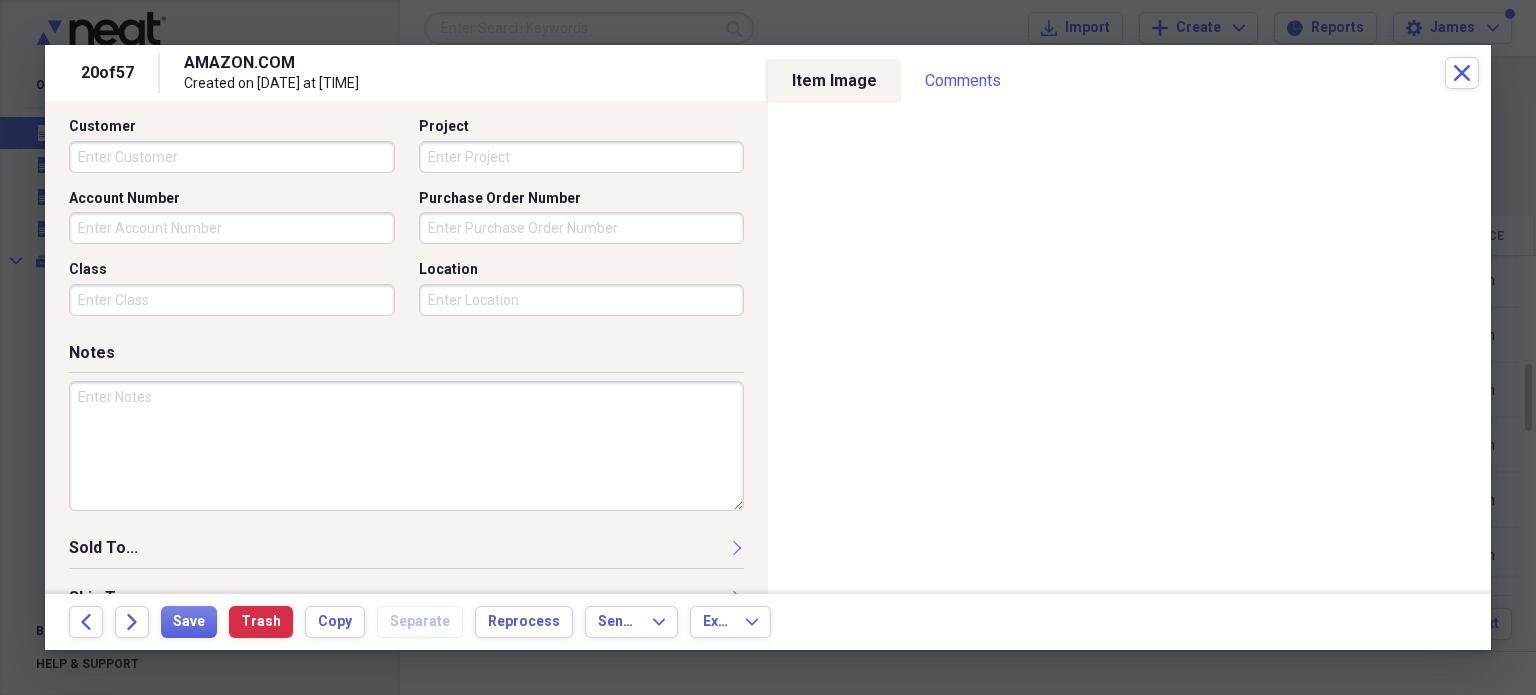 click at bounding box center [406, 446] 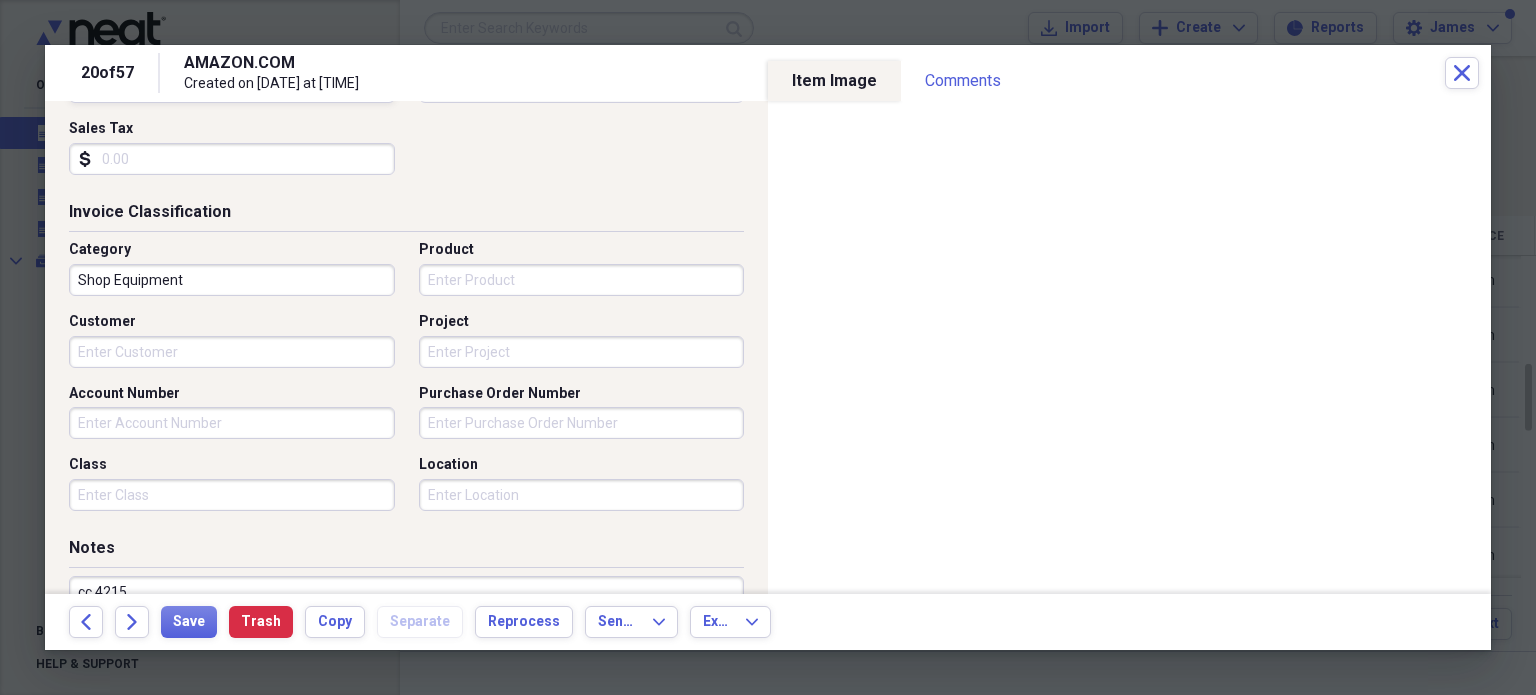 scroll, scrollTop: 697, scrollLeft: 0, axis: vertical 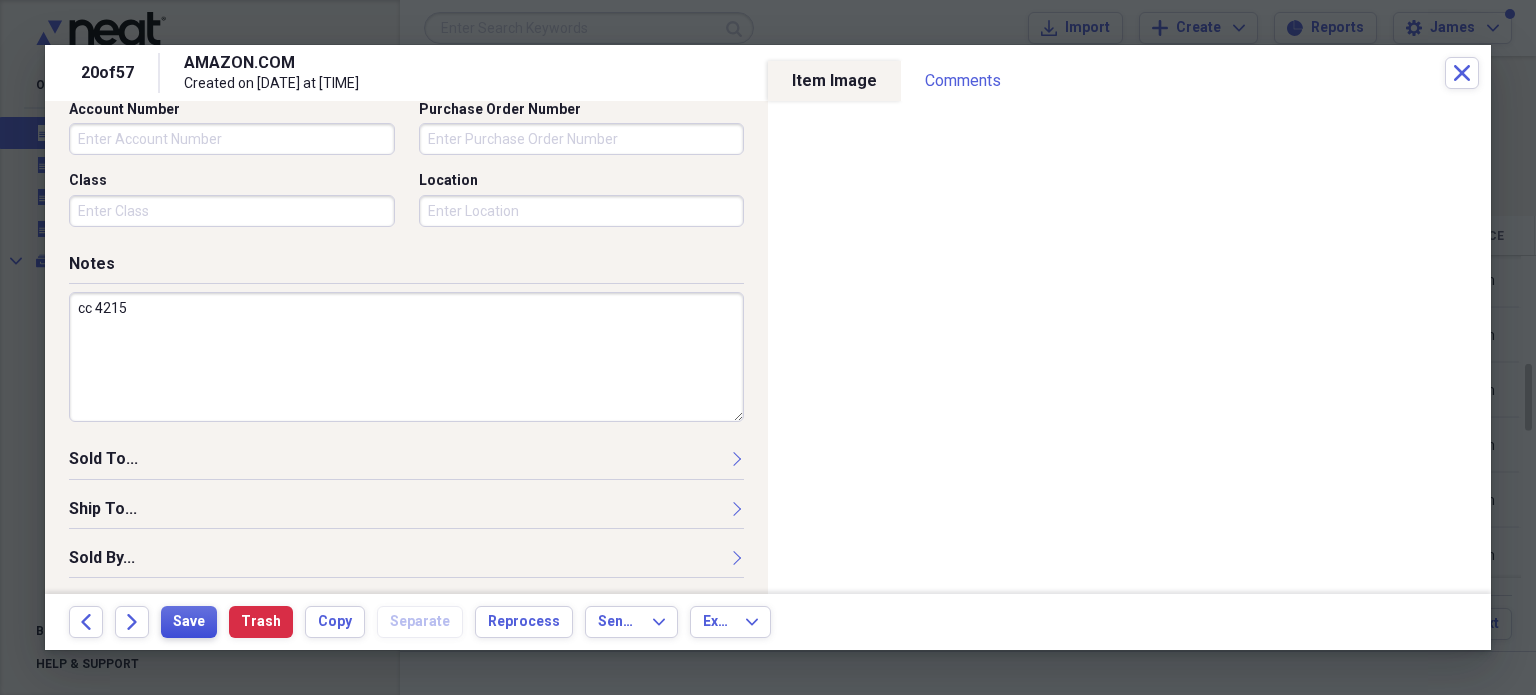 type on "cc 4215" 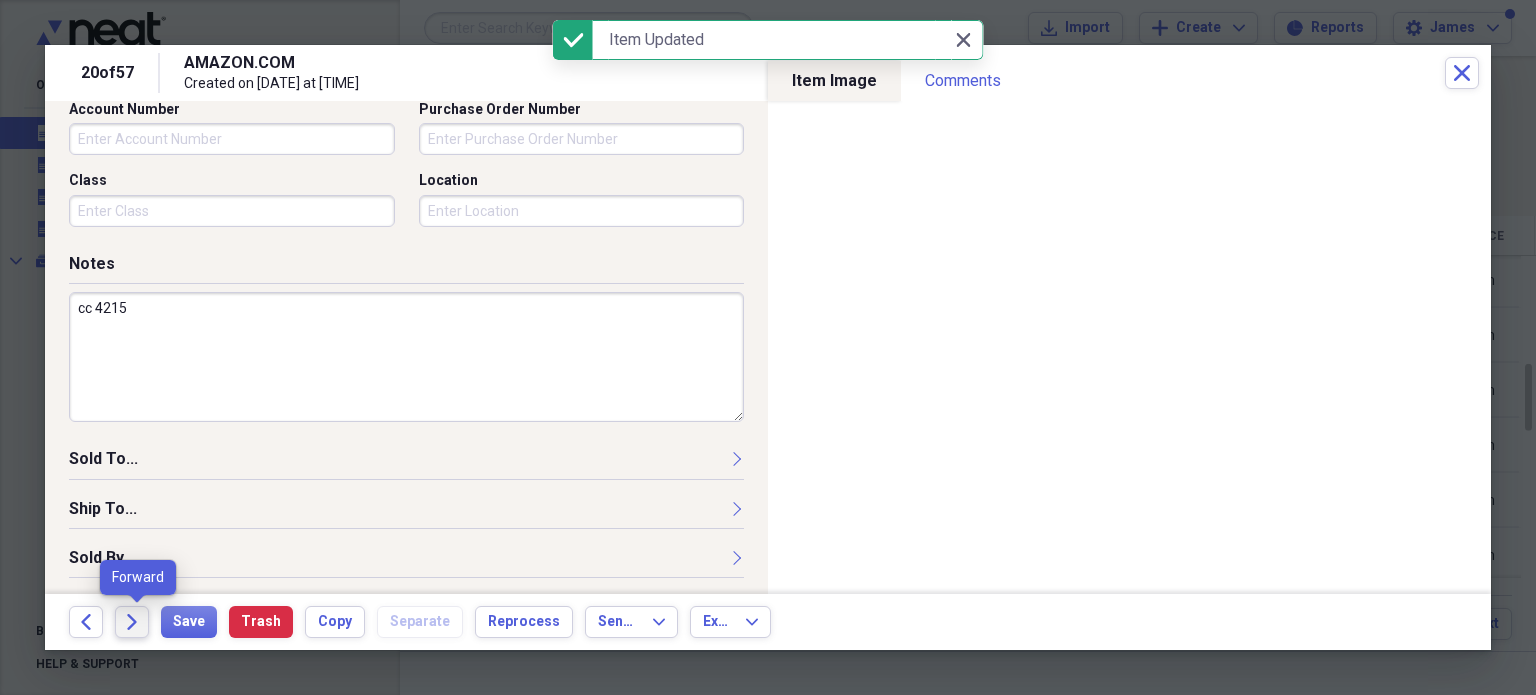 click 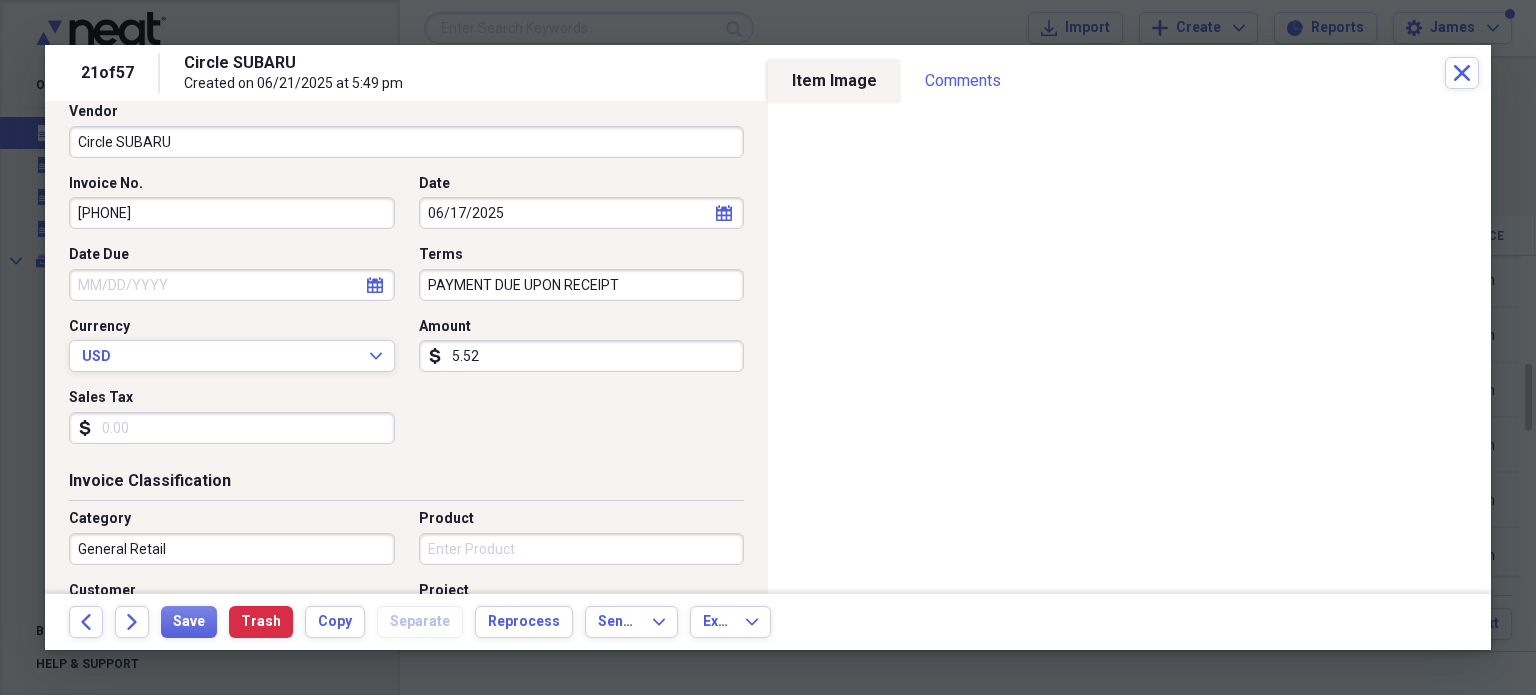scroll, scrollTop: 164, scrollLeft: 0, axis: vertical 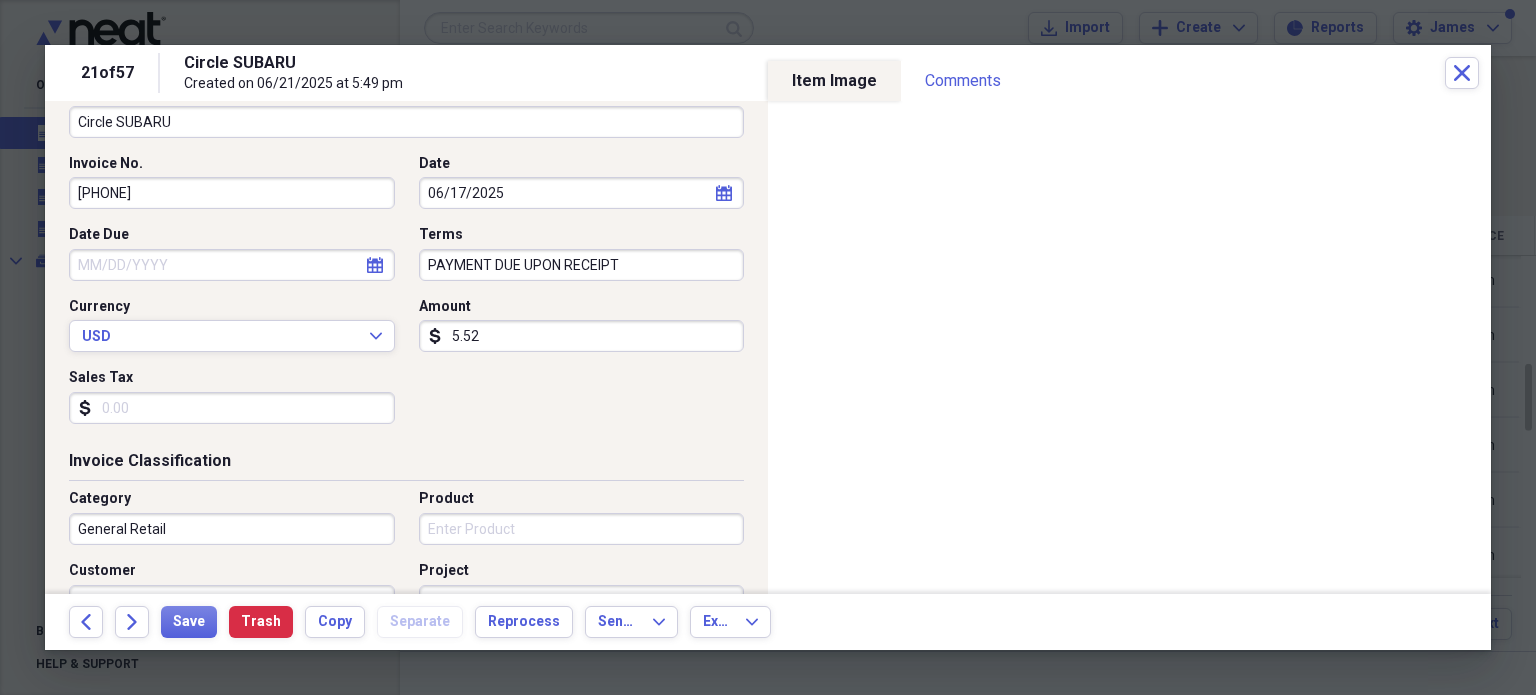 click on "PAYMENT DUE UPON RECEIPT" at bounding box center (582, 265) 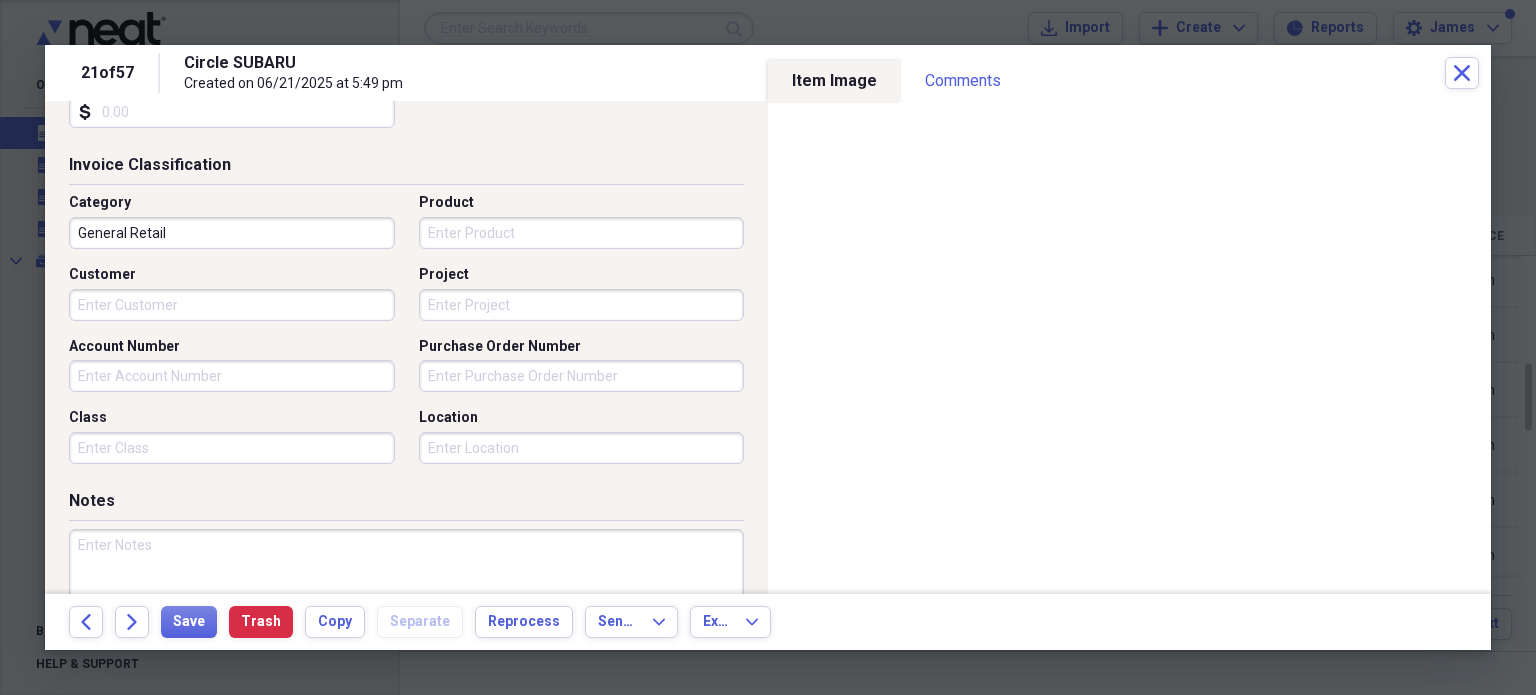scroll, scrollTop: 419, scrollLeft: 0, axis: vertical 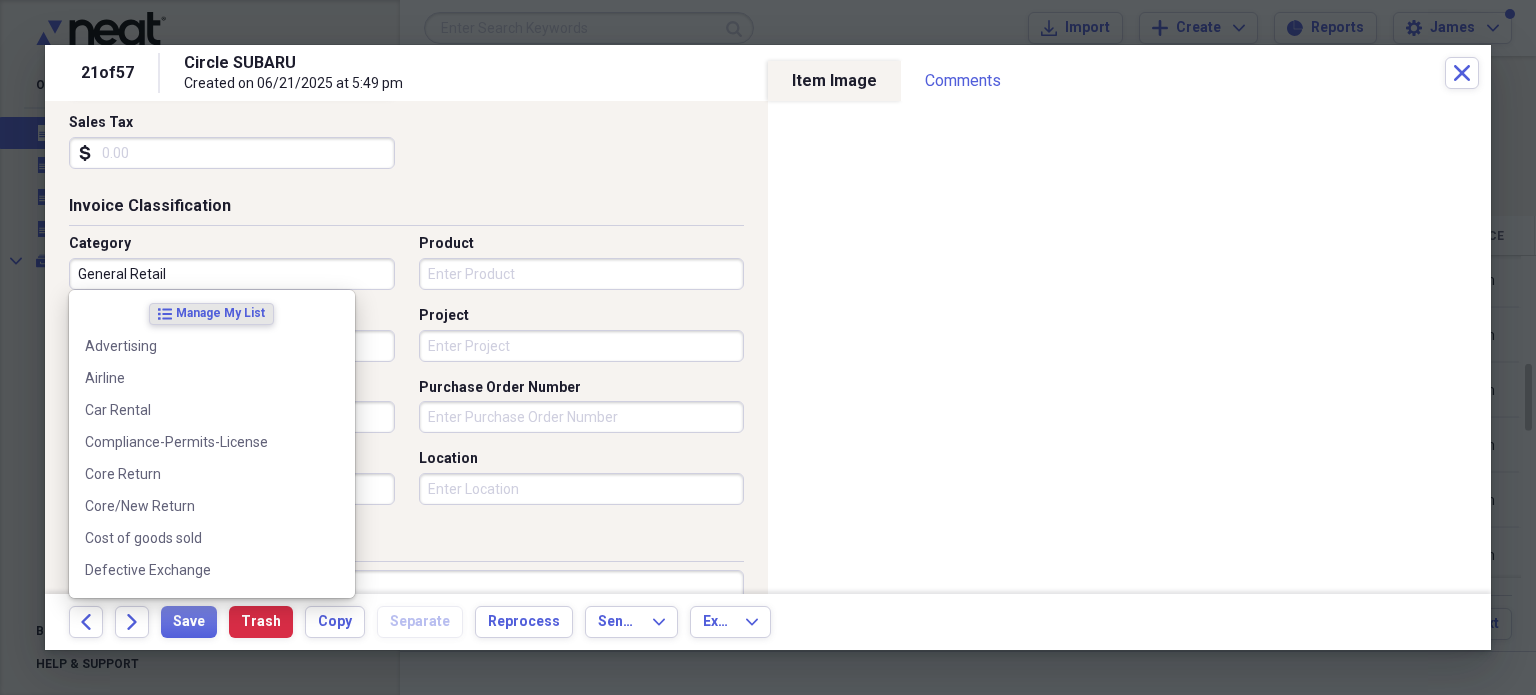 click on "General Retail" at bounding box center (232, 274) 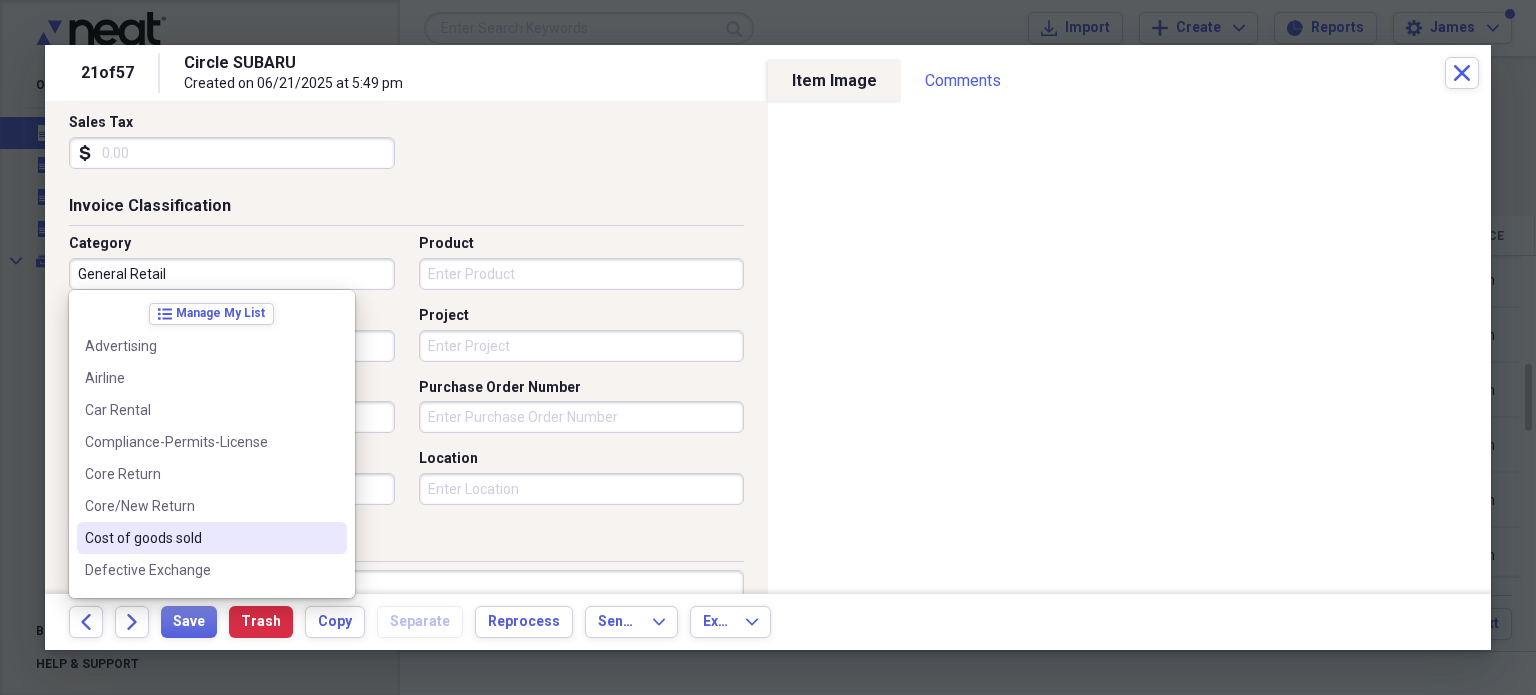 click on "Cost of goods sold" at bounding box center (200, 538) 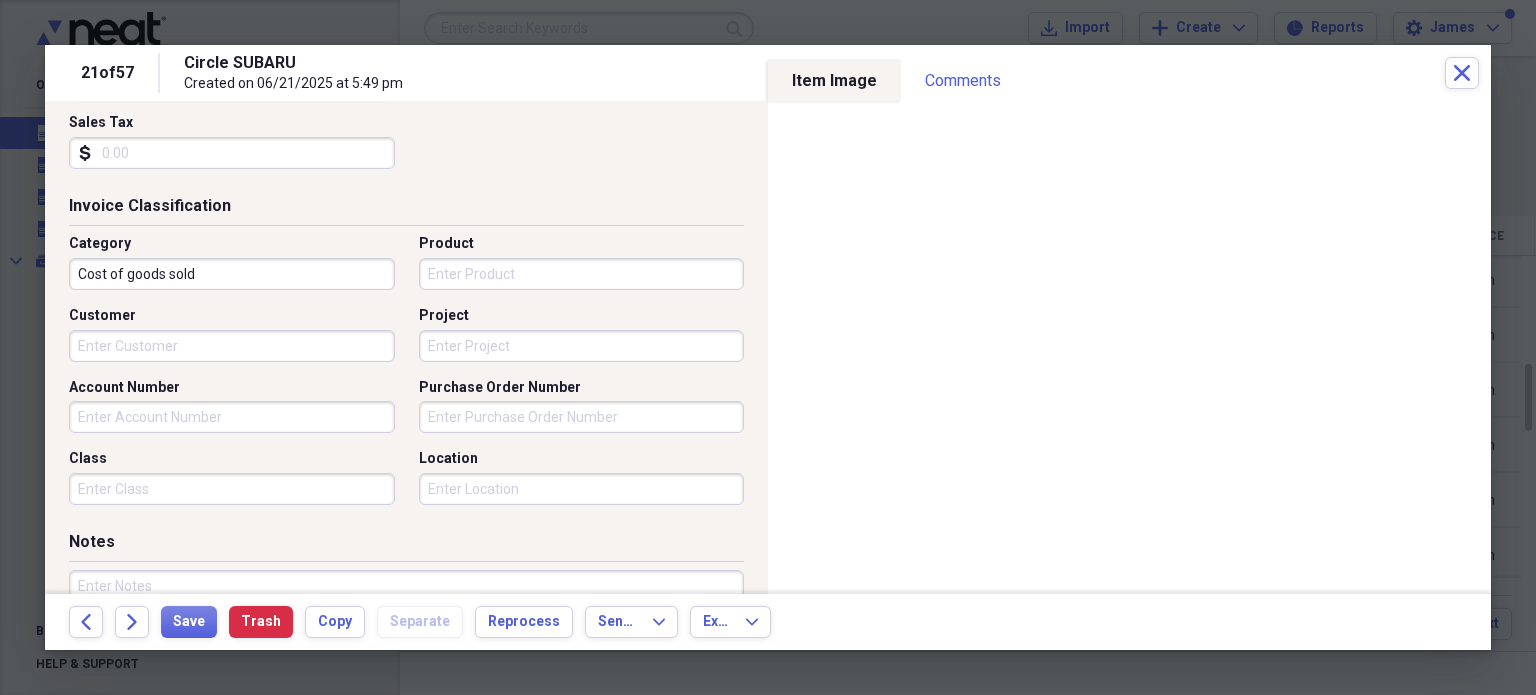click on "Project" at bounding box center [582, 346] 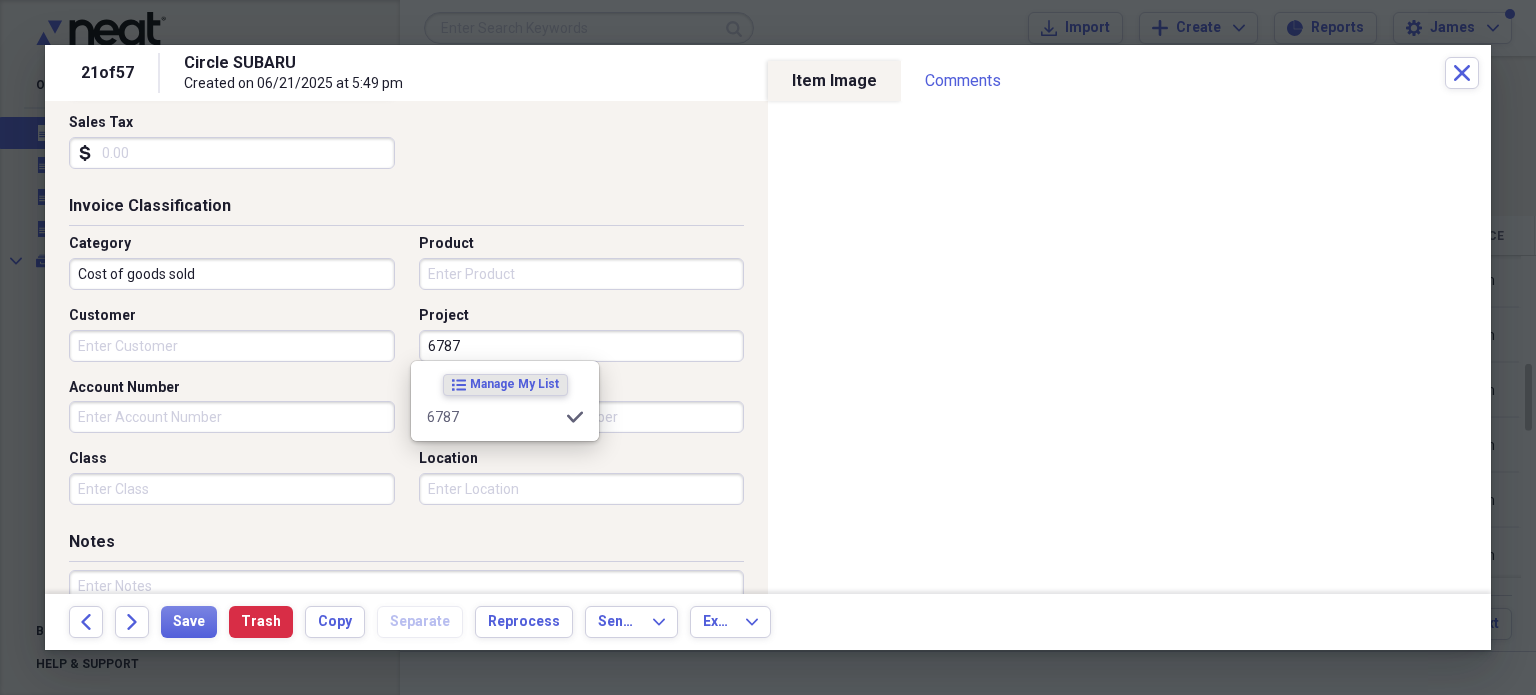 type on "6787" 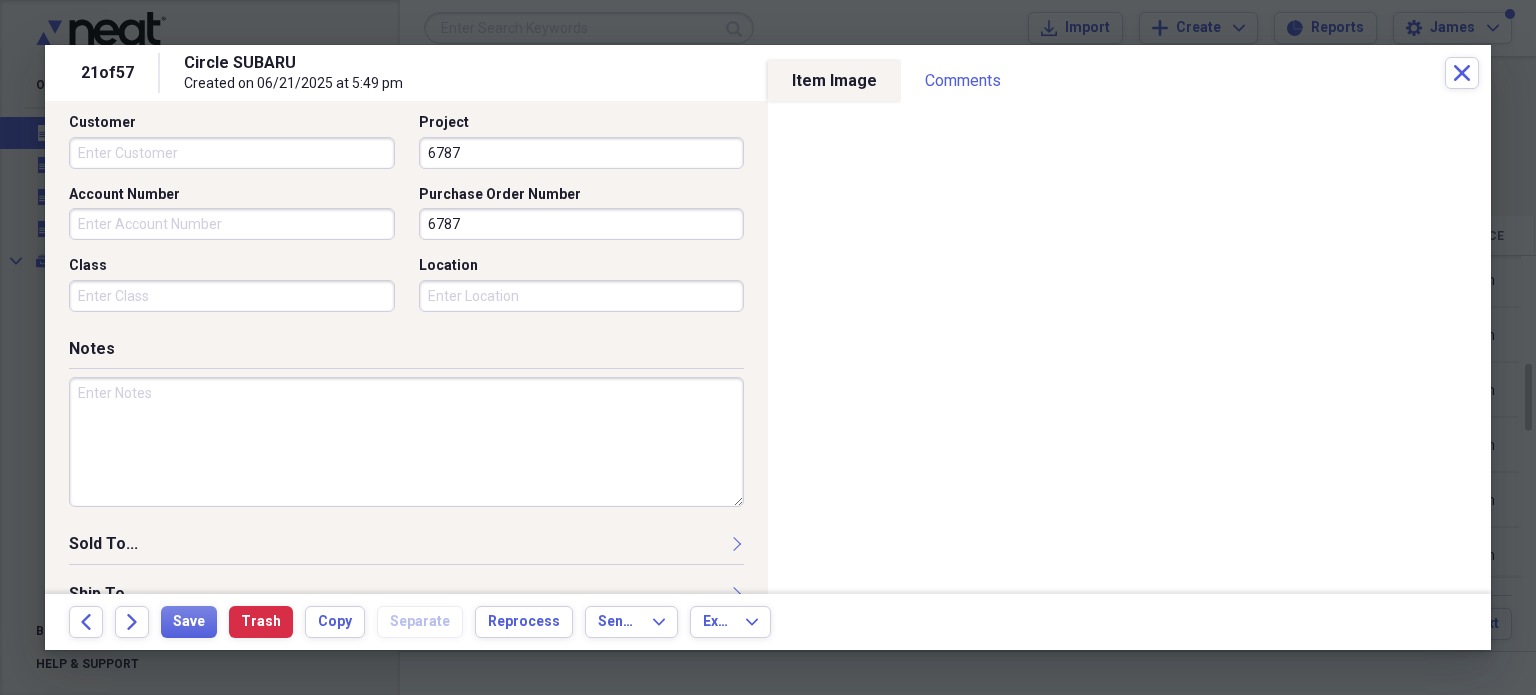 scroll, scrollTop: 620, scrollLeft: 0, axis: vertical 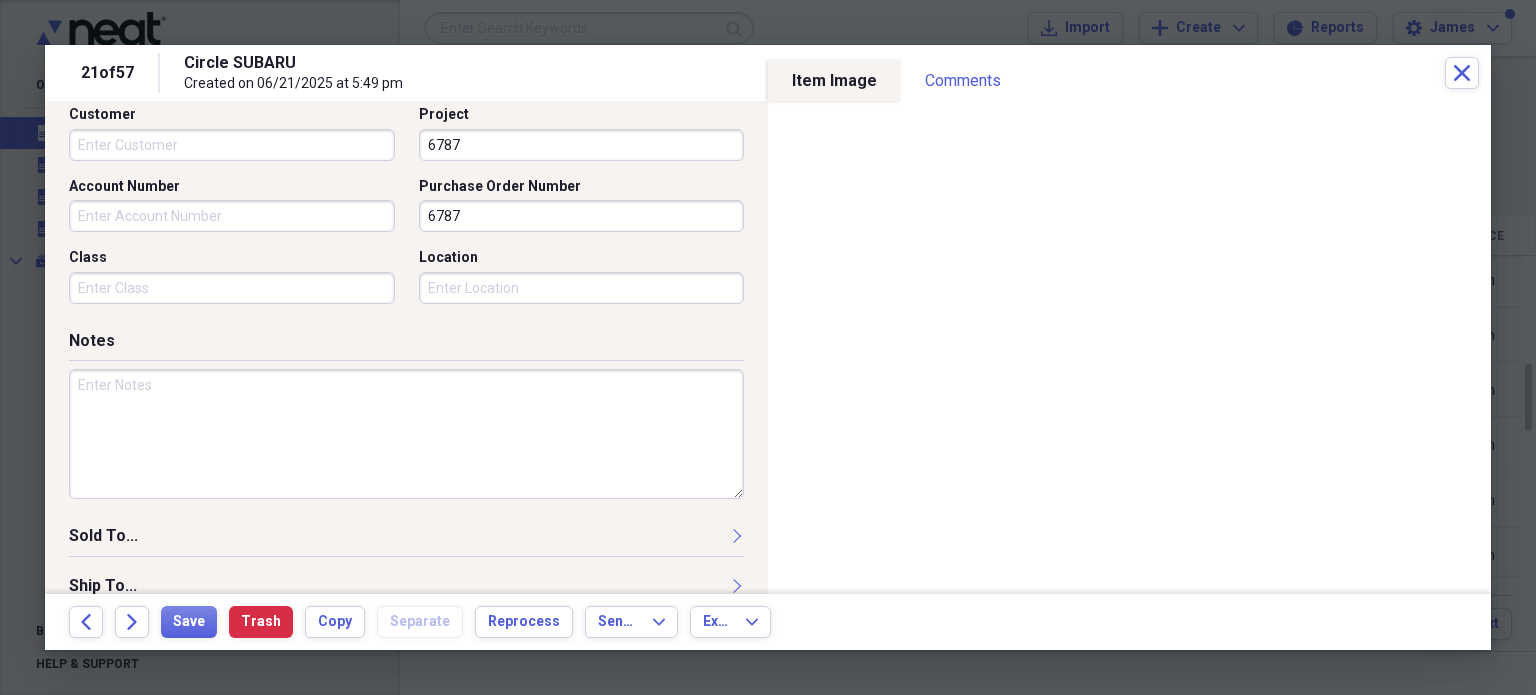 type on "6787" 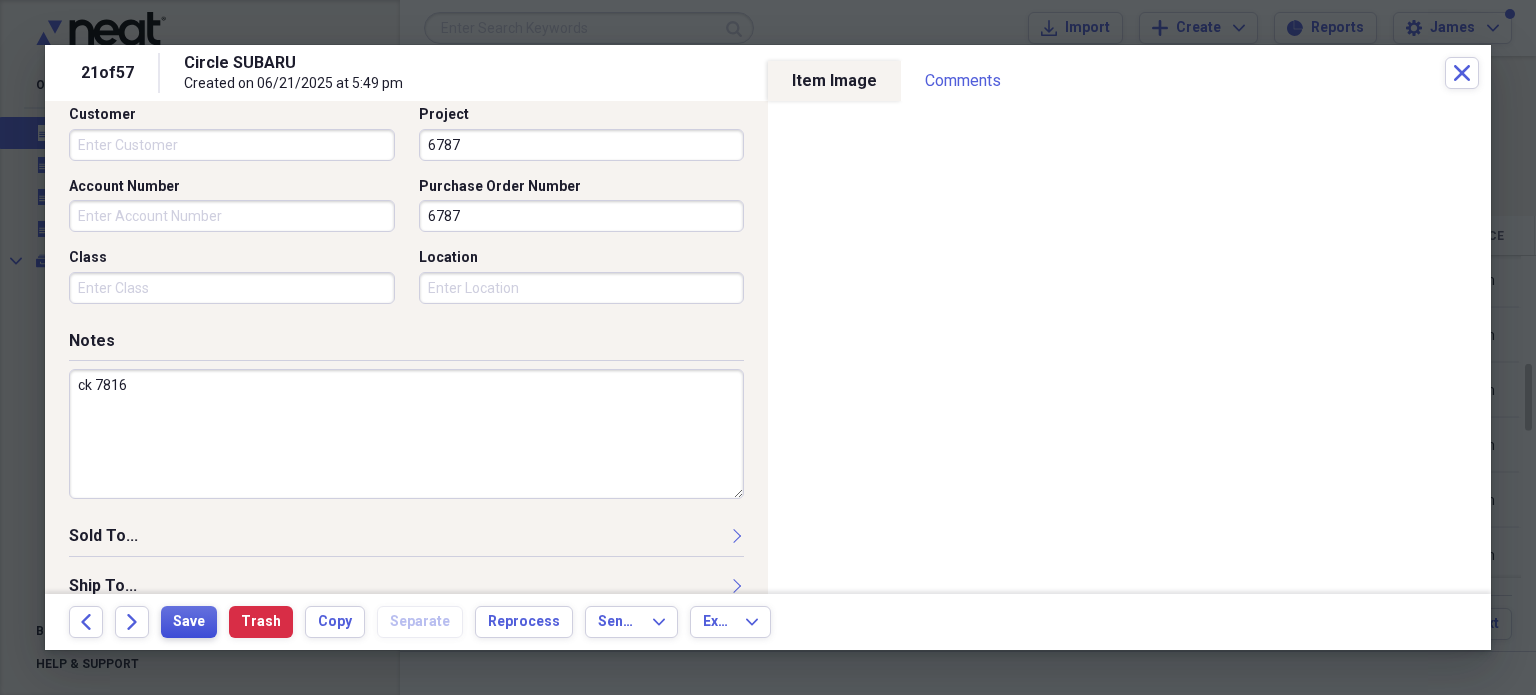 type on "ck 7816" 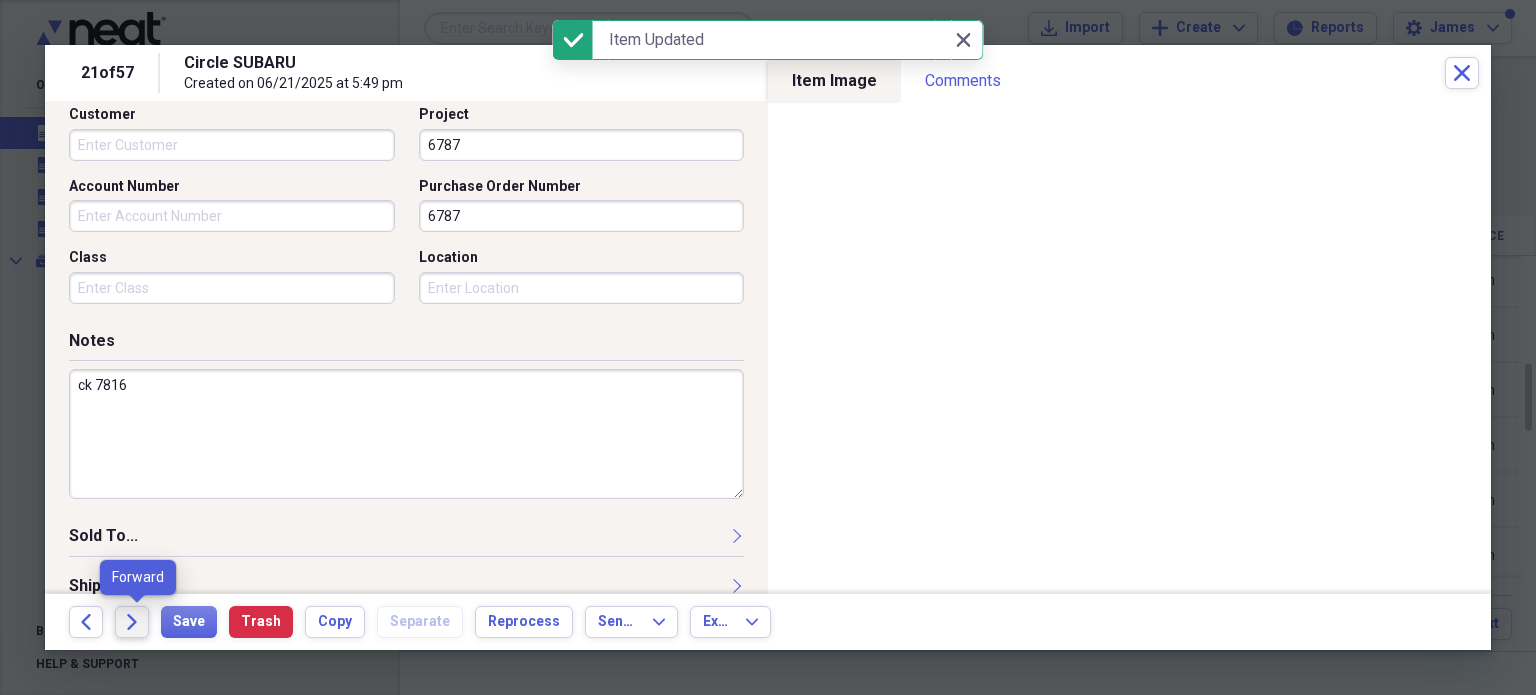 click on "Forward" 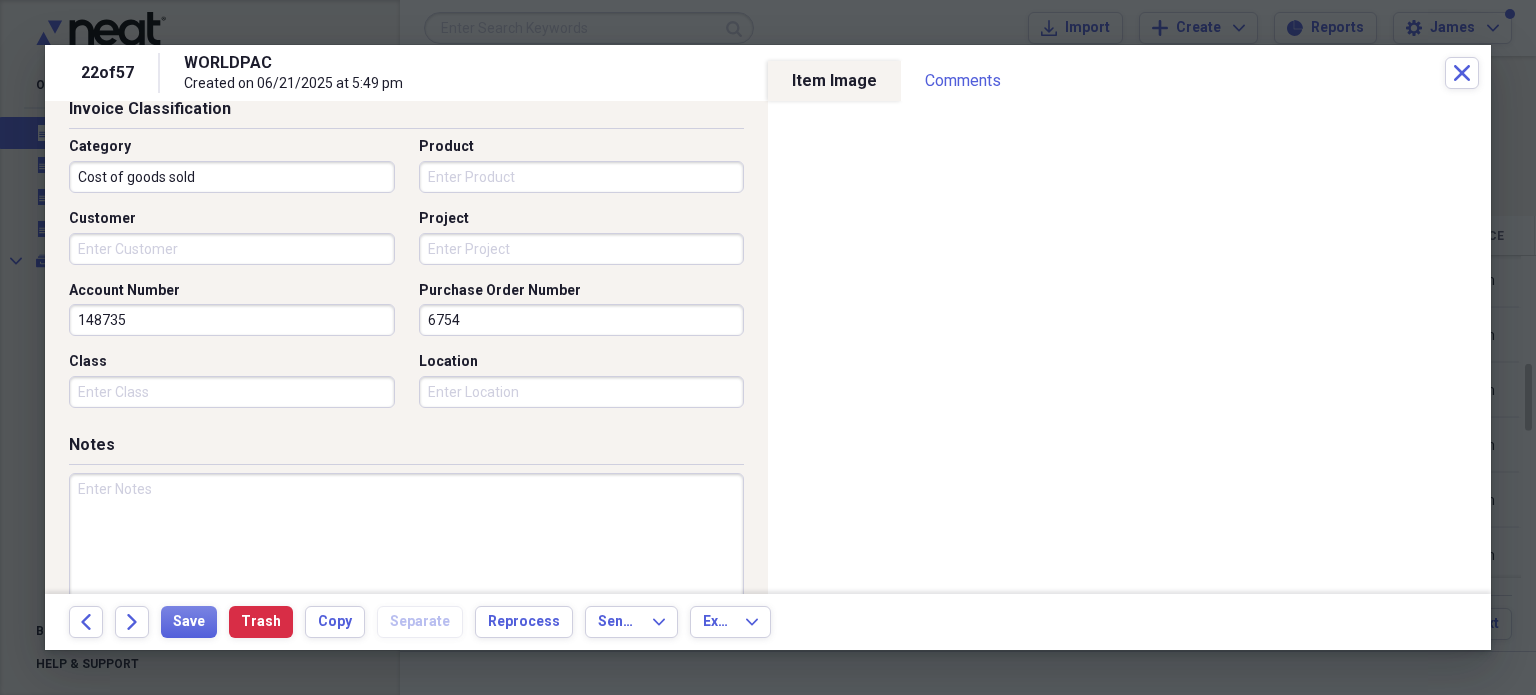 scroll, scrollTop: 510, scrollLeft: 0, axis: vertical 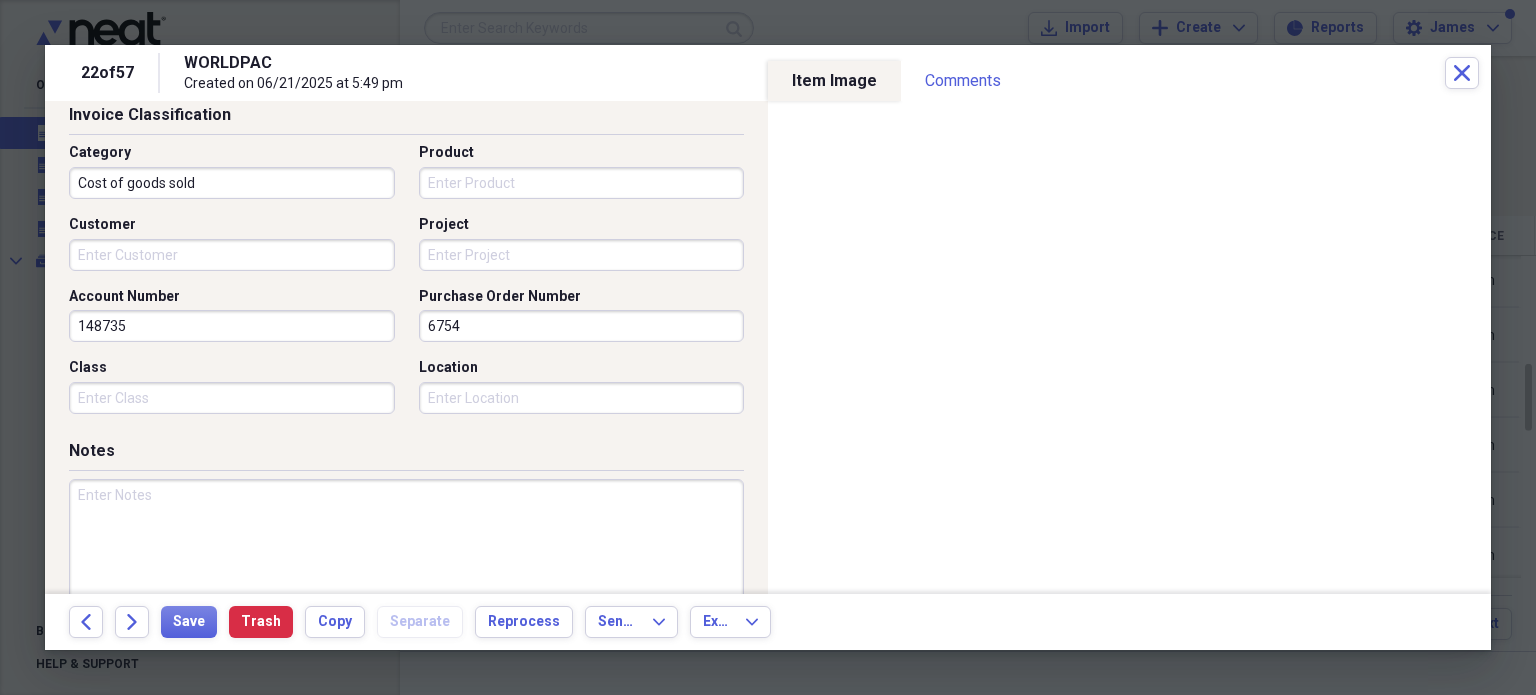 click on "Project" at bounding box center (582, 255) 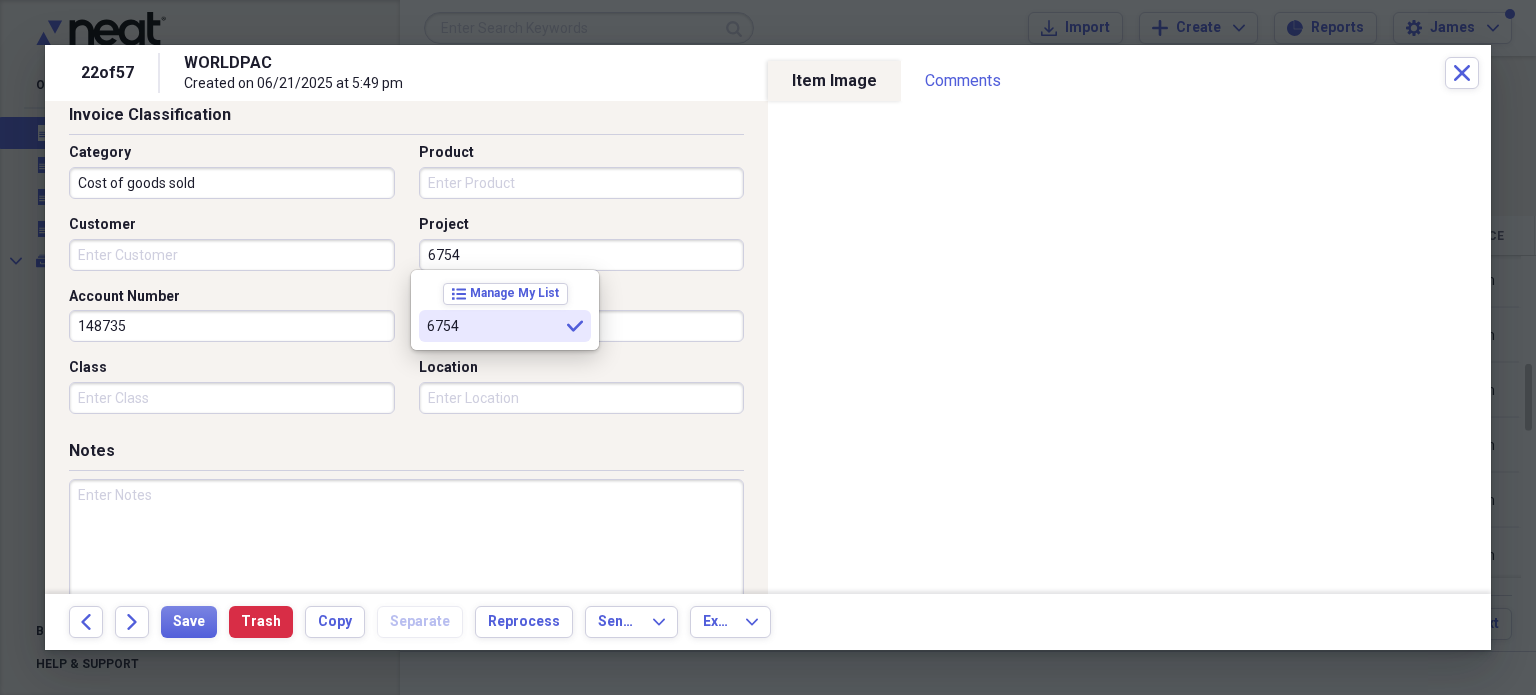 type on "6754" 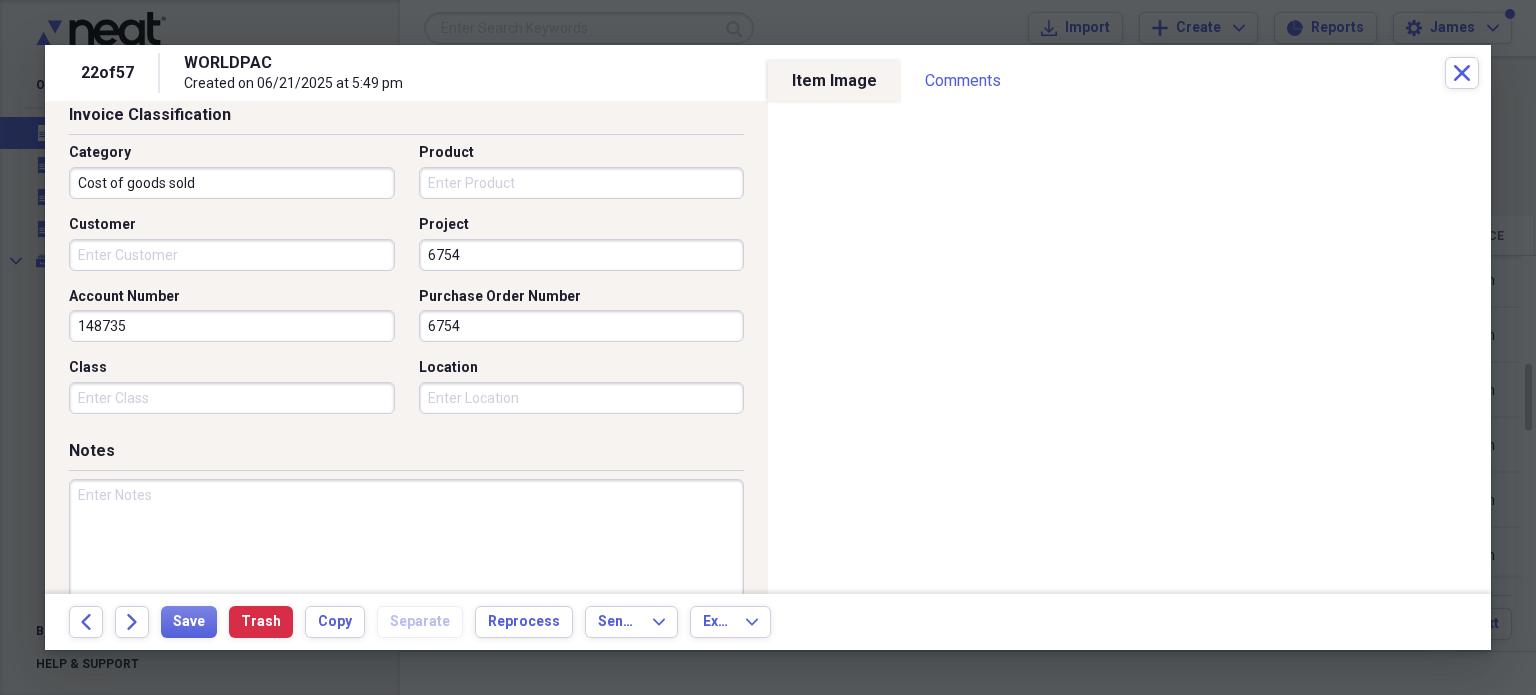 click on "Category Cost of goods sold Product Customer Project 6754 Account Number 148735 Purchase Order Number 6754 Class Location" at bounding box center [406, 286] 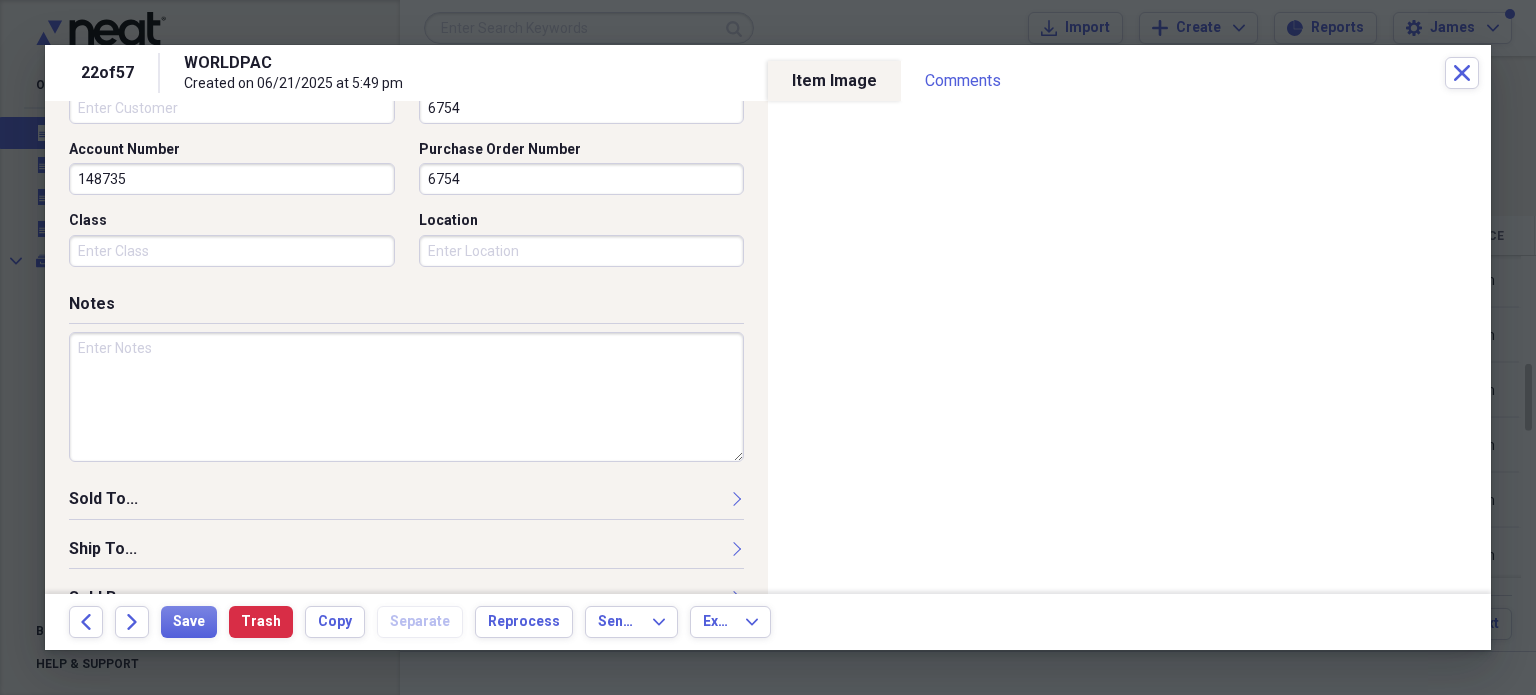 scroll, scrollTop: 675, scrollLeft: 0, axis: vertical 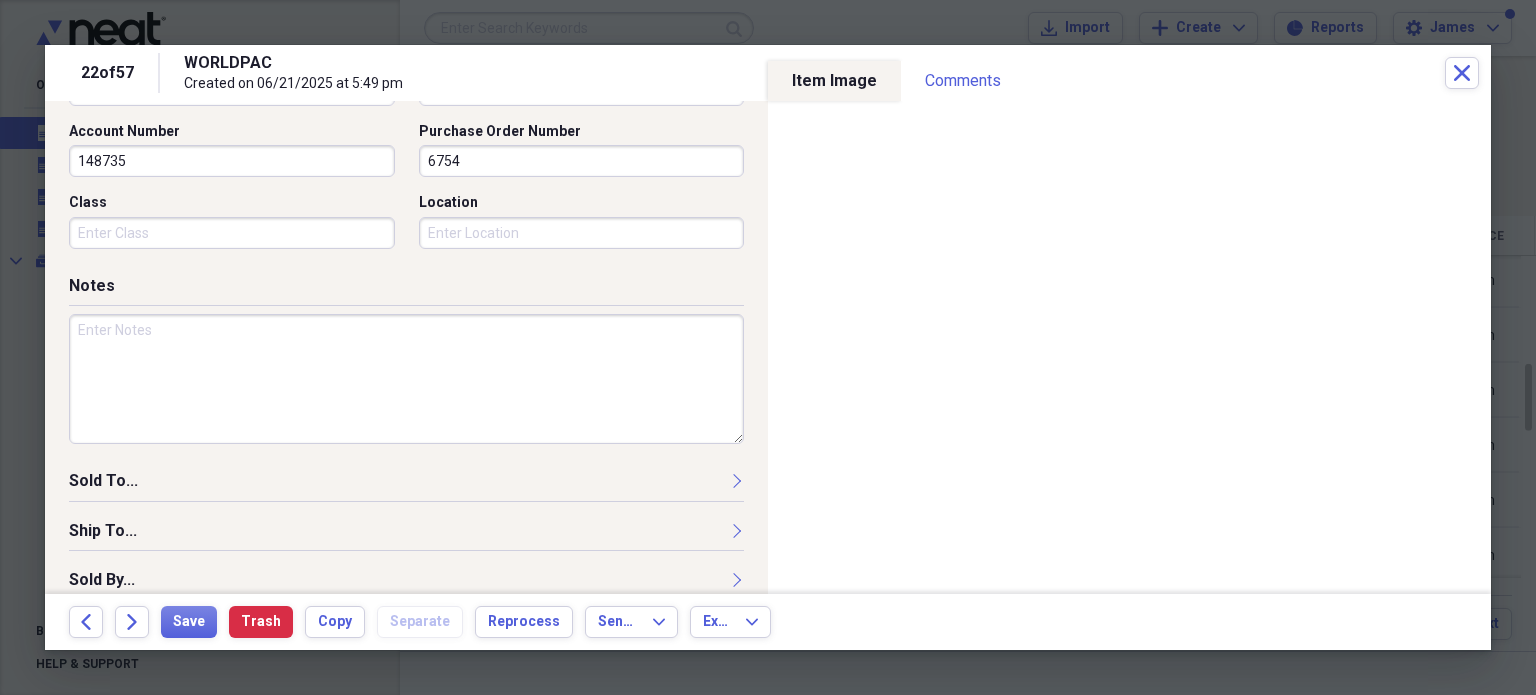 click at bounding box center (406, 379) 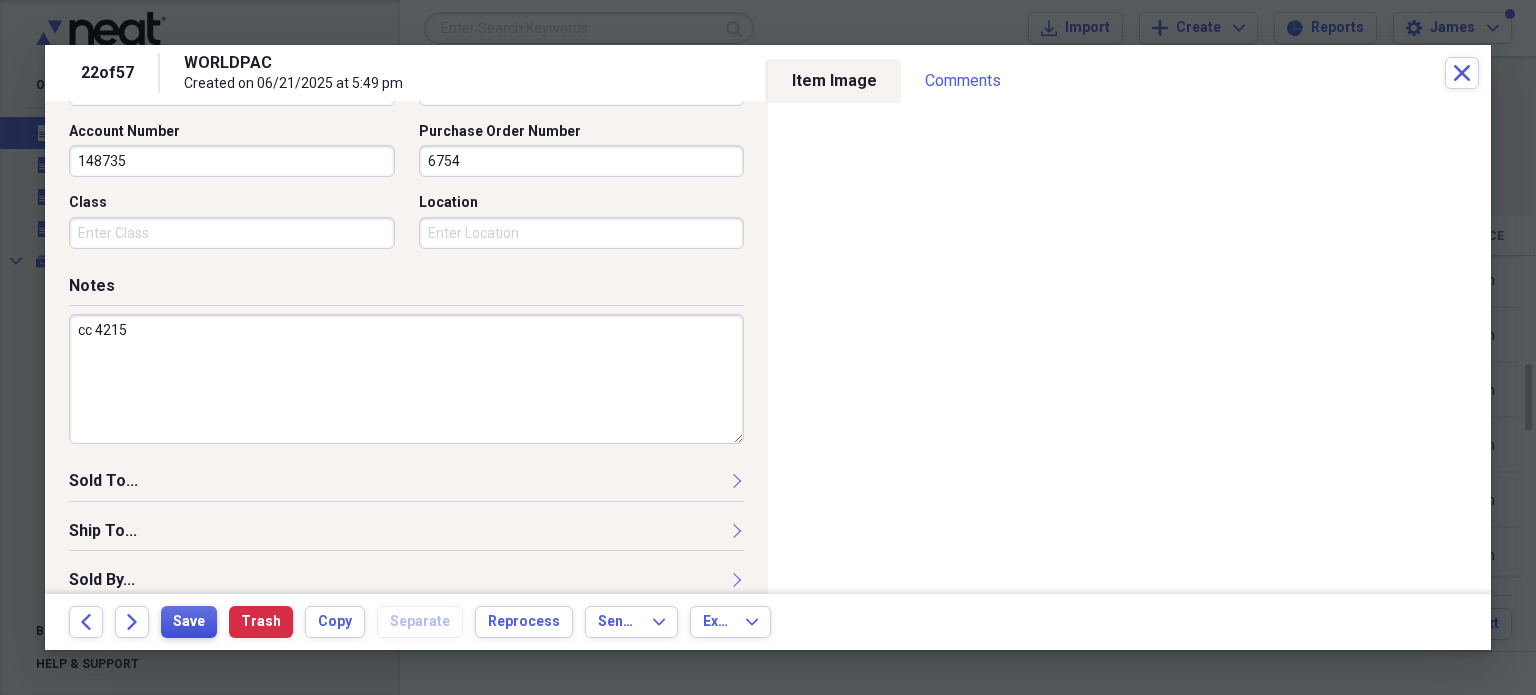type on "cc 4215" 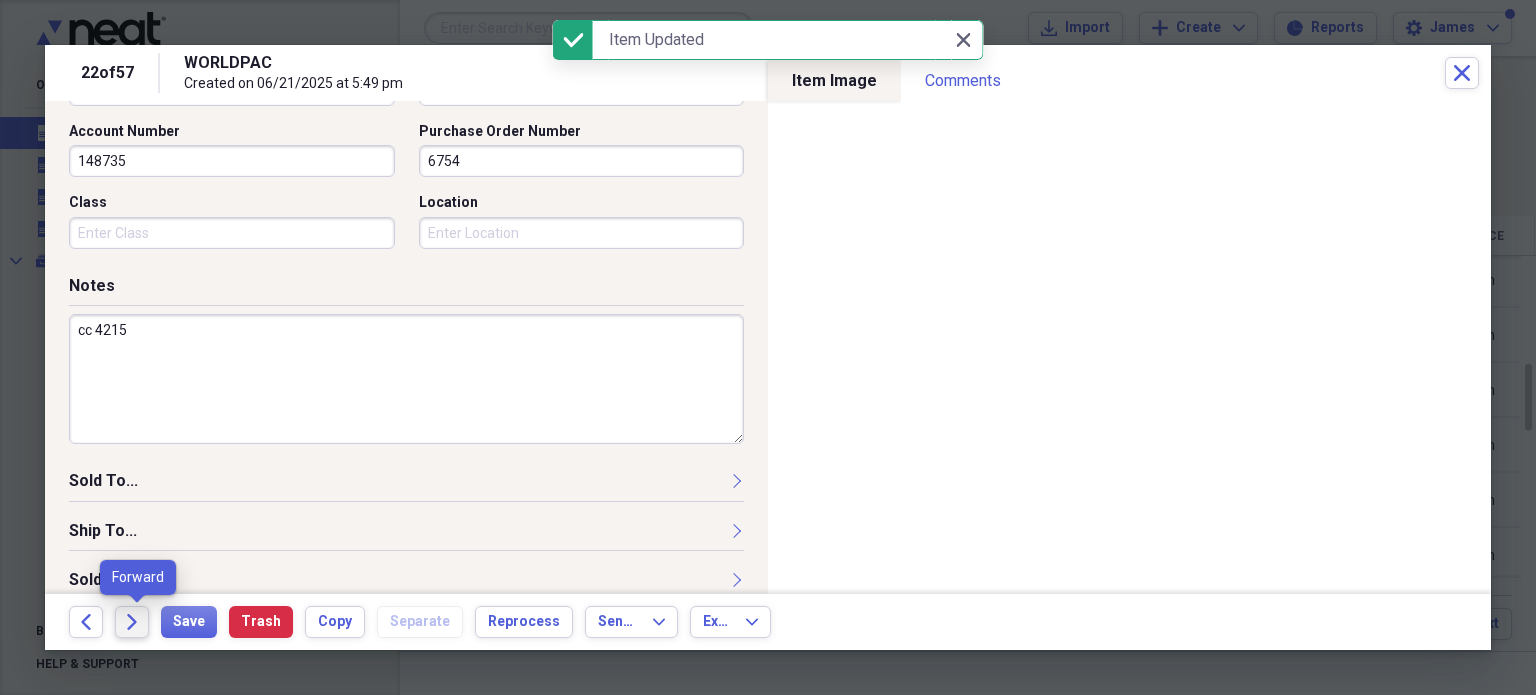click on "Forward" at bounding box center [132, 622] 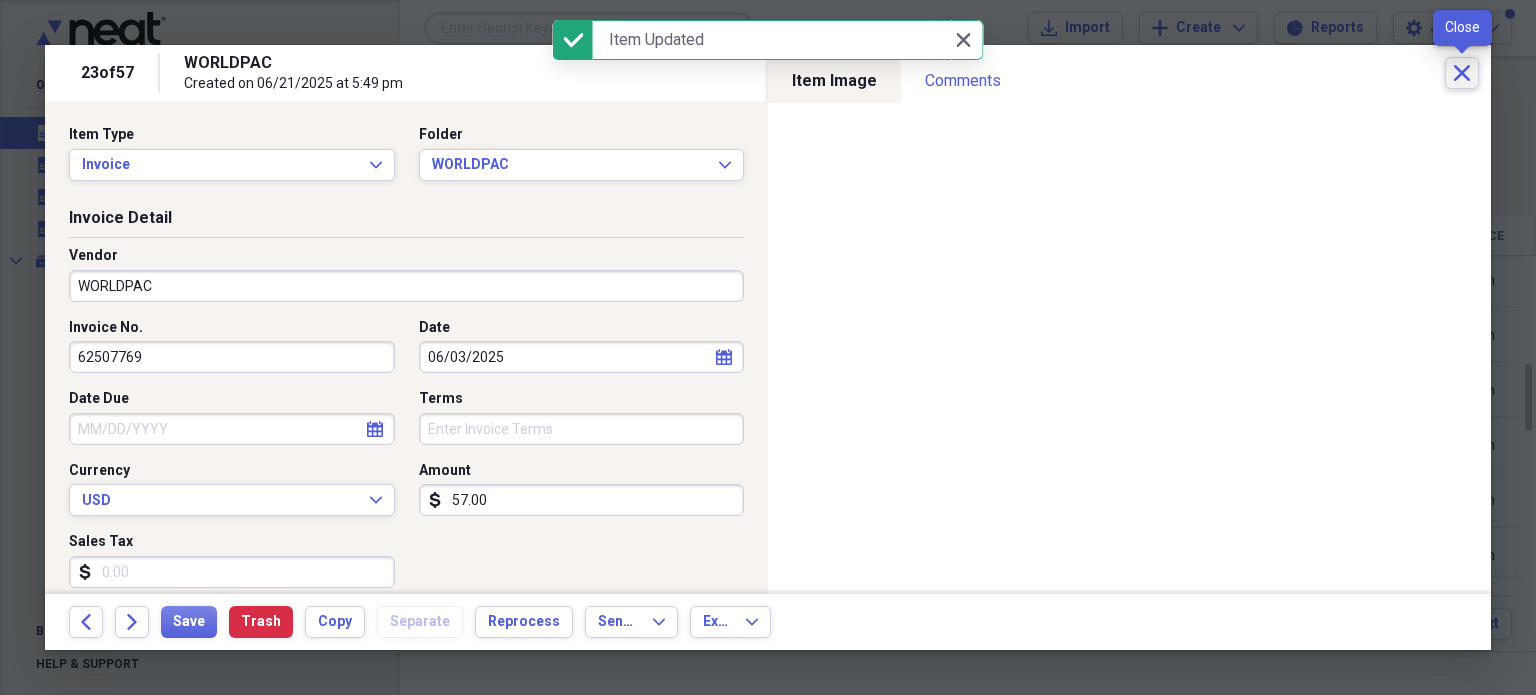 click on "Close" at bounding box center [1462, 73] 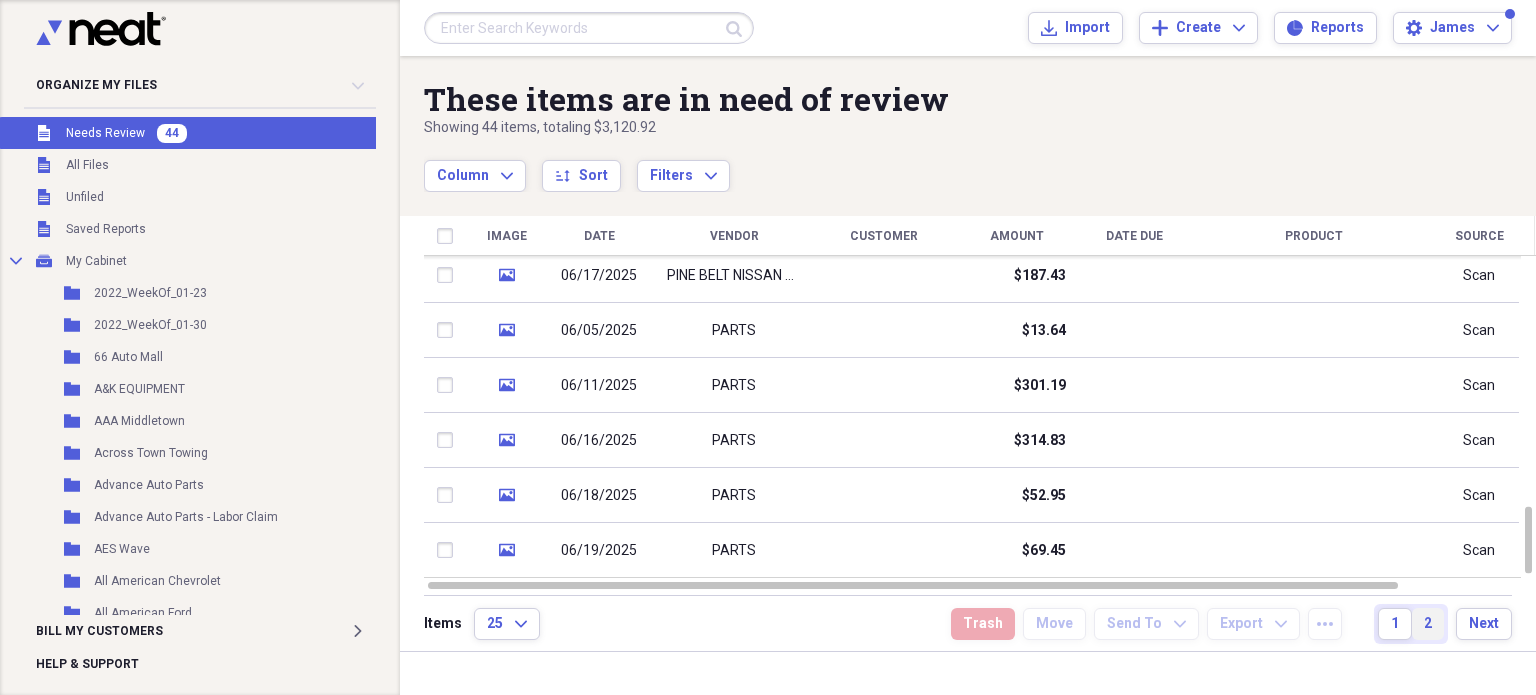 click on "2" at bounding box center [1428, 624] 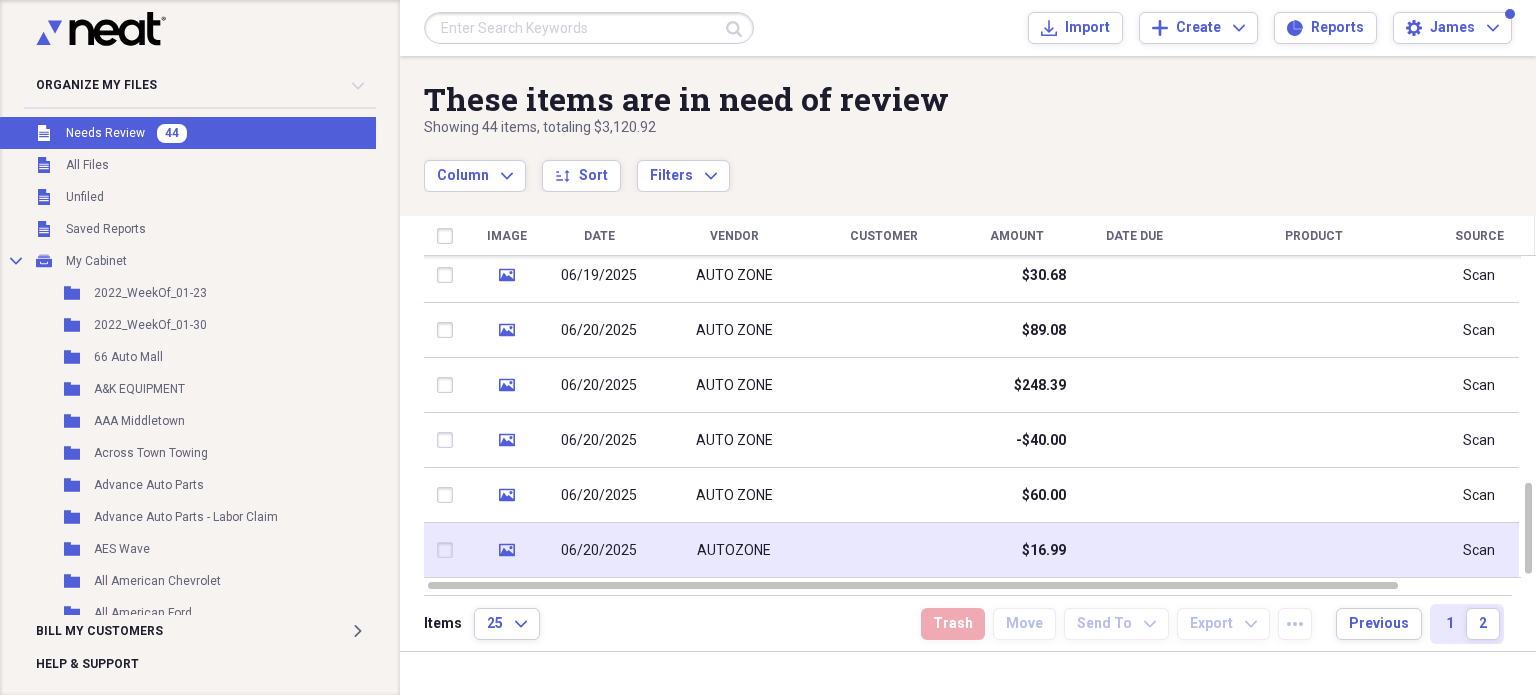 click at bounding box center [1314, 550] 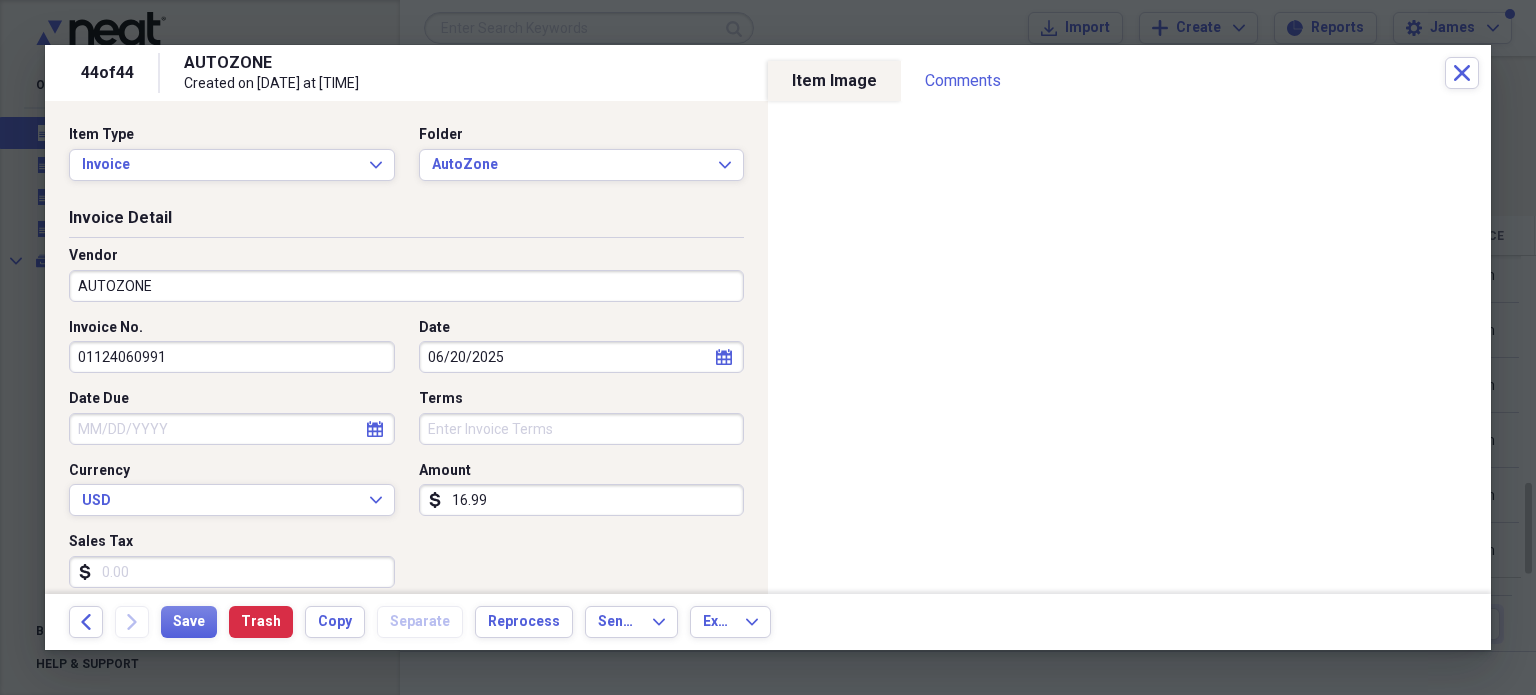 click on "AUTOZONE" at bounding box center (406, 286) 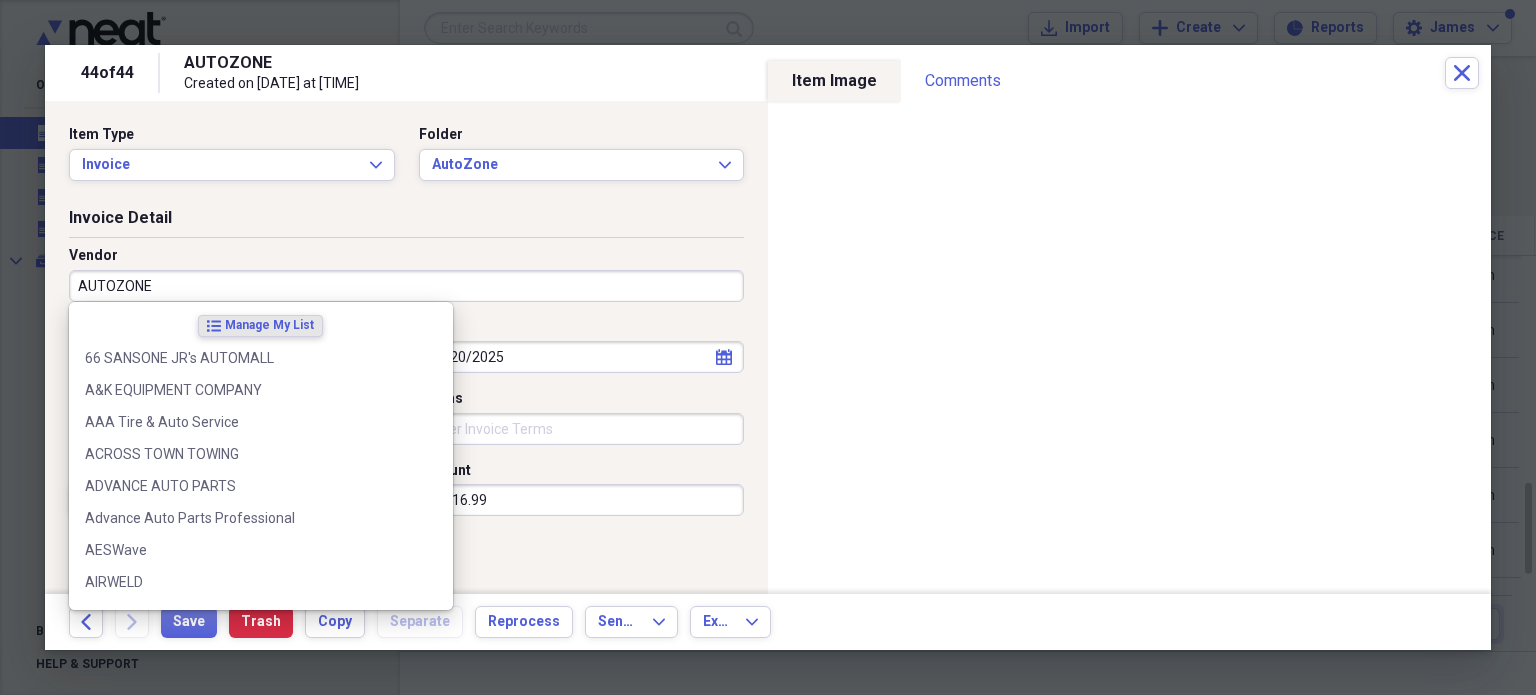 click on "AUTOZONE" at bounding box center (406, 286) 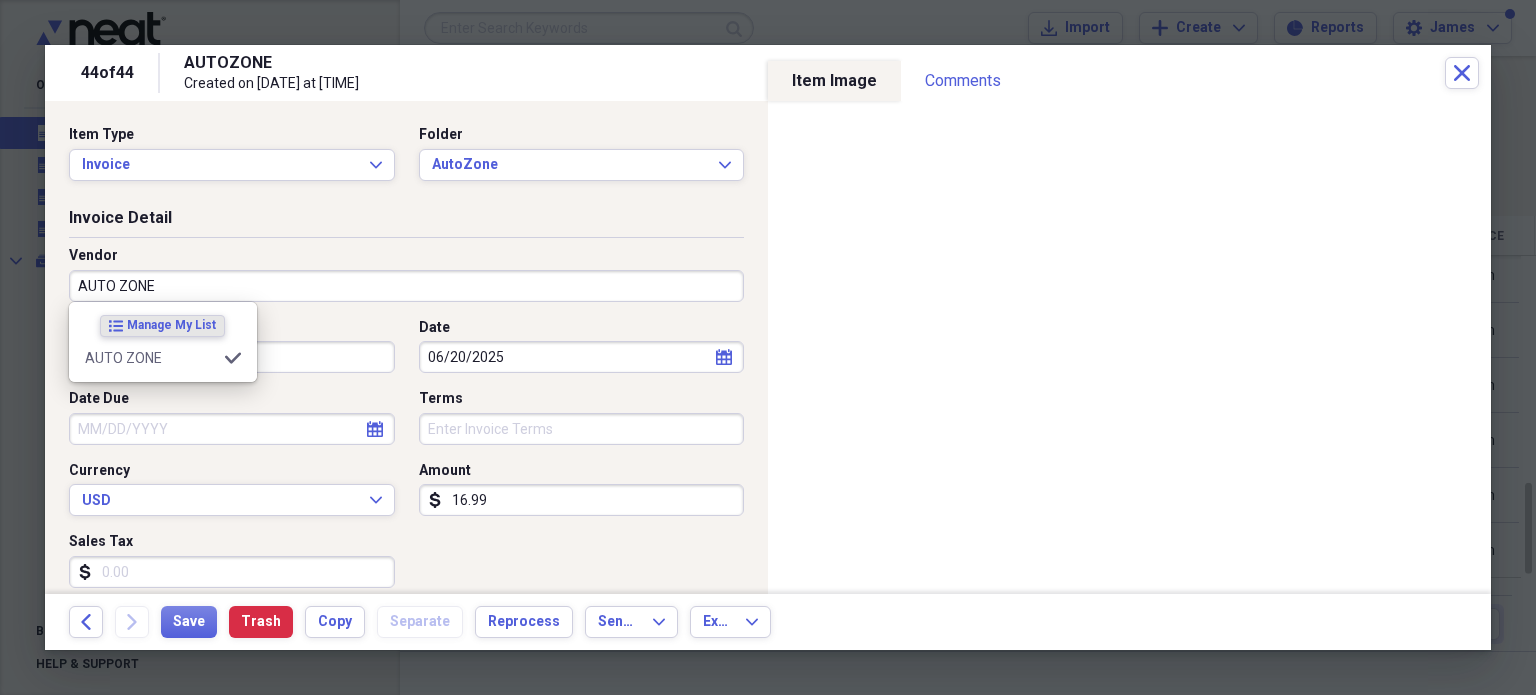 type on "AUTO ZONE" 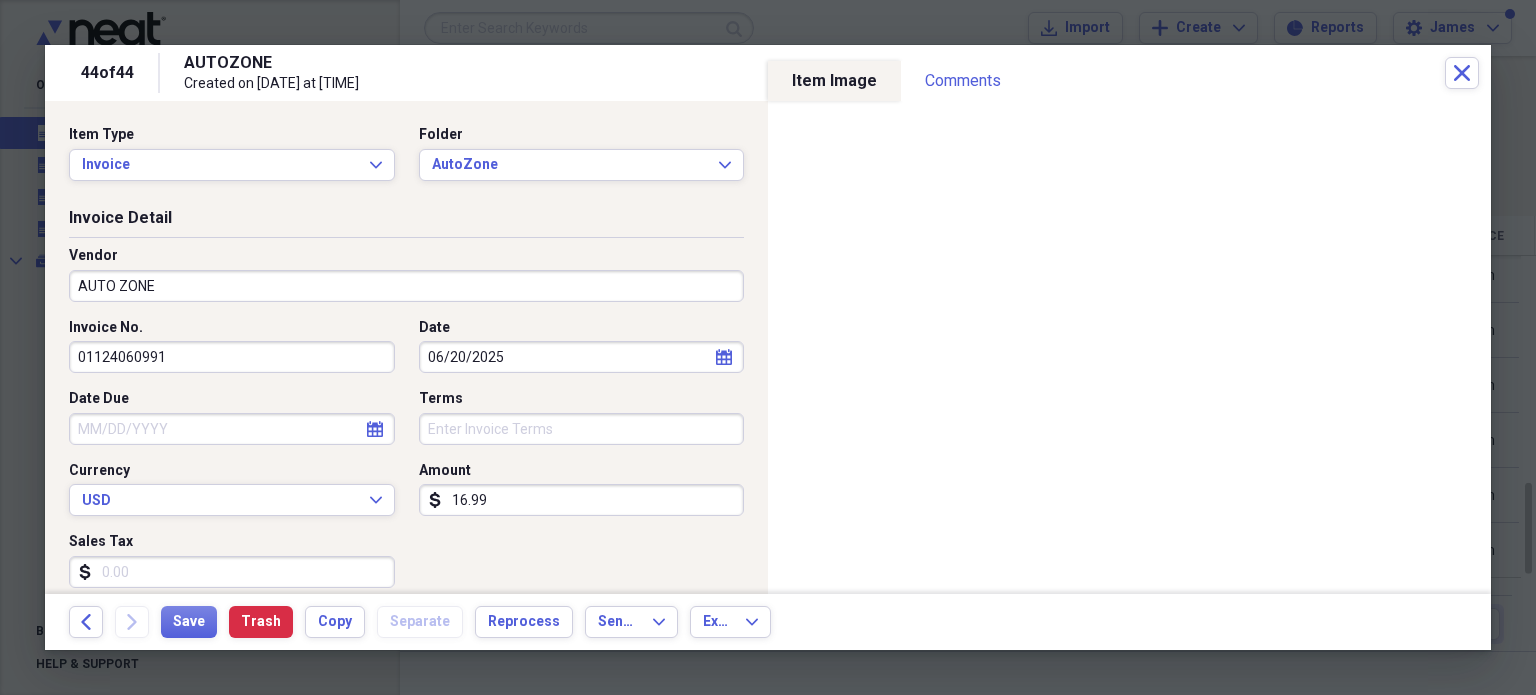 click on "Vendor" at bounding box center [406, 256] 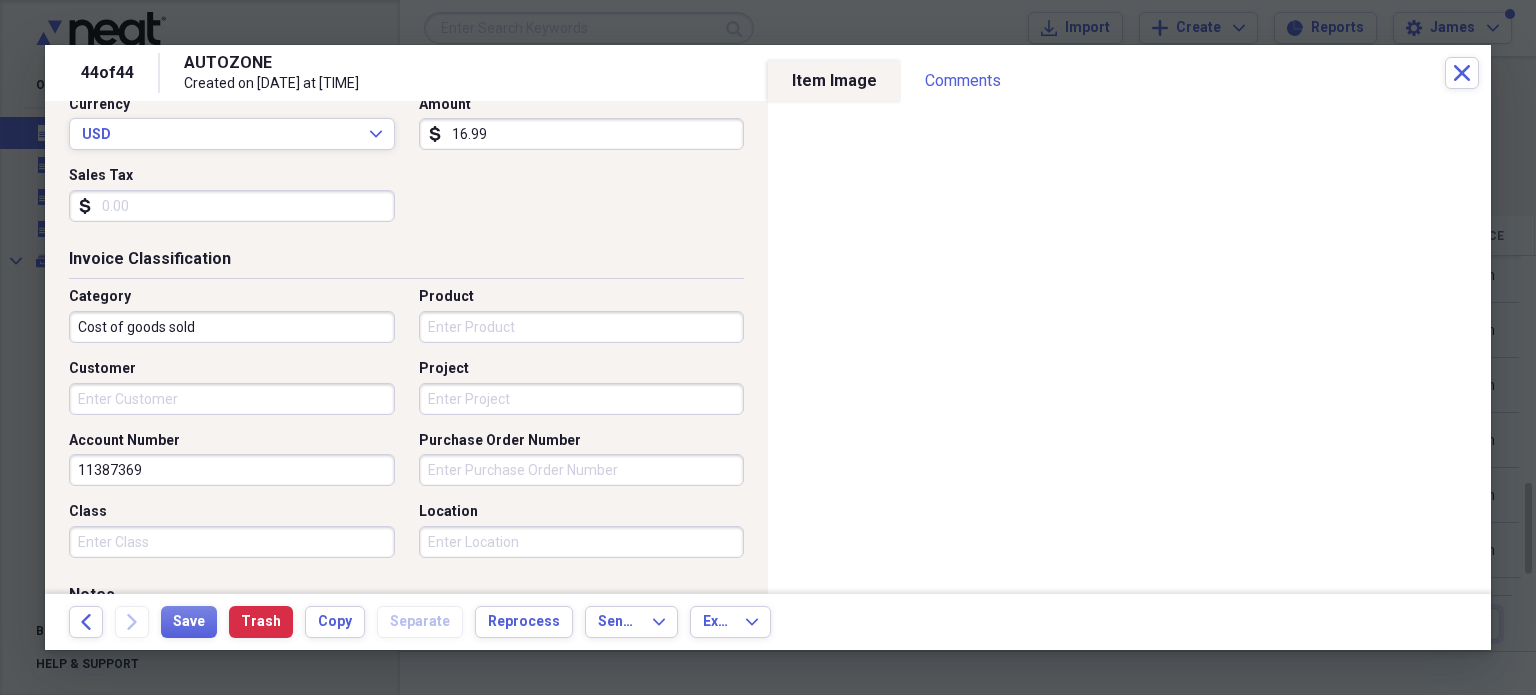 scroll, scrollTop: 697, scrollLeft: 0, axis: vertical 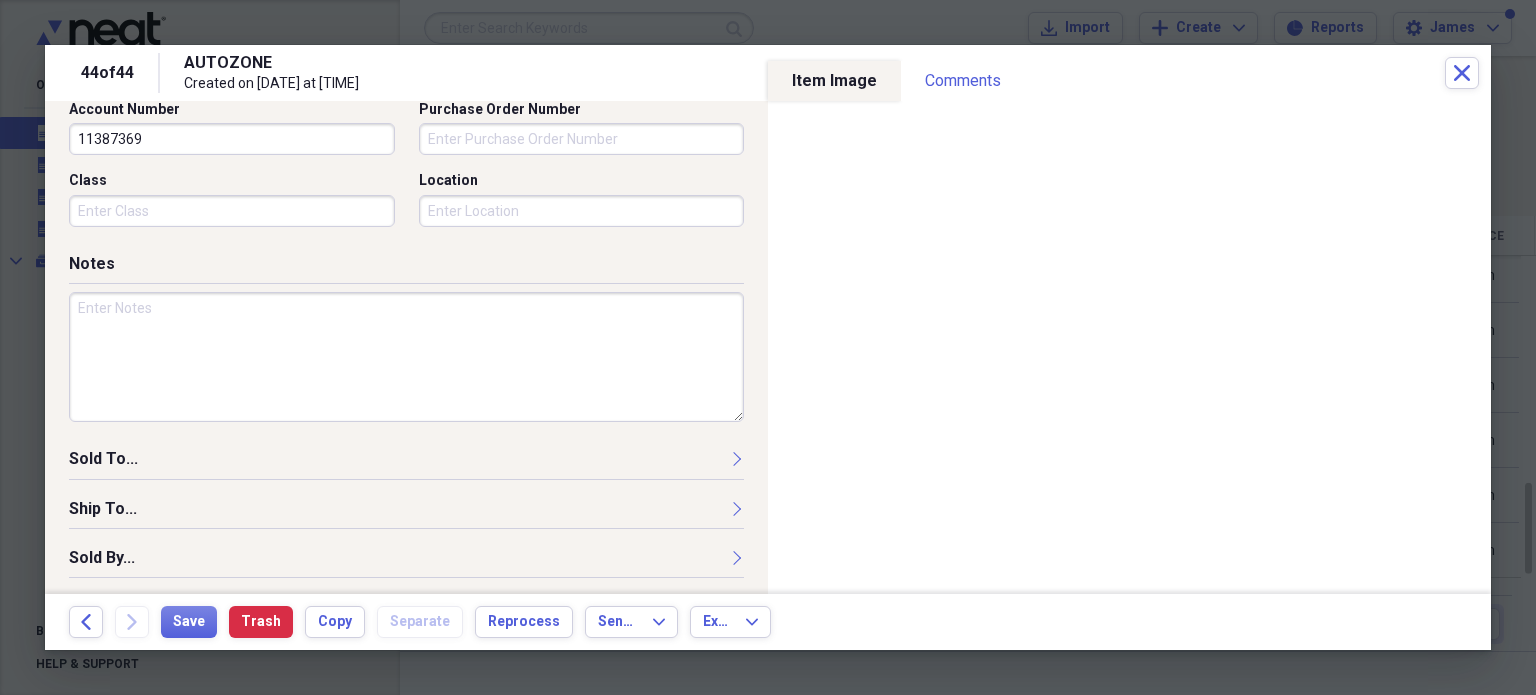 click at bounding box center (406, 357) 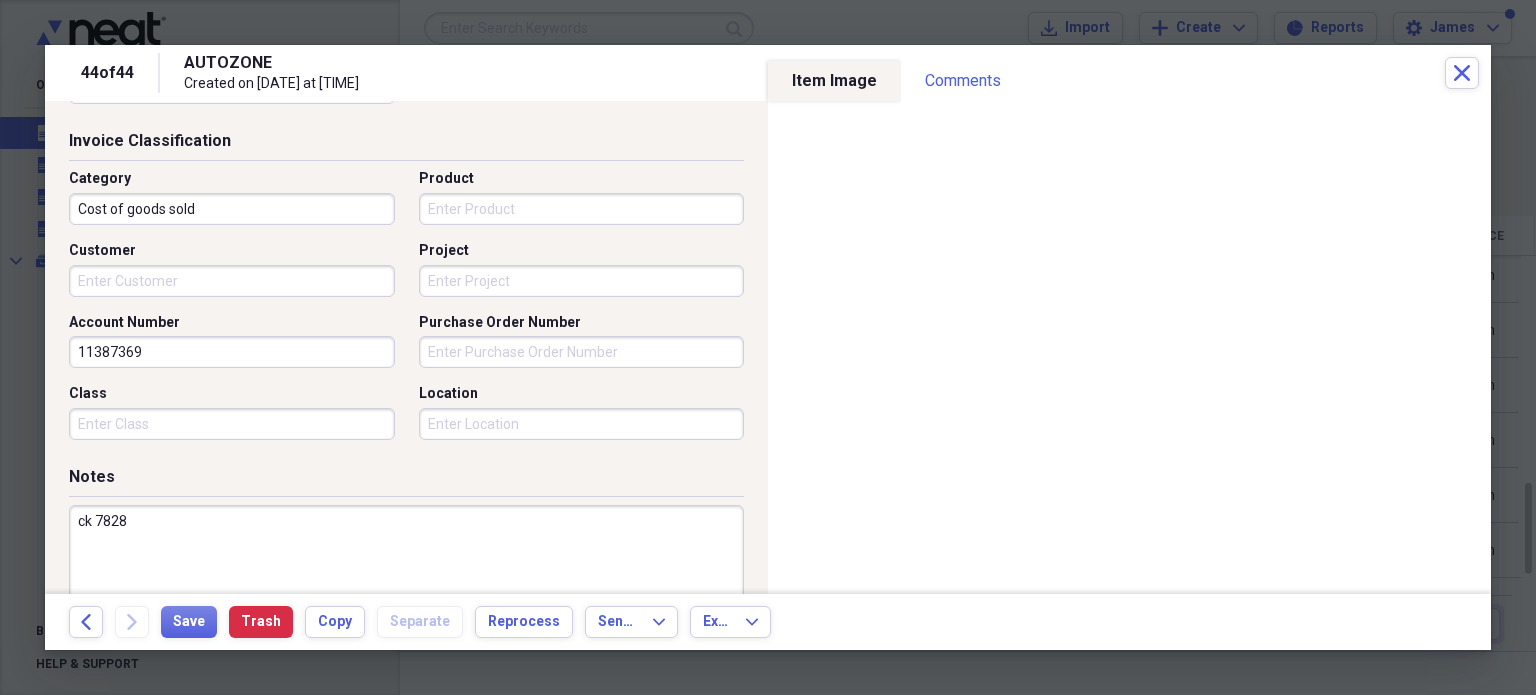 scroll, scrollTop: 536, scrollLeft: 0, axis: vertical 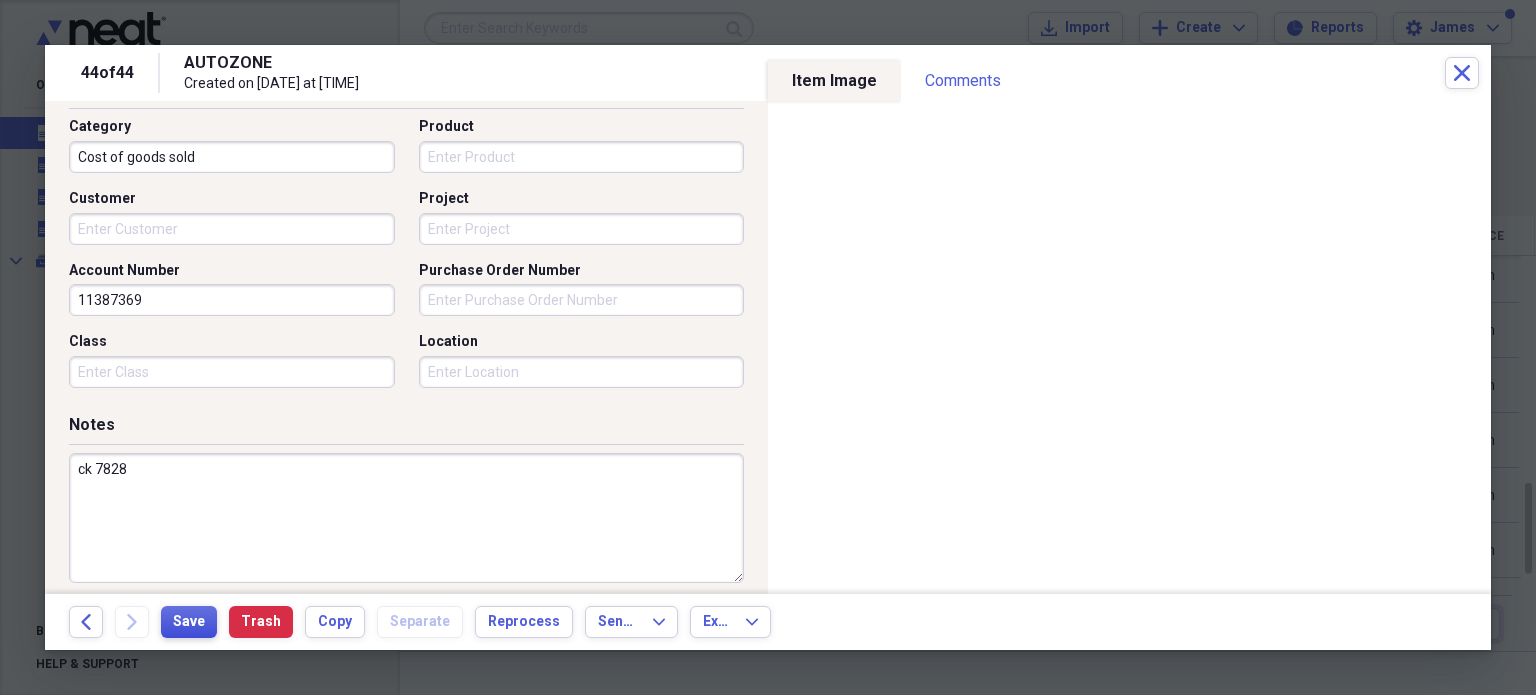 type on "ck 7828" 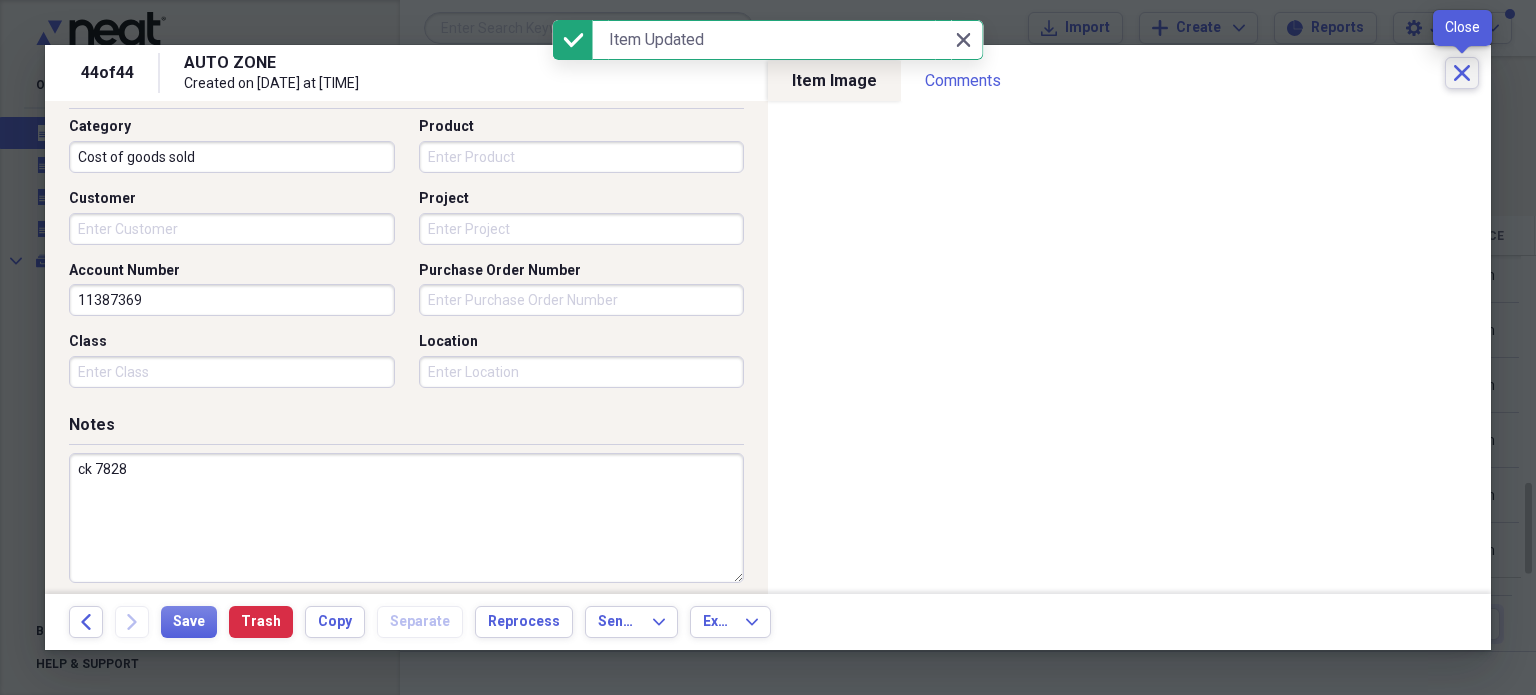click on "Close" 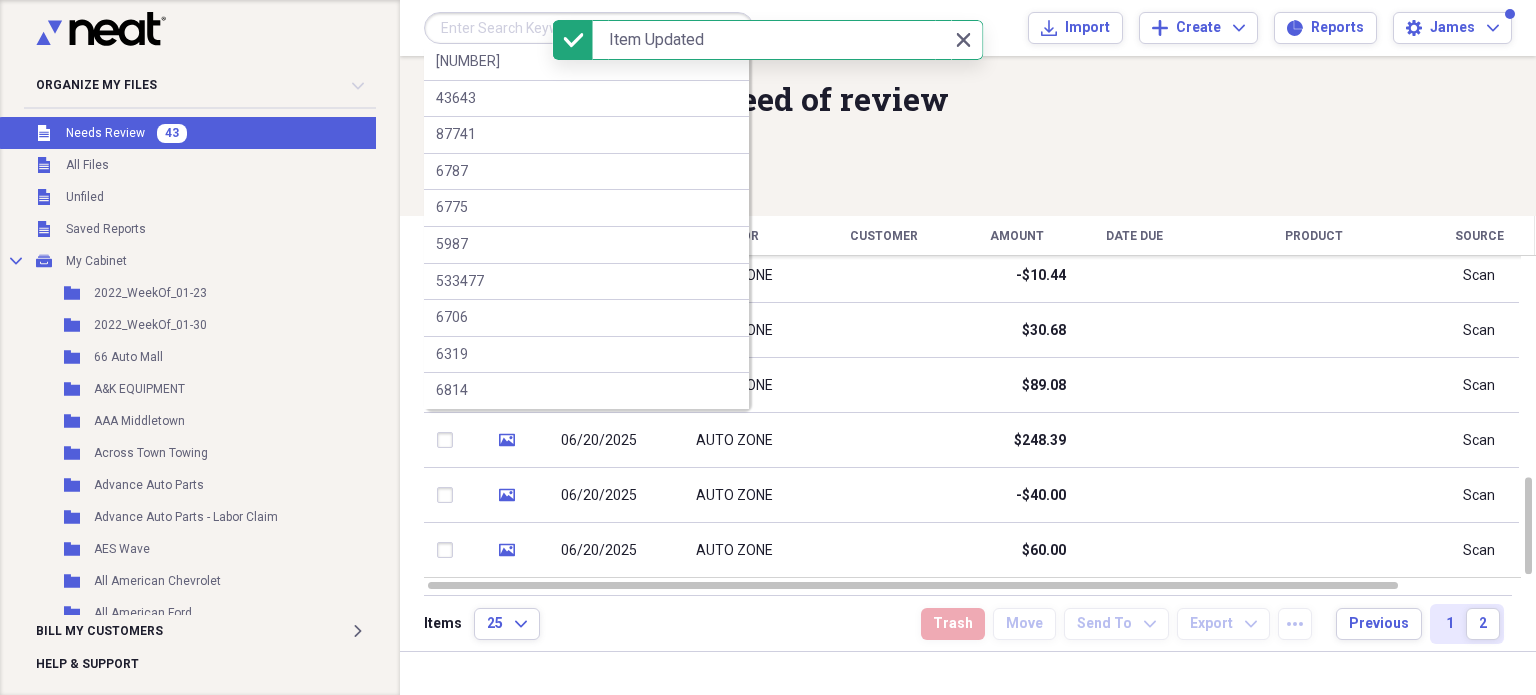 click at bounding box center (589, 28) 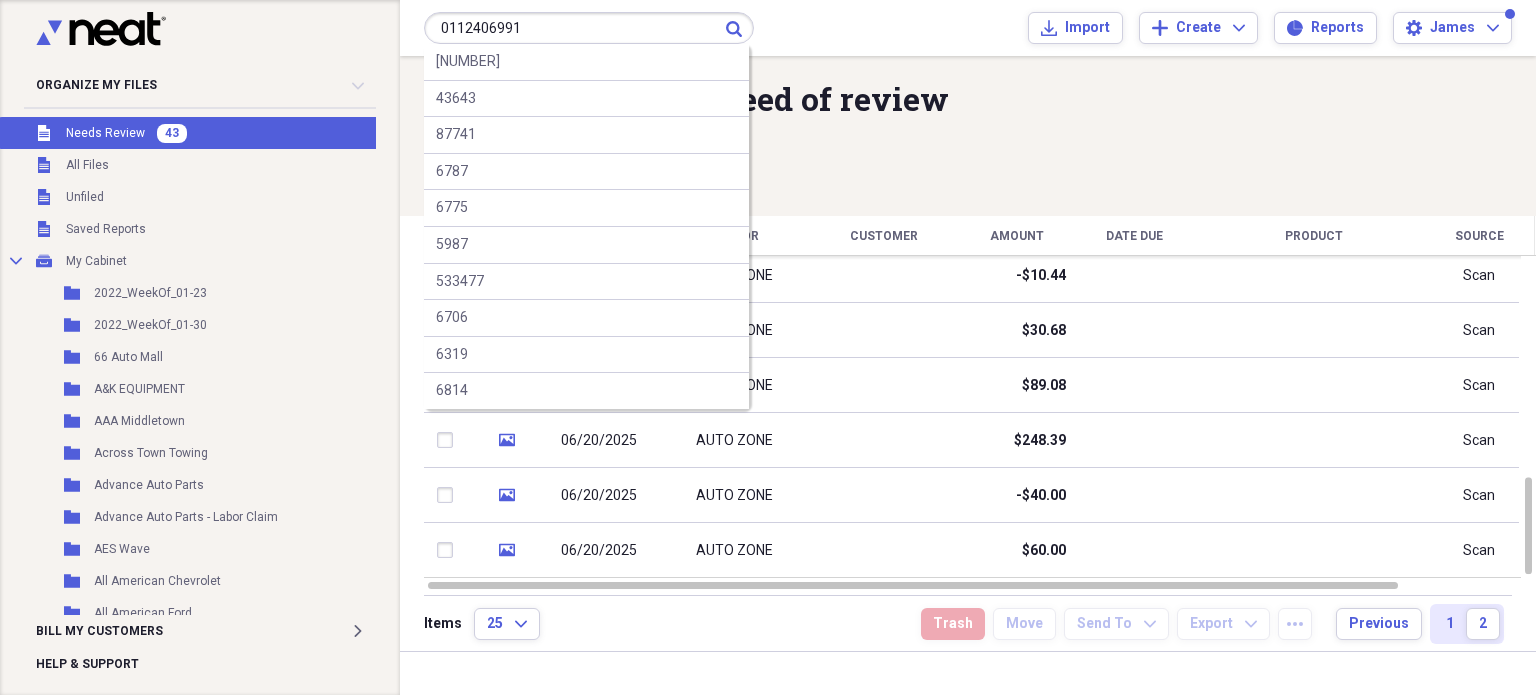 type on "0112406991" 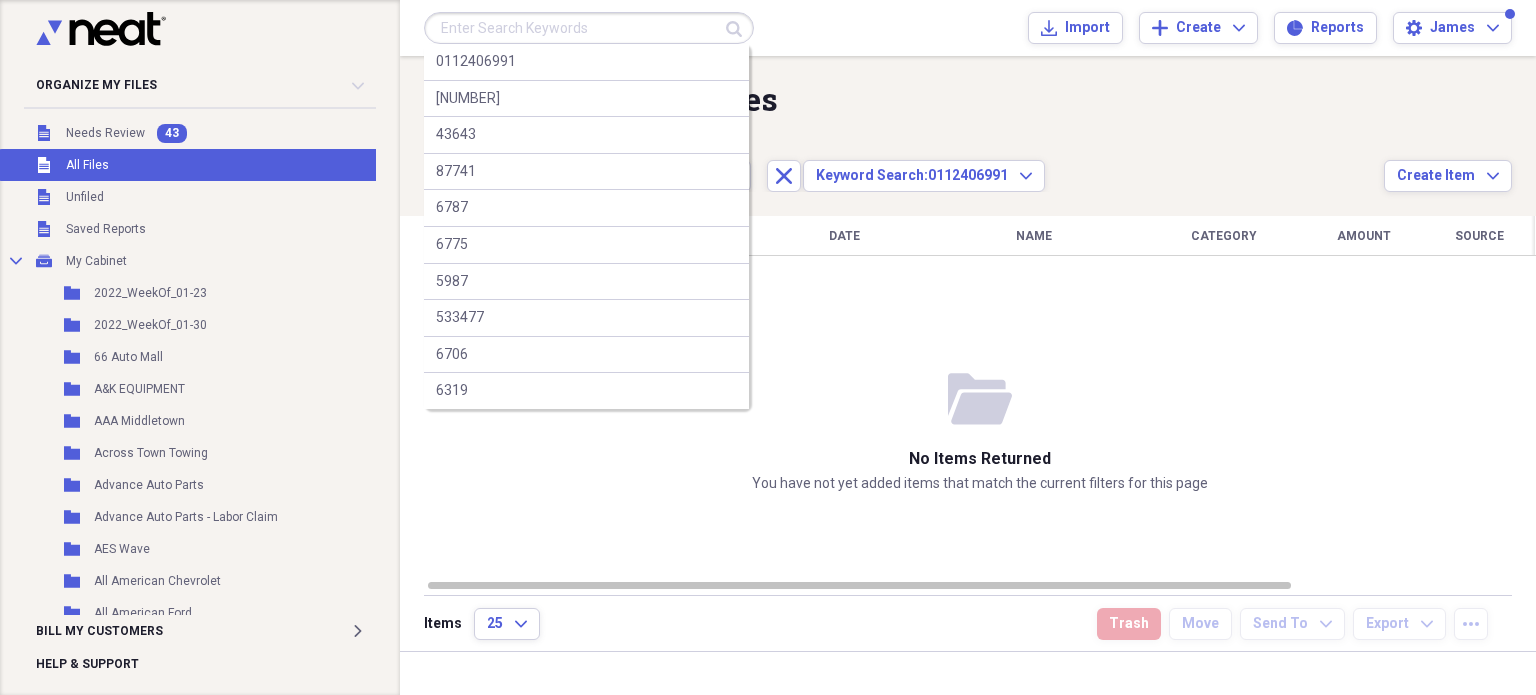 click at bounding box center (589, 28) 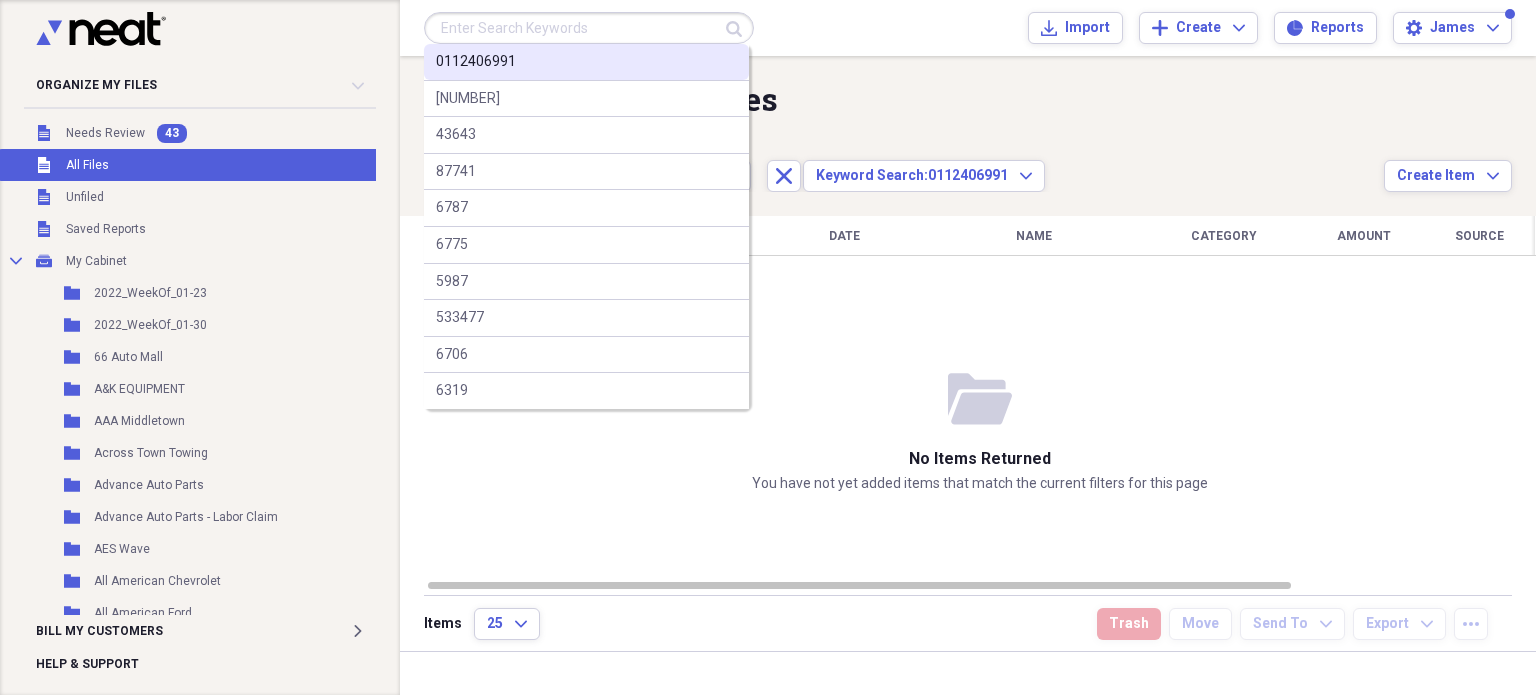 click on "0112406991" at bounding box center [476, 62] 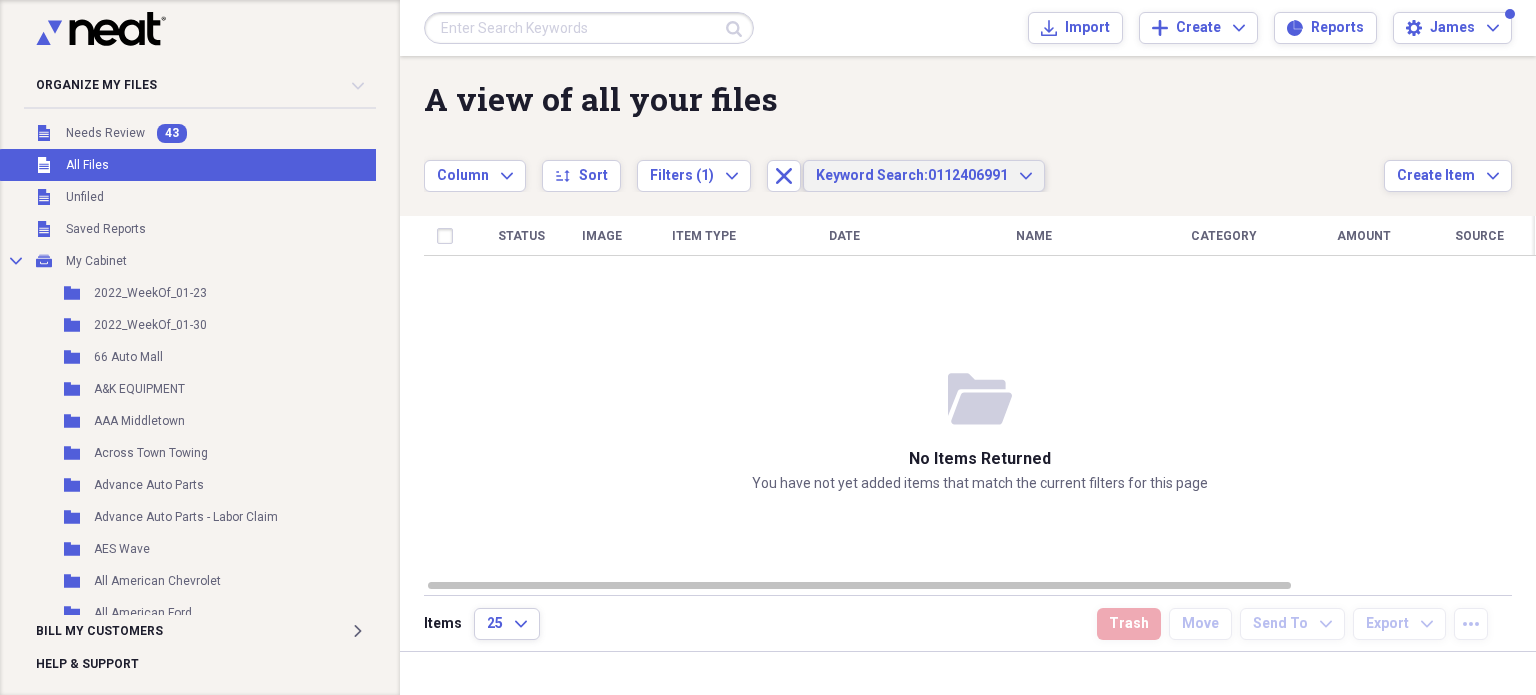 click on "Keyword Search:  0112406991" at bounding box center (912, 176) 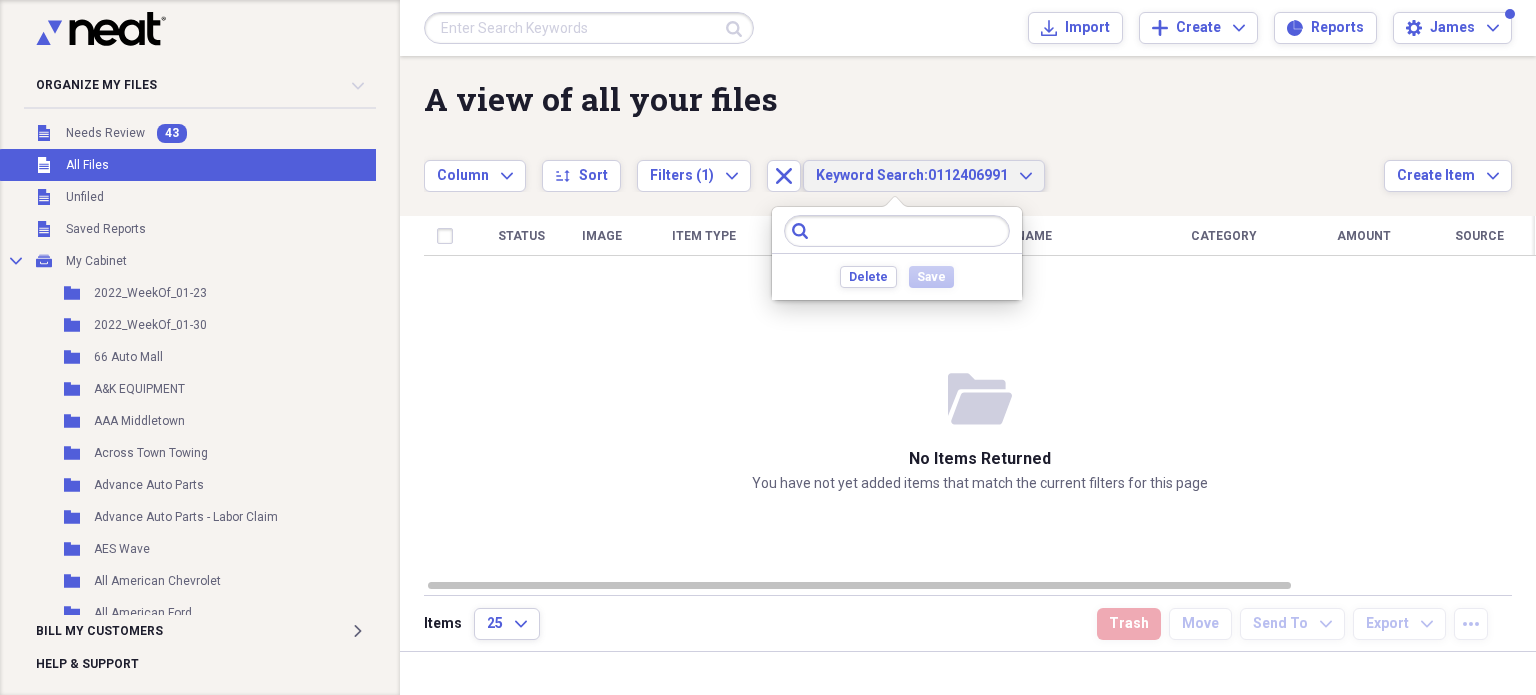 click at bounding box center [589, 28] 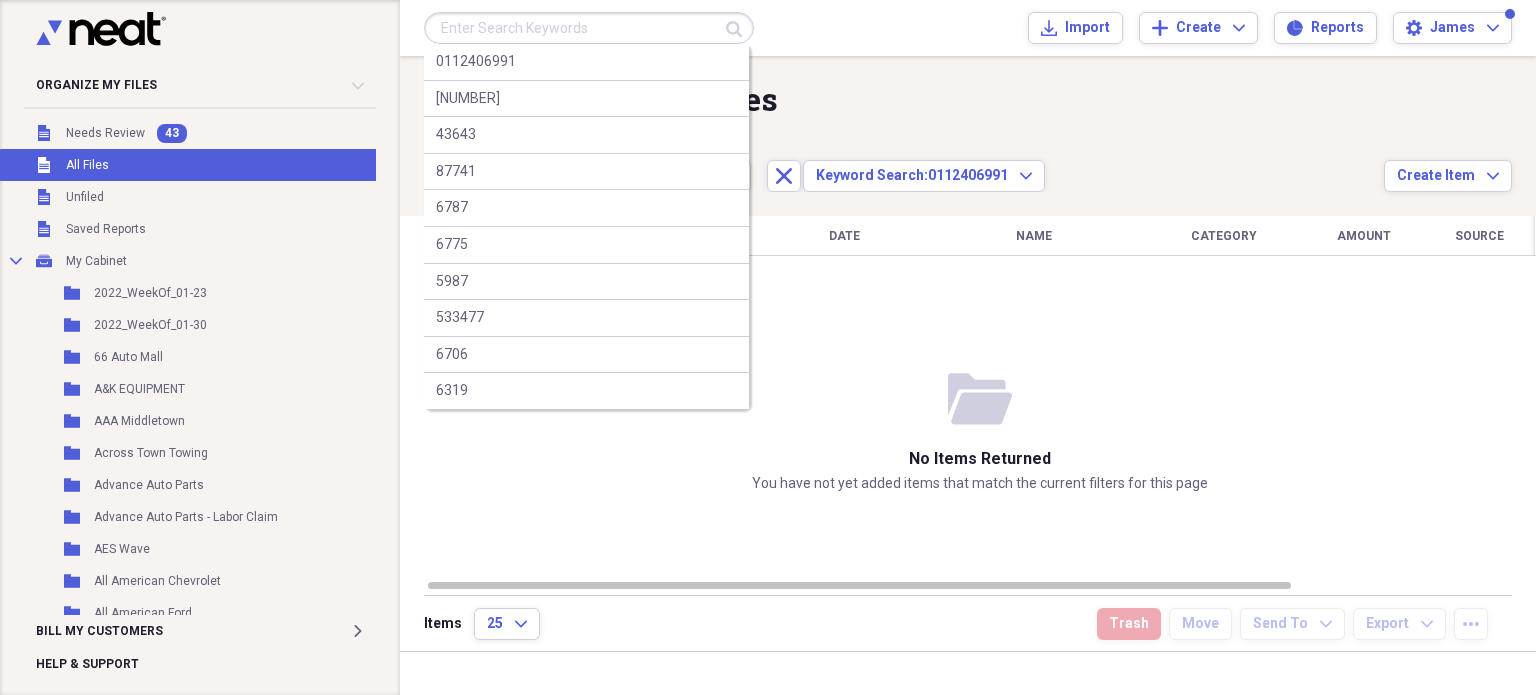 click at bounding box center (589, 28) 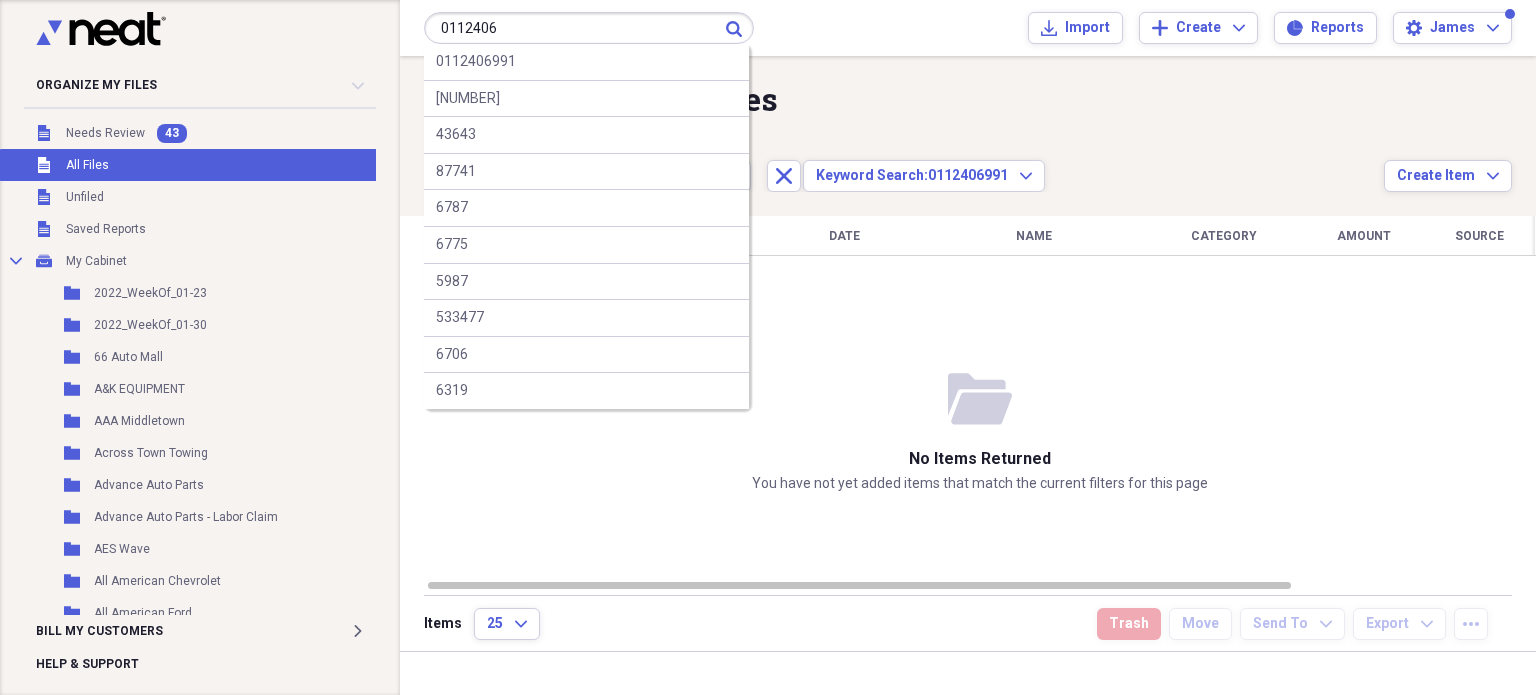 type on "0112406" 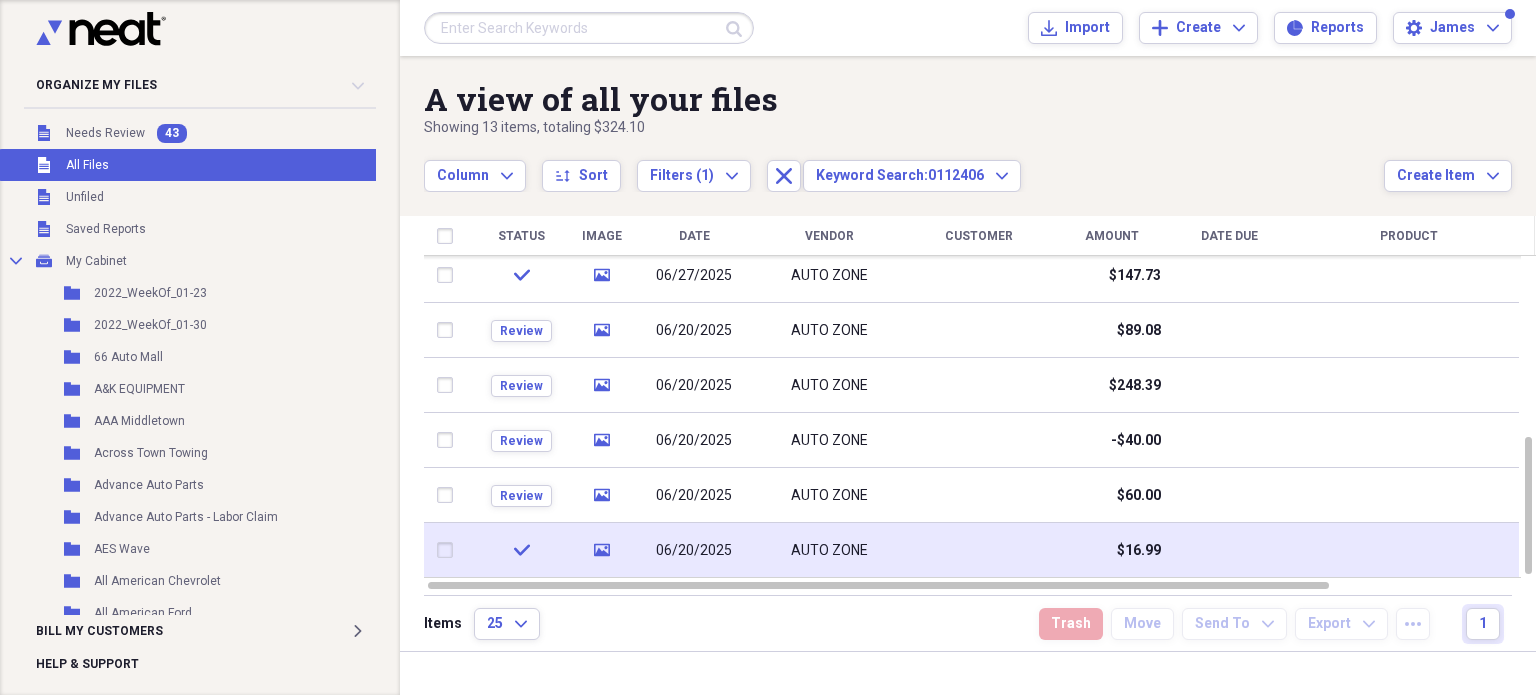 click on "media" at bounding box center (601, 550) 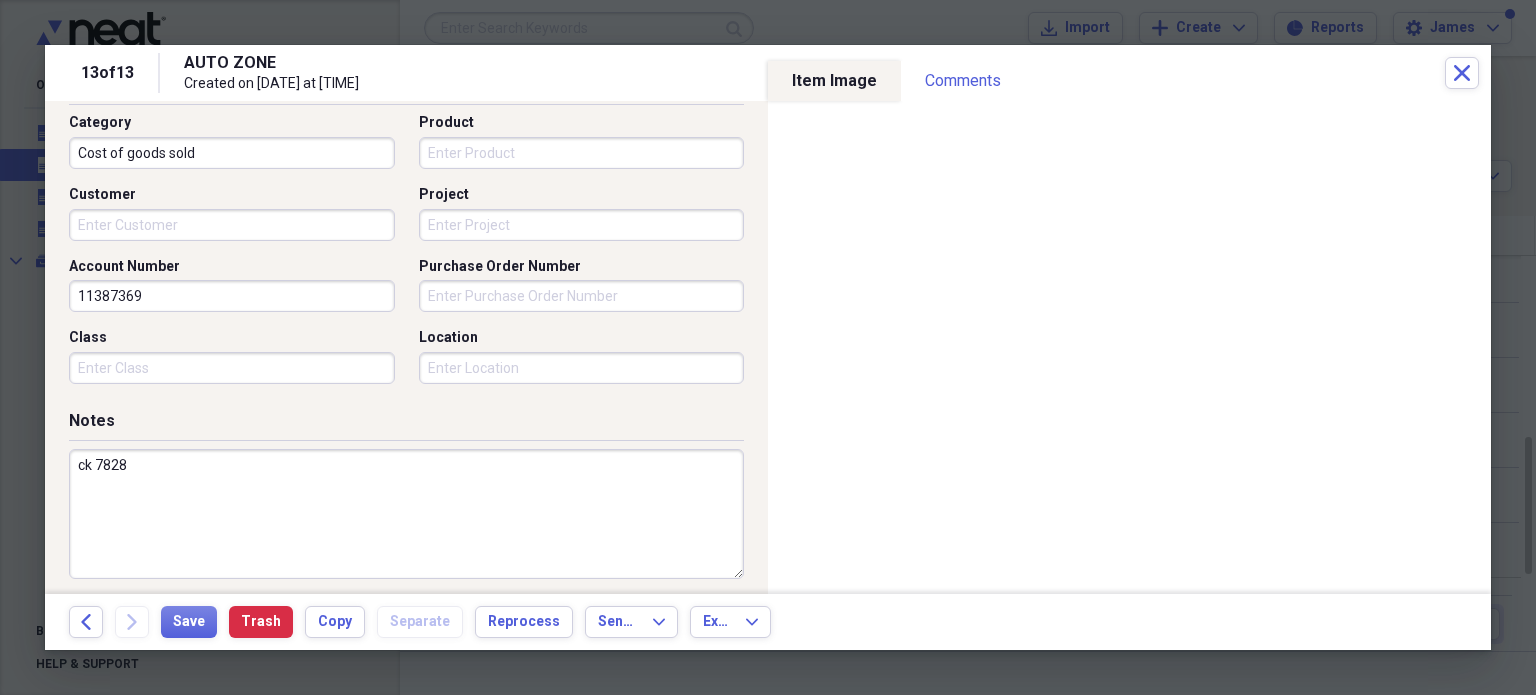 scroll, scrollTop: 516, scrollLeft: 0, axis: vertical 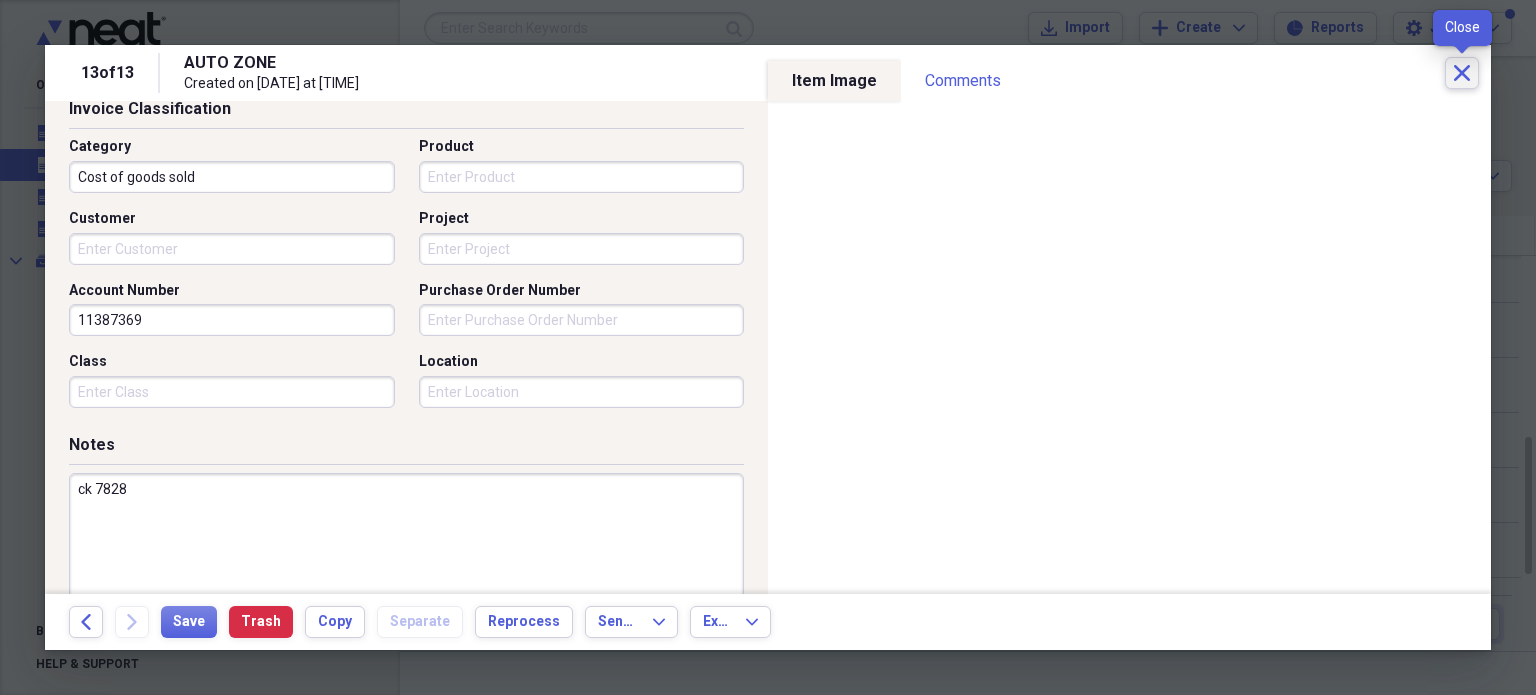 click on "Close" at bounding box center (1462, 73) 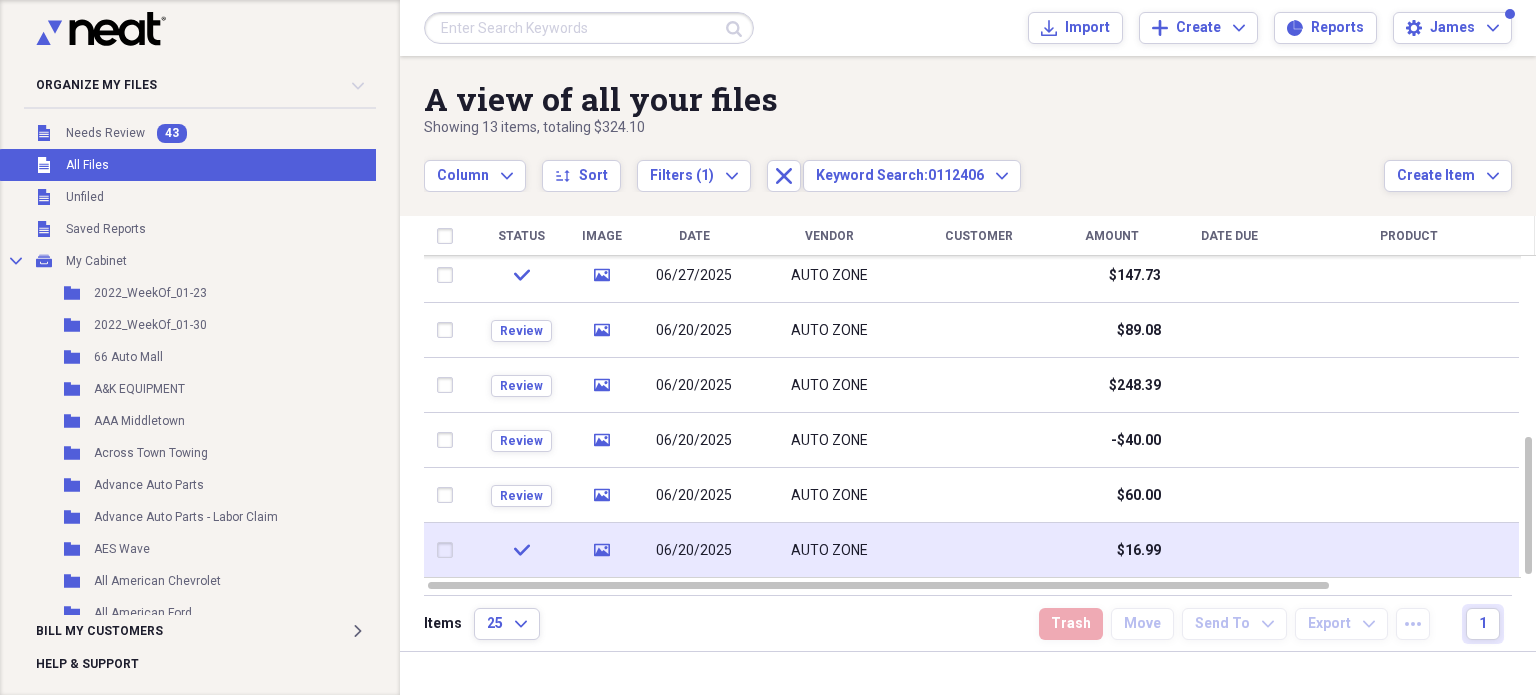 click at bounding box center [449, 550] 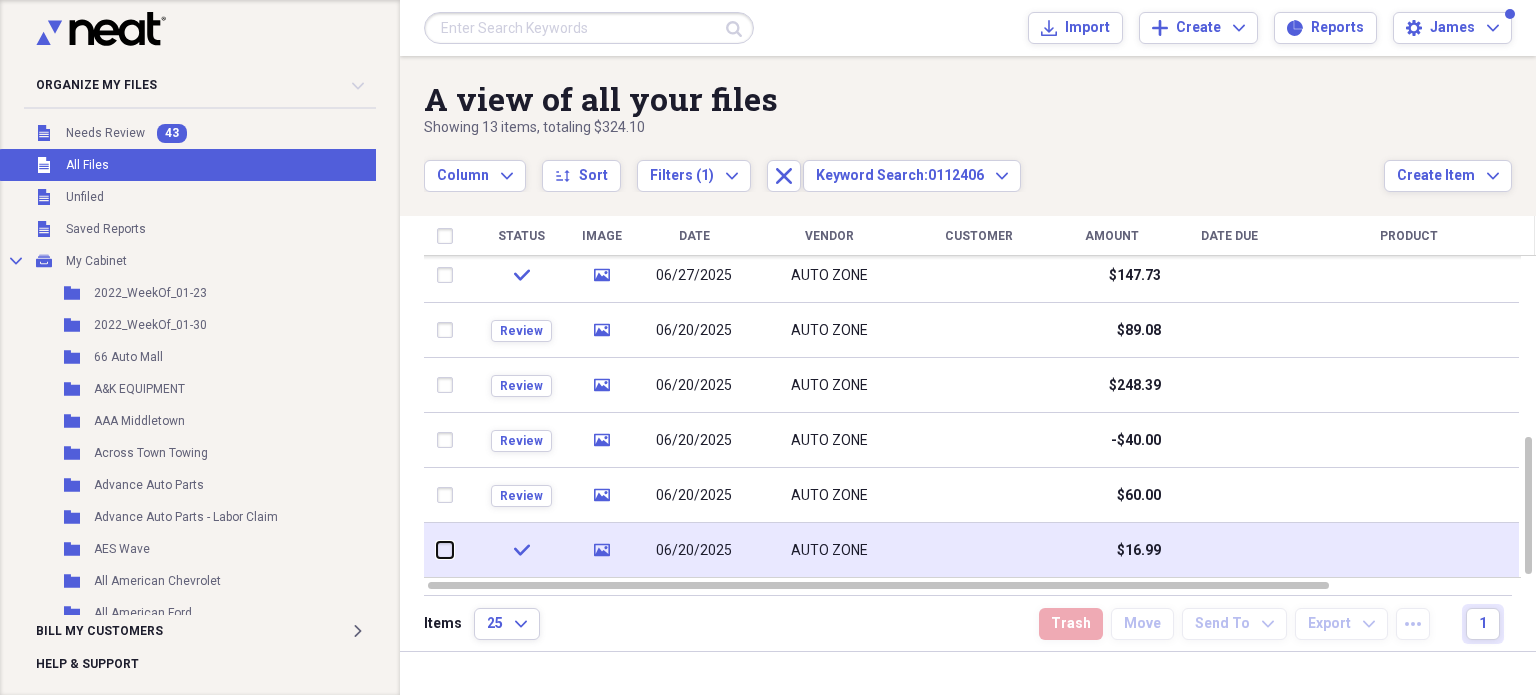 click at bounding box center (437, 550) 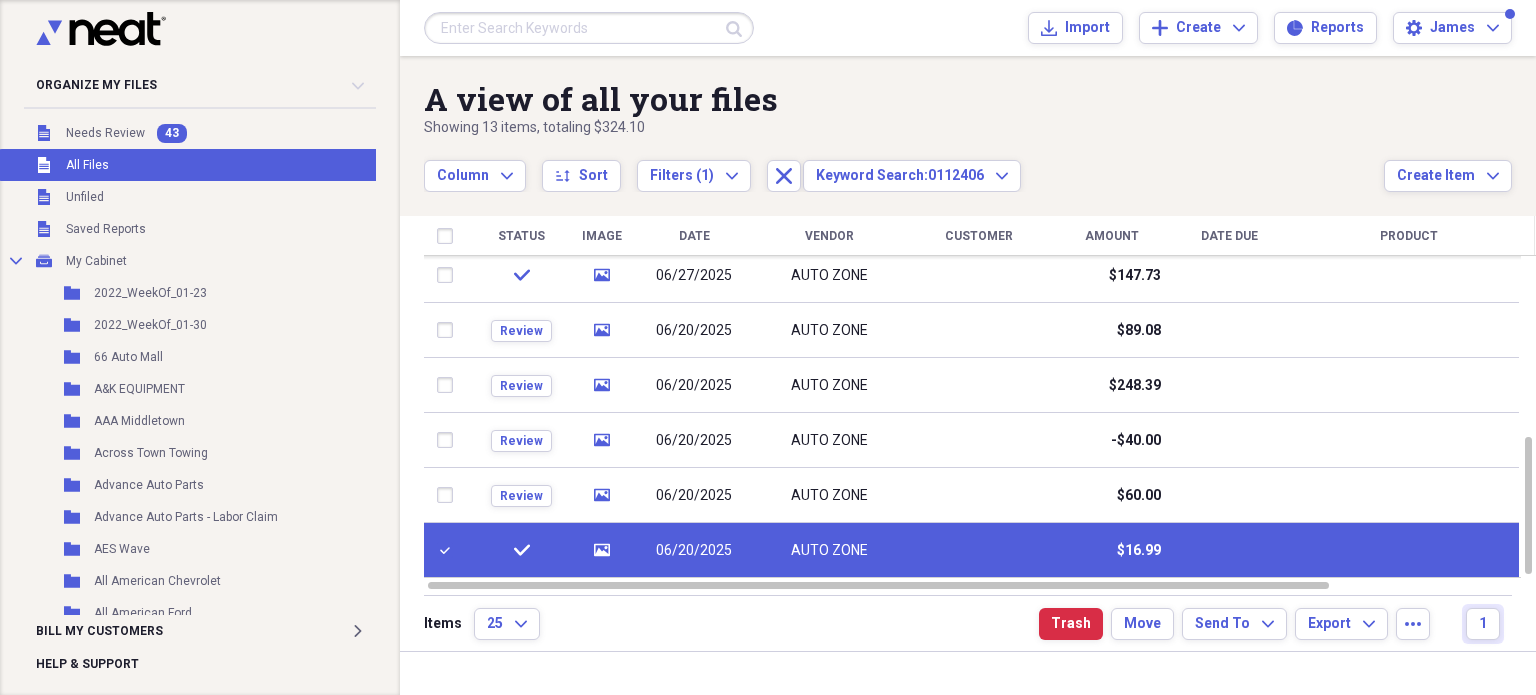 click on "Items 25 Expand Trash Move Send To Expand Export Expand more 1" at bounding box center (968, 623) 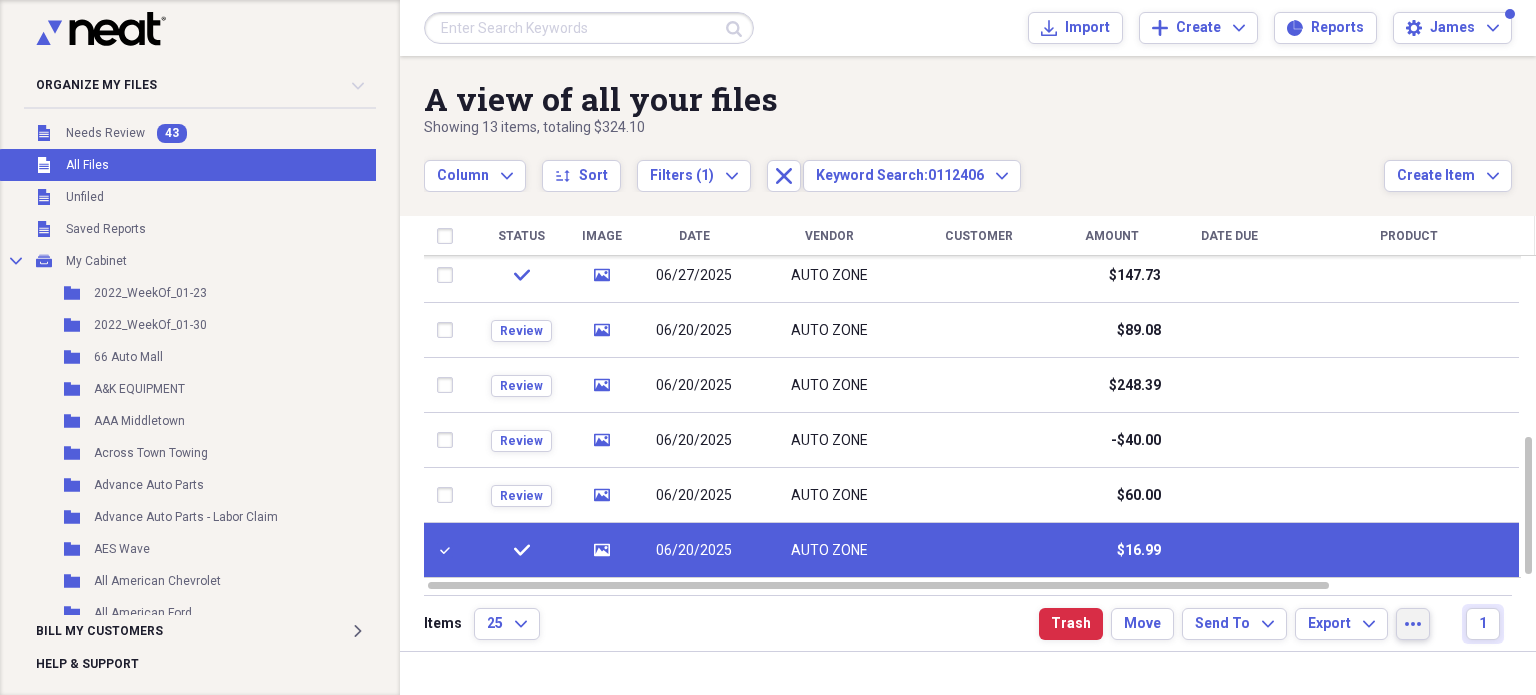 click on "more" at bounding box center (1413, 624) 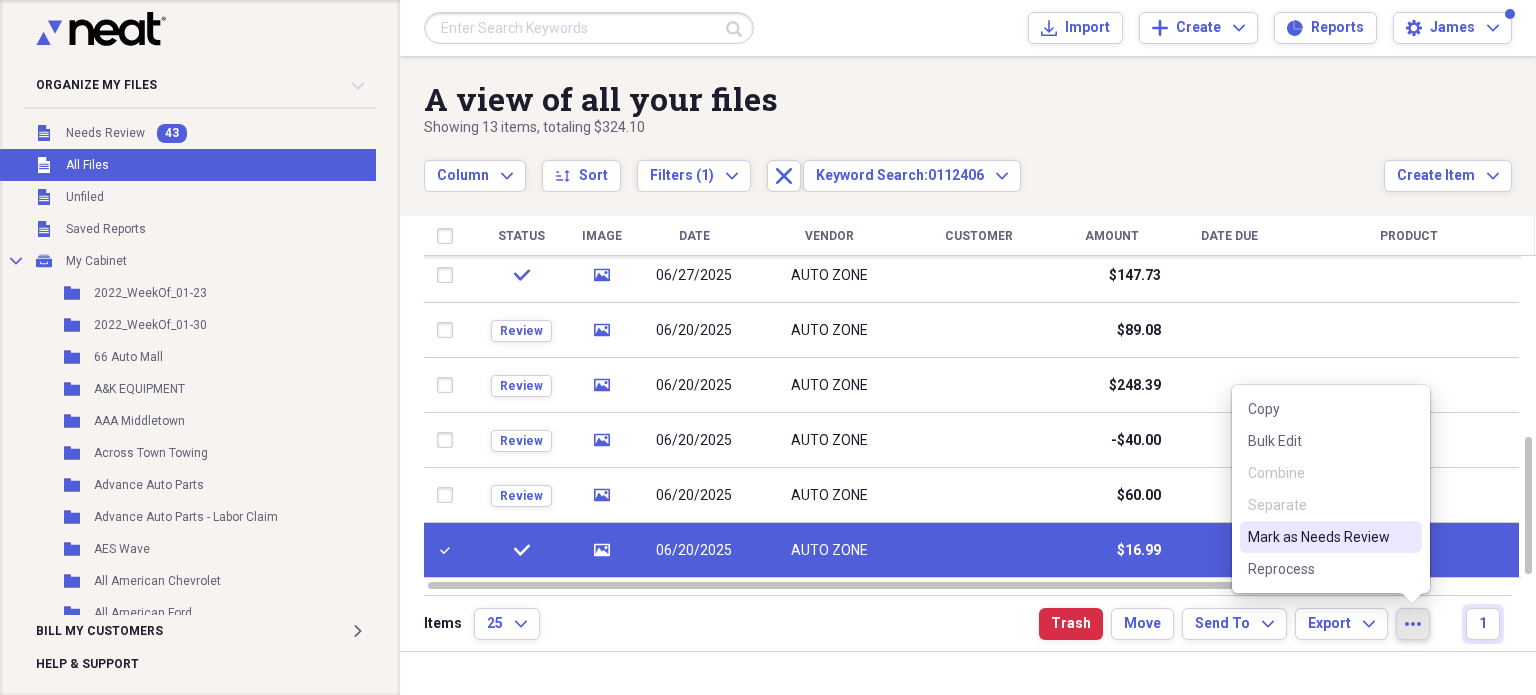 click on "Separate" at bounding box center [1331, 505] 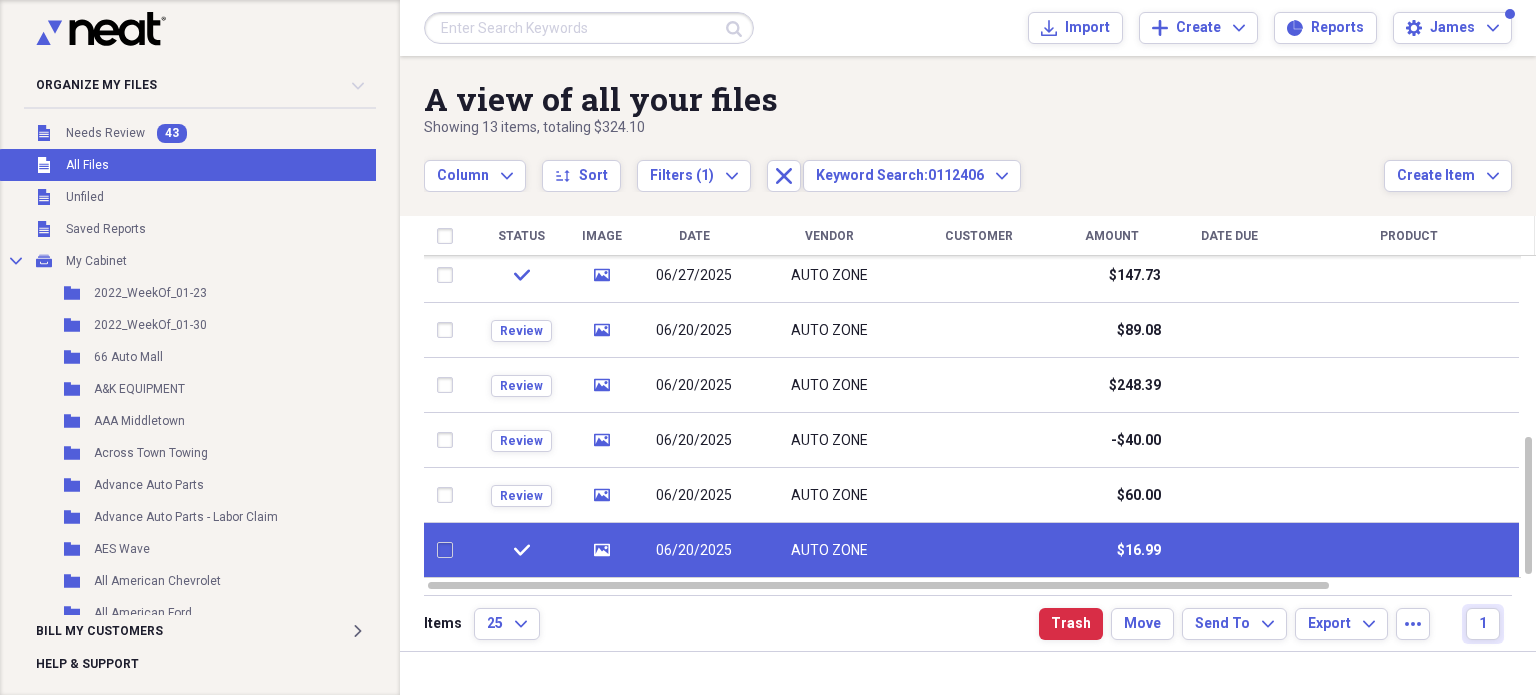 checkbox on "false" 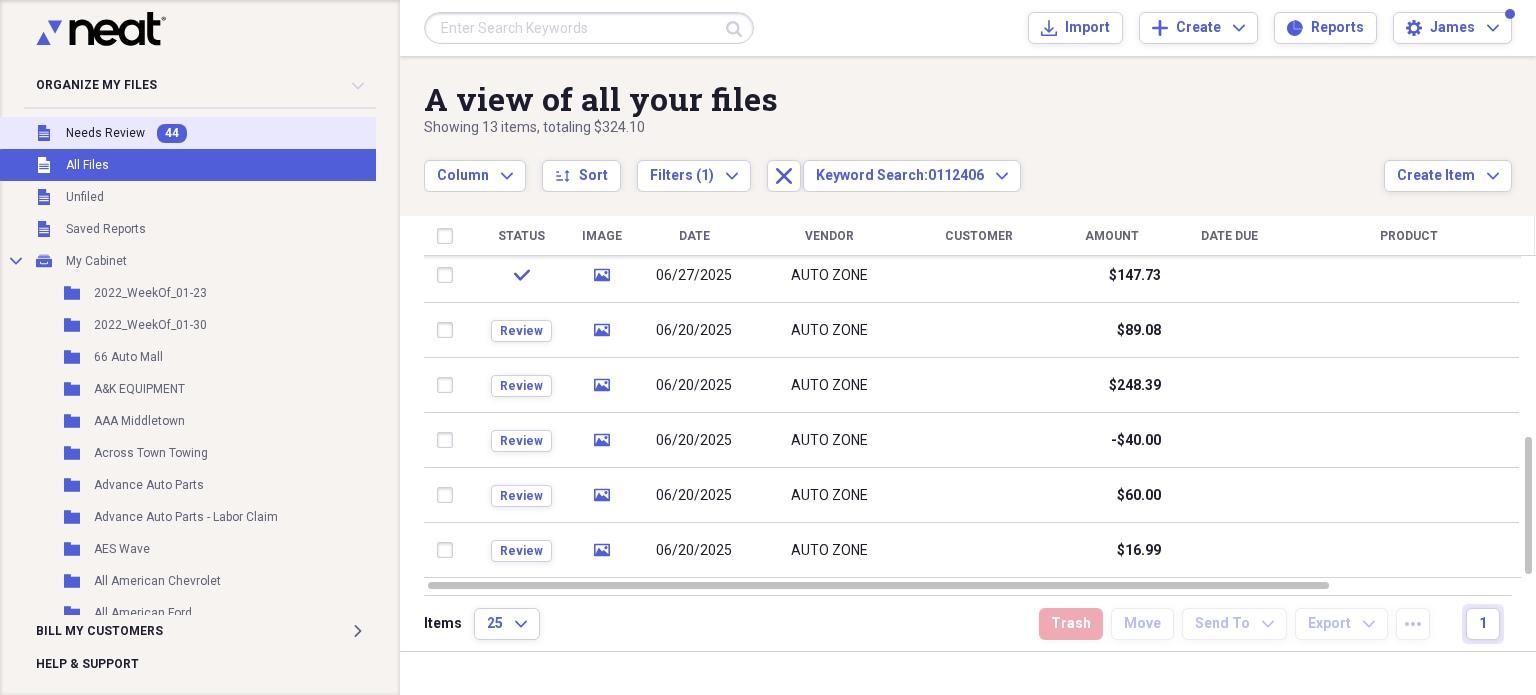 click on "Needs Review" at bounding box center (105, 133) 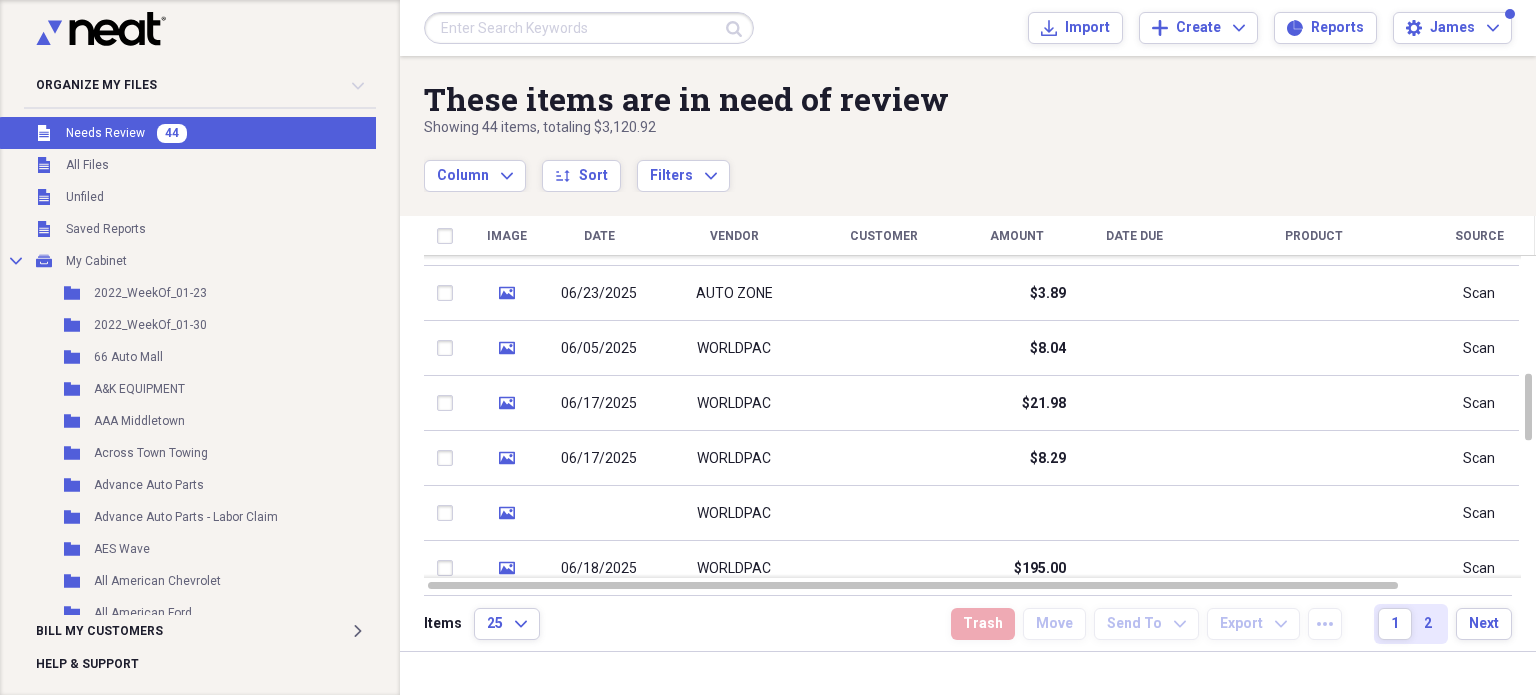 click at bounding box center (1314, 403) 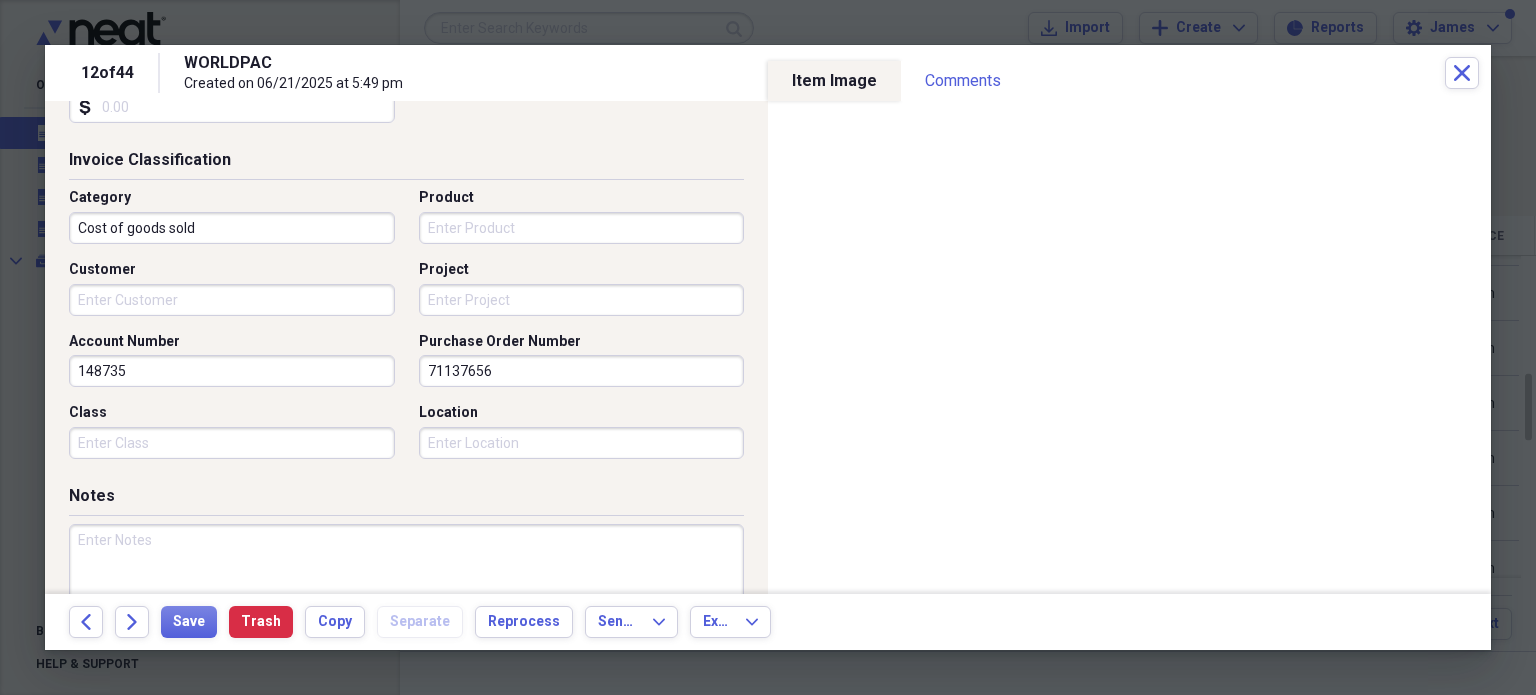 scroll, scrollTop: 463, scrollLeft: 0, axis: vertical 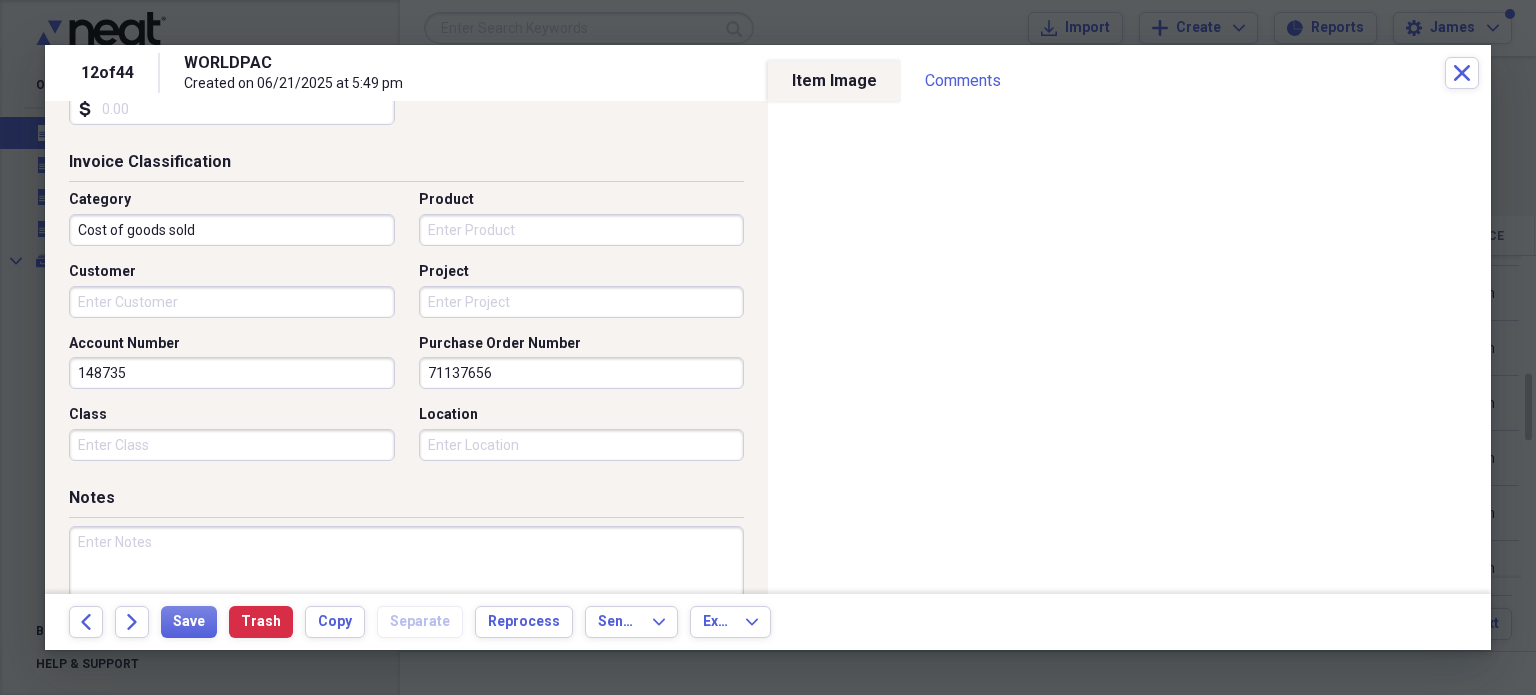 click on "71137656" at bounding box center (582, 373) 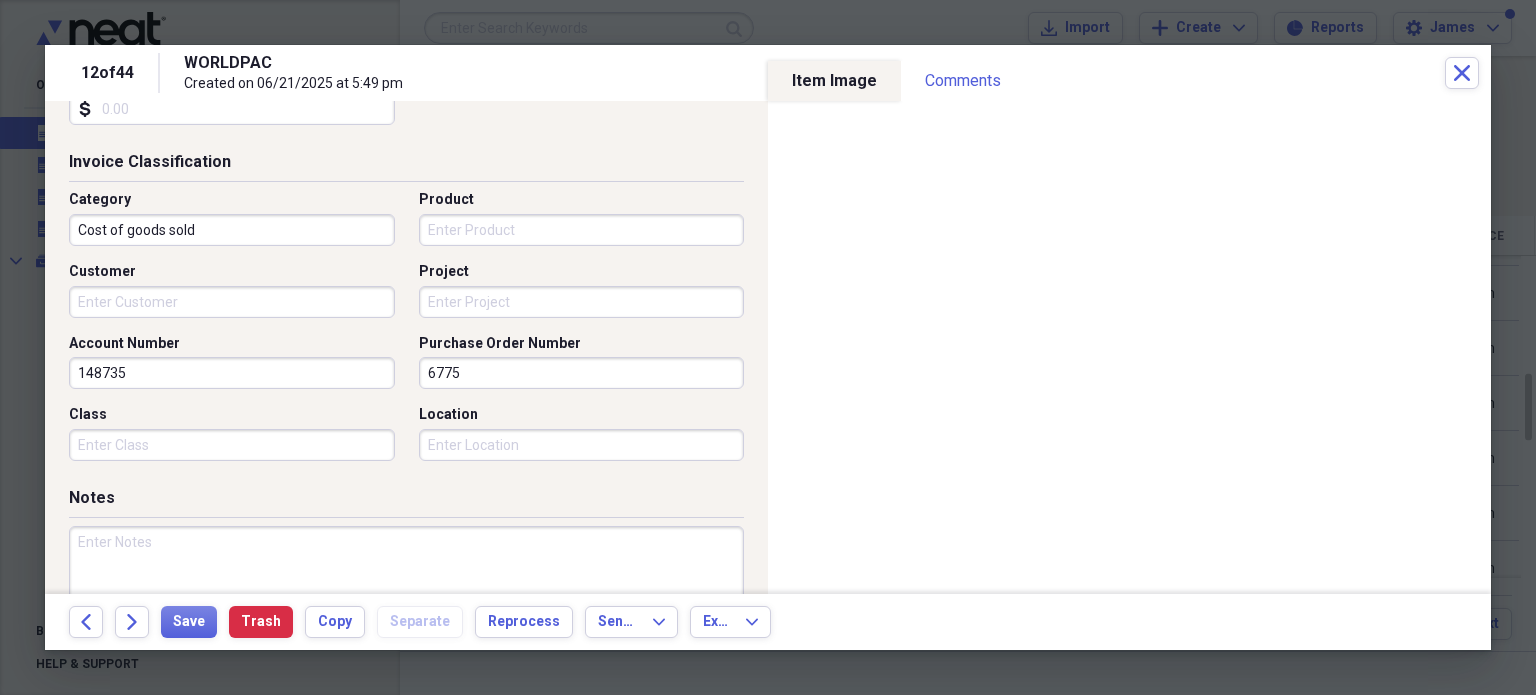 type on "6775" 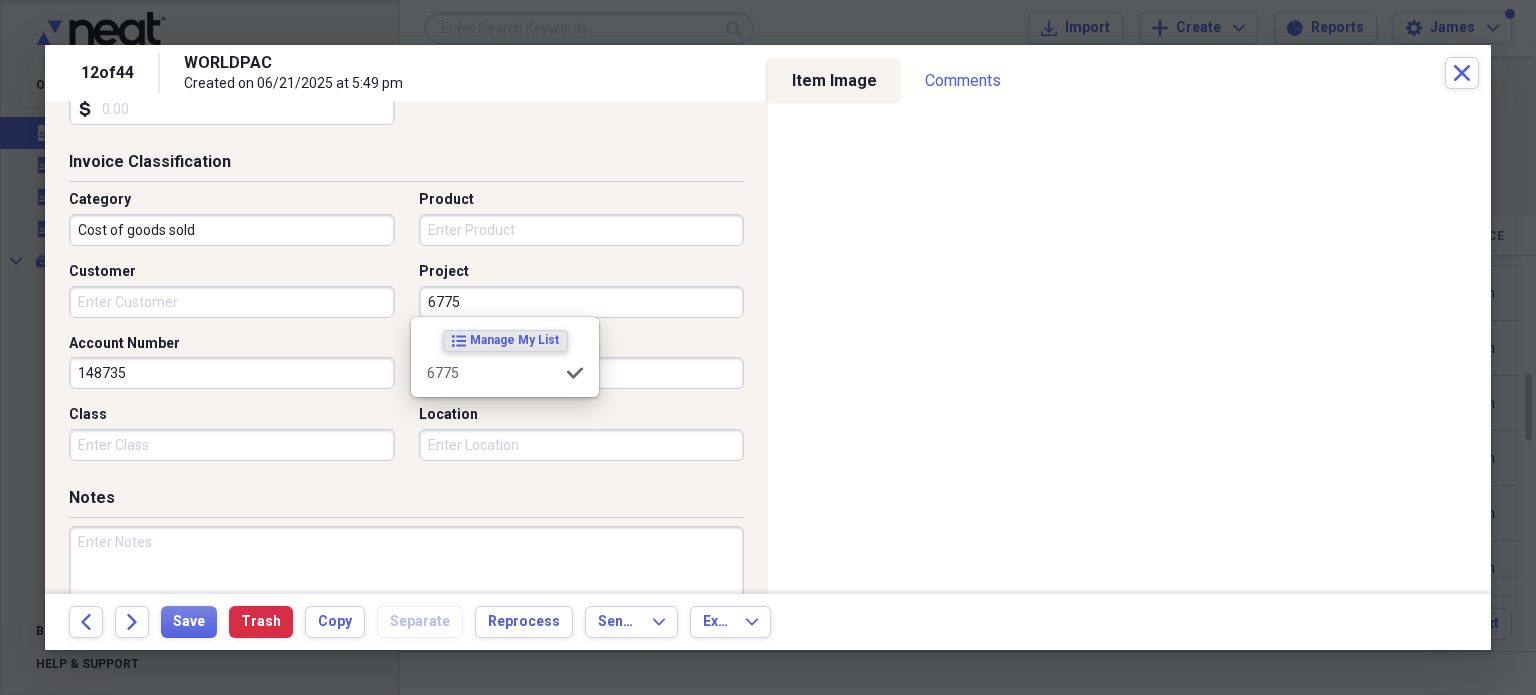 type on "6775" 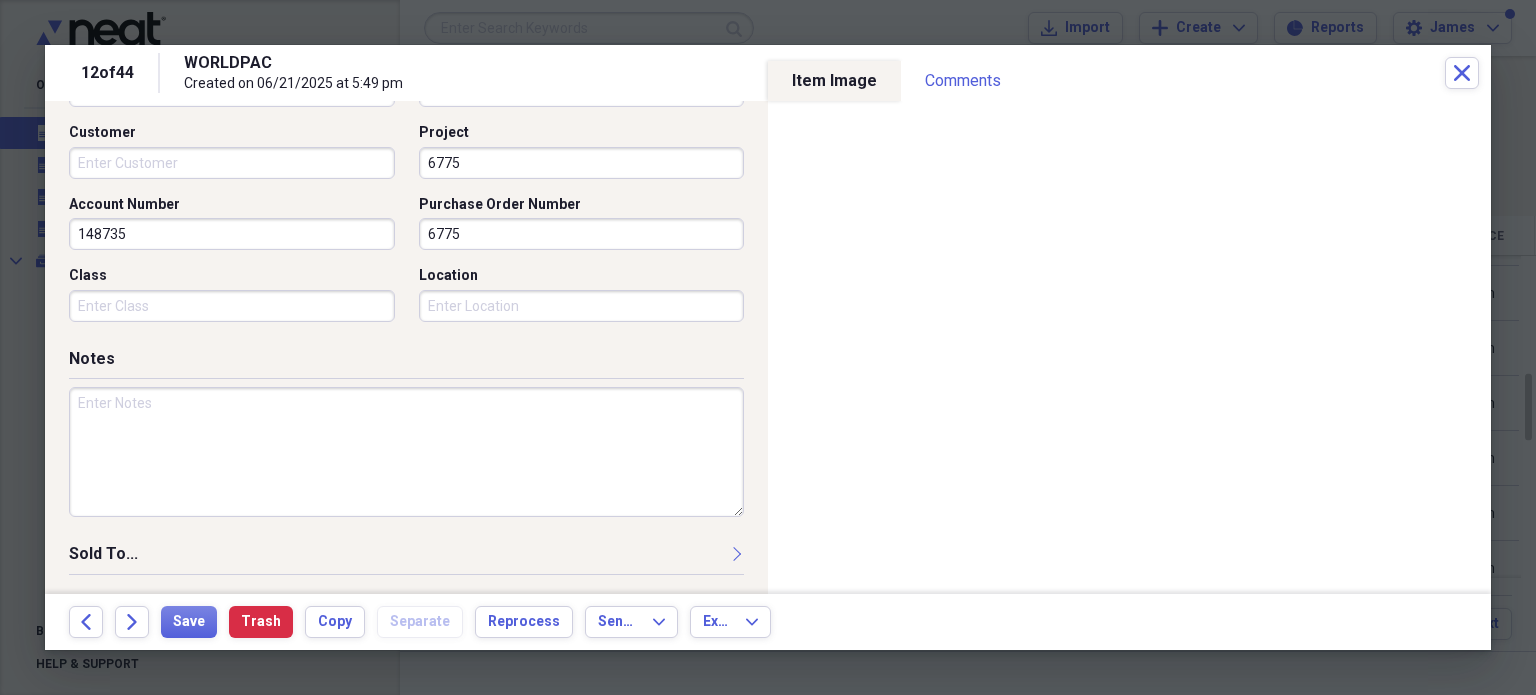scroll, scrollTop: 594, scrollLeft: 0, axis: vertical 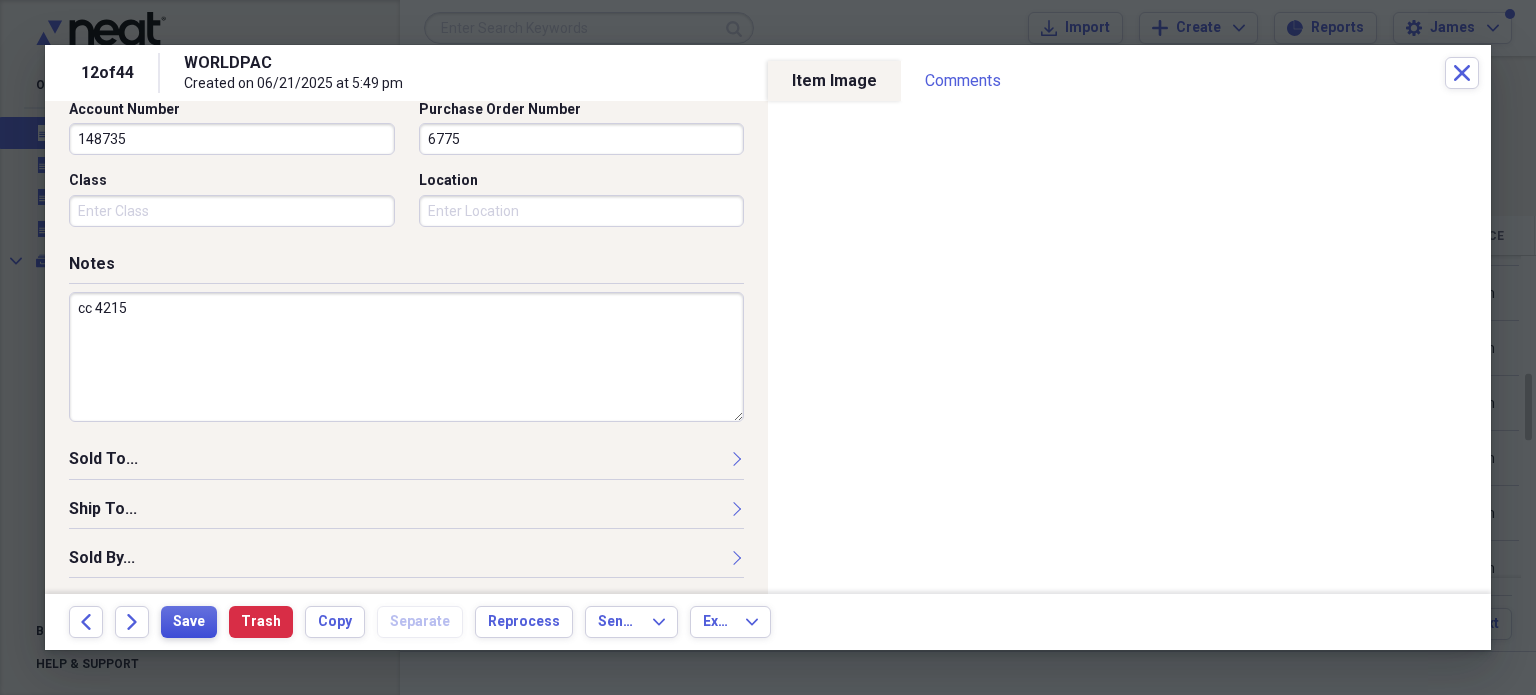 type on "cc 4215" 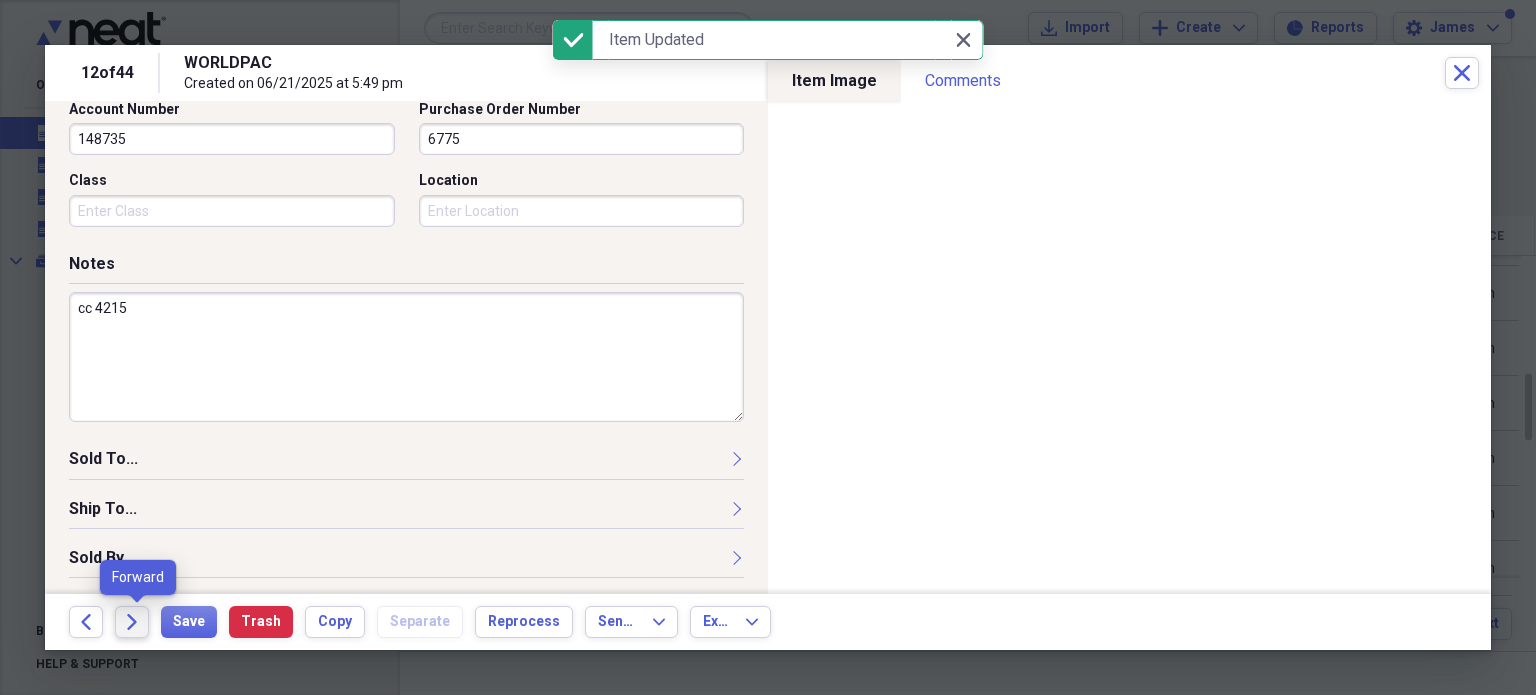 click on "Forward" 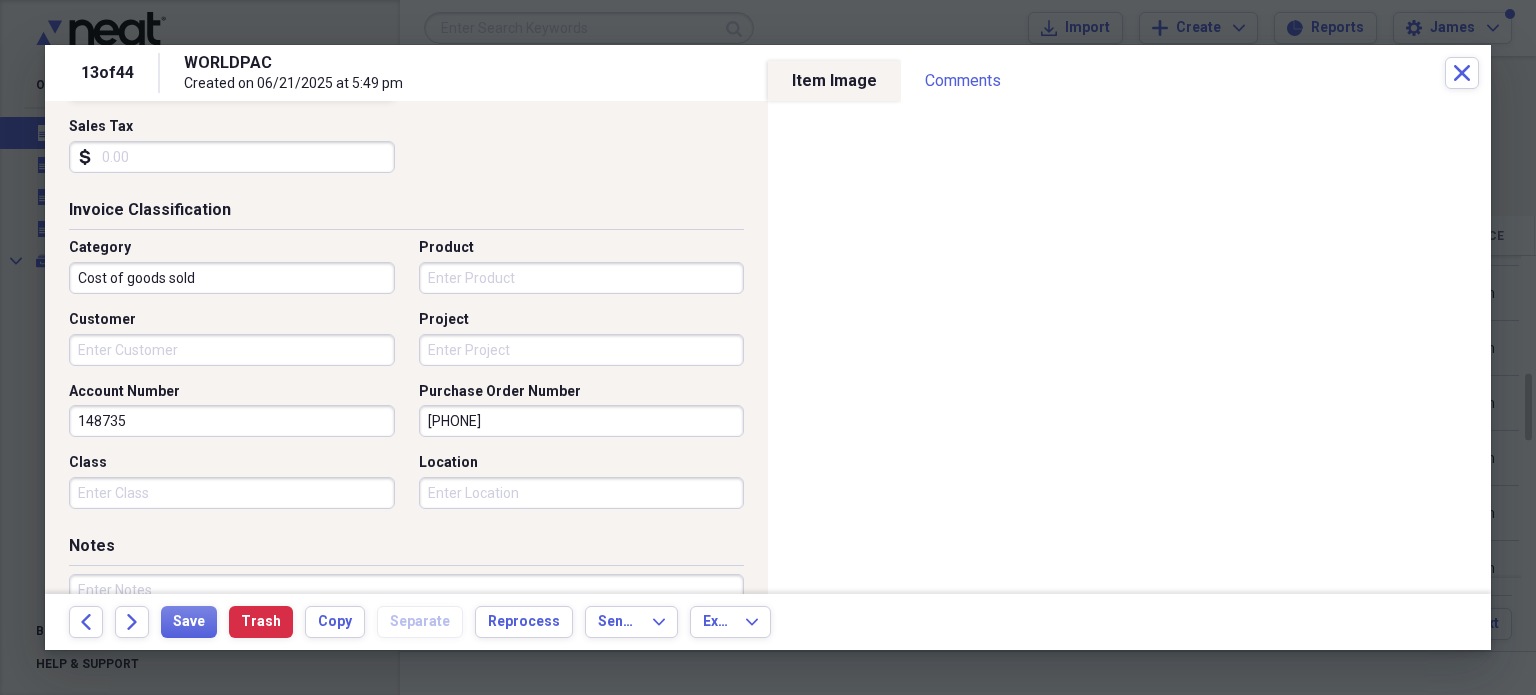 scroll, scrollTop: 428, scrollLeft: 0, axis: vertical 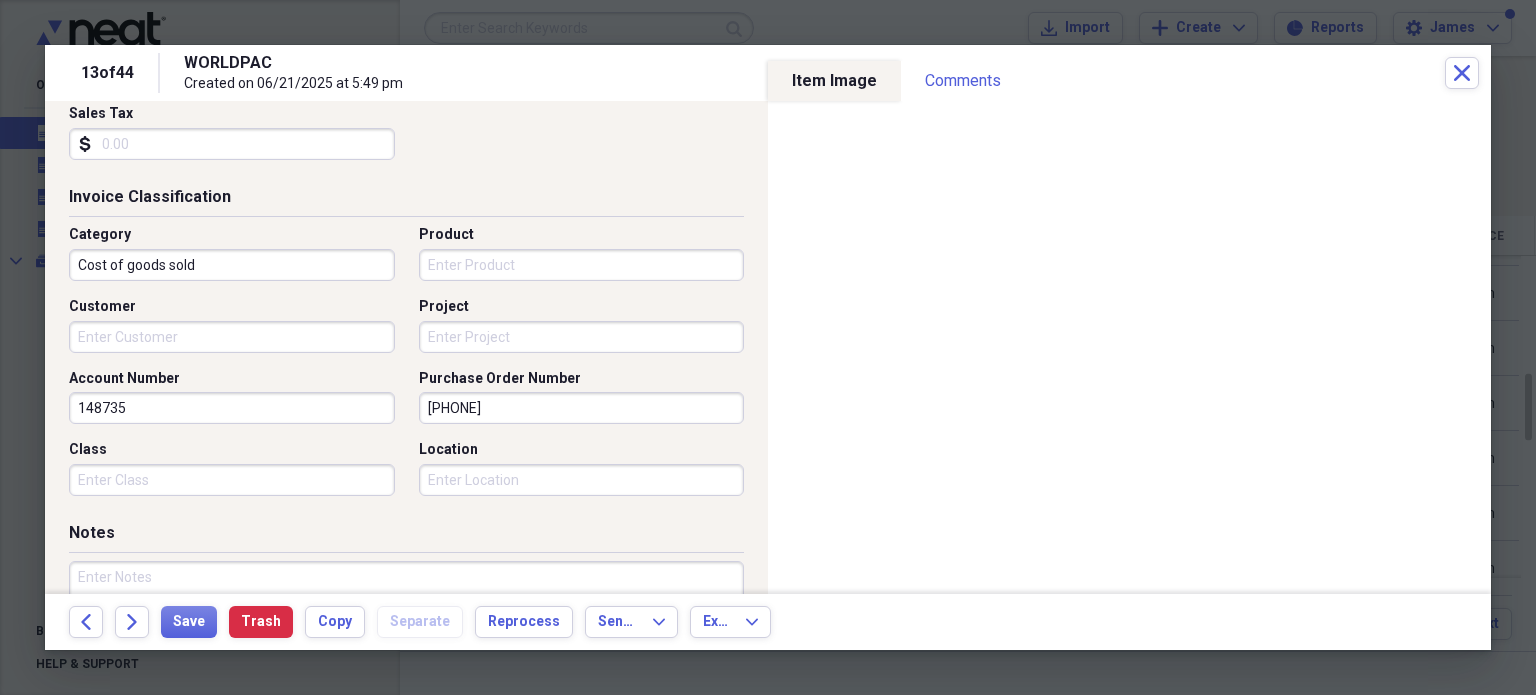 click on "Project" at bounding box center [582, 337] 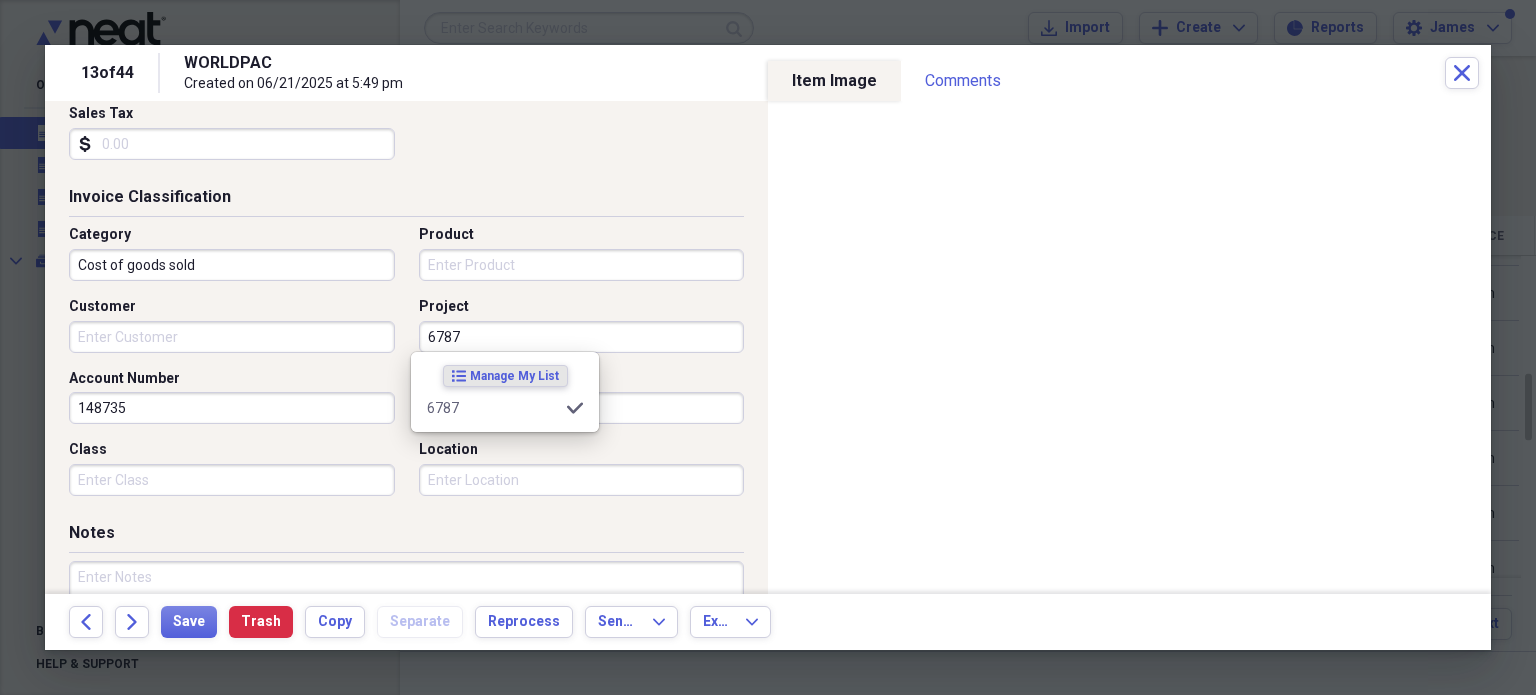 type on "6787" 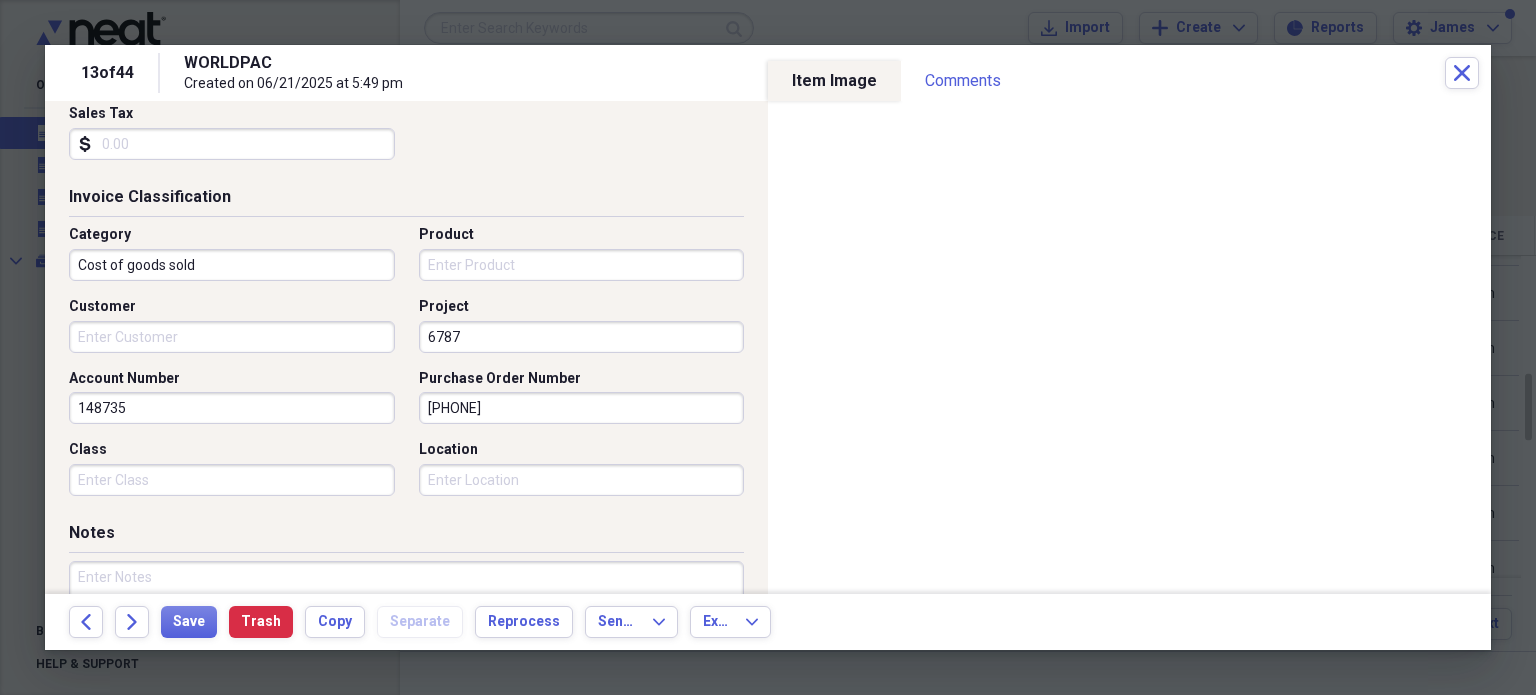 click on "72127450" at bounding box center (582, 408) 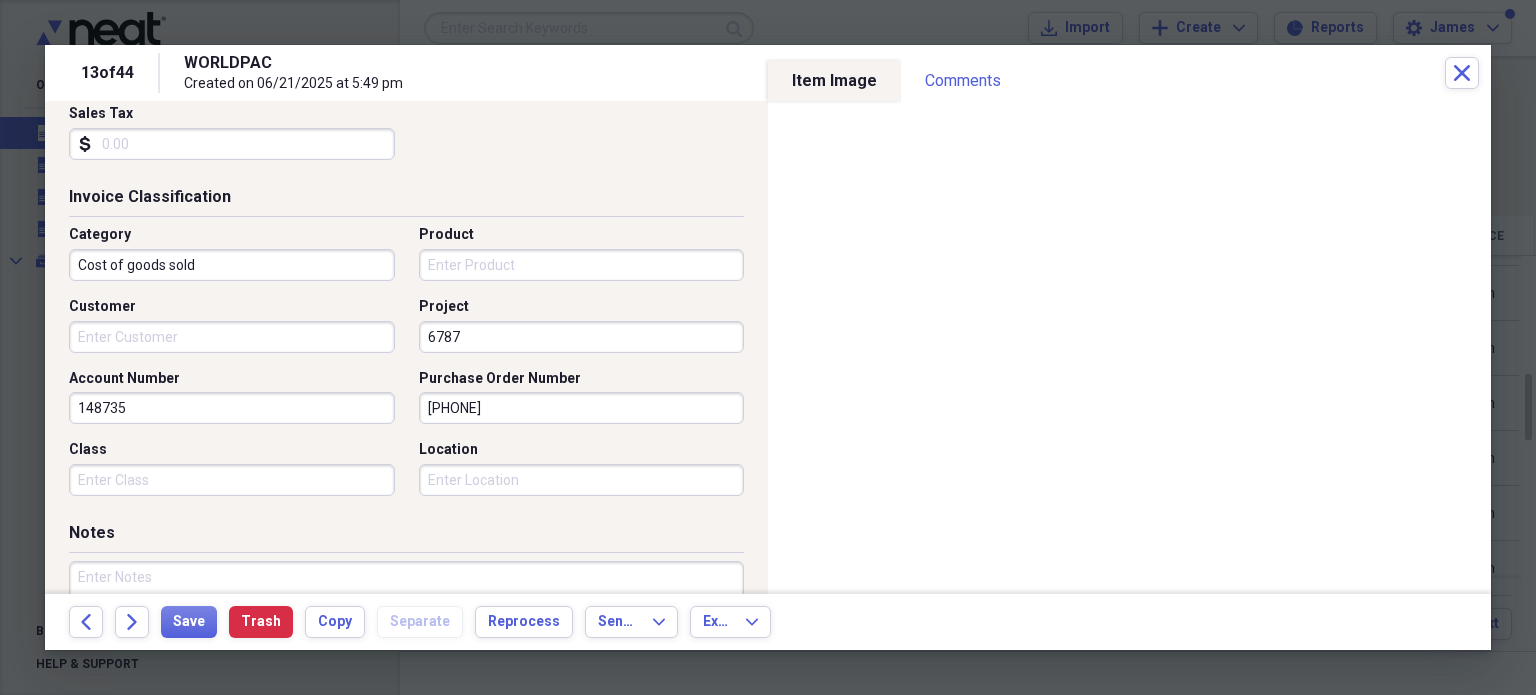 click on "72127450" at bounding box center (582, 408) 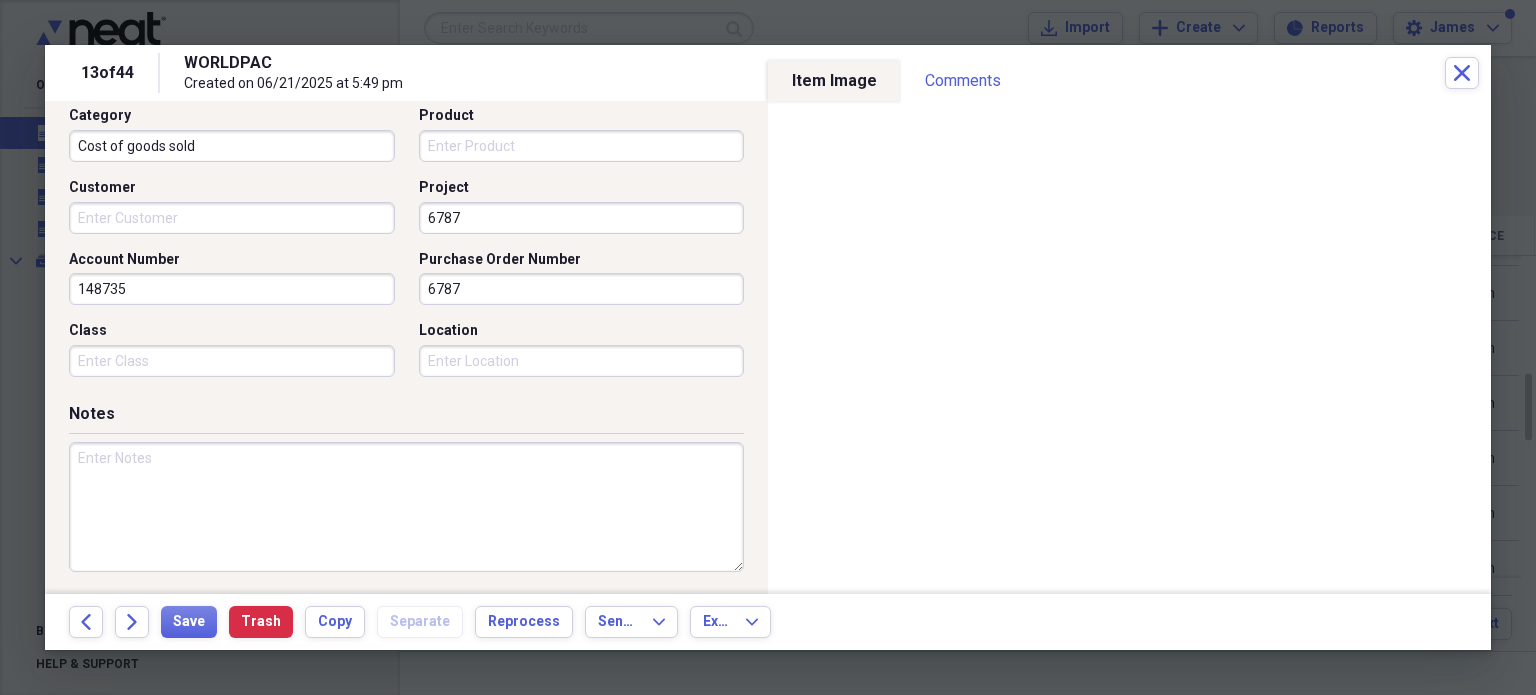 scroll, scrollTop: 576, scrollLeft: 0, axis: vertical 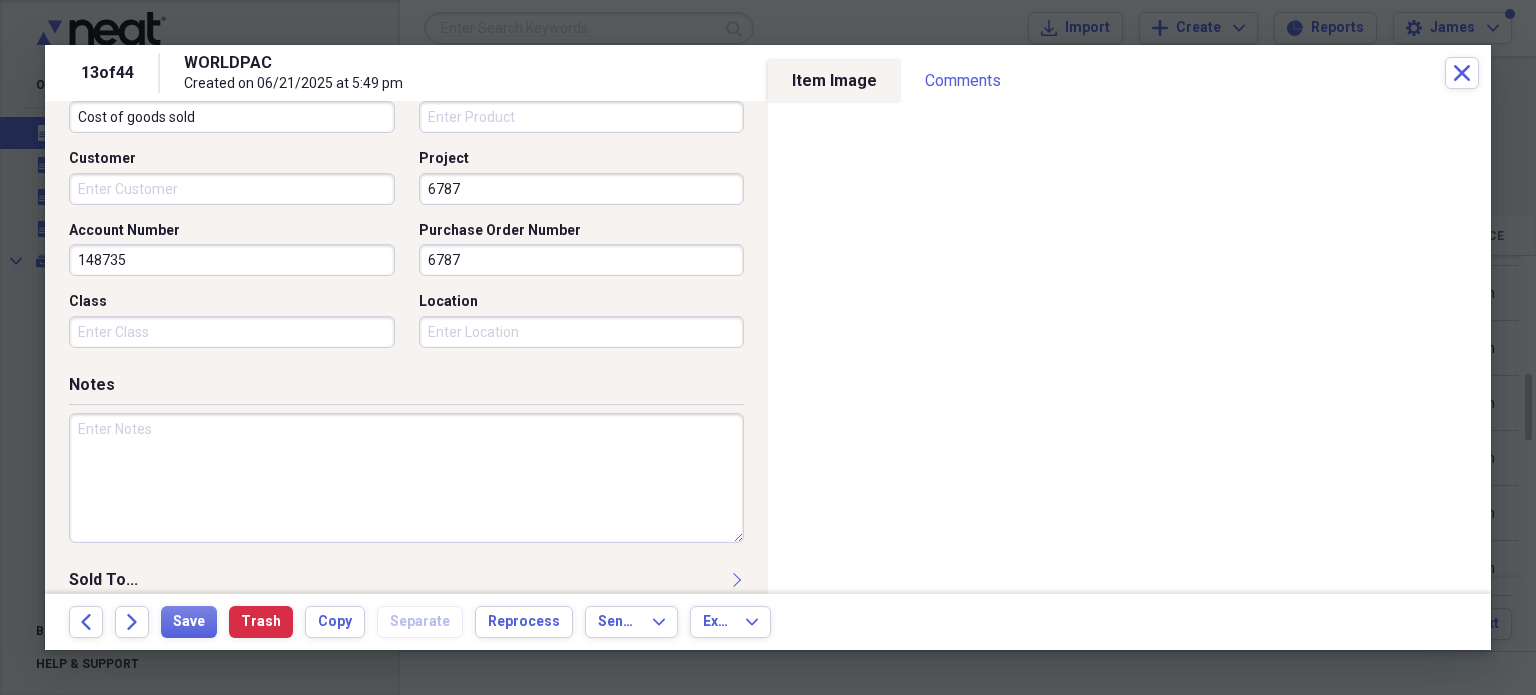 type on "6787" 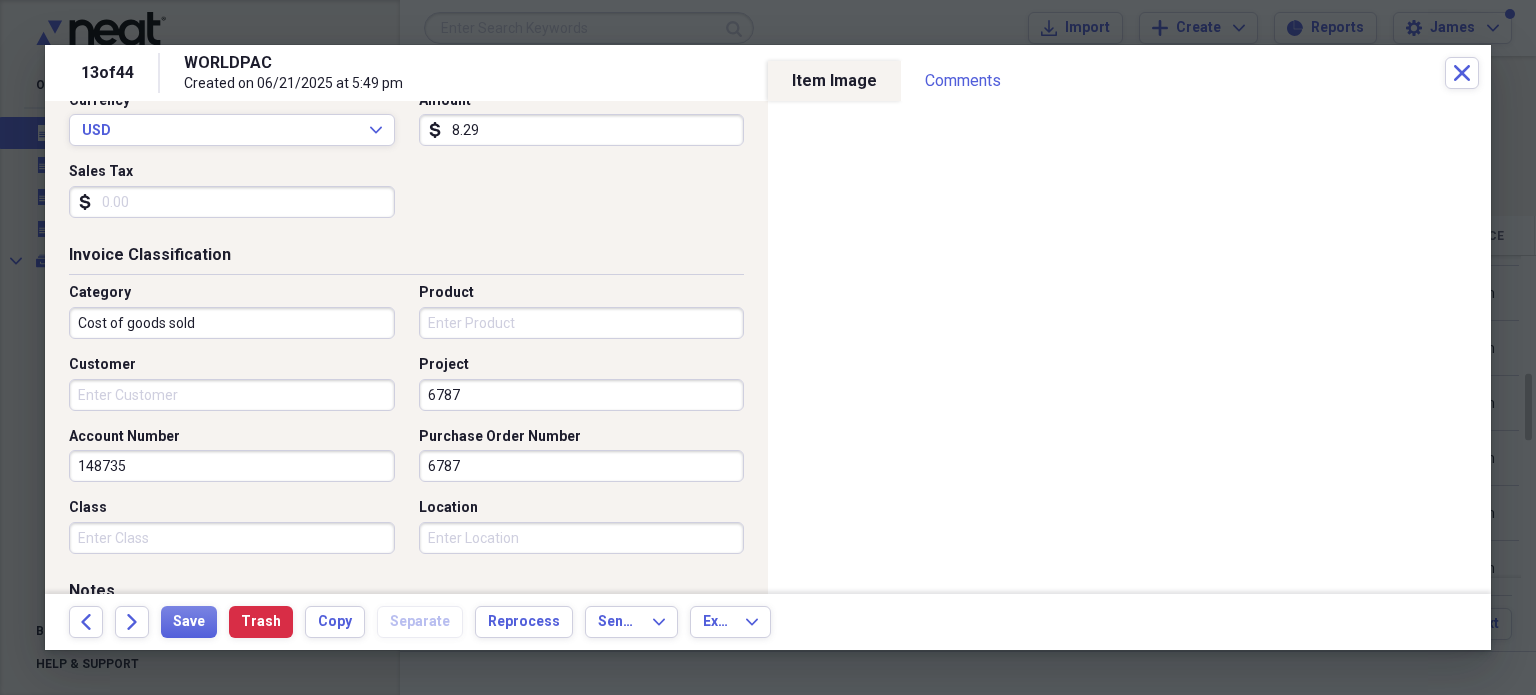 scroll, scrollTop: 324, scrollLeft: 0, axis: vertical 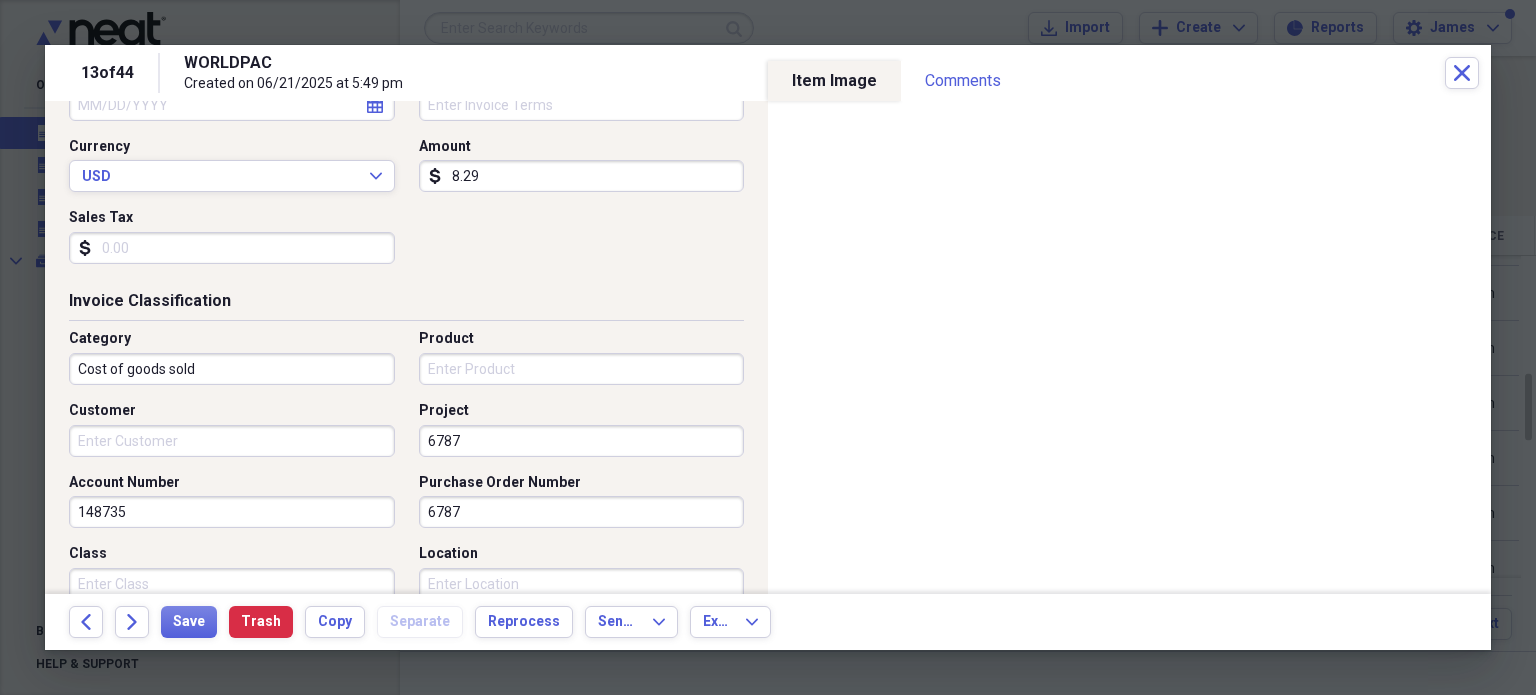 type on "cc 4215" 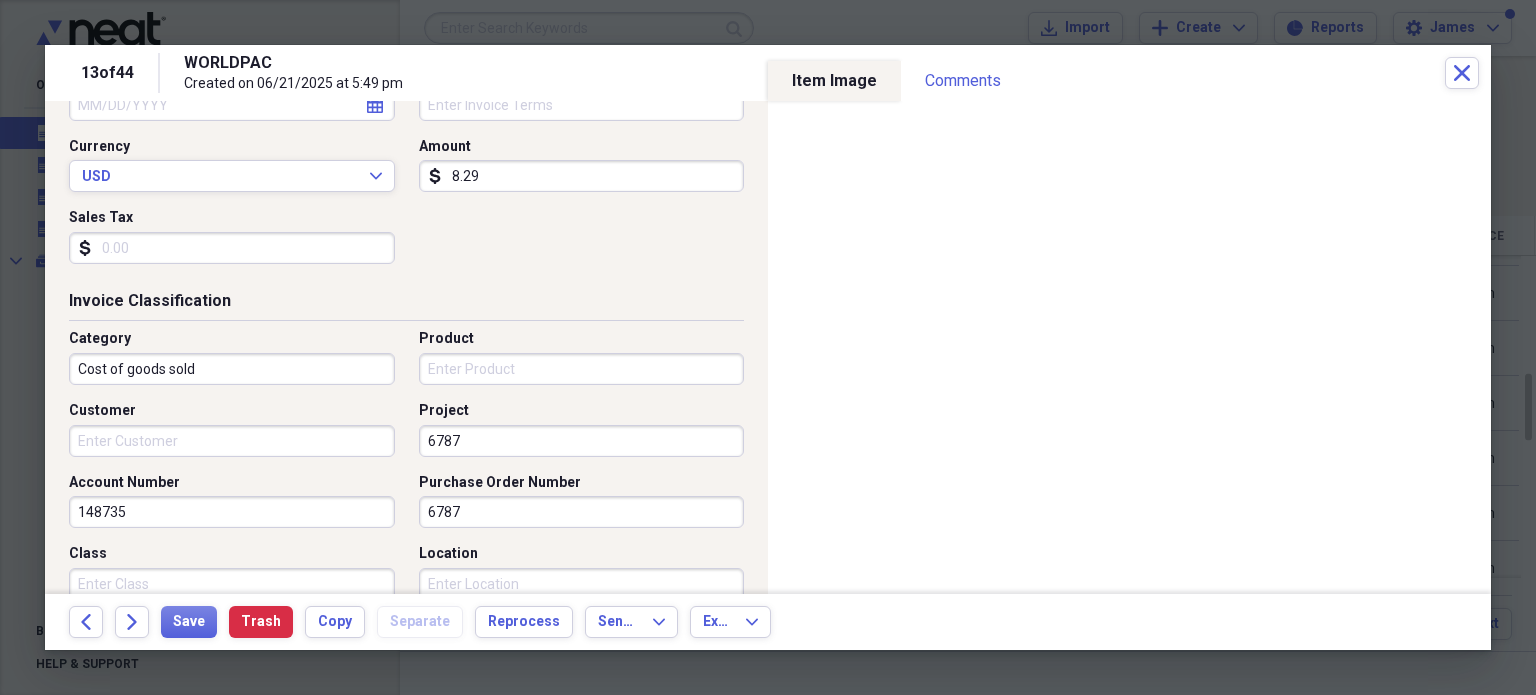 drag, startPoint x: 528, startPoint y: 447, endPoint x: 371, endPoint y: 319, distance: 202.56604 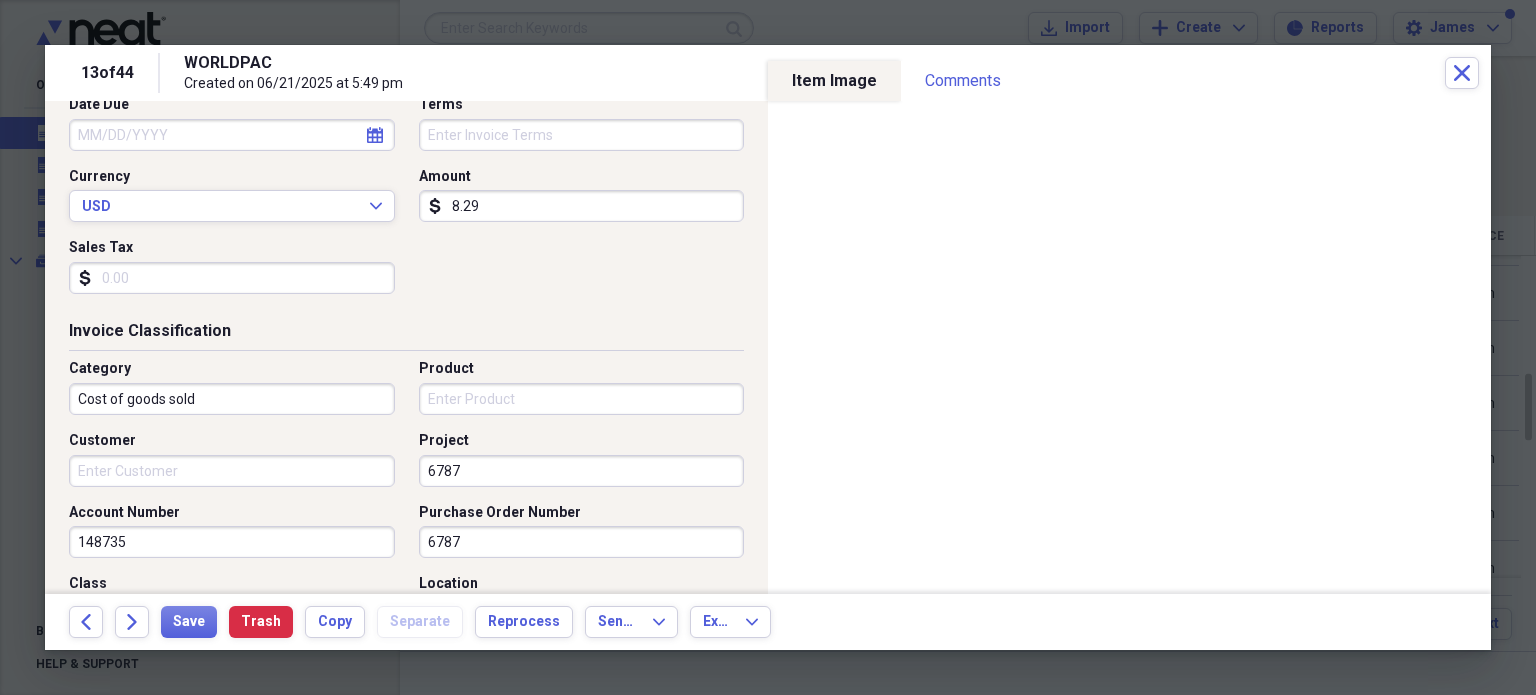 scroll, scrollTop: 697, scrollLeft: 0, axis: vertical 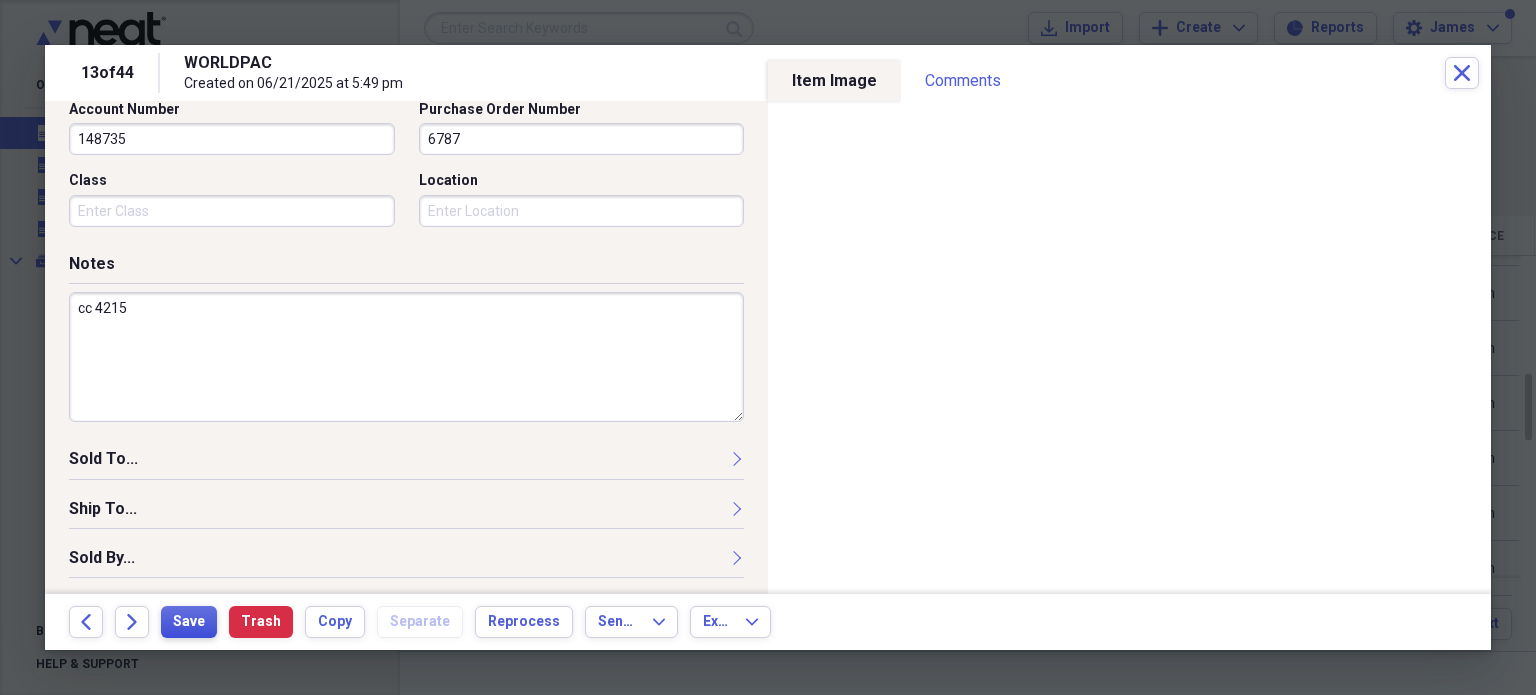 click on "Save" at bounding box center [189, 622] 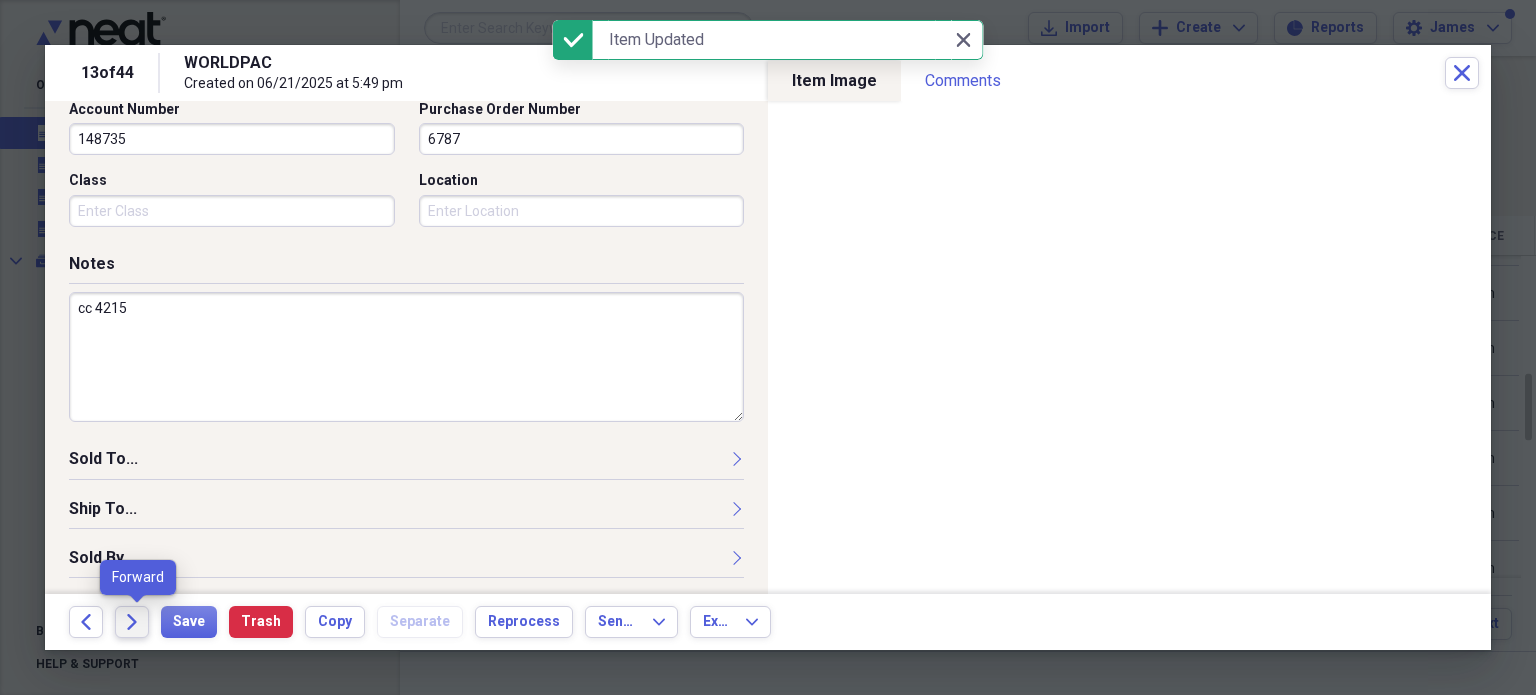 click on "Forward" at bounding box center [132, 622] 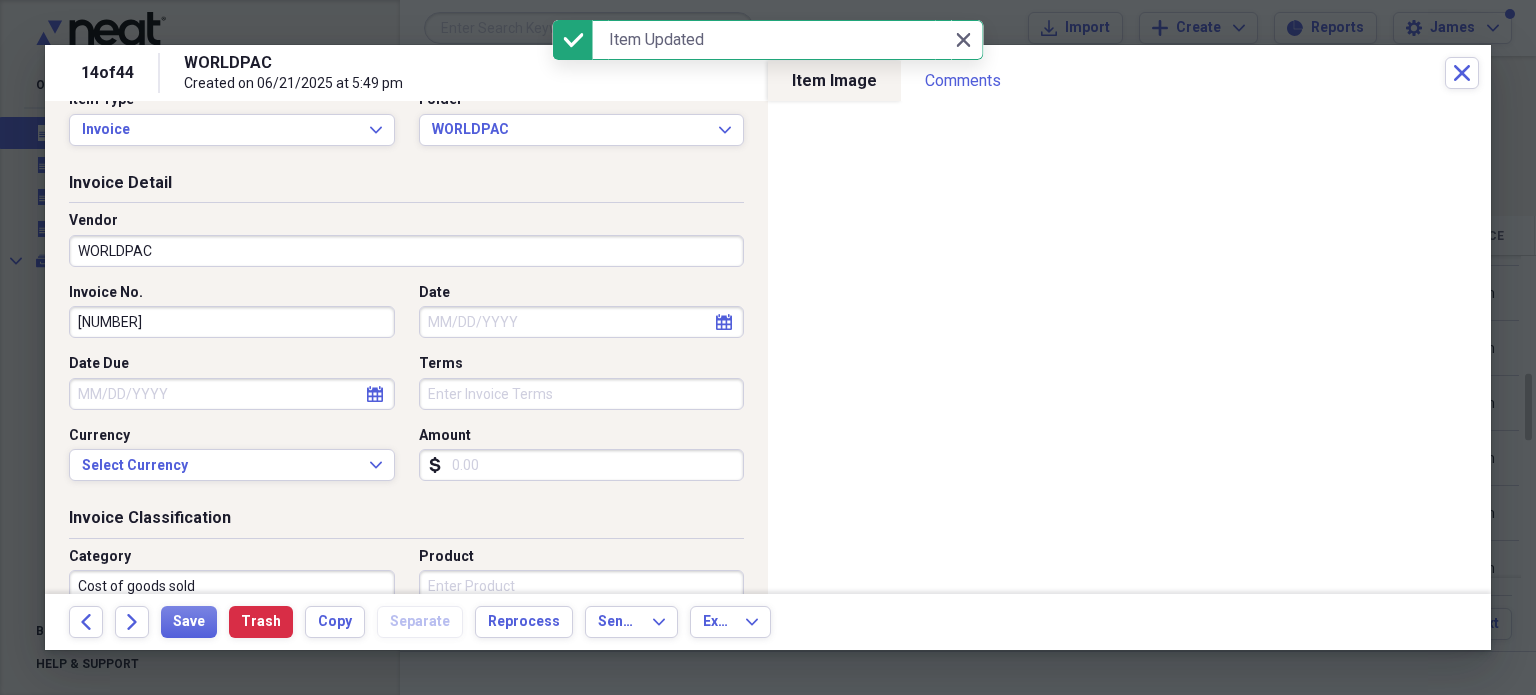 scroll, scrollTop: 38, scrollLeft: 0, axis: vertical 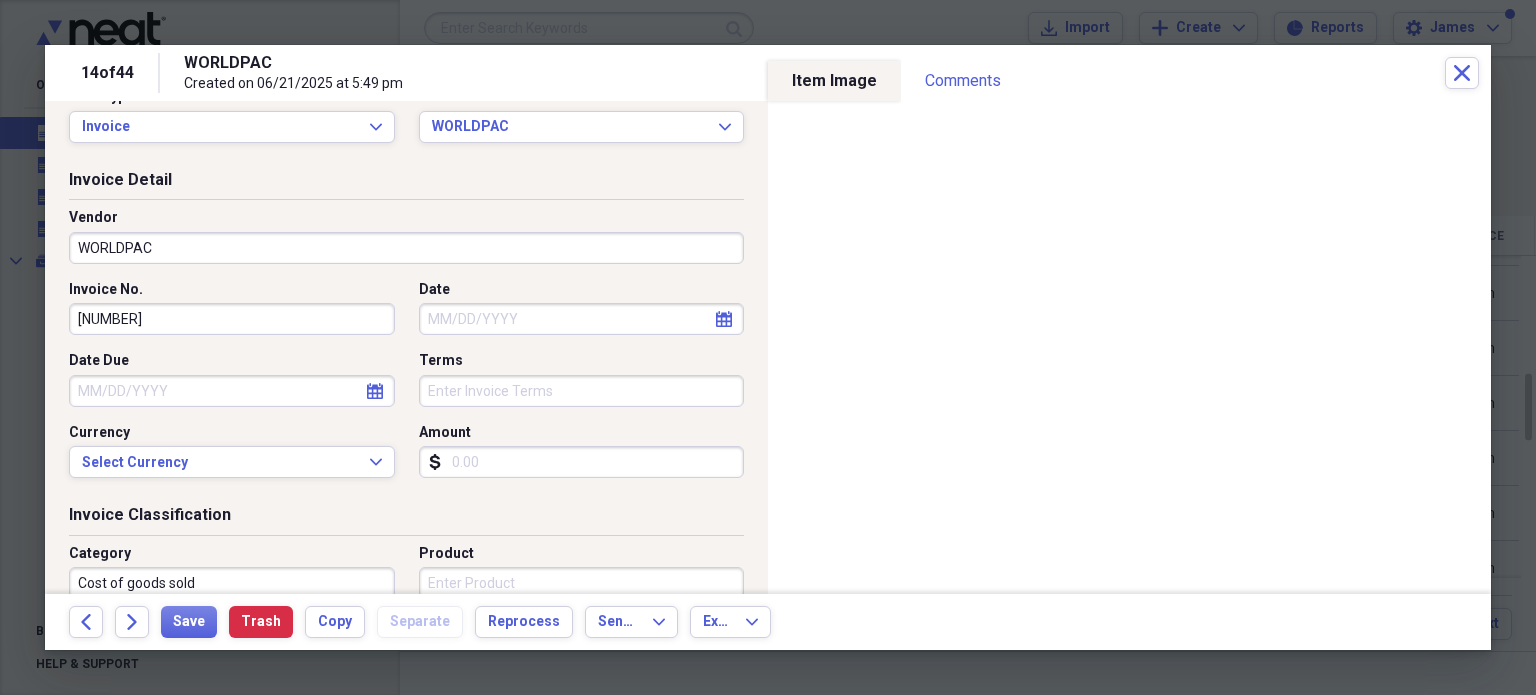 select on "7" 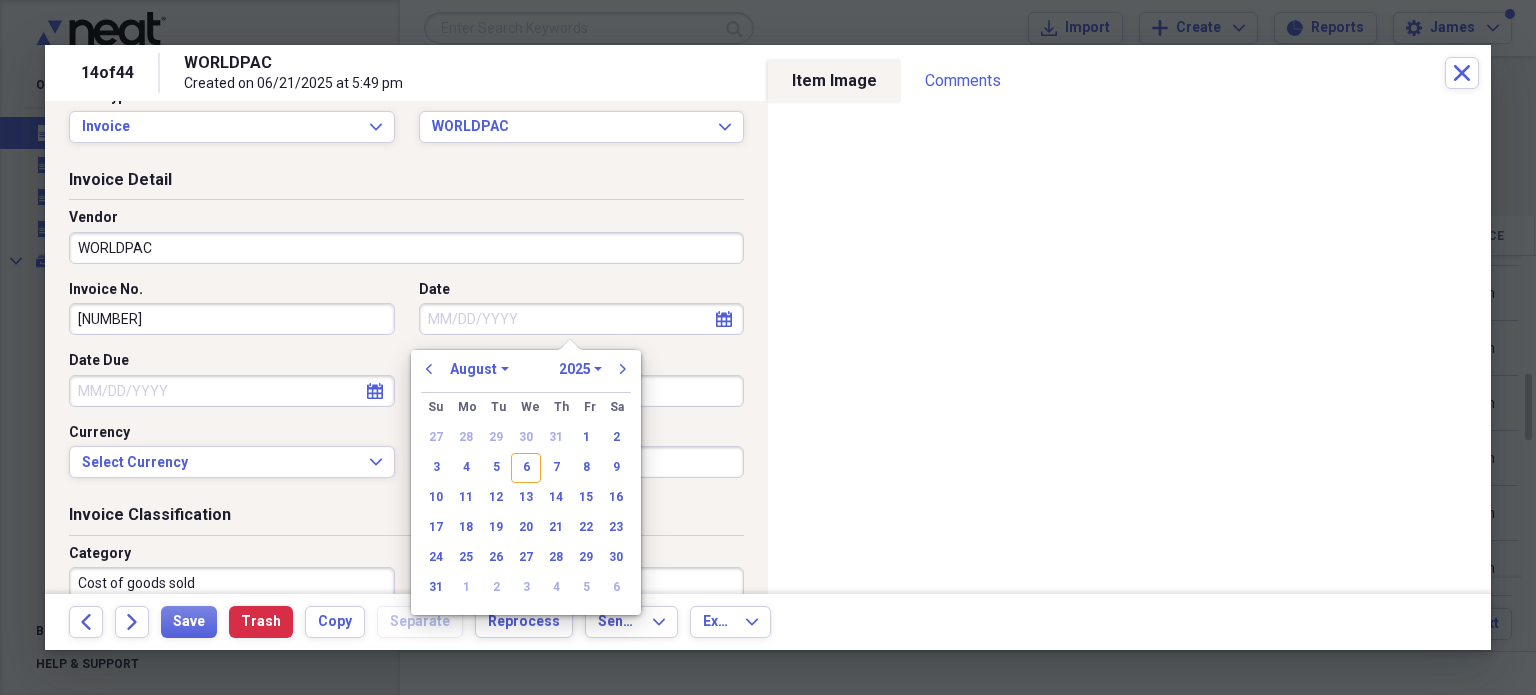 click on "Date" at bounding box center [582, 319] 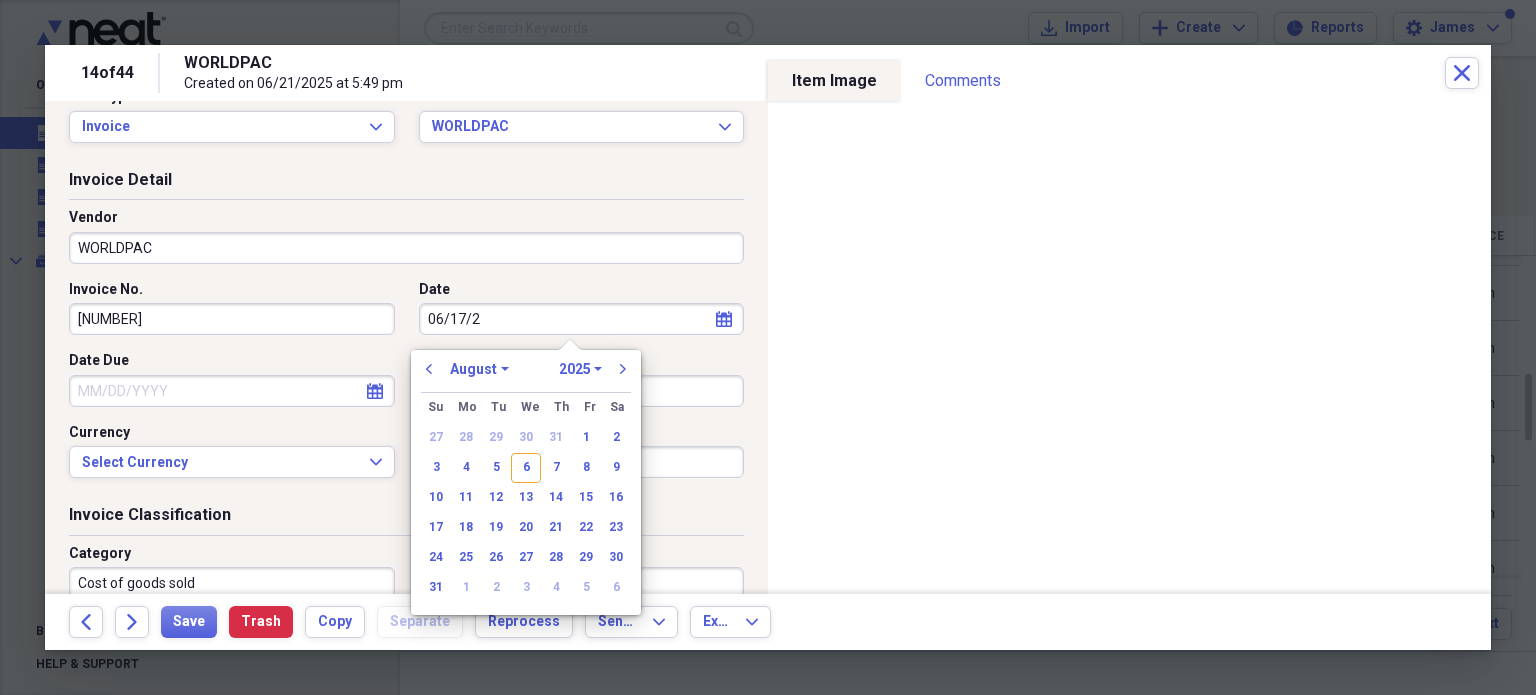 type on "06/17/20" 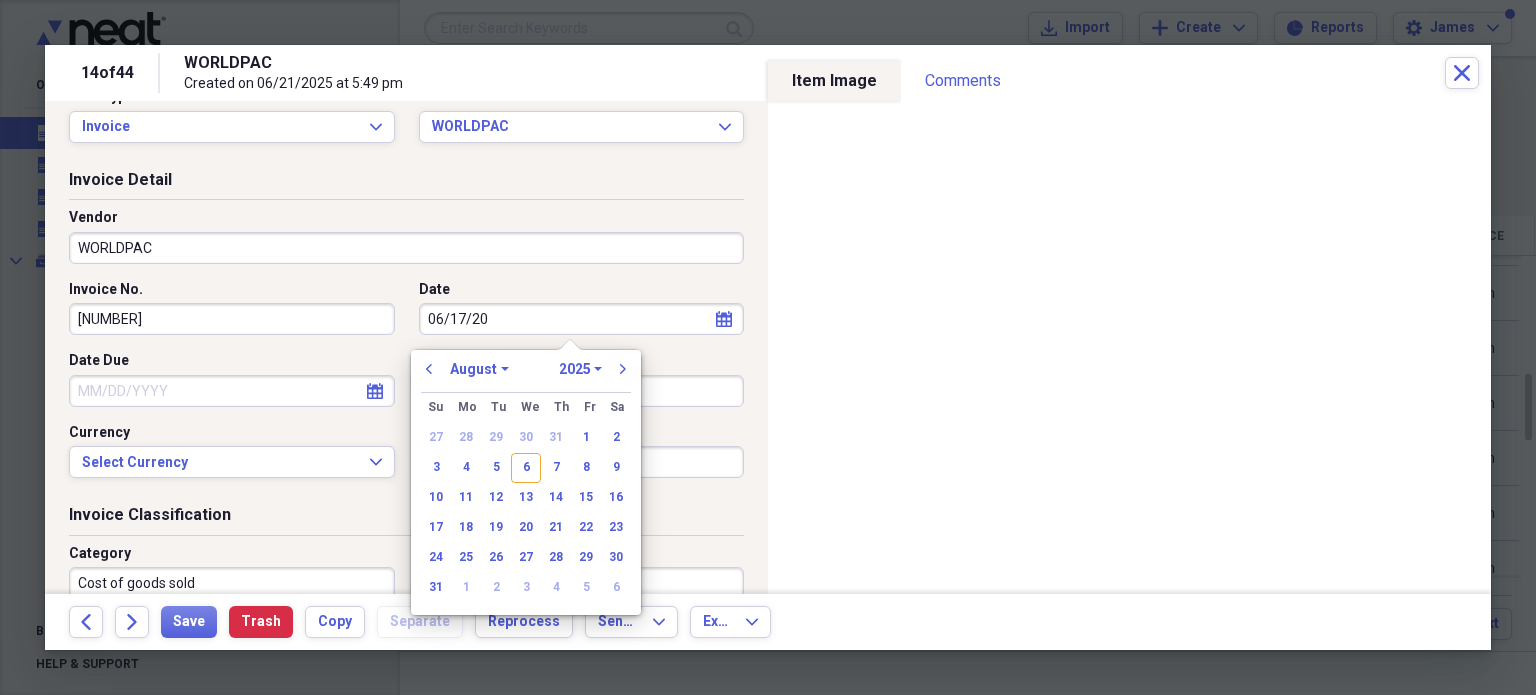 select on "5" 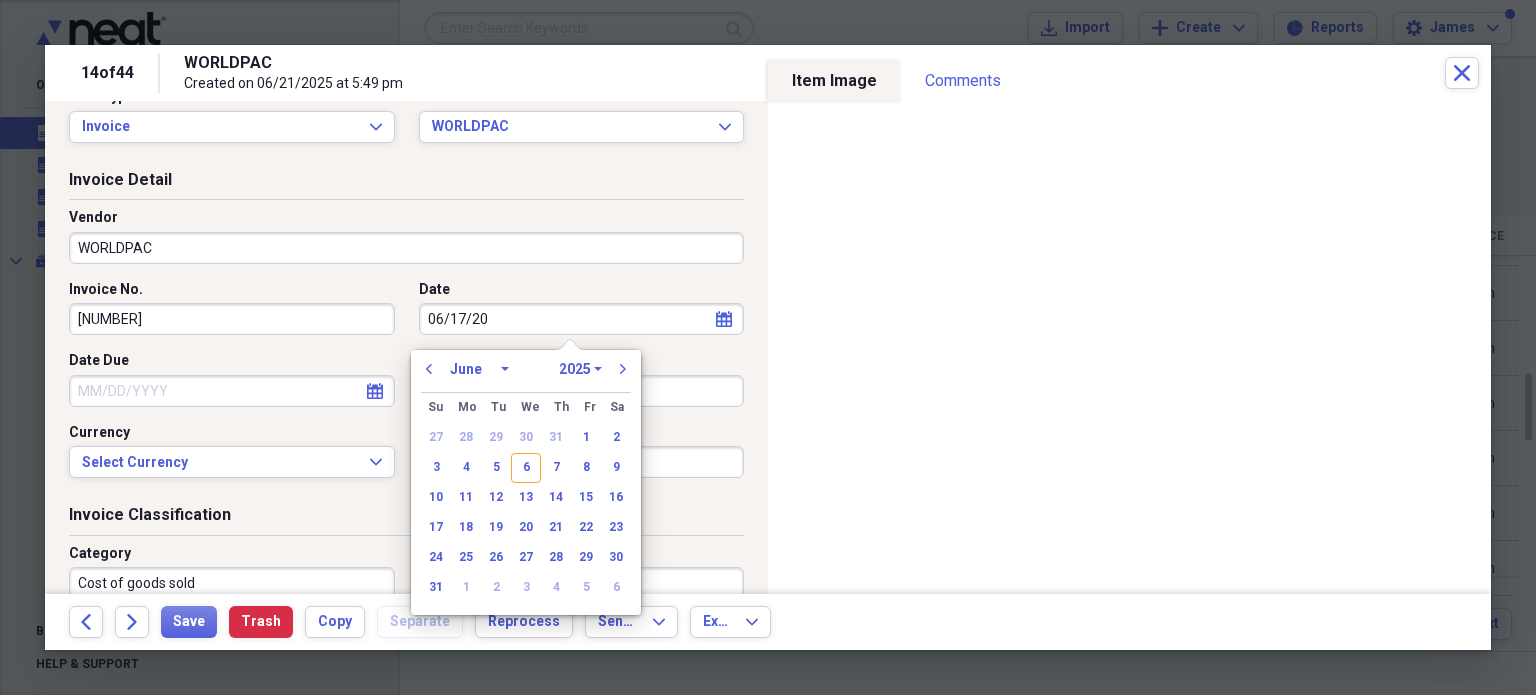 select on "2020" 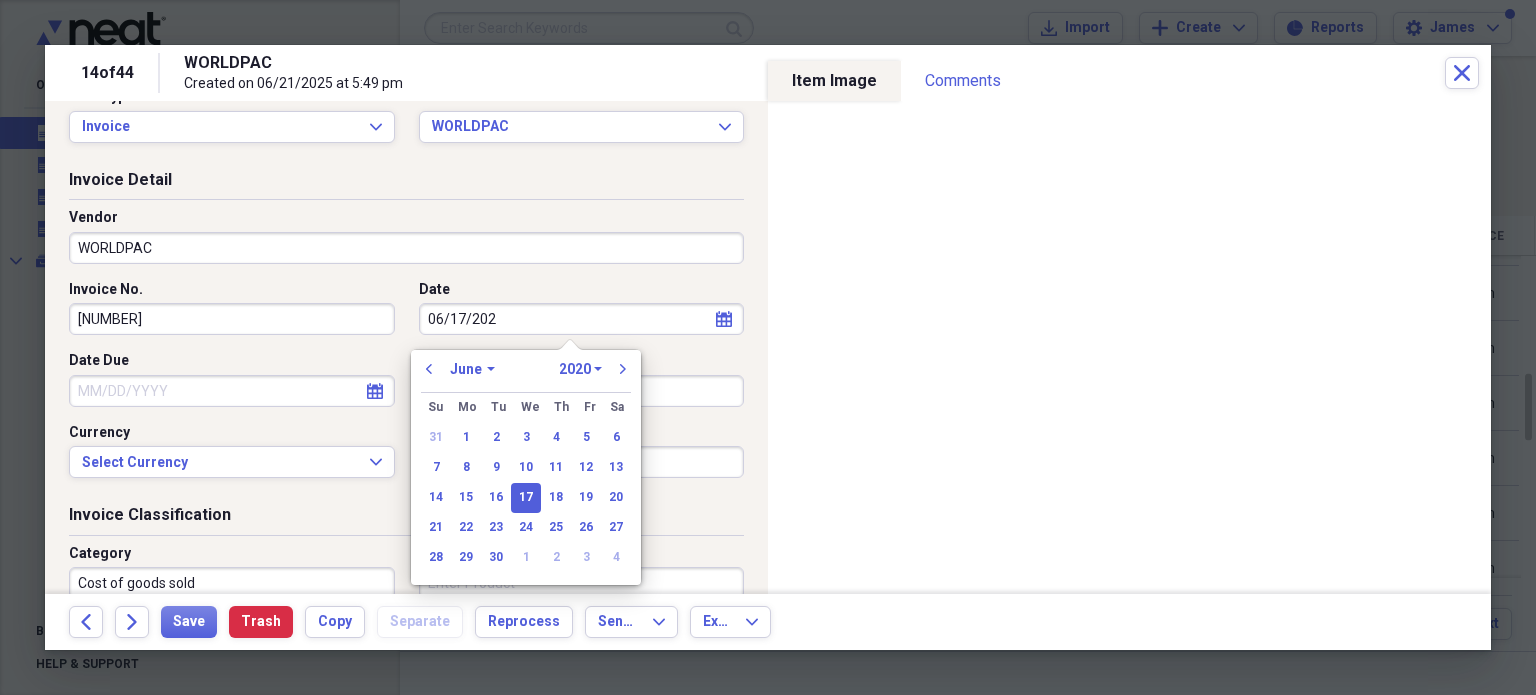 type on "06/17/2025" 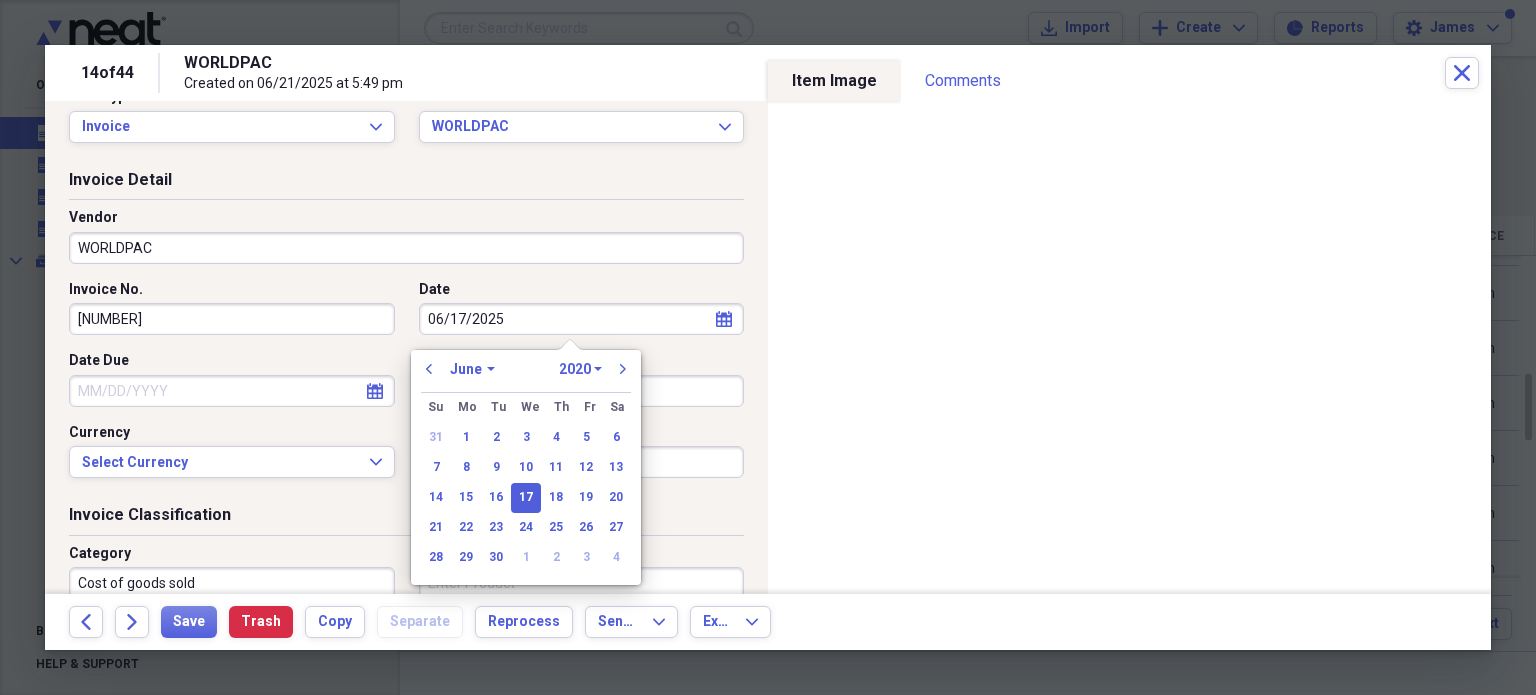 select on "2025" 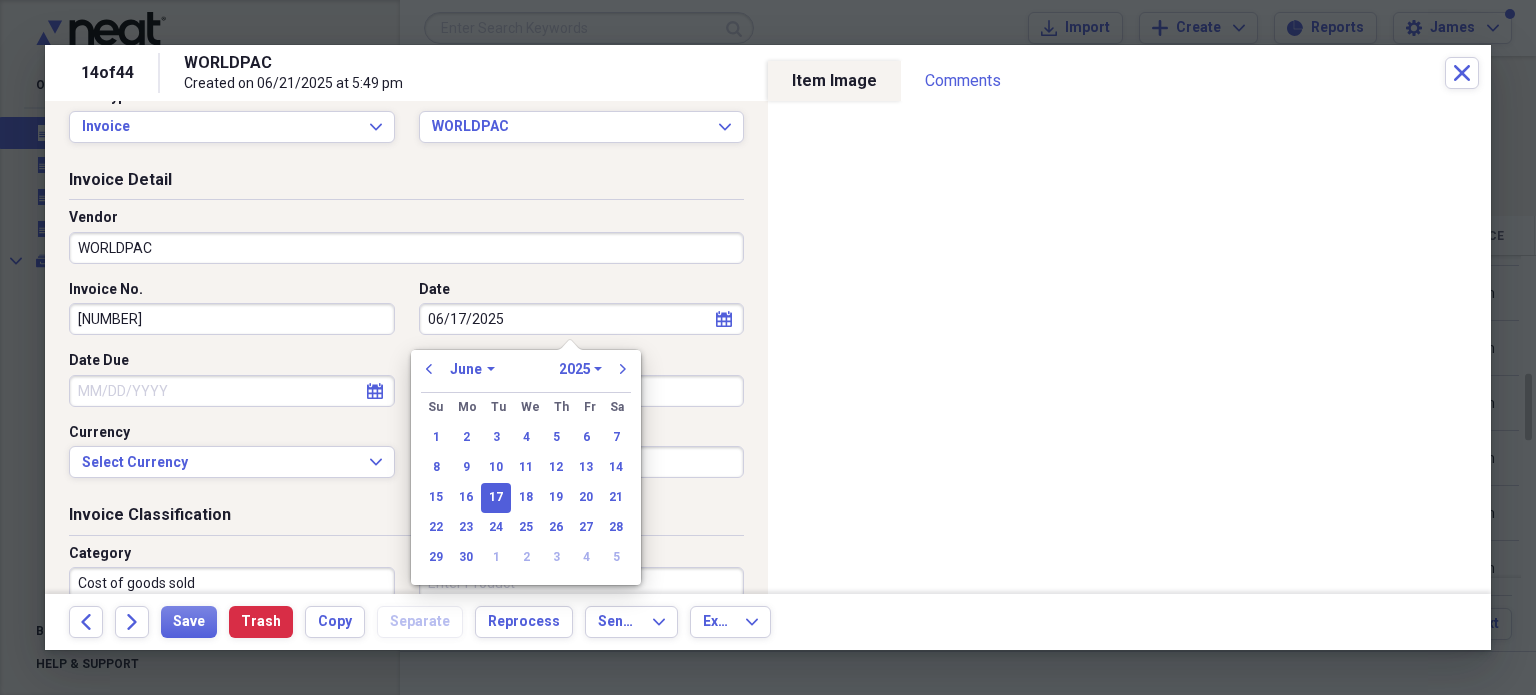 type on "06/17/2025" 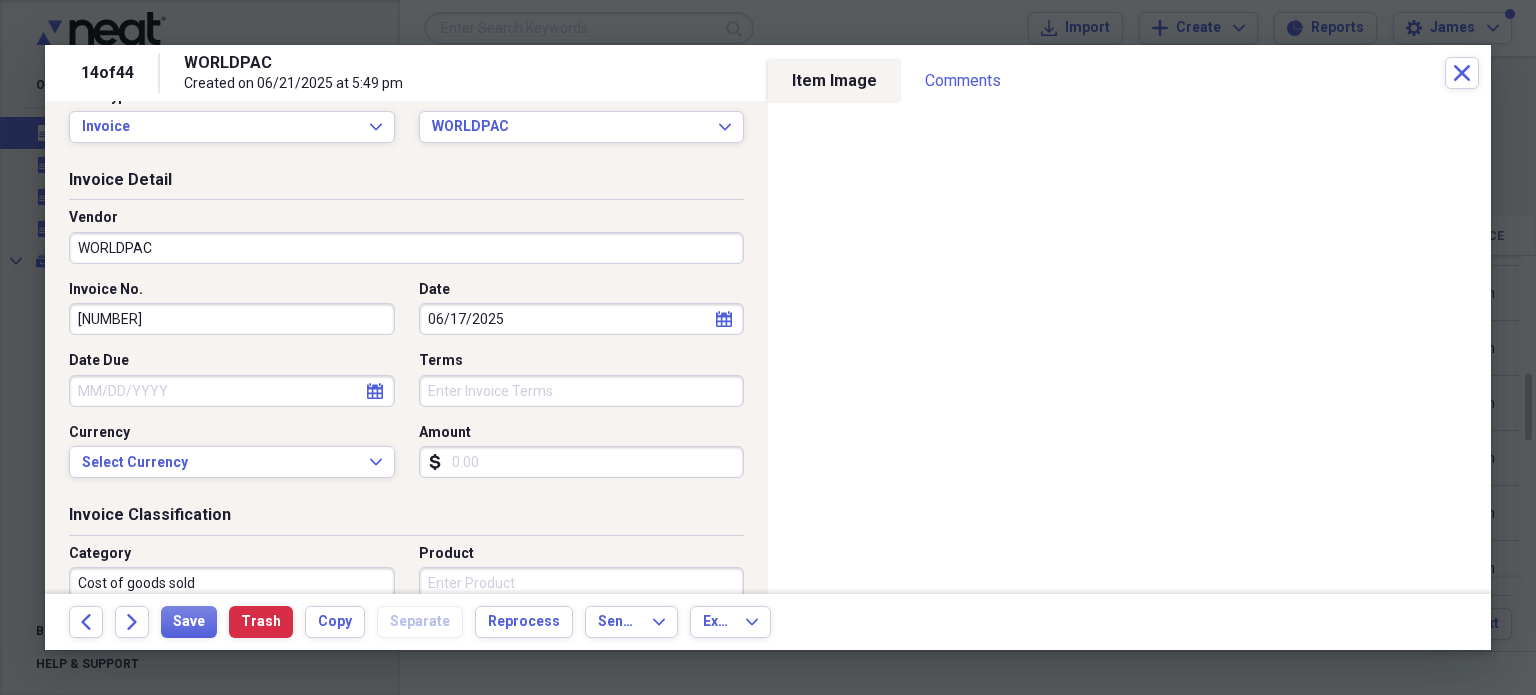 click on "Date" at bounding box center (582, 290) 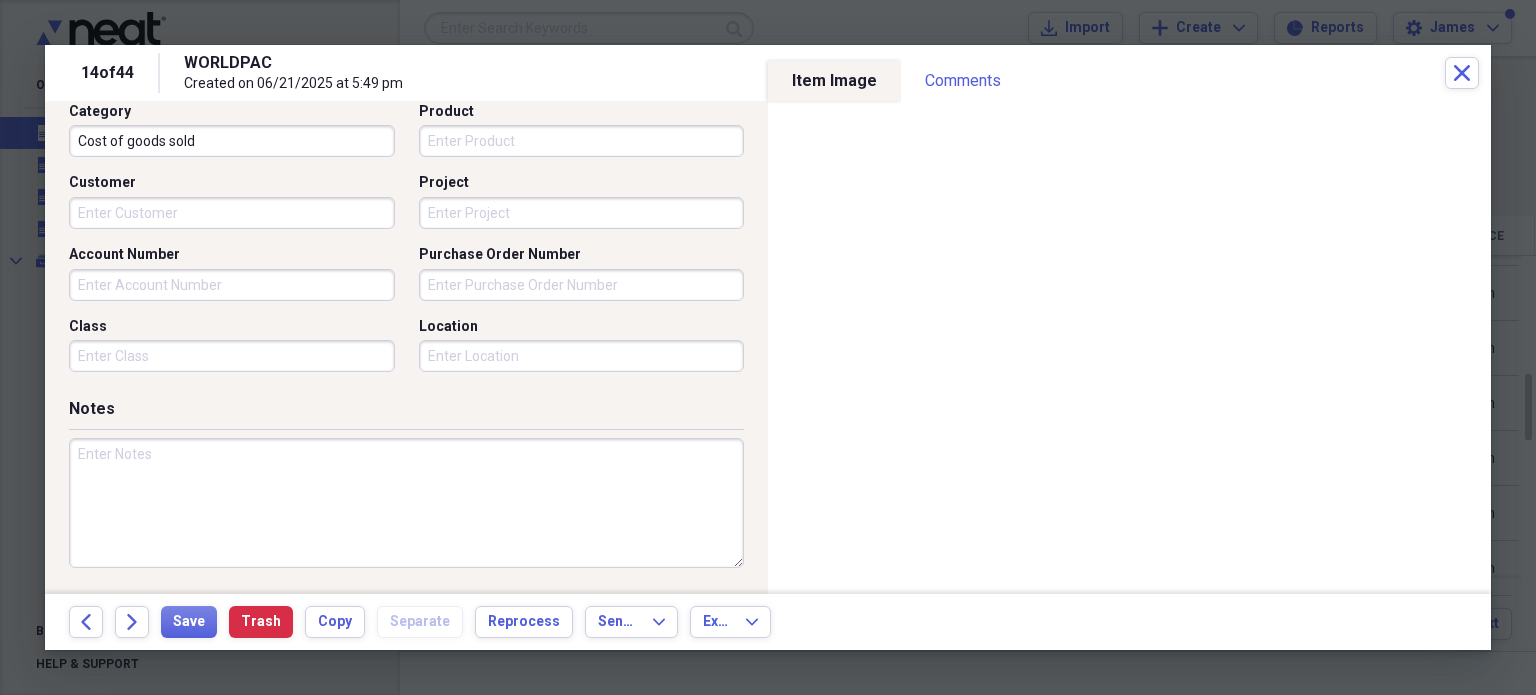 scroll, scrollTop: 544, scrollLeft: 0, axis: vertical 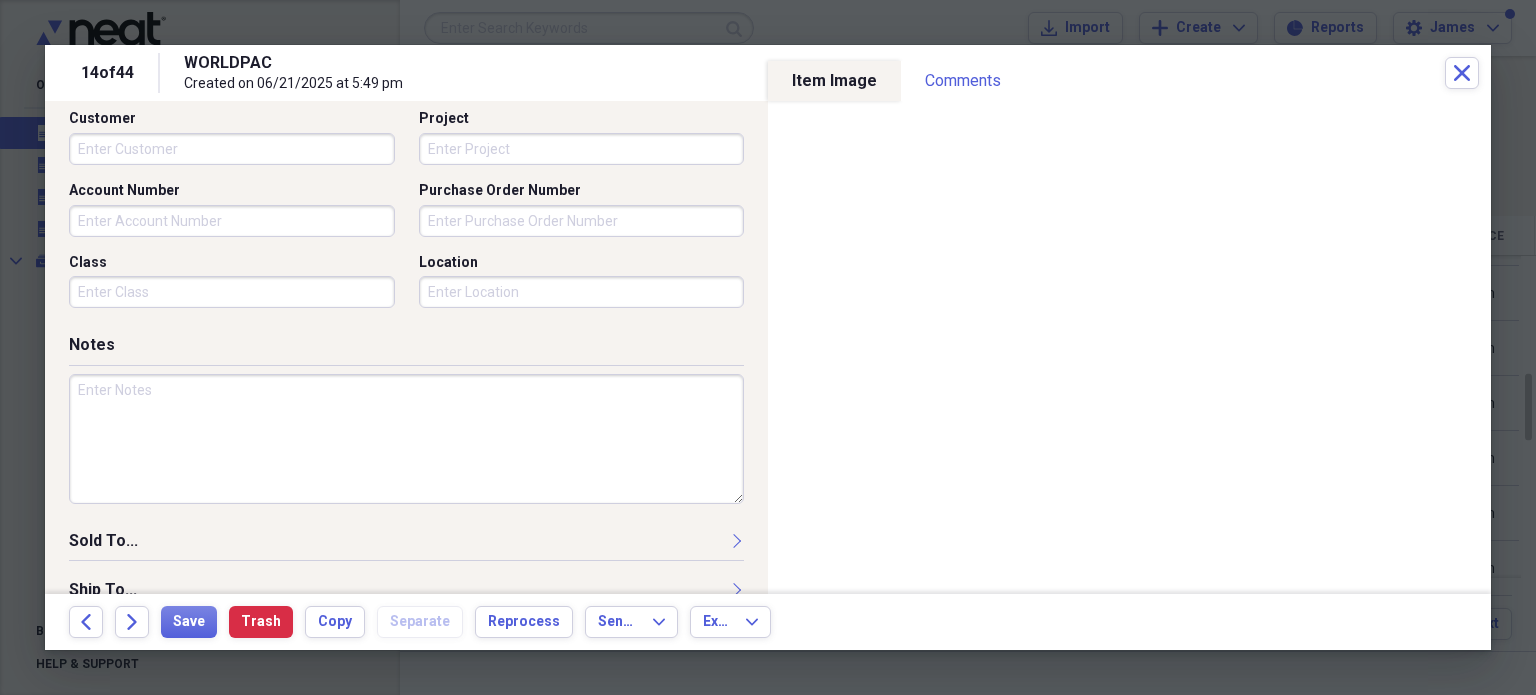click on "Account Number" at bounding box center (232, 221) 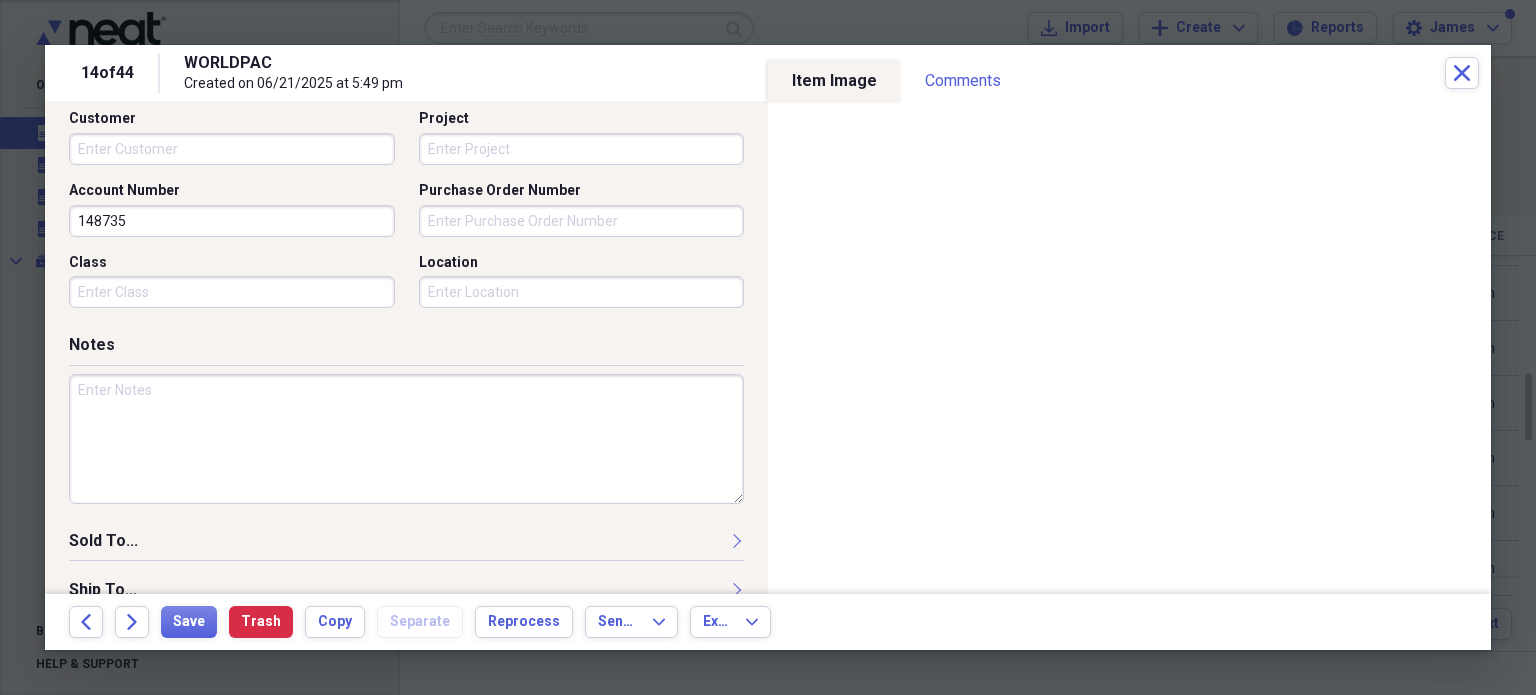 type on "148735" 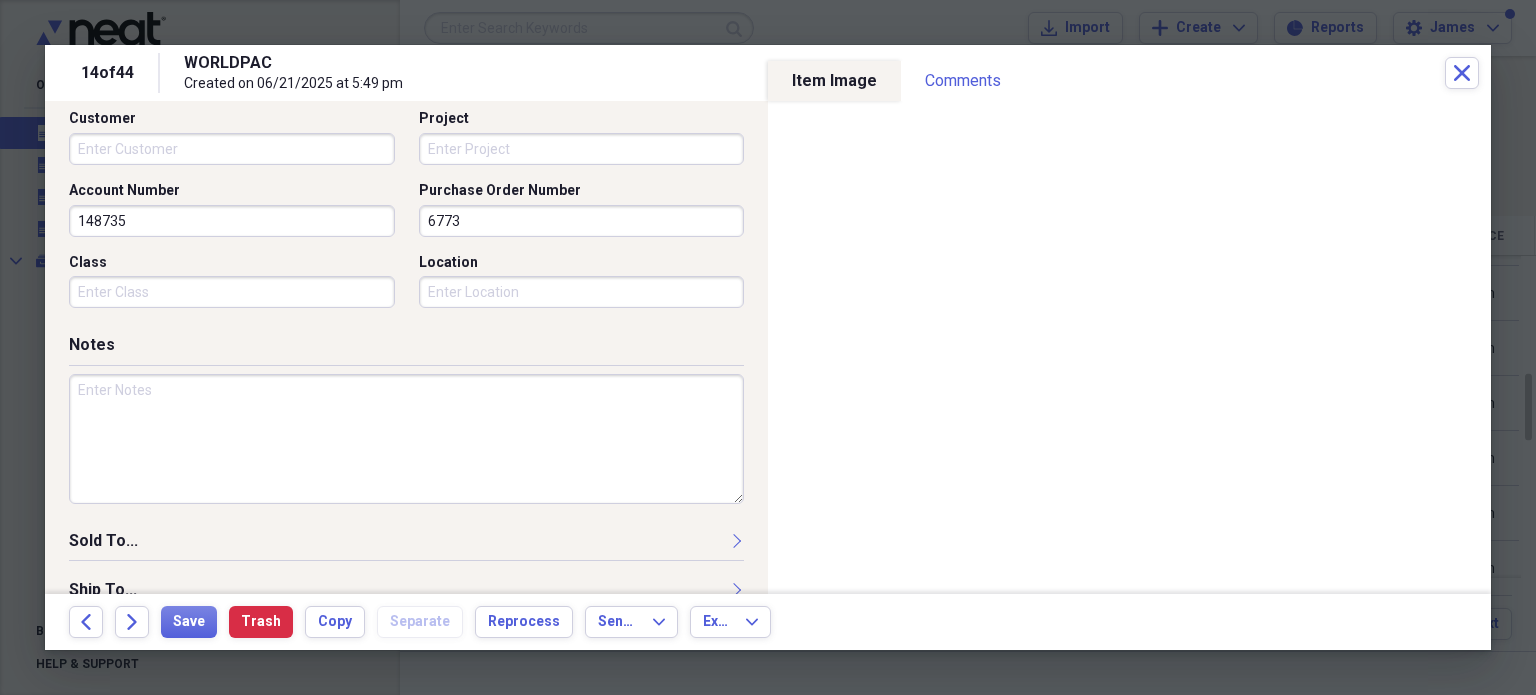 type on "6773" 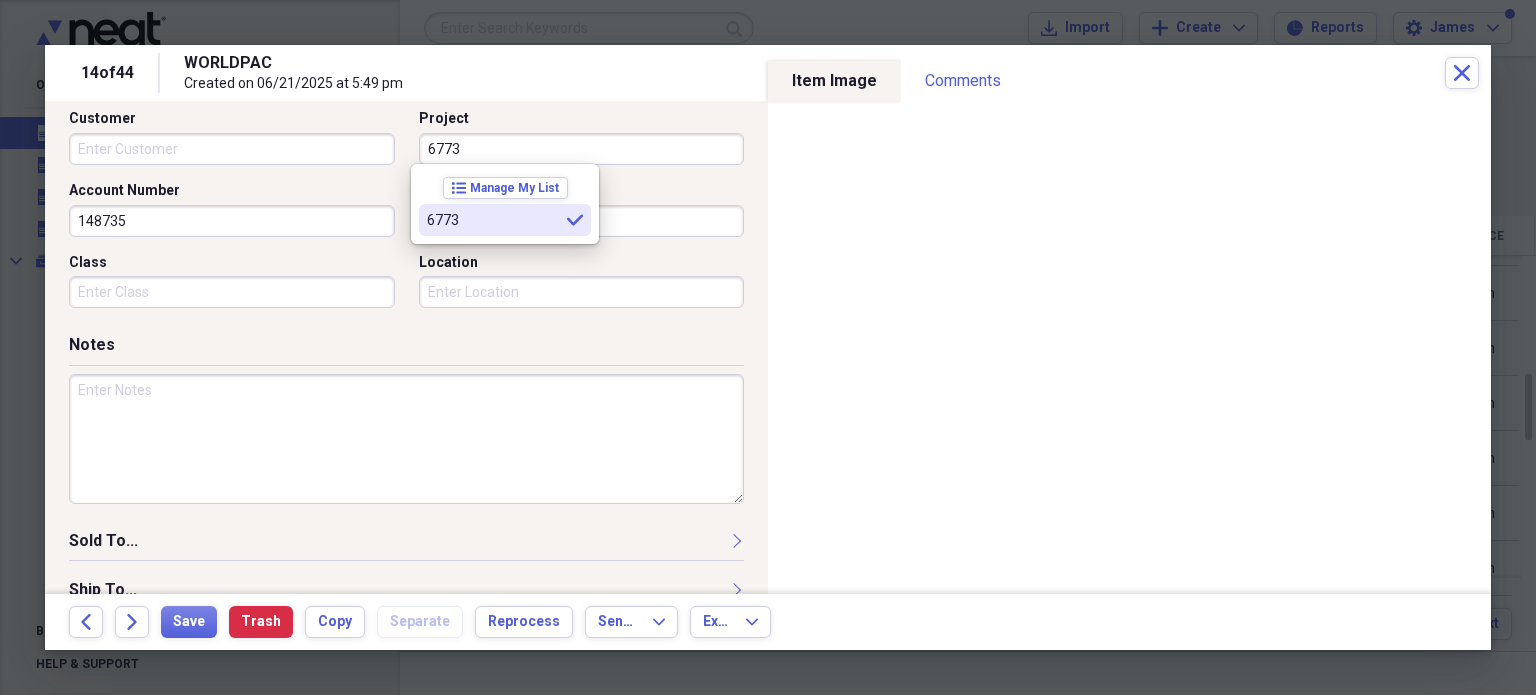 type on "6773" 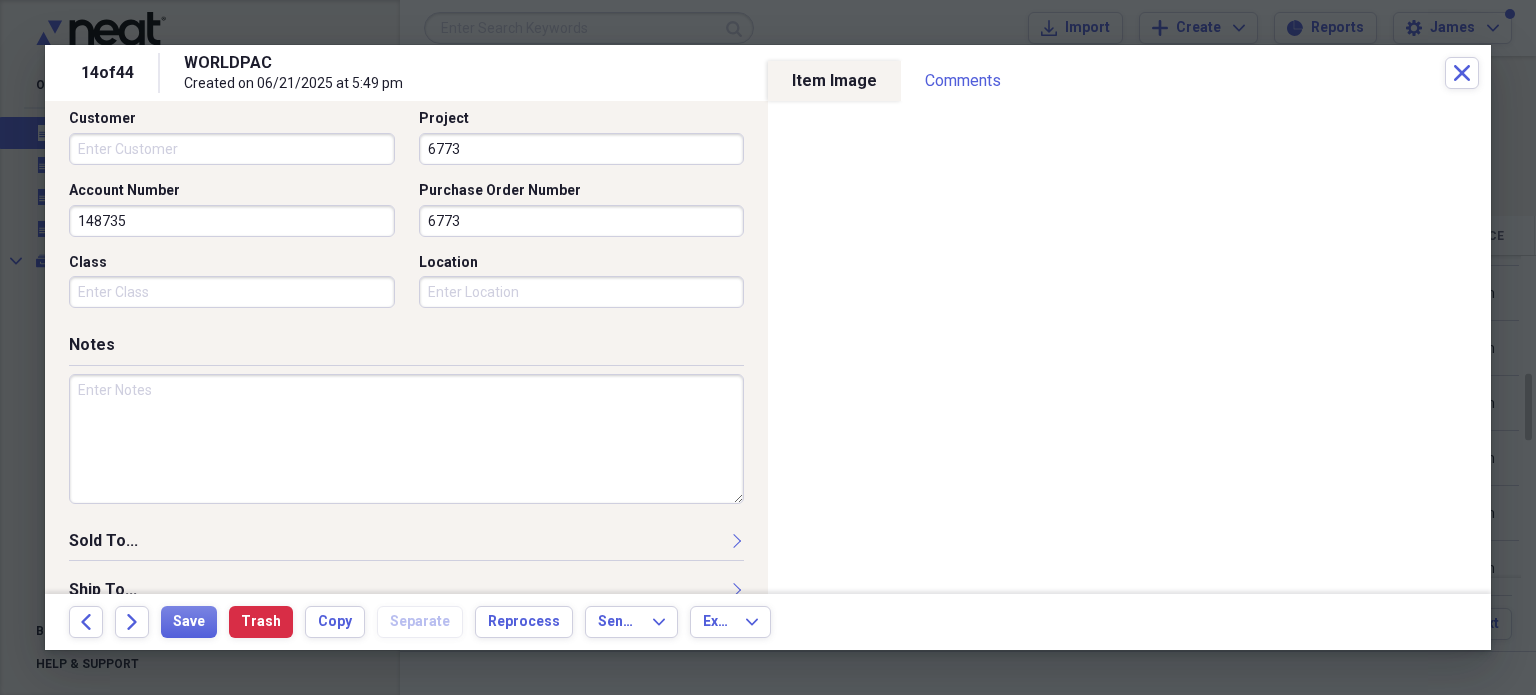 click at bounding box center (406, 439) 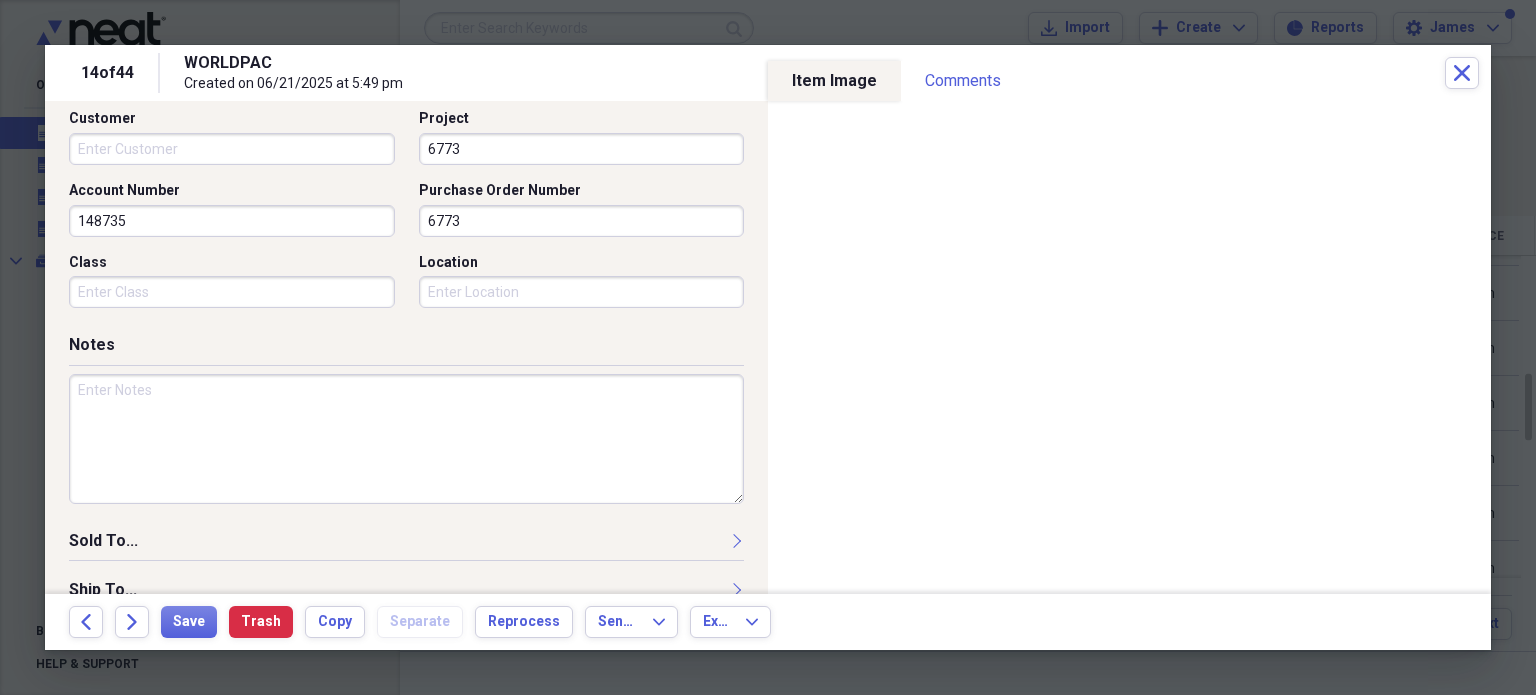 click at bounding box center [406, 439] 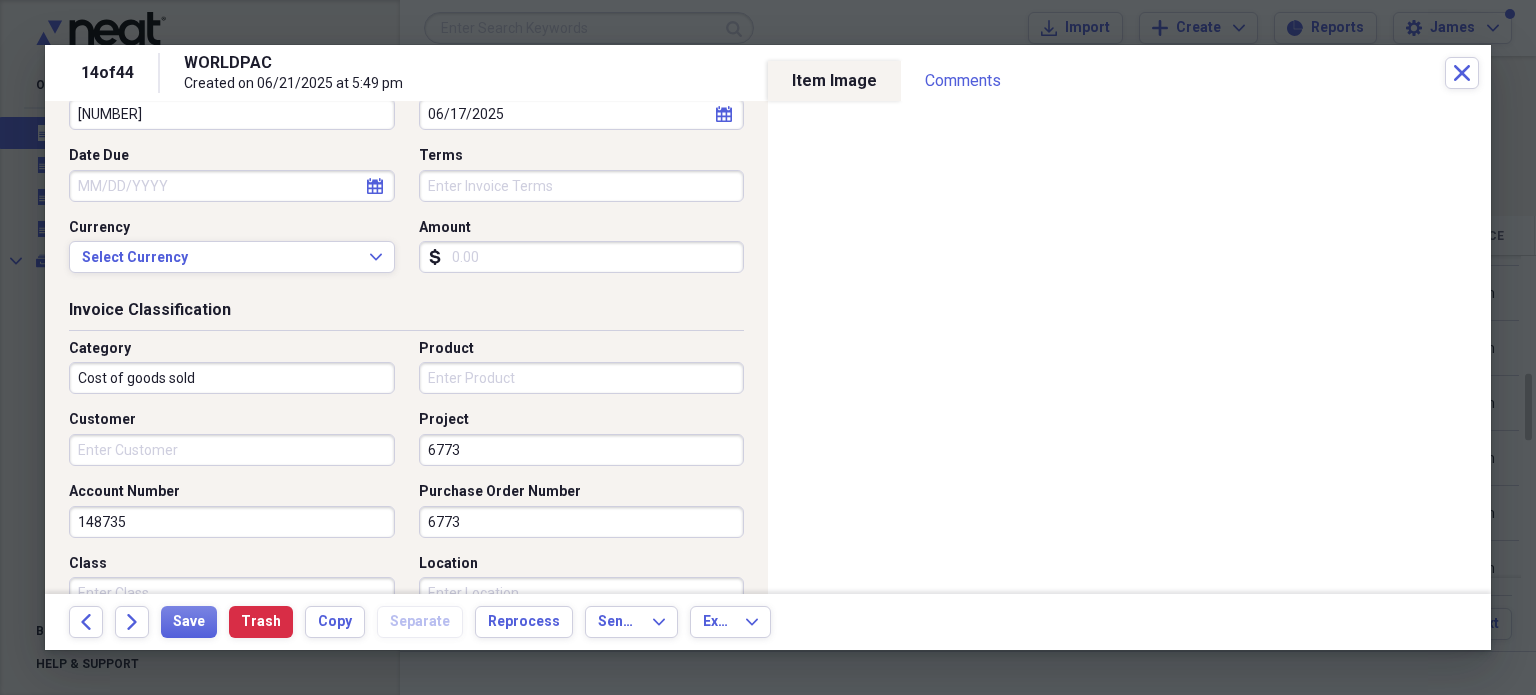 scroll, scrollTop: 237, scrollLeft: 0, axis: vertical 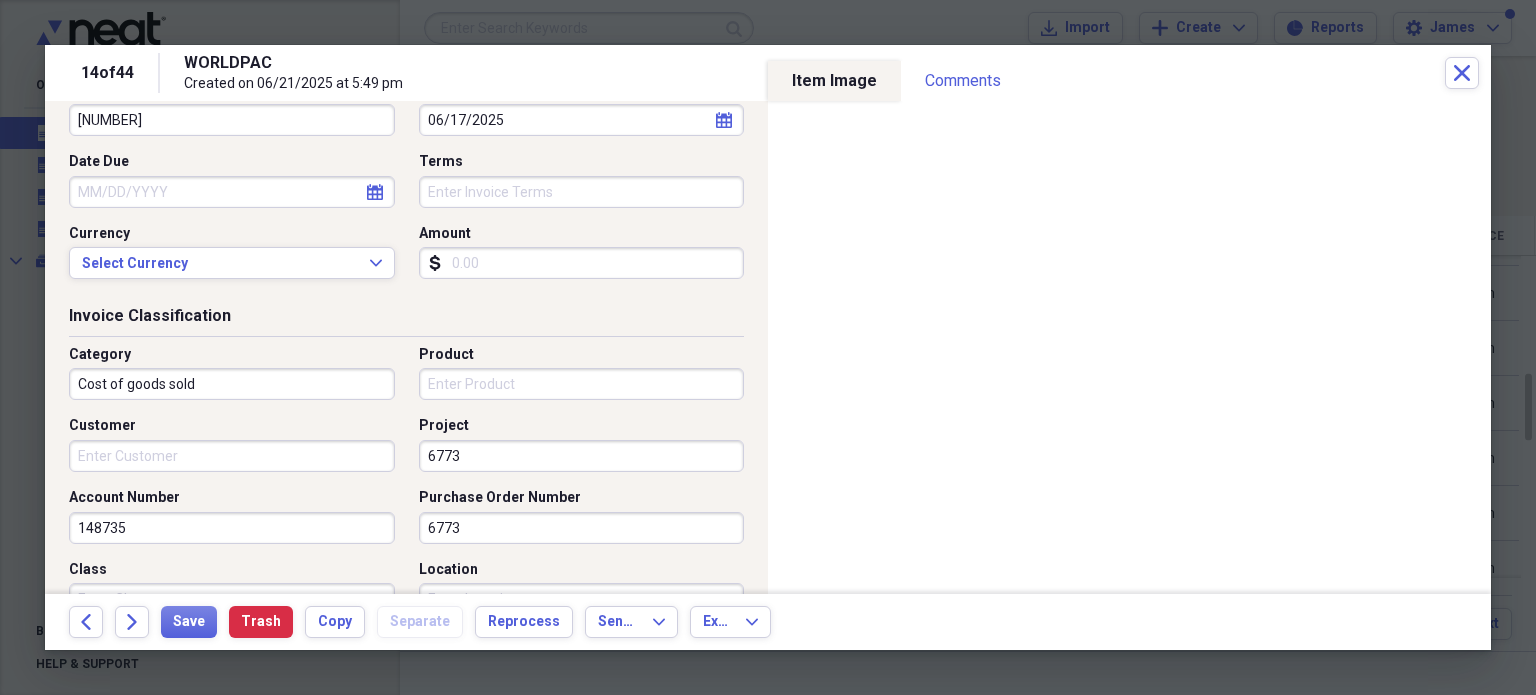 type on "original inv. # 3704668" 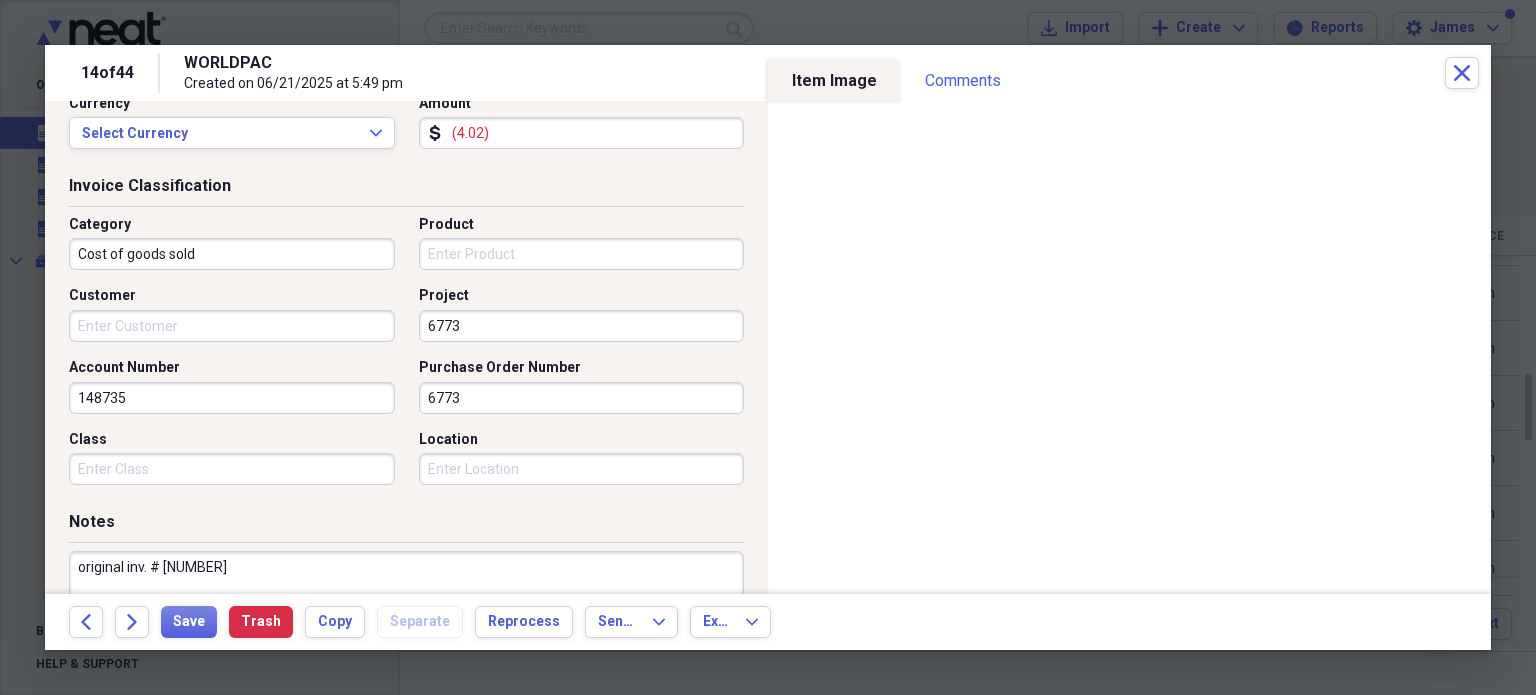 scroll, scrollTop: 375, scrollLeft: 0, axis: vertical 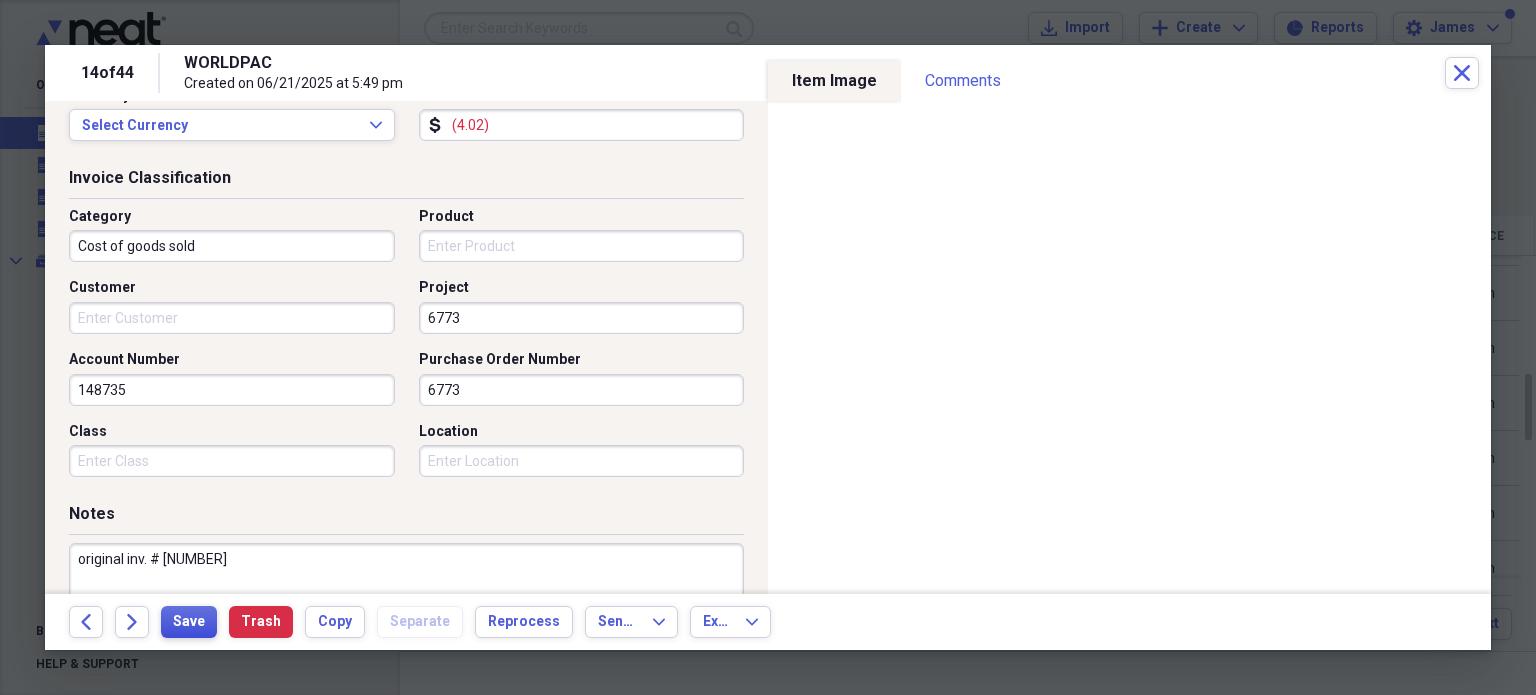 type on "(4.02)" 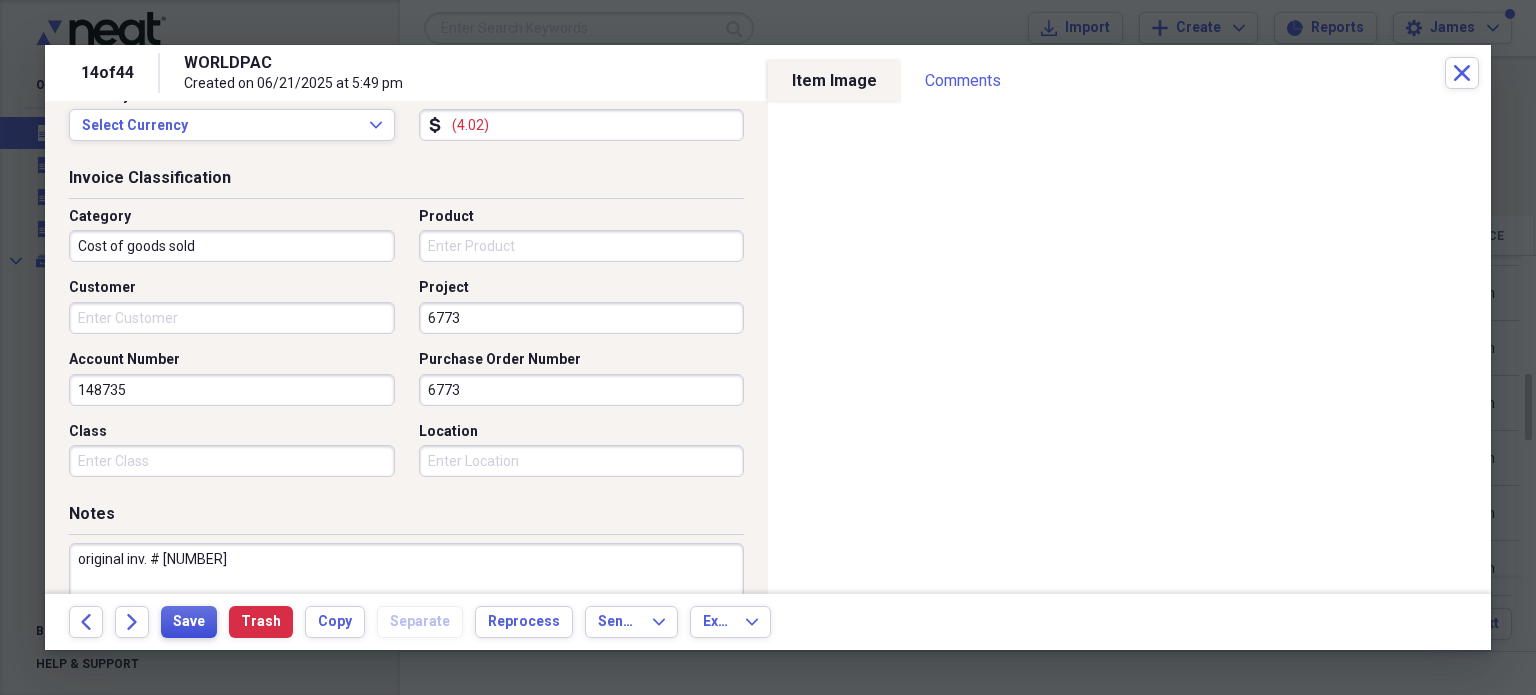 drag, startPoint x: 162, startPoint y: 624, endPoint x: 99, endPoint y: 453, distance: 182.23611 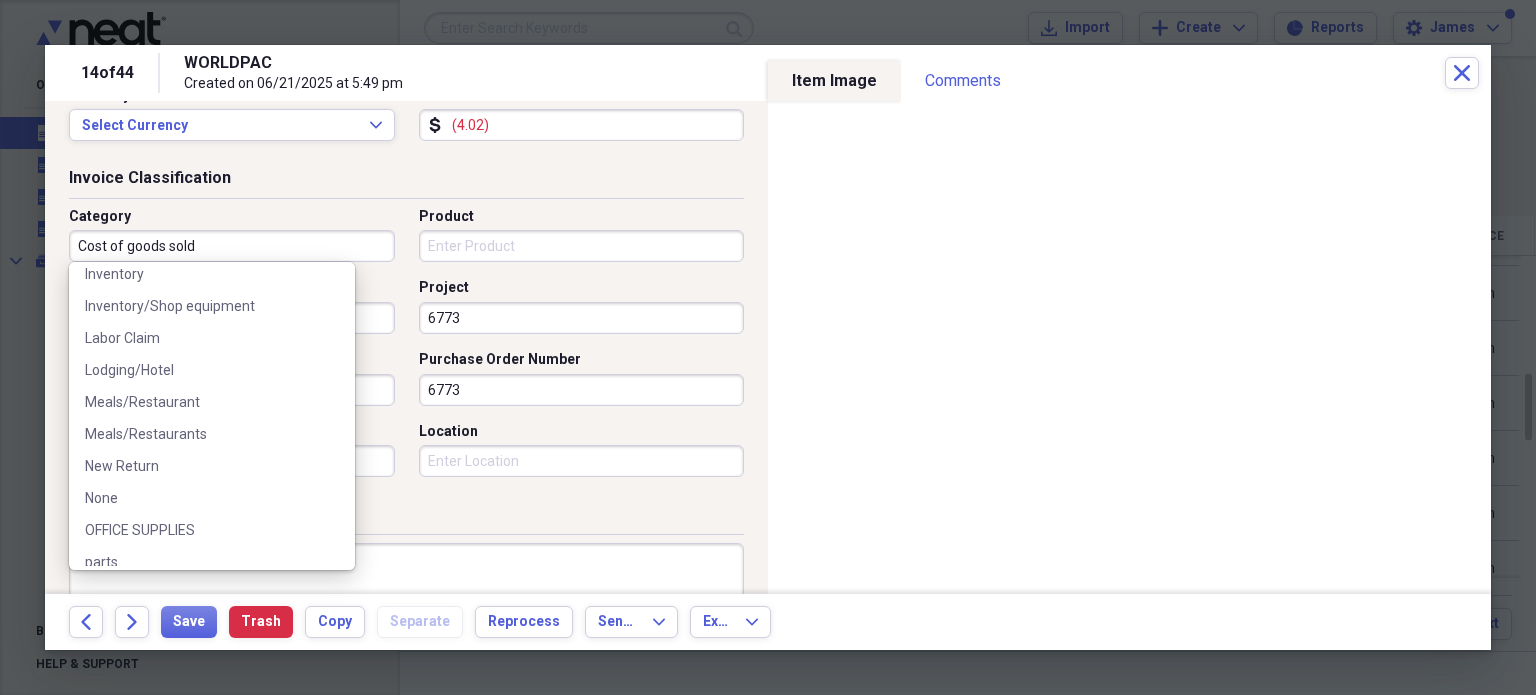 scroll, scrollTop: 632, scrollLeft: 0, axis: vertical 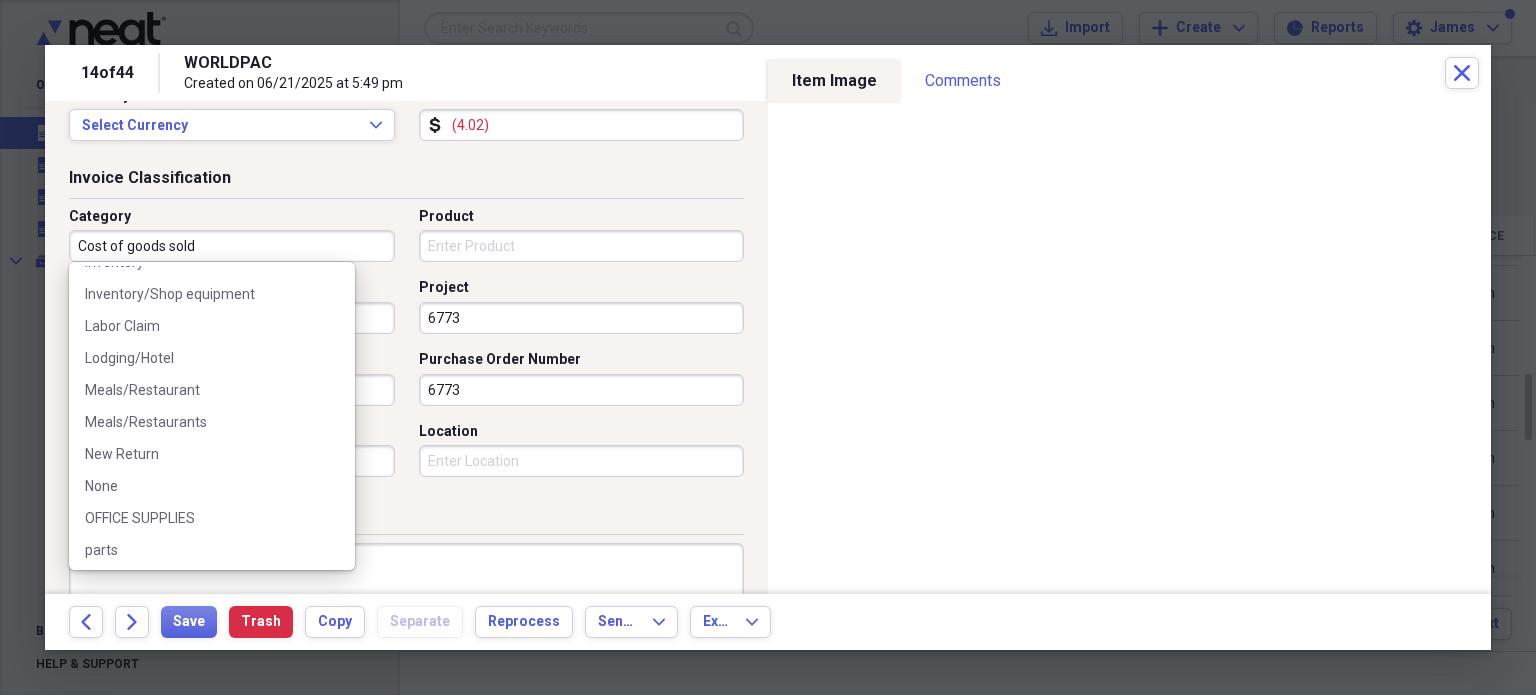 click on "New Return" at bounding box center [200, 454] 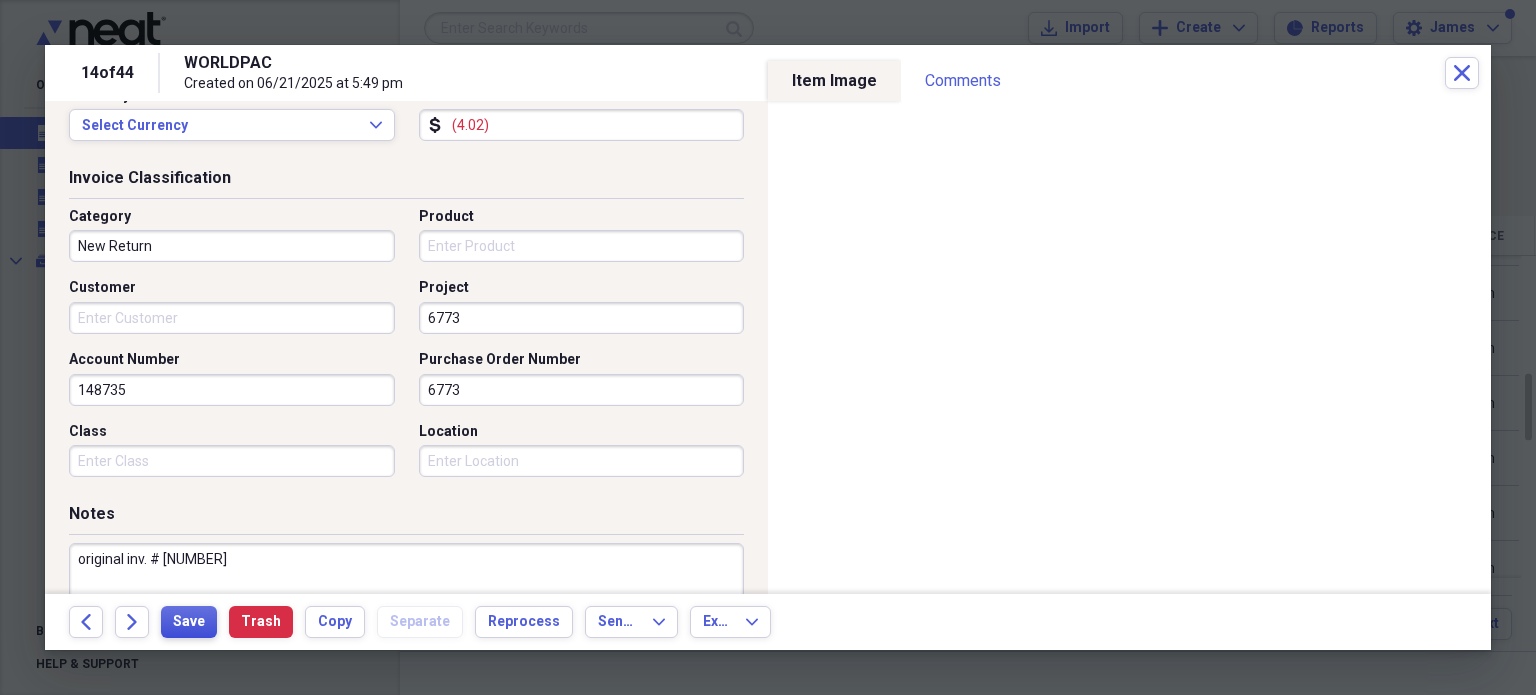 click on "Save" at bounding box center [189, 622] 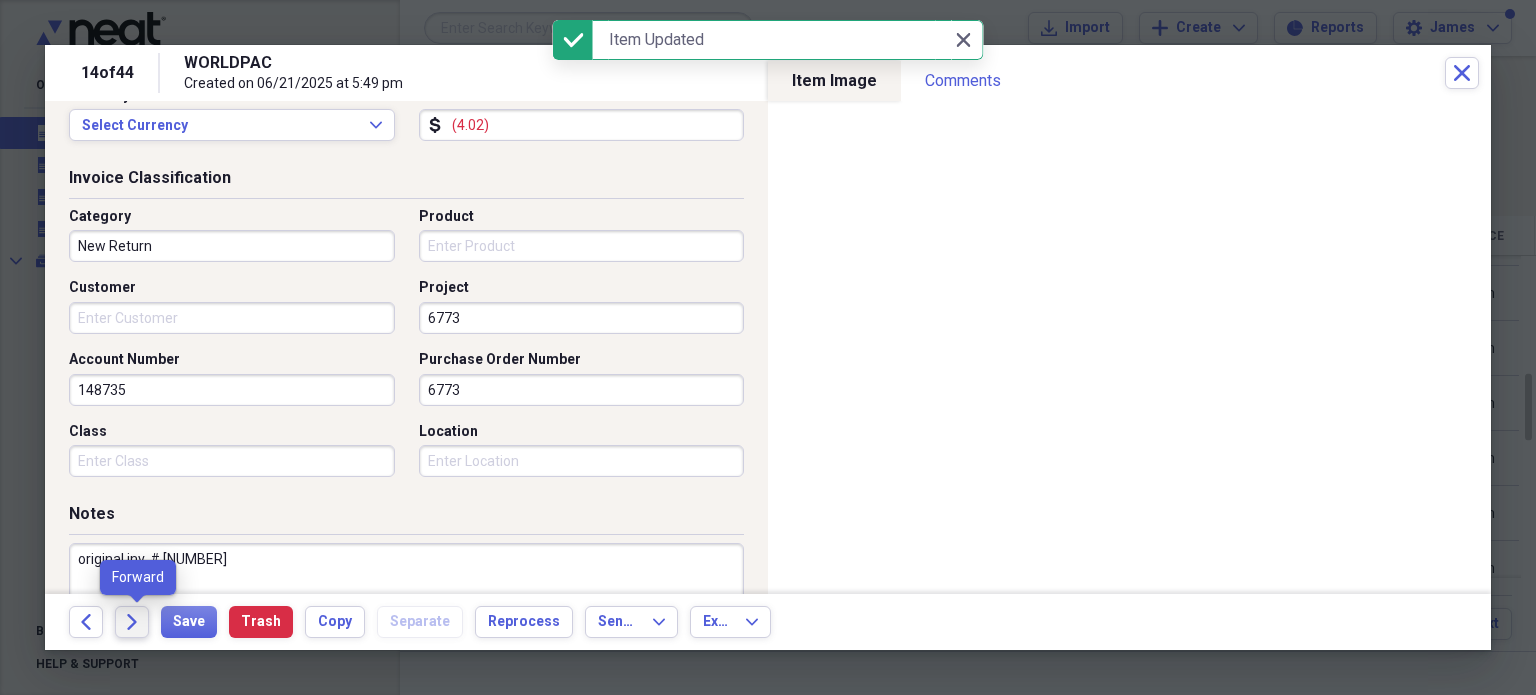 click on "Forward" 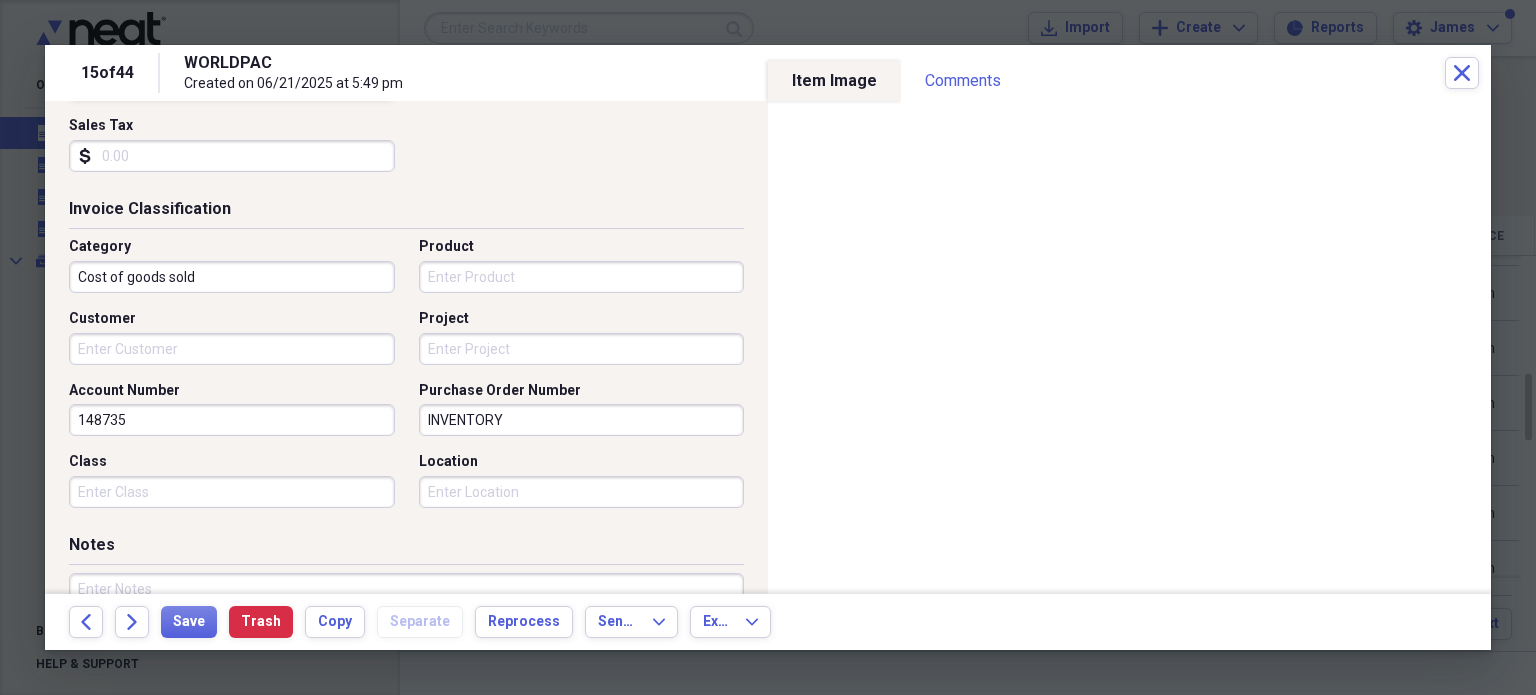 scroll, scrollTop: 466, scrollLeft: 0, axis: vertical 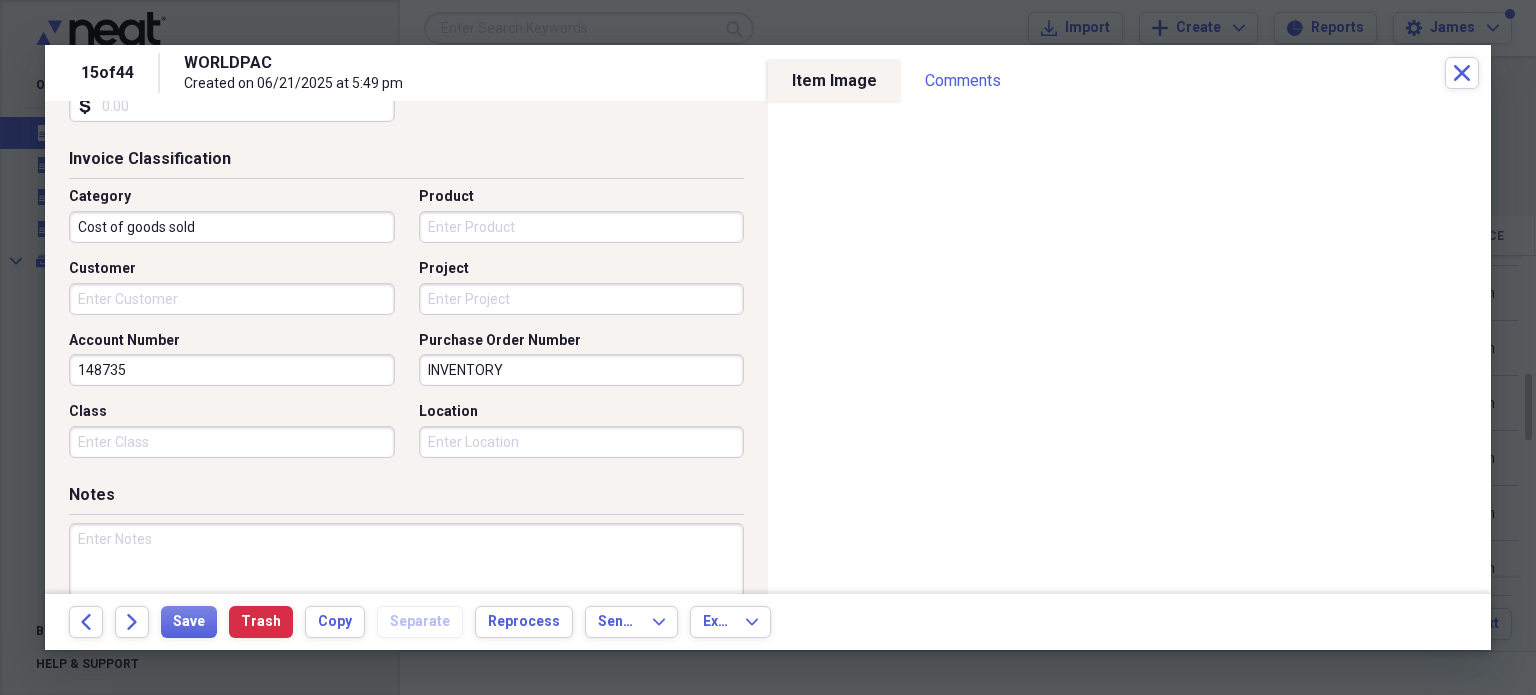 click on "Project" at bounding box center (582, 299) 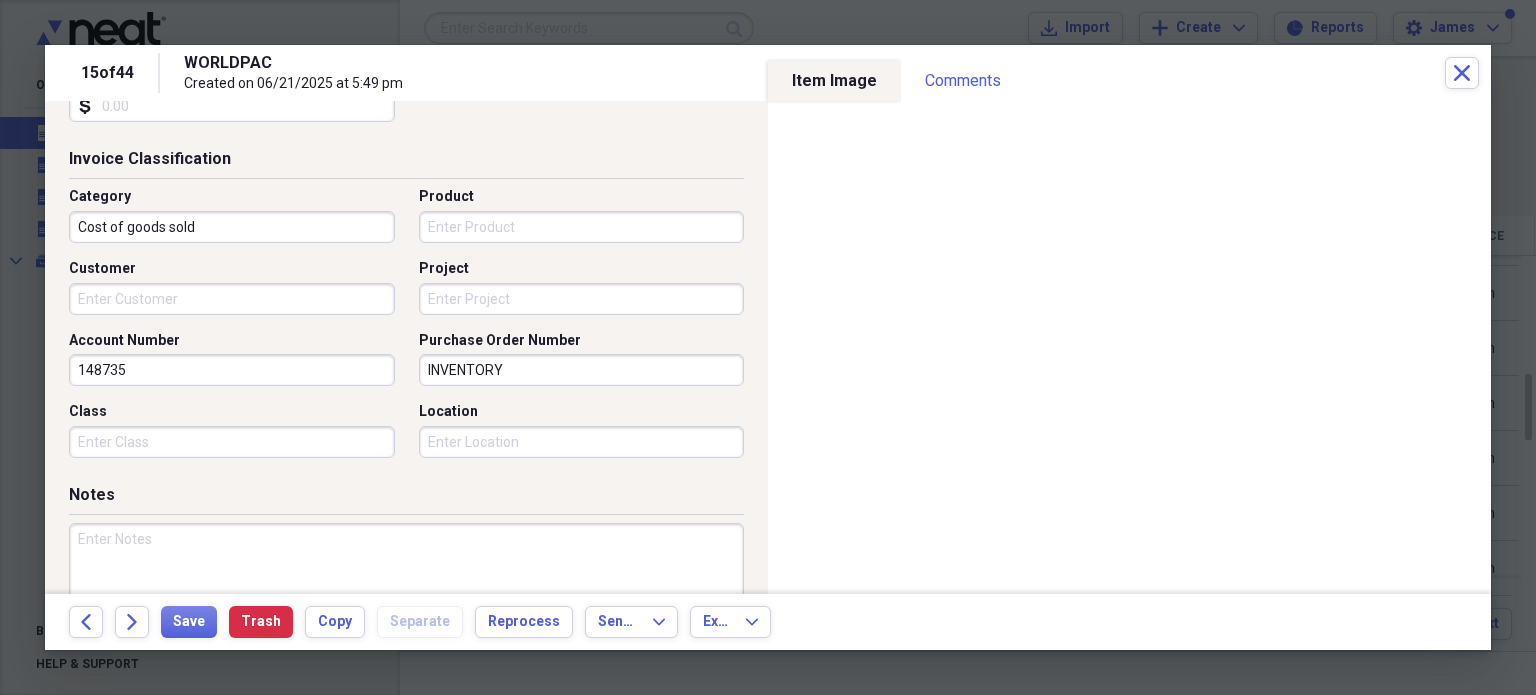 click on "Invoice No. 44248002 Date 06/18/2025 calendar Calendar Date Due calendar Calendar Terms Currency USD Expand Amount dollar-sign 195.00 Sales Tax dollar-sign" at bounding box center [406, -5] 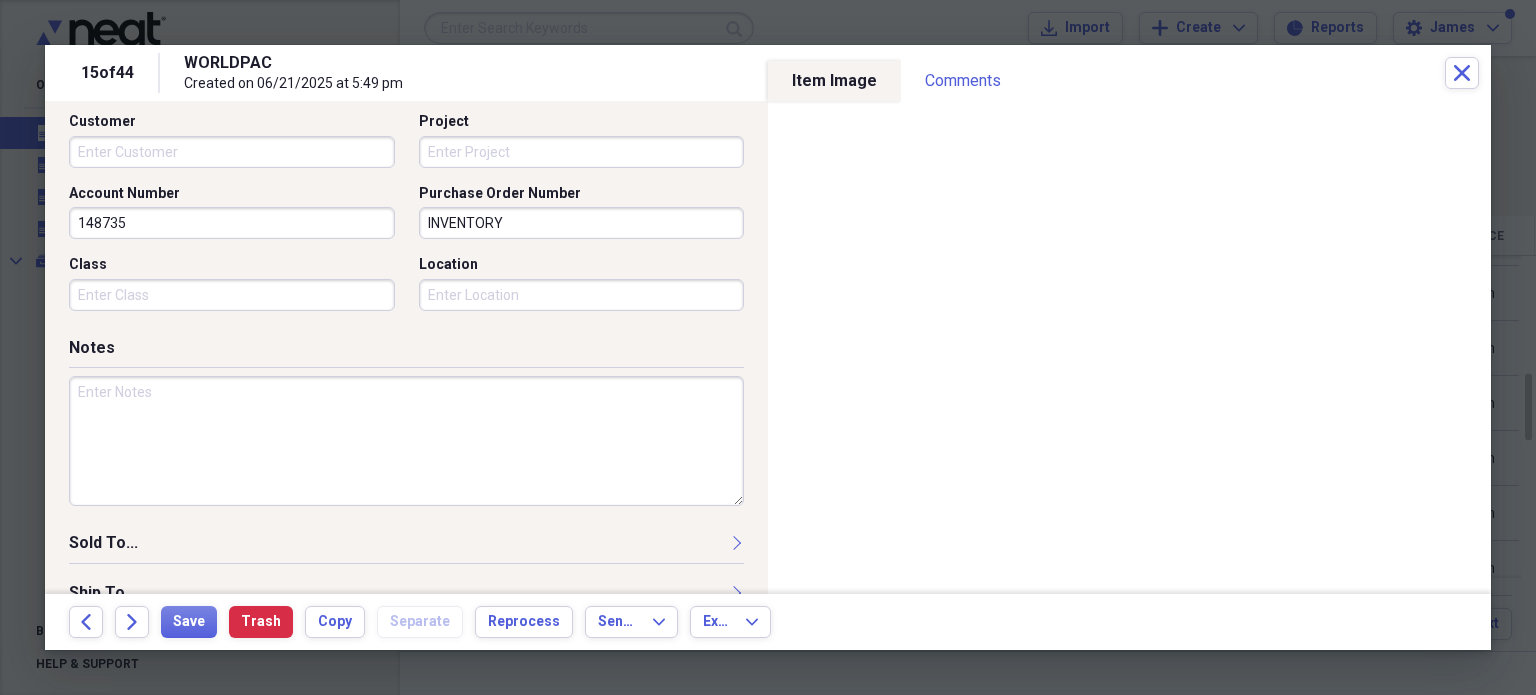 scroll, scrollTop: 615, scrollLeft: 0, axis: vertical 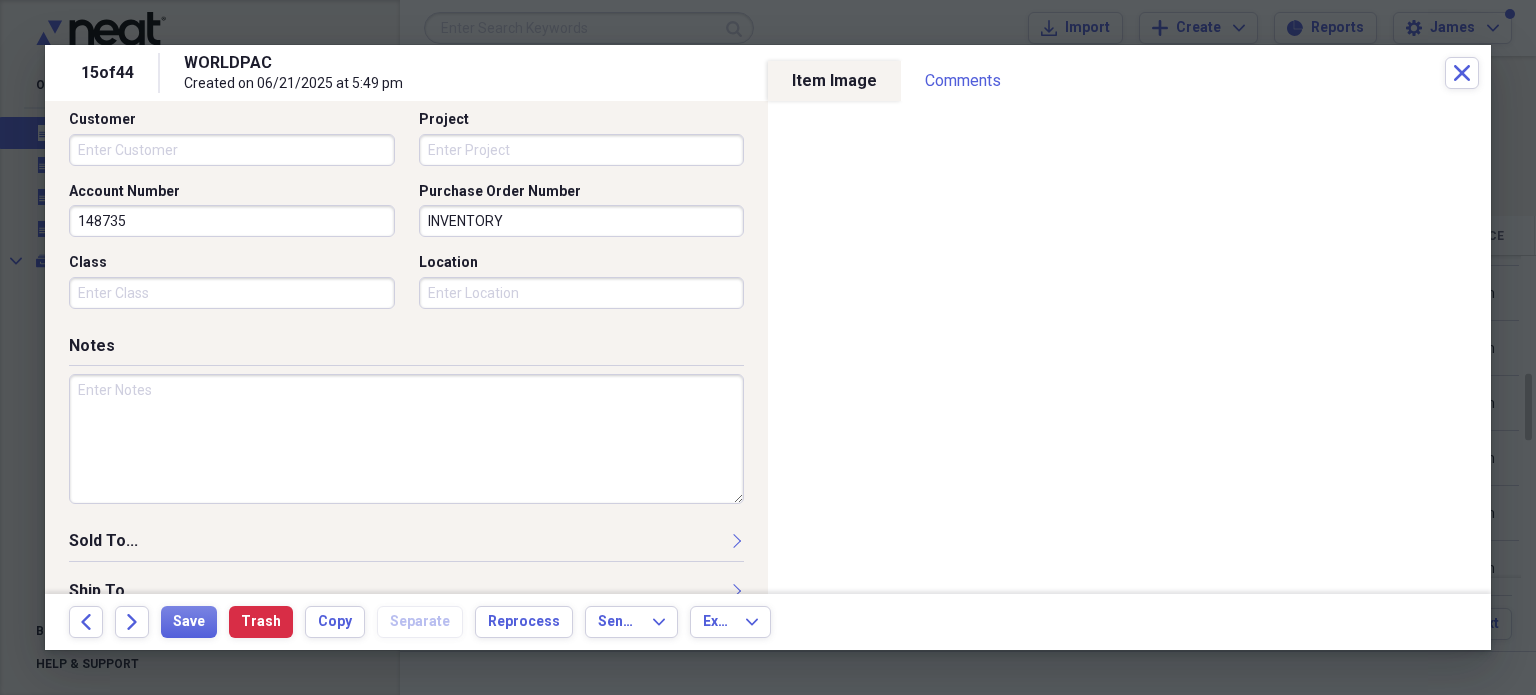 click at bounding box center (406, 439) 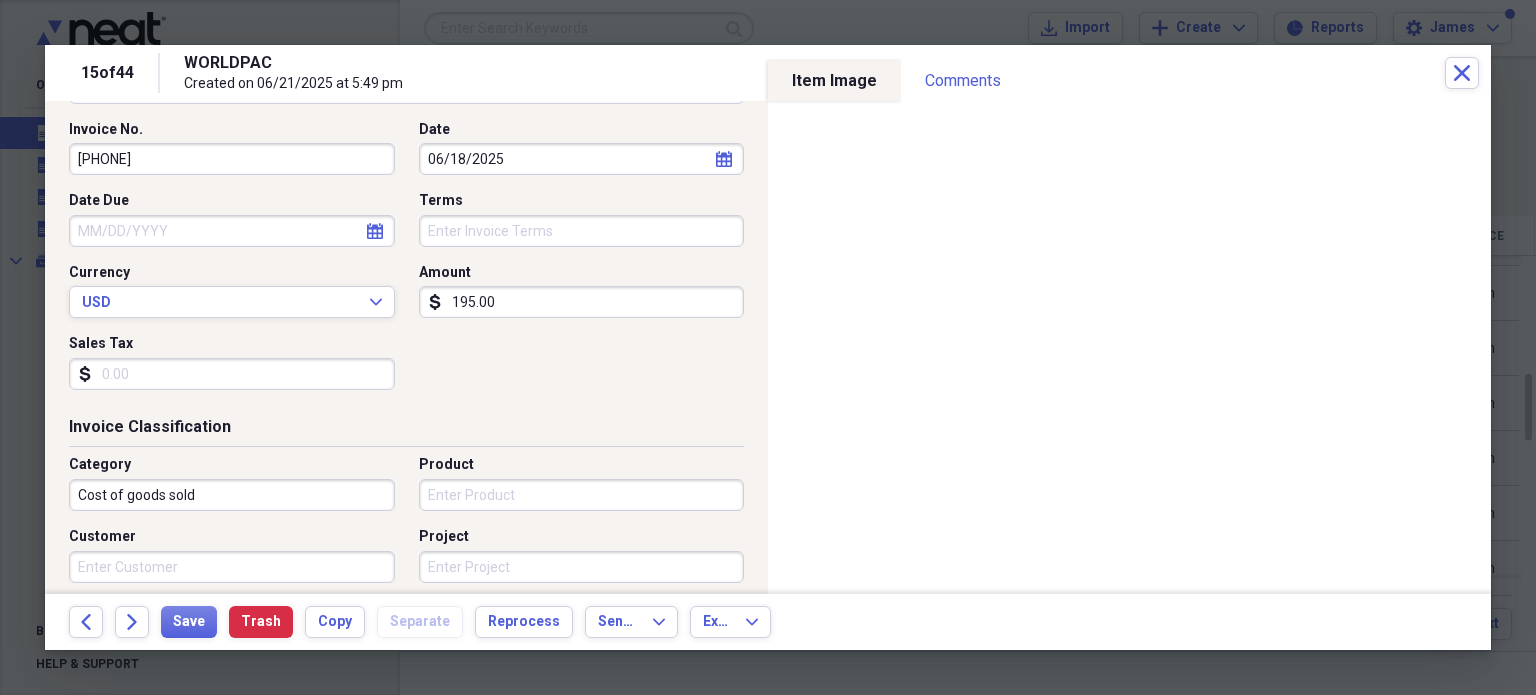 scroll, scrollTop: 0, scrollLeft: 0, axis: both 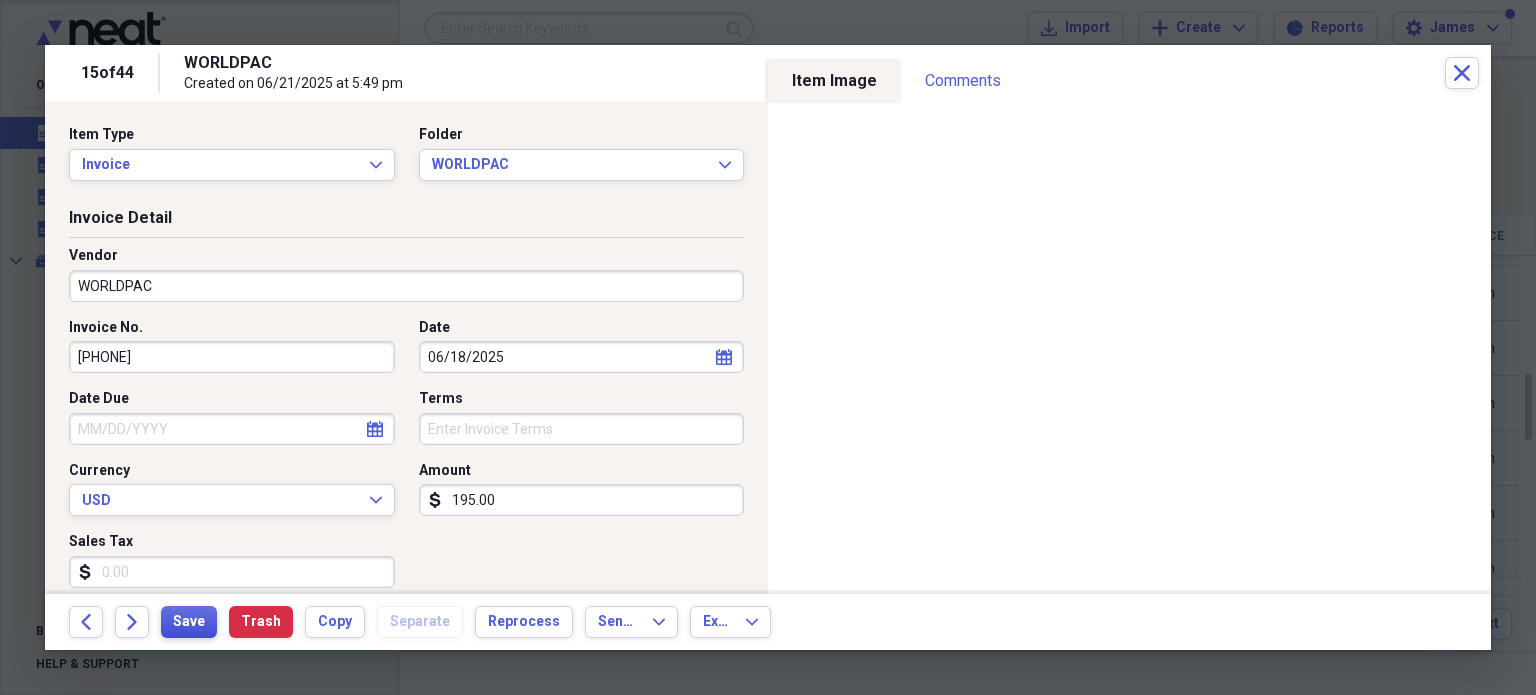 type on "cc 4215" 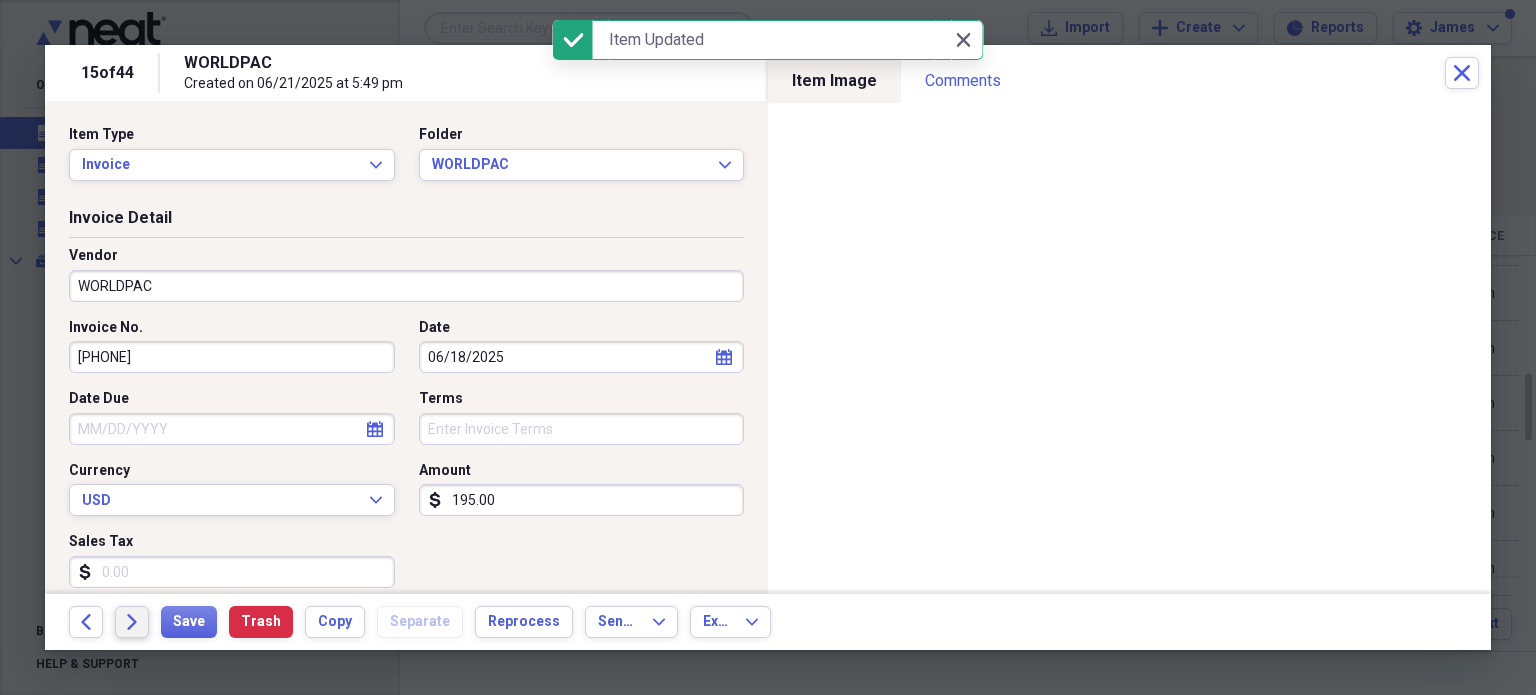 click on "Forward" at bounding box center (132, 622) 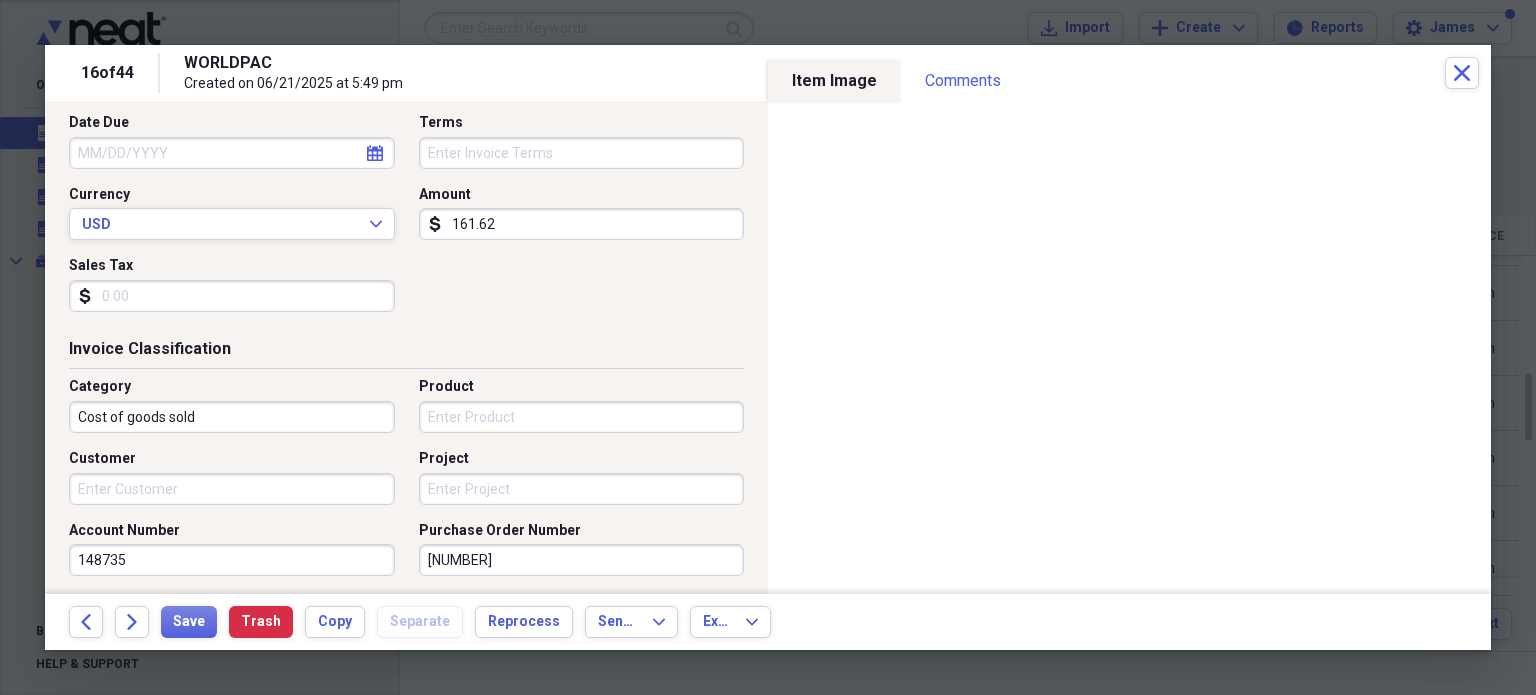 scroll, scrollTop: 300, scrollLeft: 0, axis: vertical 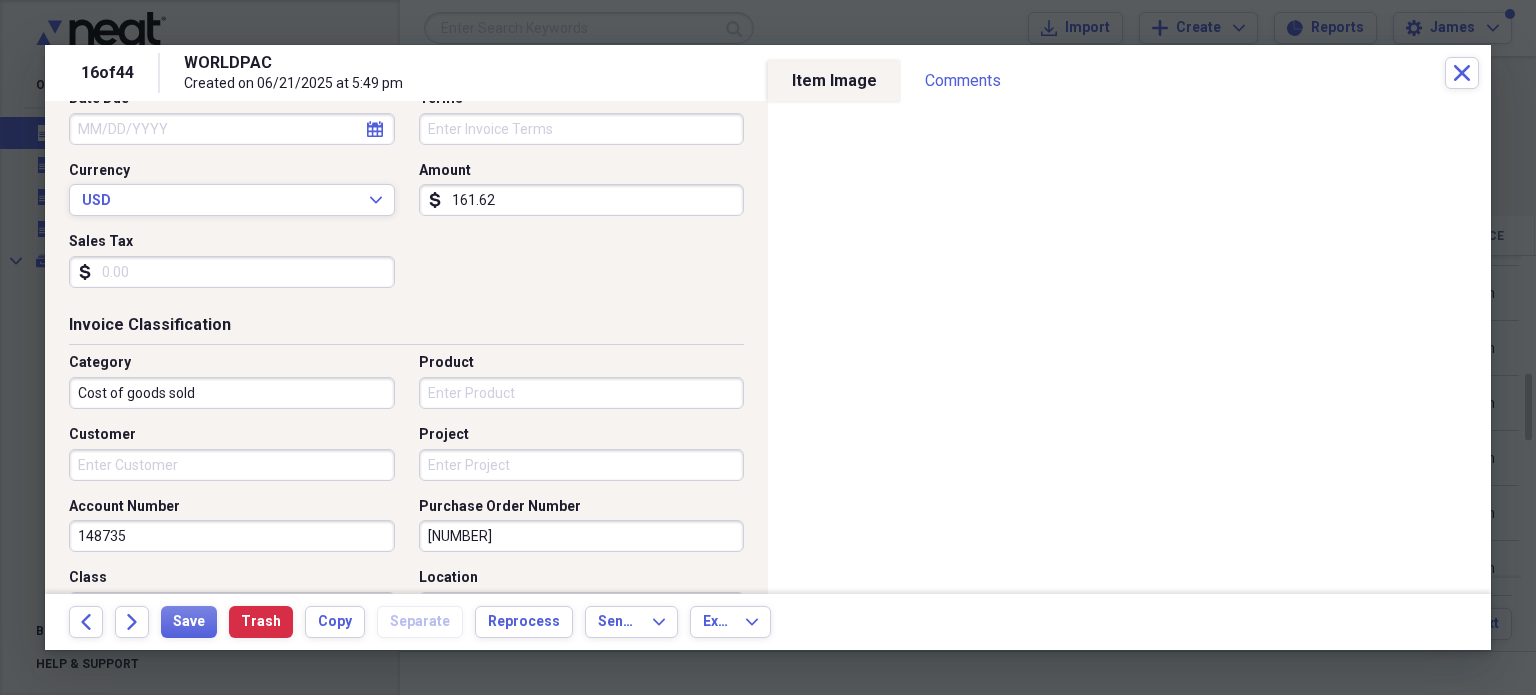 click on "Project" at bounding box center (582, 465) 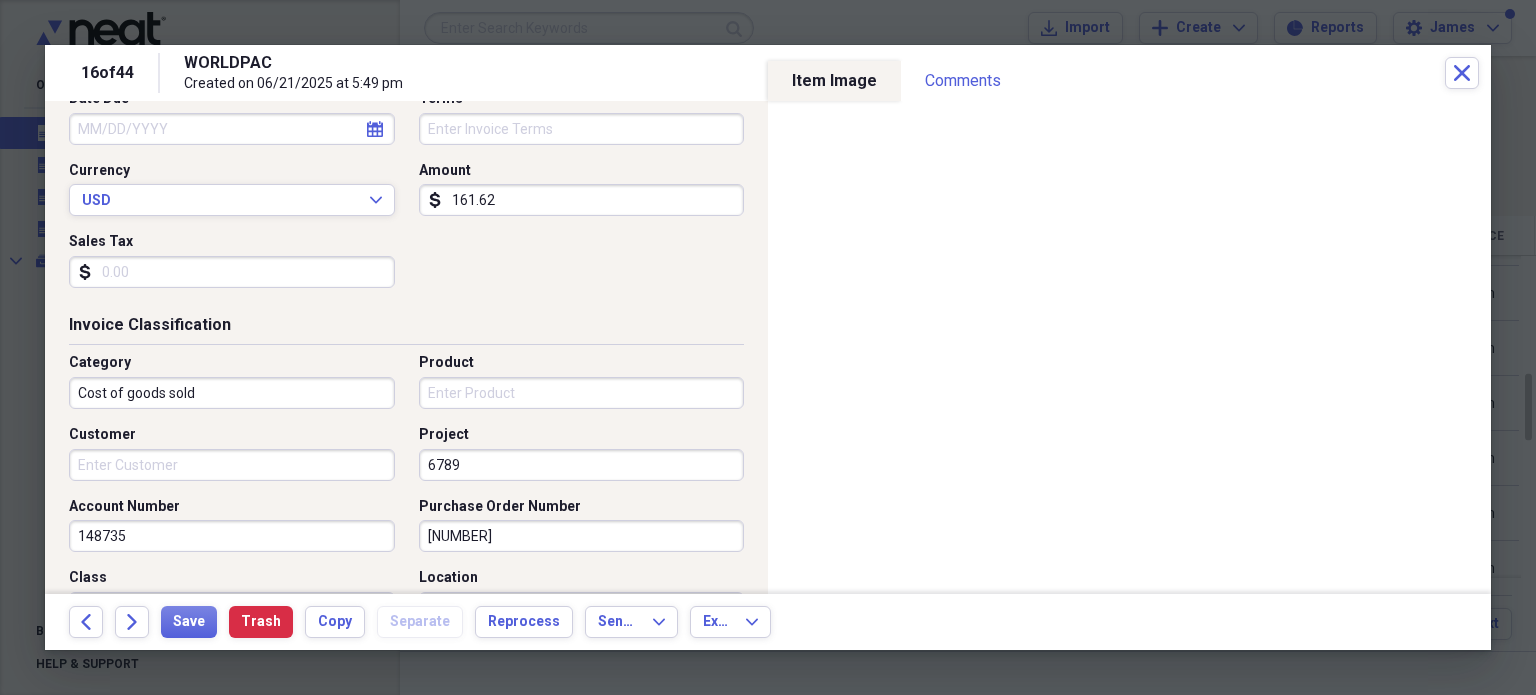 type on "6789" 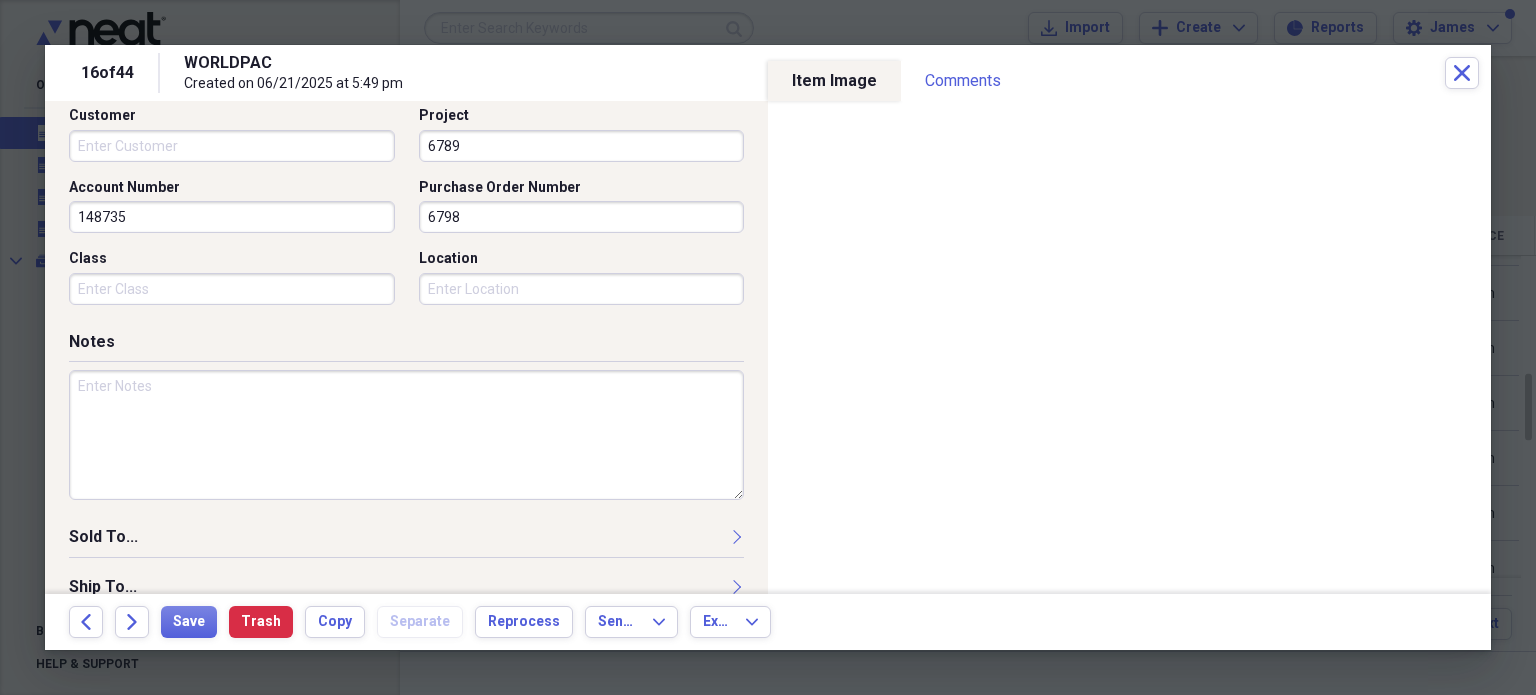 scroll, scrollTop: 621, scrollLeft: 0, axis: vertical 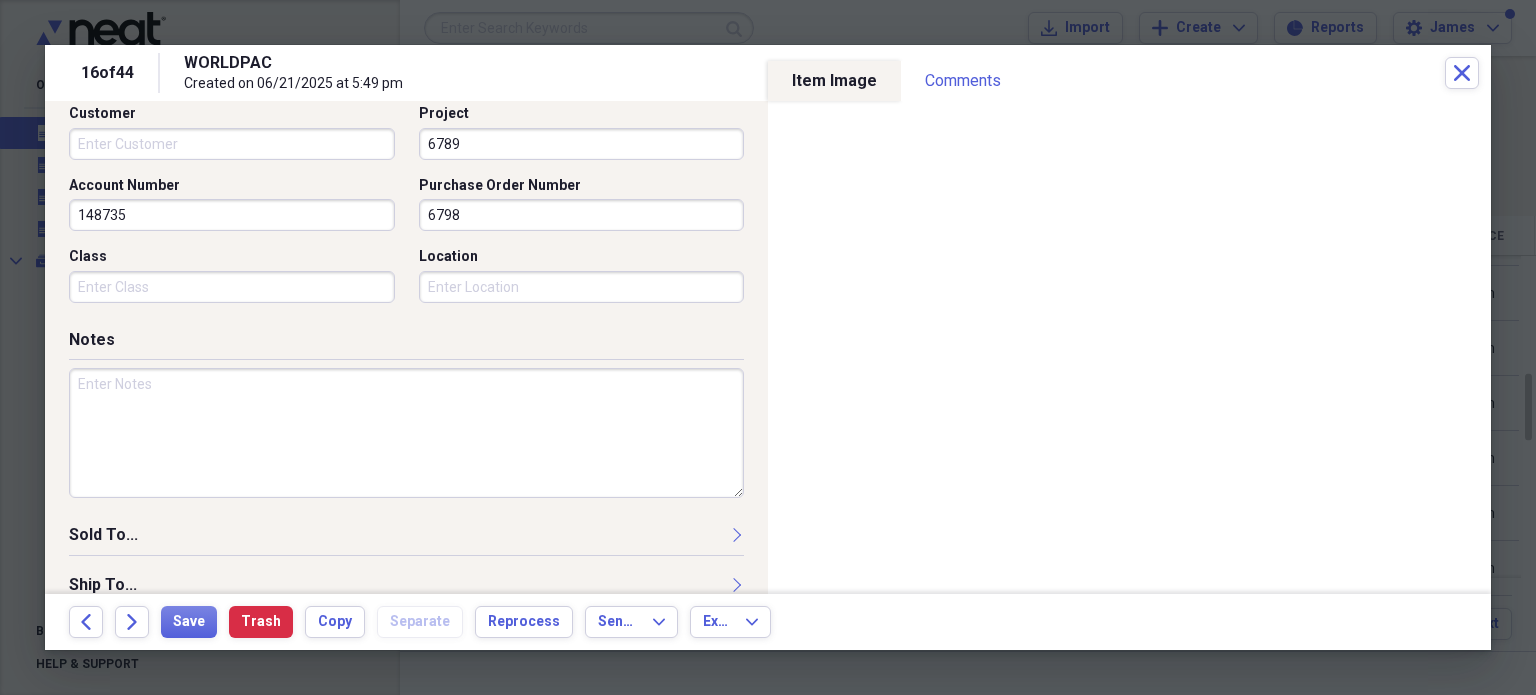 type on "6798" 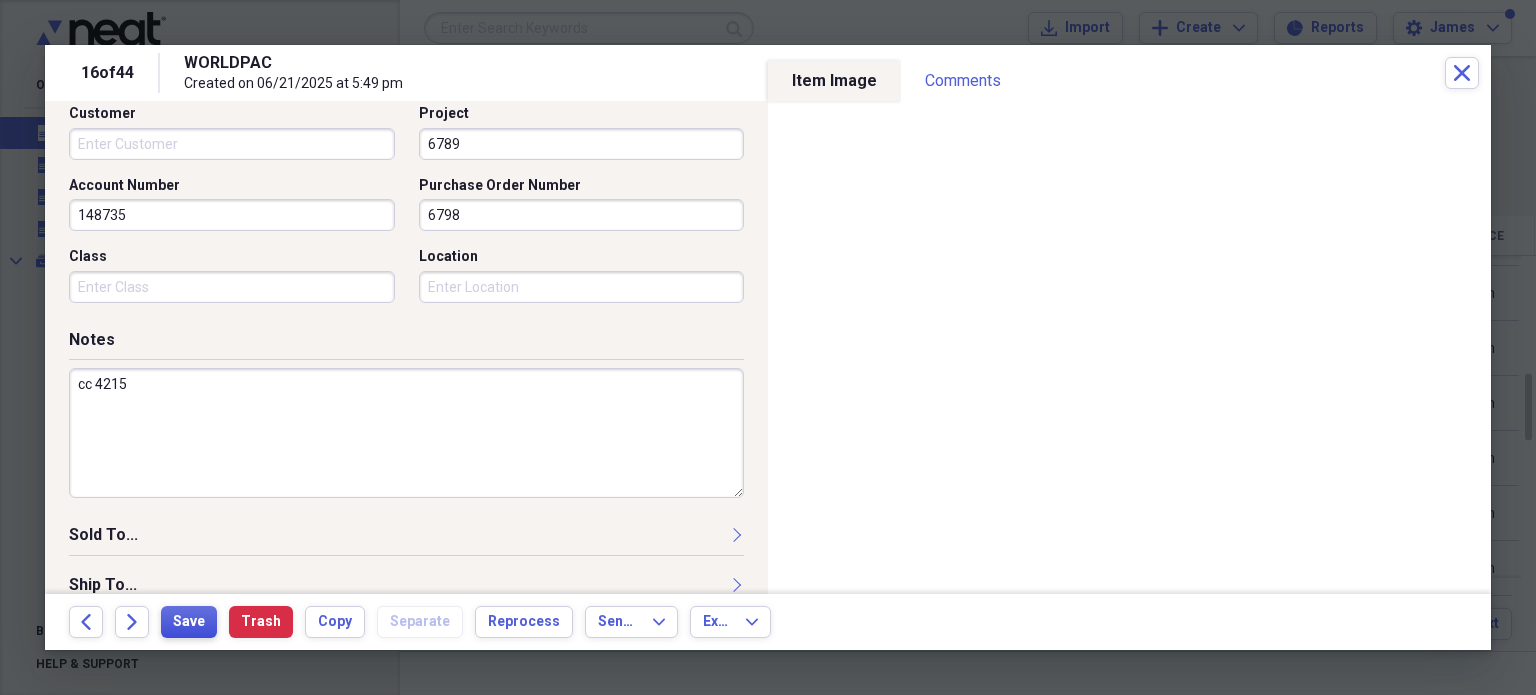 type on "cc 4215" 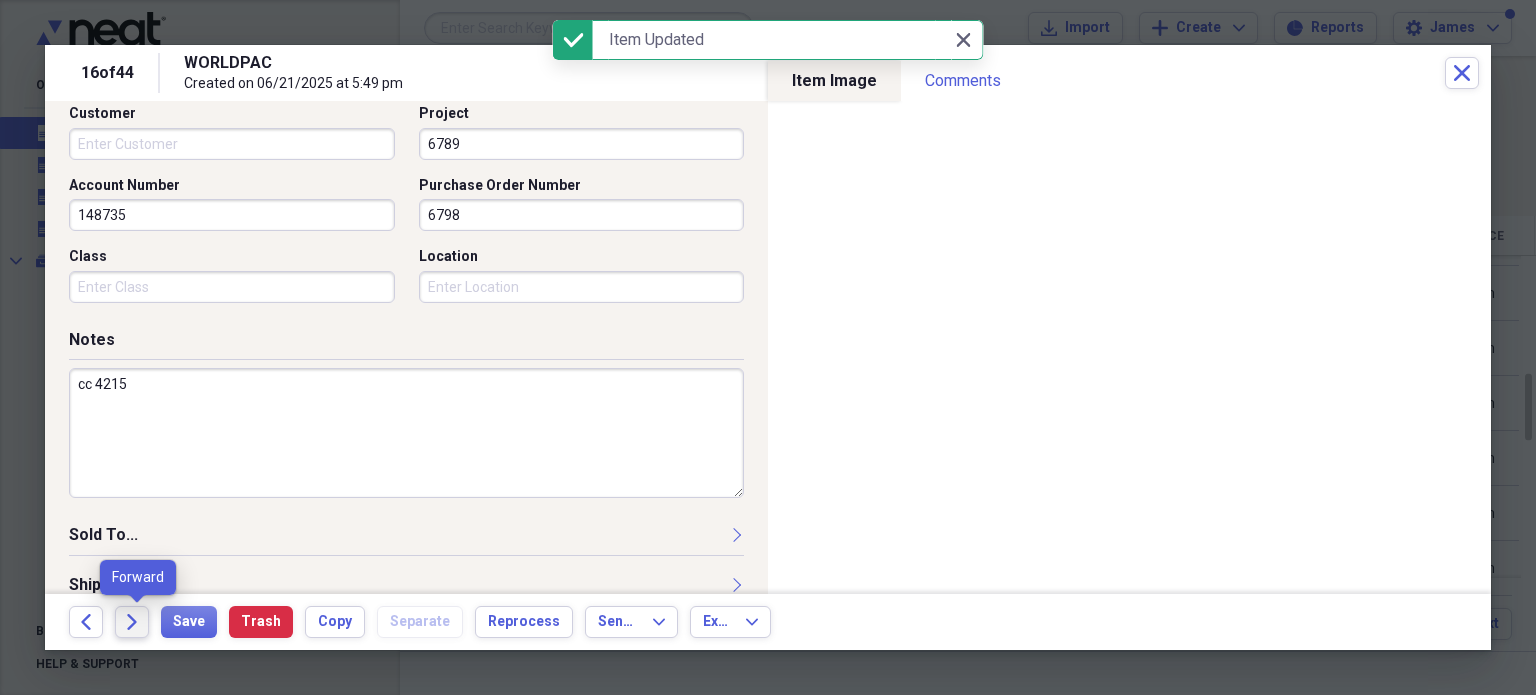 click on "Forward" 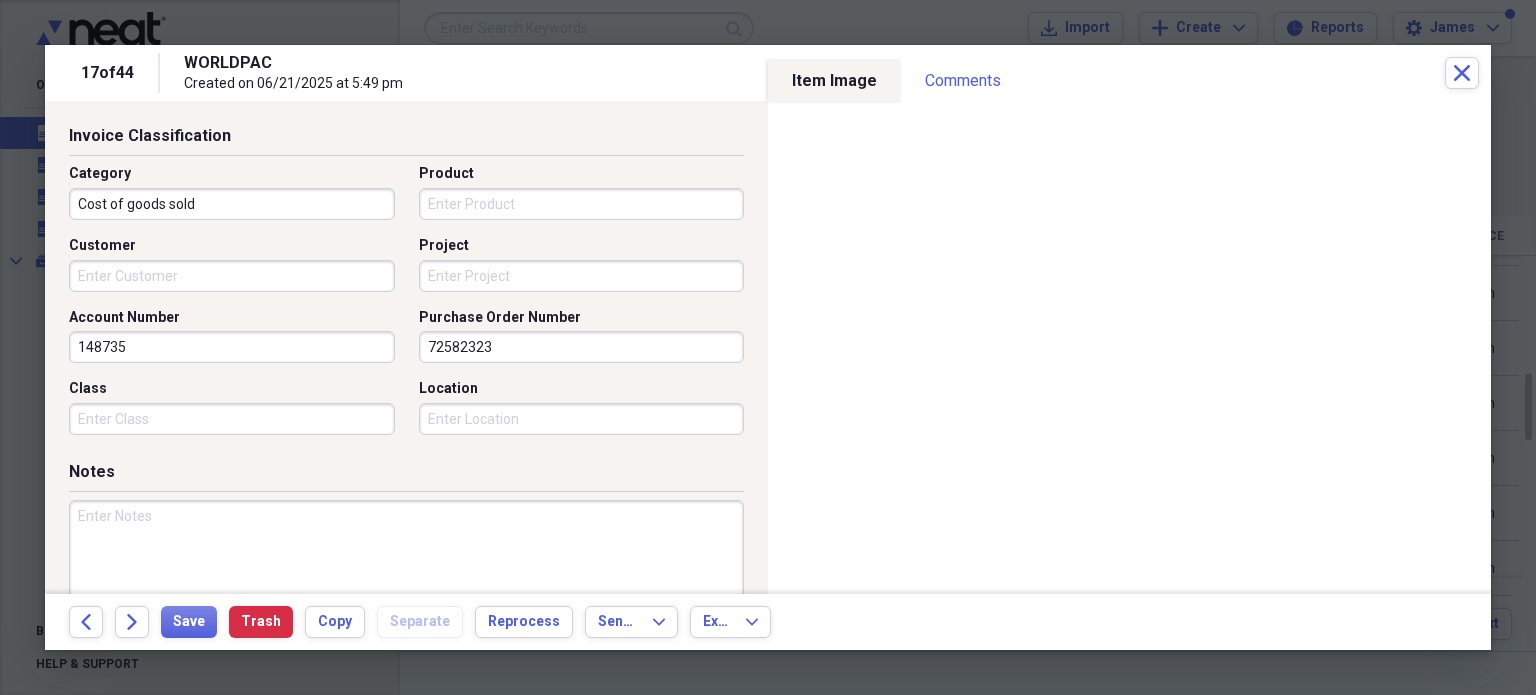 scroll, scrollTop: 496, scrollLeft: 0, axis: vertical 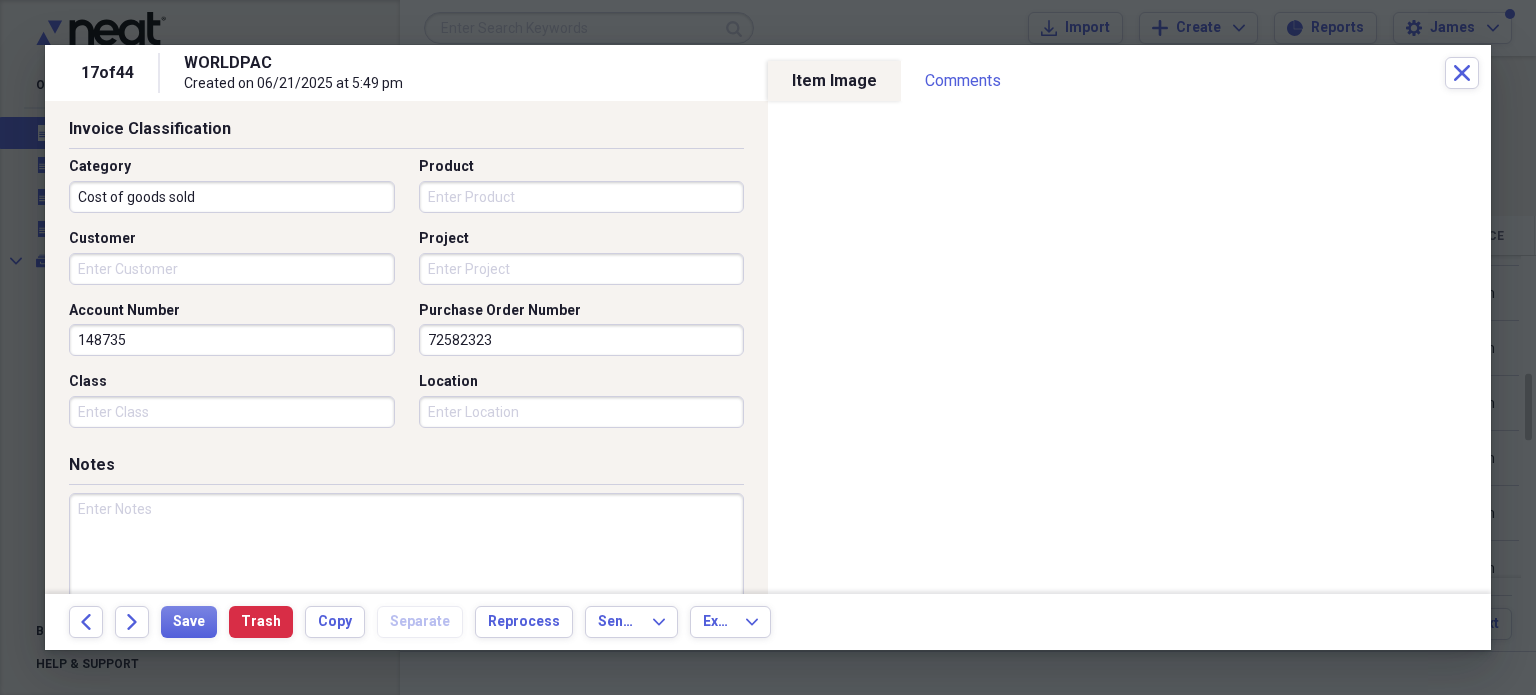 click on "Project" at bounding box center (582, 269) 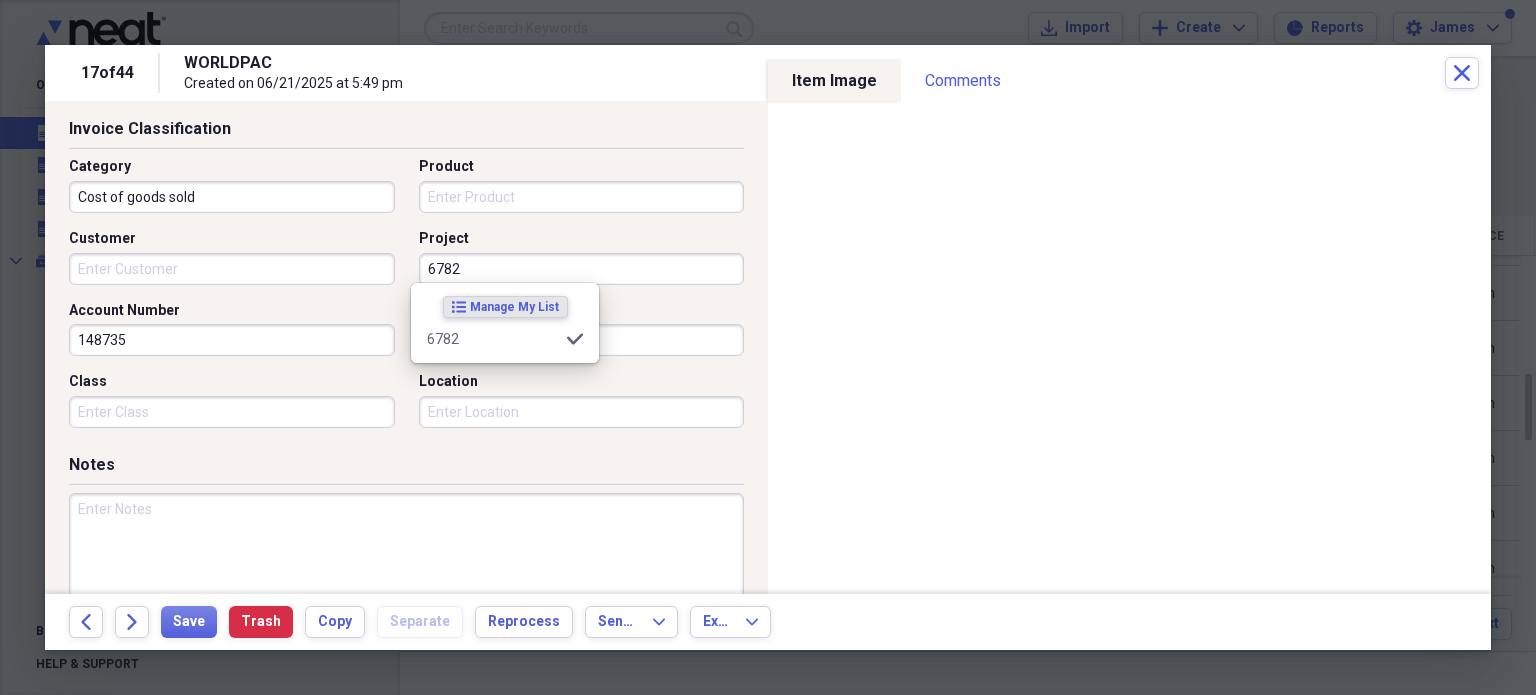 type on "6782" 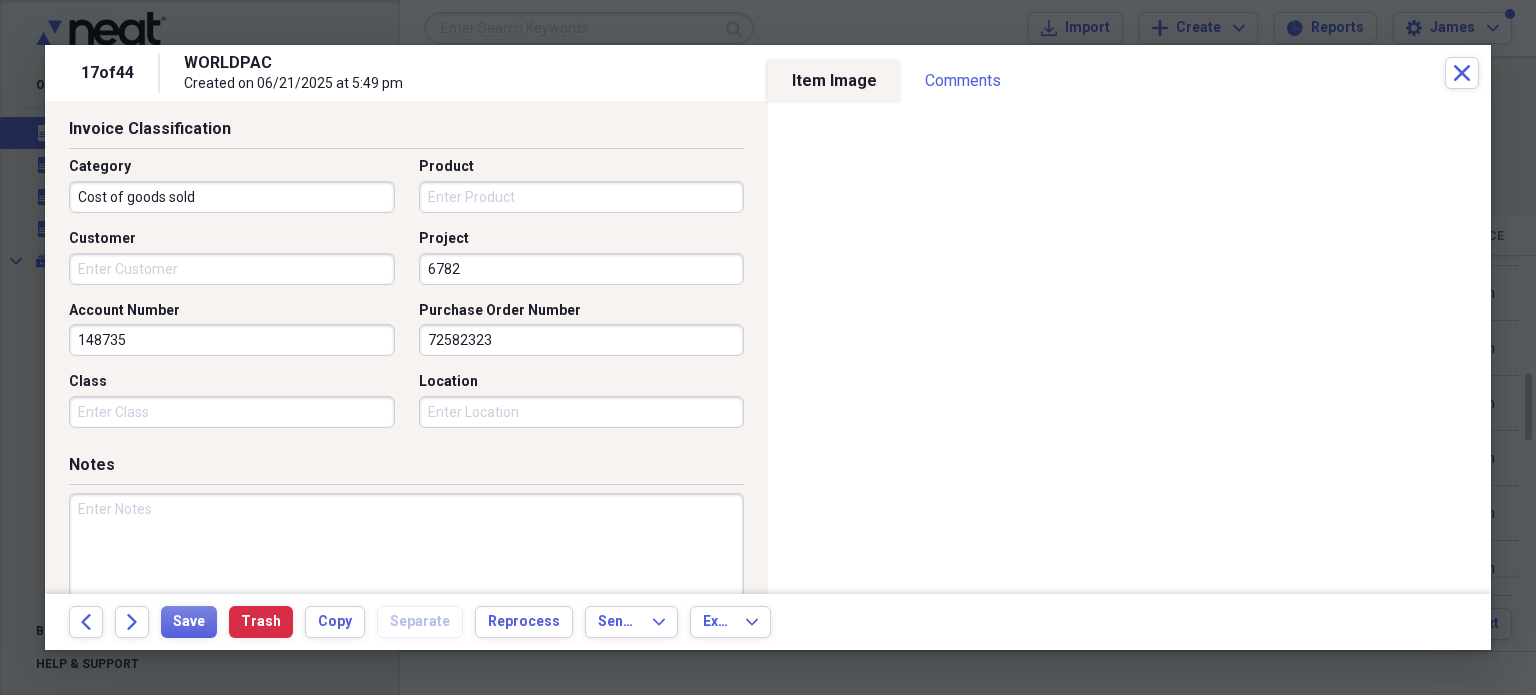 click on "72582323" at bounding box center [582, 340] 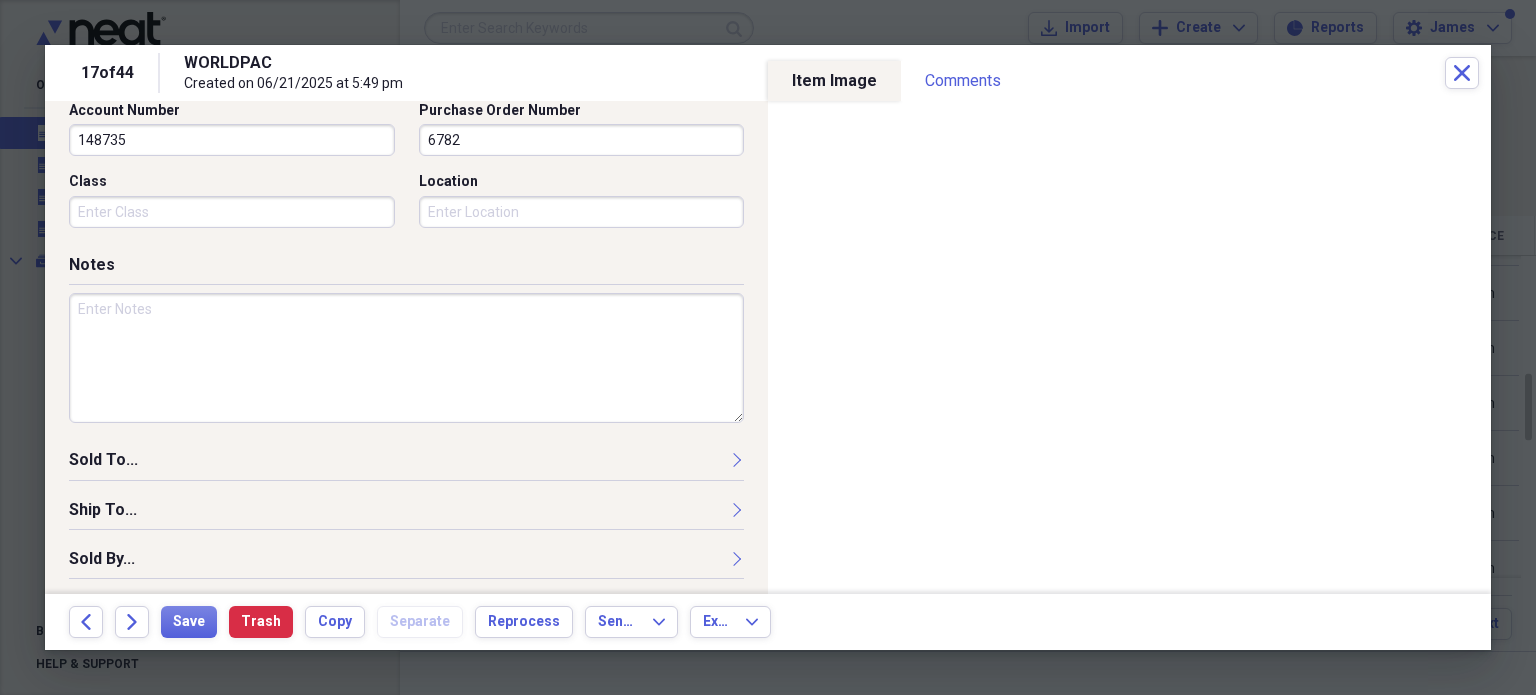 scroll, scrollTop: 697, scrollLeft: 0, axis: vertical 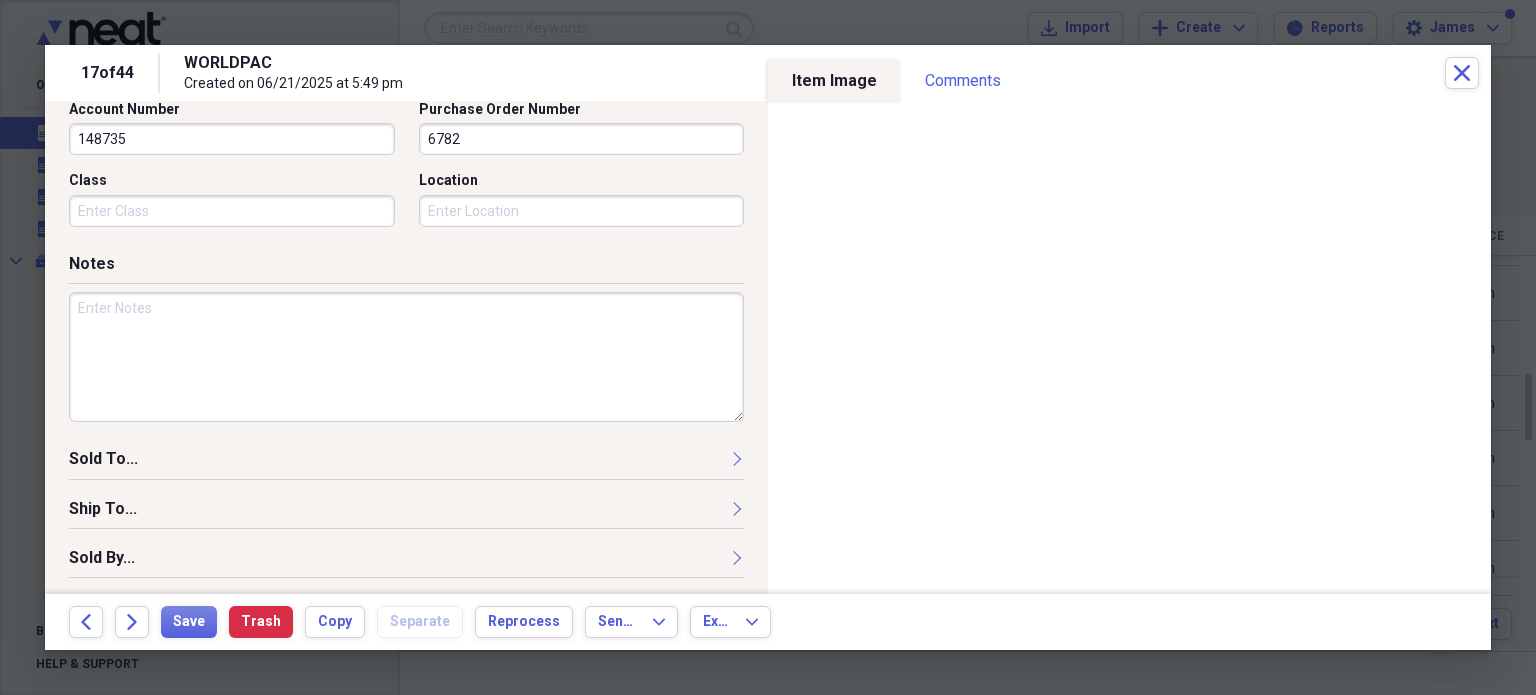 type on "6782" 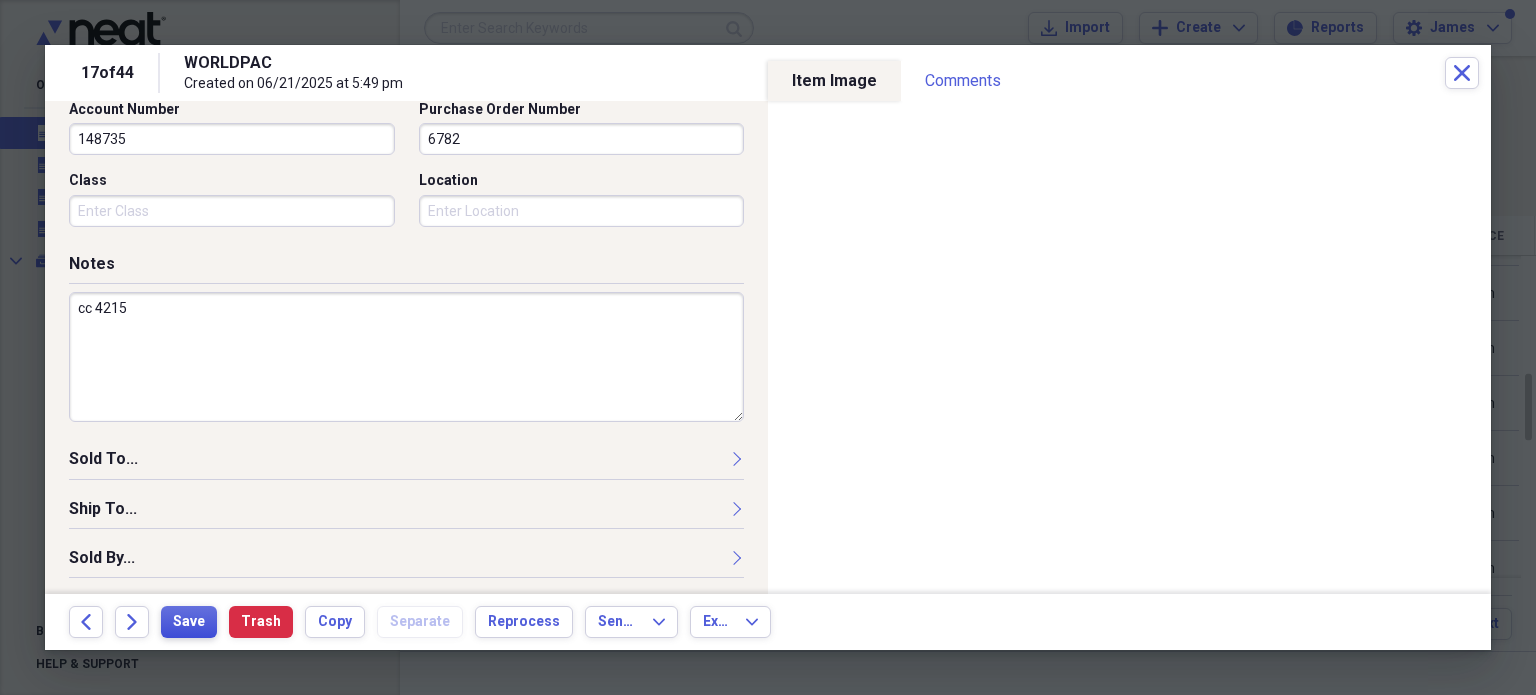 type on "cc 4215" 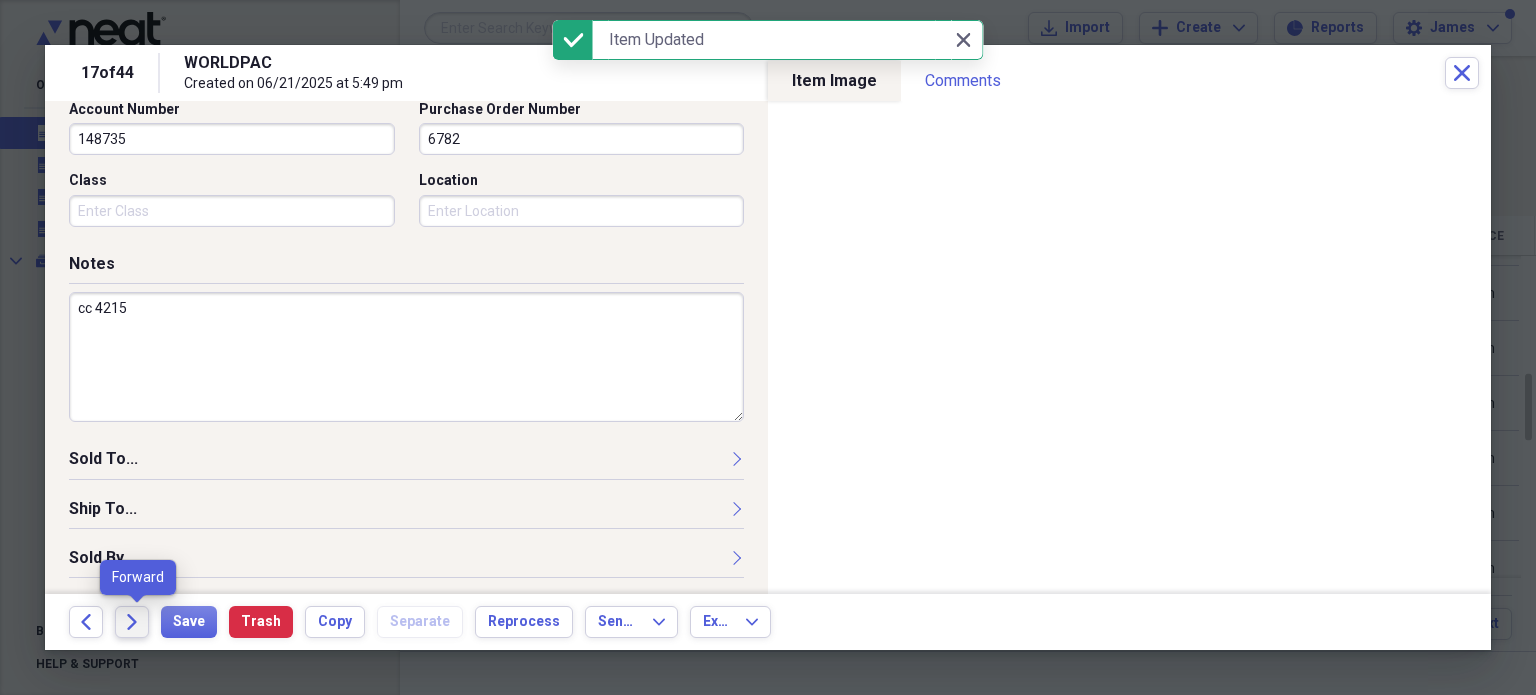 click on "Forward" 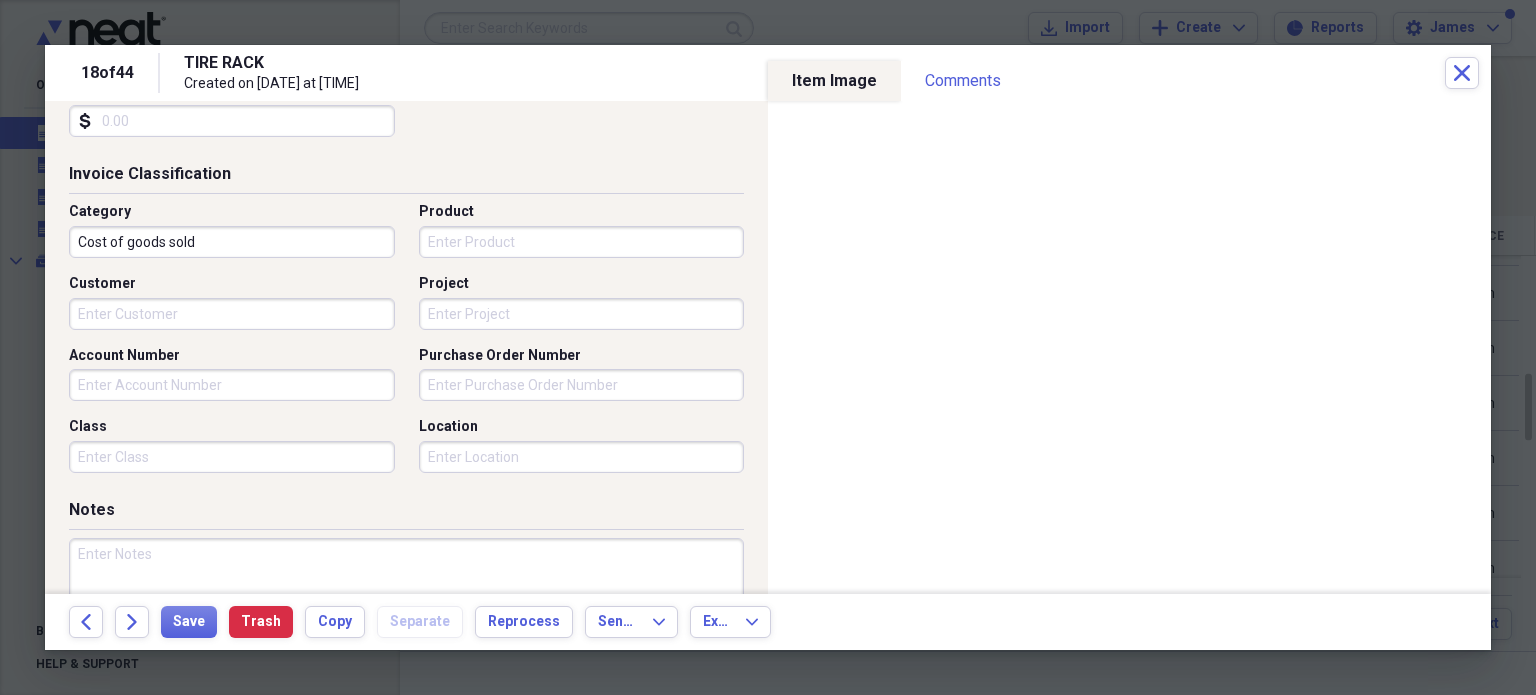 scroll, scrollTop: 461, scrollLeft: 0, axis: vertical 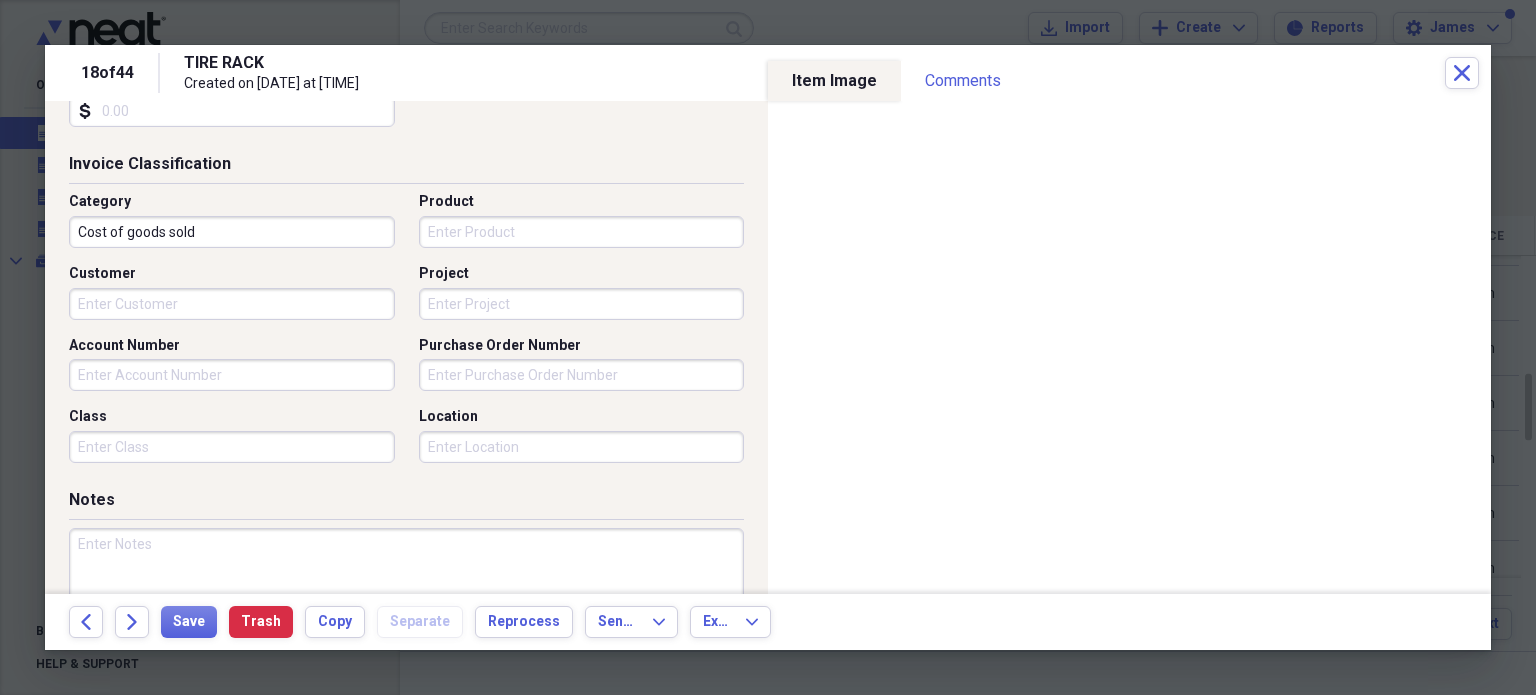 click on "Purchase Order Number" at bounding box center (582, 375) 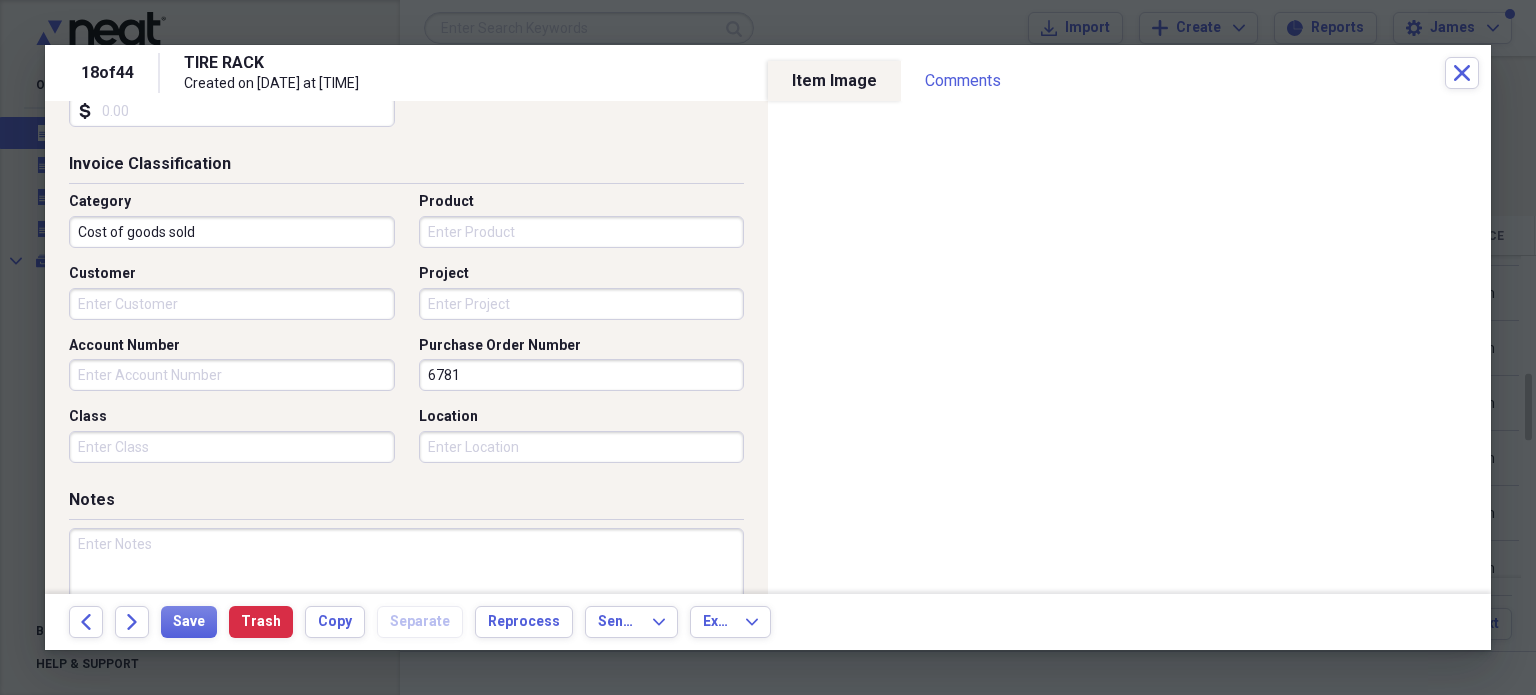type on "6781" 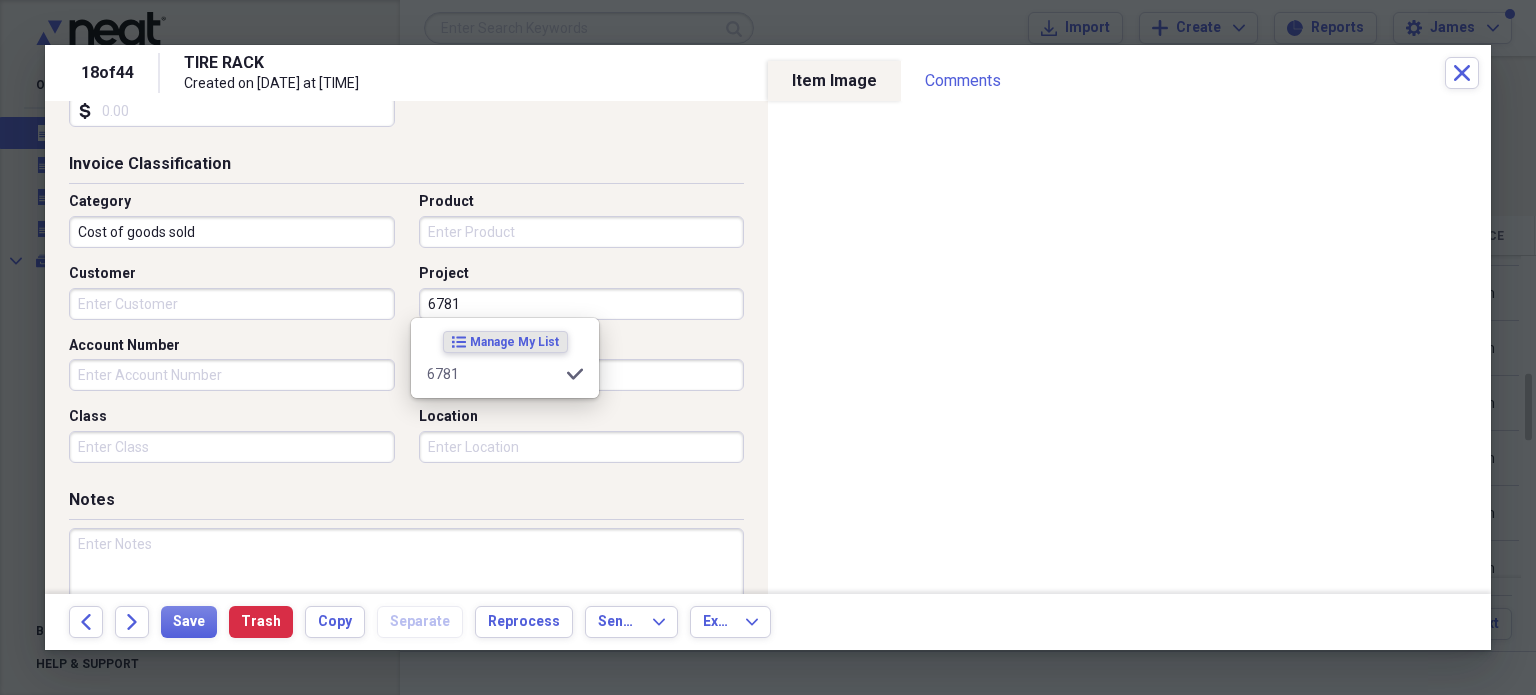 type on "6781" 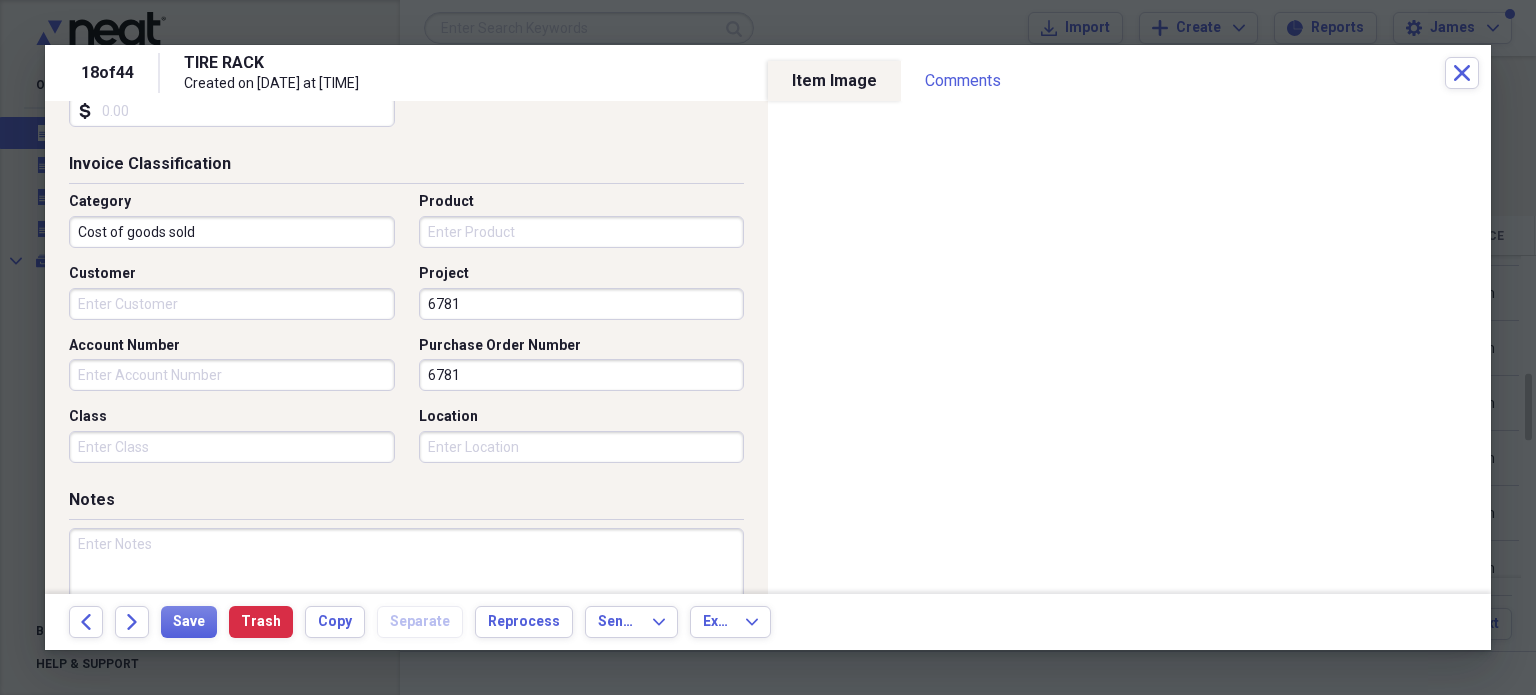 click on "Product" at bounding box center [582, 202] 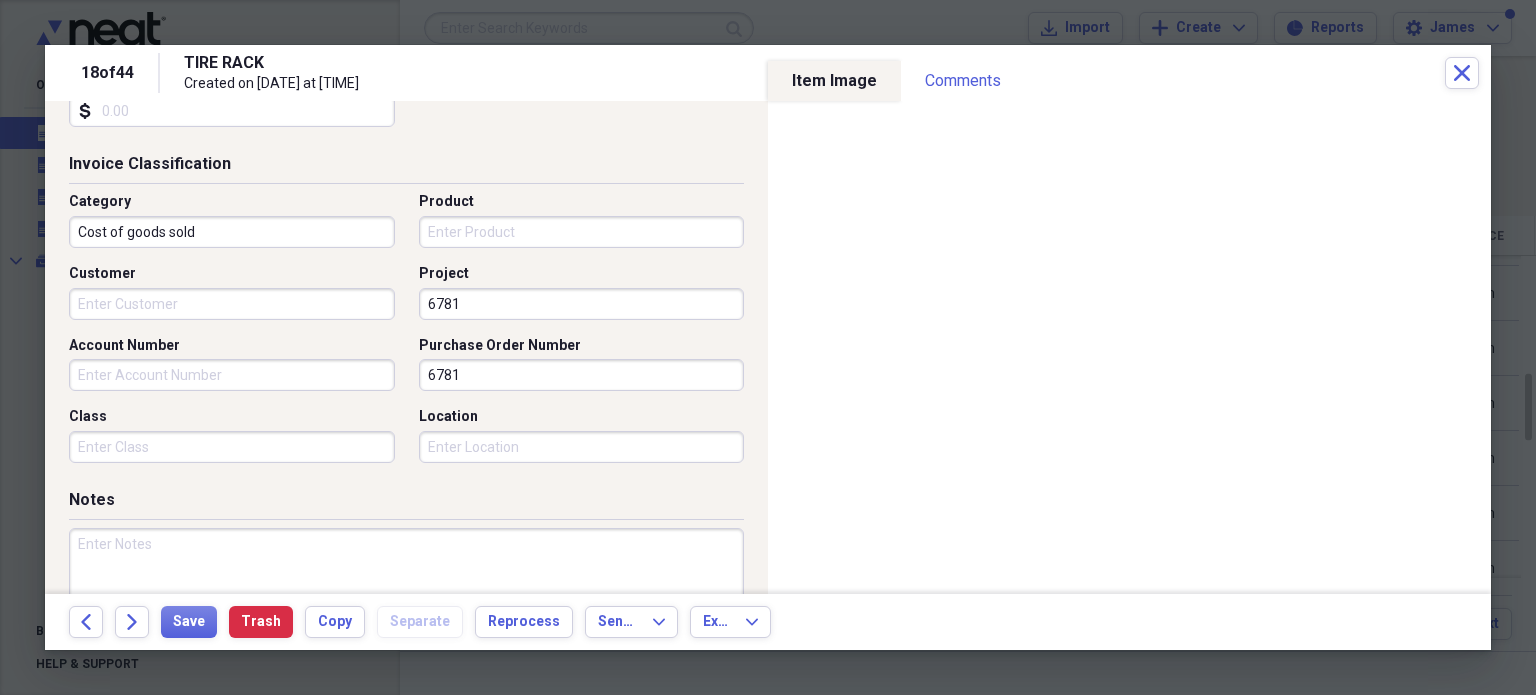 click on "Account Number" at bounding box center [232, 375] 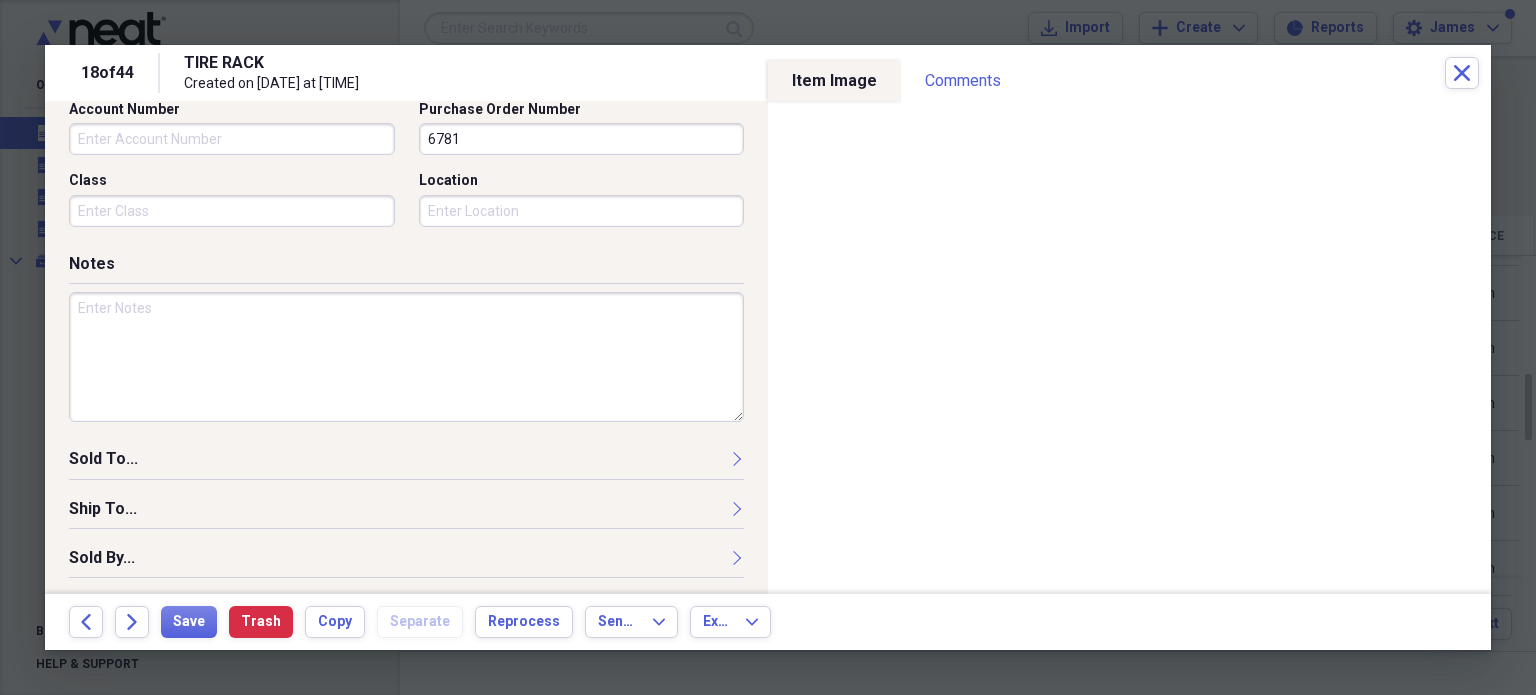 click at bounding box center (406, 357) 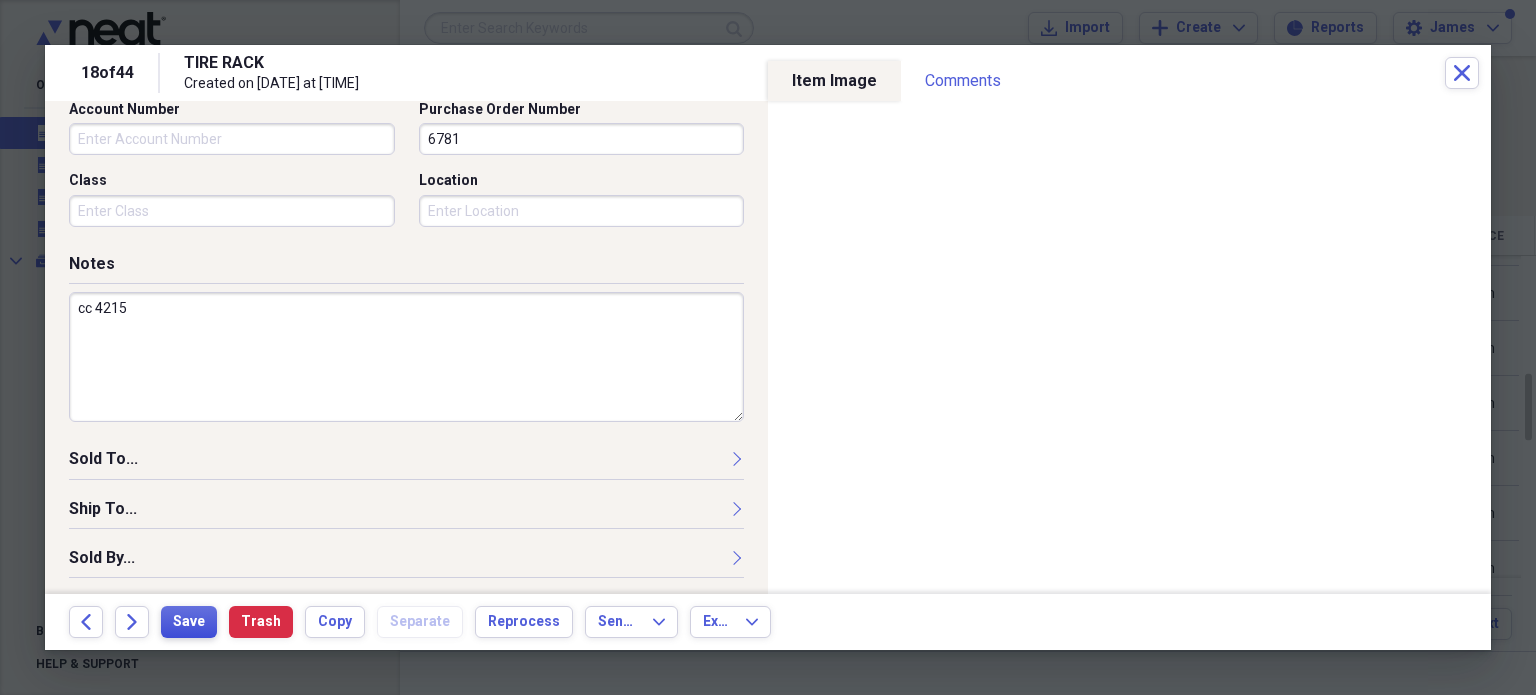 type on "cc 4215" 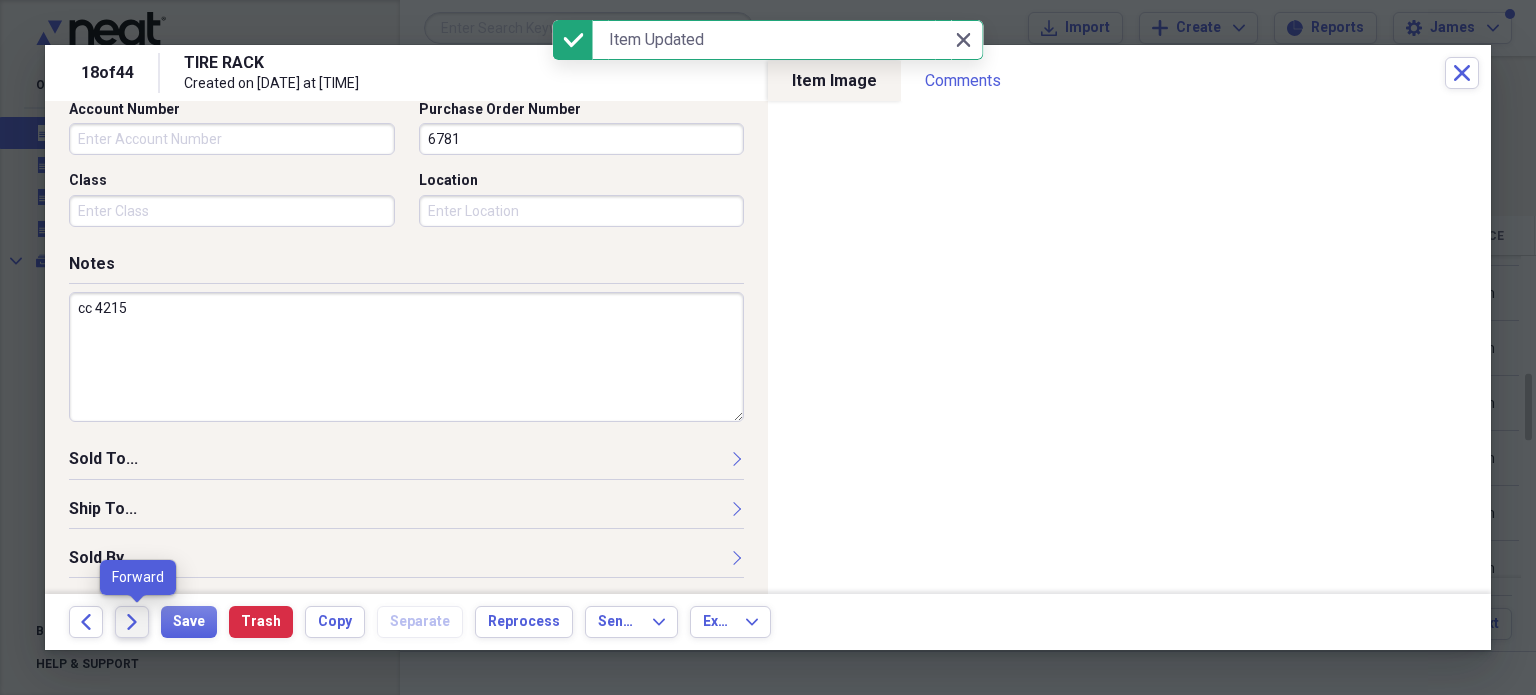click on "Forward" 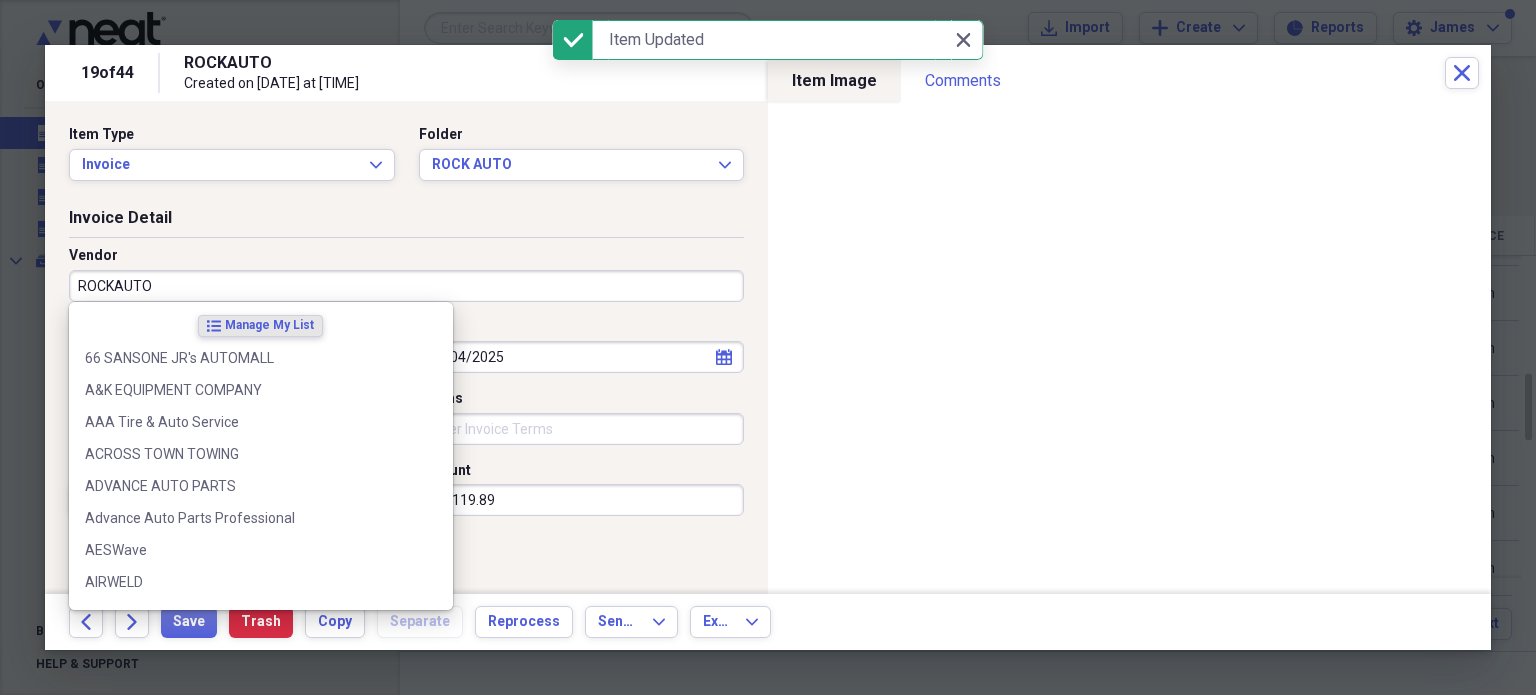 click on "ROCKAUTO" at bounding box center (406, 286) 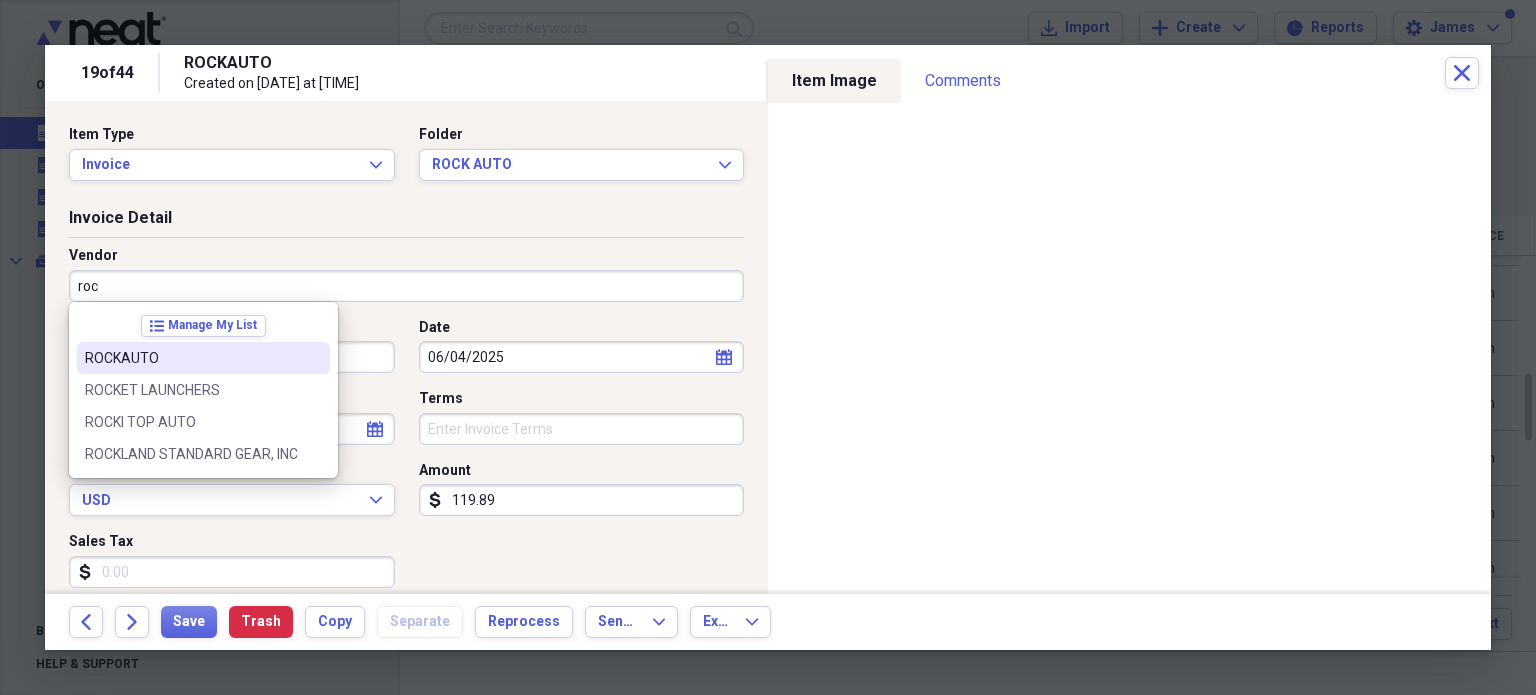 click on "ROCKAUTO" at bounding box center [191, 358] 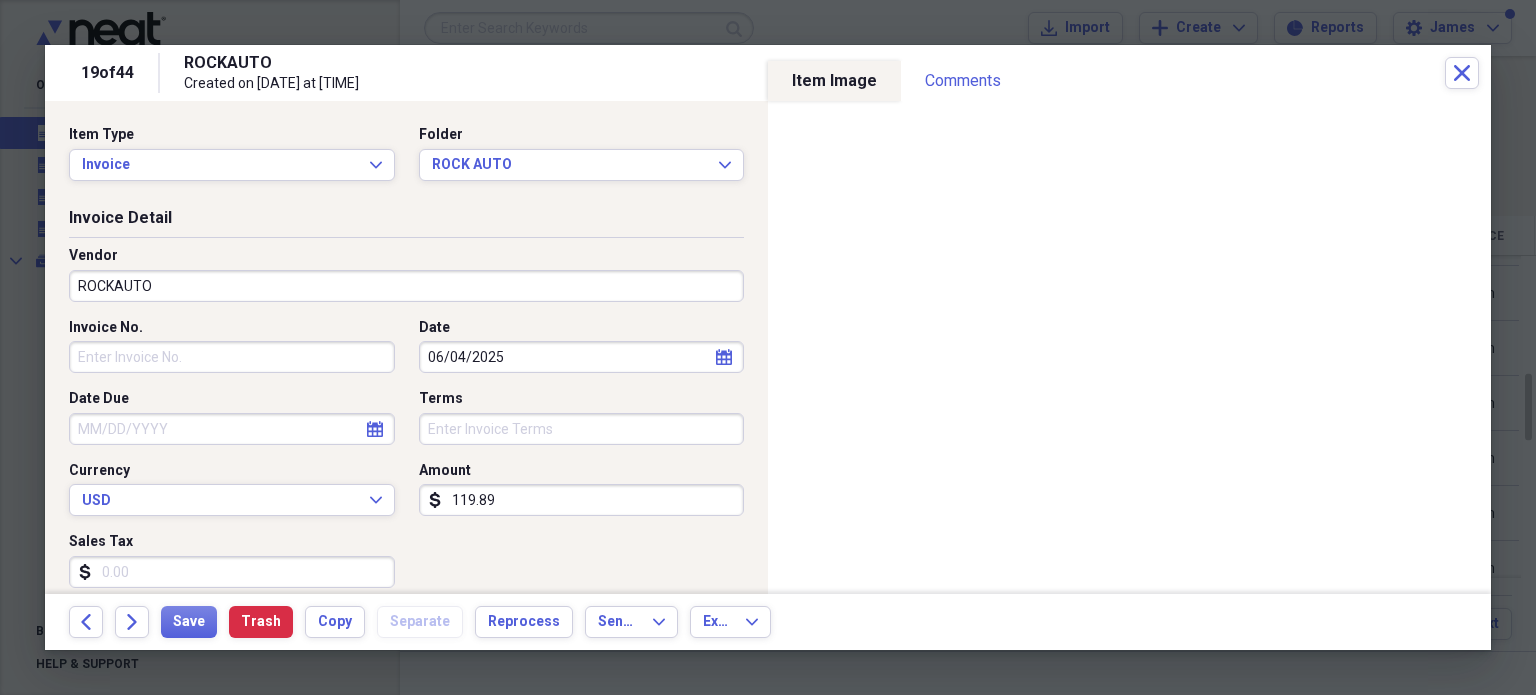 click on "Invoice No." at bounding box center (232, 357) 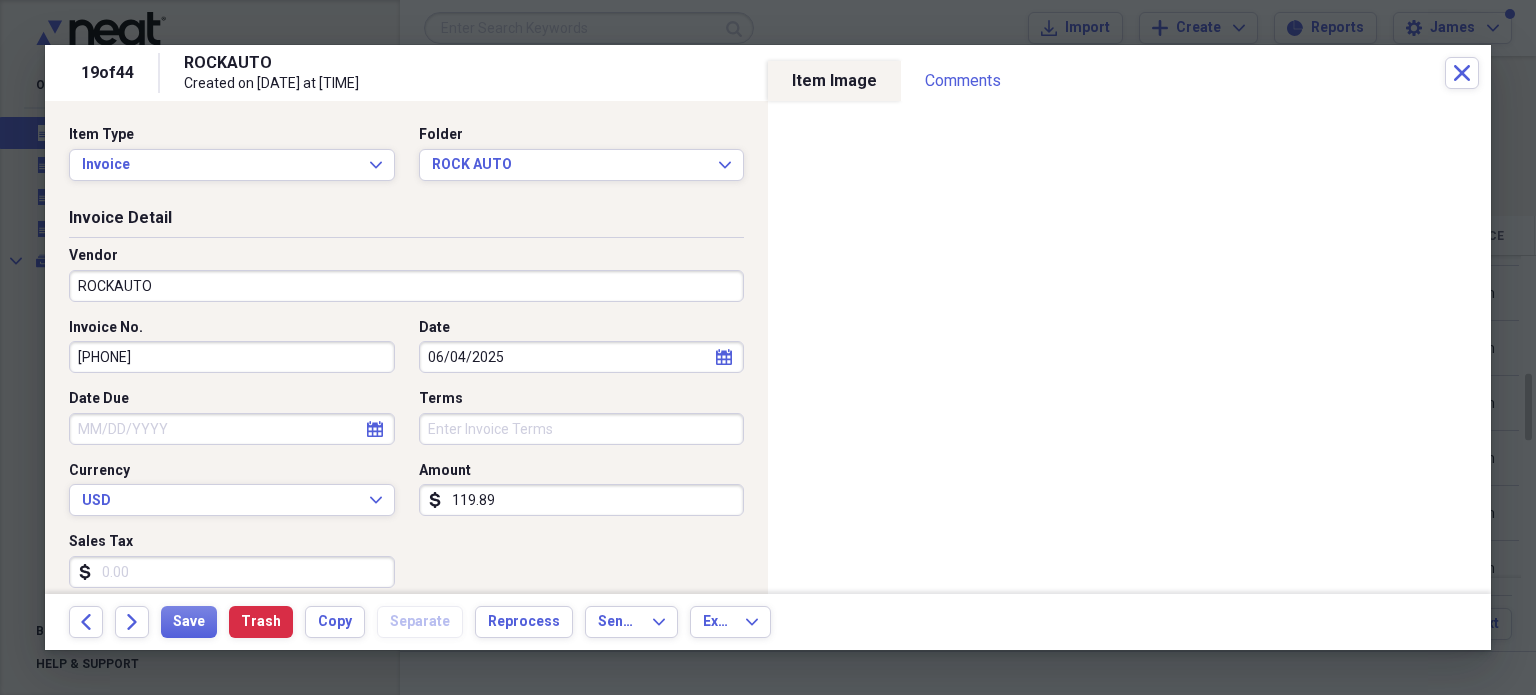 type on "312037567" 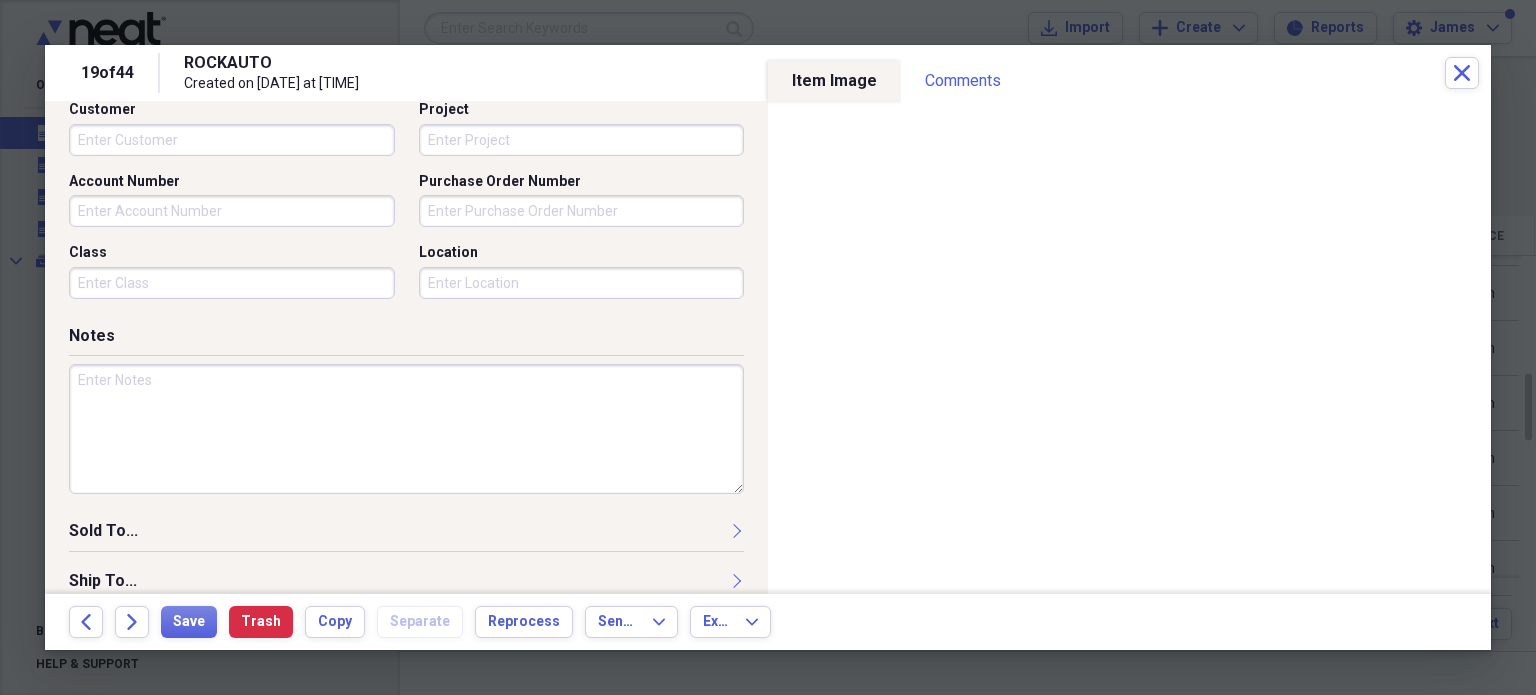scroll, scrollTop: 611, scrollLeft: 0, axis: vertical 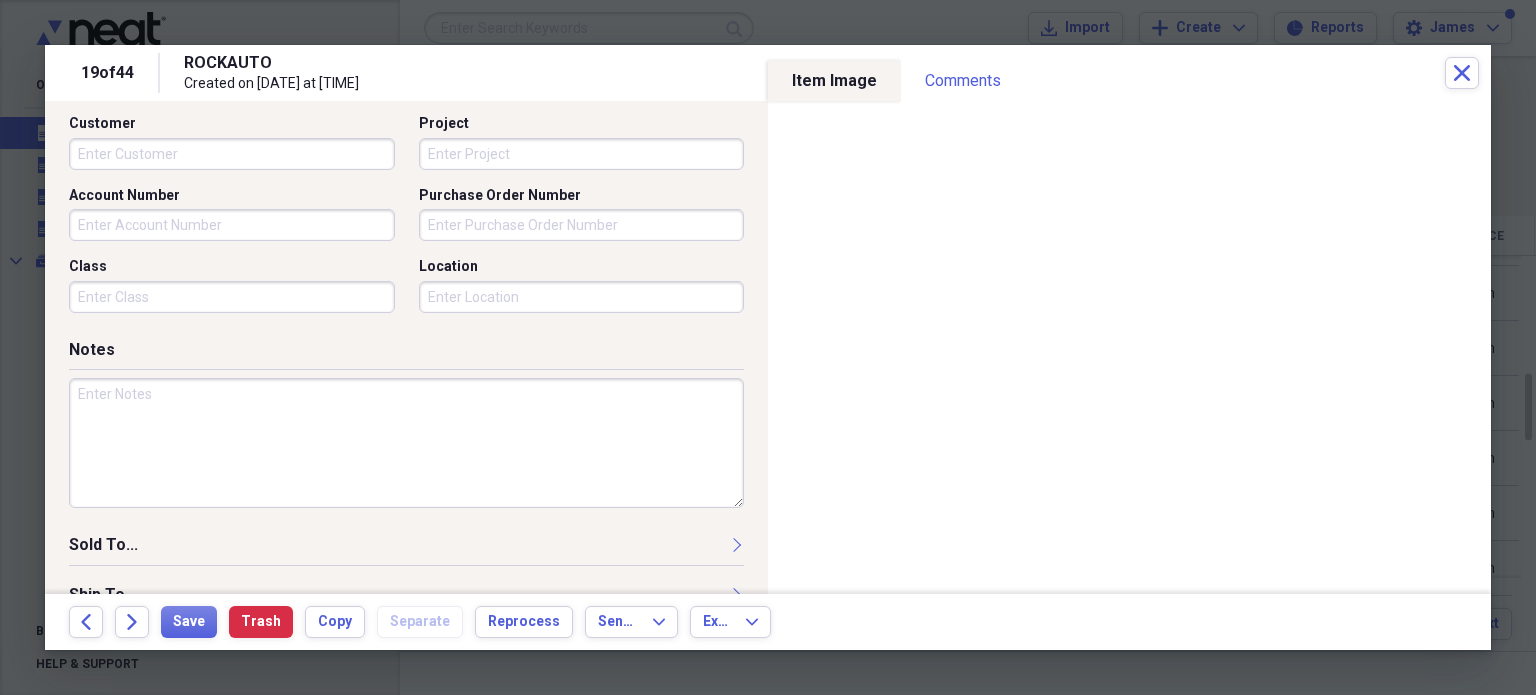 click on "Purchase Order Number" at bounding box center [582, 225] 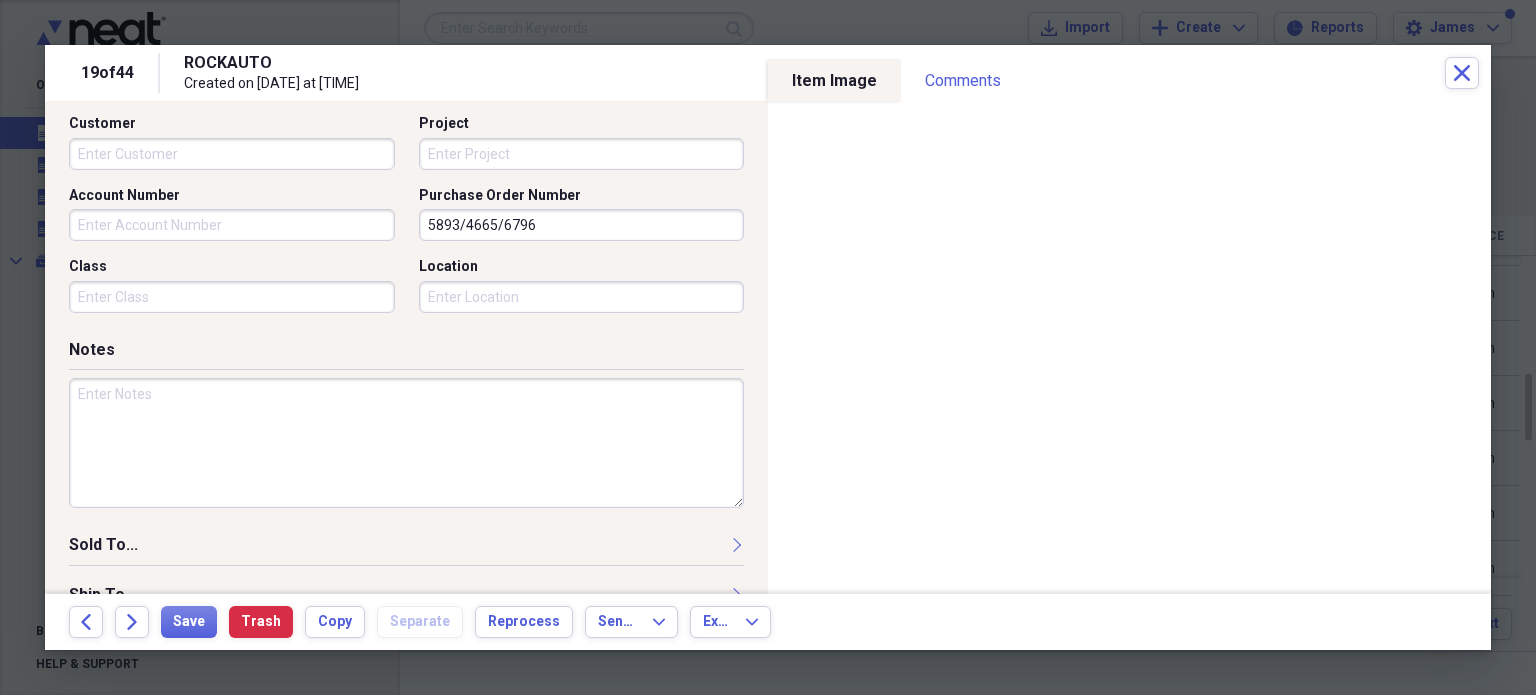click on "5893/4665/6796" at bounding box center (582, 225) 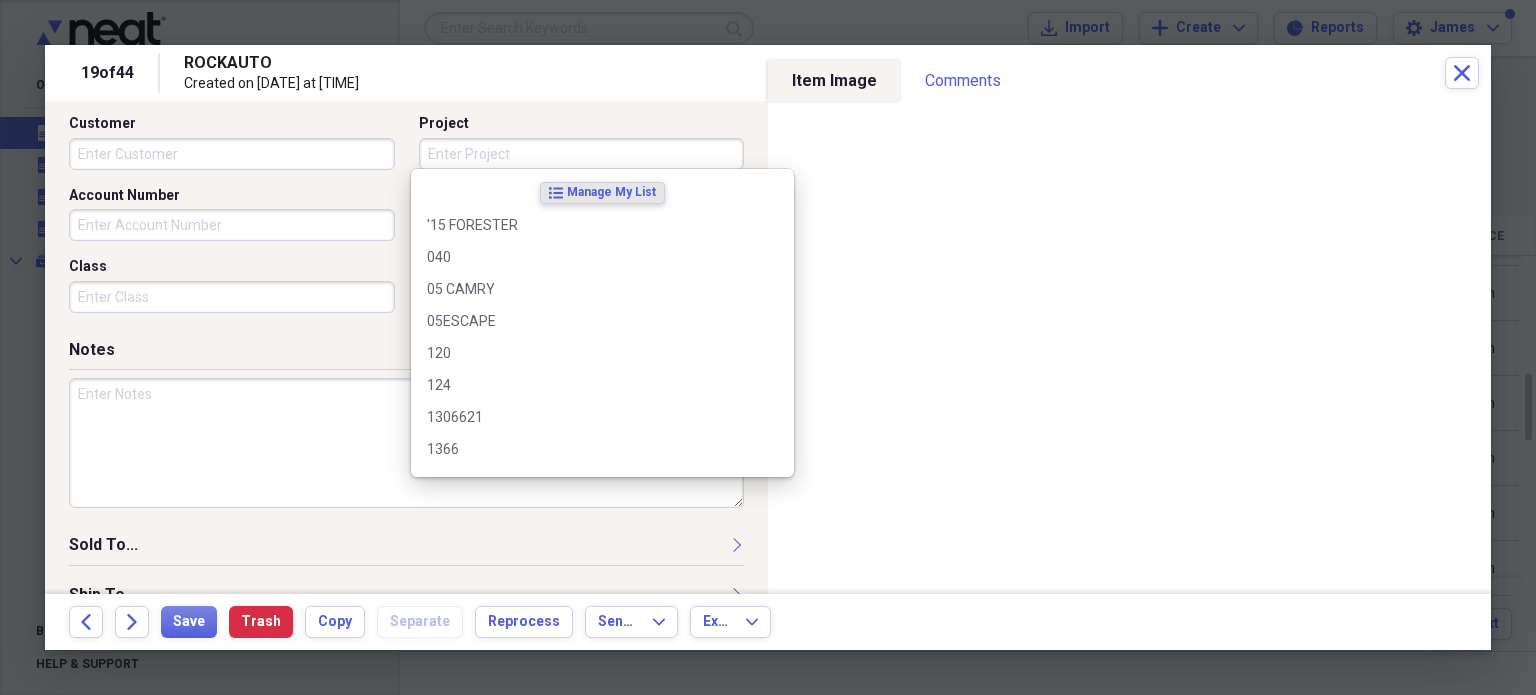 paste on "5893/4665/6796" 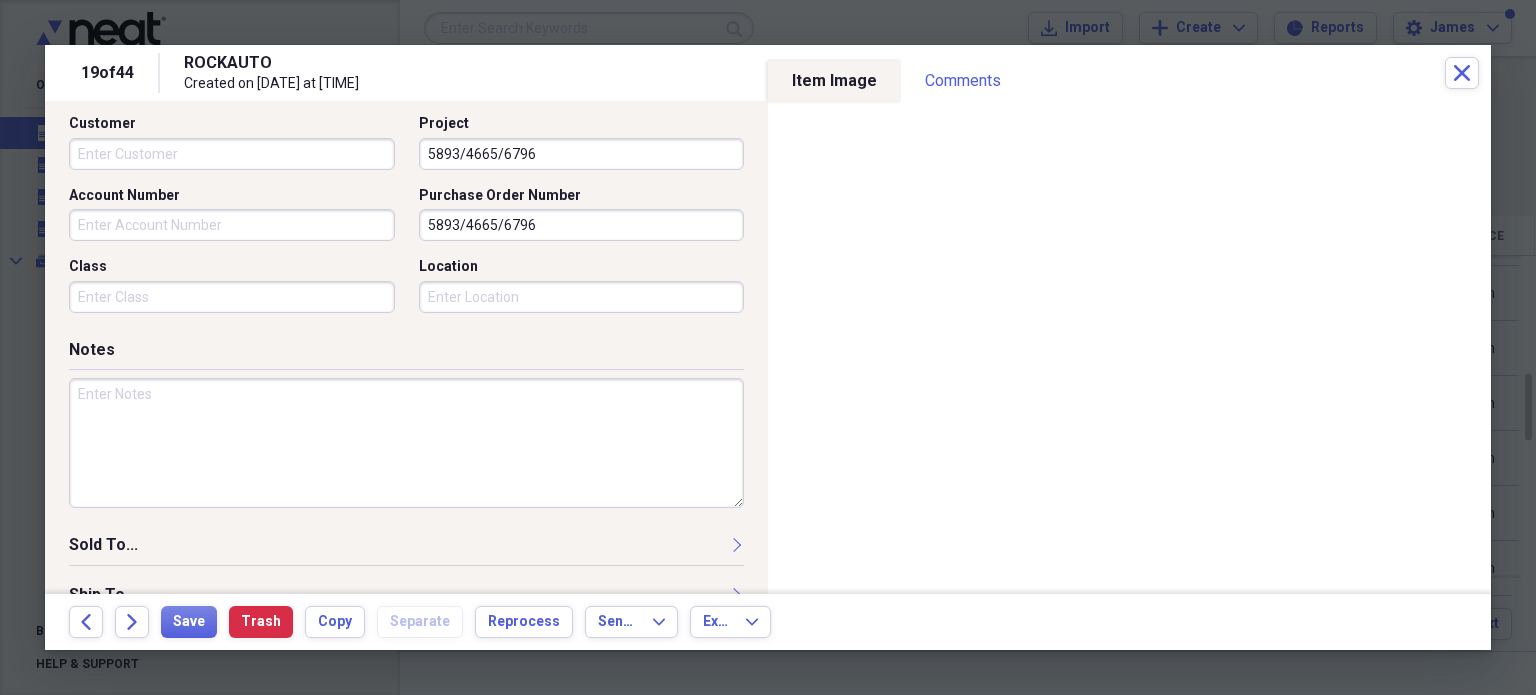 type on "5893/4665/6796" 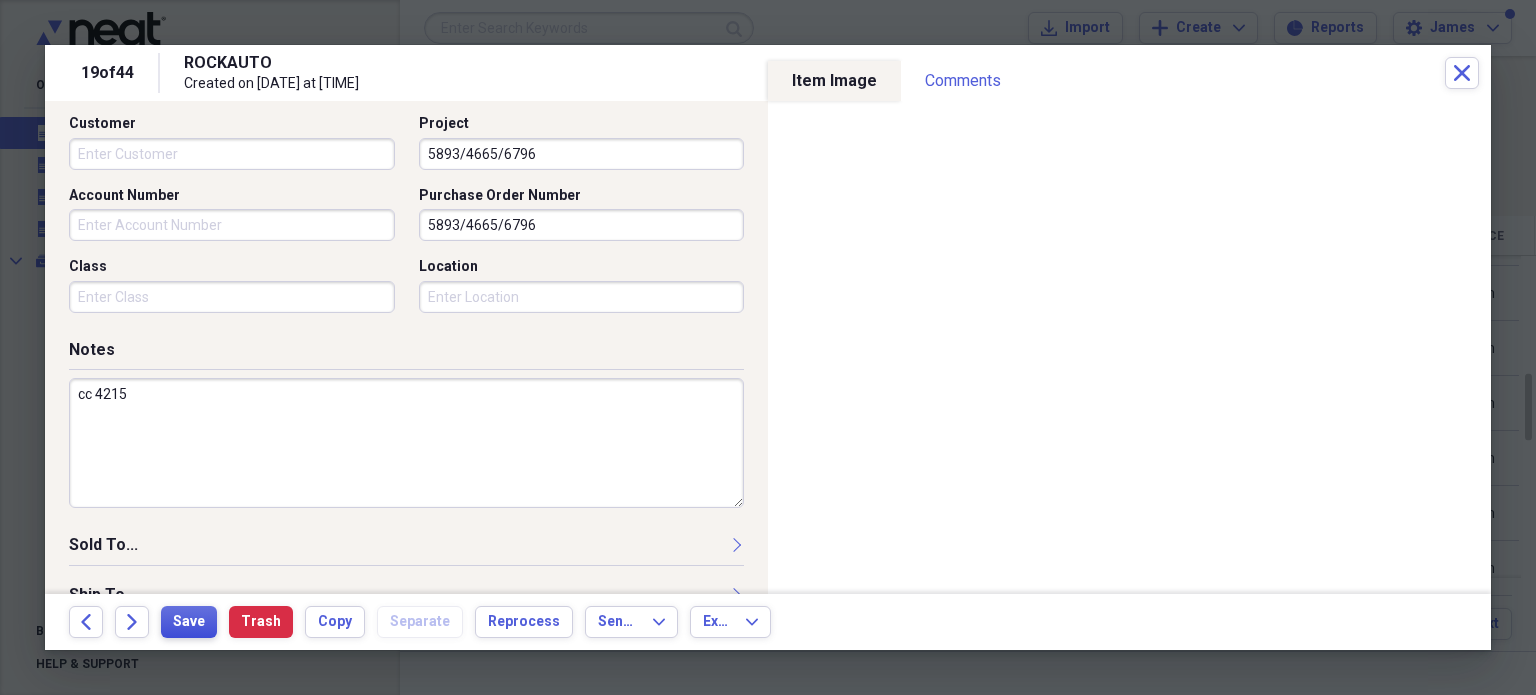 type on "cc 4215" 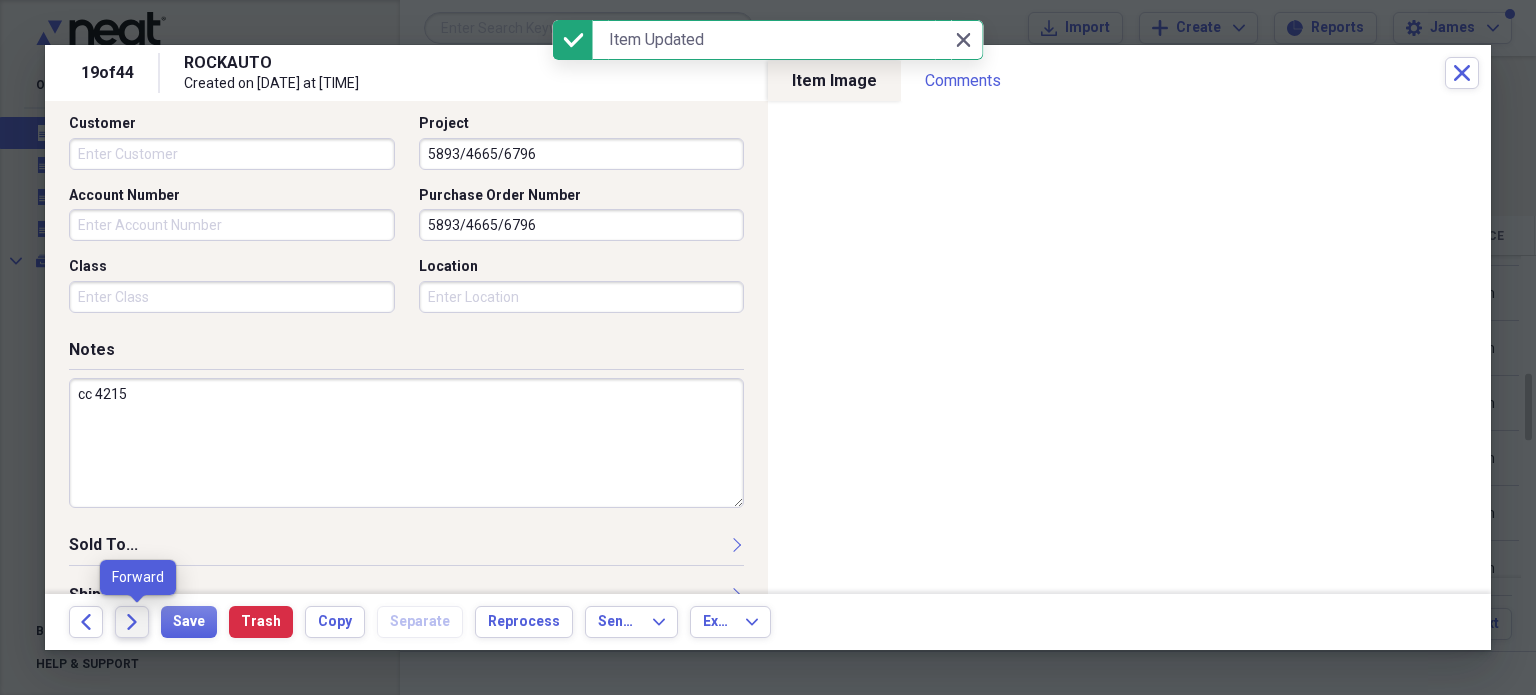 click on "Forward" 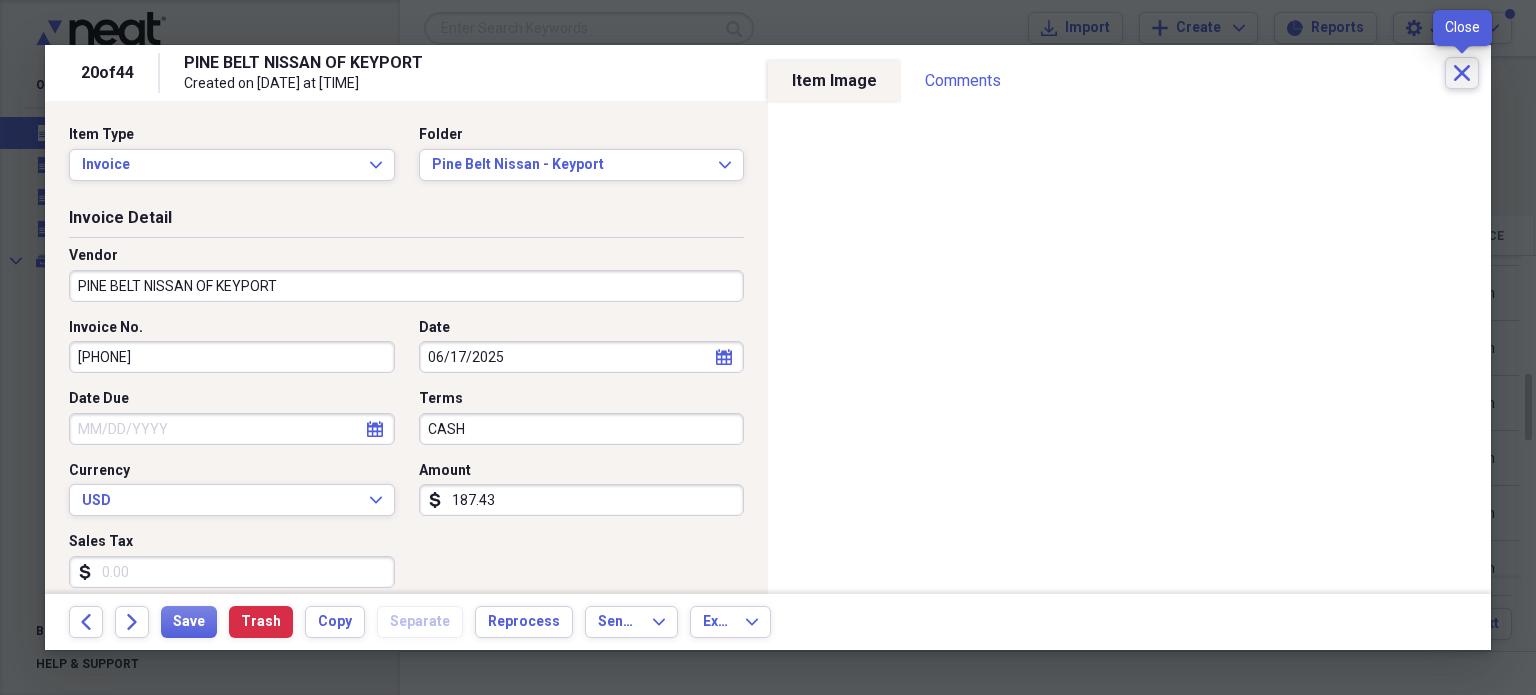 click 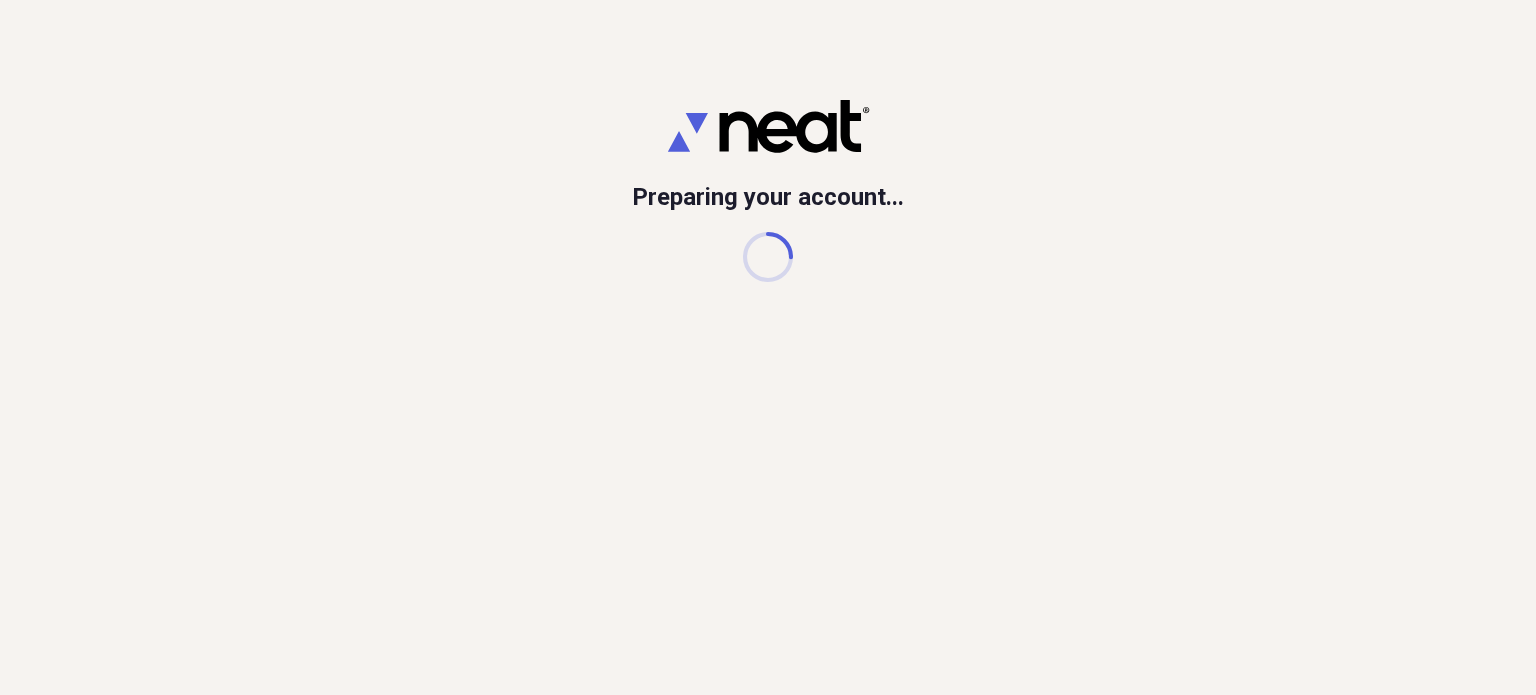 scroll, scrollTop: 0, scrollLeft: 0, axis: both 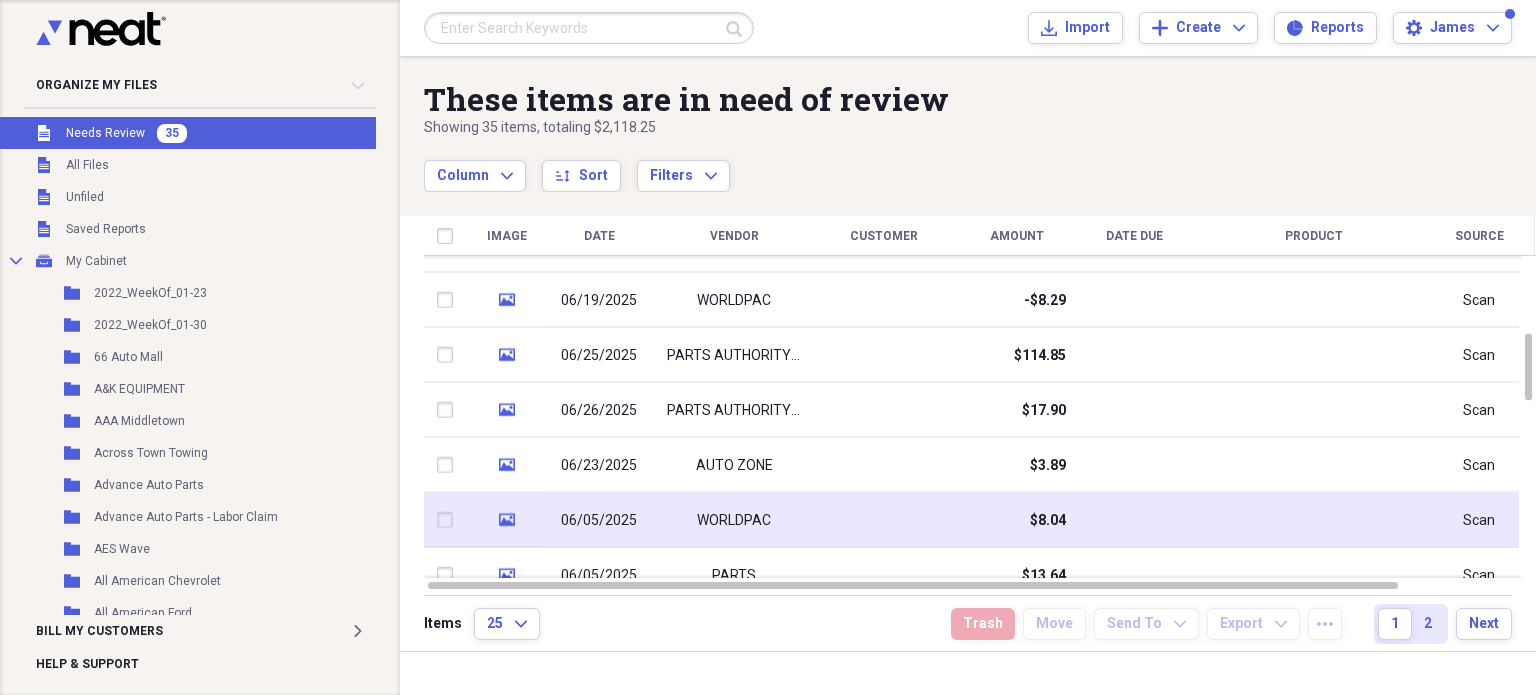 click at bounding box center [884, 520] 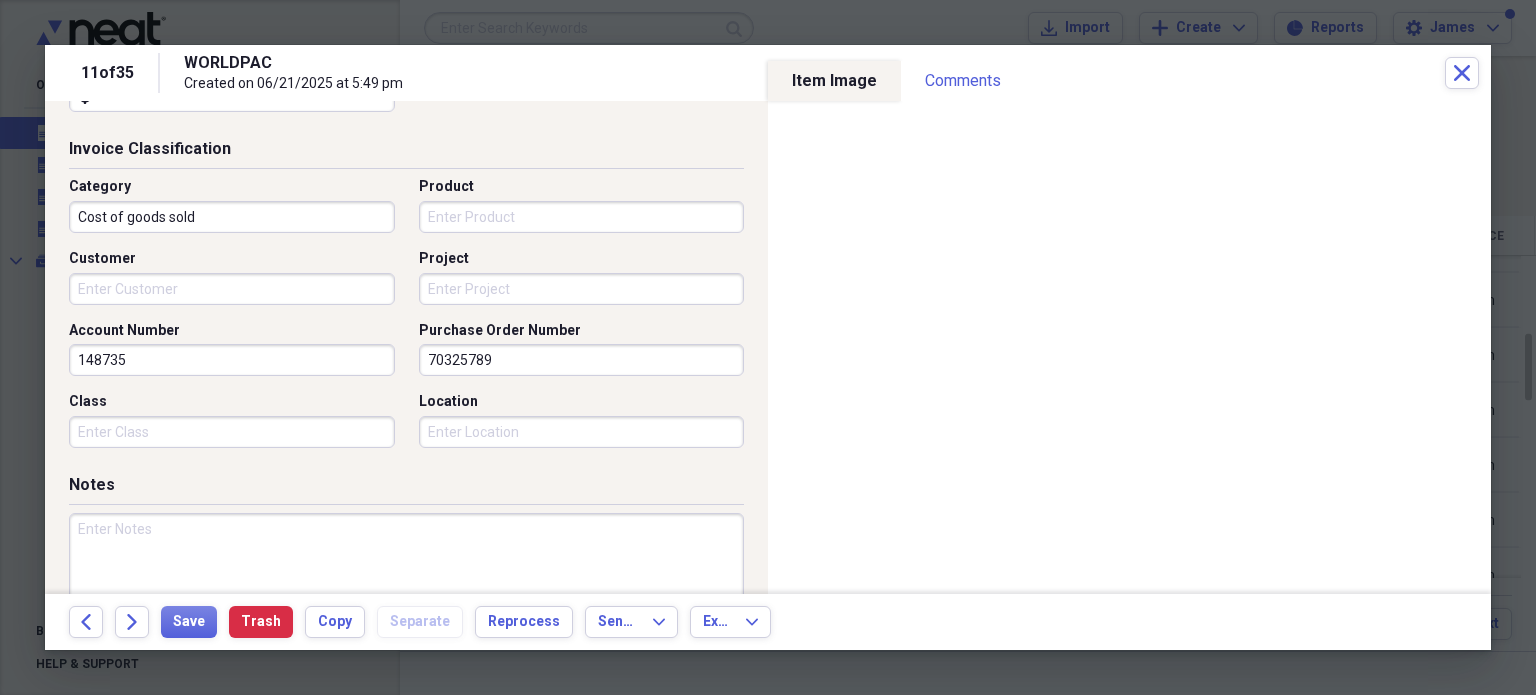 scroll, scrollTop: 473, scrollLeft: 0, axis: vertical 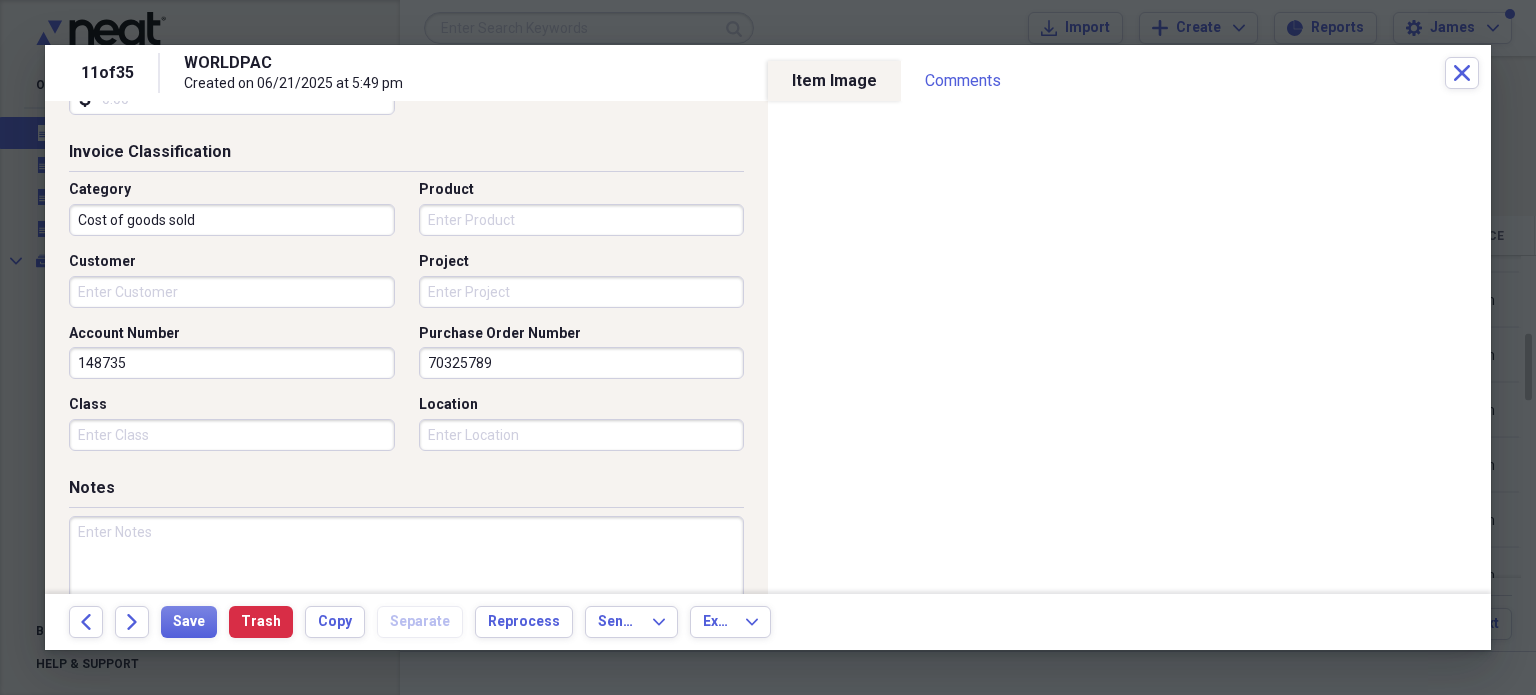 click on "70325789" at bounding box center (582, 363) 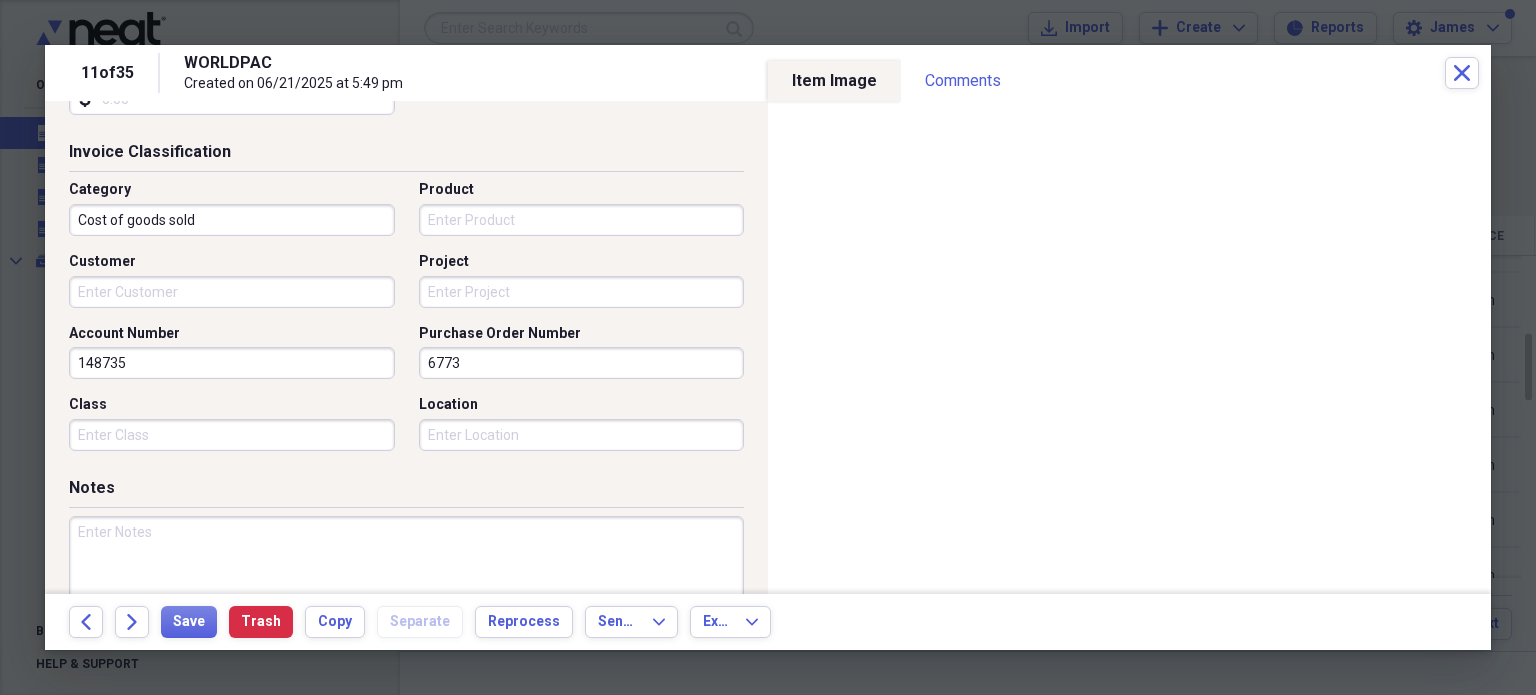 type on "6773" 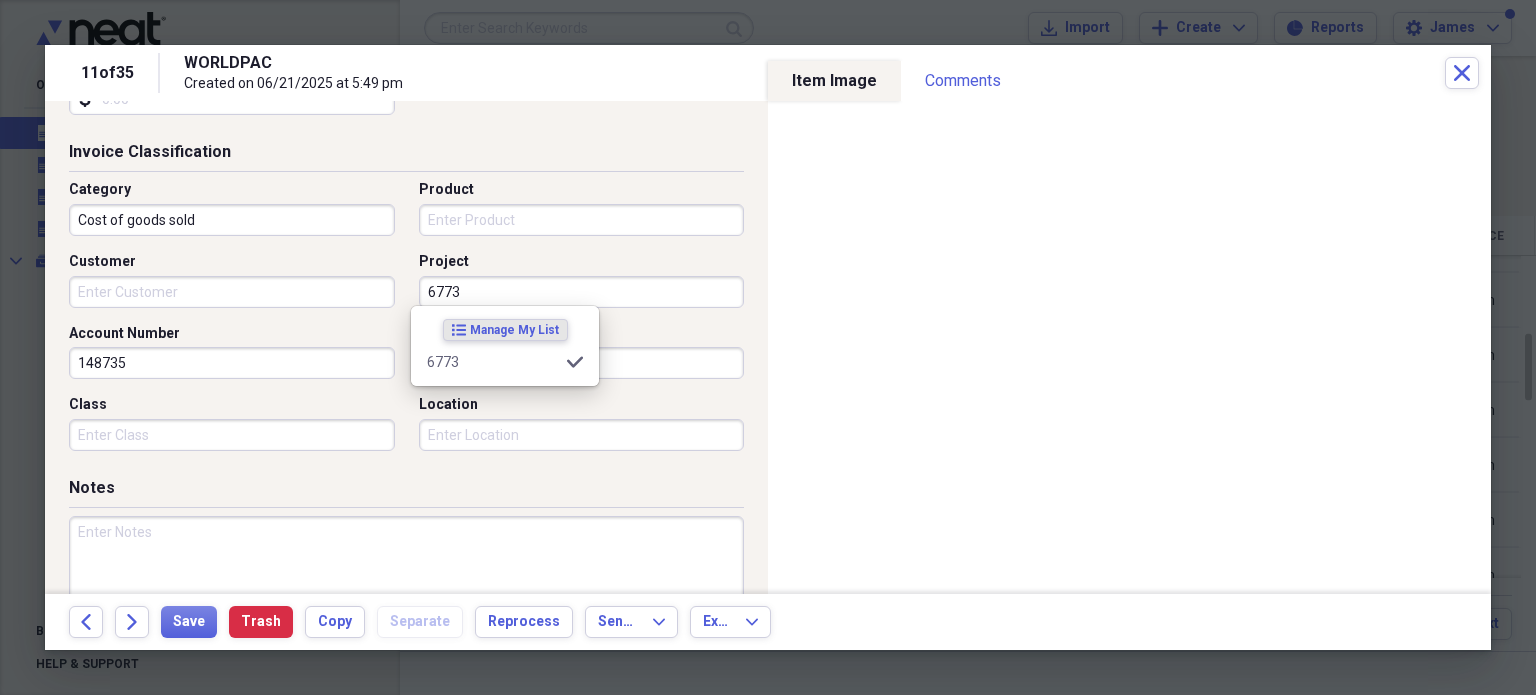 type on "6773" 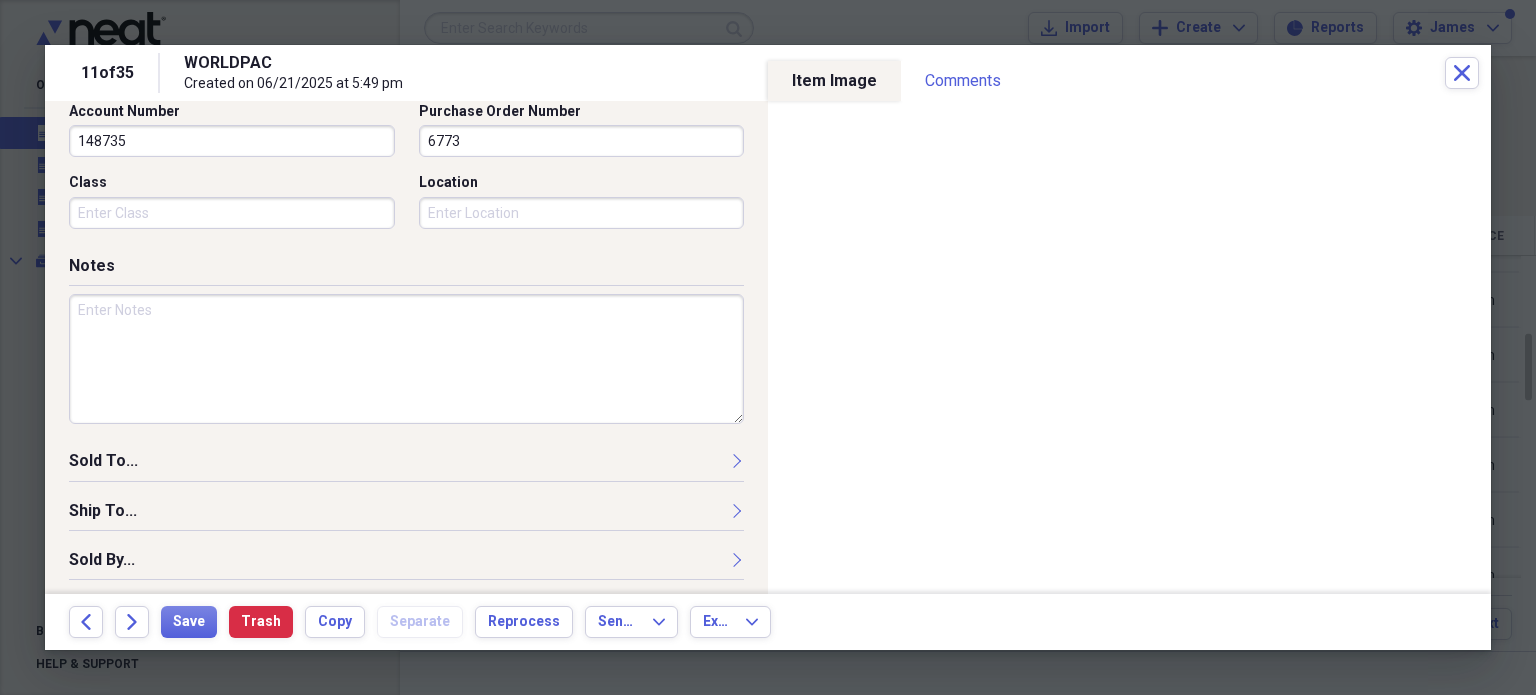 scroll, scrollTop: 697, scrollLeft: 0, axis: vertical 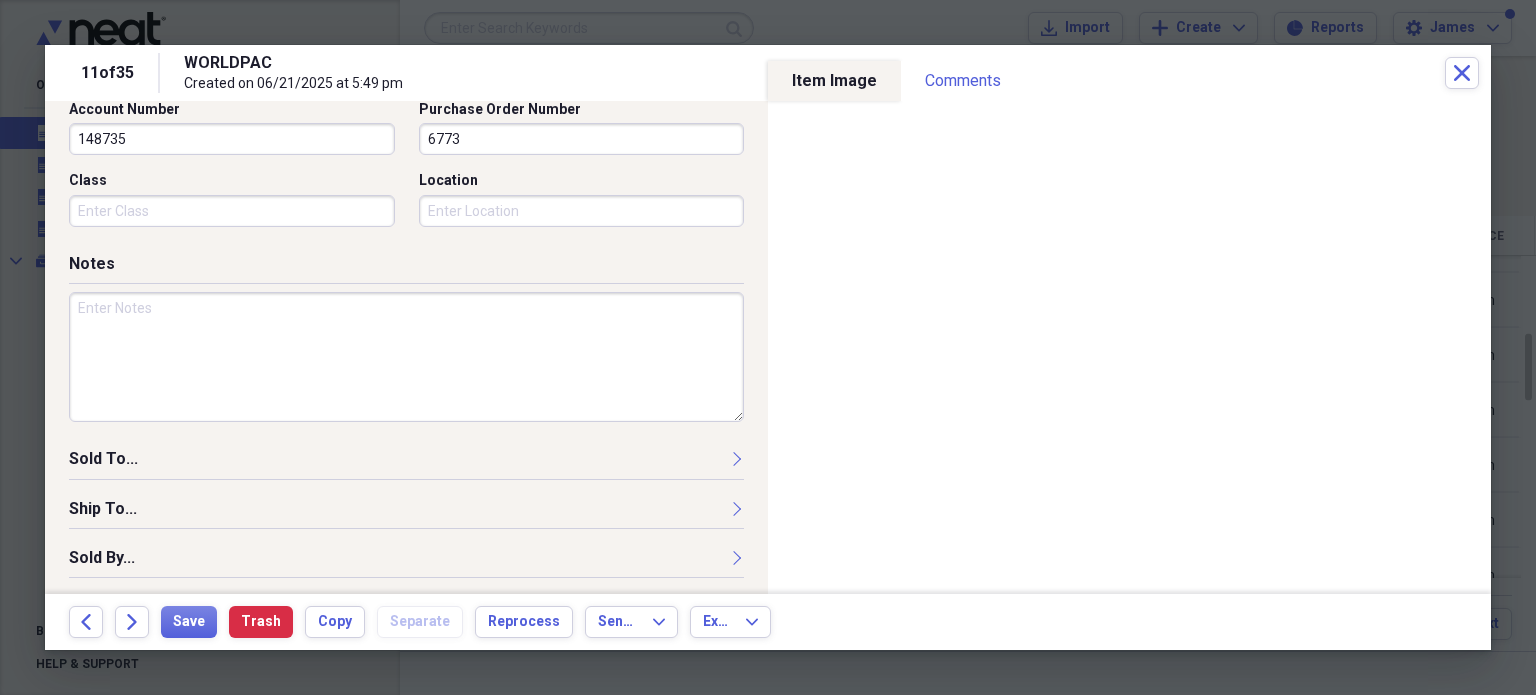 click at bounding box center (406, 357) 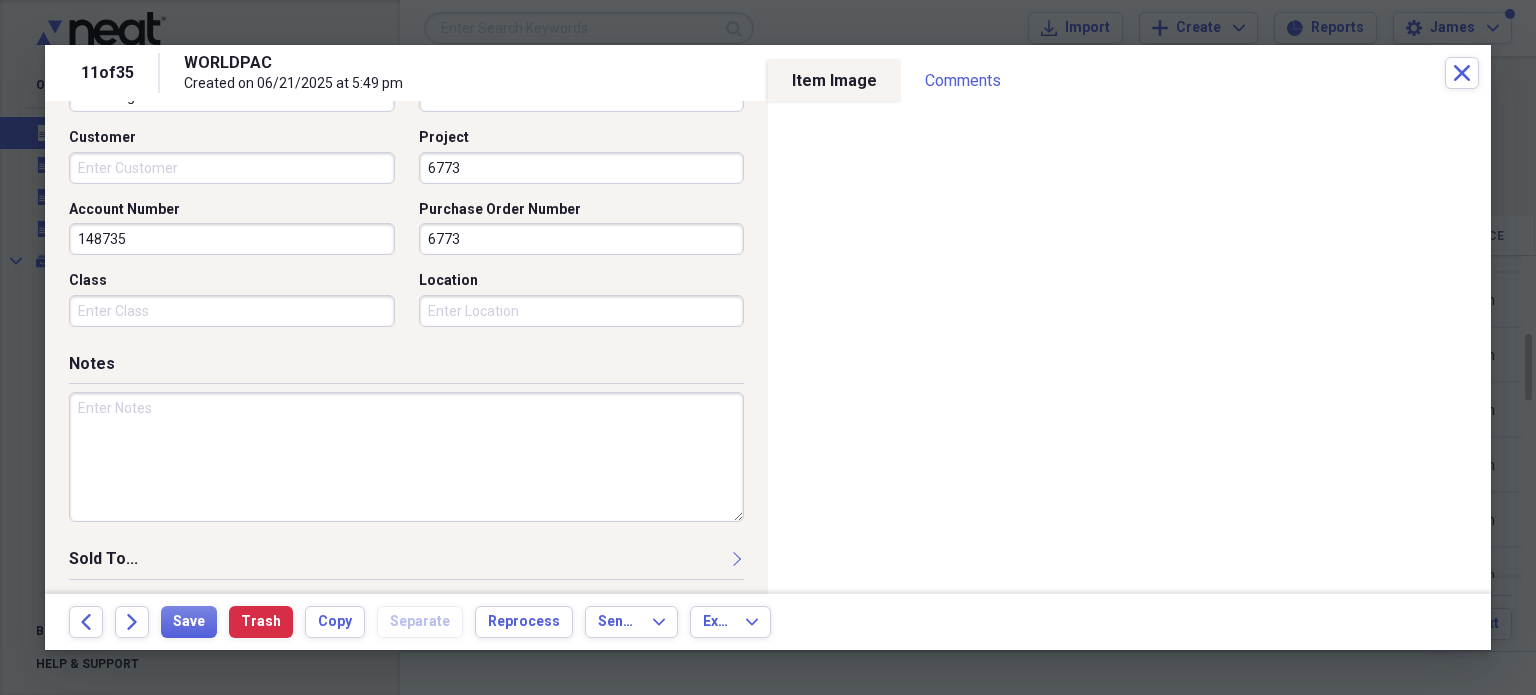 scroll, scrollTop: 697, scrollLeft: 0, axis: vertical 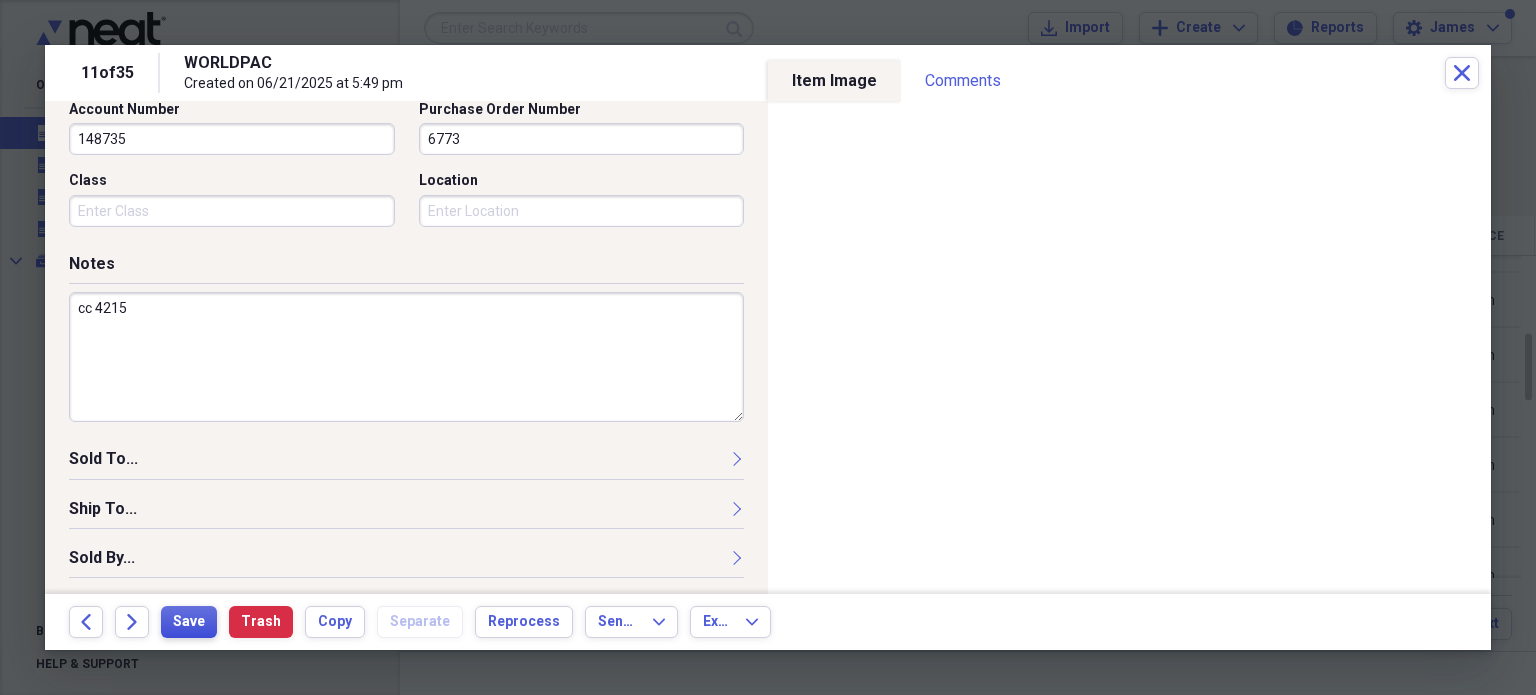 type on "cc 4215" 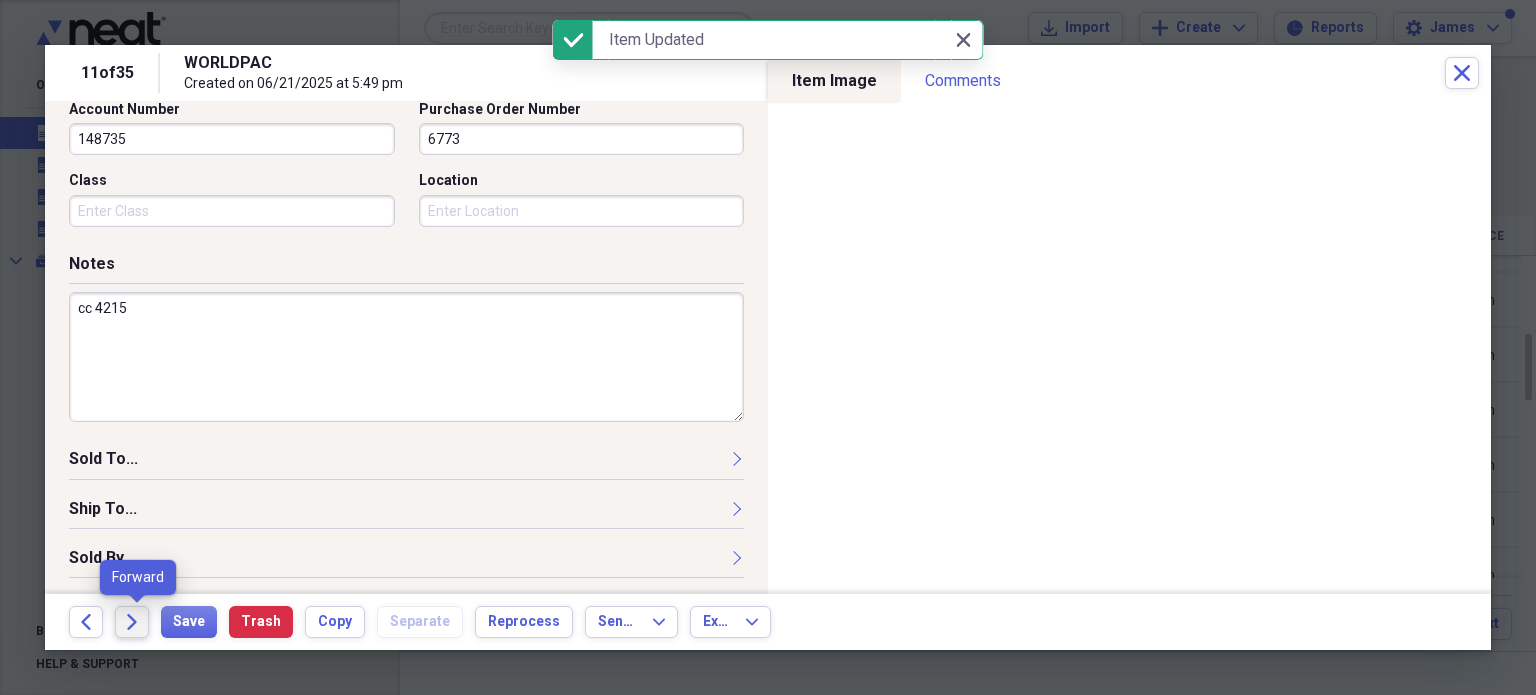 click on "Forward" at bounding box center (132, 622) 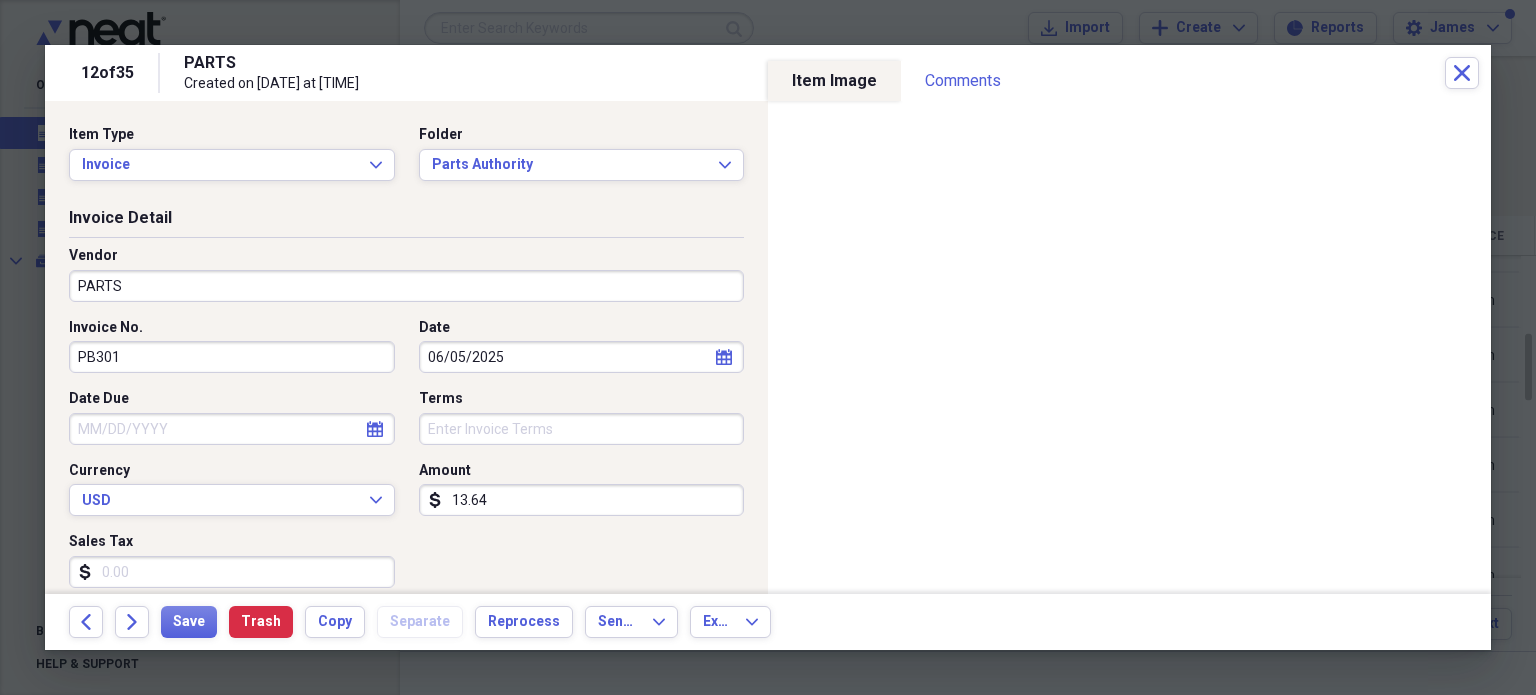 click on "PARTS" at bounding box center (406, 286) 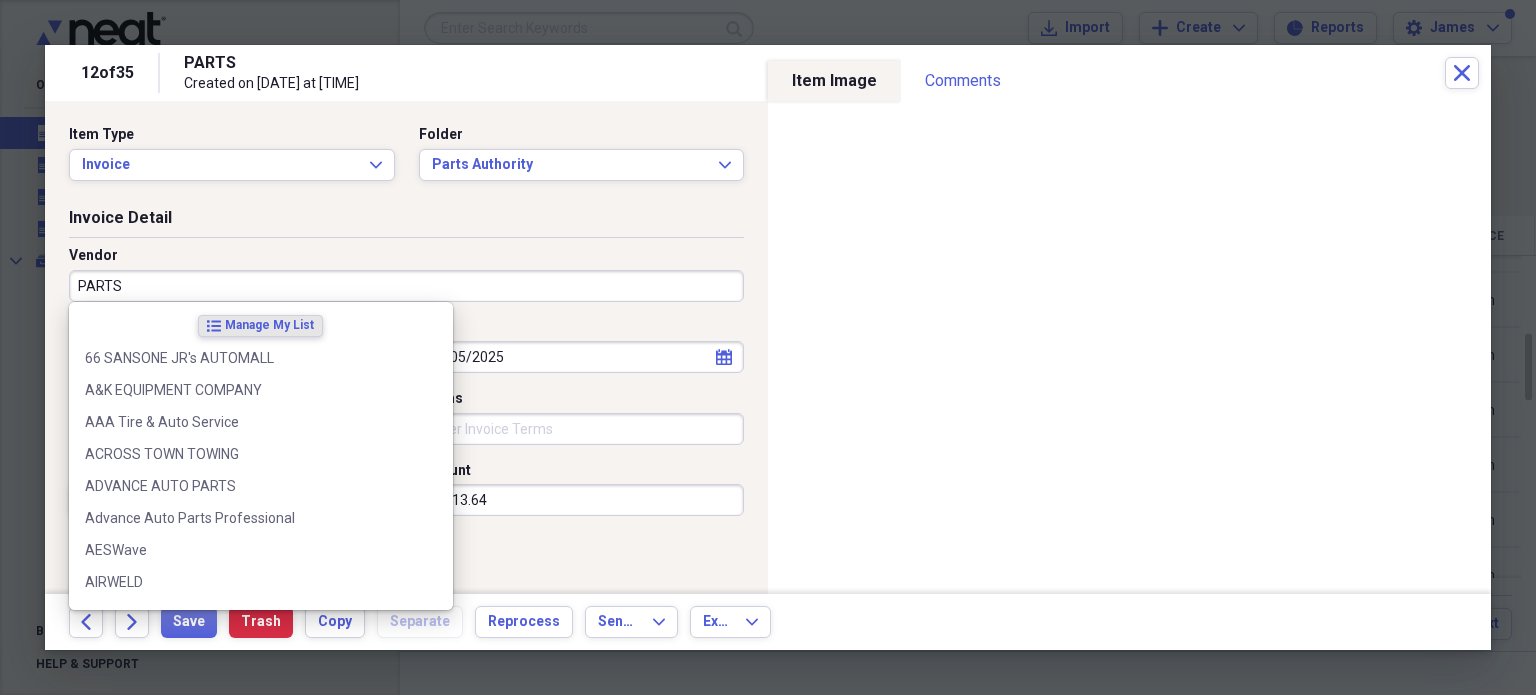 click on "PARTS" at bounding box center (406, 286) 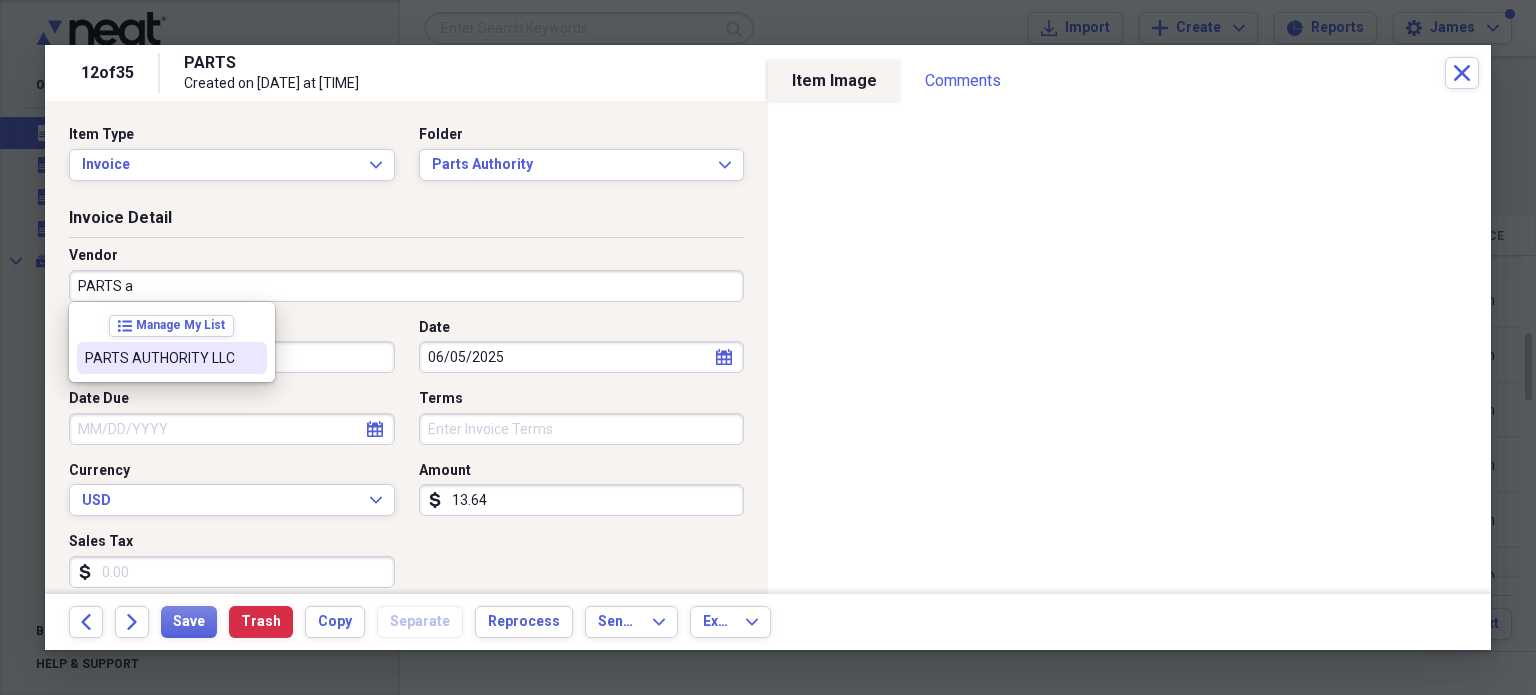 click on "PARTS AUTHORITY LLC" at bounding box center [160, 358] 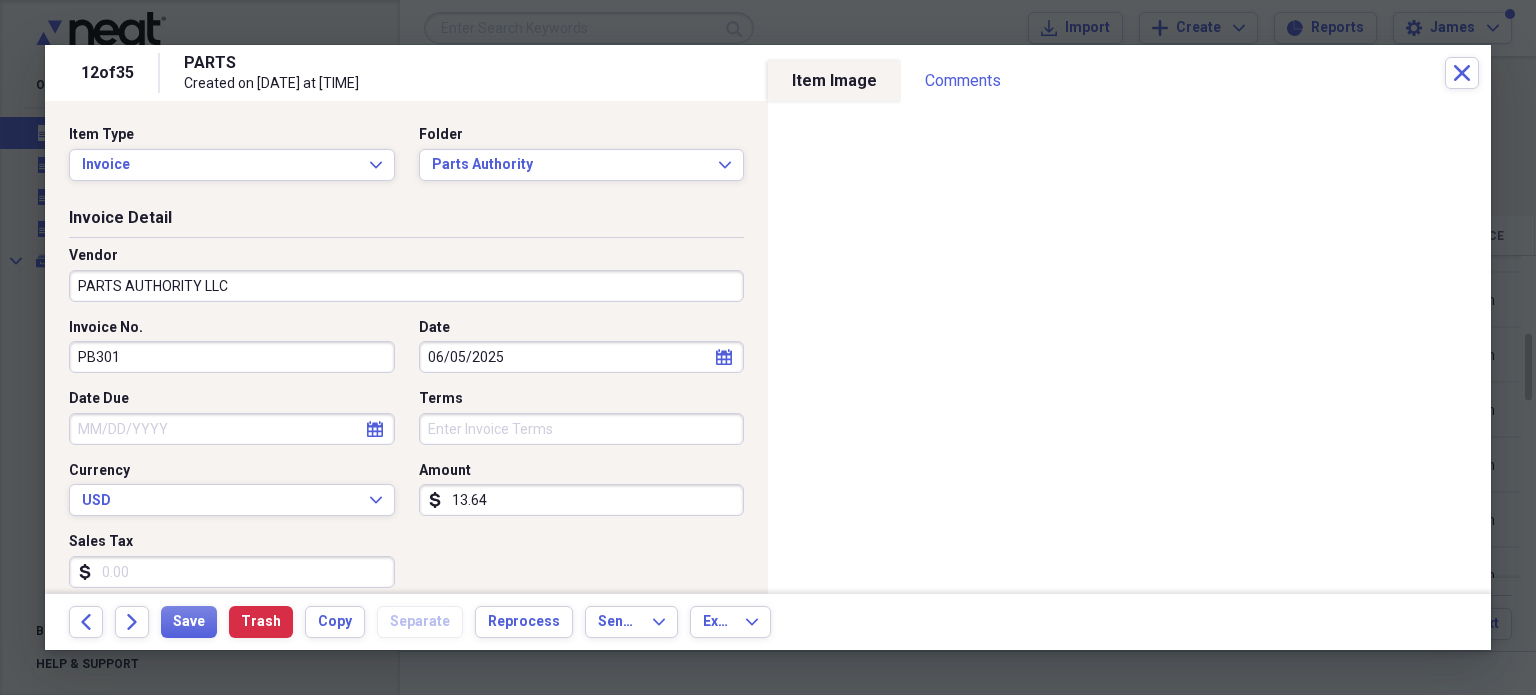 type on "Cost of goods sold" 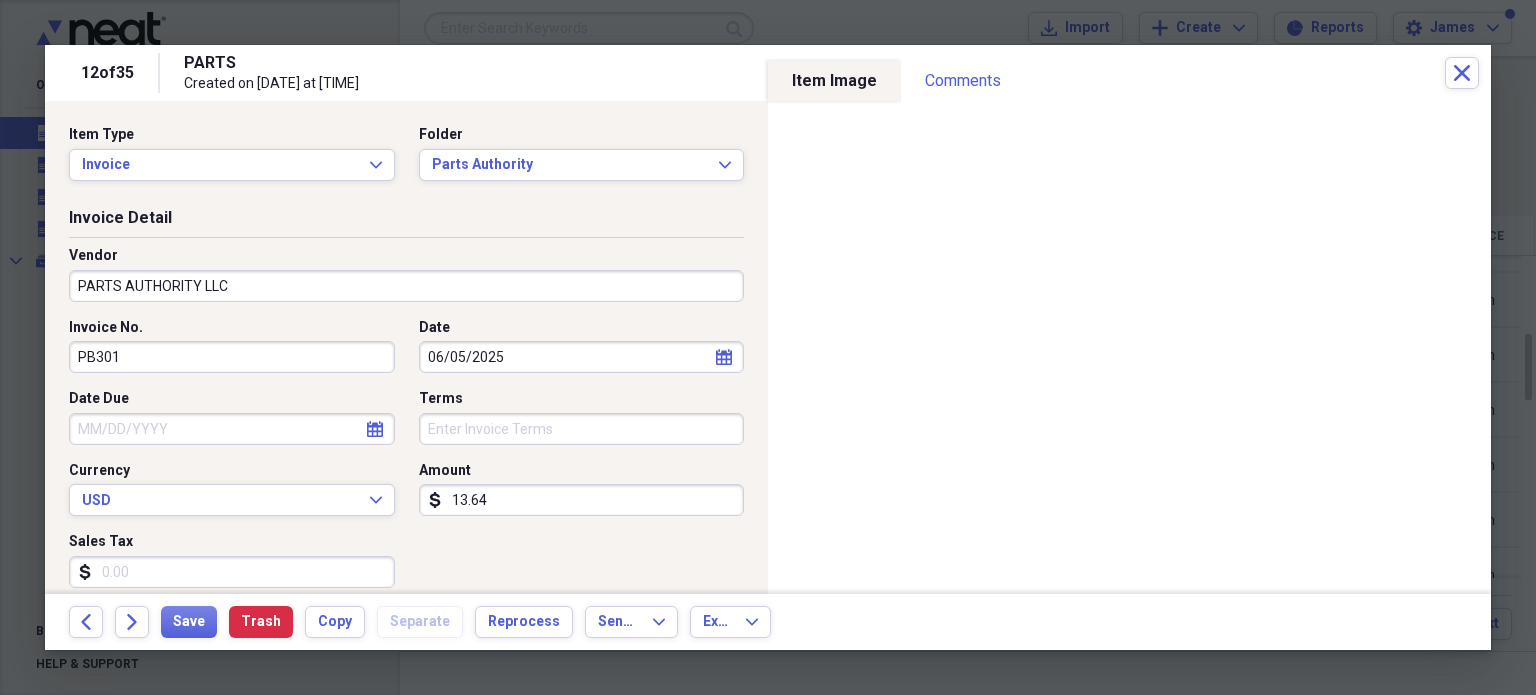 click on "PB301" at bounding box center (232, 357) 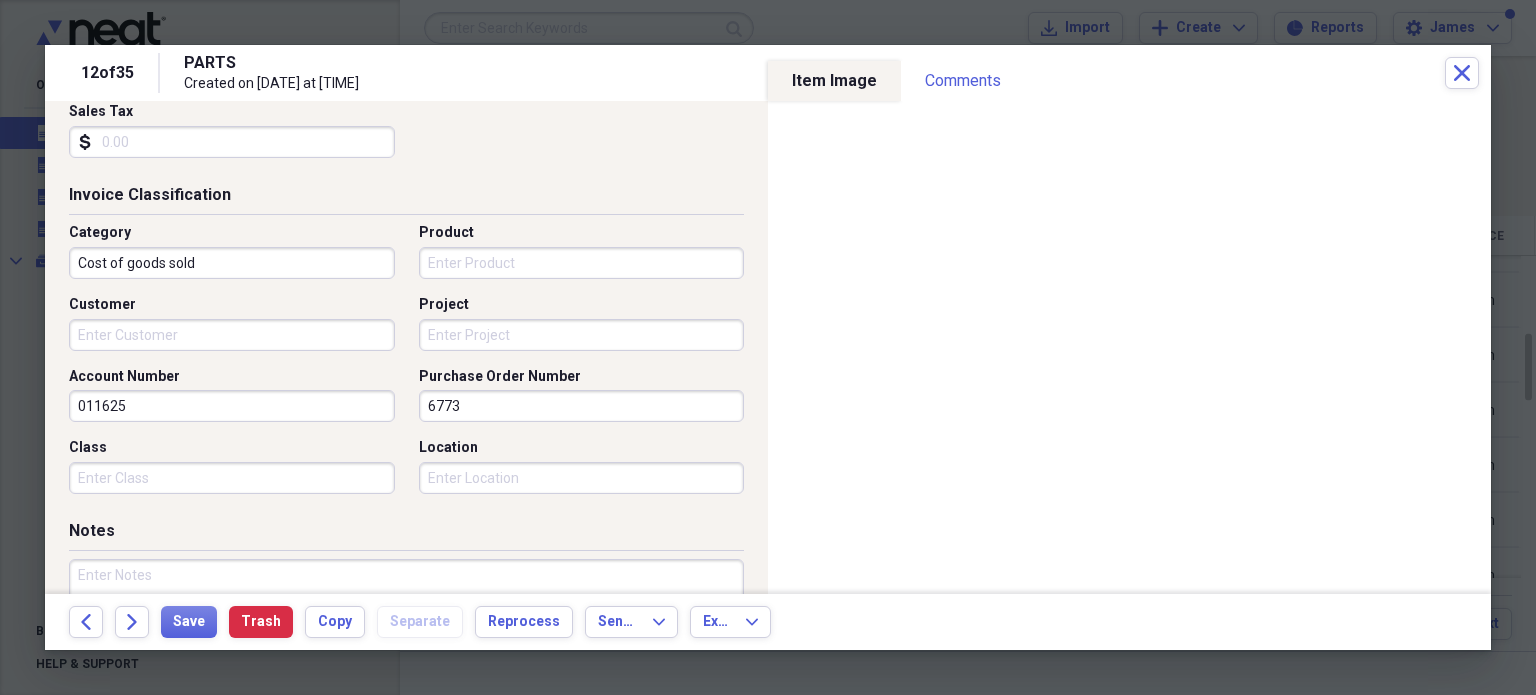 scroll, scrollTop: 490, scrollLeft: 0, axis: vertical 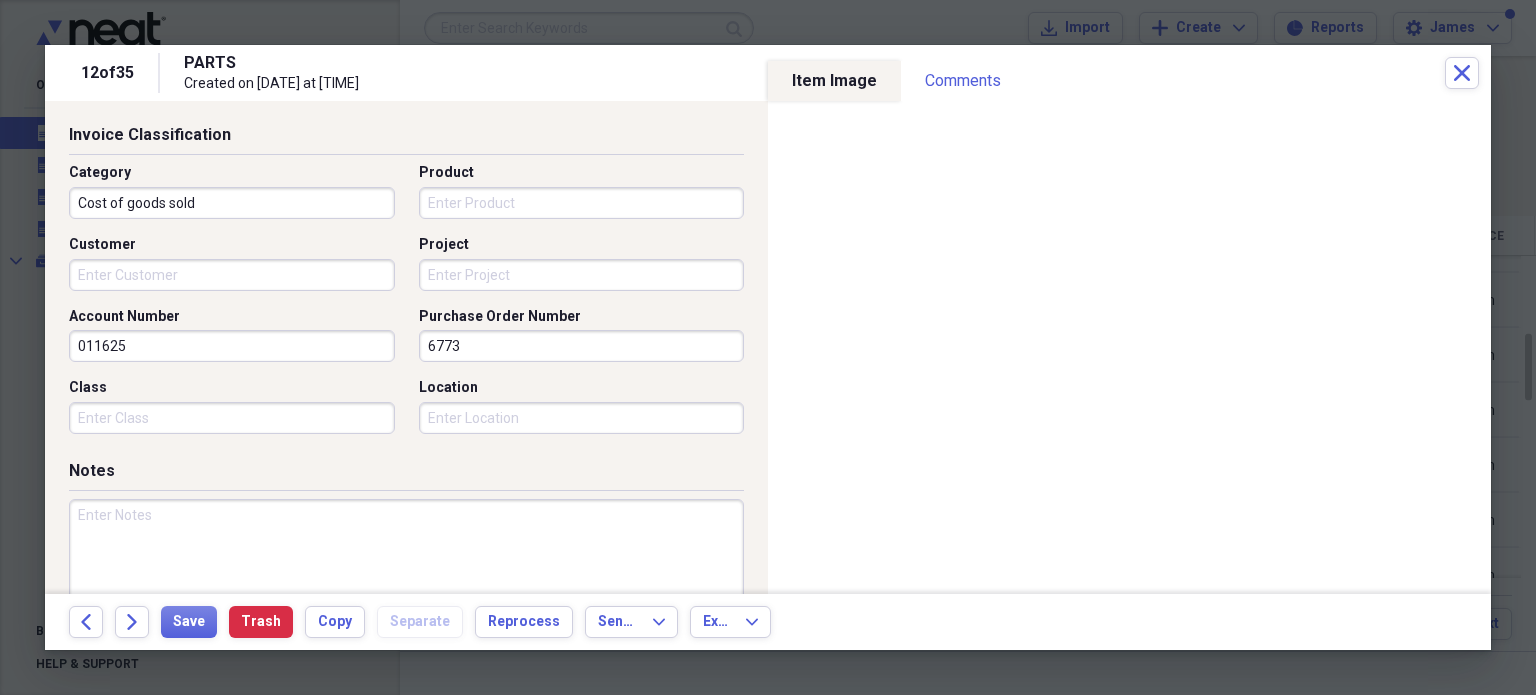 type on "301-292993" 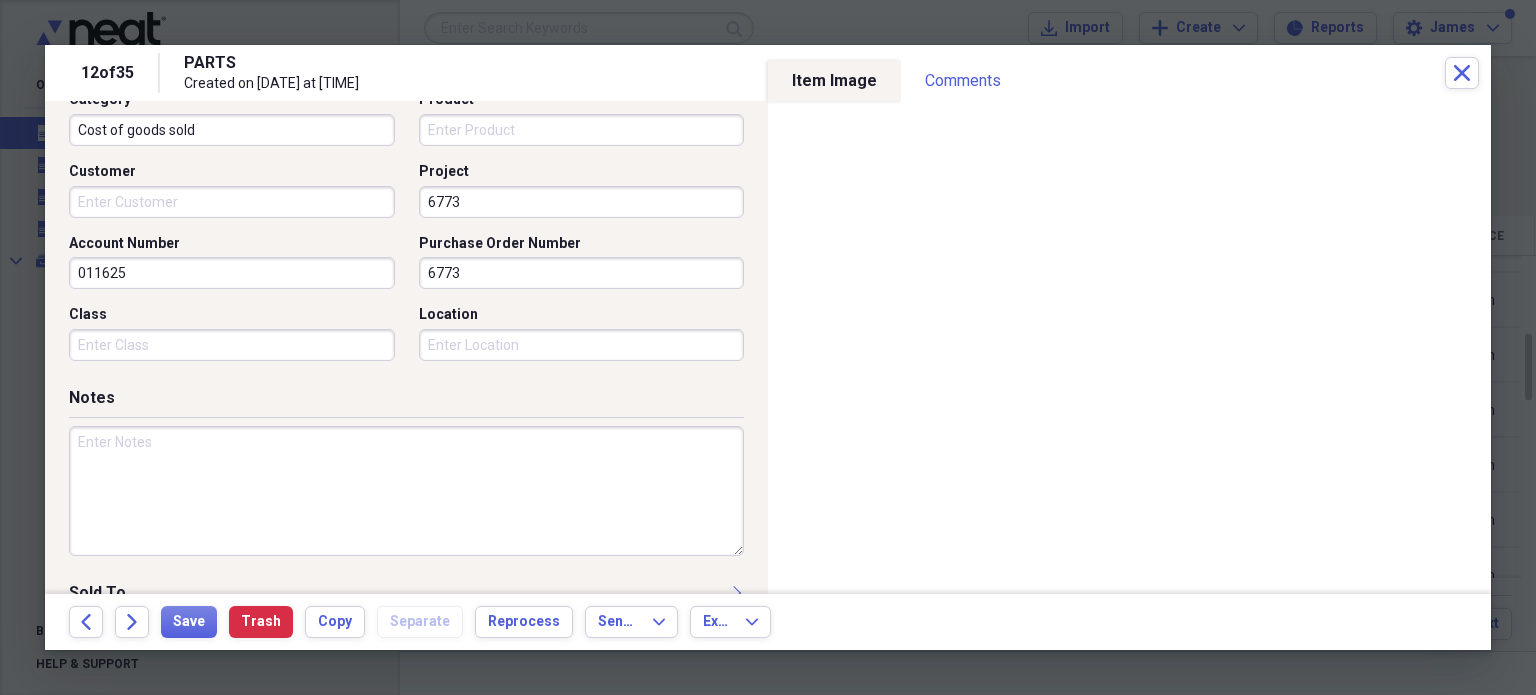 scroll, scrollTop: 693, scrollLeft: 0, axis: vertical 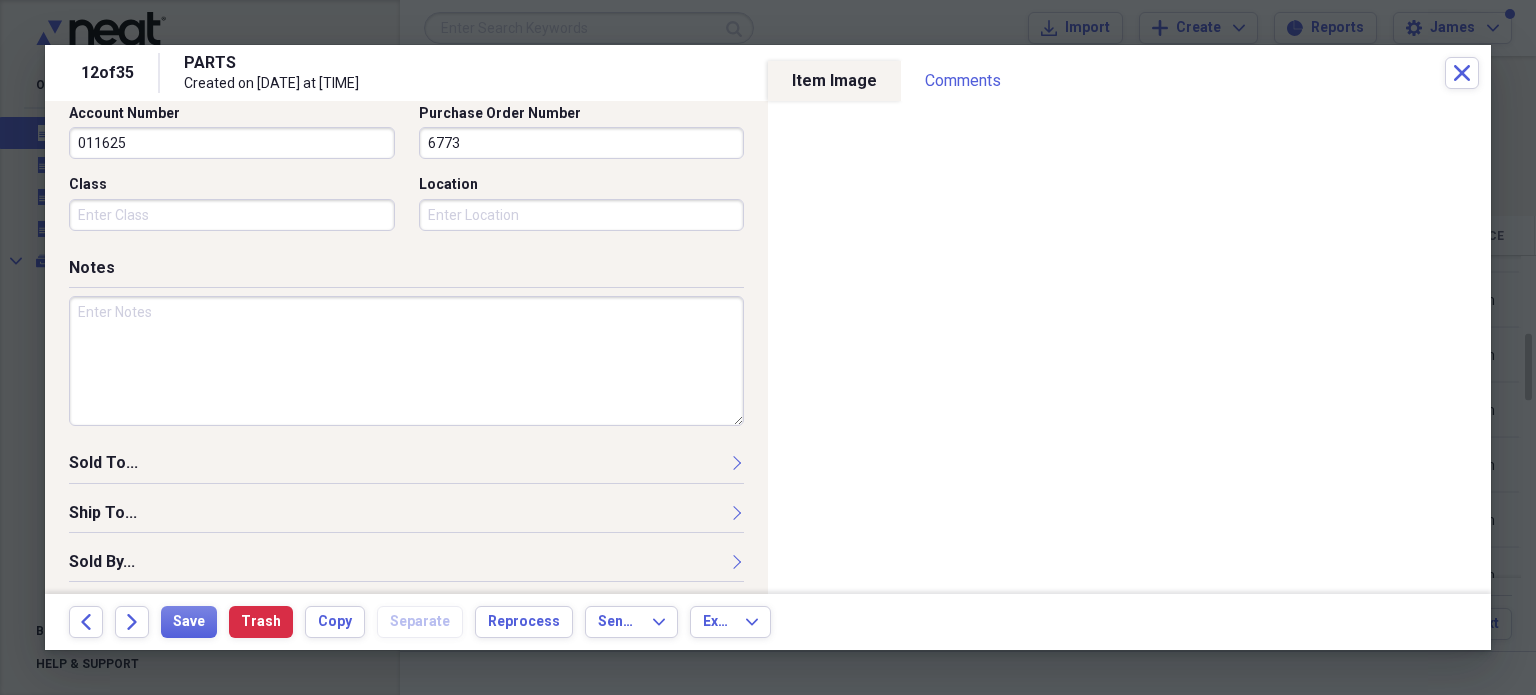 type on "6773" 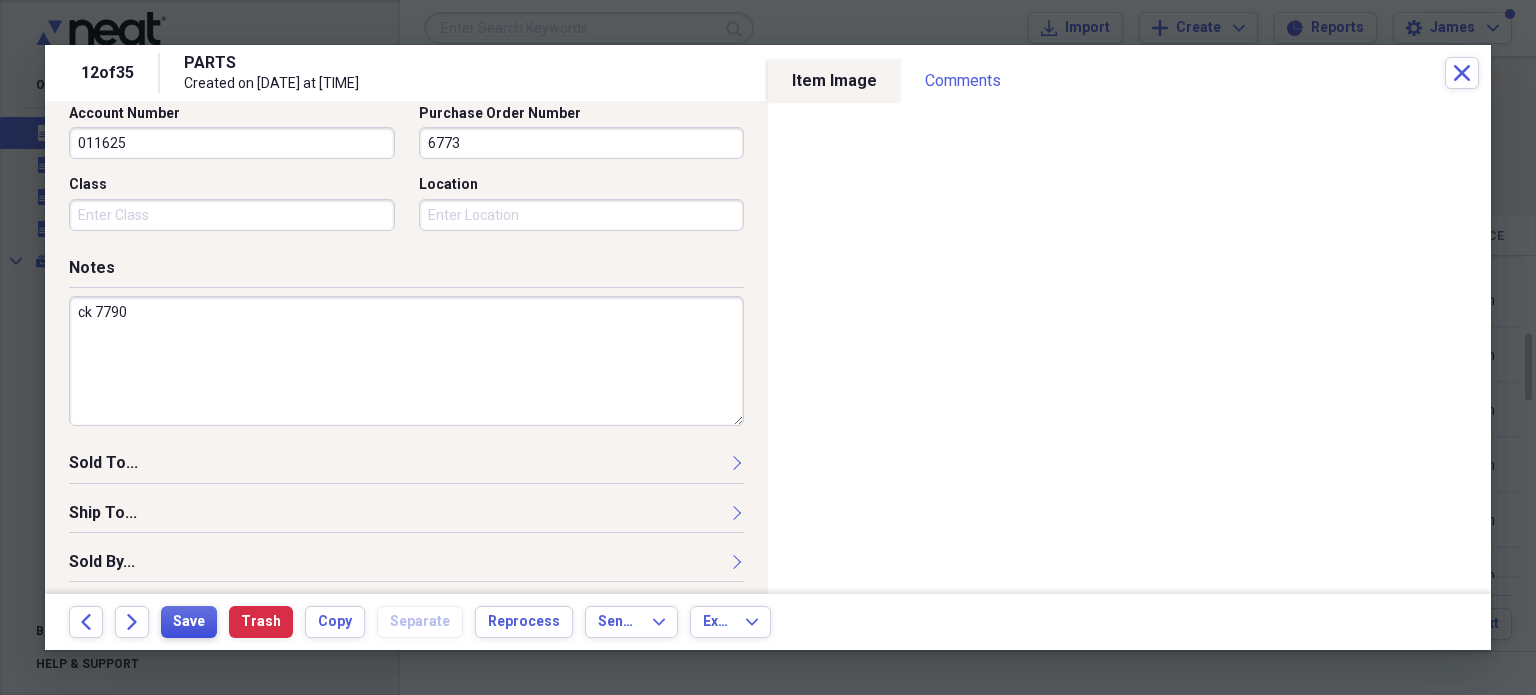 type on "ck 7790" 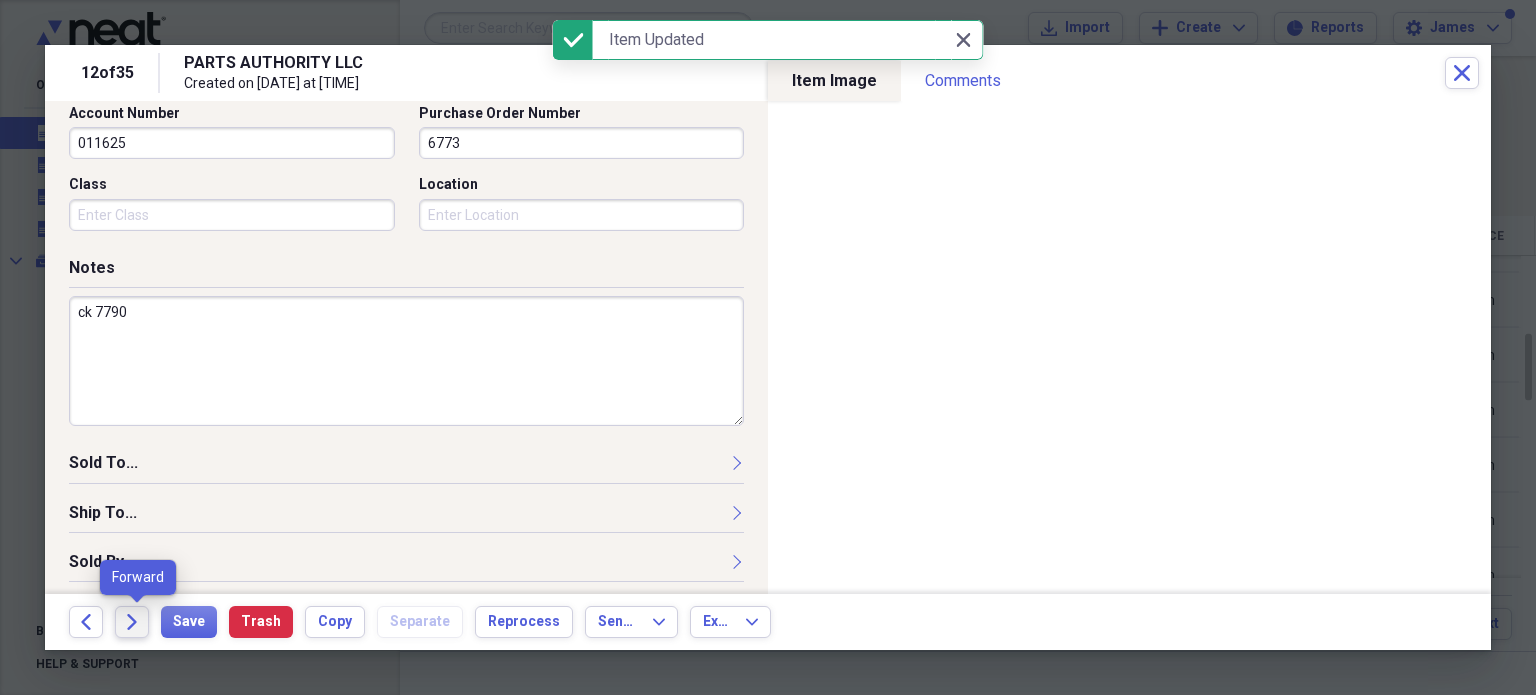 click on "Forward" 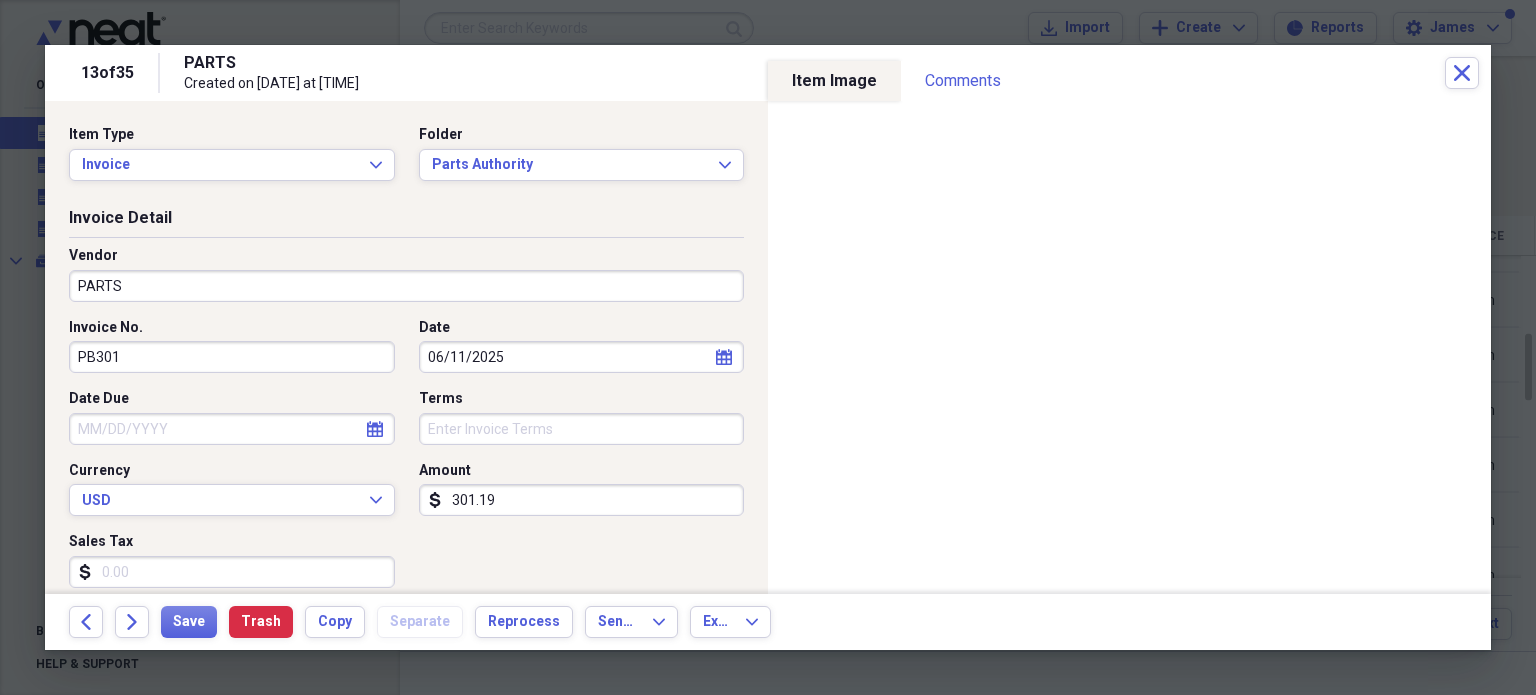 click on "PARTS" at bounding box center (406, 286) 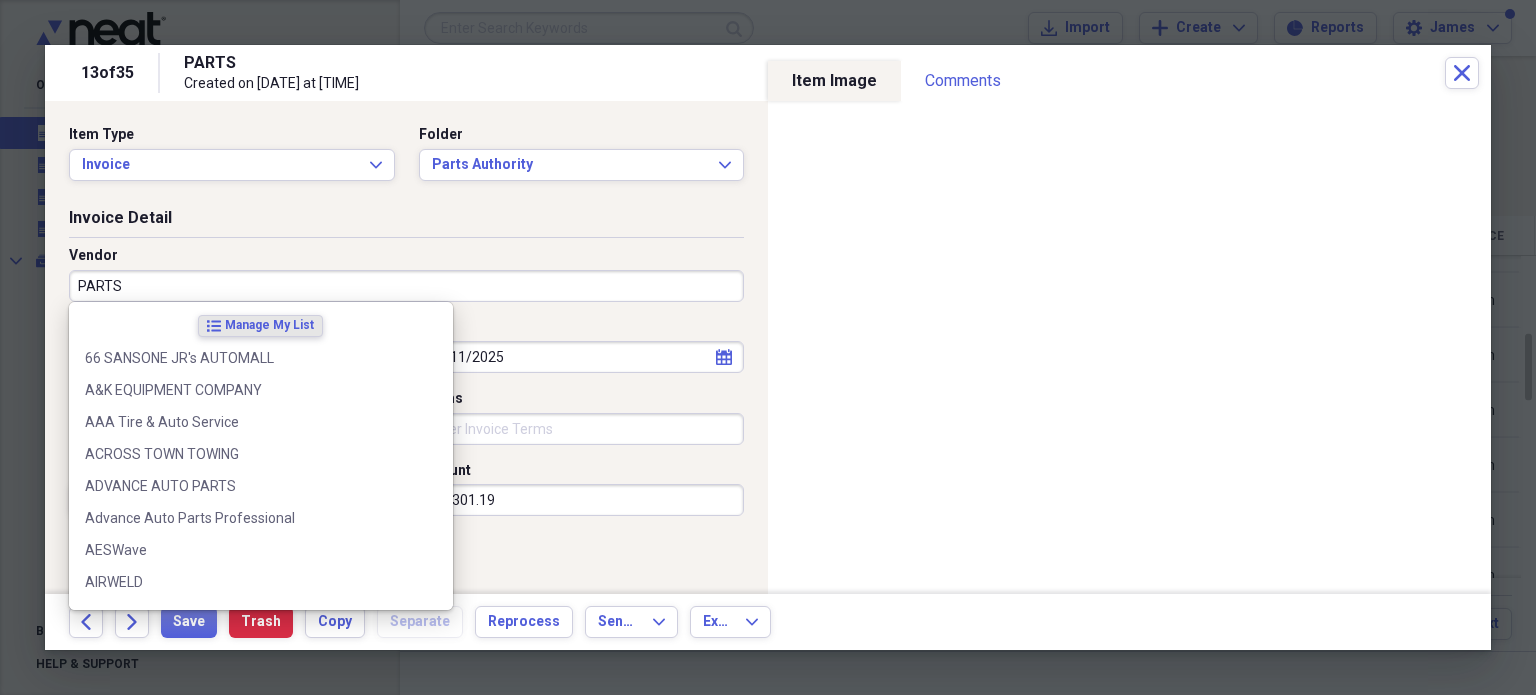 click on "PARTS" at bounding box center [406, 286] 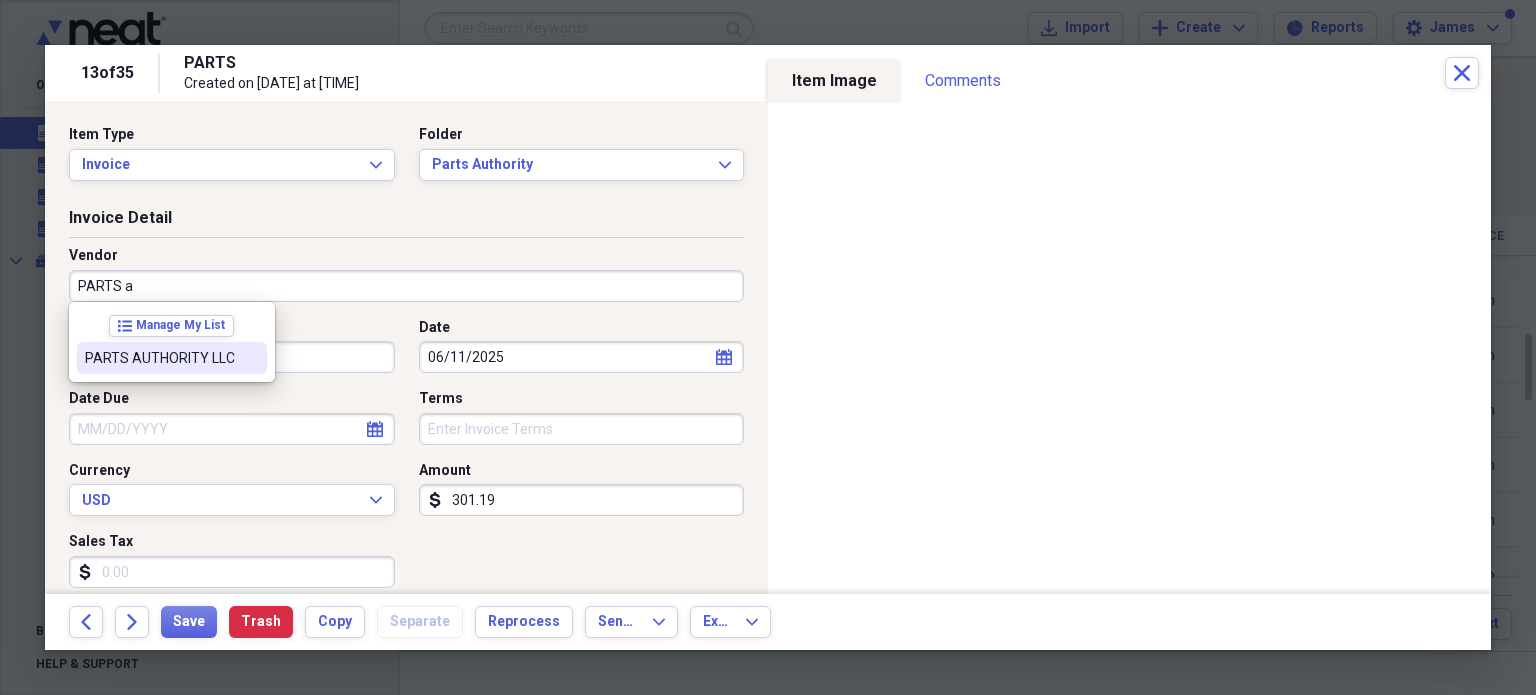 click on "PARTS AUTHORITY LLC" at bounding box center (172, 358) 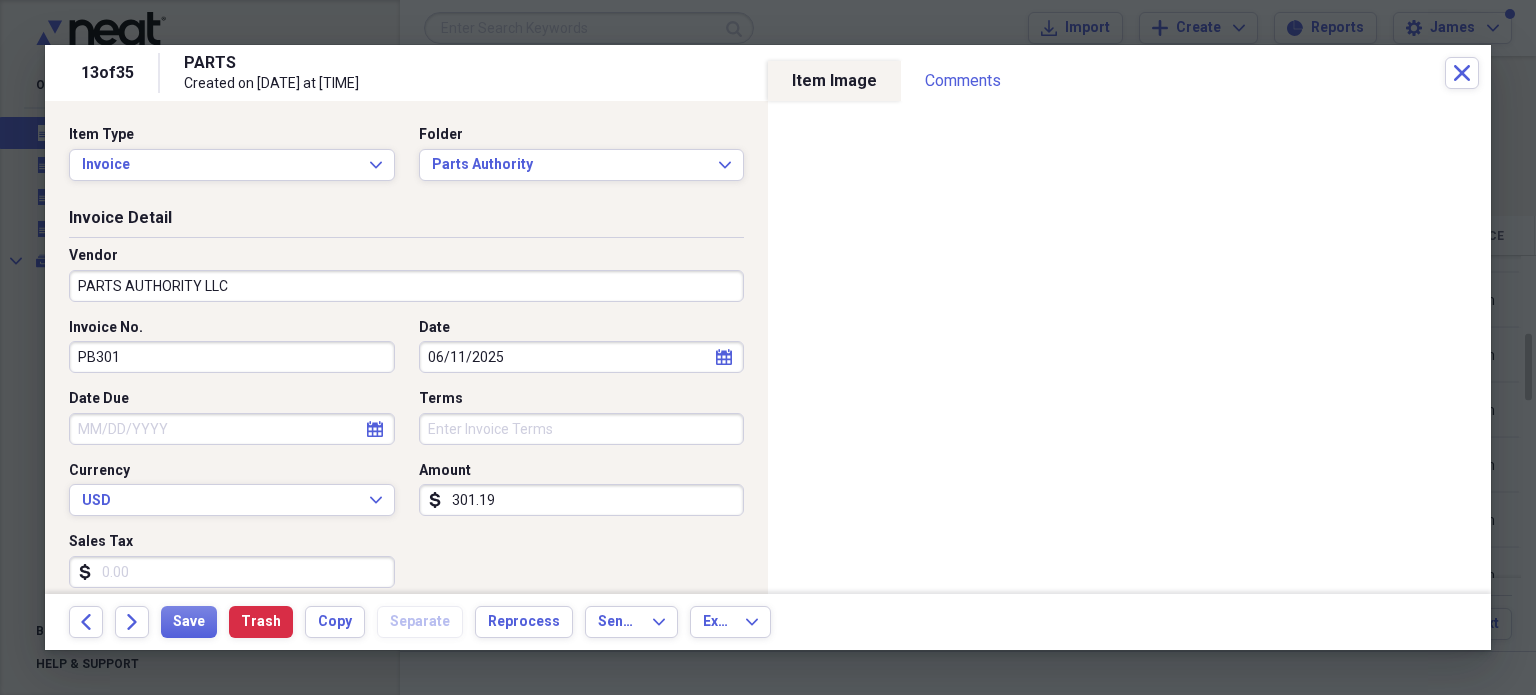 type on "Cost of goods sold" 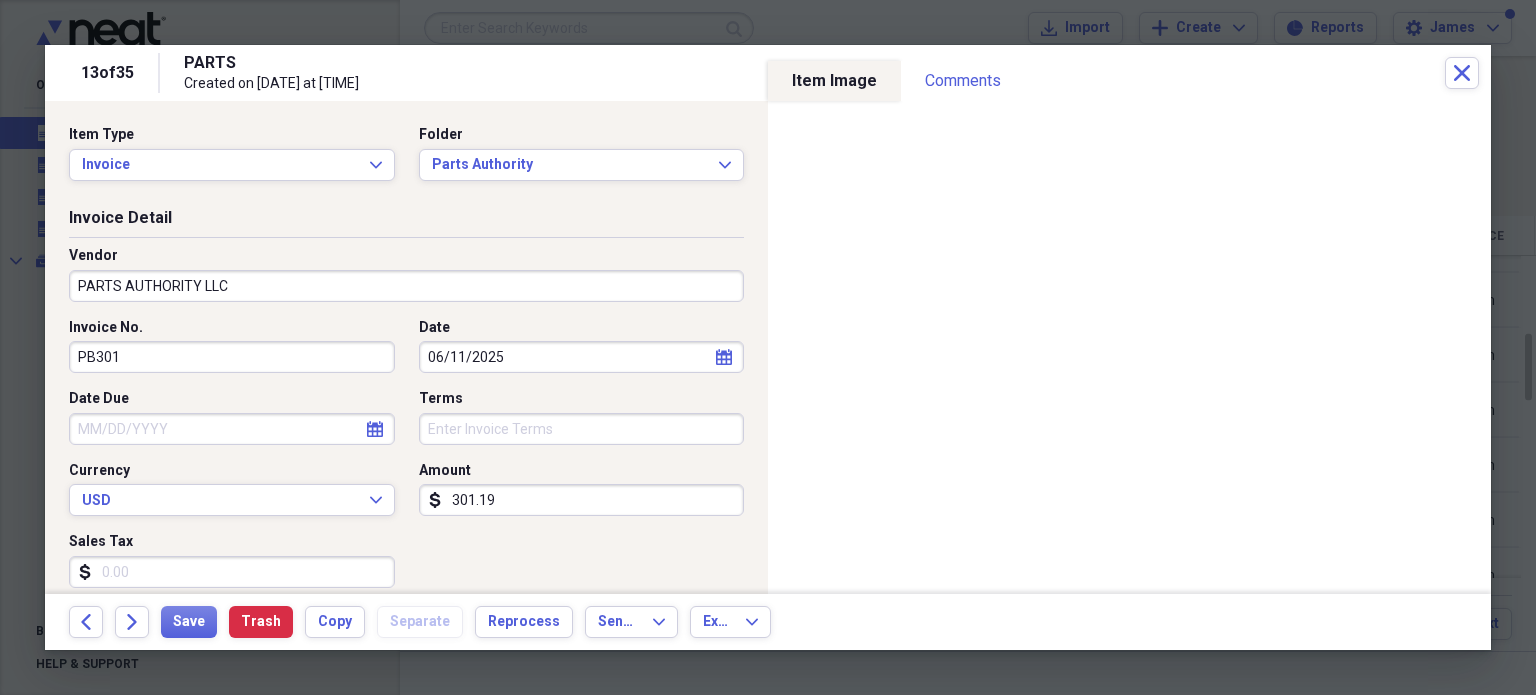 click on "PB301" at bounding box center (232, 357) 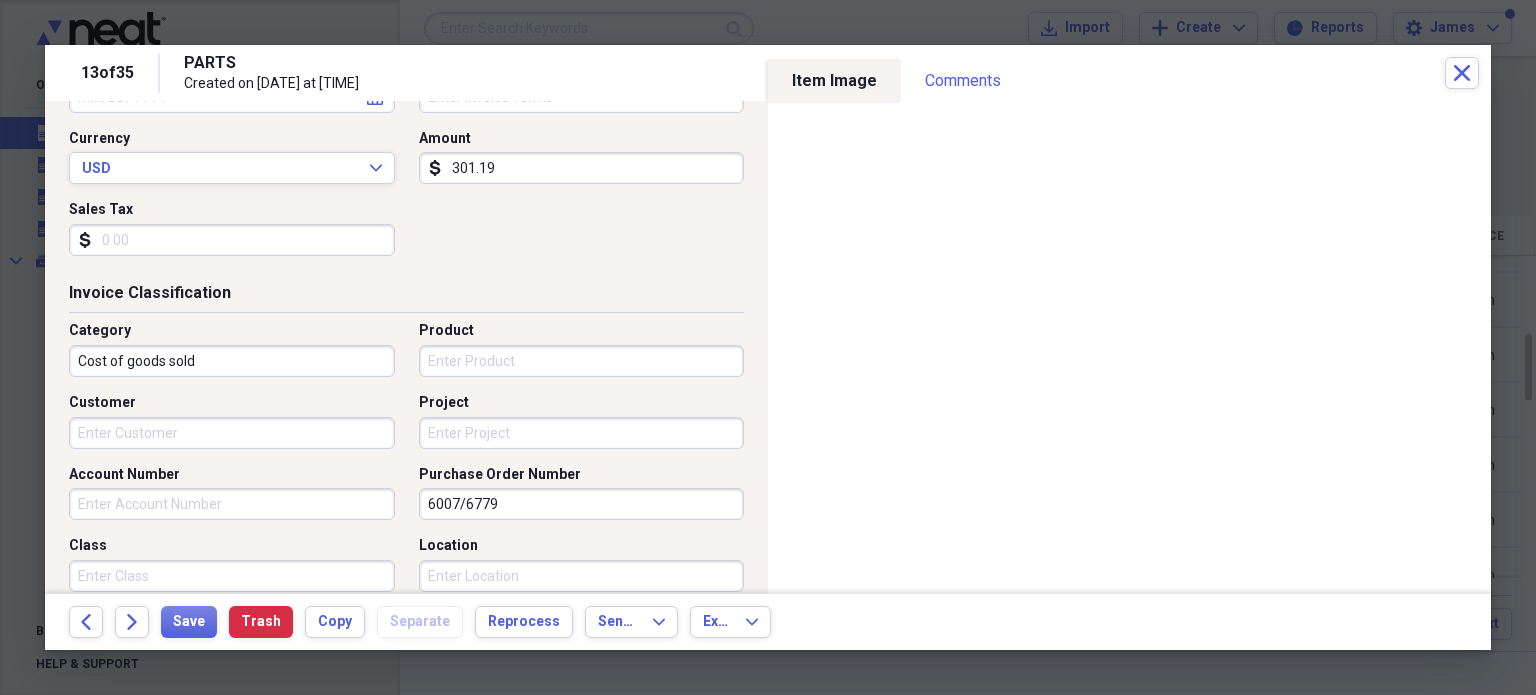 scroll, scrollTop: 361, scrollLeft: 0, axis: vertical 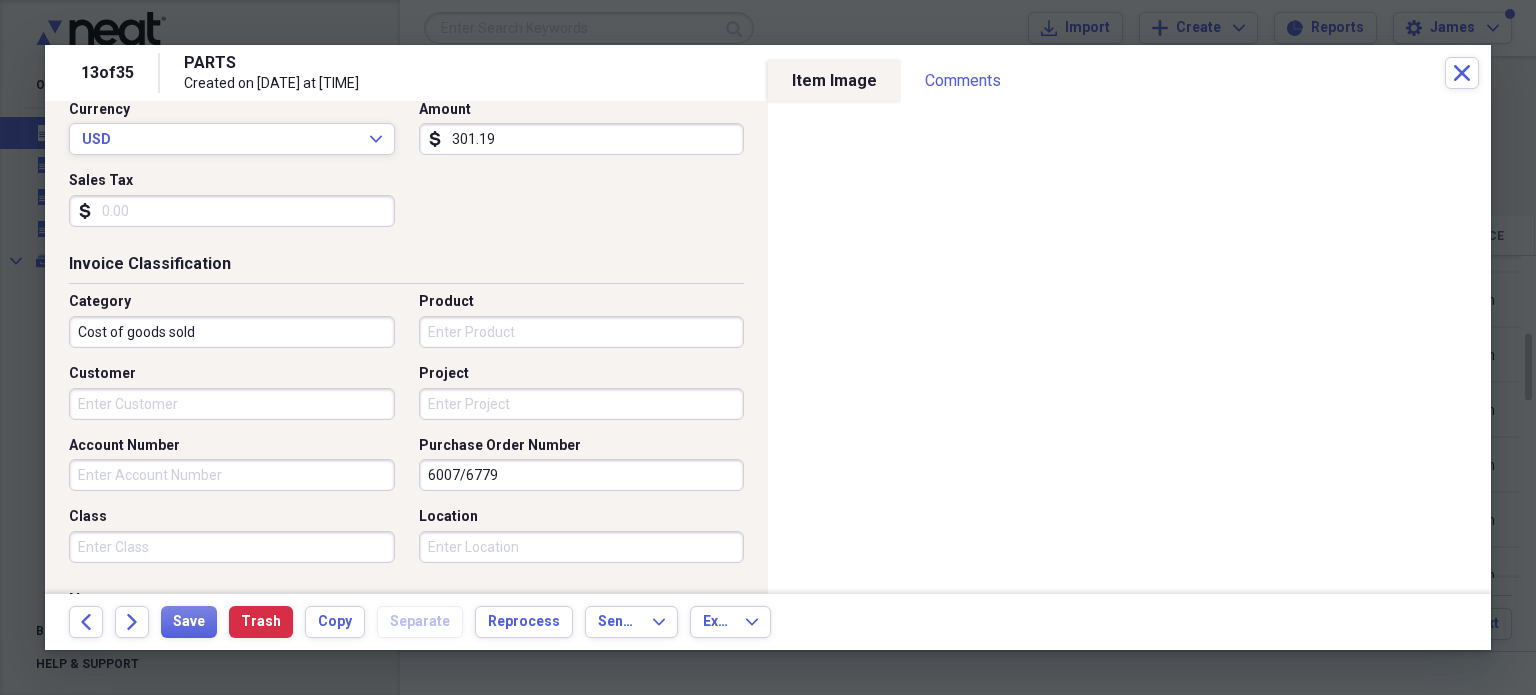 type on "301-293879" 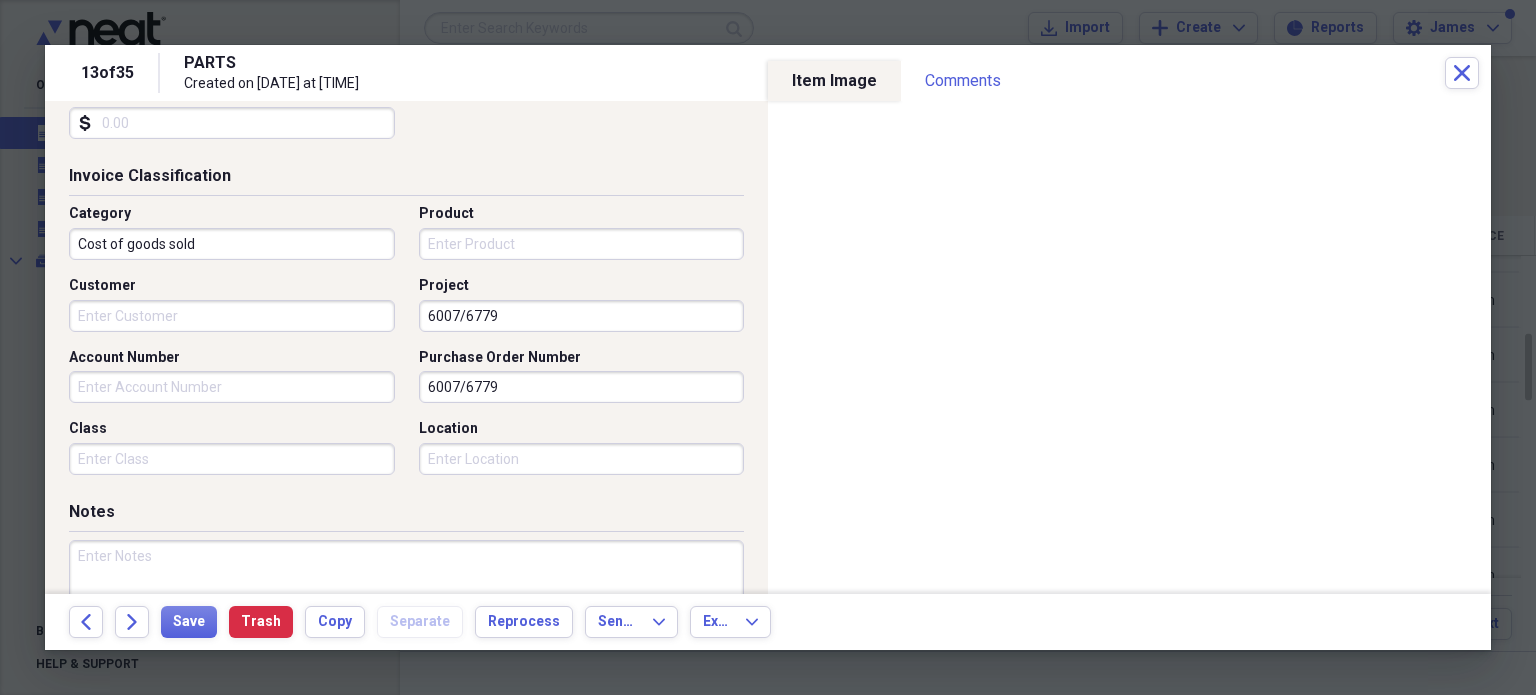 scroll, scrollTop: 469, scrollLeft: 0, axis: vertical 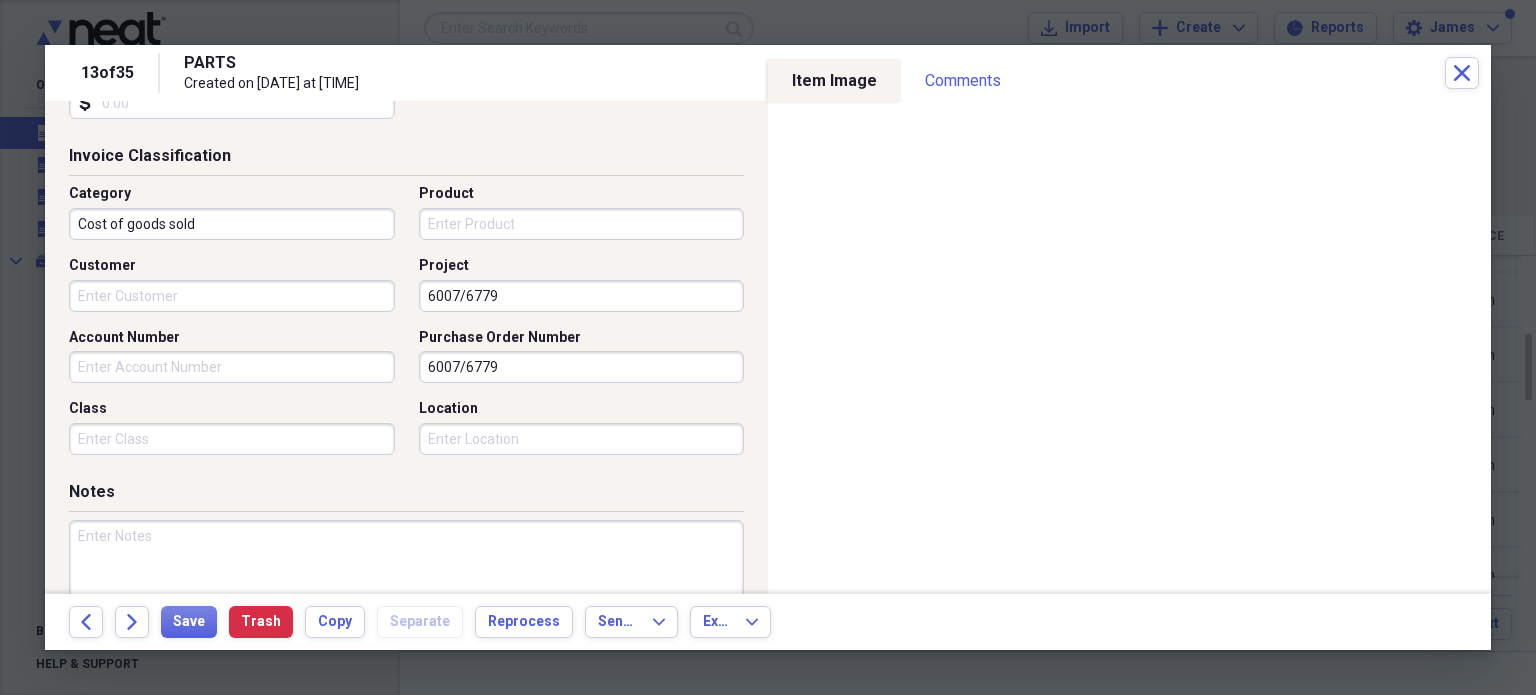 type on "6007/6779" 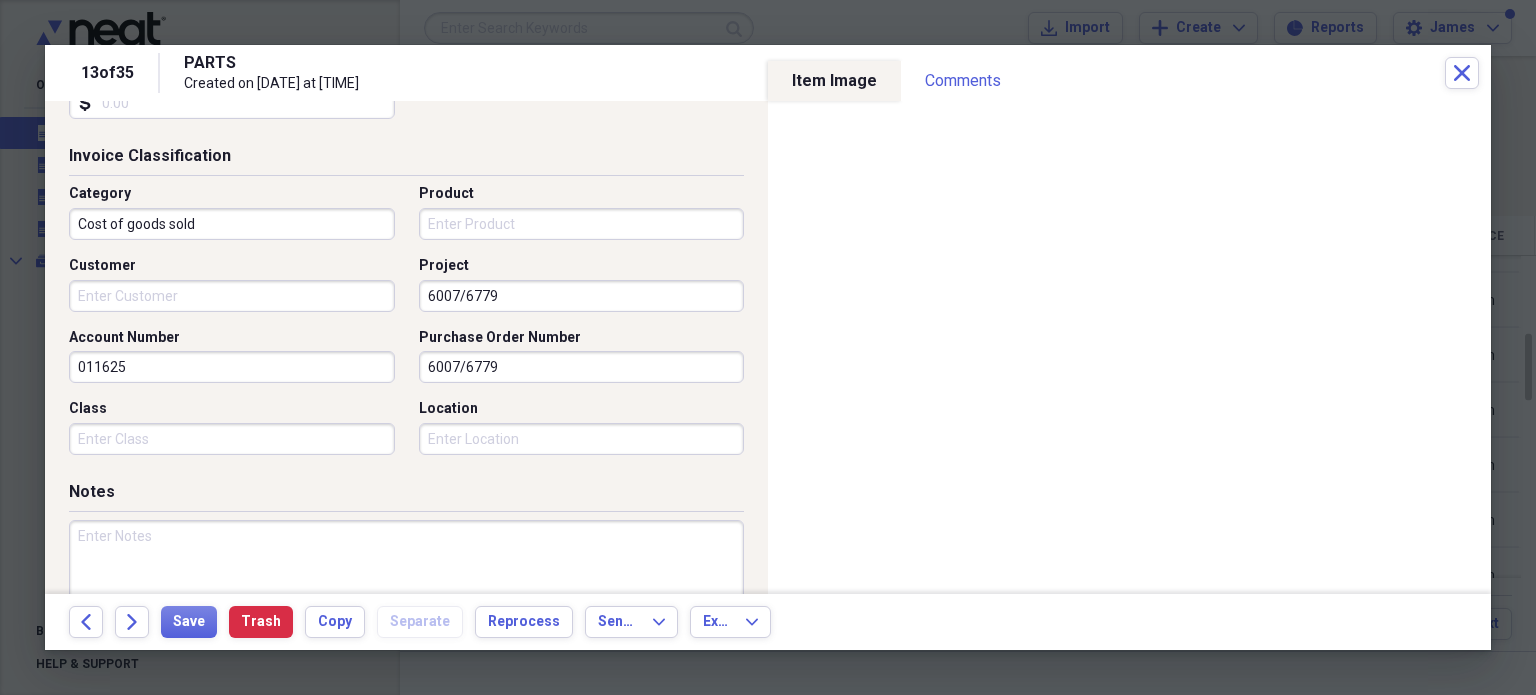 type on "011625" 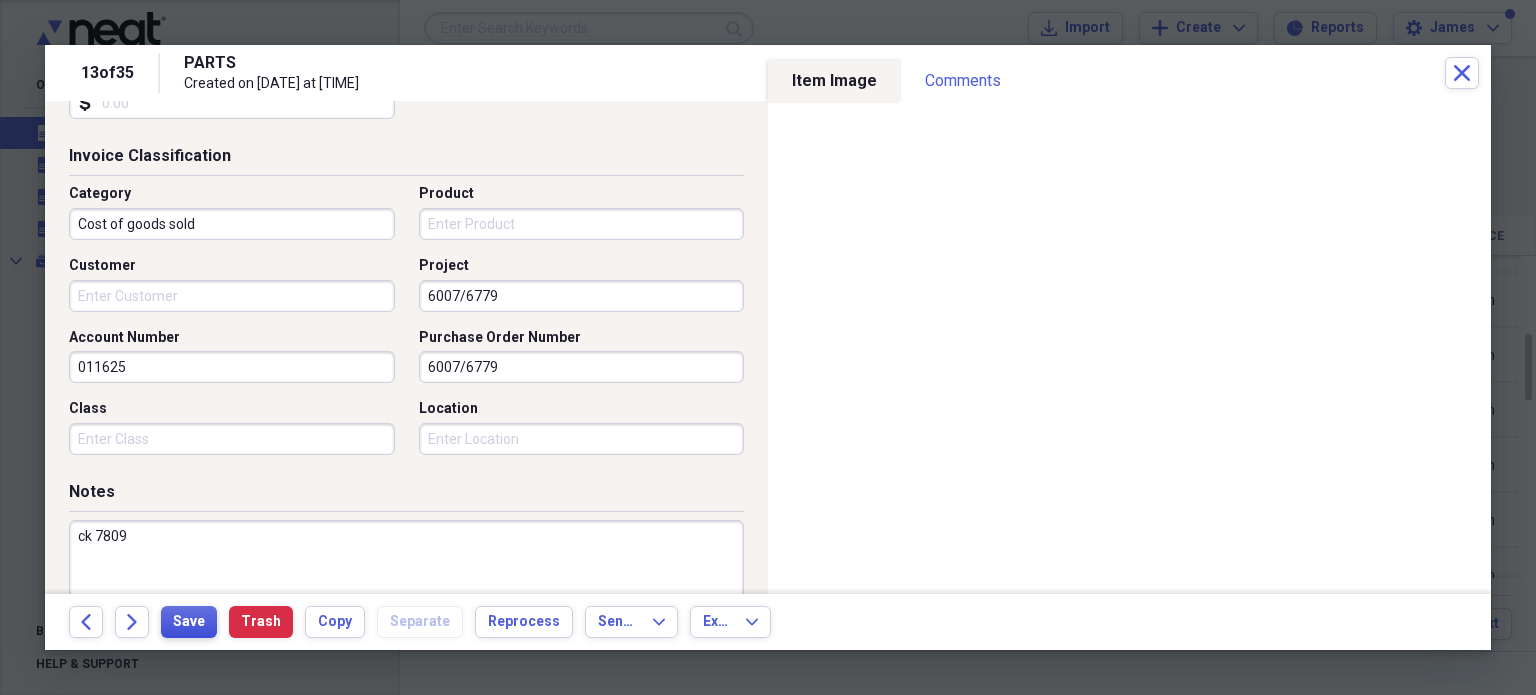 type on "ck 7809" 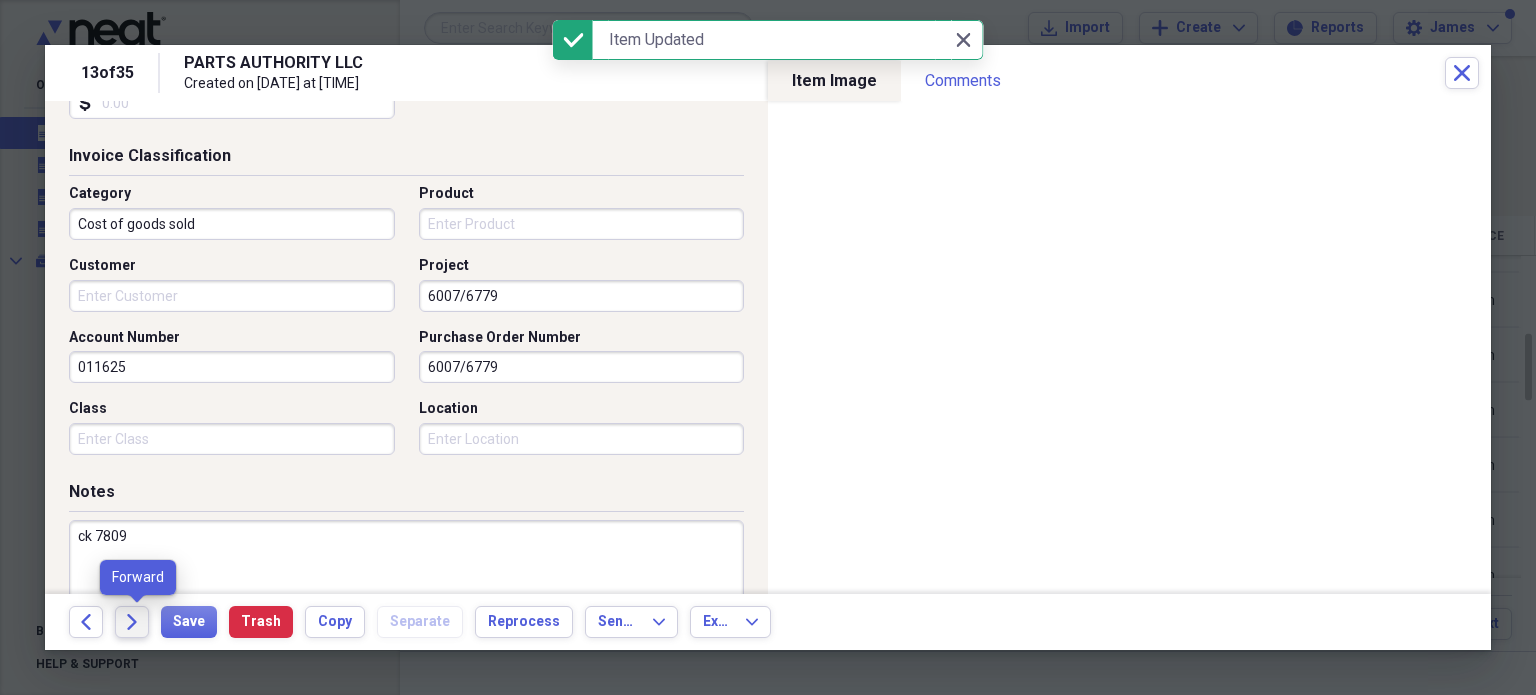 click on "Forward" 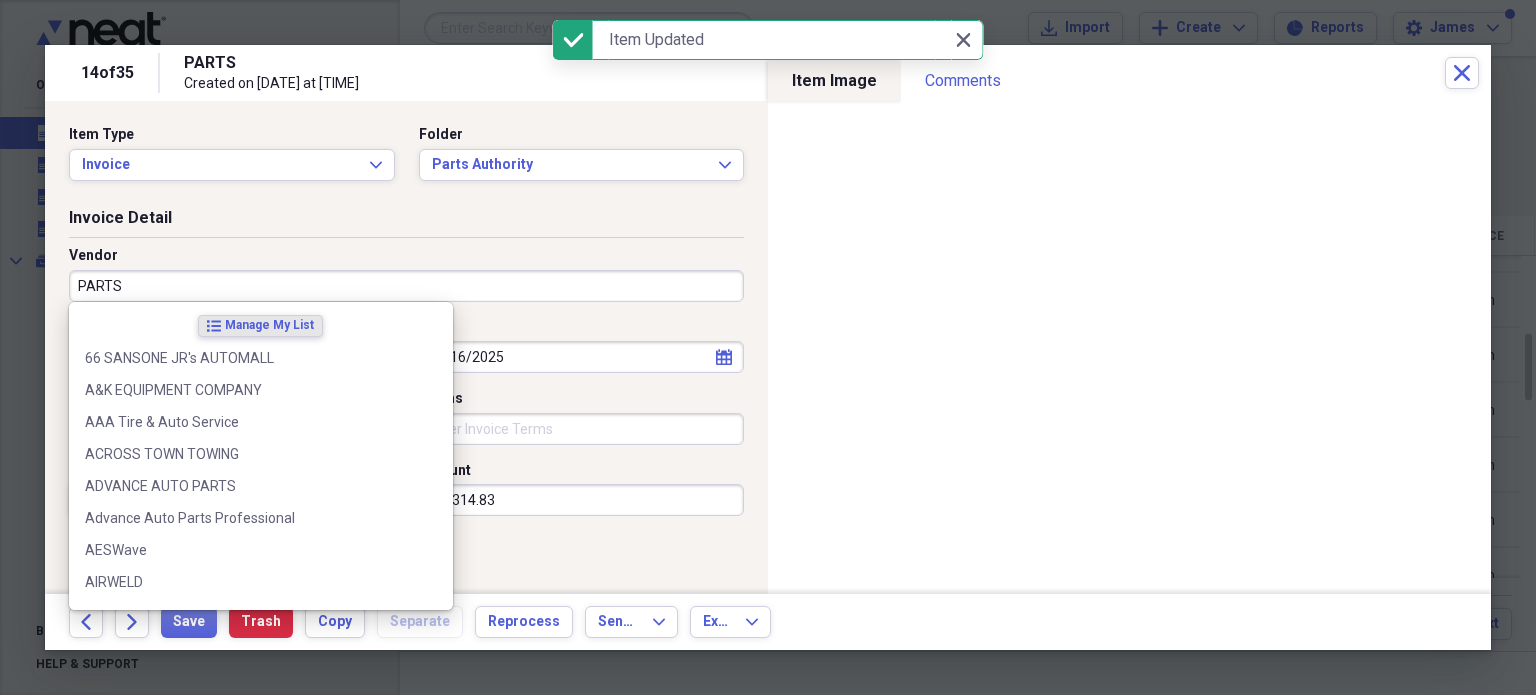 click on "PARTS" at bounding box center (406, 286) 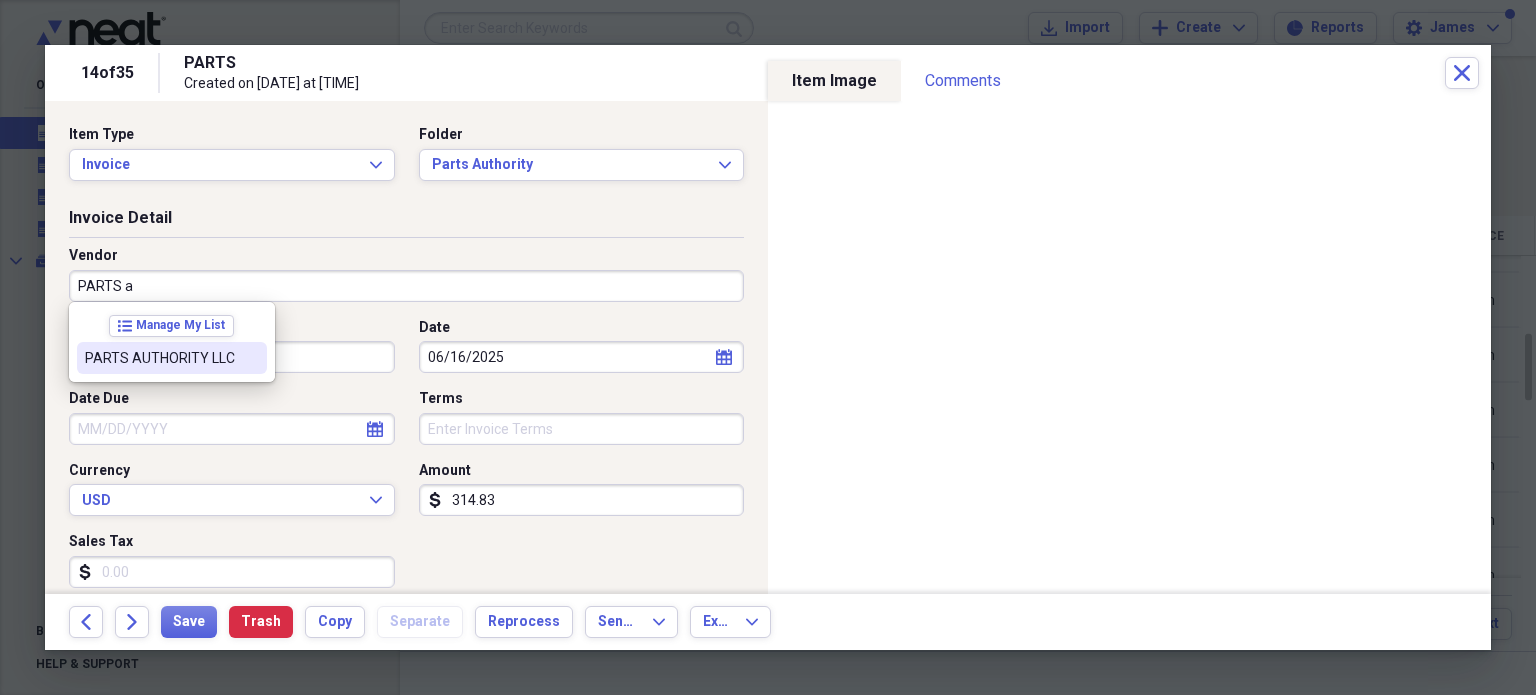 click at bounding box center (251, 358) 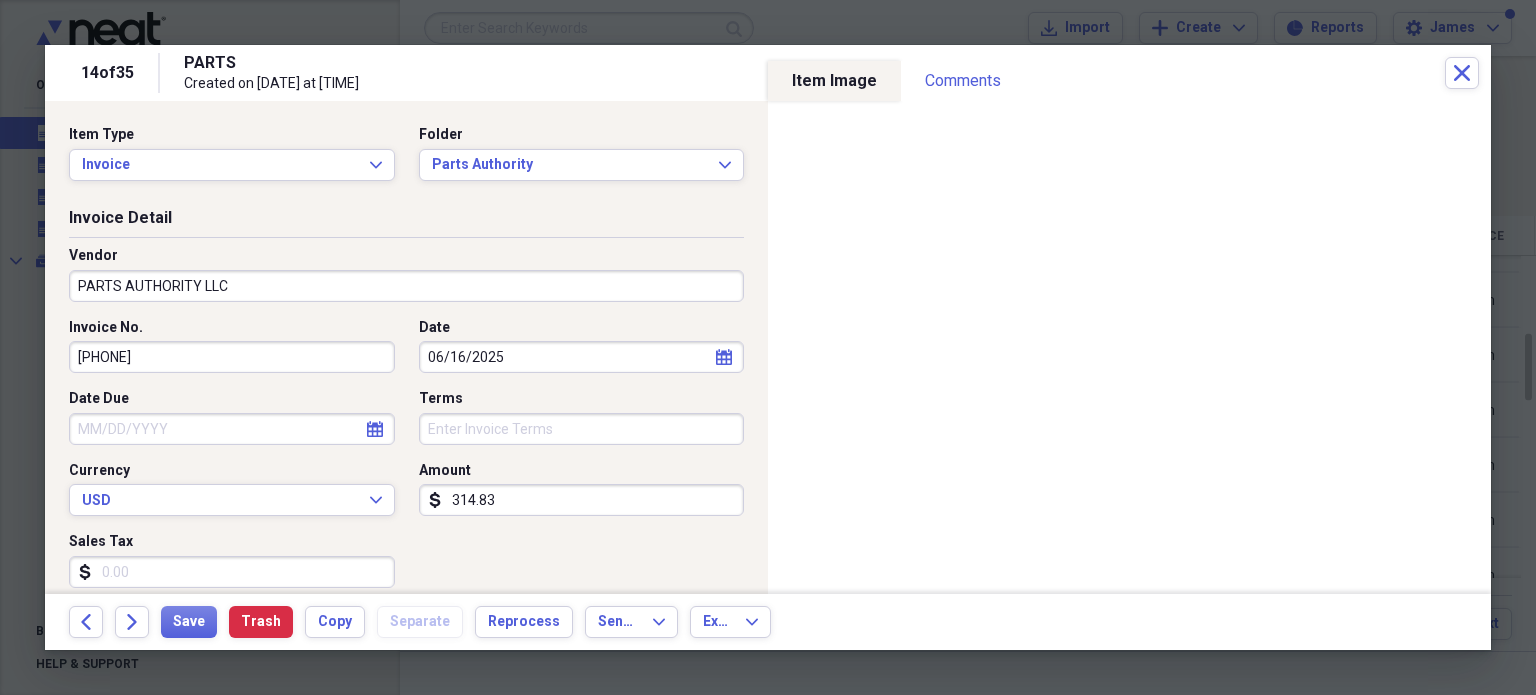type on "Cost of goods sold" 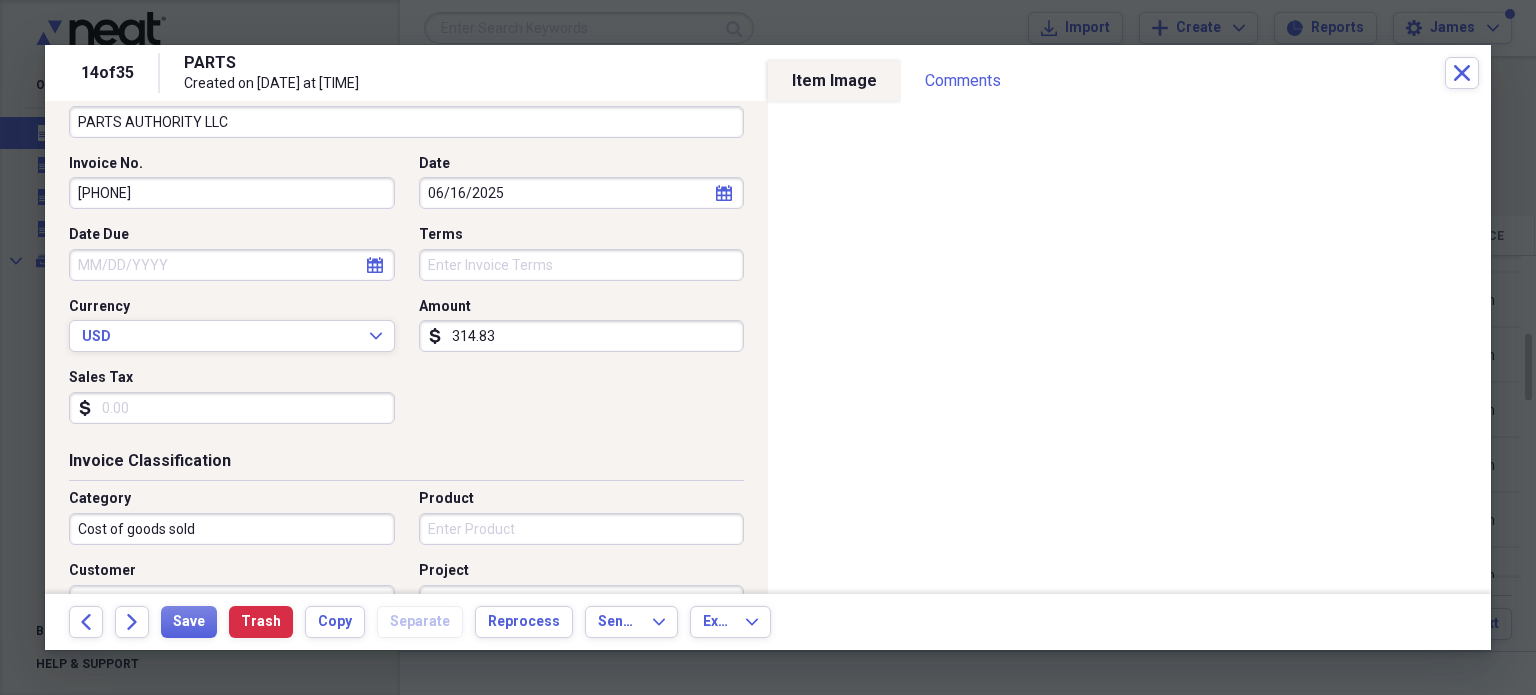 scroll, scrollTop: 293, scrollLeft: 0, axis: vertical 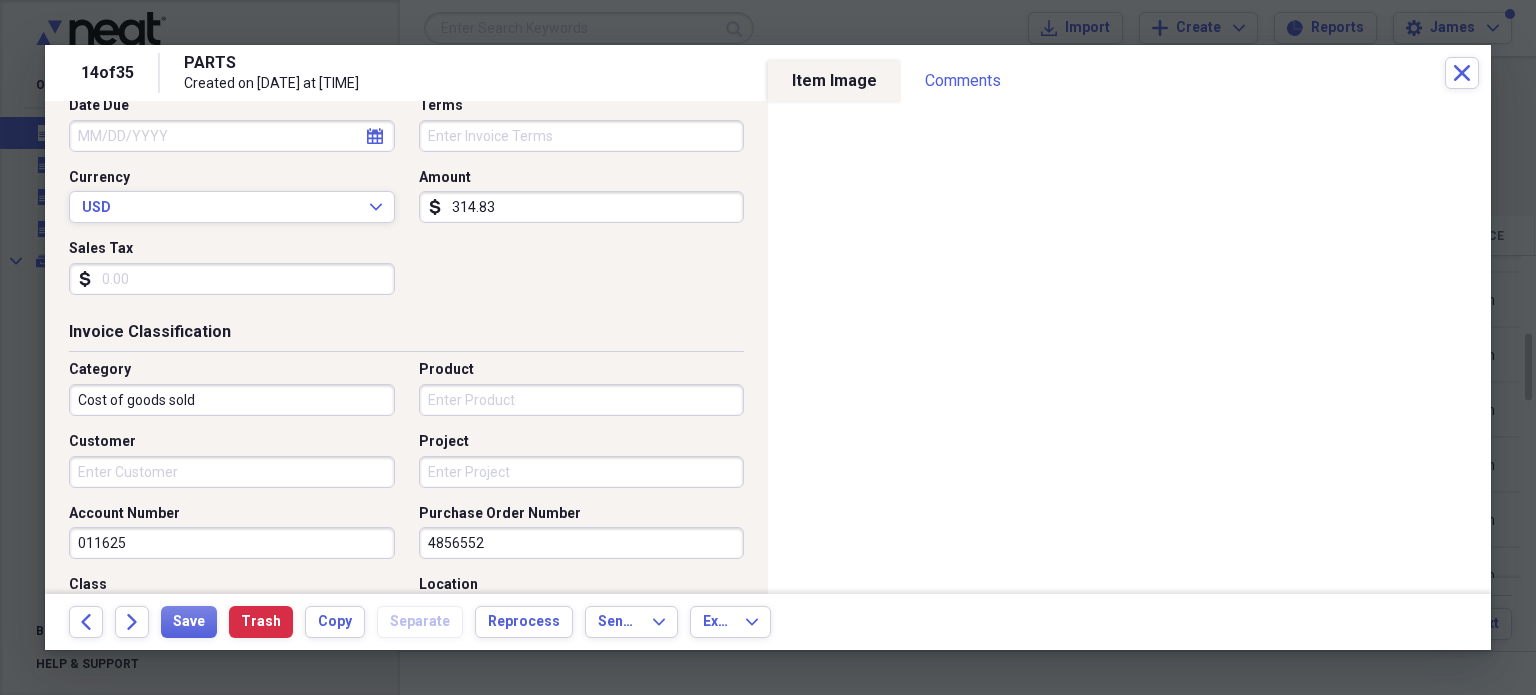 click on "Project" at bounding box center (582, 472) 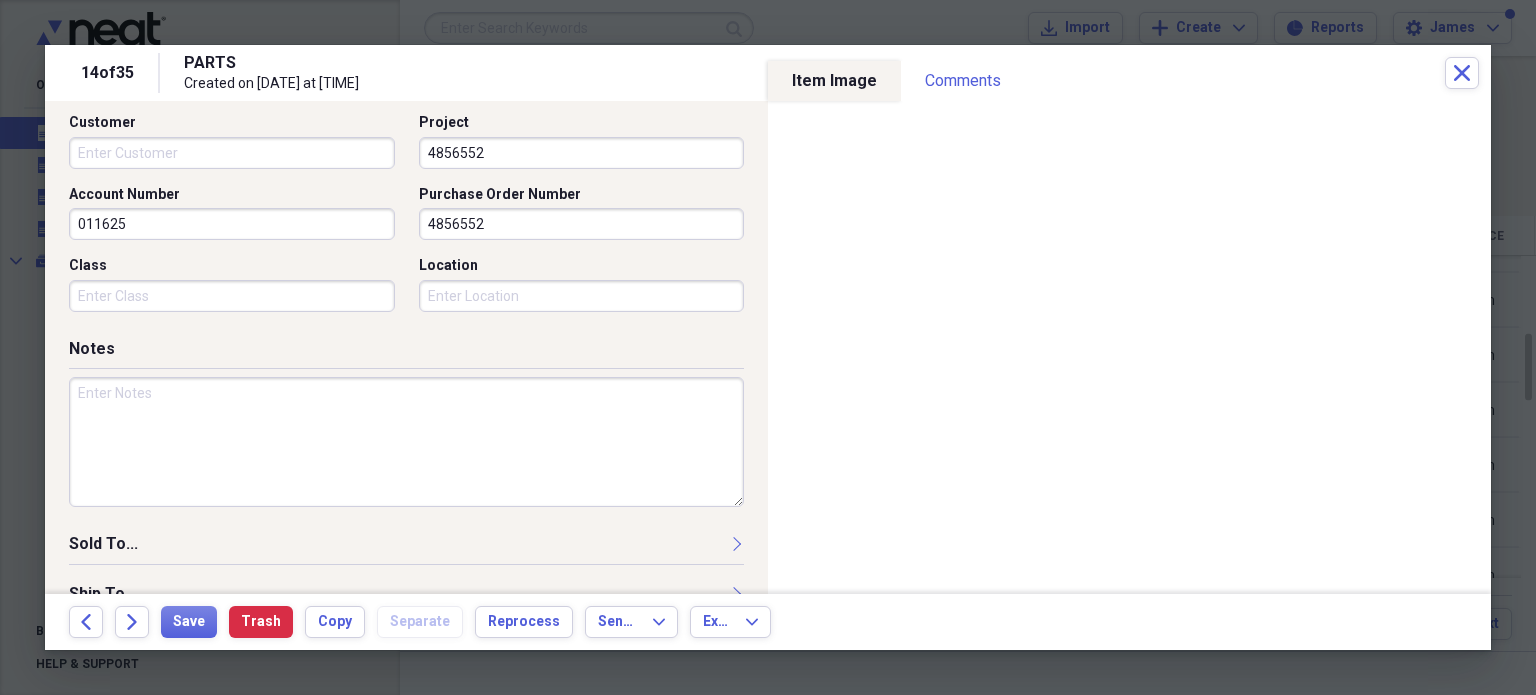 scroll, scrollTop: 621, scrollLeft: 0, axis: vertical 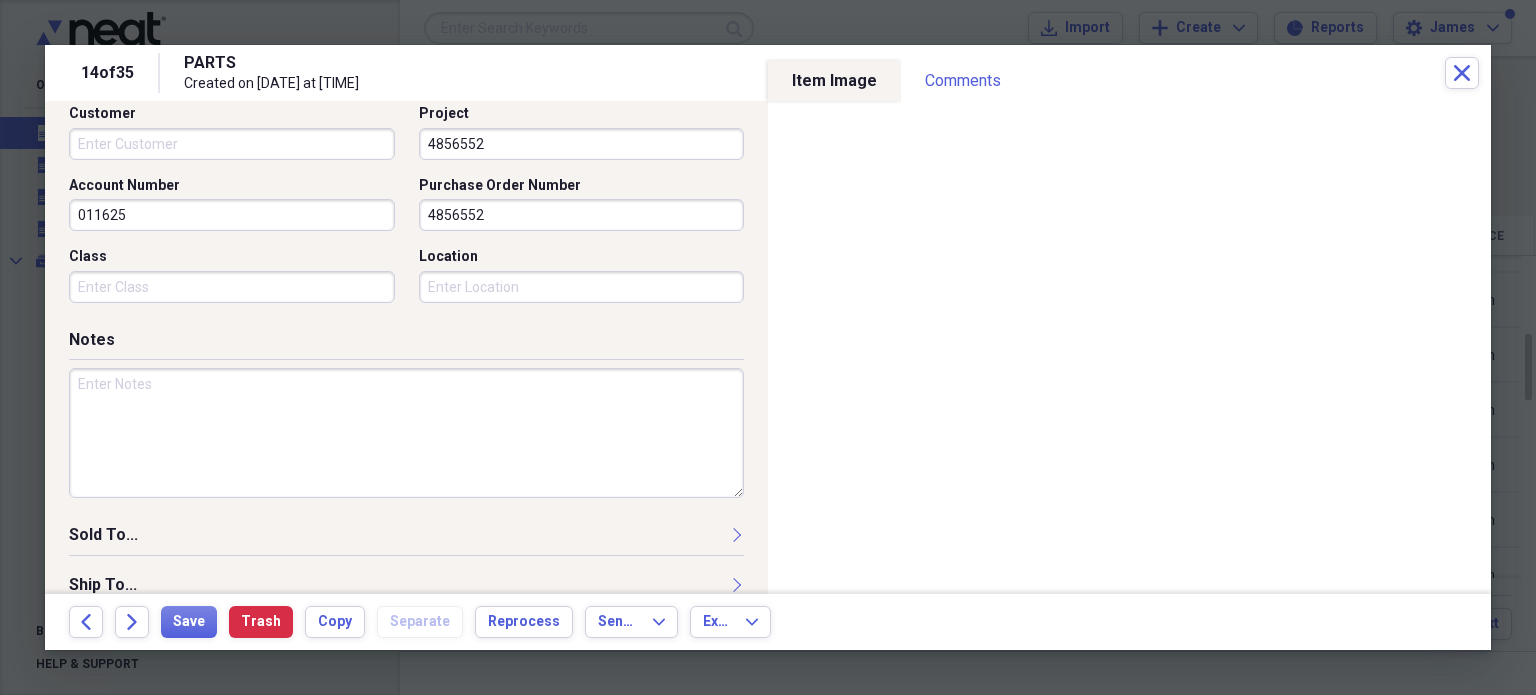 type on "4856552" 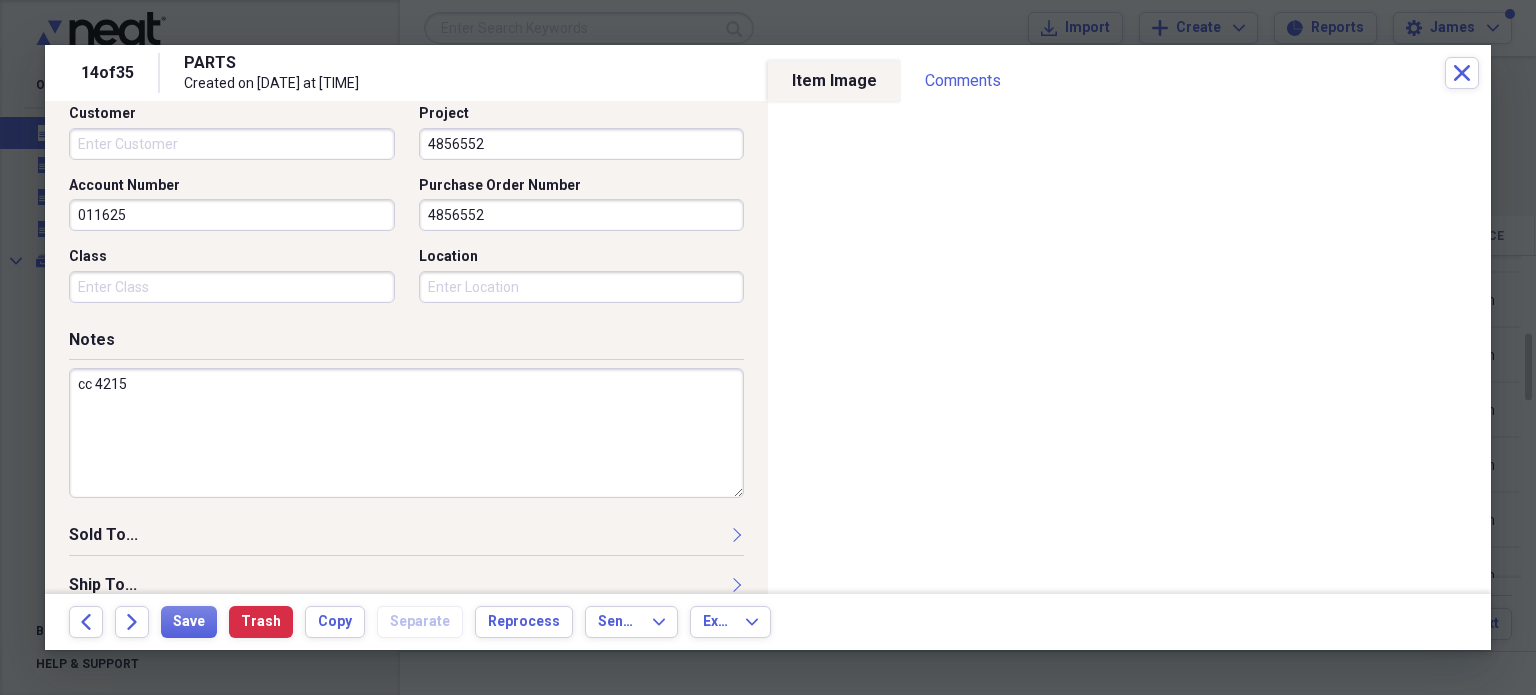type on "cc 4215" 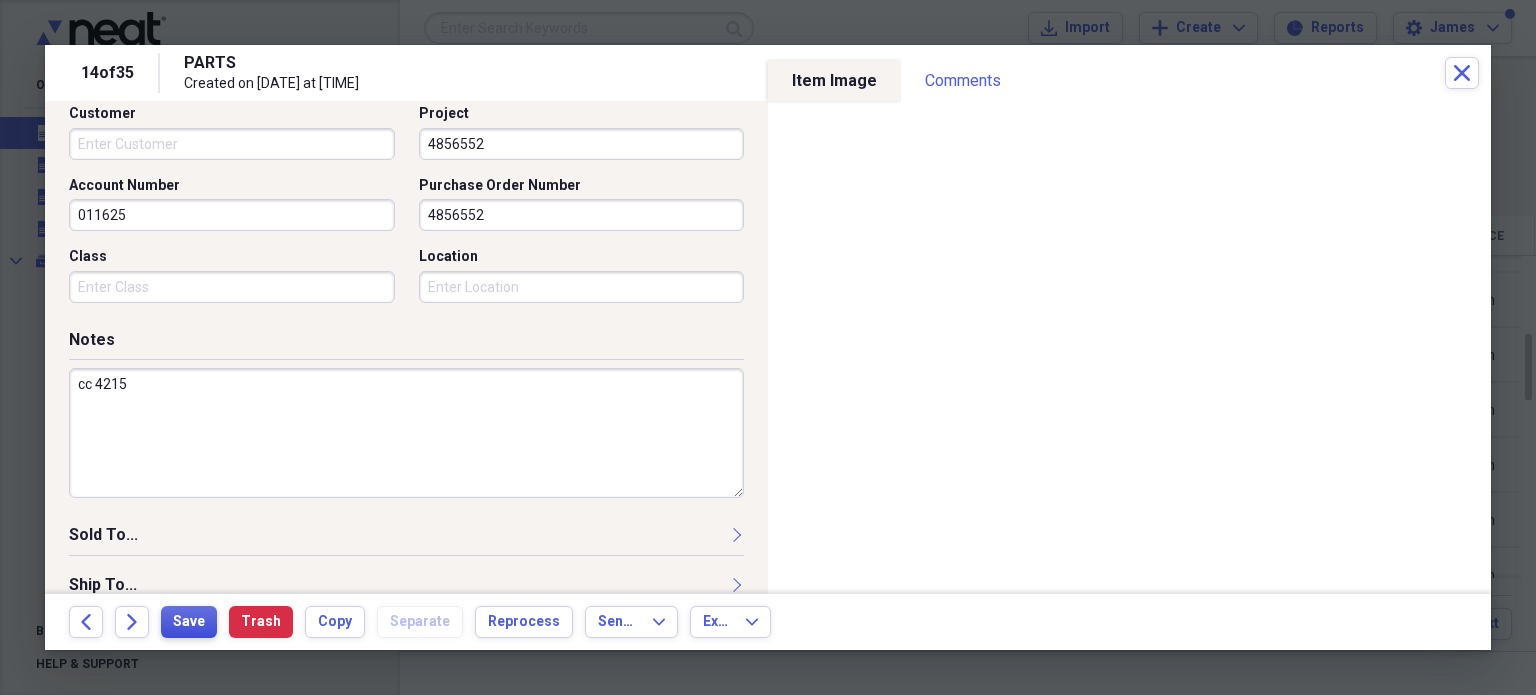 click on "Save" at bounding box center (189, 622) 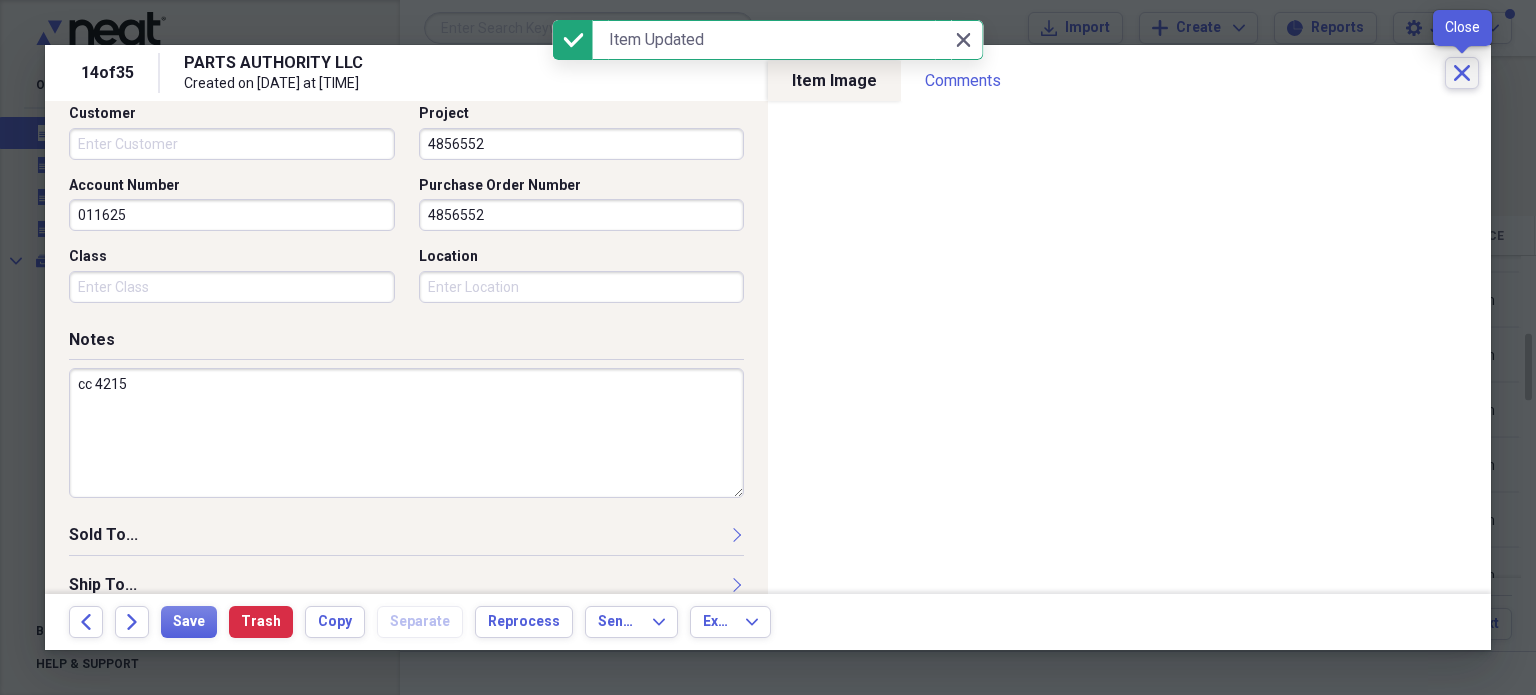 click 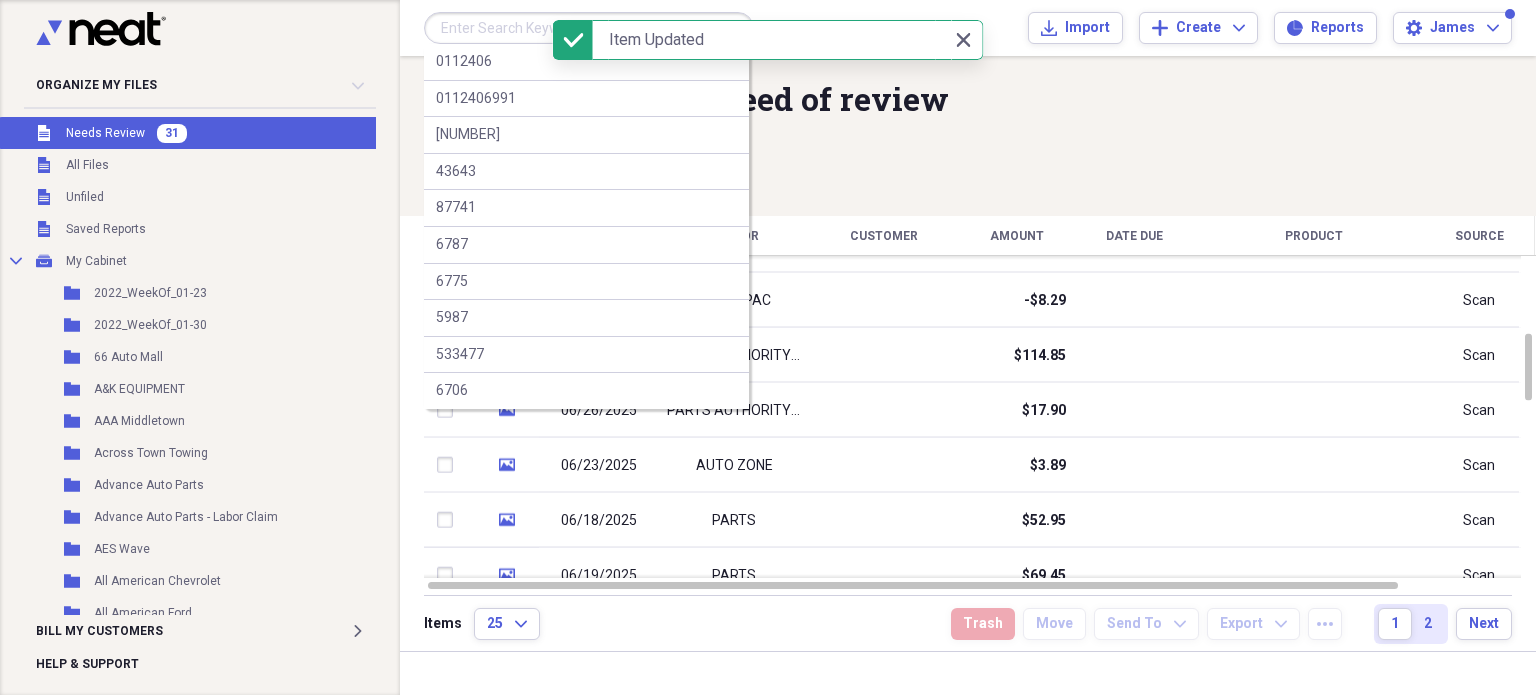 click at bounding box center (589, 28) 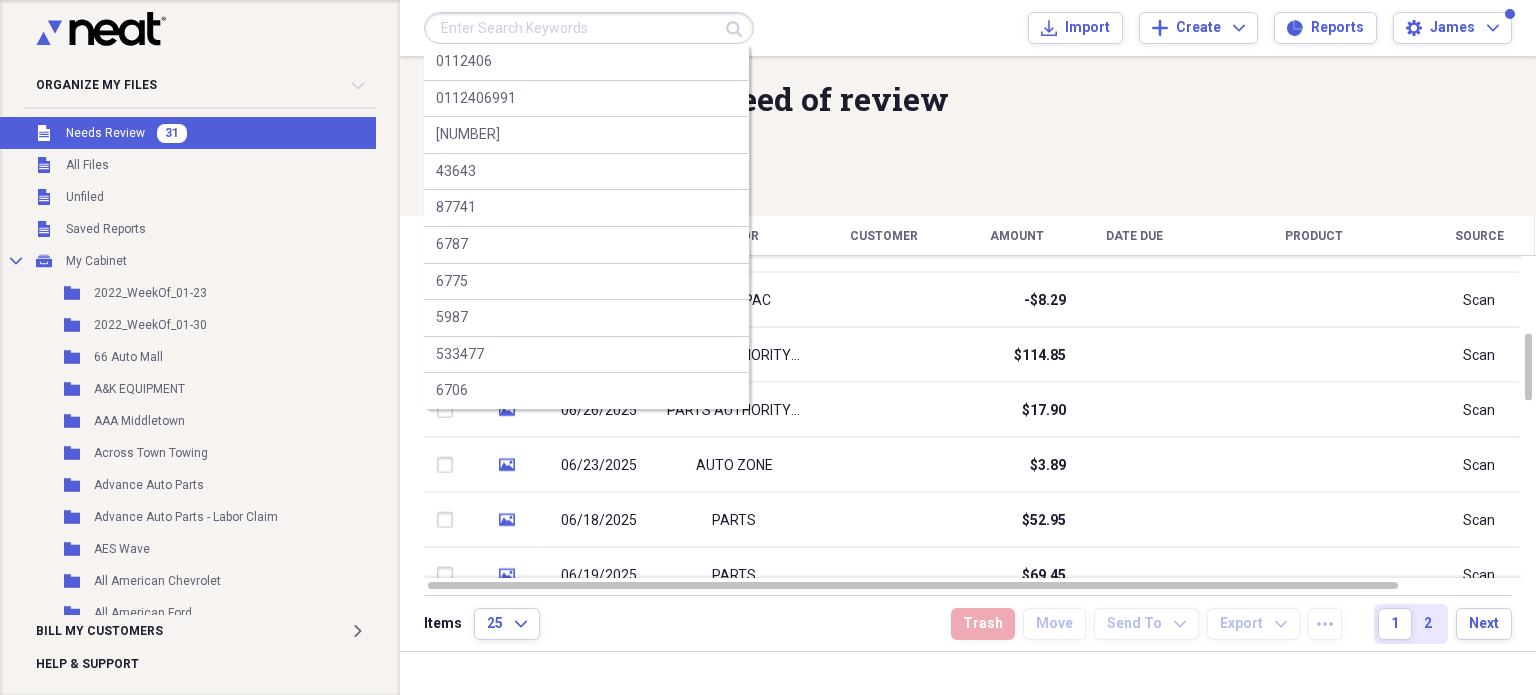 paste on "4856552" 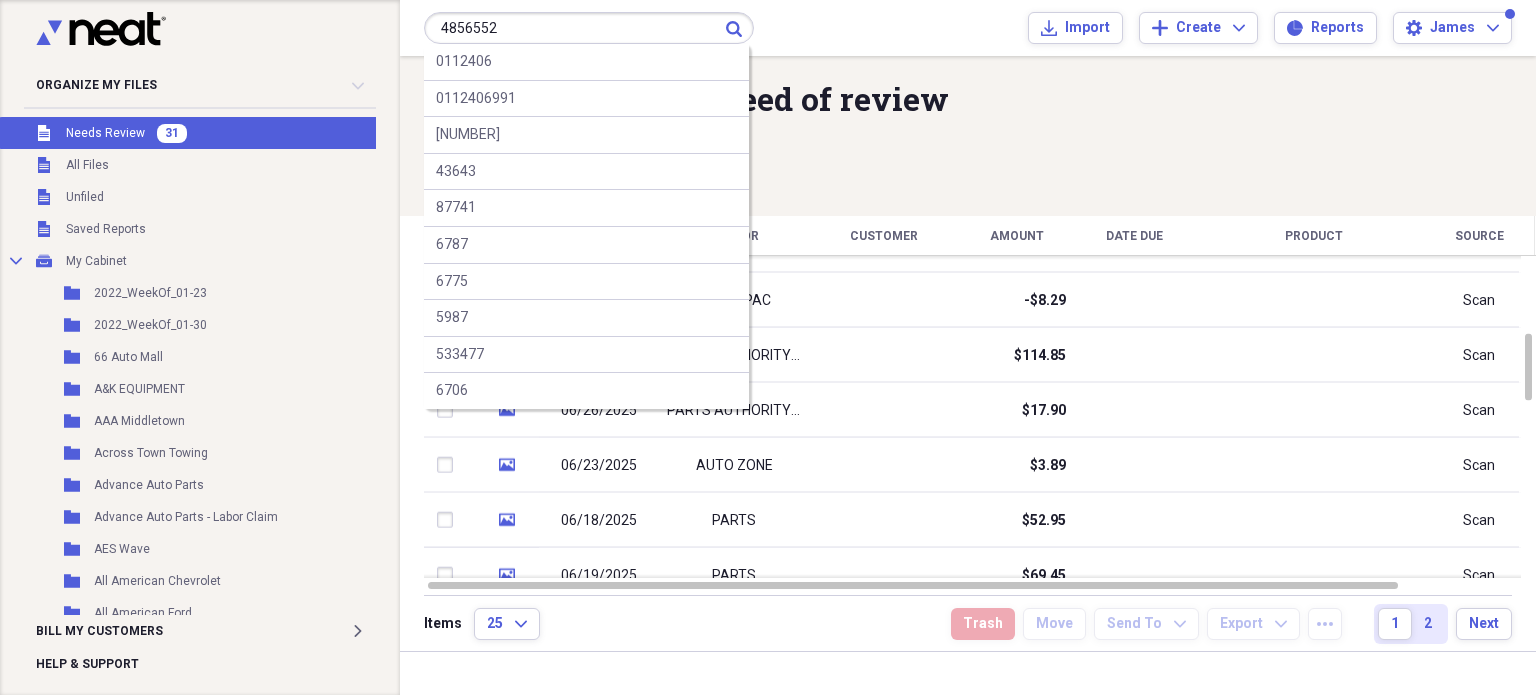 type on "4856552" 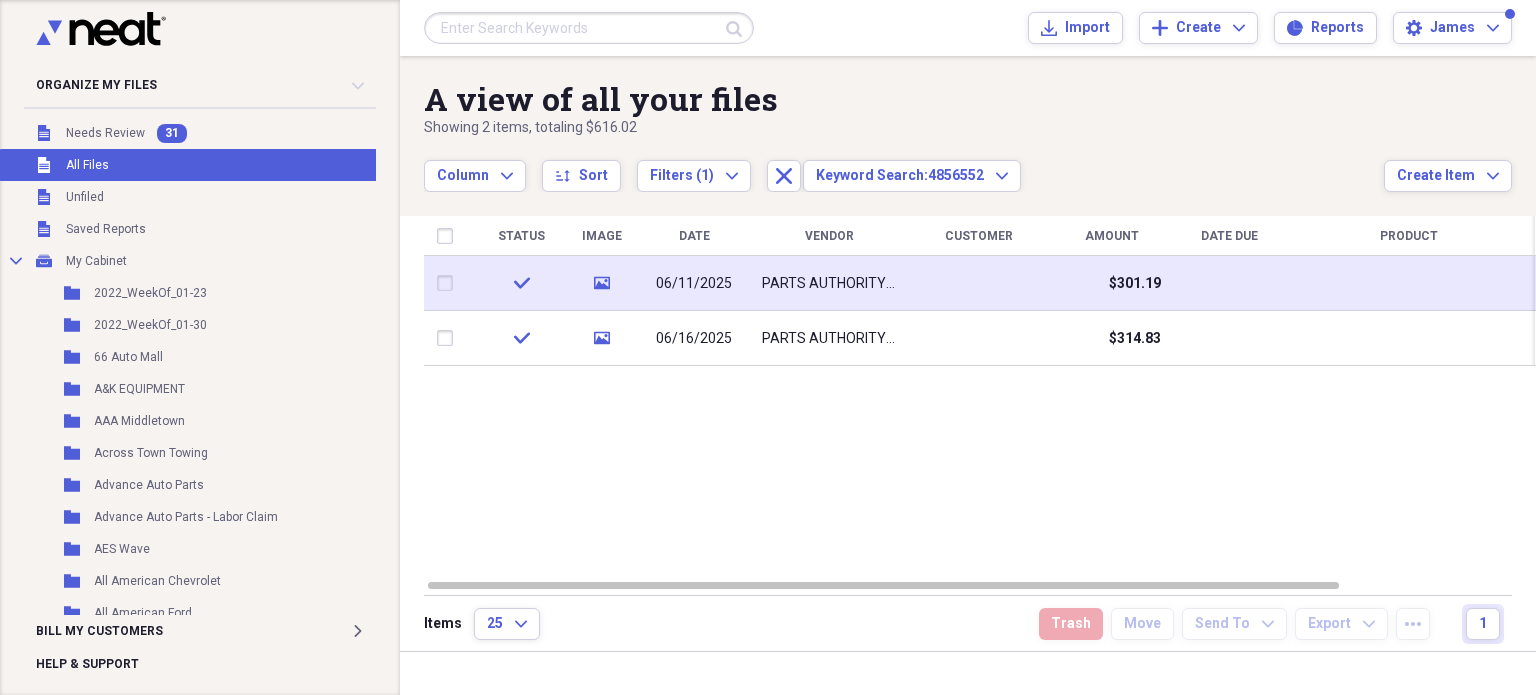 click on "06/11/2025" at bounding box center (694, 284) 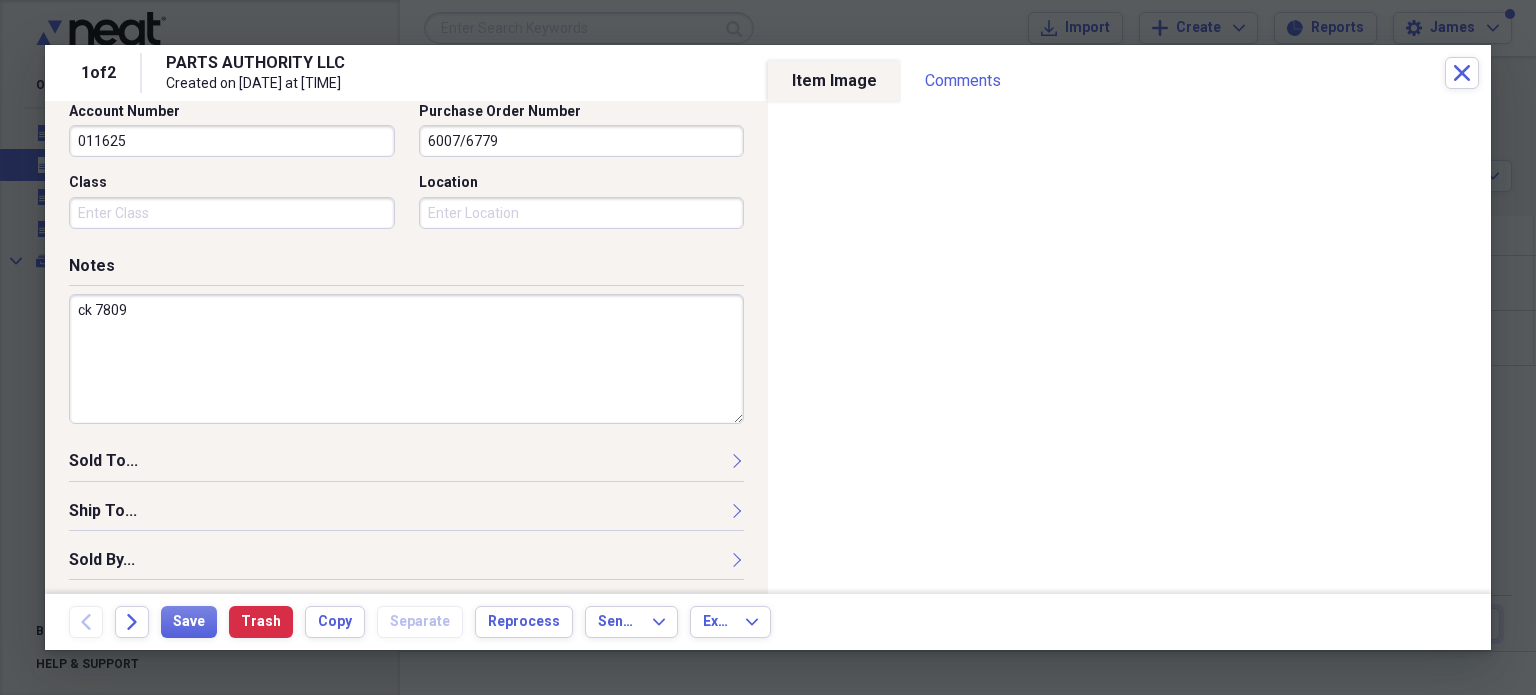 scroll, scrollTop: 697, scrollLeft: 0, axis: vertical 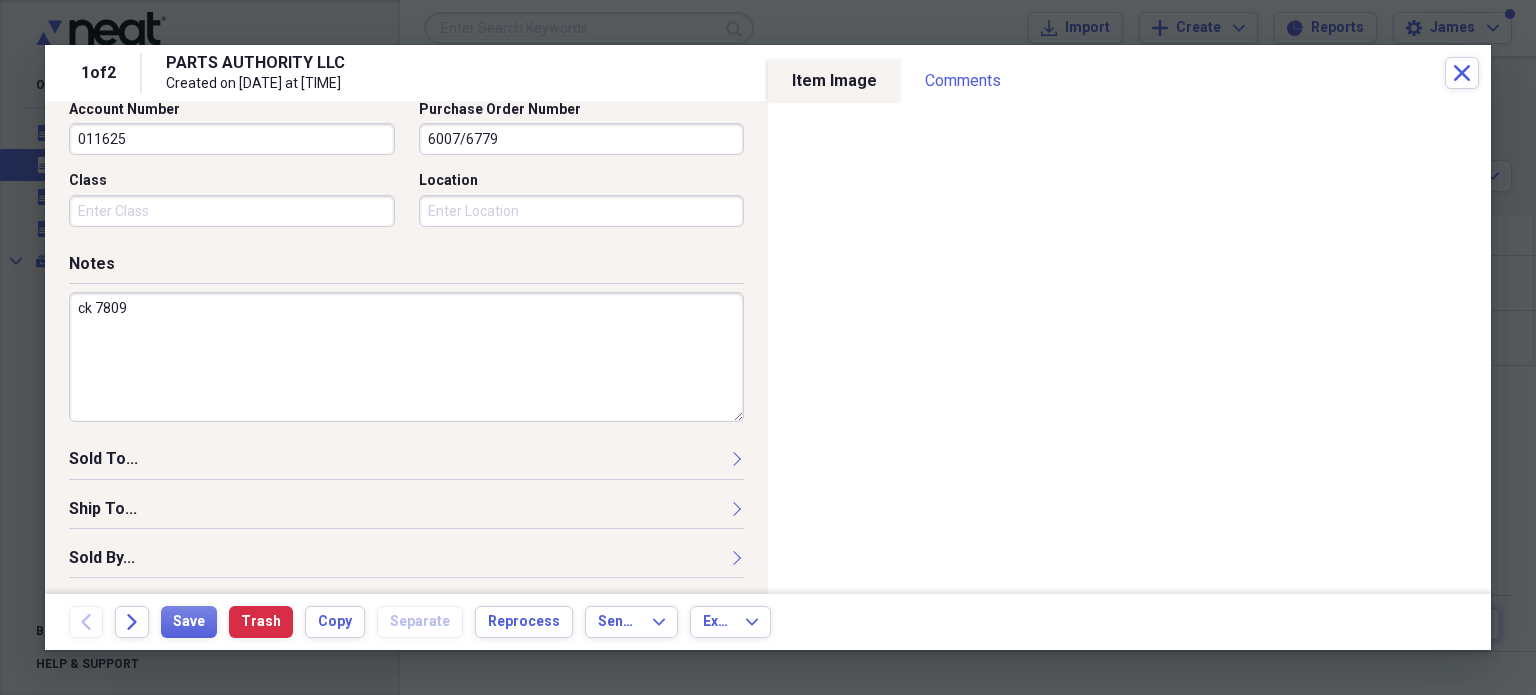 click on "ck 7809" at bounding box center [406, 357] 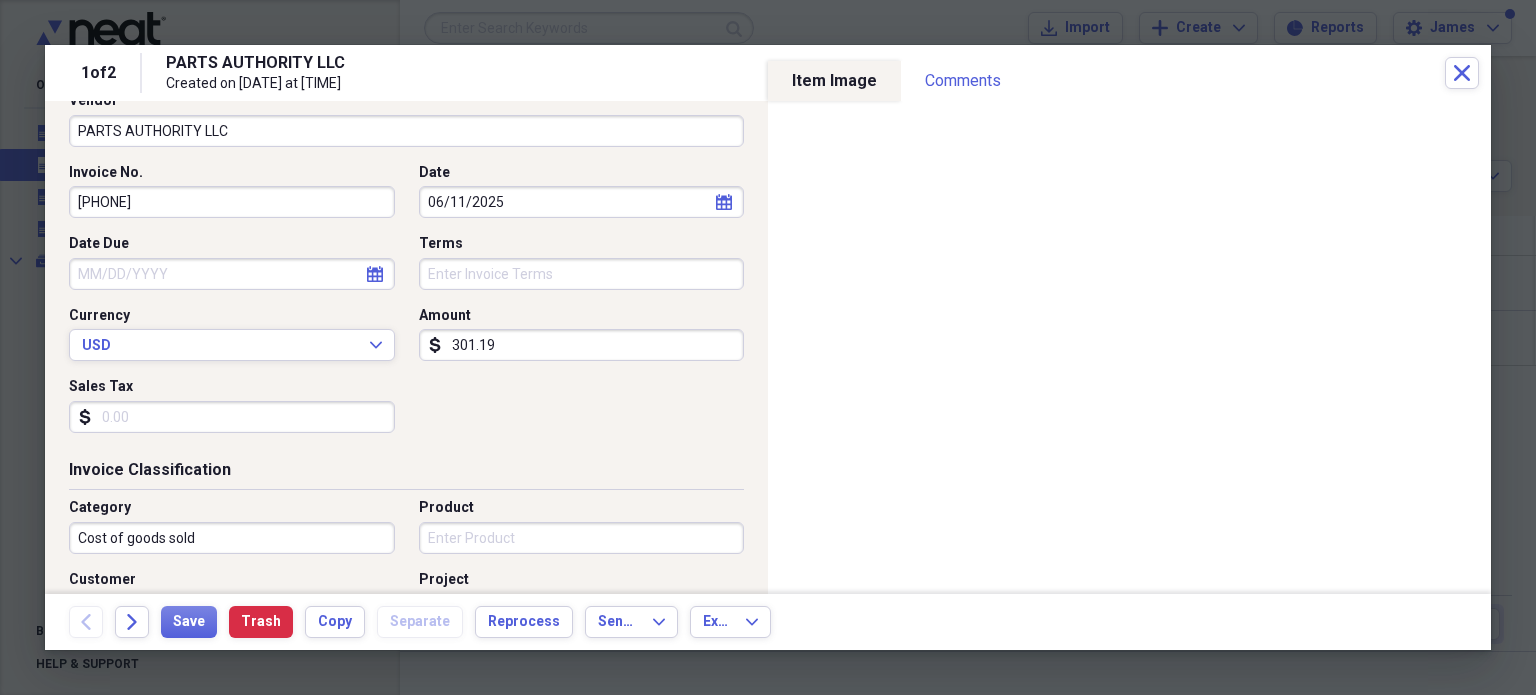 scroll, scrollTop: 0, scrollLeft: 0, axis: both 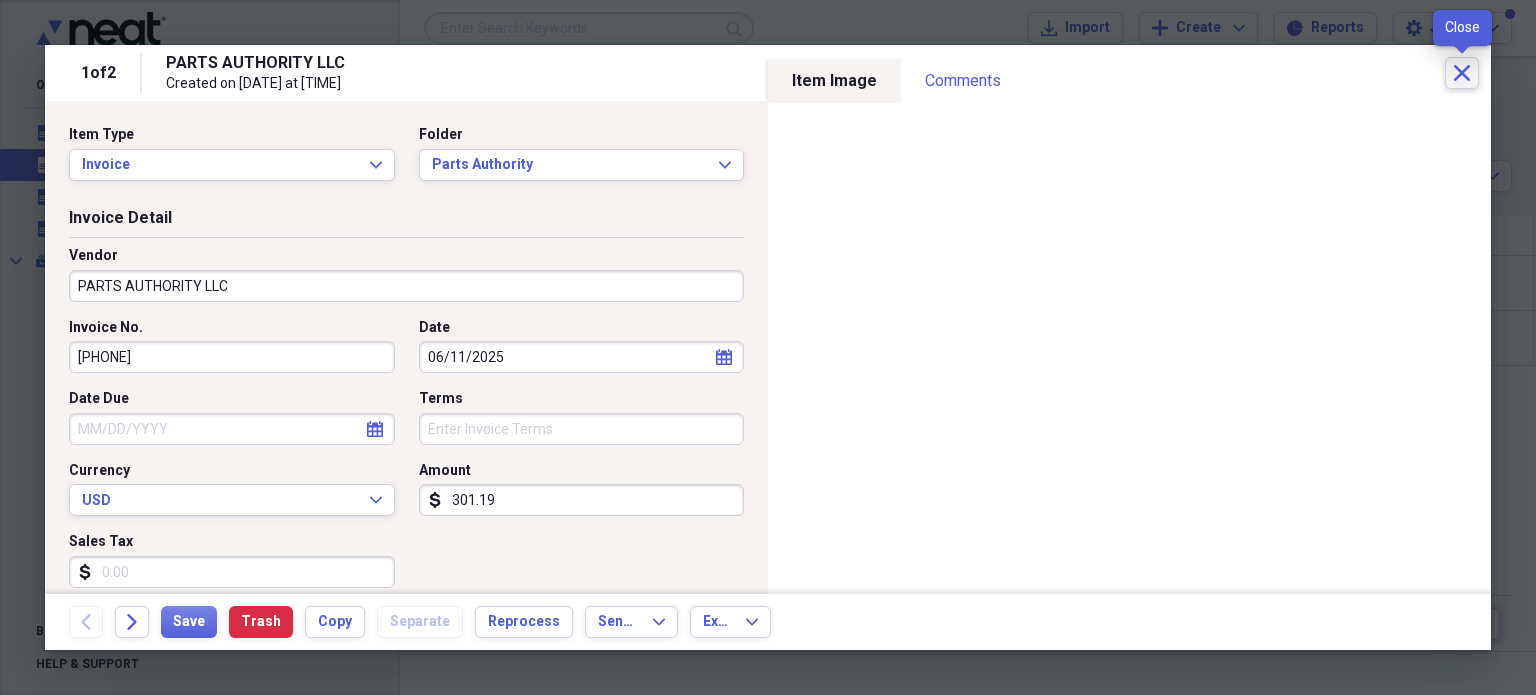 click on "Close" at bounding box center (1462, 73) 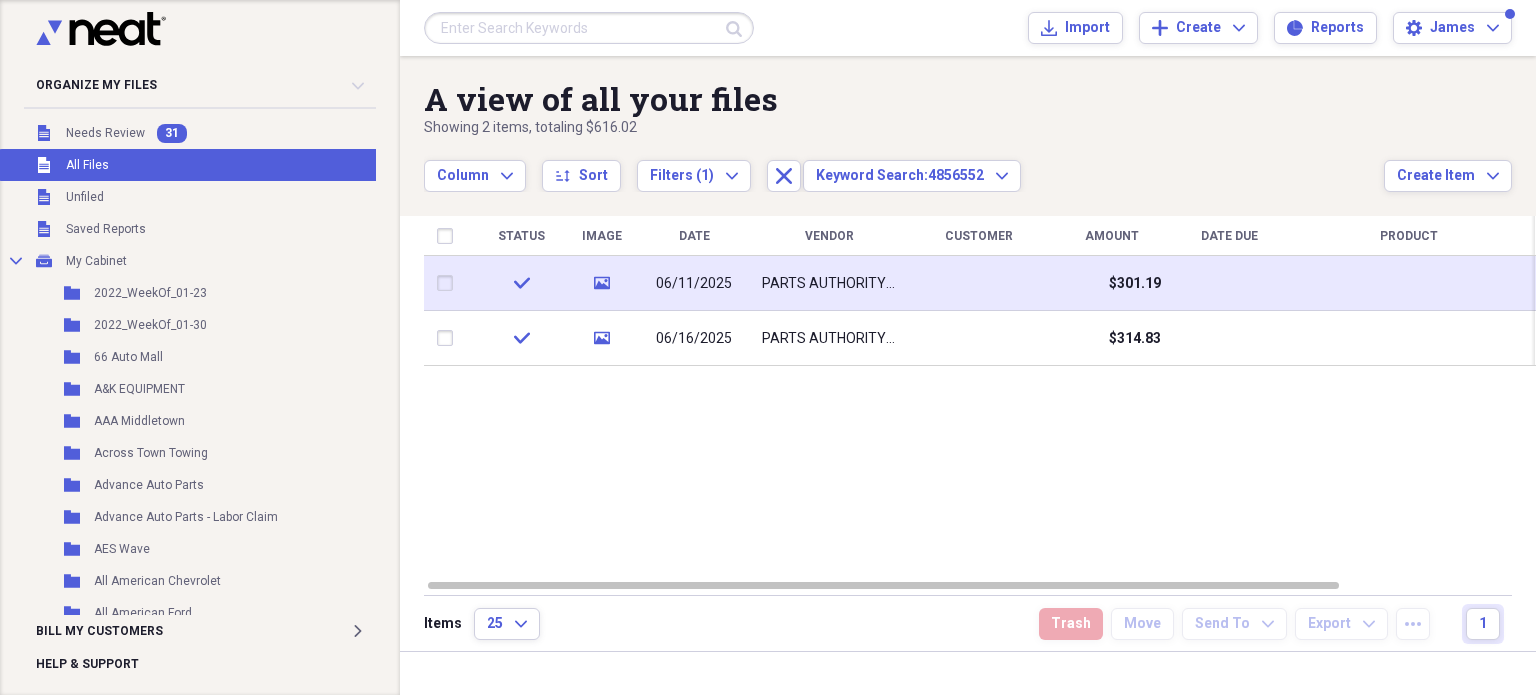 click at bounding box center [449, 283] 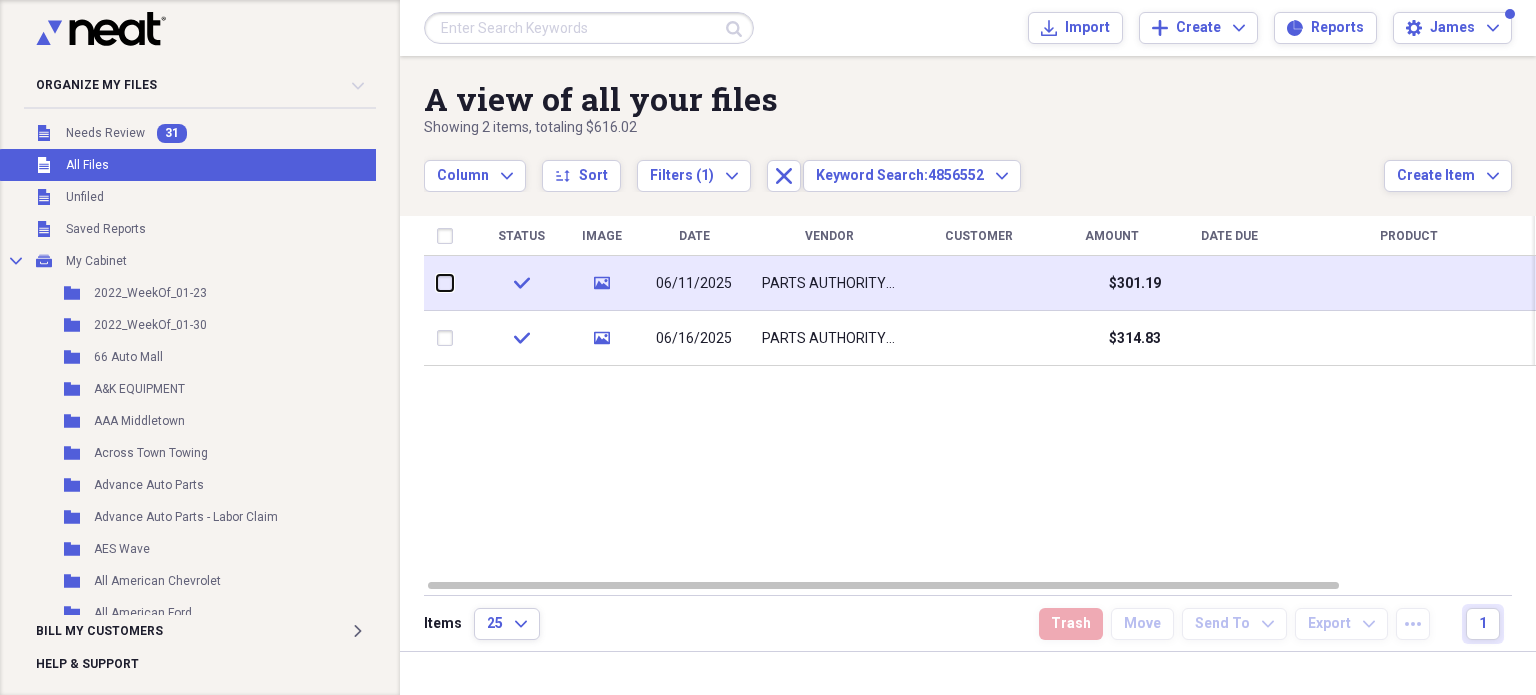 click at bounding box center (437, 283) 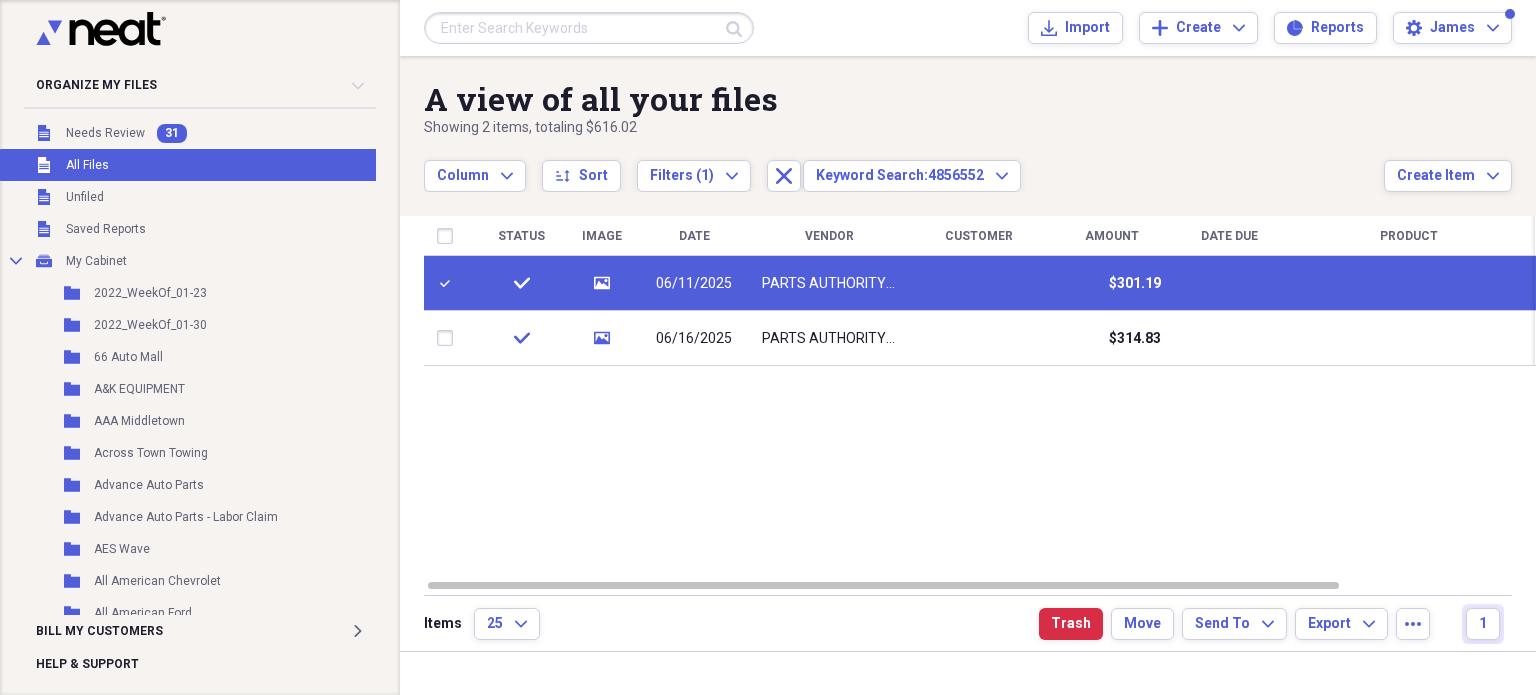 click at bounding box center [1229, 283] 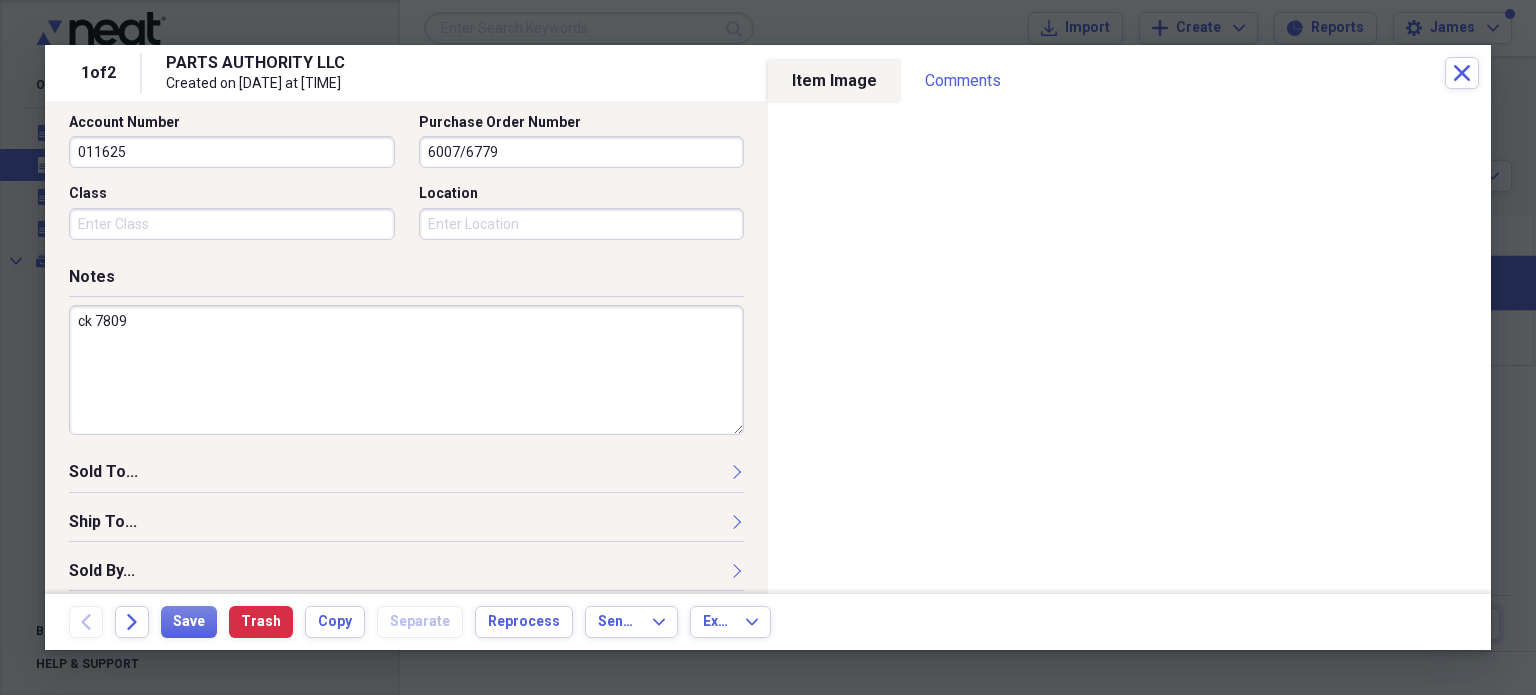 scroll, scrollTop: 697, scrollLeft: 0, axis: vertical 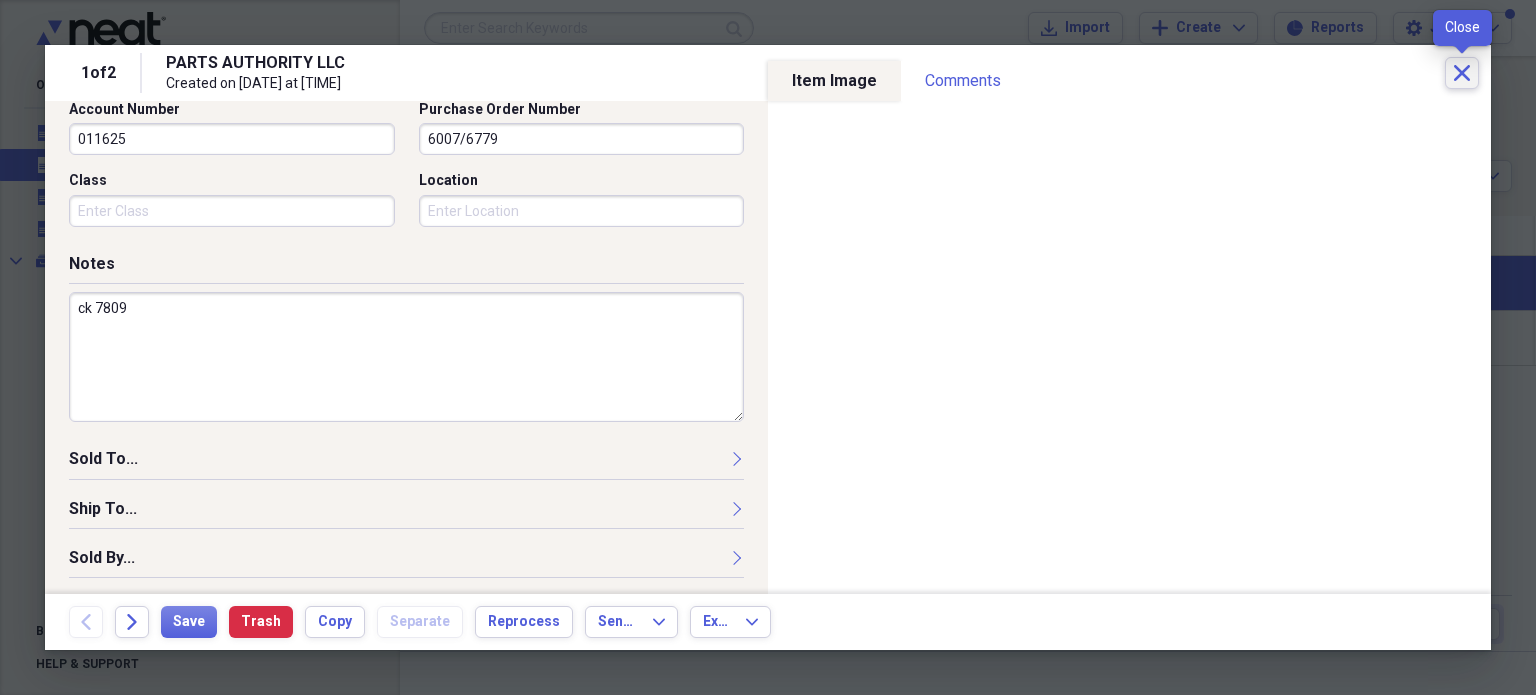 click on "Close" 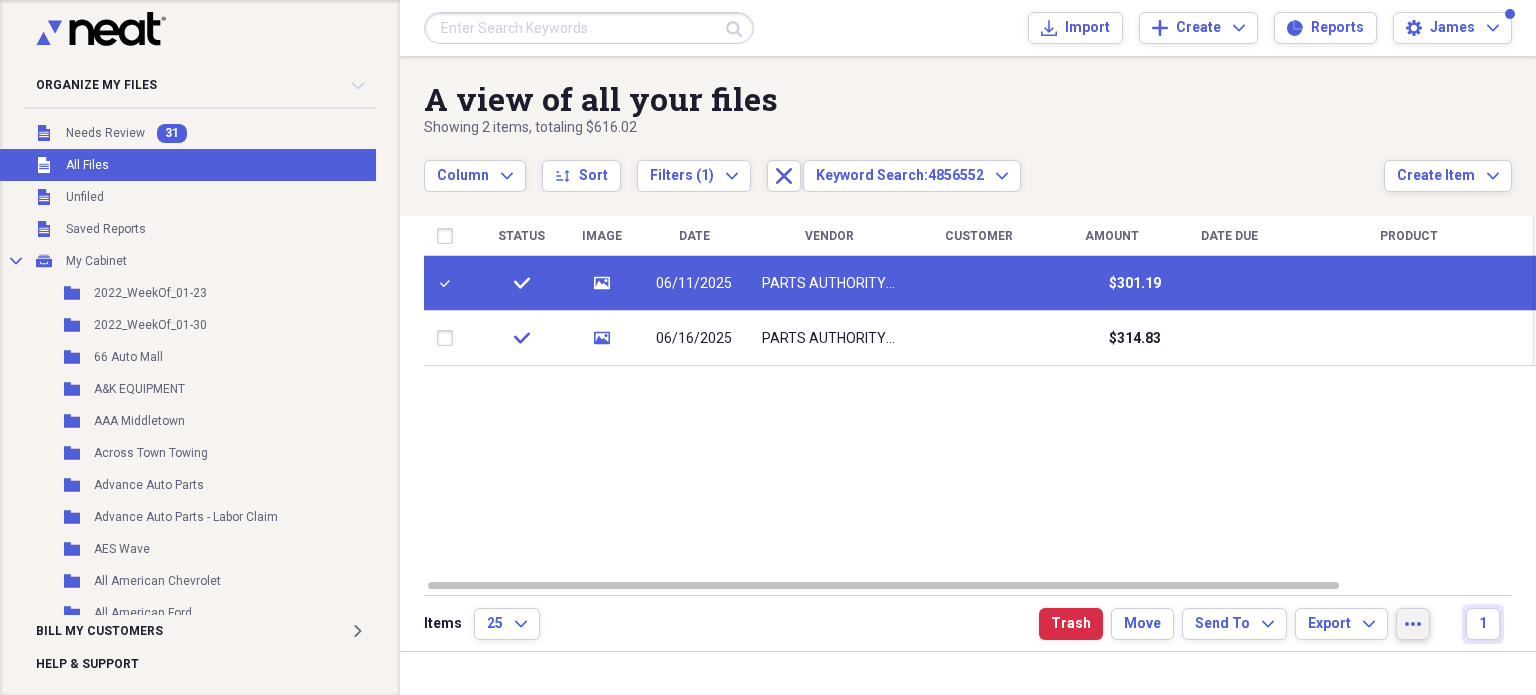 click on "more" at bounding box center [1413, 624] 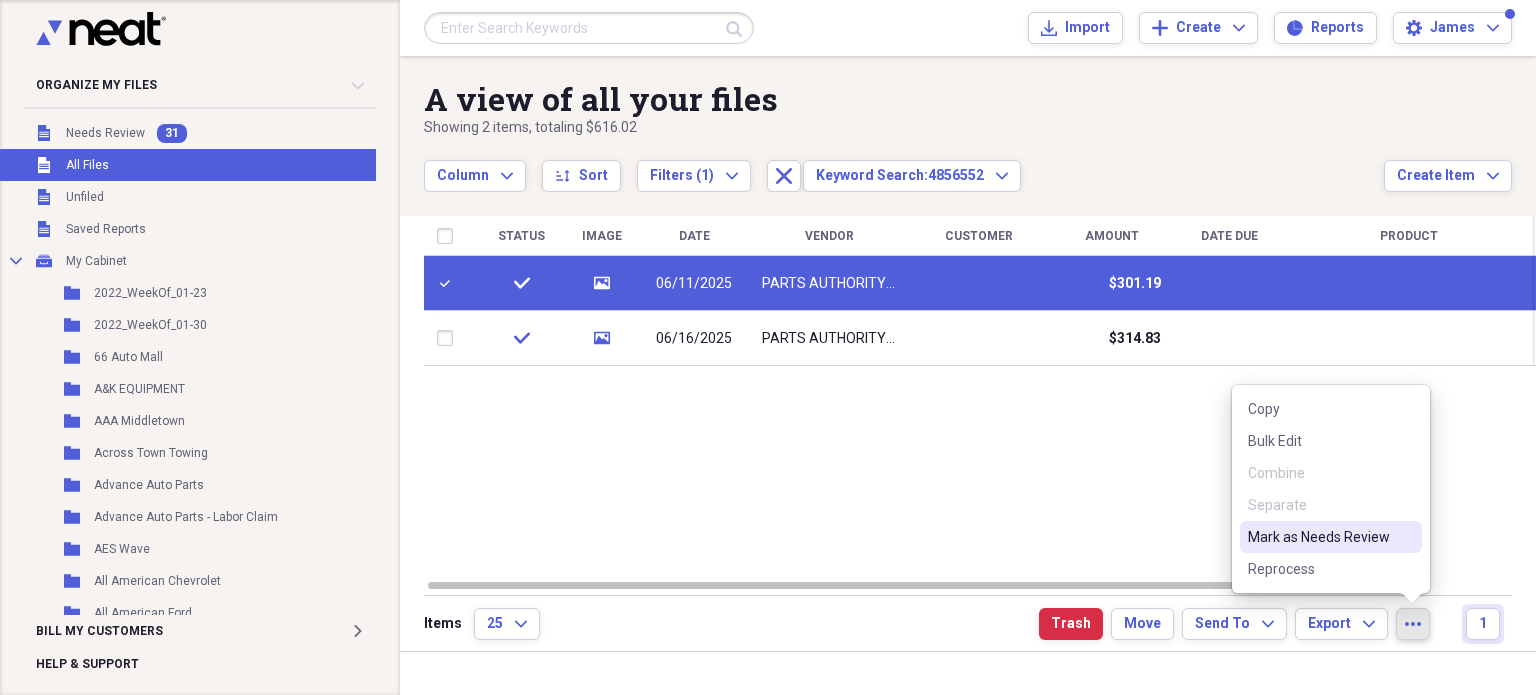 click on "Mark as Needs Review" at bounding box center [1319, 537] 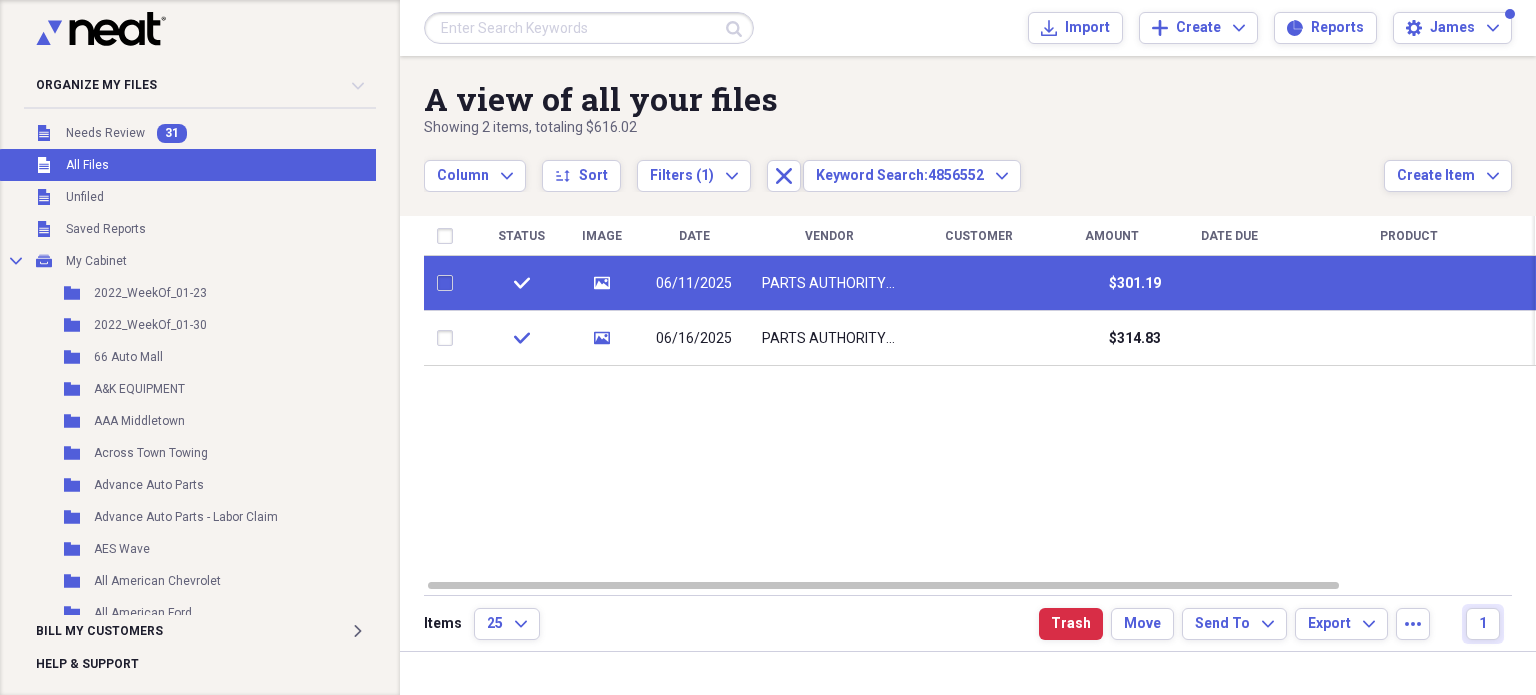 checkbox on "false" 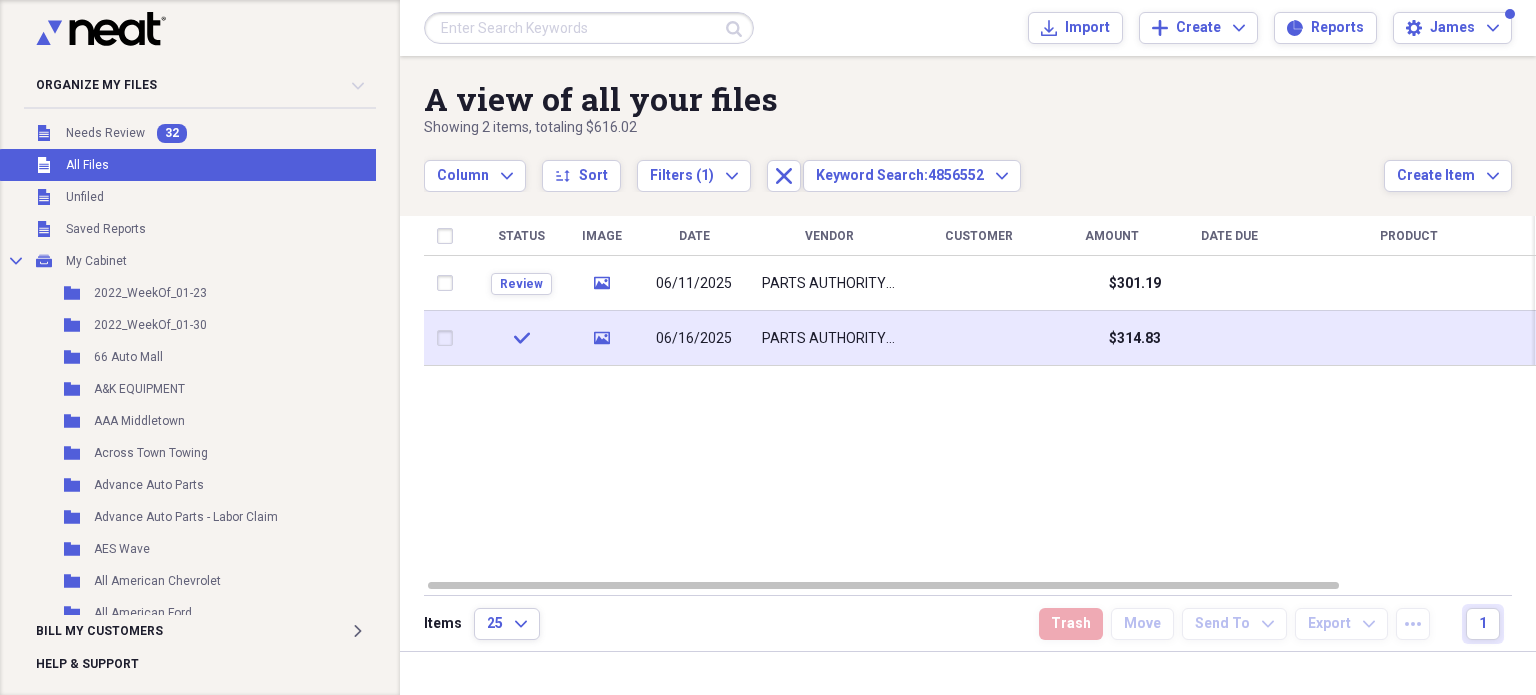 click on "$314.83" at bounding box center [1111, 338] 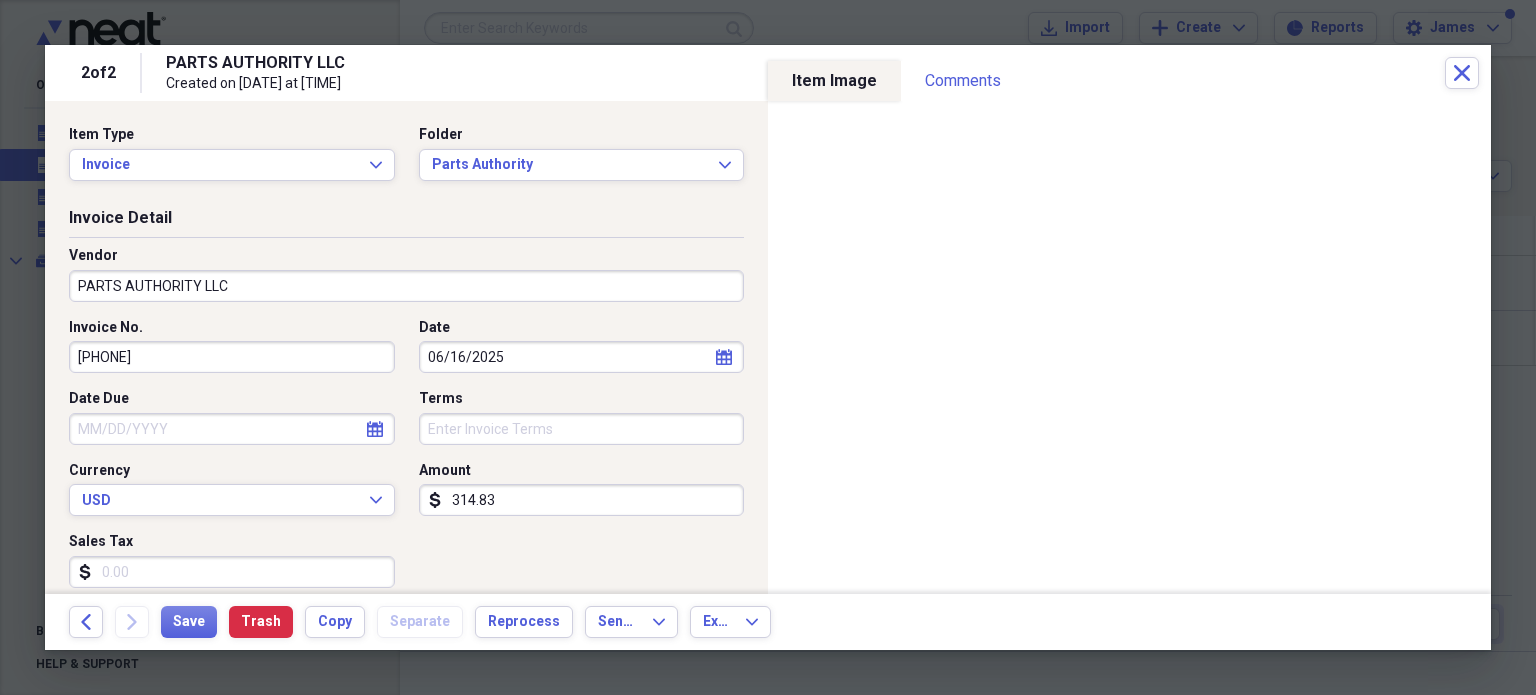 scroll, scrollTop: 697, scrollLeft: 0, axis: vertical 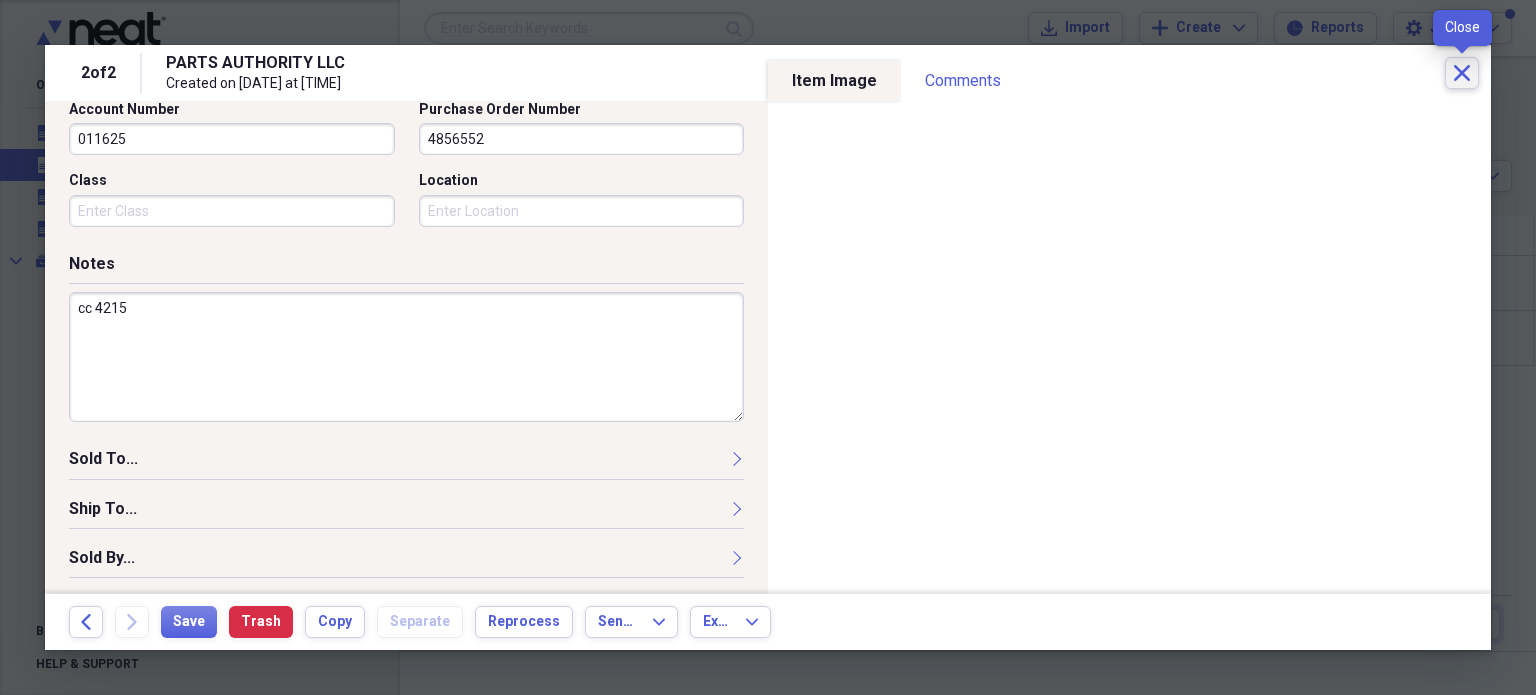 click 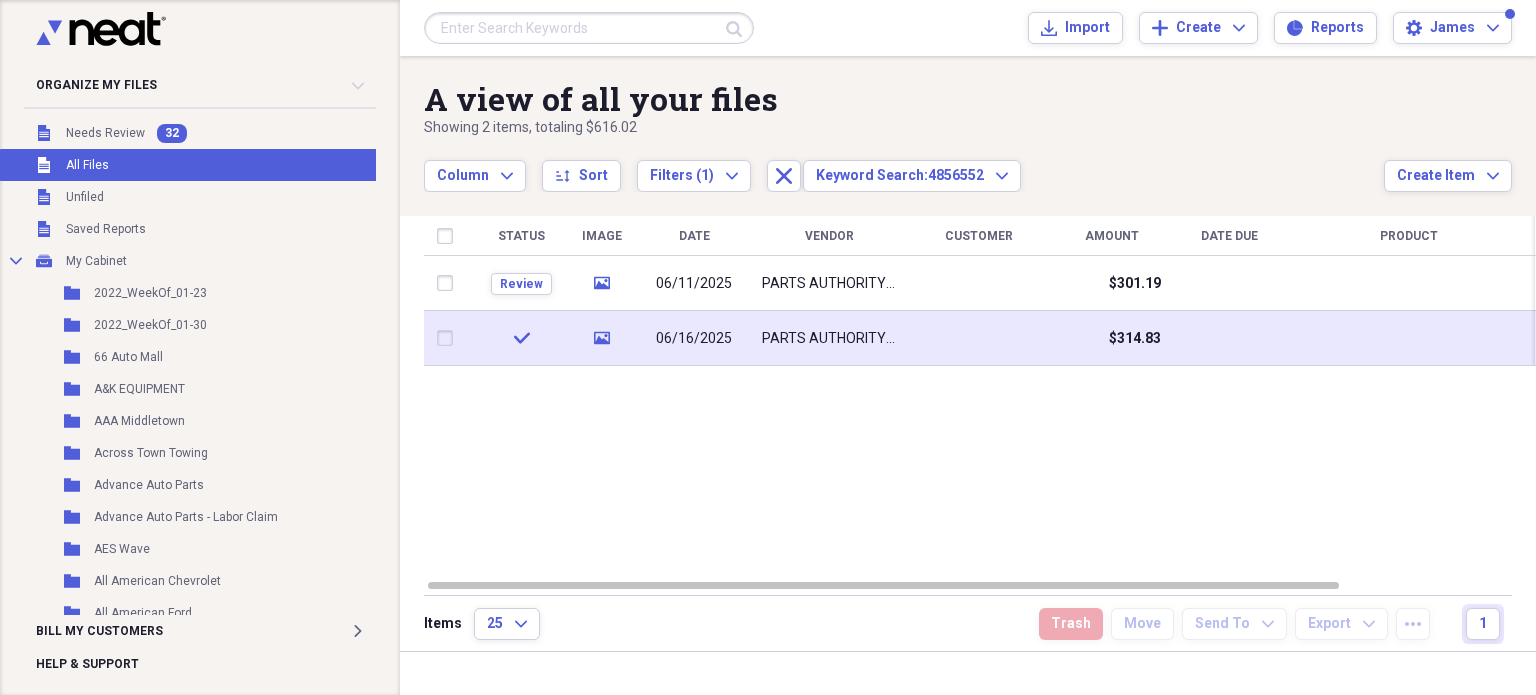 click at bounding box center (449, 338) 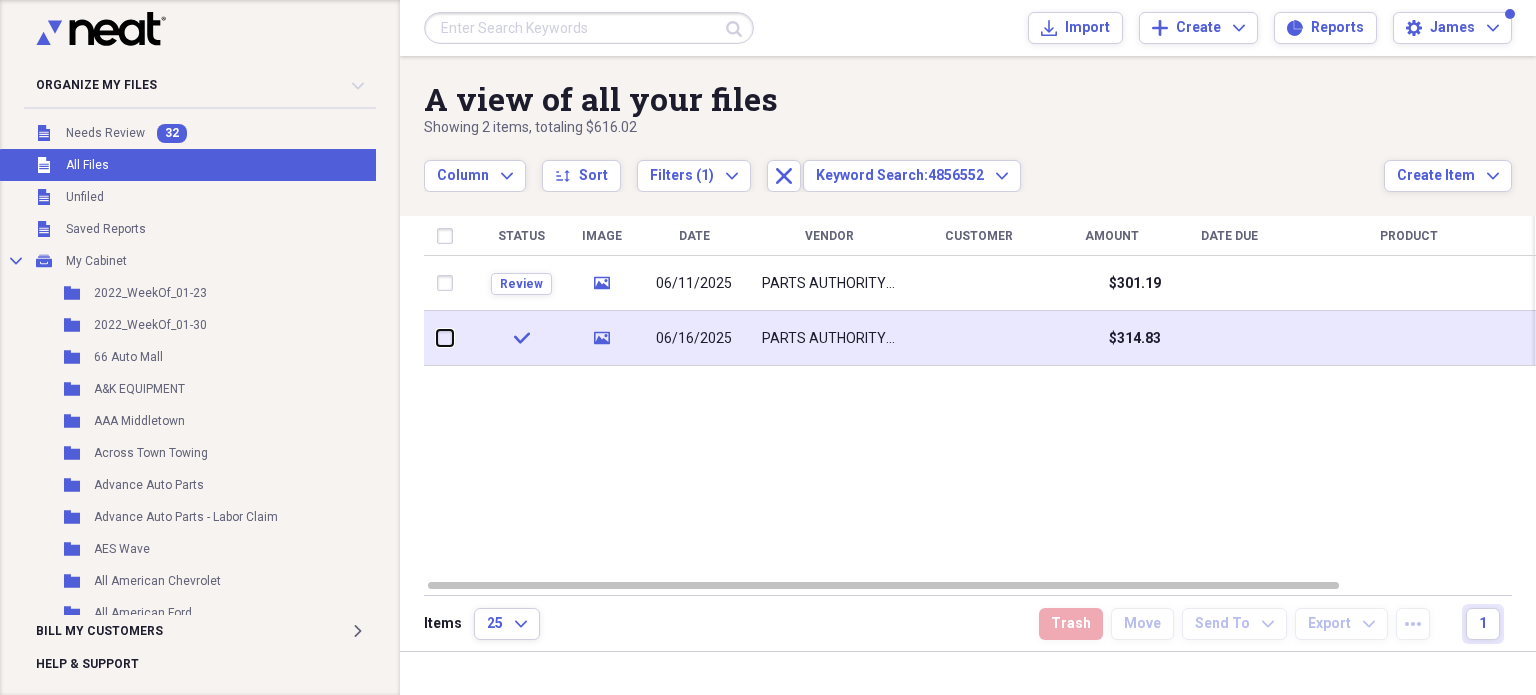 click at bounding box center (437, 338) 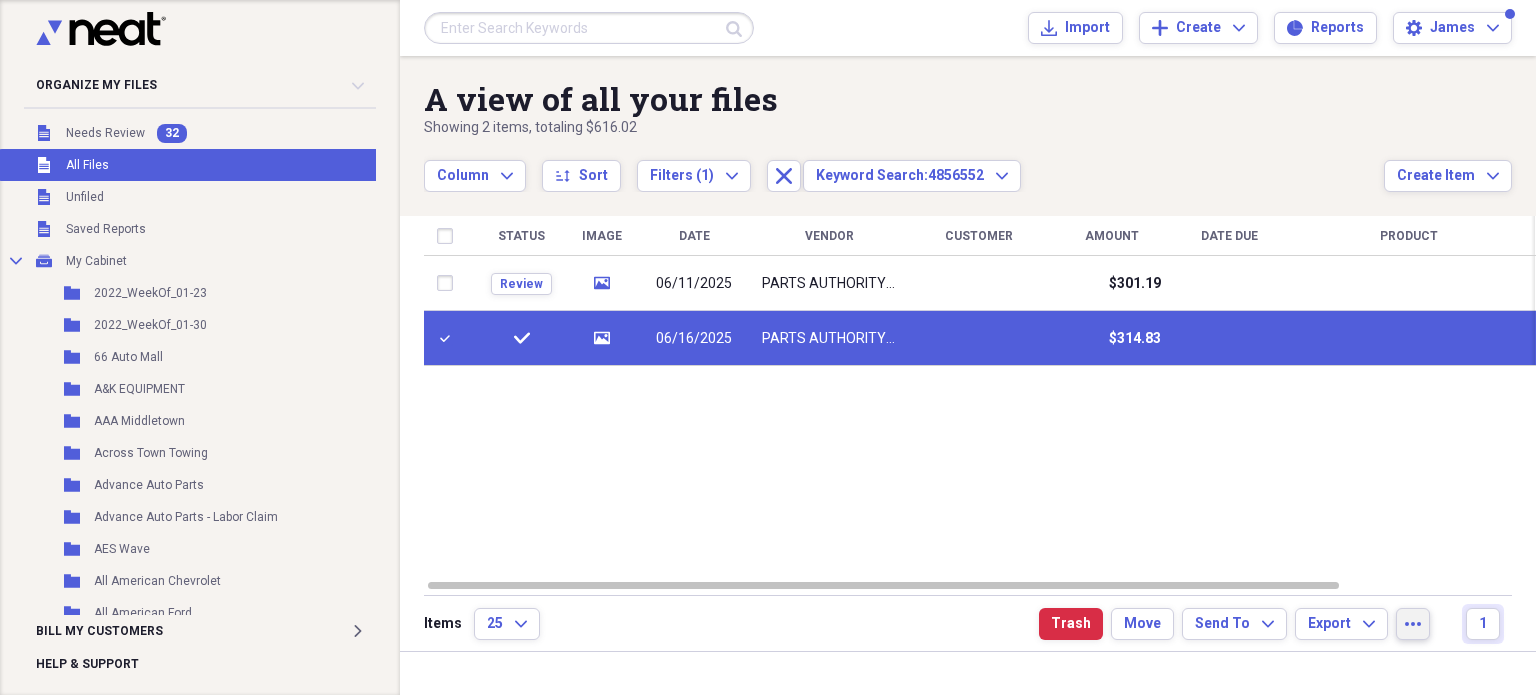 click on "more" at bounding box center (1413, 624) 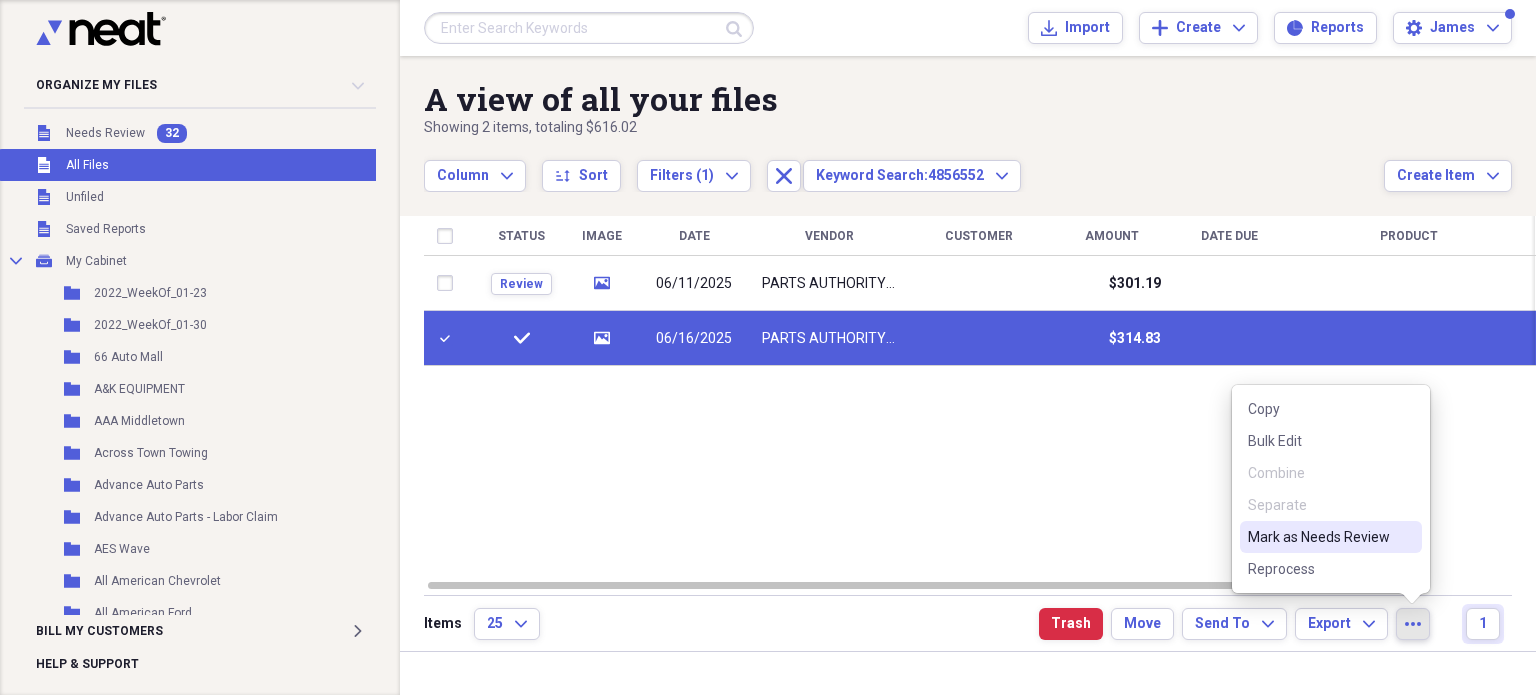 click on "Mark as Needs Review" at bounding box center [1319, 537] 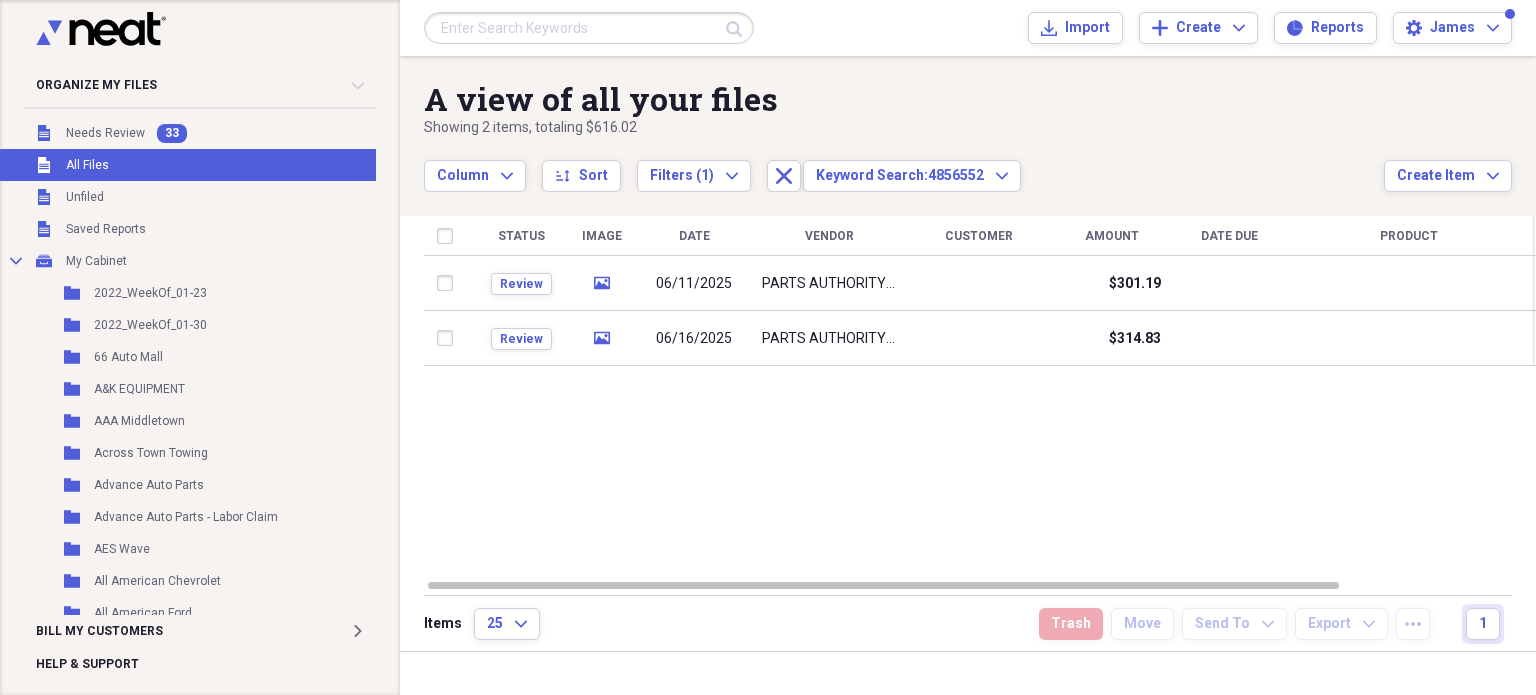 checkbox on "false" 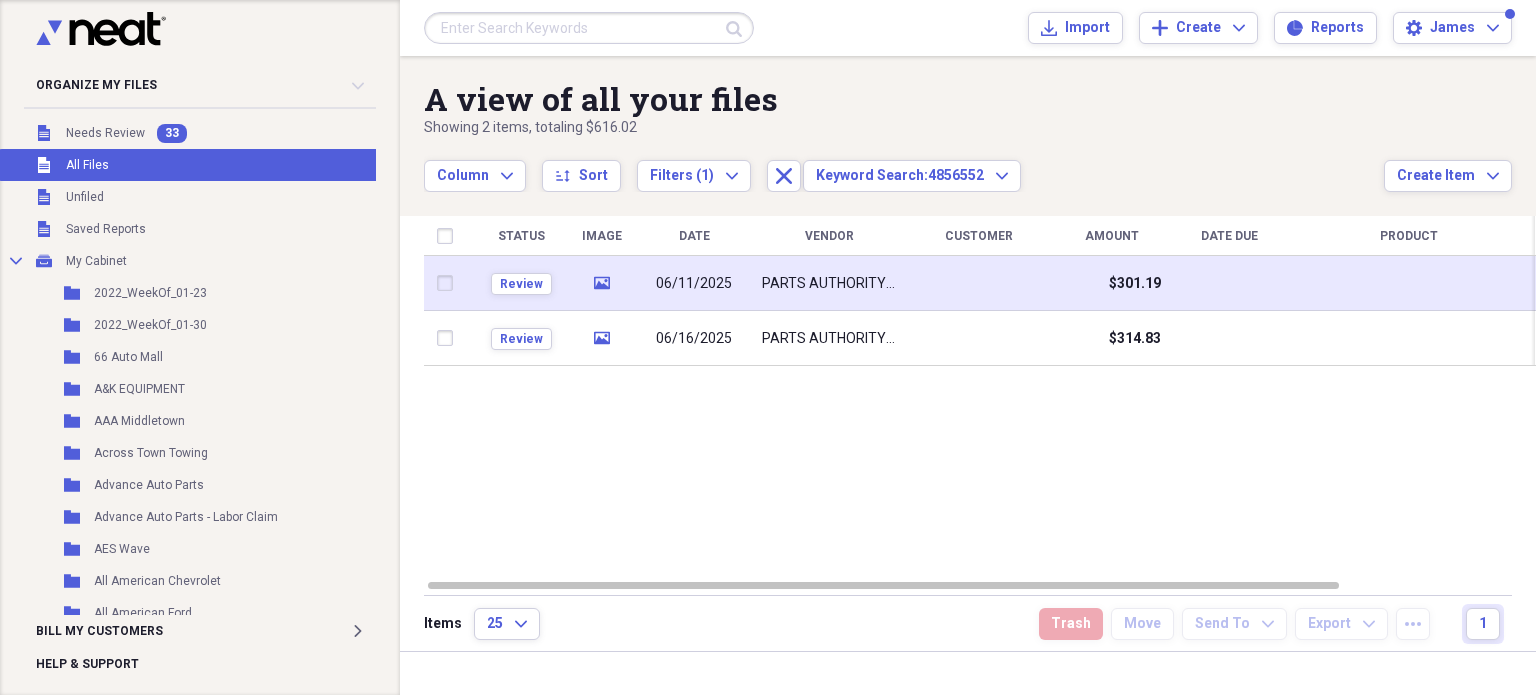 click on "06/11/2025" at bounding box center (694, 283) 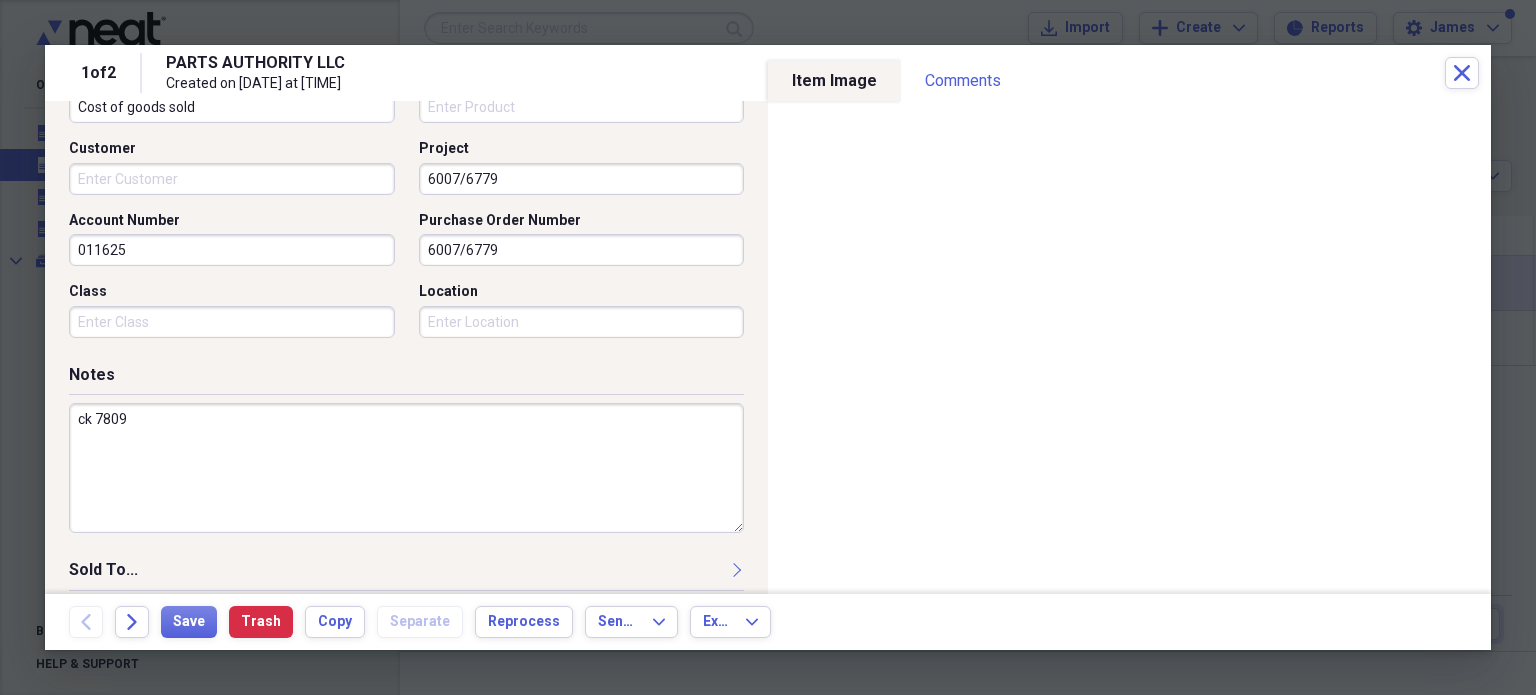 scroll, scrollTop: 592, scrollLeft: 0, axis: vertical 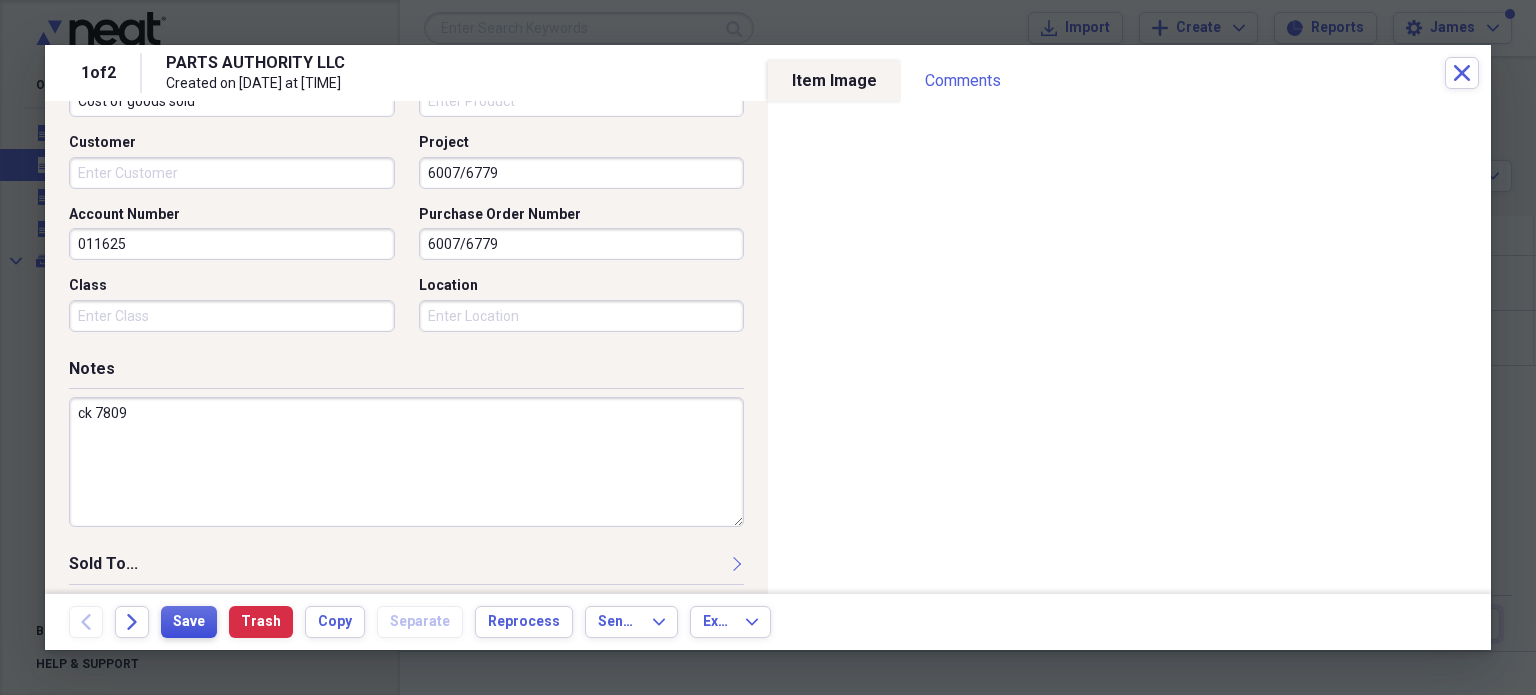 click on "Save" at bounding box center (189, 622) 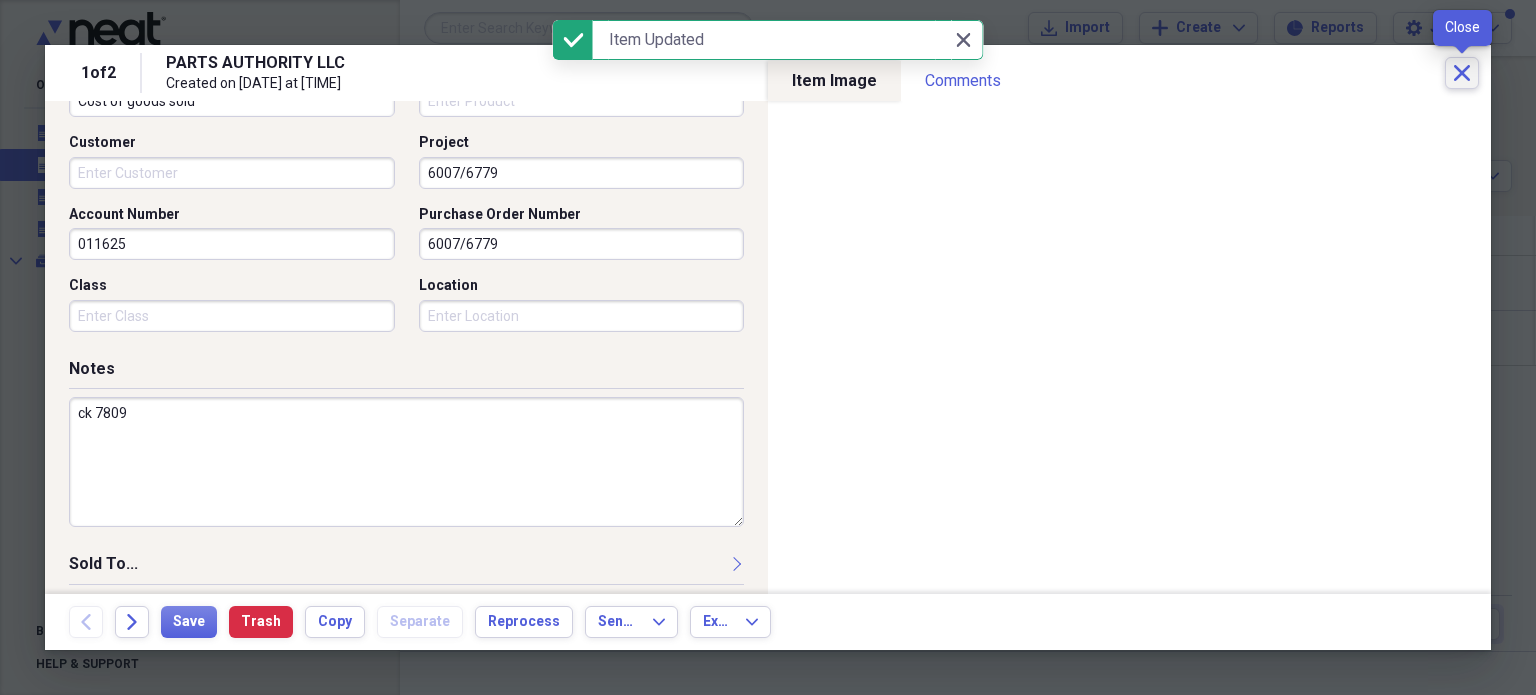 click on "Close" at bounding box center (1462, 73) 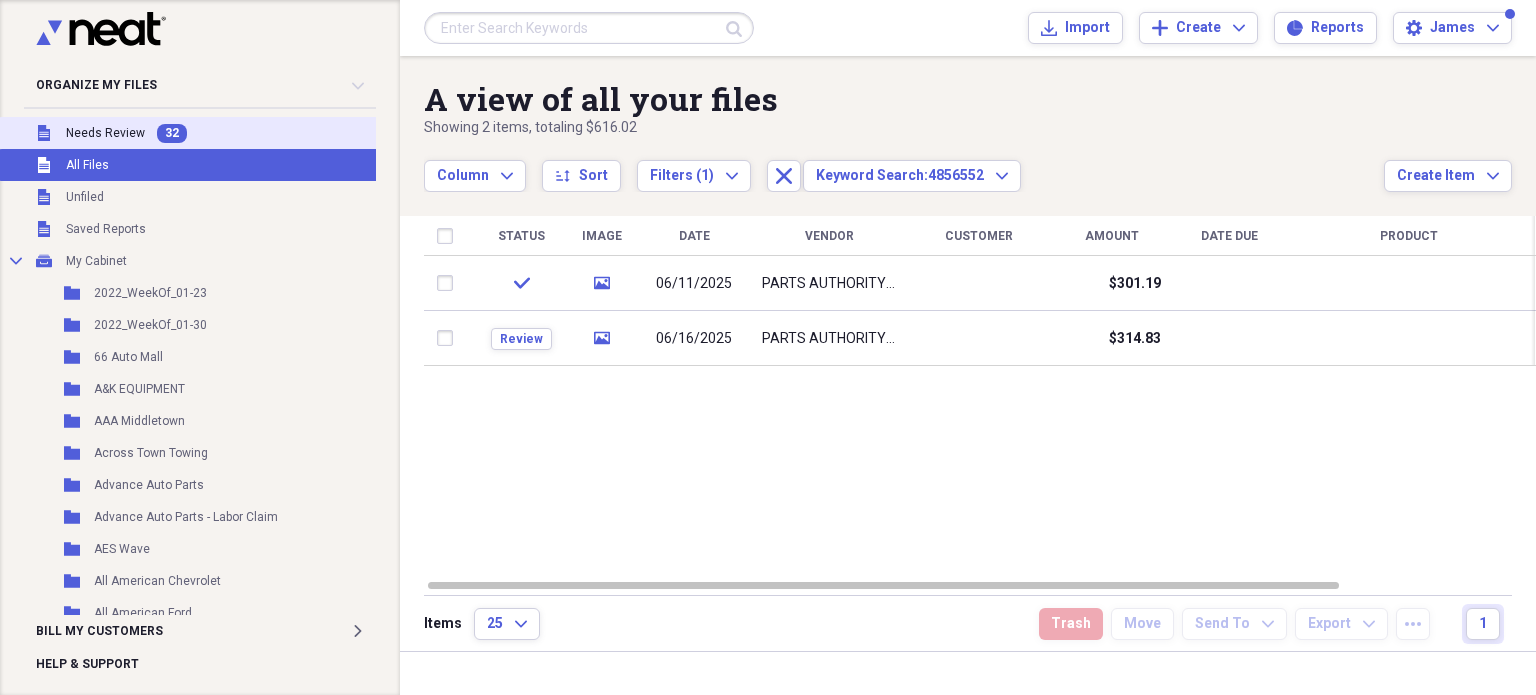 click on "Unfiled Needs Review 32" at bounding box center (201, 133) 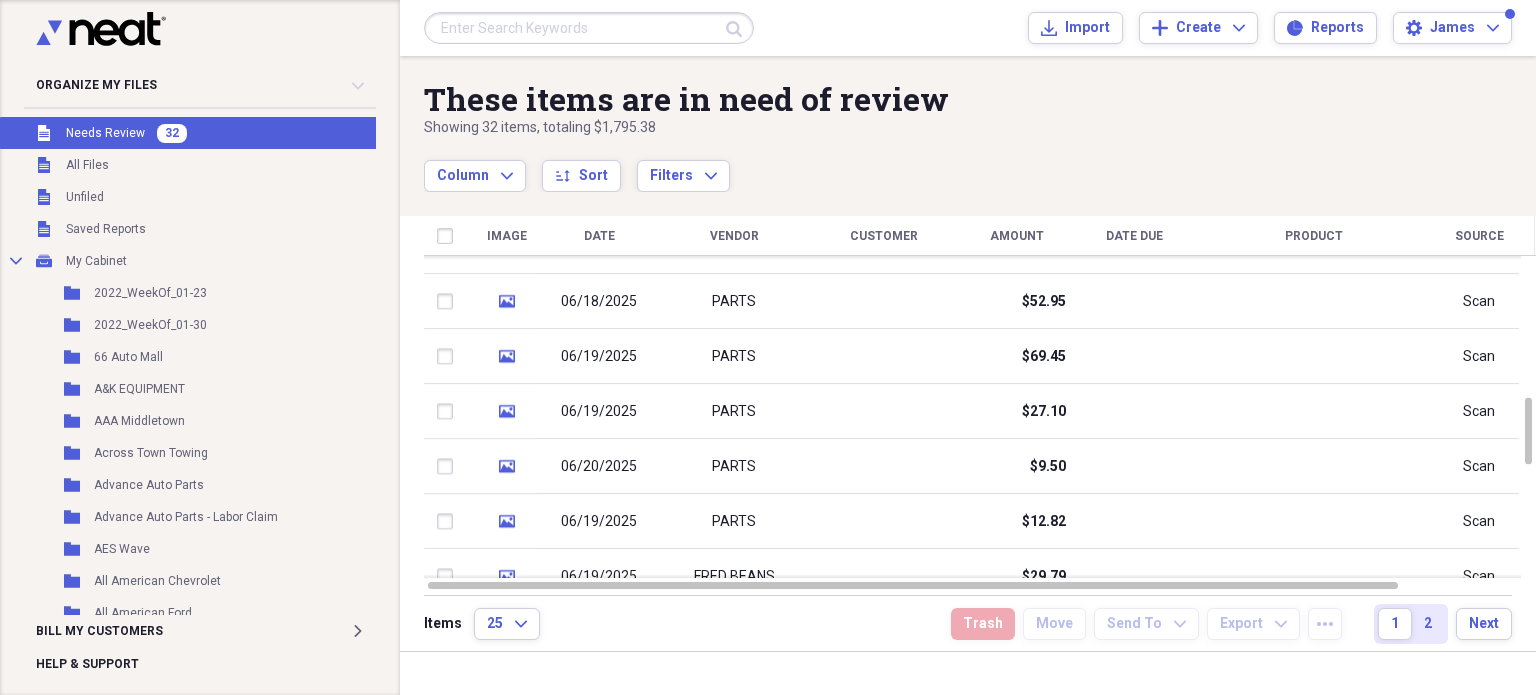 click at bounding box center [884, 301] 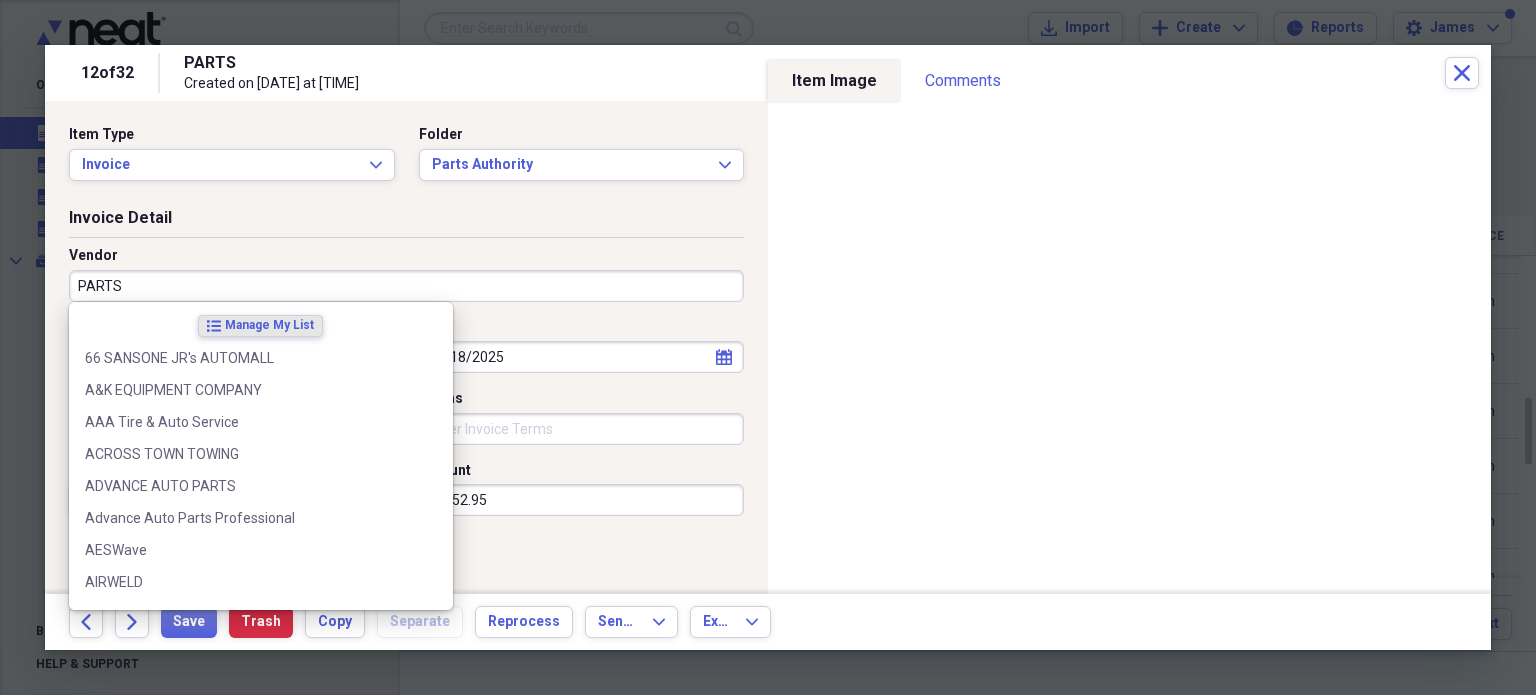 click on "PARTS" at bounding box center (406, 286) 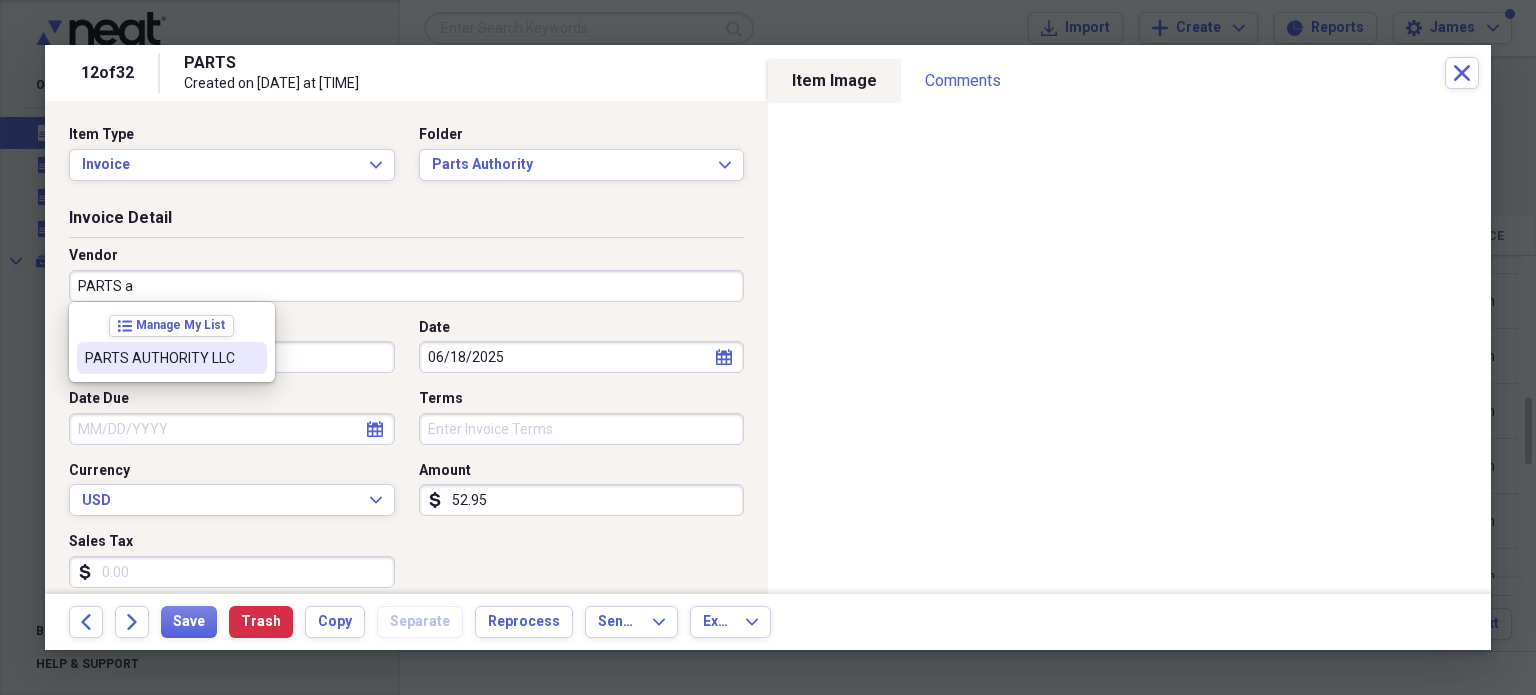 click on "PARTS AUTHORITY LLC" at bounding box center [172, 358] 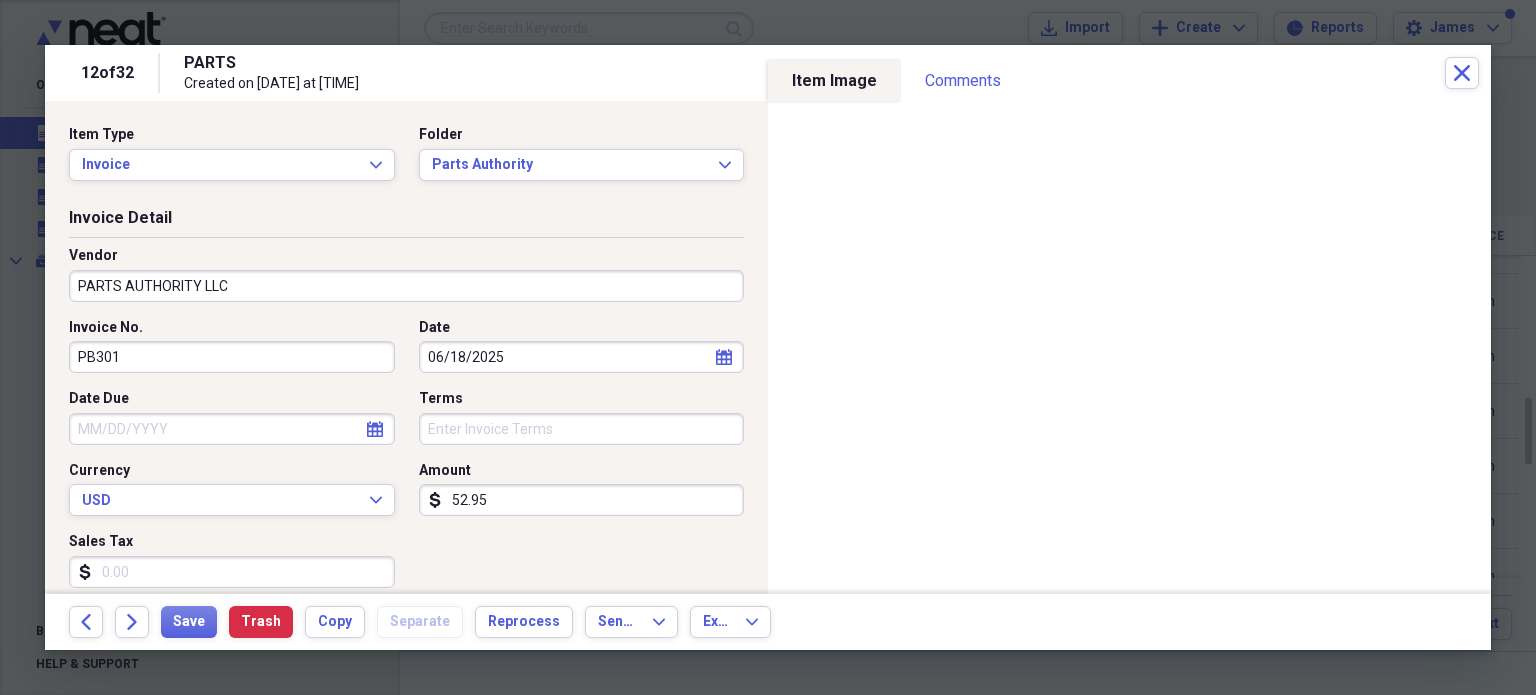 type on "Cost of goods sold" 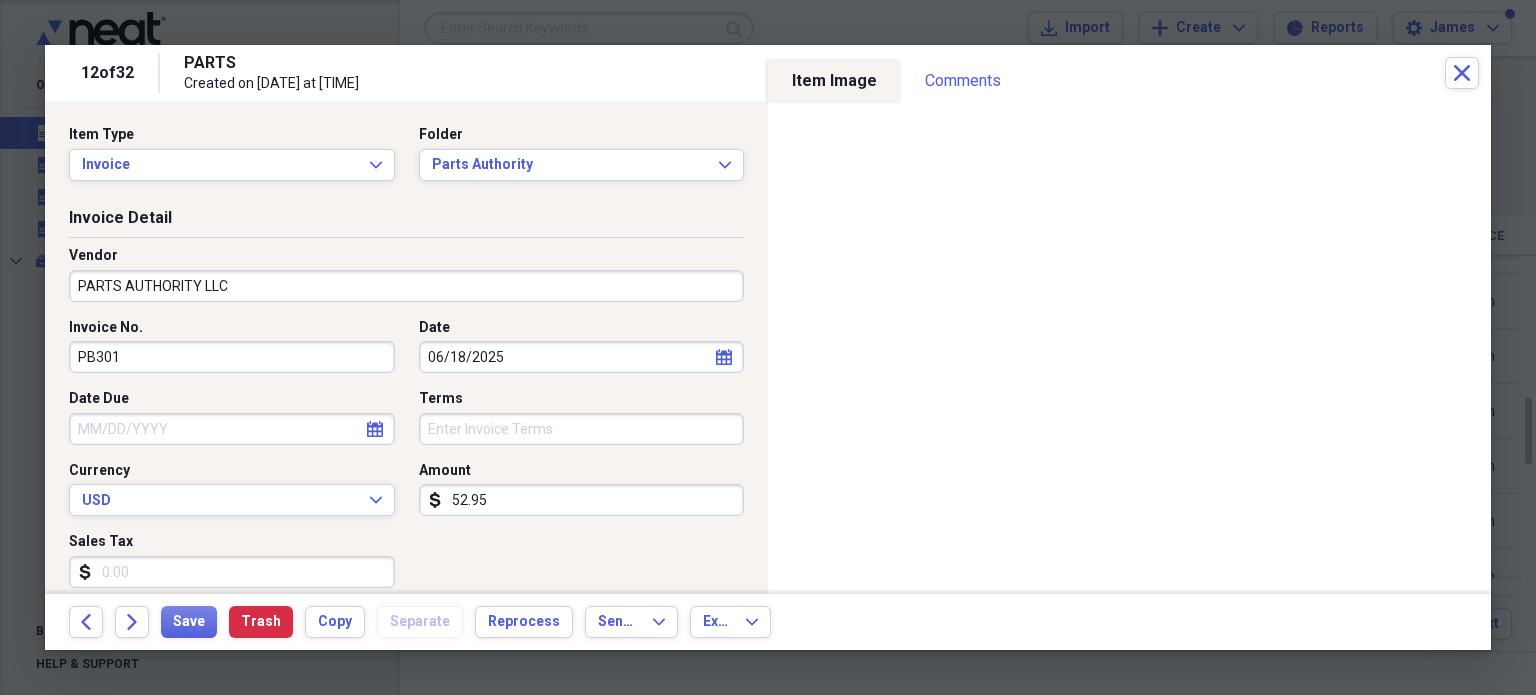 click on "PB301" at bounding box center (232, 357) 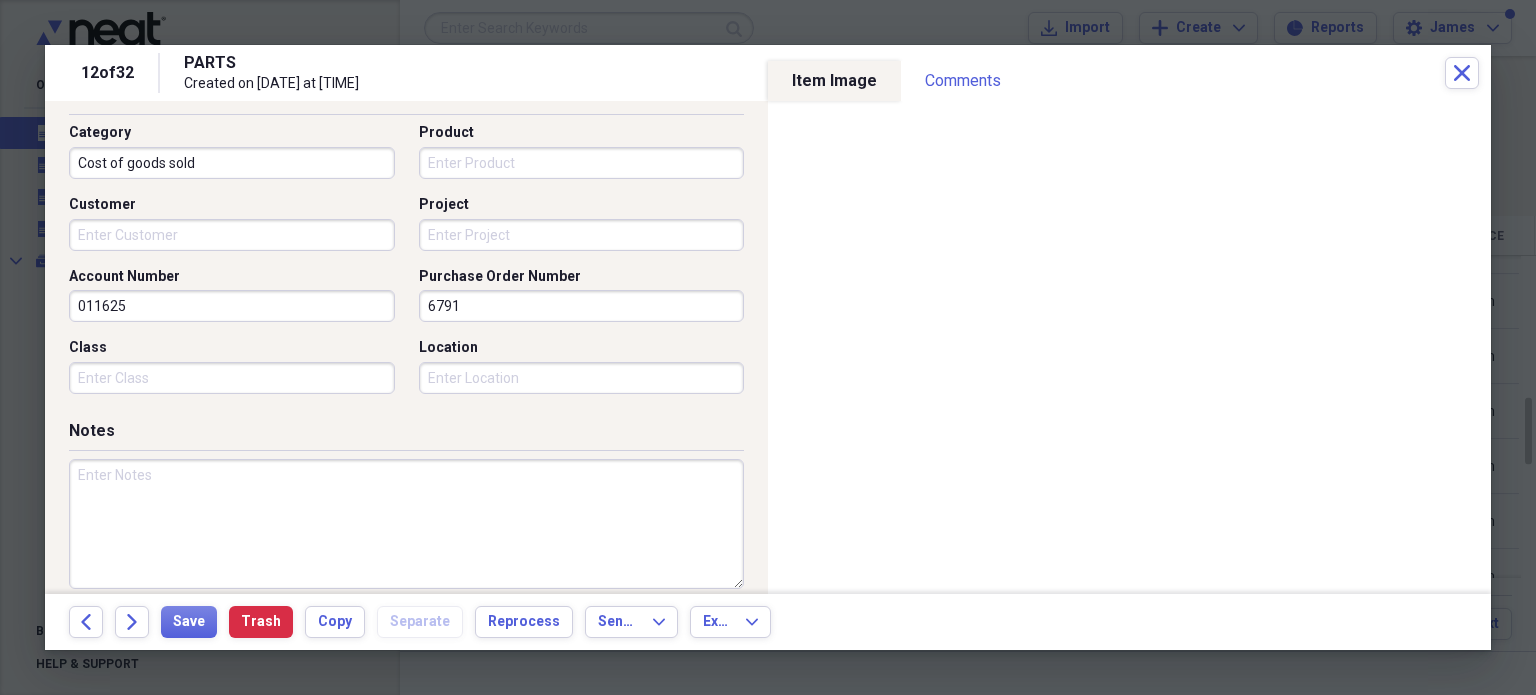 scroll, scrollTop: 500, scrollLeft: 0, axis: vertical 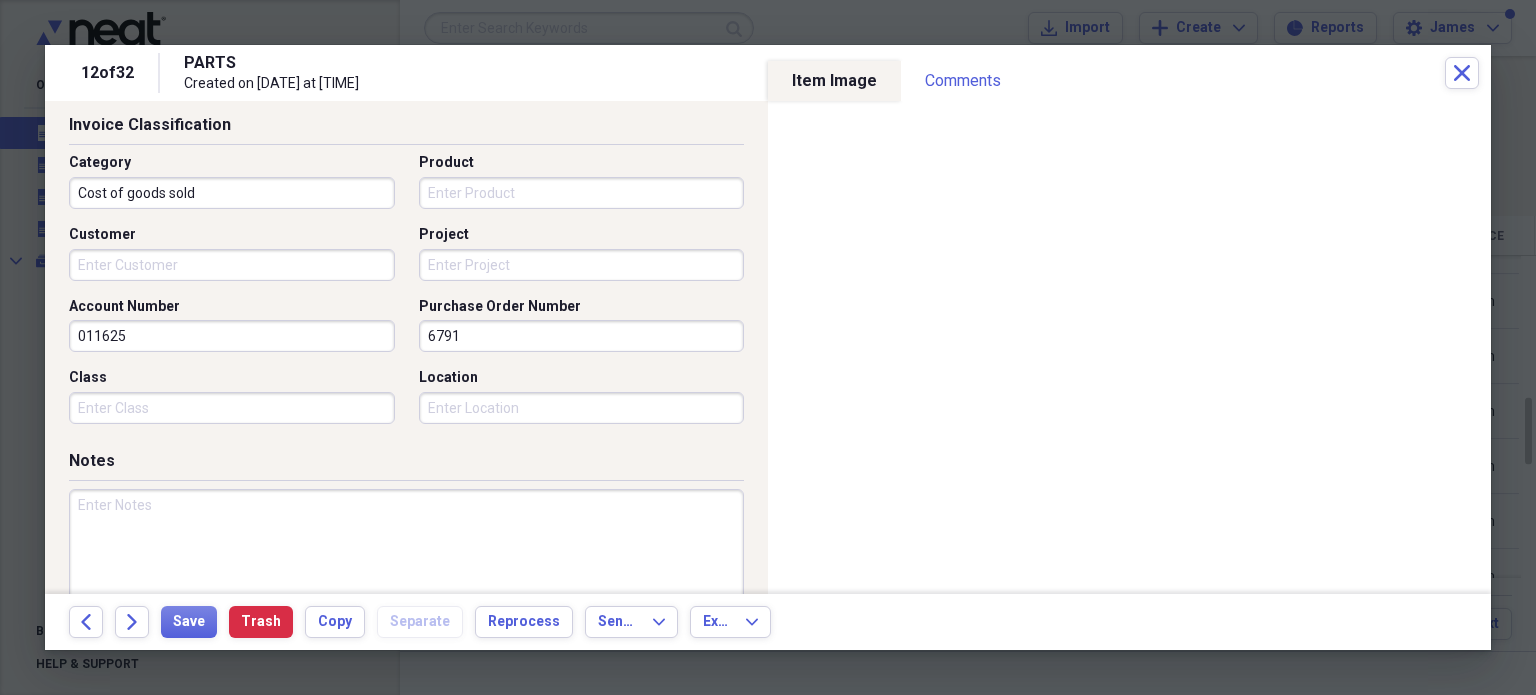 type on "124-380239" 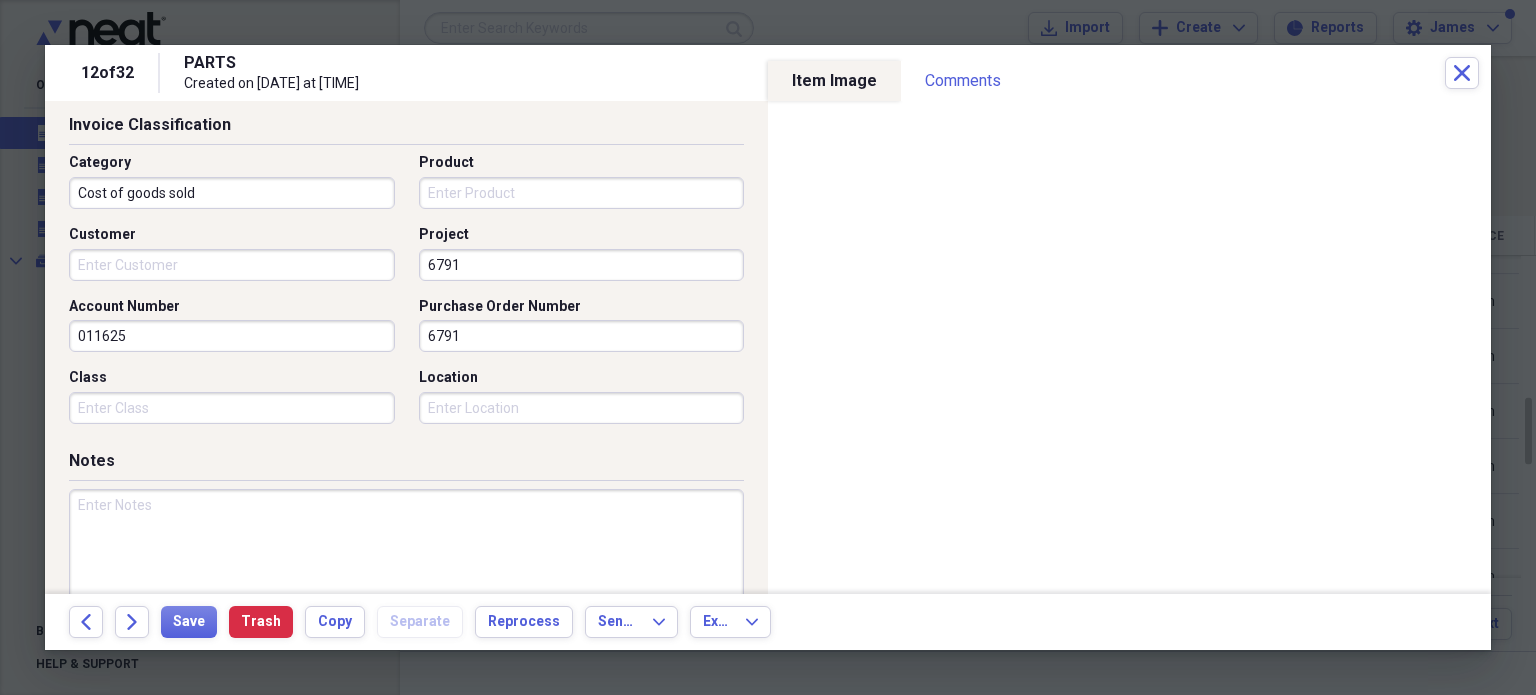 type on "6791" 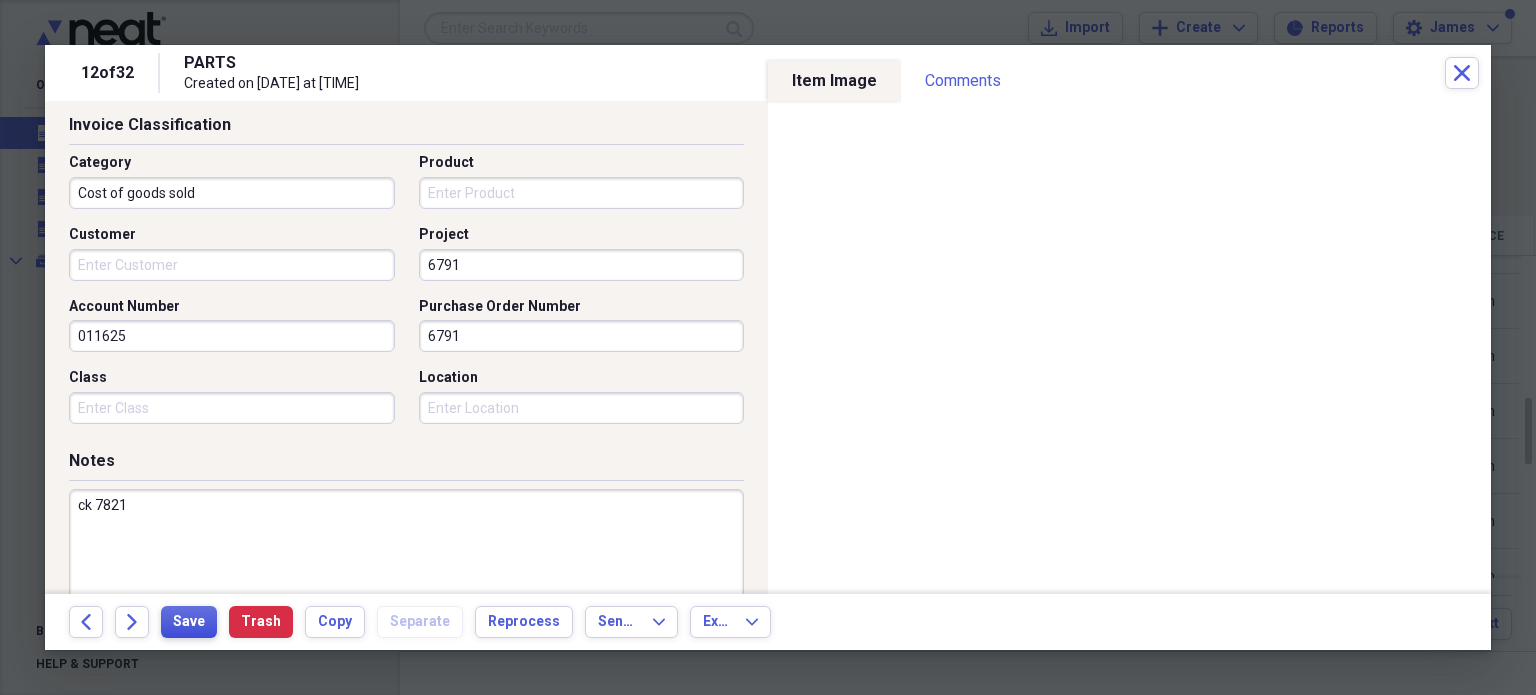 type on "ck 7821" 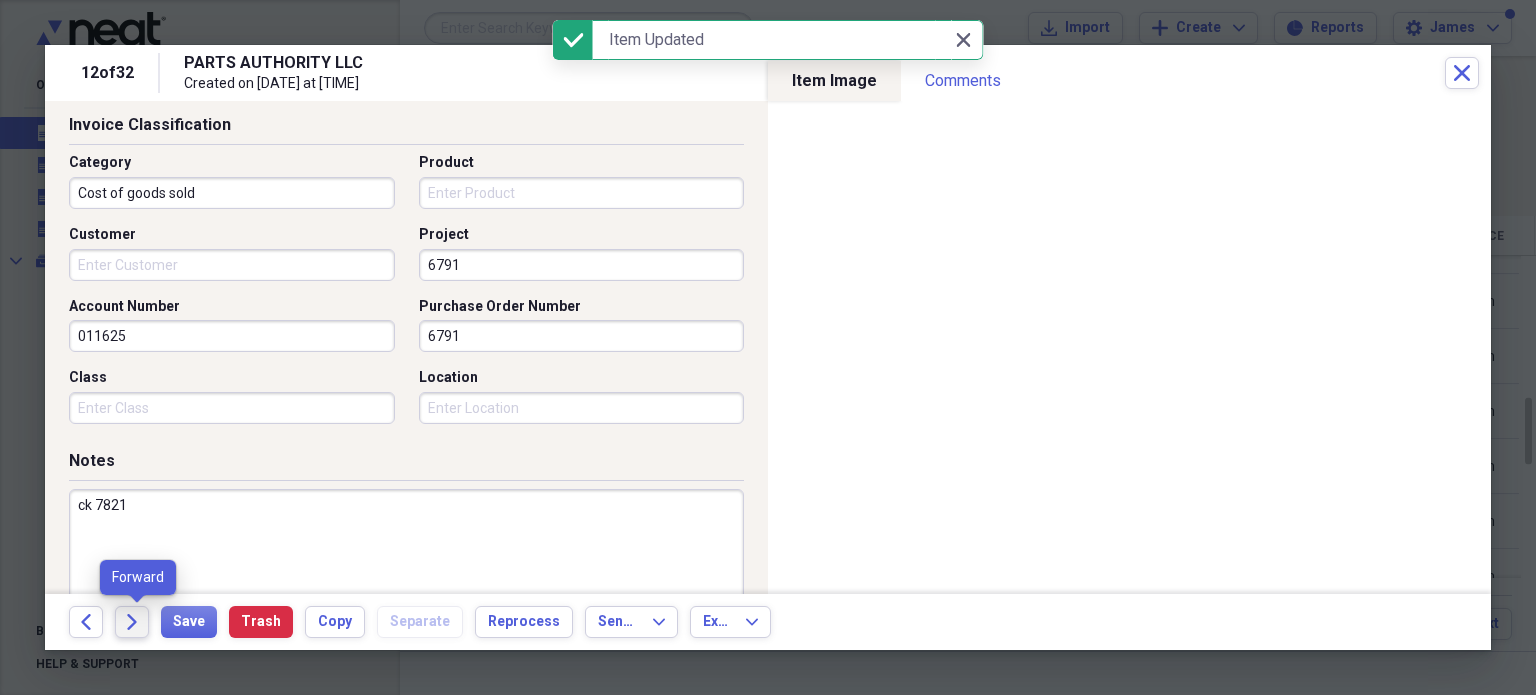 click on "Forward" 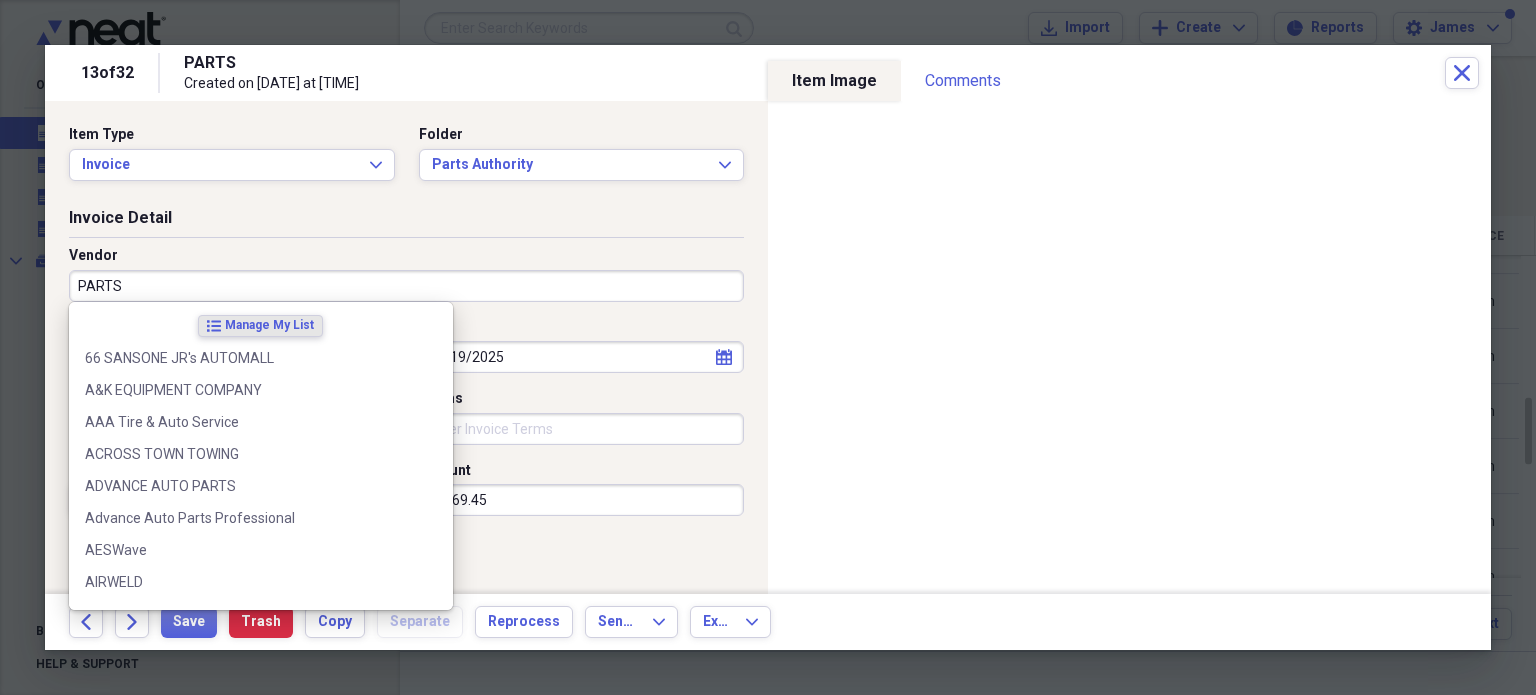 click on "PARTS" at bounding box center [406, 286] 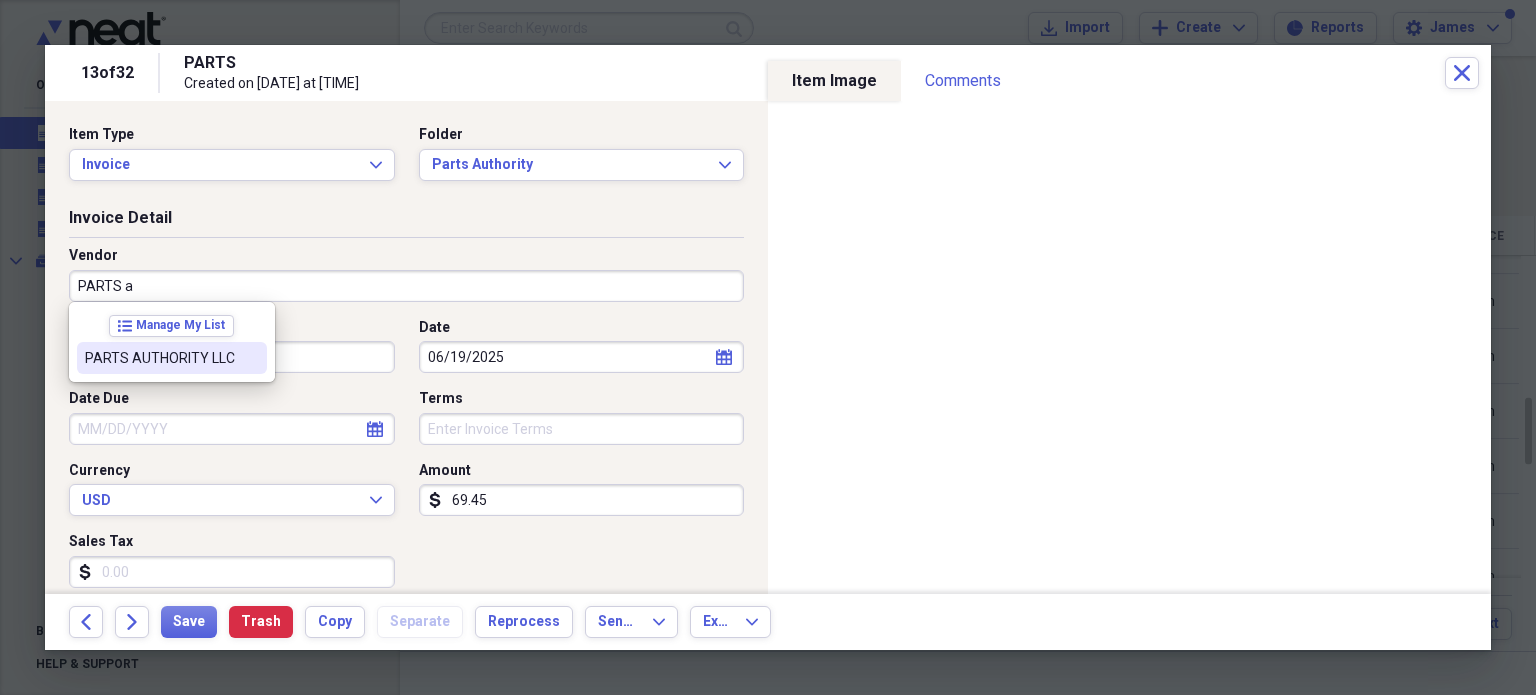 click on "PARTS AUTHORITY LLC" at bounding box center (172, 358) 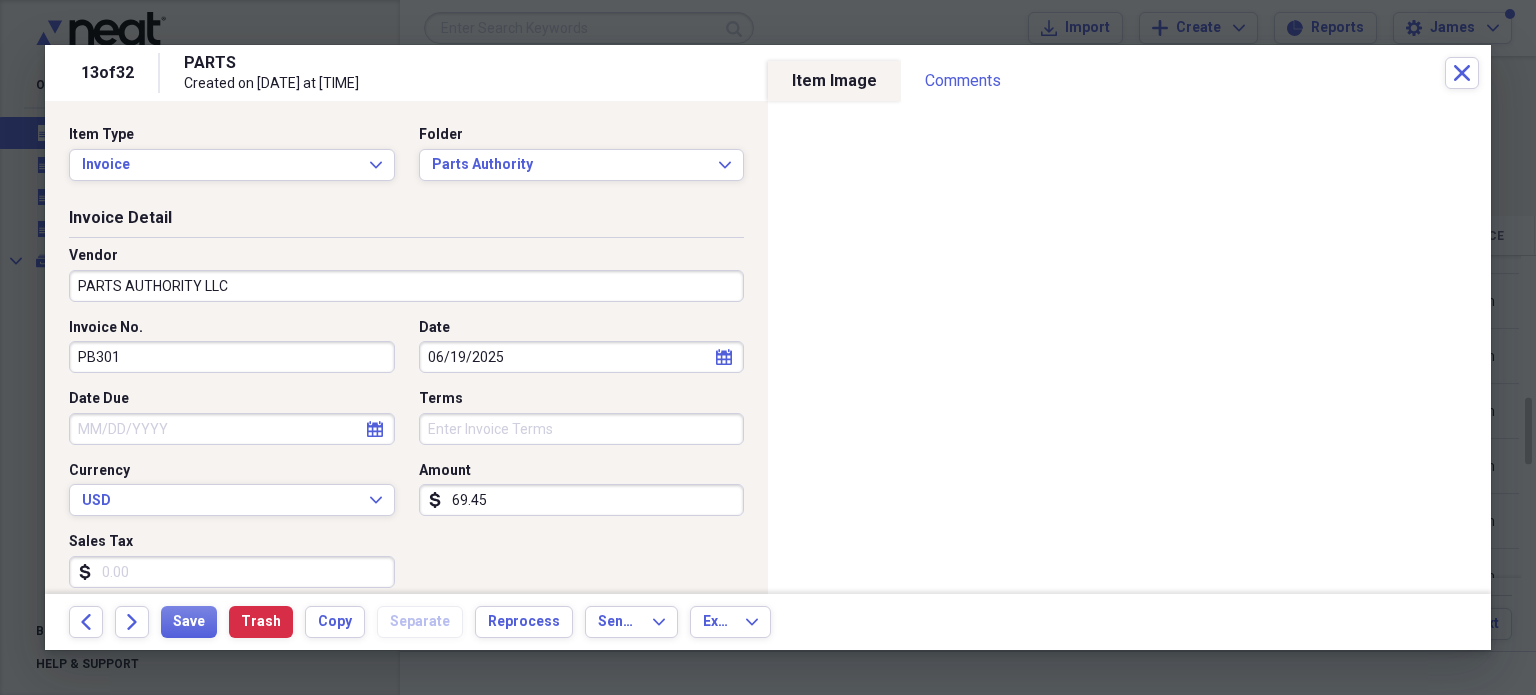 type on "Cost of goods sold" 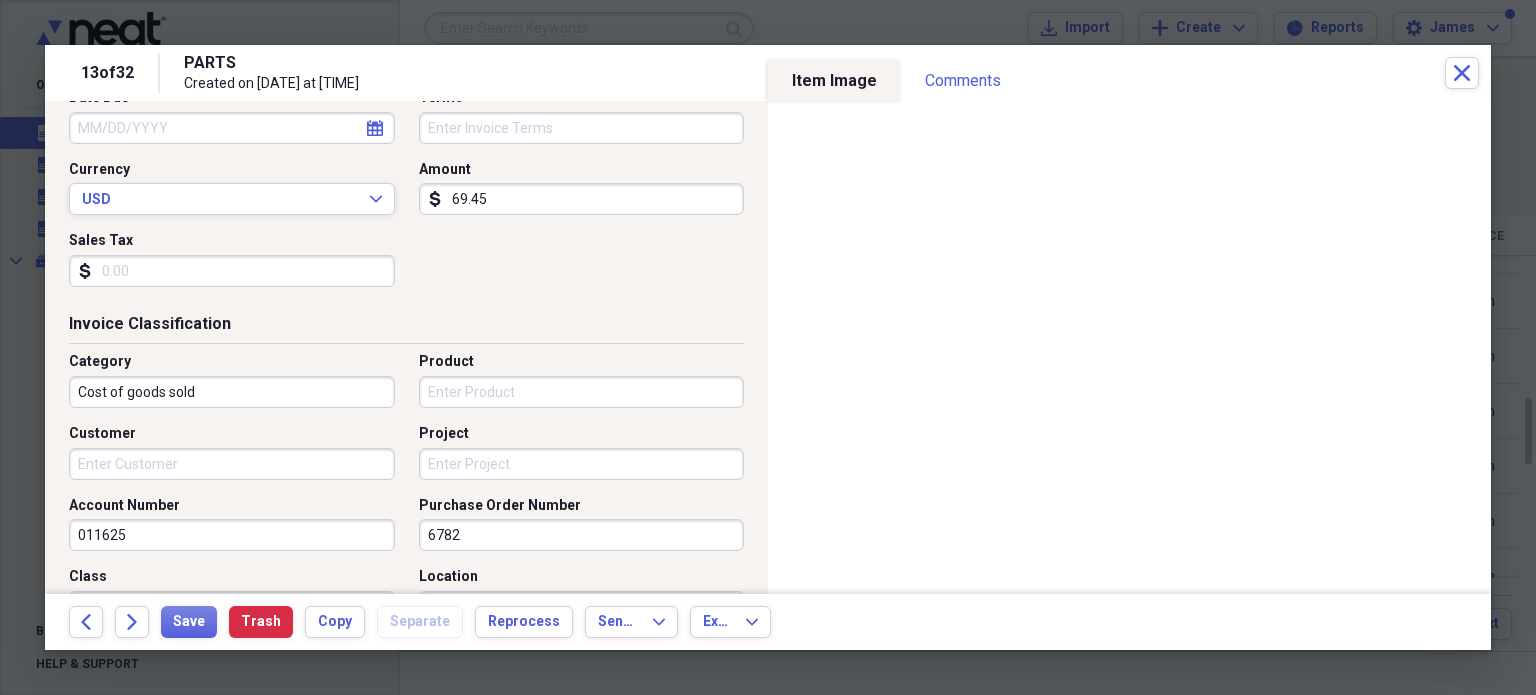 scroll, scrollTop: 308, scrollLeft: 0, axis: vertical 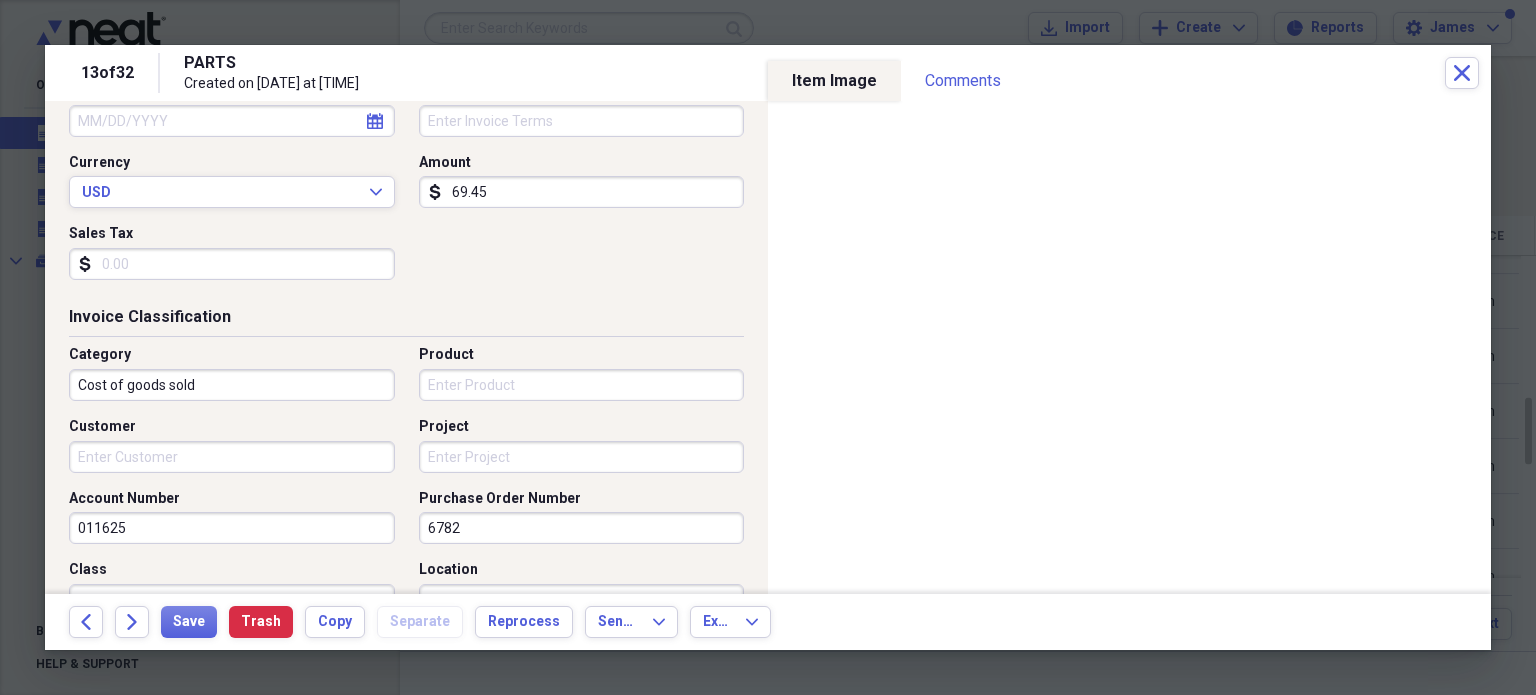 type on "022-401075" 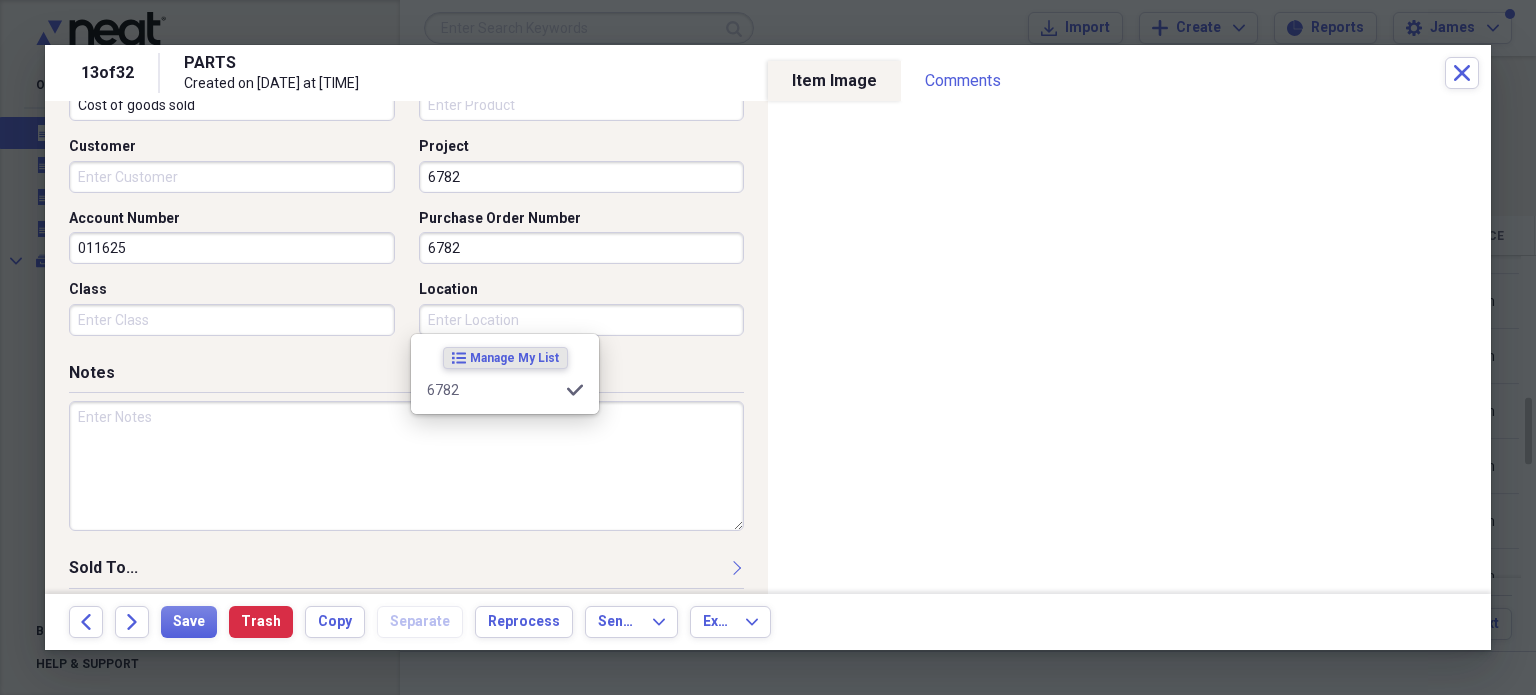 scroll, scrollTop: 633, scrollLeft: 0, axis: vertical 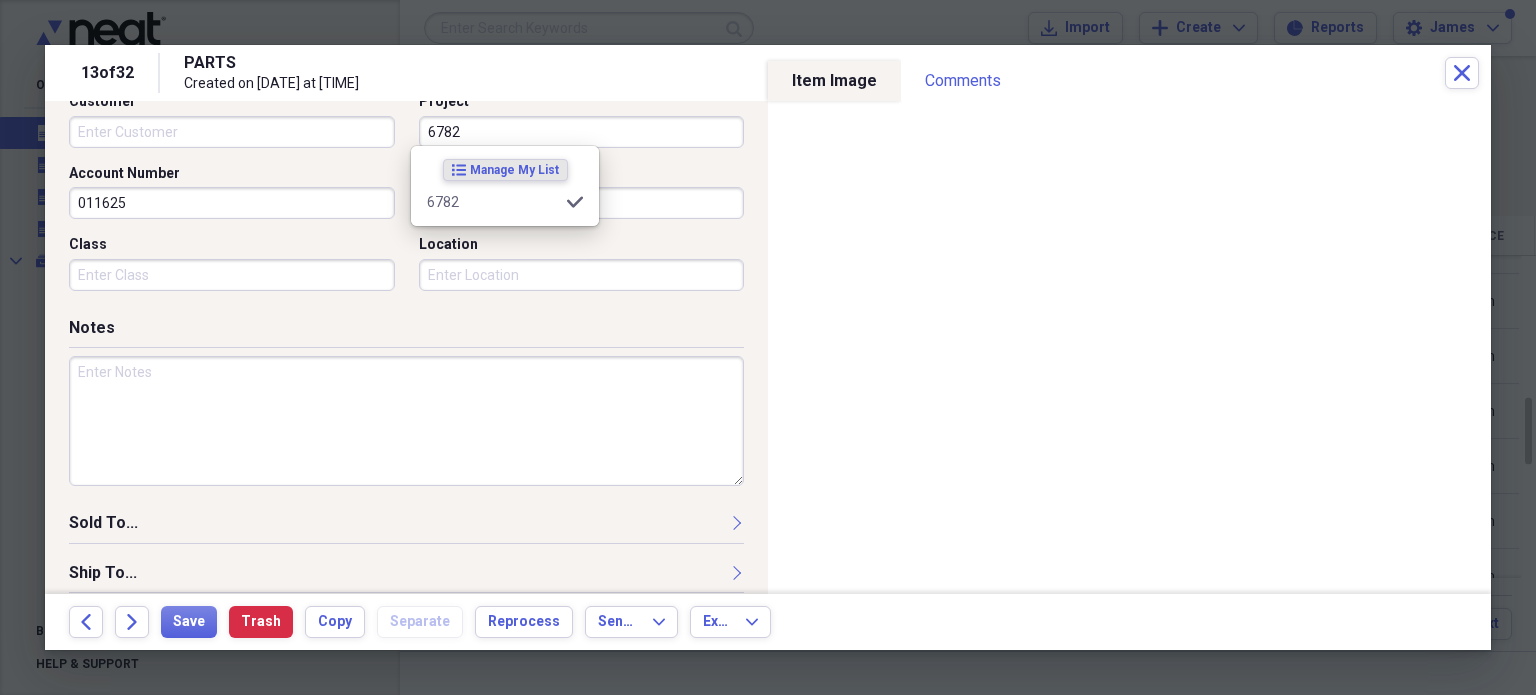 type on "6782" 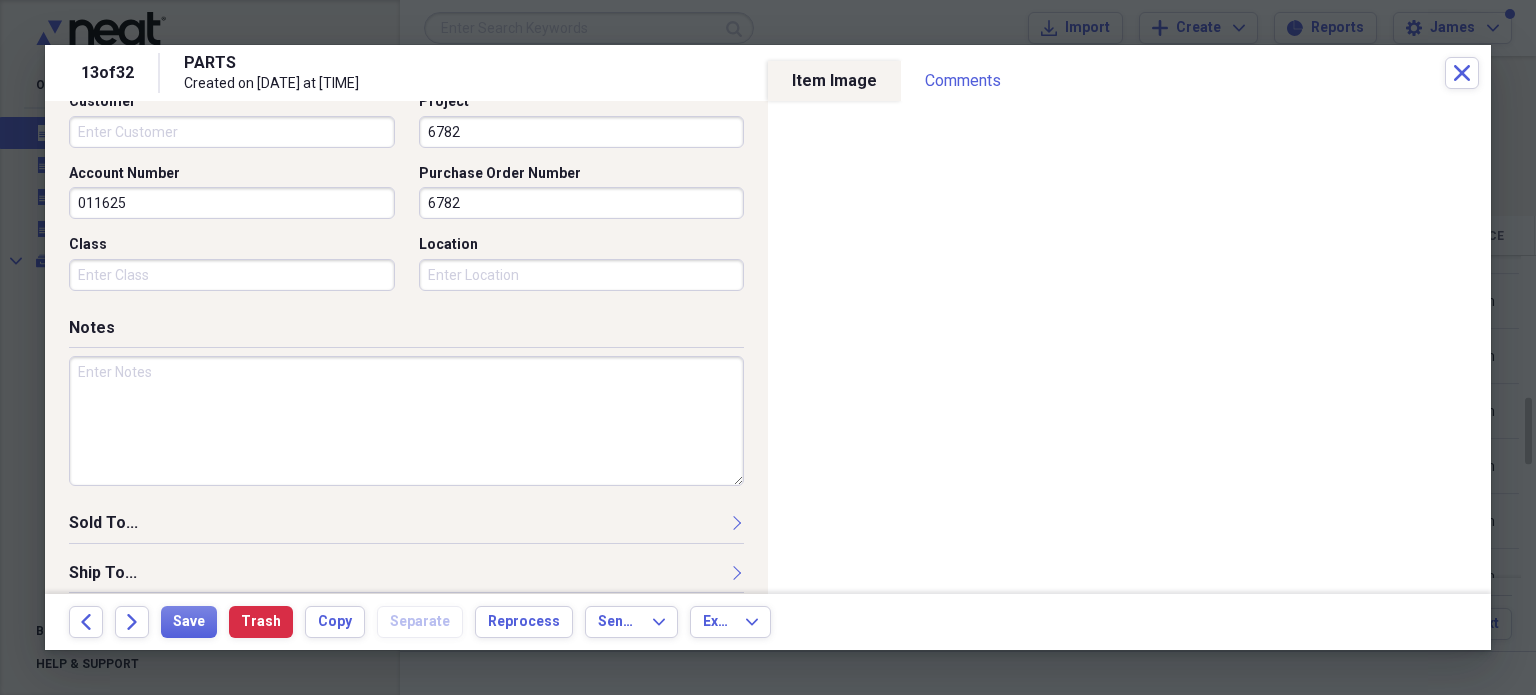 click at bounding box center (406, 421) 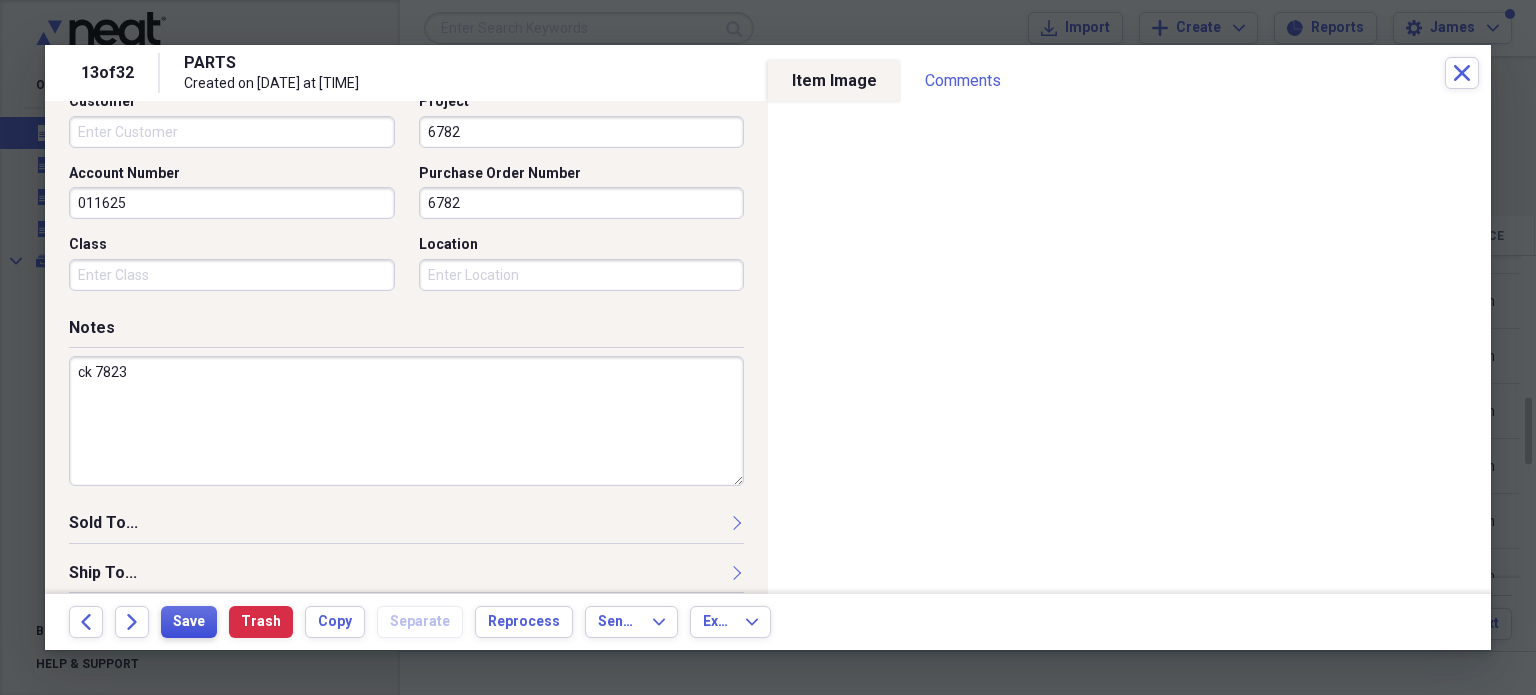 type on "ck 7823" 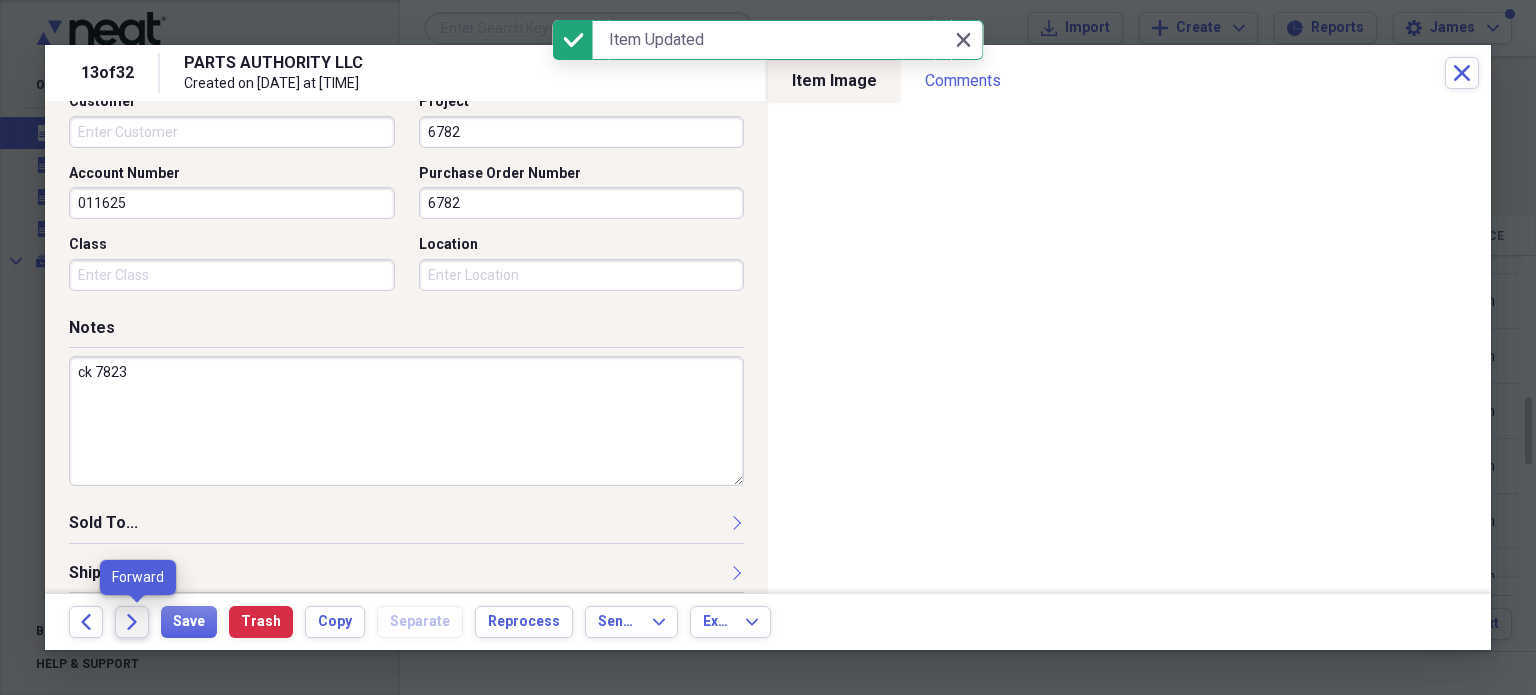 click on "Forward" 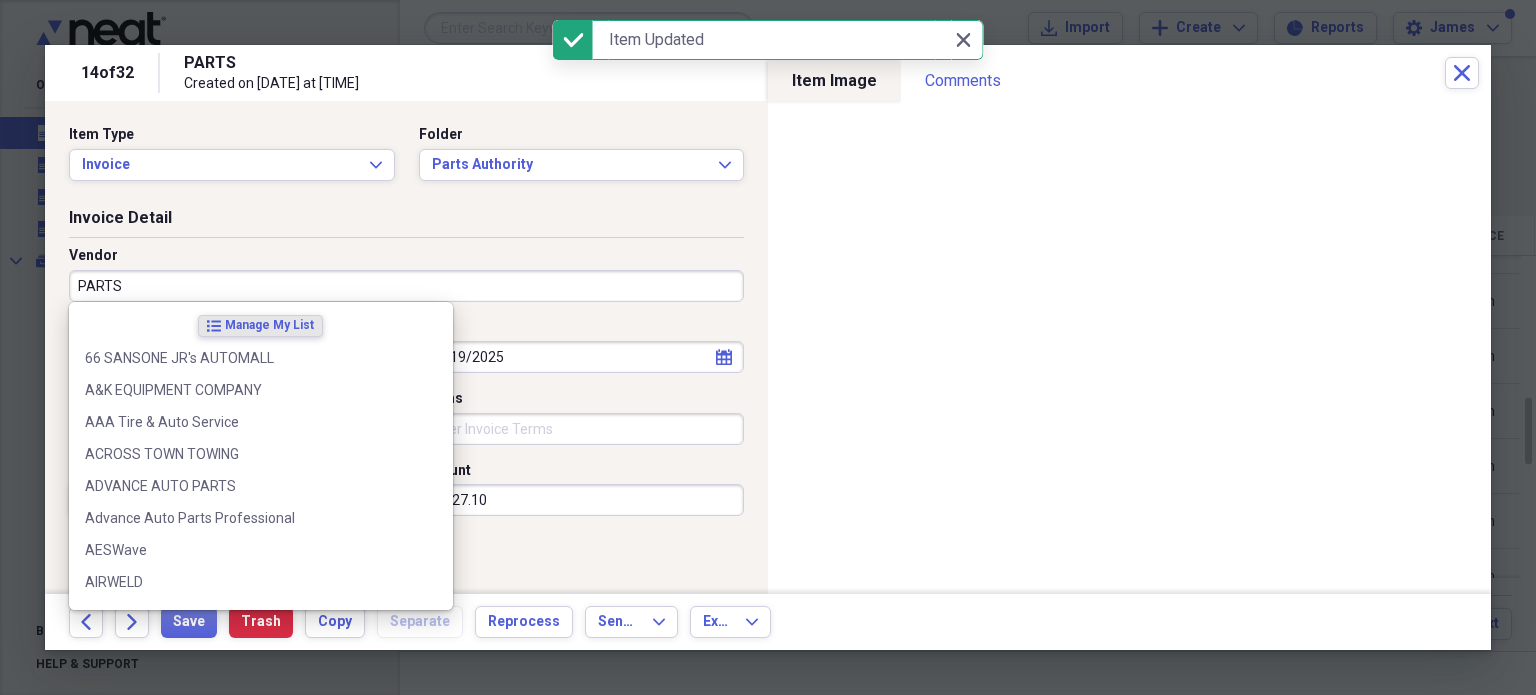 click on "PARTS" at bounding box center (406, 286) 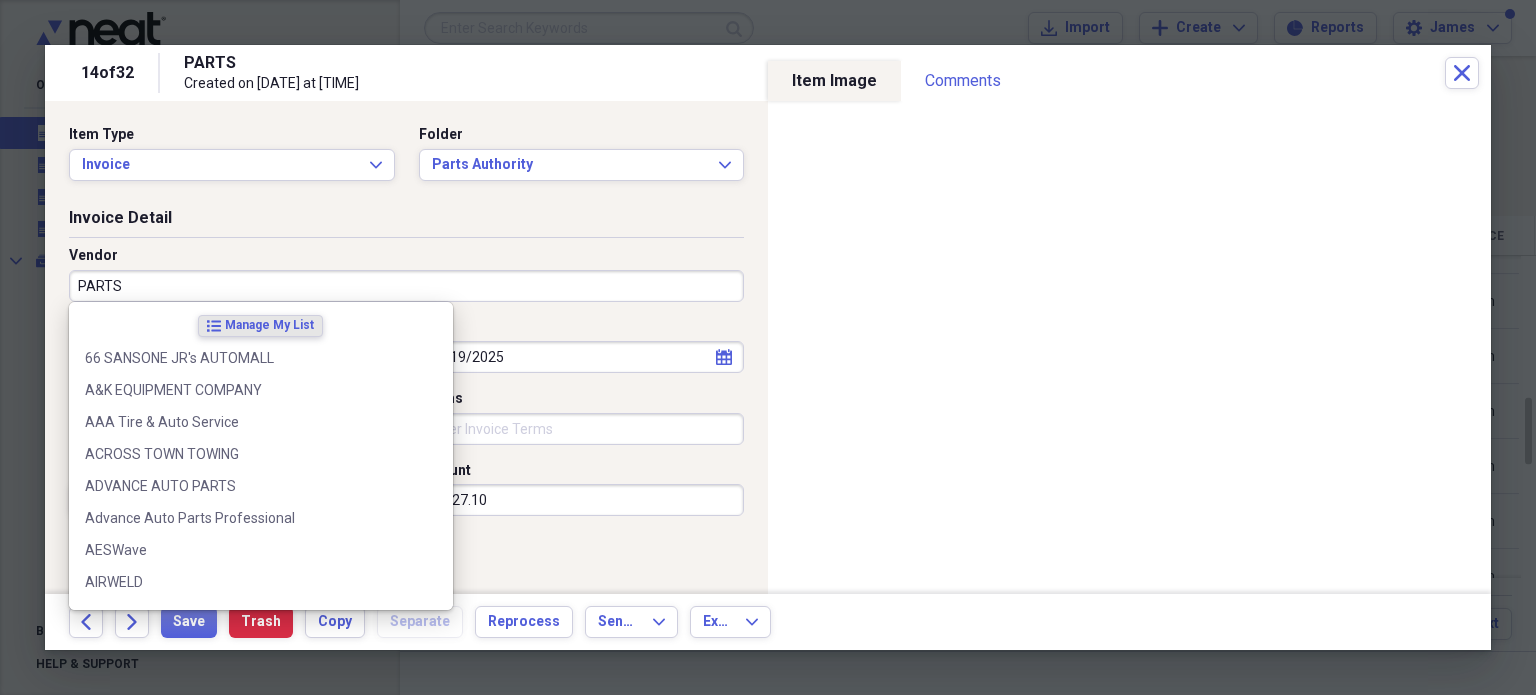click on "PARTS" at bounding box center [406, 286] 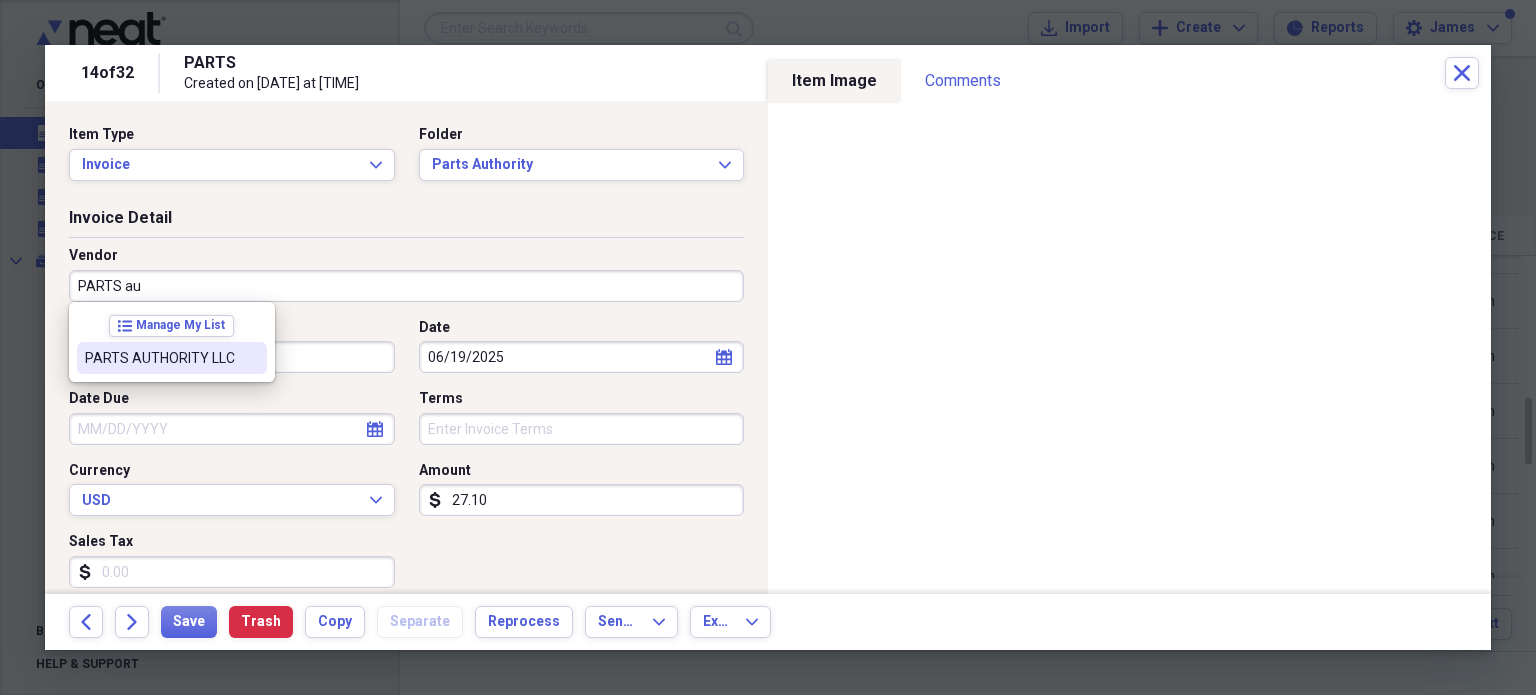 click on "PARTS AUTHORITY LLC" at bounding box center [172, 358] 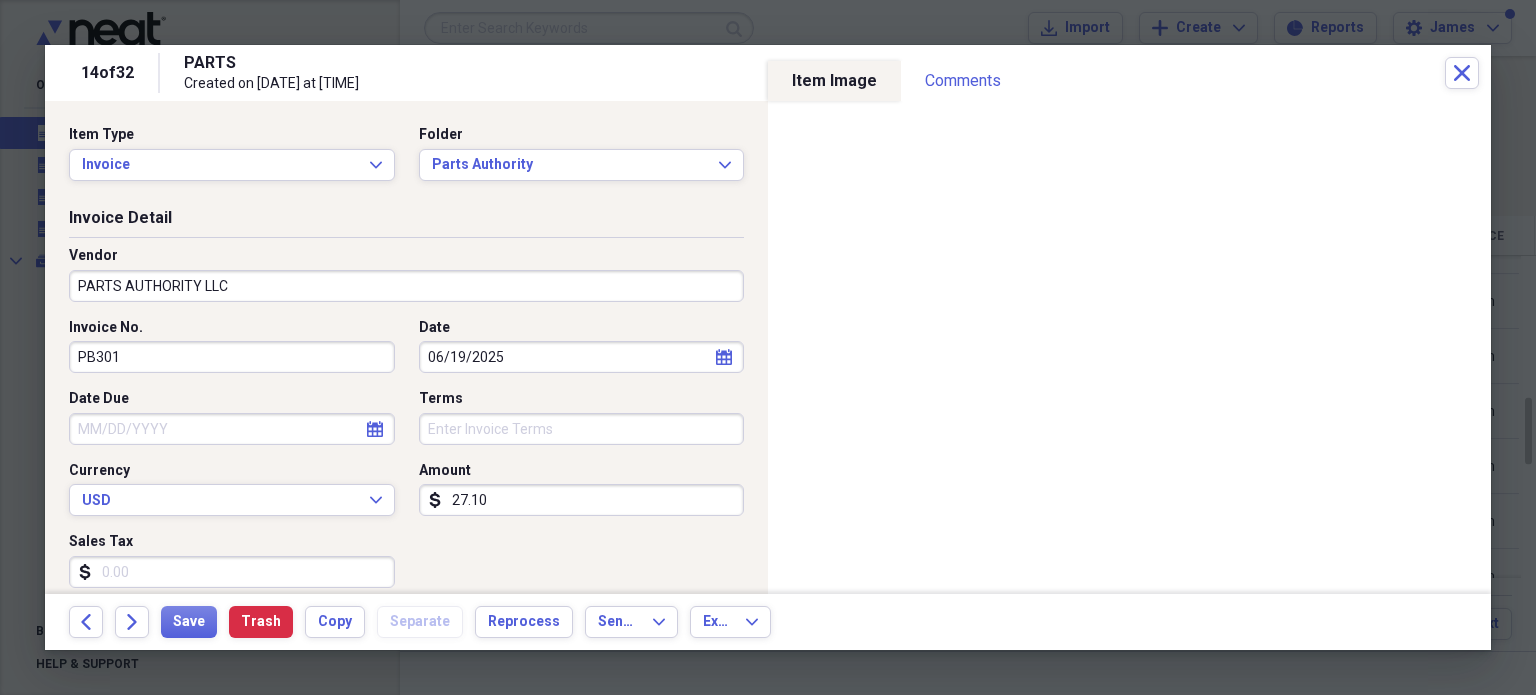 type on "Cost of goods sold" 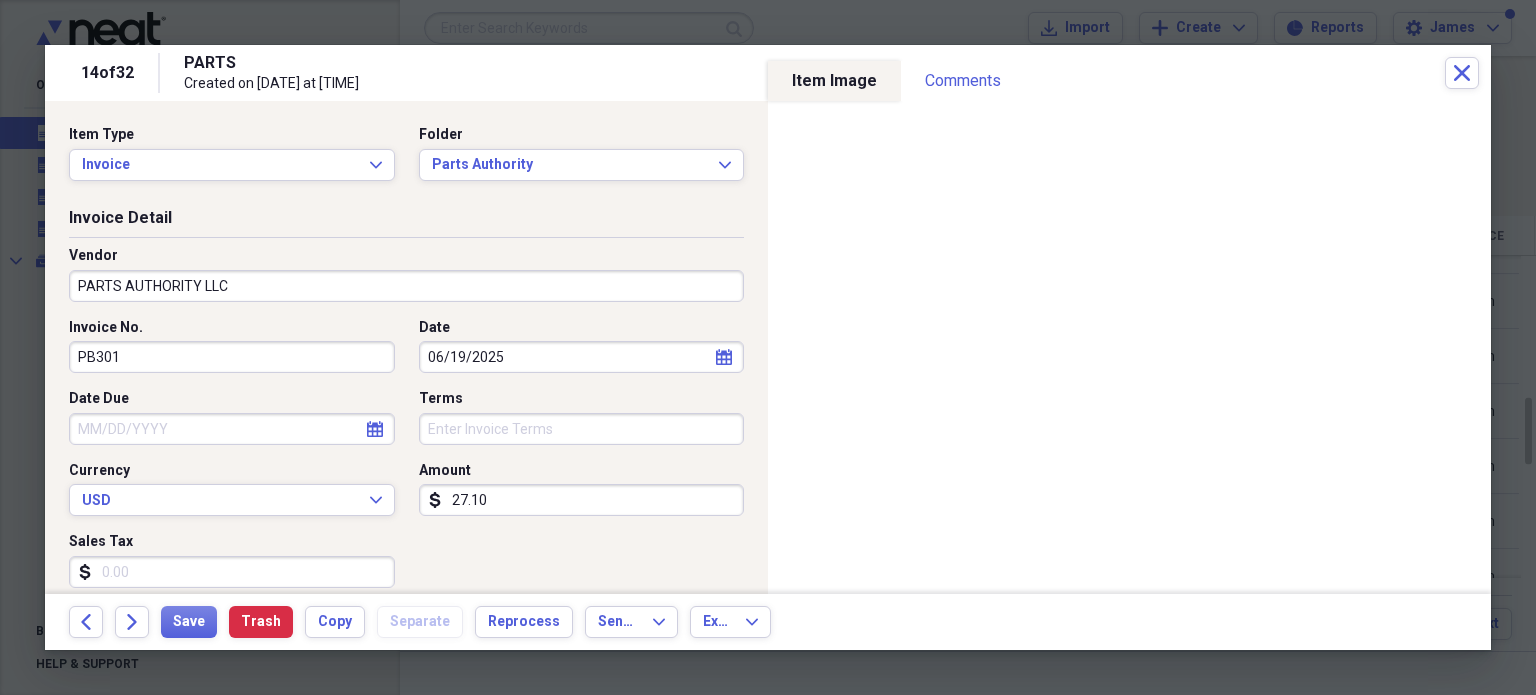 click on "PB301" at bounding box center [232, 357] 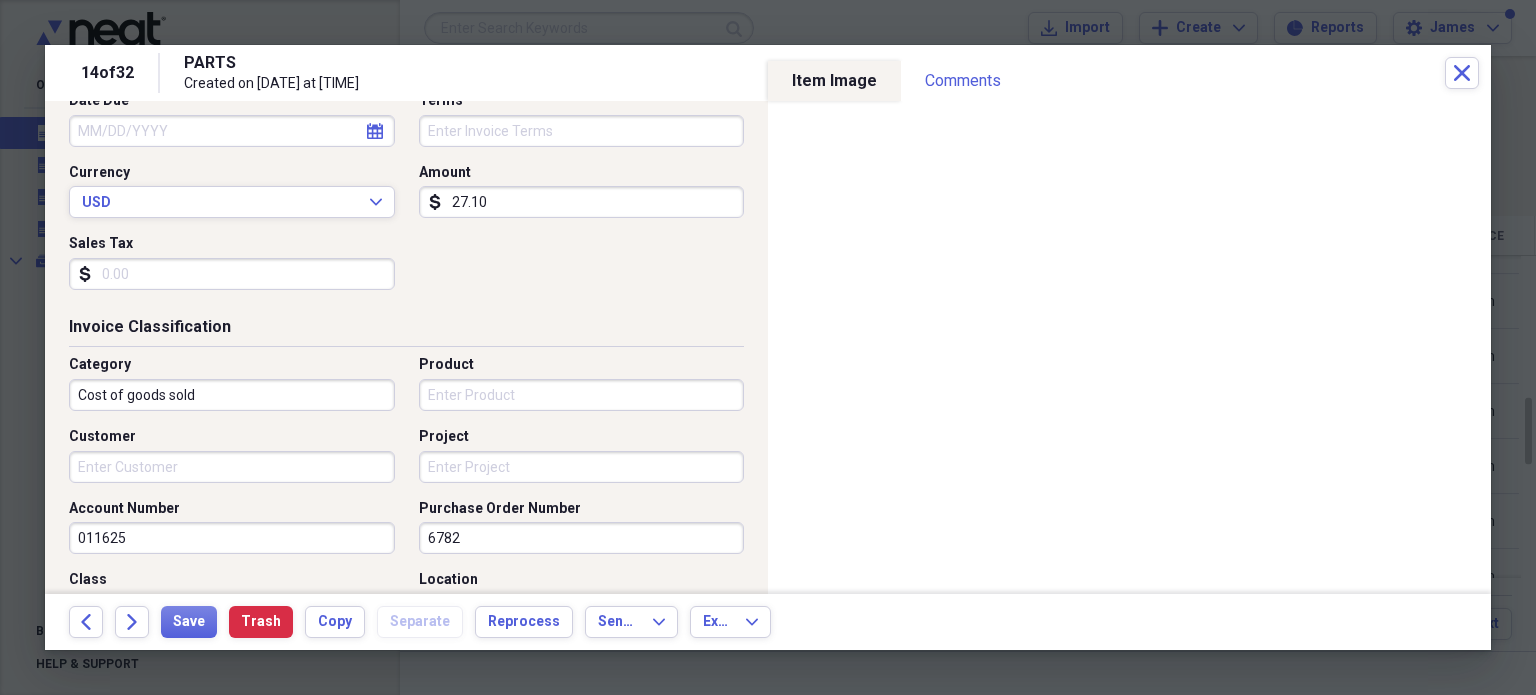 scroll, scrollTop: 308, scrollLeft: 0, axis: vertical 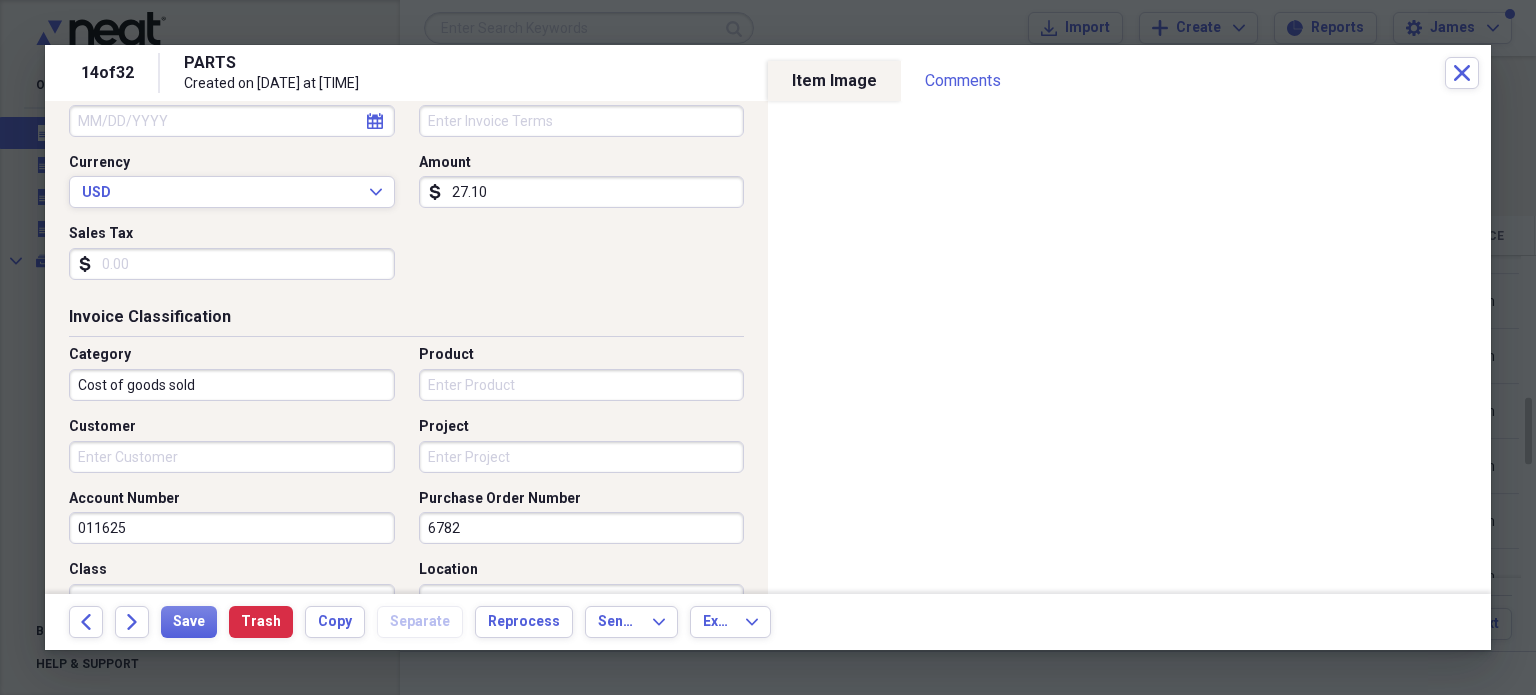 type on "031-043760" 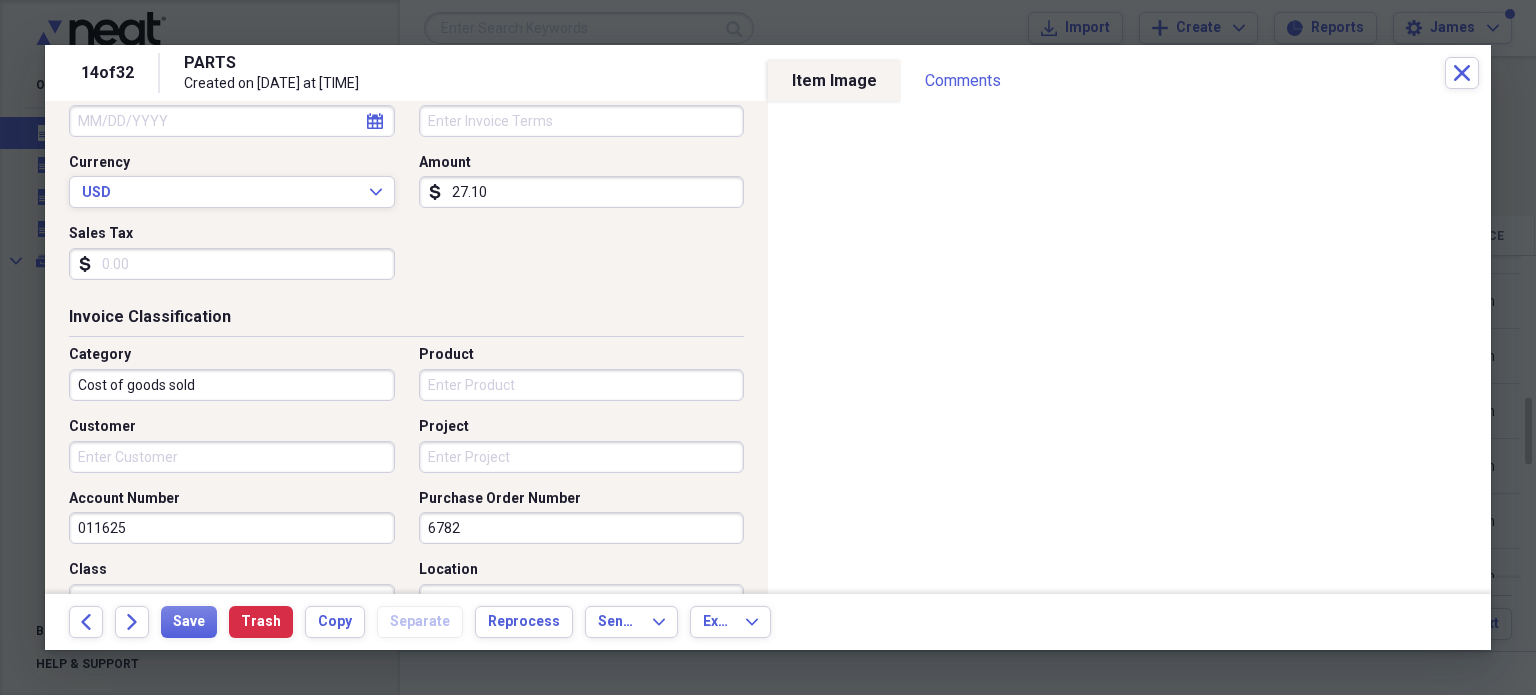 click on "Project" at bounding box center (582, 457) 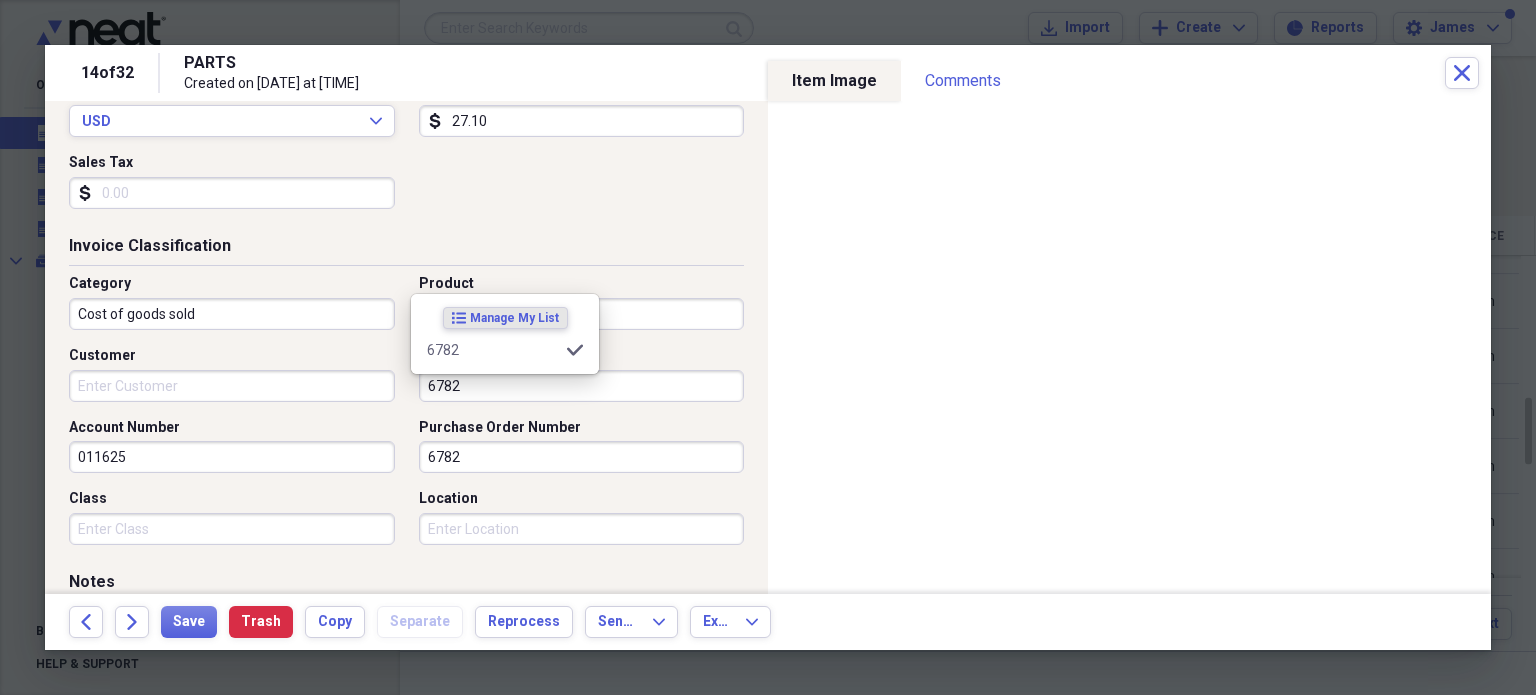 scroll, scrollTop: 513, scrollLeft: 0, axis: vertical 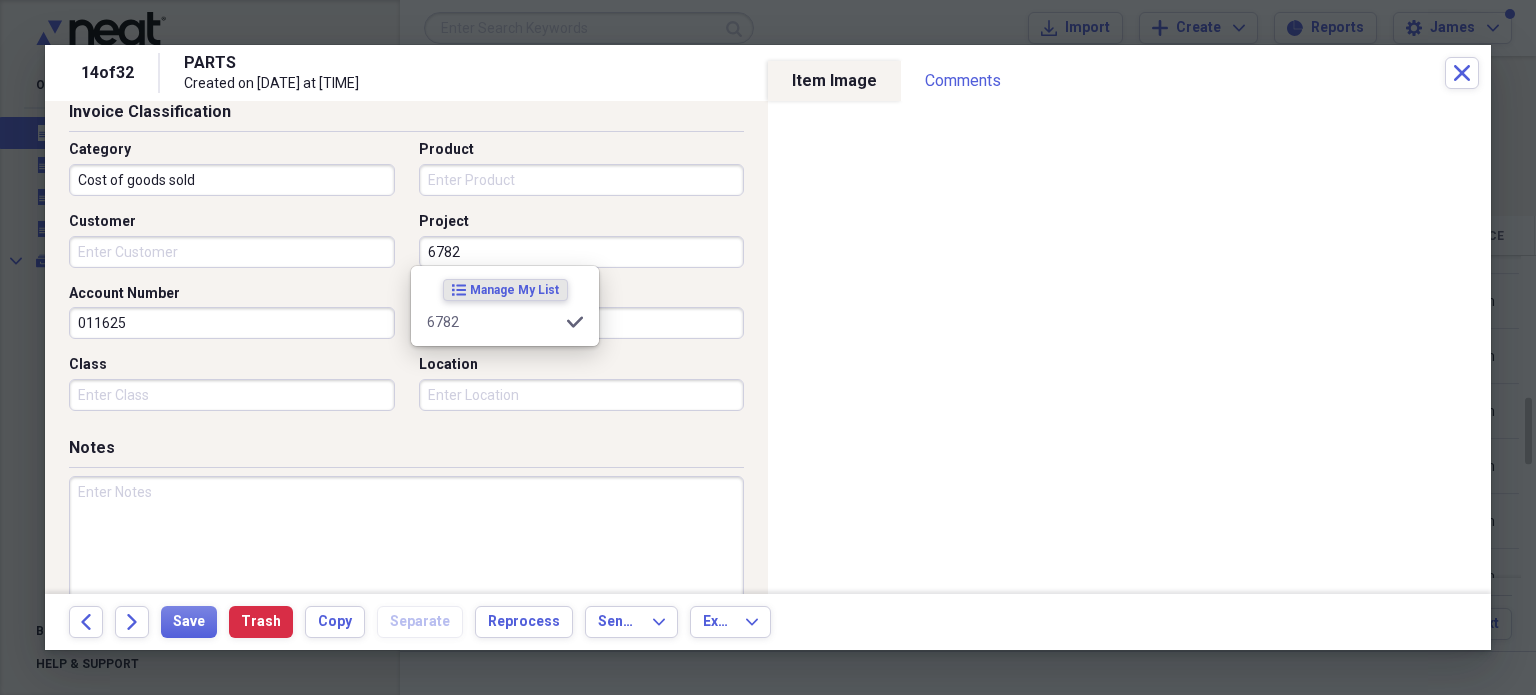 type on "6782" 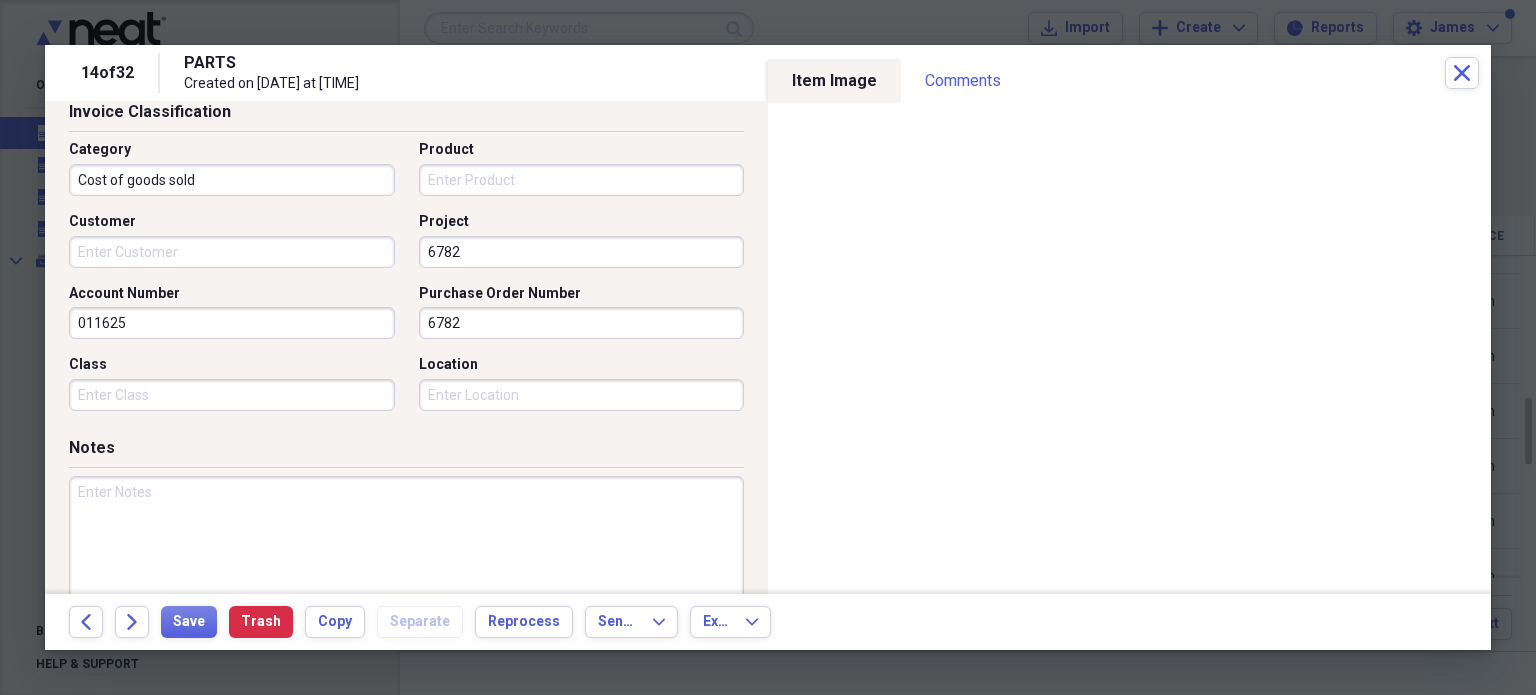 click on "Notes" at bounding box center (406, 452) 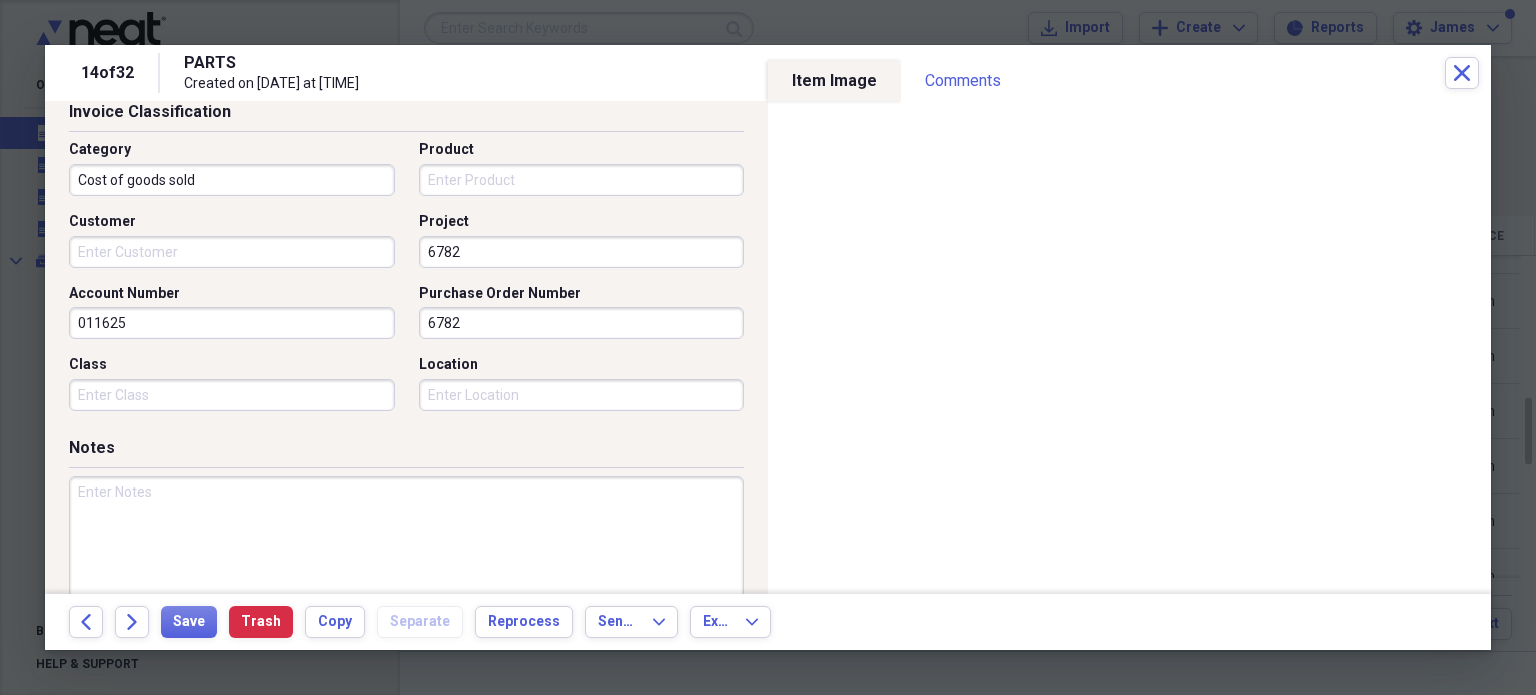 click at bounding box center [406, 541] 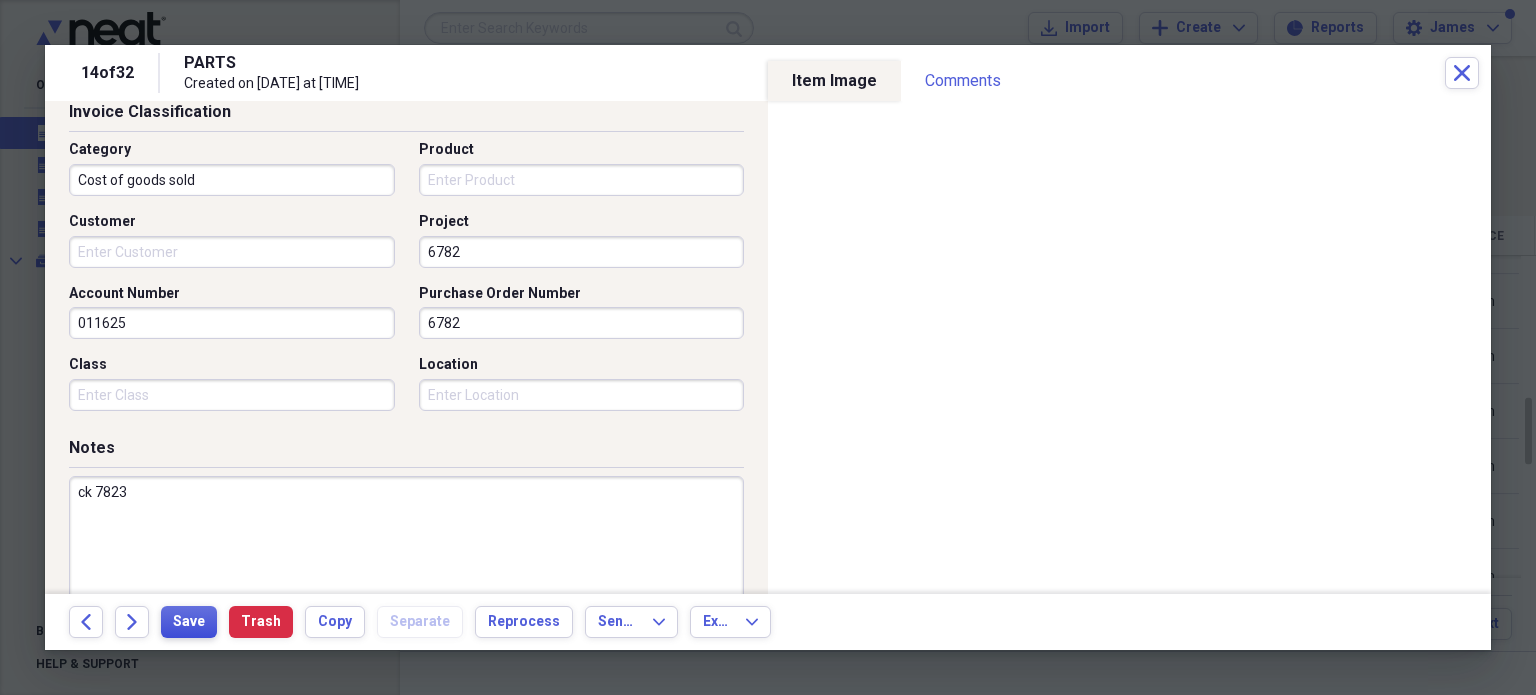 type on "ck 7823" 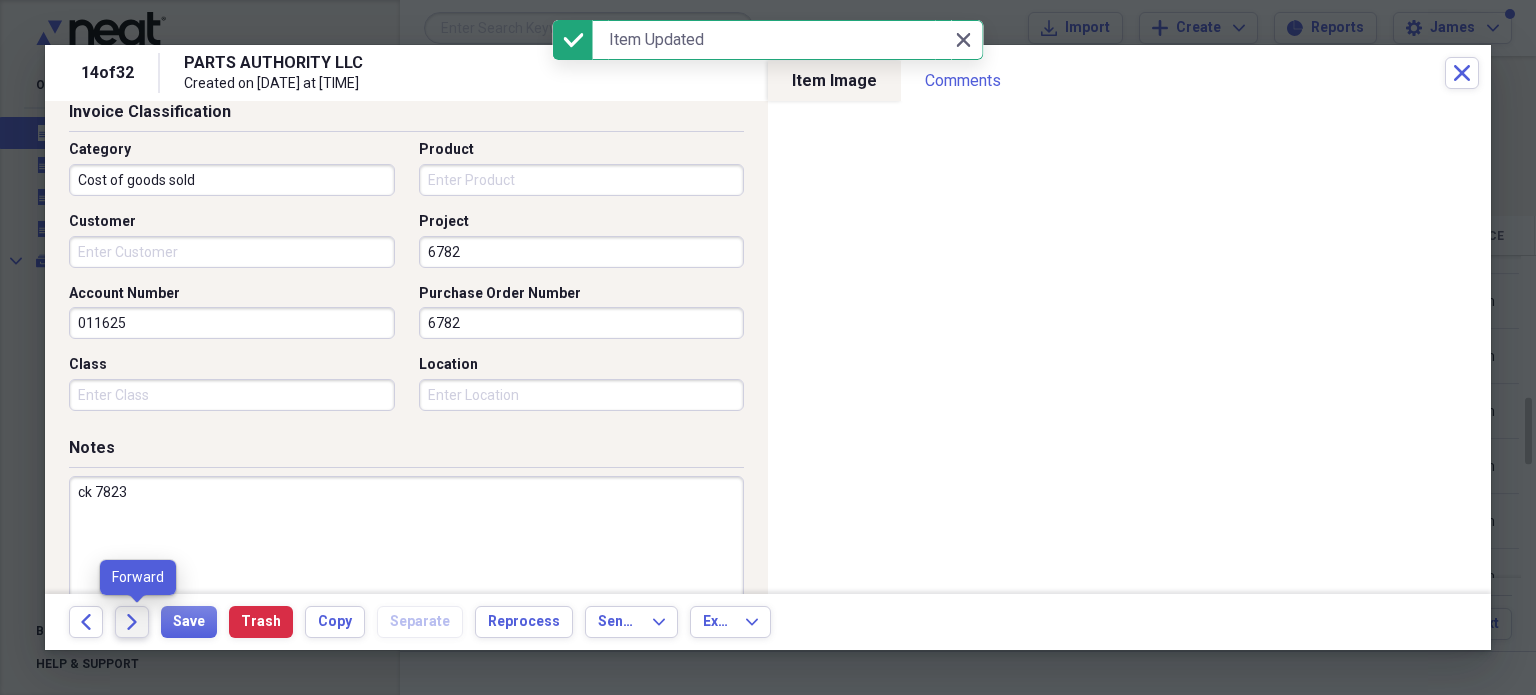 click on "Forward" 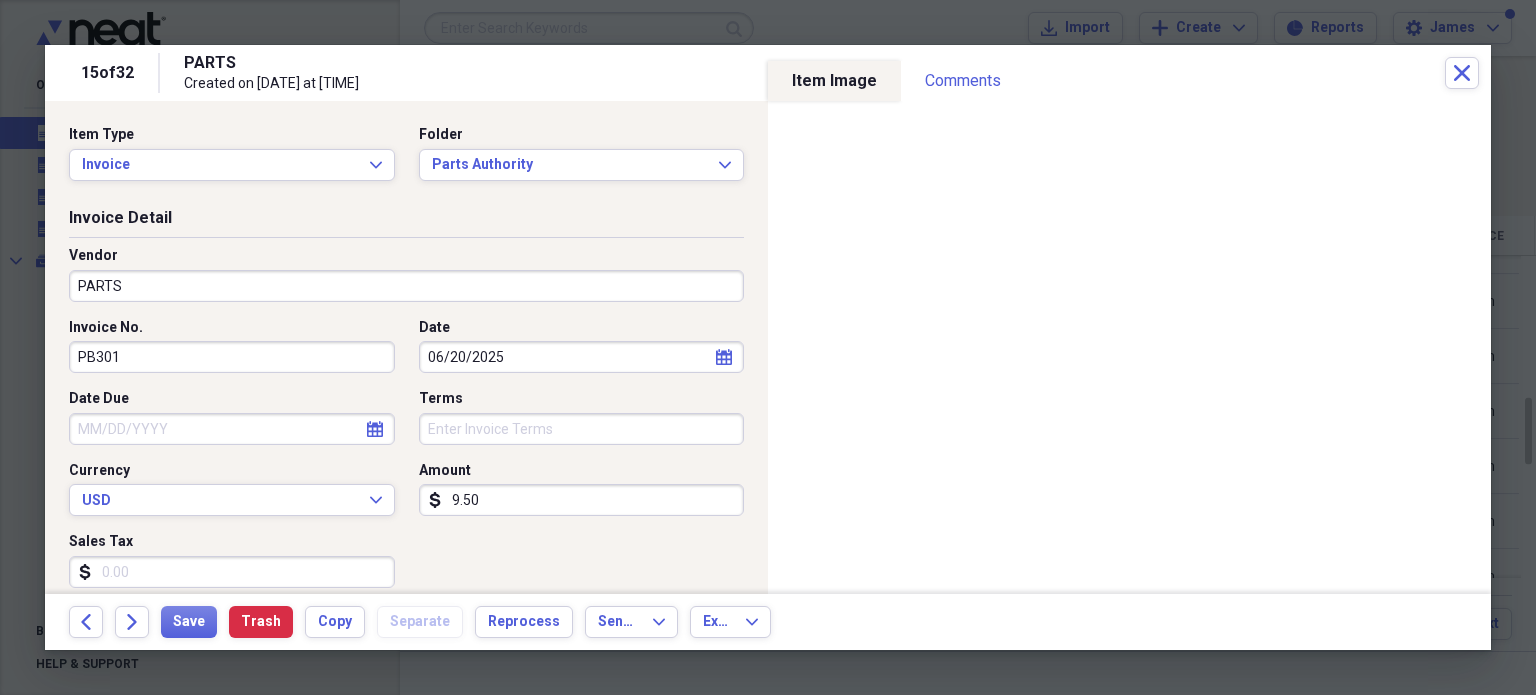click on "PB301" at bounding box center [232, 357] 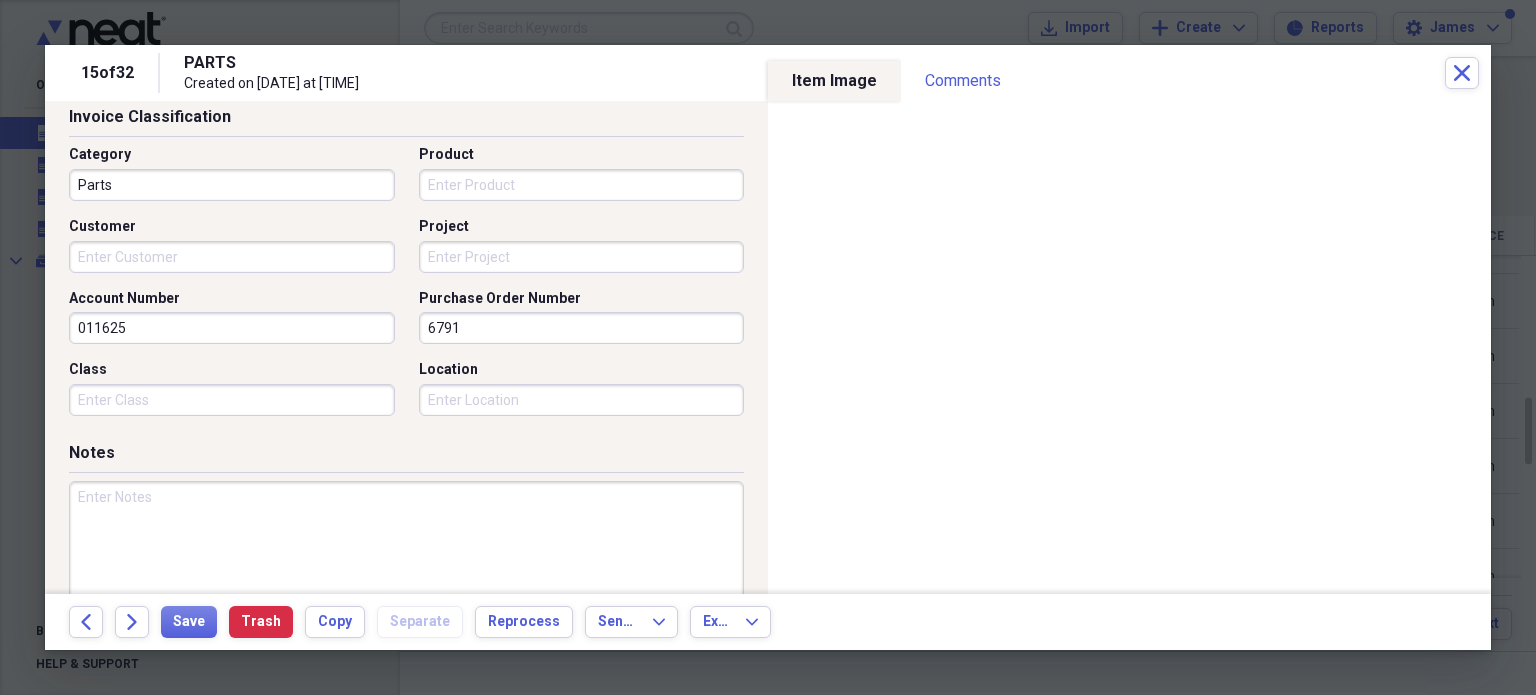 scroll, scrollTop: 524, scrollLeft: 0, axis: vertical 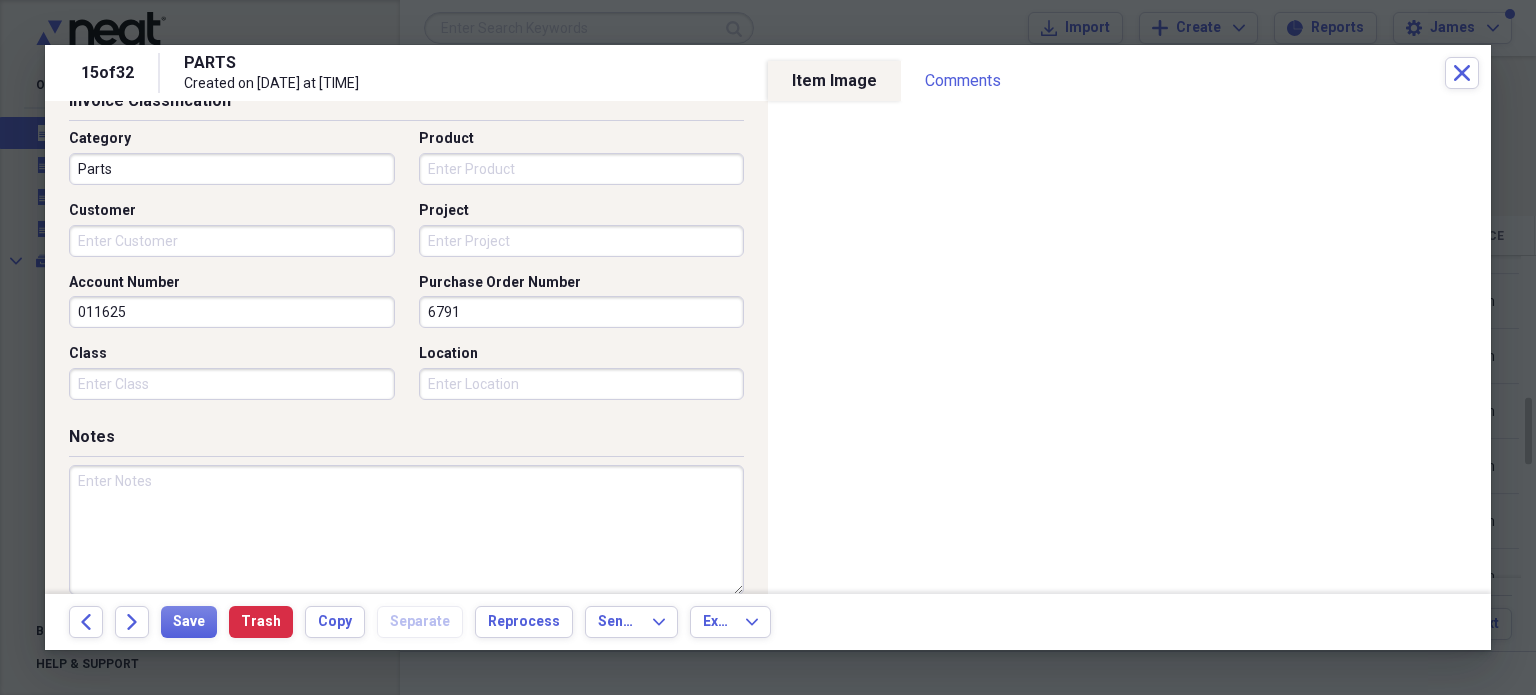 type on "055-837646" 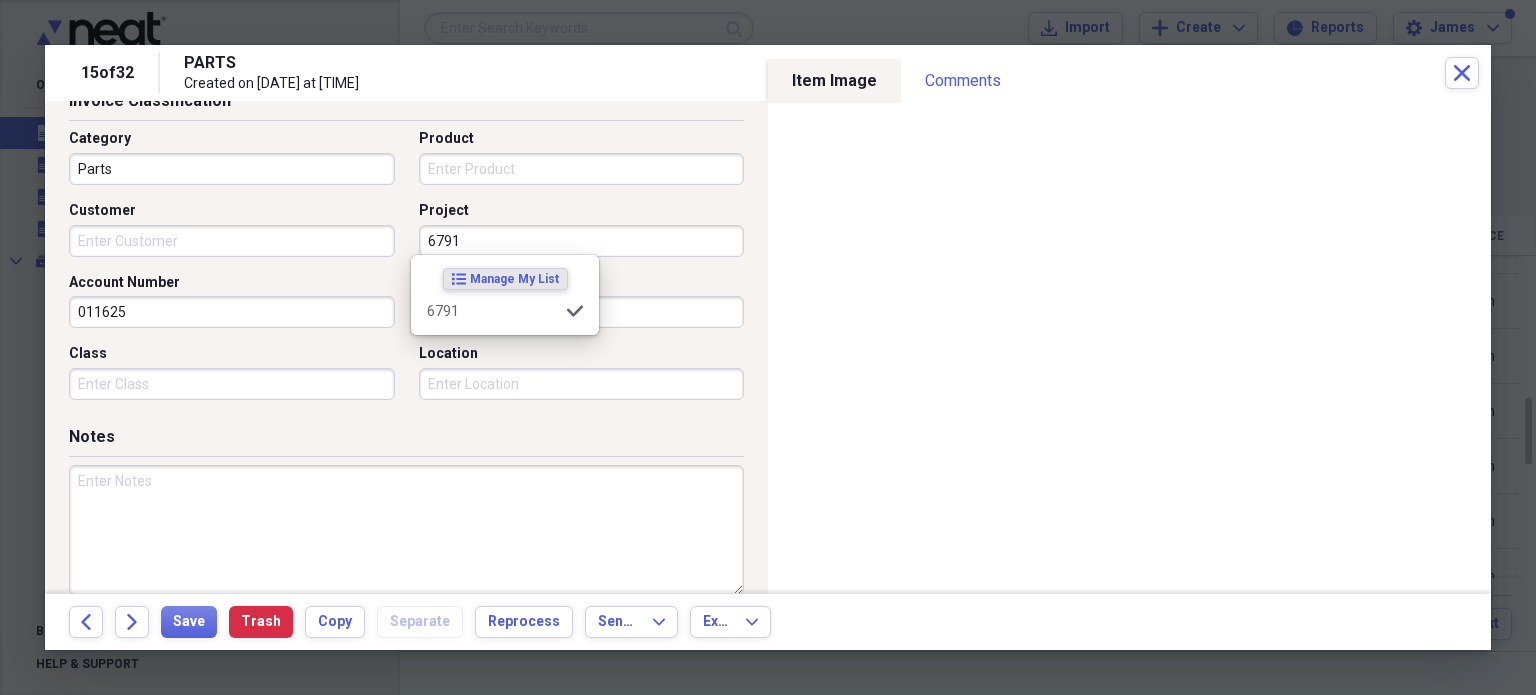 type on "6791" 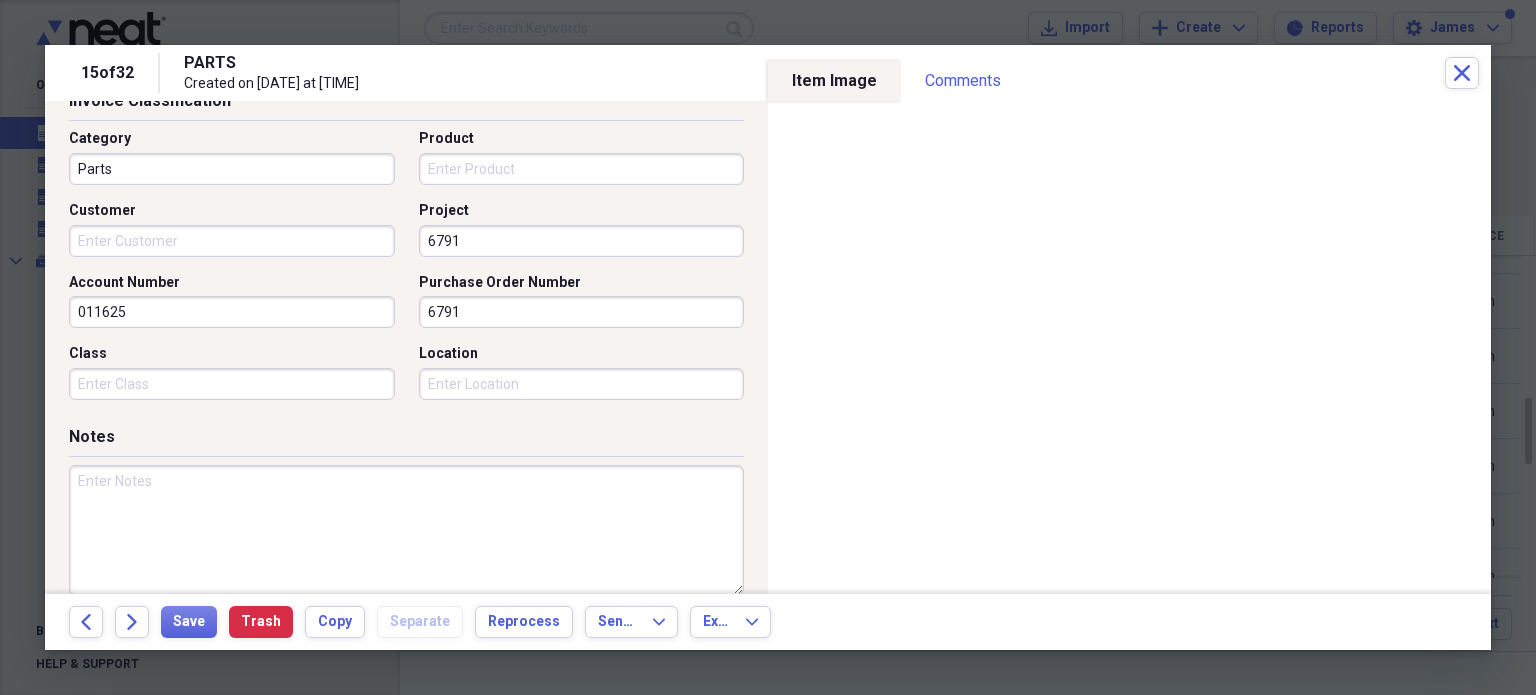 click at bounding box center (406, 530) 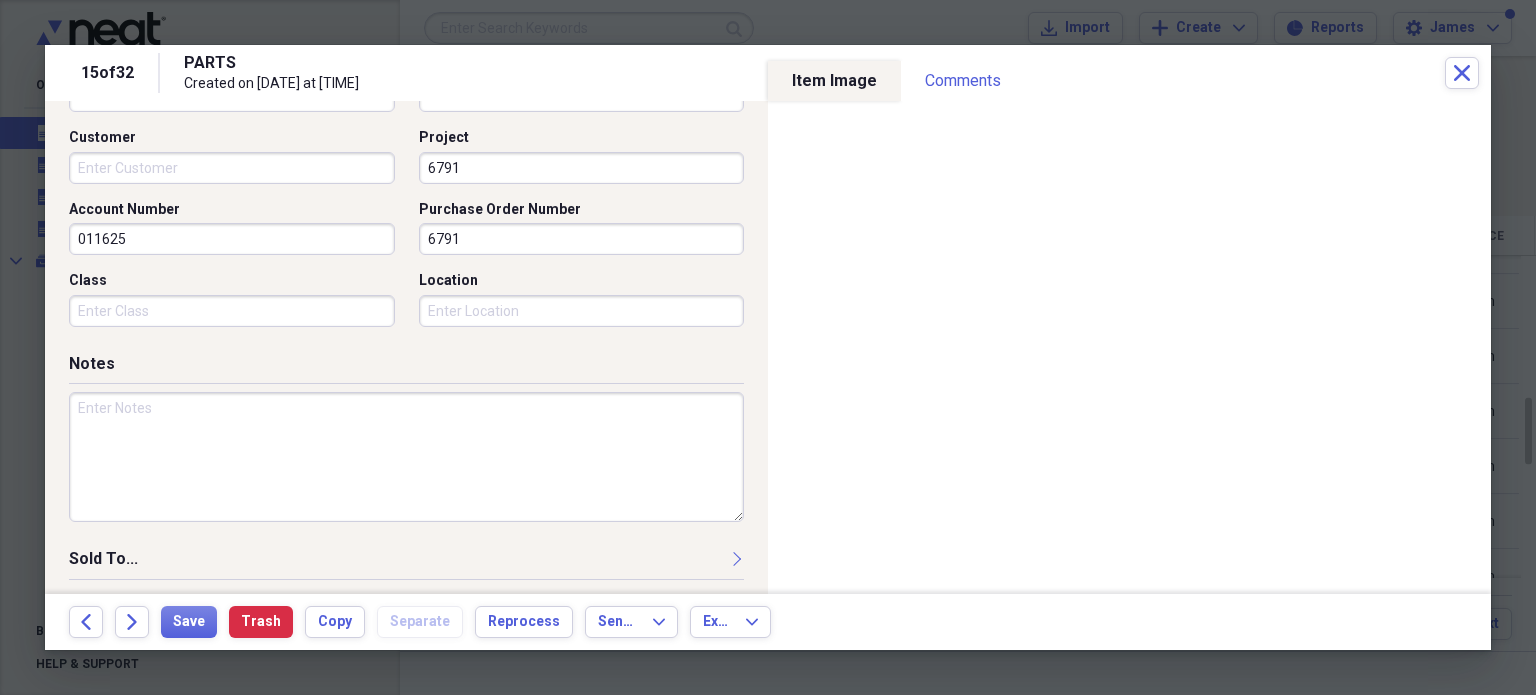 scroll, scrollTop: 598, scrollLeft: 0, axis: vertical 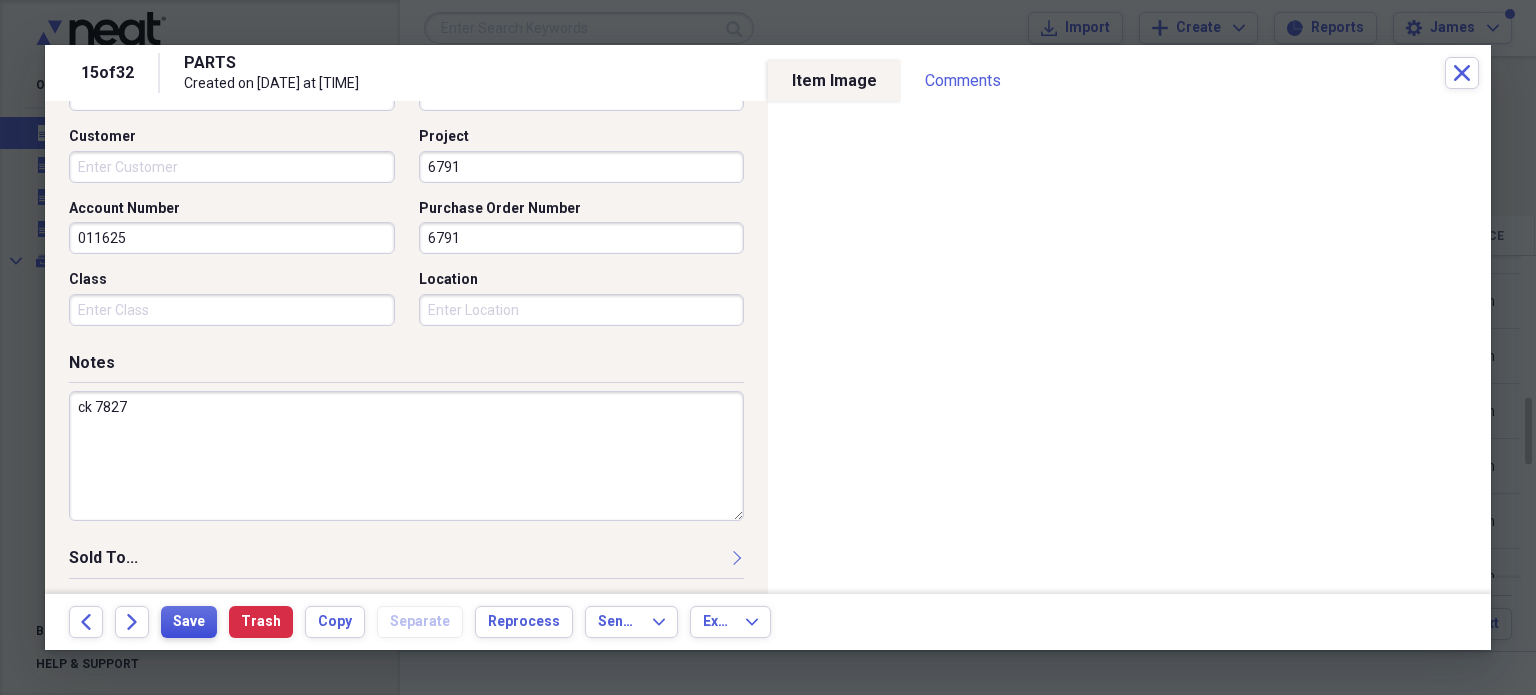 type on "ck 7827" 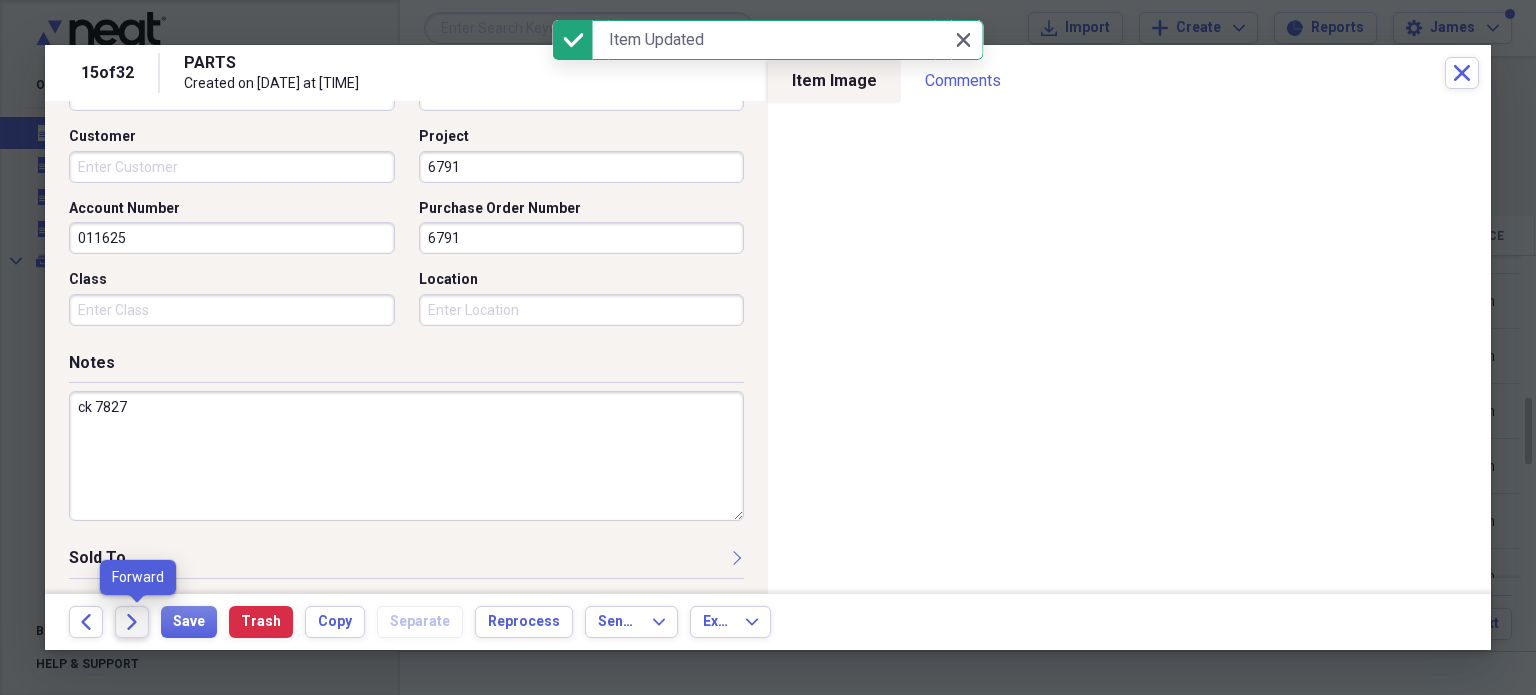 click on "Forward" at bounding box center [132, 622] 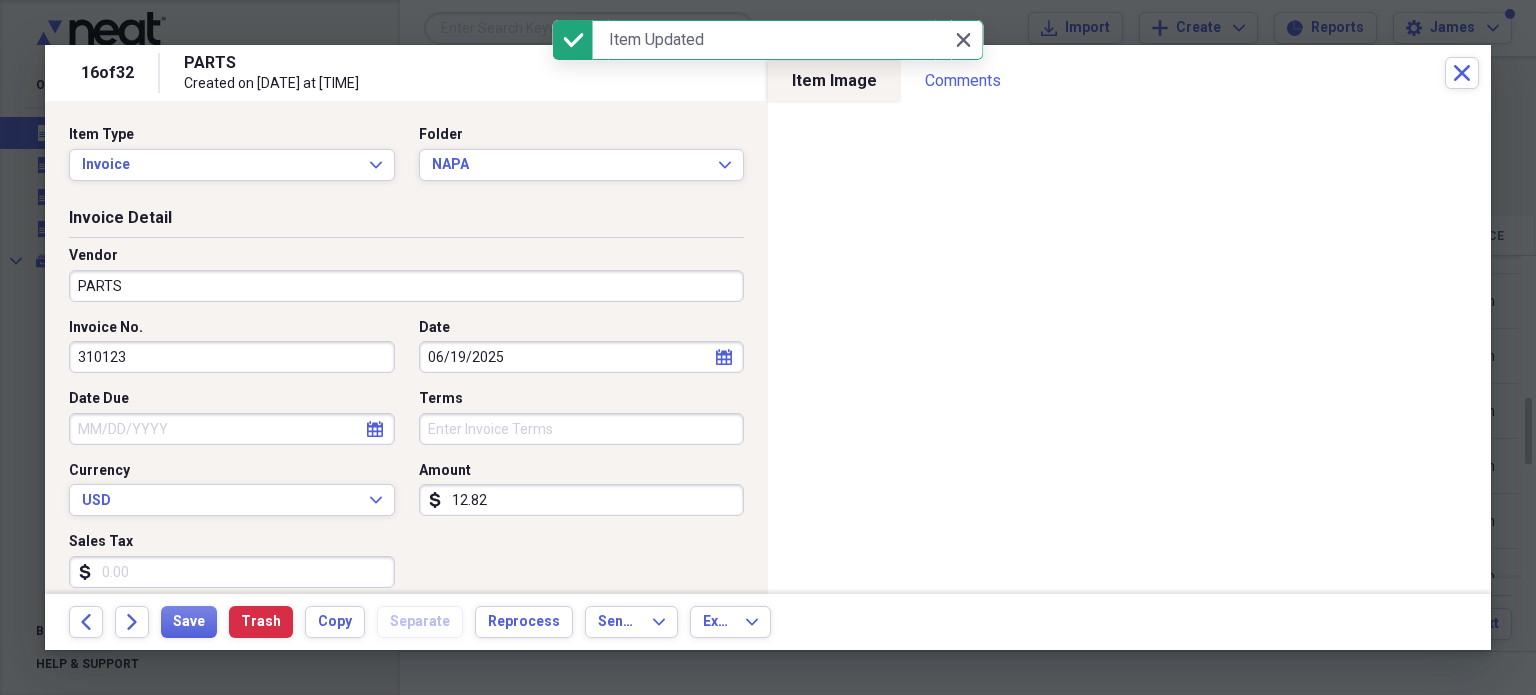 click on "PARTS" at bounding box center (406, 286) 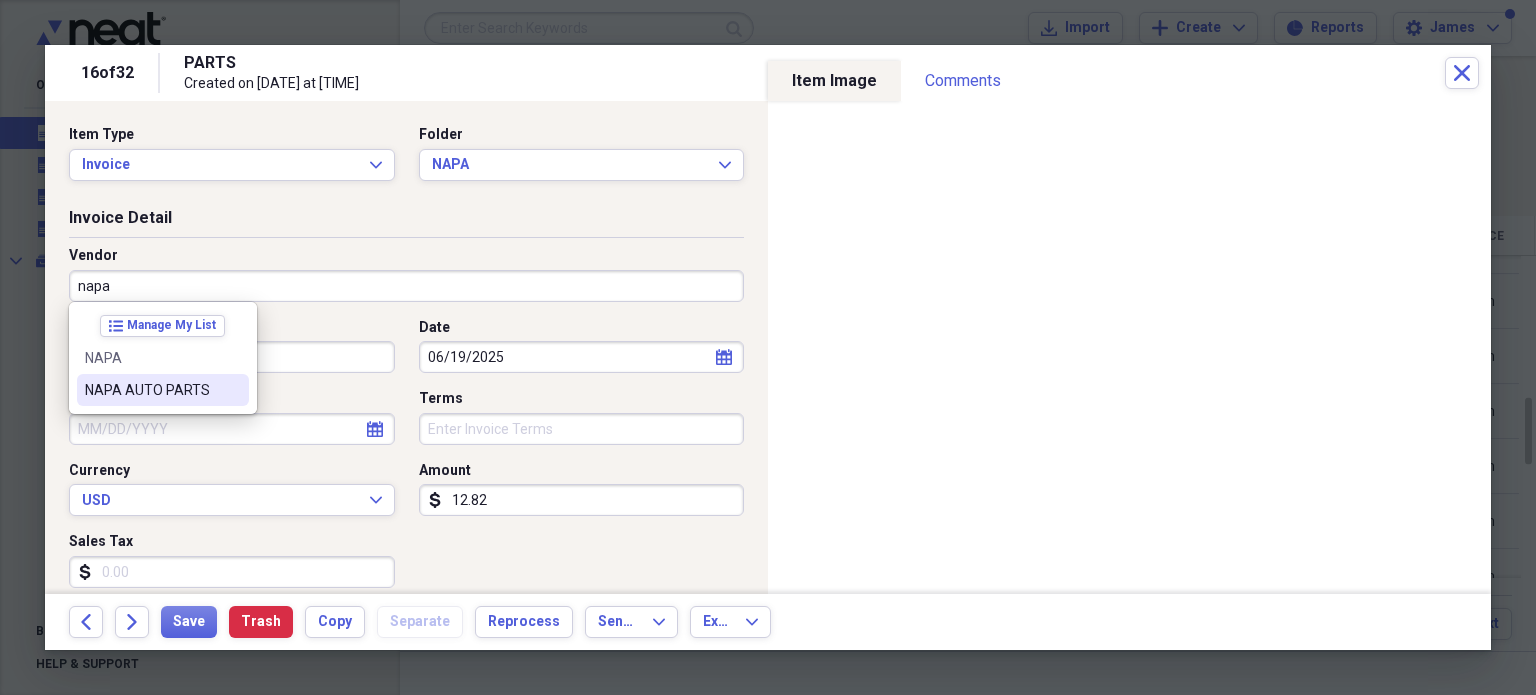 click on "NAPA AUTO PARTS" at bounding box center [151, 390] 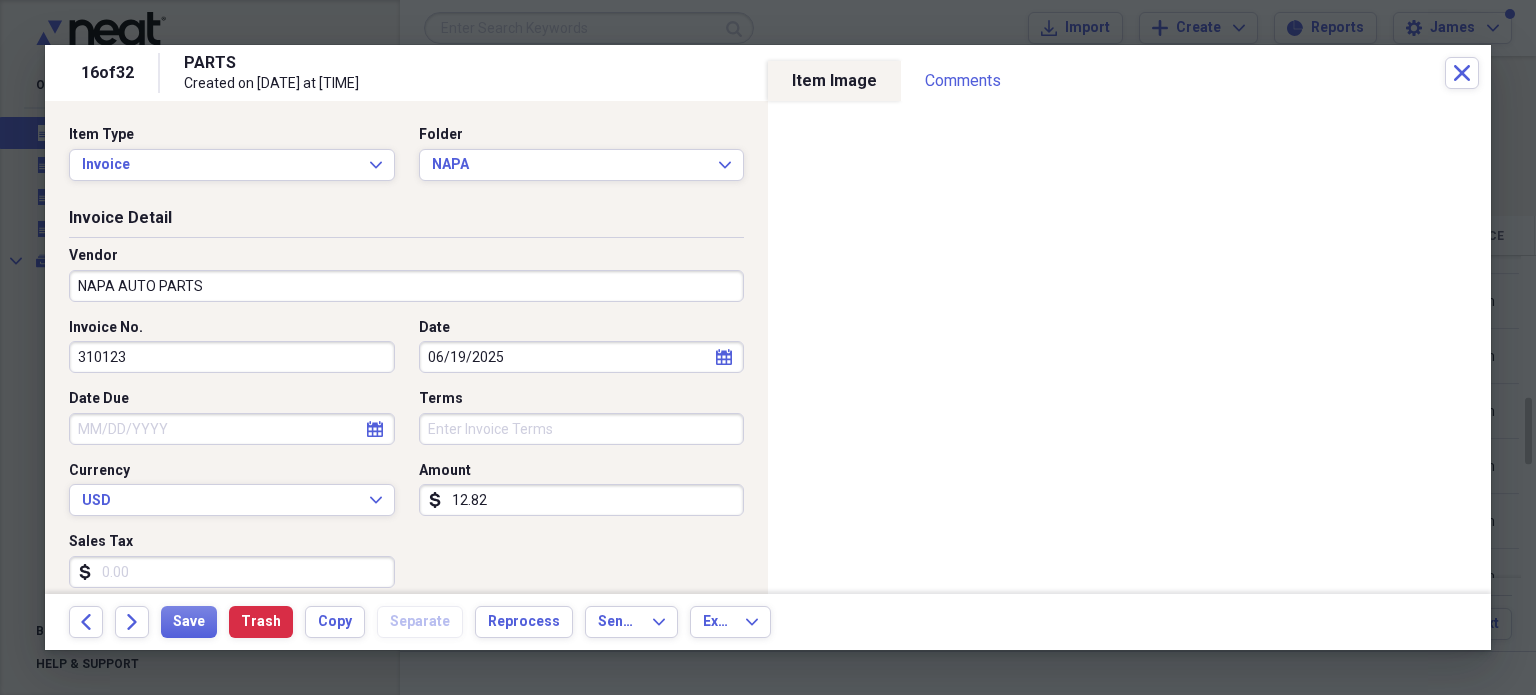 type on "Cost of goods sold" 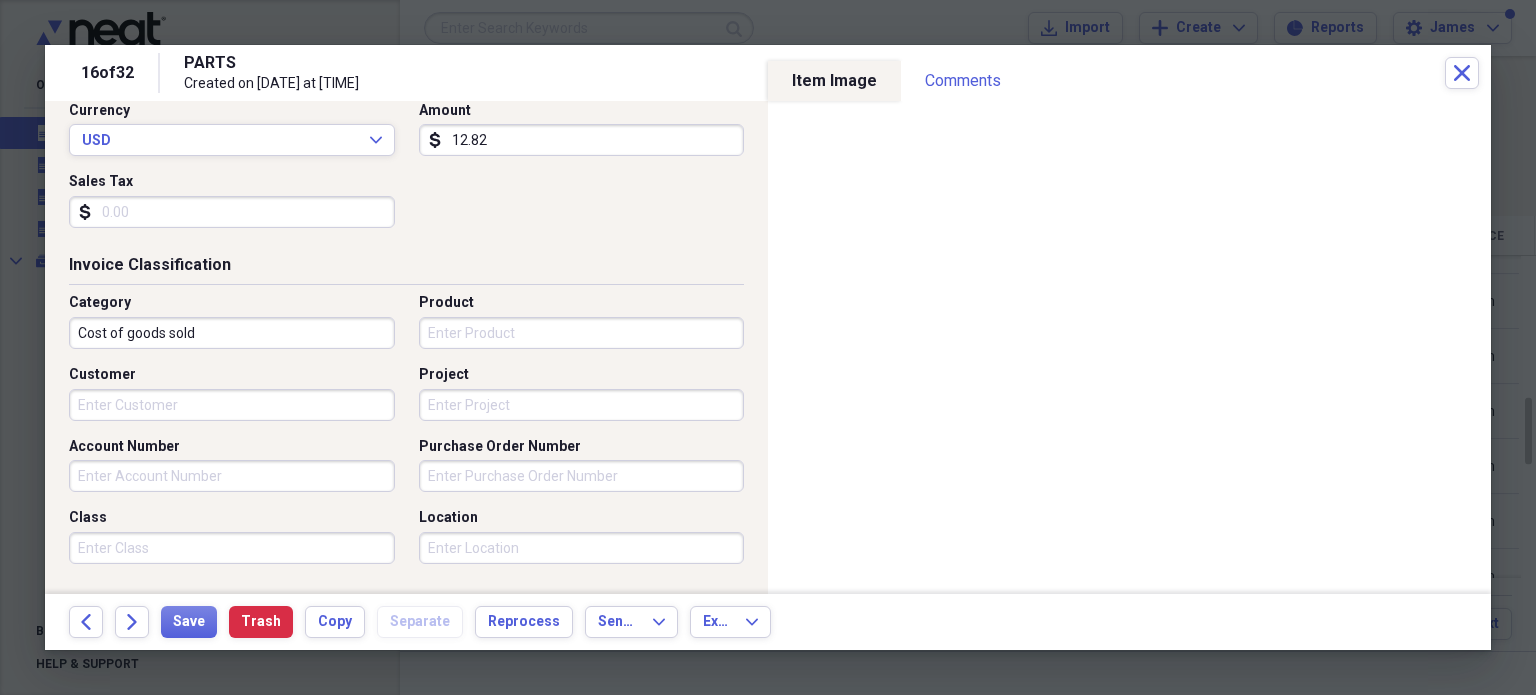 scroll, scrollTop: 366, scrollLeft: 0, axis: vertical 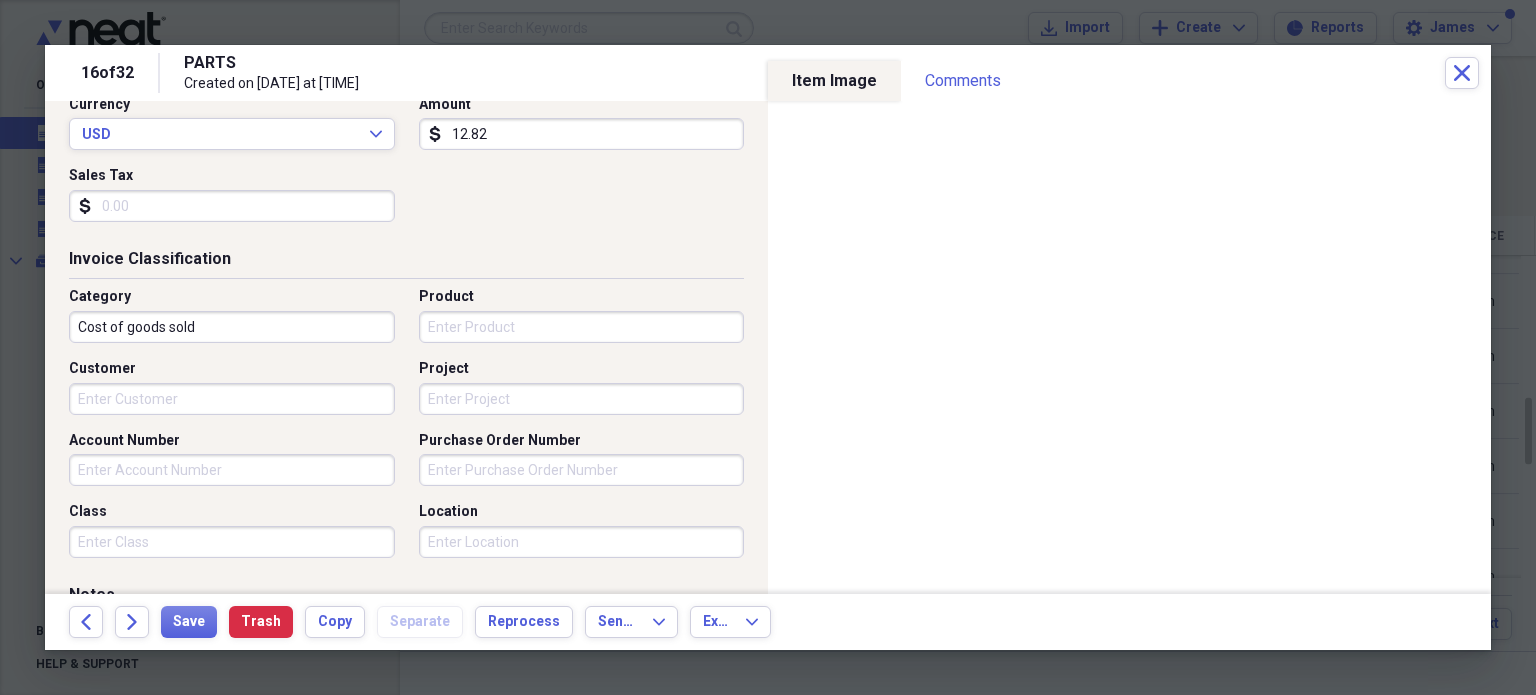 click on "Project" at bounding box center (582, 399) 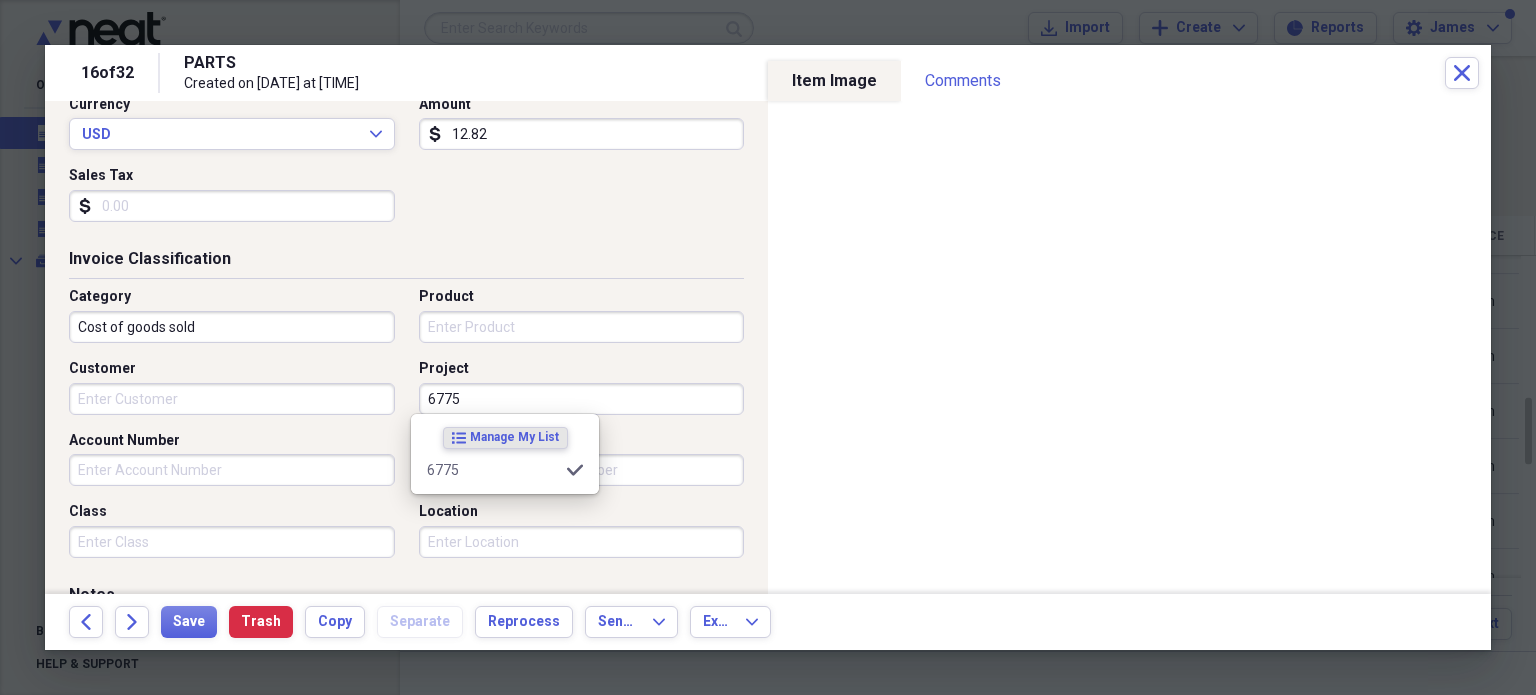 type on "6775" 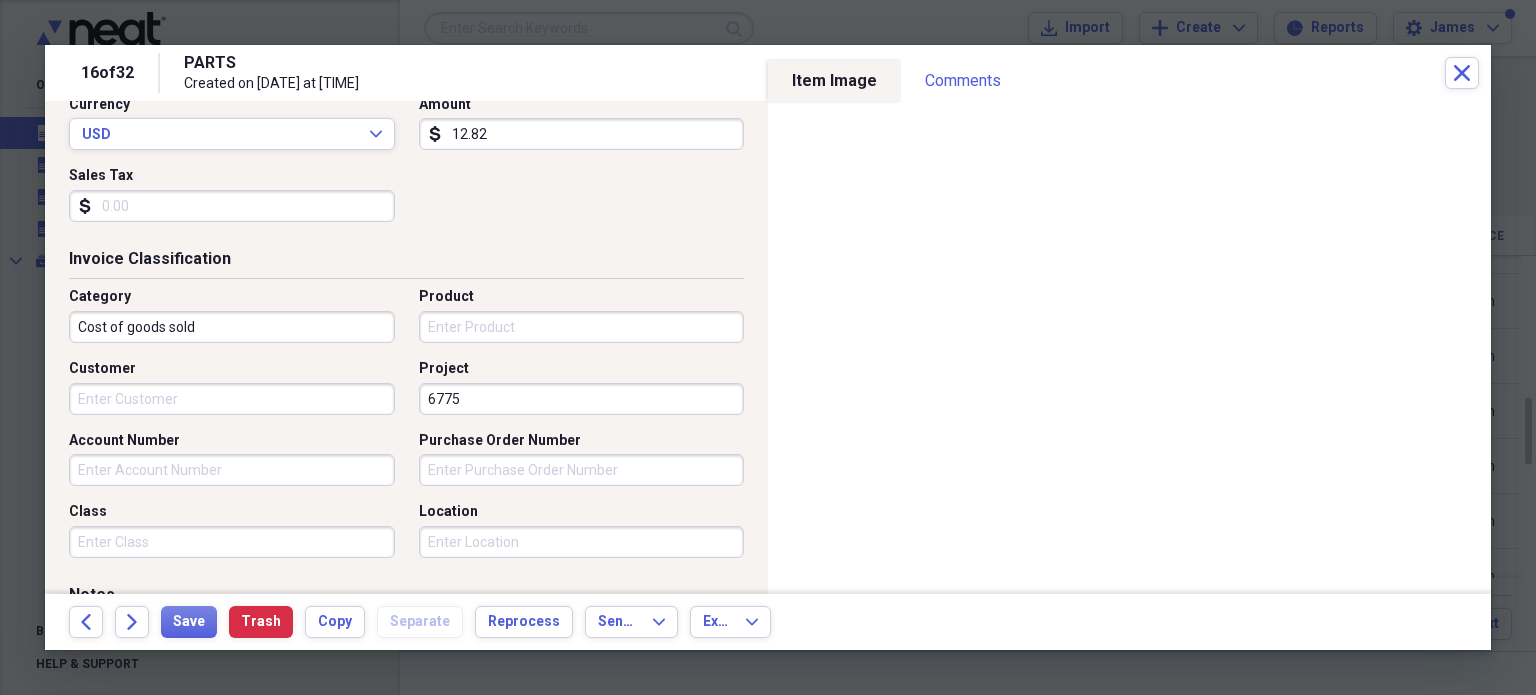 click on "Purchase Order Number" at bounding box center [582, 470] 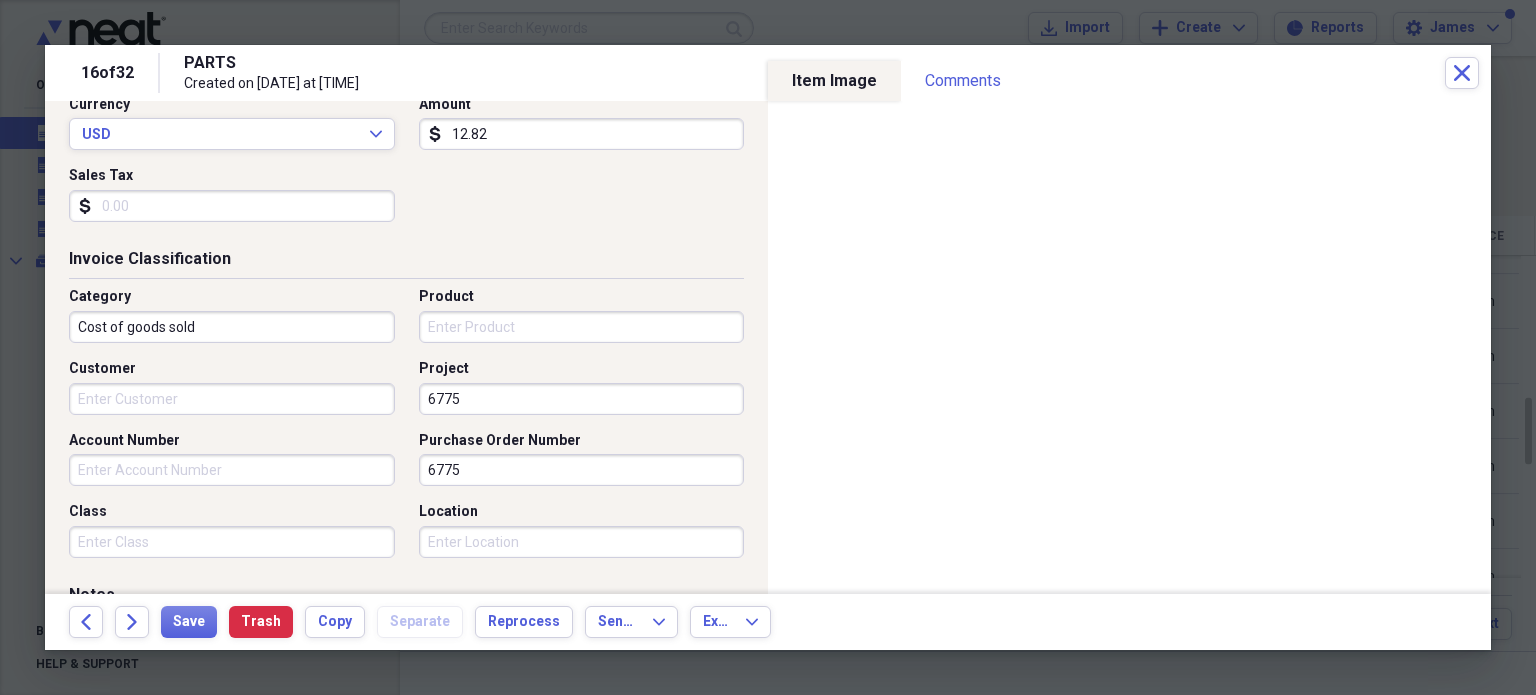 type on "6775" 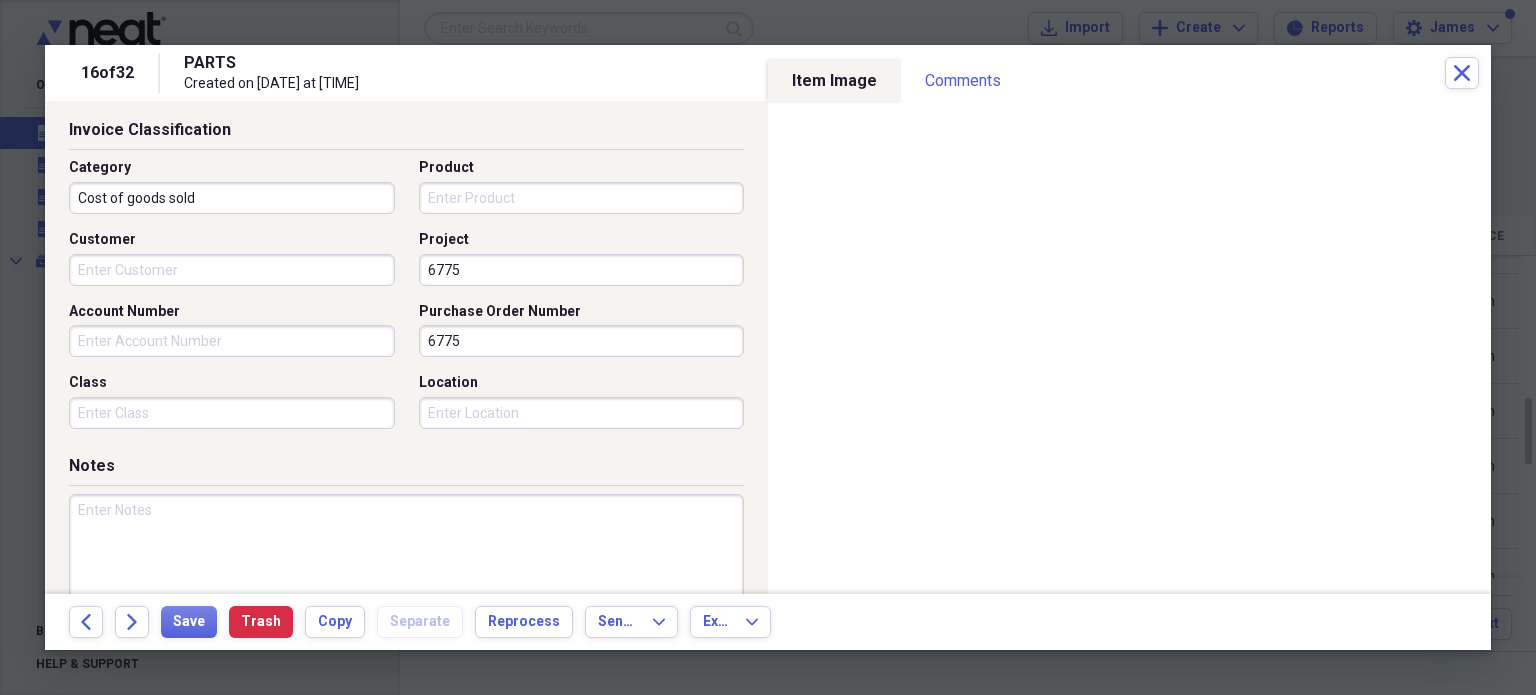 scroll, scrollTop: 581, scrollLeft: 0, axis: vertical 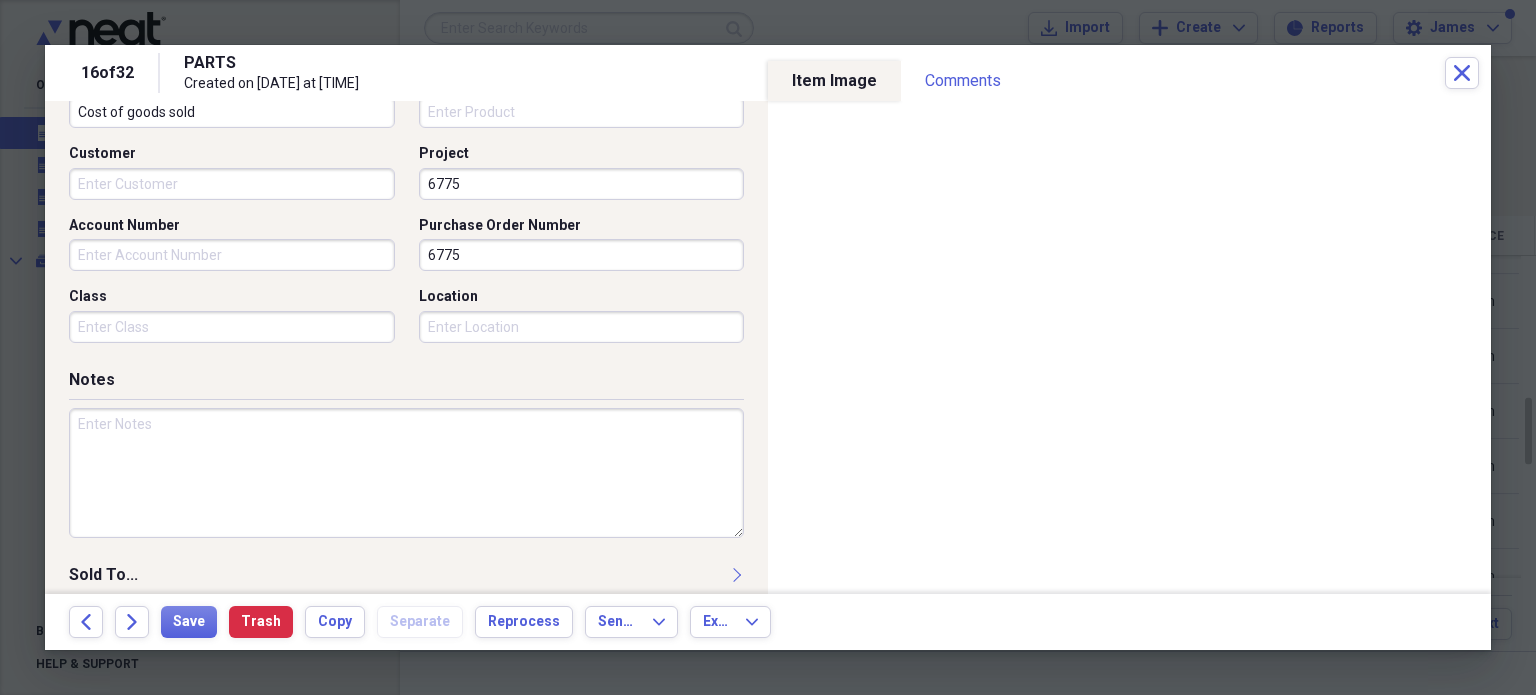 click at bounding box center [406, 473] 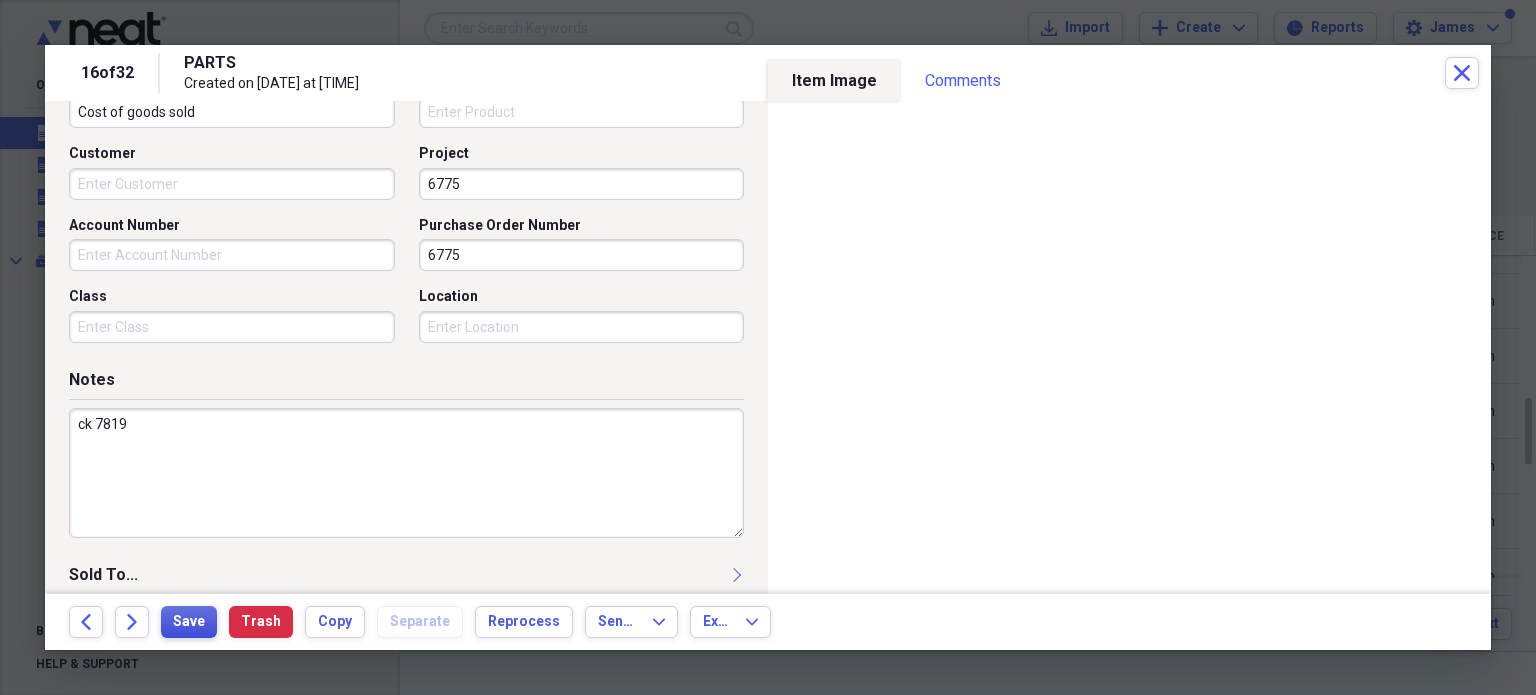 type on "ck 7819" 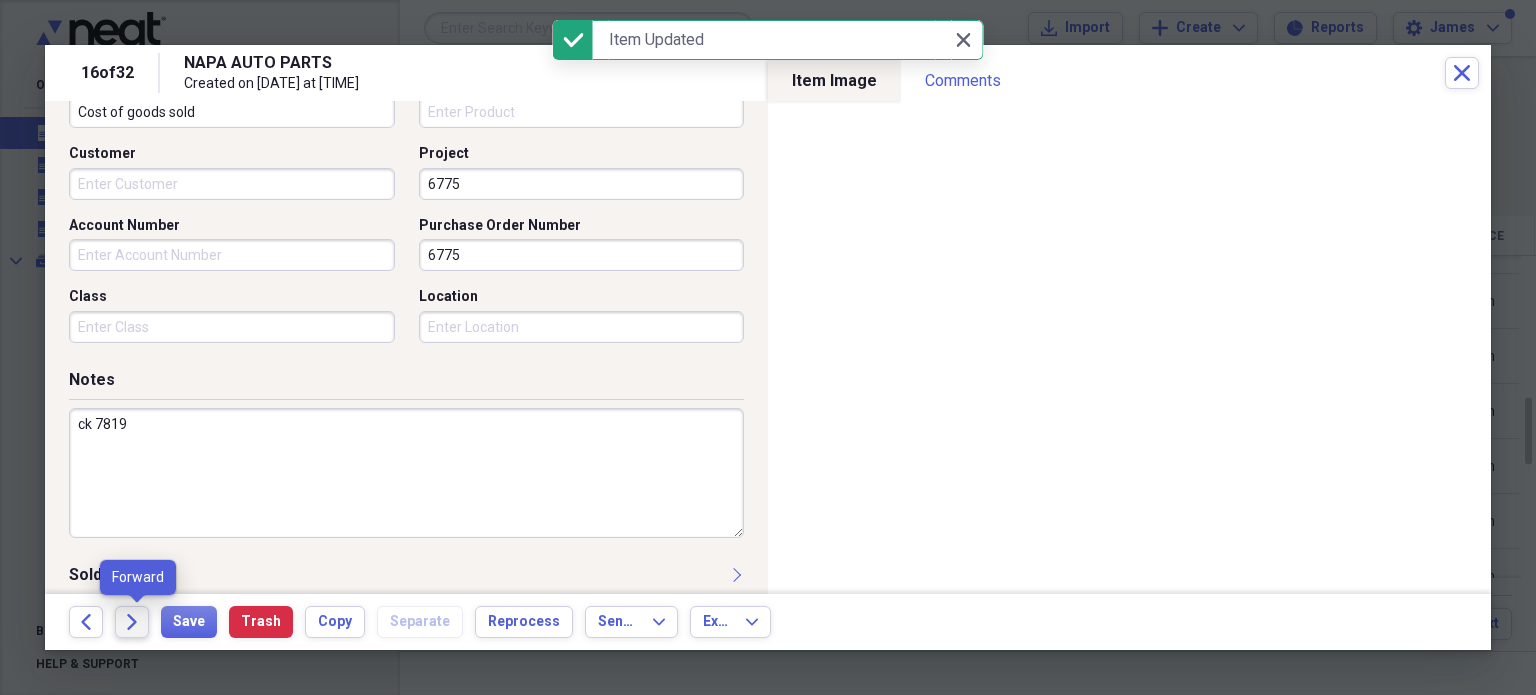 click on "Forward" 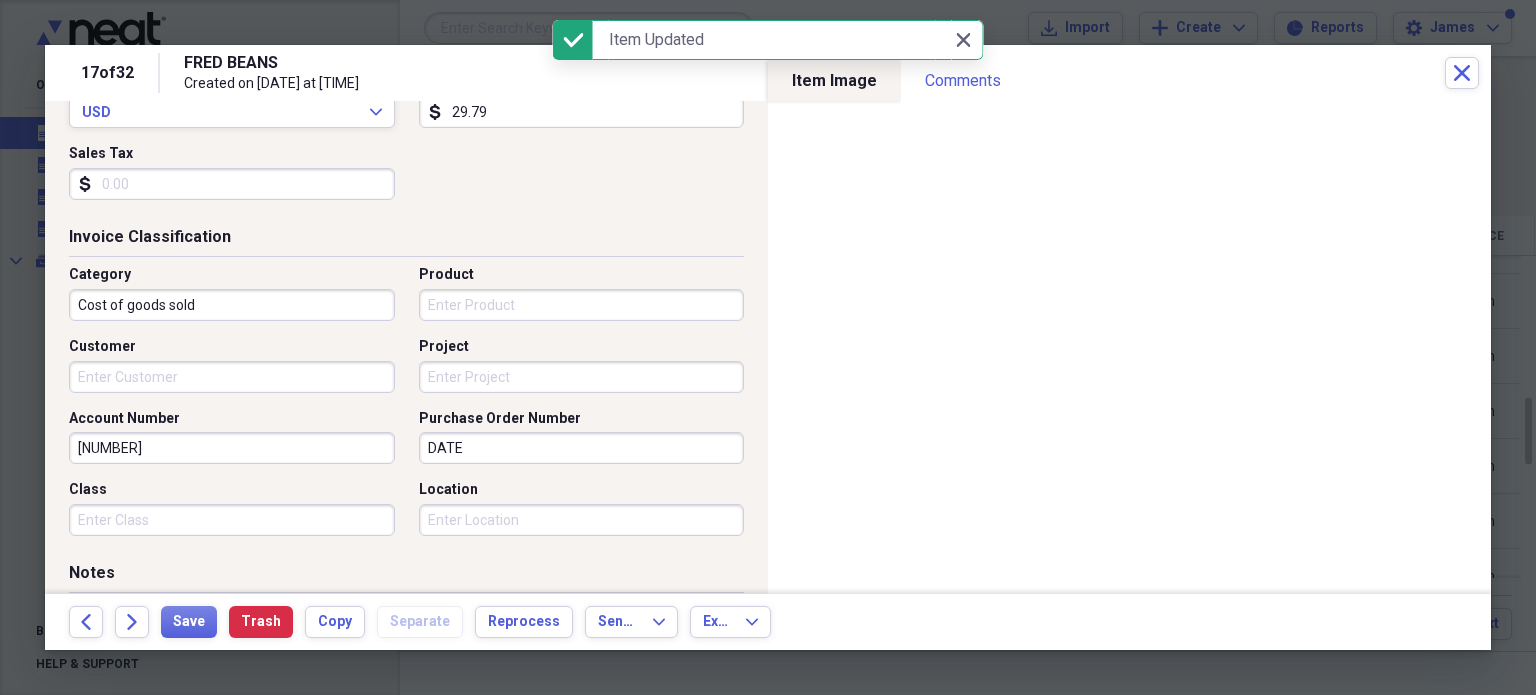 scroll, scrollTop: 646, scrollLeft: 0, axis: vertical 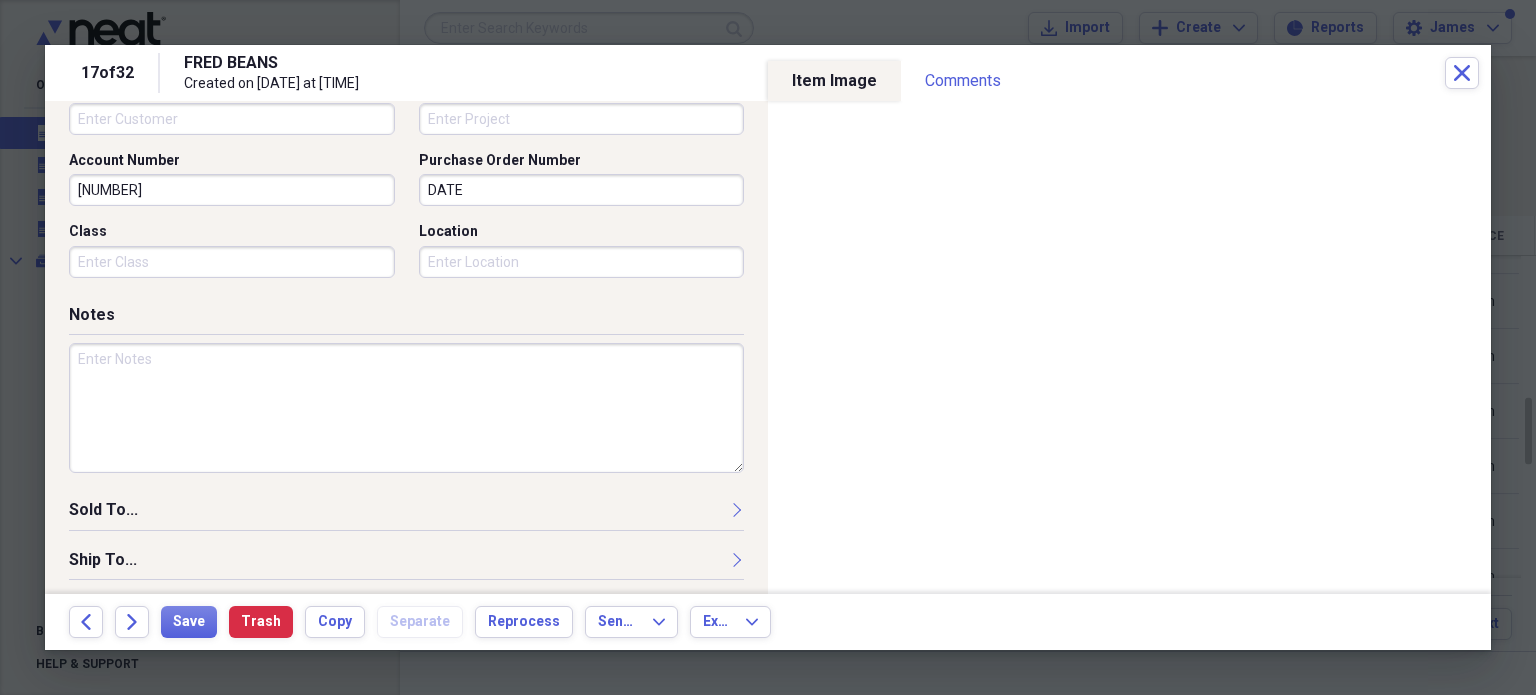 click on "DATE" at bounding box center [582, 190] 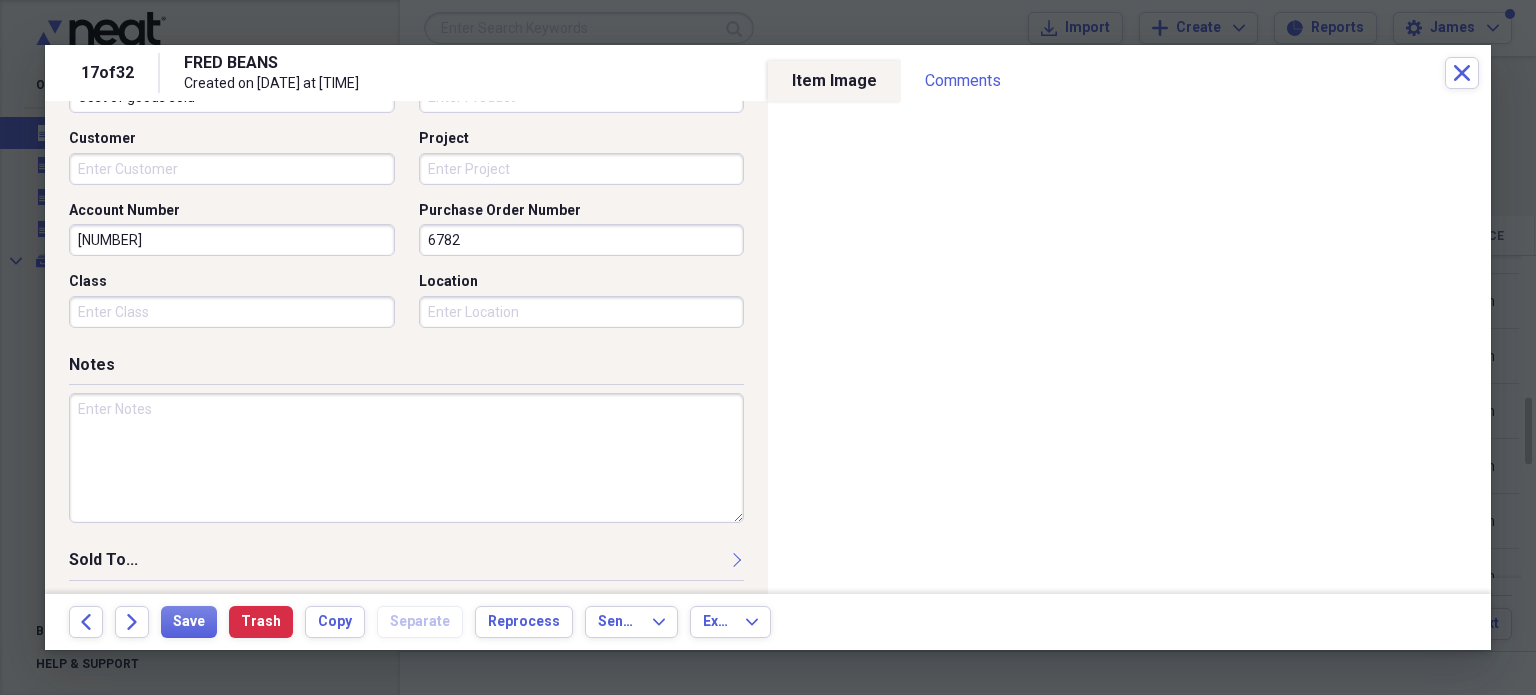 scroll, scrollTop: 570, scrollLeft: 0, axis: vertical 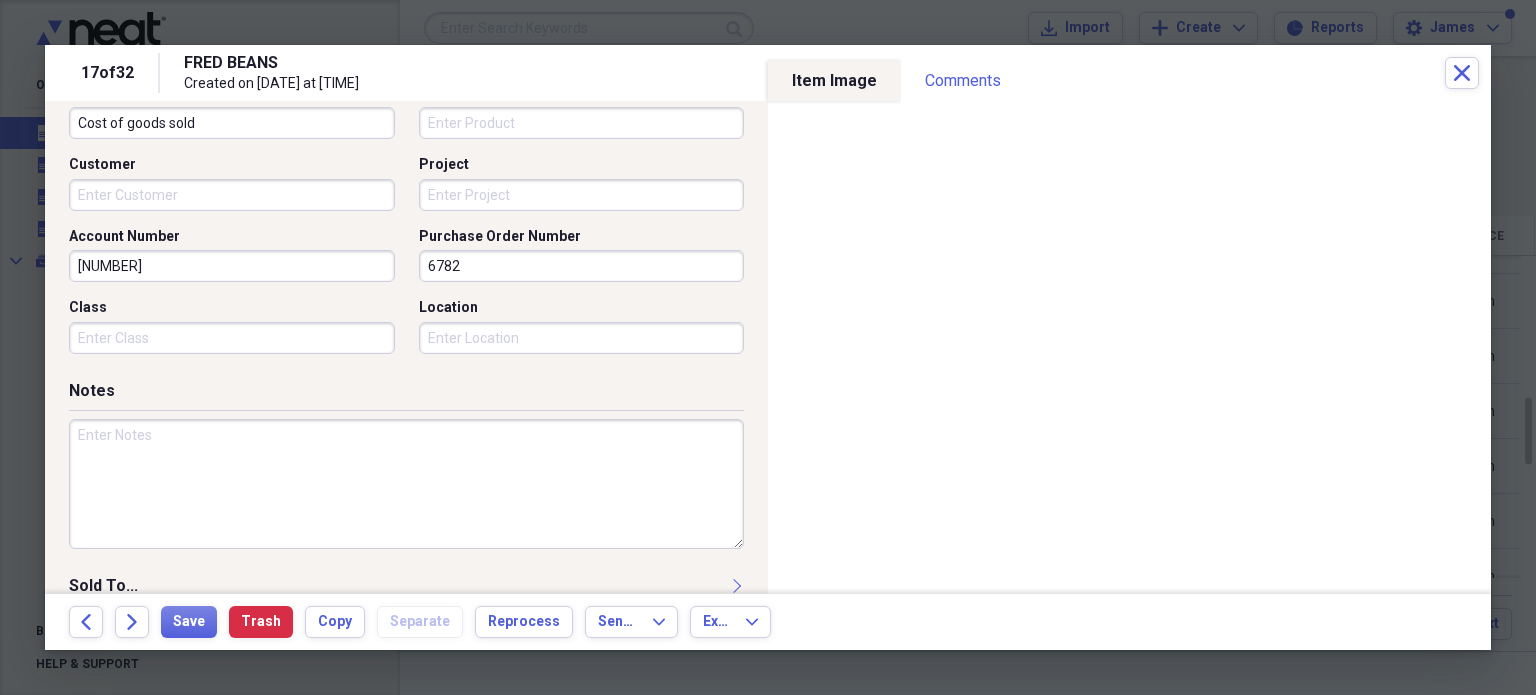 type on "6782" 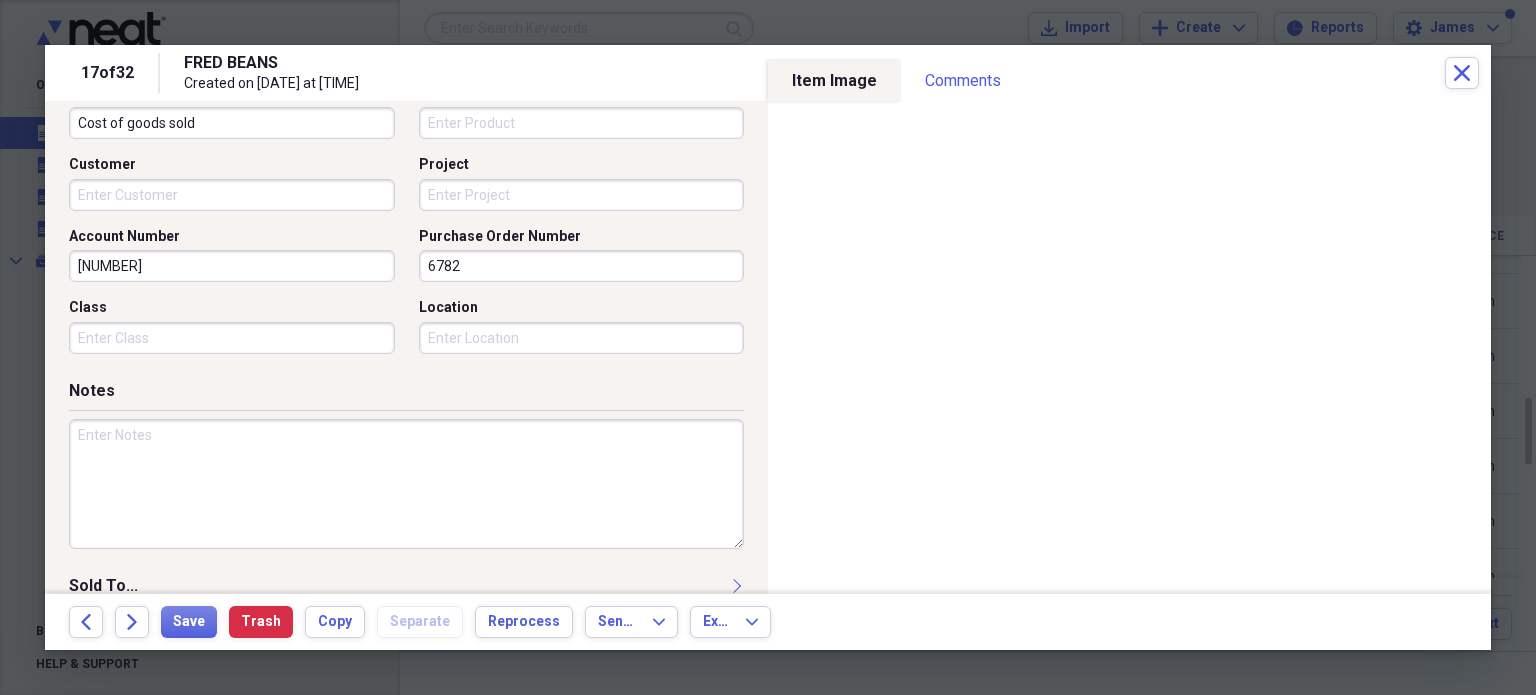 click on "Project" at bounding box center [582, 195] 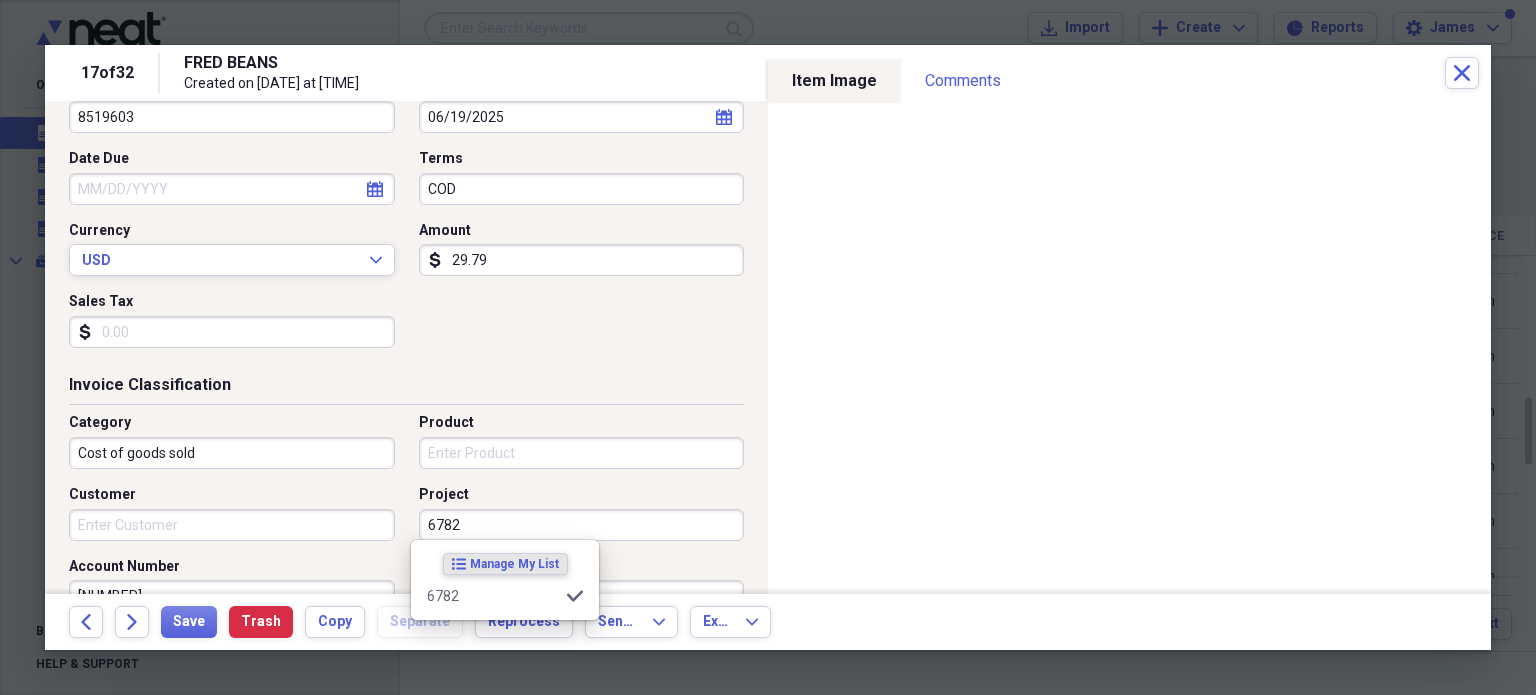 scroll, scrollTop: 240, scrollLeft: 0, axis: vertical 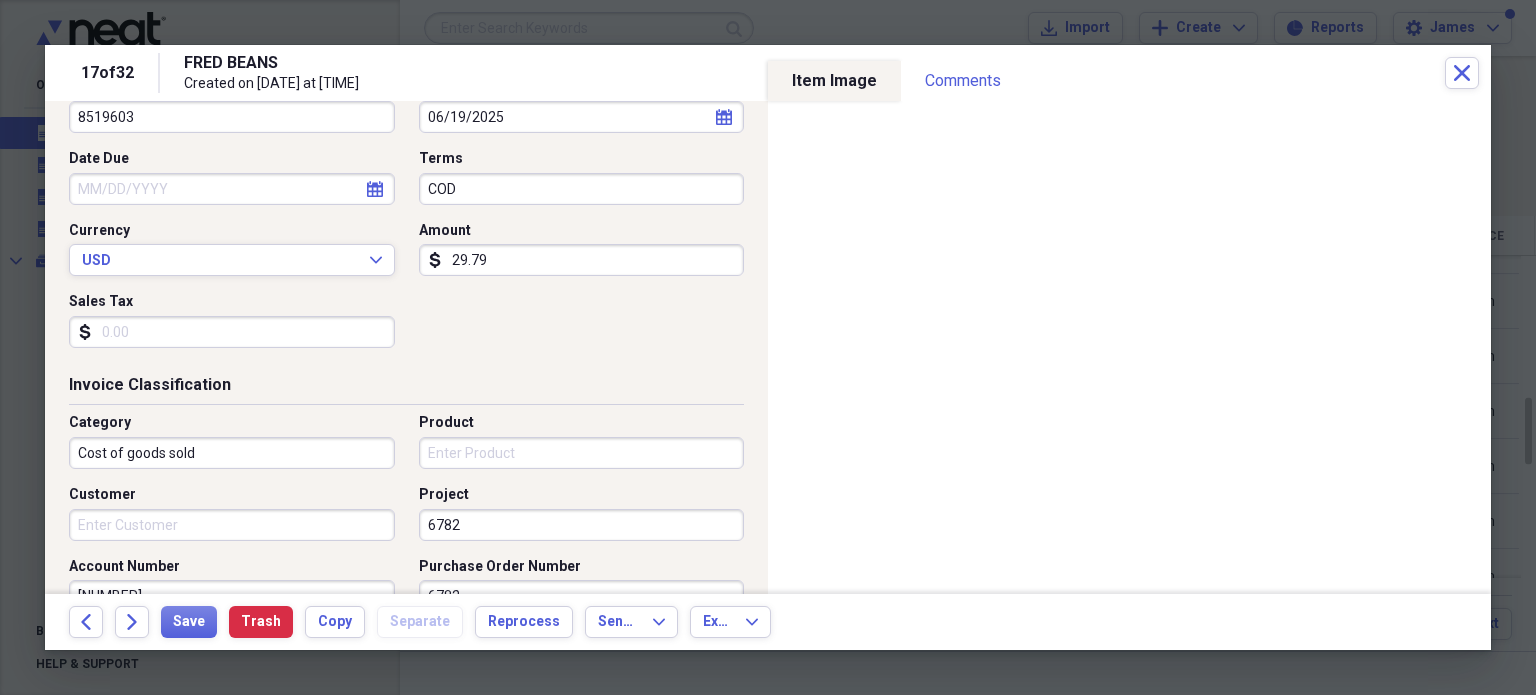 click on "COD" at bounding box center (582, 189) 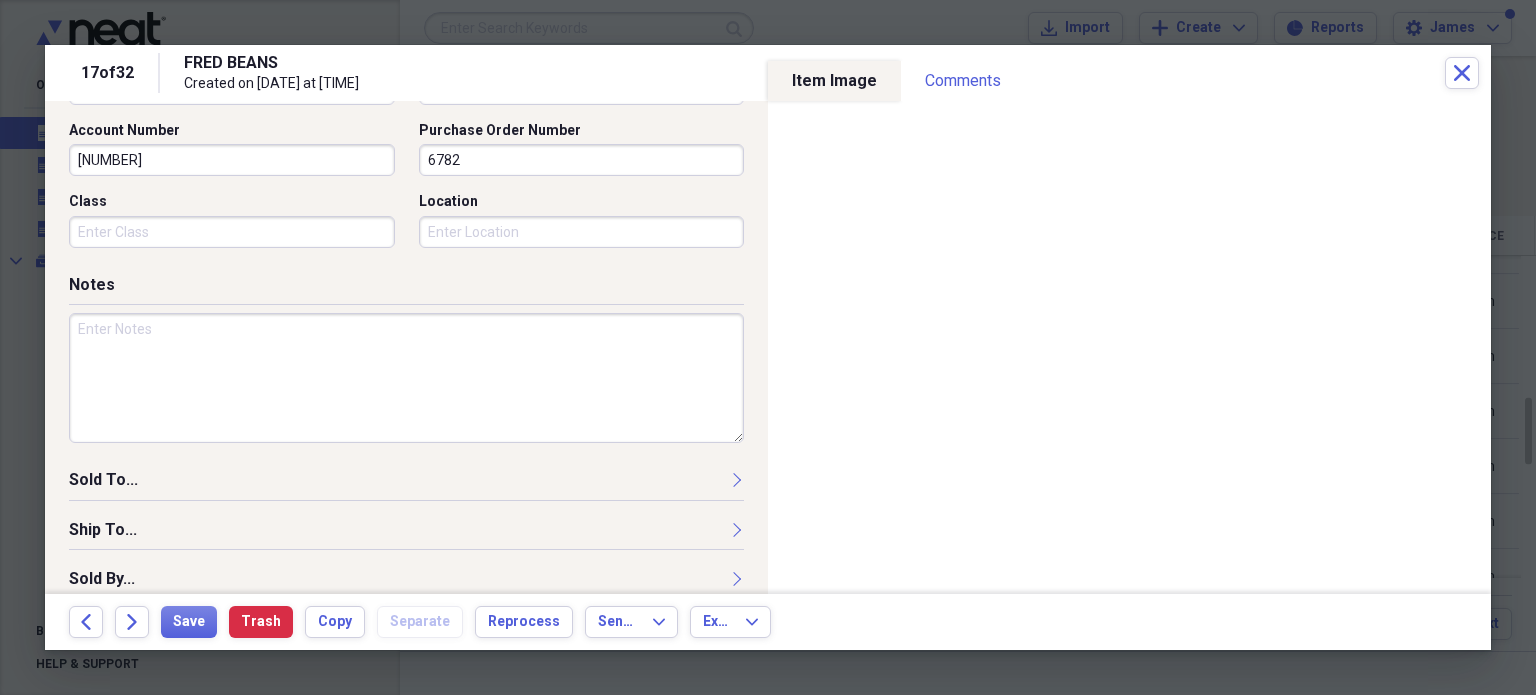 scroll, scrollTop: 697, scrollLeft: 0, axis: vertical 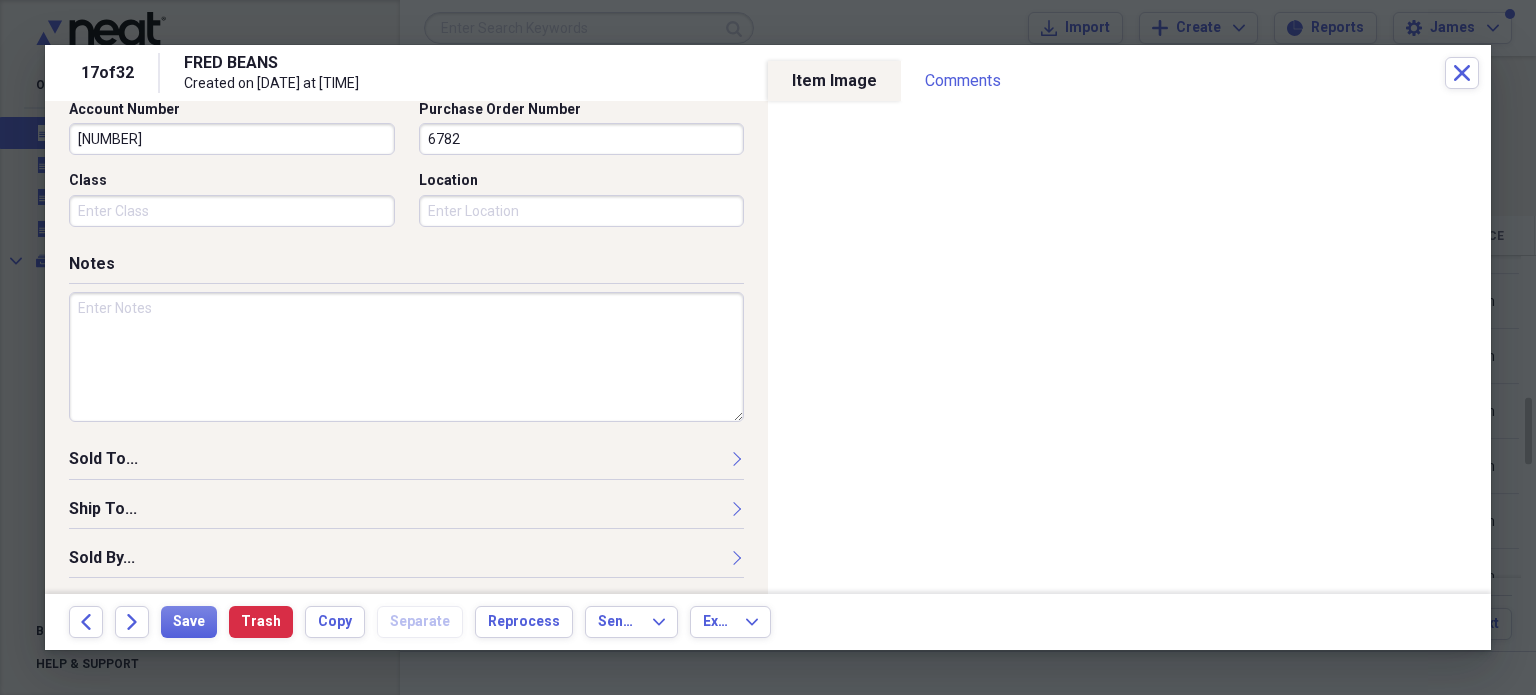 click at bounding box center (406, 357) 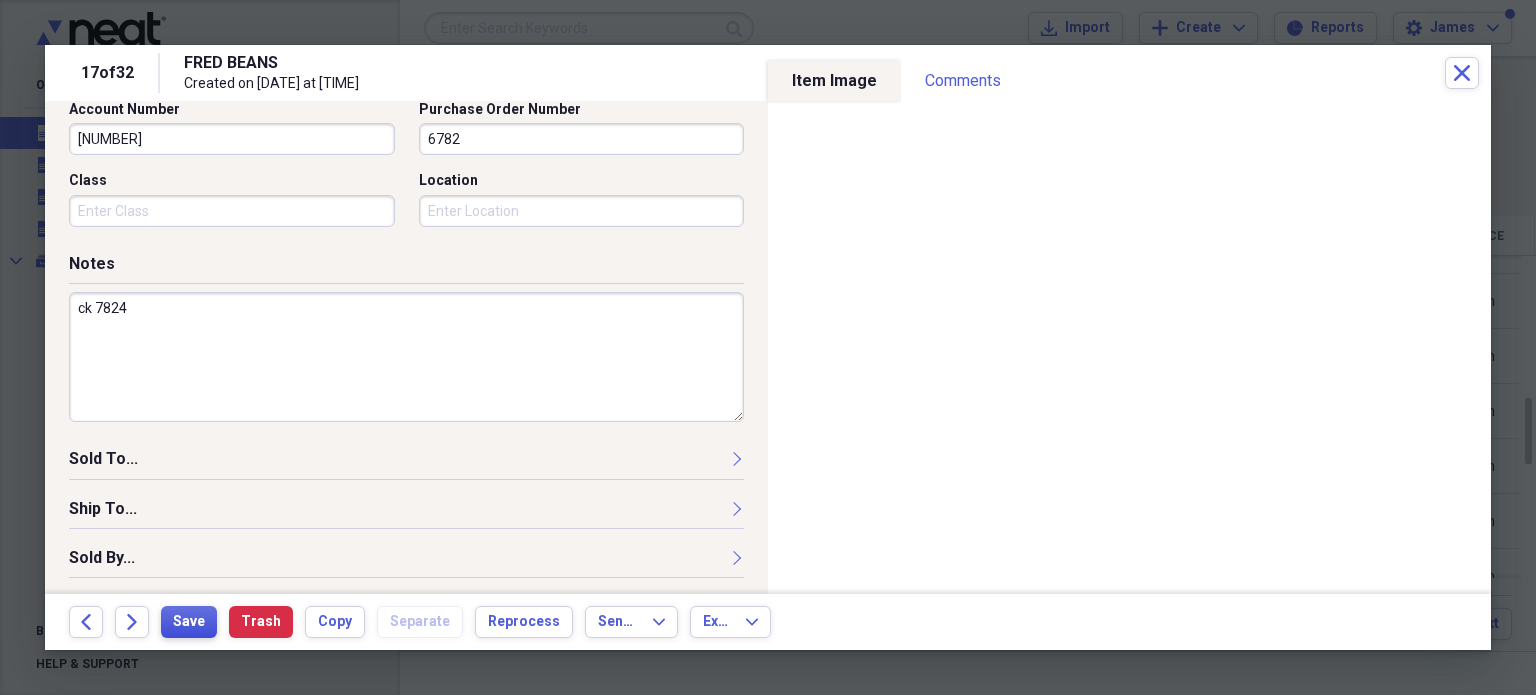type on "ck 7824" 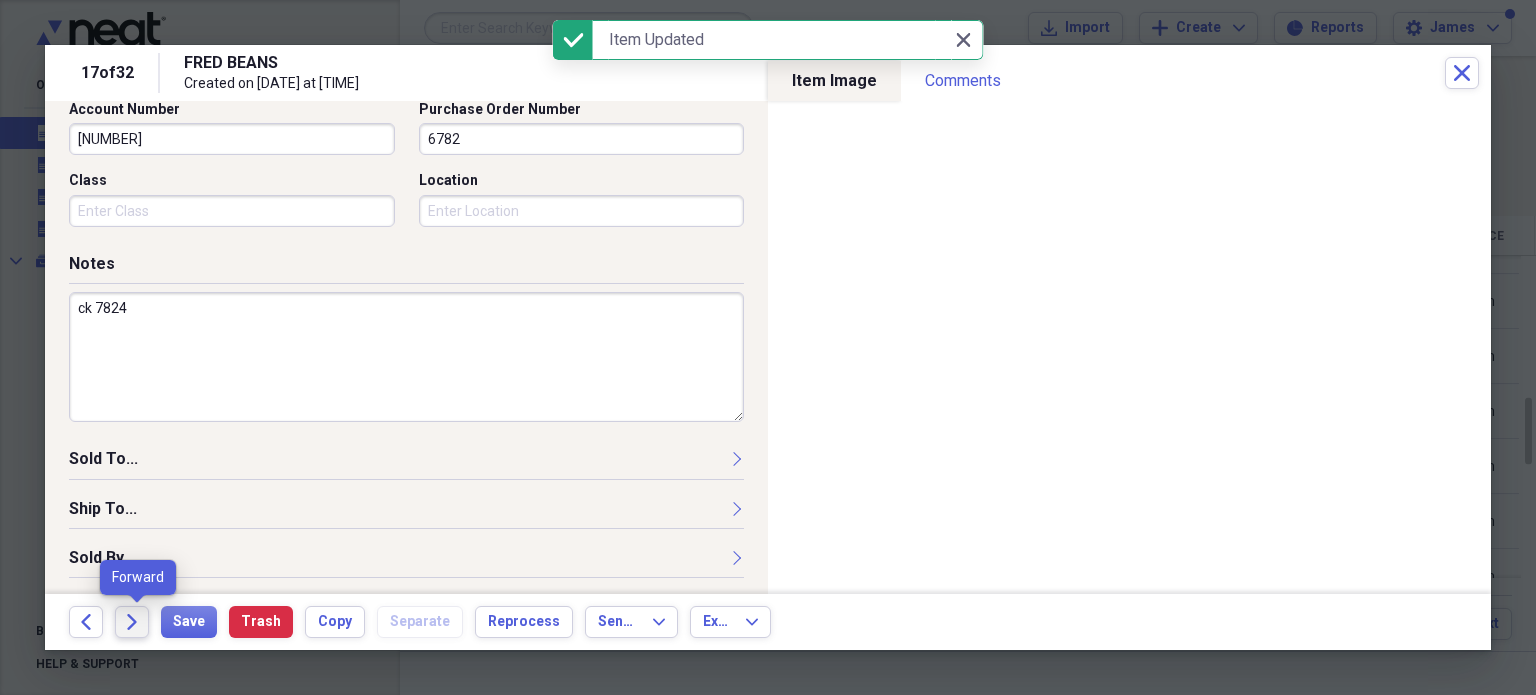 click on "Forward" 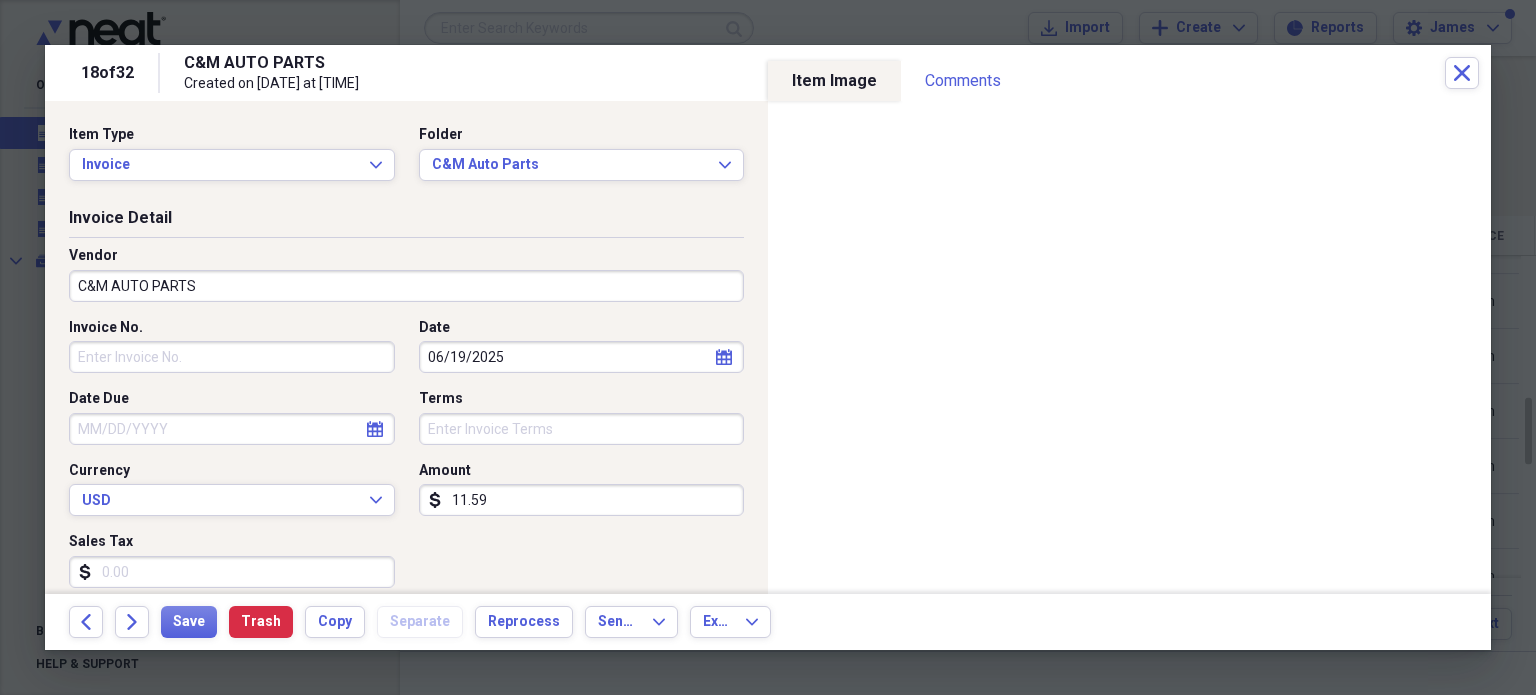 click on "Invoice No." at bounding box center [232, 357] 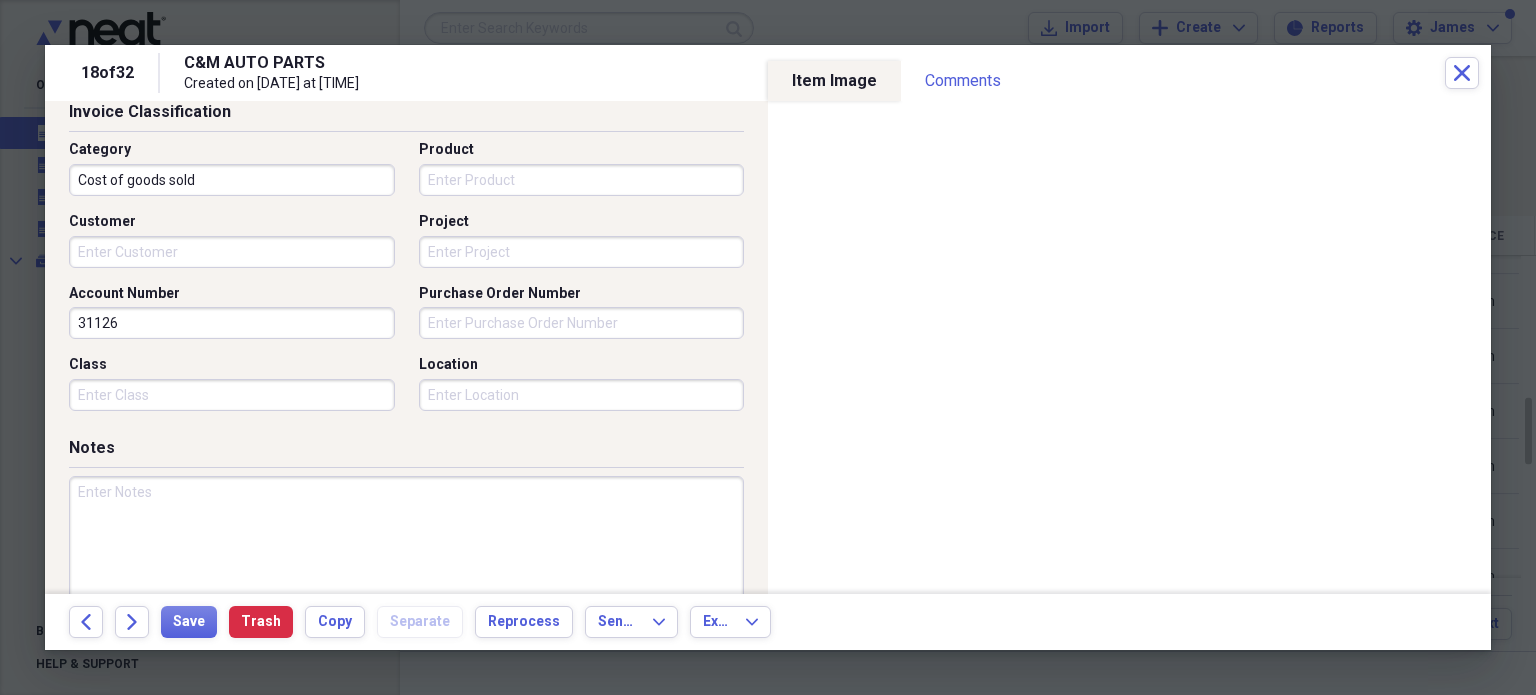 scroll, scrollTop: 518, scrollLeft: 0, axis: vertical 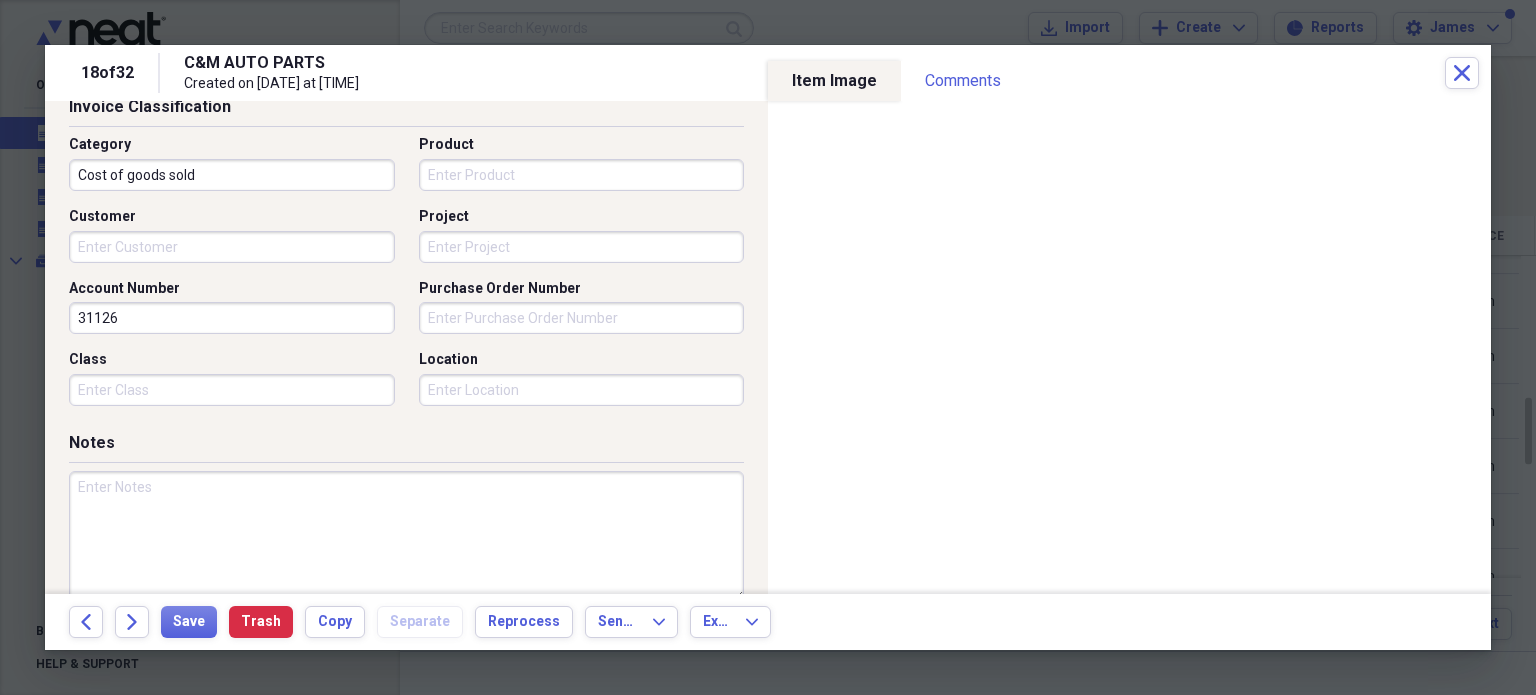 type on "532842" 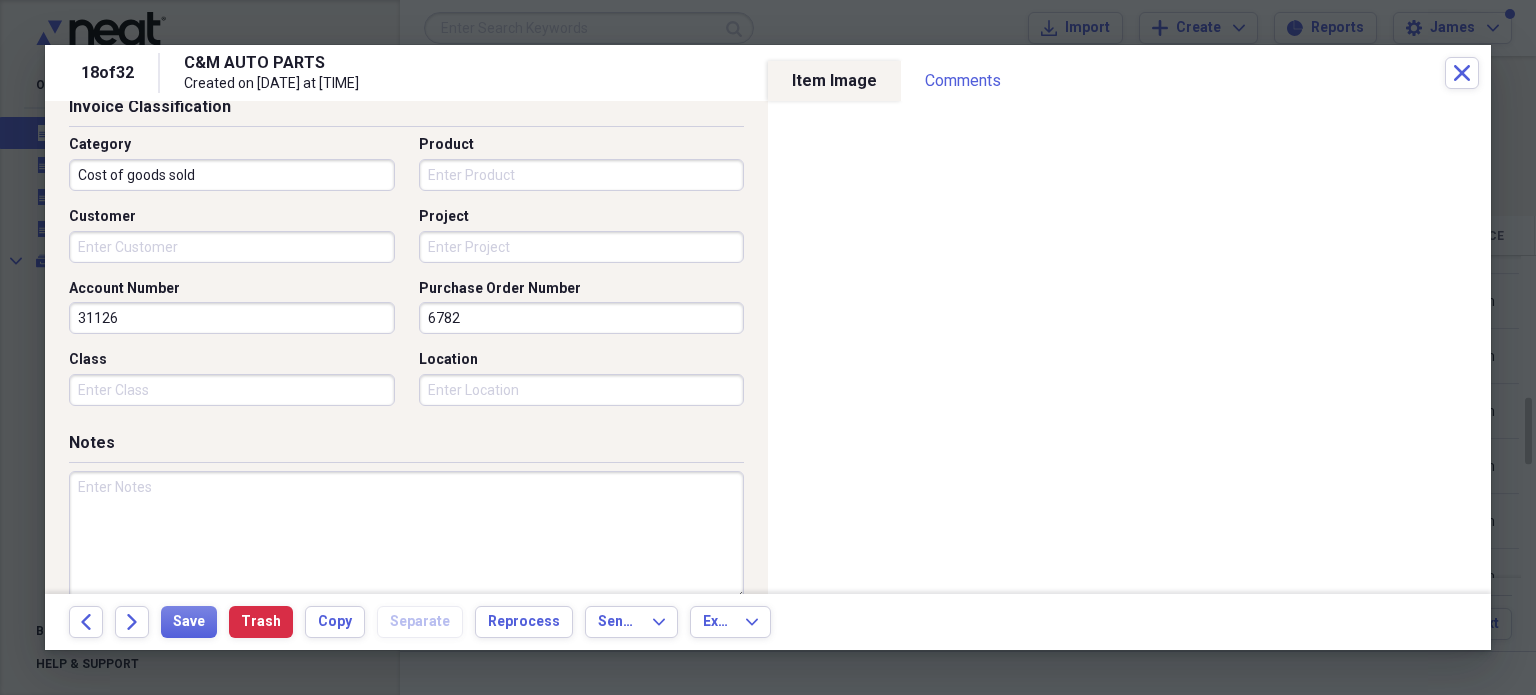 type on "6782" 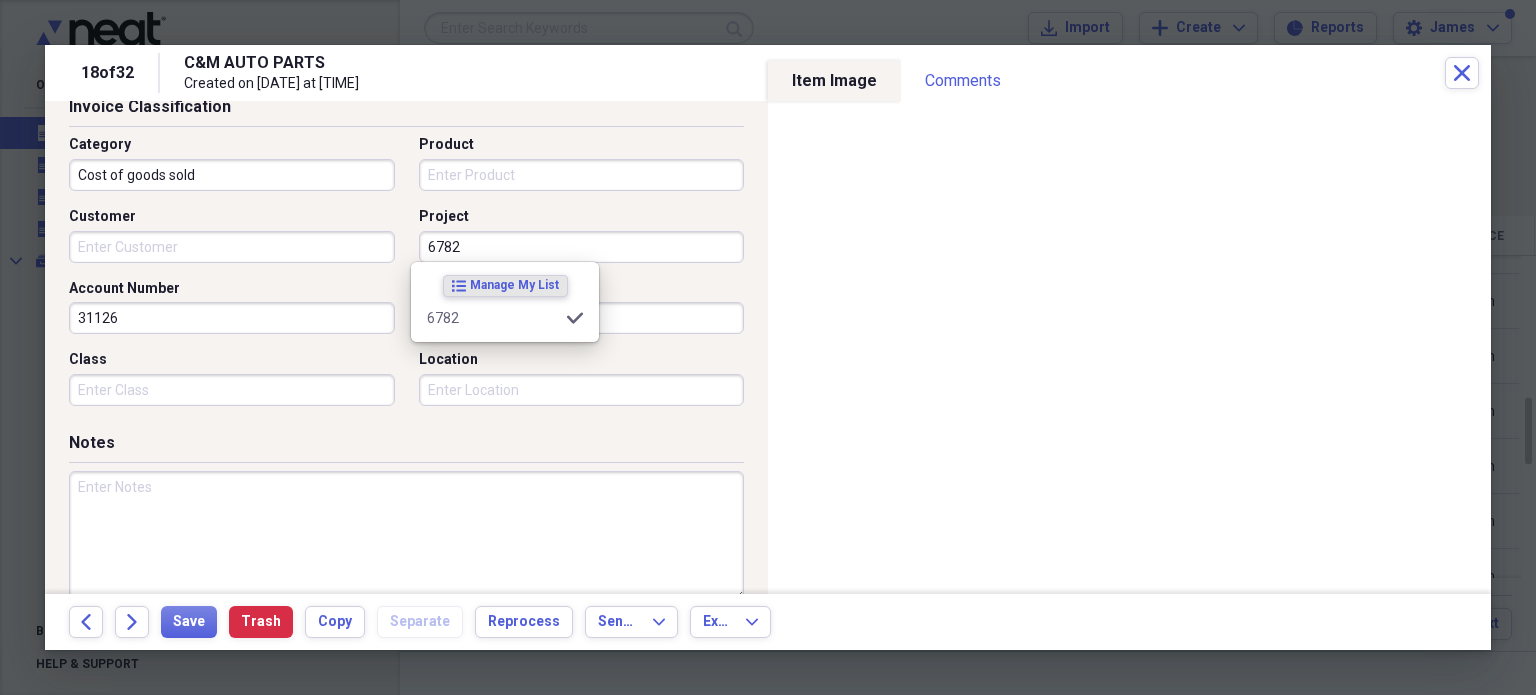 type on "6782" 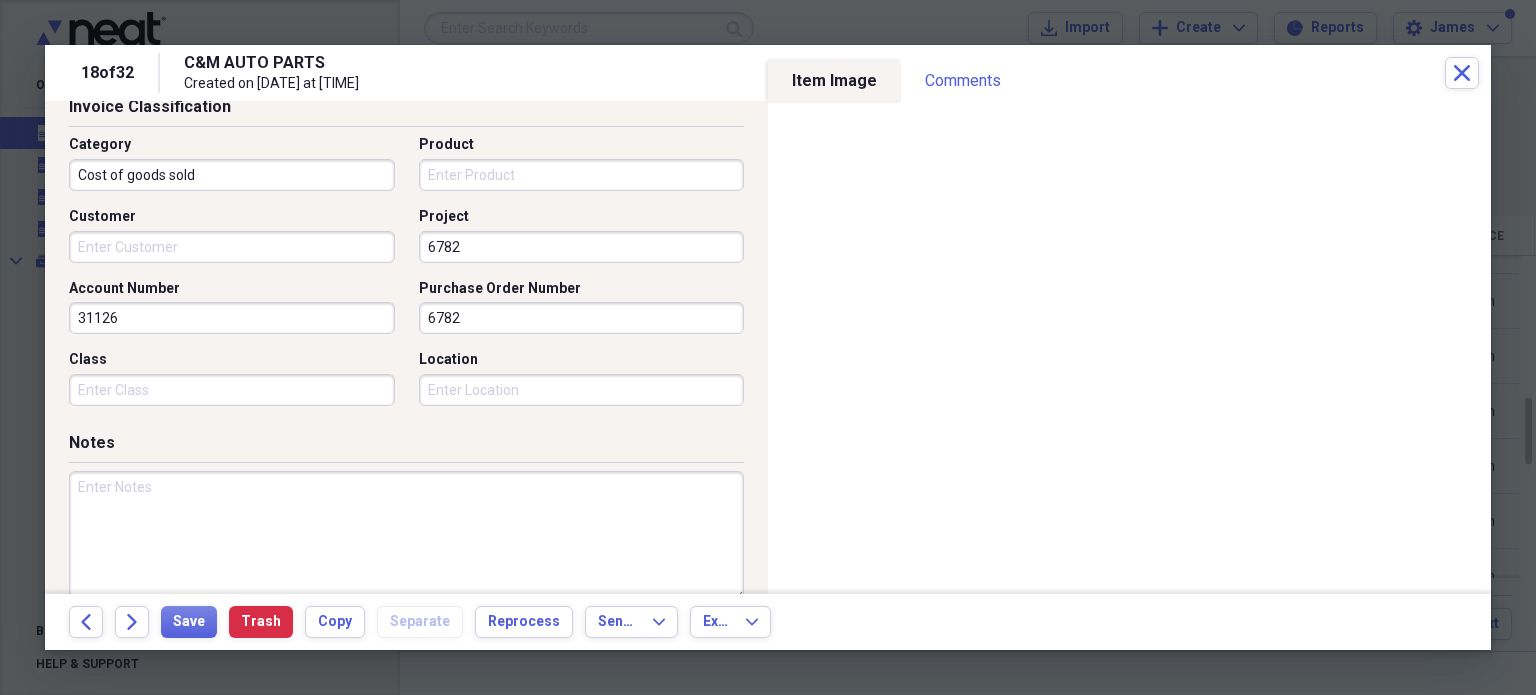 click at bounding box center (406, 536) 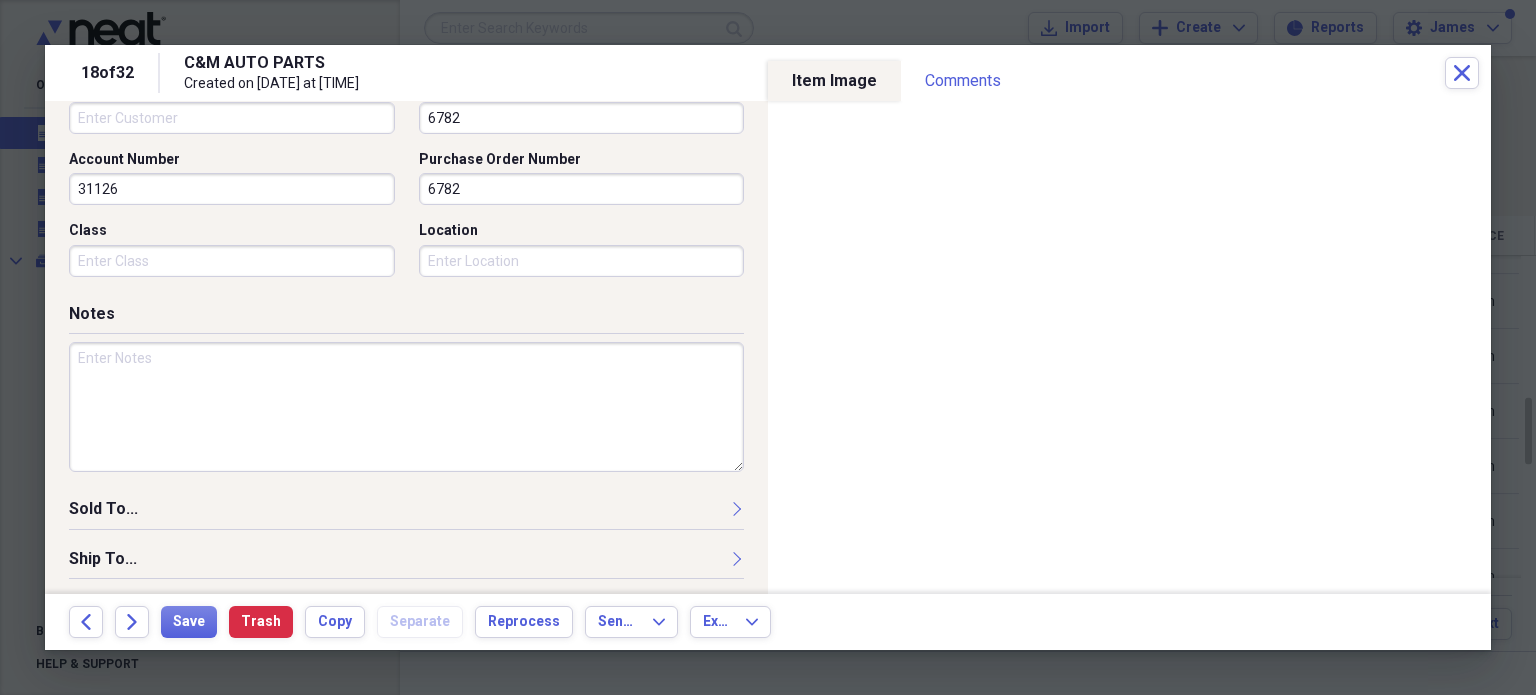 scroll, scrollTop: 697, scrollLeft: 0, axis: vertical 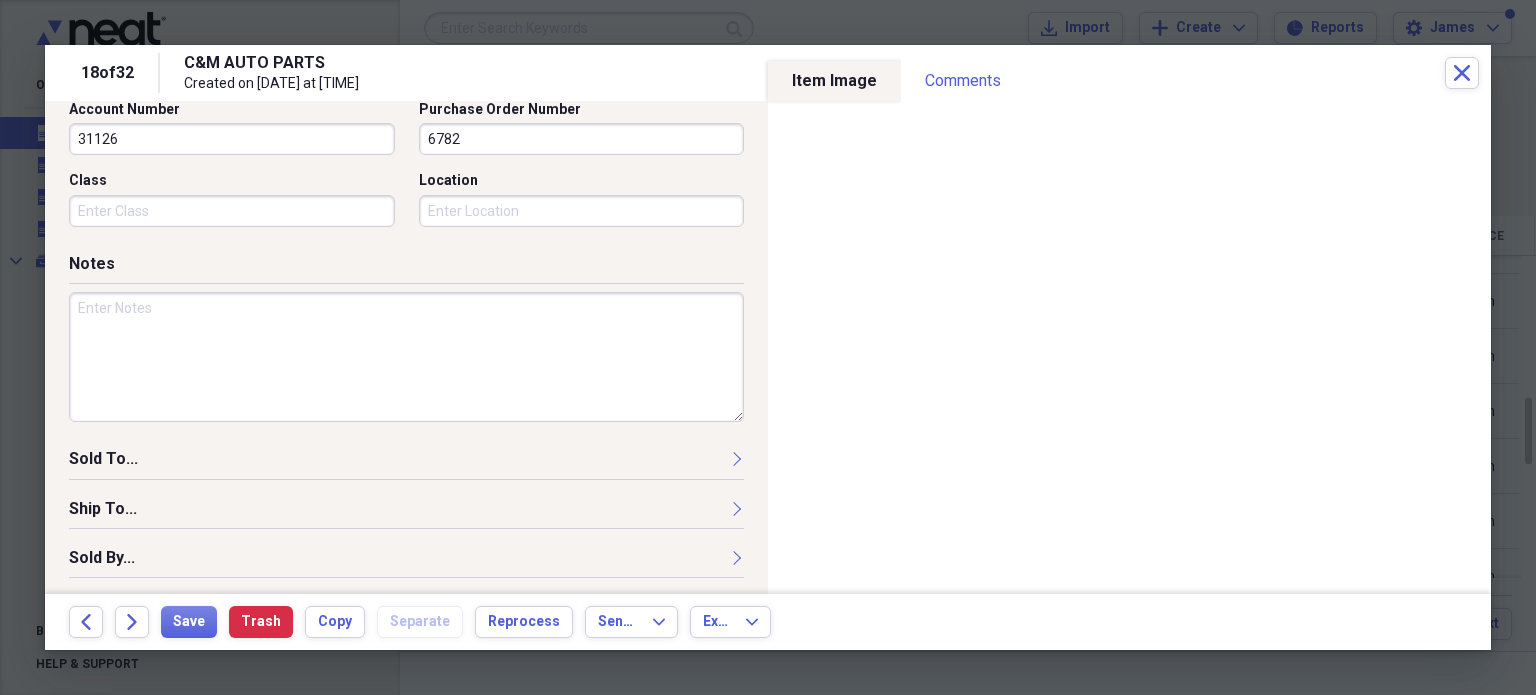 click at bounding box center (406, 357) 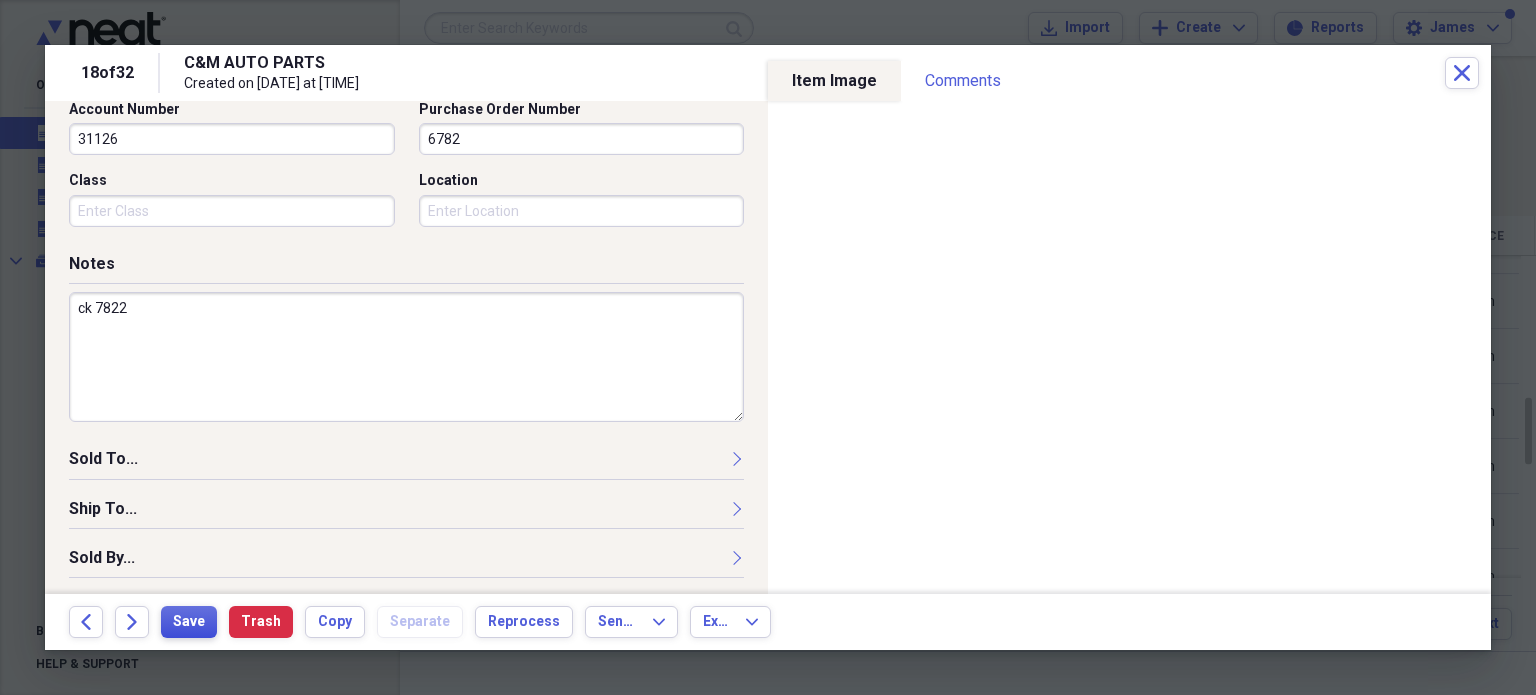 type on "ck 7822" 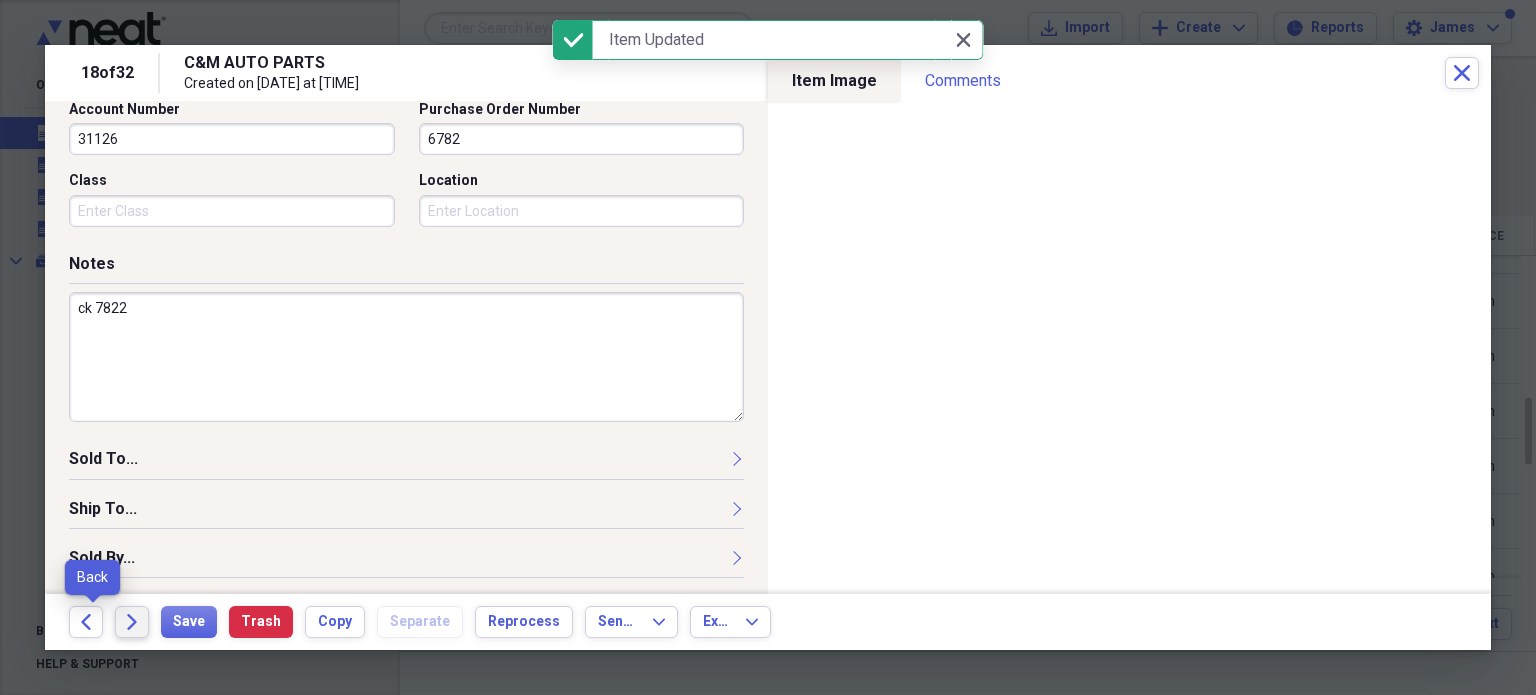 click on "Forward" at bounding box center [132, 622] 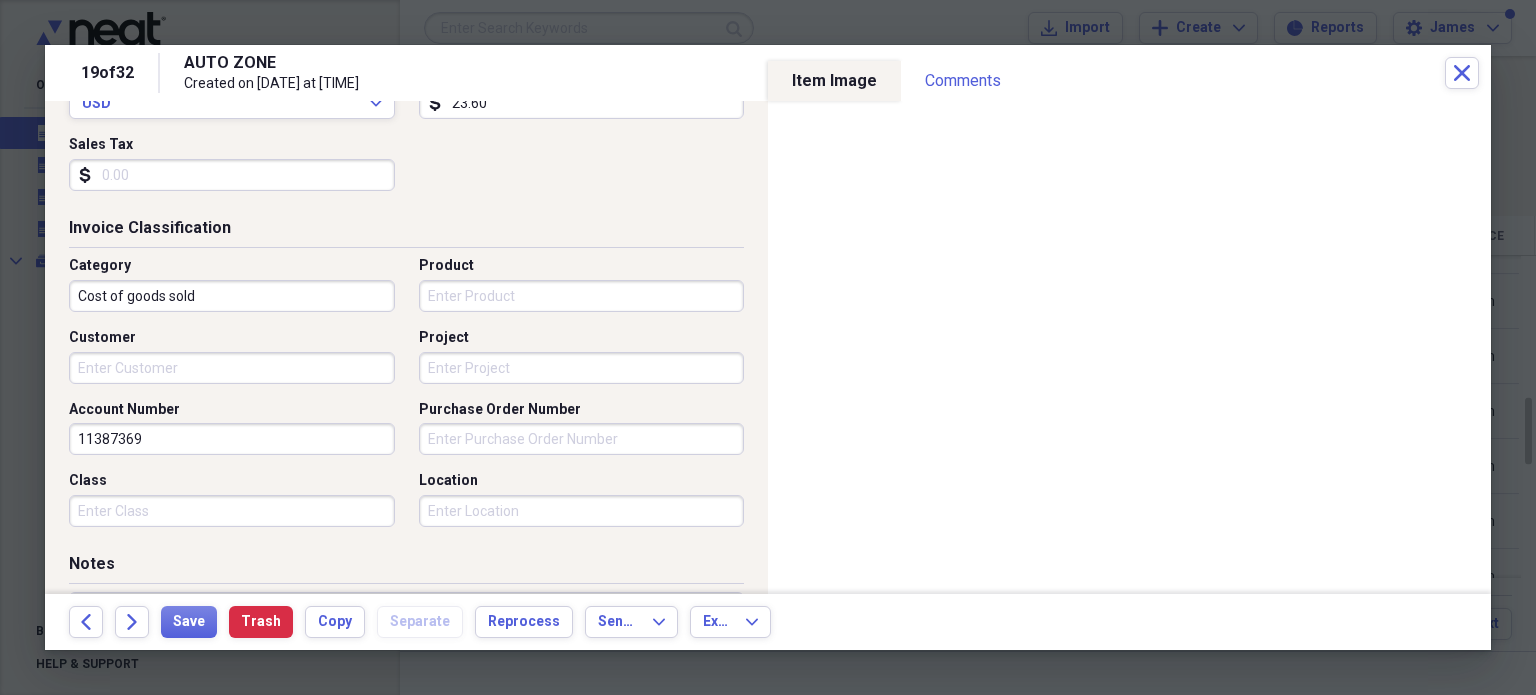 scroll, scrollTop: 408, scrollLeft: 0, axis: vertical 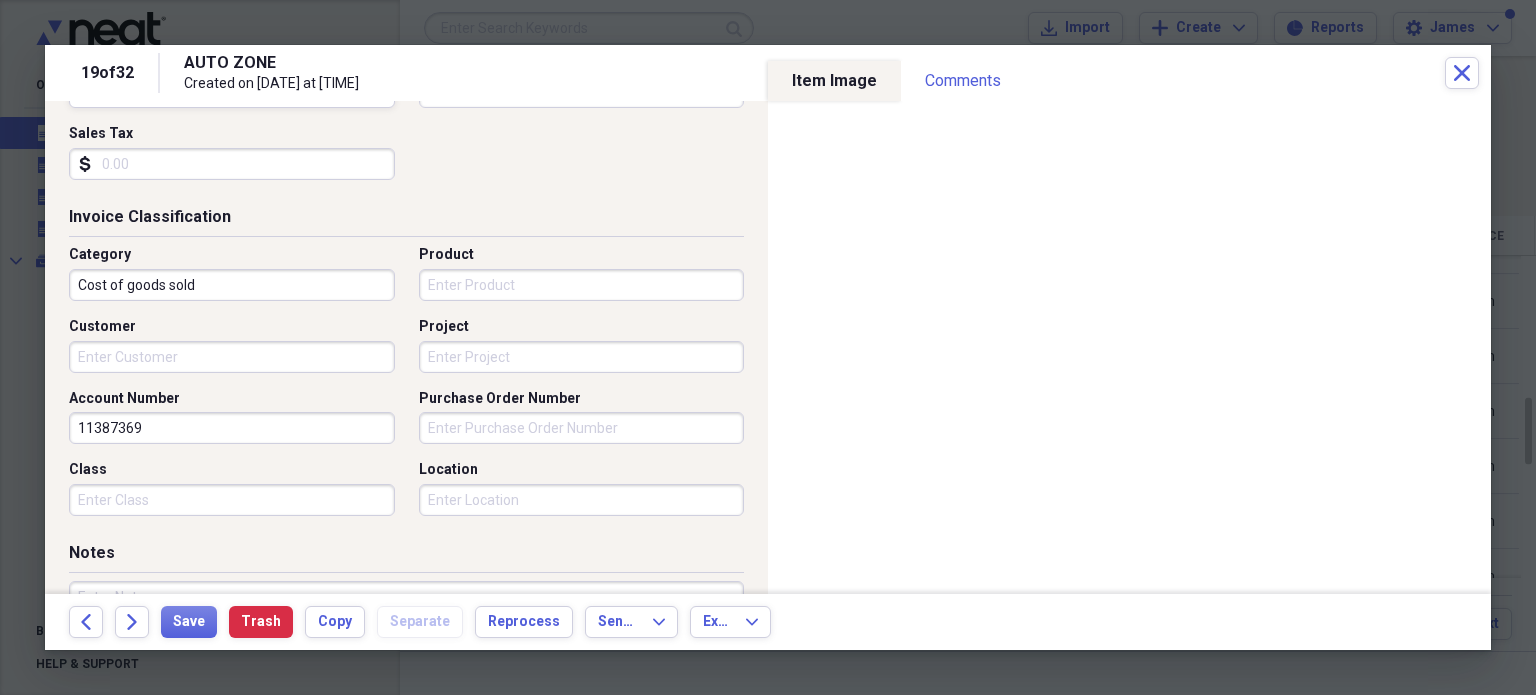 click on "Project" at bounding box center [582, 357] 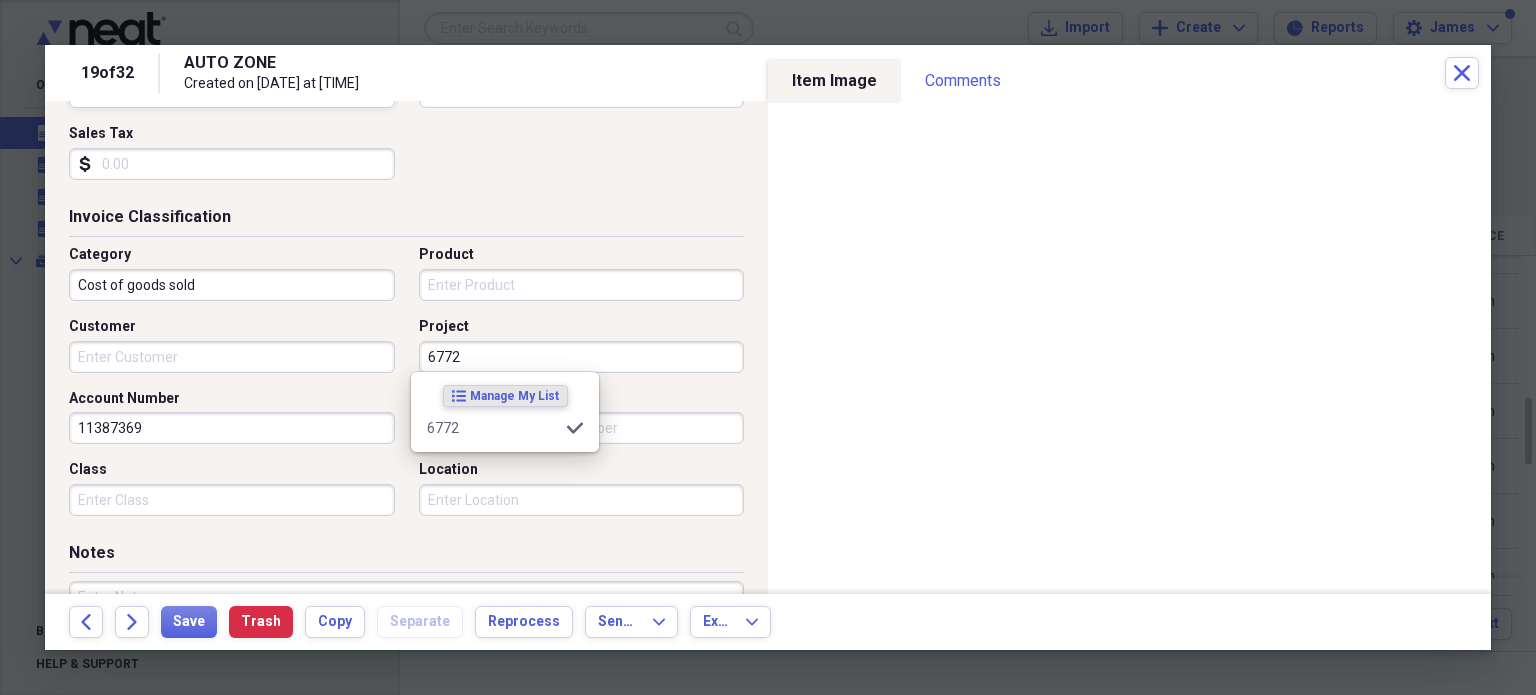 type on "6772" 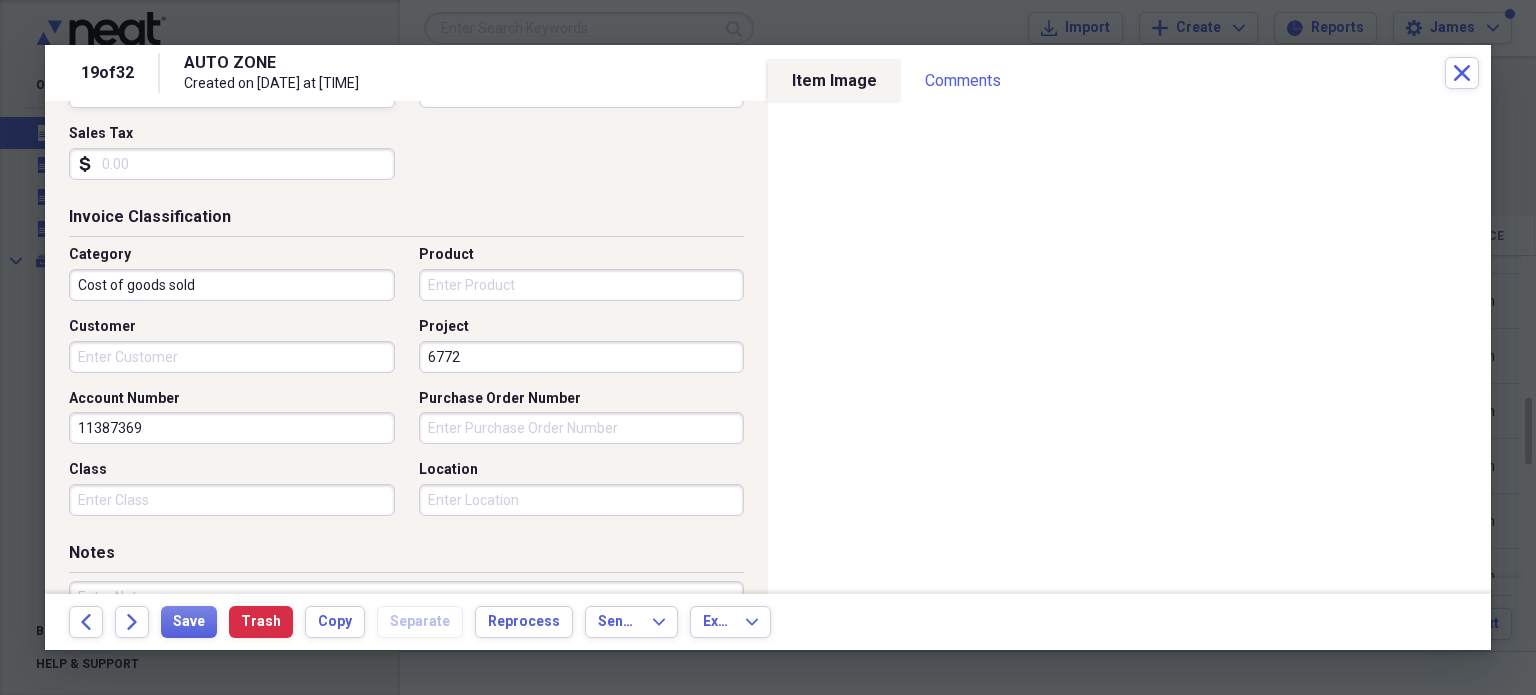 click on "Purchase Order Number" at bounding box center [582, 428] 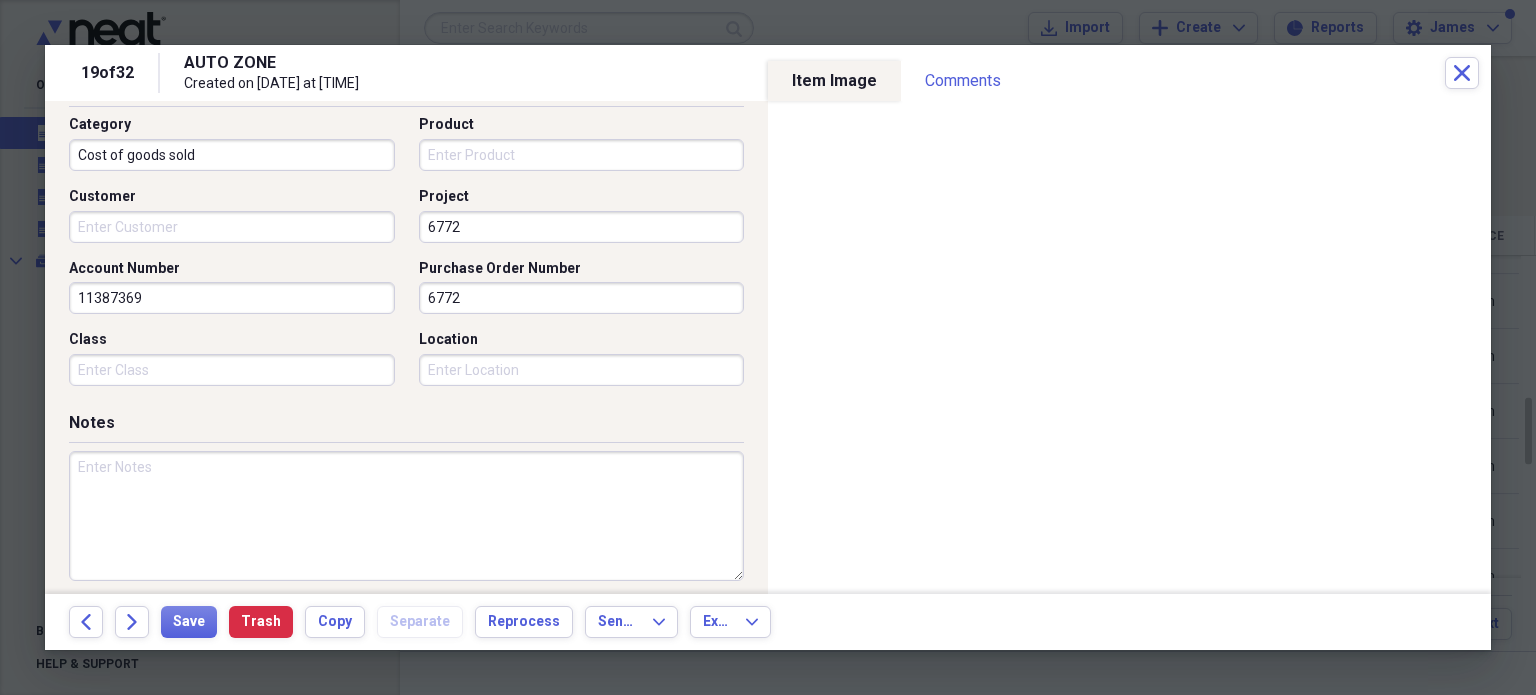 scroll, scrollTop: 697, scrollLeft: 0, axis: vertical 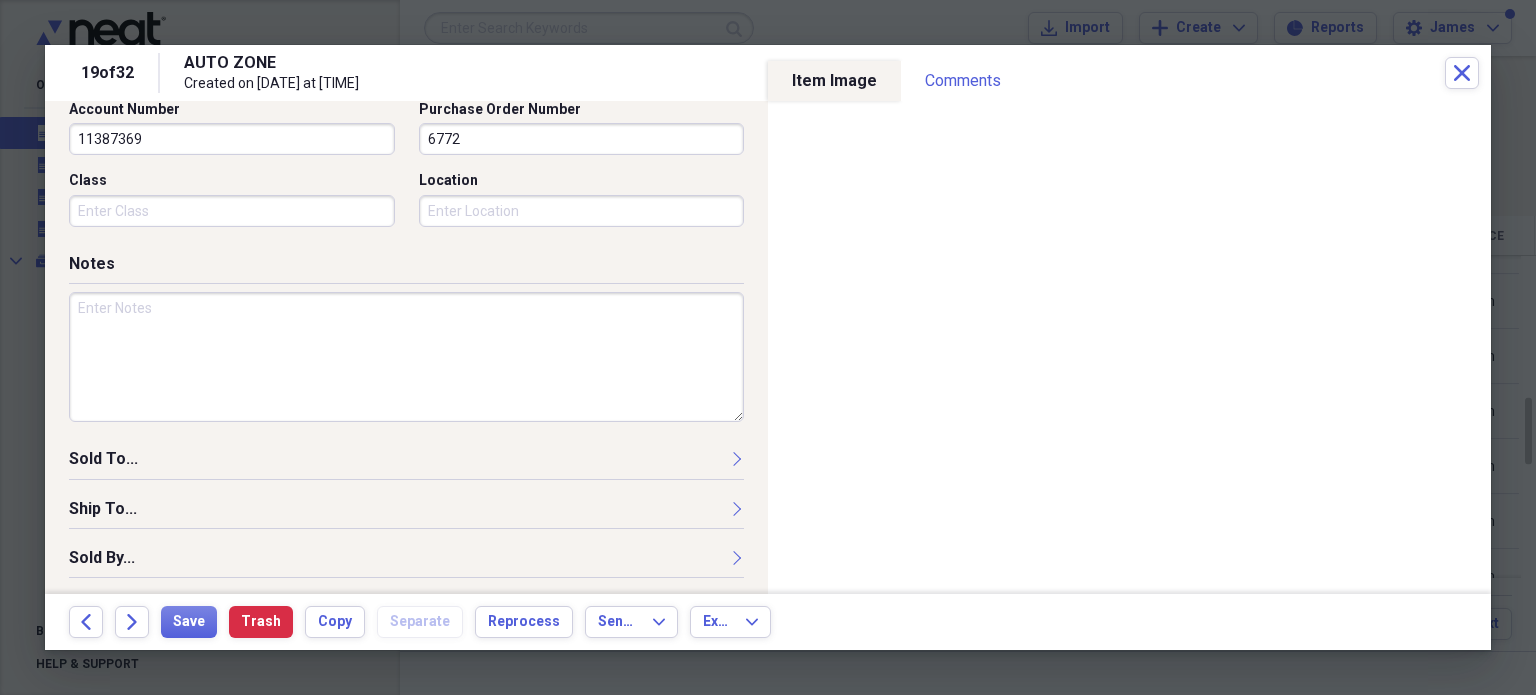 type on "6772" 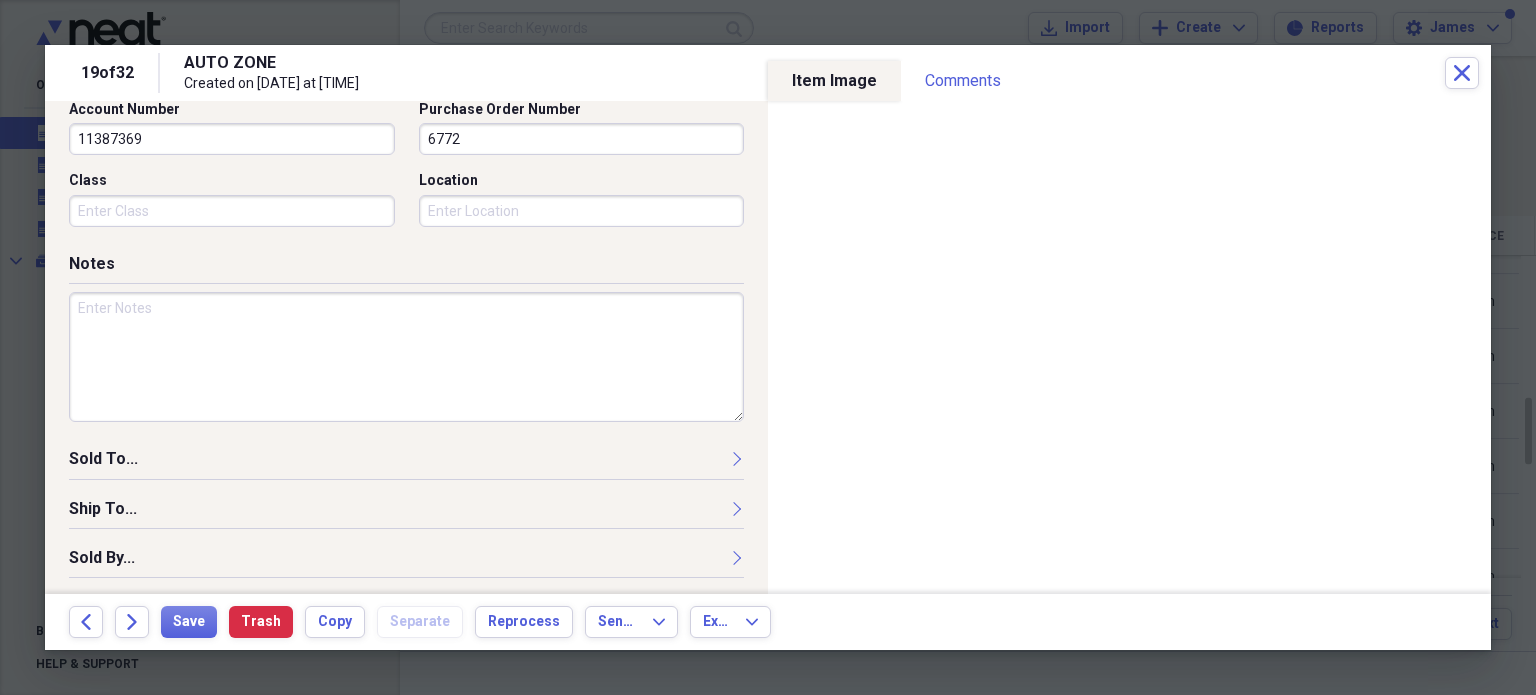 click at bounding box center (406, 357) 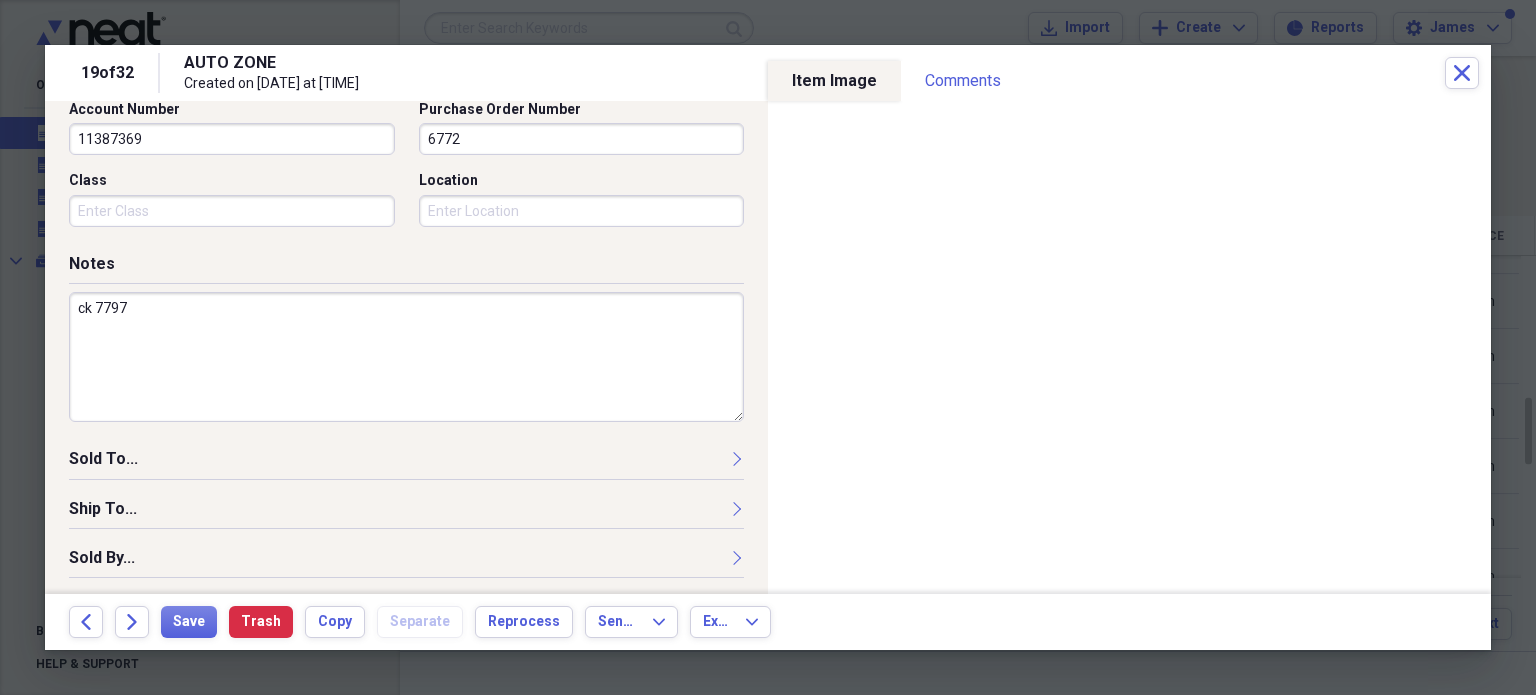 type on "ck 7797" 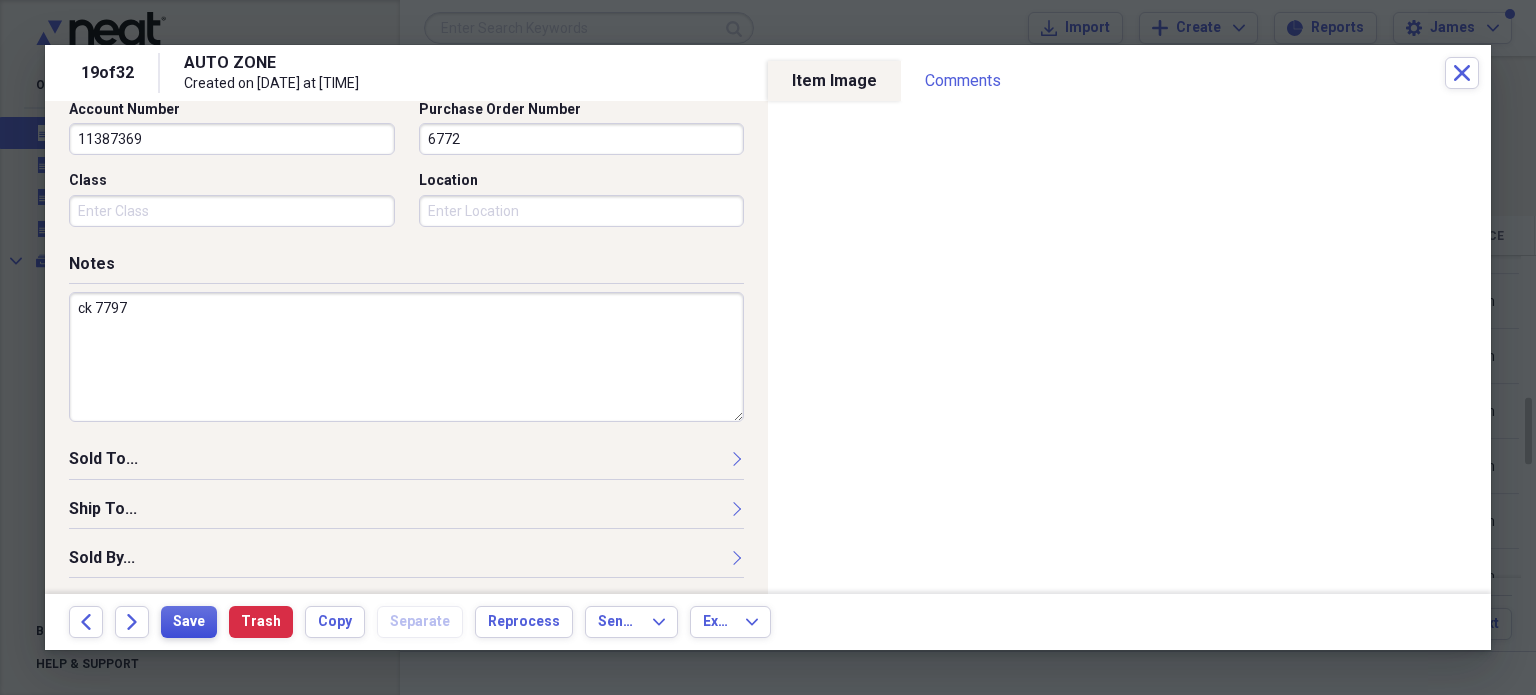 click on "Save" at bounding box center (189, 622) 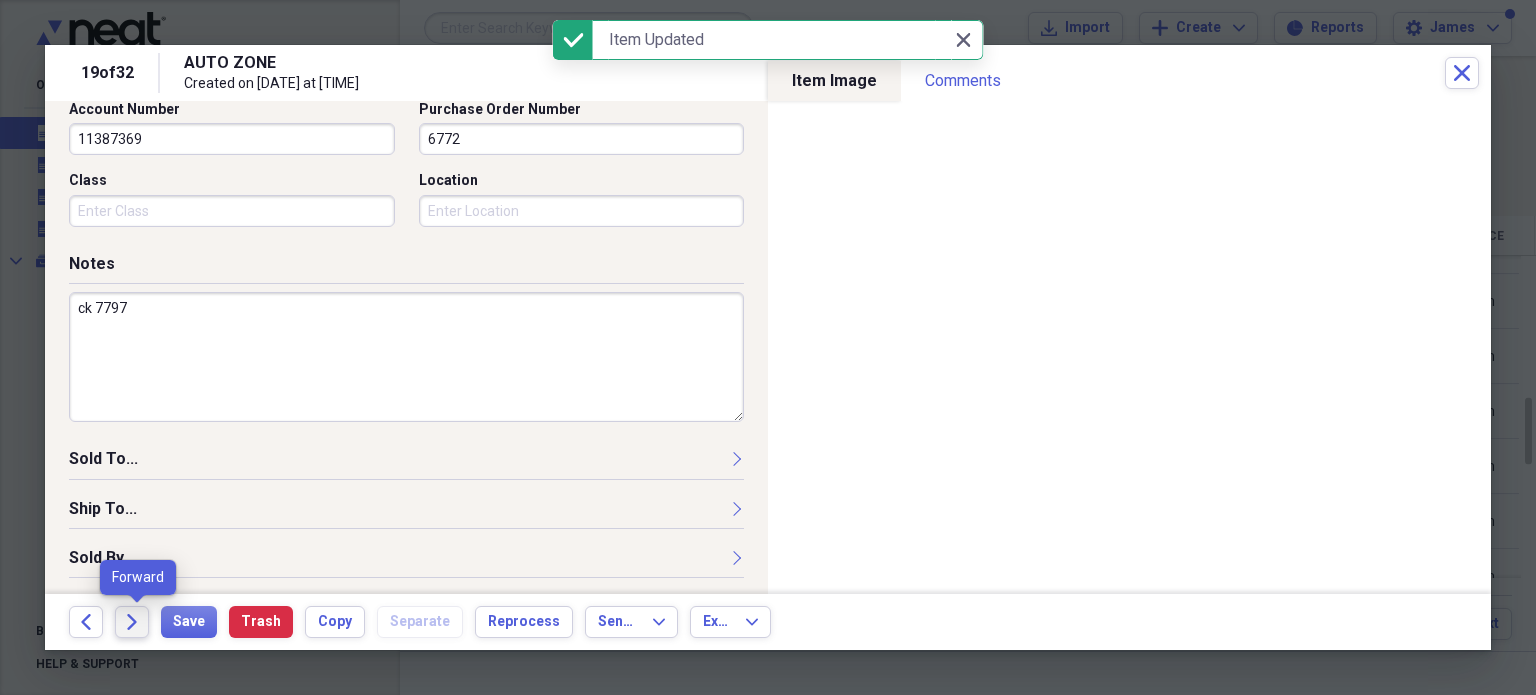 click on "Forward" at bounding box center [132, 622] 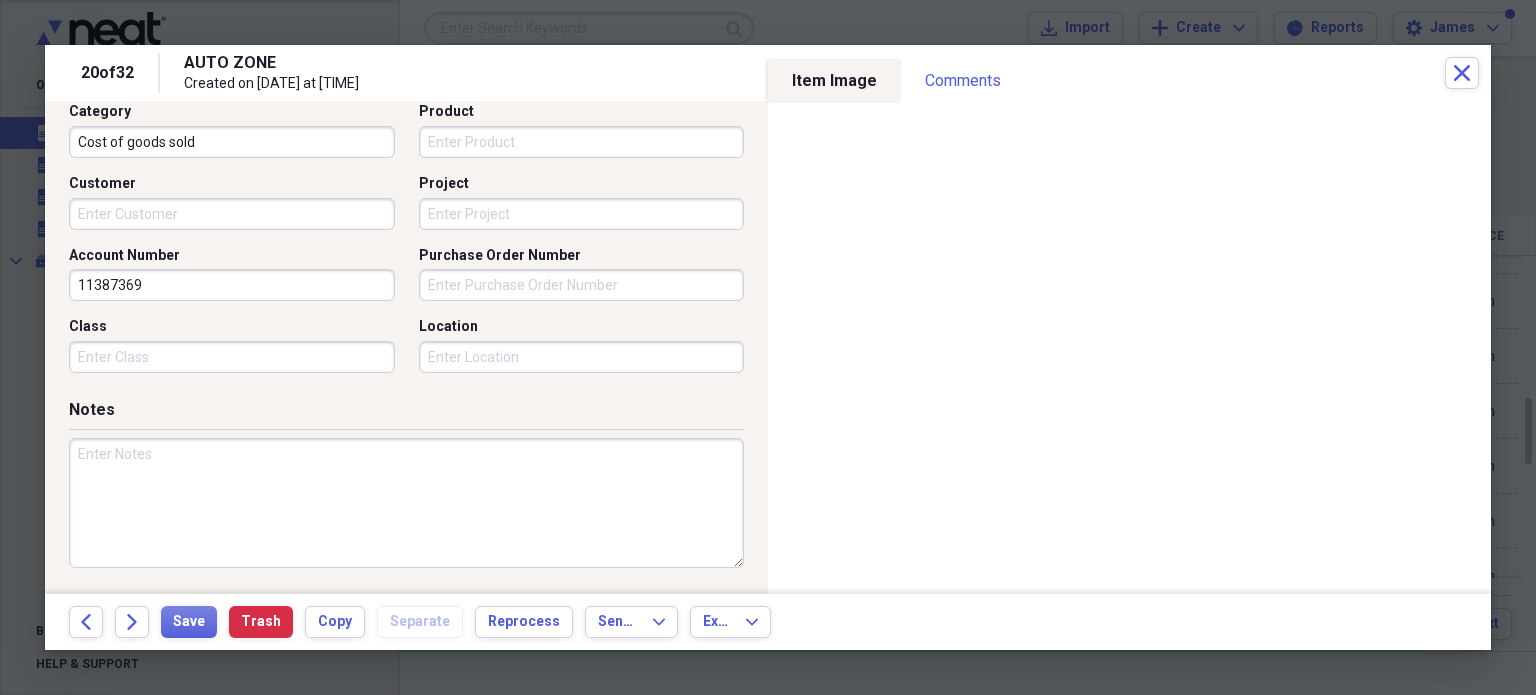 scroll, scrollTop: 697, scrollLeft: 0, axis: vertical 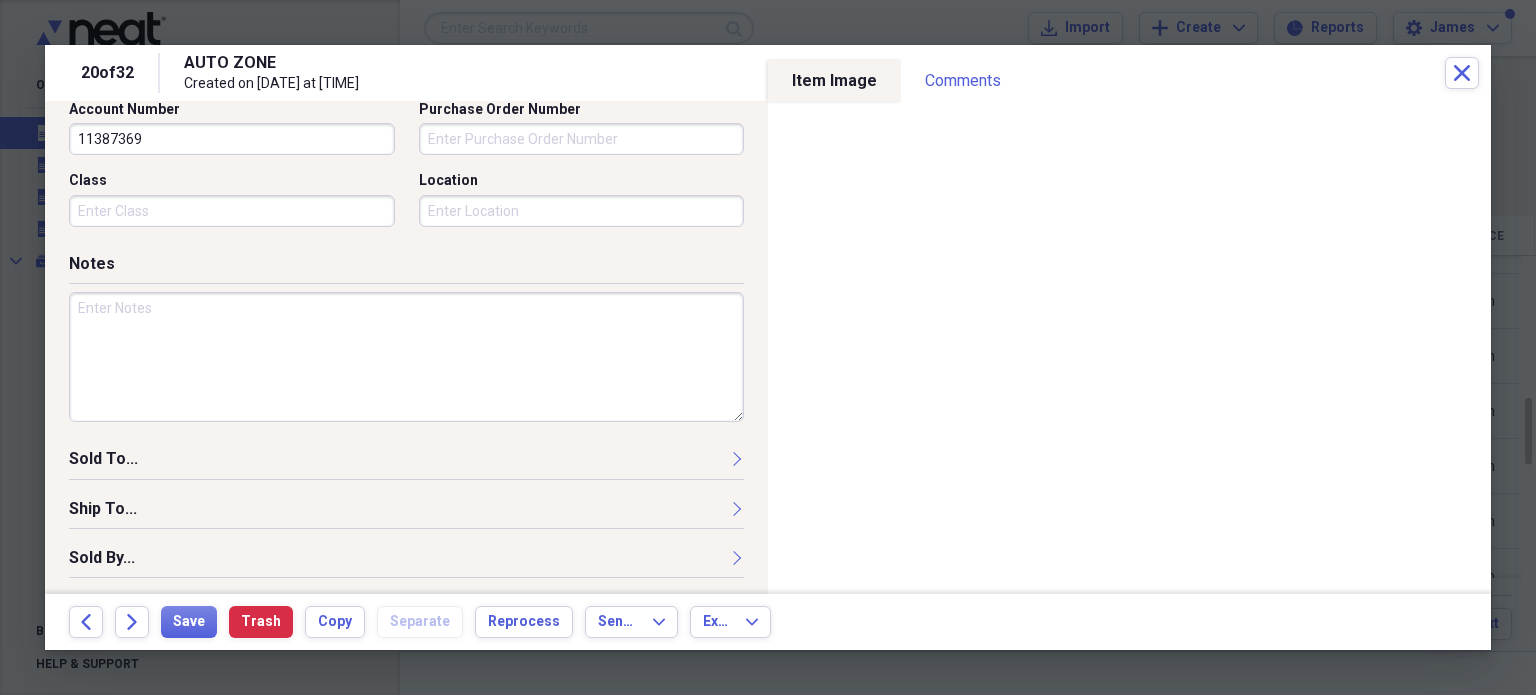 click at bounding box center (406, 357) 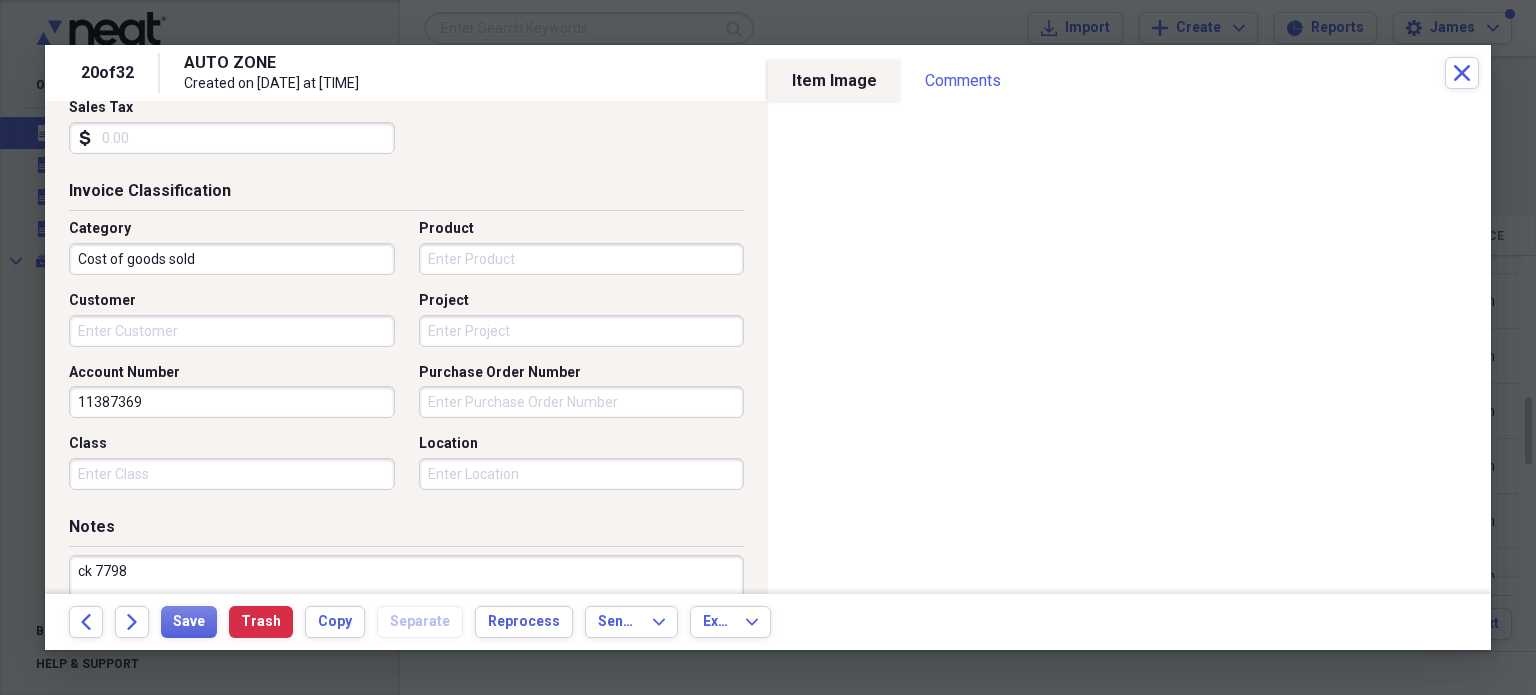 scroll, scrollTop: 435, scrollLeft: 0, axis: vertical 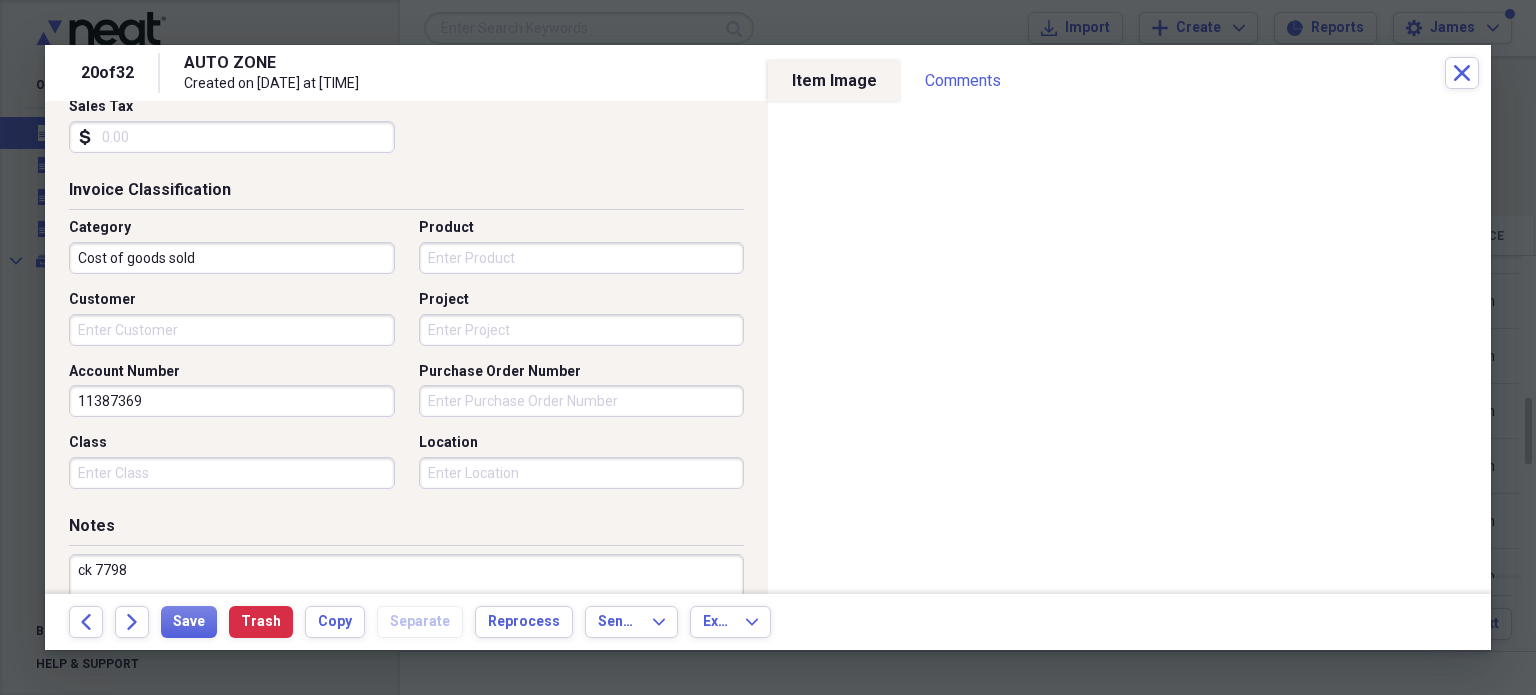 type on "ck 7798" 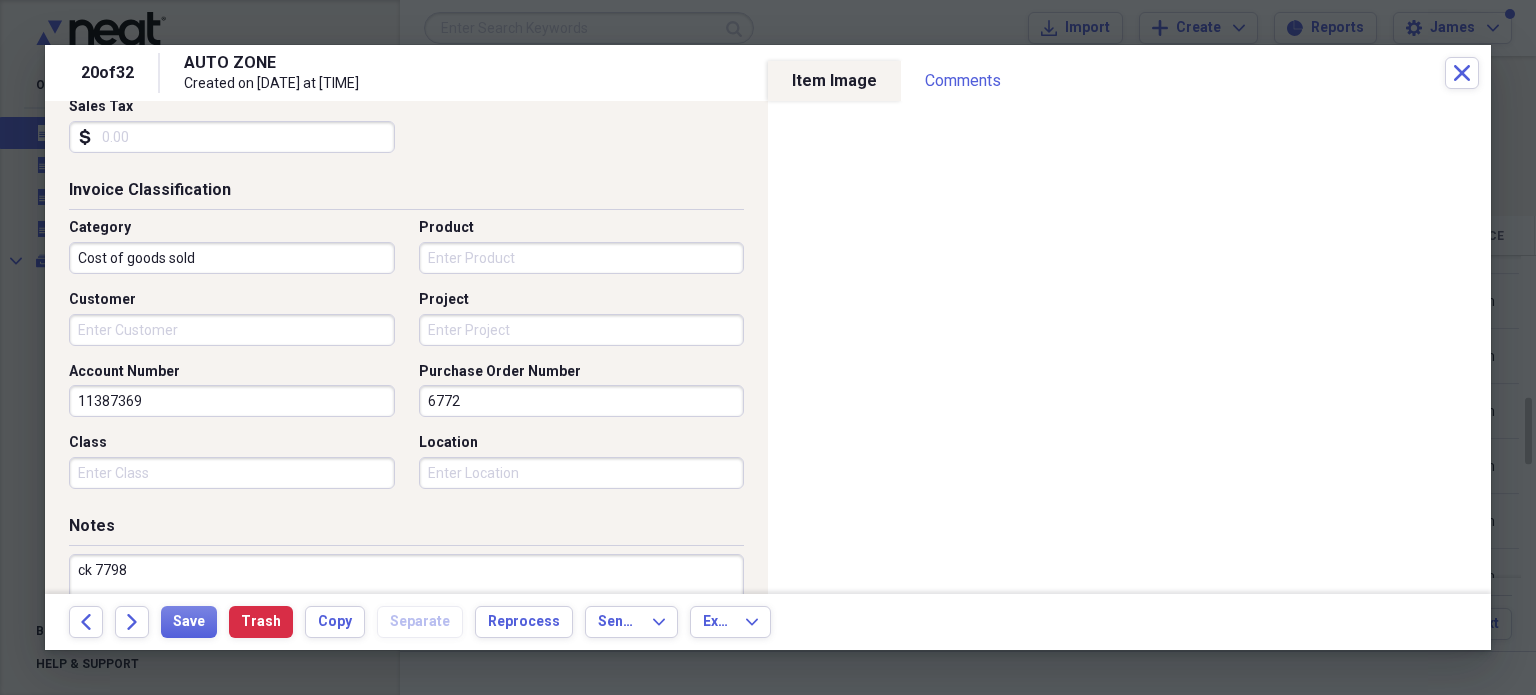 type on "6772" 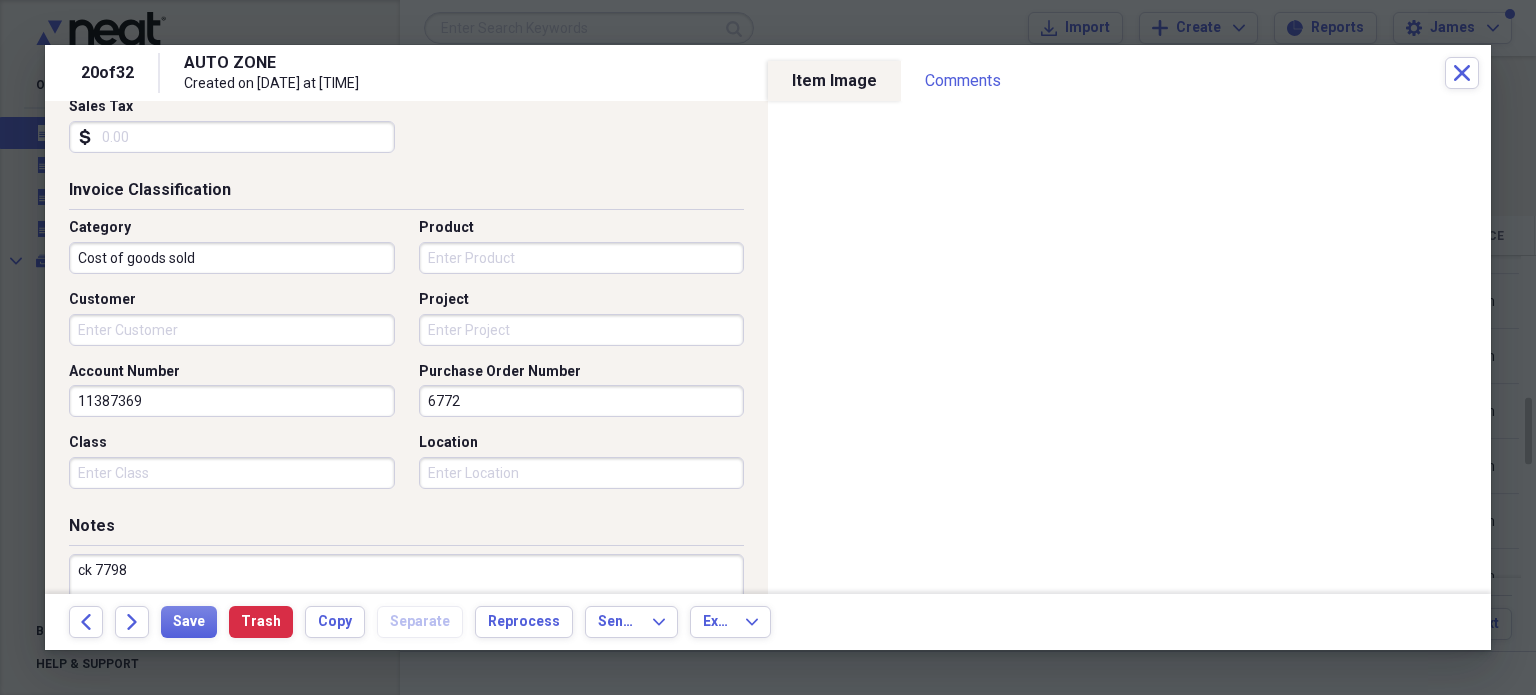 click on "Project" at bounding box center (582, 330) 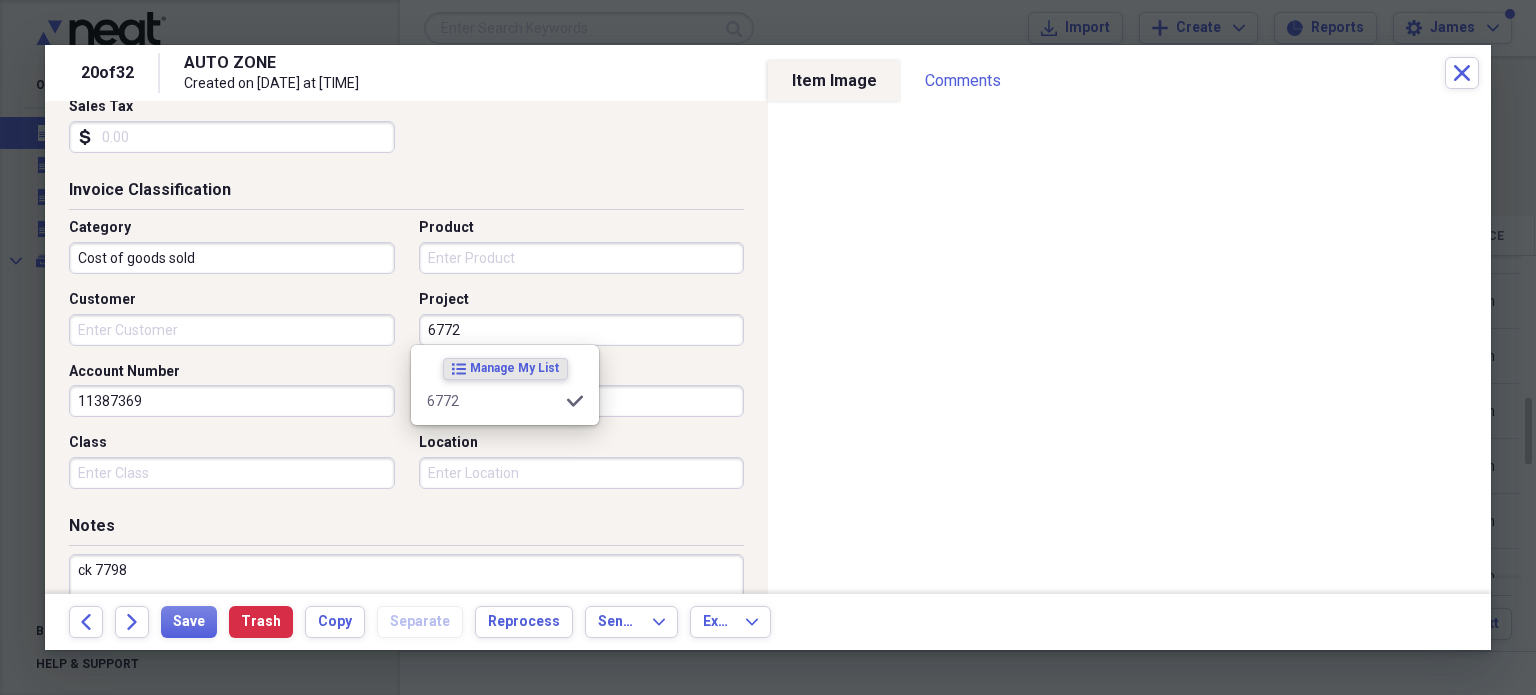 type on "6772" 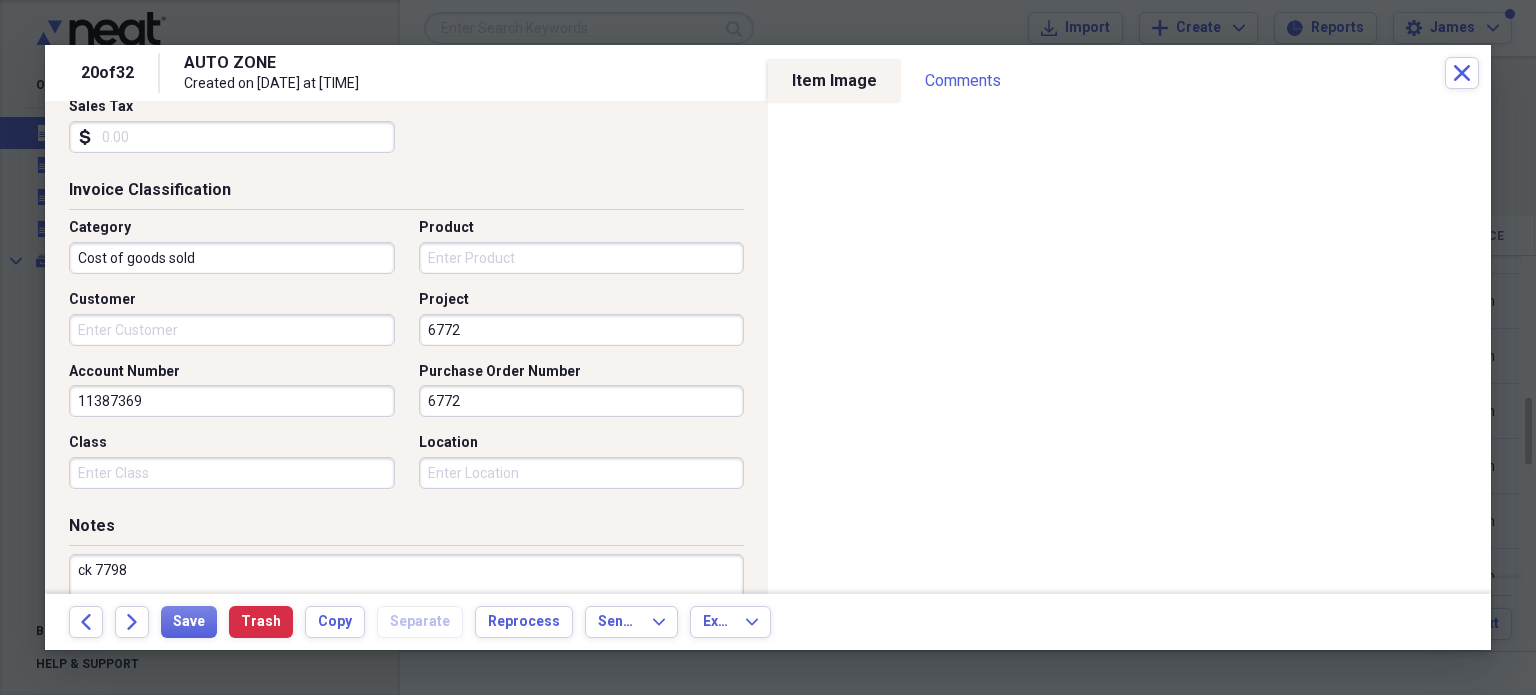 click on "Invoice Classification" at bounding box center (406, 194) 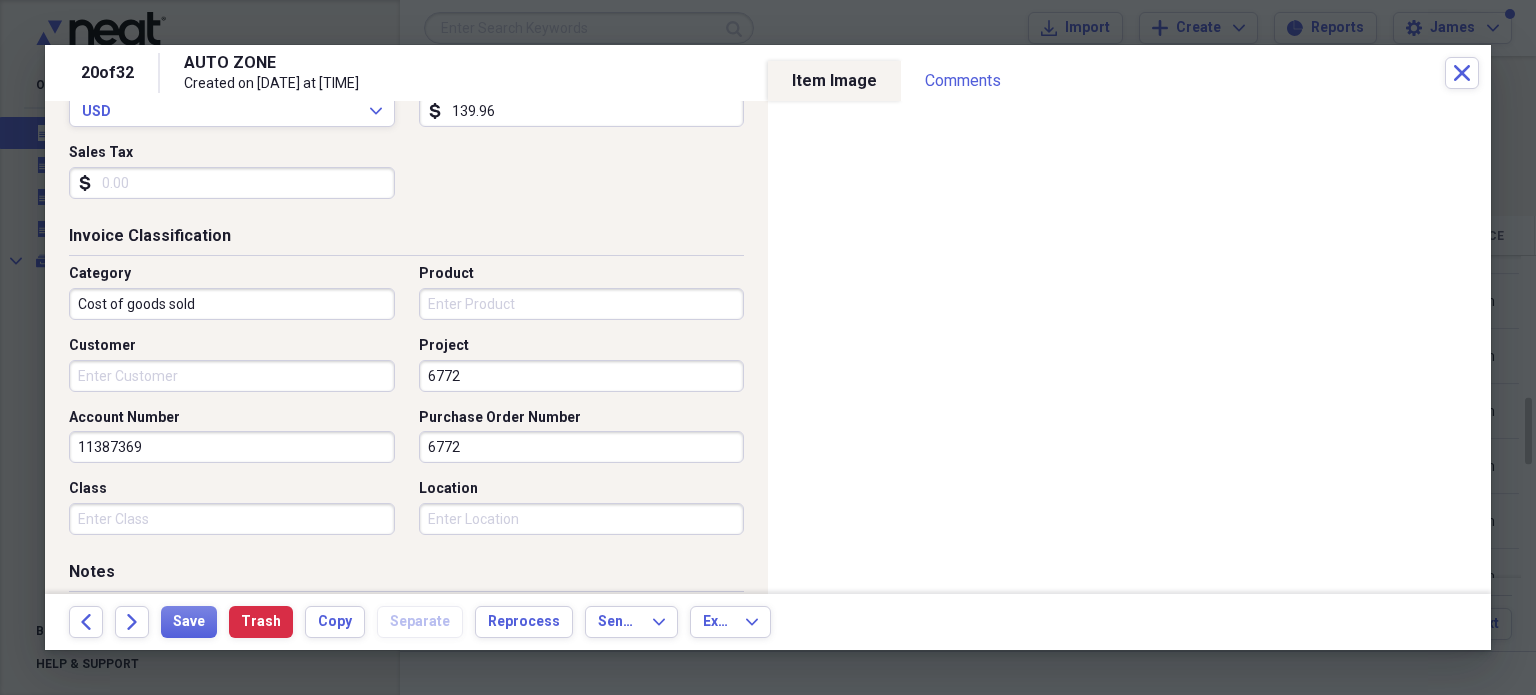 scroll, scrollTop: 697, scrollLeft: 0, axis: vertical 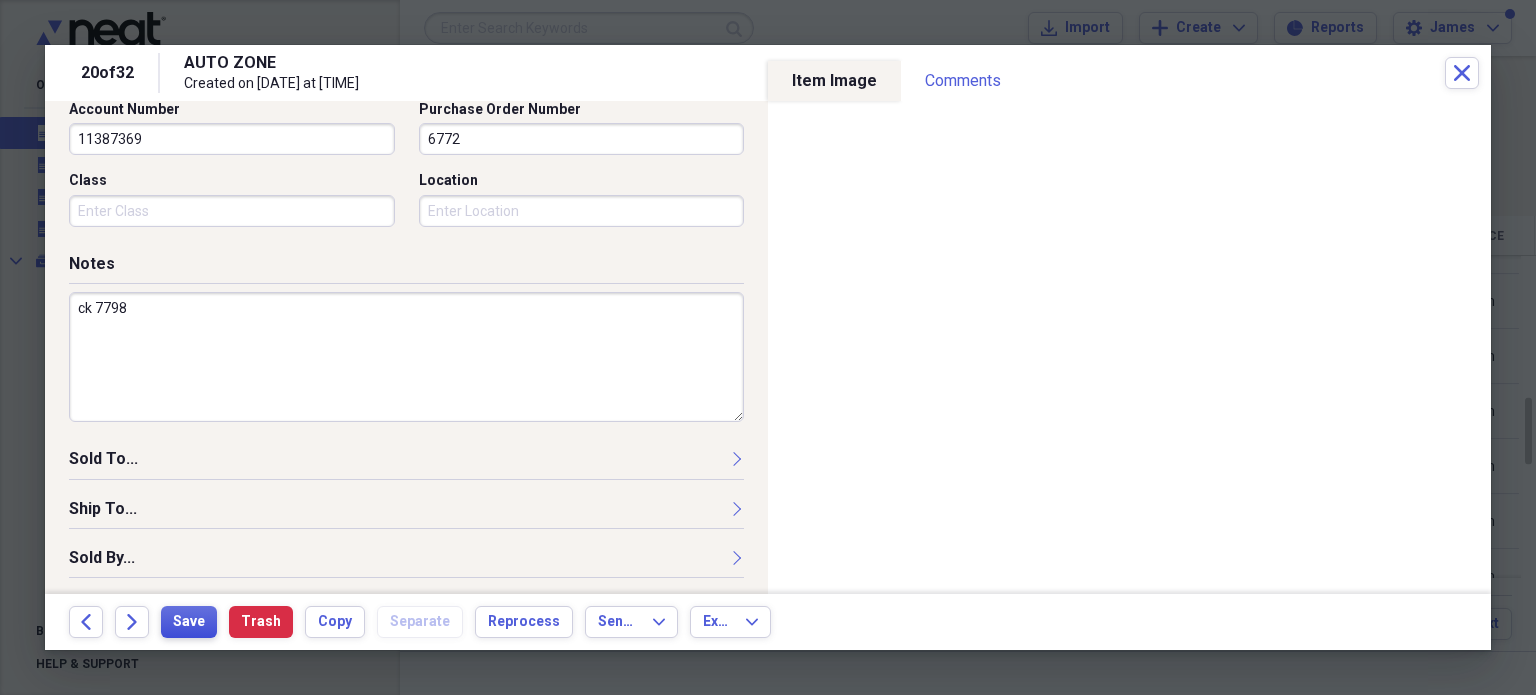 click on "Save" at bounding box center [189, 622] 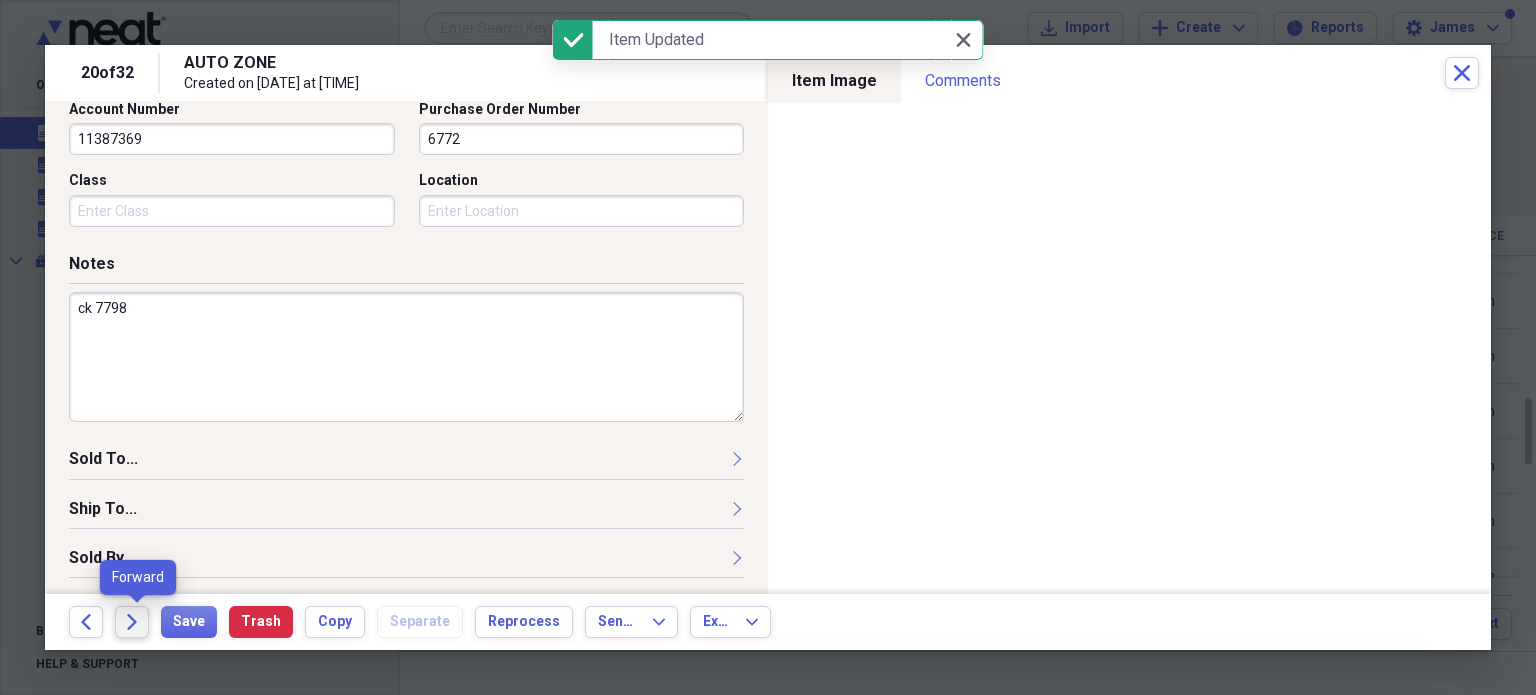click on "Forward" 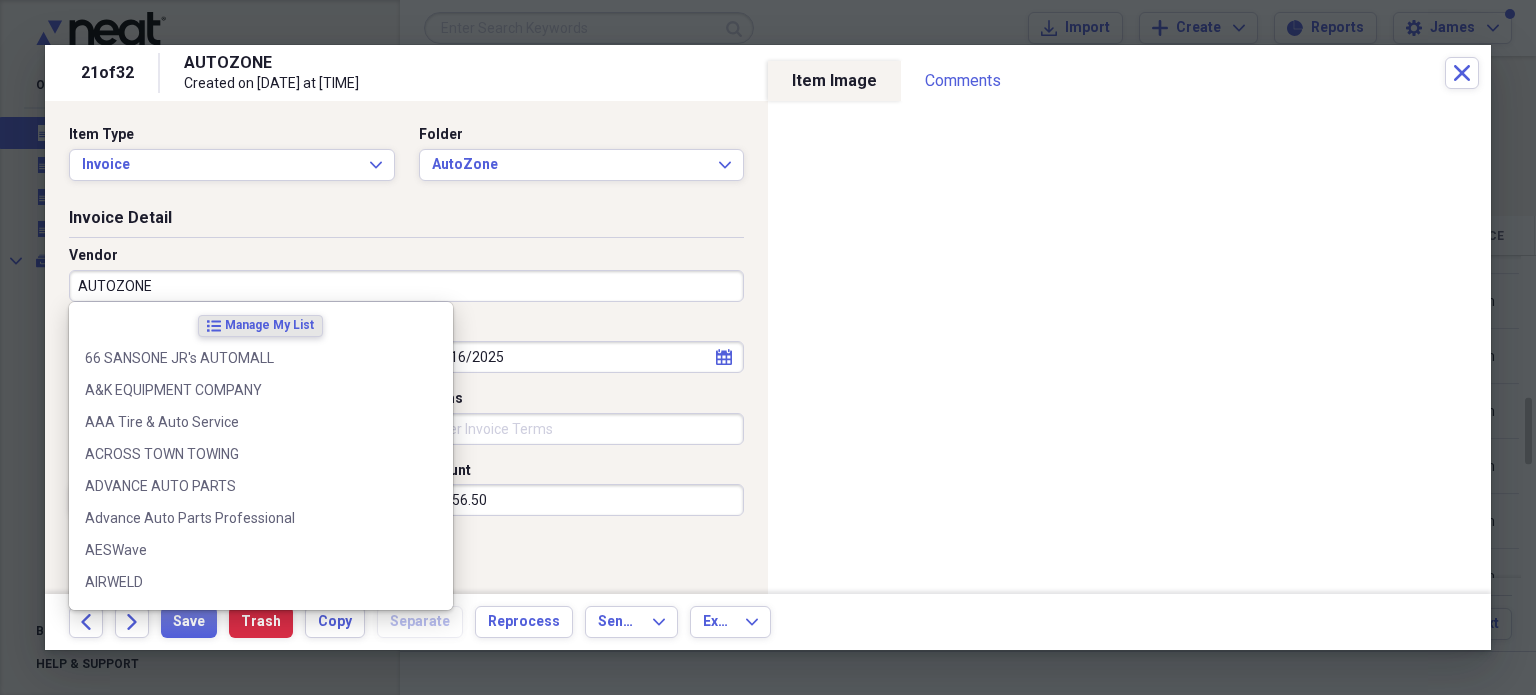 click on "AUTOZONE" at bounding box center [406, 286] 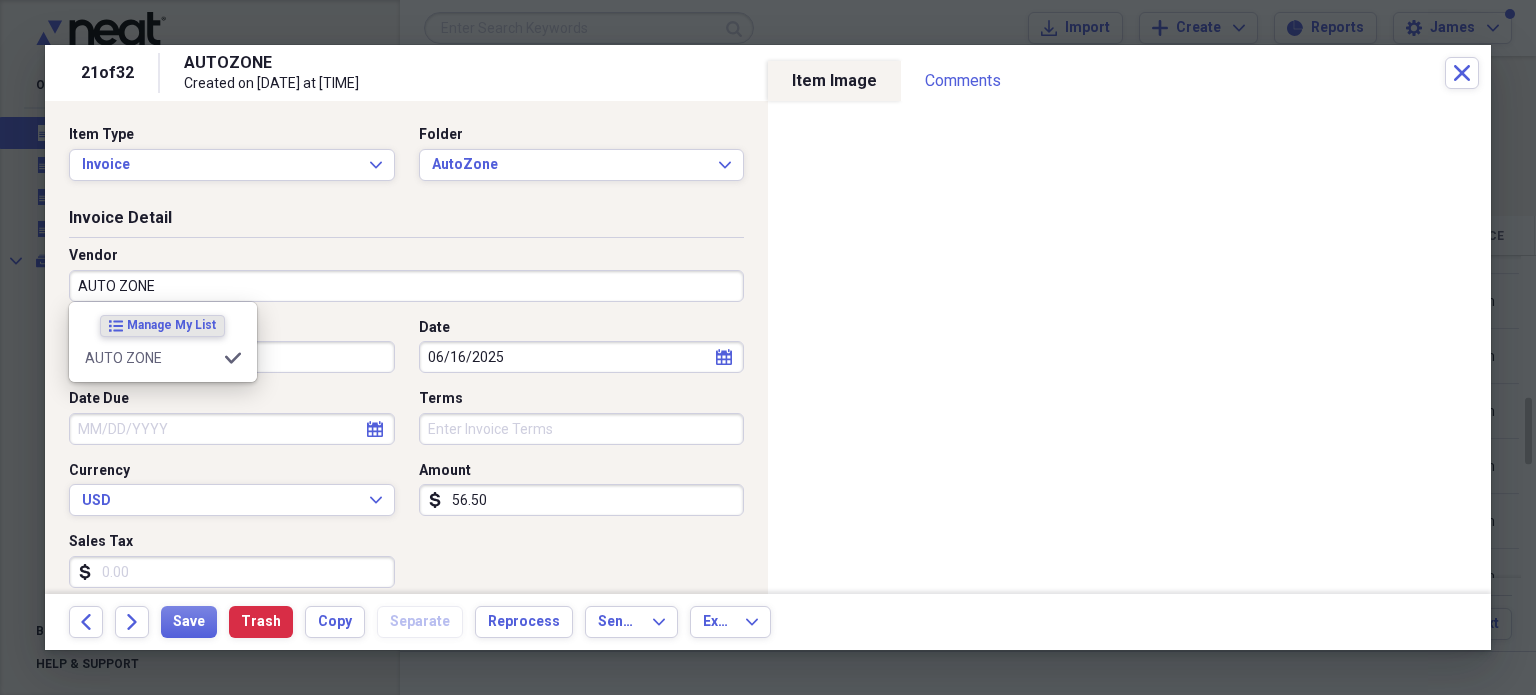 type on "AUTO ZONE" 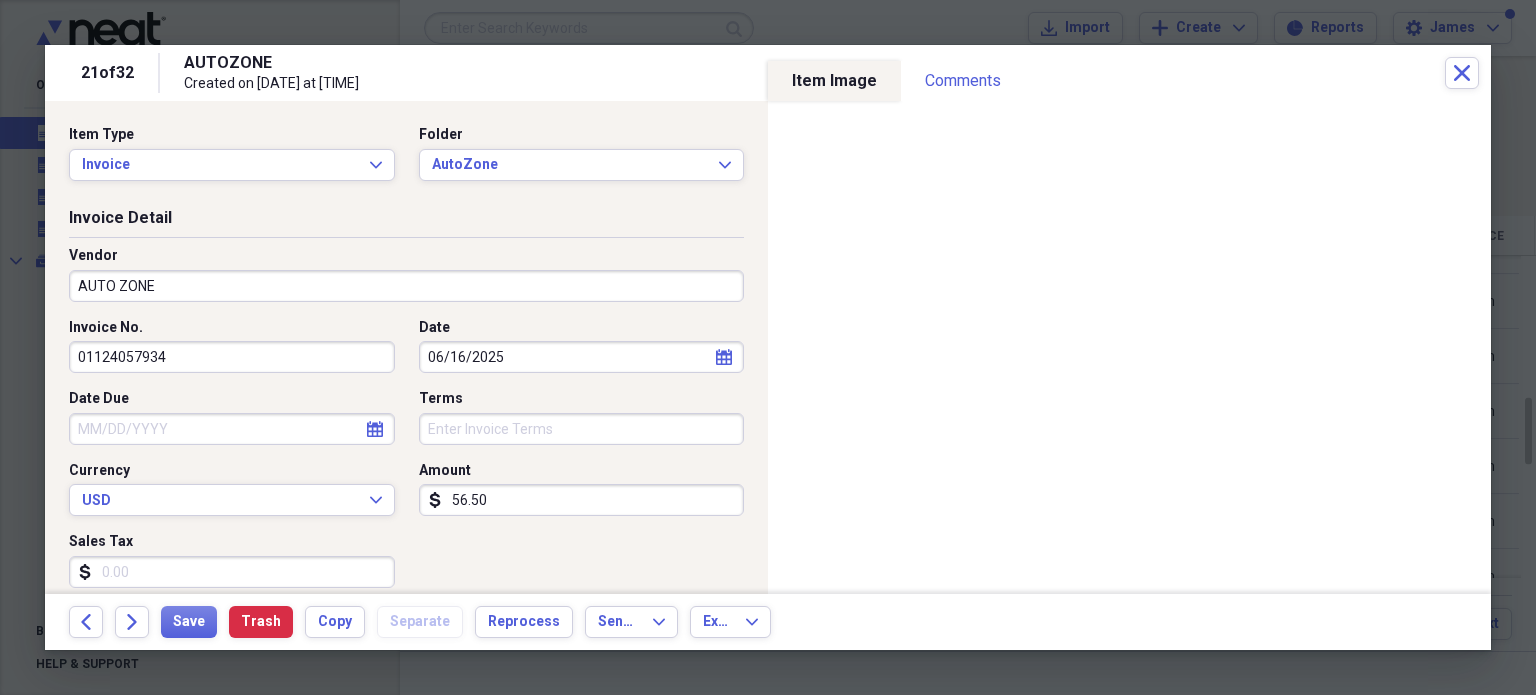 click on "Invoice Detail" at bounding box center [406, 222] 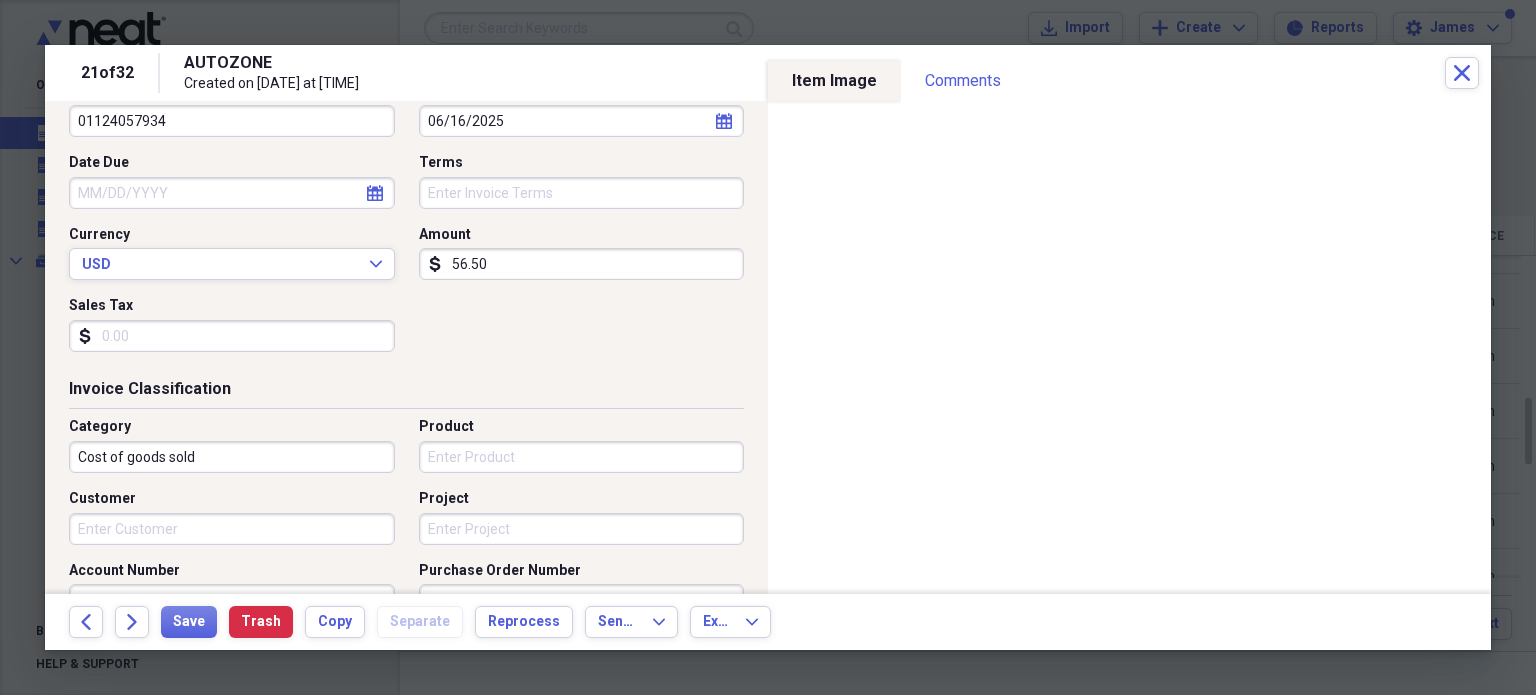 scroll, scrollTop: 323, scrollLeft: 0, axis: vertical 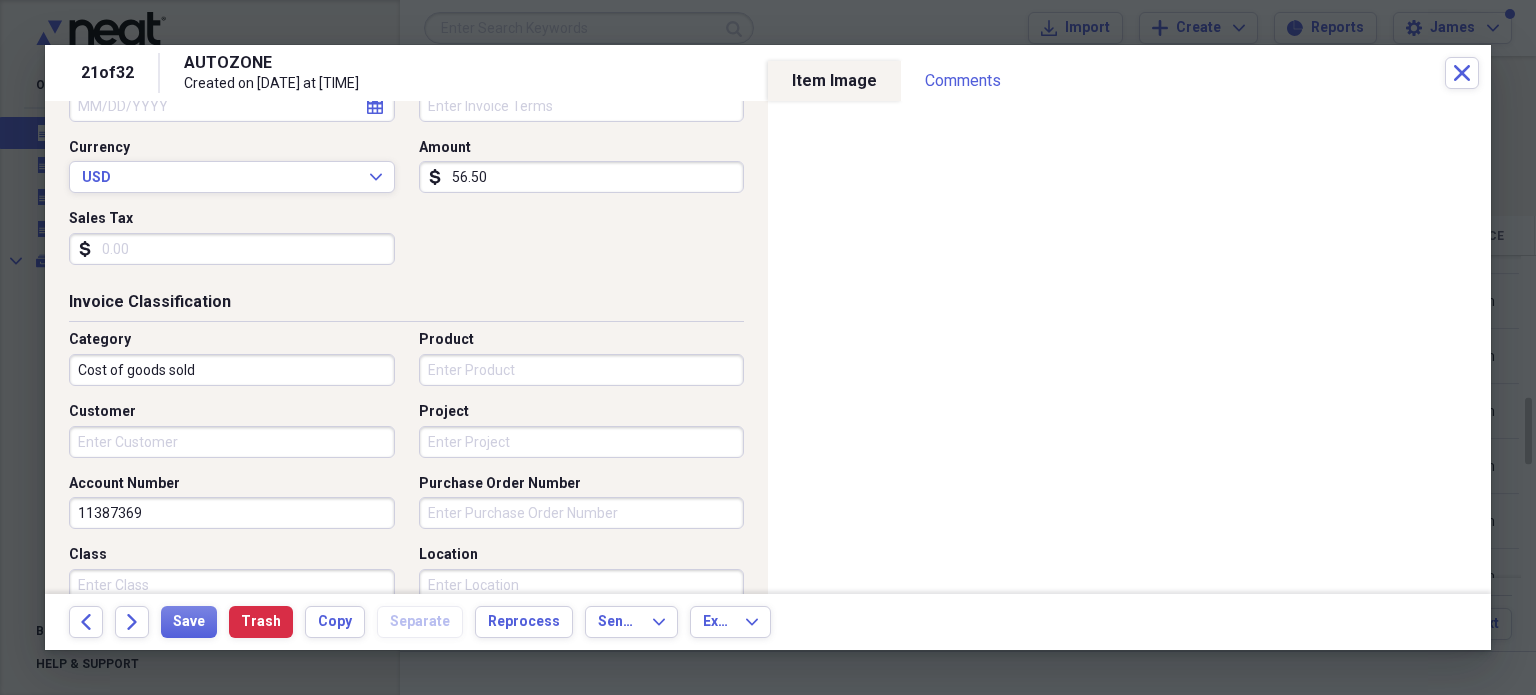click on "Project" at bounding box center (582, 442) 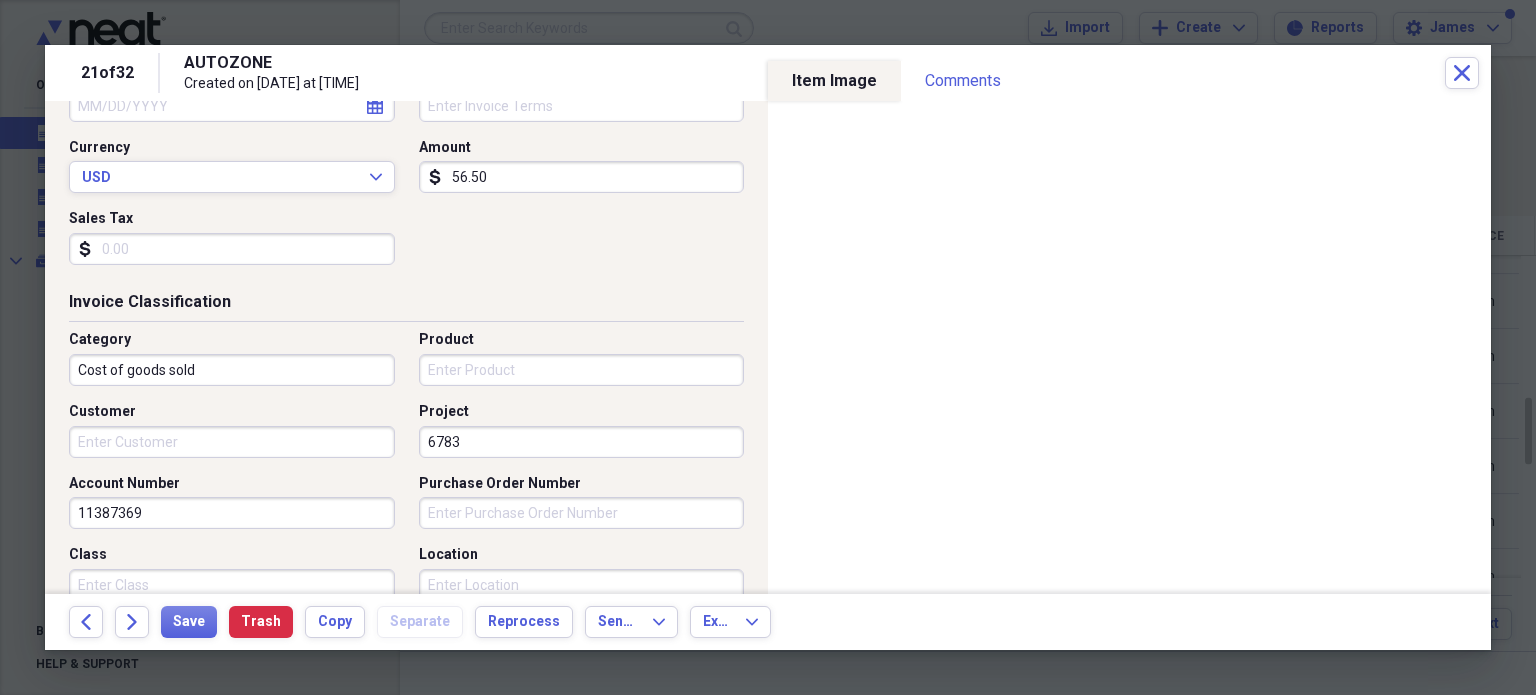 type on "6783" 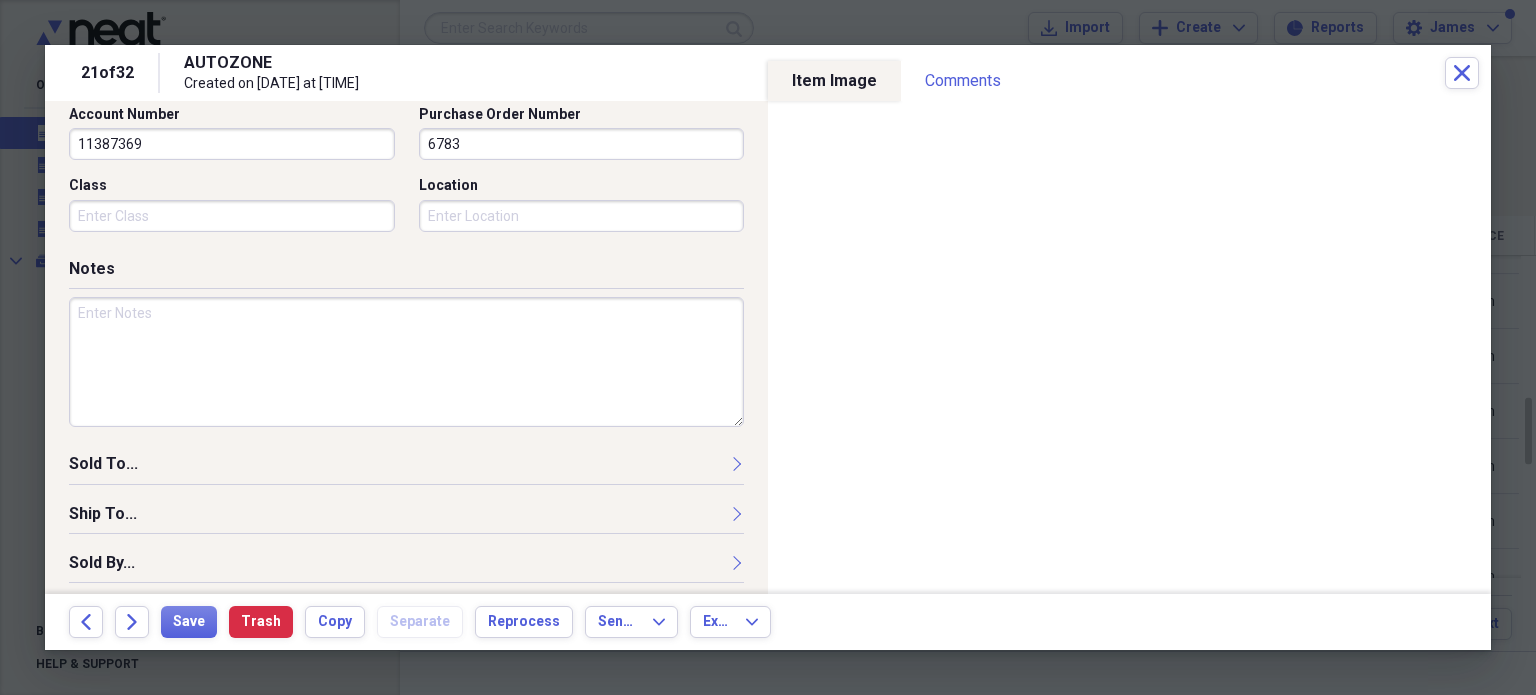 scroll, scrollTop: 697, scrollLeft: 0, axis: vertical 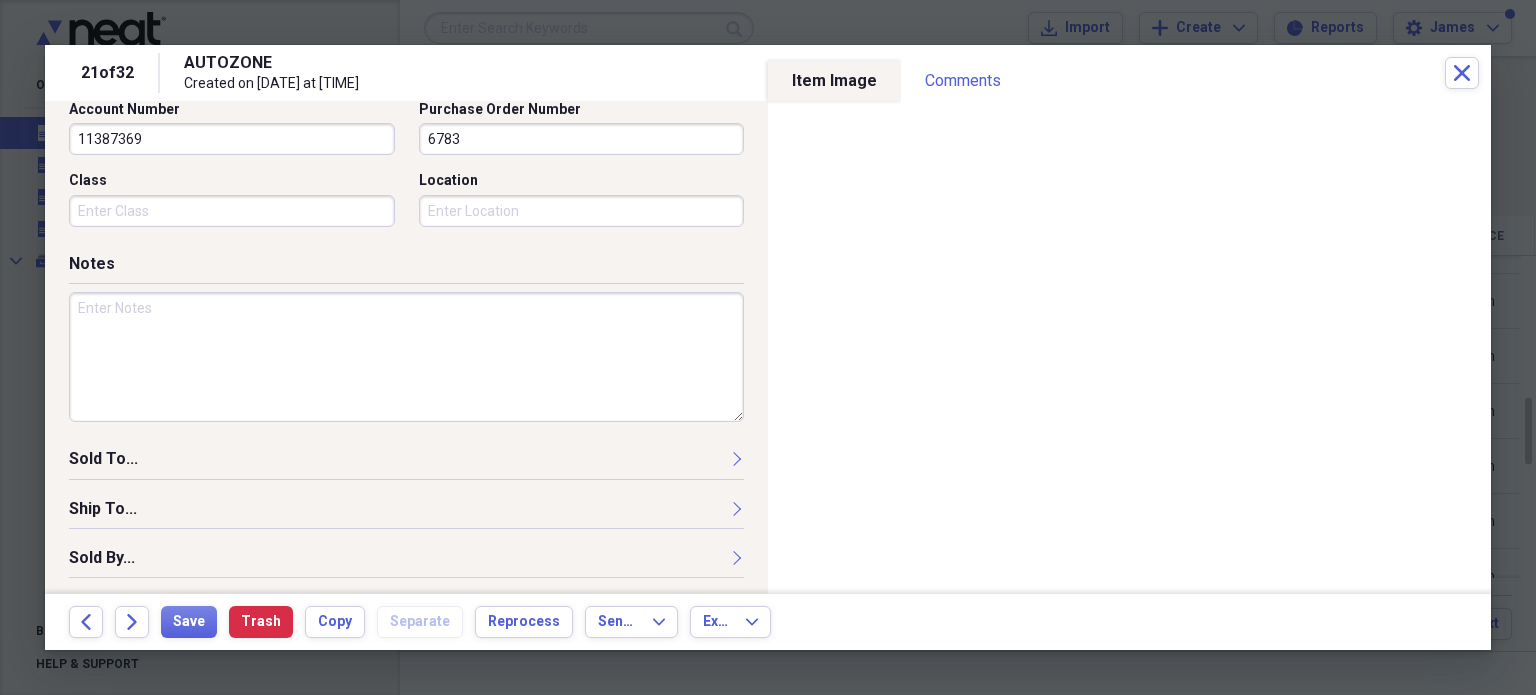 type on "6783" 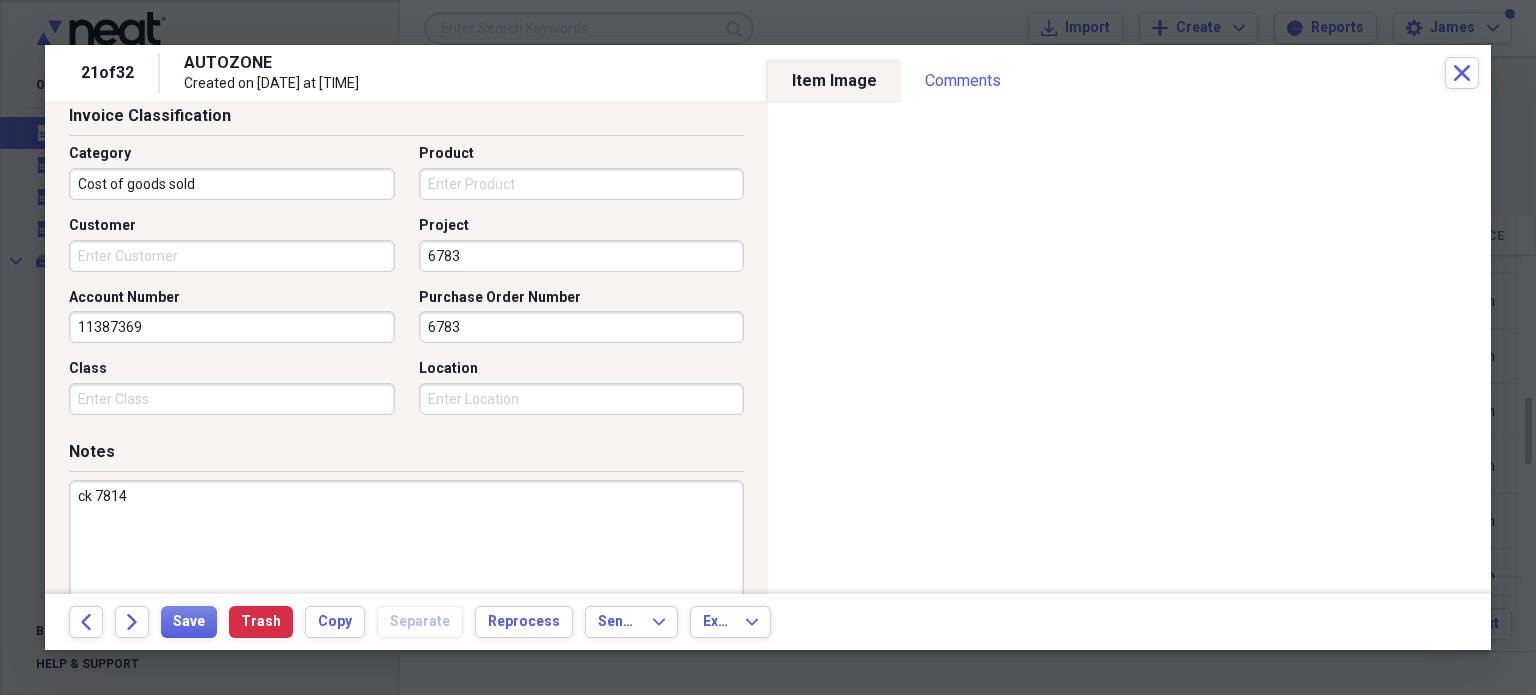 scroll, scrollTop: 480, scrollLeft: 0, axis: vertical 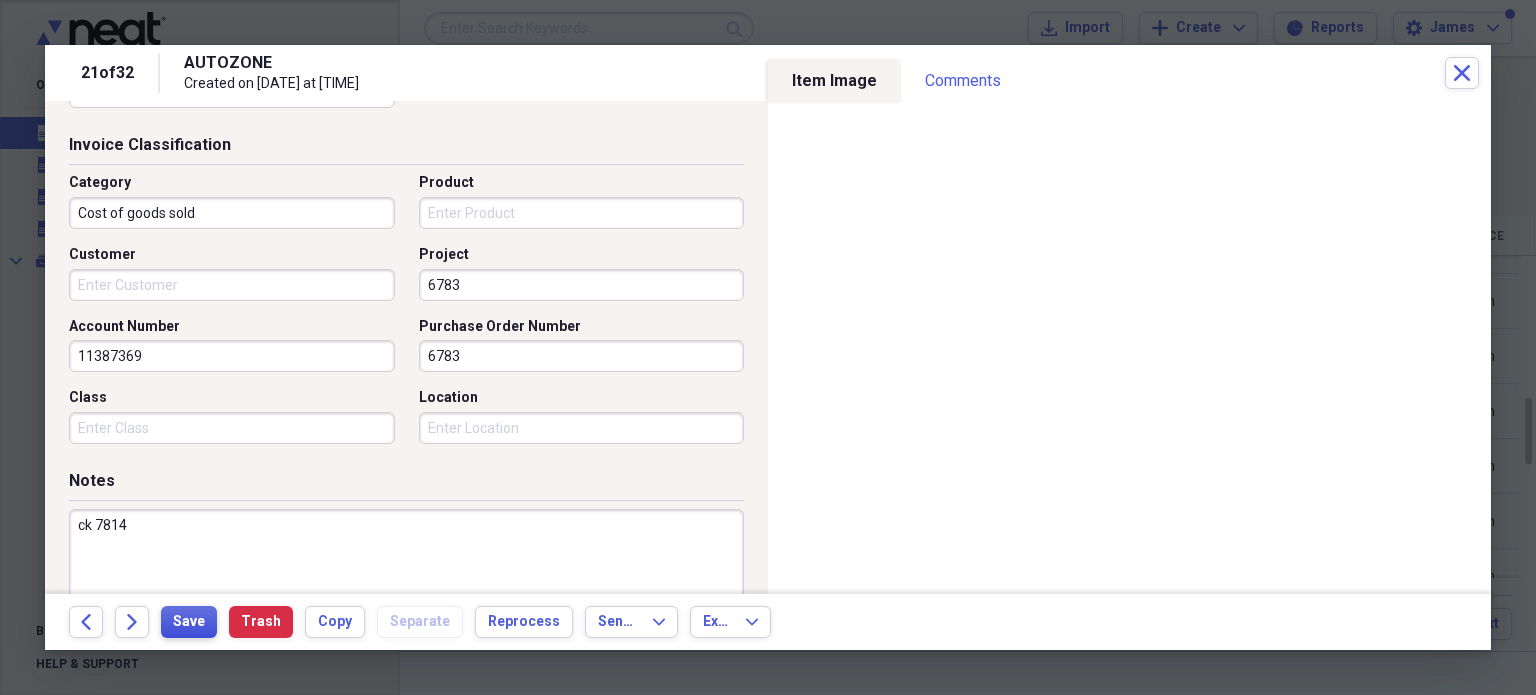 type on "ck 7814" 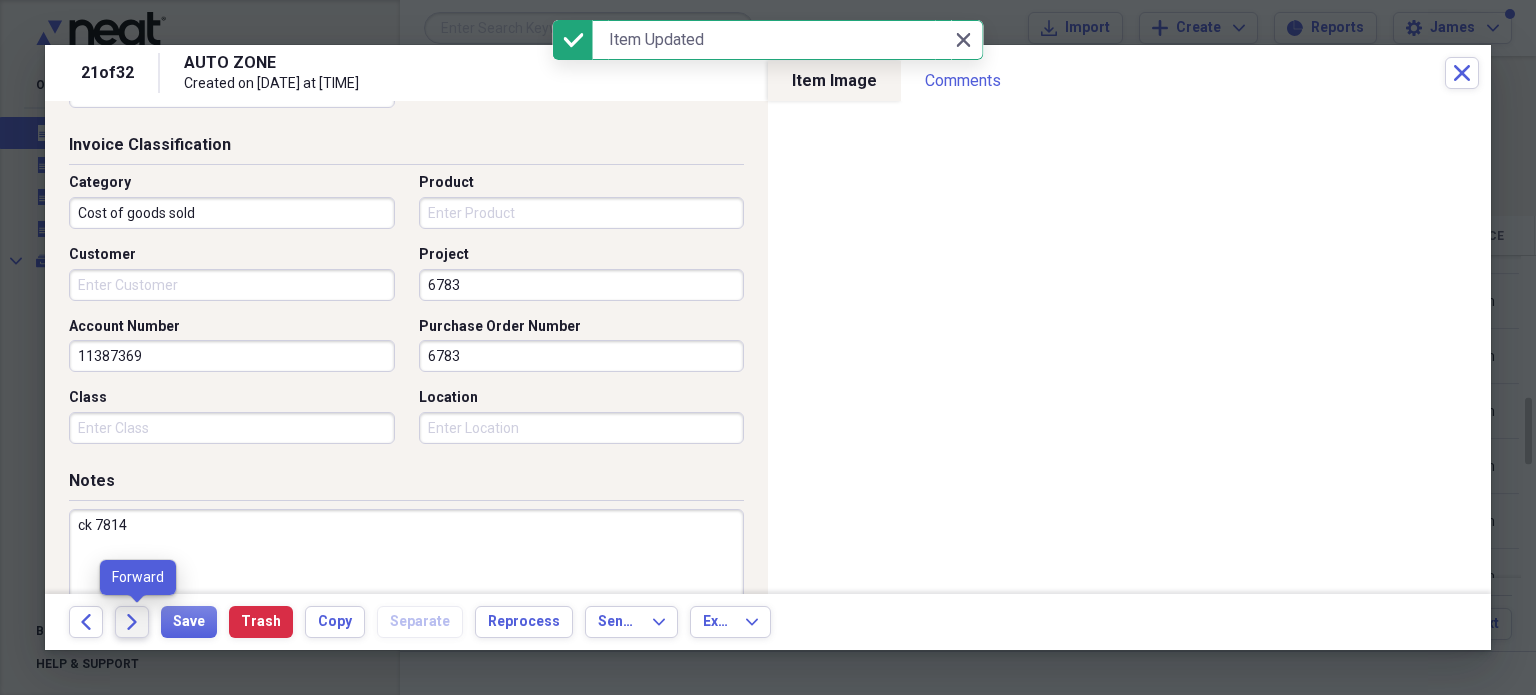 click on "Forward" at bounding box center (132, 622) 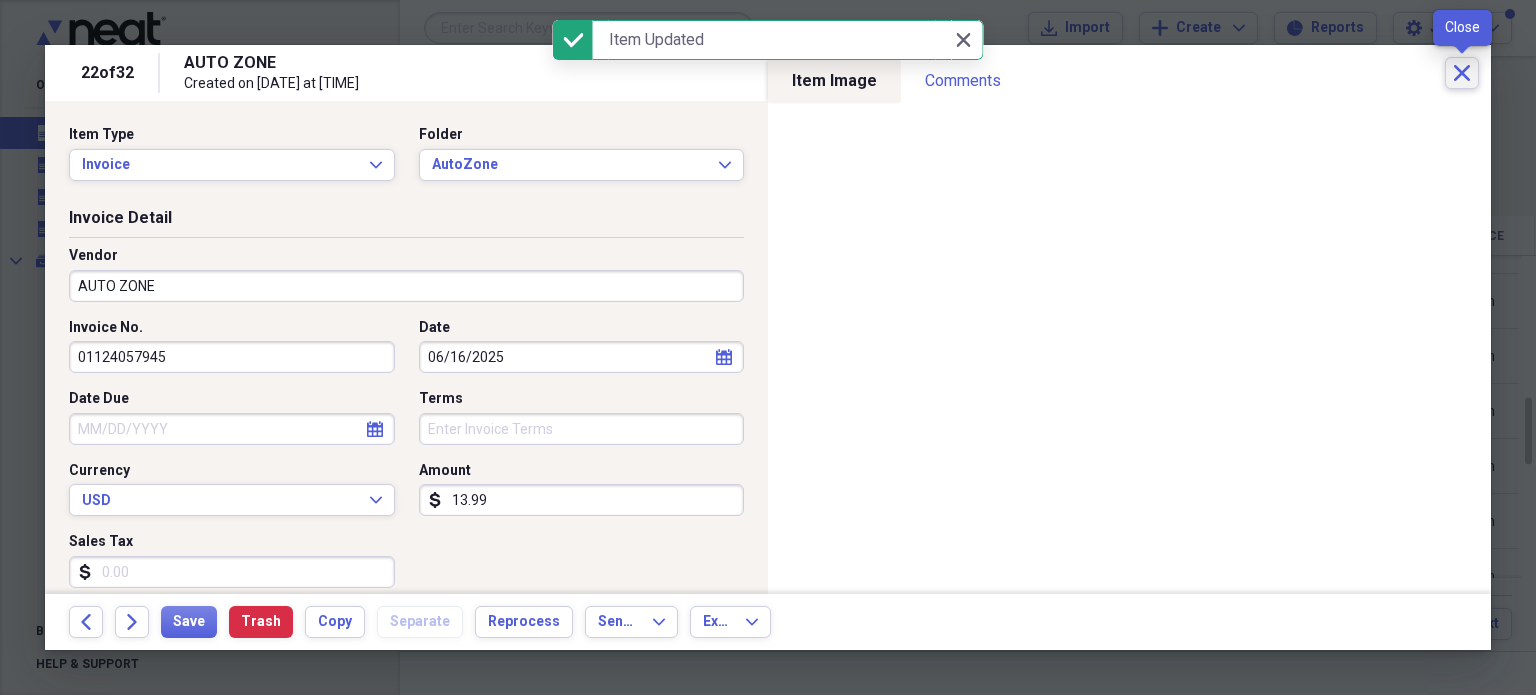click on "Close" at bounding box center (1462, 73) 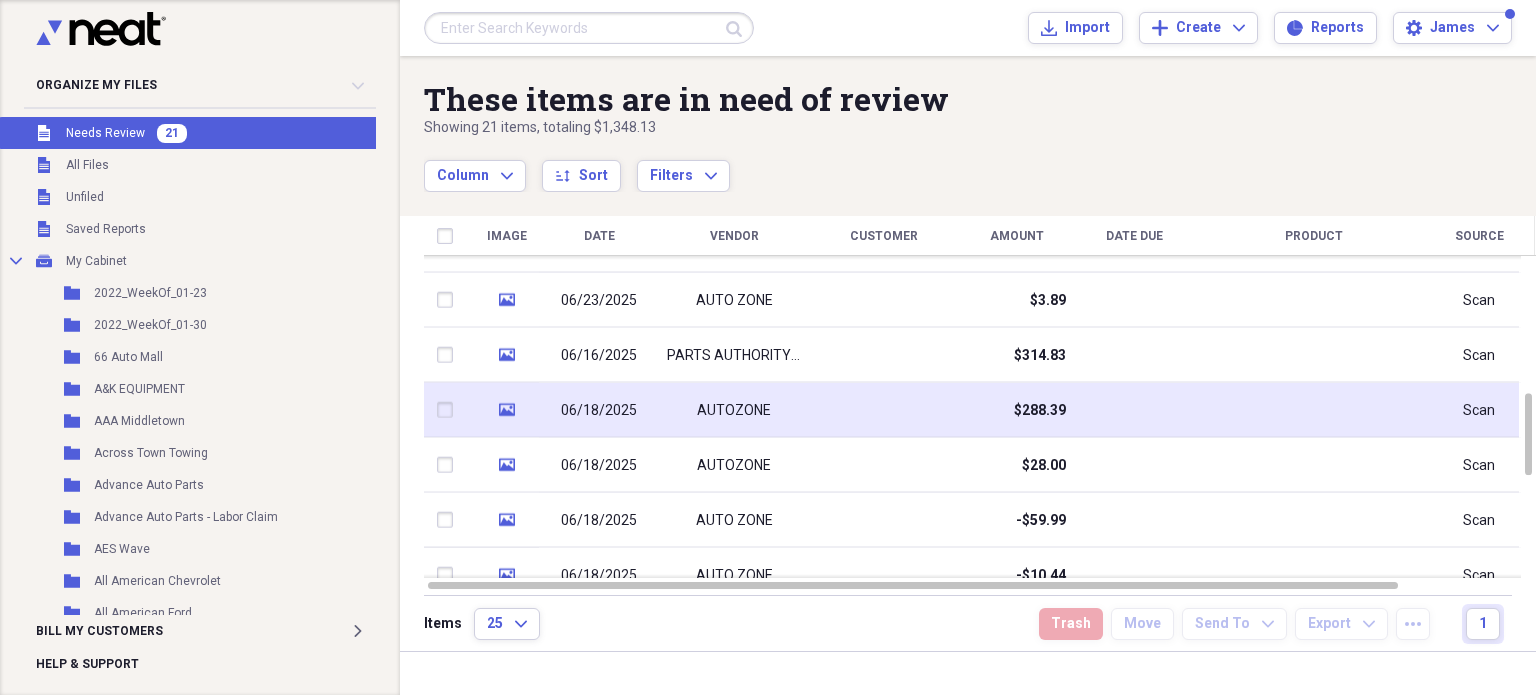 click at bounding box center [884, 410] 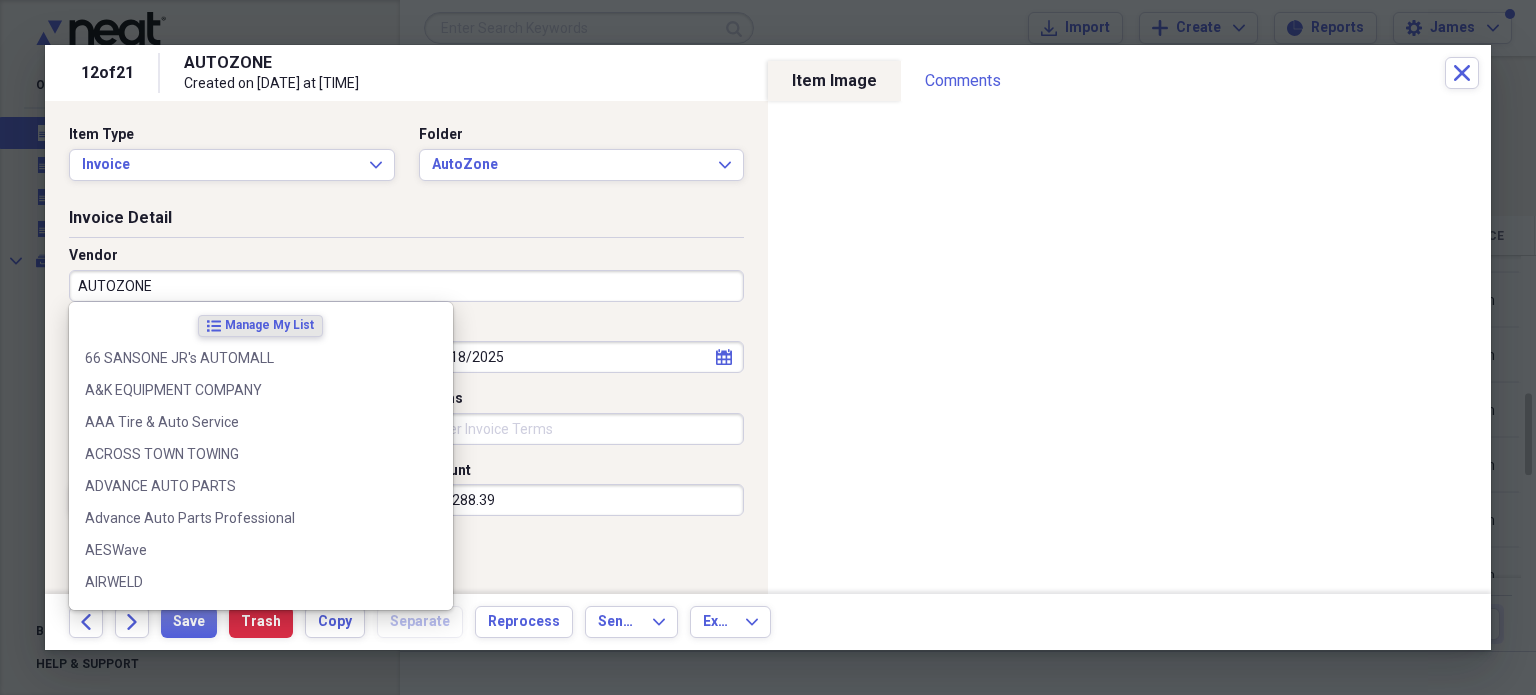 click on "AUTOZONE" at bounding box center (406, 286) 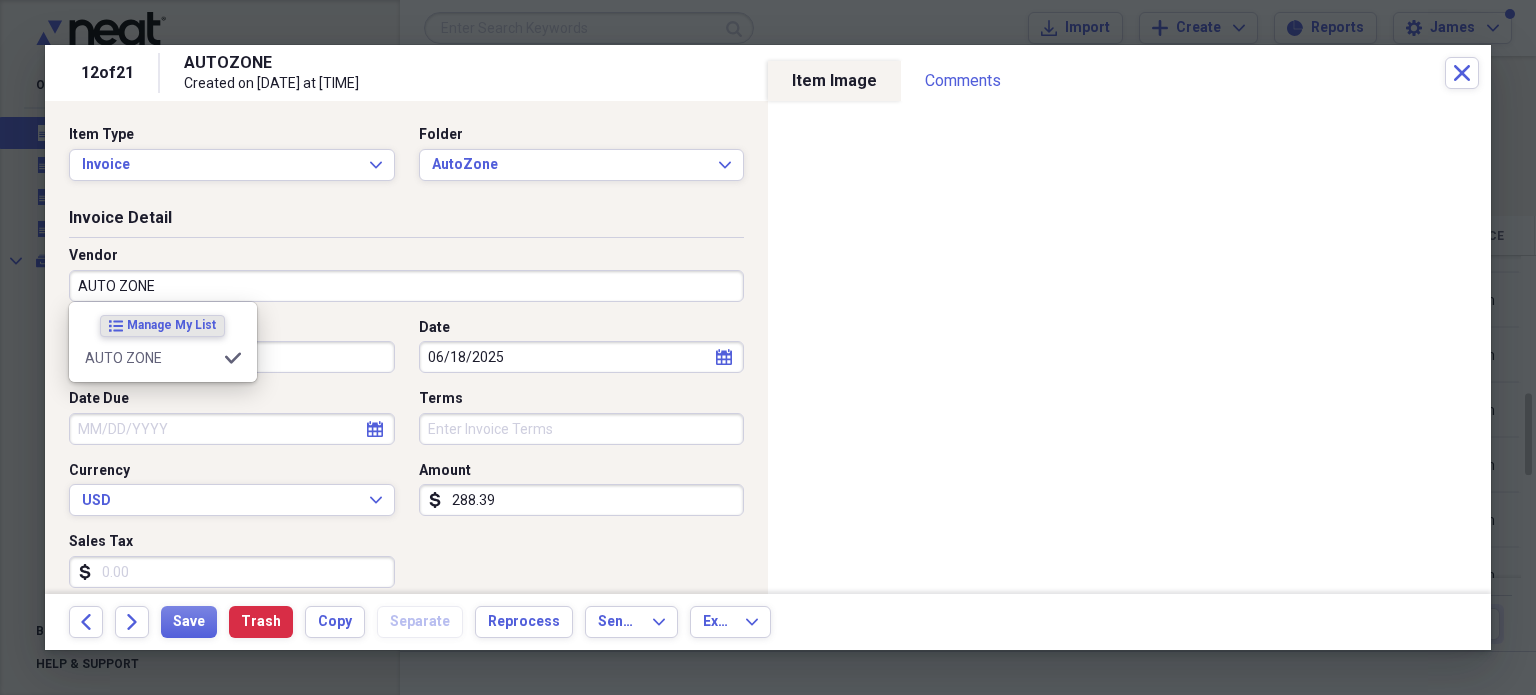 click on "AUTO ZONE" at bounding box center [406, 286] 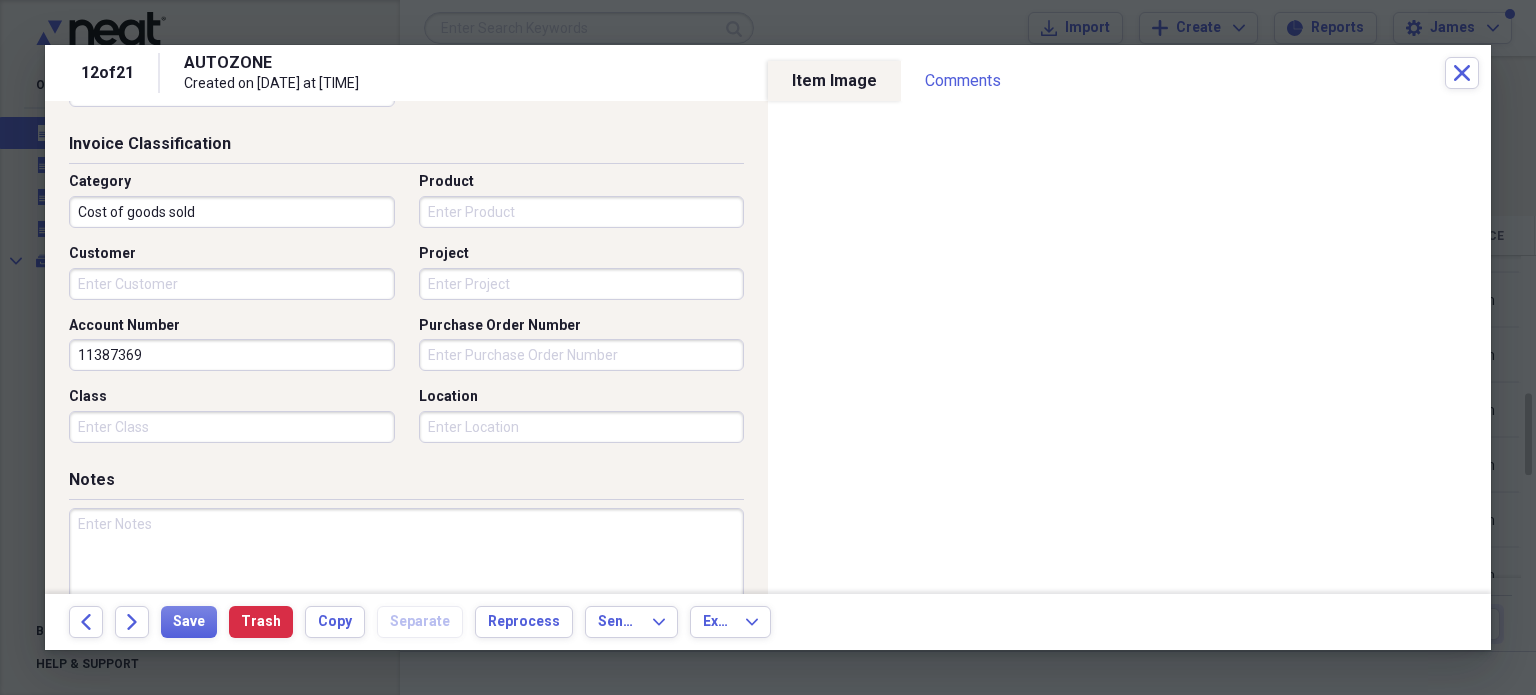scroll, scrollTop: 483, scrollLeft: 0, axis: vertical 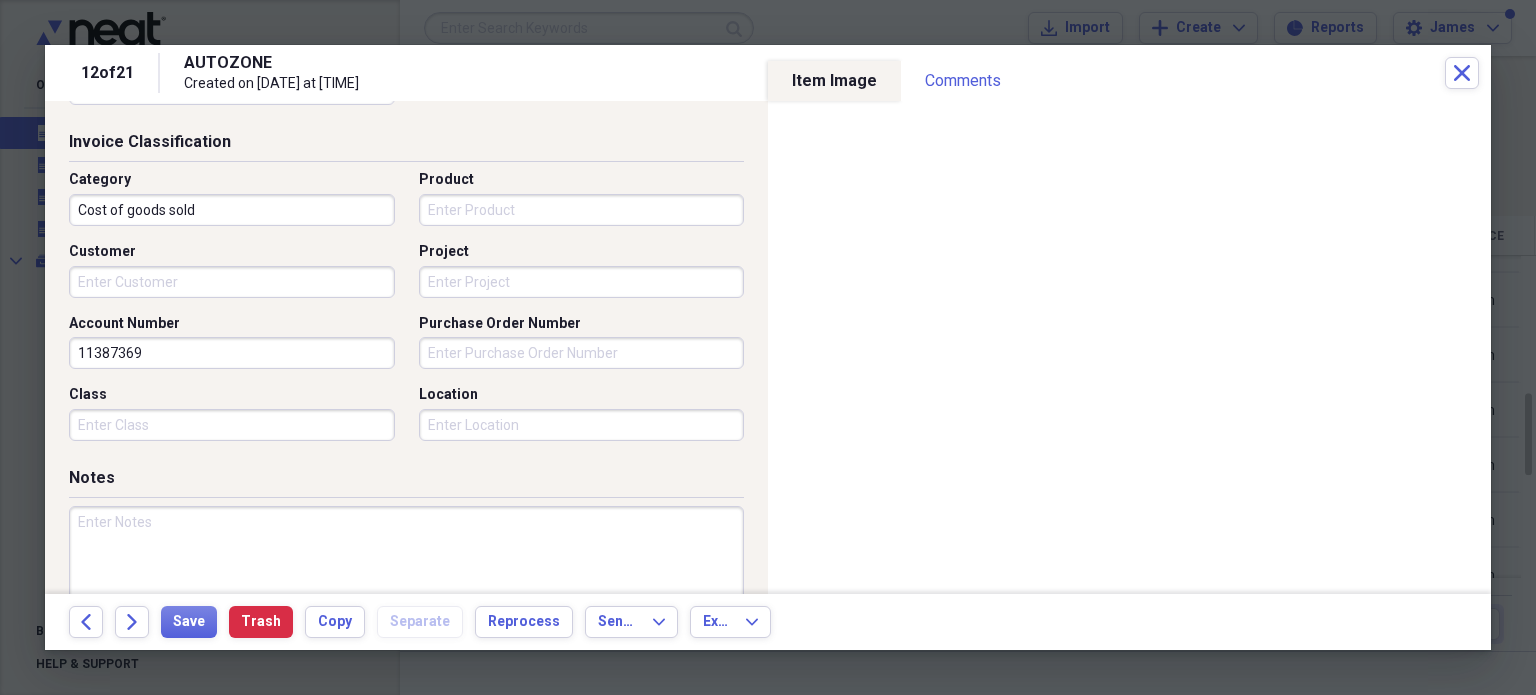 type on "AUTO ZONE" 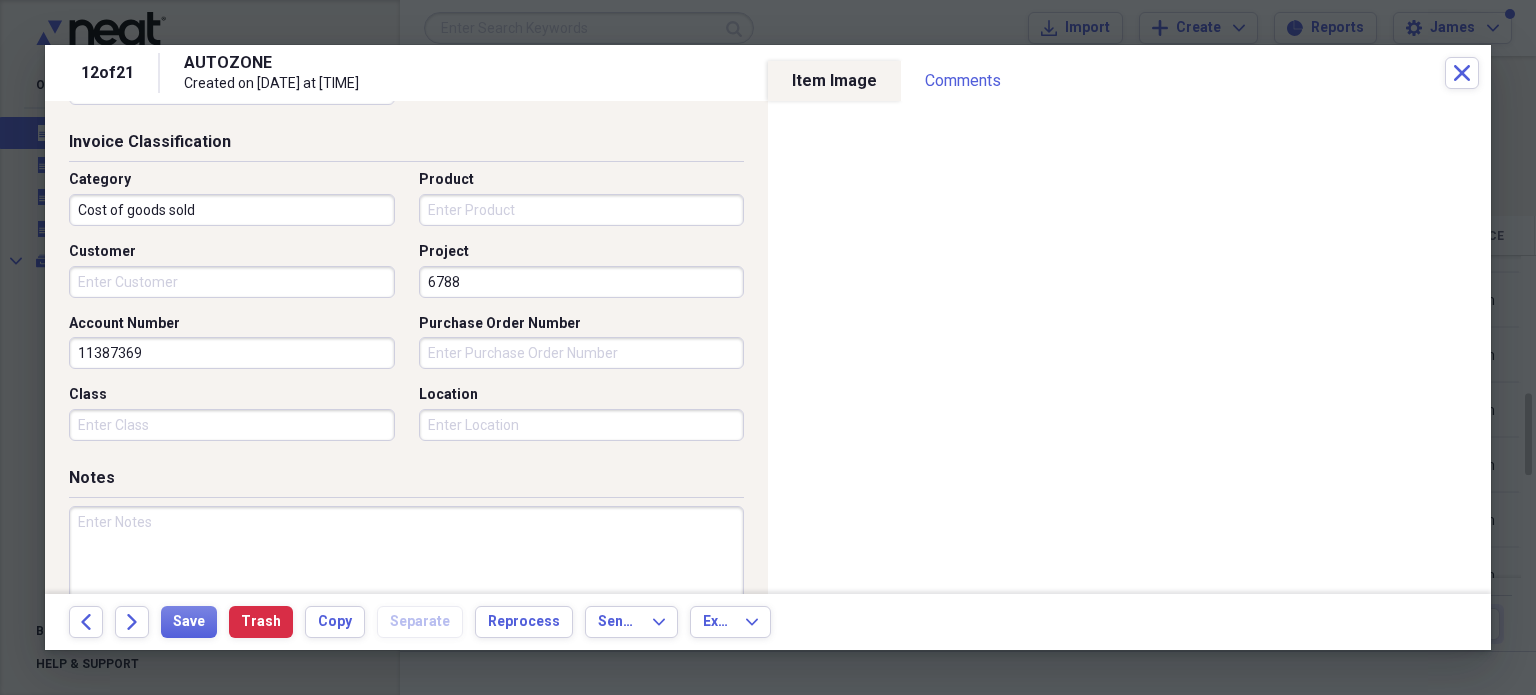 type on "6788" 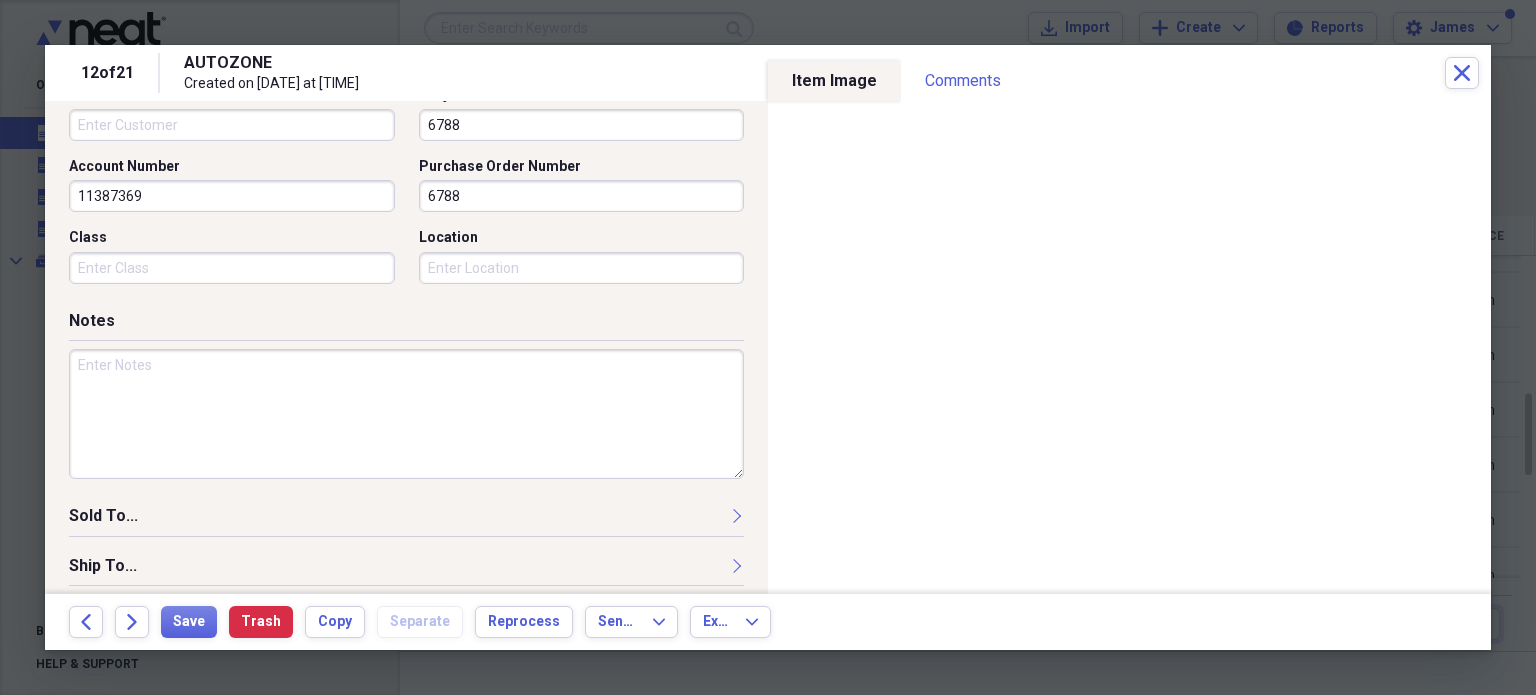 scroll, scrollTop: 632, scrollLeft: 0, axis: vertical 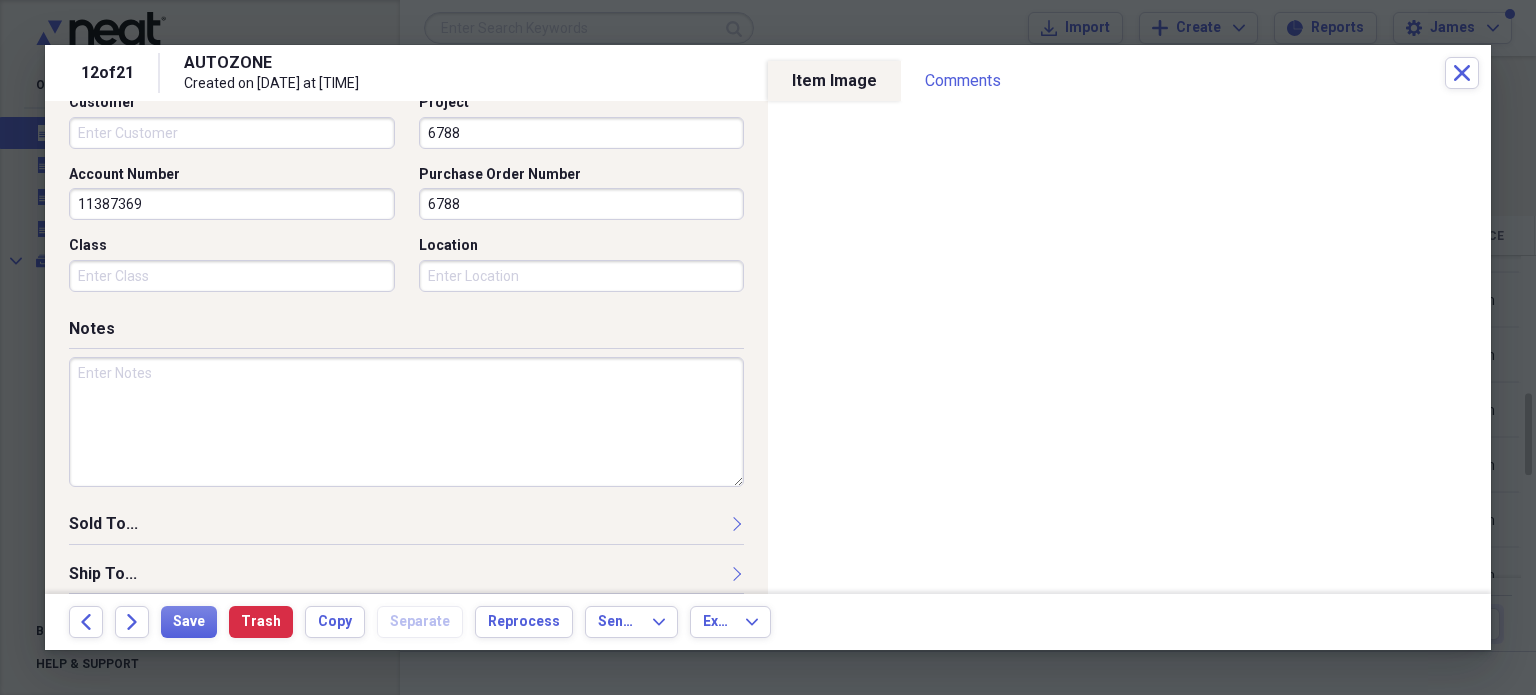 type on "6788" 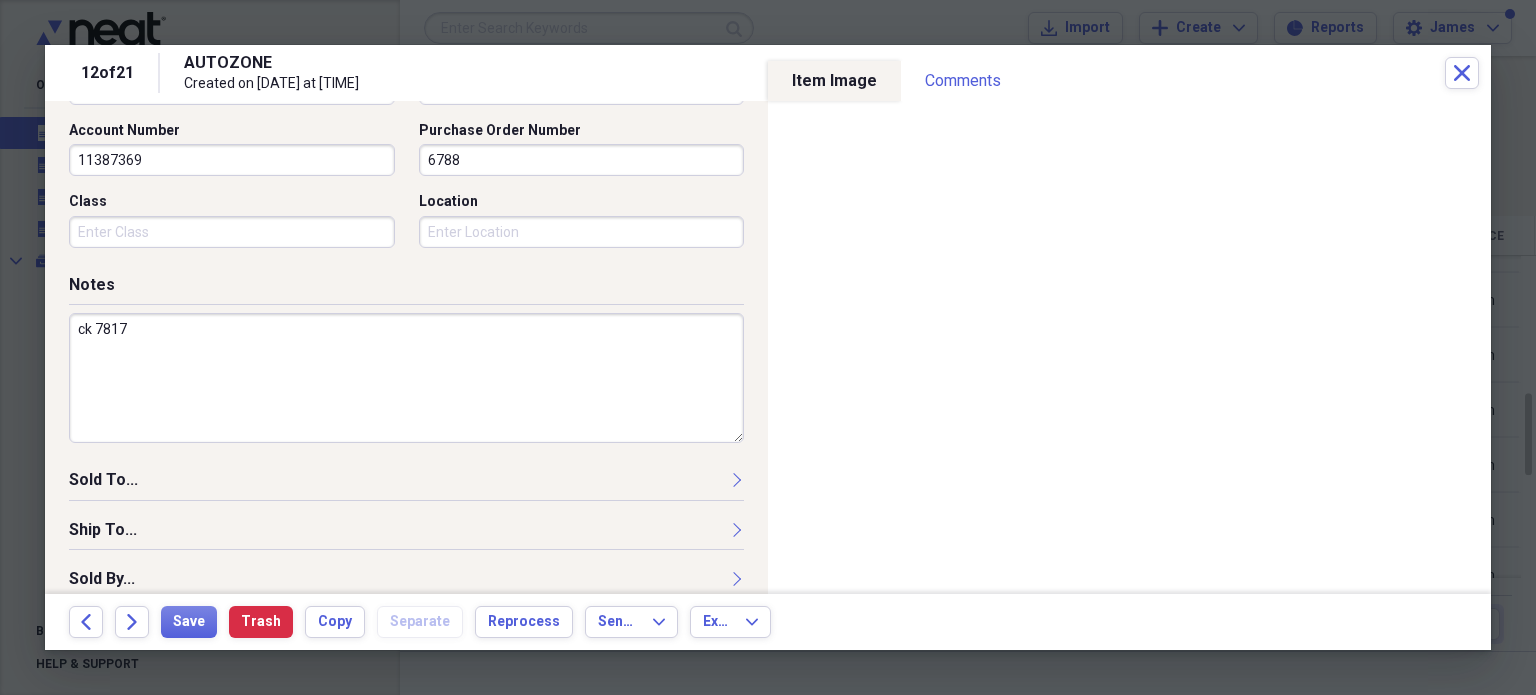 scroll, scrollTop: 697, scrollLeft: 0, axis: vertical 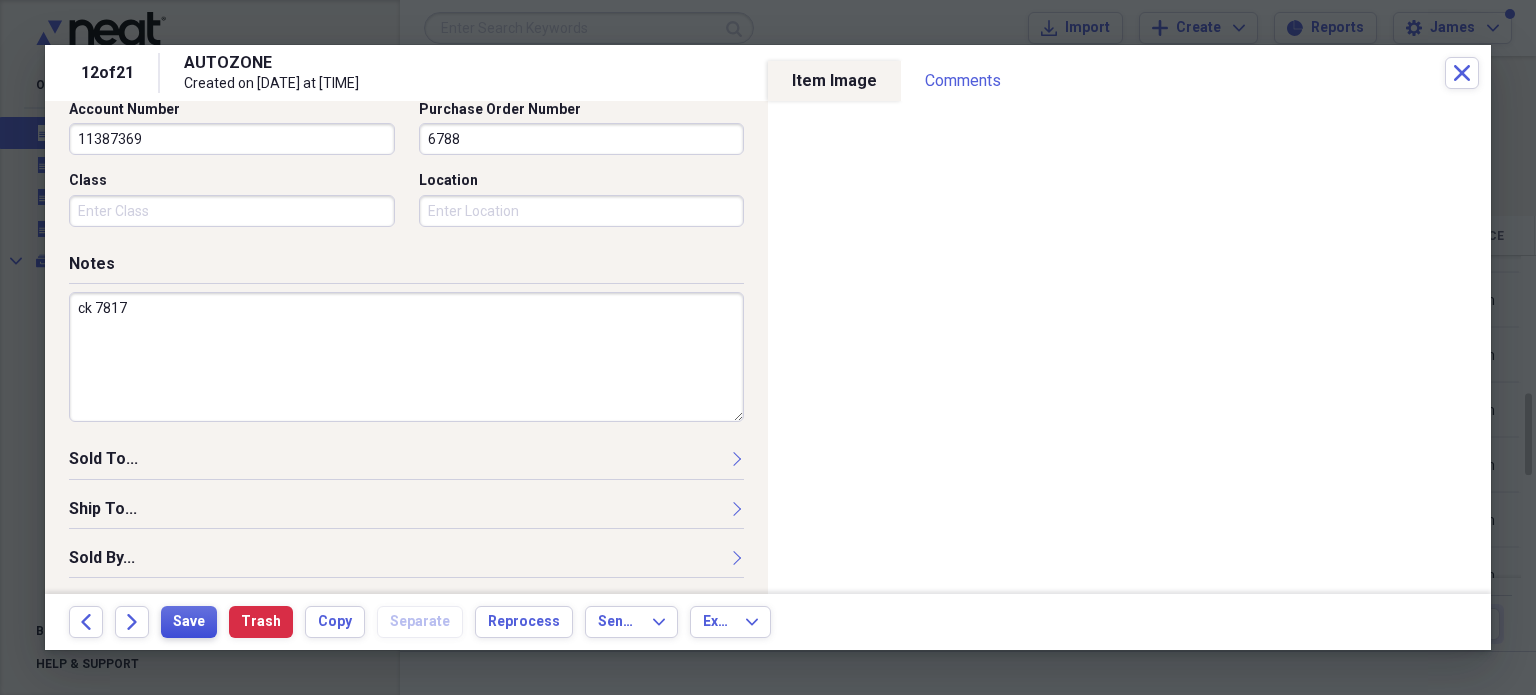 type on "ck 7817" 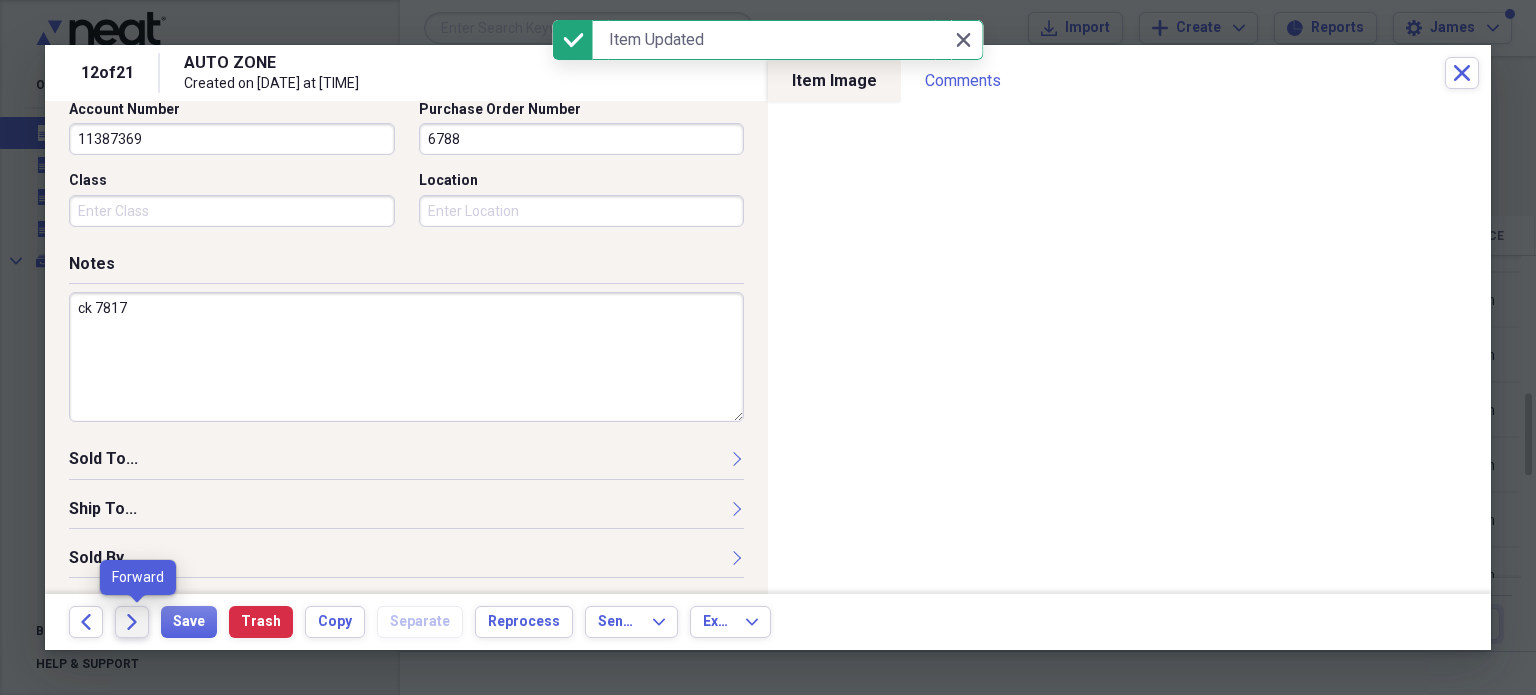 click on "Forward" 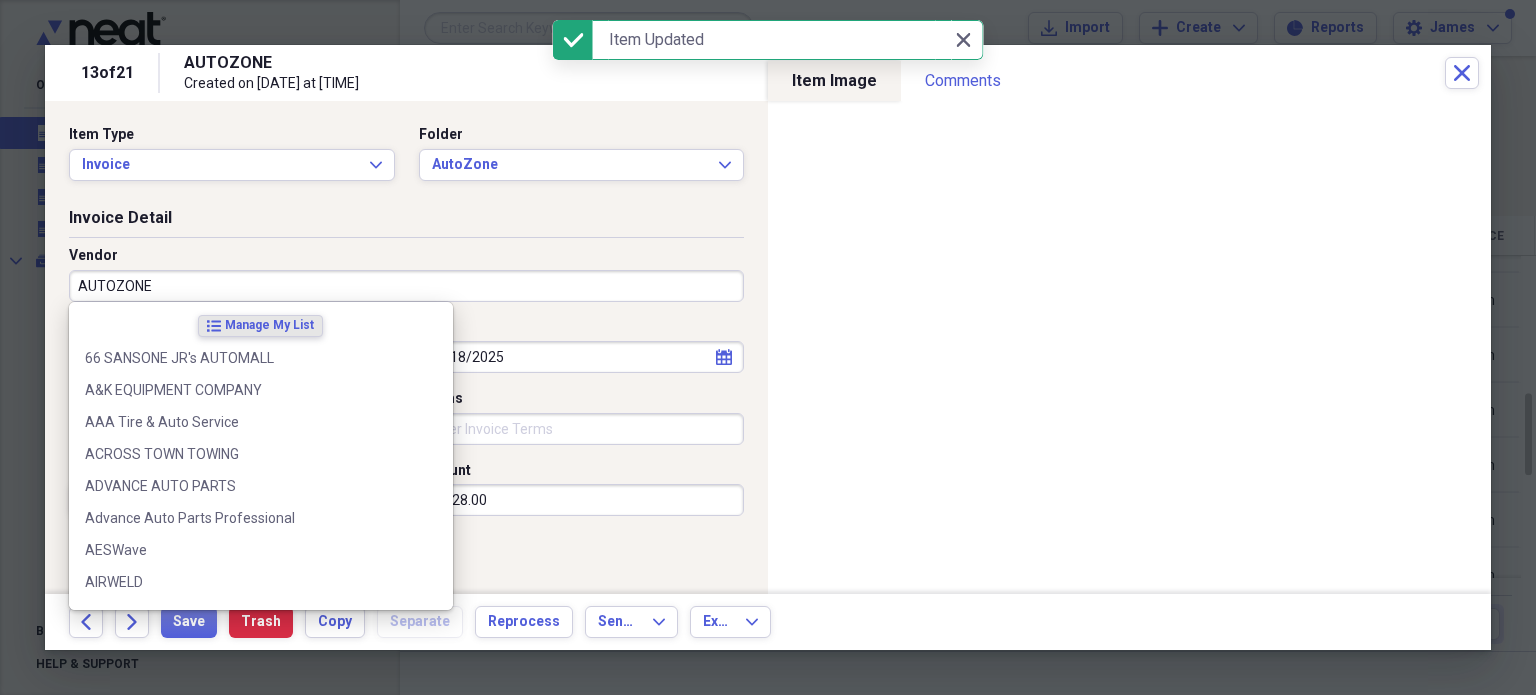click on "AUTOZONE" at bounding box center [406, 286] 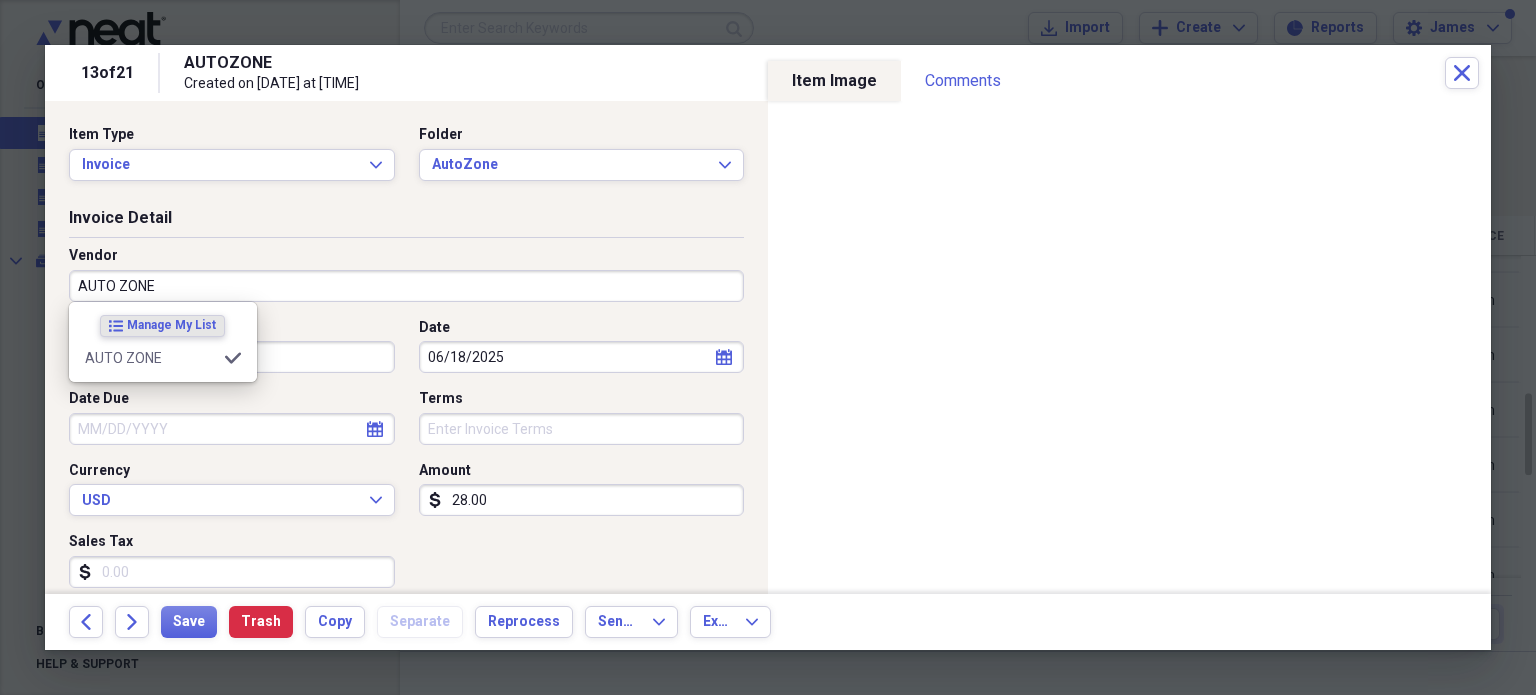 type on "AUTO ZONE" 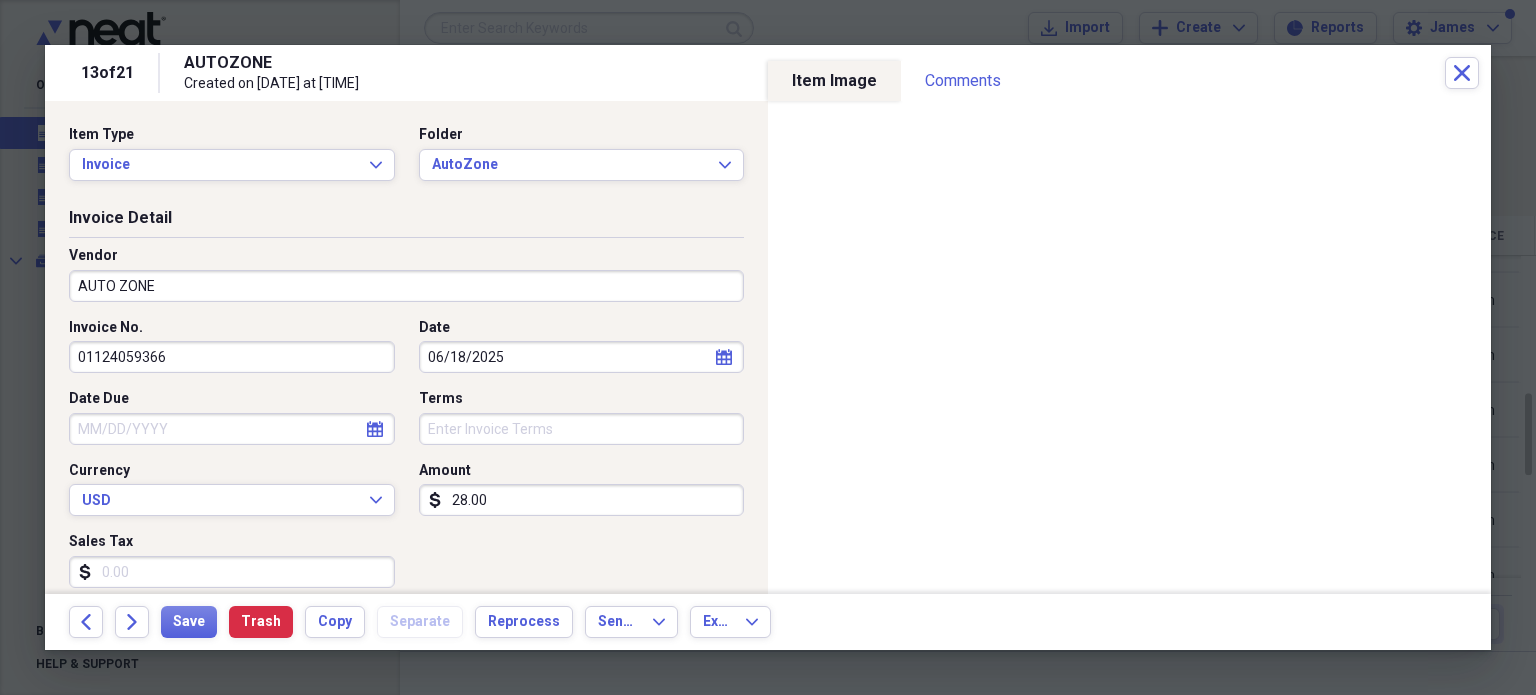 click on "28.00" at bounding box center (582, 500) 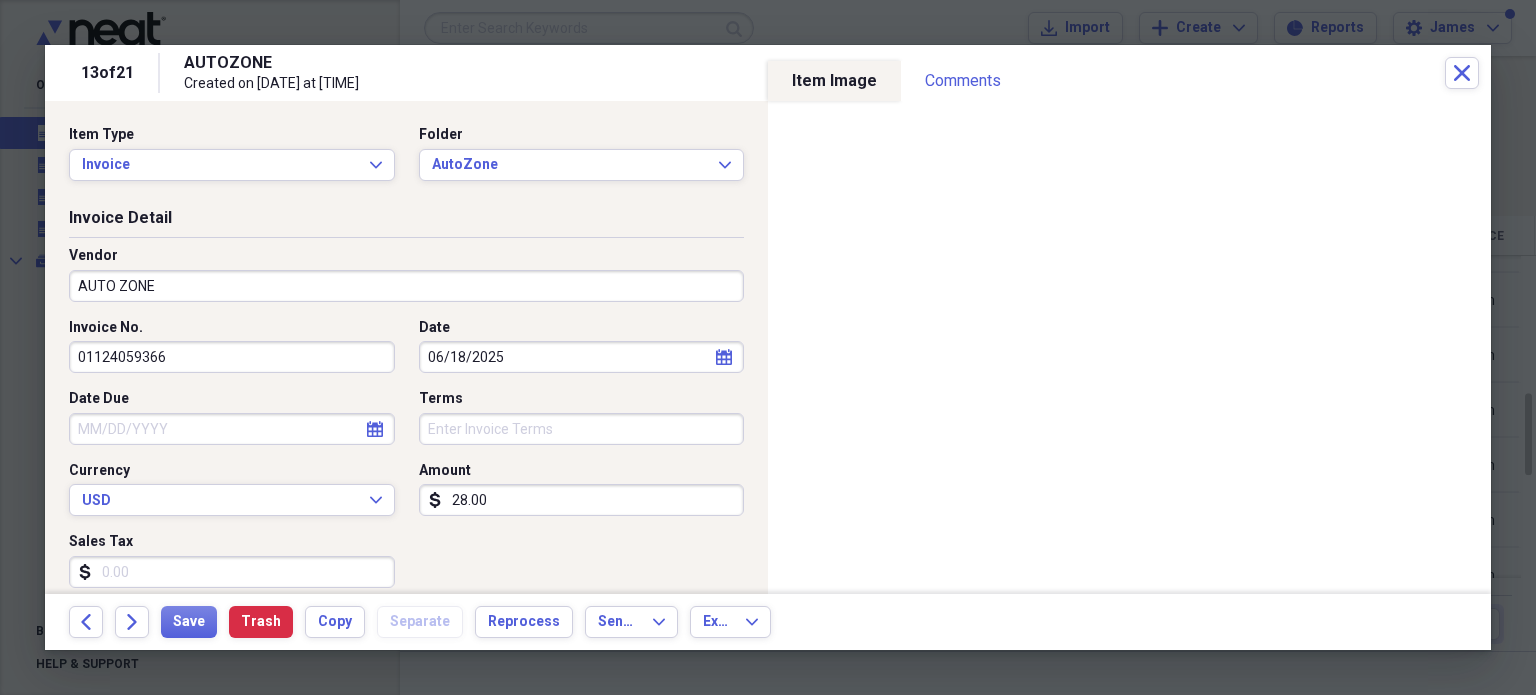 type on "(28.00)" 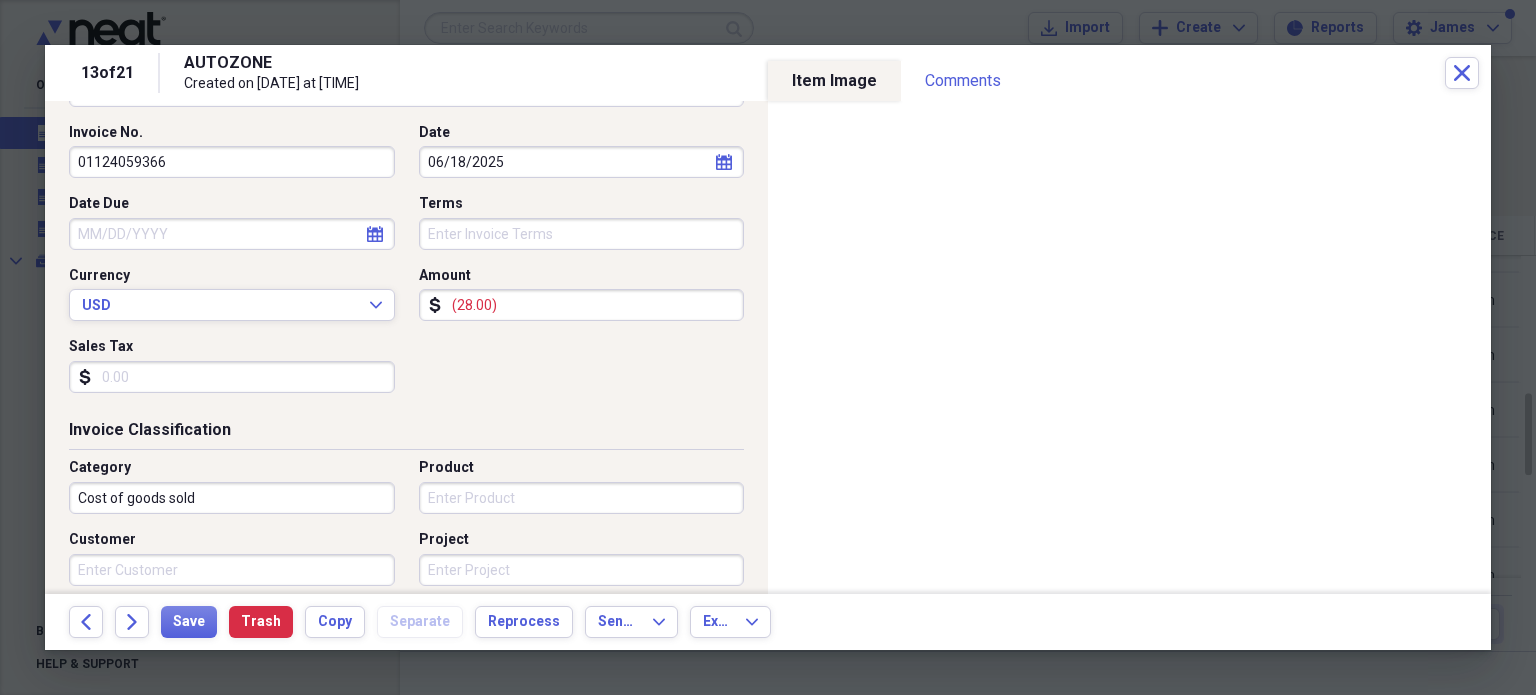 scroll, scrollTop: 196, scrollLeft: 0, axis: vertical 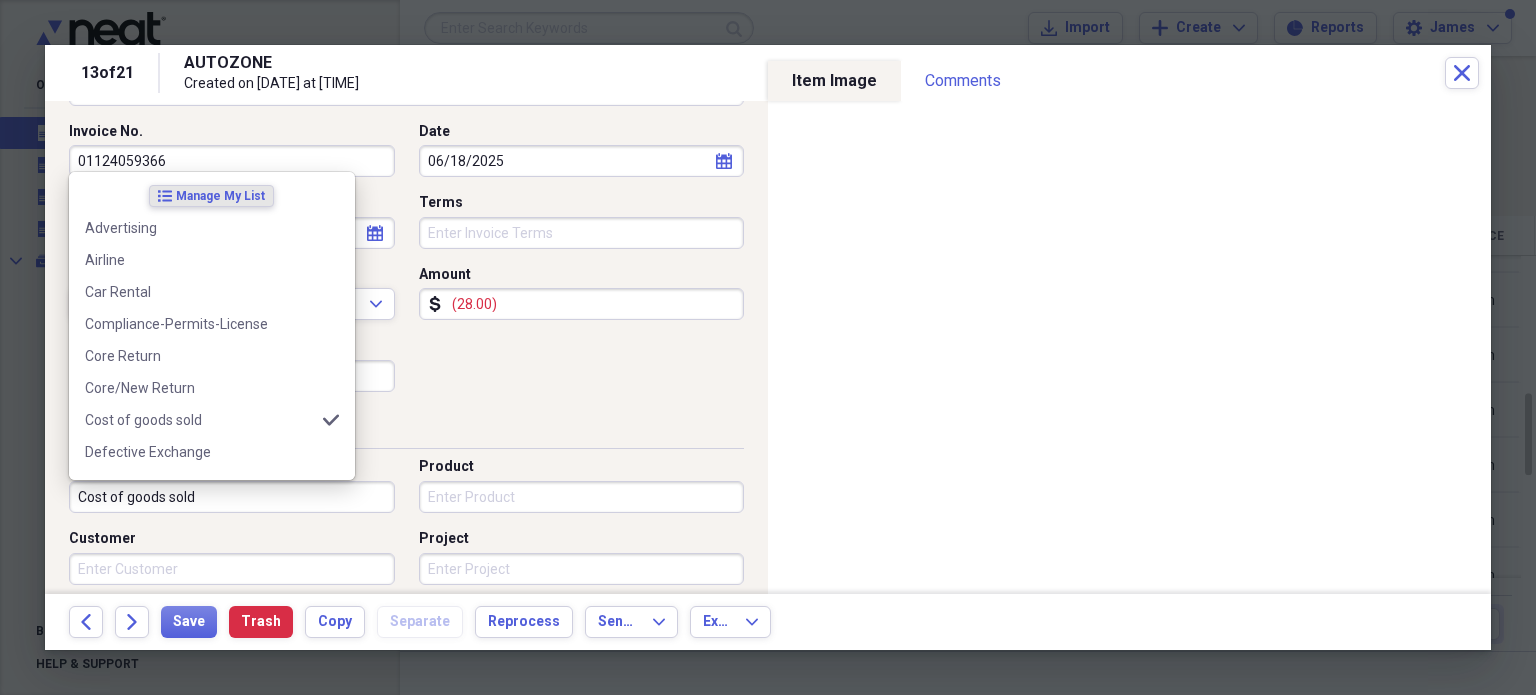 click on "Cost of goods sold" at bounding box center (232, 497) 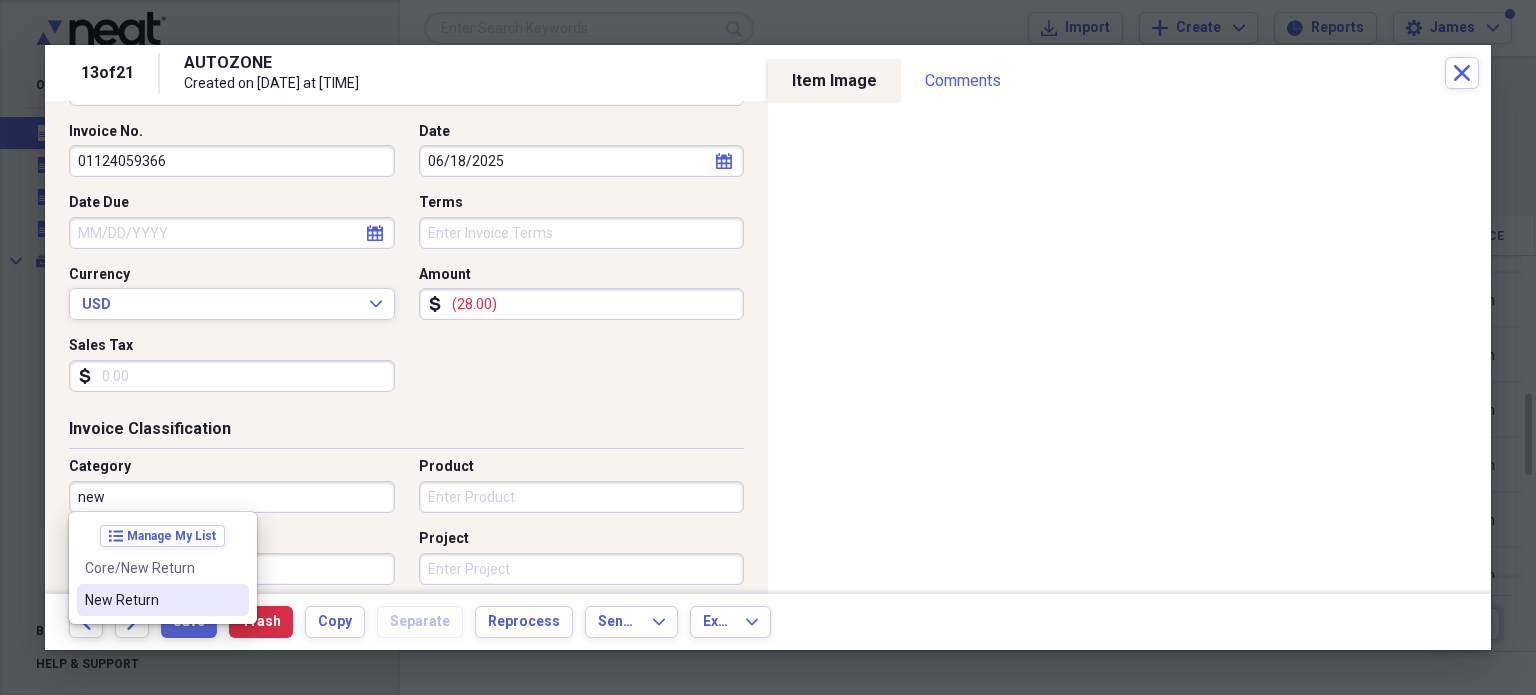 click on "New Return" at bounding box center [163, 600] 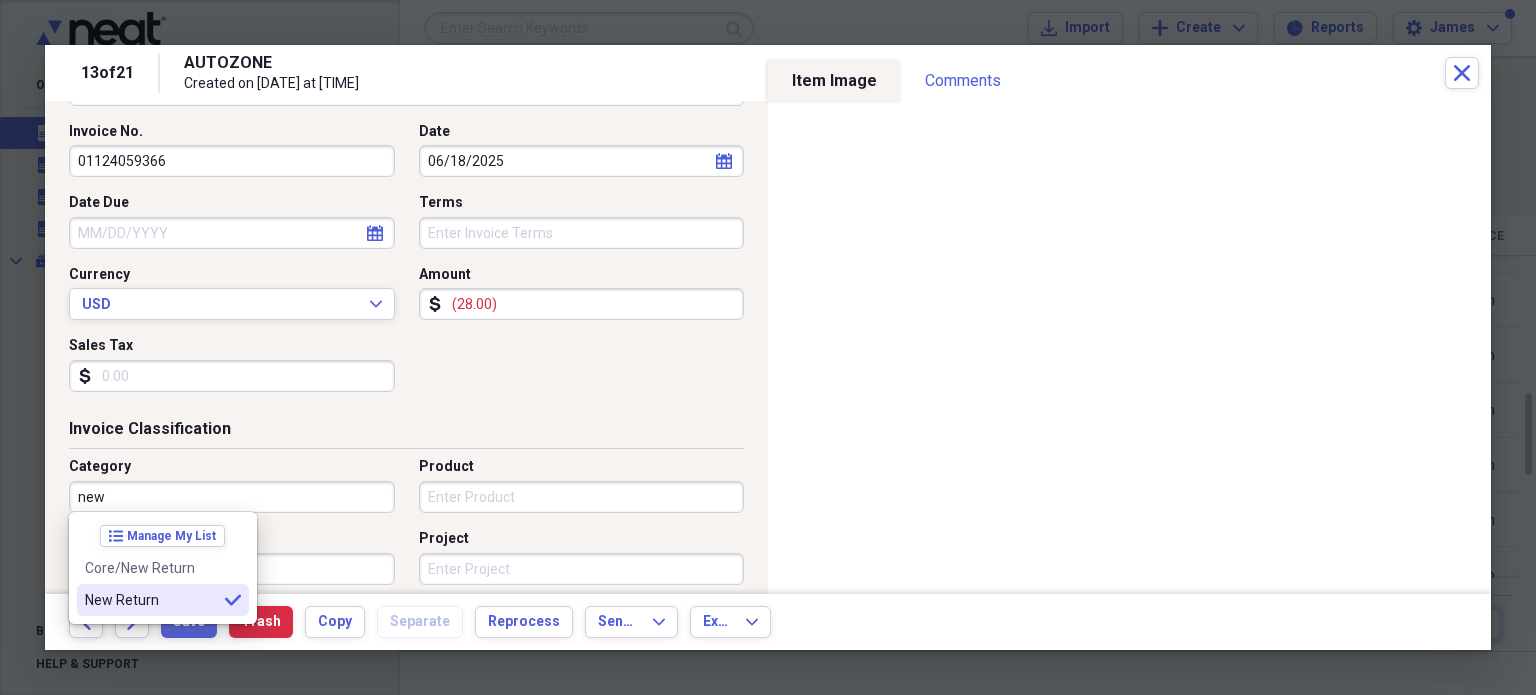 type on "New Return" 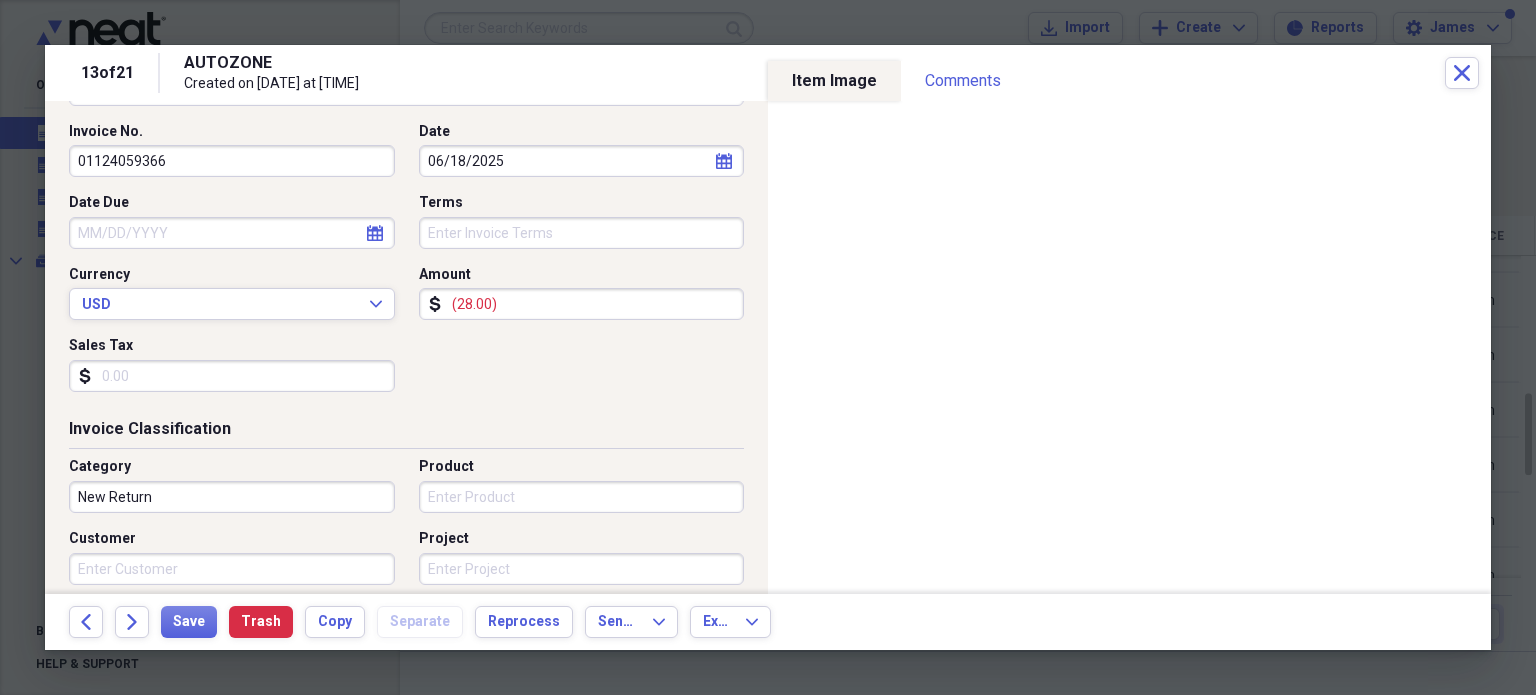 click on "Project" at bounding box center (582, 539) 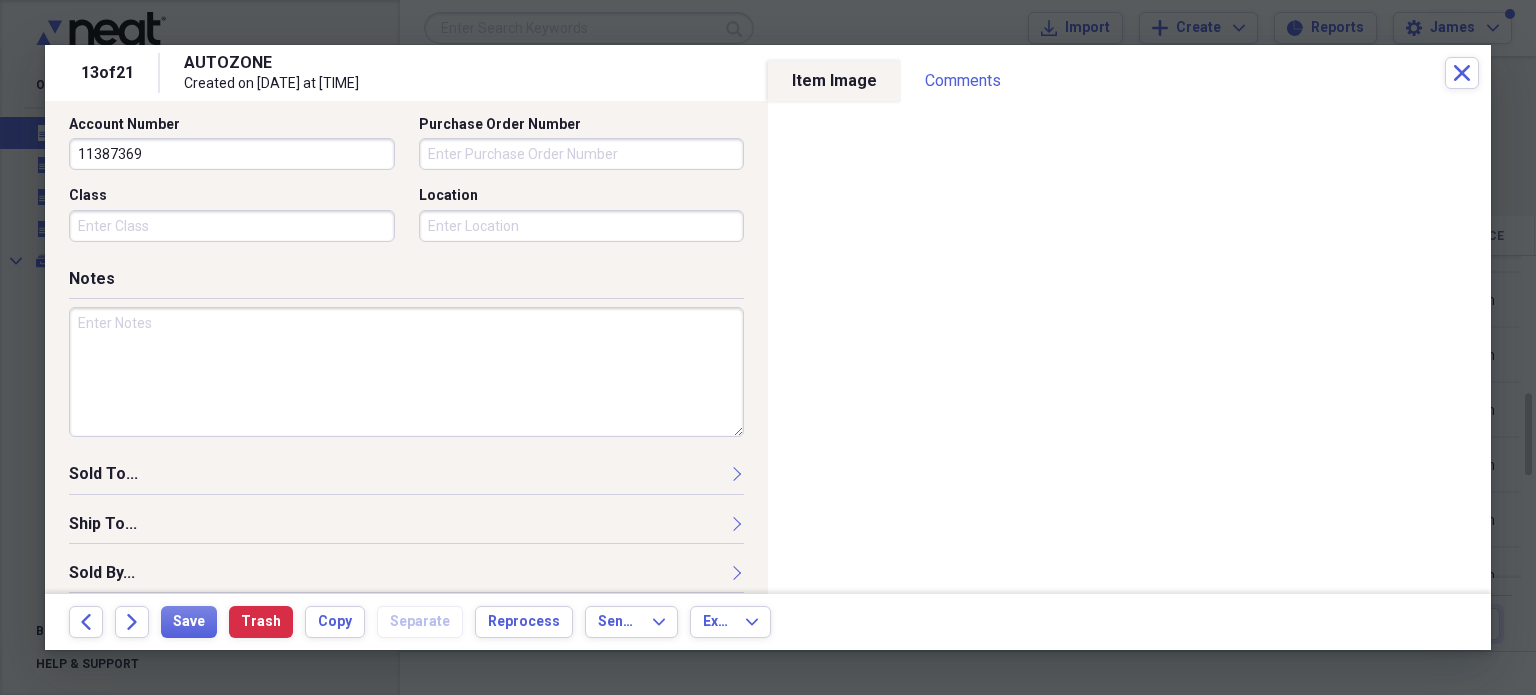 scroll, scrollTop: 697, scrollLeft: 0, axis: vertical 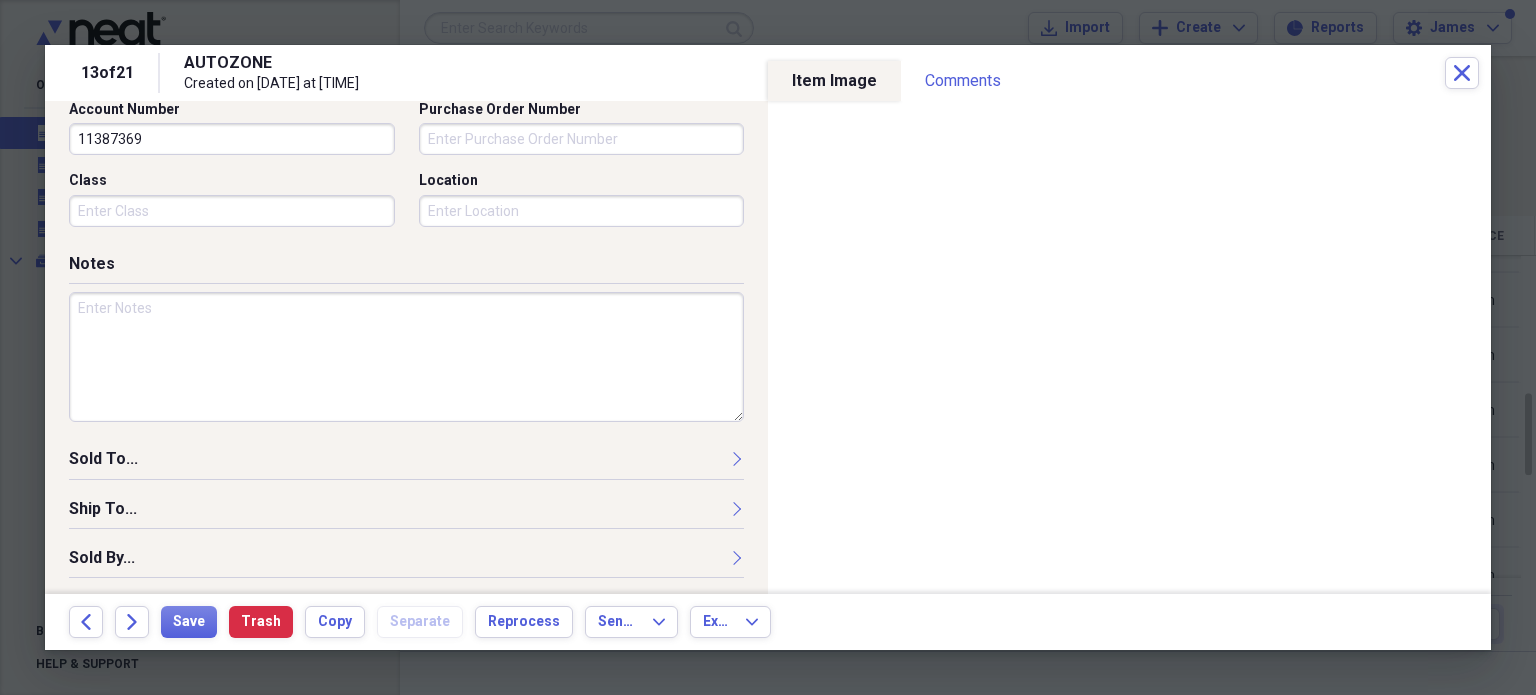 click at bounding box center (406, 357) 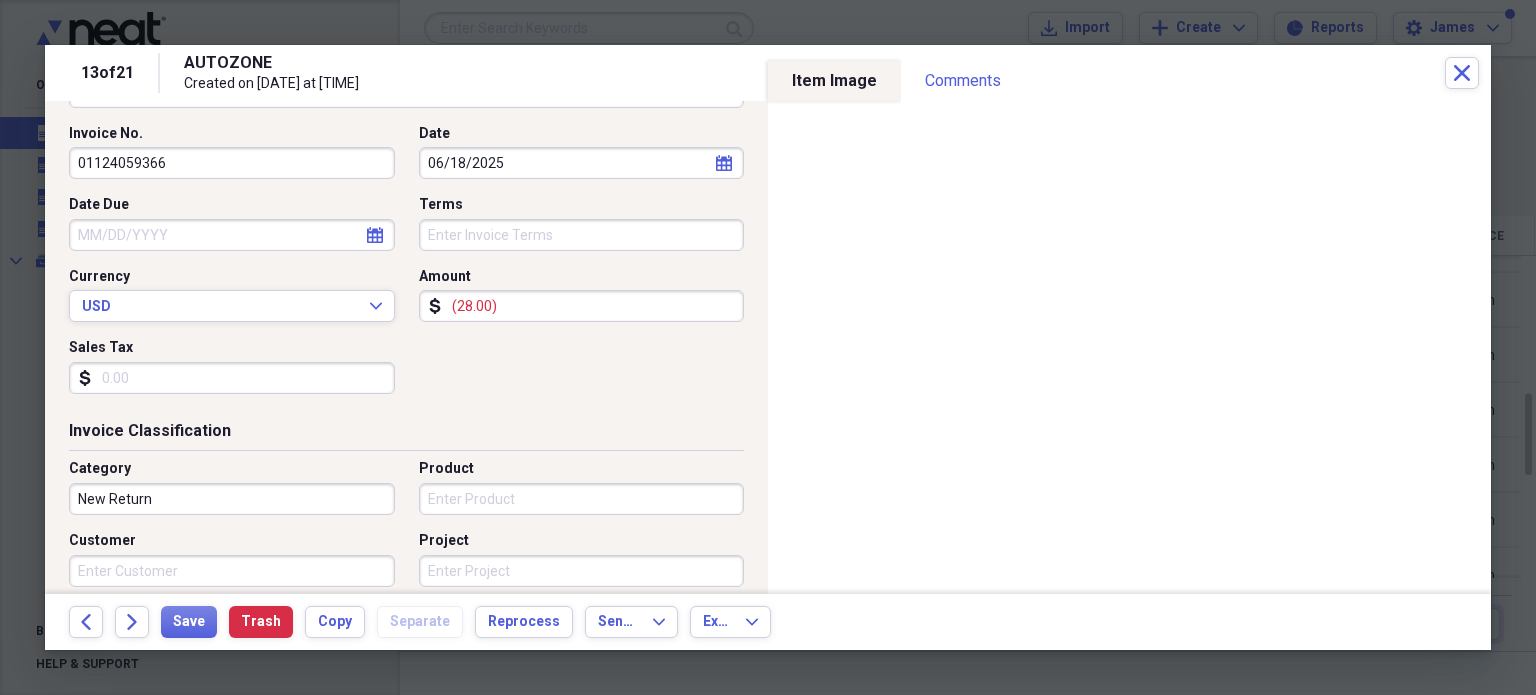 scroll, scrollTop: 188, scrollLeft: 0, axis: vertical 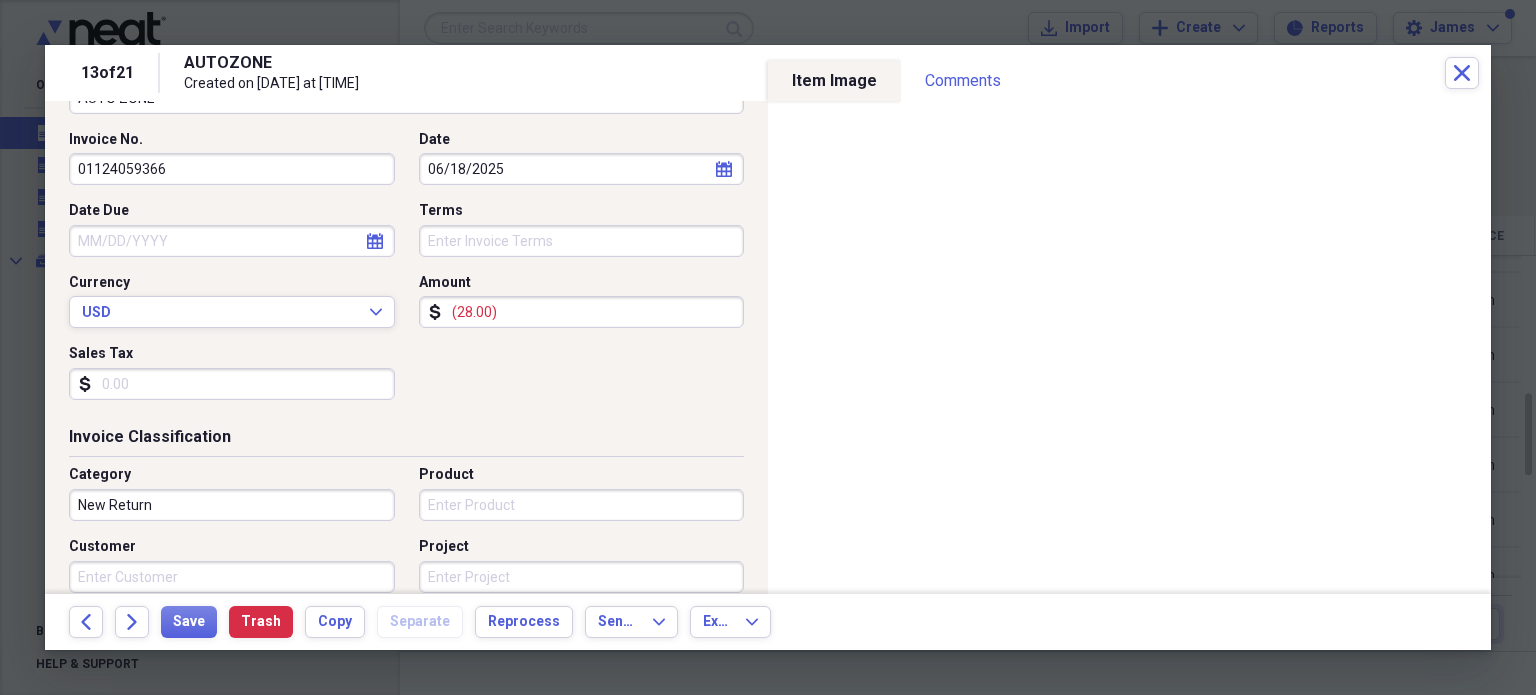 type on "original inv. # 01124057934" 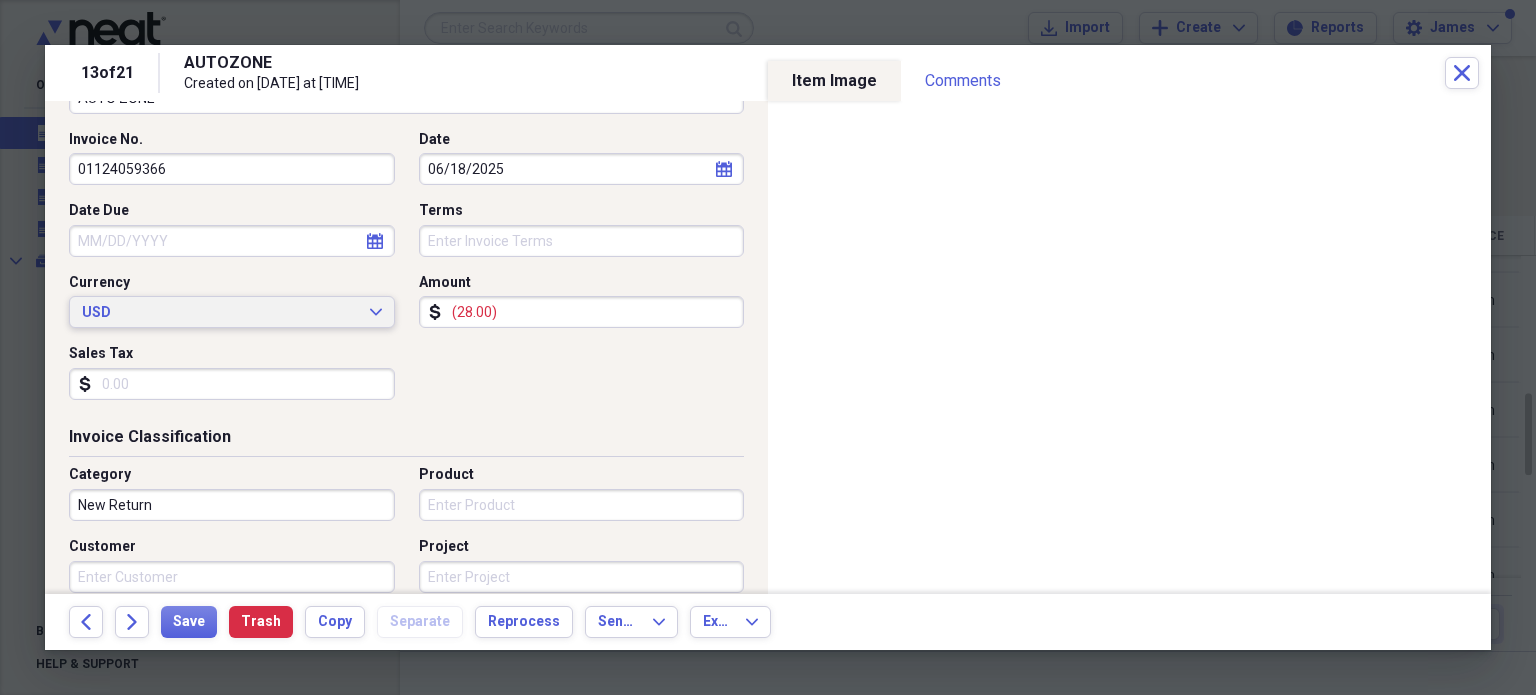 scroll, scrollTop: 697, scrollLeft: 0, axis: vertical 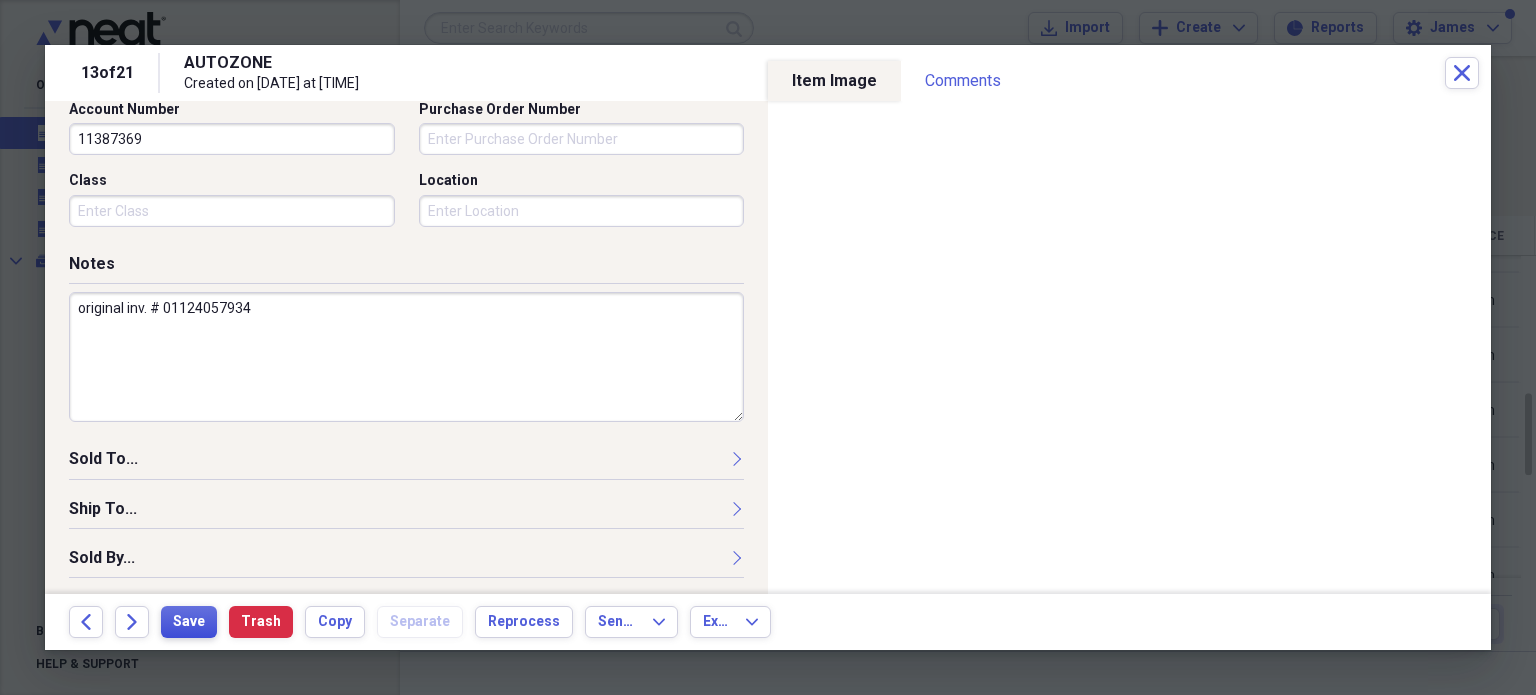 click on "Save" at bounding box center [189, 622] 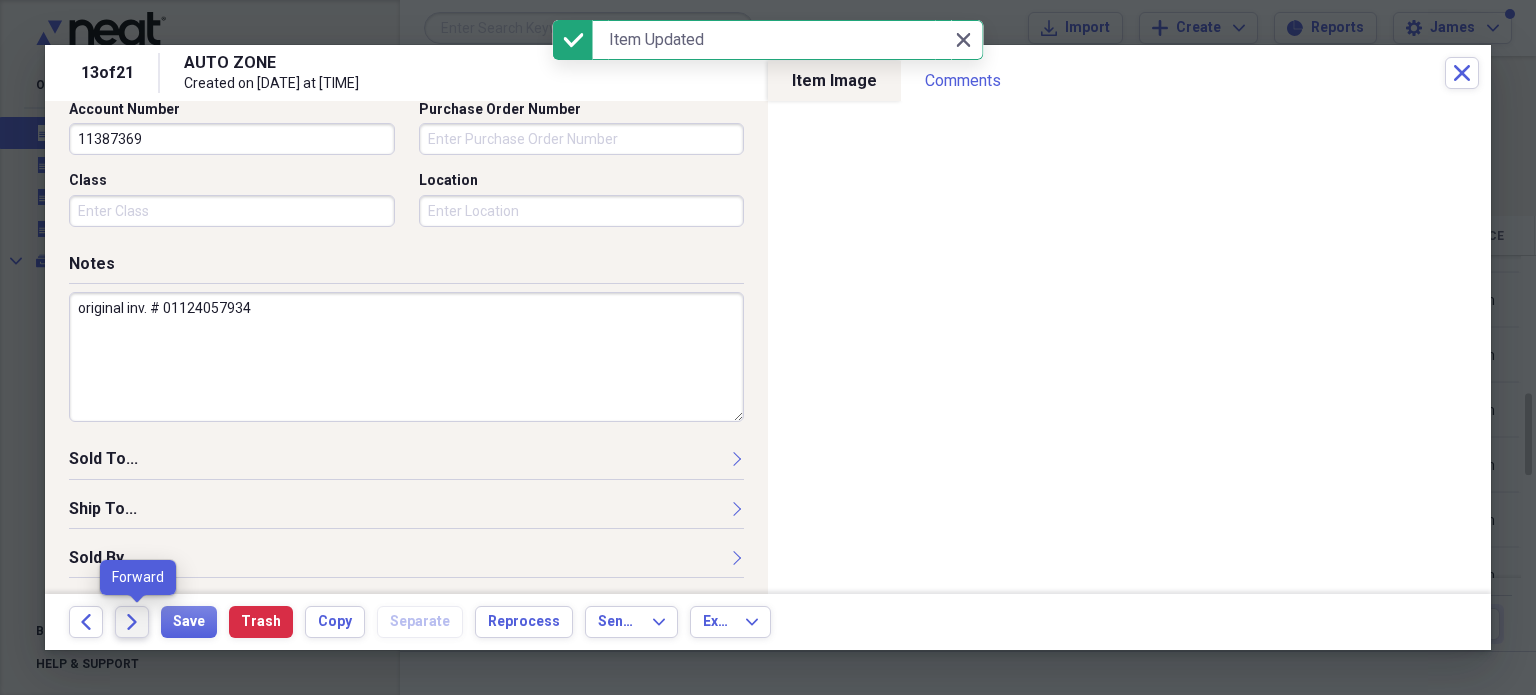 click on "Forward" at bounding box center (132, 622) 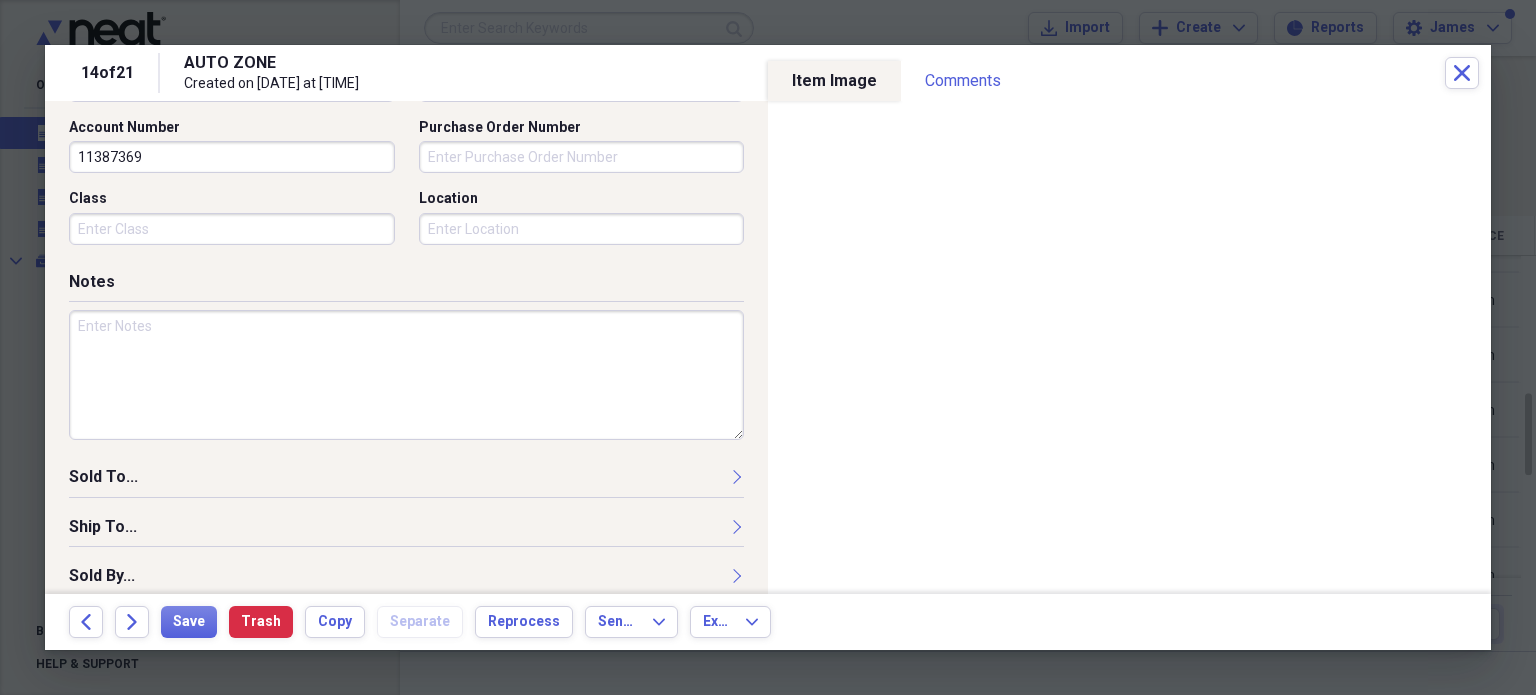 scroll, scrollTop: 697, scrollLeft: 0, axis: vertical 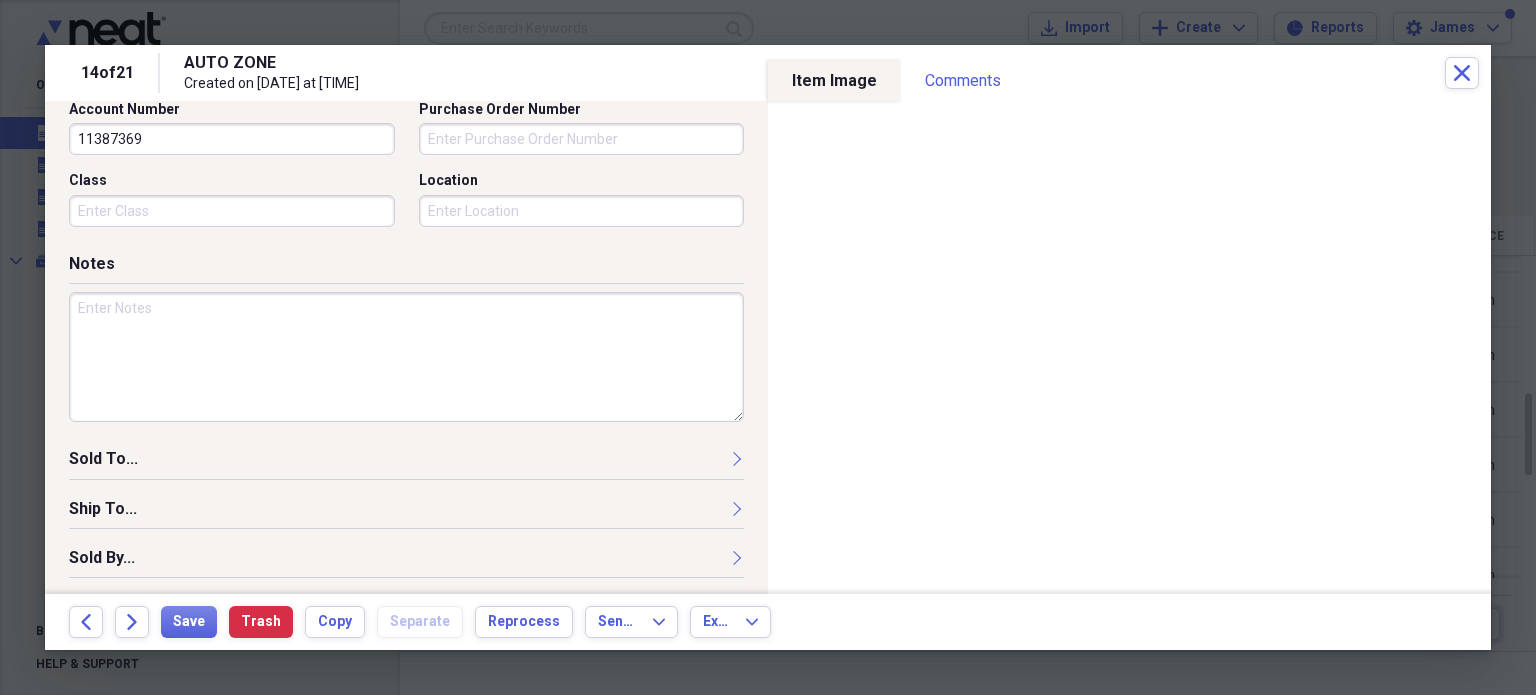 click on "14  of  21 AUTO ZONE Created on 06/21/2025 at 5:43 pm Close" at bounding box center (768, 73) 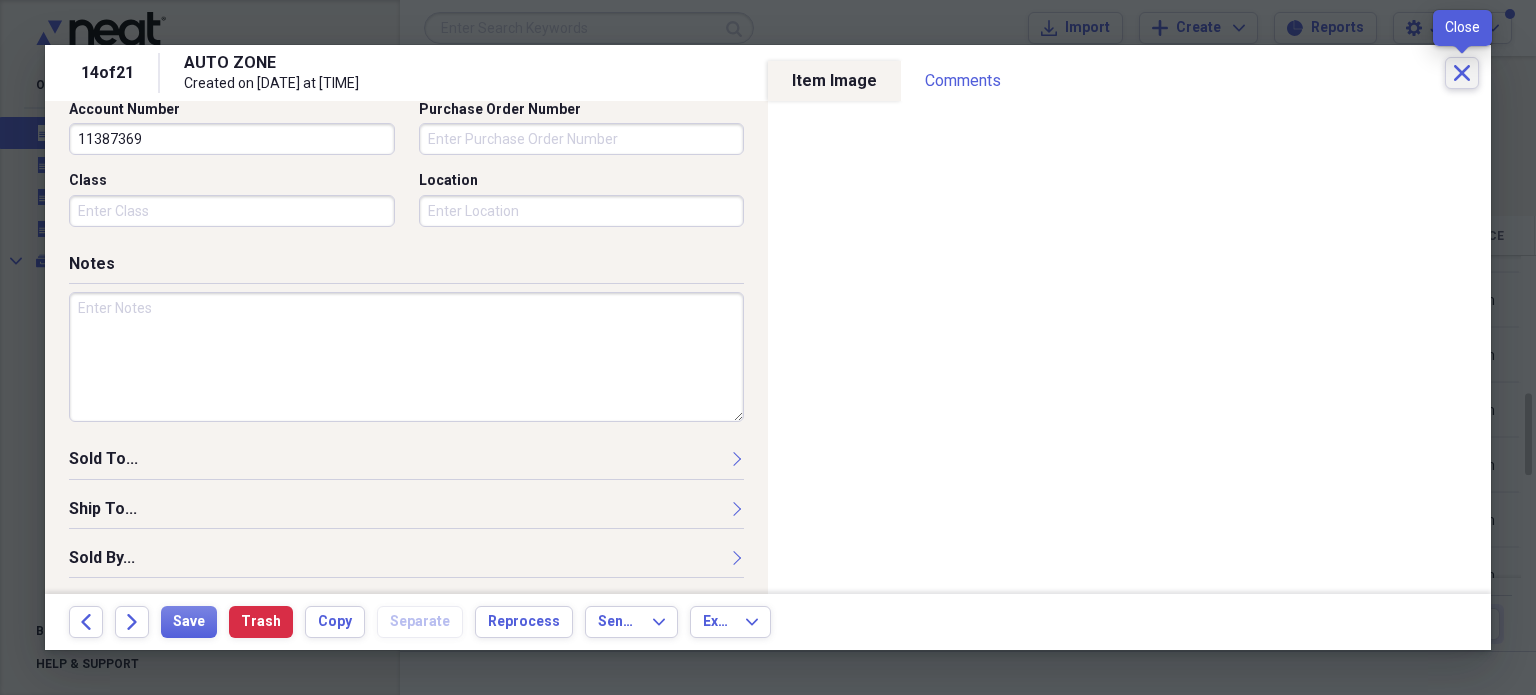 click on "Close" at bounding box center [1462, 73] 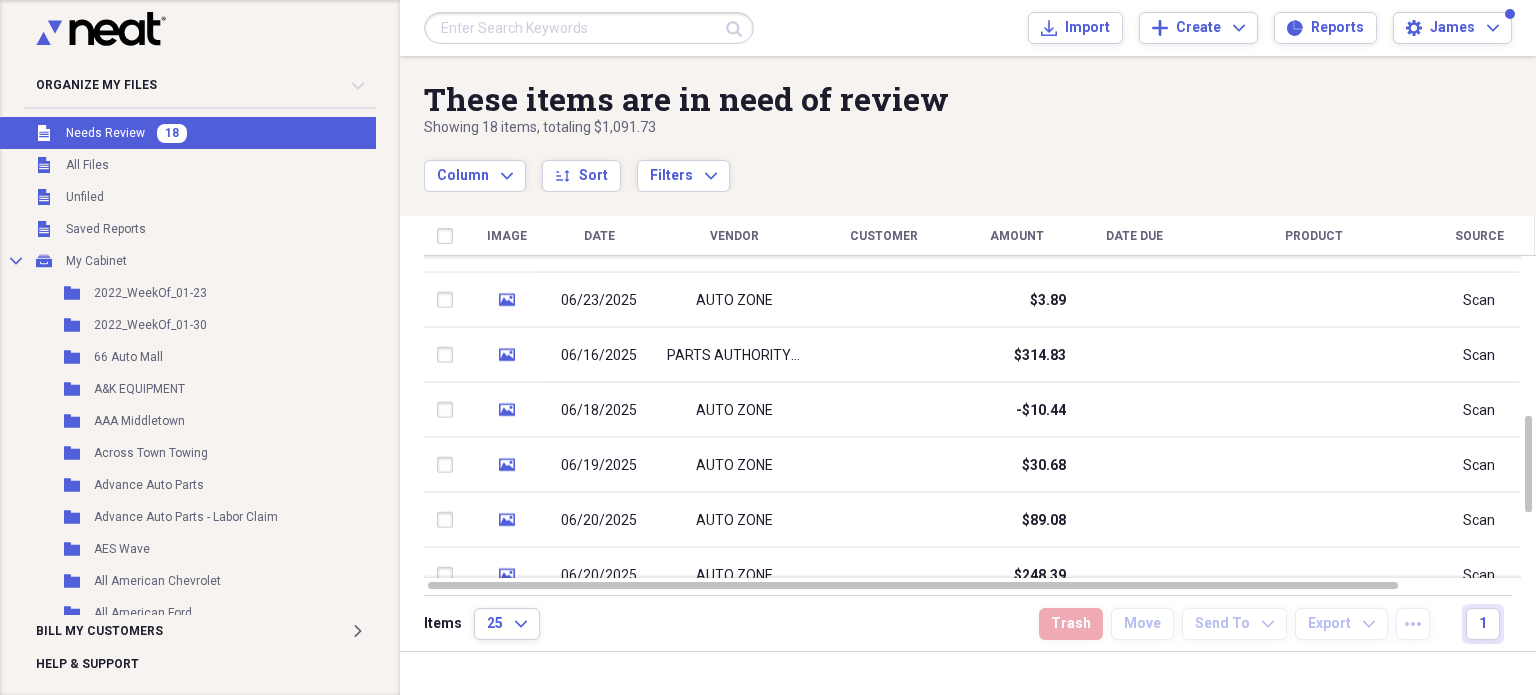 click at bounding box center [589, 28] 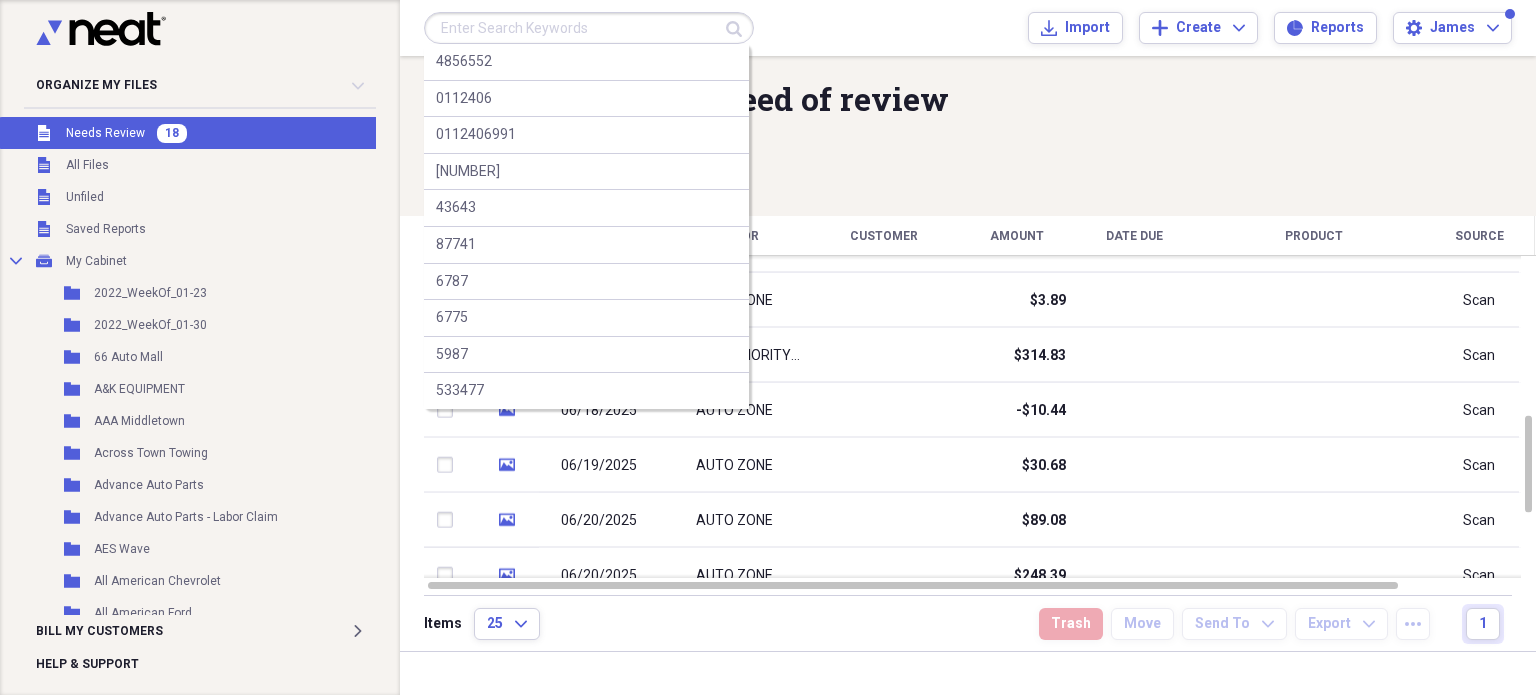 paste on "01124059366" 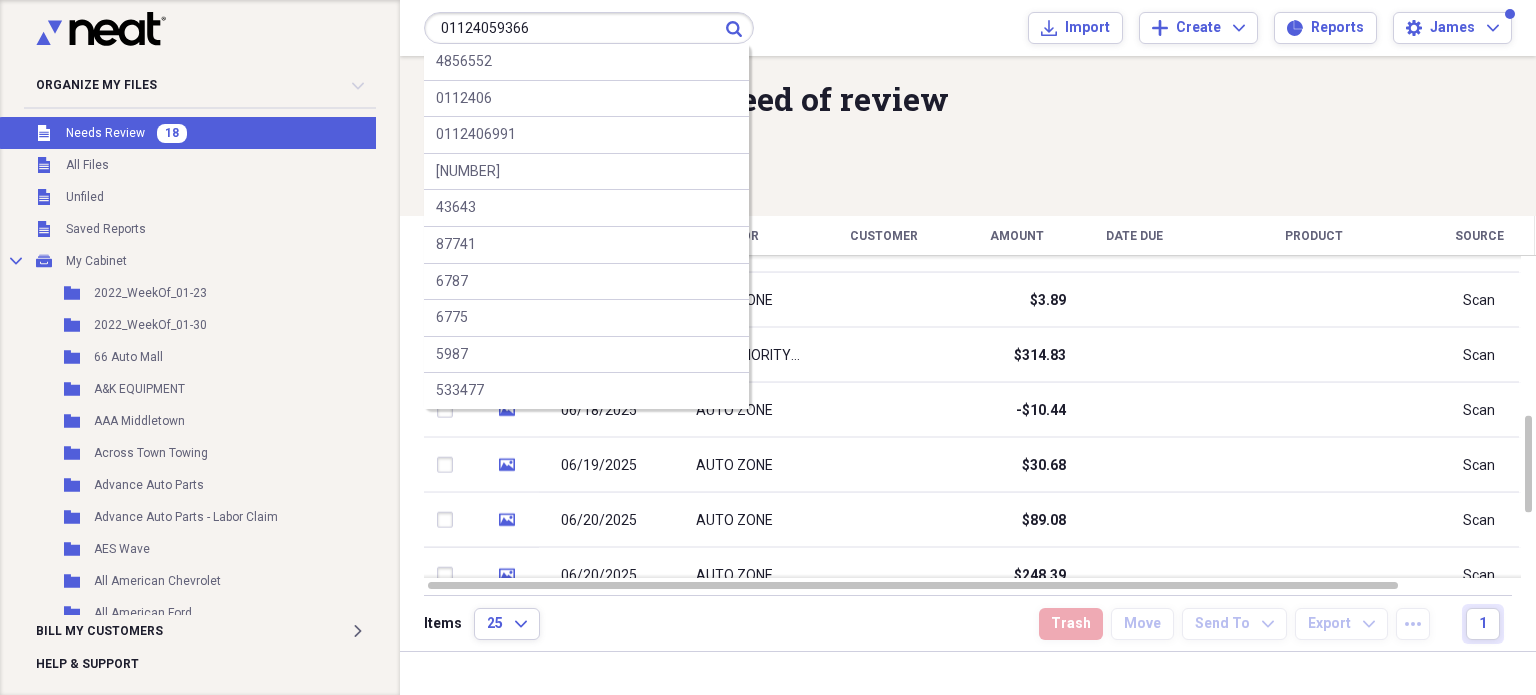 type on "01124059366" 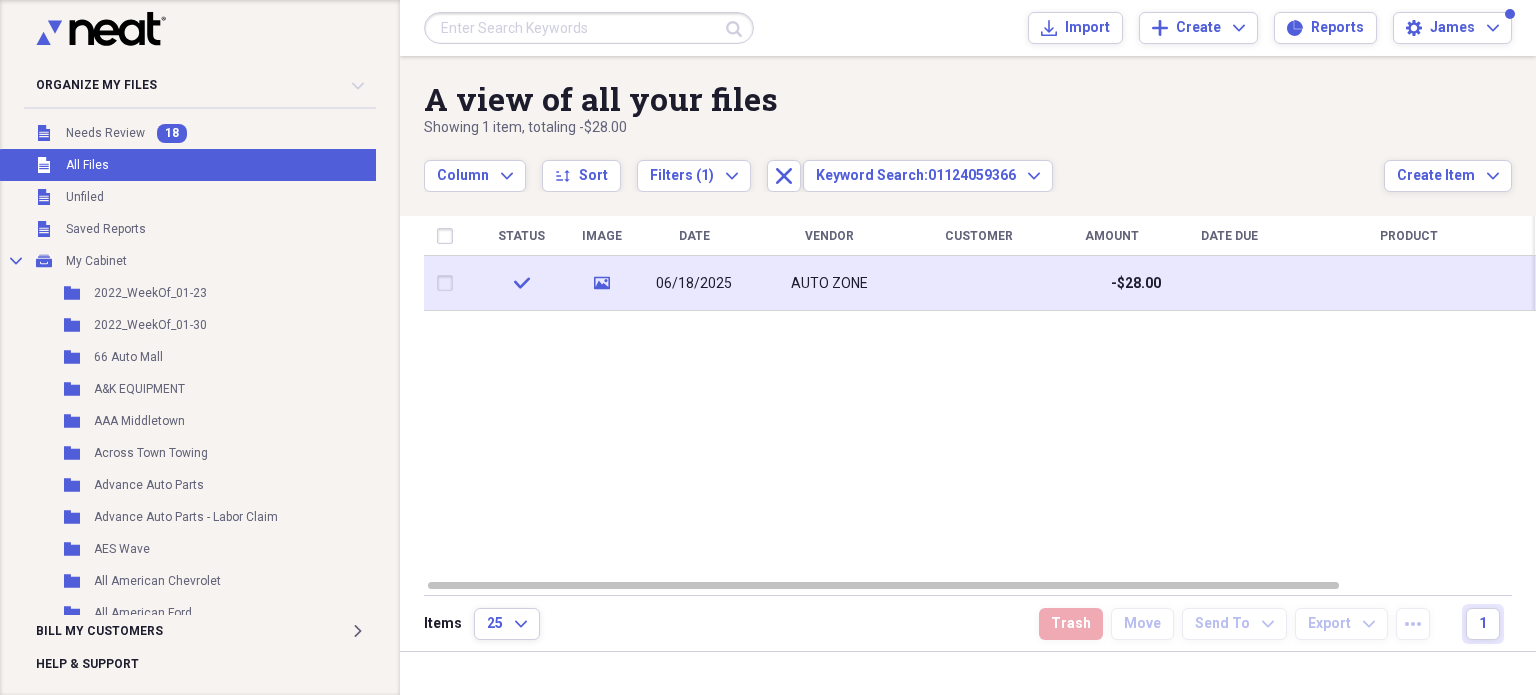 click at bounding box center [449, 283] 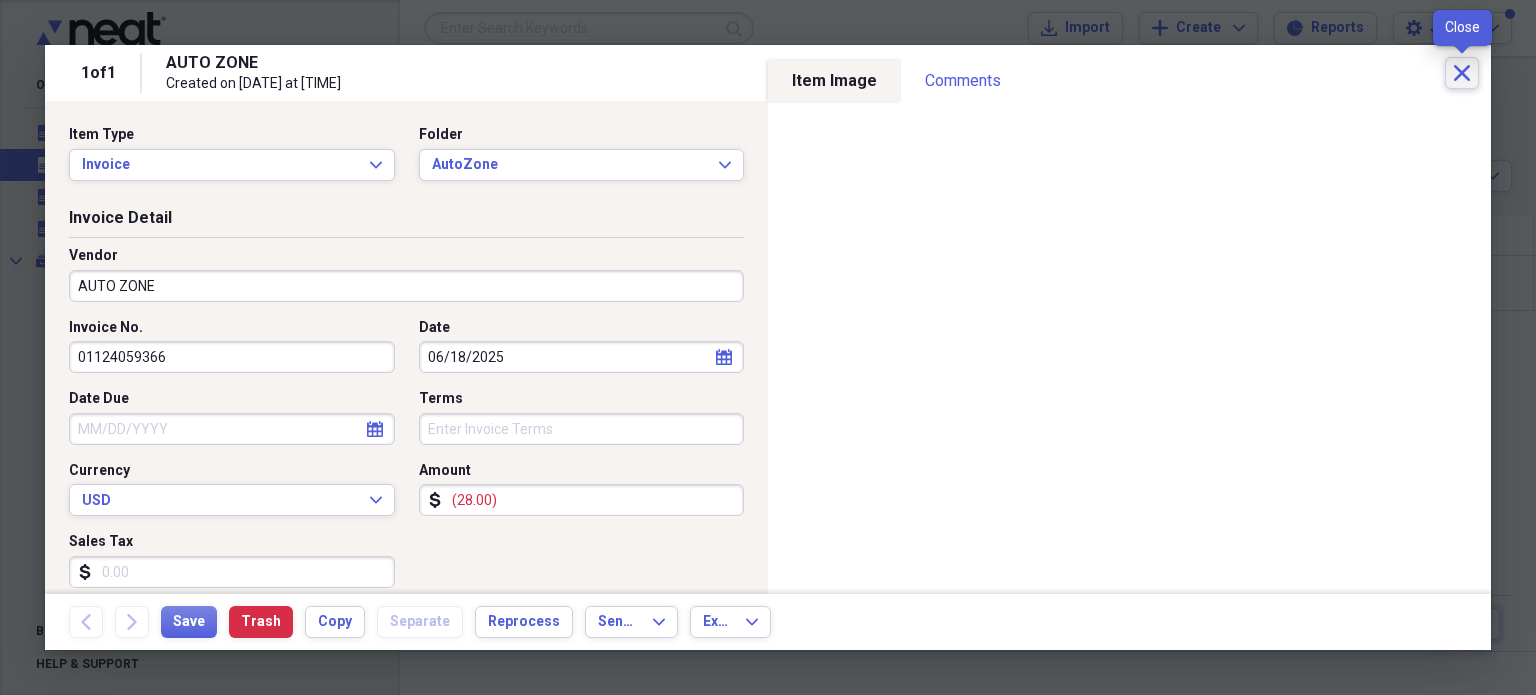 click 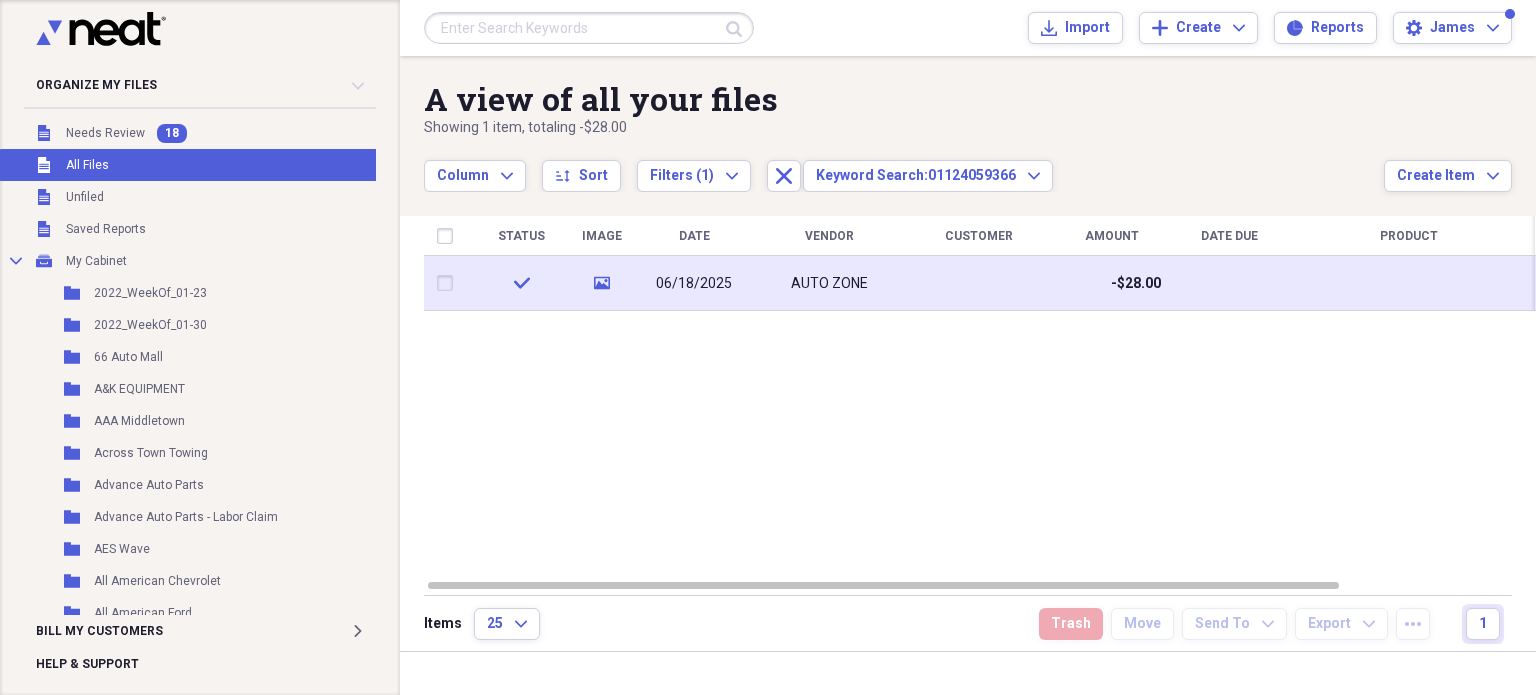 click at bounding box center [449, 283] 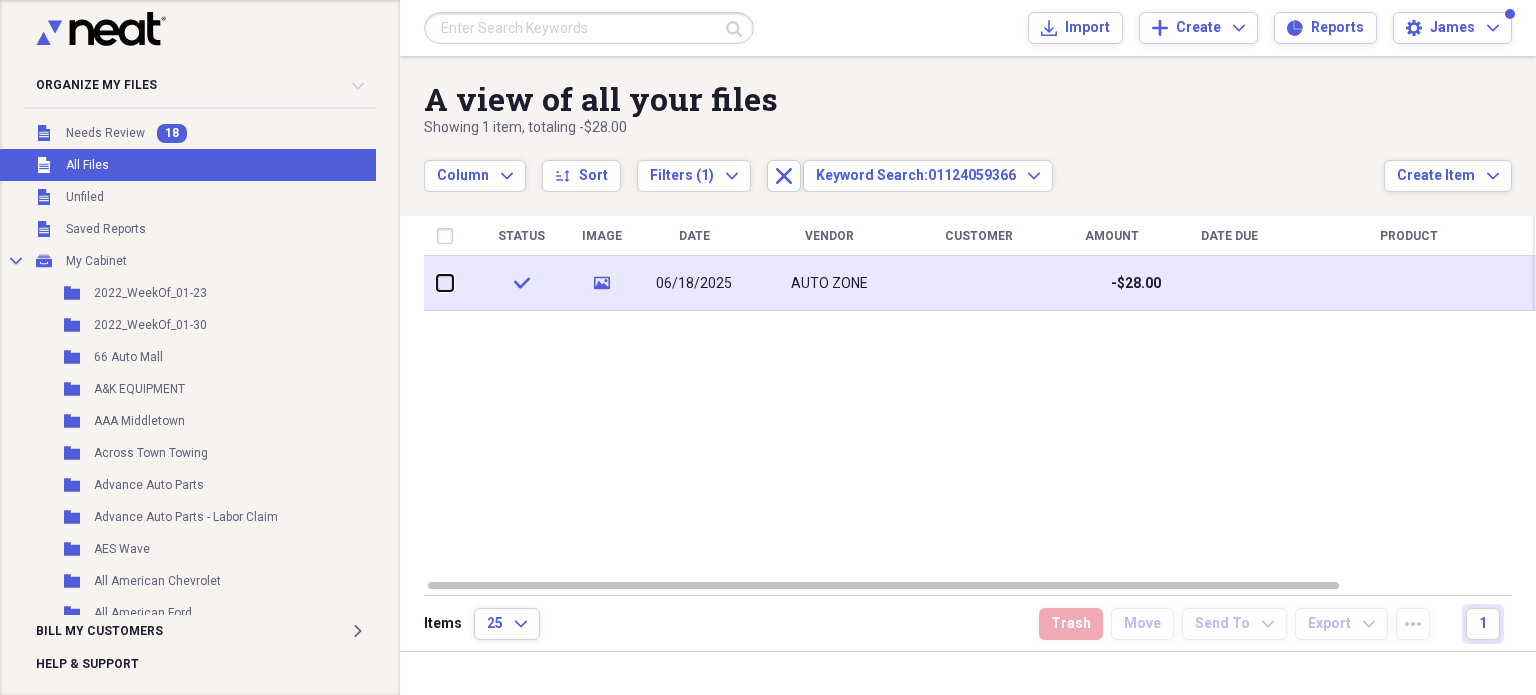 click at bounding box center [437, 283] 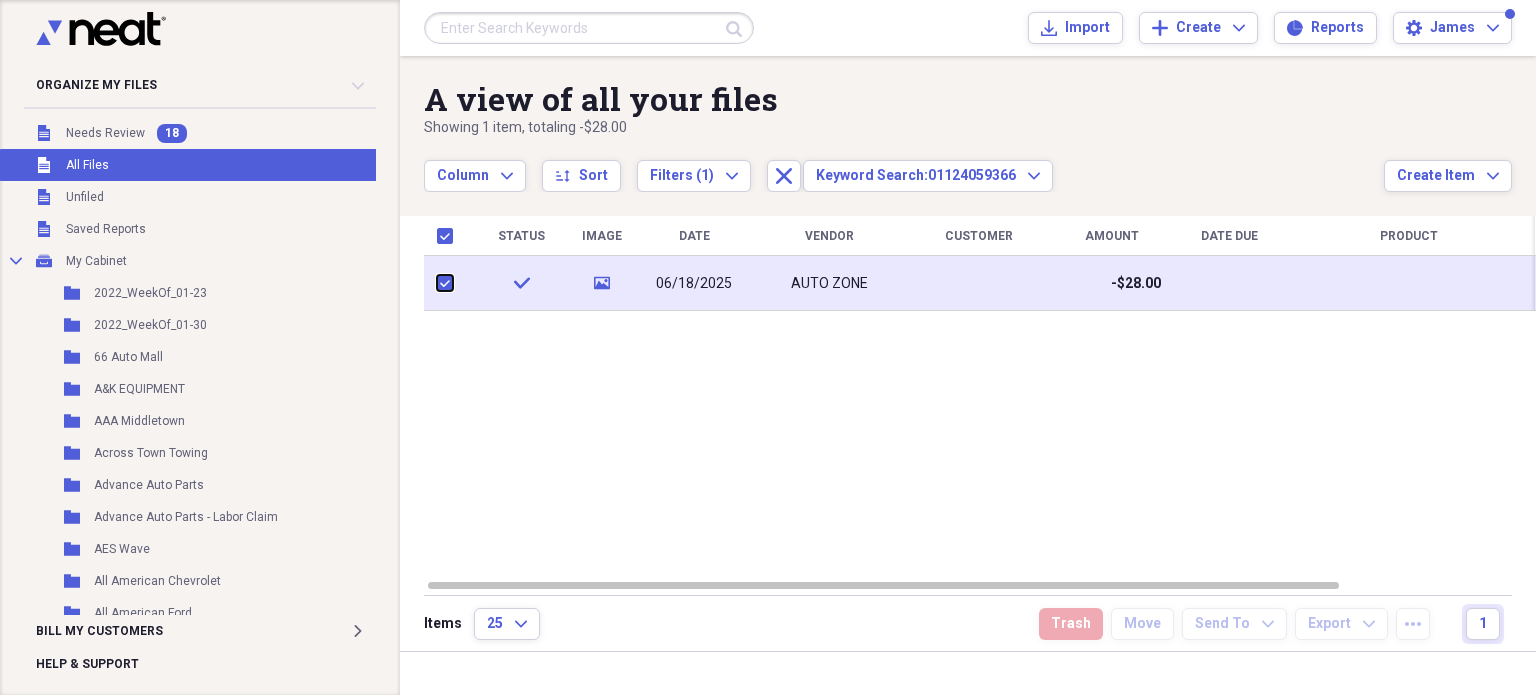 checkbox on "true" 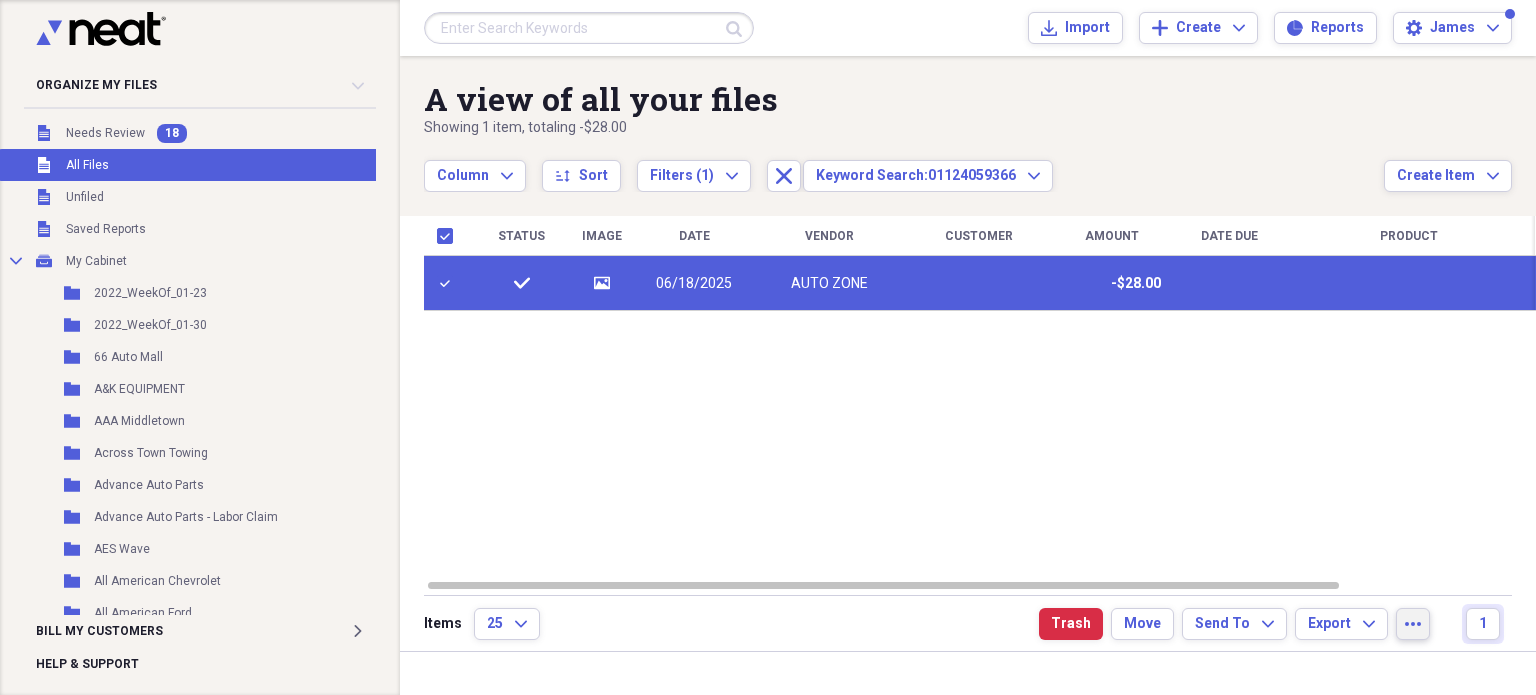 click on "more" 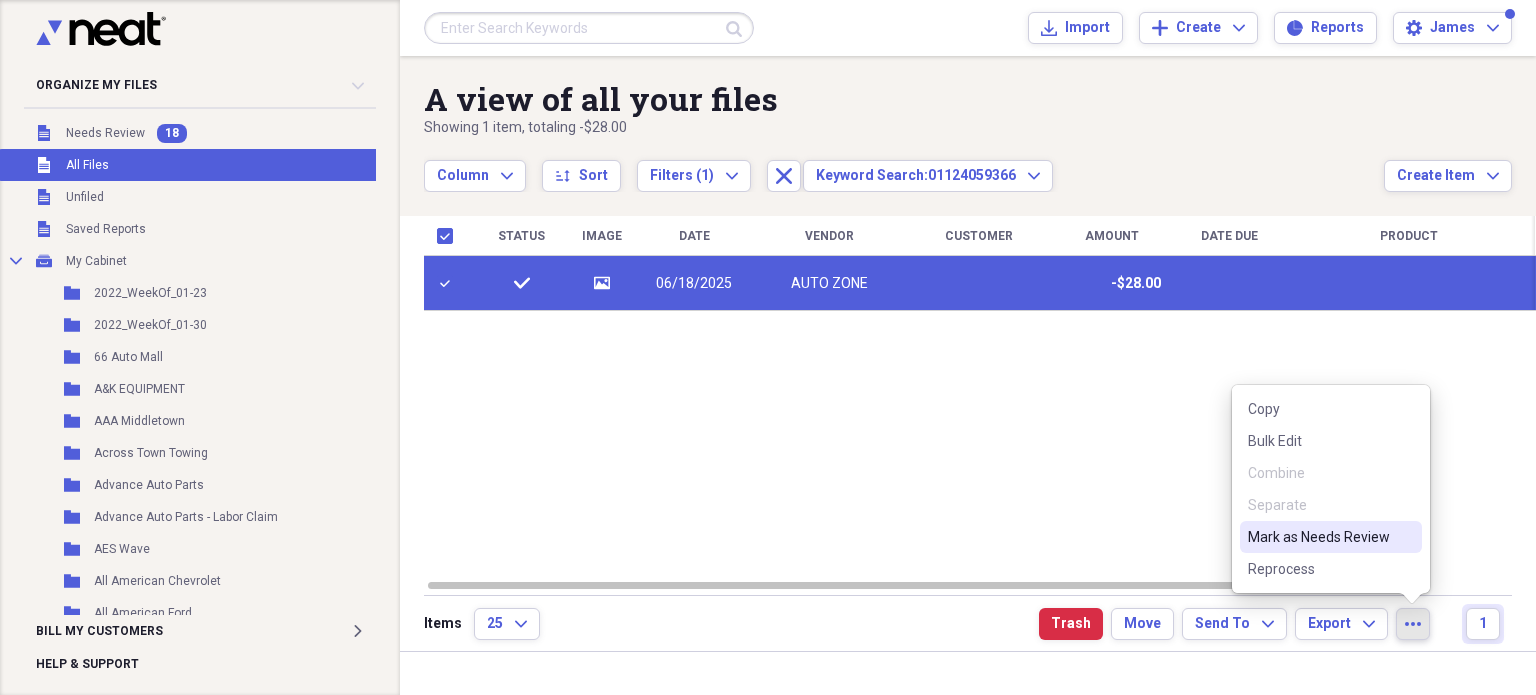 click on "Mark as Needs Review" at bounding box center [1331, 537] 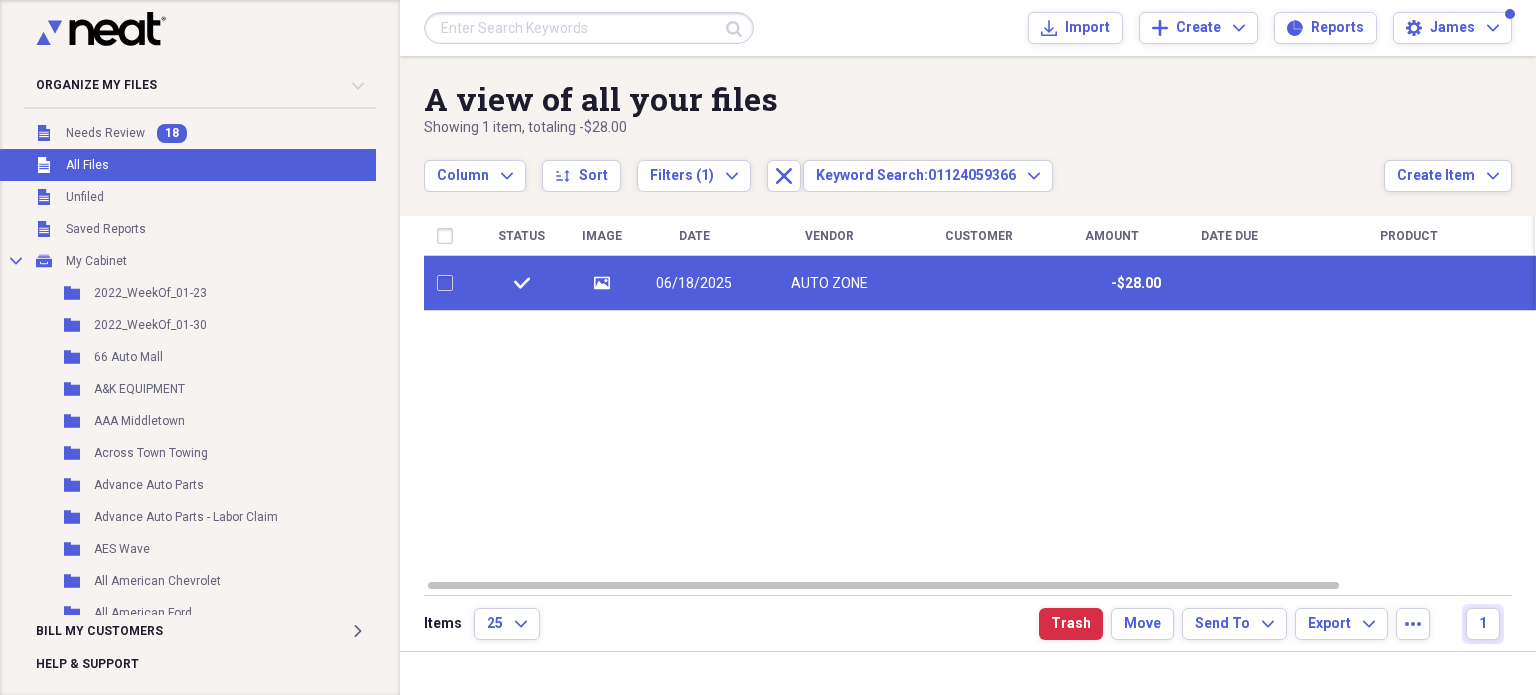 checkbox on "false" 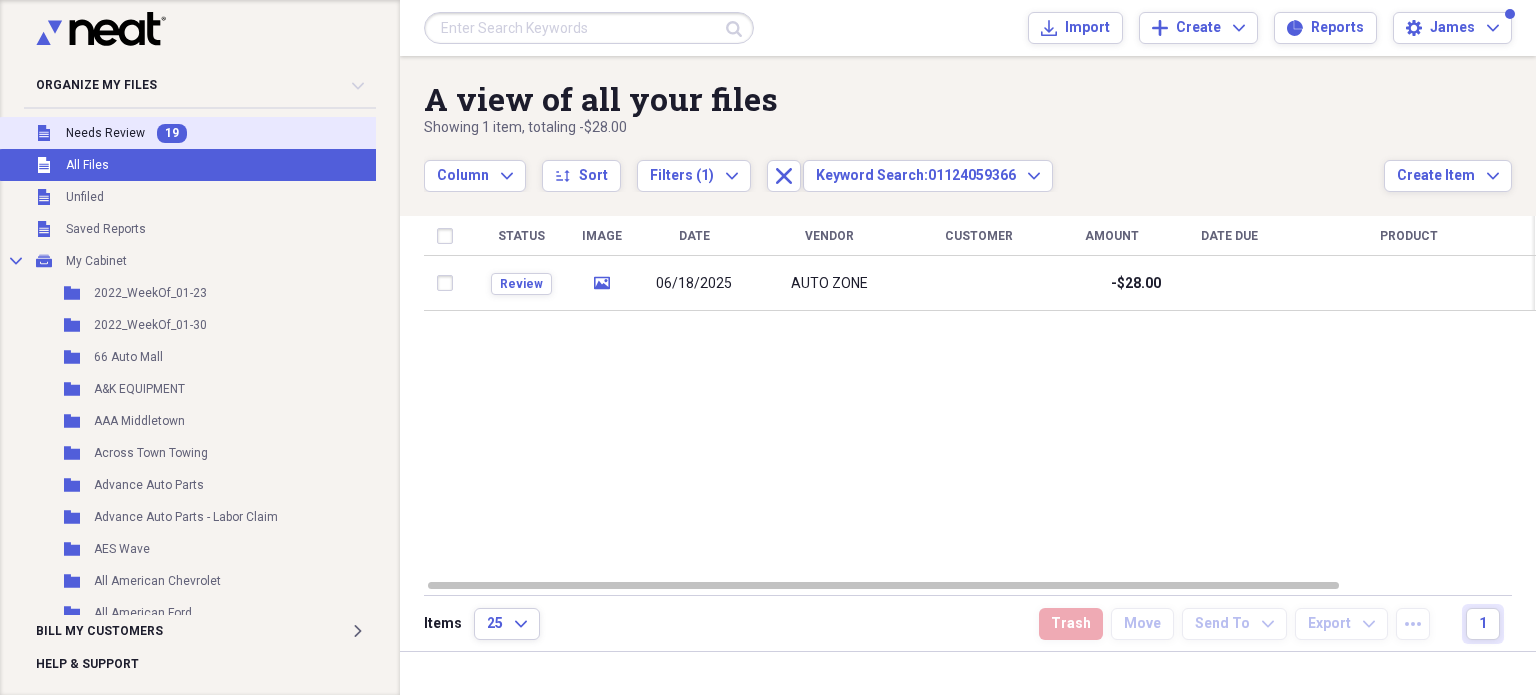 click on "19" at bounding box center (172, 133) 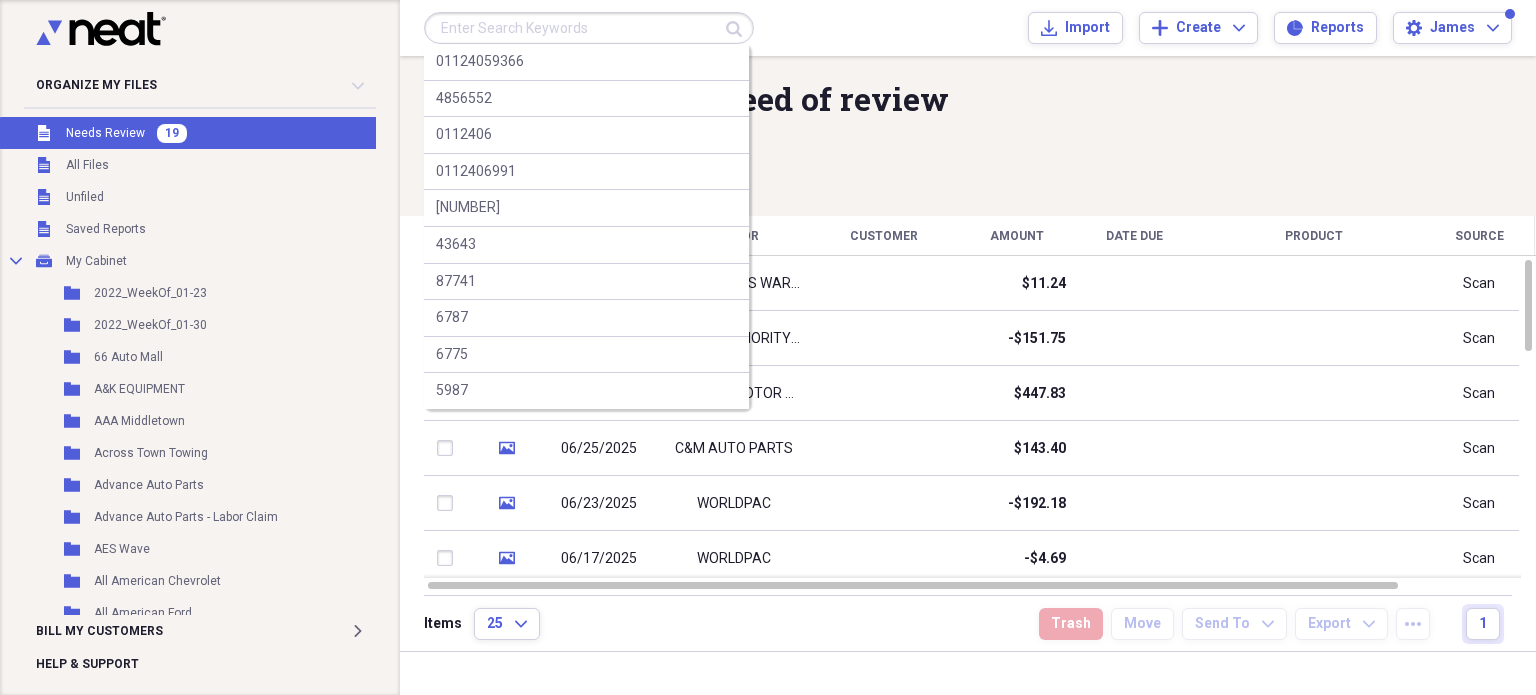 click at bounding box center (589, 28) 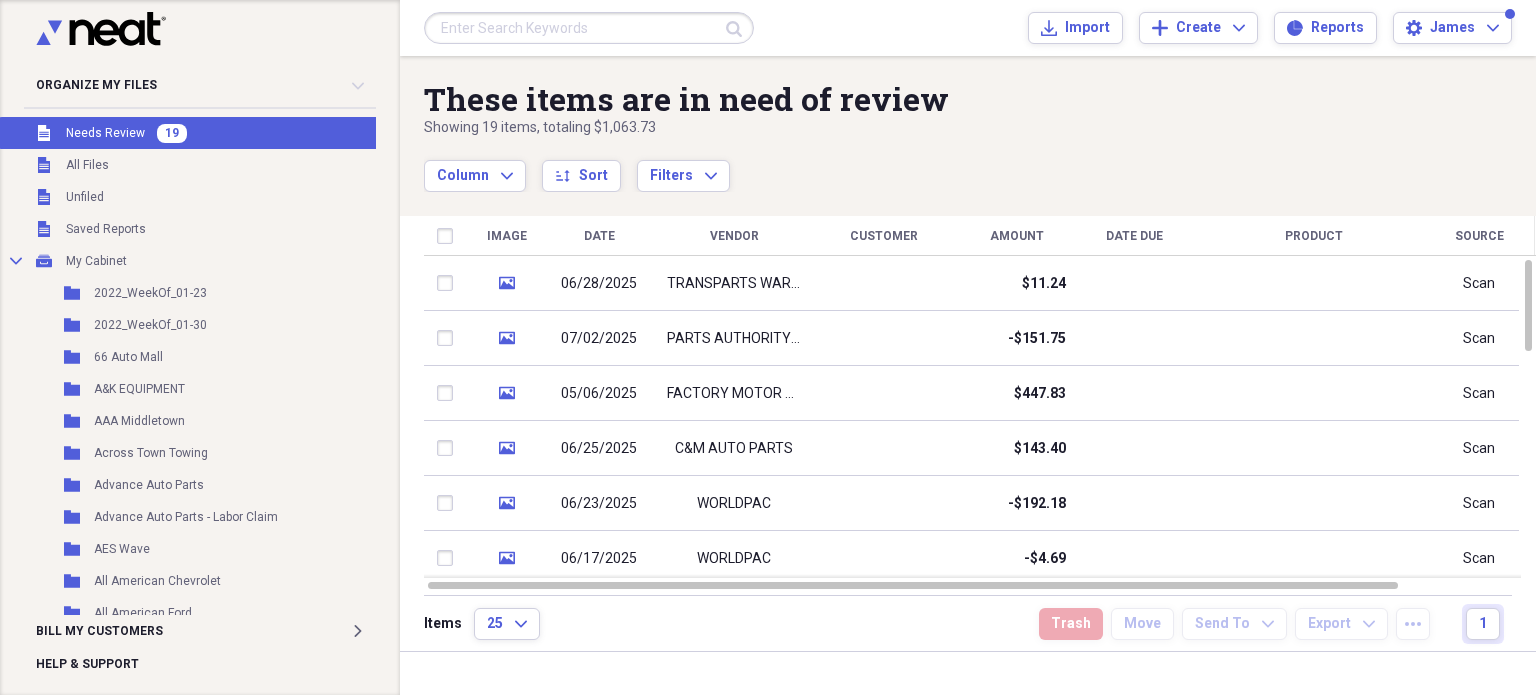 click on "These items are in need of review" at bounding box center (904, 99) 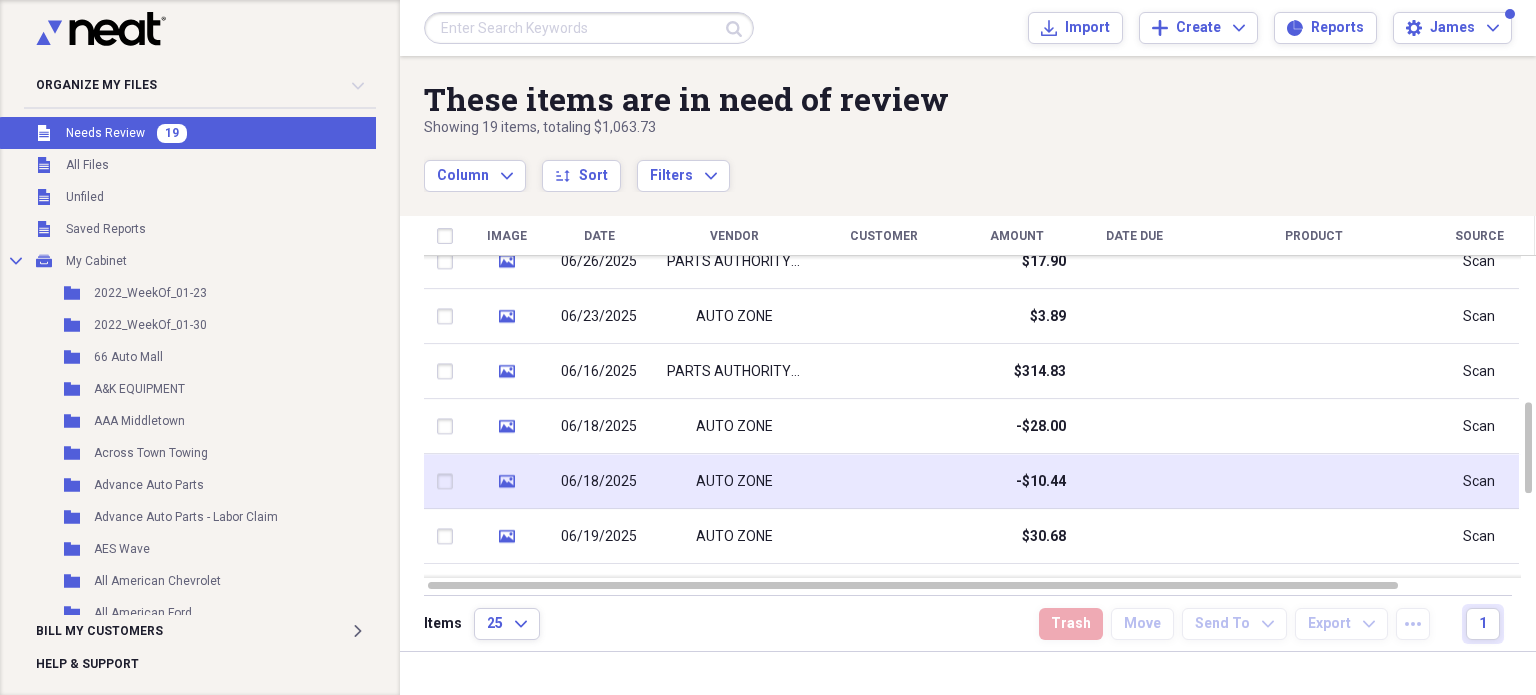 click on "-$10.44" at bounding box center (1041, 482) 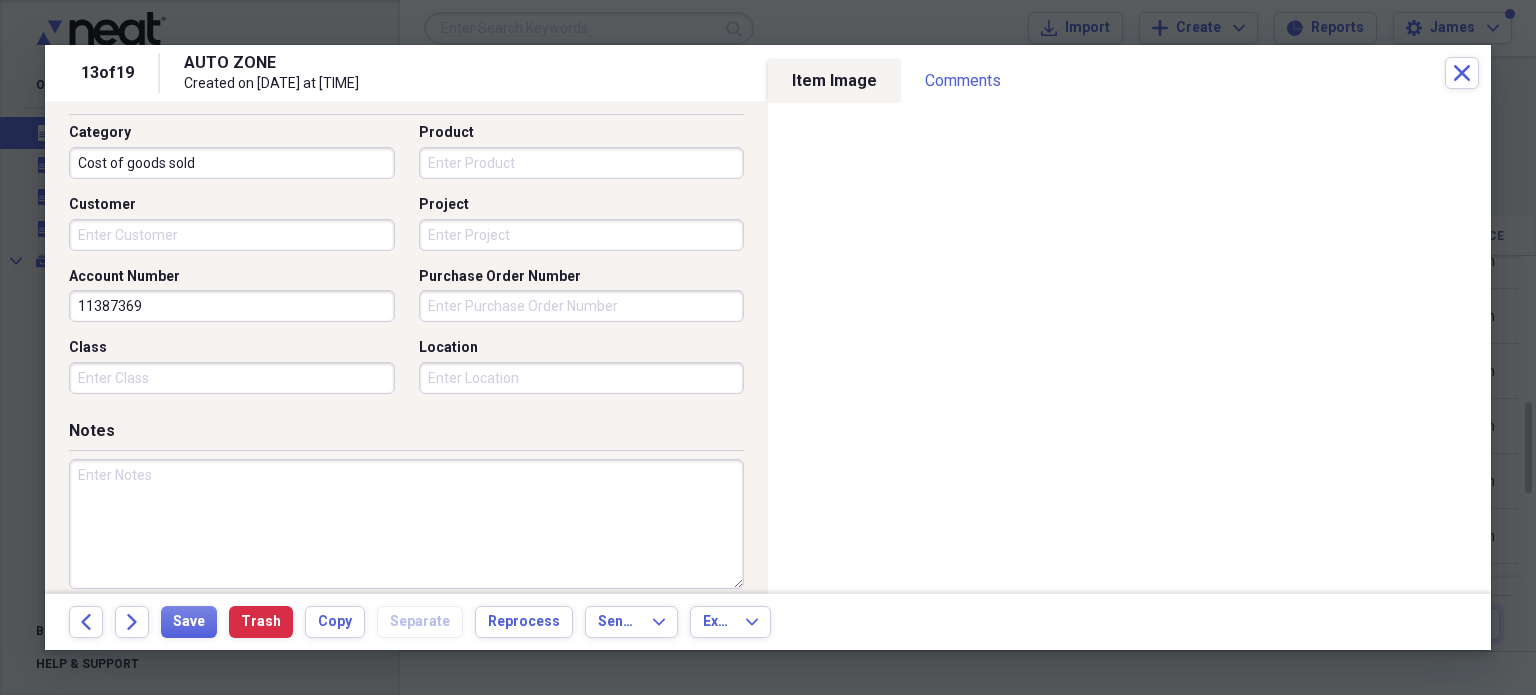 scroll, scrollTop: 697, scrollLeft: 0, axis: vertical 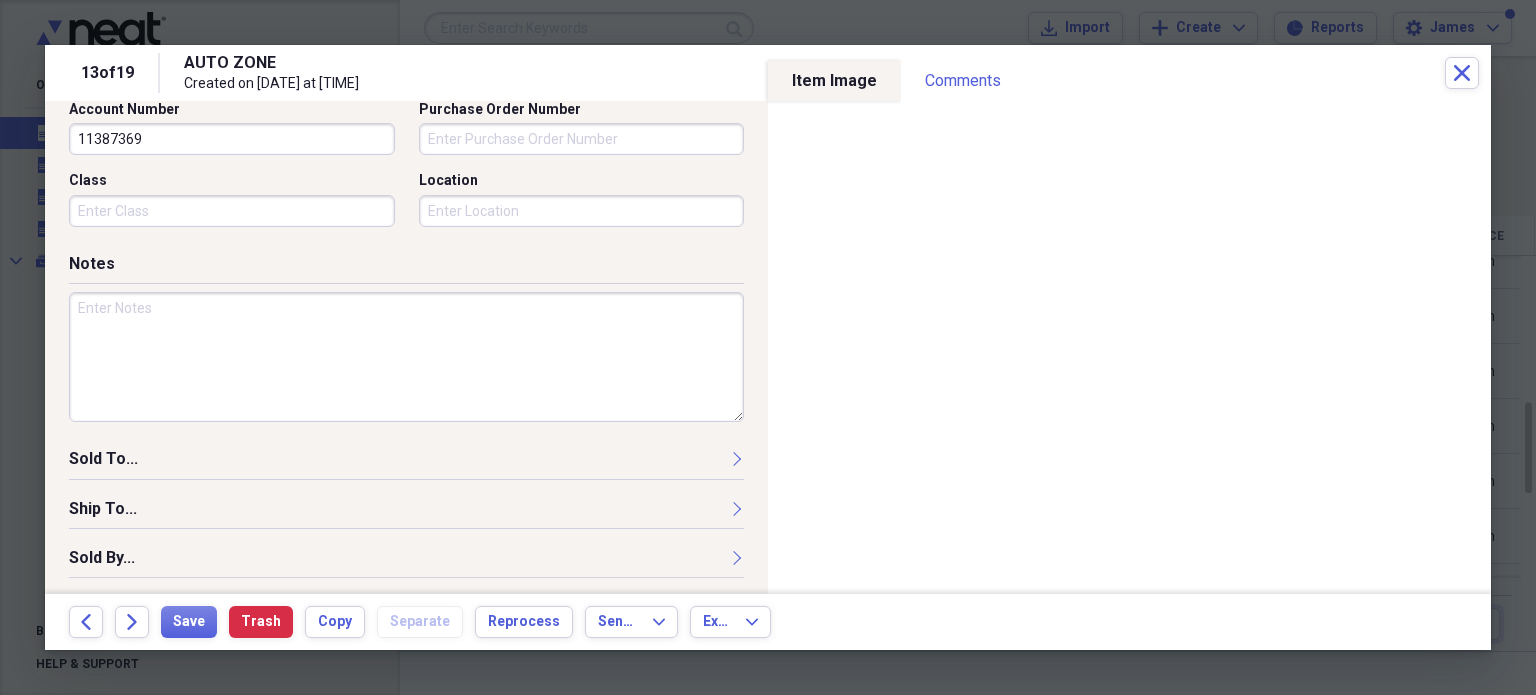 click at bounding box center (406, 357) 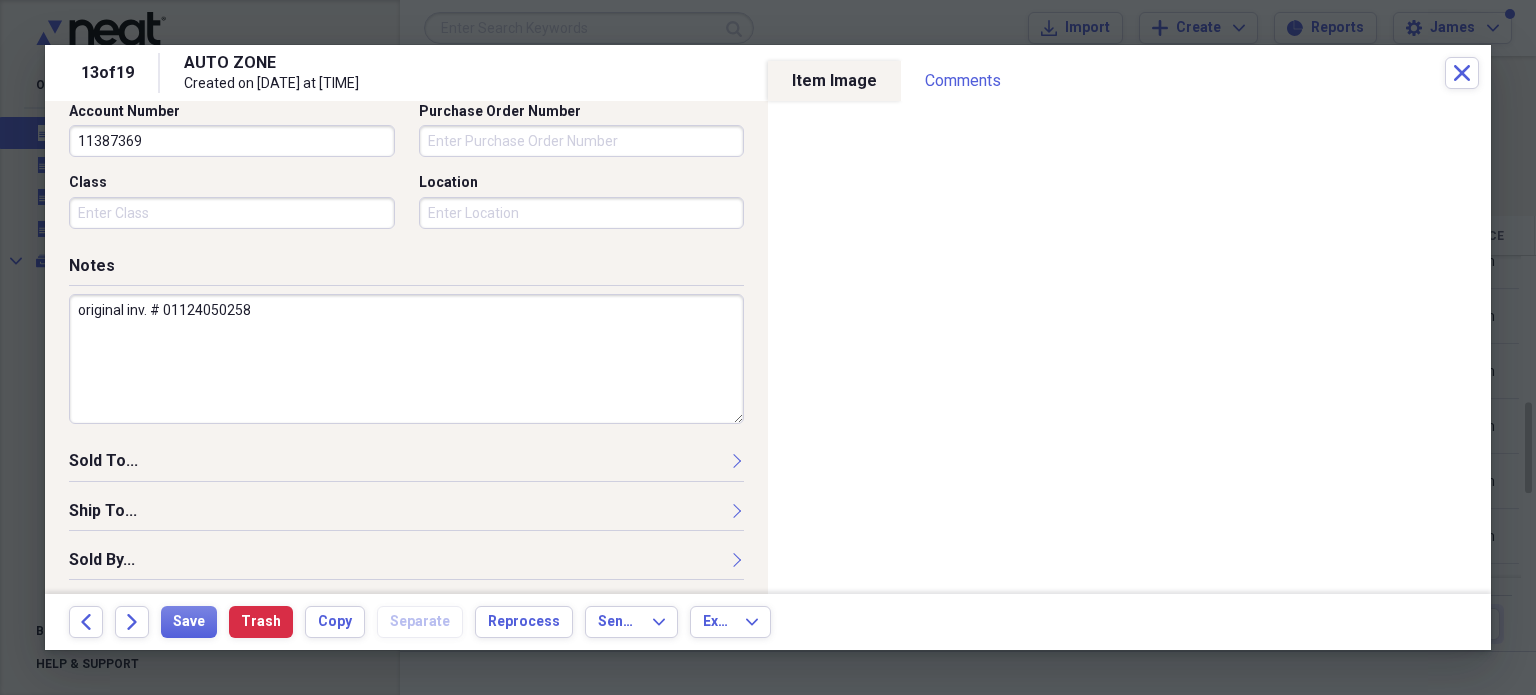 scroll, scrollTop: 697, scrollLeft: 0, axis: vertical 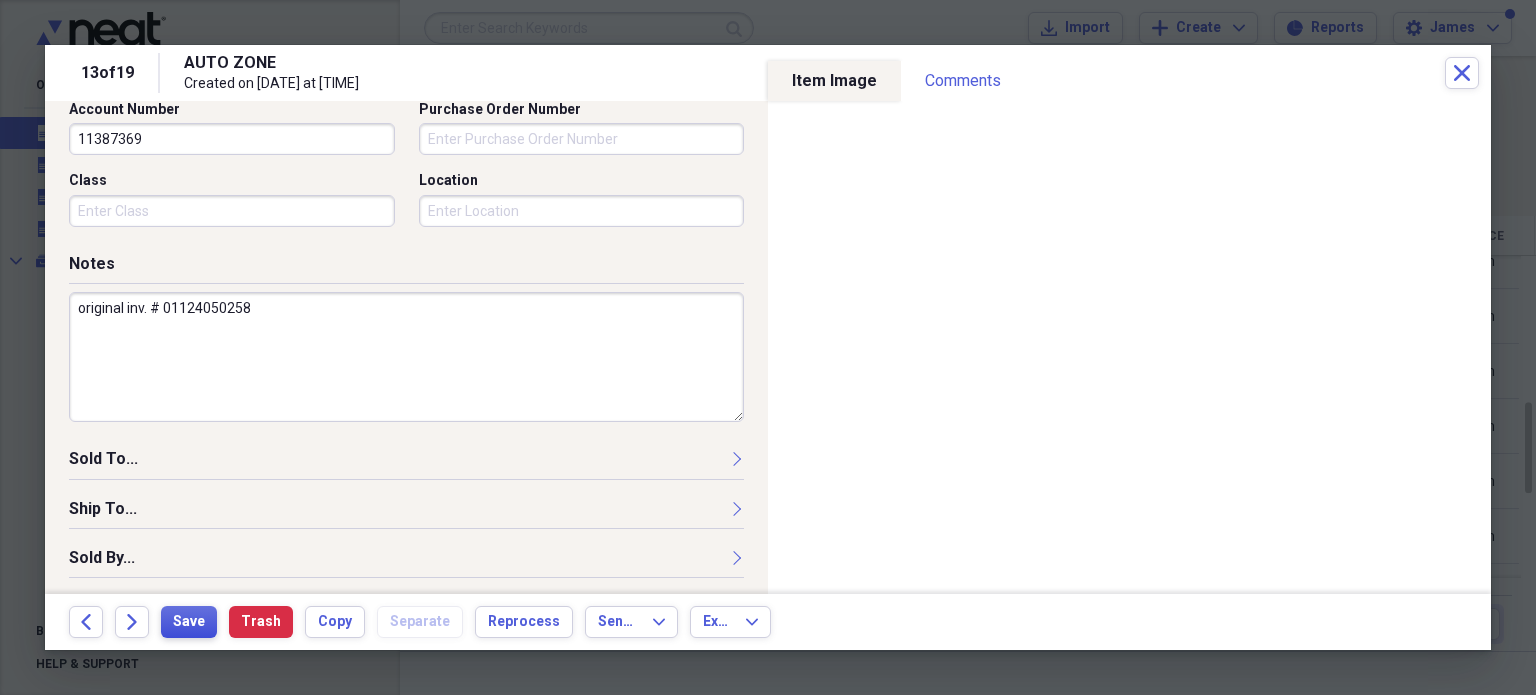 type on "original inv. # 01124050258" 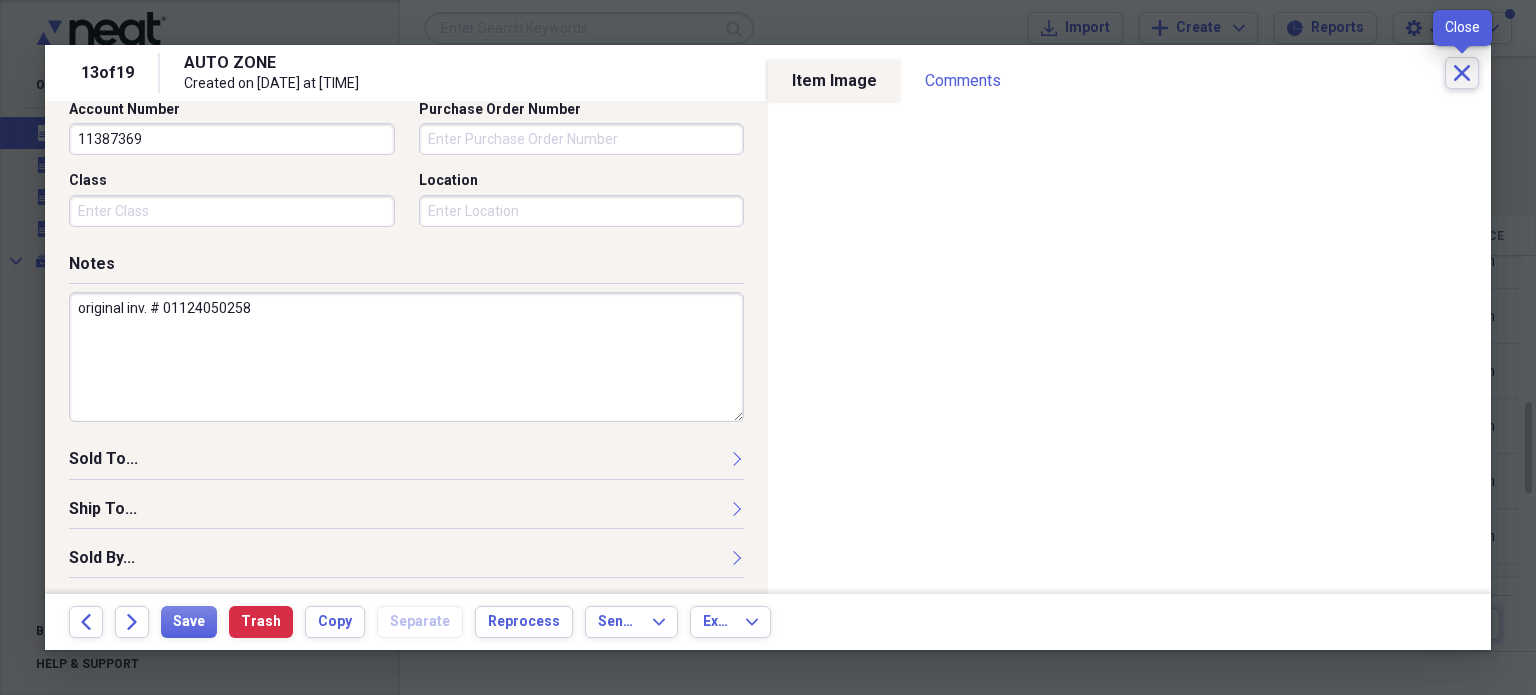 click on "Close" at bounding box center (1462, 73) 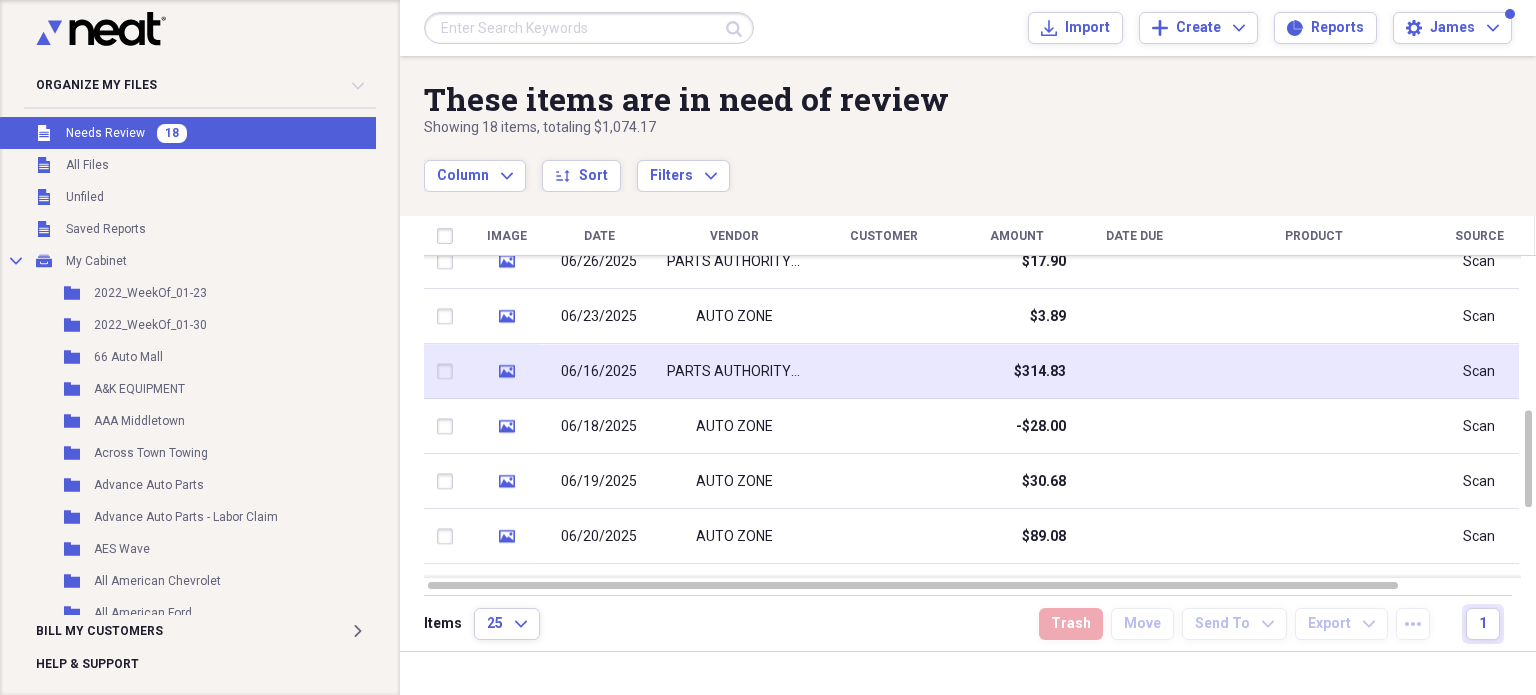 click on "$314.83" at bounding box center (1016, 371) 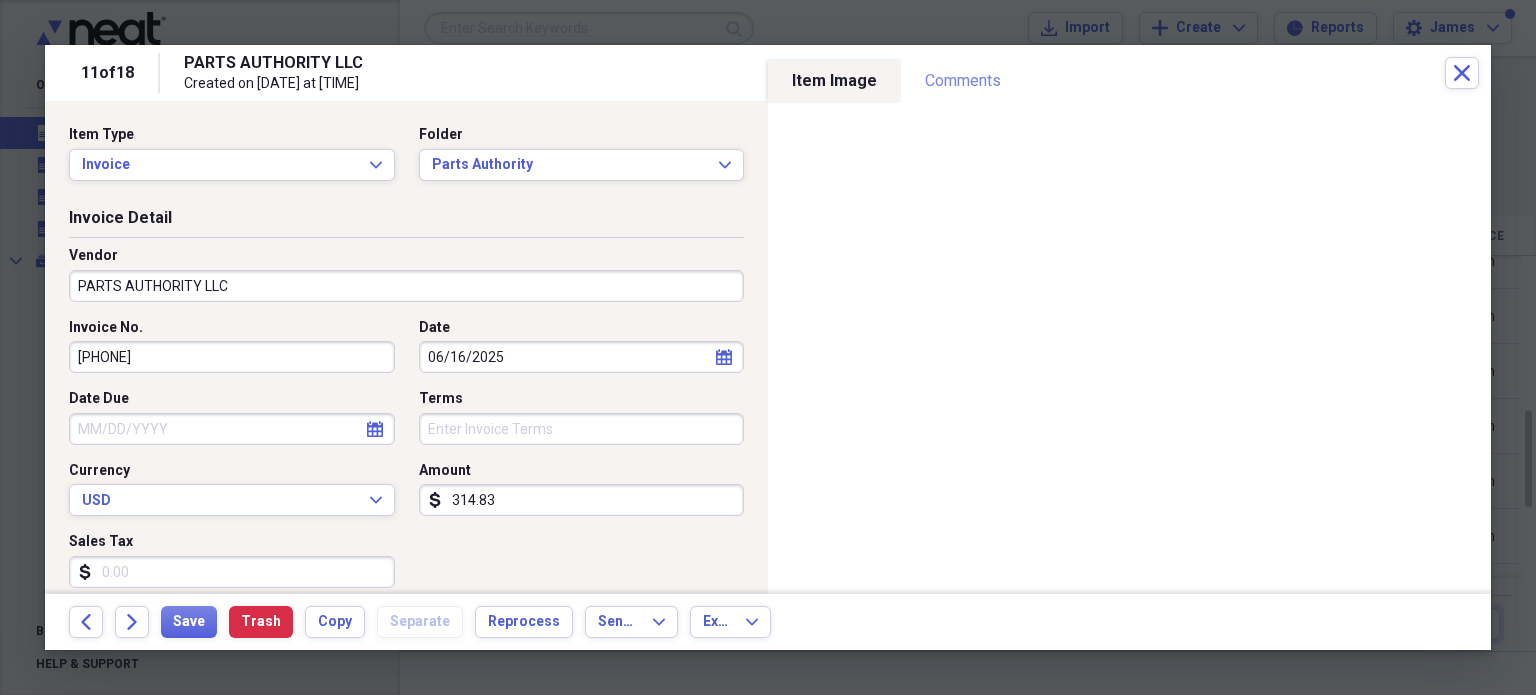 click on "Comments" at bounding box center (963, 81) 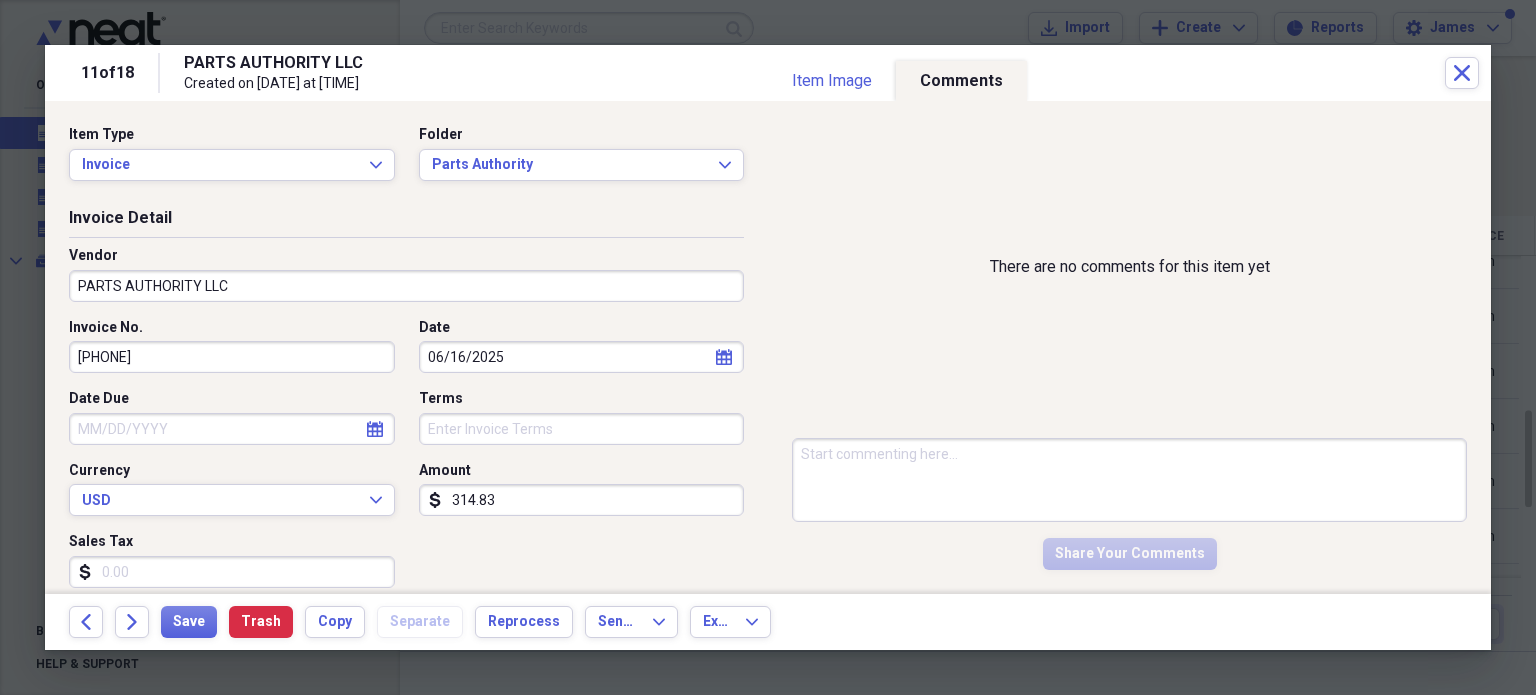 click on "11  of  18 PARTS AUTHORITY LLC Created on 06/21/2025 at 5:45 pm Close" at bounding box center (768, 73) 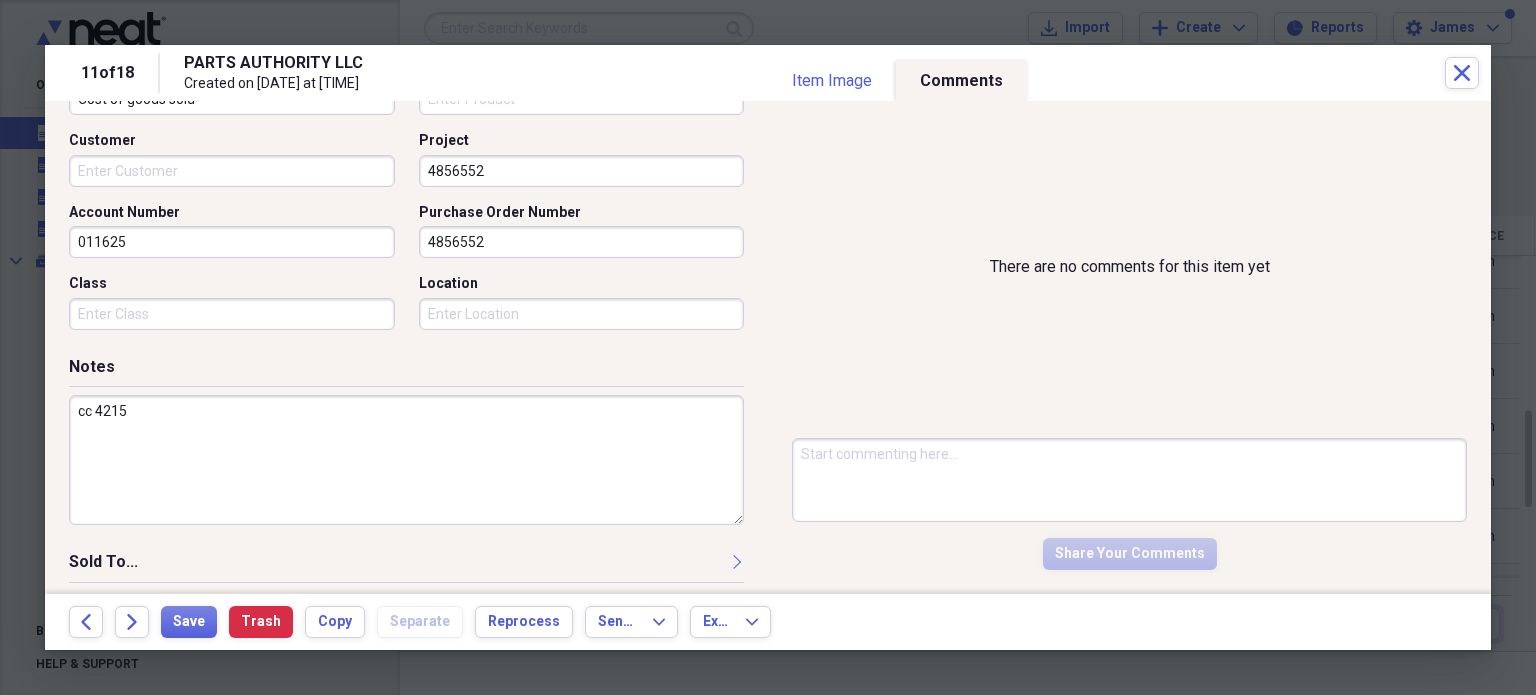 scroll, scrollTop: 592, scrollLeft: 0, axis: vertical 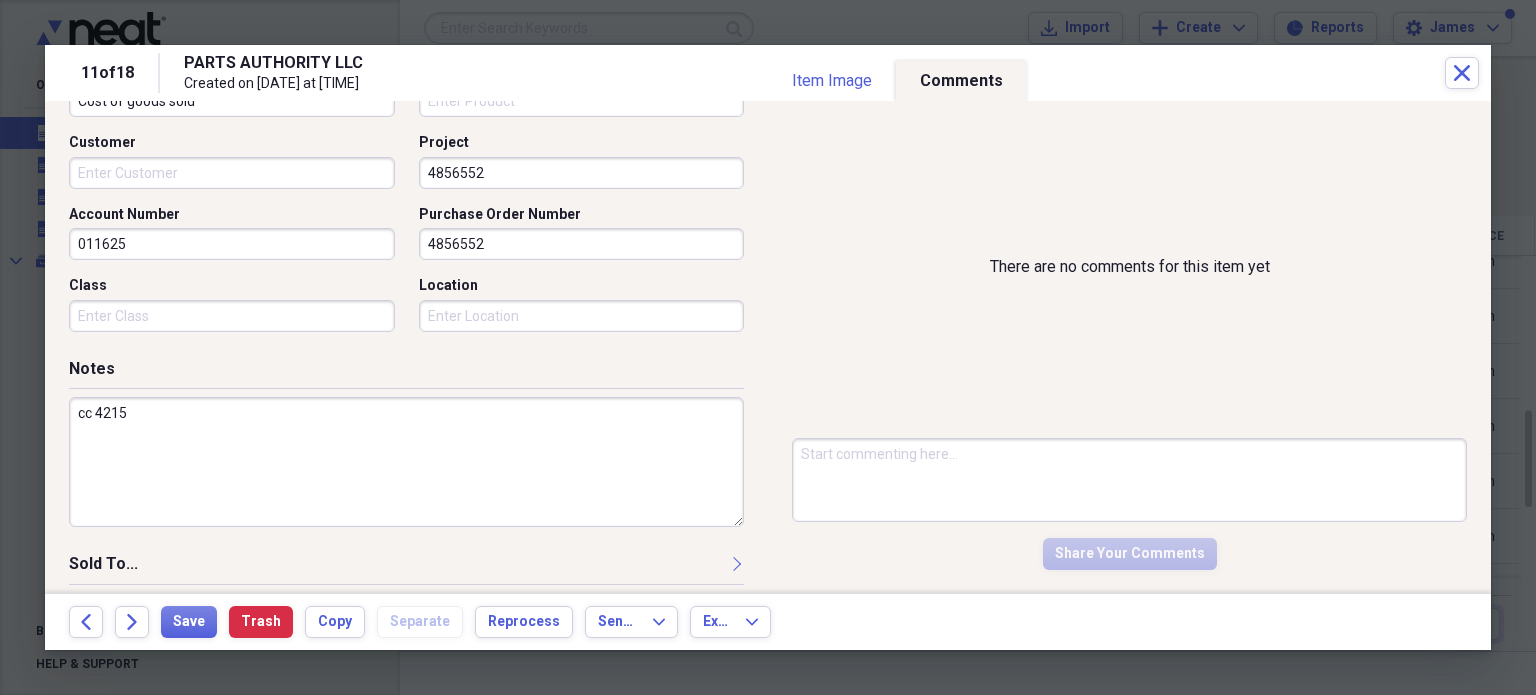 click on "4856552" at bounding box center [582, 244] 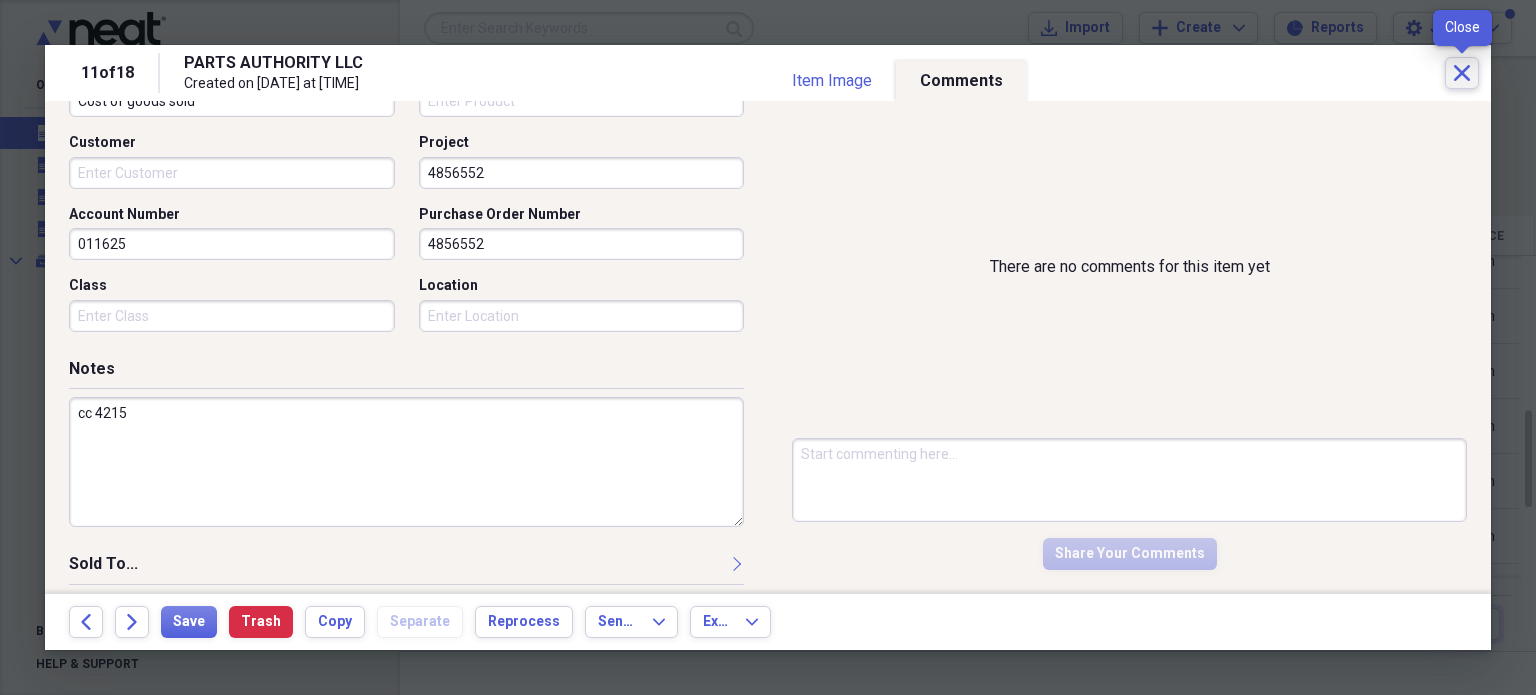 click on "Close" at bounding box center [1462, 73] 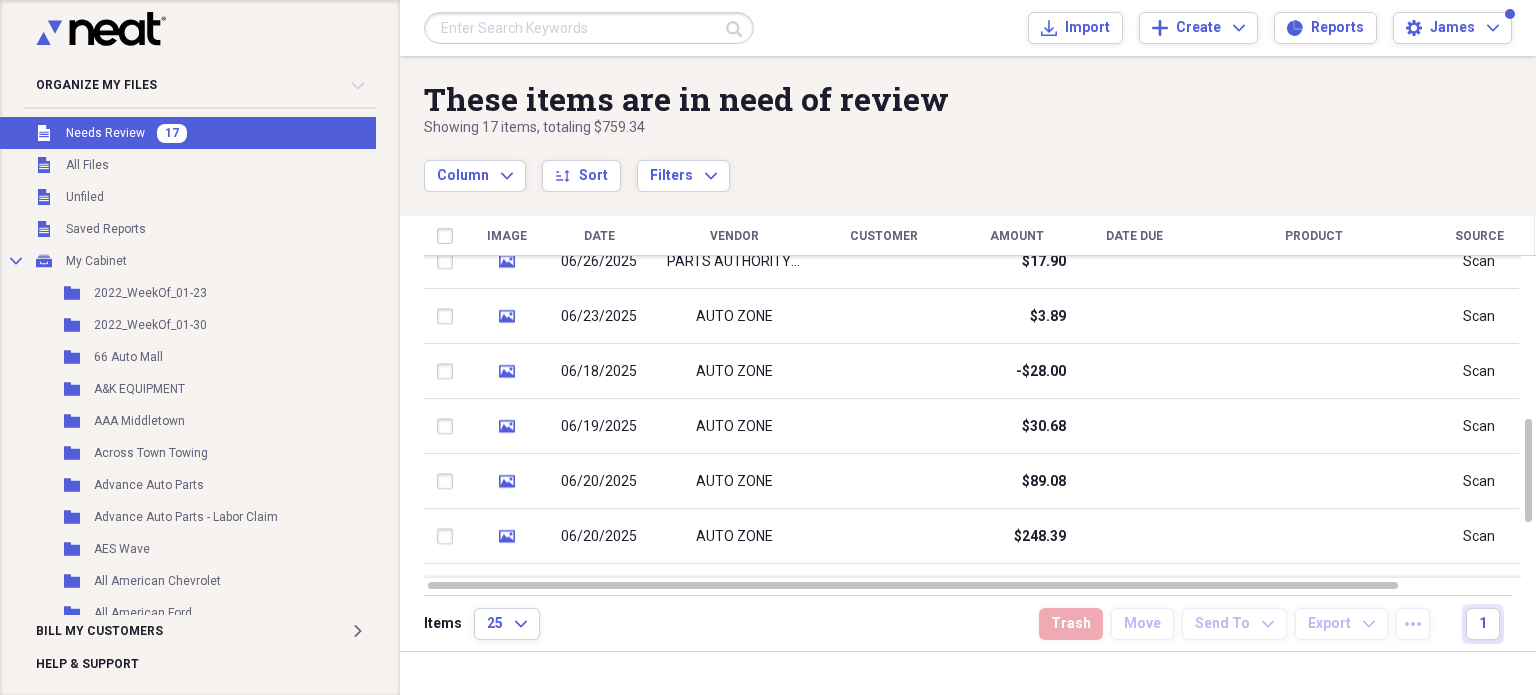 click at bounding box center [589, 28] 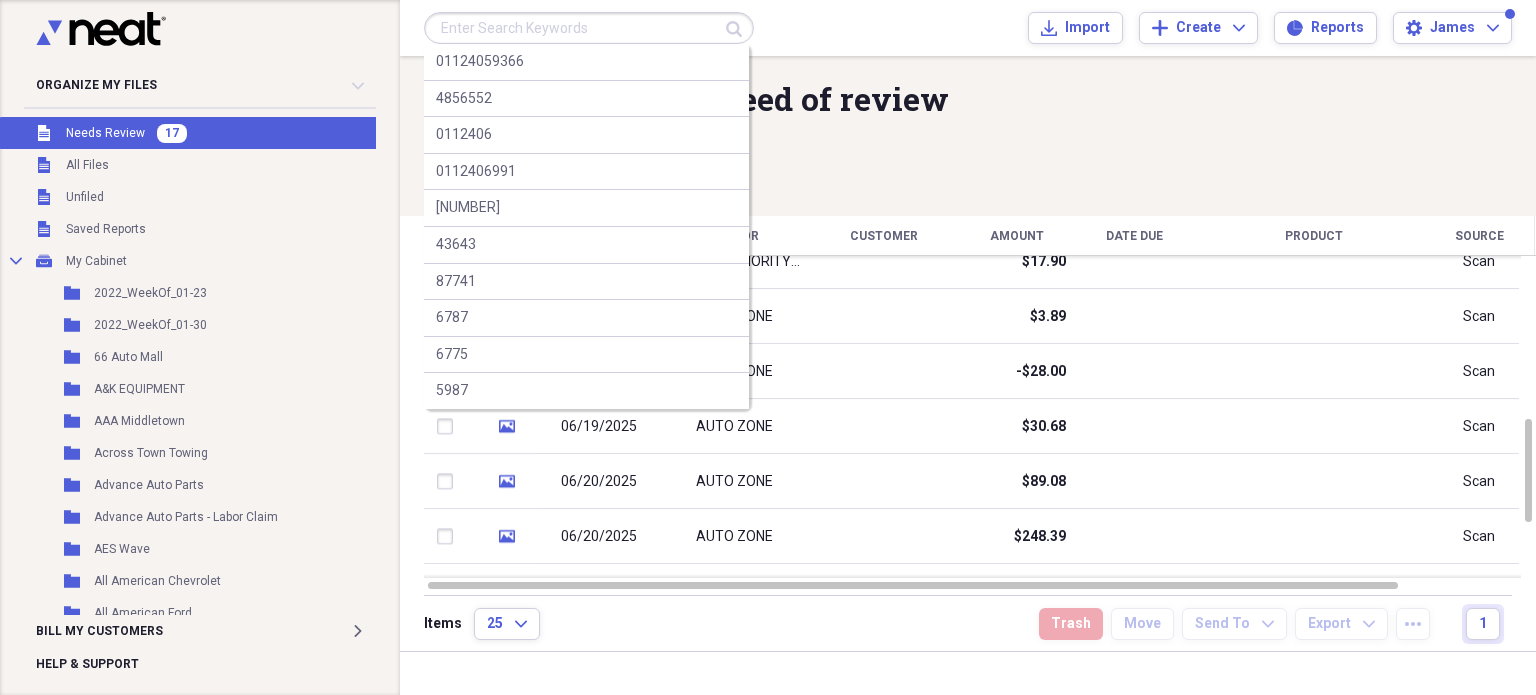 paste on "4856552" 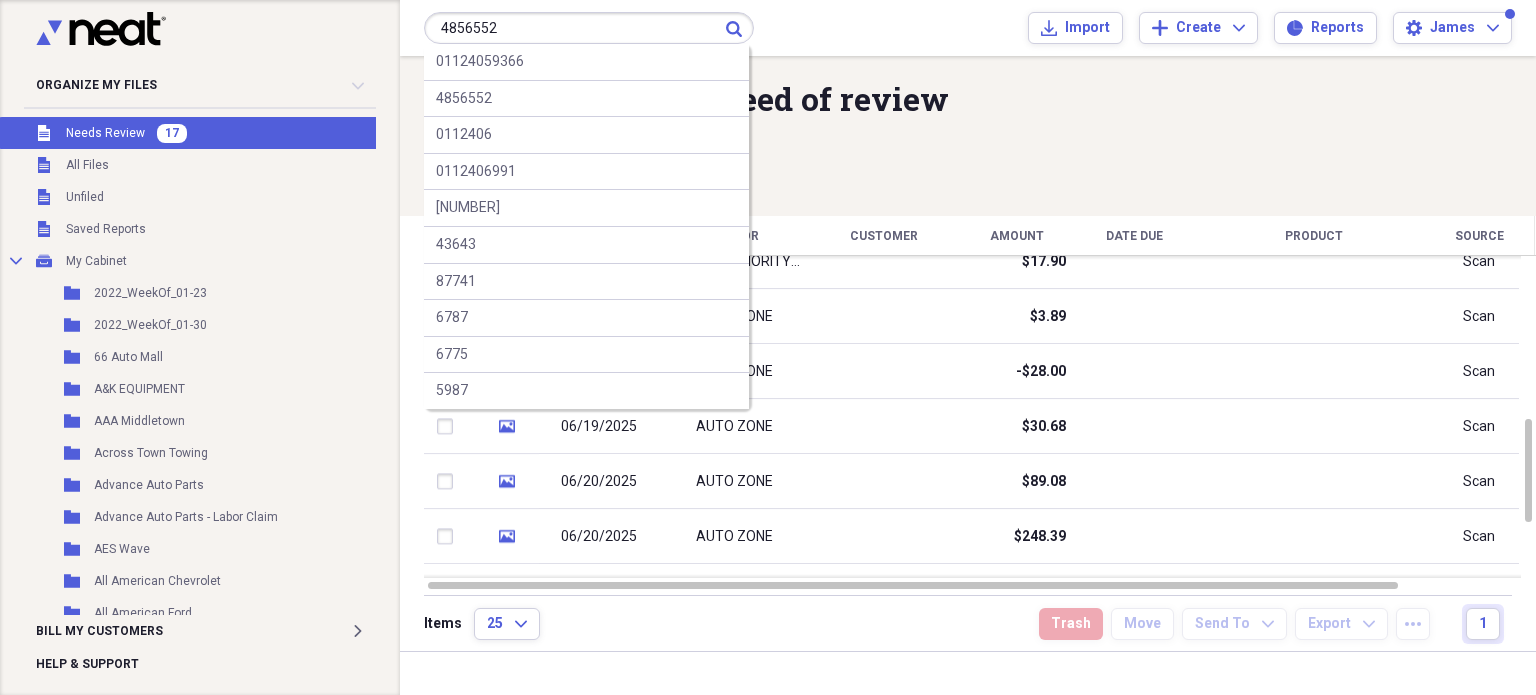 type on "4856552" 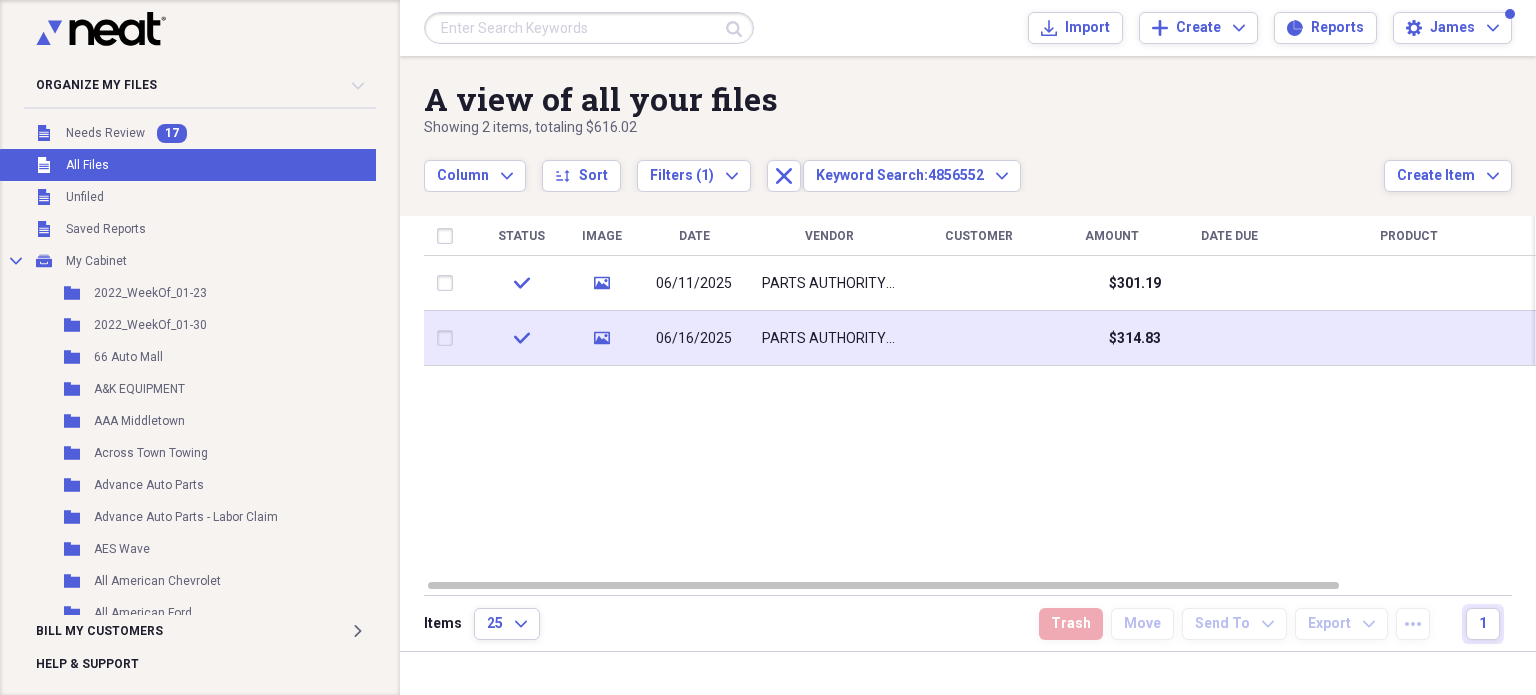 click at bounding box center (449, 338) 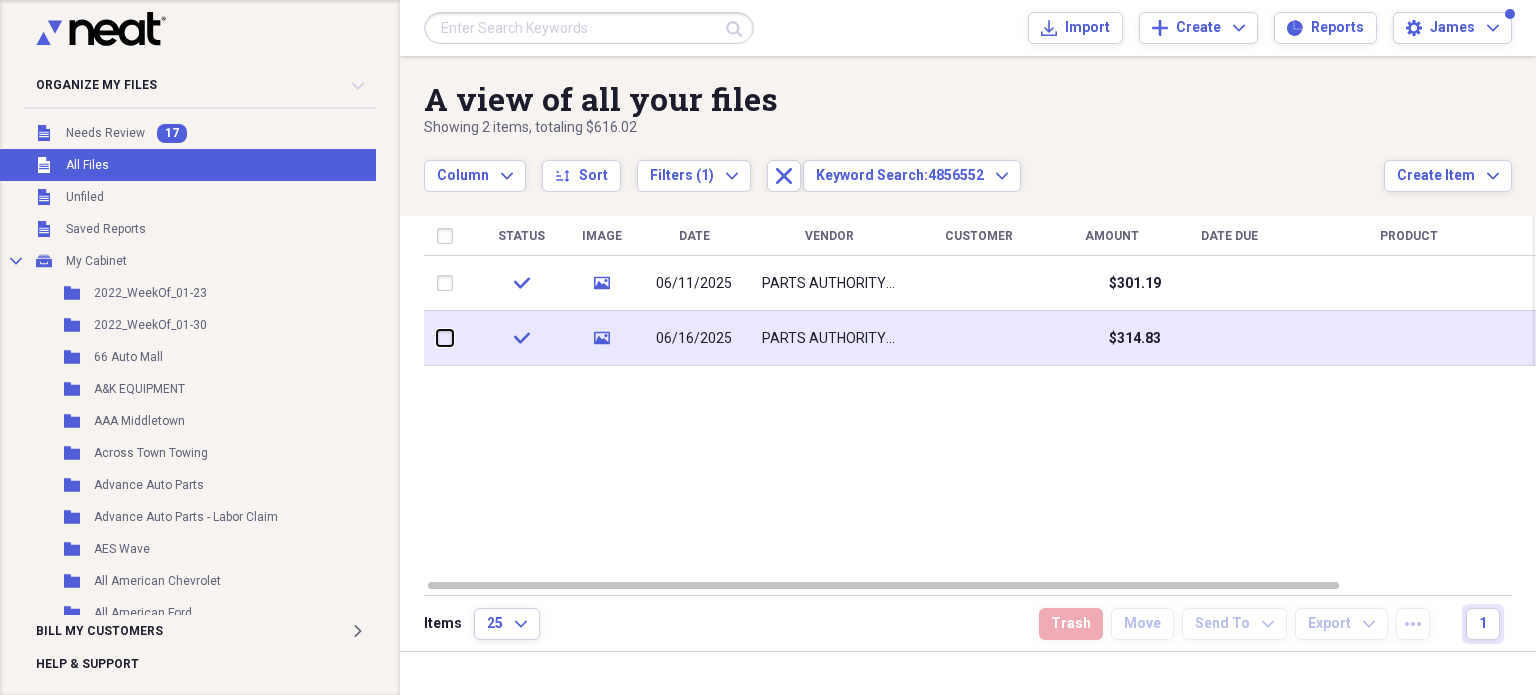 click at bounding box center [437, 338] 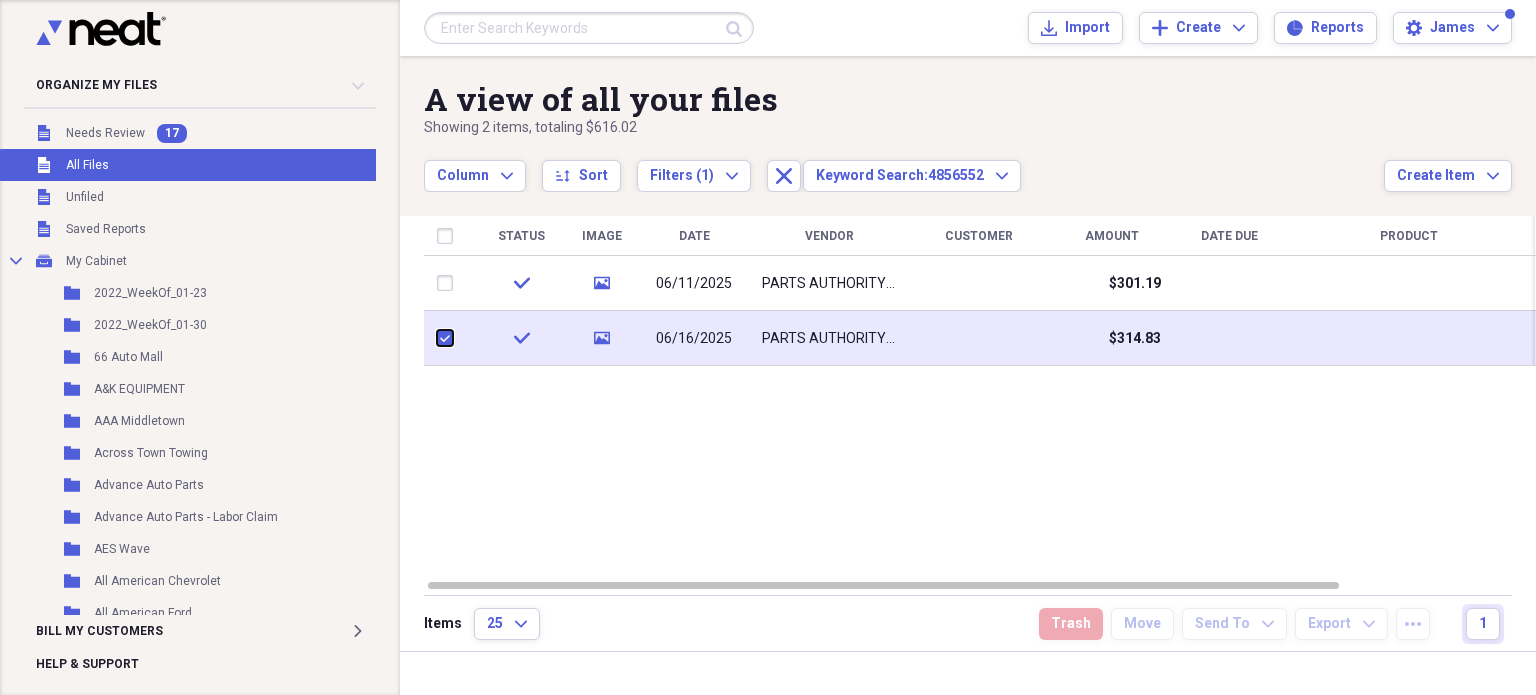 checkbox on "true" 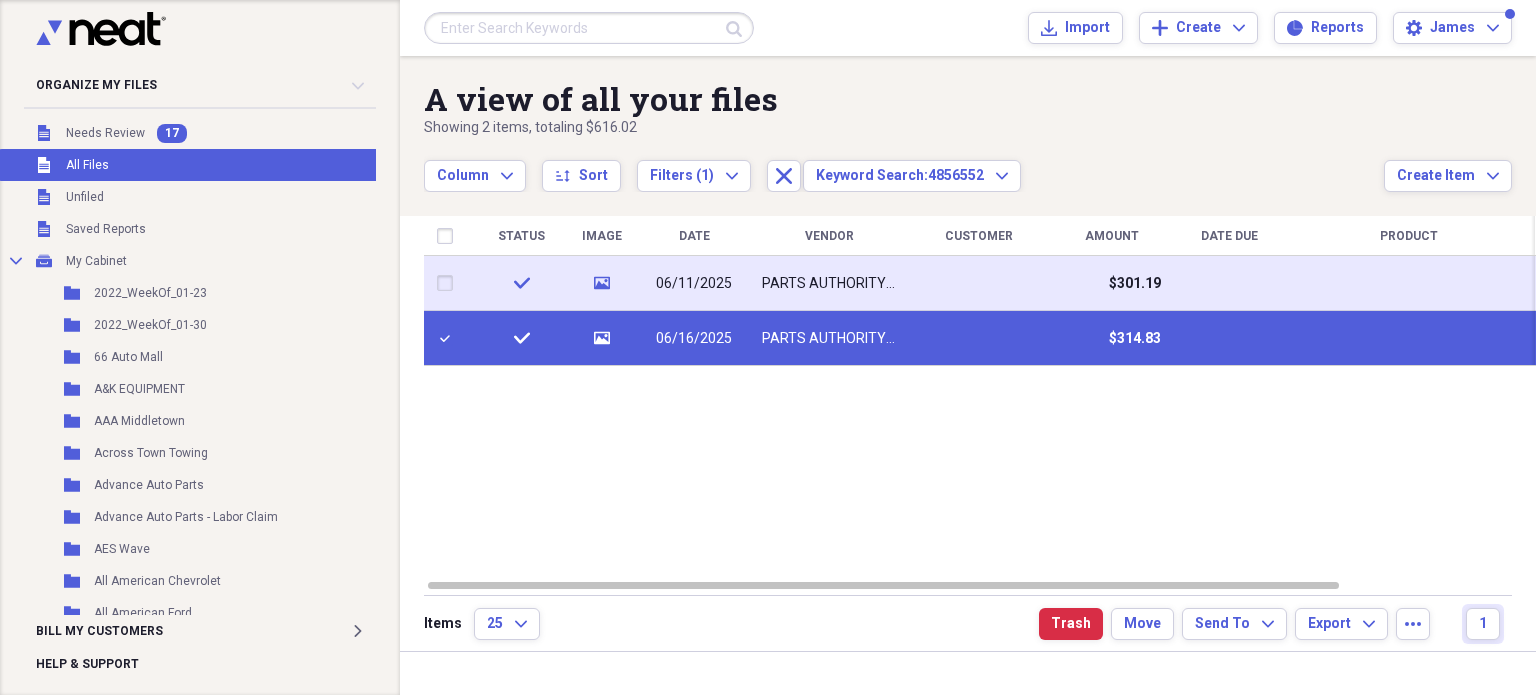 click at bounding box center (449, 283) 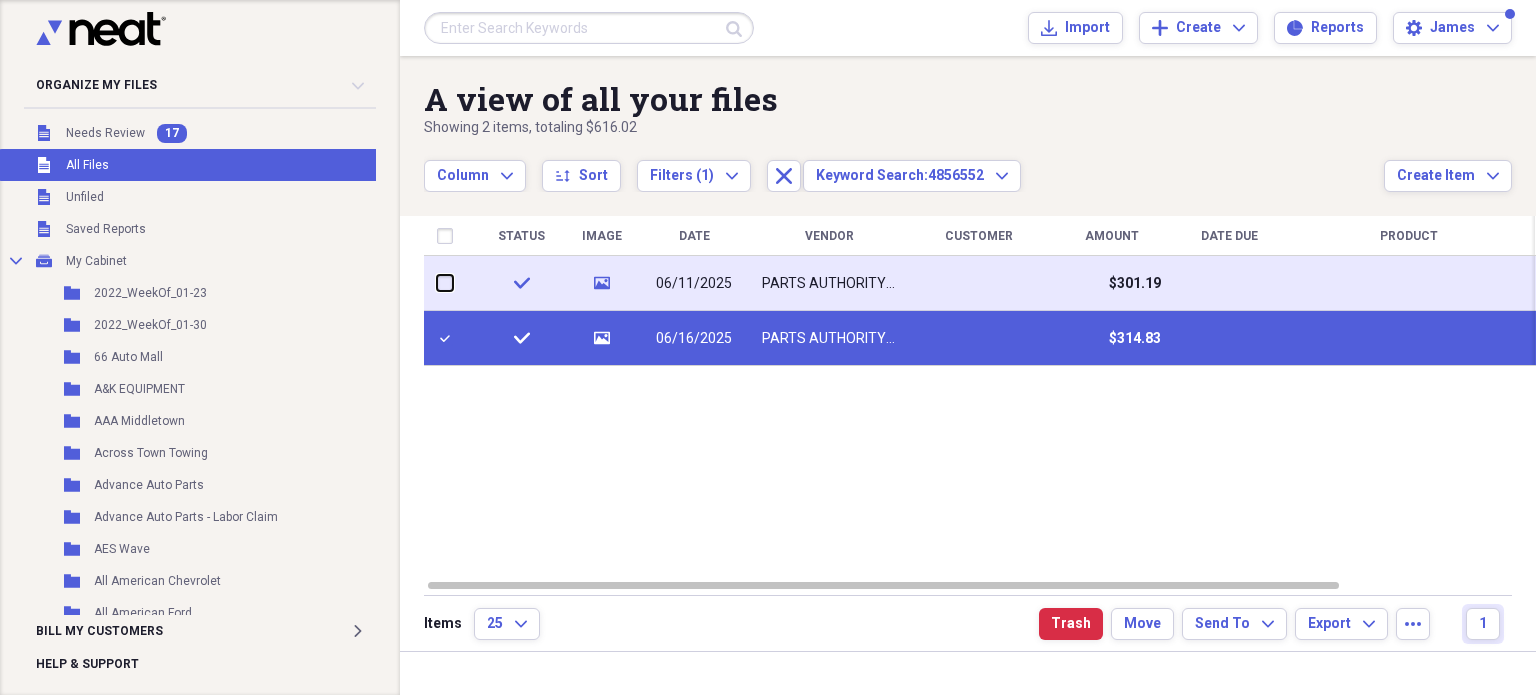 click at bounding box center (437, 283) 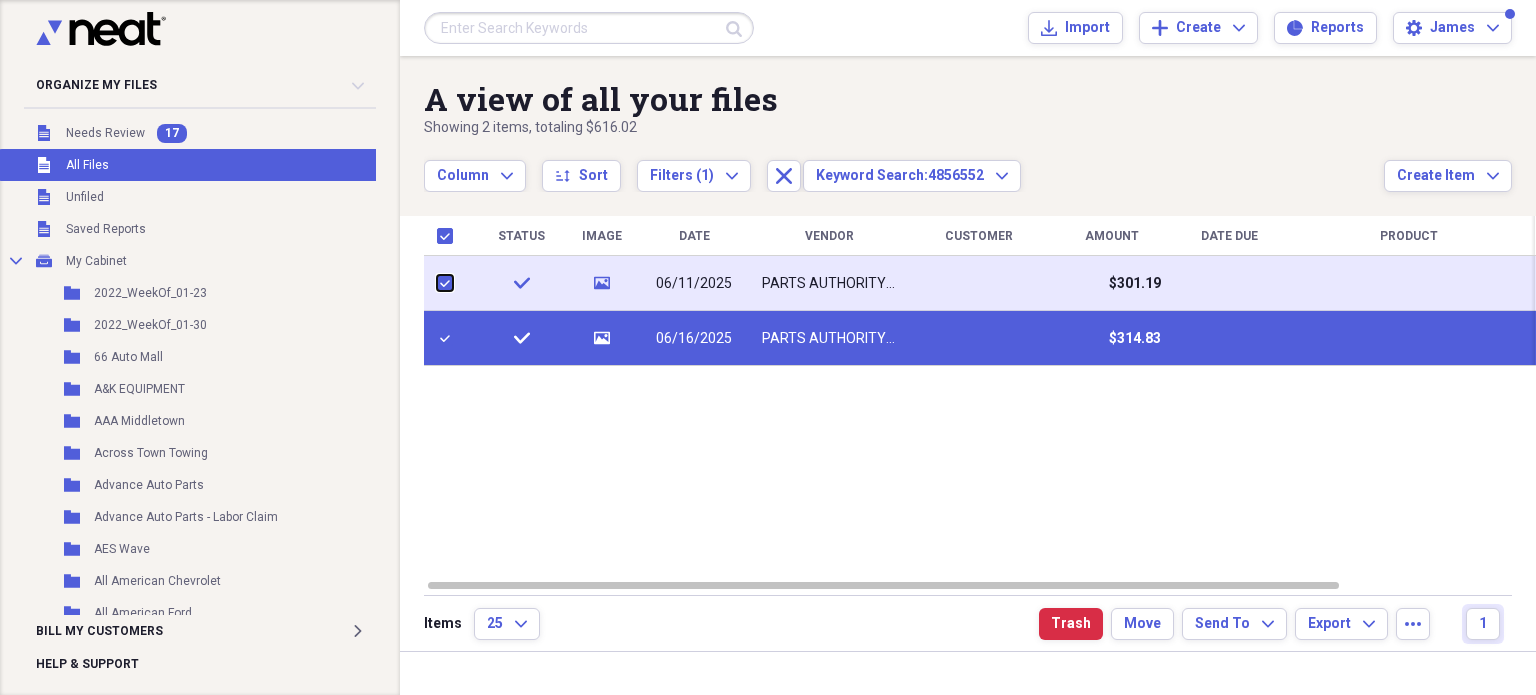 checkbox on "true" 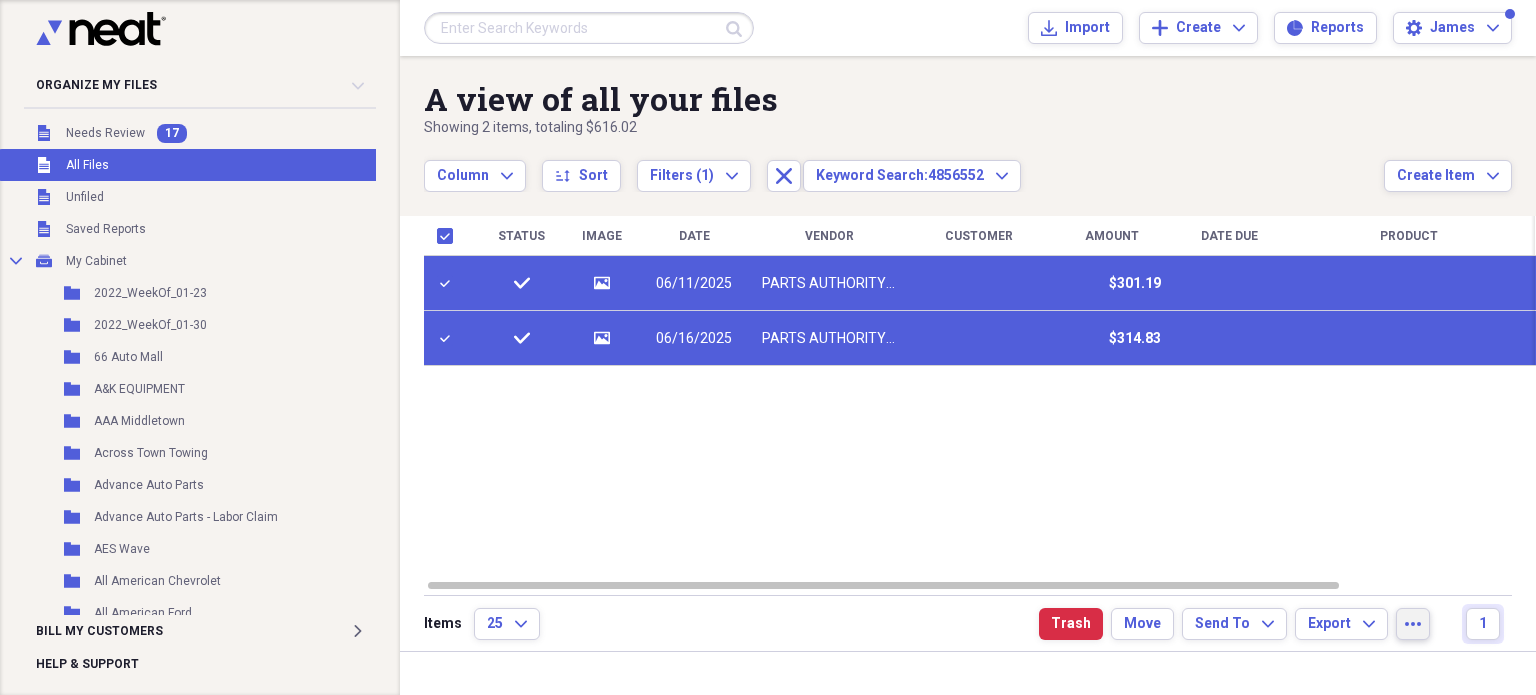 click on "more" at bounding box center [1413, 624] 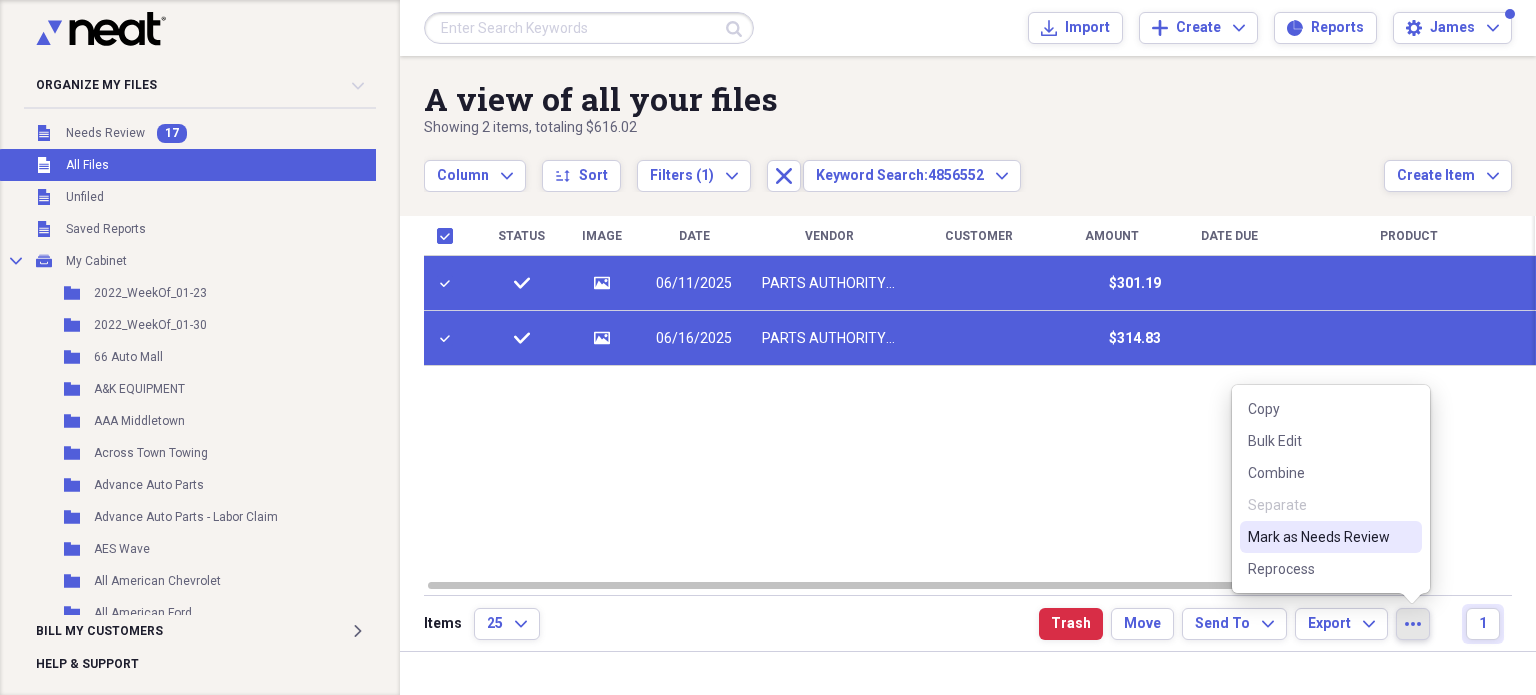 click on "Mark as Needs Review" at bounding box center (1331, 537) 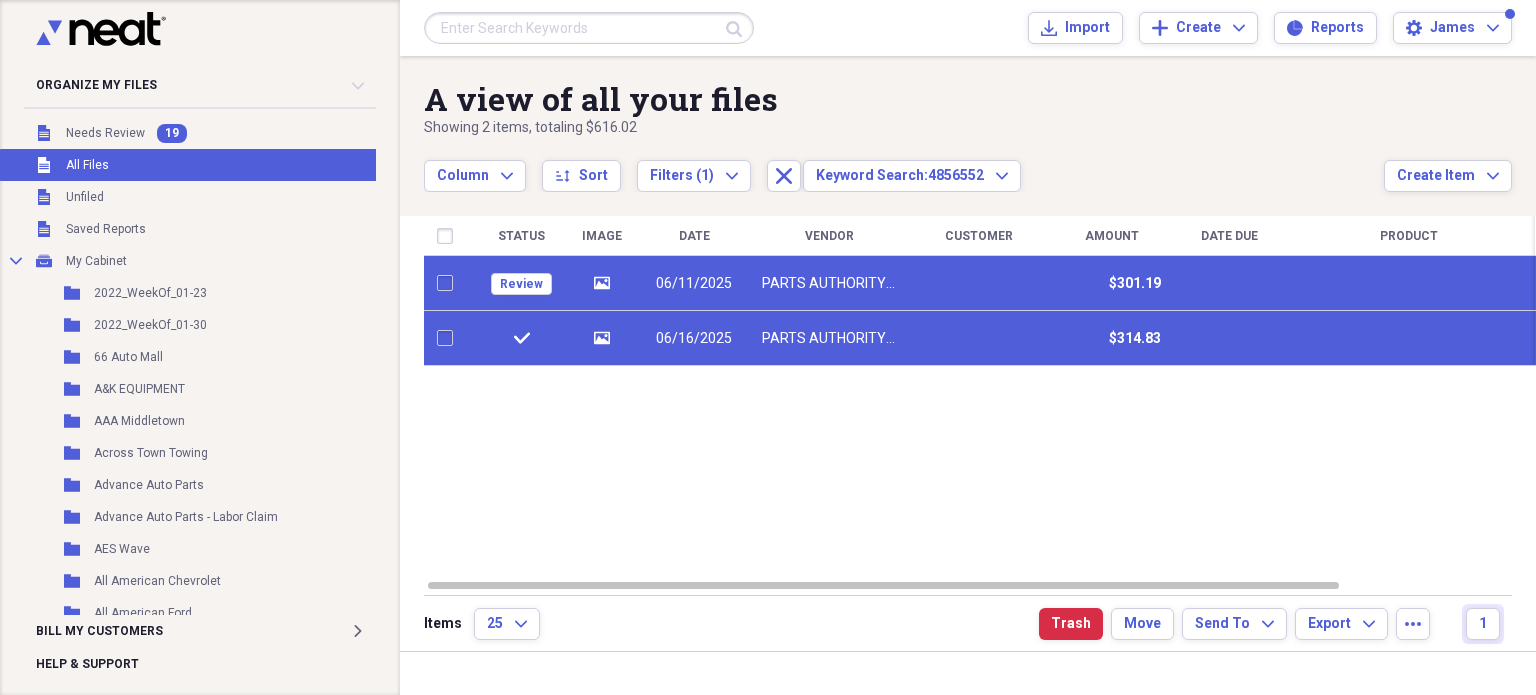 checkbox on "false" 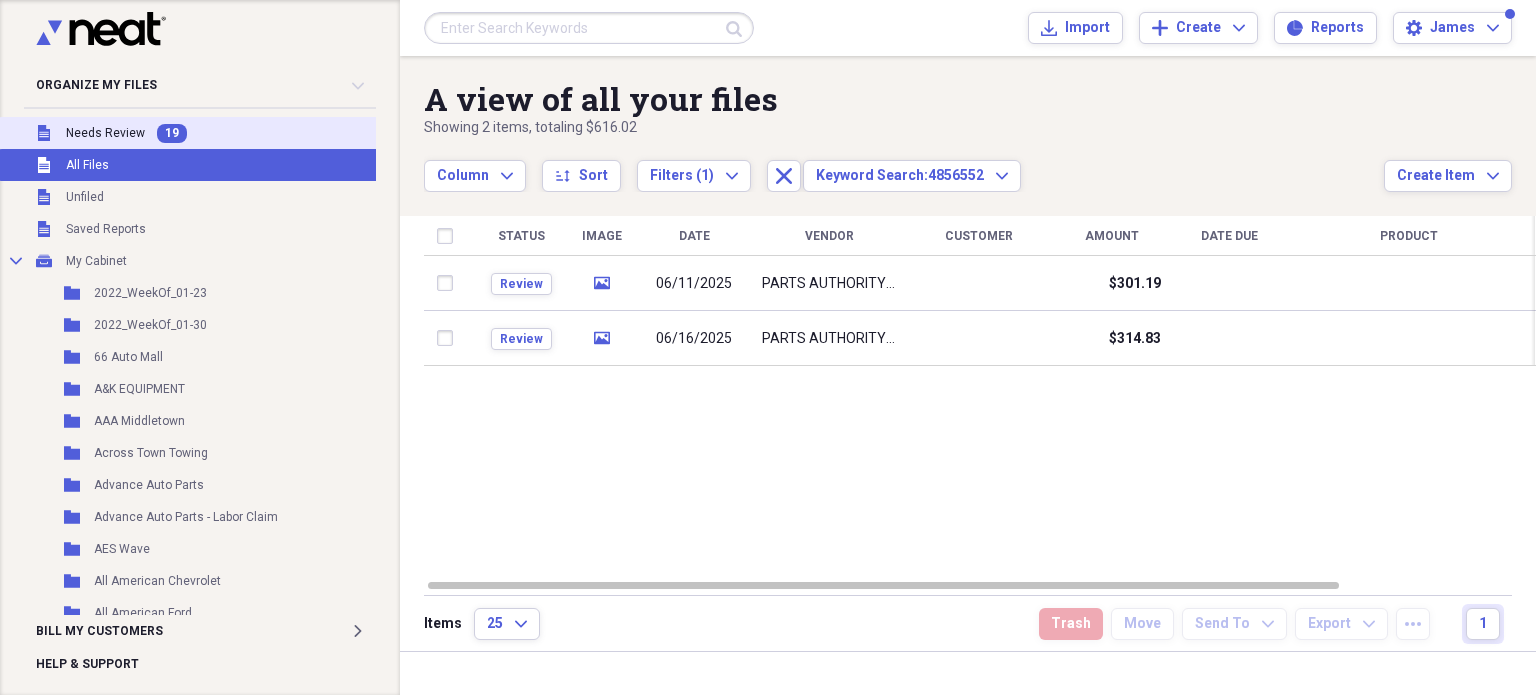 click on "Unfiled Needs Review 19" at bounding box center [201, 133] 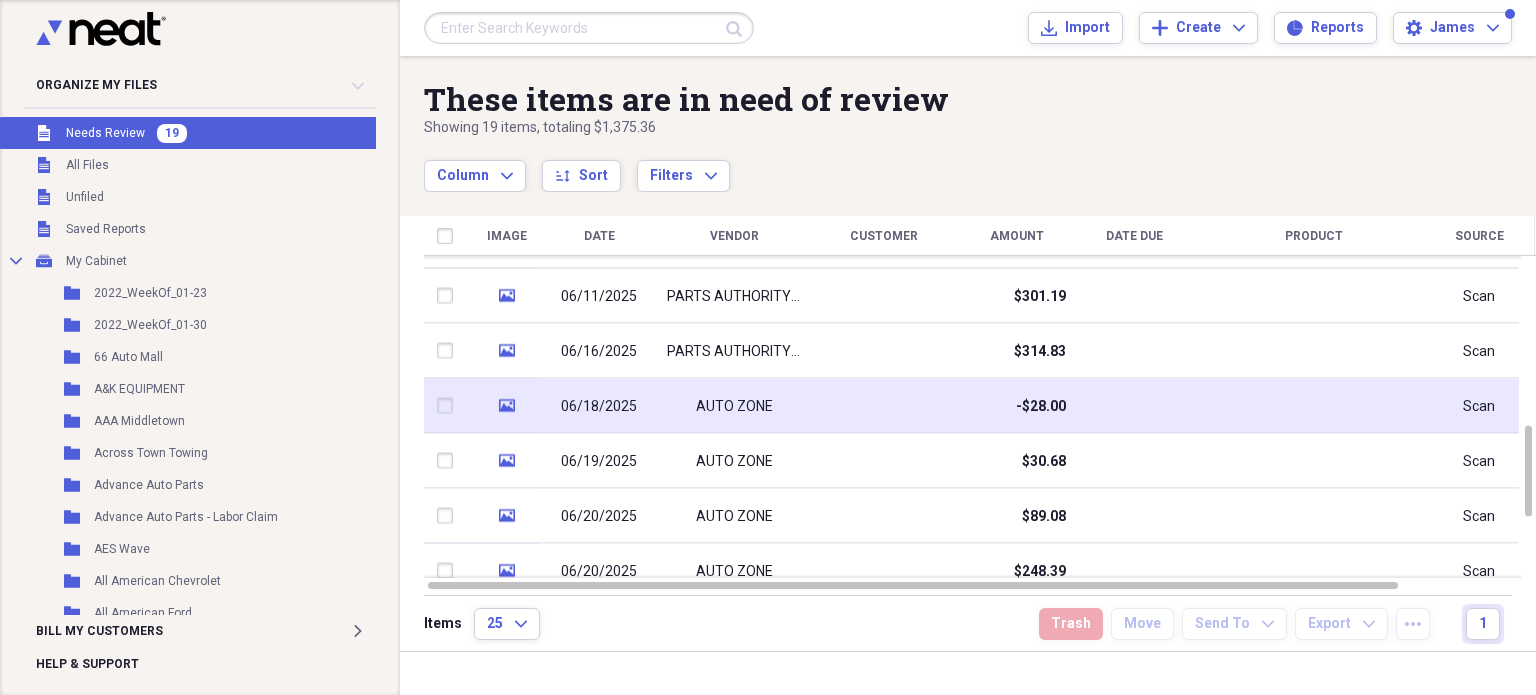 click on "$30.68" at bounding box center (1016, 460) 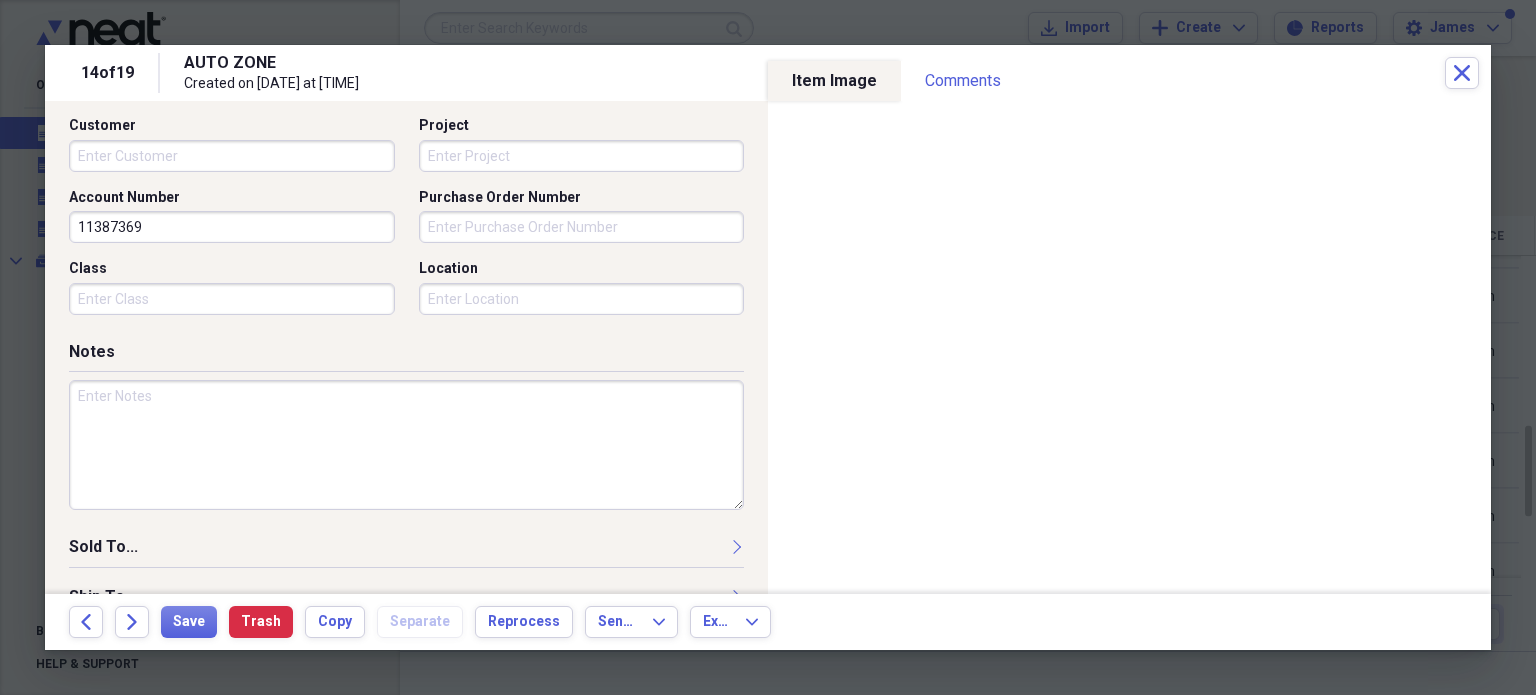 scroll, scrollTop: 611, scrollLeft: 0, axis: vertical 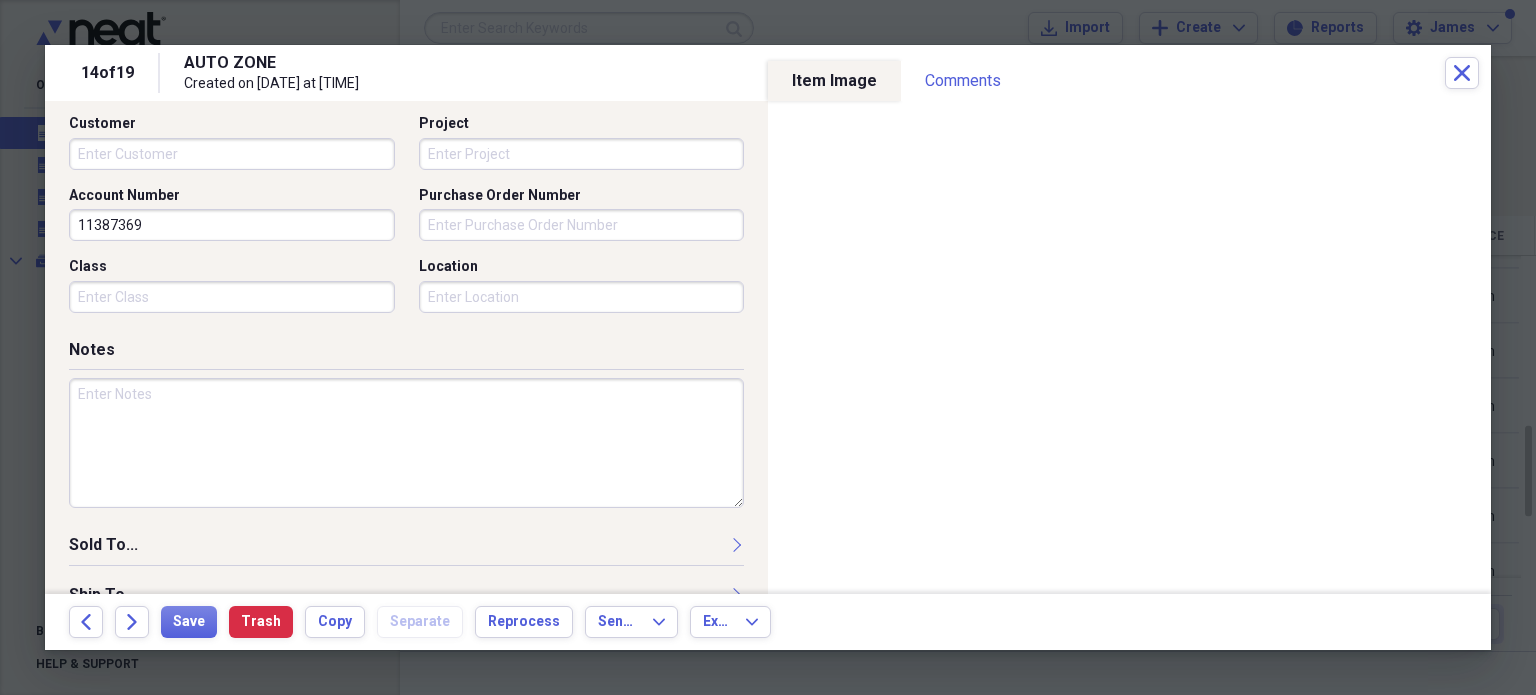 click on "Purchase Order Number" at bounding box center (582, 225) 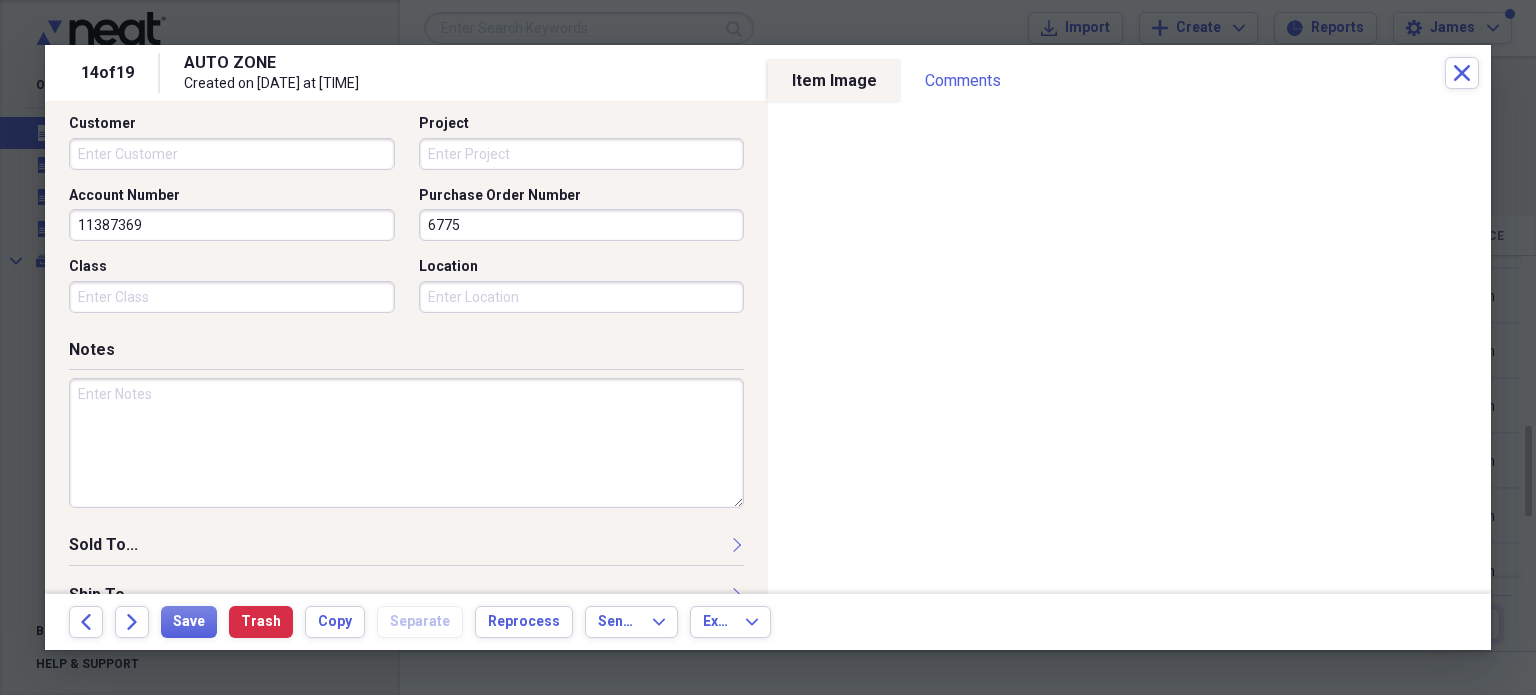 type on "6775" 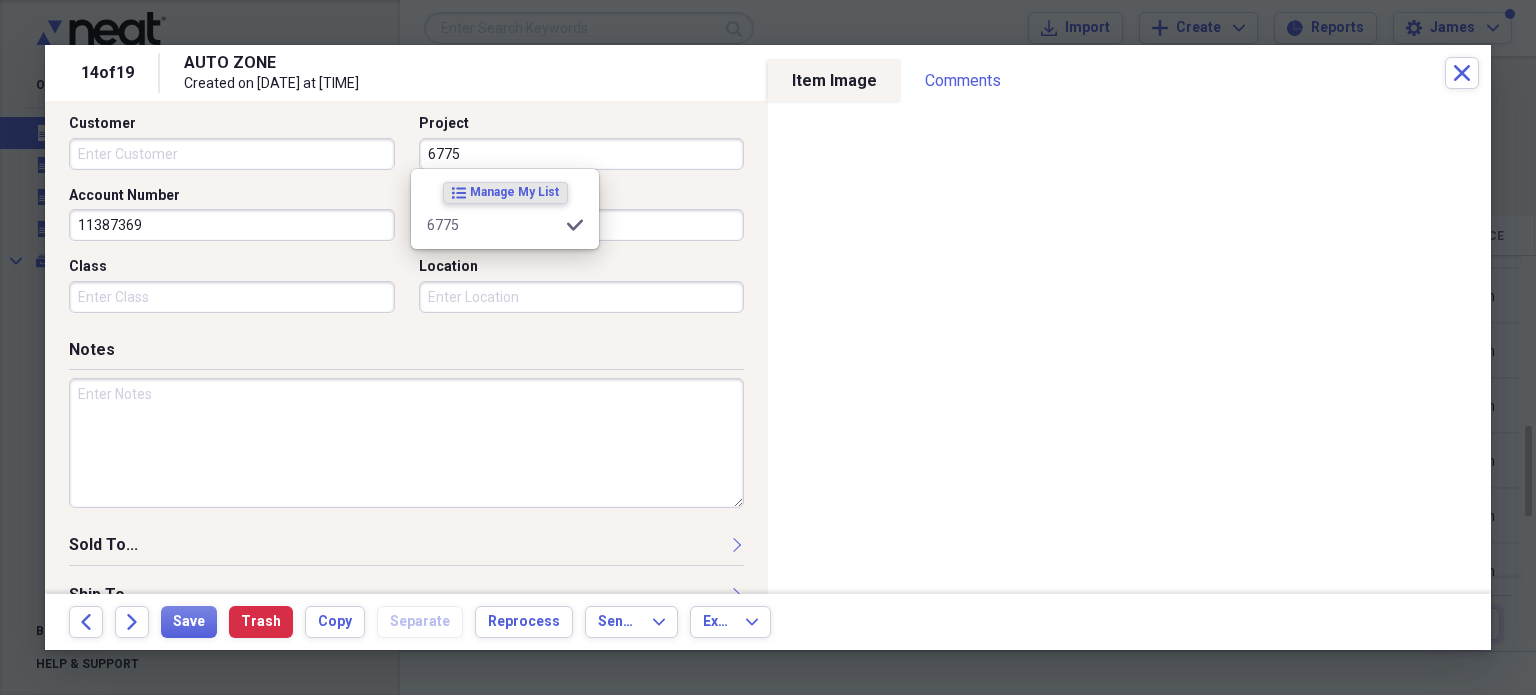 type on "6775" 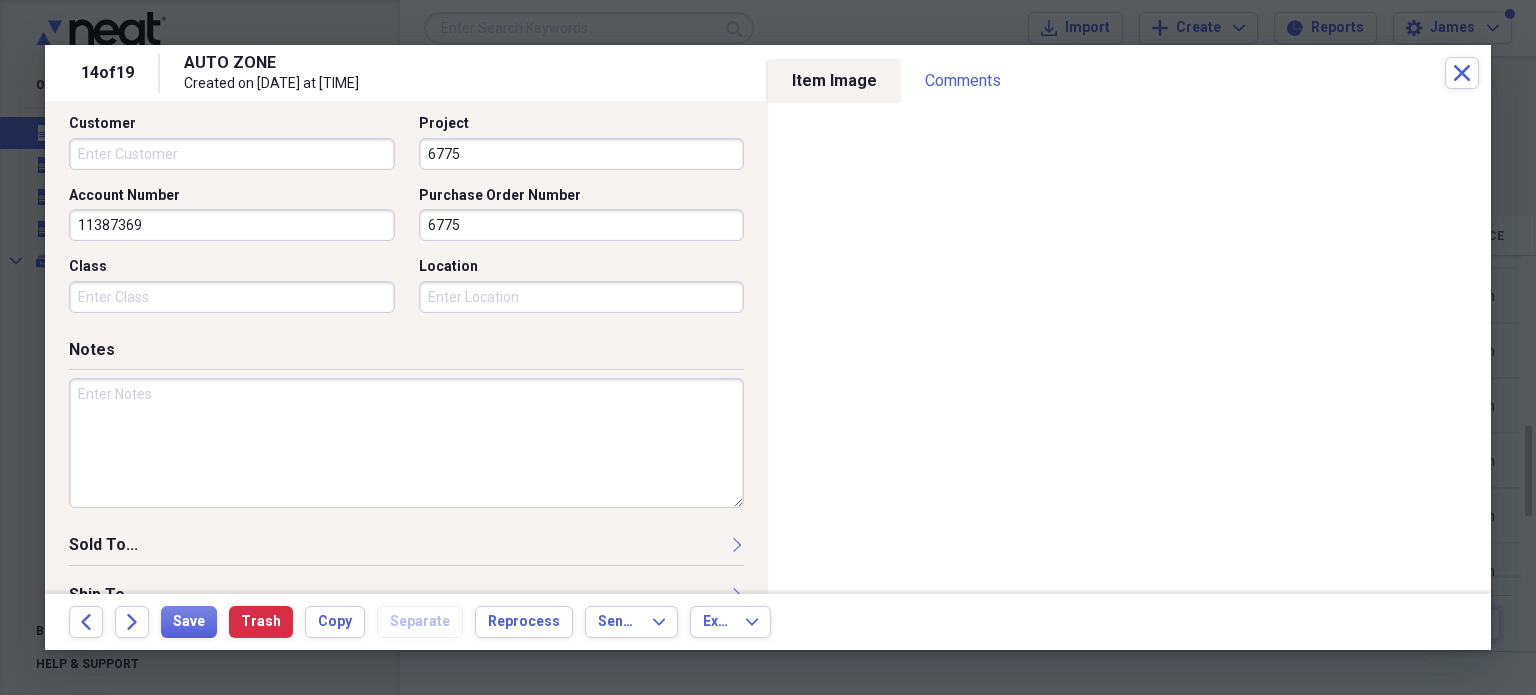 click on "Category Cost of goods sold Product Customer Project 6775 Account Number 11387369 Purchase Order Number 6775 Class Location" at bounding box center [406, 185] 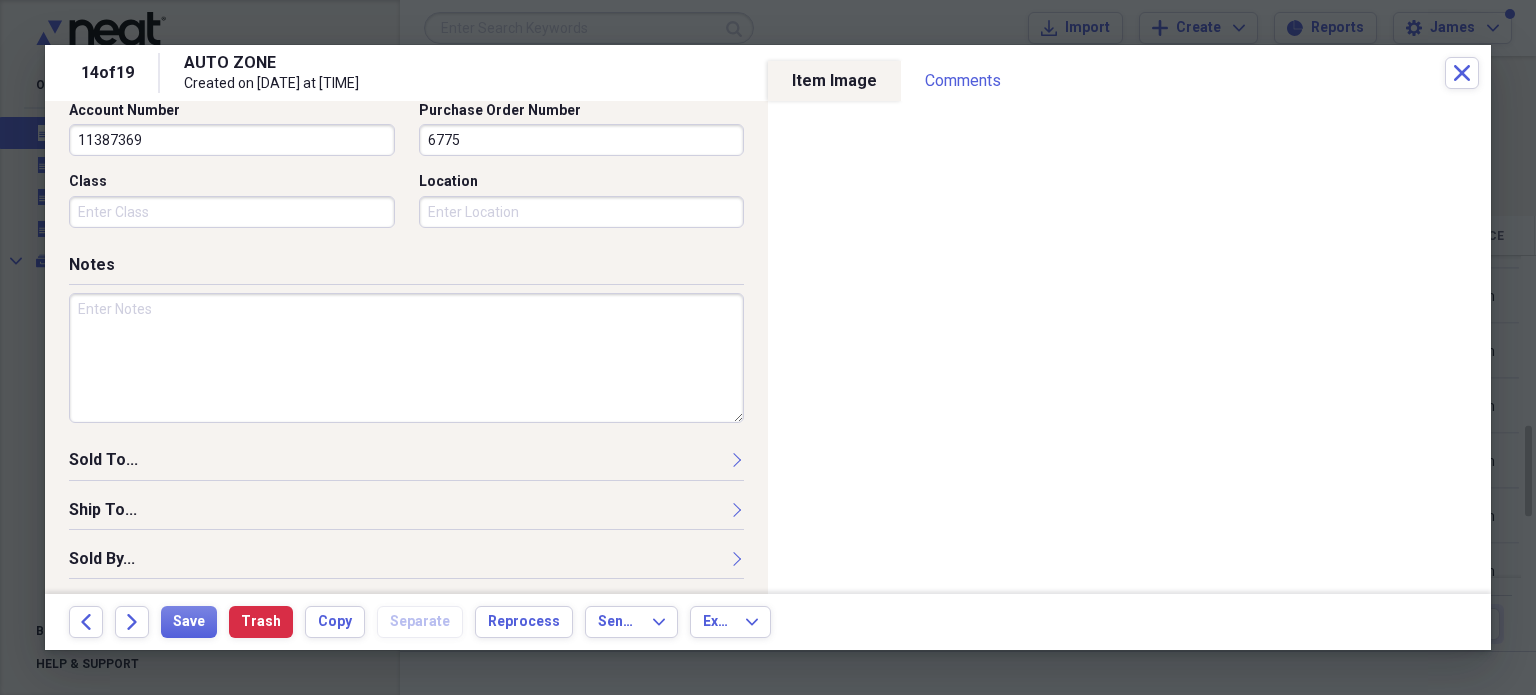 scroll, scrollTop: 697, scrollLeft: 0, axis: vertical 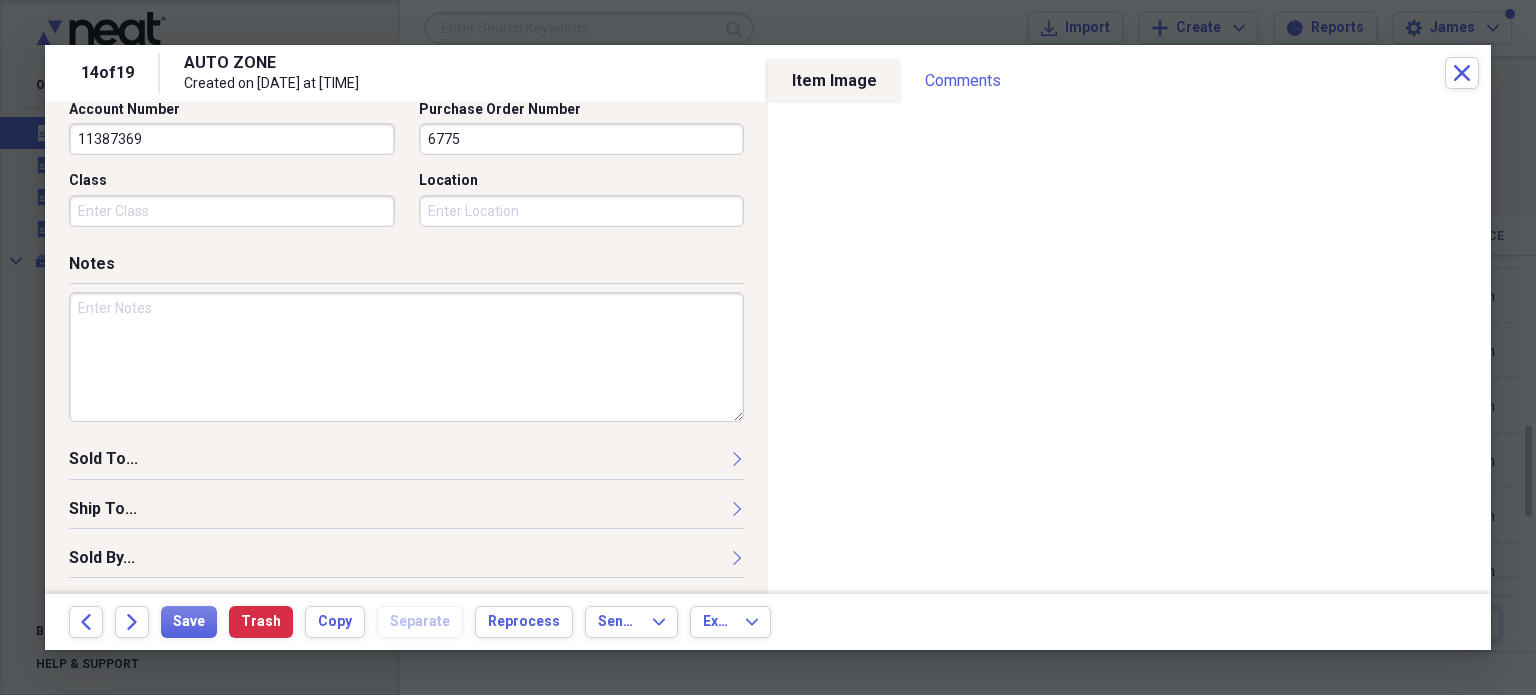 click at bounding box center [406, 357] 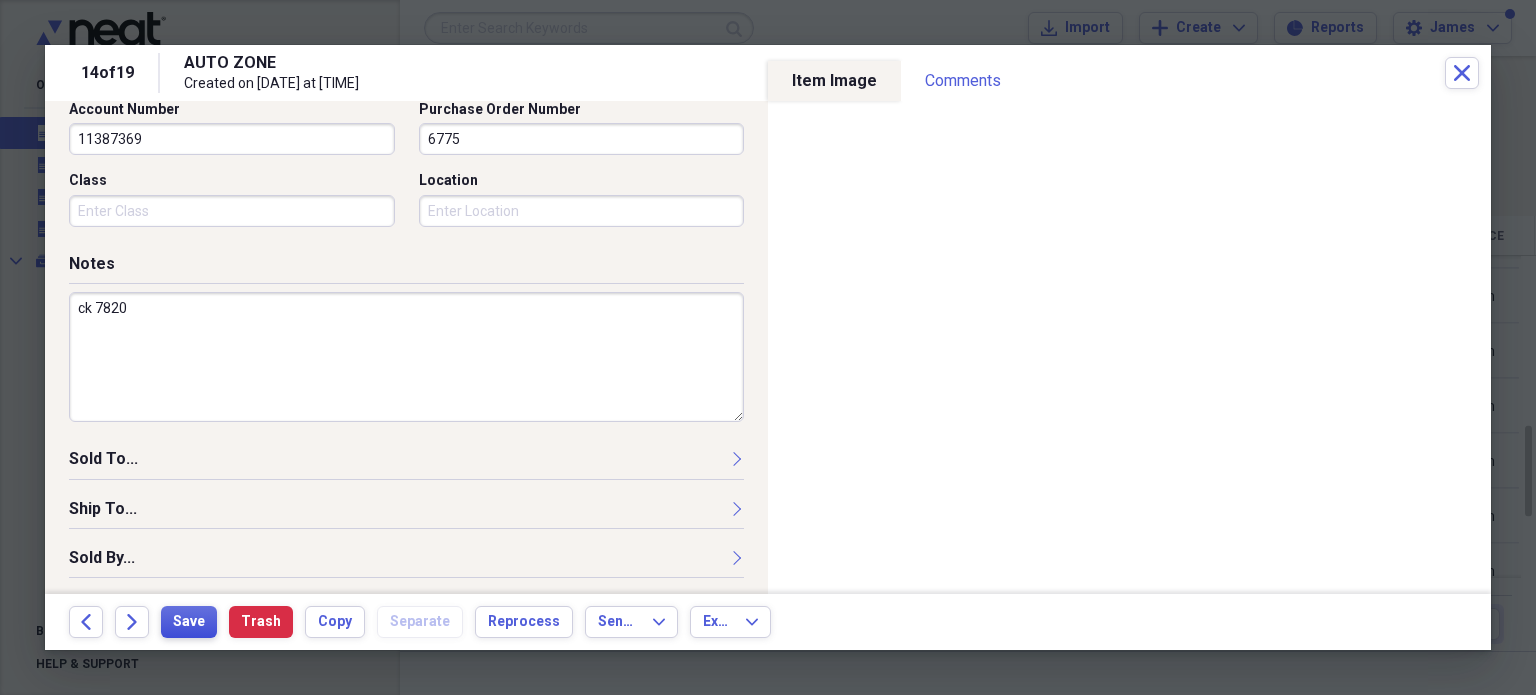 type on "ck 7820" 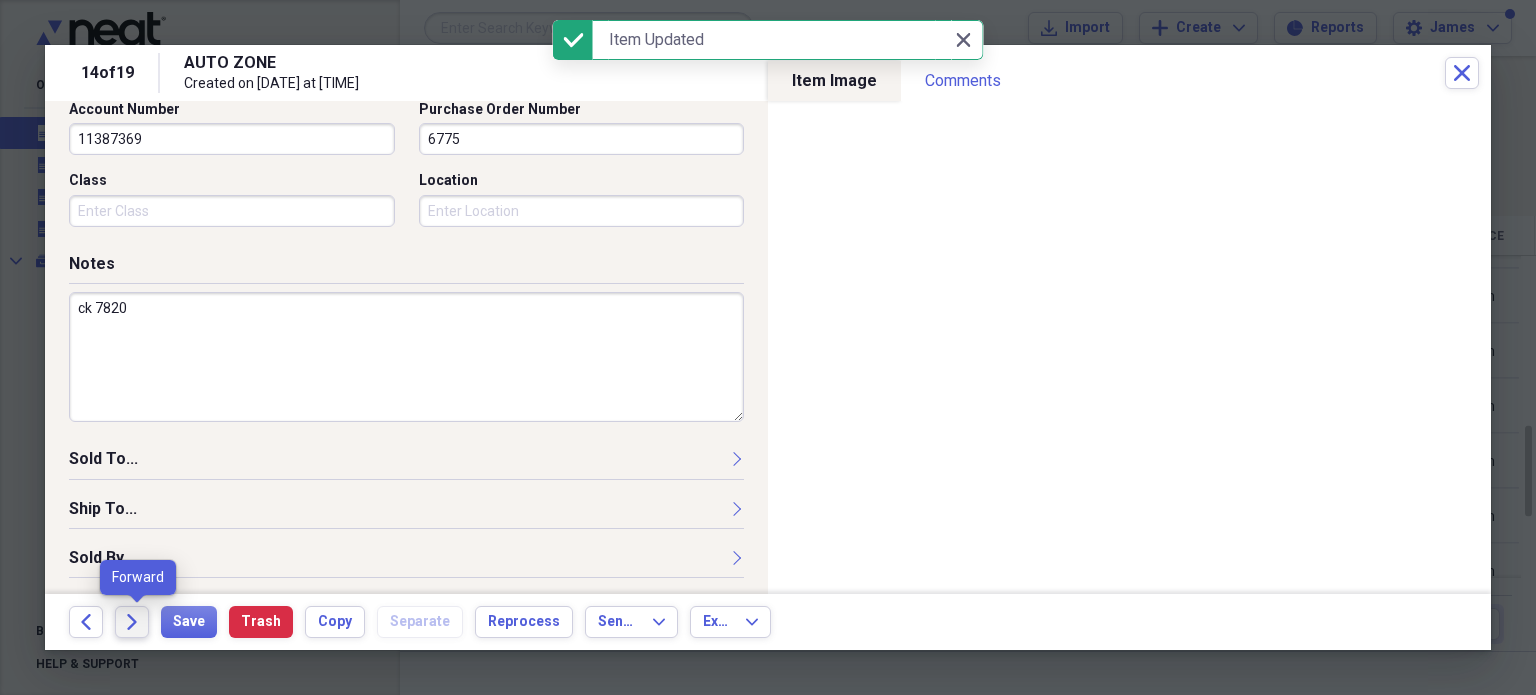 click on "Forward" at bounding box center (132, 622) 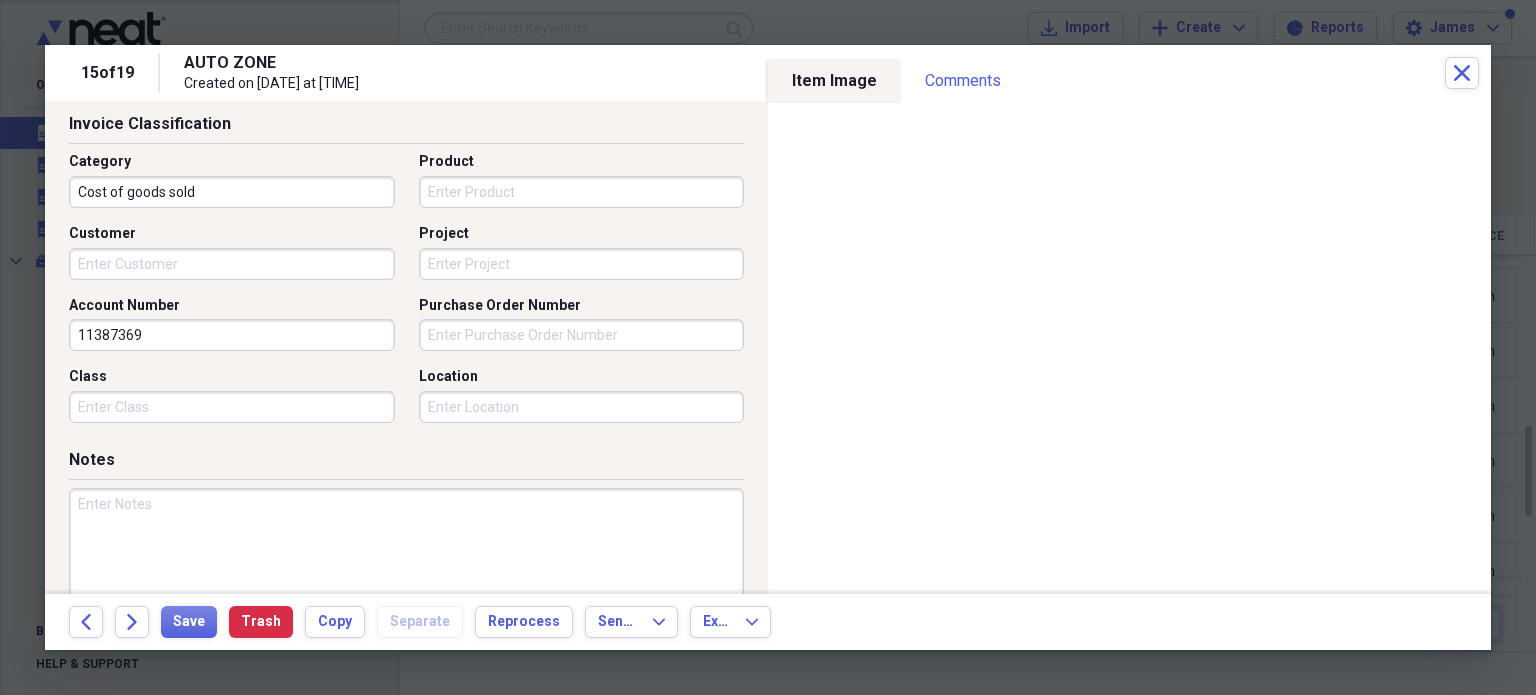 scroll, scrollTop: 503, scrollLeft: 0, axis: vertical 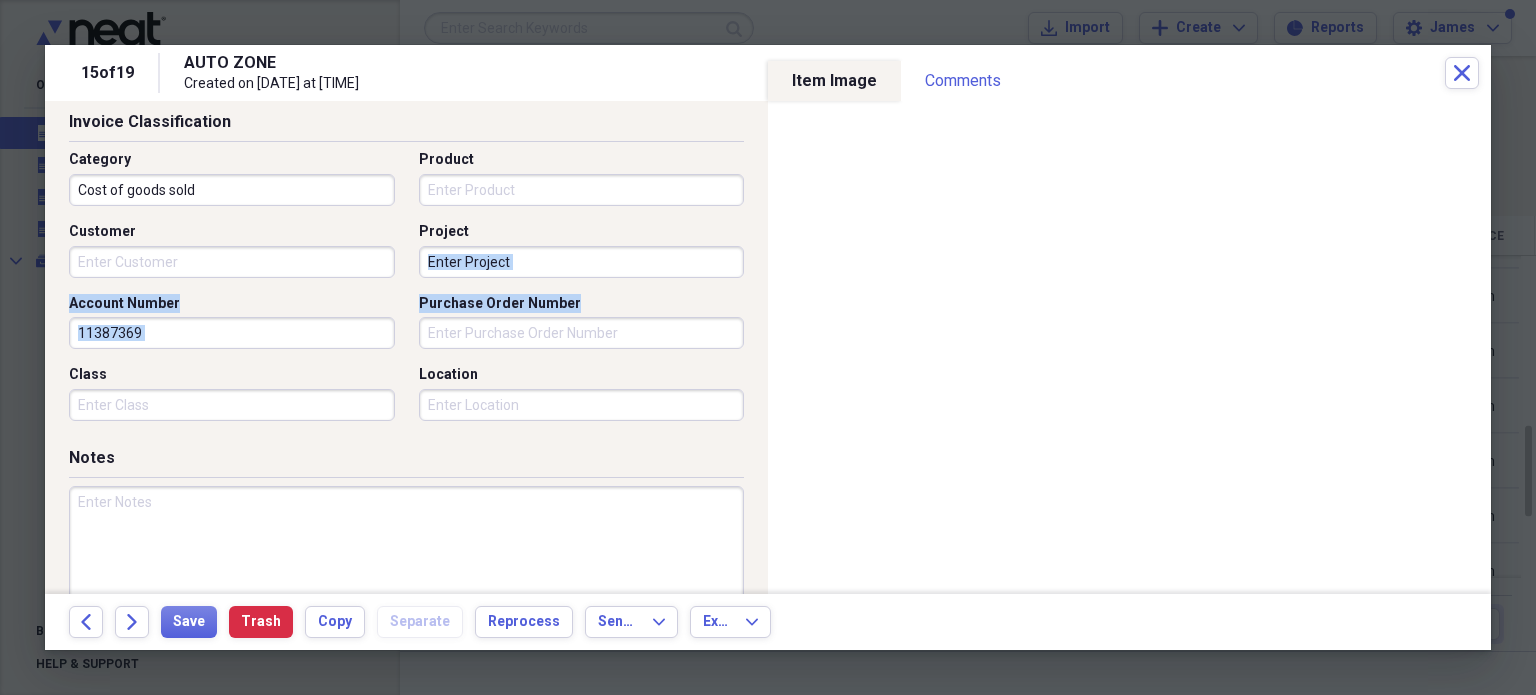 drag, startPoint x: 574, startPoint y: 287, endPoint x: 624, endPoint y: 252, distance: 61.03278 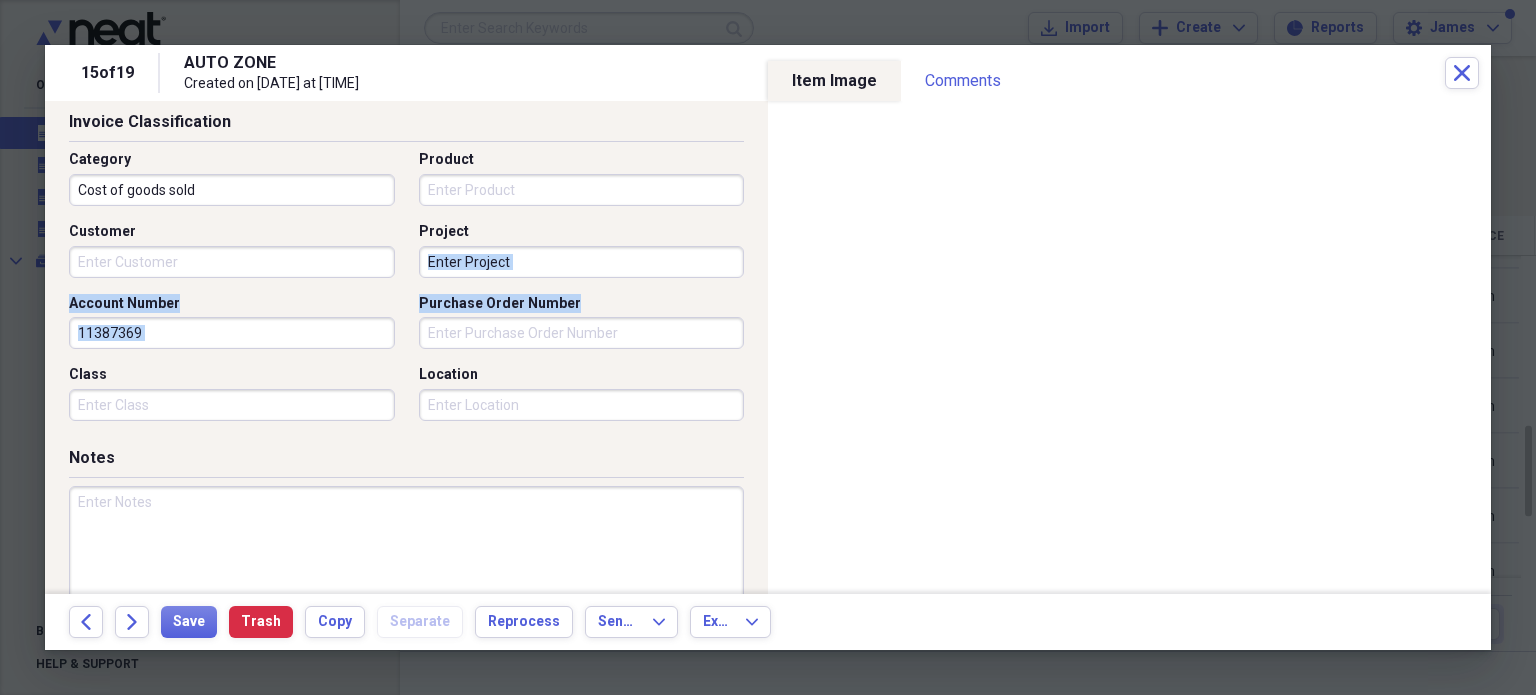 click on "Category Cost of goods sold Product Customer Project Account Number 11387369 Purchase Order Number Class Location" at bounding box center [406, 293] 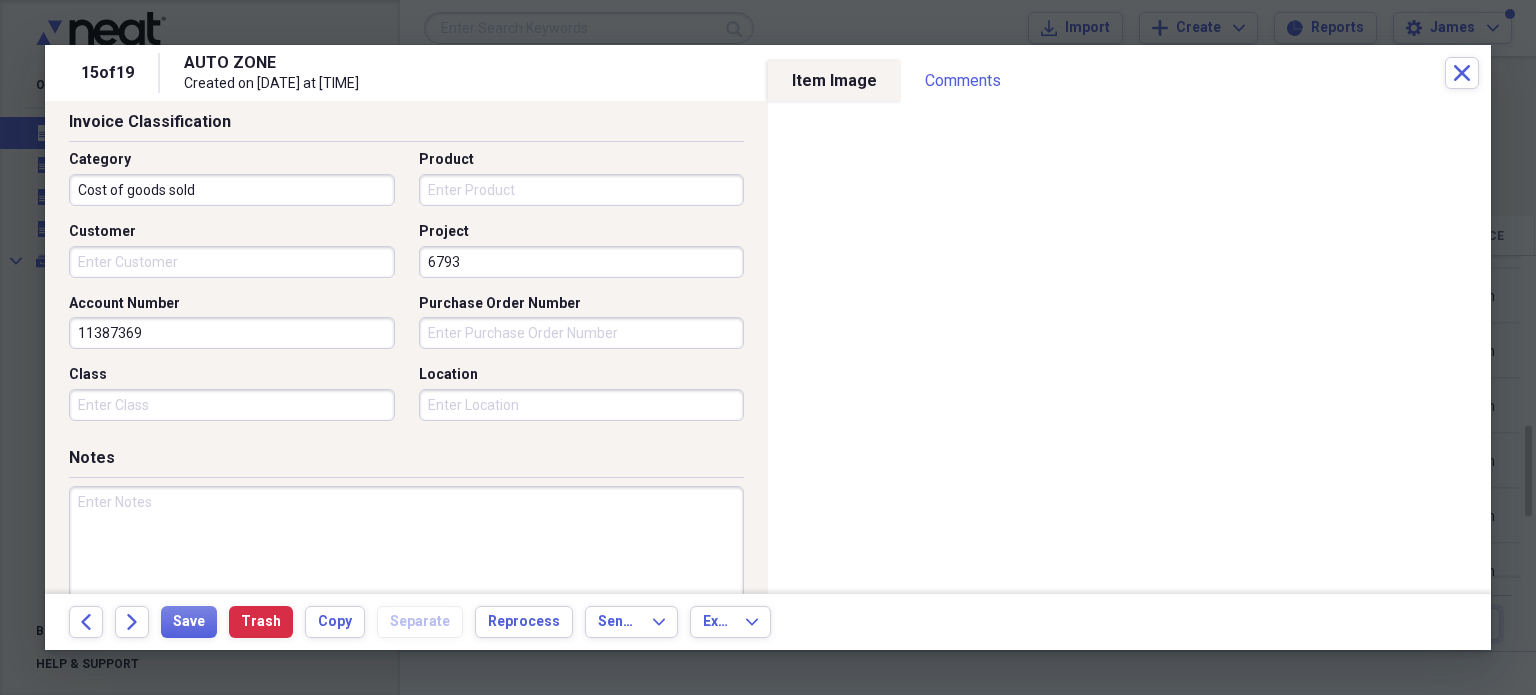 type on "6793" 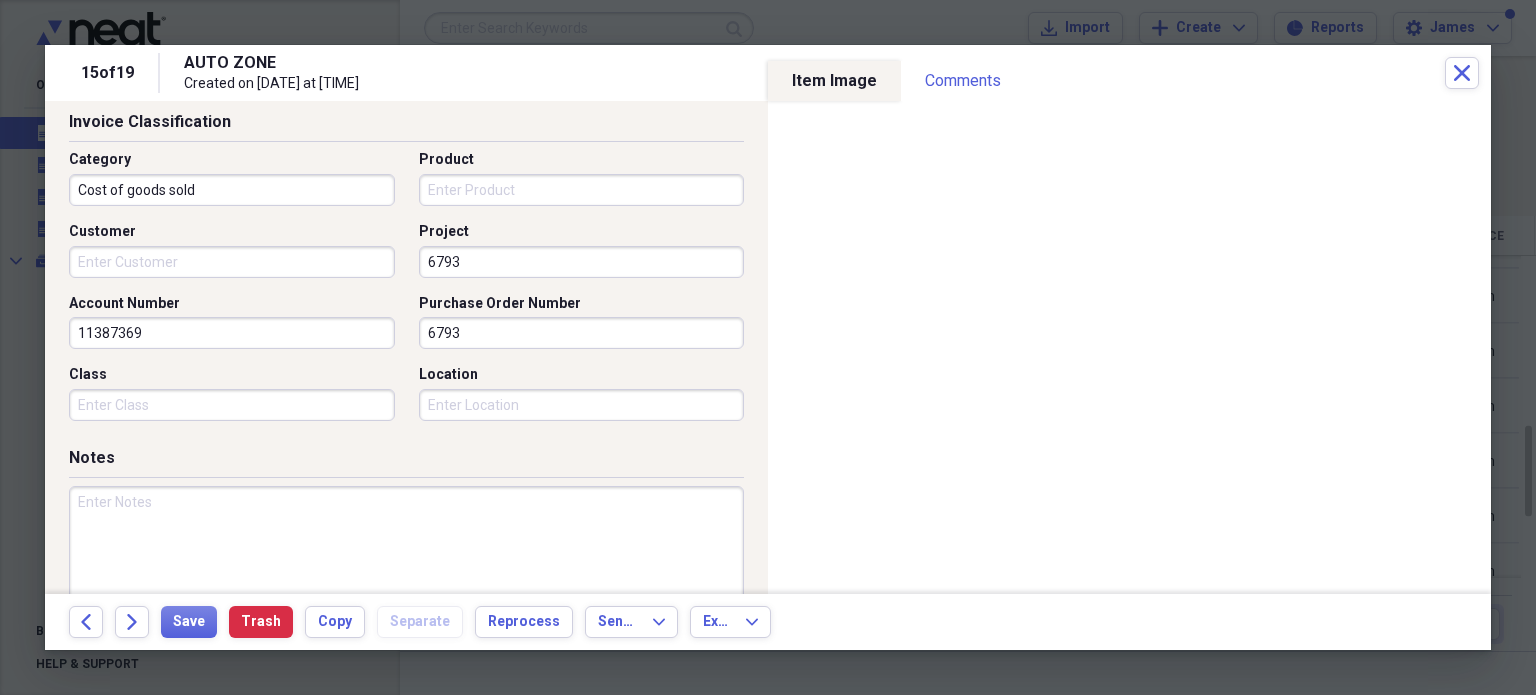 type on "6793" 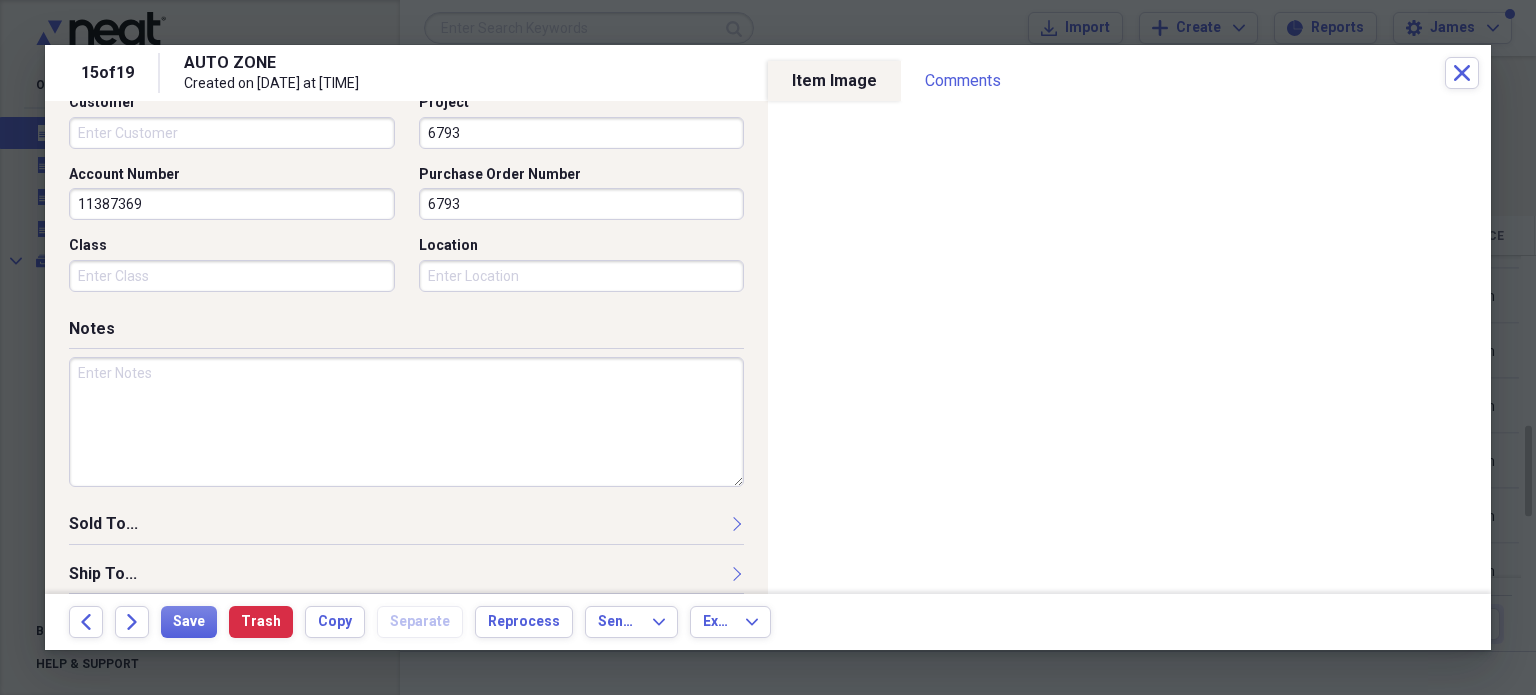 scroll, scrollTop: 697, scrollLeft: 0, axis: vertical 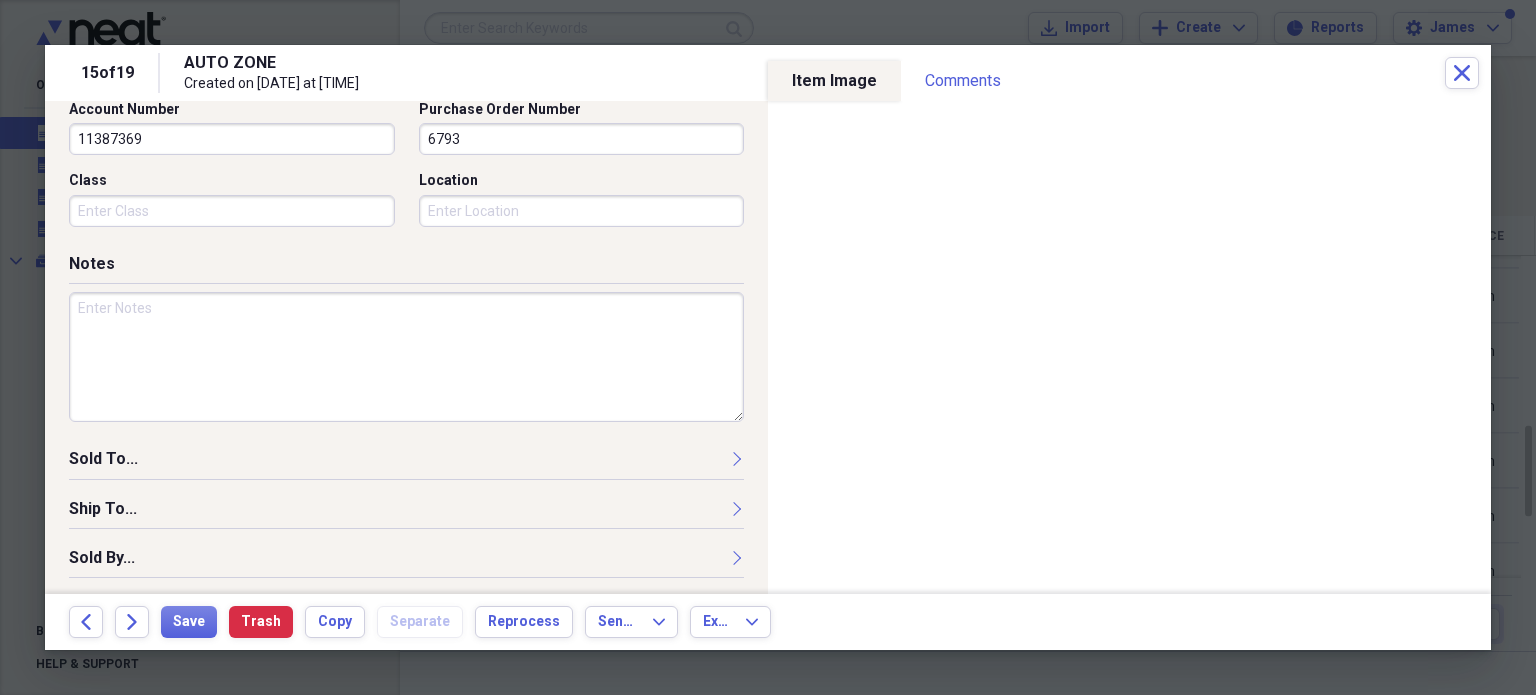 drag, startPoint x: 752, startPoint y: 351, endPoint x: 278, endPoint y: 390, distance: 475.6017 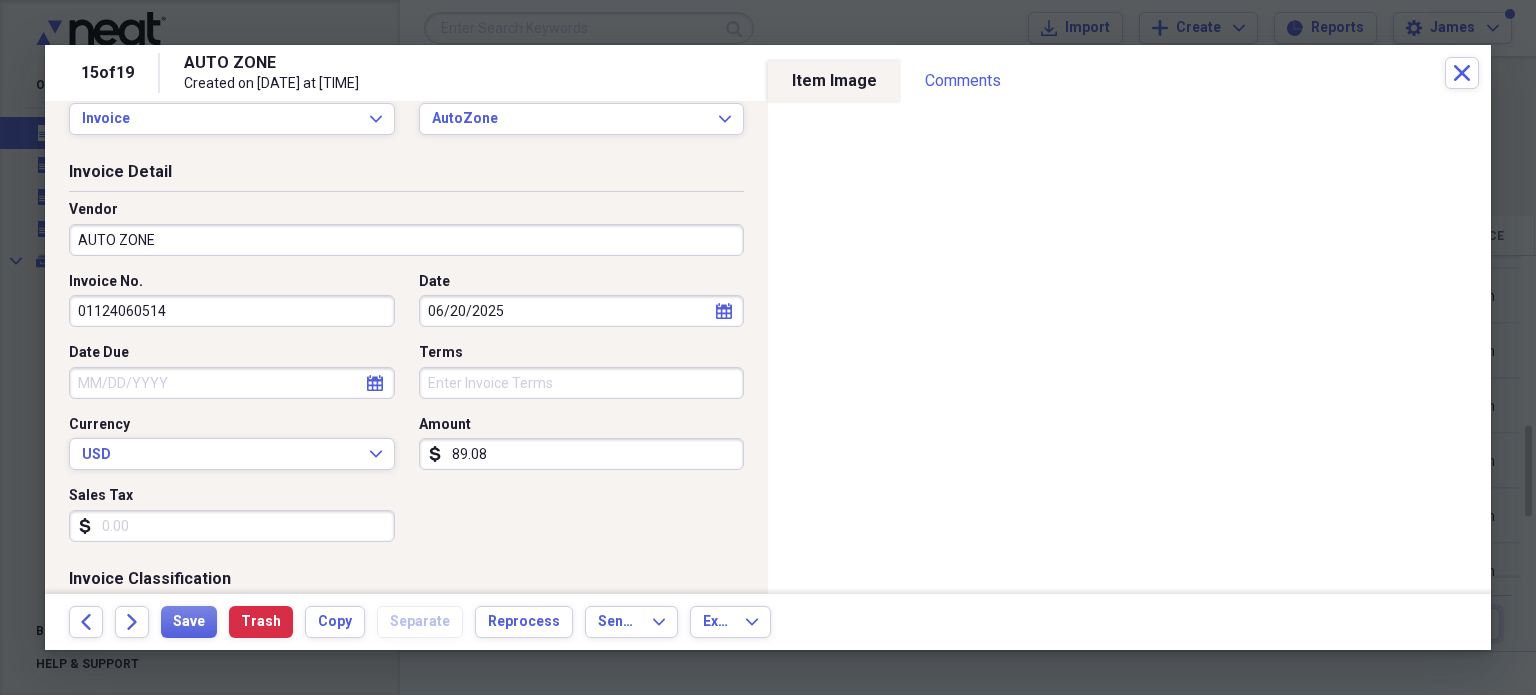 scroll, scrollTop: 697, scrollLeft: 0, axis: vertical 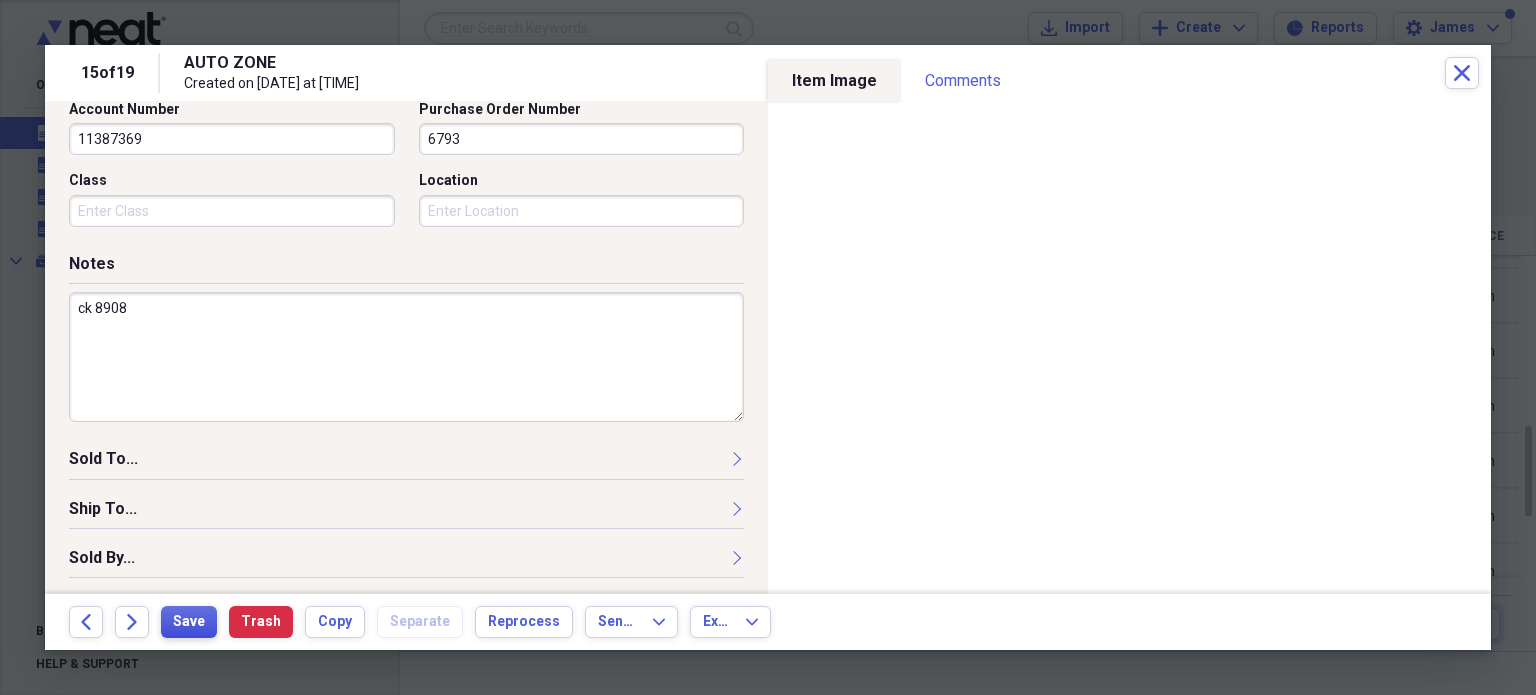 type on "ck 8908" 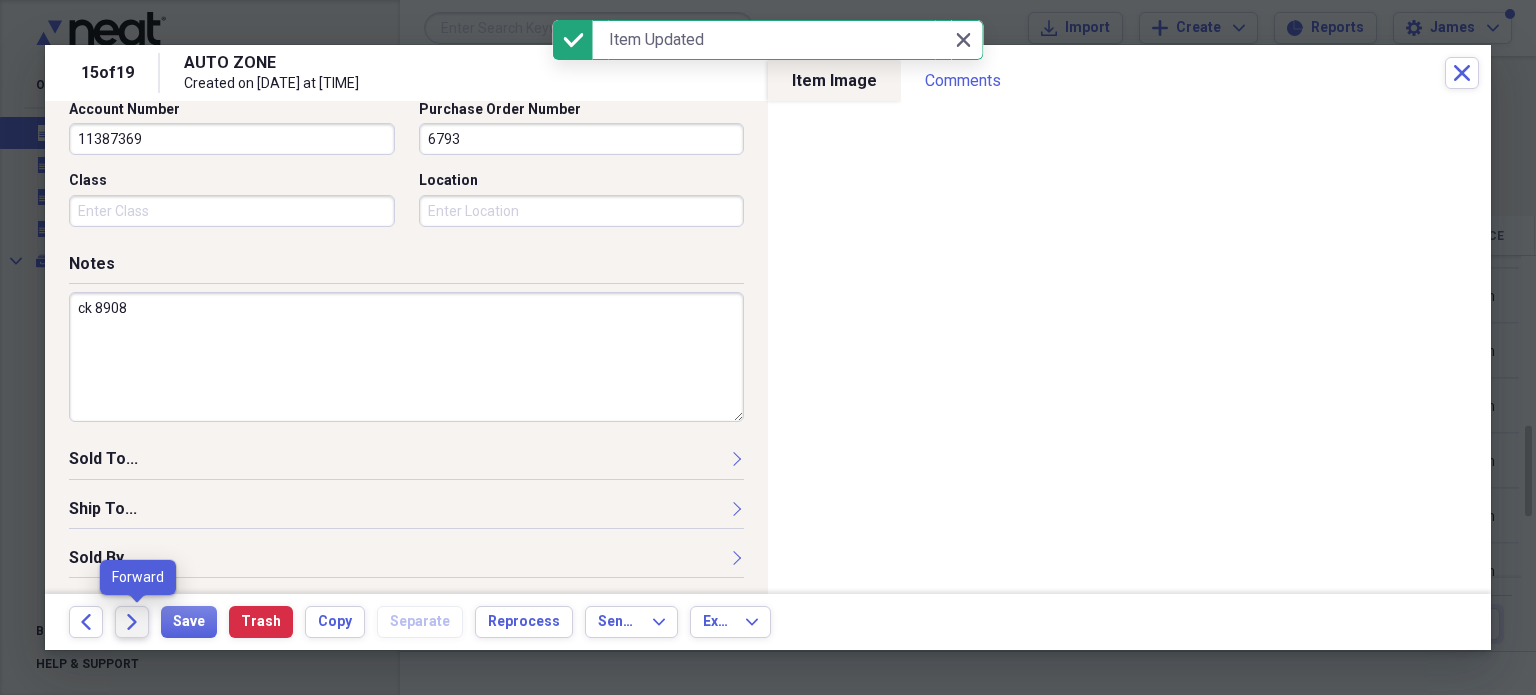 click on "Forward" at bounding box center [132, 622] 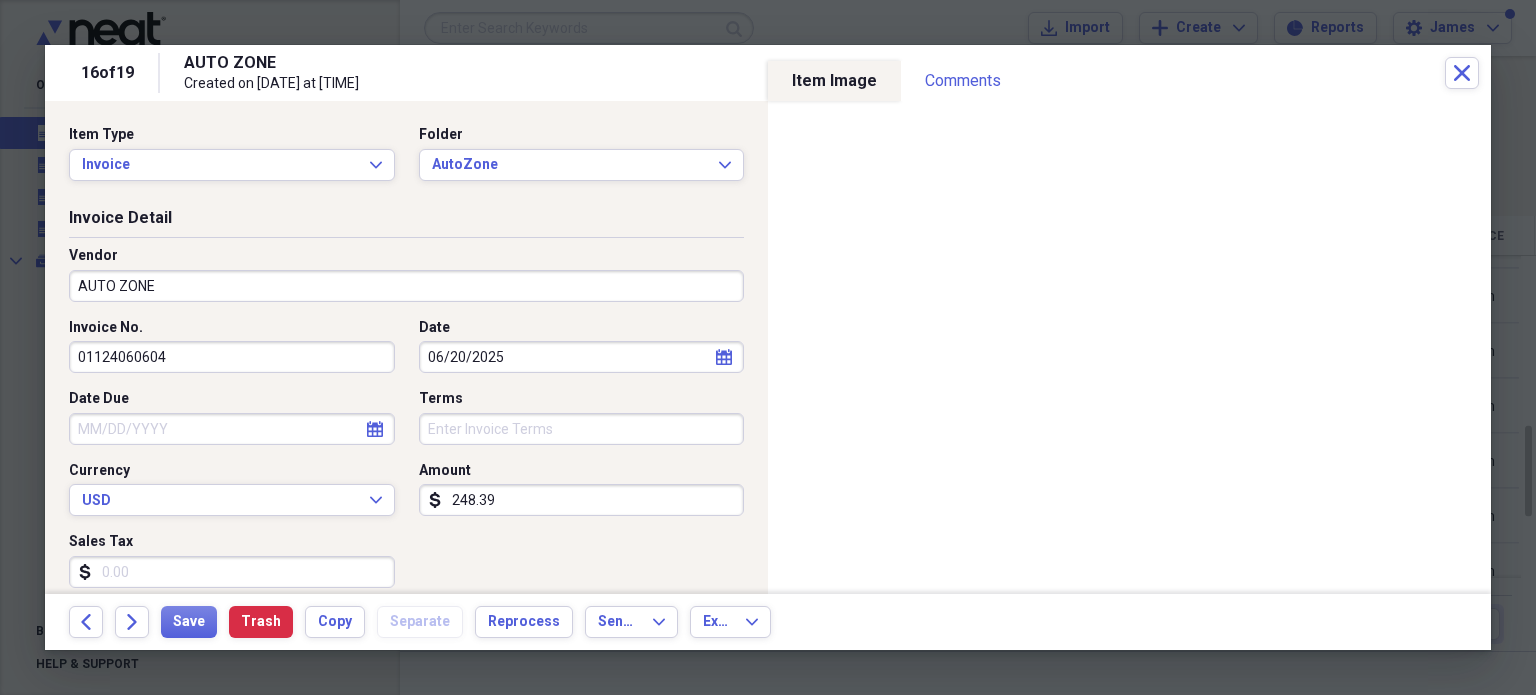 click on "248.39" at bounding box center (582, 500) 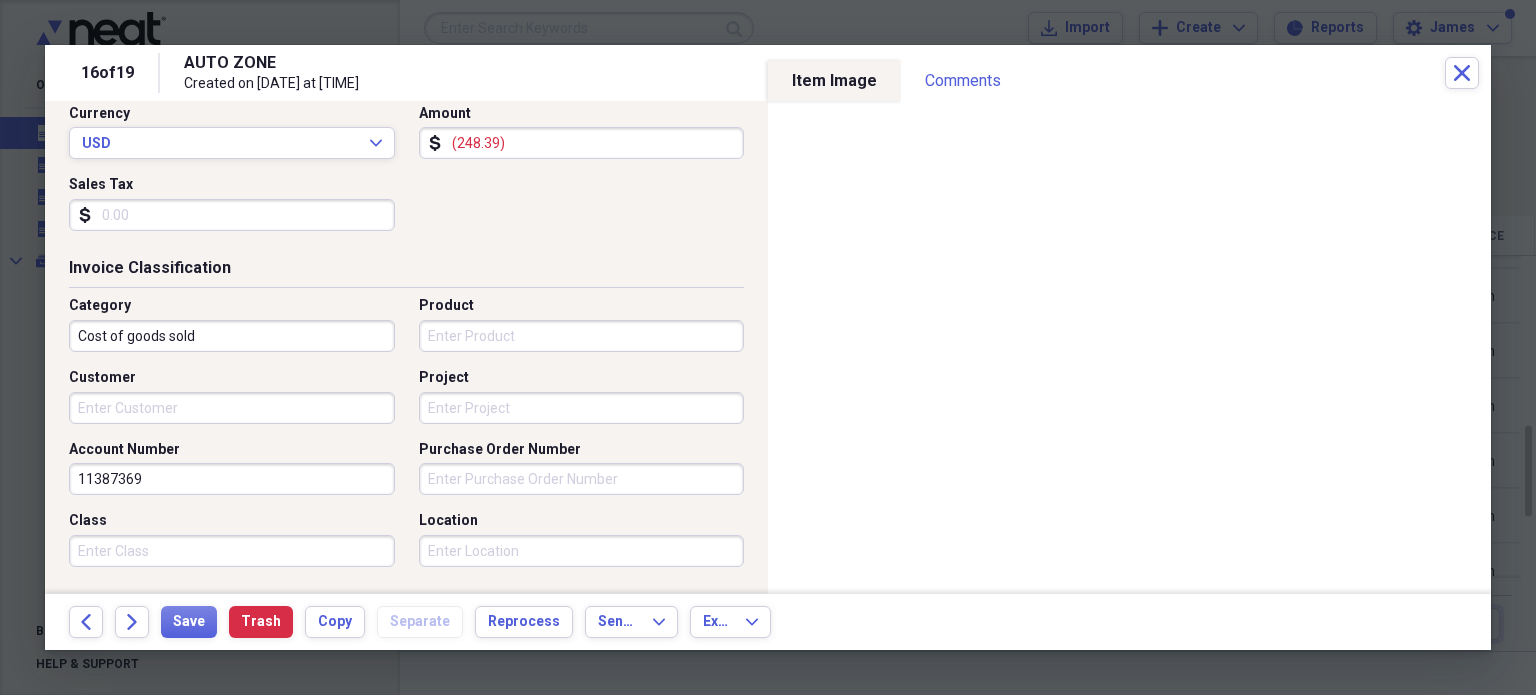scroll, scrollTop: 358, scrollLeft: 0, axis: vertical 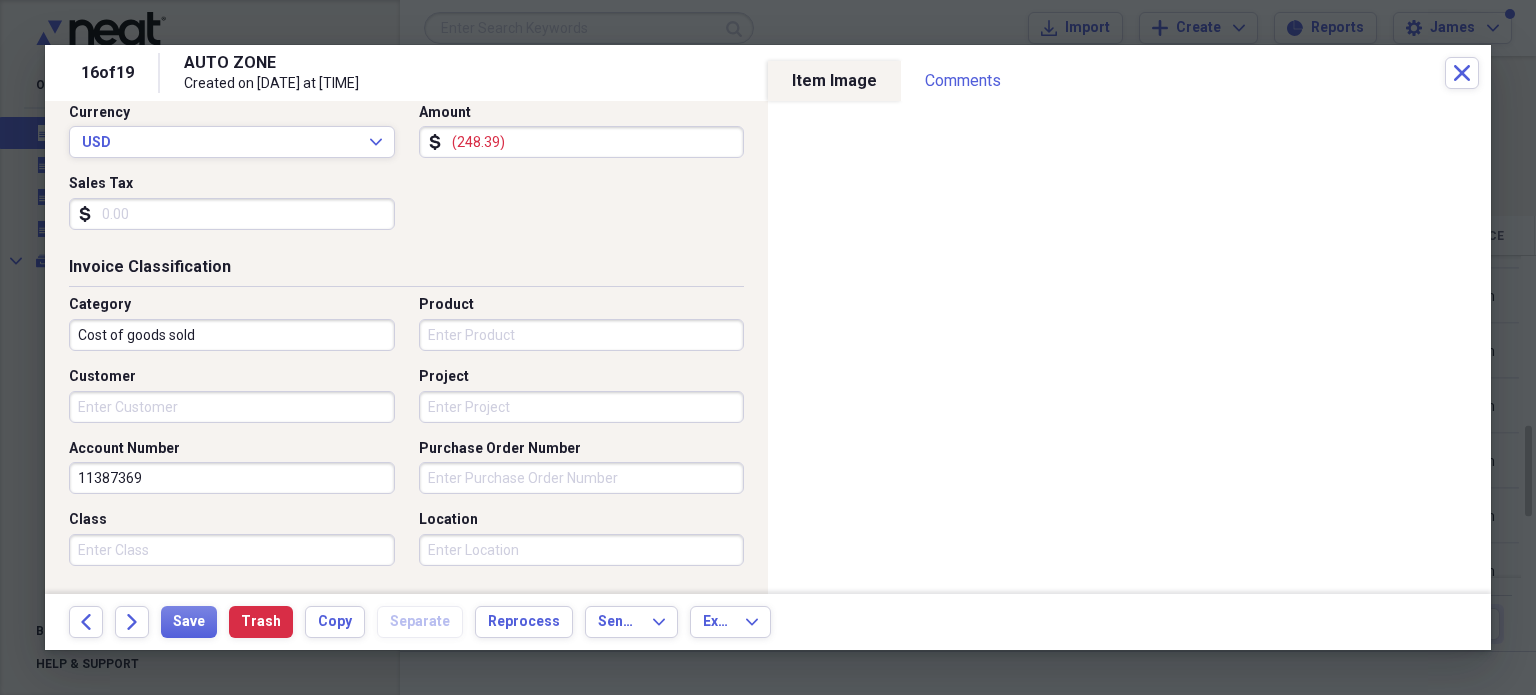 click on "Project" at bounding box center (582, 407) 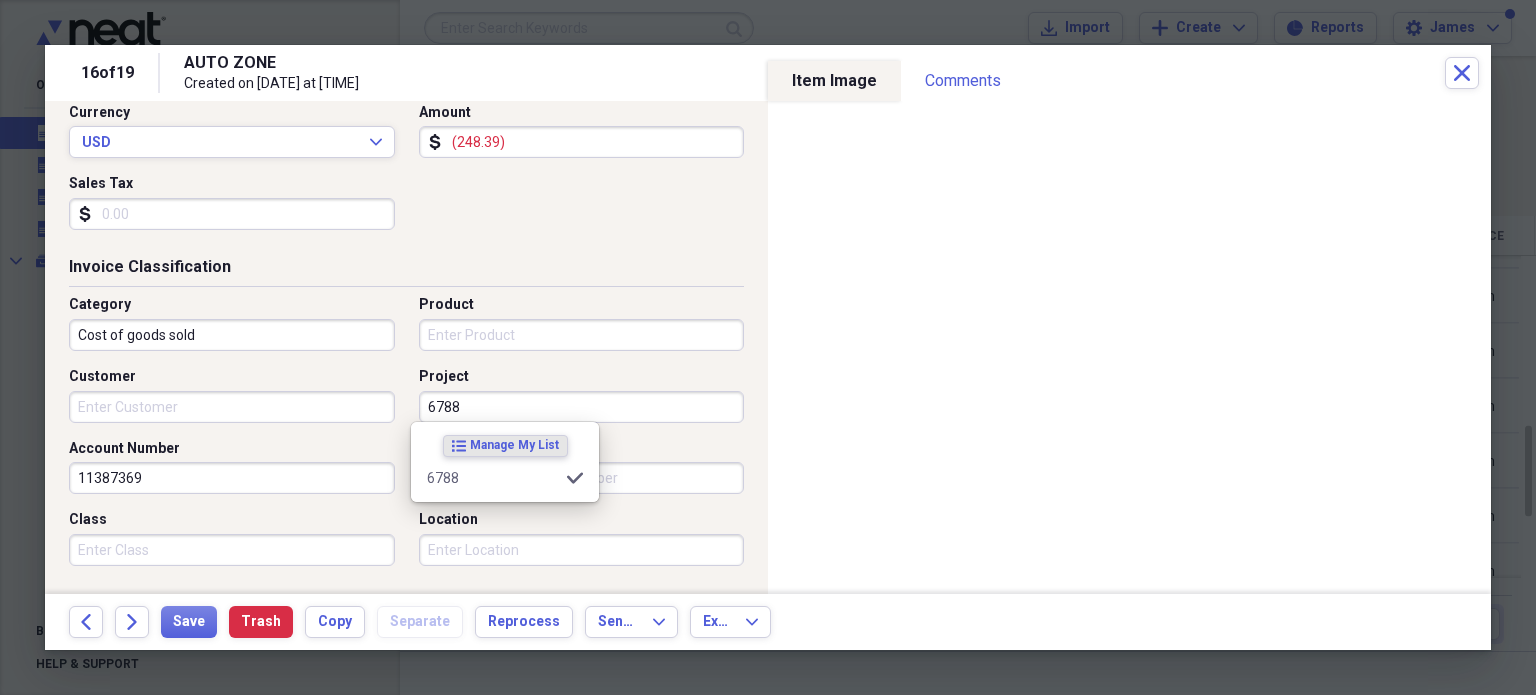 type on "6788" 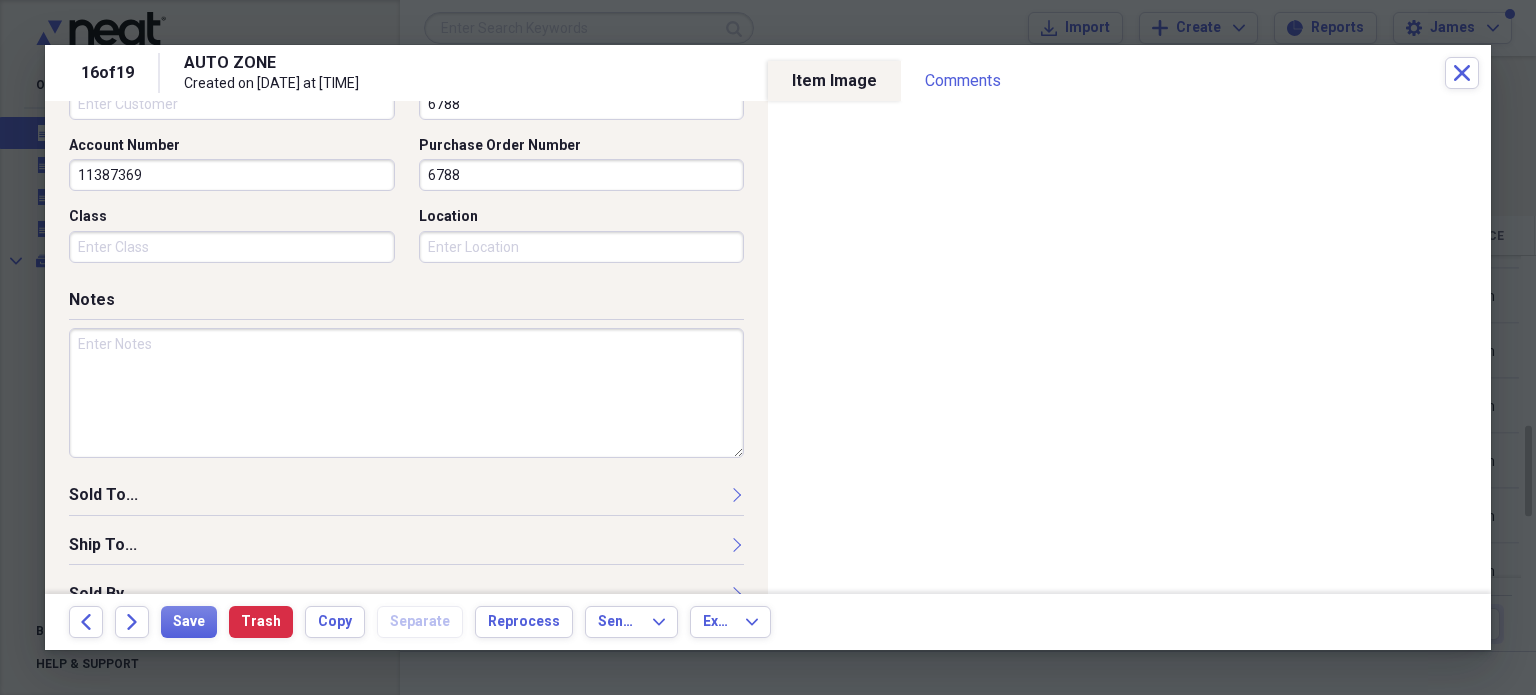 scroll, scrollTop: 697, scrollLeft: 0, axis: vertical 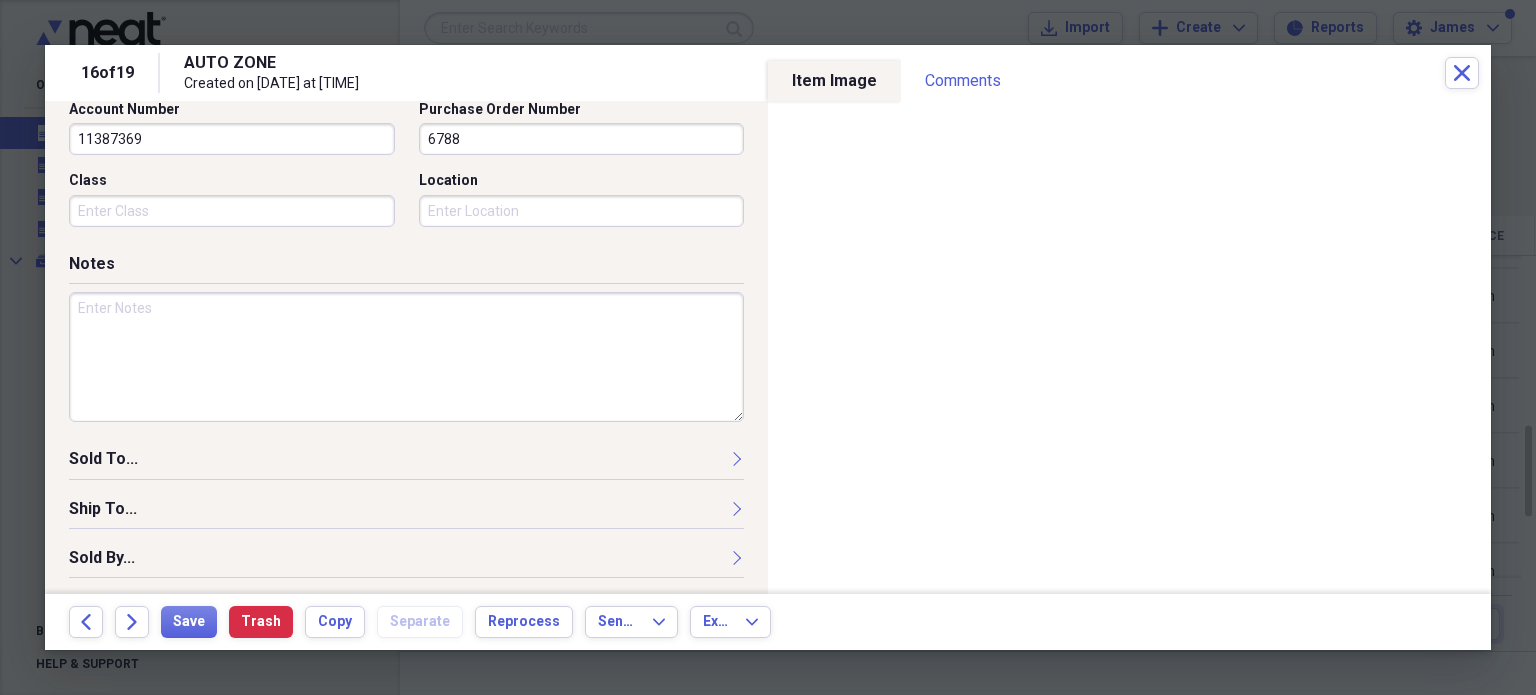 type on "6788" 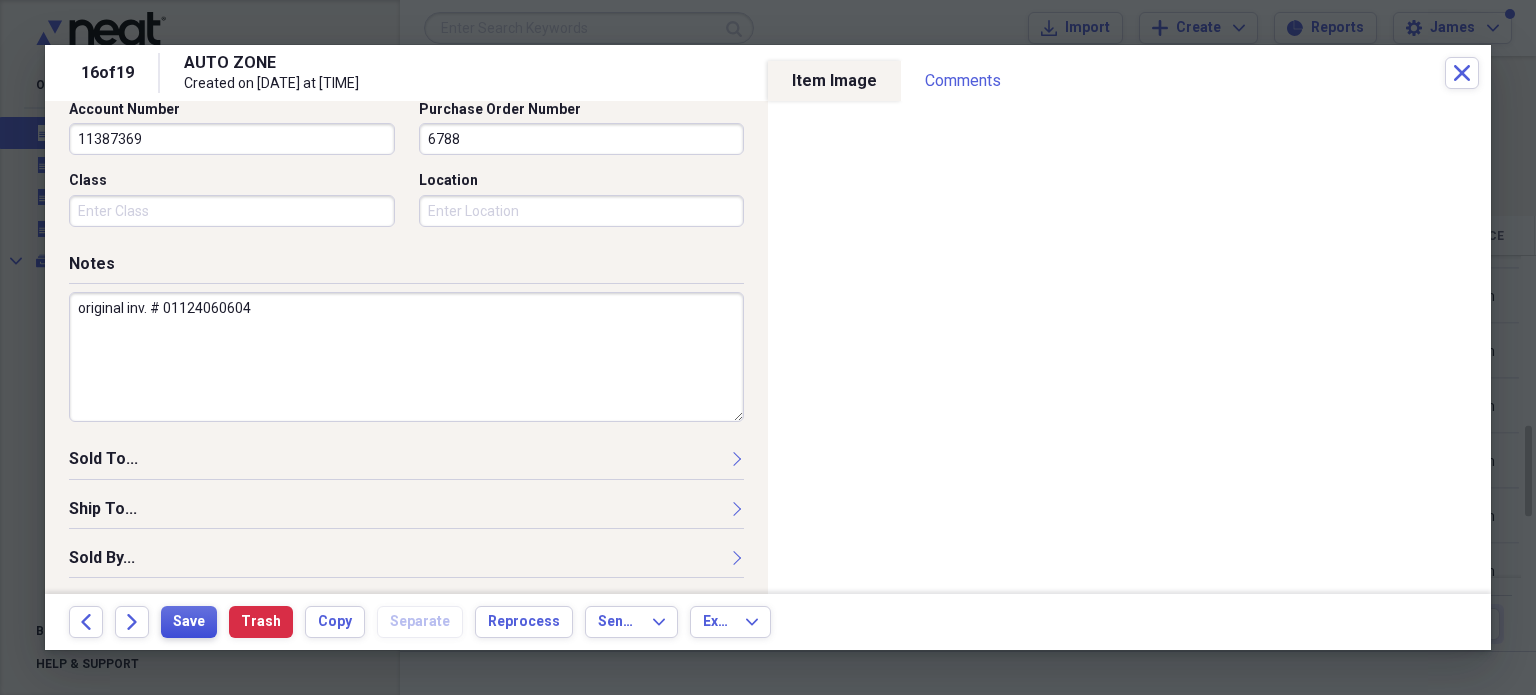 type on "original inv. # 01124060604" 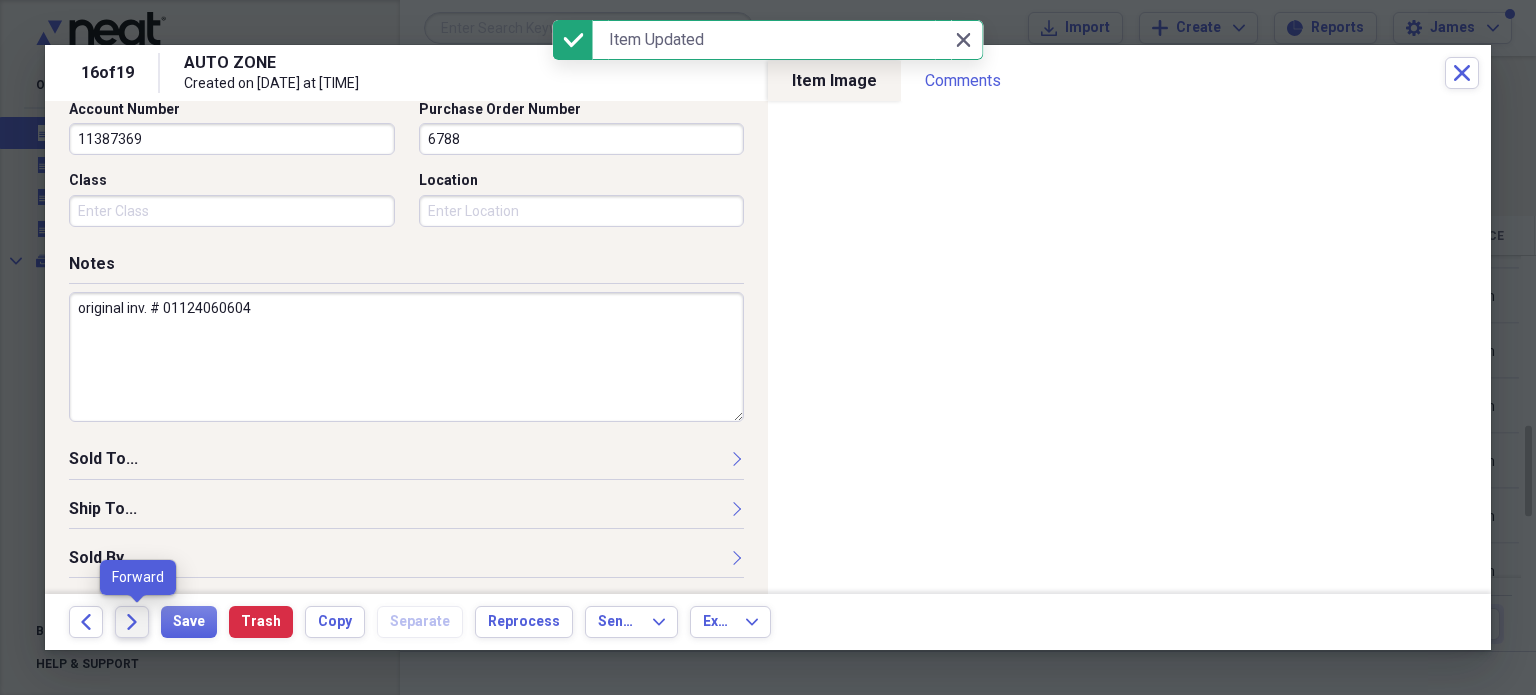 click on "Forward" at bounding box center (132, 622) 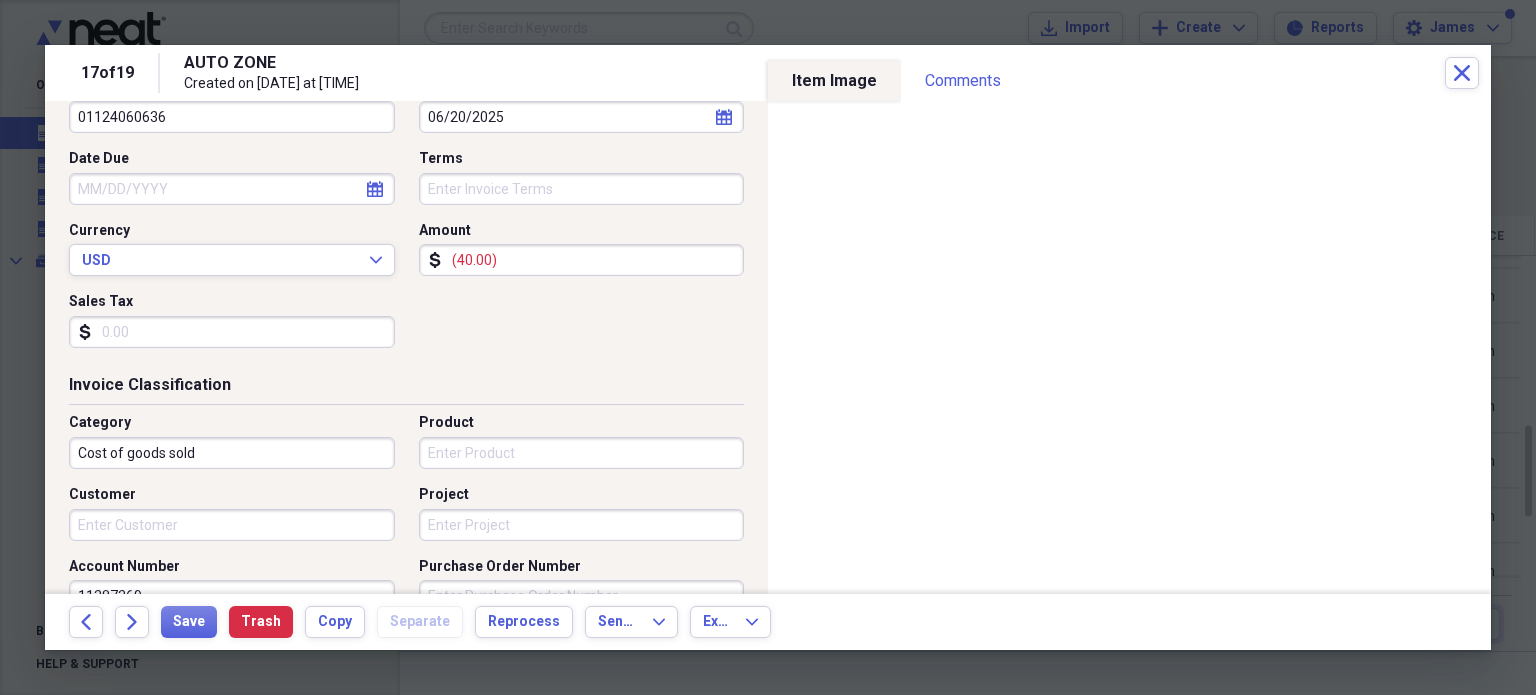 scroll, scrollTop: 398, scrollLeft: 0, axis: vertical 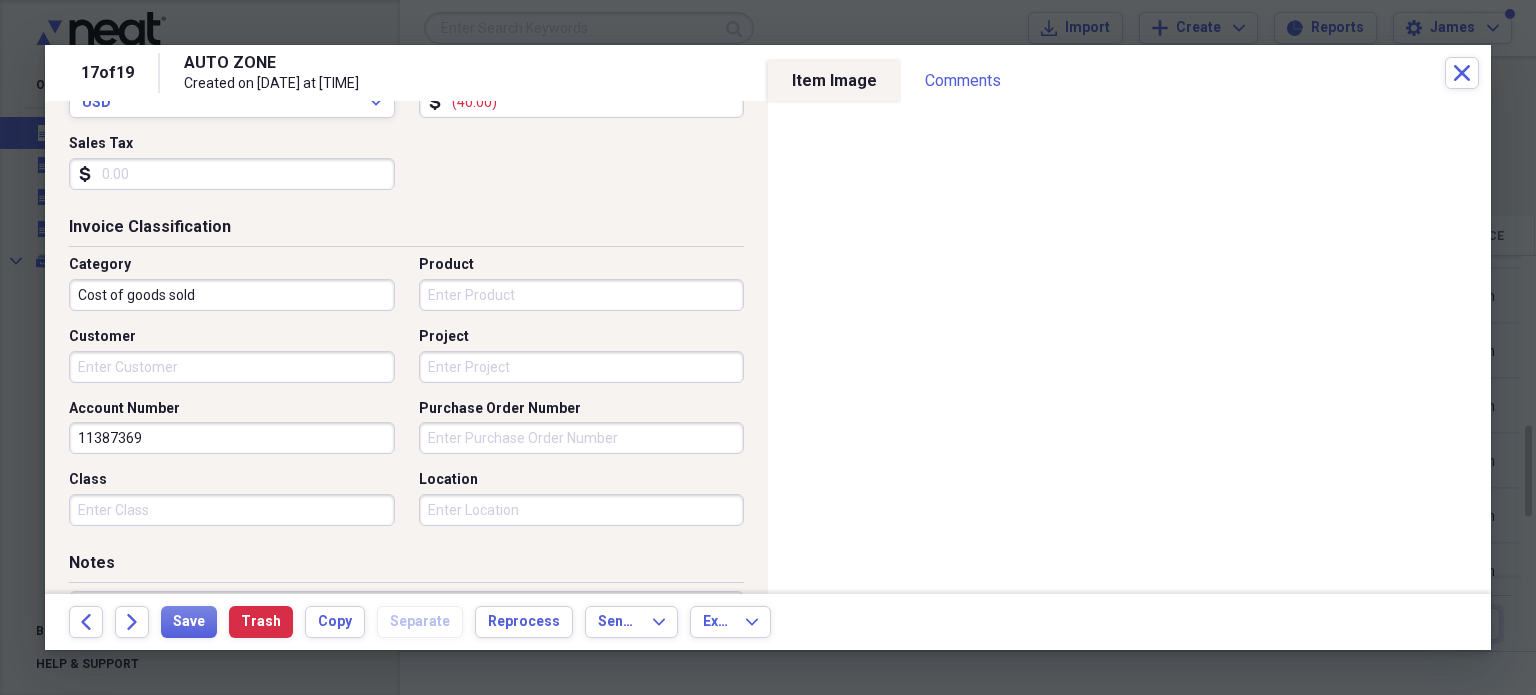 click on "Project" at bounding box center [582, 367] 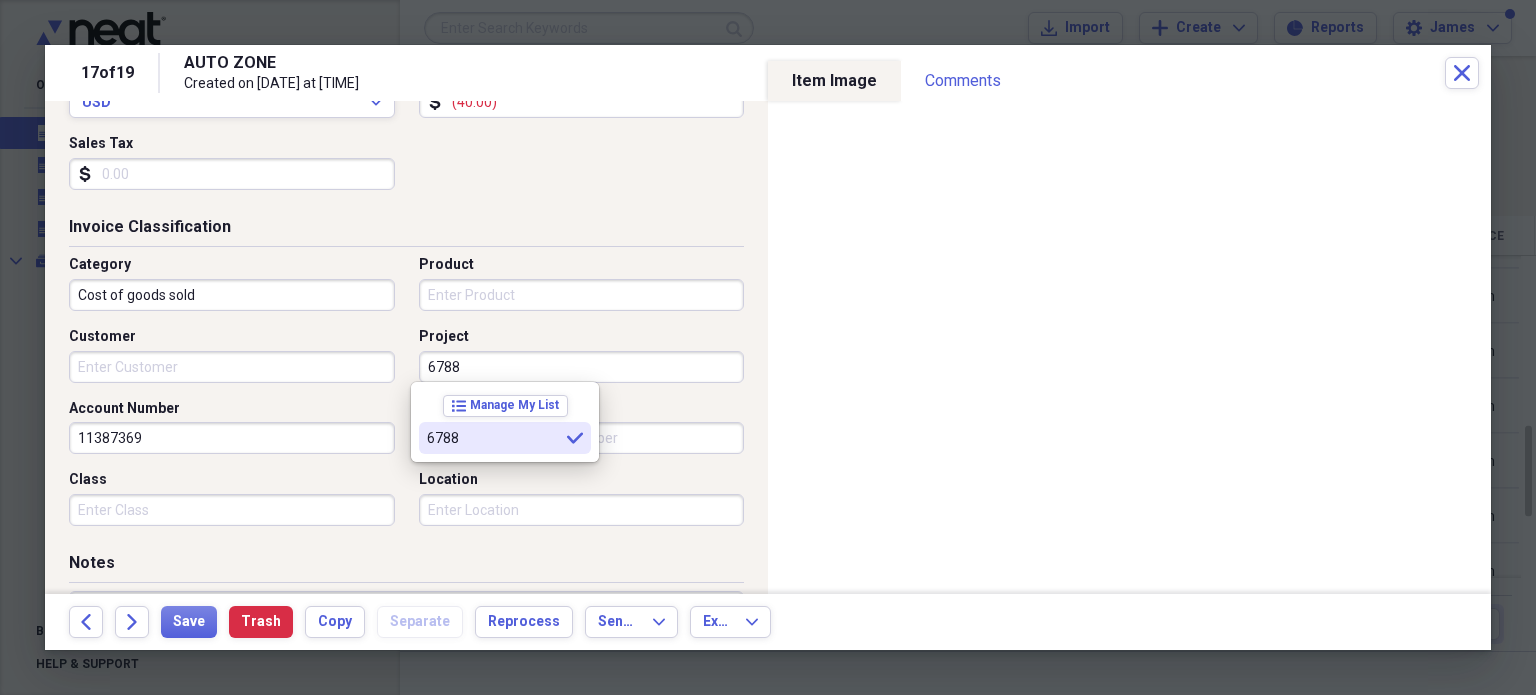 type on "6788" 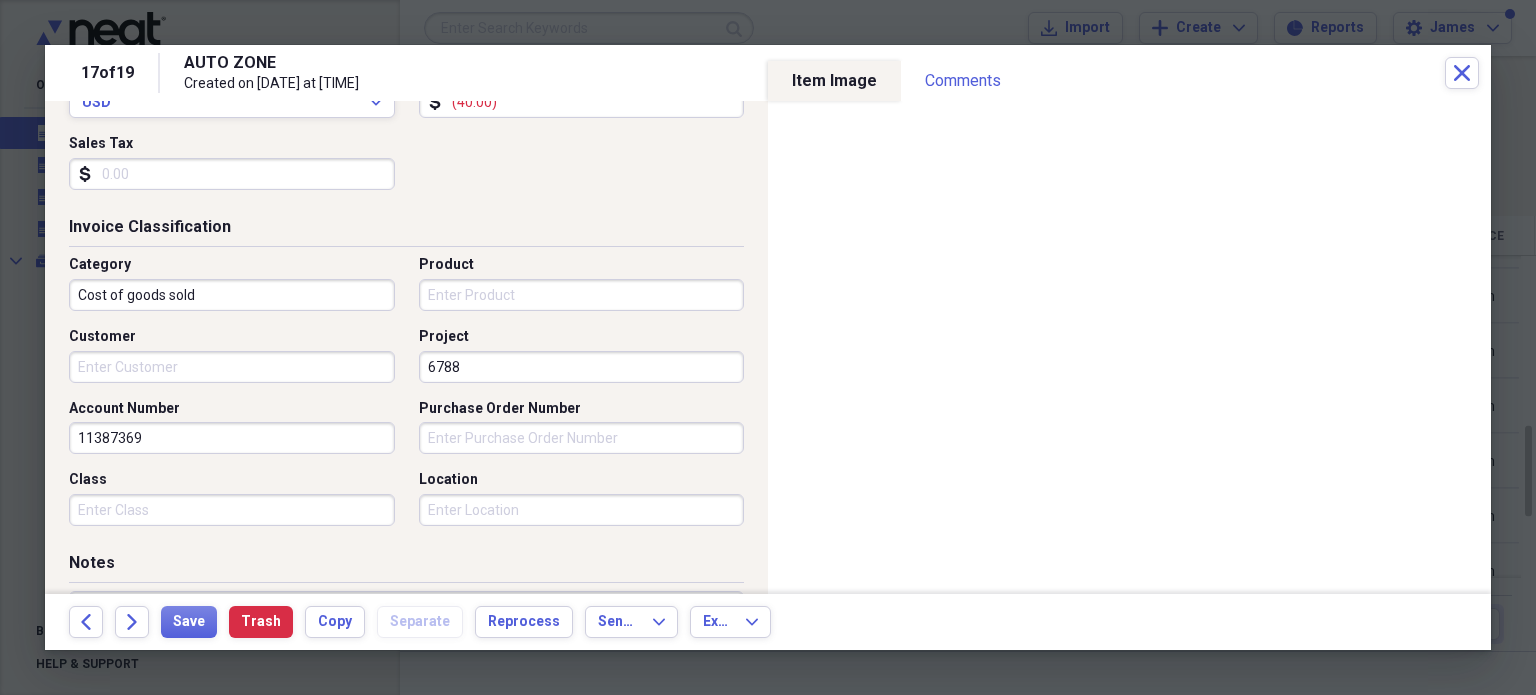 click on "Purchase Order Number" at bounding box center (582, 438) 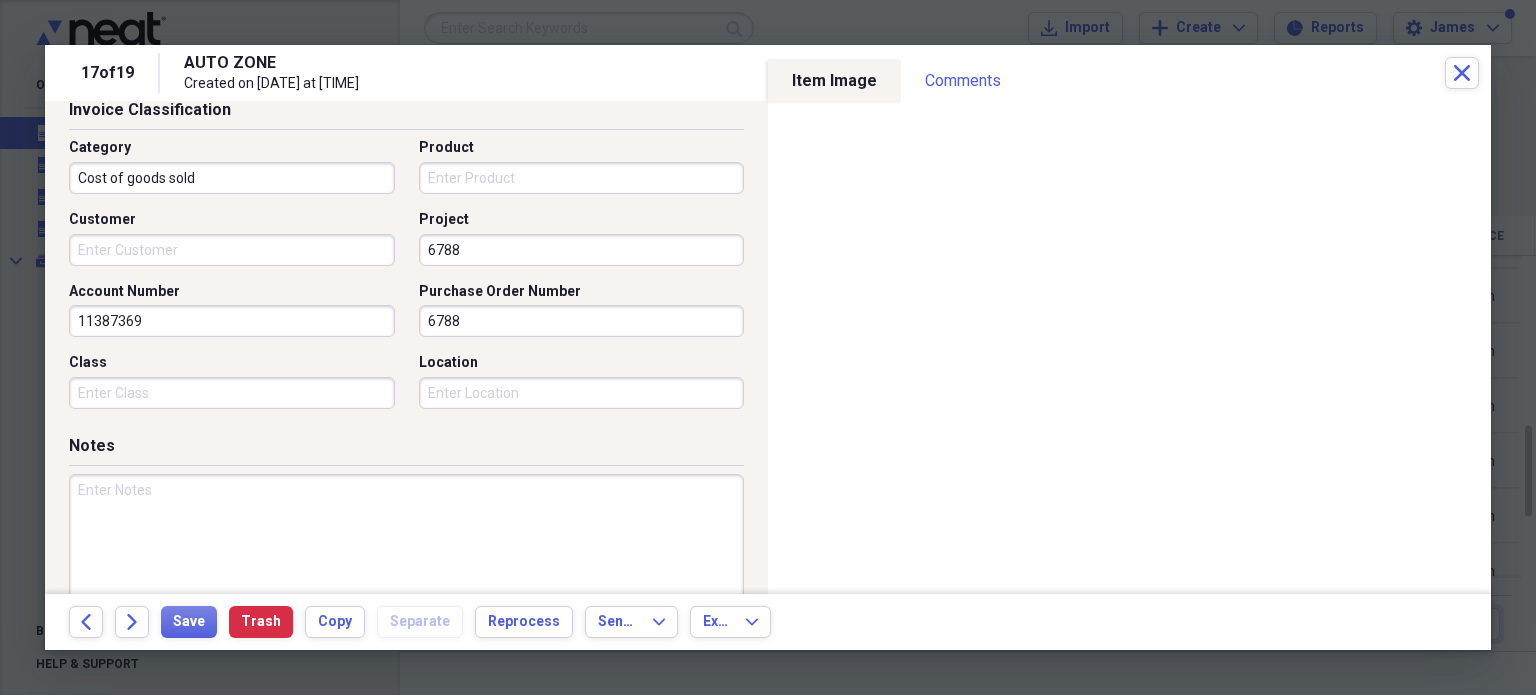 scroll, scrollTop: 532, scrollLeft: 0, axis: vertical 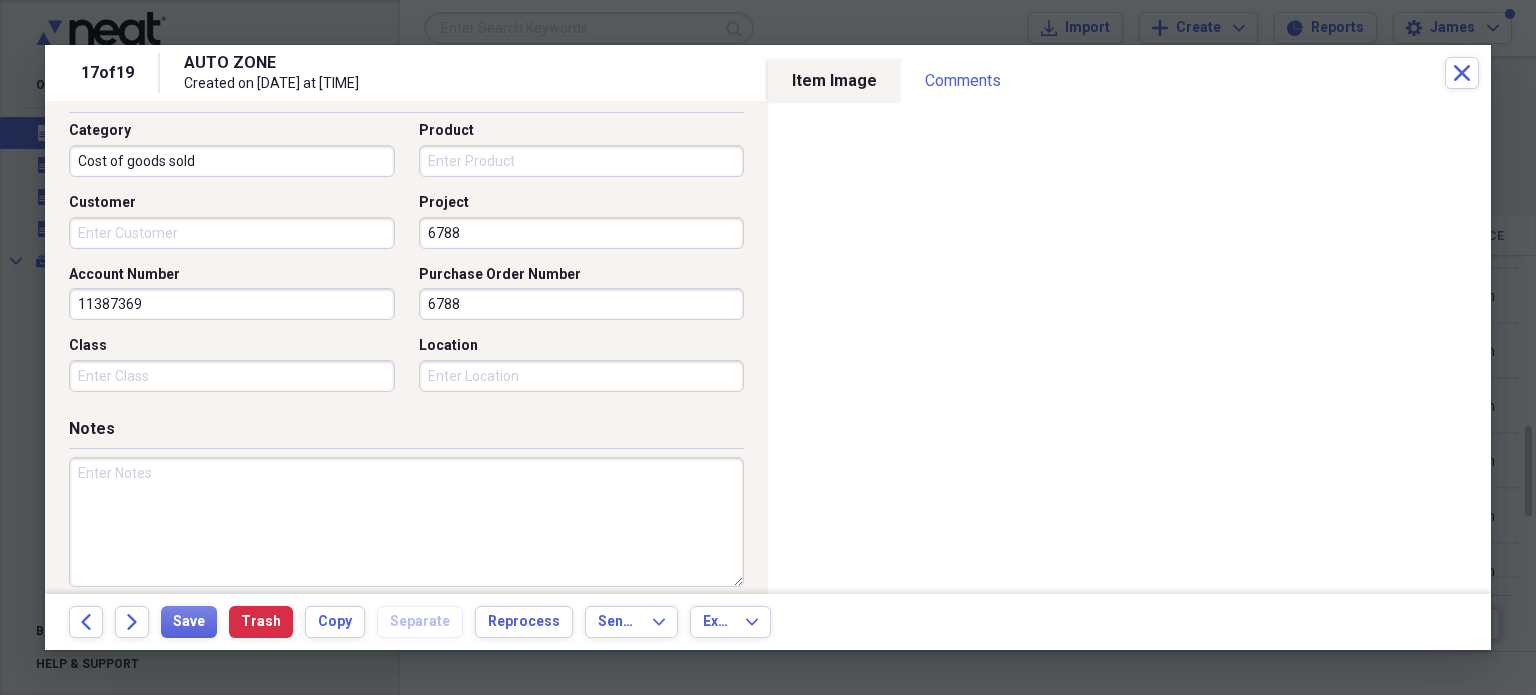 type on "6788" 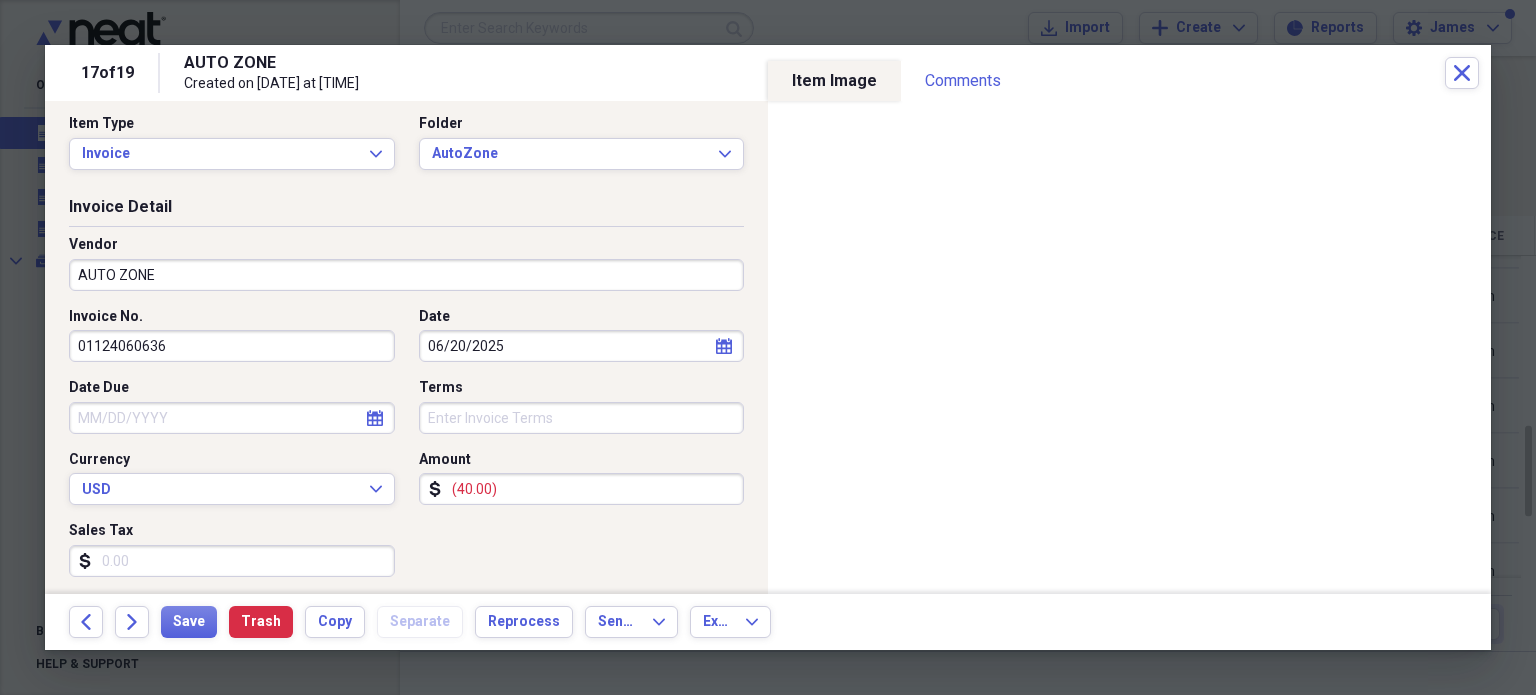 scroll, scrollTop: 697, scrollLeft: 0, axis: vertical 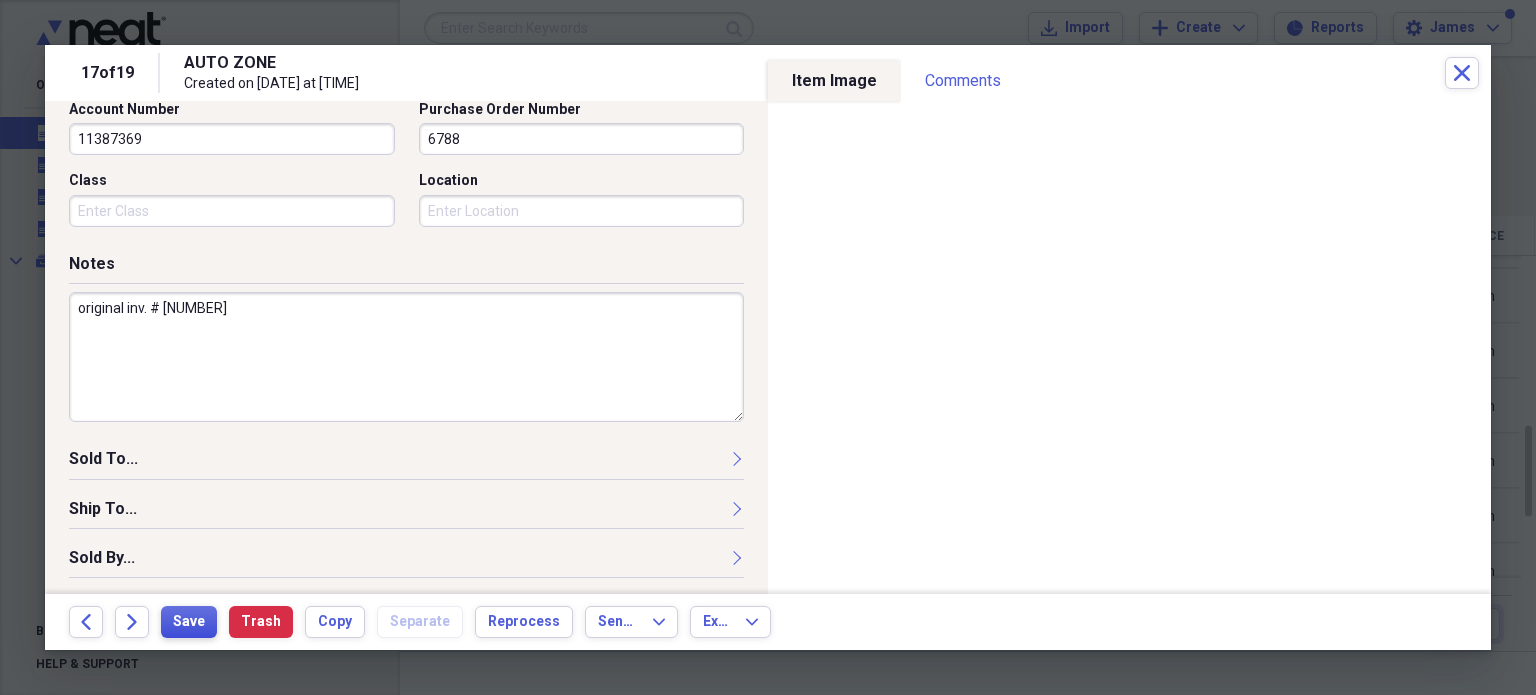 type on "original inv. # 01124060636" 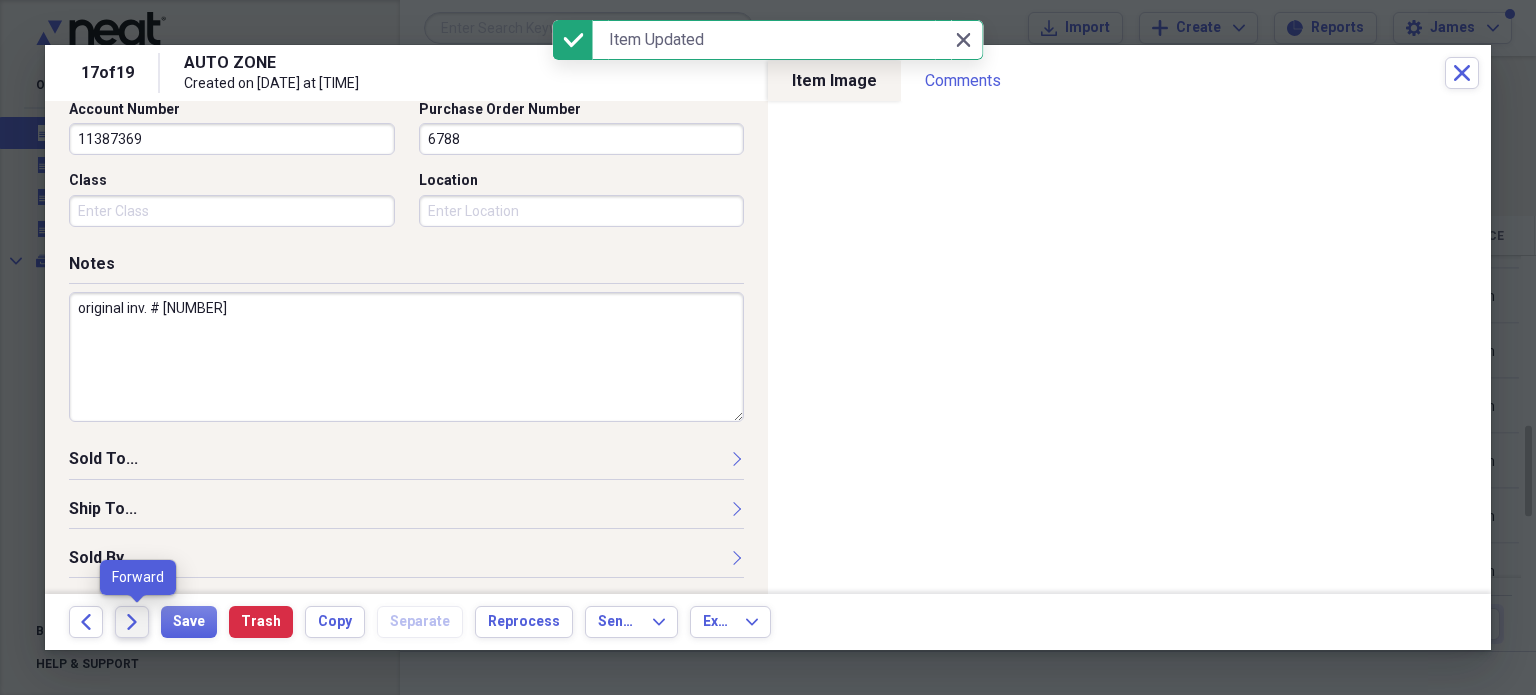 click on "Forward" at bounding box center [132, 622] 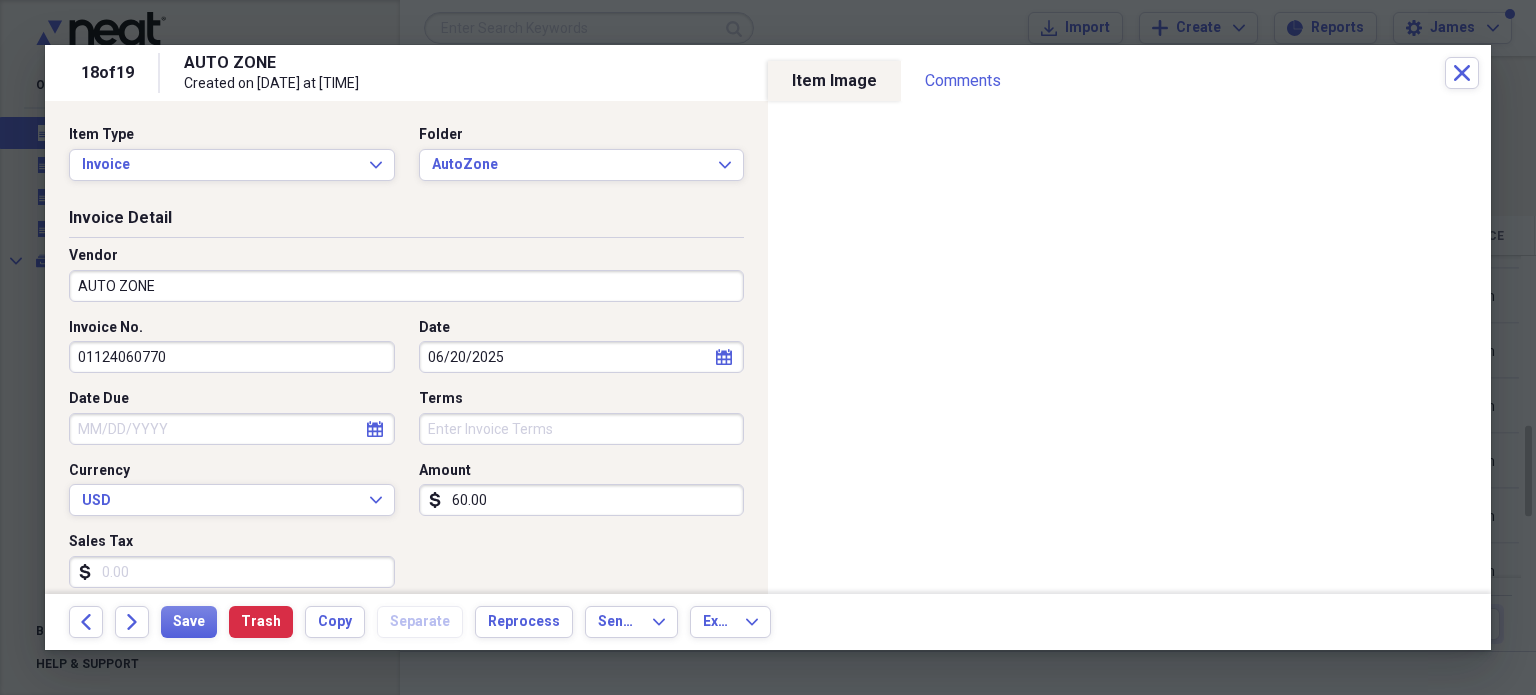 click at bounding box center (768, 347) 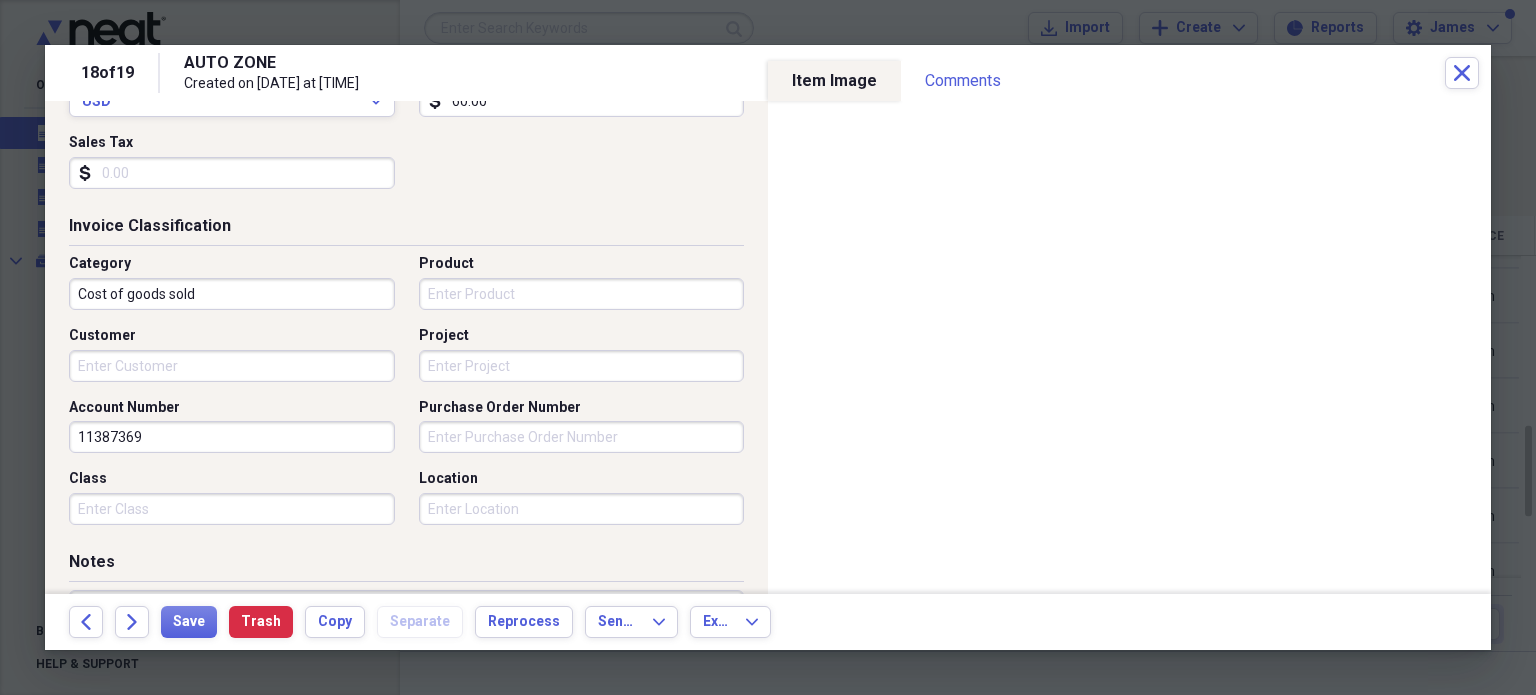 scroll, scrollTop: 326, scrollLeft: 0, axis: vertical 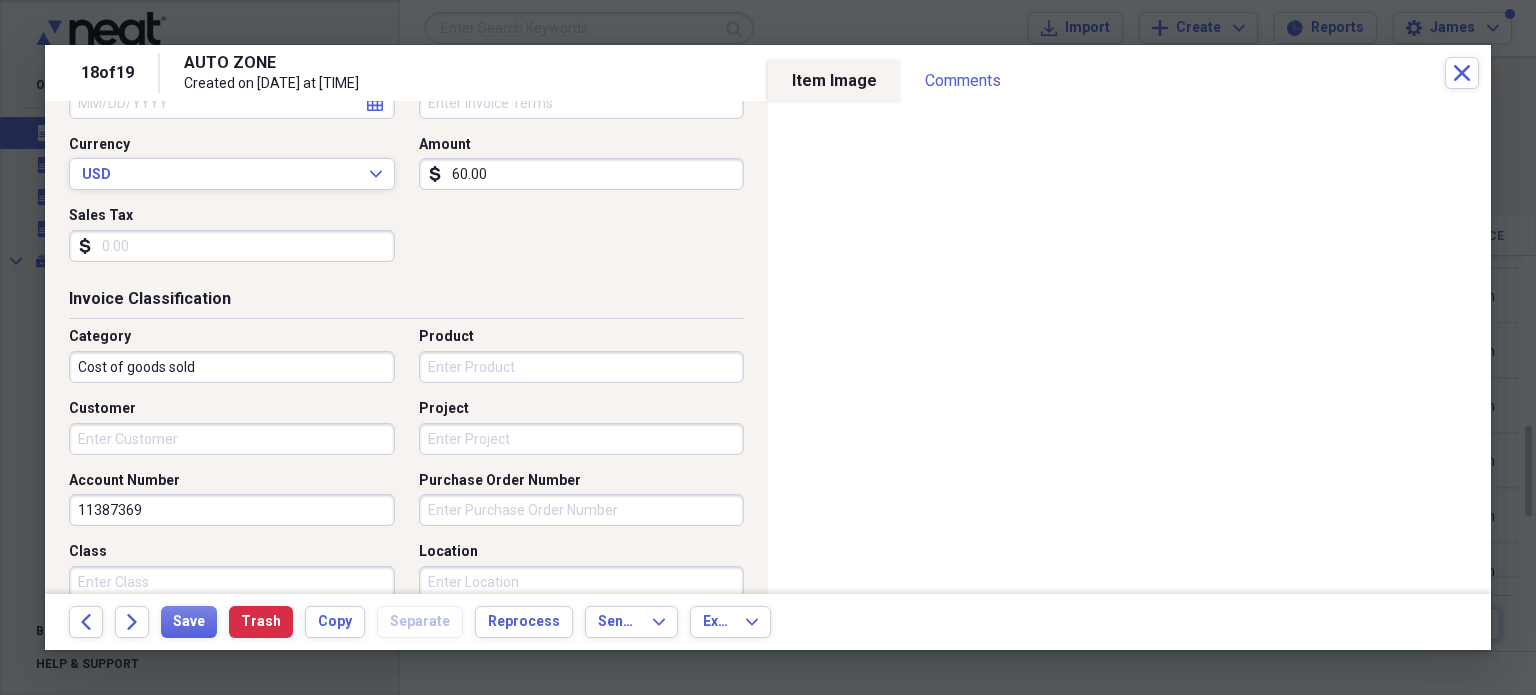 click on "Category Cost of goods sold Product Customer Project Account Number 11387369 Purchase Order Number Class Location" at bounding box center (406, 470) 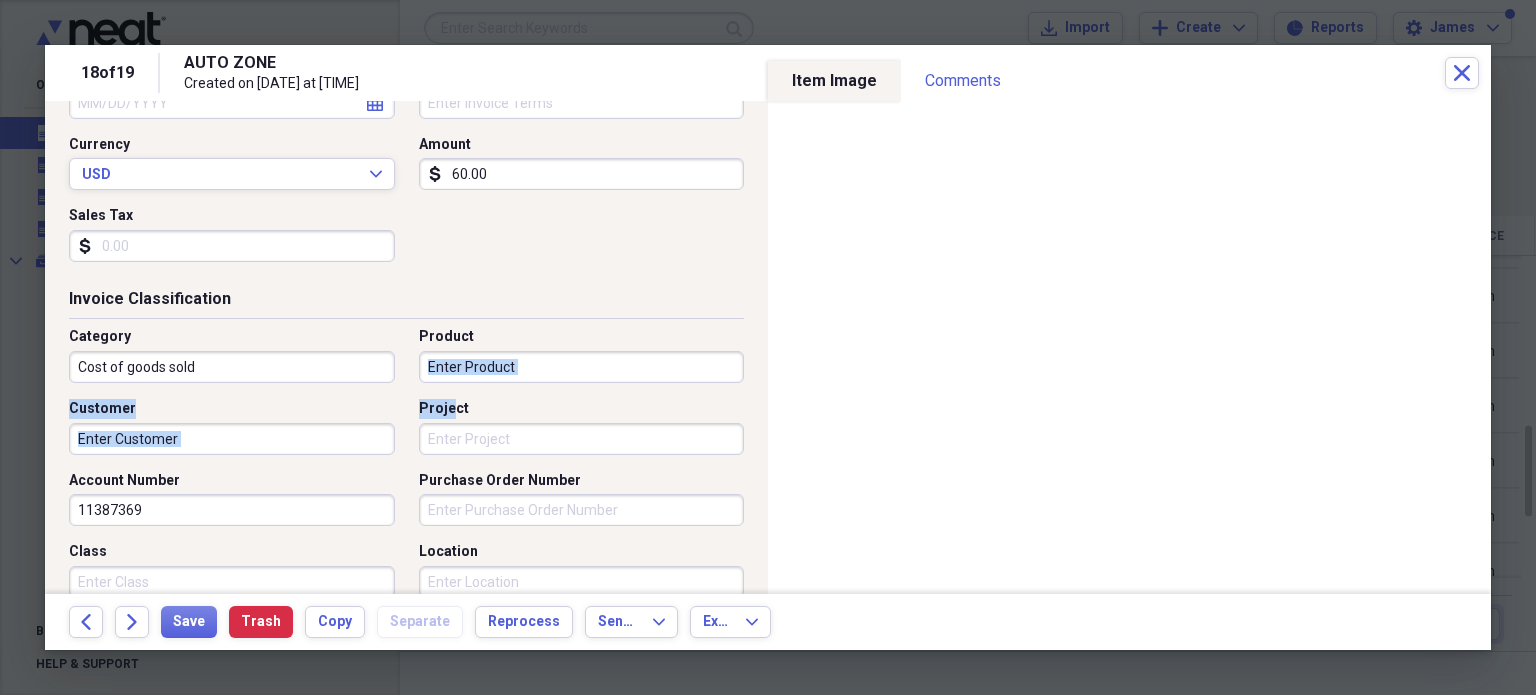 click on "Project" at bounding box center [582, 439] 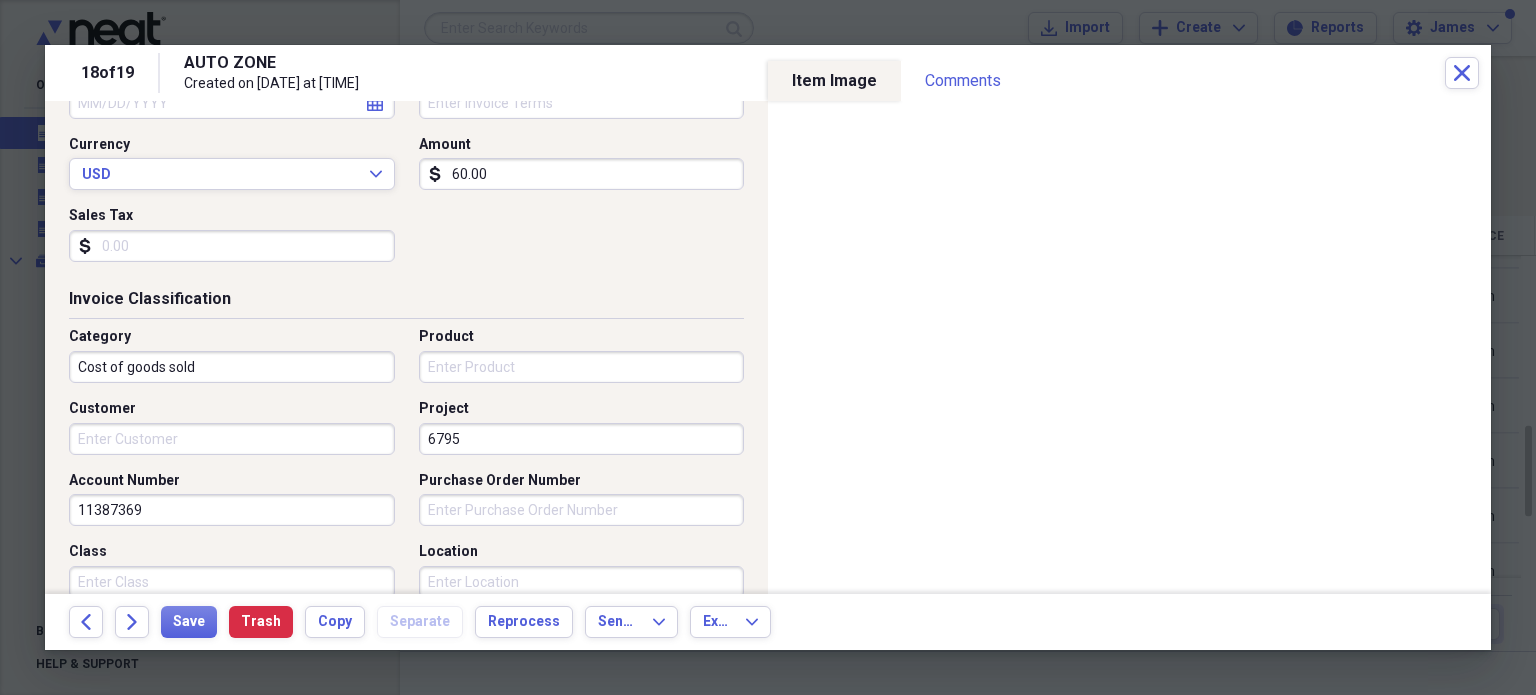 type on "6795" 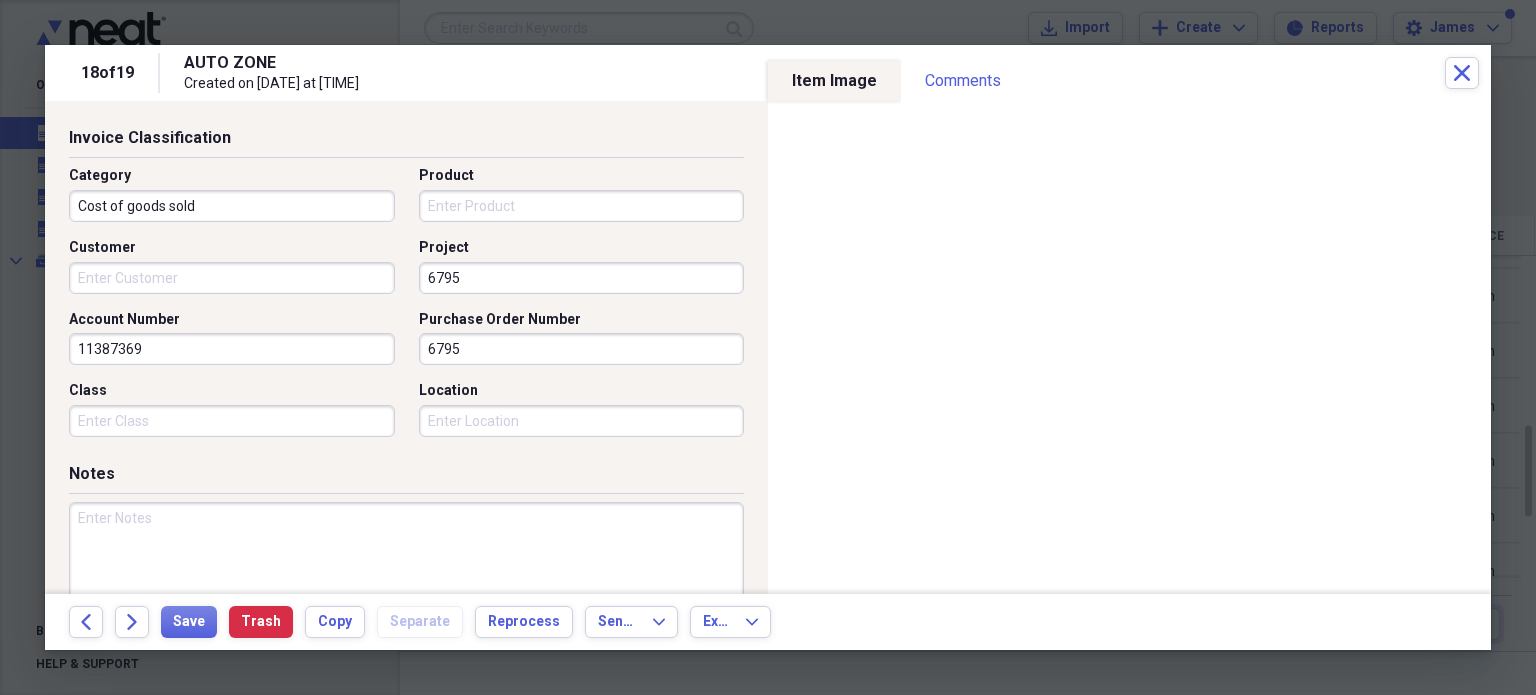 scroll, scrollTop: 524, scrollLeft: 0, axis: vertical 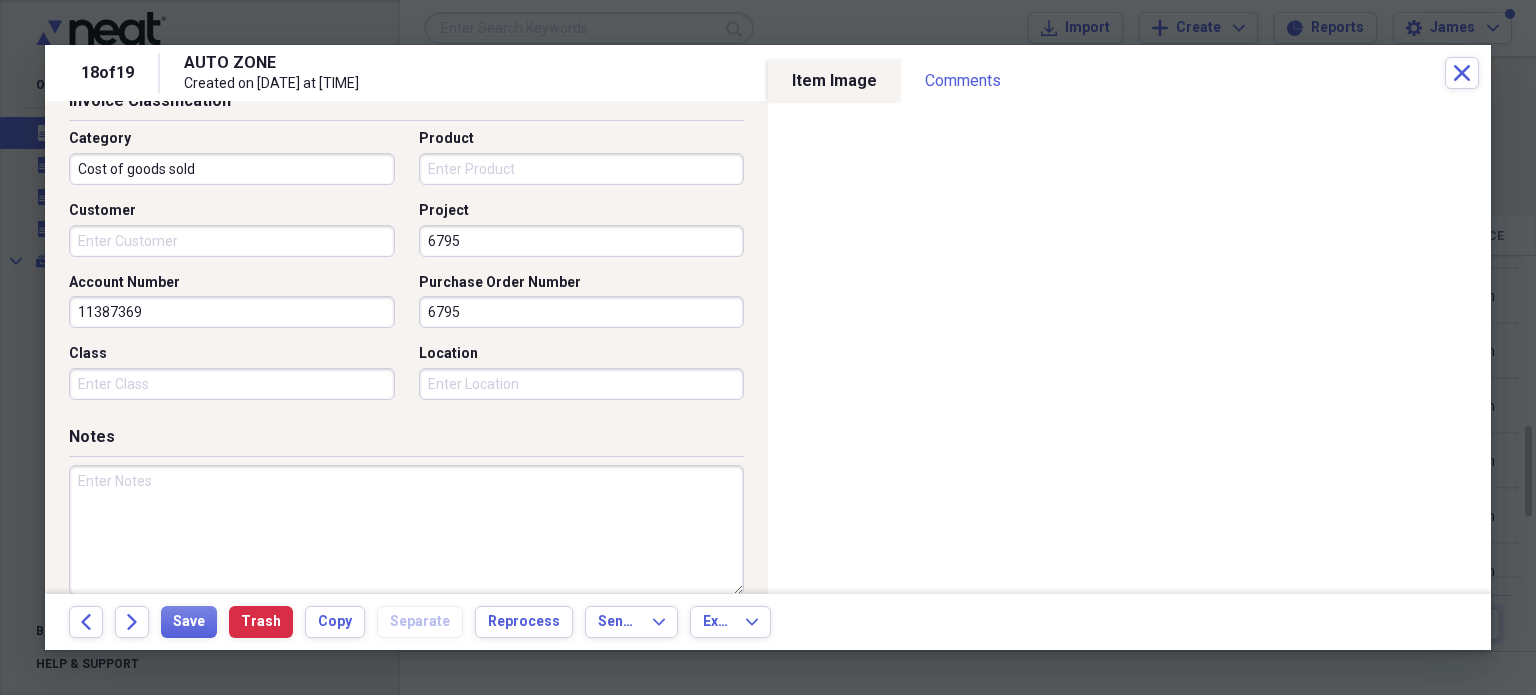 type on "6795" 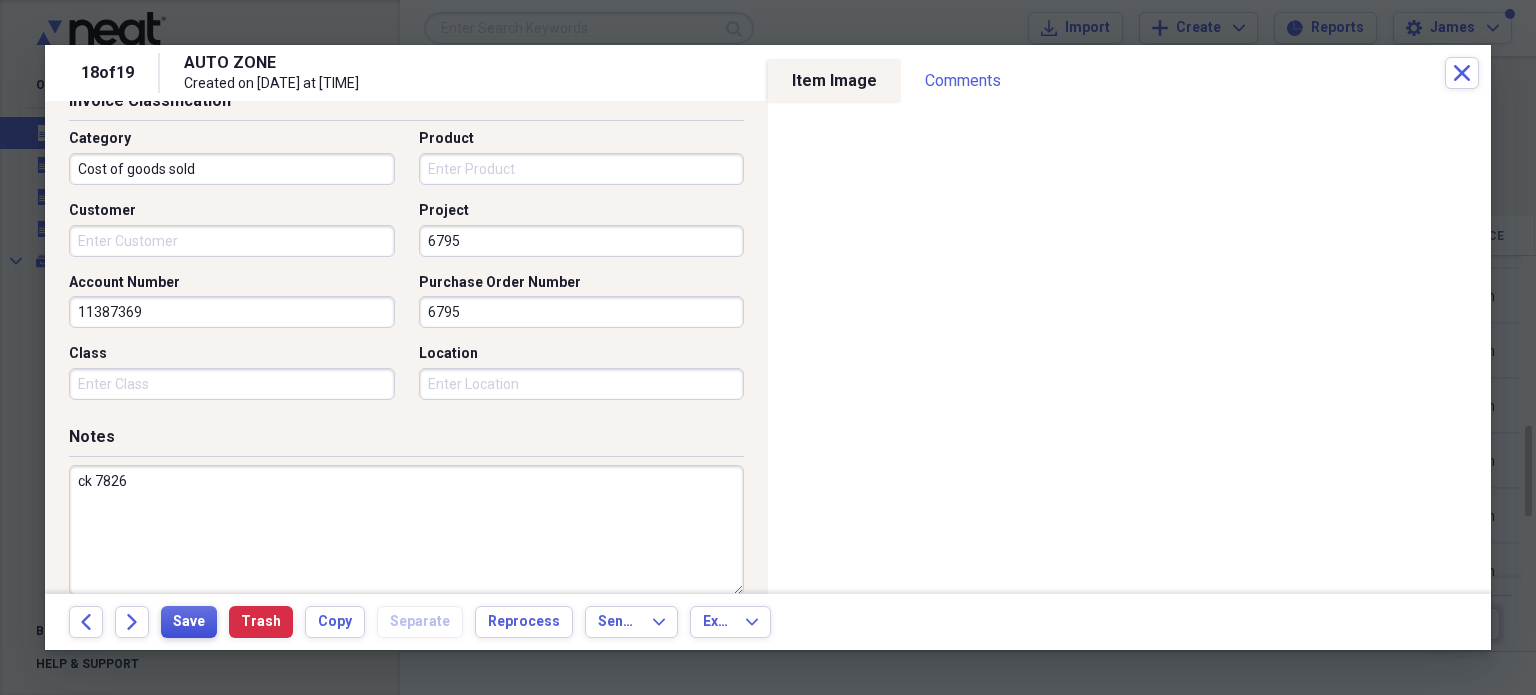 type on "ck 7826" 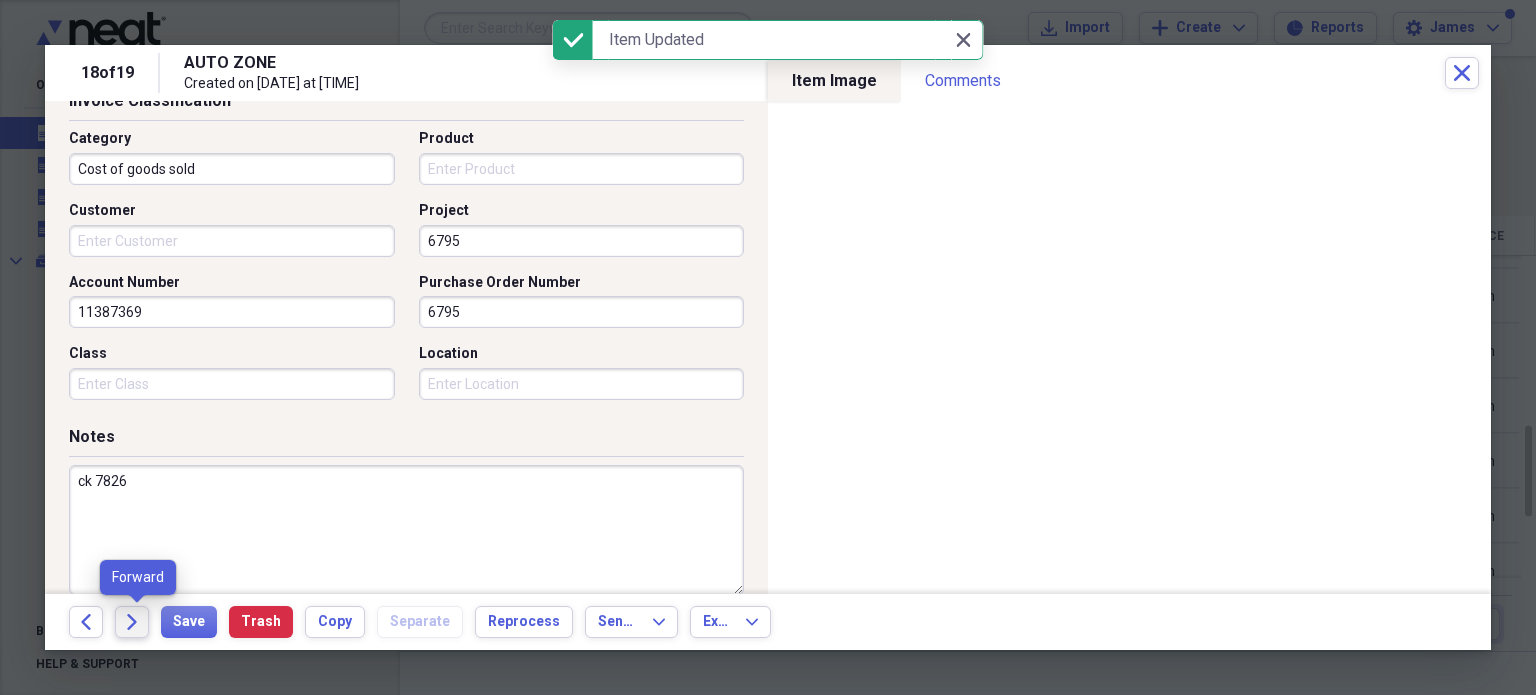 click on "Forward" 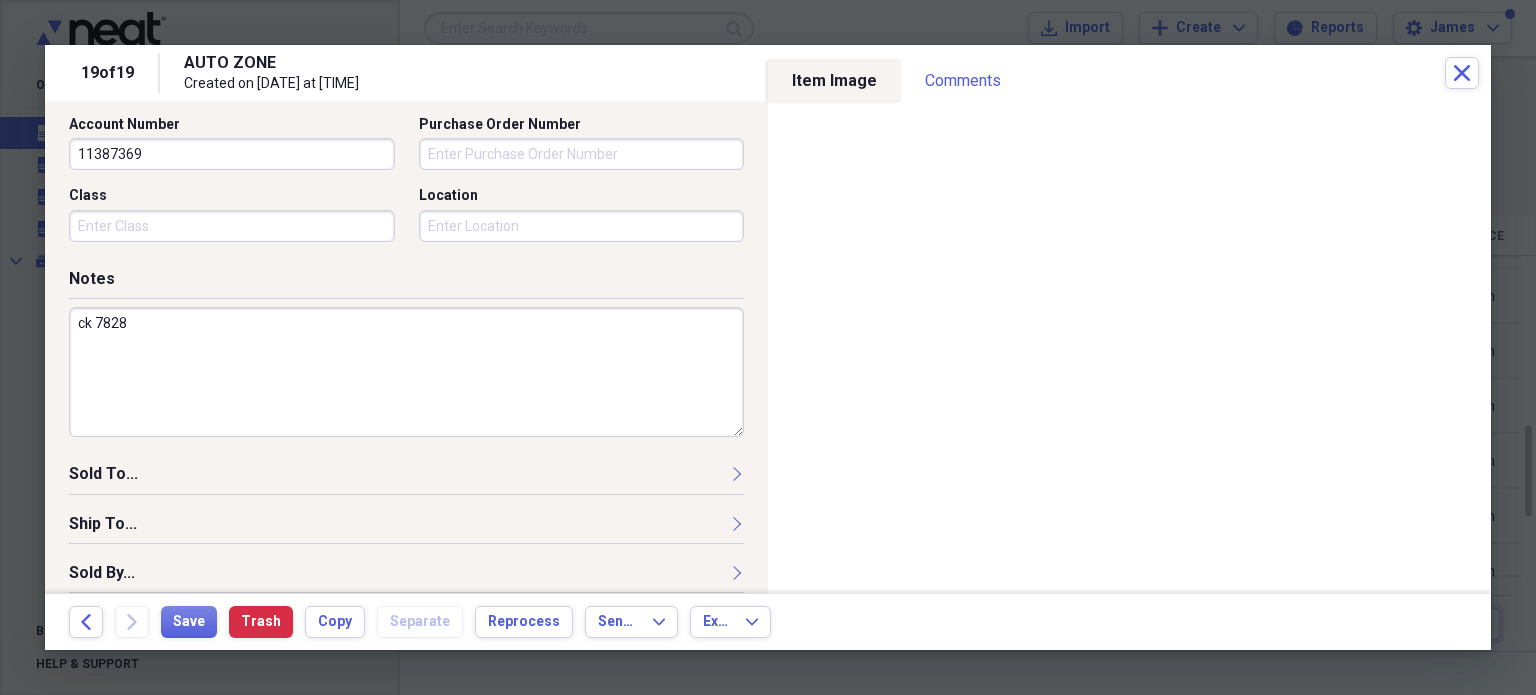 scroll, scrollTop: 697, scrollLeft: 0, axis: vertical 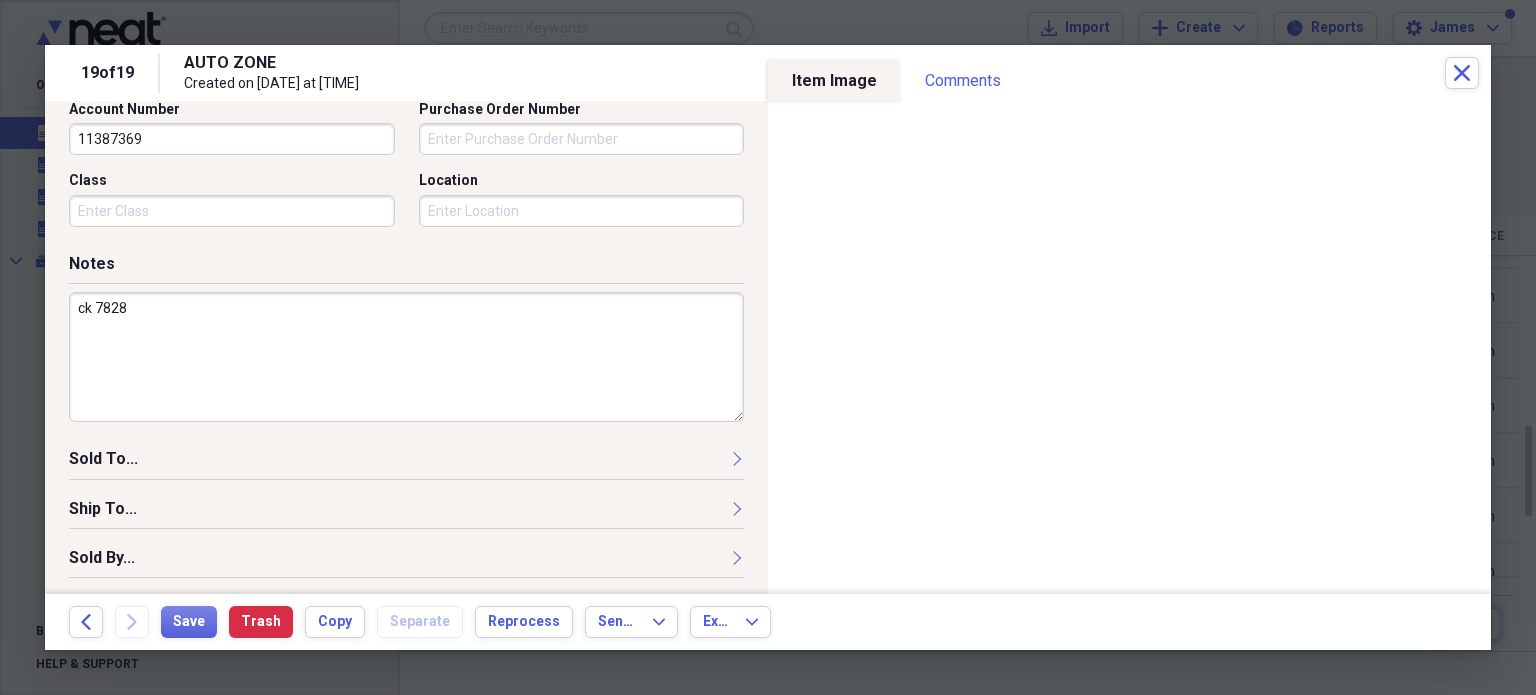 click on "ck 7828" at bounding box center [406, 357] 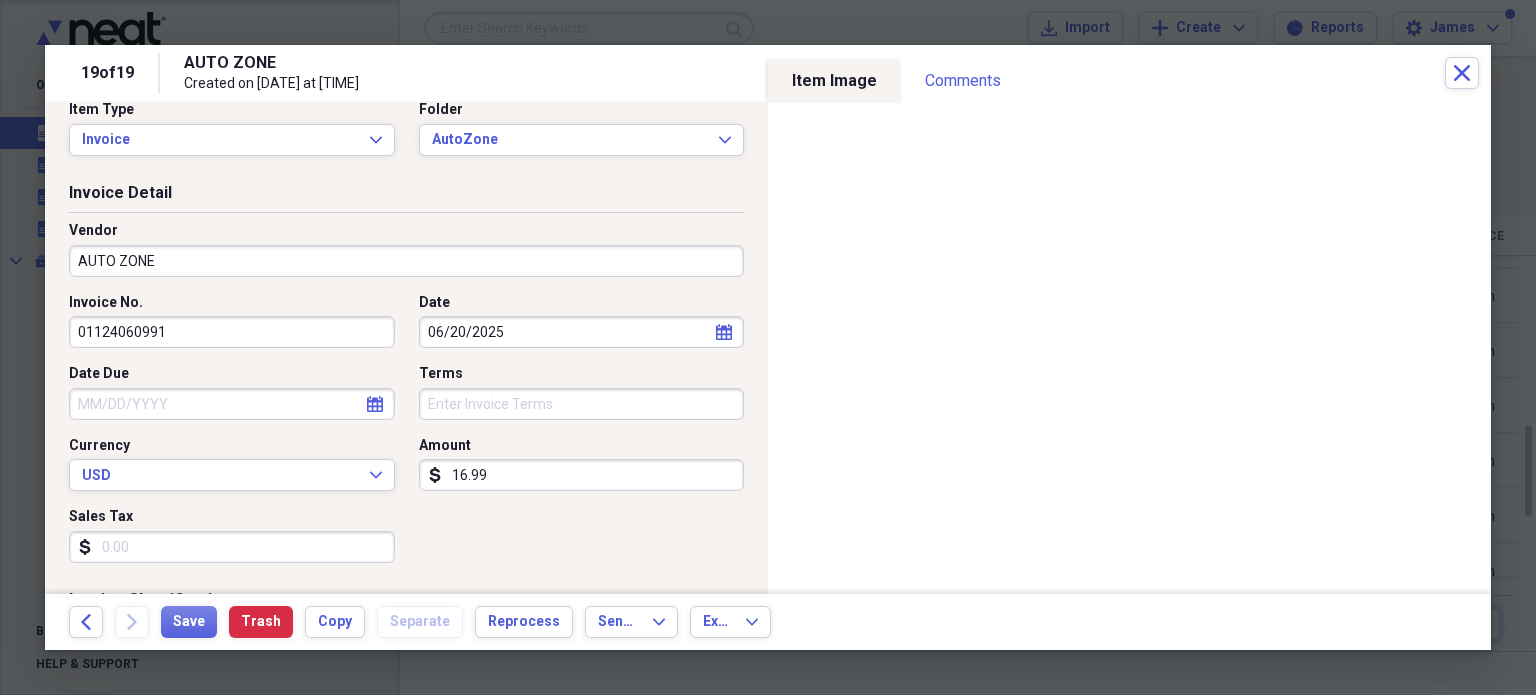 scroll, scrollTop: 0, scrollLeft: 0, axis: both 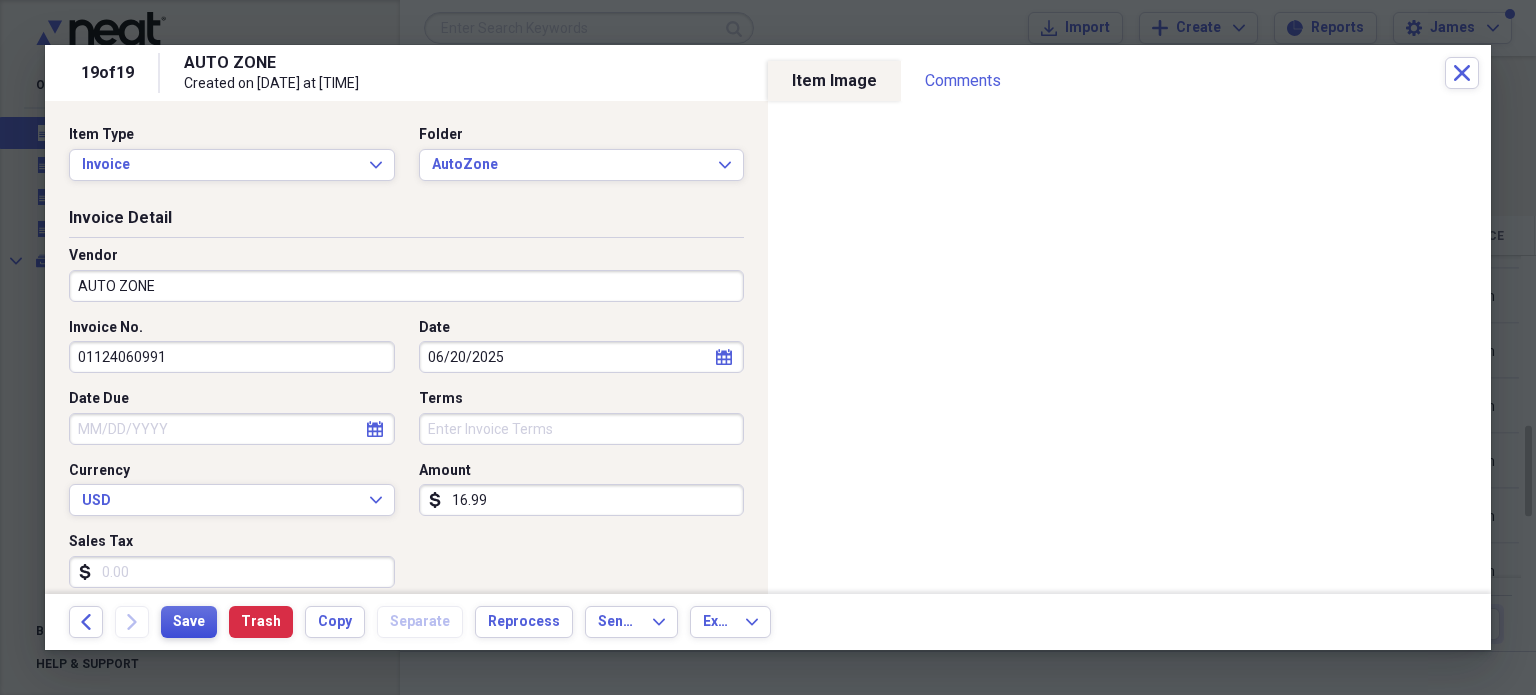 click on "Save" at bounding box center [189, 622] 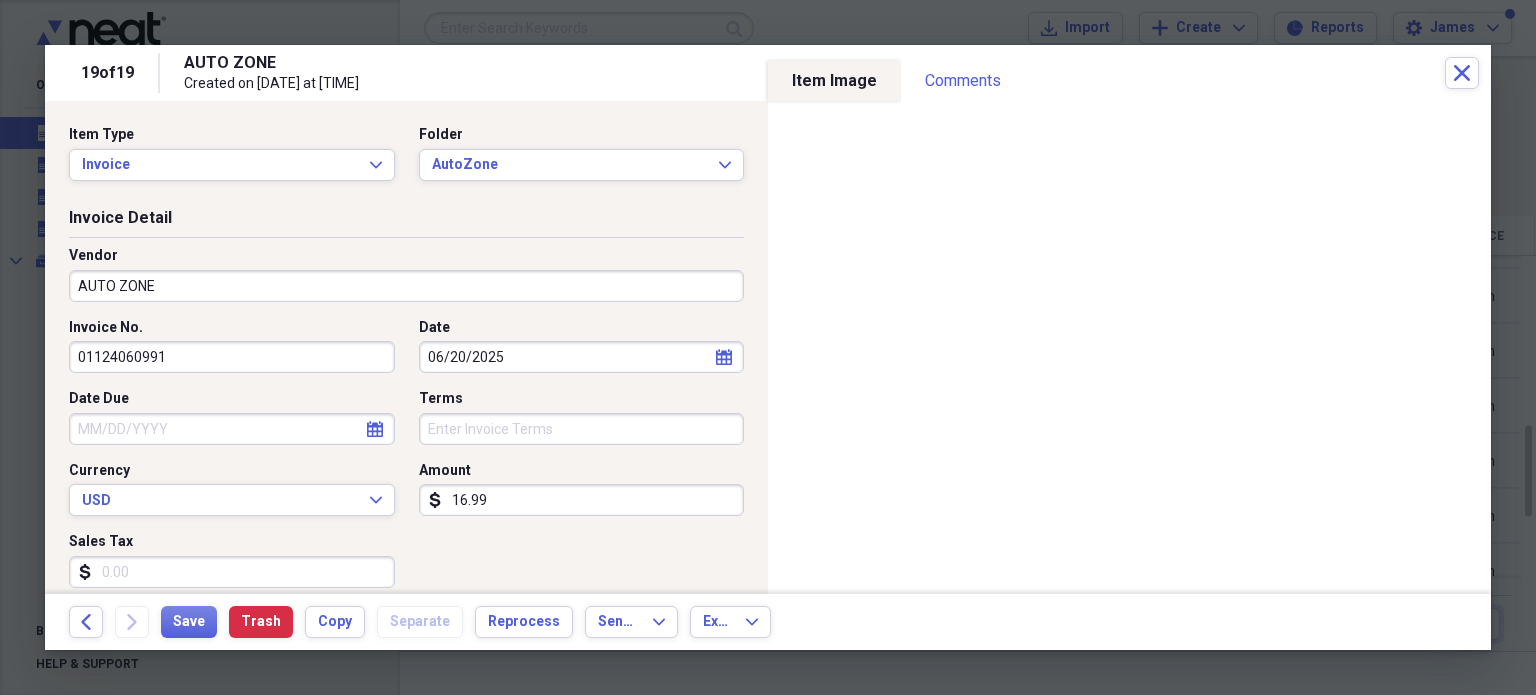 click on "01124060991" at bounding box center [232, 357] 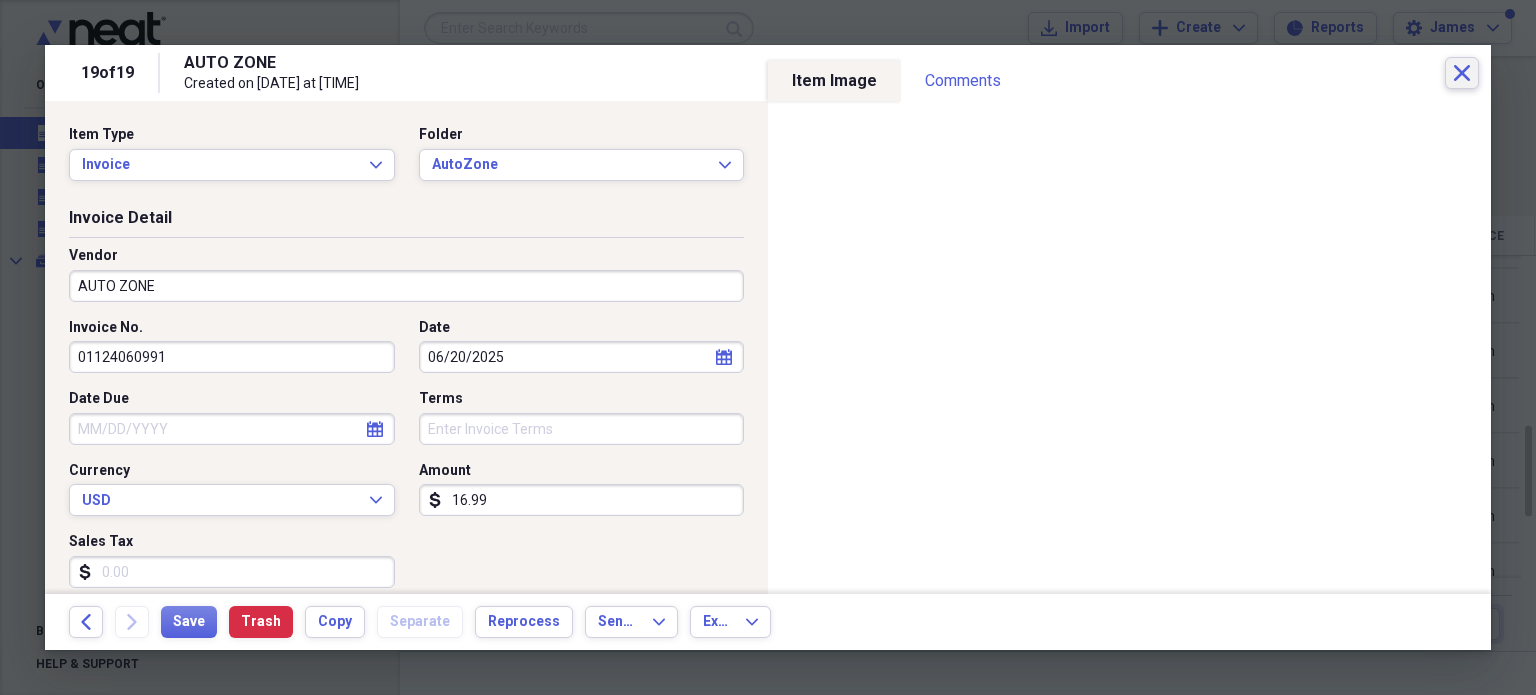 click on "Close" at bounding box center [1462, 73] 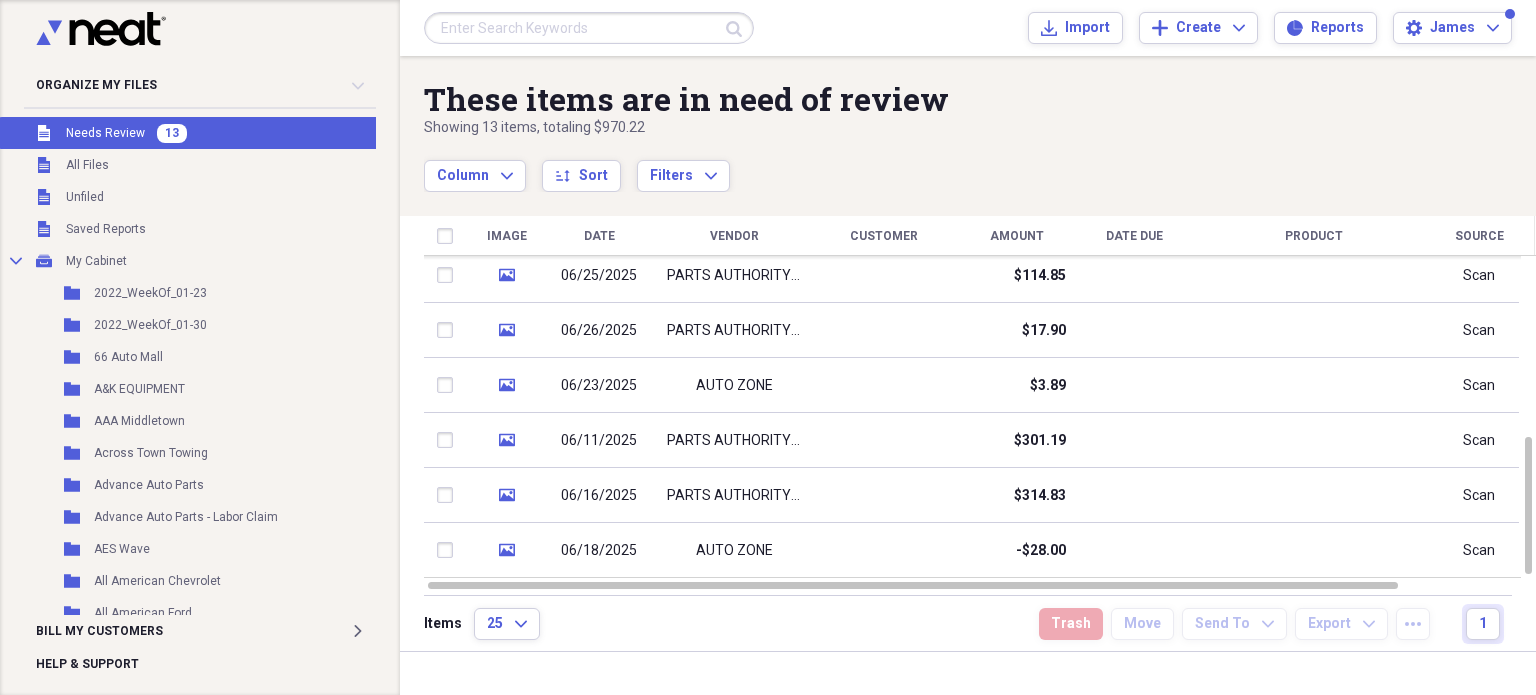 click at bounding box center (589, 28) 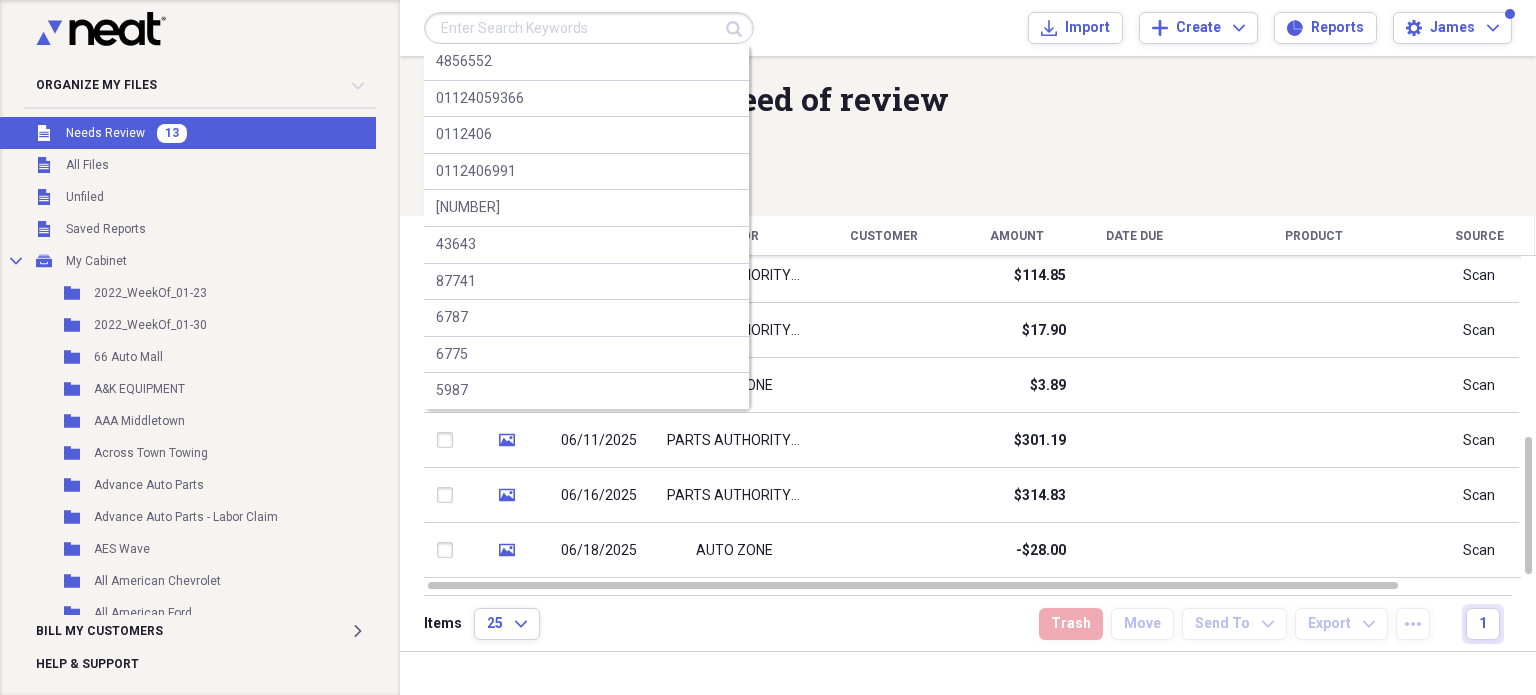 paste on "01124060991" 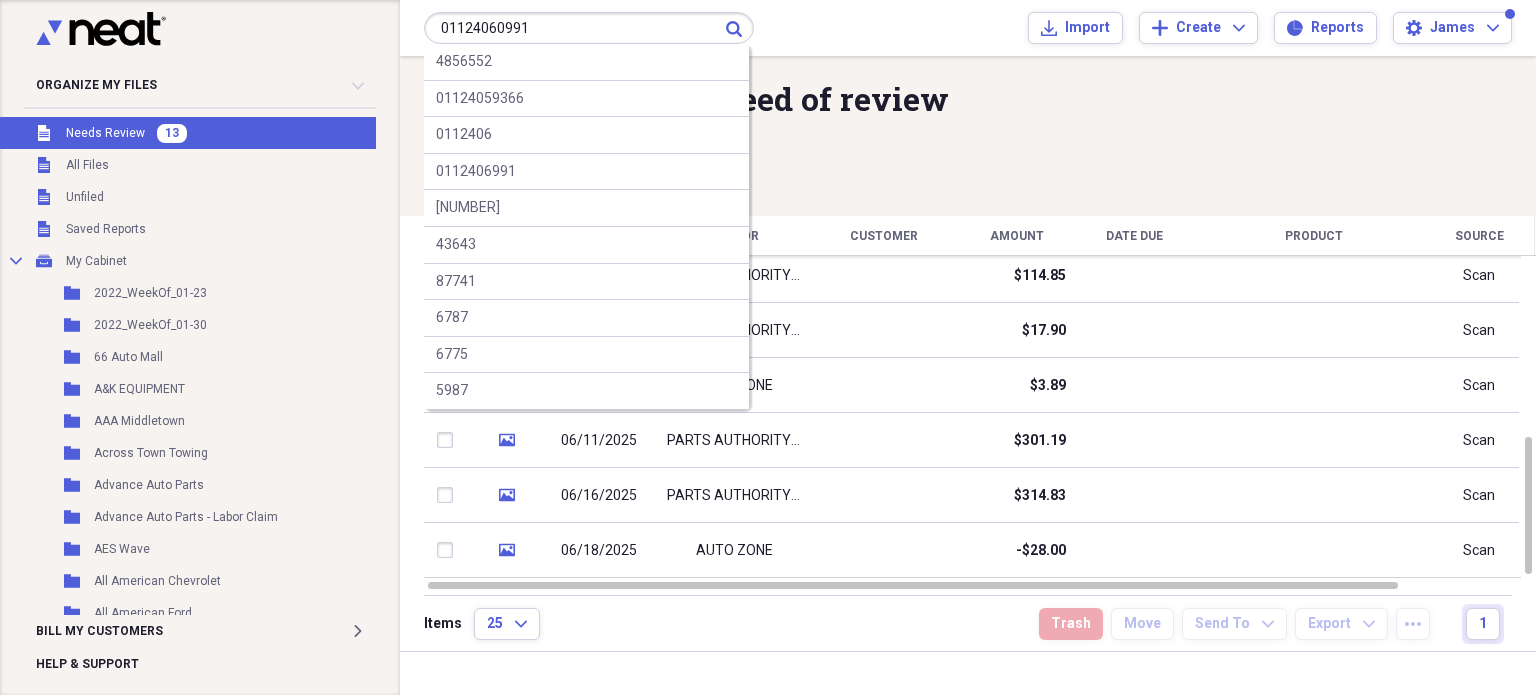 type on "01124060991" 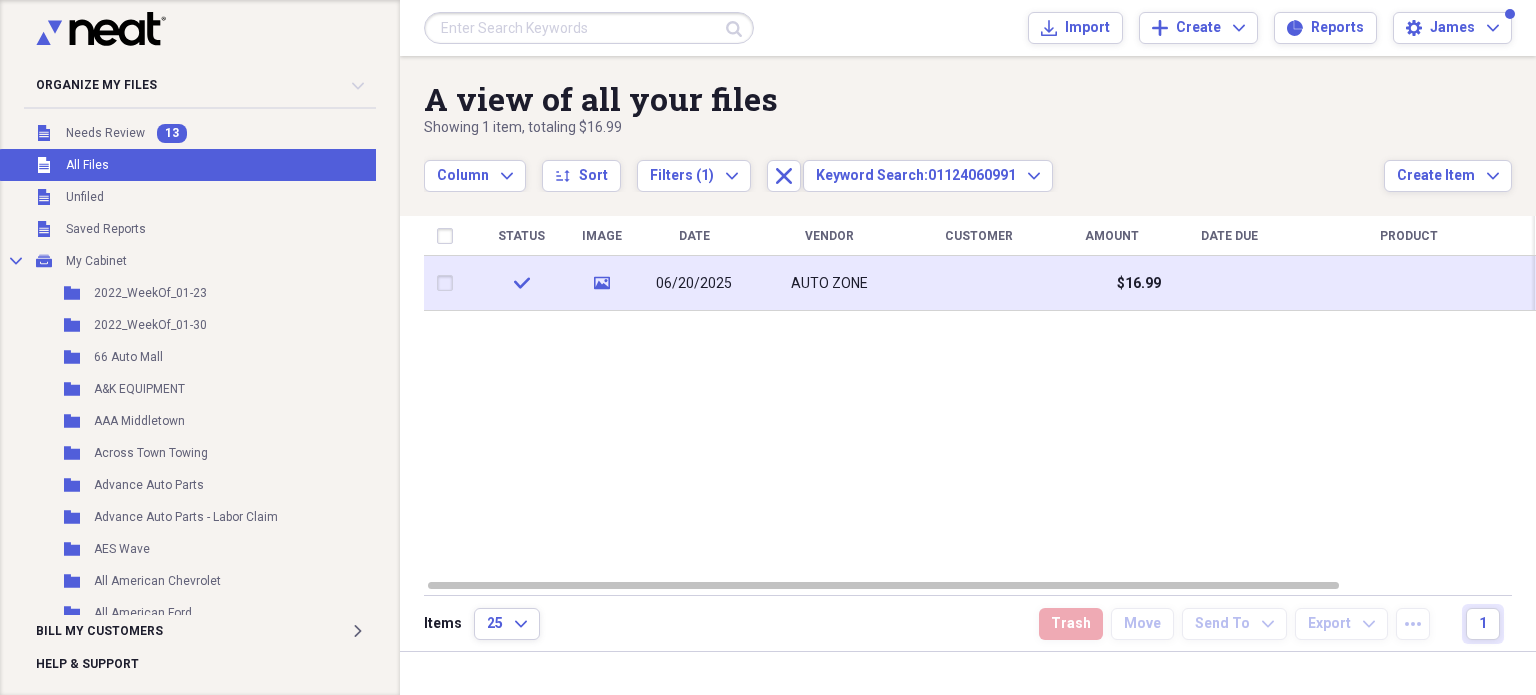 click at bounding box center [449, 283] 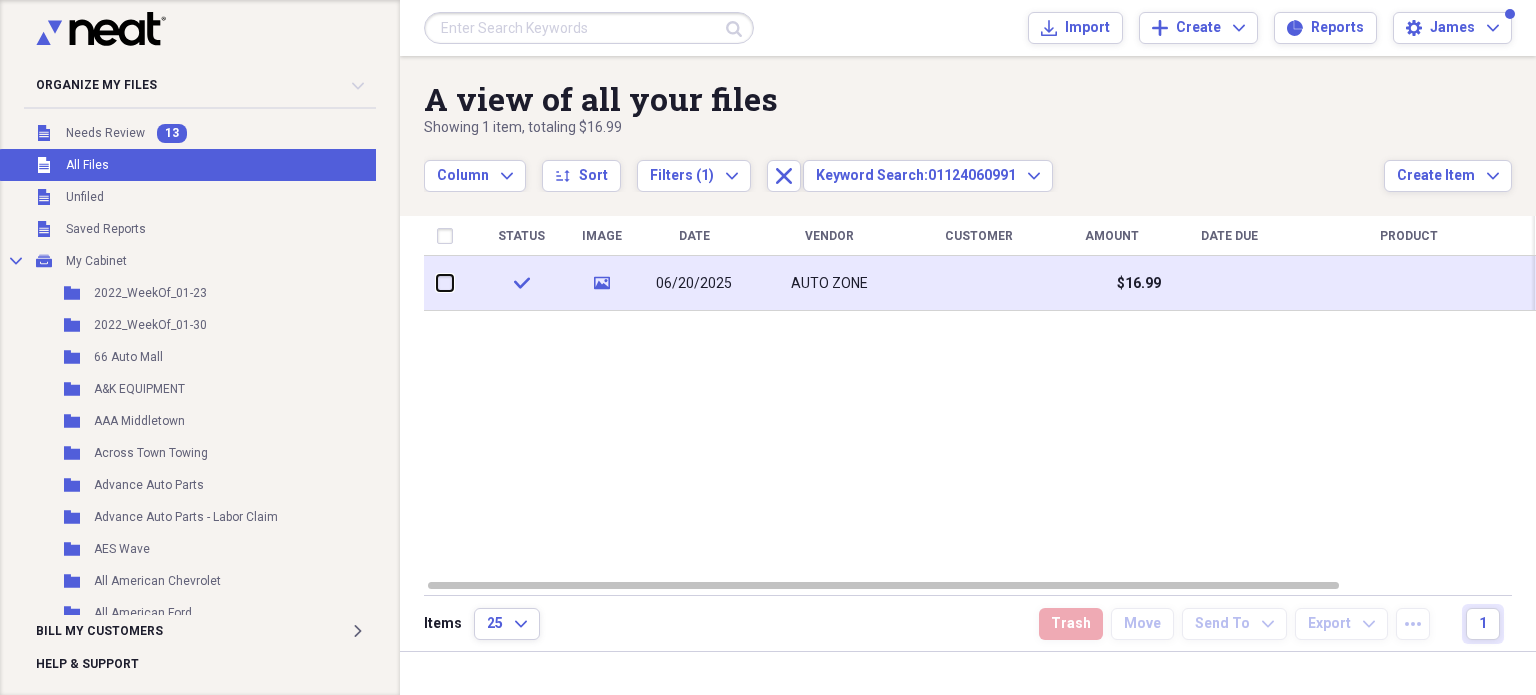click at bounding box center [437, 283] 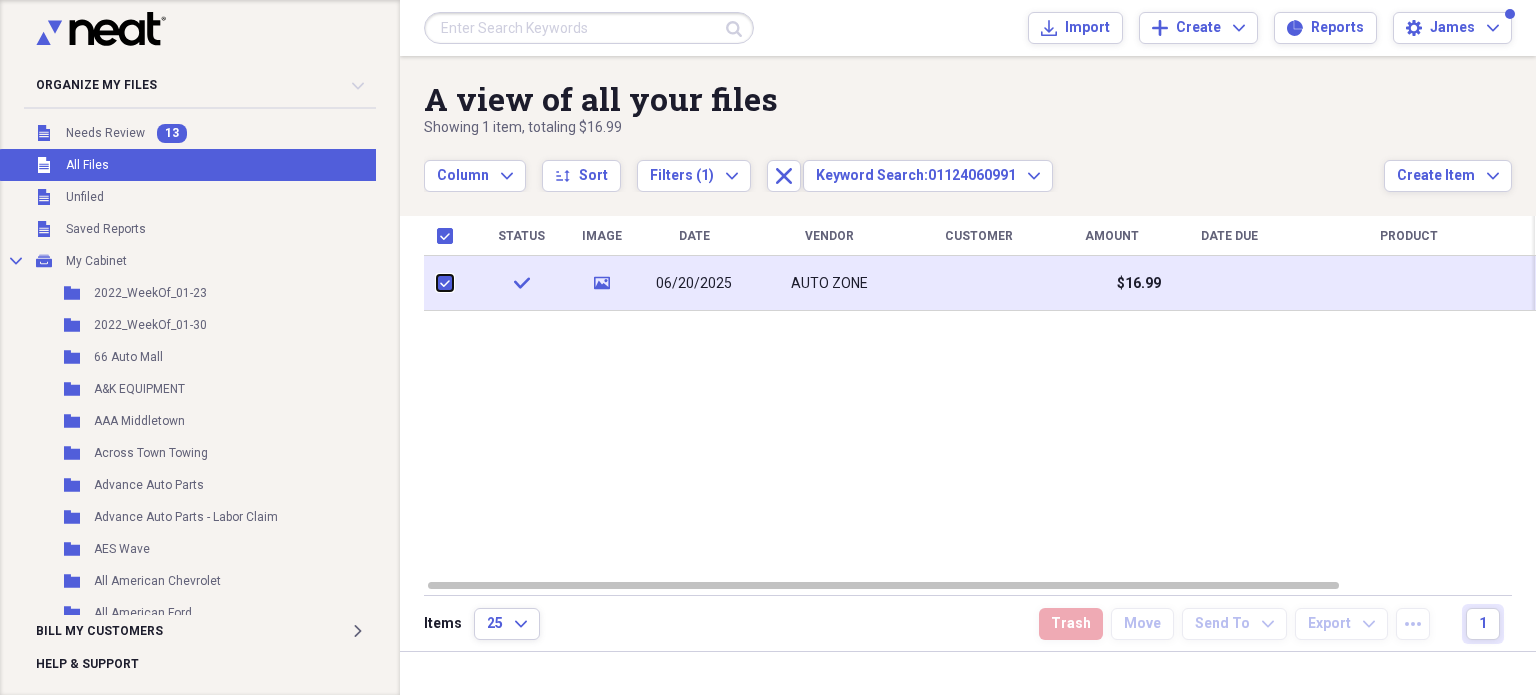 checkbox on "true" 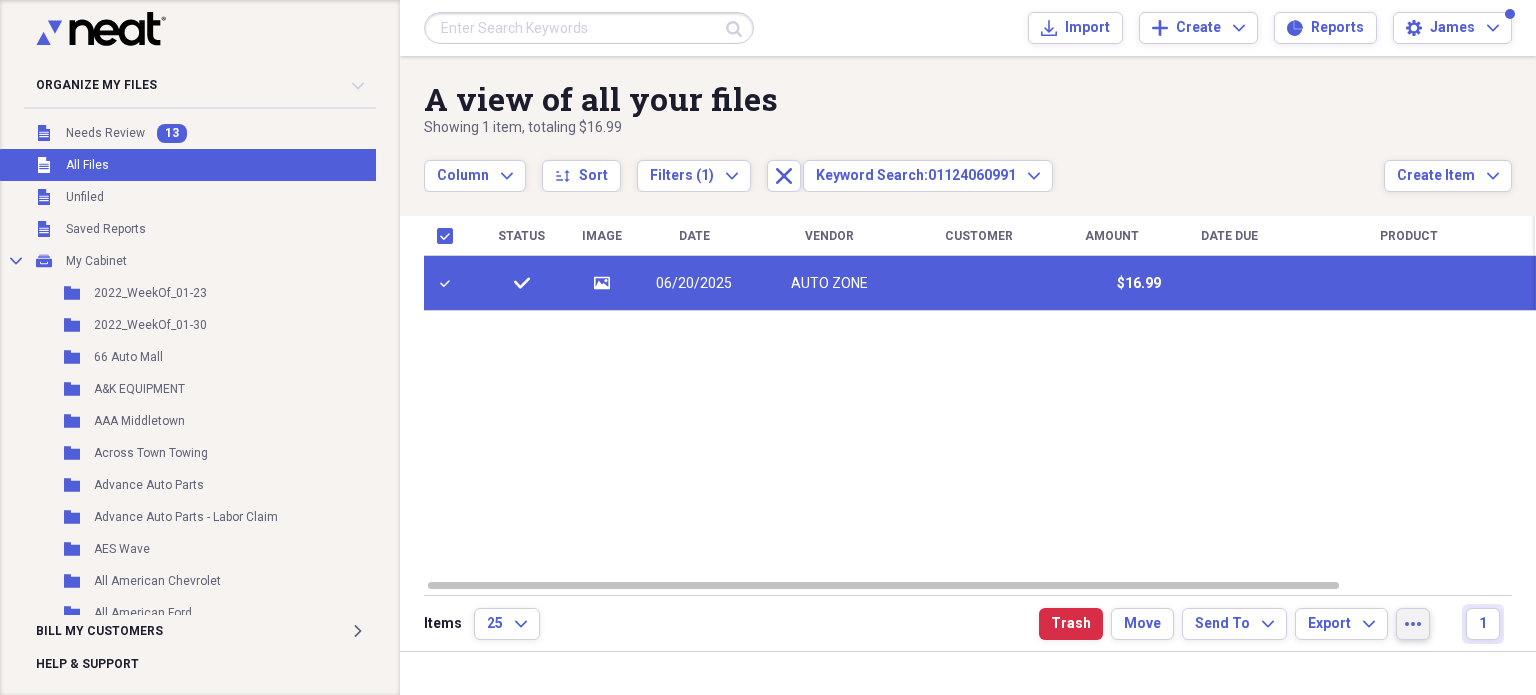 click on "more" at bounding box center [1413, 624] 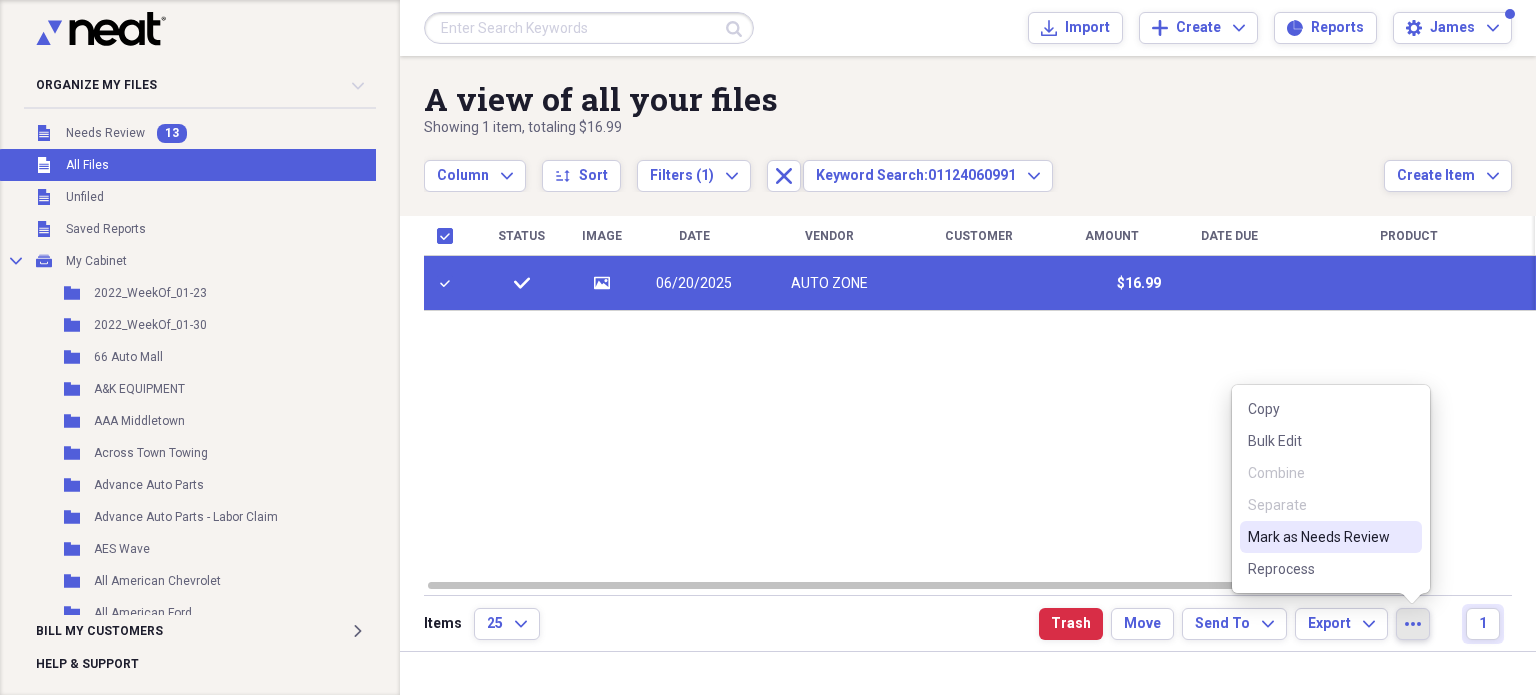 click on "Mark as Needs Review" at bounding box center (1331, 537) 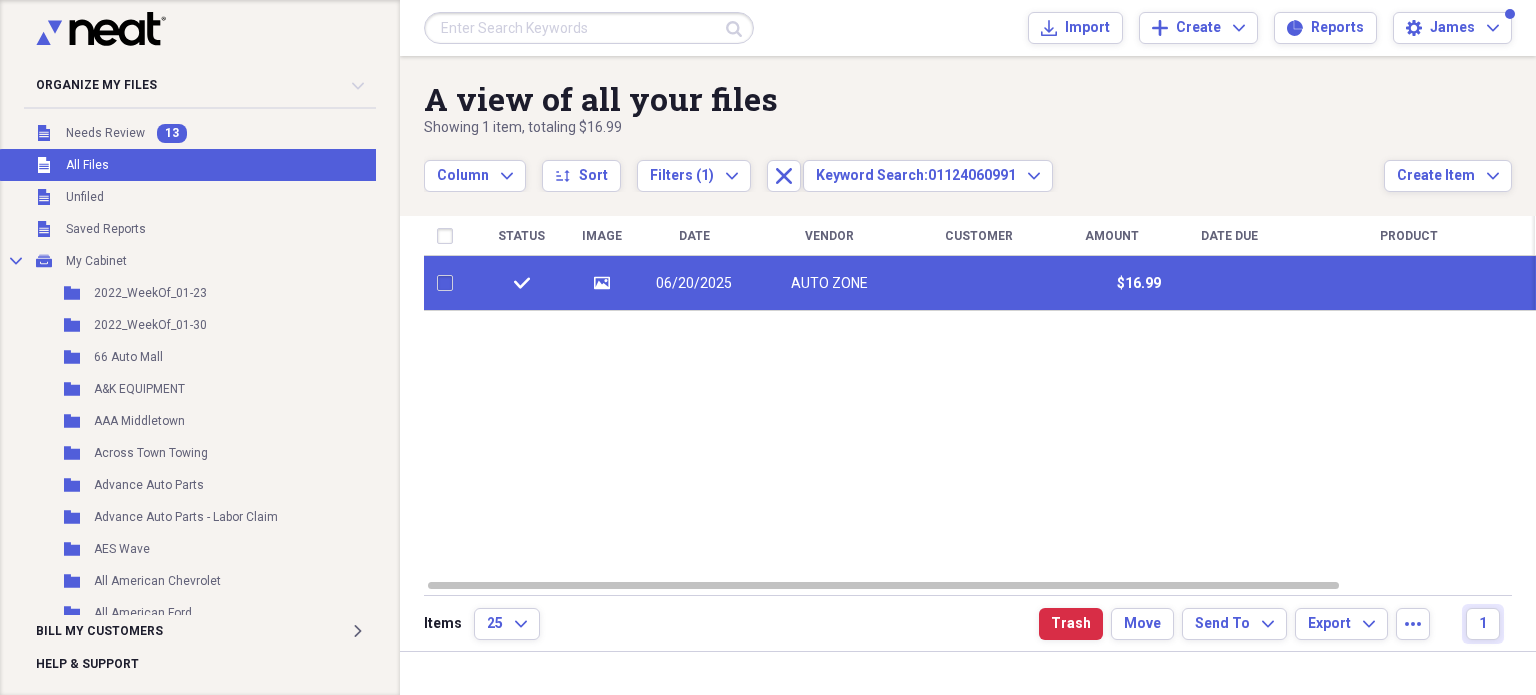 checkbox on "false" 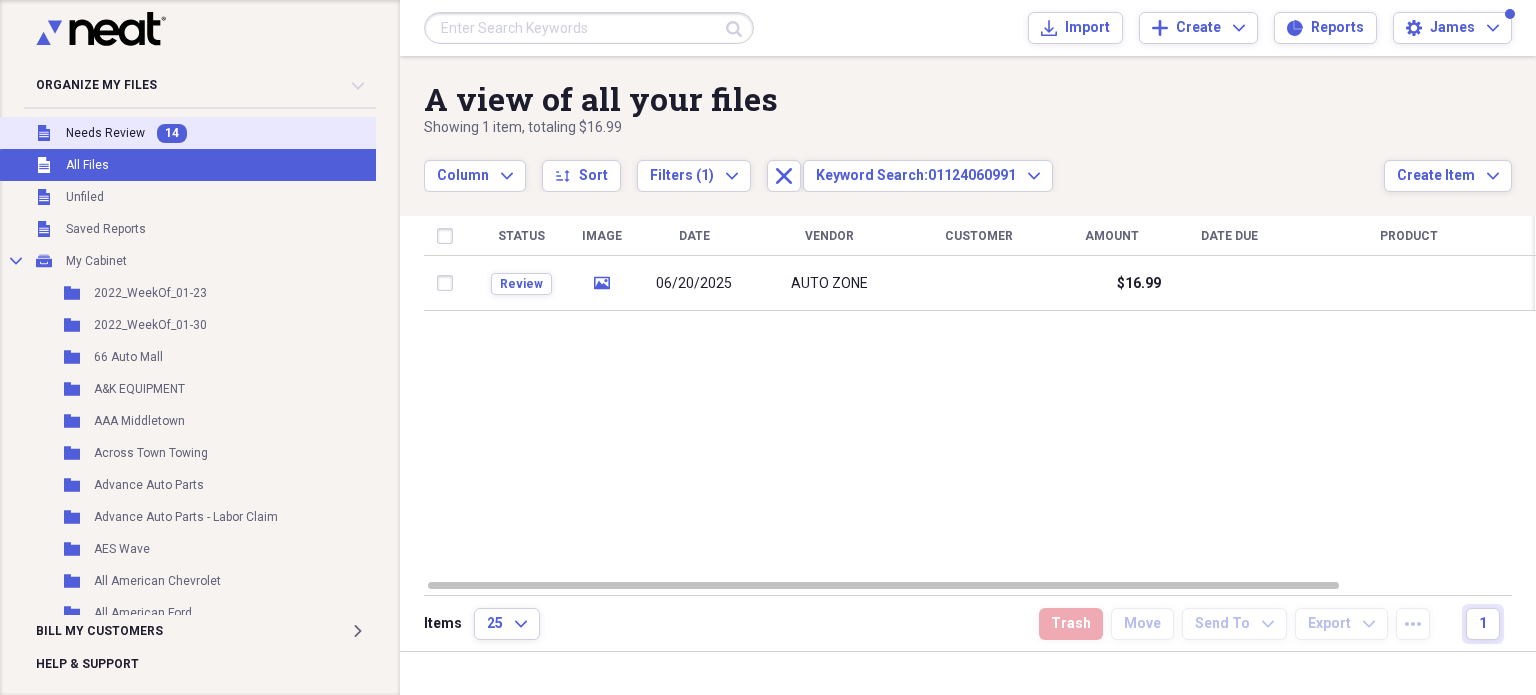 click on "Unfiled Needs Review 14" at bounding box center [201, 133] 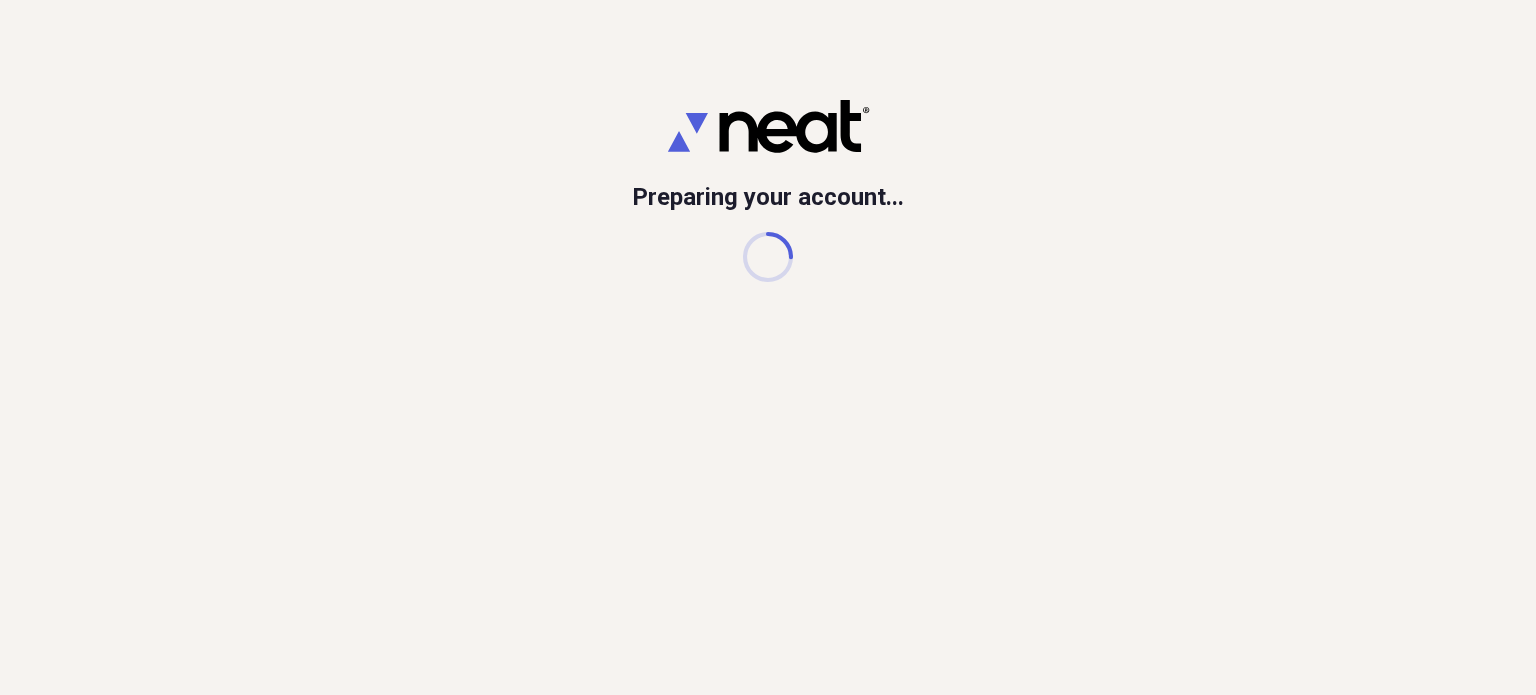 scroll, scrollTop: 0, scrollLeft: 0, axis: both 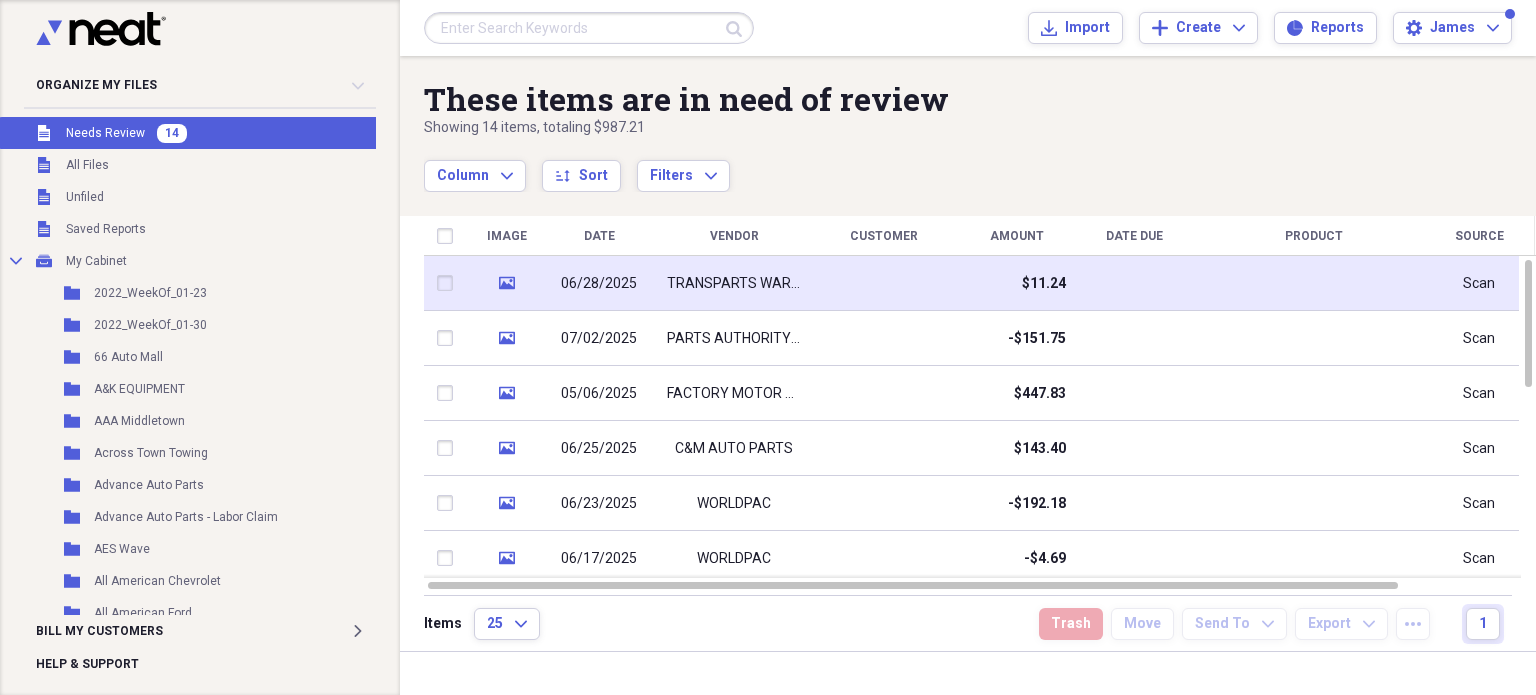 click at bounding box center (884, 283) 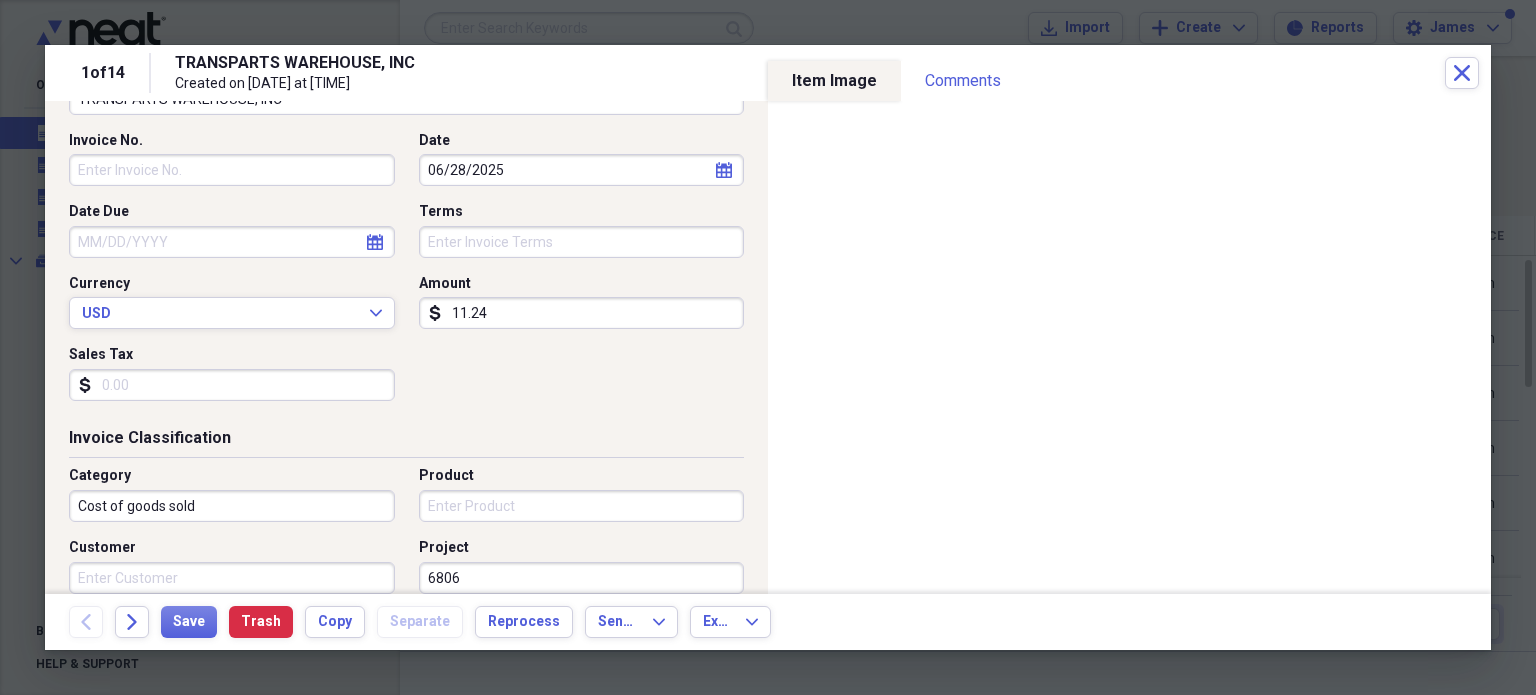 scroll, scrollTop: 0, scrollLeft: 0, axis: both 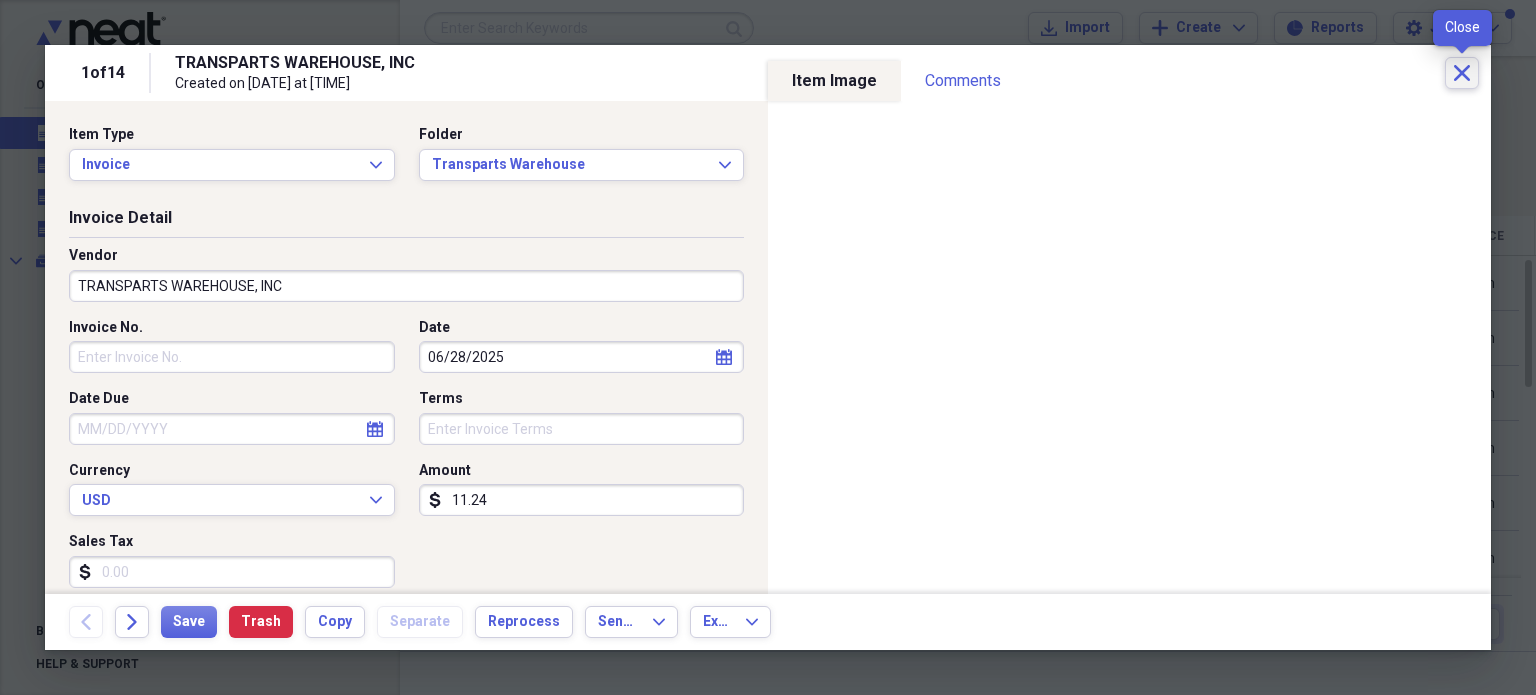 click 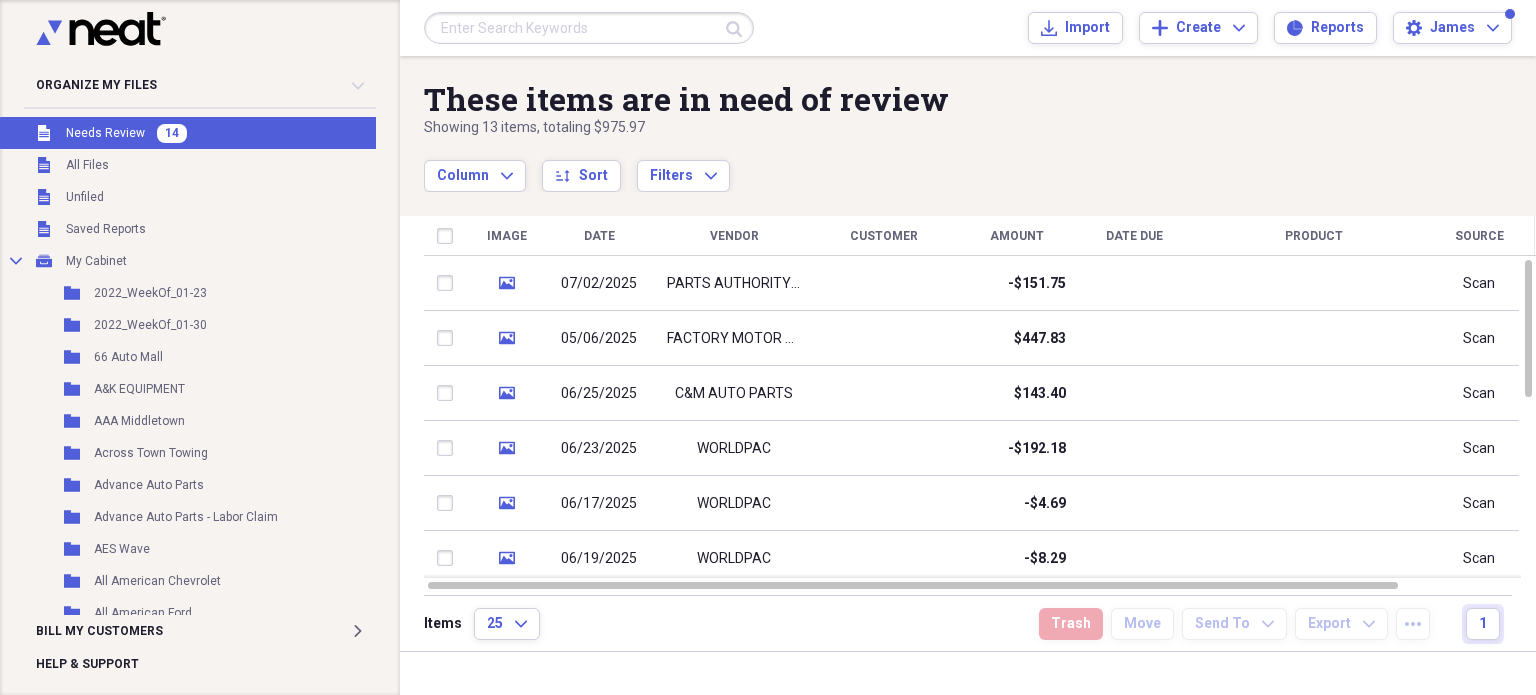 click at bounding box center [589, 28] 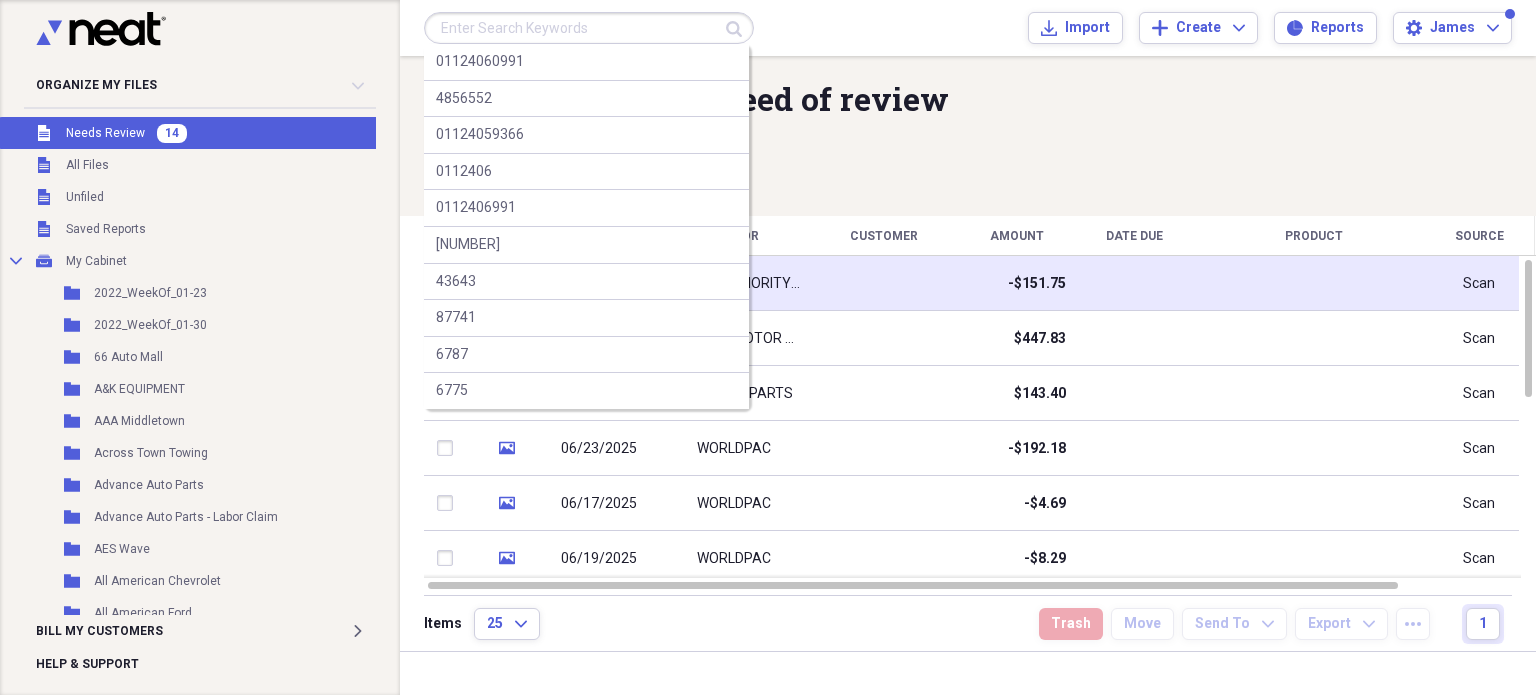 click at bounding box center [884, 283] 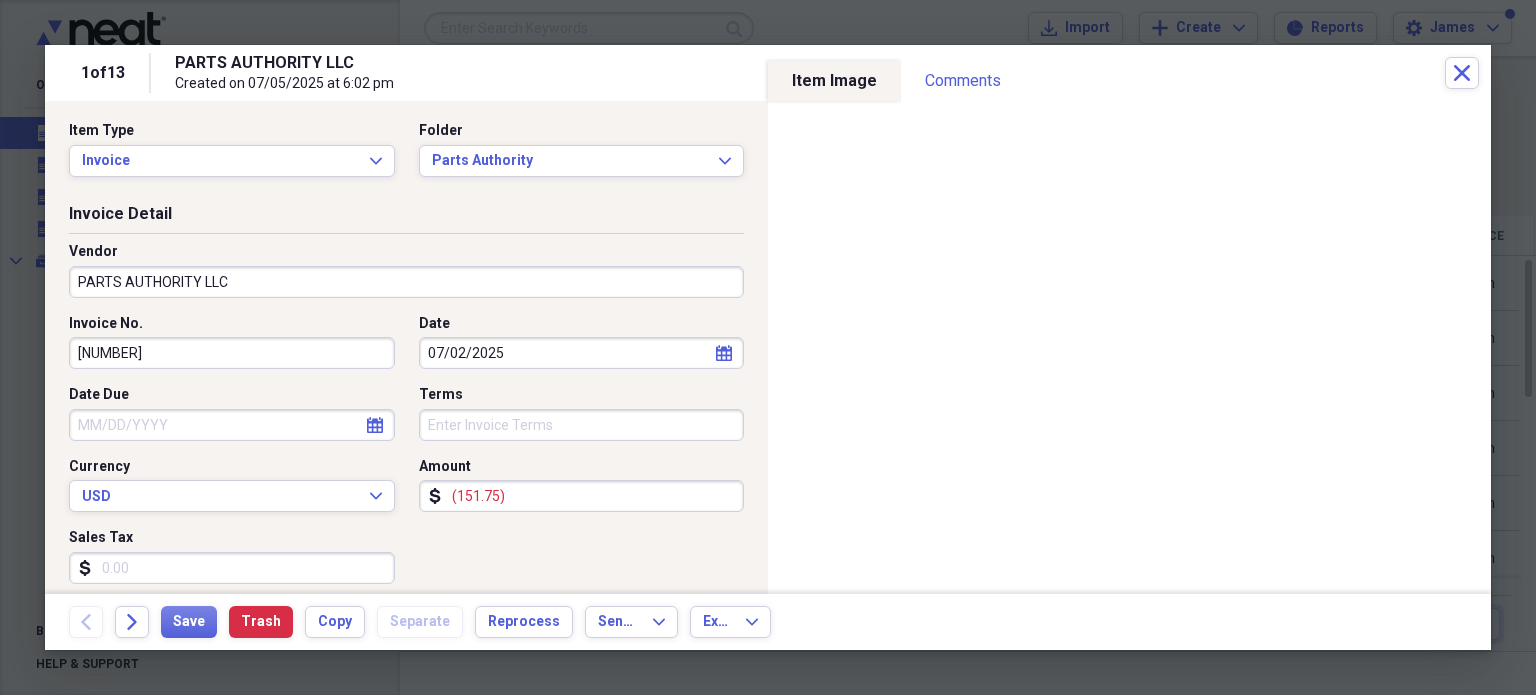 scroll, scrollTop: 1, scrollLeft: 0, axis: vertical 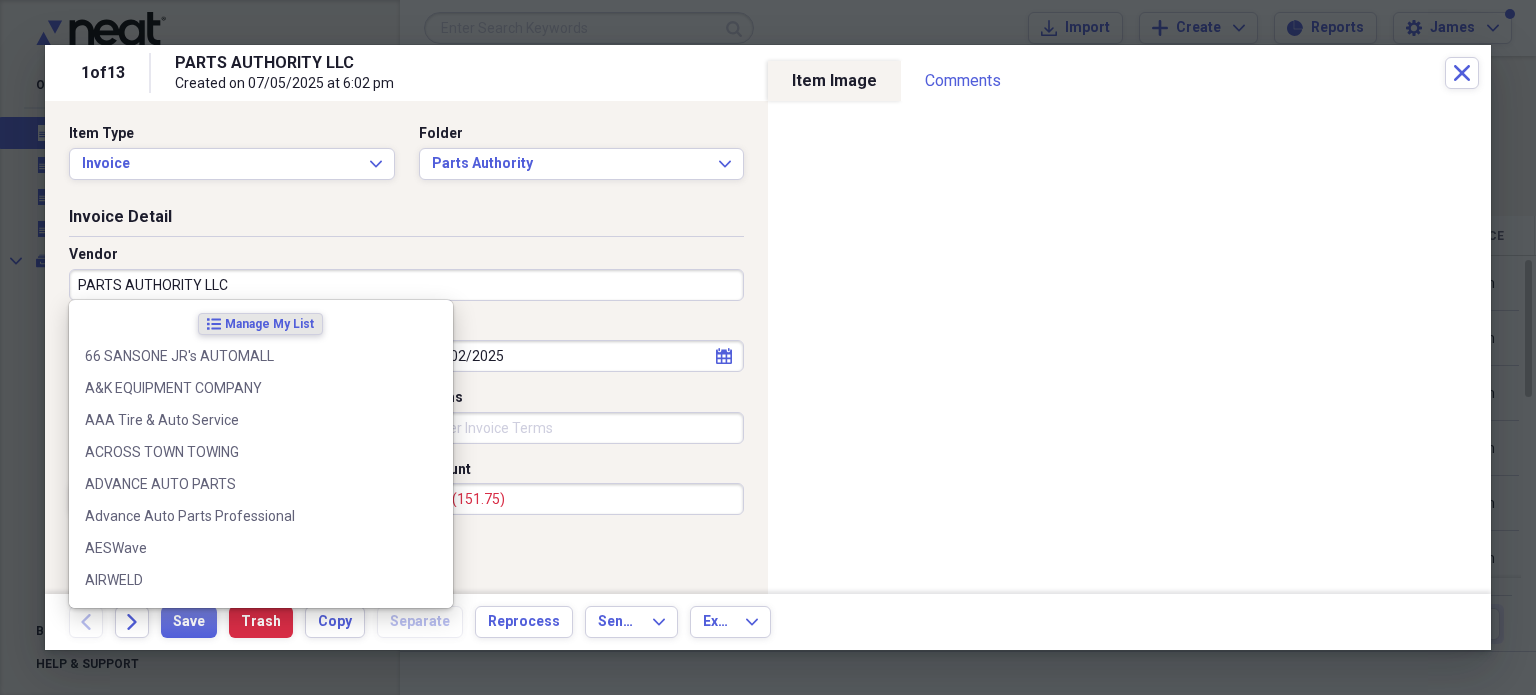 click on "PARTS AUTHORITY LLC" at bounding box center [406, 285] 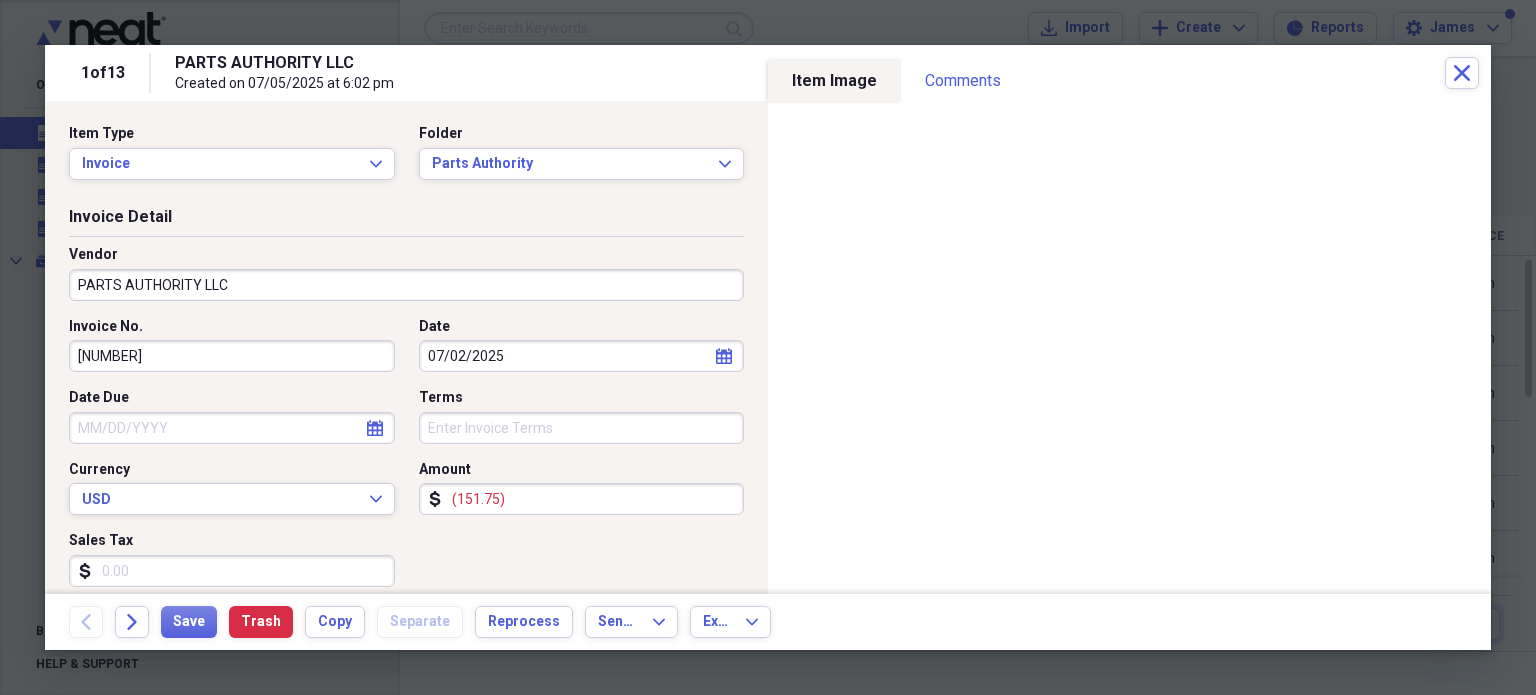 click on "[NUMBER]" at bounding box center [232, 356] 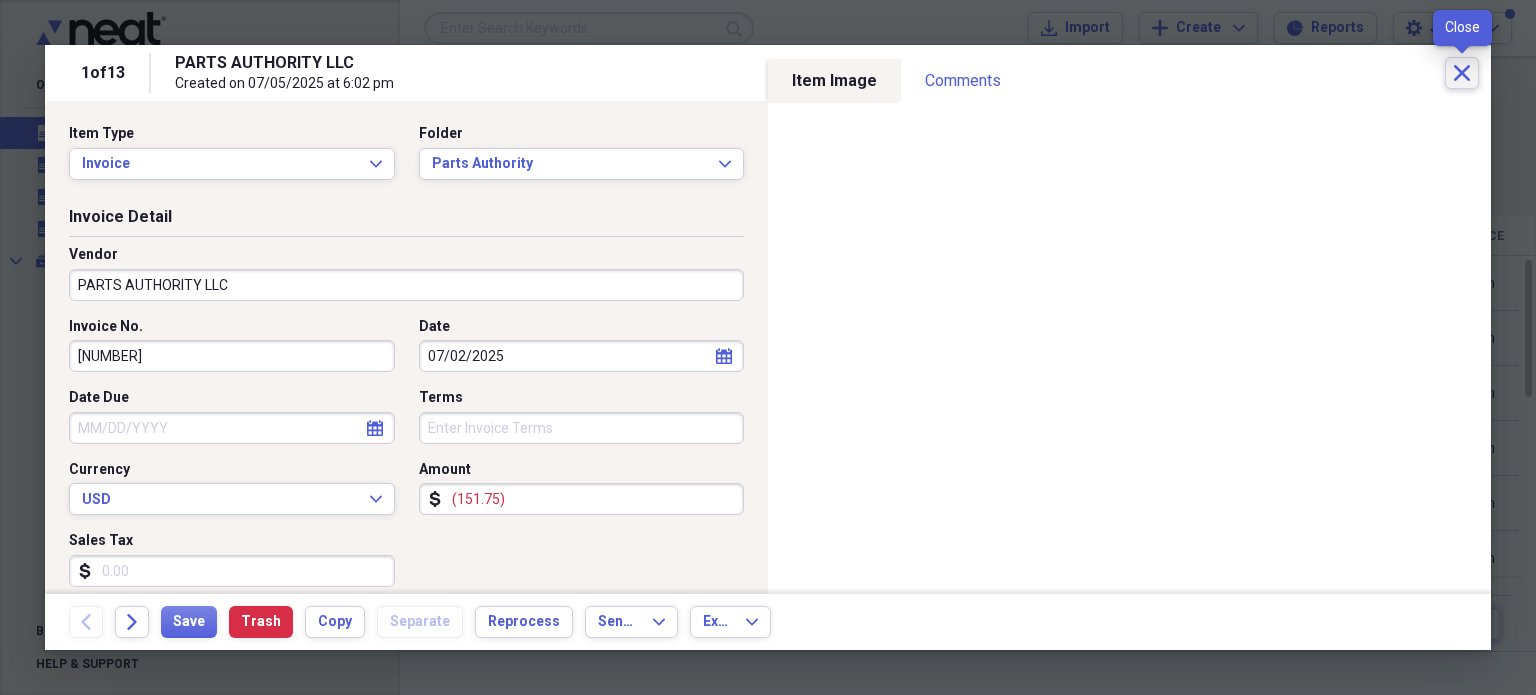 click on "Close" at bounding box center (1462, 73) 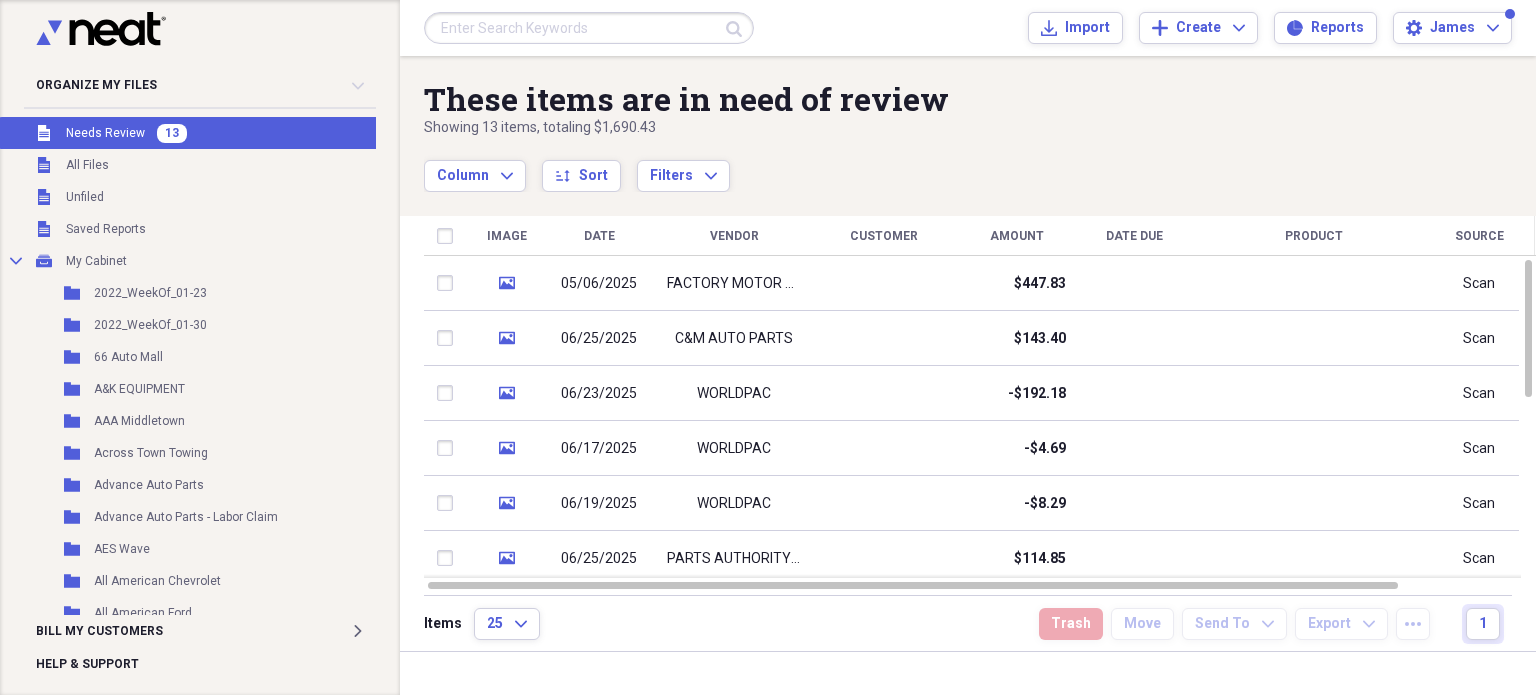 click at bounding box center (589, 28) 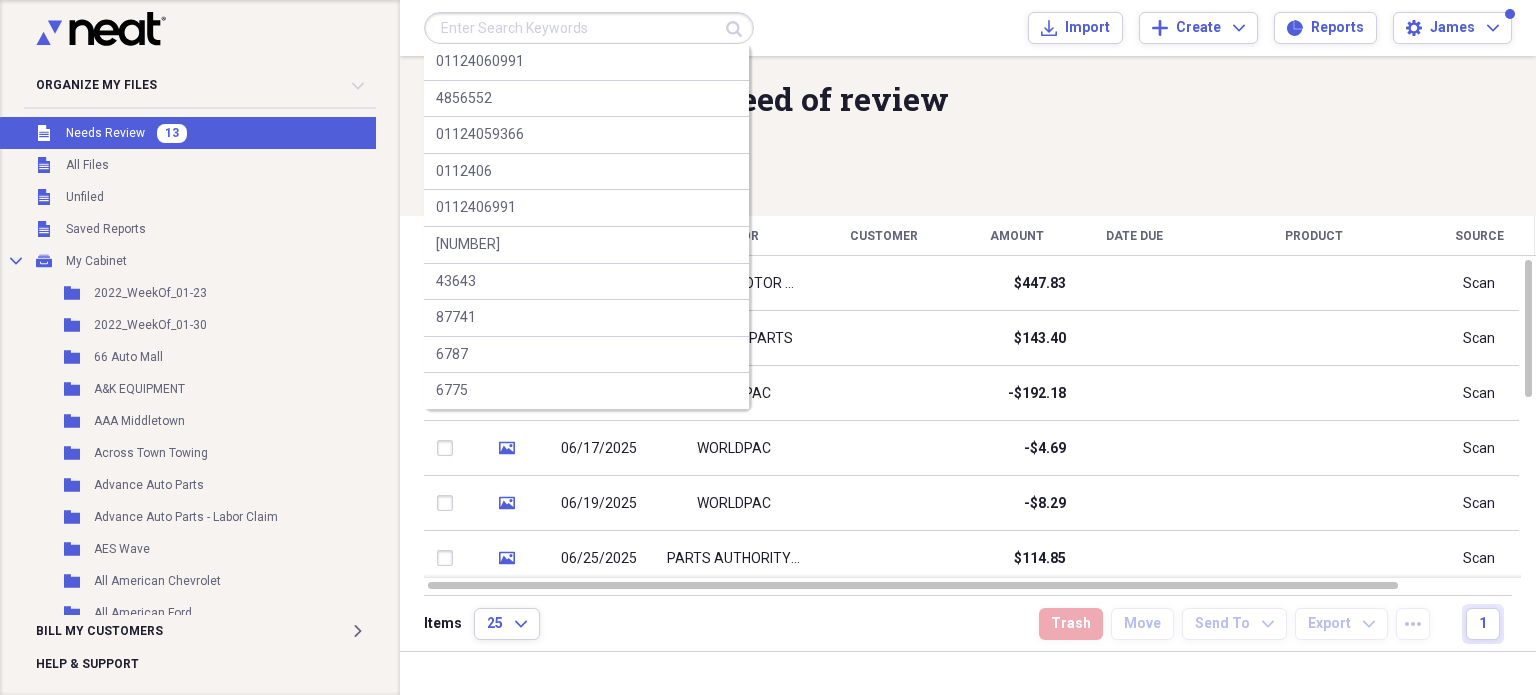 paste on "[NUMBER]" 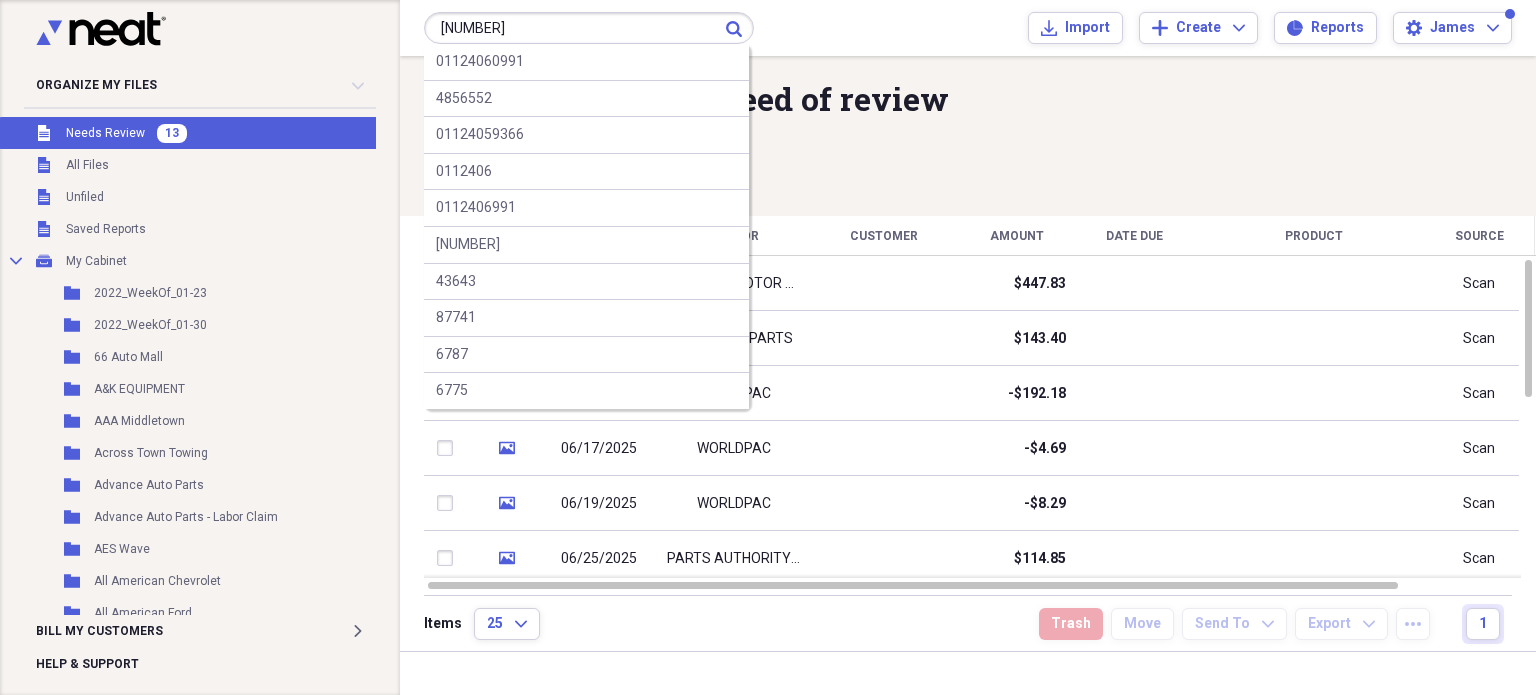 type on "[NUMBER]" 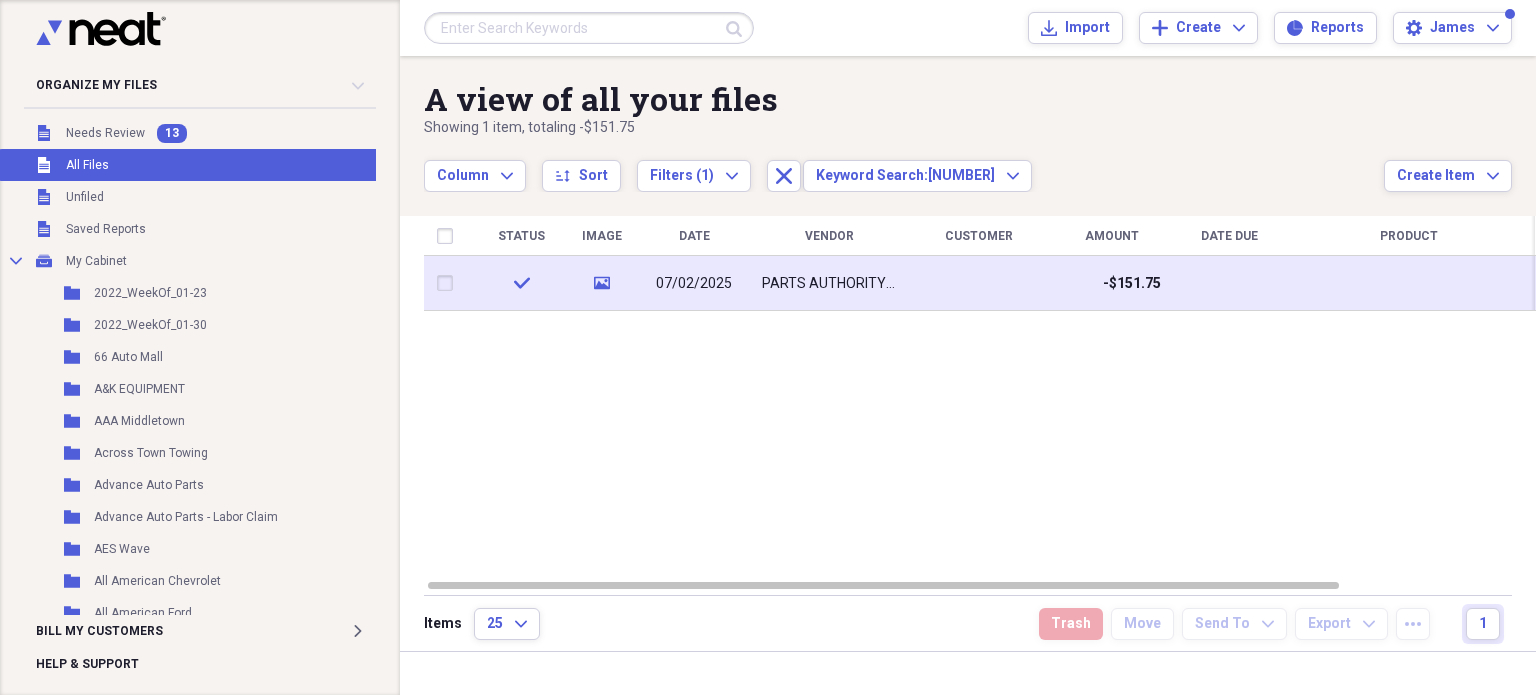 click at bounding box center [449, 283] 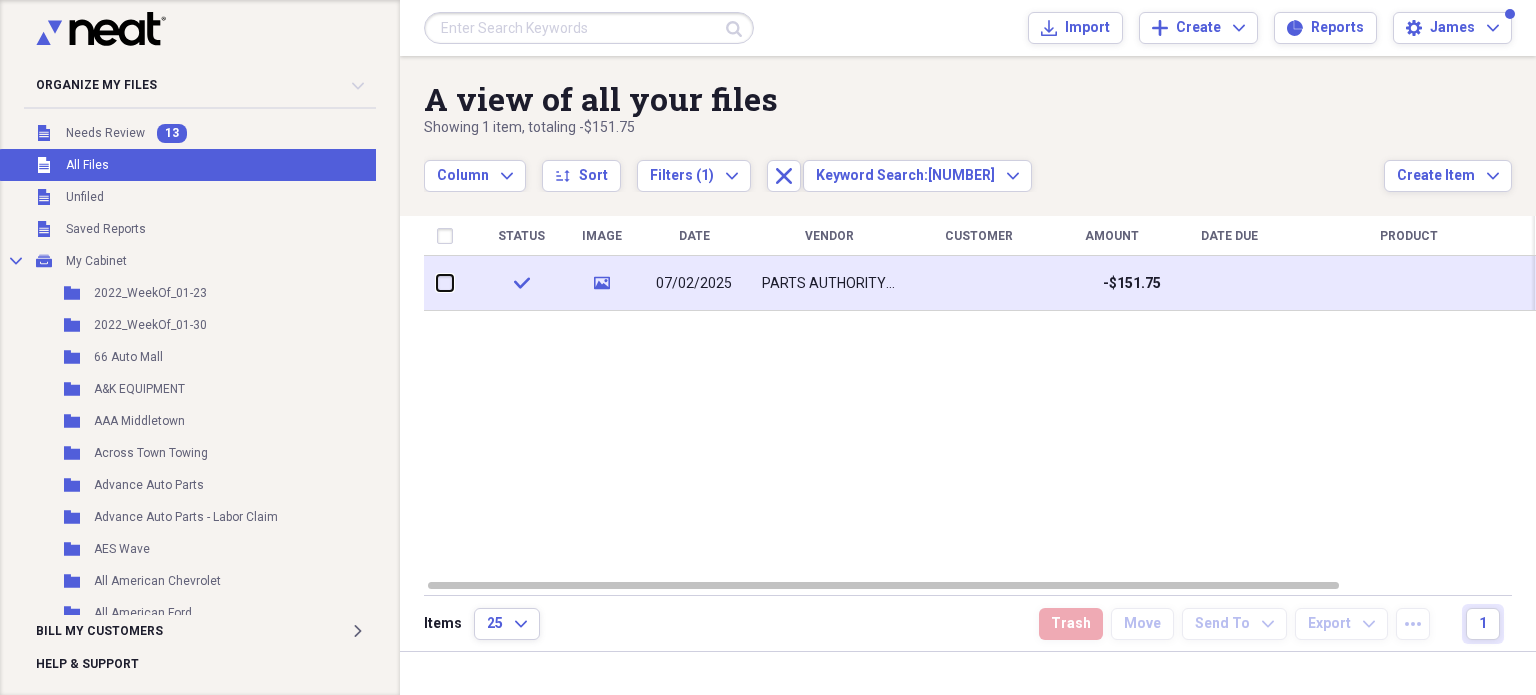 click at bounding box center [437, 283] 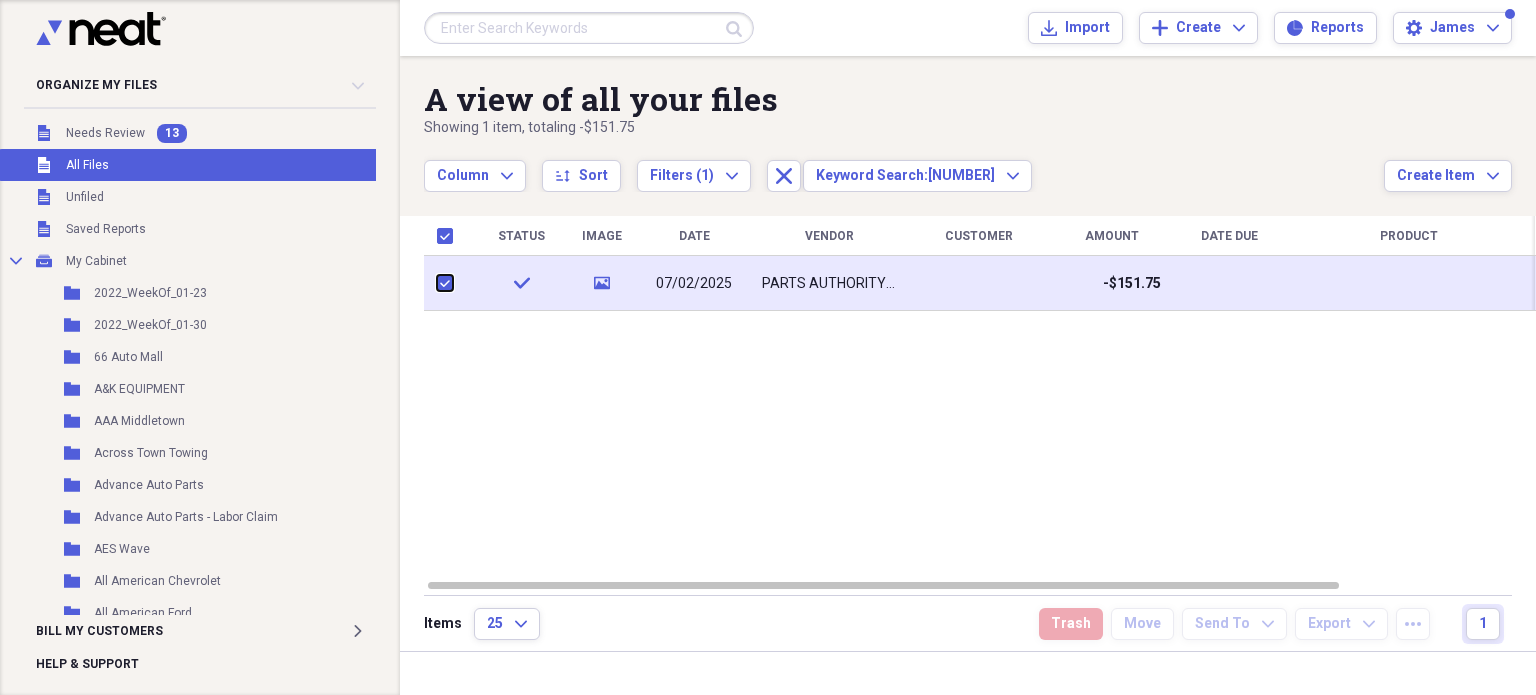 checkbox on "true" 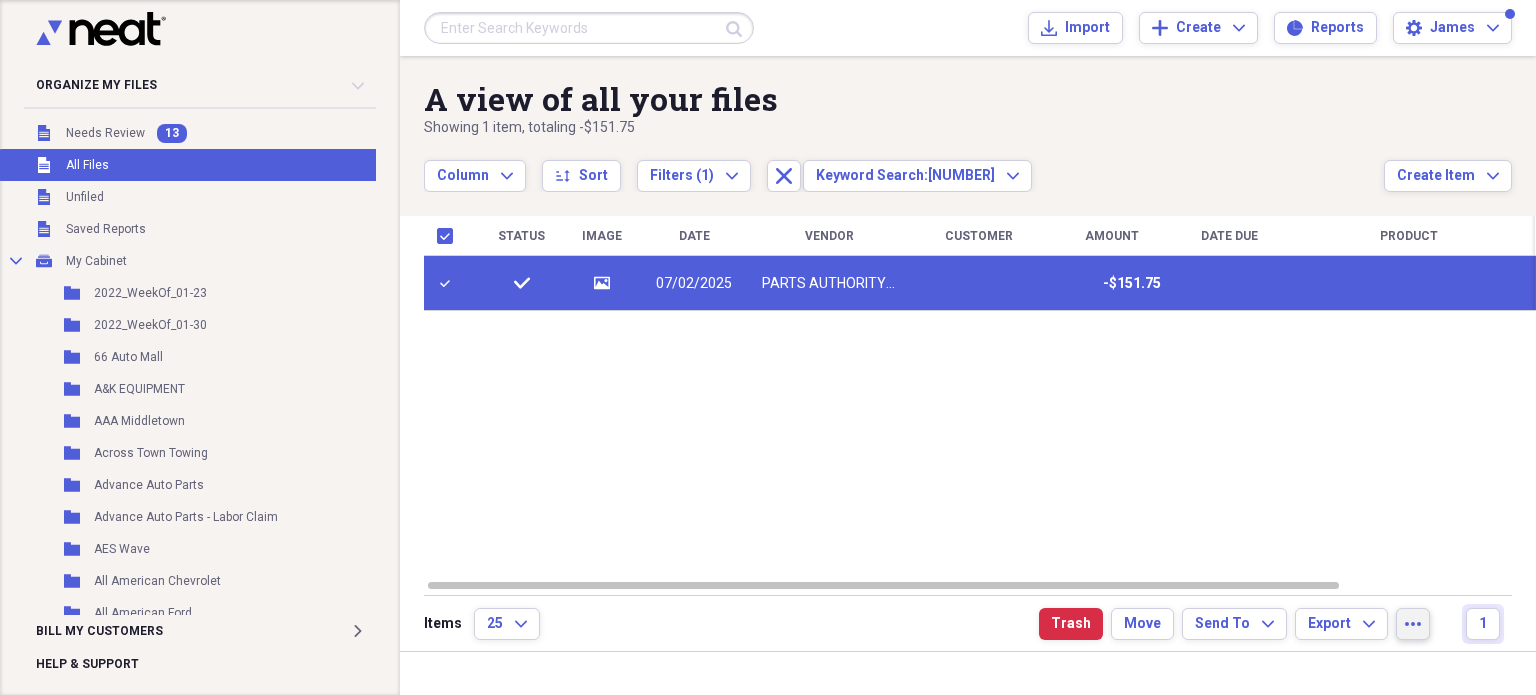 click on "more" at bounding box center [1413, 624] 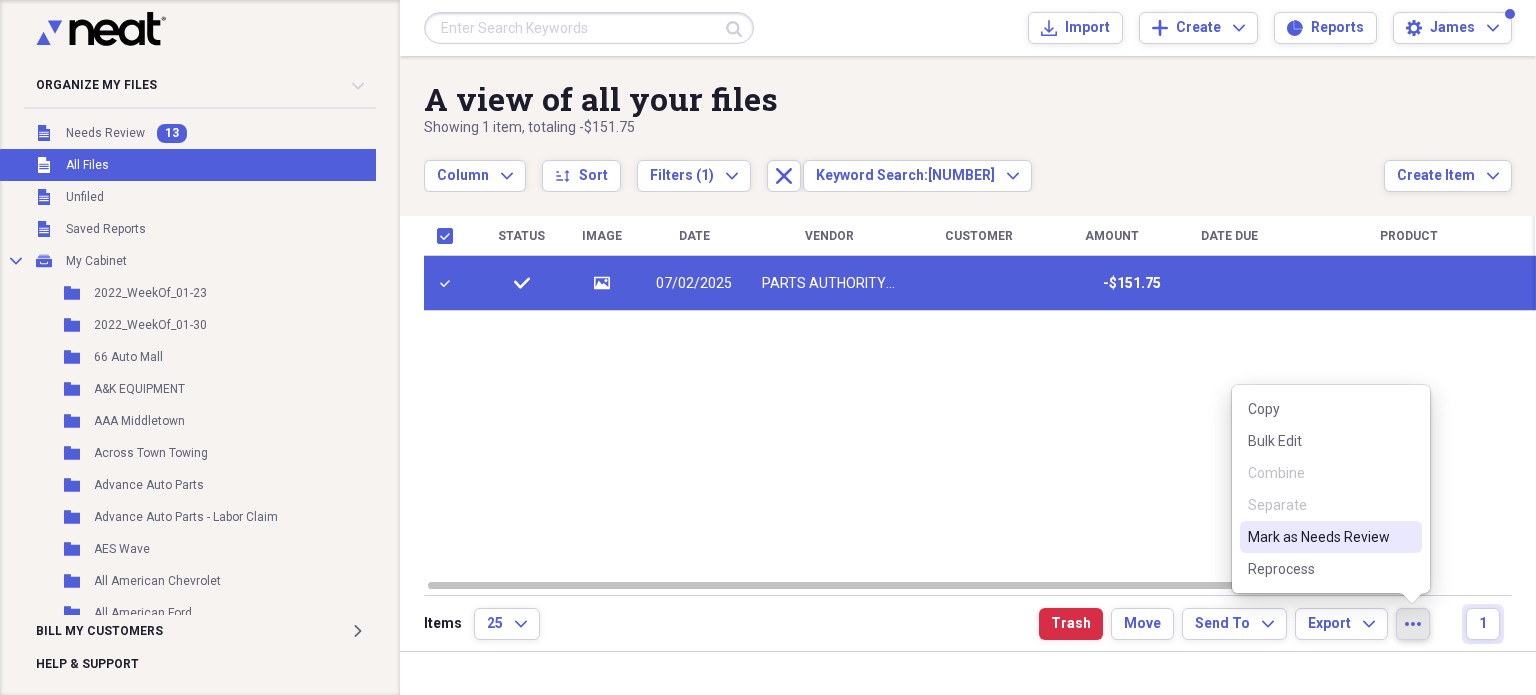 click on "Copy Bulk Edit Combine Separate Mark as Needs Review Reprocess" at bounding box center [1331, 489] 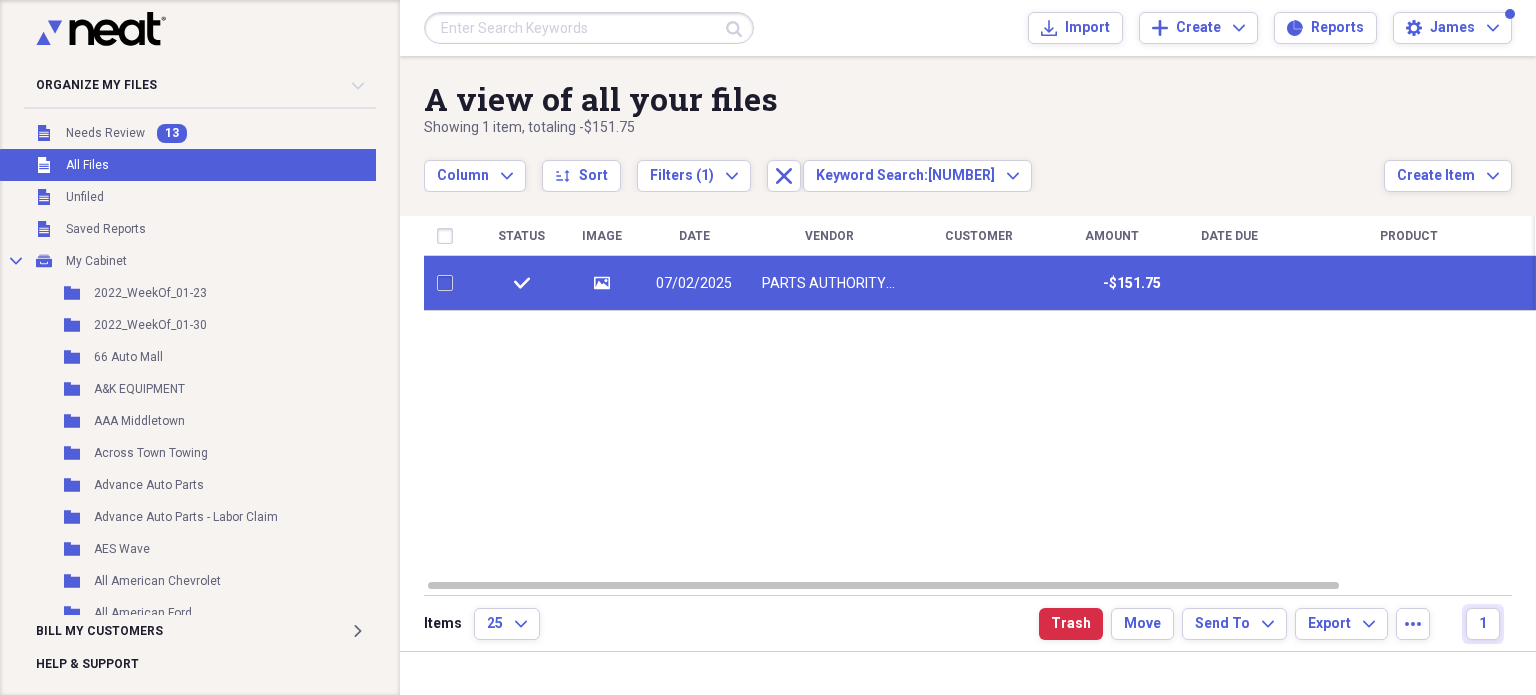 checkbox on "false" 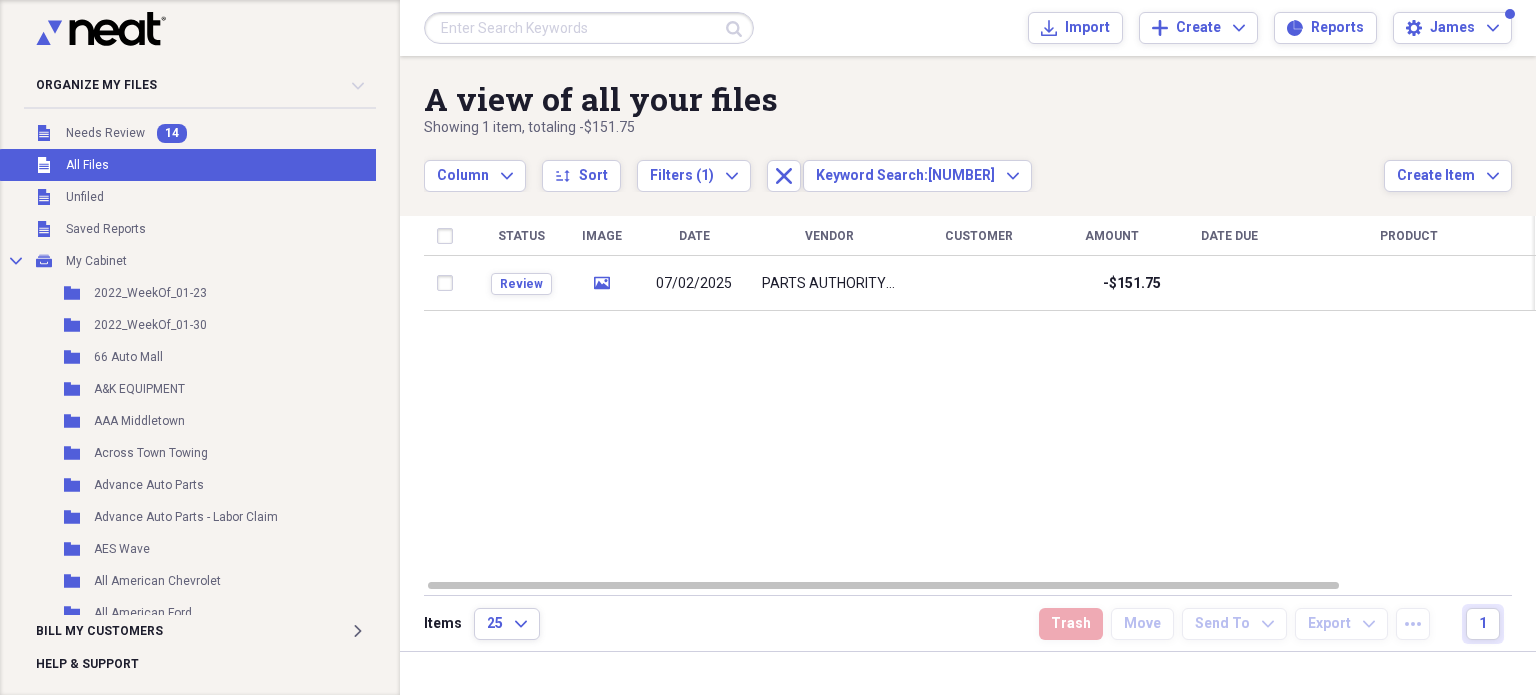 click on "Submit Import Import Add Create Expand Reports Reports Settings [FIRST] Expand" at bounding box center (968, 28) 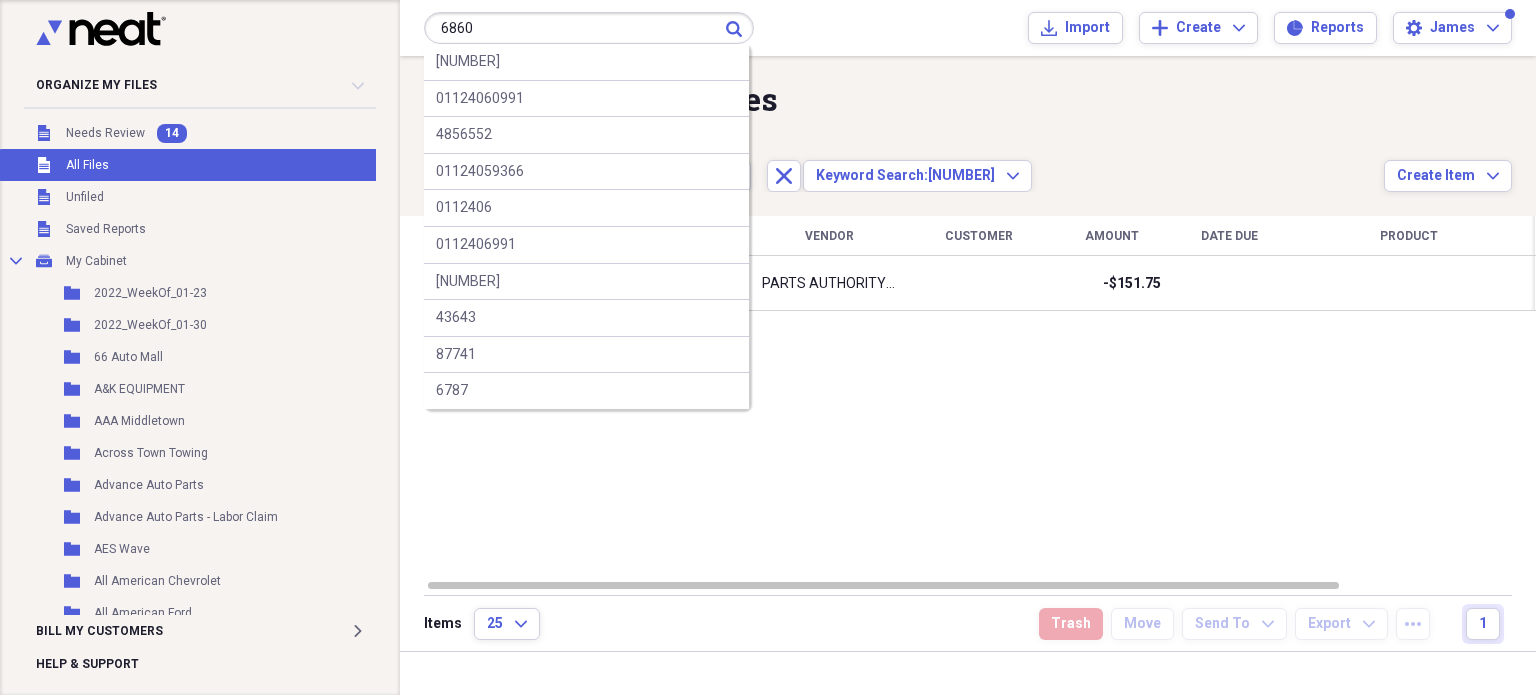 type on "6860" 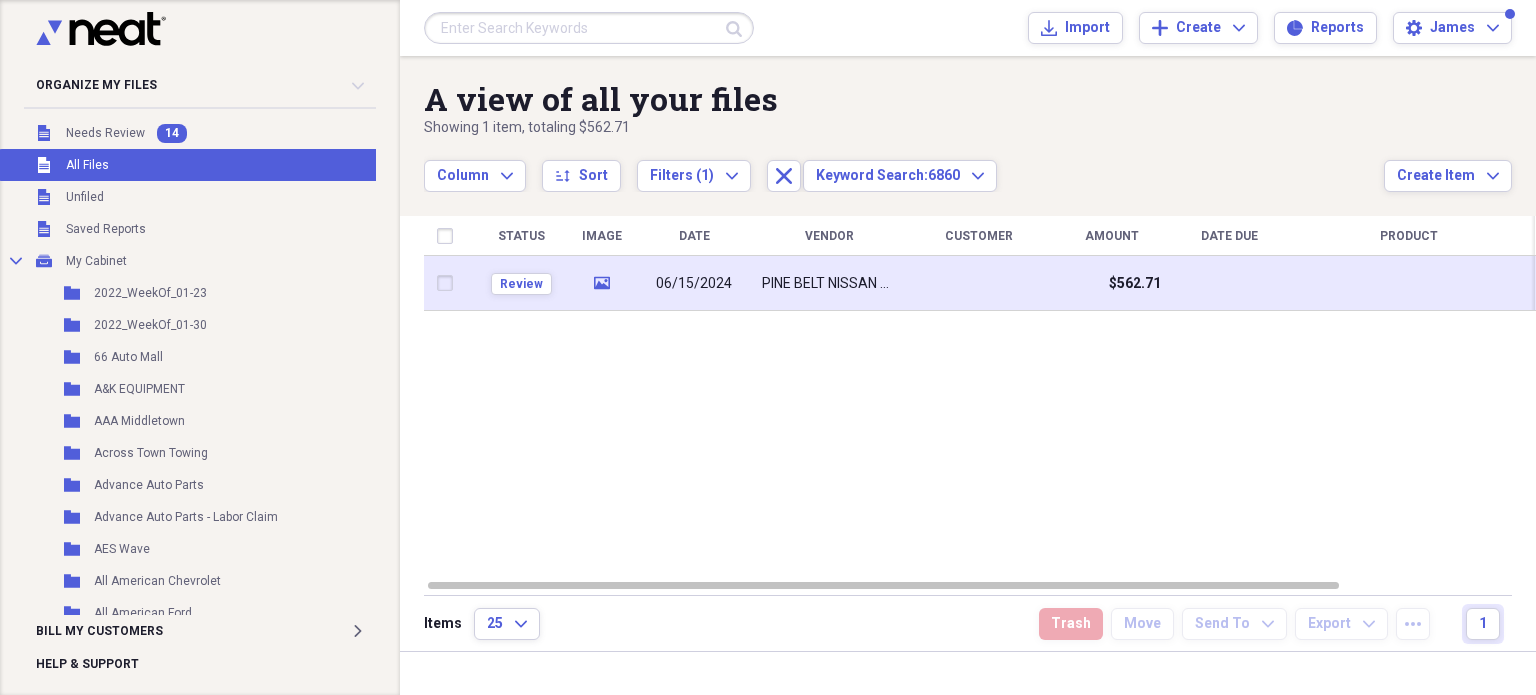 click on "PINE BELT NISSAN OF KEYPORT" at bounding box center [829, 284] 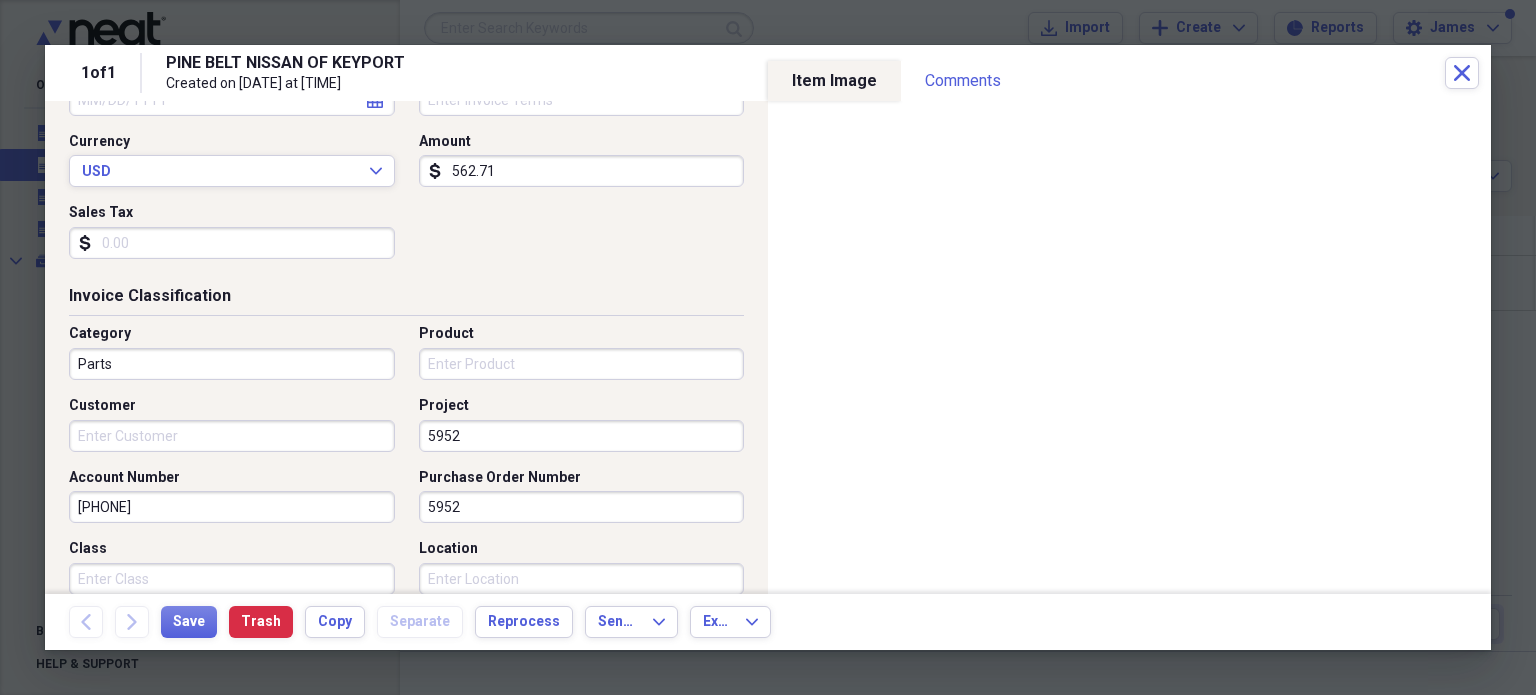 scroll, scrollTop: 261, scrollLeft: 0, axis: vertical 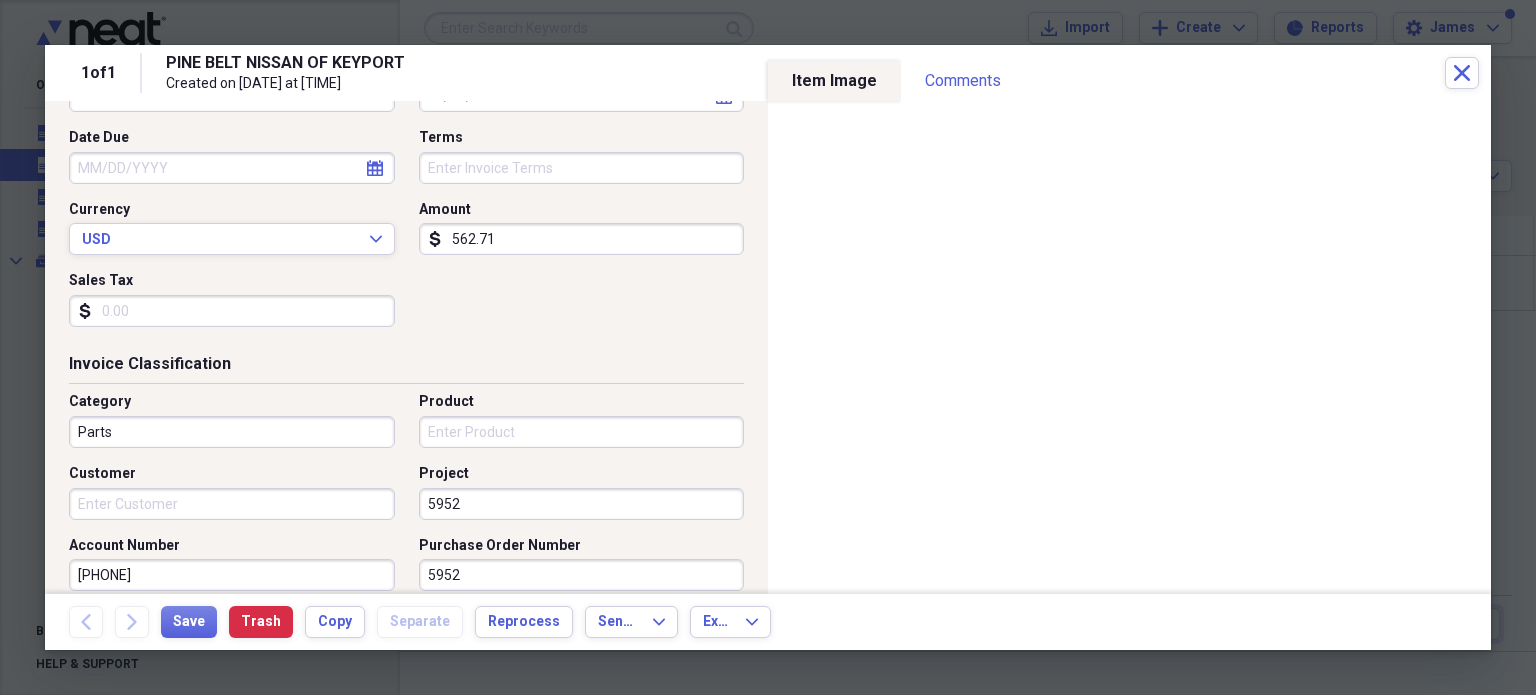 click on "Parts" at bounding box center (232, 432) 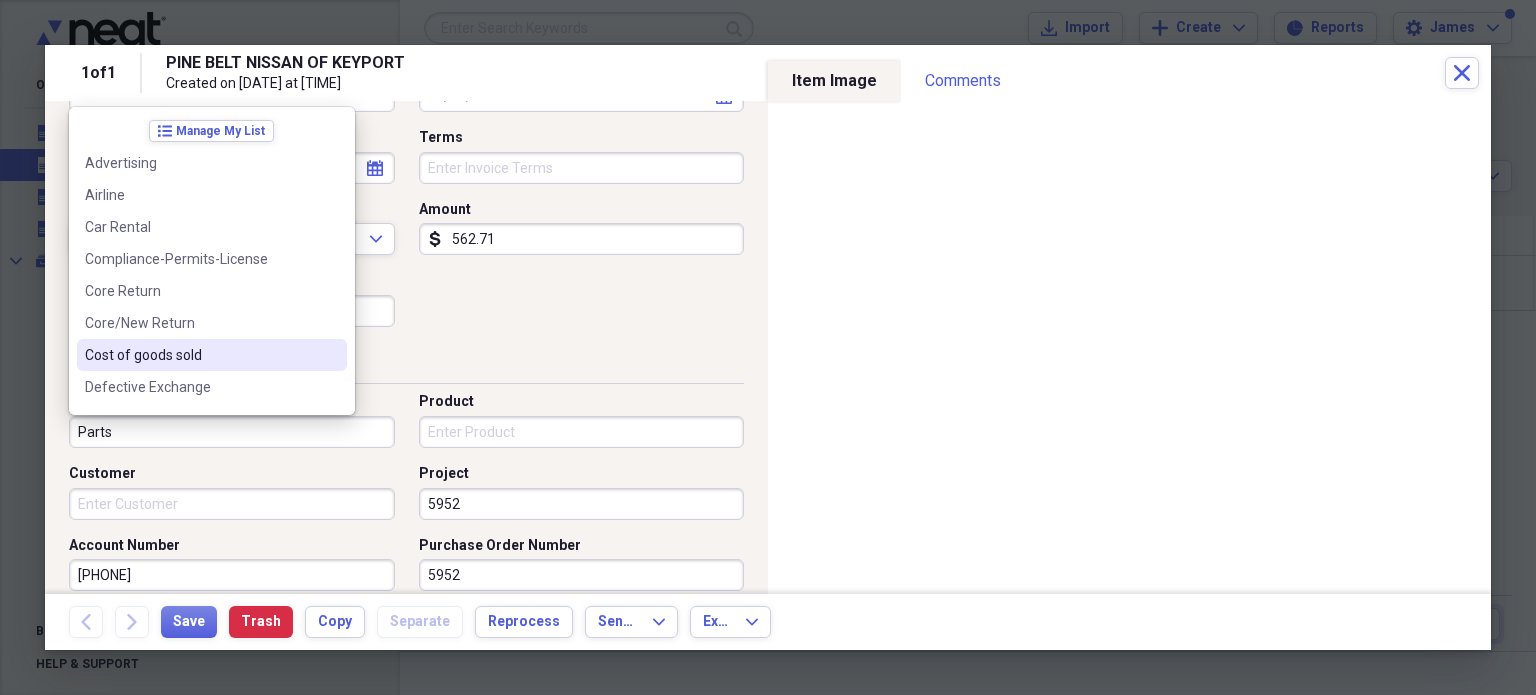 click on "Cost of goods sold" at bounding box center (212, 355) 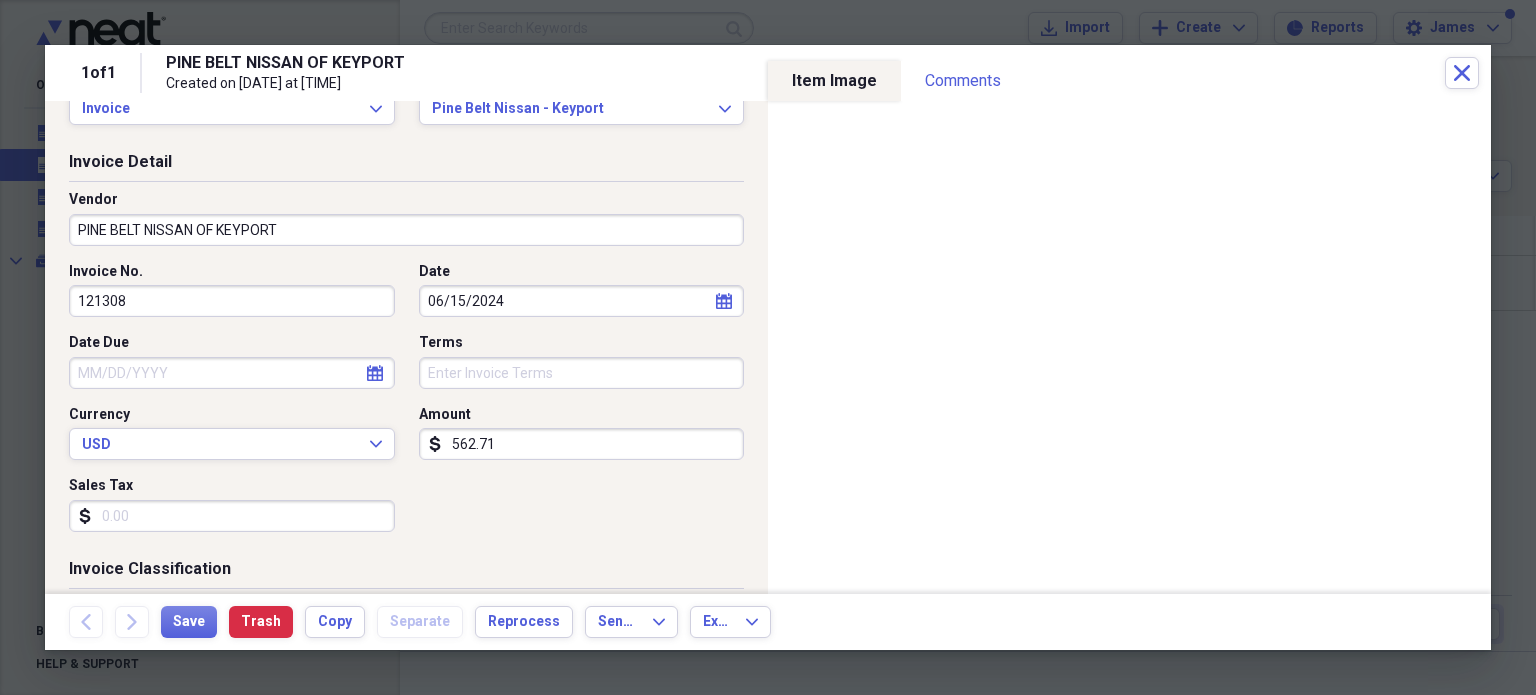 scroll, scrollTop: 34, scrollLeft: 0, axis: vertical 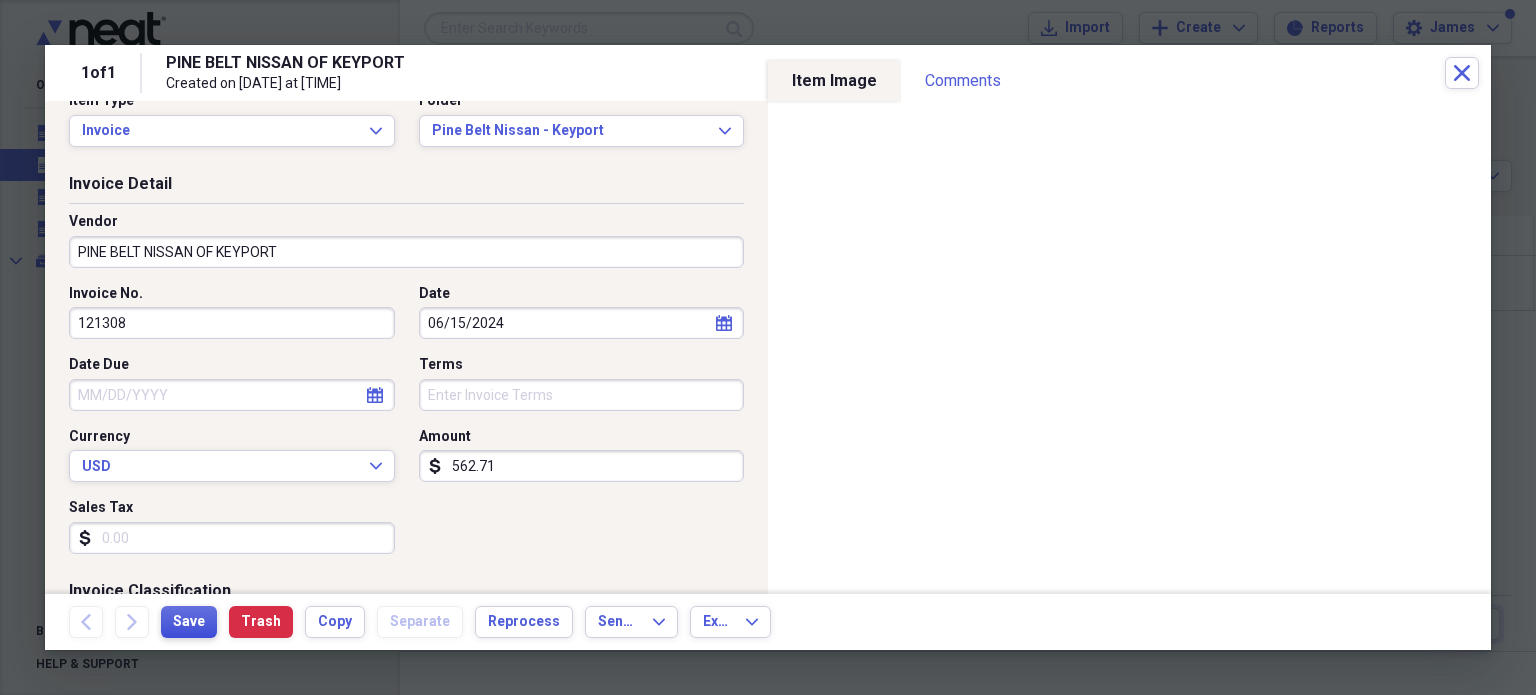 click on "Save" at bounding box center (189, 622) 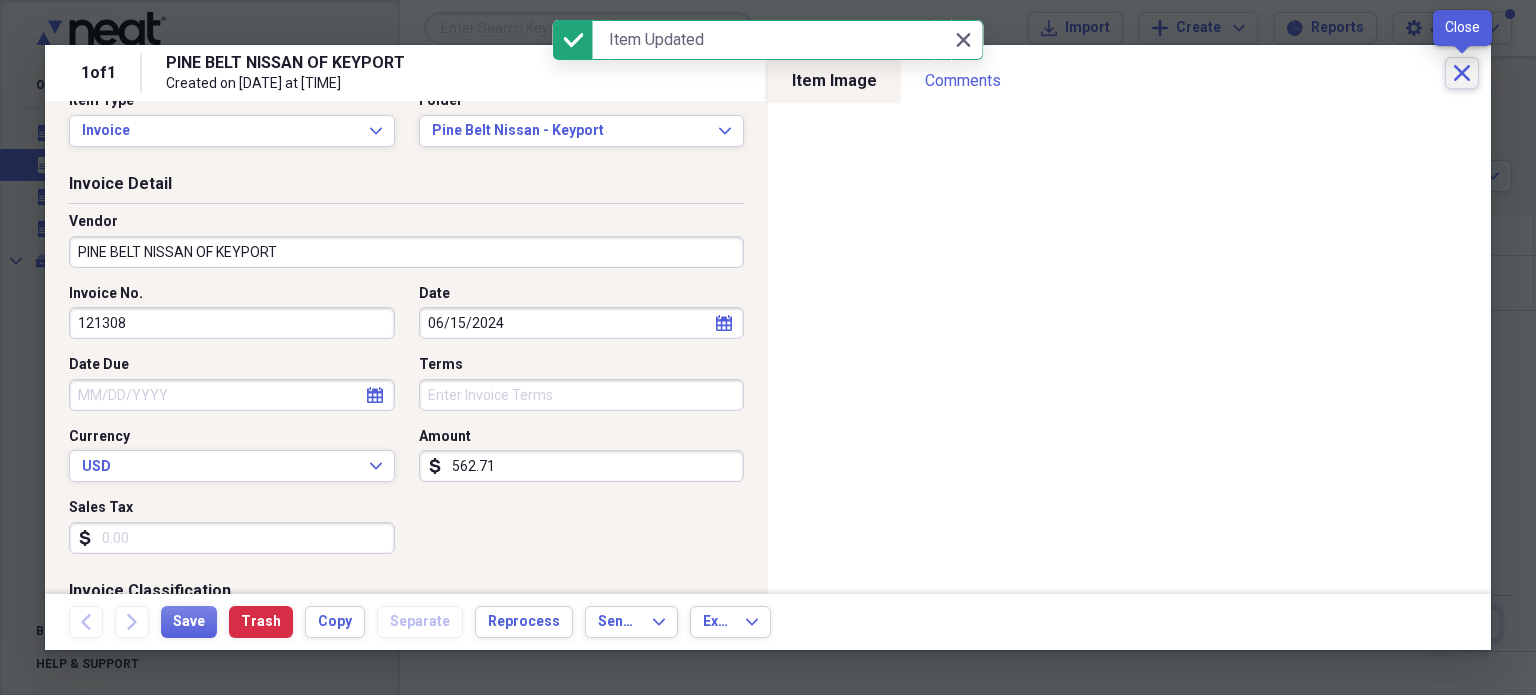 click 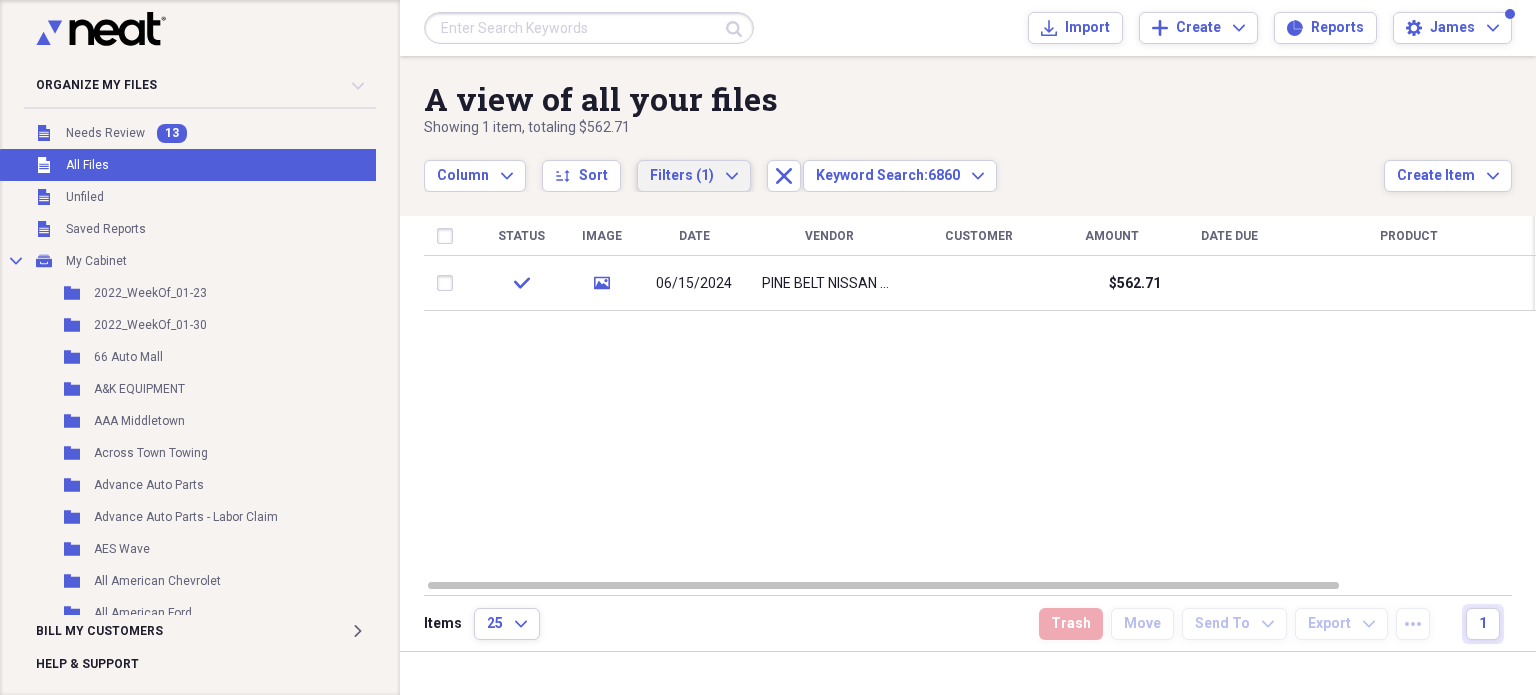 click on "Filters (1)" at bounding box center (682, 175) 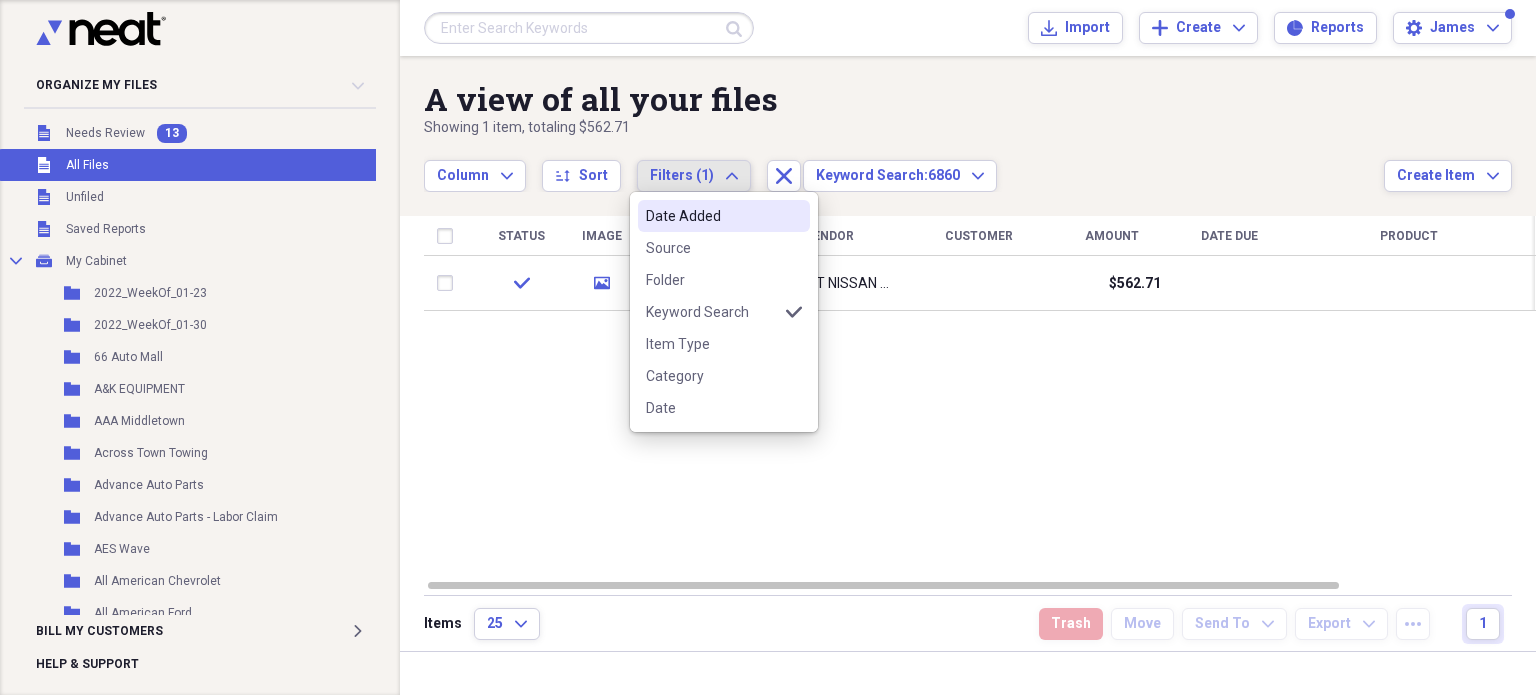 click on "Date Added" at bounding box center [712, 216] 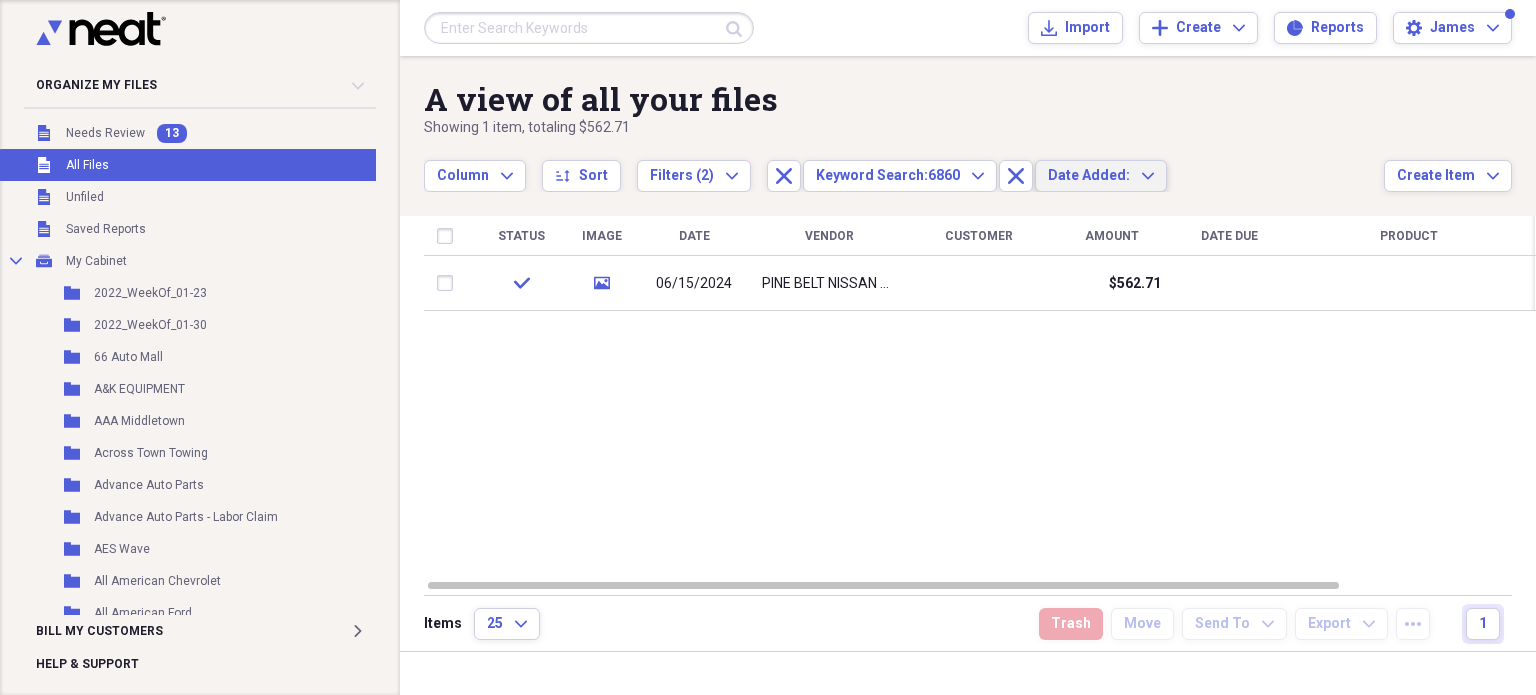 click on "Showing 1 item , totaling $562.71" at bounding box center (904, 128) 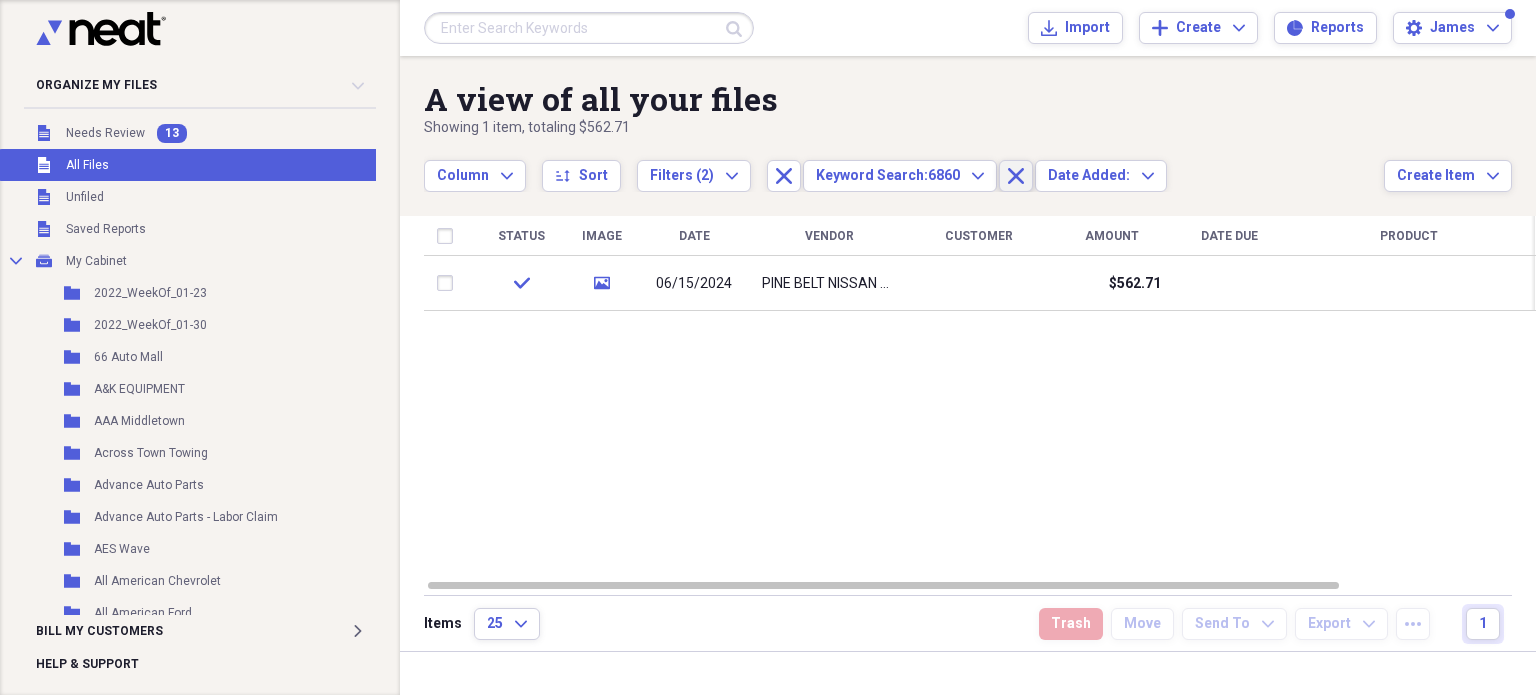 click on "Close" at bounding box center (1016, 176) 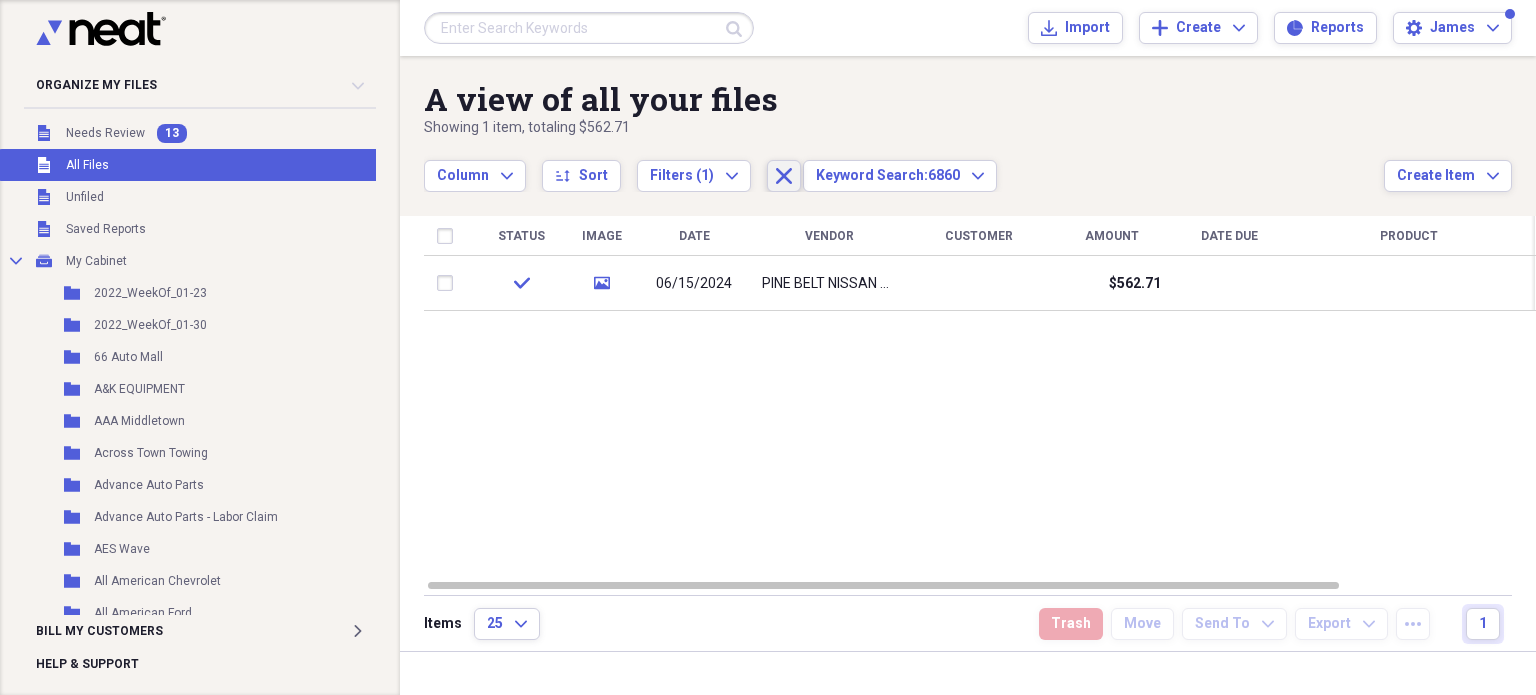 click on "Close" at bounding box center (784, 176) 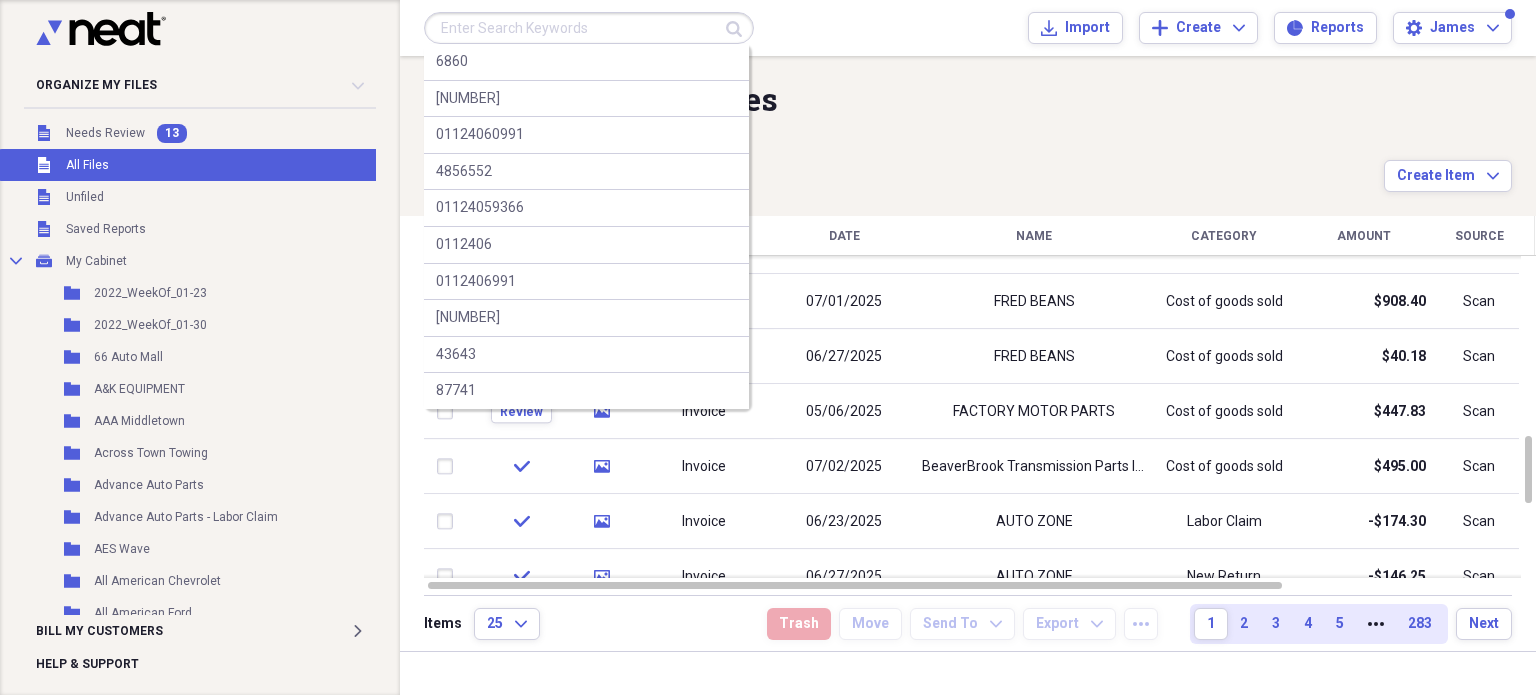 click at bounding box center (589, 28) 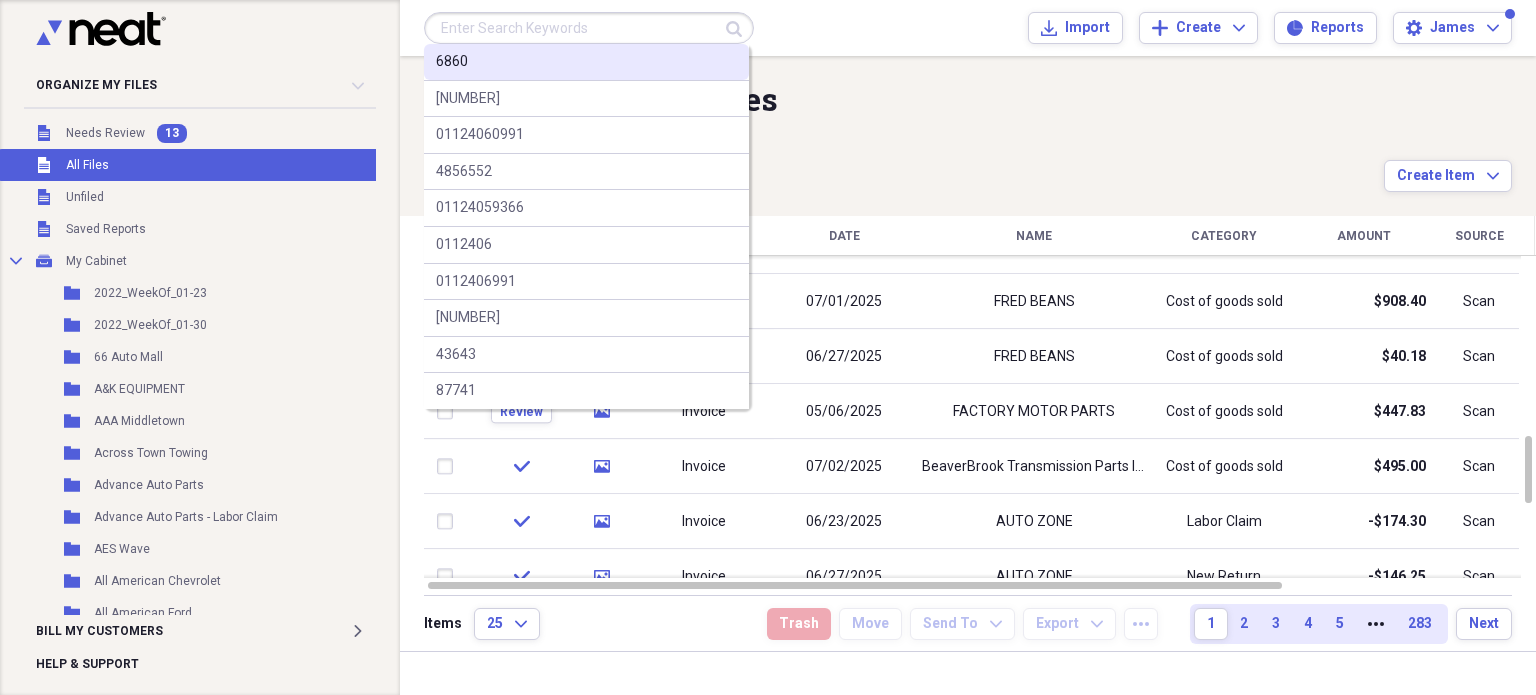 click on "6860" at bounding box center (586, 62) 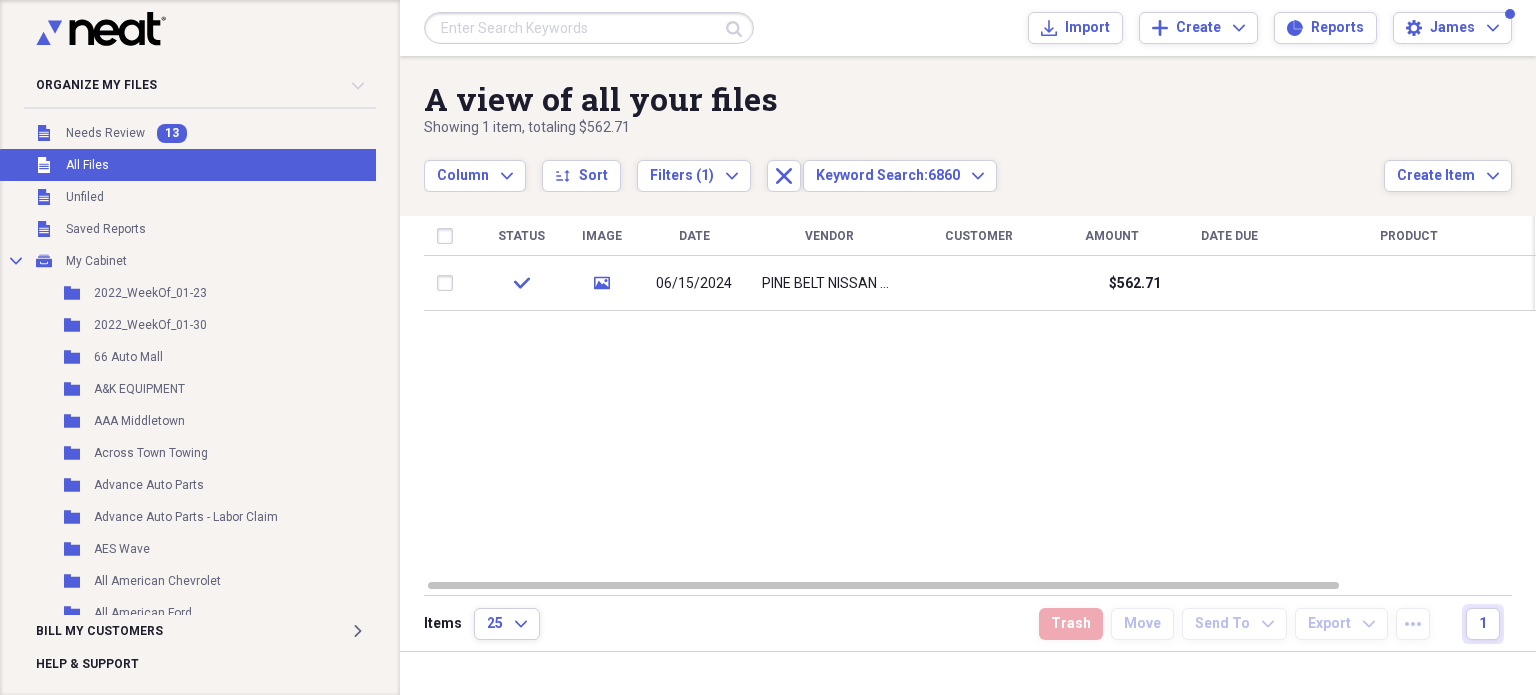 click at bounding box center (589, 28) 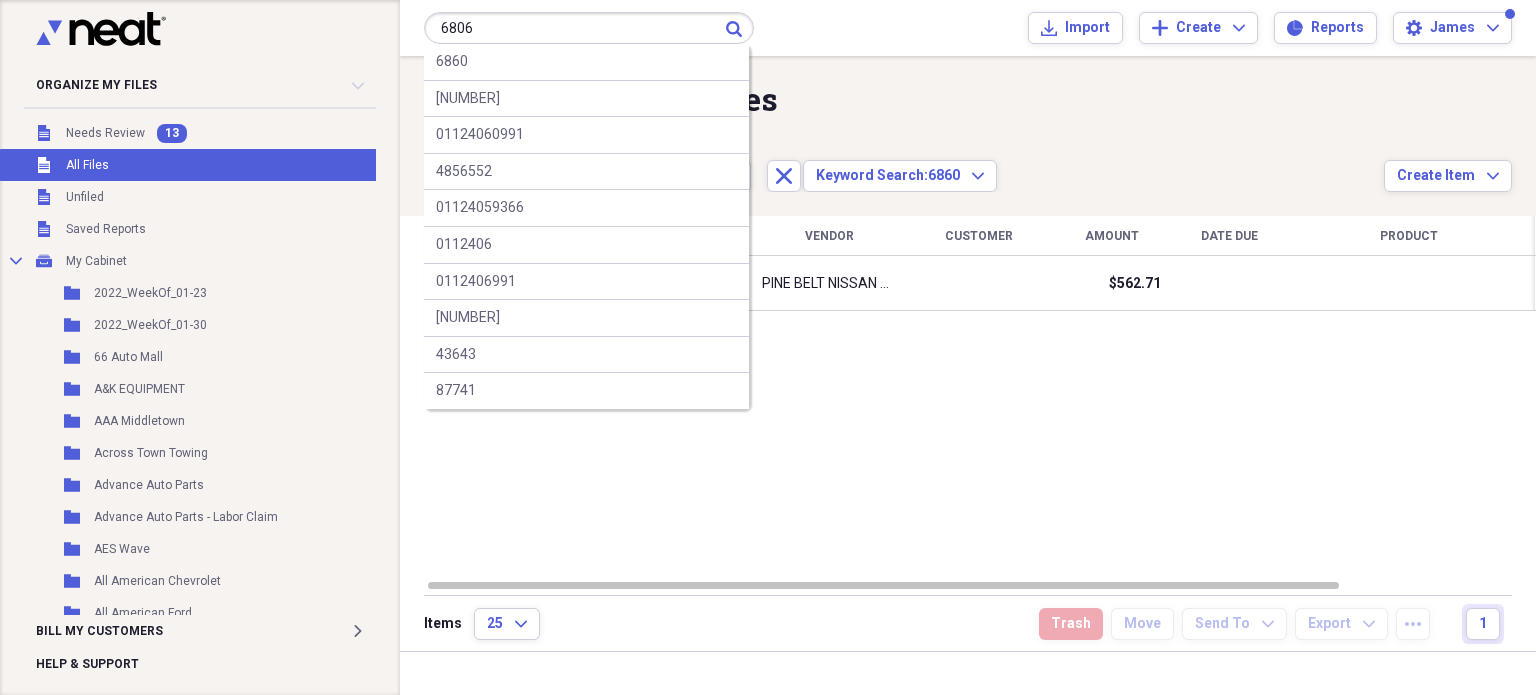 type on "6806" 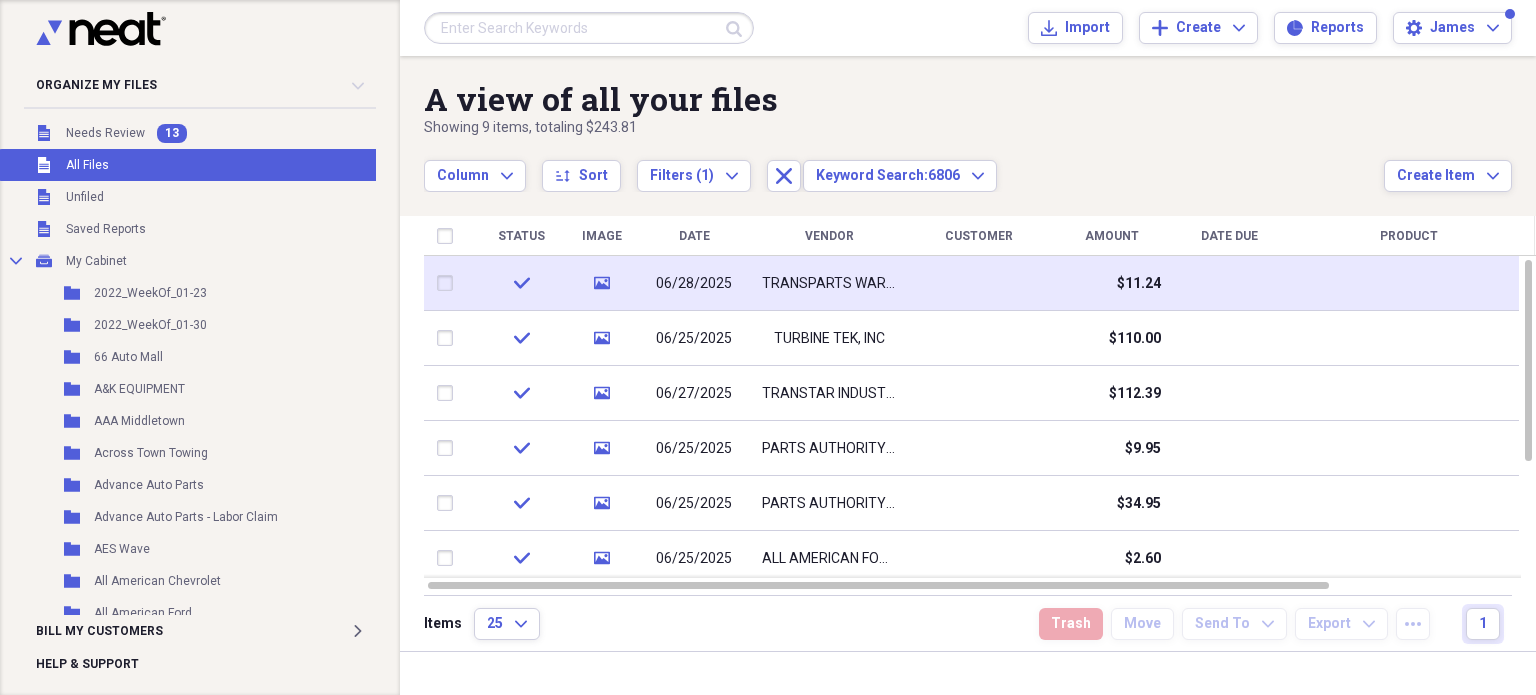 click on "TRANSPARTS WAREHOUSE, INC" at bounding box center [829, 283] 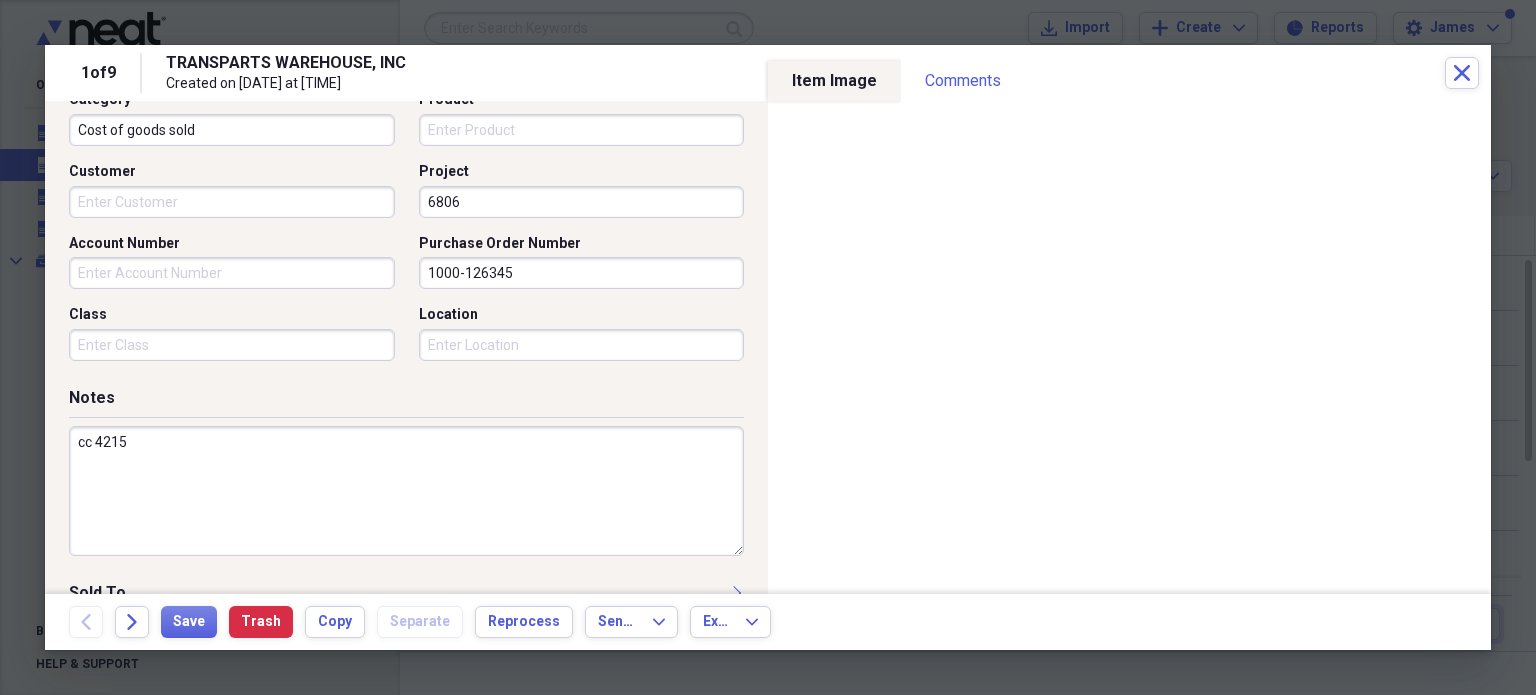 scroll, scrollTop: 512, scrollLeft: 0, axis: vertical 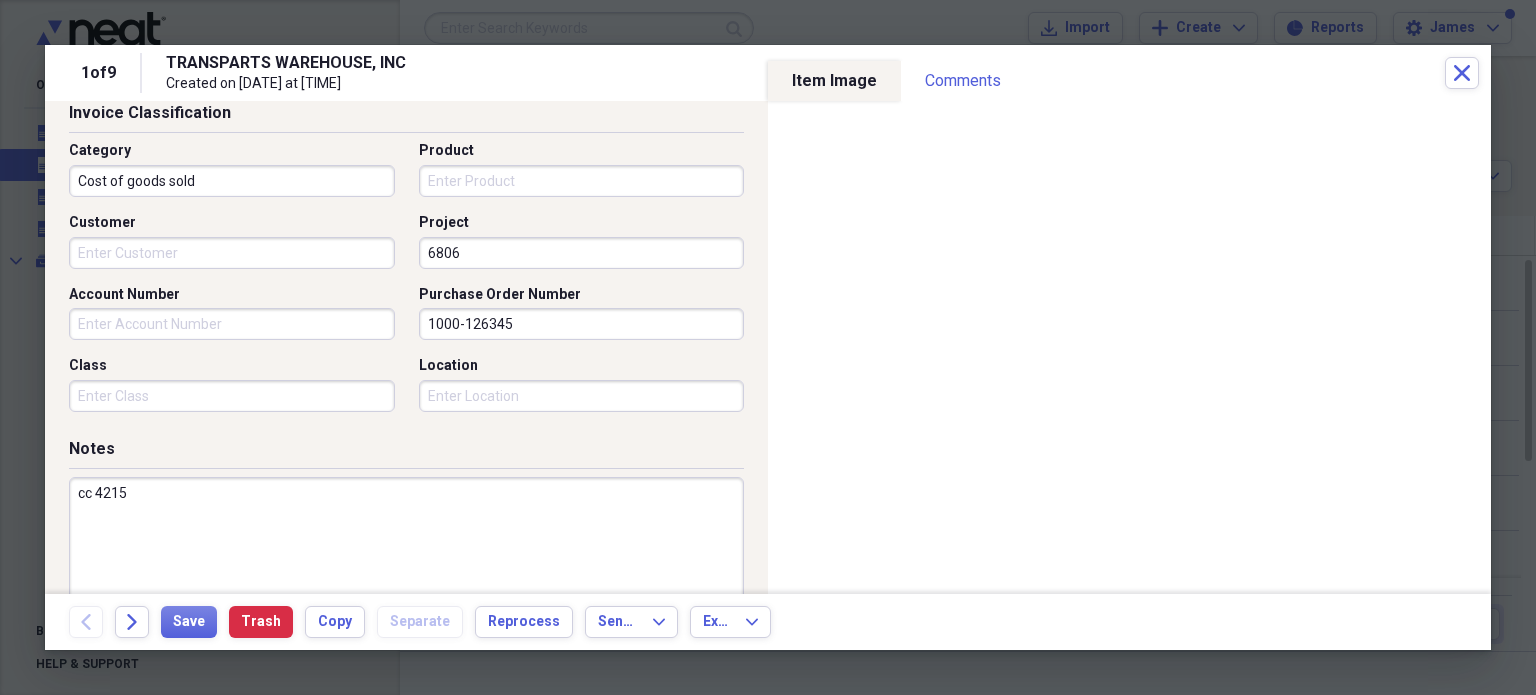 click on "1000-126345" at bounding box center [582, 324] 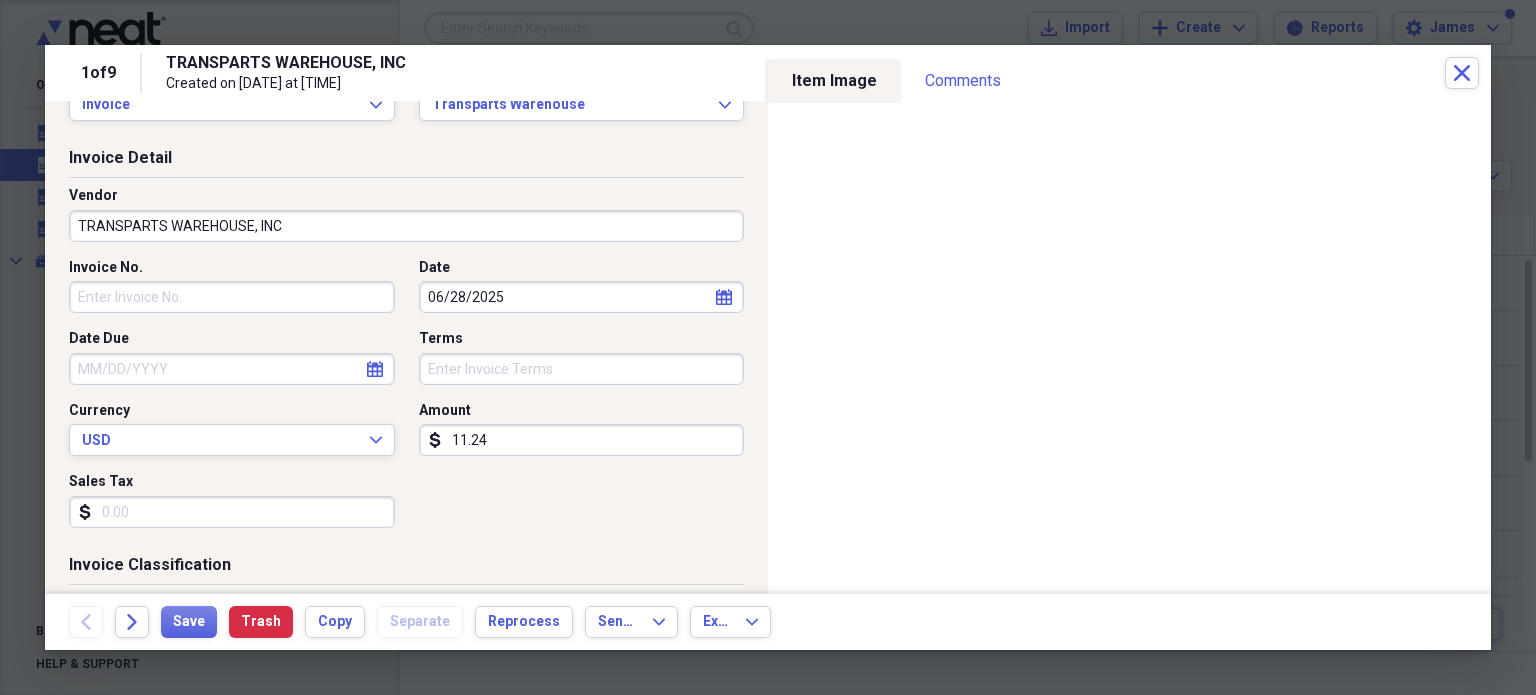 scroll, scrollTop: 60, scrollLeft: 0, axis: vertical 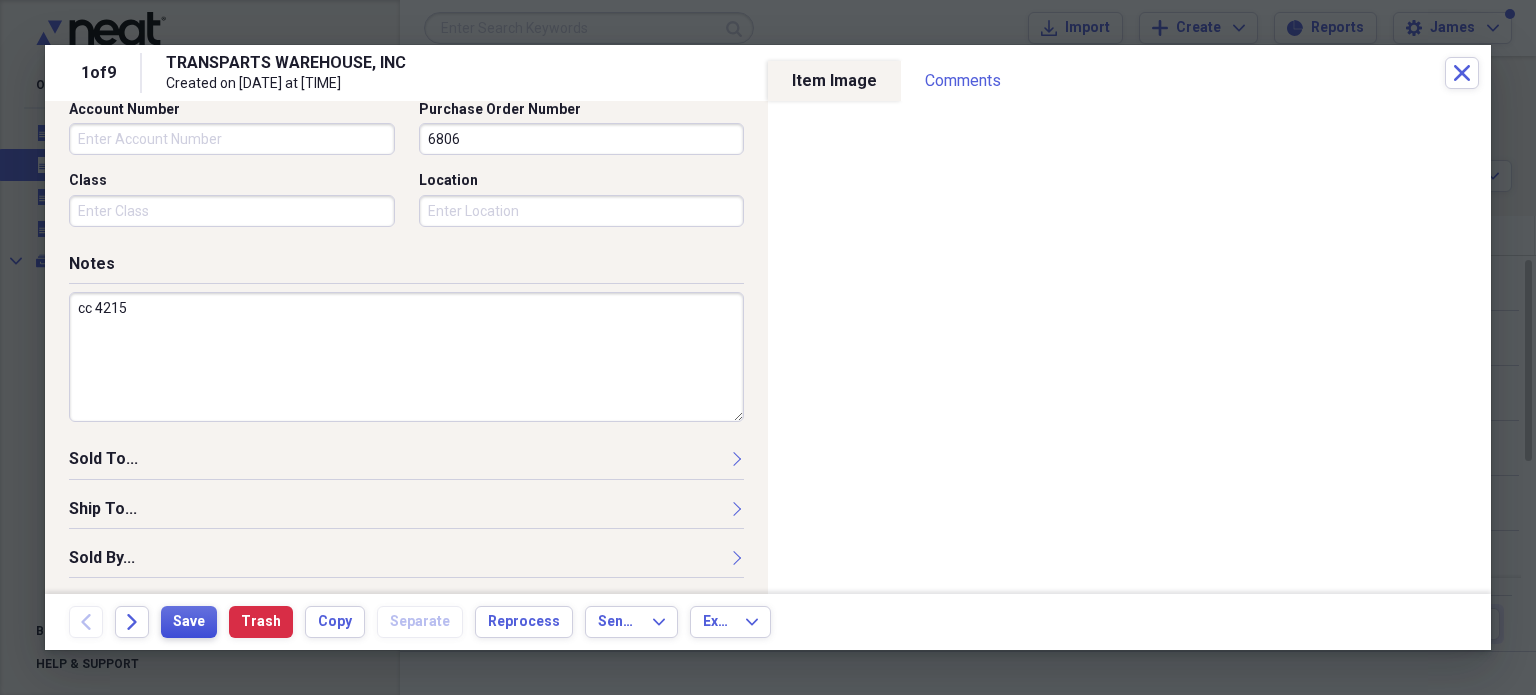 type on "1000126345" 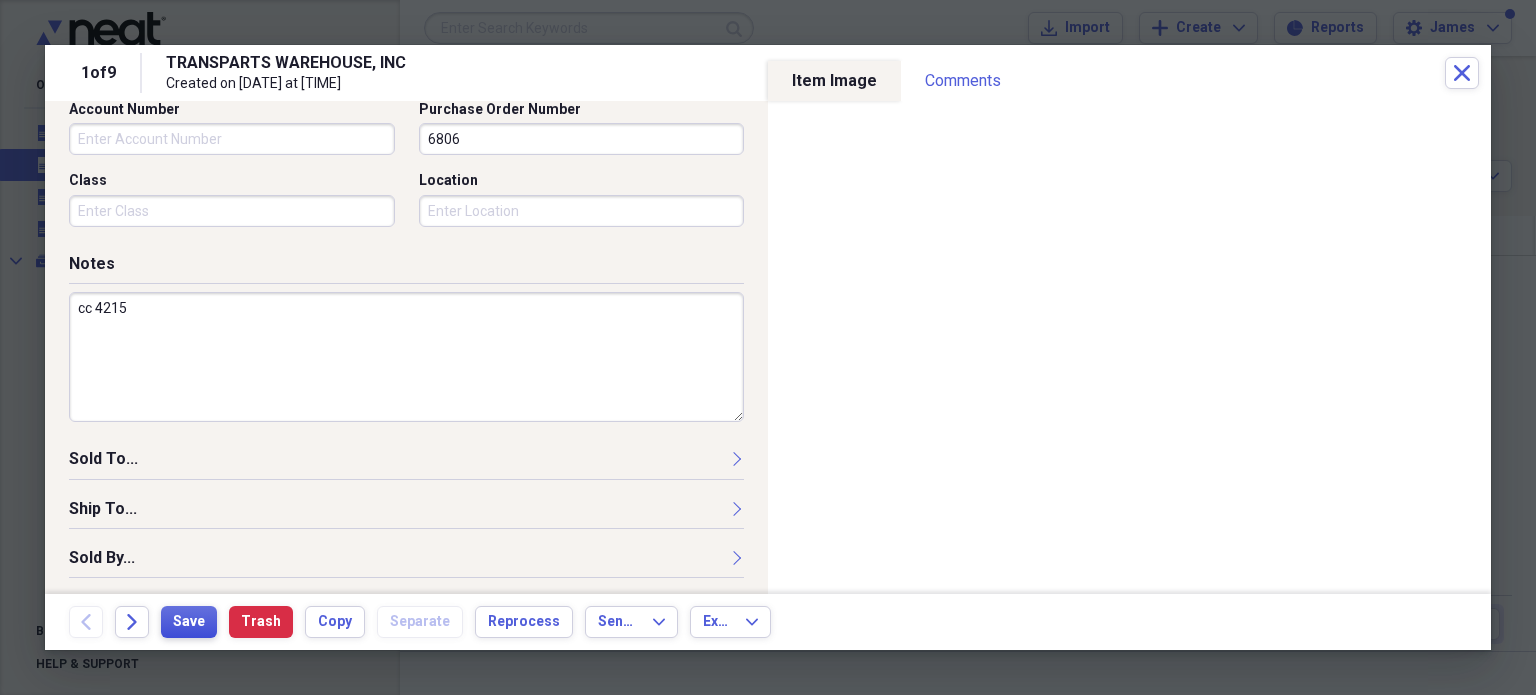 click on "Save" at bounding box center (189, 622) 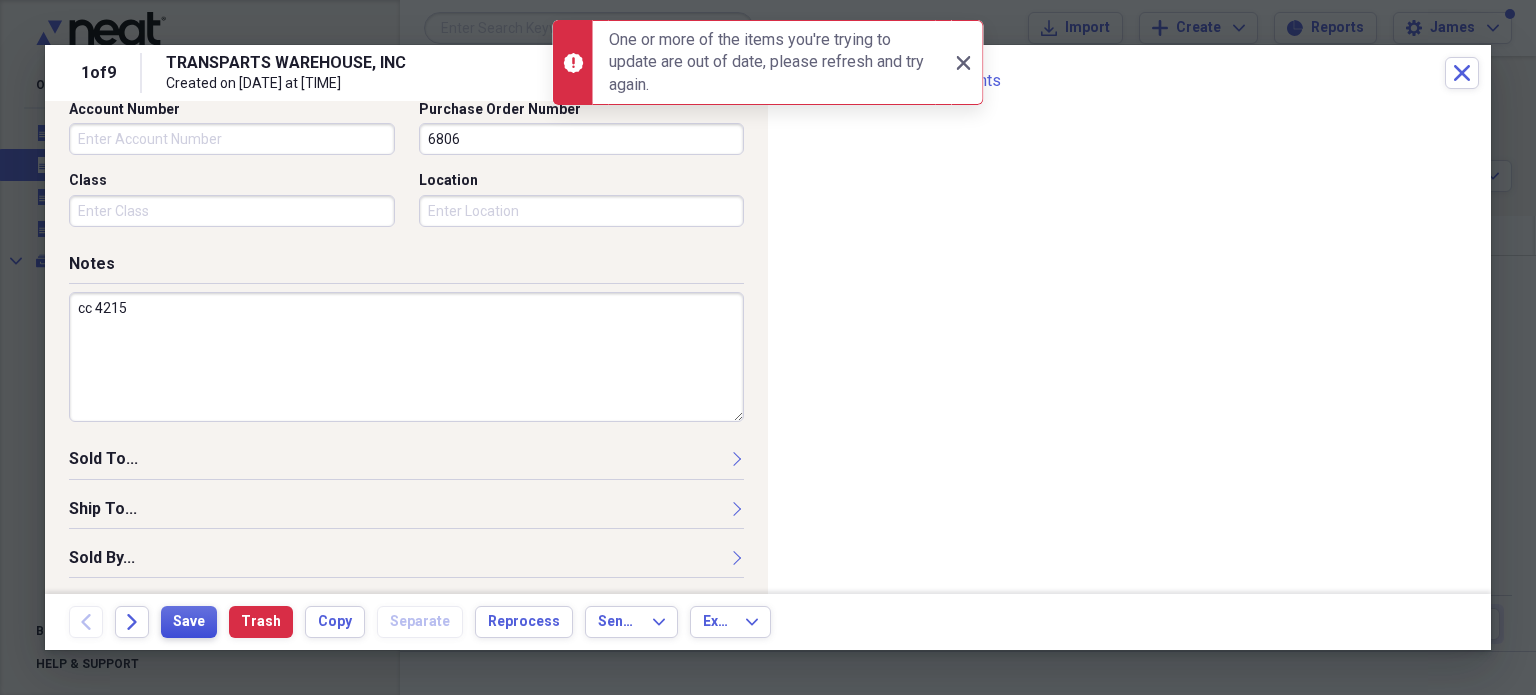 click on "Save" at bounding box center [189, 622] 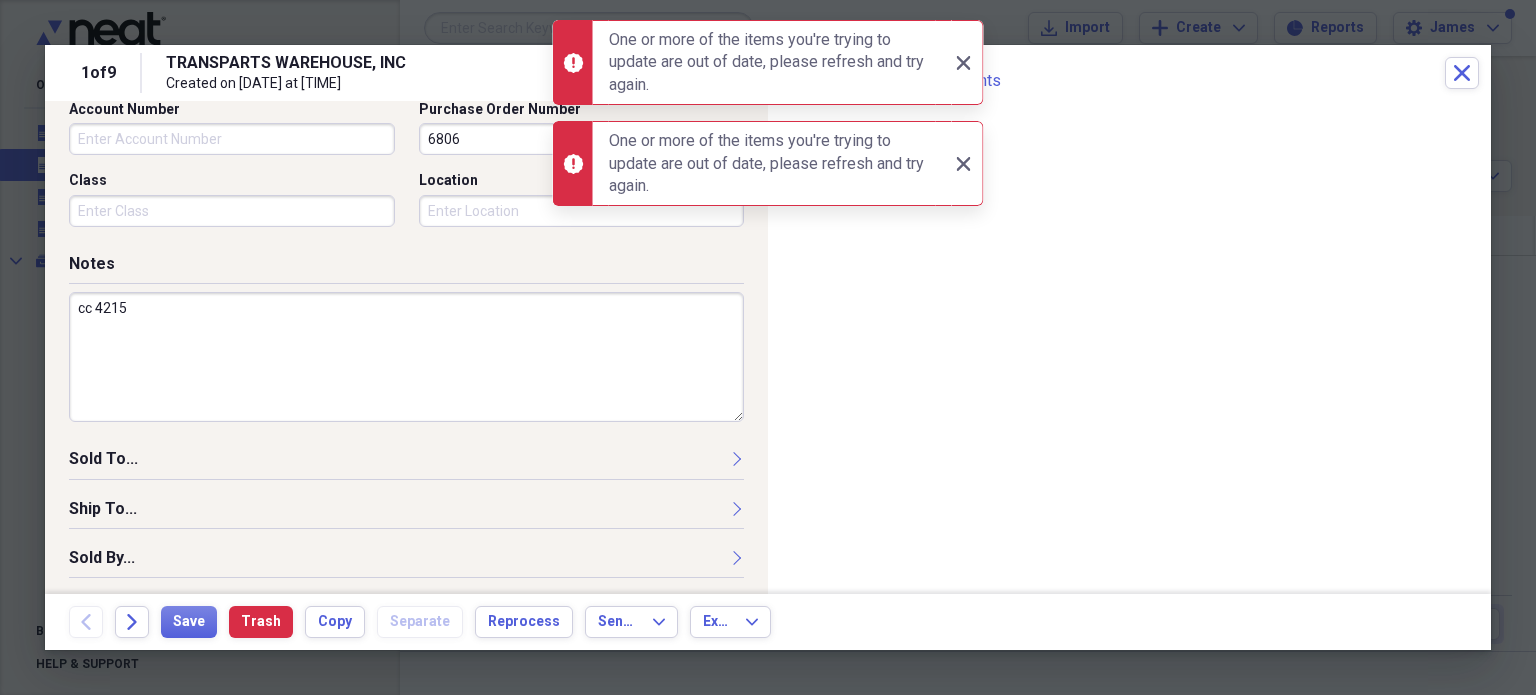 click at bounding box center [944, 62] 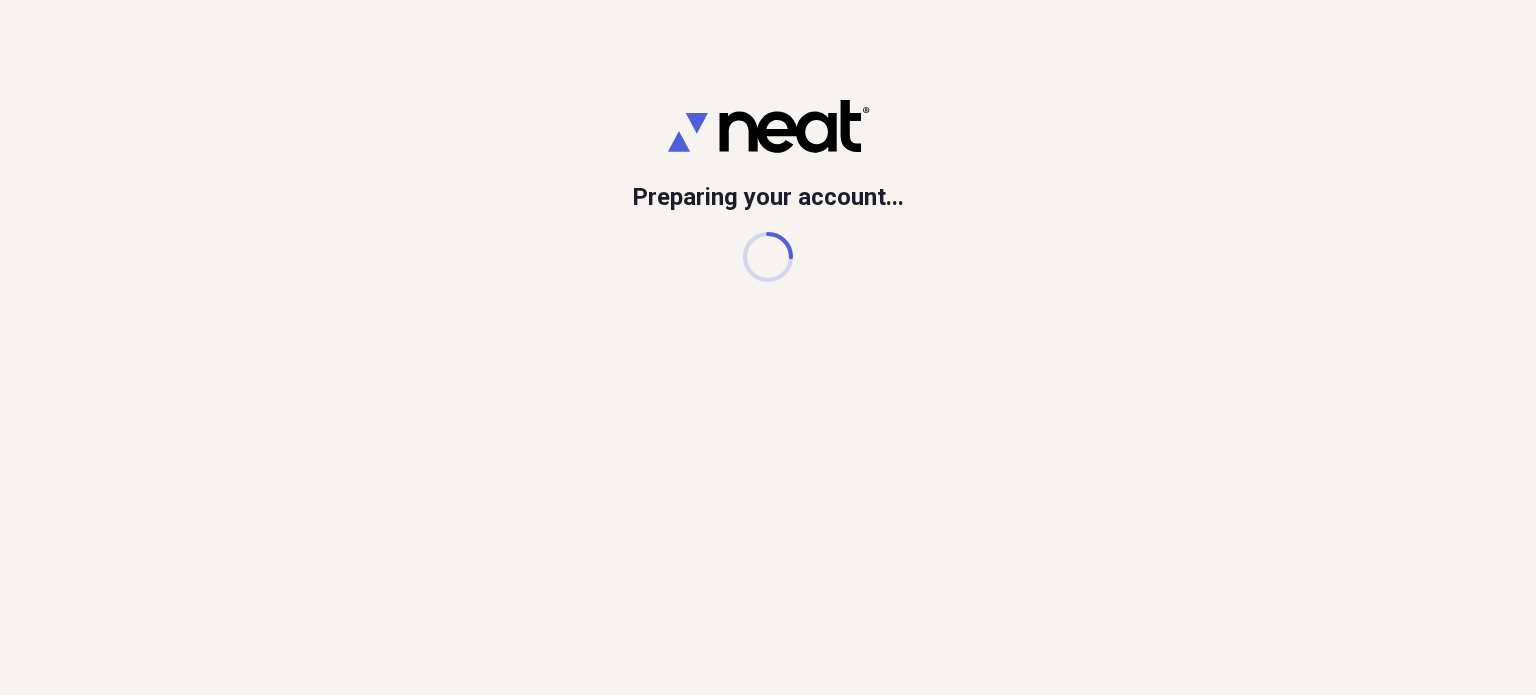 scroll, scrollTop: 0, scrollLeft: 0, axis: both 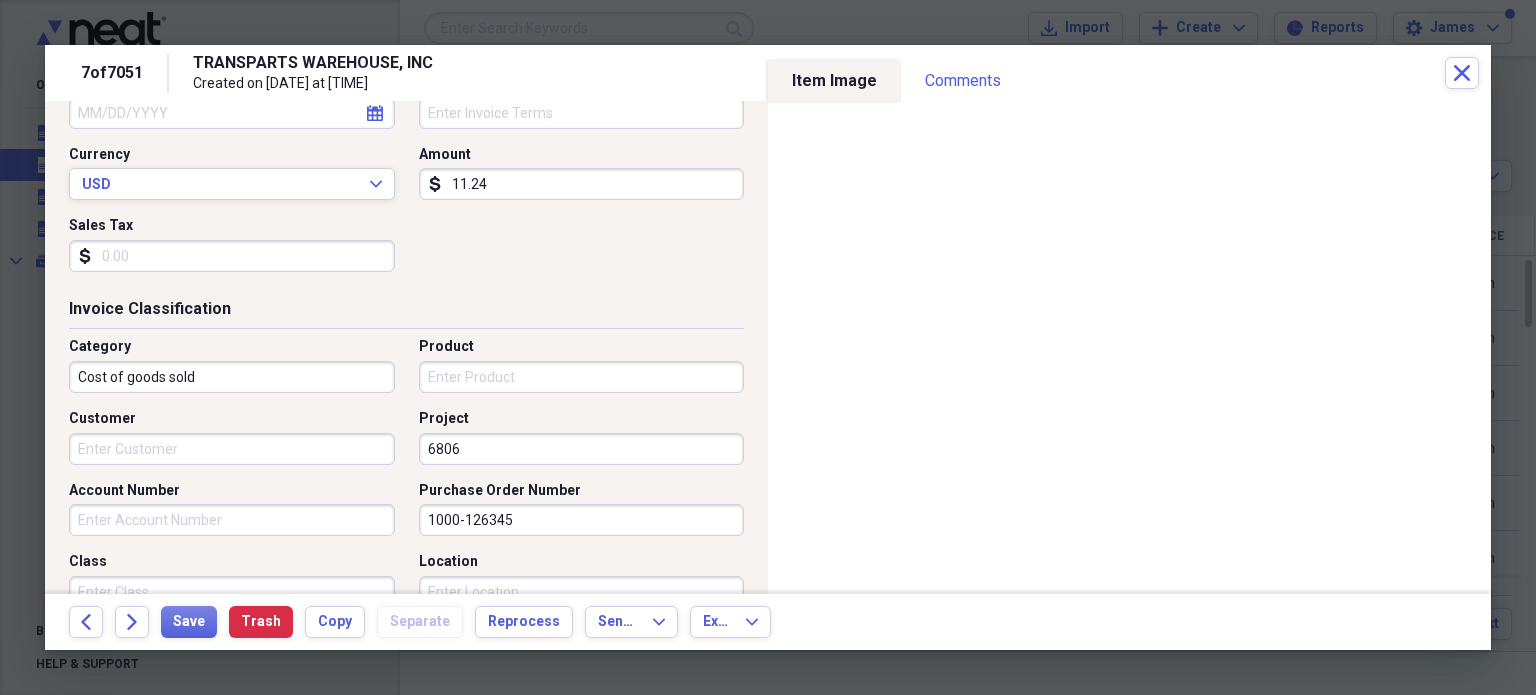click on "Purchase Order Number" at bounding box center [500, 491] 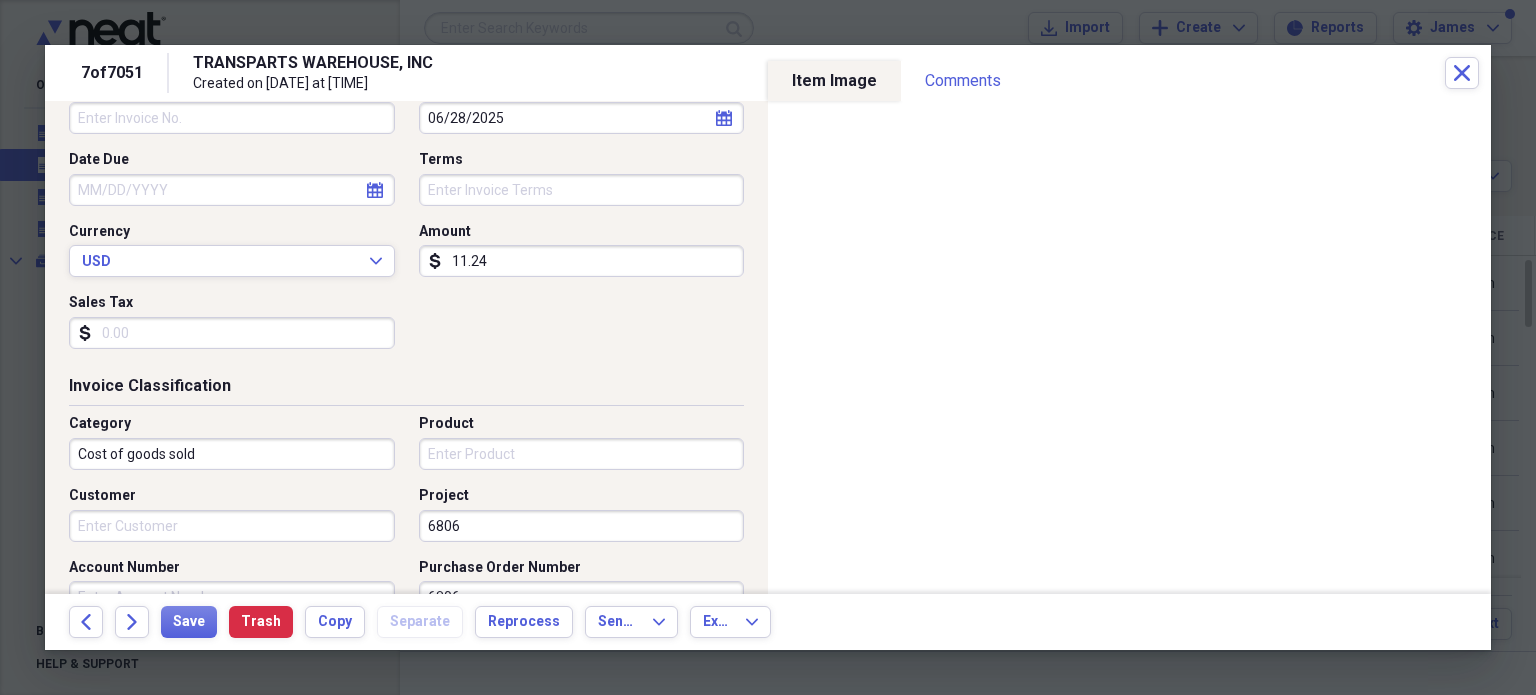 scroll, scrollTop: 237, scrollLeft: 0, axis: vertical 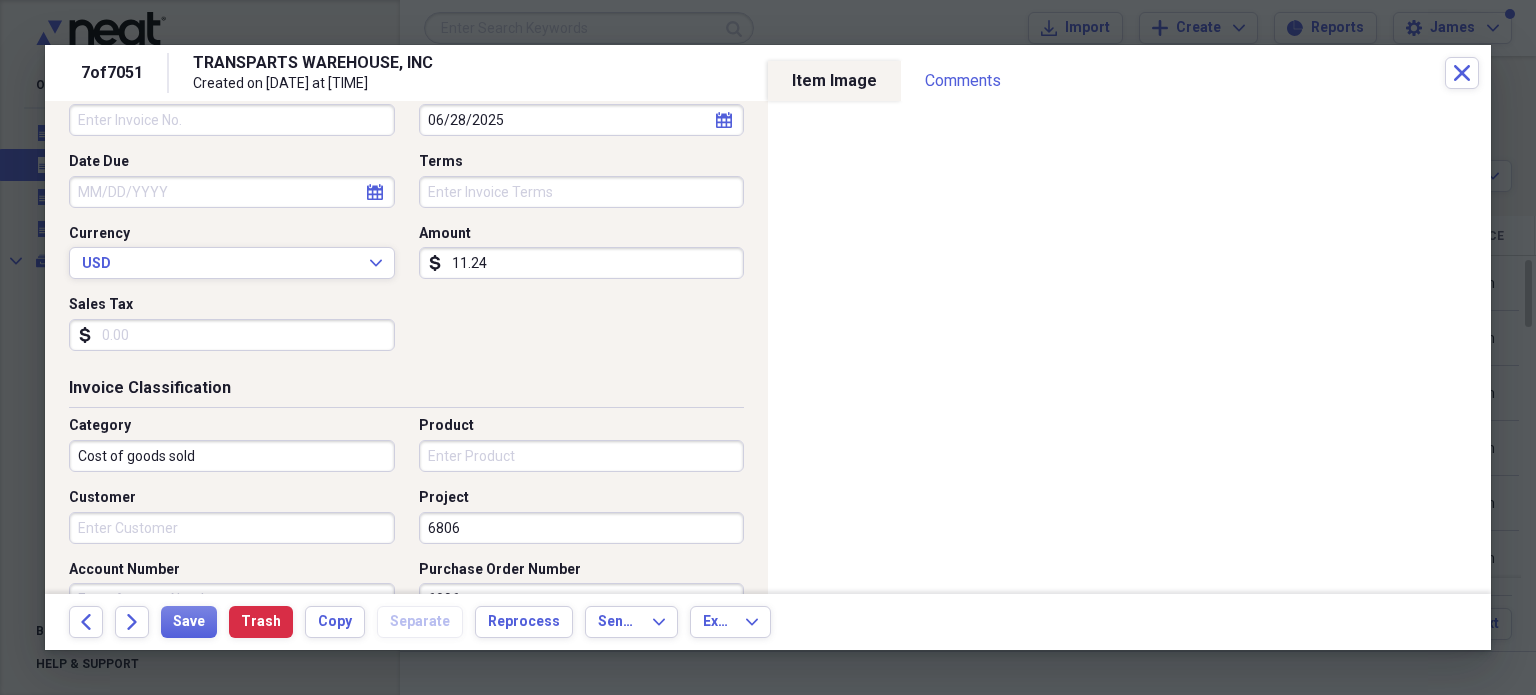 type on "6806" 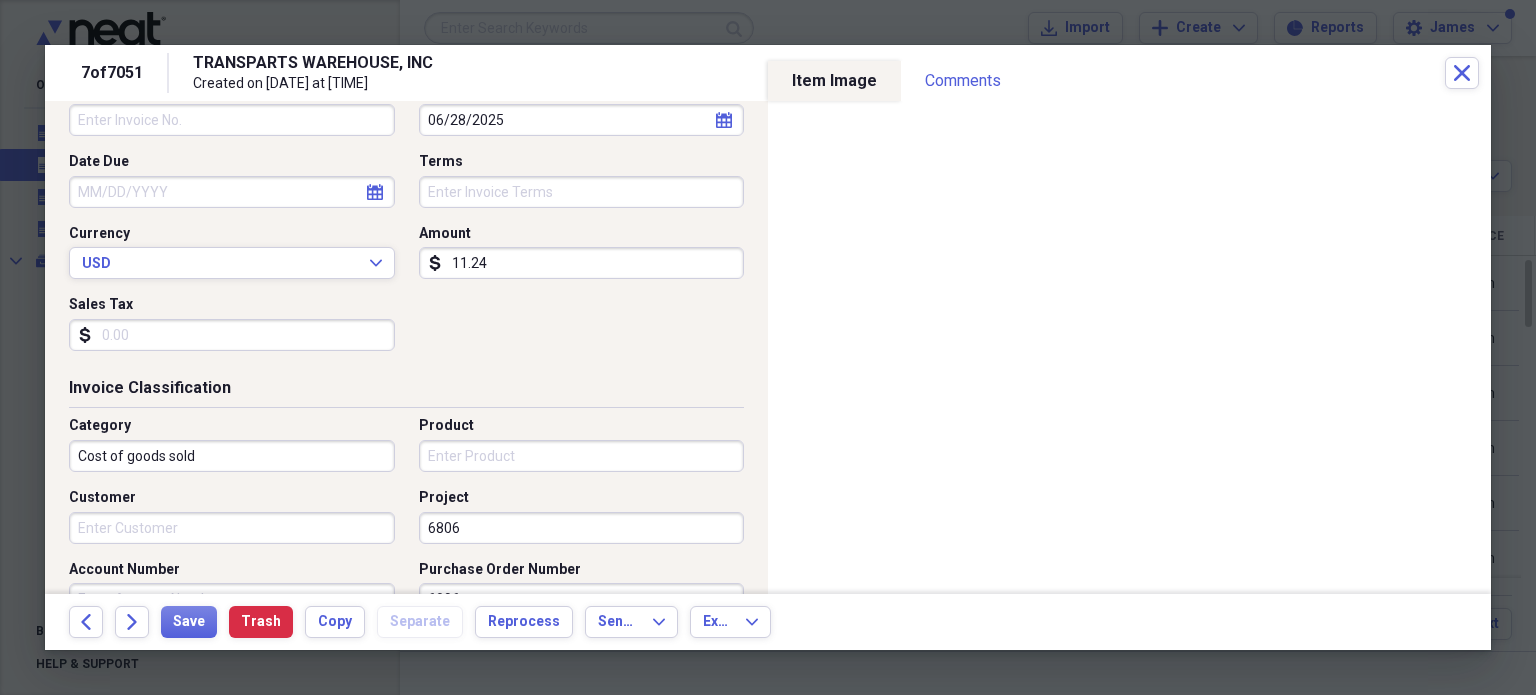 click on "Invoice No." at bounding box center [232, 120] 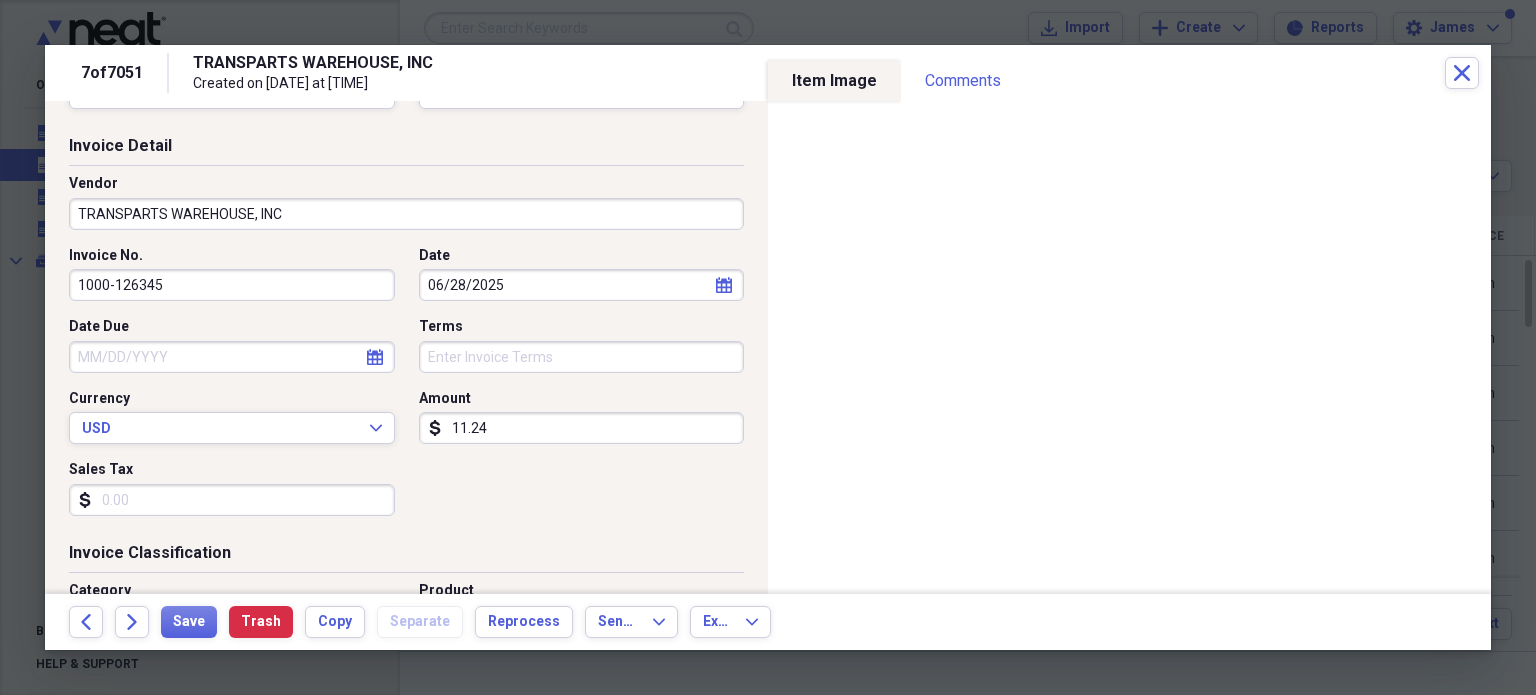scroll, scrollTop: 697, scrollLeft: 0, axis: vertical 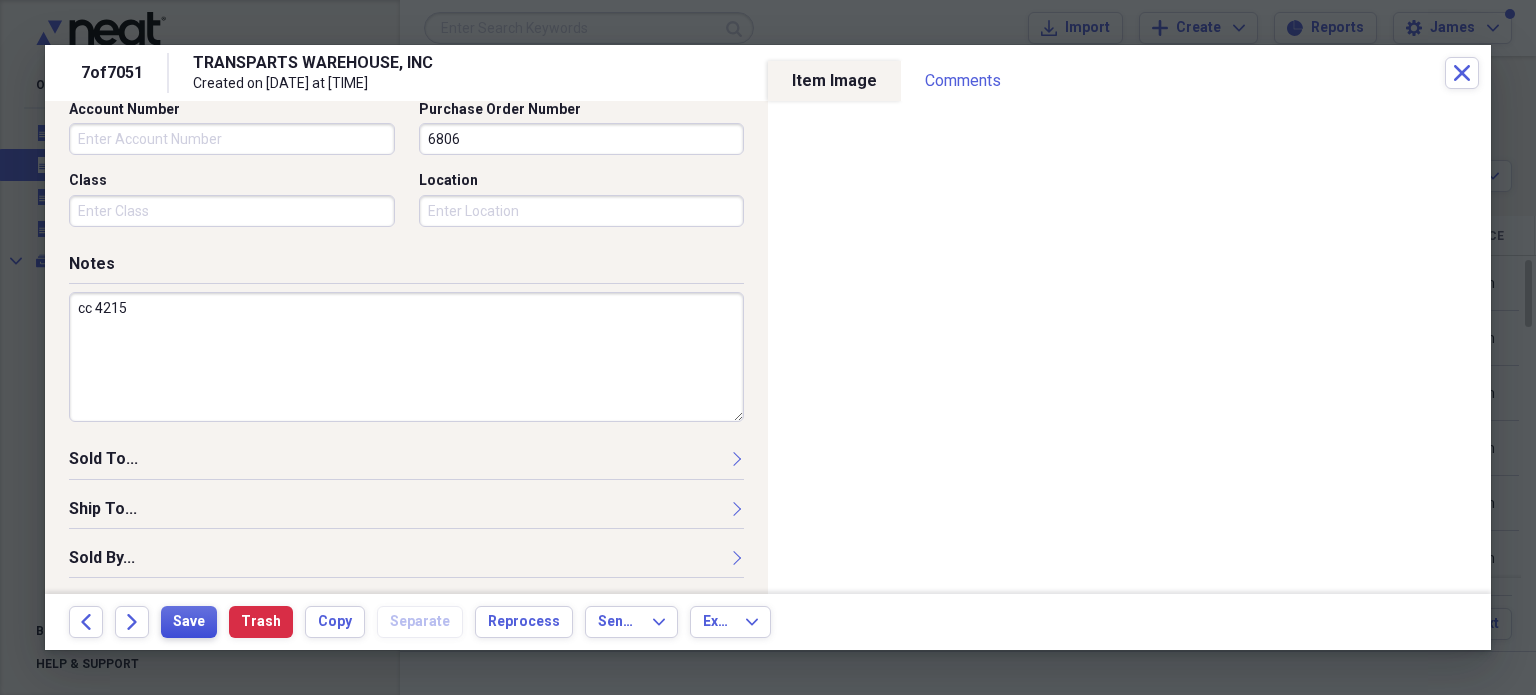 type on "1000-126345" 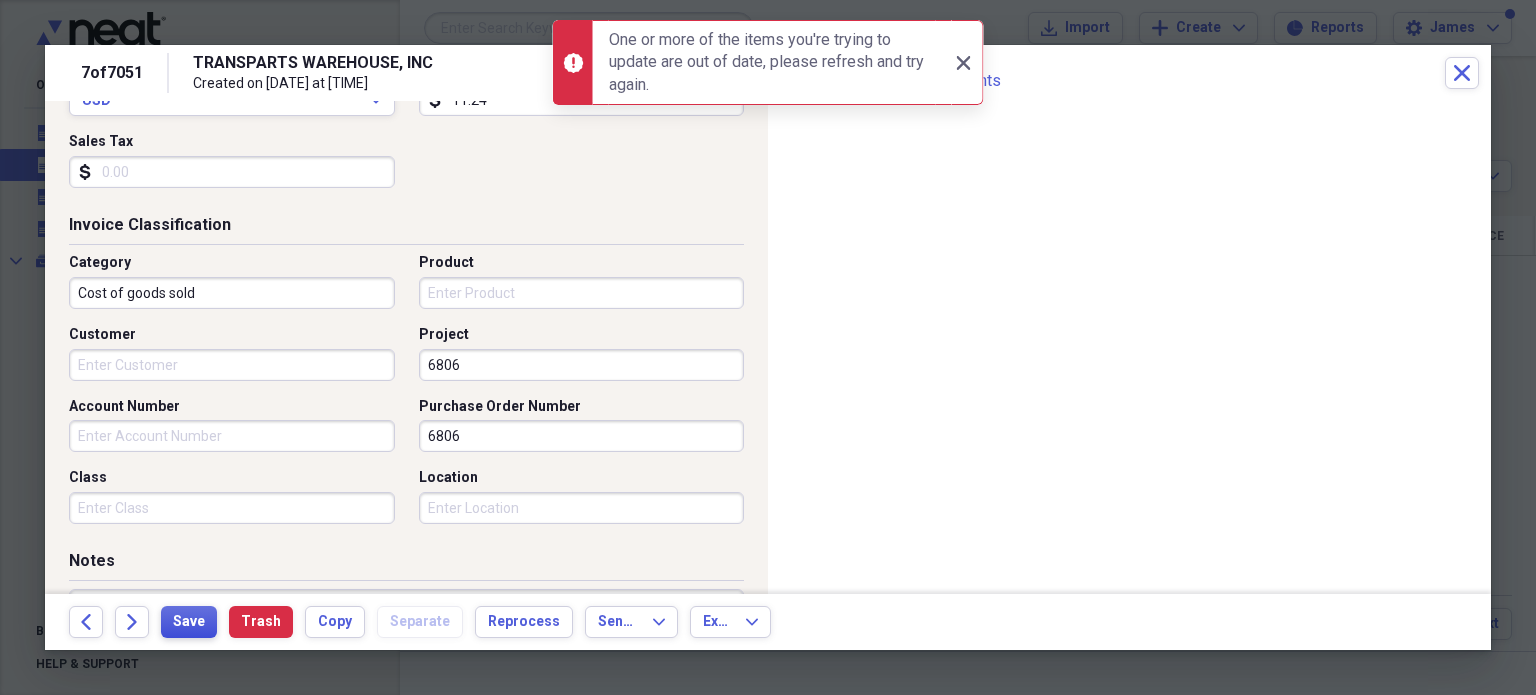scroll, scrollTop: 697, scrollLeft: 0, axis: vertical 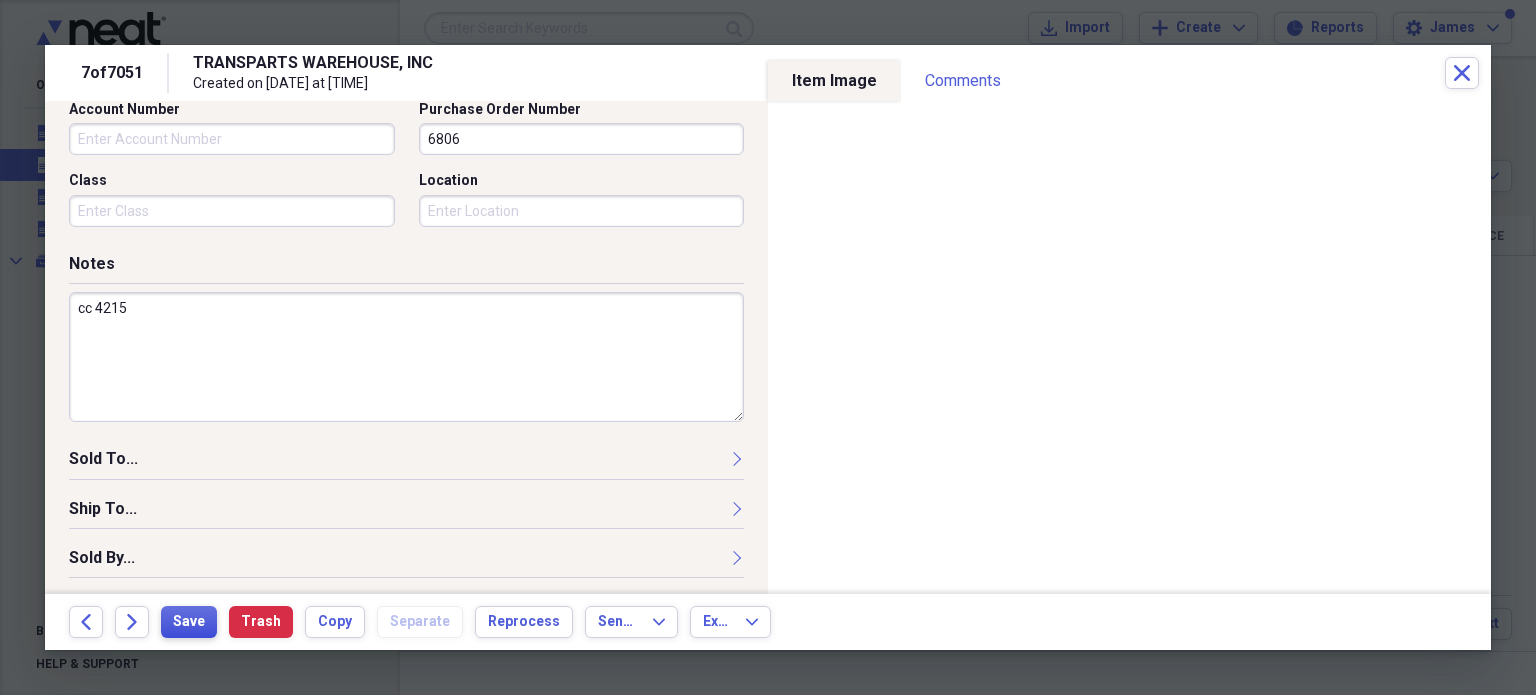 click on "Save" at bounding box center (189, 622) 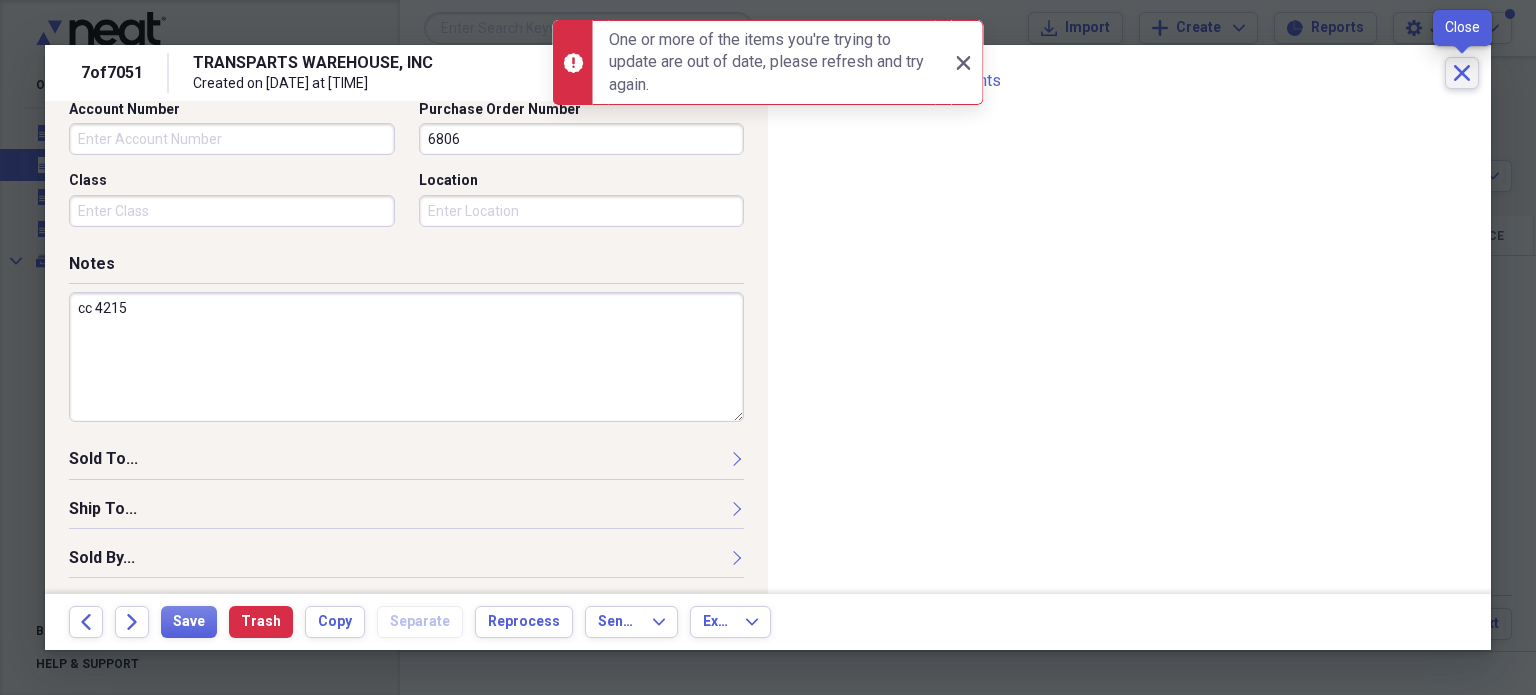 click on "Close" 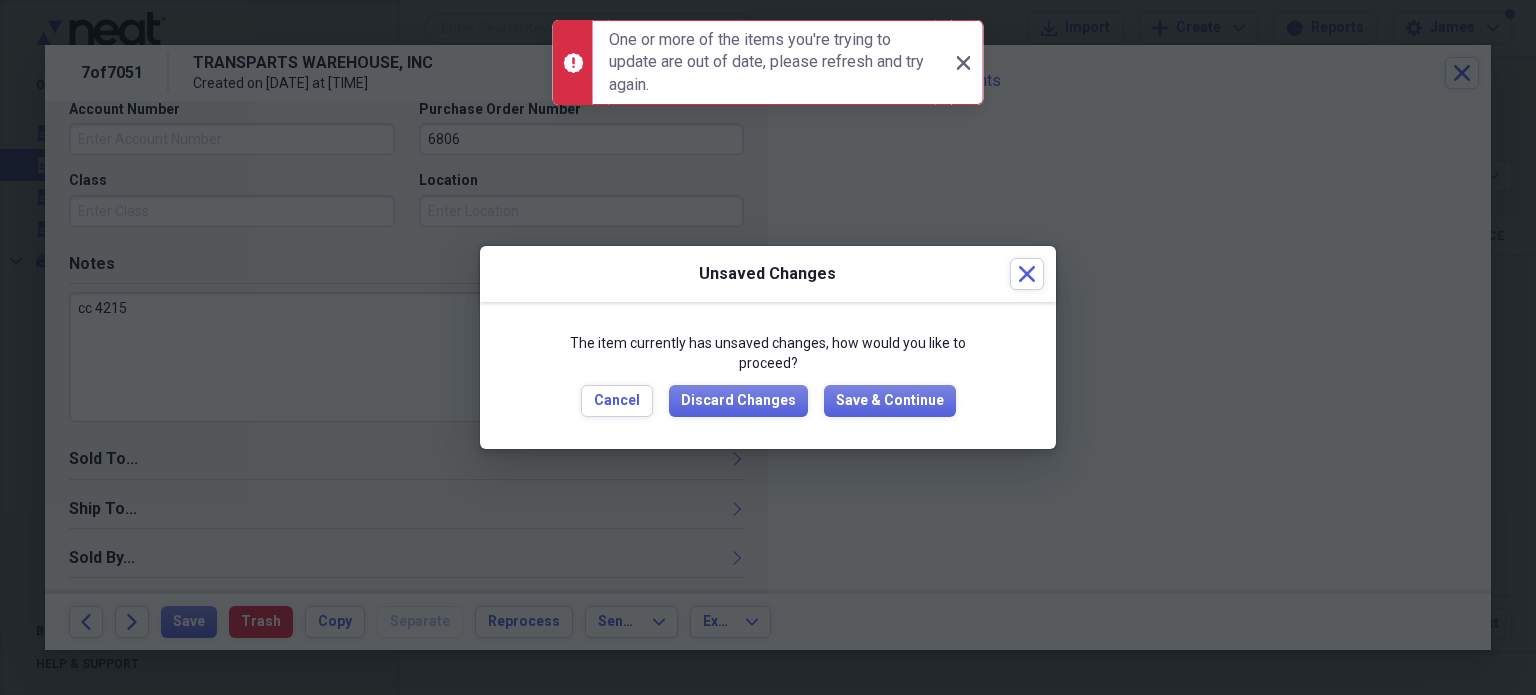 click on "The item currently has unsaved changes, how would you like to proceed? Cancel Discard Changes Save & Continue" at bounding box center (768, 375) 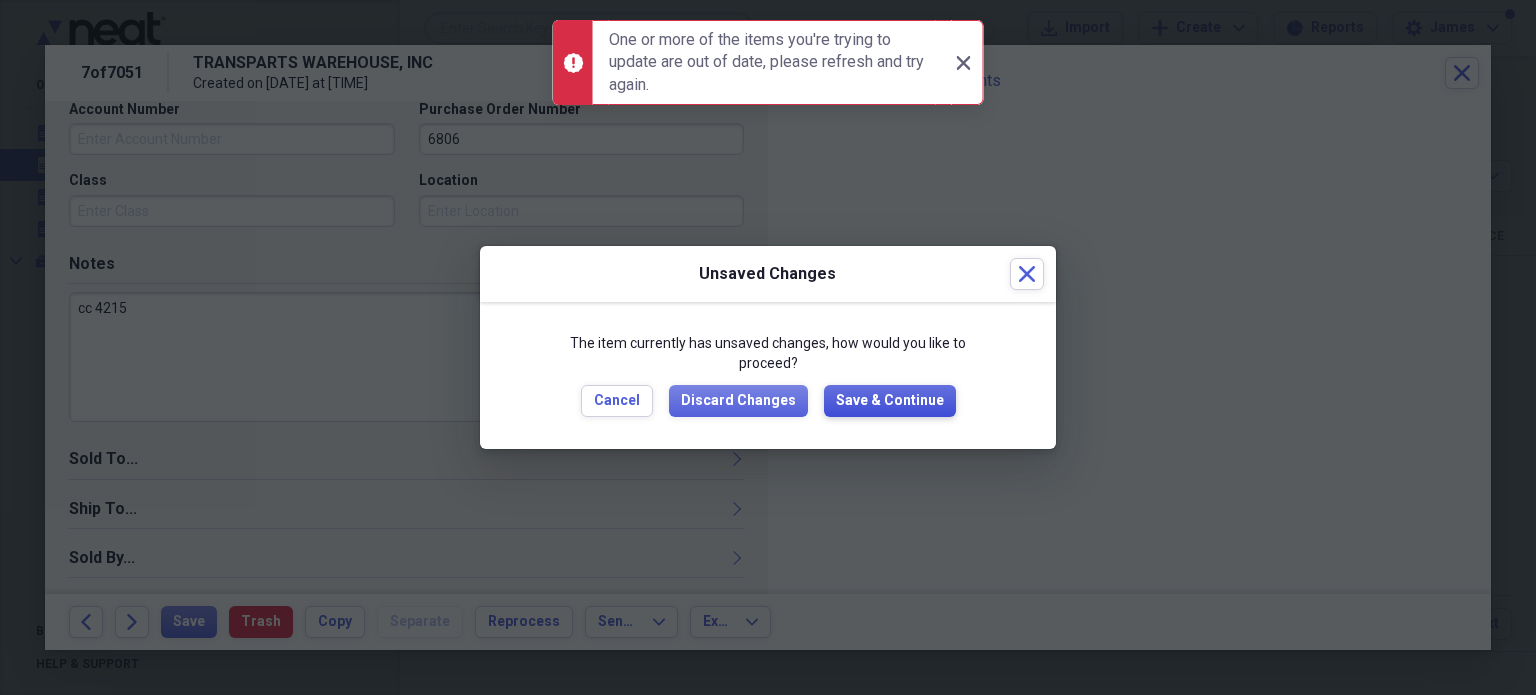 click on "Save & Continue" at bounding box center (890, 401) 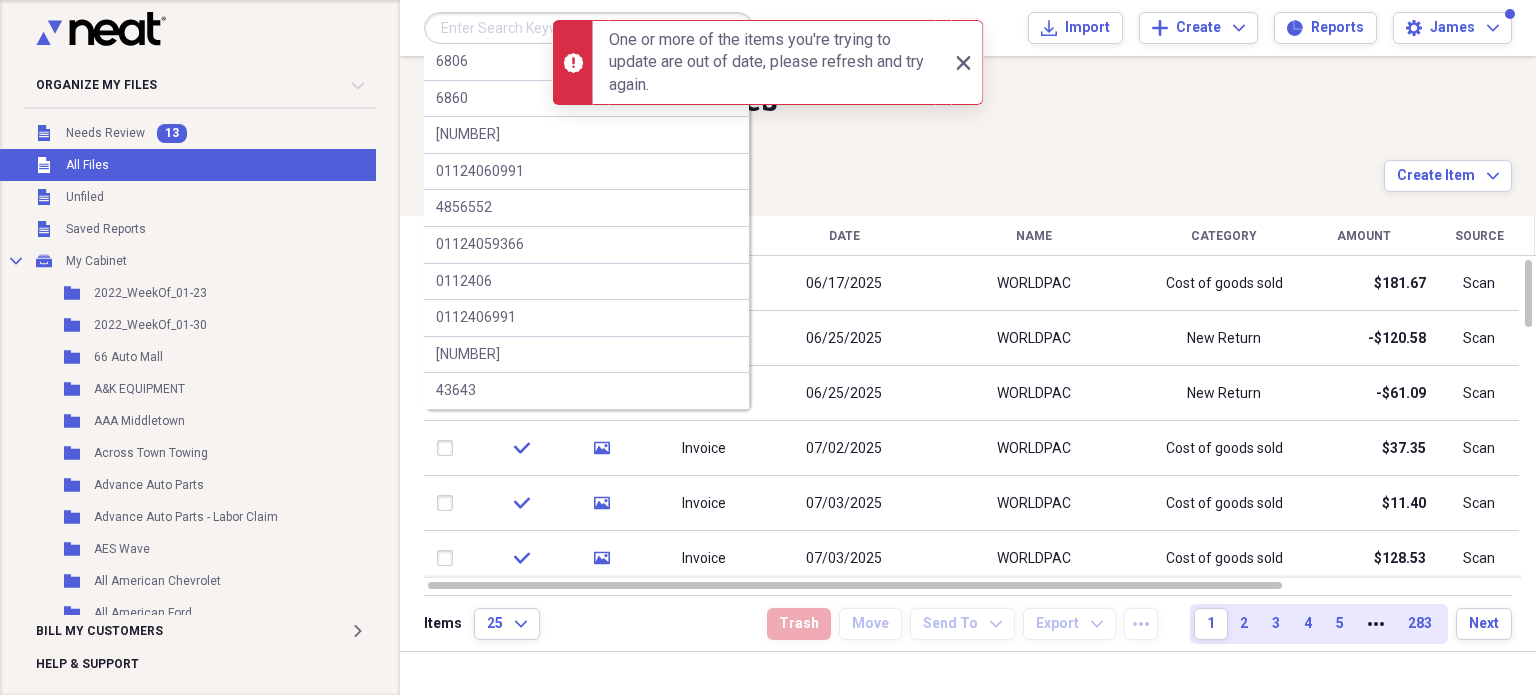 click at bounding box center (589, 28) 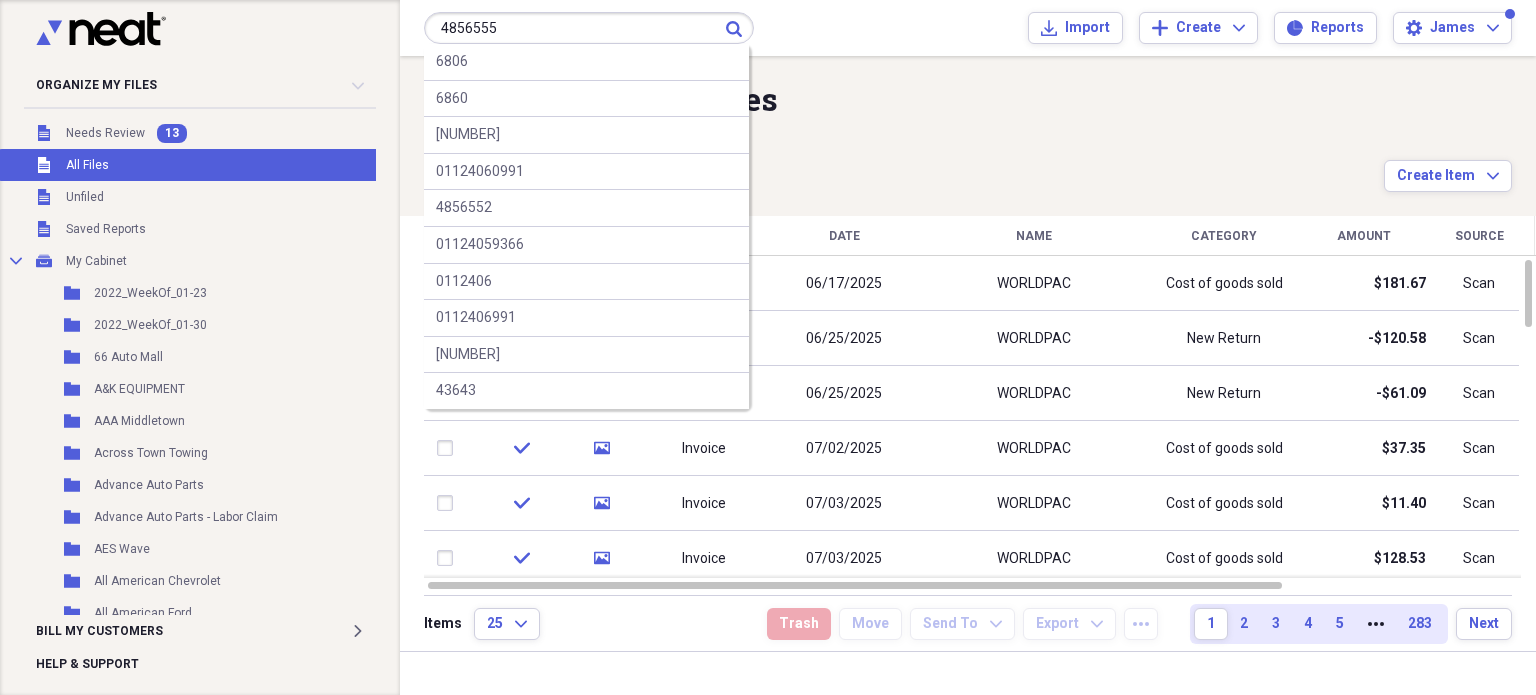type on "4856555" 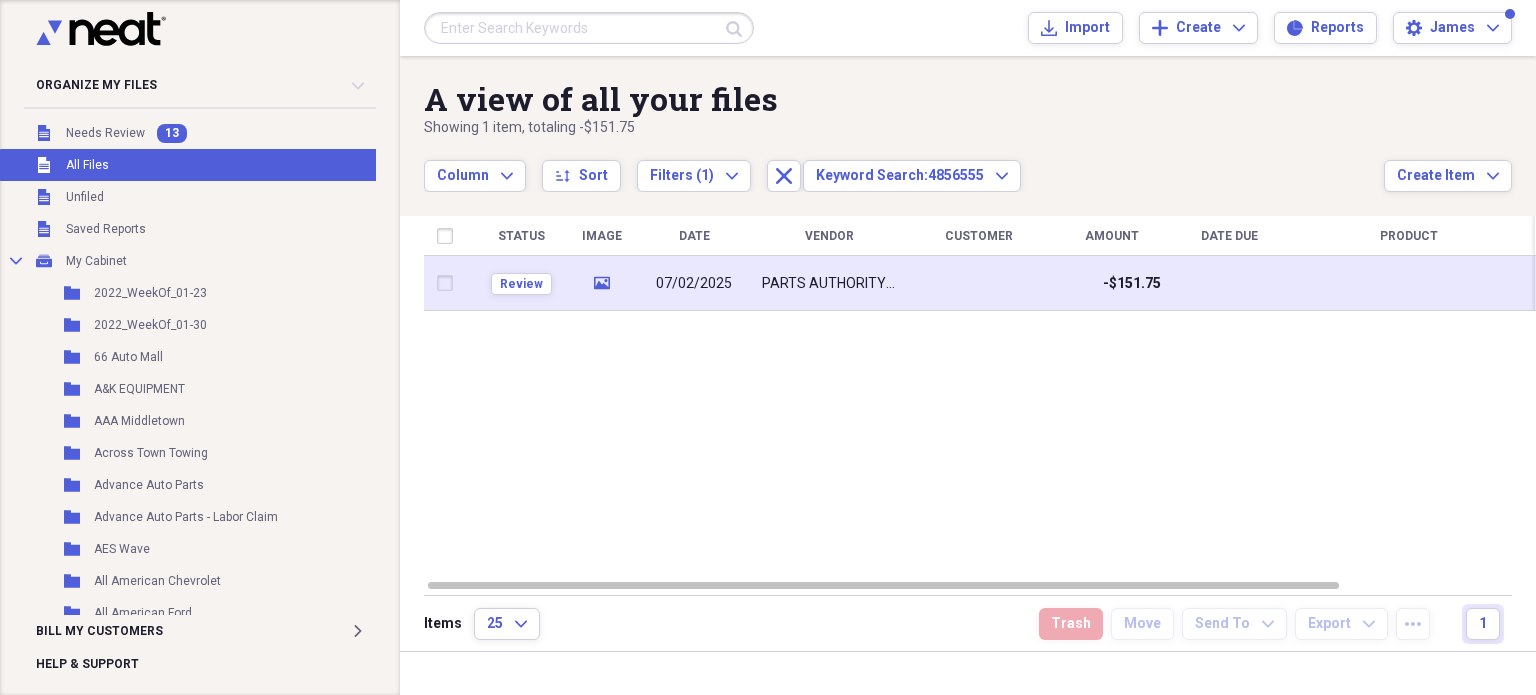 click on "07/02/2025" at bounding box center (694, 284) 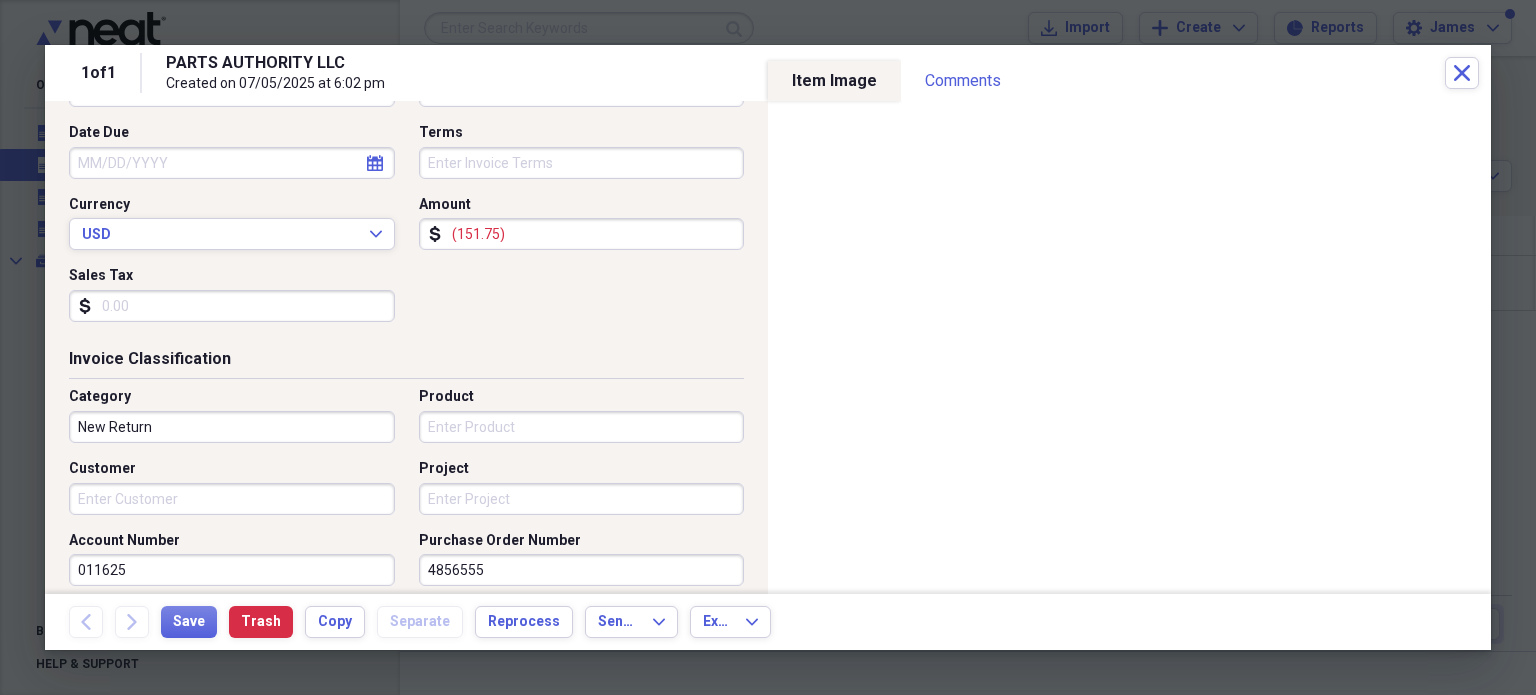 scroll, scrollTop: 280, scrollLeft: 0, axis: vertical 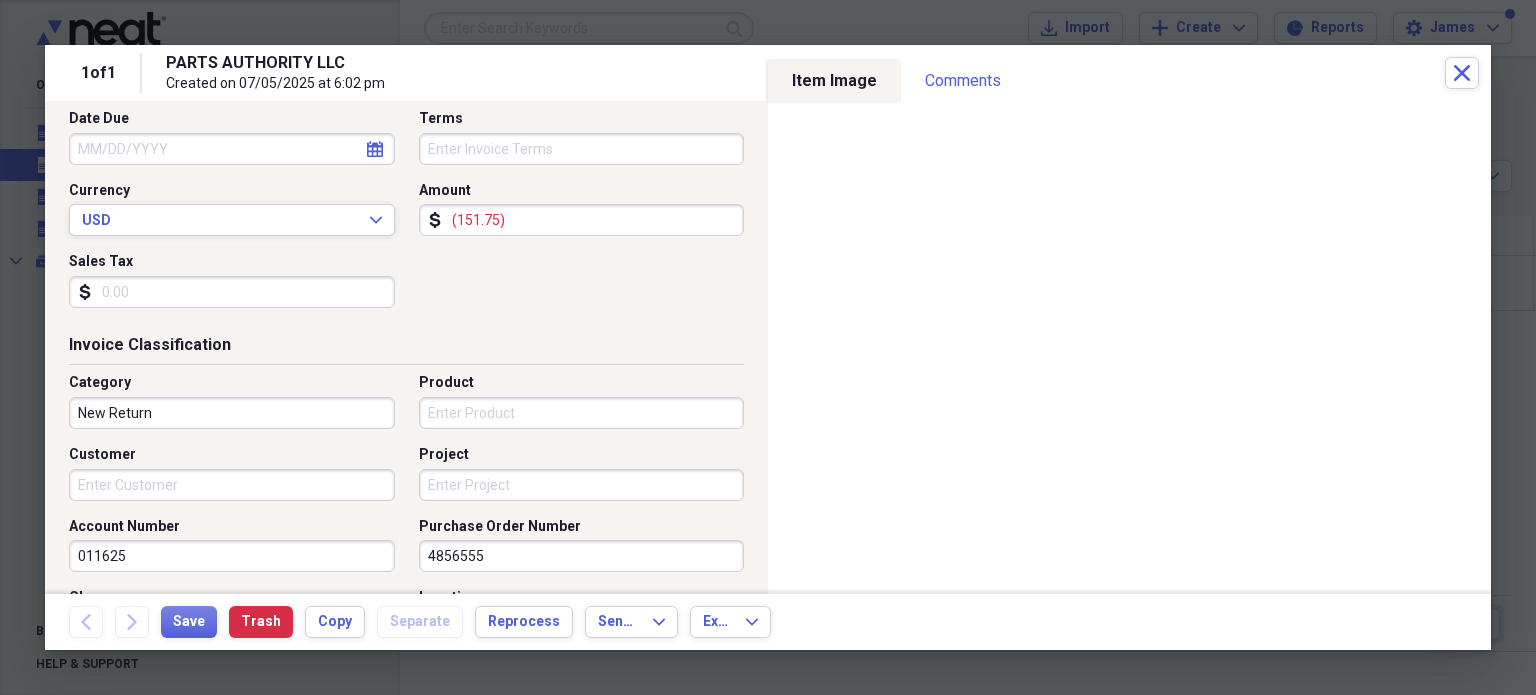 click on "New Return" at bounding box center (232, 413) 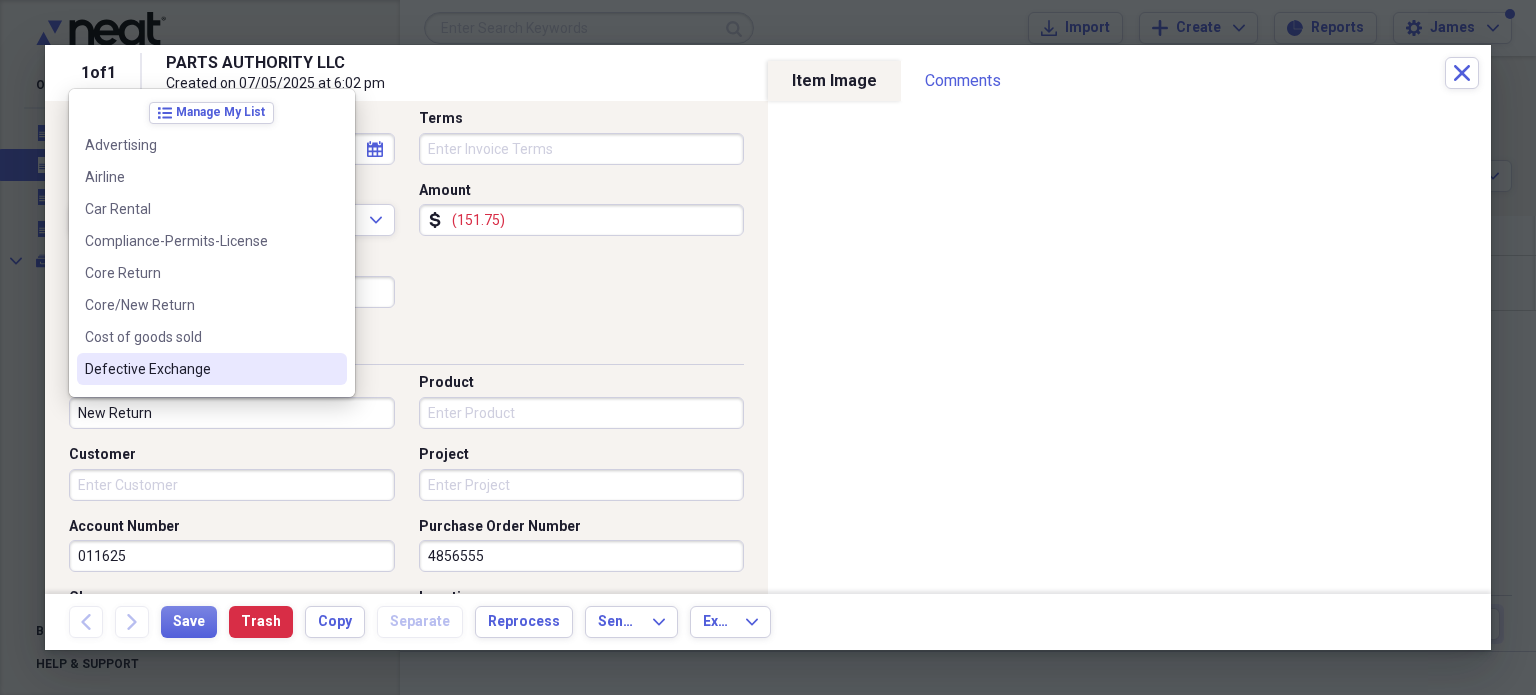 click on "Defective Exchange" at bounding box center (200, 369) 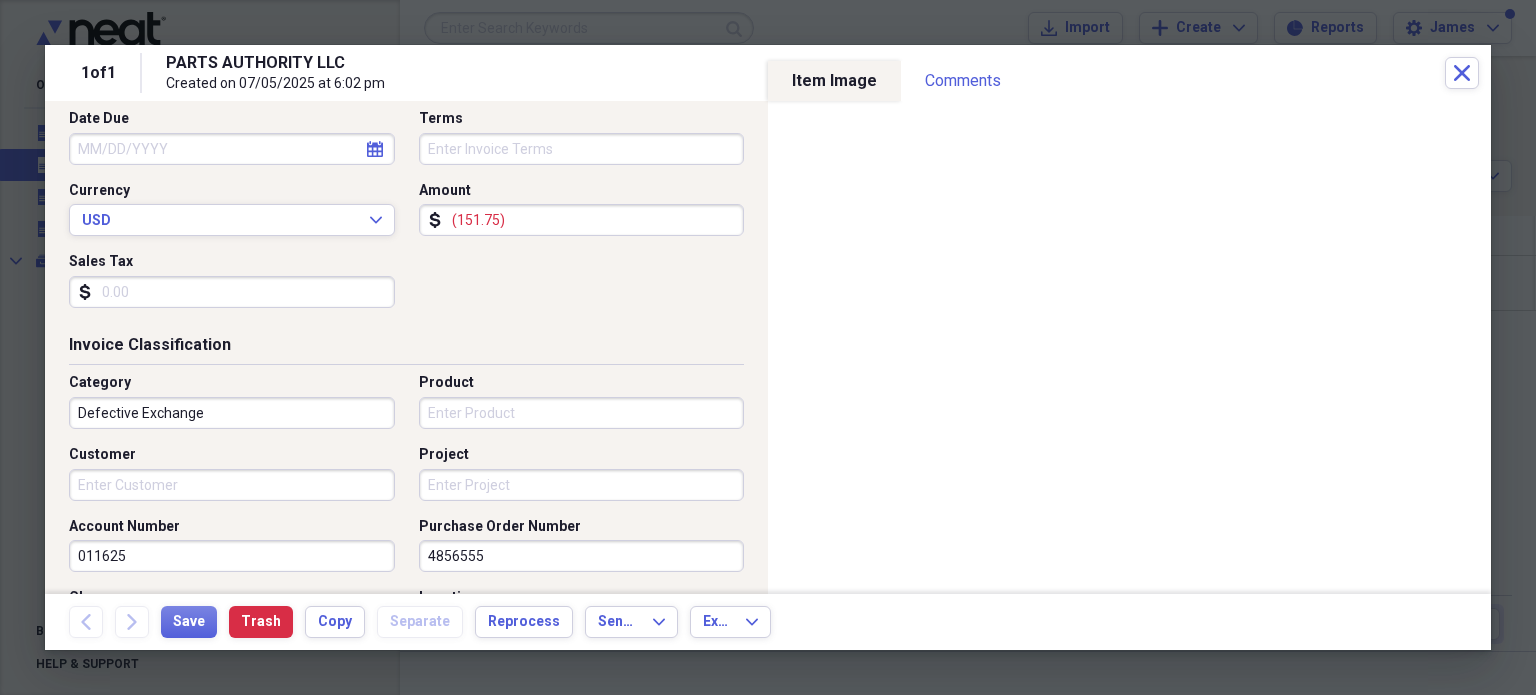 type on "Defective Exchange" 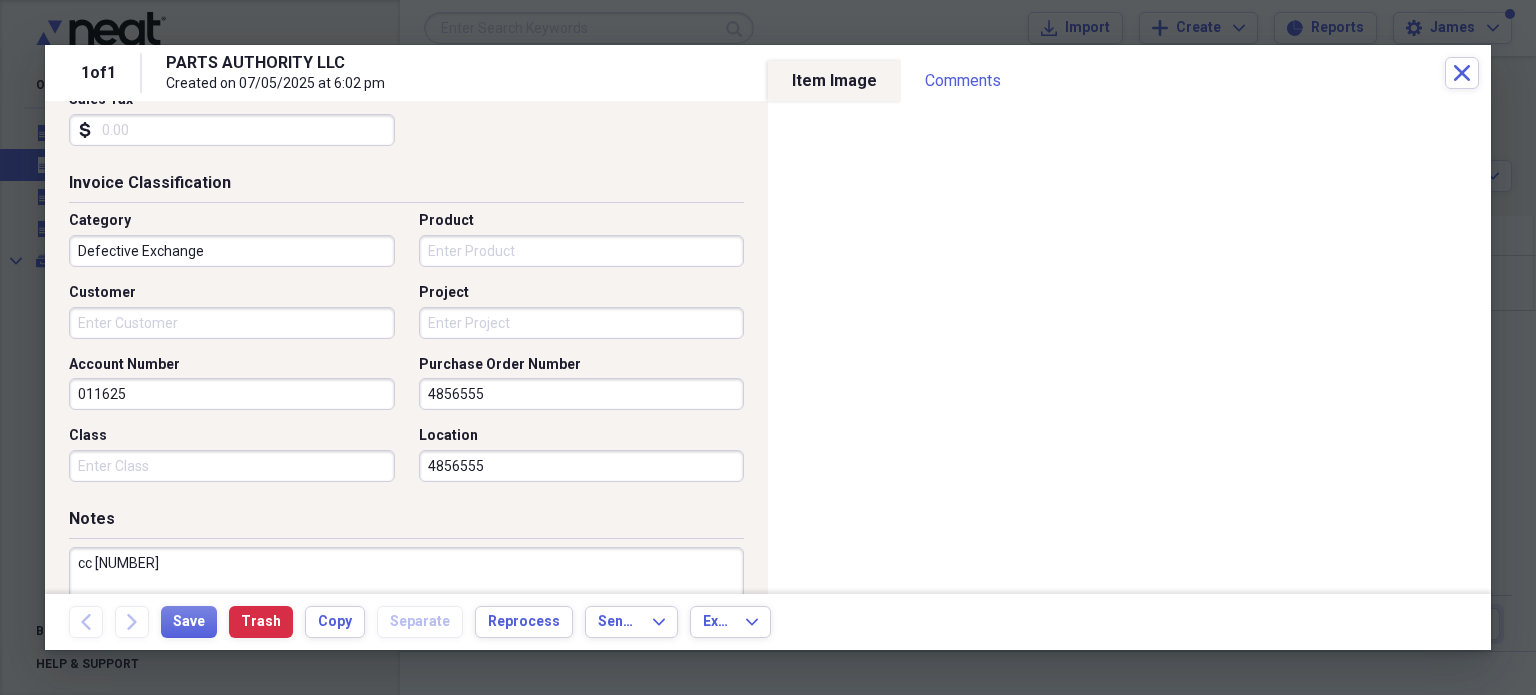 scroll, scrollTop: 448, scrollLeft: 0, axis: vertical 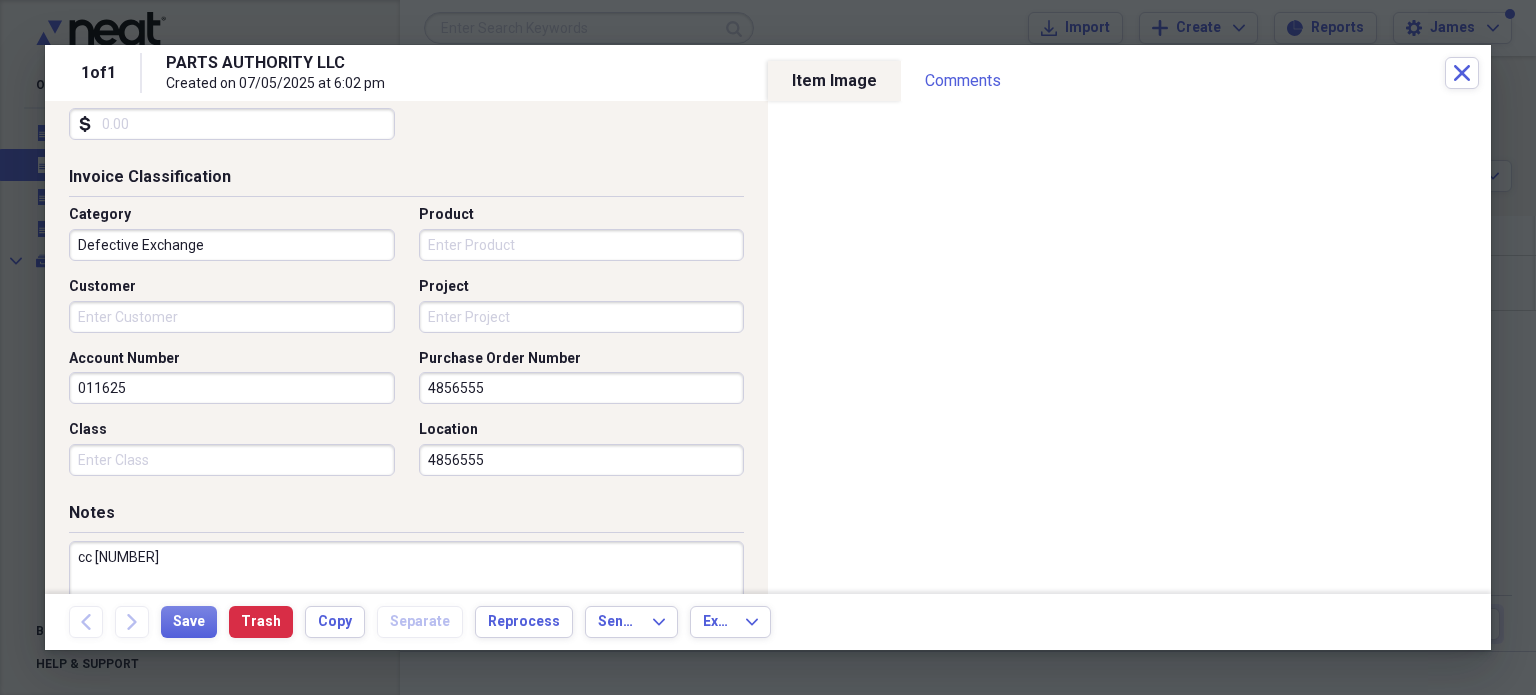 click on "4856555" at bounding box center (582, 460) 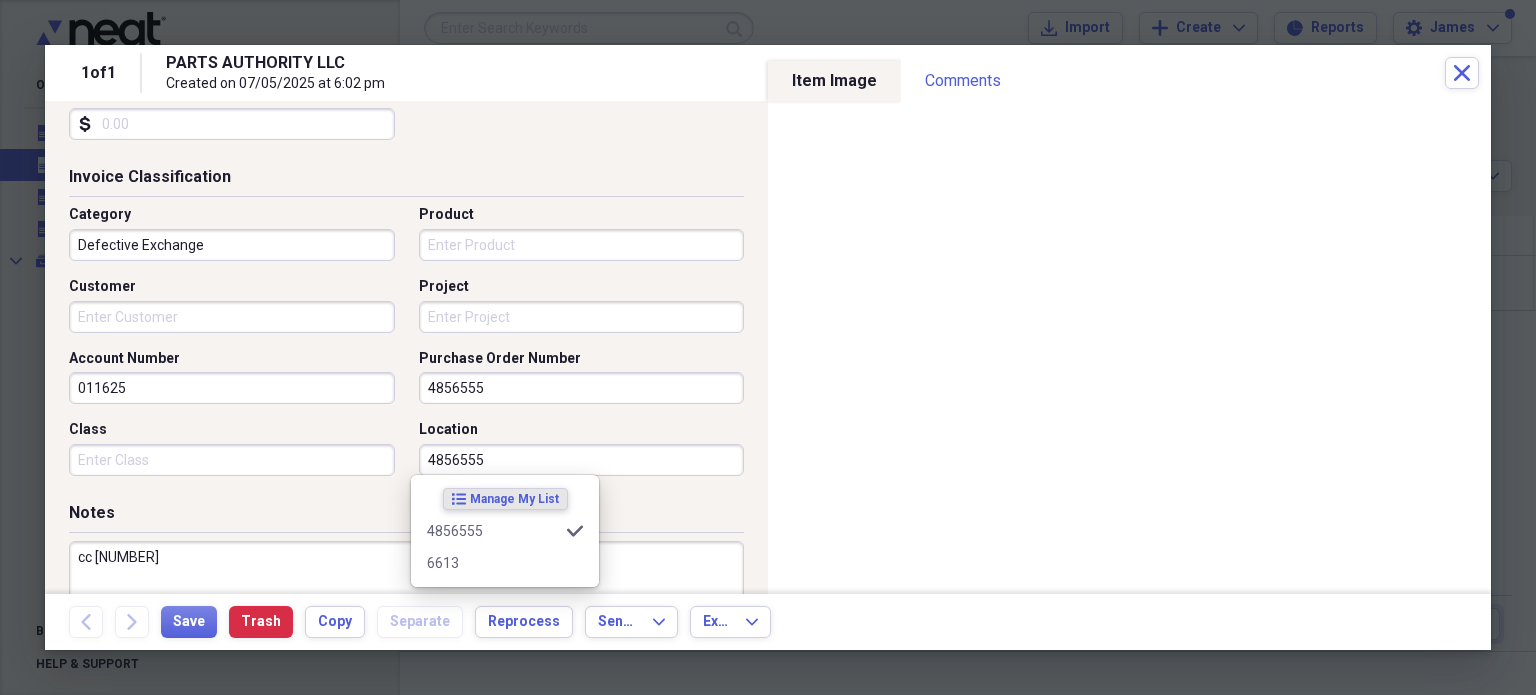 click on "4856555" at bounding box center [582, 460] 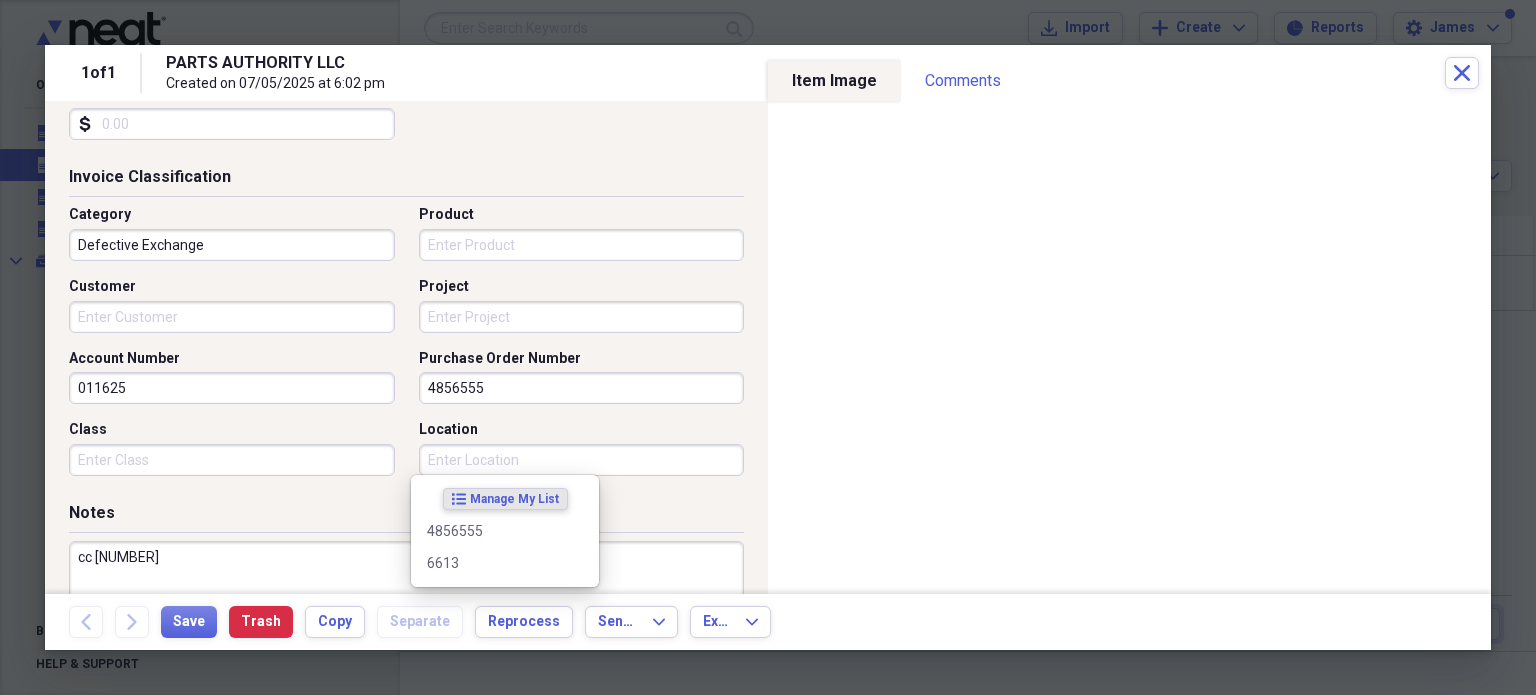 type 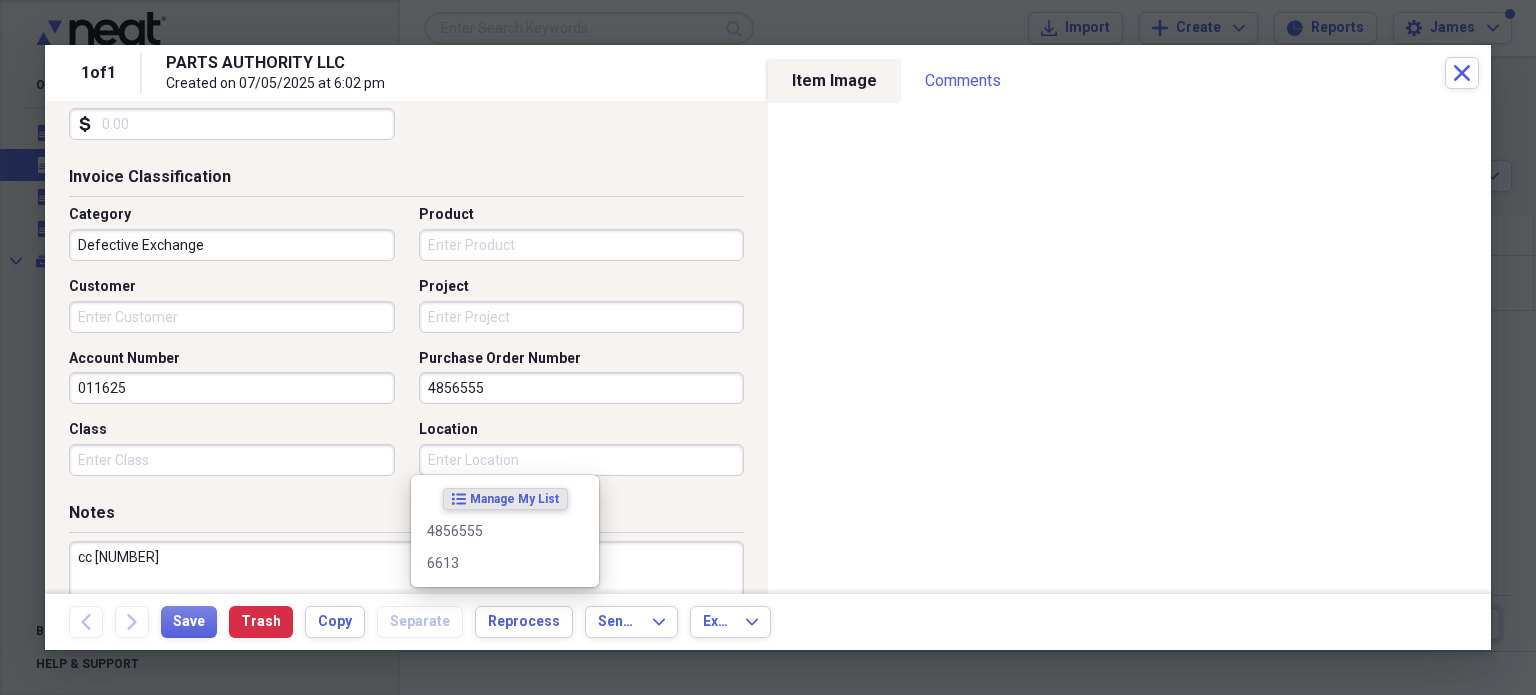 click on "Project" at bounding box center [582, 317] 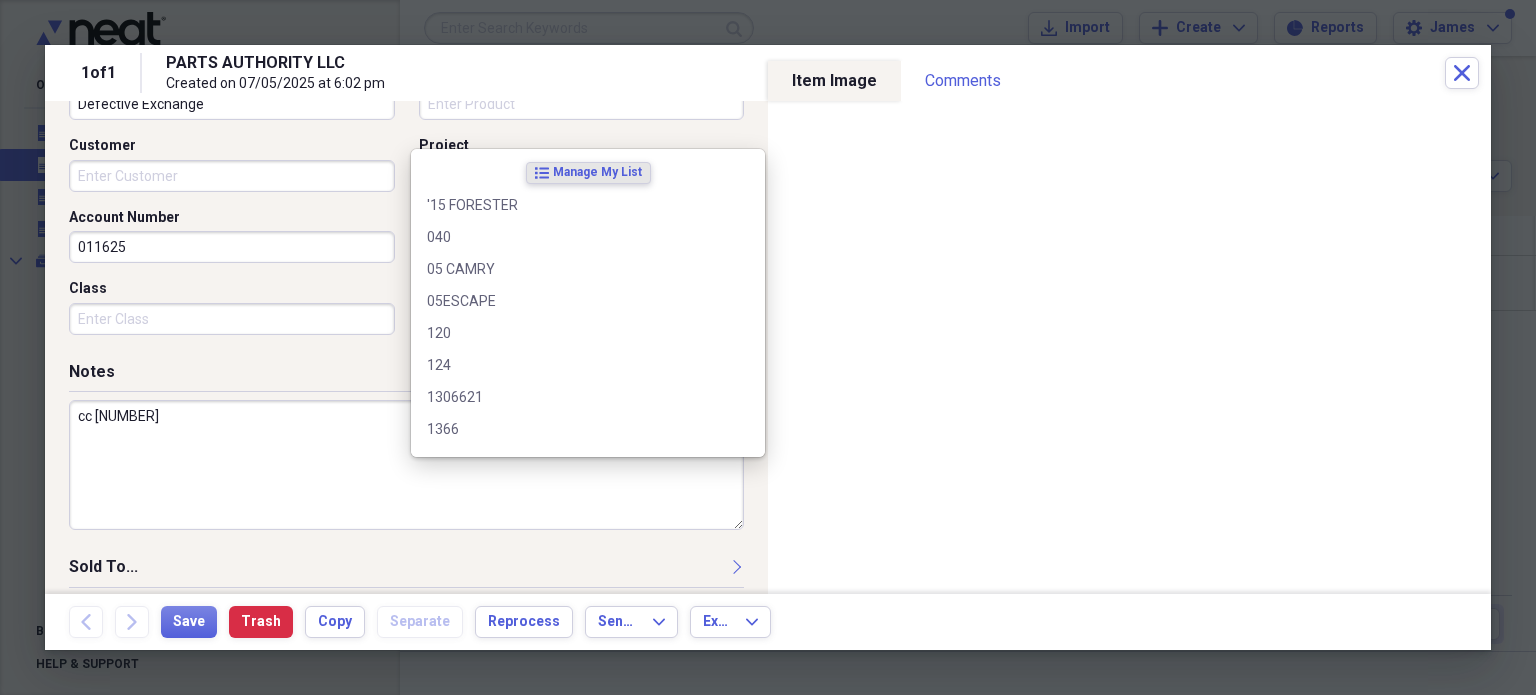 scroll, scrollTop: 697, scrollLeft: 0, axis: vertical 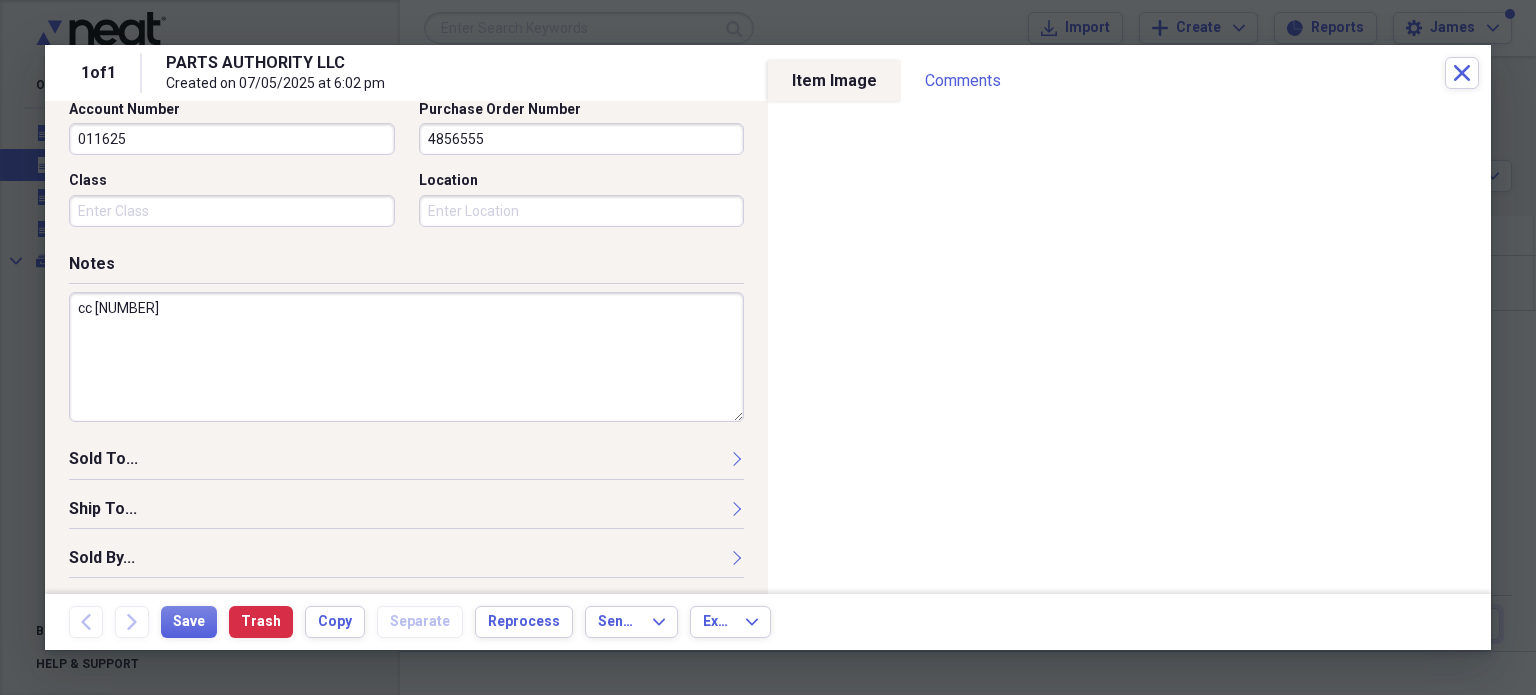 click on "cc [NUMBER]" at bounding box center (406, 357) 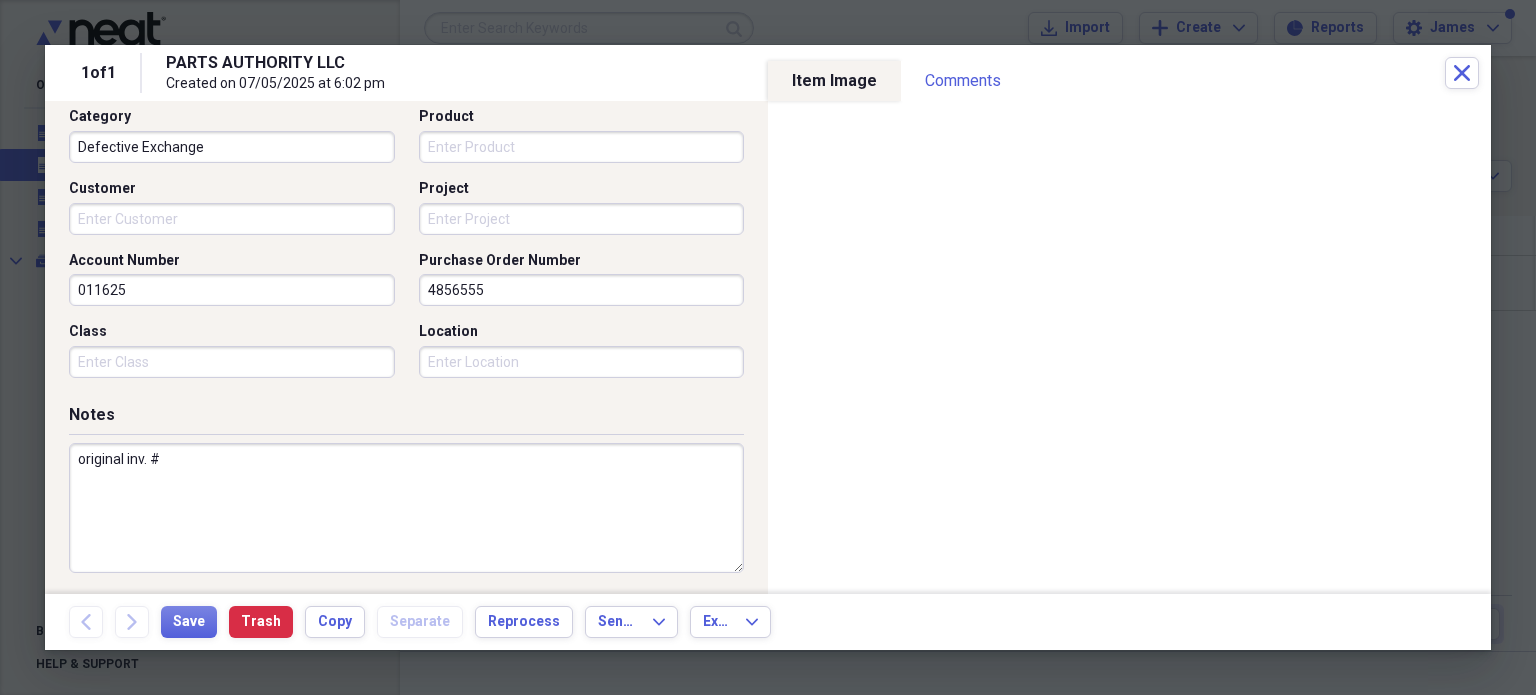 scroll, scrollTop: 577, scrollLeft: 0, axis: vertical 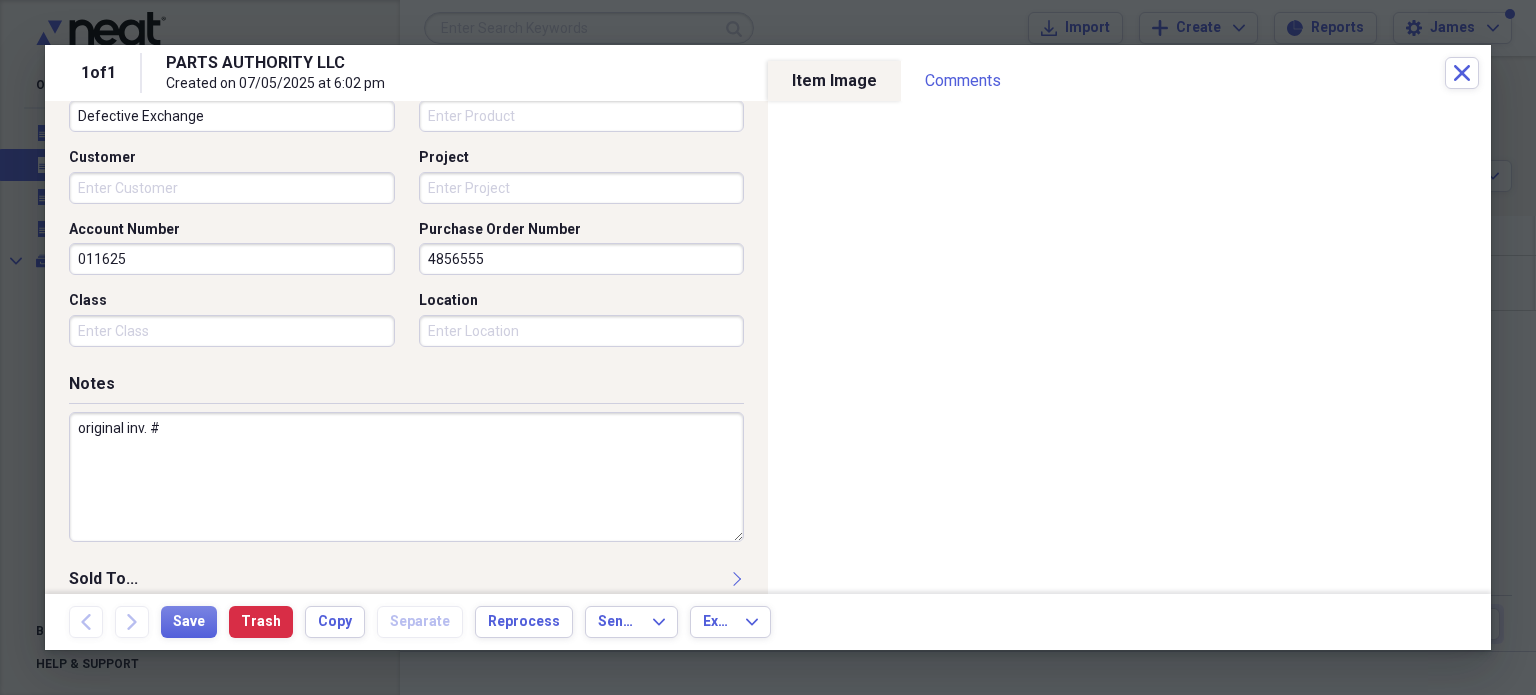 type on "original inv. #" 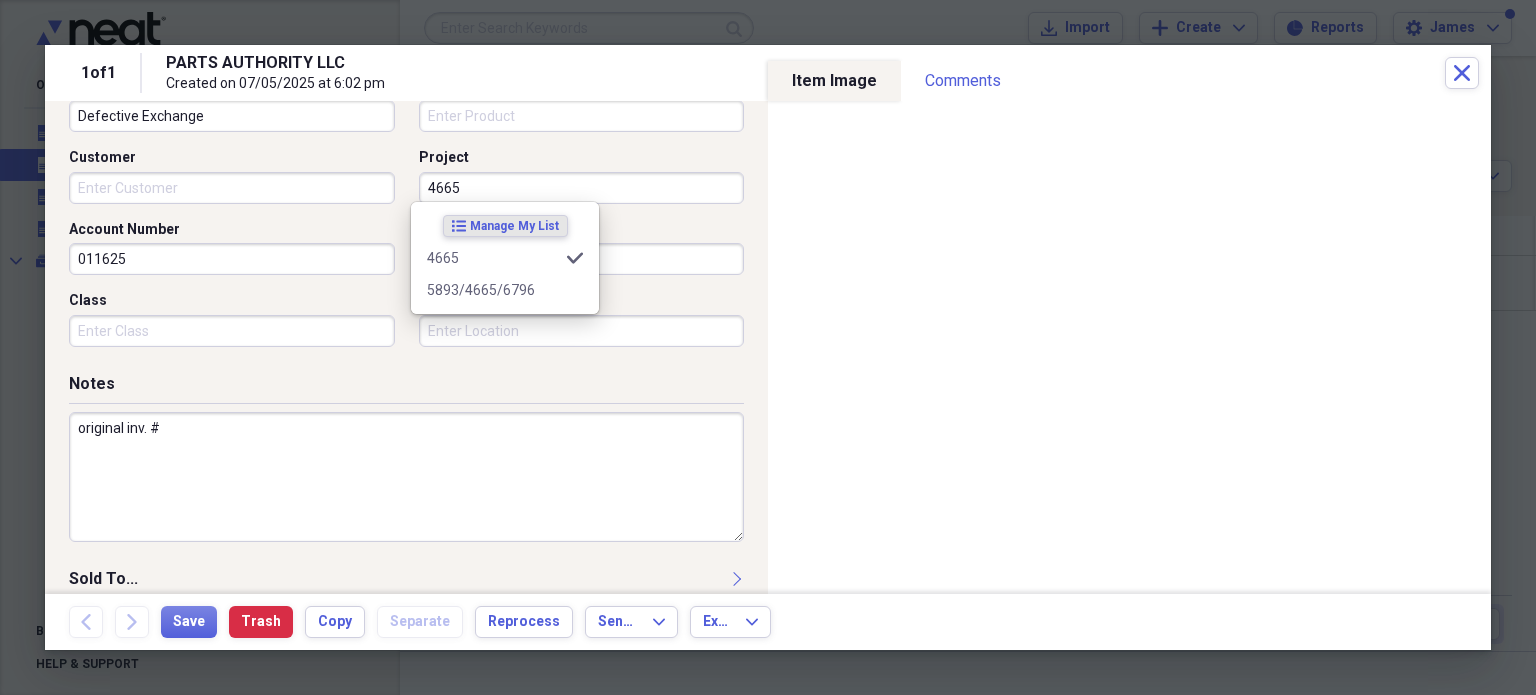 click on "4665" at bounding box center (582, 188) 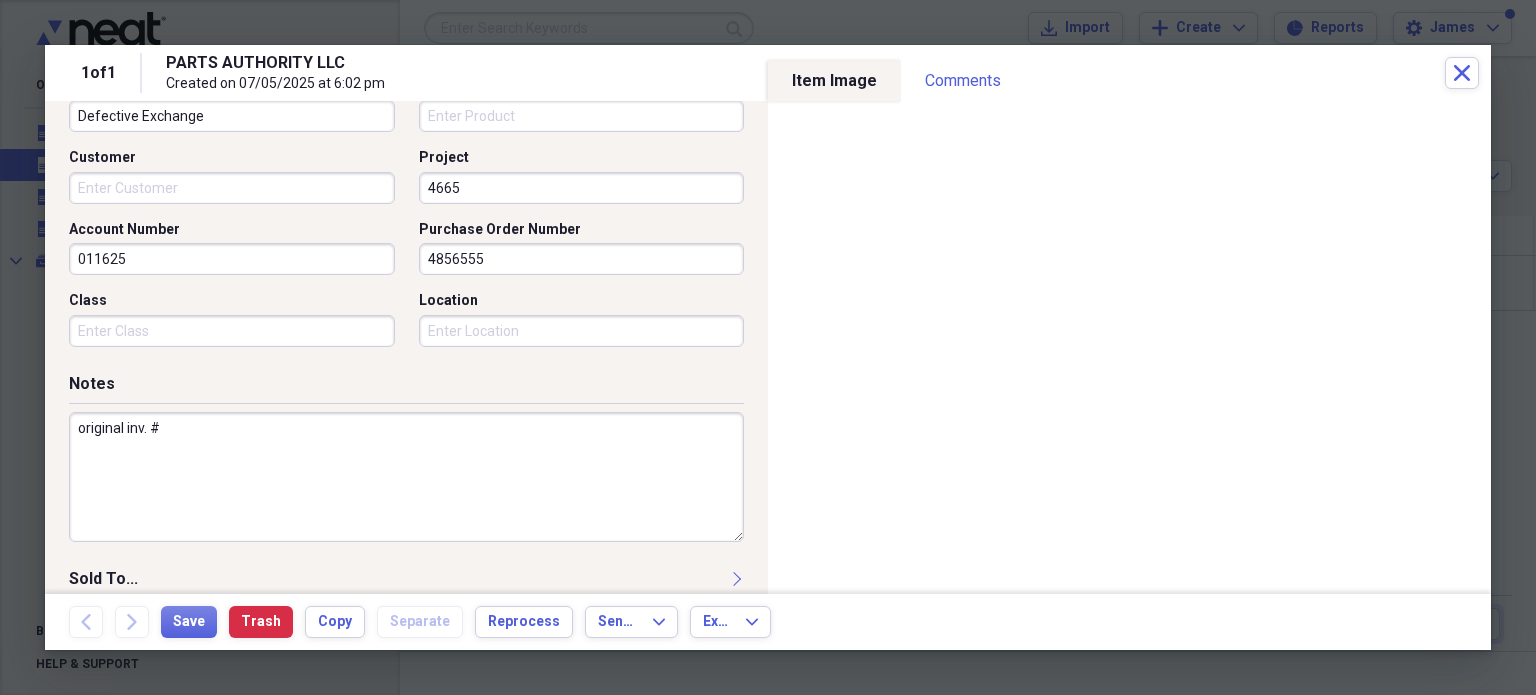 click on "original inv. #" at bounding box center [406, 477] 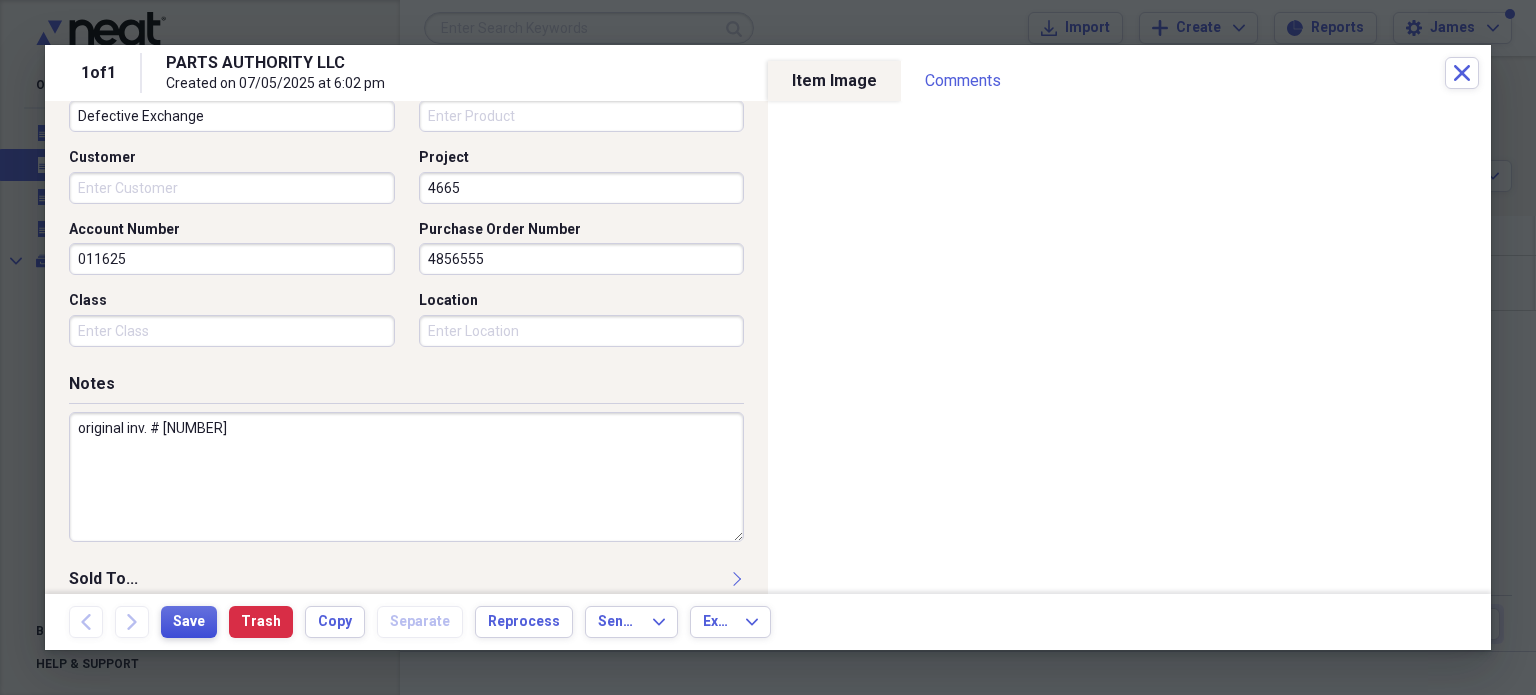 type on "original inv. # [NUMBER]" 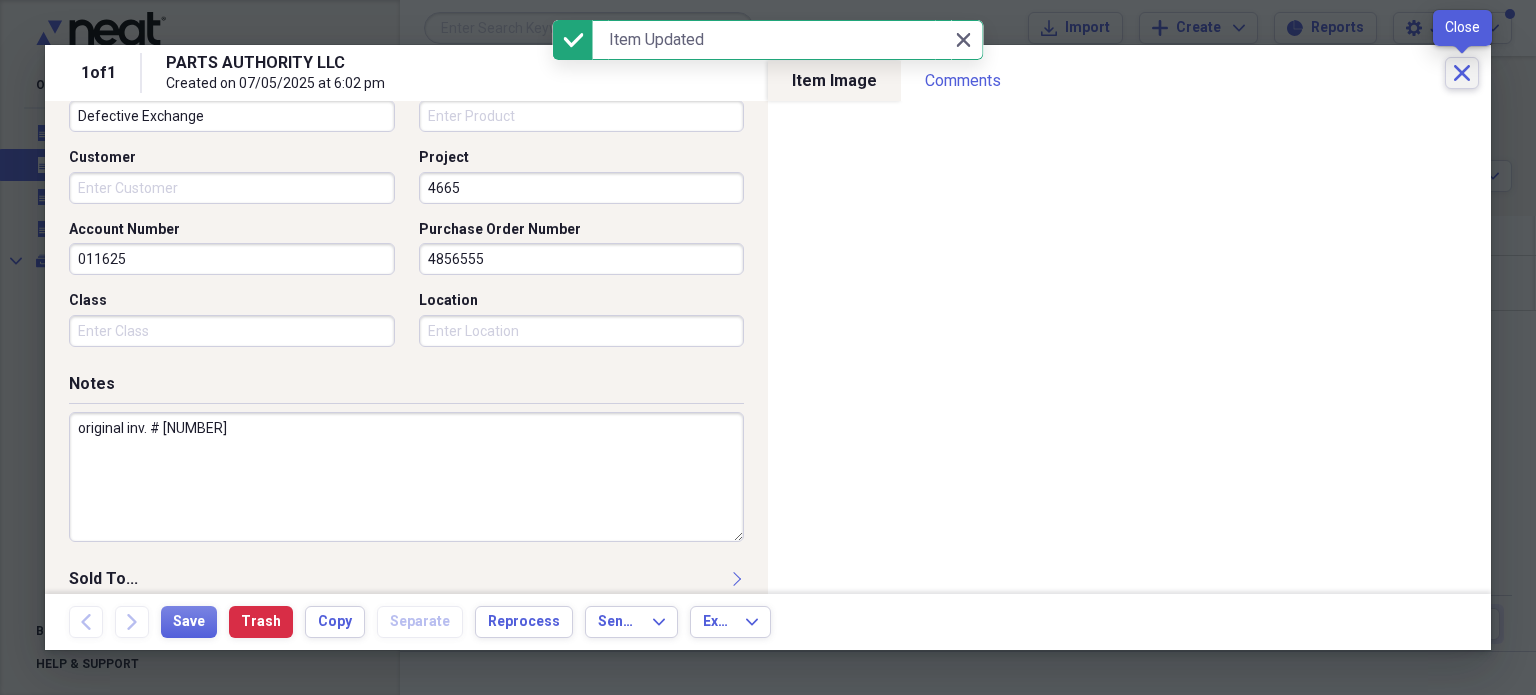 click on "Close" 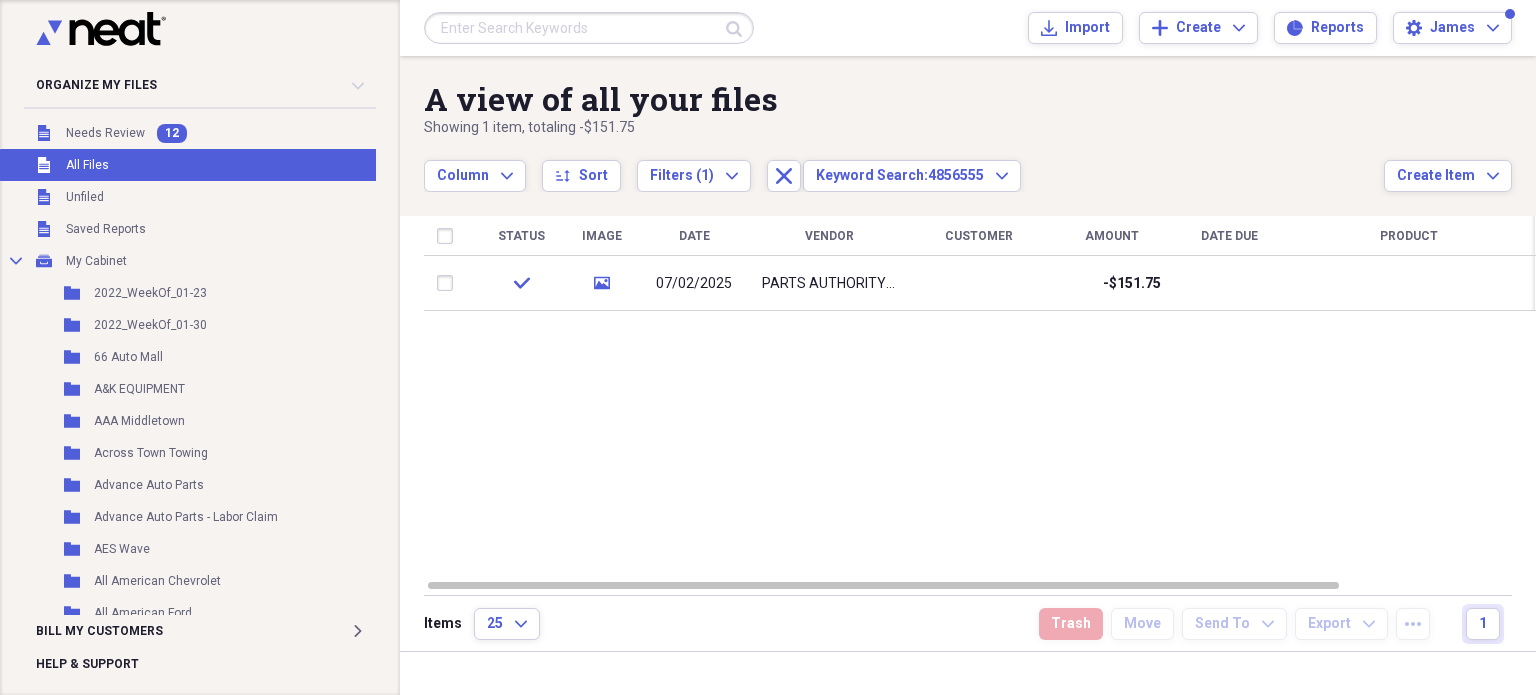 click at bounding box center (589, 28) 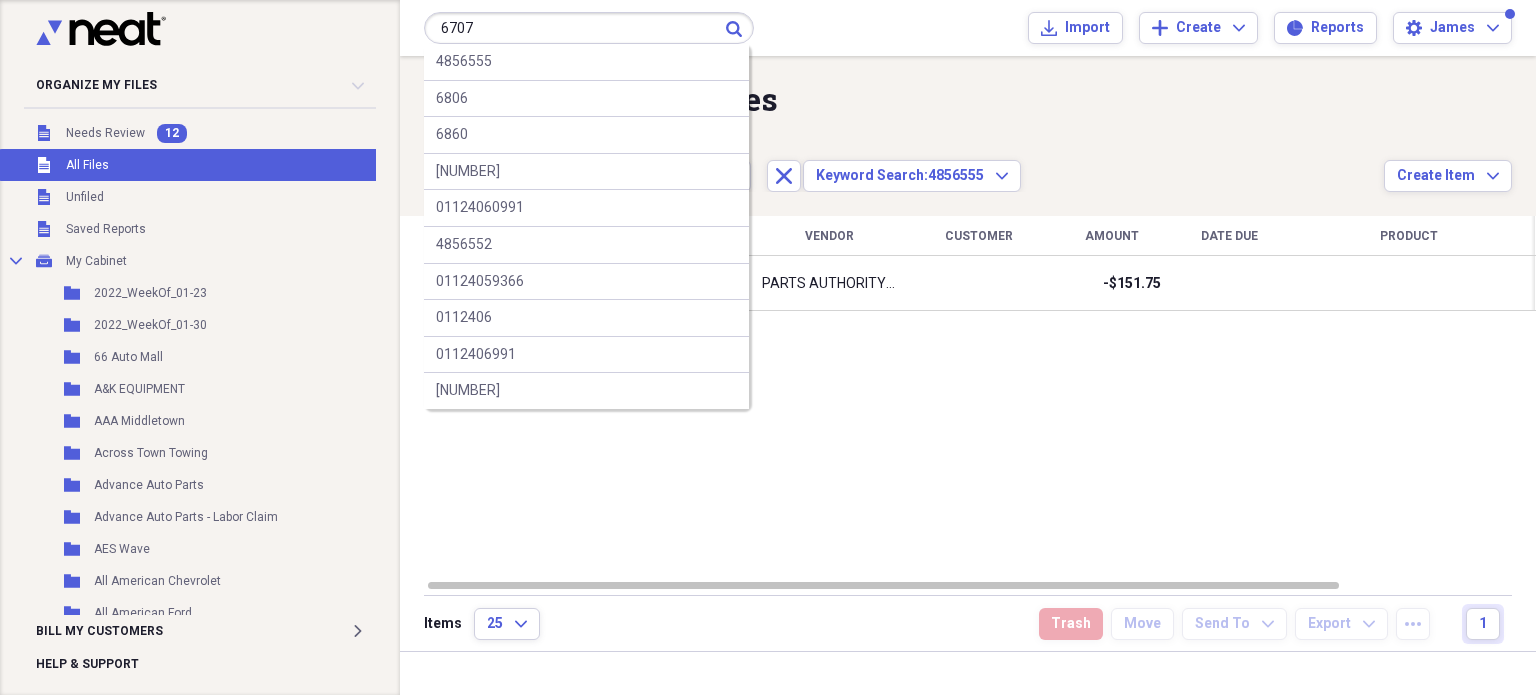 type on "6707" 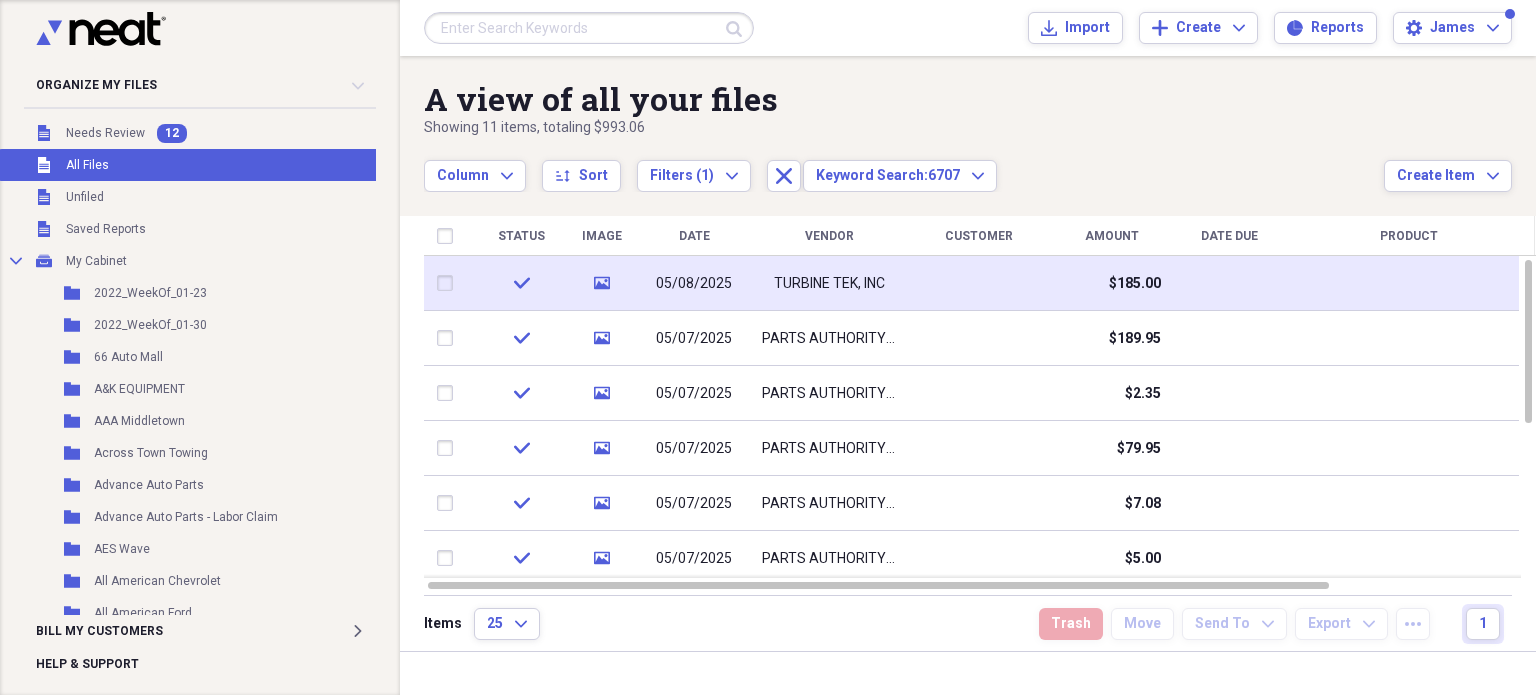 click at bounding box center [979, 283] 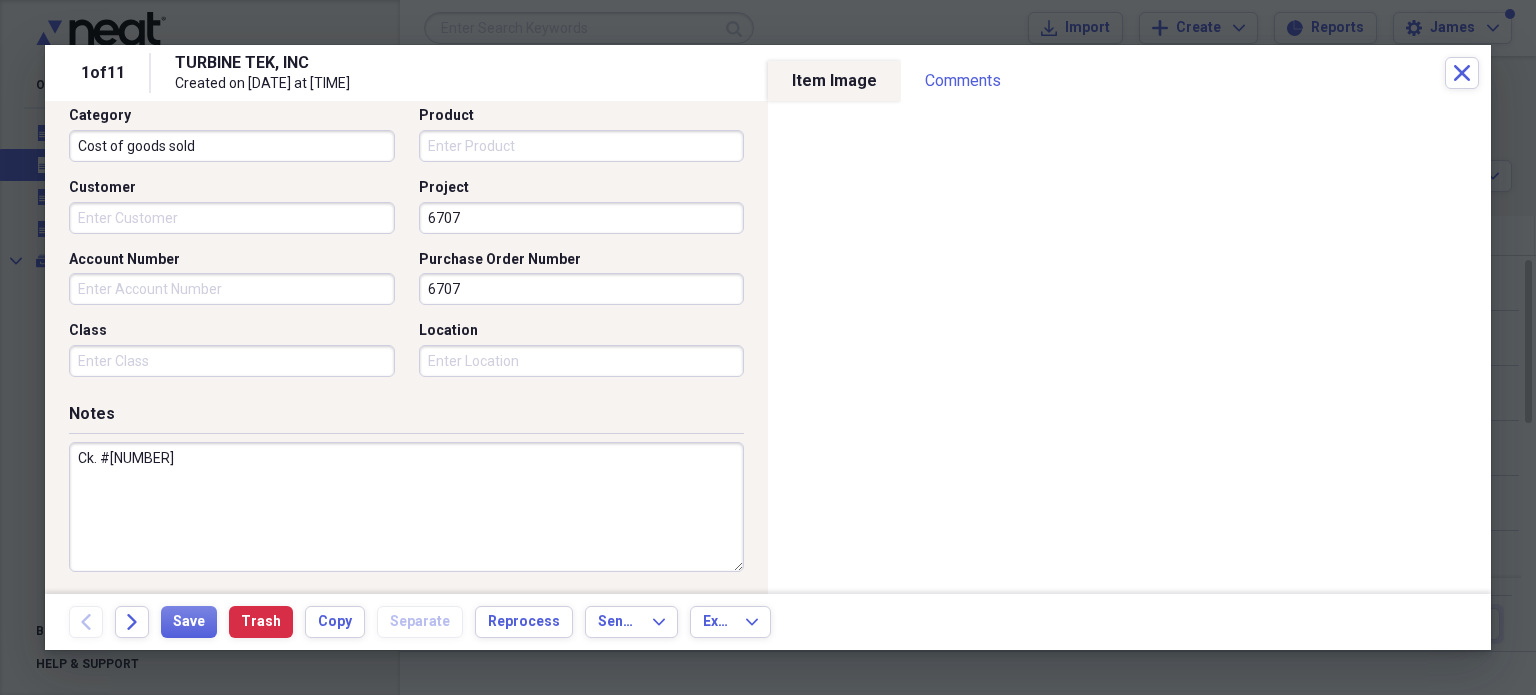 scroll, scrollTop: 555, scrollLeft: 0, axis: vertical 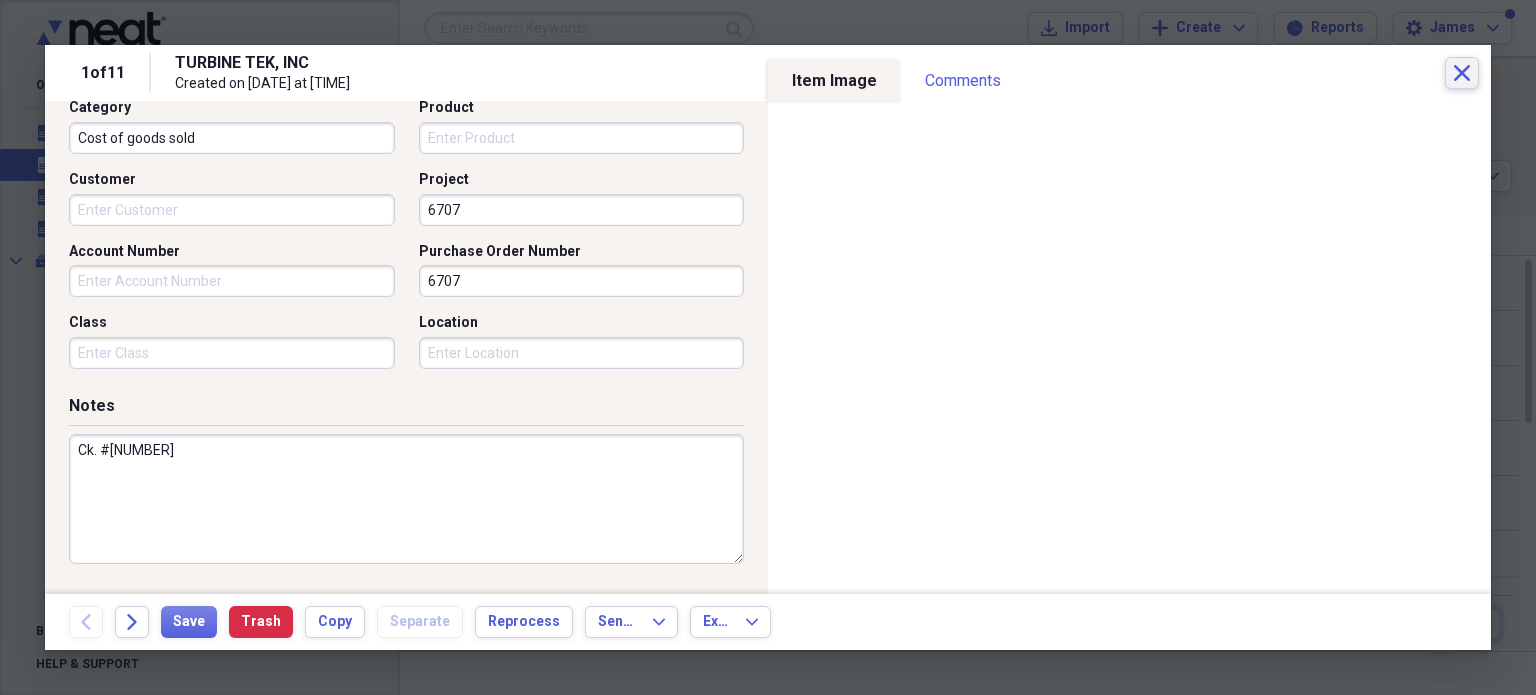 click on "Close" 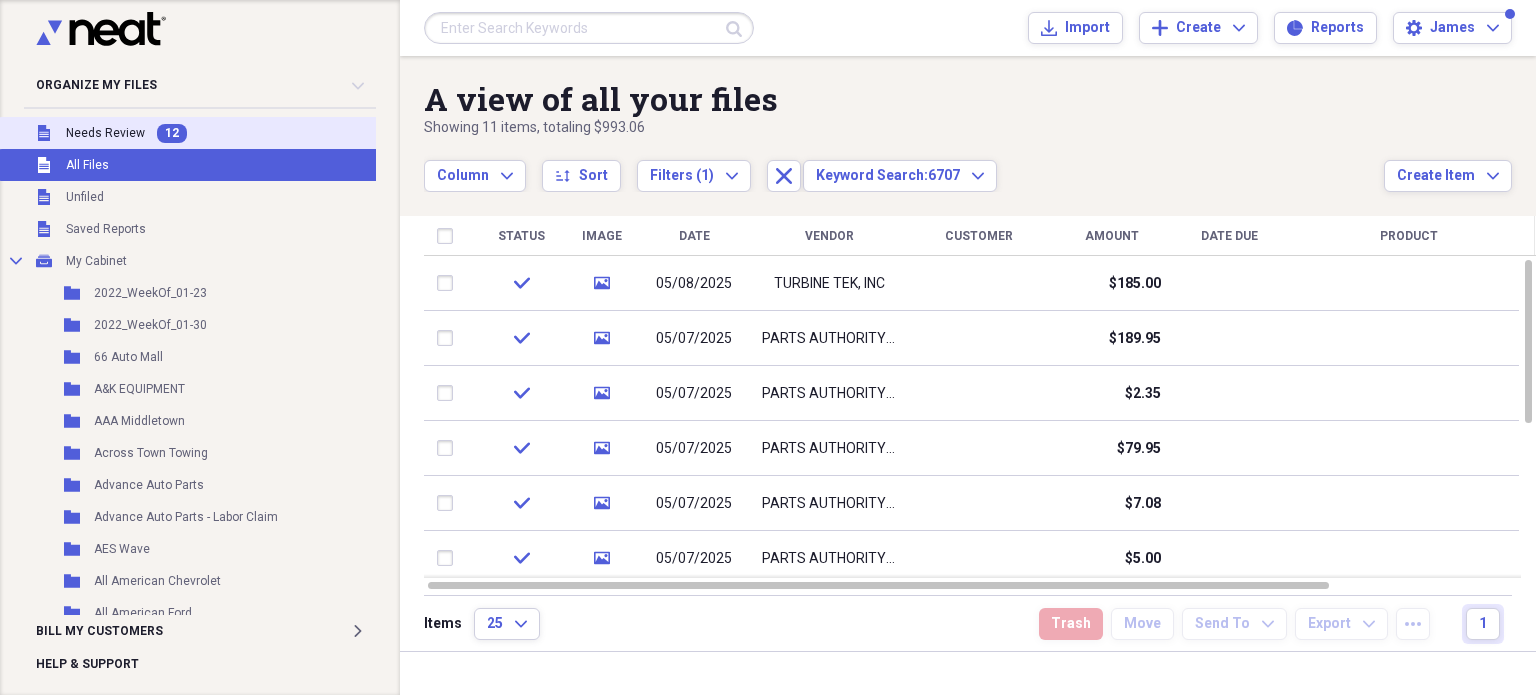 click on "Needs Review" at bounding box center (105, 133) 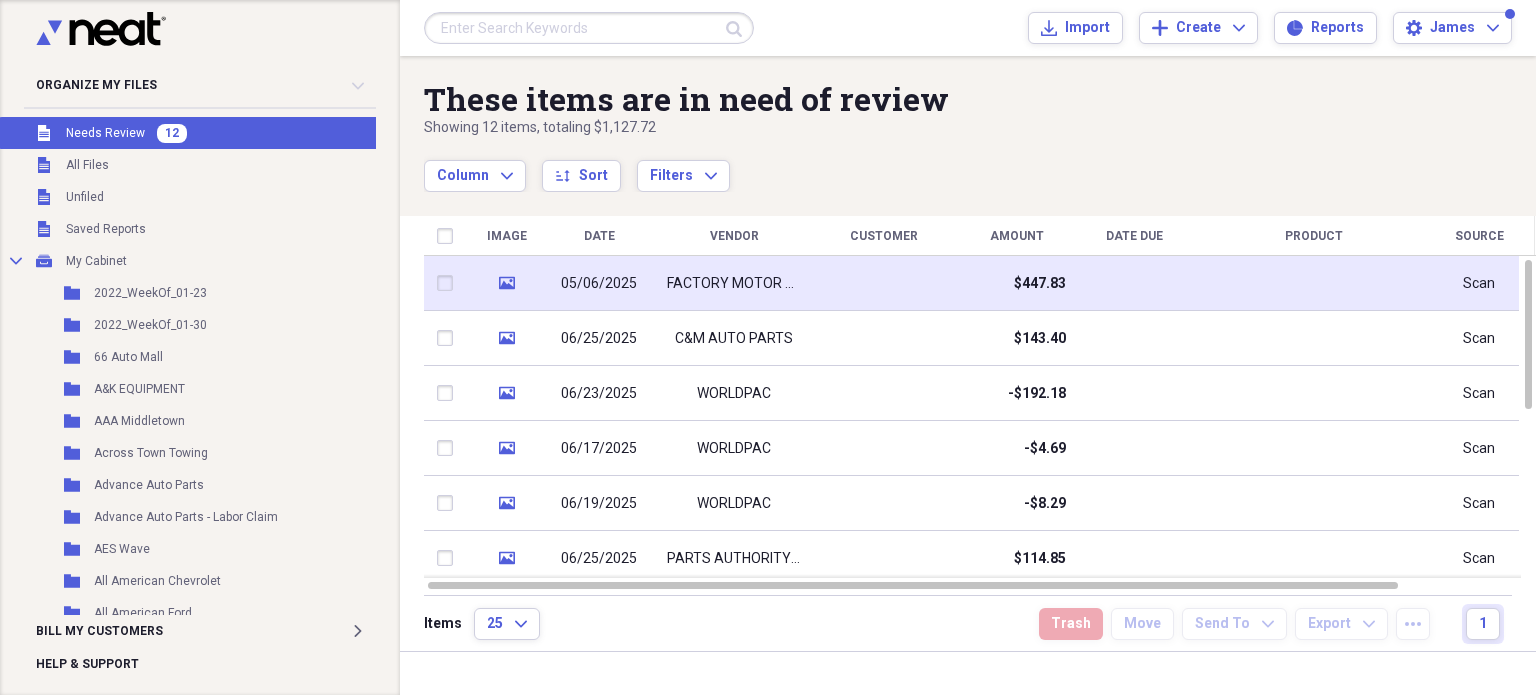click at bounding box center [1134, 283] 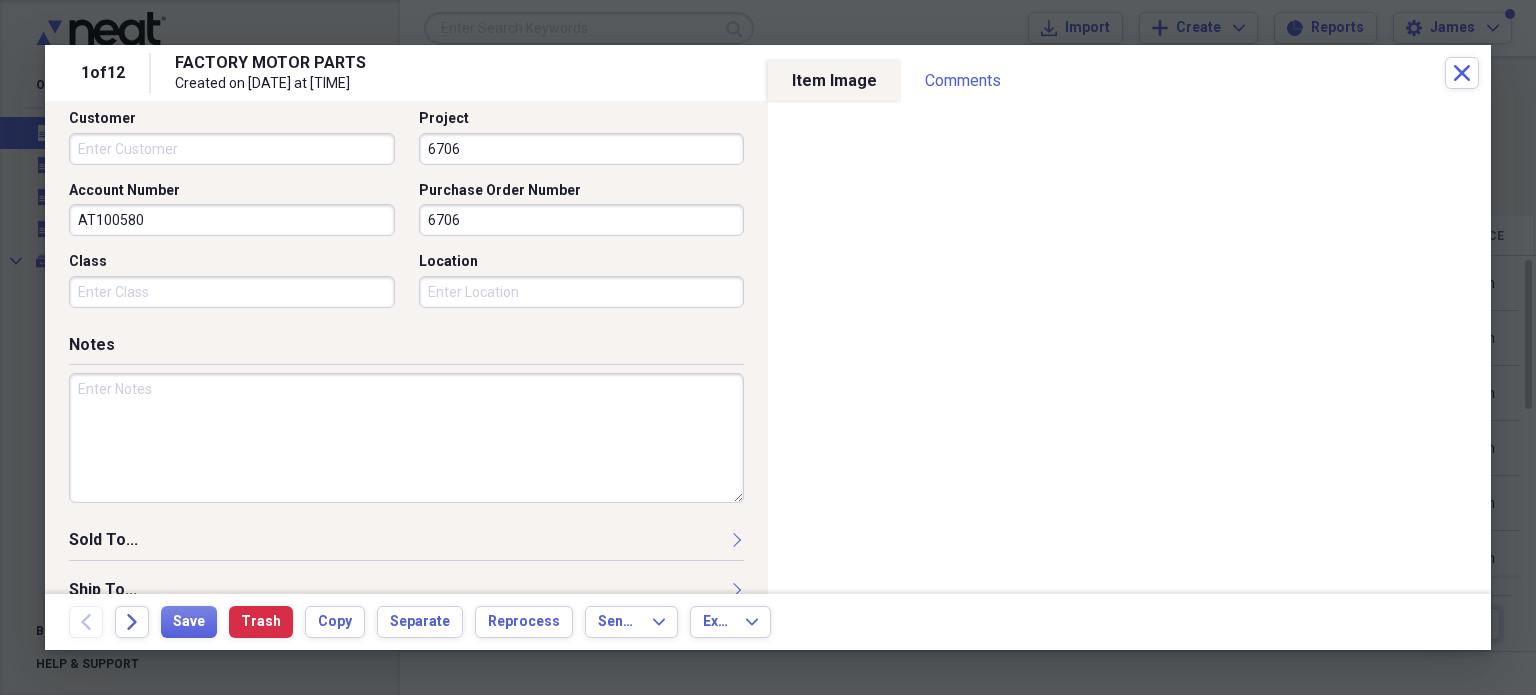 scroll, scrollTop: 621, scrollLeft: 0, axis: vertical 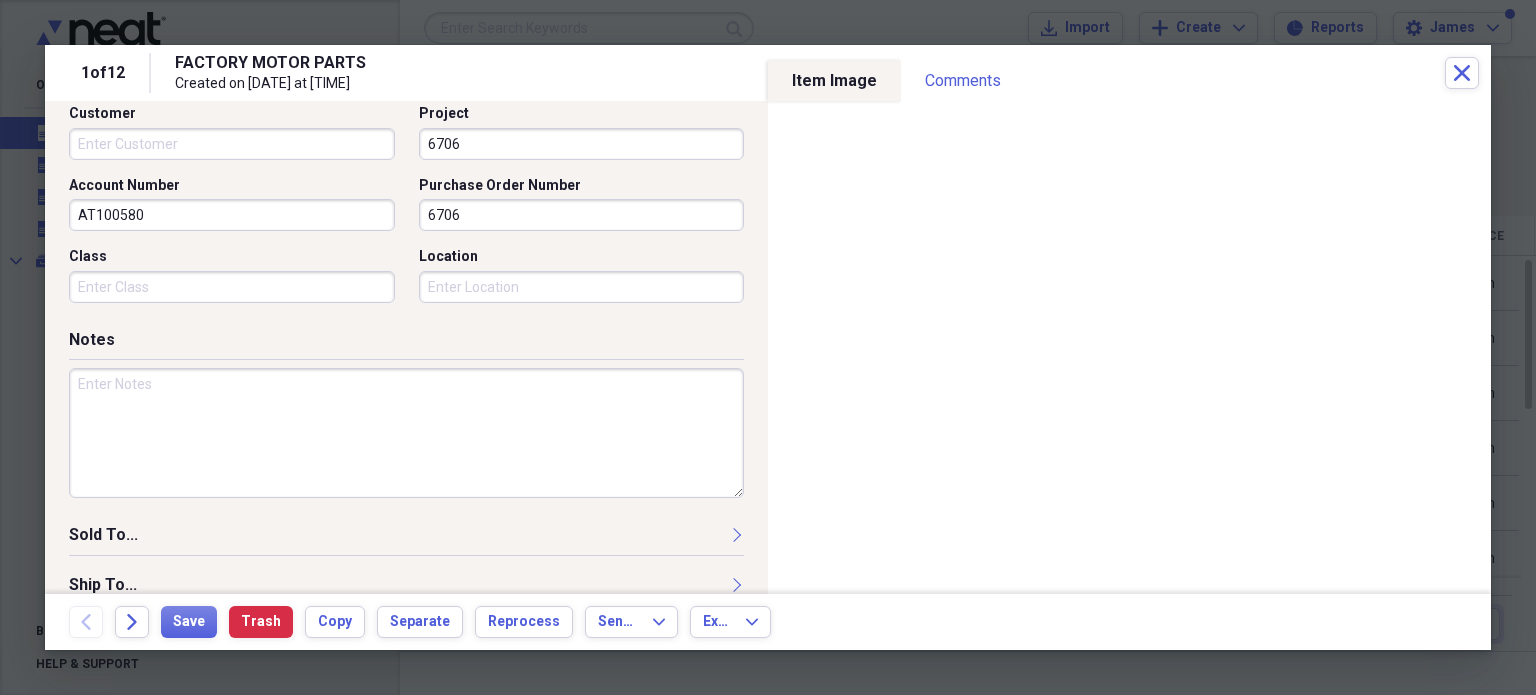 click at bounding box center (406, 433) 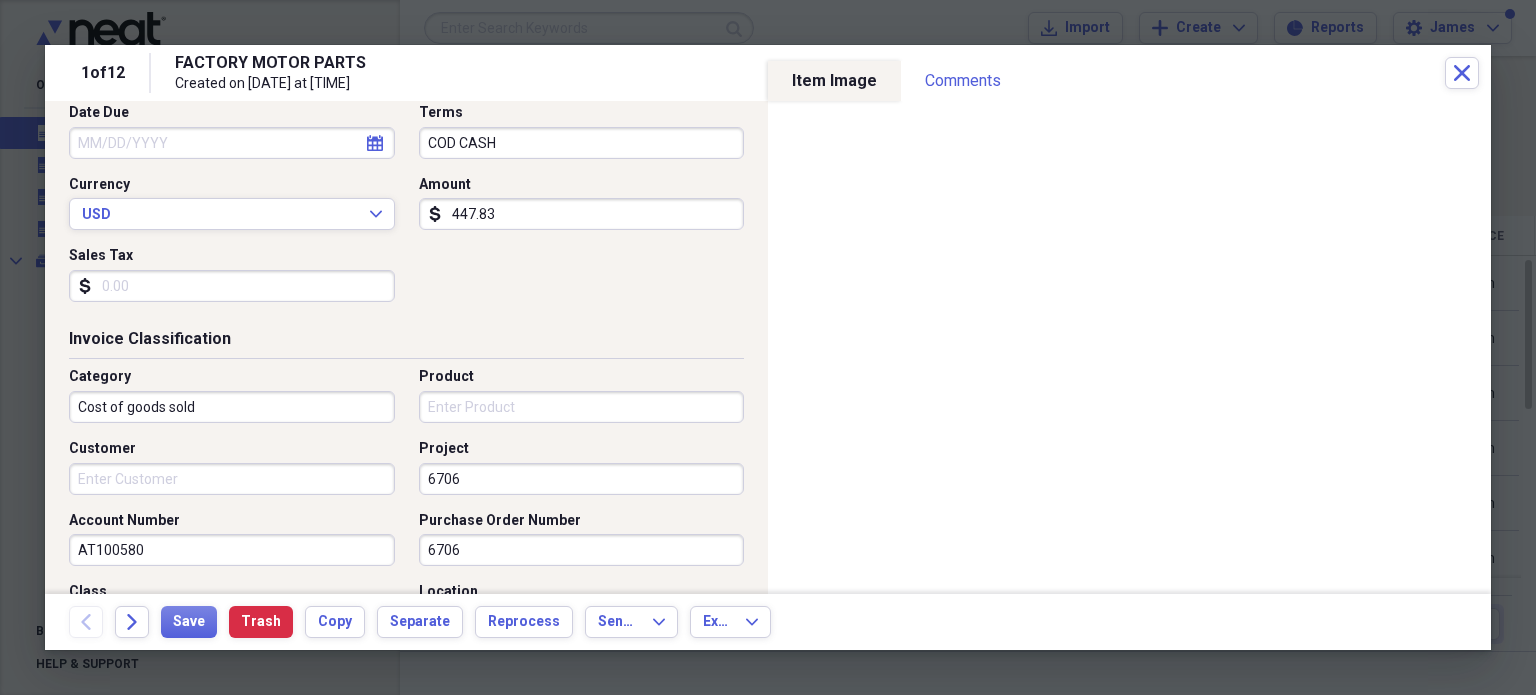 scroll, scrollTop: 697, scrollLeft: 0, axis: vertical 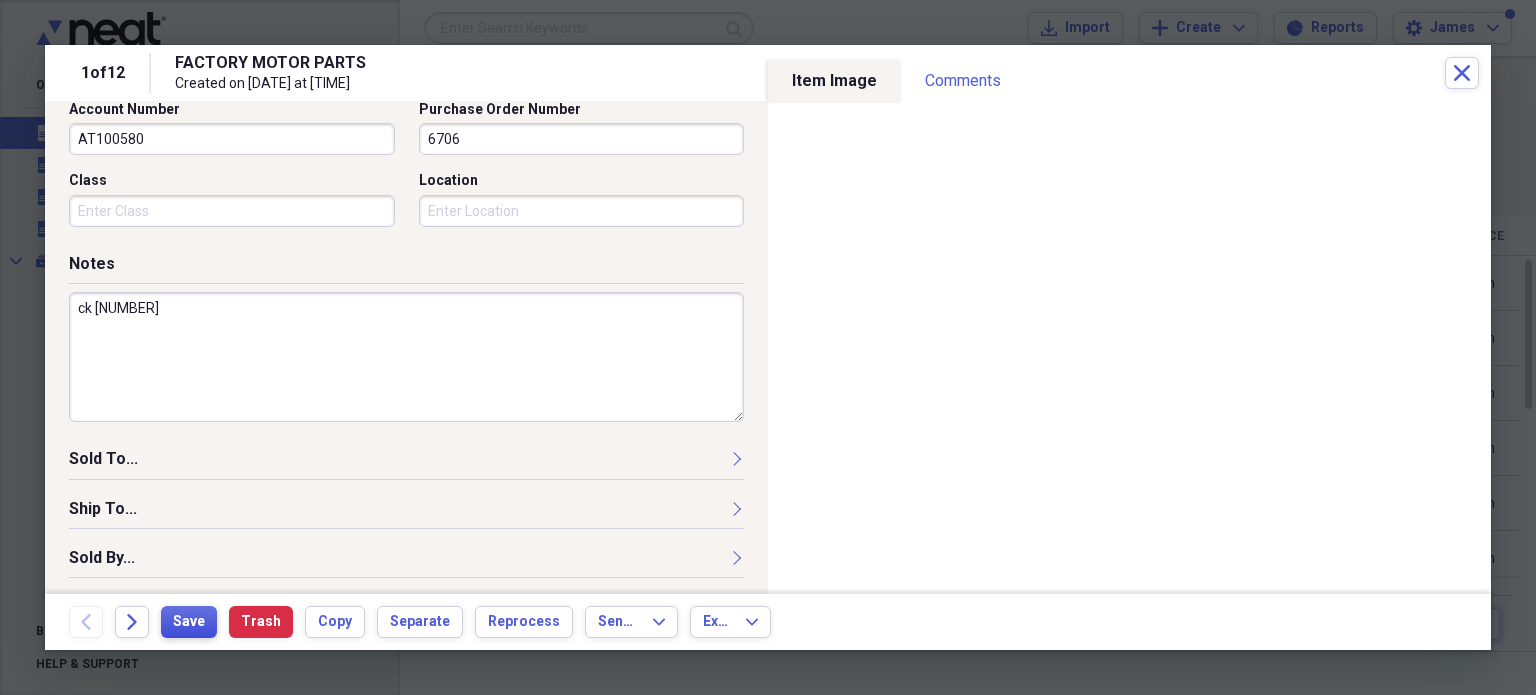type on "ck [NUMBER]" 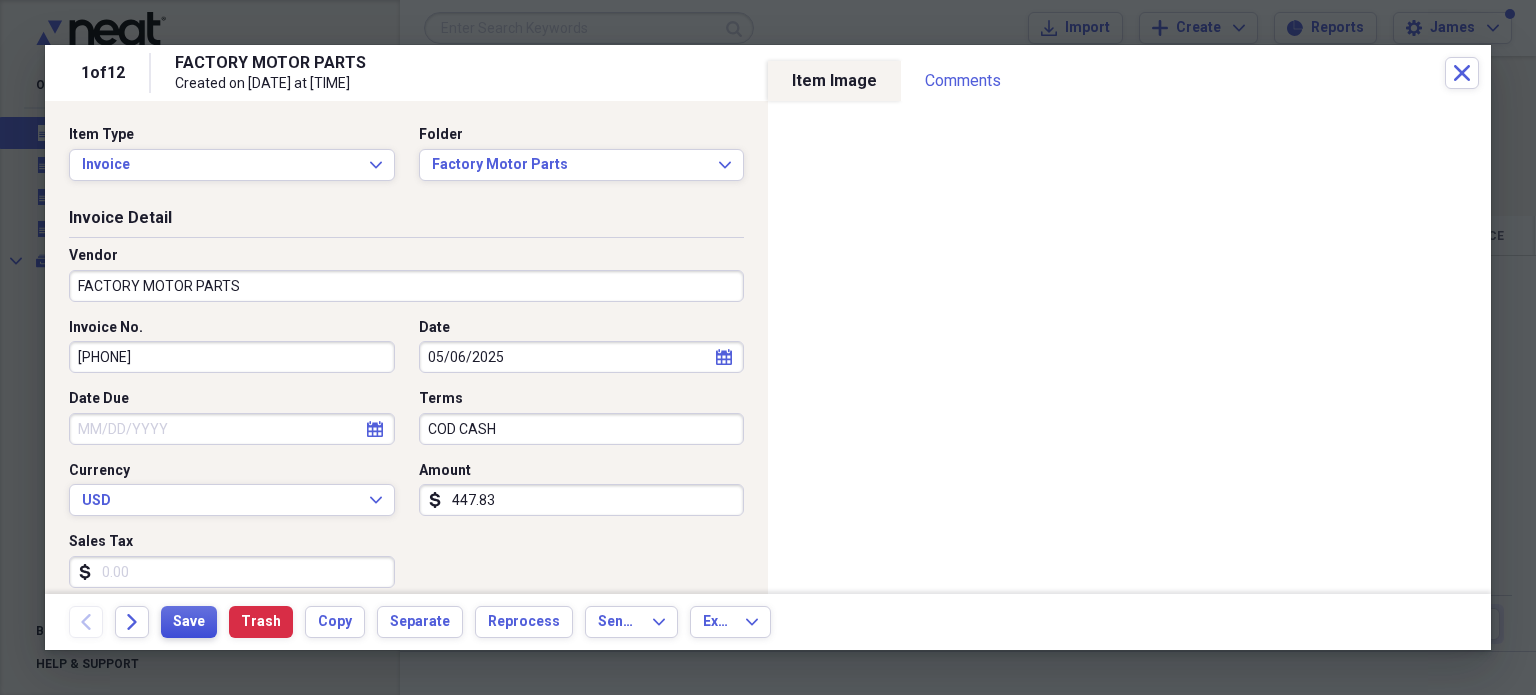 scroll, scrollTop: 697, scrollLeft: 0, axis: vertical 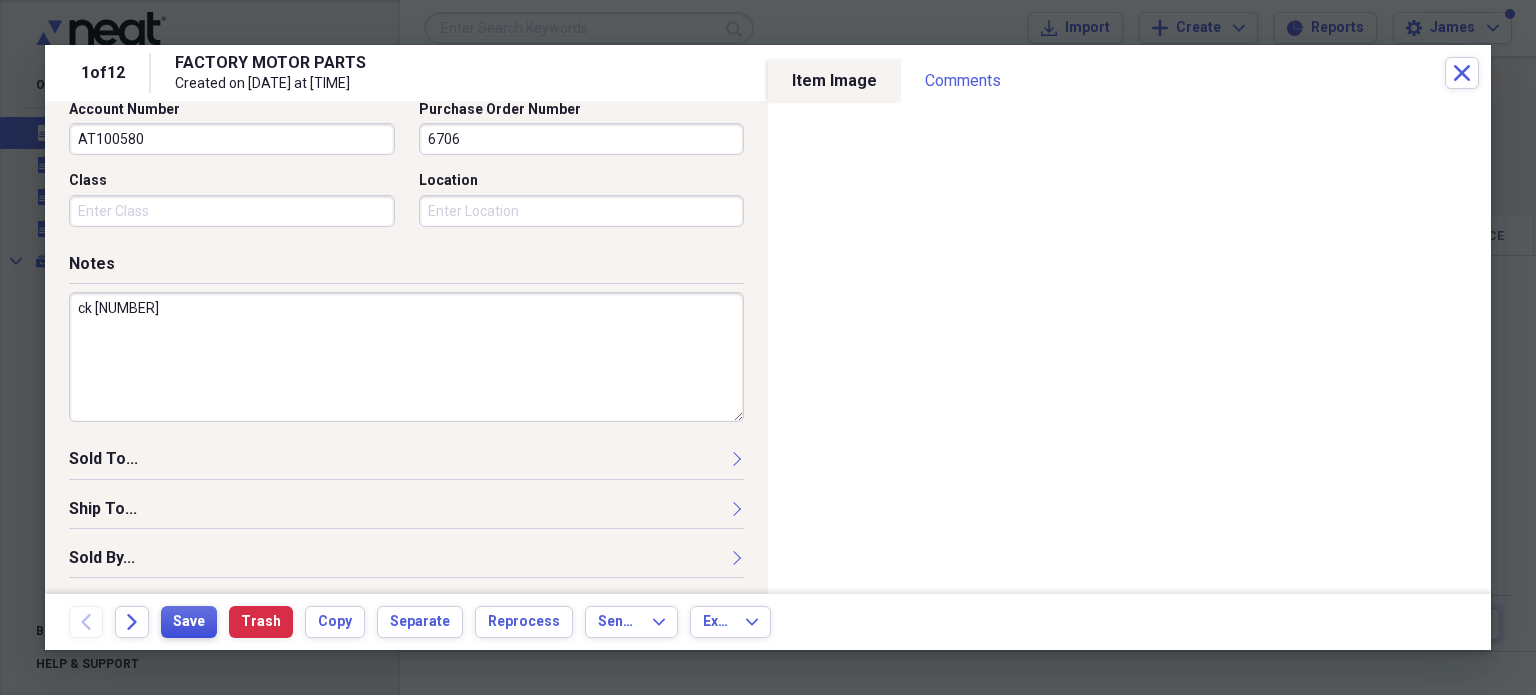 click on "Save" at bounding box center (189, 622) 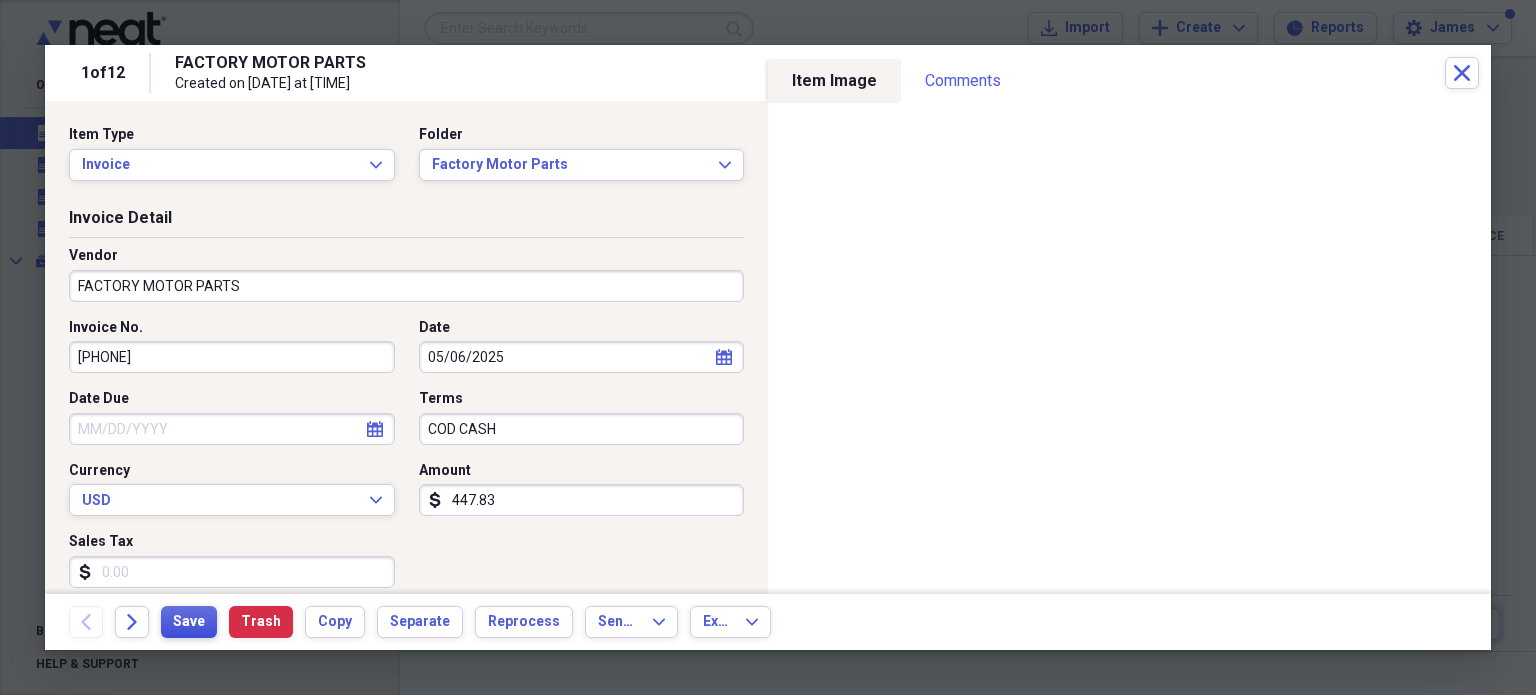 scroll, scrollTop: 697, scrollLeft: 0, axis: vertical 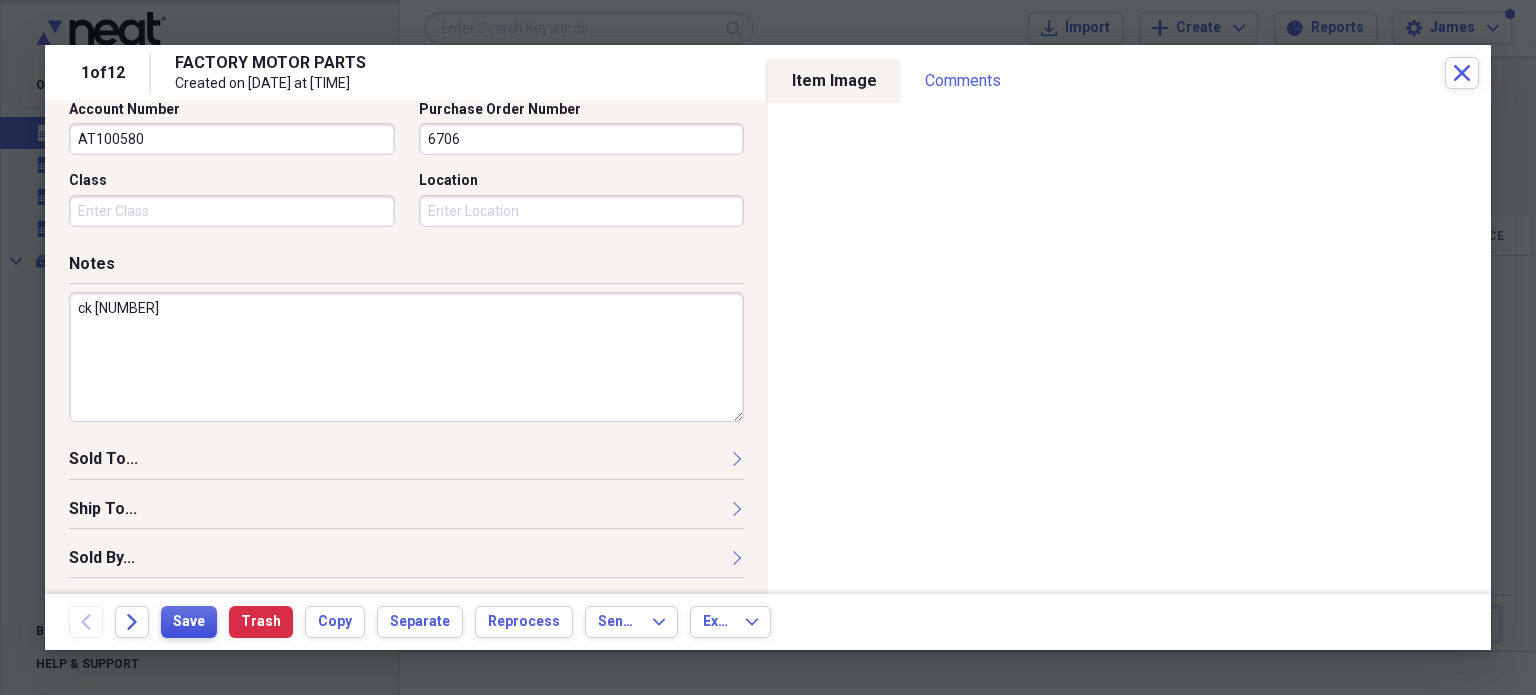 click on "Save" at bounding box center [189, 622] 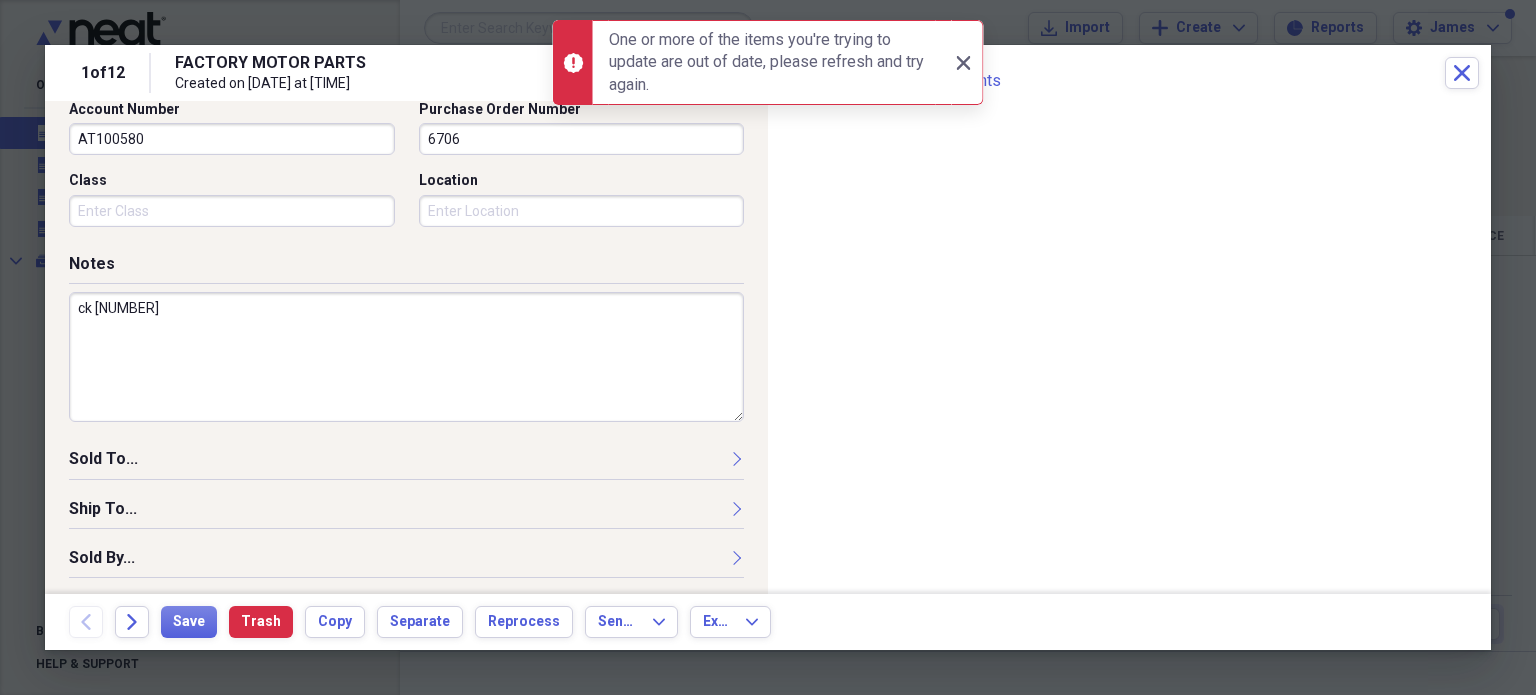 click on "1 of 12 FACTORY MOTOR PARTS Created on [DATE] at [TIME] Close" at bounding box center (768, 73) 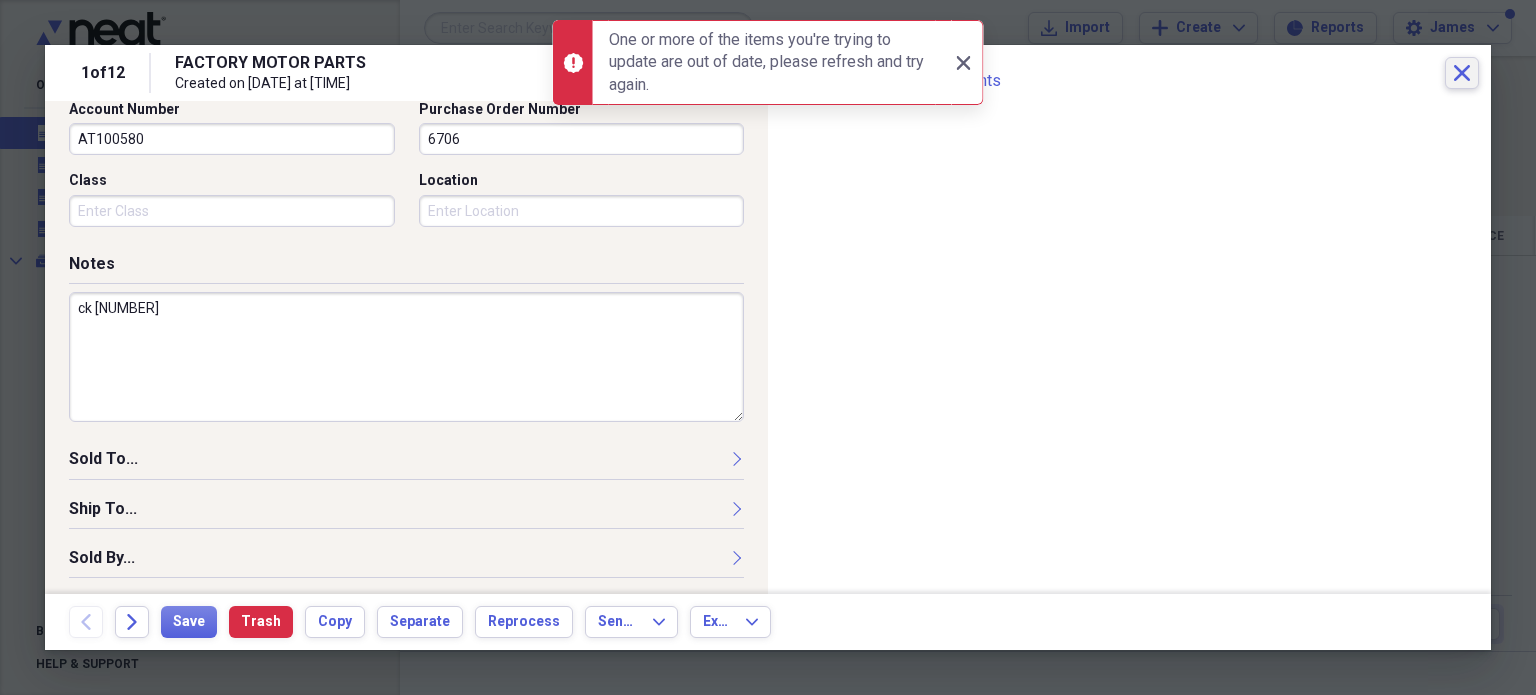 click 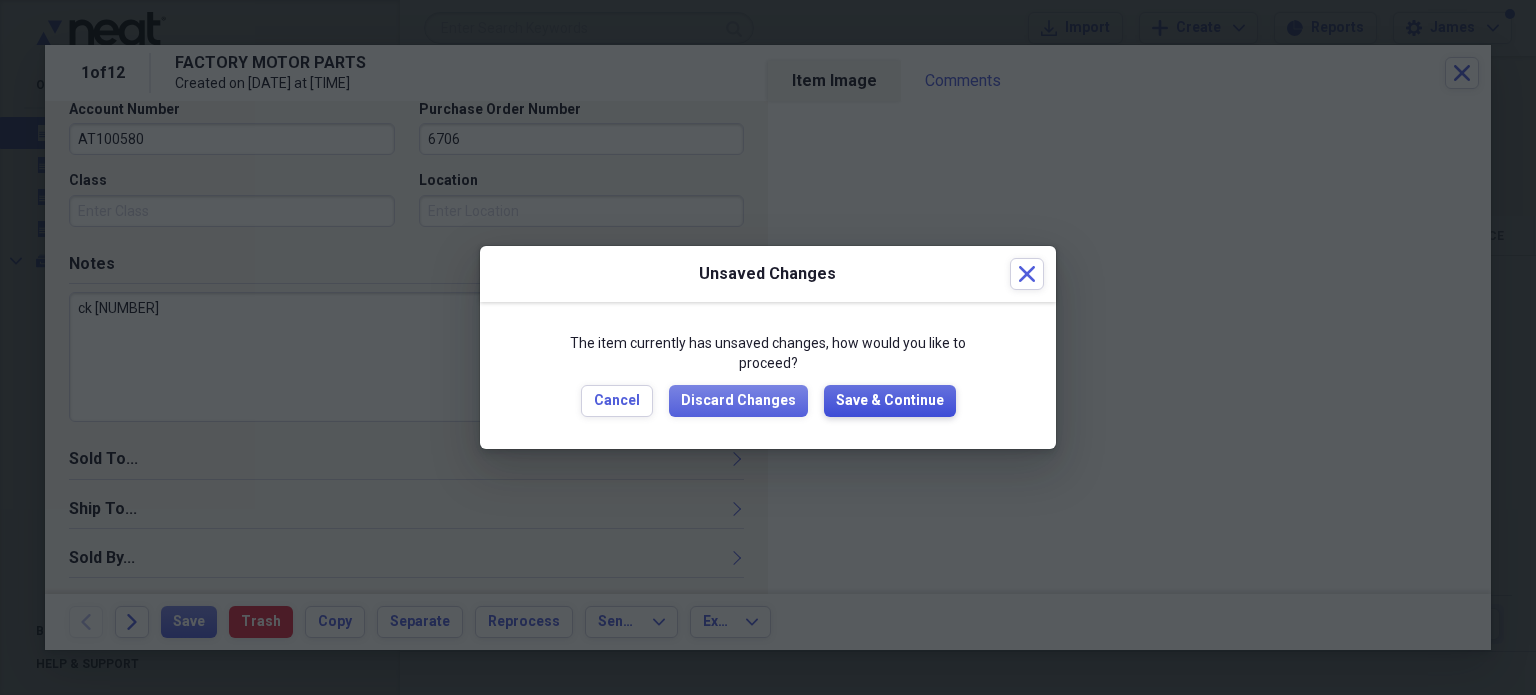 click on "Save & Continue" at bounding box center [890, 401] 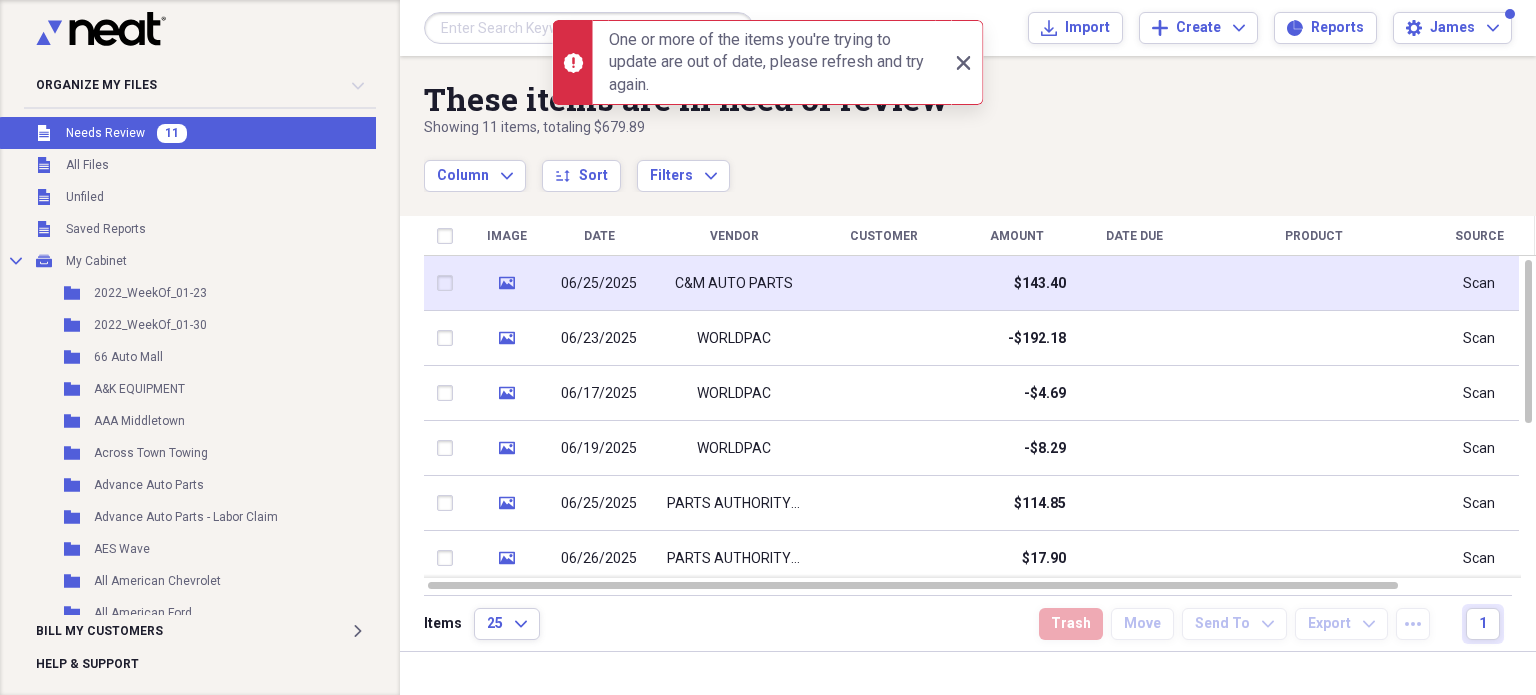 click on "$143.40" at bounding box center (1040, 284) 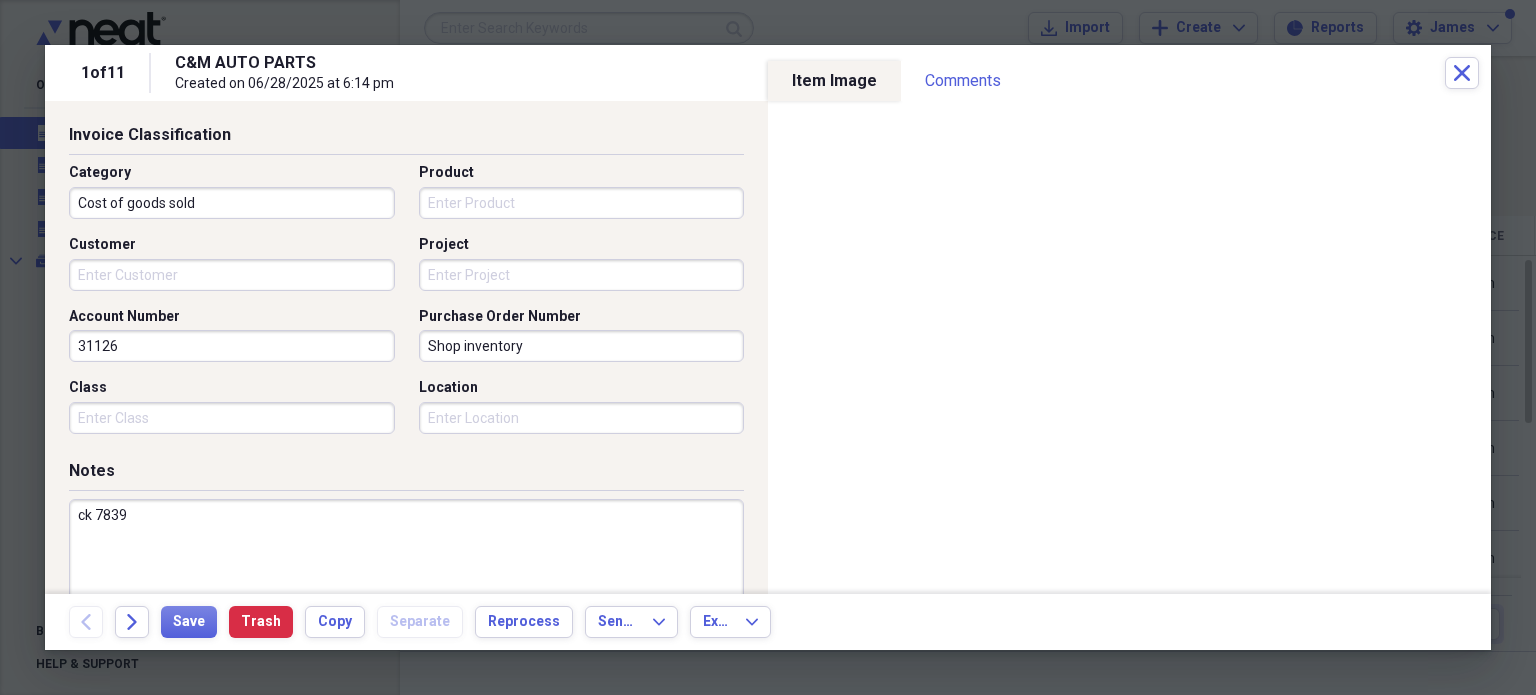 scroll, scrollTop: 491, scrollLeft: 0, axis: vertical 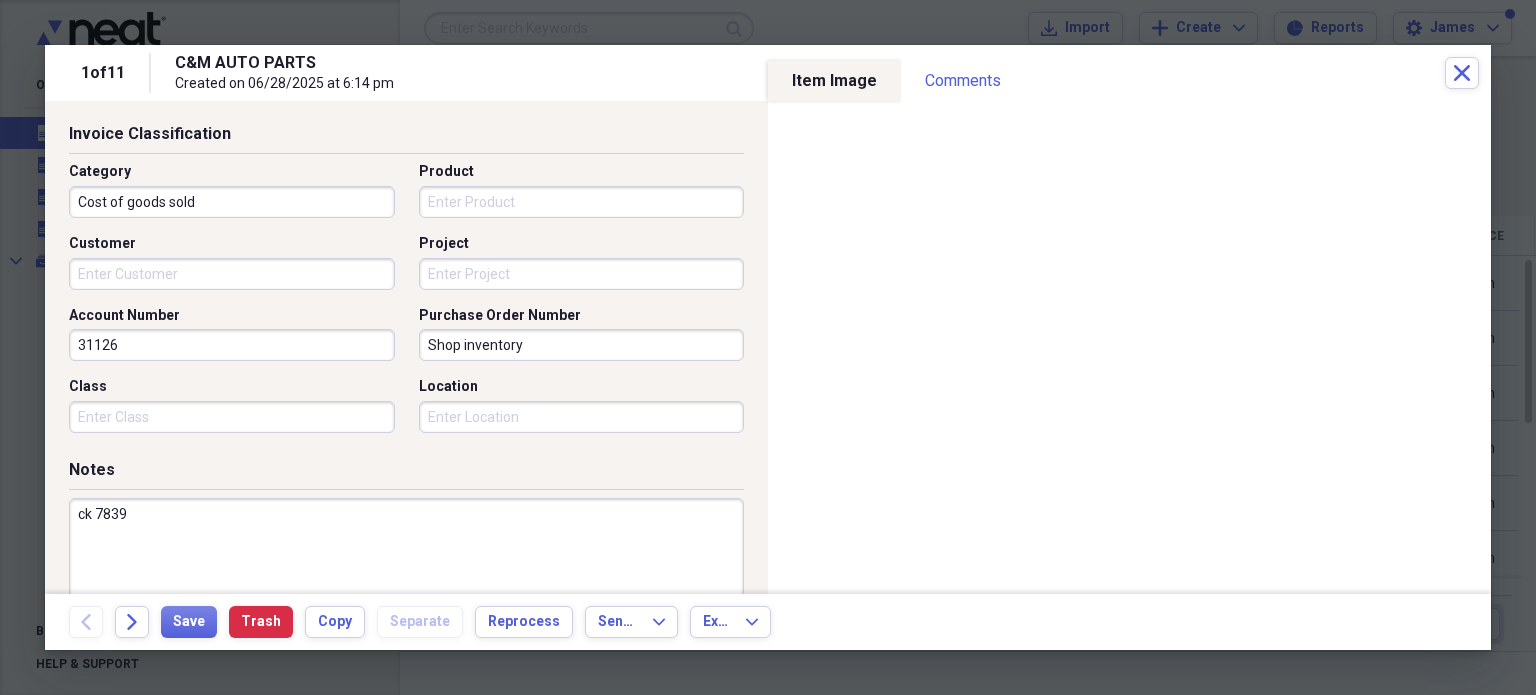 click on "Project" at bounding box center [582, 274] 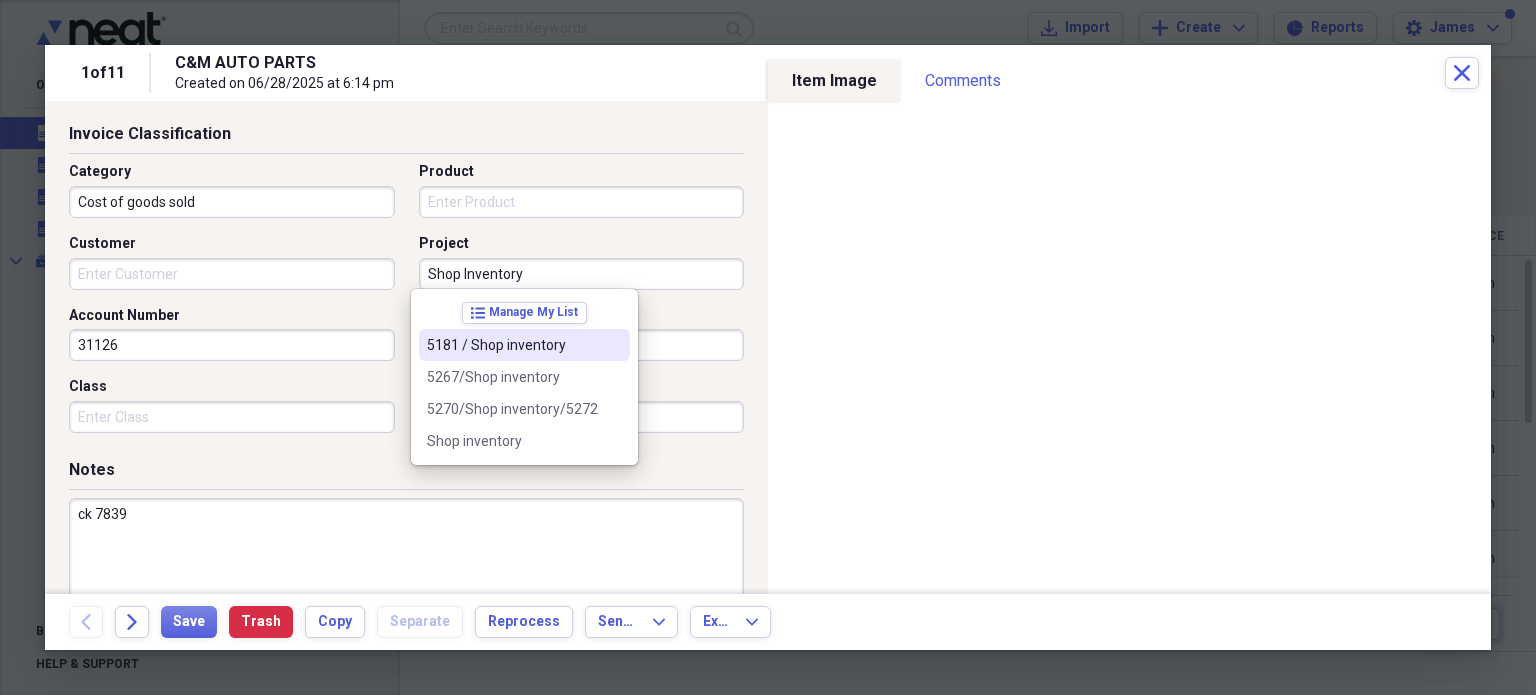 click on "Shop Inventory" at bounding box center (582, 274) 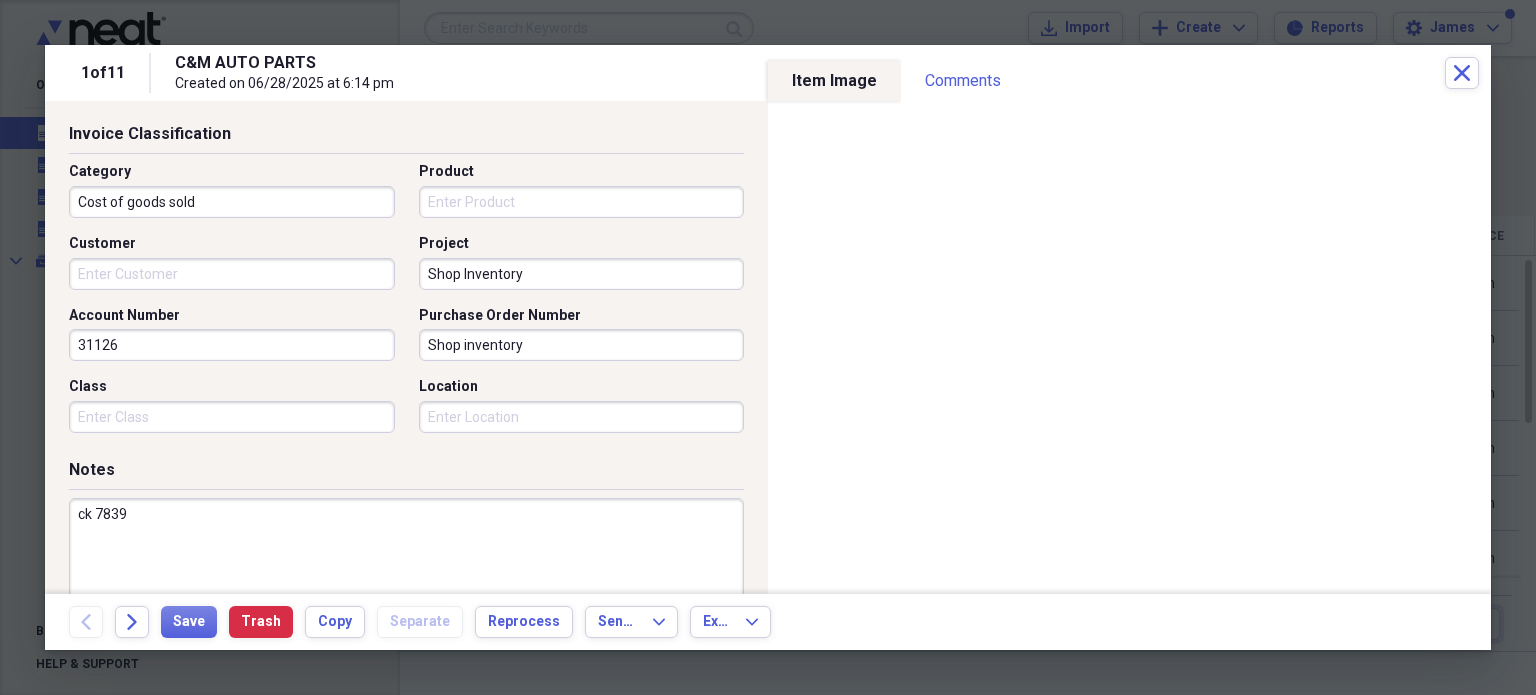 scroll, scrollTop: 697, scrollLeft: 0, axis: vertical 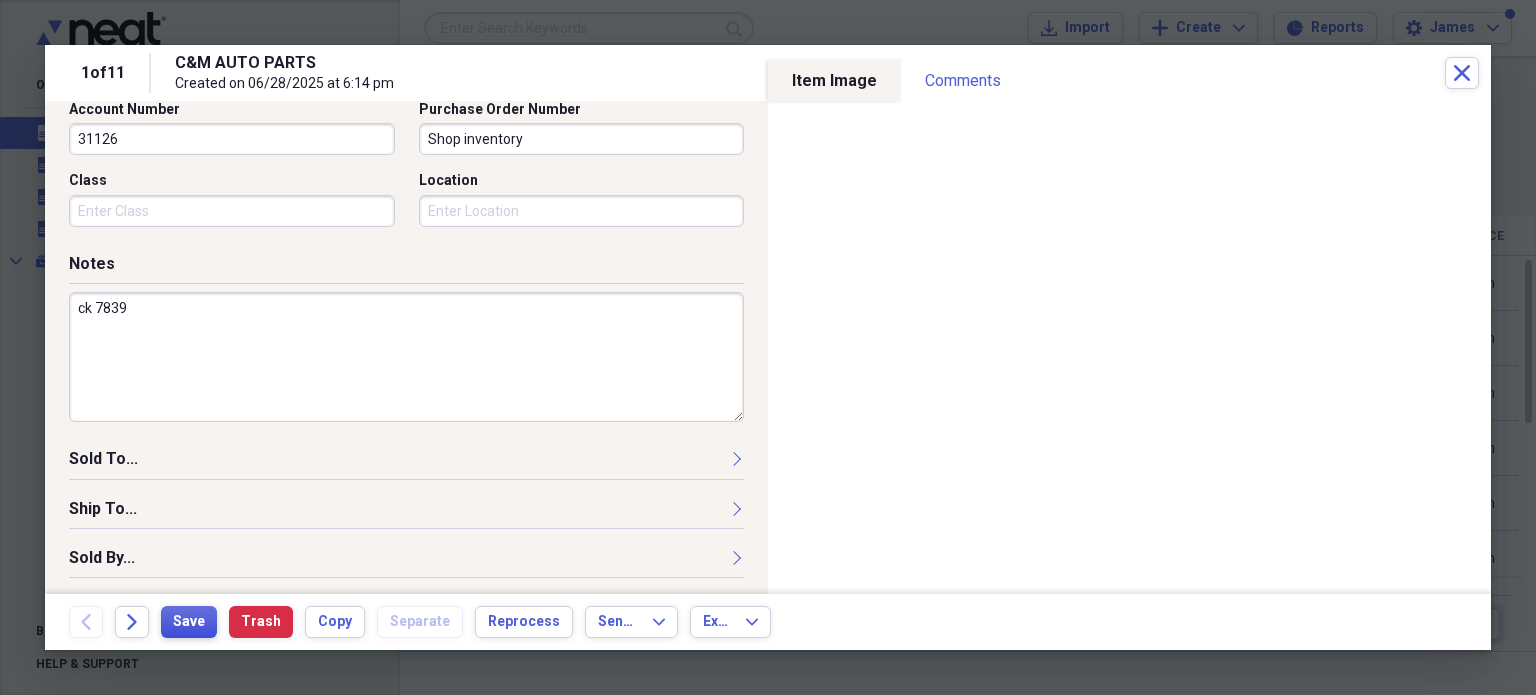 click on "Save" at bounding box center [189, 622] 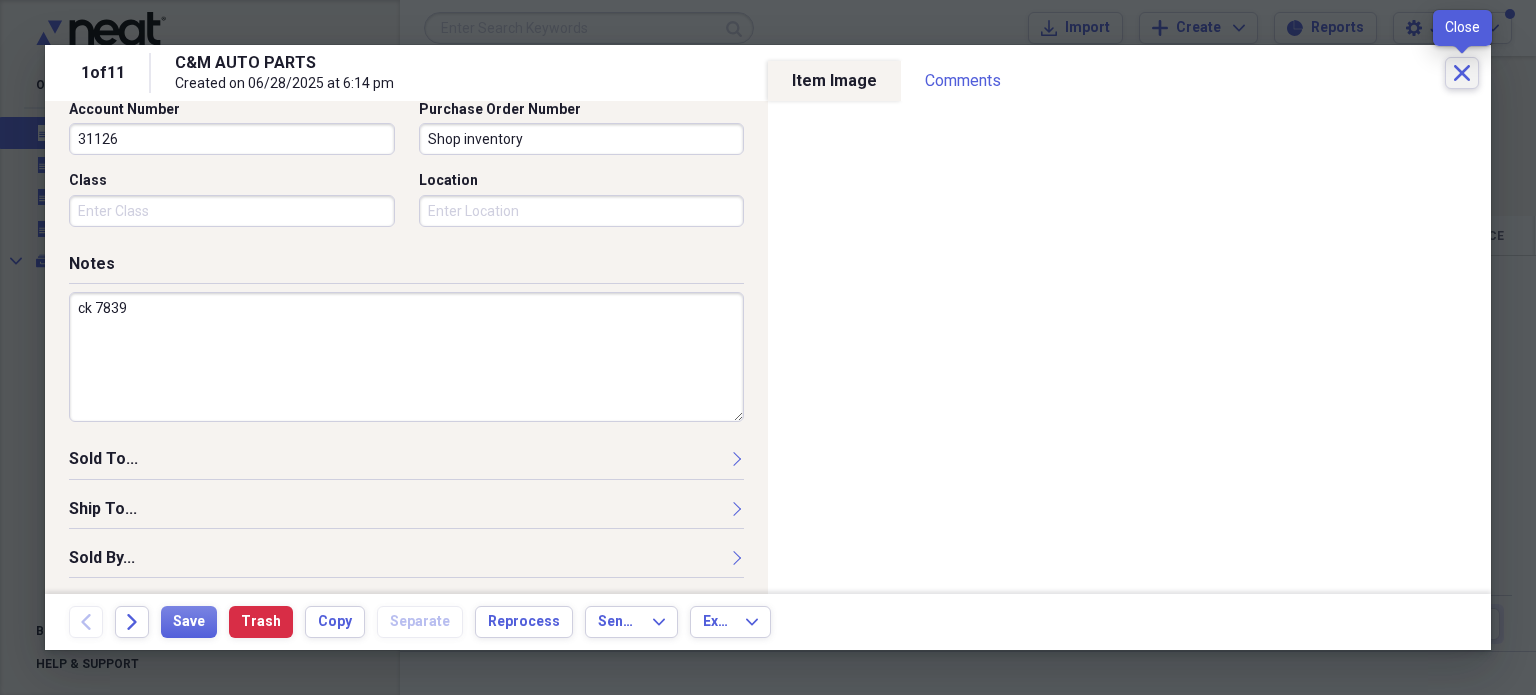 click on "Close" 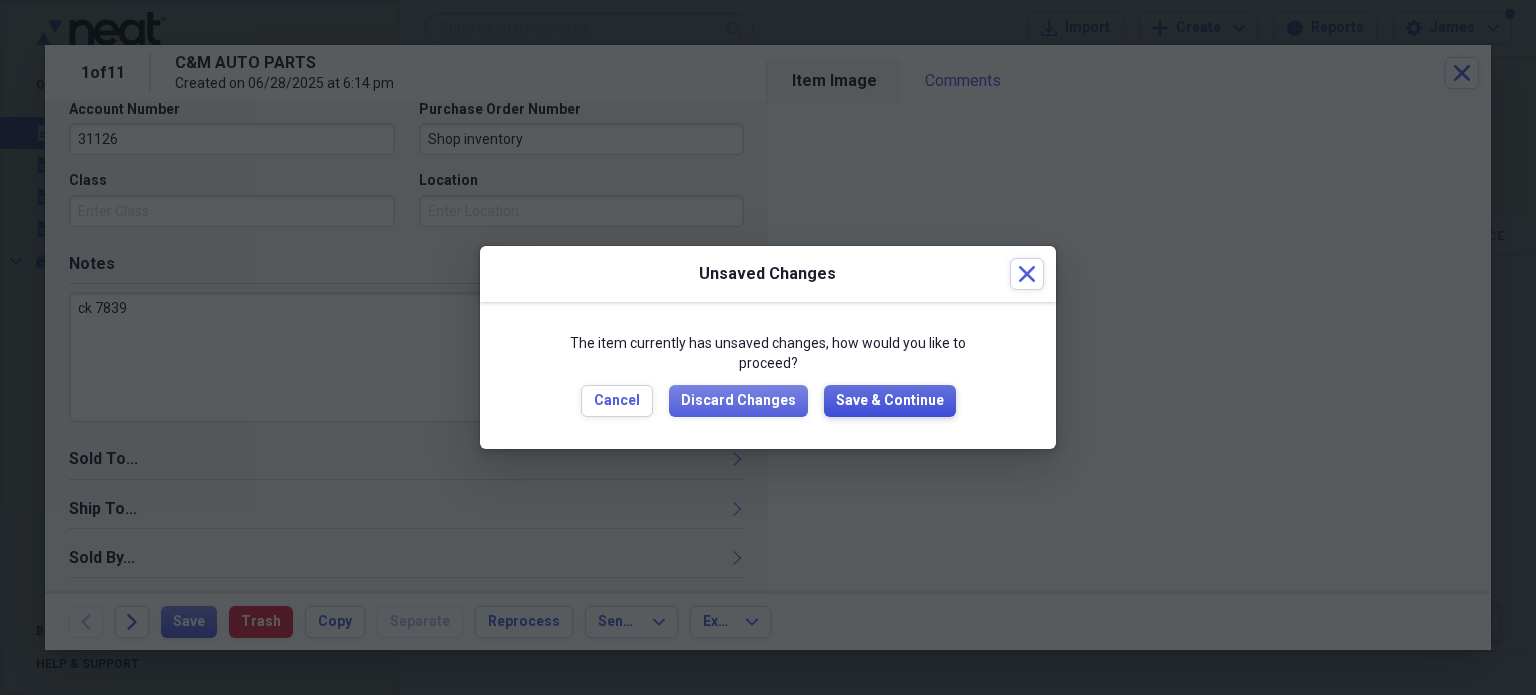 drag, startPoint x: 905, startPoint y: 410, endPoint x: 872, endPoint y: 409, distance: 33.01515 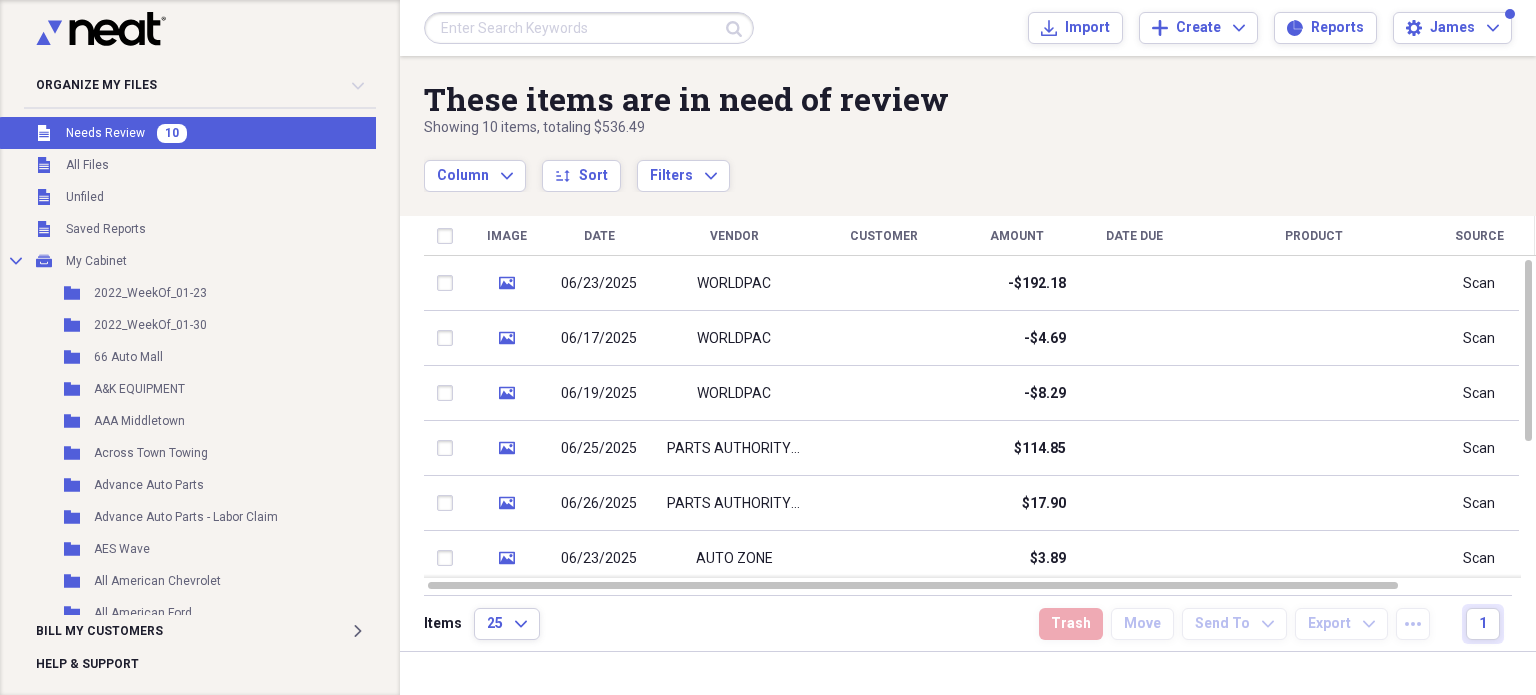 click at bounding box center (589, 28) 